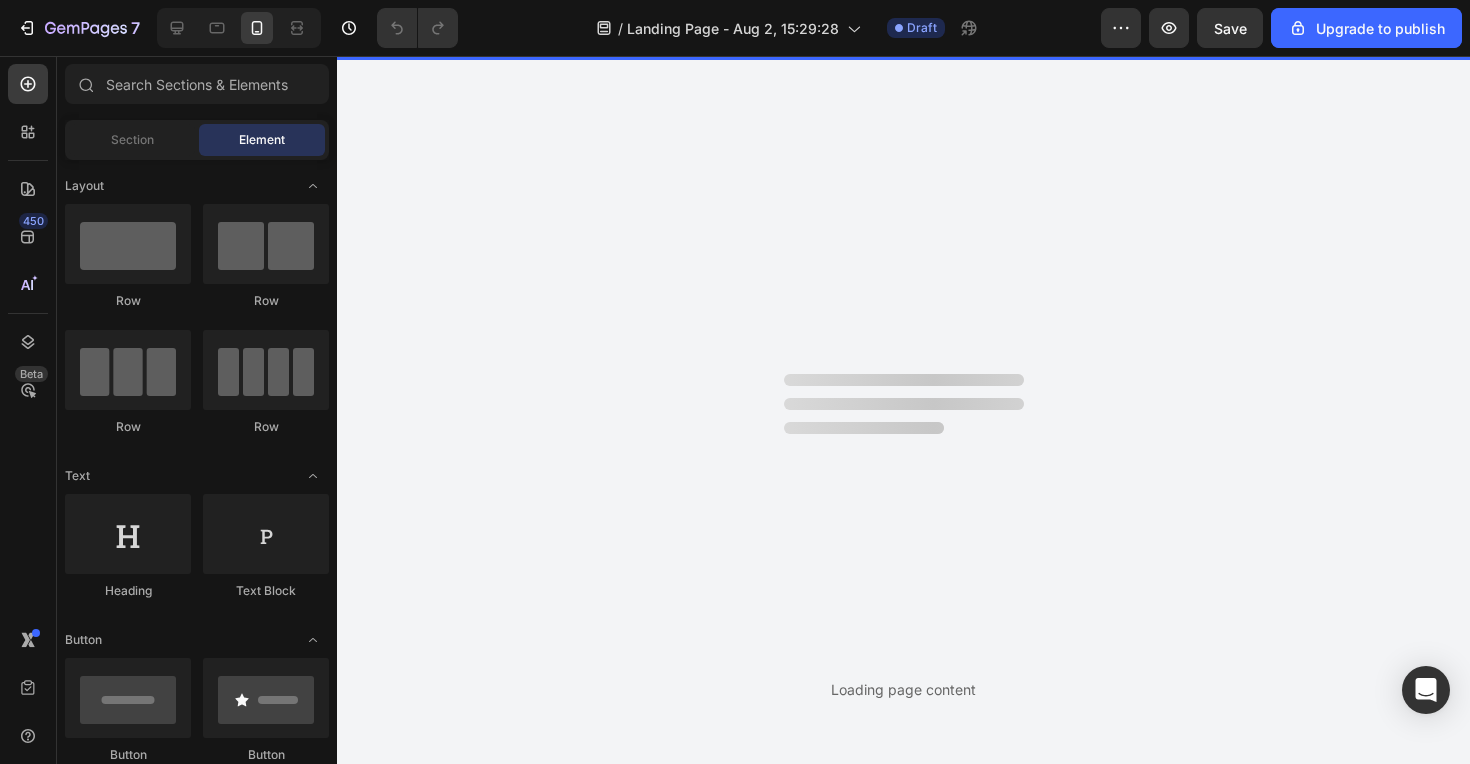 scroll, scrollTop: 0, scrollLeft: 0, axis: both 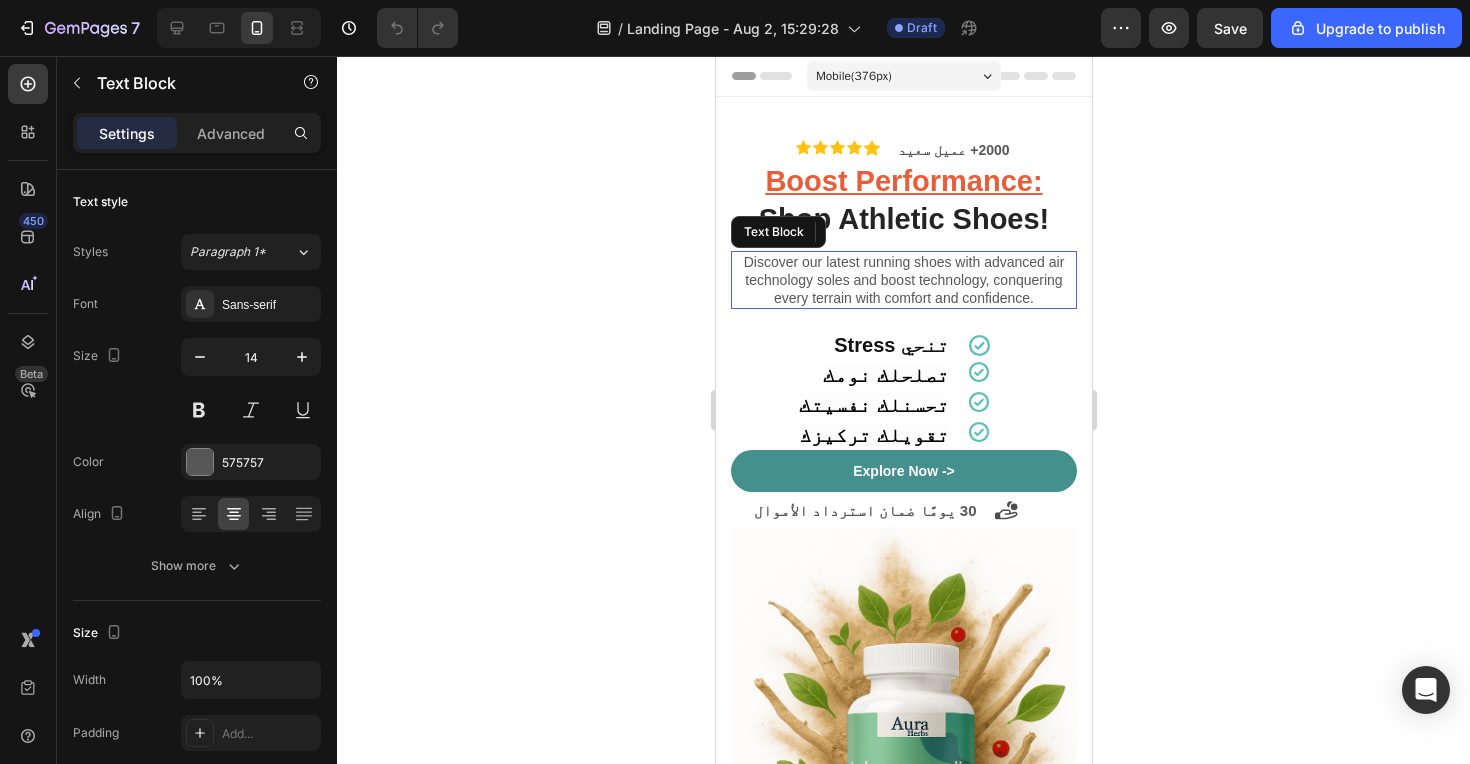 click on "Discover our latest running shoes with advanced air technology soles and boost technology, conquering every terrain with comfort and confidence." at bounding box center (903, 280) 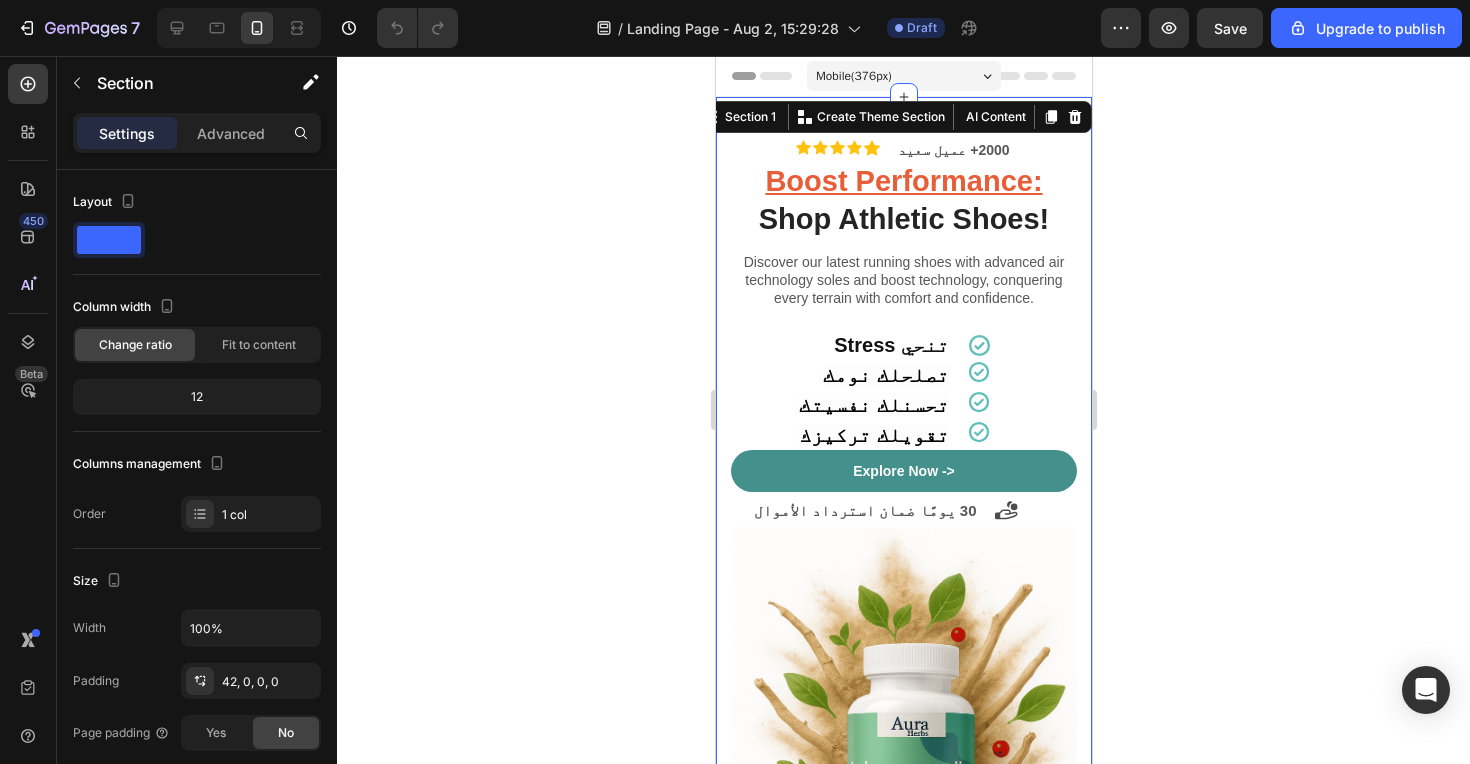 click on "Boost Performance: Shop Athletic Shoes! Heading Discover our latest running shoes with advanced air technology soles and boost technology, conquering every terrain with comfort and confidence. Text Block ‫تنحي Stress‬ Heading
Icon Row تصلحلك نومك Heading
Icon Row   تحسنلك نفسيتك Heading
Icon Row تقويلك تركيزك Heading
Icon Row Explore Now -> Button ‫30 يومًا ضمان استرداد الأموال‬ Text Block
Icon Row Image 2000+ 5-Star Reviews Text Block Row Row Icon Icon Icon Icon Icon Icon List ‫2000+ عميل سعيد‬ Text Block Row Row Section 1   You can create reusable sections Create Theme Section AI Content Write with GemAI What would you like to describe here? Tone and Voice Persuasive Product Getting products... Show more Generate" at bounding box center [903, 571] 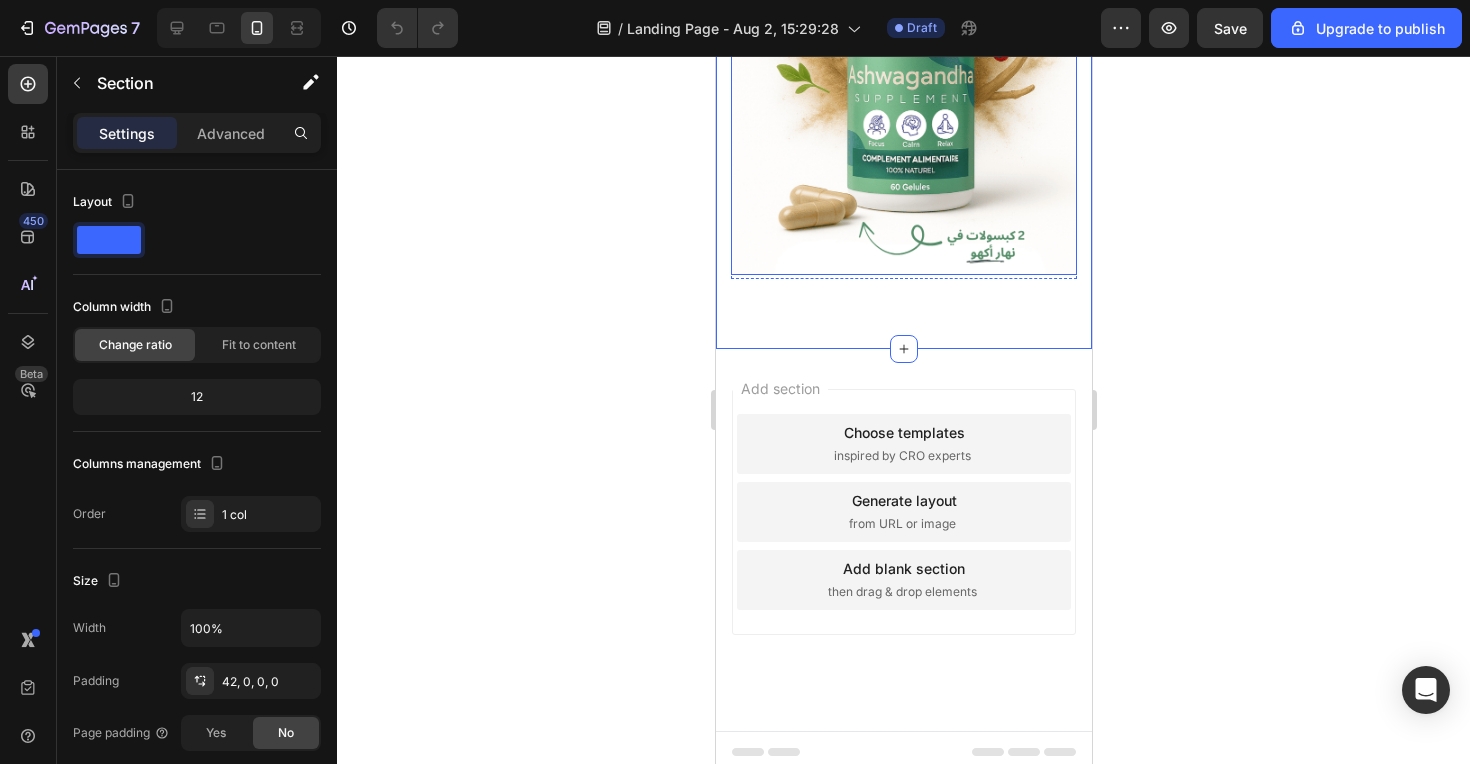 scroll, scrollTop: 595, scrollLeft: 0, axis: vertical 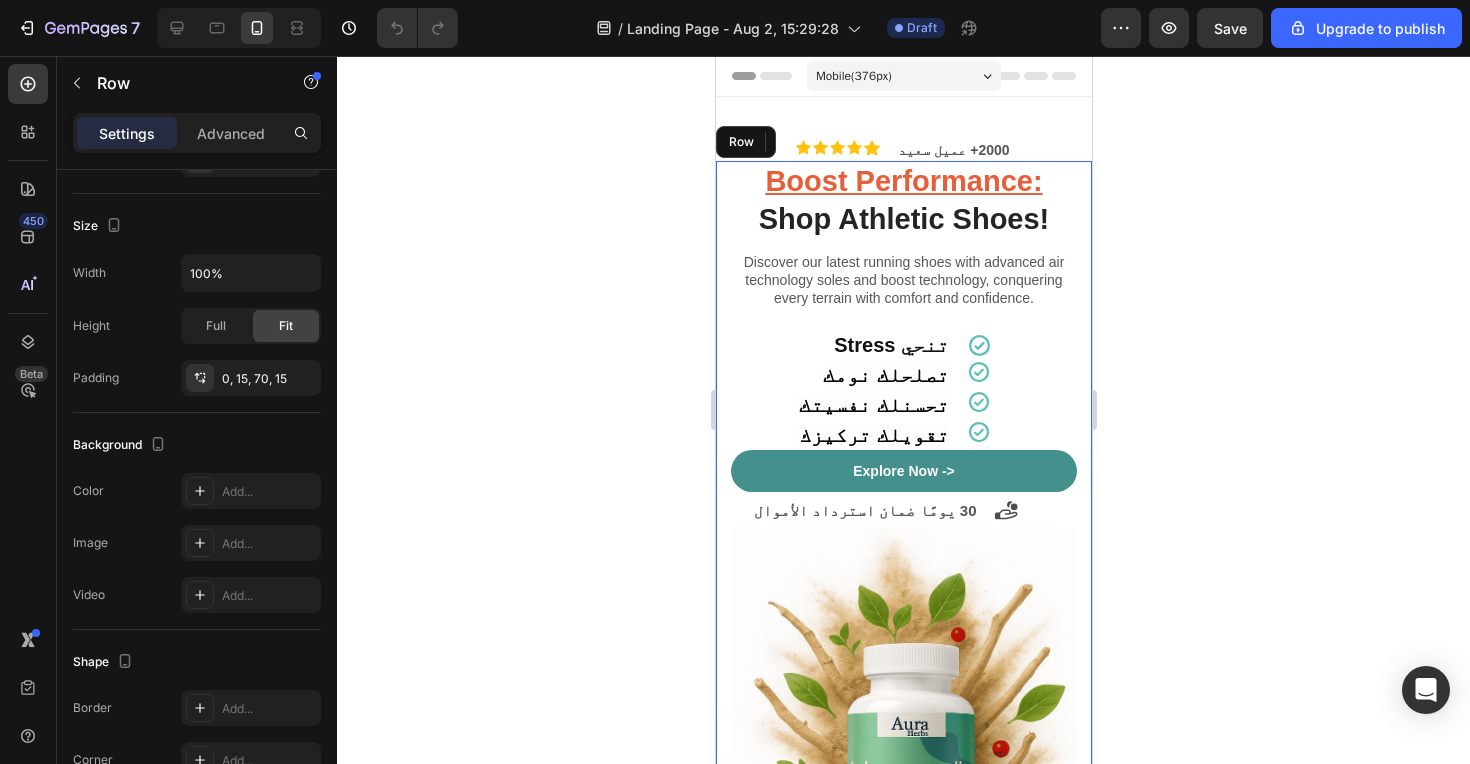 click on "Boost Performance: Shop Athletic Shoes! Heading Discover our latest running shoes with advanced air technology soles and boost technology, conquering every terrain with comfort and confidence. Text Block ‫تنحي Stress‬ Heading
Icon Row تصلحلك نومك Heading
Icon Row   تحسنلك نفسيتك Heading
Icon Row تقويلك تركيزك Heading
Icon Row Explore Now -> Button ‫30 يومًا ضمان استرداد الأموال‬ Text Block
Icon Row Image 2000+ 5-Star Reviews Text Block Row Row" at bounding box center (903, 602) 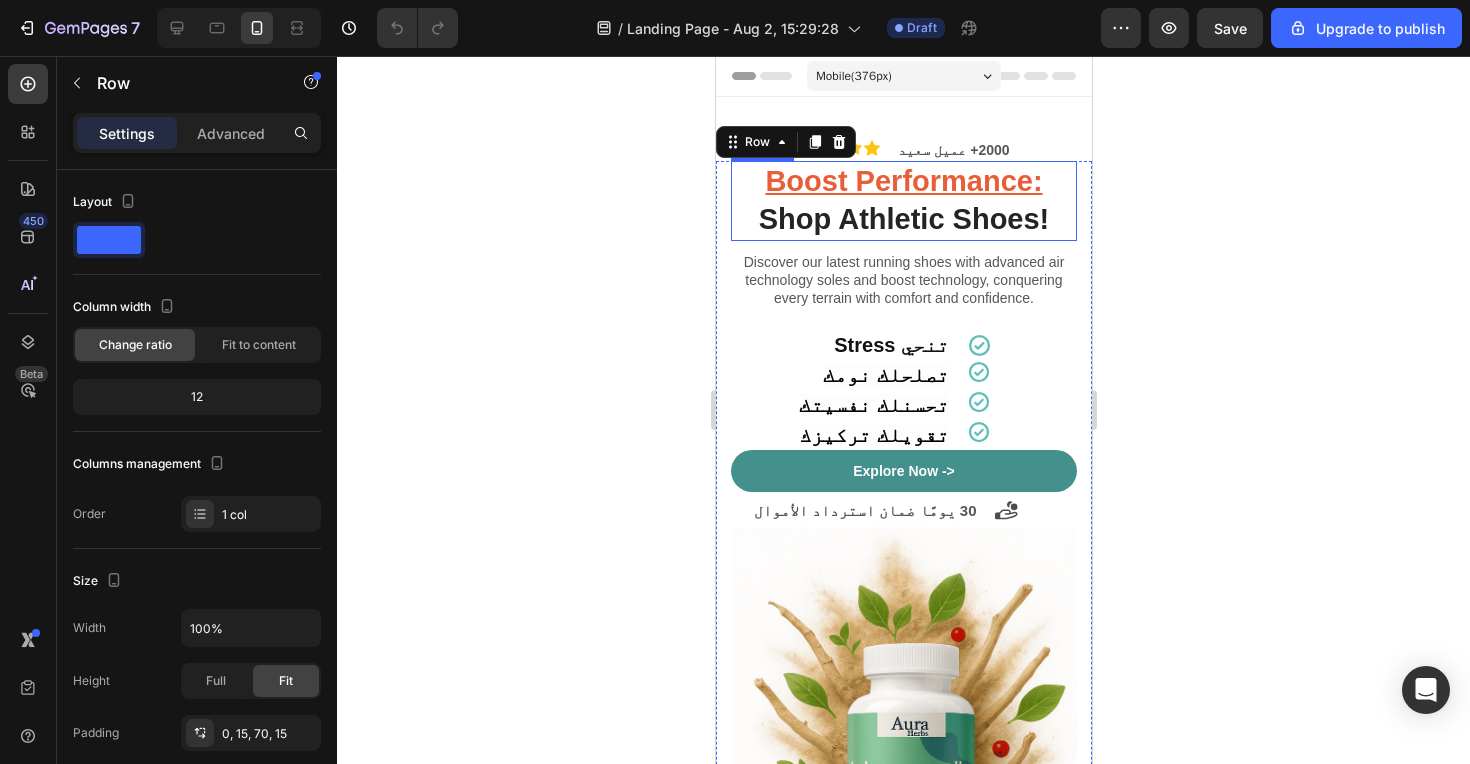 click on "Boost Performance: Shop Athletic Shoes!" at bounding box center (903, 200) 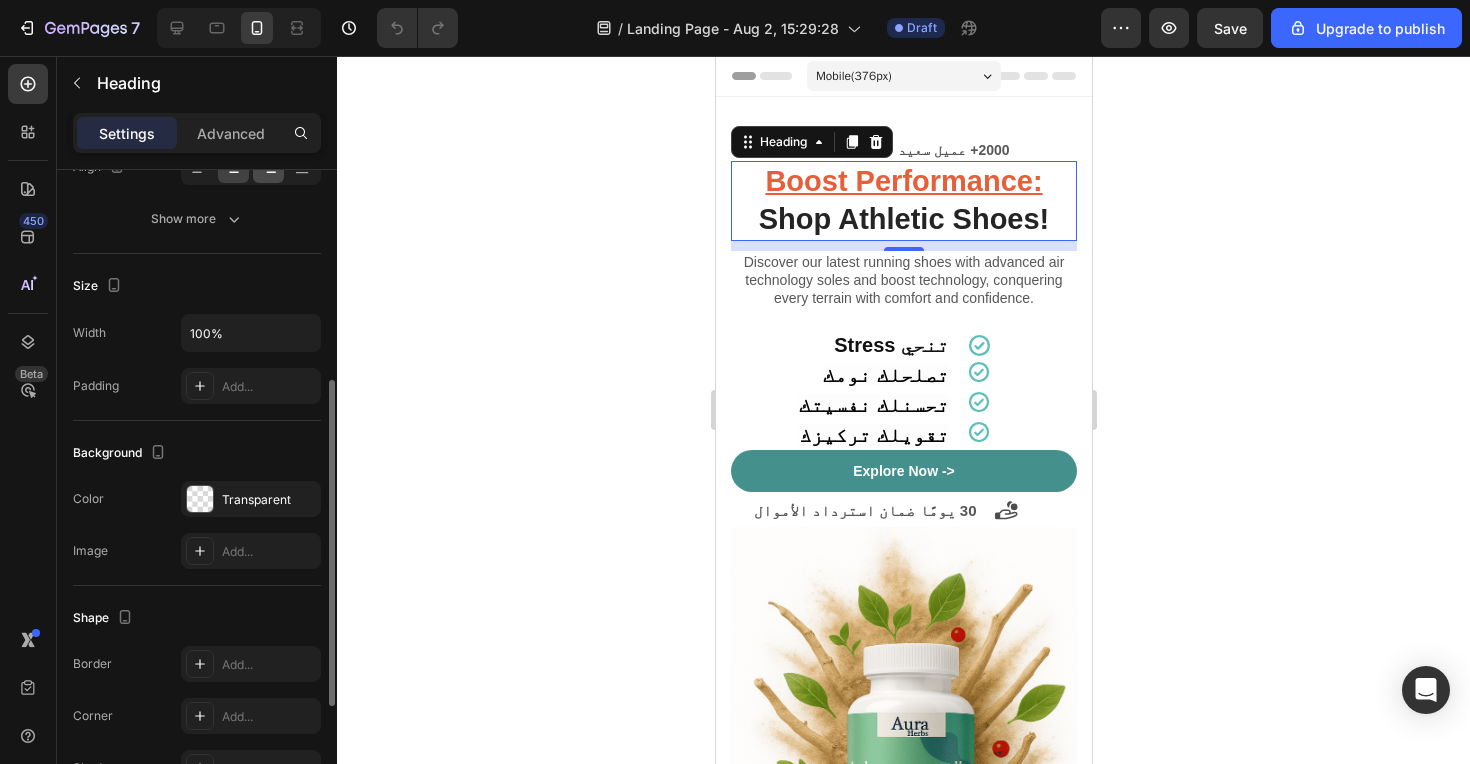 scroll, scrollTop: 371, scrollLeft: 0, axis: vertical 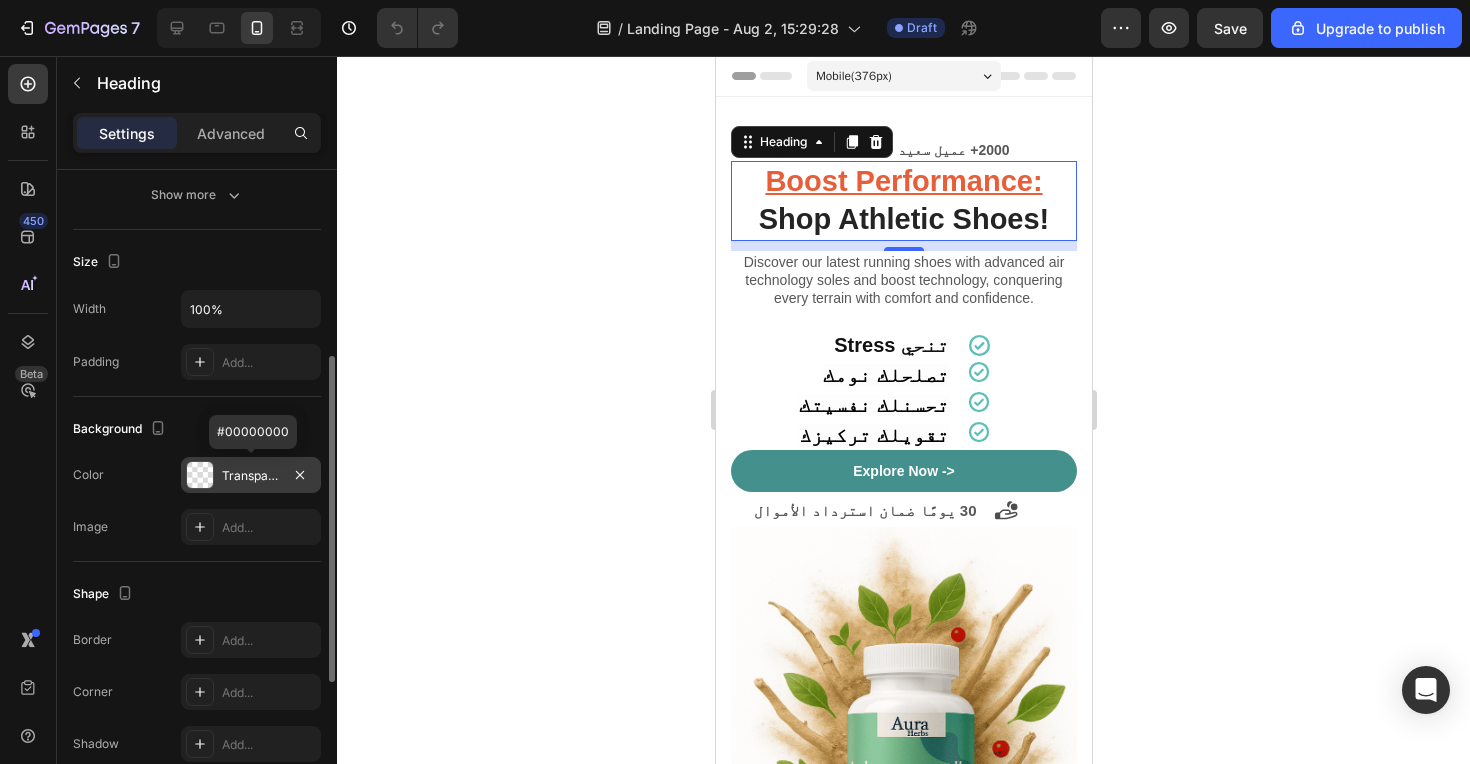 click at bounding box center [200, 475] 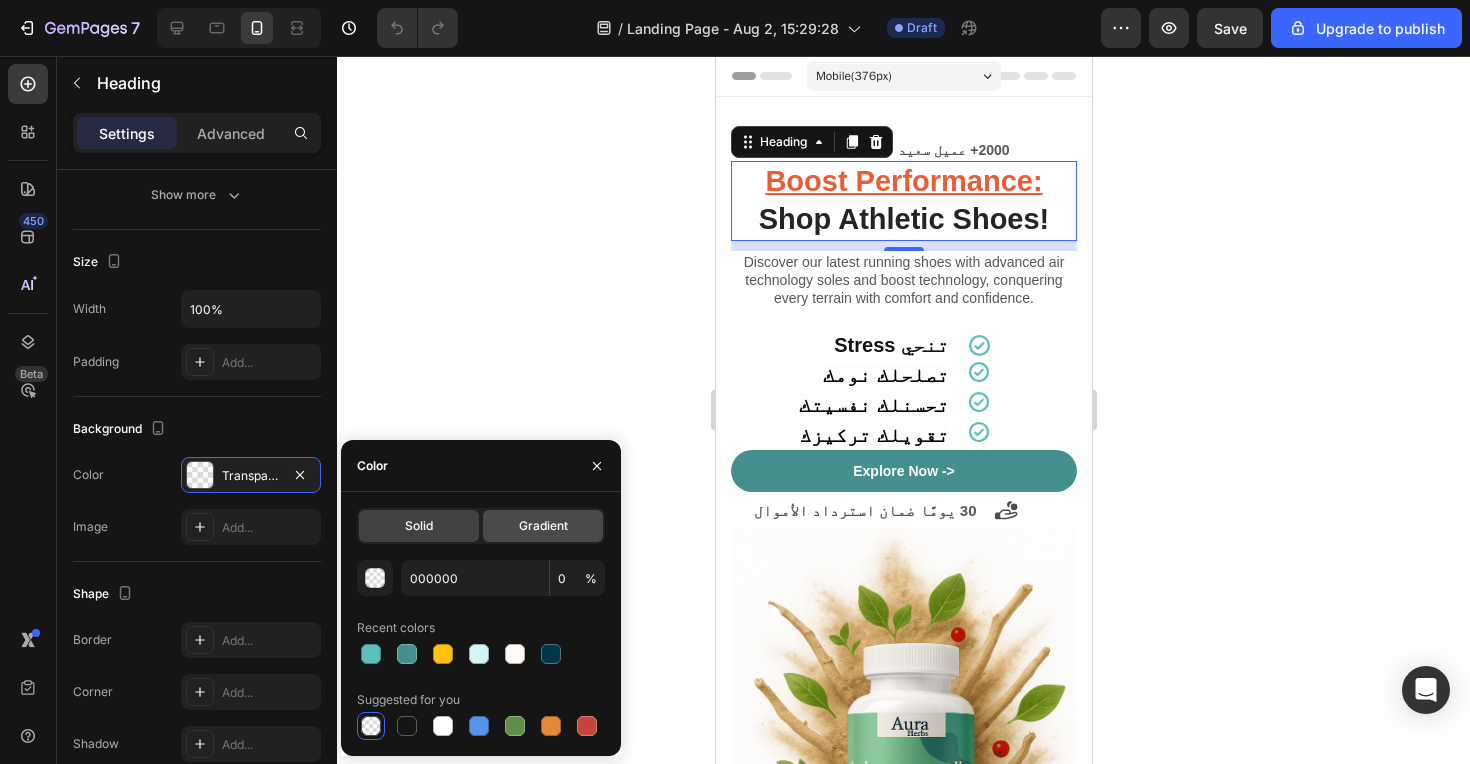 click on "Gradient" 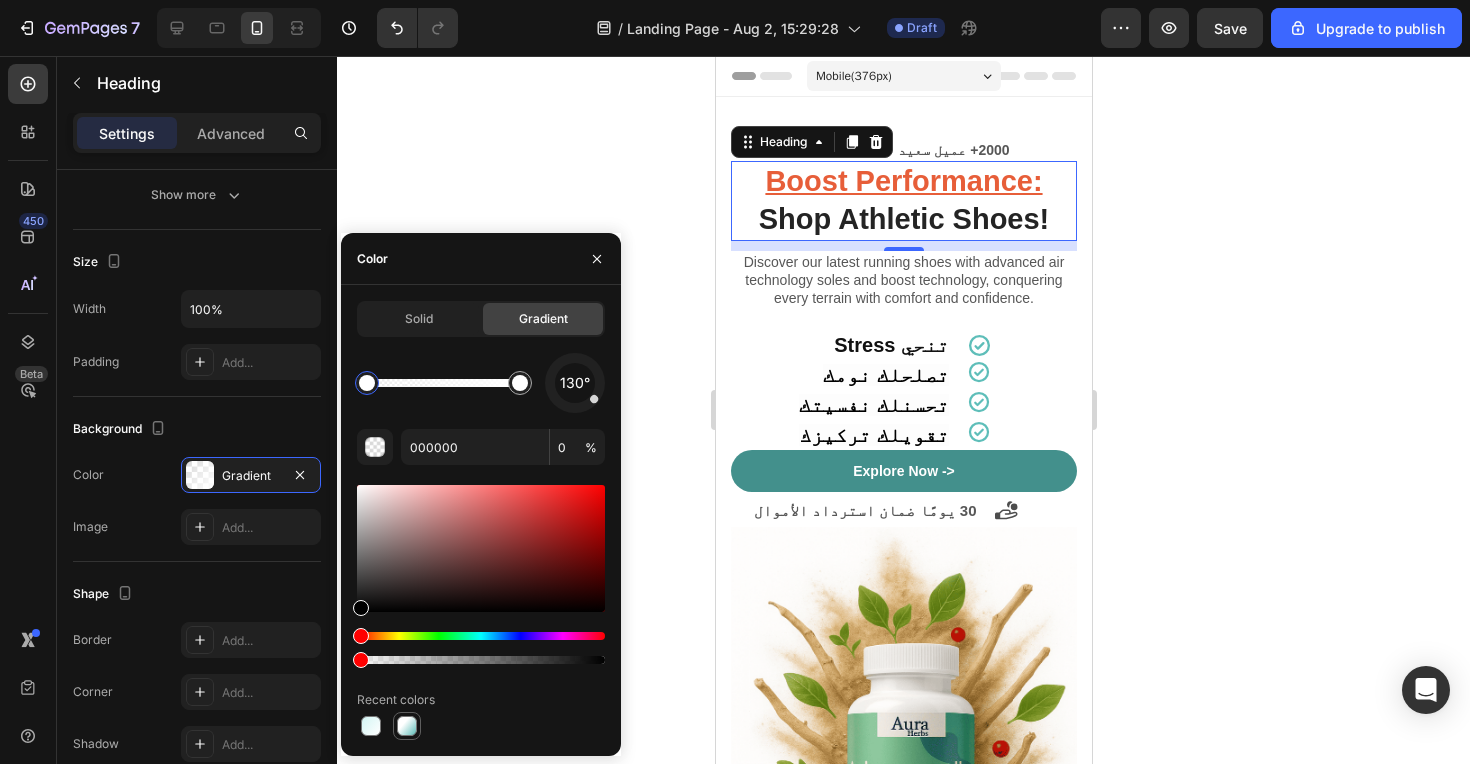 click at bounding box center [407, 726] 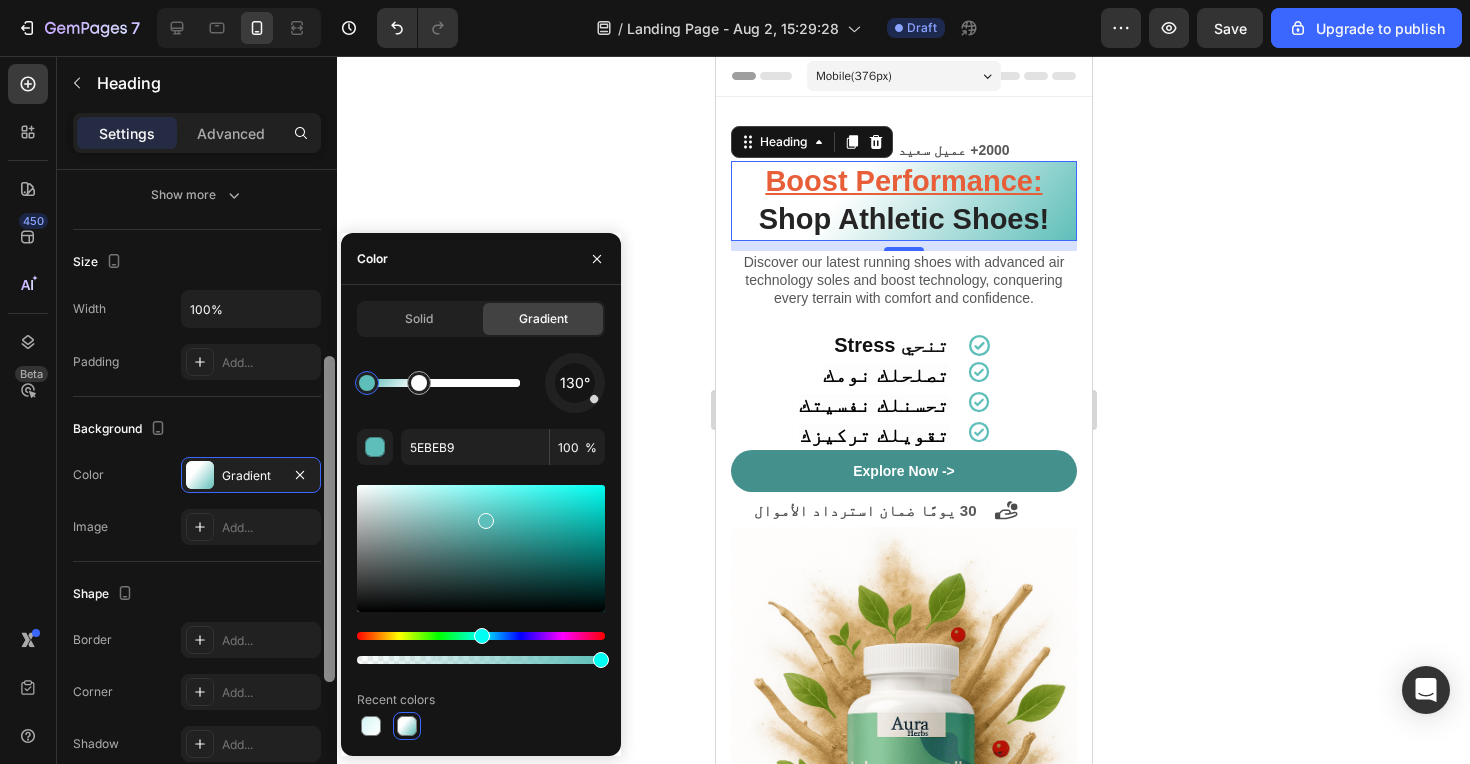 drag, startPoint x: 514, startPoint y: 390, endPoint x: 336, endPoint y: 378, distance: 178.40404 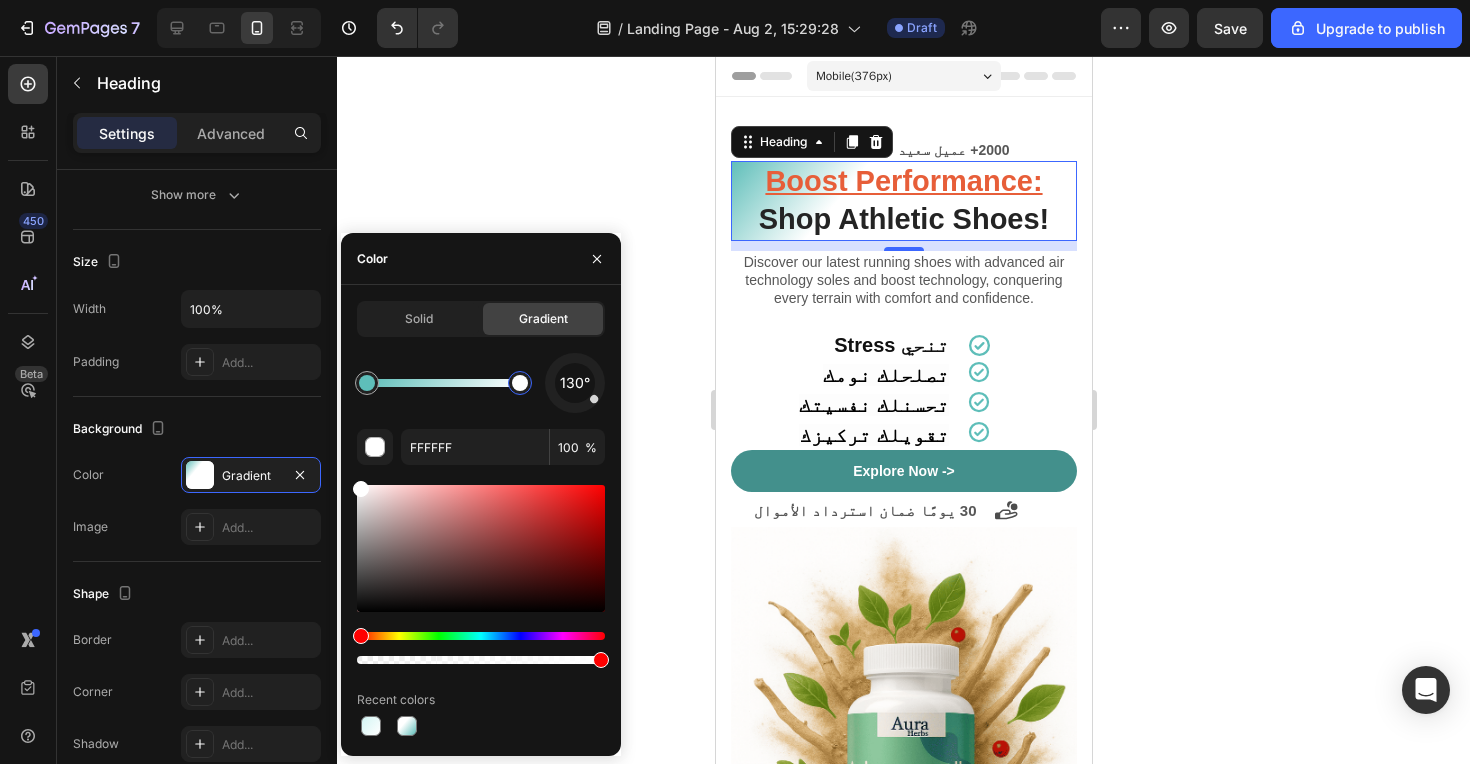drag, startPoint x: 415, startPoint y: 388, endPoint x: 559, endPoint y: 387, distance: 144.00348 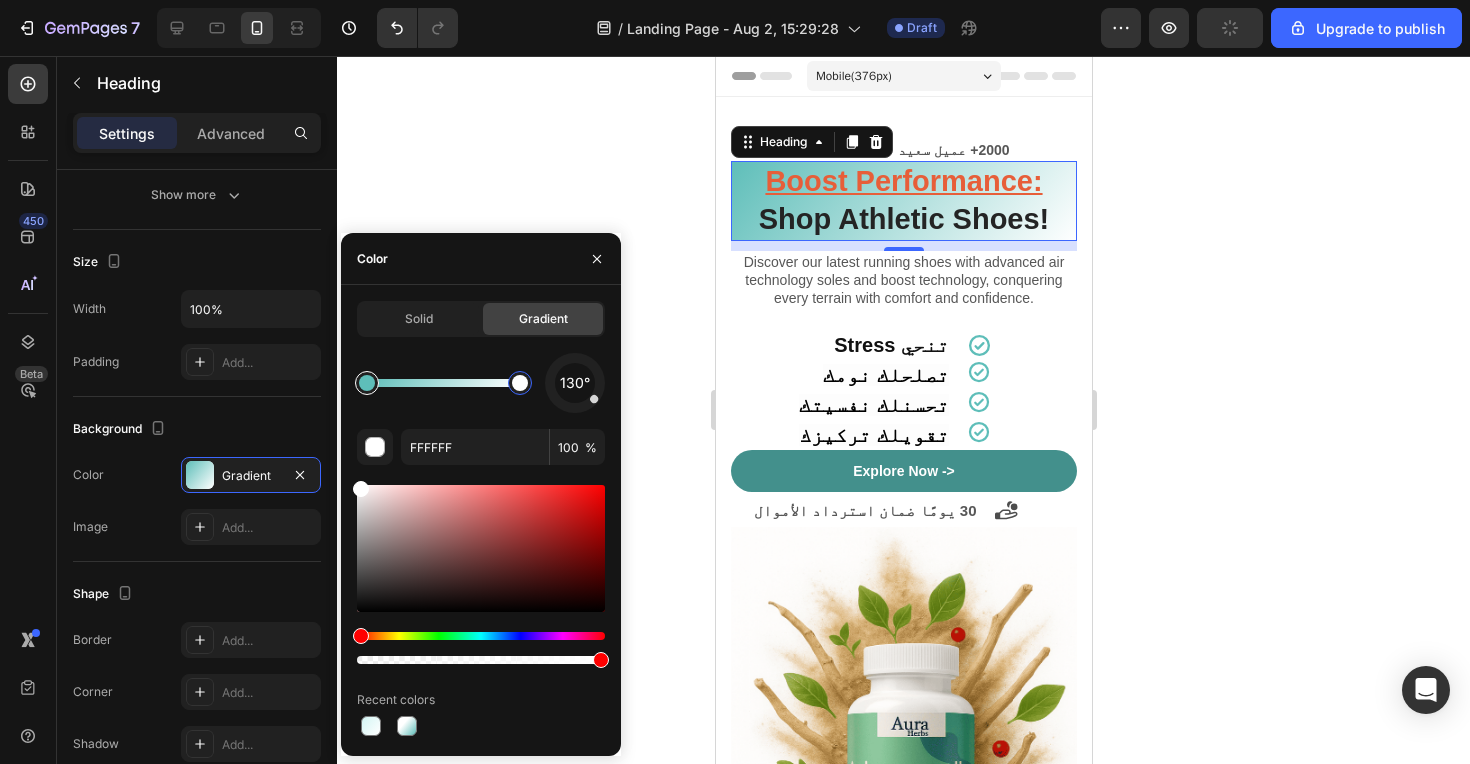 type on "5EBEB9" 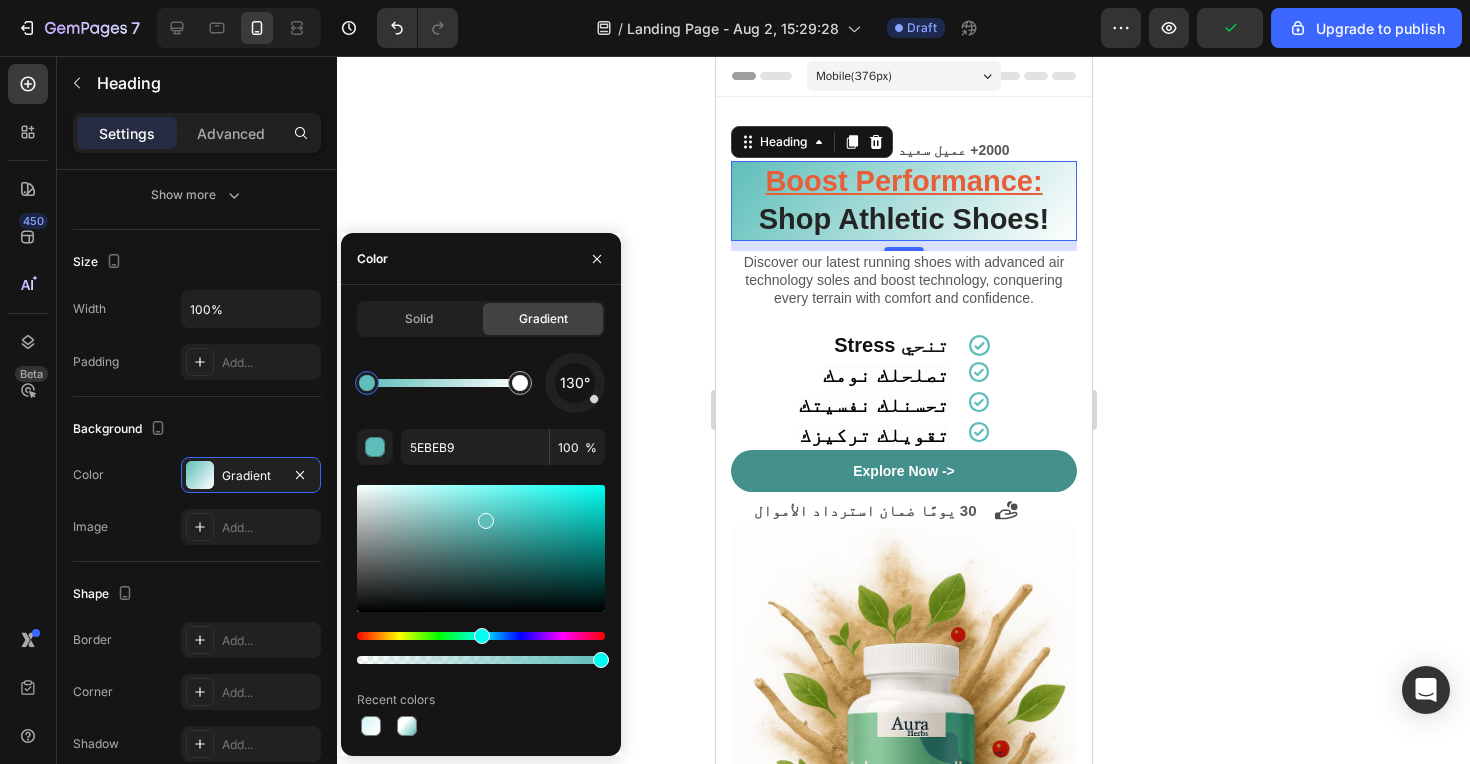 drag, startPoint x: 369, startPoint y: 385, endPoint x: 354, endPoint y: 382, distance: 15.297058 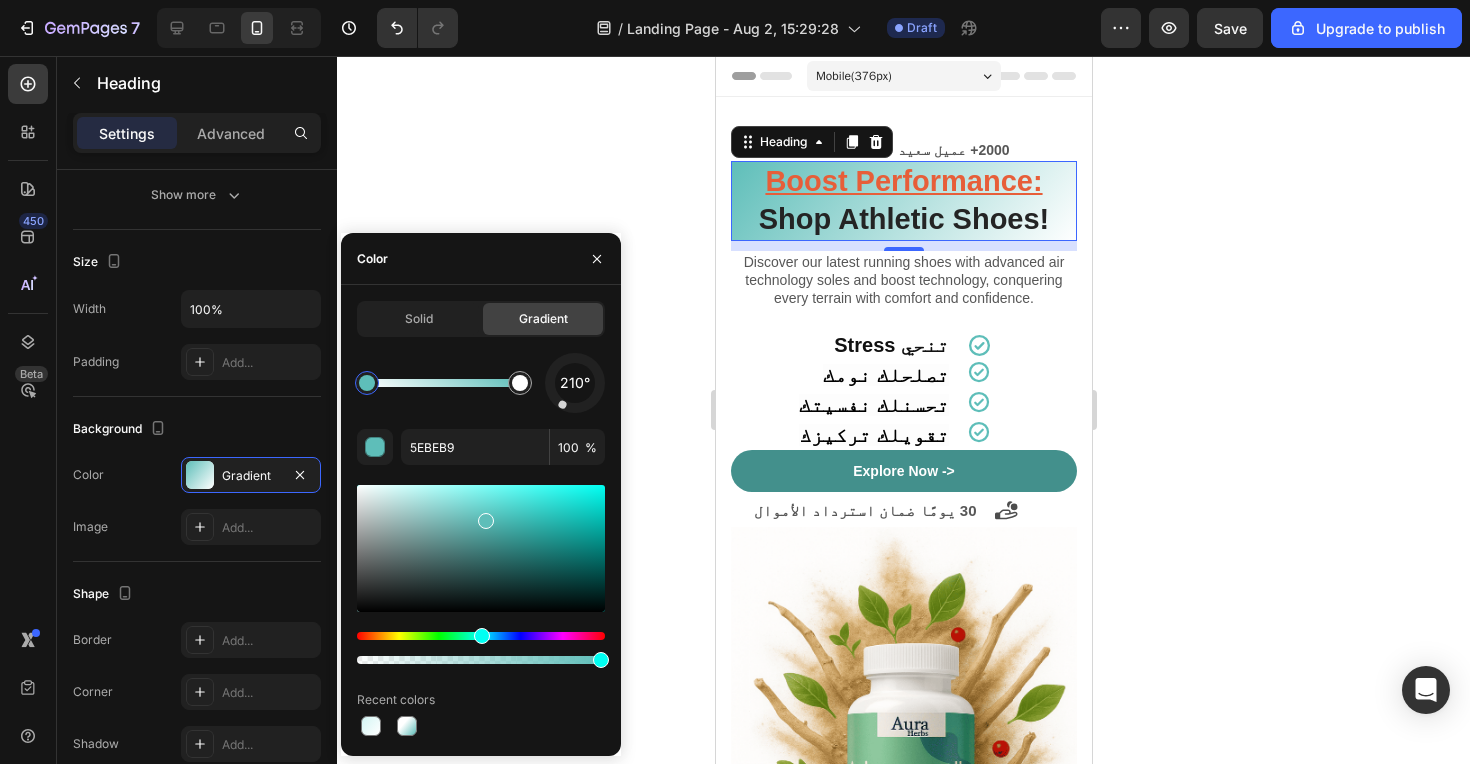 drag, startPoint x: 592, startPoint y: 402, endPoint x: 557, endPoint y: 414, distance: 37 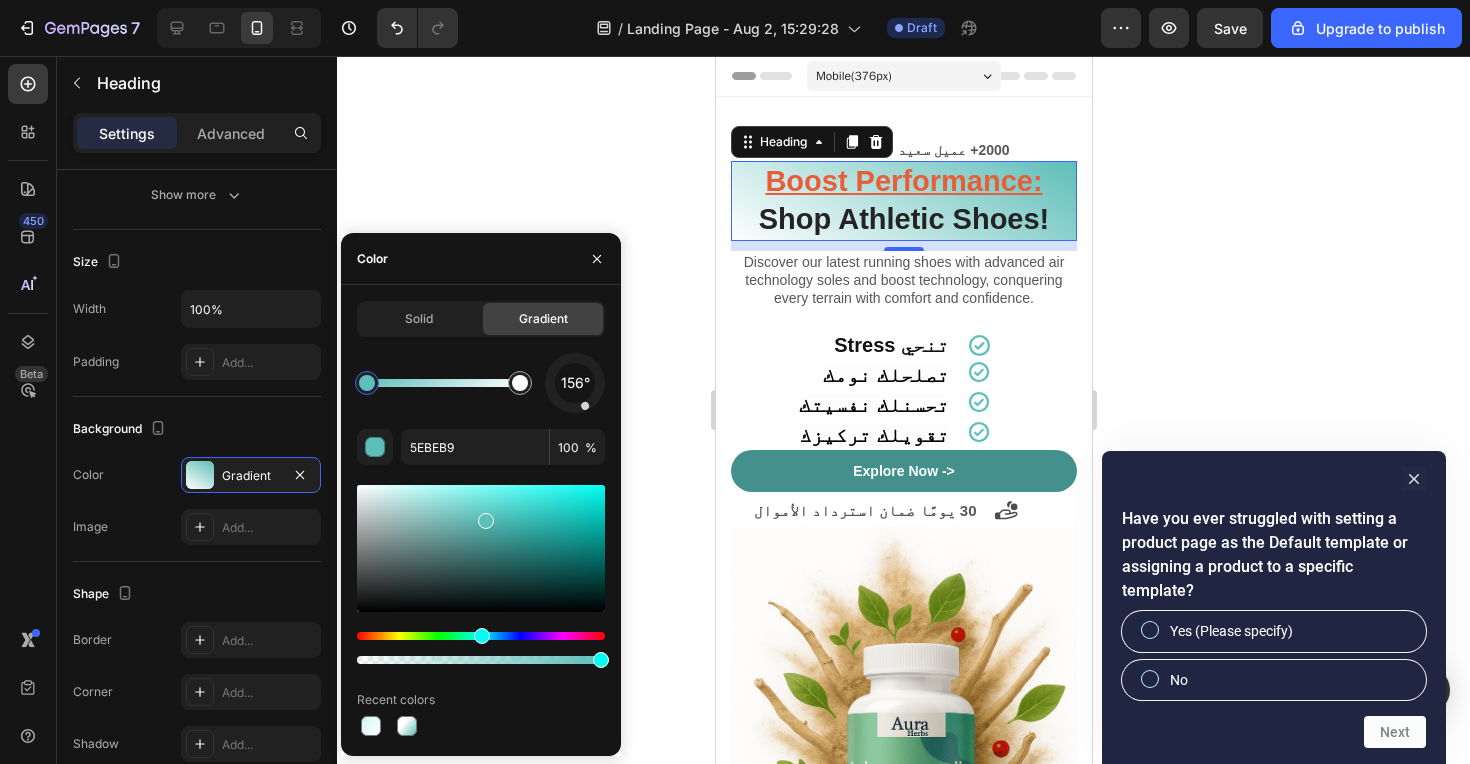 drag, startPoint x: 565, startPoint y: 405, endPoint x: 587, endPoint y: 405, distance: 22 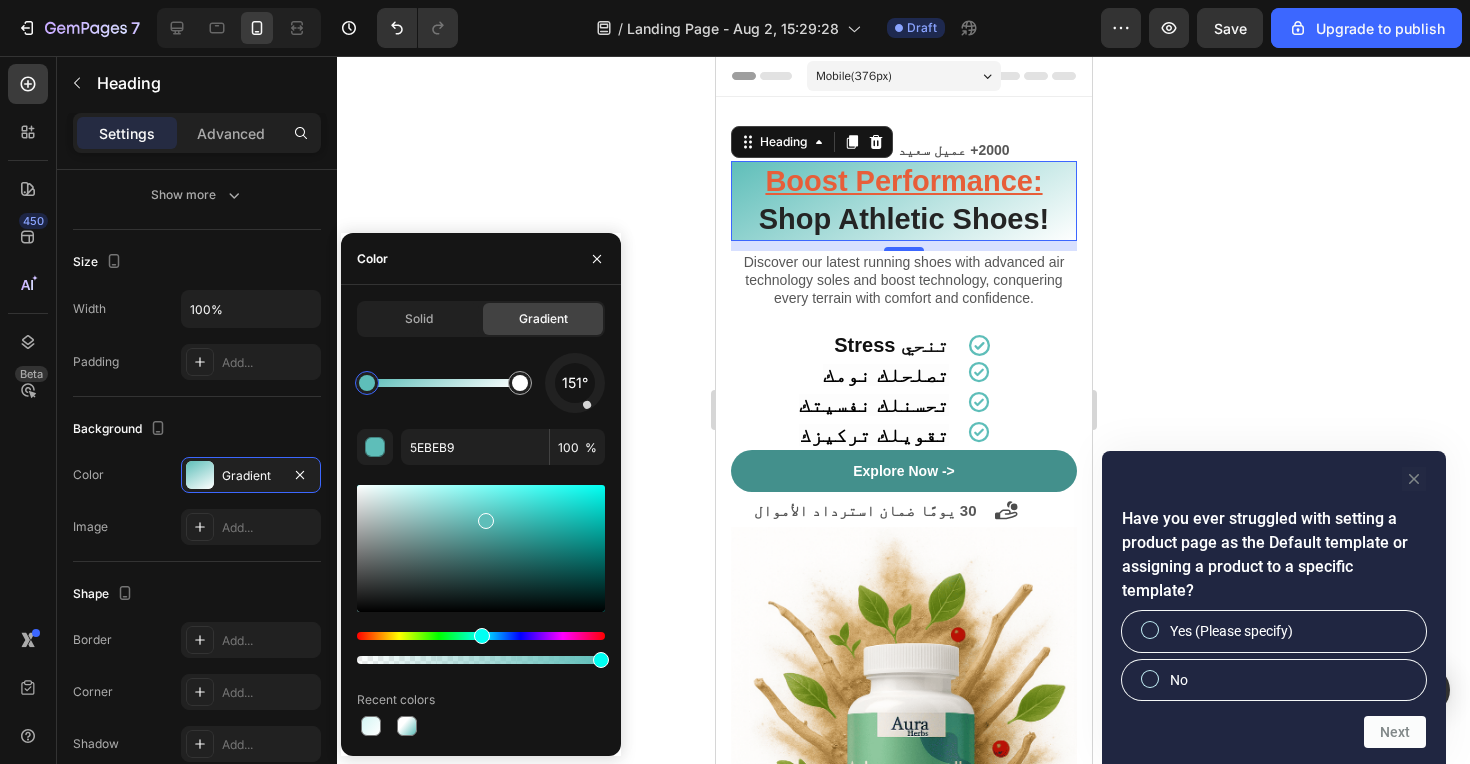click 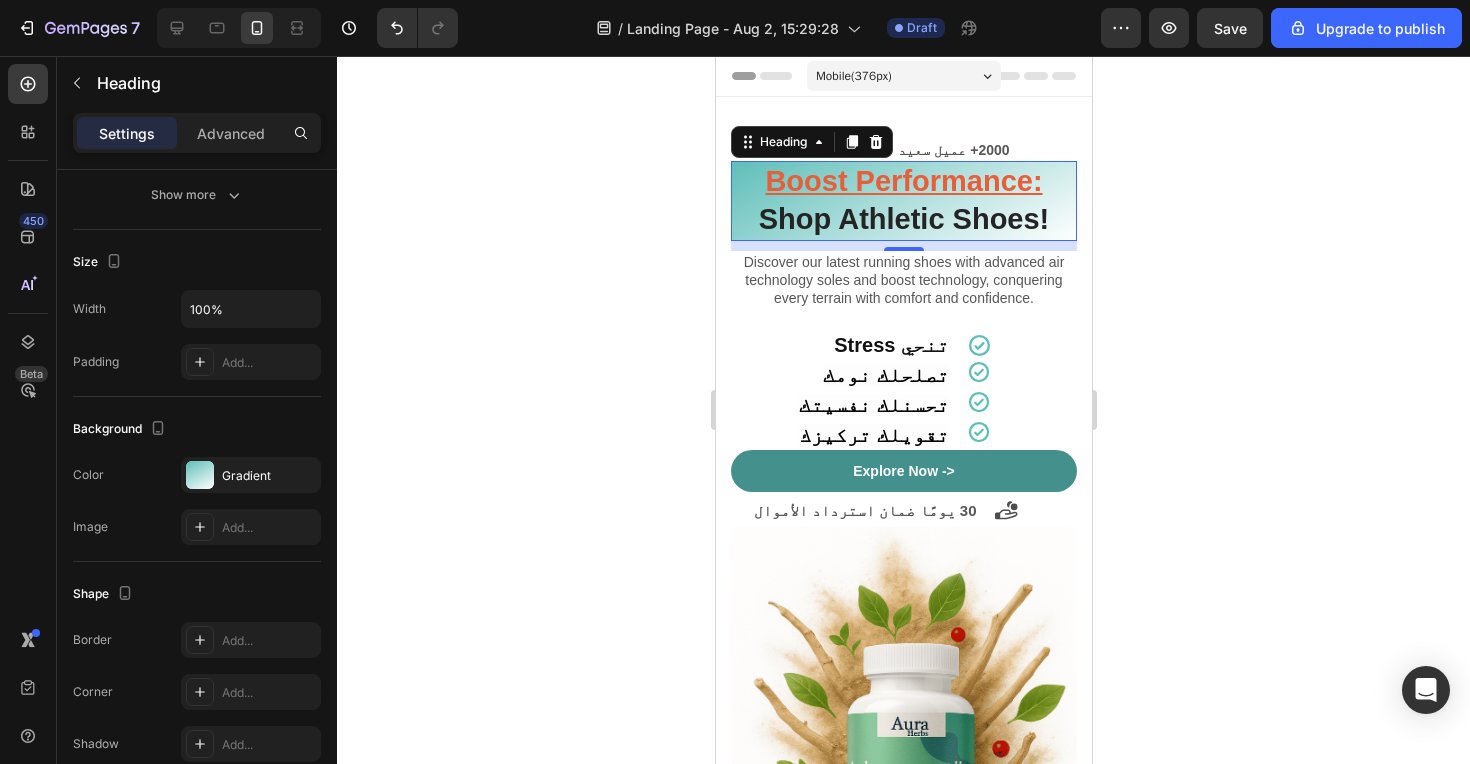 click 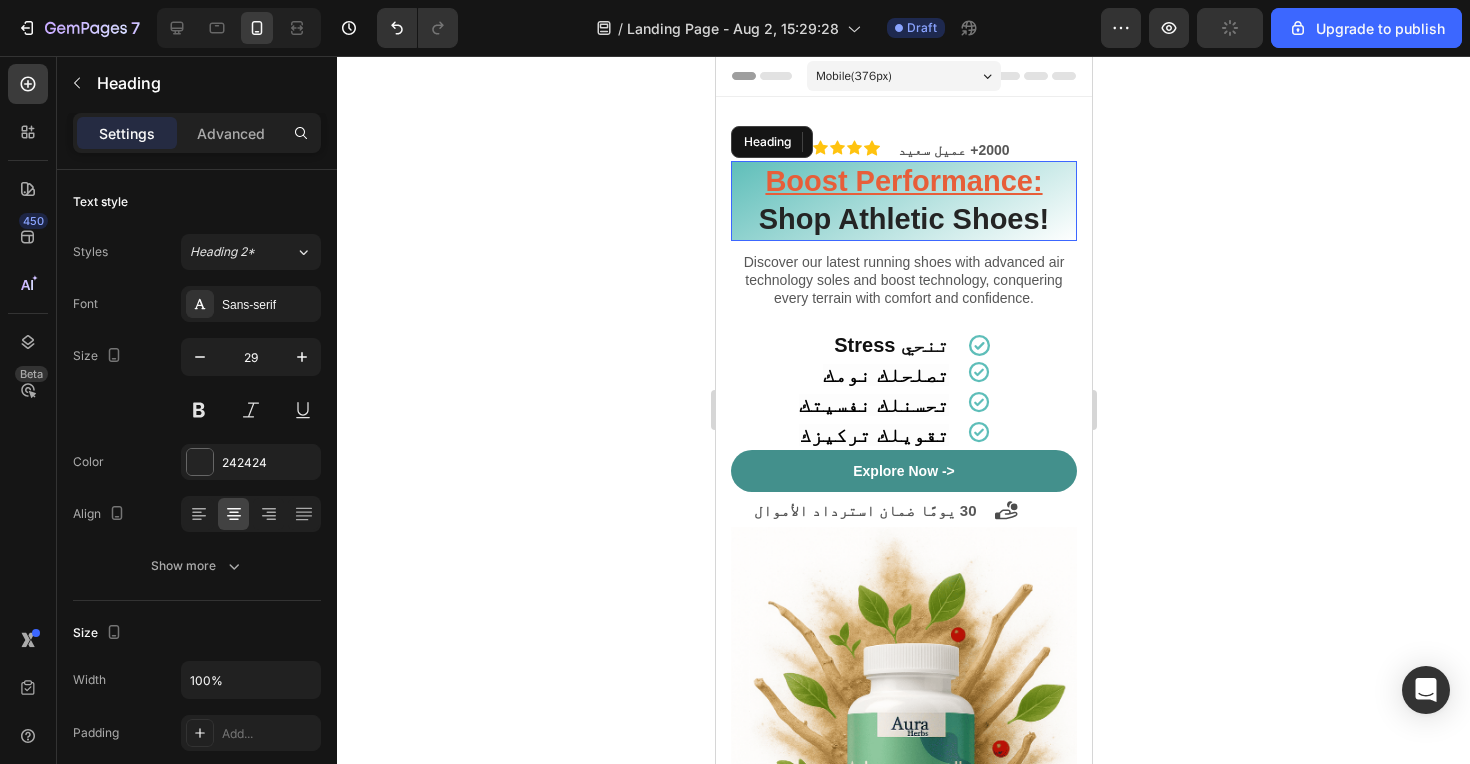 click on "Boost Performance: Shop Athletic Shoes!" at bounding box center (903, 200) 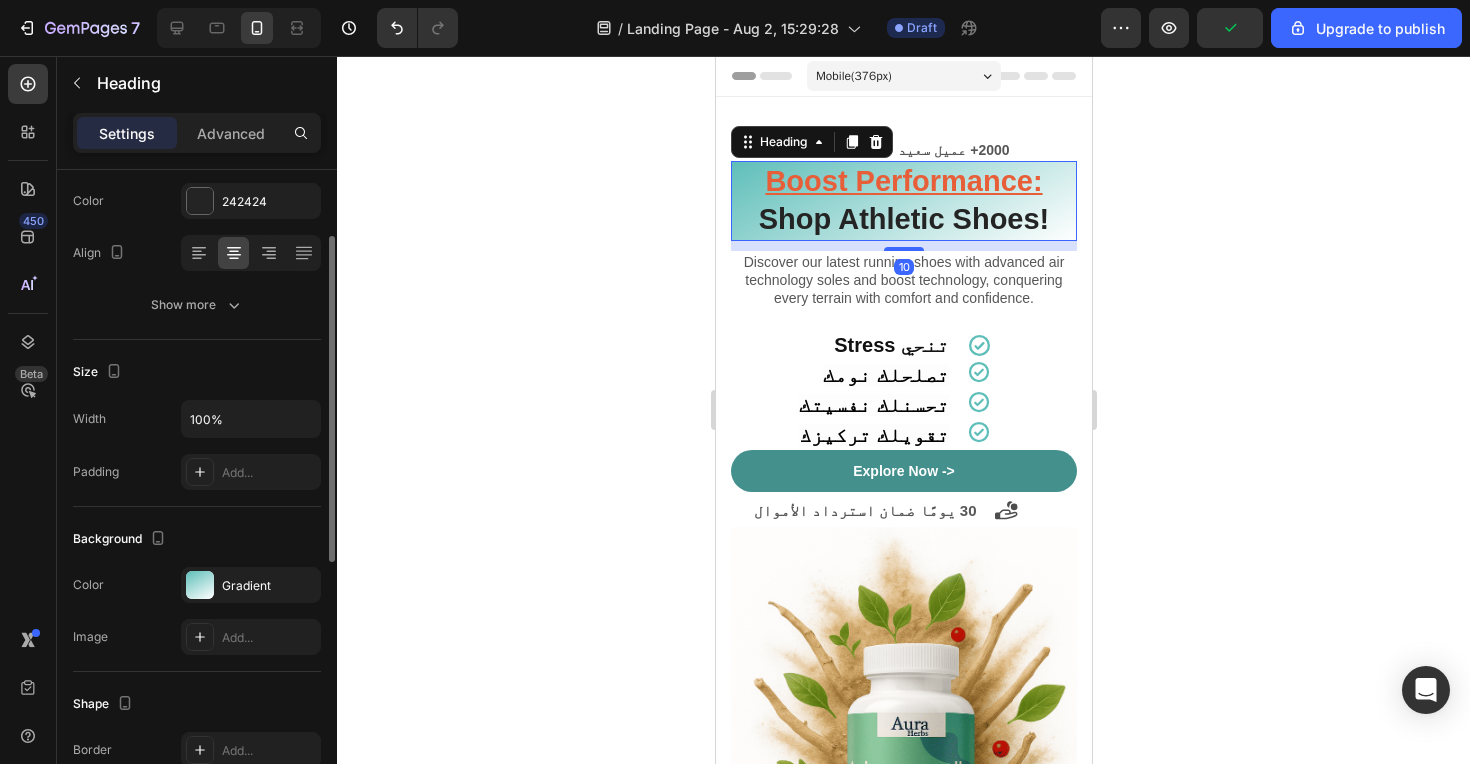 scroll, scrollTop: 272, scrollLeft: 0, axis: vertical 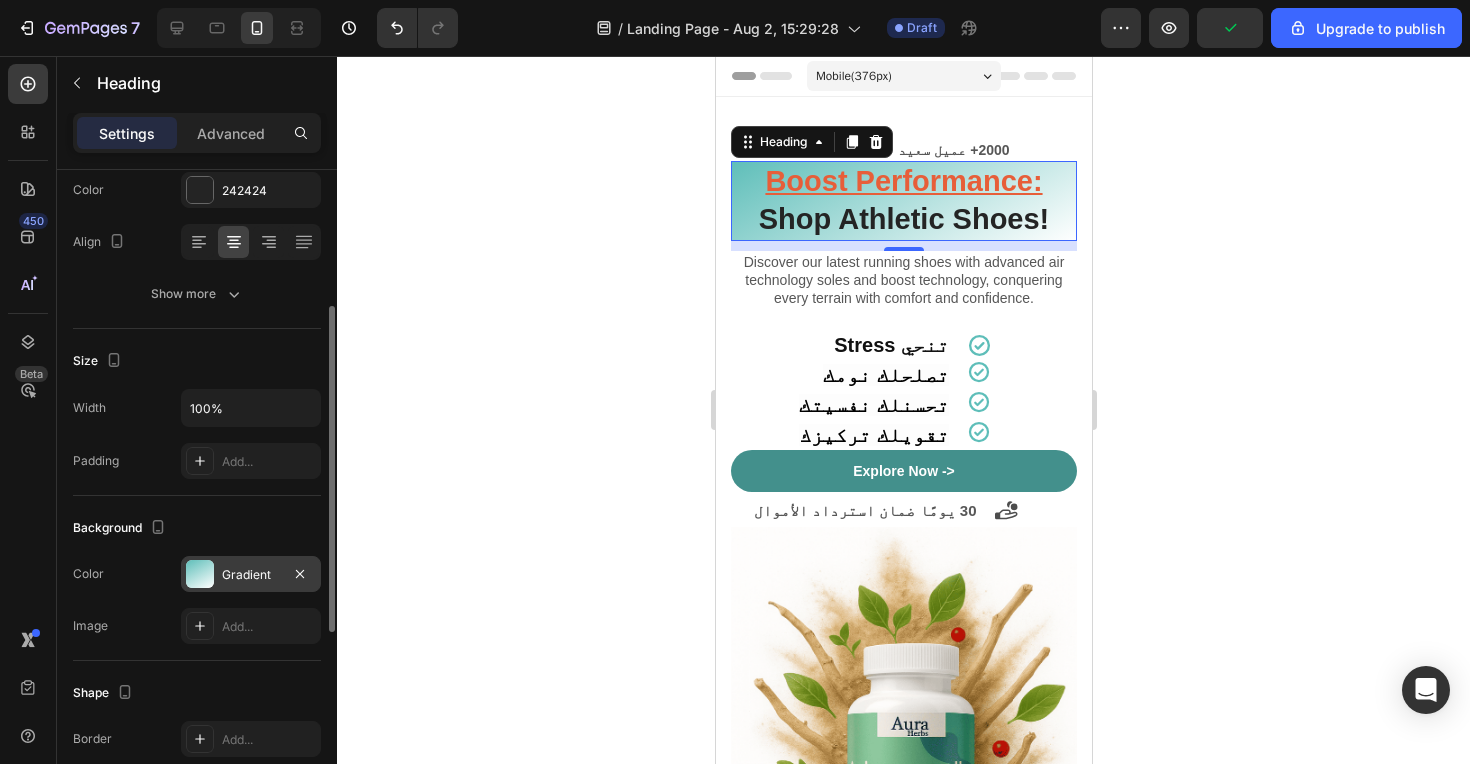 click on "Gradient" at bounding box center [251, 575] 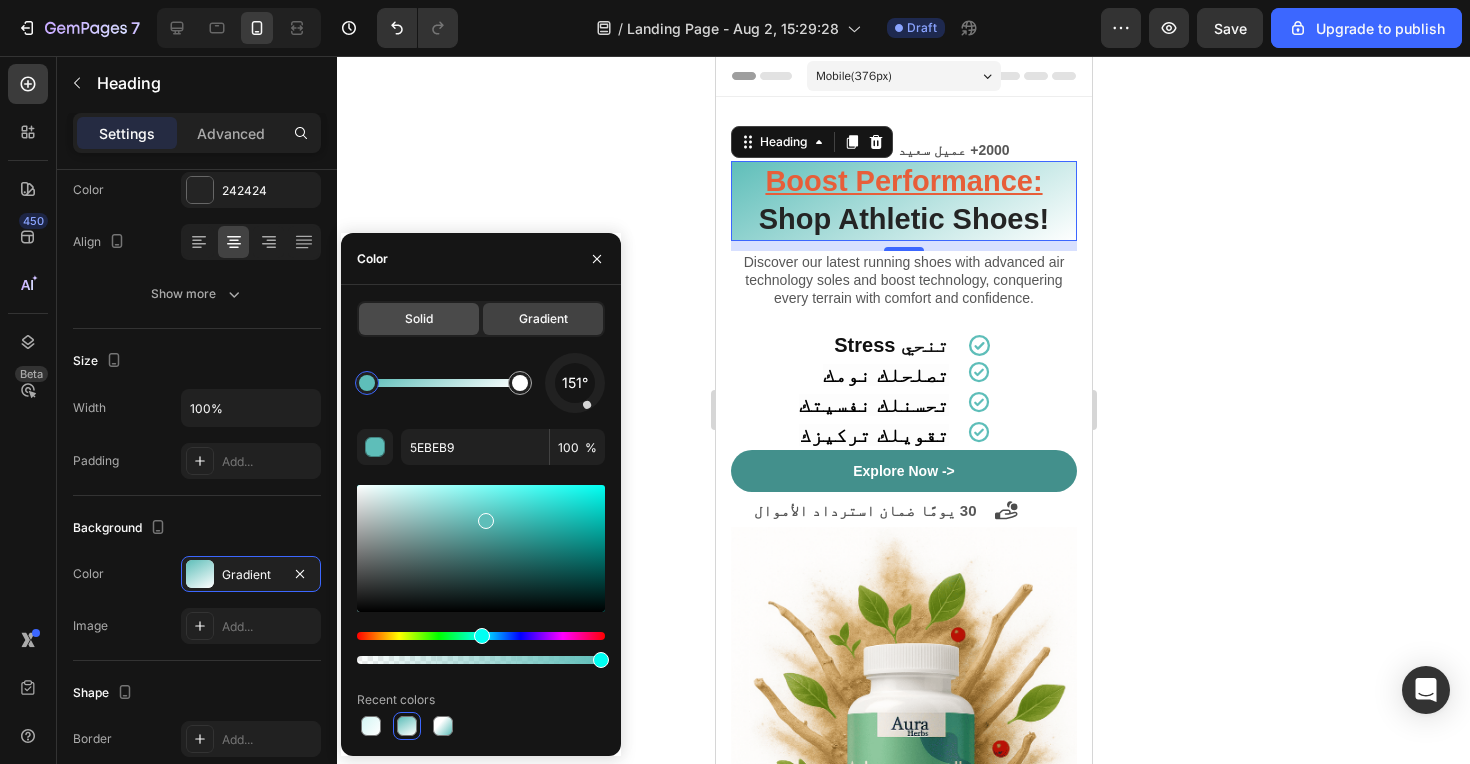 click on "Solid" 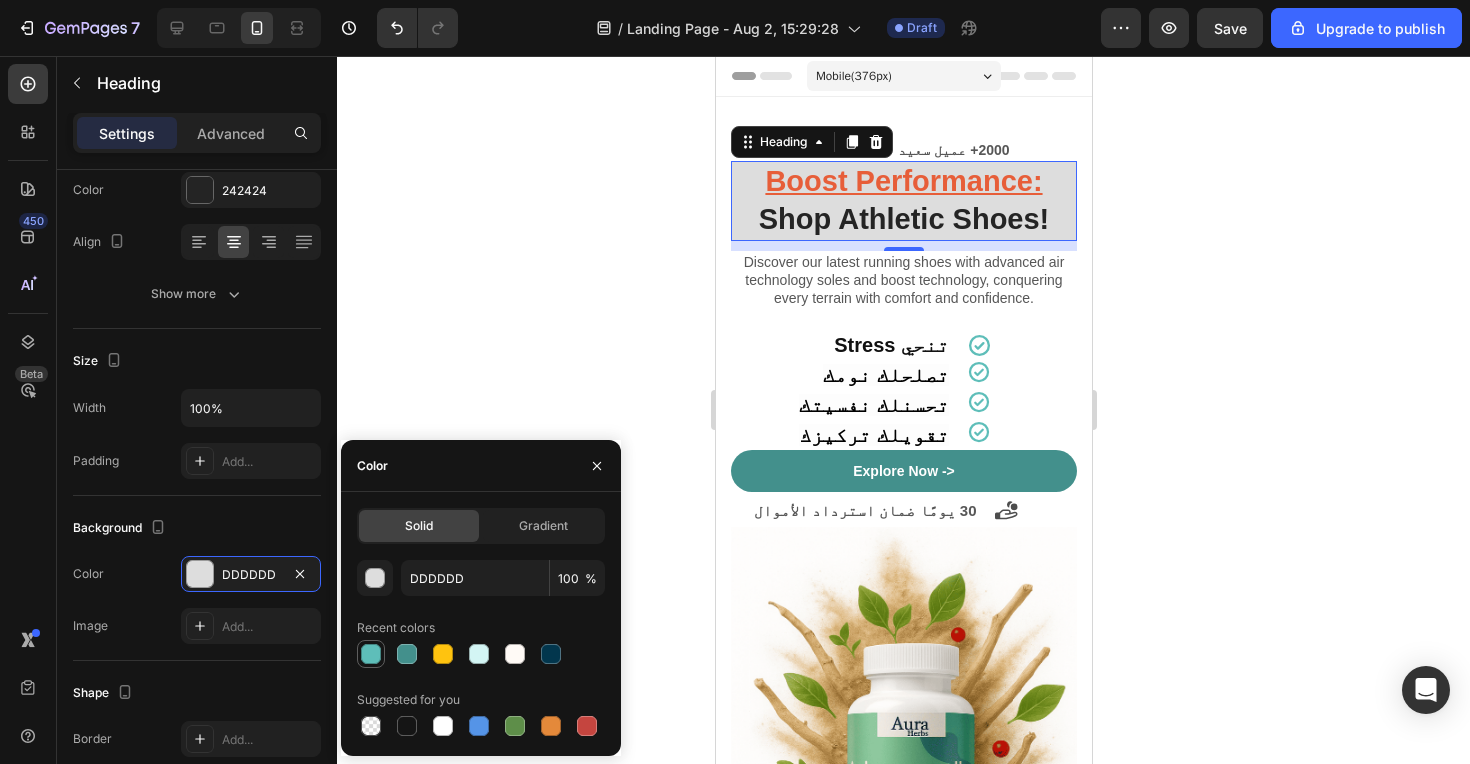 click at bounding box center (371, 654) 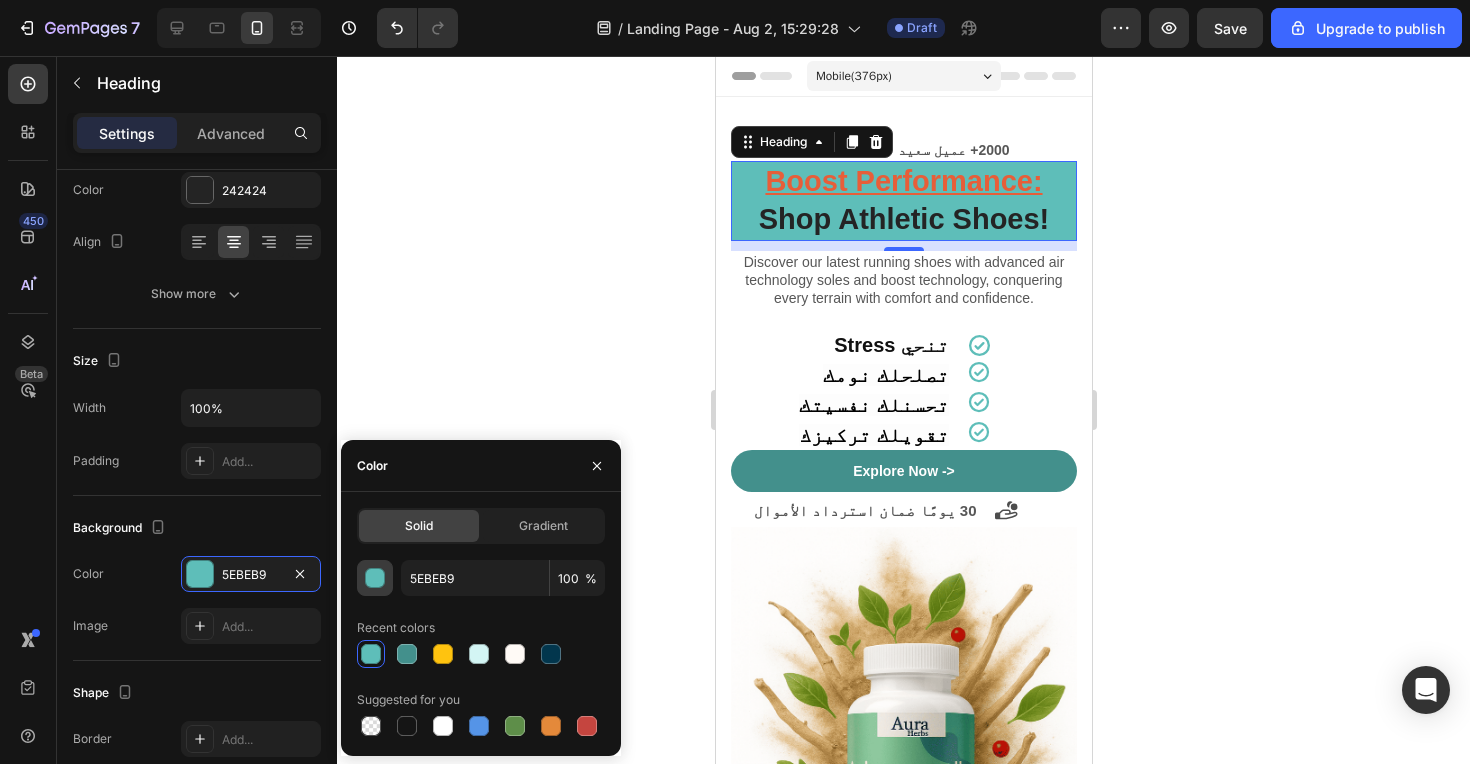click at bounding box center [376, 579] 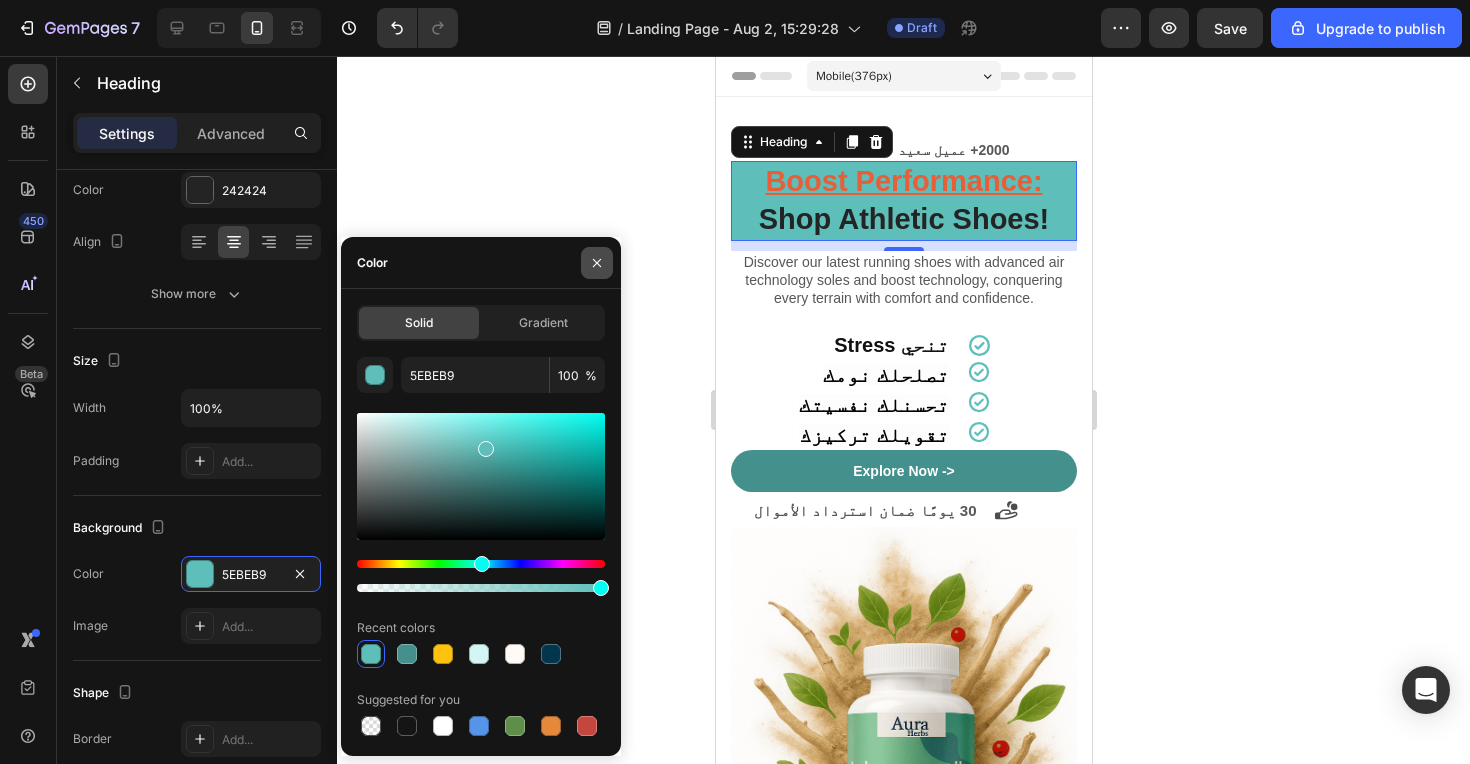 click 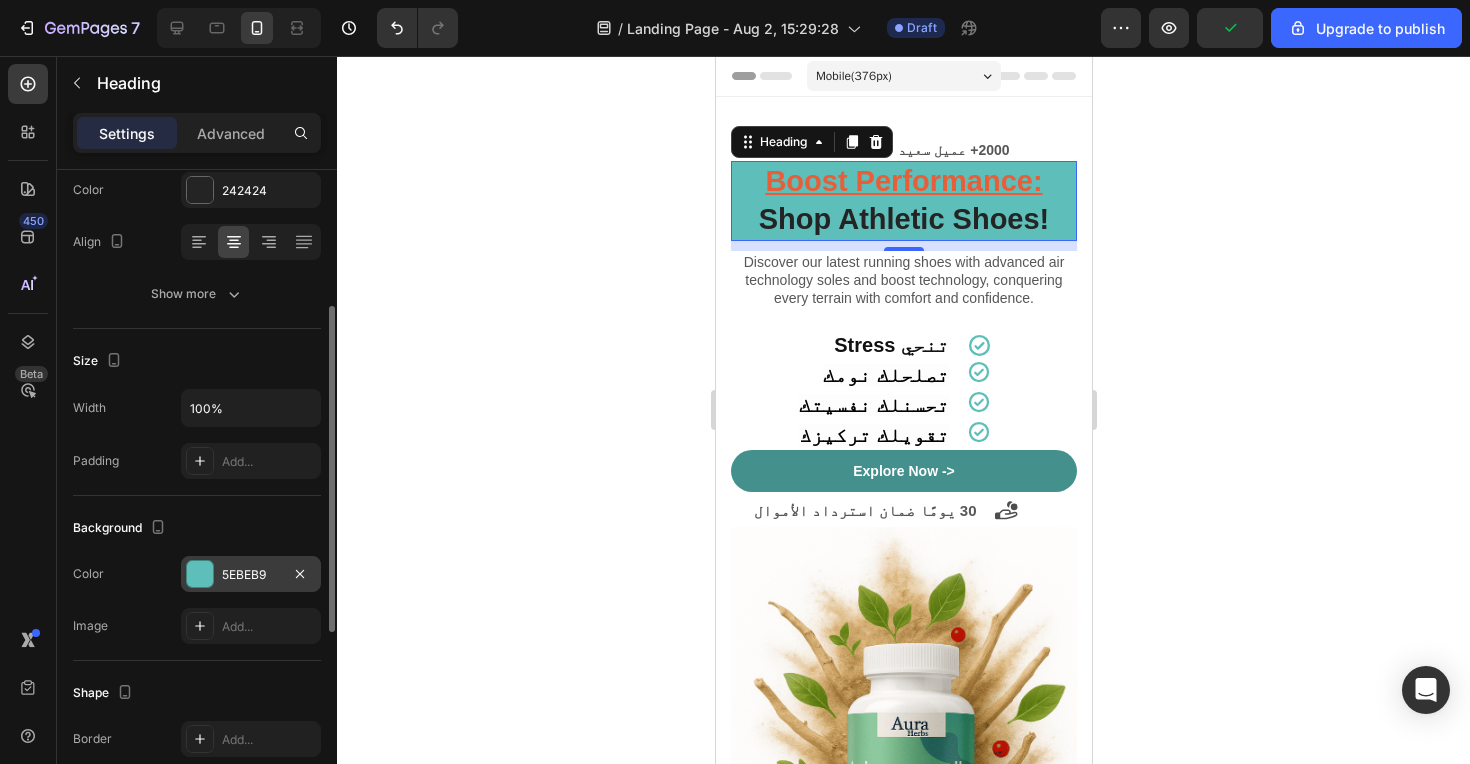 click at bounding box center (200, 574) 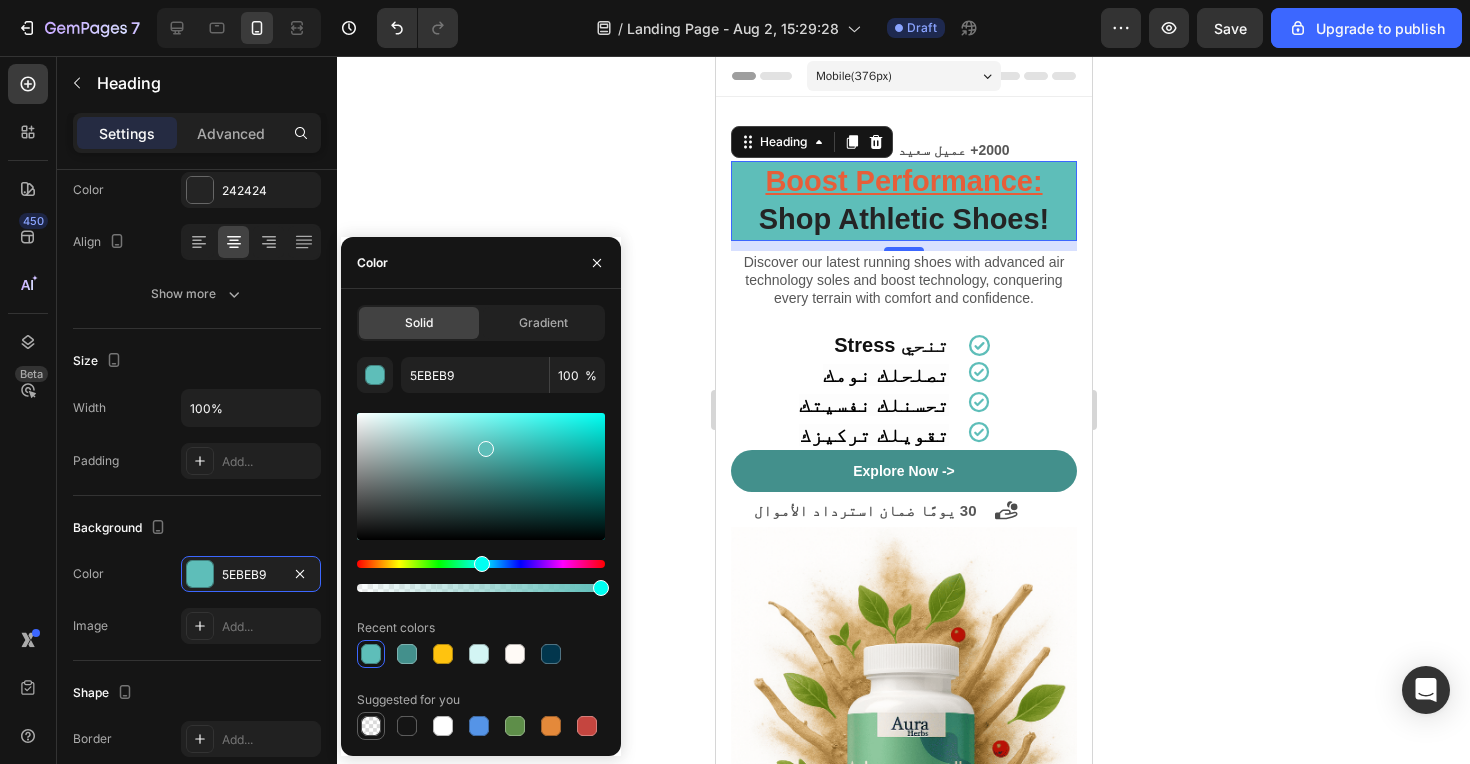 click at bounding box center [371, 726] 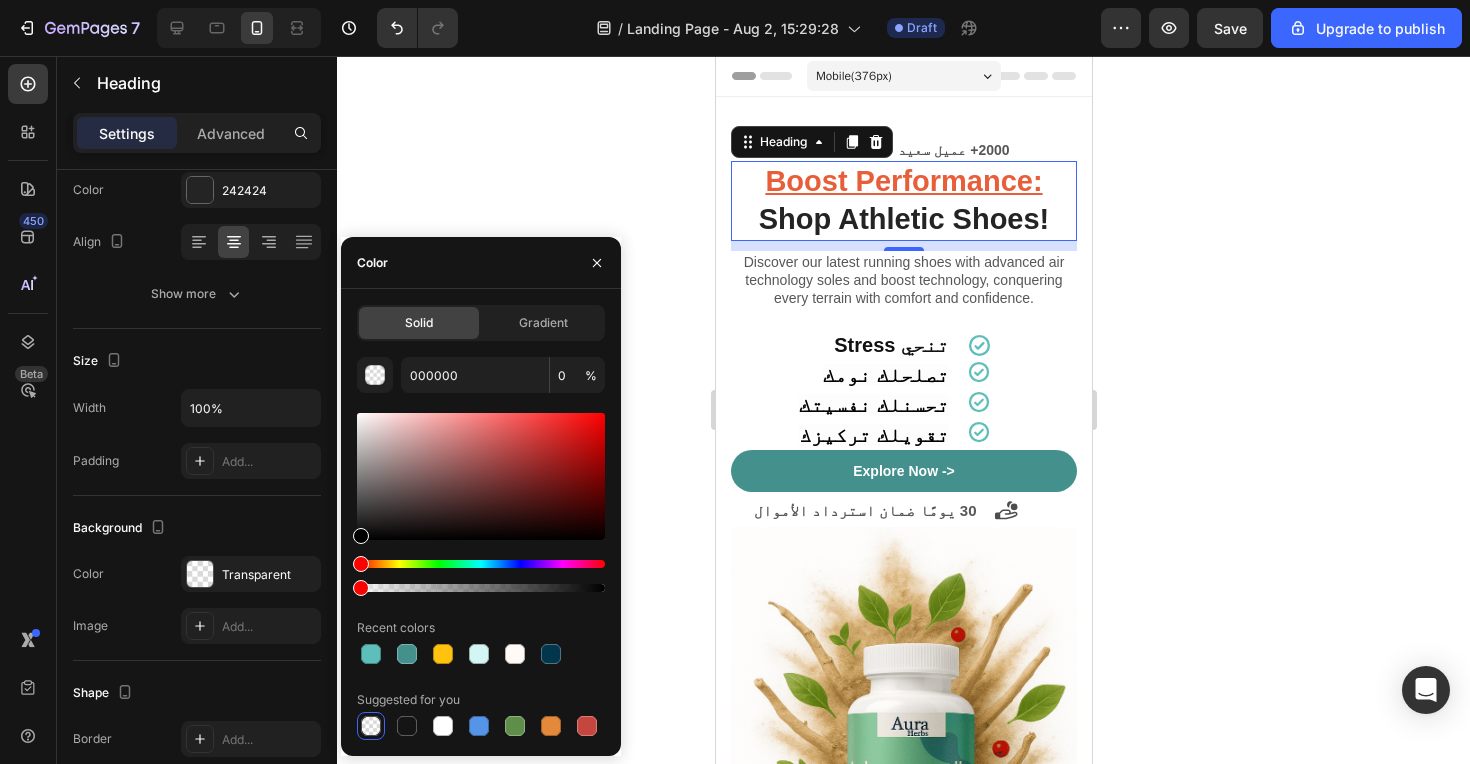 click 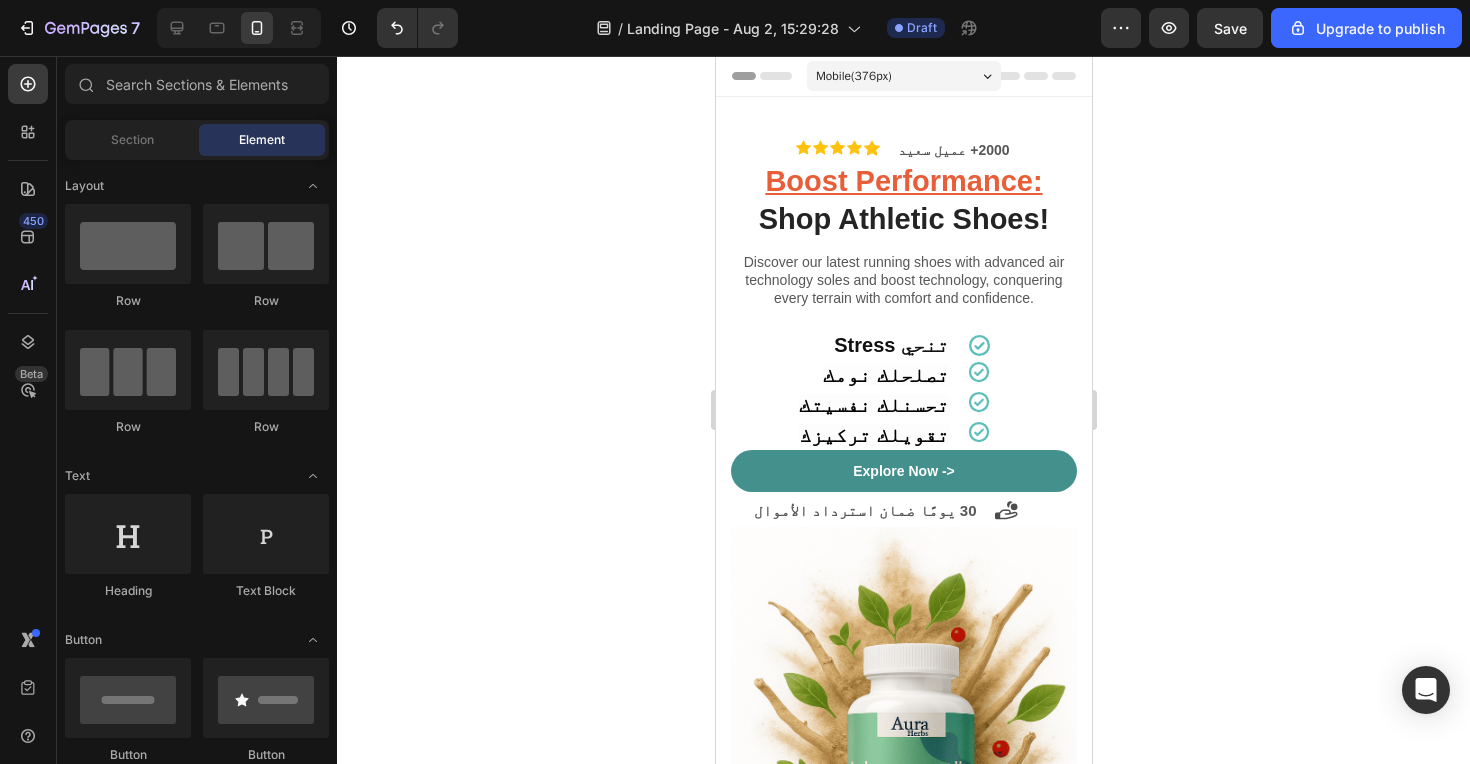 click on "Boost Performance: Shop Athletic Shoes! Heading Discover our latest running shoes with advanced air technology soles and boost technology, conquering every terrain with comfort and confidence. Text Block ‫تنحي Stress‬ Heading
Icon Row تصلحلك نومك Heading
Icon Row   تحسنلك نفسيتك Heading
Icon Row تقويلك تركيزك Heading
Icon Row Explore Now -> Button ‫30 يومًا ضمان استرداد الأموال‬ Text Block
Icon Row Image 2000+ 5-Star Reviews Text Block Row Row Icon Icon Icon Icon Icon Icon List ‫2000+ عميل سعيد‬ Text Block Row Row Section 1" at bounding box center [903, 571] 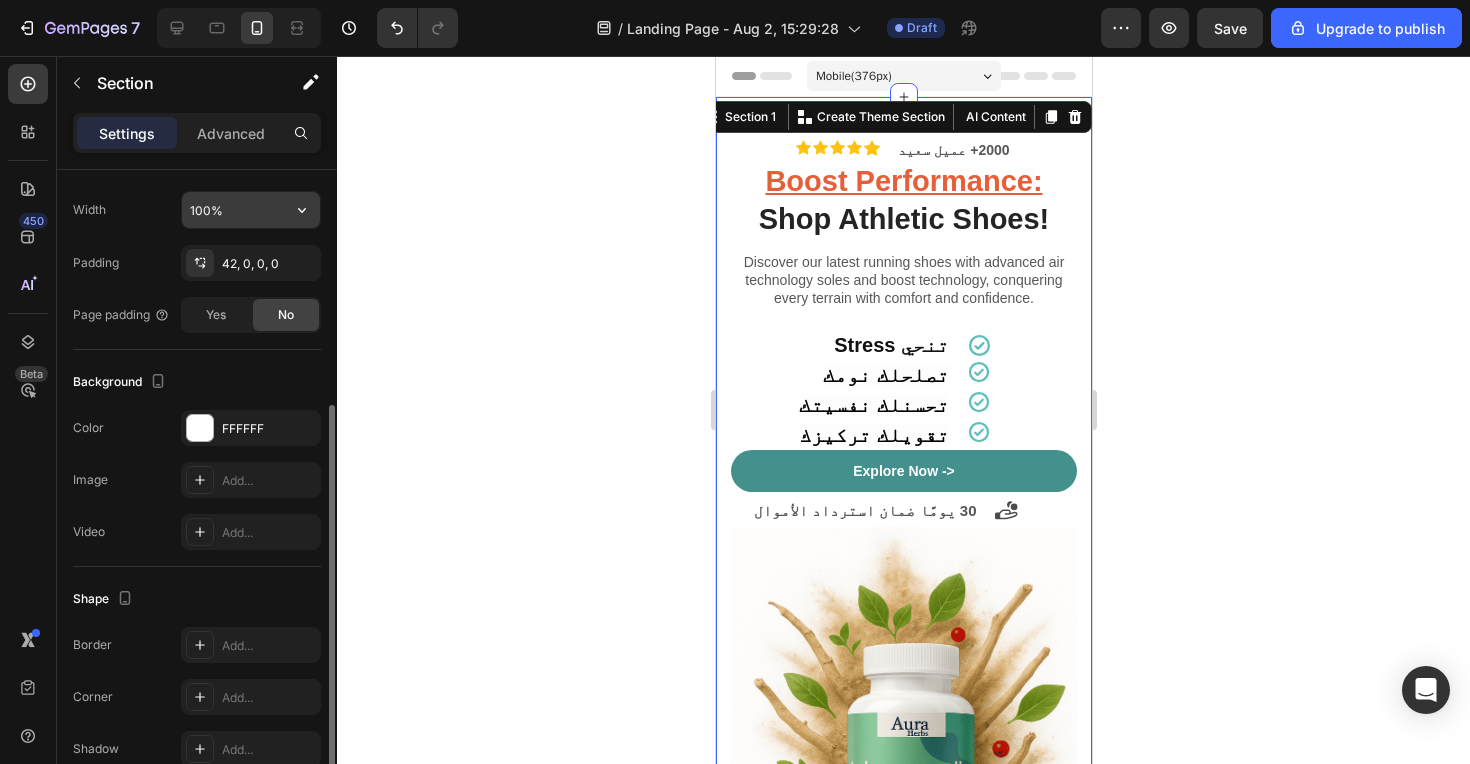 scroll, scrollTop: 419, scrollLeft: 0, axis: vertical 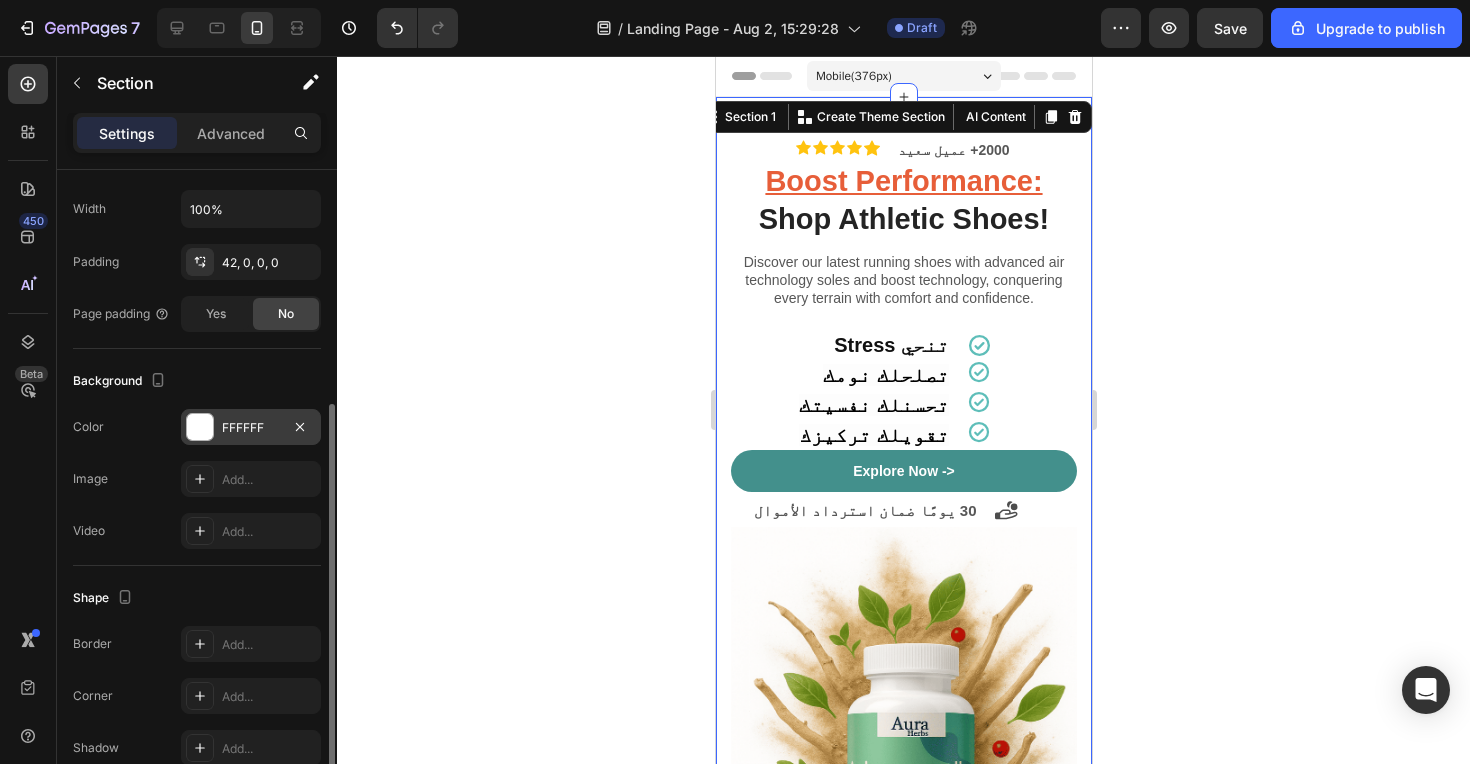 click on "FFFFFF" at bounding box center [251, 427] 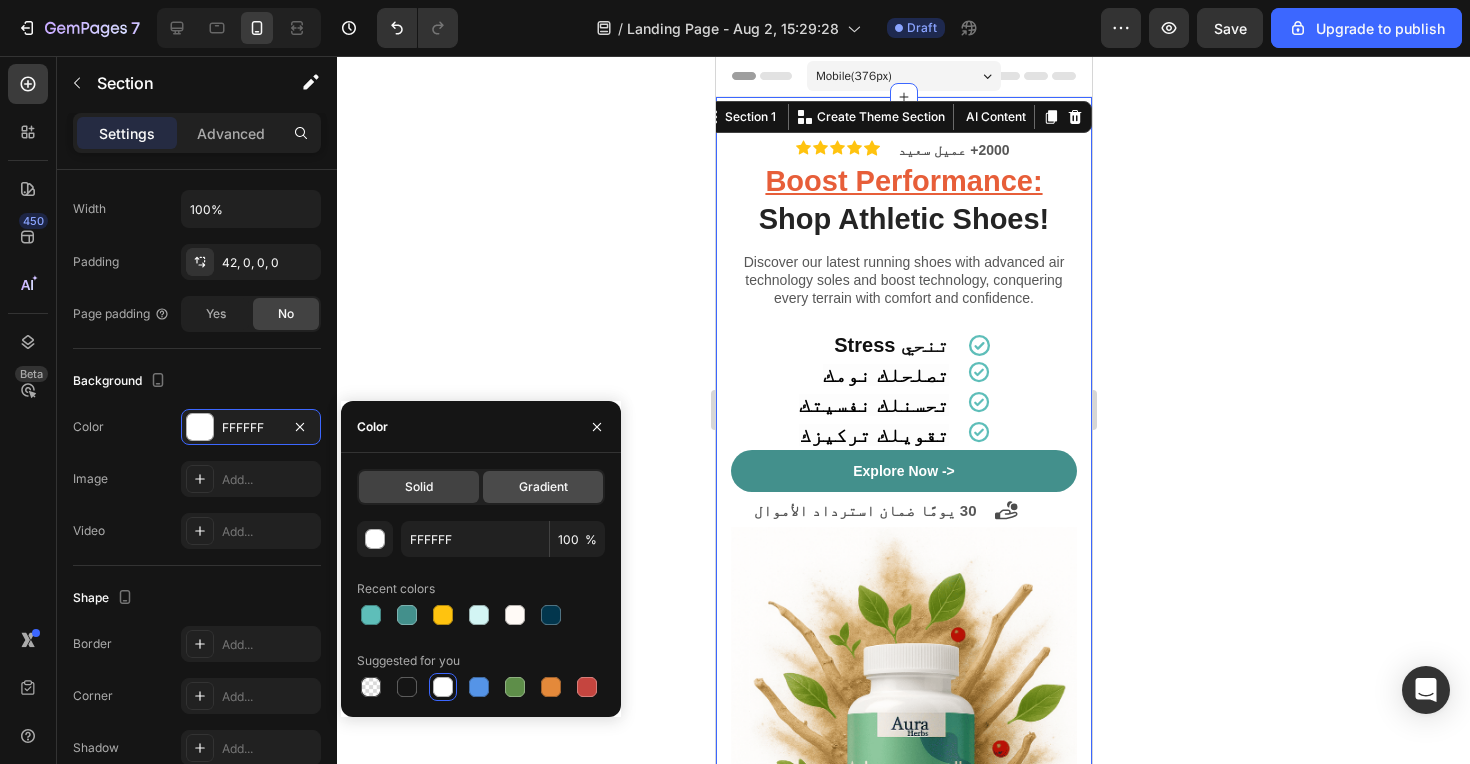 click on "Gradient" 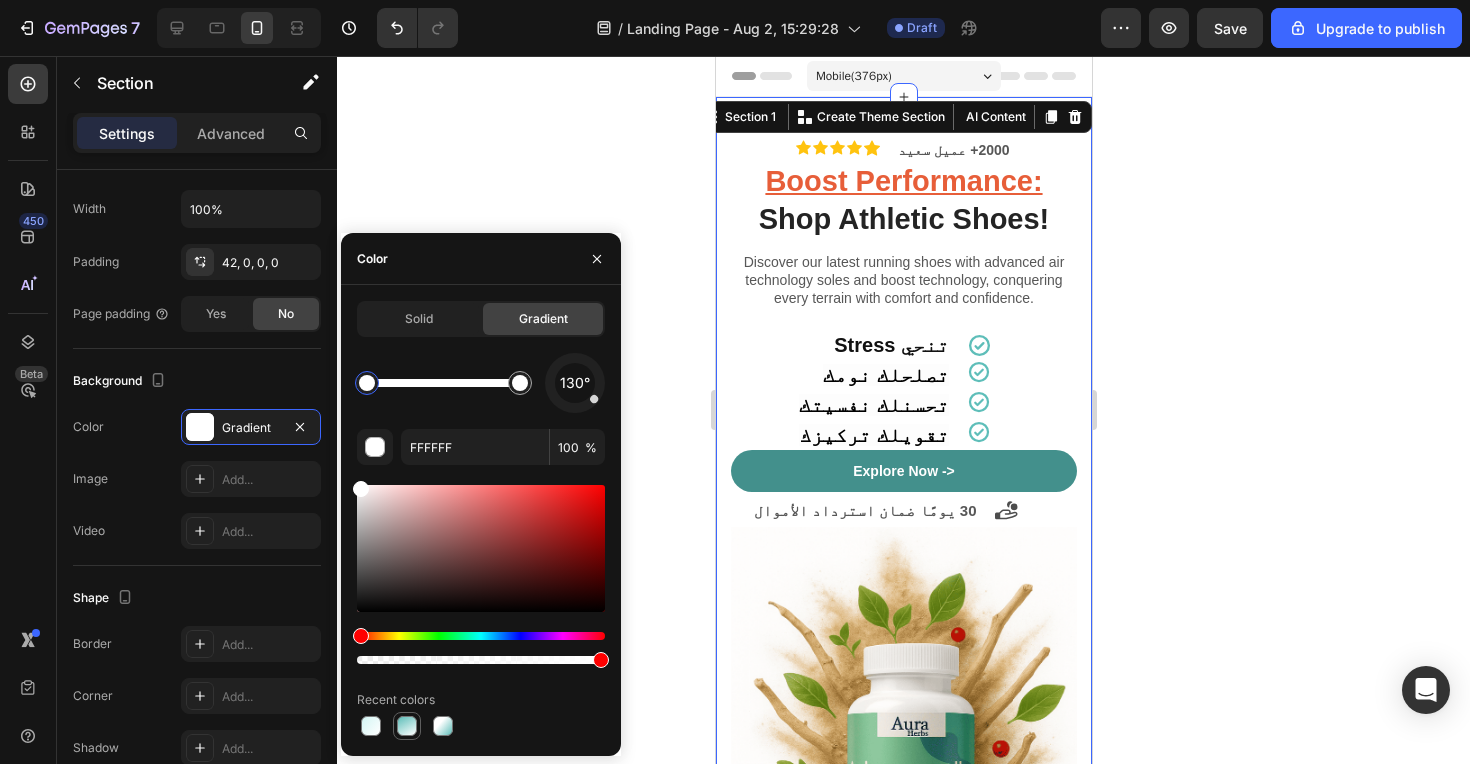 click at bounding box center (407, 726) 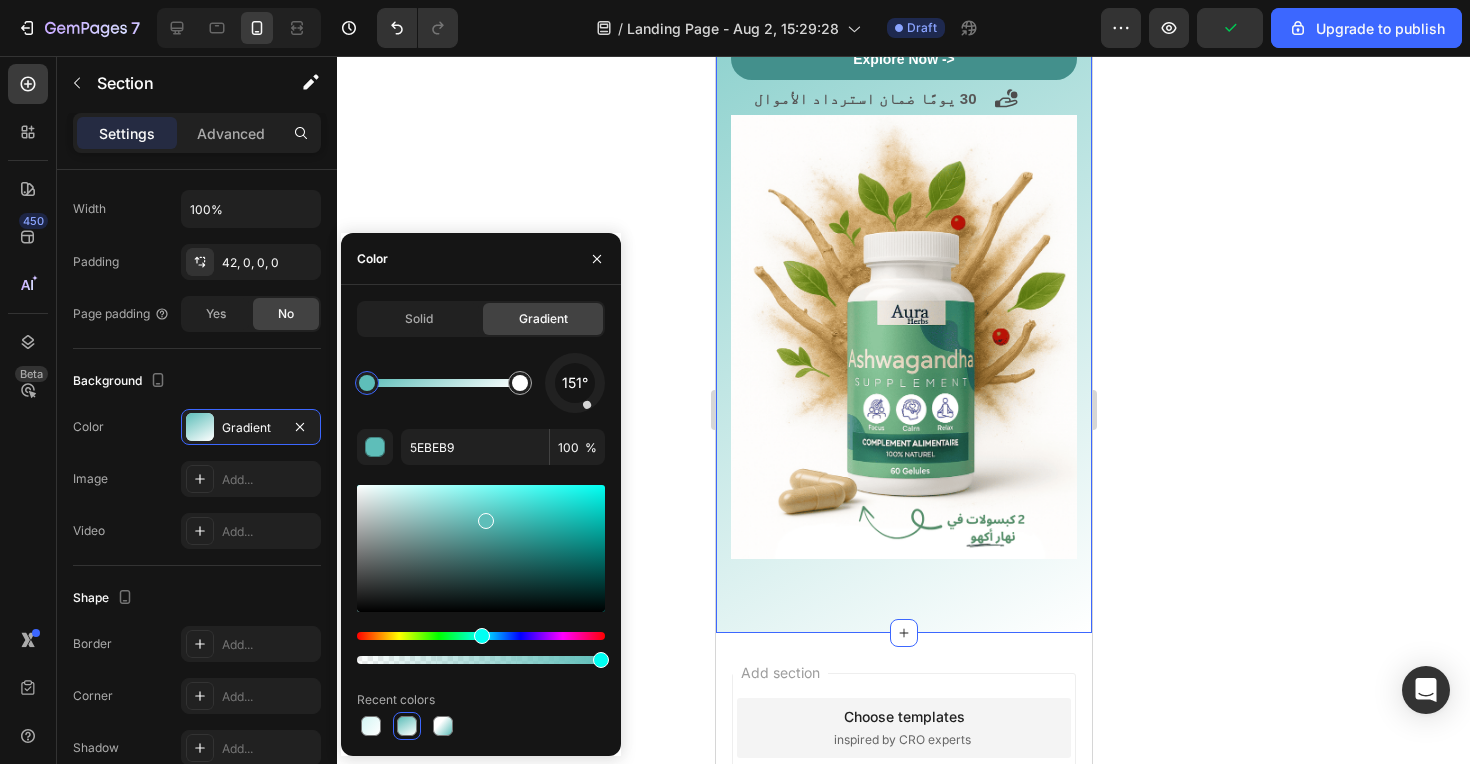 scroll, scrollTop: 410, scrollLeft: 0, axis: vertical 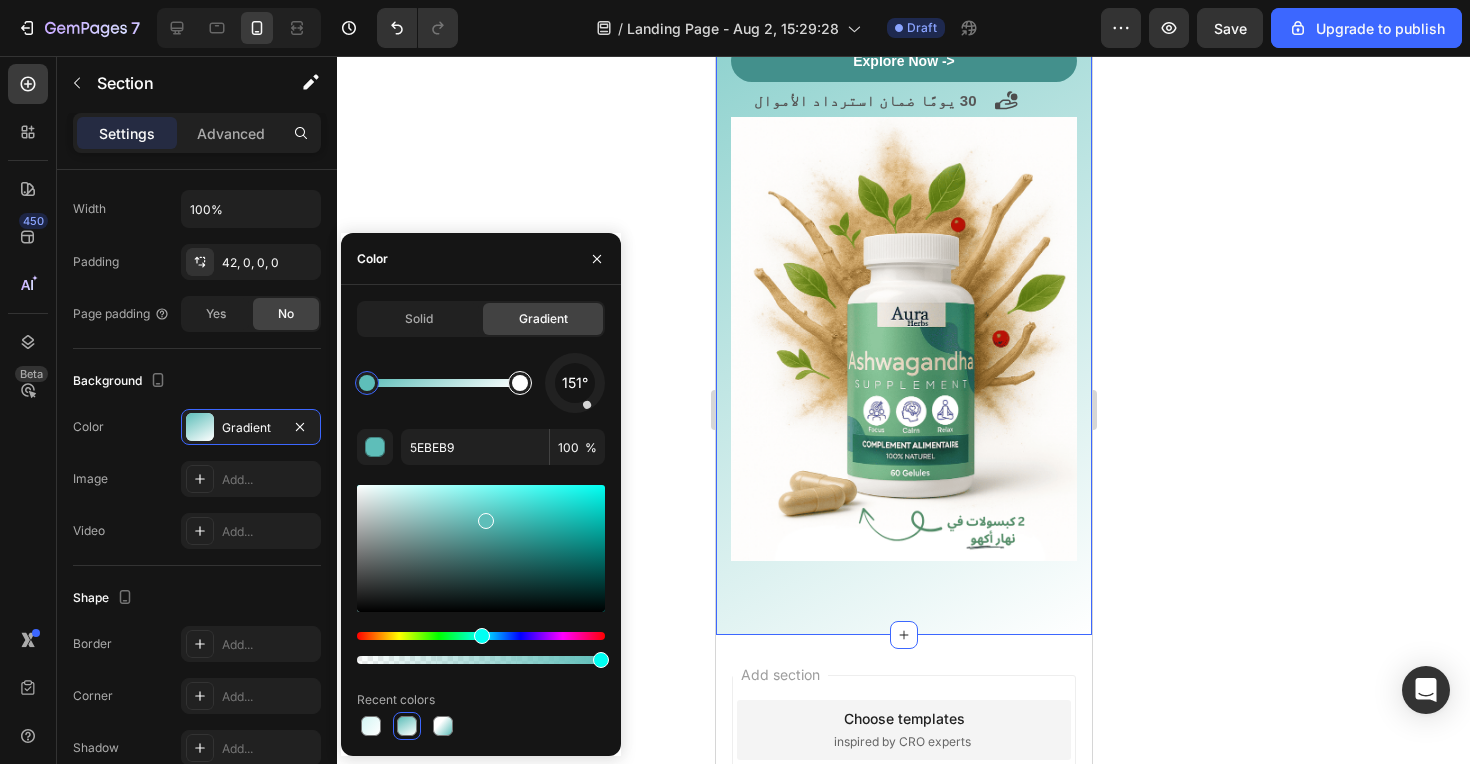 type on "FFFFFF" 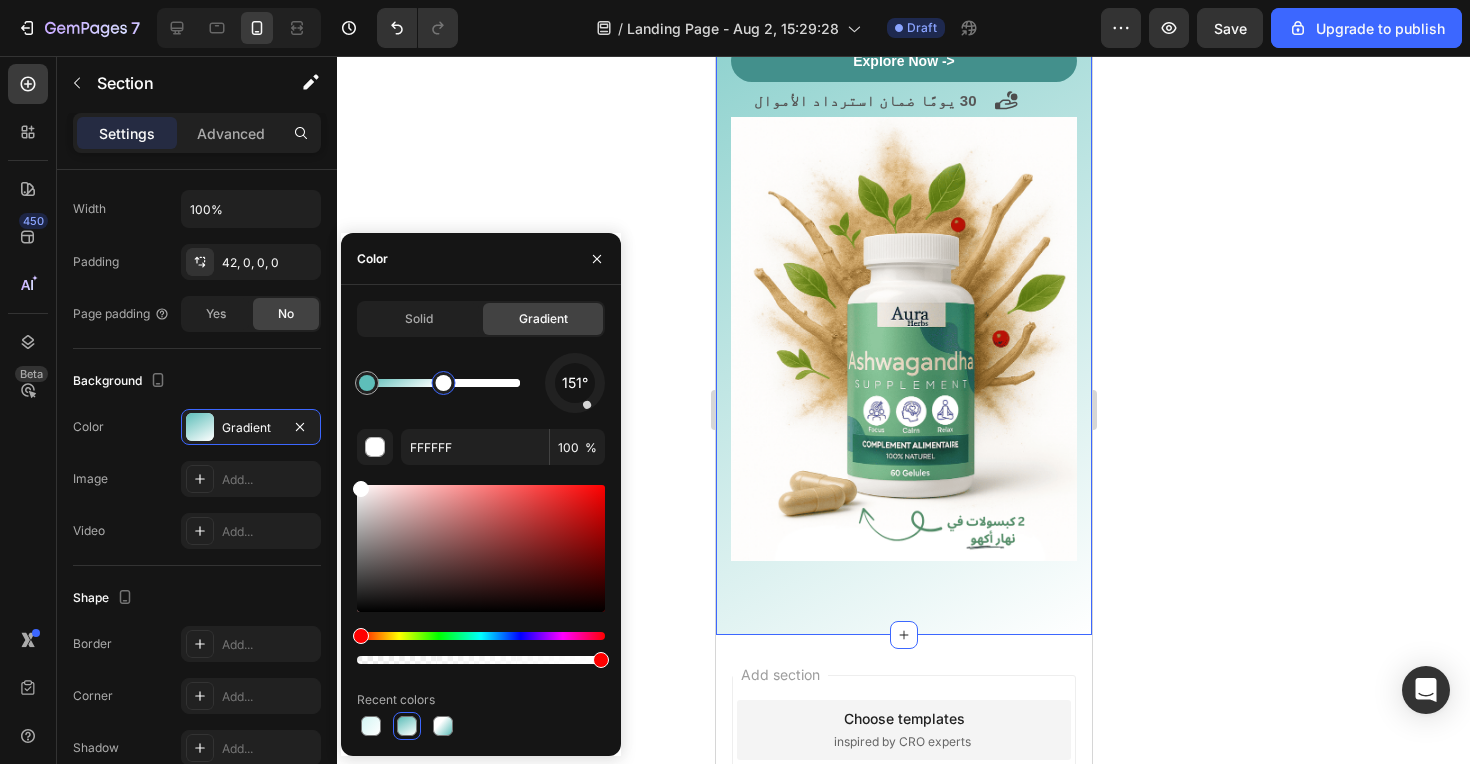 drag, startPoint x: 519, startPoint y: 384, endPoint x: 443, endPoint y: 386, distance: 76.02631 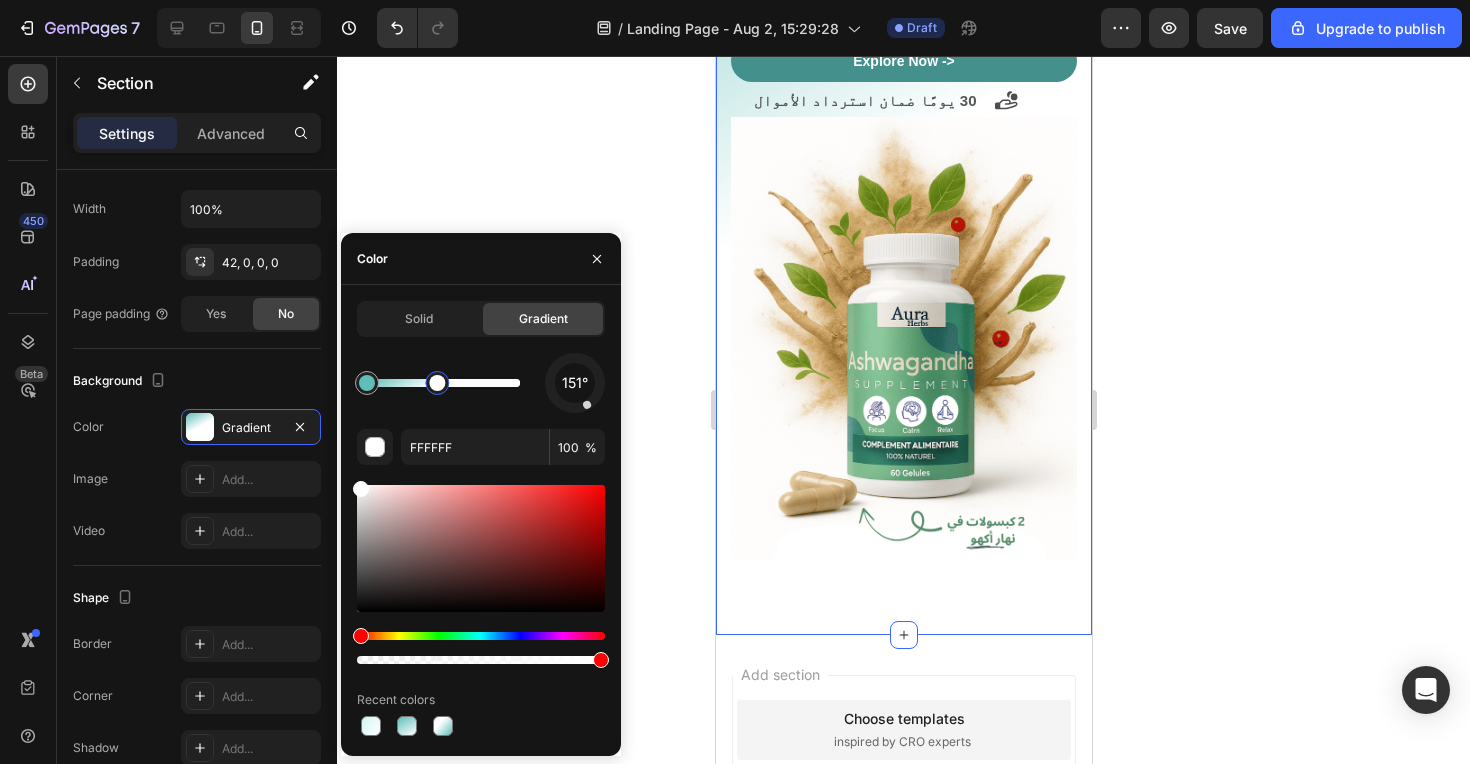 drag, startPoint x: 447, startPoint y: 387, endPoint x: 430, endPoint y: 387, distance: 17 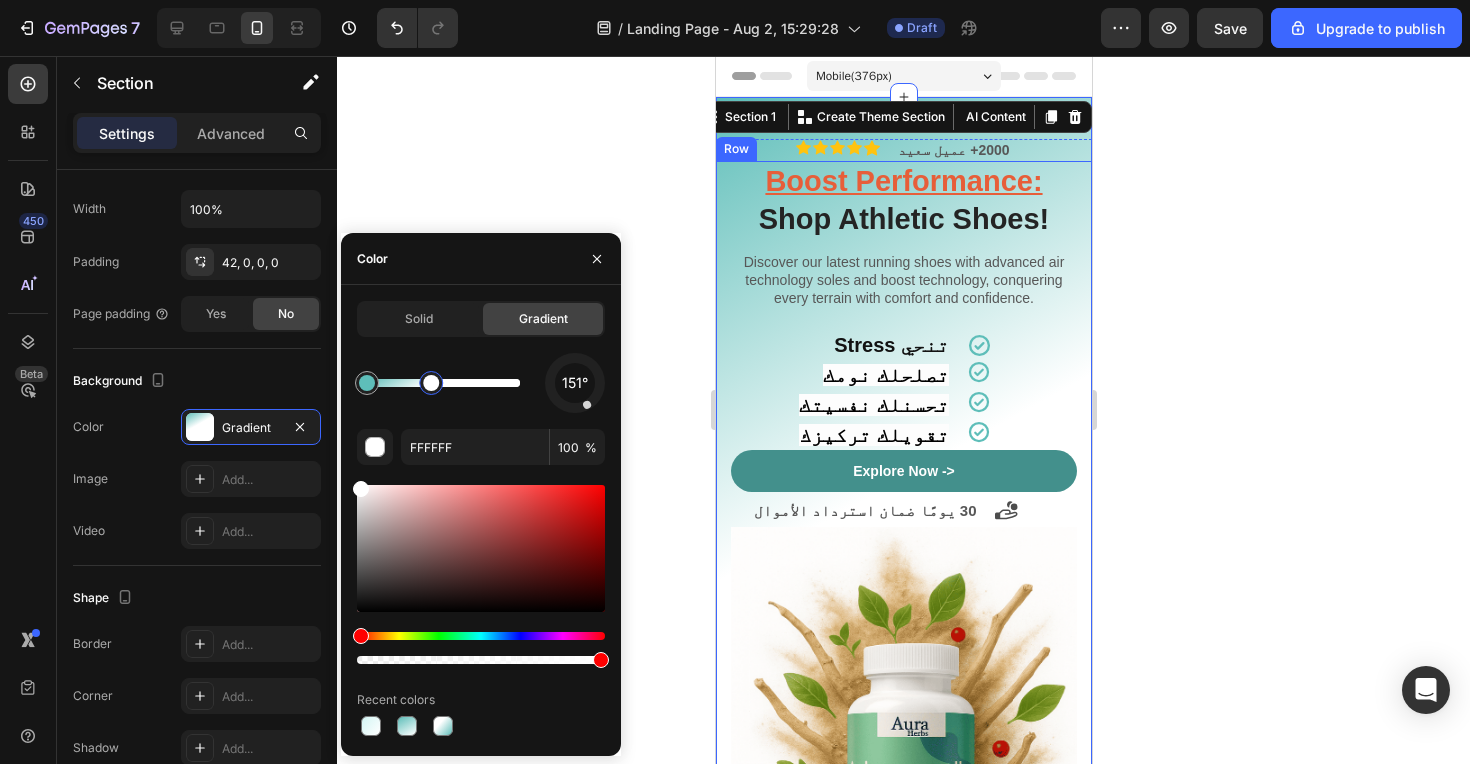scroll, scrollTop: 0, scrollLeft: 0, axis: both 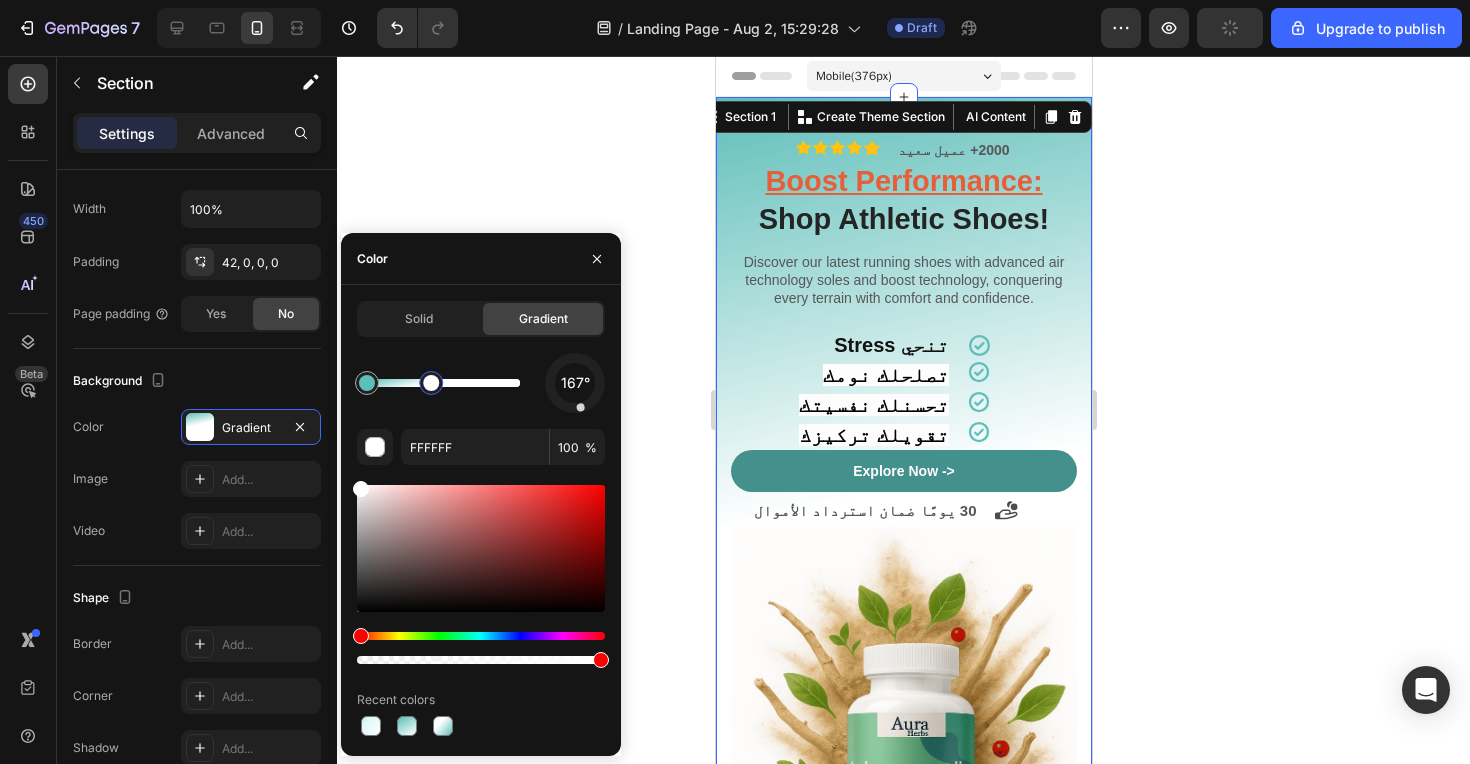 click on "167° FFFFFF 100 % Recent colors" at bounding box center (481, 546) 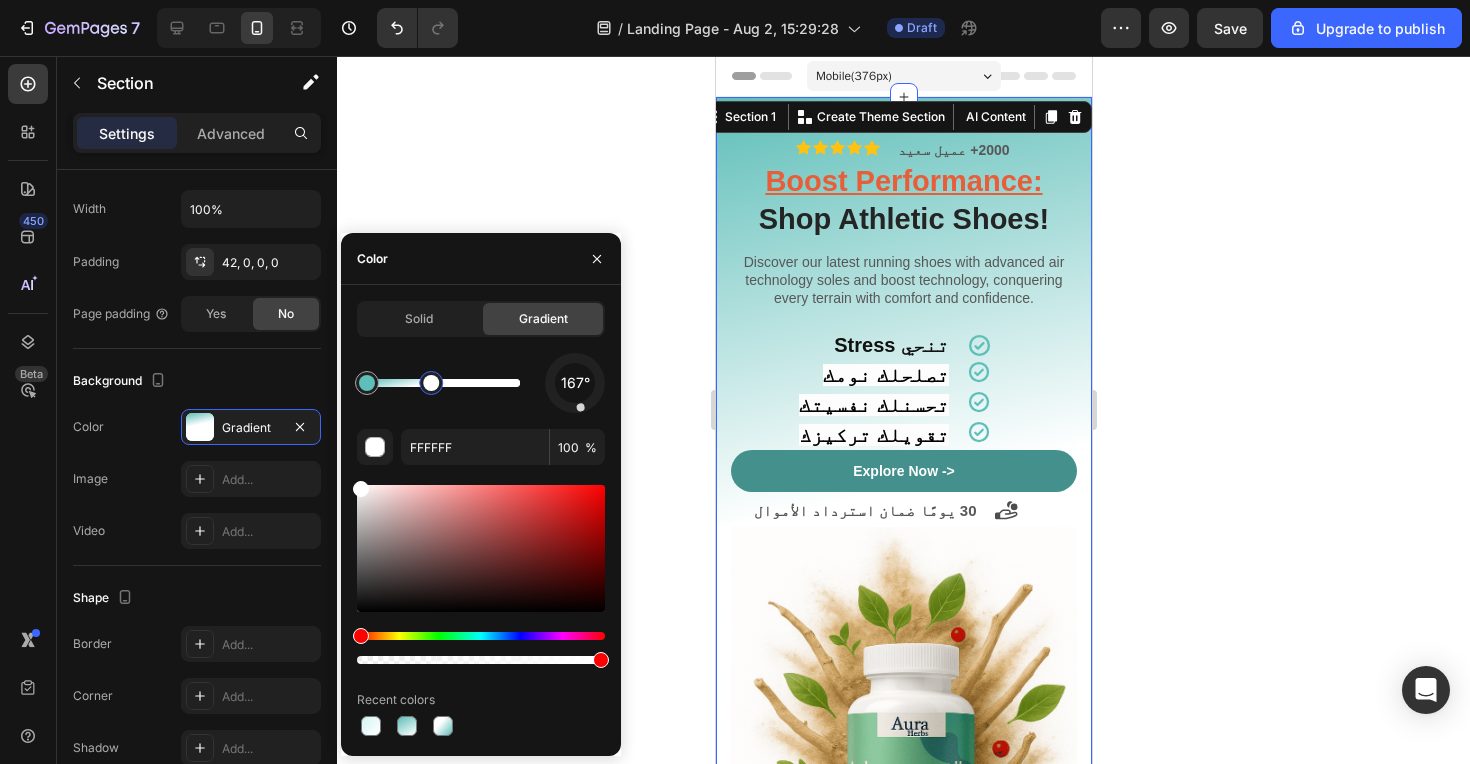 click 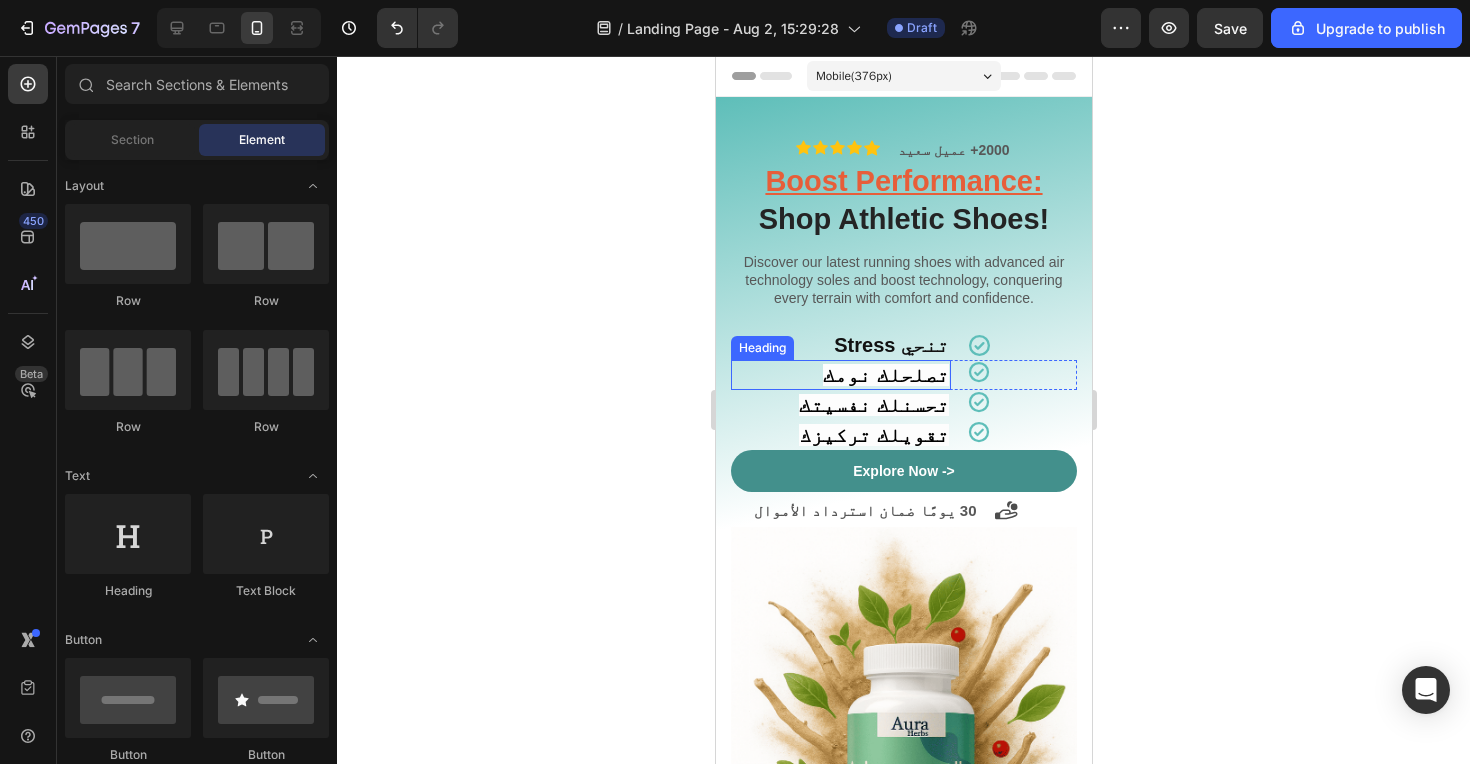 click on "تصلحلك نومك" at bounding box center (885, 375) 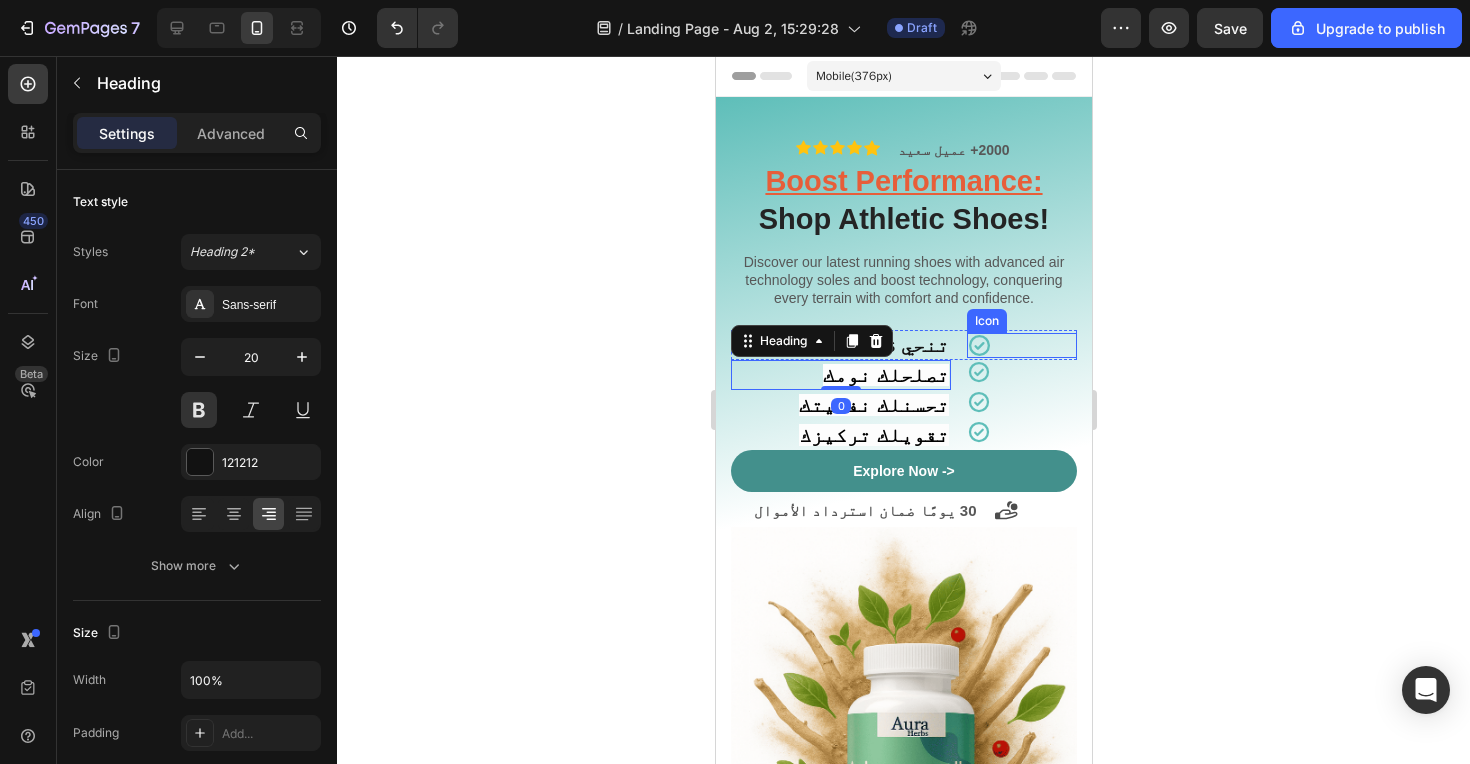 click 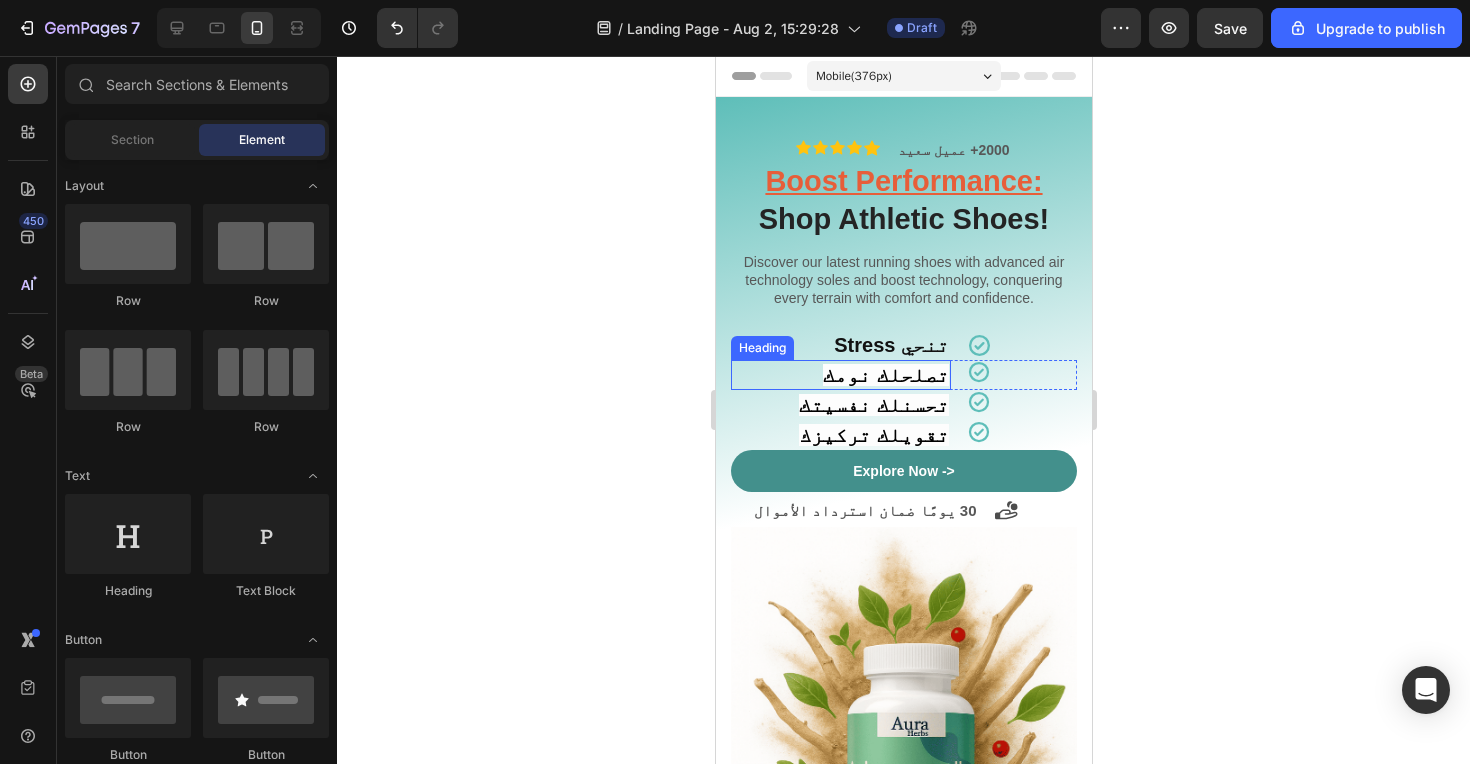 click on "تصلحلك نومك" at bounding box center (885, 375) 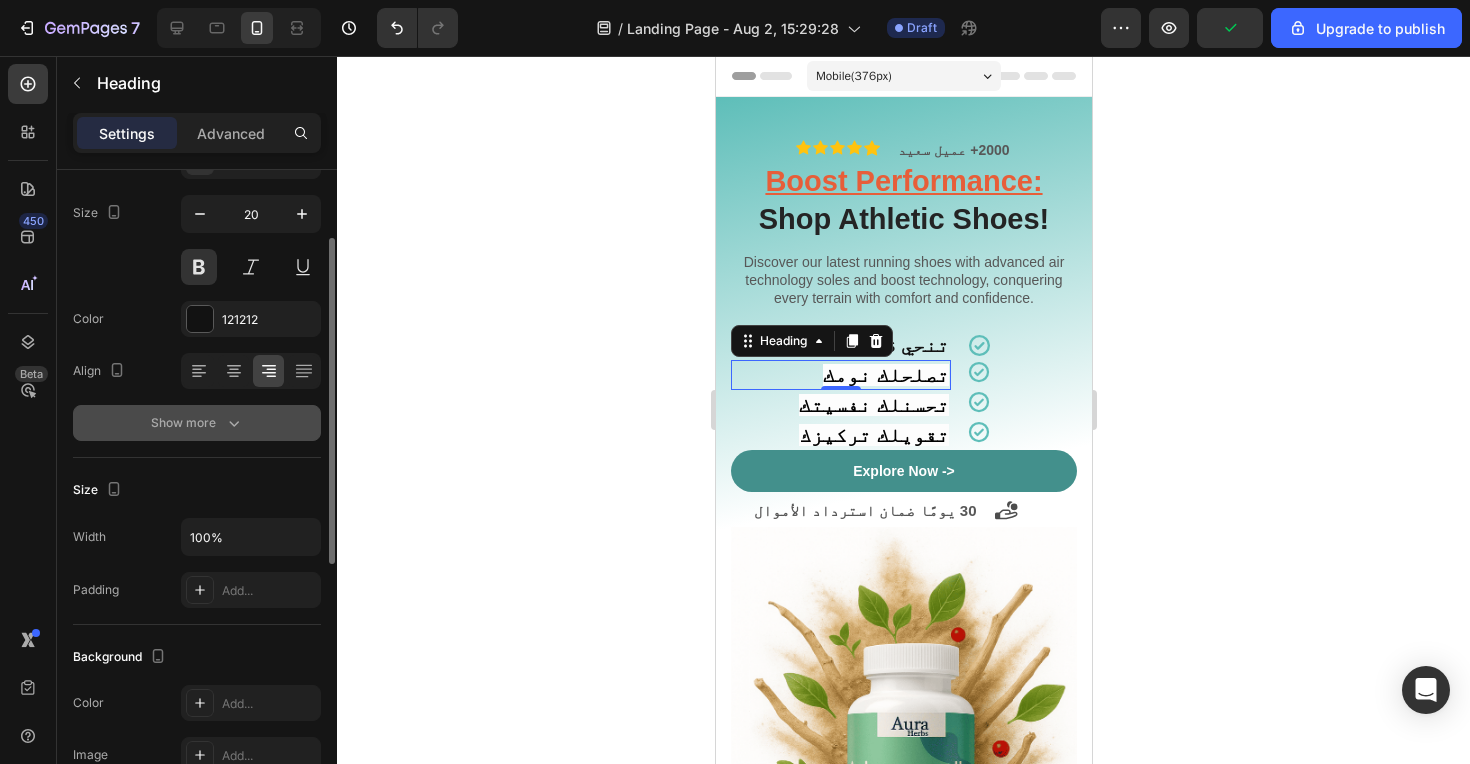 scroll, scrollTop: 144, scrollLeft: 0, axis: vertical 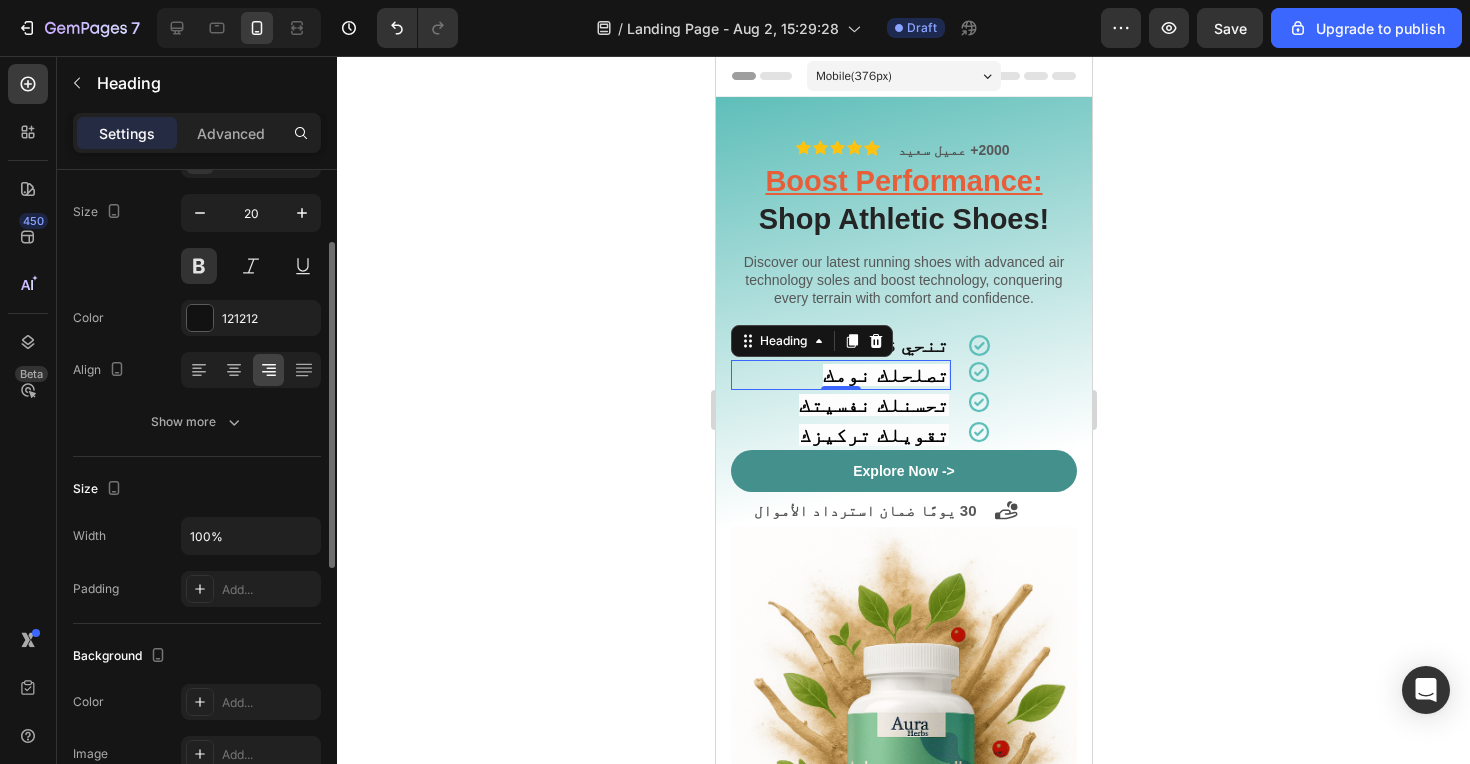 click on "تصلحلك نومك" at bounding box center [840, 375] 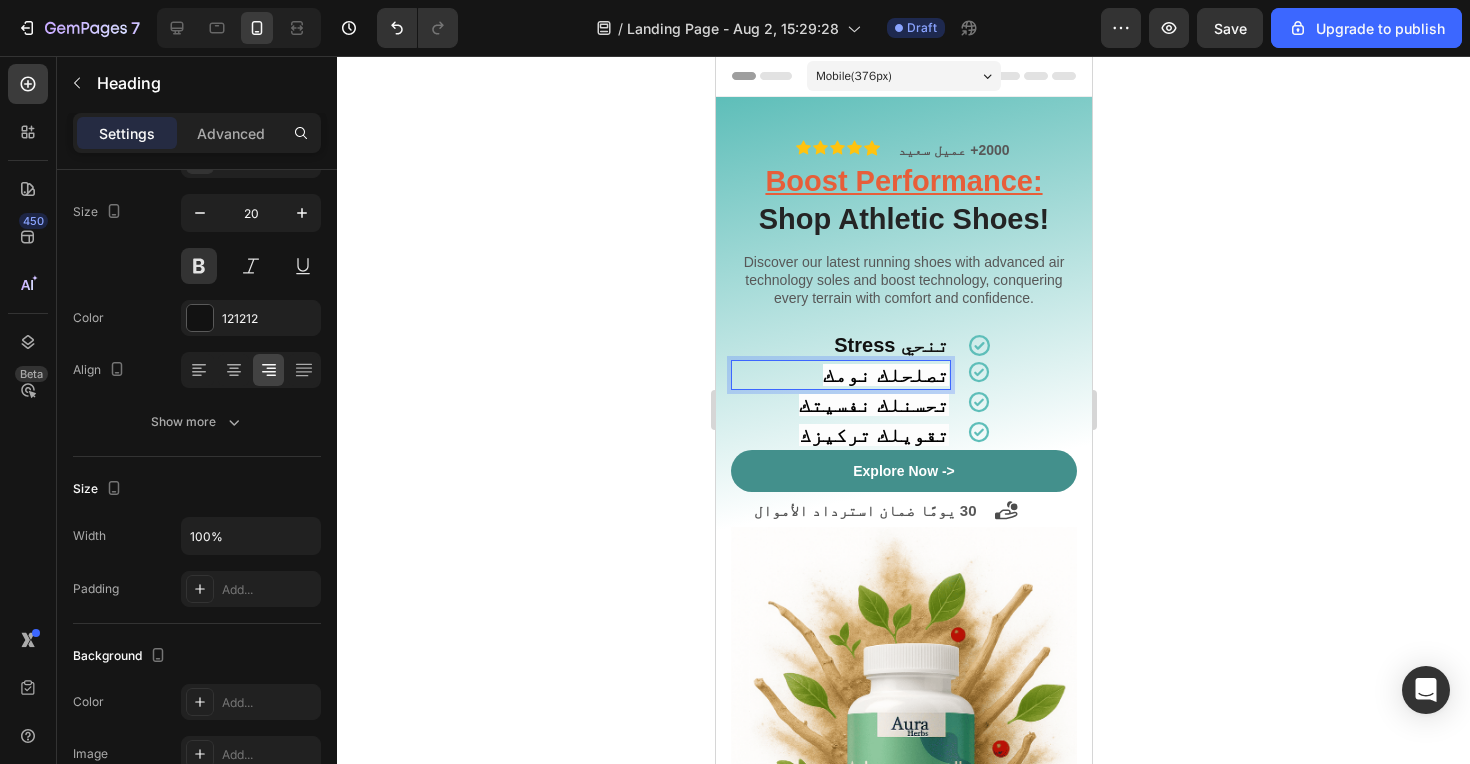 click 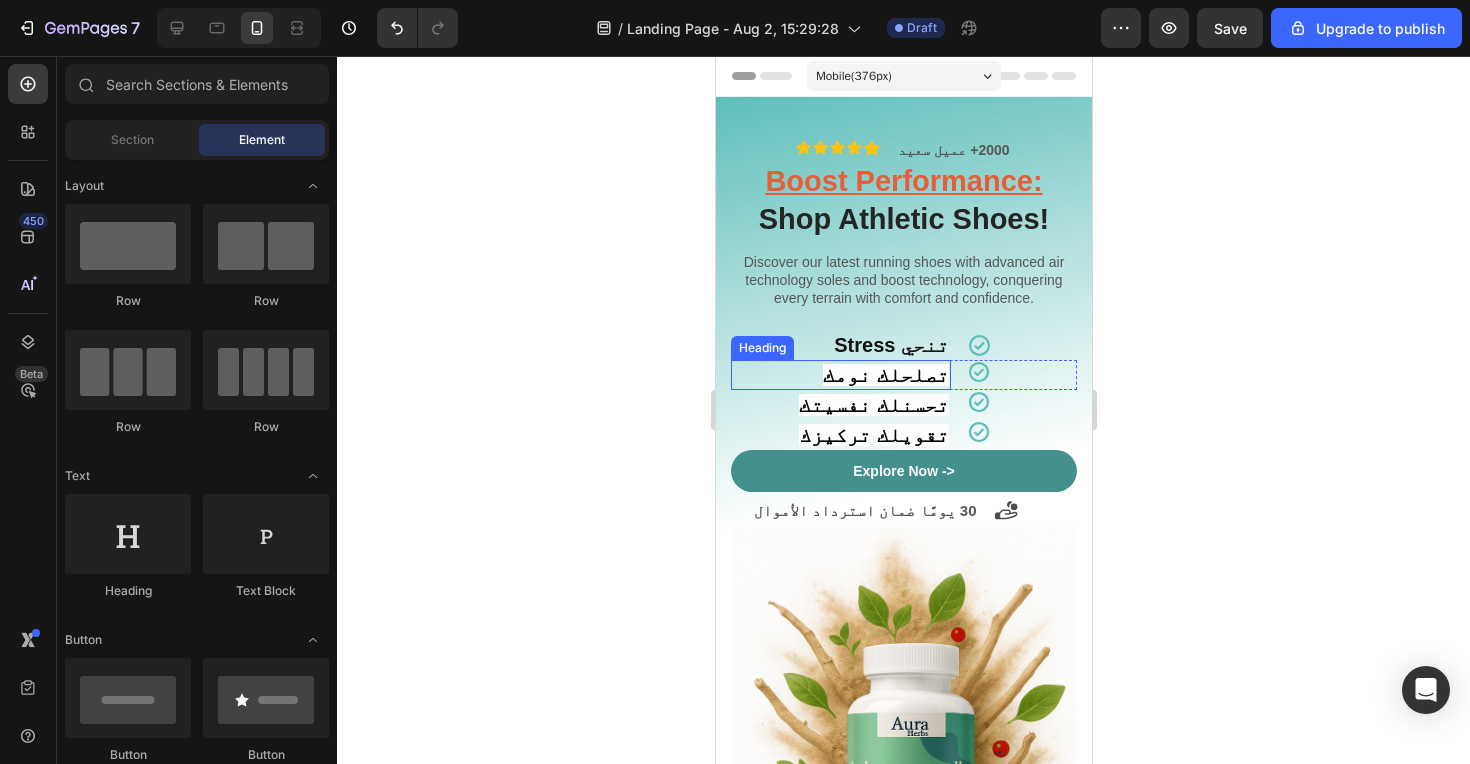 click on "⁠⁠⁠⁠⁠⁠⁠ تصلحلك نومك" at bounding box center [840, 375] 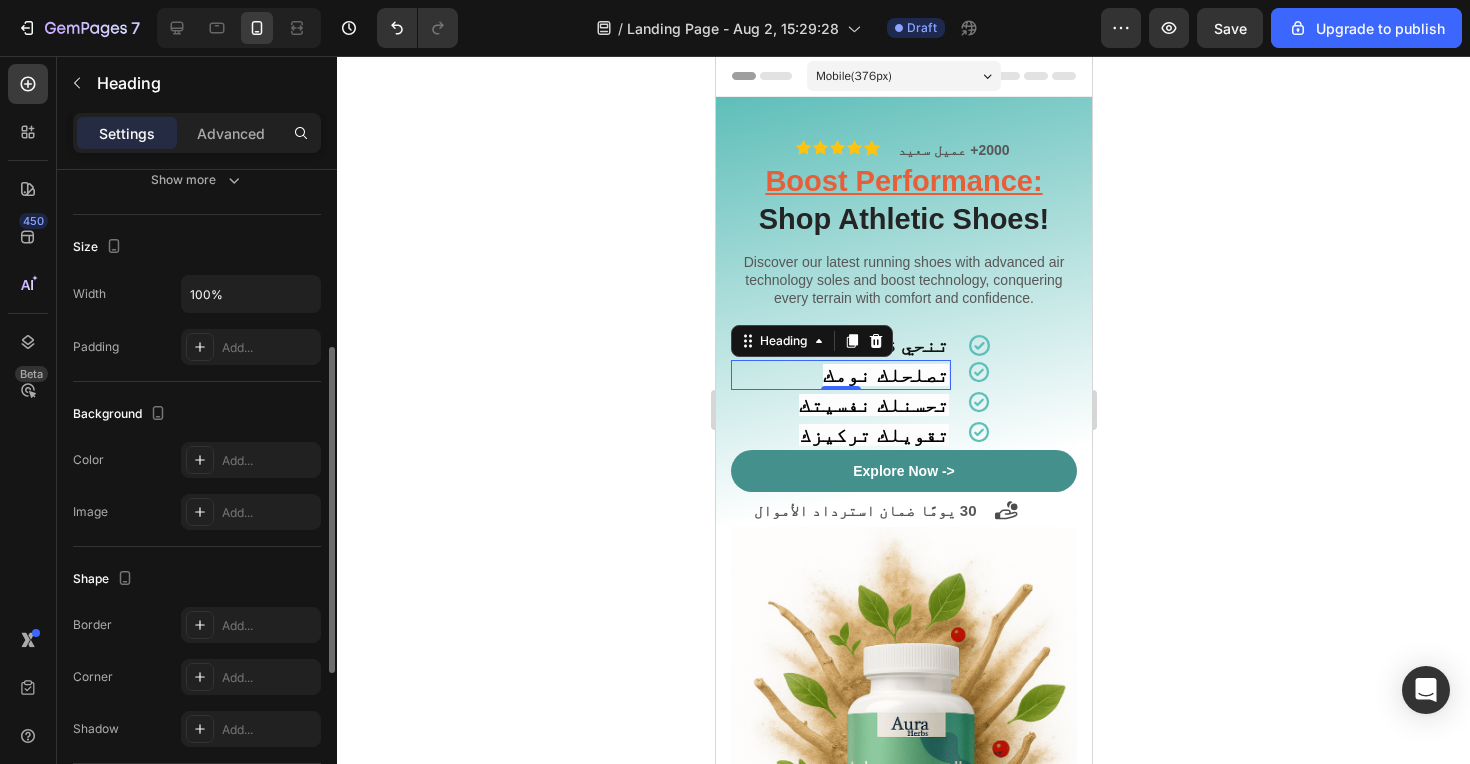 scroll, scrollTop: 375, scrollLeft: 0, axis: vertical 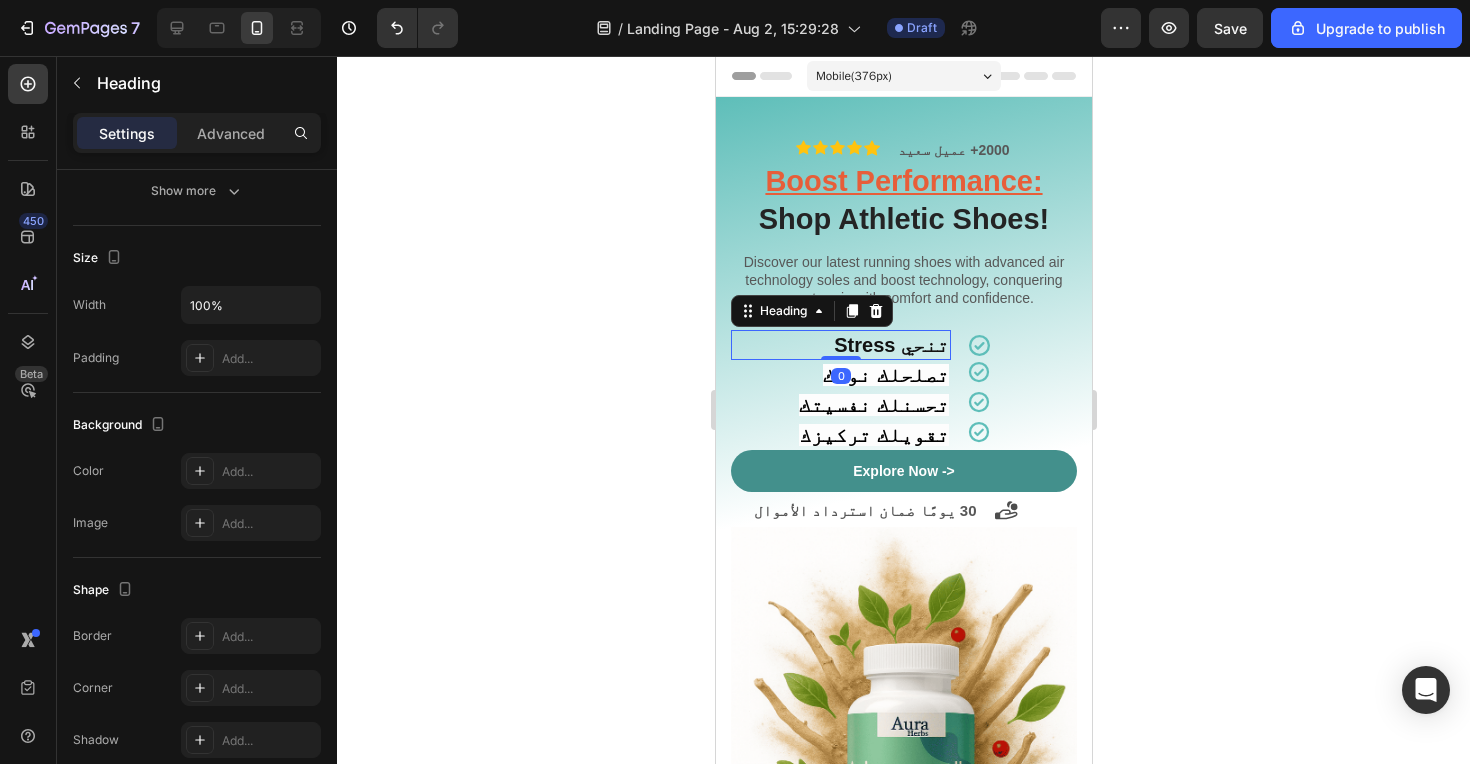 click on "‫تنحي Stress‬" at bounding box center [840, 345] 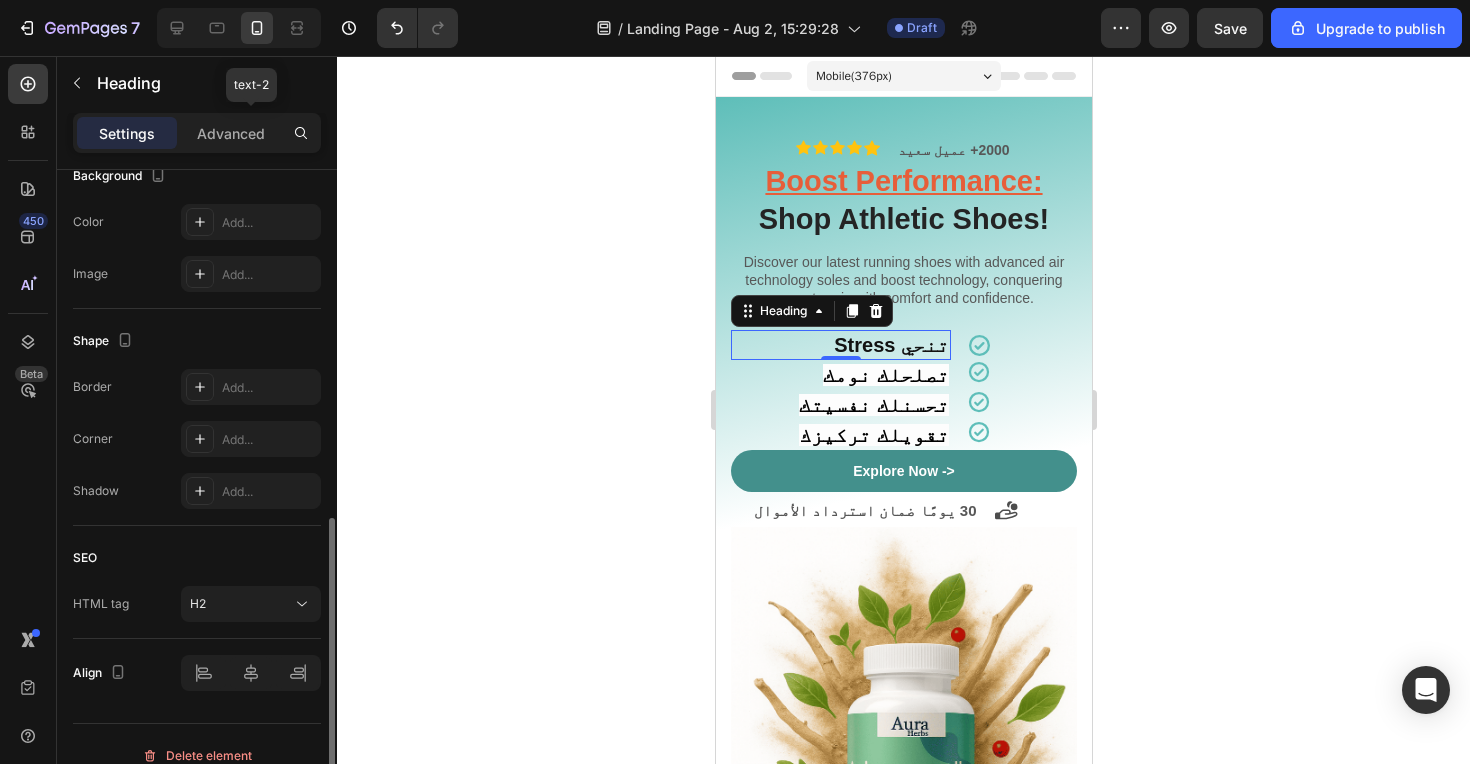 scroll, scrollTop: 647, scrollLeft: 0, axis: vertical 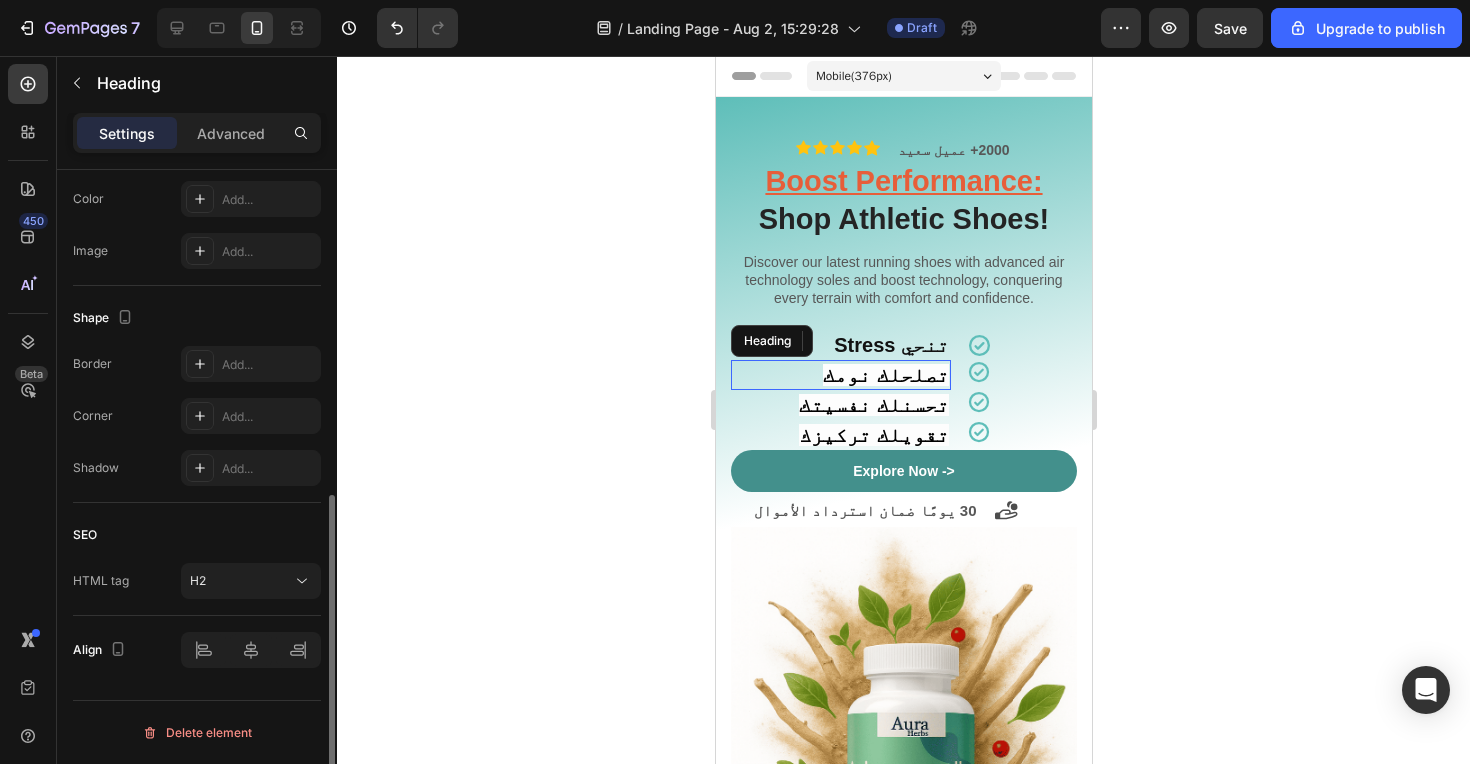 click on "تصلحلك نومك" at bounding box center (885, 375) 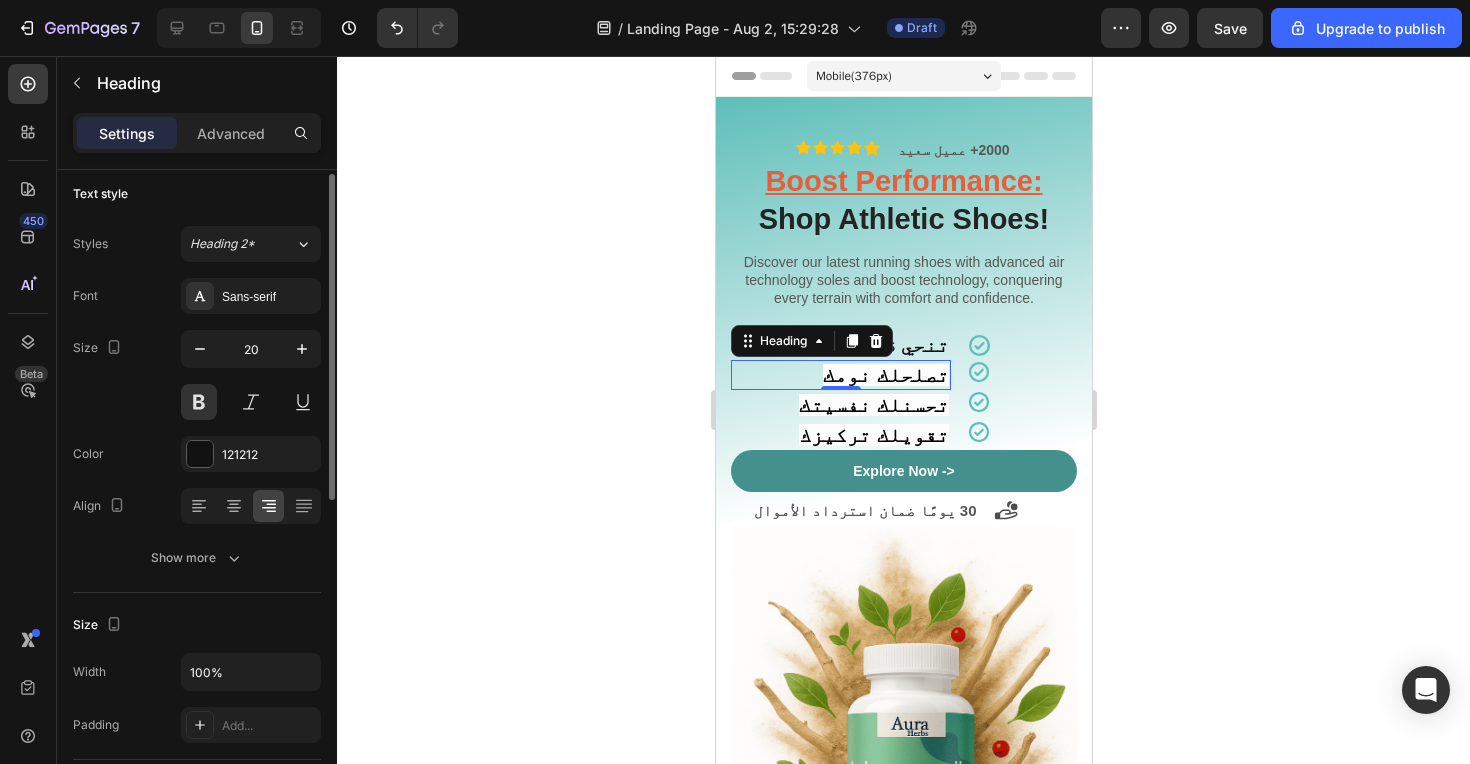 scroll, scrollTop: 0, scrollLeft: 0, axis: both 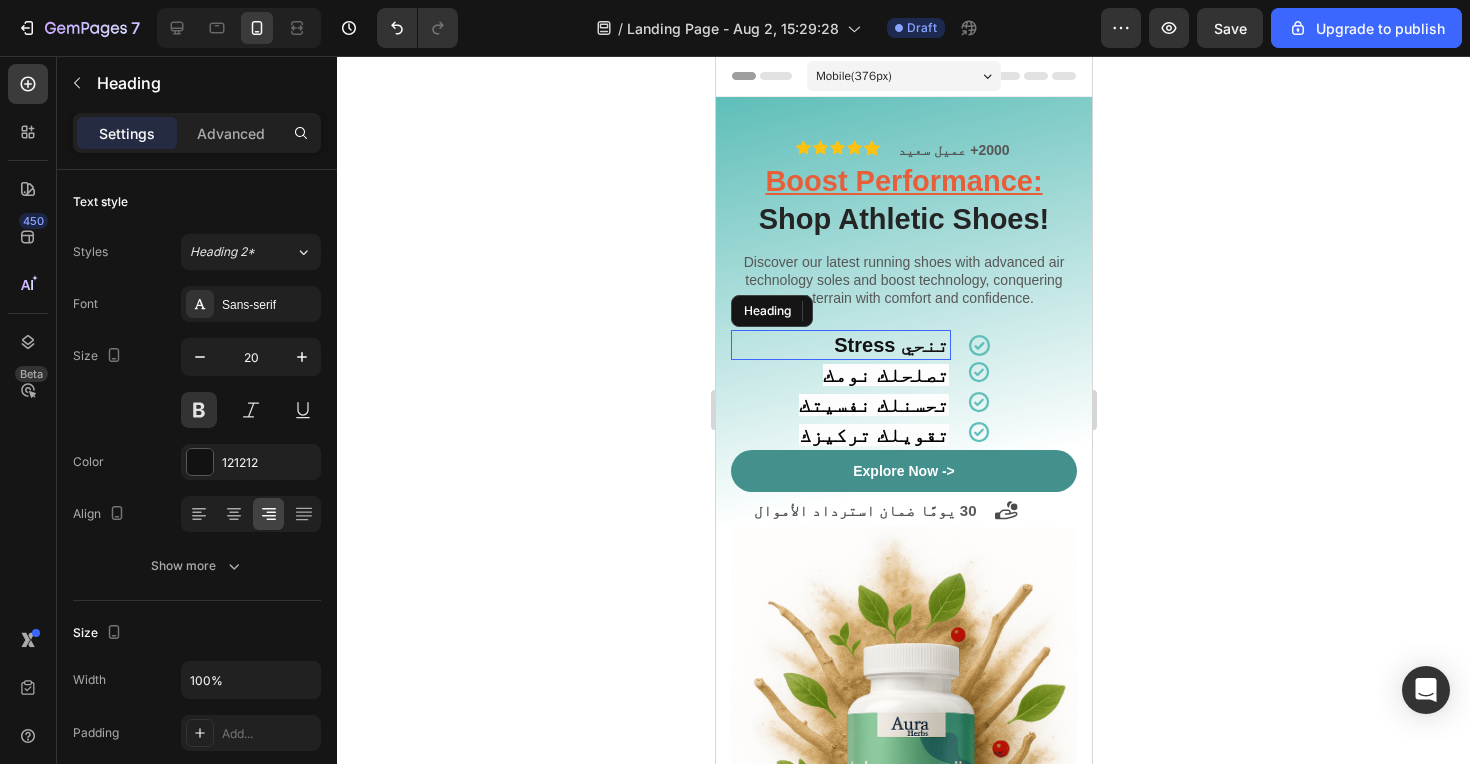 click on "‫تنحي Stress‬" at bounding box center (840, 345) 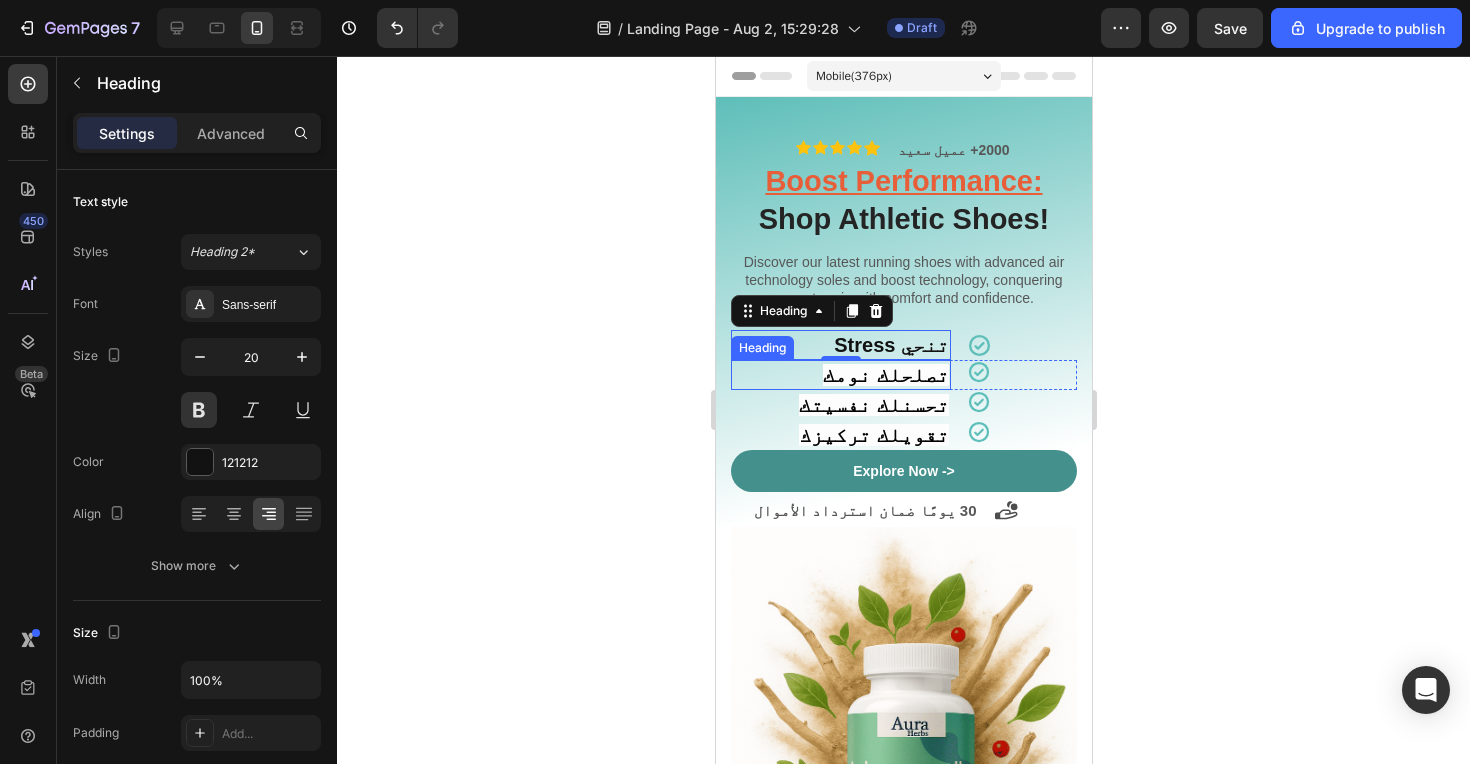 click on "تصلحلك نومك" at bounding box center (885, 375) 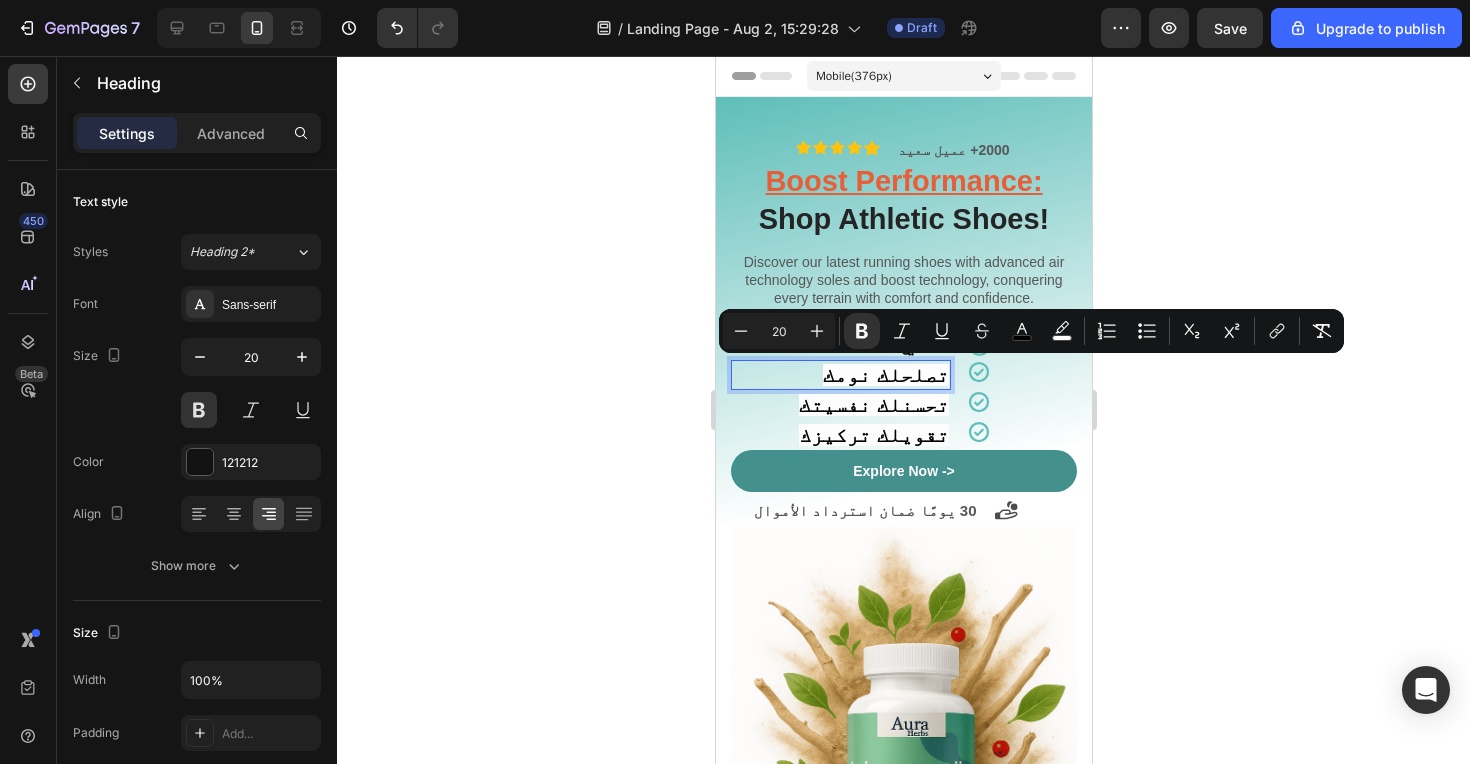 click 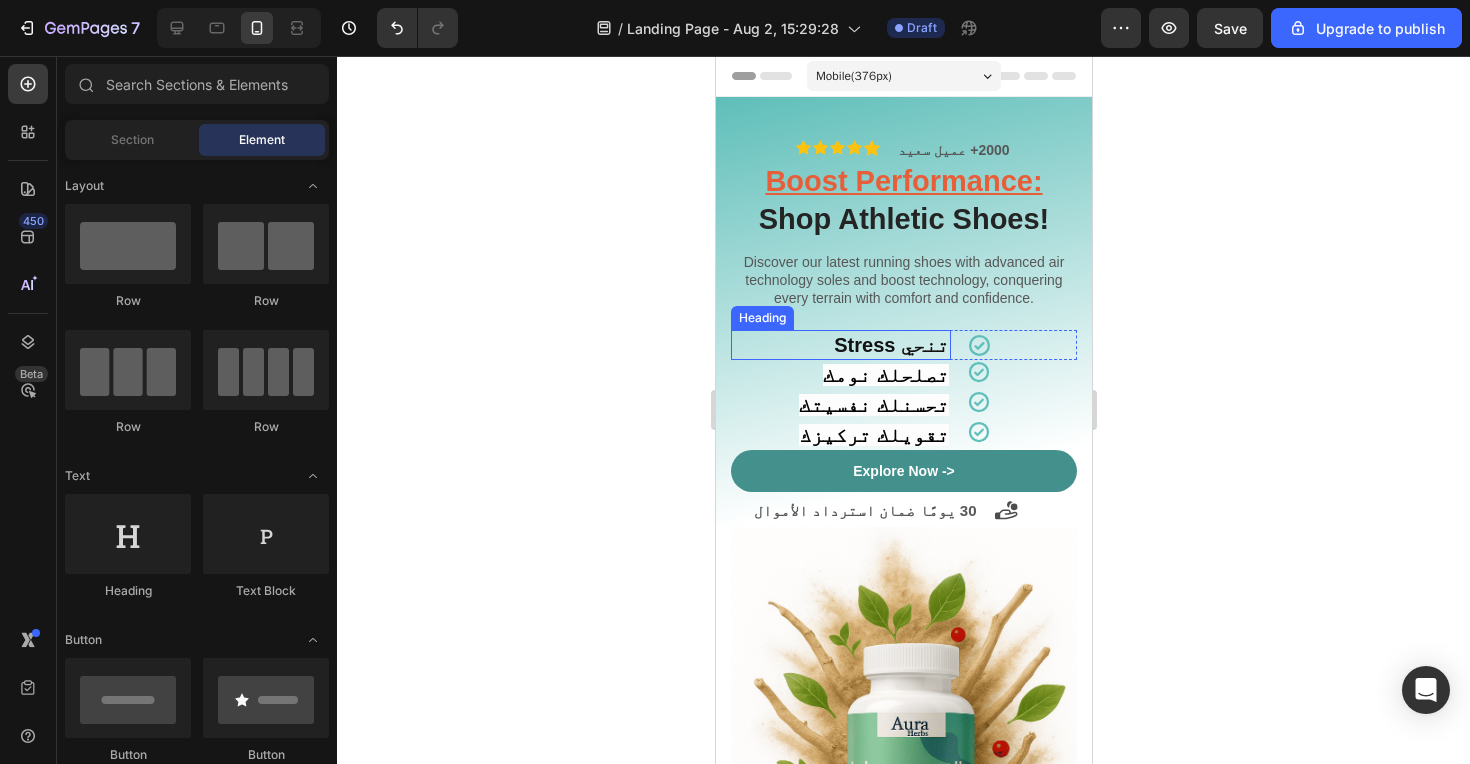click on "‫تنحي Stress‬" at bounding box center (840, 345) 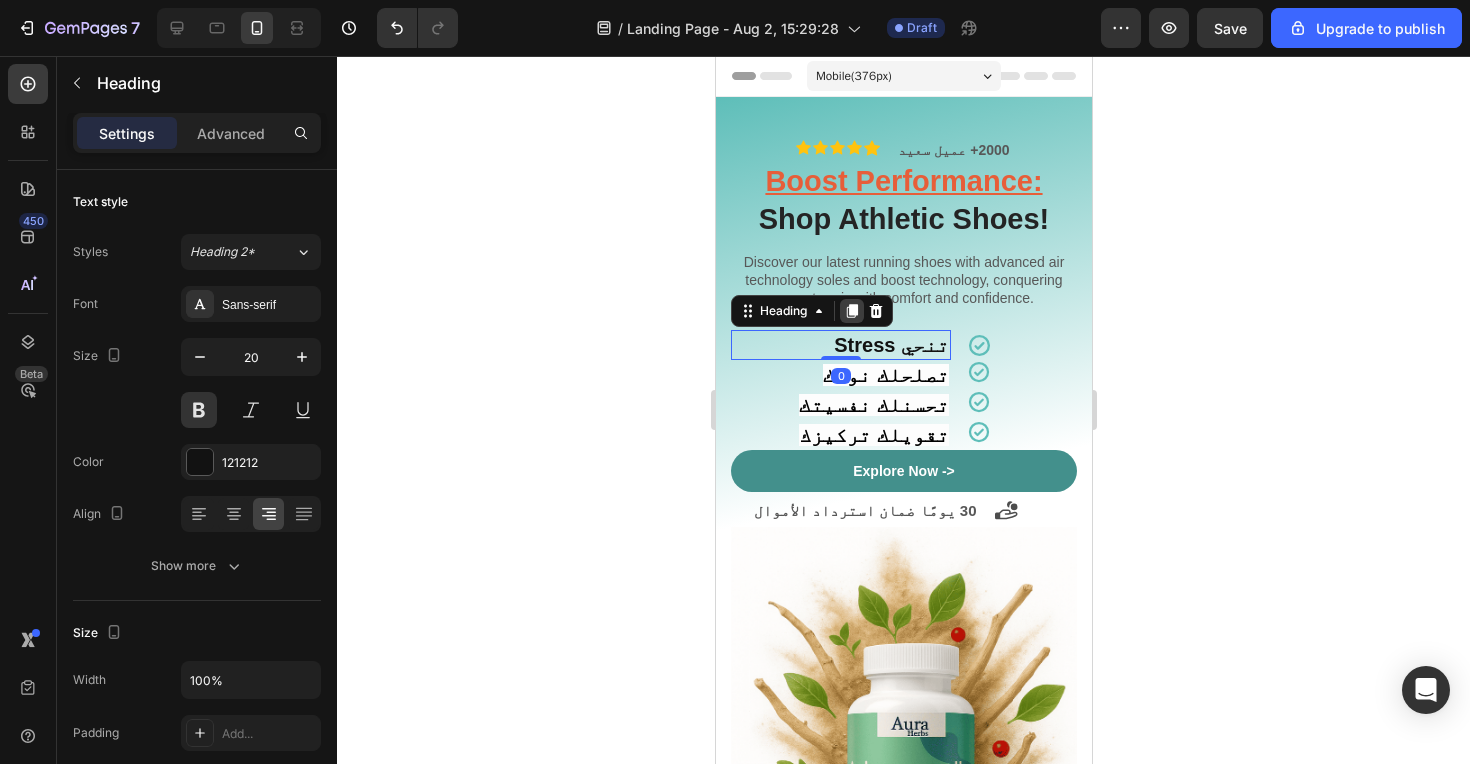 click 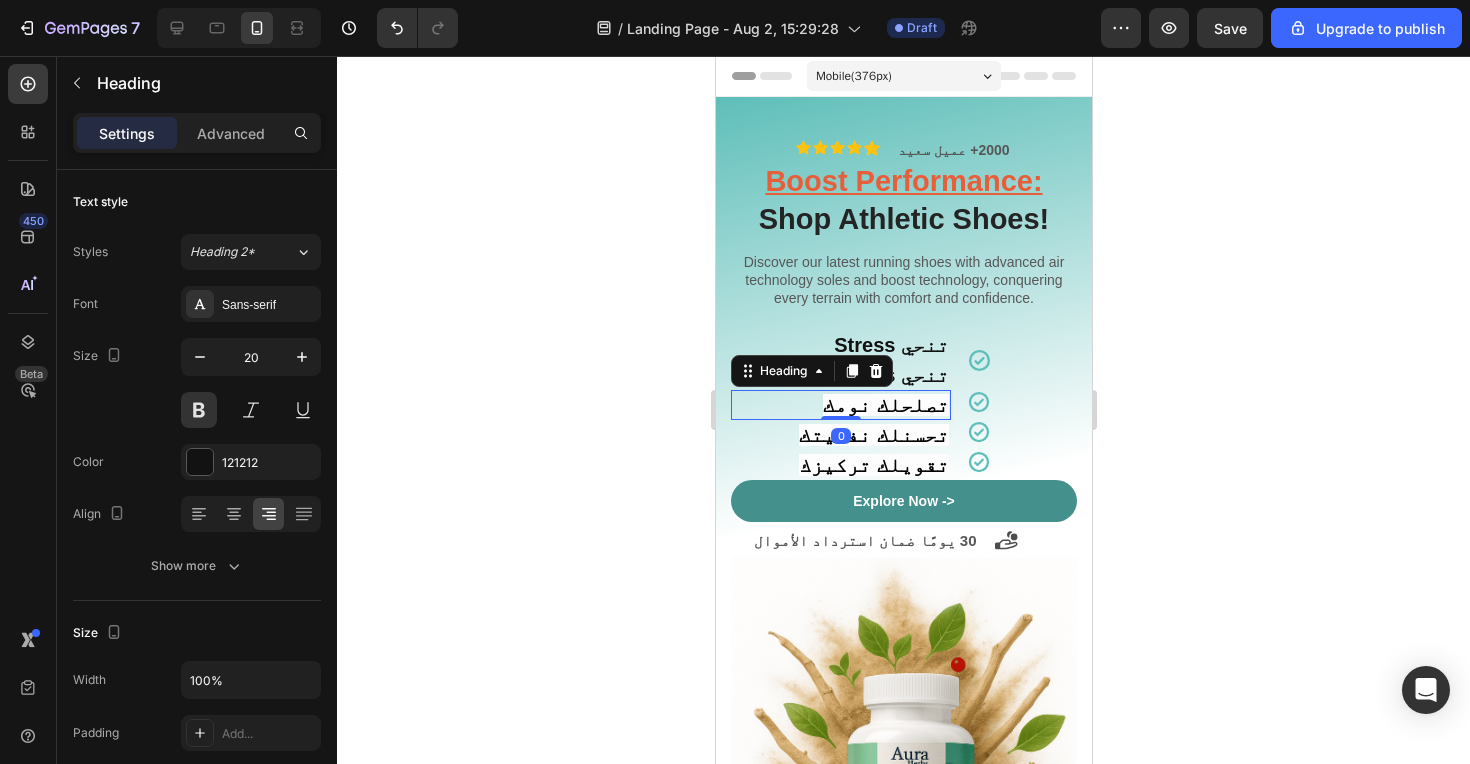 click on "تصلحلك نومك" at bounding box center (885, 405) 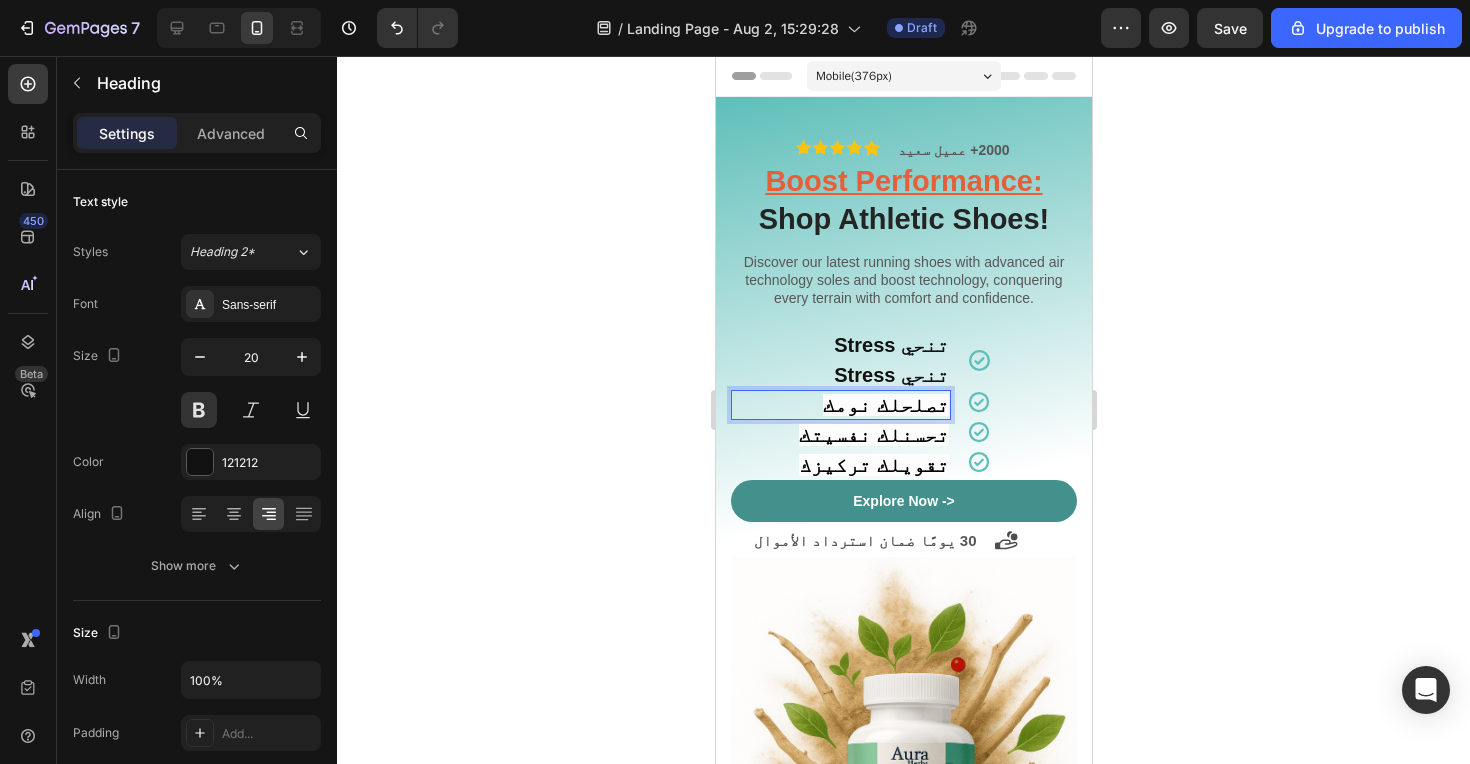 click 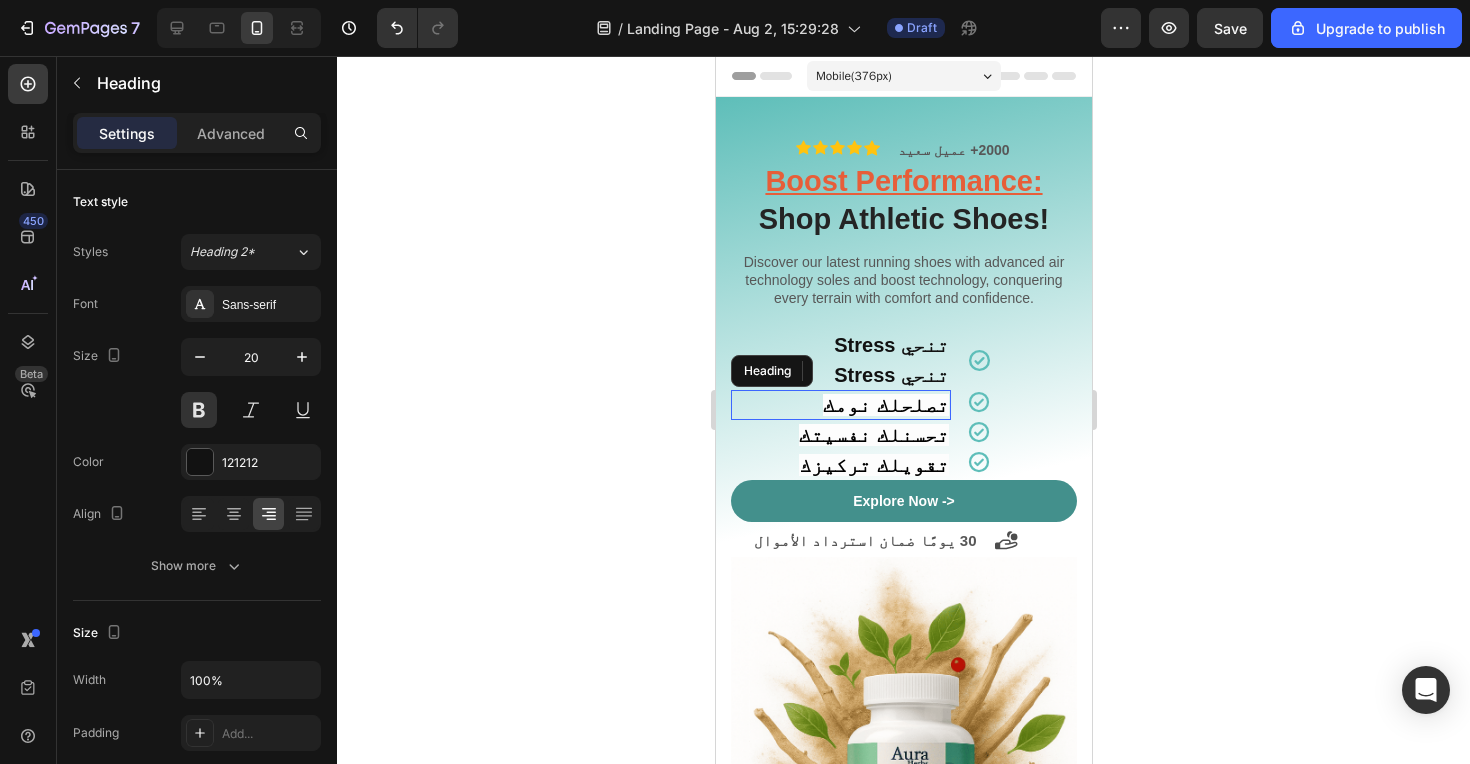 drag, startPoint x: 1590, startPoint y: 457, endPoint x: 875, endPoint y: 401, distance: 717.18964 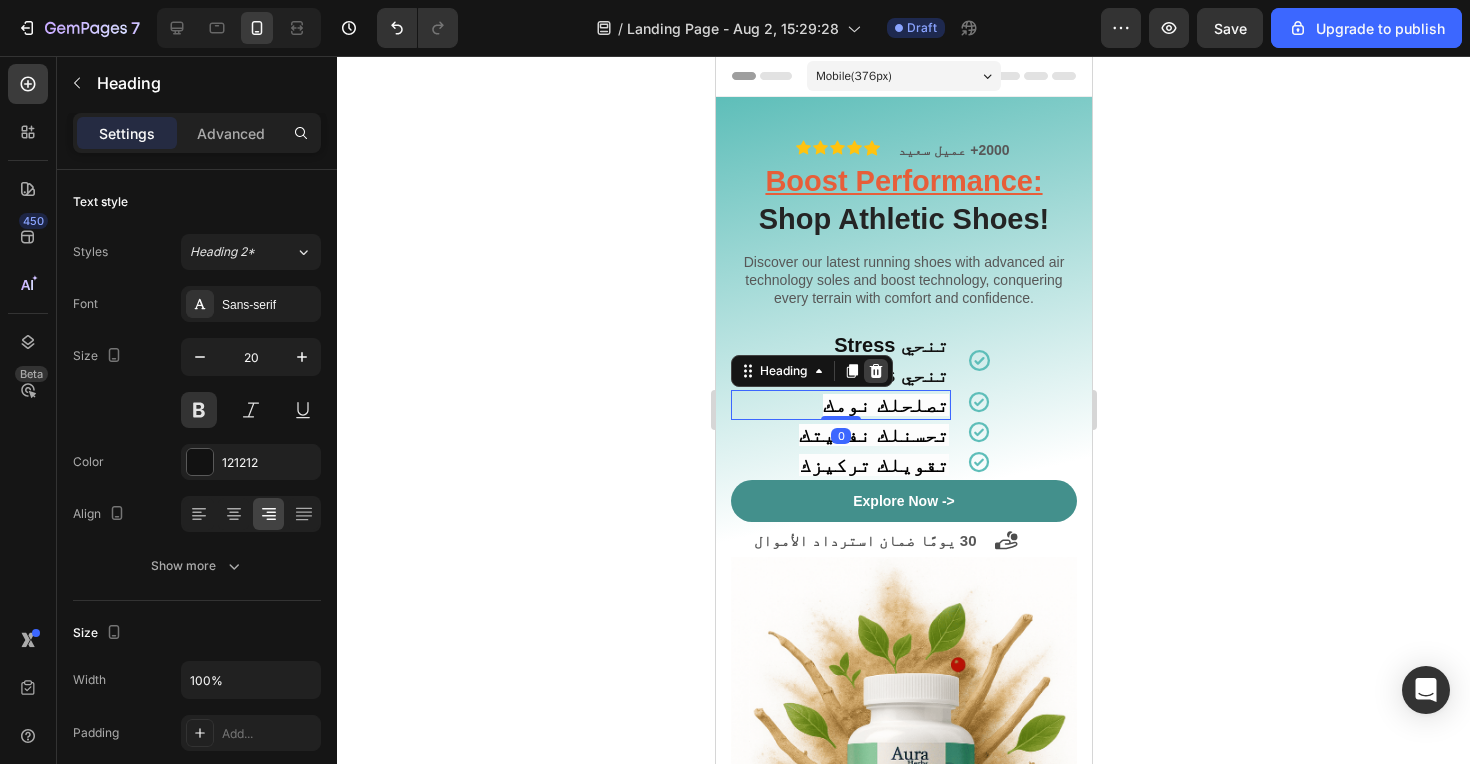 click 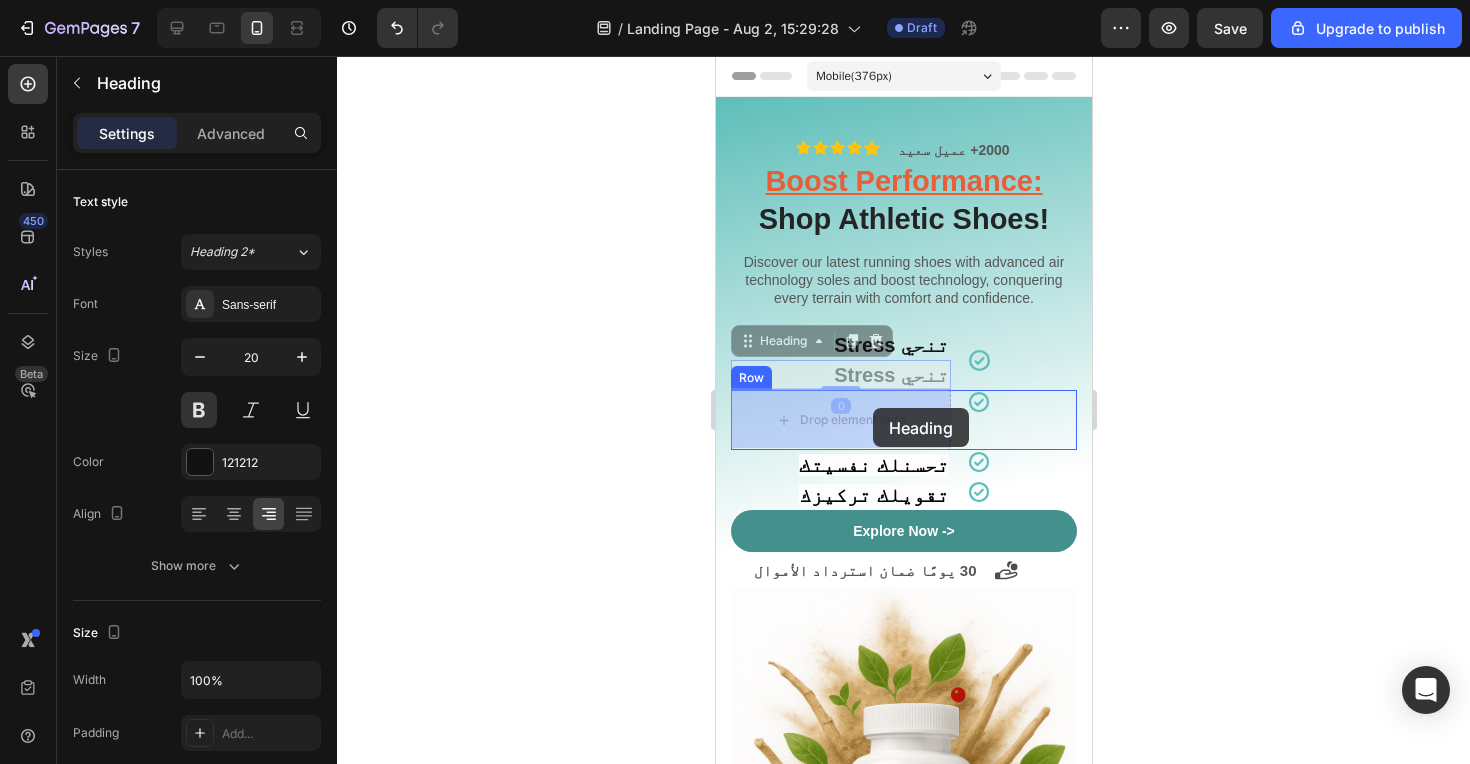 drag, startPoint x: 918, startPoint y: 371, endPoint x: 872, endPoint y: 409, distance: 59.665737 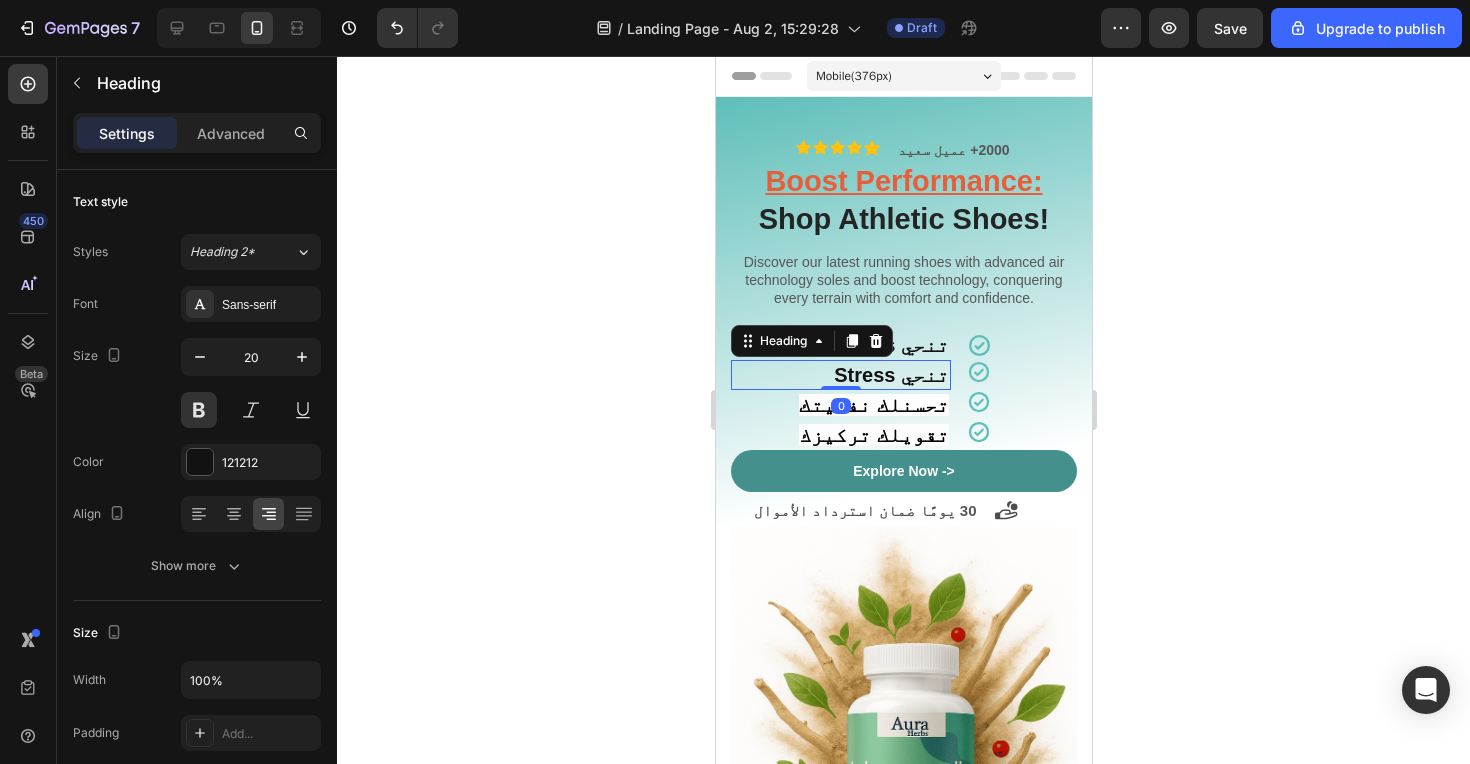 click 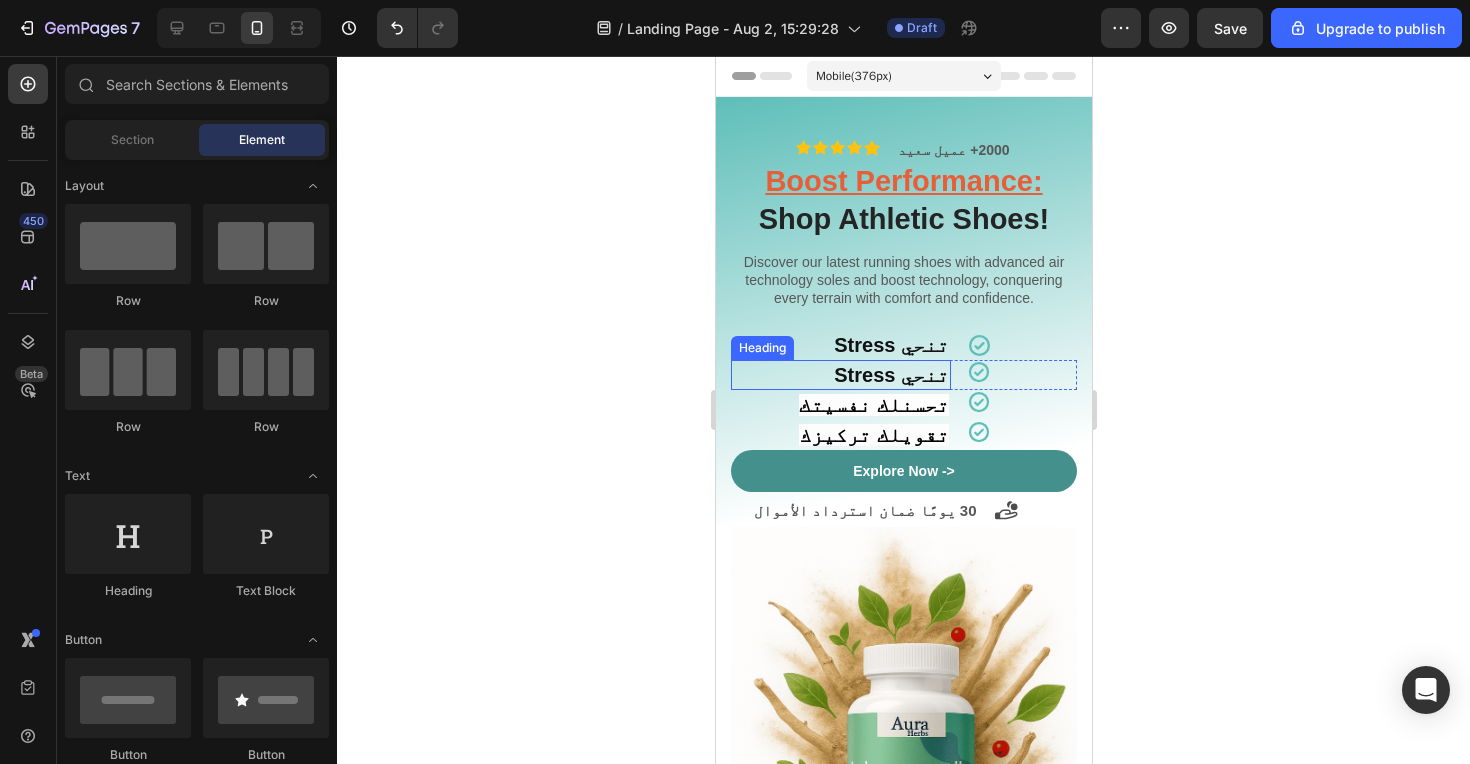 click on "‫تنحي Stress‬" at bounding box center (840, 375) 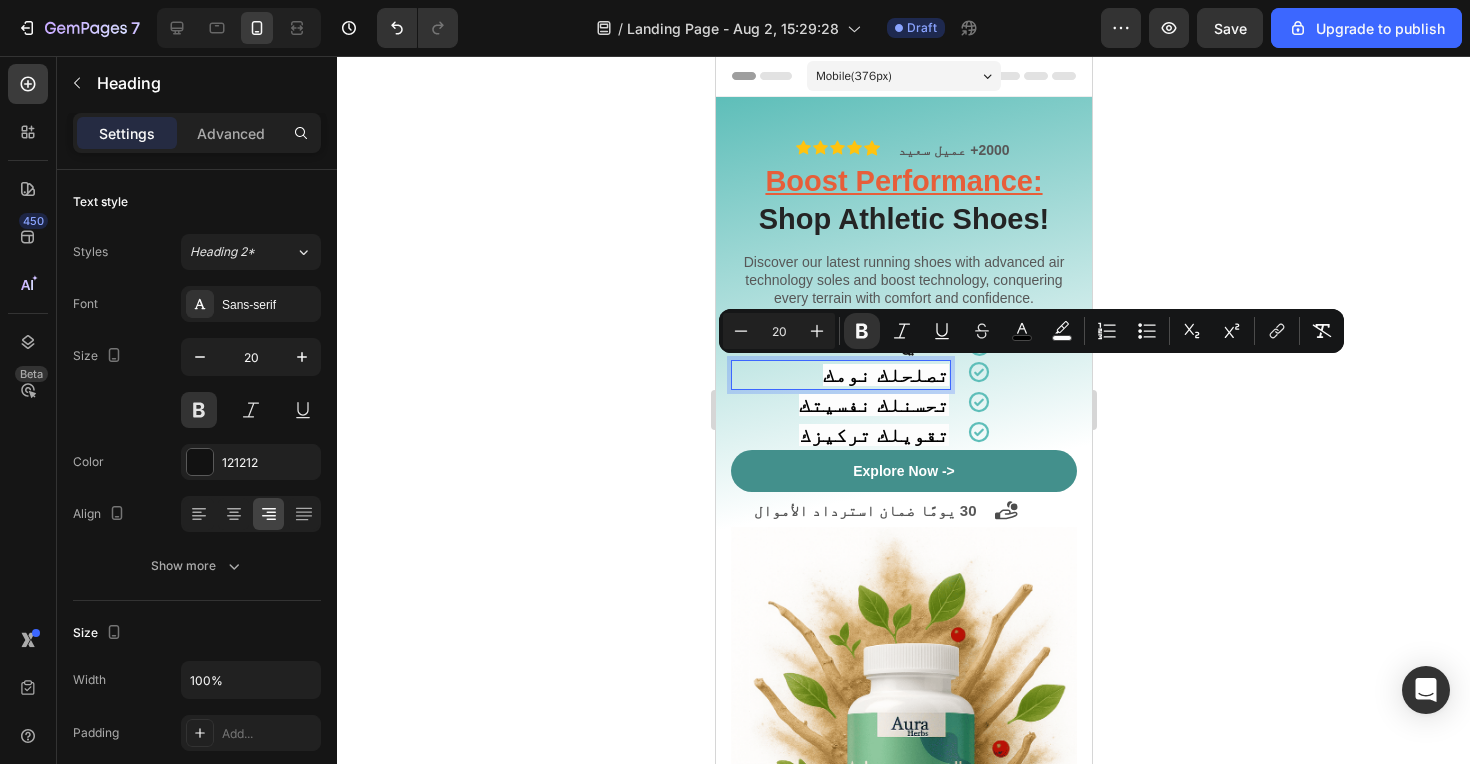 click 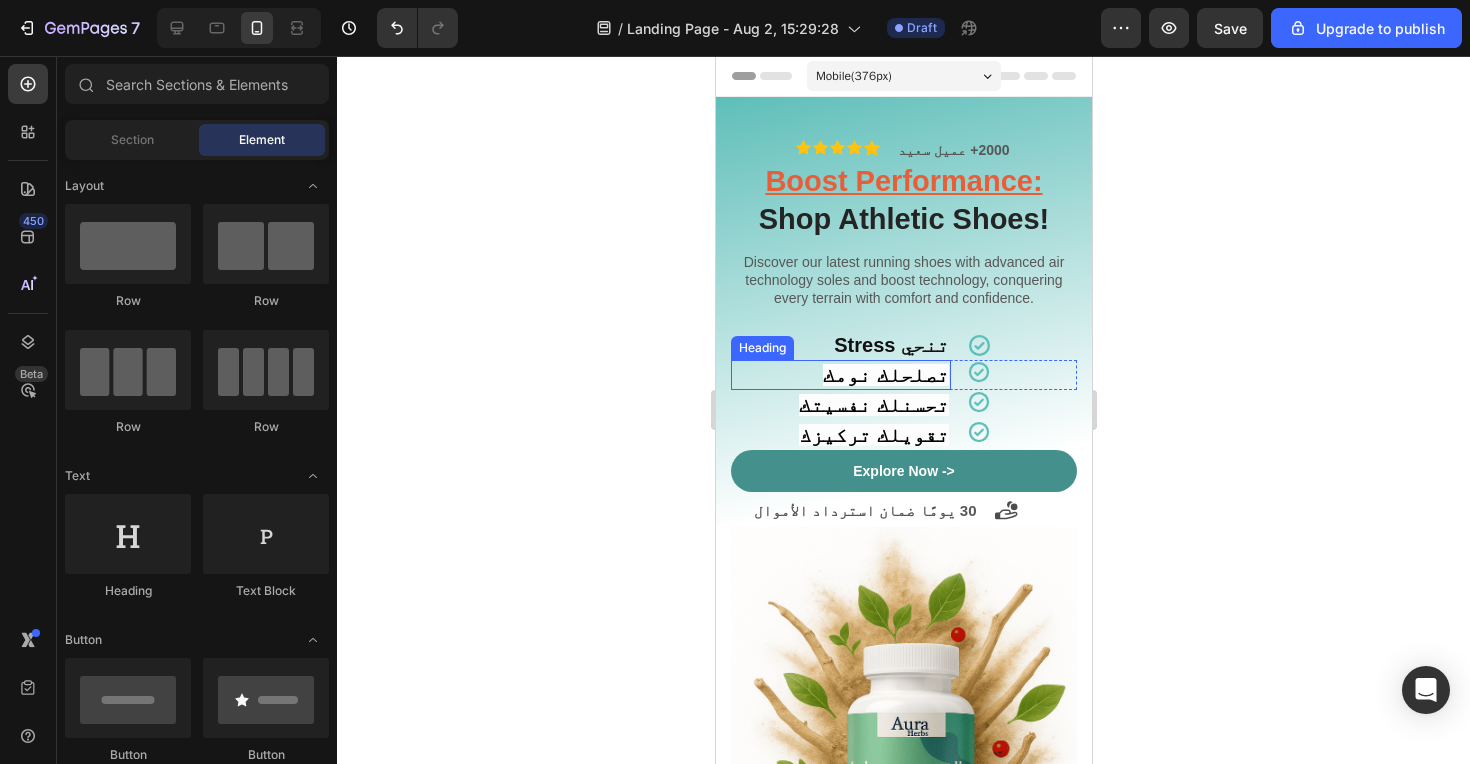 click on "تصلحلك نومك" at bounding box center (885, 375) 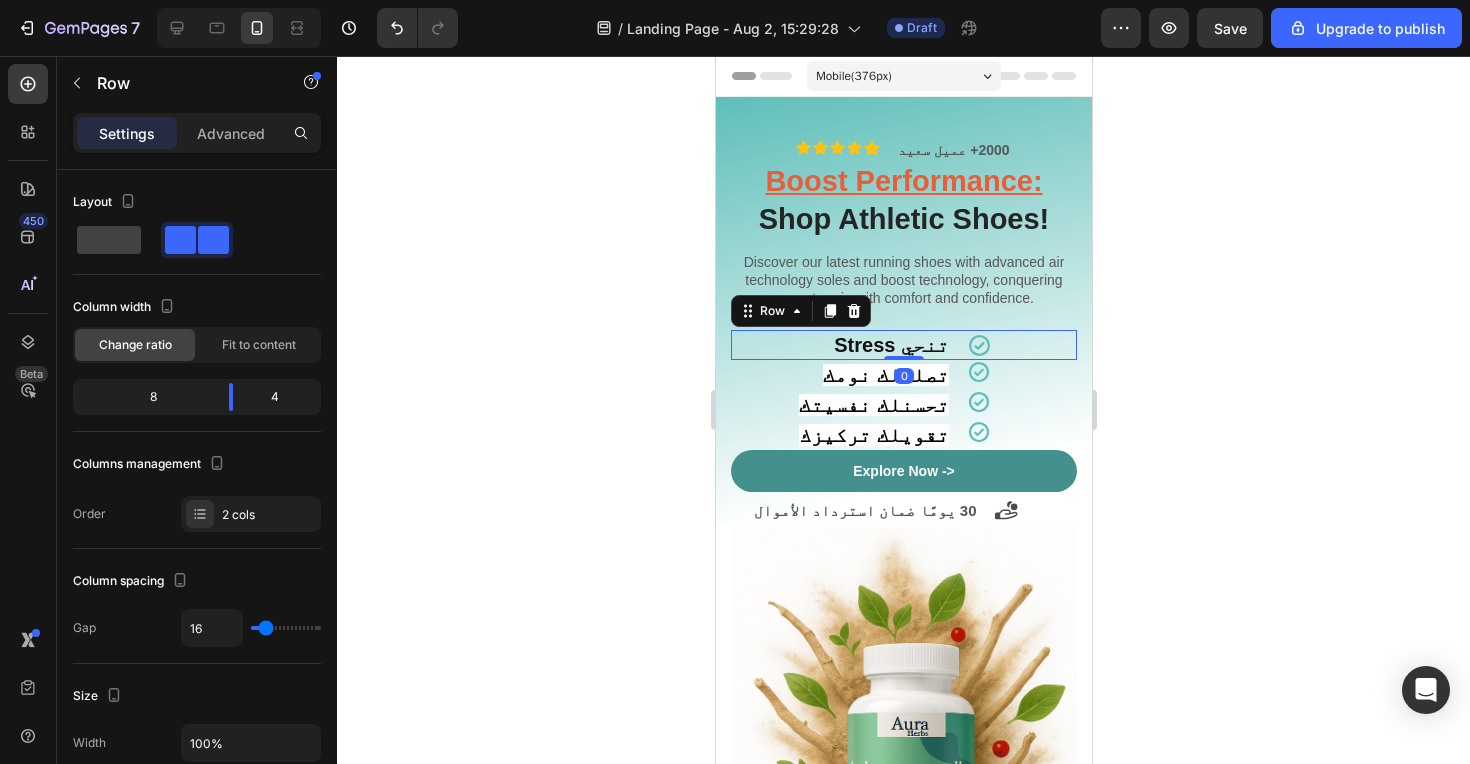click on "‫تنحي Stress‬ Heading
Icon Row   0" at bounding box center [903, 345] 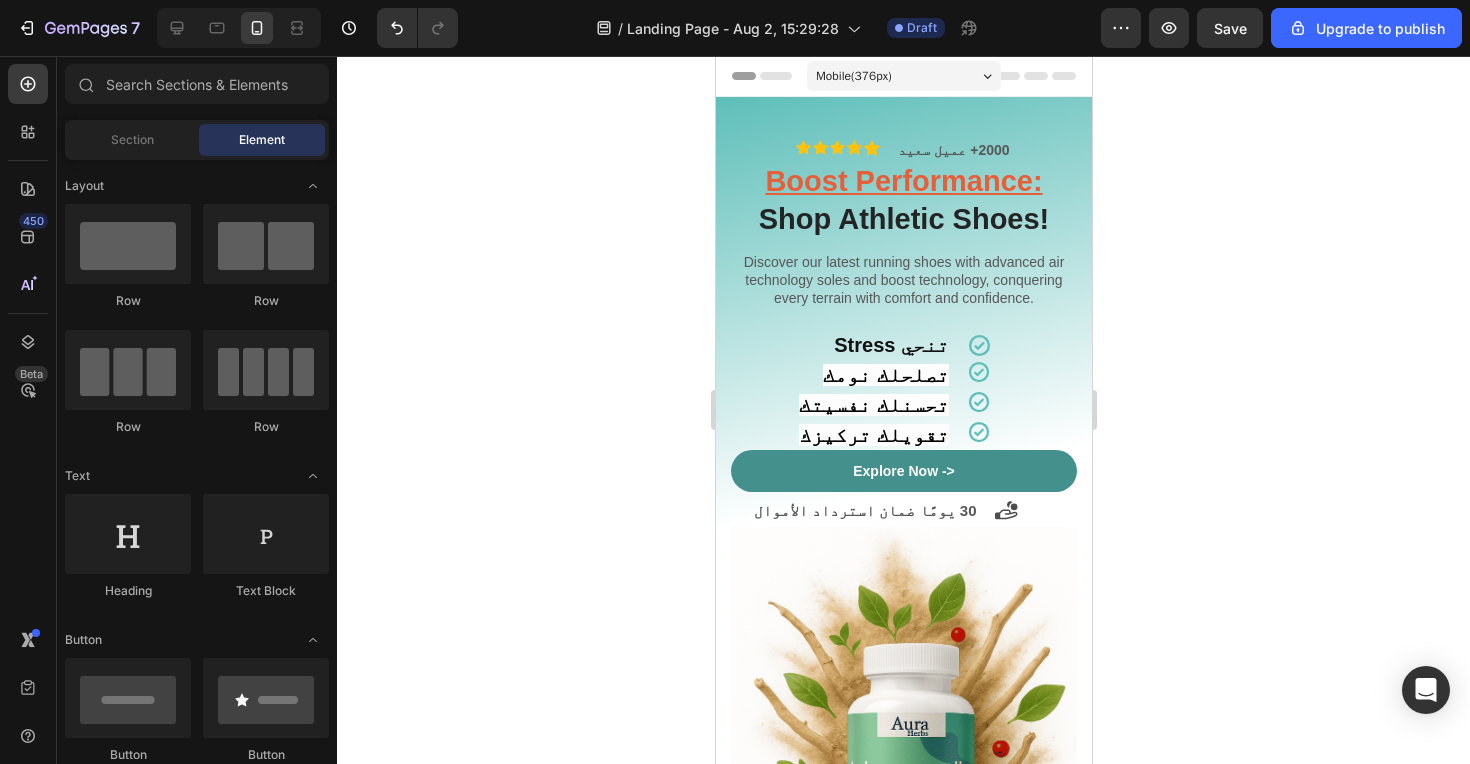 scroll, scrollTop: 0, scrollLeft: 0, axis: both 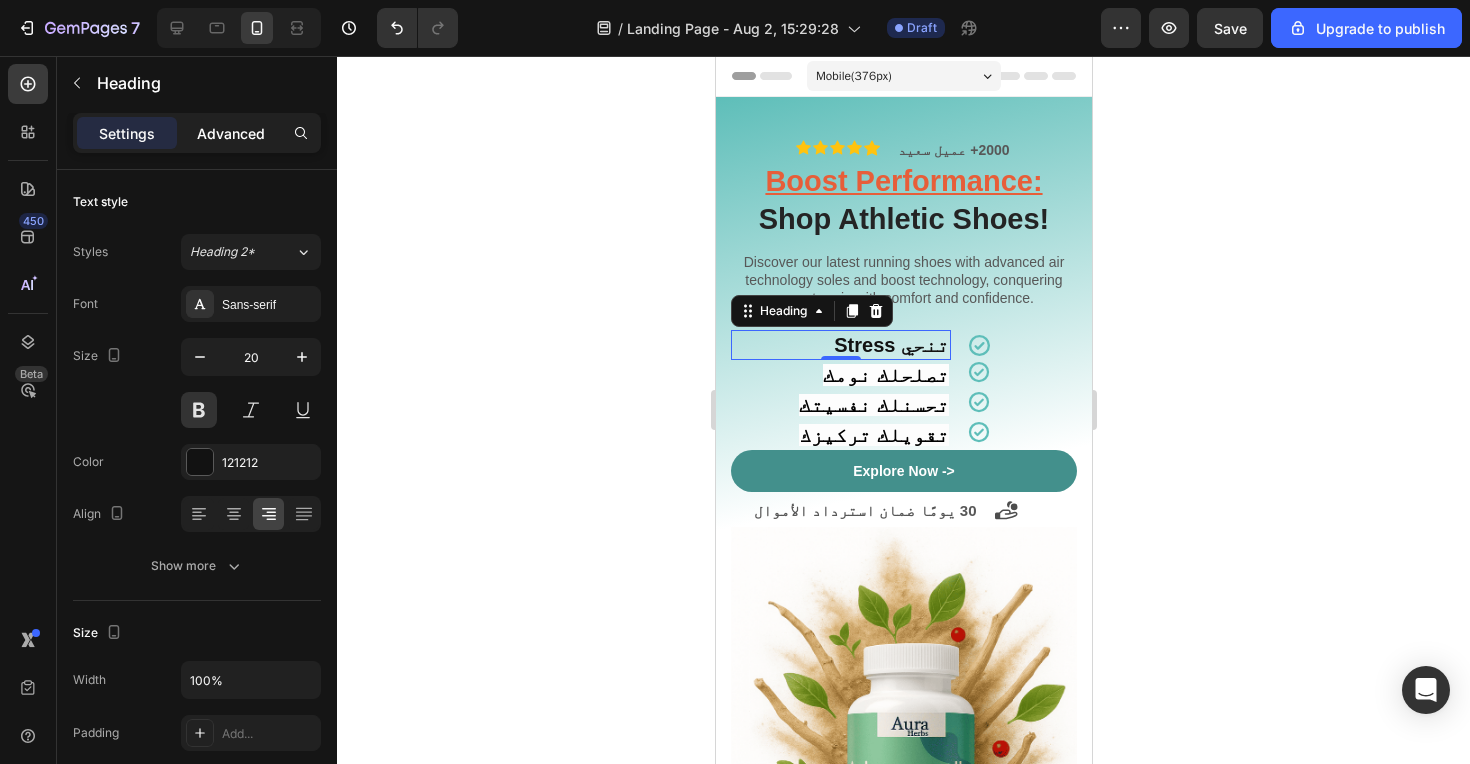 click on "Advanced" at bounding box center [231, 133] 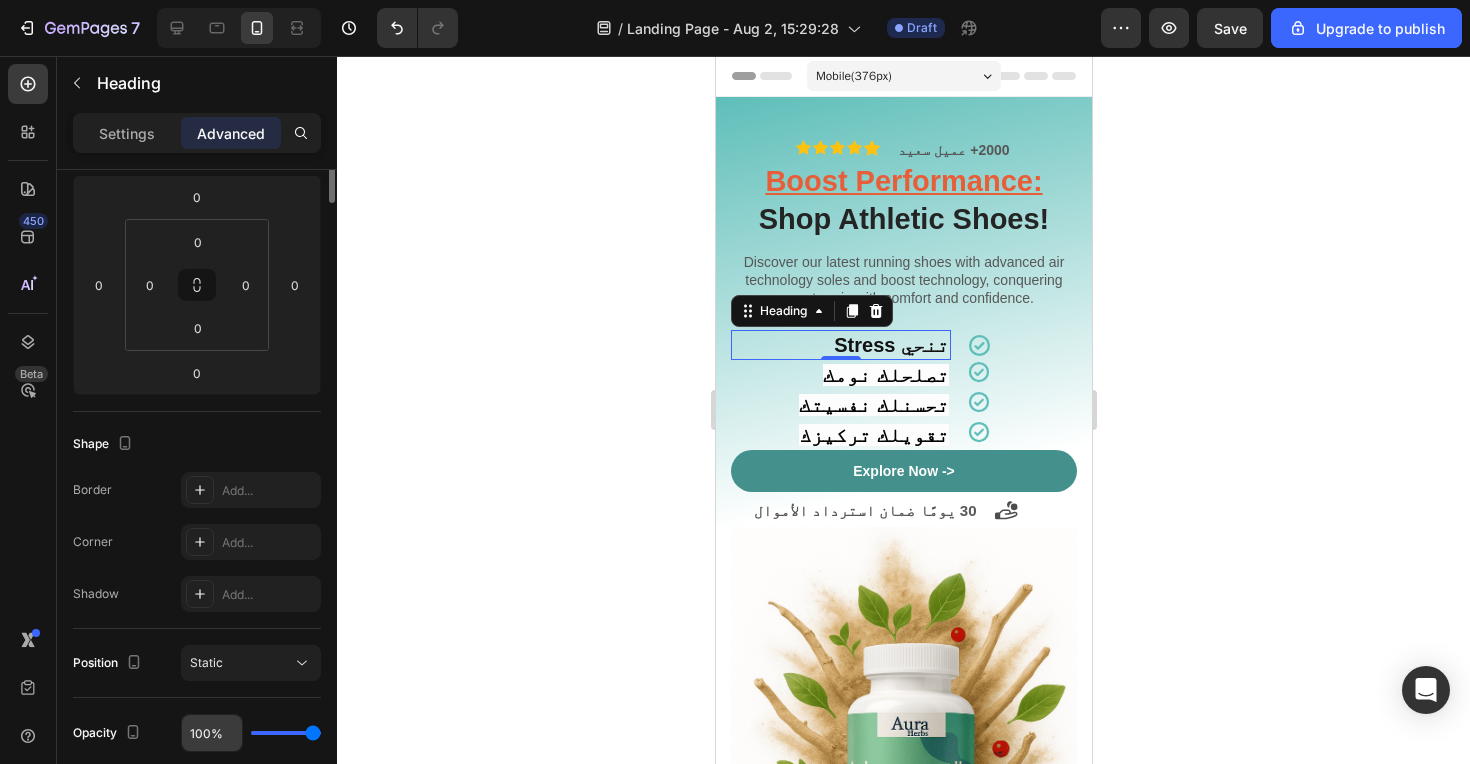 scroll, scrollTop: 0, scrollLeft: 0, axis: both 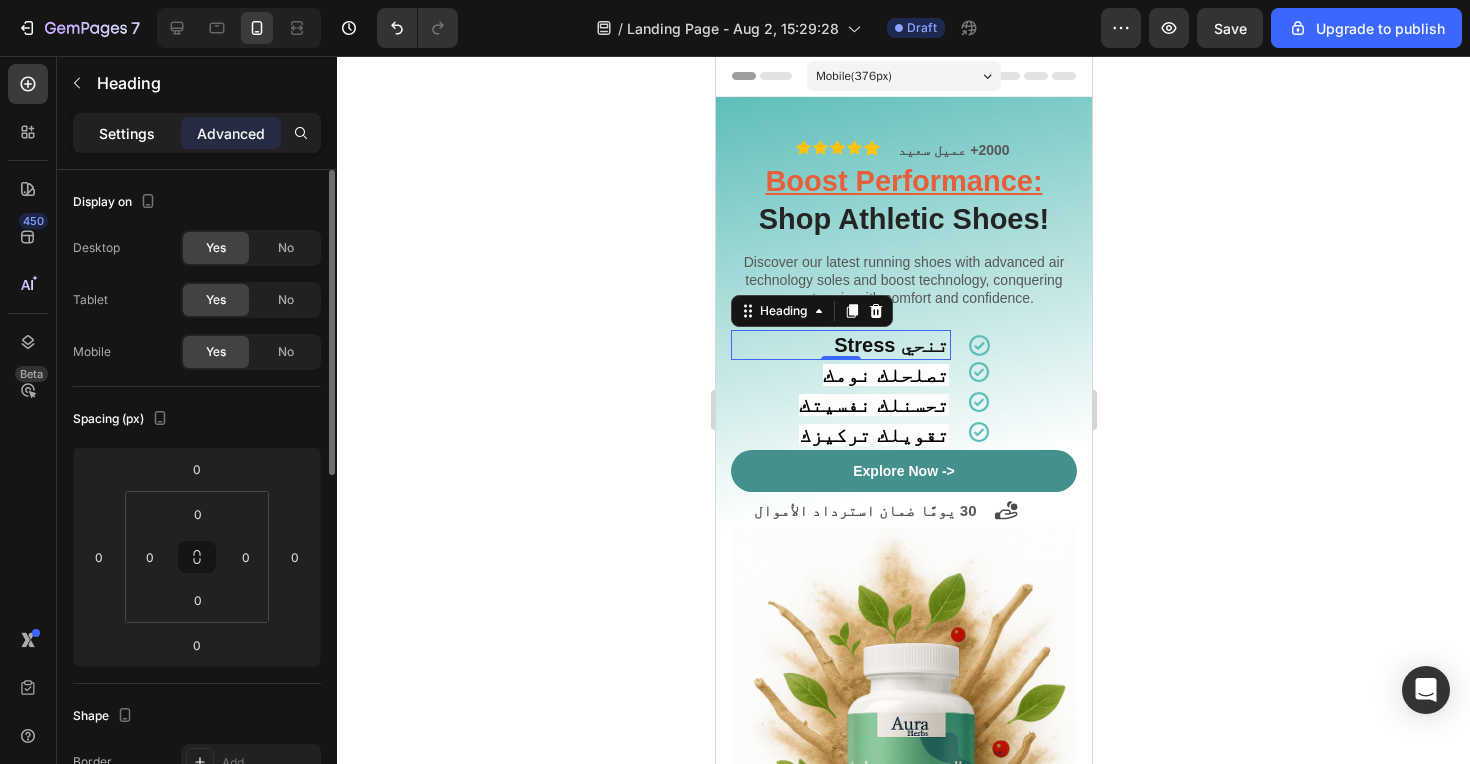 click on "Settings" at bounding box center [127, 133] 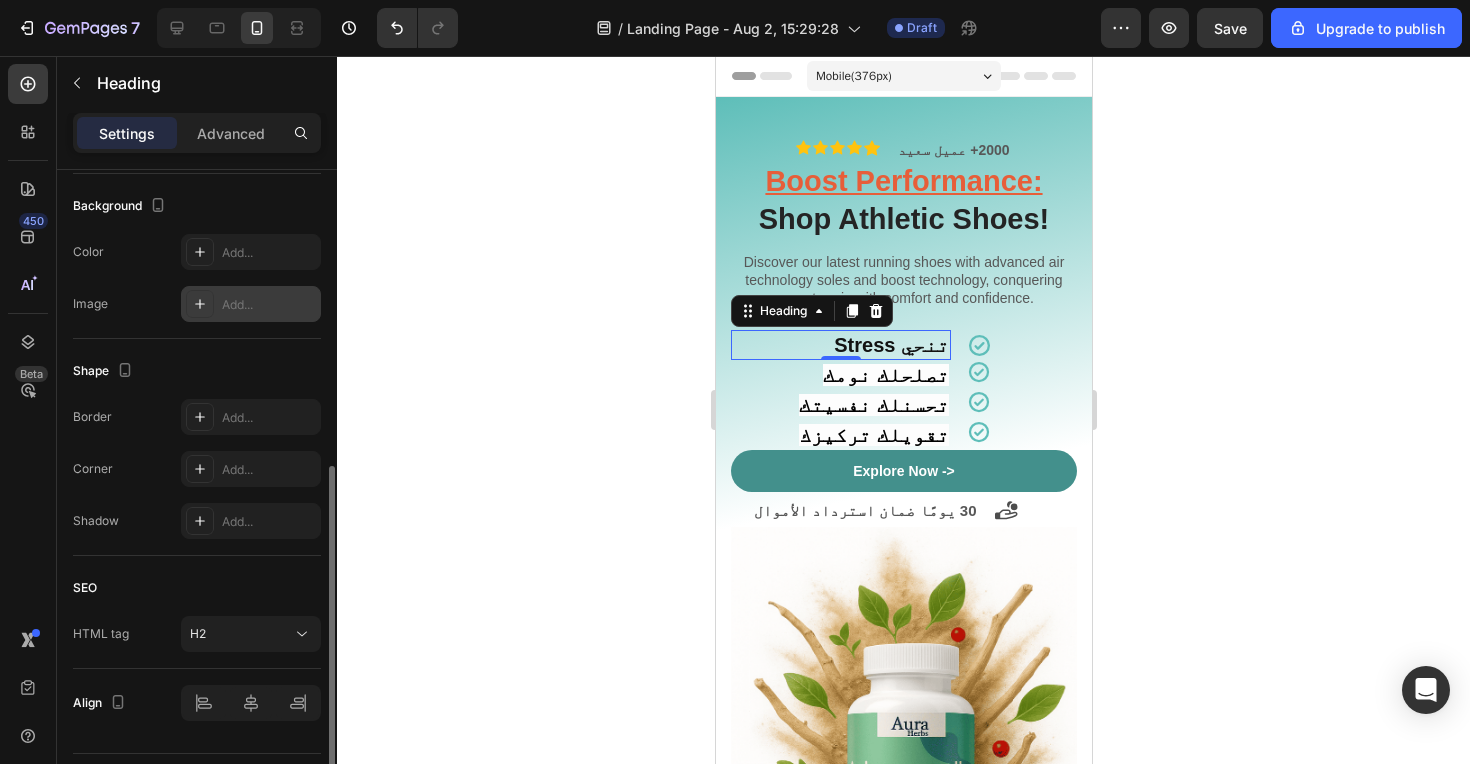 scroll, scrollTop: 593, scrollLeft: 0, axis: vertical 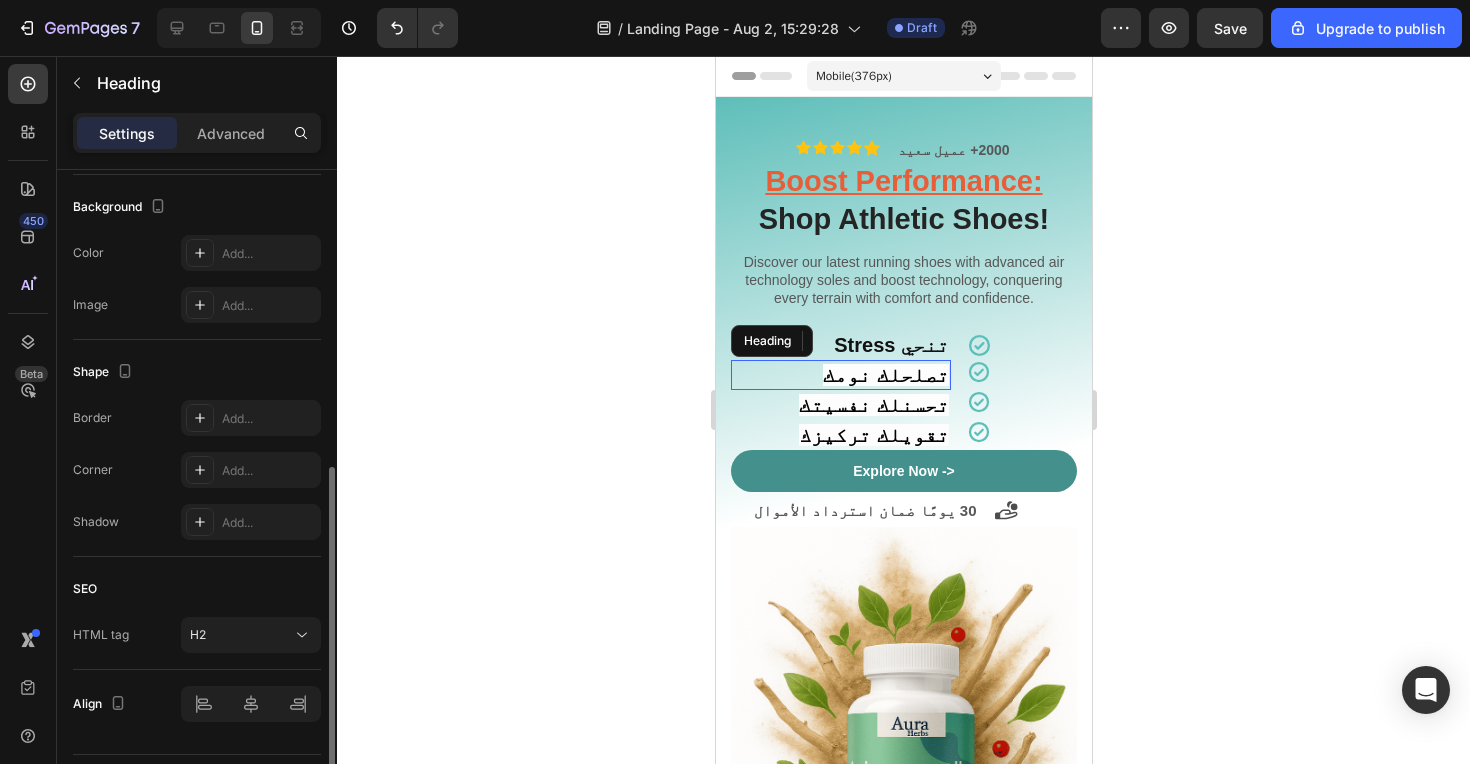 click on "تصلحلك نومك" at bounding box center [885, 375] 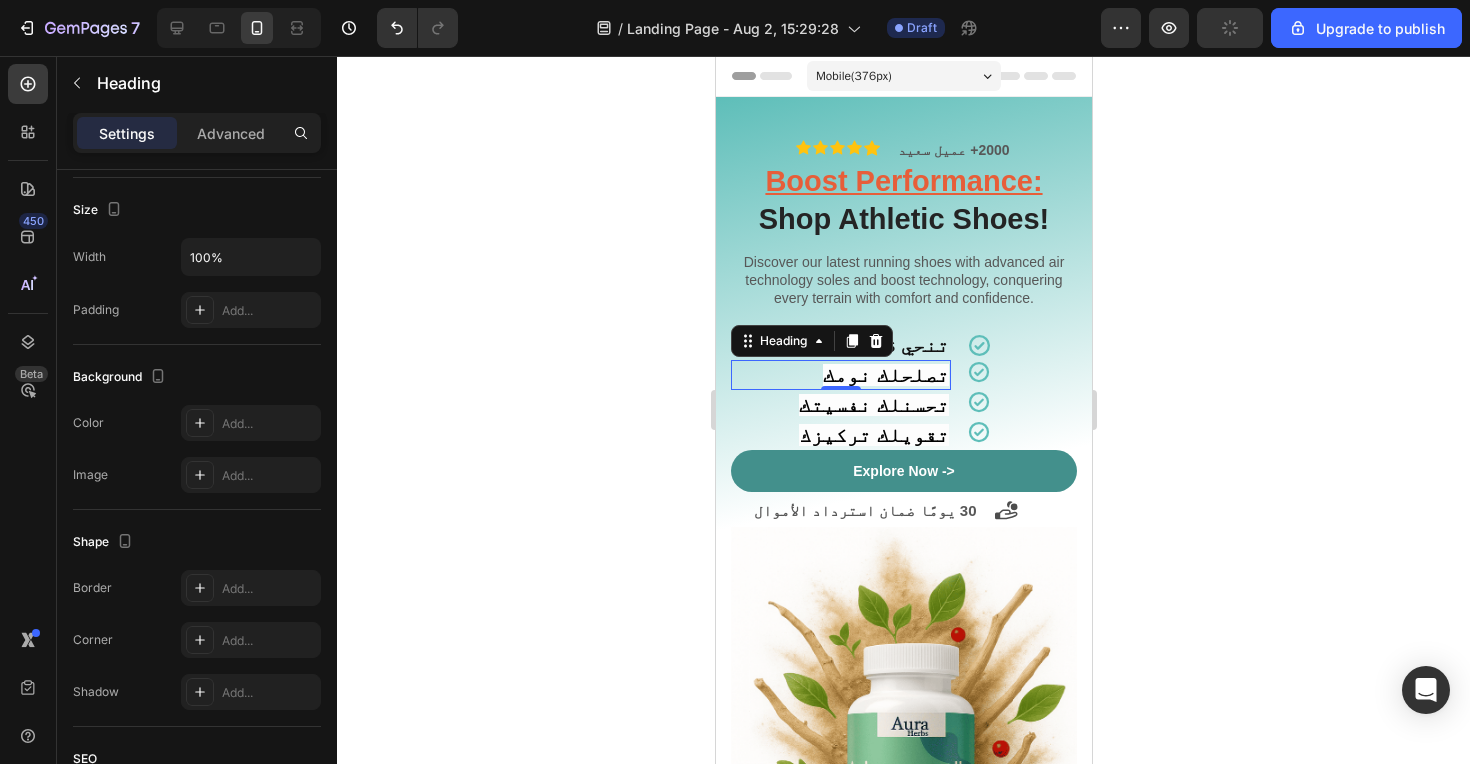 scroll, scrollTop: 0, scrollLeft: 0, axis: both 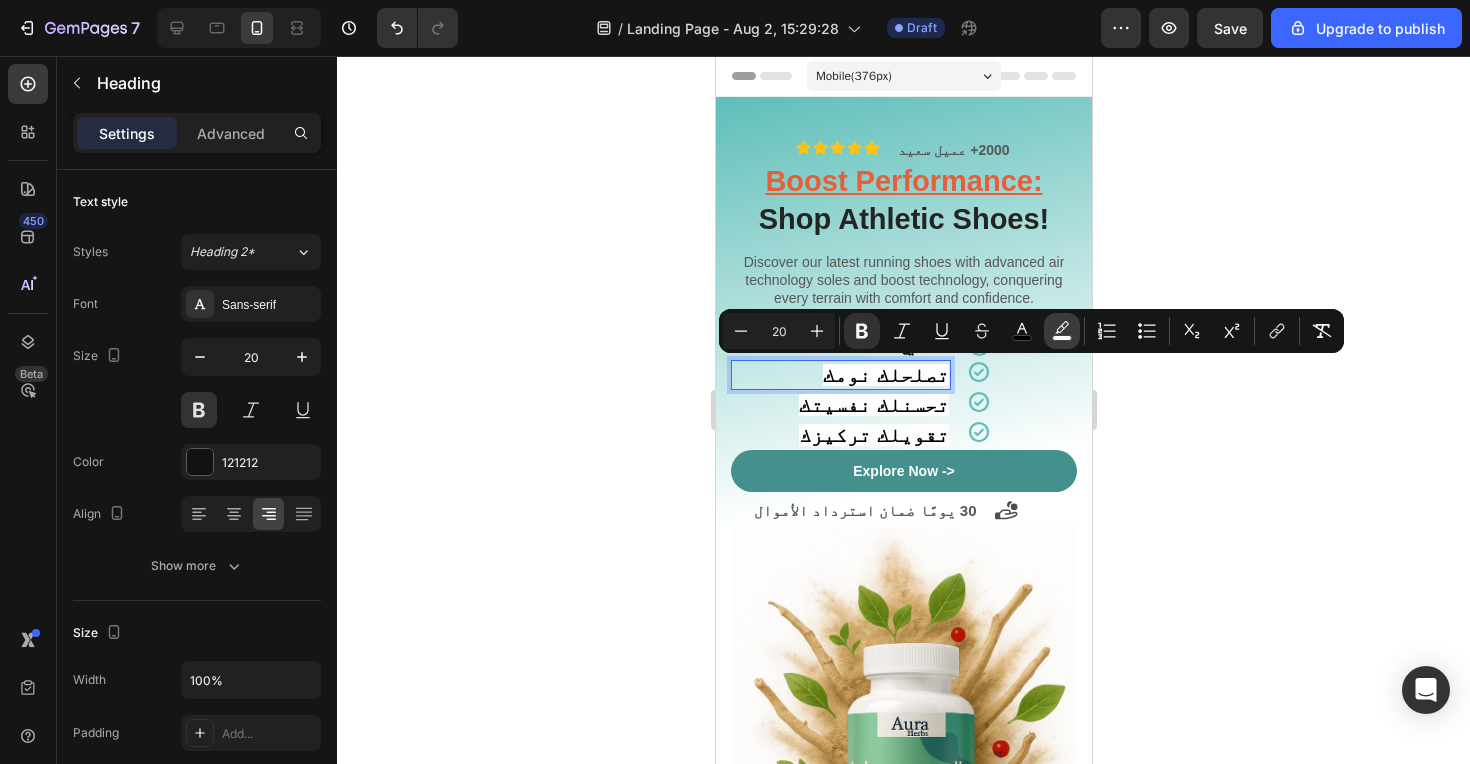 click 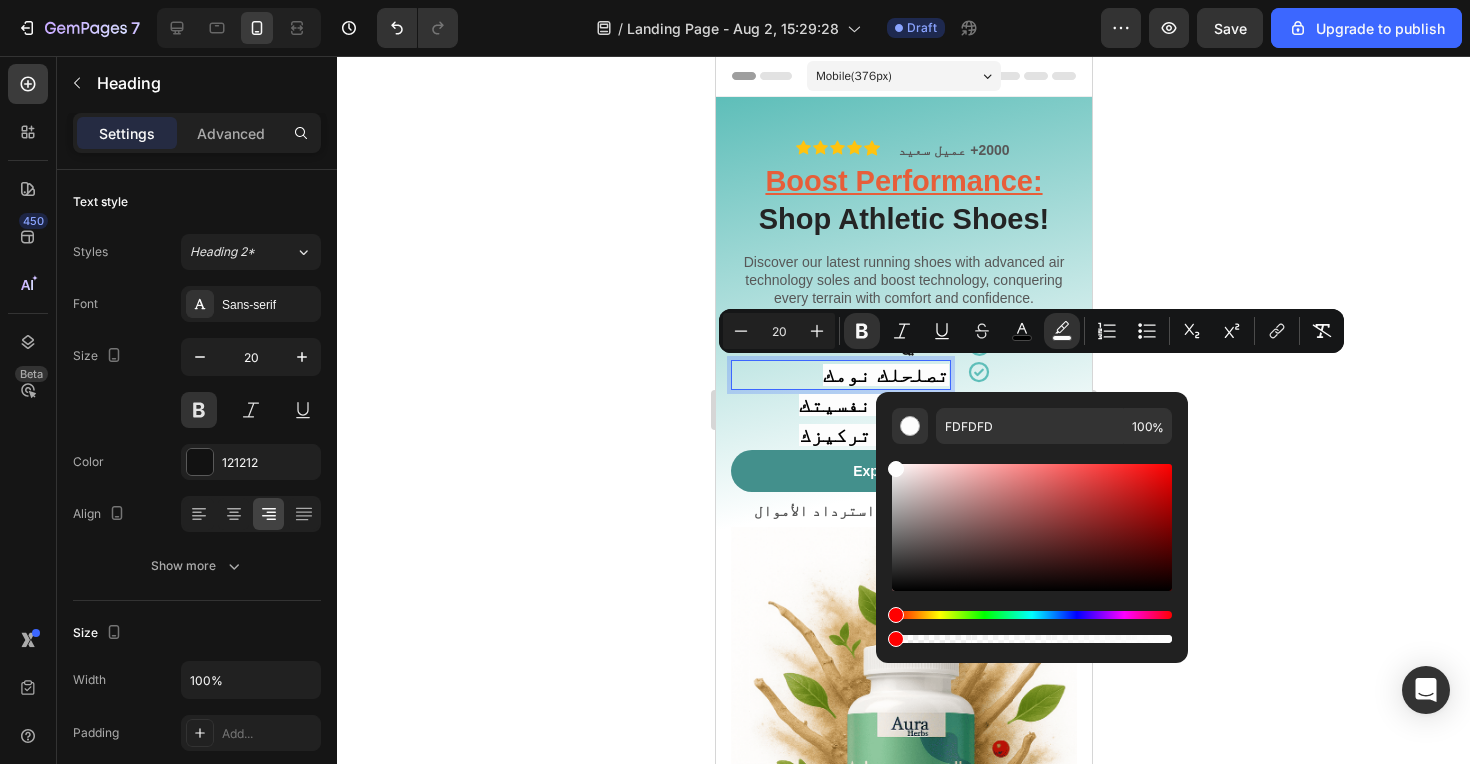 drag, startPoint x: 1166, startPoint y: 640, endPoint x: 854, endPoint y: 638, distance: 312.0064 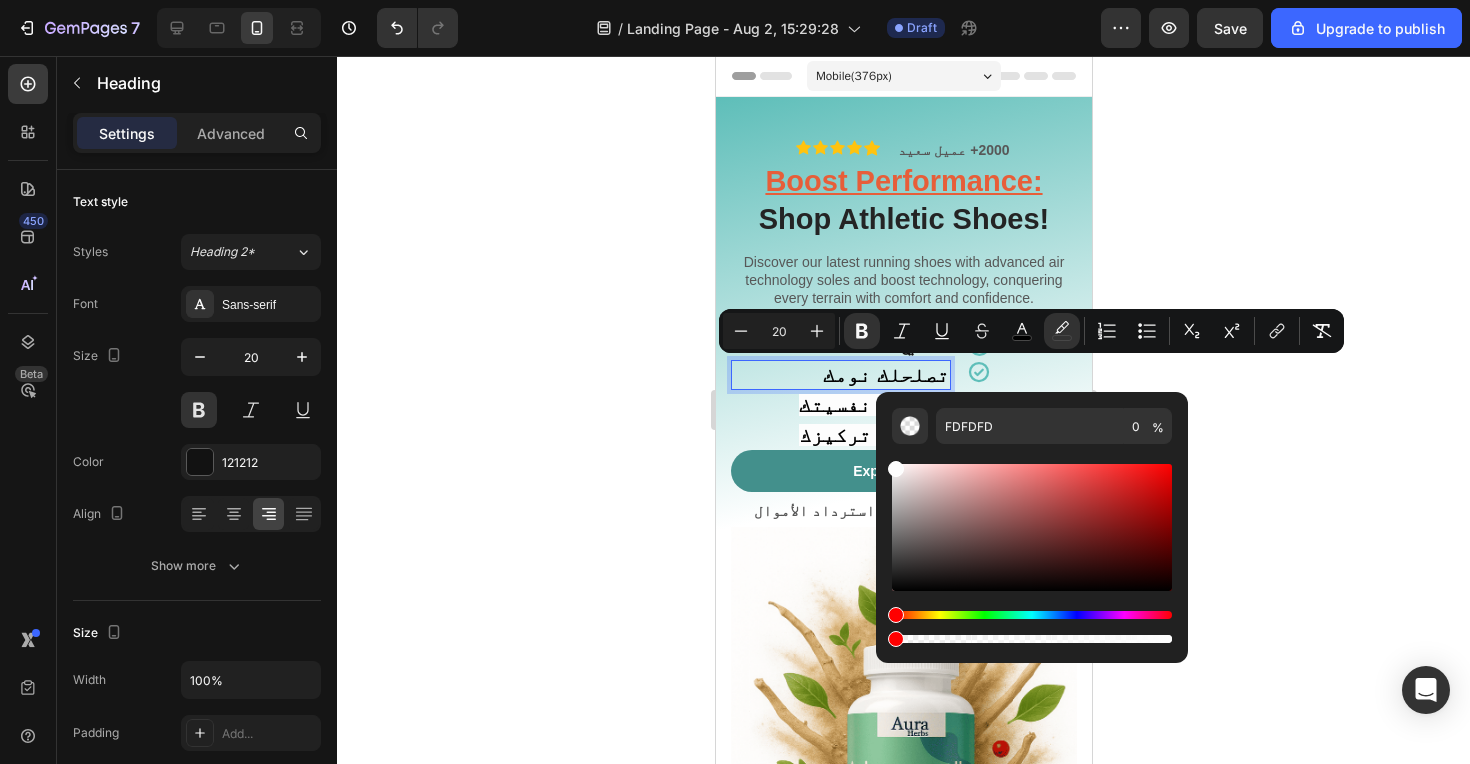 click 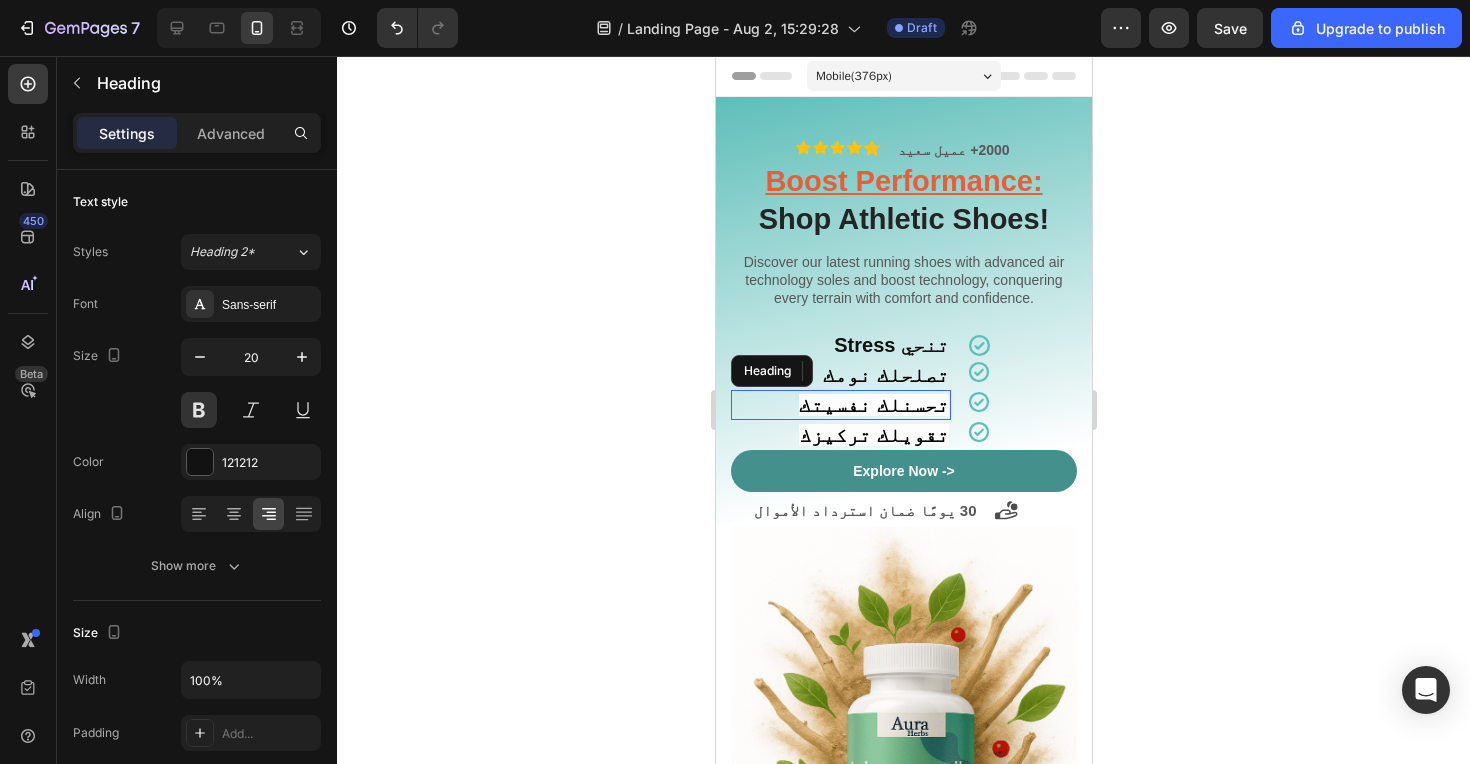 click on "تحسنلك نفسيتك" at bounding box center (873, 405) 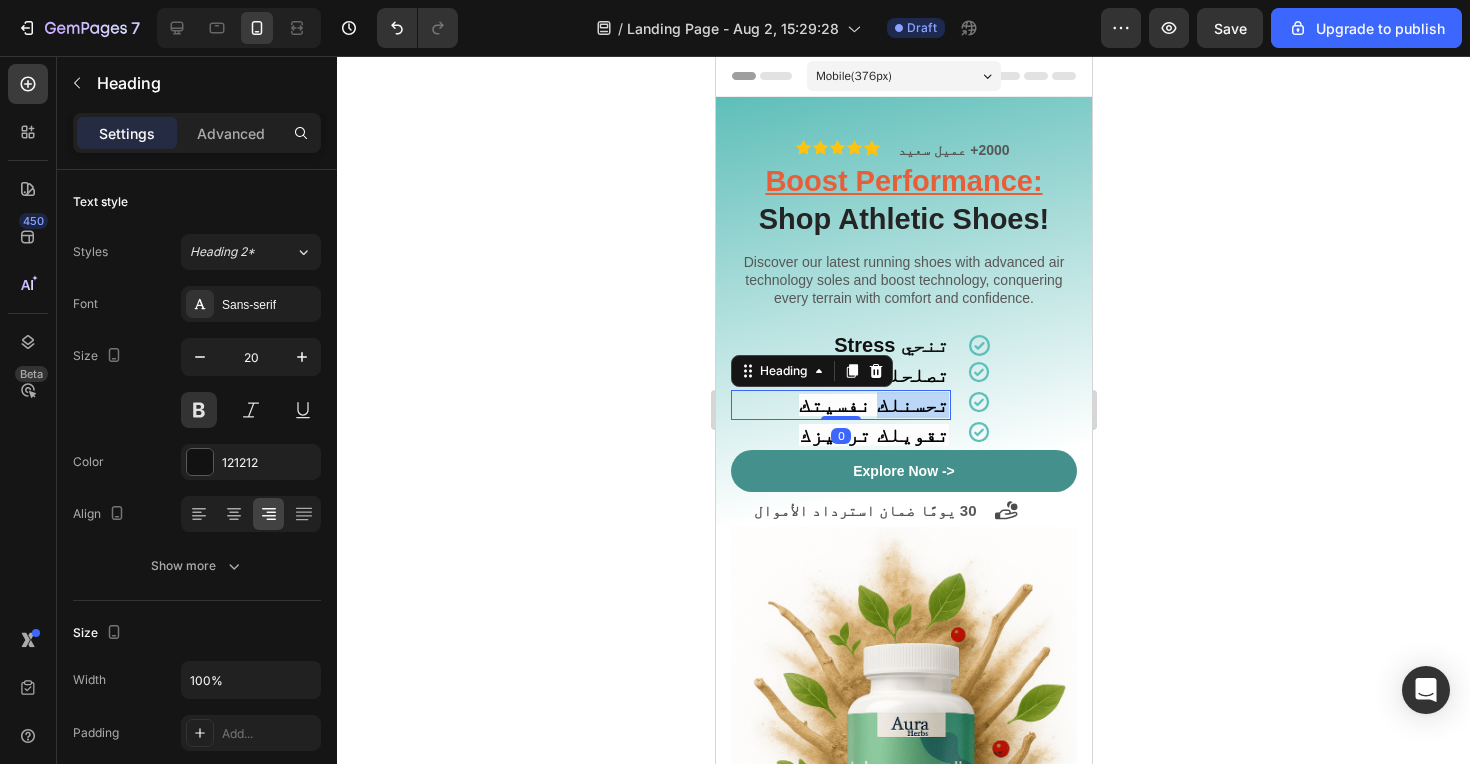click on "تحسنلك نفسيتك" at bounding box center (873, 405) 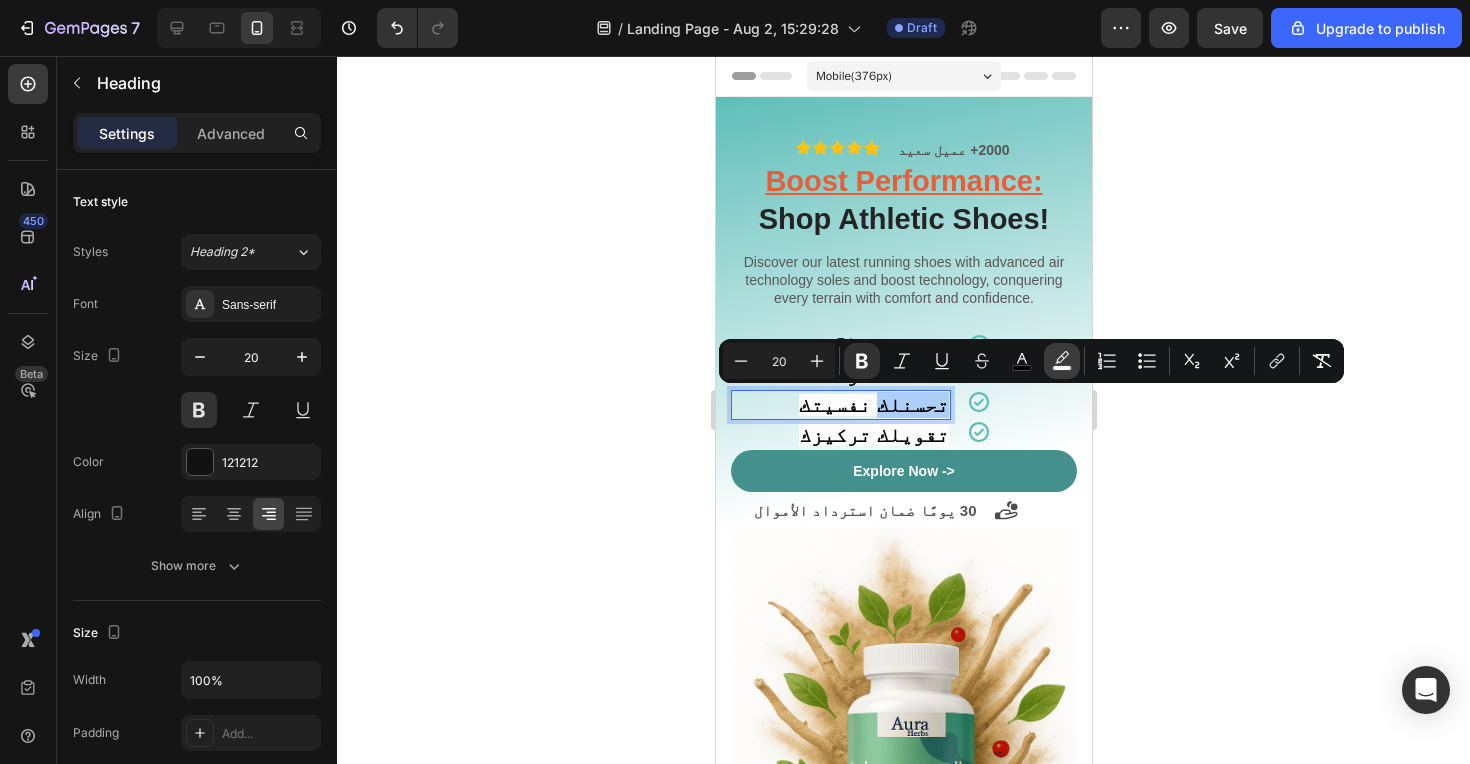 click 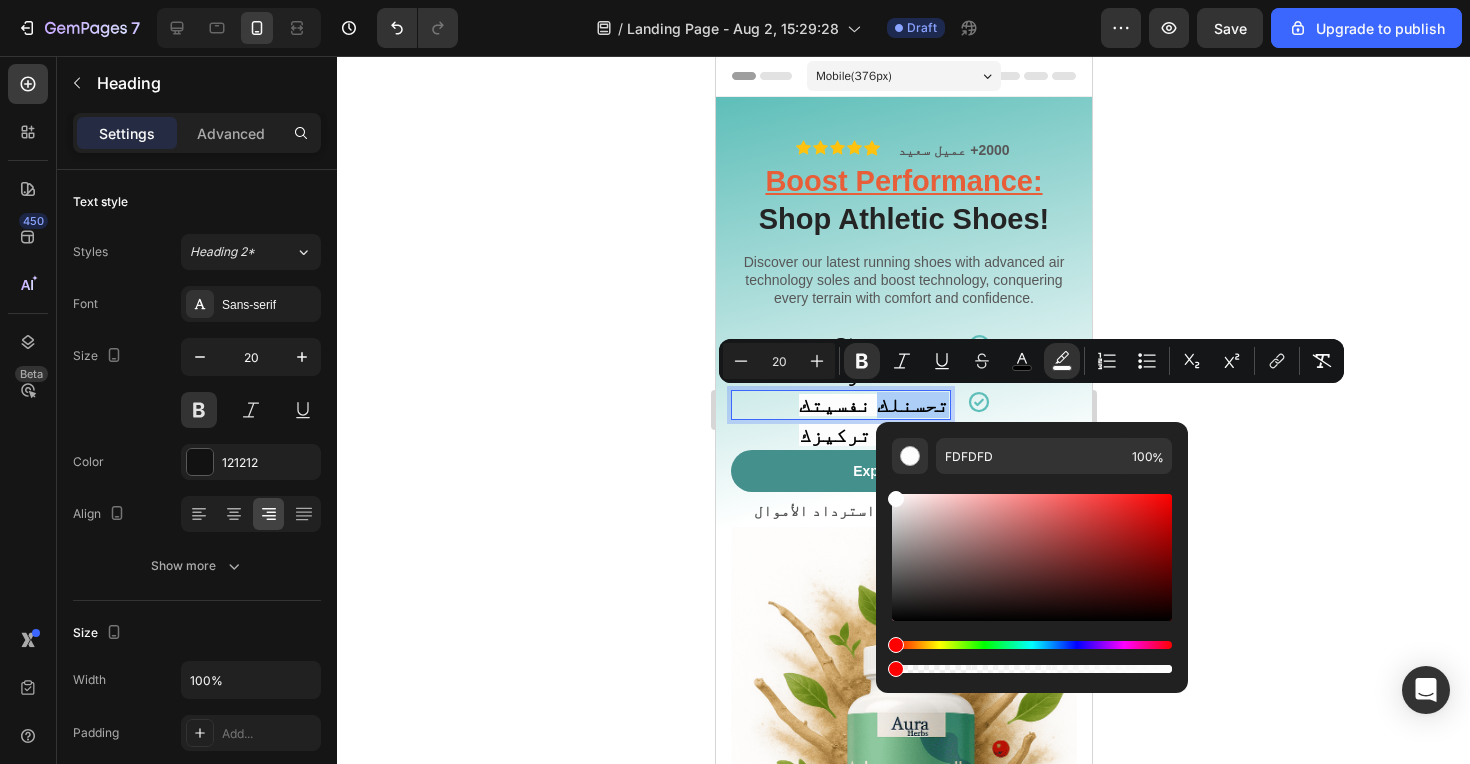 drag, startPoint x: 1168, startPoint y: 670, endPoint x: 864, endPoint y: 668, distance: 304.0066 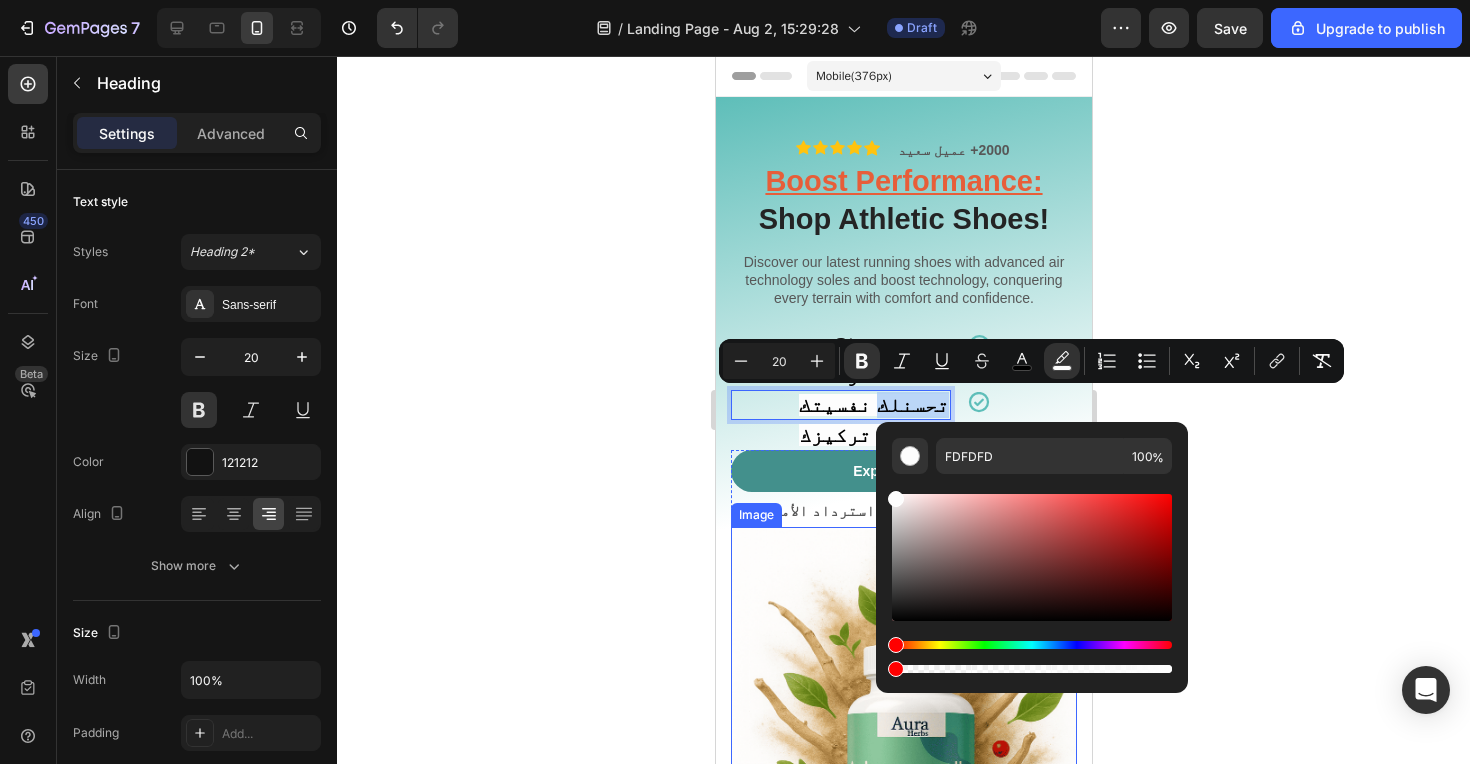 type on "0" 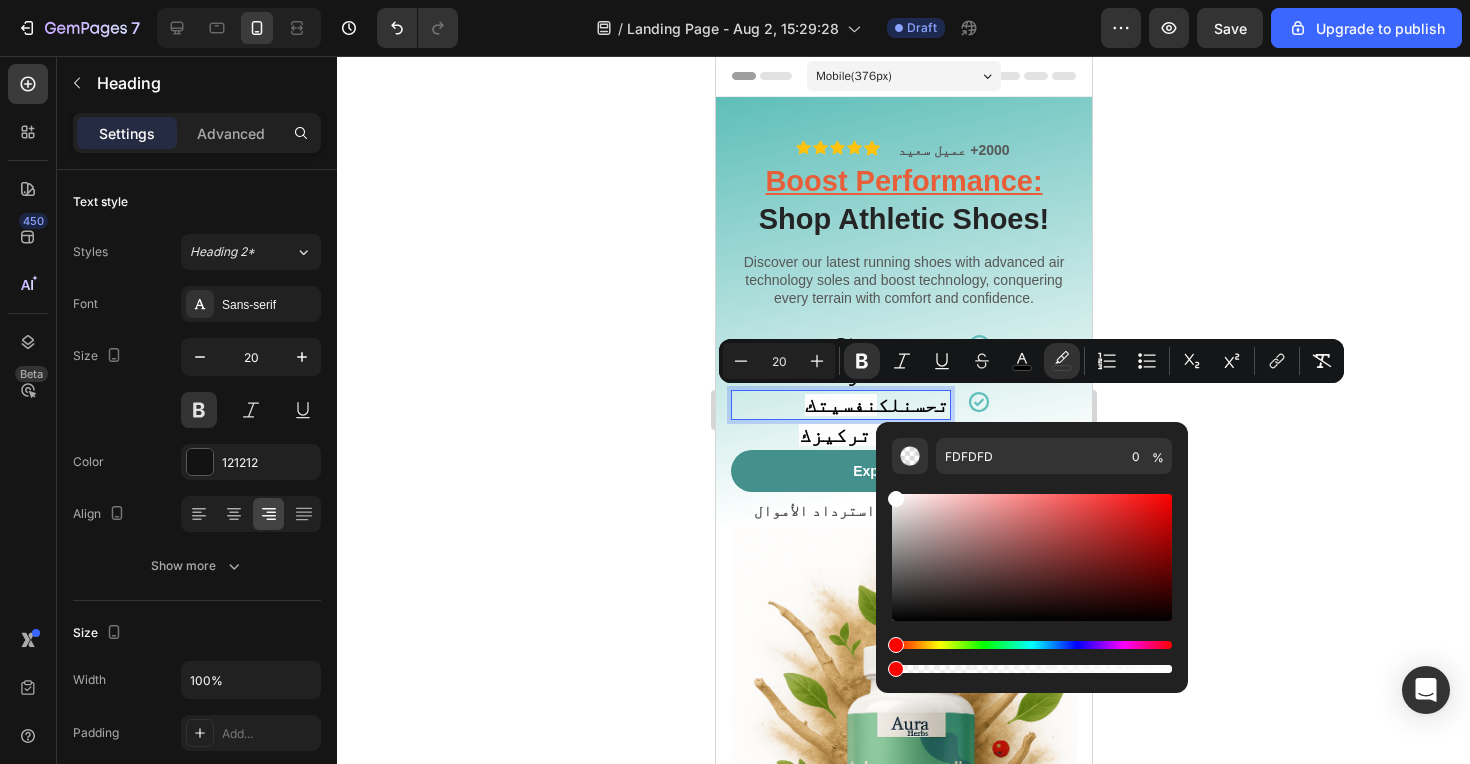 click 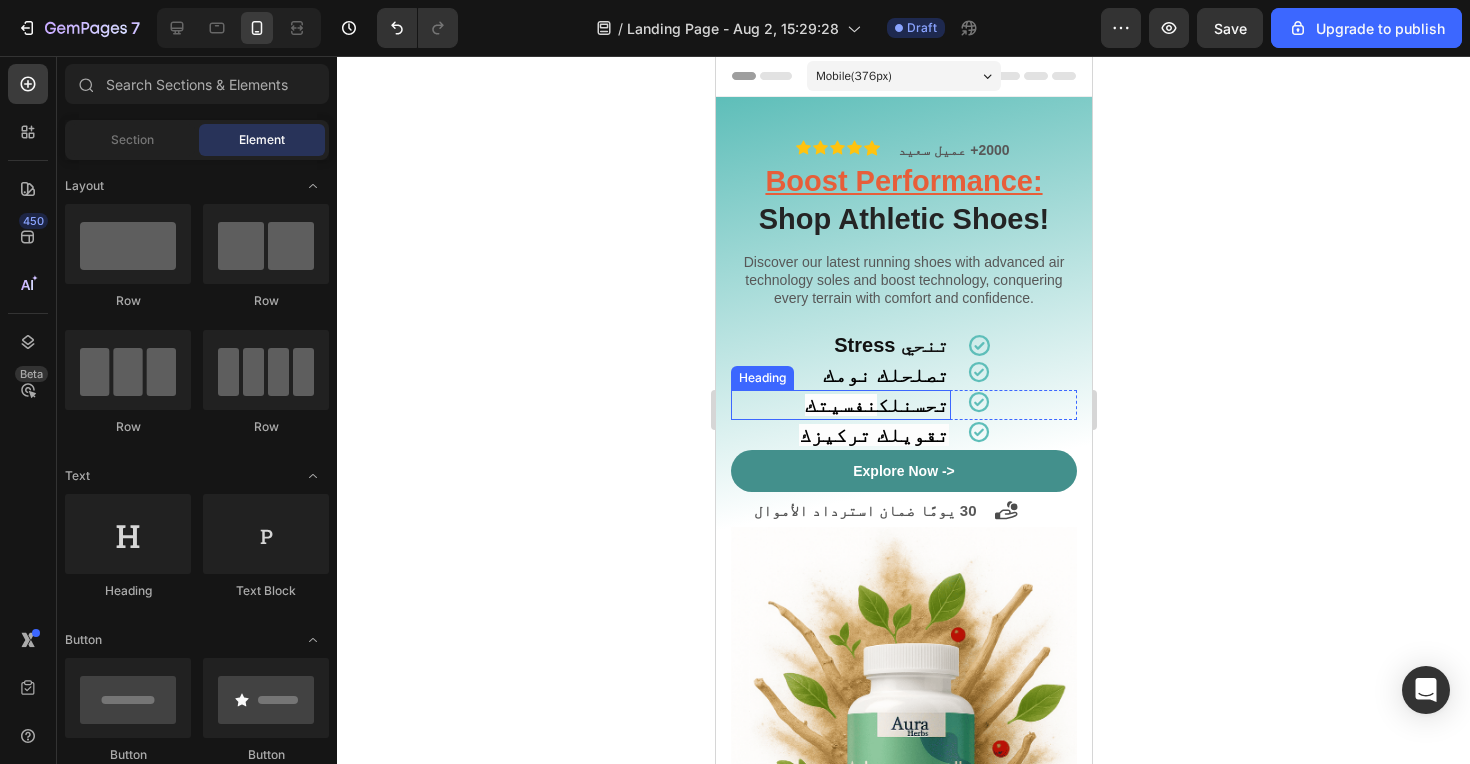 click on "نفسيتك" at bounding box center [840, 405] 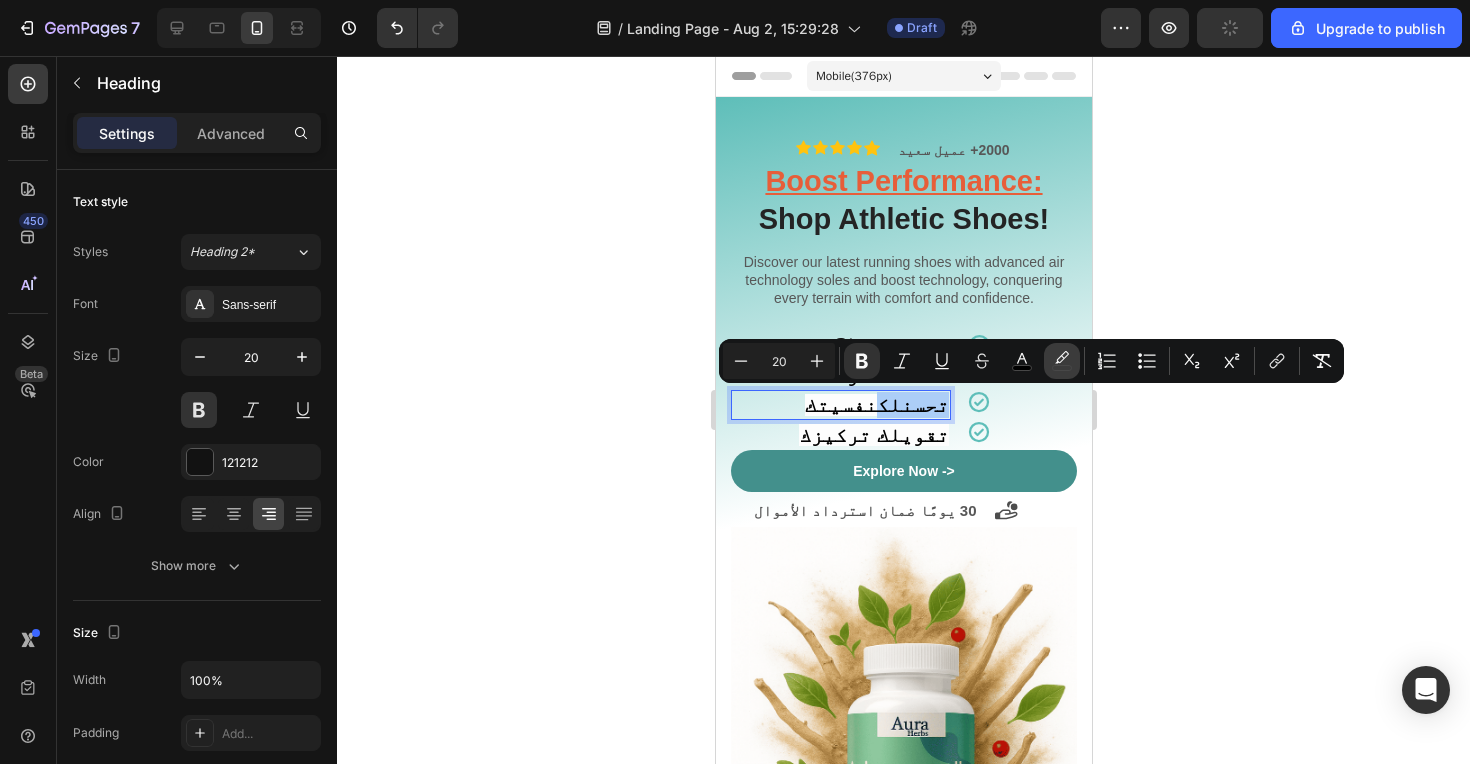 click 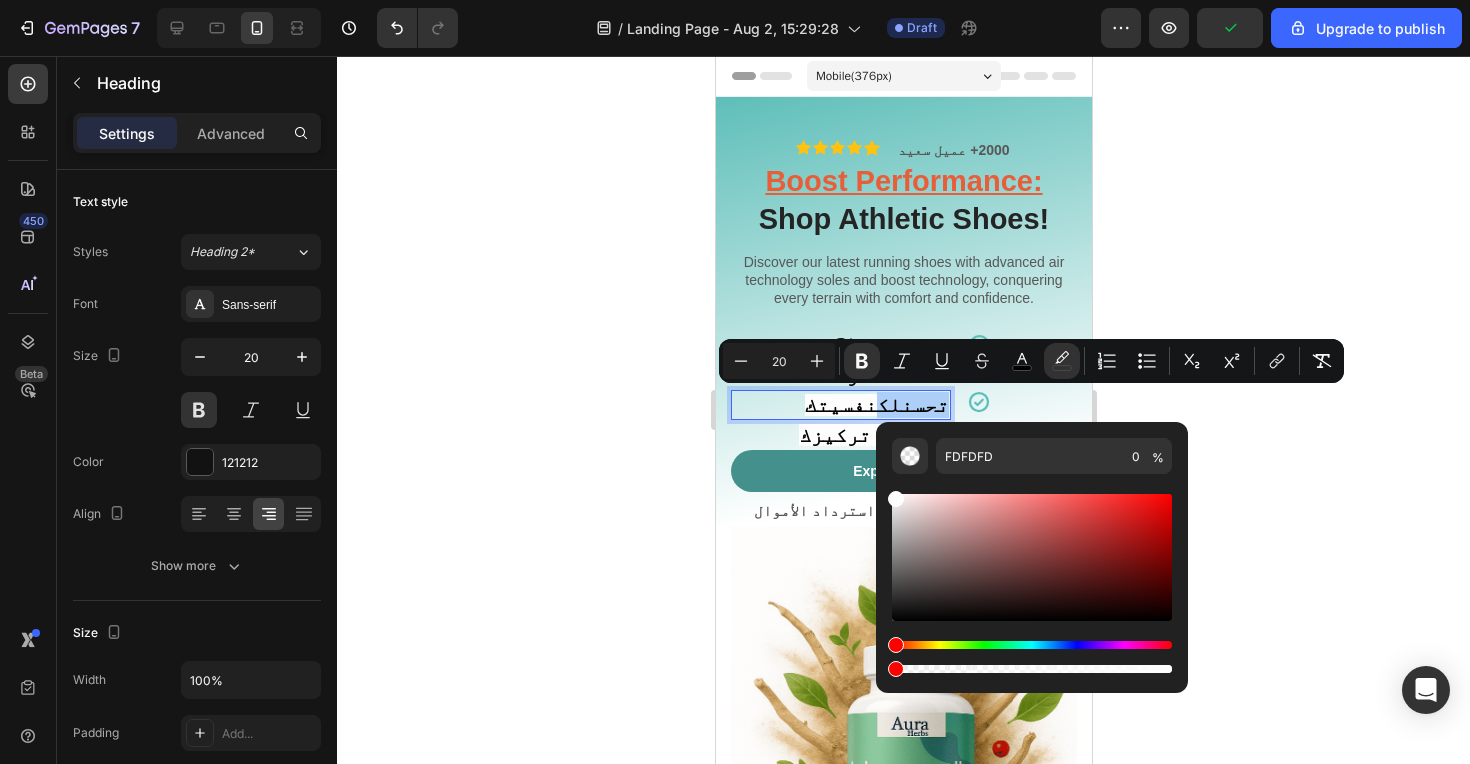 click 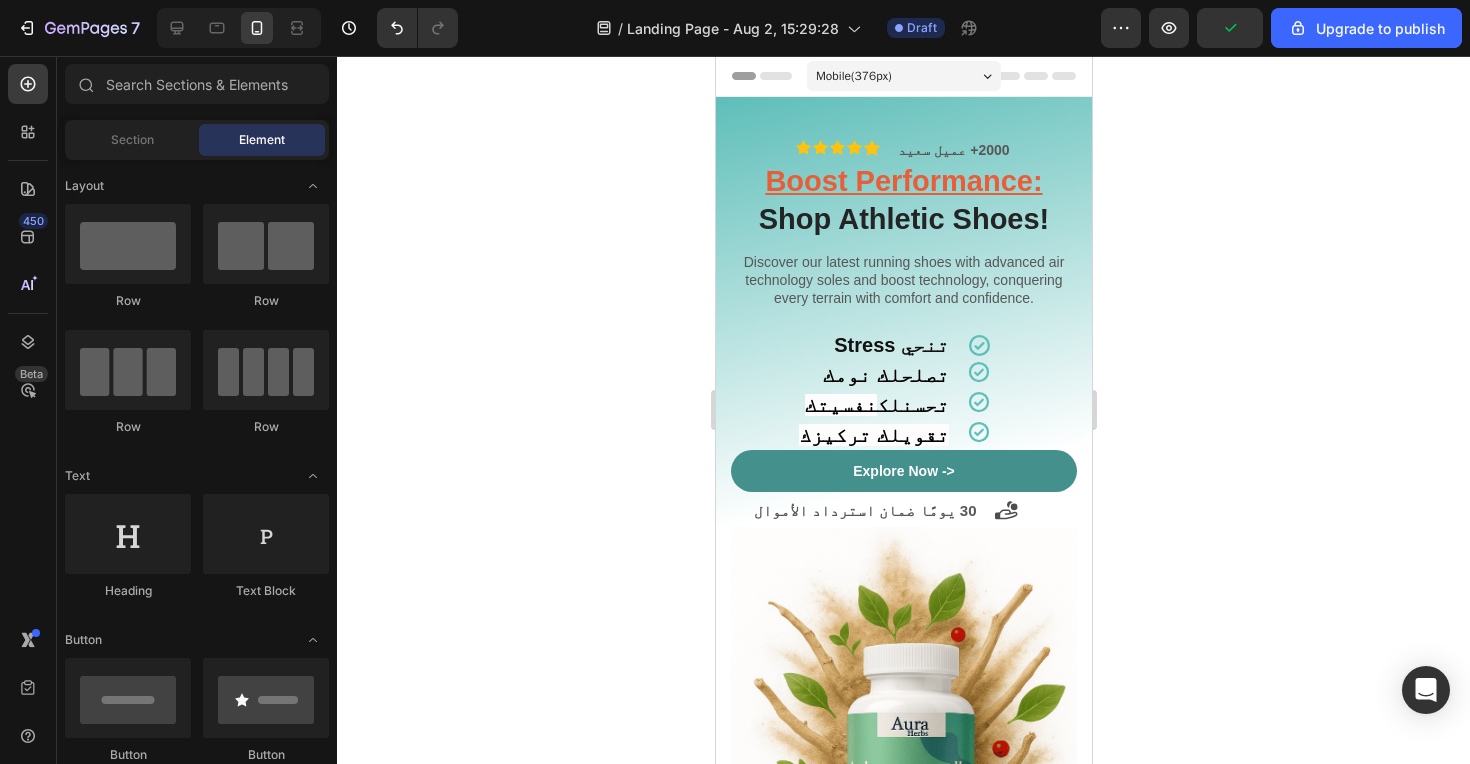 click on "نفسيتك" at bounding box center (840, 405) 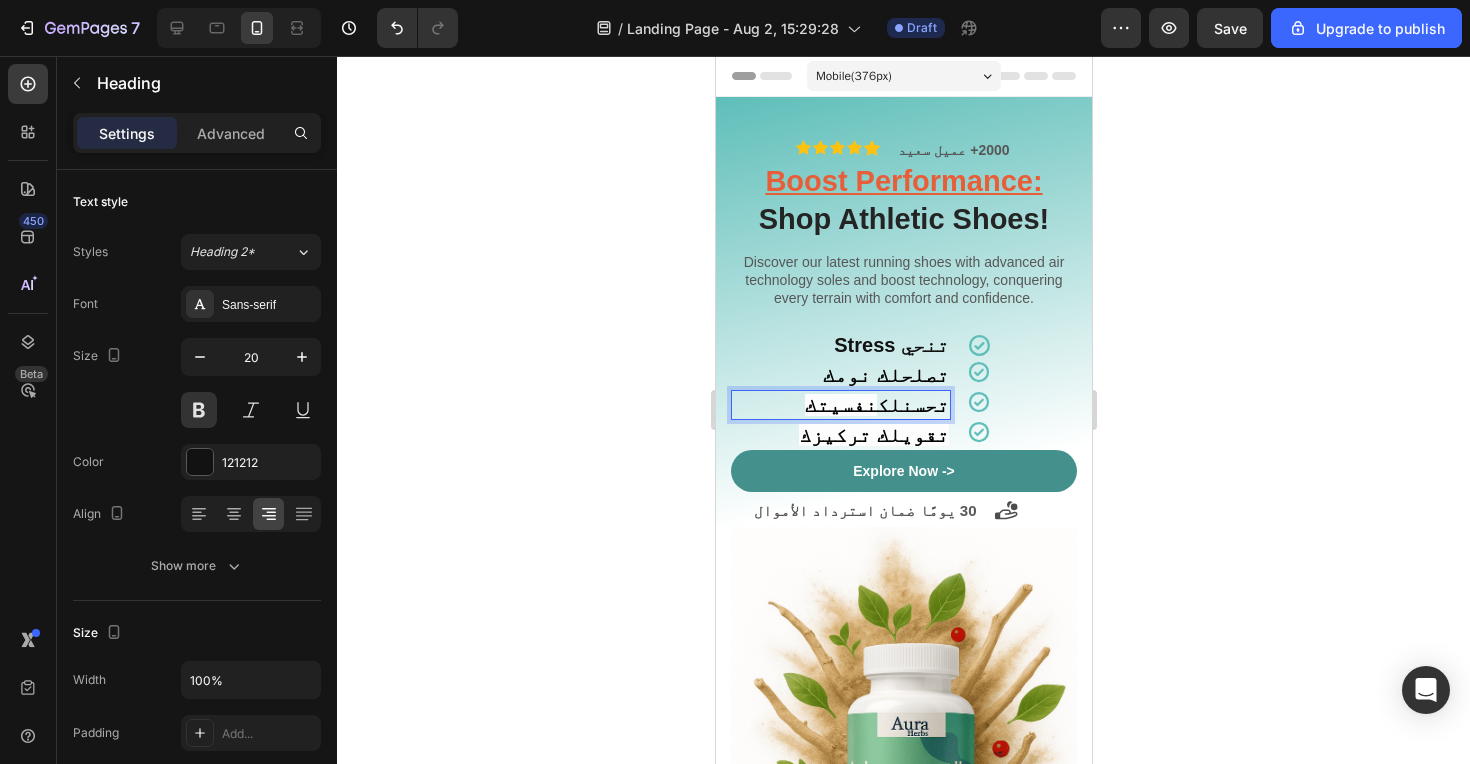 click on "نفسيتك" at bounding box center [840, 405] 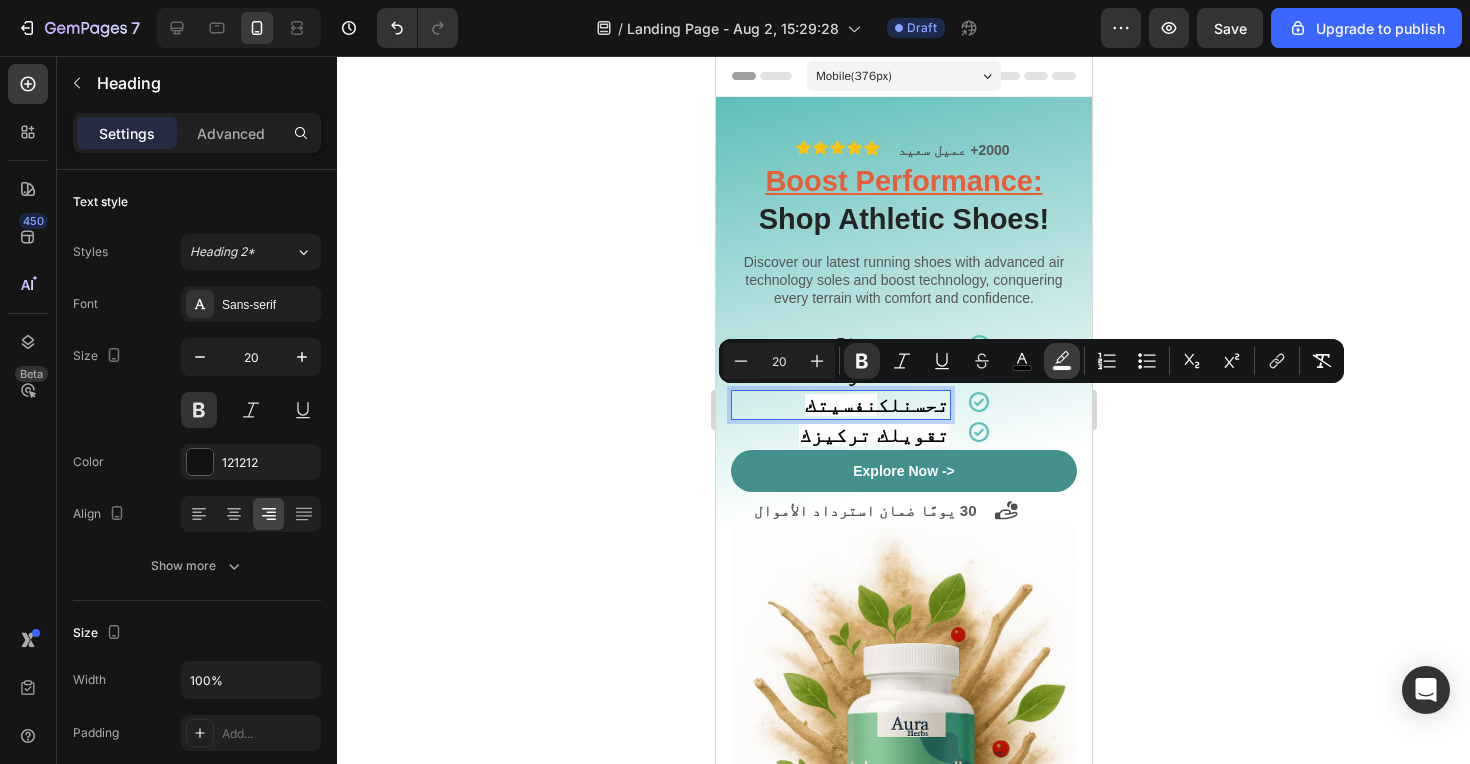 click on "color" at bounding box center [1062, 361] 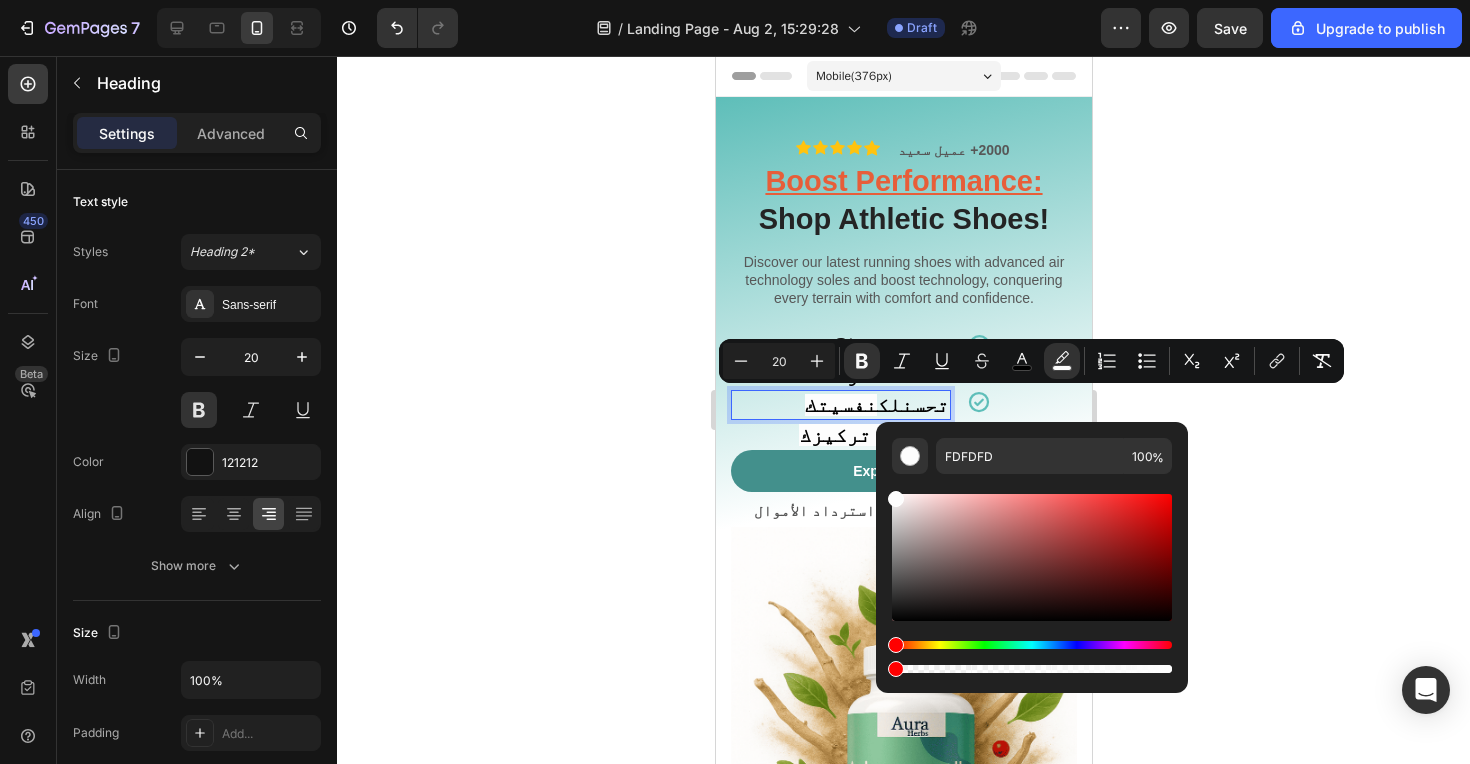 drag, startPoint x: 1162, startPoint y: 670, endPoint x: 777, endPoint y: 663, distance: 385.06363 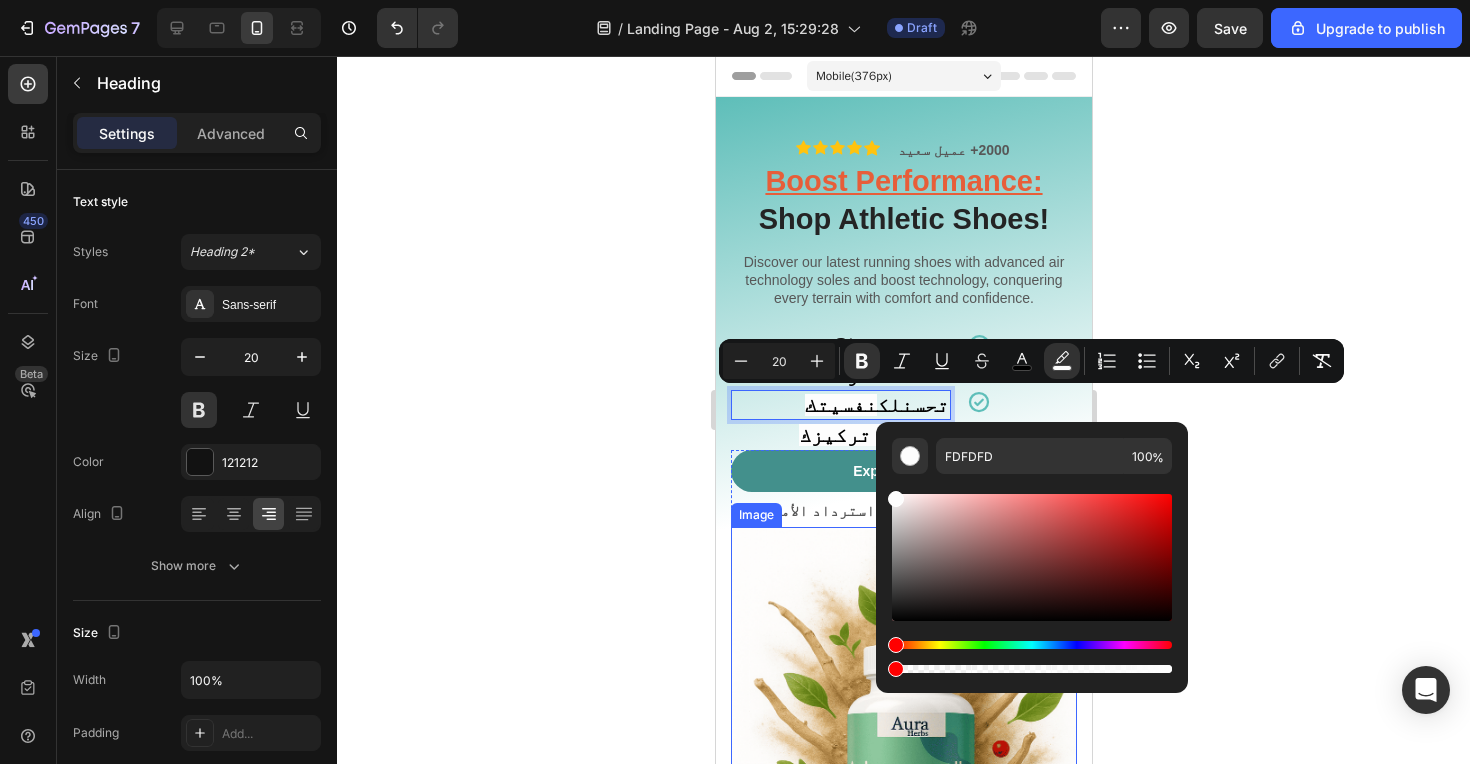 type on "0" 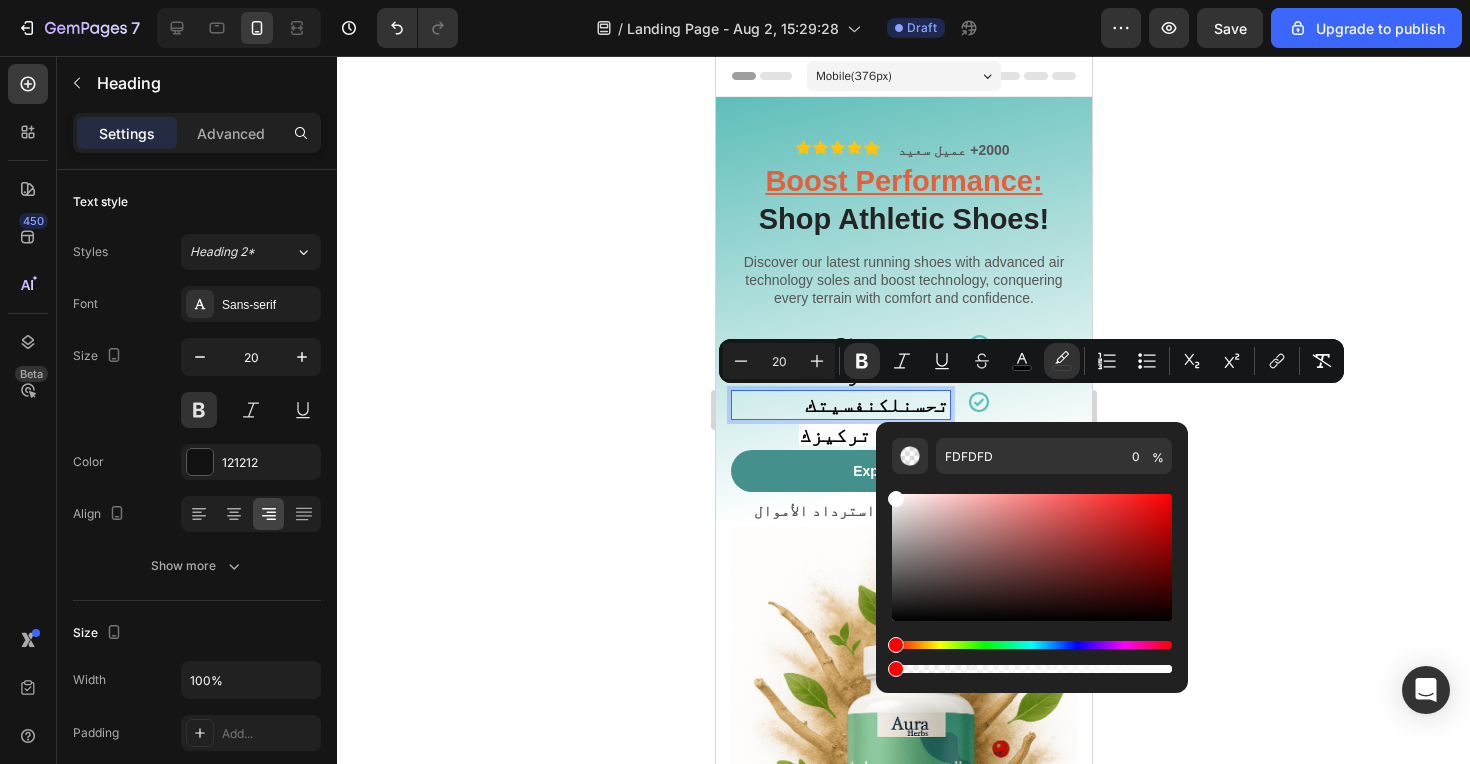 click 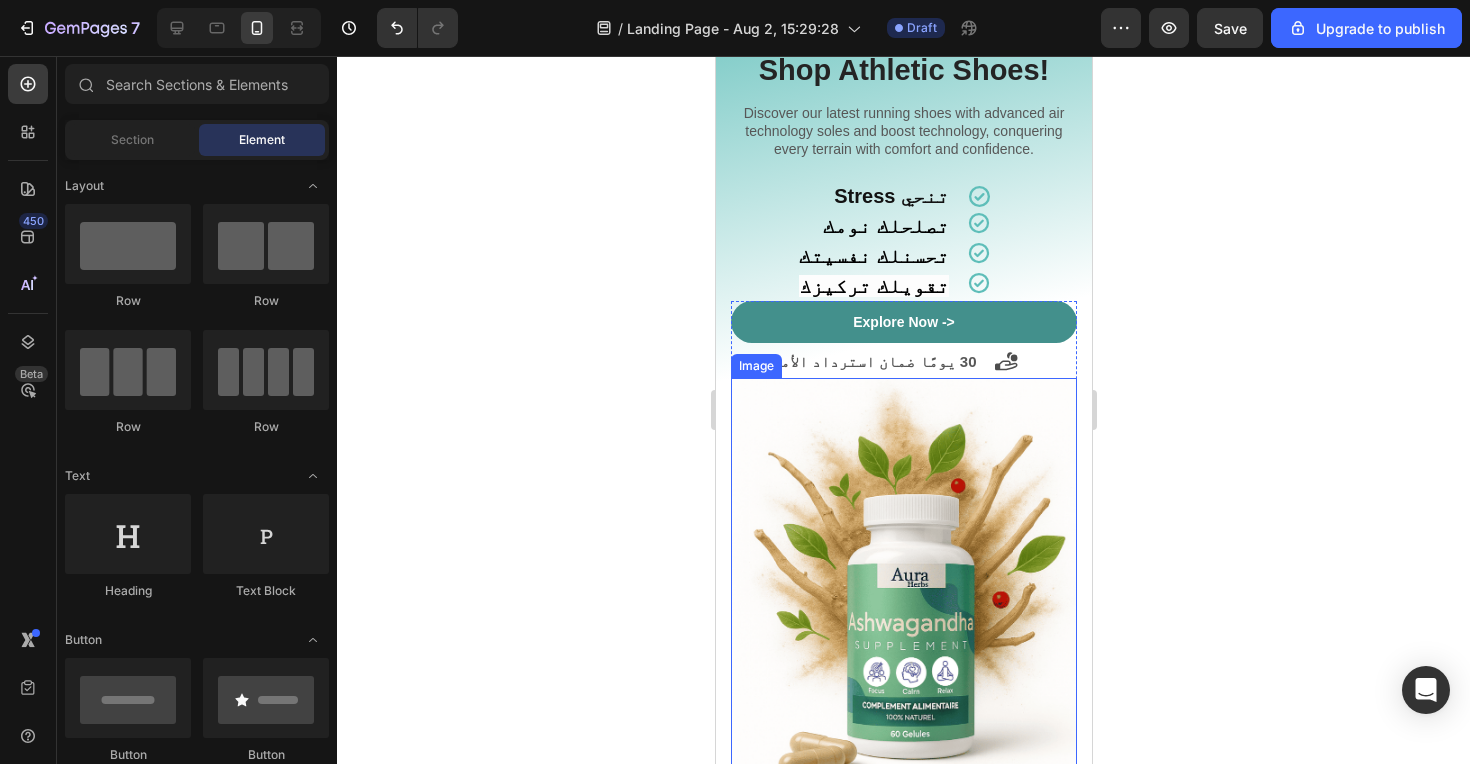 scroll, scrollTop: 100, scrollLeft: 0, axis: vertical 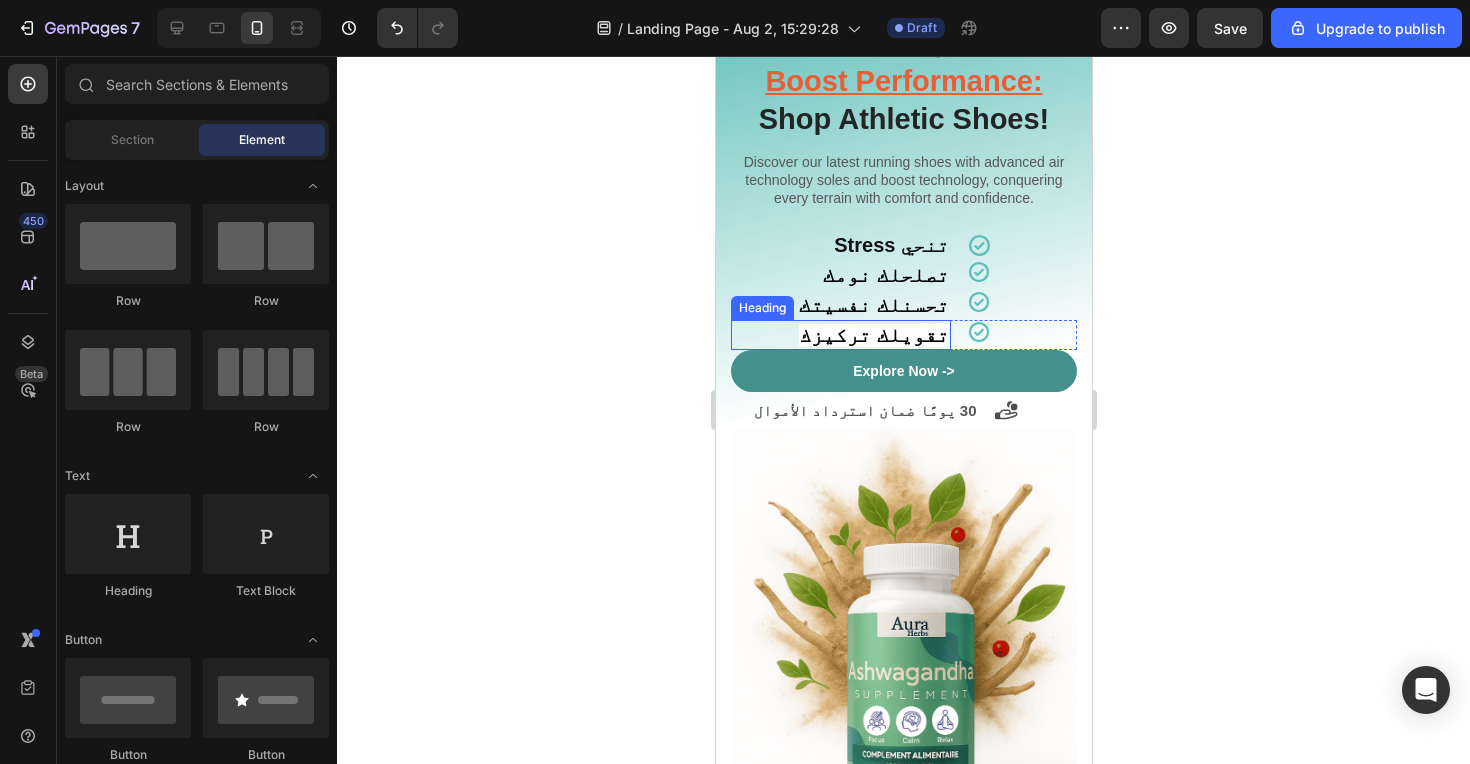 click on "تقويلك تركيزك" at bounding box center [873, 335] 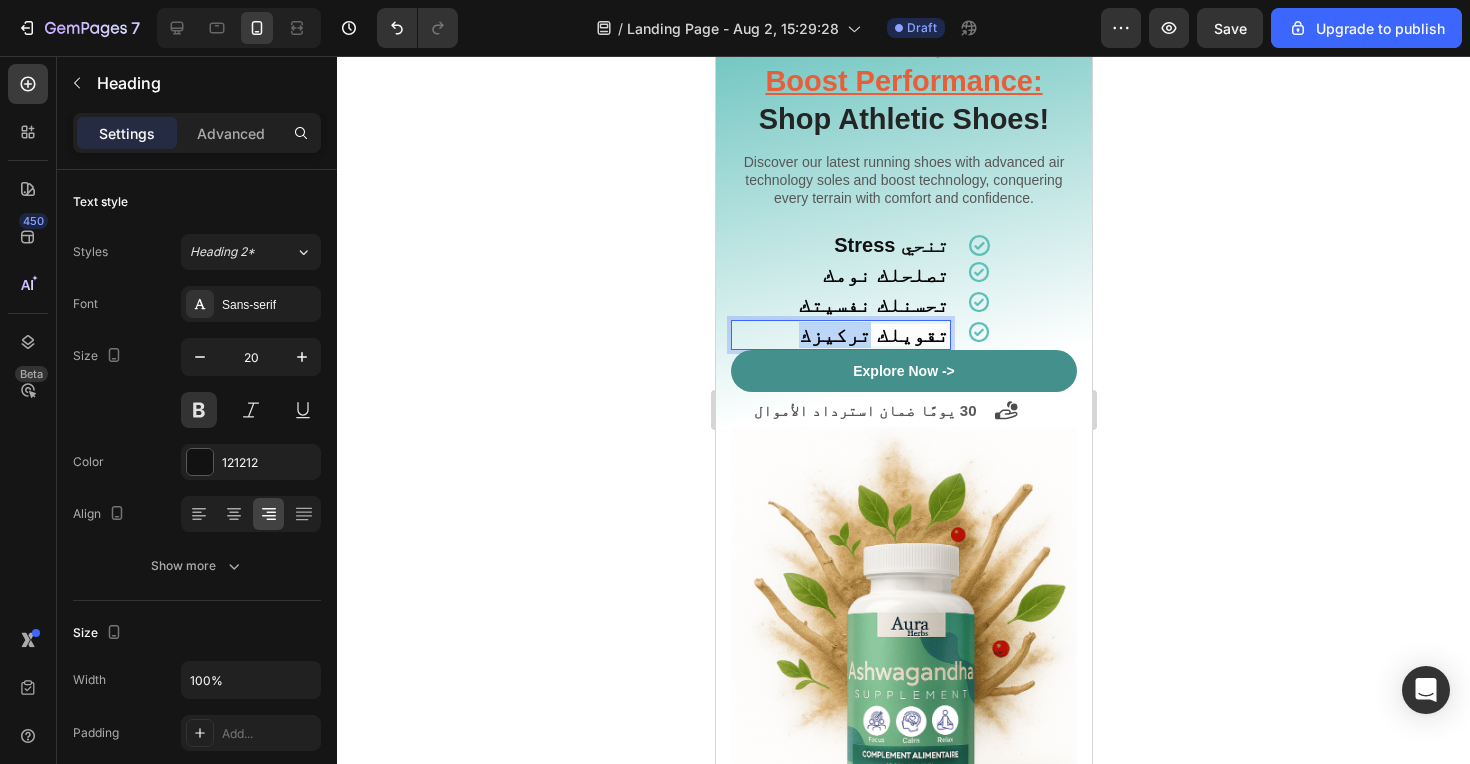 click on "تقويلك تركيزك" at bounding box center (873, 335) 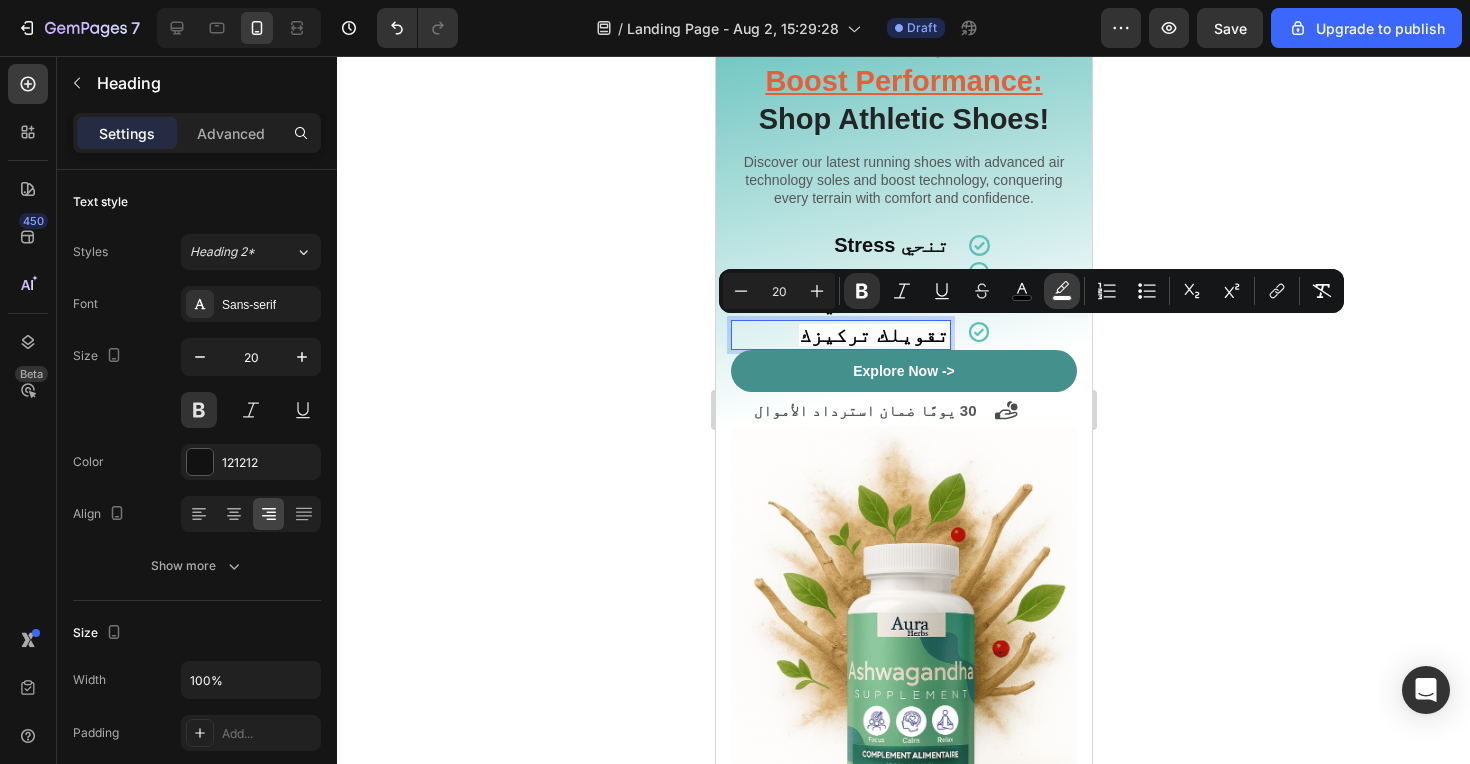 click 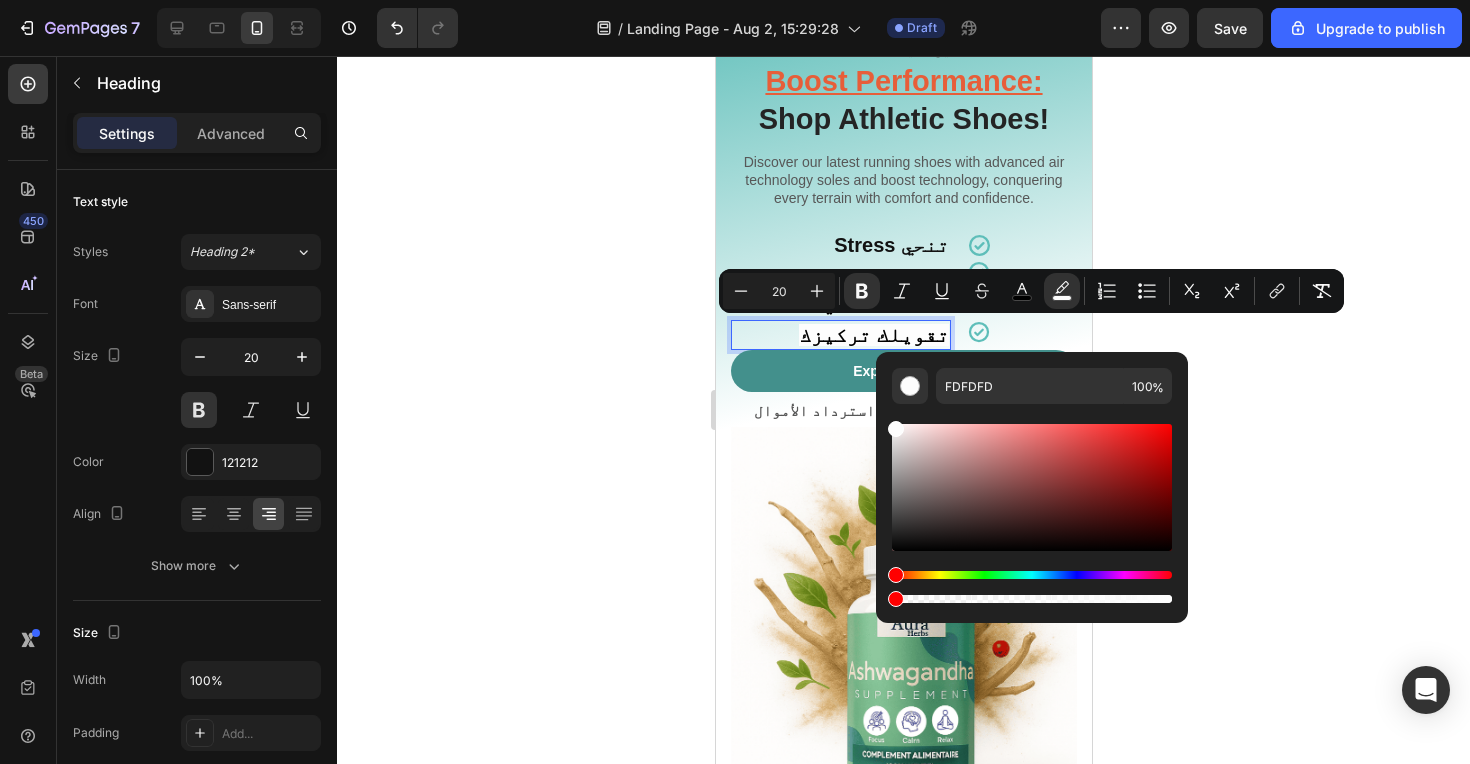 drag, startPoint x: 1168, startPoint y: 603, endPoint x: 874, endPoint y: 599, distance: 294.02722 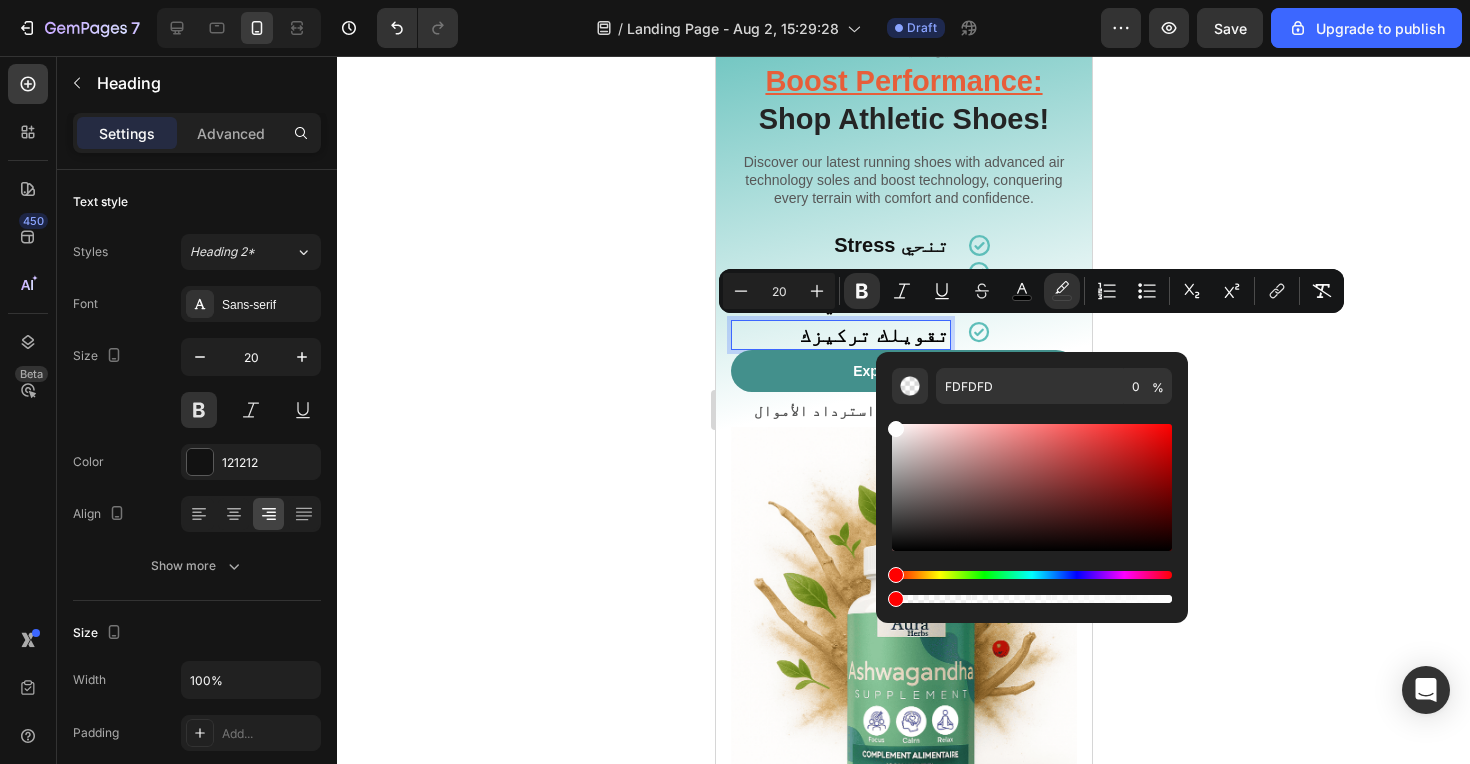 click 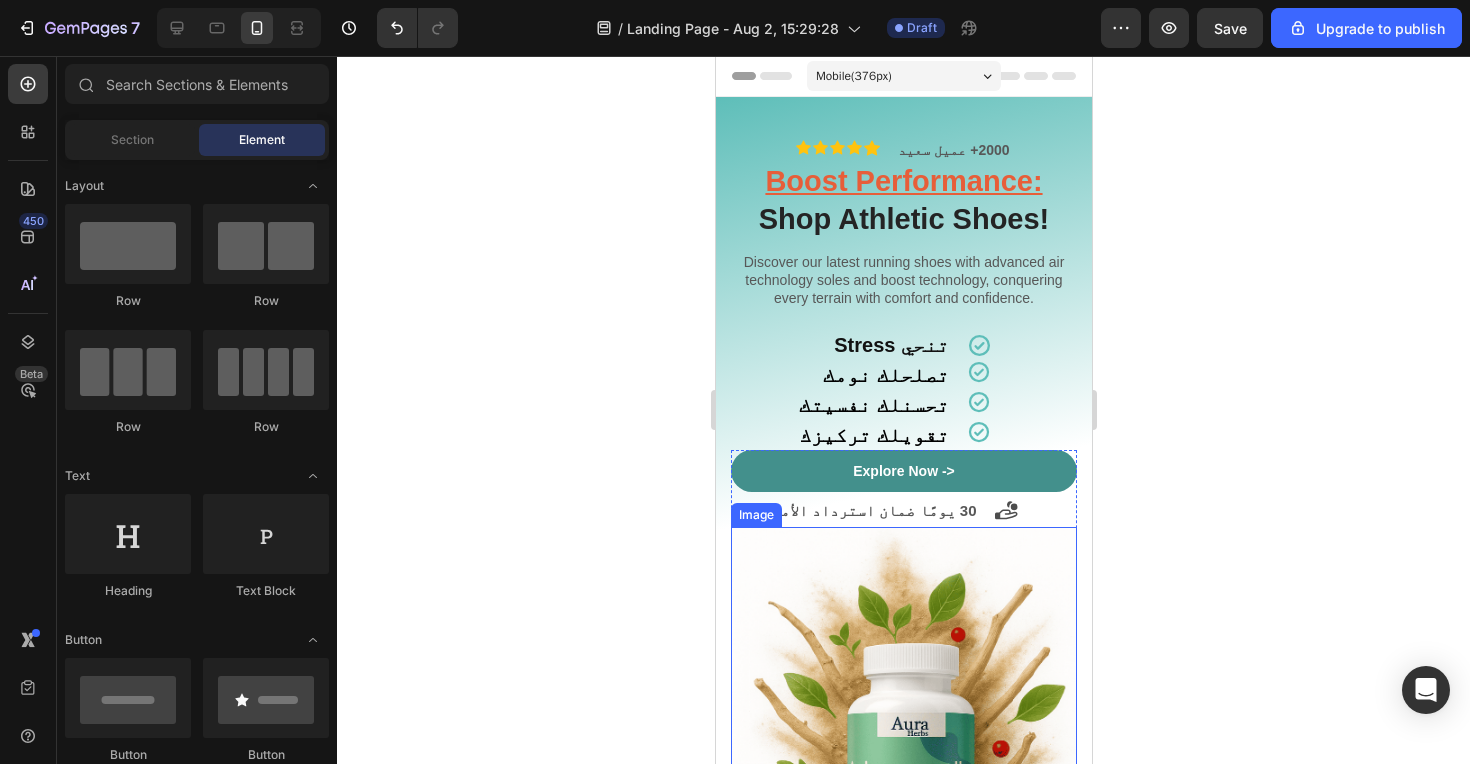 scroll, scrollTop: 0, scrollLeft: 0, axis: both 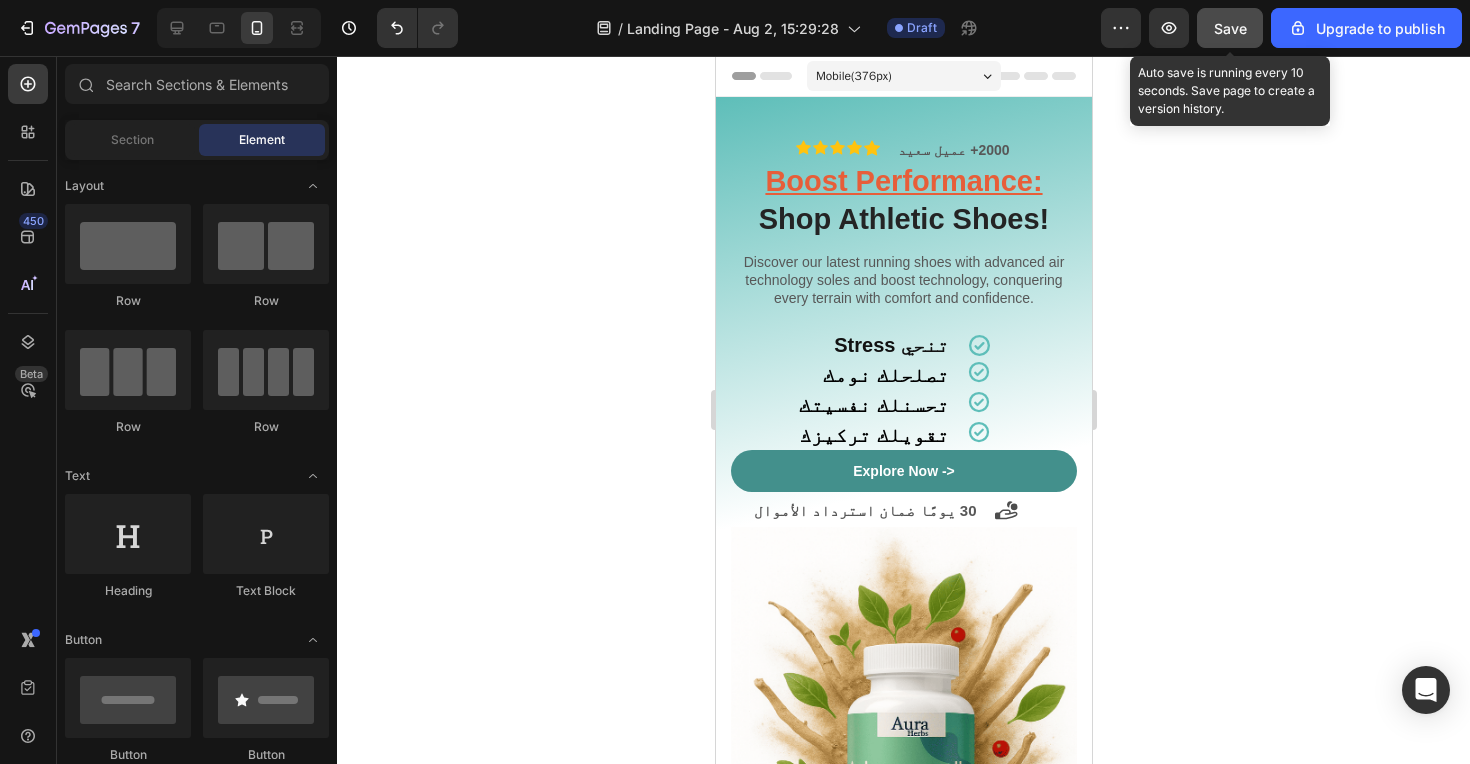 click on "Save" at bounding box center [1230, 28] 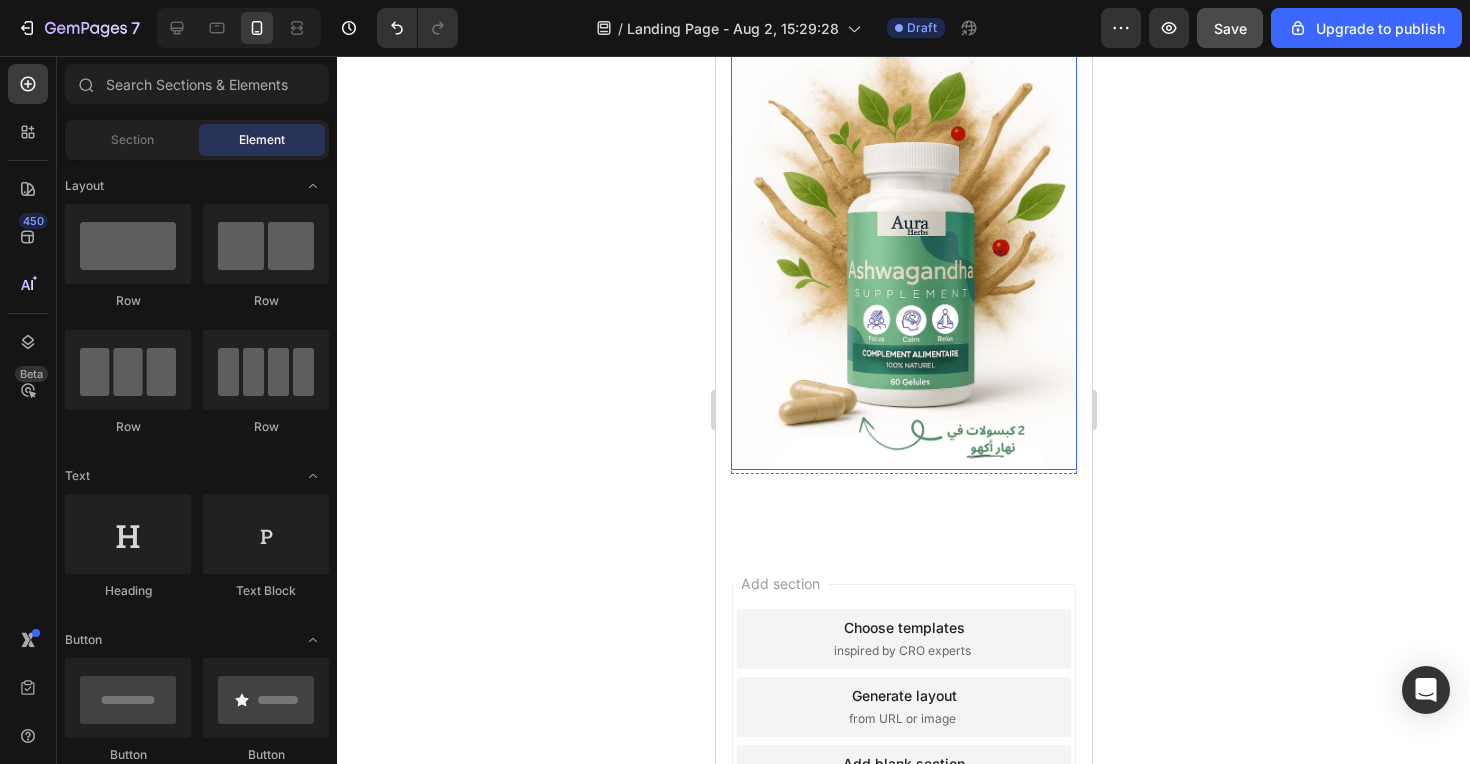 scroll, scrollTop: 215, scrollLeft: 0, axis: vertical 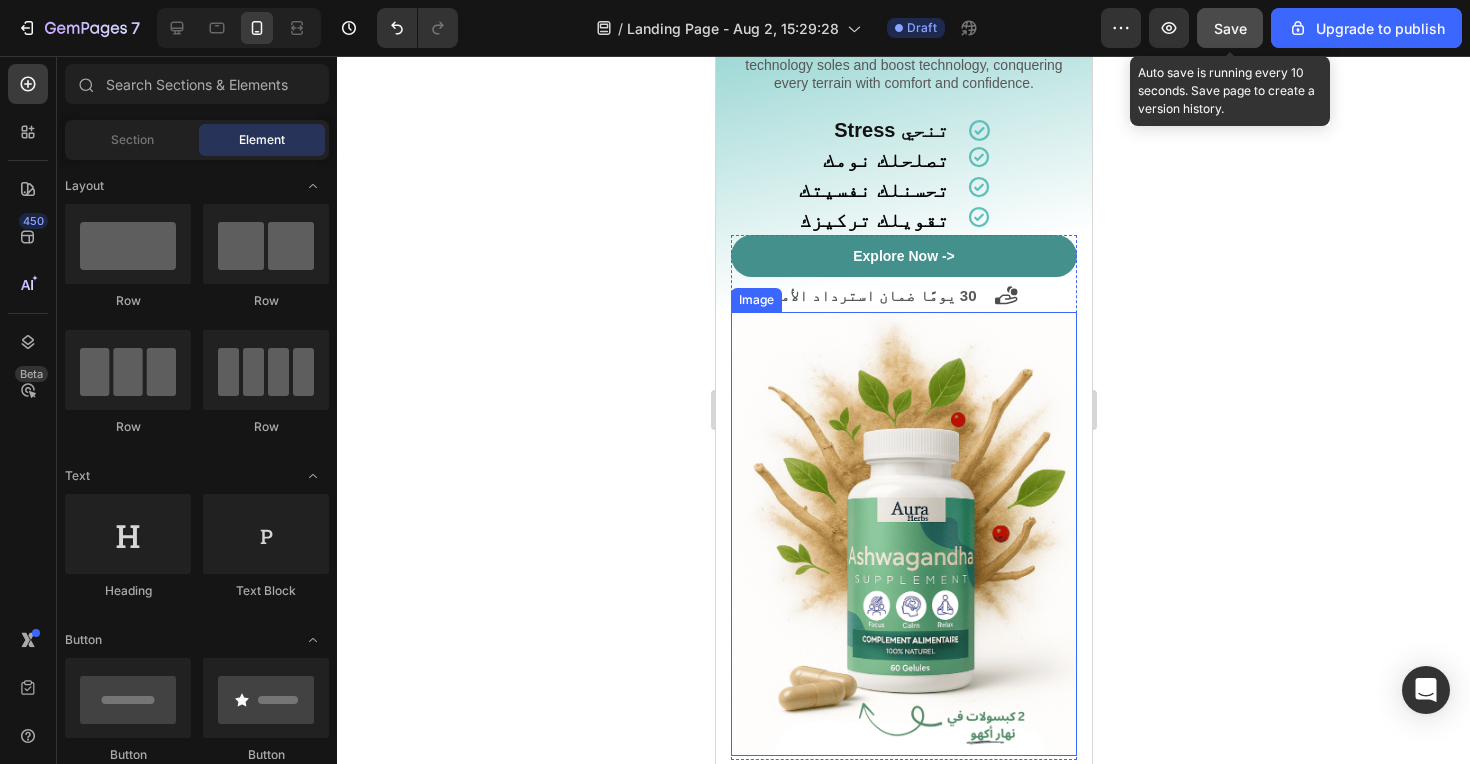 click on "Save" at bounding box center [1230, 28] 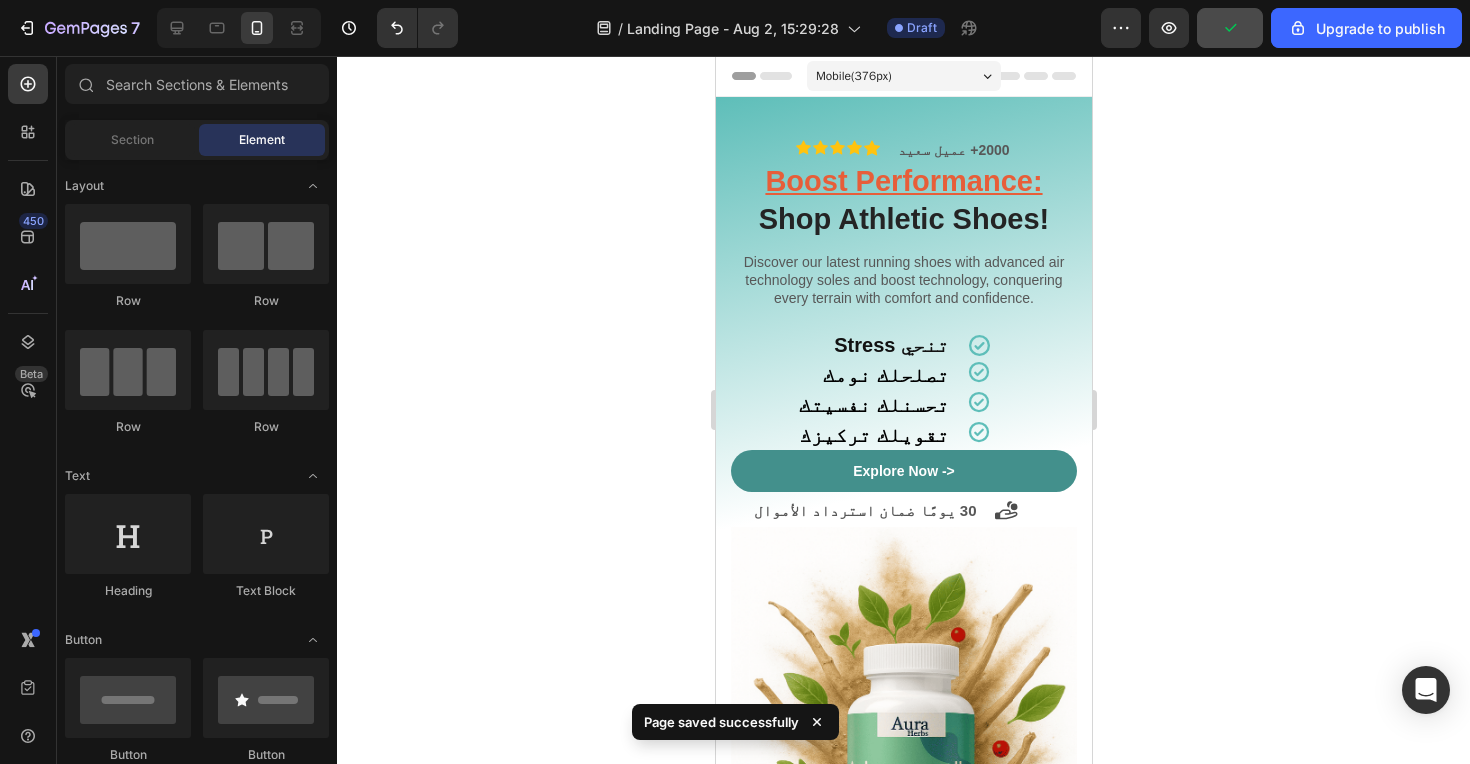 scroll, scrollTop: 0, scrollLeft: 0, axis: both 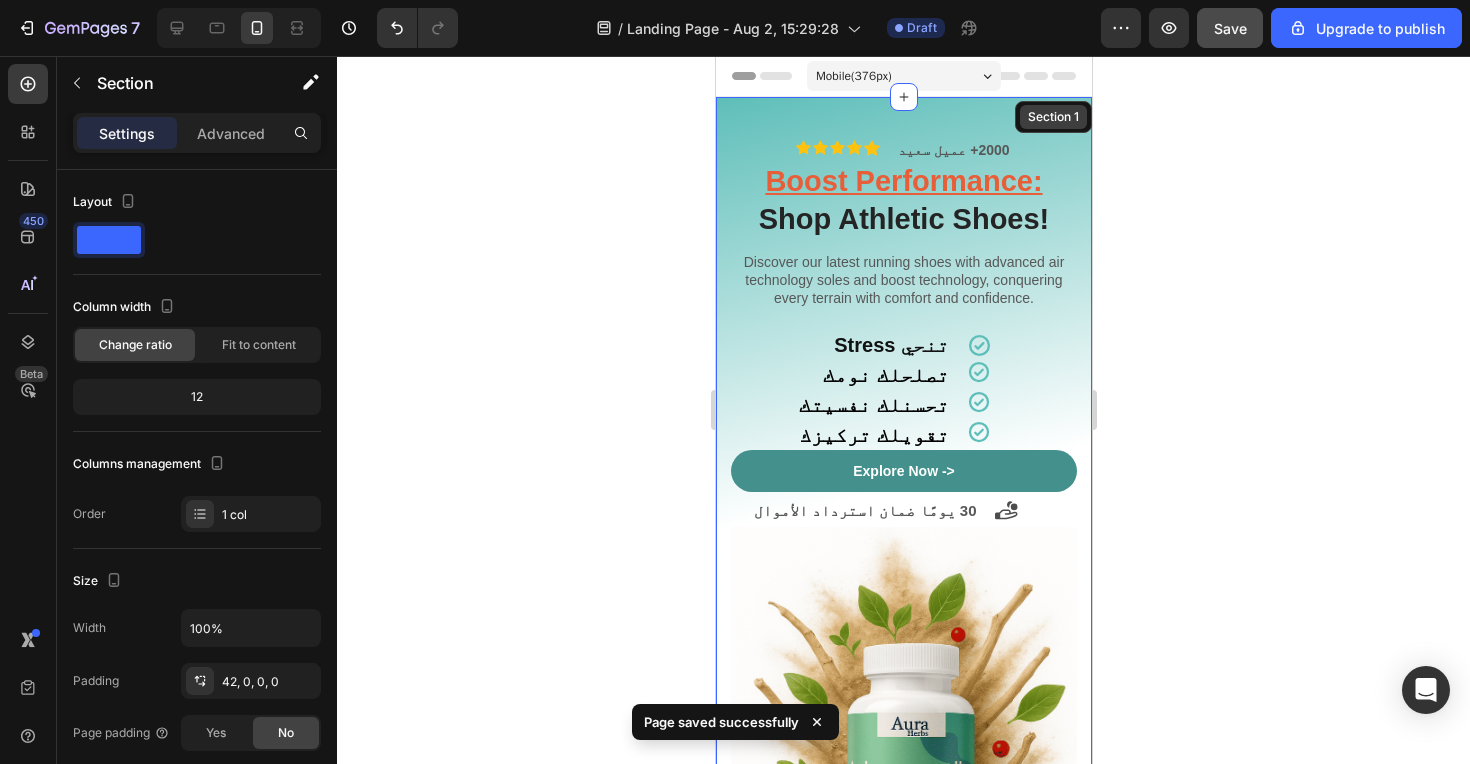 drag, startPoint x: 1456, startPoint y: 173, endPoint x: 742, endPoint y: 117, distance: 716.1927 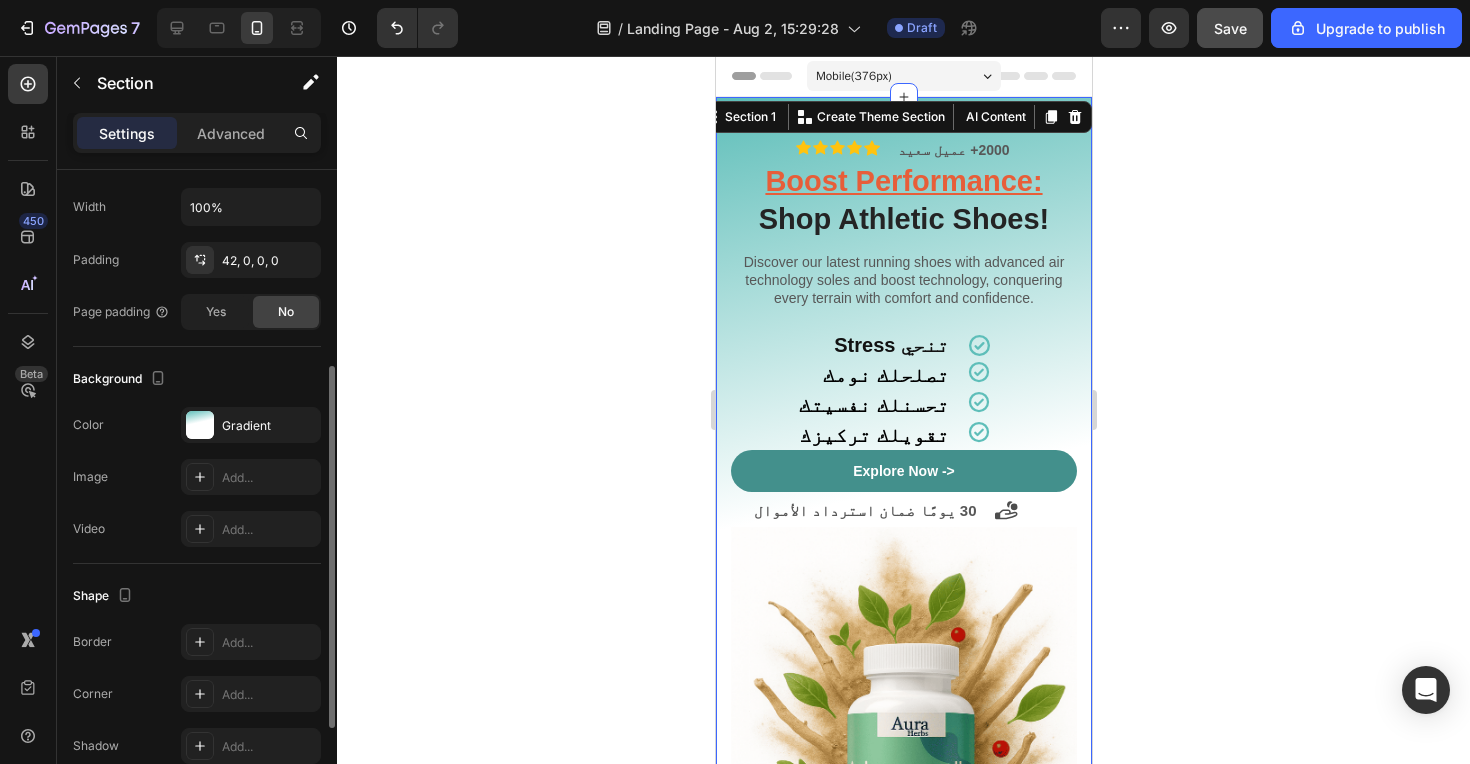 scroll, scrollTop: 517, scrollLeft: 0, axis: vertical 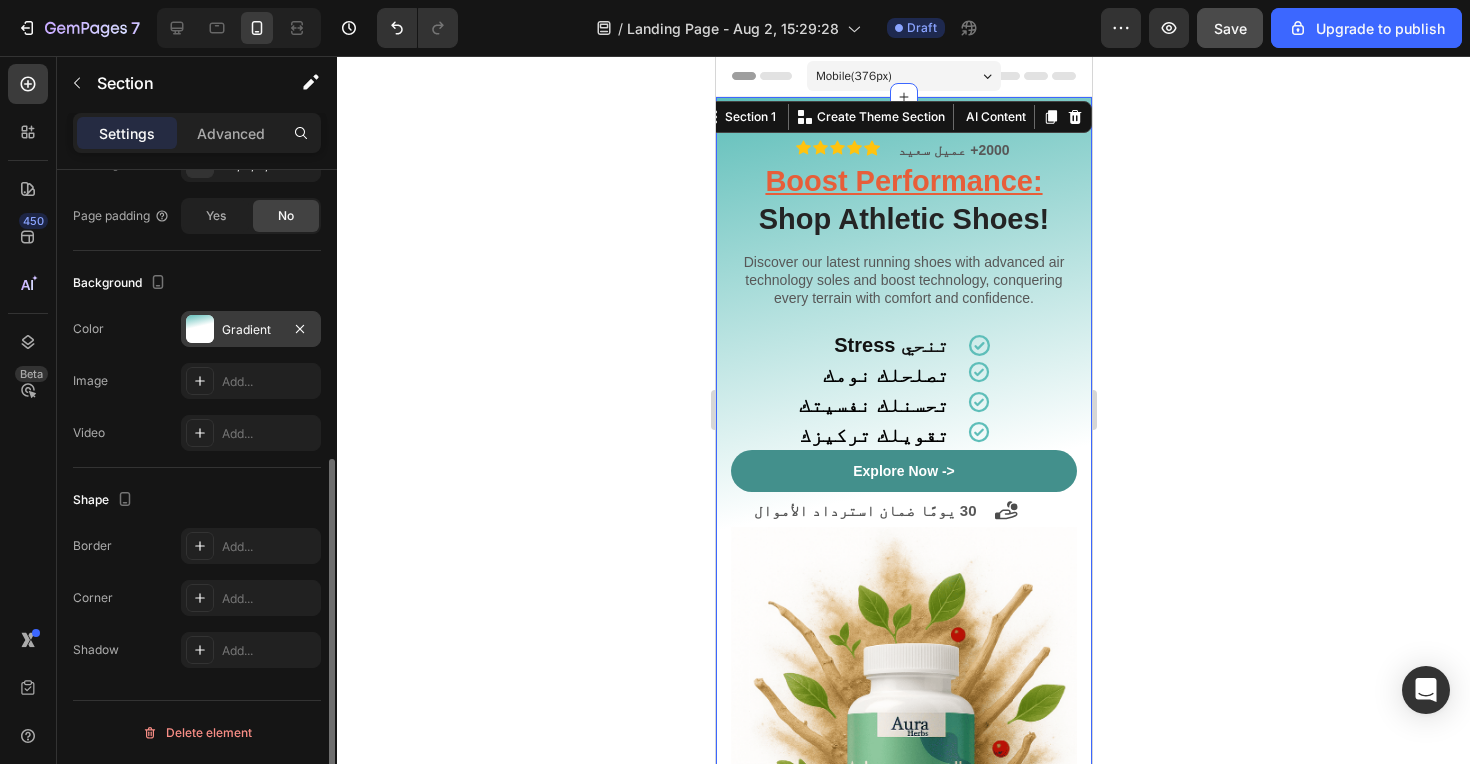 click on "Gradient" at bounding box center [251, 330] 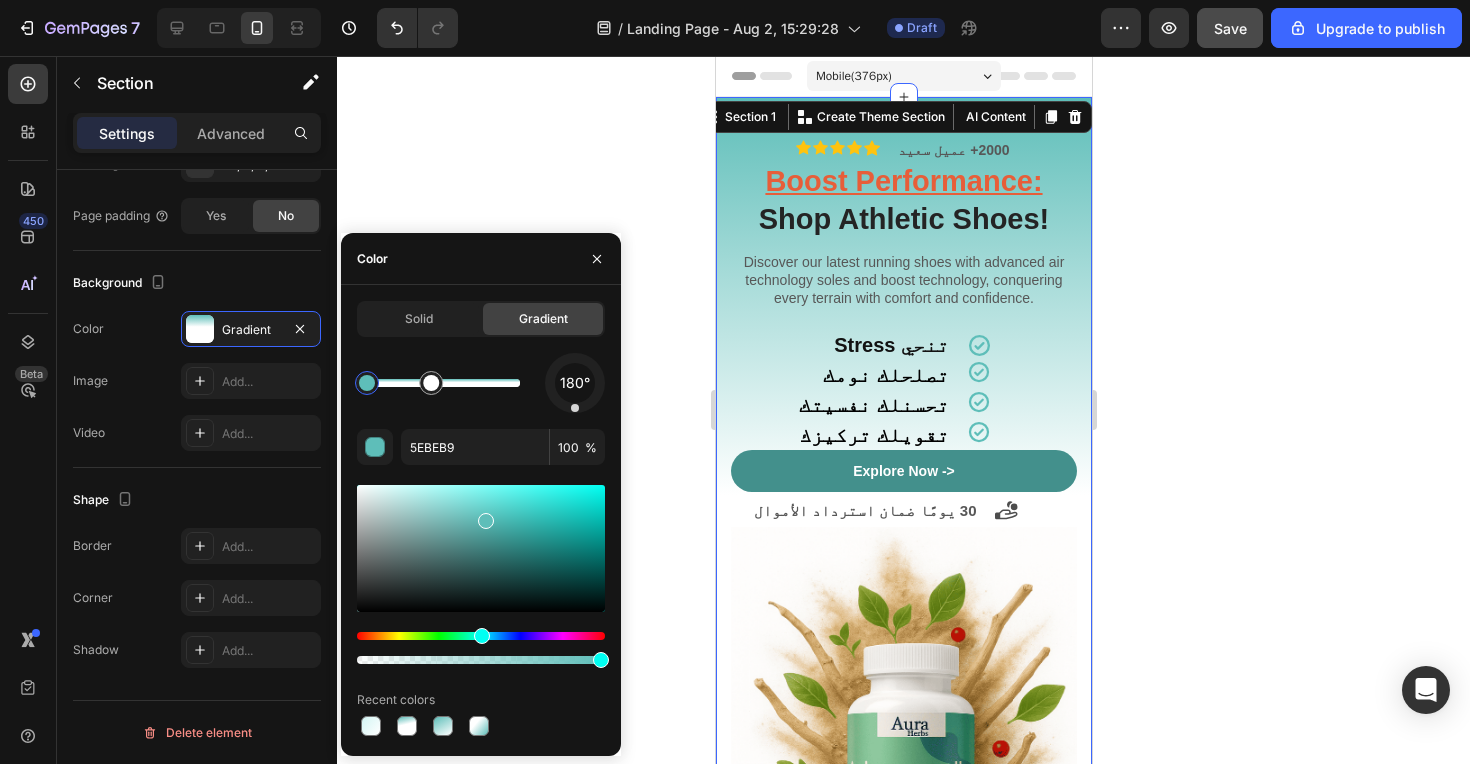 click on "180° 5EBEB9 100 % Recent colors" at bounding box center [481, 546] 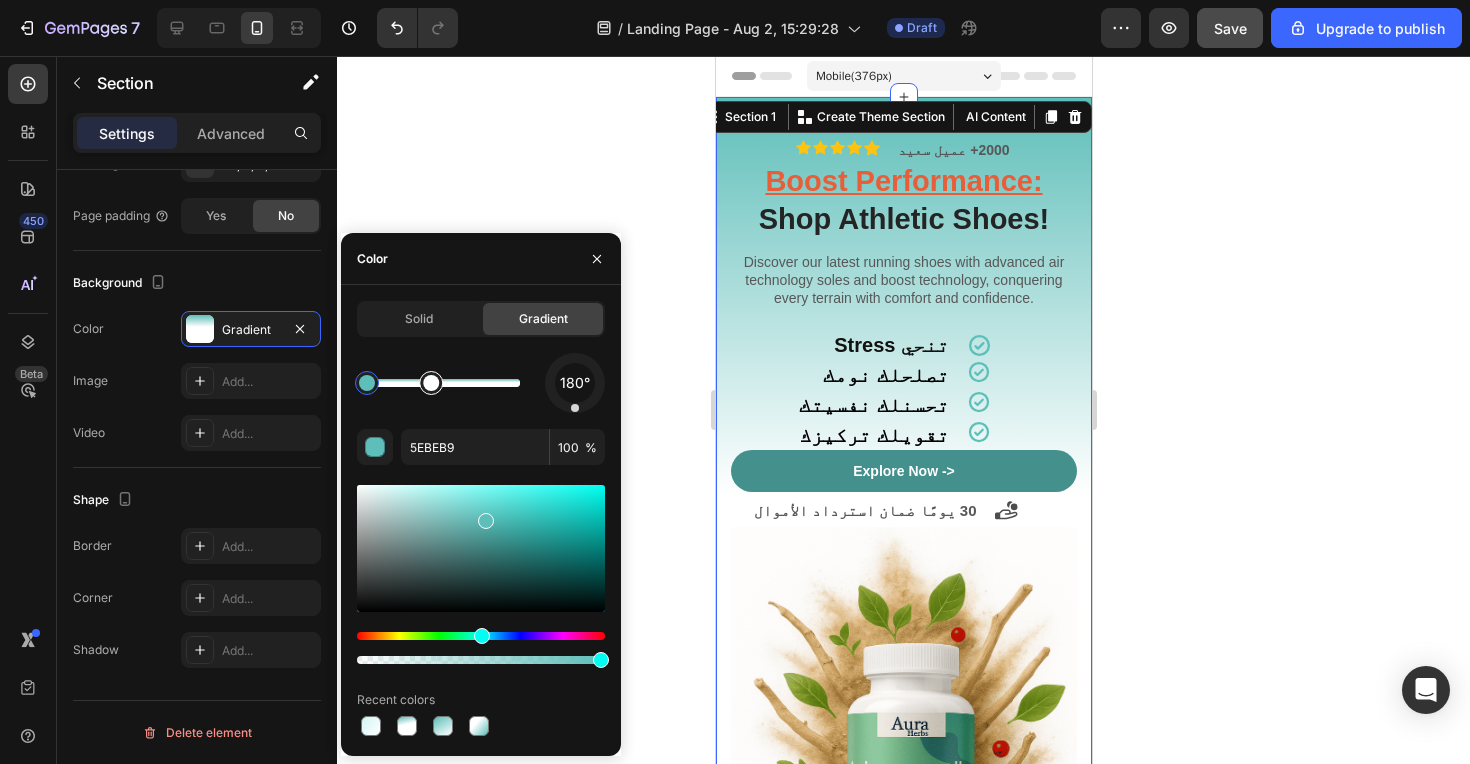 type on "FFFFFF" 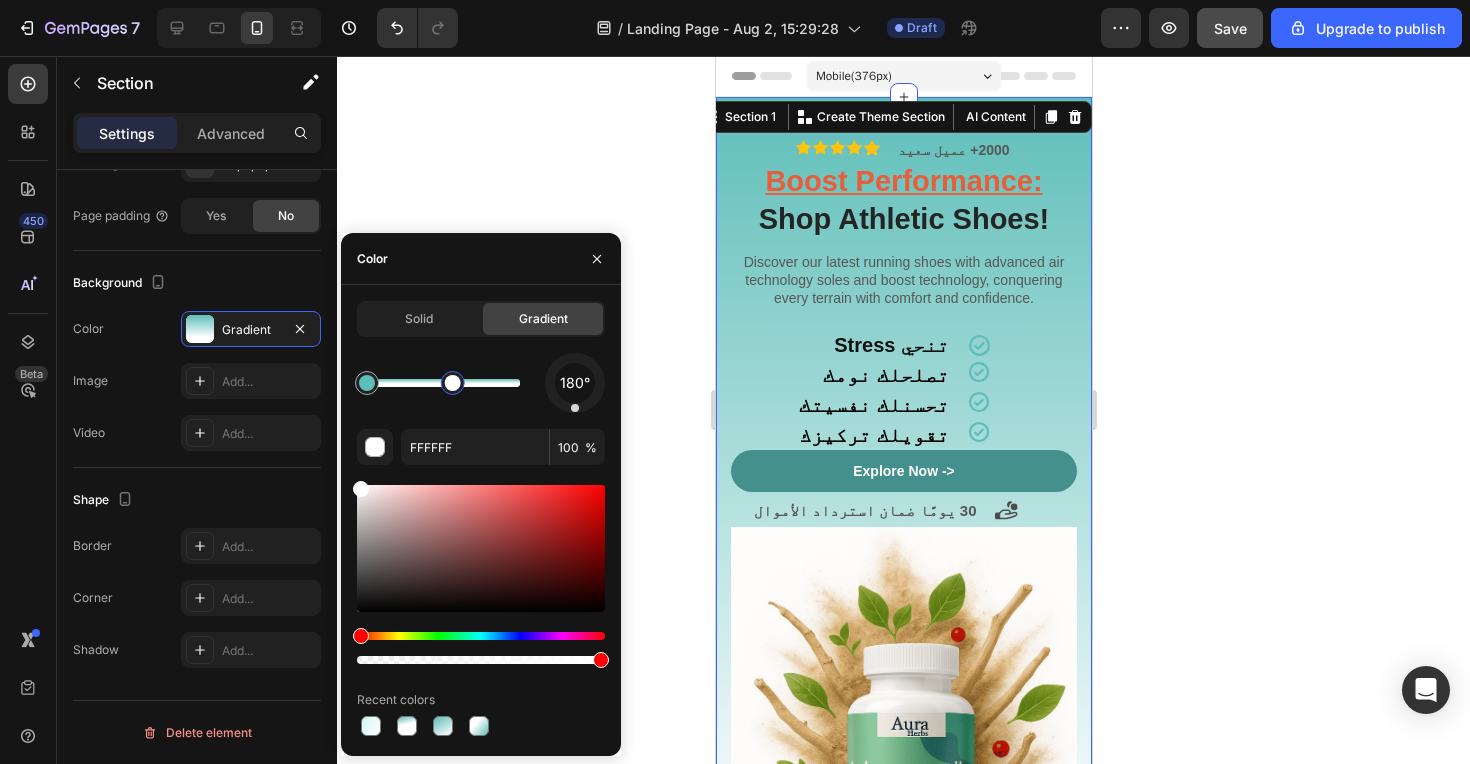 drag, startPoint x: 490, startPoint y: 387, endPoint x: 454, endPoint y: 387, distance: 36 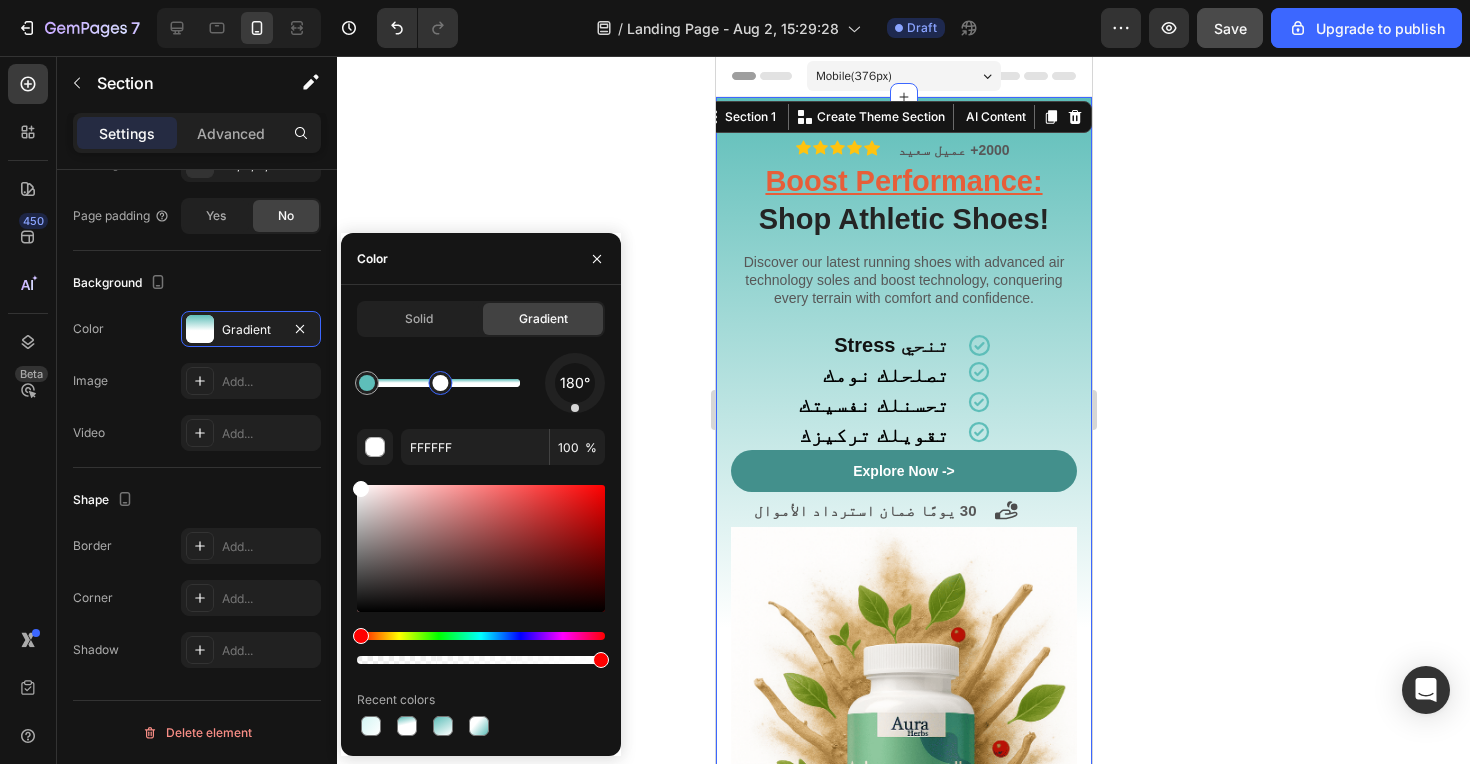 drag, startPoint x: 454, startPoint y: 387, endPoint x: 439, endPoint y: 387, distance: 15 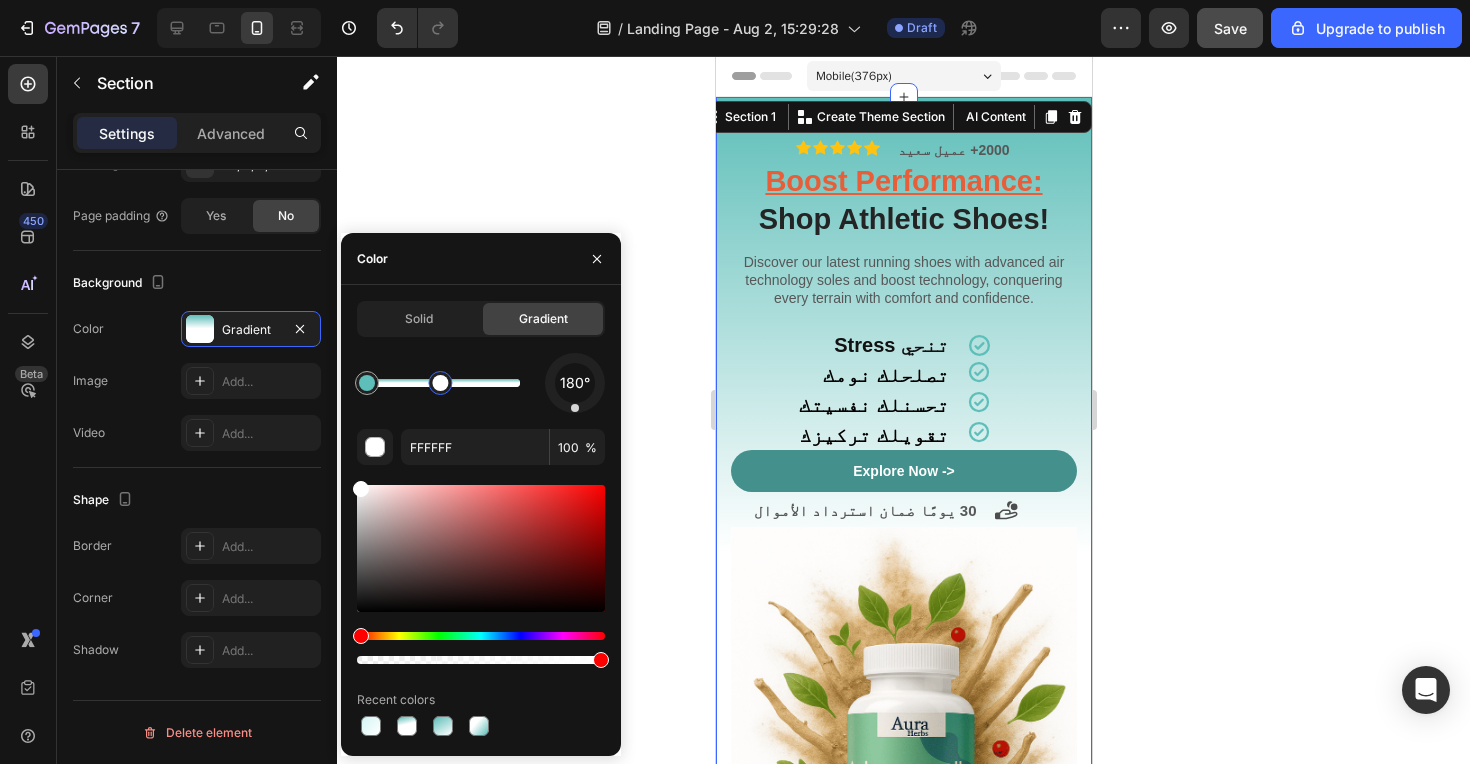 drag, startPoint x: 445, startPoint y: 387, endPoint x: 425, endPoint y: 388, distance: 20.024984 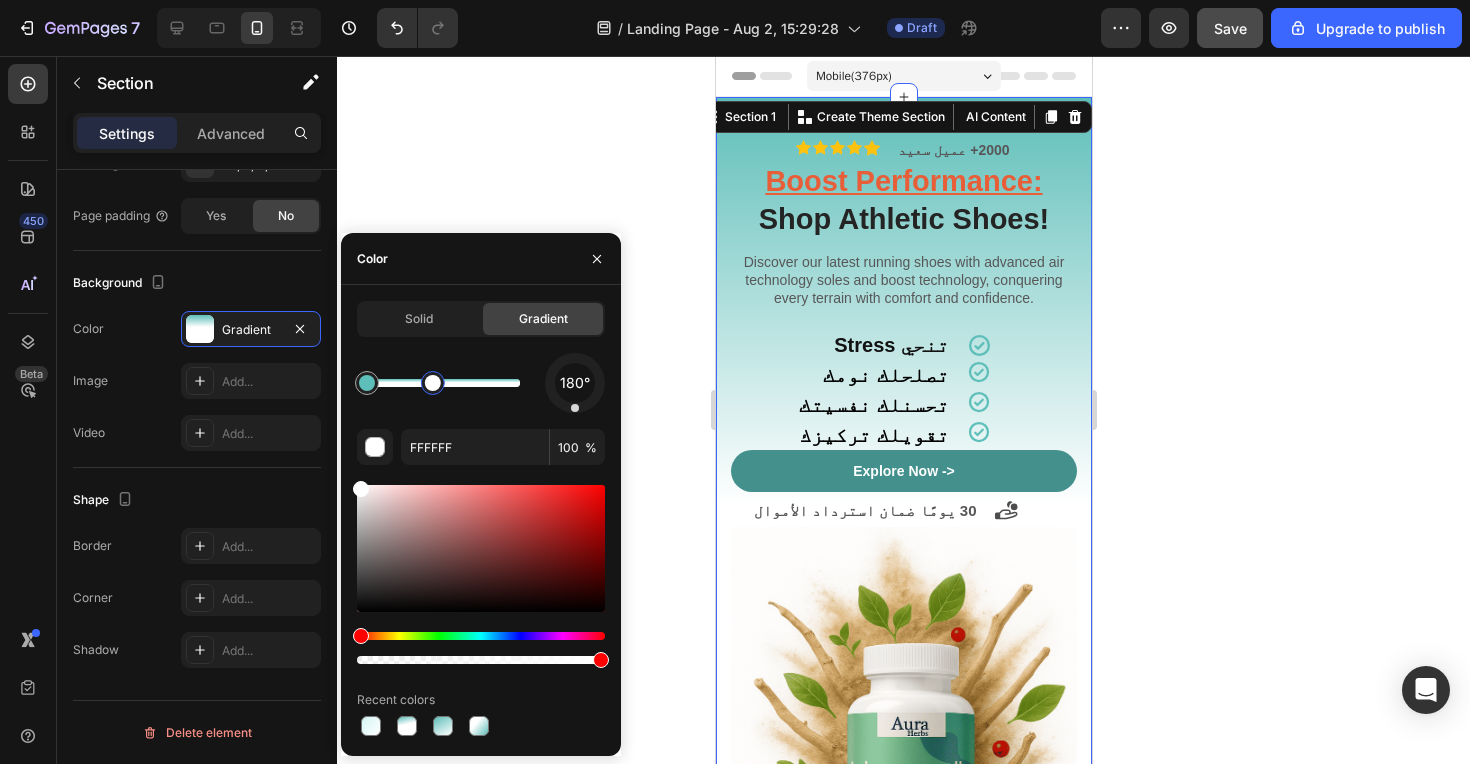 click 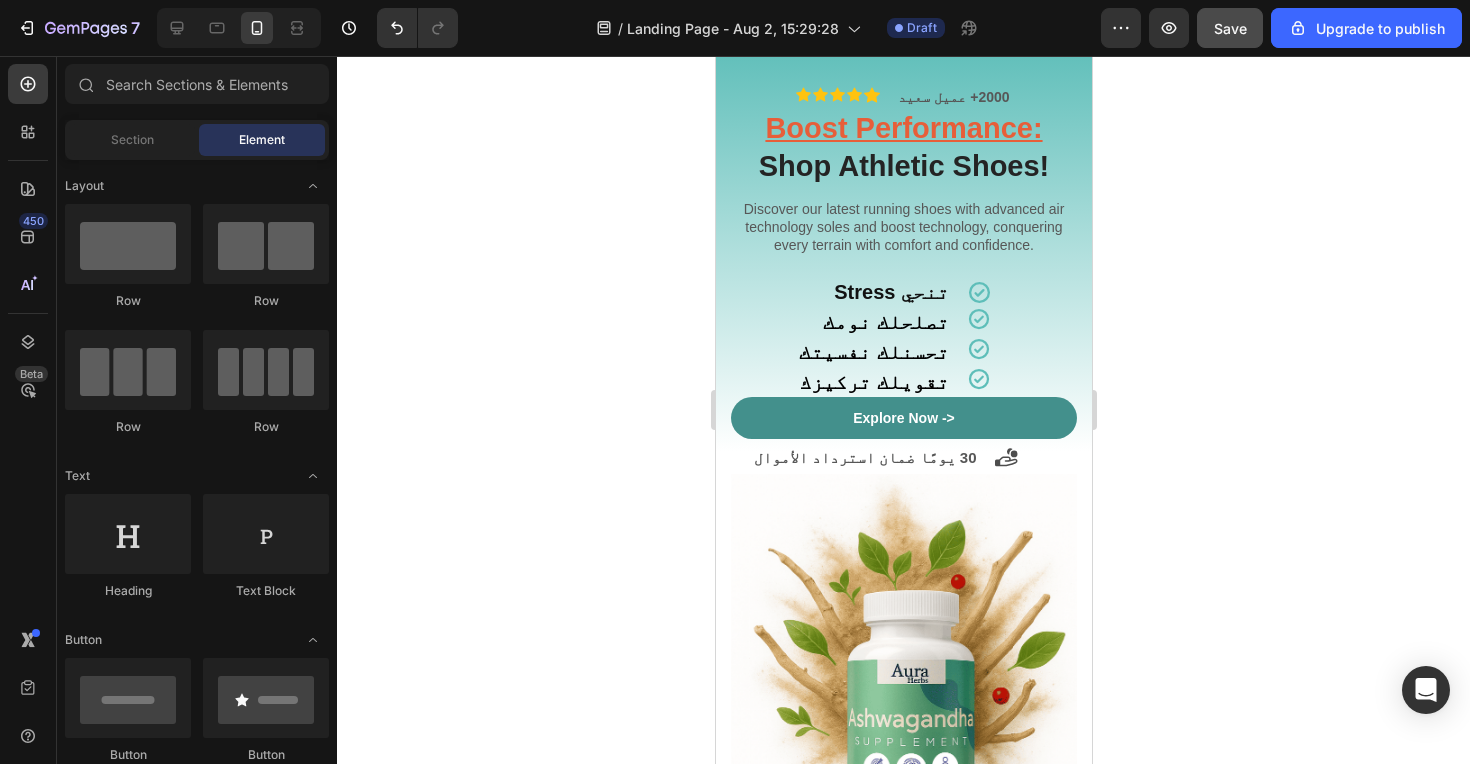 scroll, scrollTop: 54, scrollLeft: 0, axis: vertical 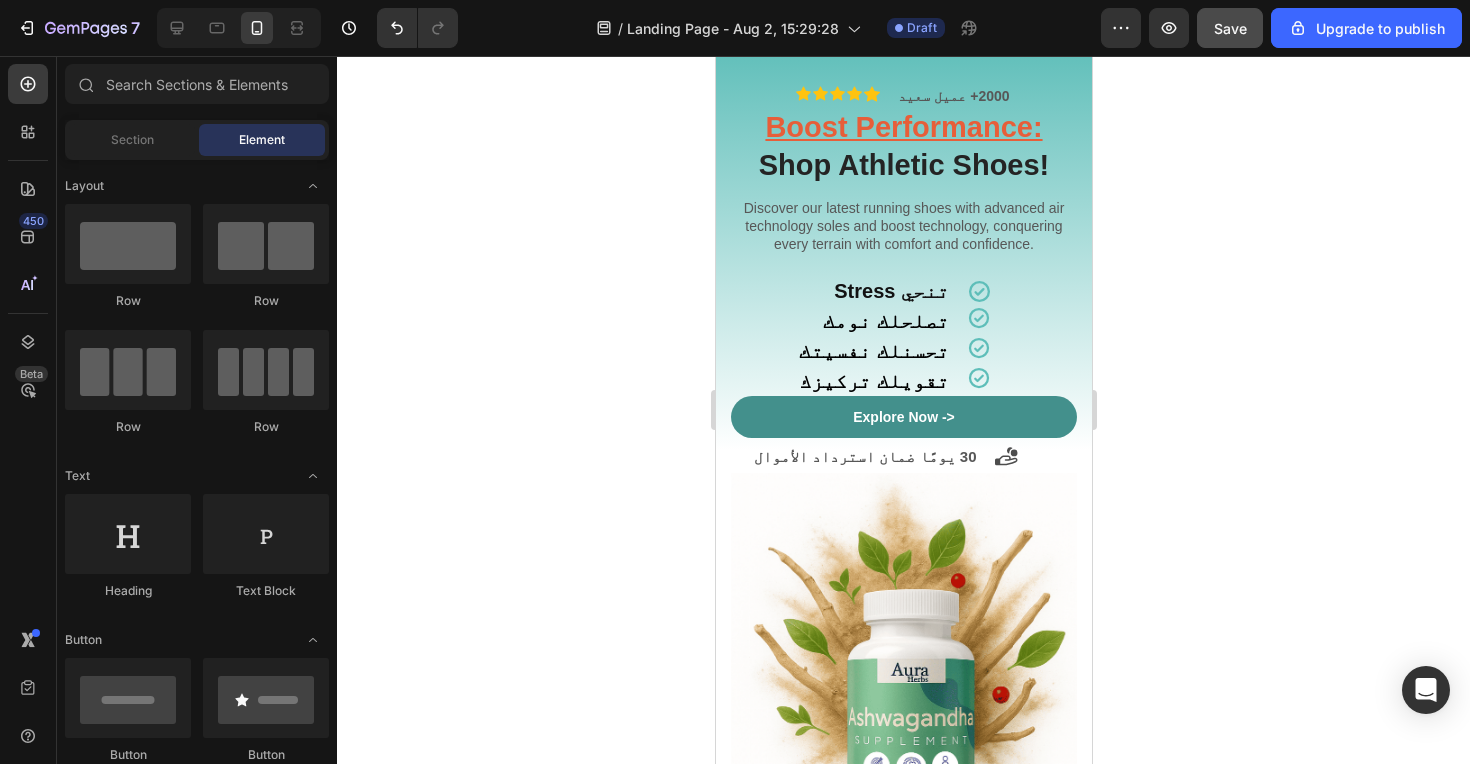 drag, startPoint x: 1634, startPoint y: 314, endPoint x: 919, endPoint y: 257, distance: 717.26843 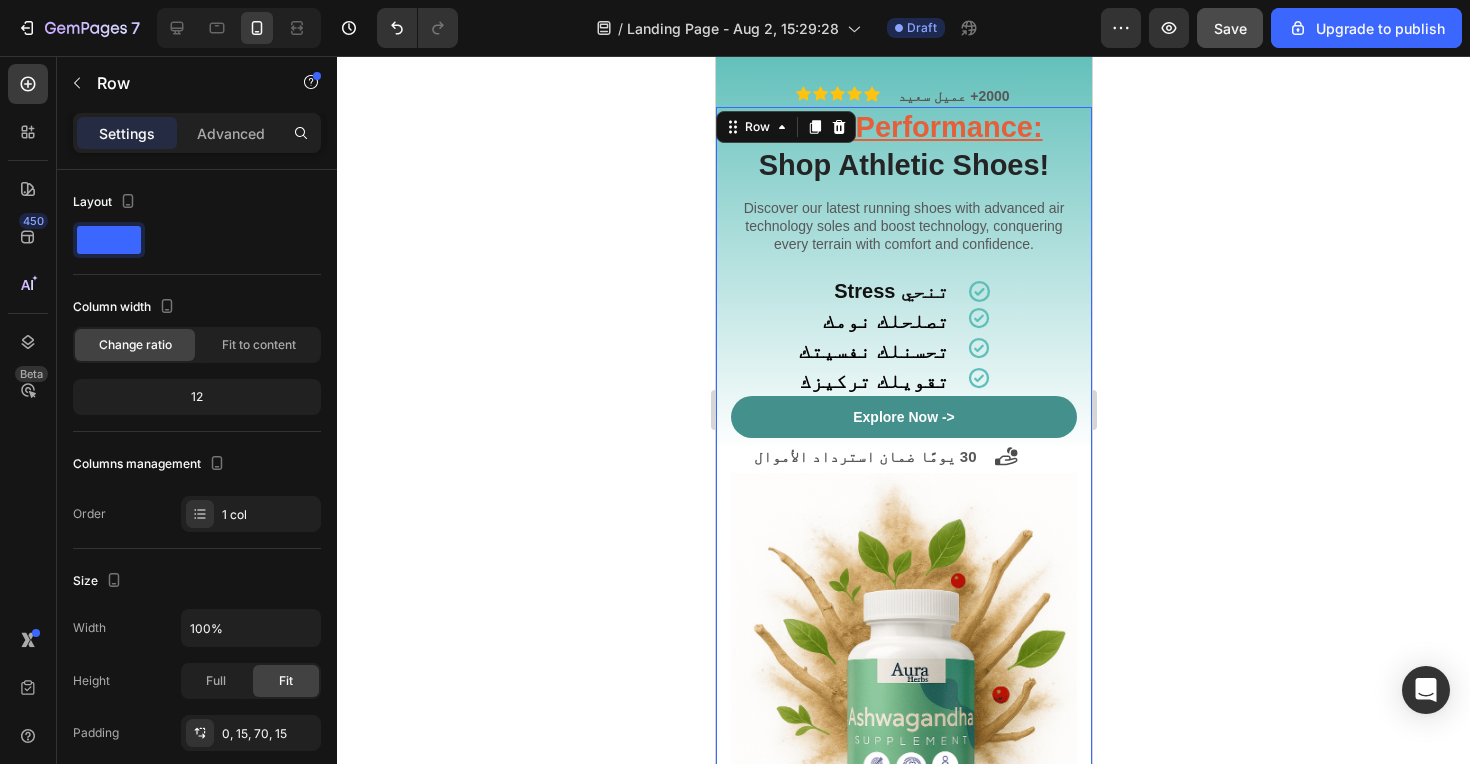 click on "Boost Performance: Shop Athletic Shoes! Heading Discover our latest running shoes with advanced air technology soles and boost technology, conquering every terrain with comfort and confidence. Text Block ‫تنحي Stress‬ Heading
Icon Row ⁠⁠⁠⁠⁠⁠⁠ تصلحلك نومك Heading
Icon Row ⁠⁠⁠⁠⁠⁠⁠ تحسنلك نفسيتك Heading
Icon Row ⁠⁠⁠⁠⁠⁠⁠ تقويلك تركيزك Heading
Icon Row Explore Now -> Button ‫30 يومًا ضمان استرداد الأموال‬ Text Block
Icon Row Image 2000+ 5-Star Reviews Text Block Row" at bounding box center [903, 513] 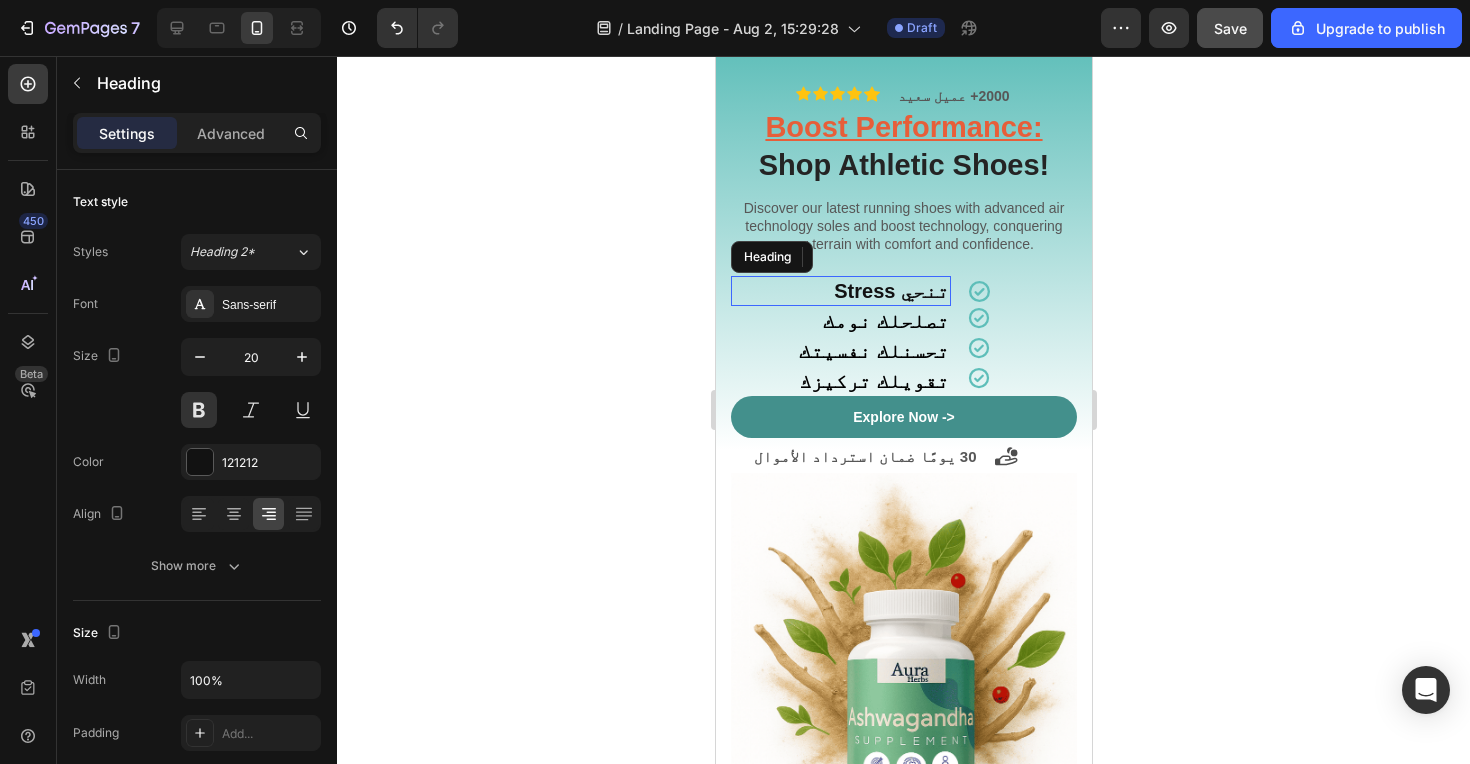 click on "‫تنحي Stress‬" at bounding box center [840, 291] 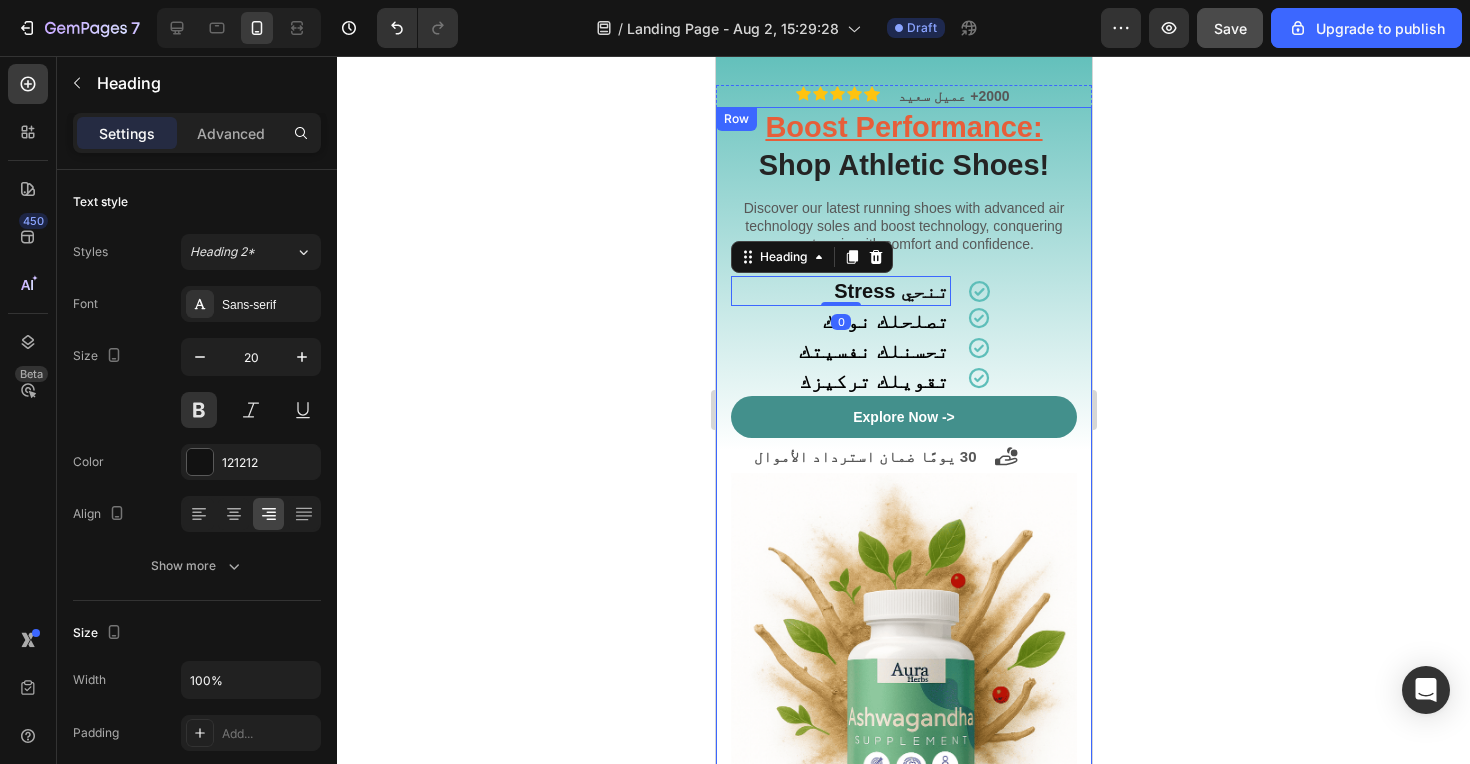click on "Boost Performance: Shop Athletic Shoes! Heading Discover our latest running shoes with advanced air technology soles and boost technology, conquering every terrain with comfort and confidence. Text Block ‫تنحي Stress‬ Heading   0
Icon Row ⁠⁠⁠⁠⁠⁠⁠ تصلحلك نومك Heading
Icon Row ⁠⁠⁠⁠⁠⁠⁠ تحسنلك نفسيتك Heading
Icon Row ⁠⁠⁠⁠⁠⁠⁠ تقويلك تركيزك Heading
Icon Row Explore Now -> Button ‫30 يومًا ضمان استرداد الأموال‬ Text Block
Icon Row Image 2000+ 5-Star Reviews Text Block Row" at bounding box center [903, 513] 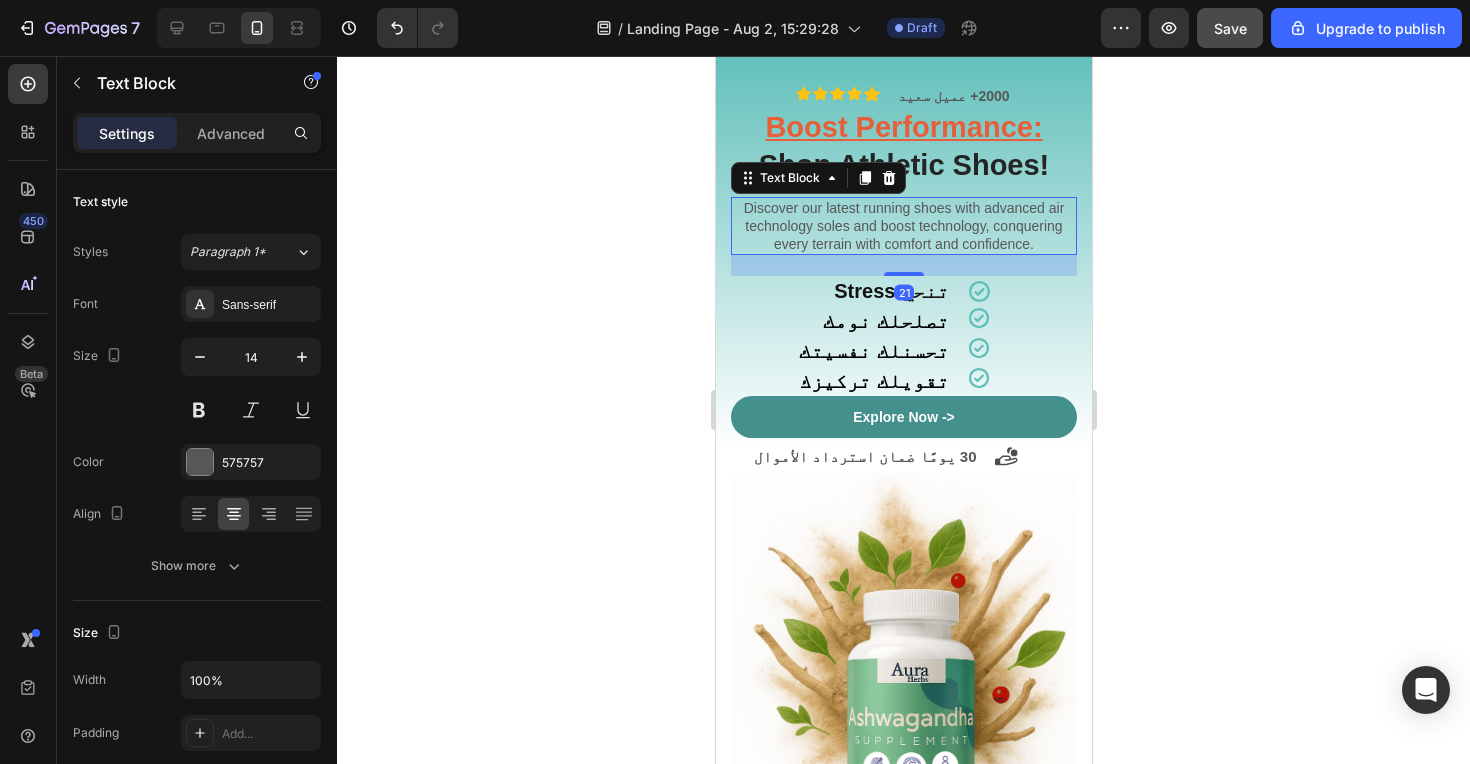 click on "Discover our latest running shoes with advanced air technology soles and boost technology, conquering every terrain with comfort and confidence." at bounding box center (903, 226) 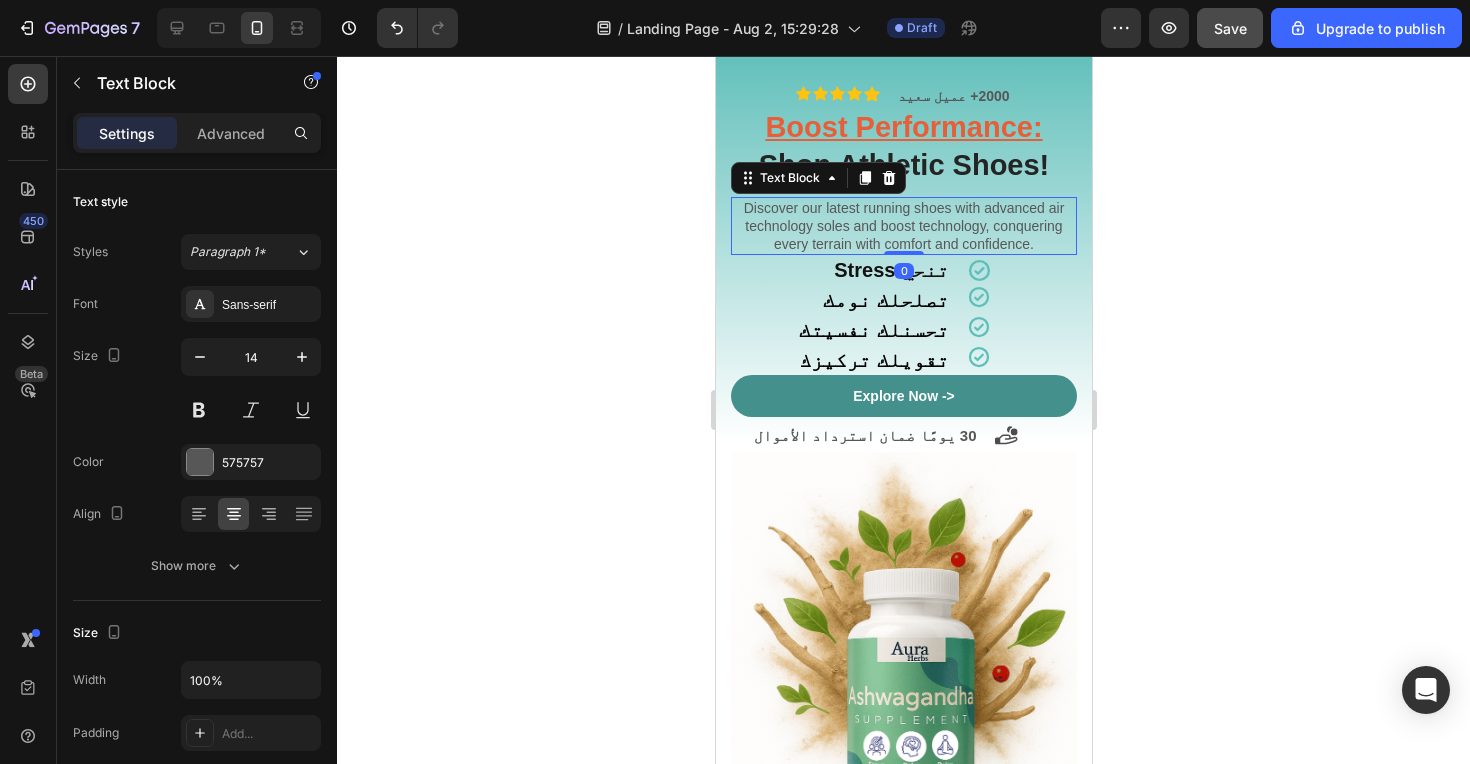 drag, startPoint x: 892, startPoint y: 271, endPoint x: 901, endPoint y: 243, distance: 29.410883 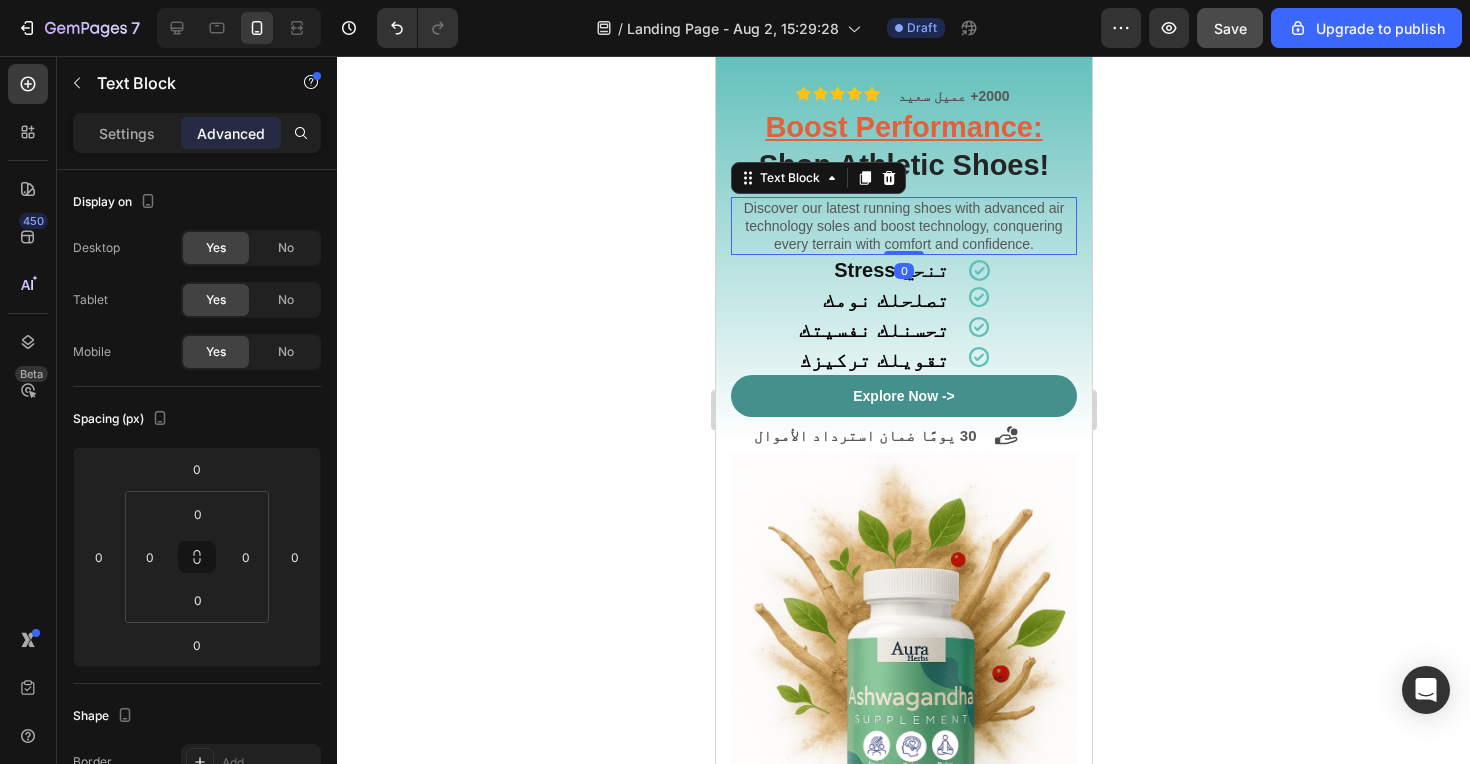 click 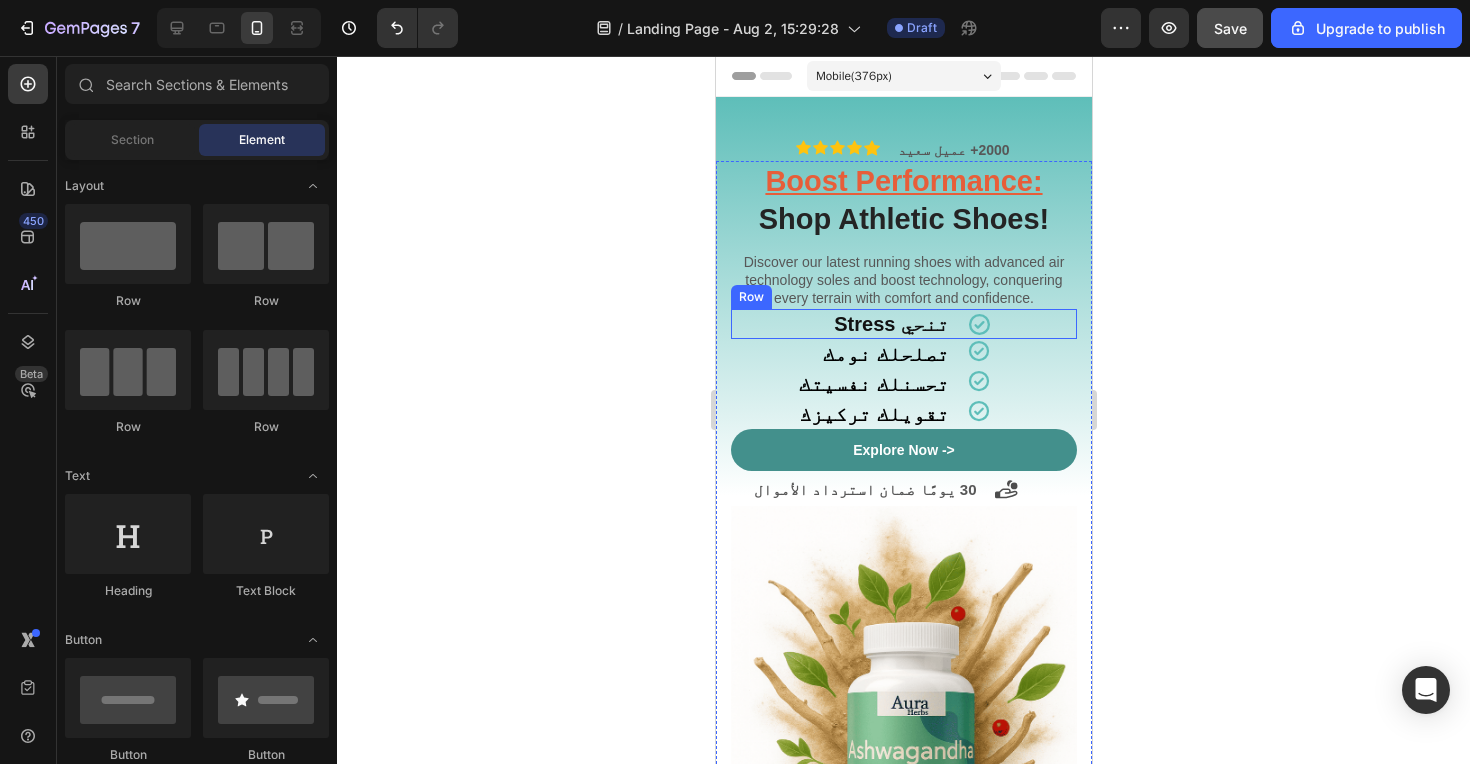 scroll, scrollTop: 0, scrollLeft: 0, axis: both 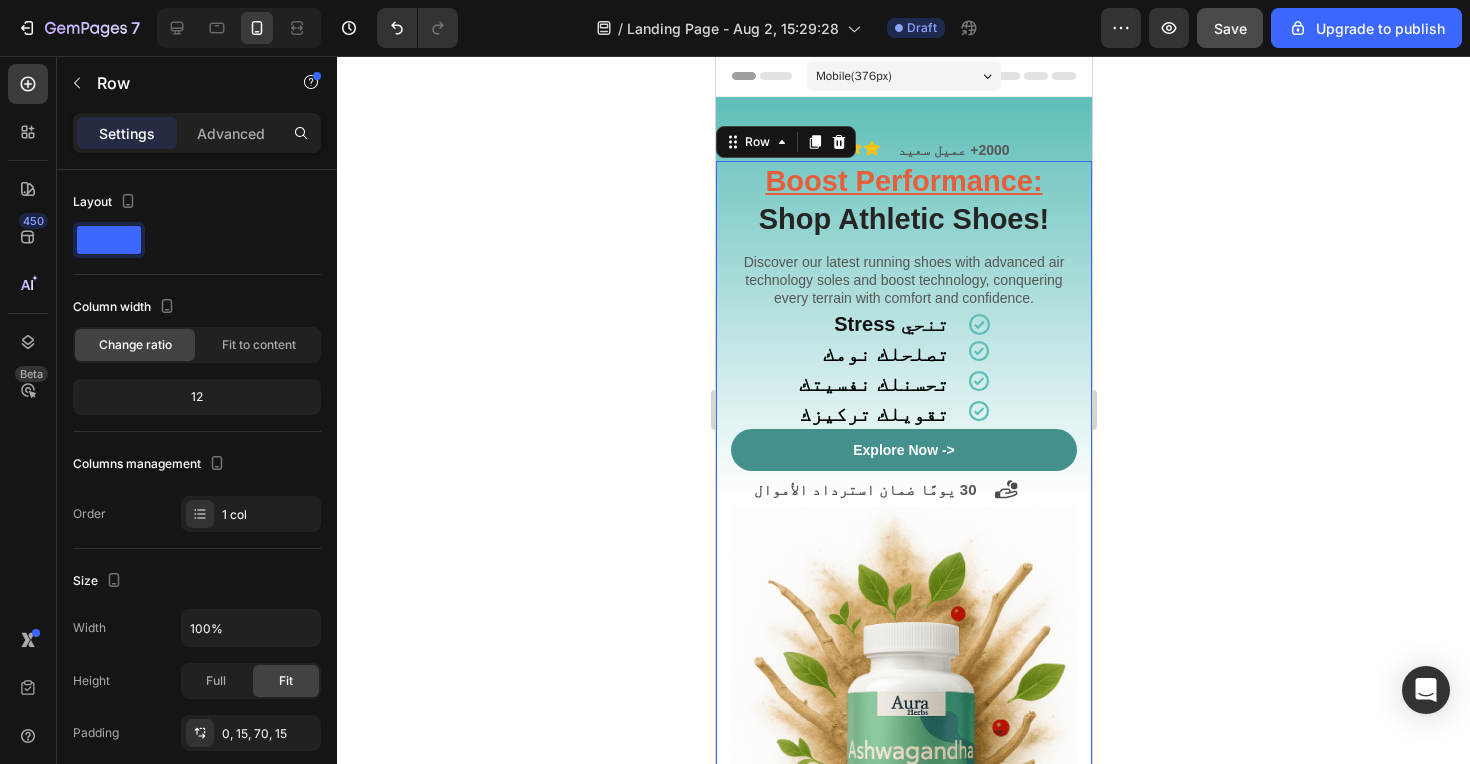 click on "Boost Performance: Shop Athletic Shoes! Heading Discover our latest running shoes with advanced air technology soles and boost technology, conquering every terrain with comfort and confidence. Text Block ‫تنحي Stress‬ Heading
Icon Row ⁠⁠⁠⁠⁠⁠⁠ تصلحلك نومك Heading
Icon Row ⁠⁠⁠⁠⁠⁠⁠ تحسنلك نفسيتك Heading
Icon Row ⁠⁠⁠⁠⁠⁠⁠ تقويلك تركيزك Heading
Icon Row Explore Now -> Button ‫30 يومًا ضمان استرداد الأموال‬ Text Block
Icon Row Image 2000+ 5-Star Reviews Text Block Row" at bounding box center [903, 557] 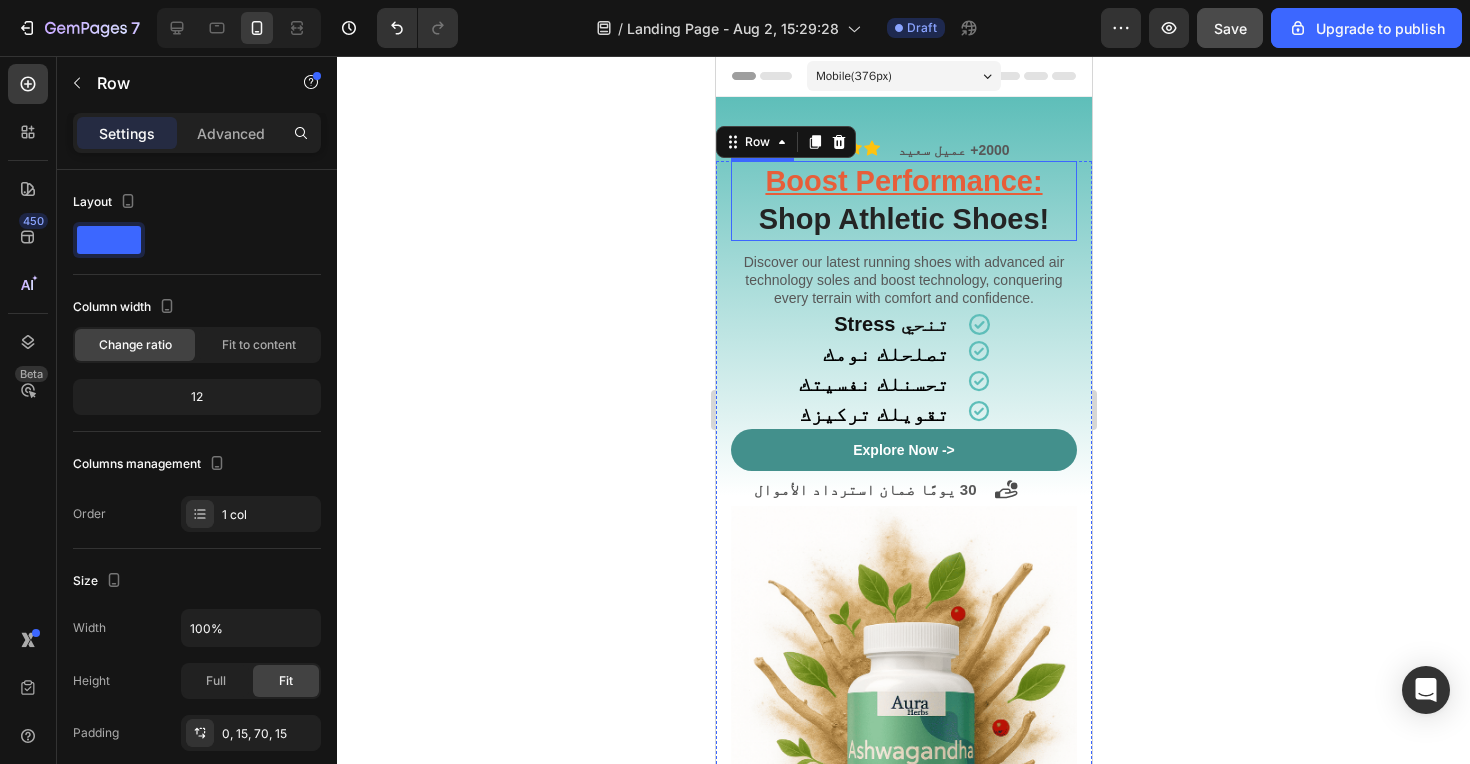 click on "Boost Performance: Shop Athletic Shoes!" at bounding box center [903, 200] 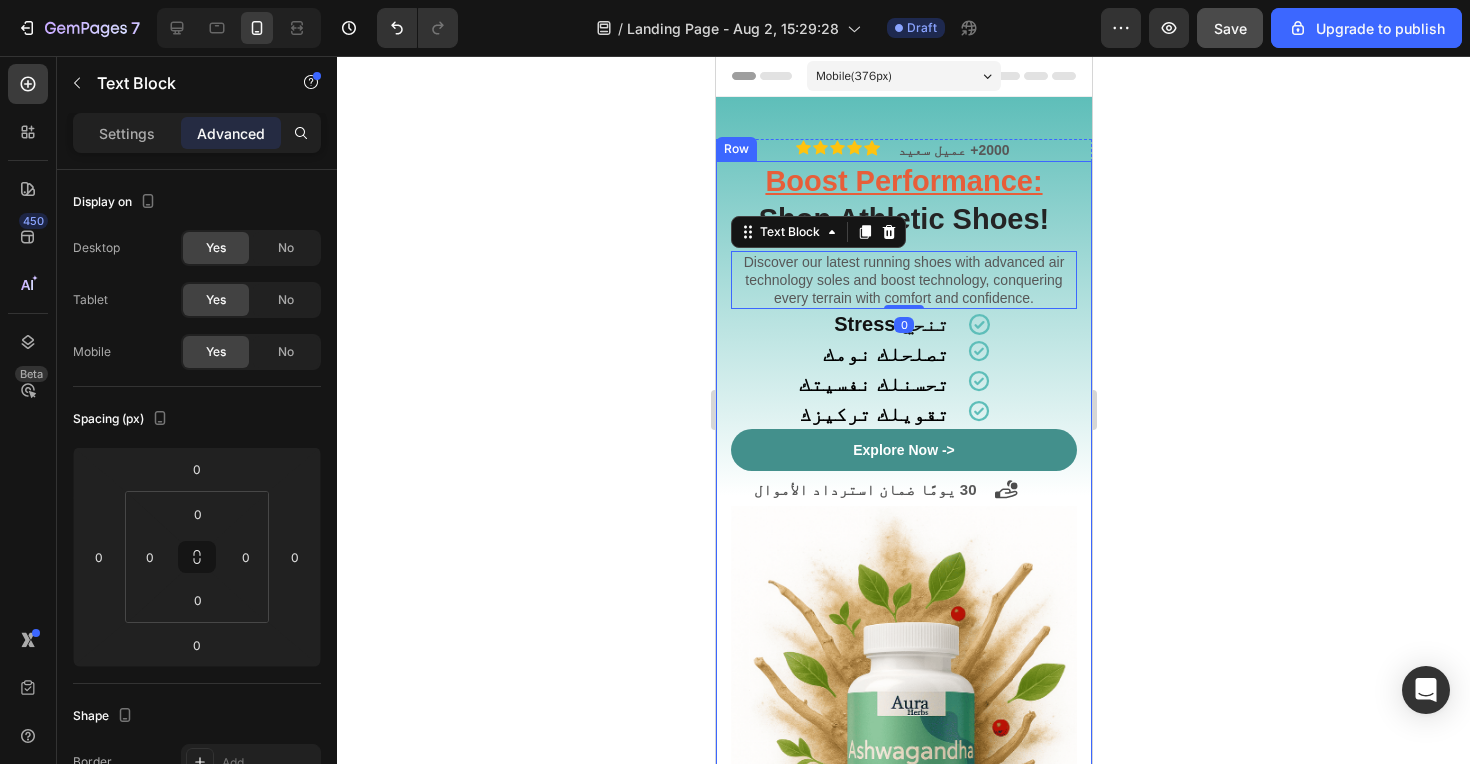 click on "Boost Performance: Shop Athletic Shoes! Heading Discover our latest running shoes with advanced air technology soles and boost technology, conquering every terrain with comfort and confidence. Text Block   0 ‫تنحي Stress‬ Heading
Icon Row ⁠⁠⁠⁠⁠⁠⁠ تصلحلك نومك Heading
Icon Row ⁠⁠⁠⁠⁠⁠⁠ تحسنلك نفسيتك Heading
Icon Row ⁠⁠⁠⁠⁠⁠⁠ تقويلك تركيزك Heading
Icon Row Explore Now -> Button ‫30 يومًا ضمان استرداد الأموال‬ Text Block
Icon Row Image 2000+ 5-Star Reviews Text Block Row" at bounding box center (903, 557) 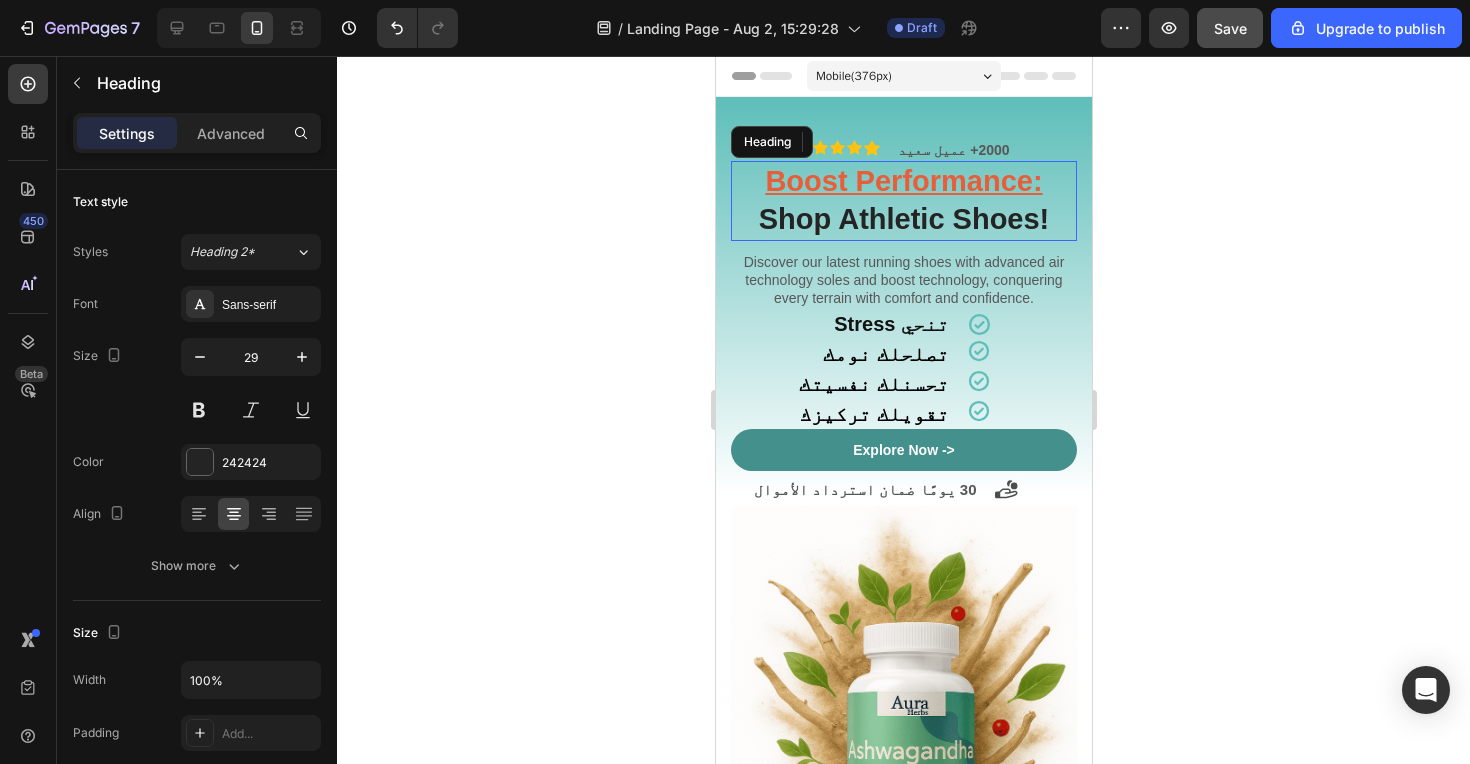 click on "Boost Performance: Shop Athletic Shoes!" at bounding box center [903, 200] 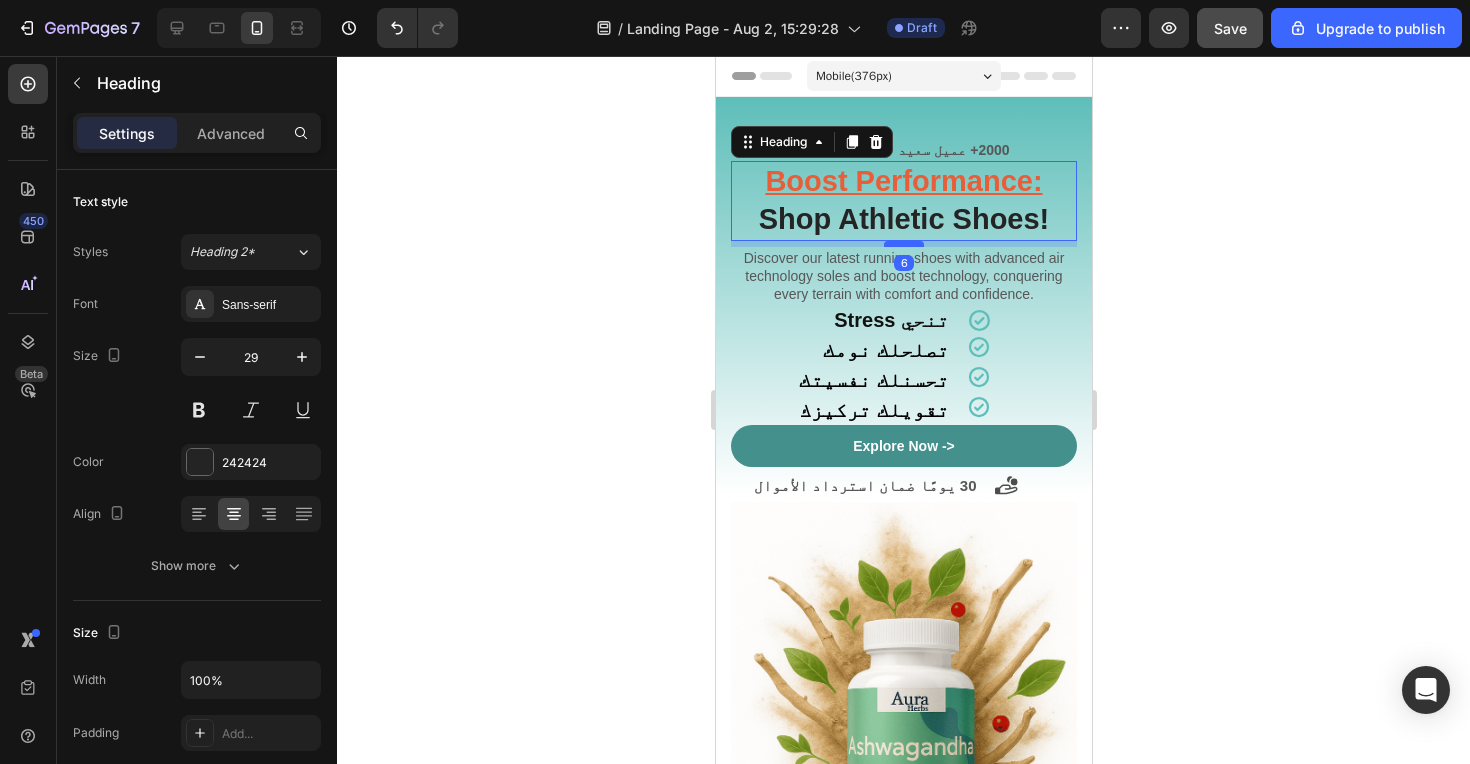 click at bounding box center [903, 244] 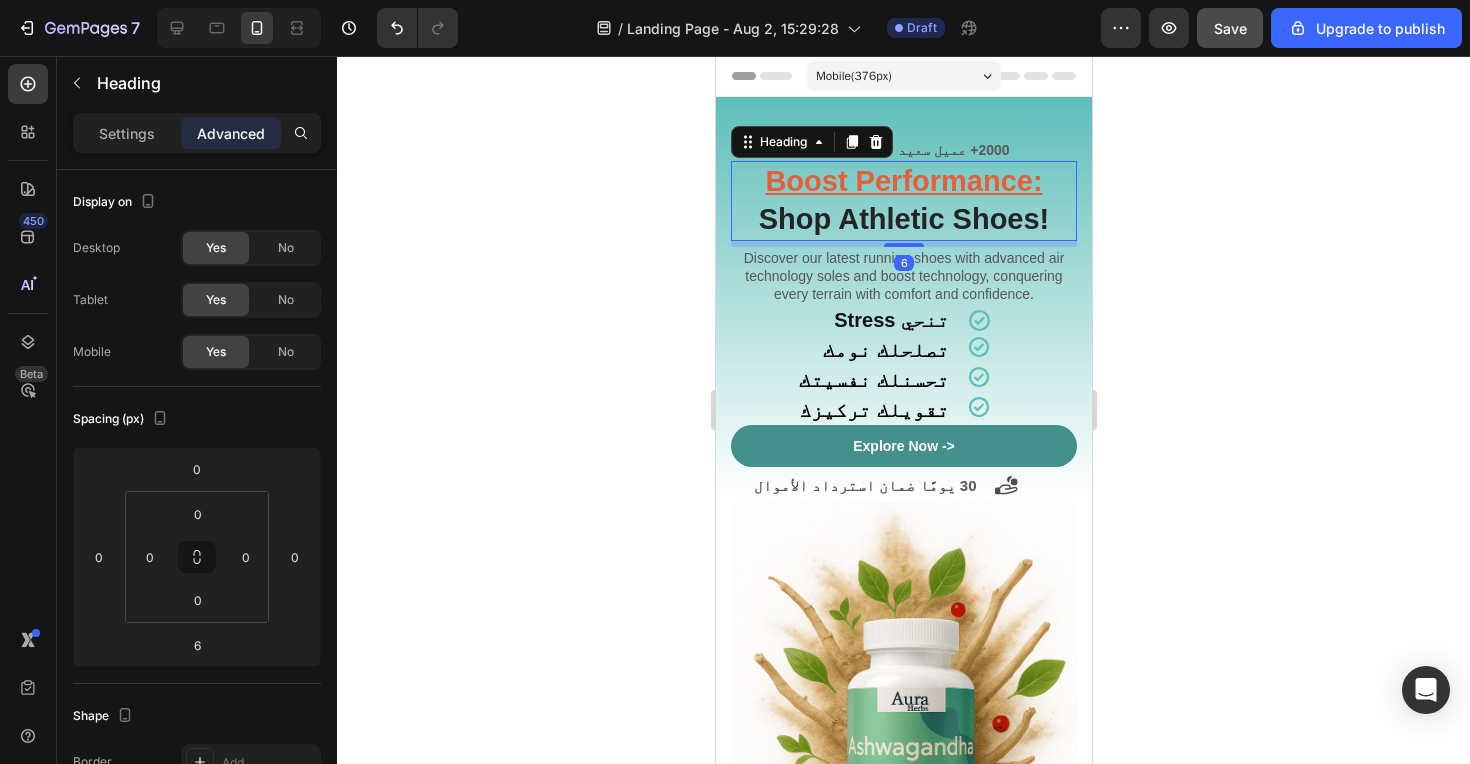 click 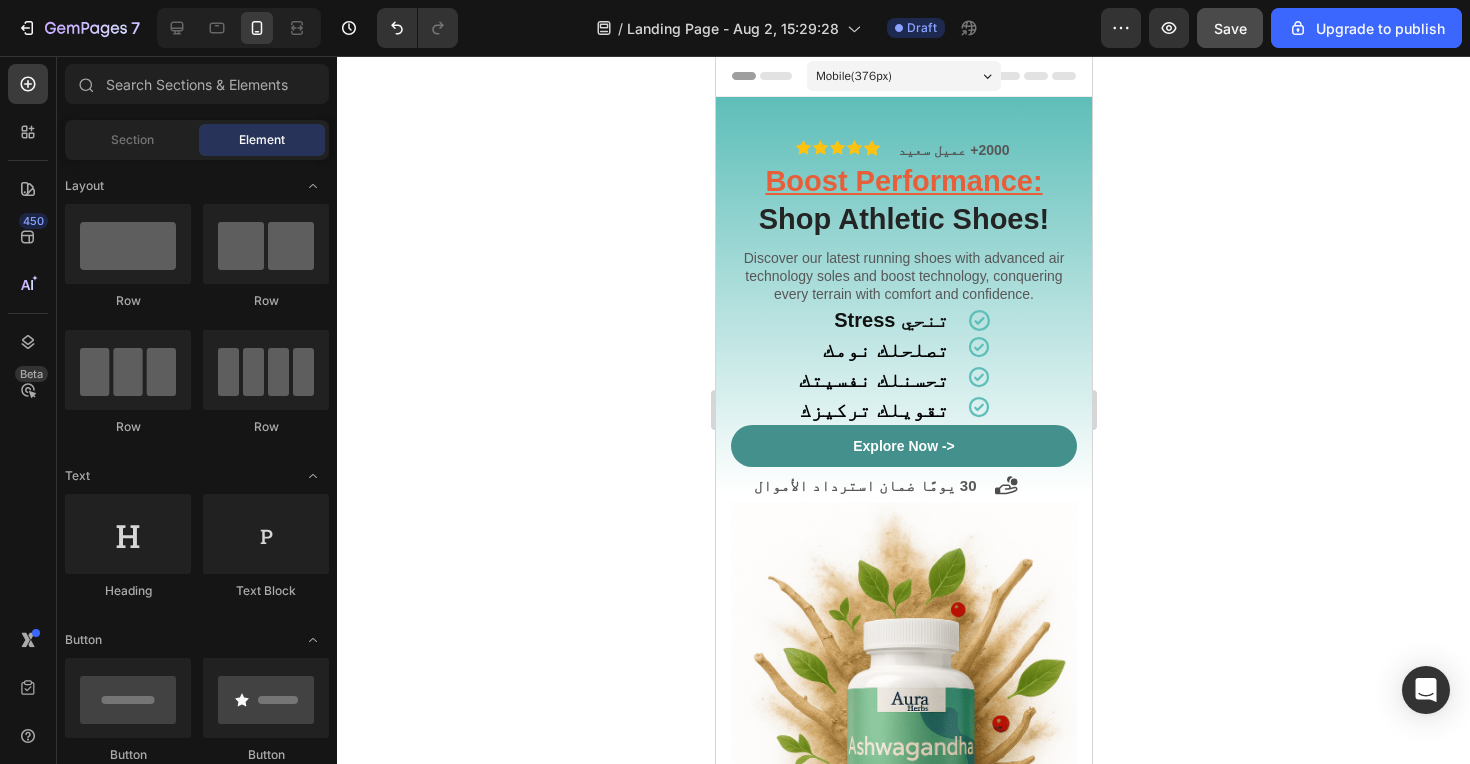 scroll, scrollTop: 0, scrollLeft: 0, axis: both 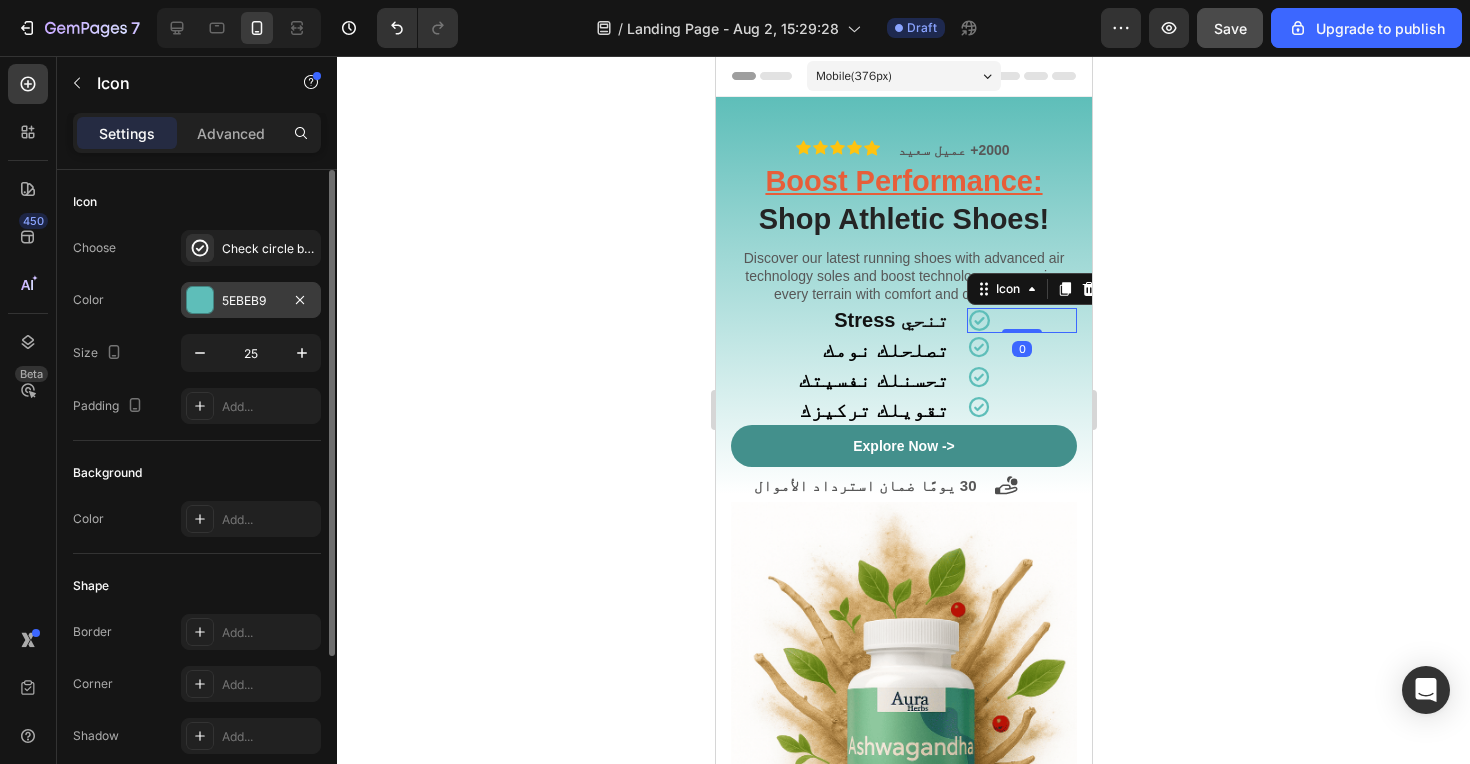 click at bounding box center (200, 300) 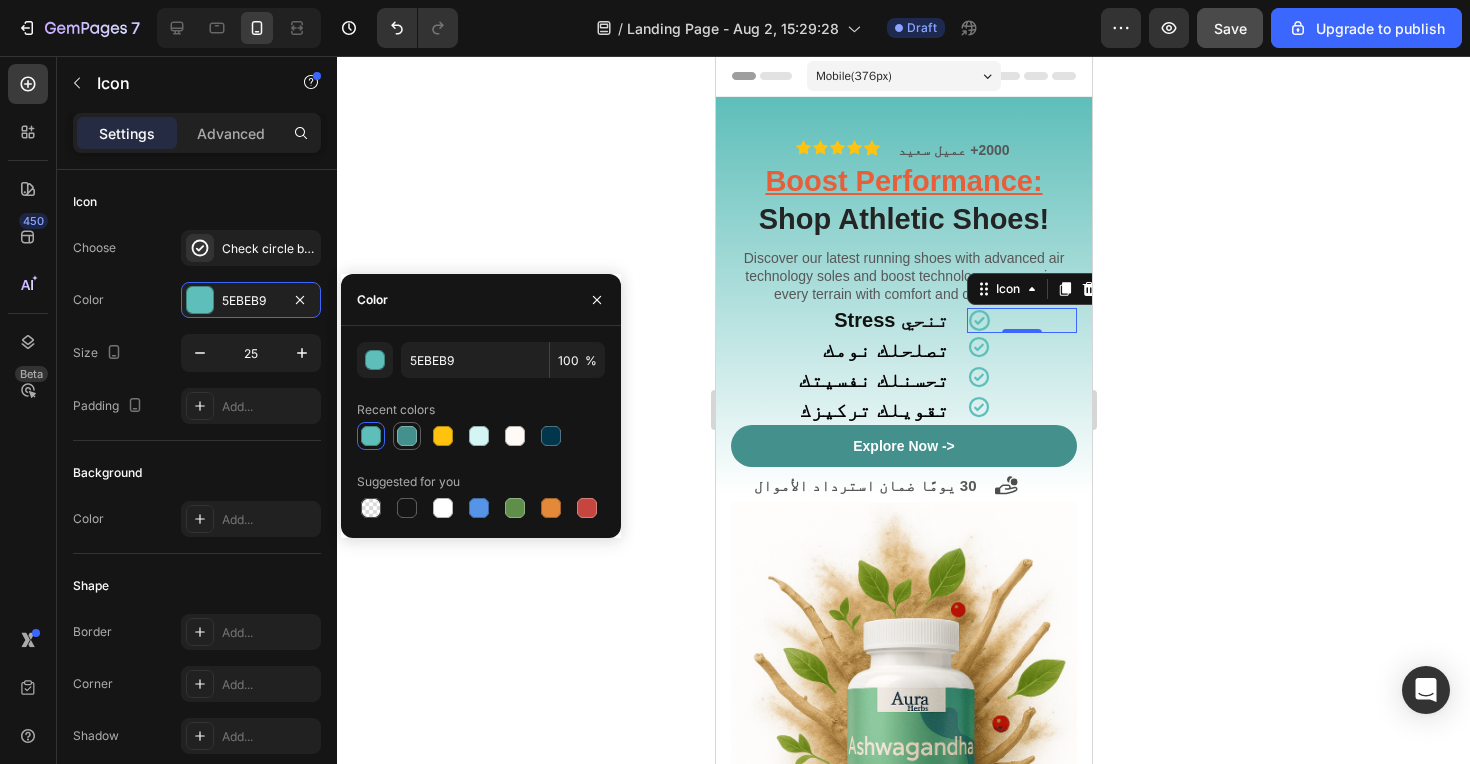 click at bounding box center [407, 436] 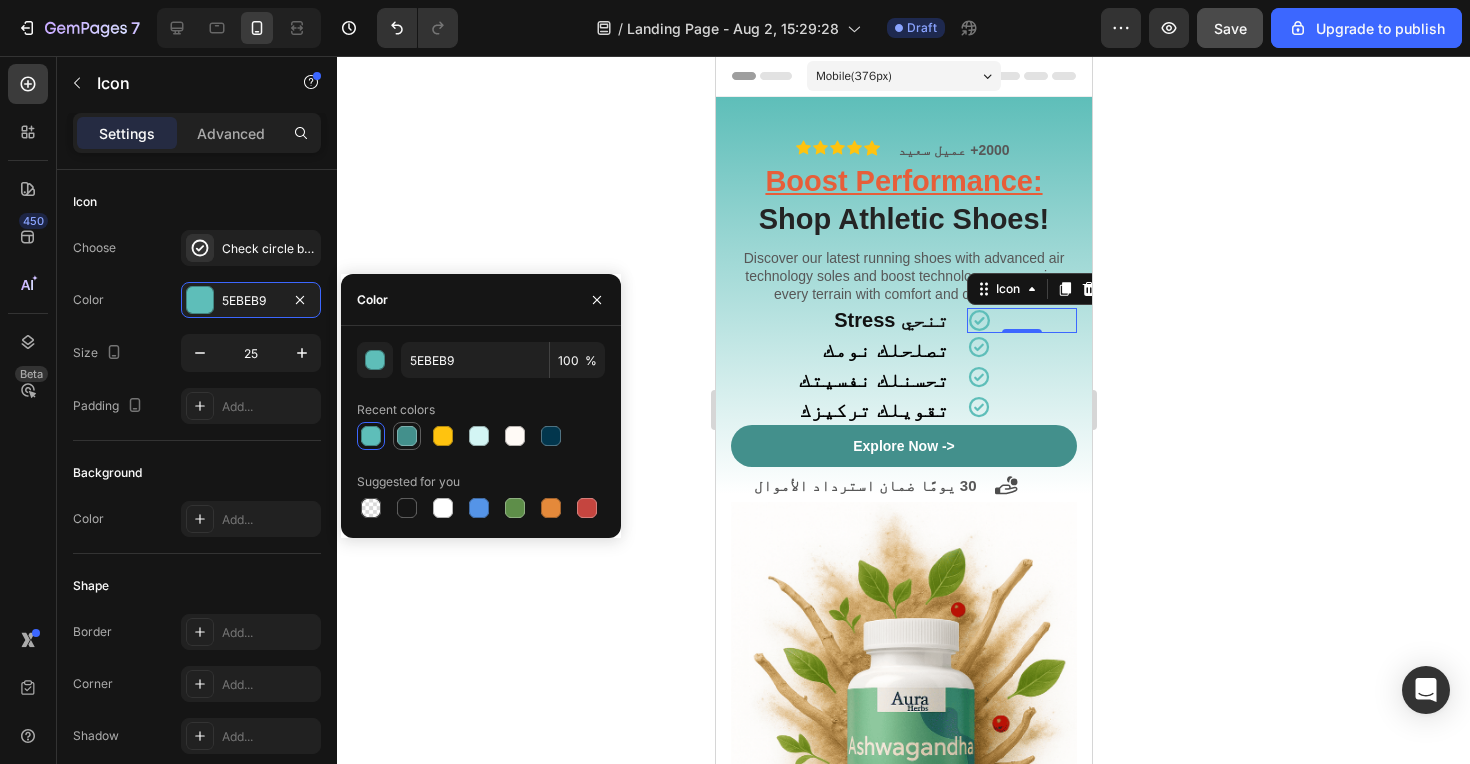 type on "43908C" 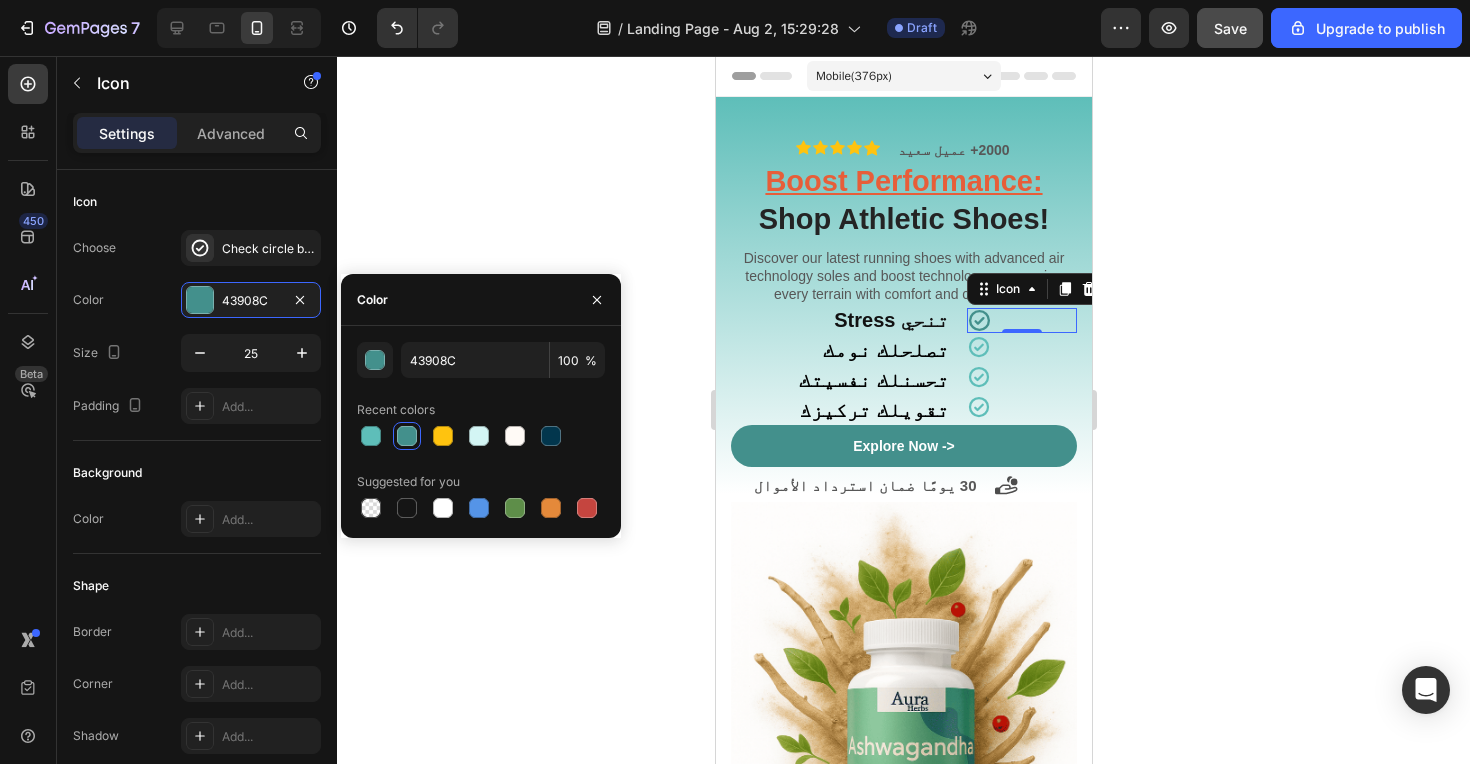 click 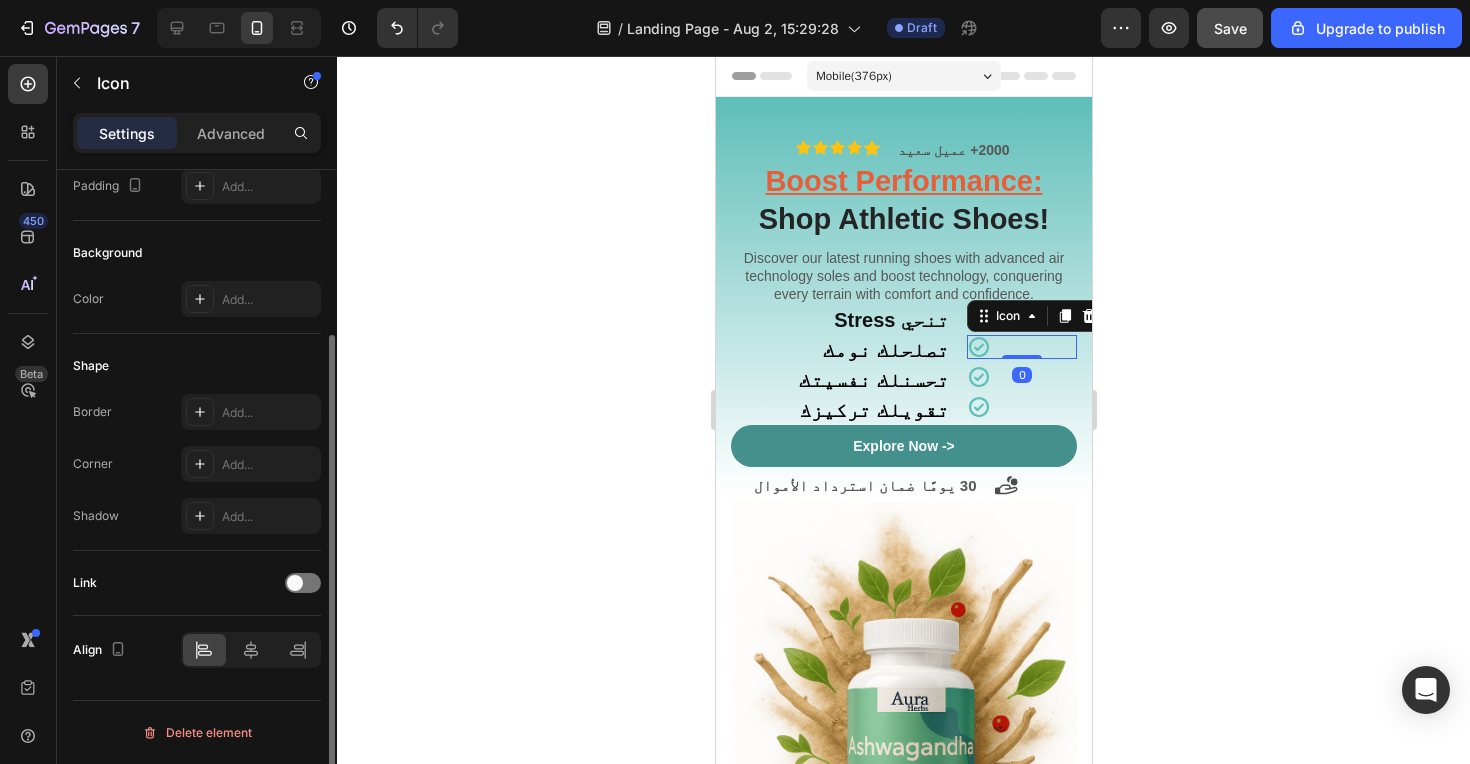 scroll, scrollTop: 0, scrollLeft: 0, axis: both 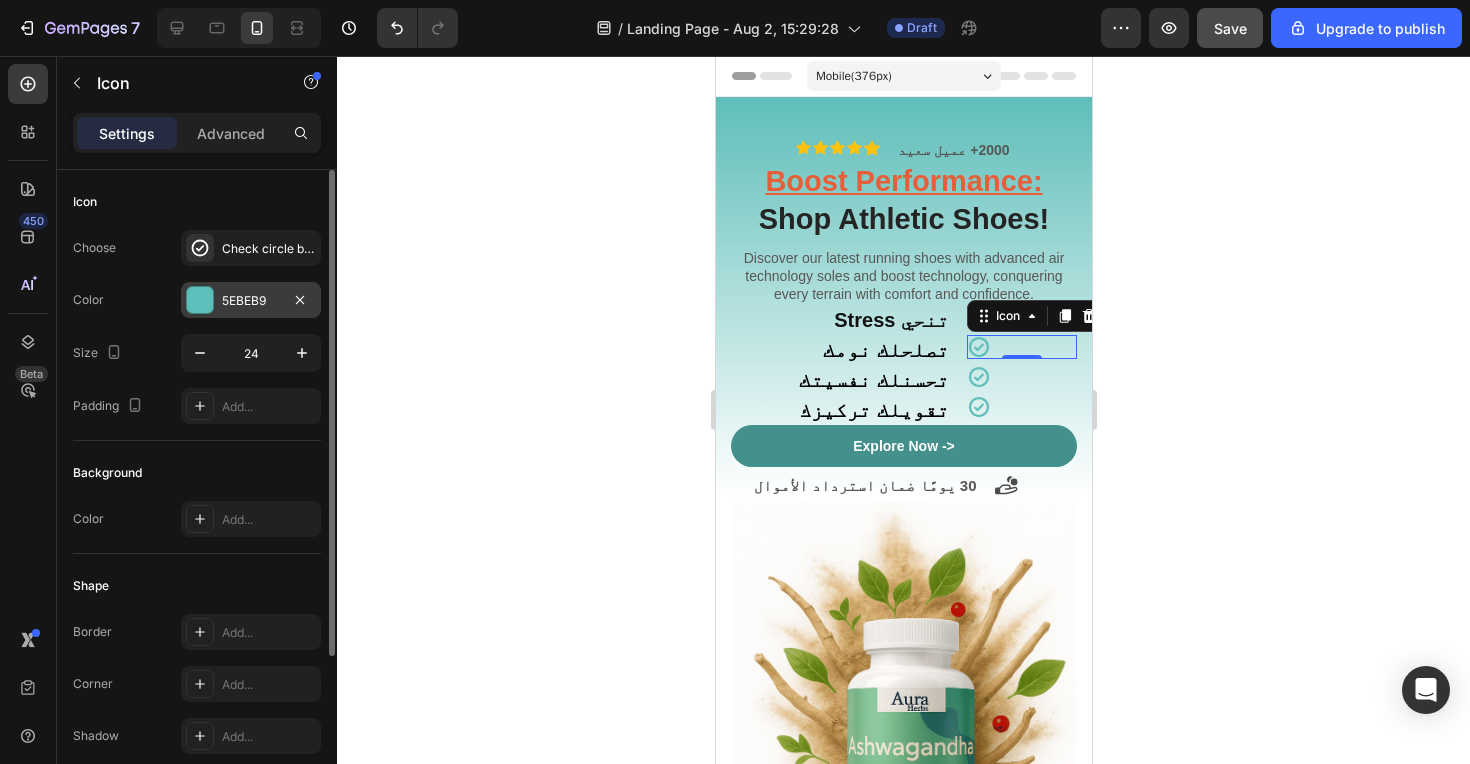 click at bounding box center [200, 300] 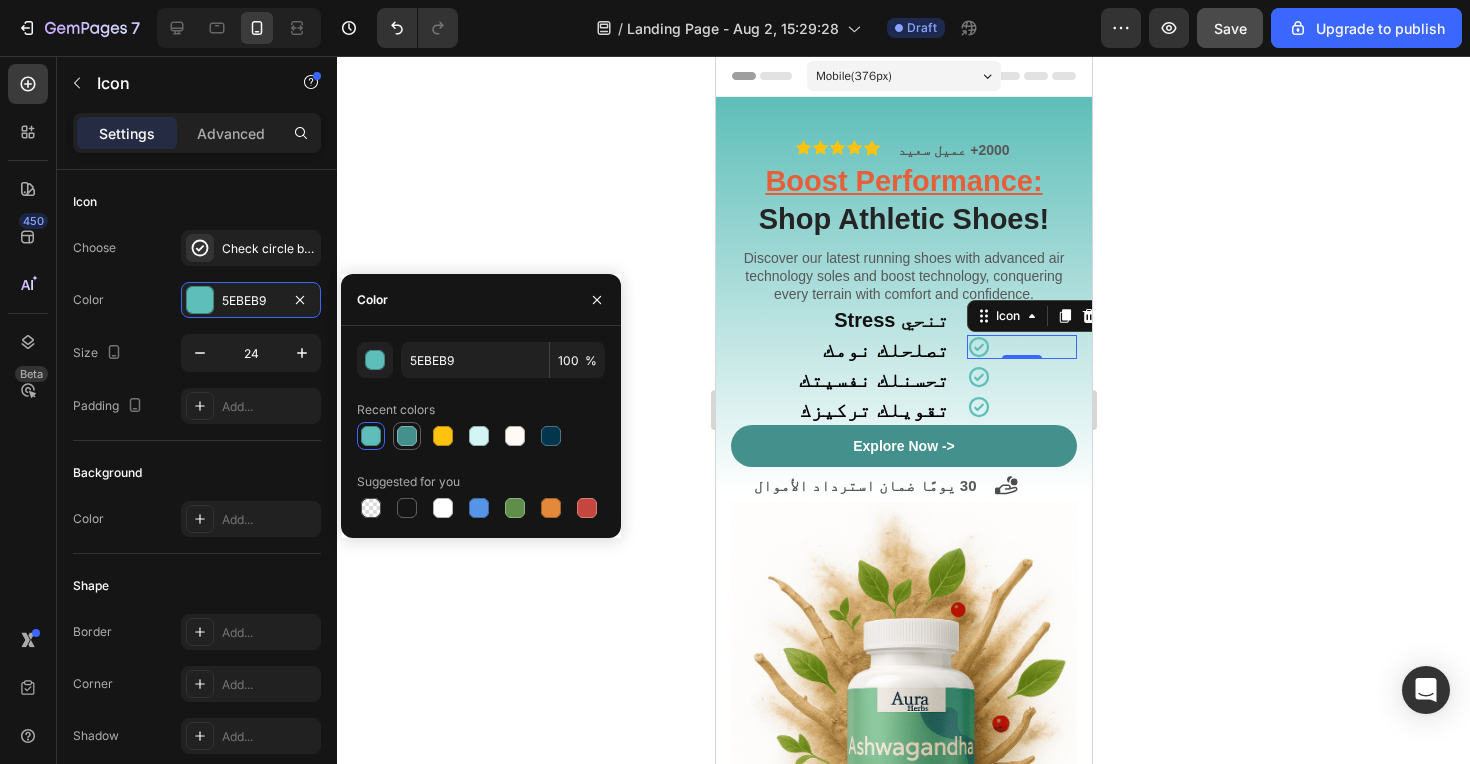 click at bounding box center (407, 436) 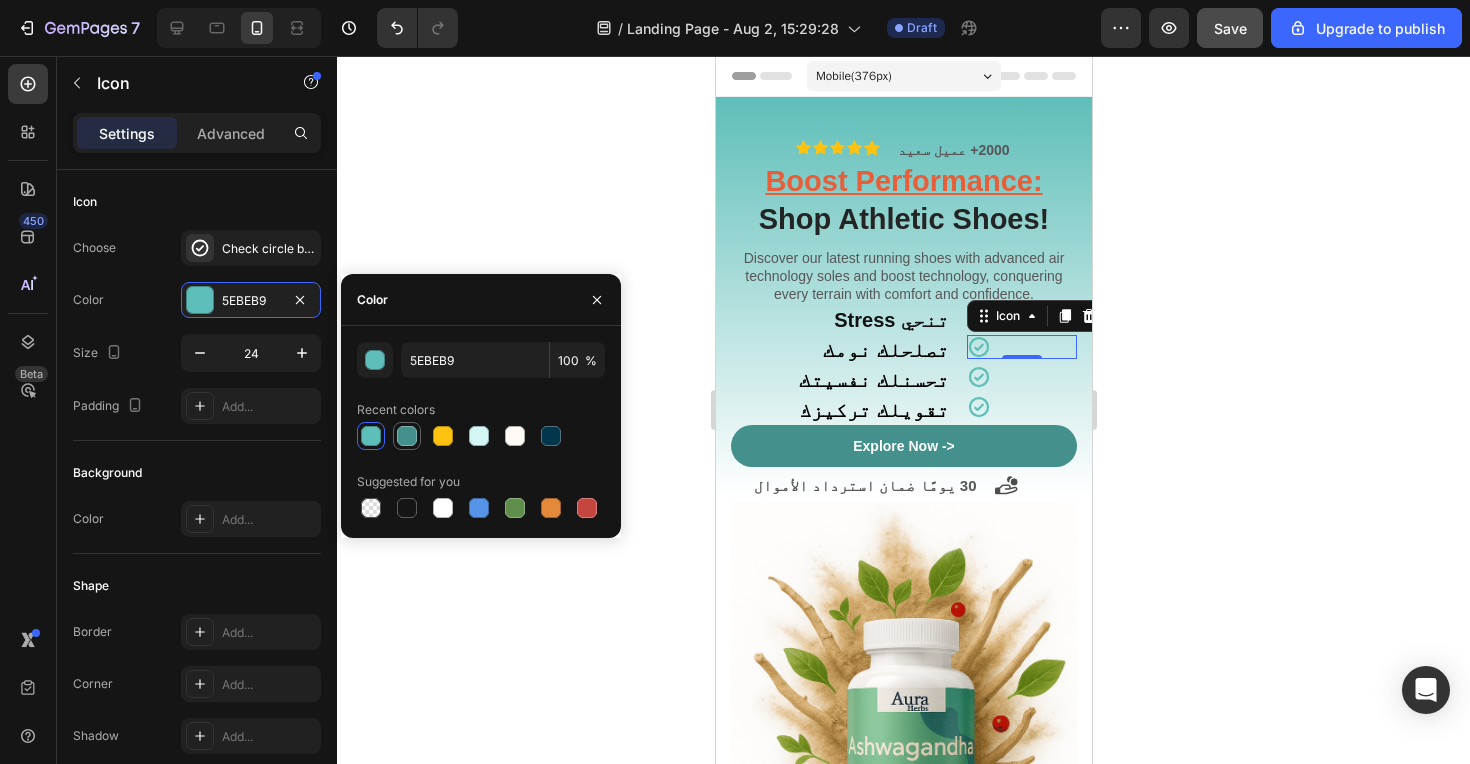type on "43908C" 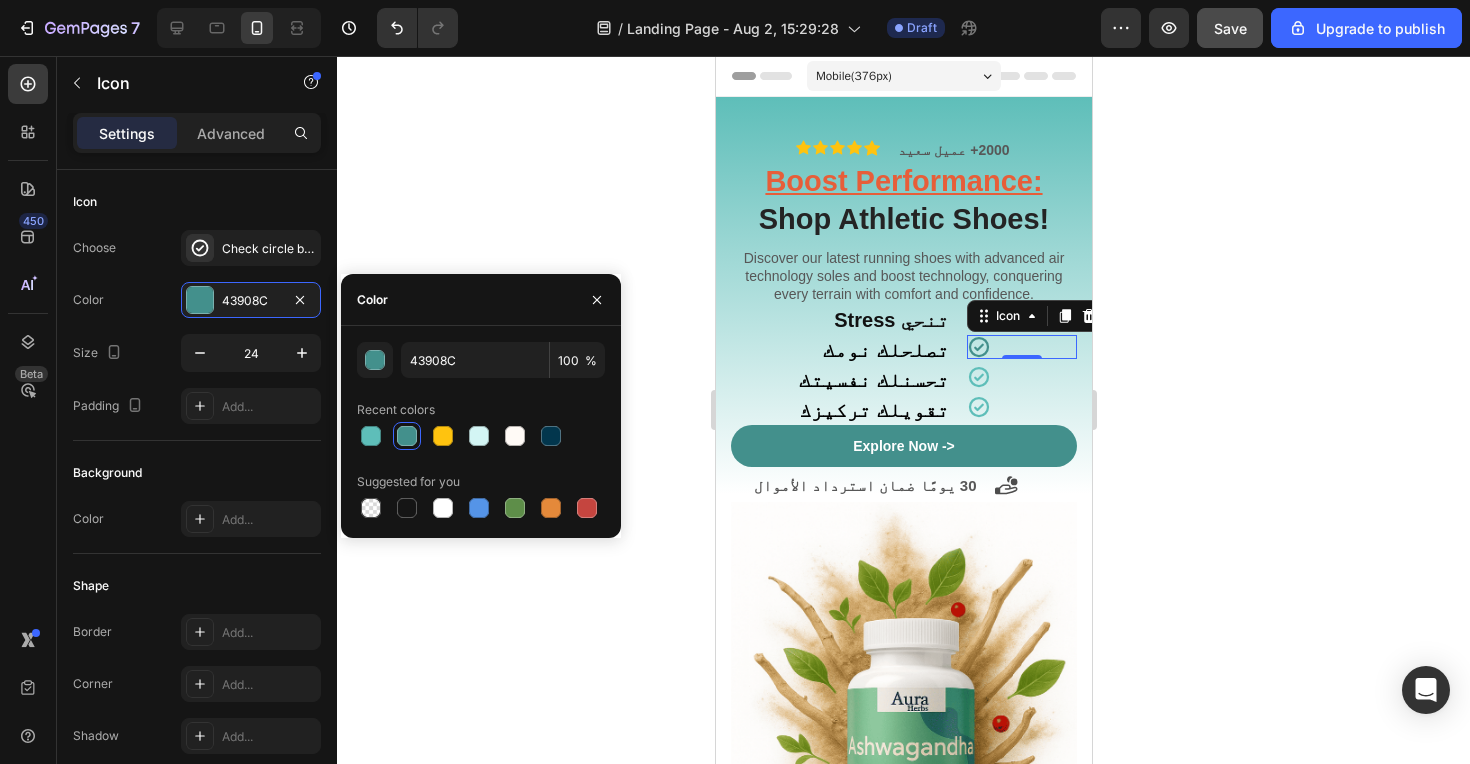 click 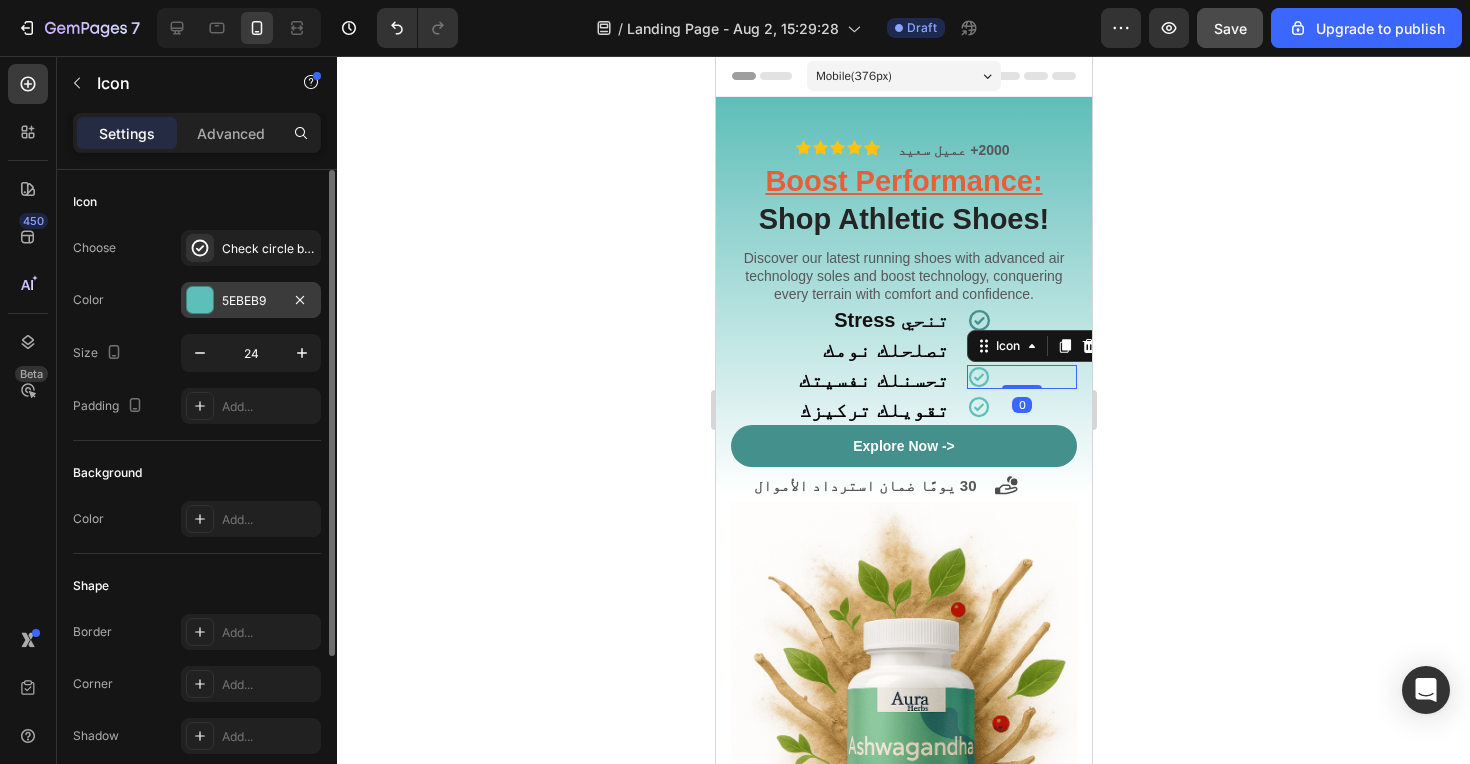 click at bounding box center (200, 300) 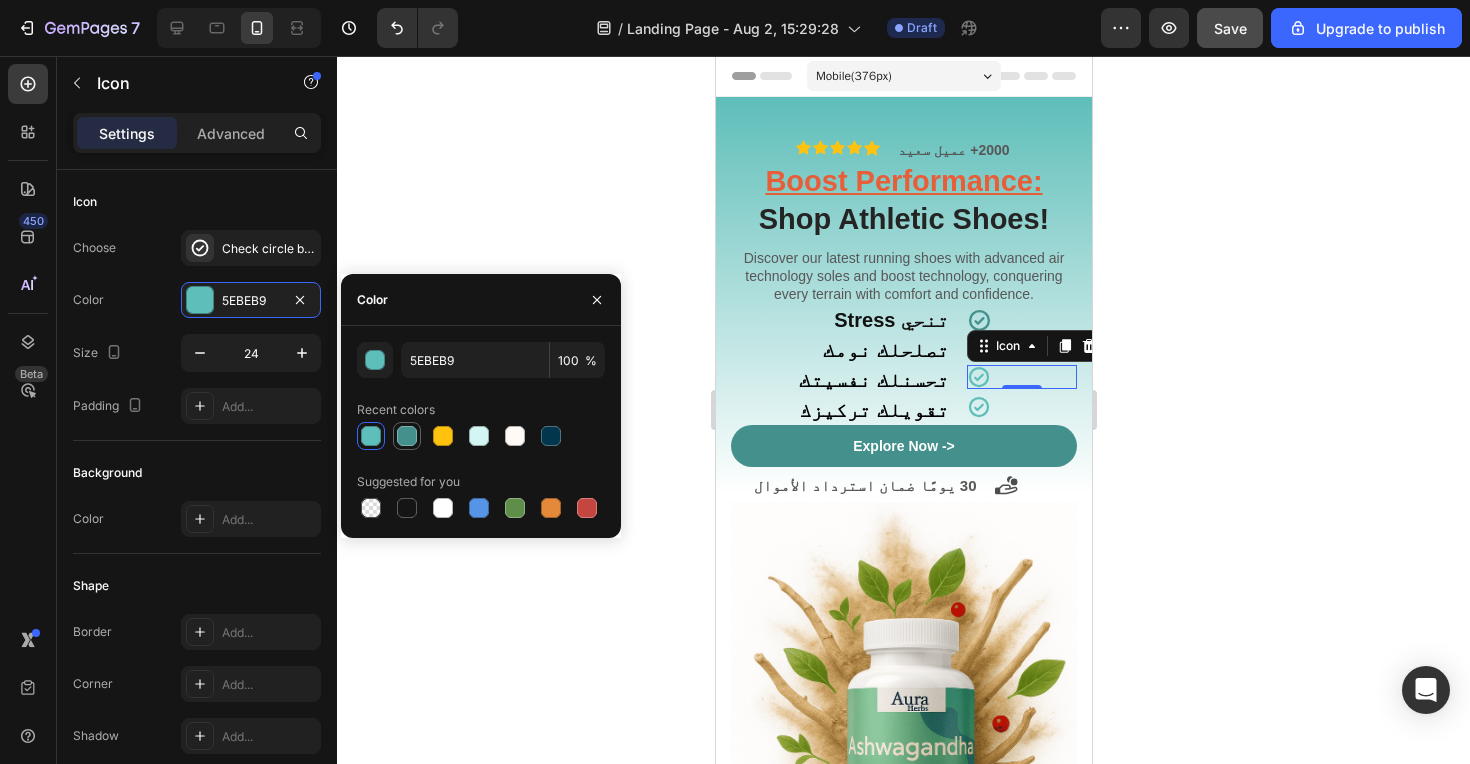 click at bounding box center (407, 436) 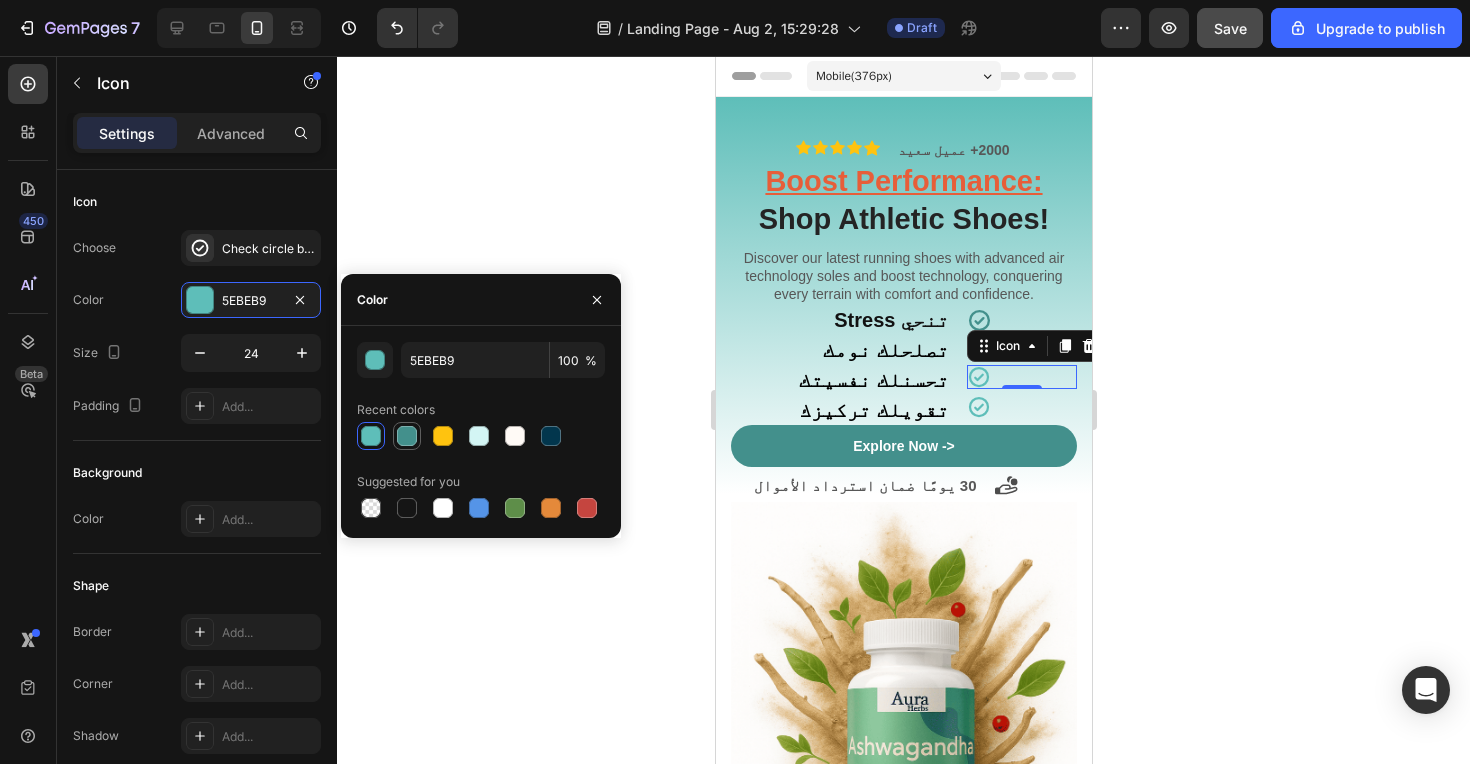type on "43908C" 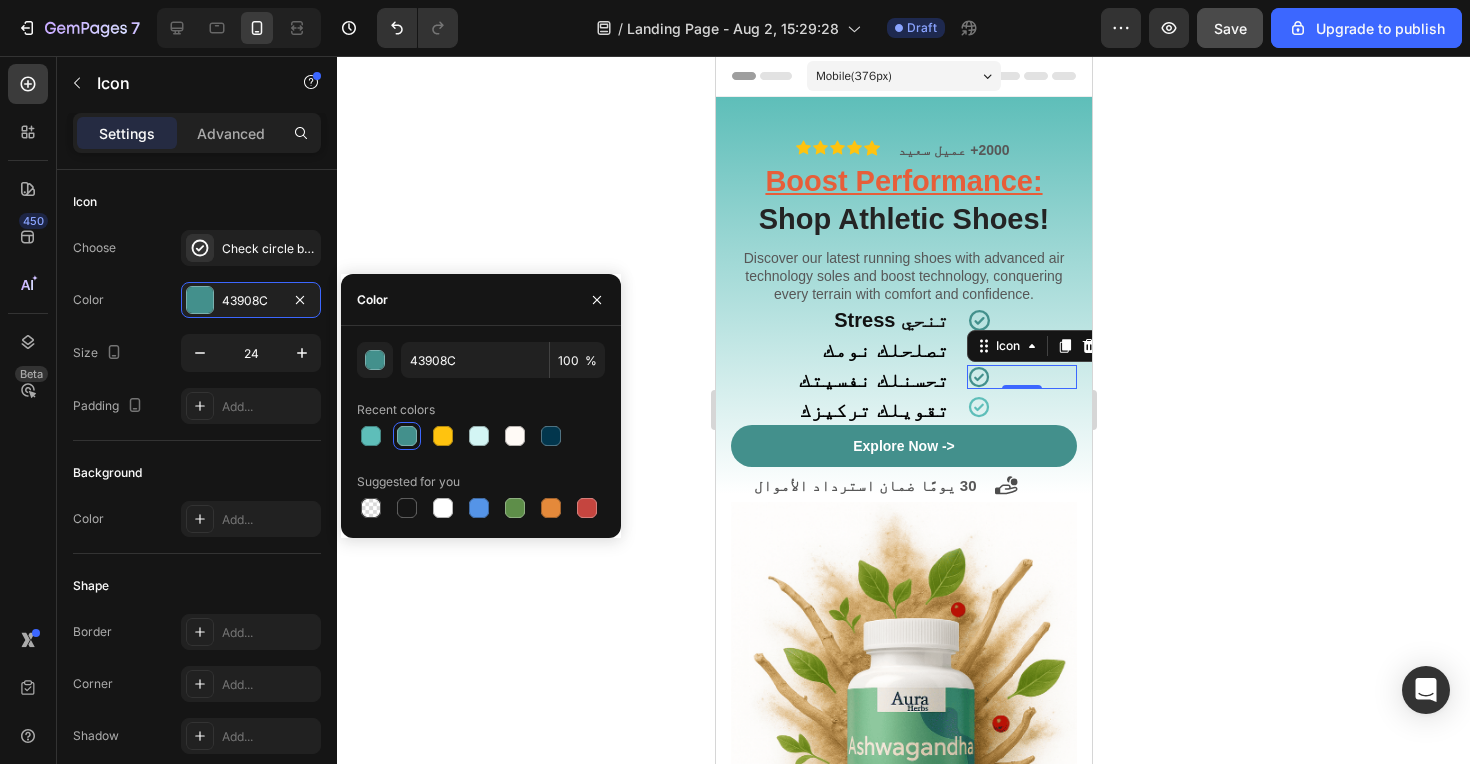 click 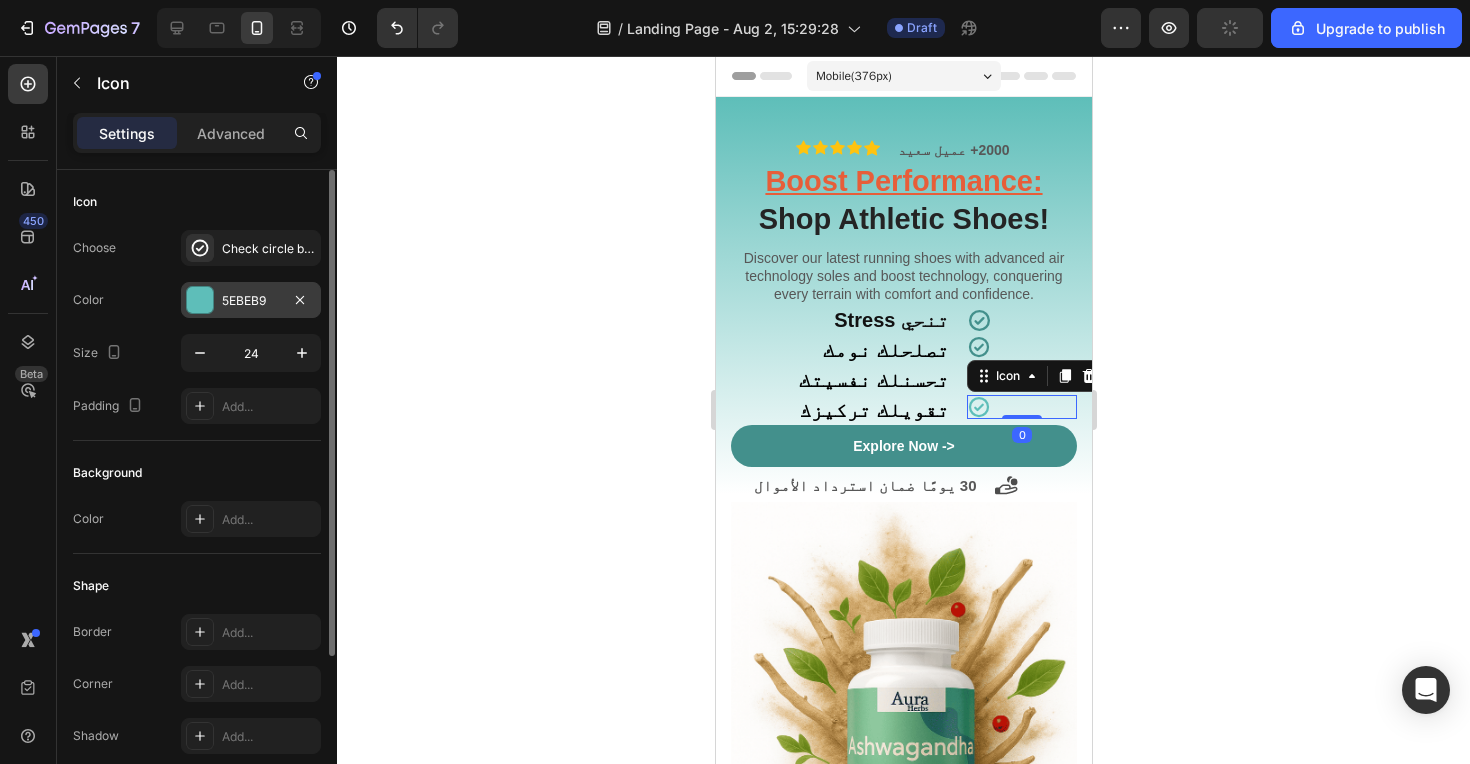 click at bounding box center [200, 300] 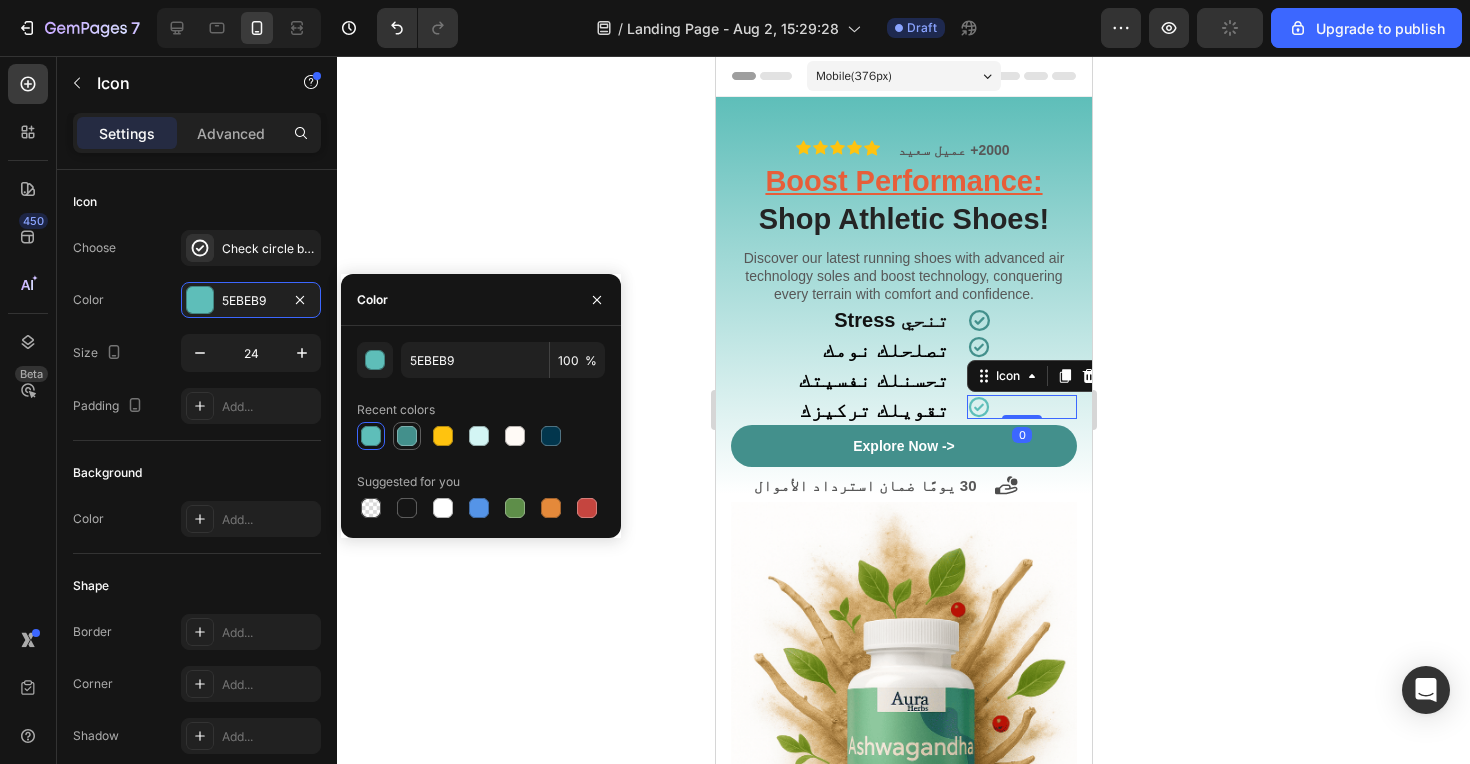 click at bounding box center (407, 436) 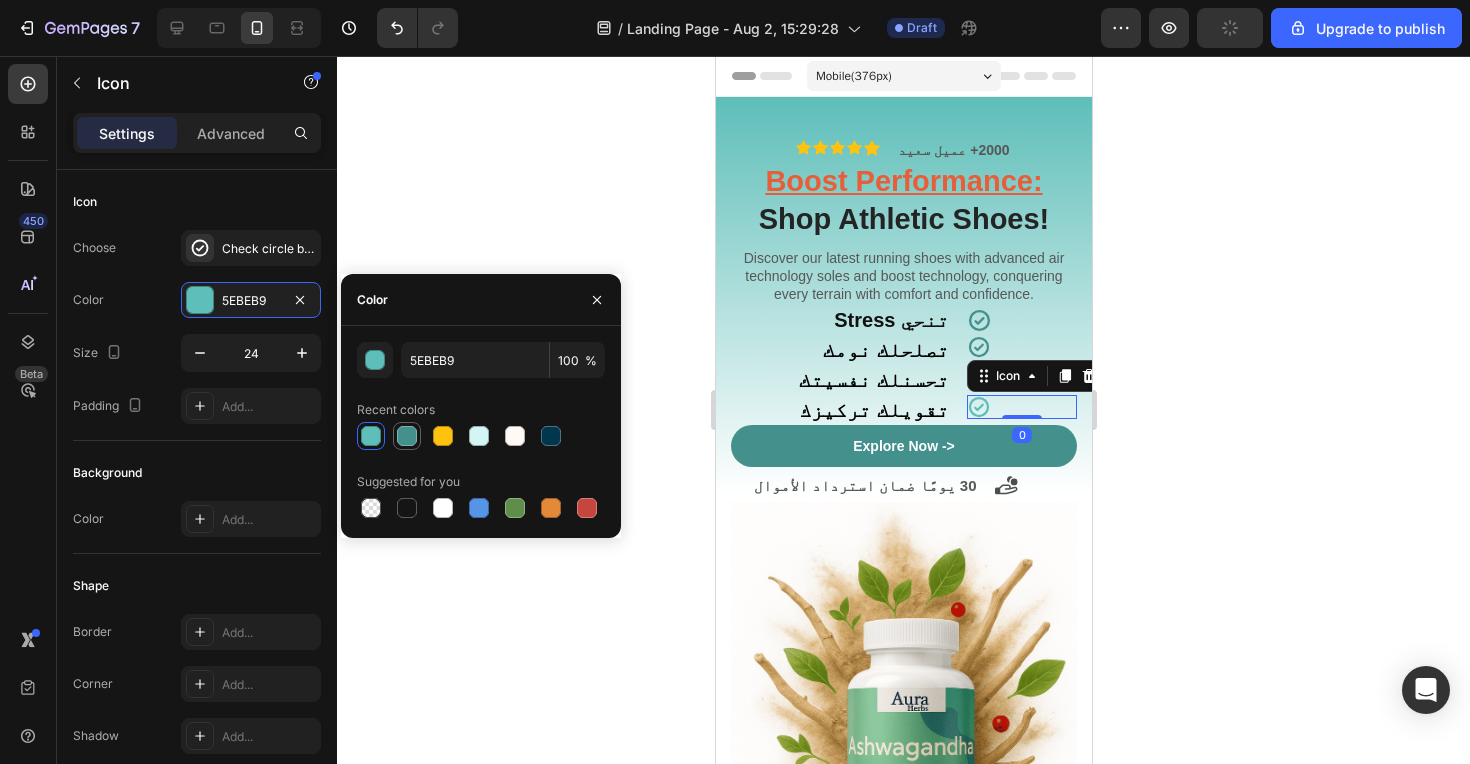 type on "43908C" 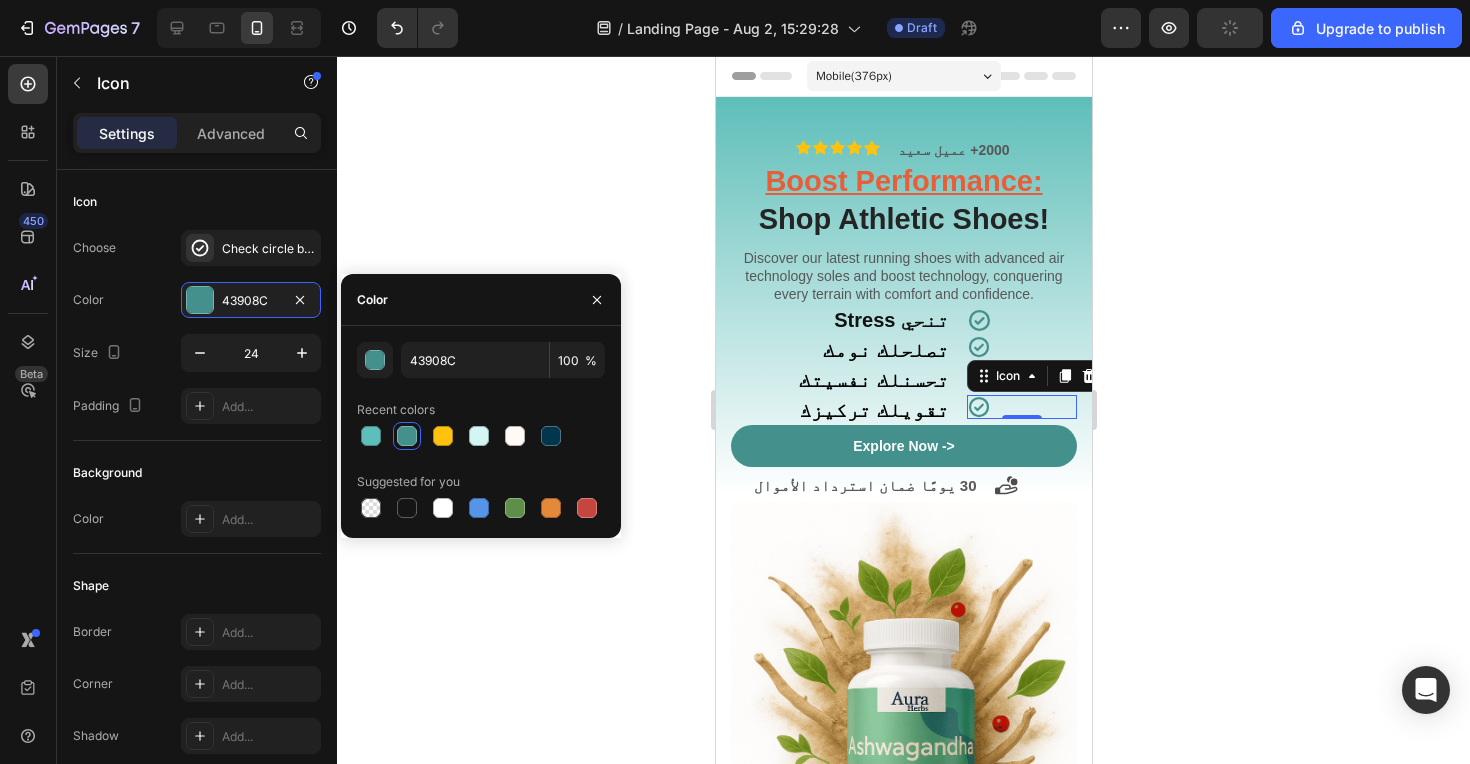 click 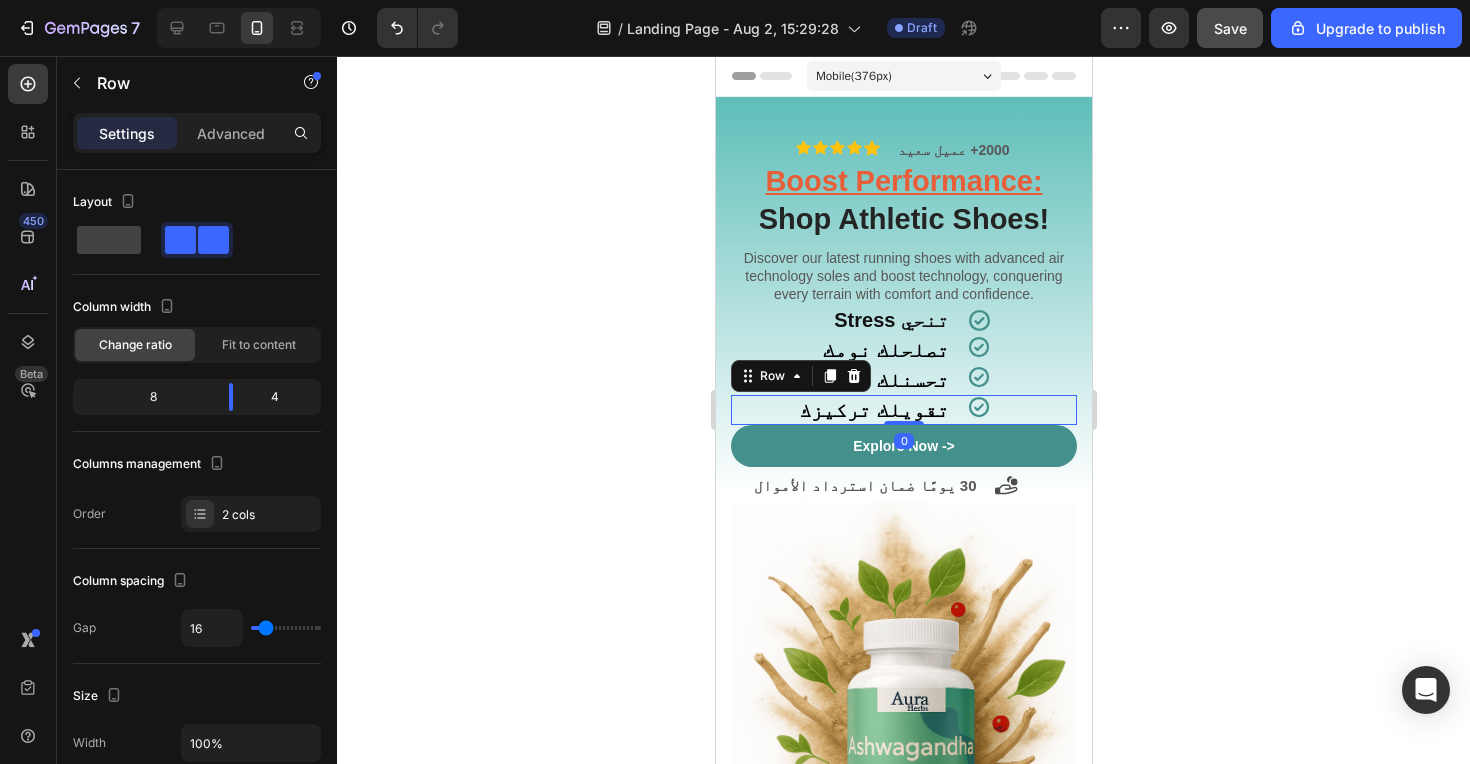 click on "⁠⁠⁠⁠⁠⁠⁠ تقويلك تركيزك Heading
Icon Row   0" at bounding box center (903, 410) 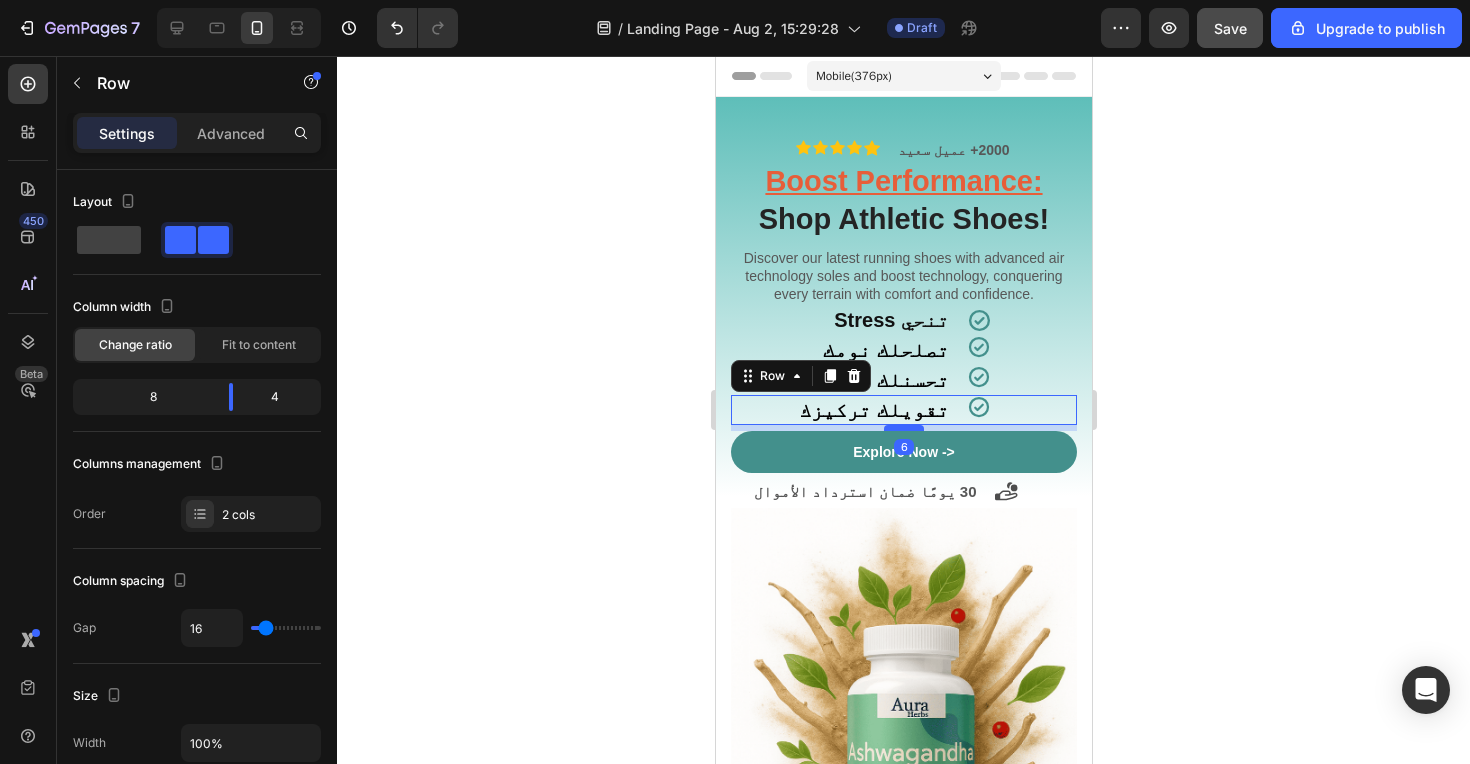 click at bounding box center [903, 428] 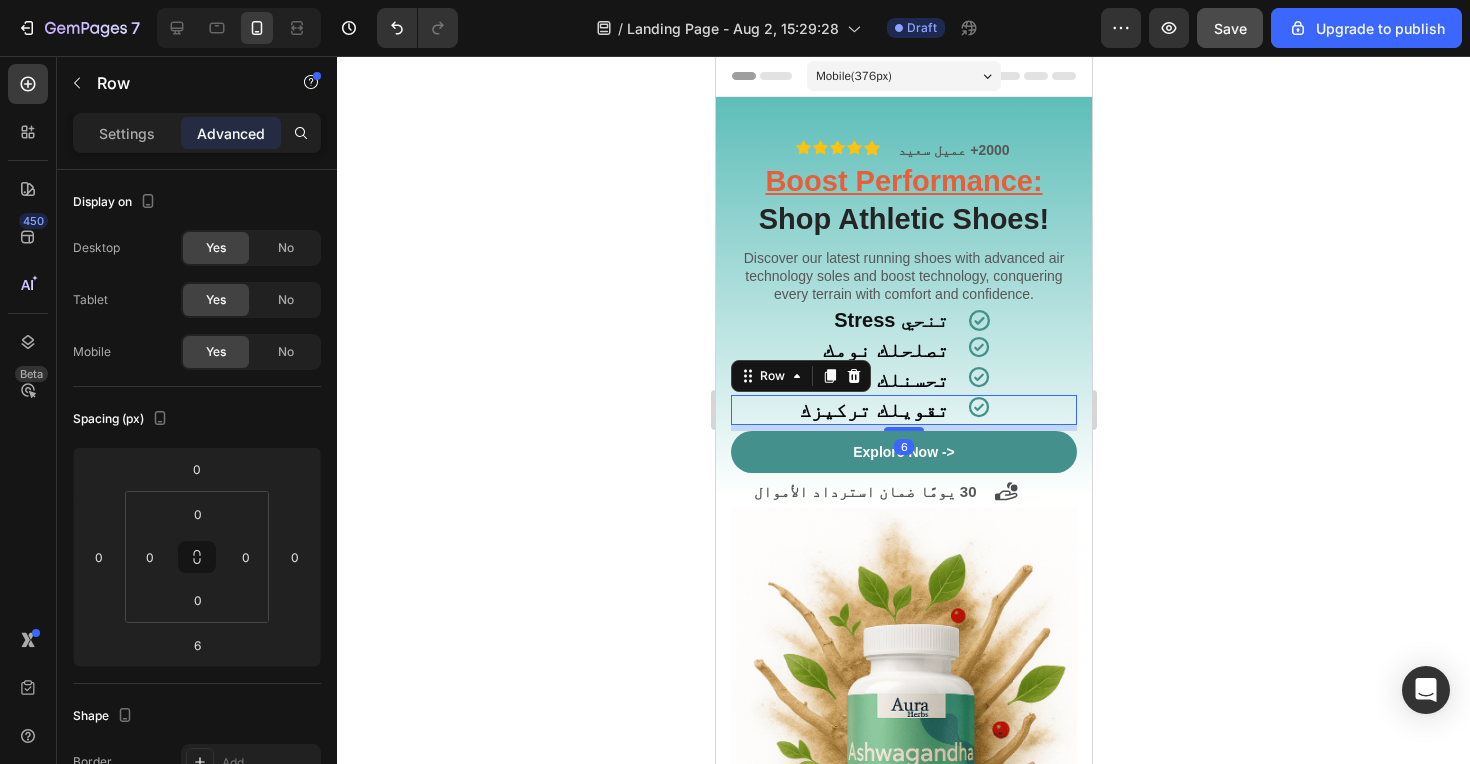 click 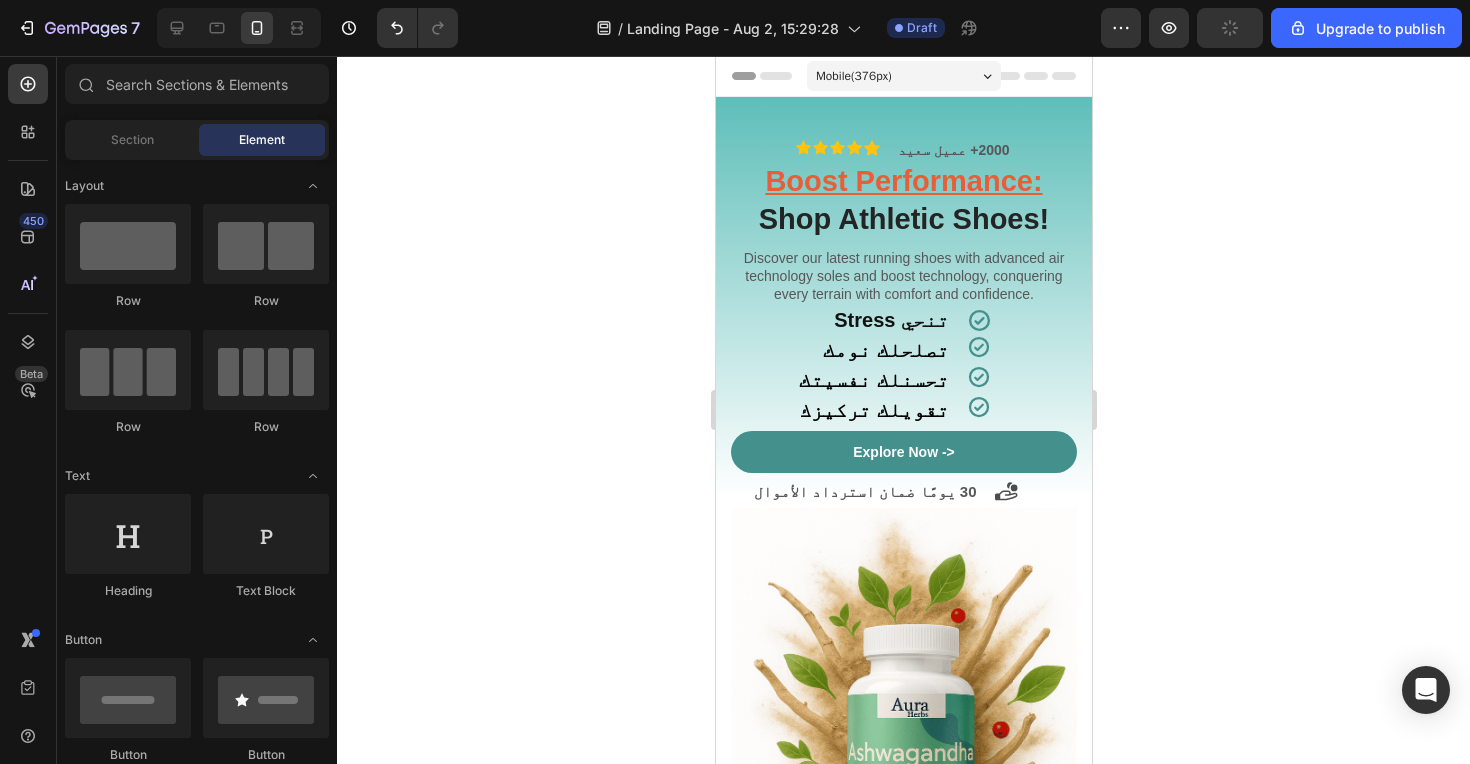 click on "‫تنحي Stress‬" at bounding box center [840, 320] 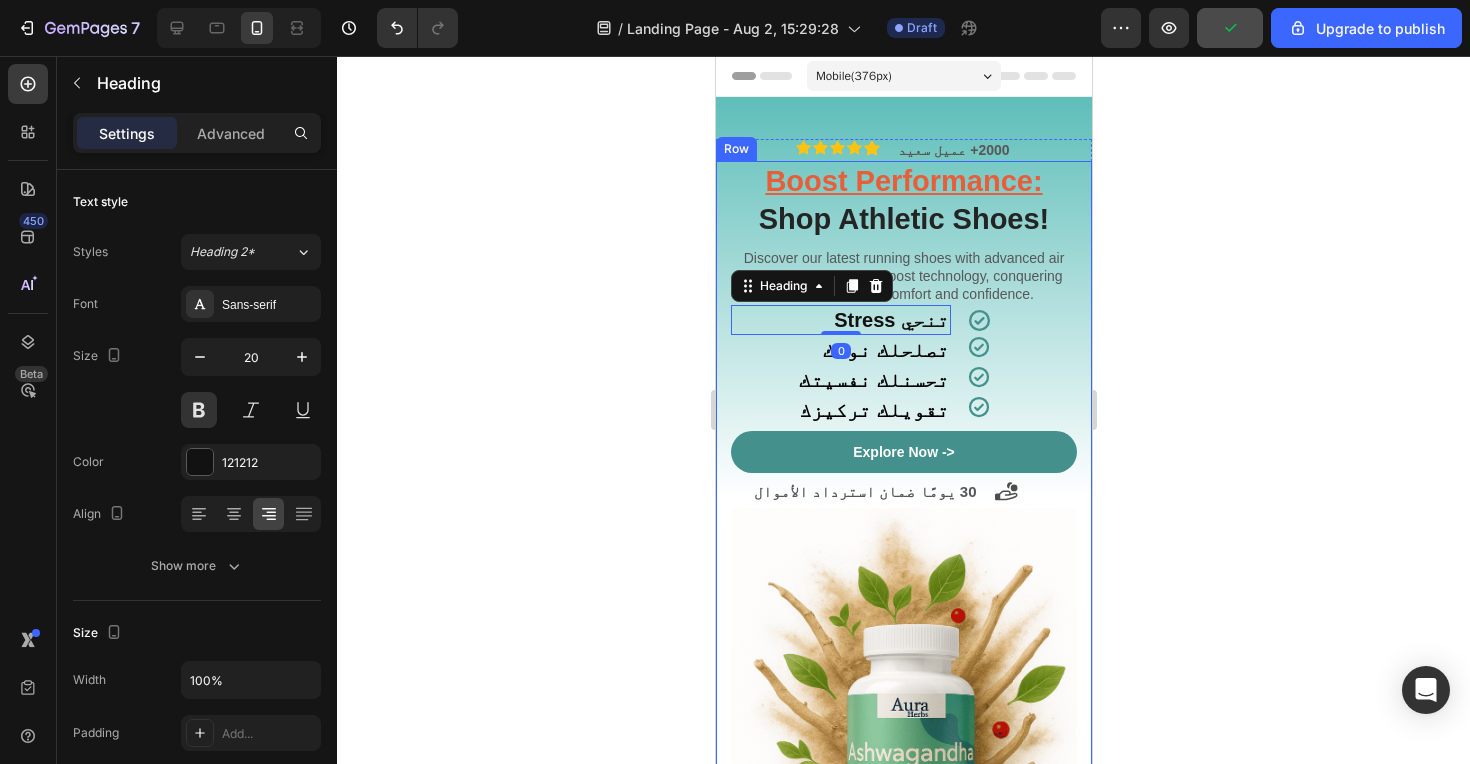 click 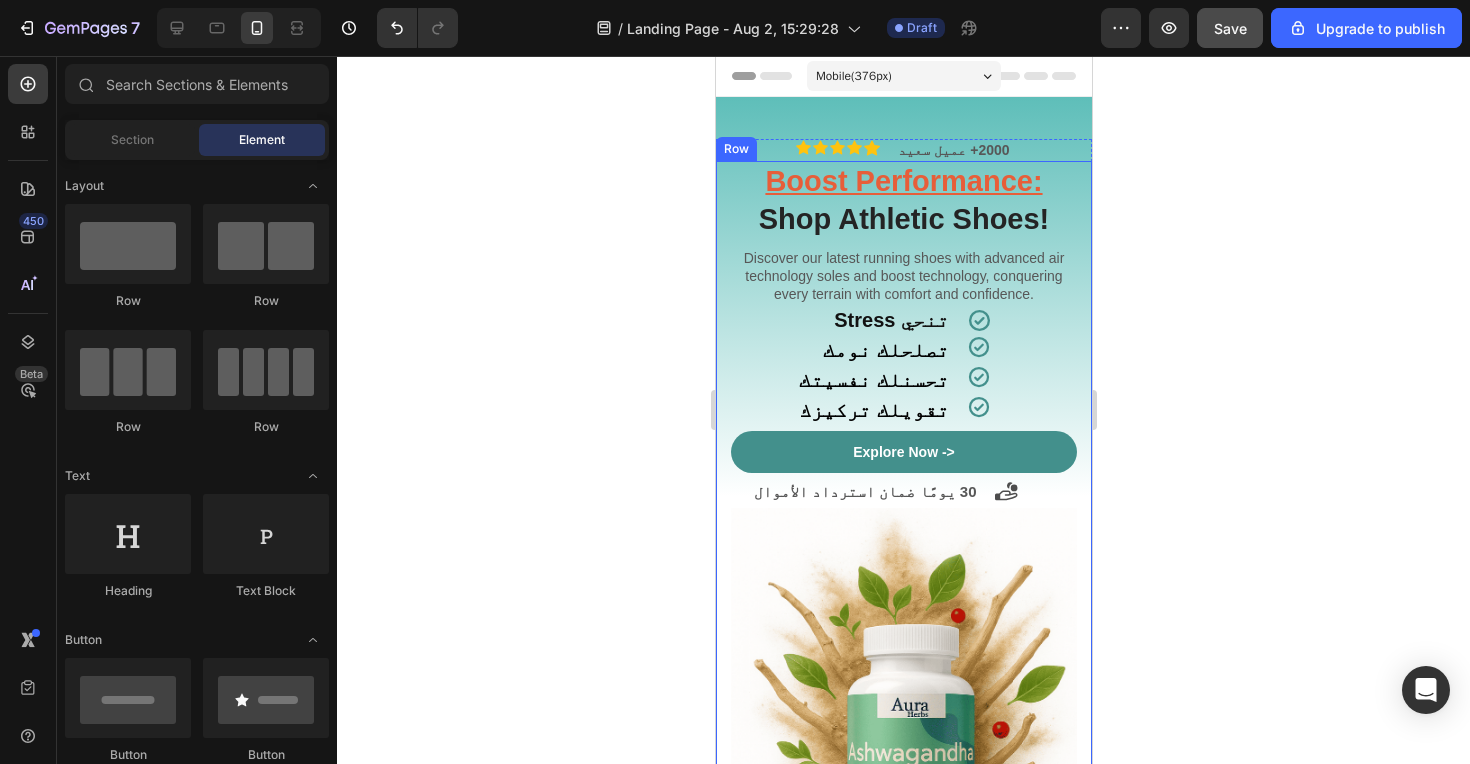 click on "‫تنحي Stress‬" at bounding box center [840, 320] 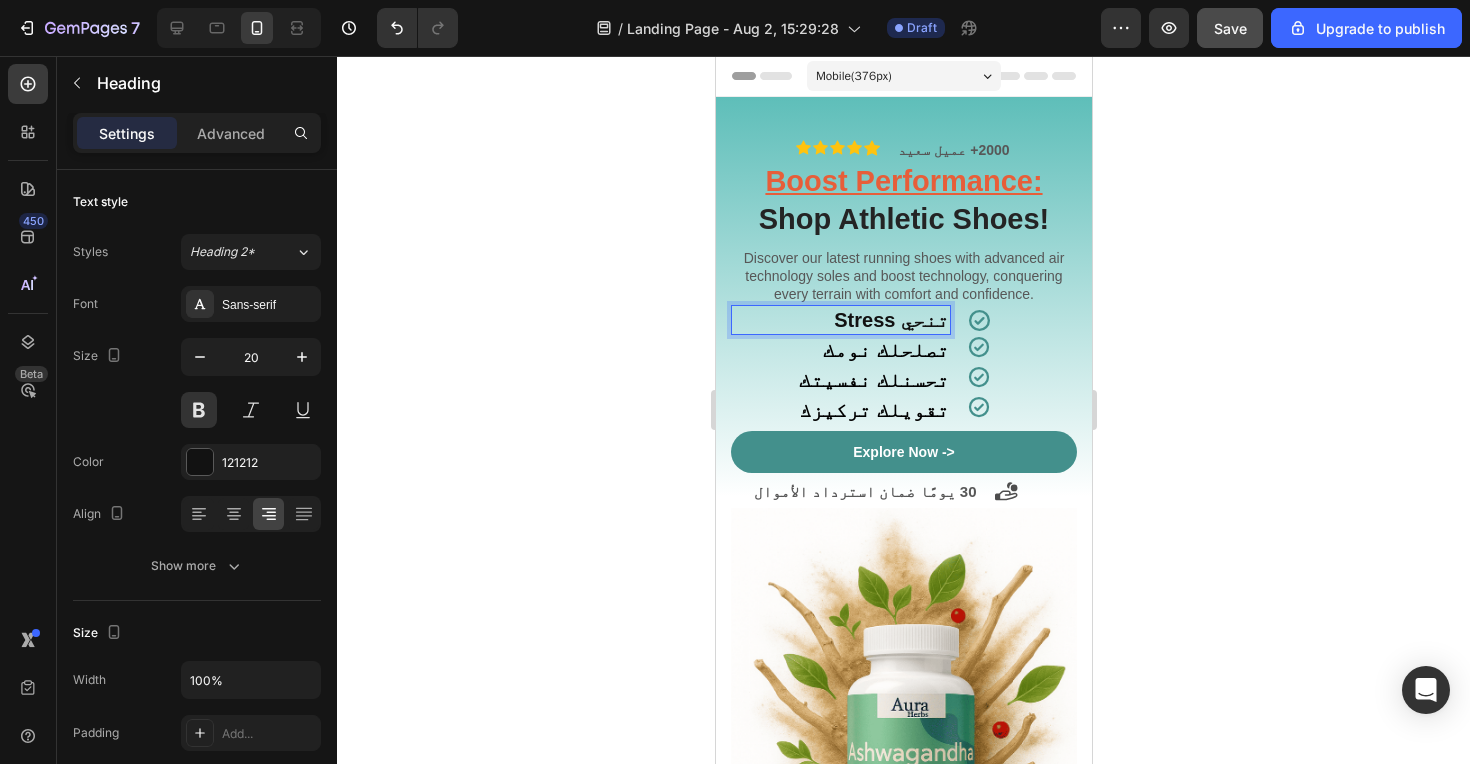 click on "‫تنحي Stress‬" at bounding box center [840, 320] 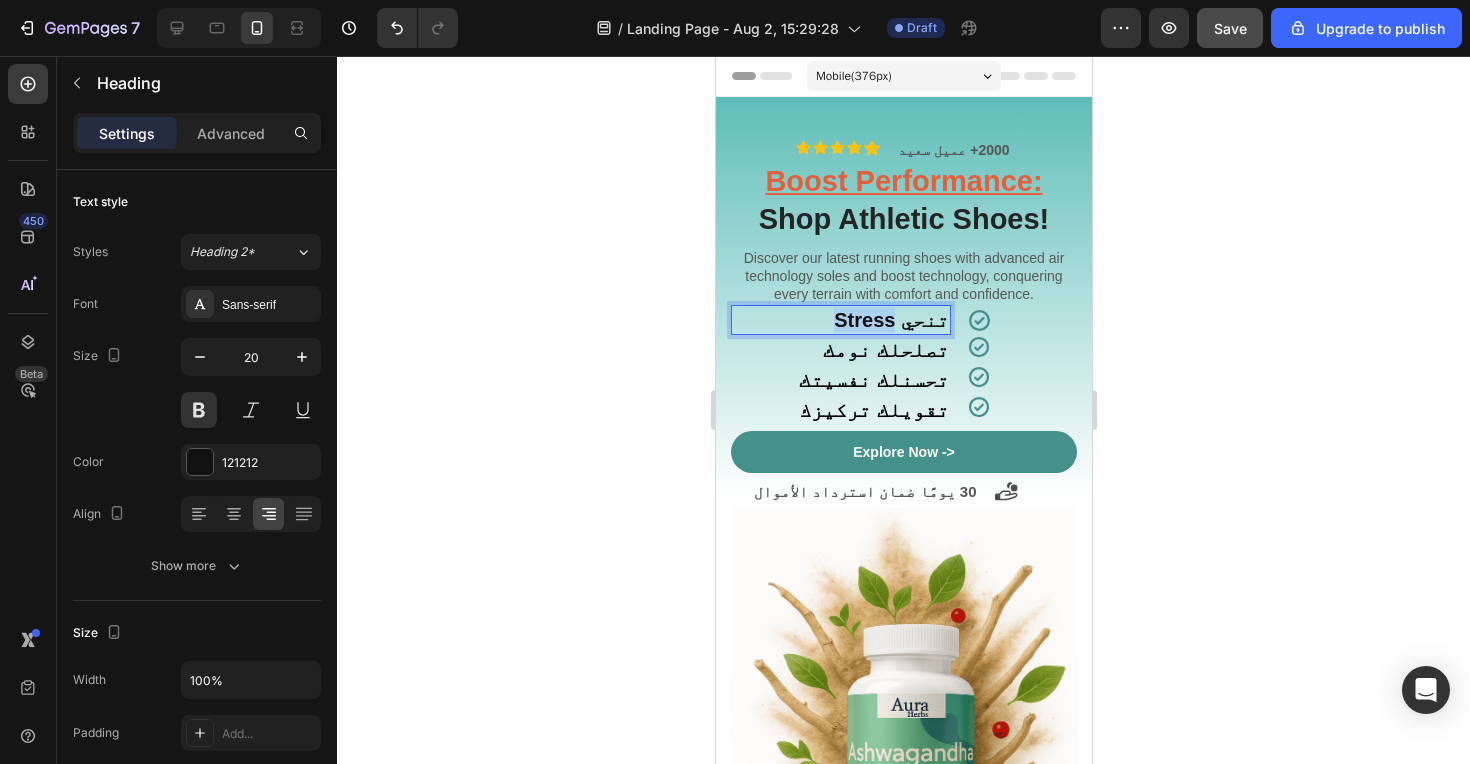 click on "‫تنحي Stress‬" at bounding box center [840, 320] 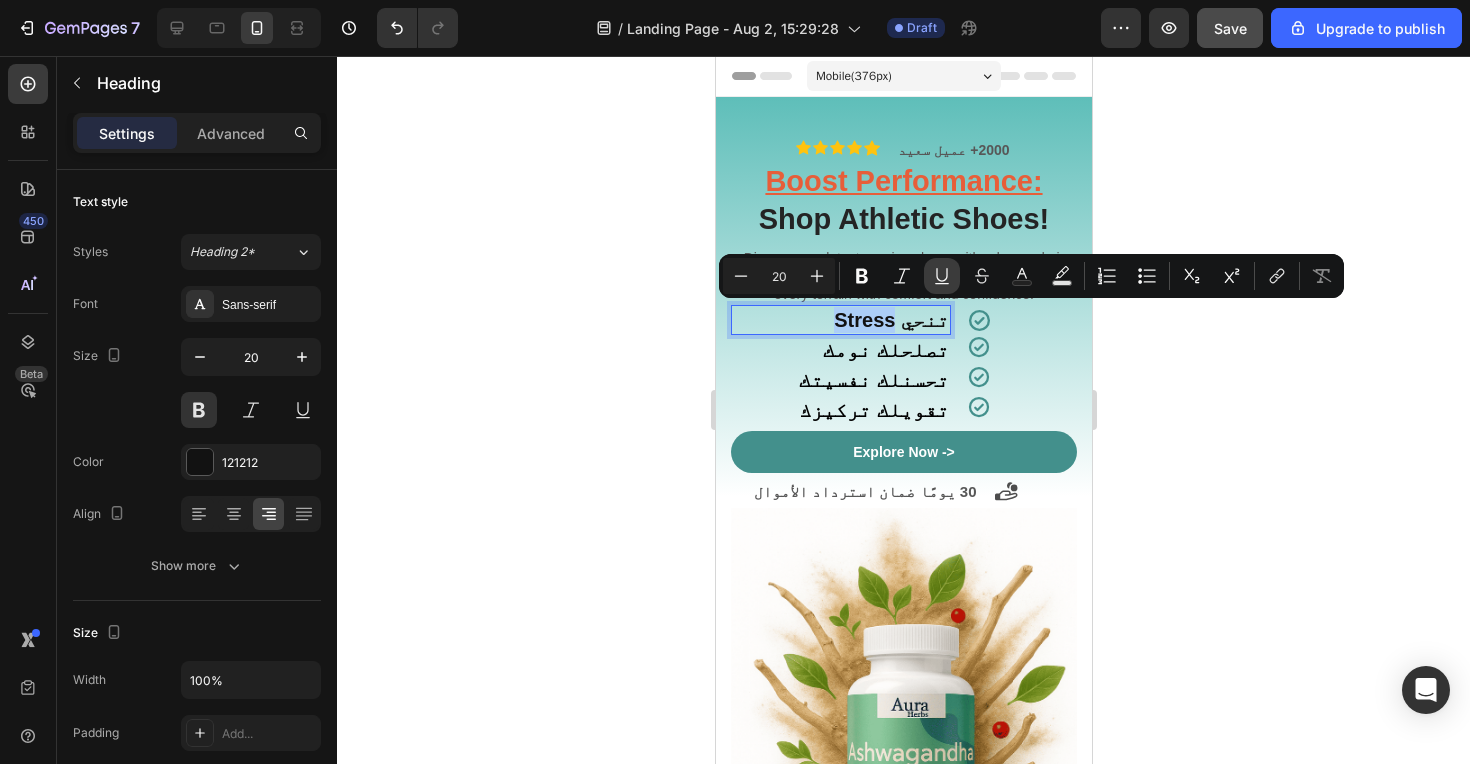click 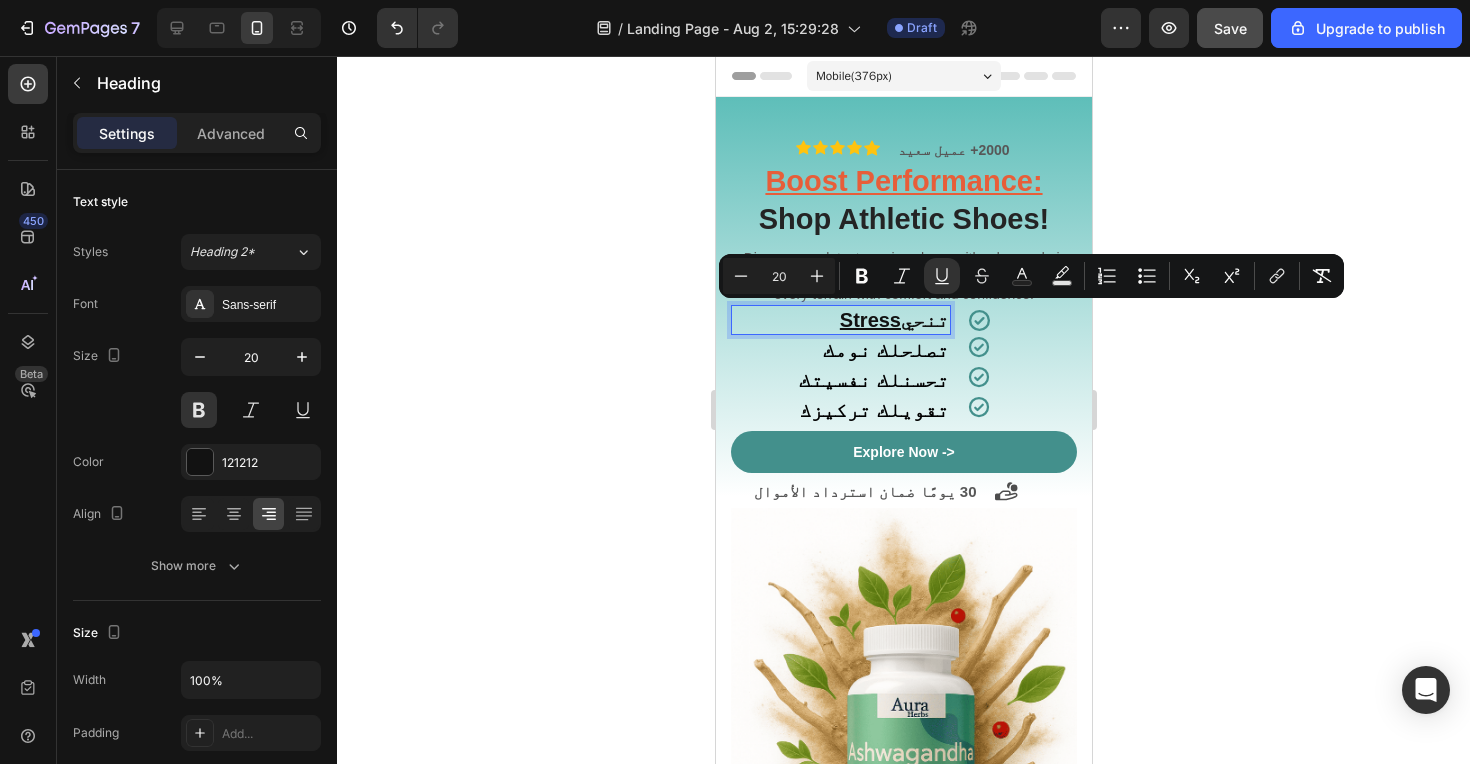 click 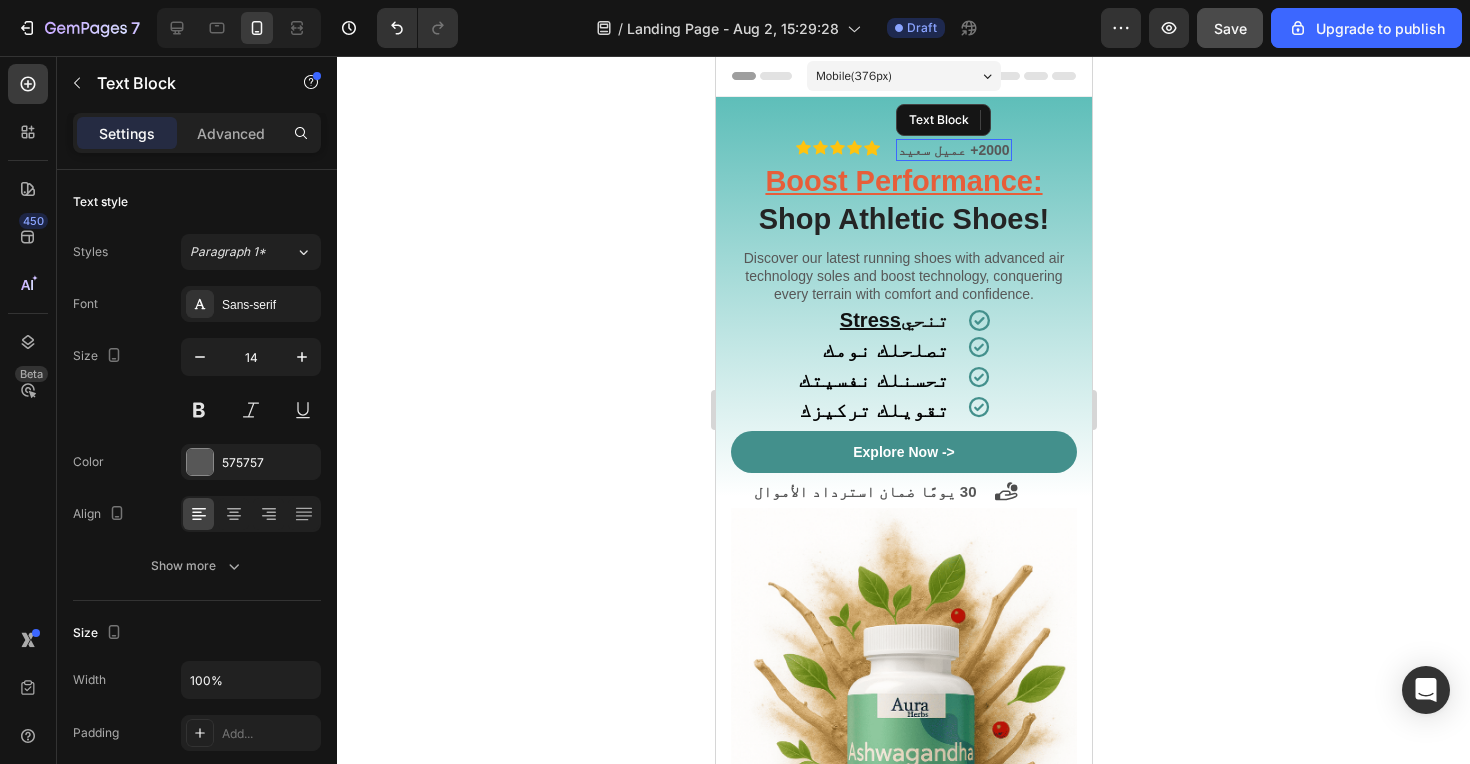 click on "‫2000+ عميل سعيد‬" at bounding box center [952, 150] 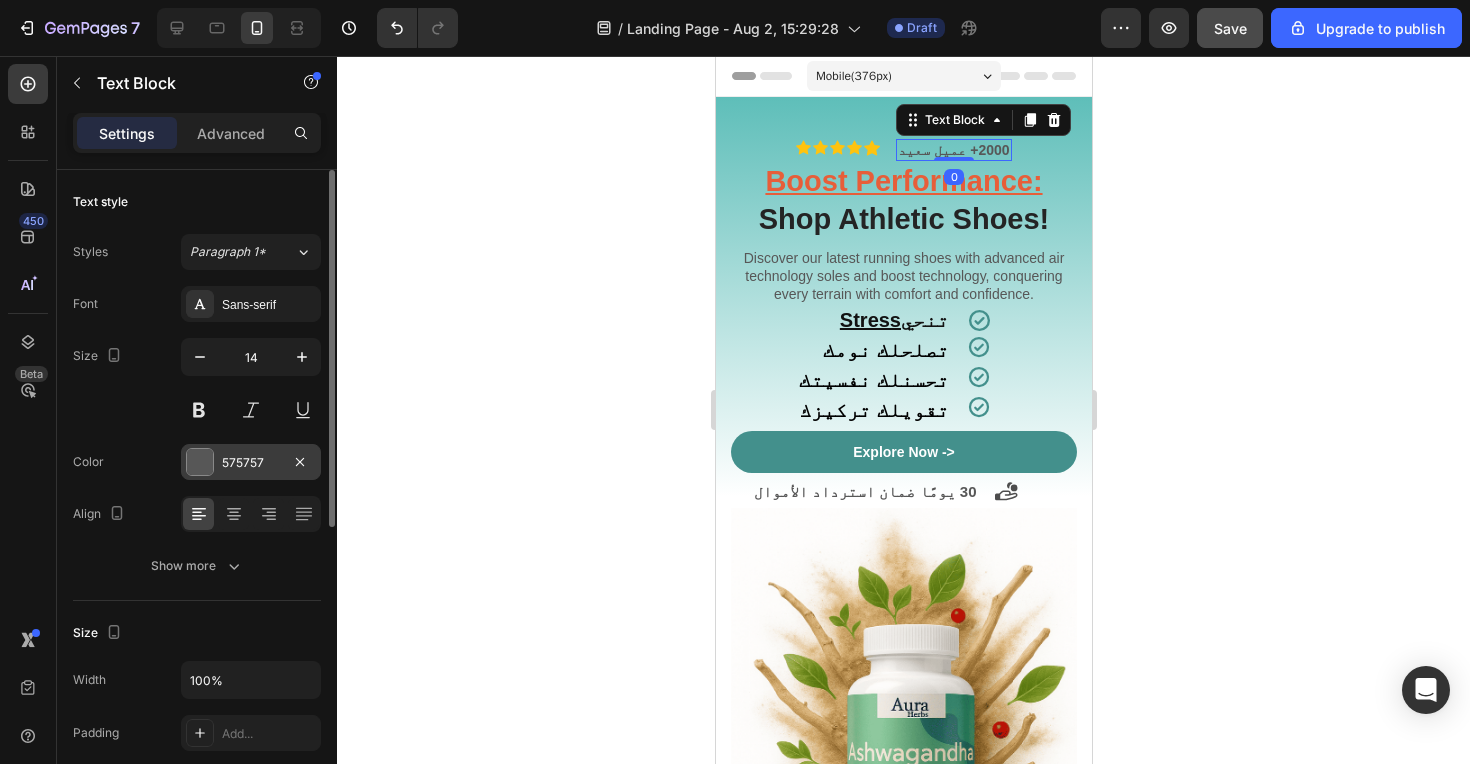 click at bounding box center (200, 462) 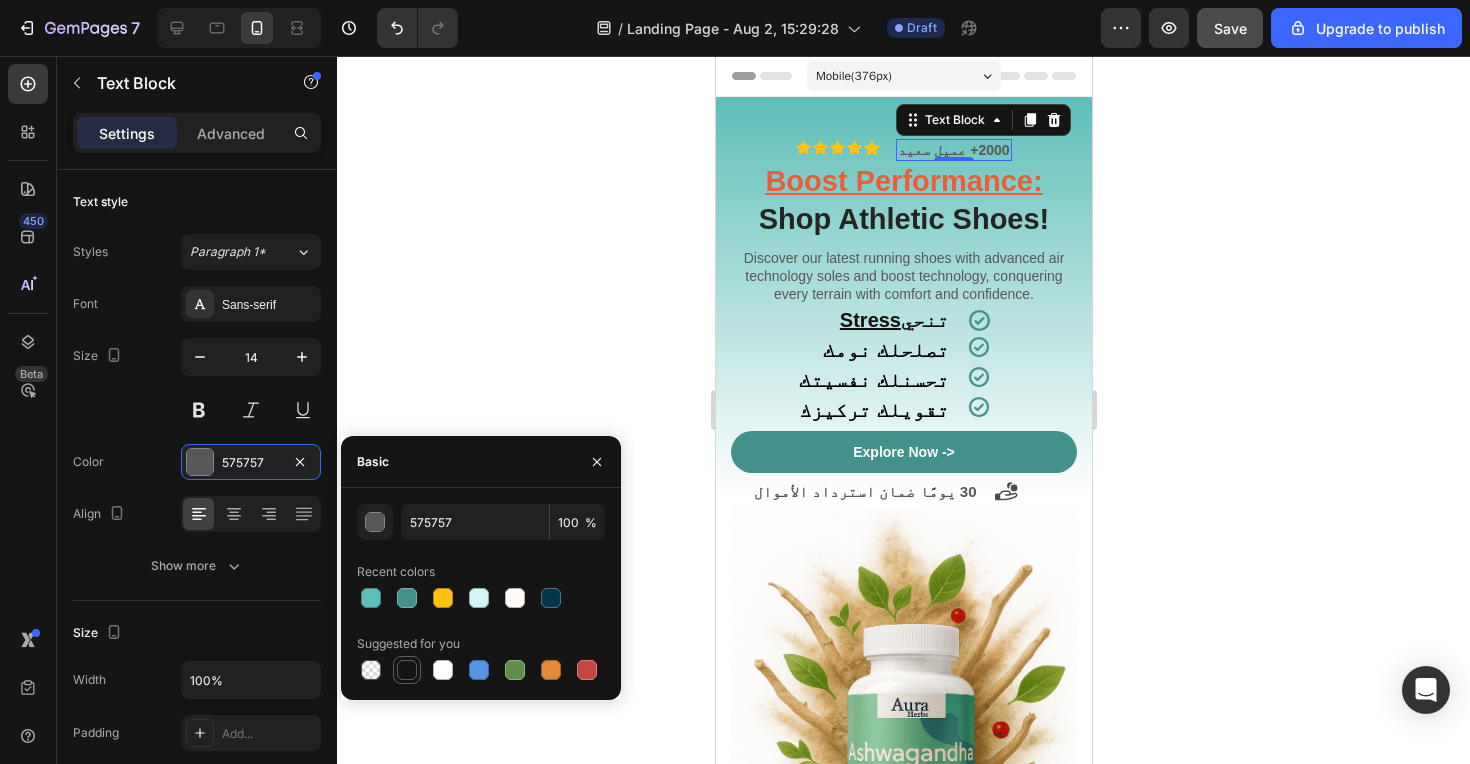 click at bounding box center (407, 670) 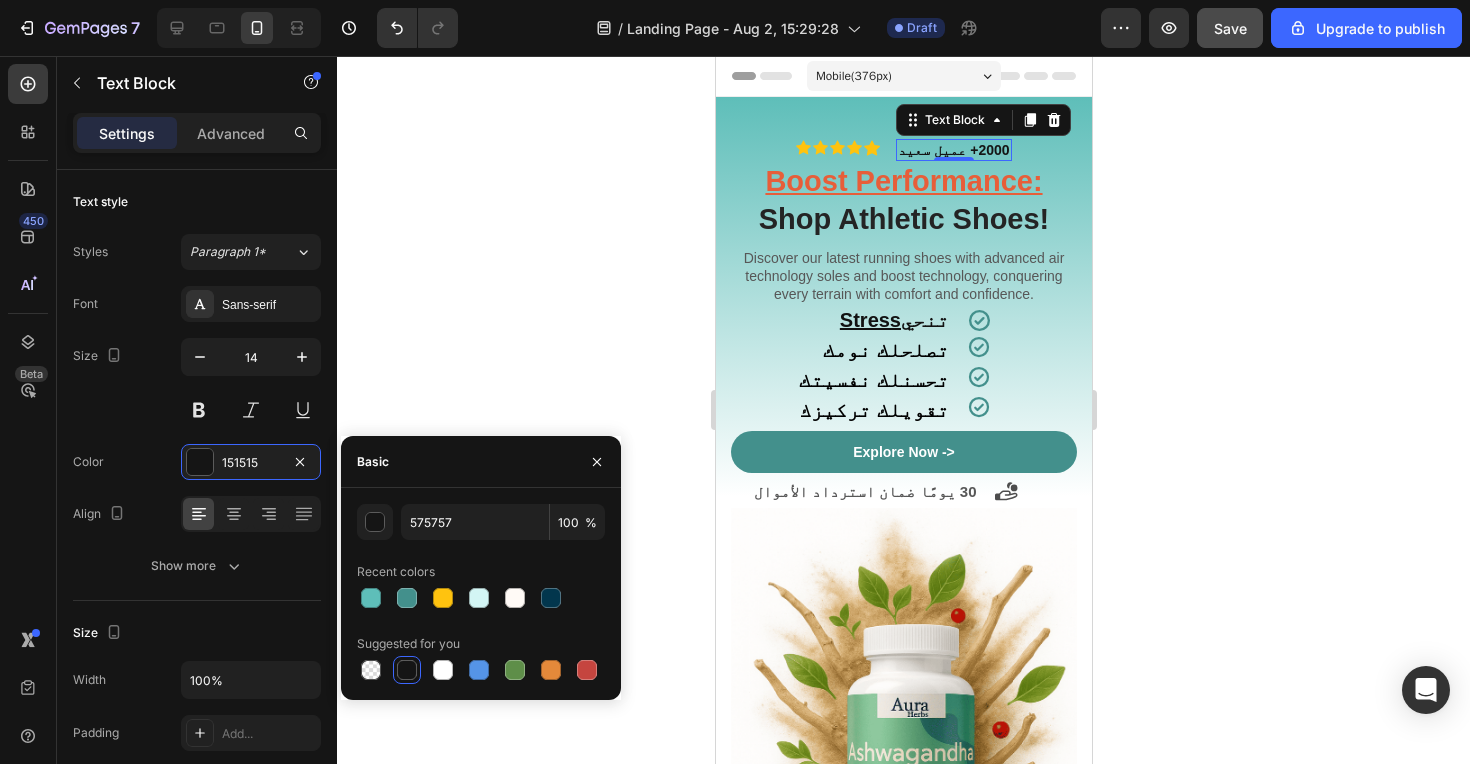 type on "151515" 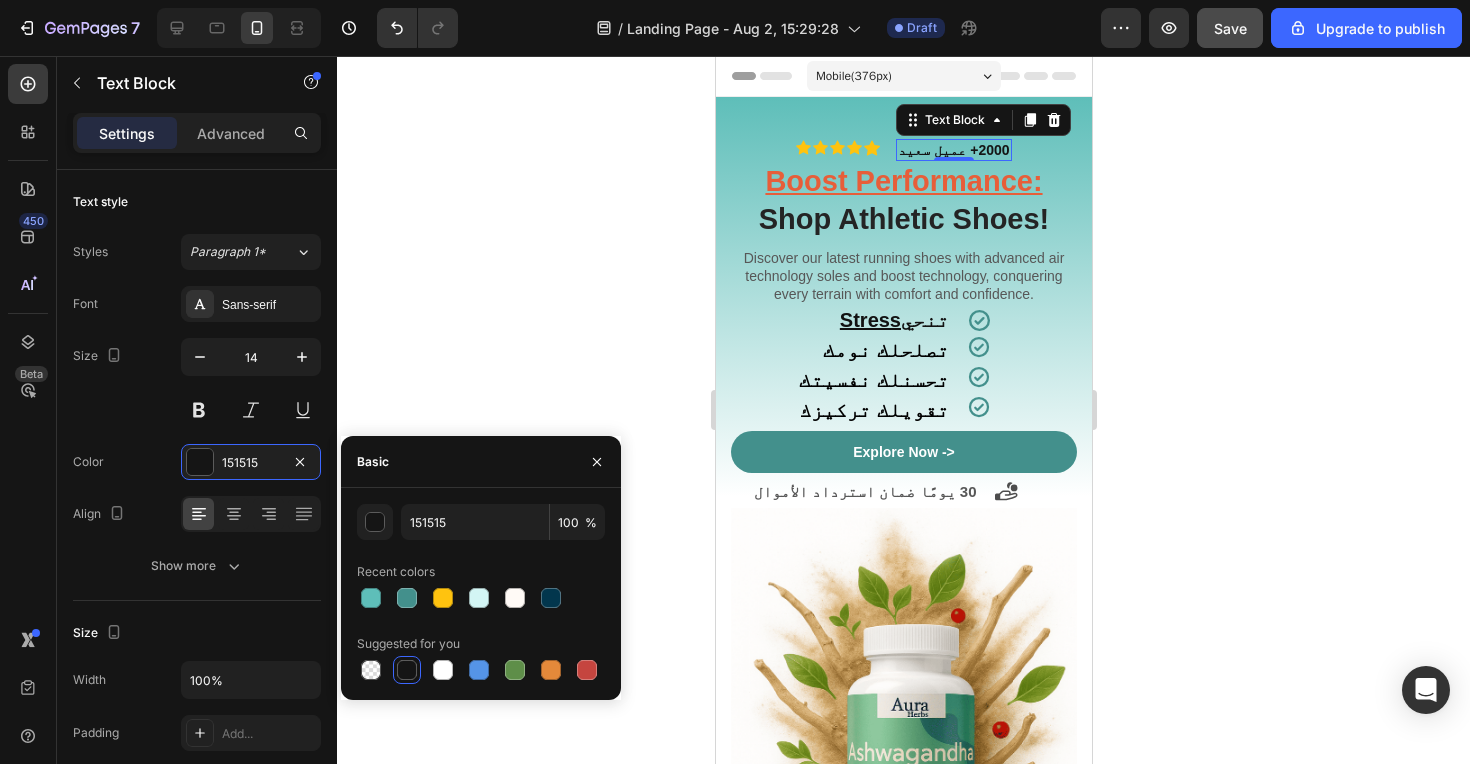 click 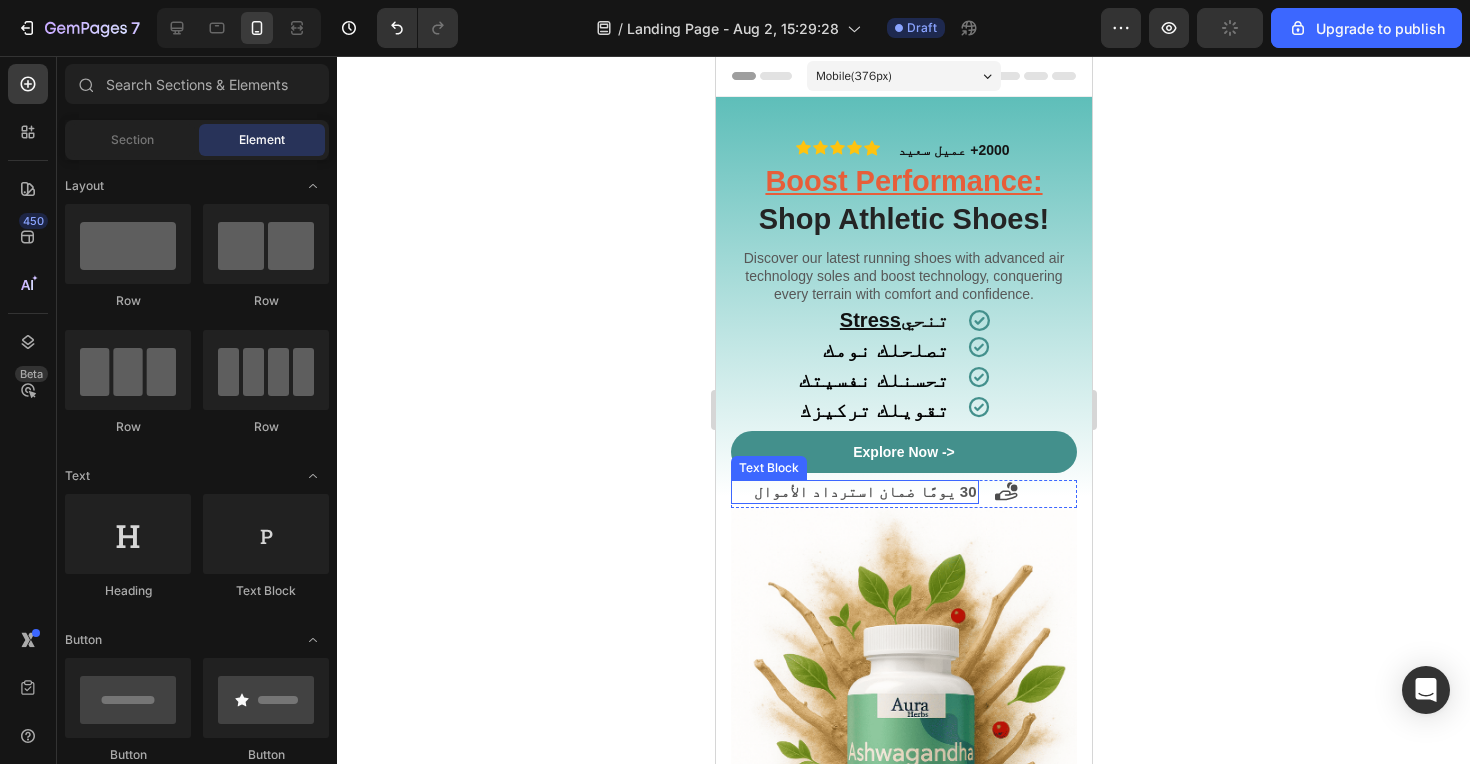 click on "‫30 يومًا ضمان استرداد الأموال‬" at bounding box center (854, 492) 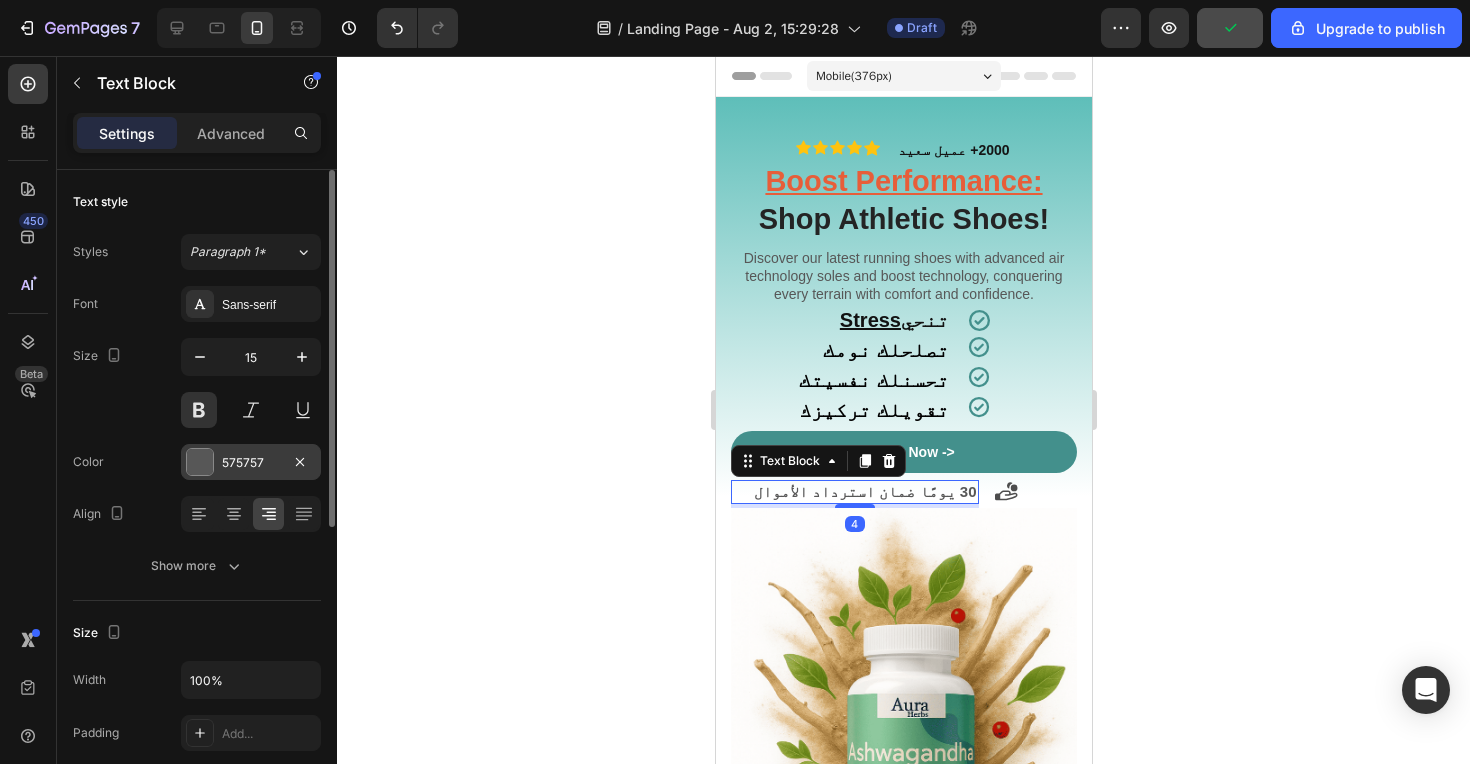 click at bounding box center (200, 462) 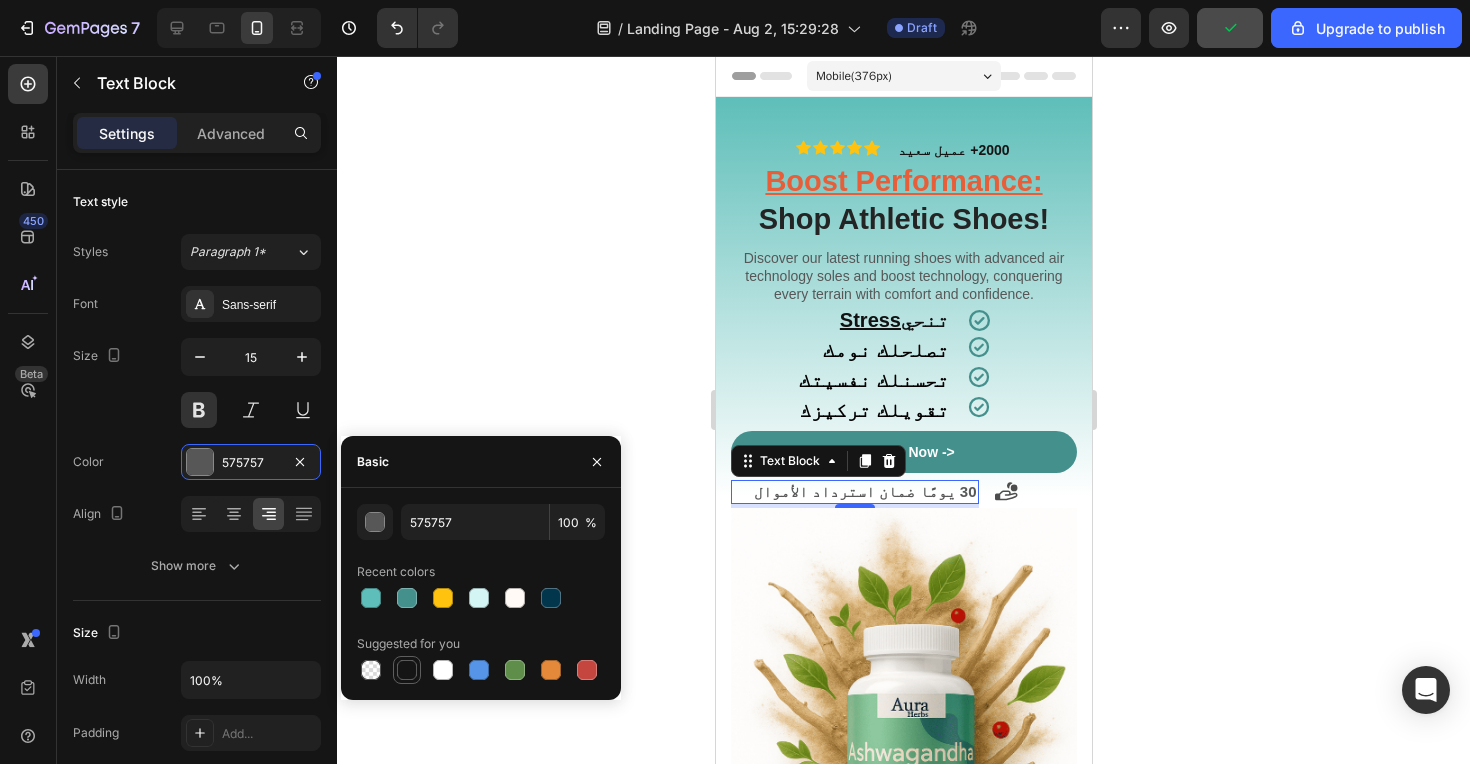click at bounding box center (407, 670) 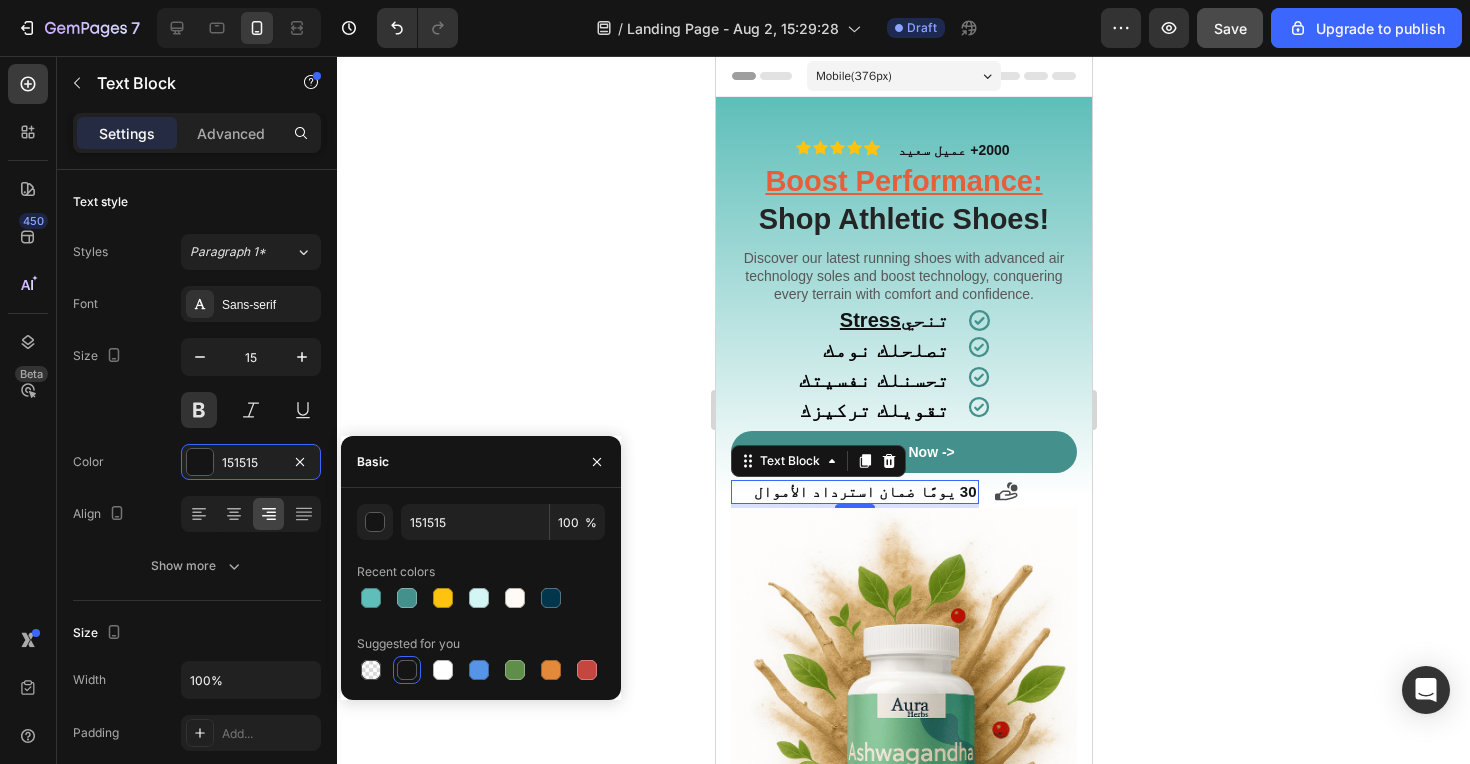 click 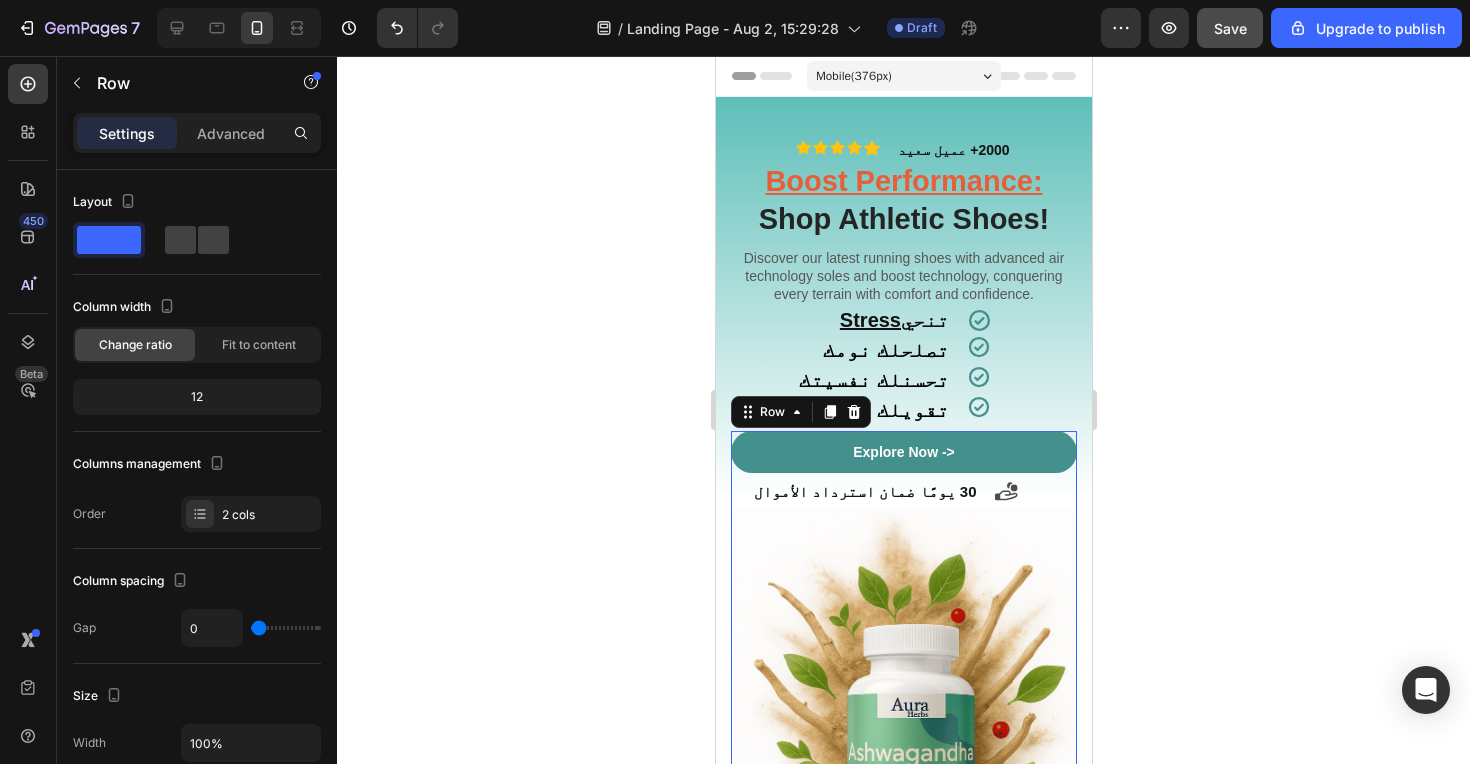 click on "Explore Now -> Button" at bounding box center [903, 455] 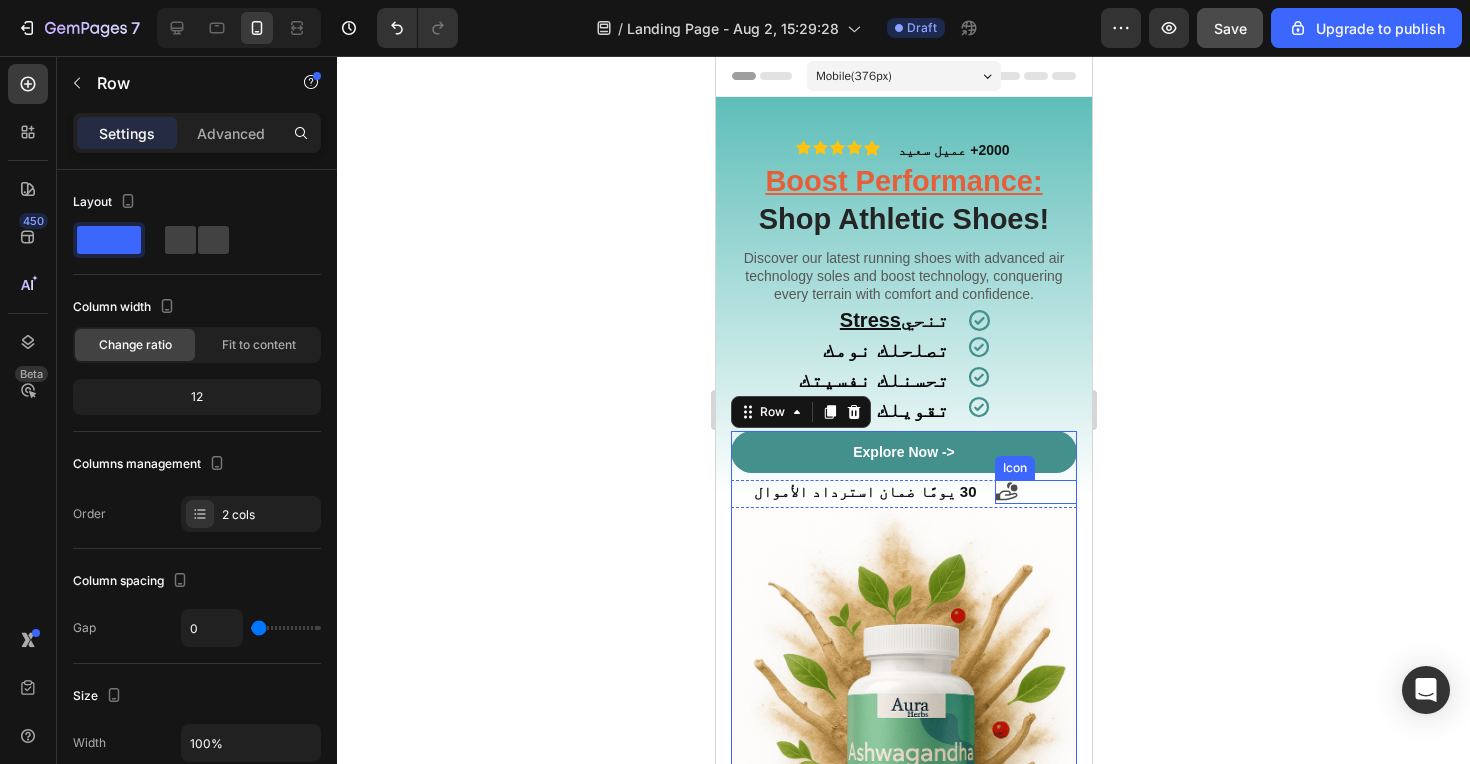 click 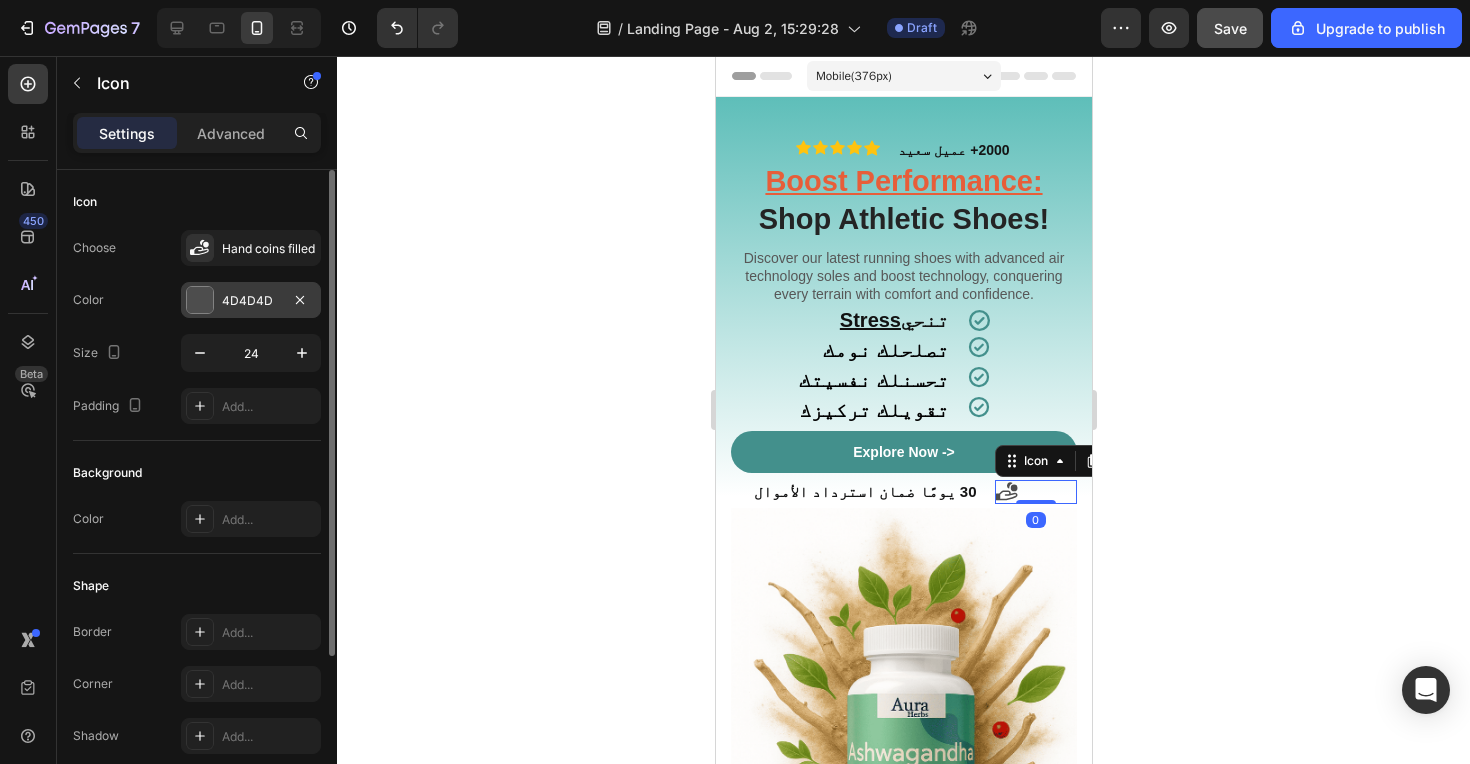 click at bounding box center [200, 300] 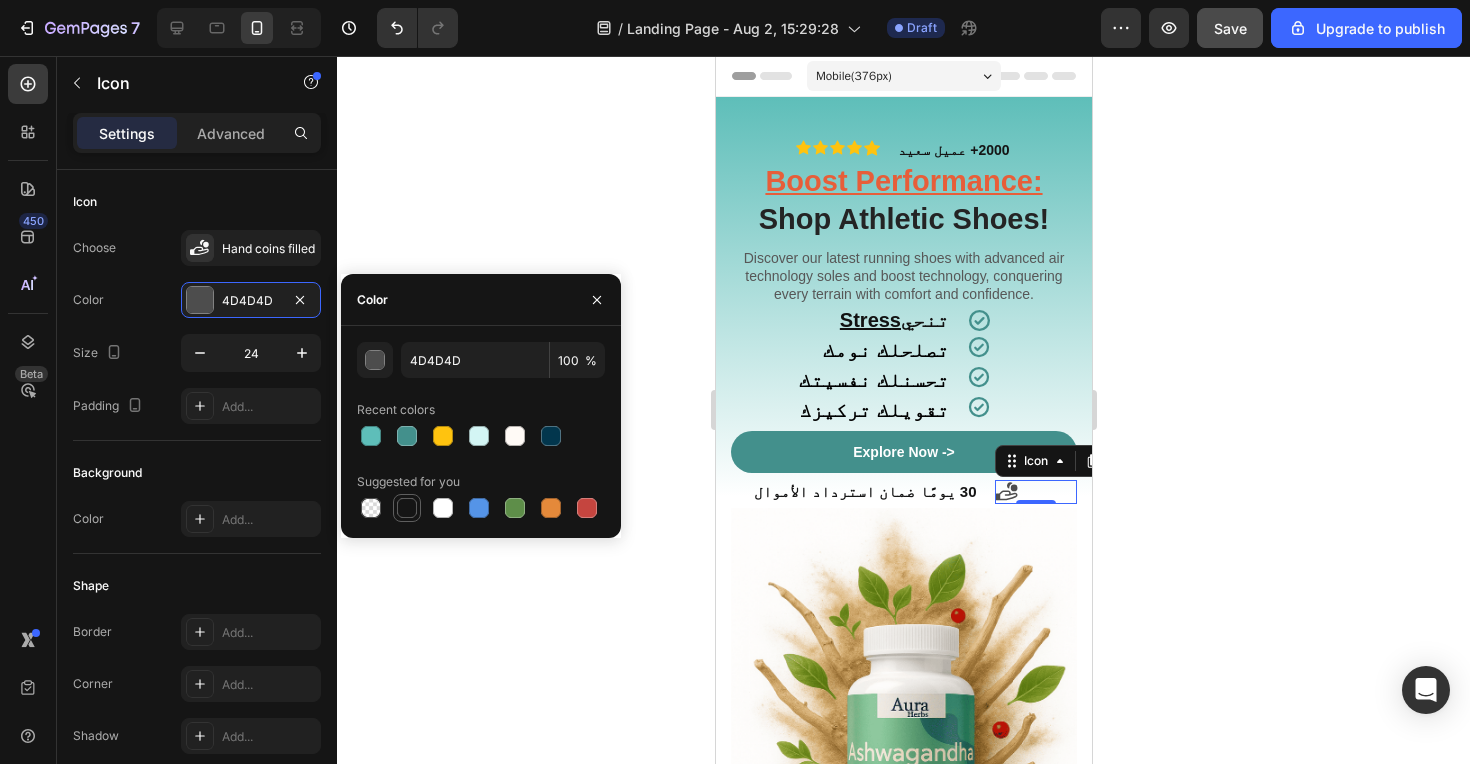 click at bounding box center [407, 508] 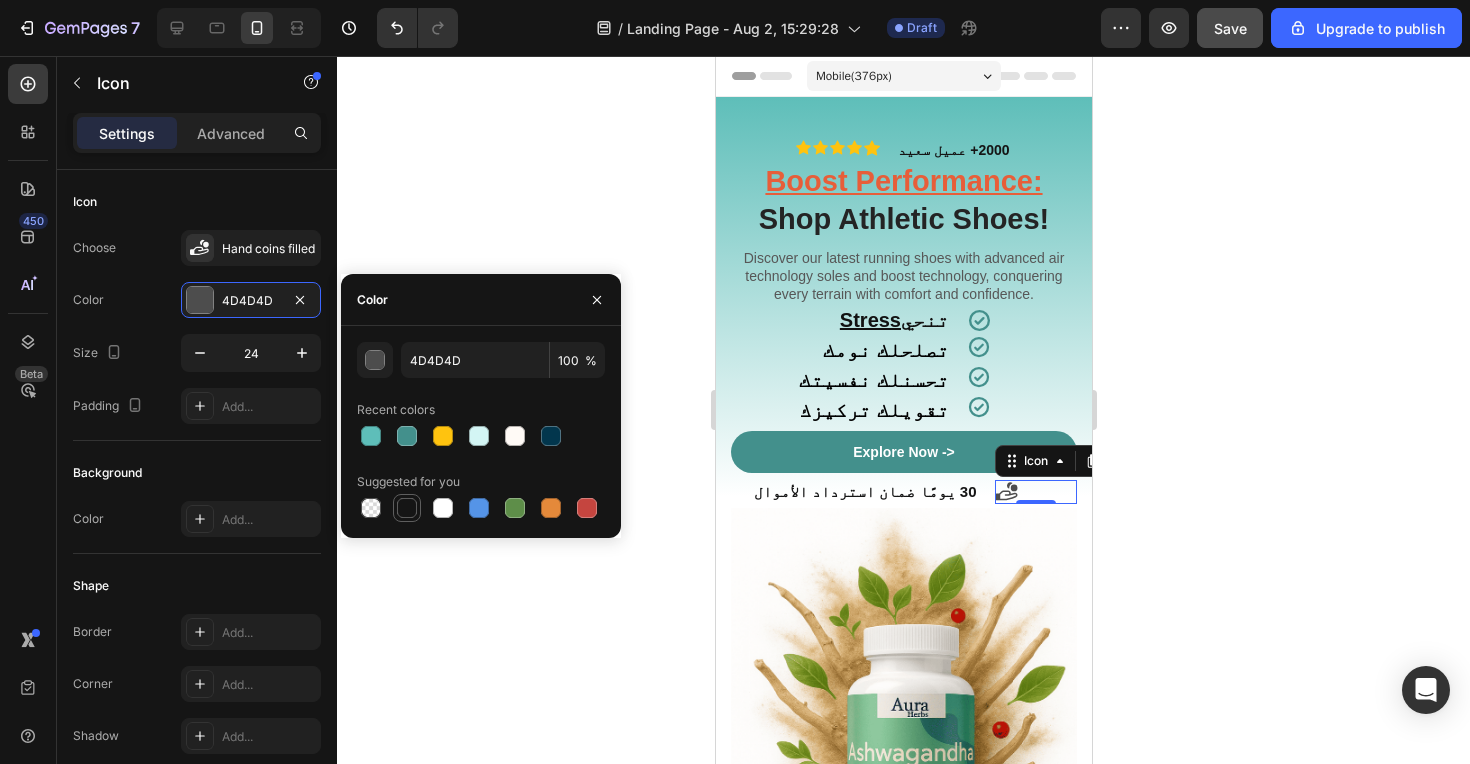 type on "151515" 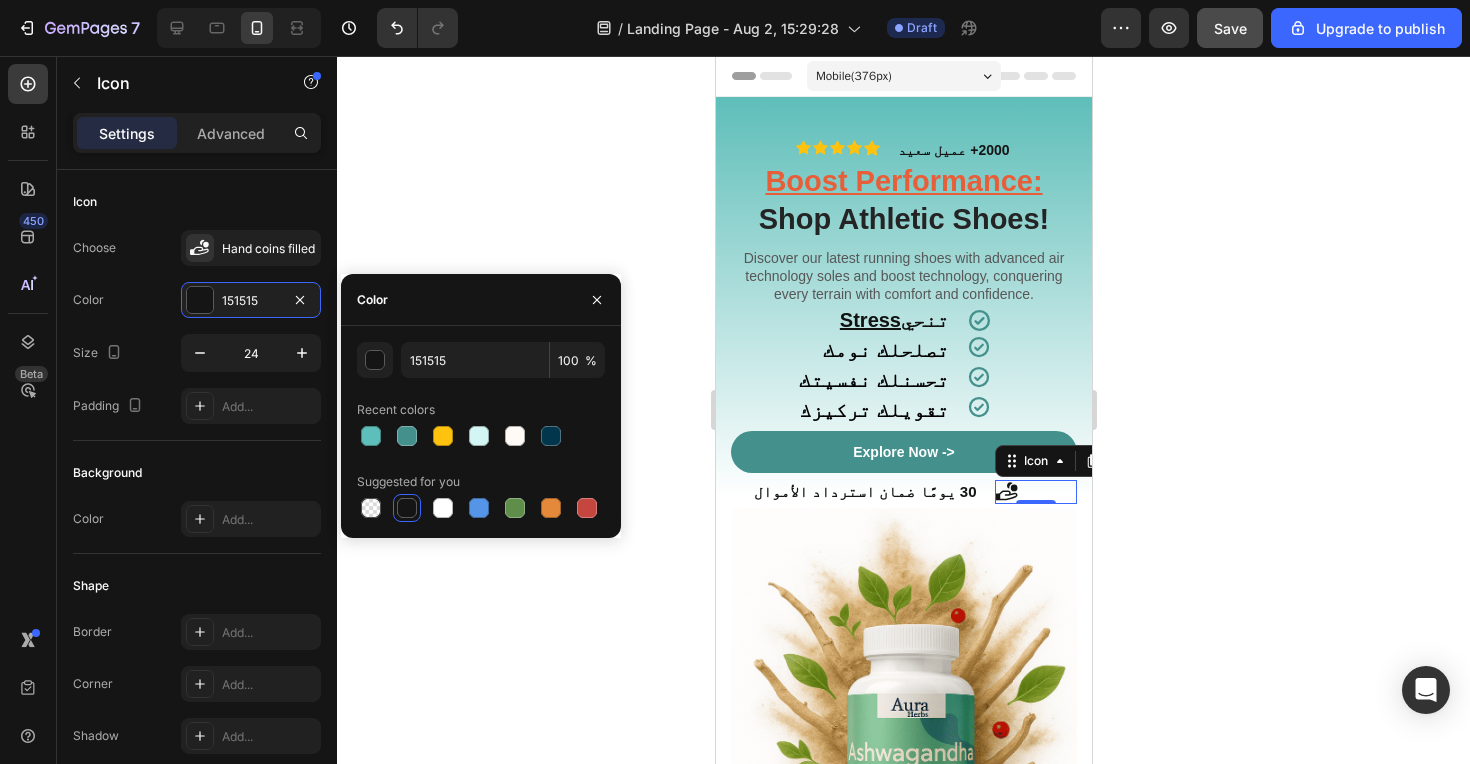 click 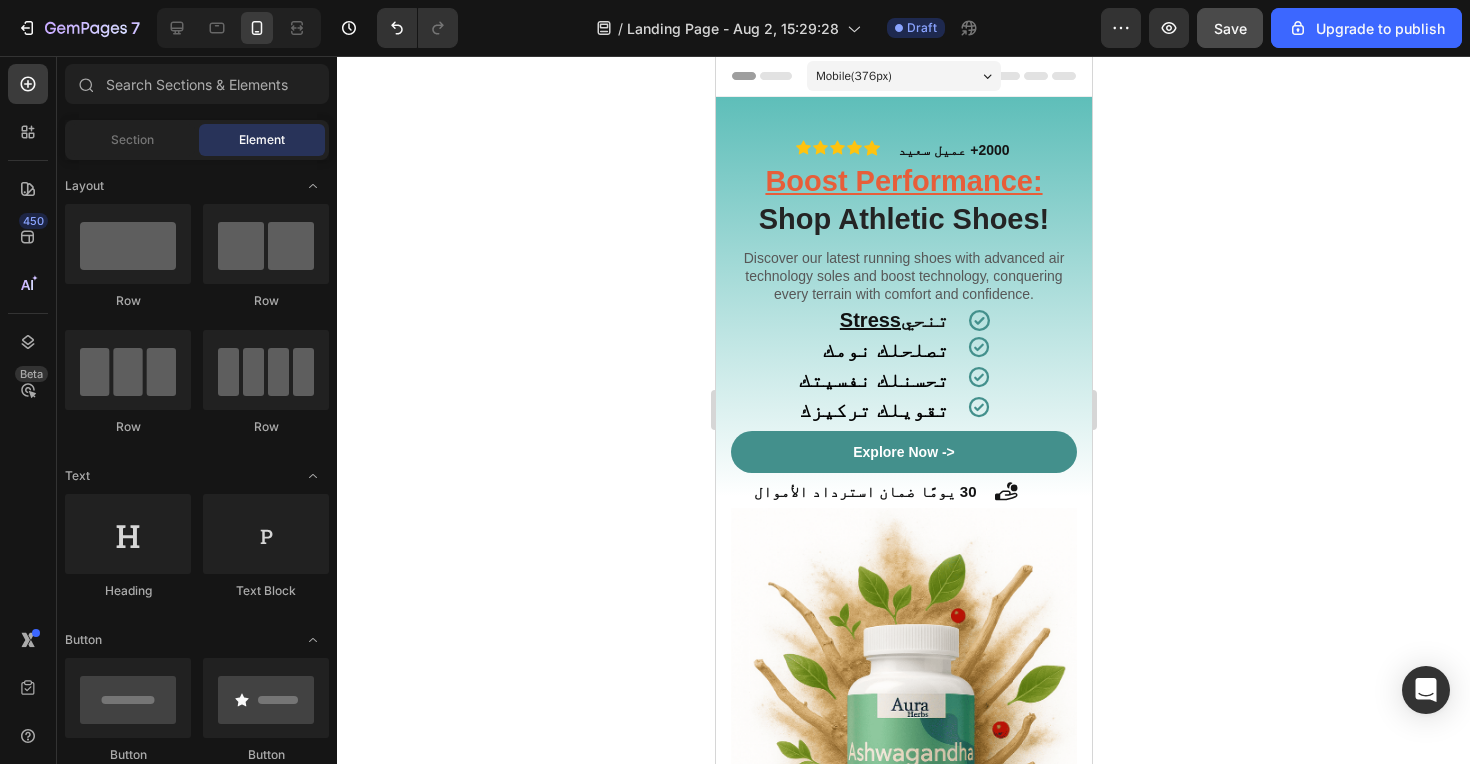 scroll, scrollTop: 0, scrollLeft: 0, axis: both 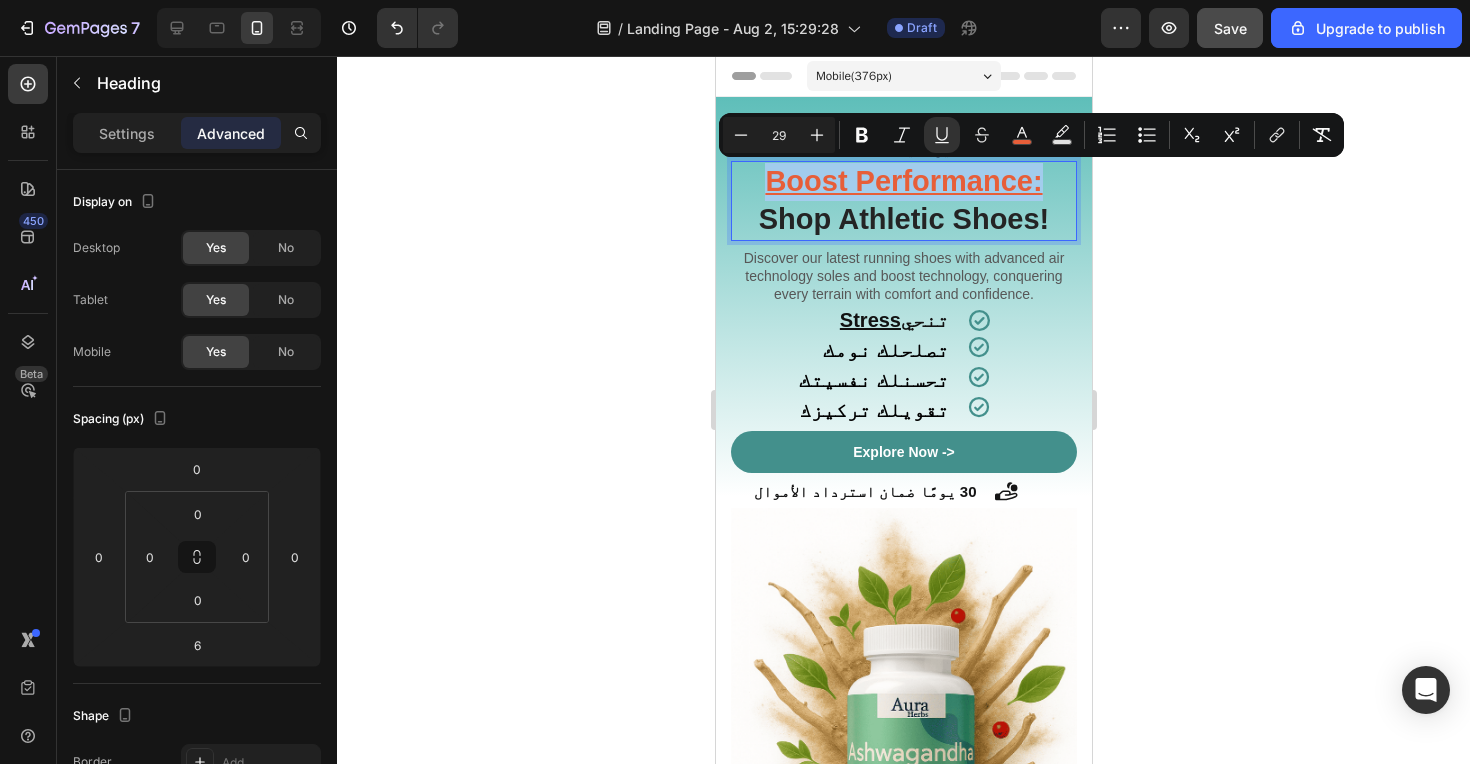 drag, startPoint x: 1042, startPoint y: 182, endPoint x: 770, endPoint y: 184, distance: 272.00735 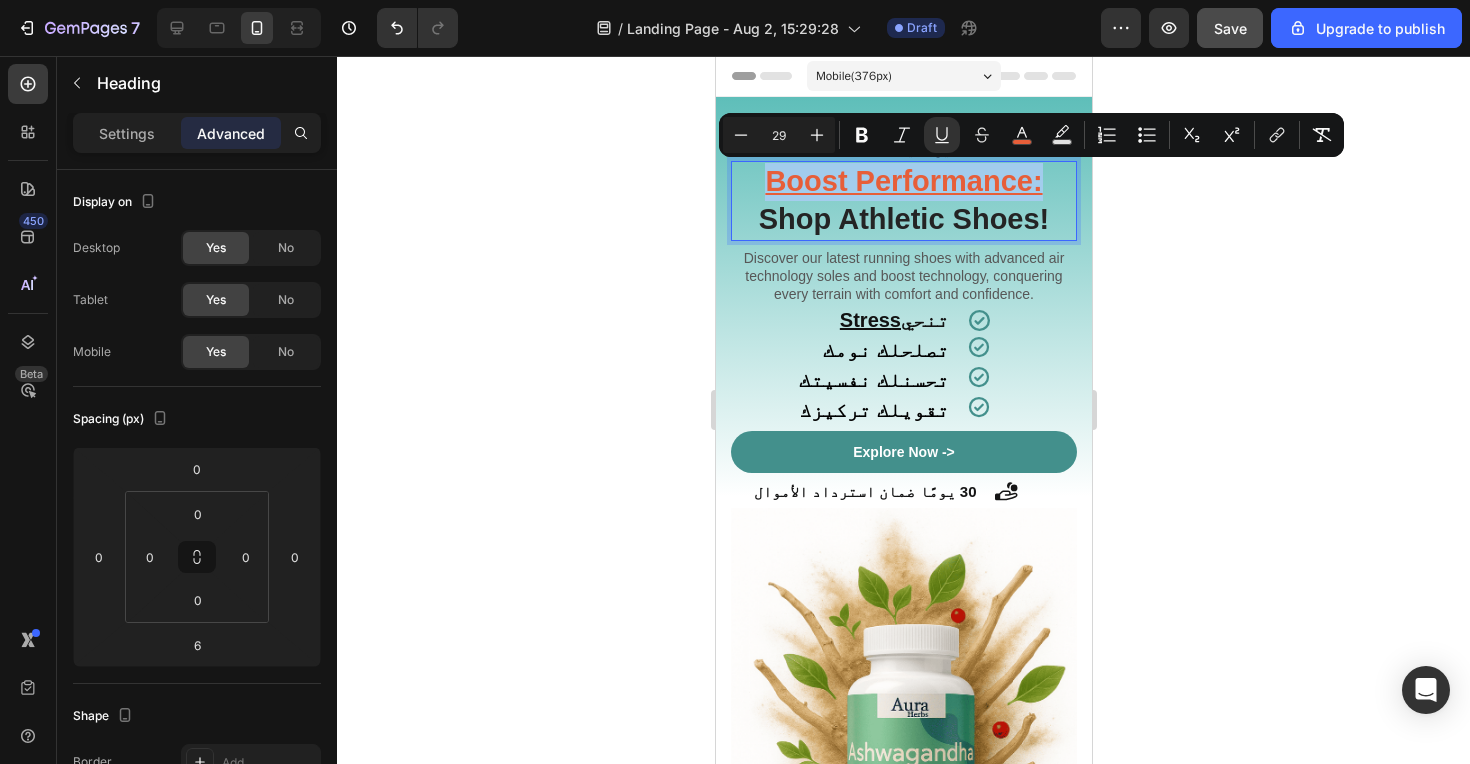 click on "Boost Performance: Shop Athletic Shoes!" at bounding box center [903, 200] 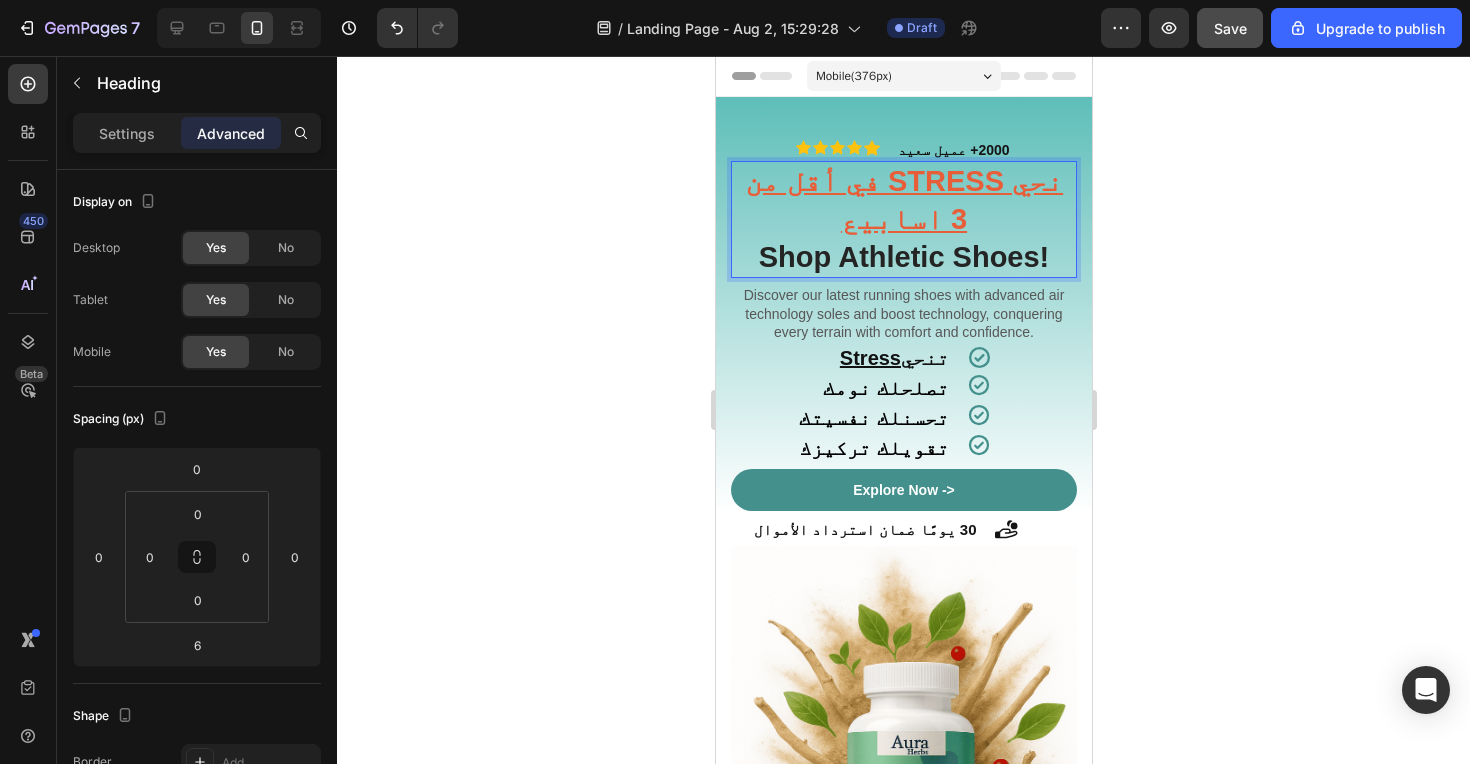 click 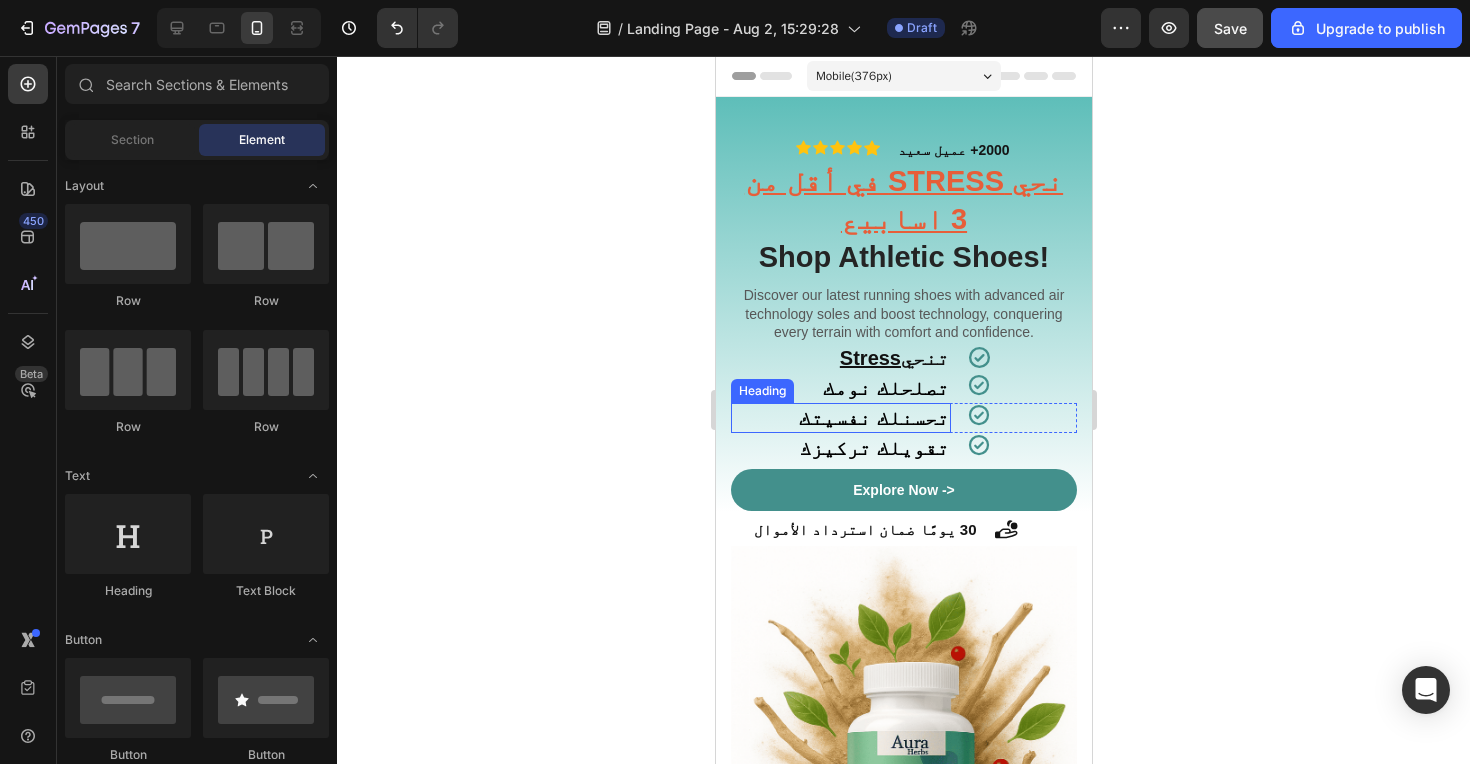 scroll, scrollTop: 0, scrollLeft: 0, axis: both 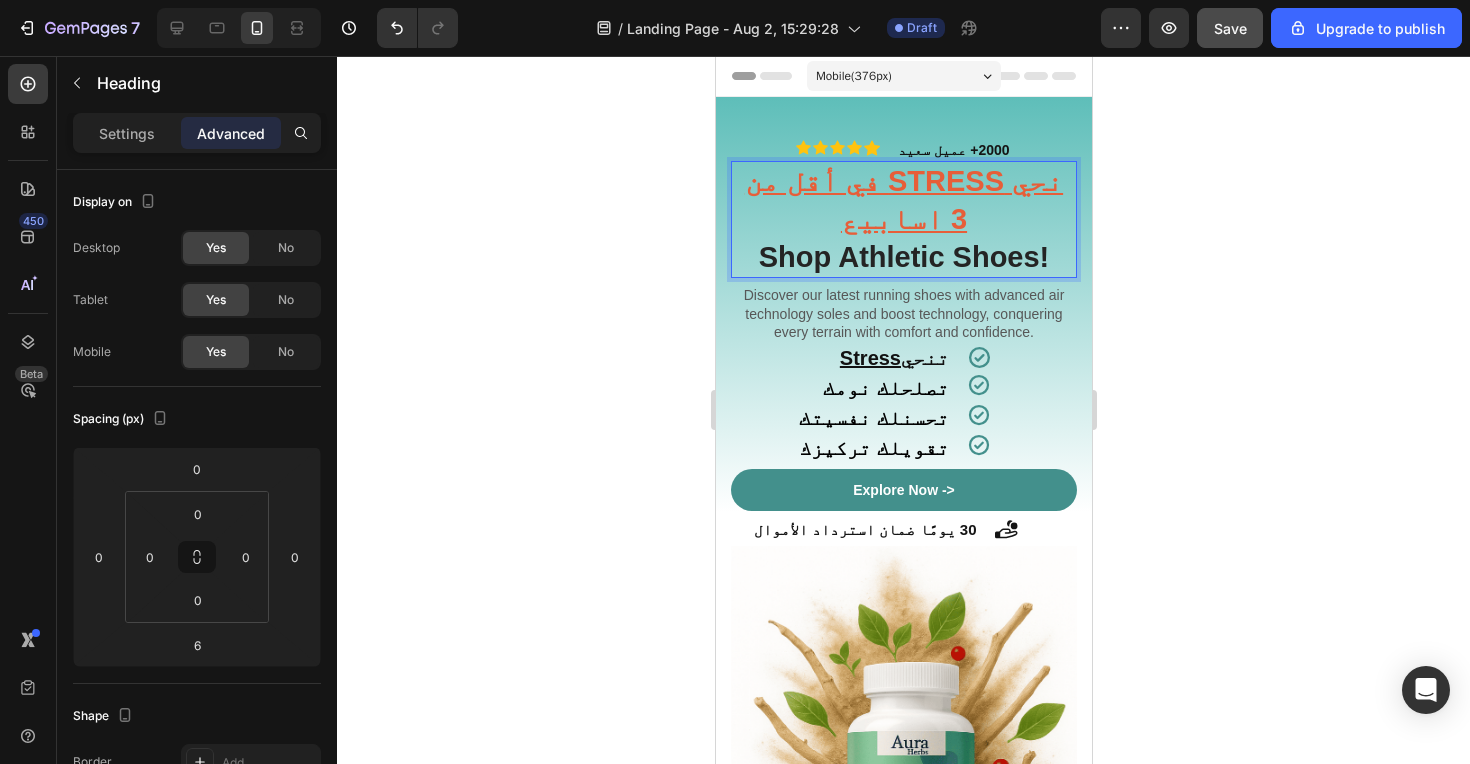 click on "‫نحي STRESS في أقل من 3 اسابيع‬" at bounding box center (903, 200) 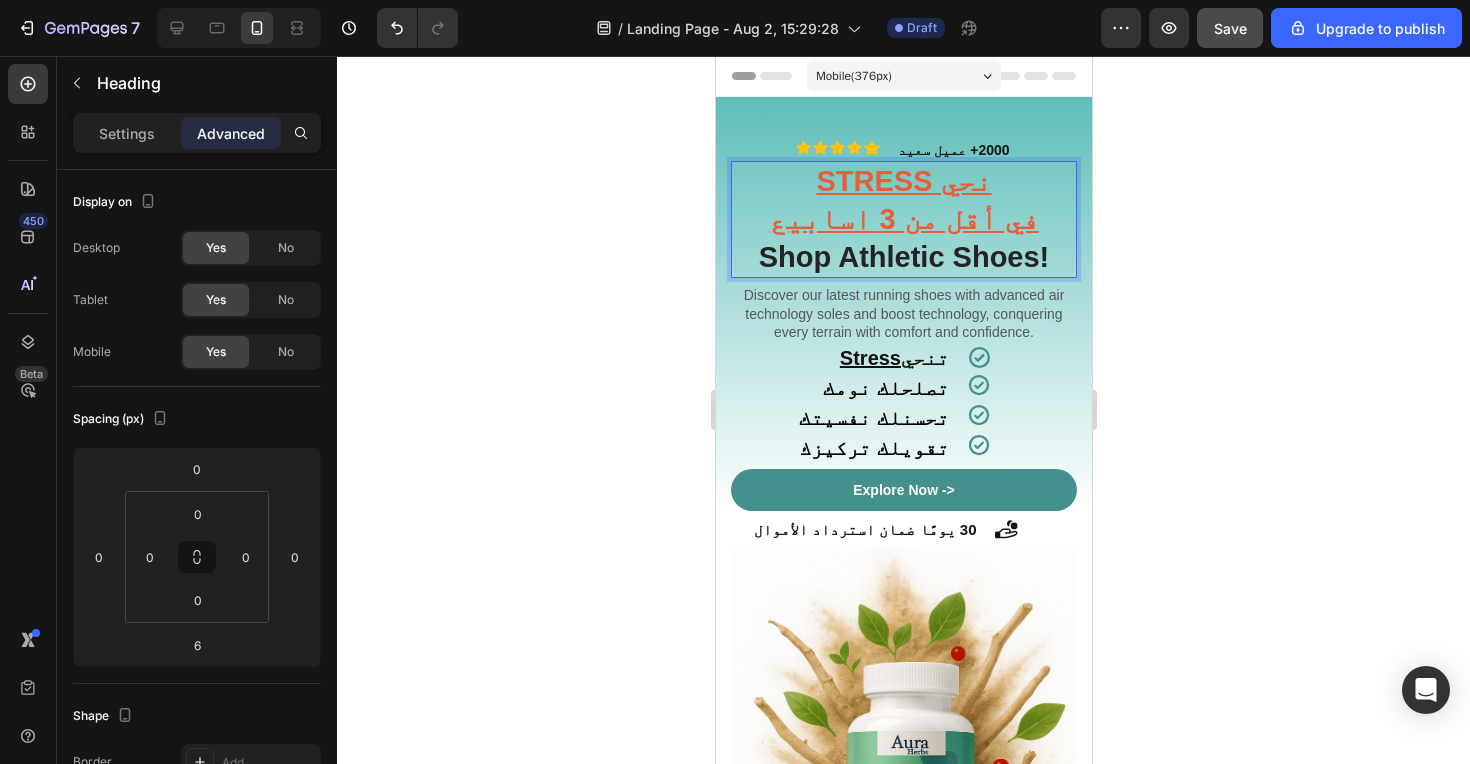click 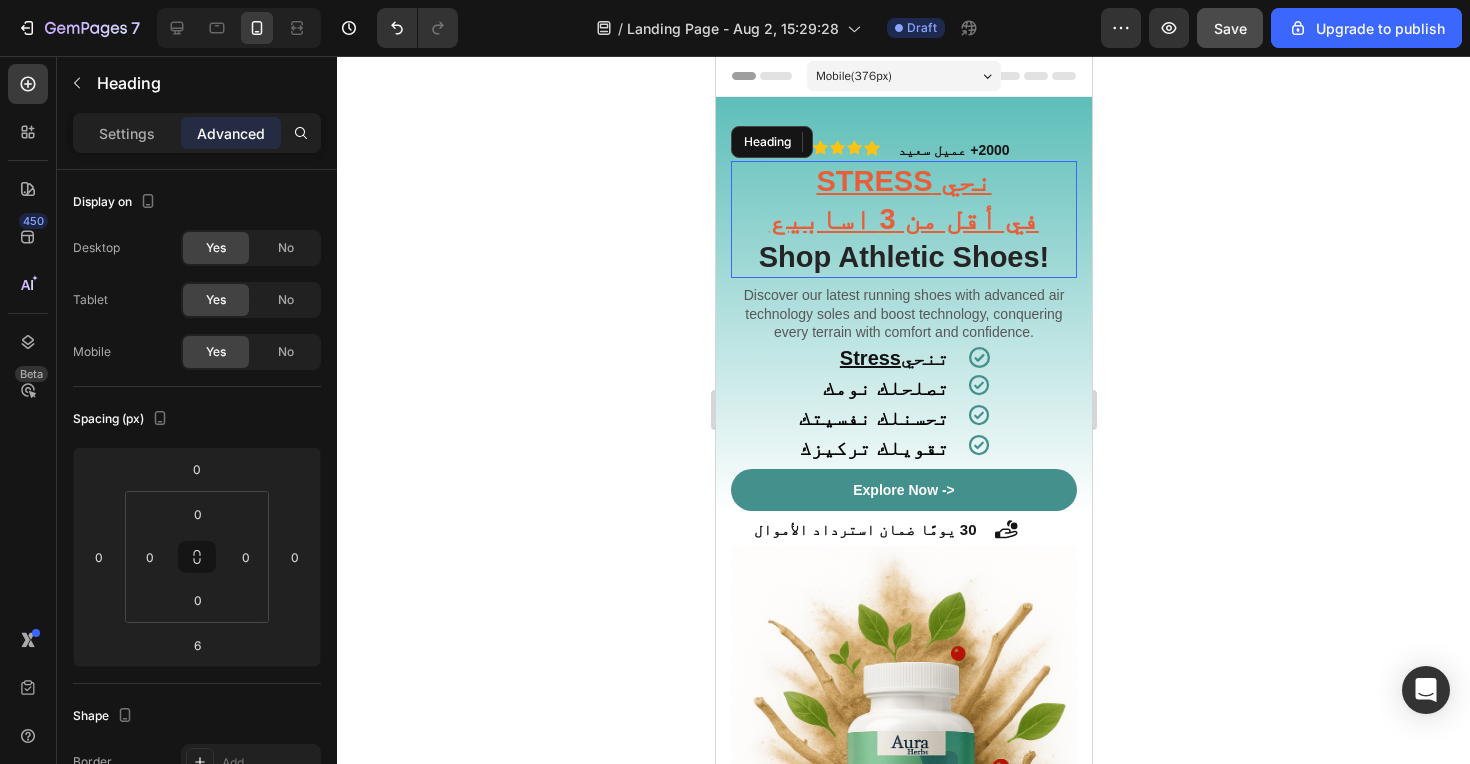 click on "⁠⁠⁠⁠⁠⁠⁠ ‫نحي STRESS  في أقل من 3 اسابيع‬ Shop Athletic Shoes!" at bounding box center [903, 219] 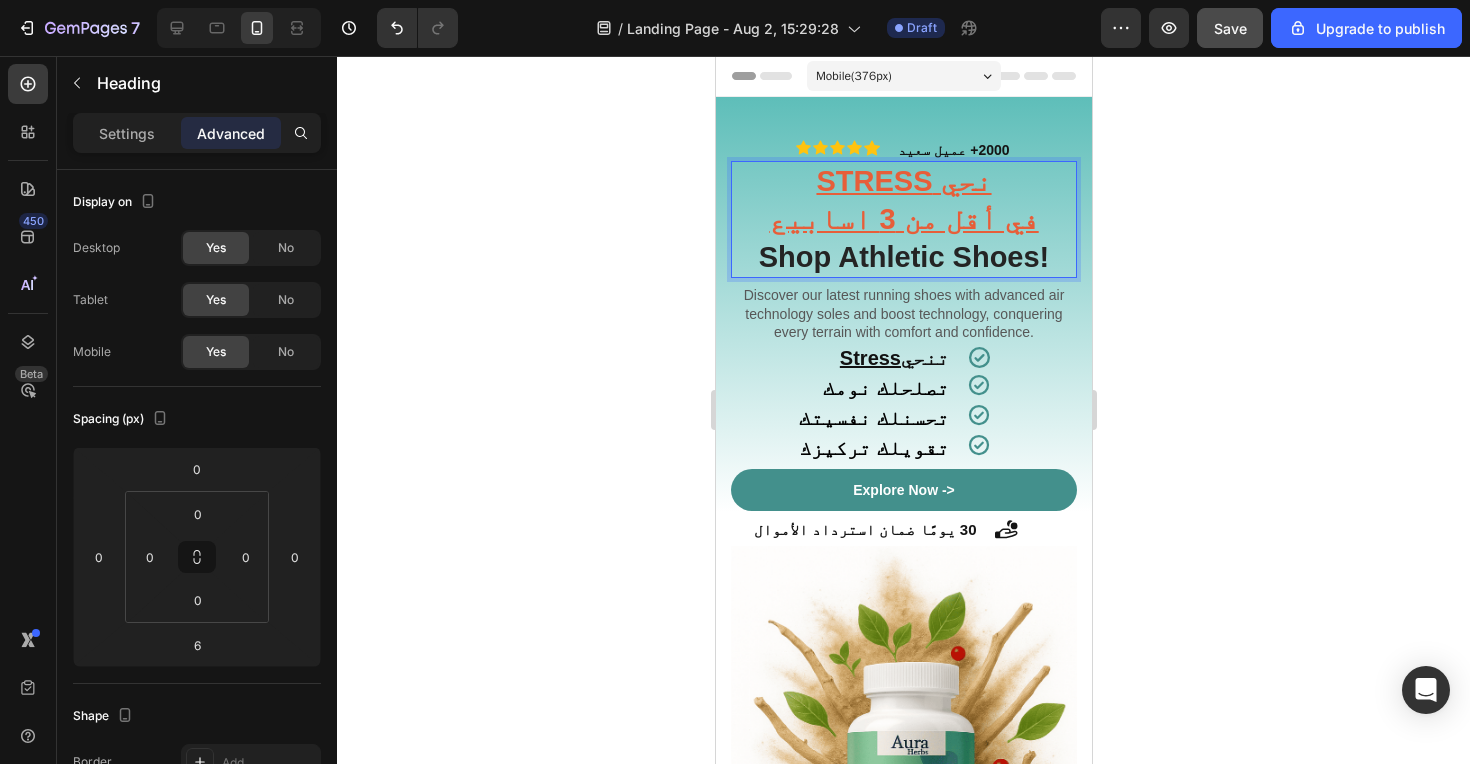 click on "‫نحي STRESS  في أقل من 3 اسابيع‬ Shop Athletic Shoes!" at bounding box center (903, 219) 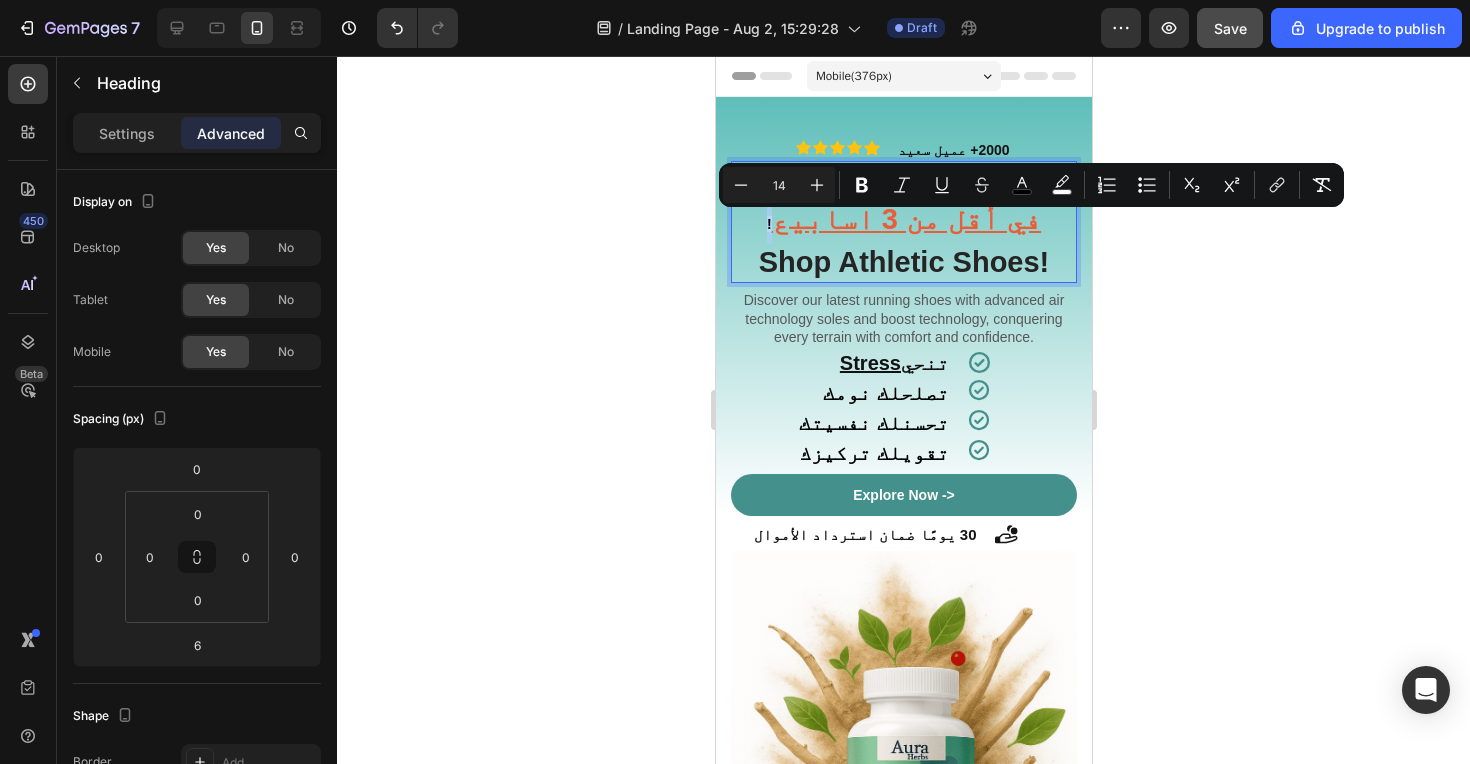 click on "‫نحي STRESS  ! في أقل من 3 اسابيع‬ Shop Athletic Shoes!" at bounding box center [903, 222] 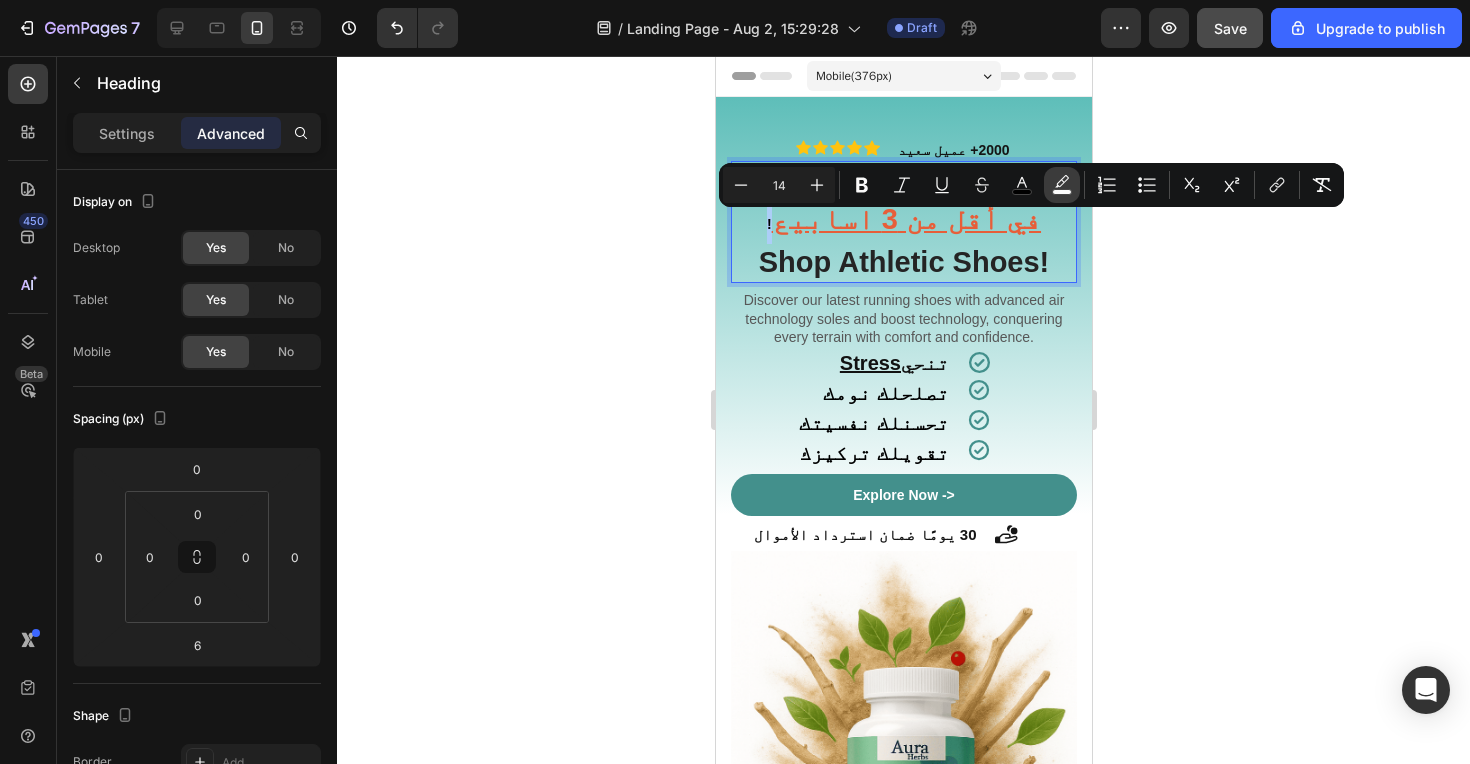 click 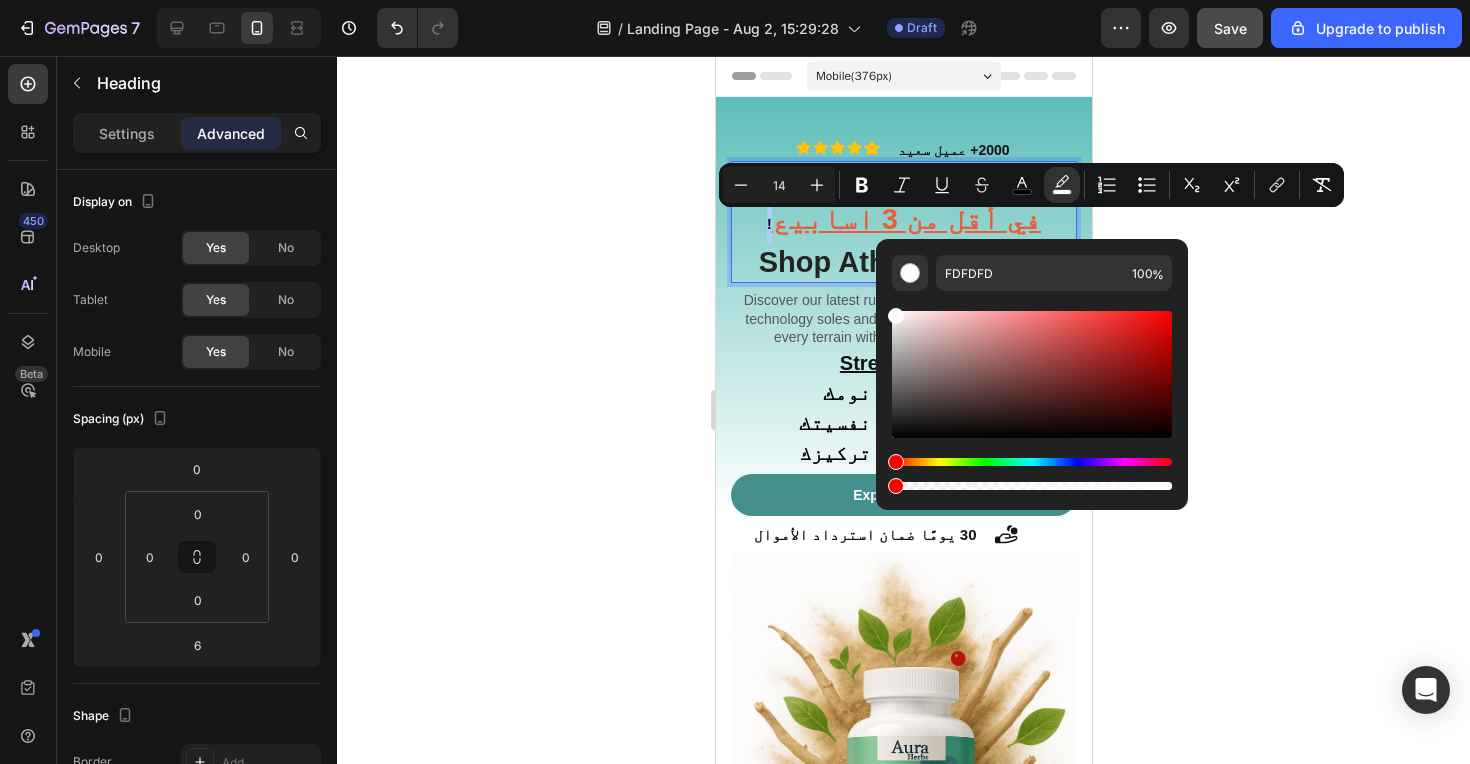 drag, startPoint x: 1162, startPoint y: 490, endPoint x: 790, endPoint y: 484, distance: 372.04837 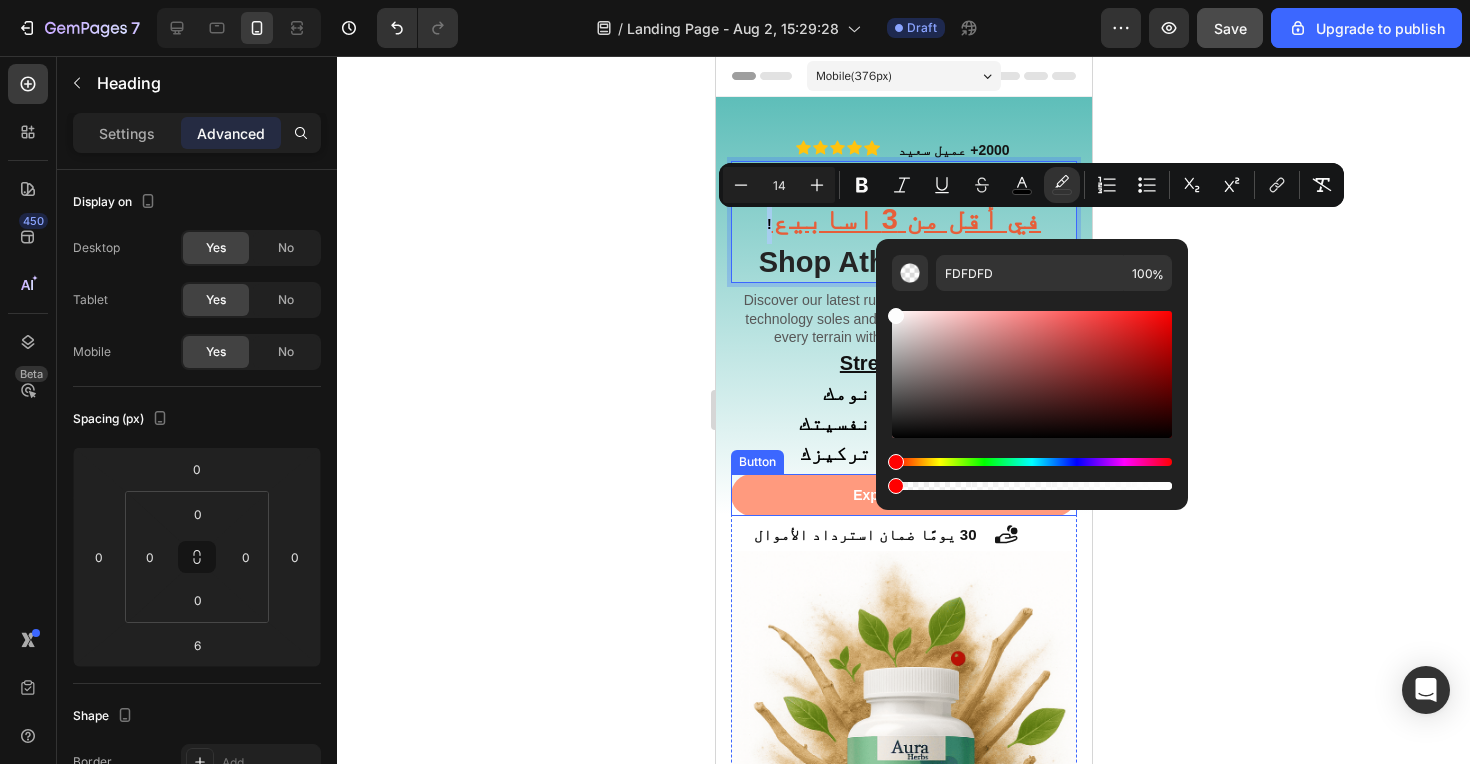 type on "0" 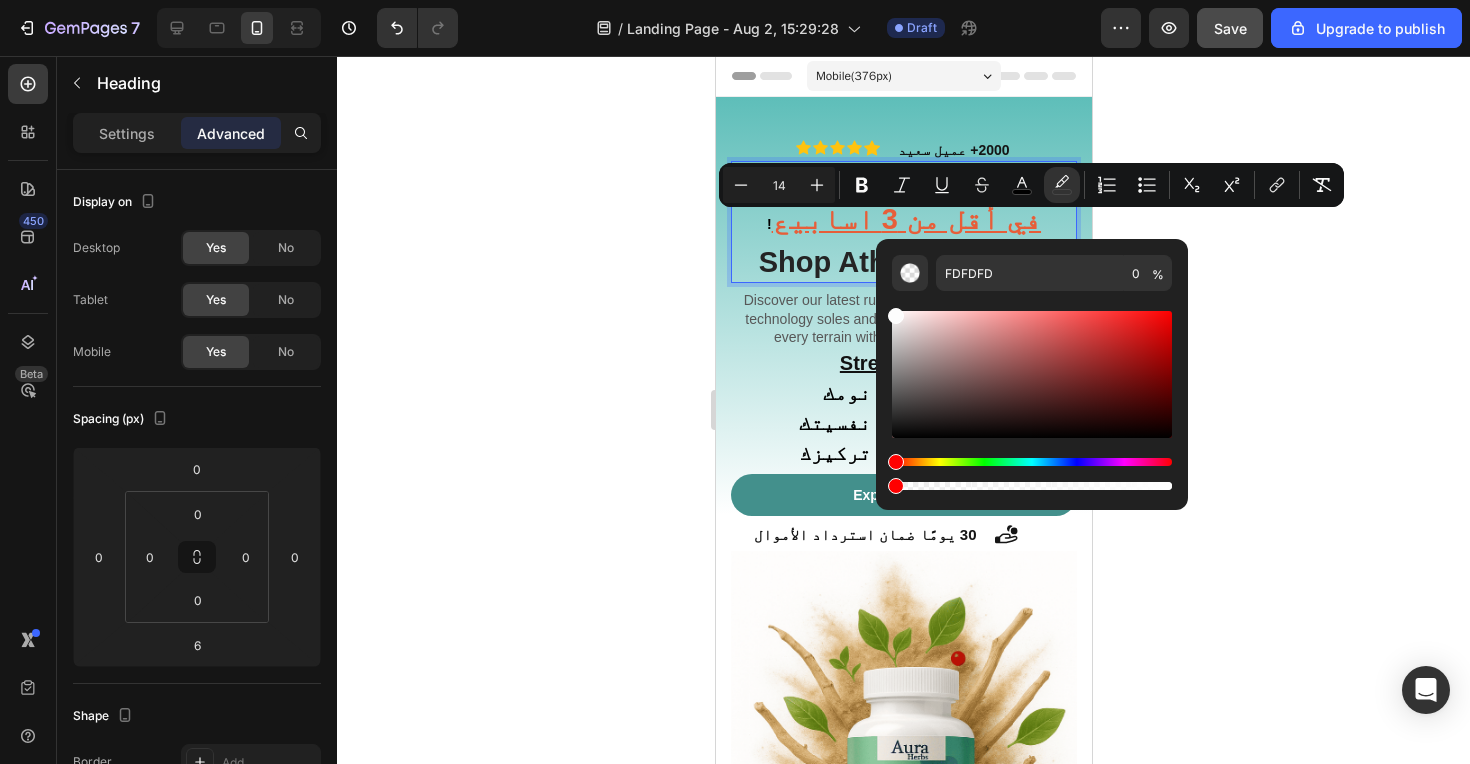 click 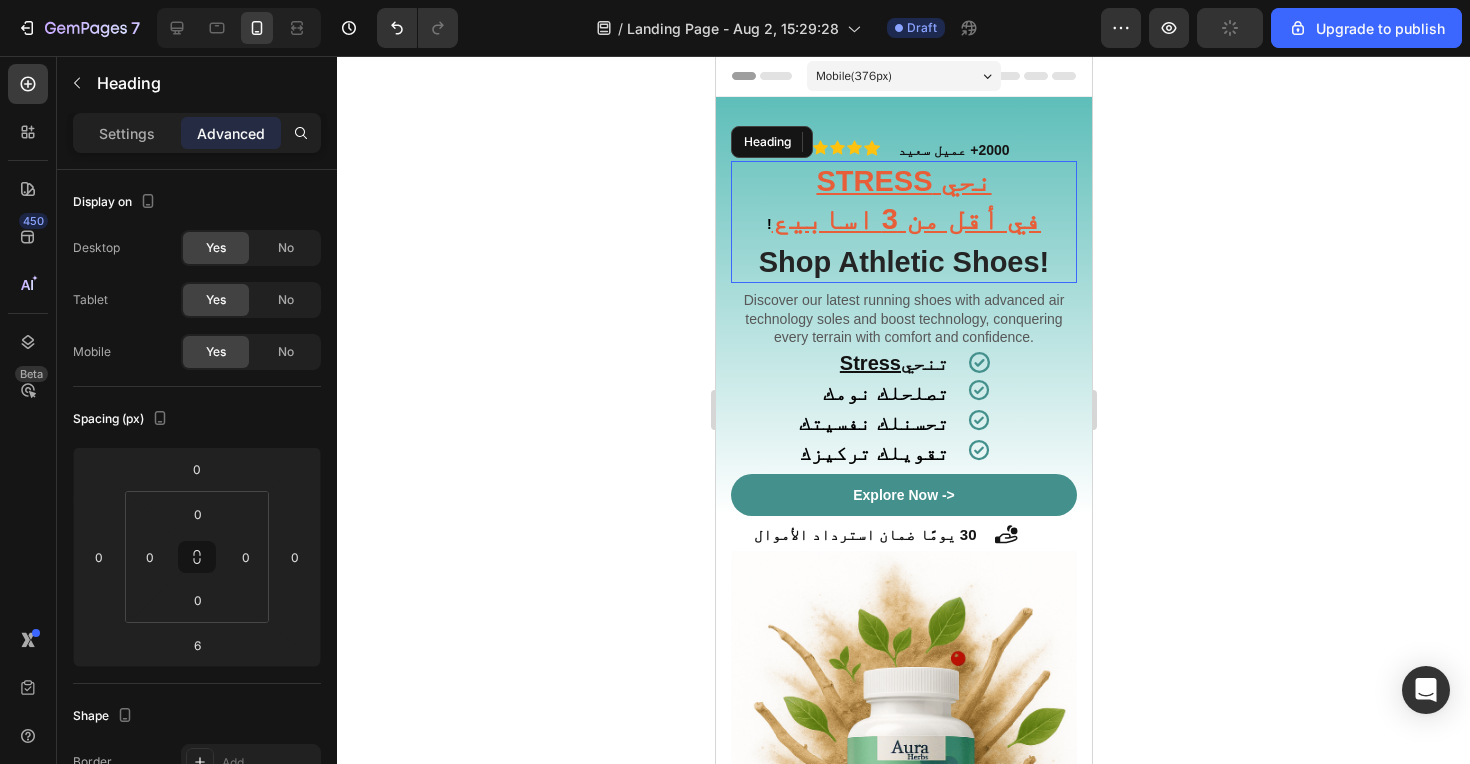 click on "!" at bounding box center [768, 224] 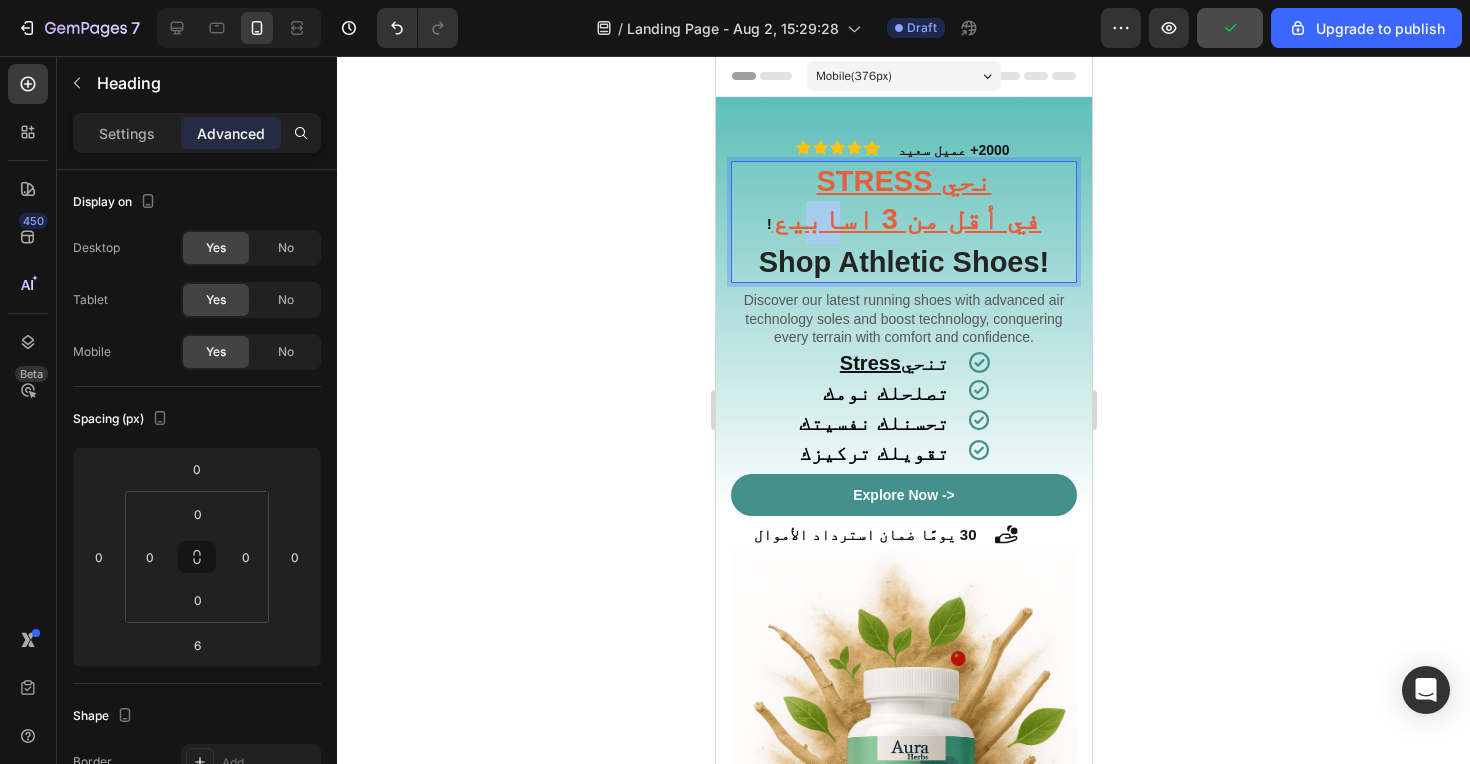 drag, startPoint x: 814, startPoint y: 227, endPoint x: 838, endPoint y: 227, distance: 24 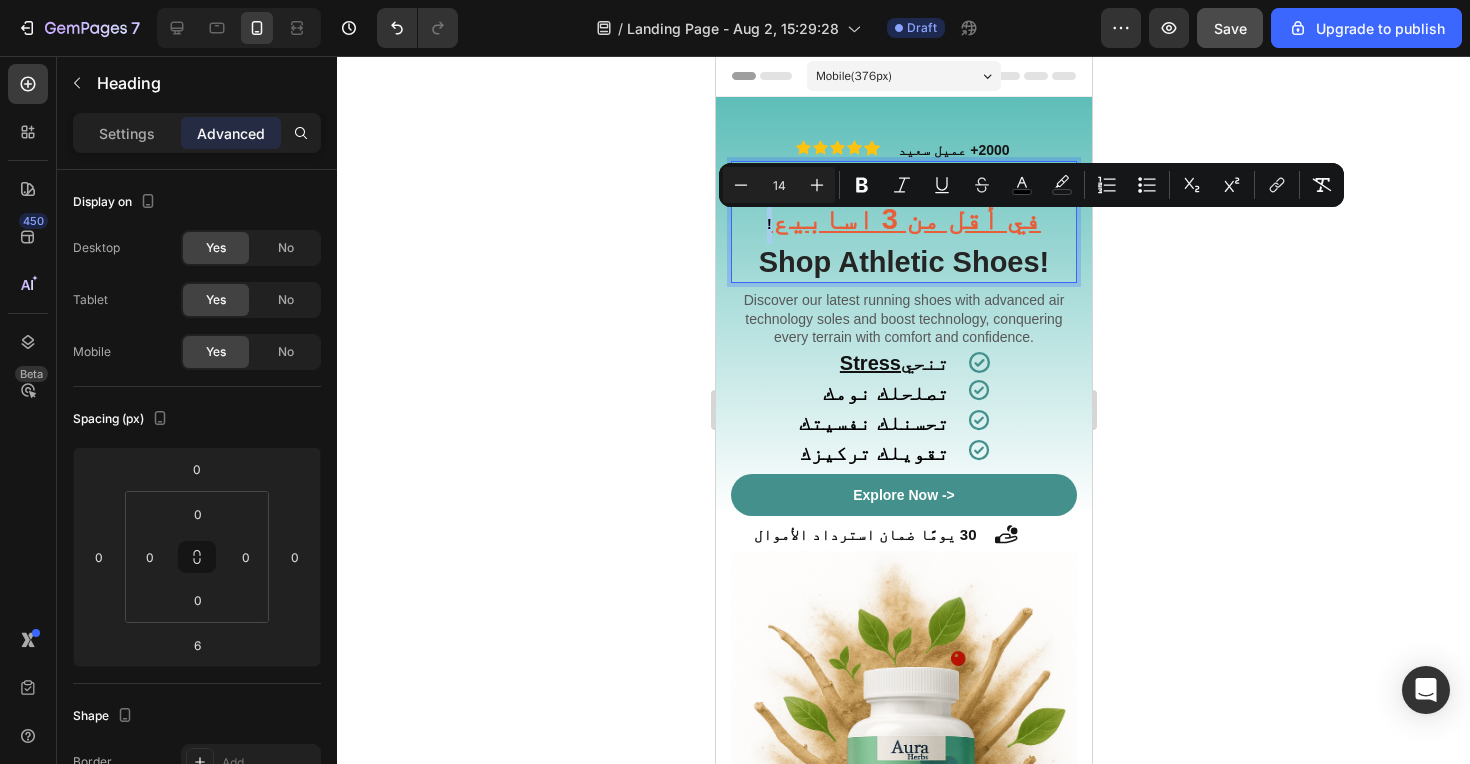click on "‫نحي STRESS  ! في أقل من 3 اسابيع‬ Shop Athletic Shoes!" at bounding box center [903, 222] 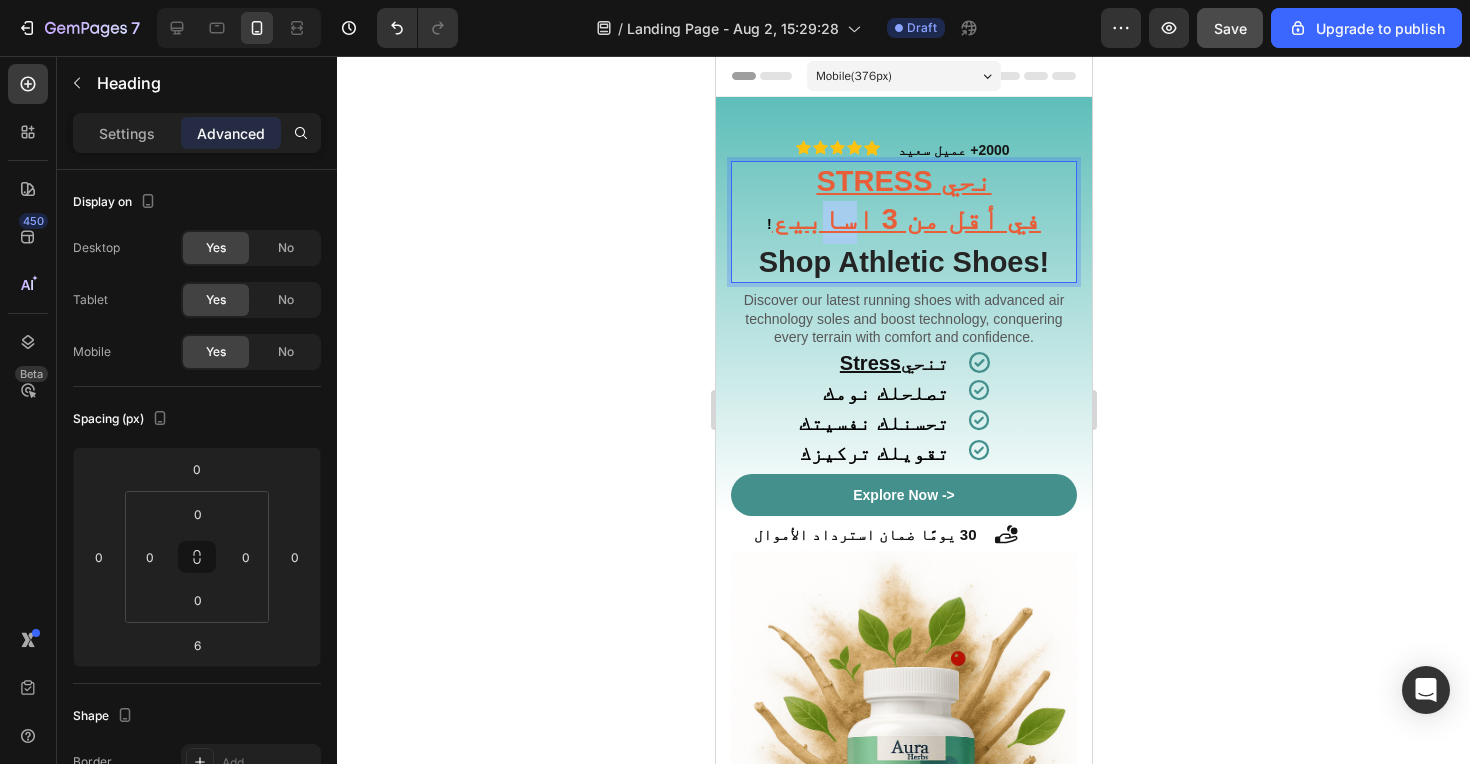 drag, startPoint x: 828, startPoint y: 230, endPoint x: 853, endPoint y: 230, distance: 25 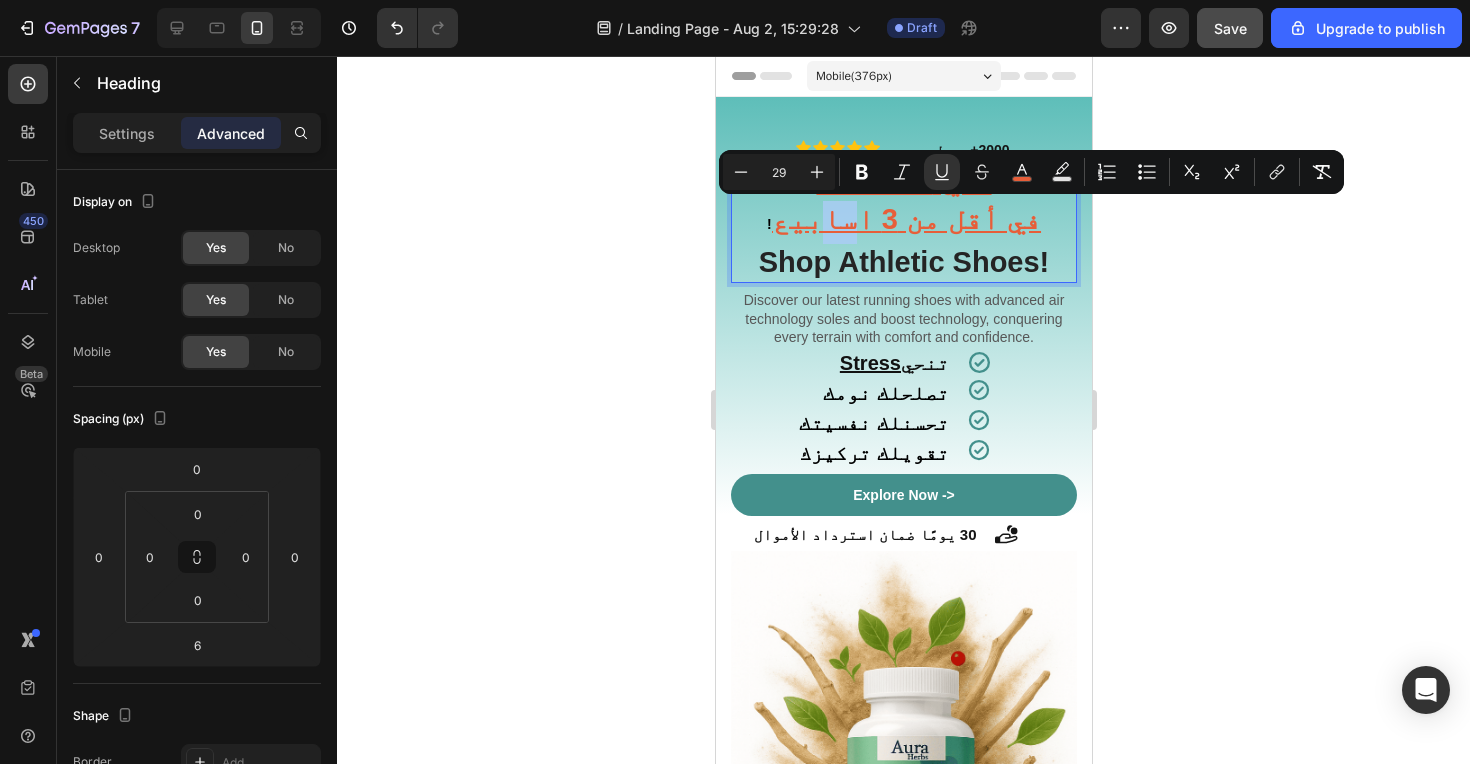 type on "14" 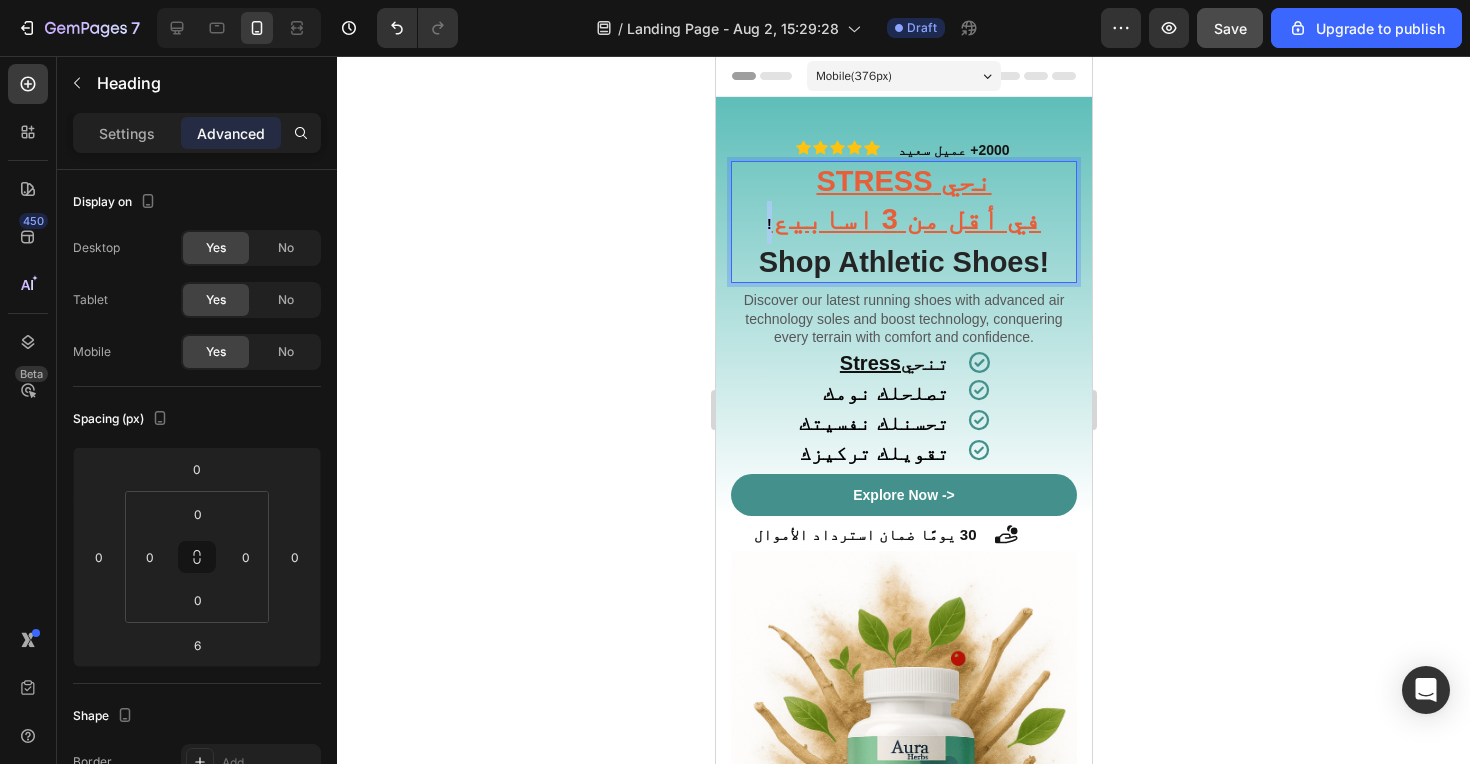 click on "‫نحي STRESS  ! في أقل من 3 اسابيع‬ Shop Athletic Shoes!" at bounding box center [903, 222] 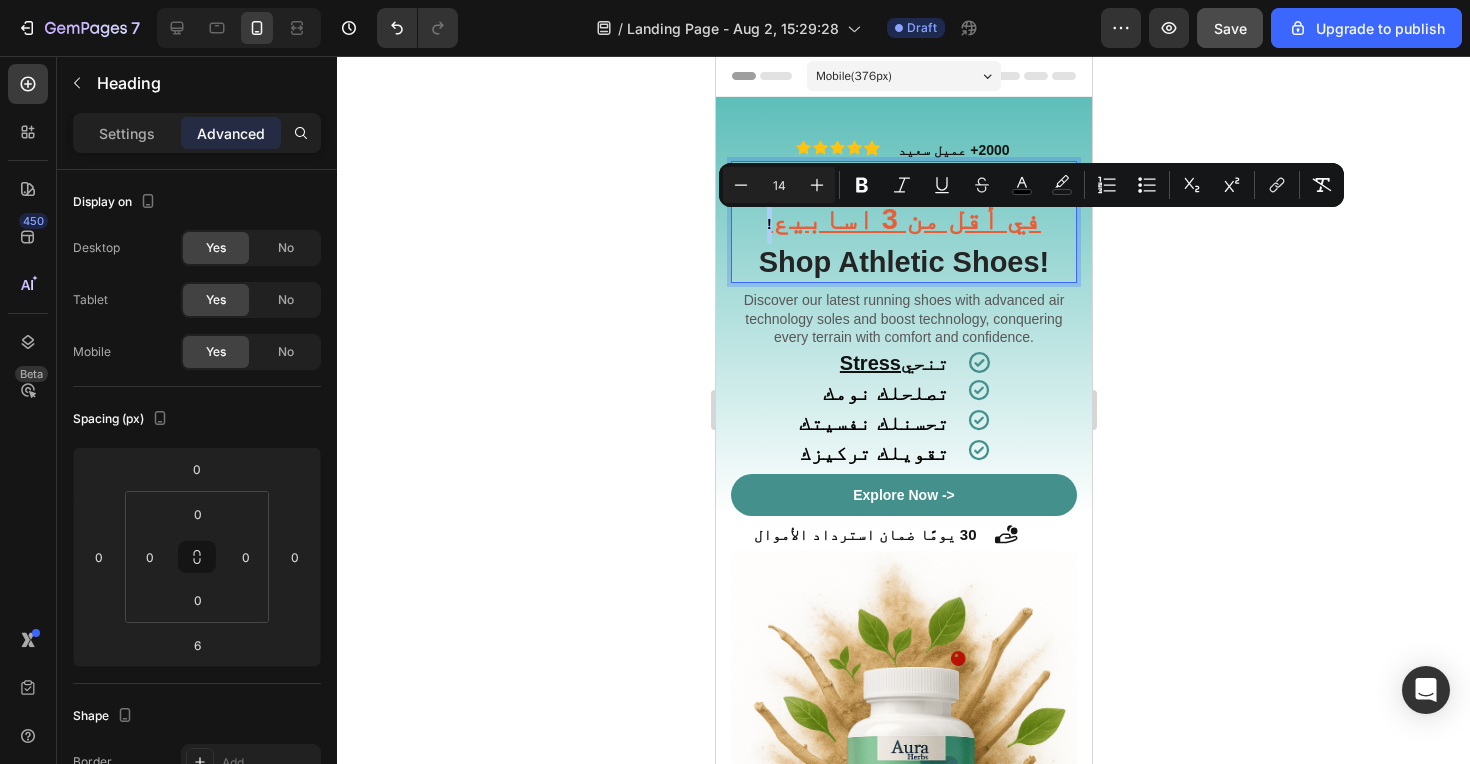 click on "14" at bounding box center (779, 185) 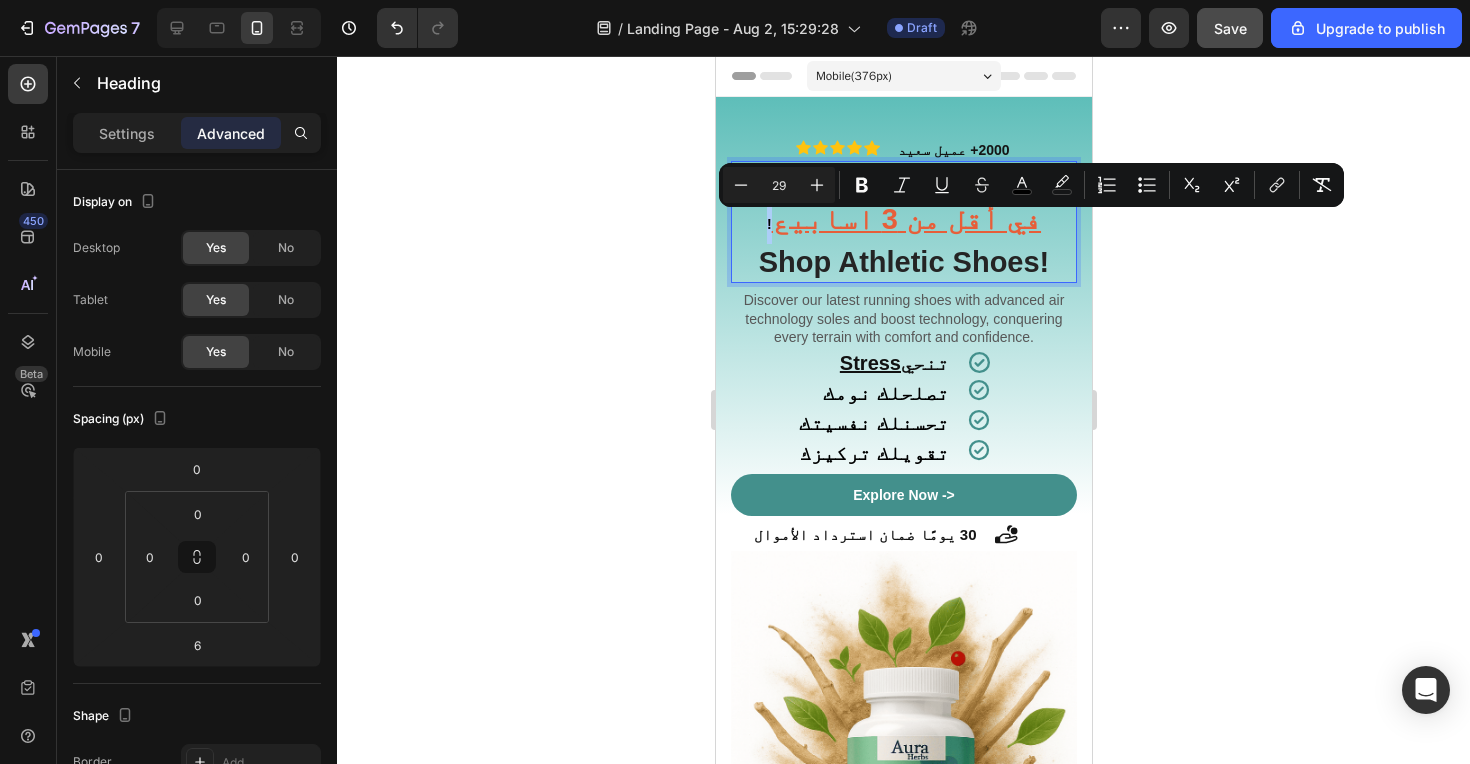 type on "29" 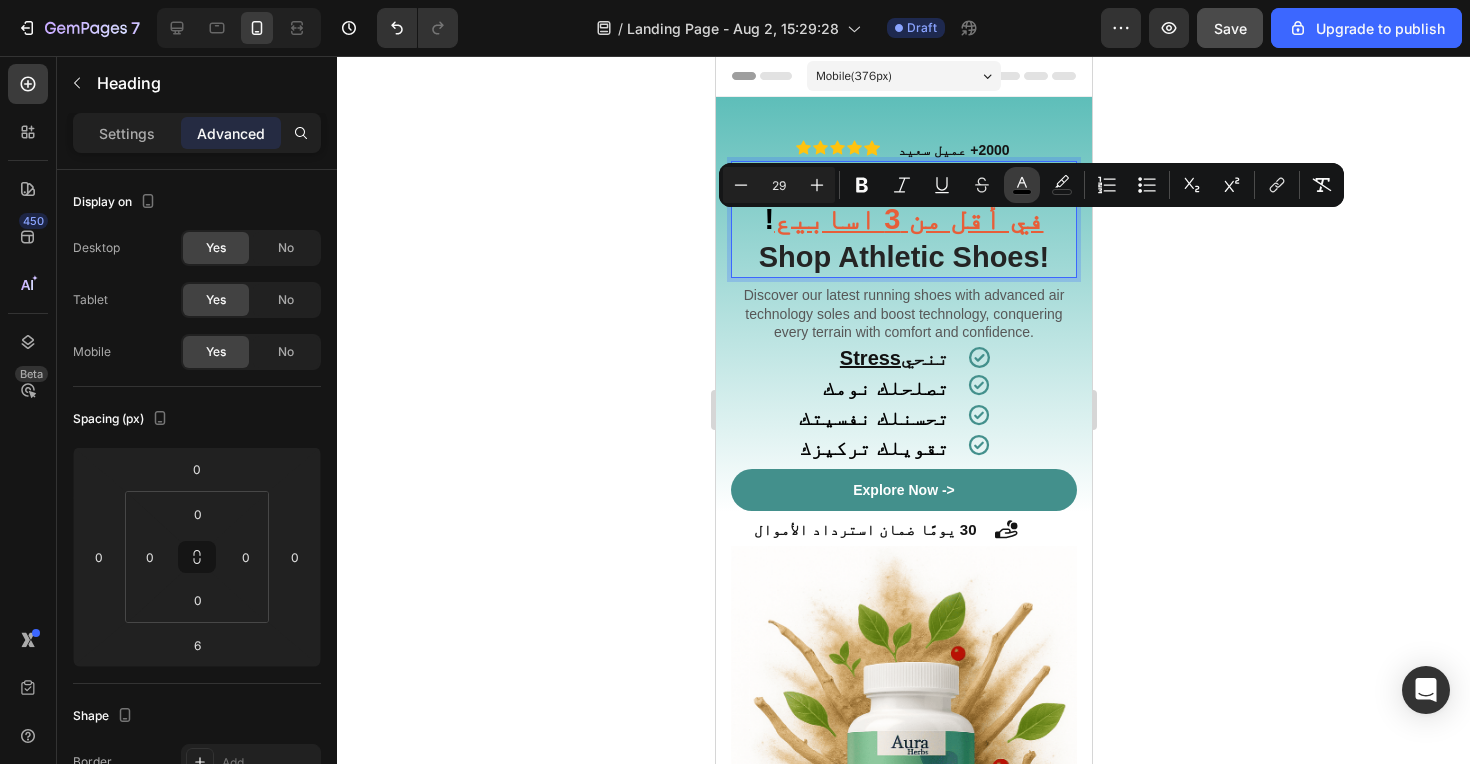 click 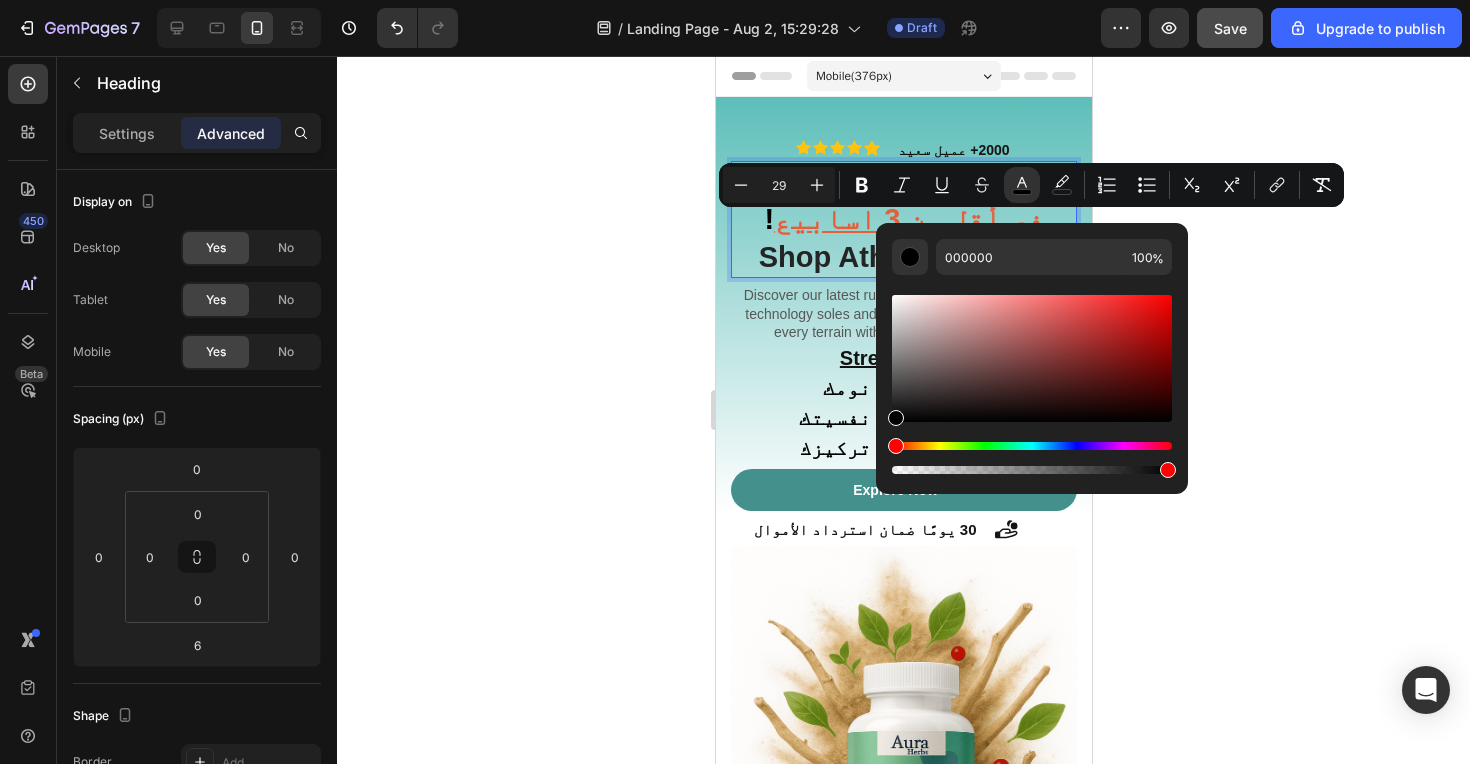 click on "في أقل من 3 اسابيع‬" at bounding box center (907, 219) 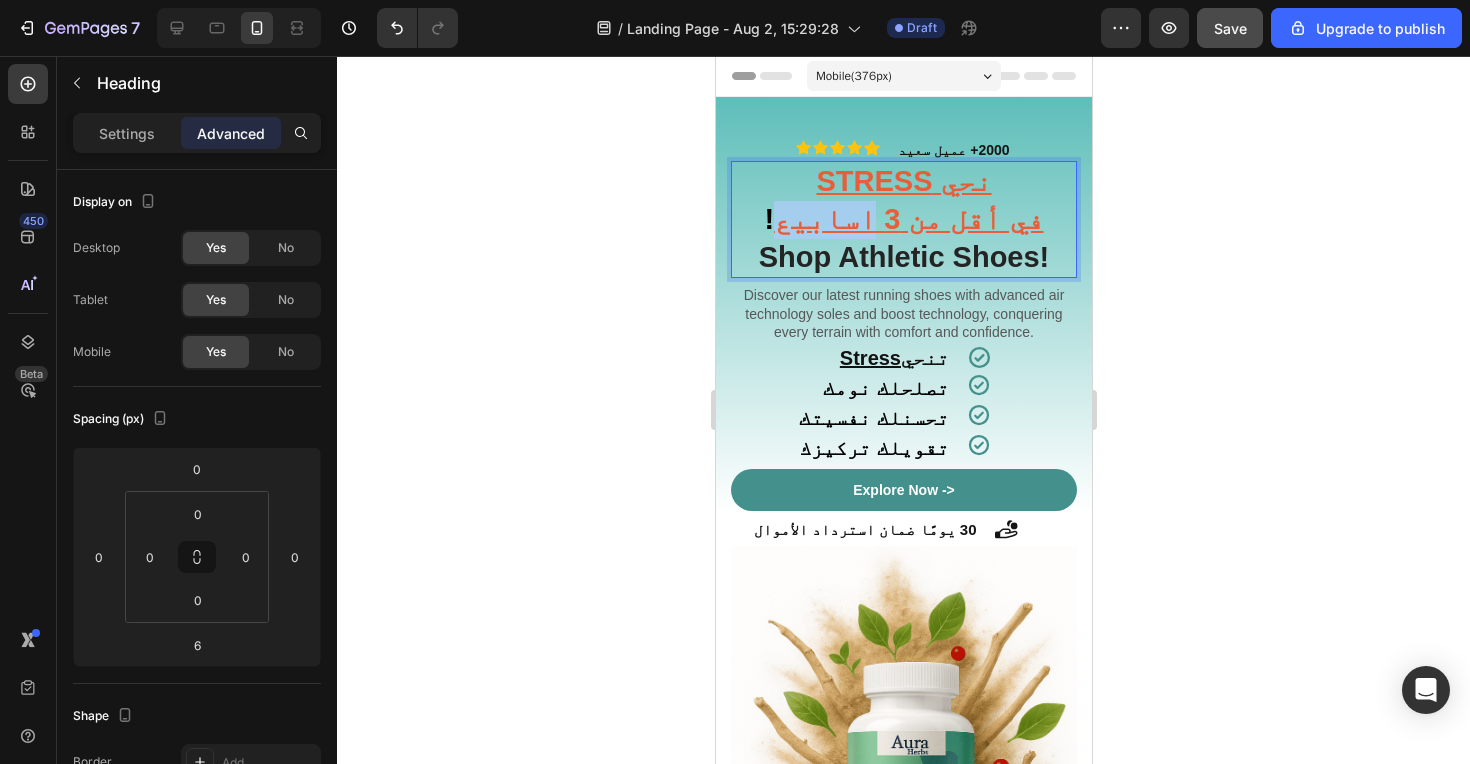 click on "في أقل من 3 اسابيع‬" at bounding box center (907, 219) 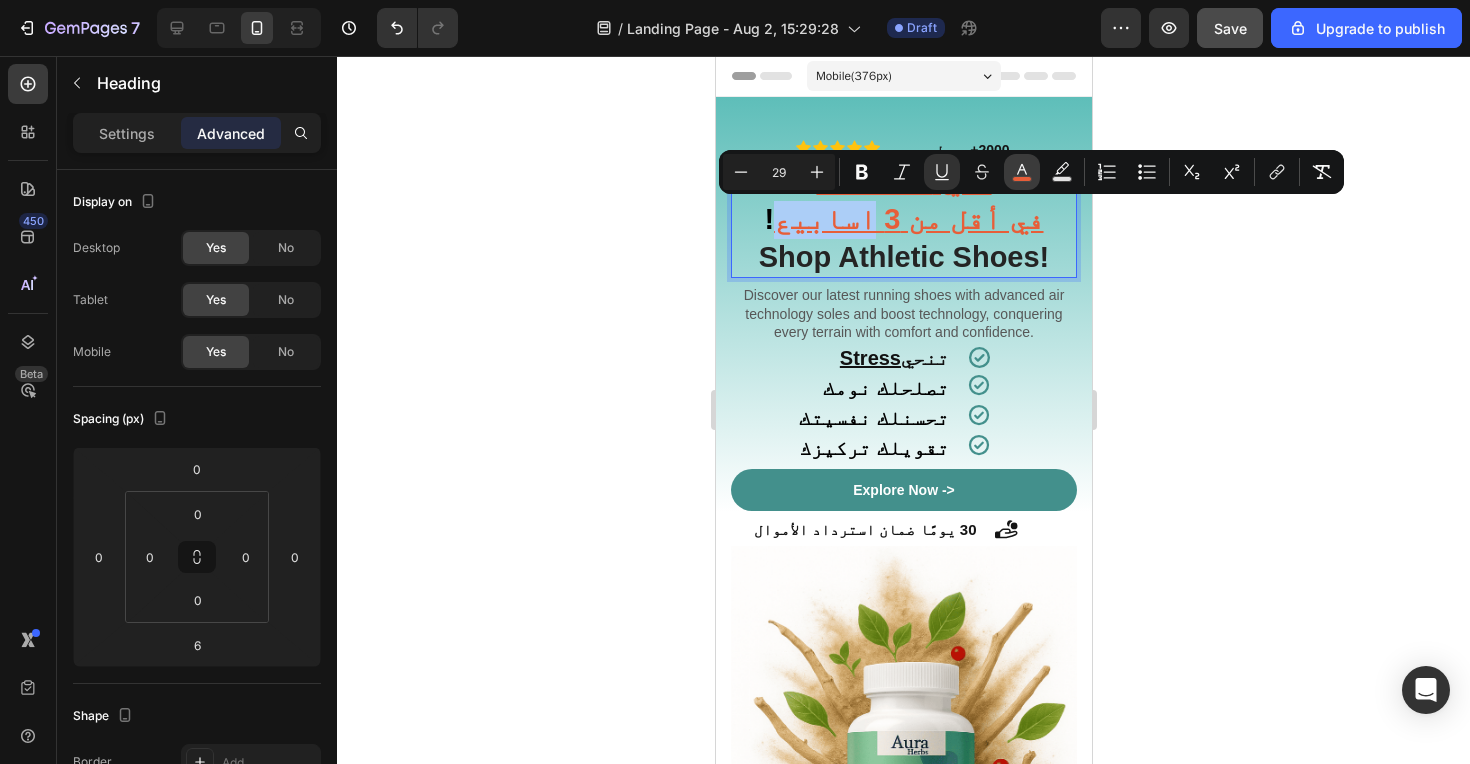 click 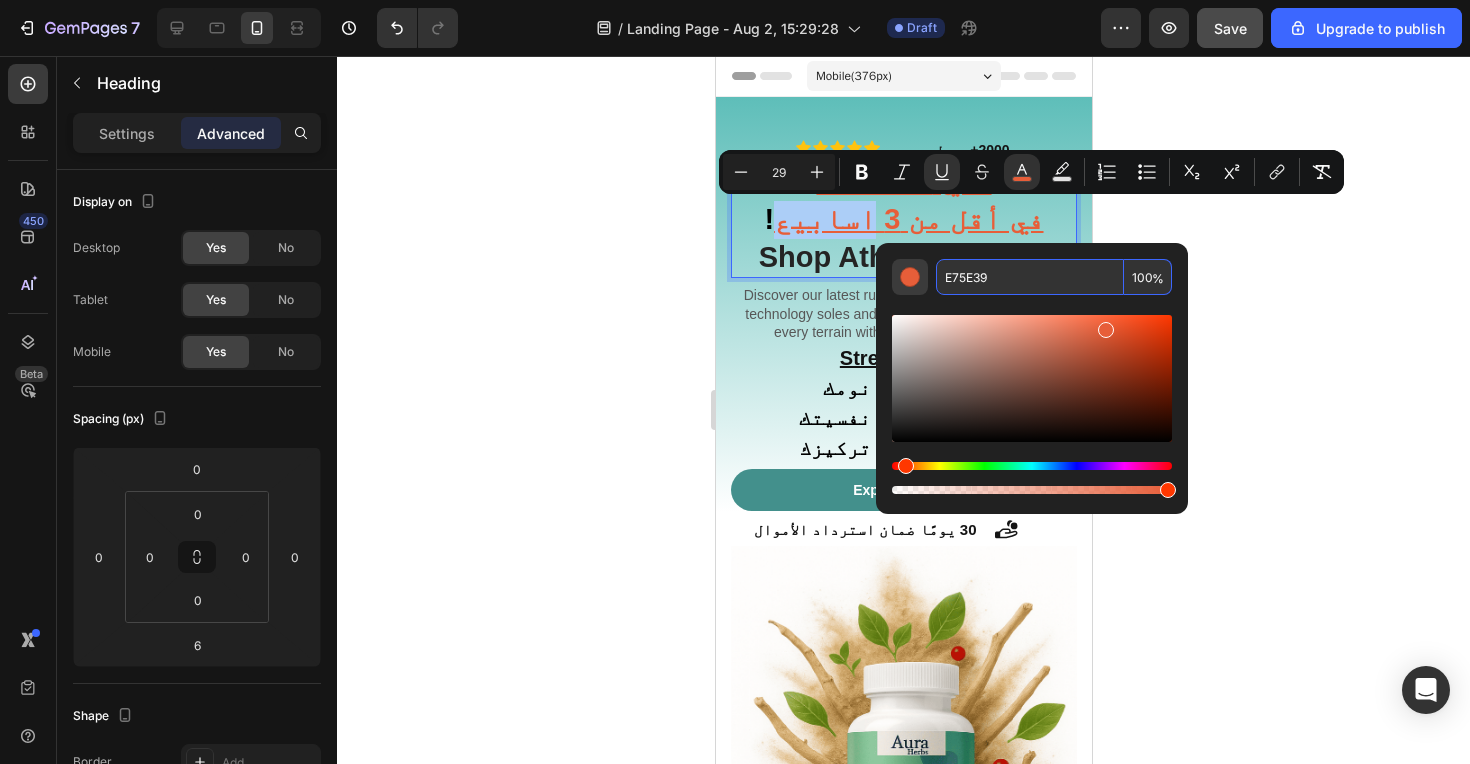 drag, startPoint x: 992, startPoint y: 271, endPoint x: 903, endPoint y: 271, distance: 89 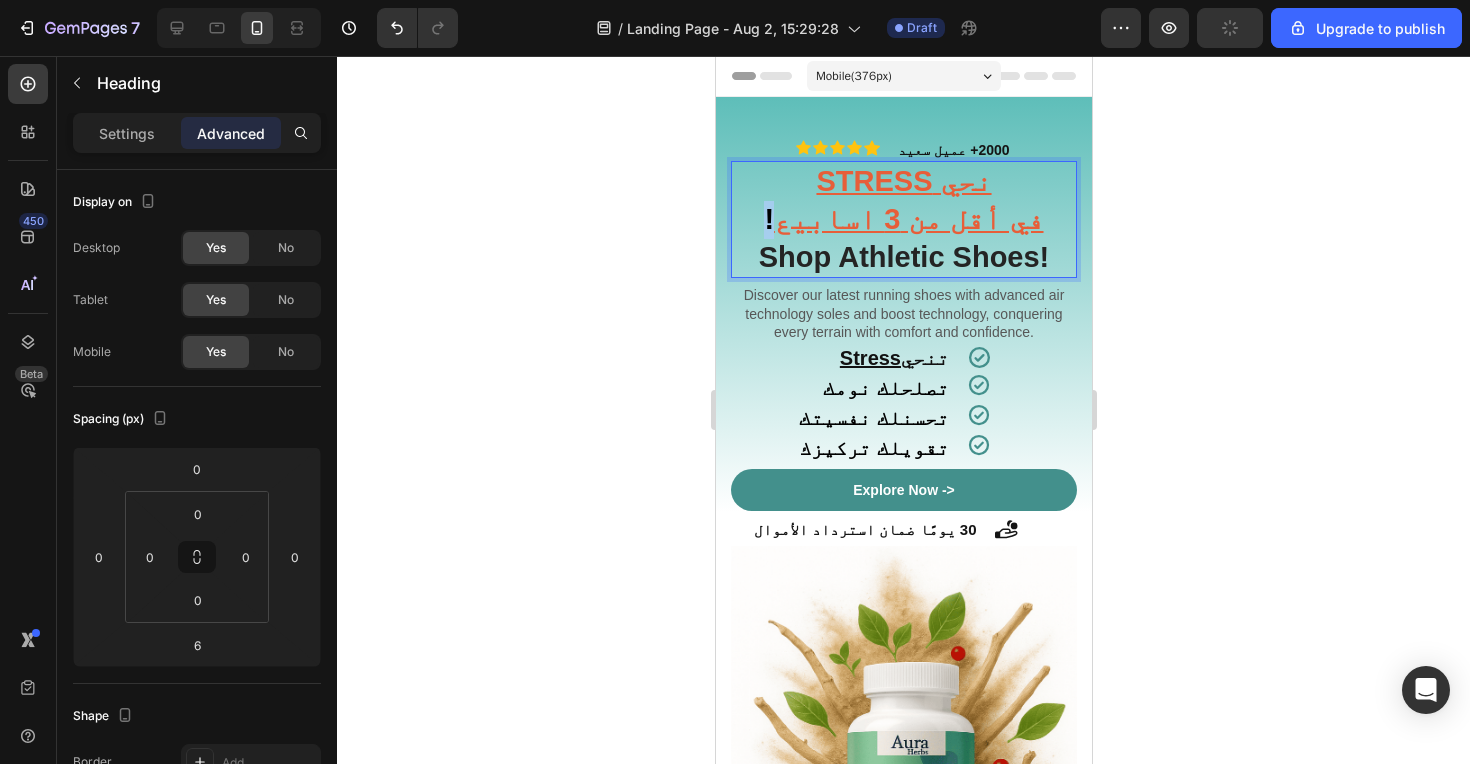 click on "!" at bounding box center [768, 219] 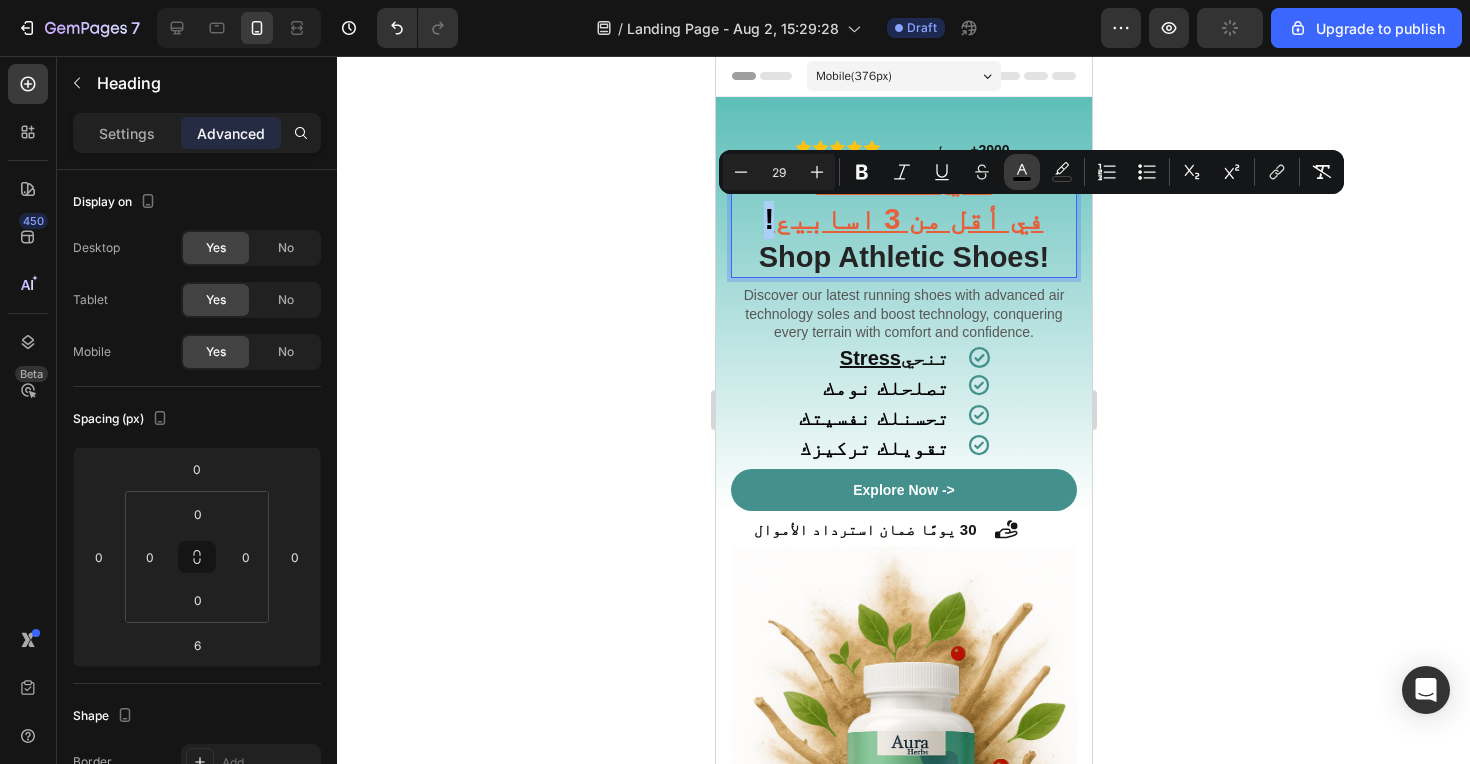 click 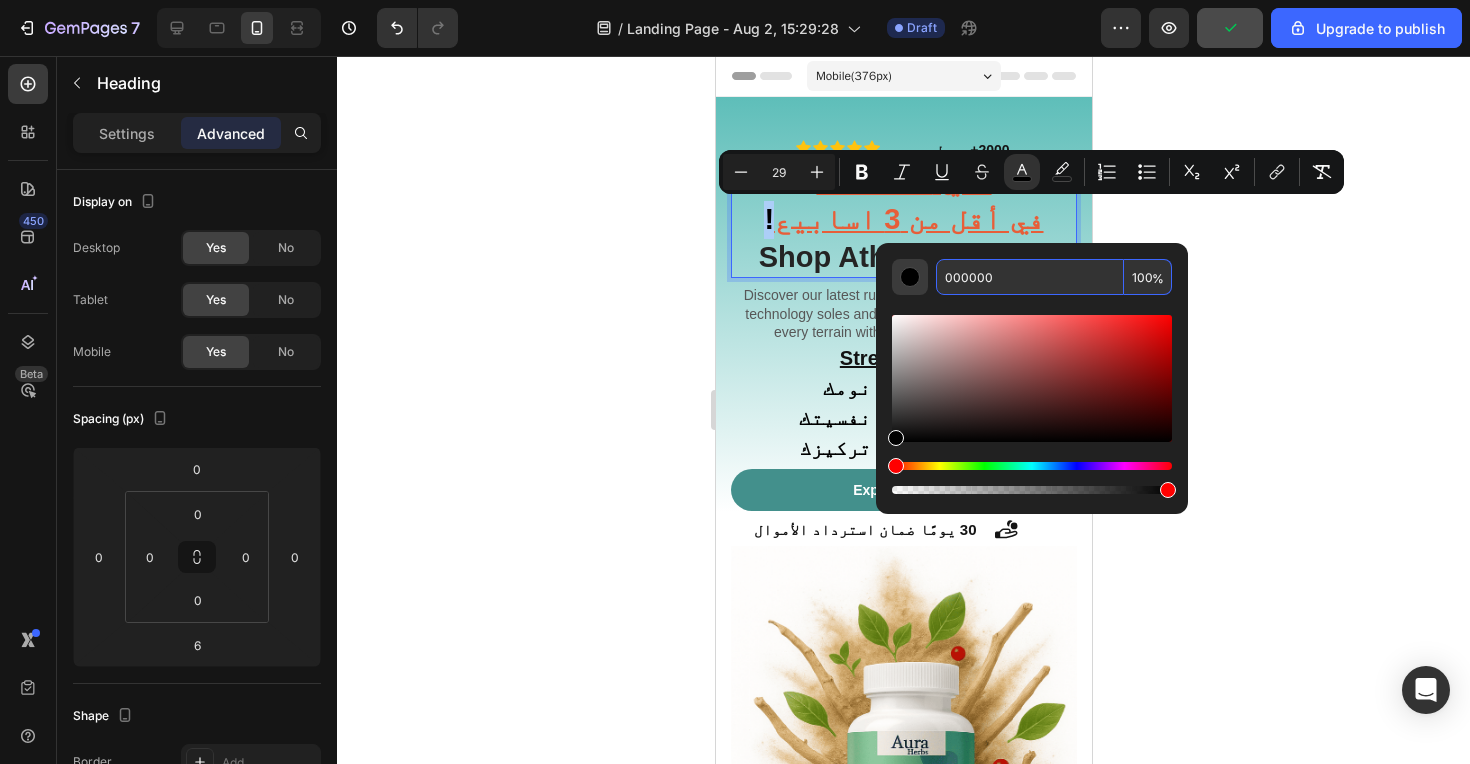paste on "E75E39" 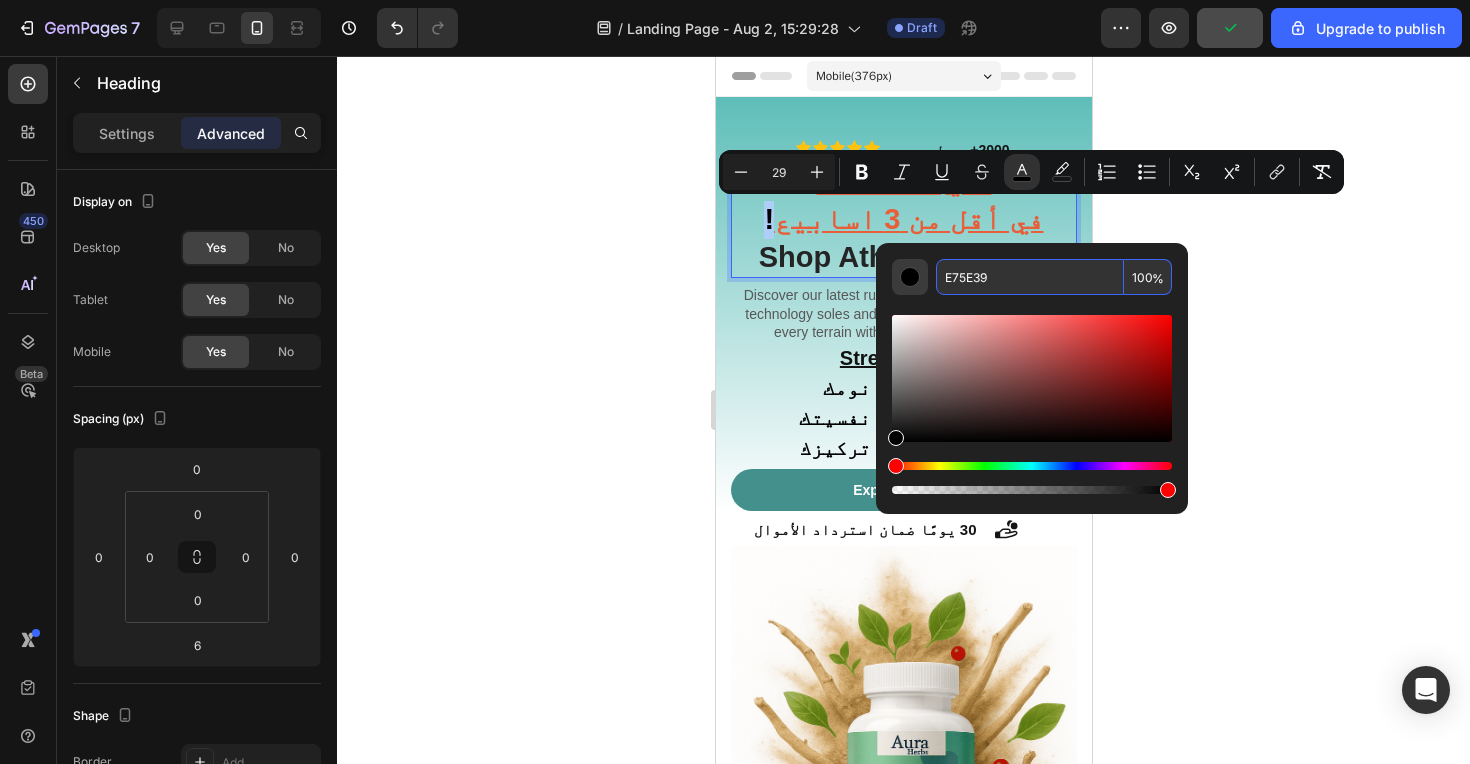type on "E75E39" 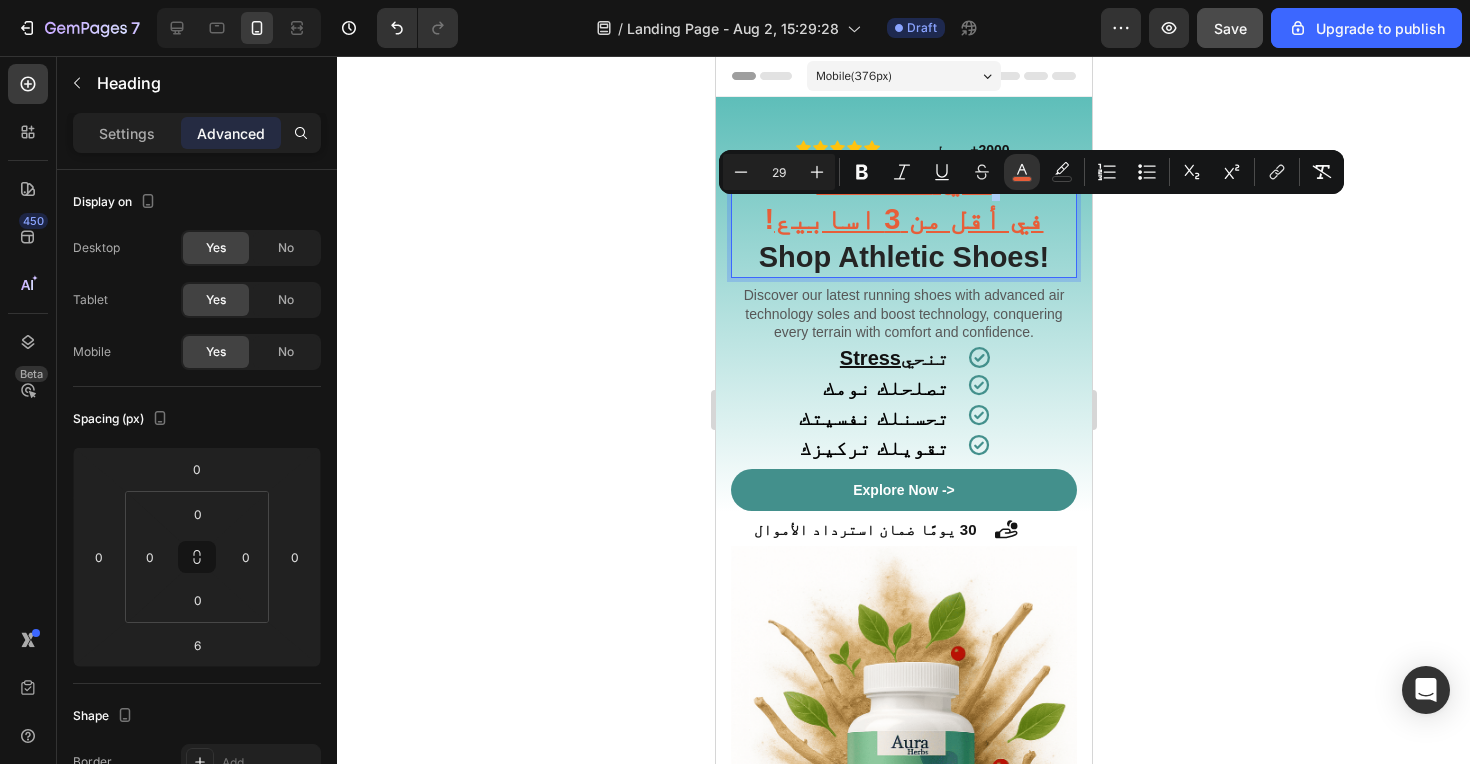 click 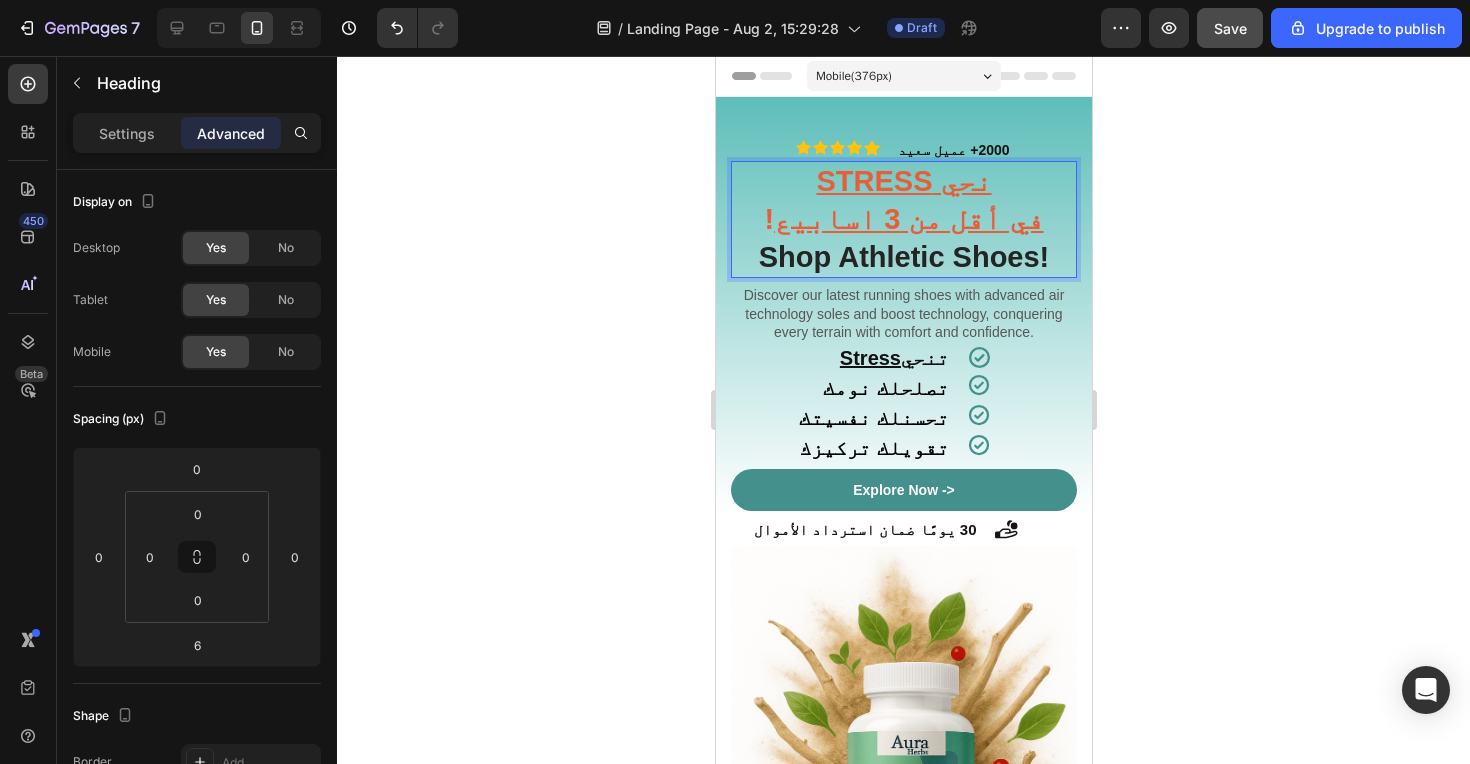 click on "‫نحي STRESS  ! في أقل من 3 اسابيع‬ Shop Athletic Shoes!" at bounding box center (903, 219) 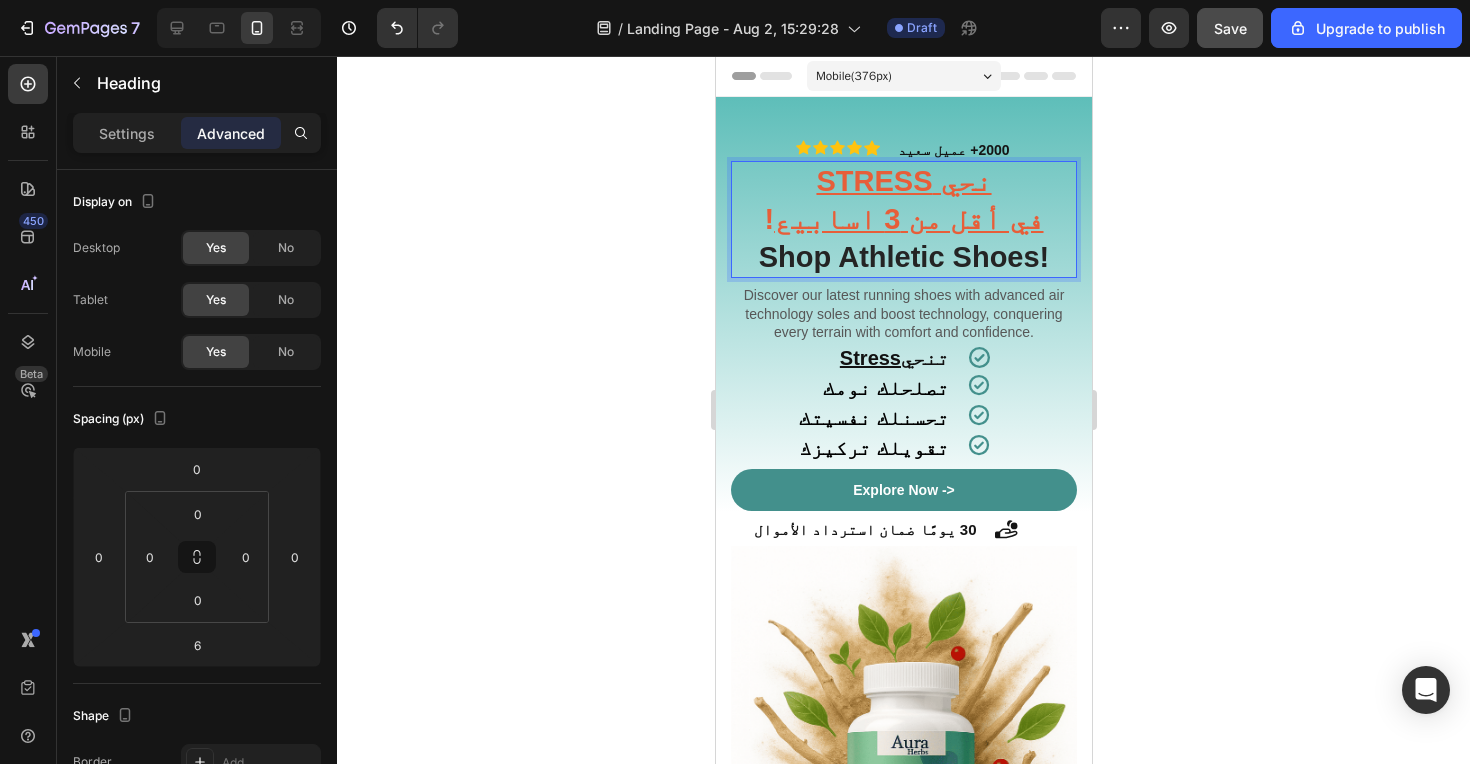 click on "‫نحي STRESS  ! في أقل من 3 اسابيع‬ Shop Athletic Shoes!" at bounding box center [903, 219] 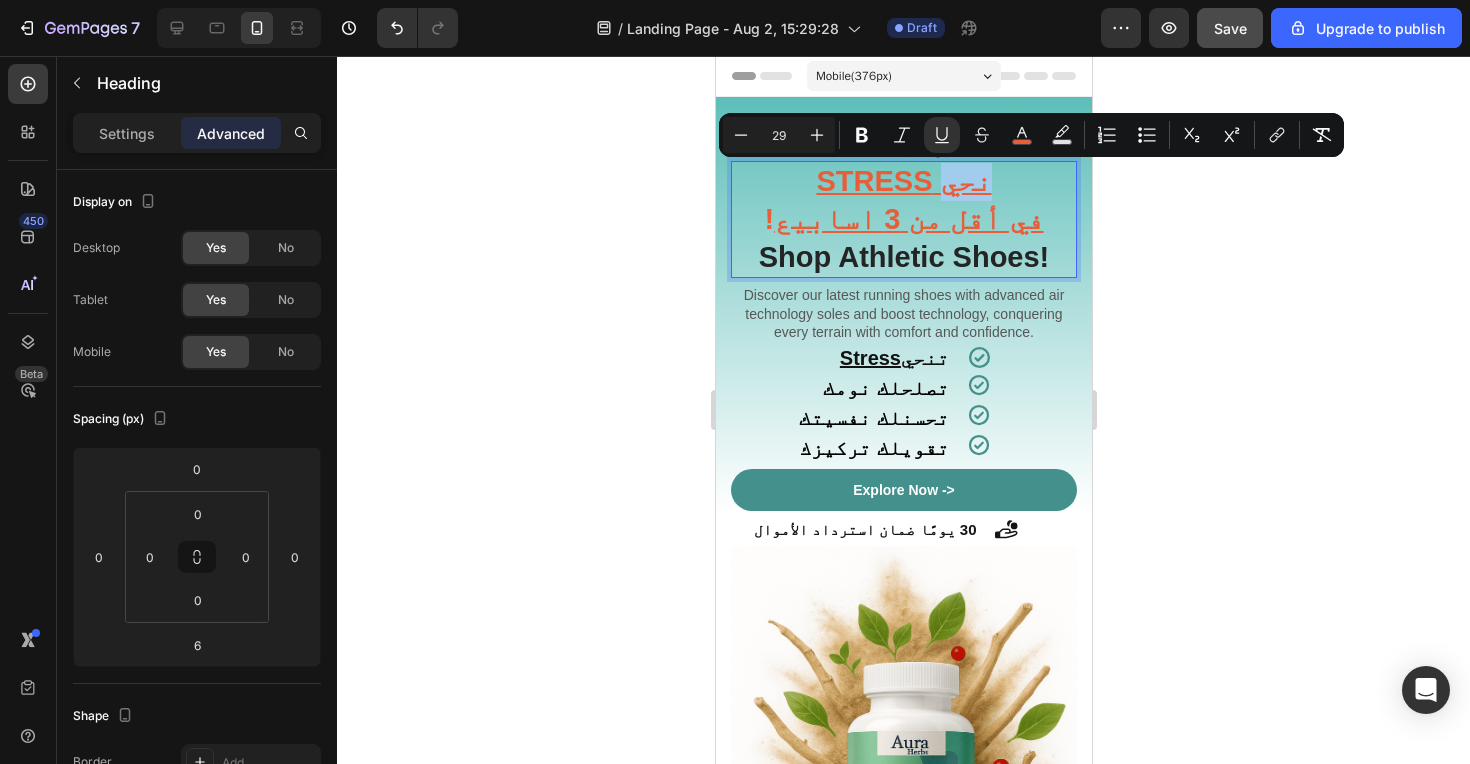 drag, startPoint x: 1000, startPoint y: 187, endPoint x: 942, endPoint y: 189, distance: 58.034473 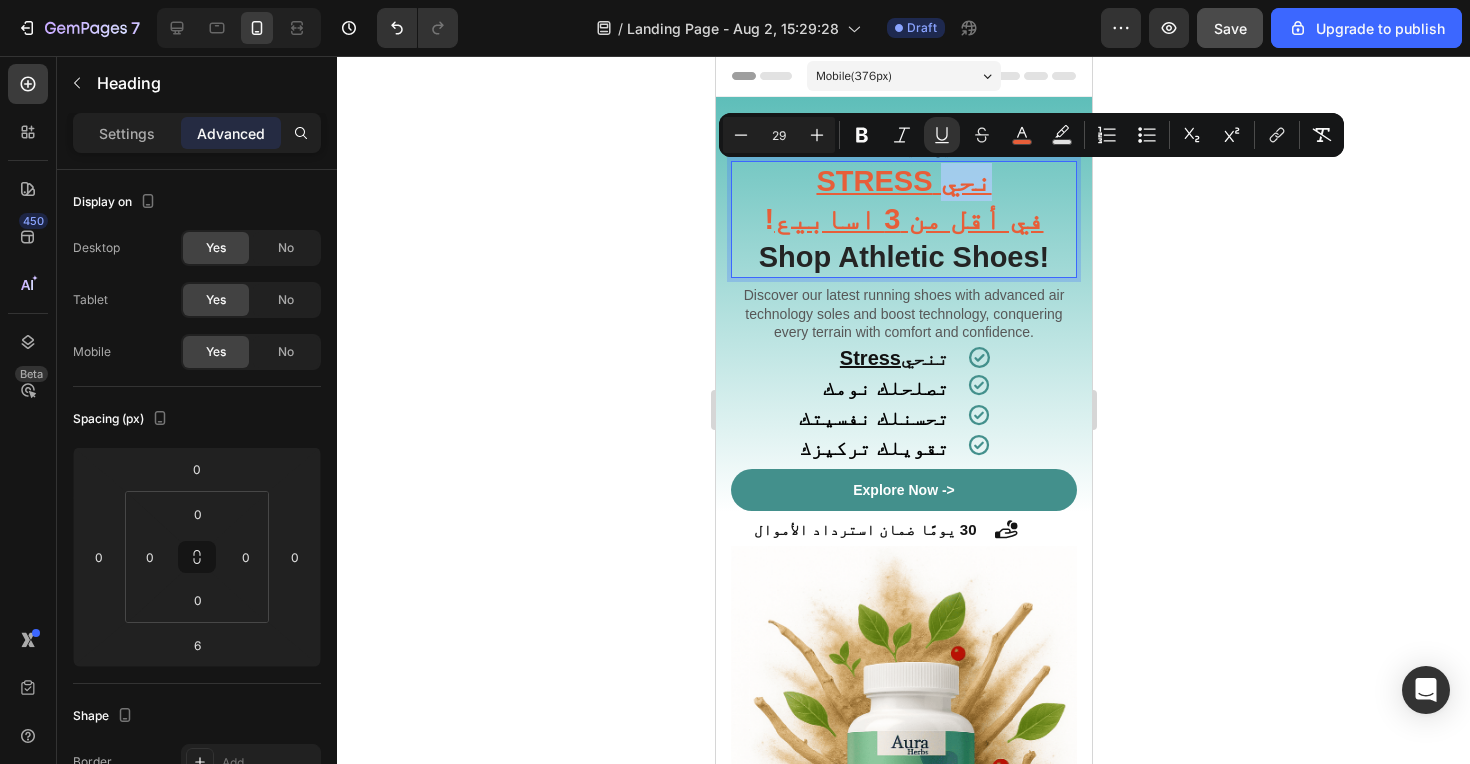 click on "‫نحي STRESS  ! في أقل من 3 اسابيع‬ Shop Athletic Shoes!" at bounding box center [903, 219] 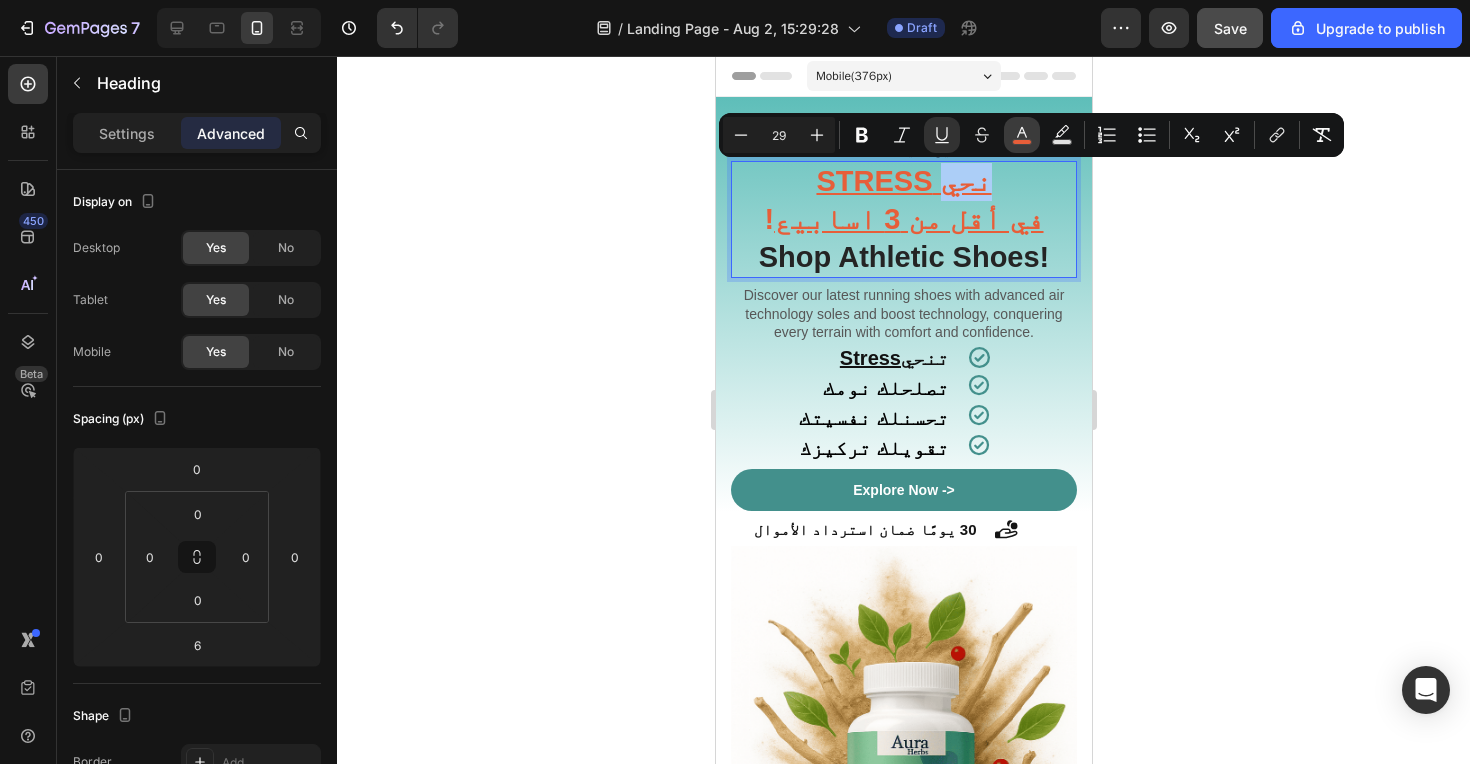 click 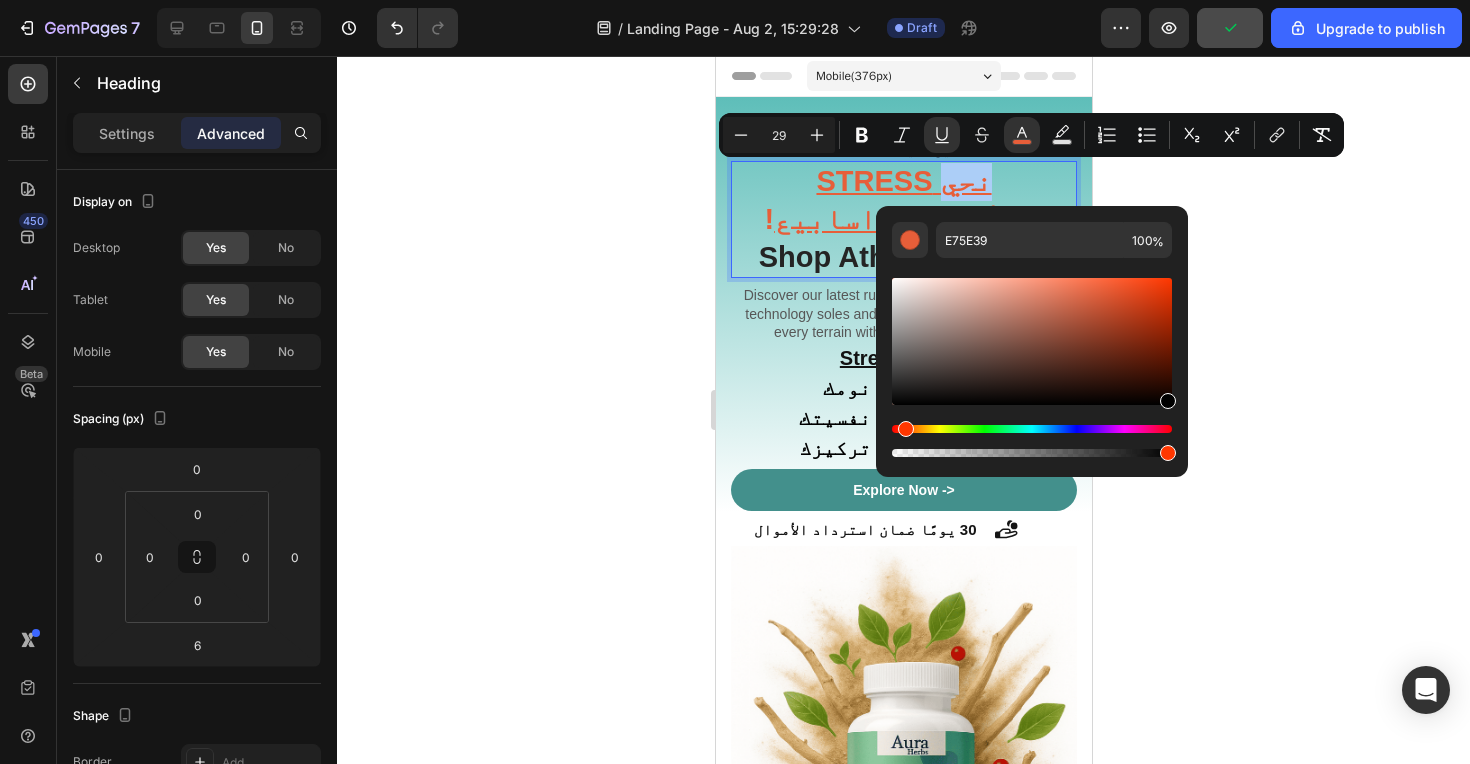 drag, startPoint x: 1104, startPoint y: 297, endPoint x: 1180, endPoint y: 434, distance: 156.66844 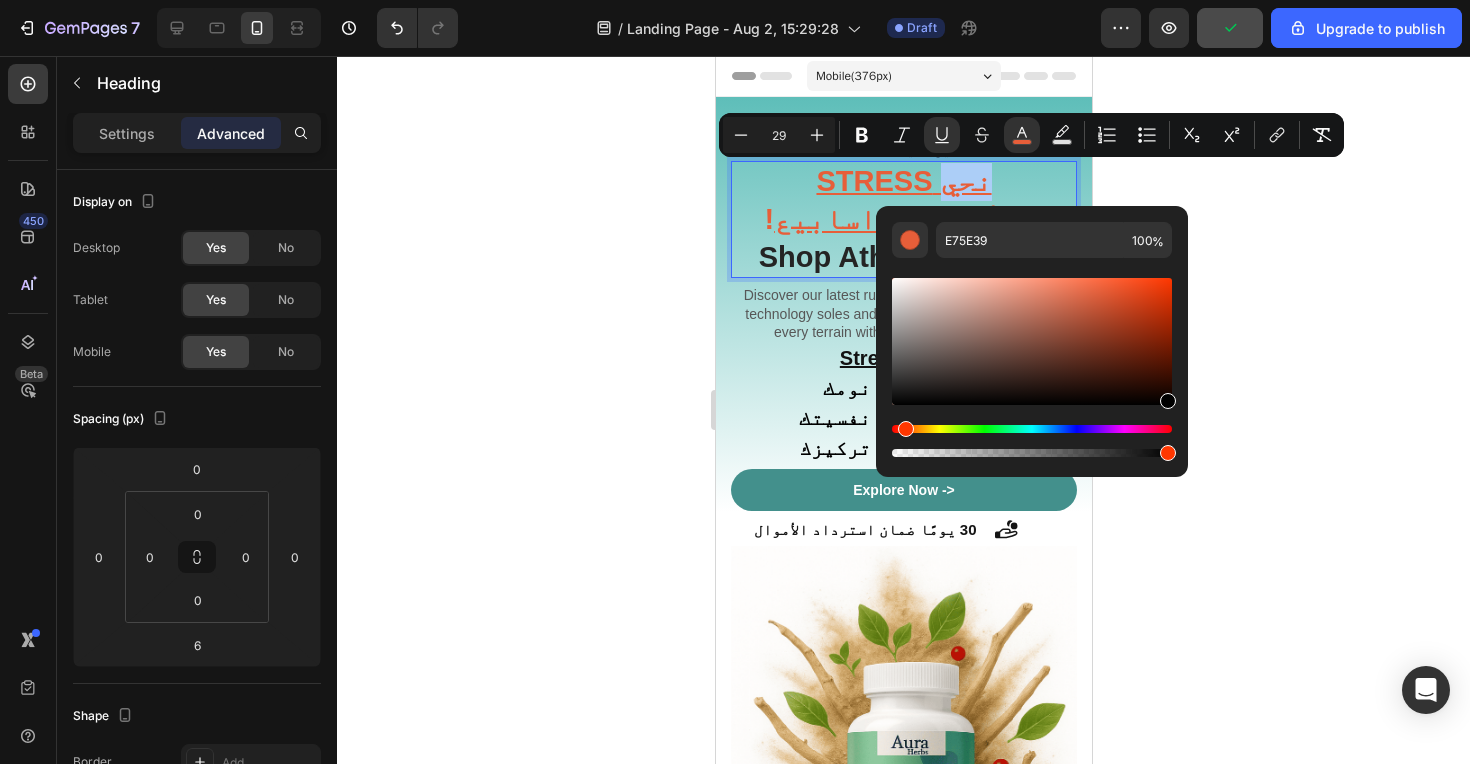 click on "E75E39 100 %" at bounding box center [1032, 333] 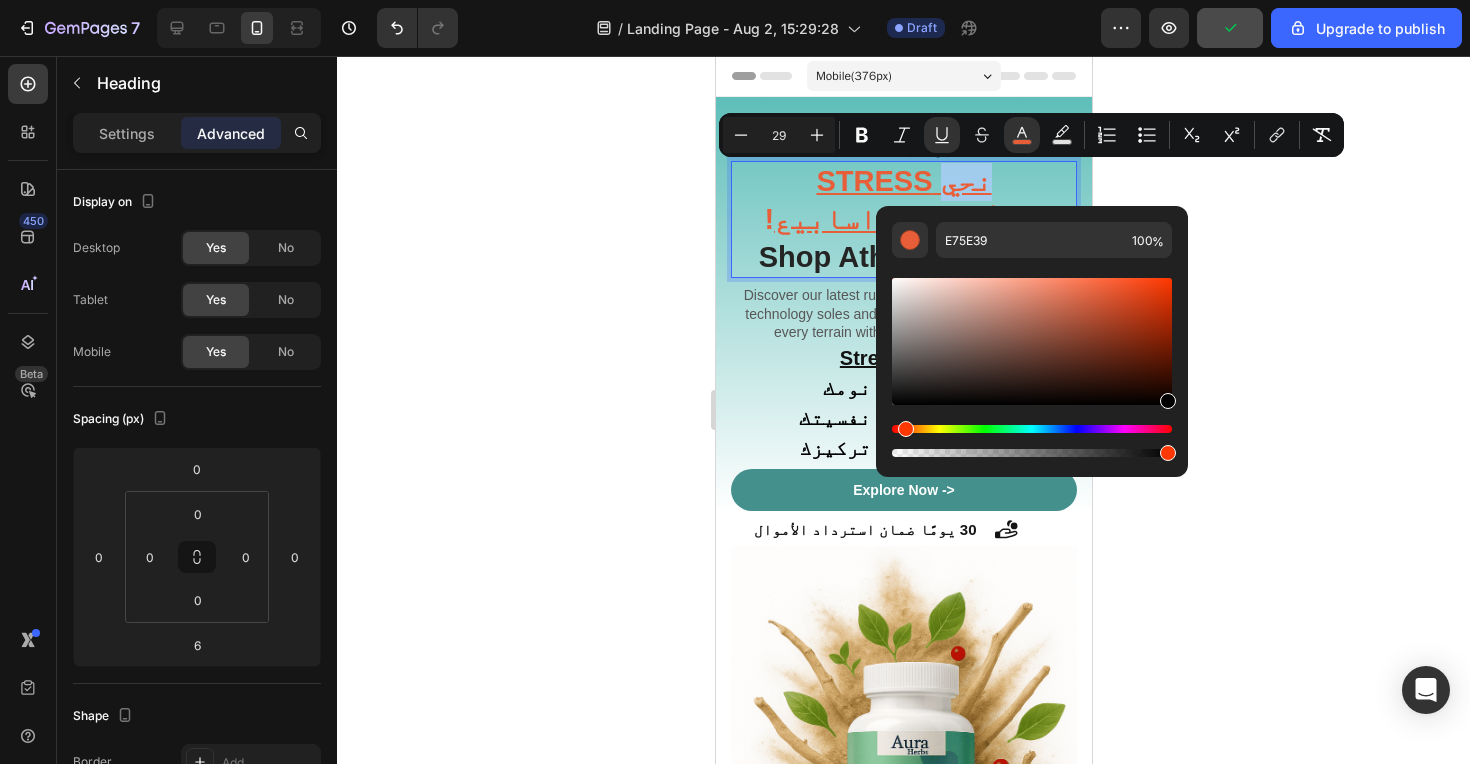 type on "000000" 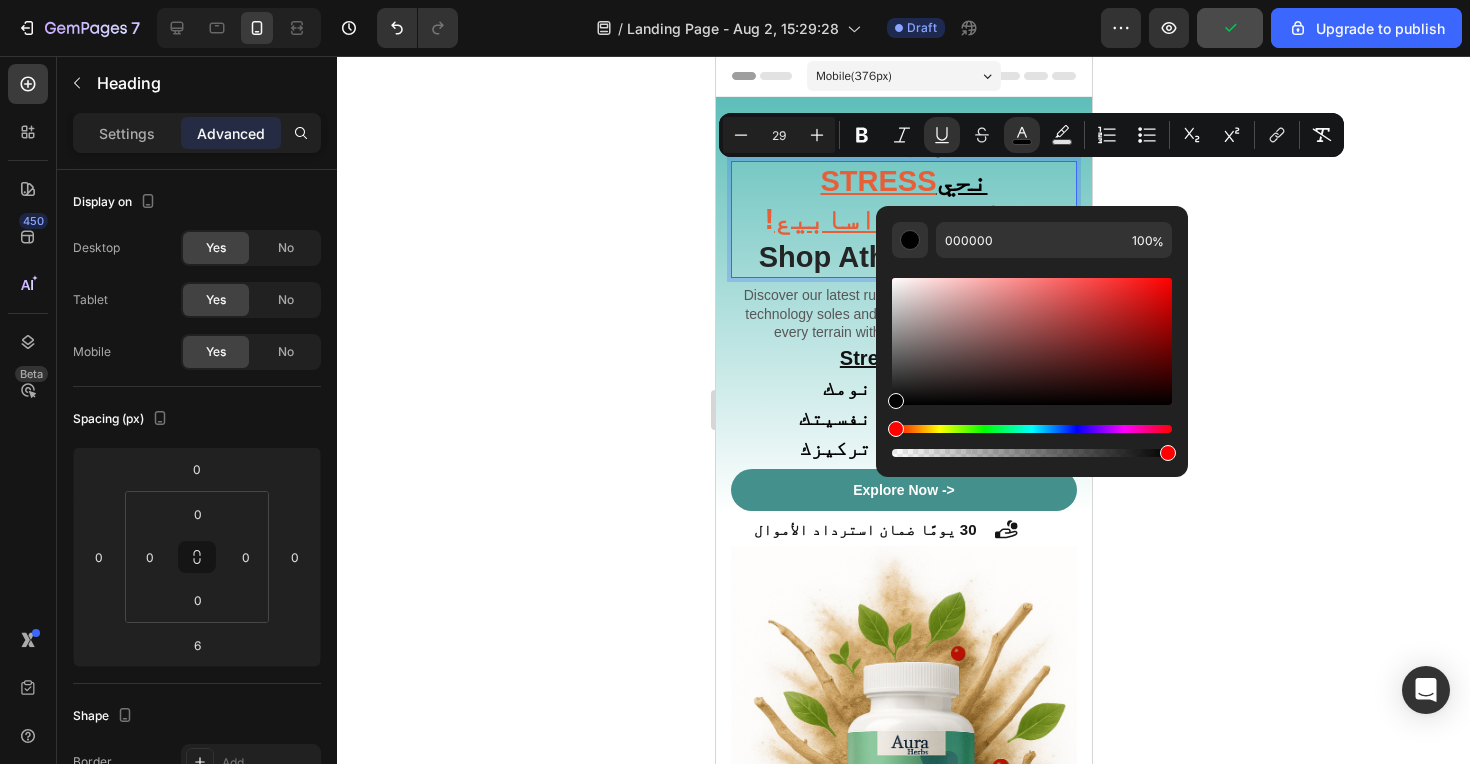 click 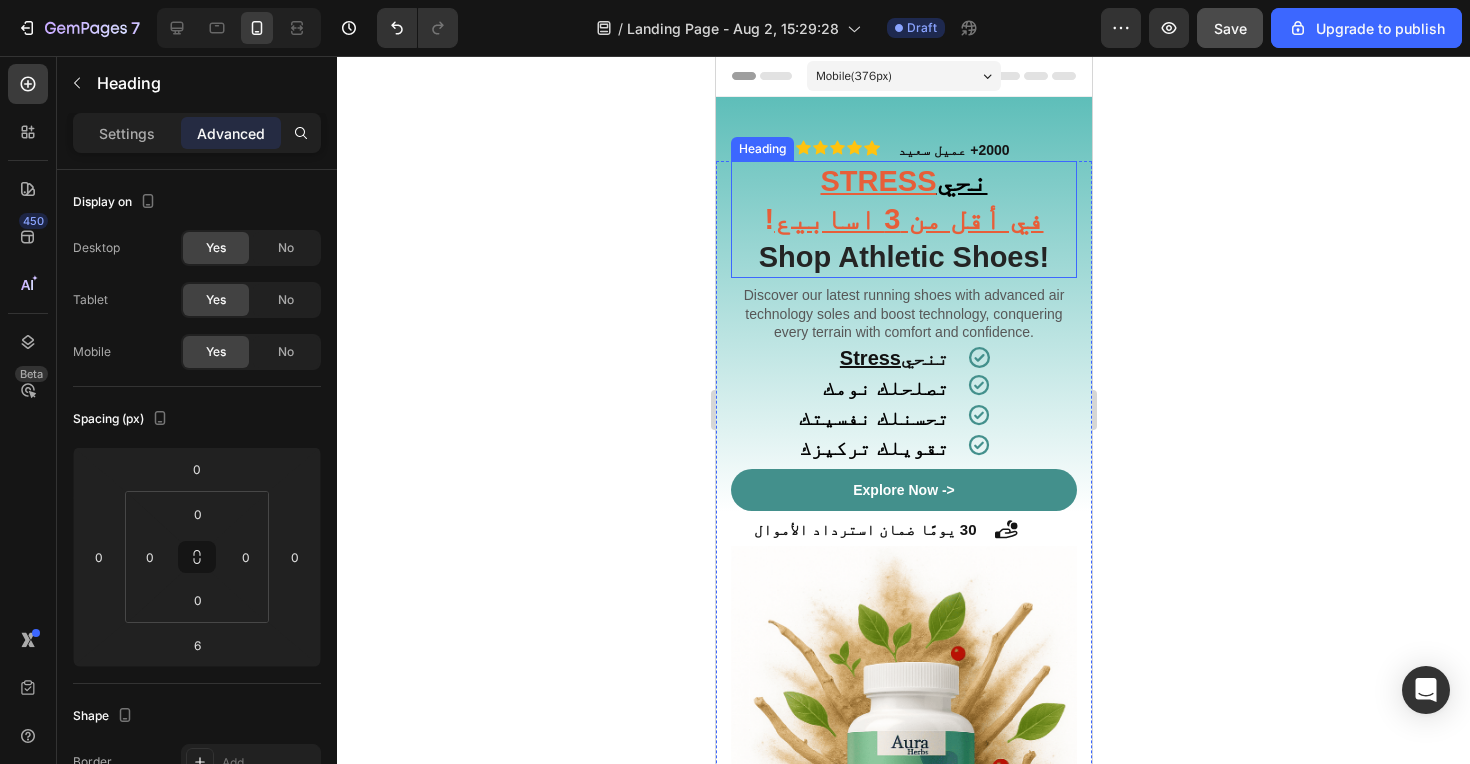 click on "‫نحي" at bounding box center [961, 181] 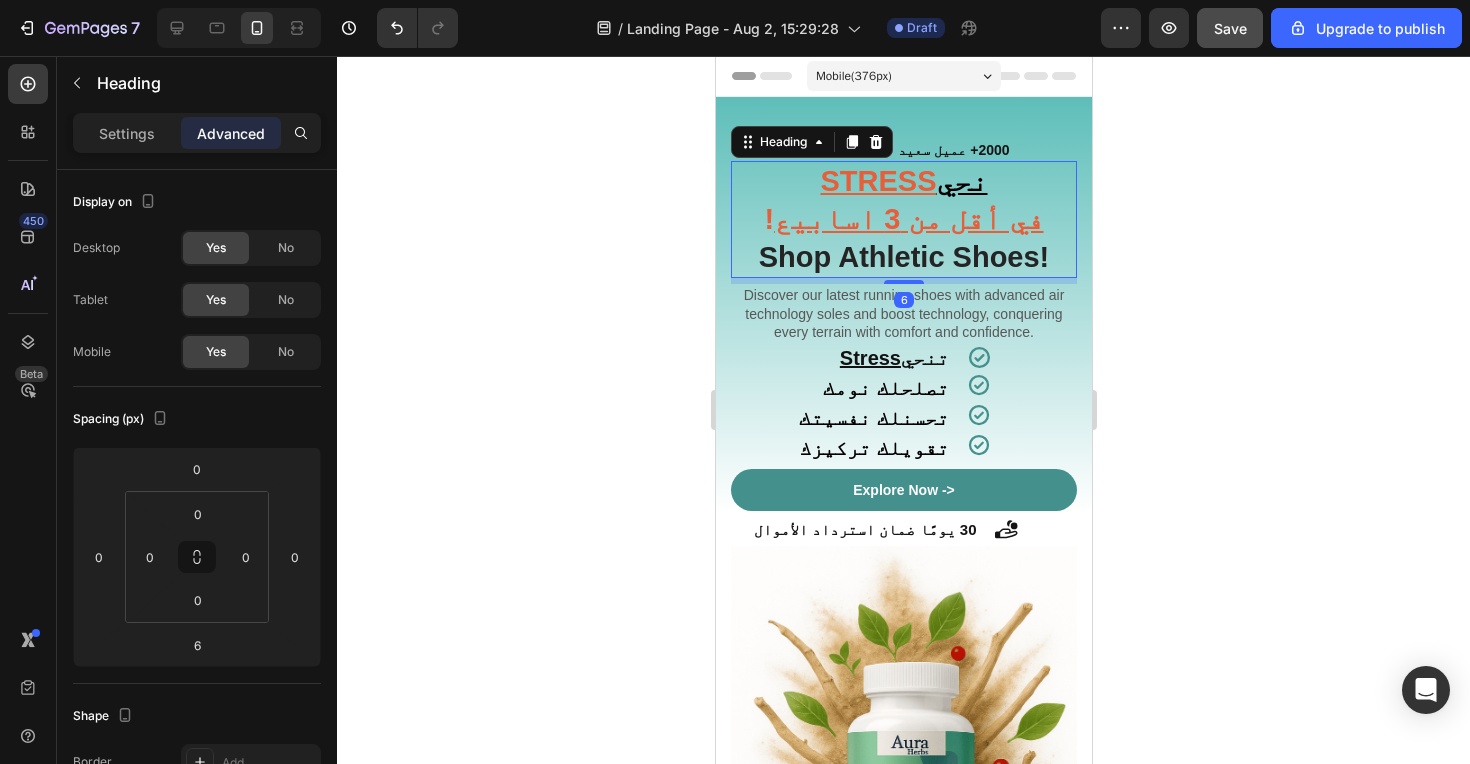 click on "‫نحي  STRESS  ! في أقل من 3 اسابيع‬ Shop Athletic Shoes!" at bounding box center (903, 219) 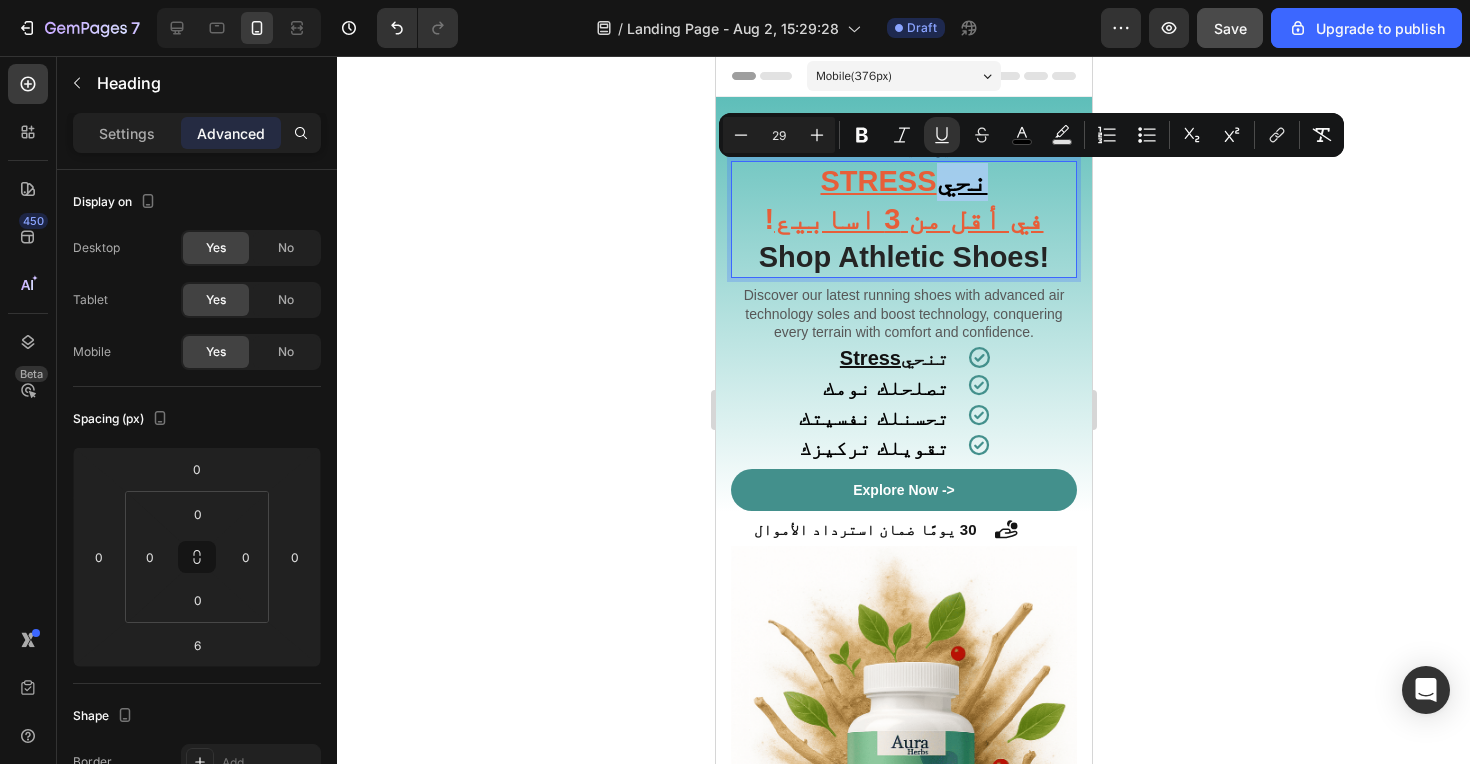 drag, startPoint x: 1001, startPoint y: 185, endPoint x: 951, endPoint y: 188, distance: 50.08992 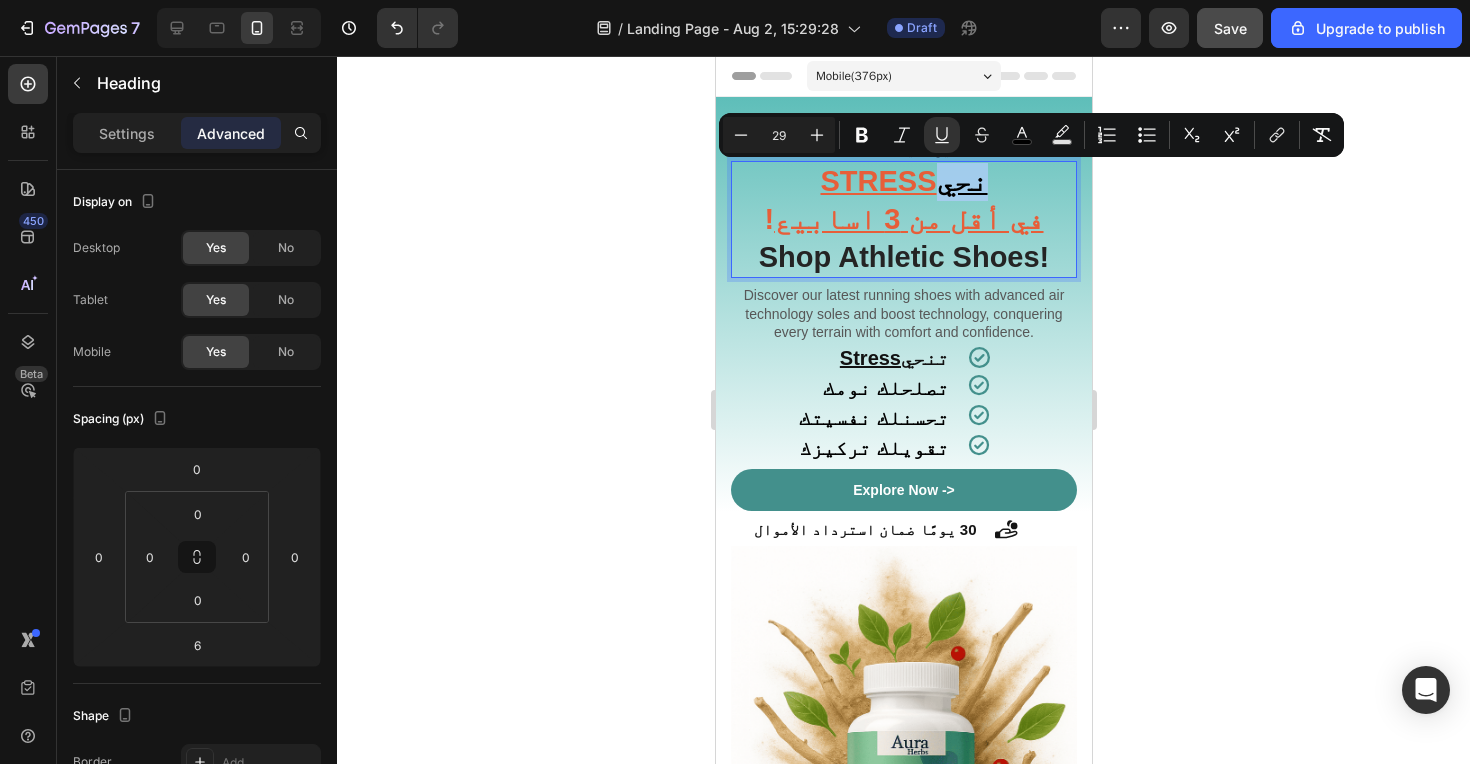 click on "‫نحي  STRESS  ! في أقل من 3 اسابيع‬ Shop Athletic Shoes!" at bounding box center (903, 219) 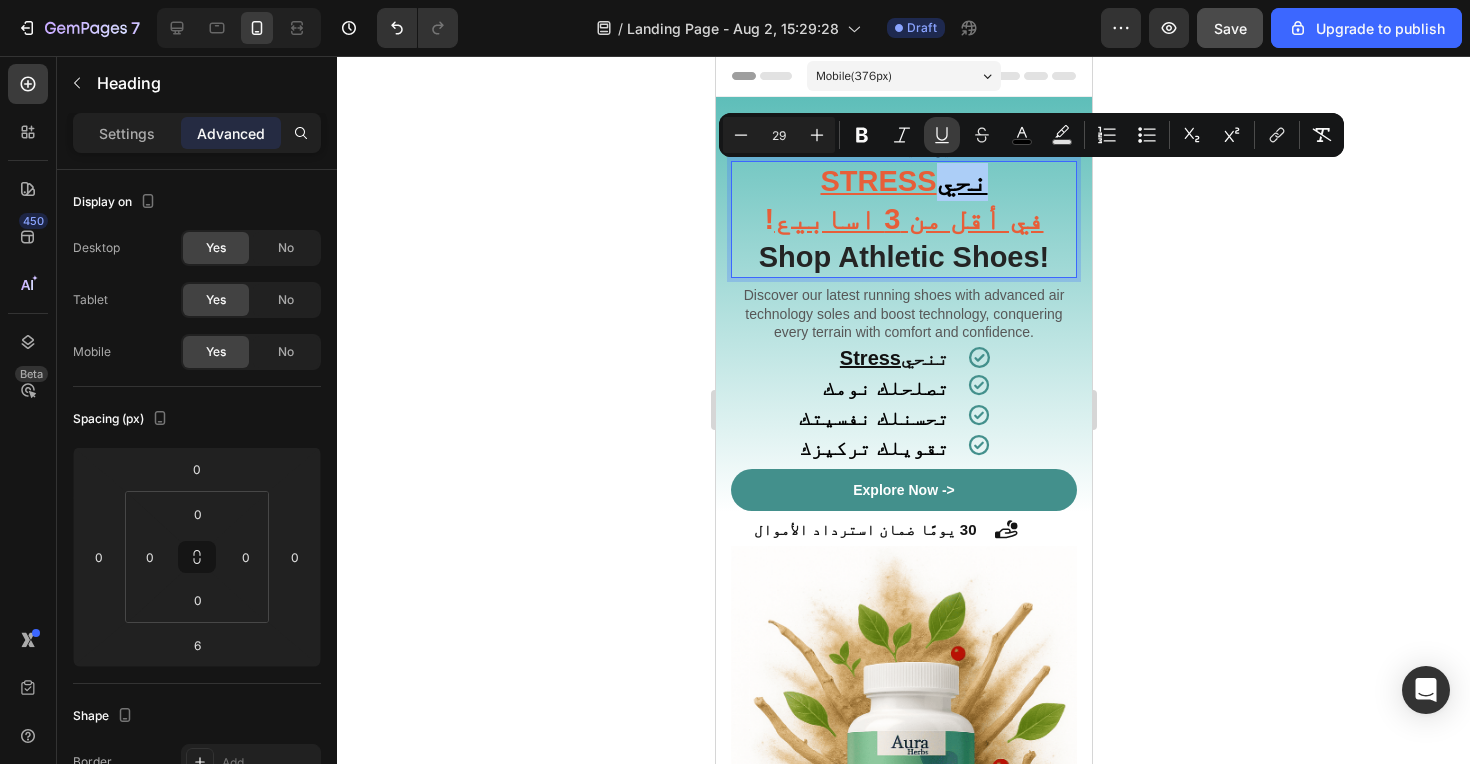 click 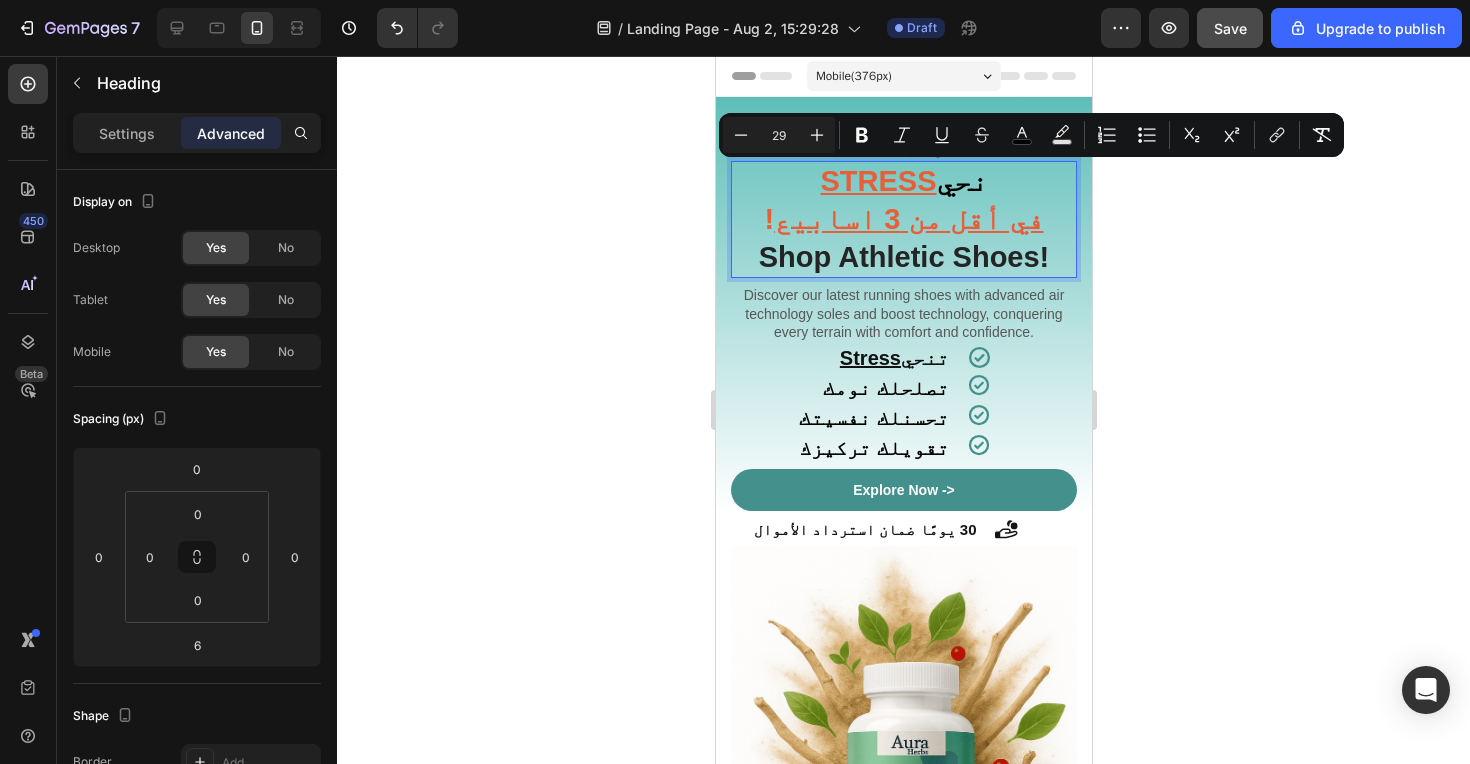 click 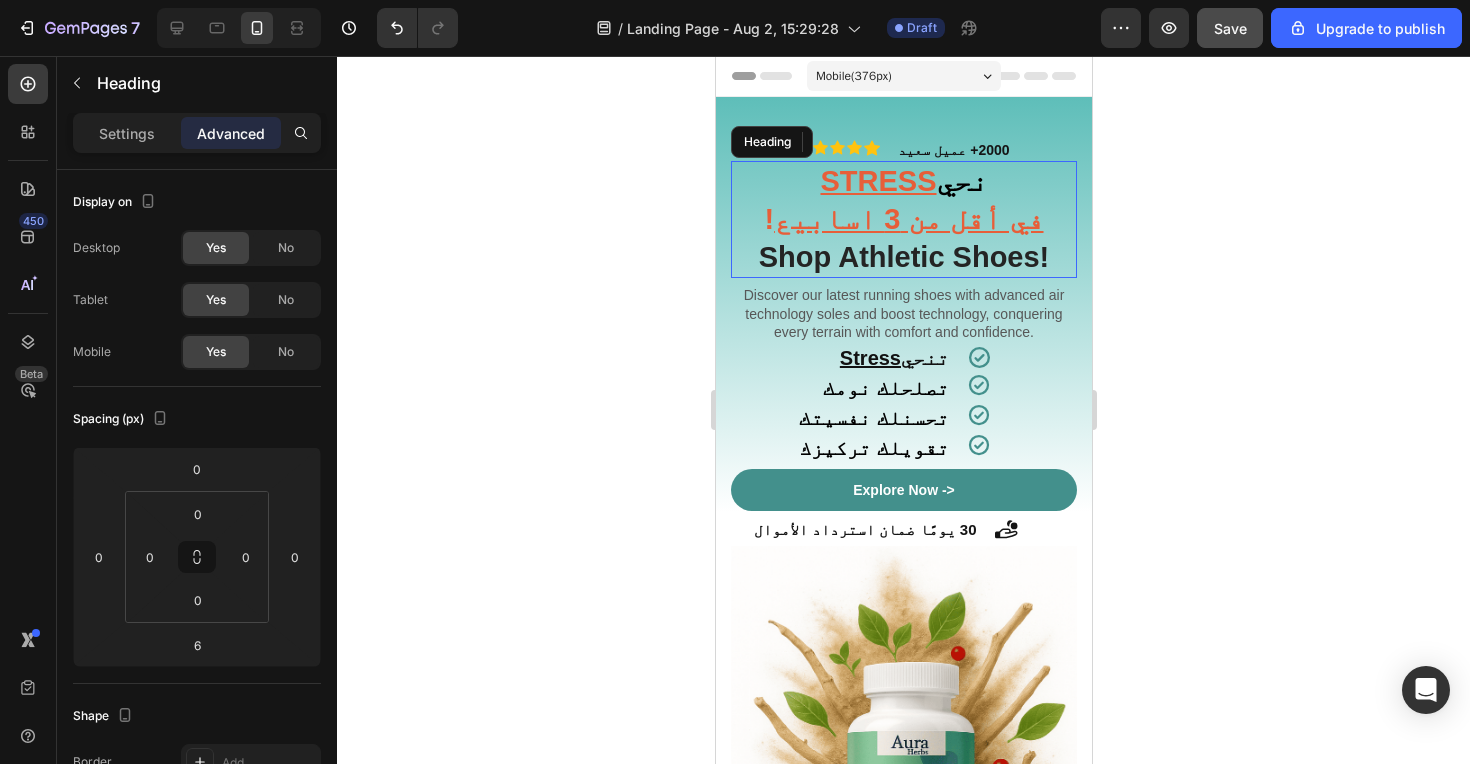 click on "STRESS" at bounding box center (877, 181) 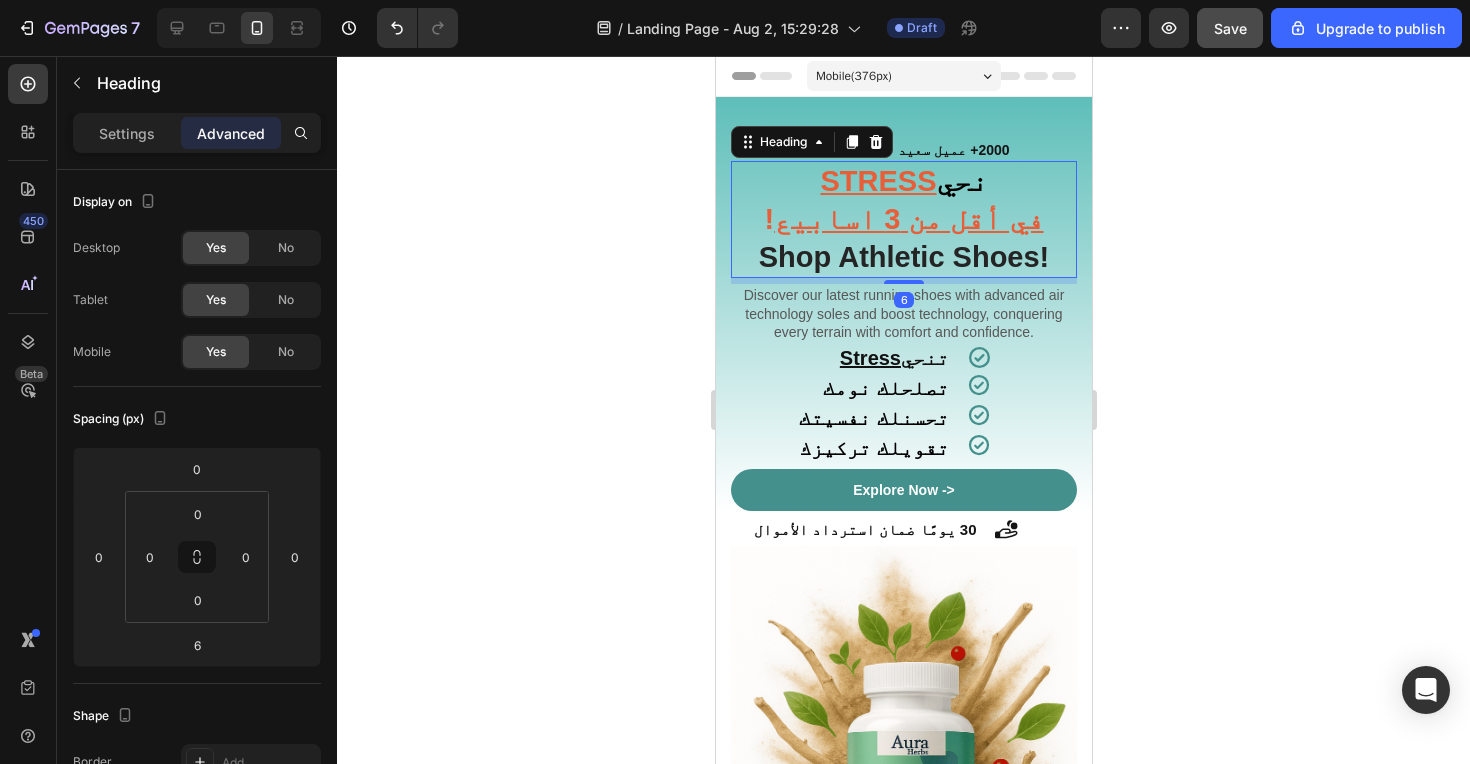 click on "STRESS" at bounding box center (877, 181) 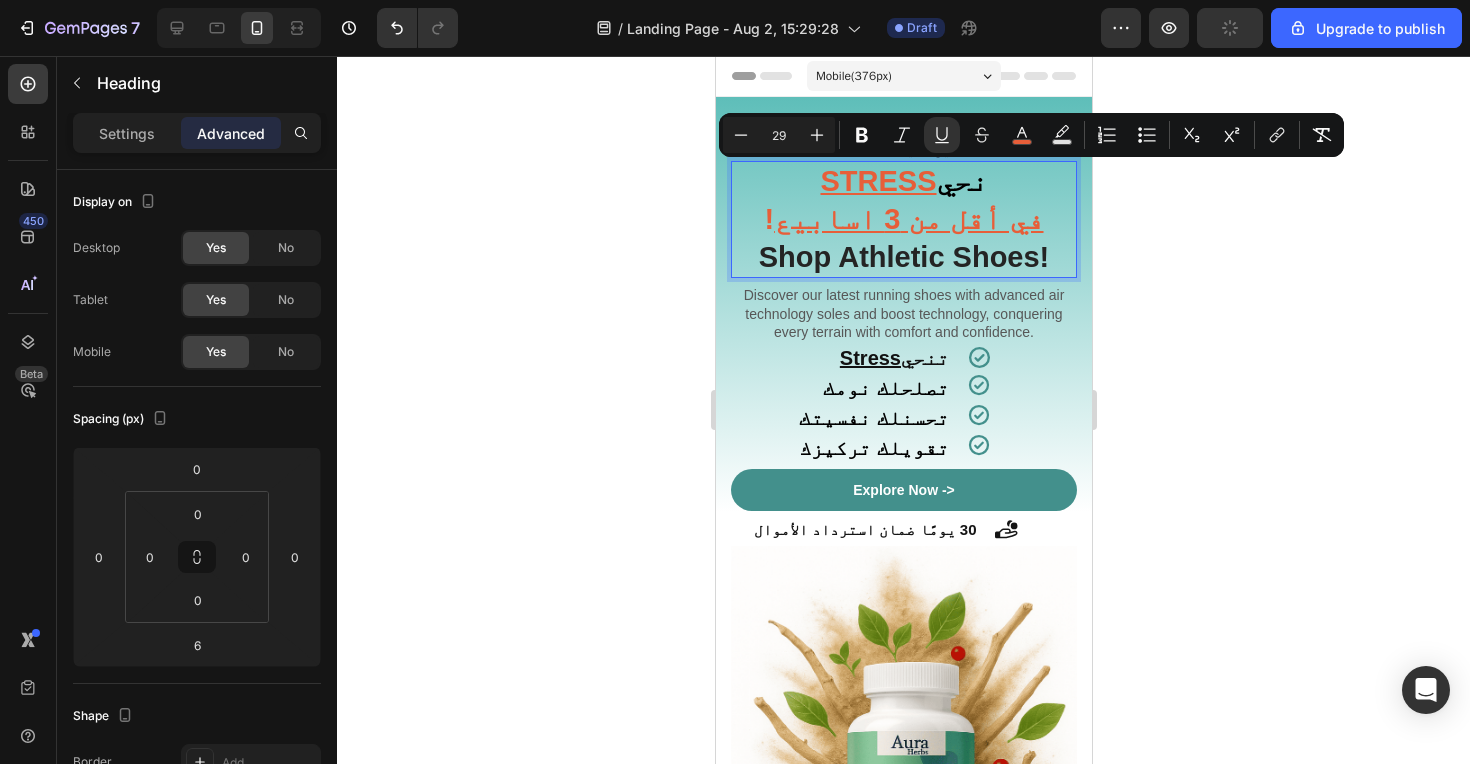 click on "‫نحي" at bounding box center [961, 181] 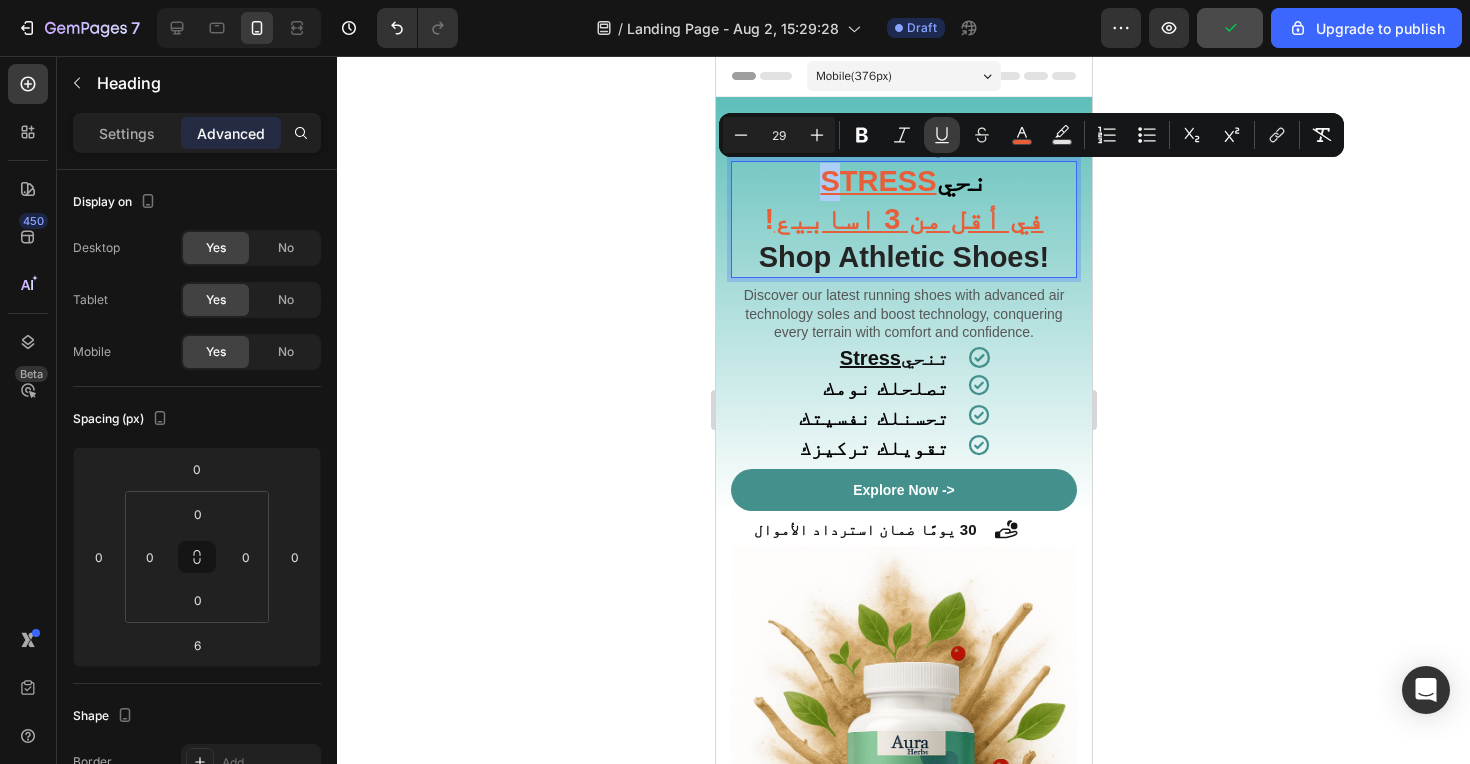 click 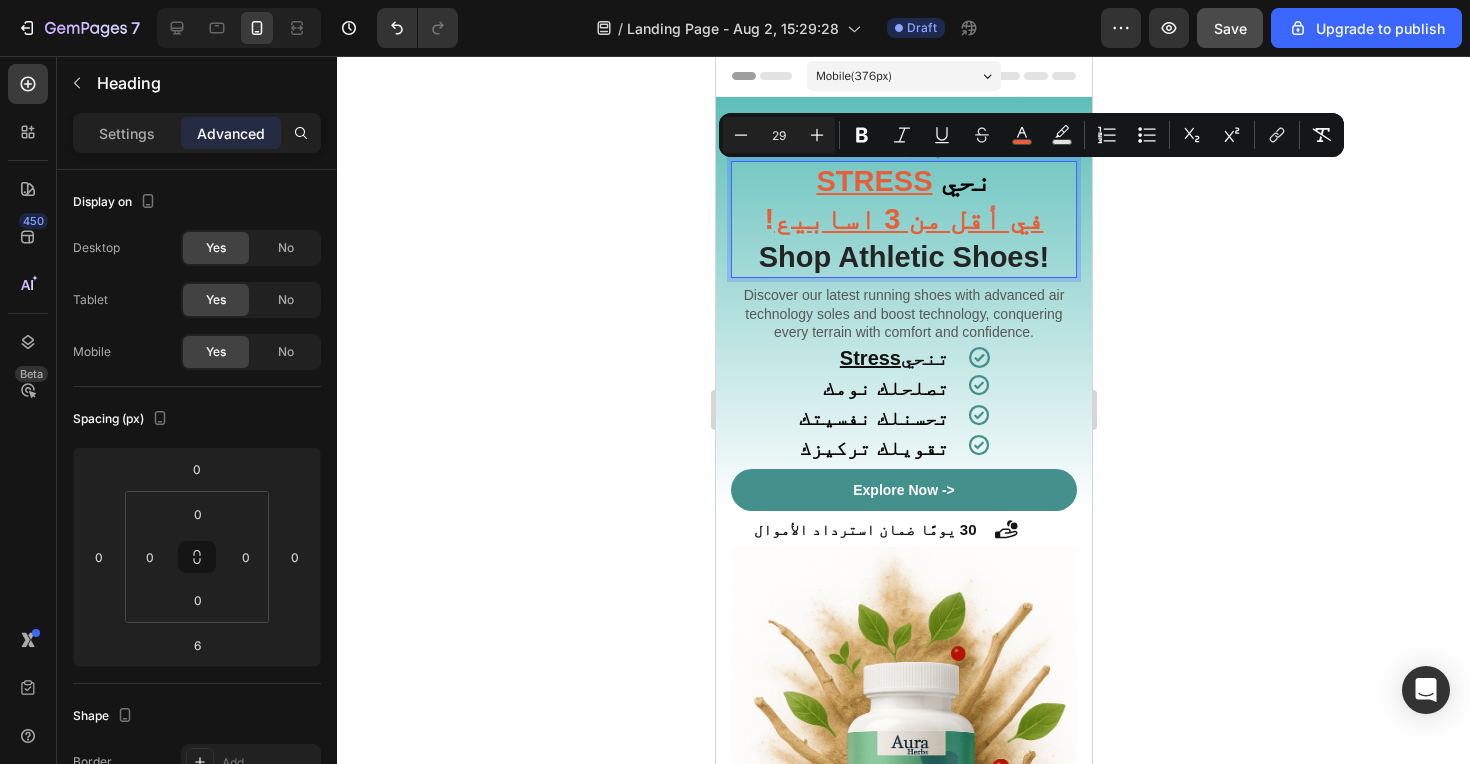 click 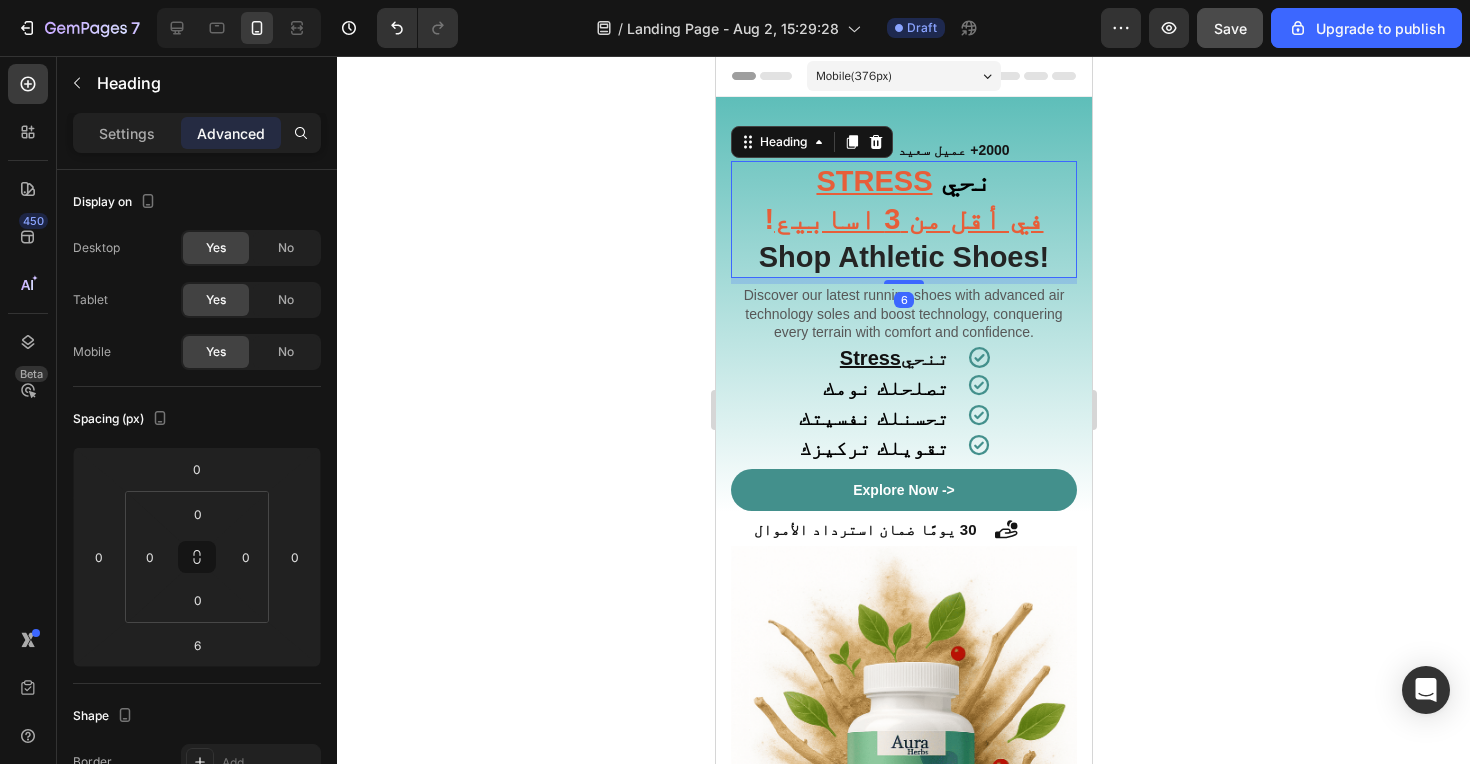 click on "⁠⁠⁠⁠⁠⁠⁠ ‫نحي   STRESS  ! في أقل من 3 اسابيع‬ Shop Athletic Shoes!" at bounding box center [903, 219] 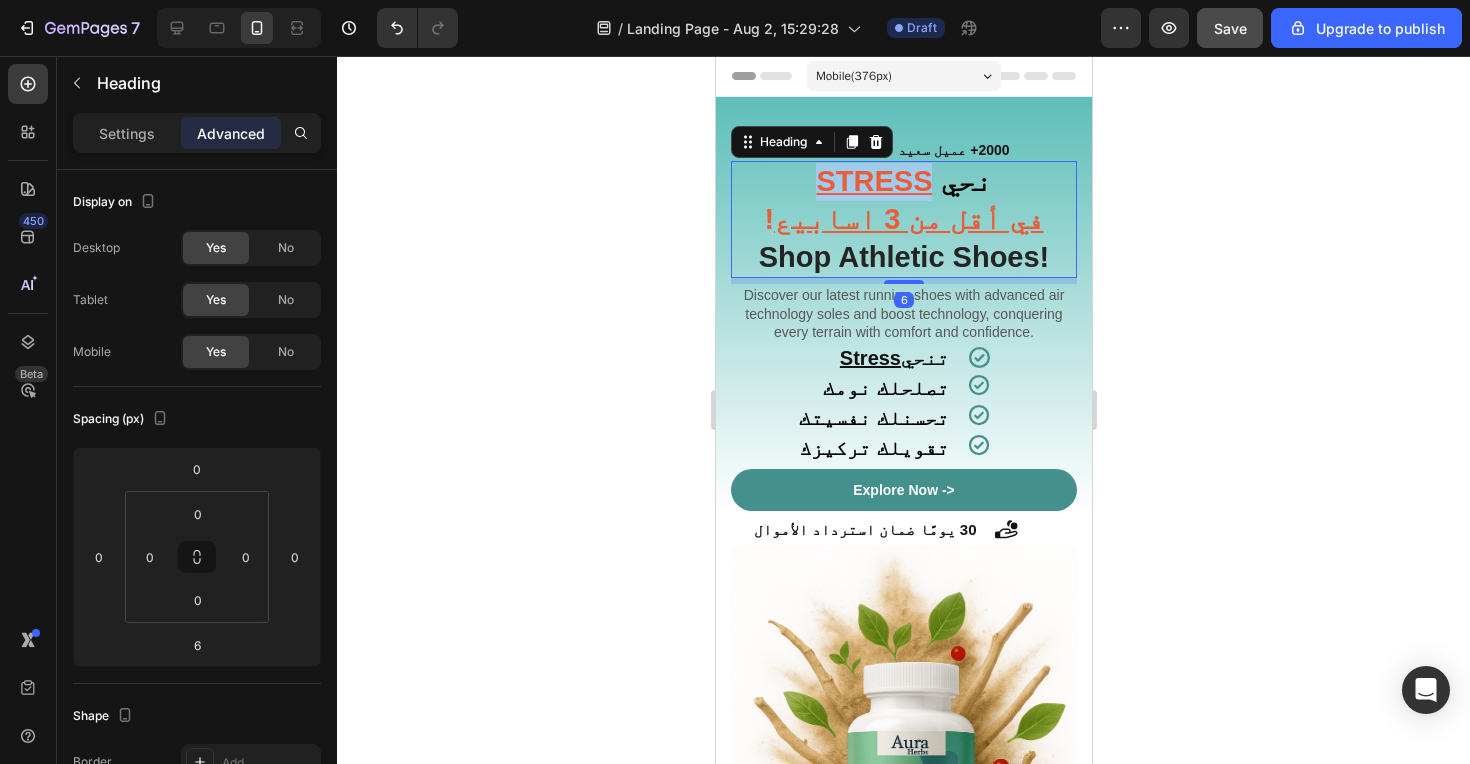 click on "STRESS" at bounding box center [873, 181] 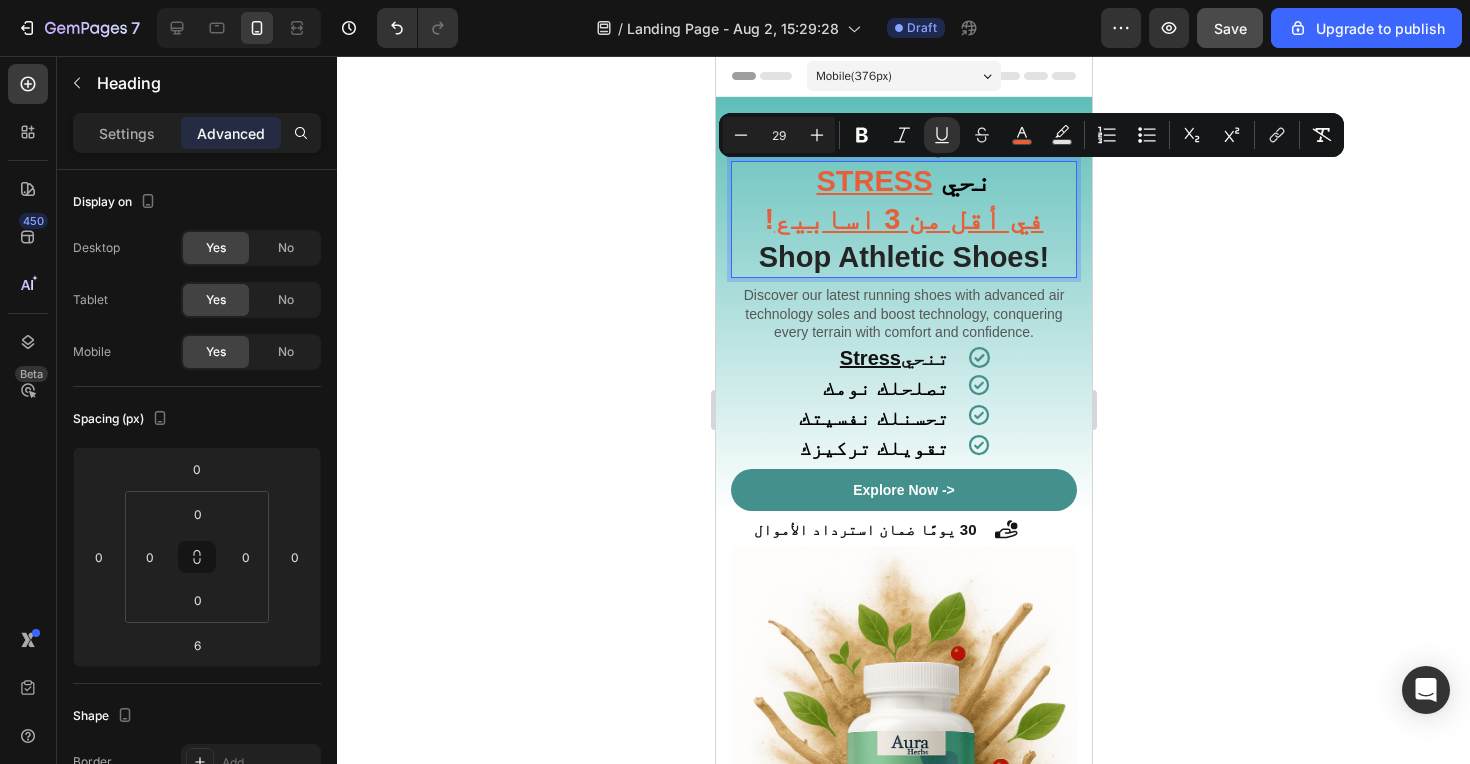 click on "STRESS" at bounding box center (873, 181) 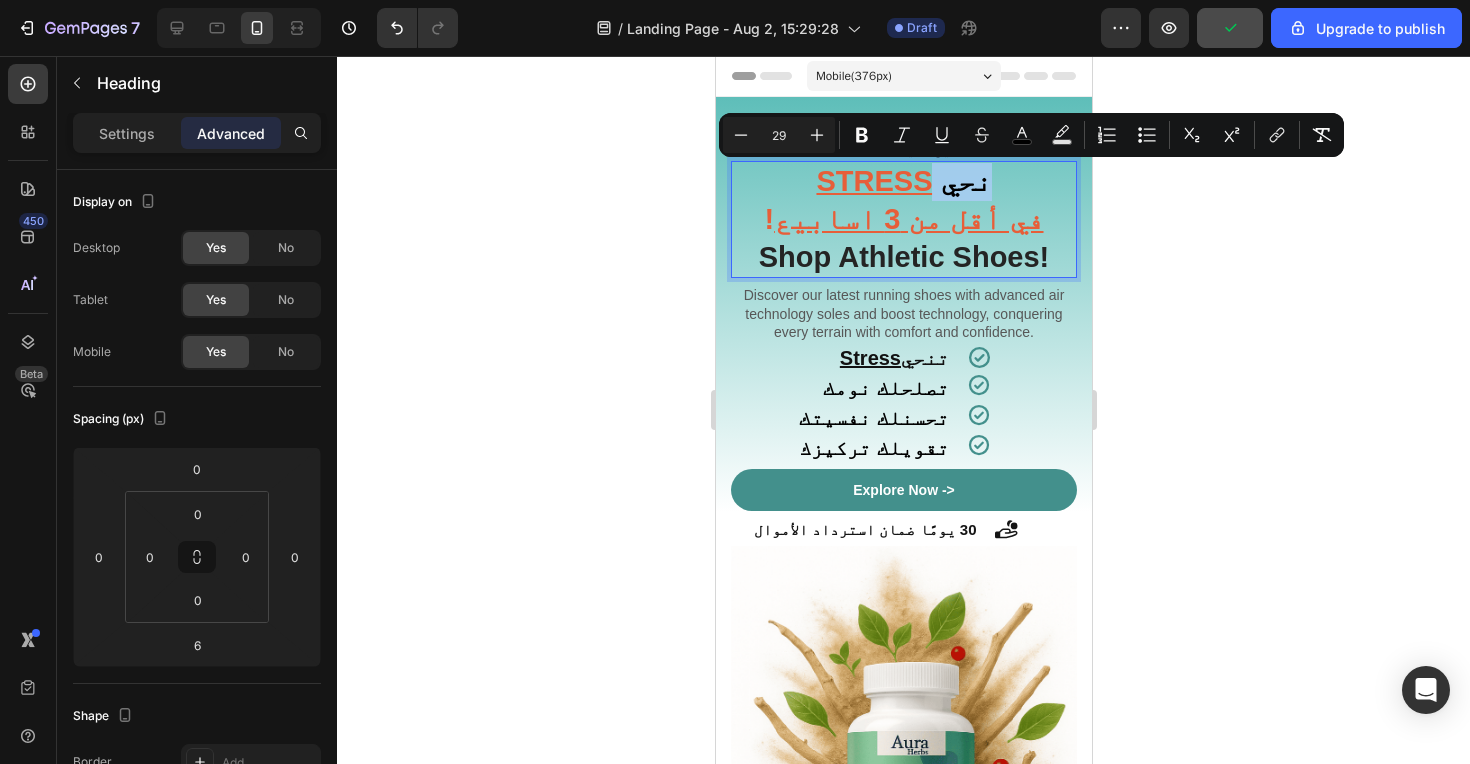 click on "‫نحي   STRESS  ! في أقل من 3 اسابيع‬ Shop Athletic Shoes!" at bounding box center [903, 219] 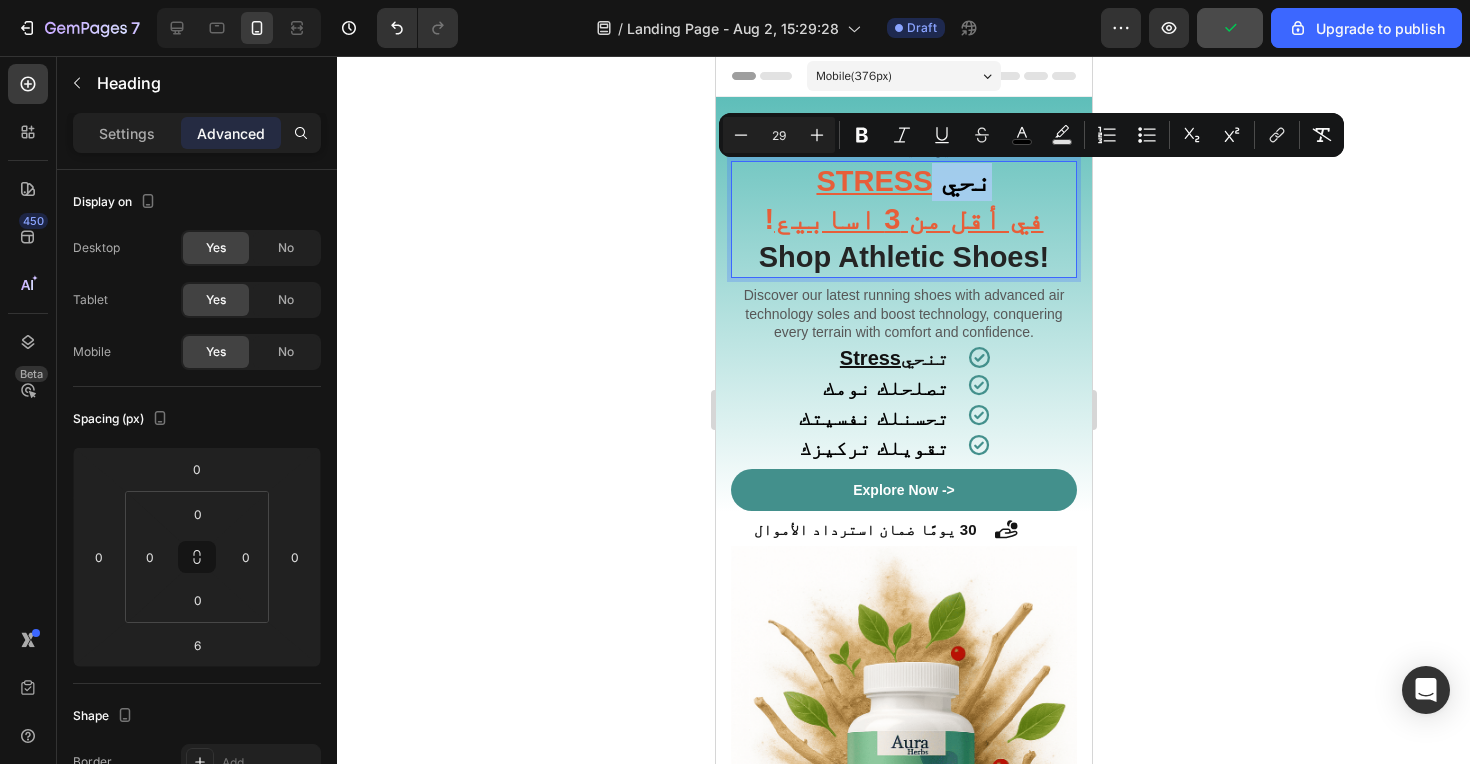 click on "‫نحي   STRESS  ! في أقل من 3 اسابيع‬ Shop Athletic Shoes!" at bounding box center (903, 219) 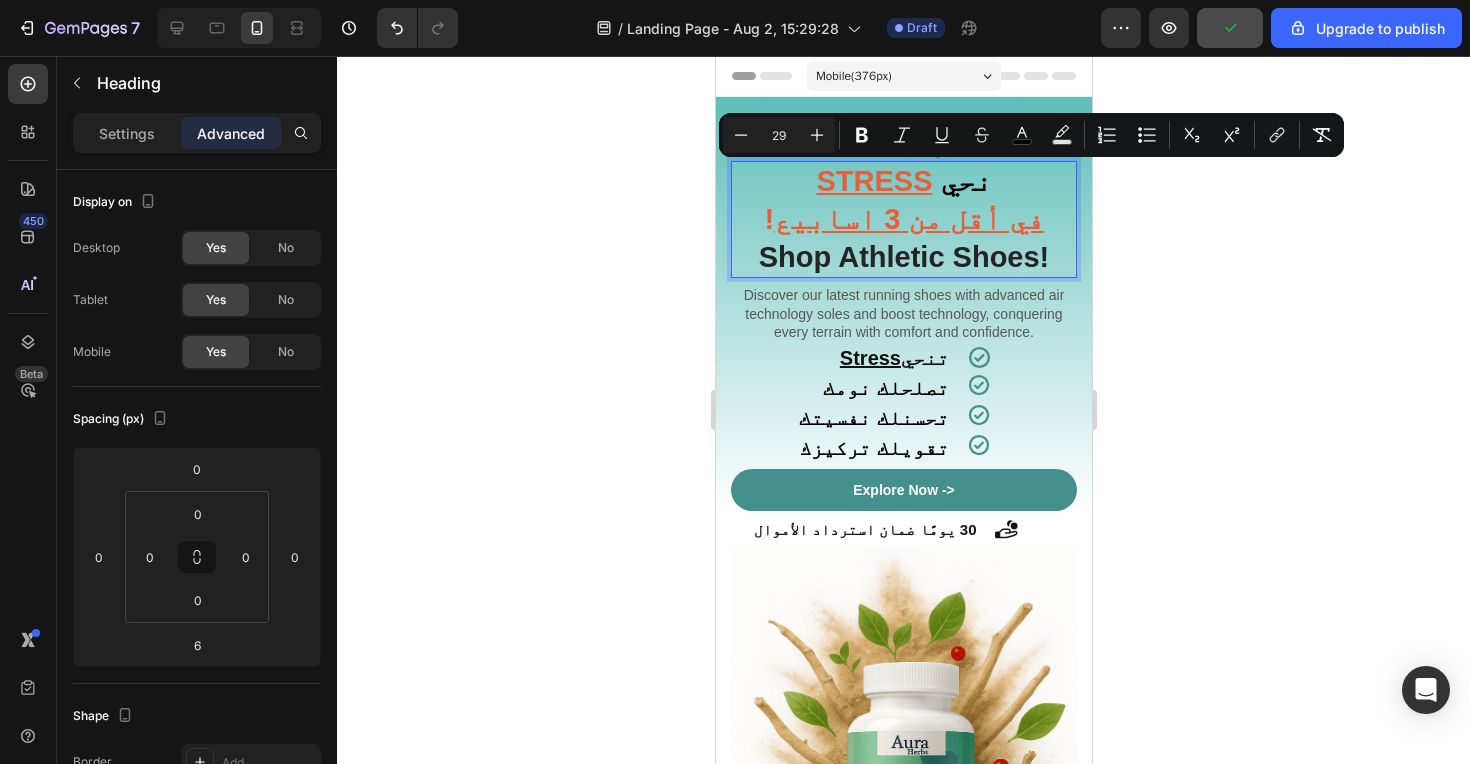 click on "‫نحي   STRESS  ! في أقل من 3 اسابيع‬ Shop Athletic Shoes!" at bounding box center (903, 219) 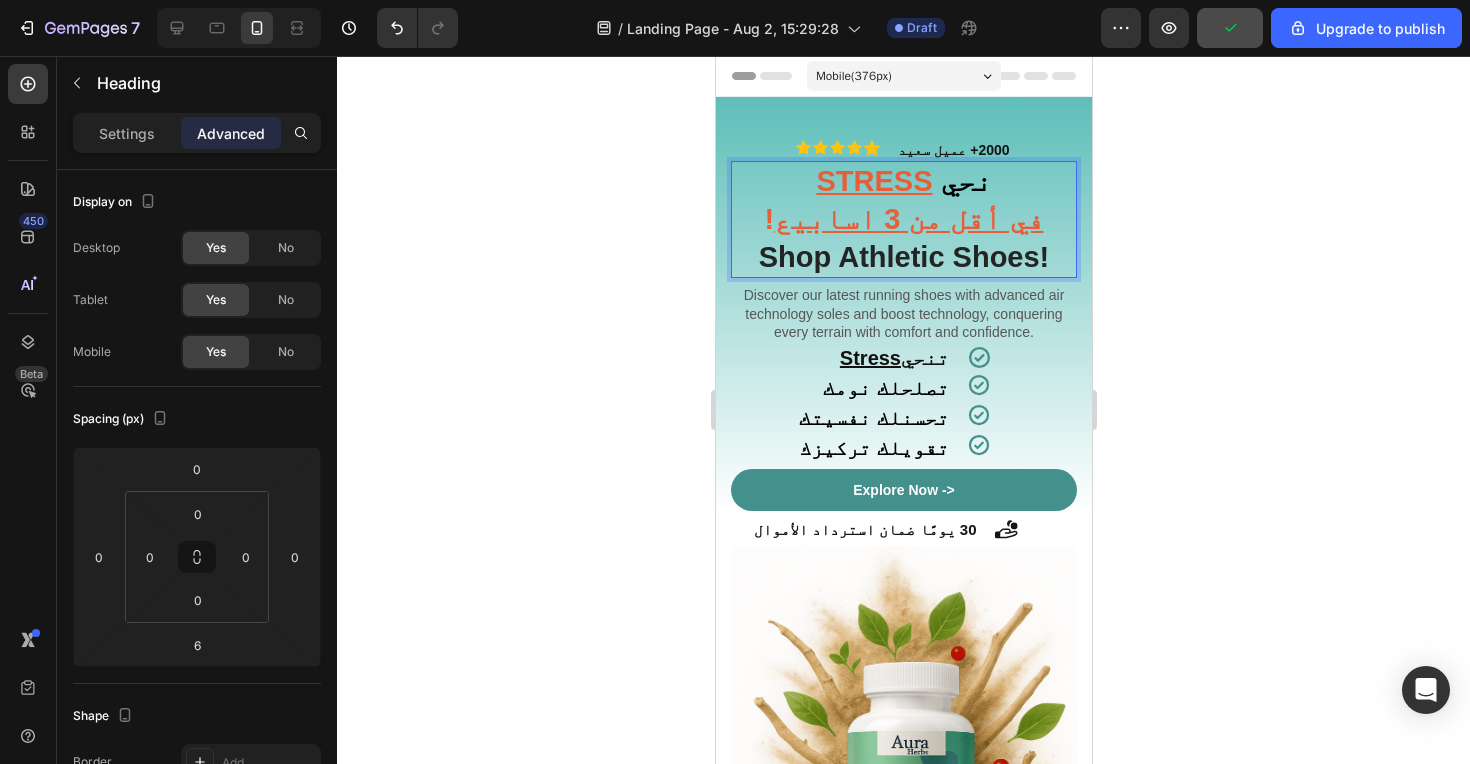 click on "STRESS" at bounding box center (873, 181) 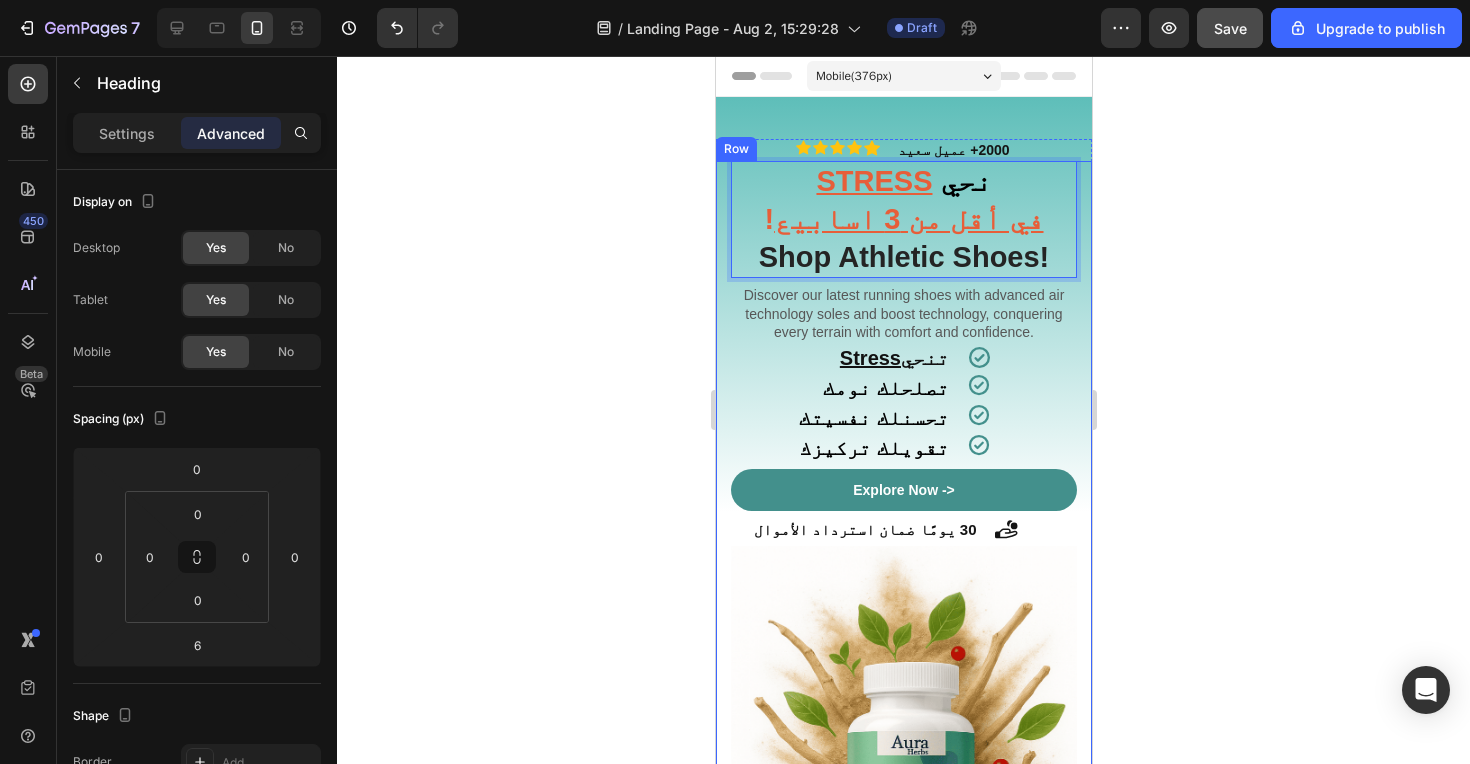 click 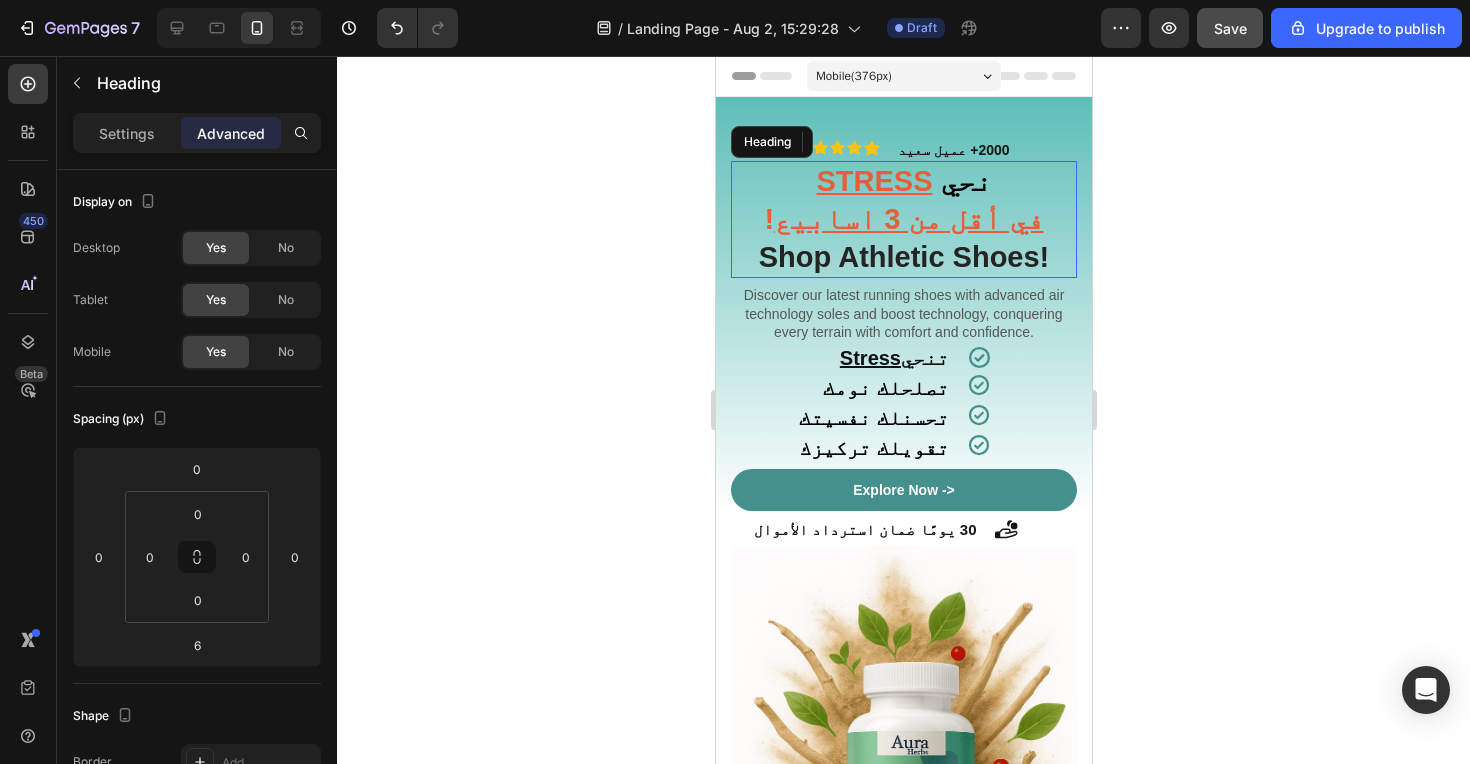 click on "⁠⁠⁠⁠⁠⁠⁠ ‫نحي   STRESS  ! في أقل من 3 اسابيع‬ Shop Athletic Shoes!" at bounding box center [903, 219] 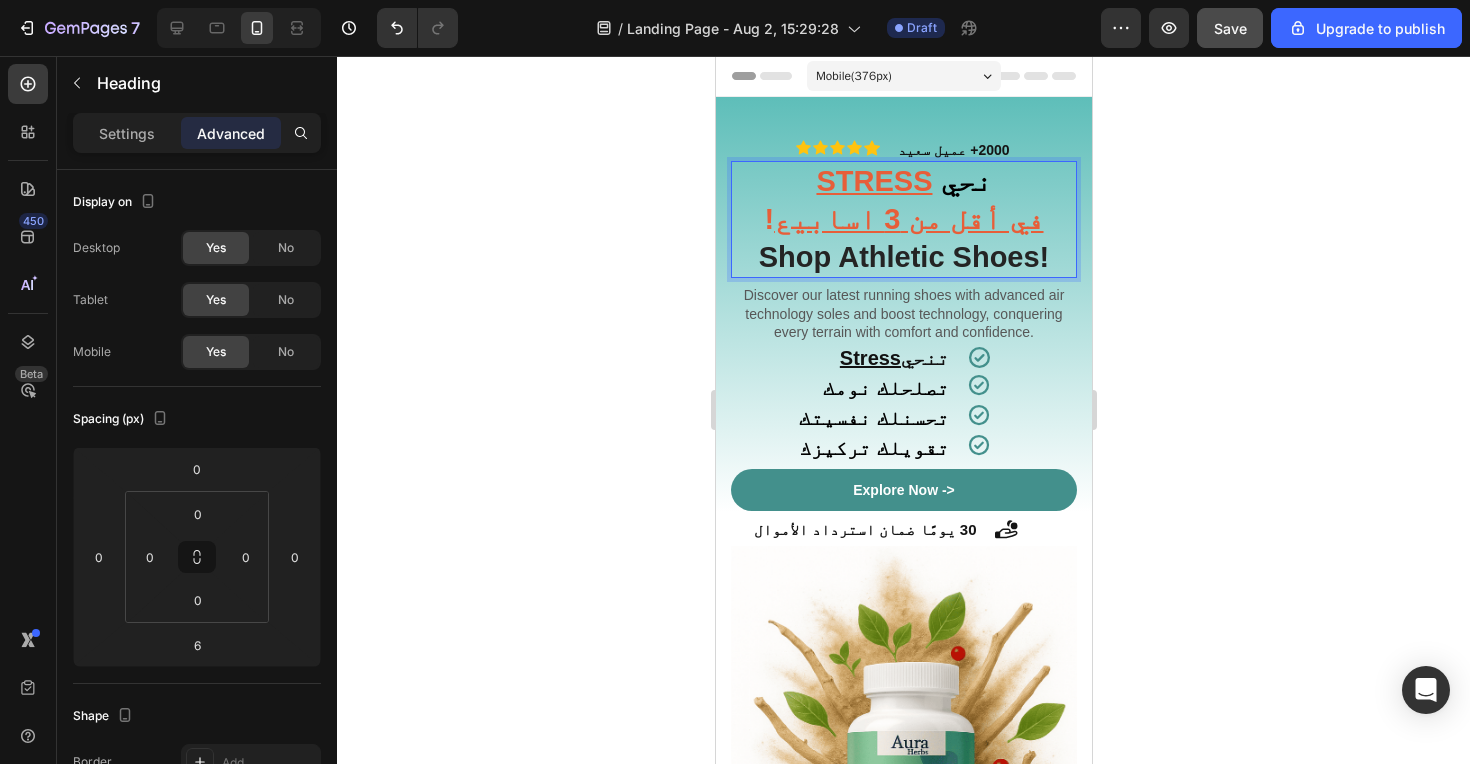click on "‫نحي   STRESS  ! في أقل من 3 اسابيع‬ Shop Athletic Shoes!" at bounding box center [903, 219] 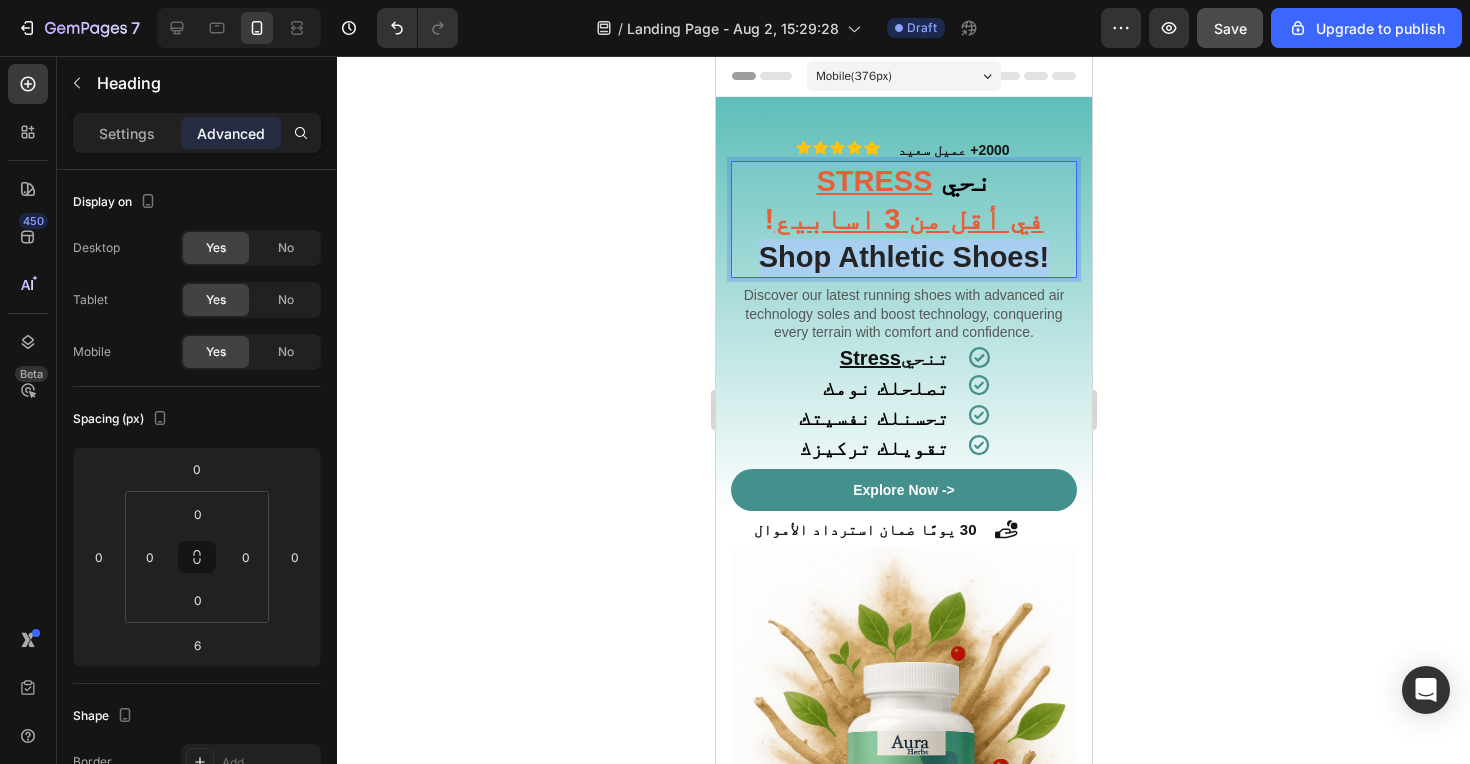 drag, startPoint x: 1051, startPoint y: 260, endPoint x: 750, endPoint y: 260, distance: 301 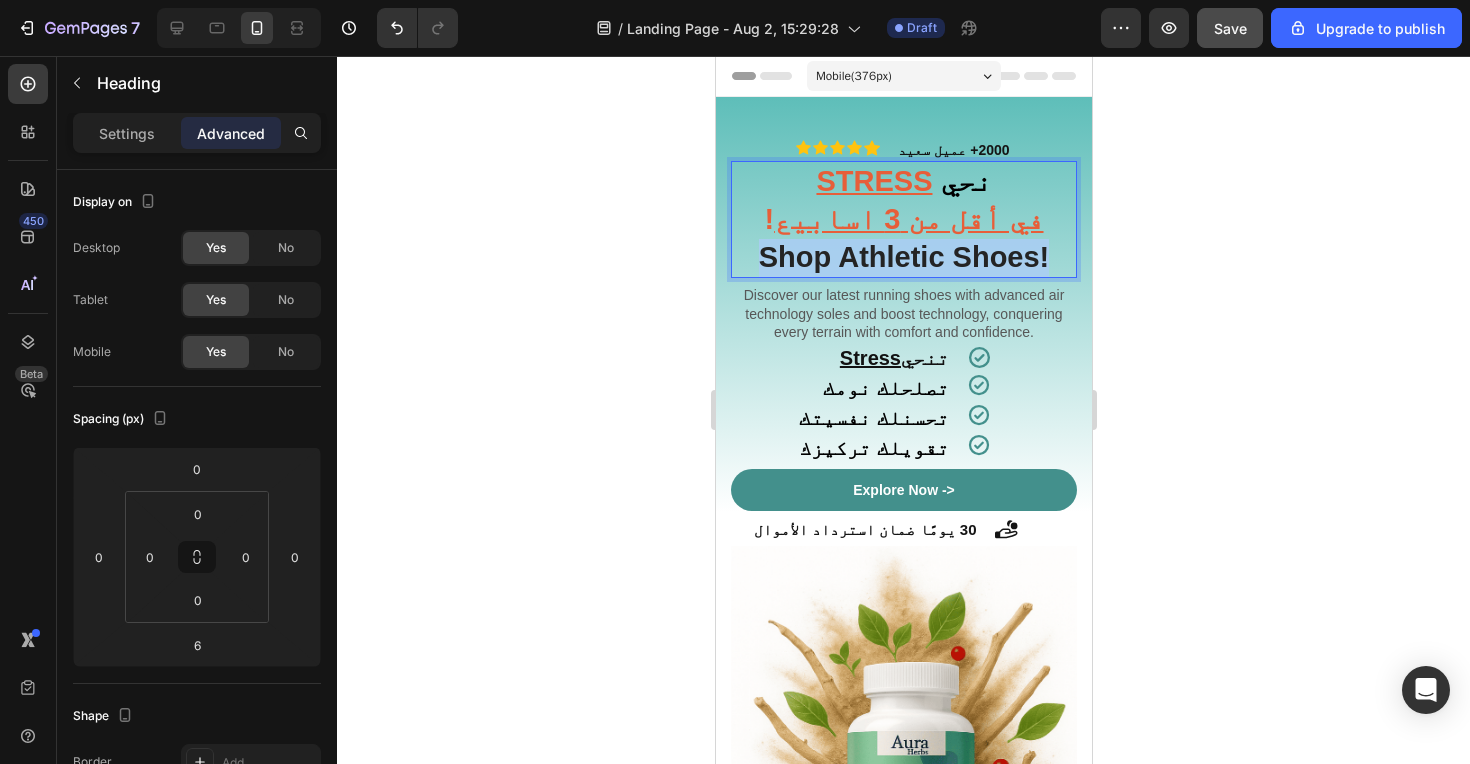 click on "‫نحي   STRESS  ! في أقل من 3 اسابيع‬ Shop Athletic Shoes!" at bounding box center [903, 219] 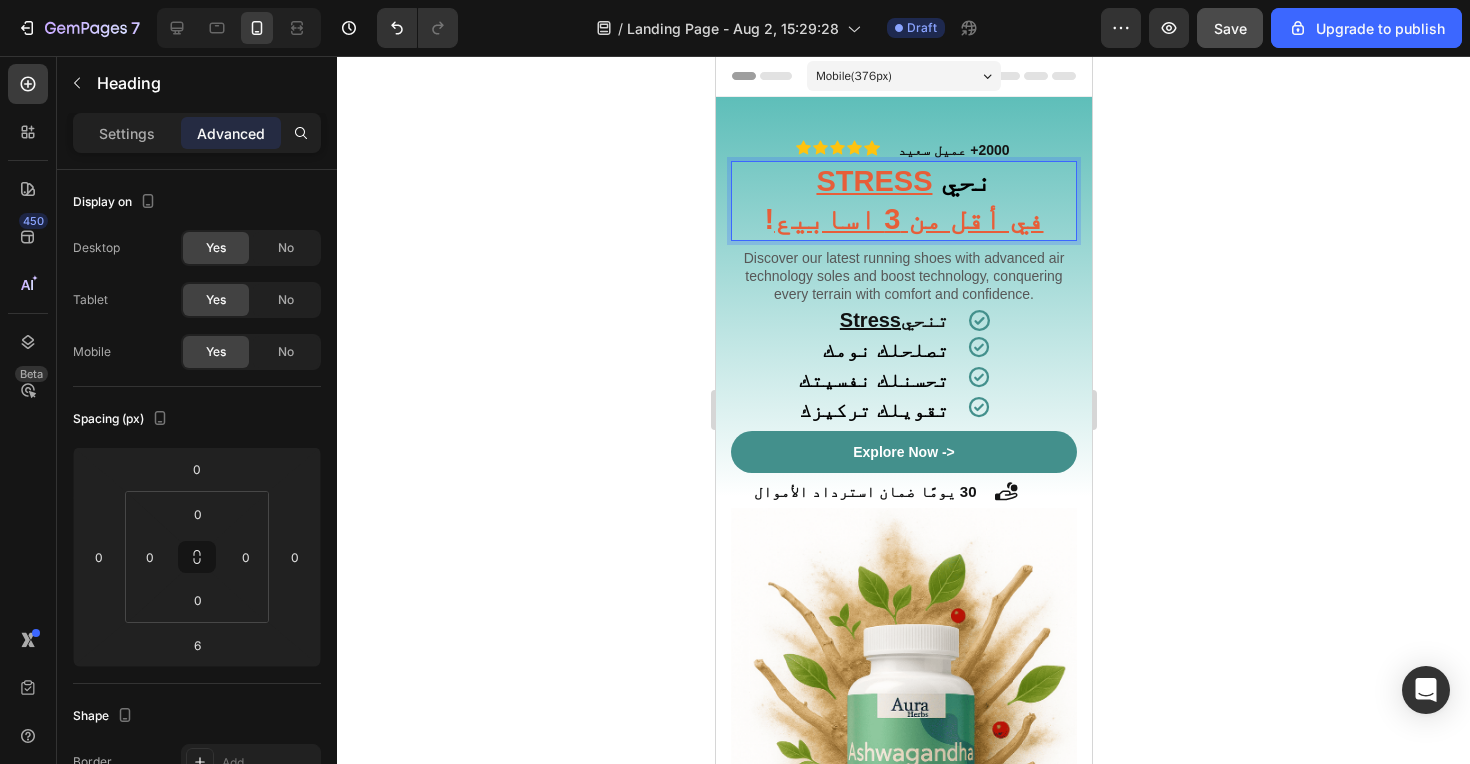 click 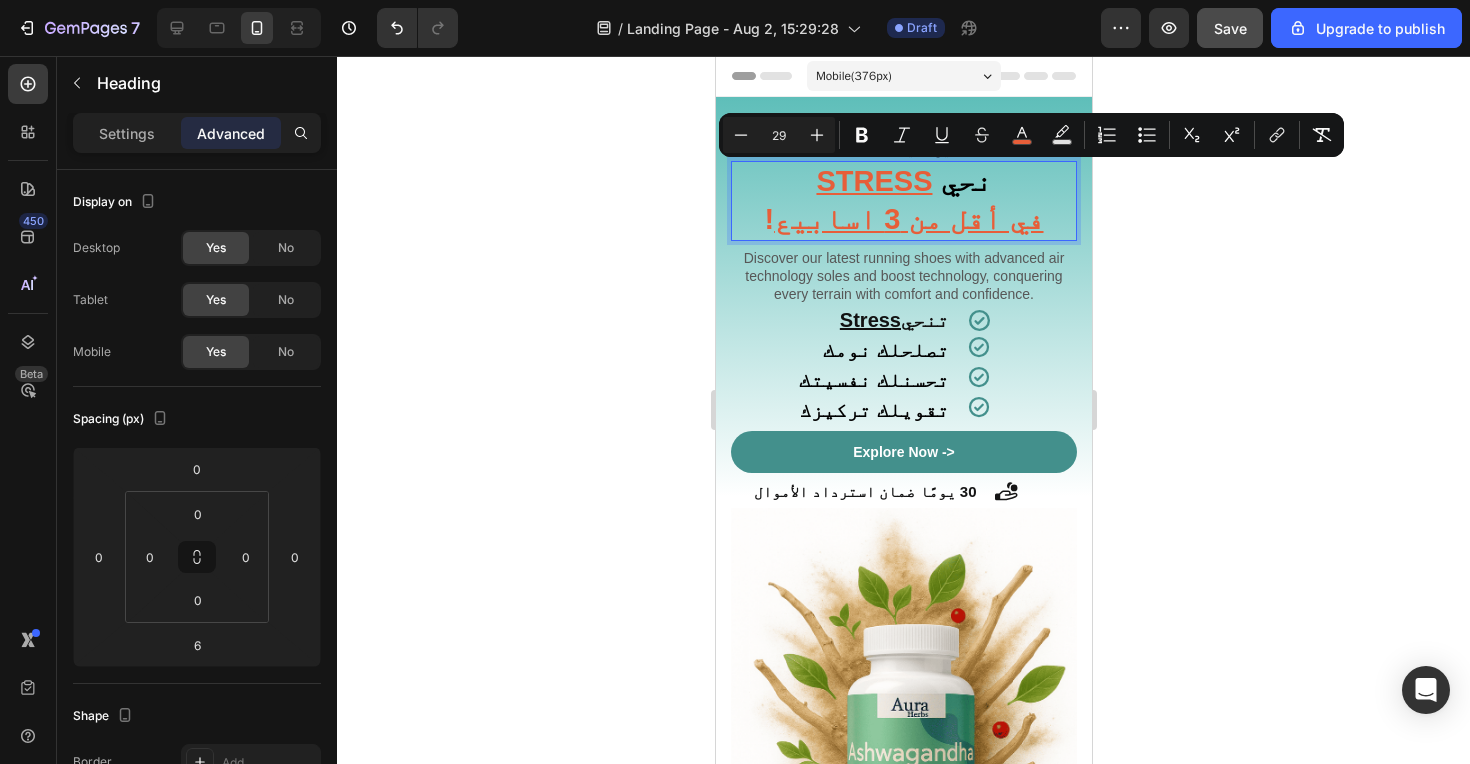click on "STRESS" at bounding box center [873, 181] 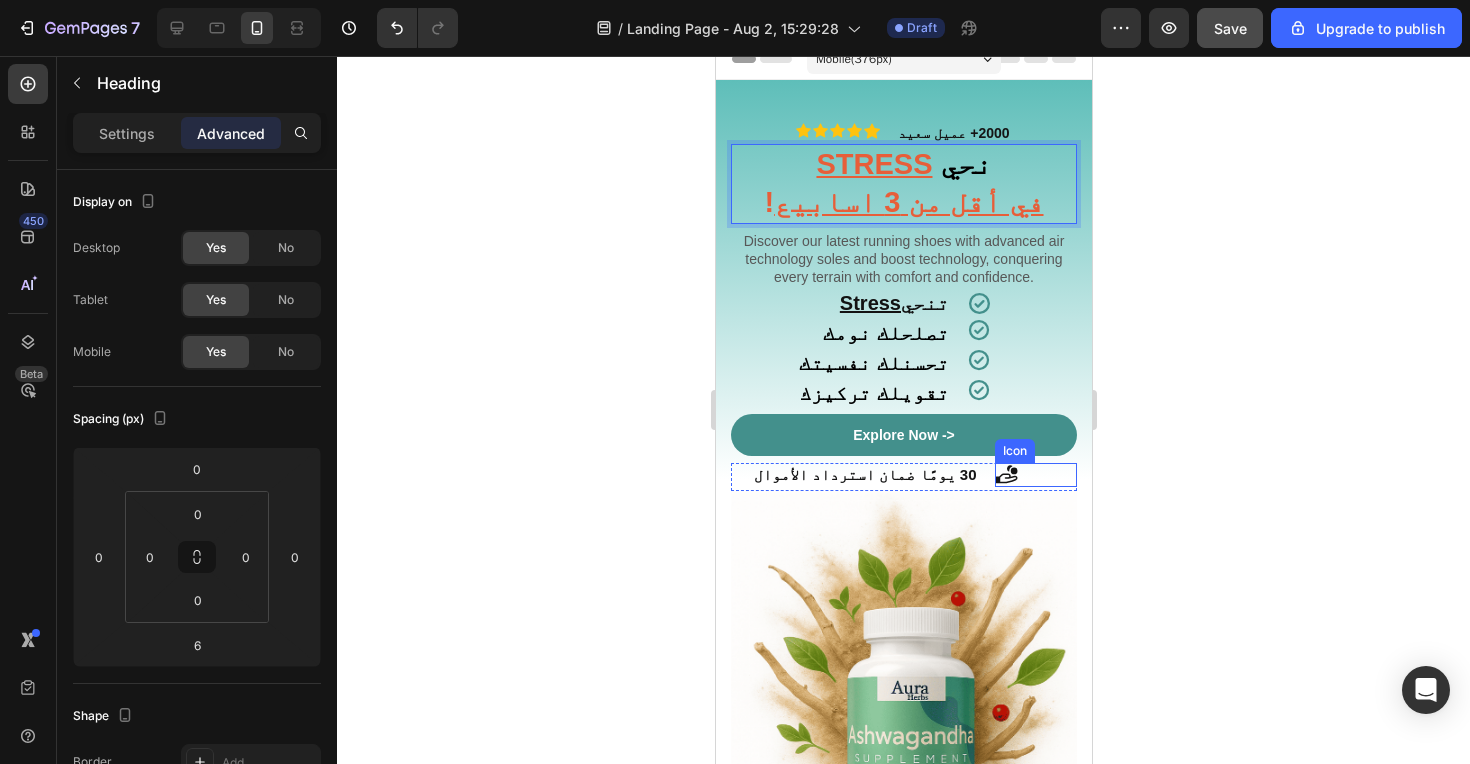 scroll, scrollTop: 13, scrollLeft: 0, axis: vertical 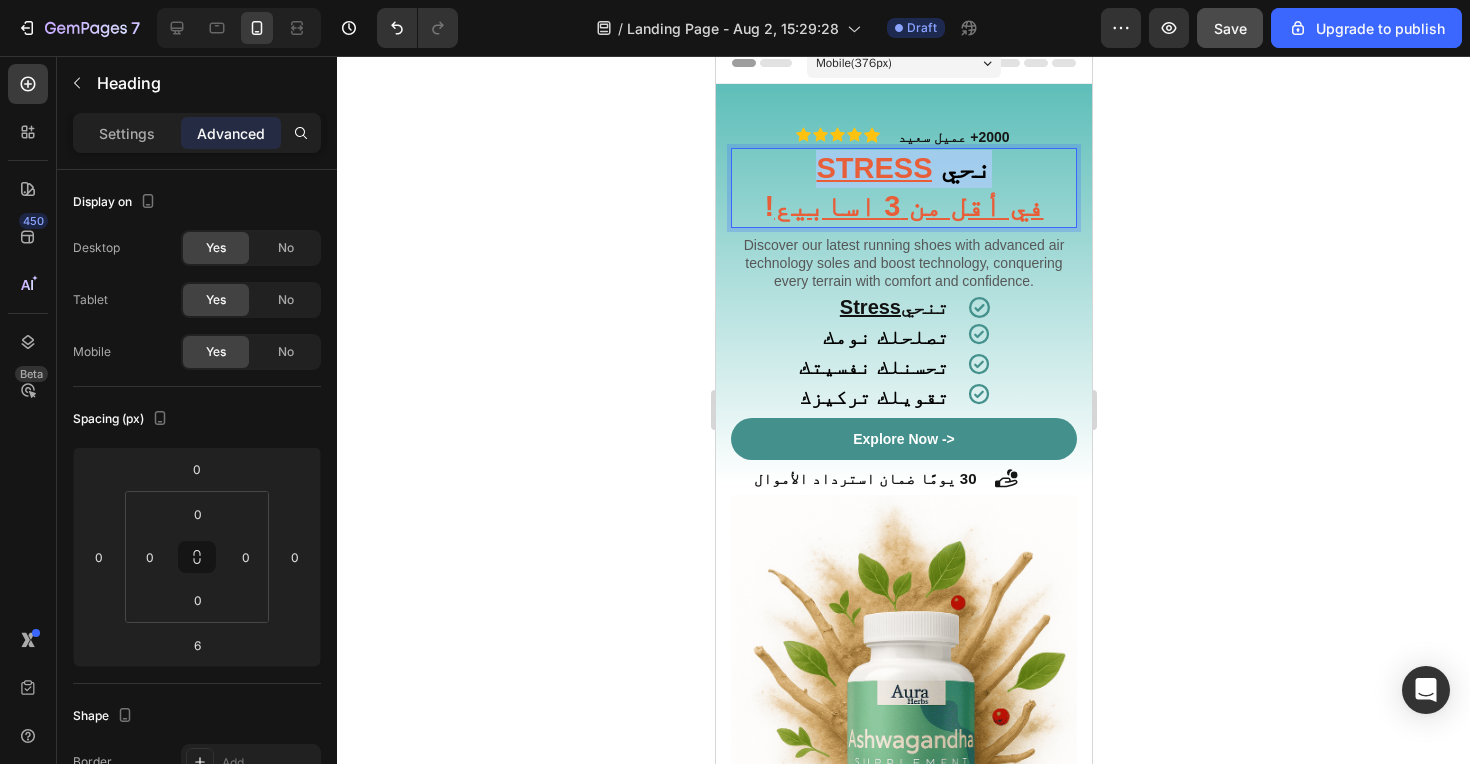 drag, startPoint x: 931, startPoint y: 169, endPoint x: 811, endPoint y: 168, distance: 120.004166 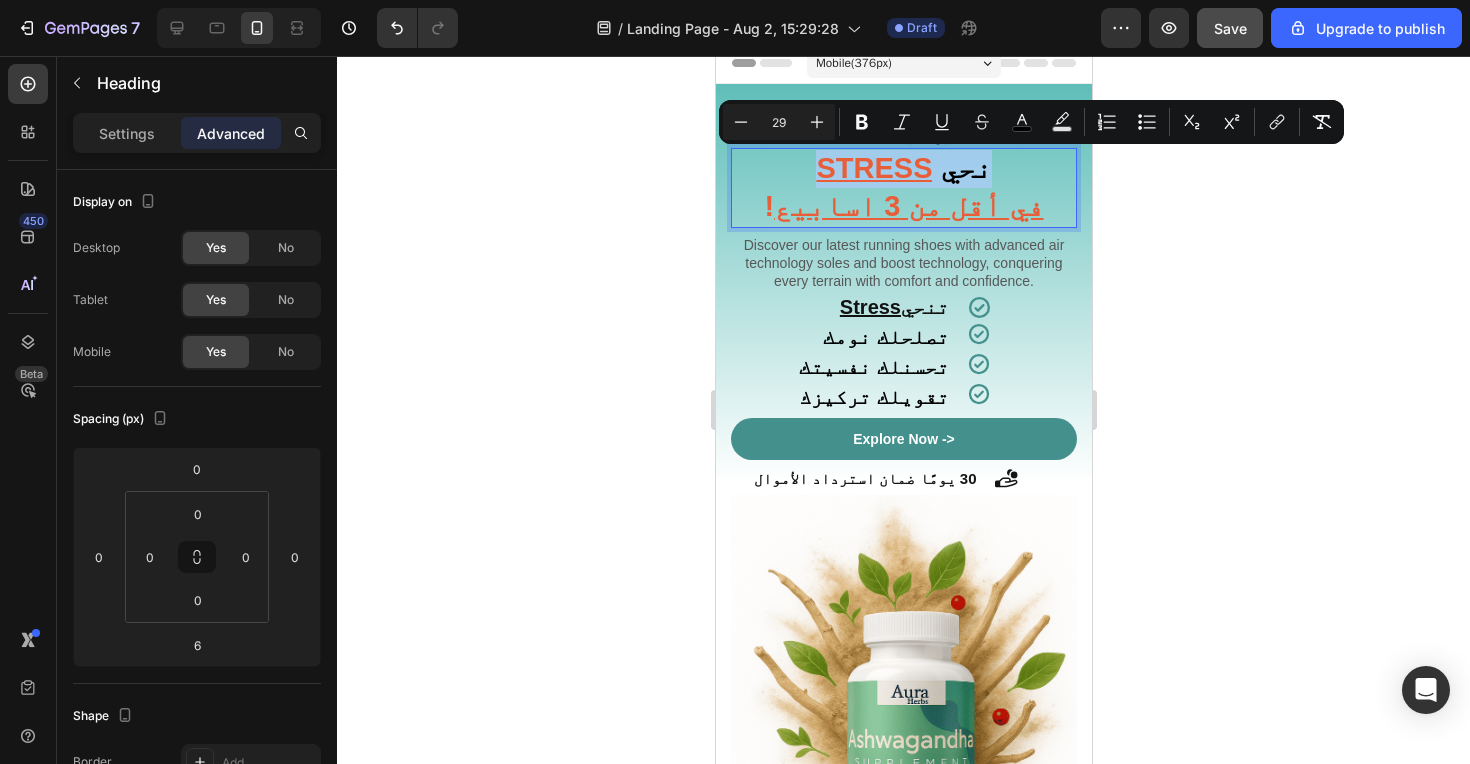 click on "STRESS" at bounding box center (873, 168) 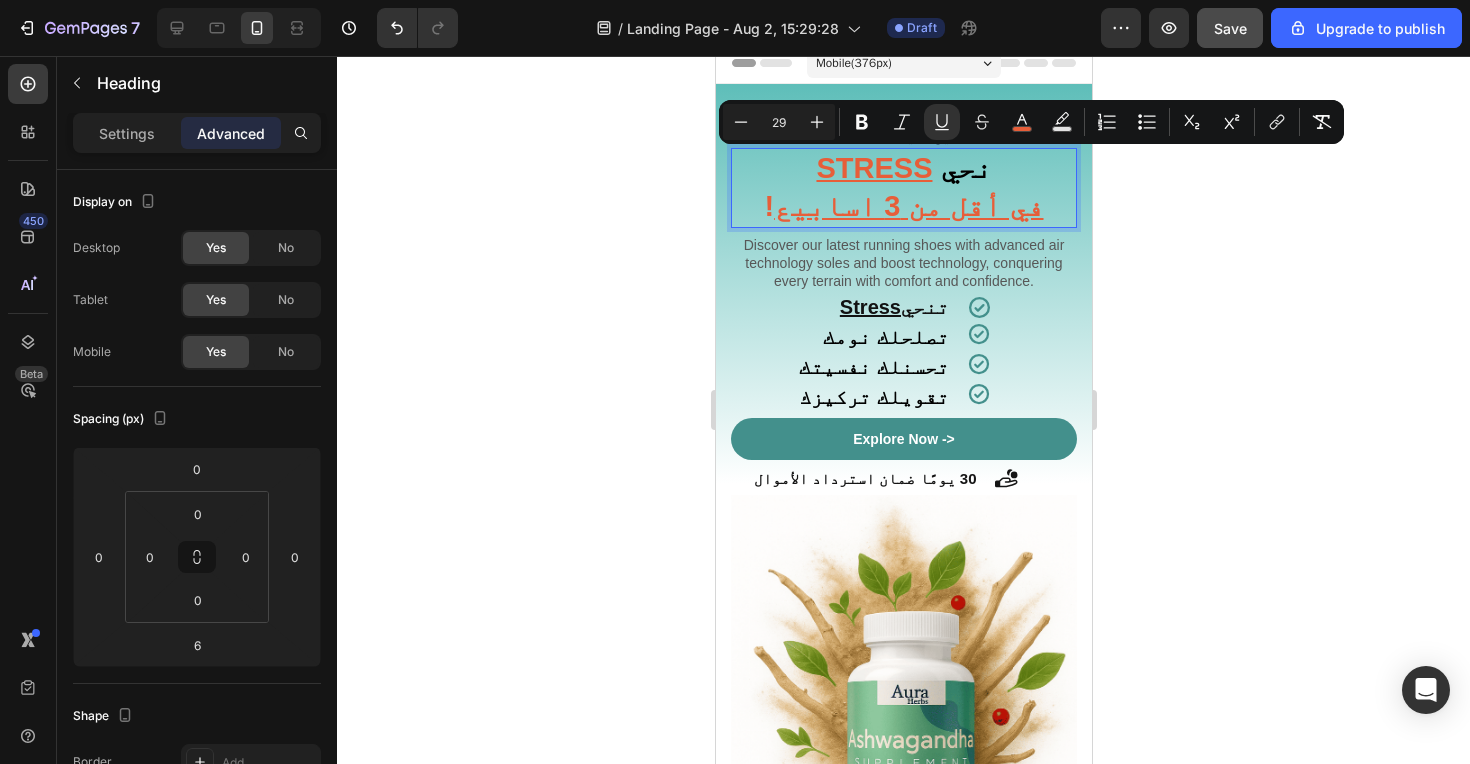 drag, startPoint x: 811, startPoint y: 168, endPoint x: 825, endPoint y: 173, distance: 14.866069 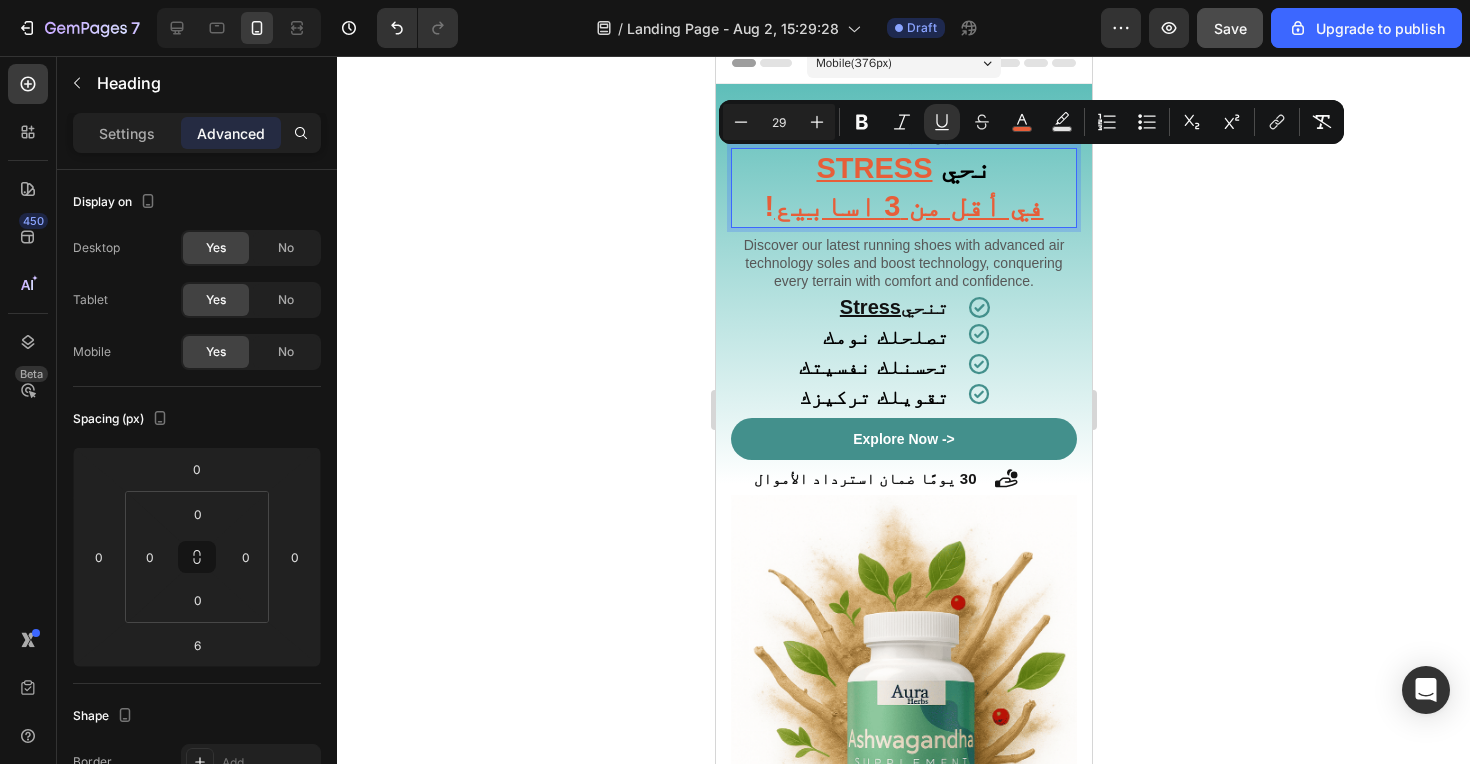 click on "STRESS" at bounding box center (873, 168) 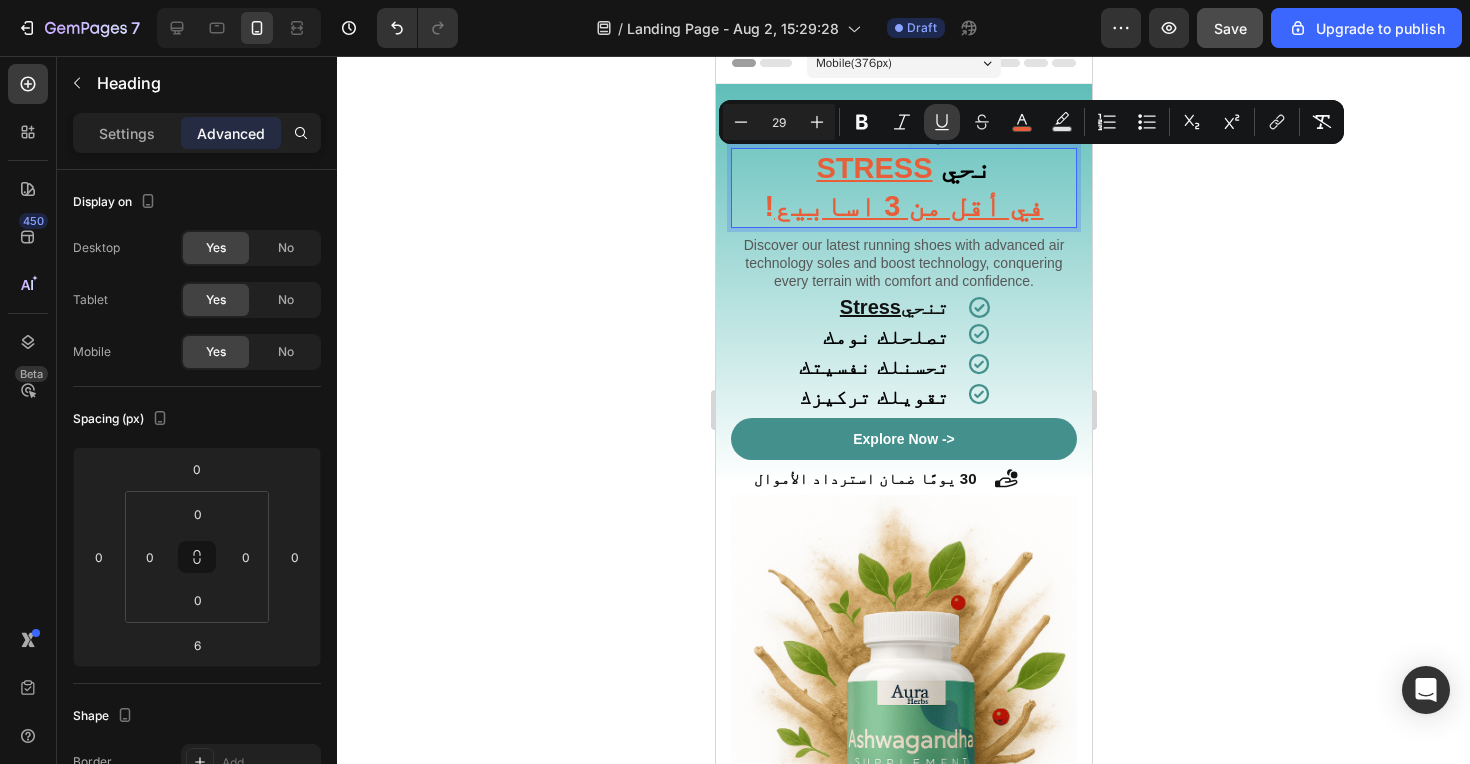click 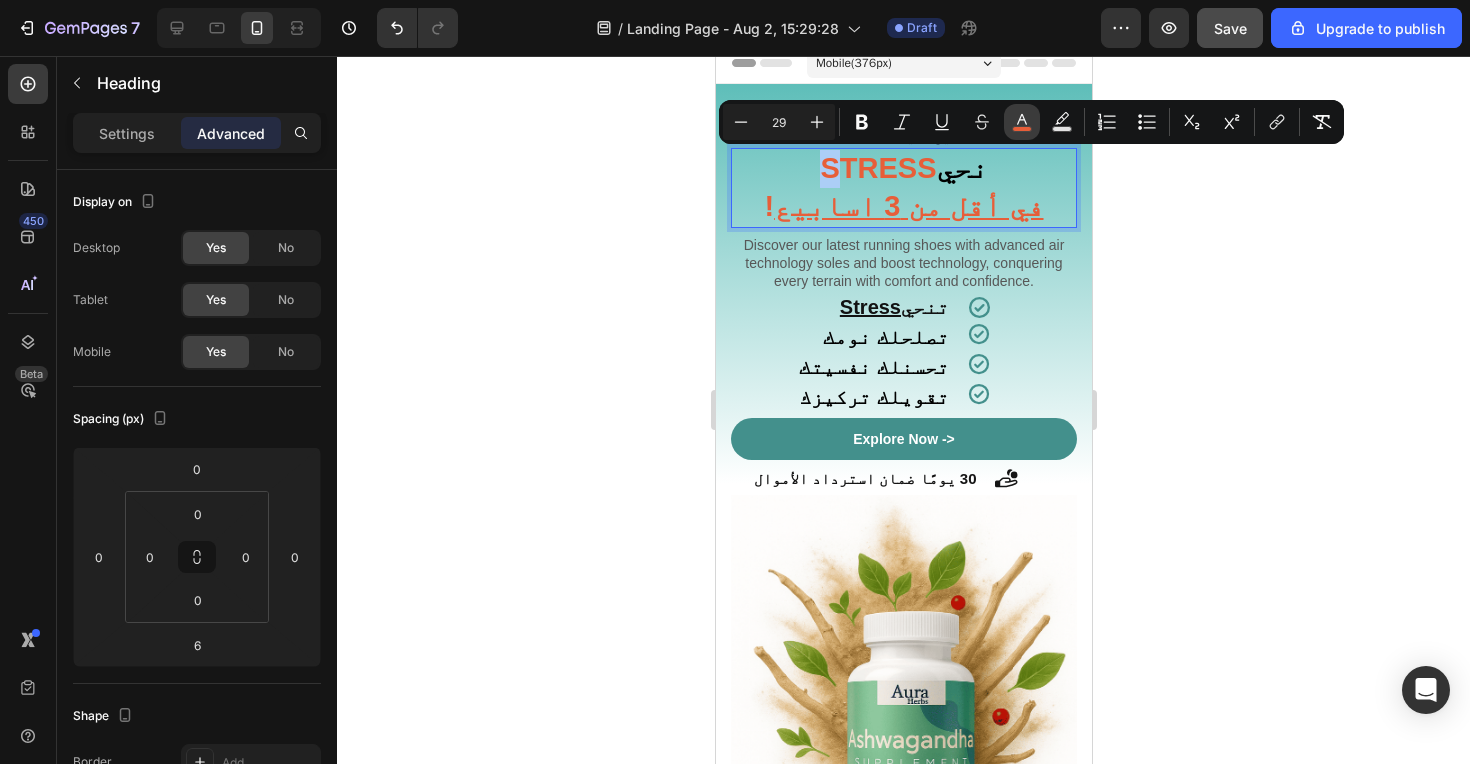 click 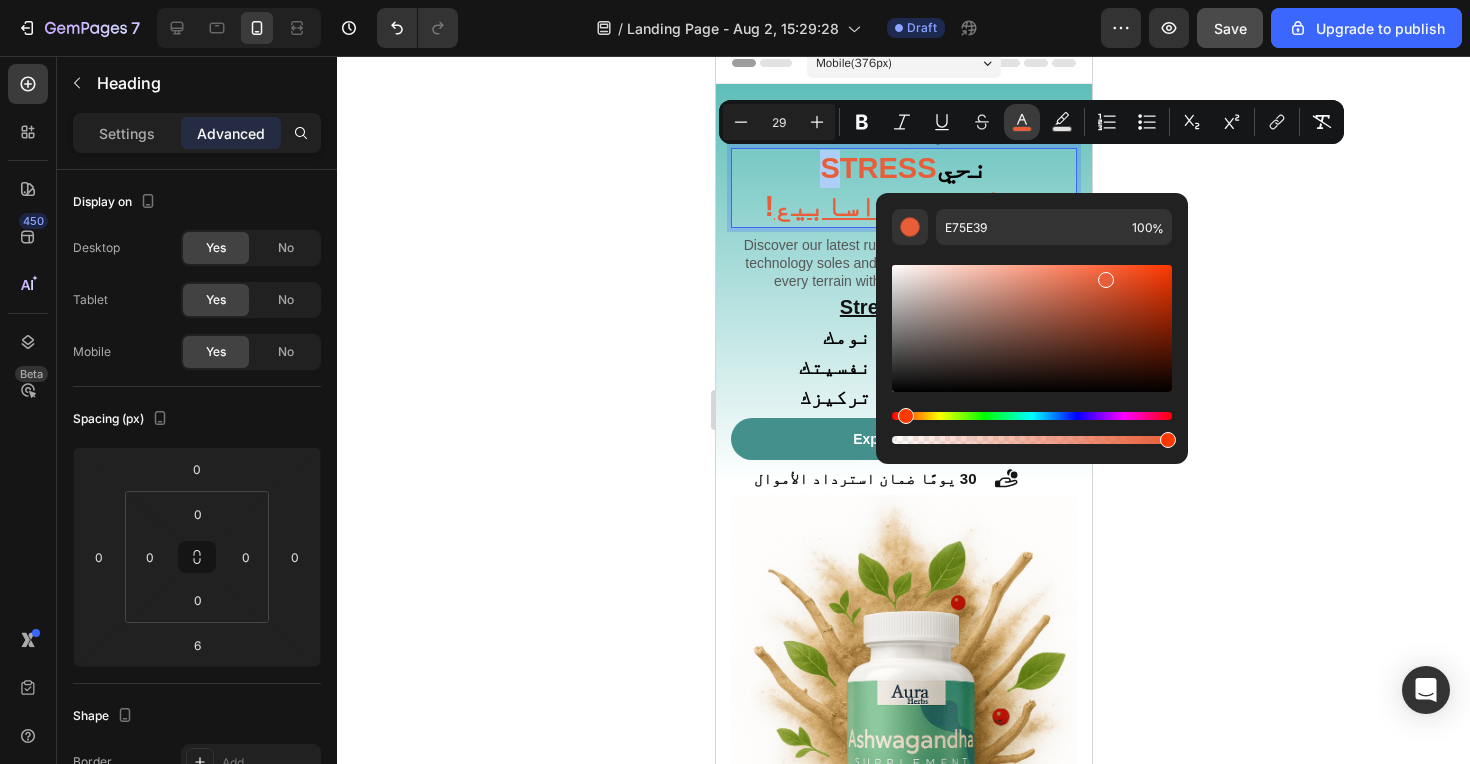 click 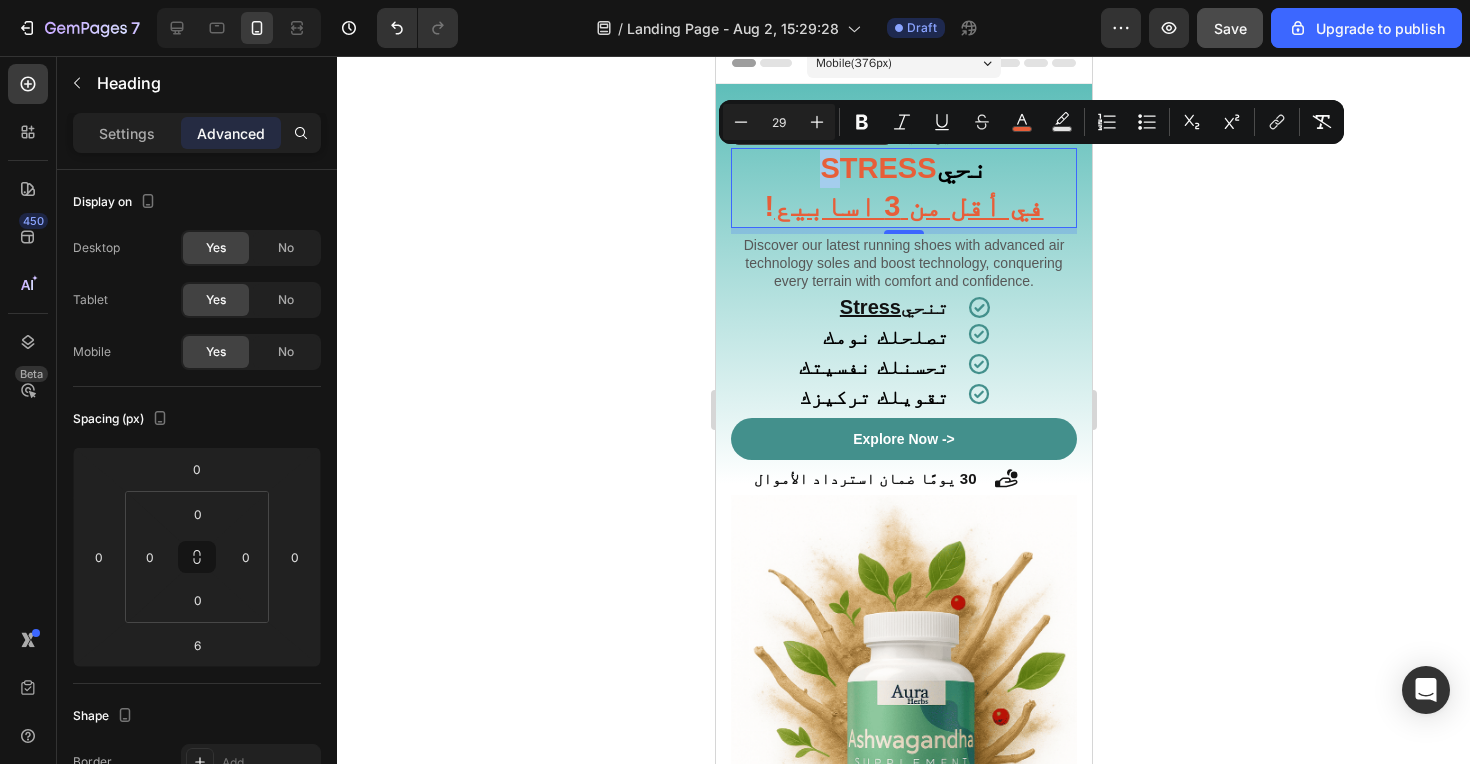 click on "STRESS" at bounding box center [877, 168] 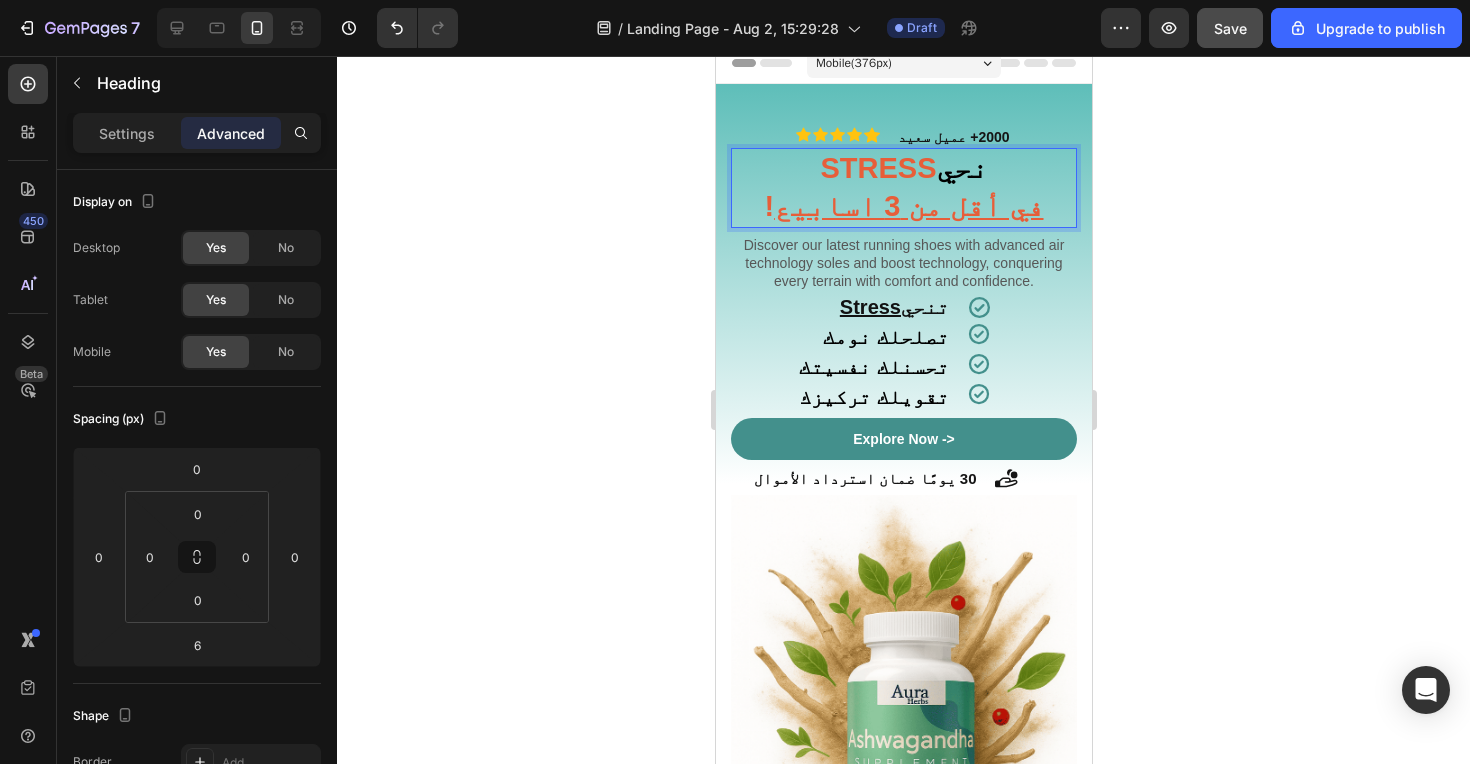 click on "STRESS" at bounding box center (877, 168) 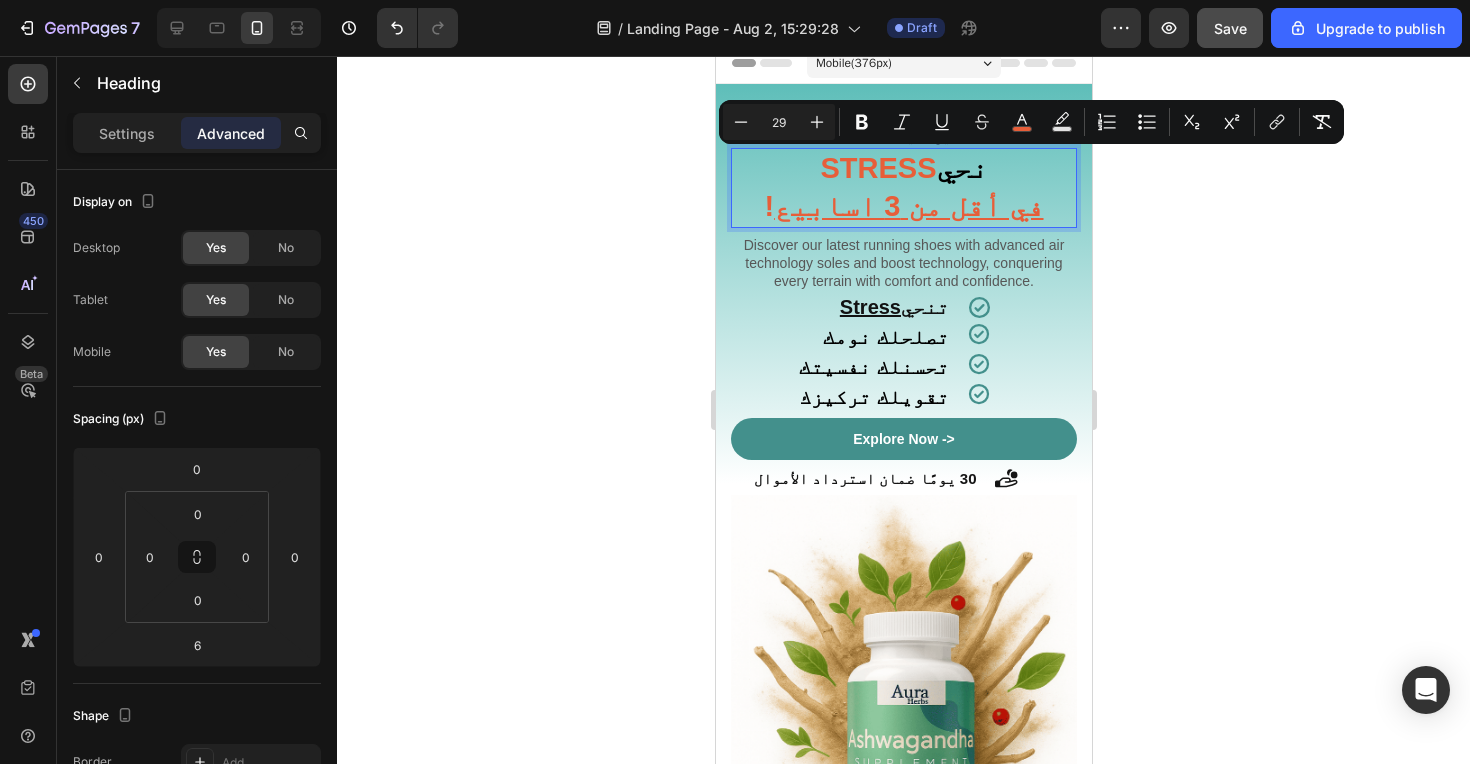 click on "STRESS" at bounding box center (877, 168) 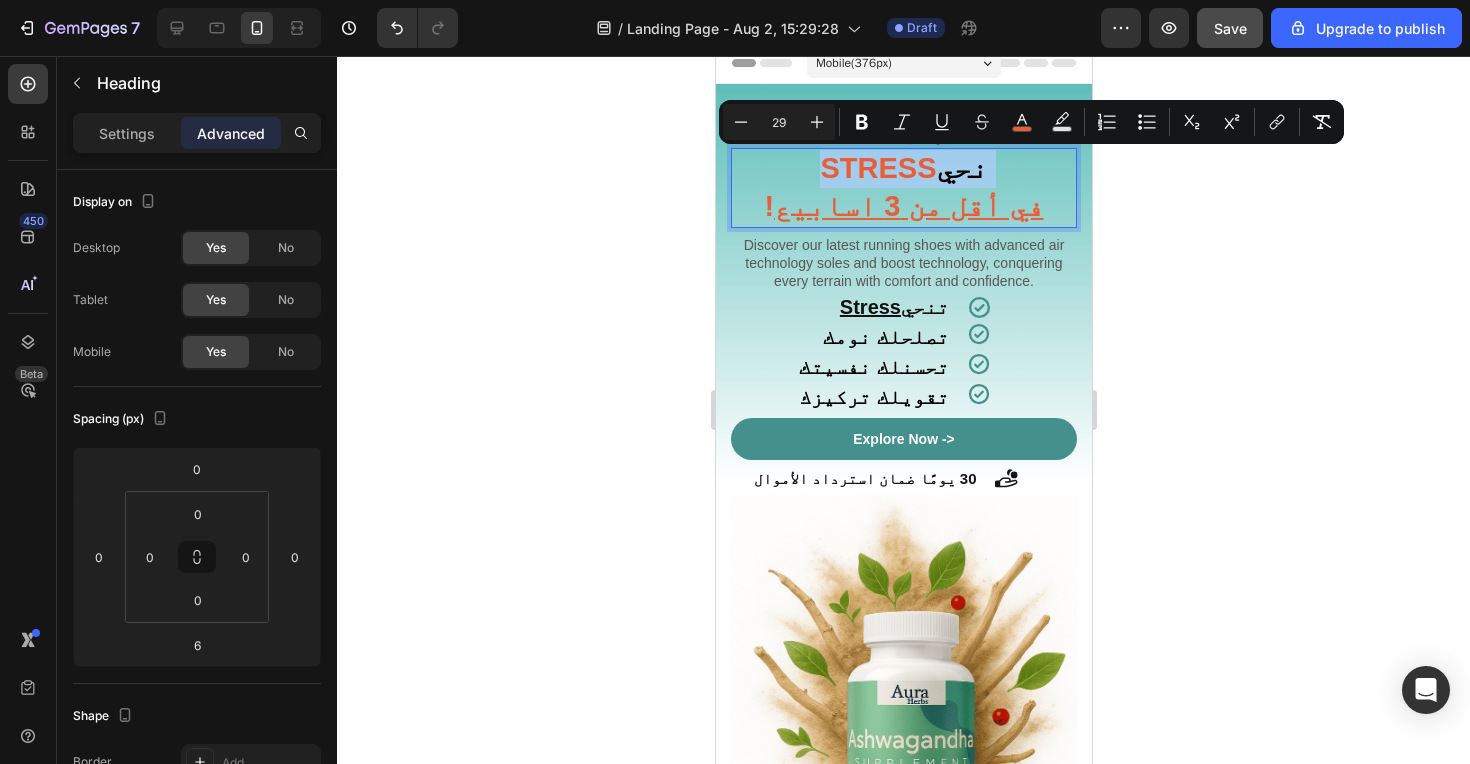click on "STRESS" at bounding box center [877, 168] 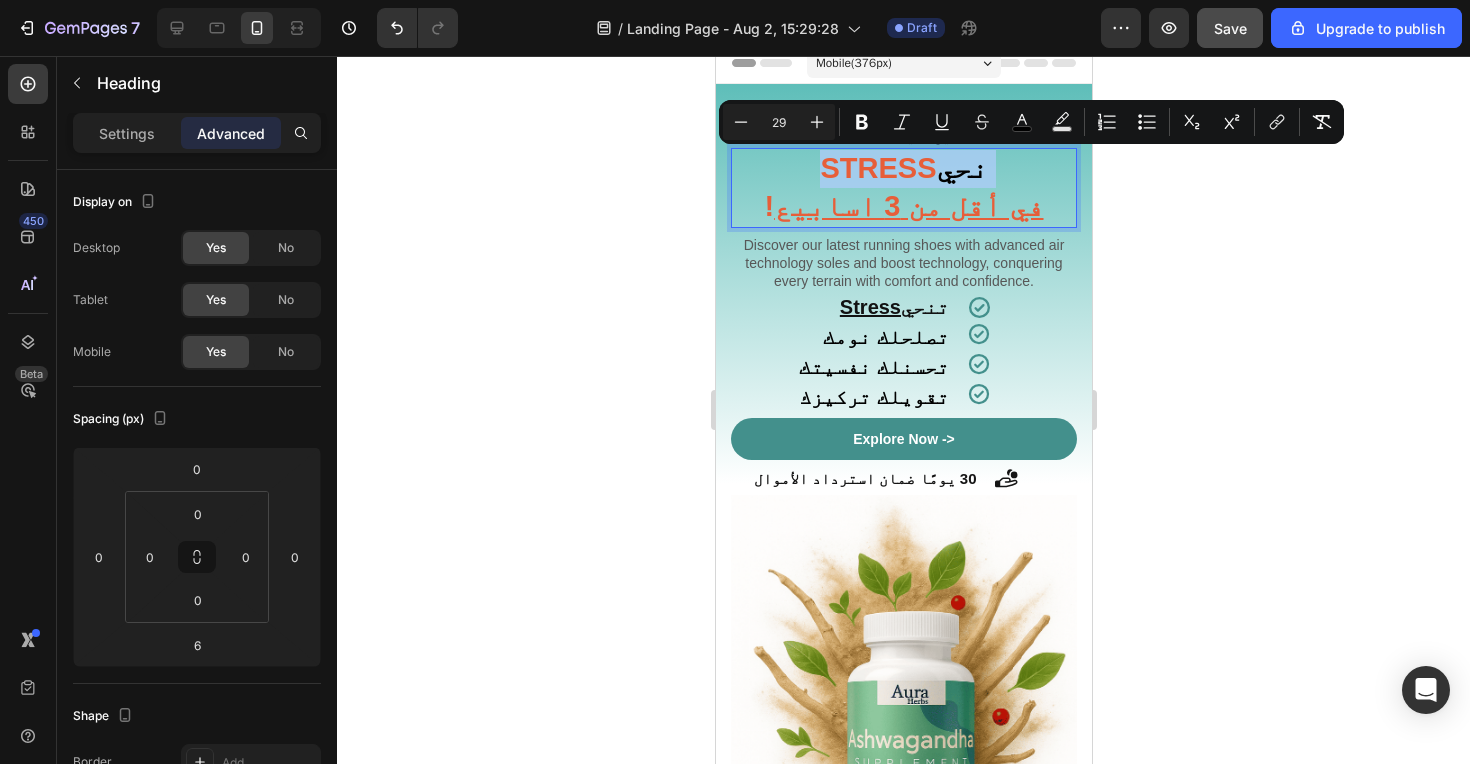 click on "STRESS" at bounding box center [877, 168] 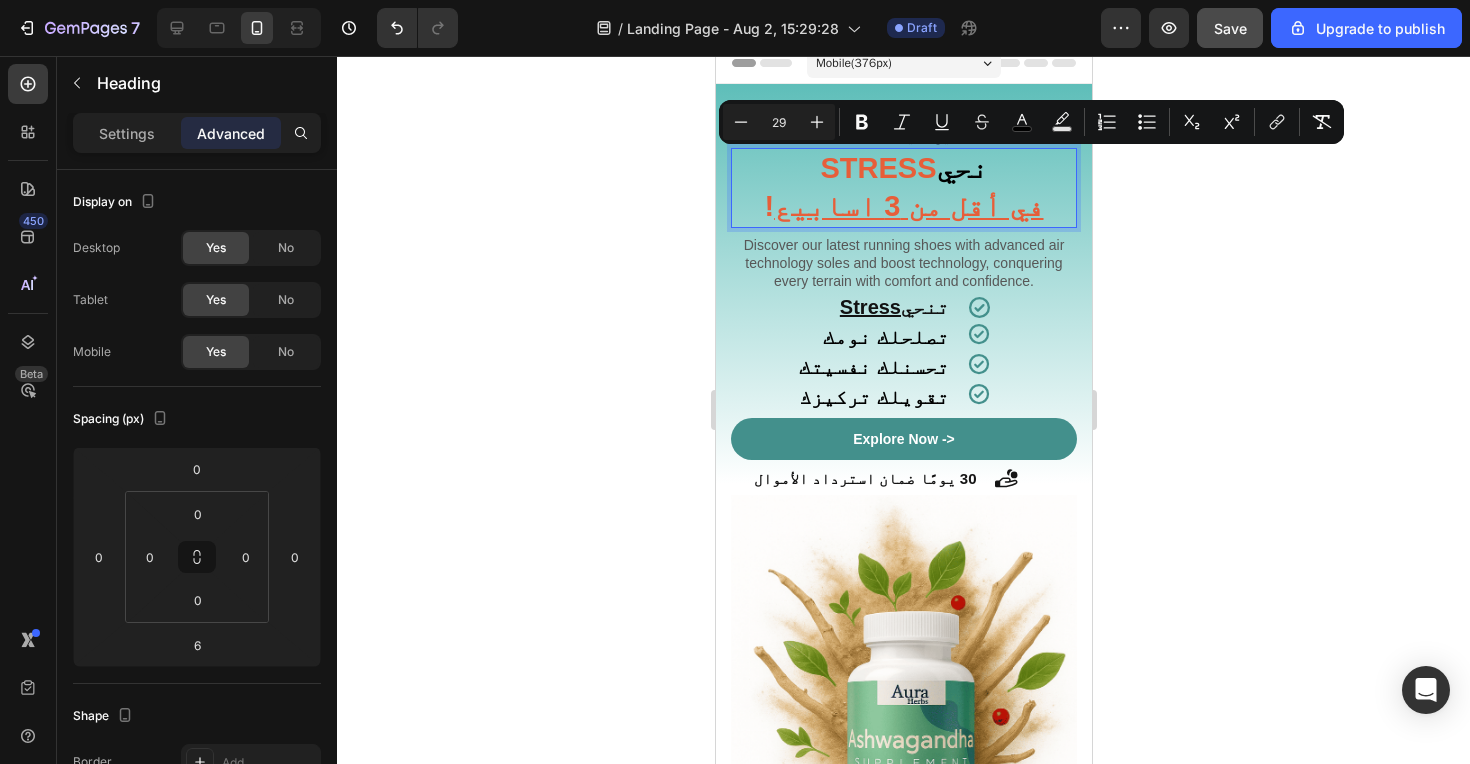 click on "STRESS" at bounding box center (877, 168) 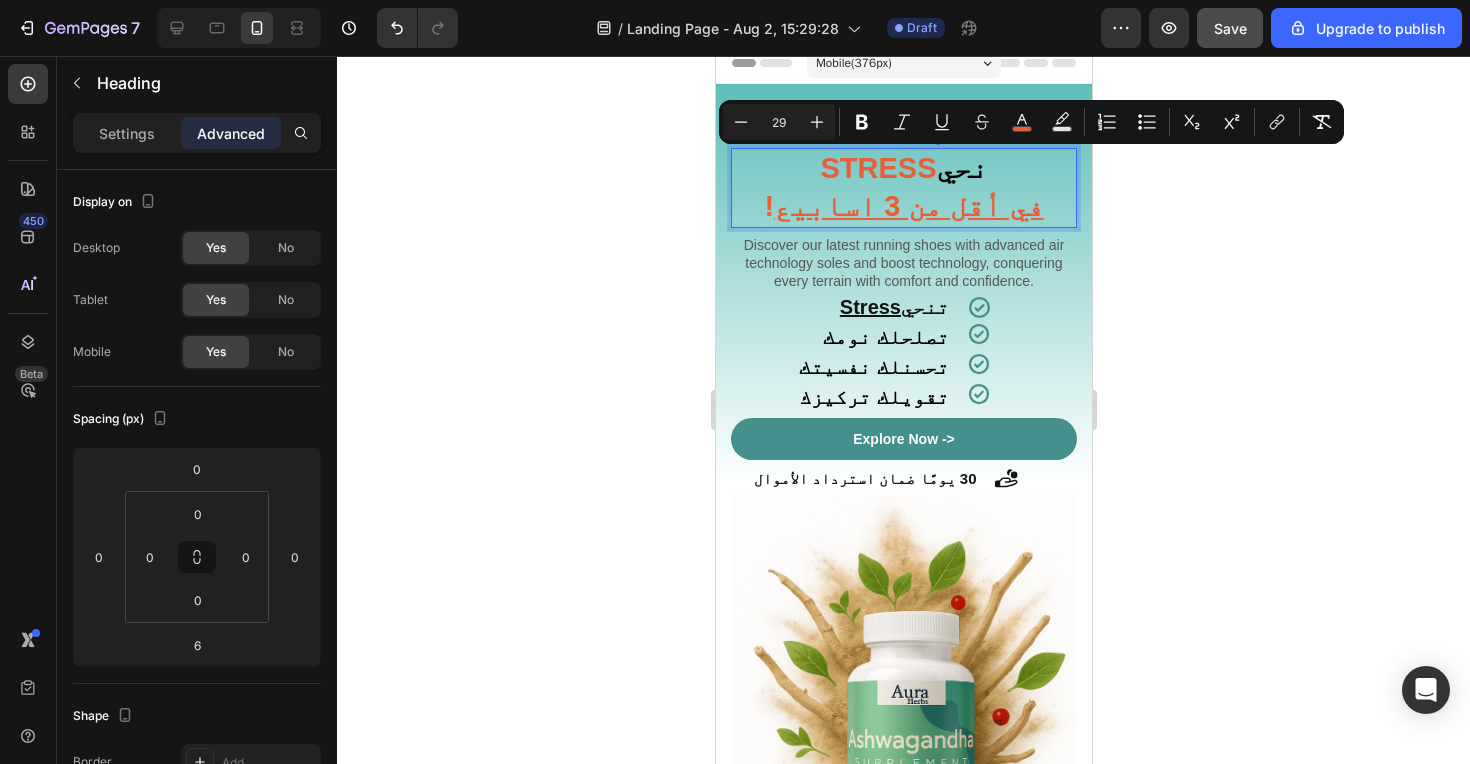 click on "STRESS" at bounding box center [877, 168] 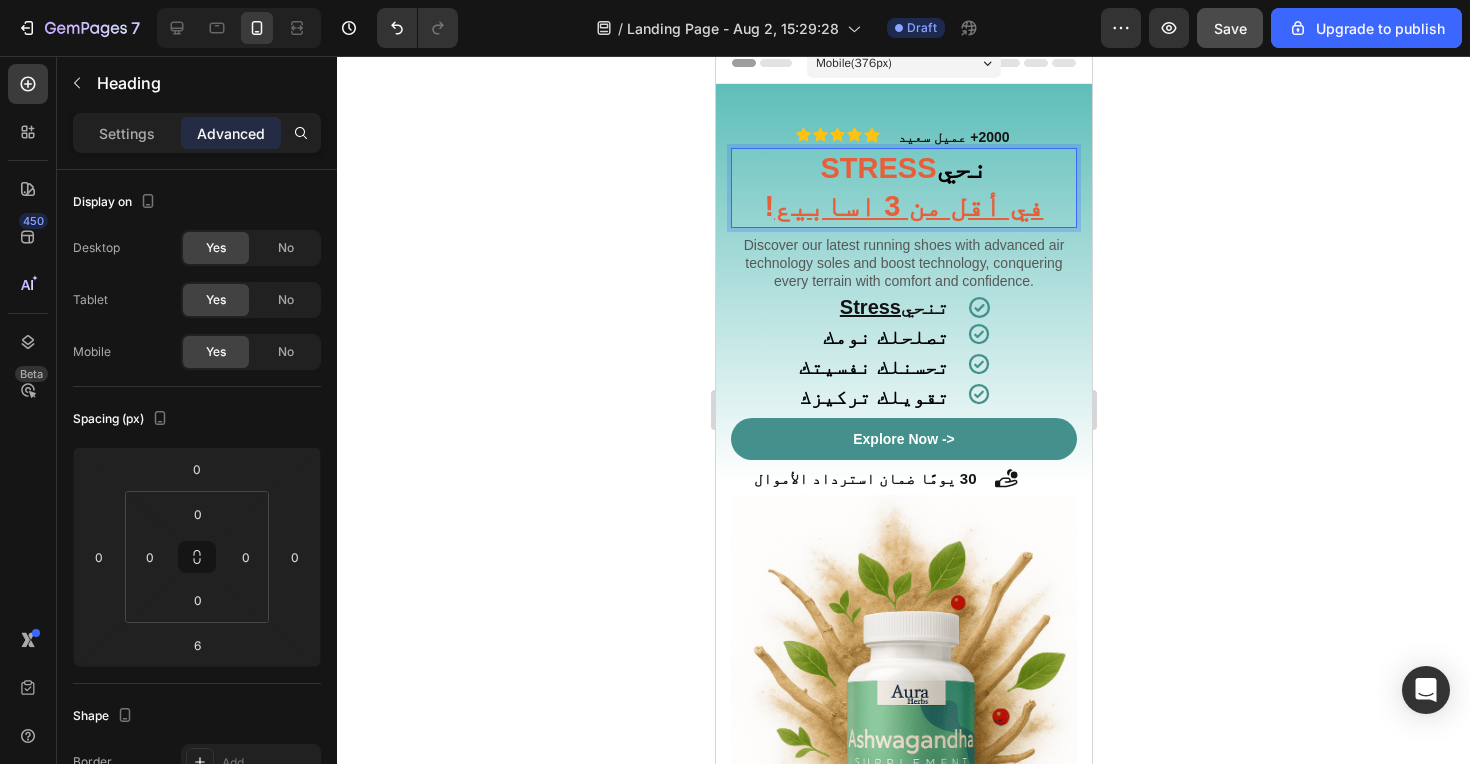 click on "STRESS" at bounding box center [877, 168] 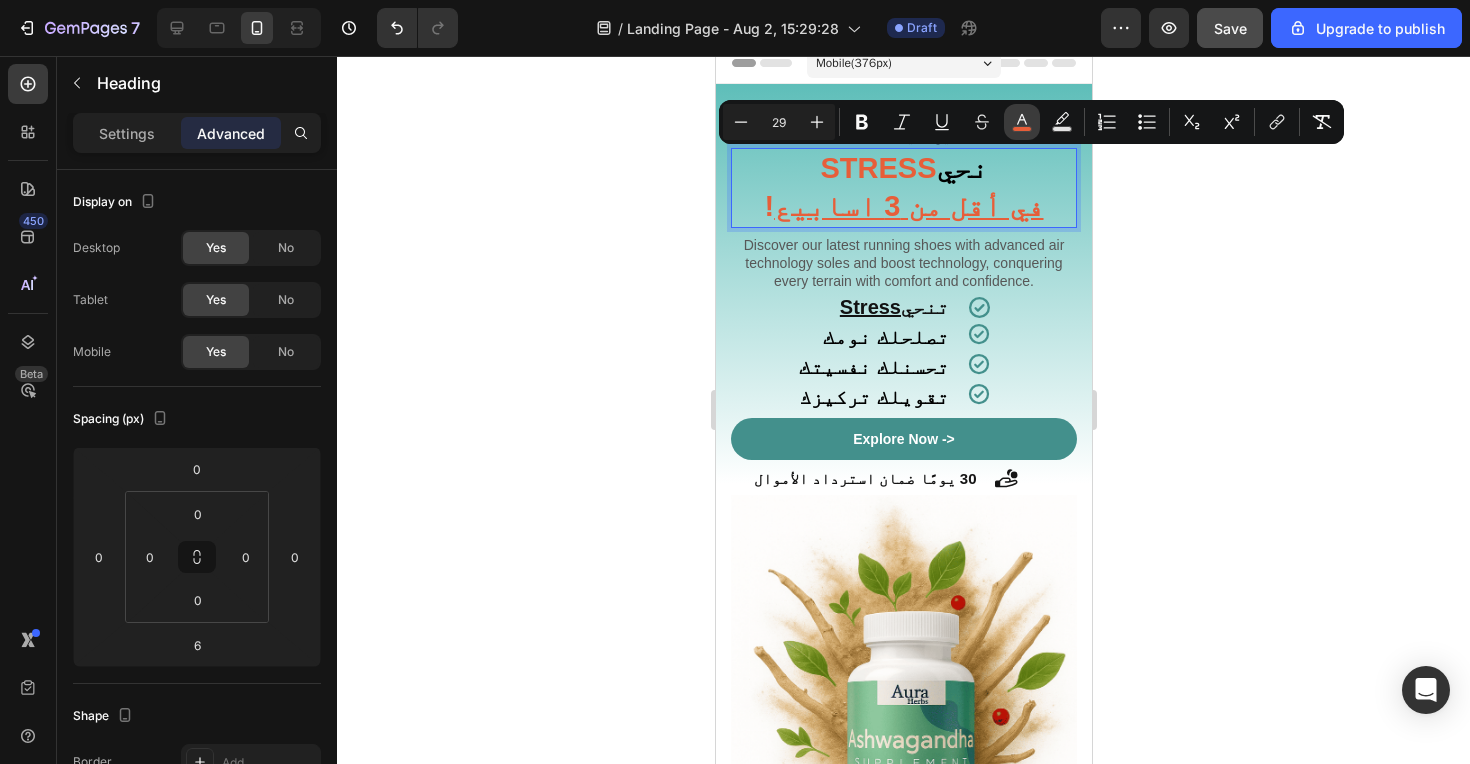click on "color" at bounding box center (1022, 122) 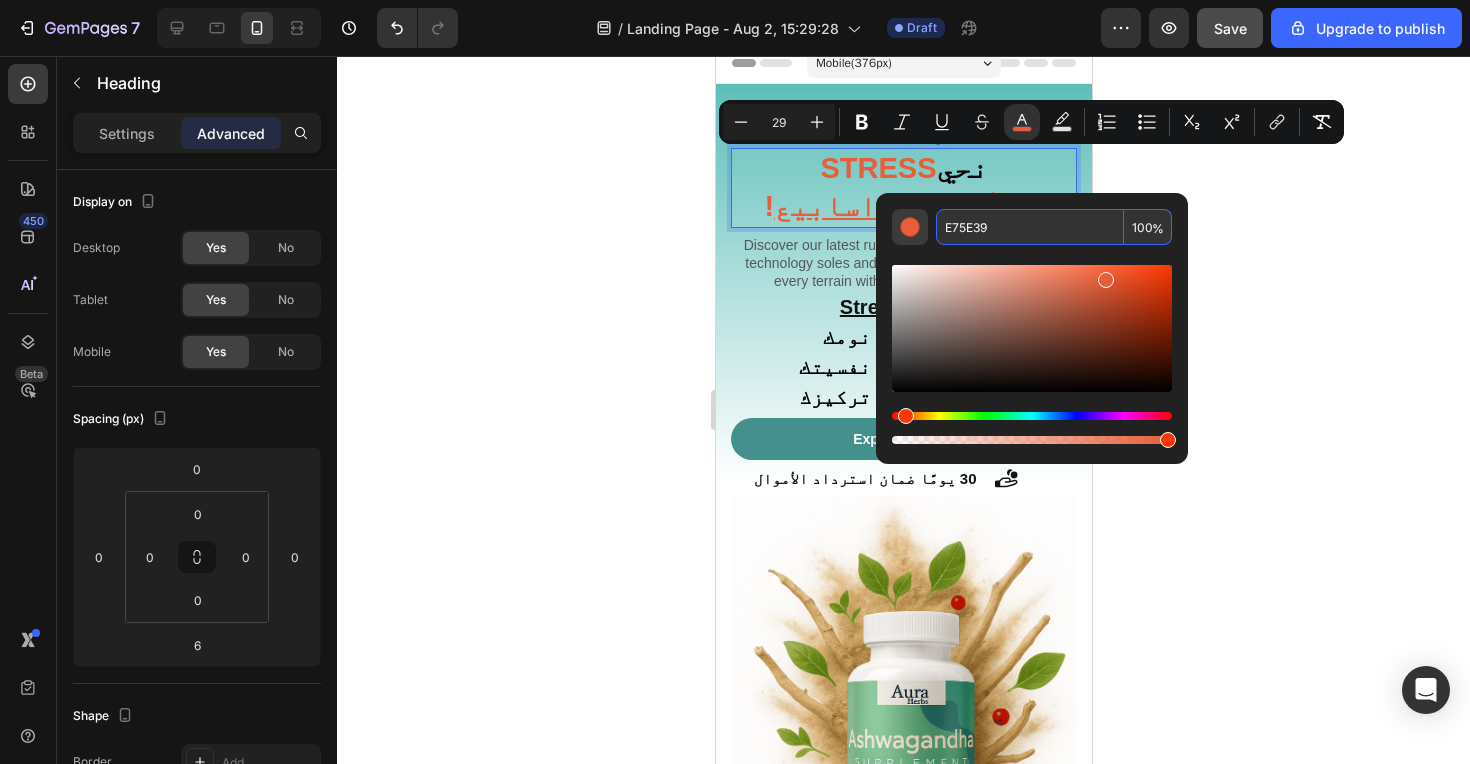 drag, startPoint x: 997, startPoint y: 223, endPoint x: 920, endPoint y: 223, distance: 77 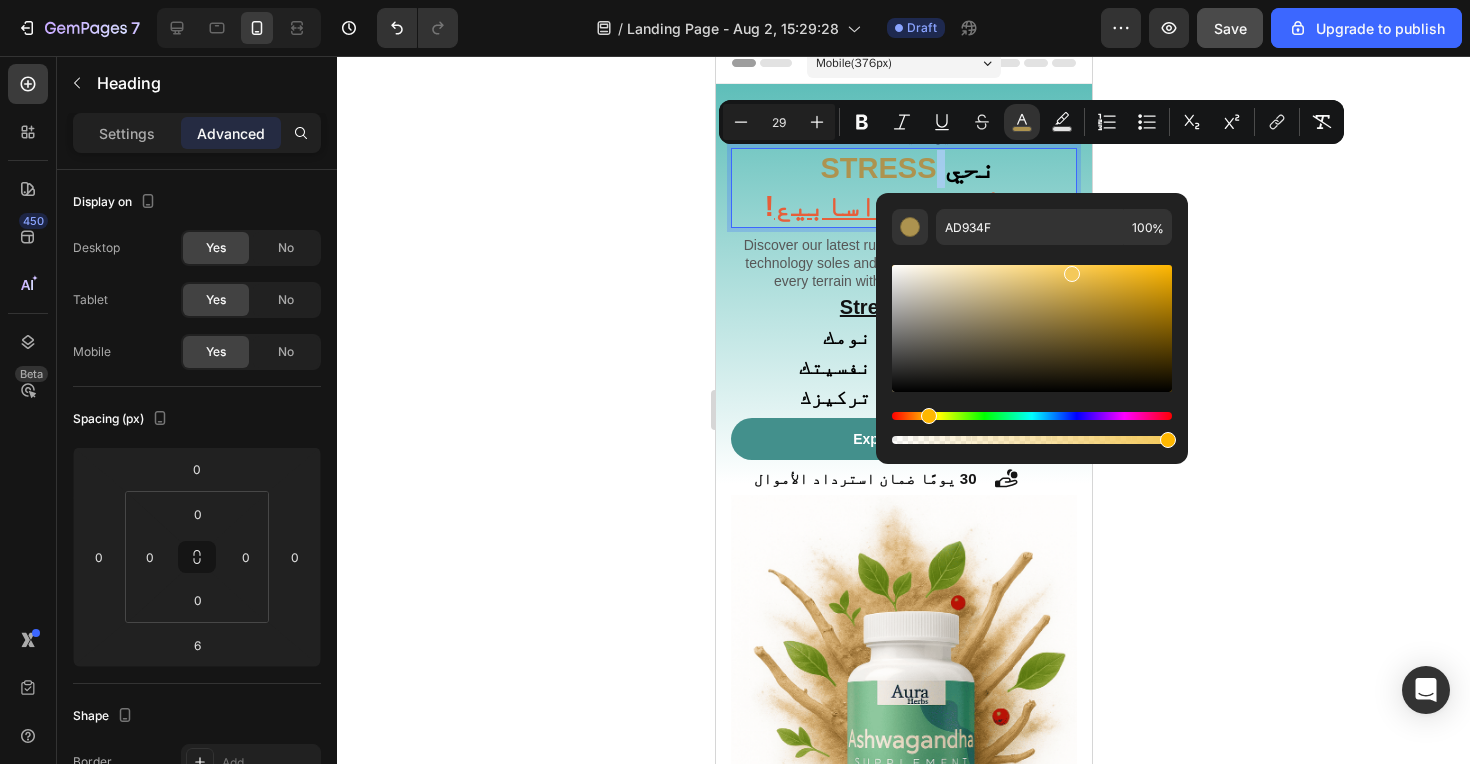 drag, startPoint x: 1055, startPoint y: 304, endPoint x: 1070, endPoint y: 269, distance: 38.078865 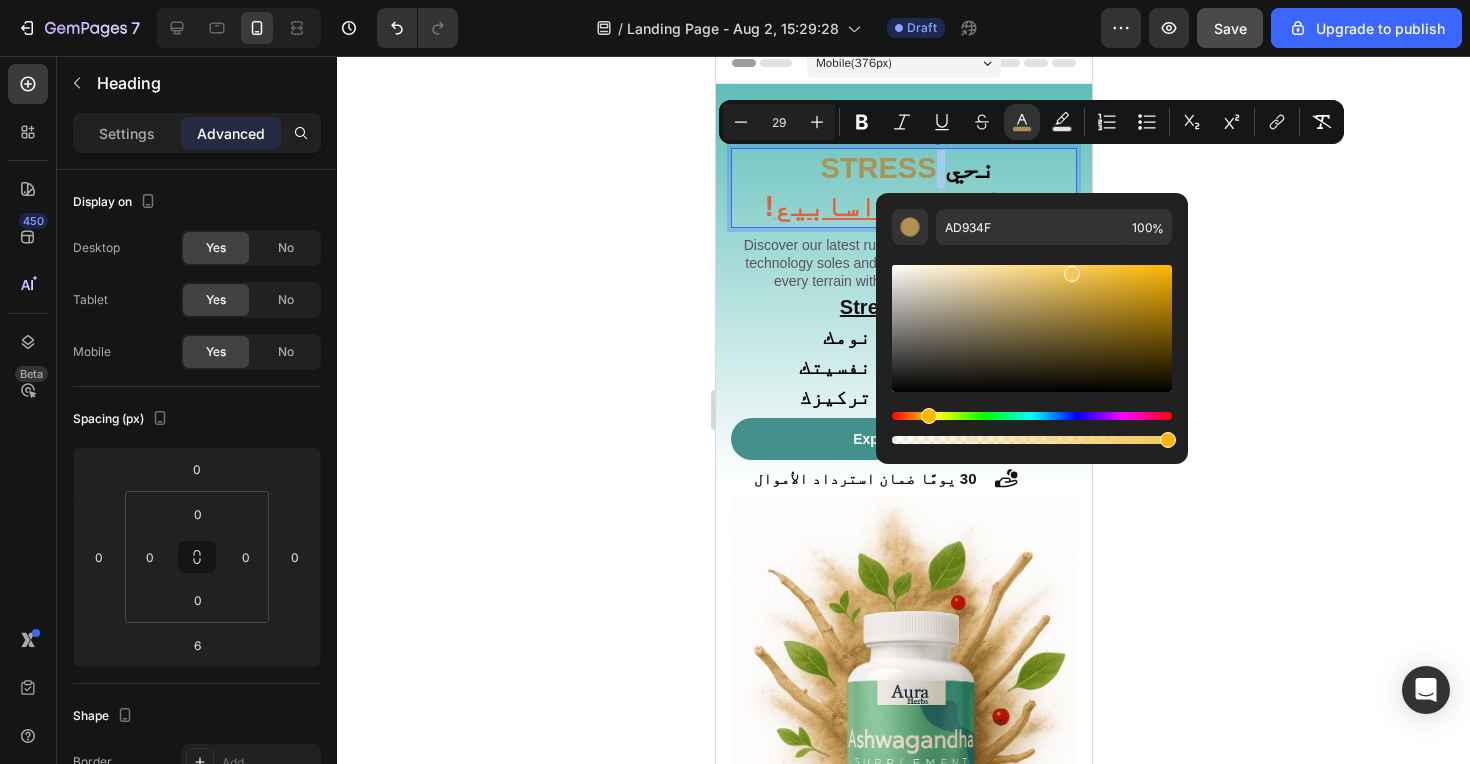 click at bounding box center [1032, 328] 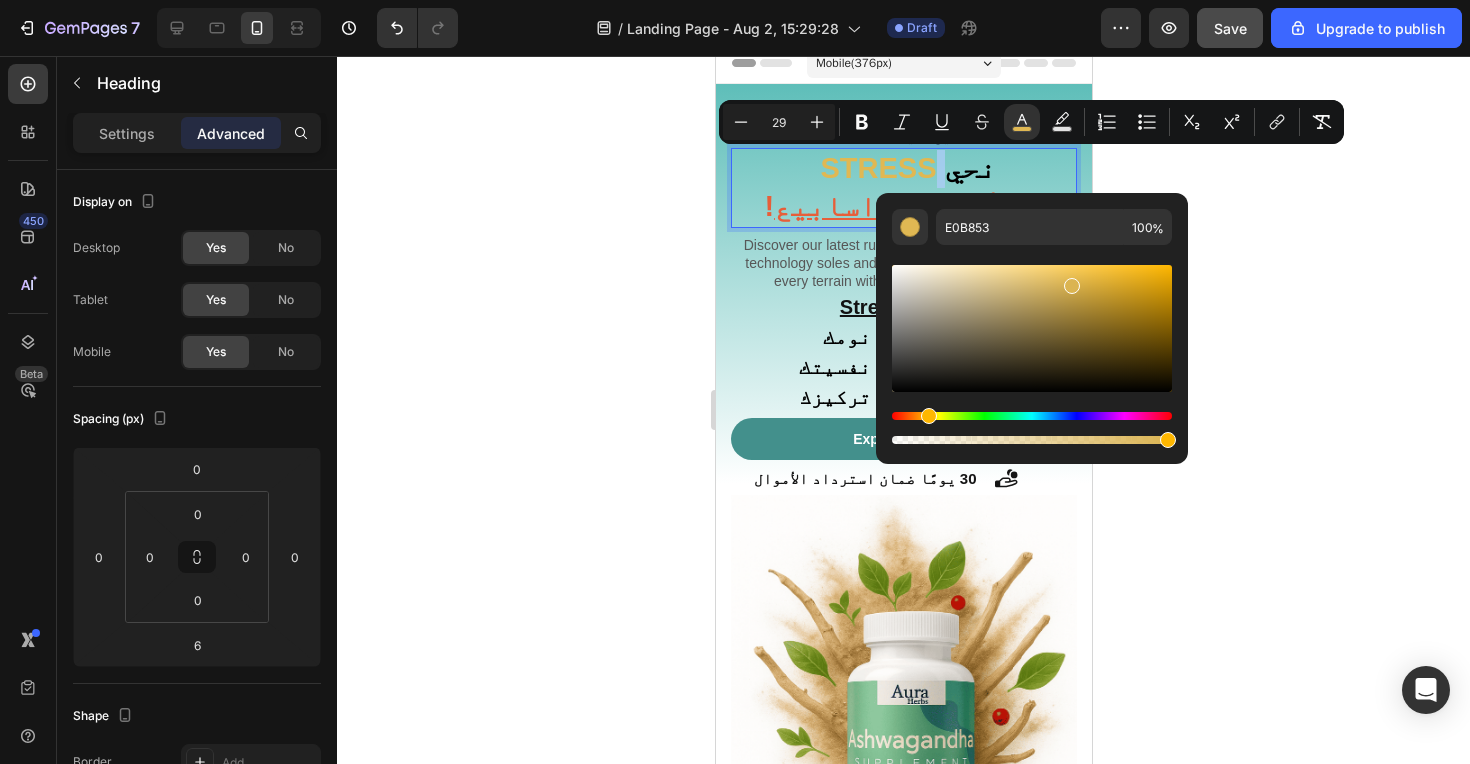 drag, startPoint x: 1069, startPoint y: 279, endPoint x: 1071, endPoint y: 292, distance: 13.152946 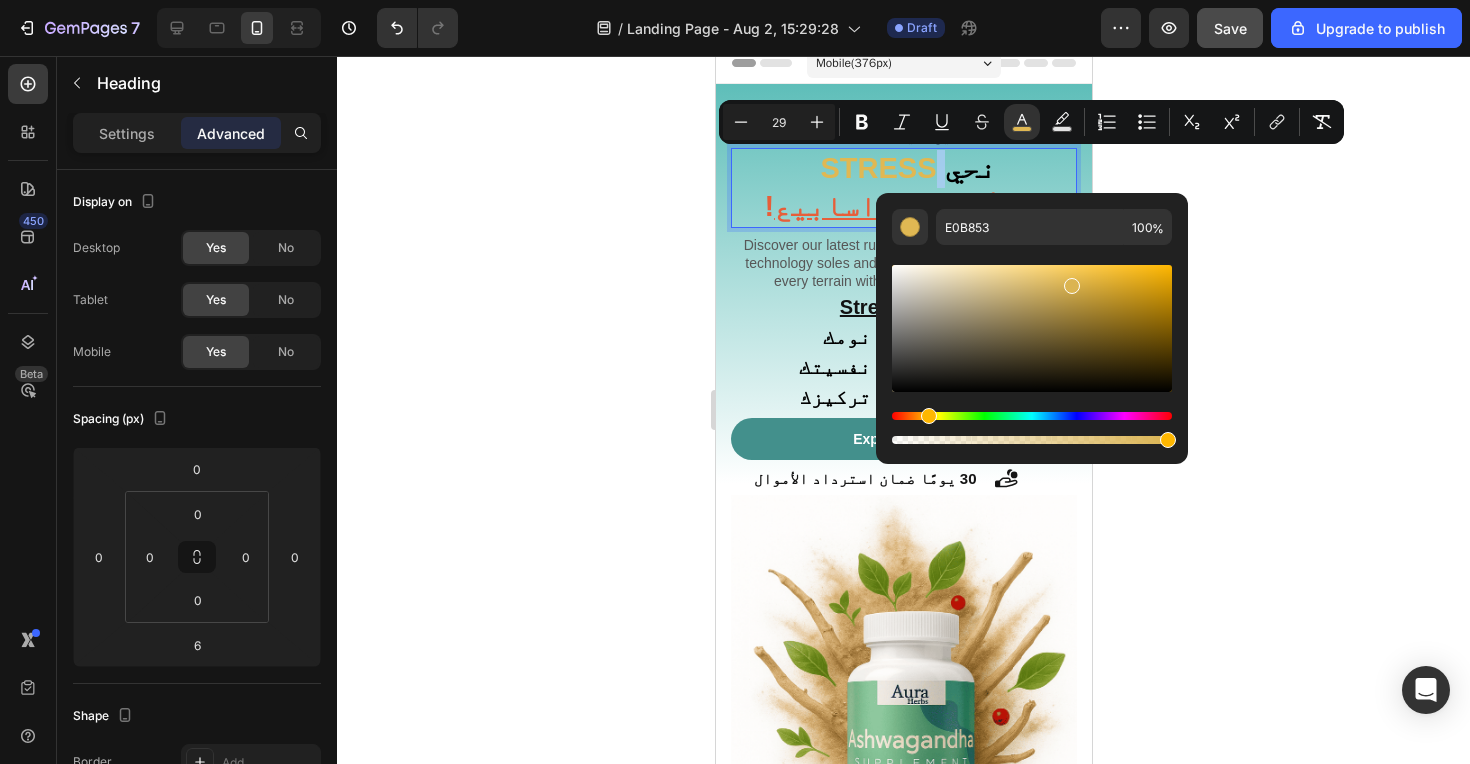 click at bounding box center [1072, 286] 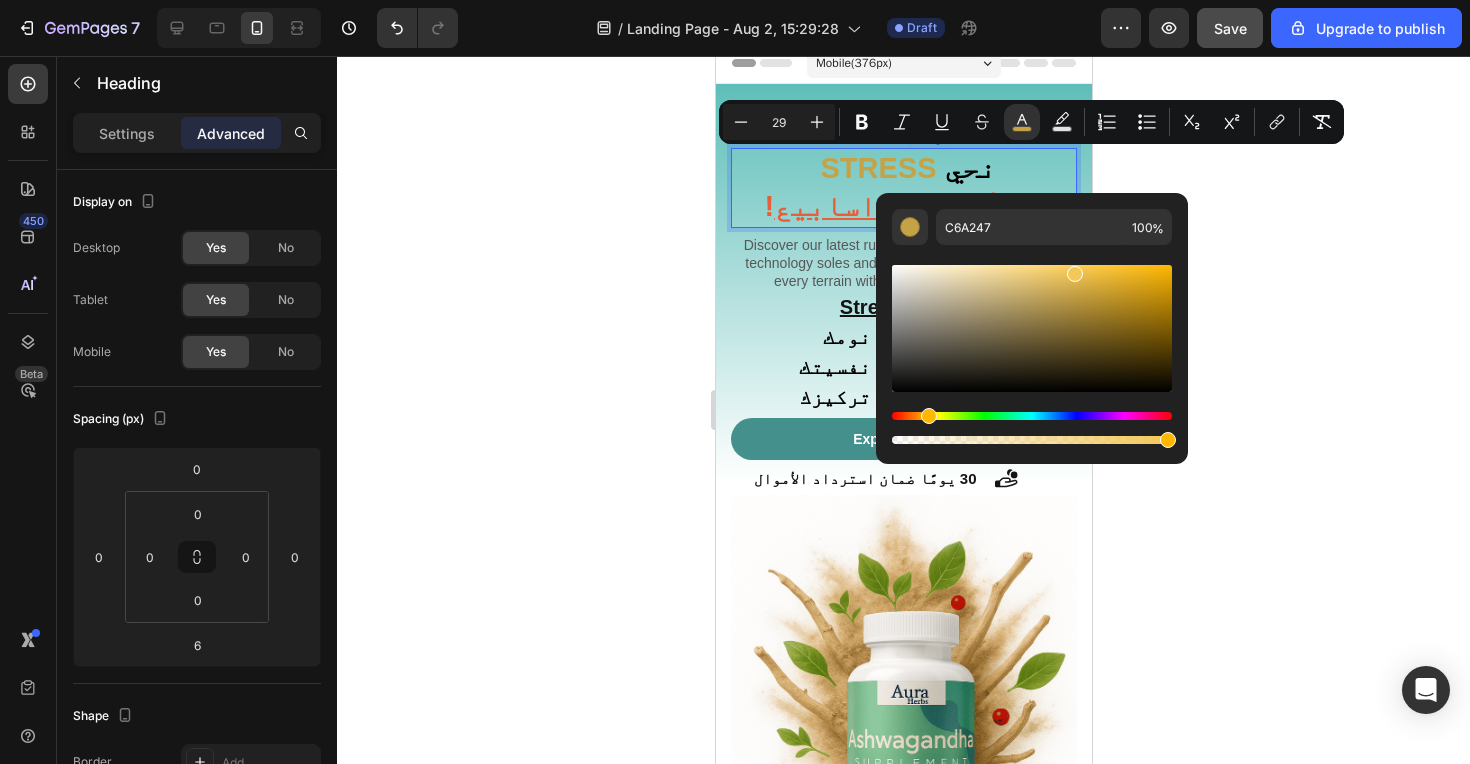 drag, startPoint x: 1071, startPoint y: 293, endPoint x: 1071, endPoint y: 269, distance: 24 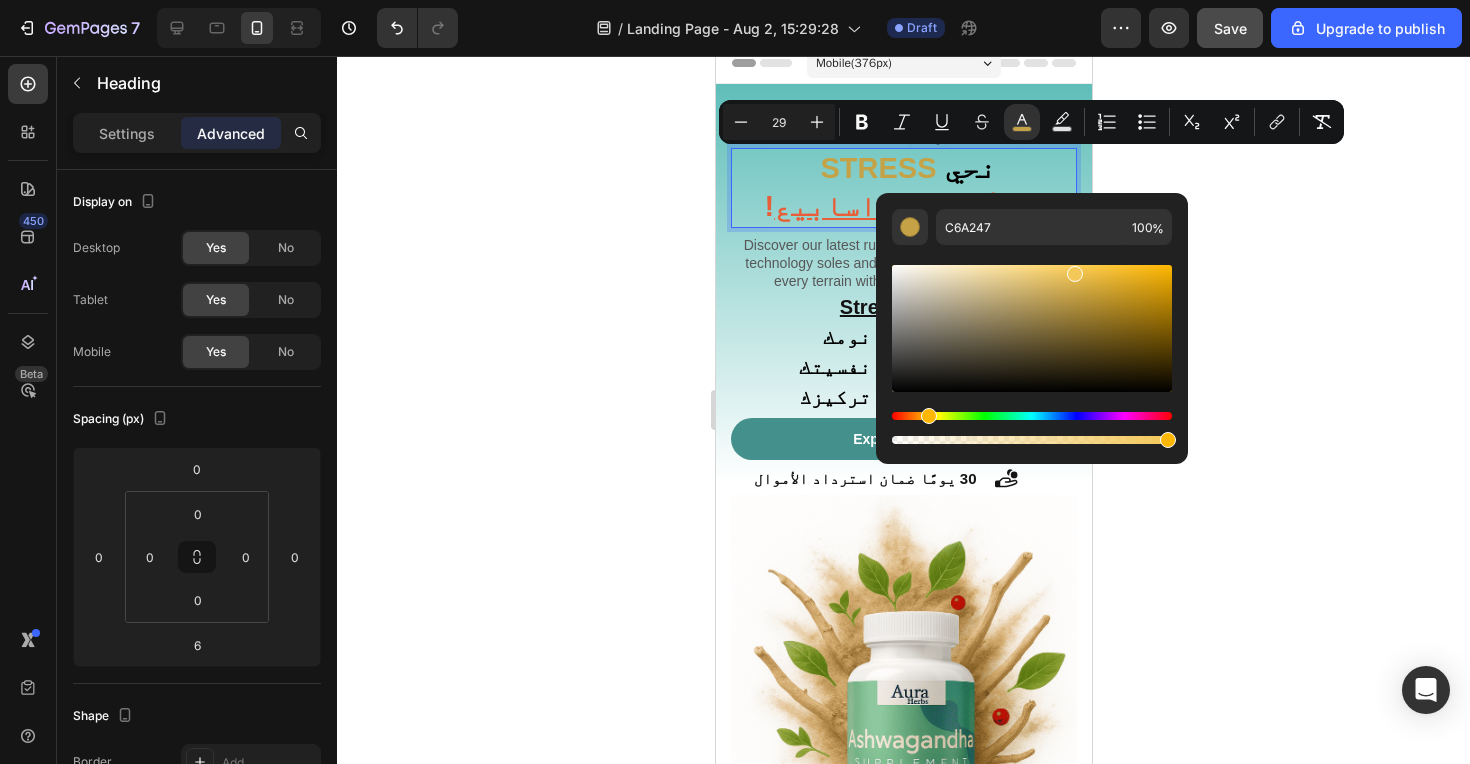 click at bounding box center [1075, 274] 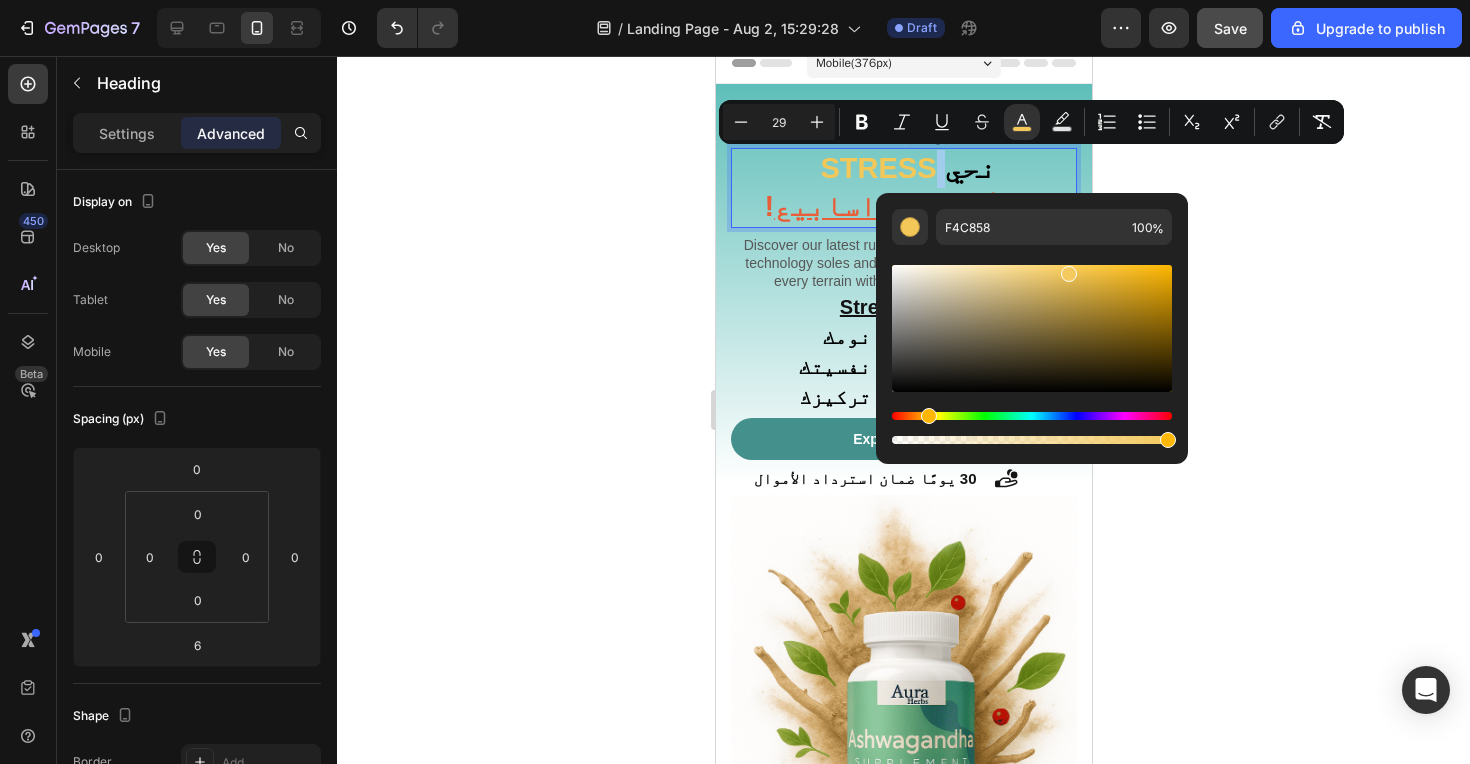 drag, startPoint x: 1076, startPoint y: 273, endPoint x: 1060, endPoint y: 262, distance: 19.416489 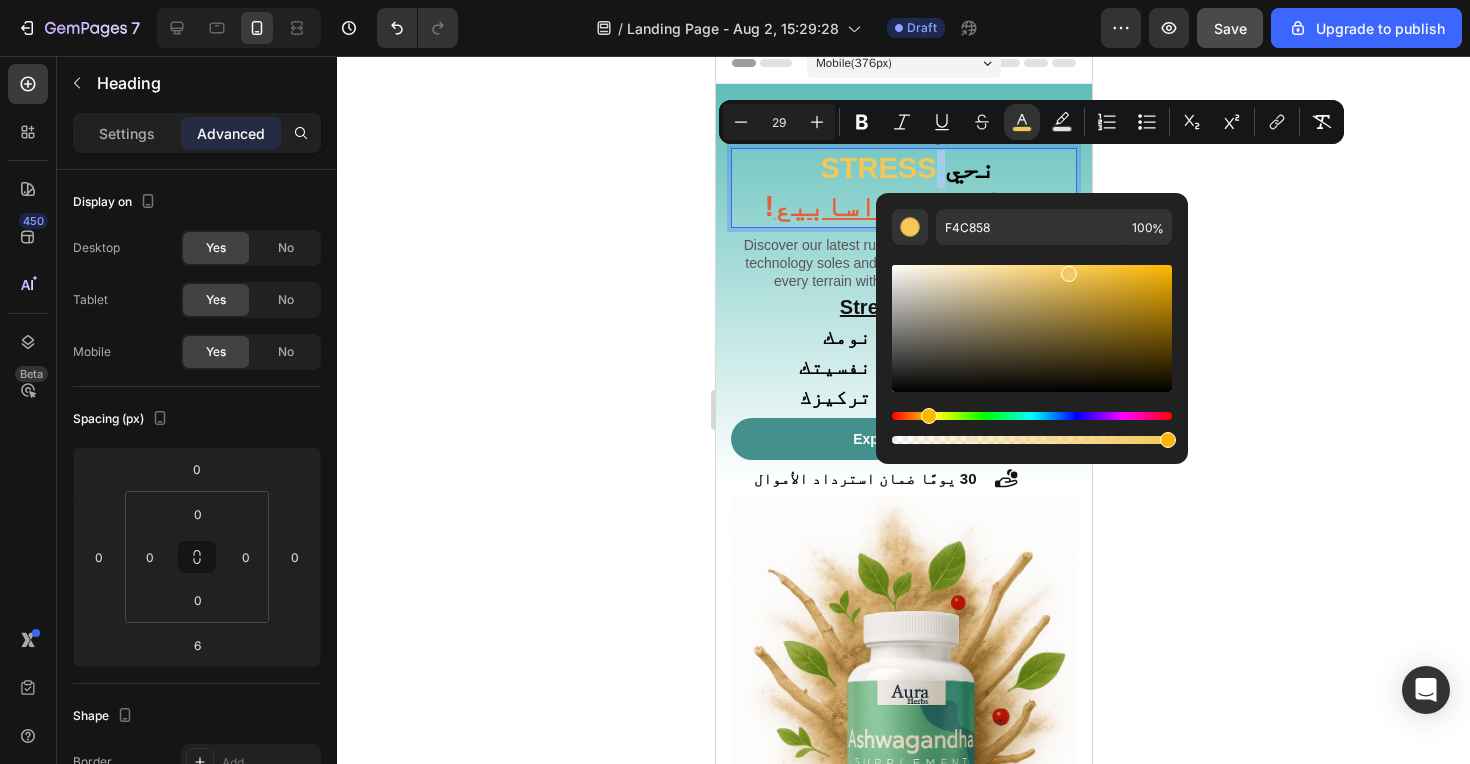click at bounding box center (1069, 274) 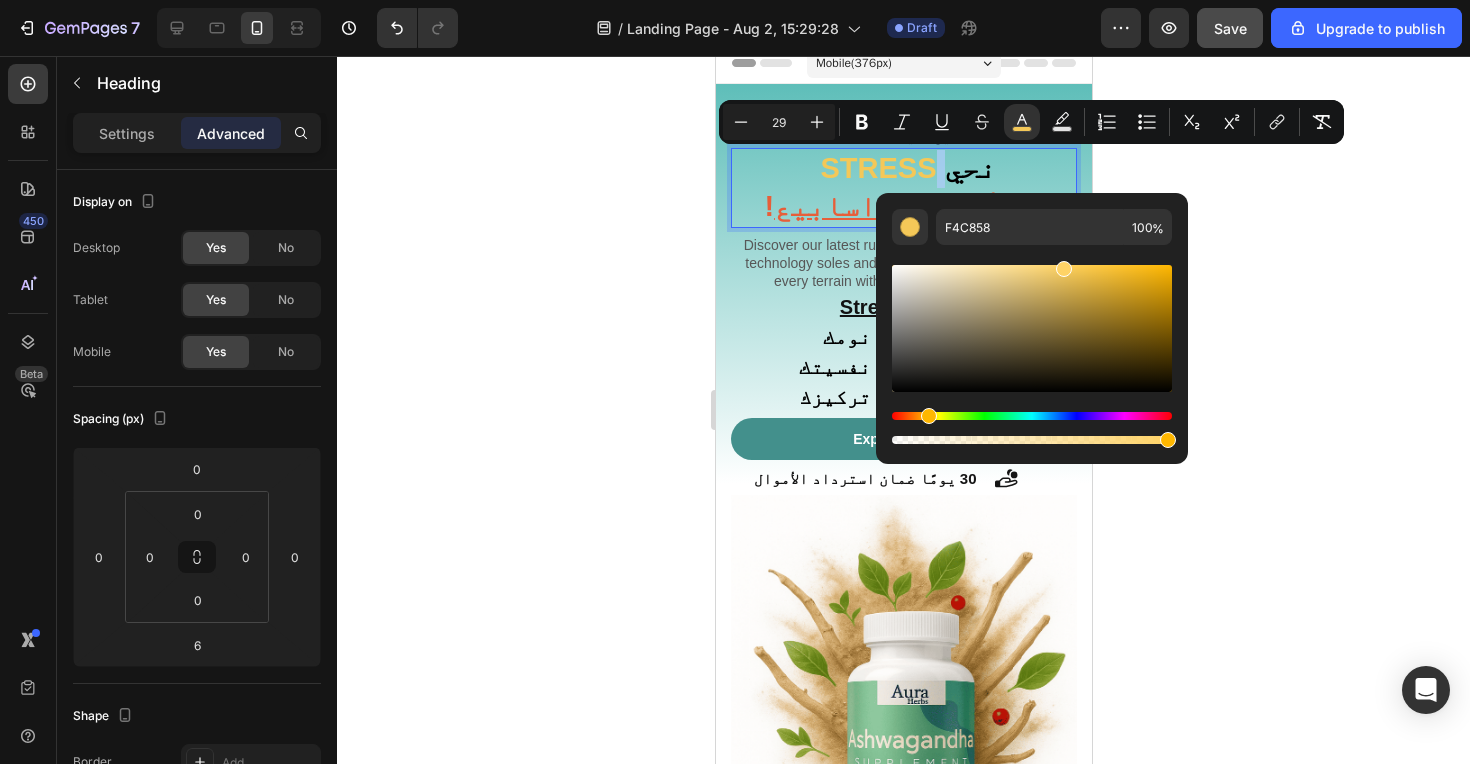 type on "FFD366" 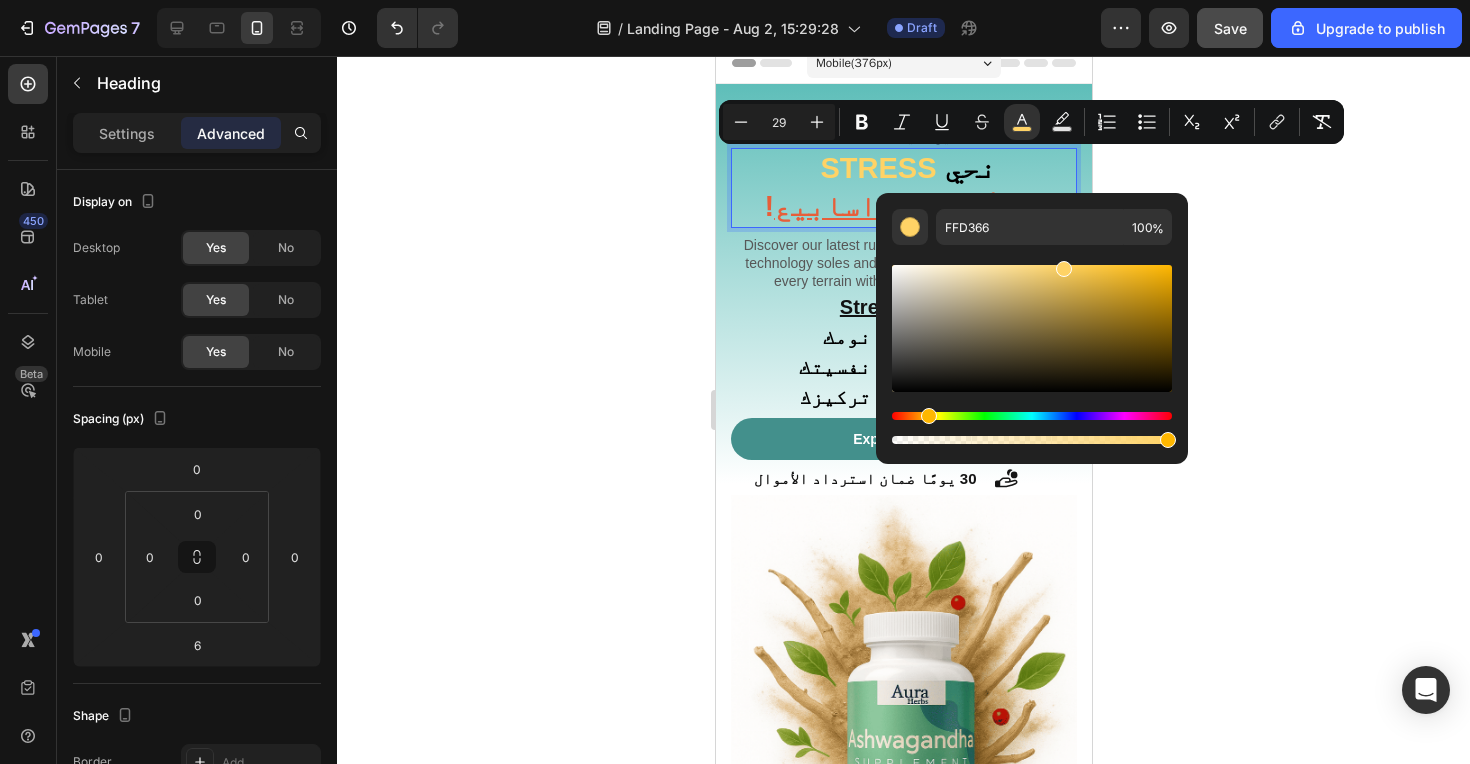 click 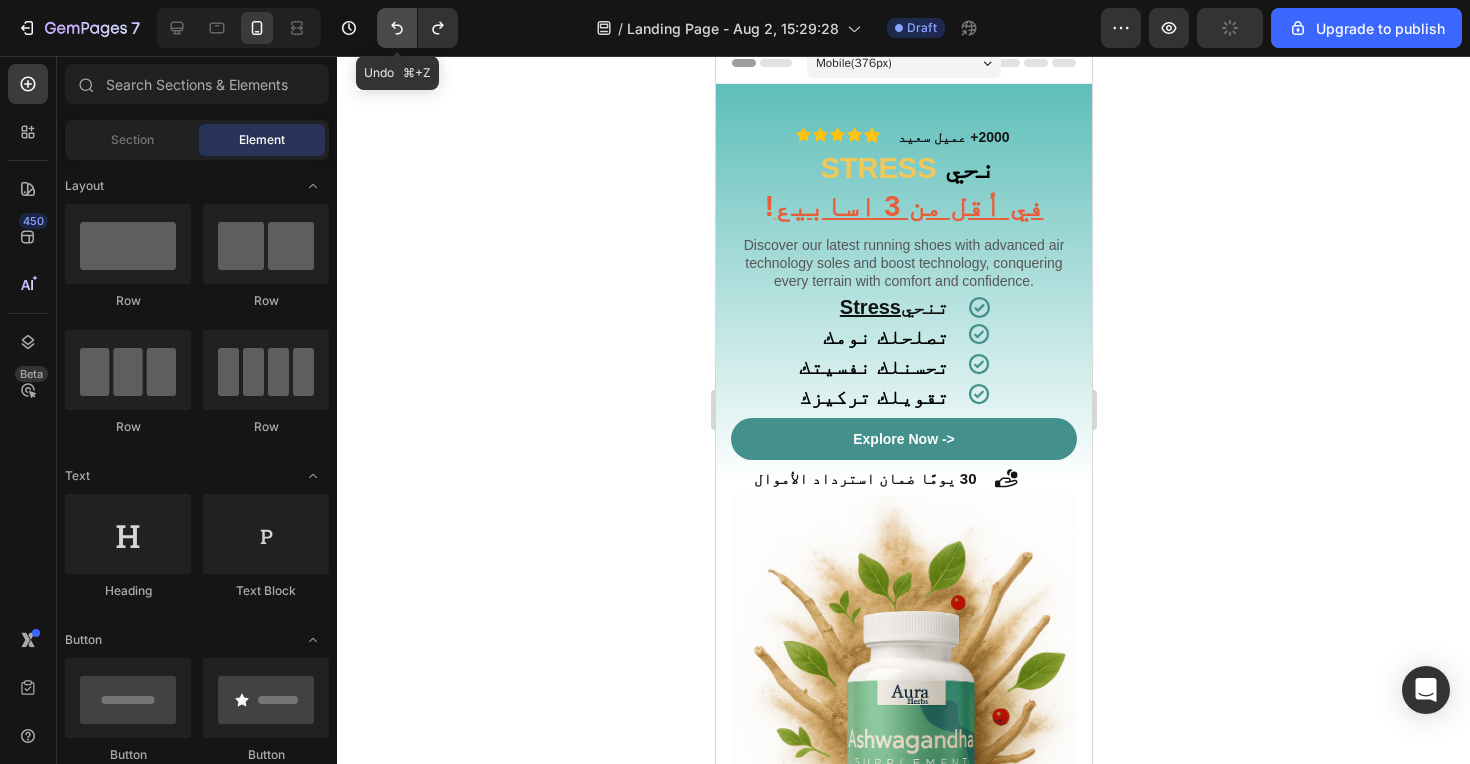 click 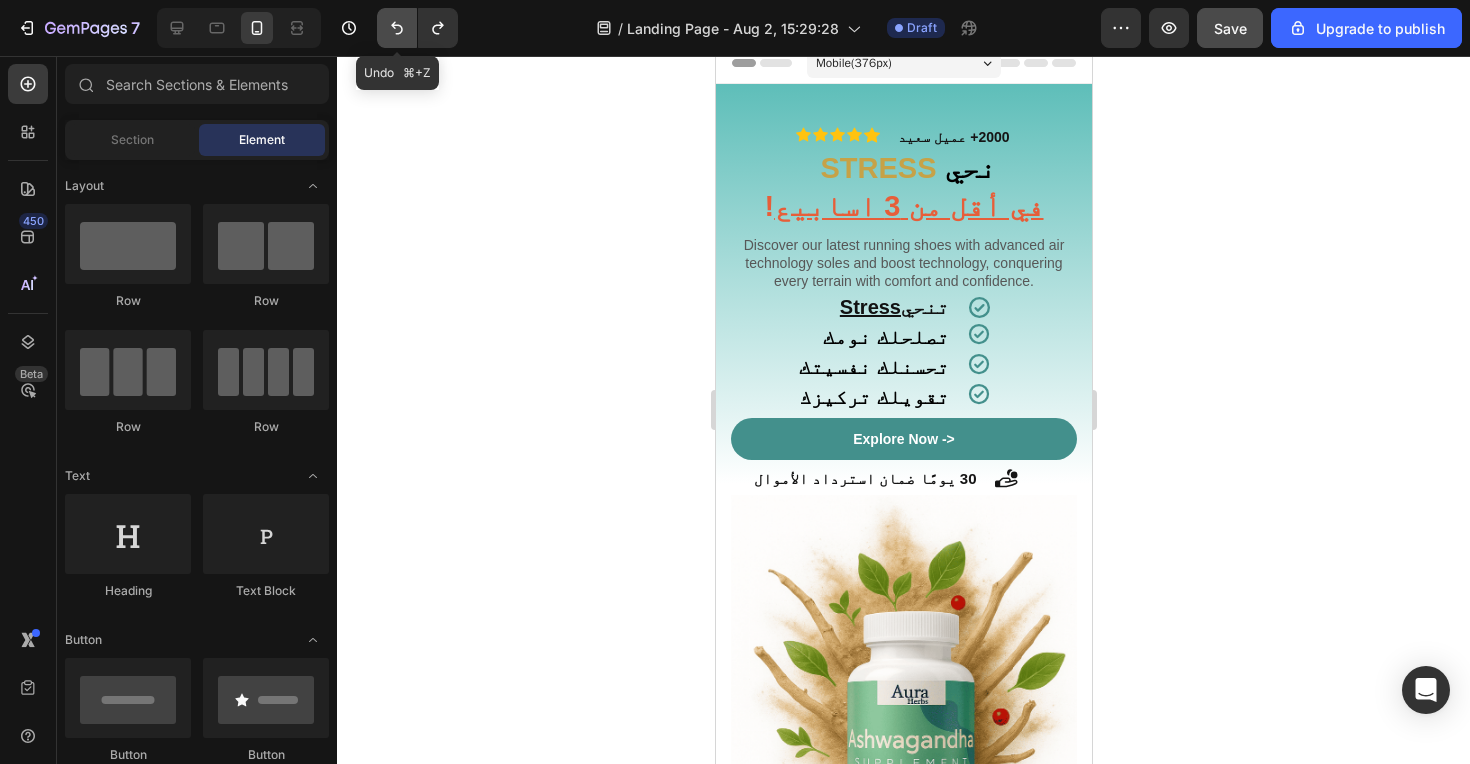 click 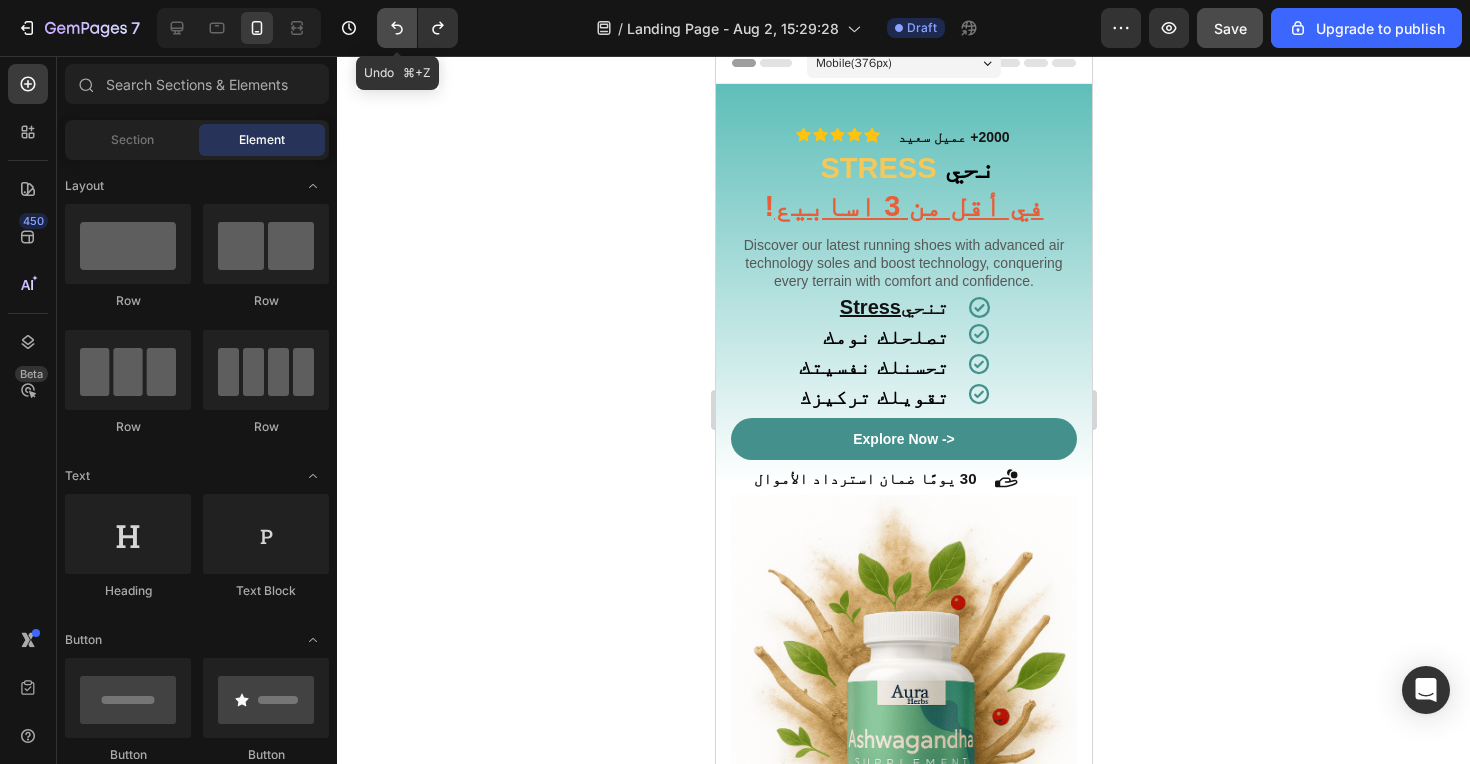 click 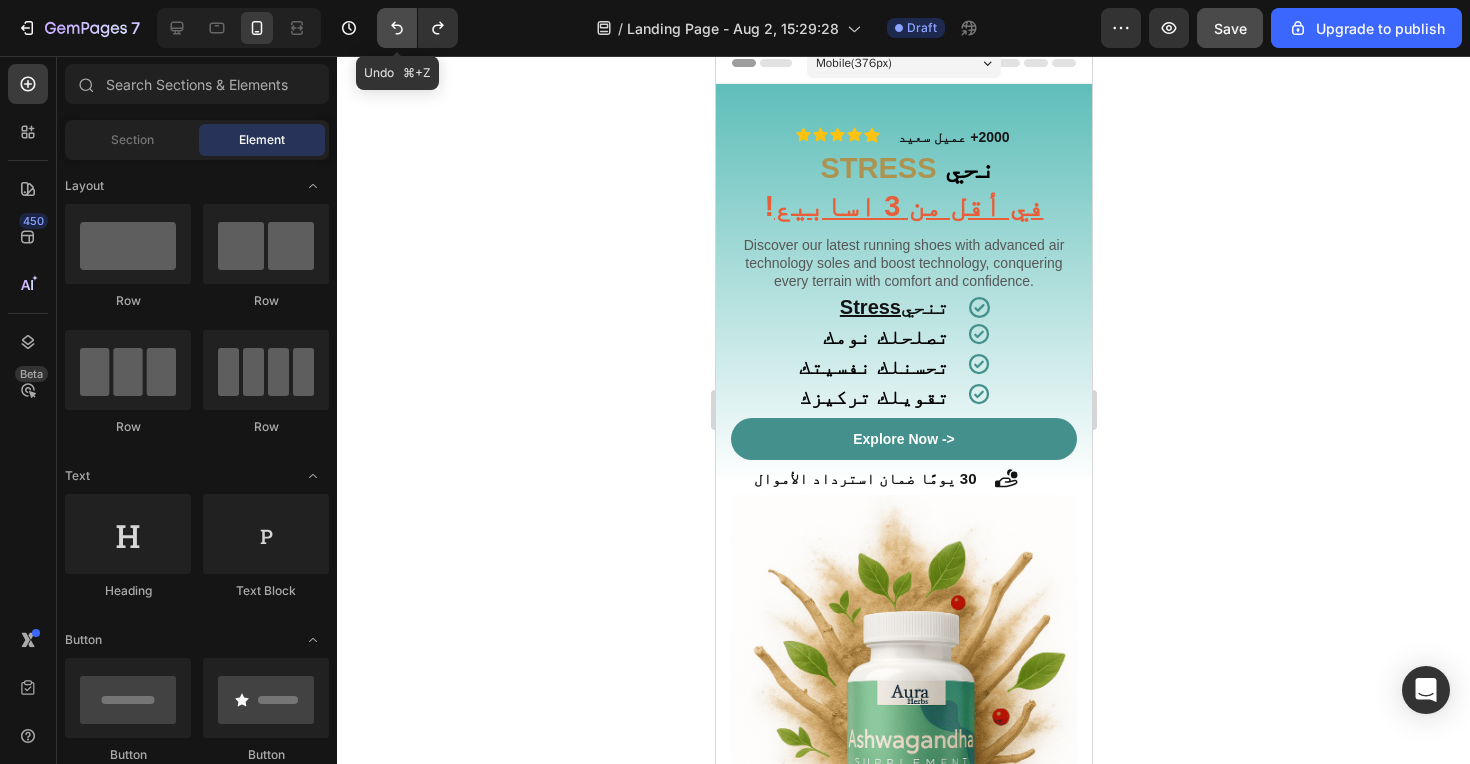 click 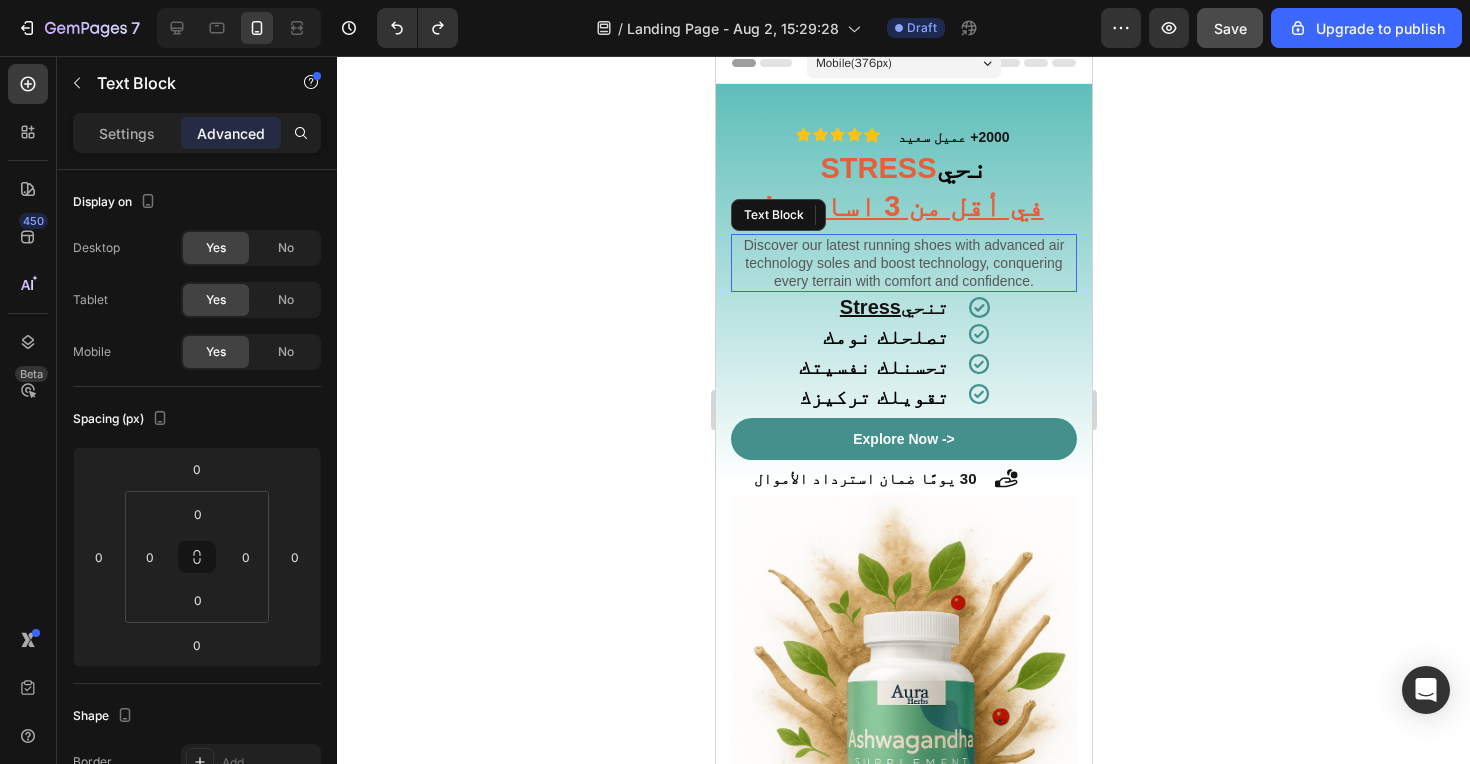 click on "Discover our latest running shoes with advanced air technology soles and boost technology, conquering every terrain with comfort and confidence." at bounding box center [903, 263] 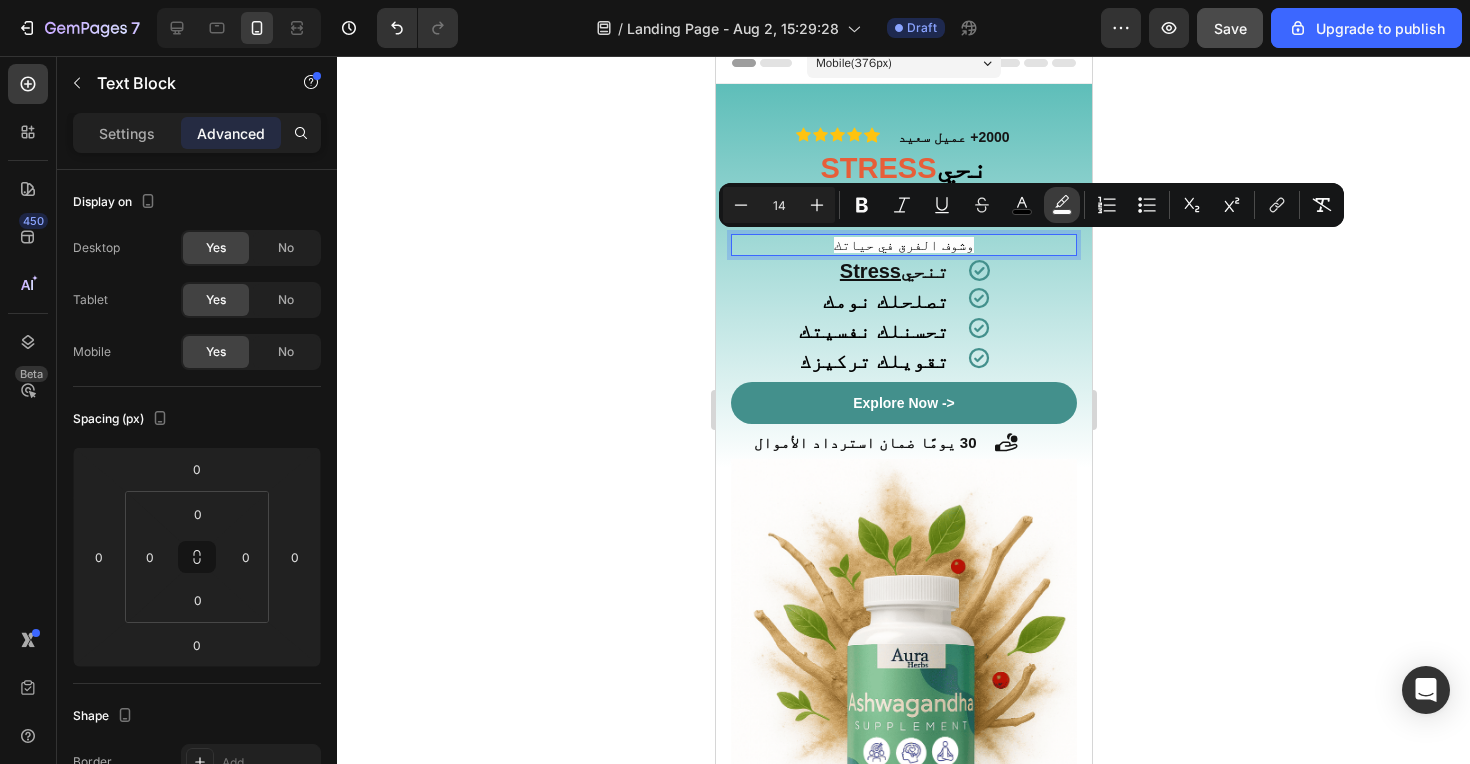 click 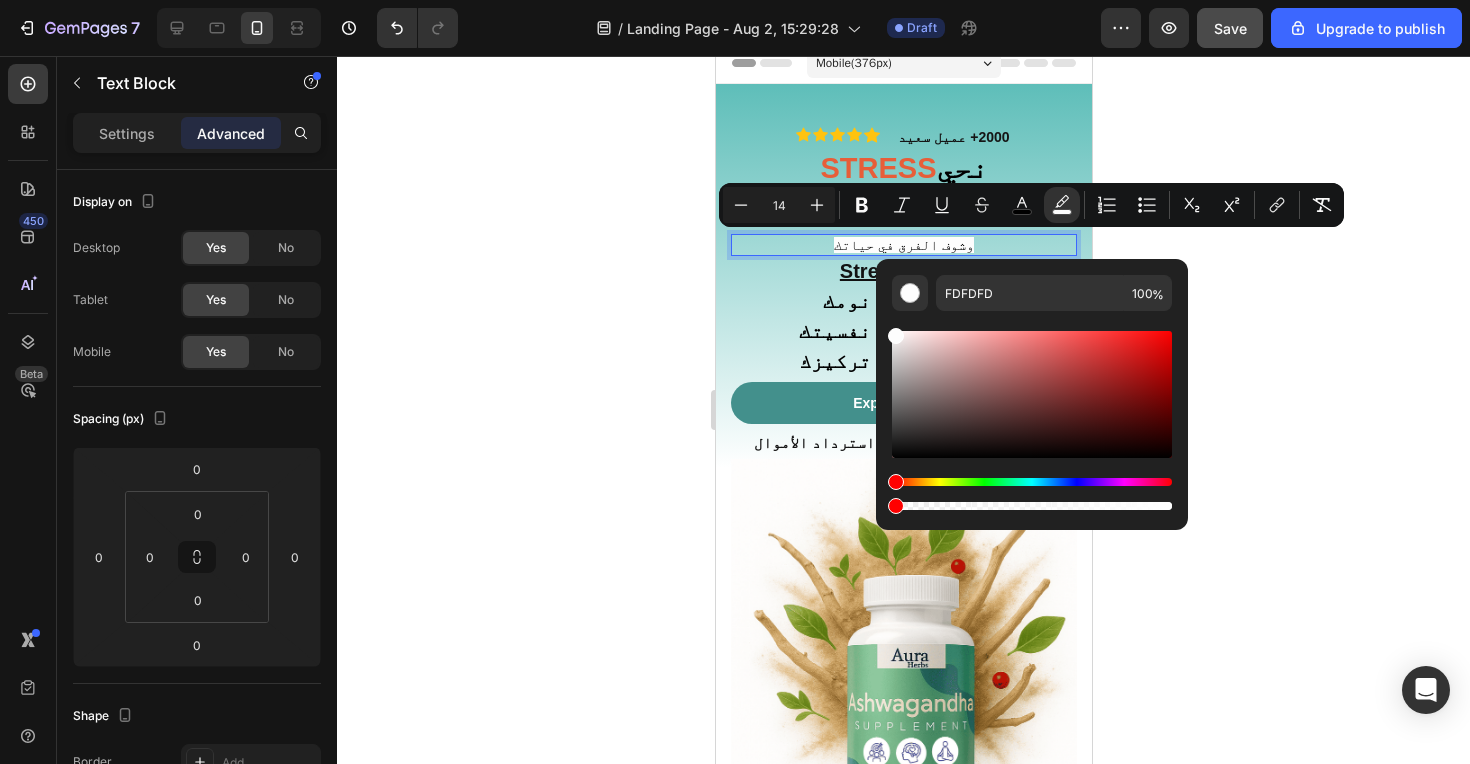 drag, startPoint x: 1165, startPoint y: 510, endPoint x: 856, endPoint y: 486, distance: 309.93063 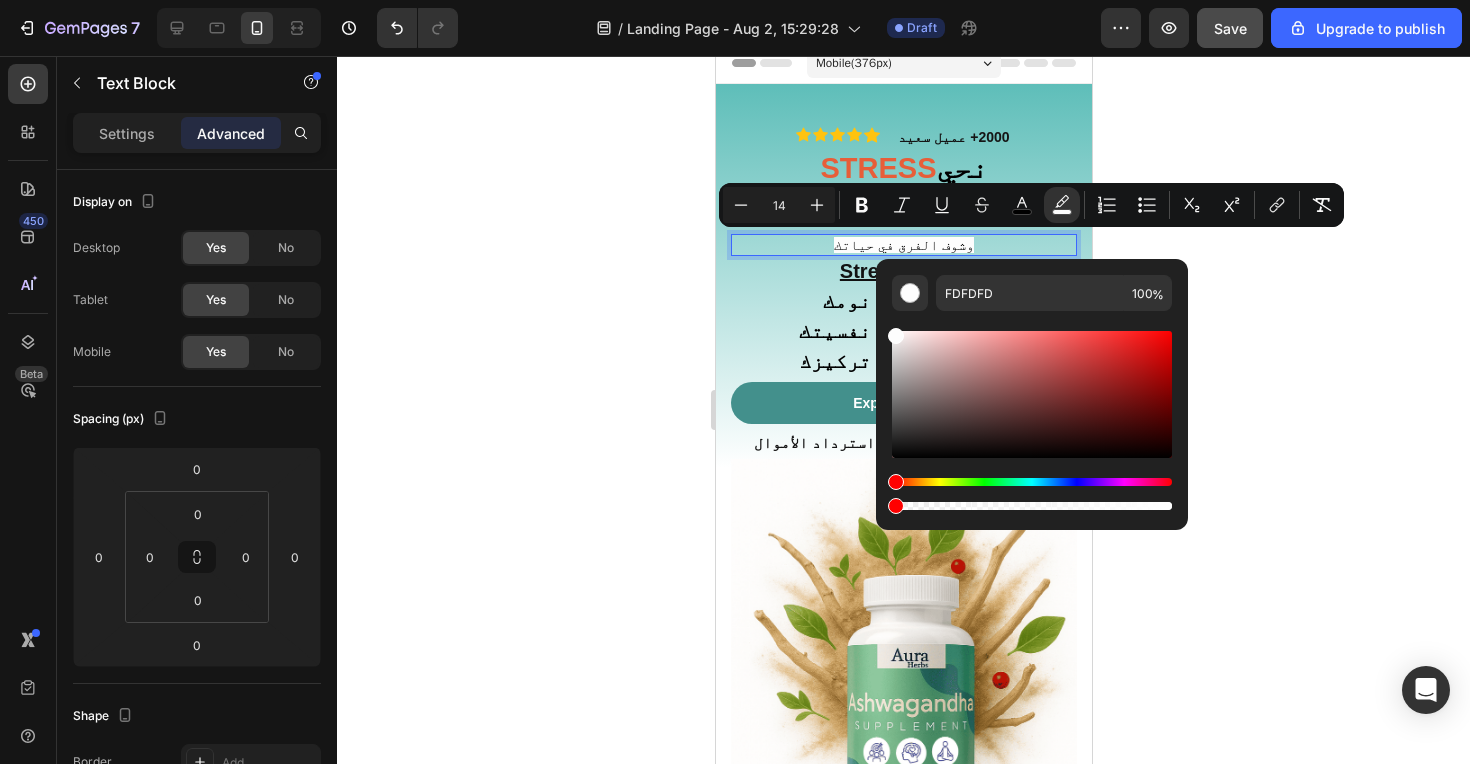click on "7 / Landing Page - Aug 2, 15:29:28 Draft Preview Save Upgrade to publish 450 Beta Sections(18) Elements(83) Section Element Hero Section Product Detail Brands Trusted Badges Guarantee Product Breakdown How to use Testimonials Compare Bundle FAQs Social Proof Brand Story Product List Collection Blog List Contact Sticky Add to Cart Custom Footer Browse Library 450 Layout Row Row Row Row Text Heading Text Block Button Button Button Media Image Image" at bounding box center [735, 0] 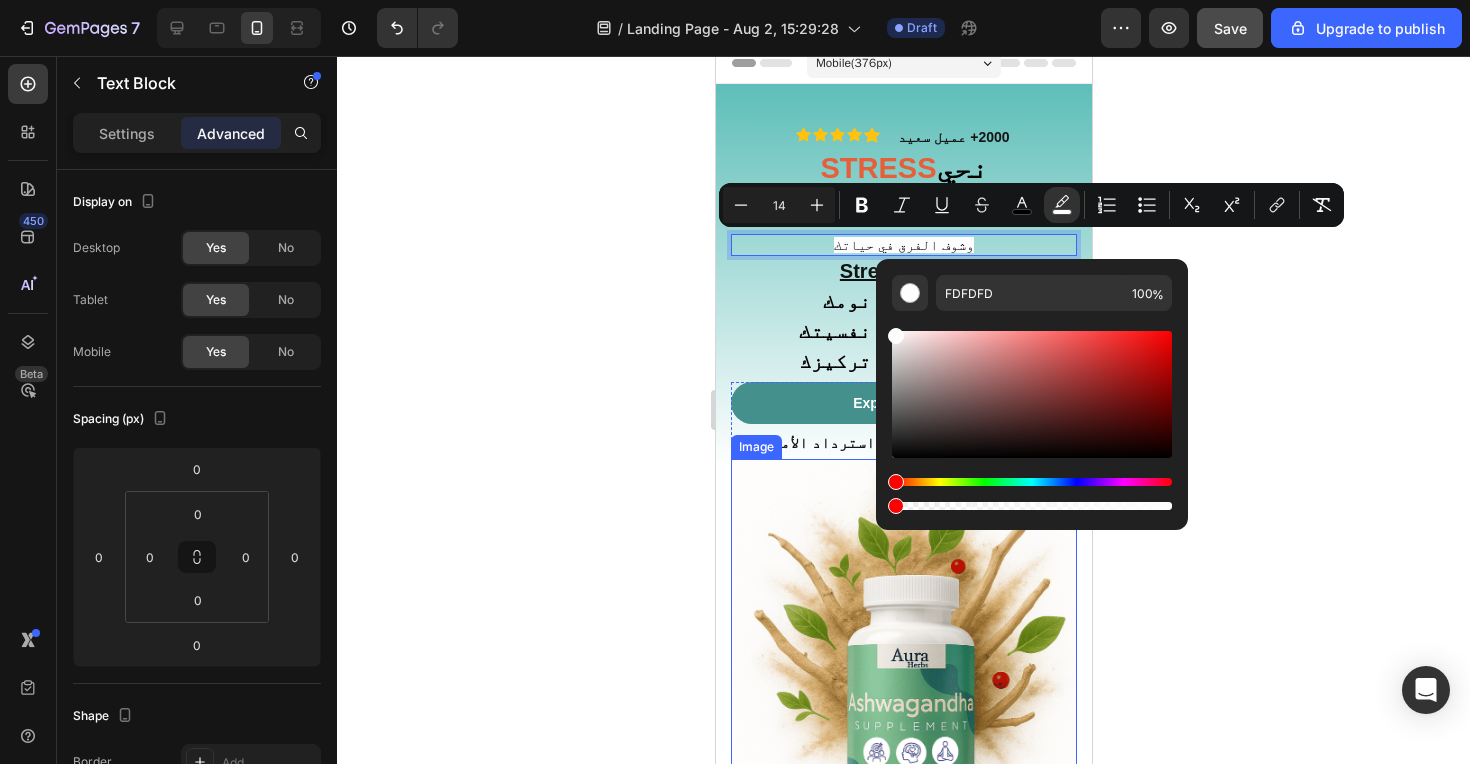 type on "0" 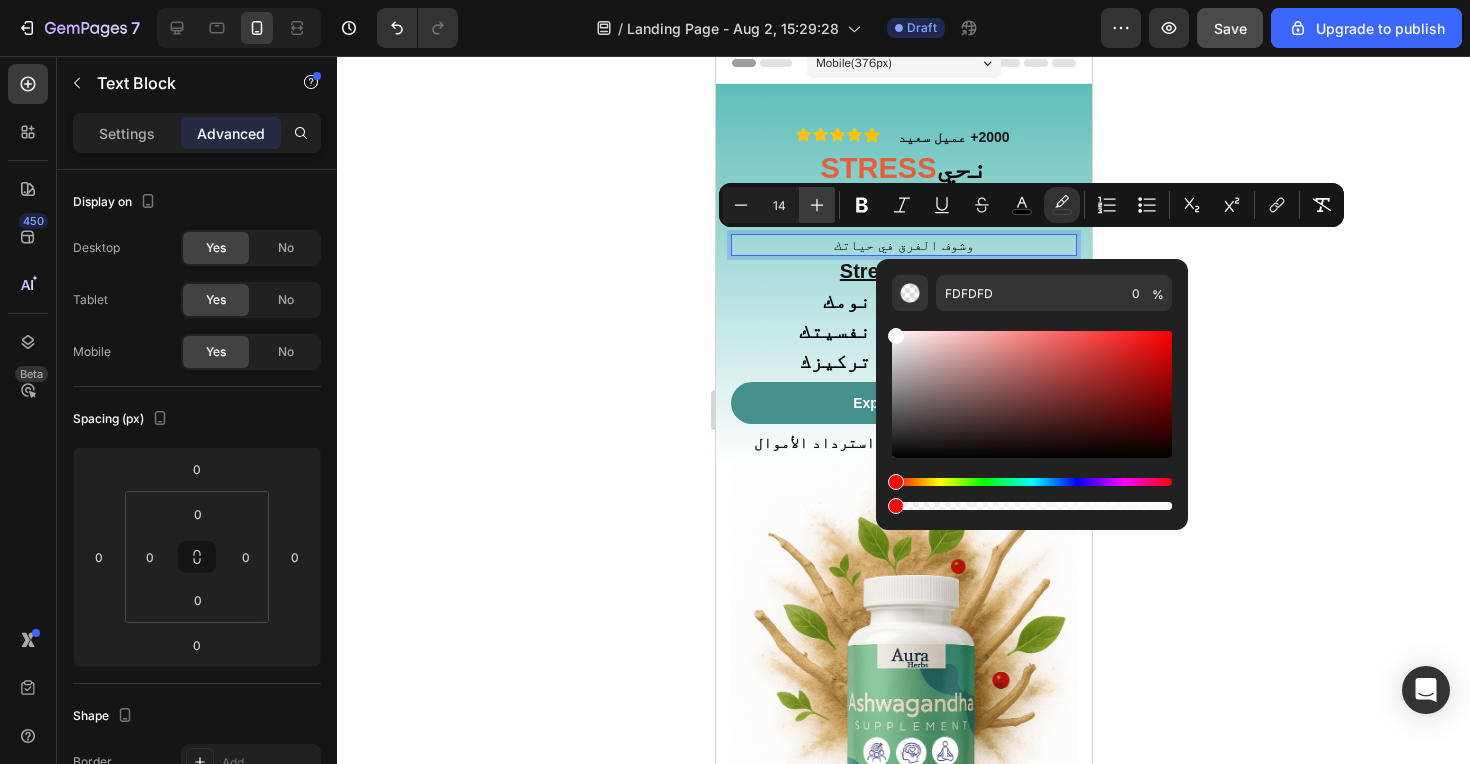 click 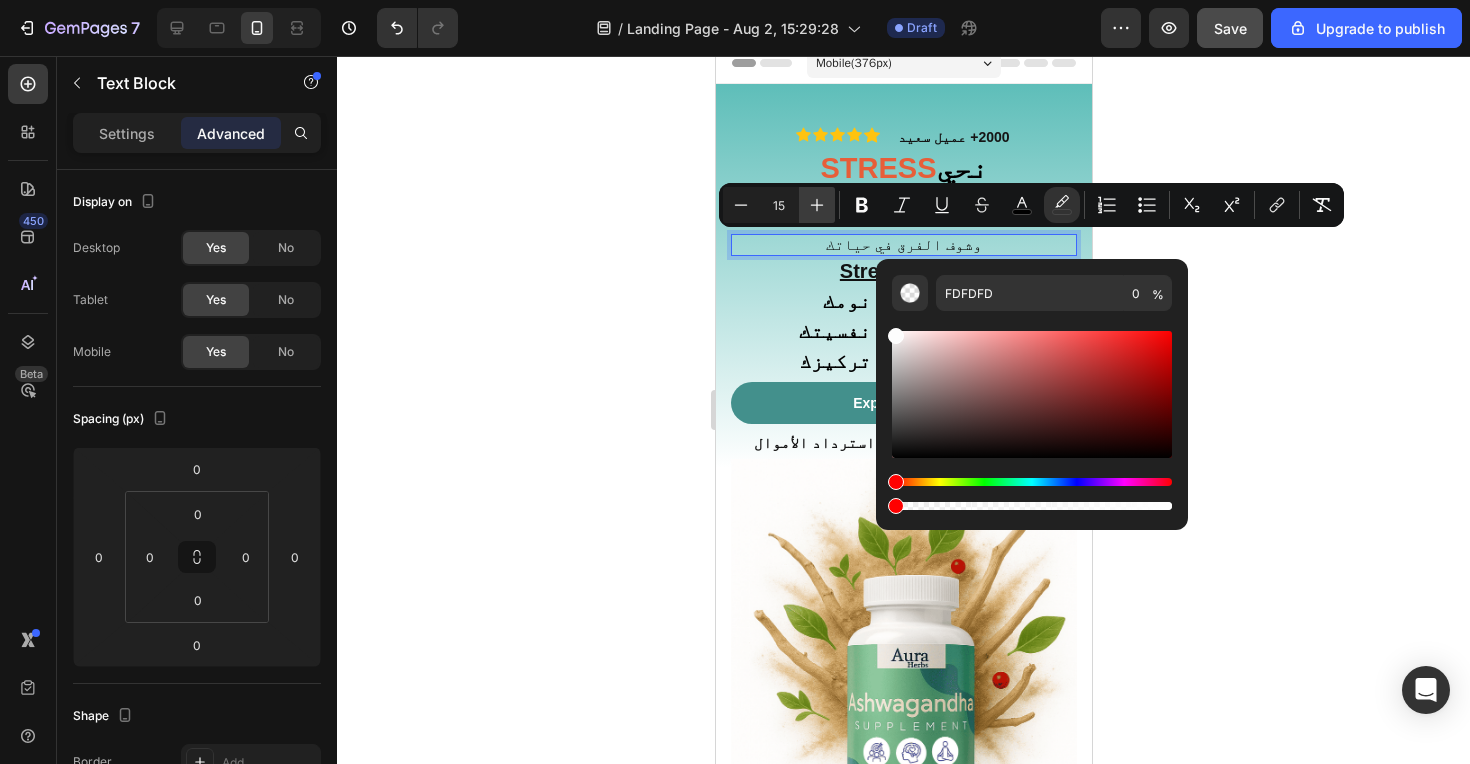 click 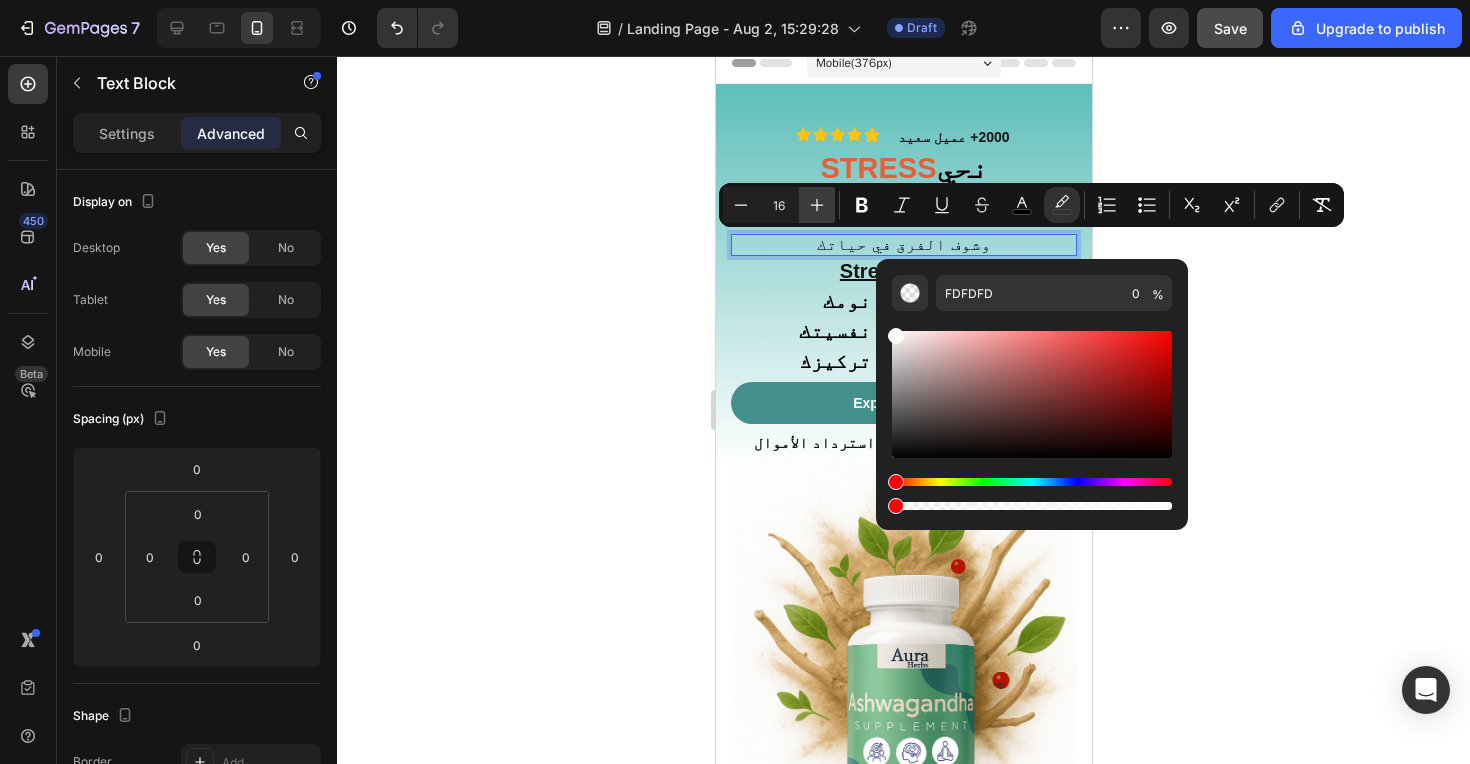 click 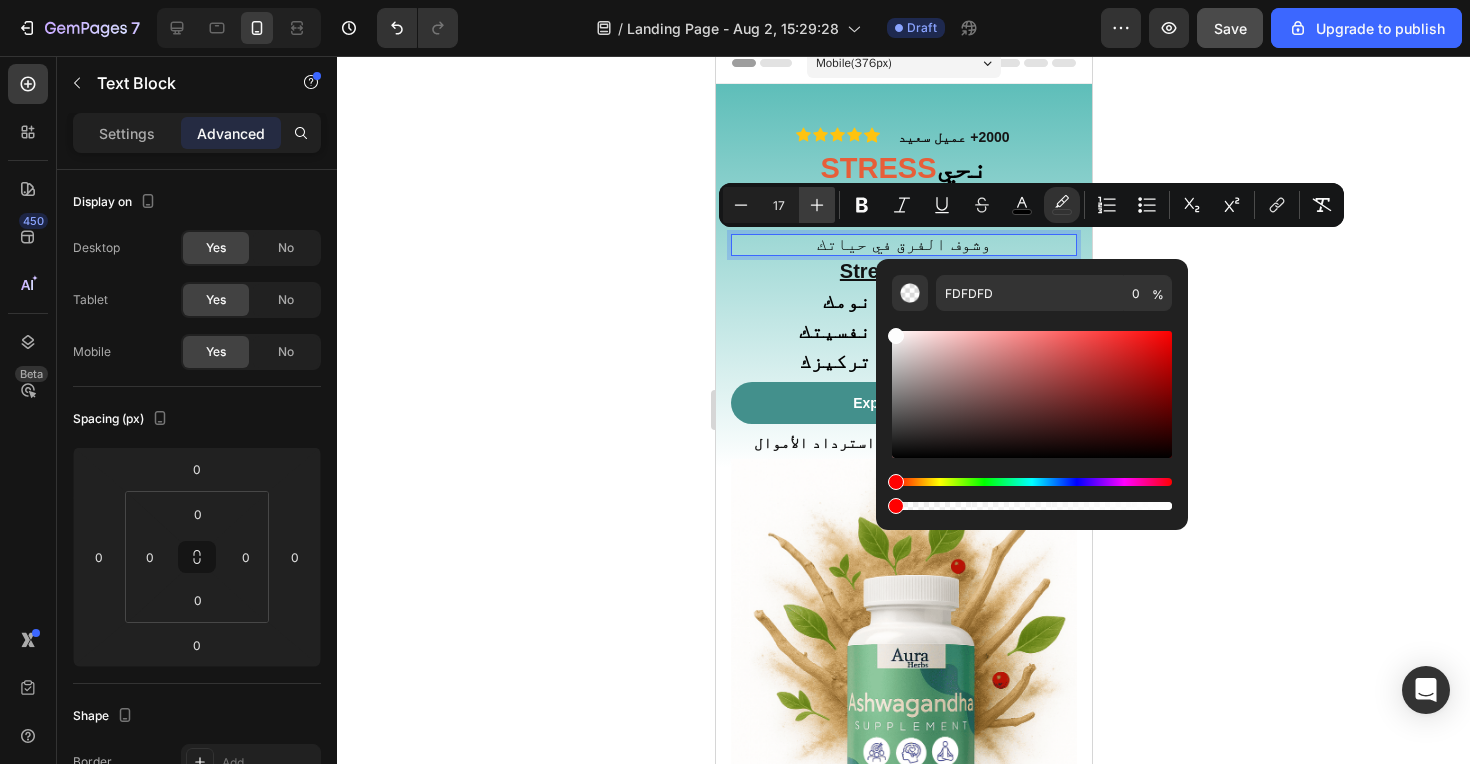 click 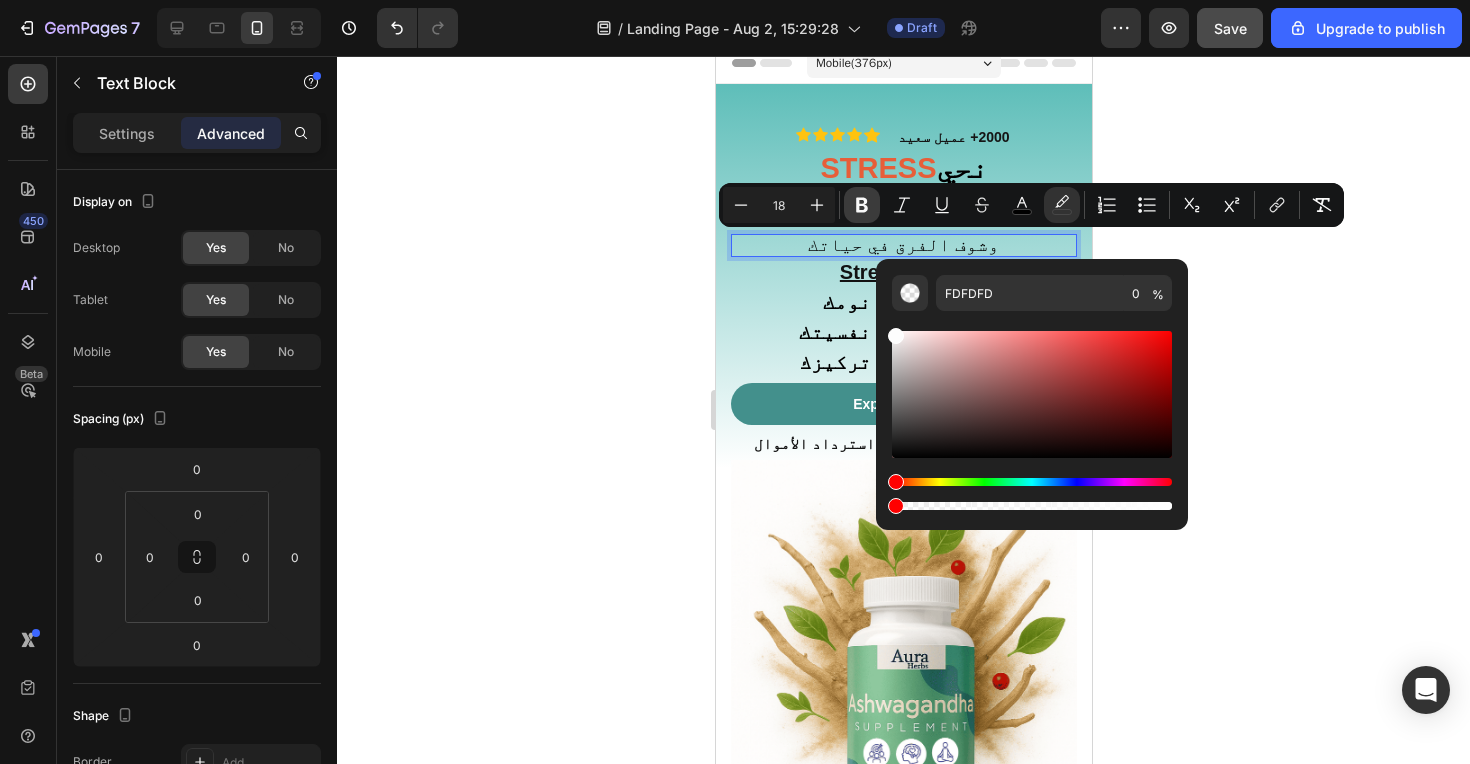 click 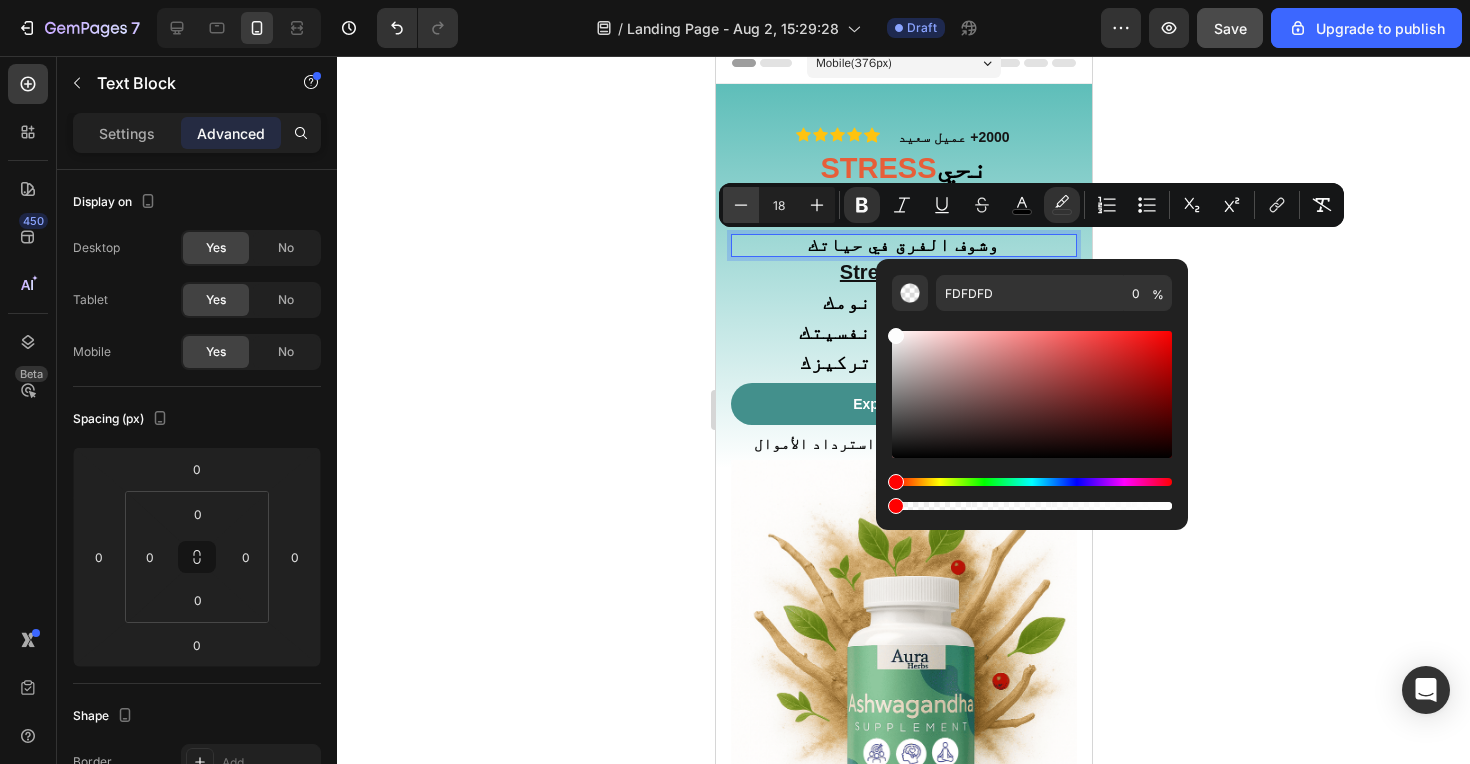click 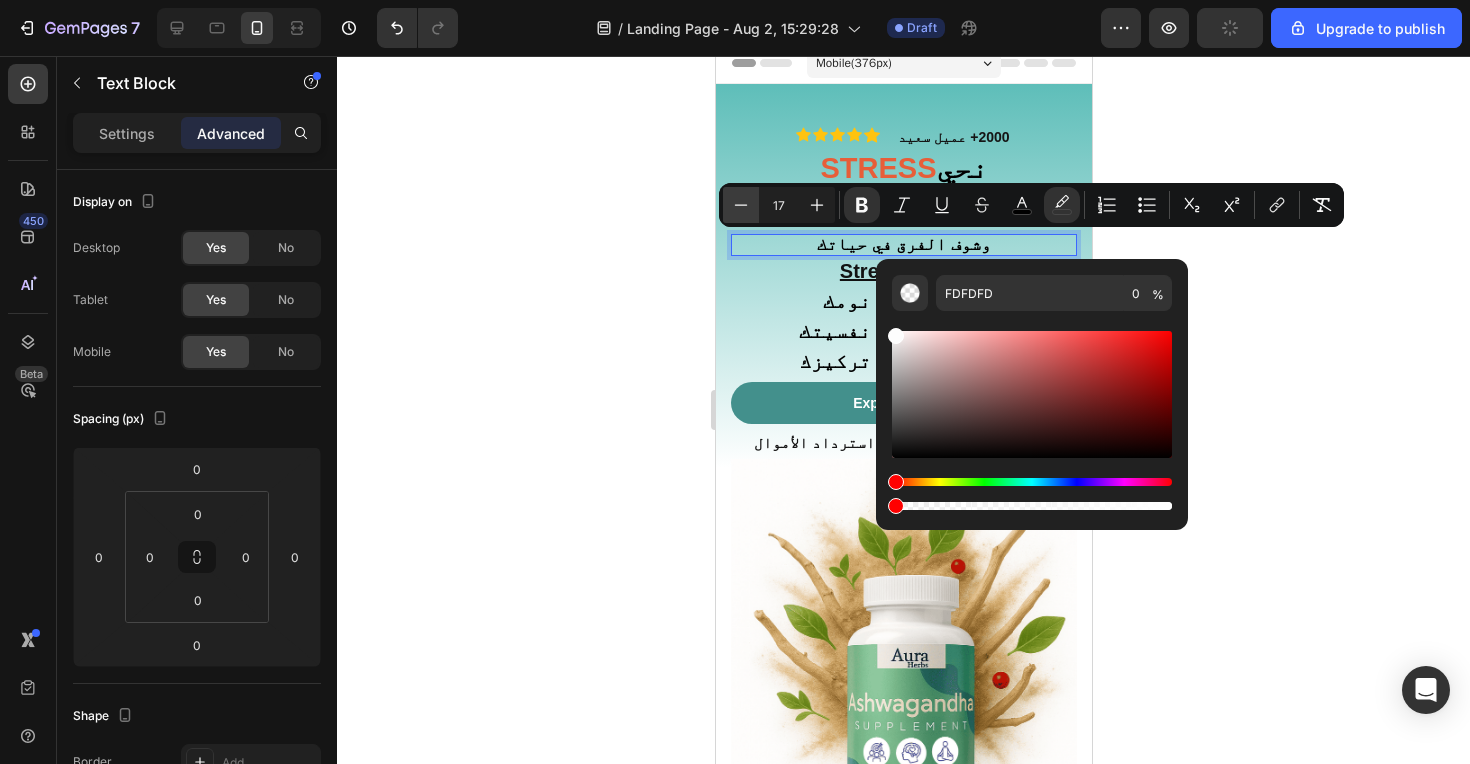 click 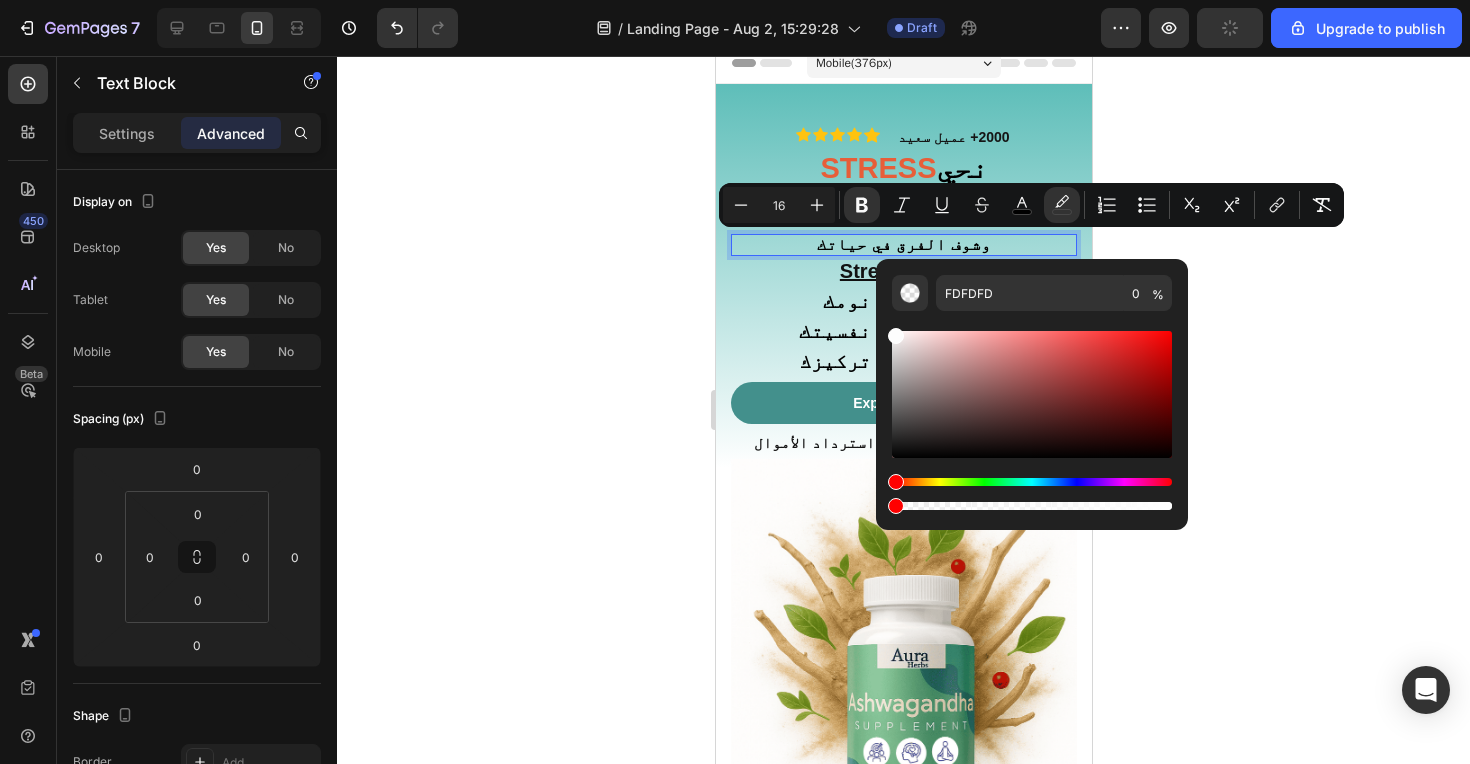 click 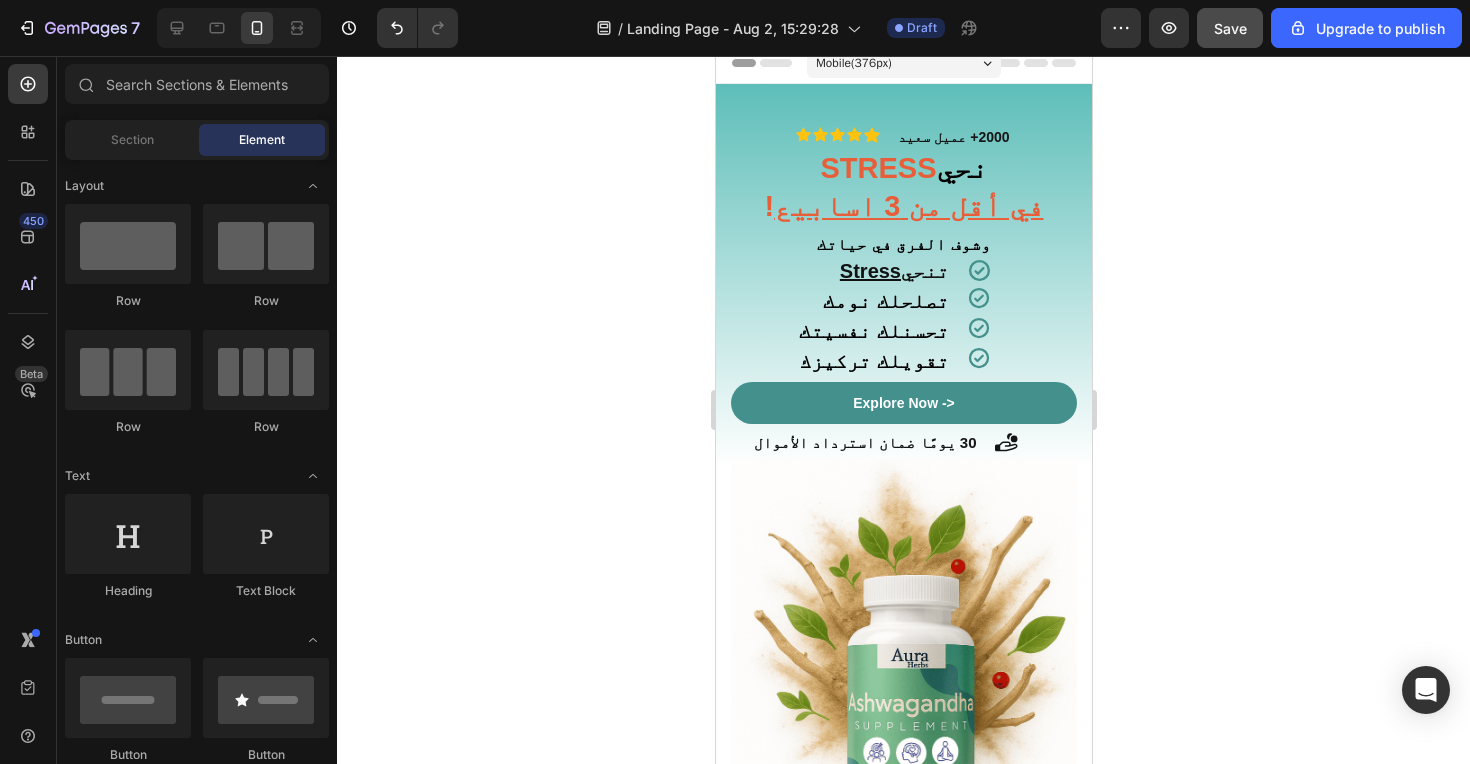 drag, startPoint x: 1637, startPoint y: 307, endPoint x: 922, endPoint y: 250, distance: 717.26843 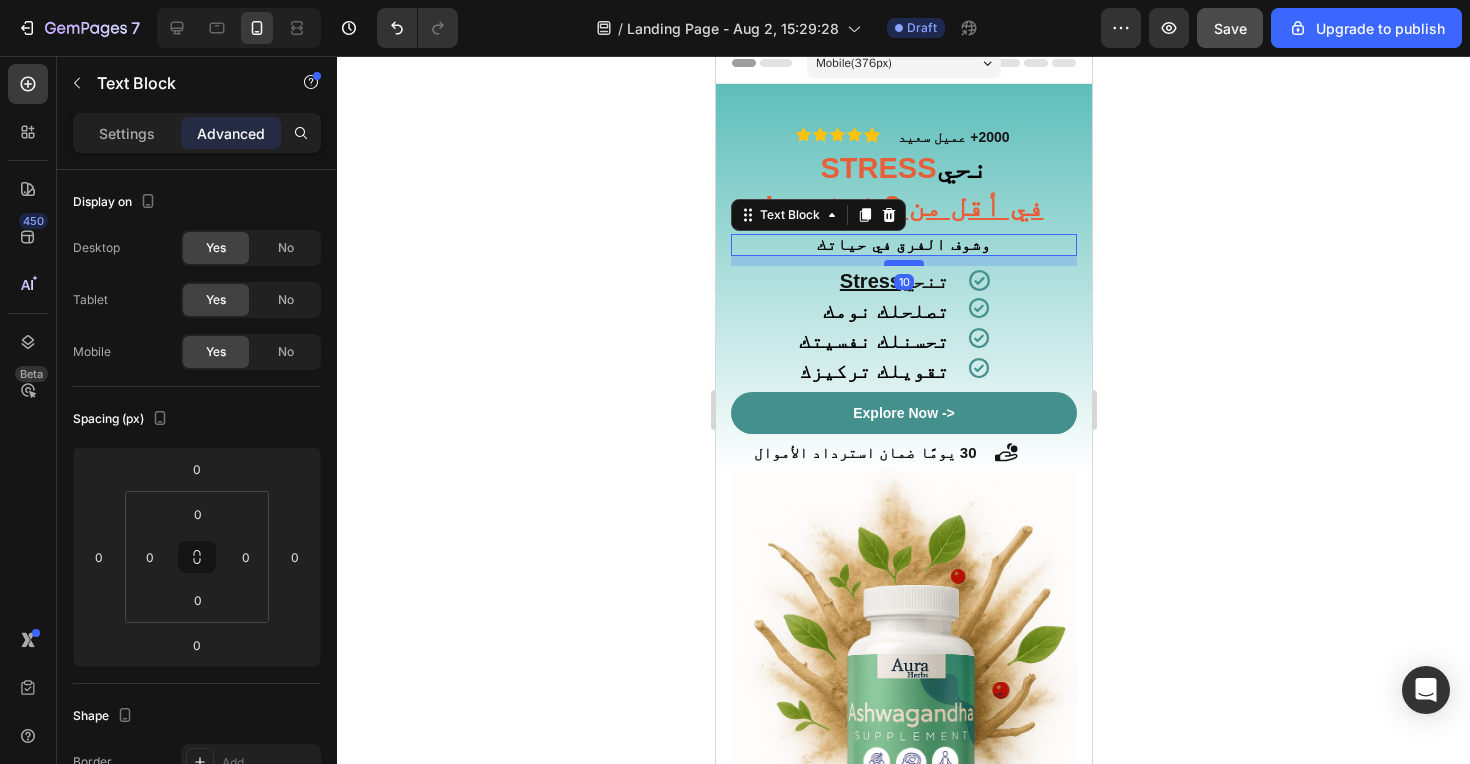 click at bounding box center [903, 263] 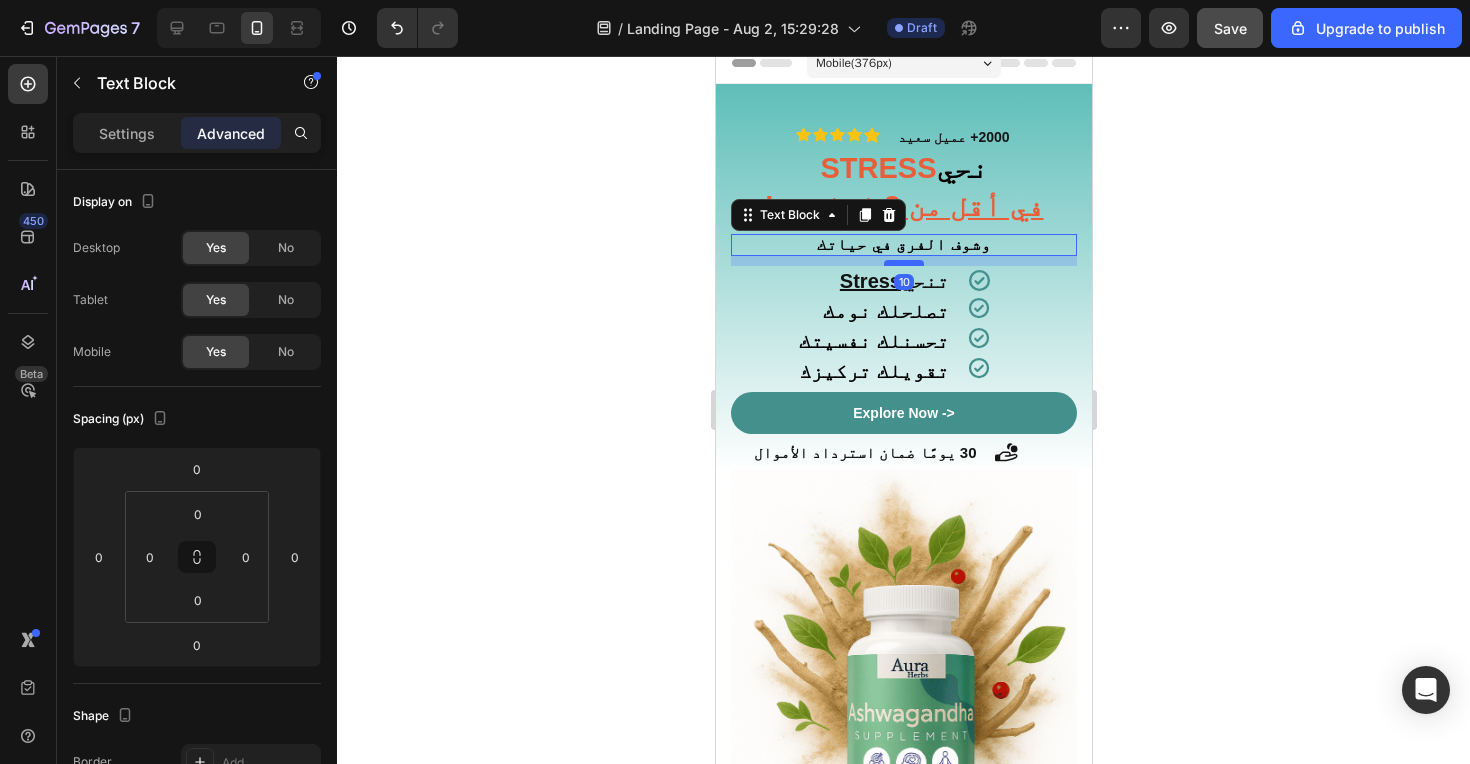type on "10" 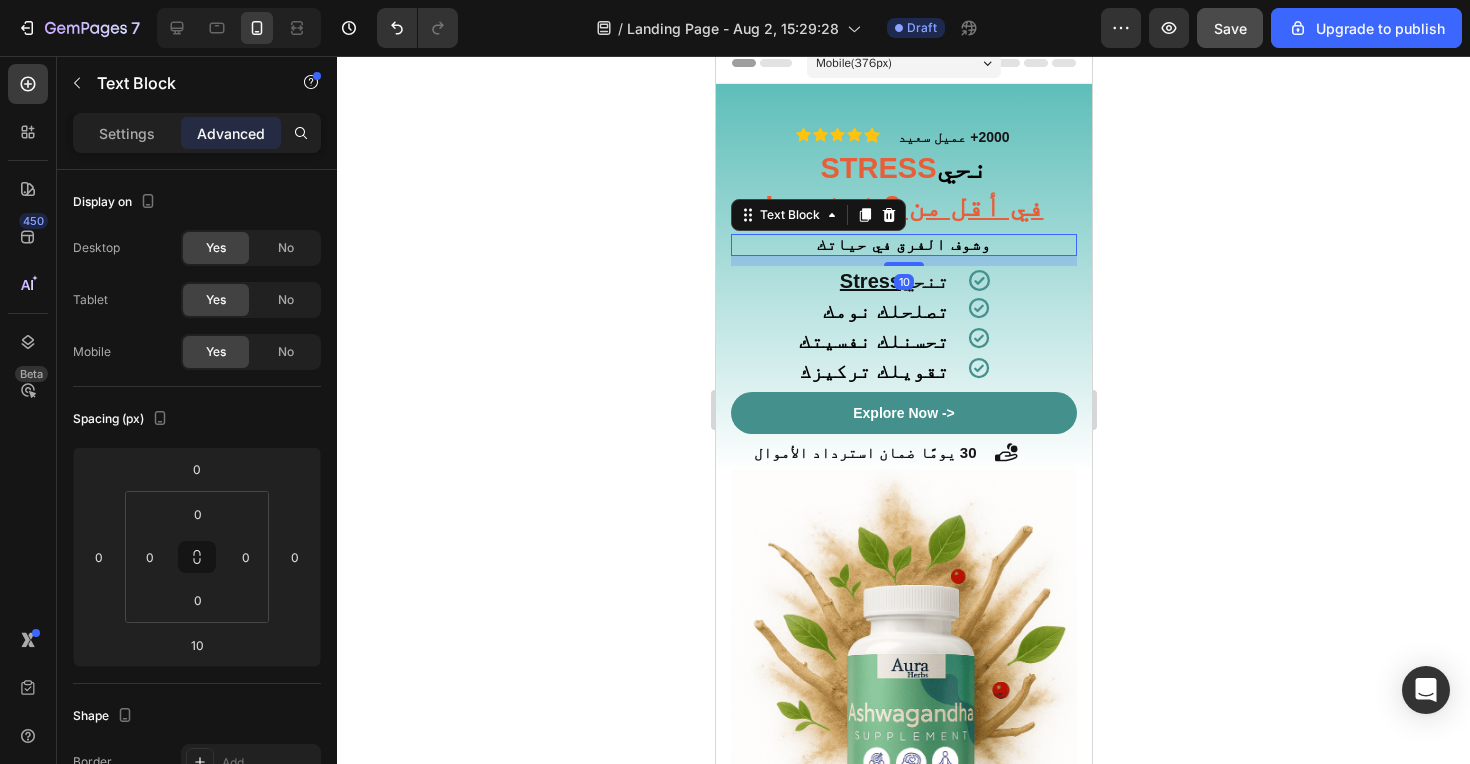 click 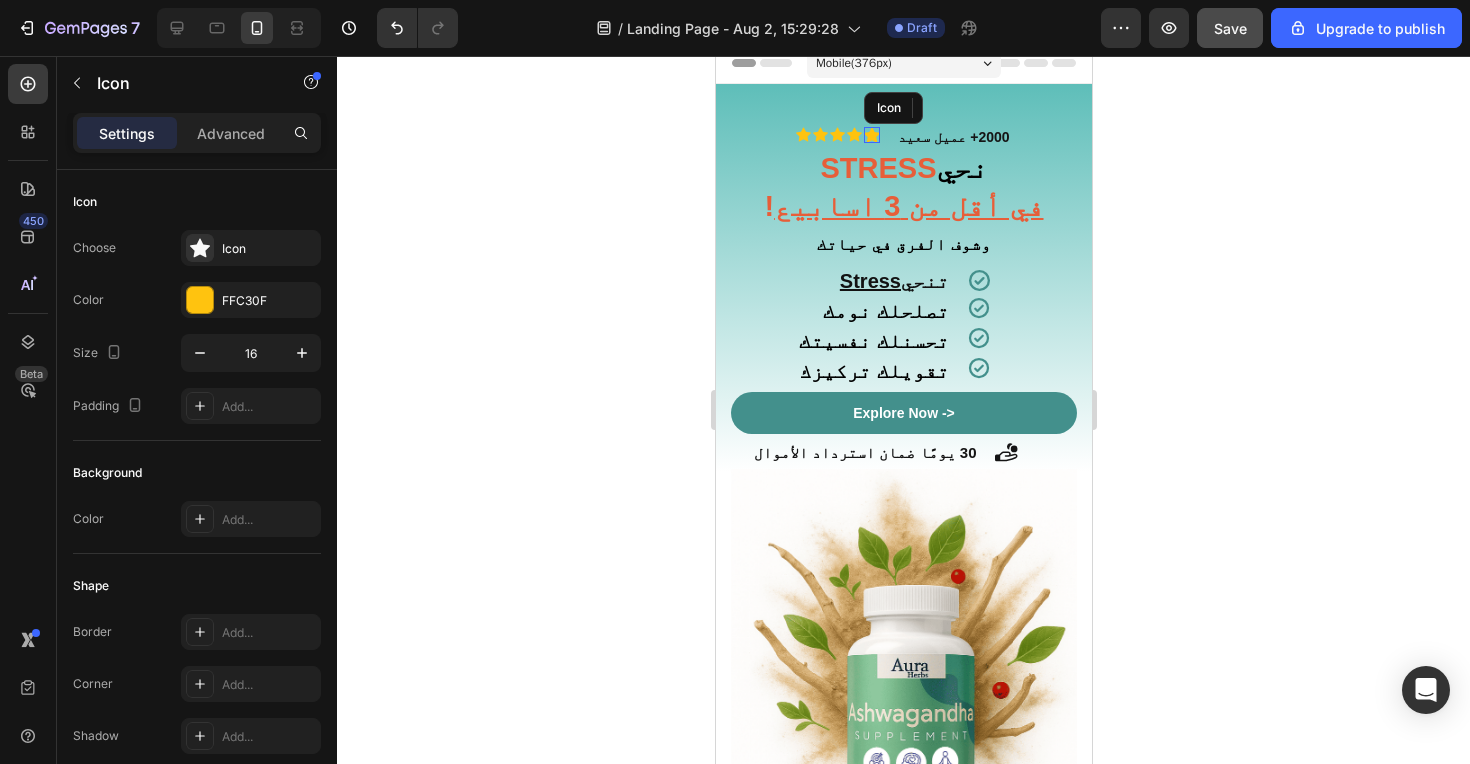 click 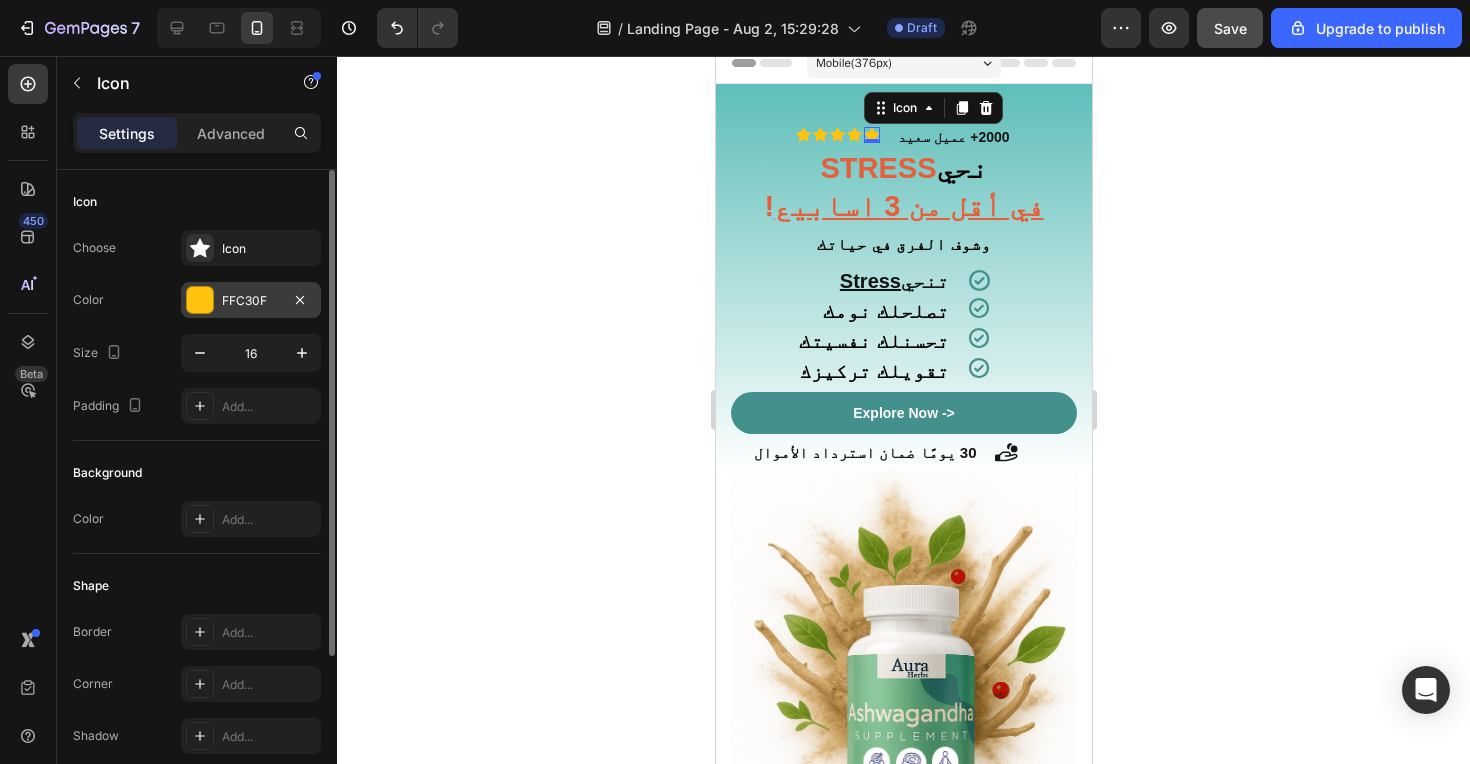 click at bounding box center (200, 300) 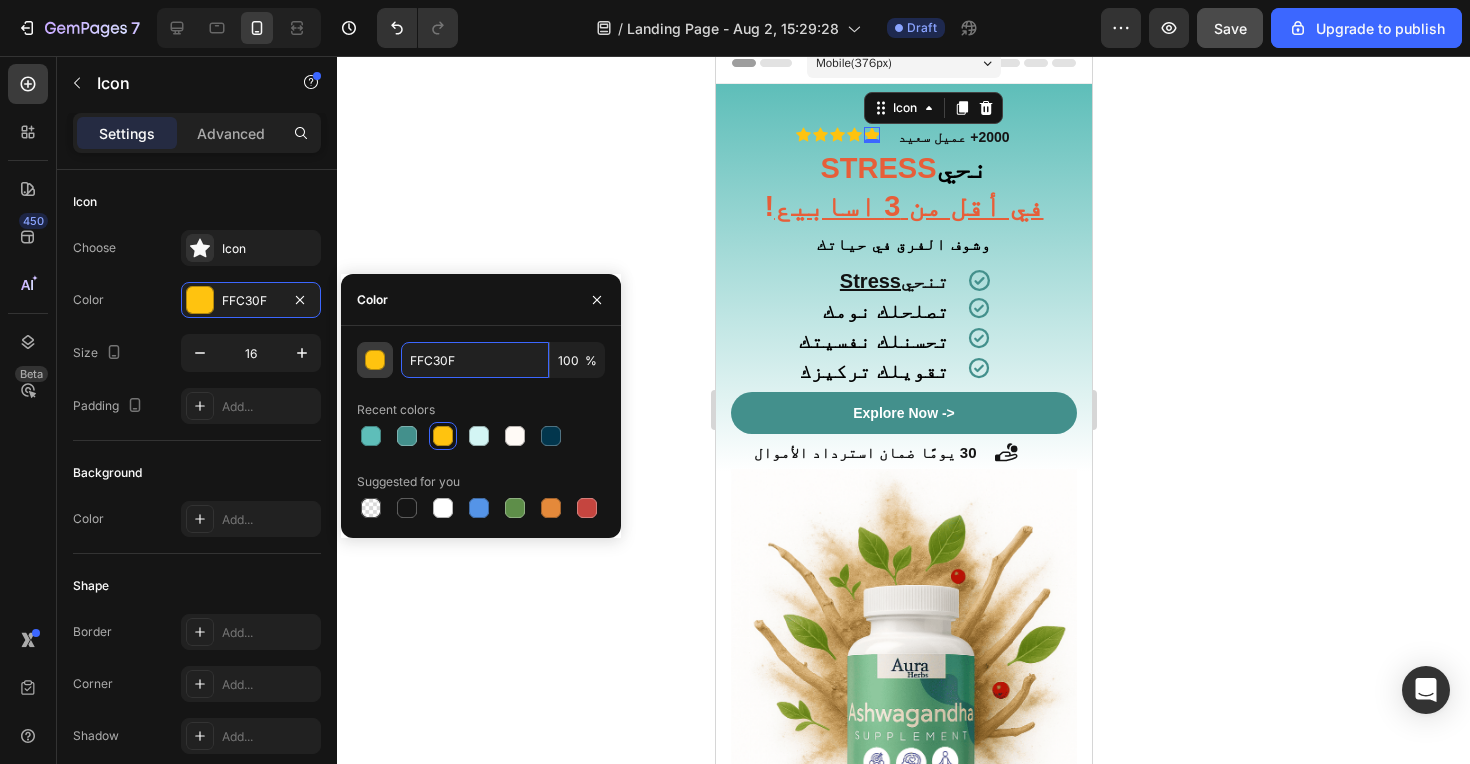 drag, startPoint x: 467, startPoint y: 358, endPoint x: 389, endPoint y: 358, distance: 78 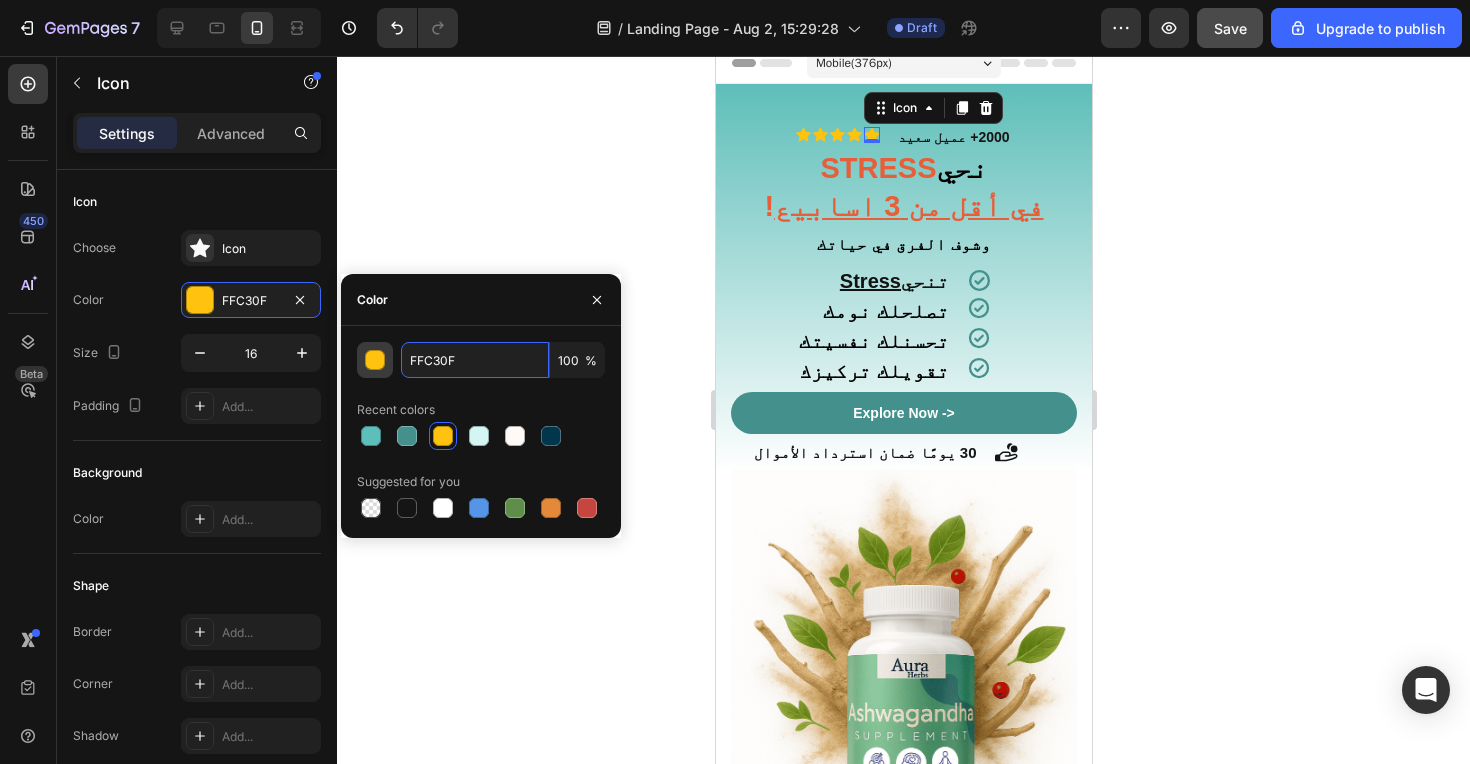 click on "FFC30F 100 %" at bounding box center (481, 360) 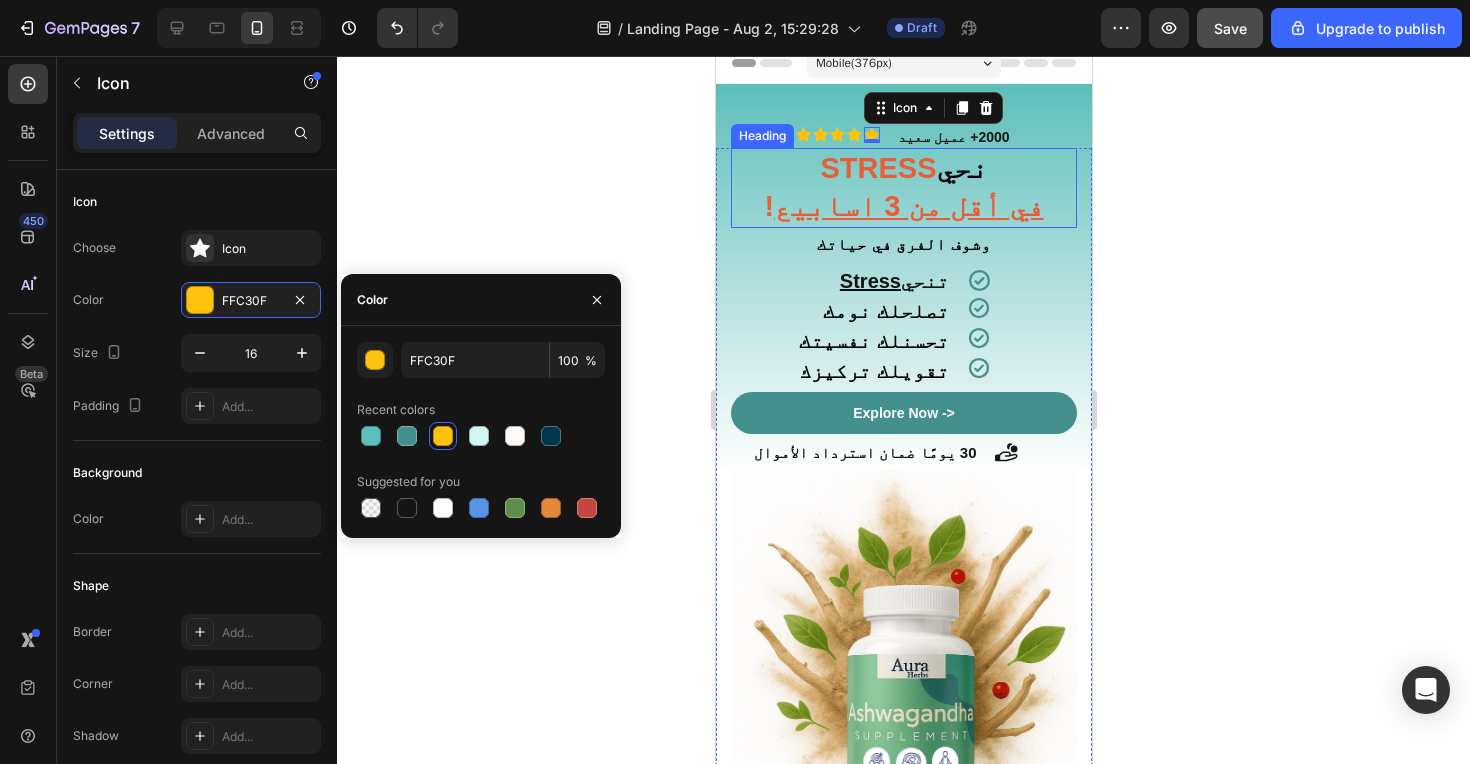 click on "STRESS" at bounding box center (877, 168) 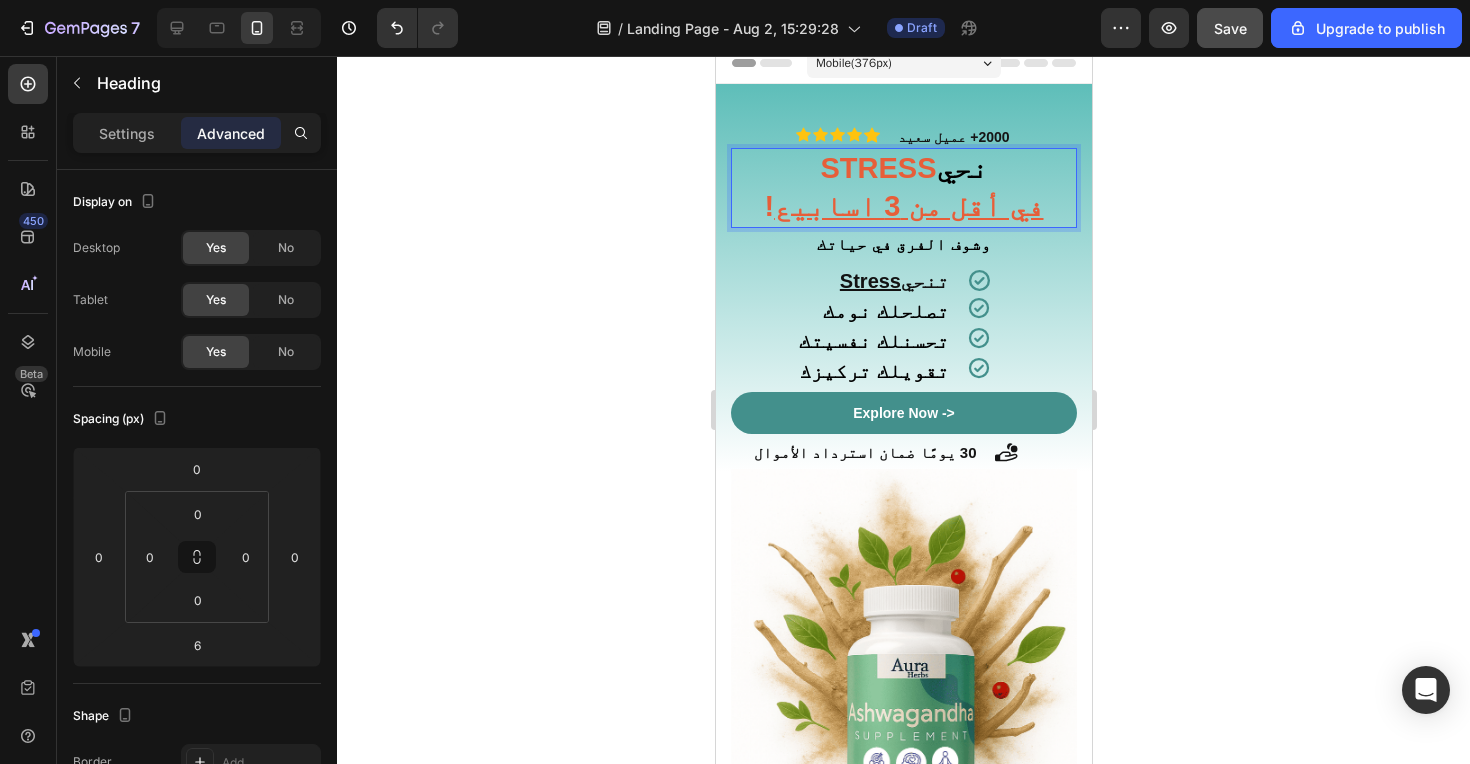 click on "STRESS" at bounding box center (877, 168) 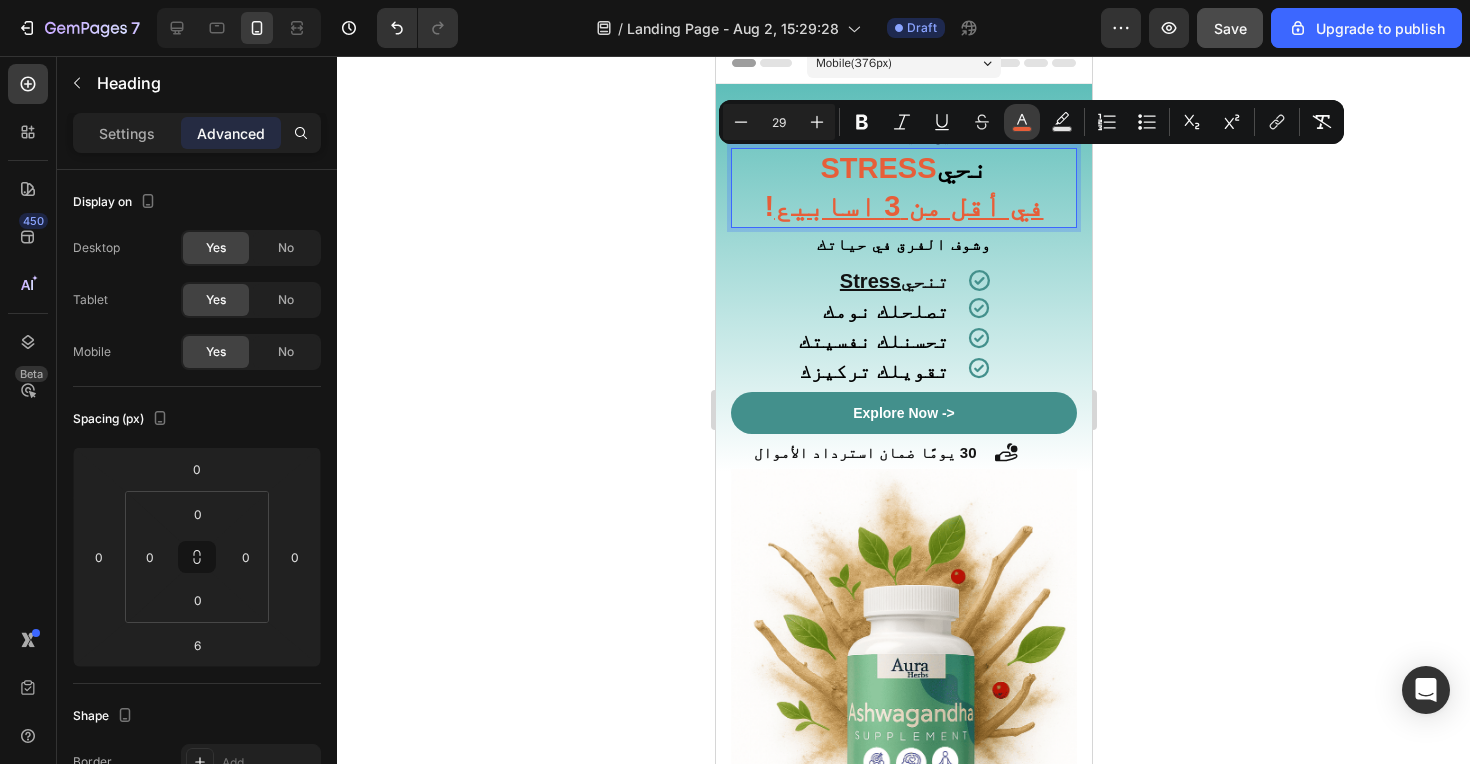 click 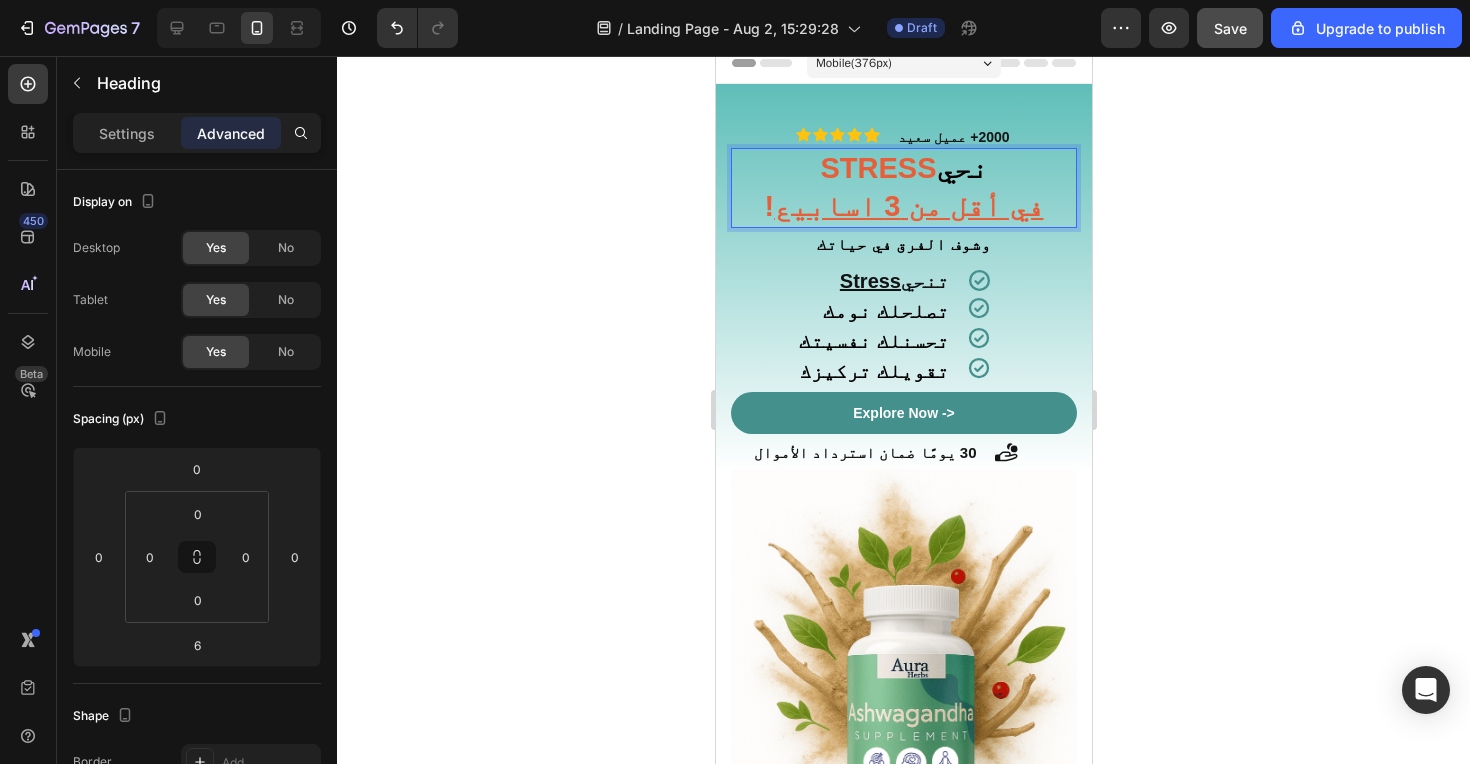 click on "STRESS" at bounding box center [877, 168] 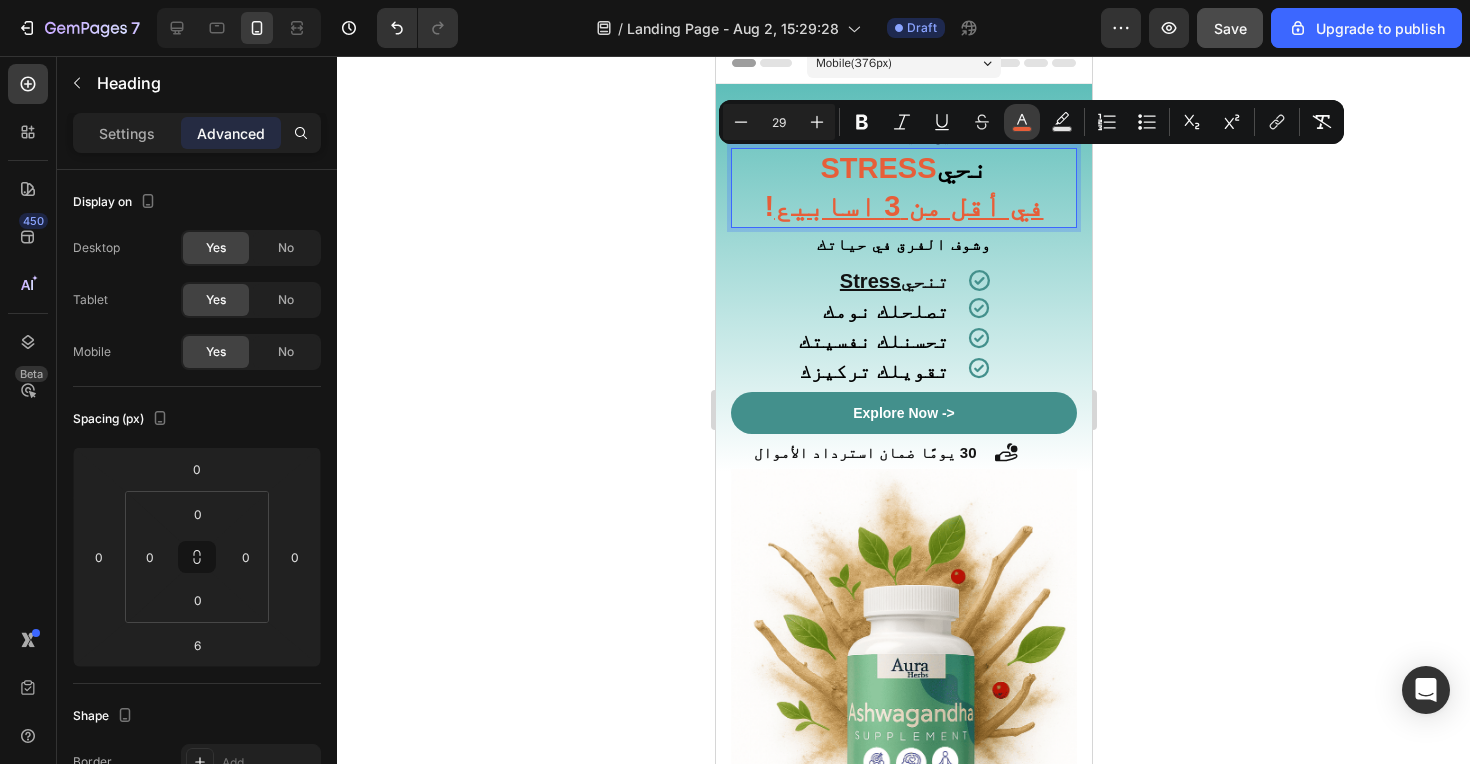 click 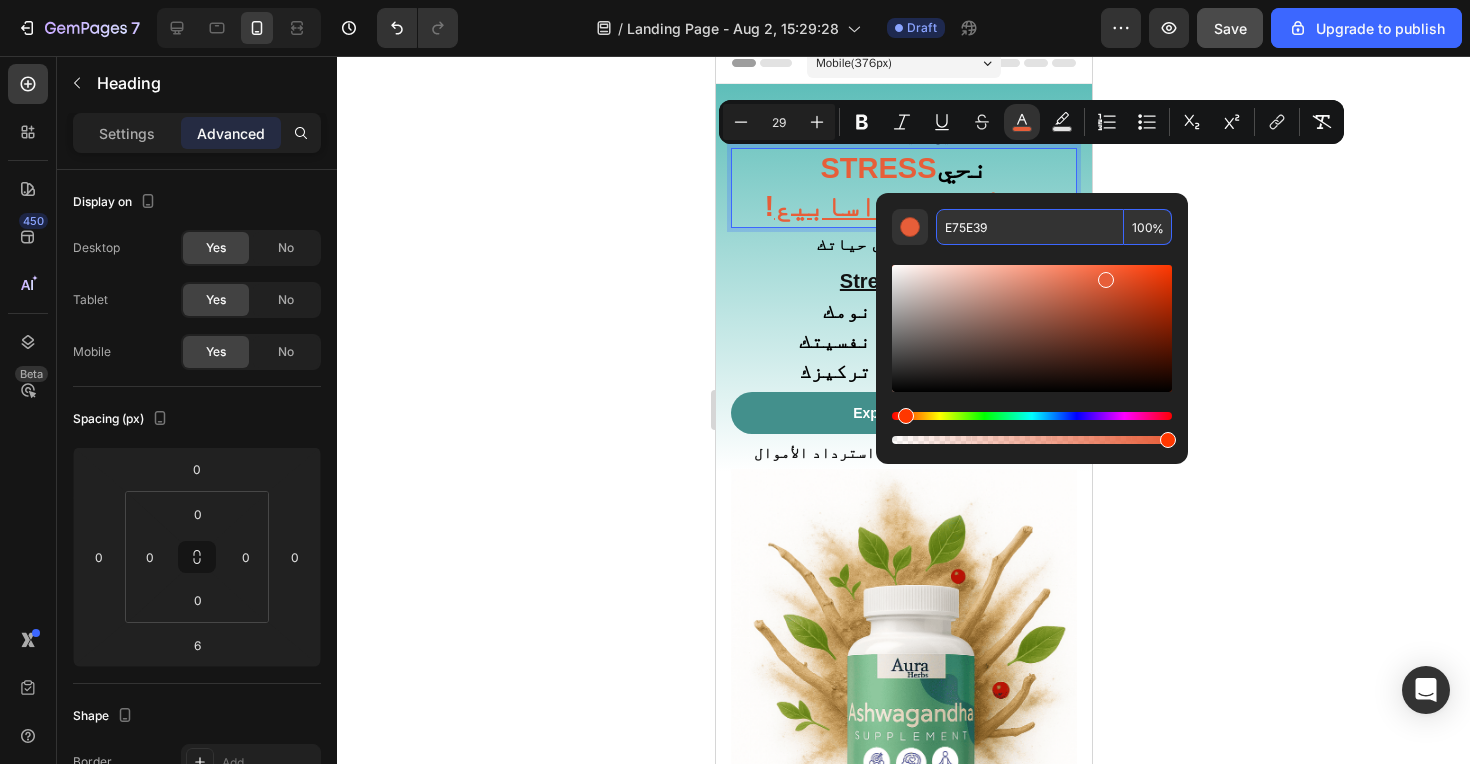 click on "E75E39" at bounding box center [1030, 227] 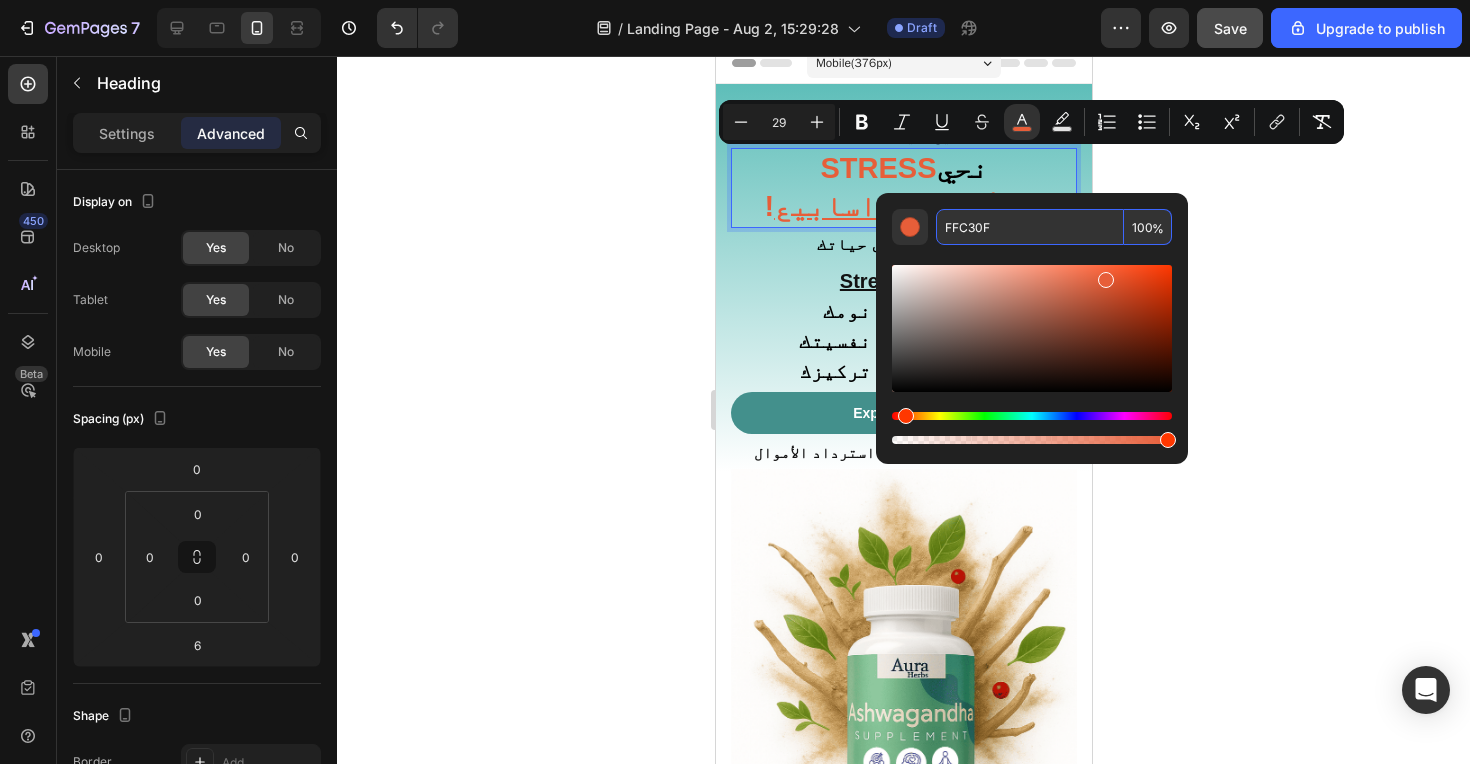 type on "FFC30F" 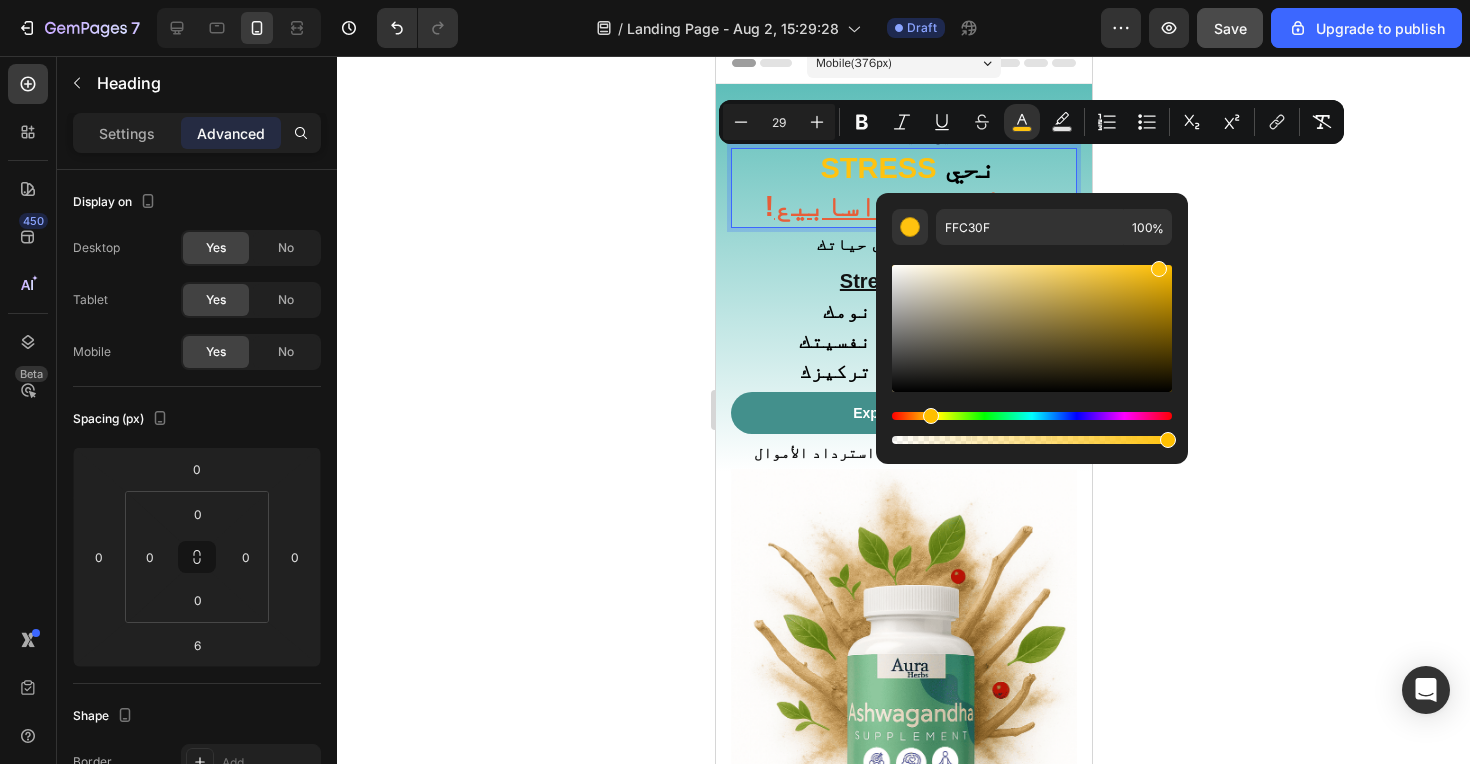 click 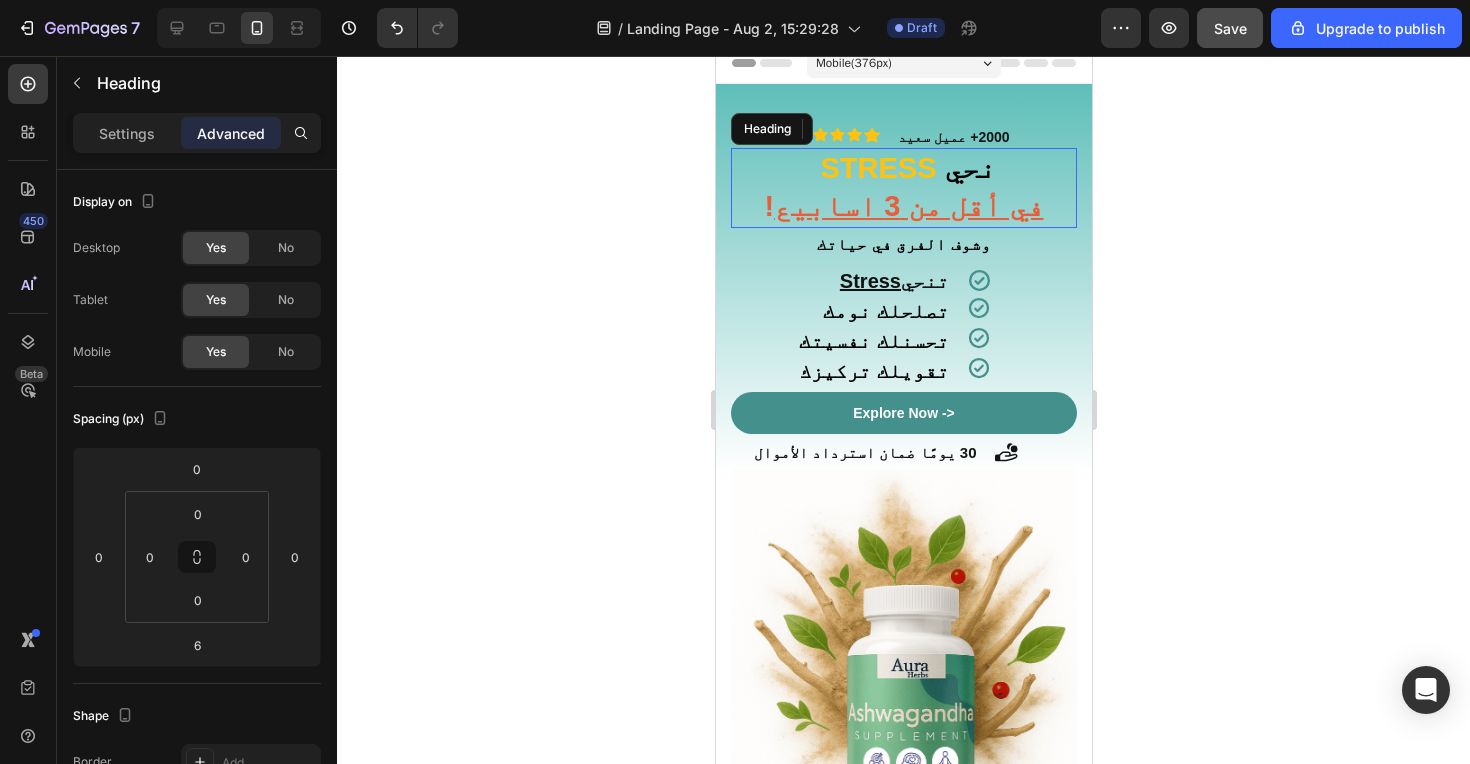 click on "STRESS" at bounding box center (877, 168) 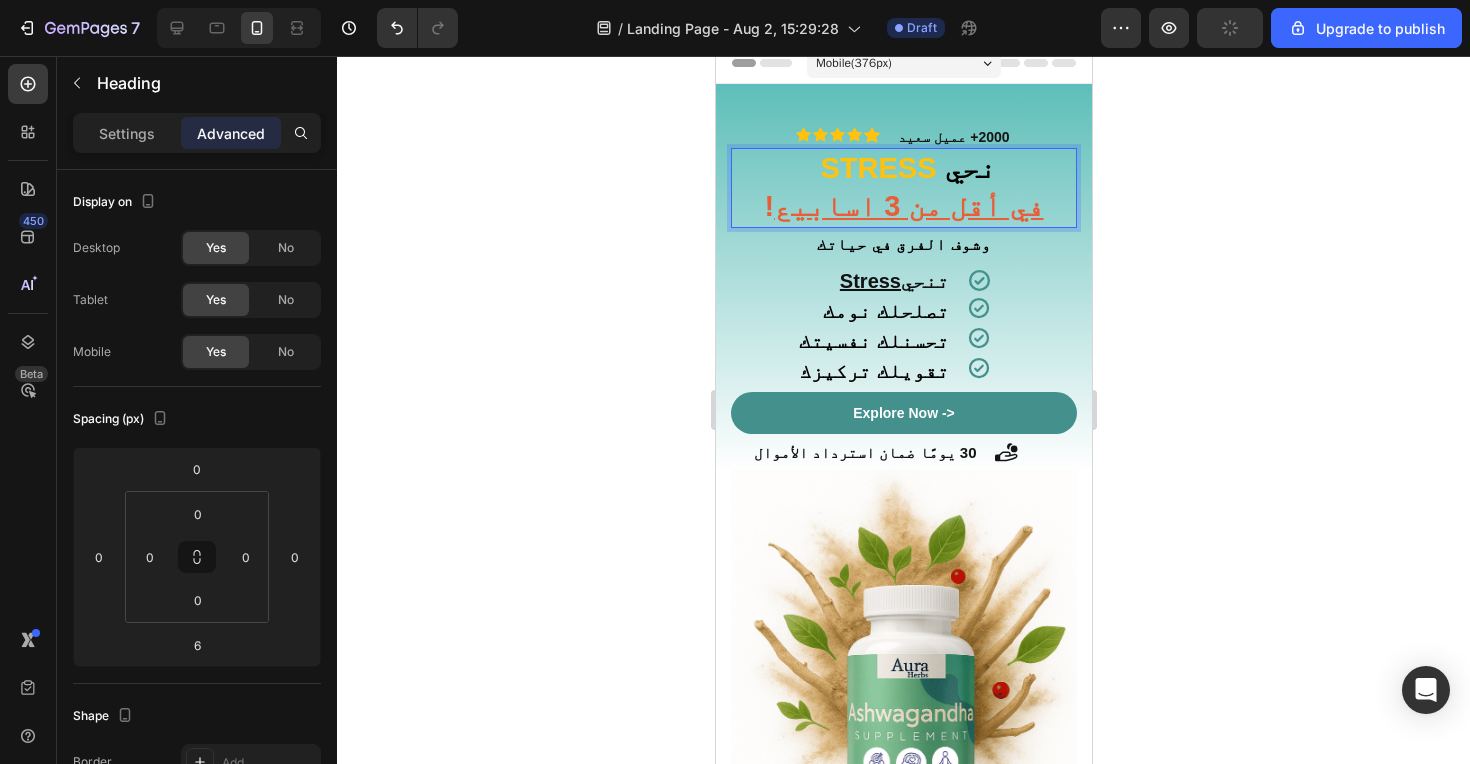 click on "STRESS" at bounding box center (877, 168) 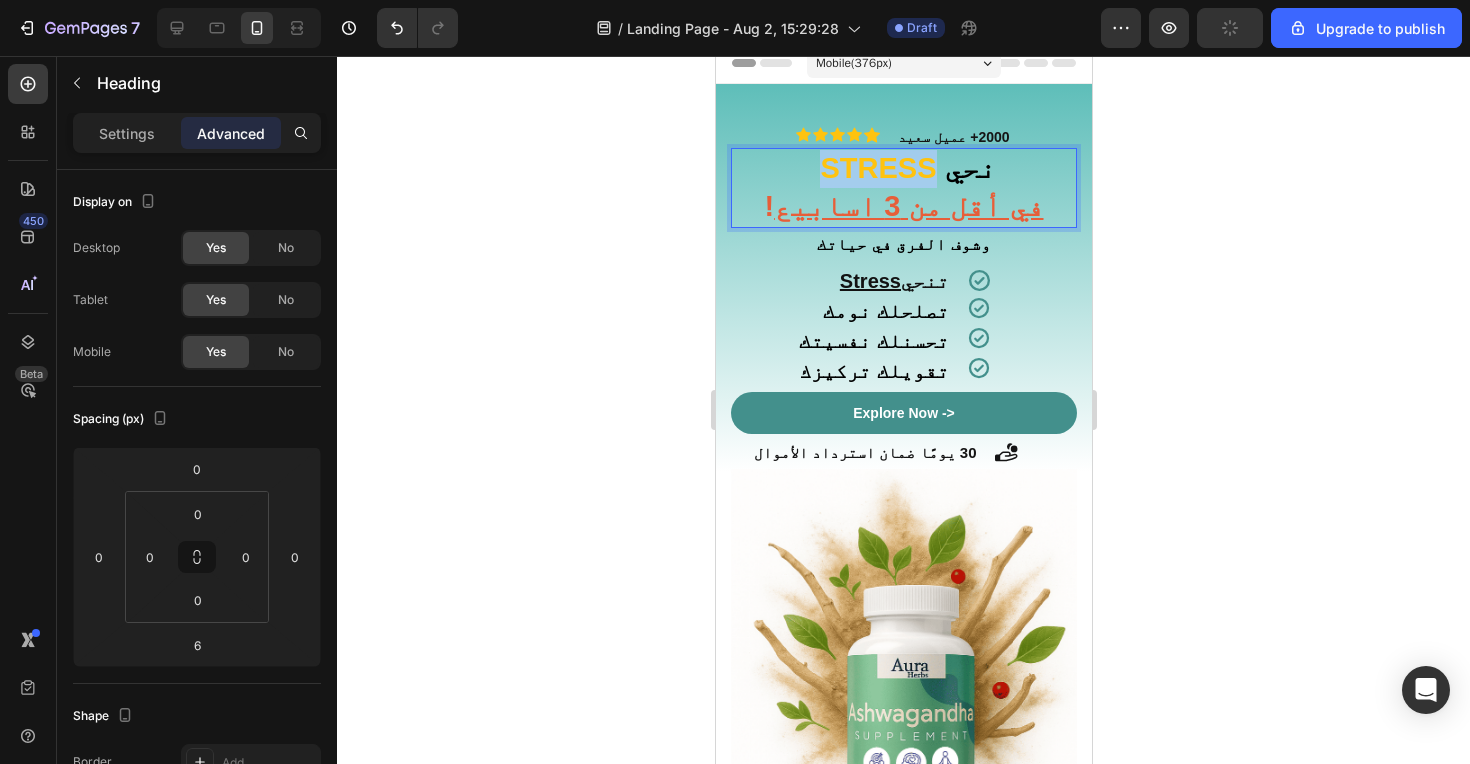 click on "STRESS" at bounding box center [877, 168] 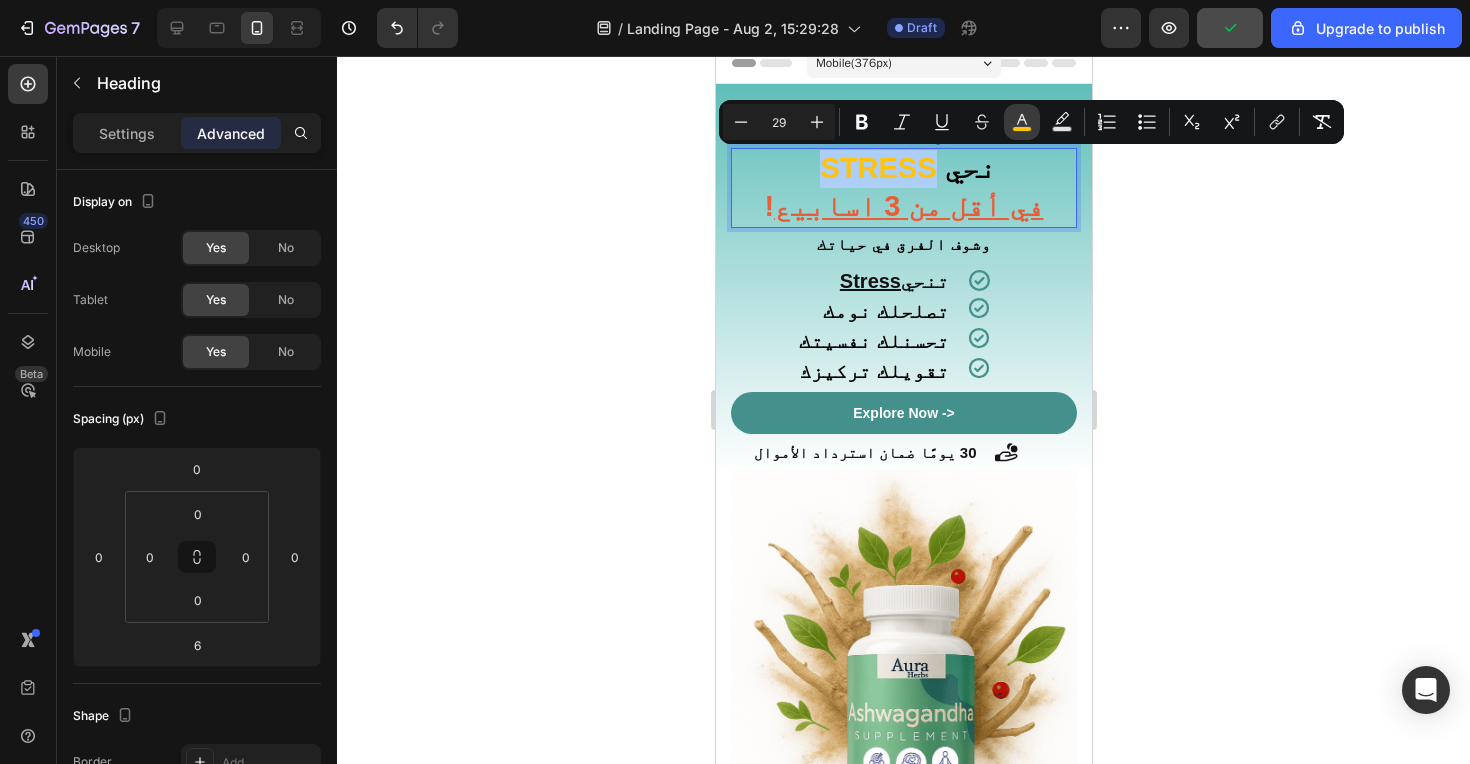click 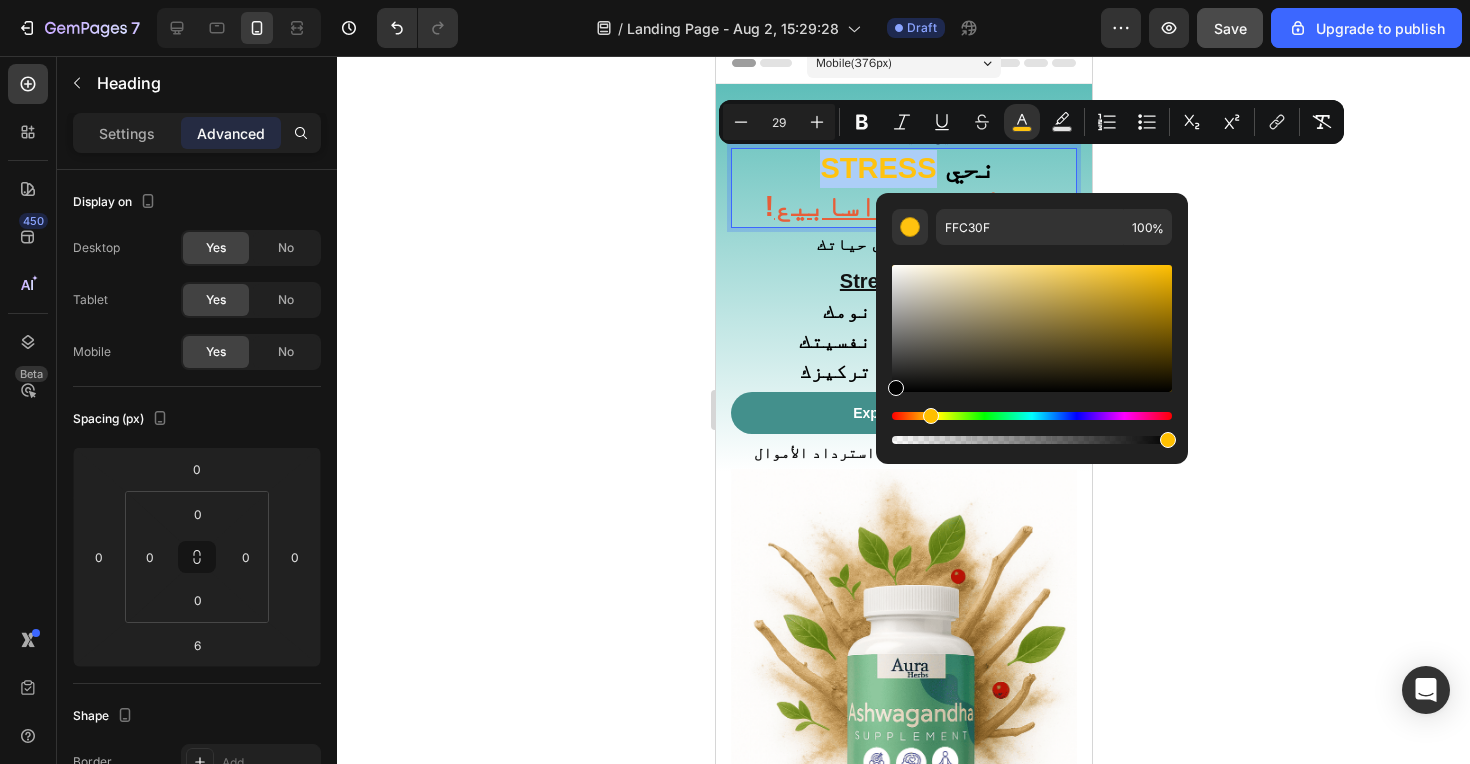 drag, startPoint x: 933, startPoint y: 348, endPoint x: 880, endPoint y: 402, distance: 75.66373 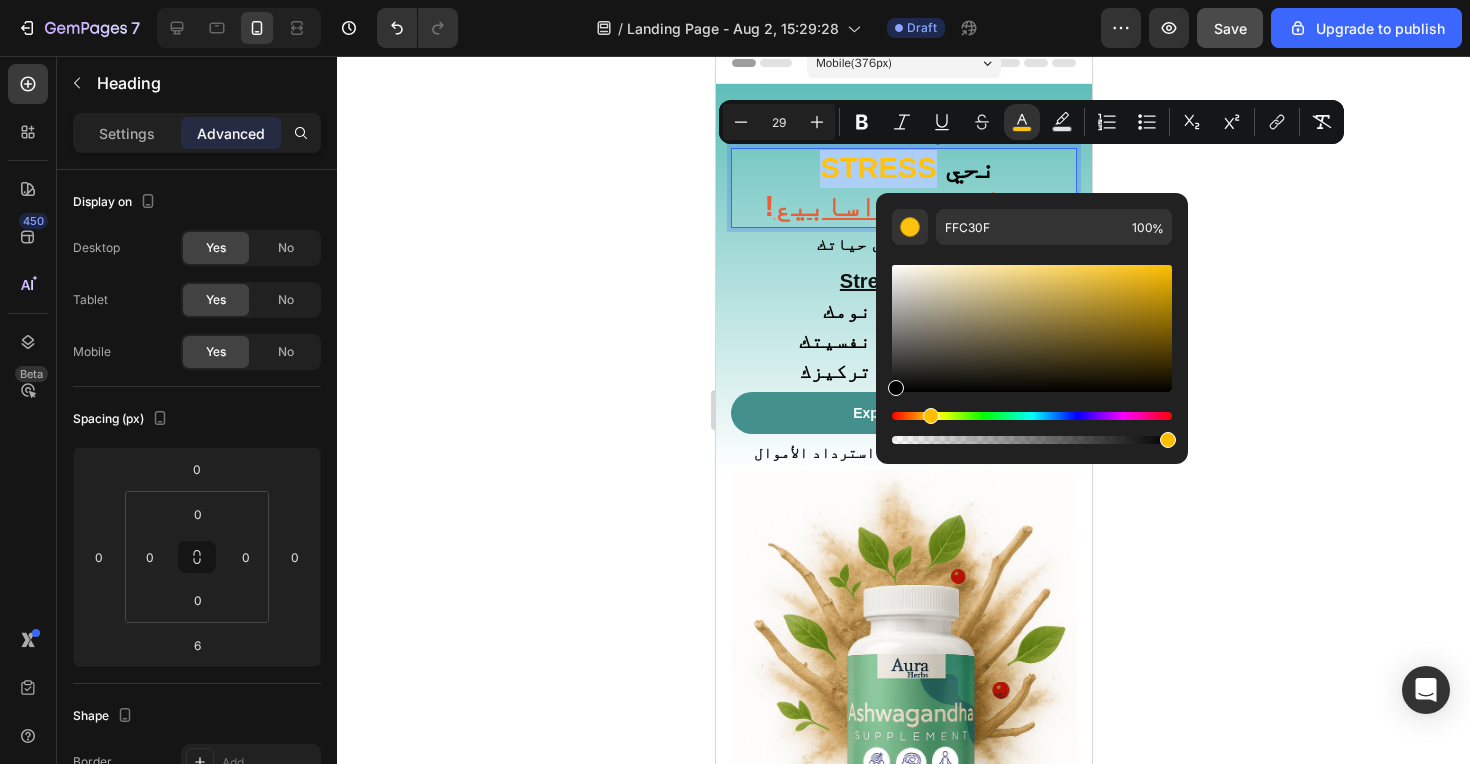 click on "FFC30F 100 %" at bounding box center [1032, 320] 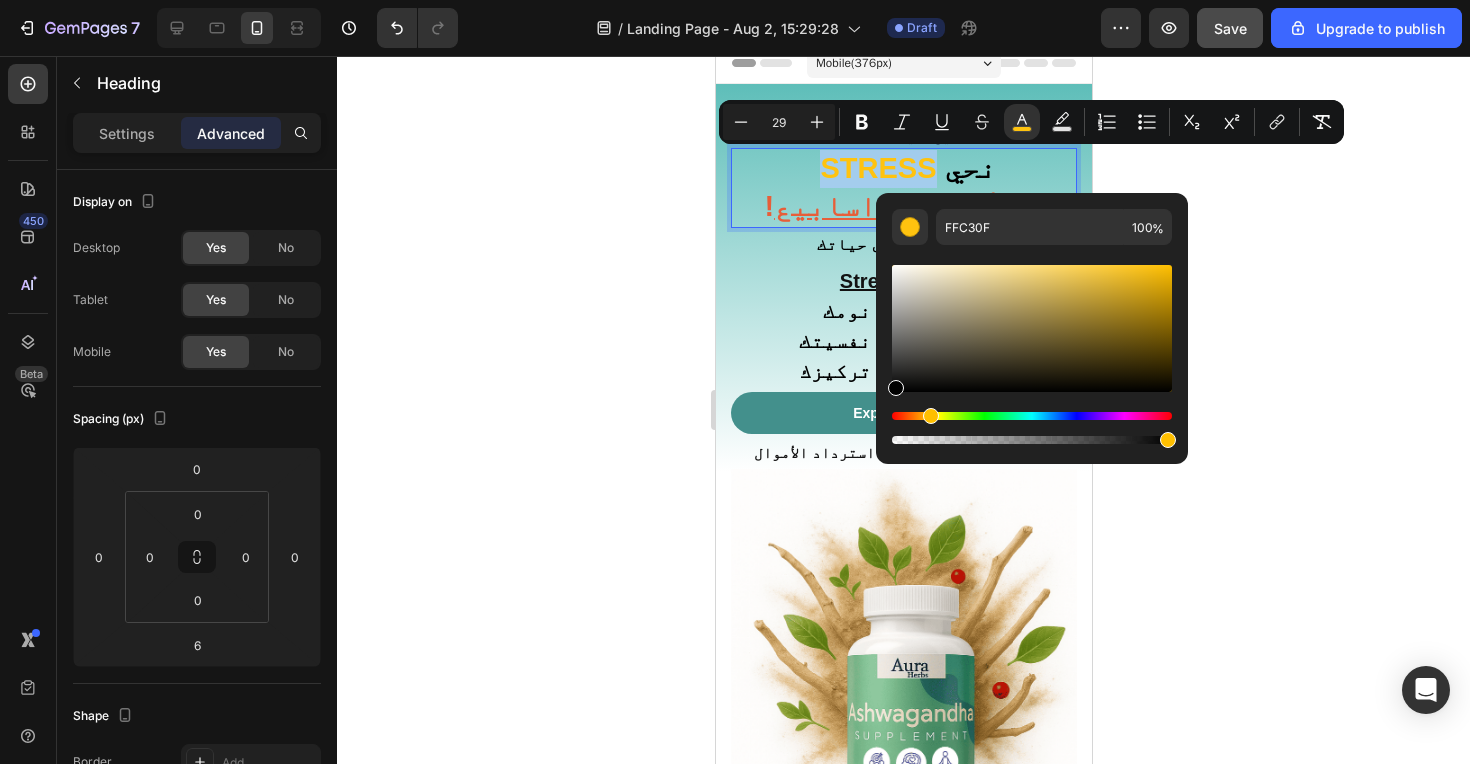 type on "000000" 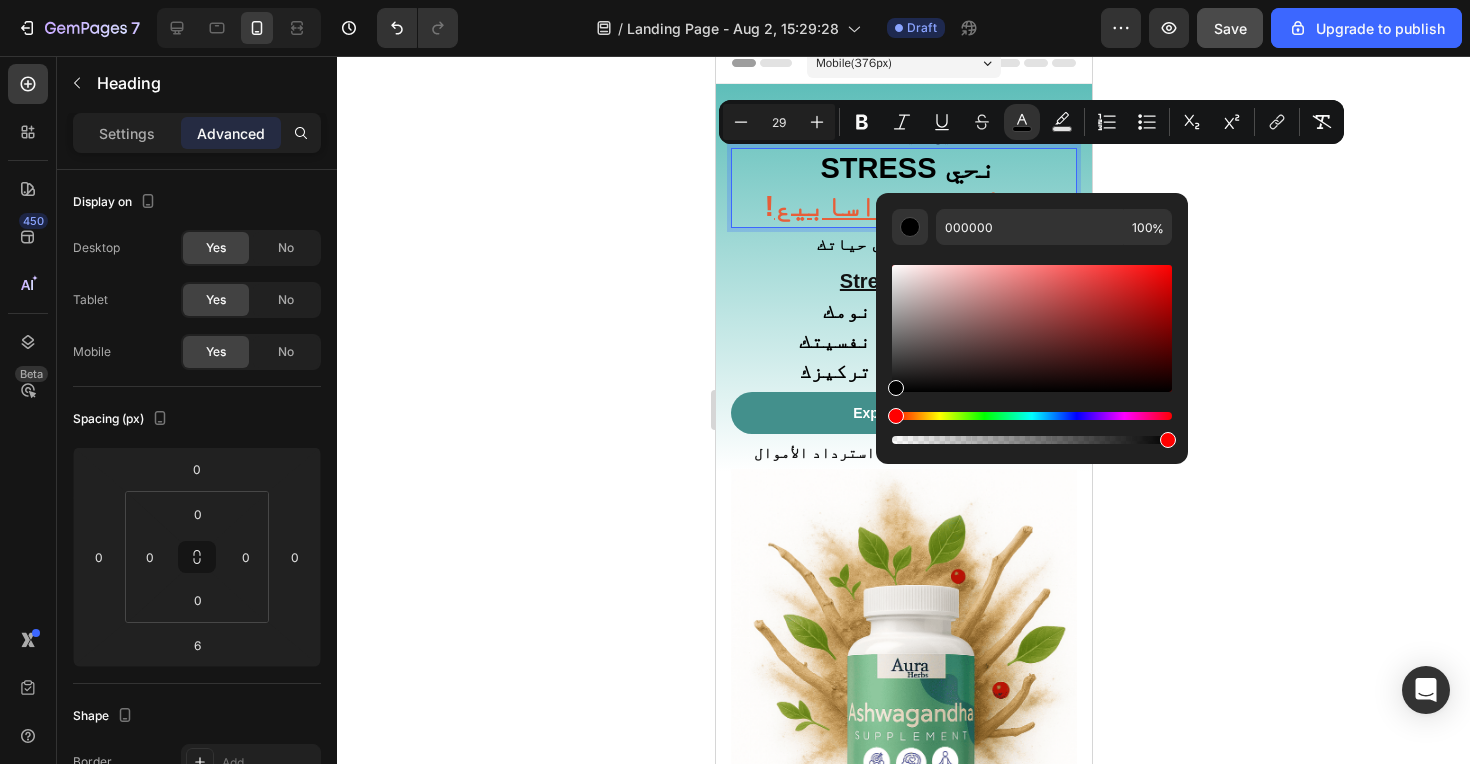click 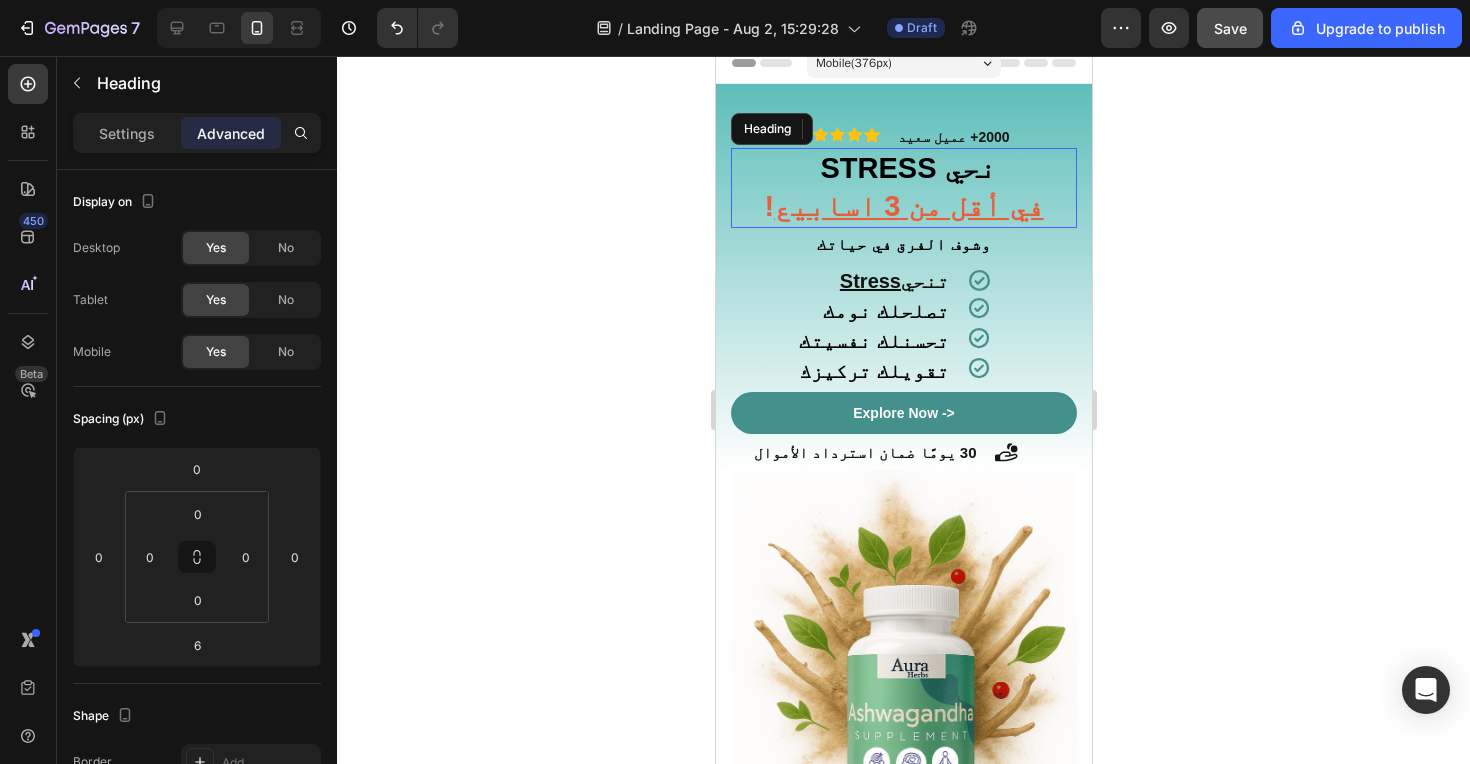 click on "STRESS" at bounding box center (877, 168) 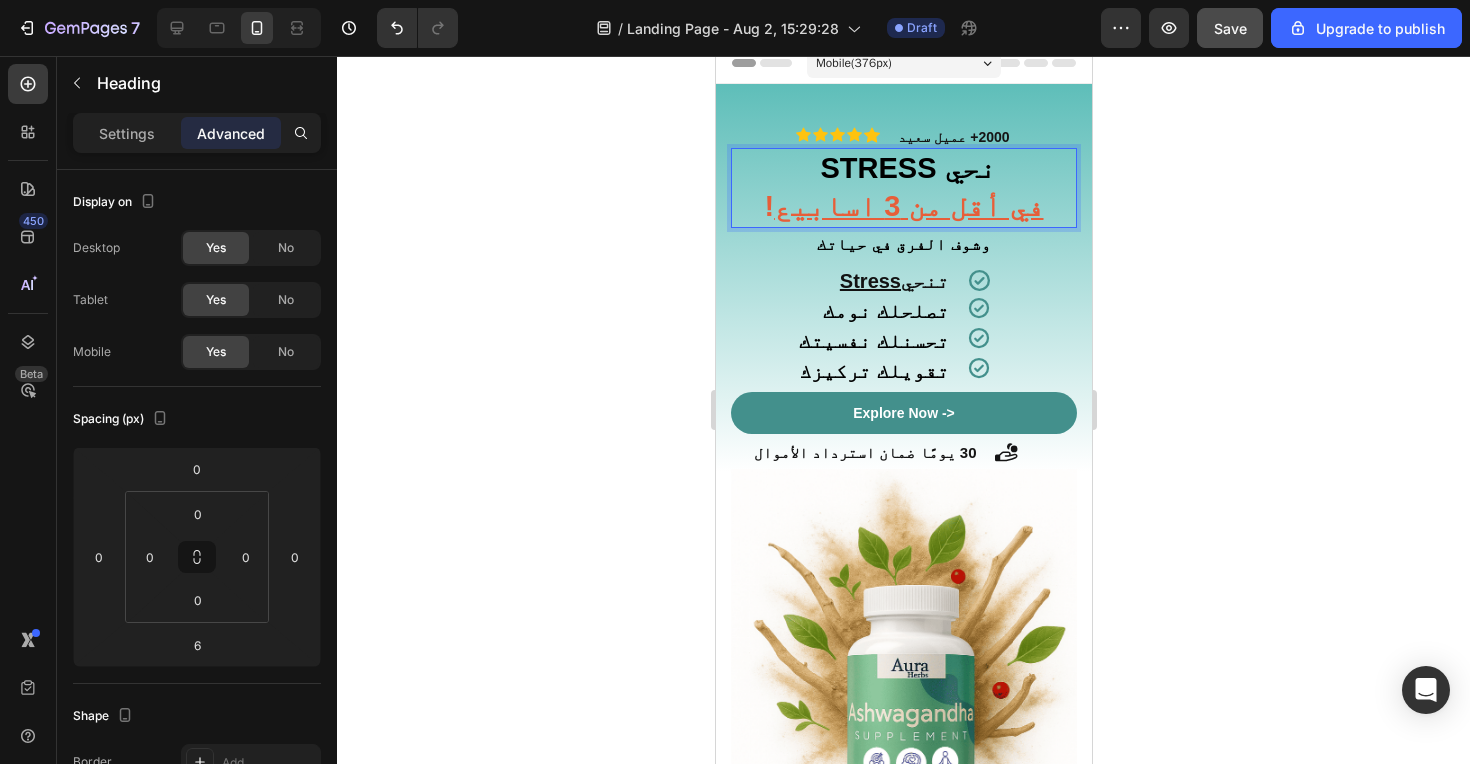 click on "STRESS" at bounding box center (877, 168) 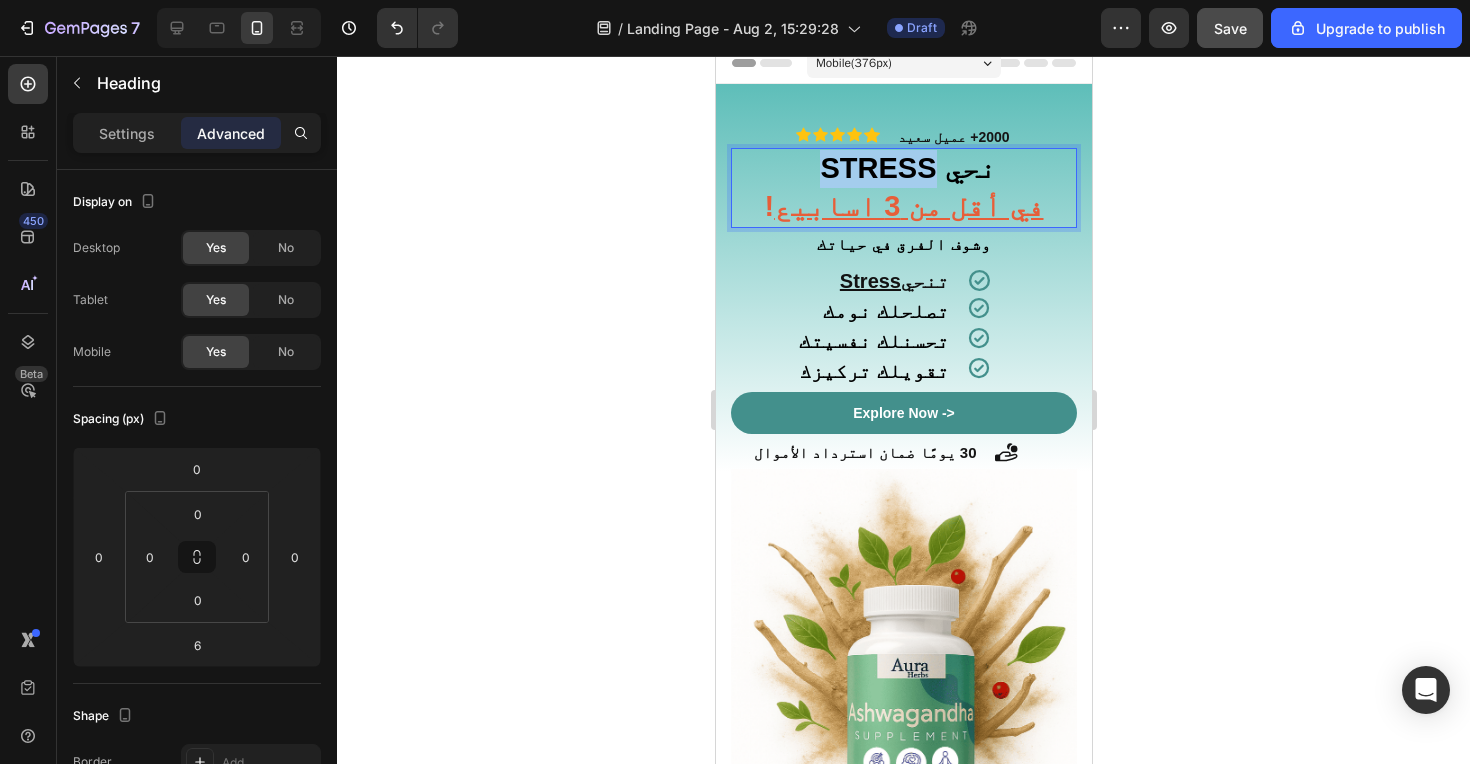 click on "STRESS" at bounding box center (877, 168) 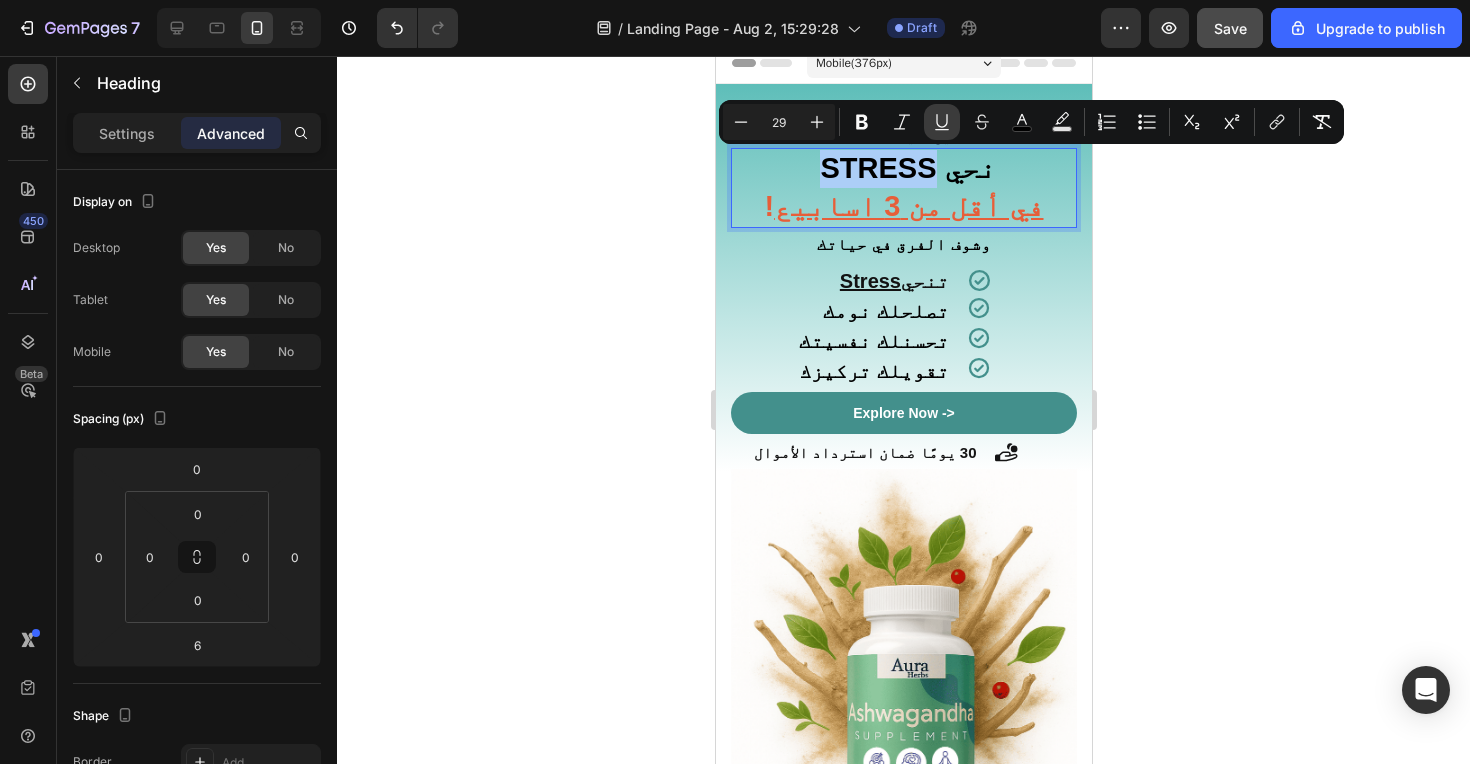 click 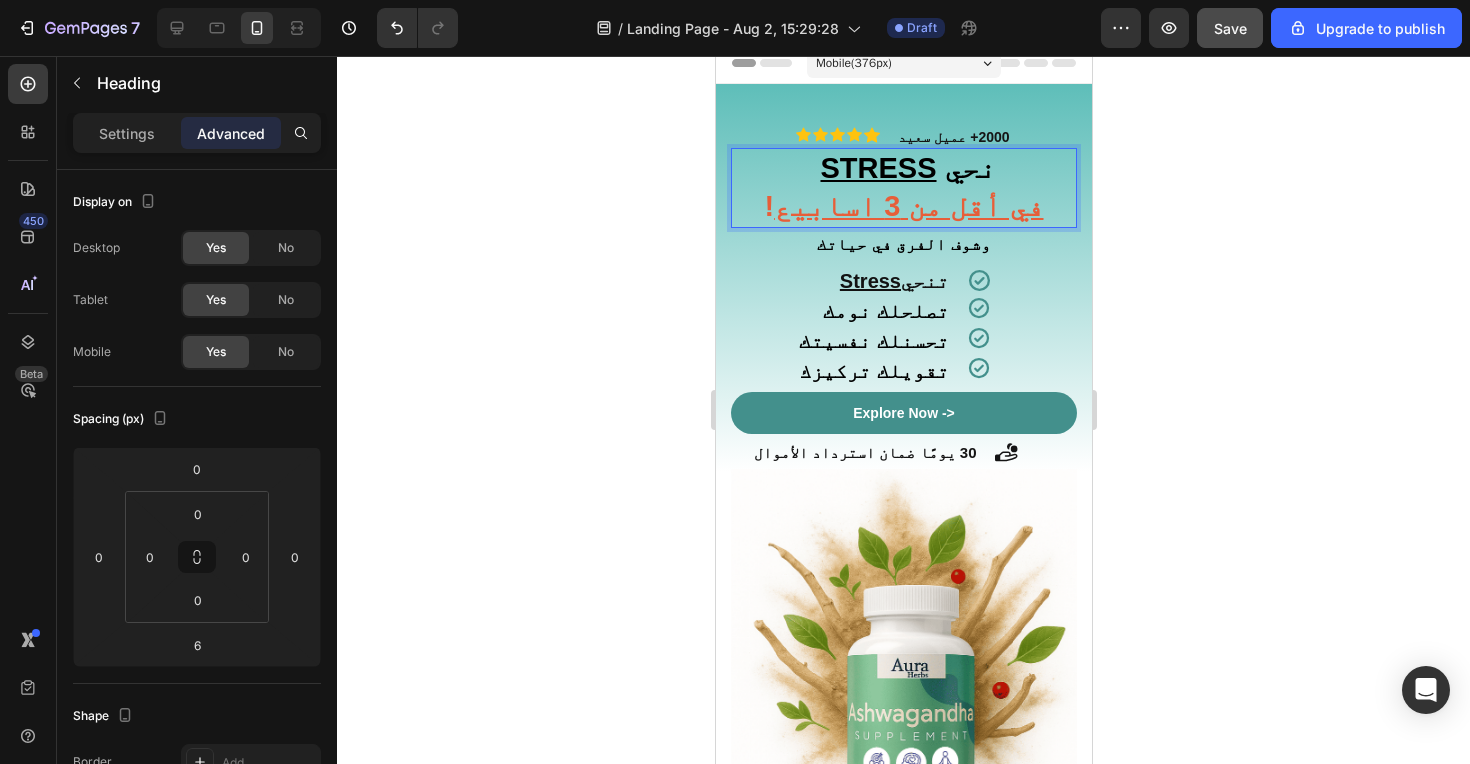 click on "في أقل من 3 اسابيع‬" at bounding box center [907, 206] 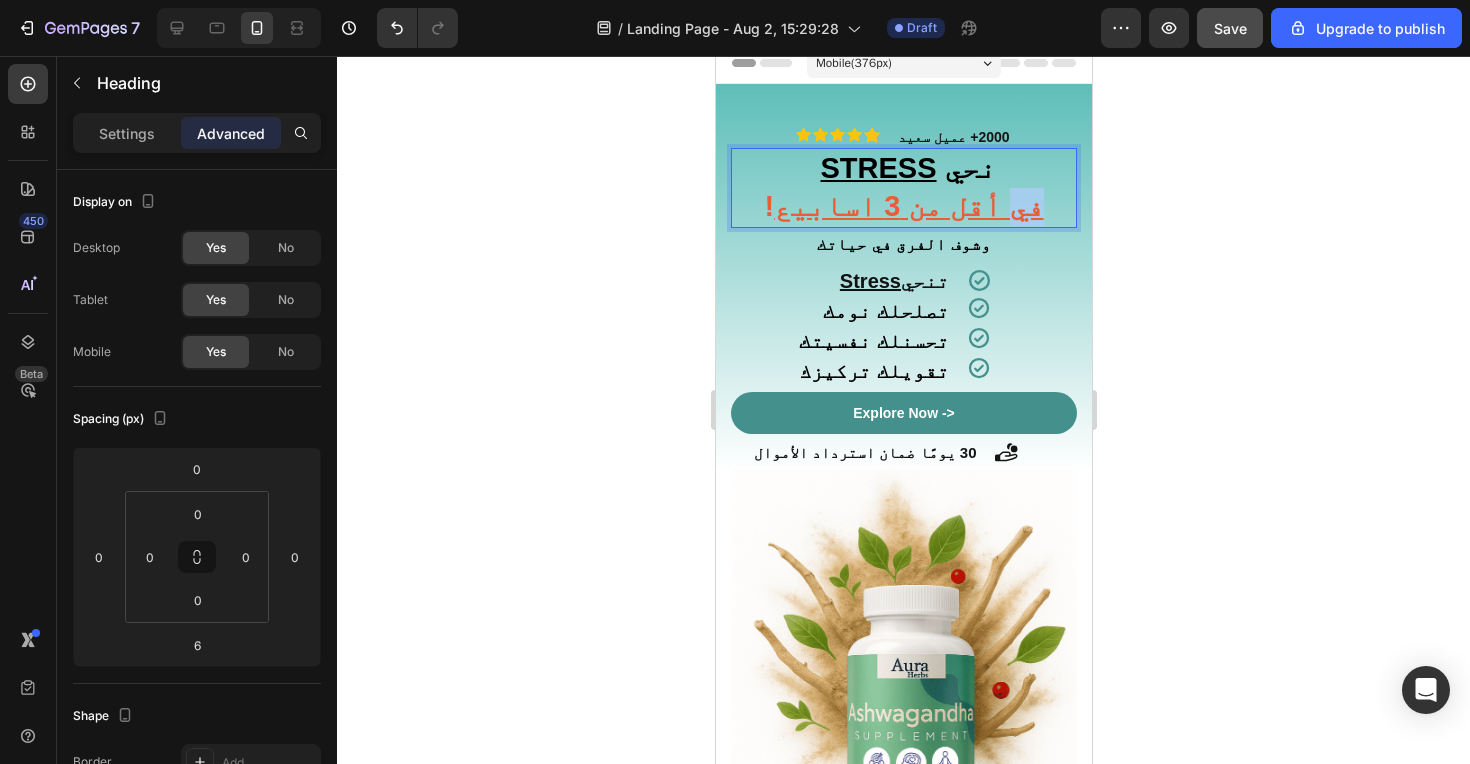 click on "في أقل من 3 اسابيع‬" at bounding box center (907, 206) 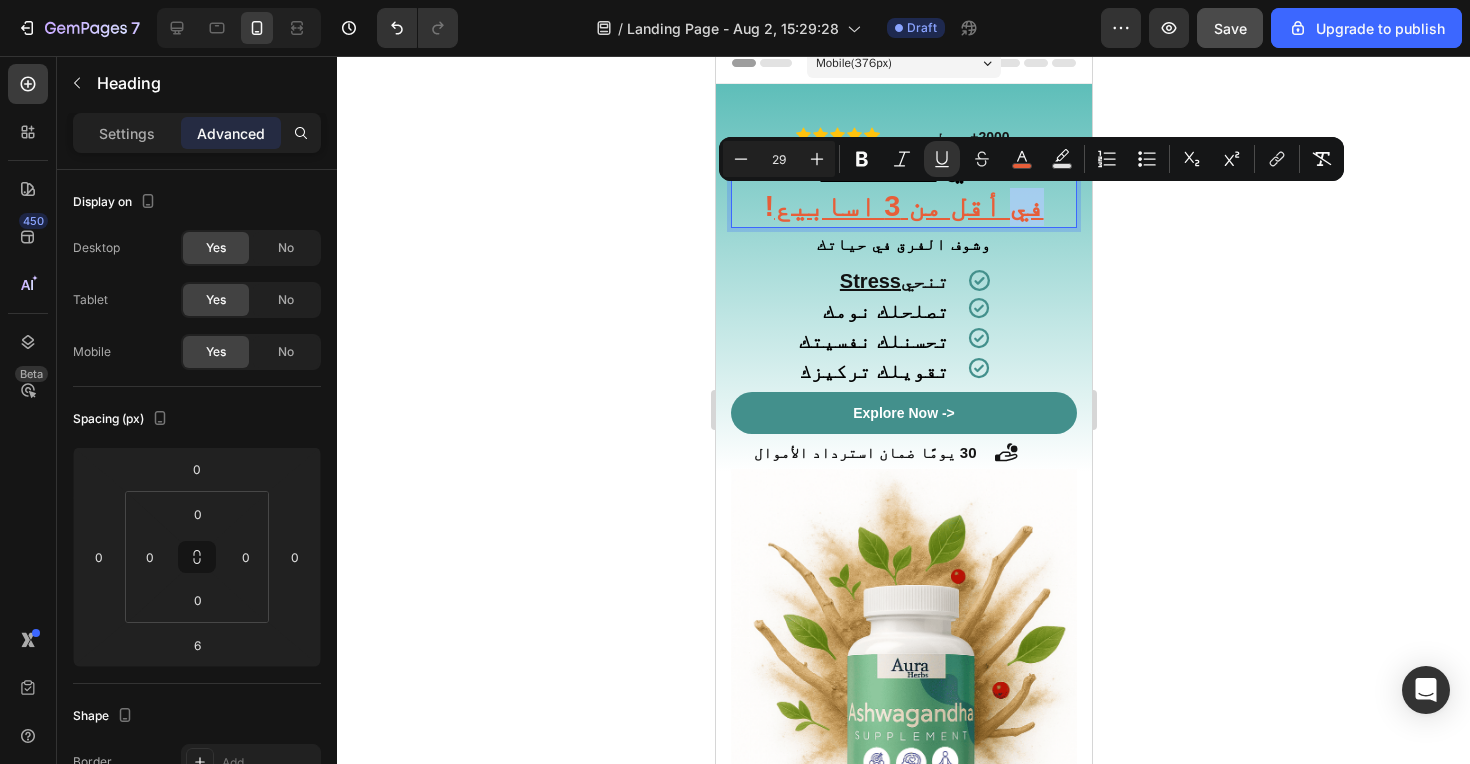 click on "في أقل من 3 اسابيع‬" at bounding box center (907, 206) 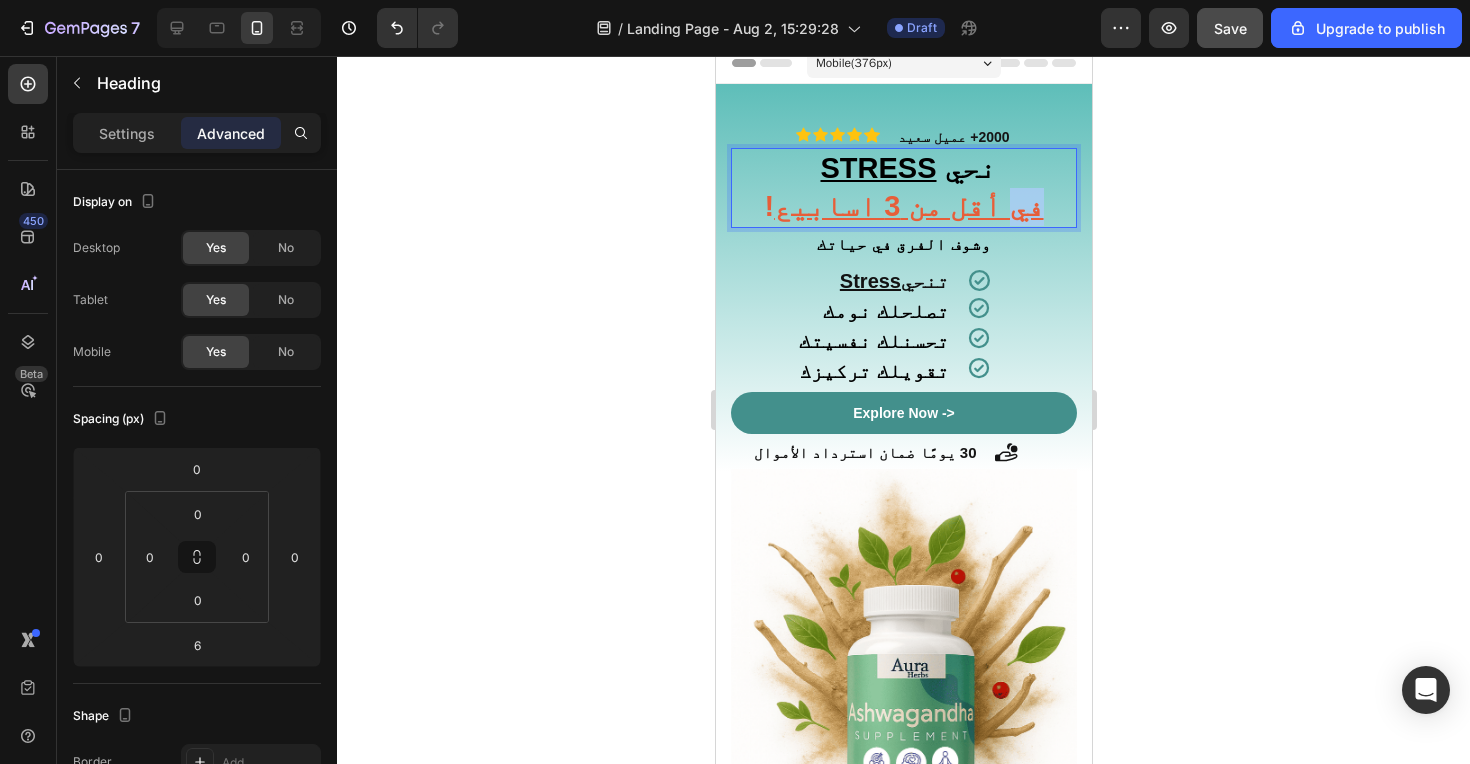 click on "في أقل من 3 اسابيع‬" at bounding box center (907, 206) 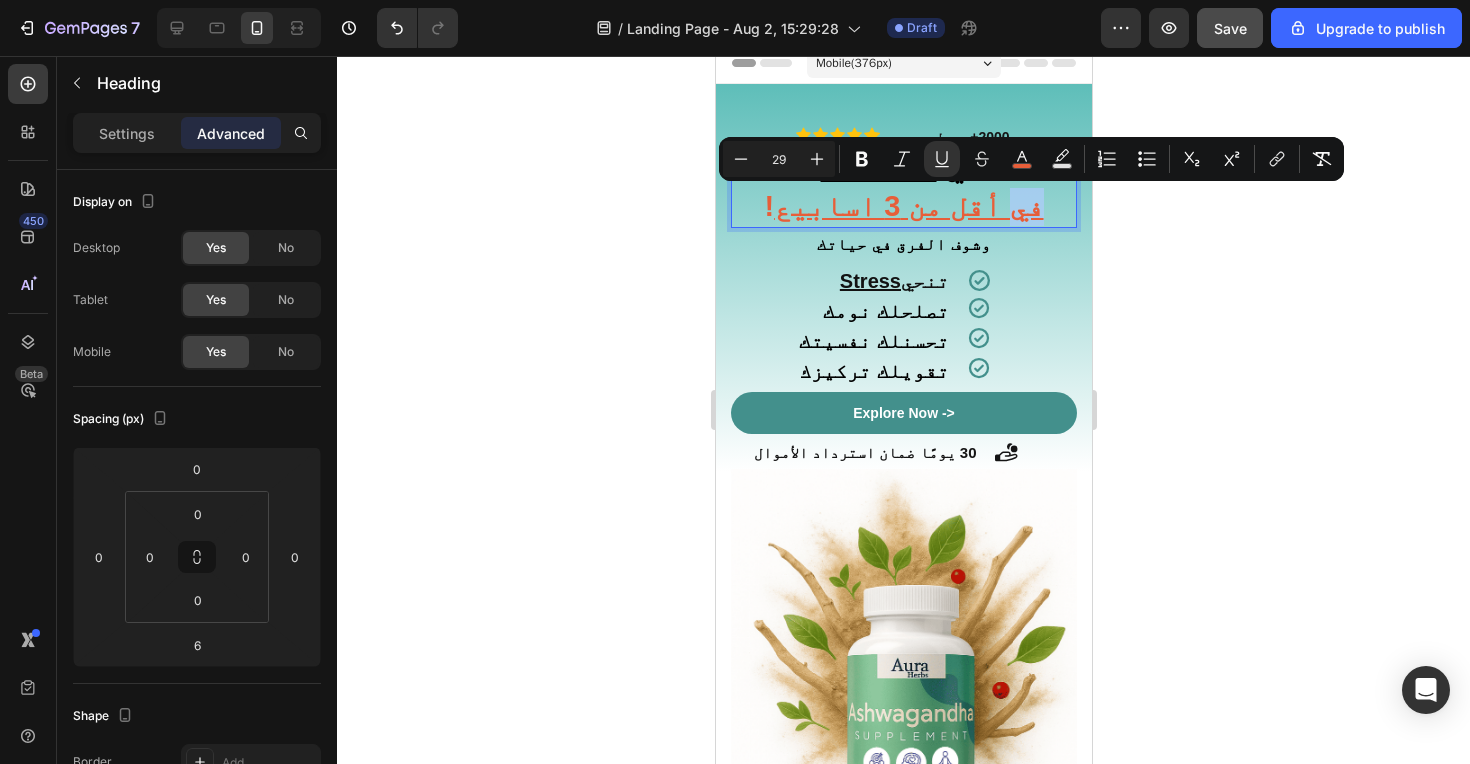 click on "في أقل من 3 اسابيع‬" at bounding box center (907, 206) 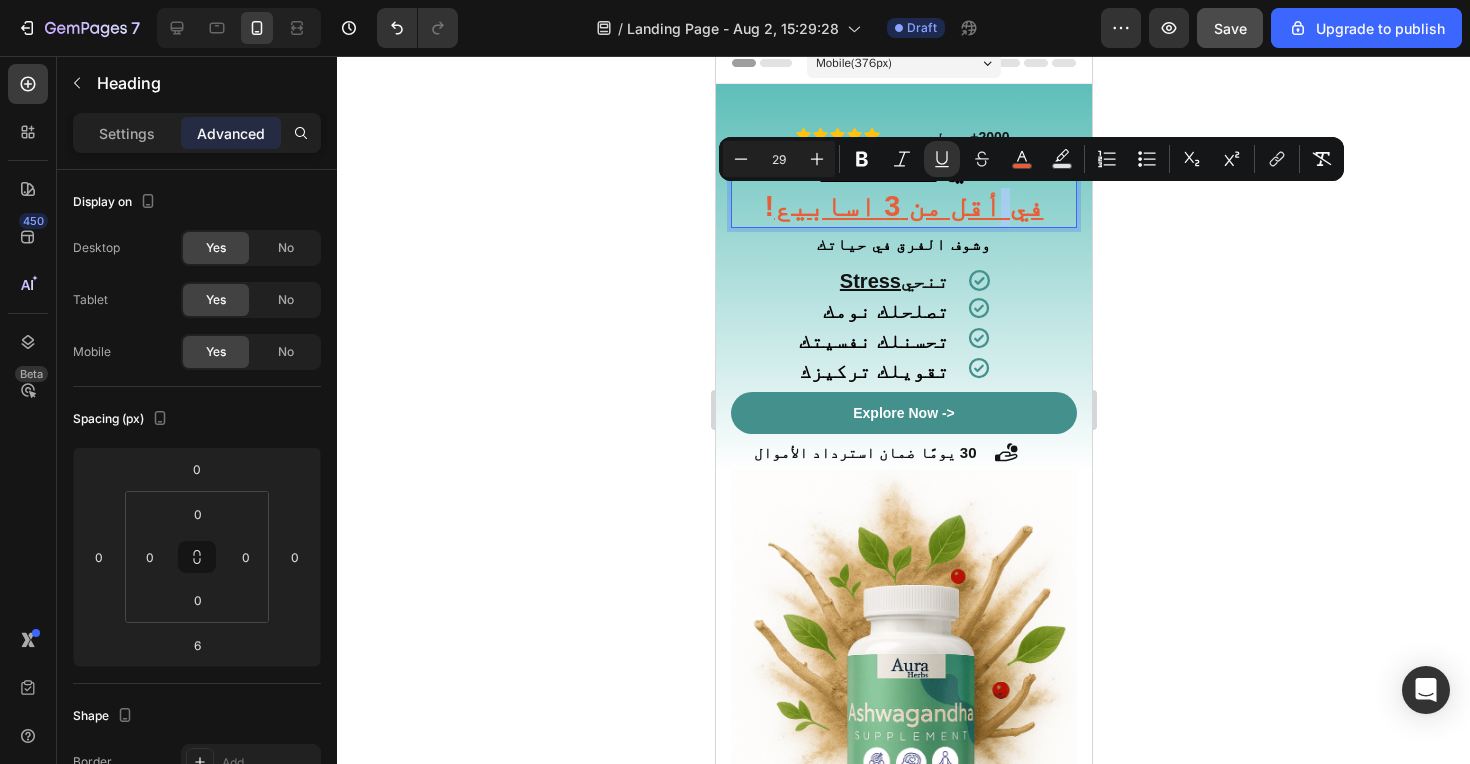 click on "في أقل من 3 اسابيع‬" at bounding box center (907, 206) 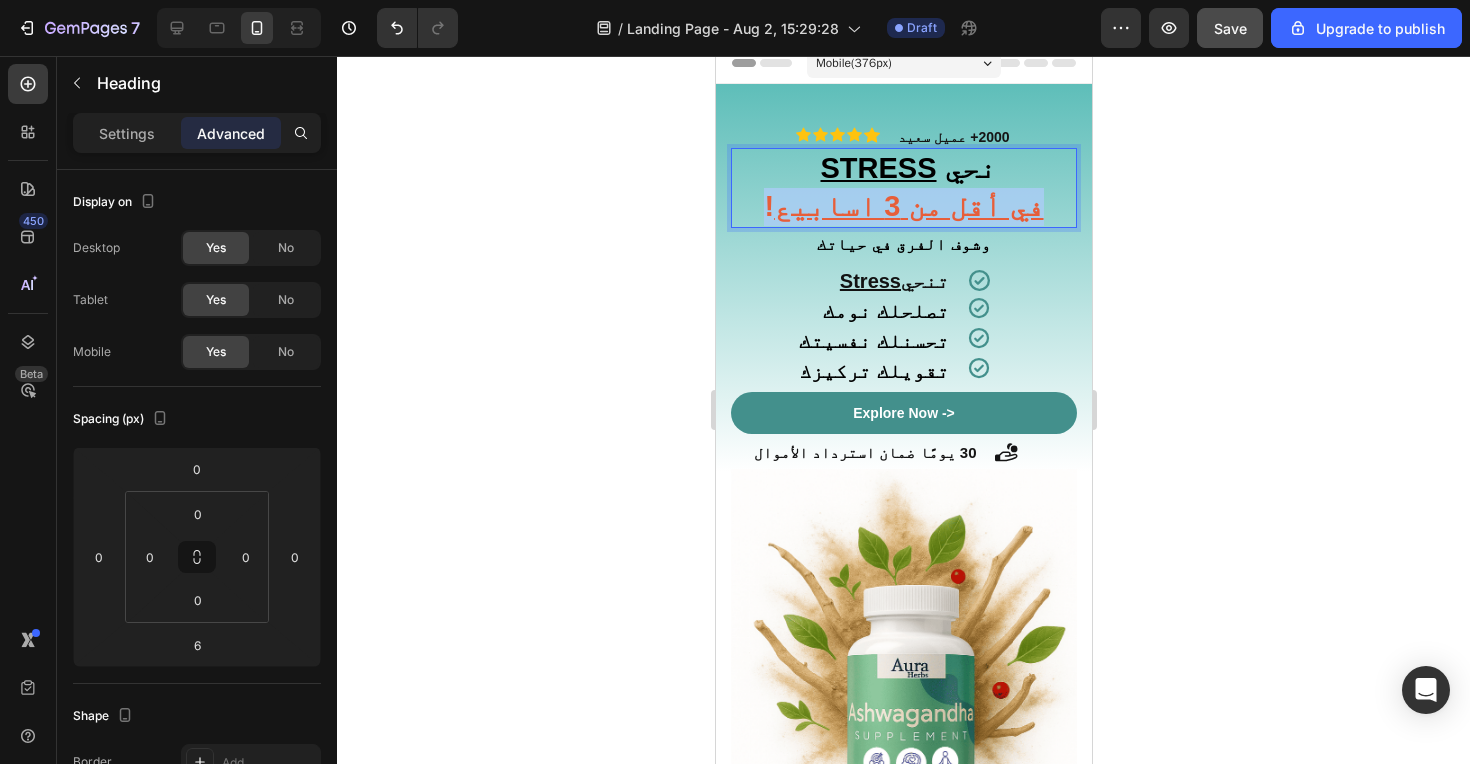 click on "في أقل من 3 اسابيع‬" at bounding box center (907, 206) 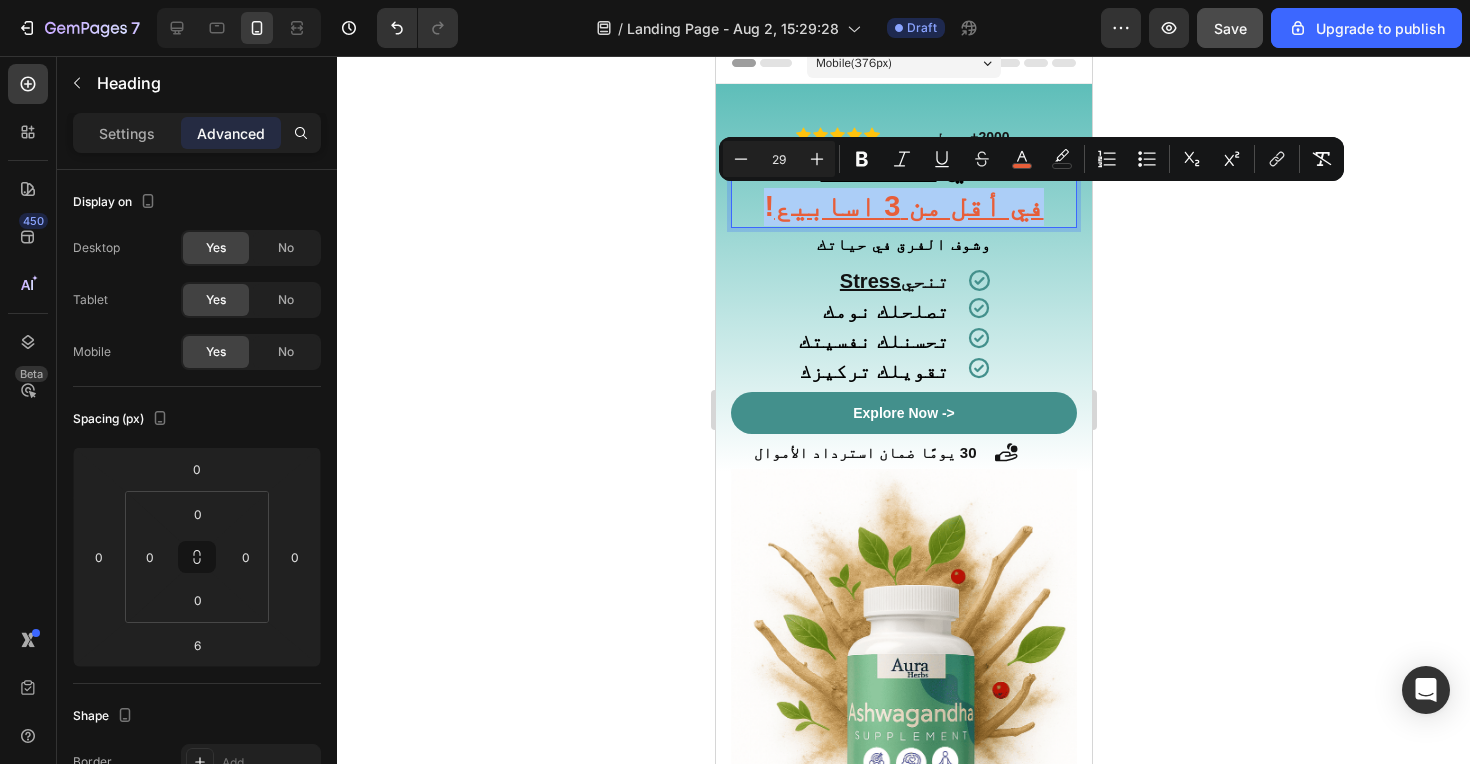 click 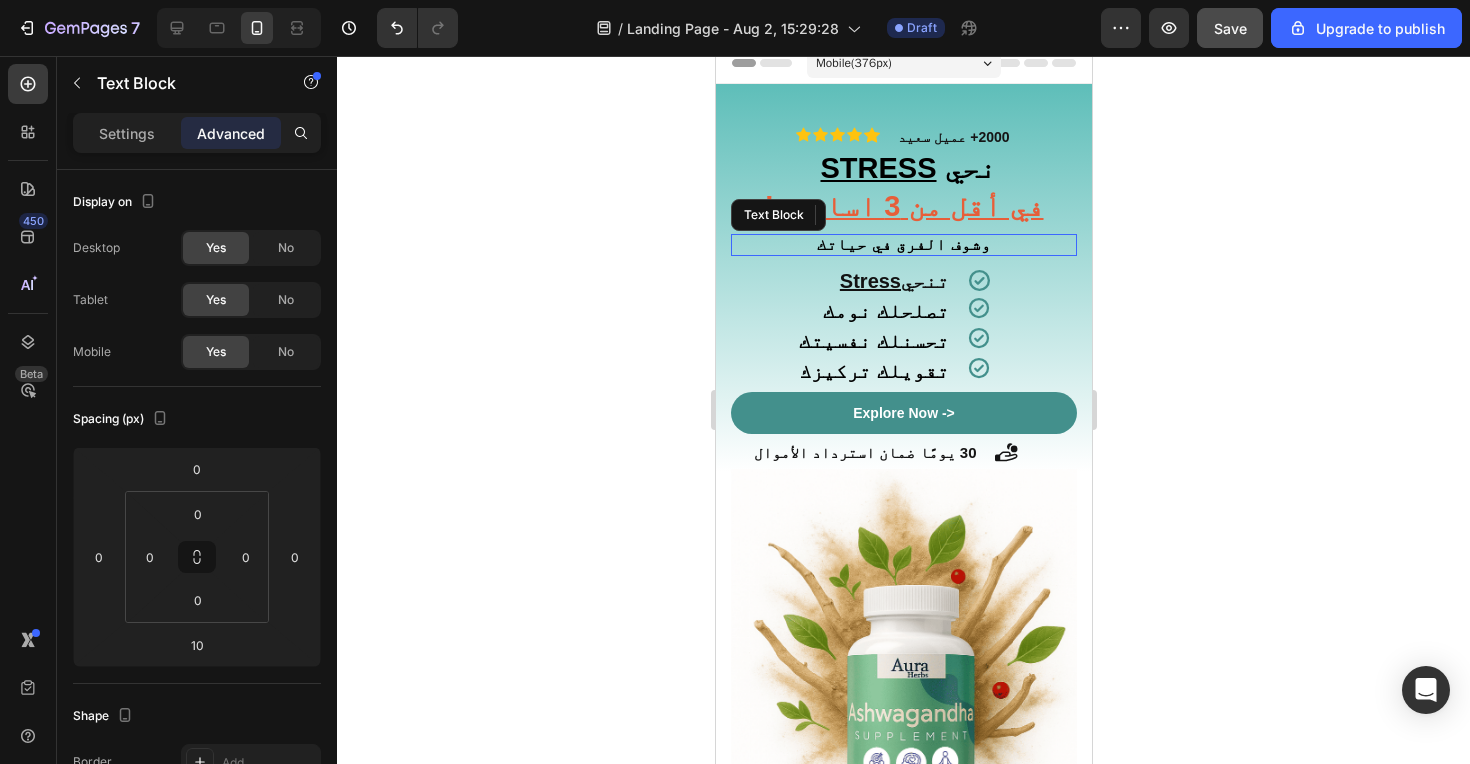 drag, startPoint x: 1550, startPoint y: 301, endPoint x: 835, endPoint y: 244, distance: 717.26843 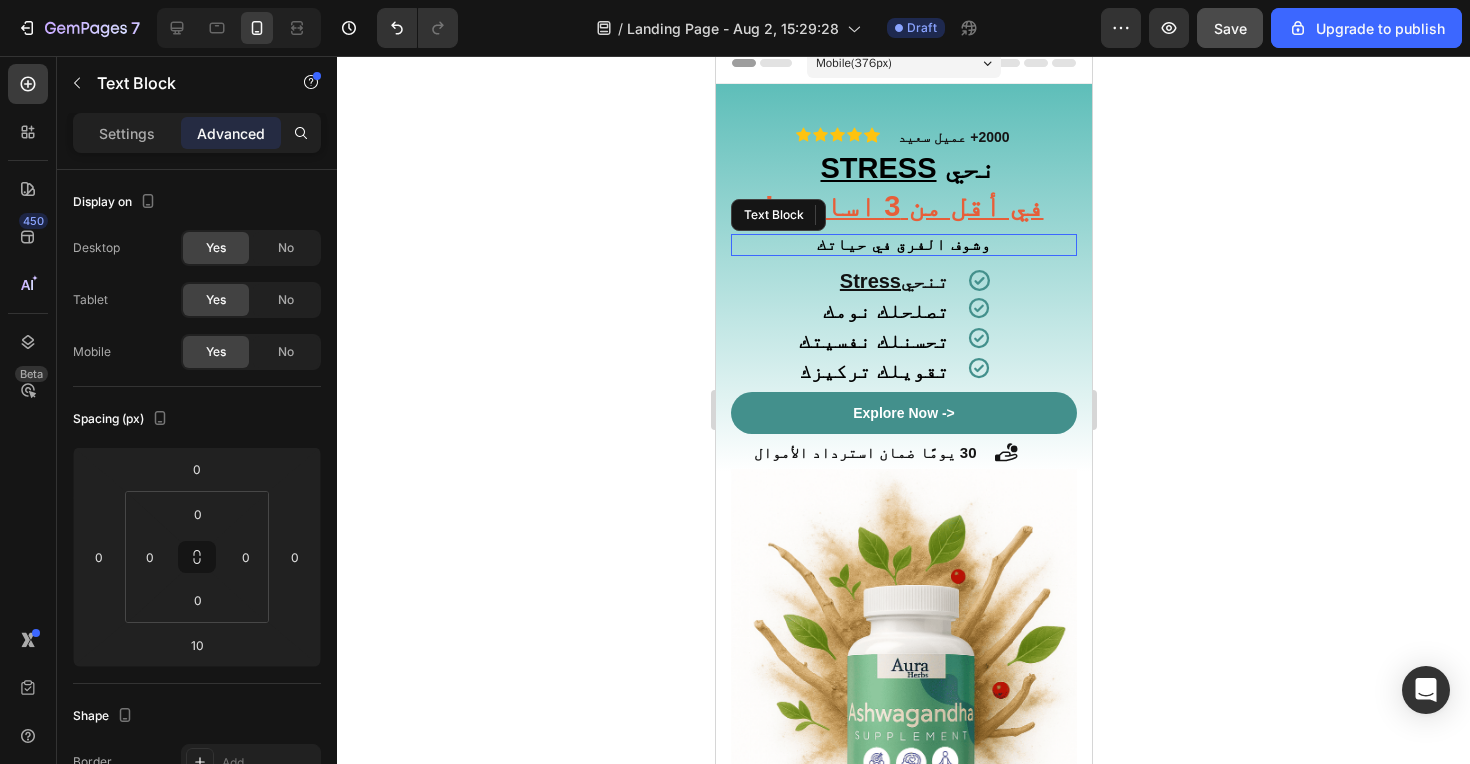 click on "وشوف الفرق في حياتك" at bounding box center (902, 244) 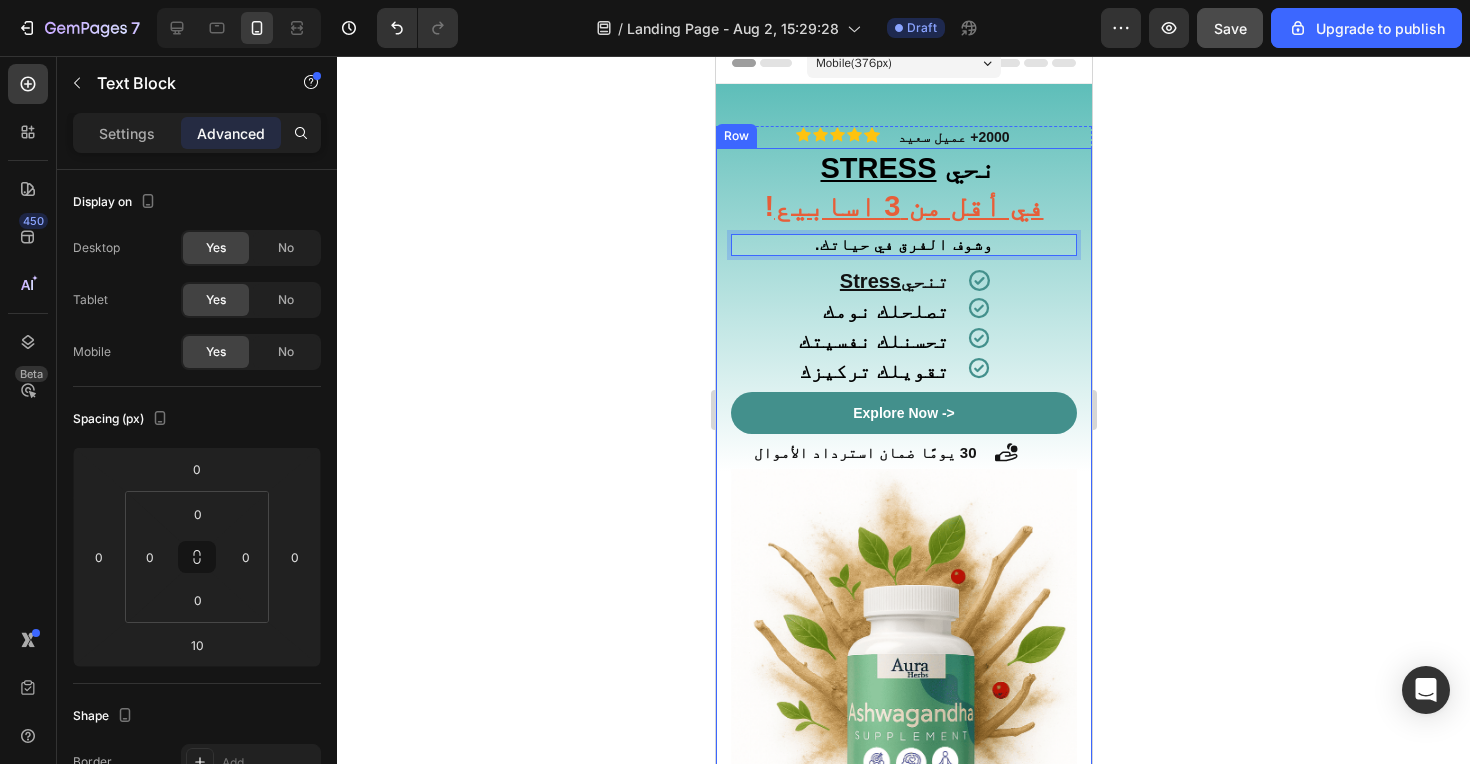 click 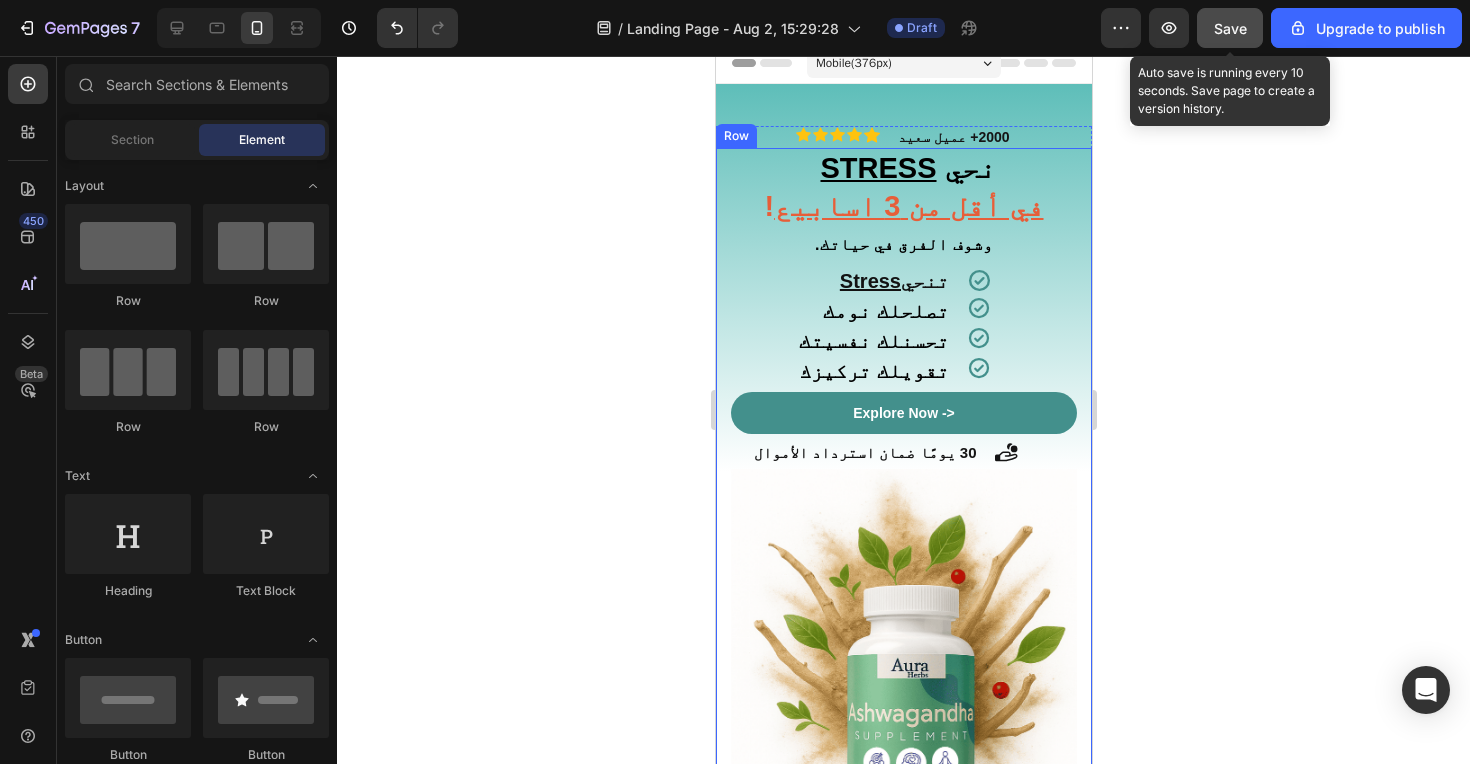 click on "Save" at bounding box center [1230, 28] 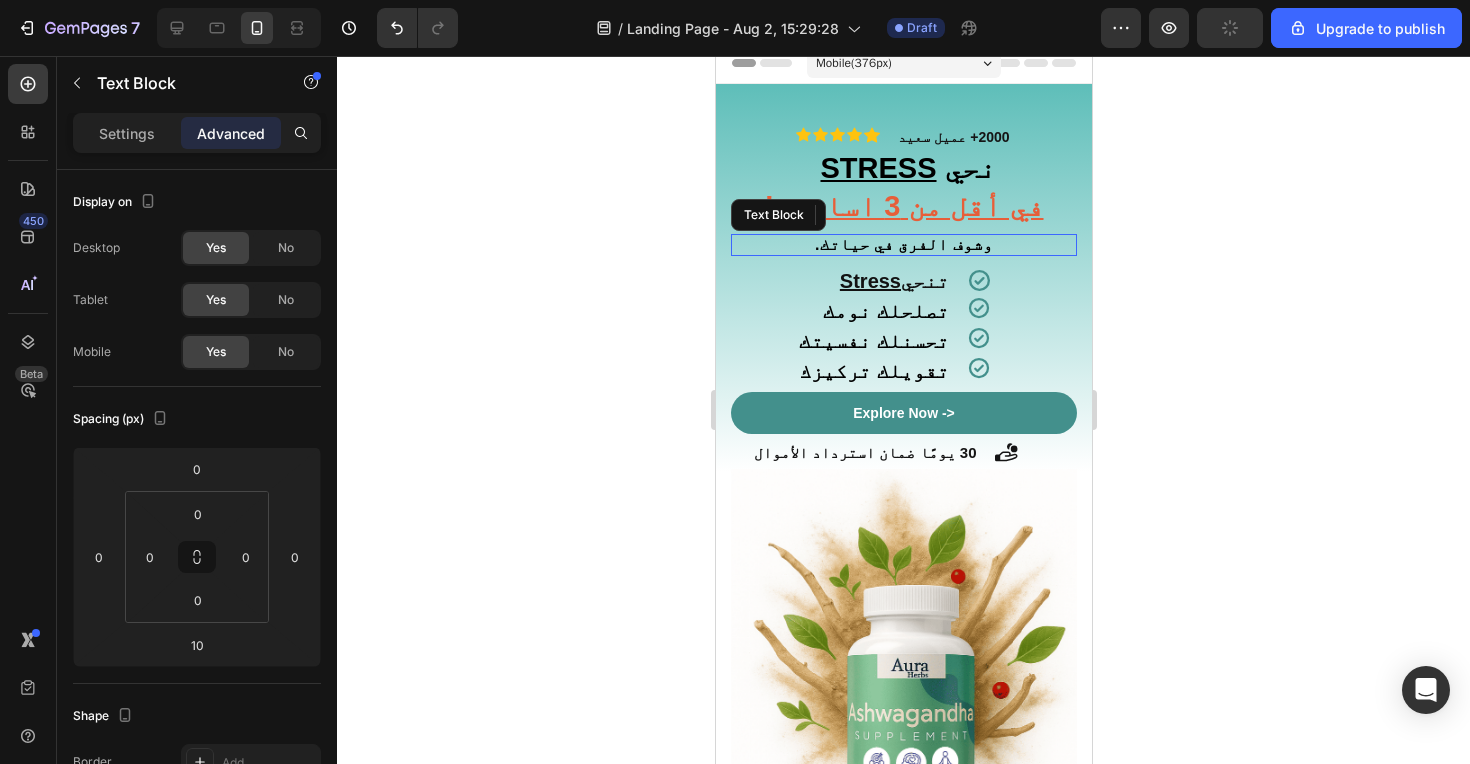 click on ".وشوف الفرق في حياتك" at bounding box center [903, 244] 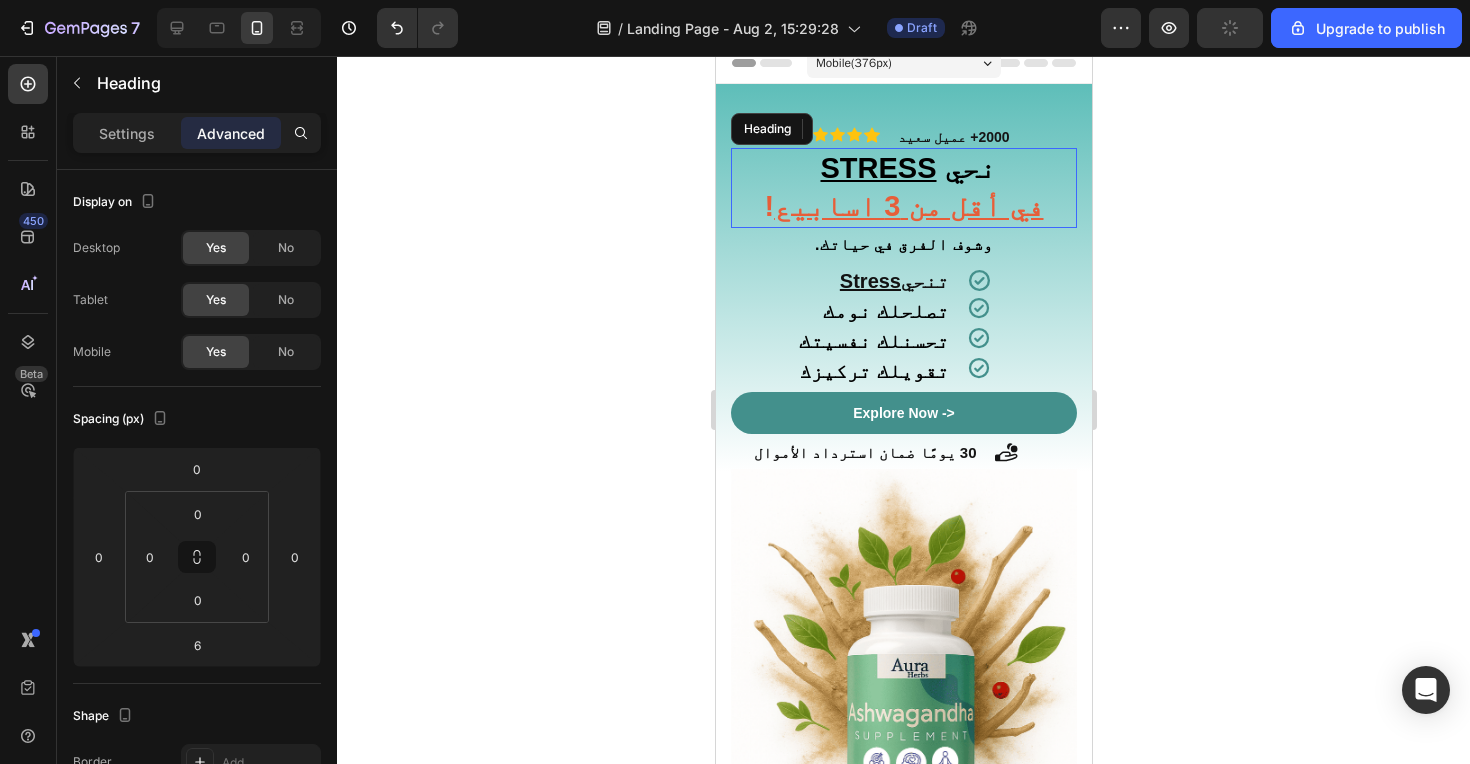 click on "في أقل من 3 اسابيع‬" at bounding box center (907, 206) 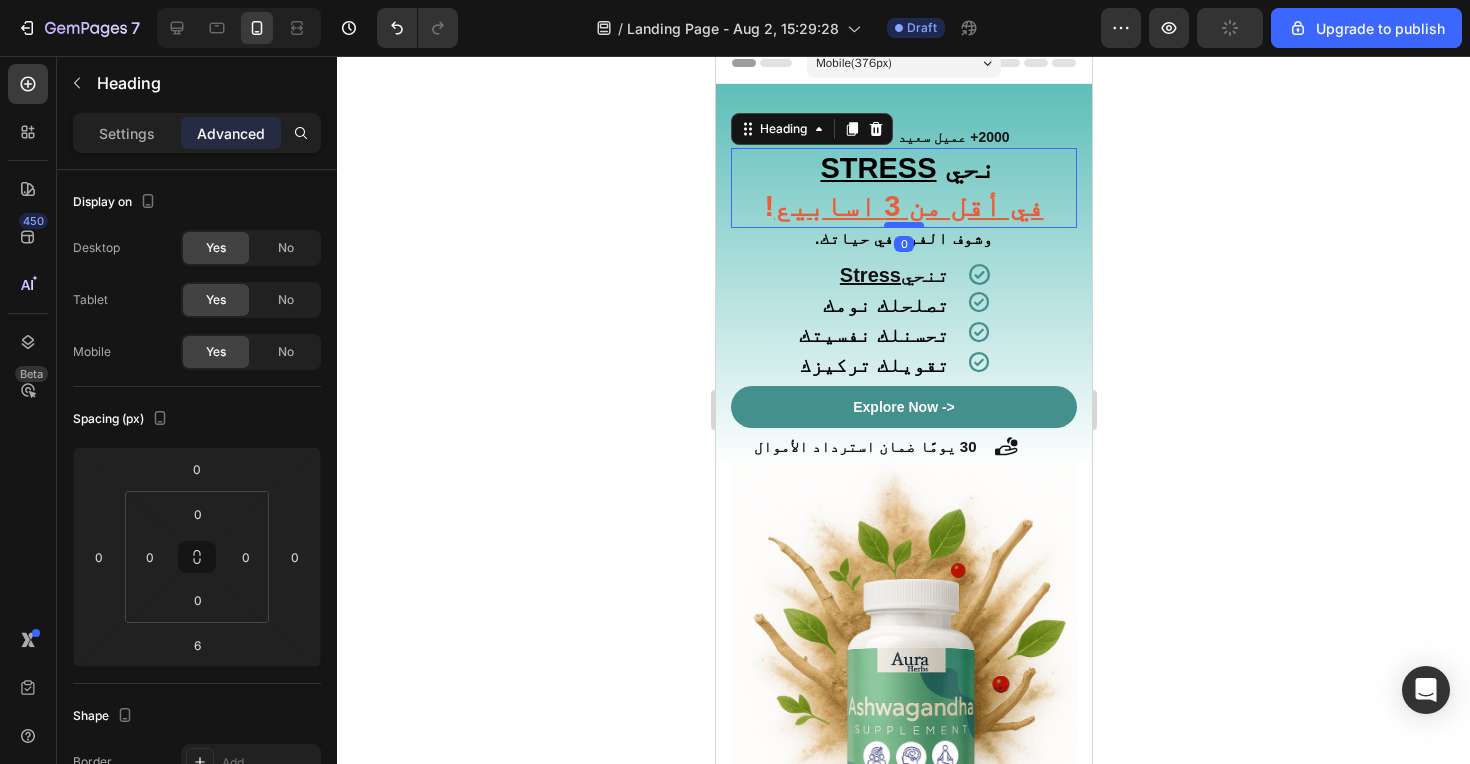 type on "0" 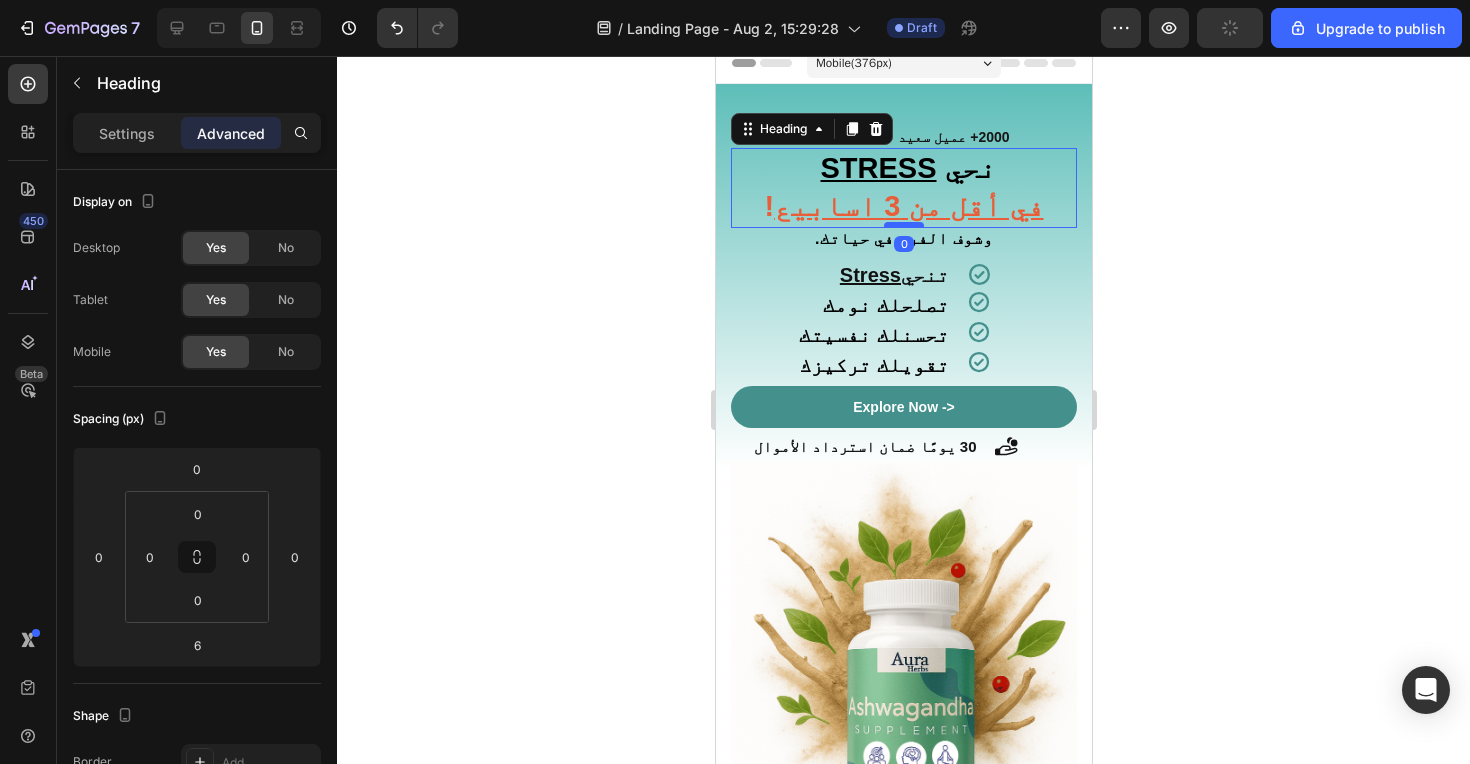 click at bounding box center [903, 225] 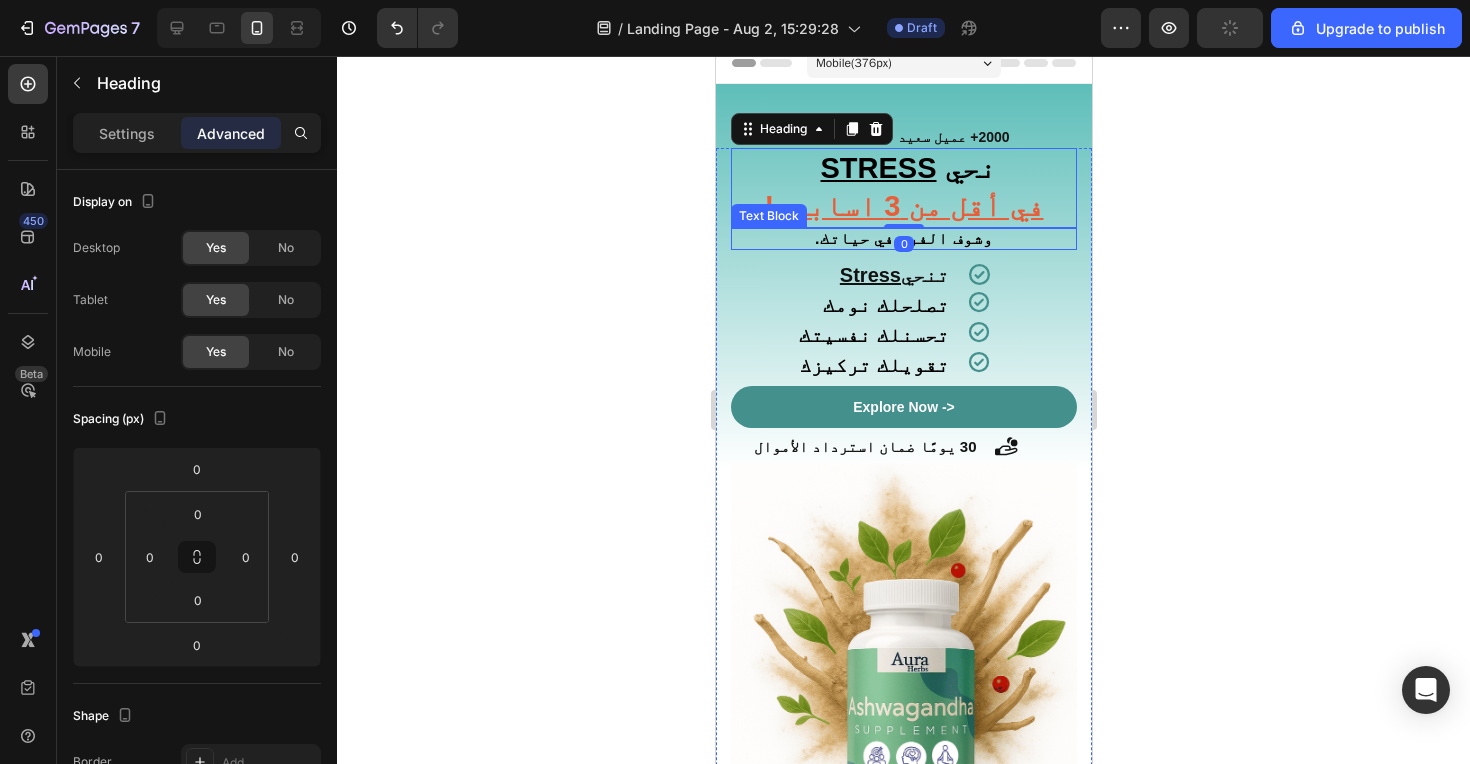 click on ".وشوف الفرق في حياتك" at bounding box center [903, 238] 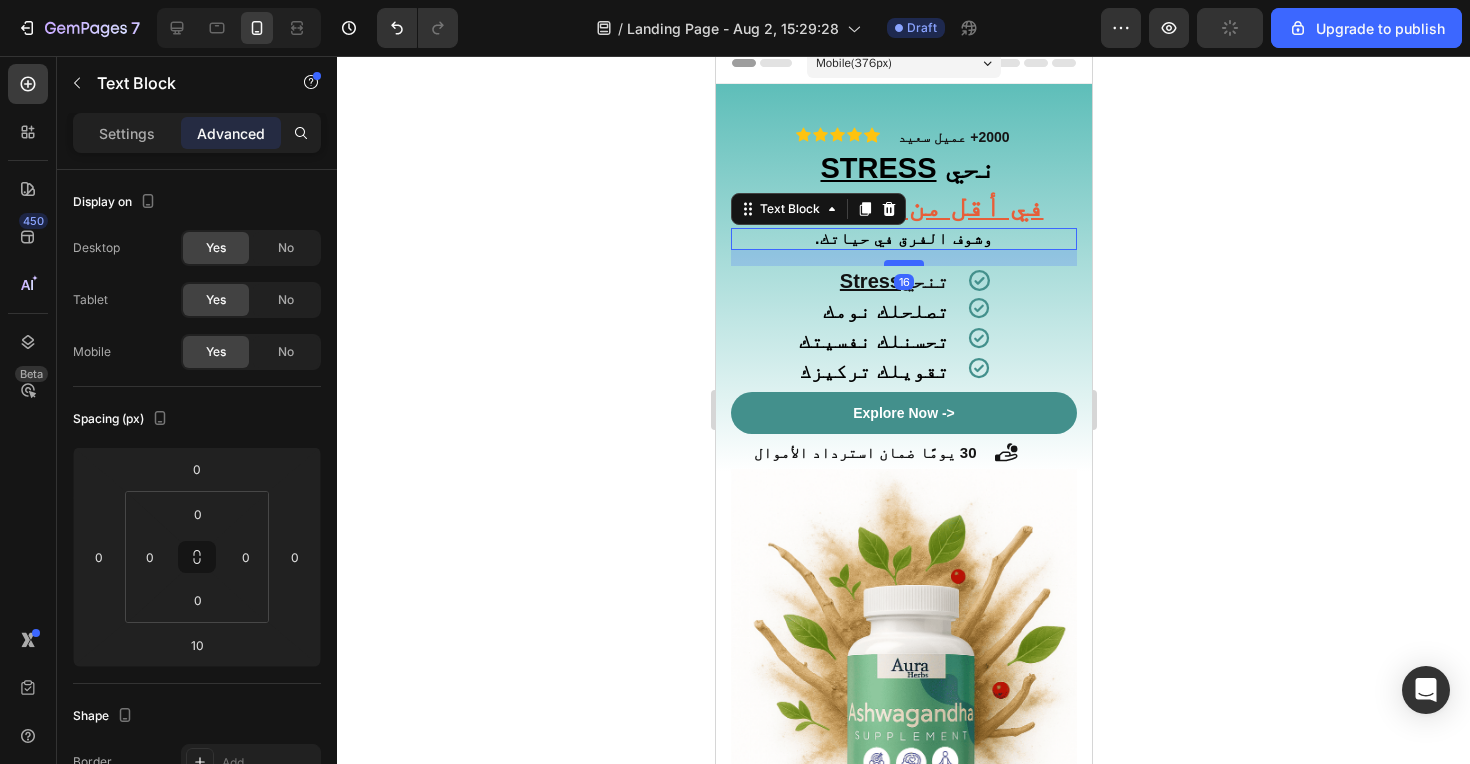 click at bounding box center (903, 263) 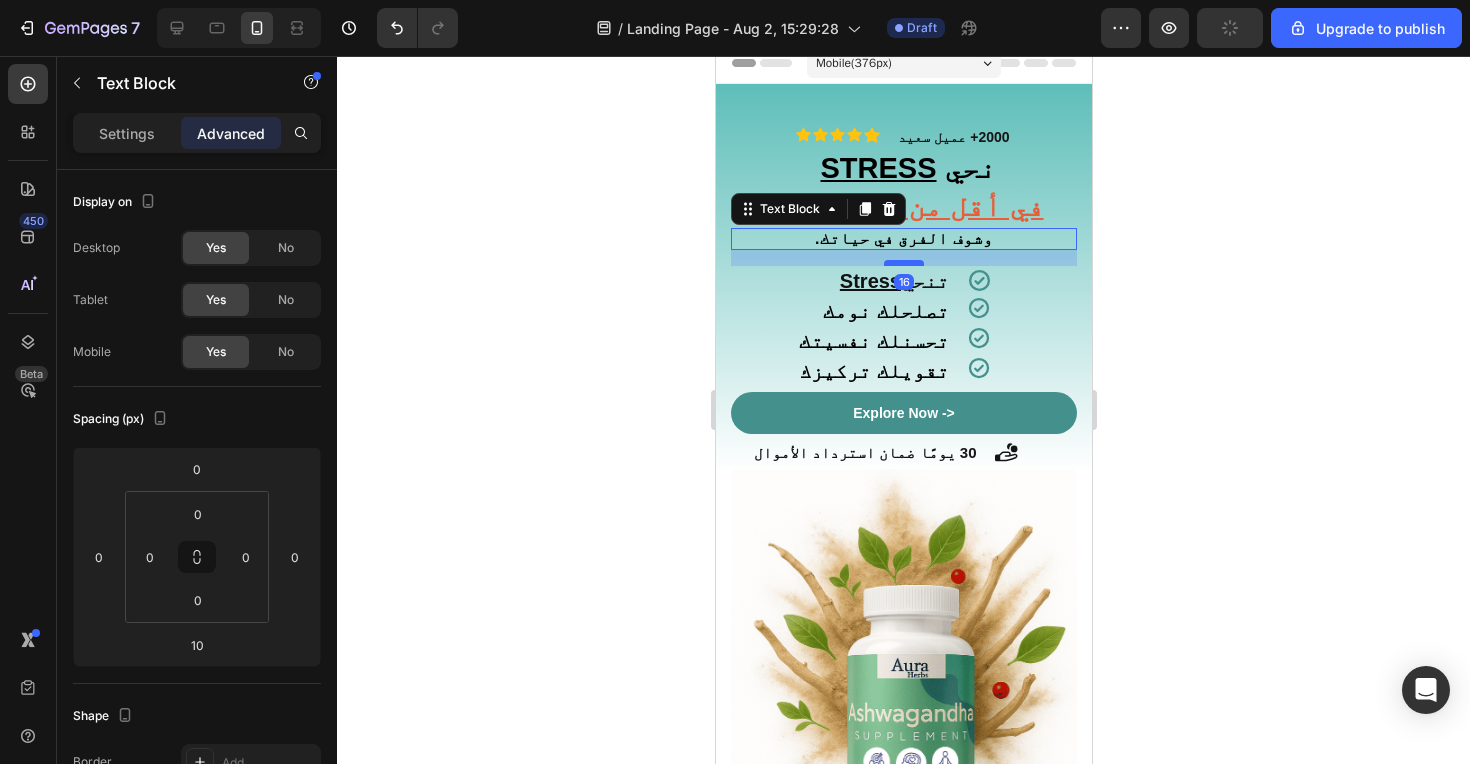 type on "16" 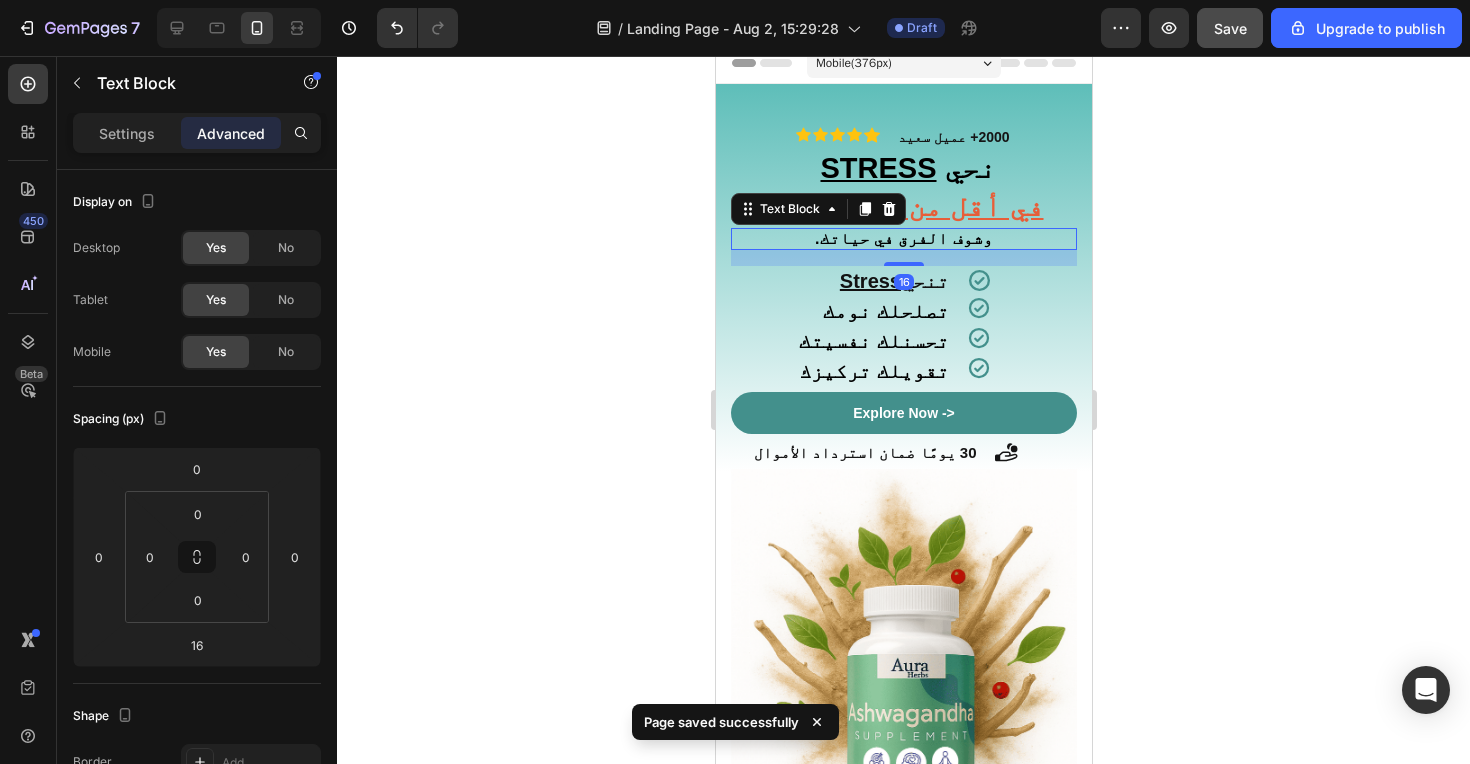 click 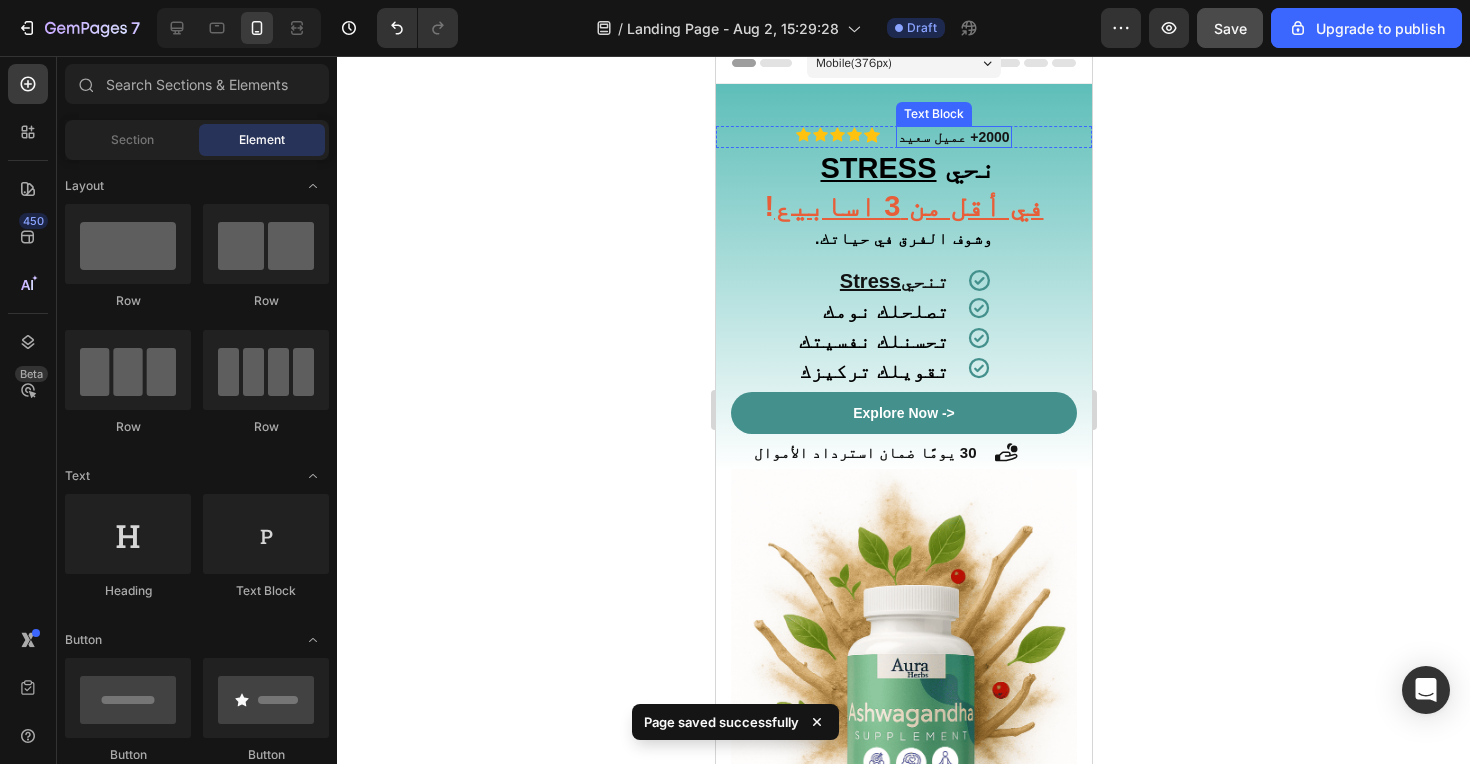 click on "‫2000+ عميل سعيد‬" at bounding box center [952, 137] 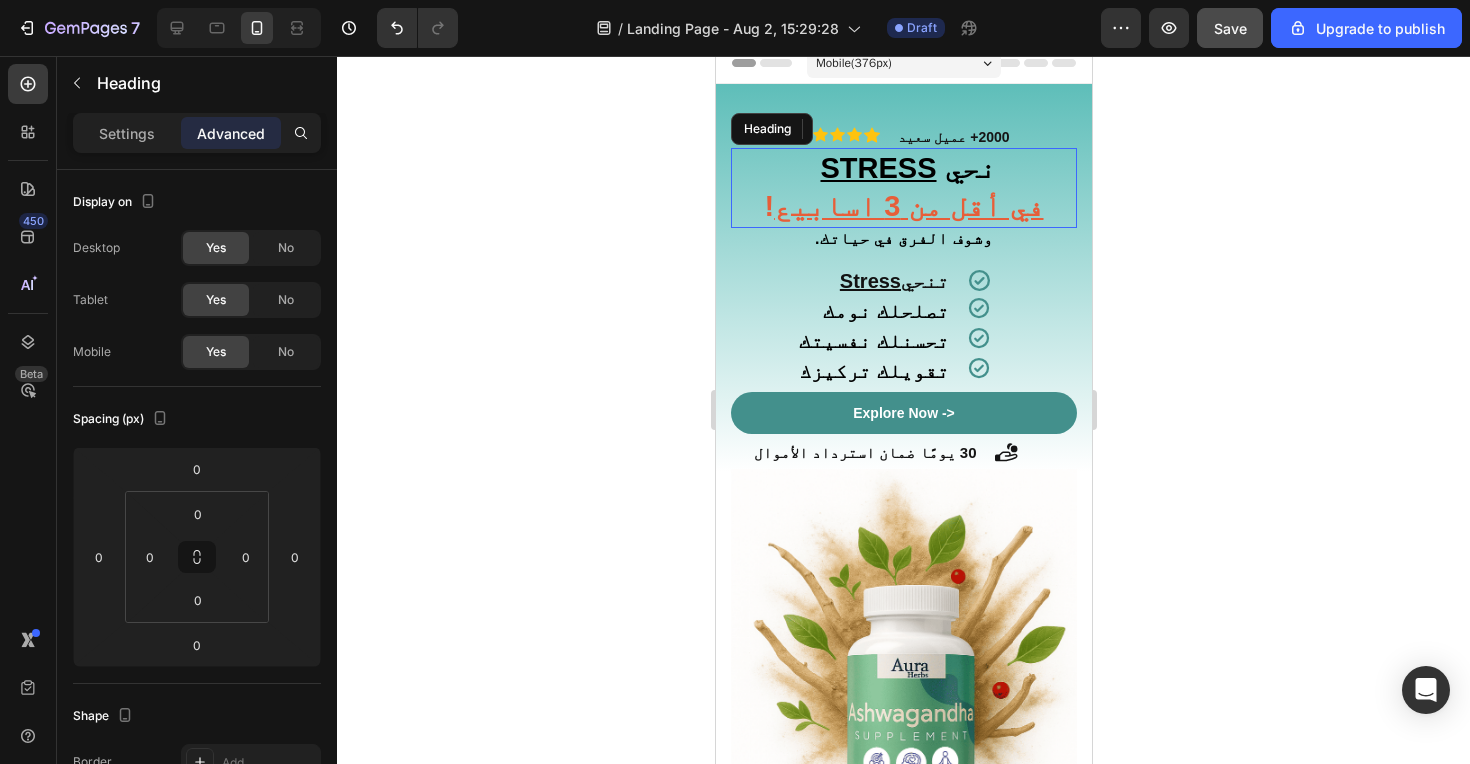 click on "⁠⁠⁠⁠⁠⁠⁠ ‫نحي   STRESS   ! في أقل من 3 اسابيع‬" at bounding box center (903, 187) 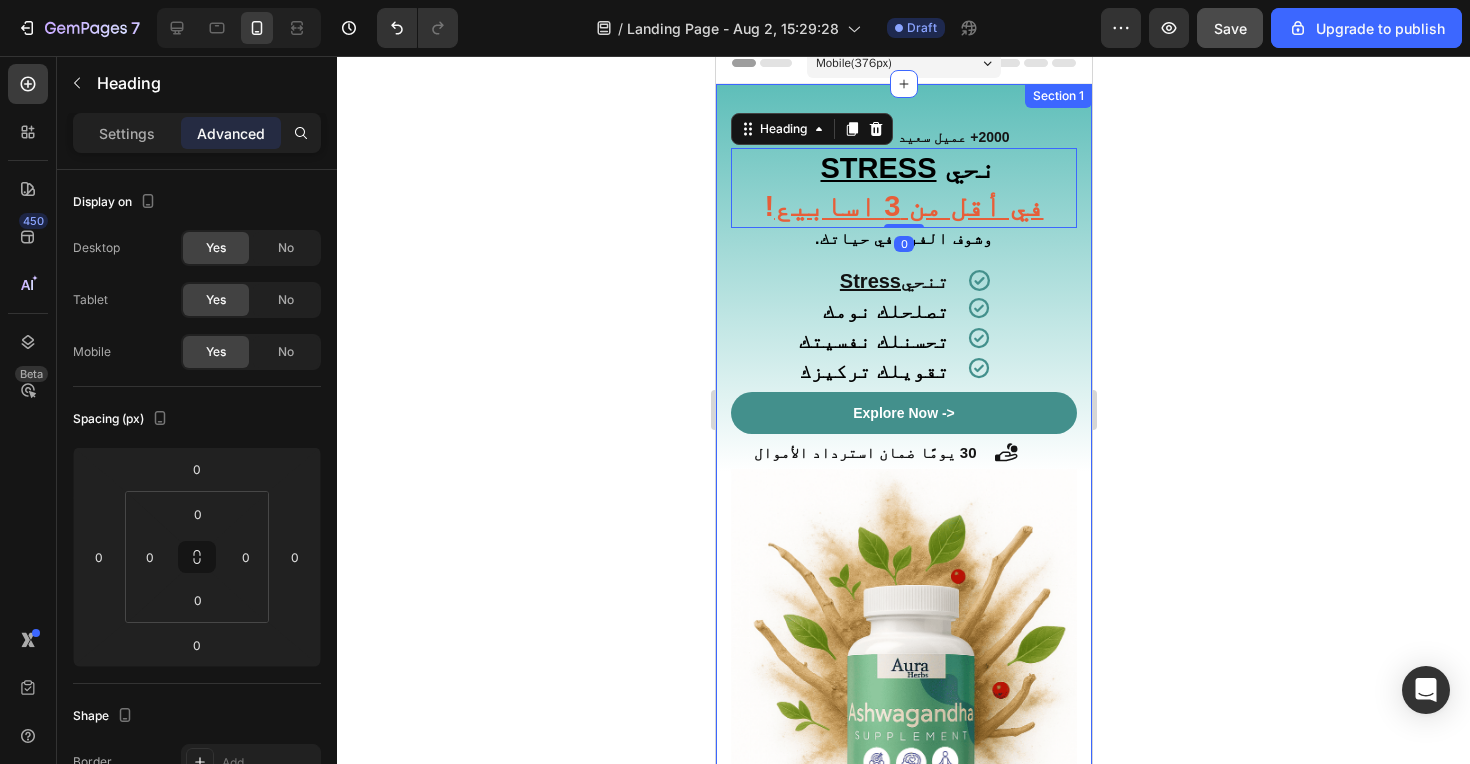 click on "⁠⁠⁠⁠⁠⁠⁠ ‫نحي   STRESS   ! في أقل من 3 اسابيع‬ Heading   0 .وشوف الفرق في حياتك Text Block ‫تنحي  Stress‬ Heading
Icon Row ⁠⁠⁠⁠⁠⁠⁠ تصلحلك نومك Heading
Icon Row ⁠⁠⁠⁠⁠⁠⁠ تحسنلك نفسيتك Heading
Icon Row ⁠⁠⁠⁠⁠⁠⁠ تقويلك تركيزك Heading
Icon Row Explore Now -> Button ‫30 يومًا ضمان استرداد الأموال‬ Text Block
Icon Row Image 2000+ 5-Star Reviews Text Block Row Row Icon Icon Icon Icon Icon Icon List ‫2000+ عميل سعيد‬ Text Block Row Row Section 1" at bounding box center (903, 535) 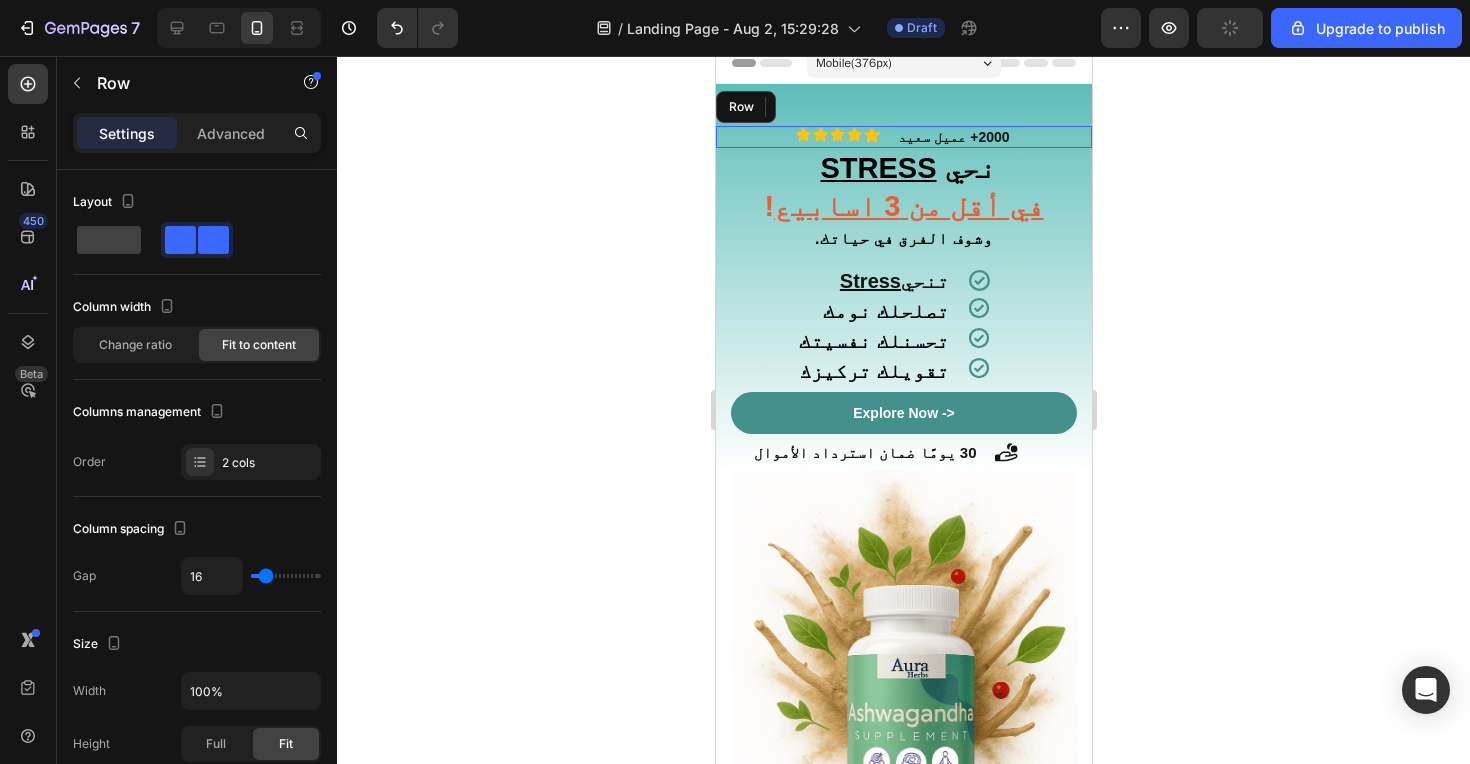 click on "Icon Icon Icon Icon Icon Icon List ‫2000+ عميل سعيد‬ Text Block Row" at bounding box center [903, 137] 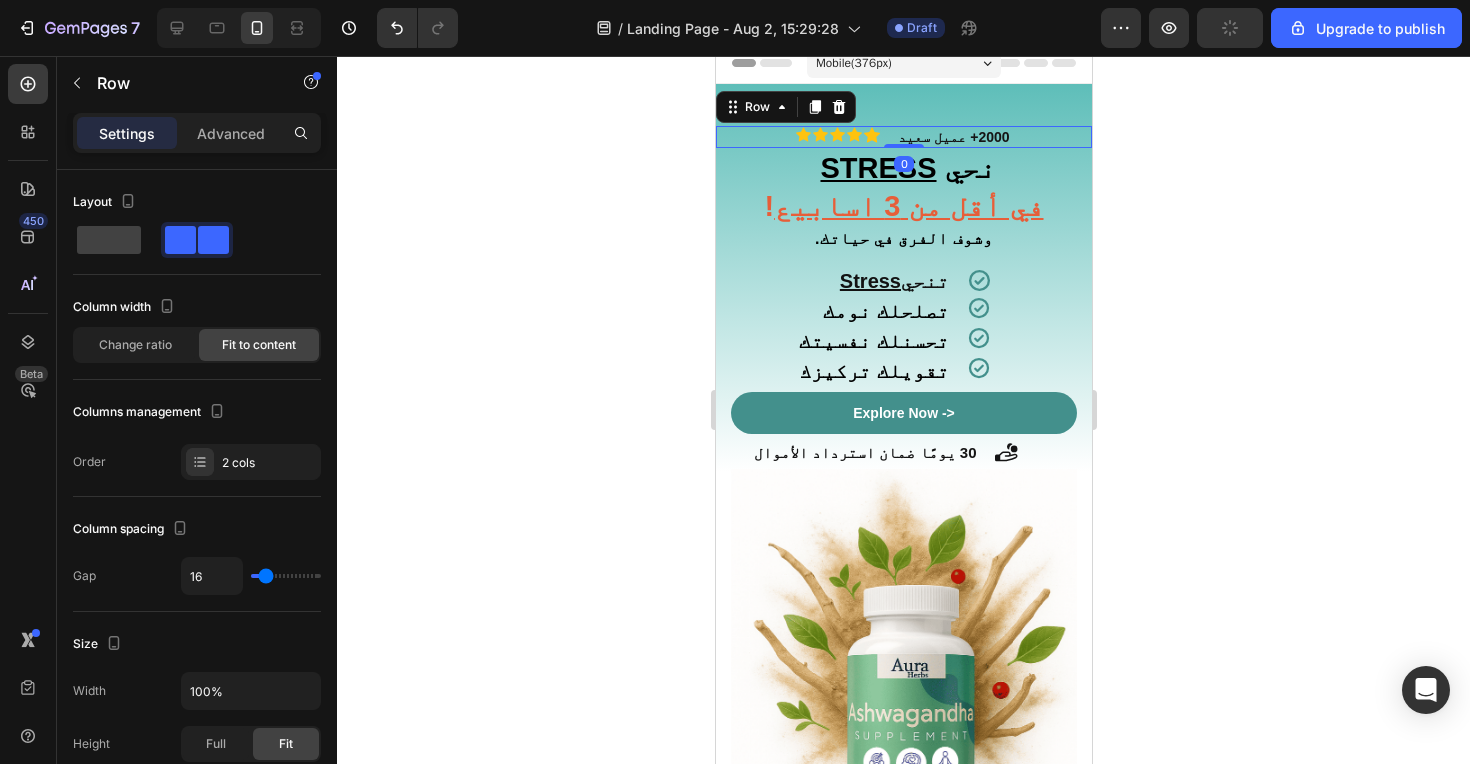 drag, startPoint x: 897, startPoint y: 147, endPoint x: 901, endPoint y: 131, distance: 16.492422 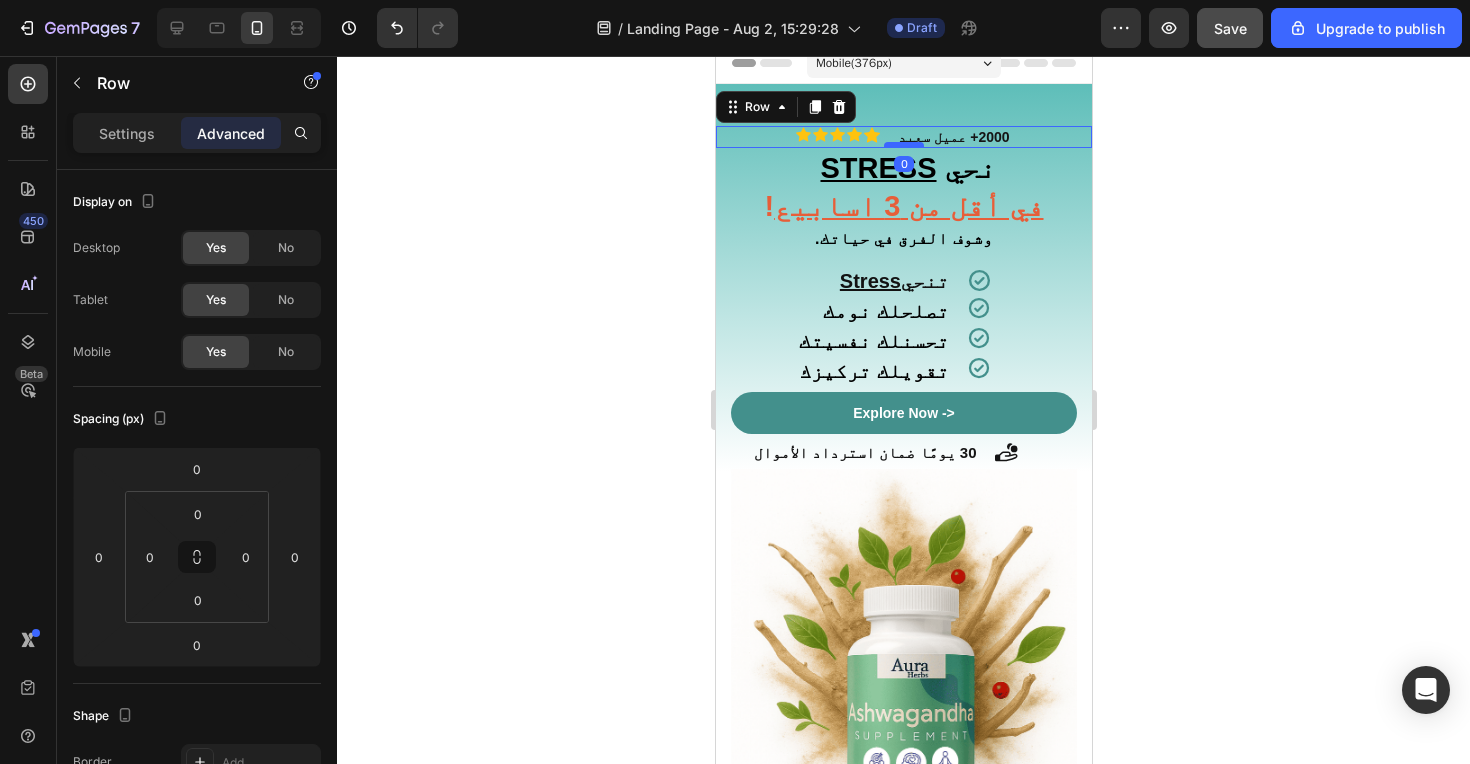 click at bounding box center (903, 145) 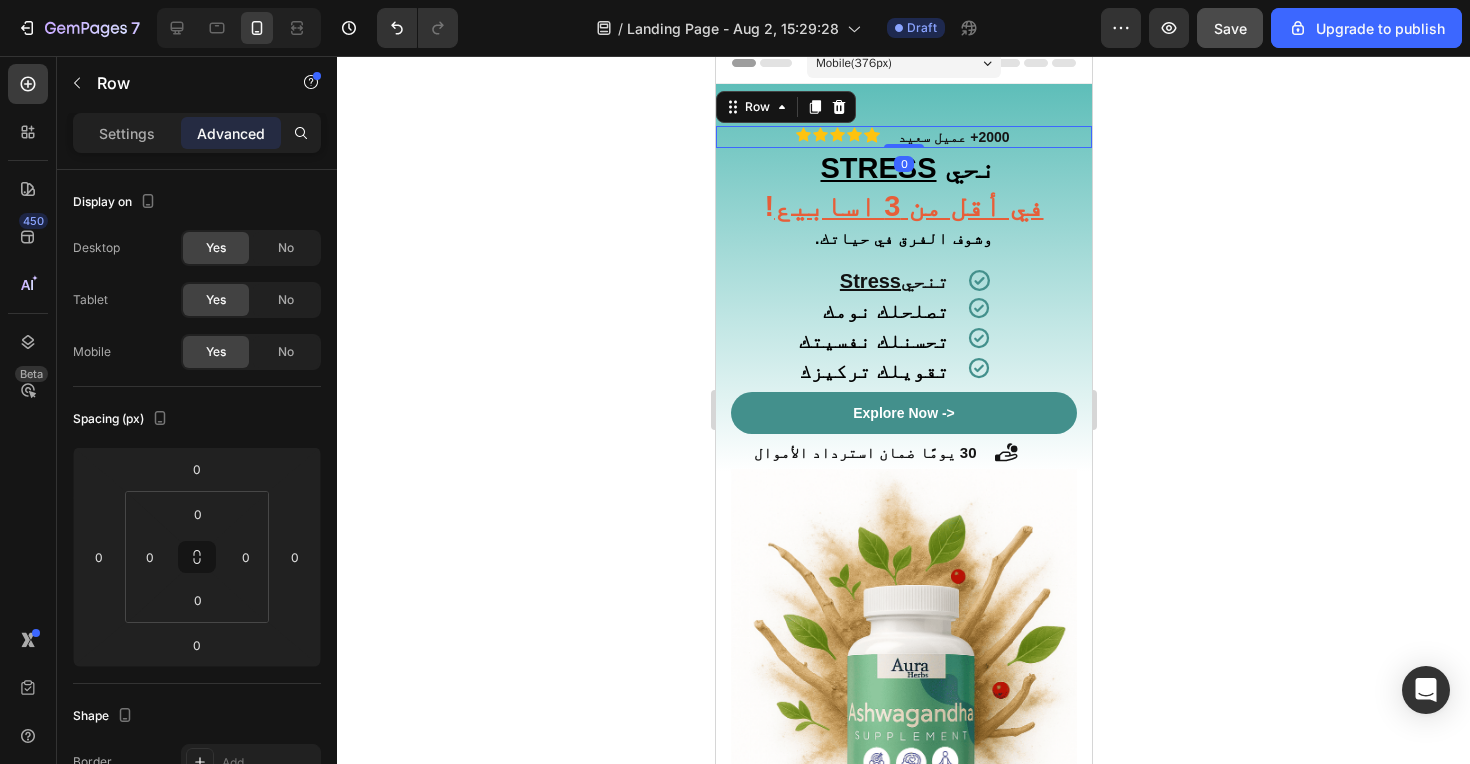 click 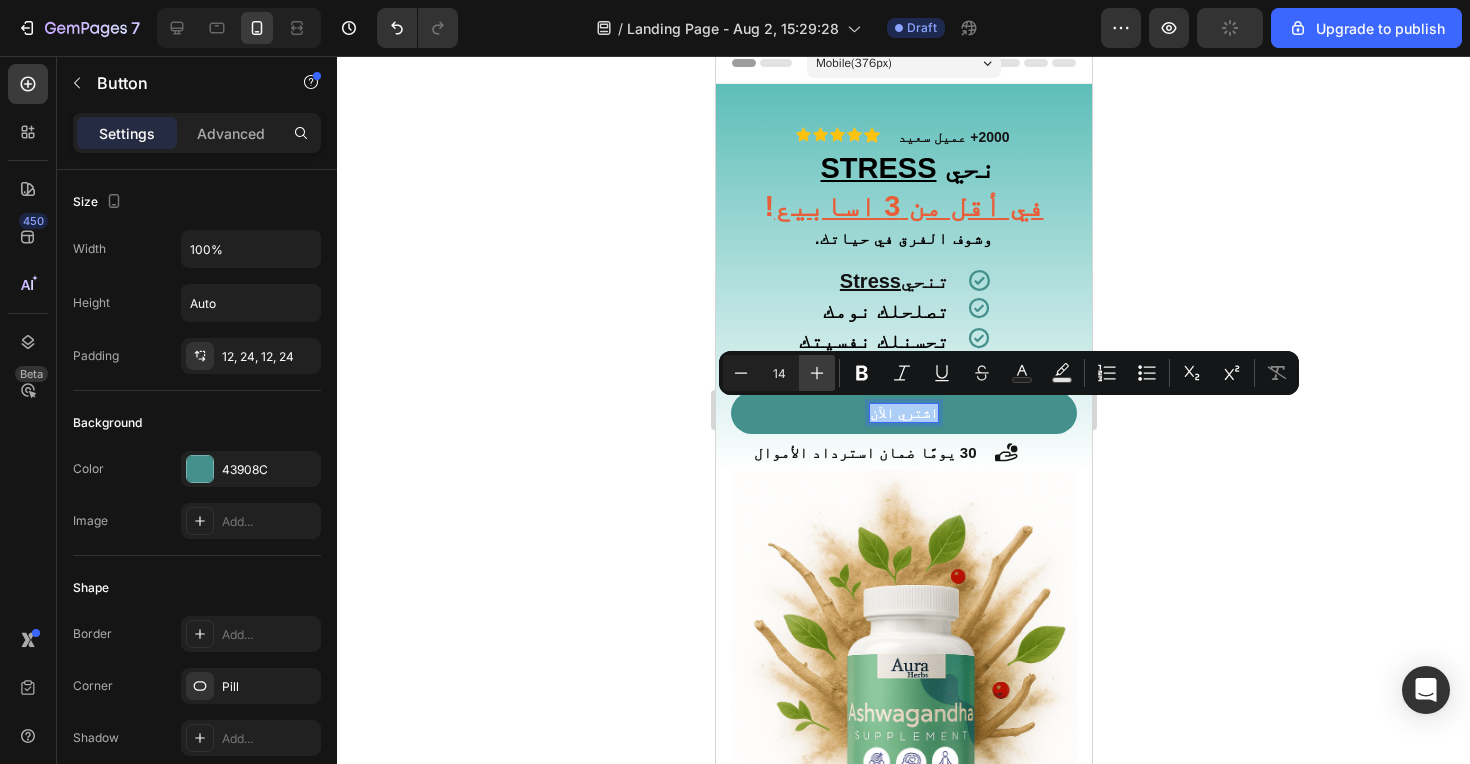 click 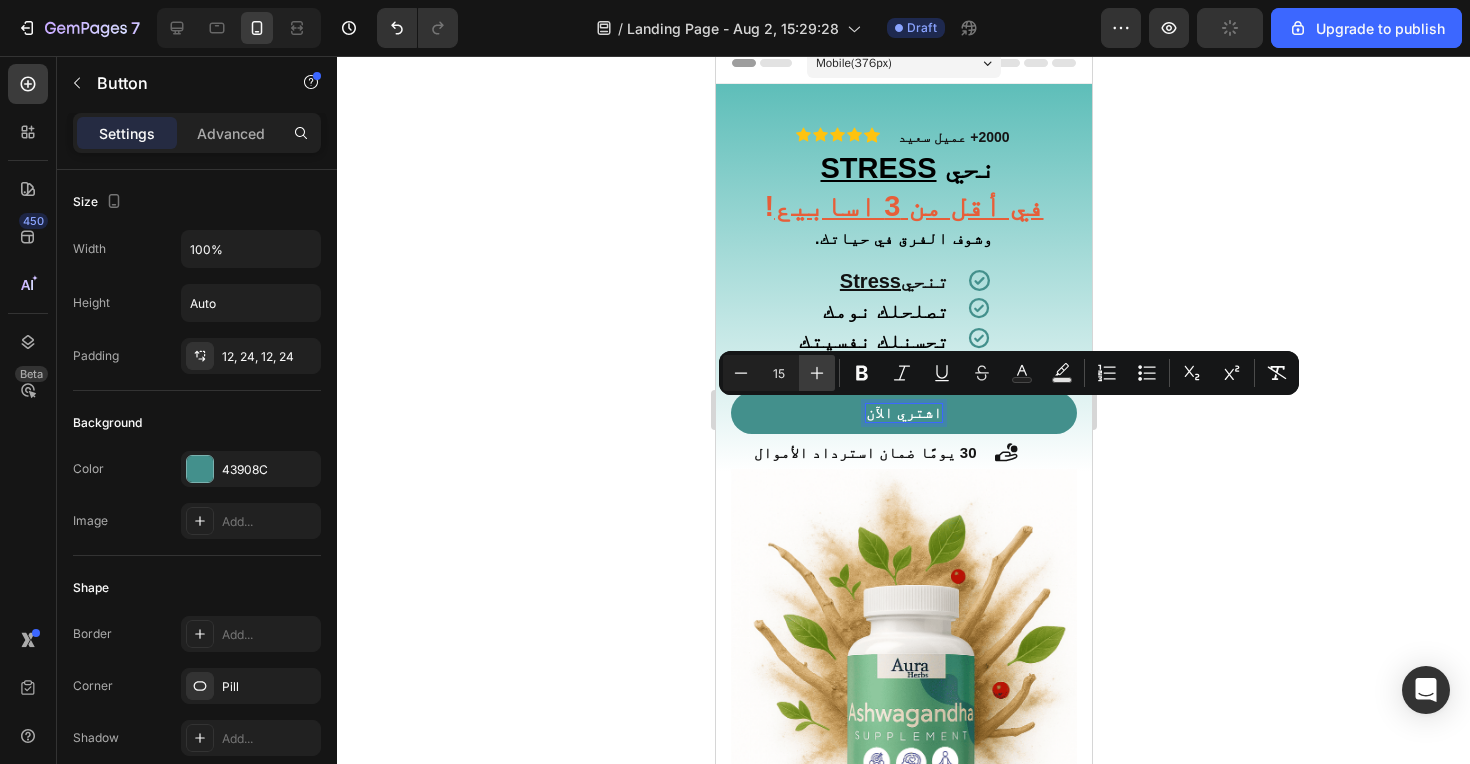 click 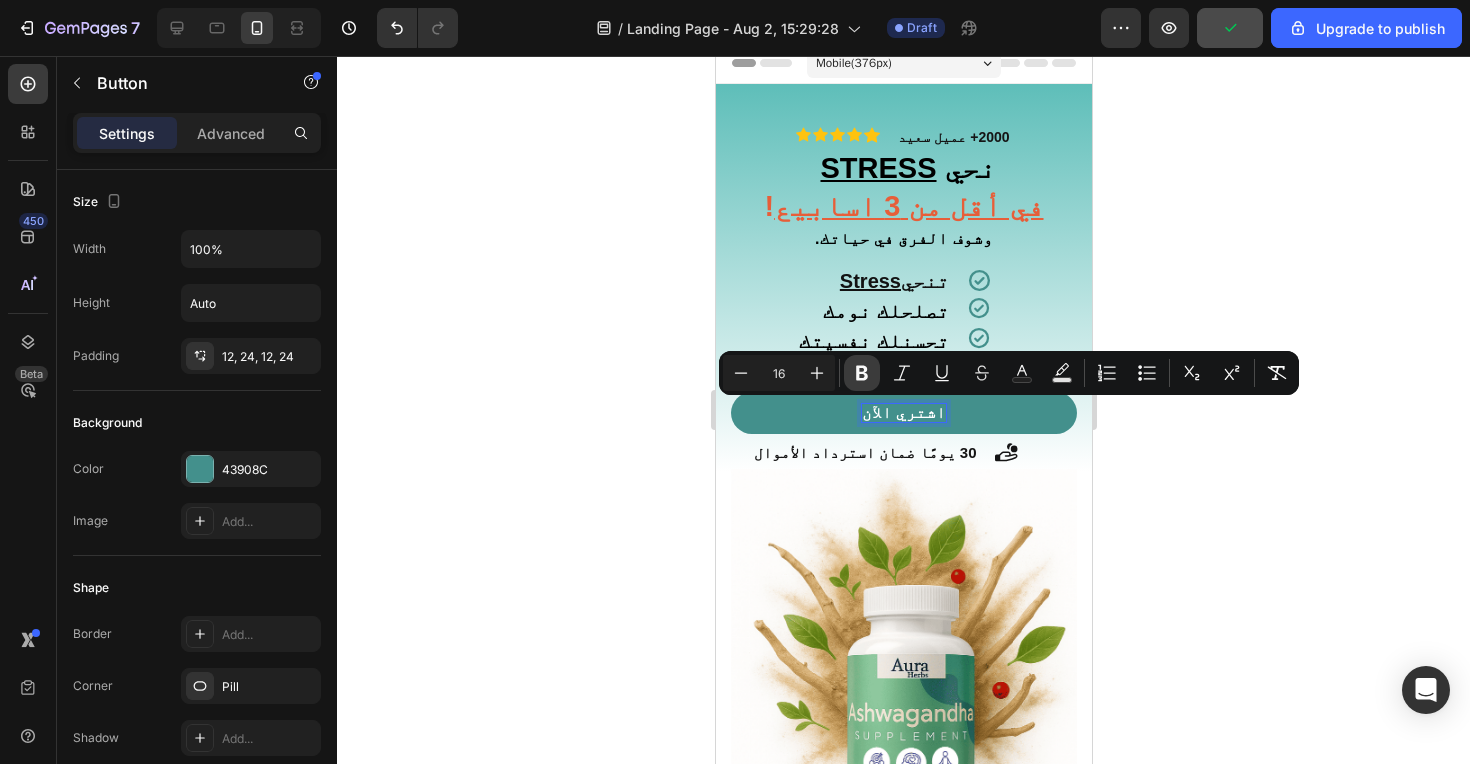 click 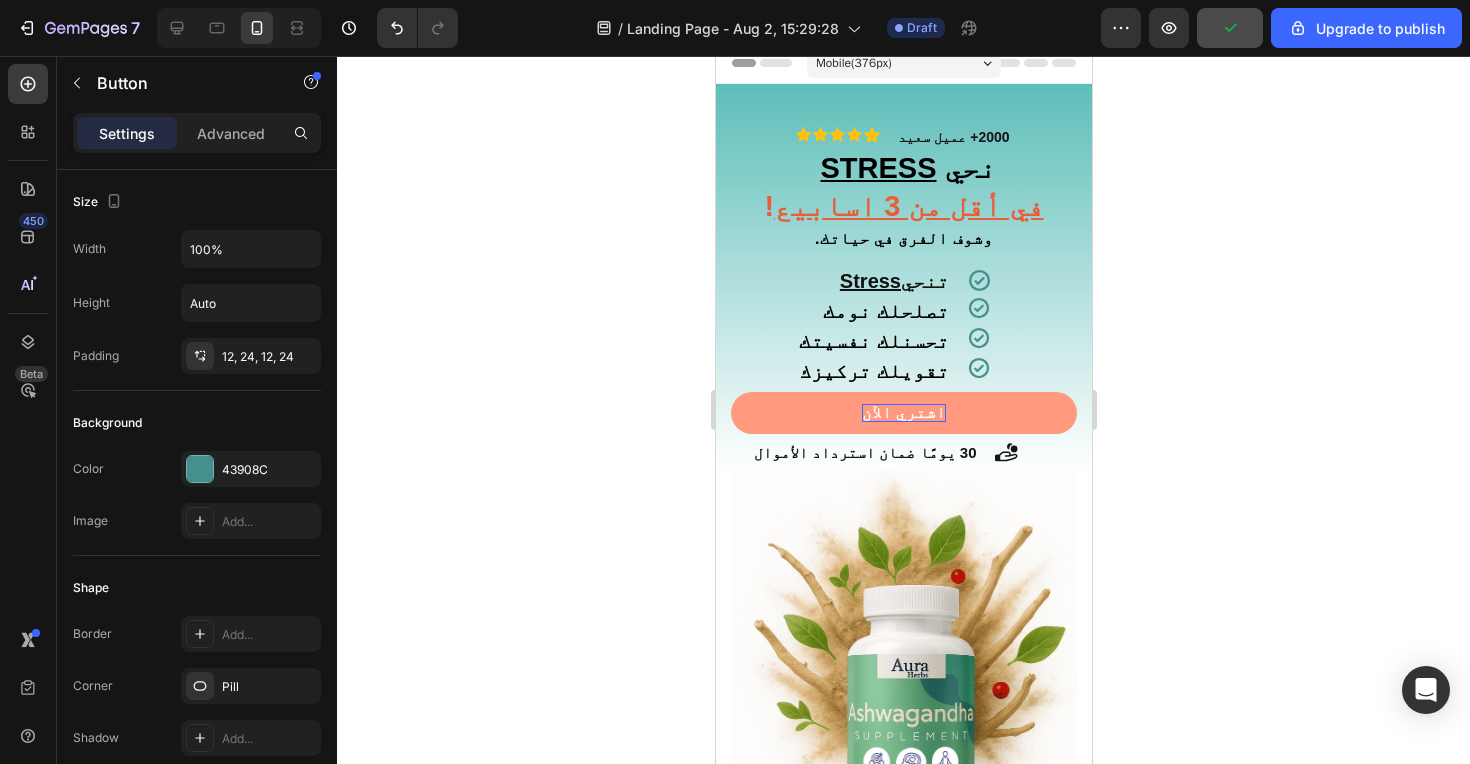click on "اشتري الآن" at bounding box center [903, 412] 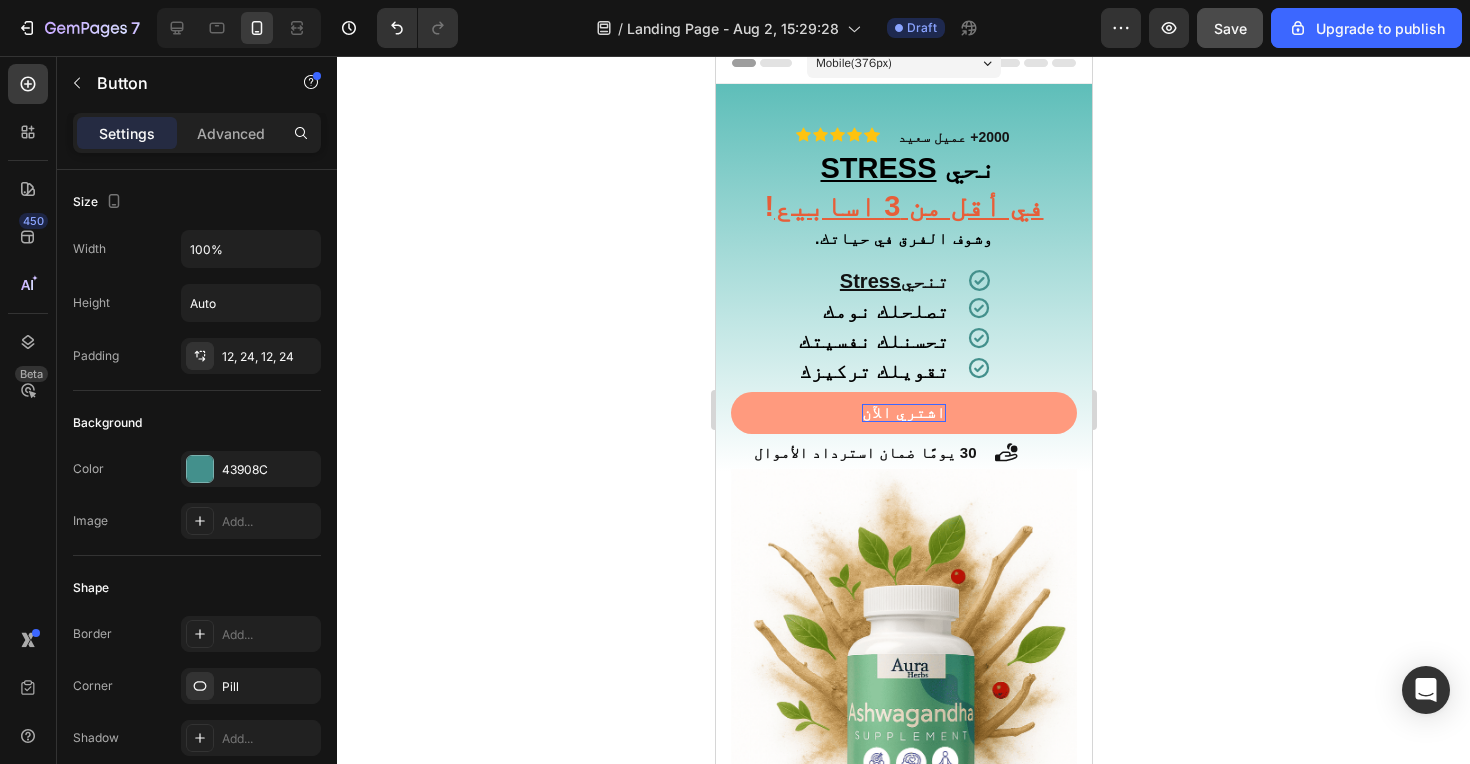 click on "اشتري الآن" at bounding box center [903, 412] 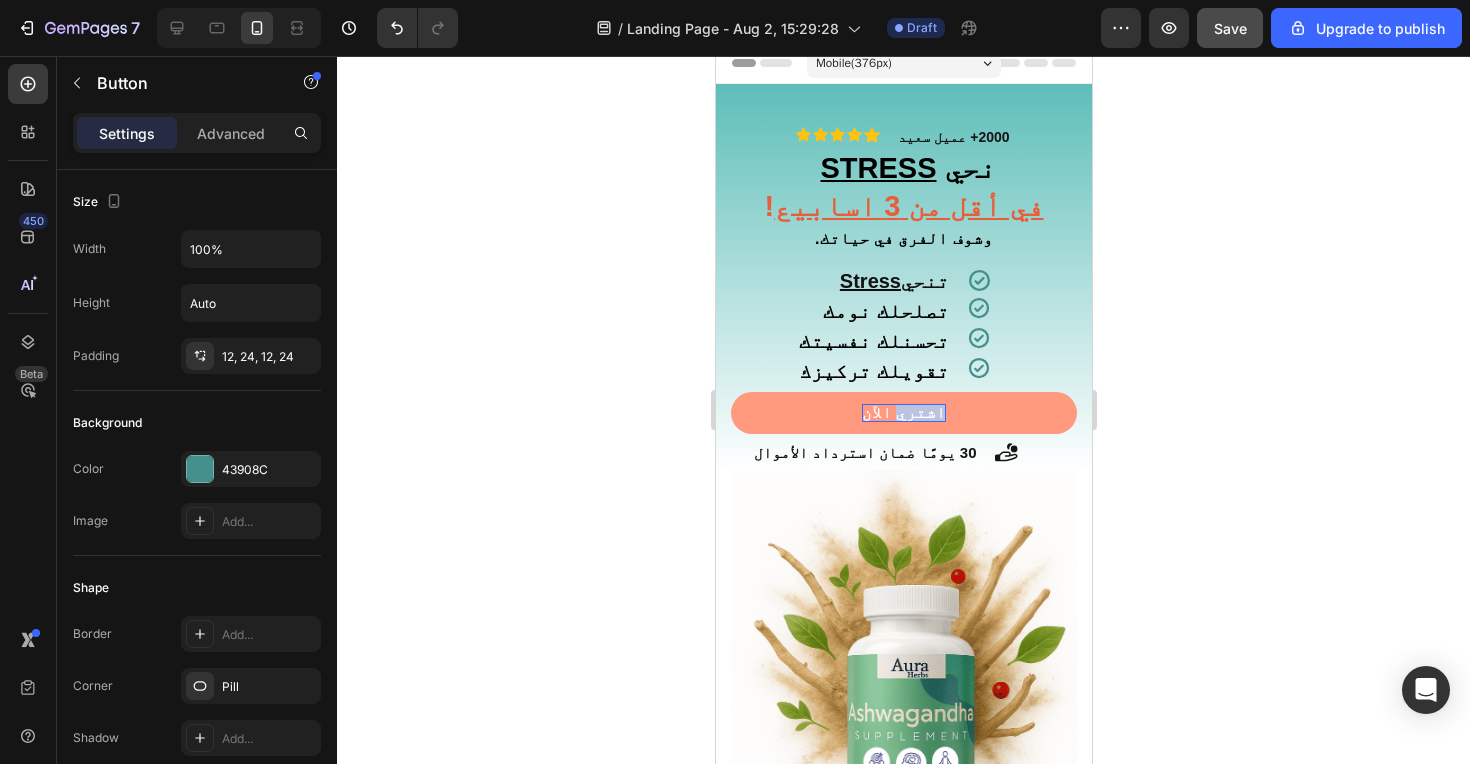 click on "اشتري الآن" at bounding box center (903, 412) 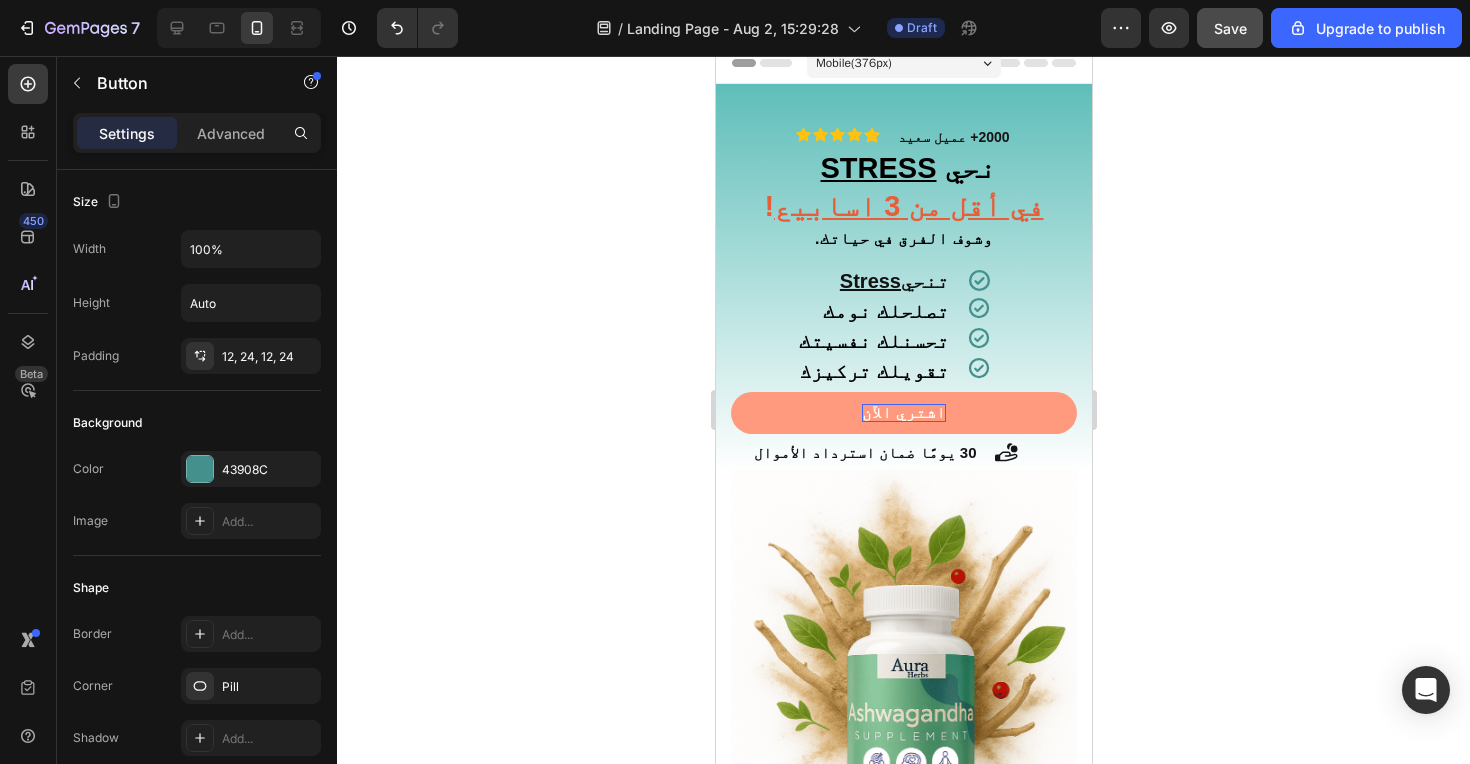 click on "اشتري الآن" at bounding box center [903, 412] 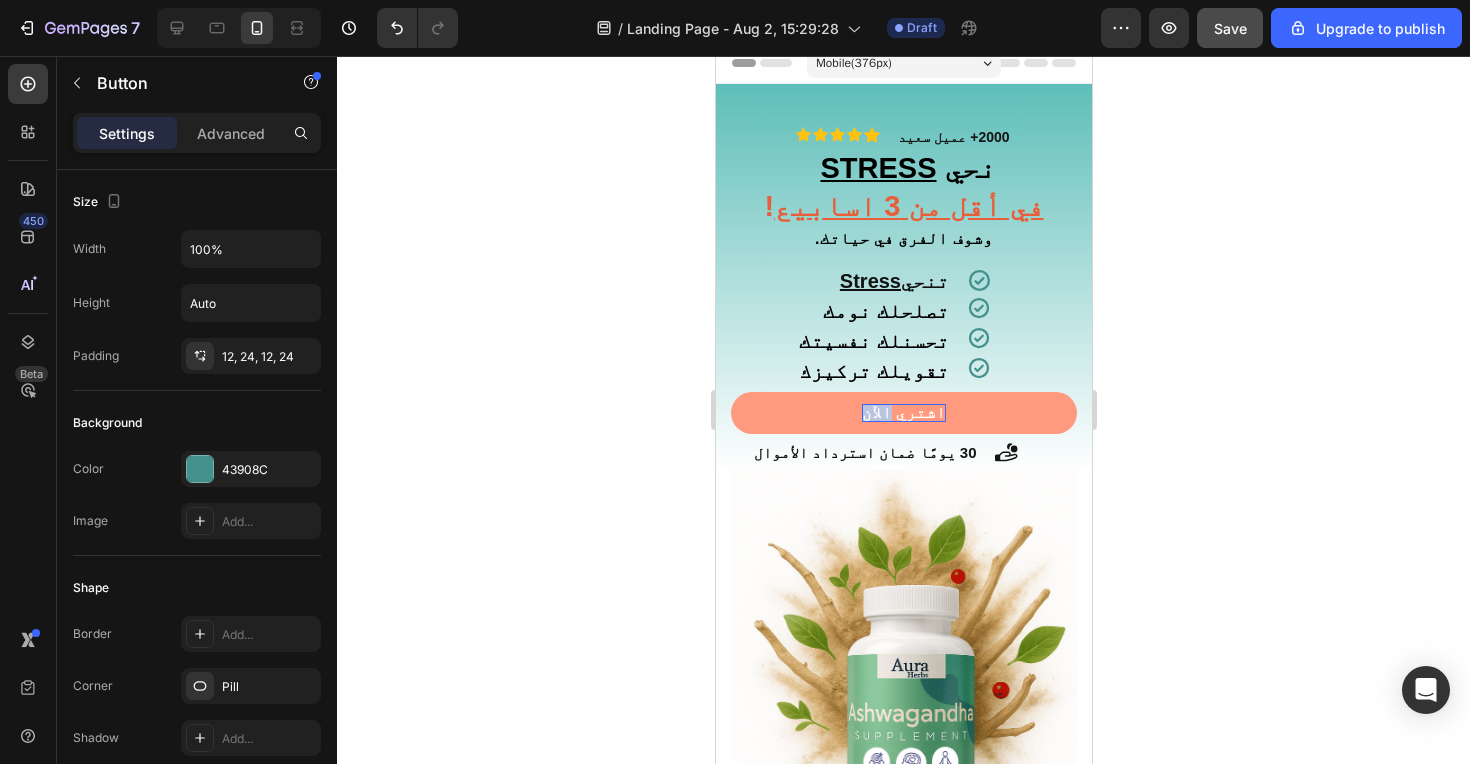 click on "اشتري الآن" at bounding box center (903, 412) 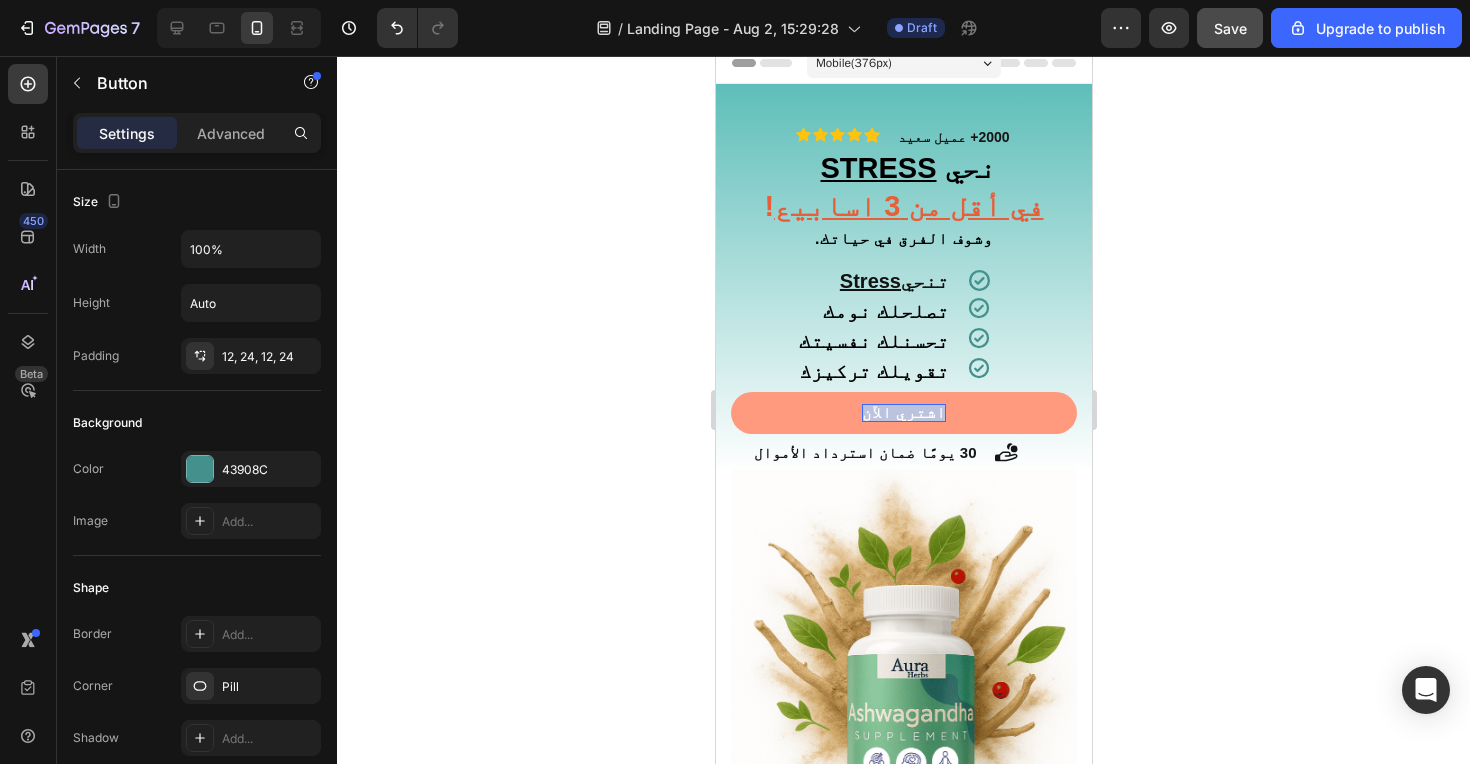 click on "اشتري الآن" at bounding box center (903, 412) 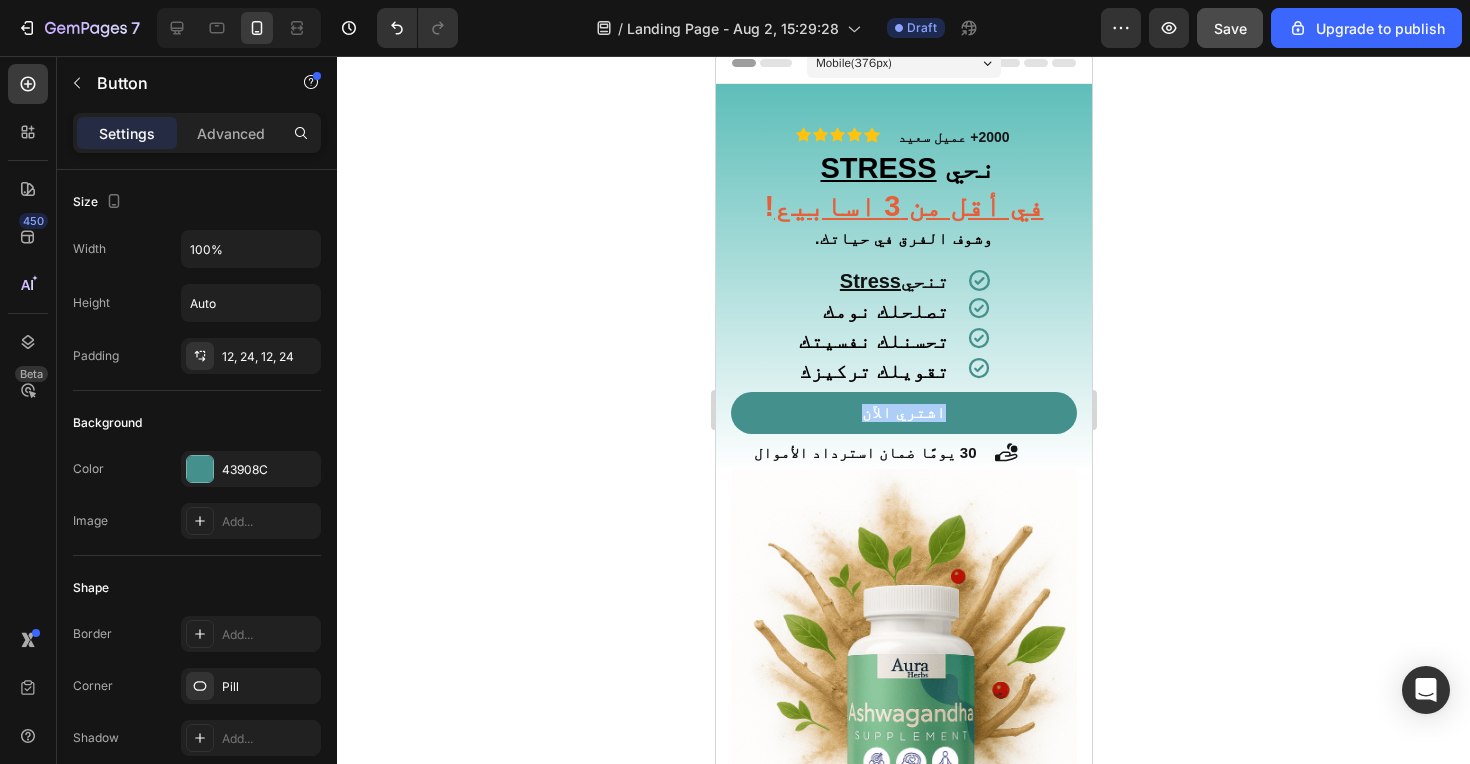 click 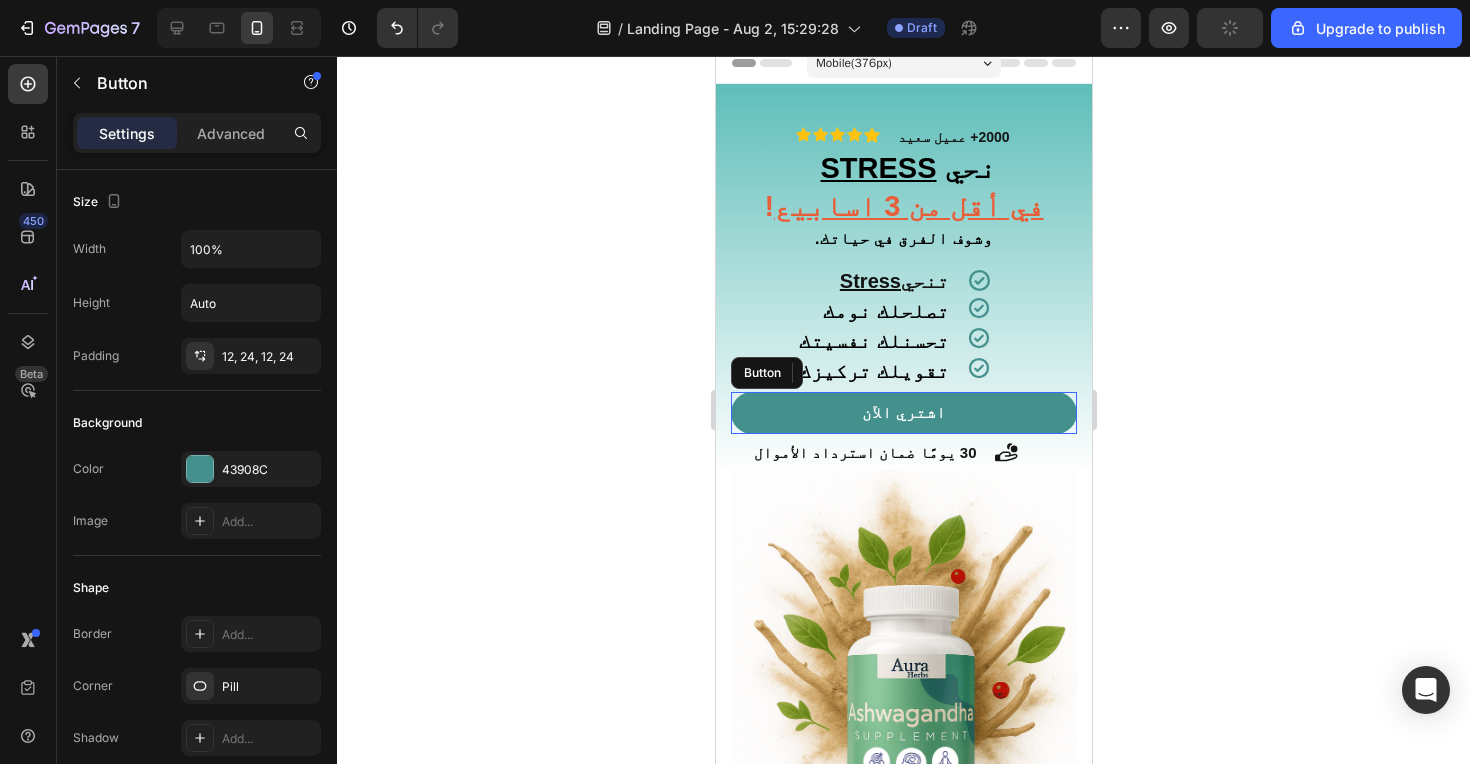 click on "اشتري الآن" at bounding box center (903, 412) 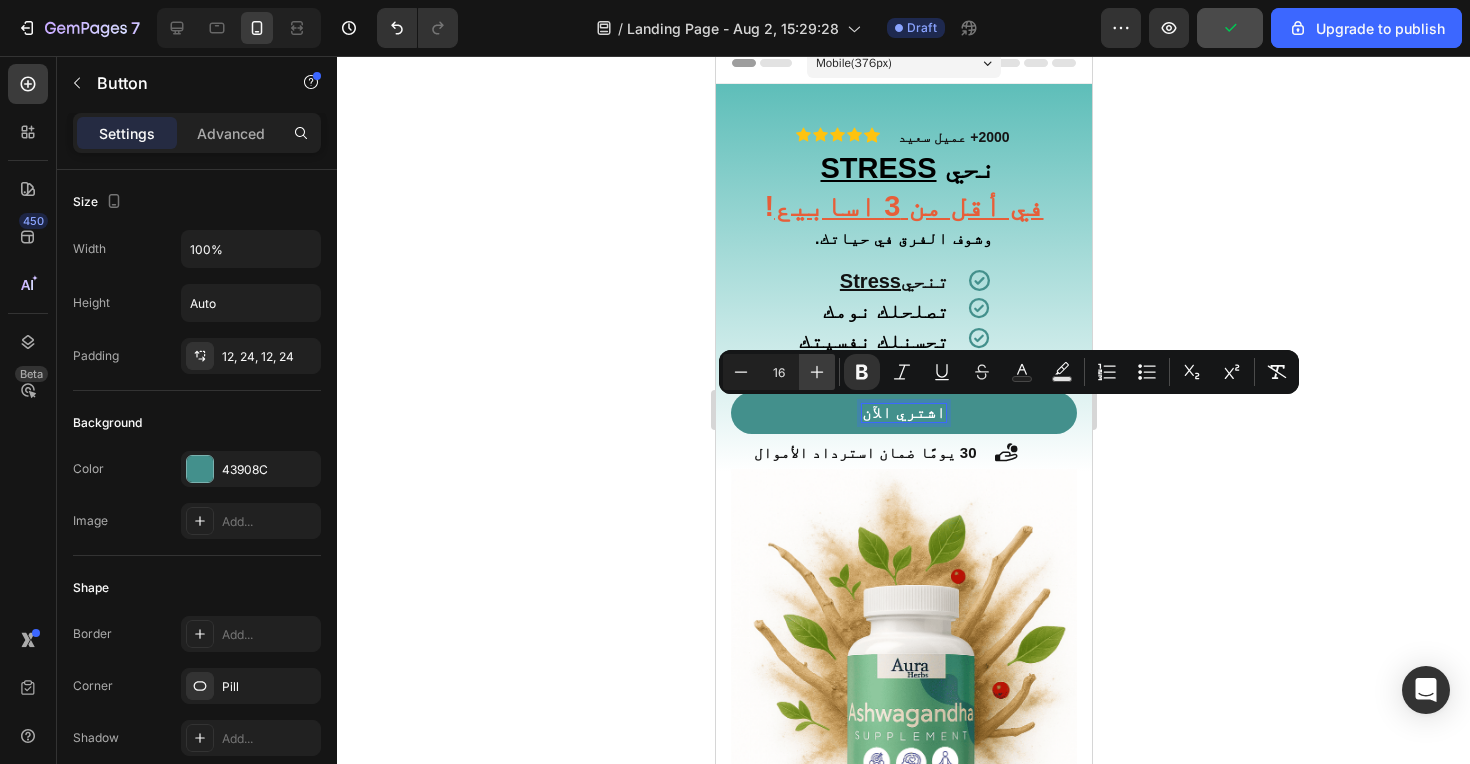 click 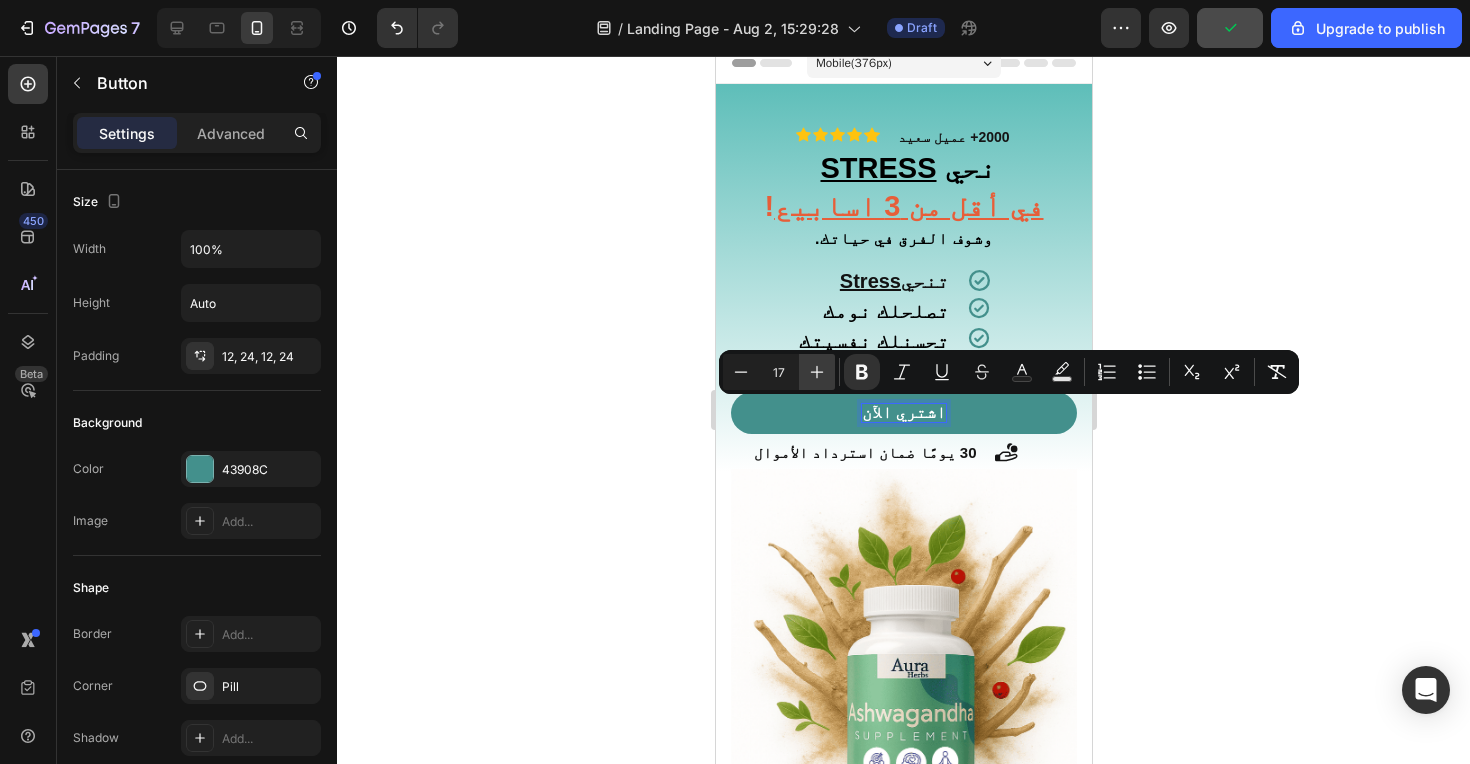 click 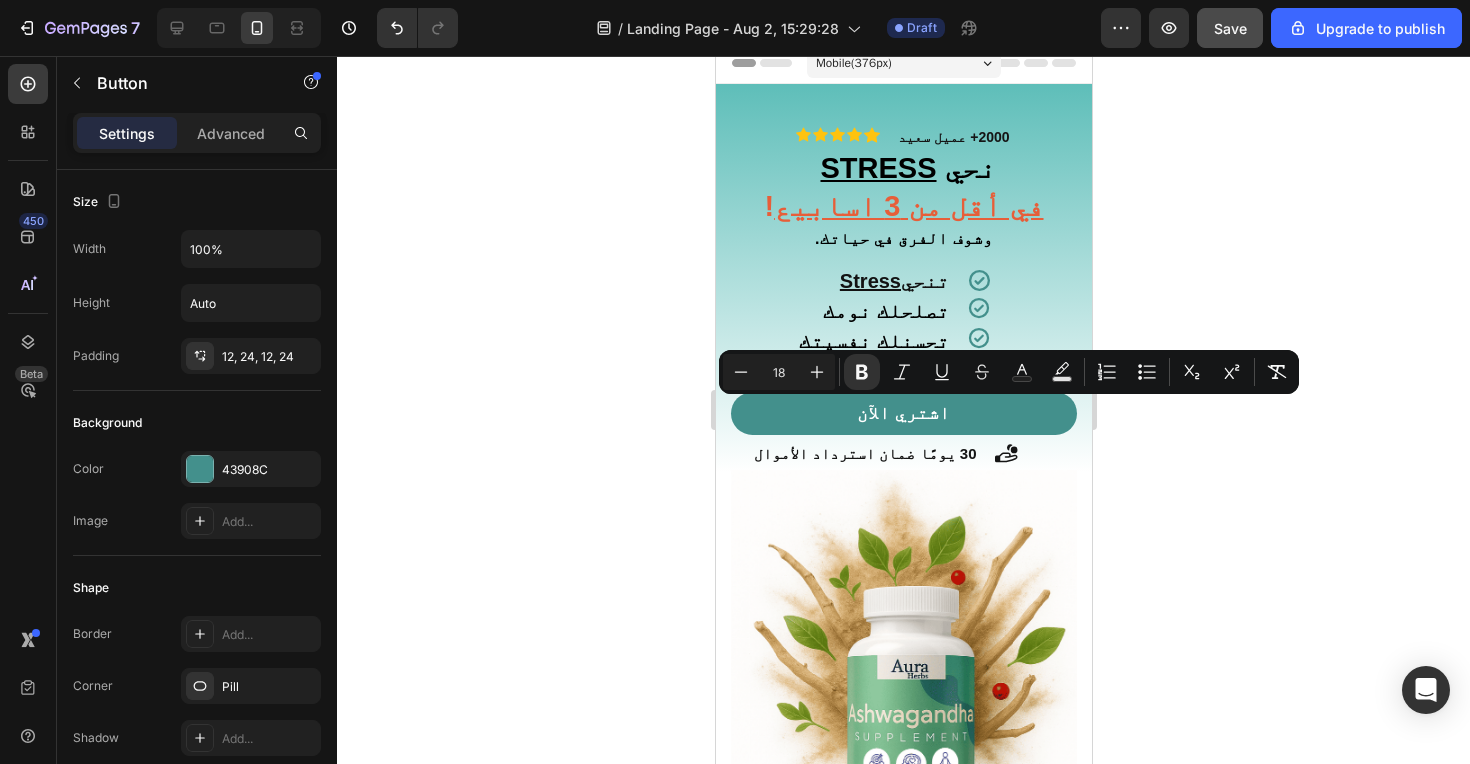 click 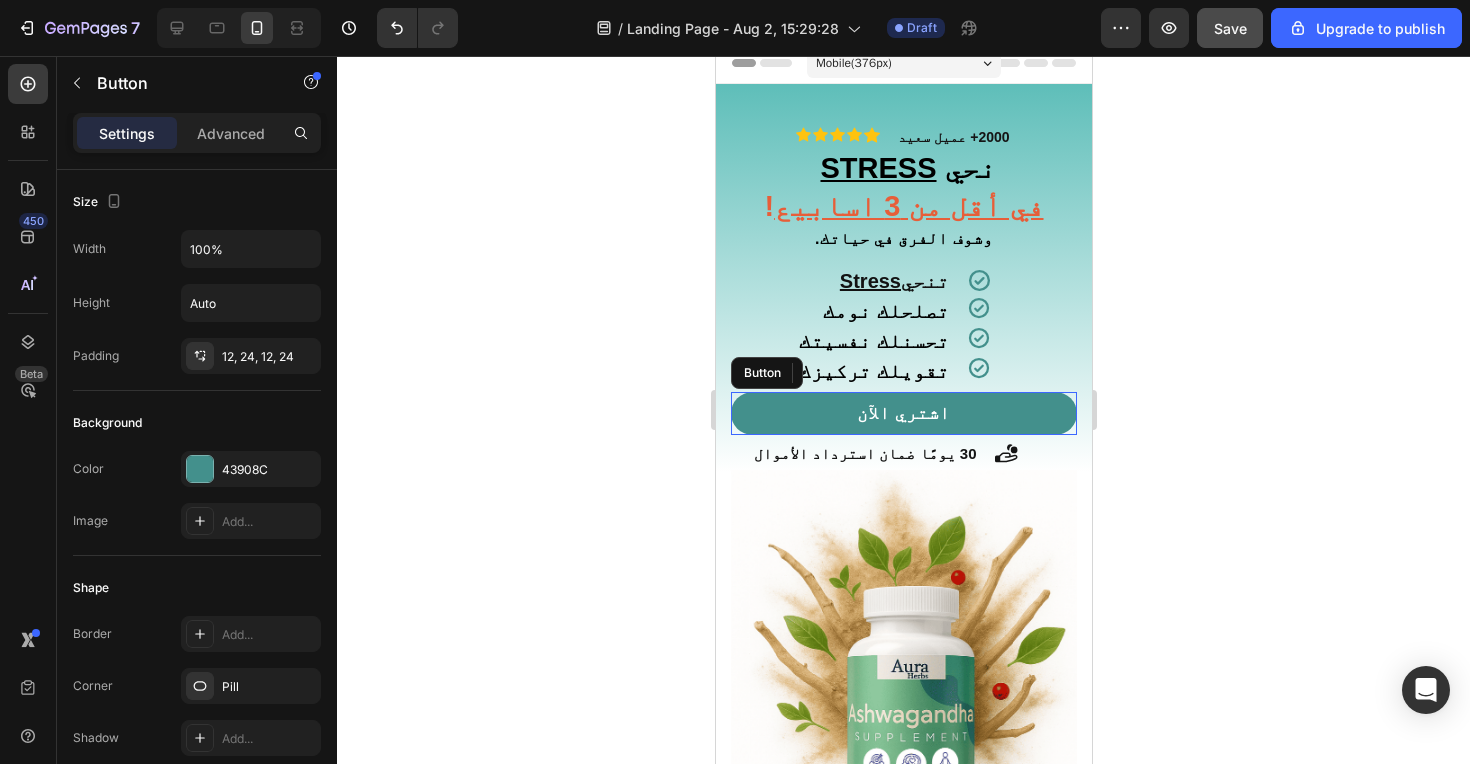click on "اشتري الآن" at bounding box center (902, 413) 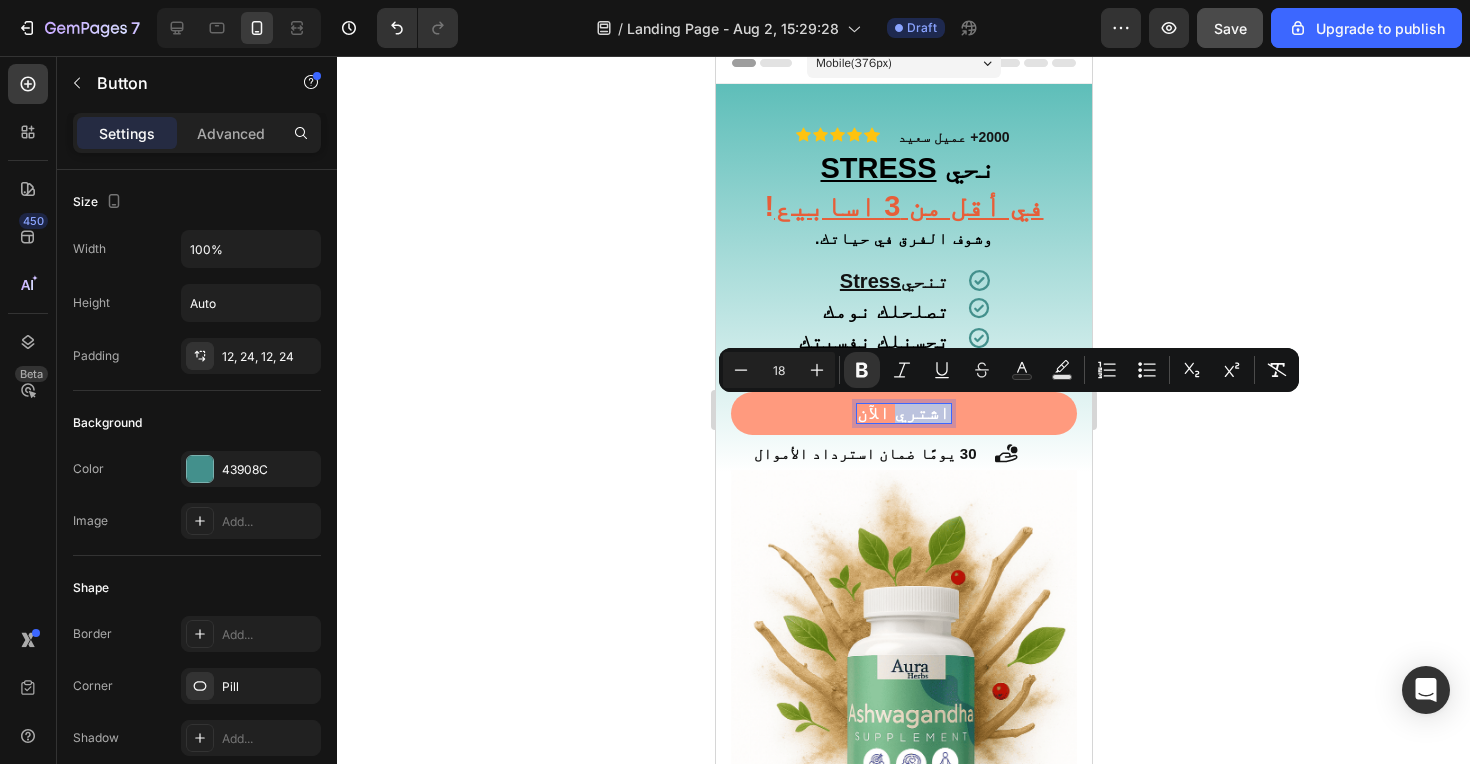 drag, startPoint x: 899, startPoint y: 416, endPoint x: 958, endPoint y: 415, distance: 59.008472 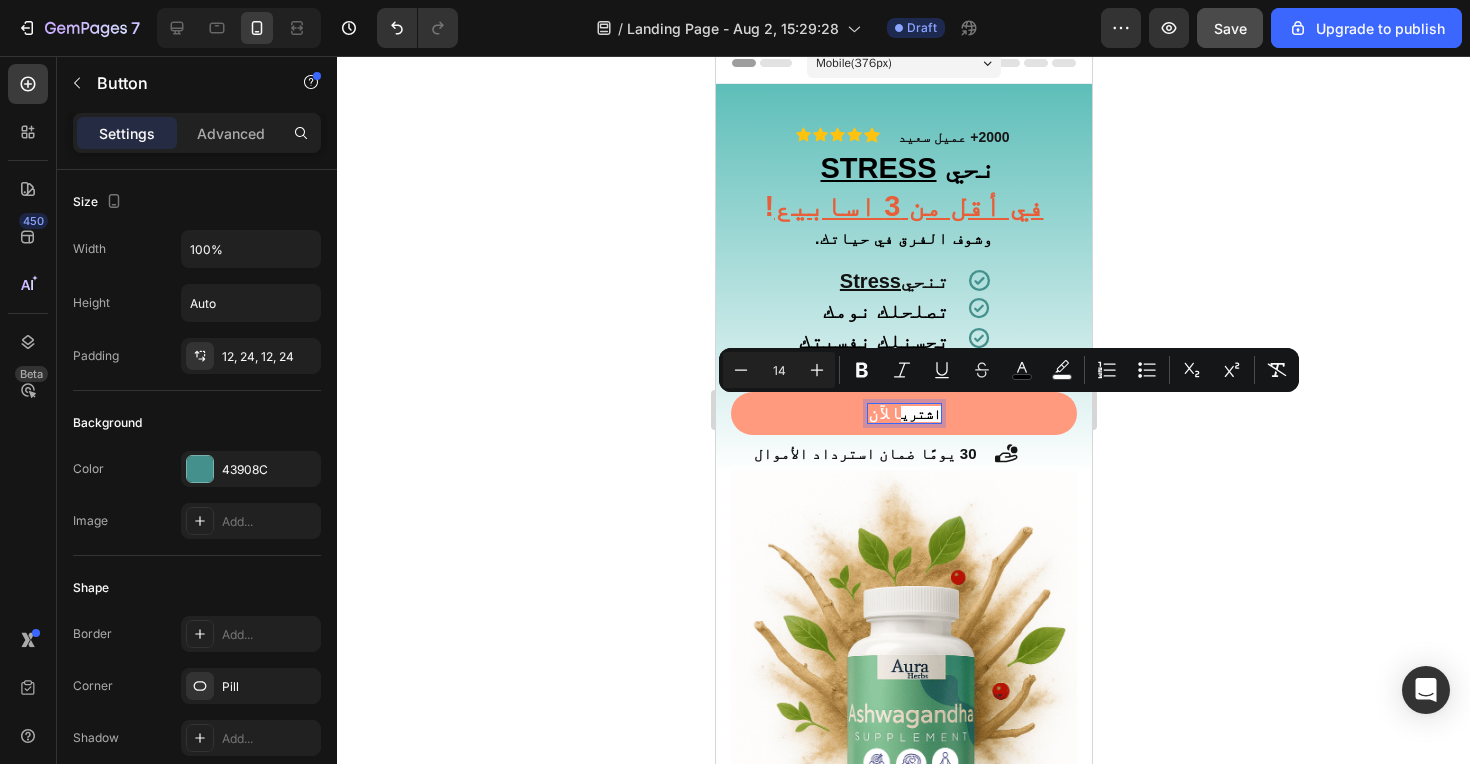 click on "اشتري" at bounding box center (920, 414) 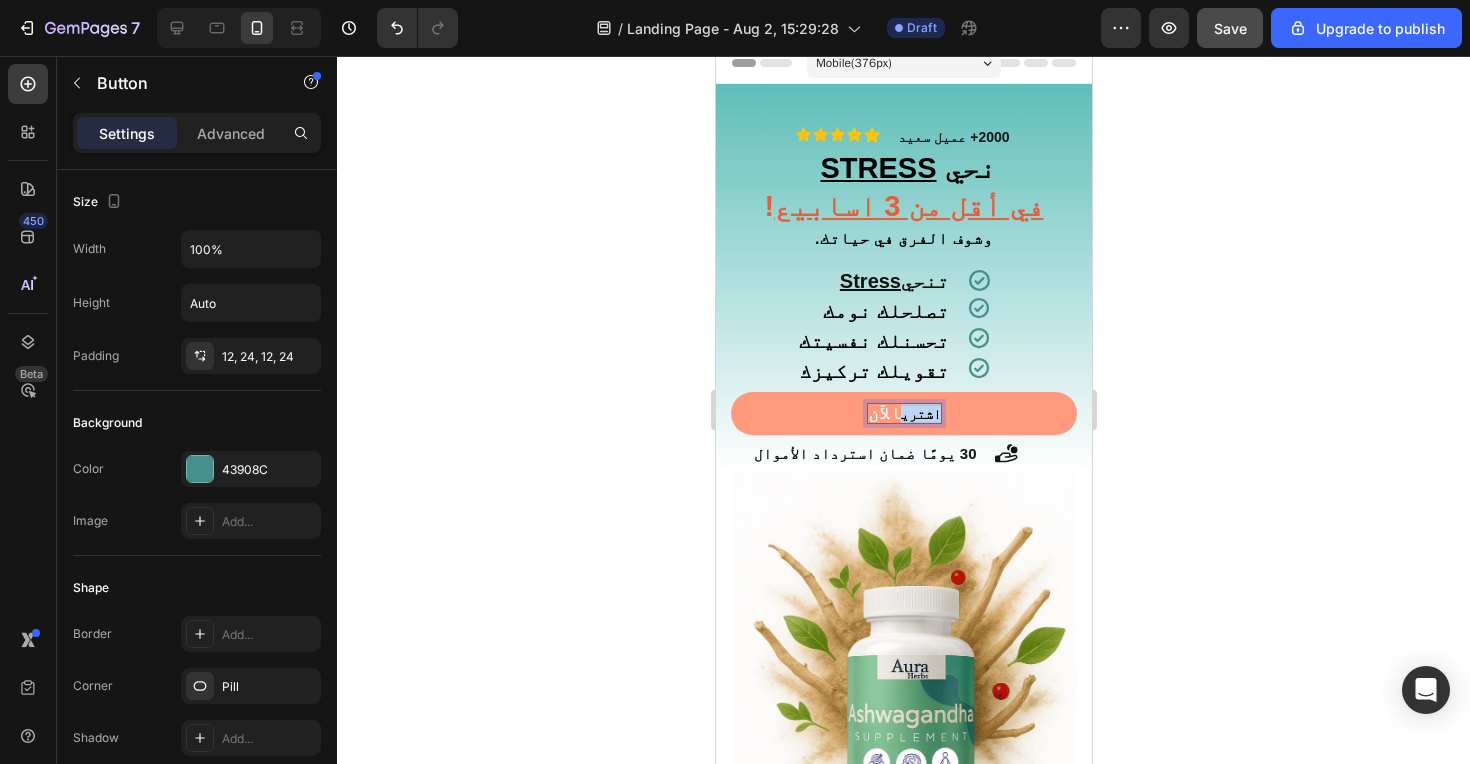 drag, startPoint x: 900, startPoint y: 413, endPoint x: 943, endPoint y: 413, distance: 43 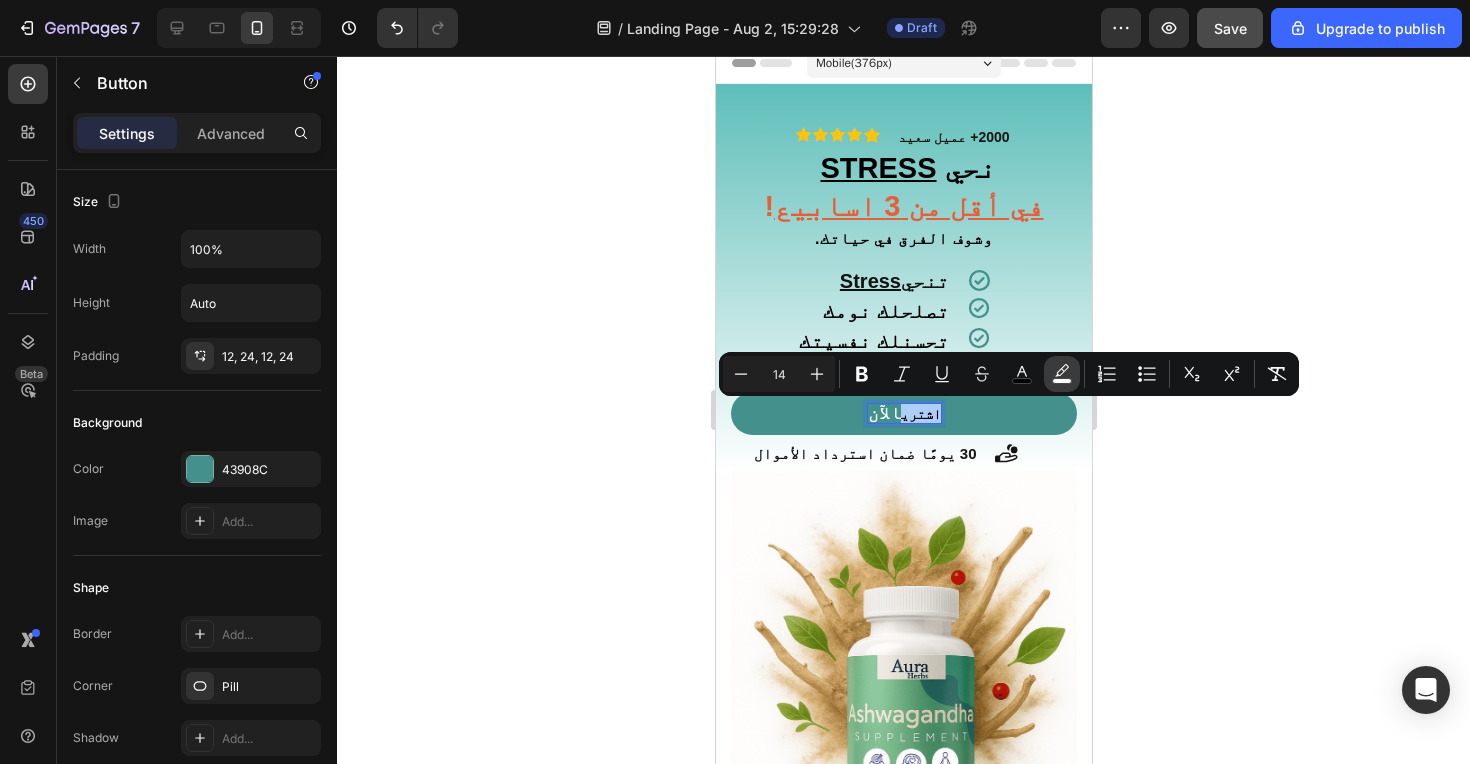 click 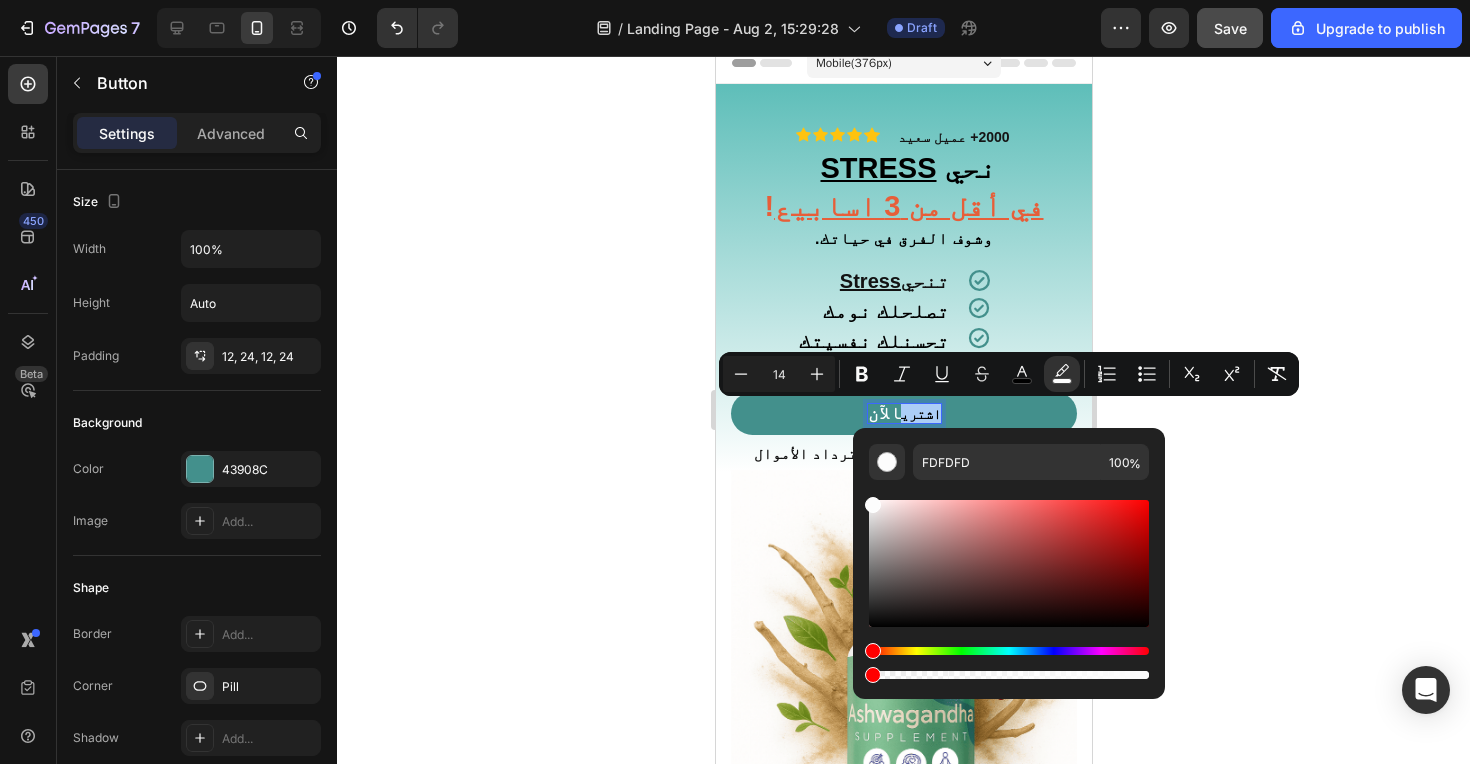 drag, startPoint x: 1148, startPoint y: 677, endPoint x: 813, endPoint y: 671, distance: 335.05374 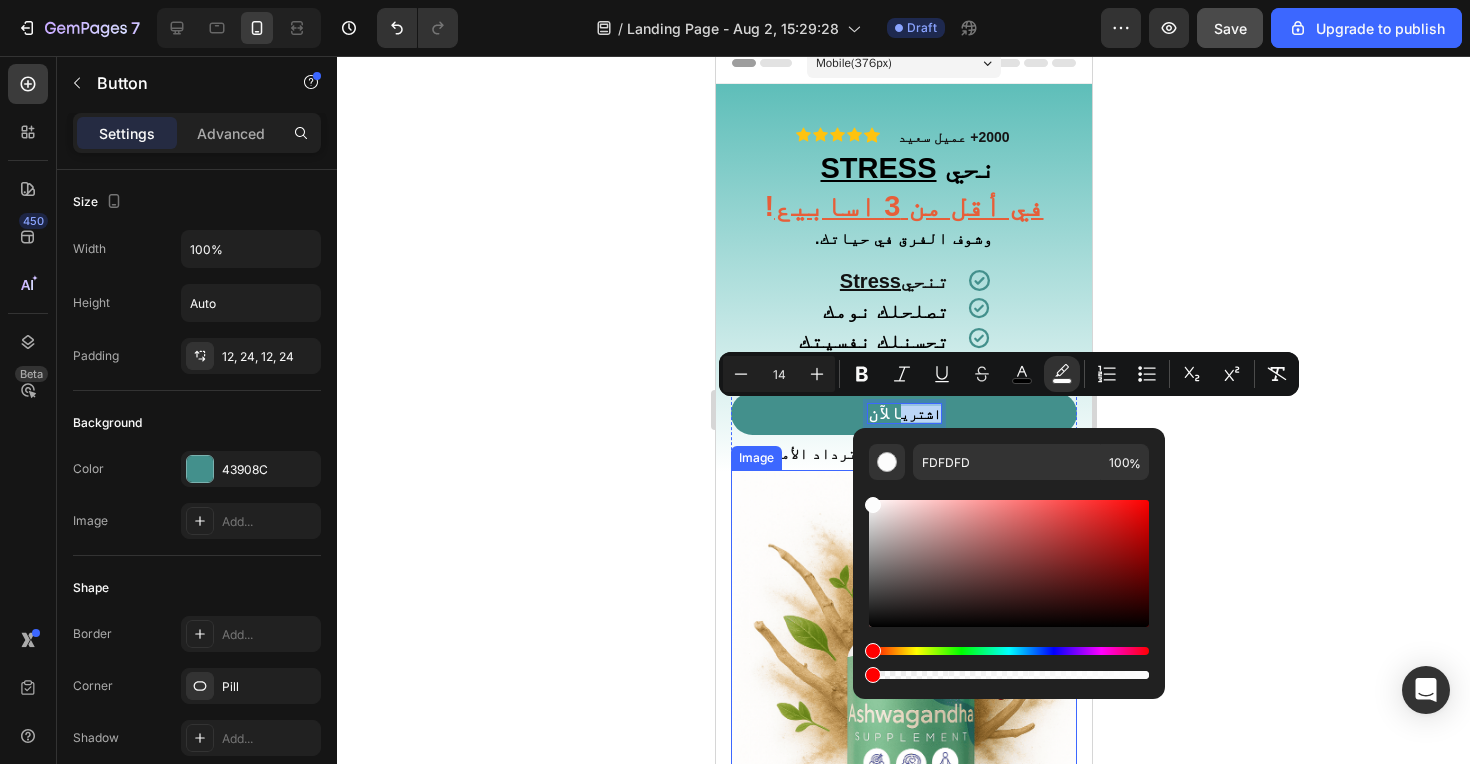 type on "0" 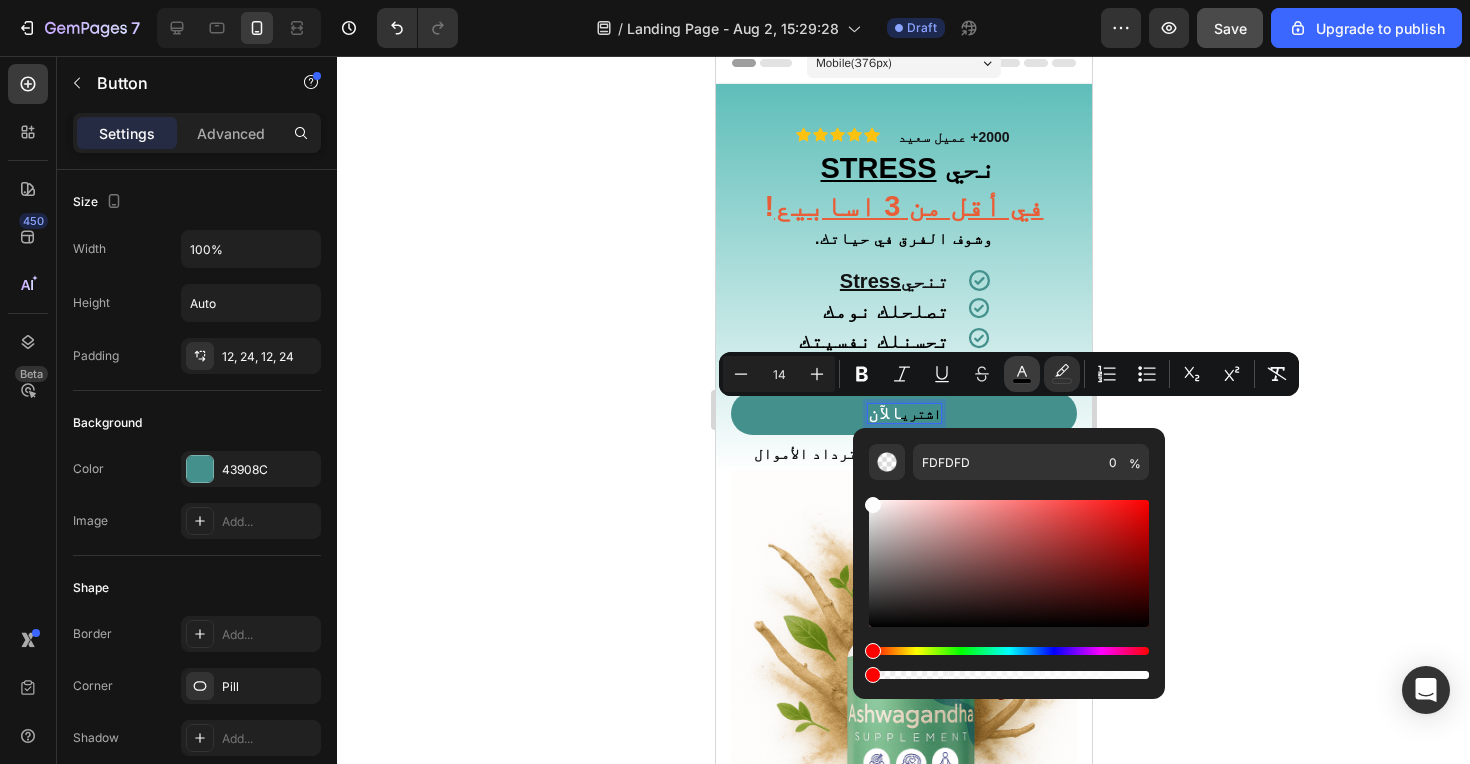 click 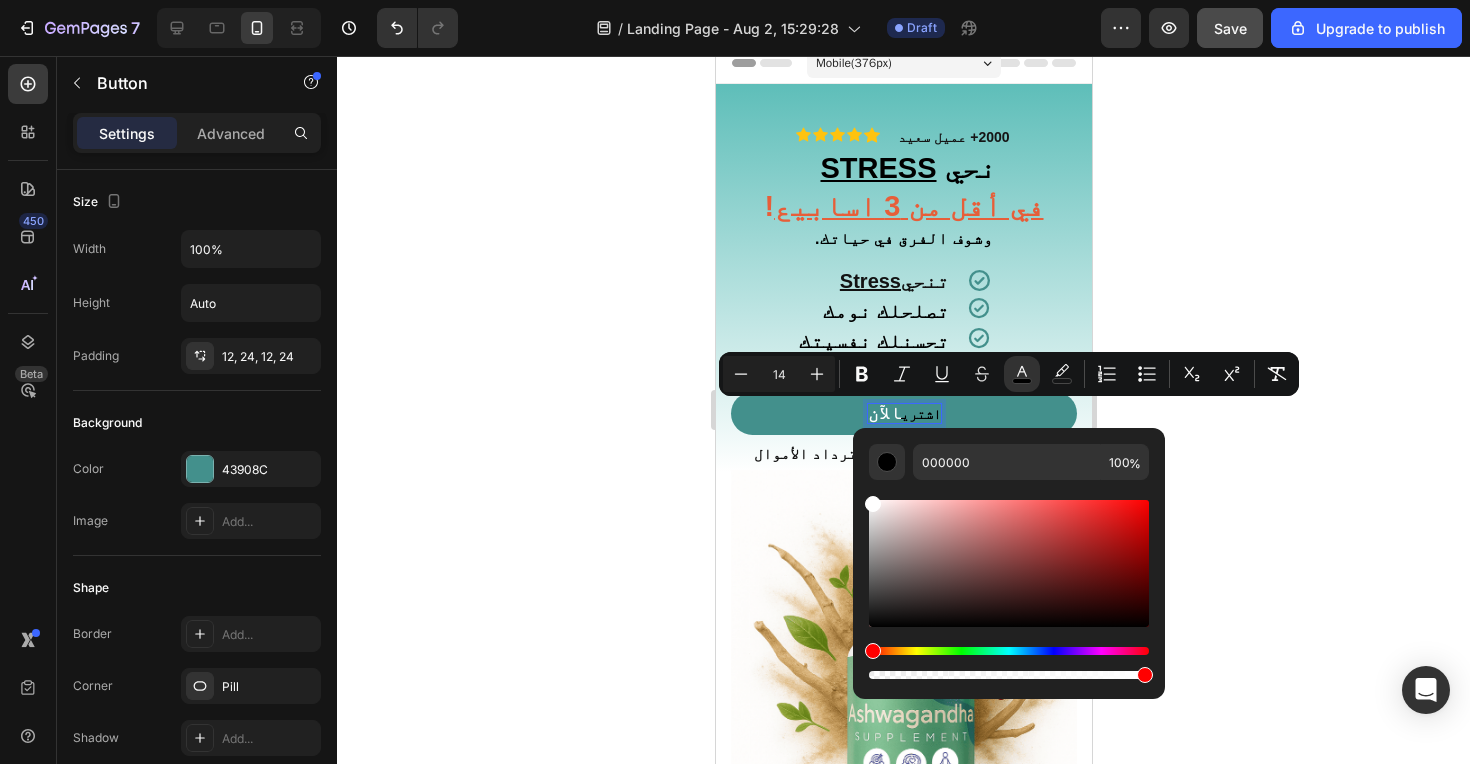 drag, startPoint x: 883, startPoint y: 576, endPoint x: 851, endPoint y: 461, distance: 119.36918 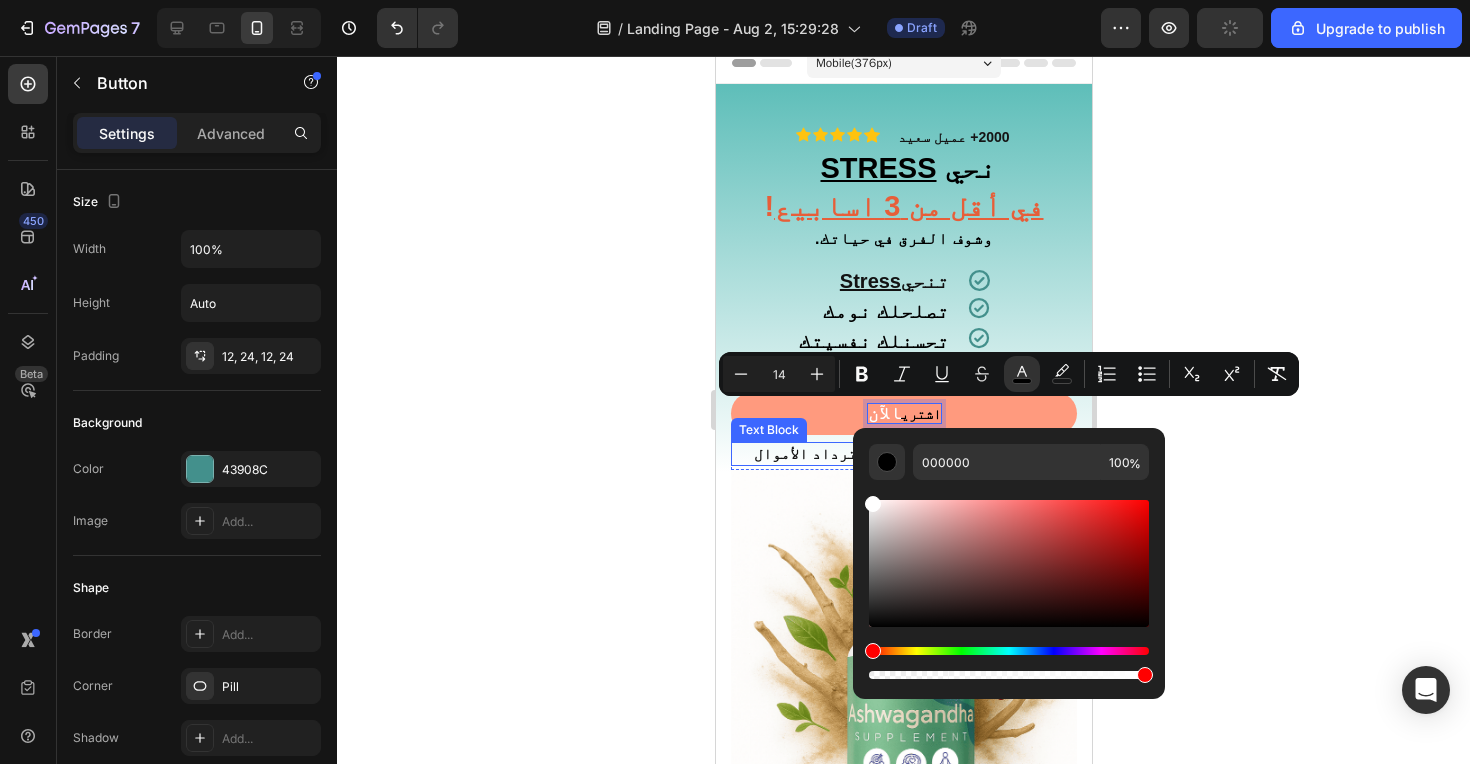 type on "FFFFFF" 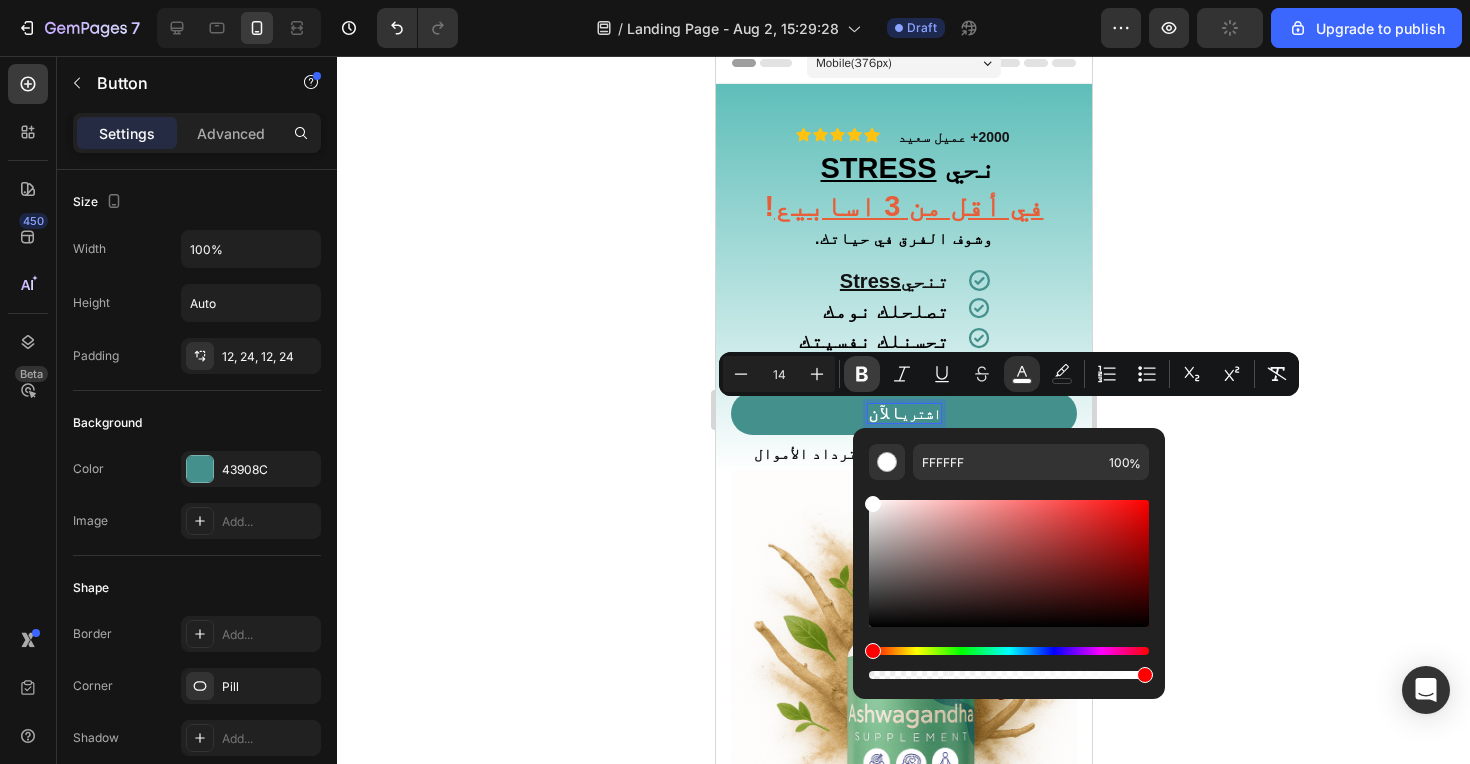 click 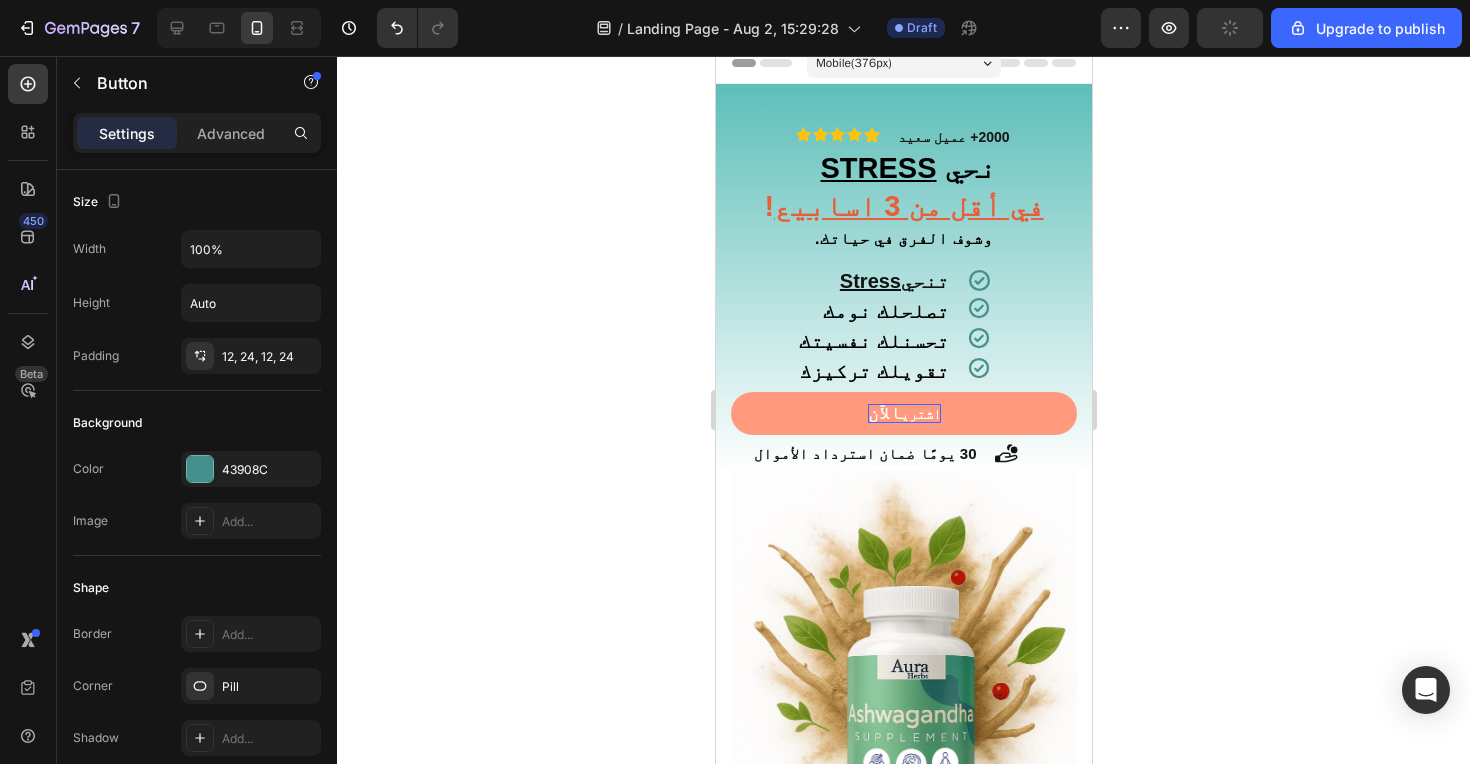 click on "الآن" at bounding box center [883, 413] 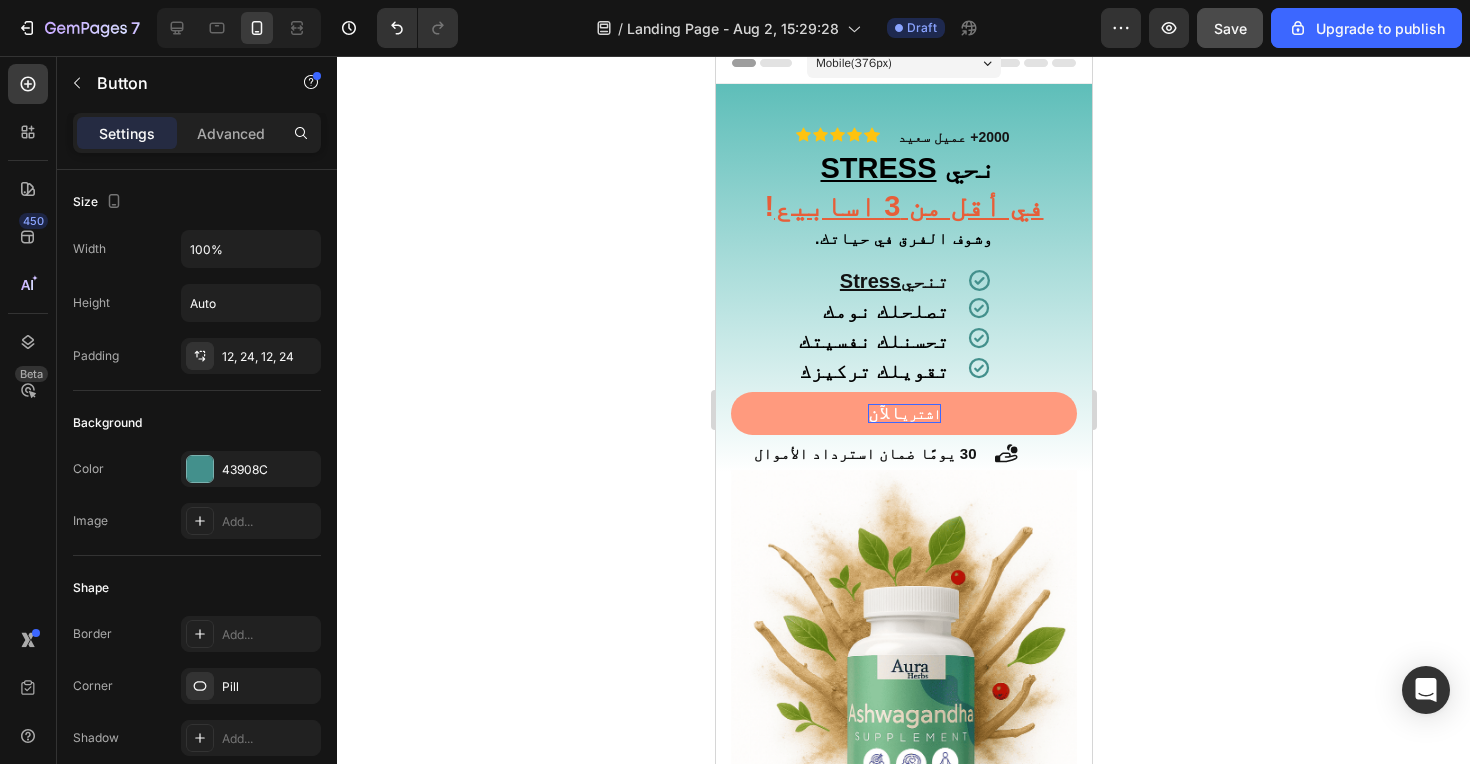 click on "الآن" at bounding box center (883, 413) 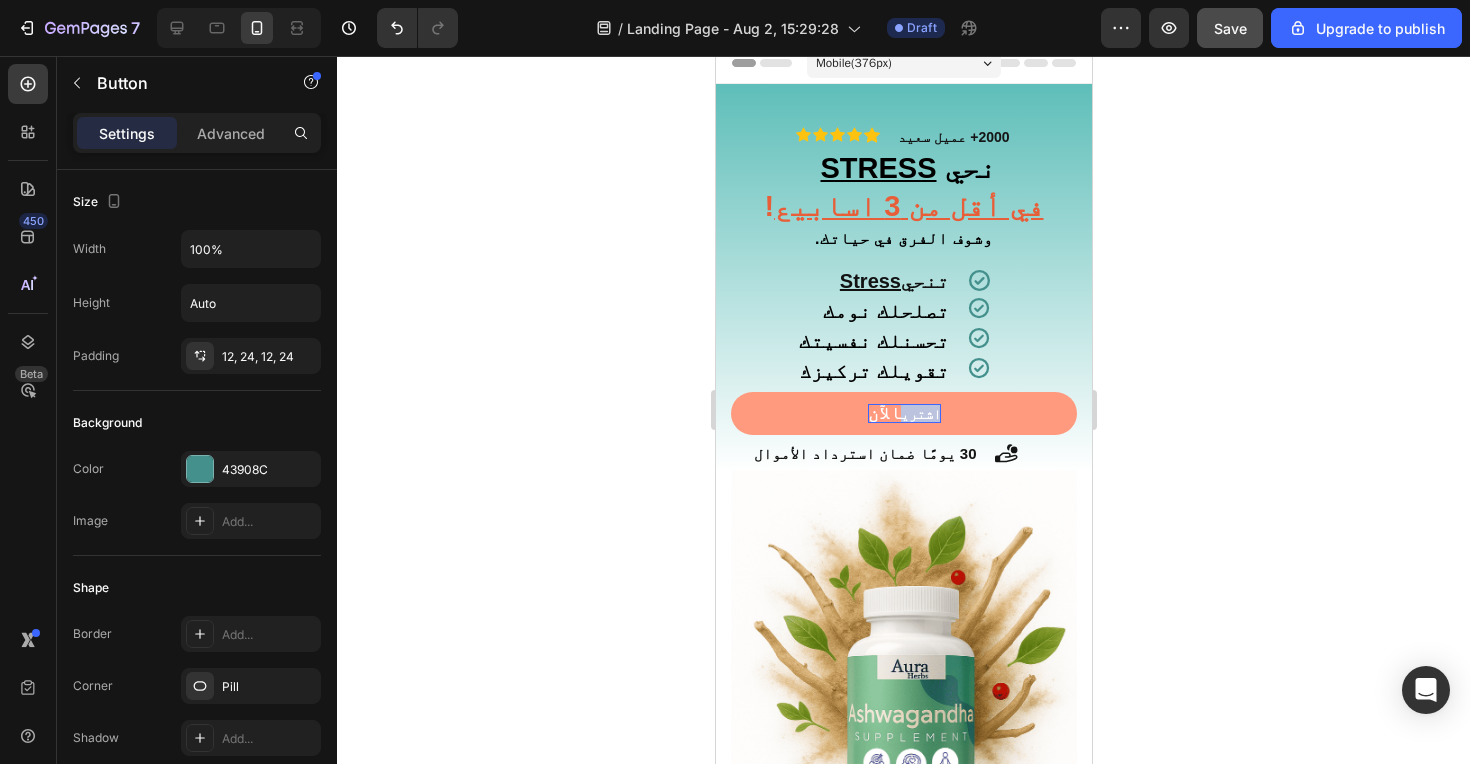 click on "اشتري" at bounding box center (920, 414) 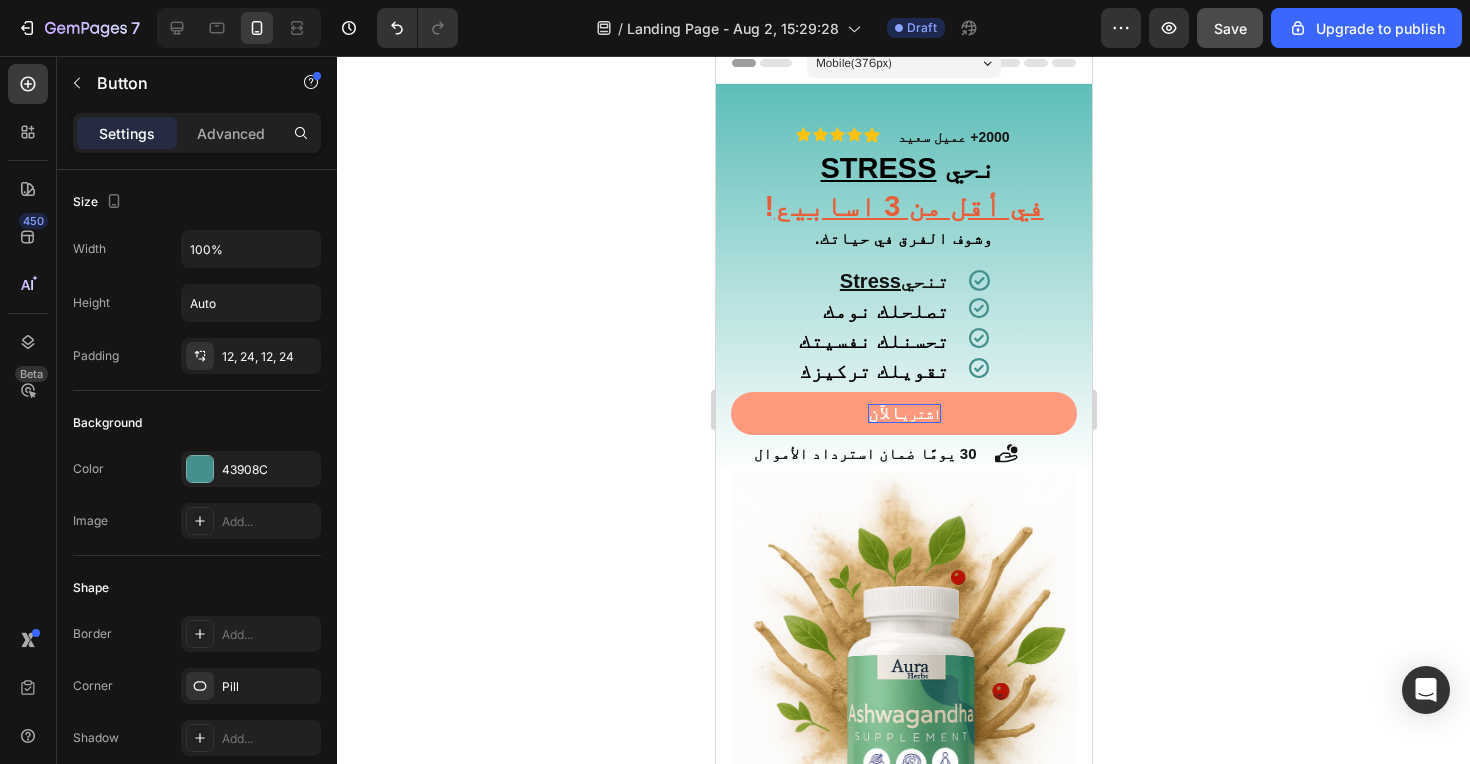 click on "اشتري" at bounding box center [920, 414] 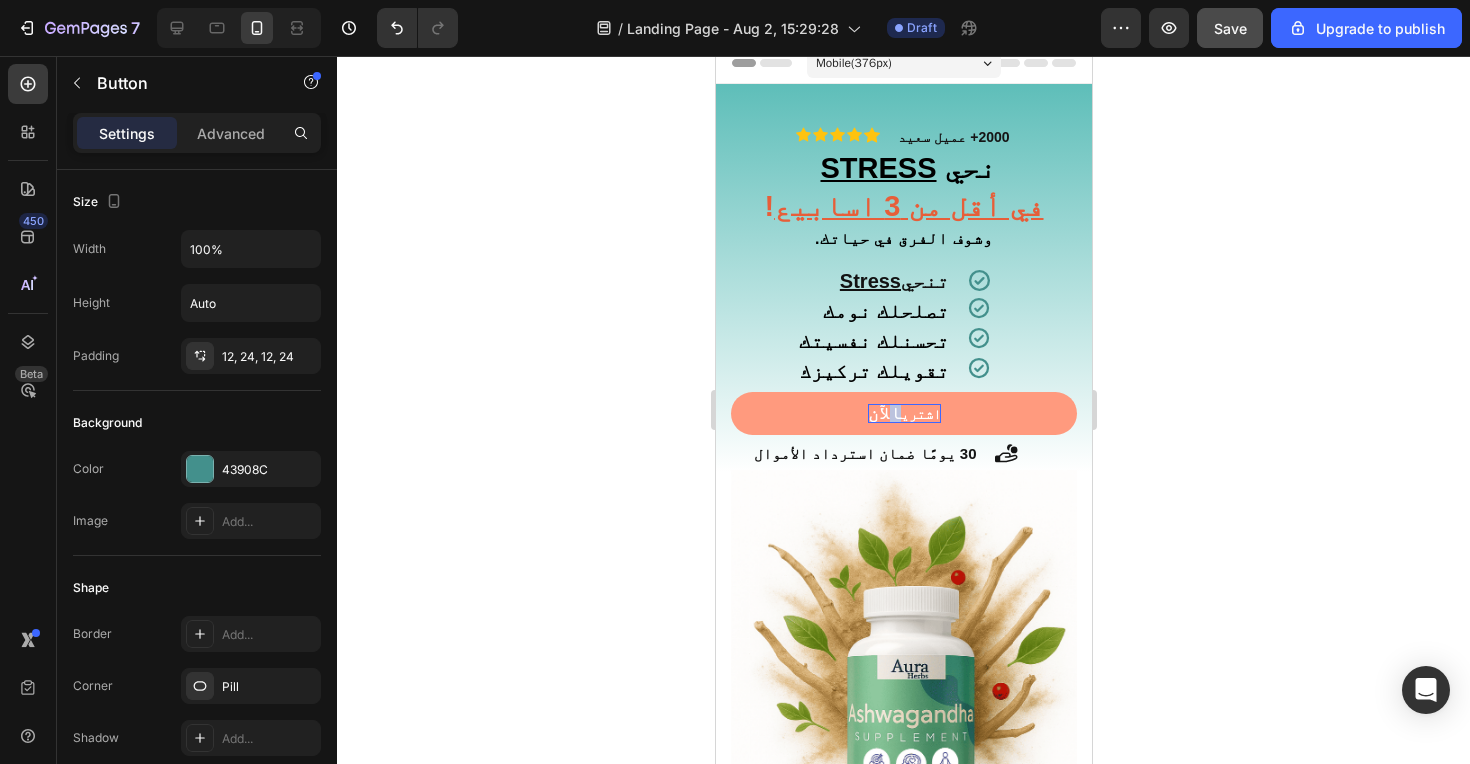click on "اشتري" at bounding box center [920, 414] 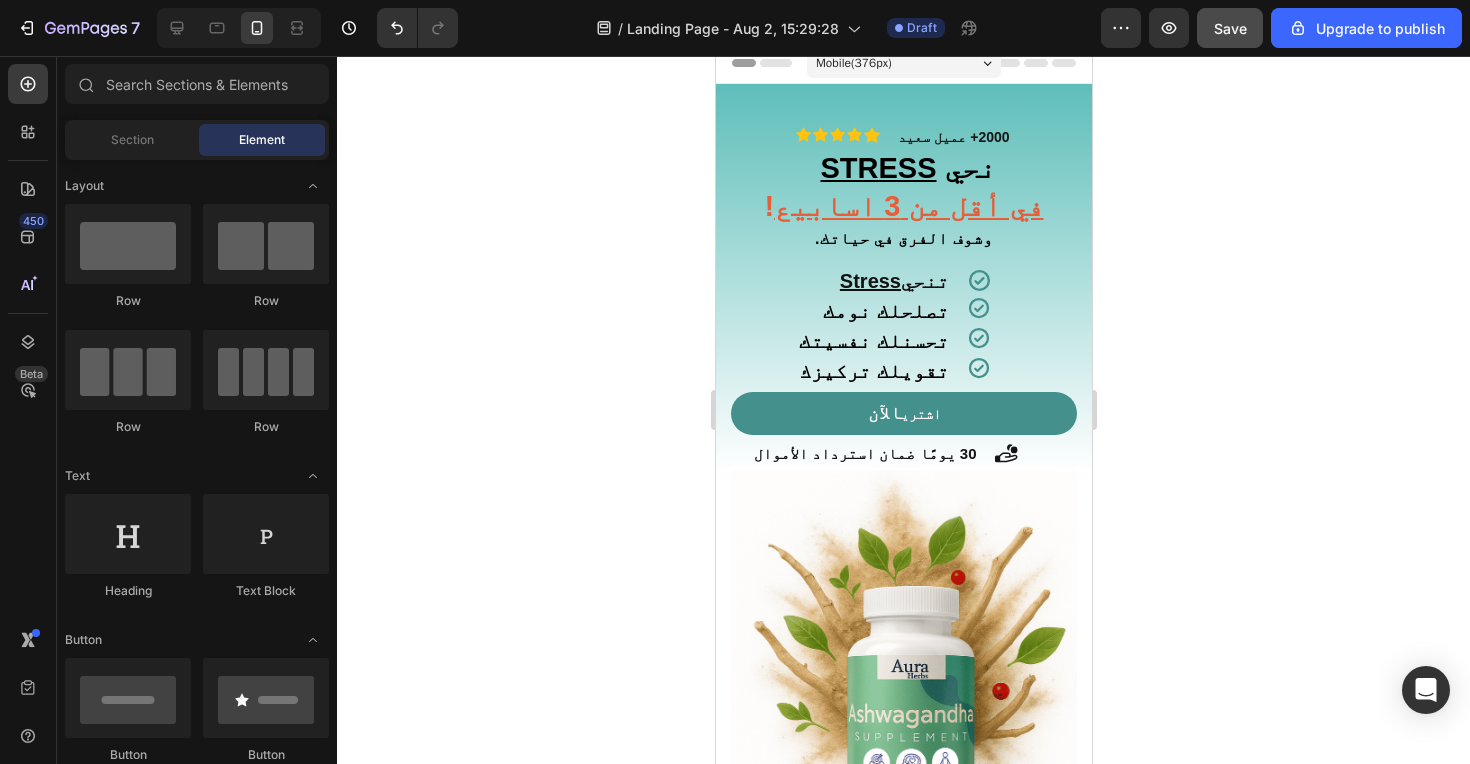 click 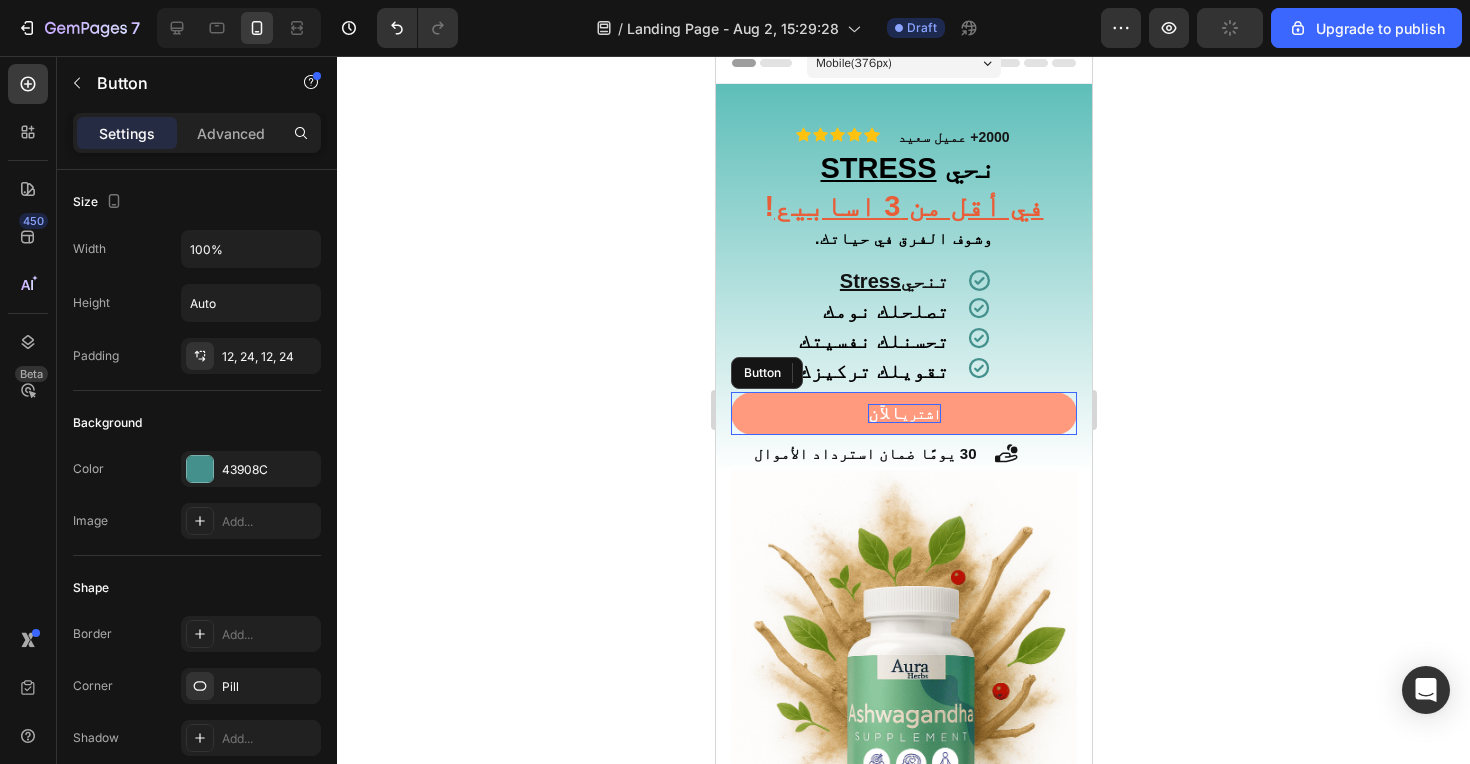 click on "اشتري" at bounding box center (920, 414) 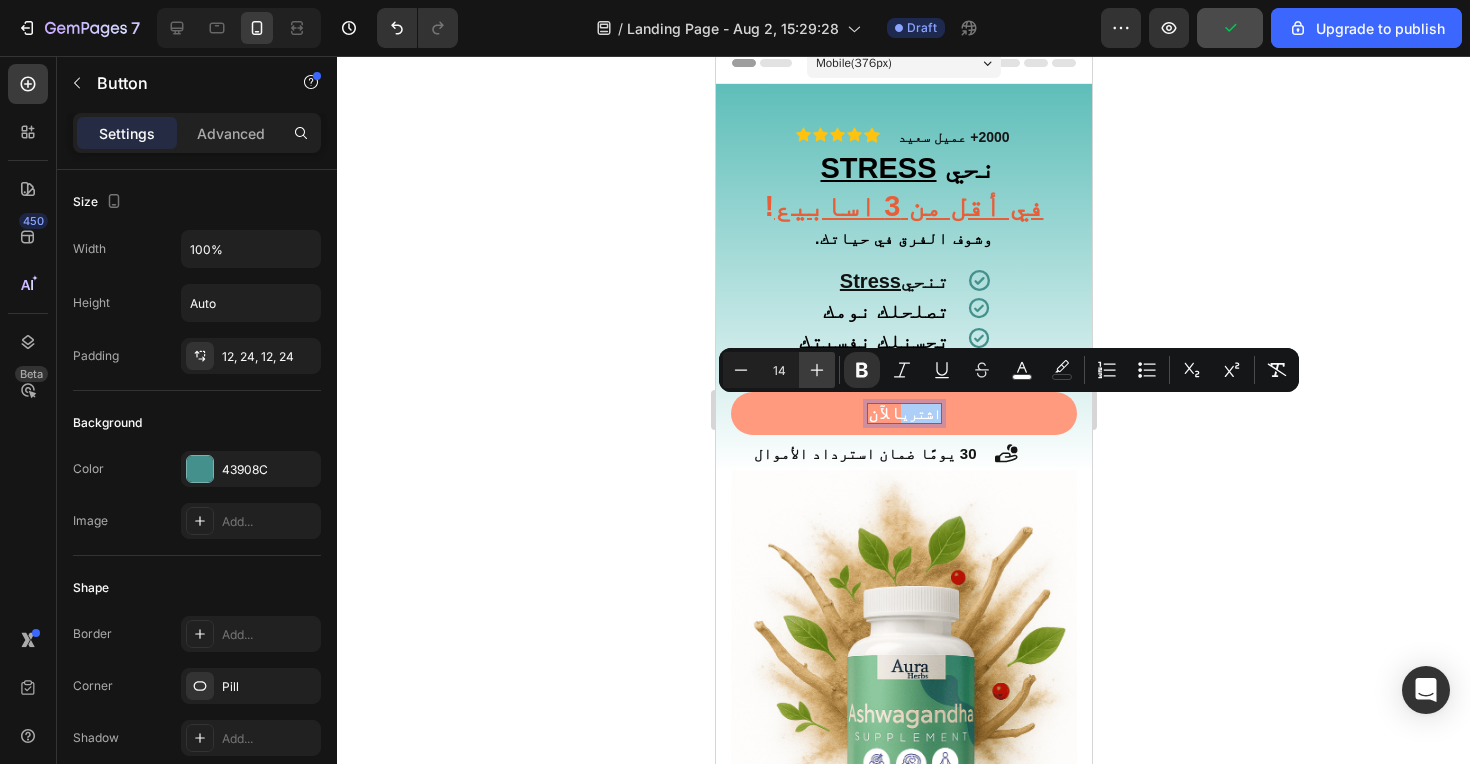 click 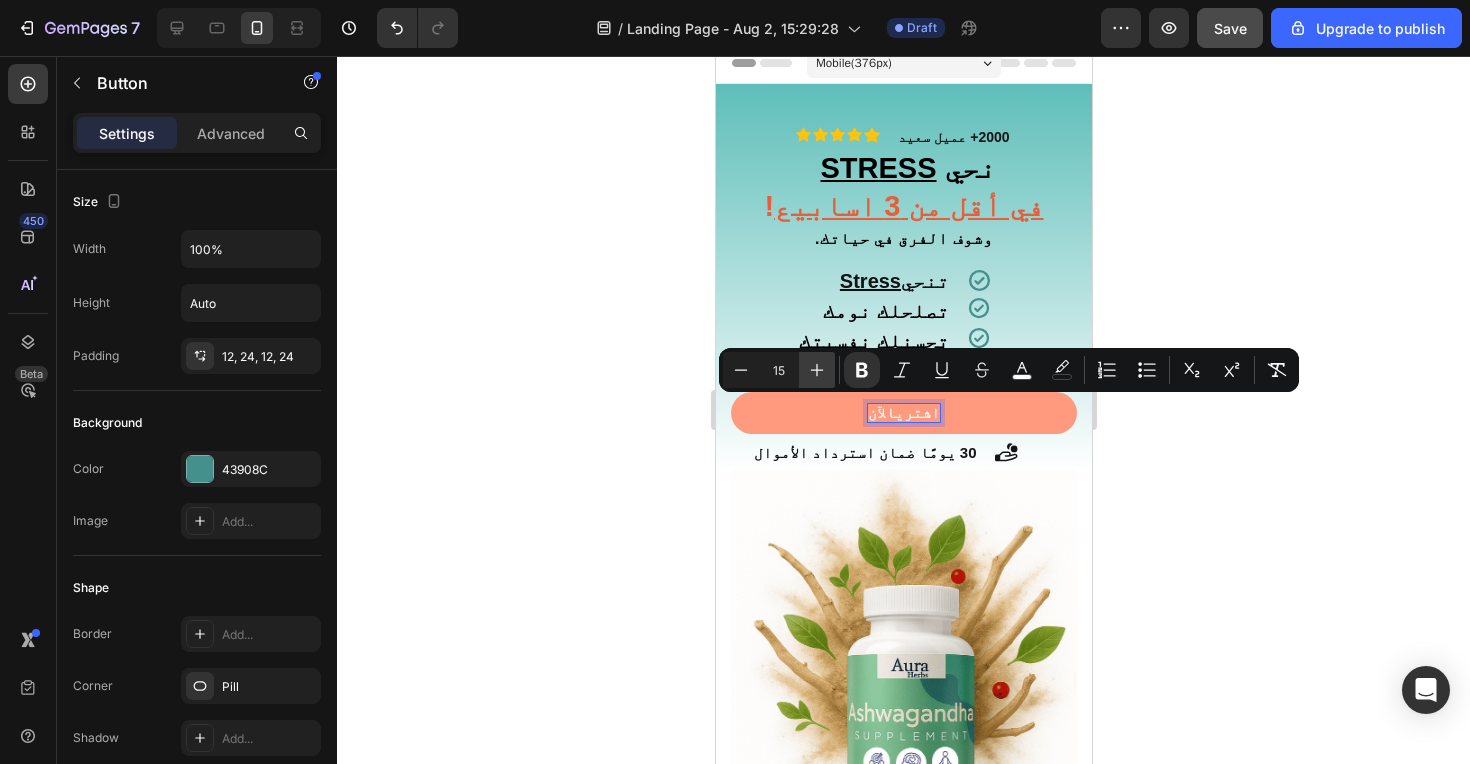click 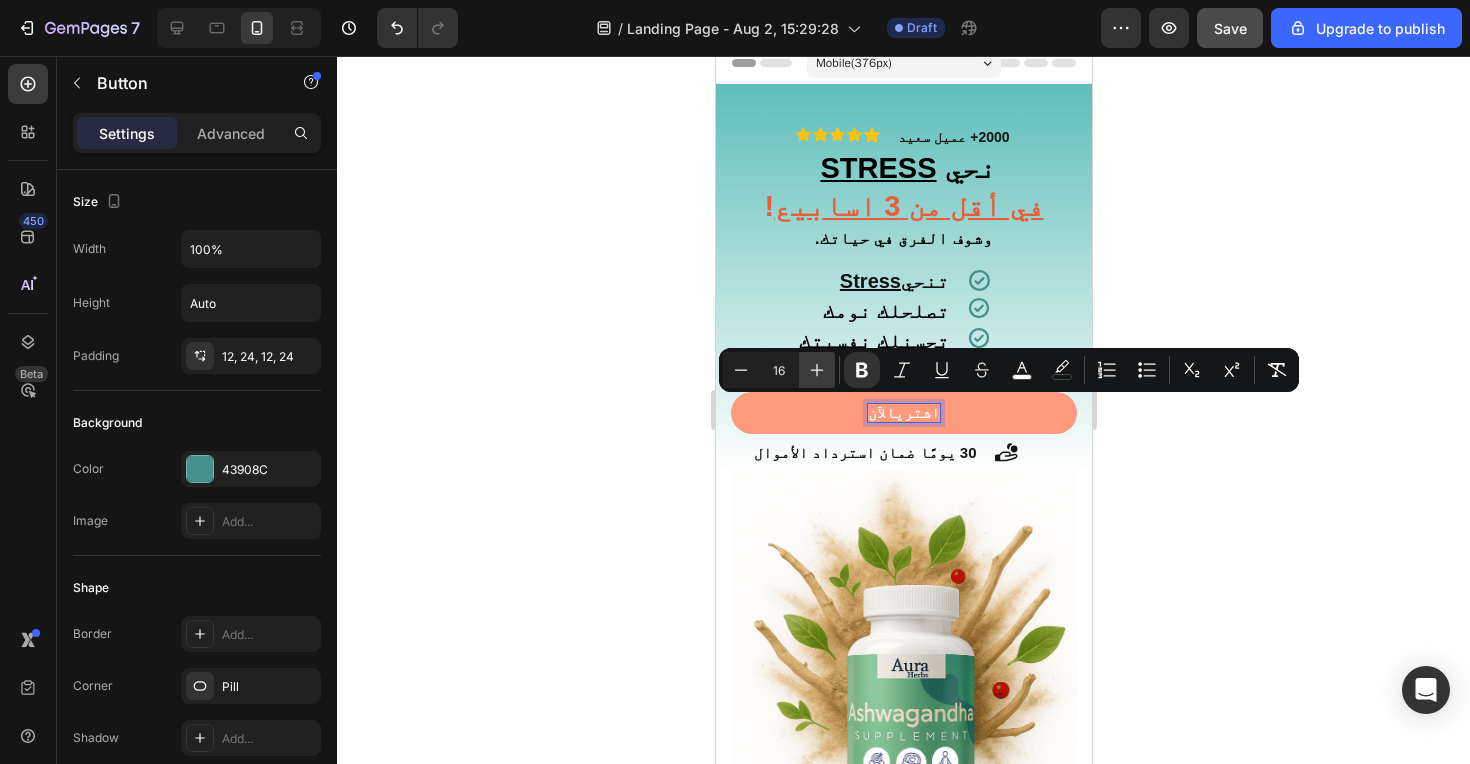 click 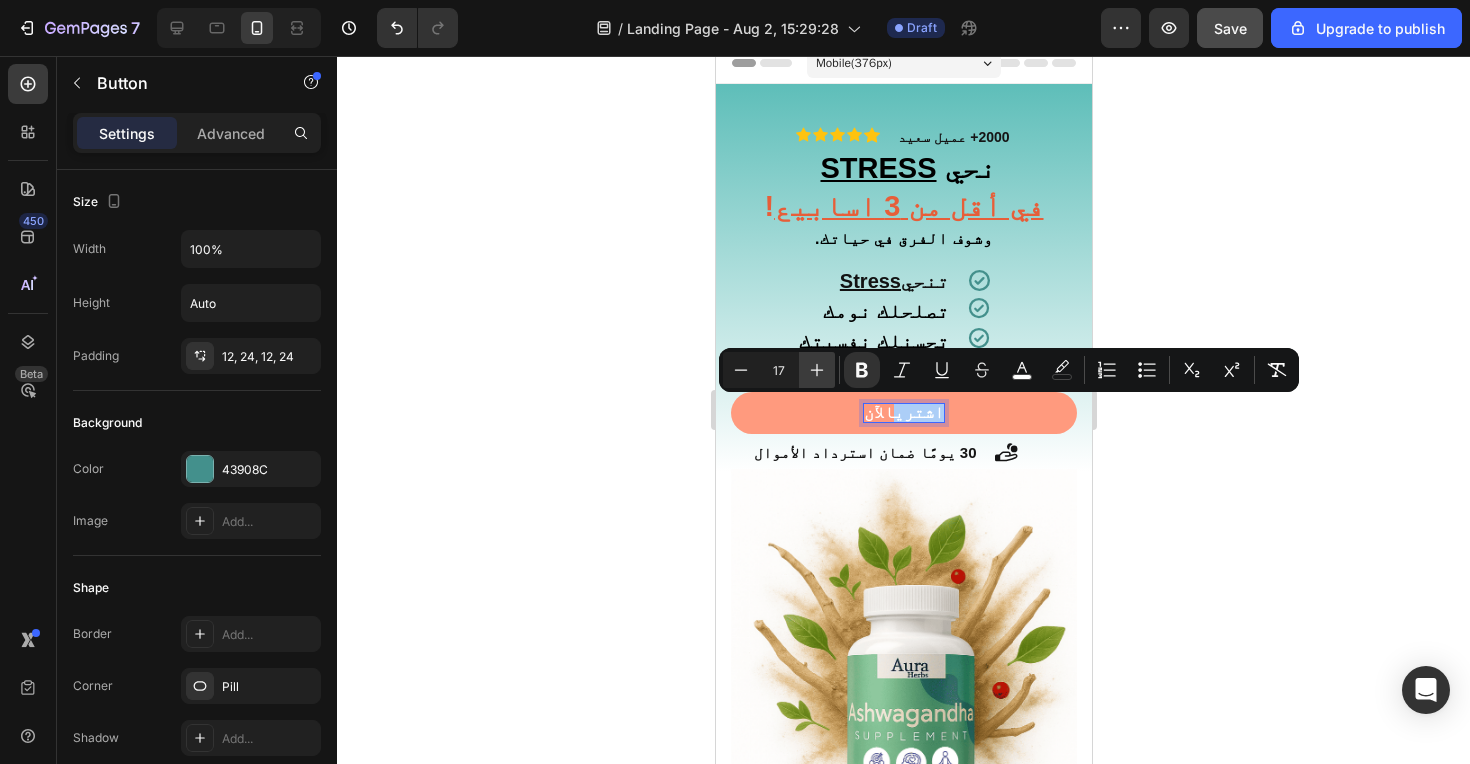 click 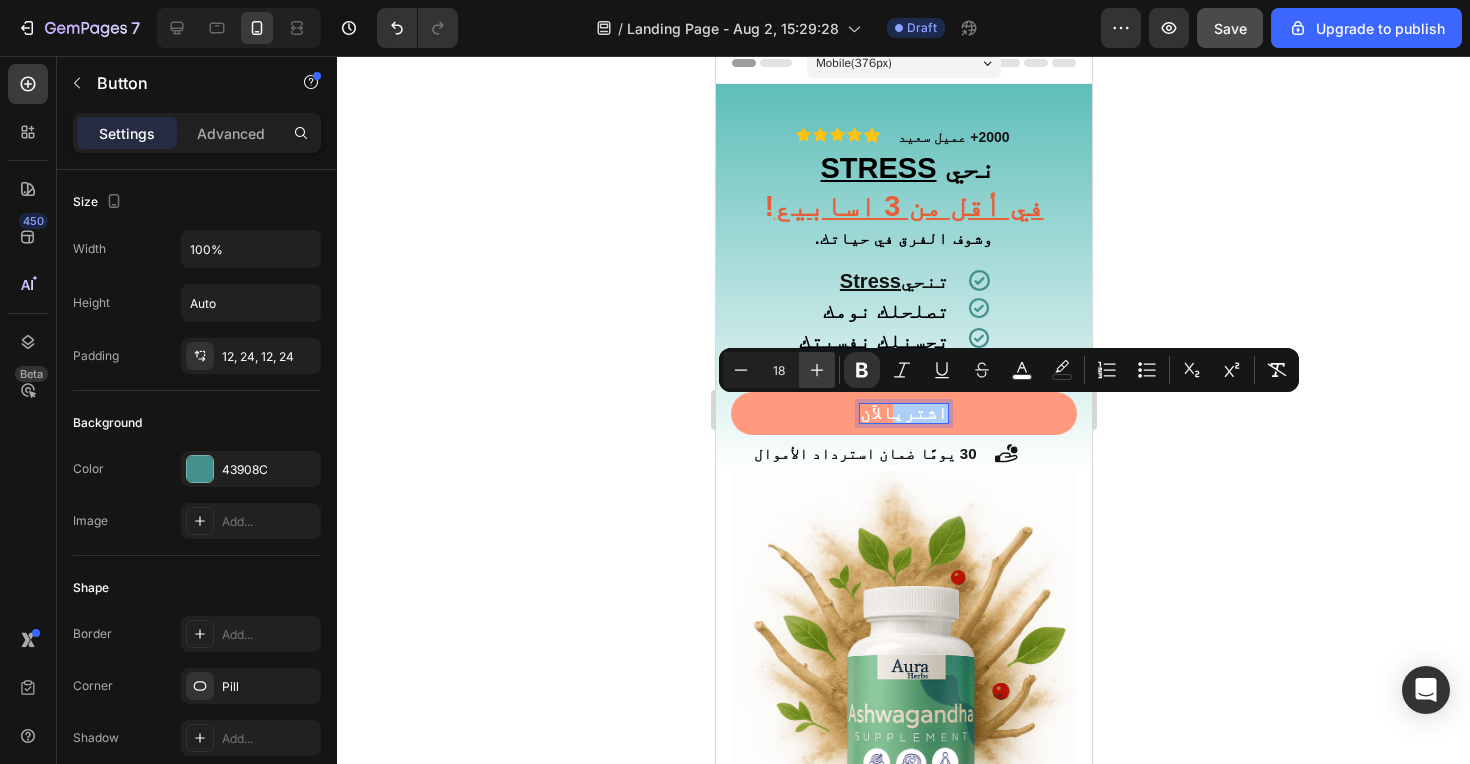 click 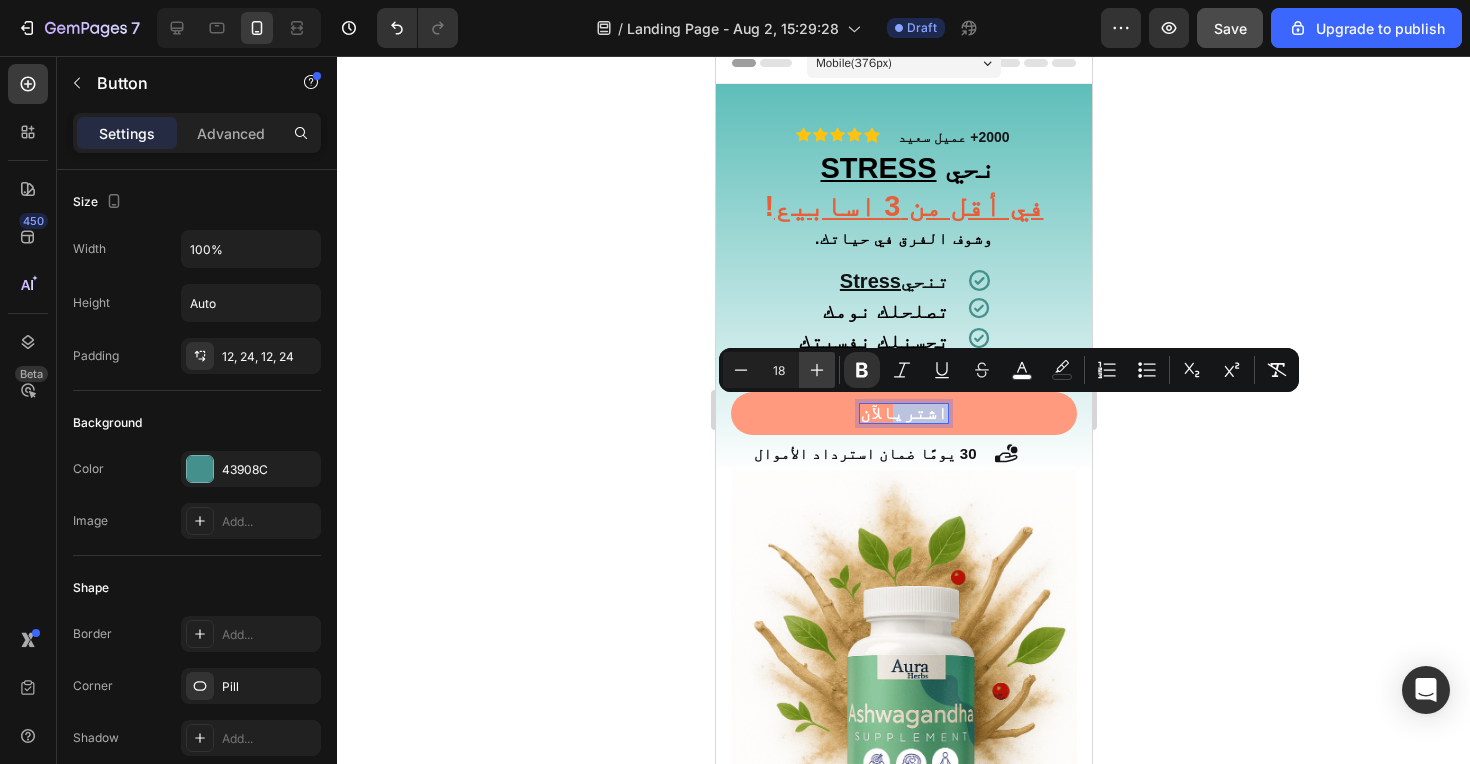type on "19" 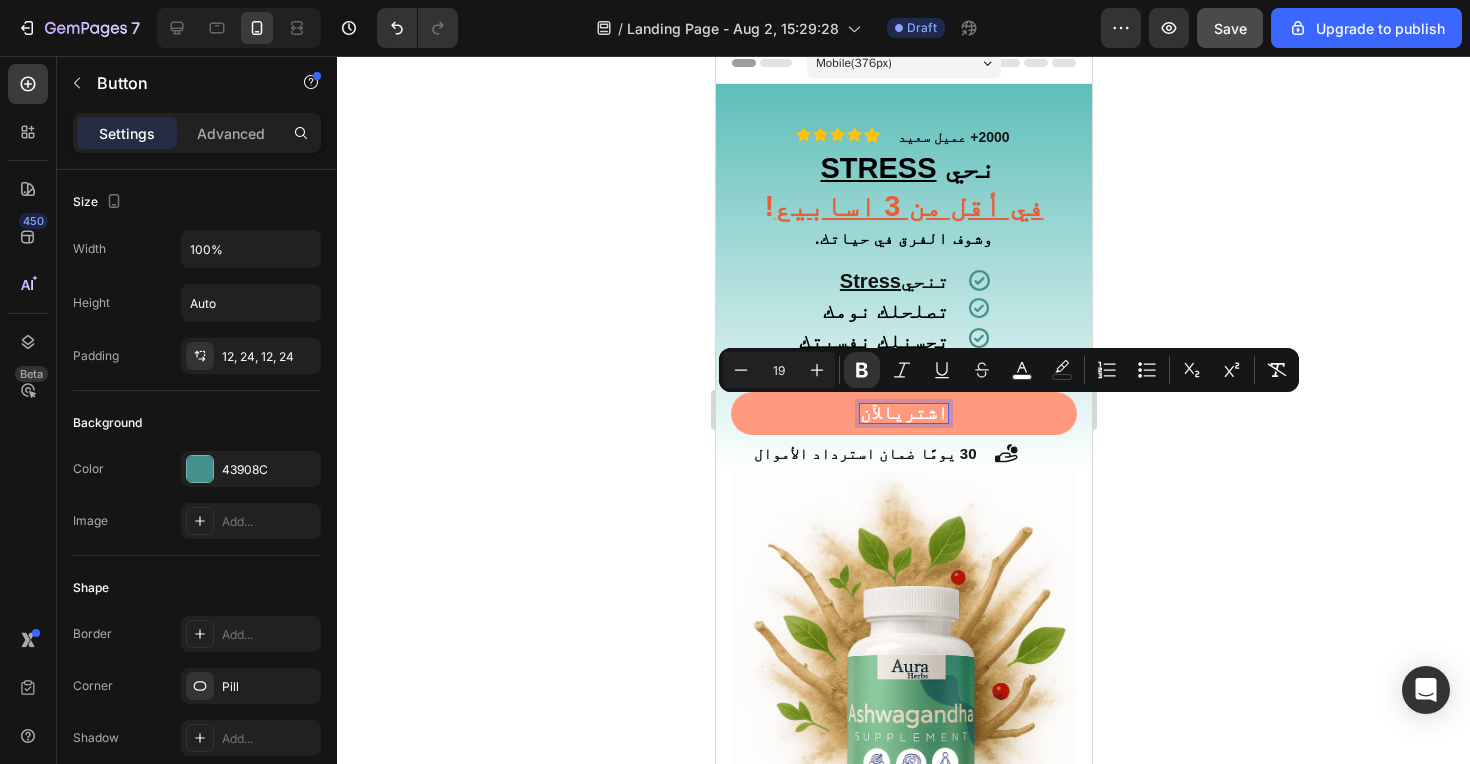 click 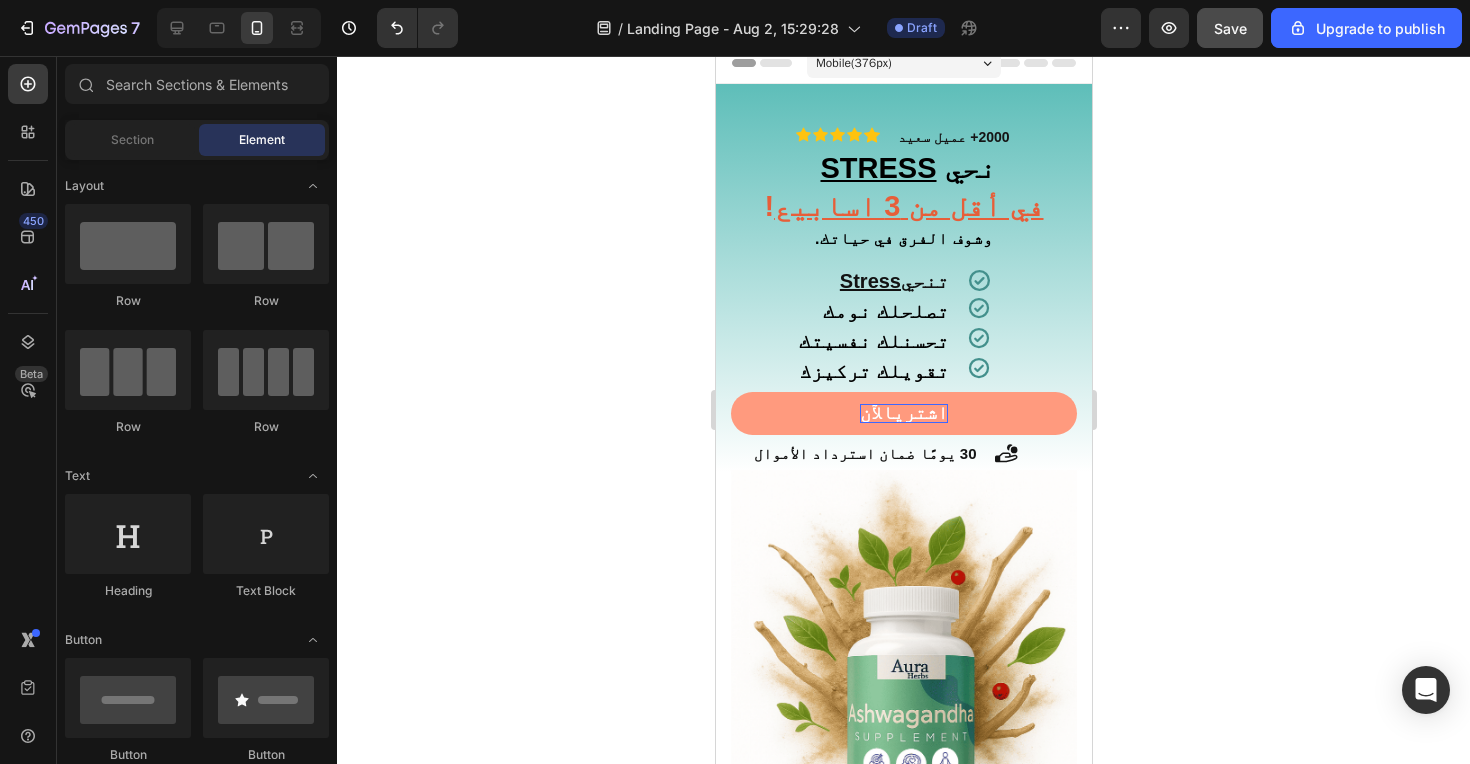 click on "اشتري" at bounding box center [919, 412] 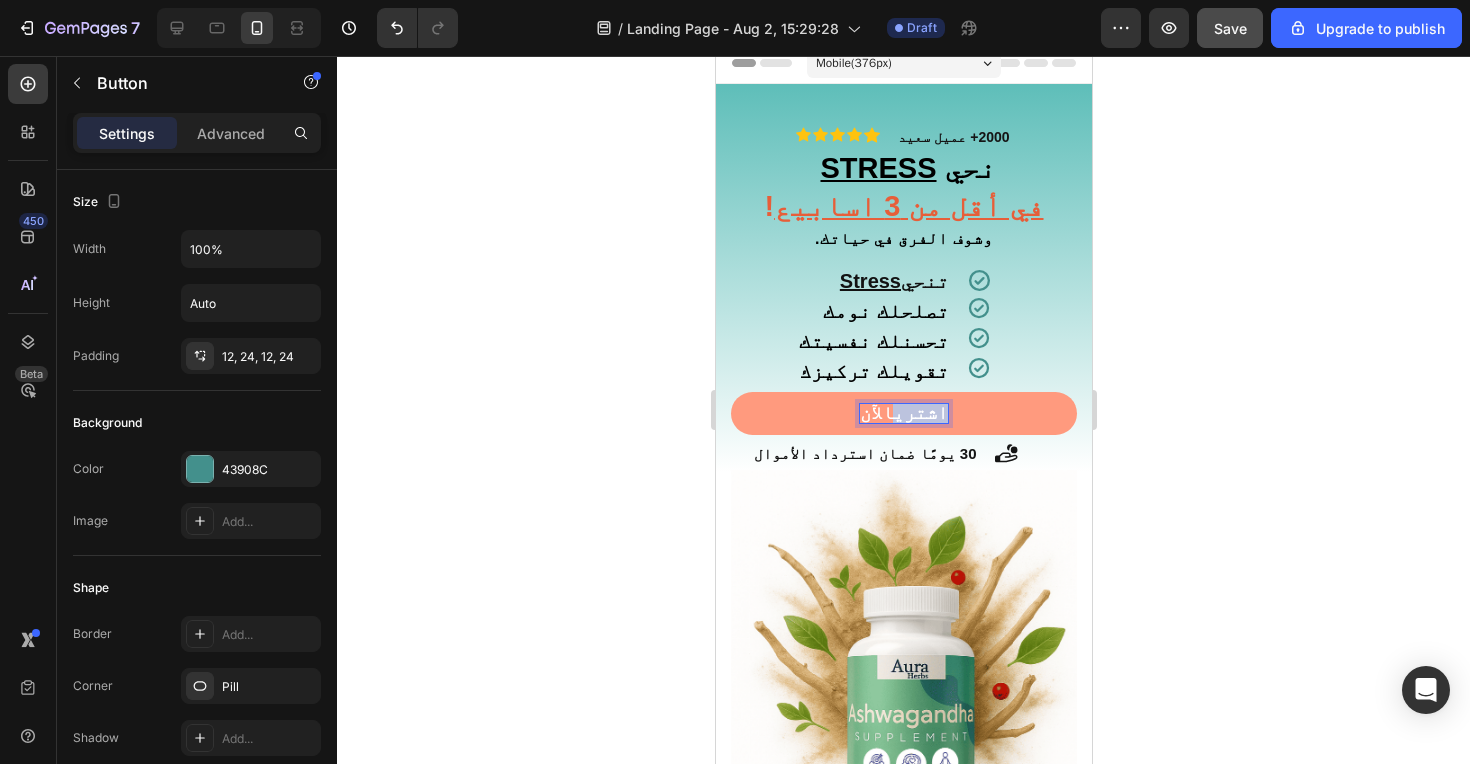 drag, startPoint x: 1611, startPoint y: 469, endPoint x: 990, endPoint y: 413, distance: 623.51984 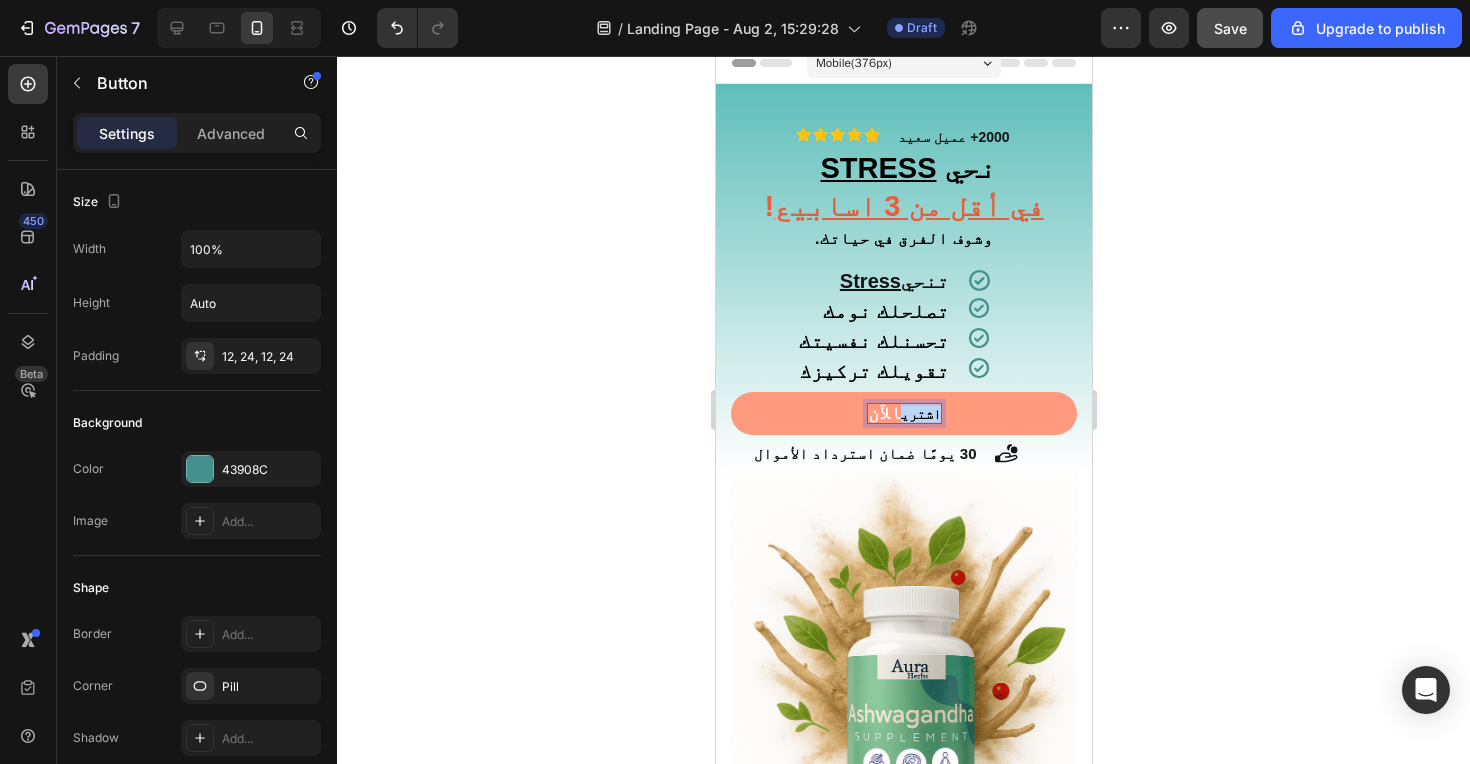 drag, startPoint x: 901, startPoint y: 408, endPoint x: 953, endPoint y: 408, distance: 52 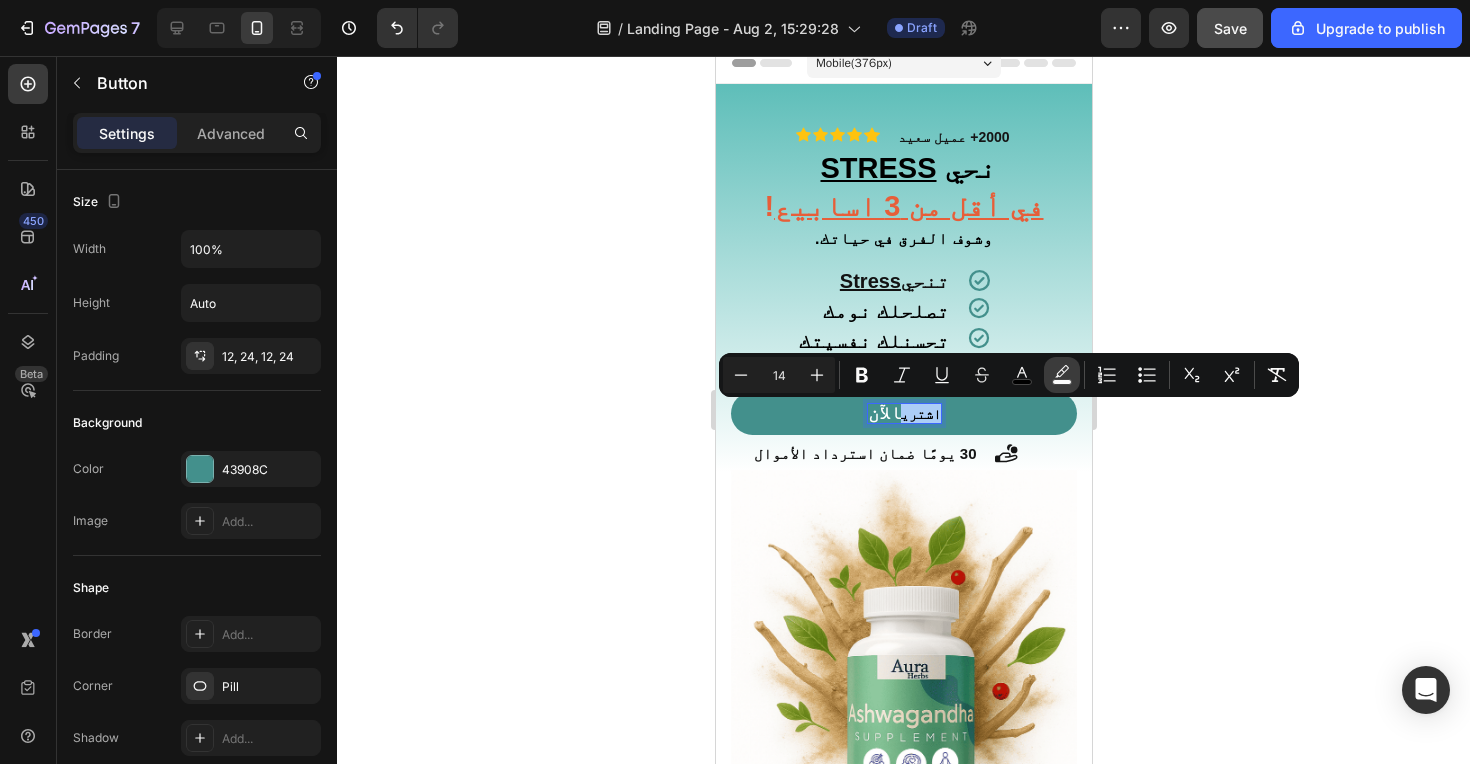 click 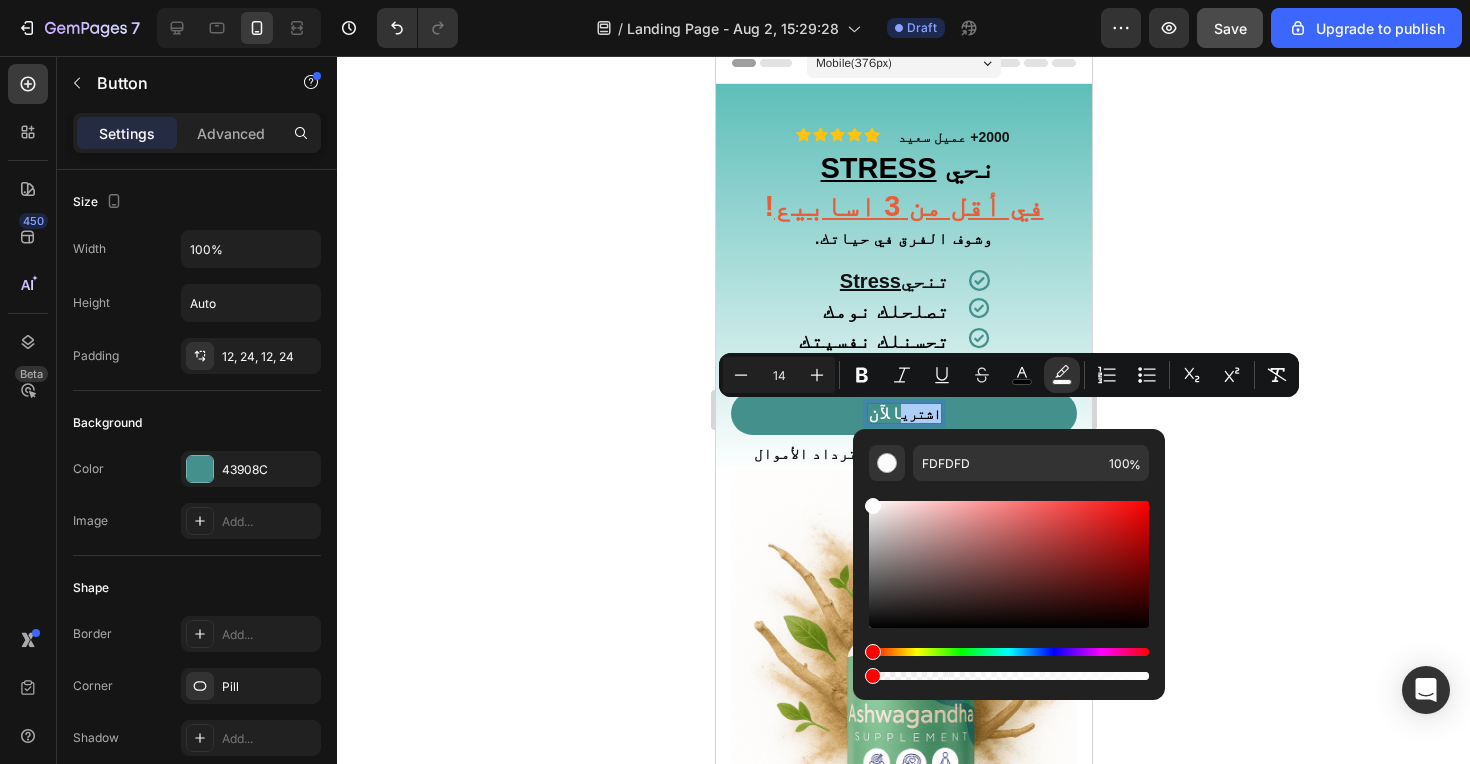 drag, startPoint x: 1142, startPoint y: 677, endPoint x: 813, endPoint y: 681, distance: 329.02432 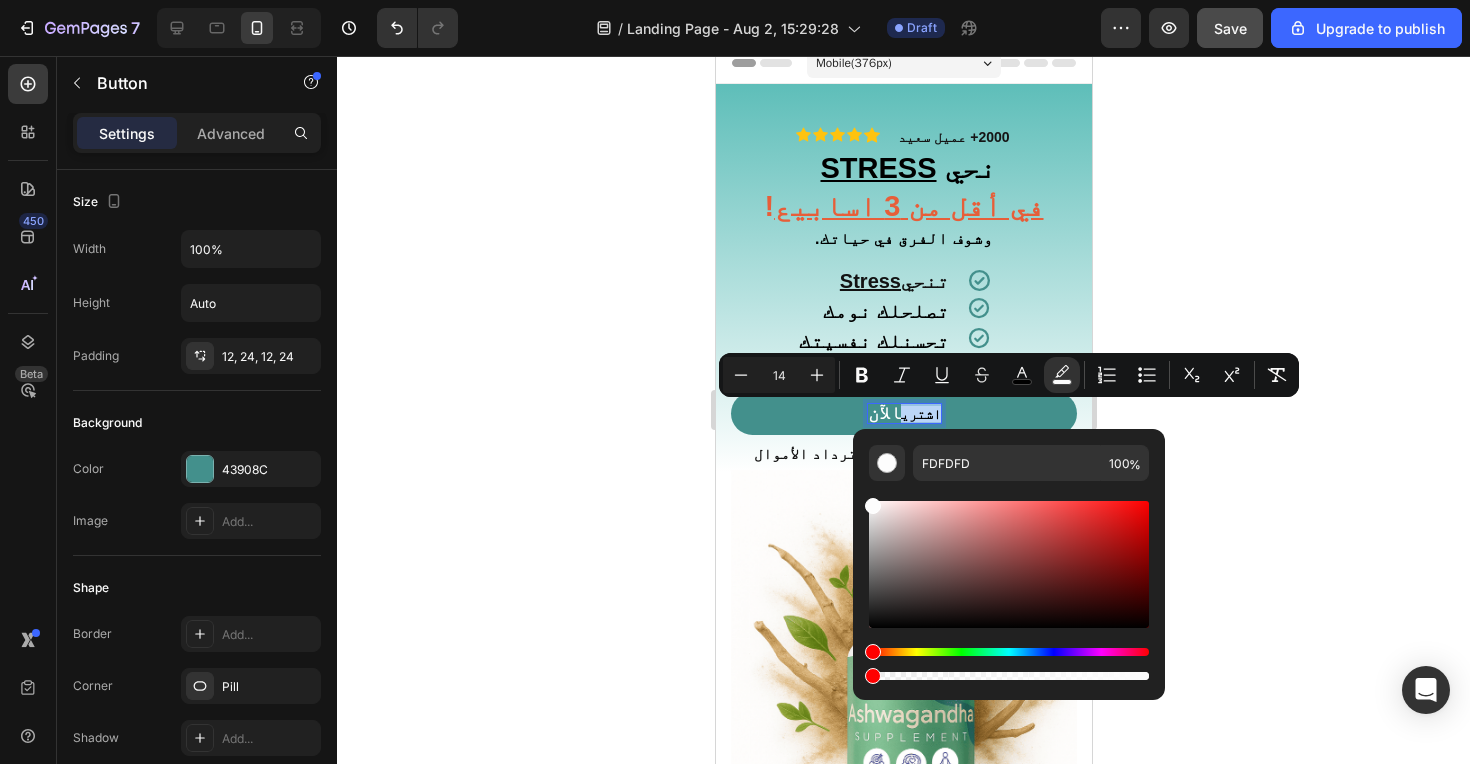 type on "0" 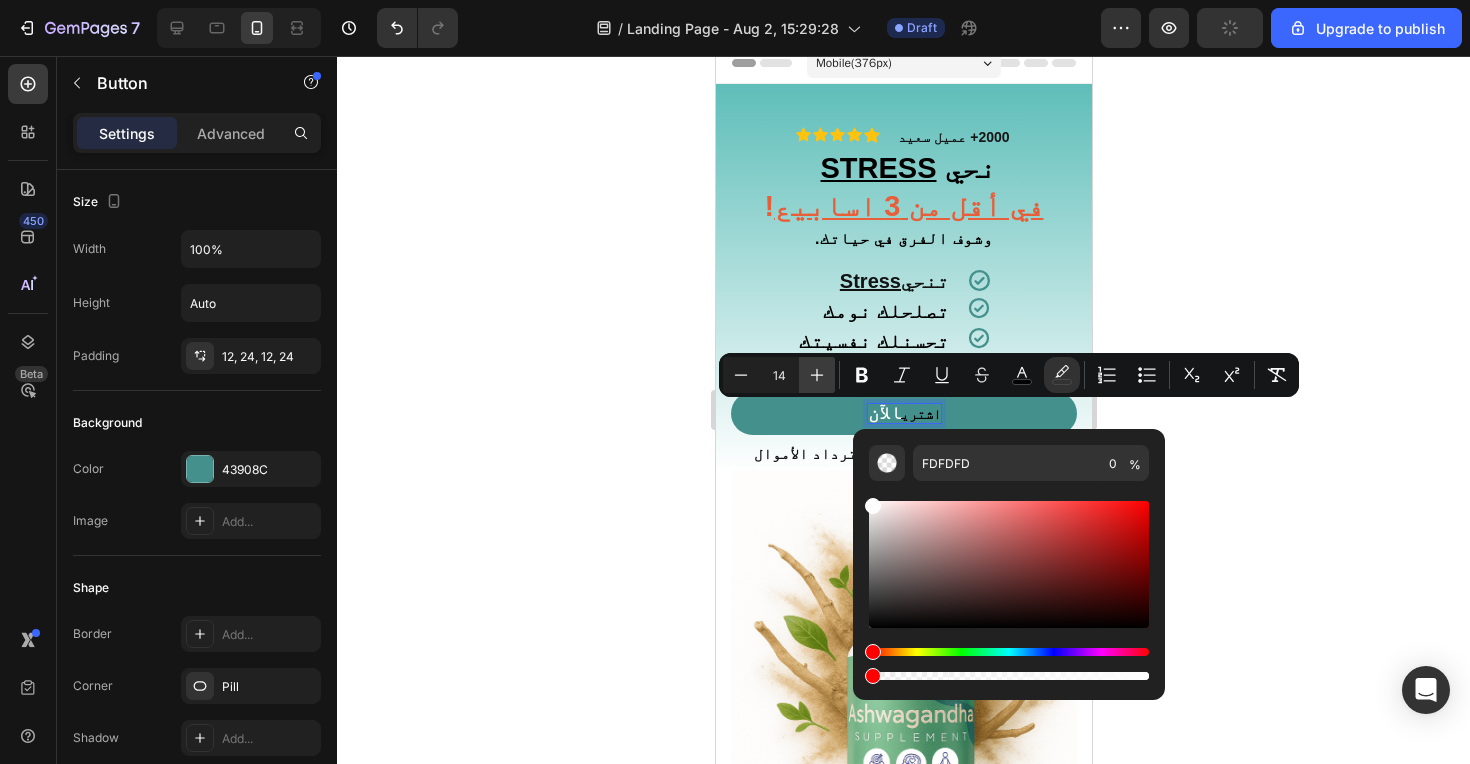 click 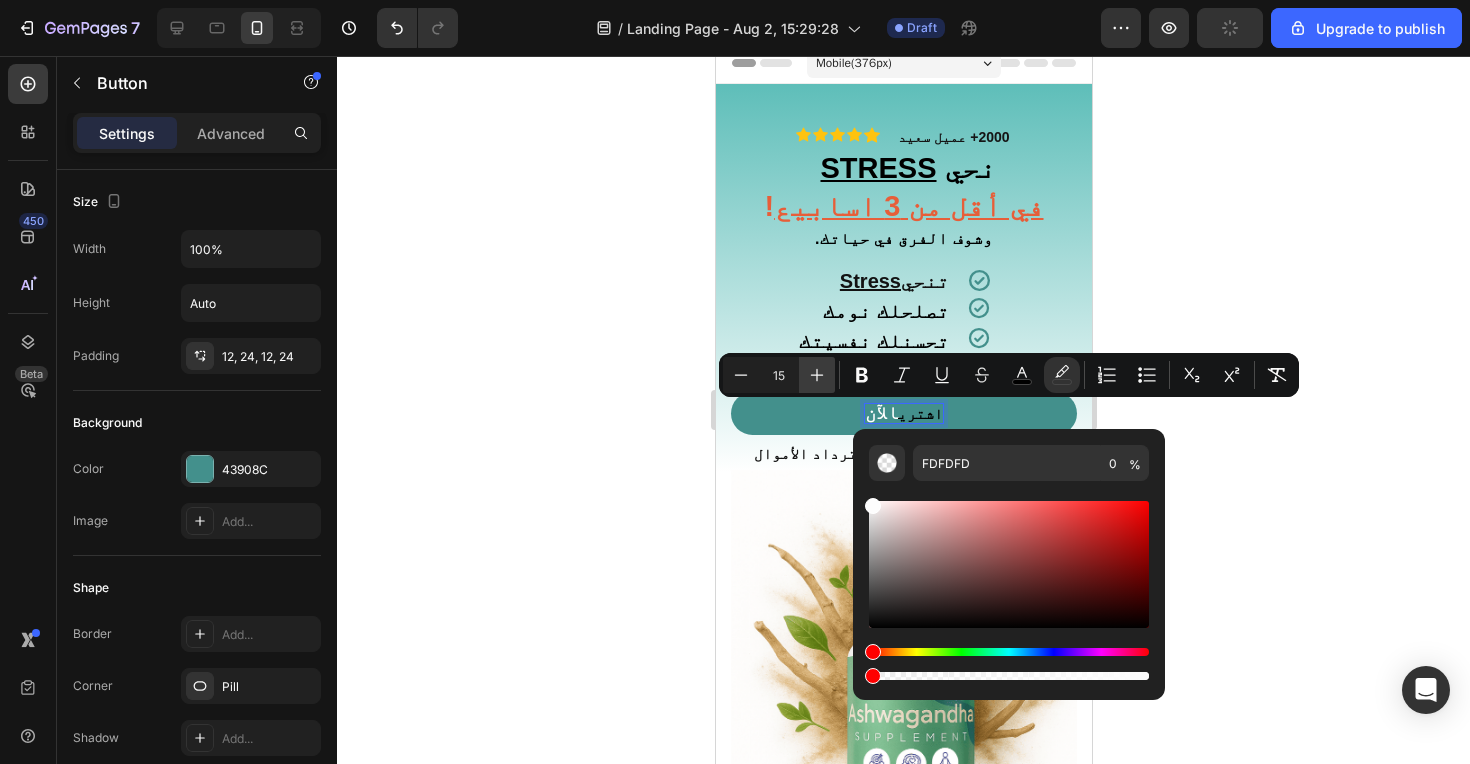 click 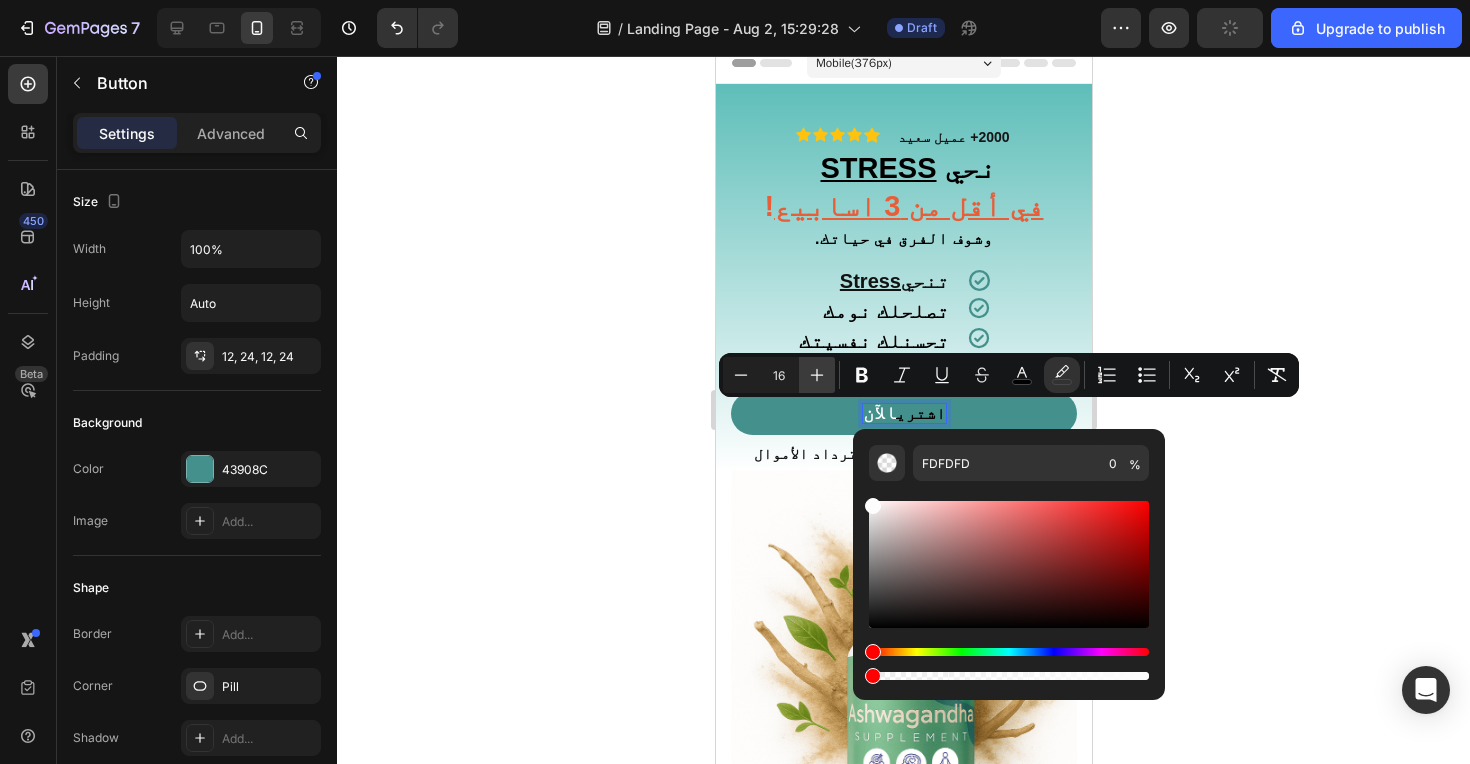 click 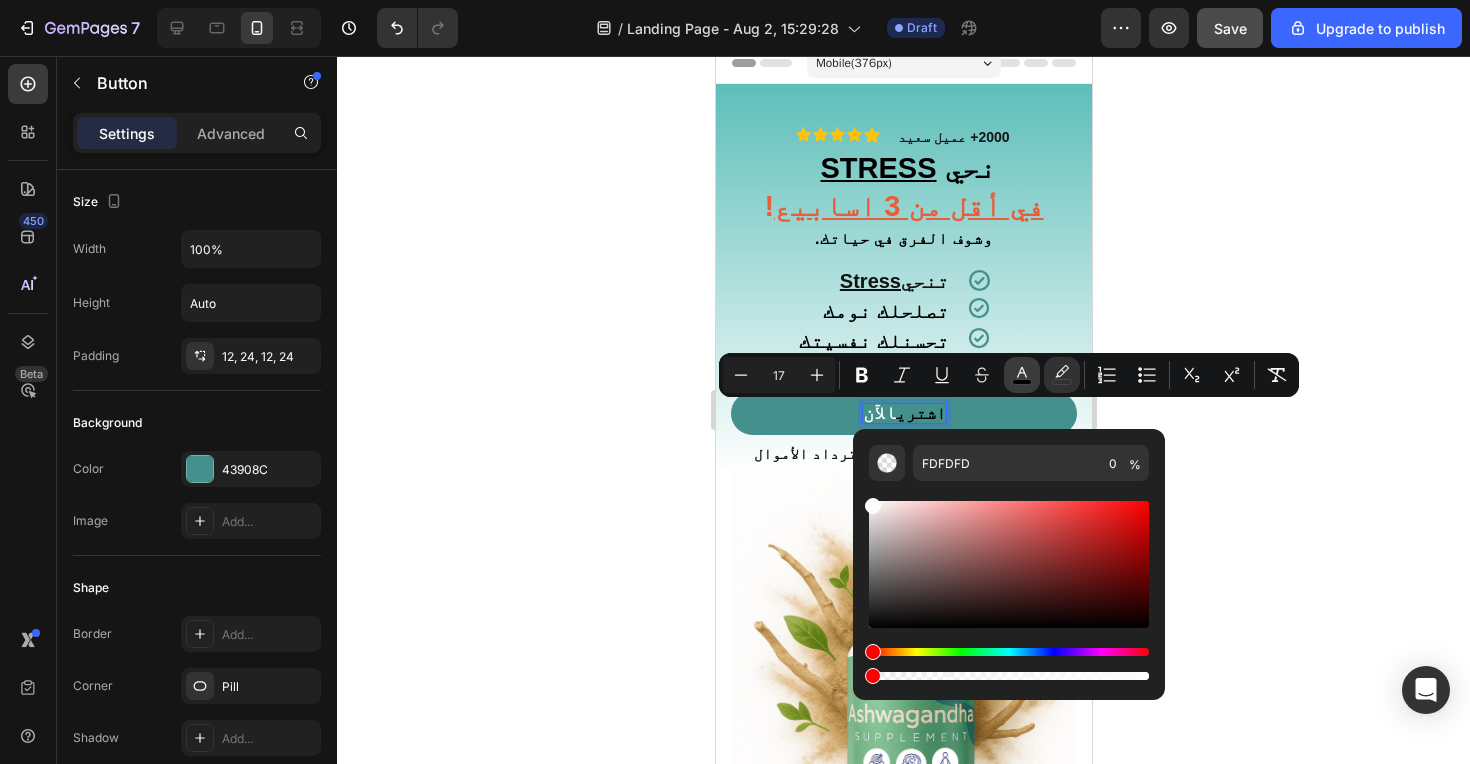 click 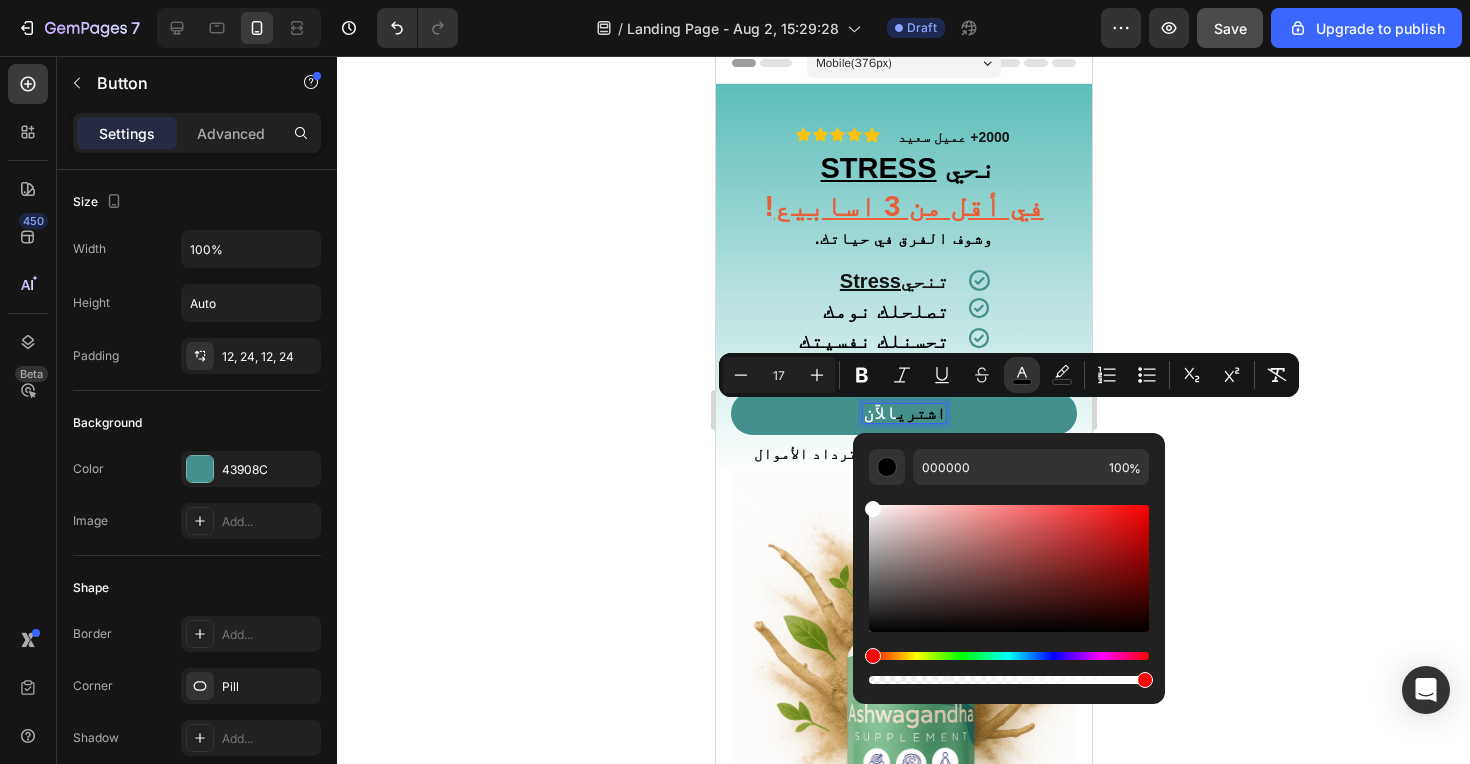 drag, startPoint x: 883, startPoint y: 565, endPoint x: 836, endPoint y: 457, distance: 117.7837 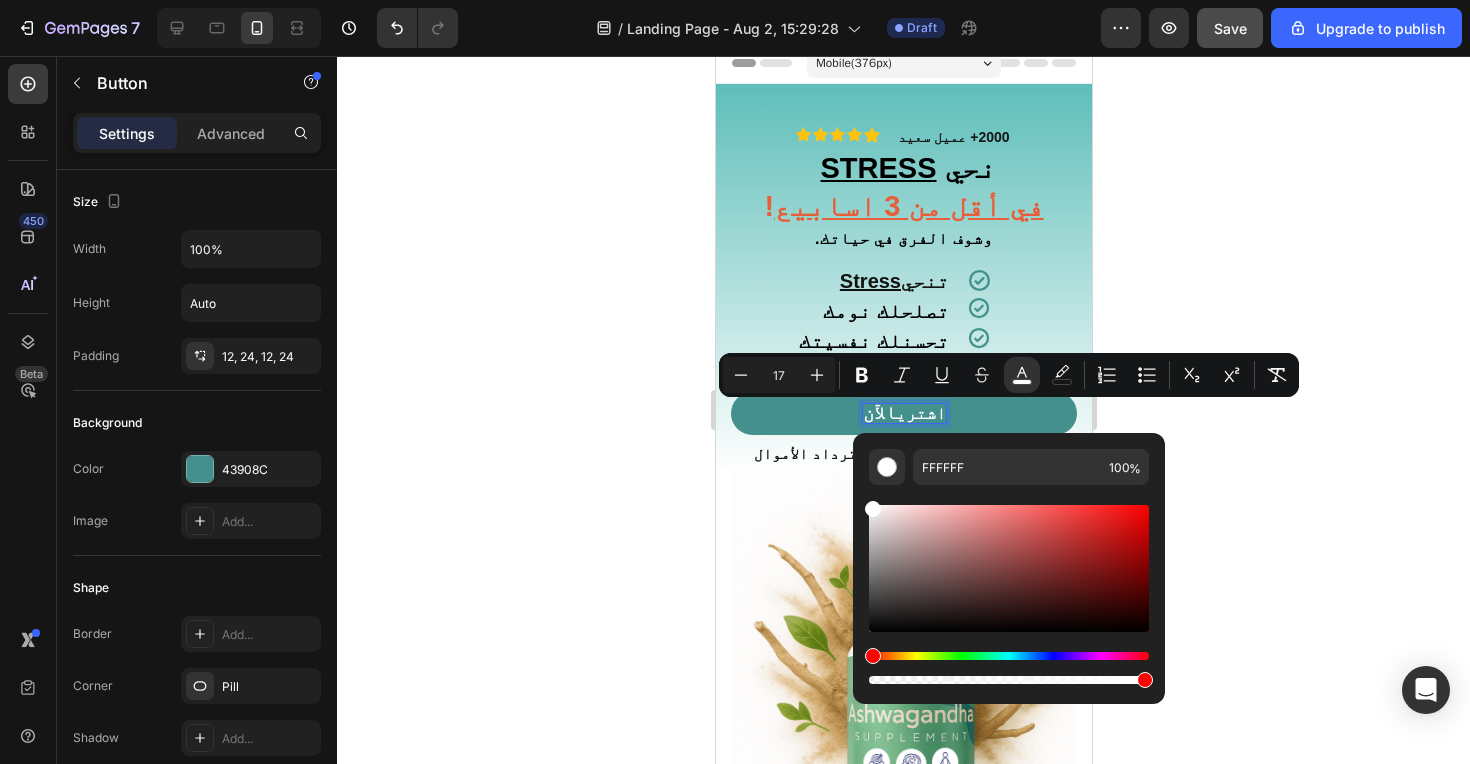 click 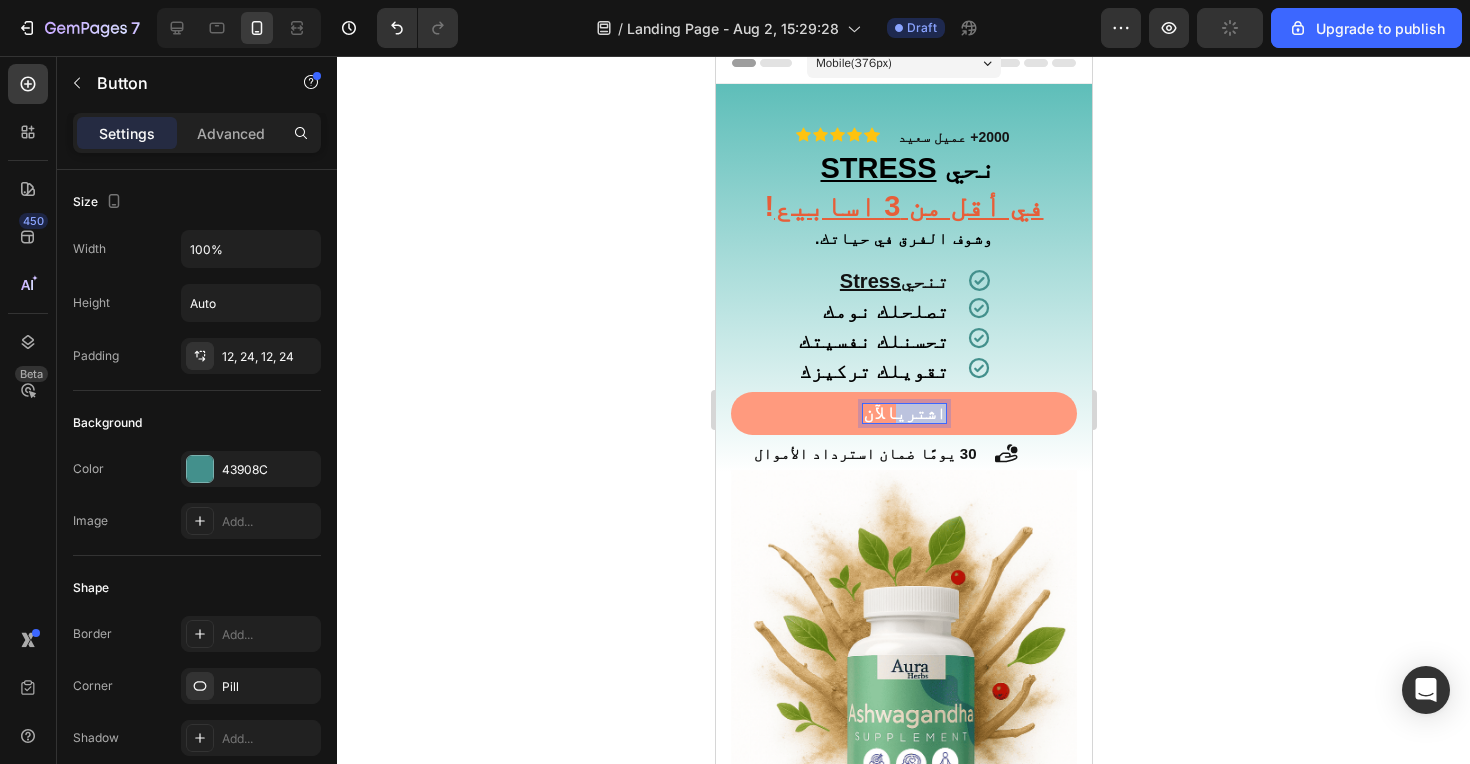 drag, startPoint x: 898, startPoint y: 416, endPoint x: 1006, endPoint y: 416, distance: 108 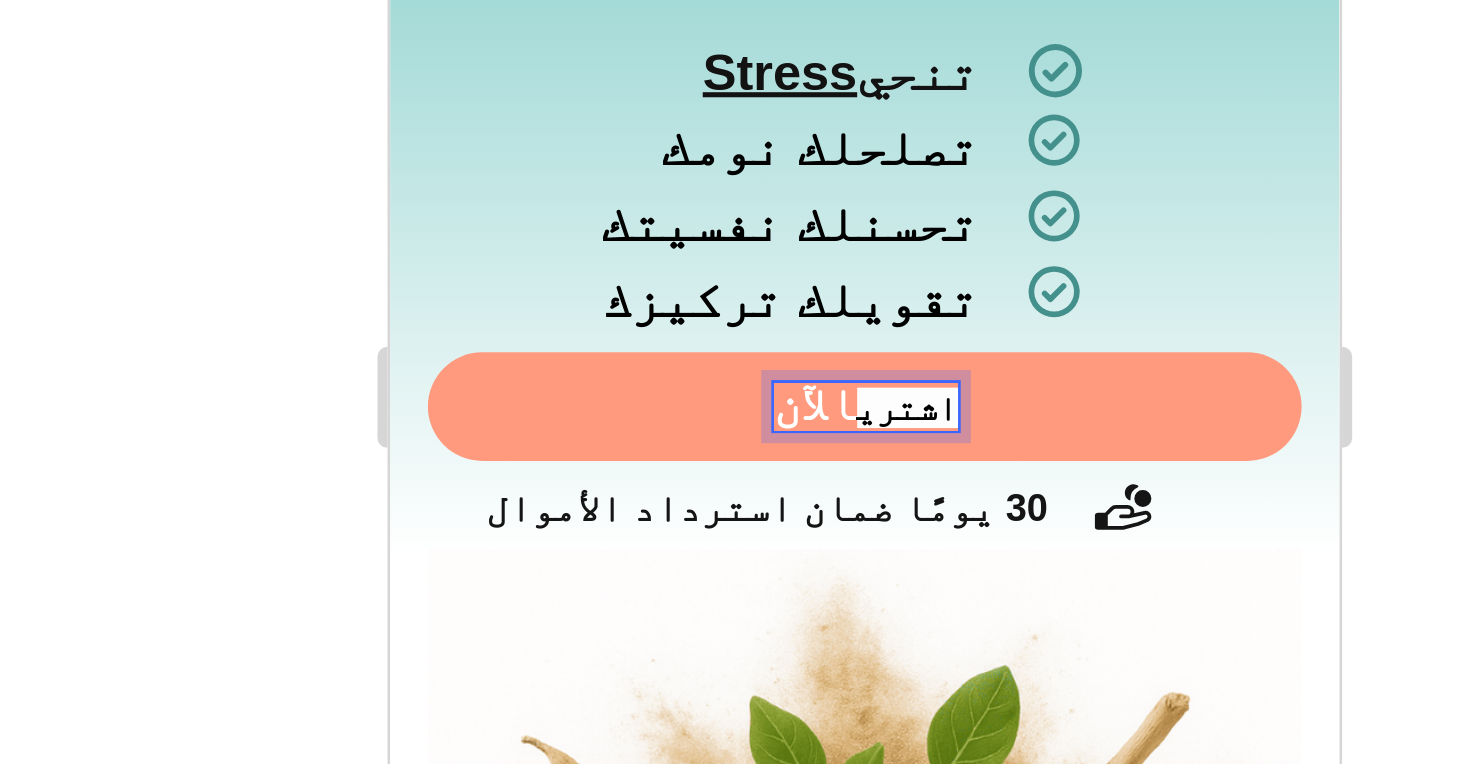 drag, startPoint x: 575, startPoint y: -137, endPoint x: 614, endPoint y: -136, distance: 39.012817 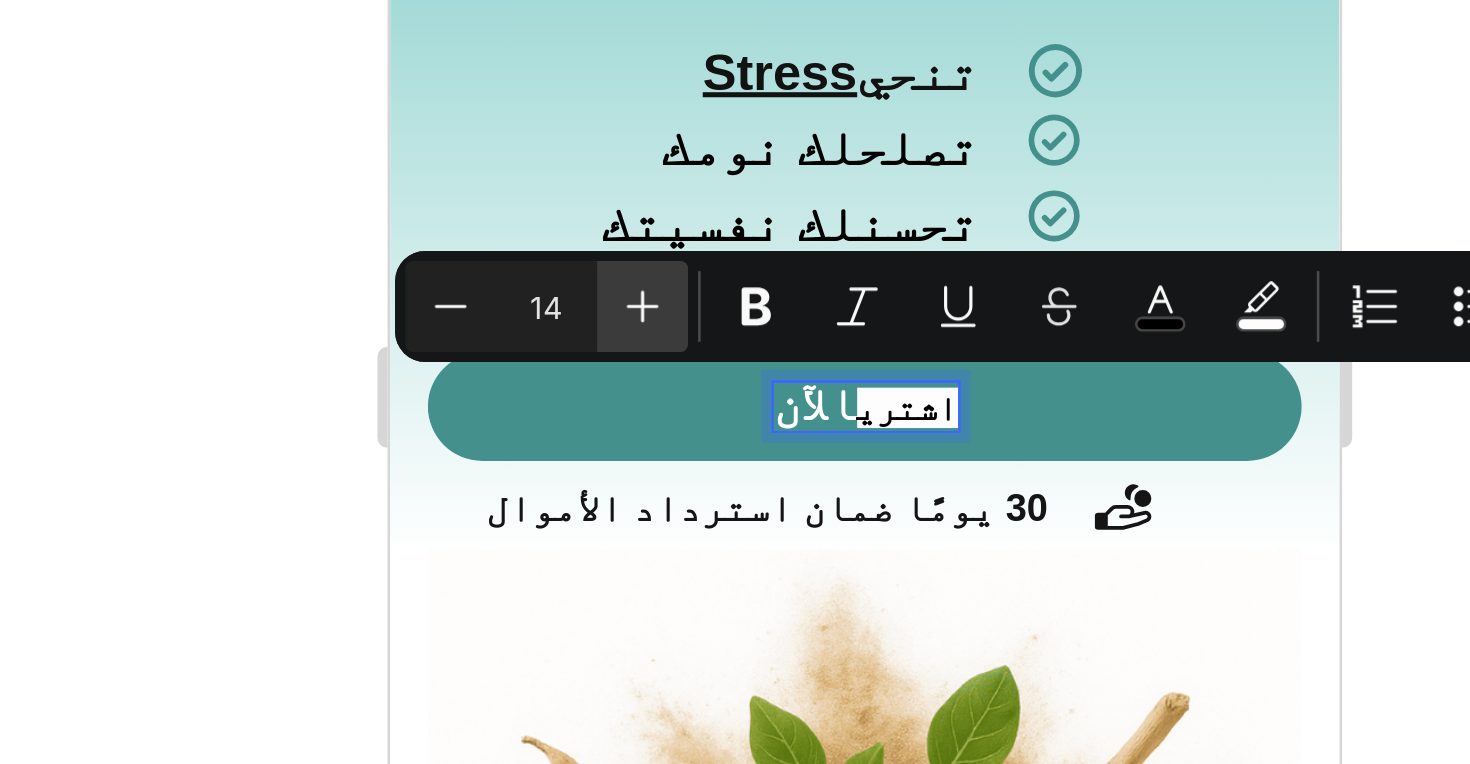 click 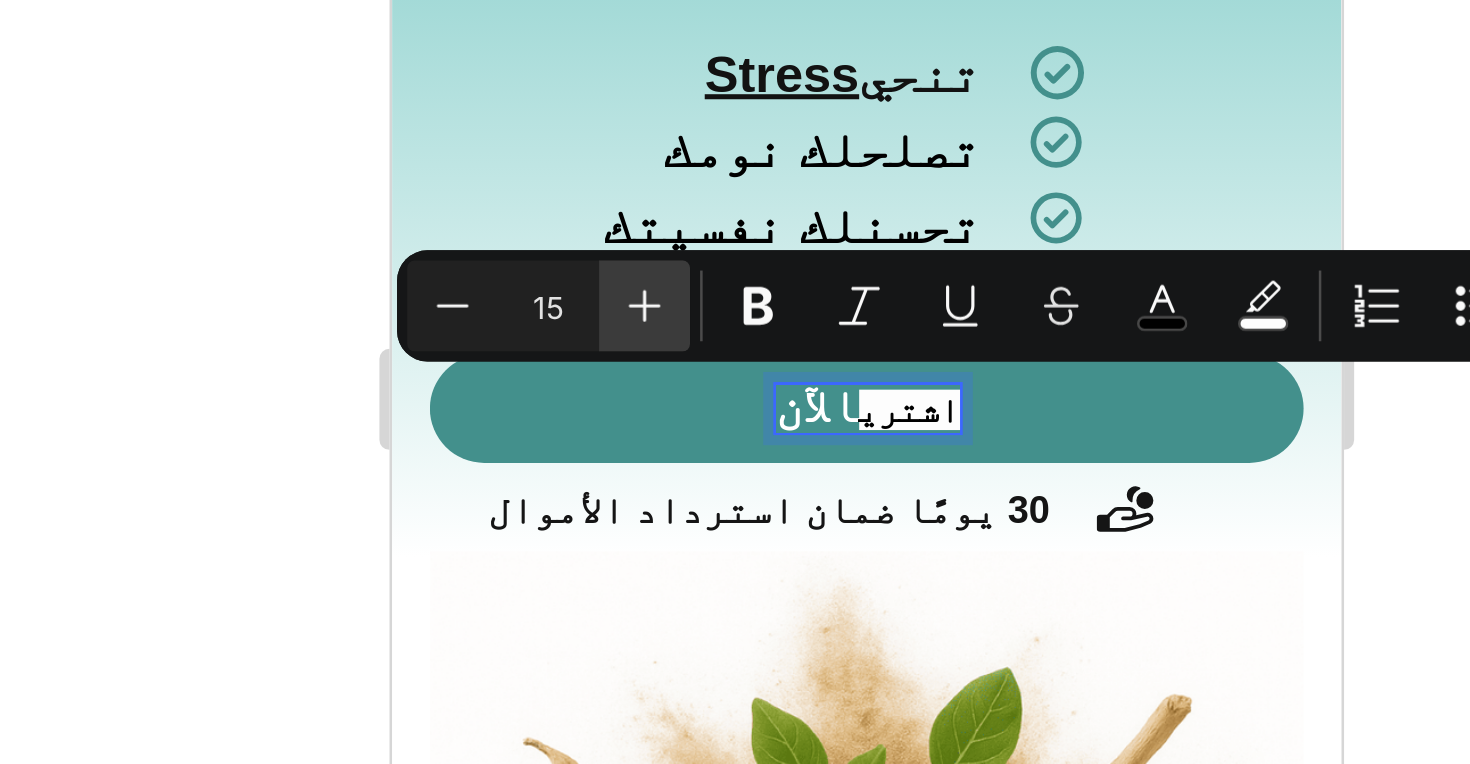 click 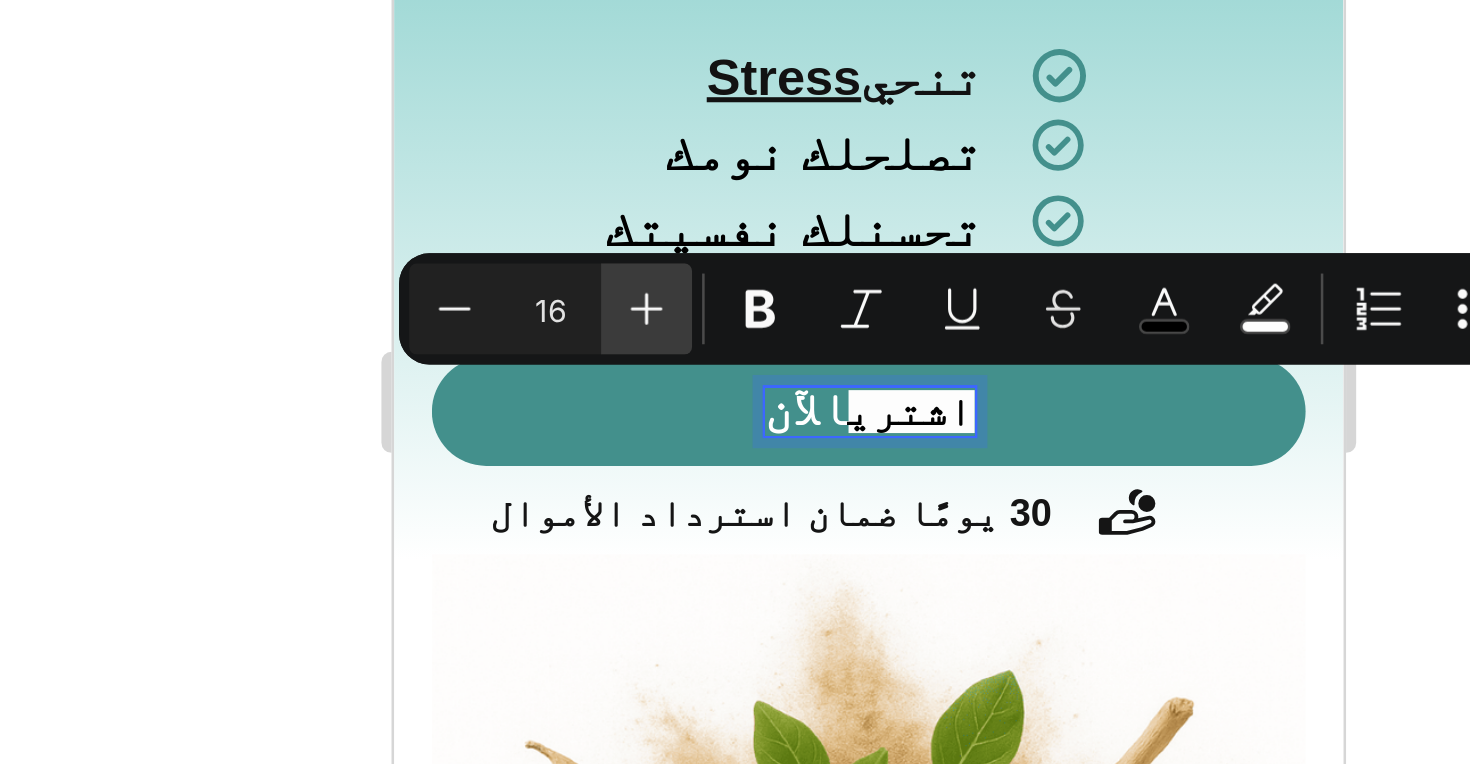 click 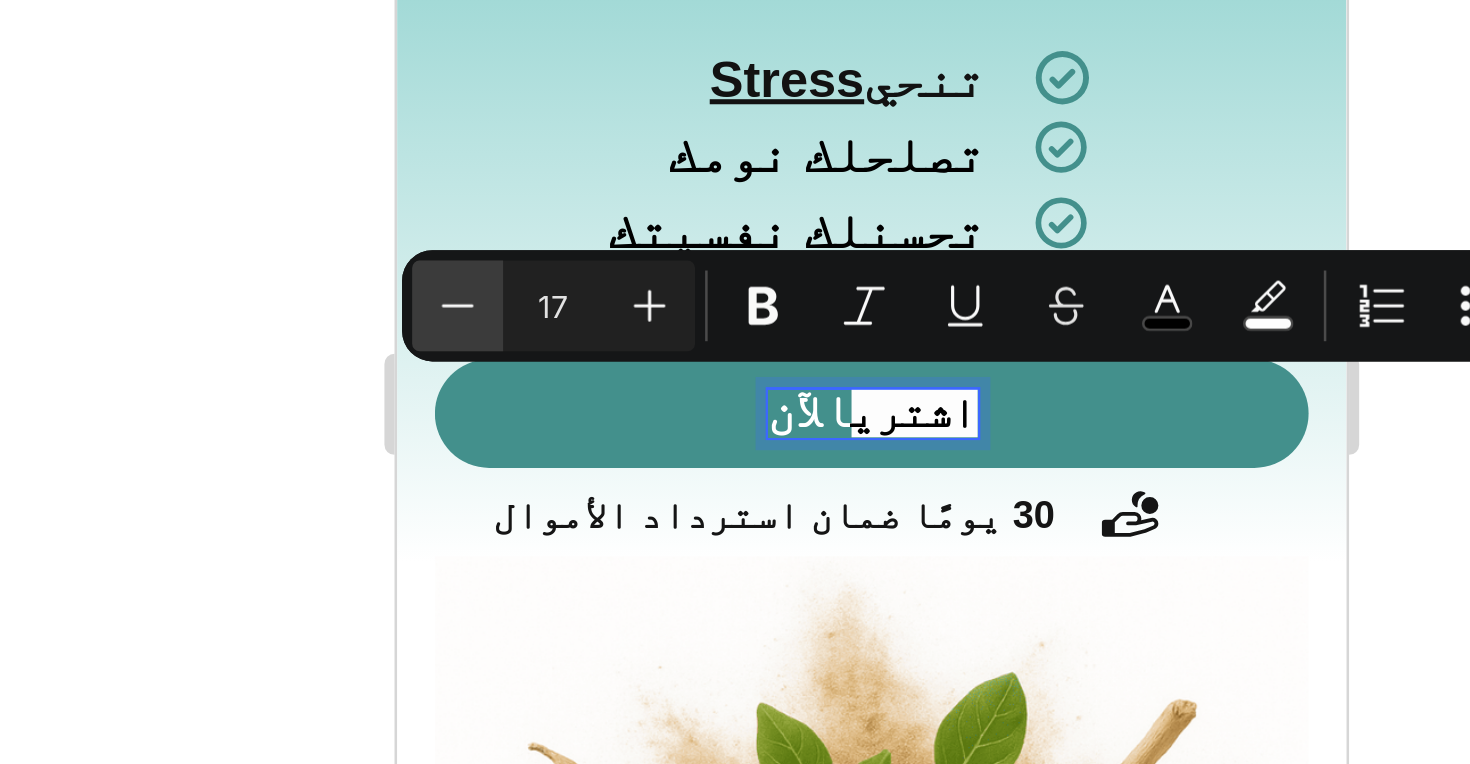 click on "Minus" at bounding box center (740, 371) 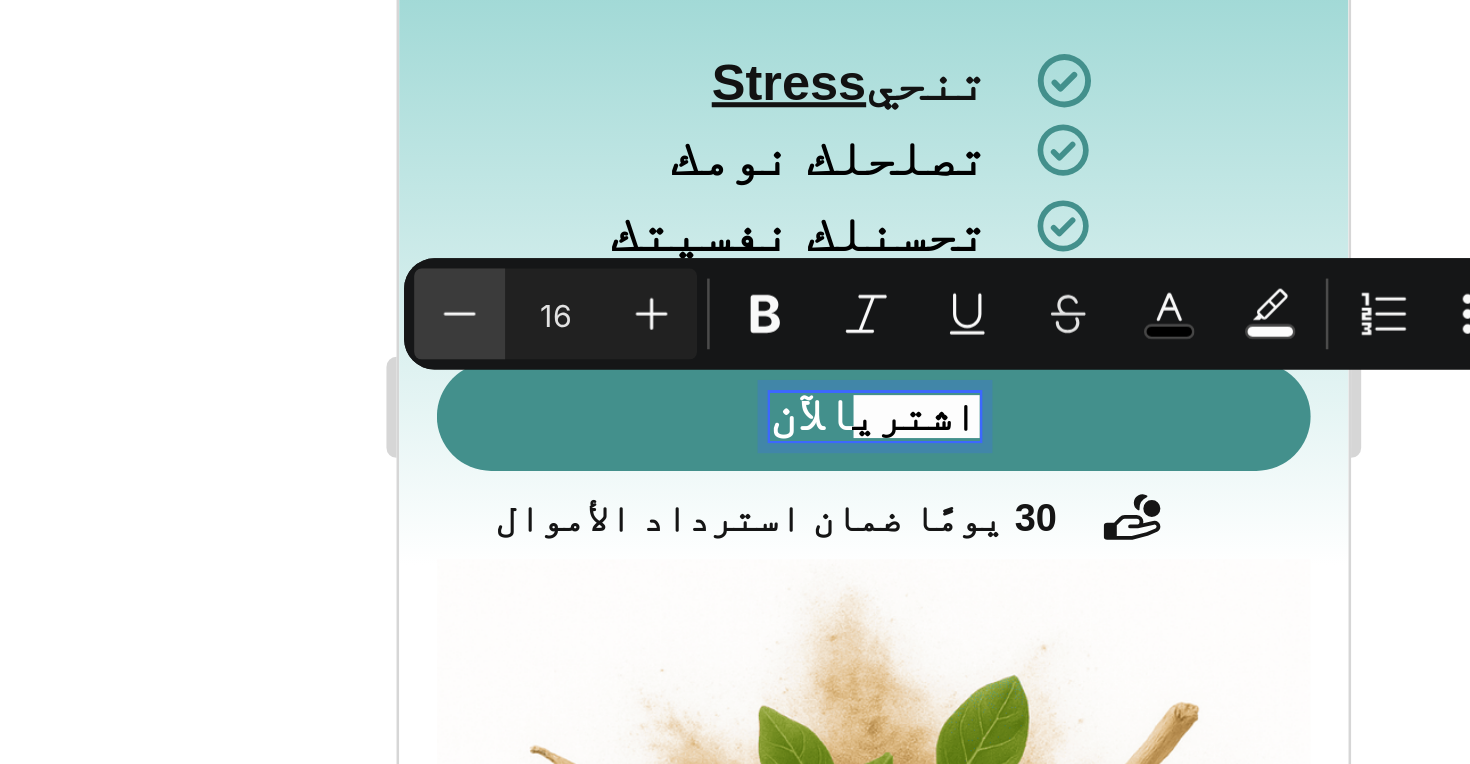 click on "Minus" at bounding box center [740, 373] 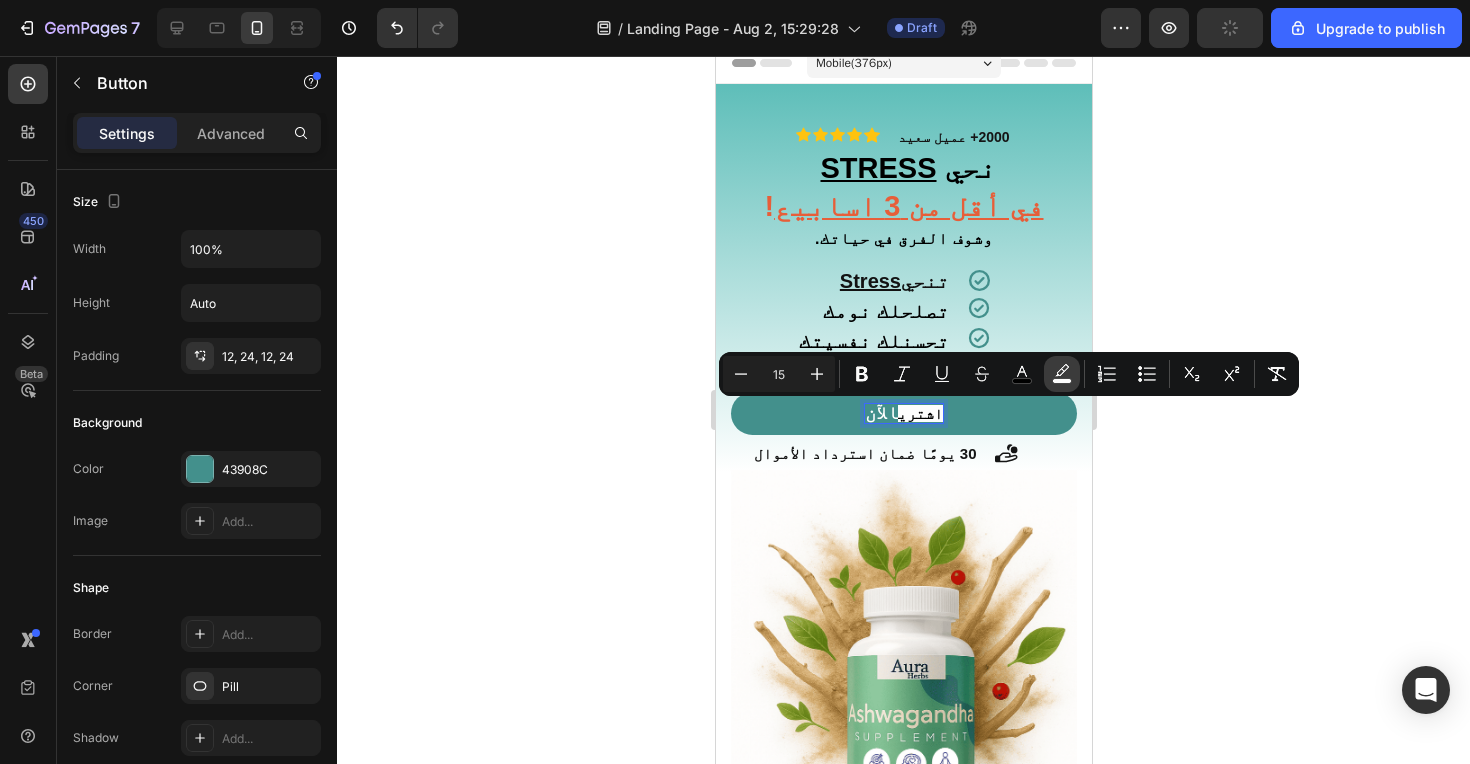 click on "color" at bounding box center [1062, 374] 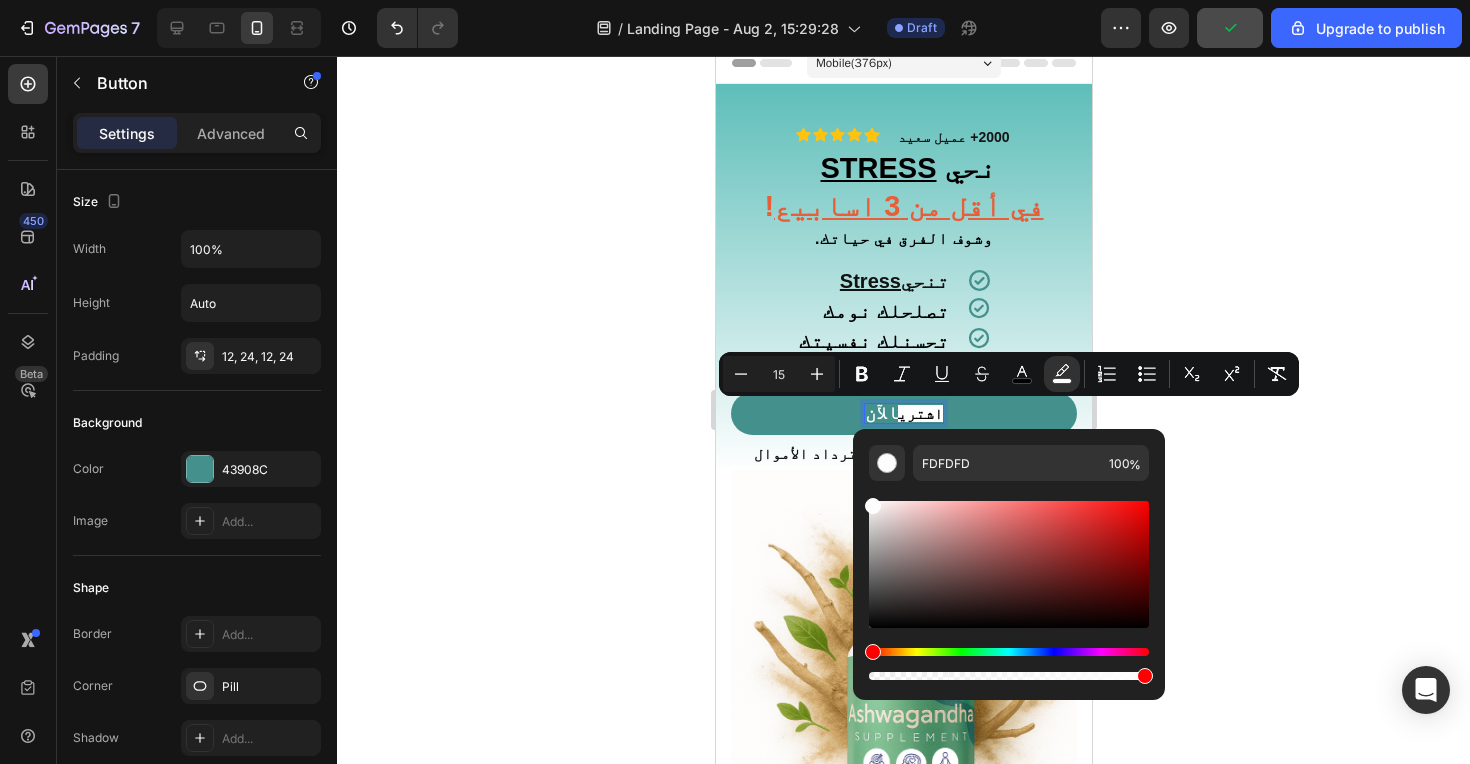 click 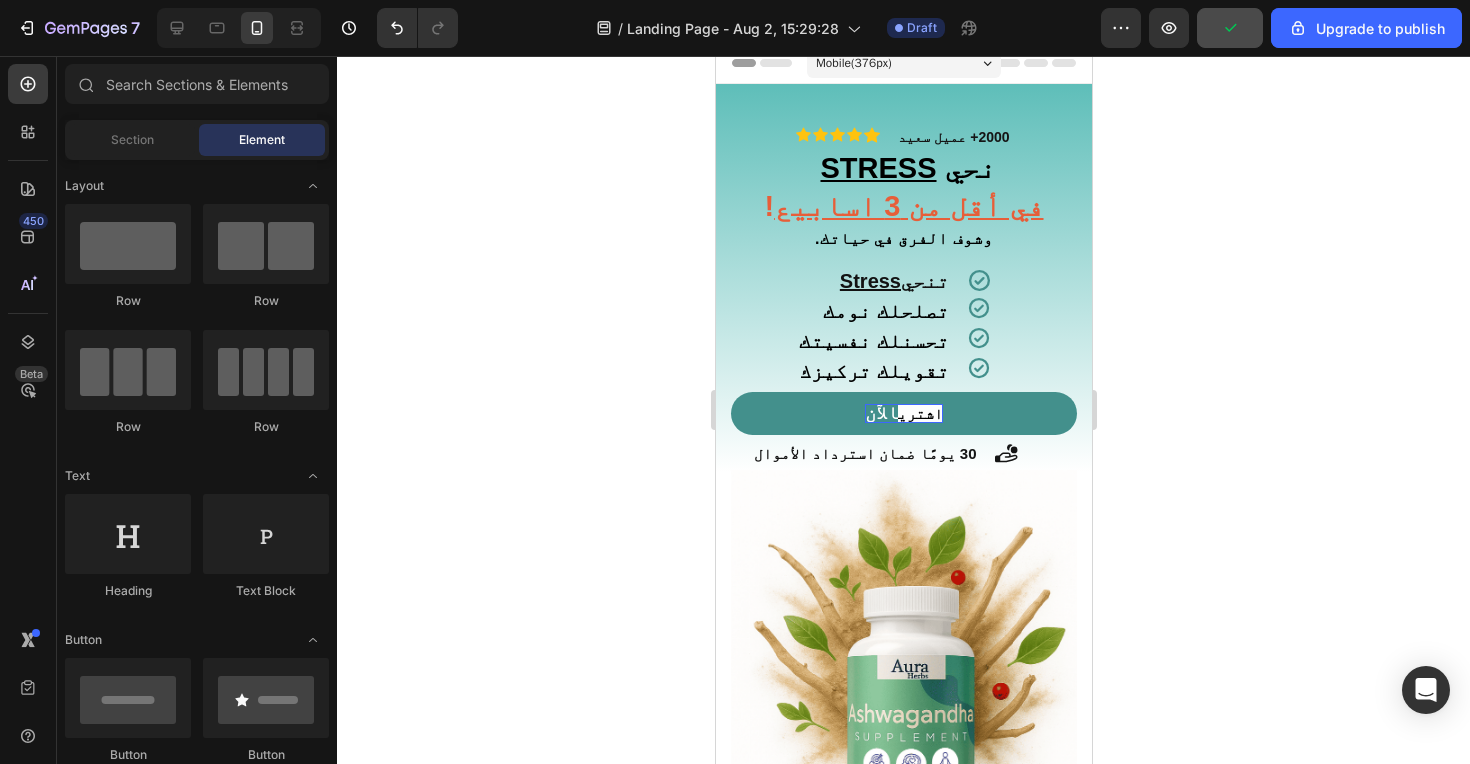 click 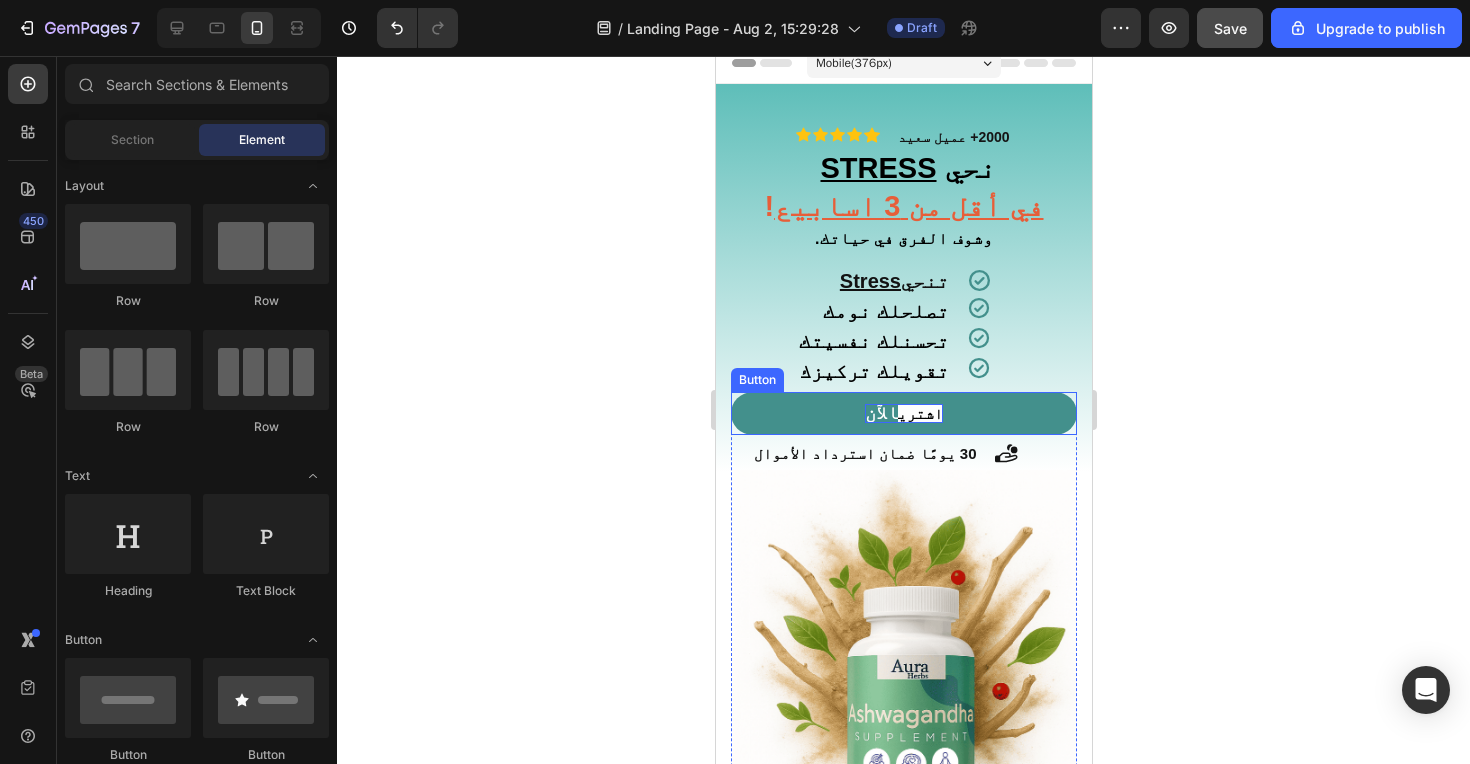 click on "اشتري" at bounding box center [919, 413] 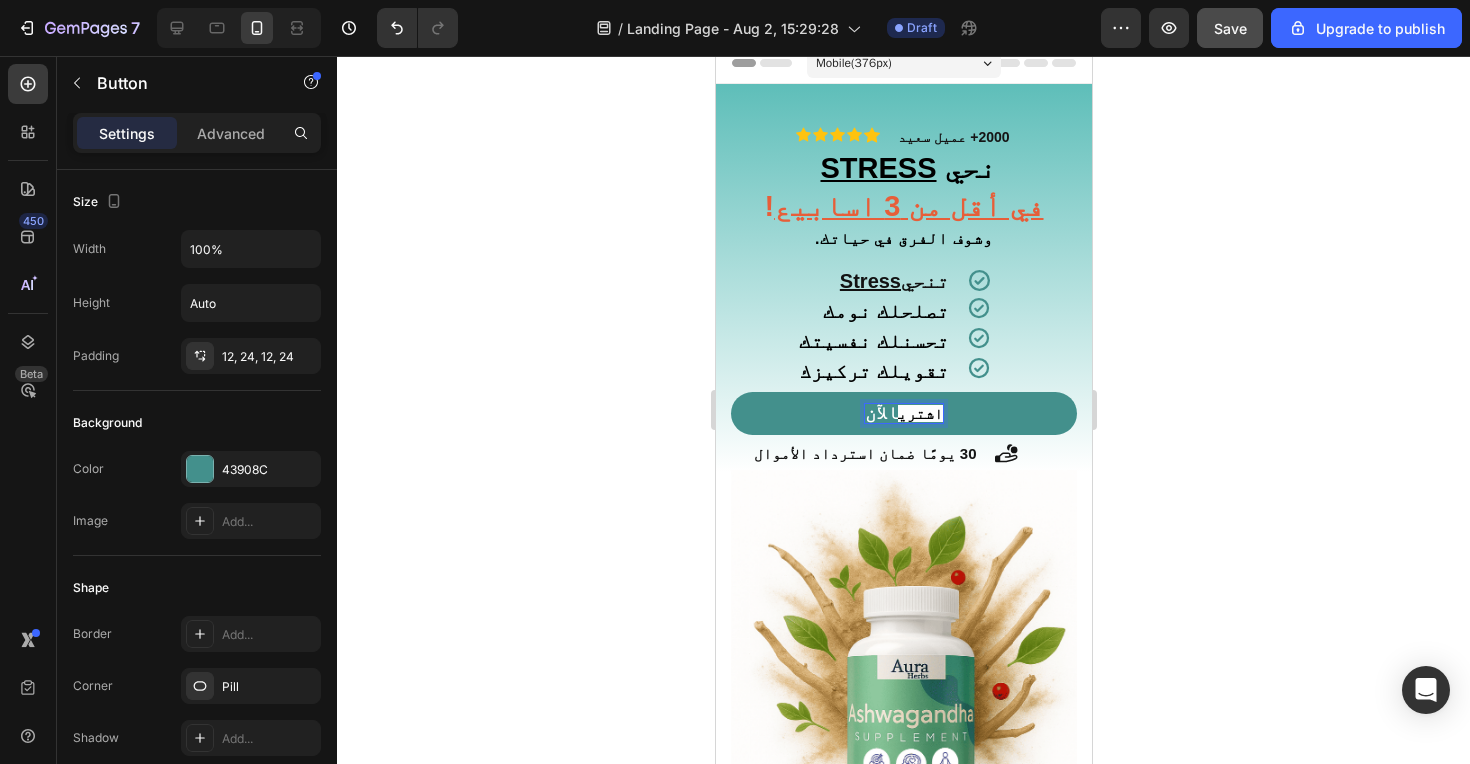 click on "الآن" at bounding box center (880, 412) 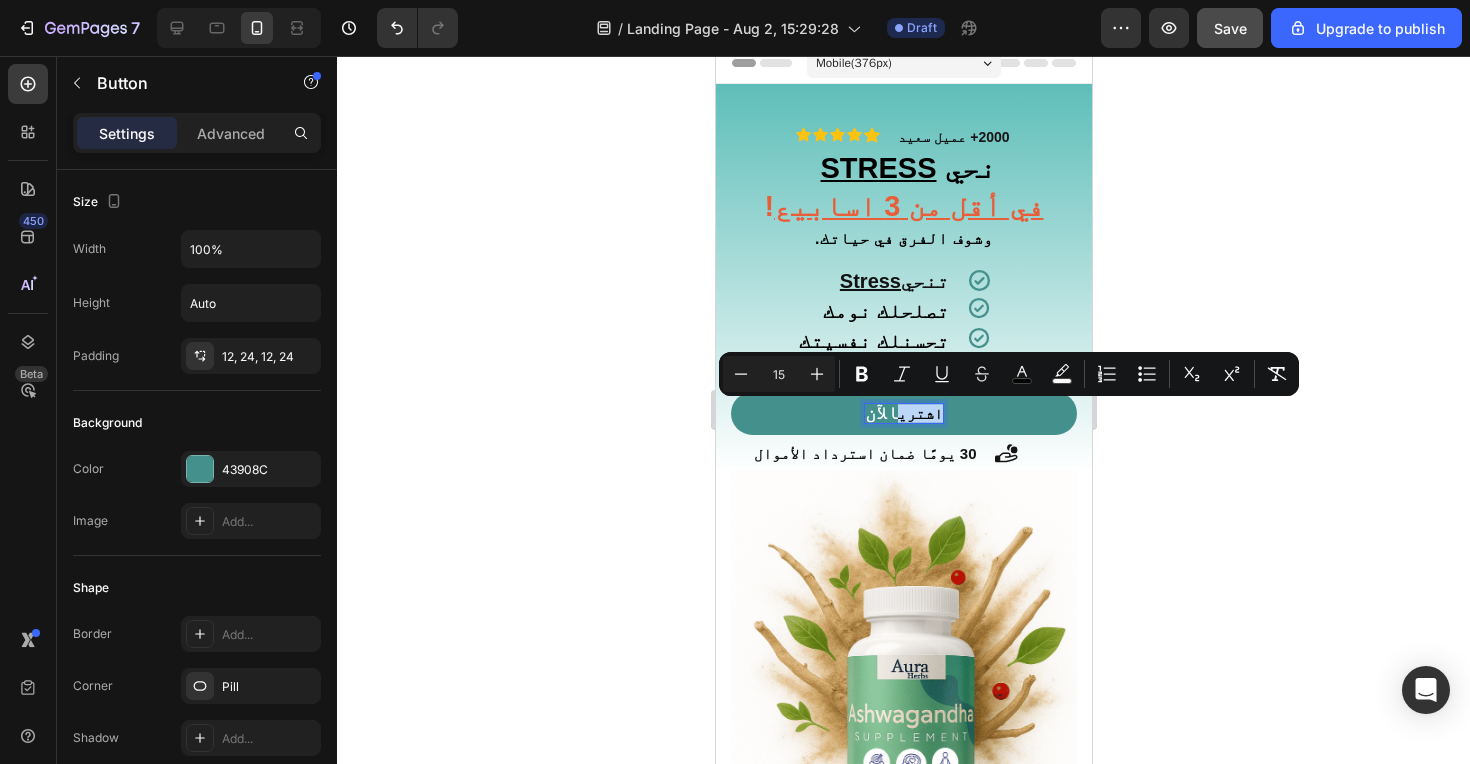drag, startPoint x: 901, startPoint y: 414, endPoint x: 966, endPoint y: 413, distance: 65.00769 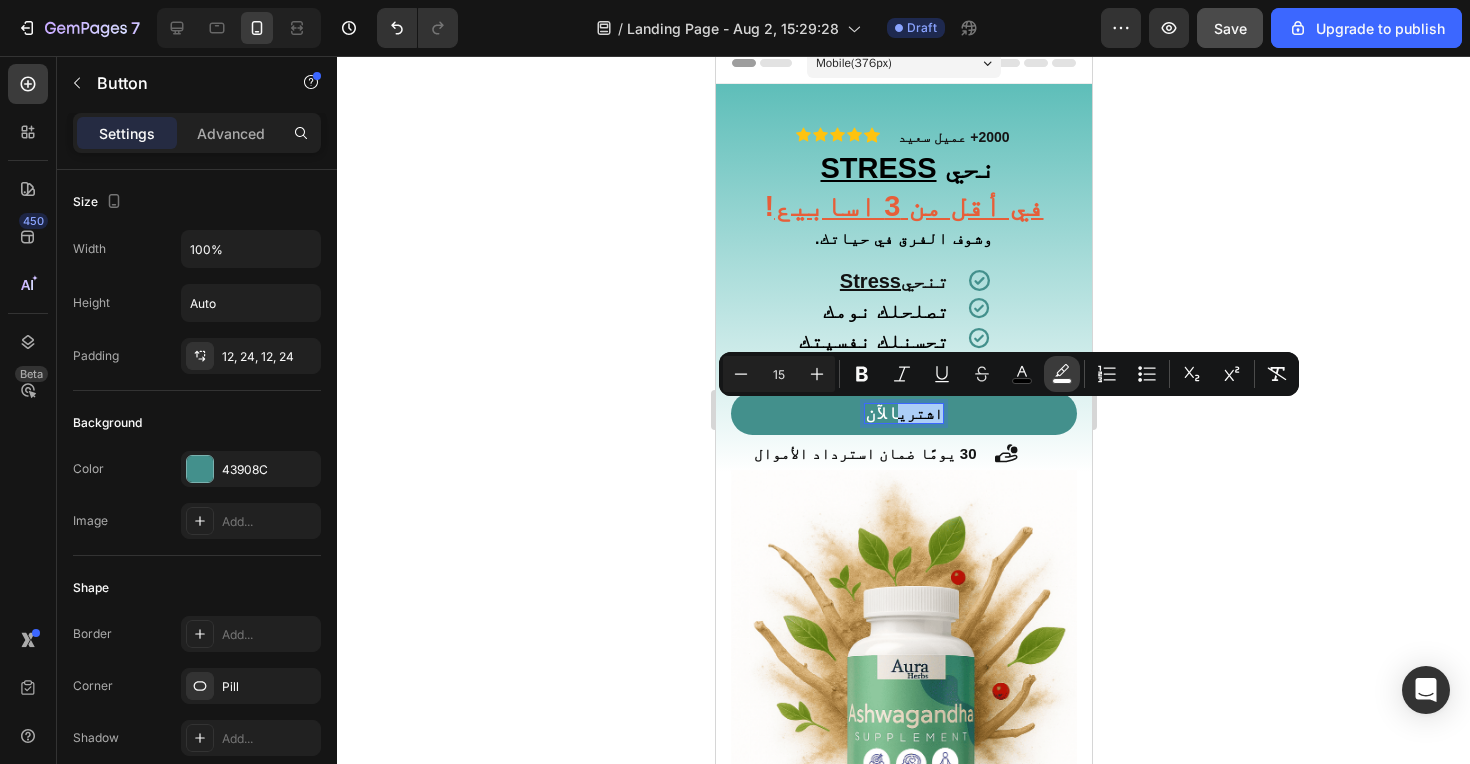 click 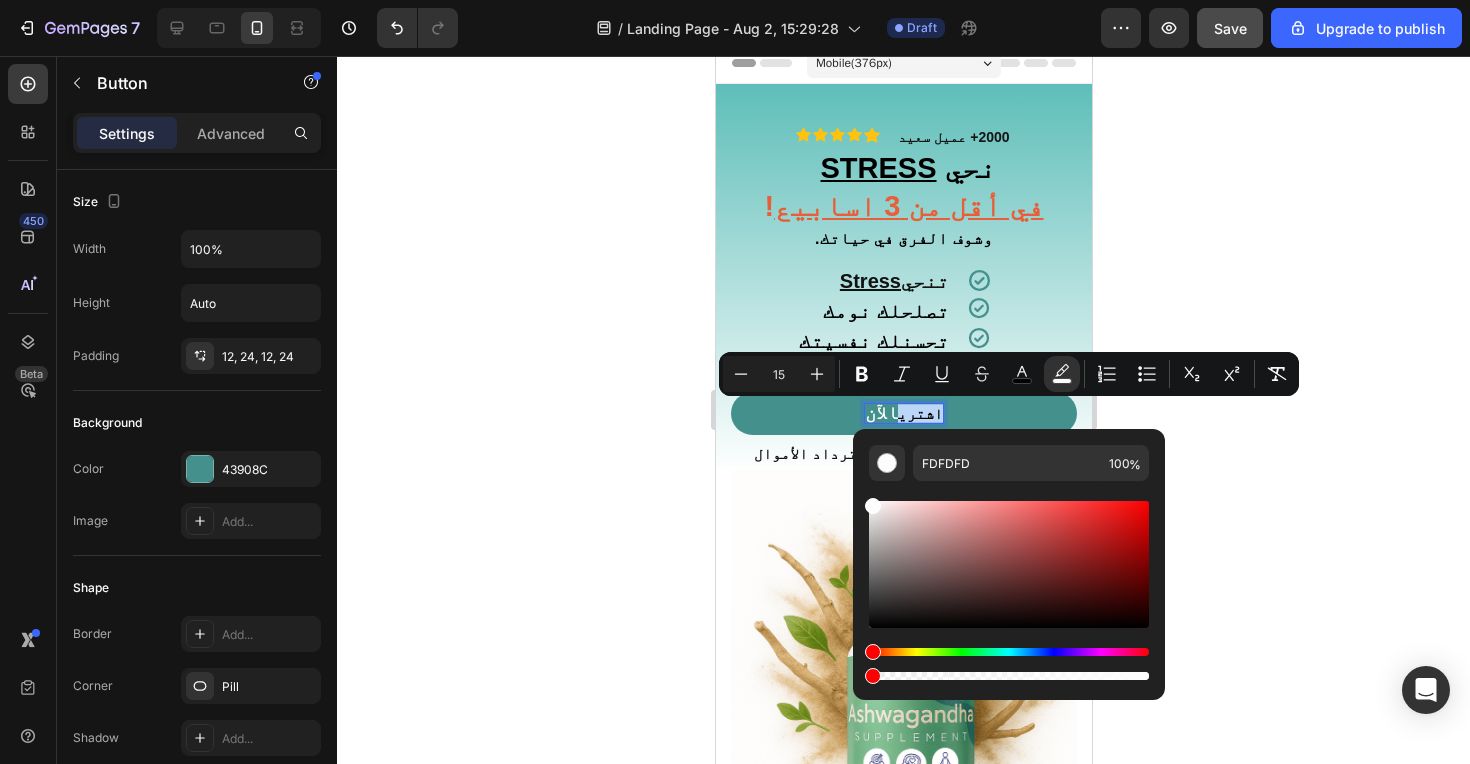 type on "0" 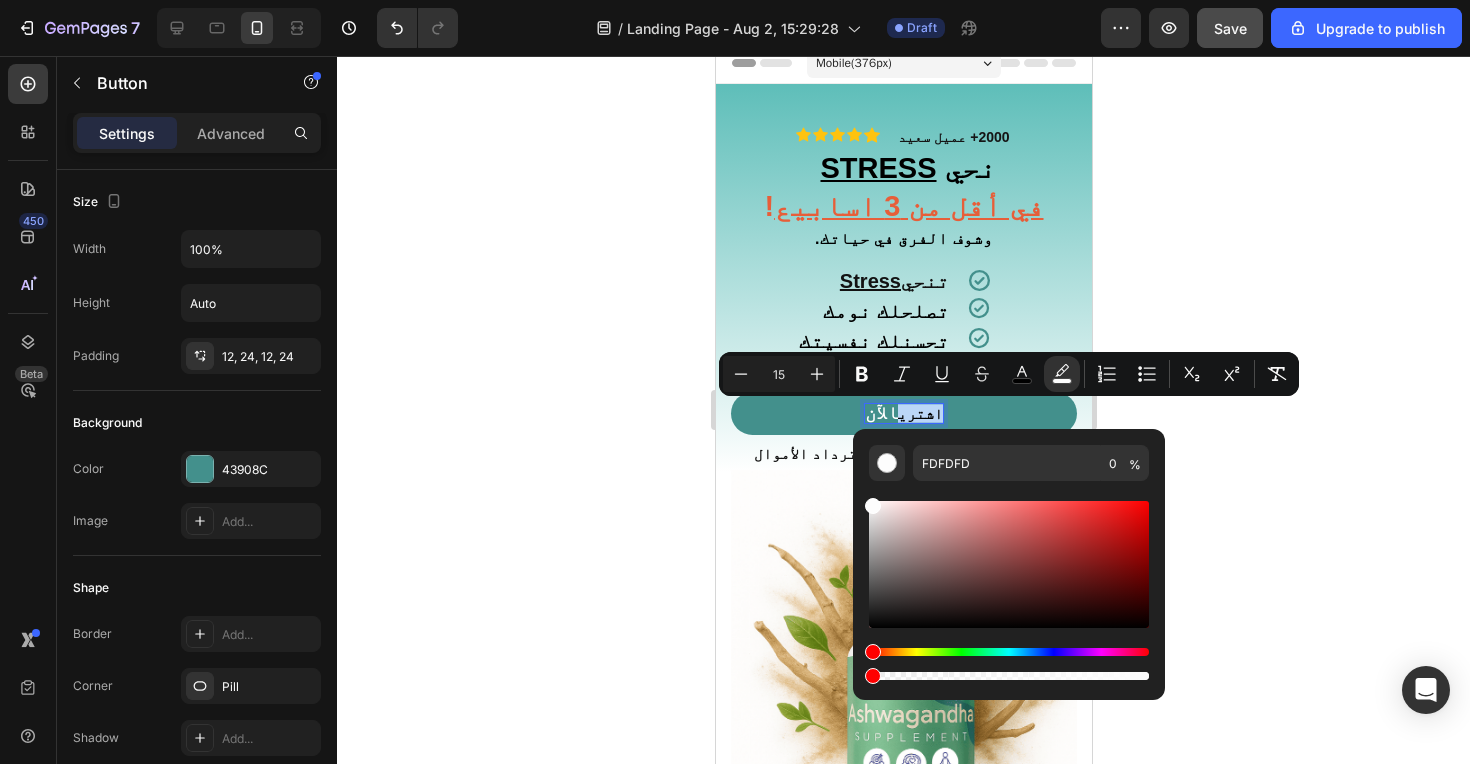 drag, startPoint x: 1141, startPoint y: 677, endPoint x: 100, endPoint y: 616, distance: 1042.7856 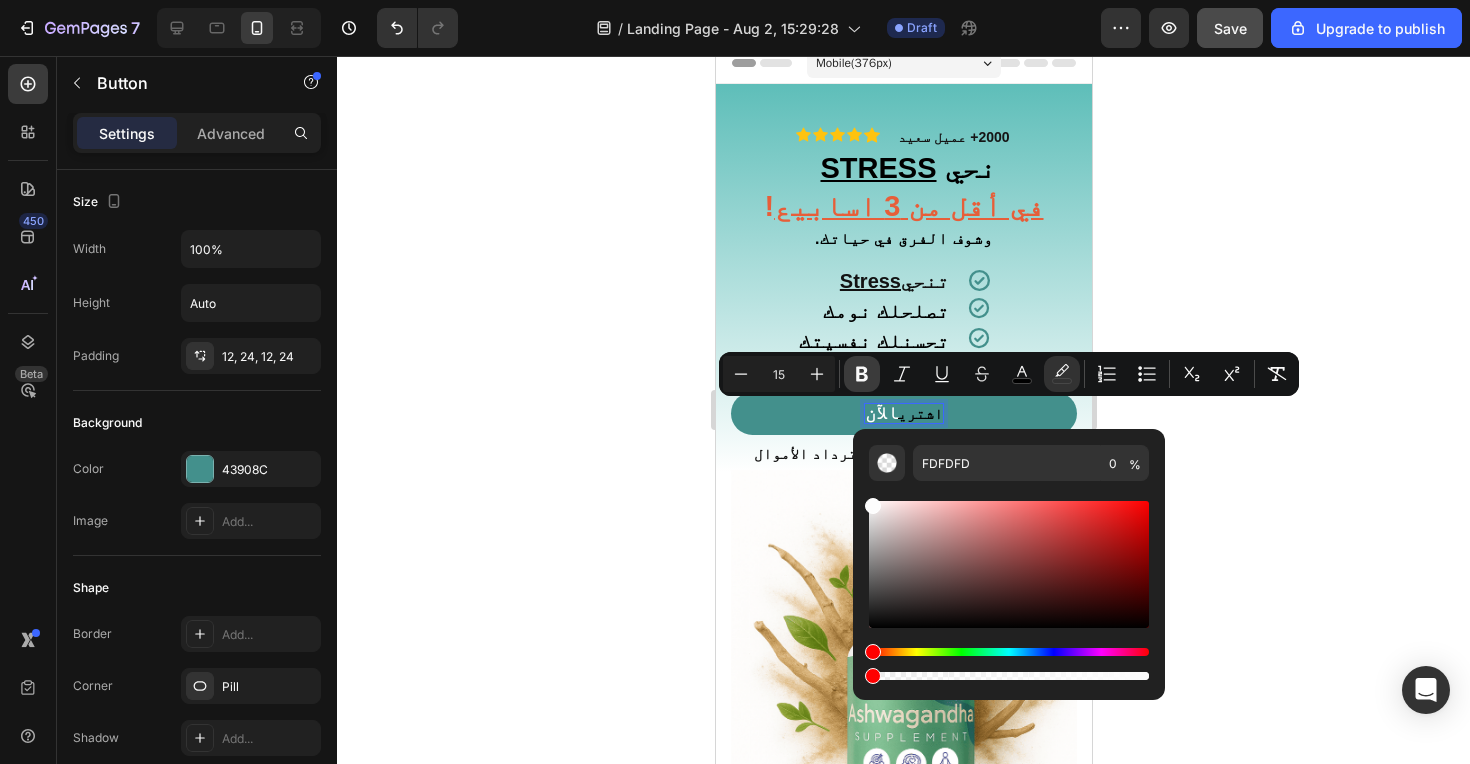 click 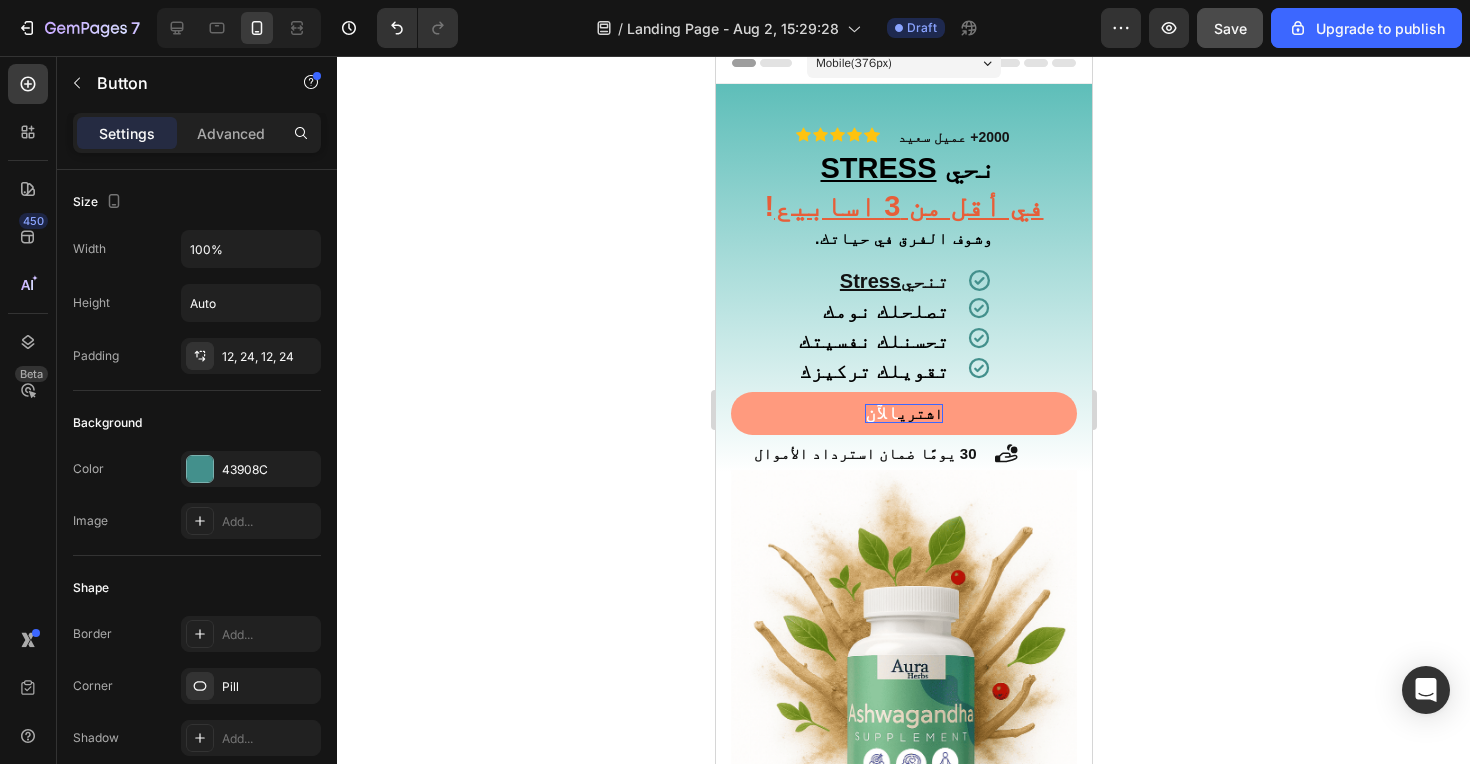 click on "اشتري" at bounding box center (919, 413) 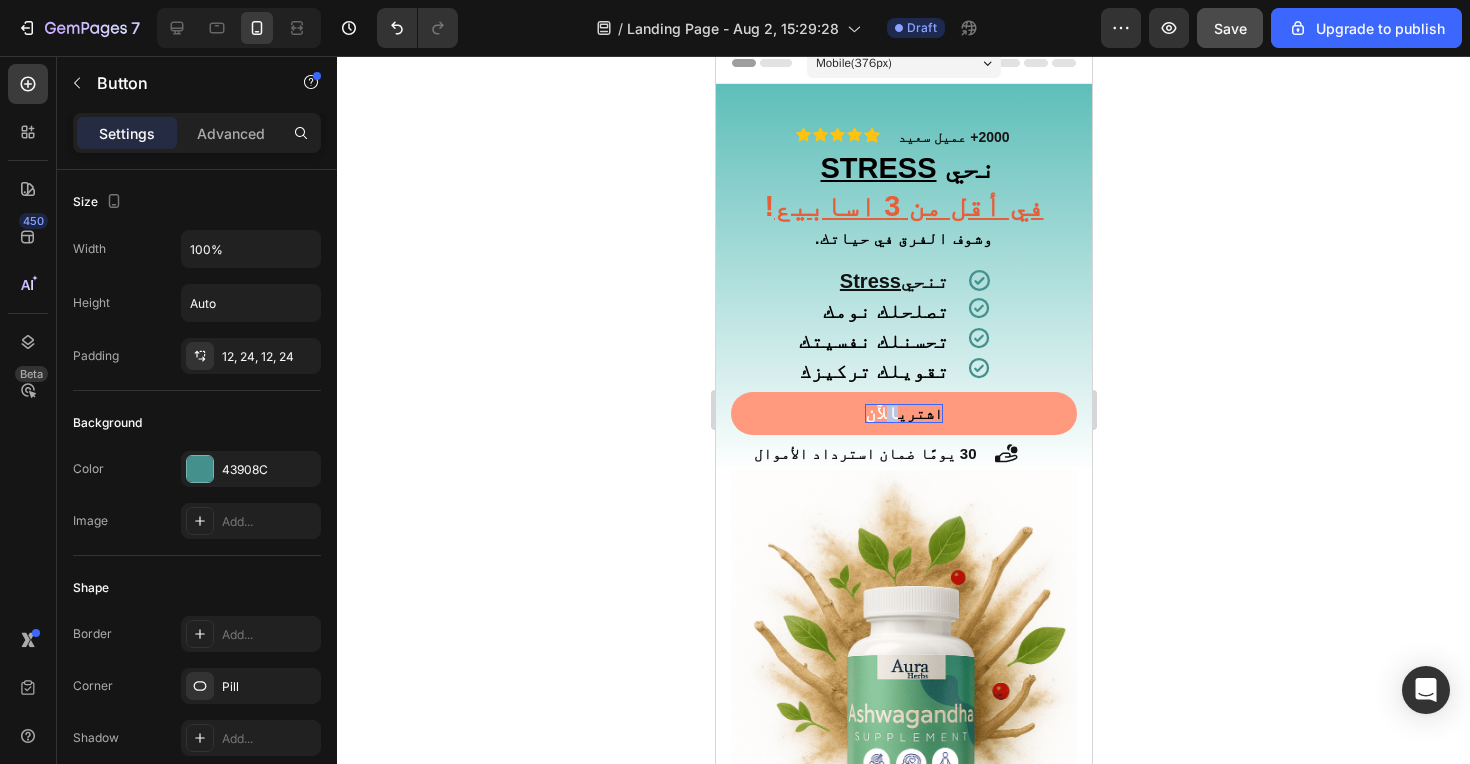 click on "اشتري" at bounding box center [919, 413] 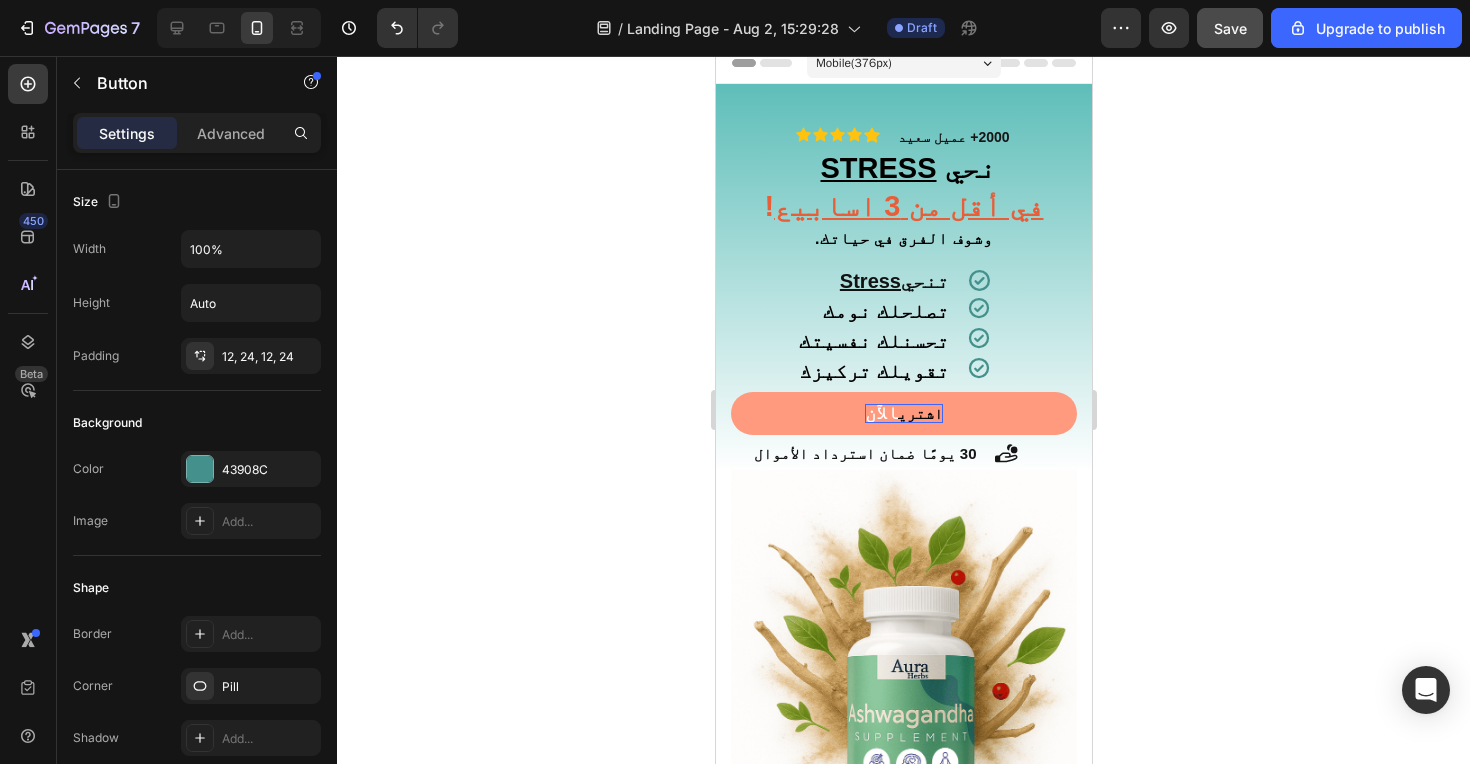 click on "اشتري" at bounding box center [919, 413] 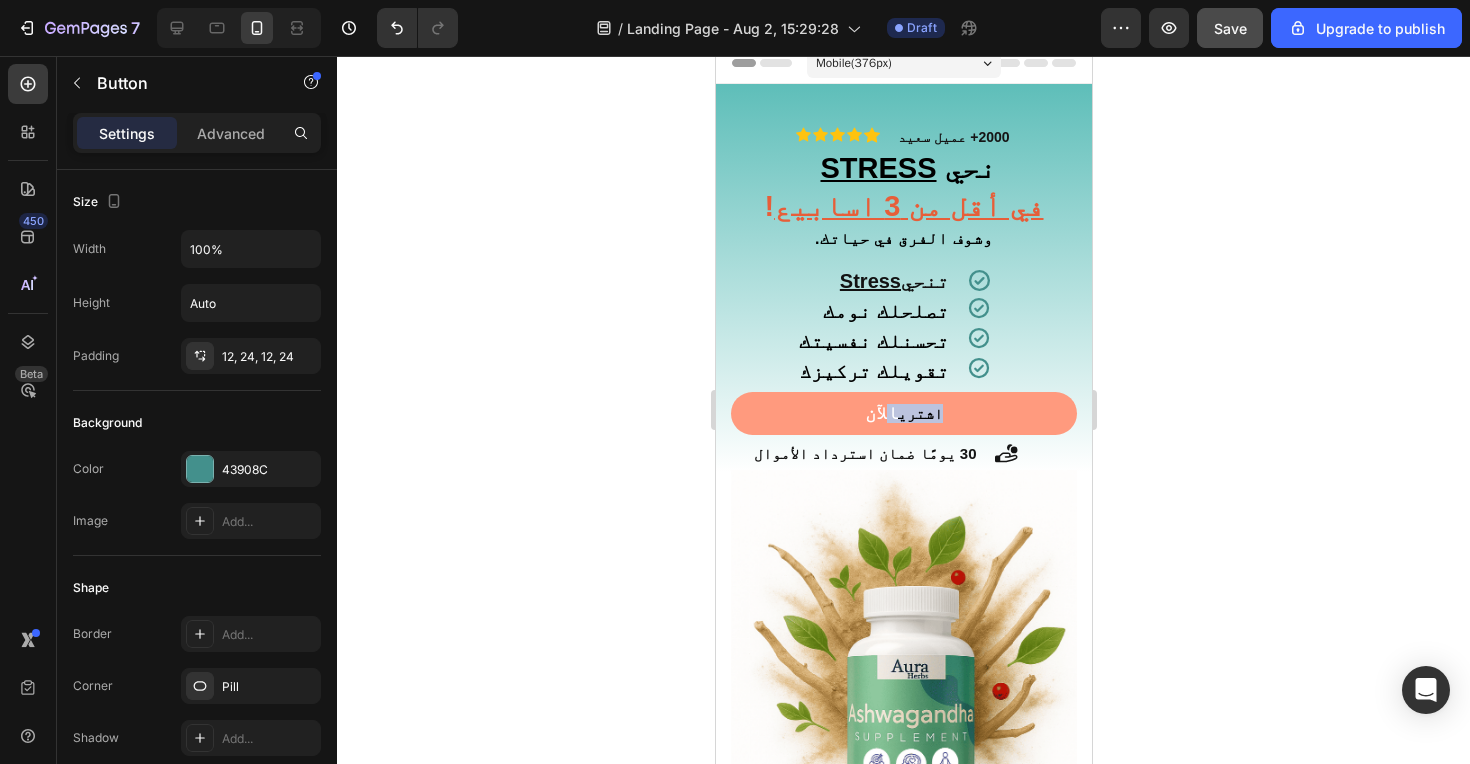 drag, startPoint x: 898, startPoint y: 409, endPoint x: 978, endPoint y: 409, distance: 80 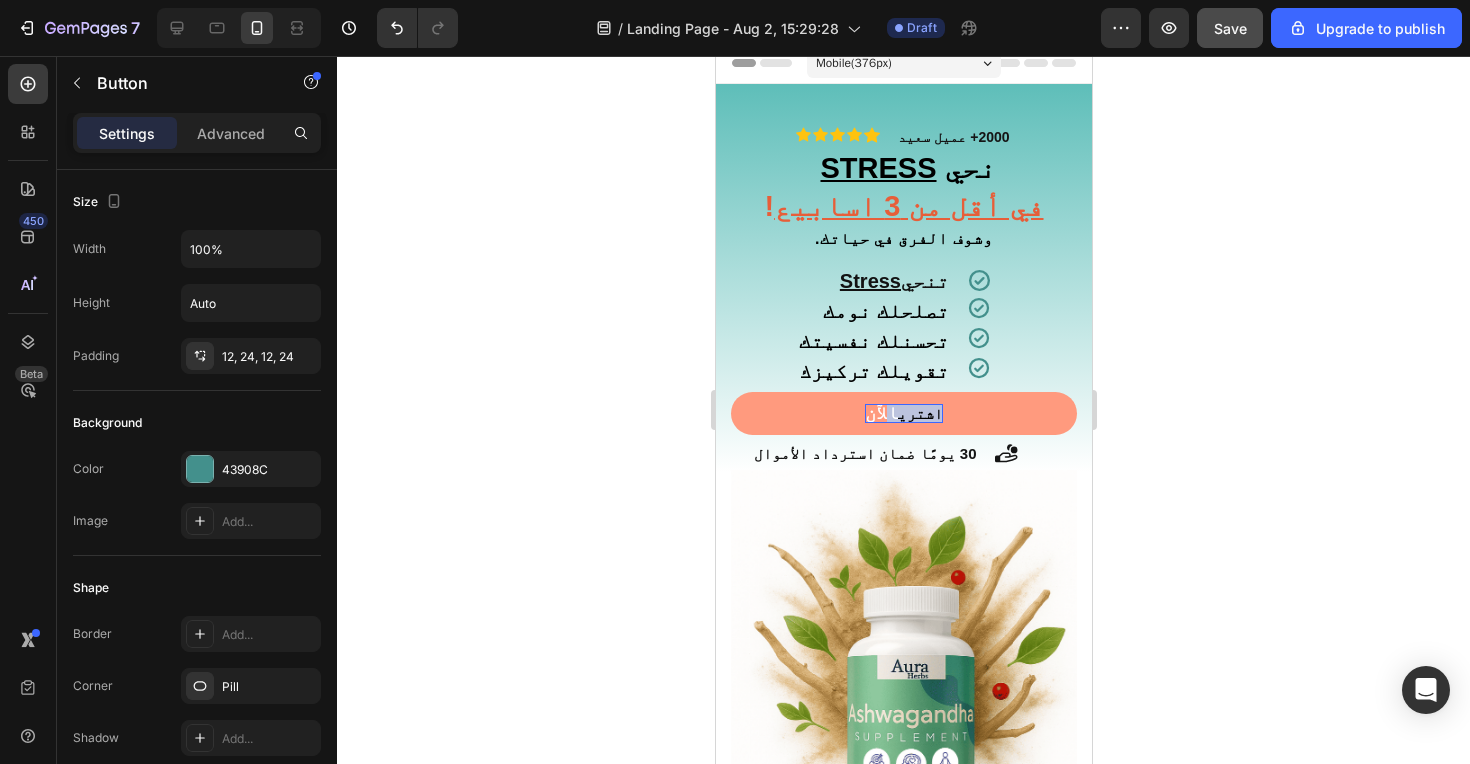 click on "اشتري" at bounding box center (919, 413) 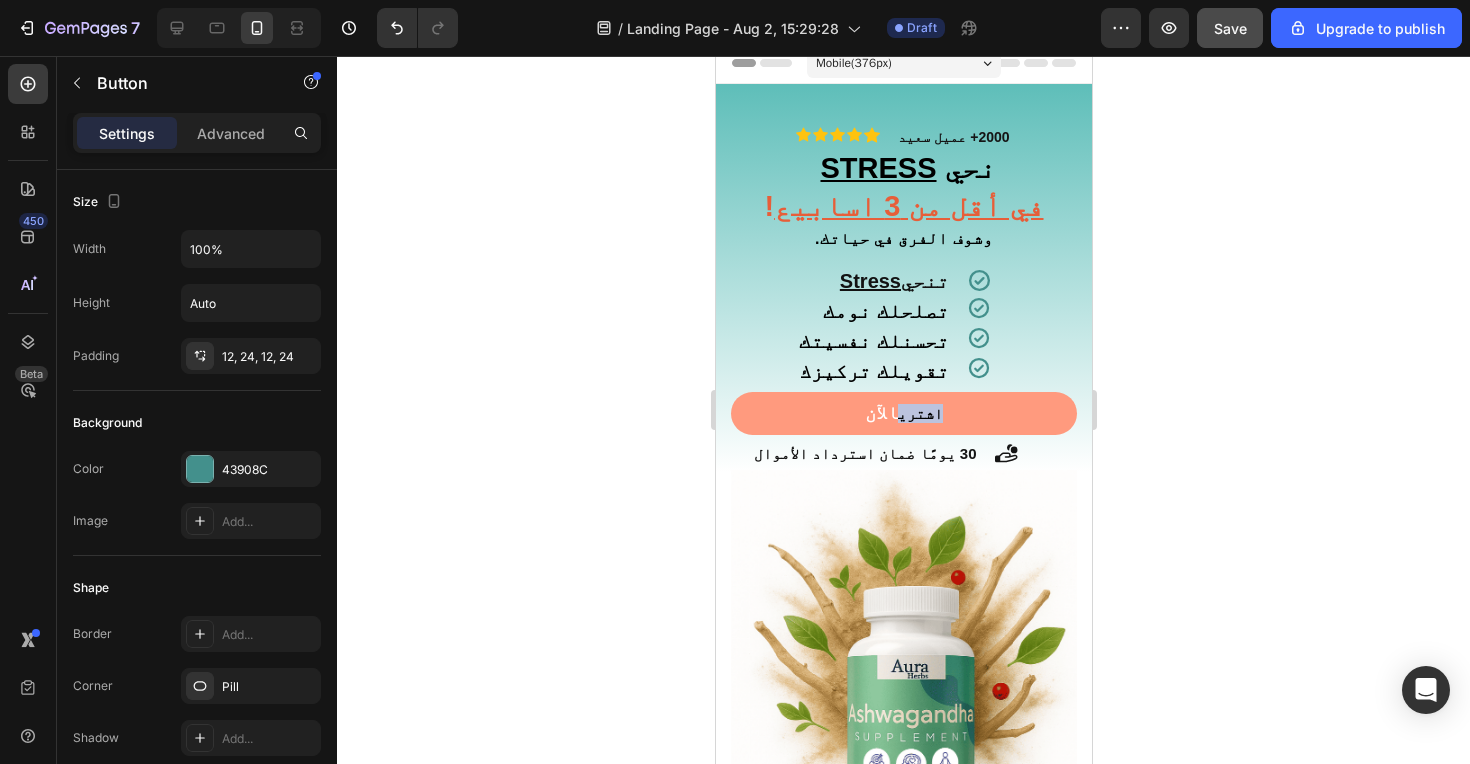 drag, startPoint x: 900, startPoint y: 410, endPoint x: 951, endPoint y: 410, distance: 51 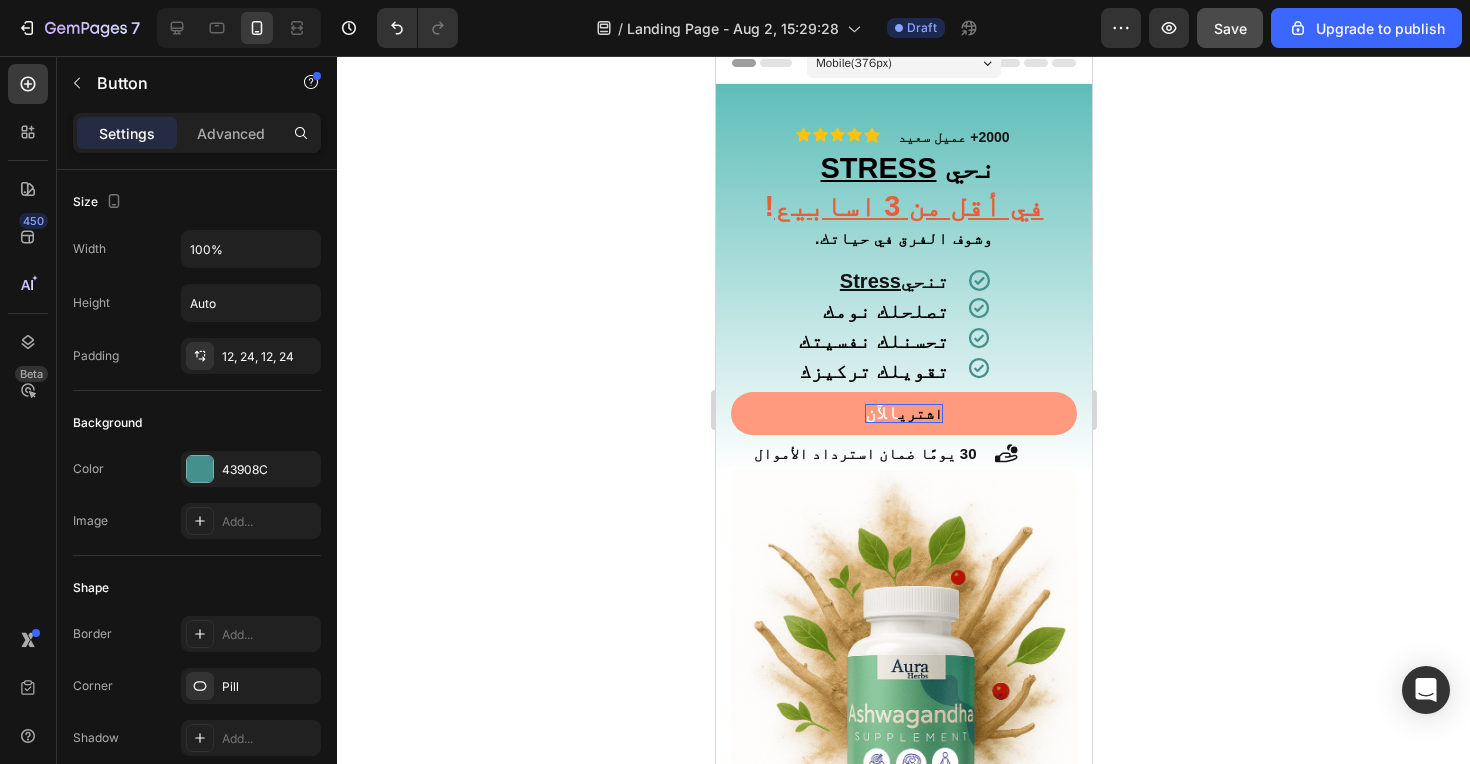 click on "اشتري" at bounding box center (919, 413) 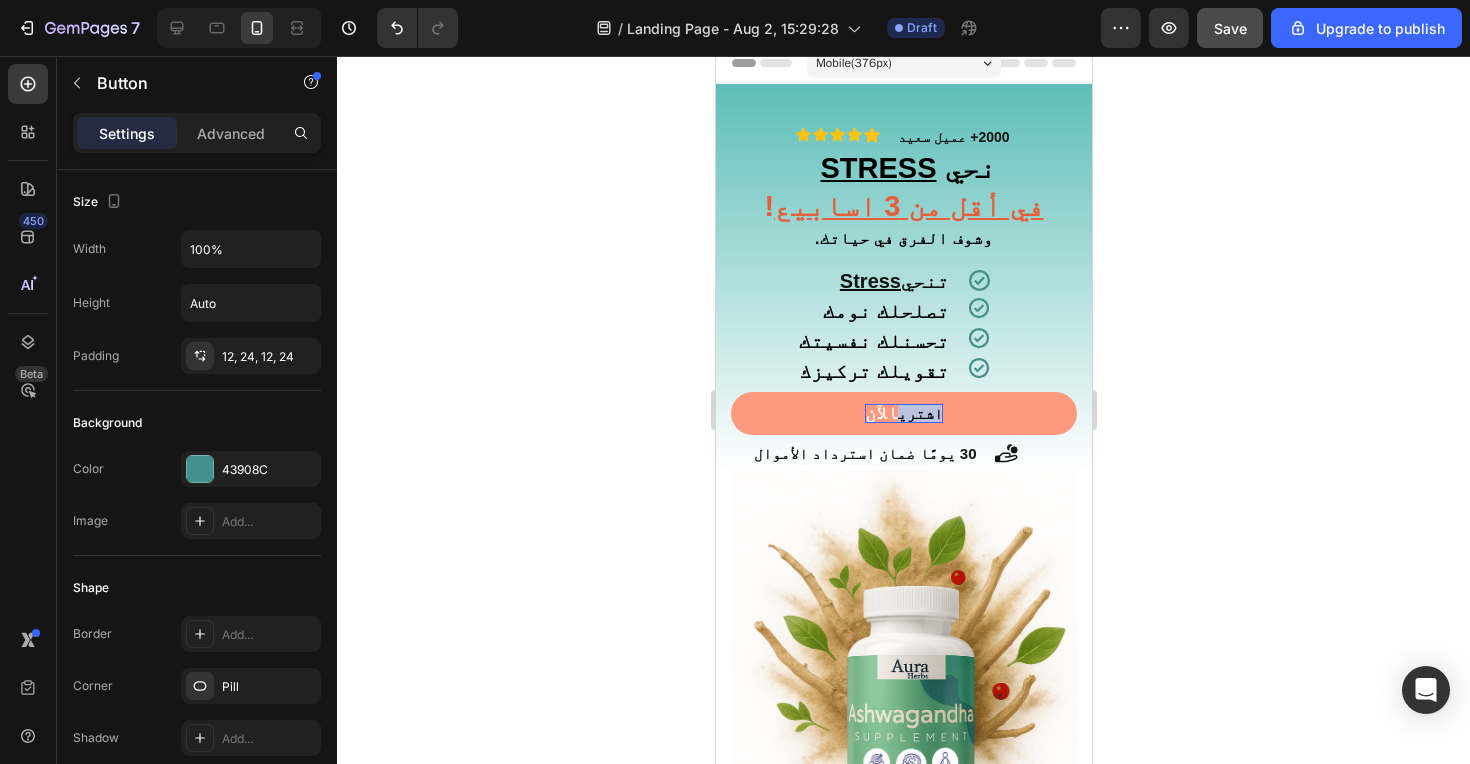 click on "اشتري" at bounding box center (919, 413) 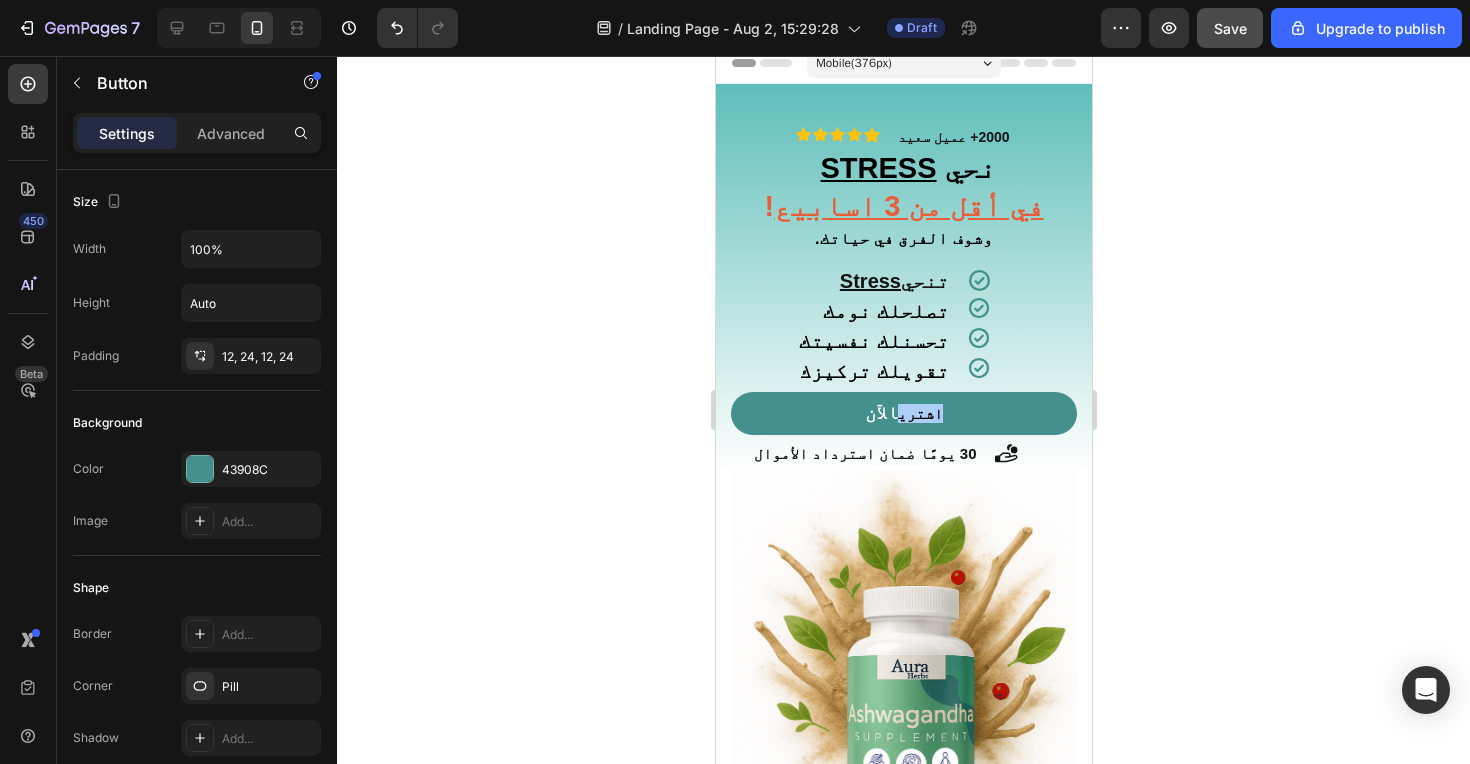 click 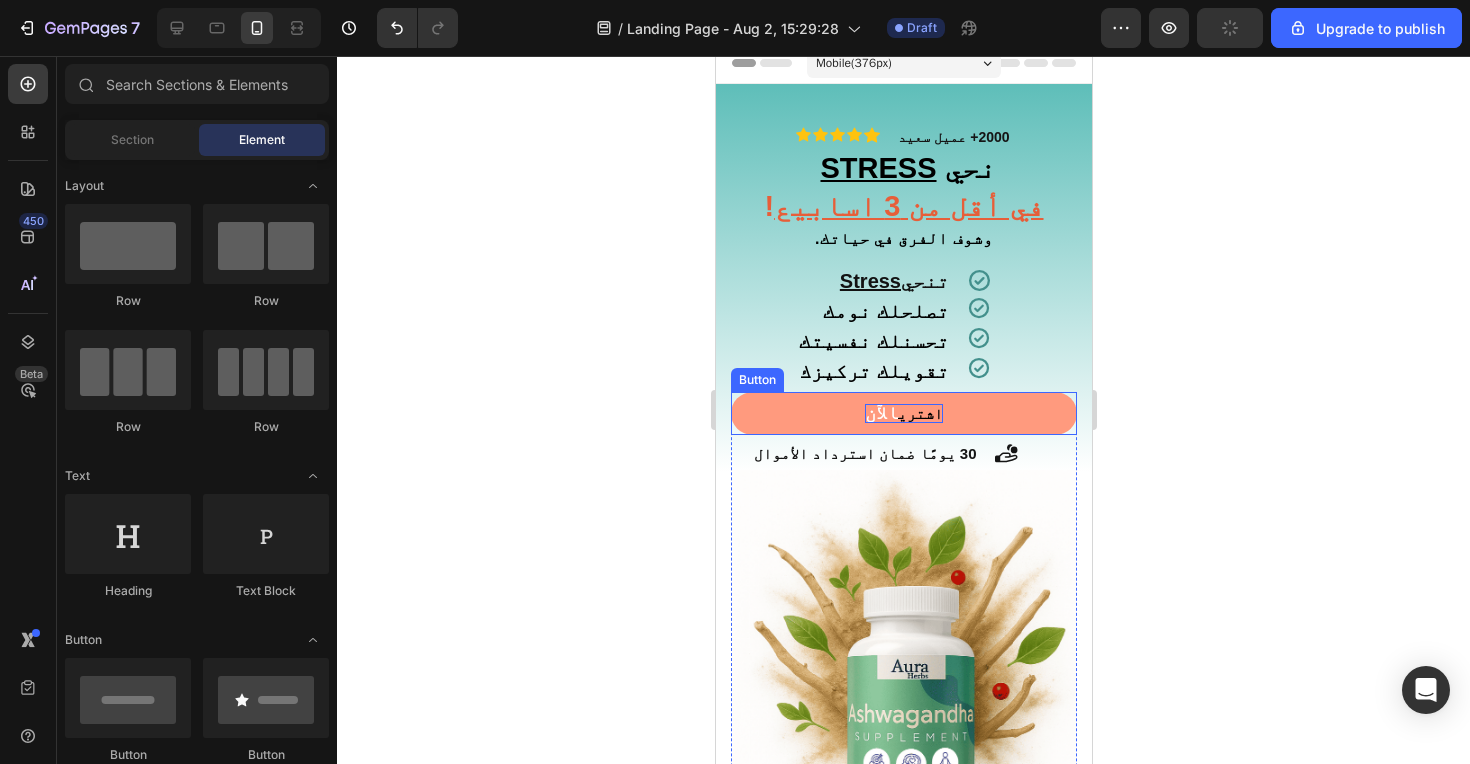 click on "اشتري" at bounding box center (919, 413) 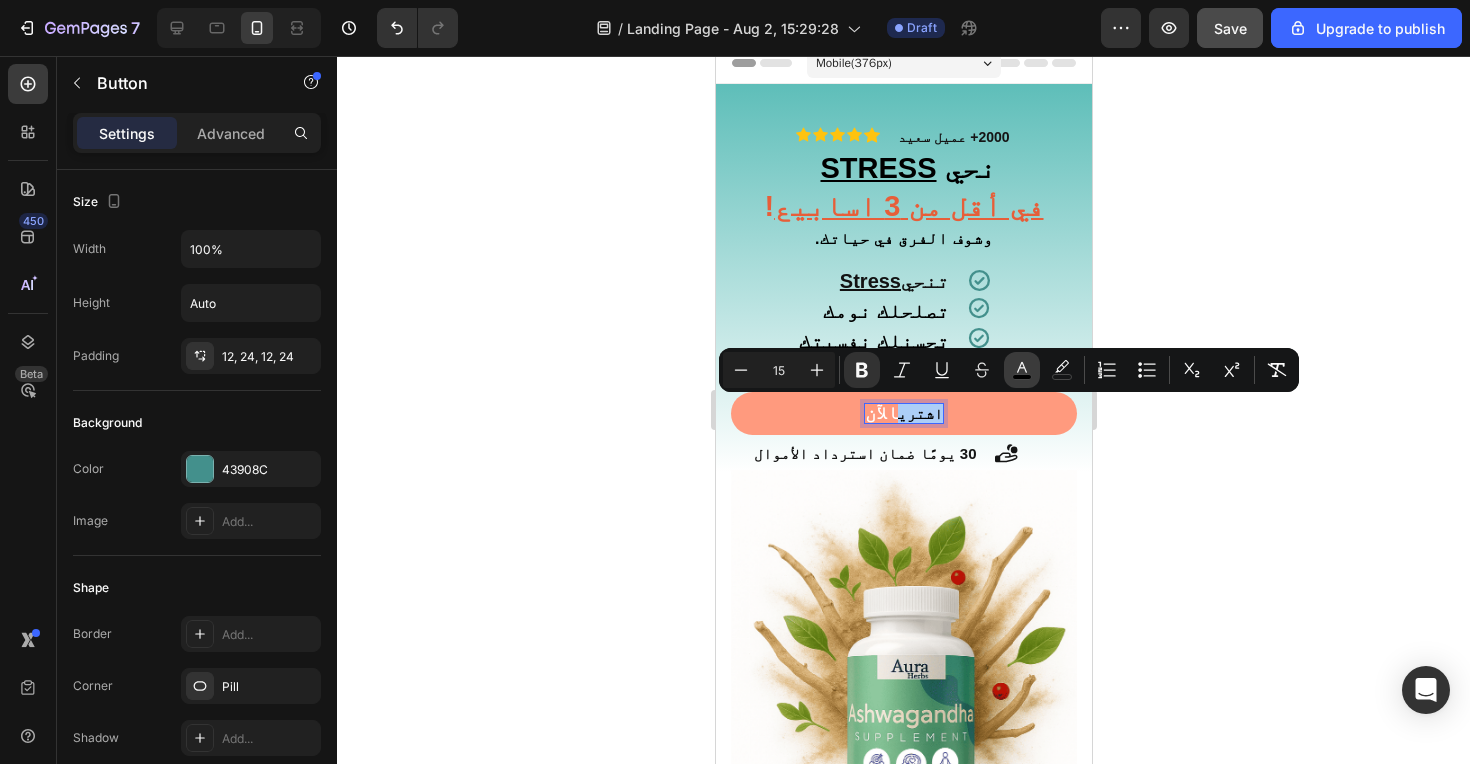 click 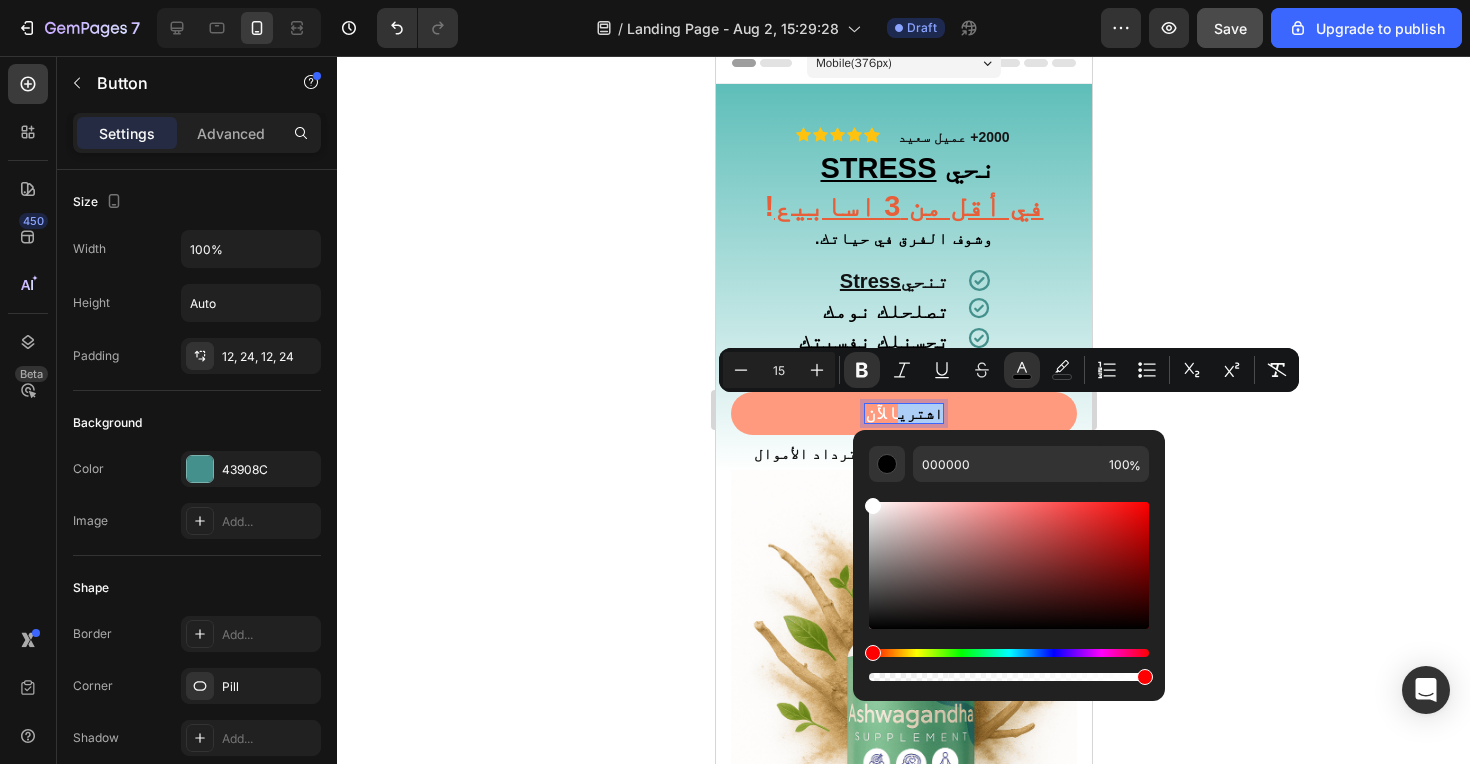 drag, startPoint x: 879, startPoint y: 585, endPoint x: 133, endPoint y: 388, distance: 771.57306 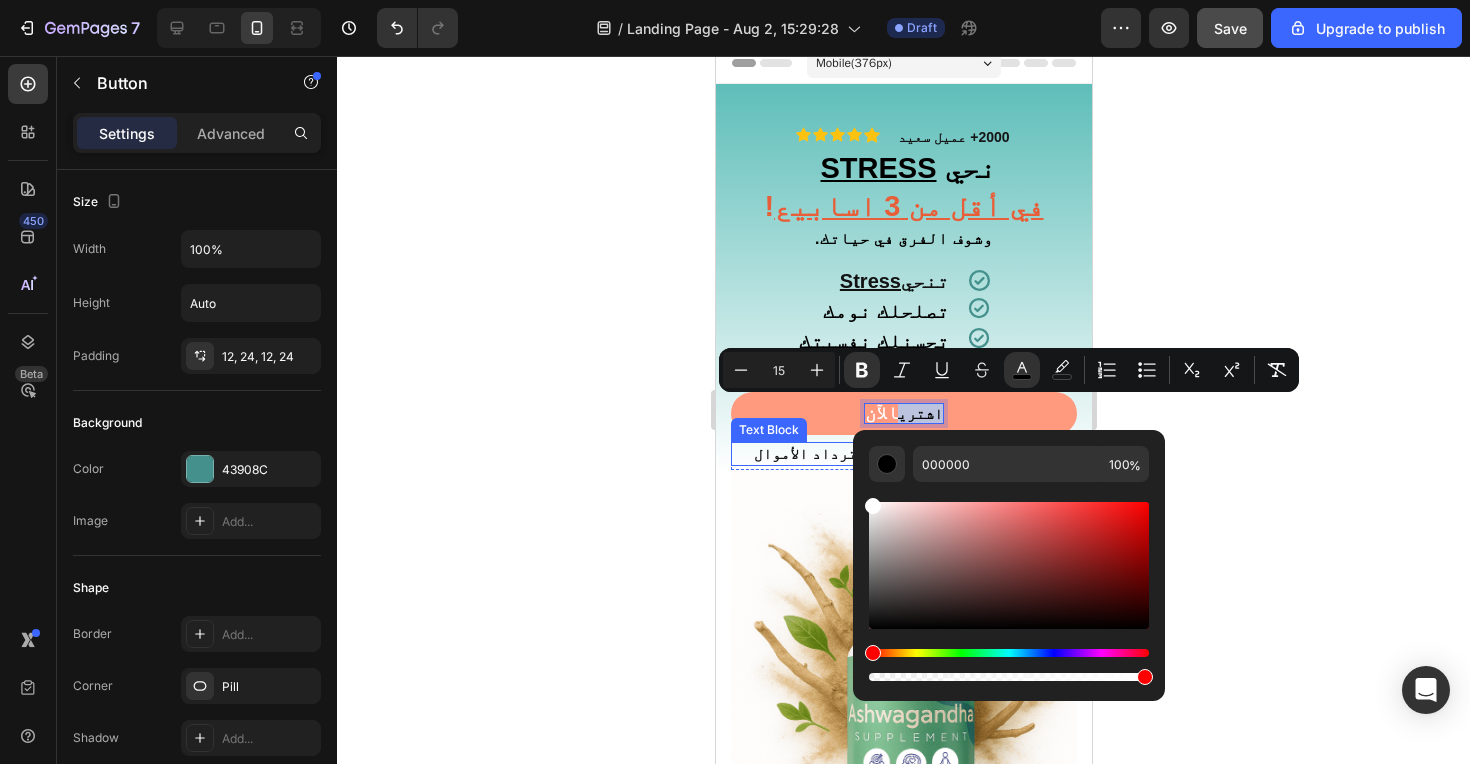 type on "FFFFFF" 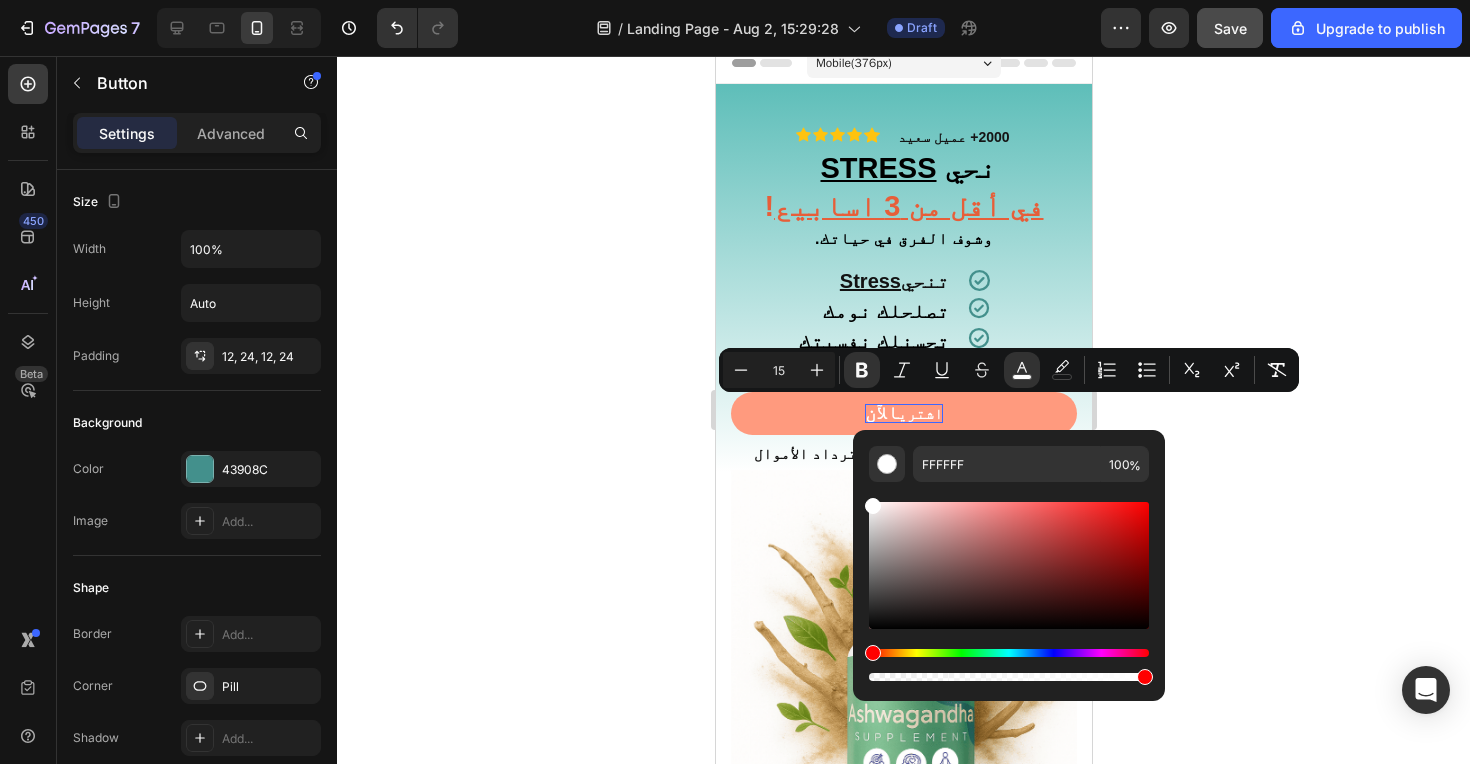 click 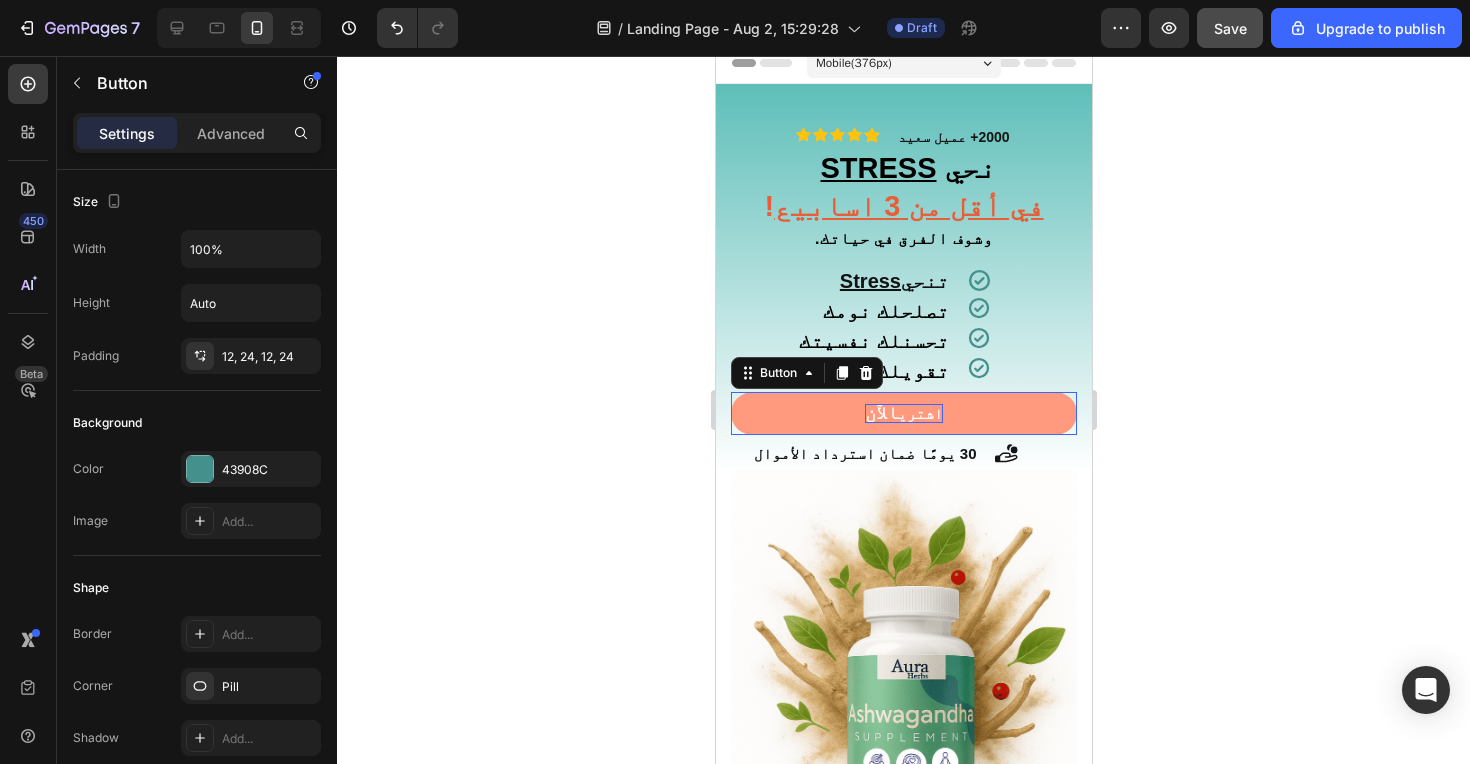 click on "اشتري" at bounding box center (919, 413) 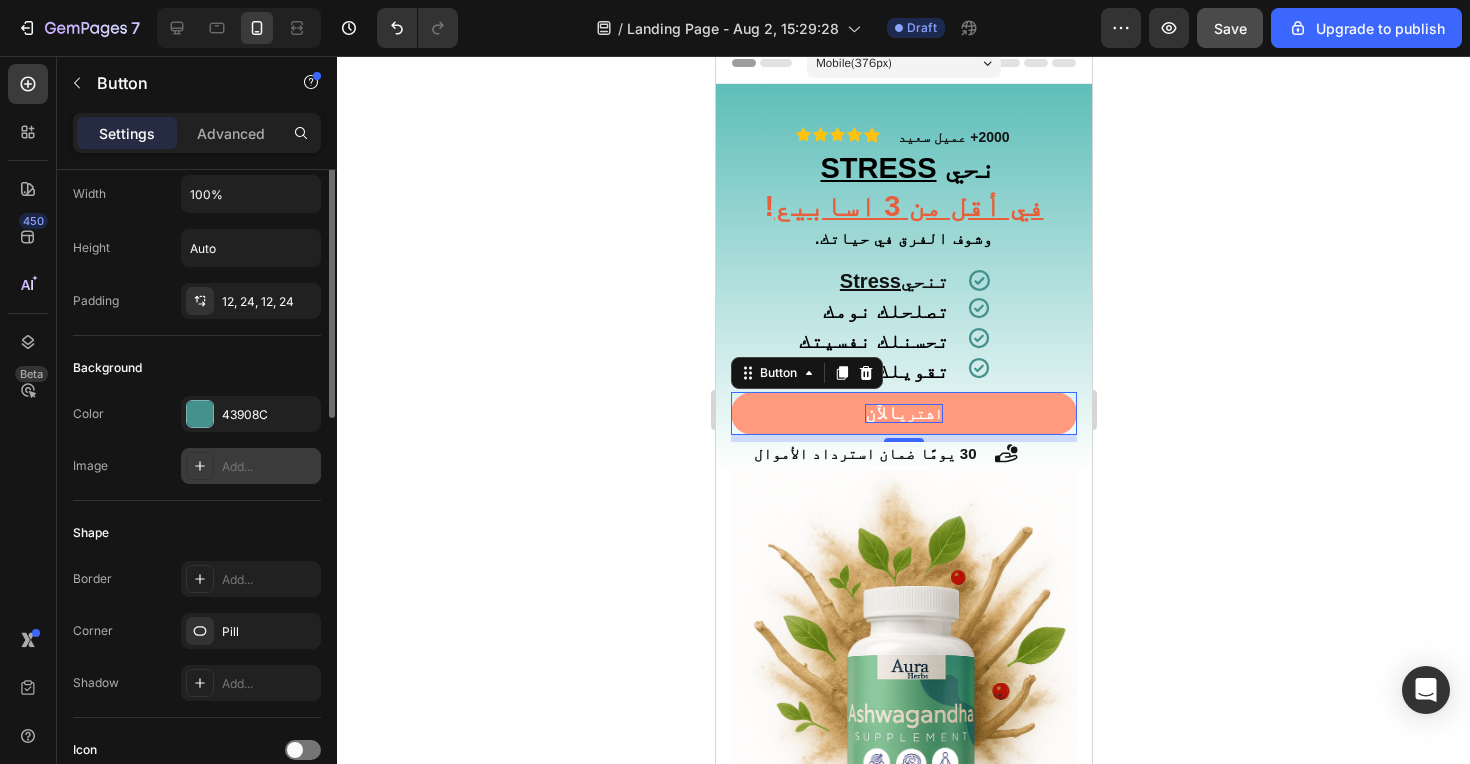 scroll, scrollTop: 0, scrollLeft: 0, axis: both 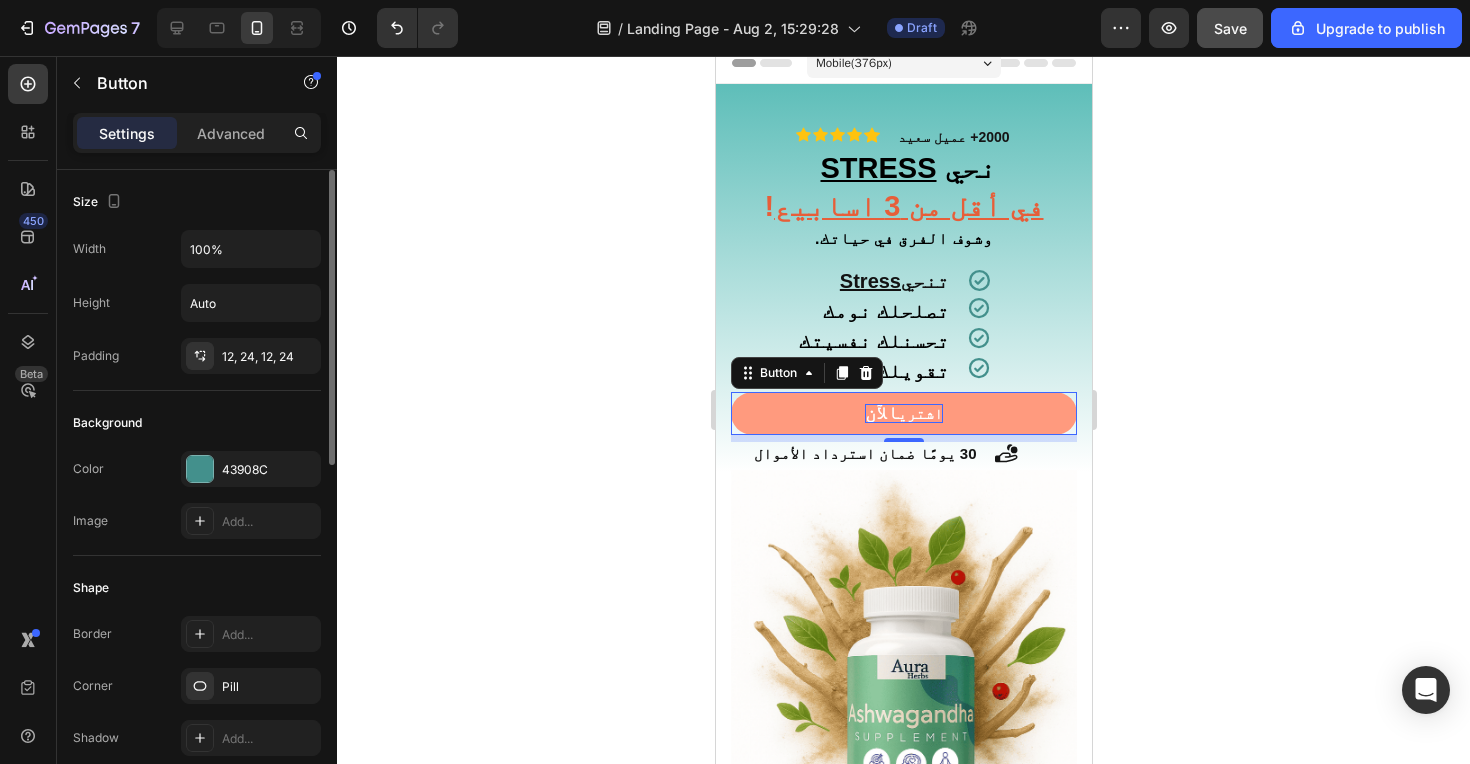 click 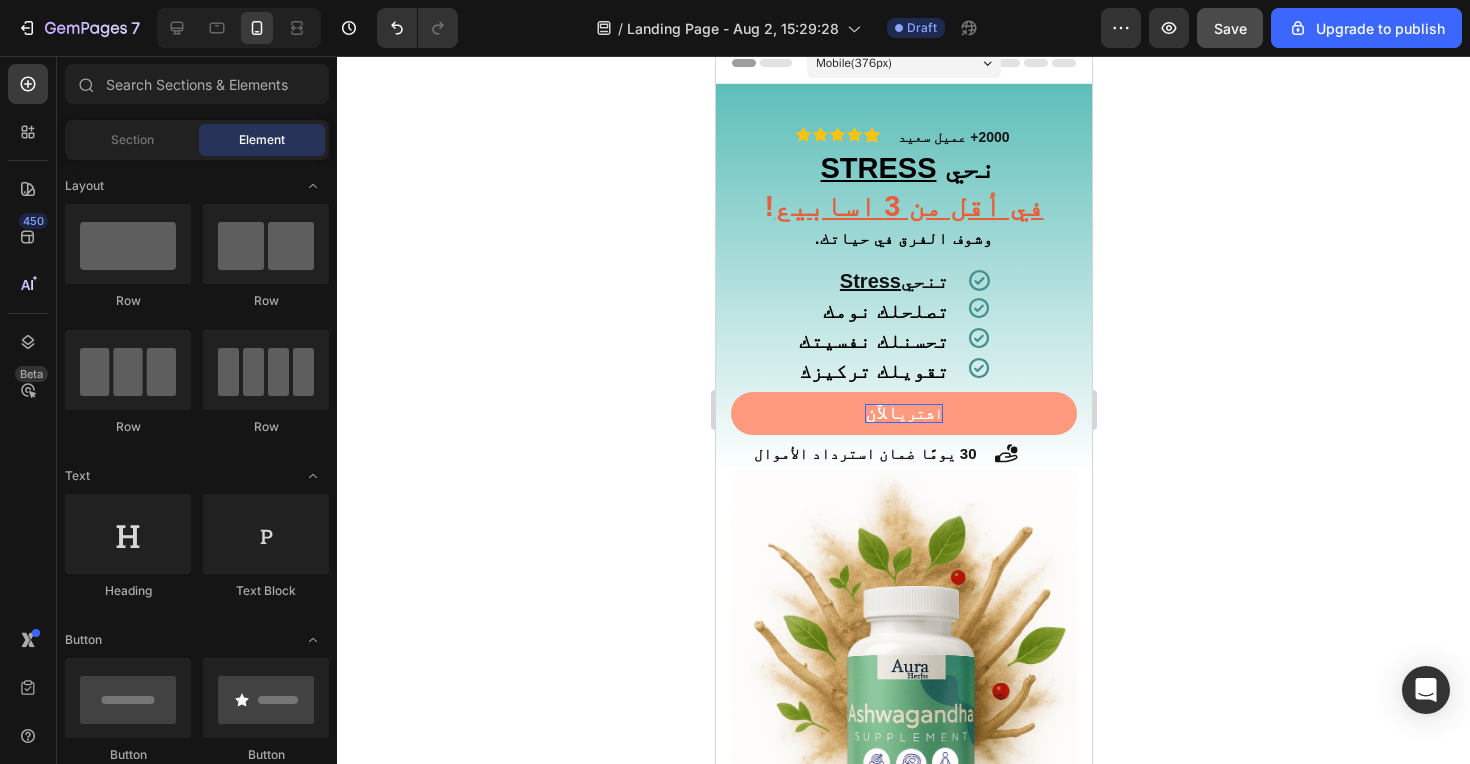 click 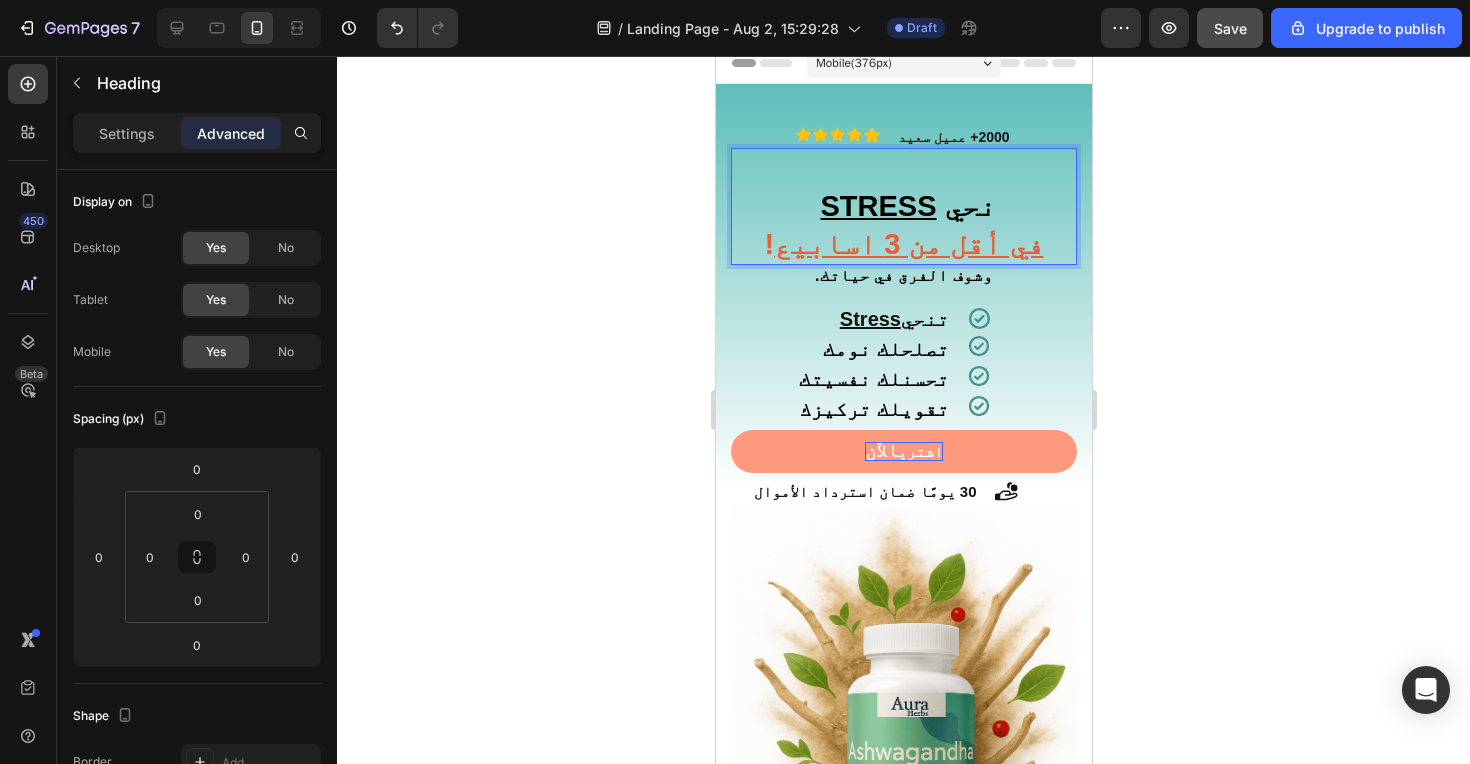 click on "⁠⁠⁠⁠⁠⁠⁠ ‫نحي   STRESS   ! في أقل من 3 اسابيع‬" at bounding box center [903, 206] 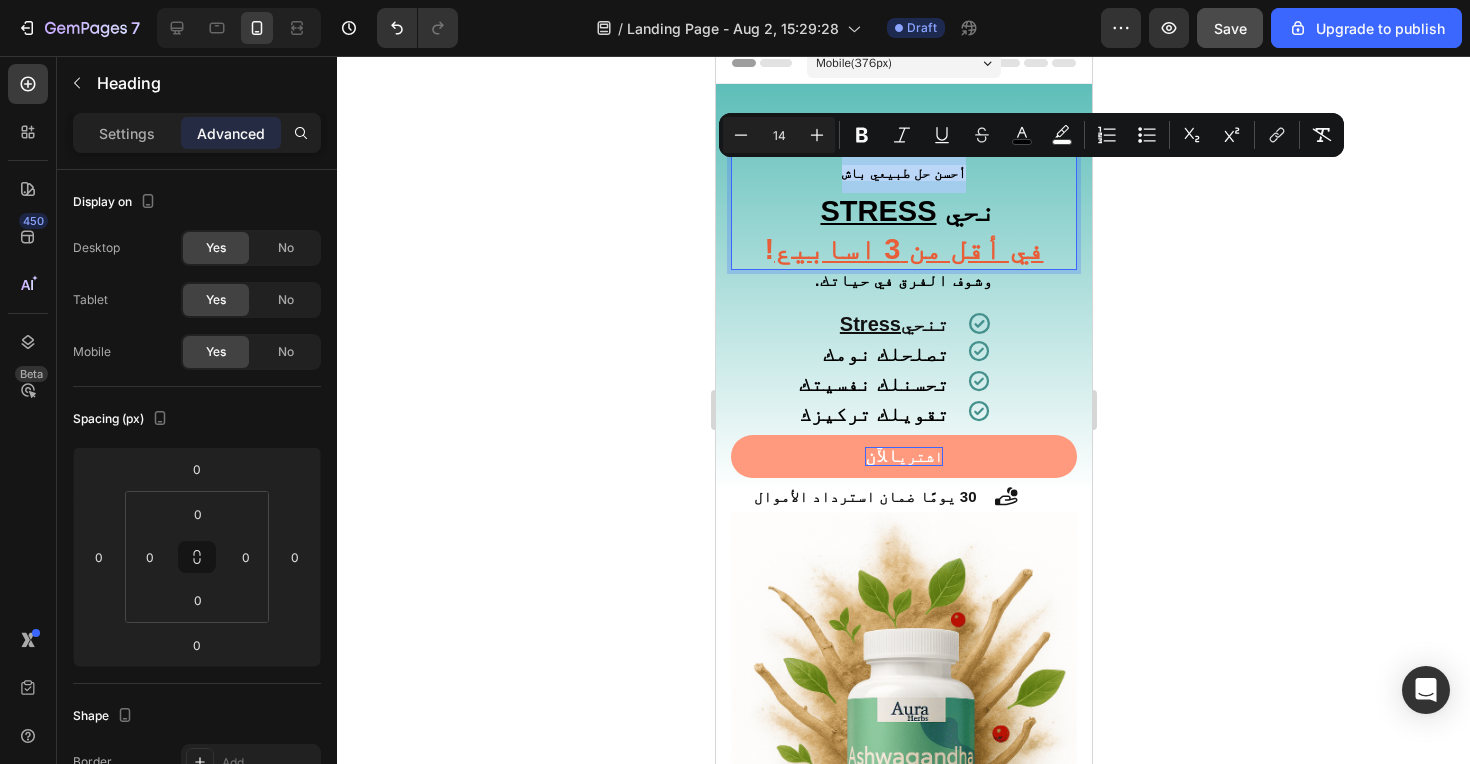 drag, startPoint x: 969, startPoint y: 172, endPoint x: 802, endPoint y: 170, distance: 167.01198 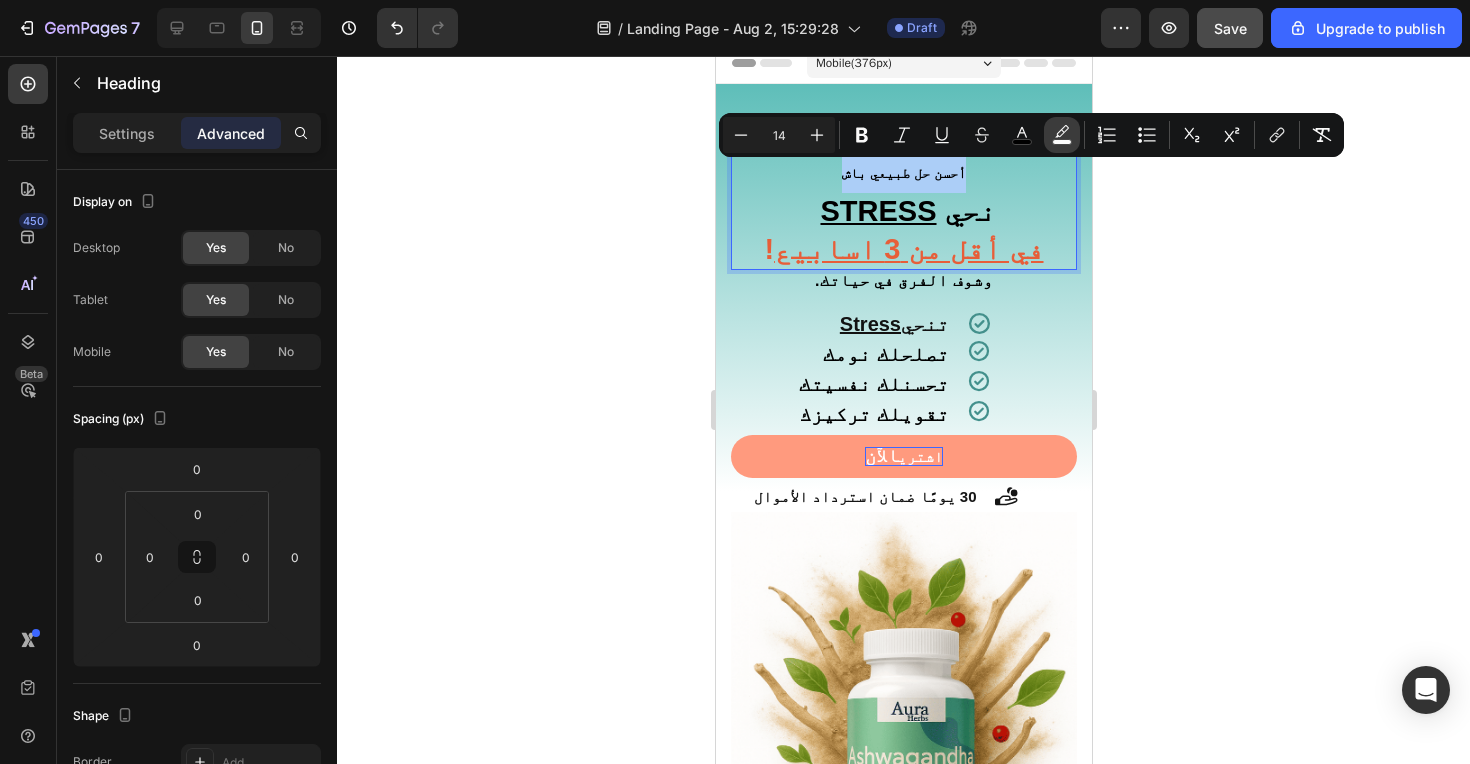 click 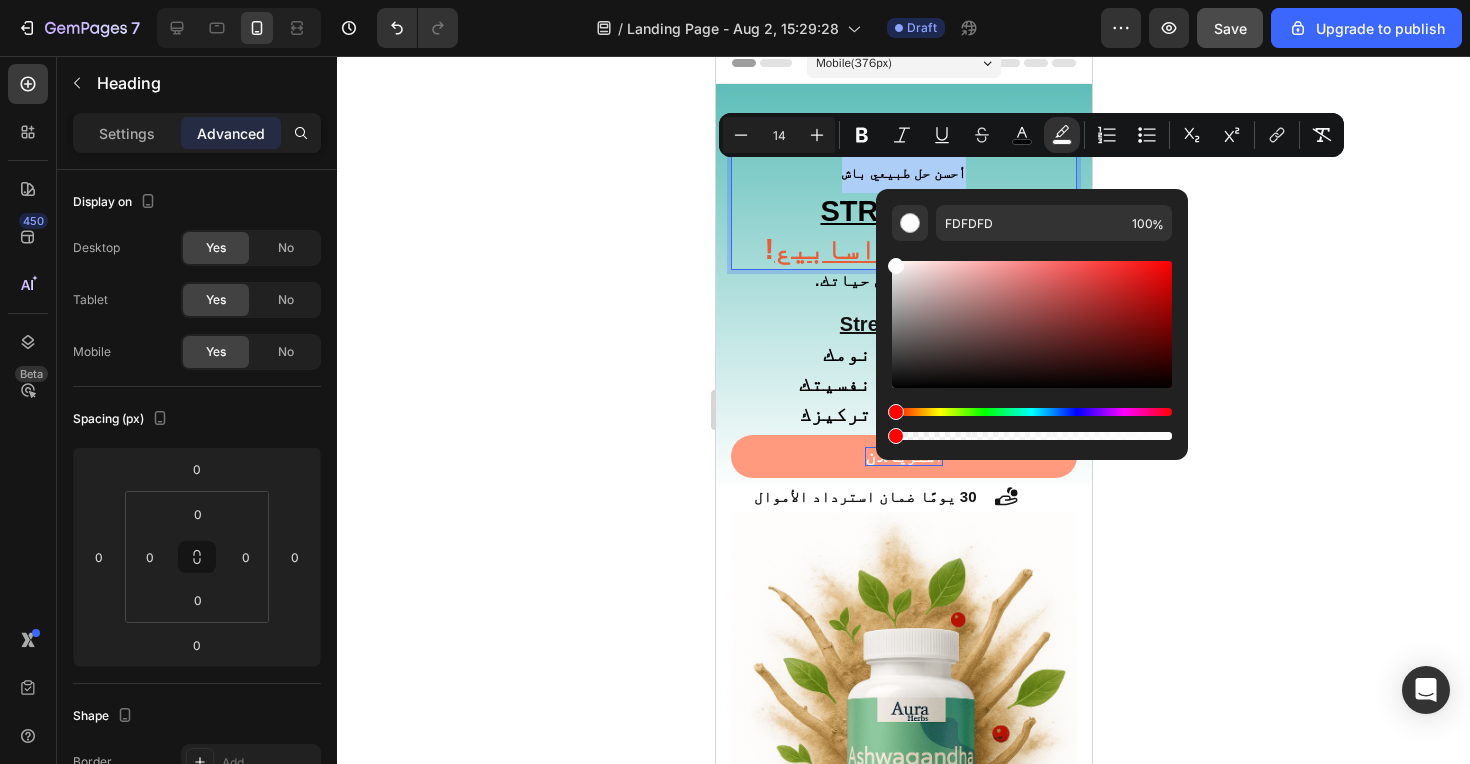 drag, startPoint x: 1168, startPoint y: 439, endPoint x: 832, endPoint y: 436, distance: 336.0134 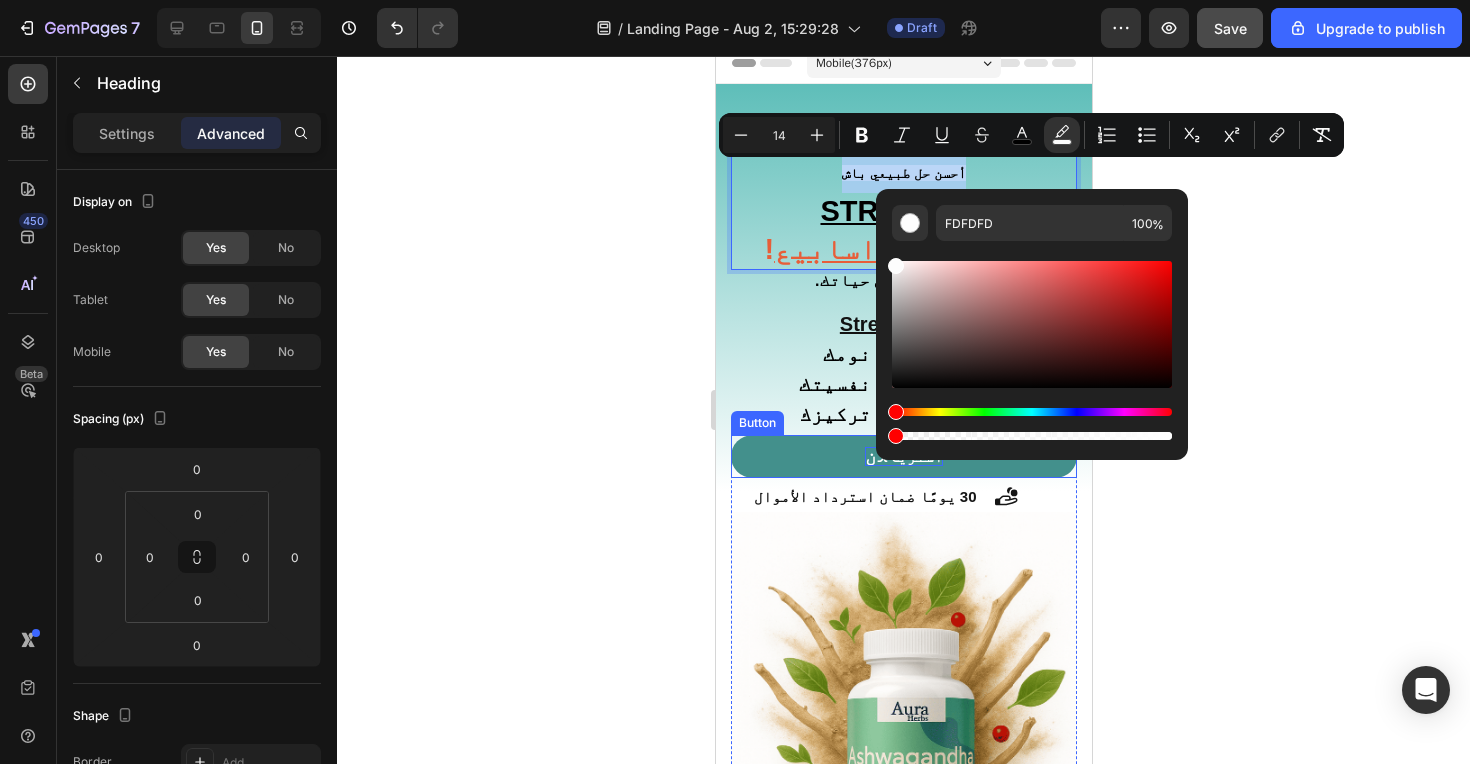 type on "0" 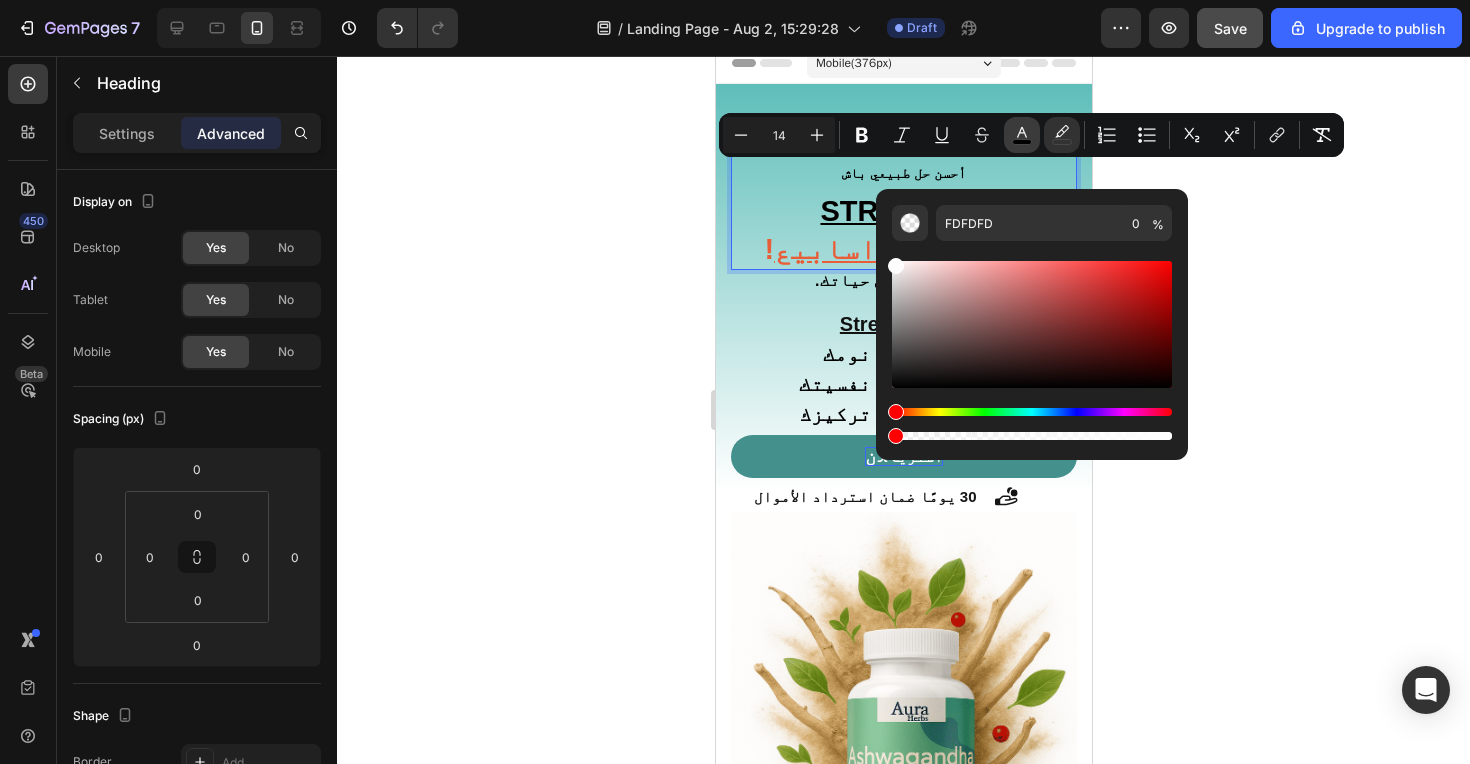 click 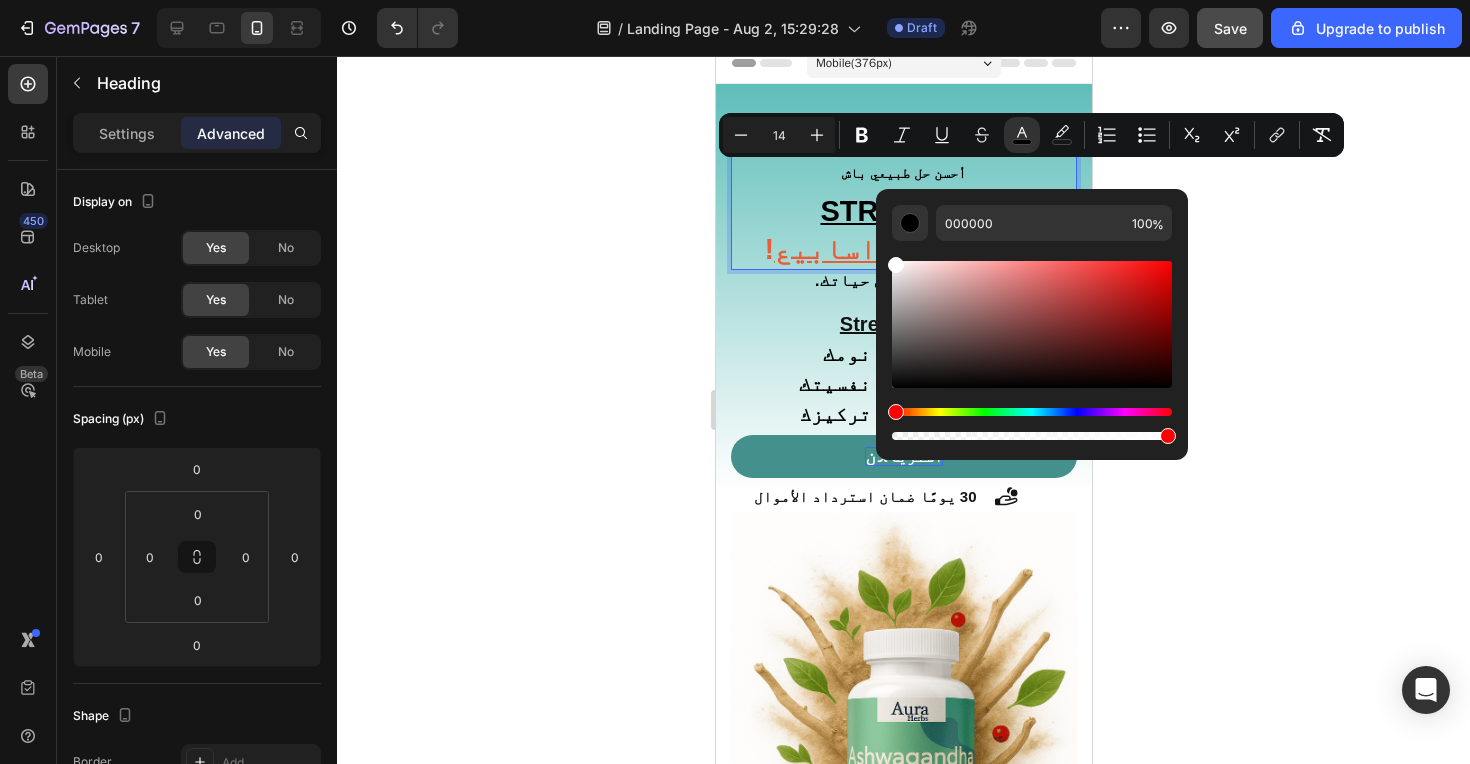 drag, startPoint x: 919, startPoint y: 365, endPoint x: 877, endPoint y: 238, distance: 133.76472 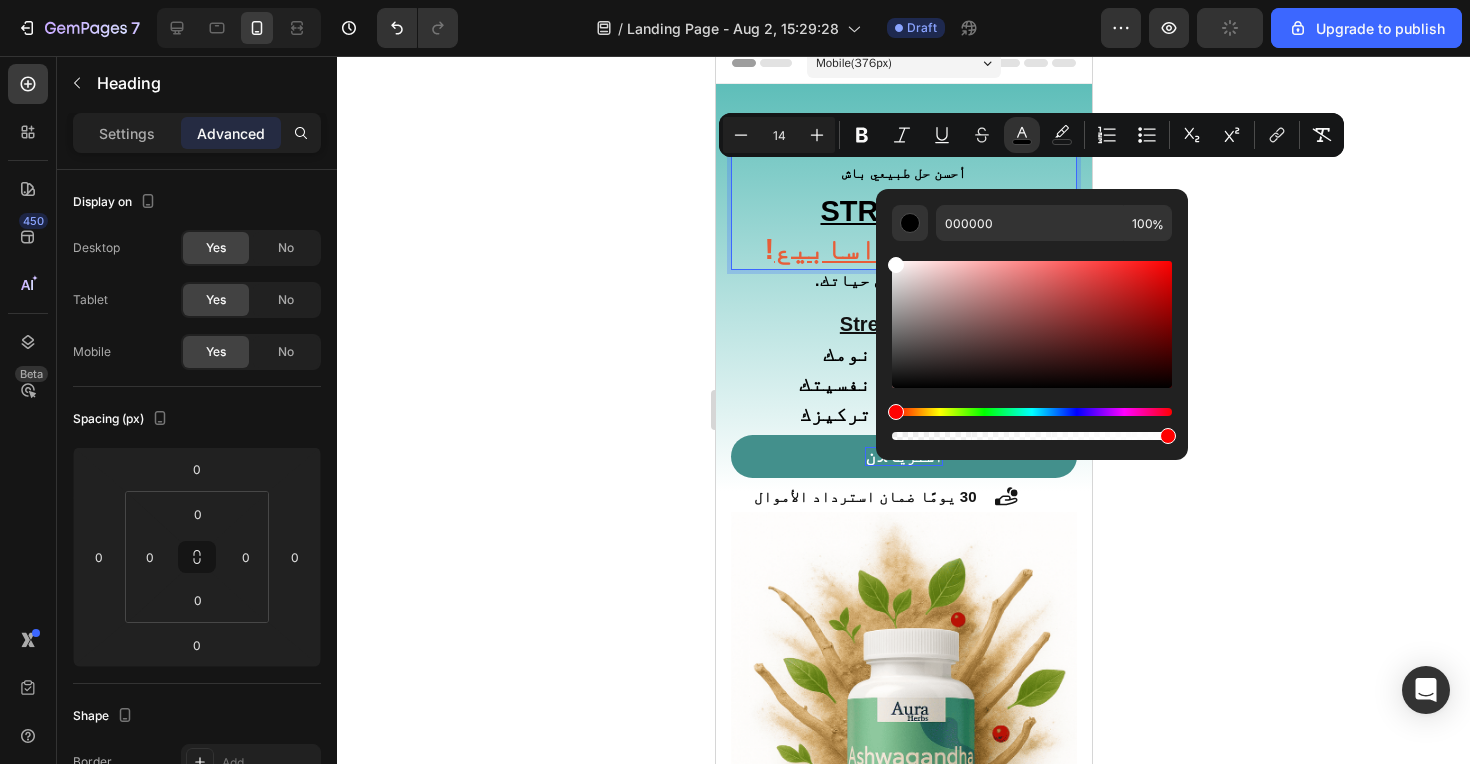 type on "FFFFFF" 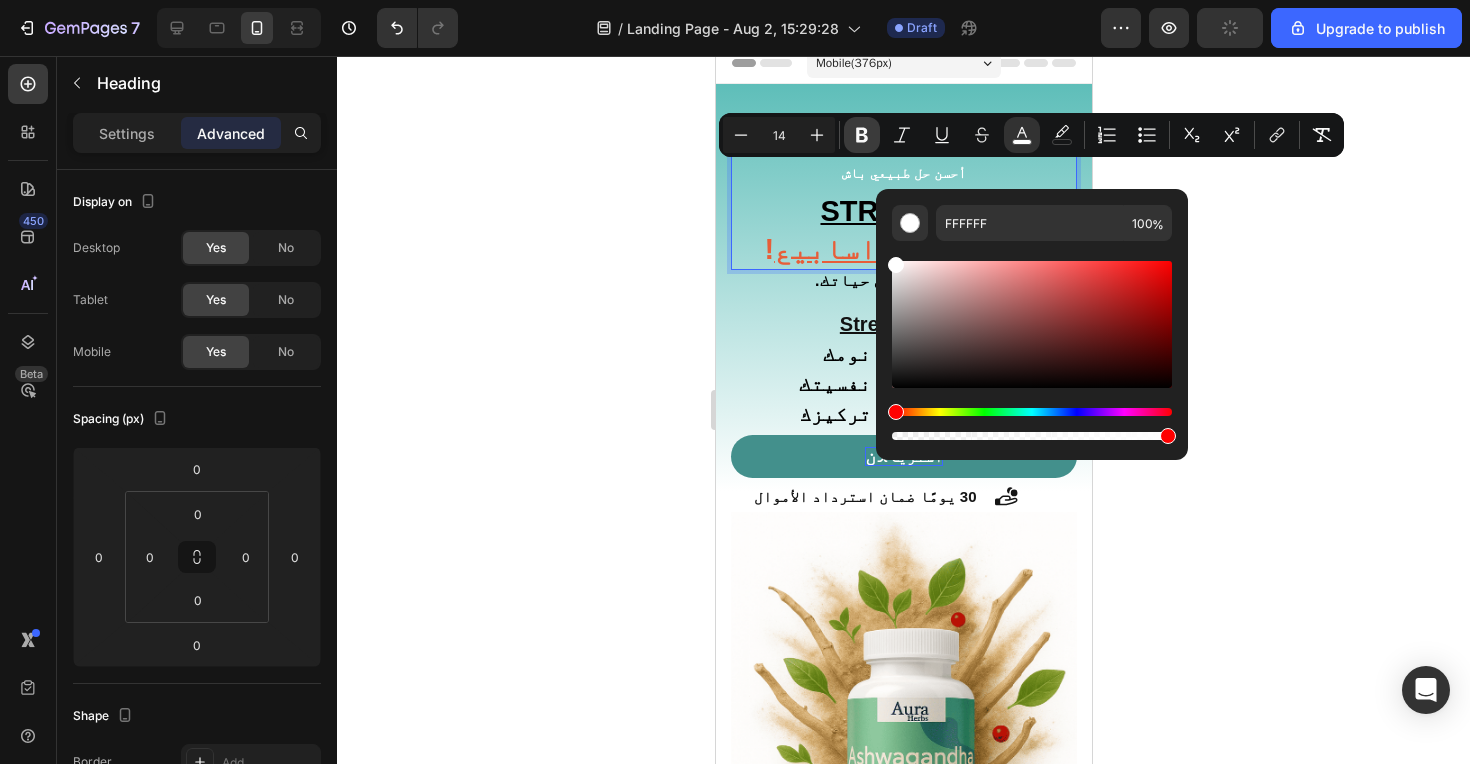 click 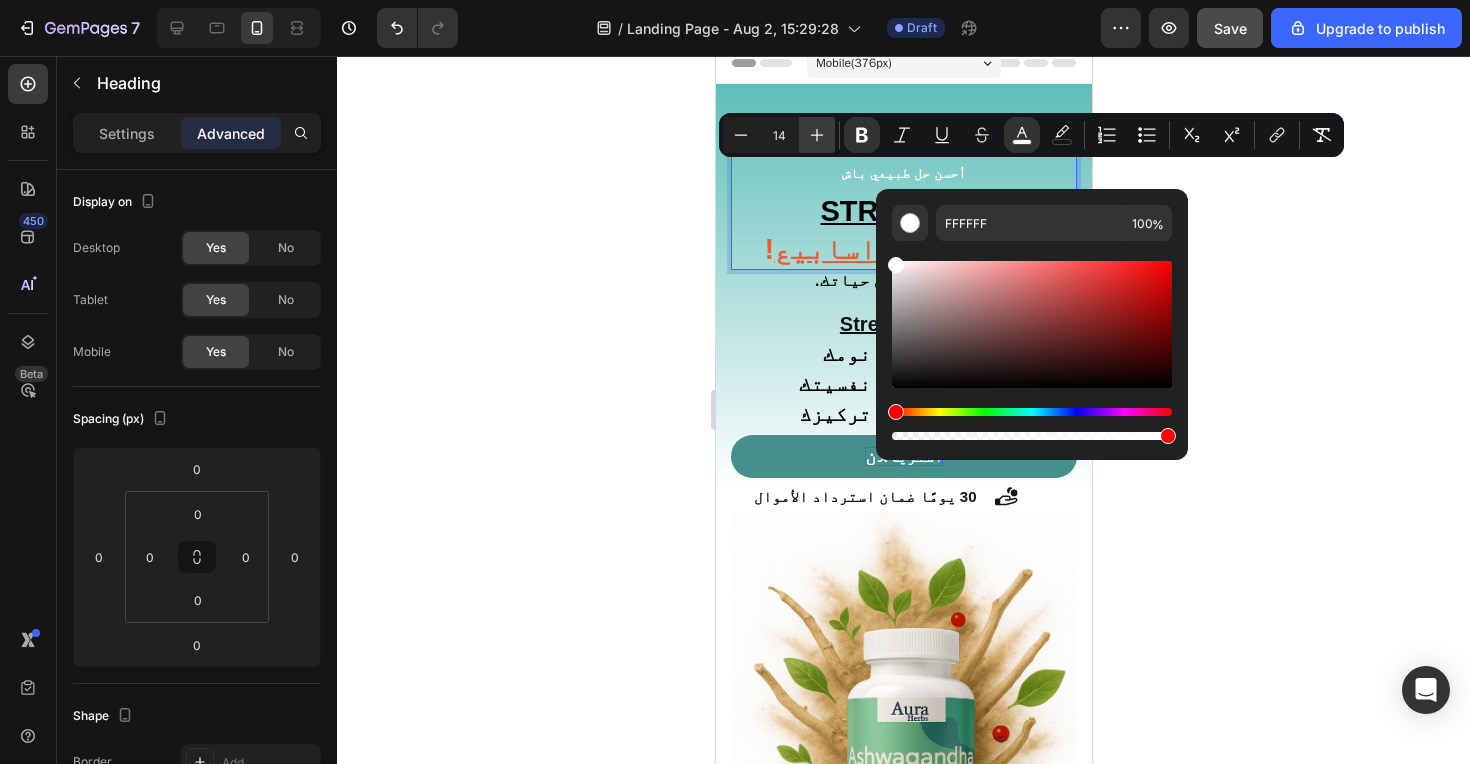 click on "Plus" at bounding box center [817, 135] 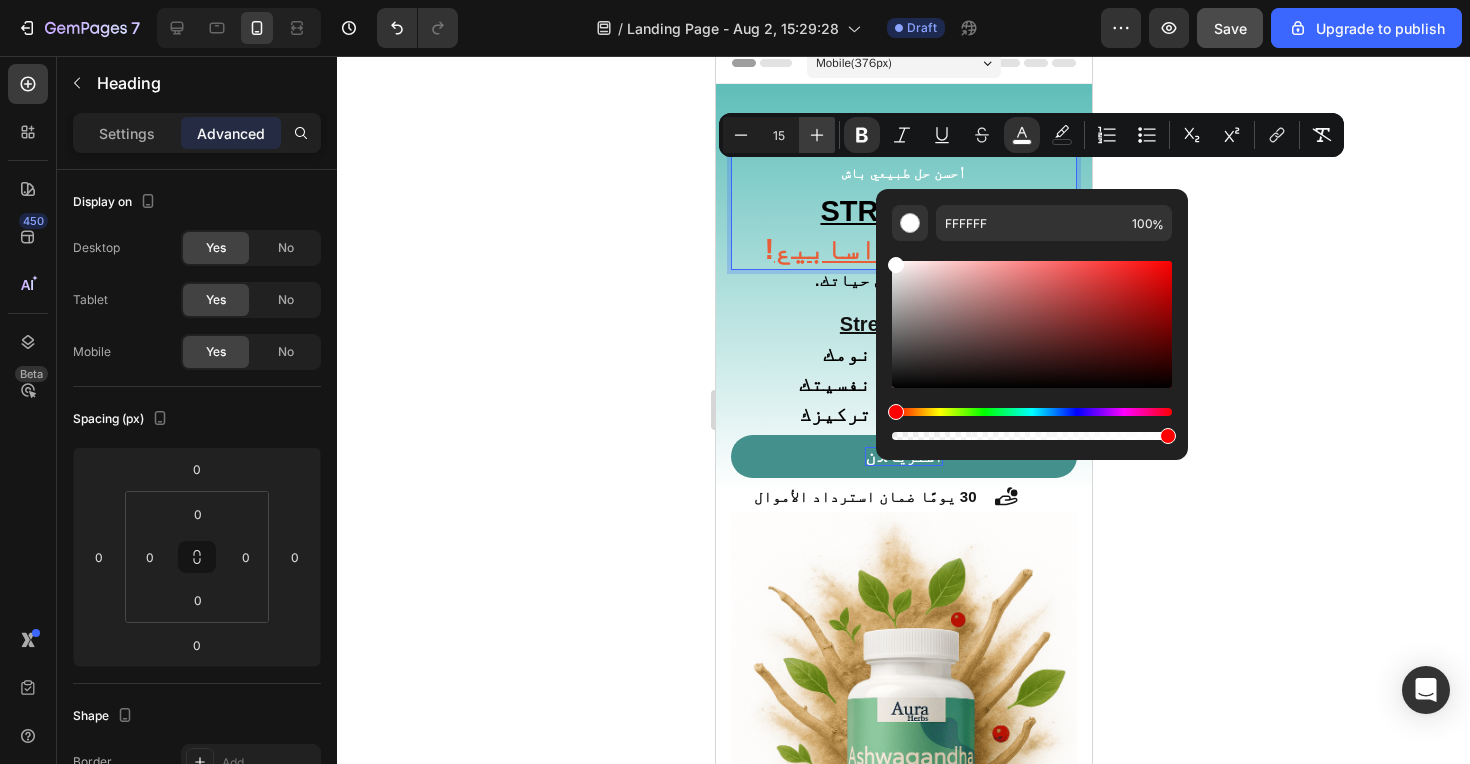 click on "Plus" at bounding box center [817, 135] 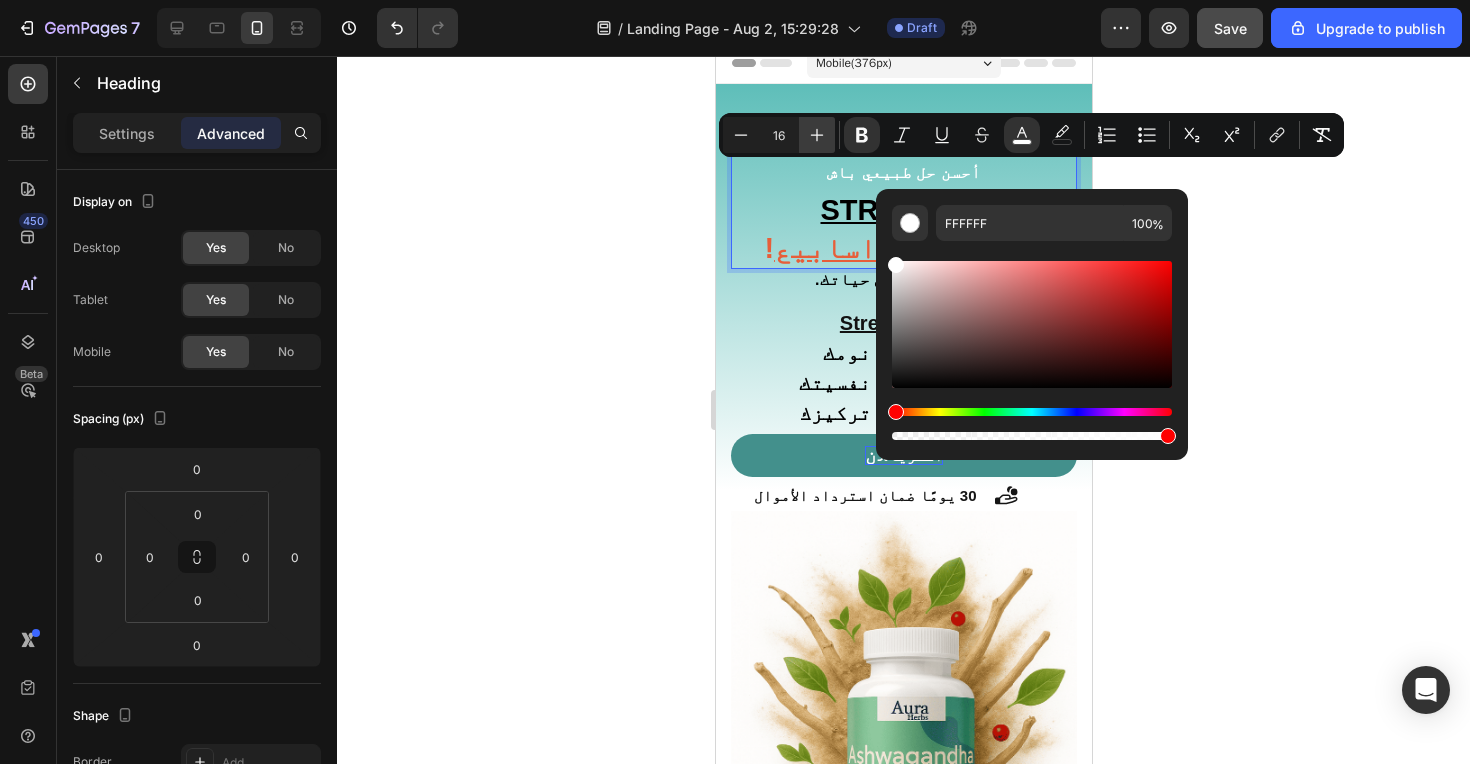 click on "Plus" at bounding box center [817, 135] 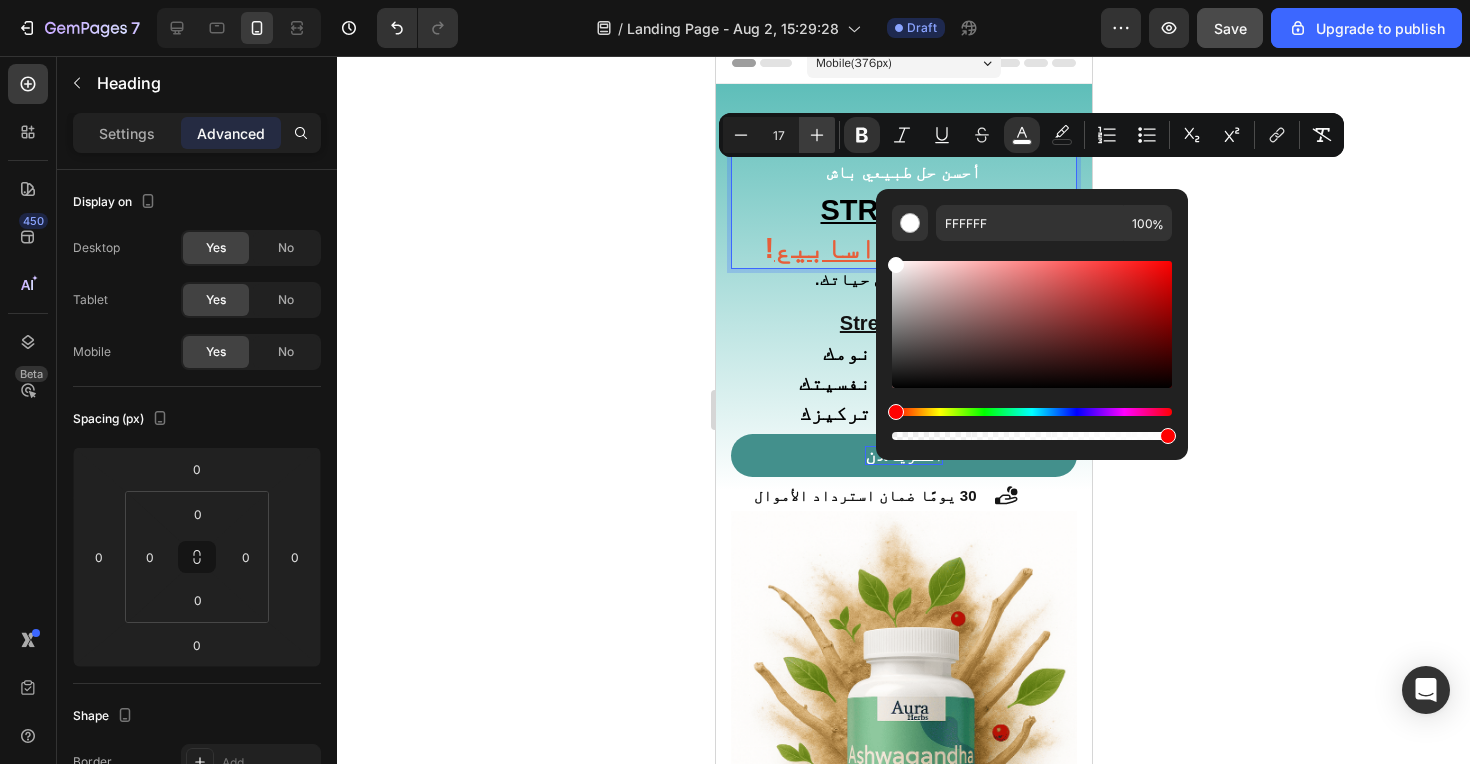 click on "Plus" at bounding box center (817, 135) 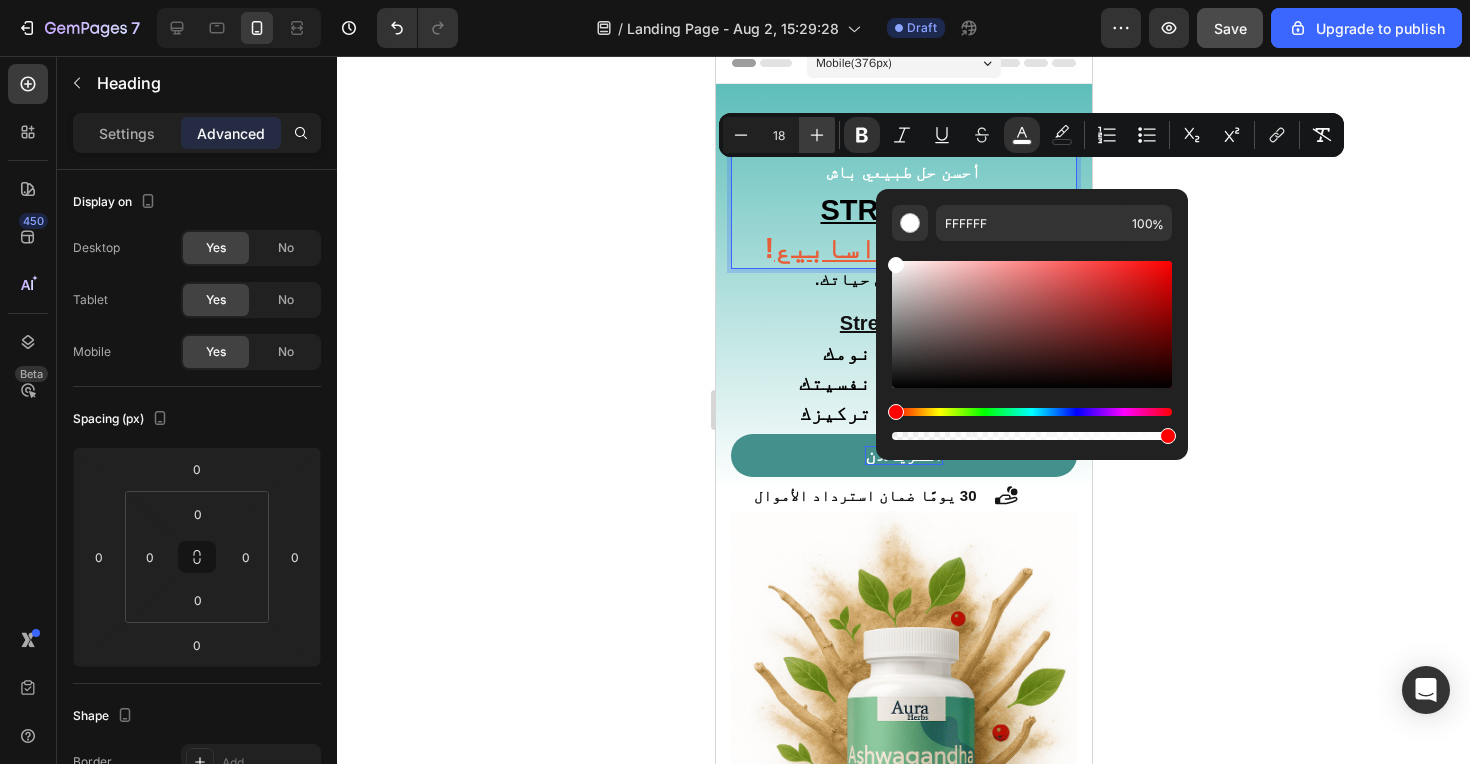 click on "Plus" at bounding box center [817, 135] 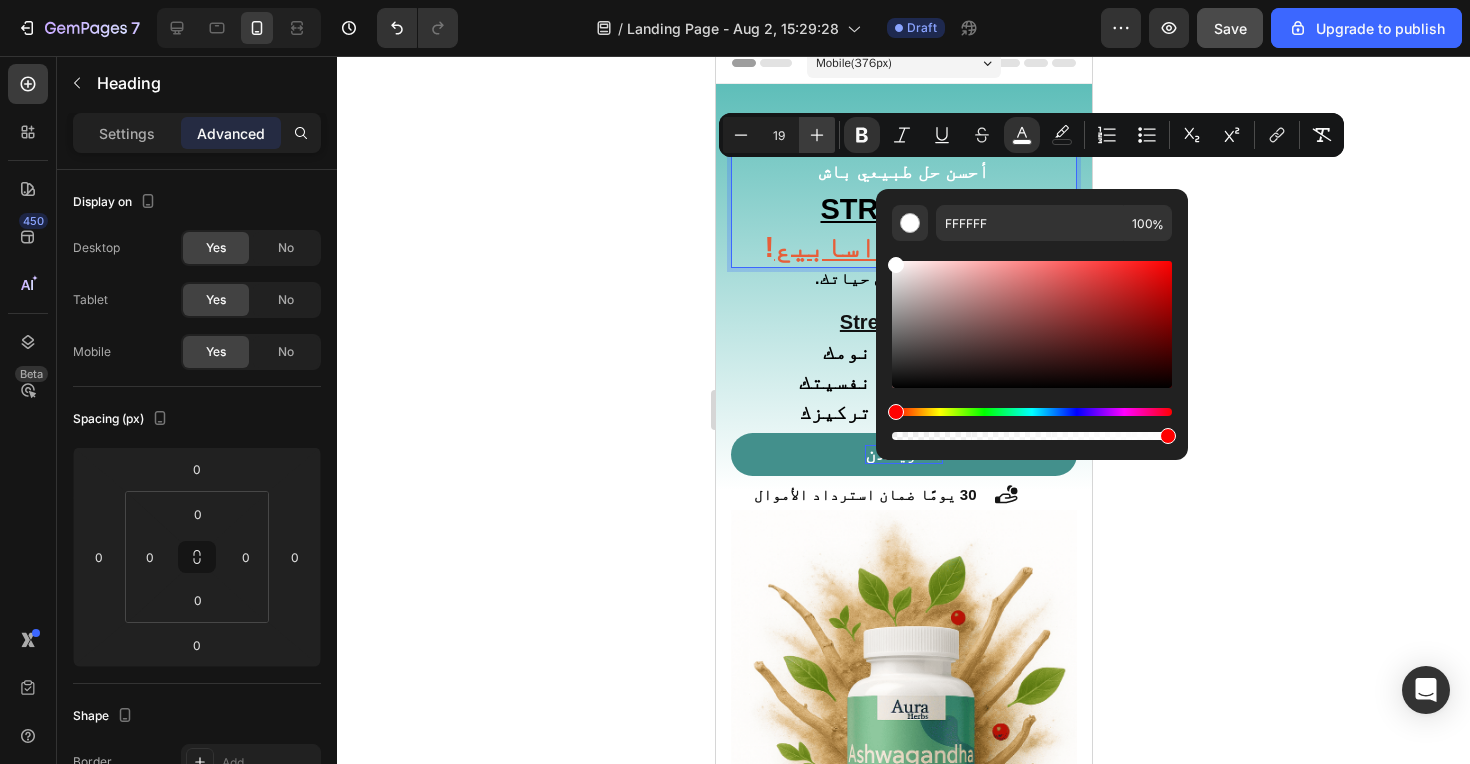 click on "Plus" at bounding box center (817, 135) 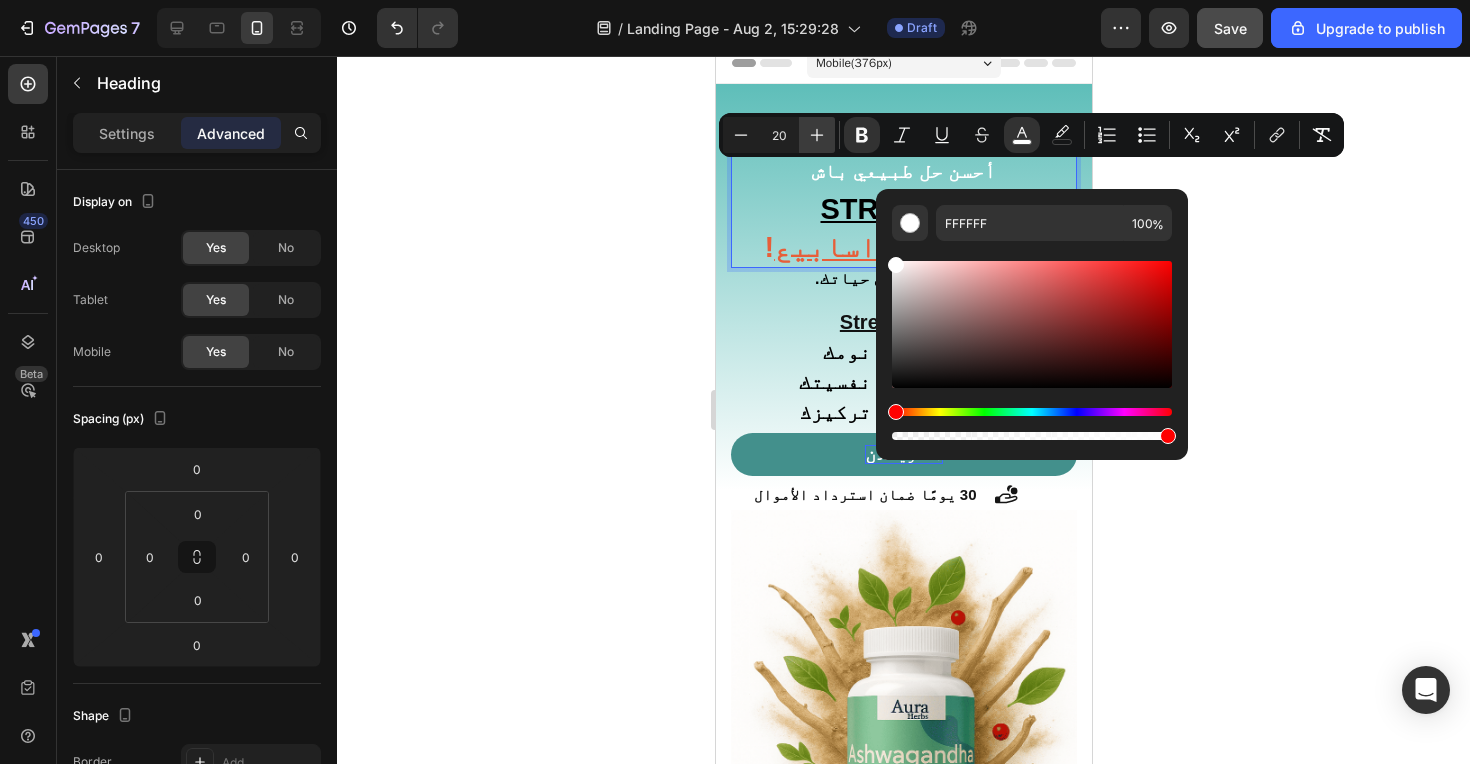 click on "Plus" at bounding box center (817, 135) 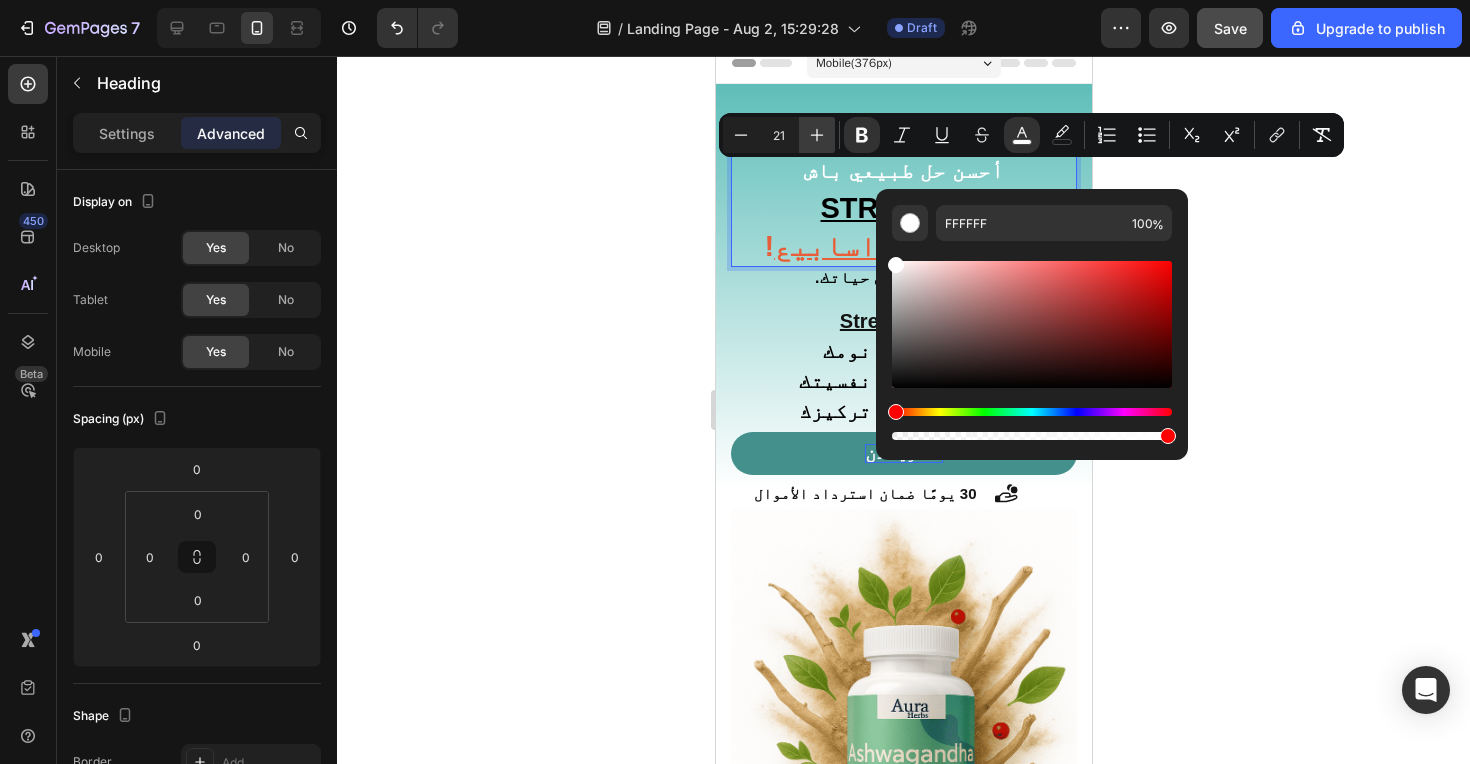 click on "Plus" at bounding box center (817, 135) 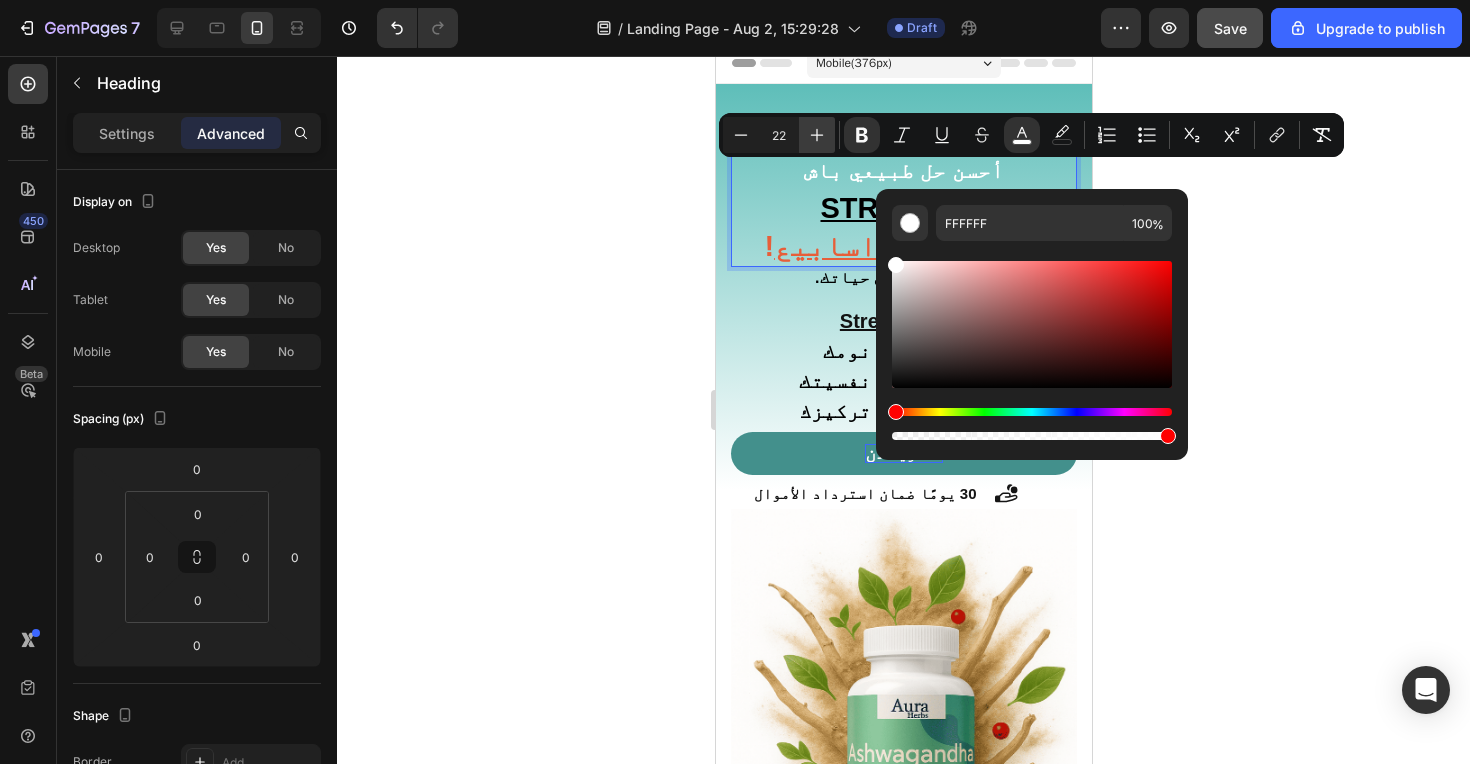 click on "Plus" at bounding box center (817, 135) 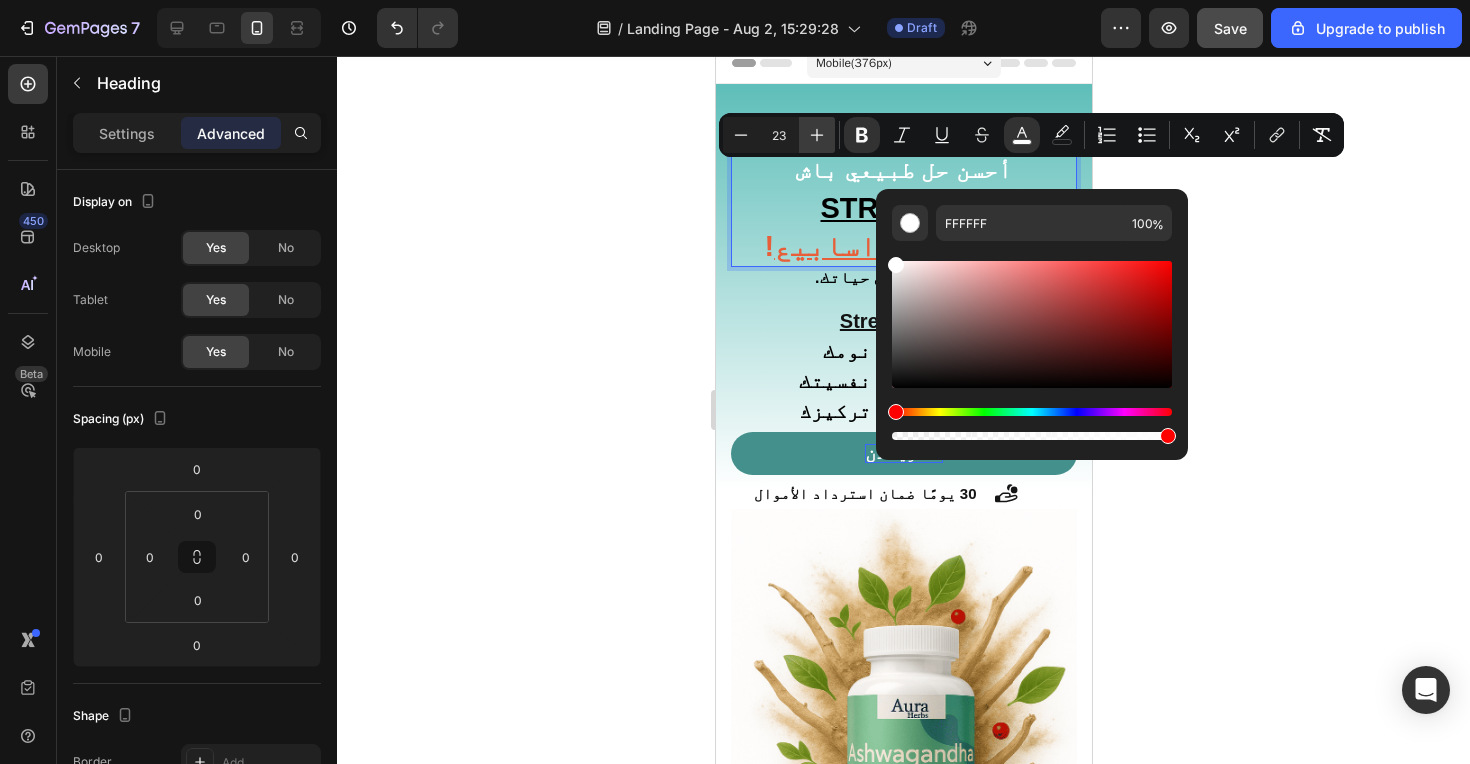 click on "Plus" at bounding box center [817, 135] 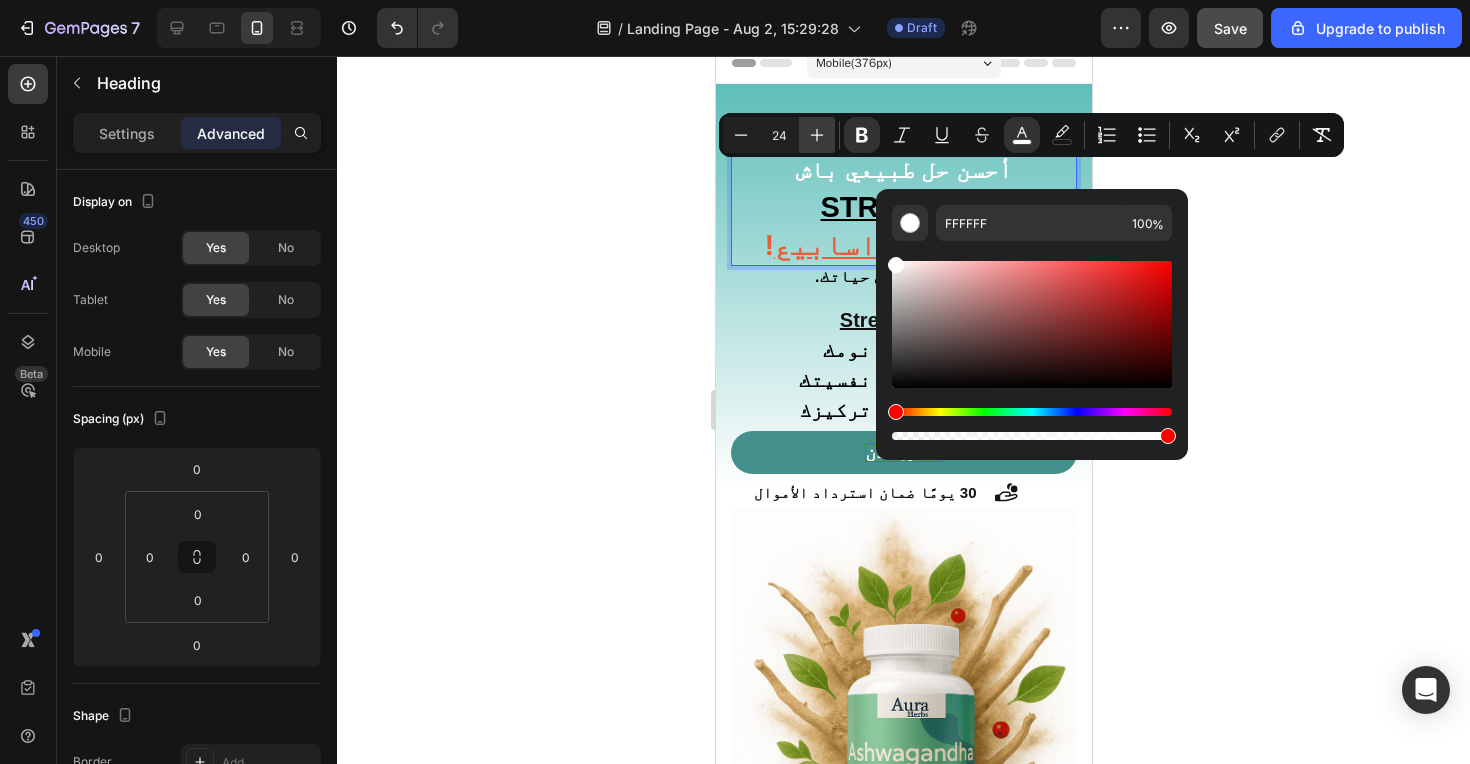 click on "Plus" at bounding box center [817, 135] 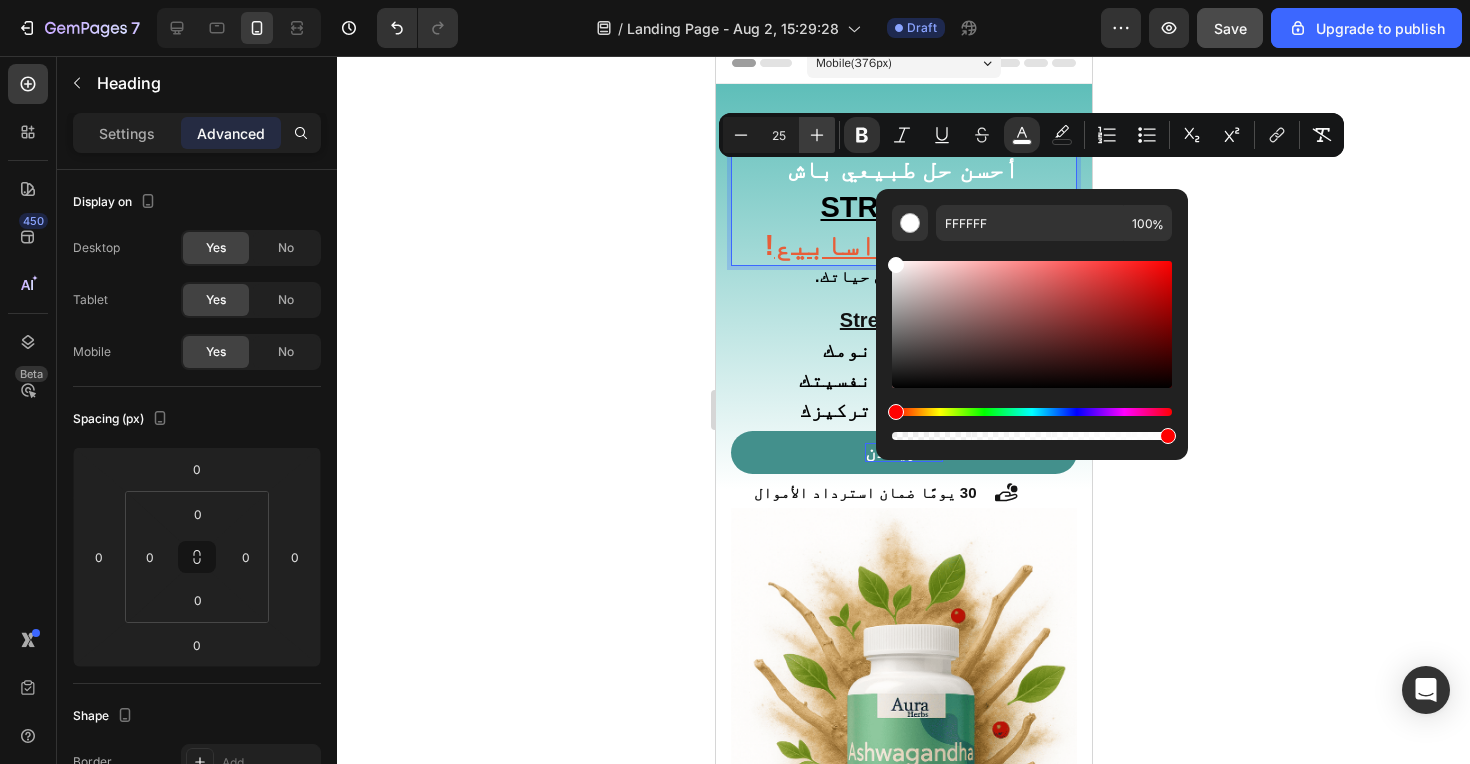 click on "Plus" at bounding box center [817, 135] 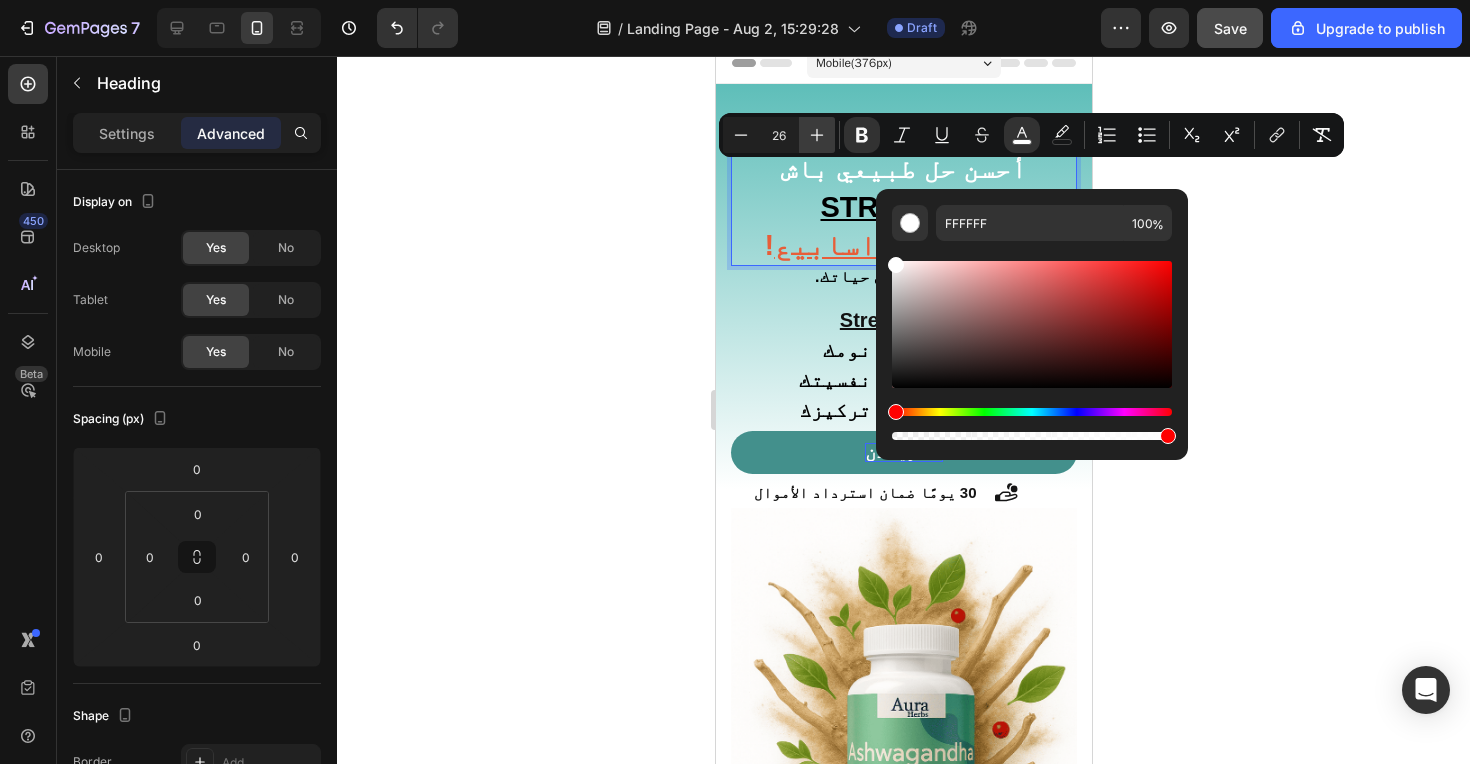 click on "Plus" at bounding box center (817, 135) 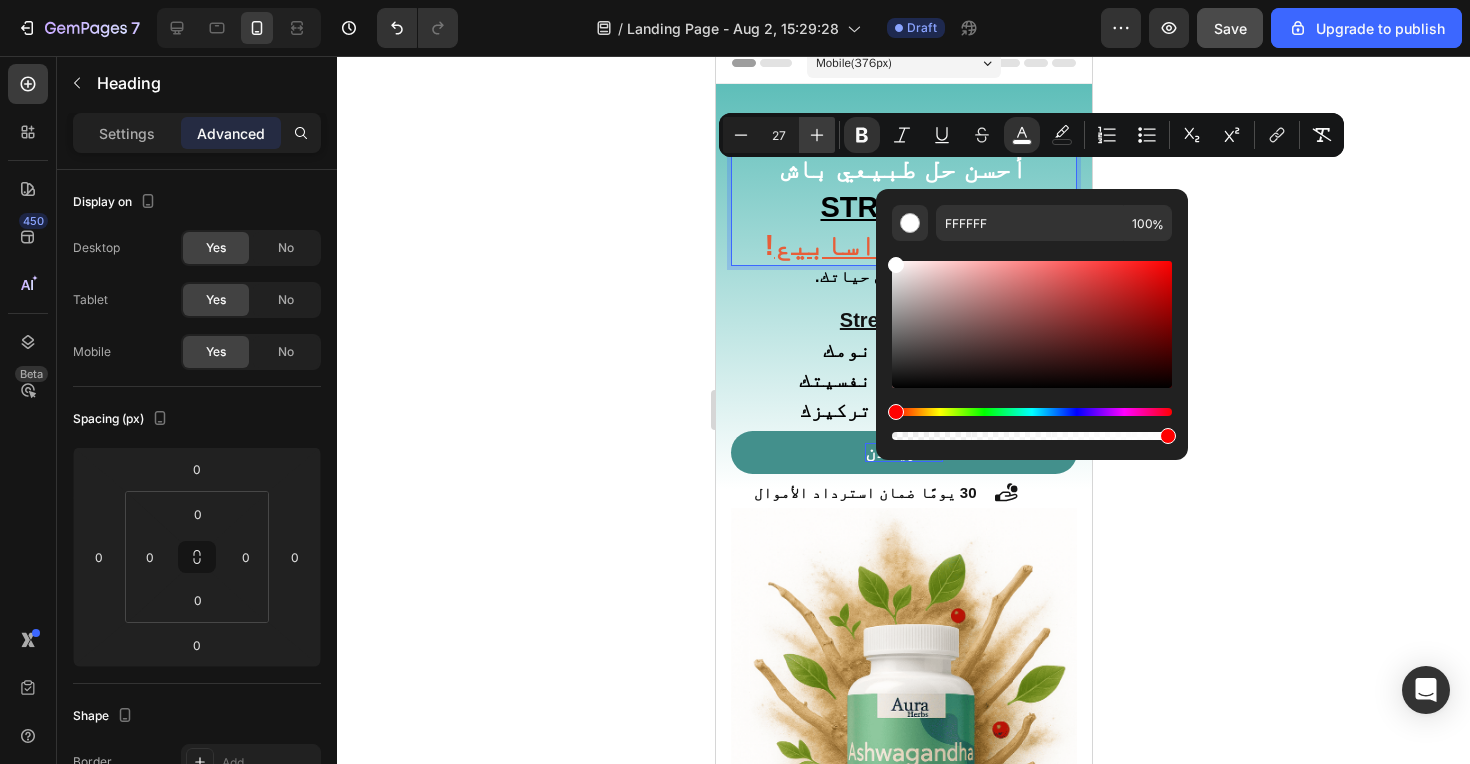 click on "Plus" at bounding box center [817, 135] 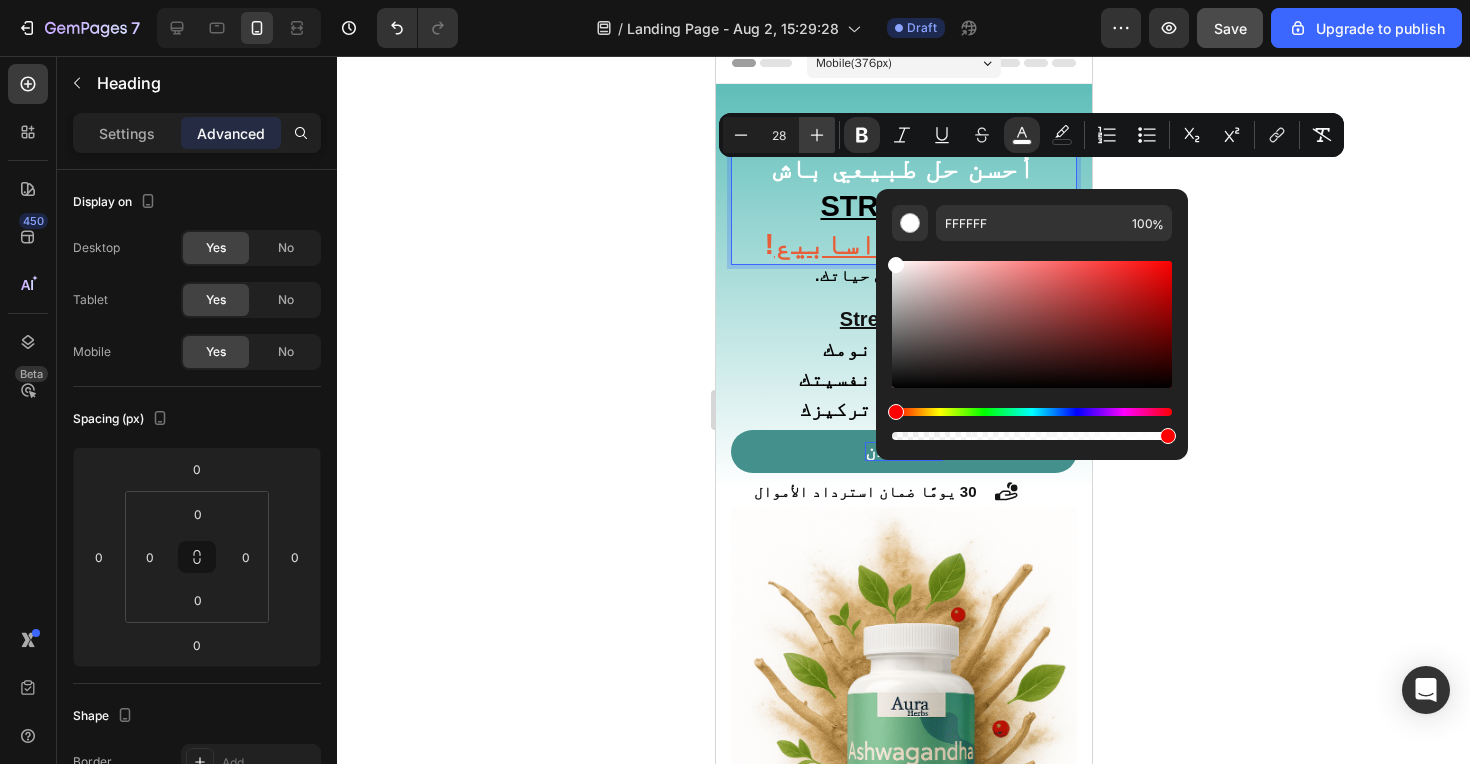 click on "Plus" at bounding box center [817, 135] 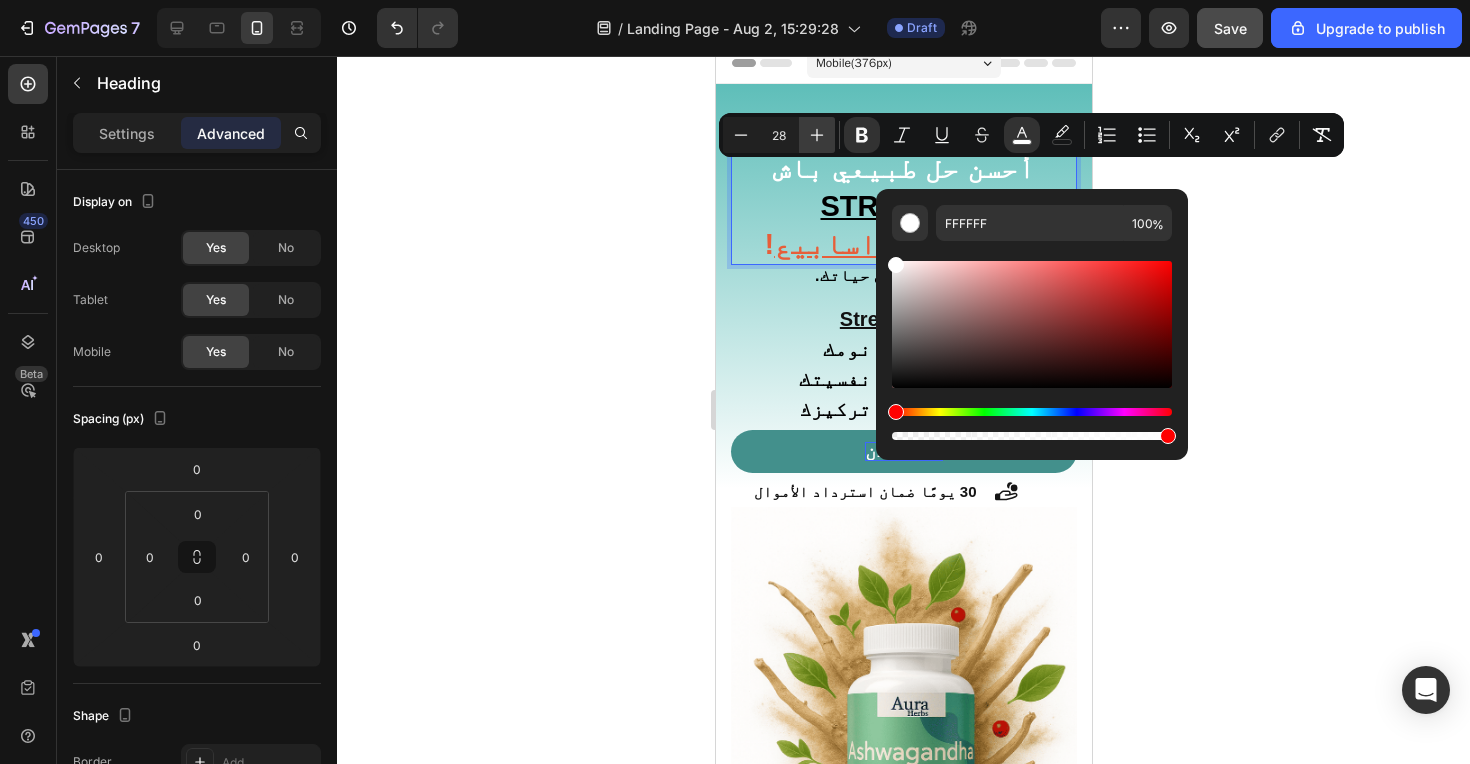 type on "29" 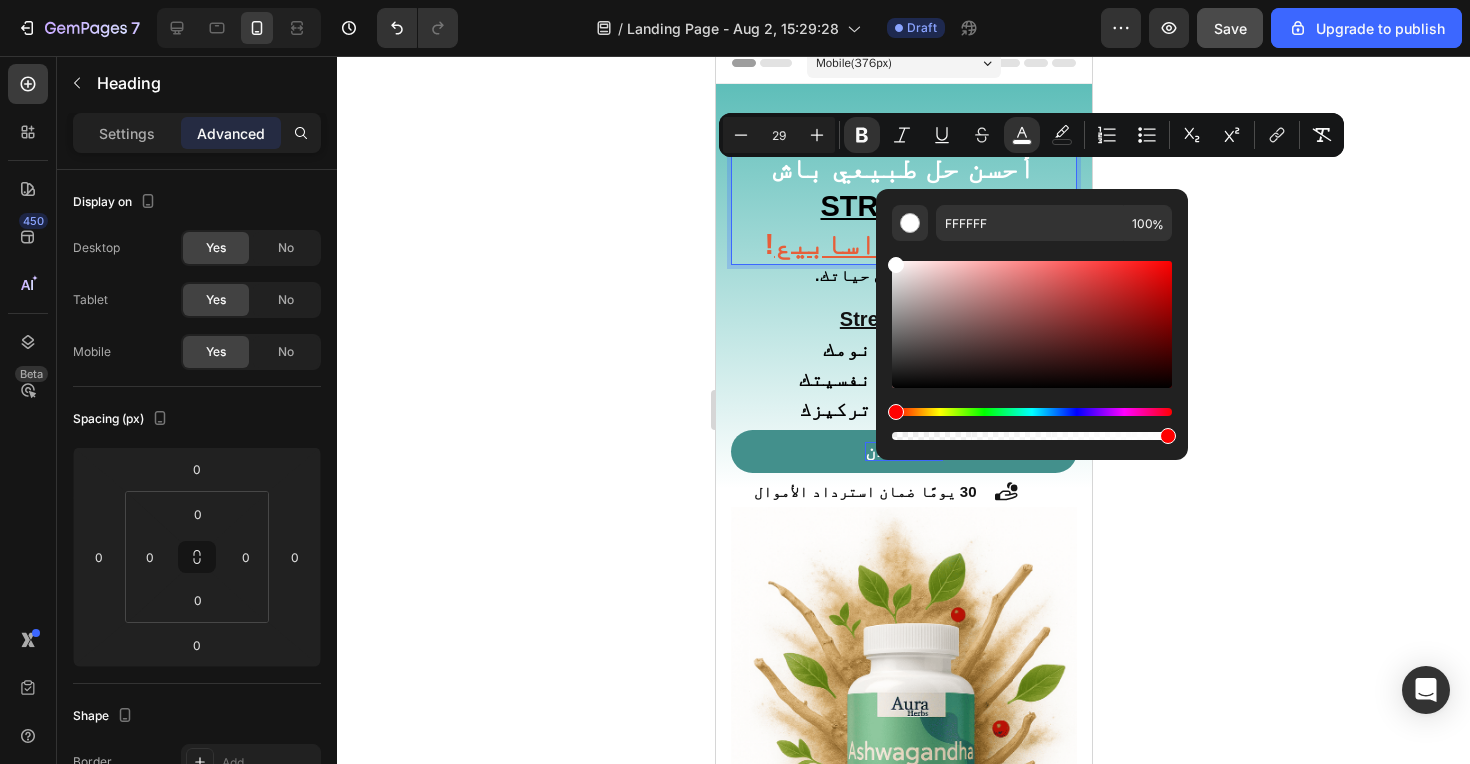 click 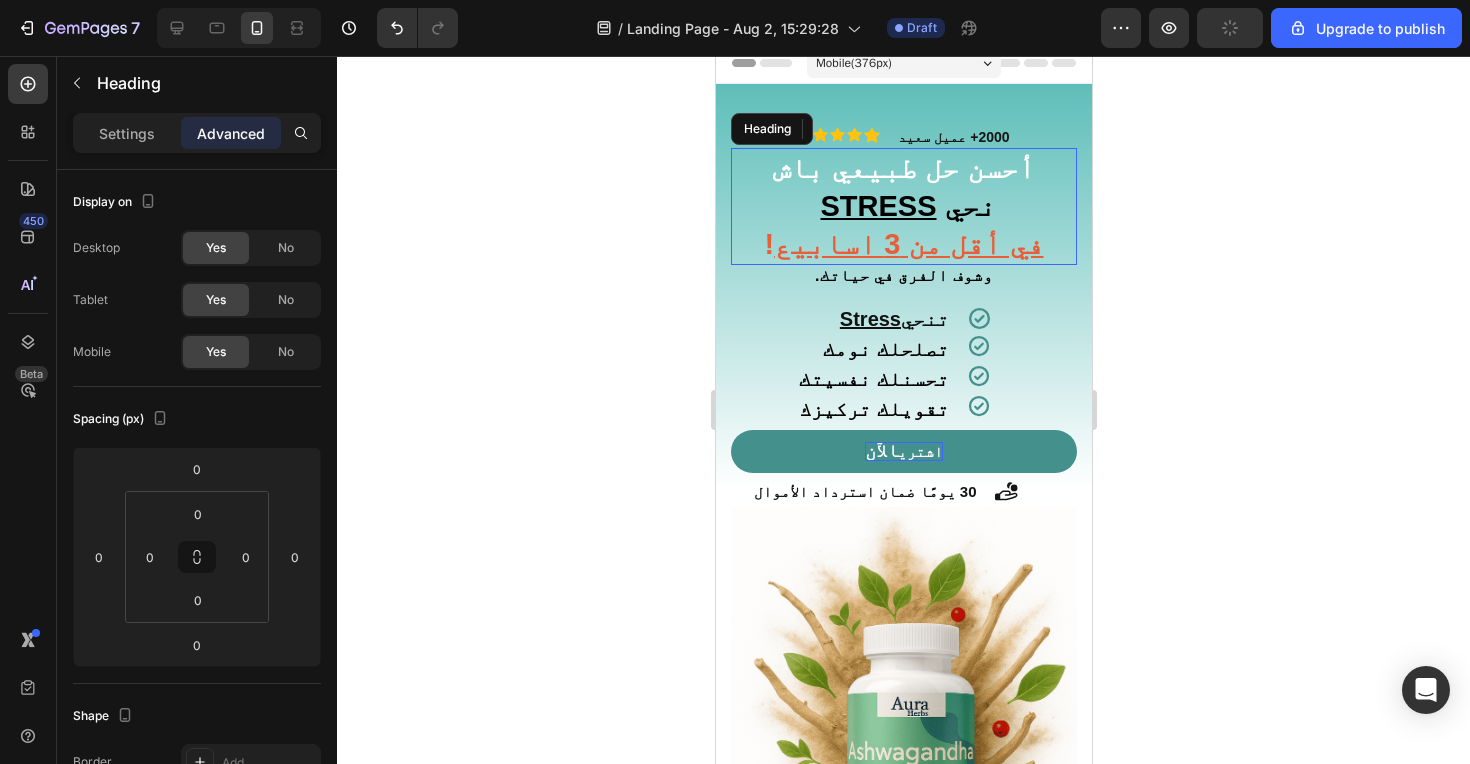 click on "‫نحي" at bounding box center [969, 206] 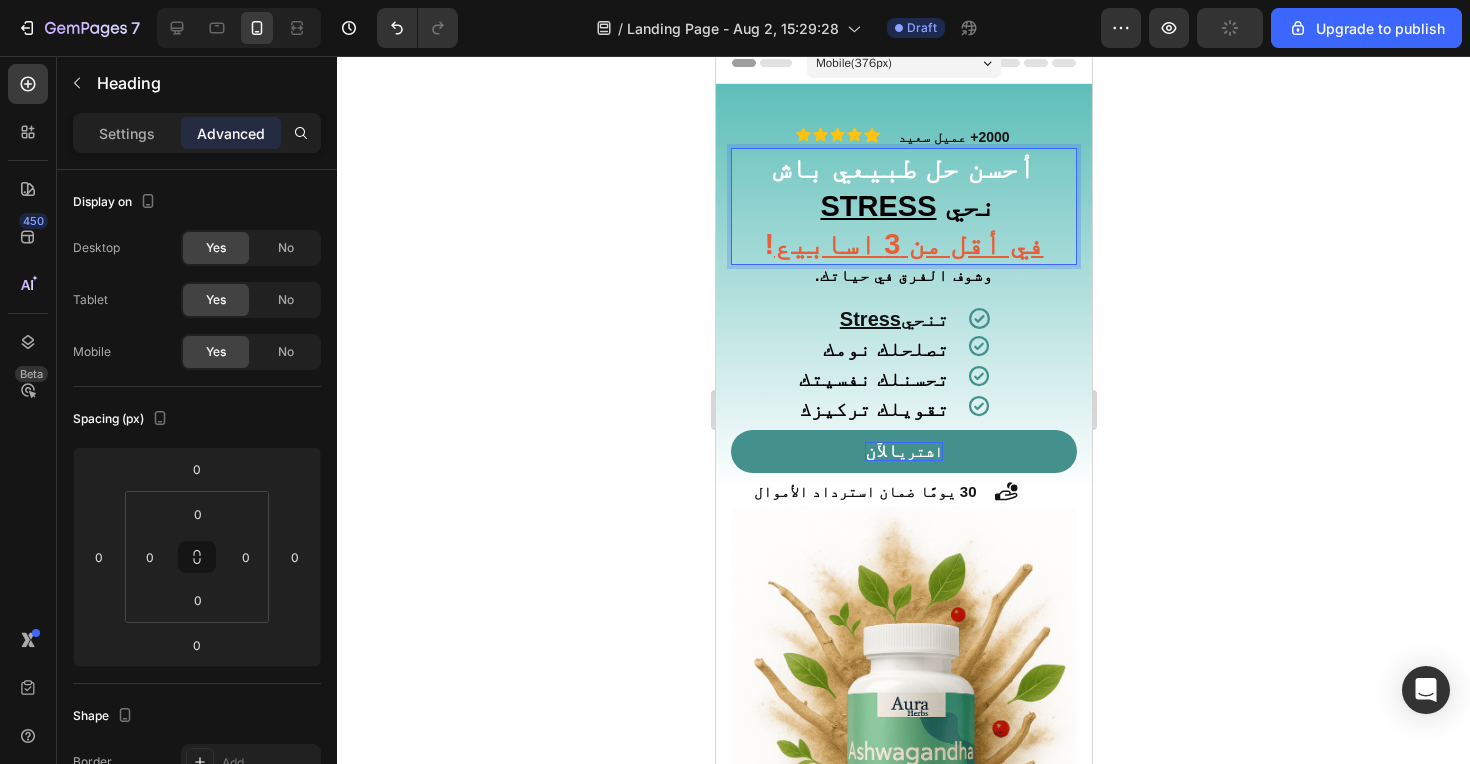 click on "أحسن حل طبيعي باش ‫نحي   STRESS   ! في أقل من 3 اسابيع‬" at bounding box center [903, 206] 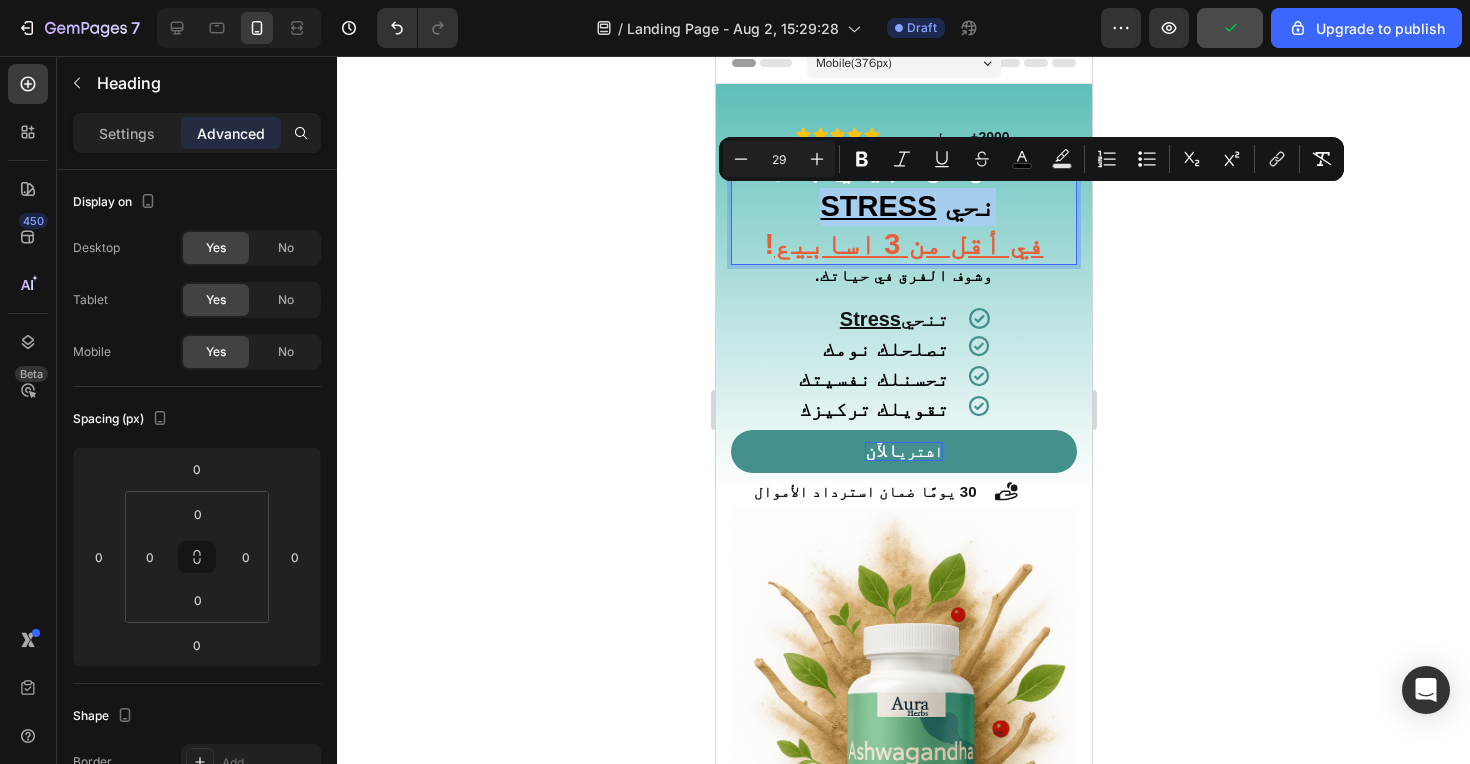 drag, startPoint x: 1002, startPoint y: 211, endPoint x: 934, endPoint y: 208, distance: 68.06615 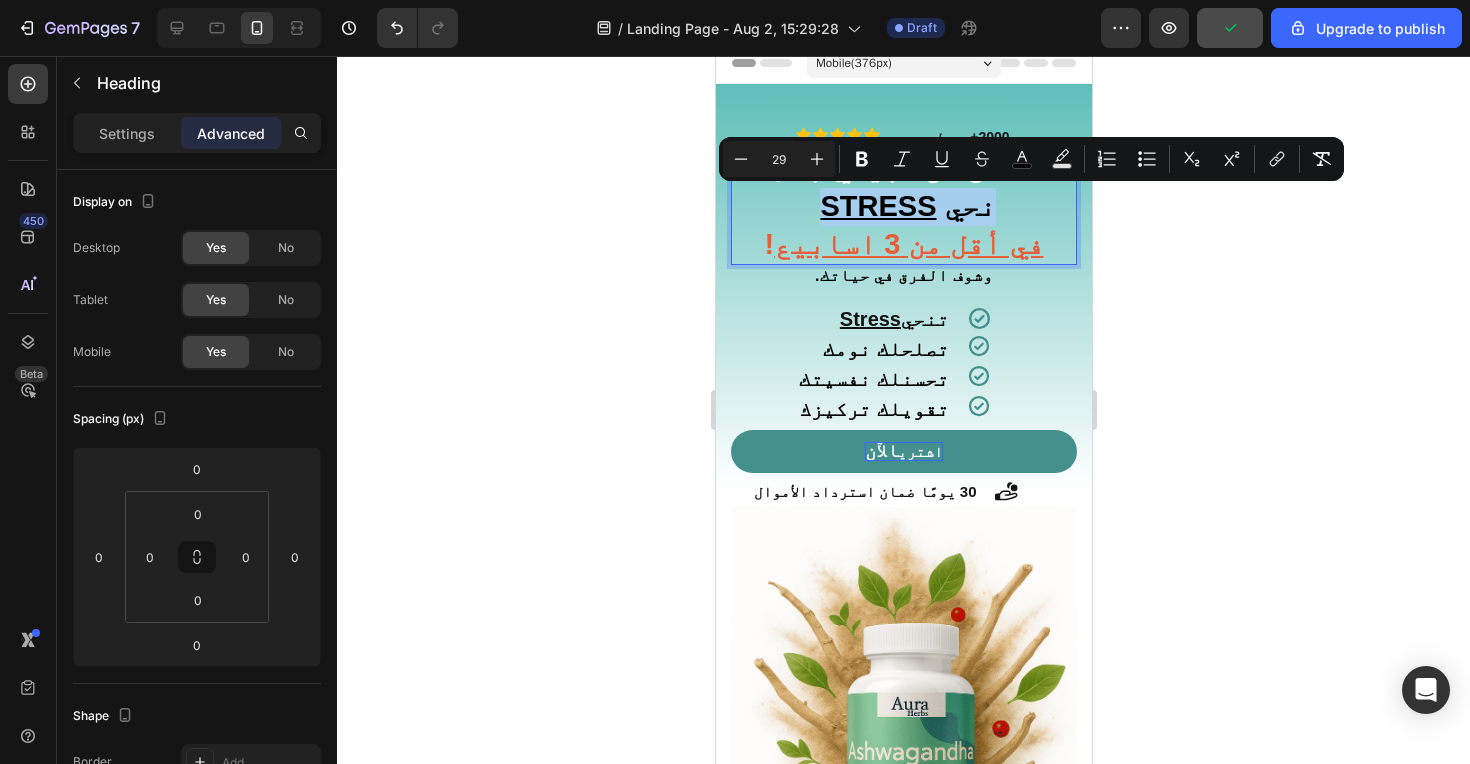 click on "أحسن حل طبيعي باش ‫نحي   STRESS   ! في أقل من 3 اسابيع‬" at bounding box center [903, 206] 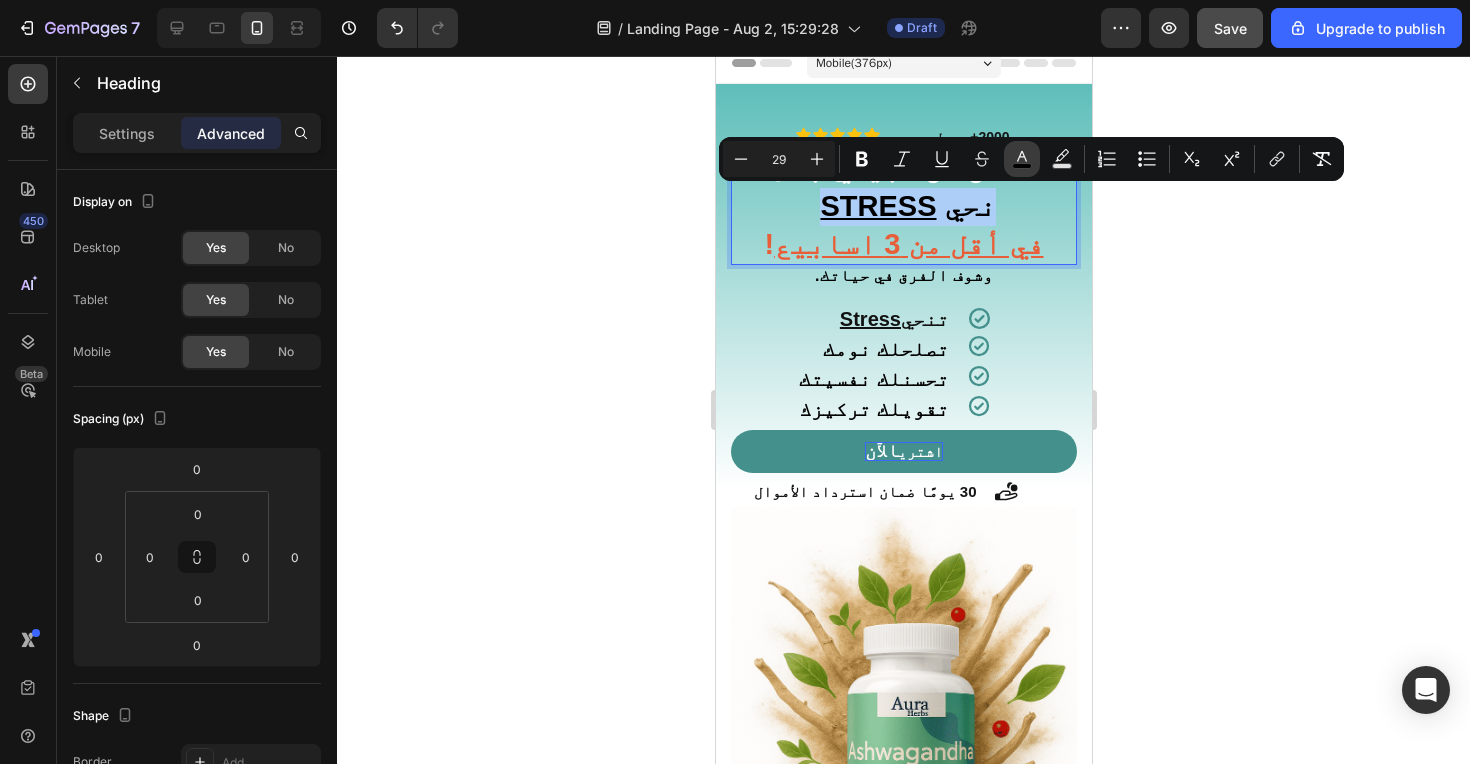 click 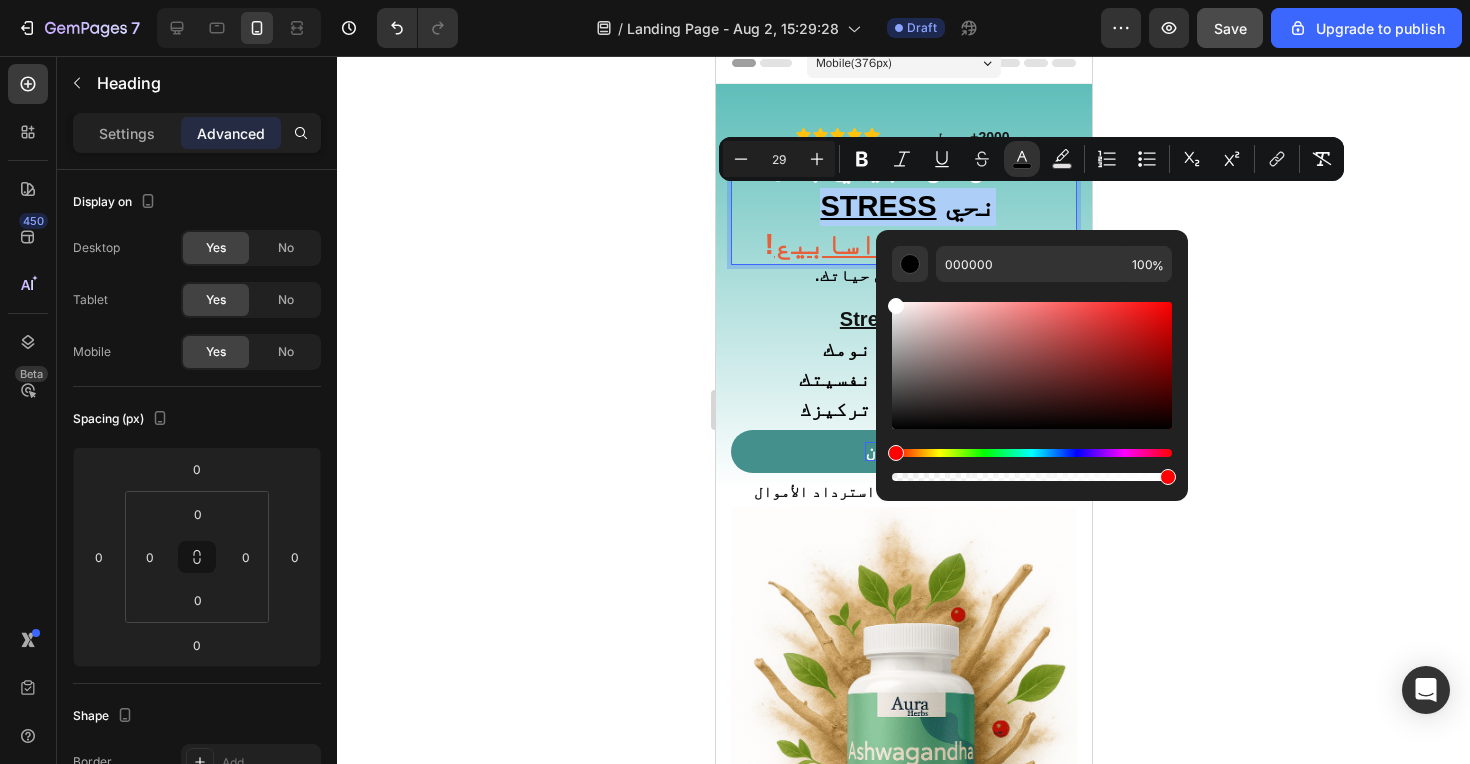 drag, startPoint x: 911, startPoint y: 362, endPoint x: 154, endPoint y: 217, distance: 770.76196 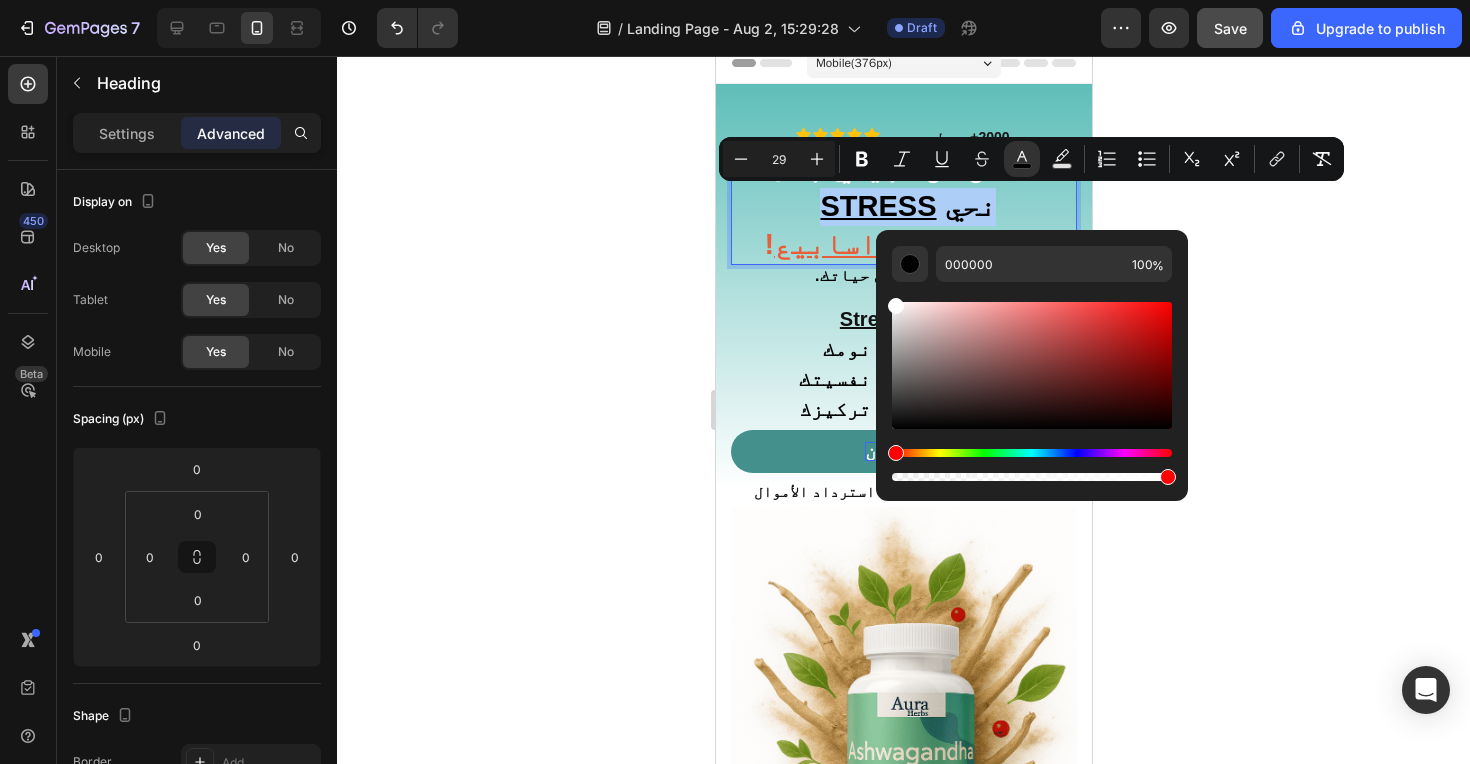 click on "7 / Landing Page - Aug 2, 15:29:28 Draft Preview Save Upgrade to publish 450 Beta Sections(18) Elements(83) Section Element Hero Section Product Detail Brands Trusted Badges Guarantee Product Breakdown How to use Testimonials Compare Bundle FAQs Social Proof Brand Story Product List Collection Blog List Contact Sticky Add to Cart Custom Footer Browse Library 450 Layout Row Row Row Row Text Heading Text Block Button Button Button Media Image Image" at bounding box center (735, 0) 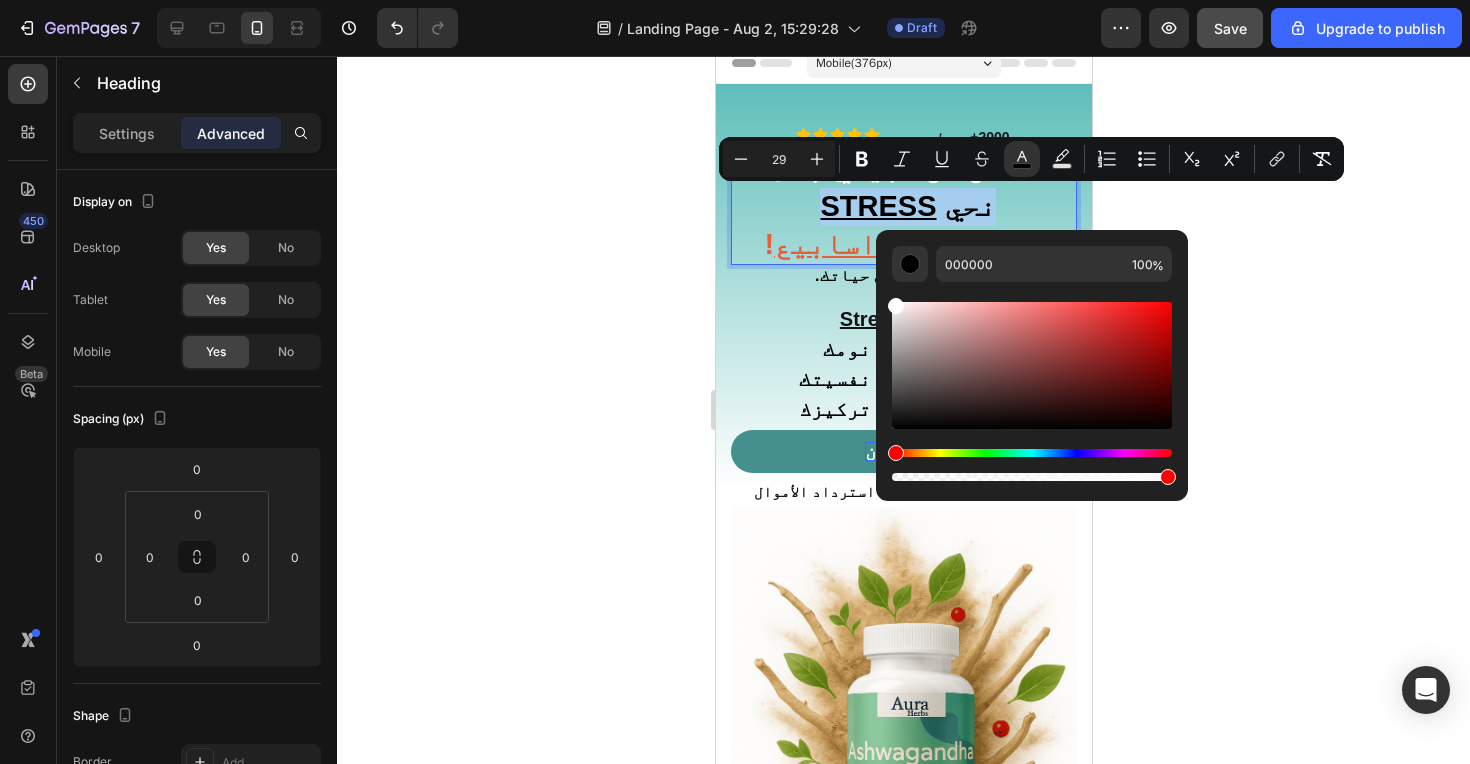 type on "FFFFFF" 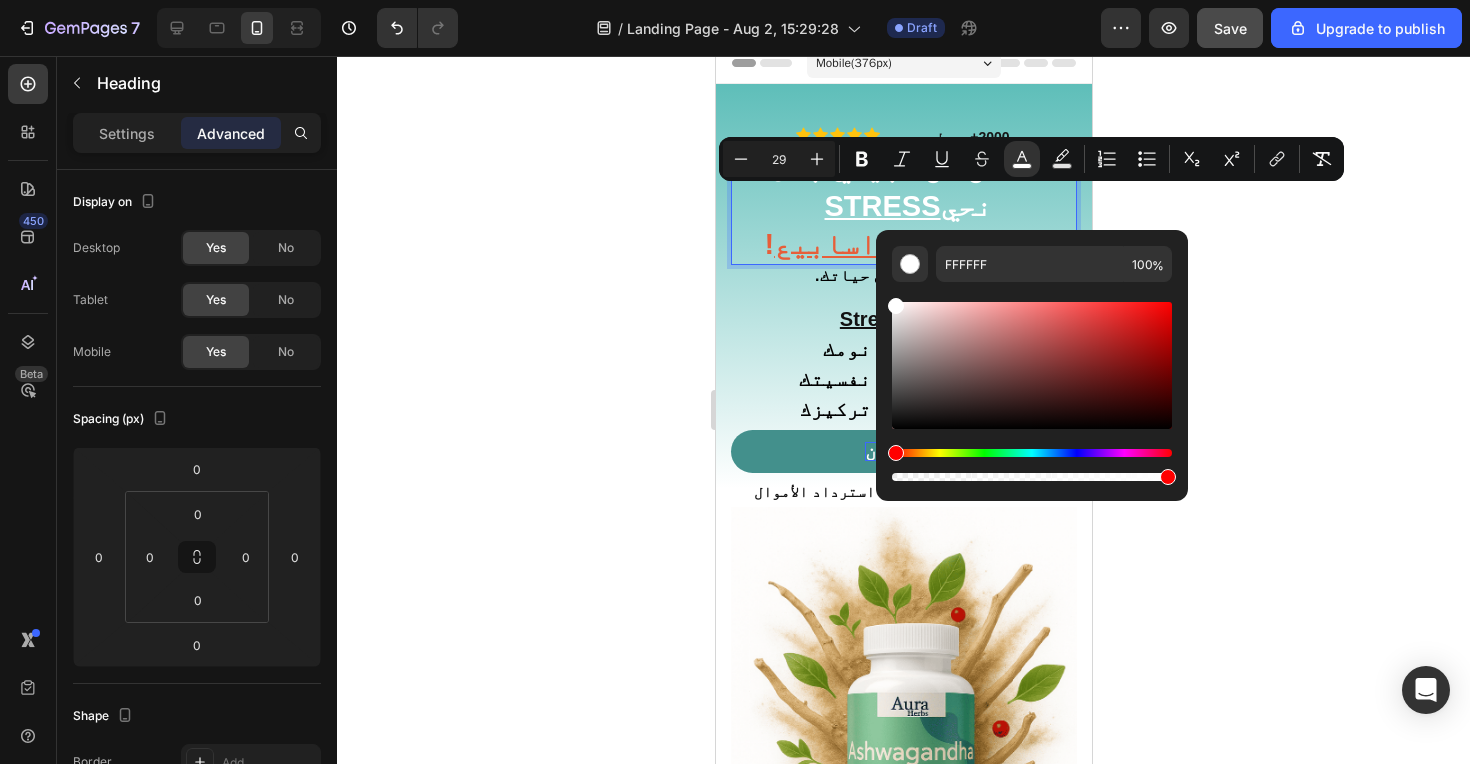 click 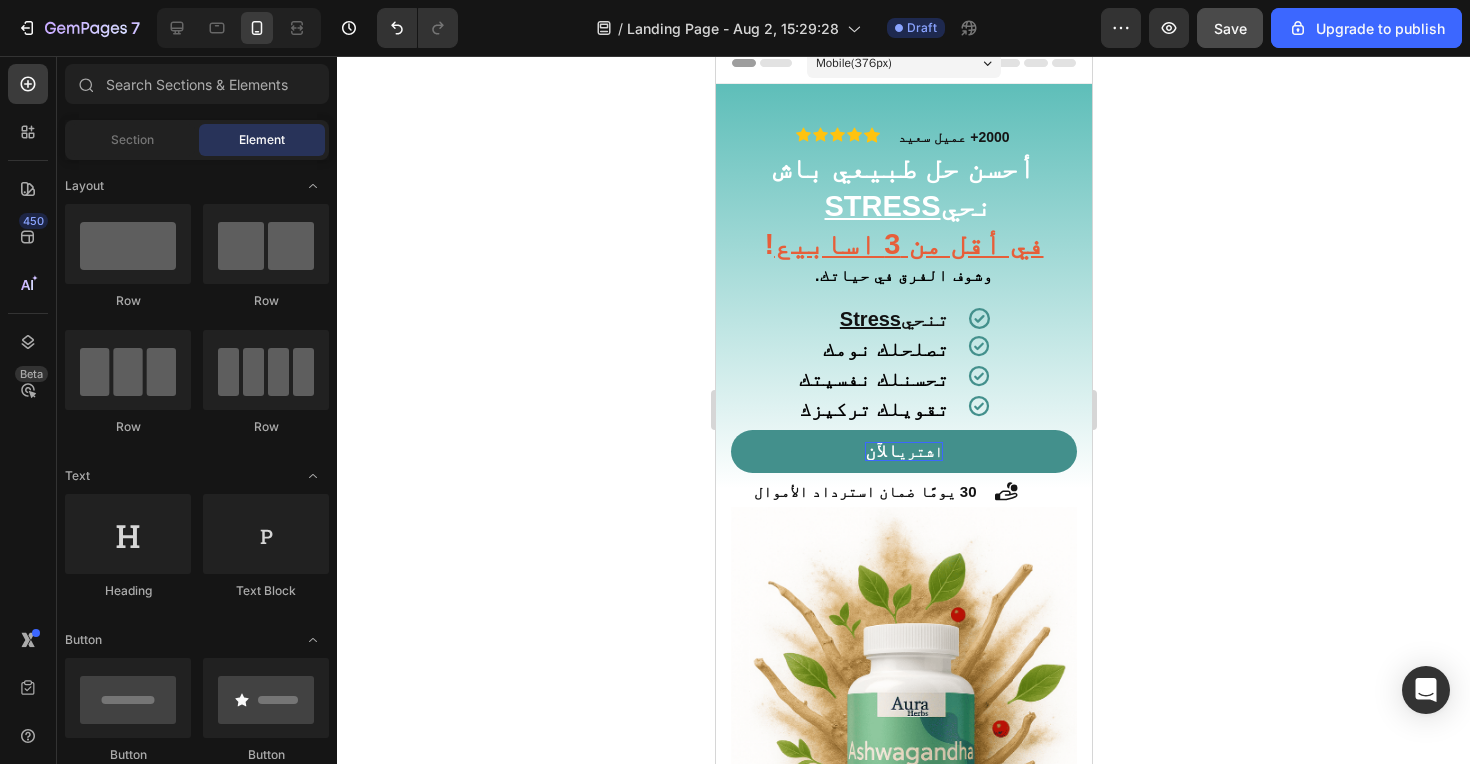 click on "في أقل من 3 اسابيع‬" at bounding box center (907, 244) 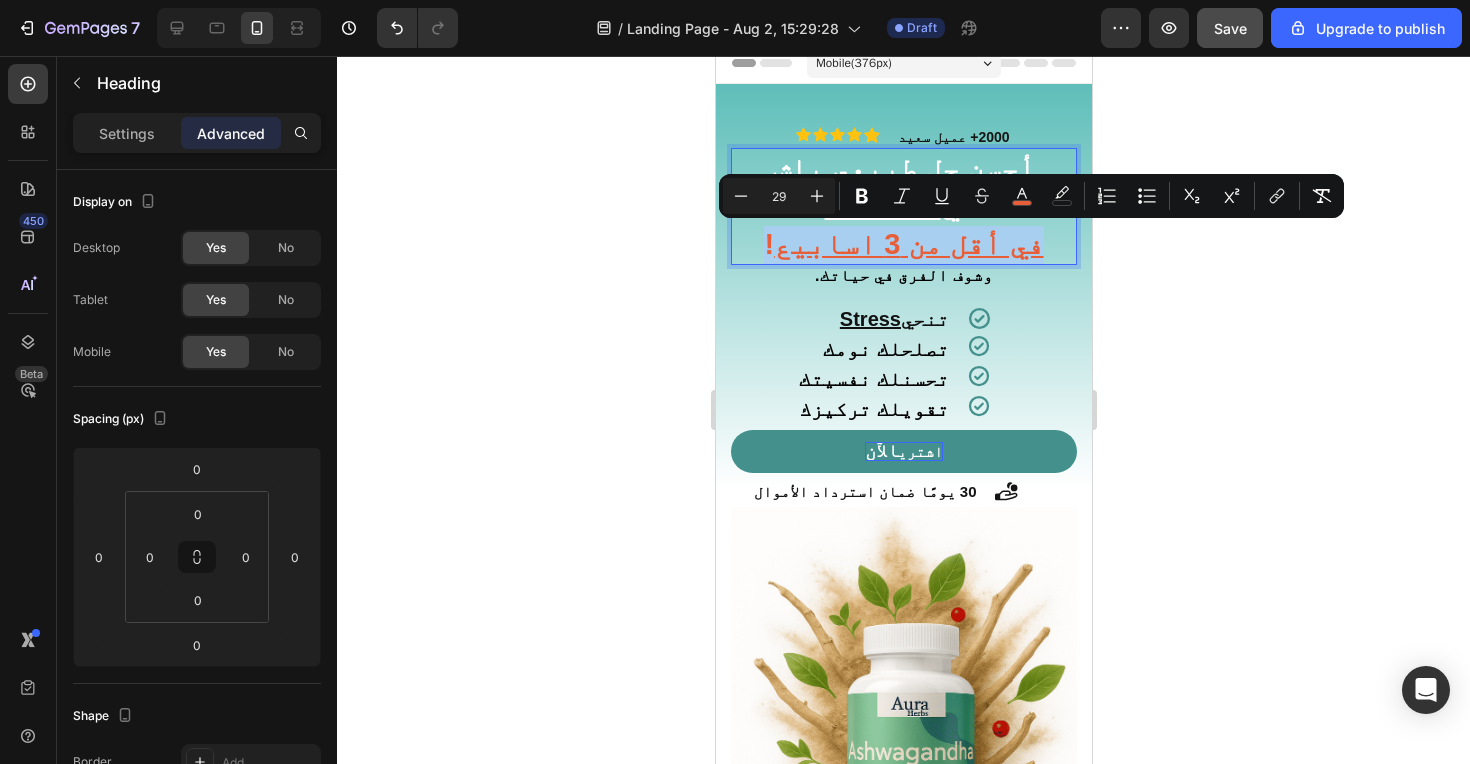 drag, startPoint x: 1030, startPoint y: 249, endPoint x: 777, endPoint y: 247, distance: 253.0079 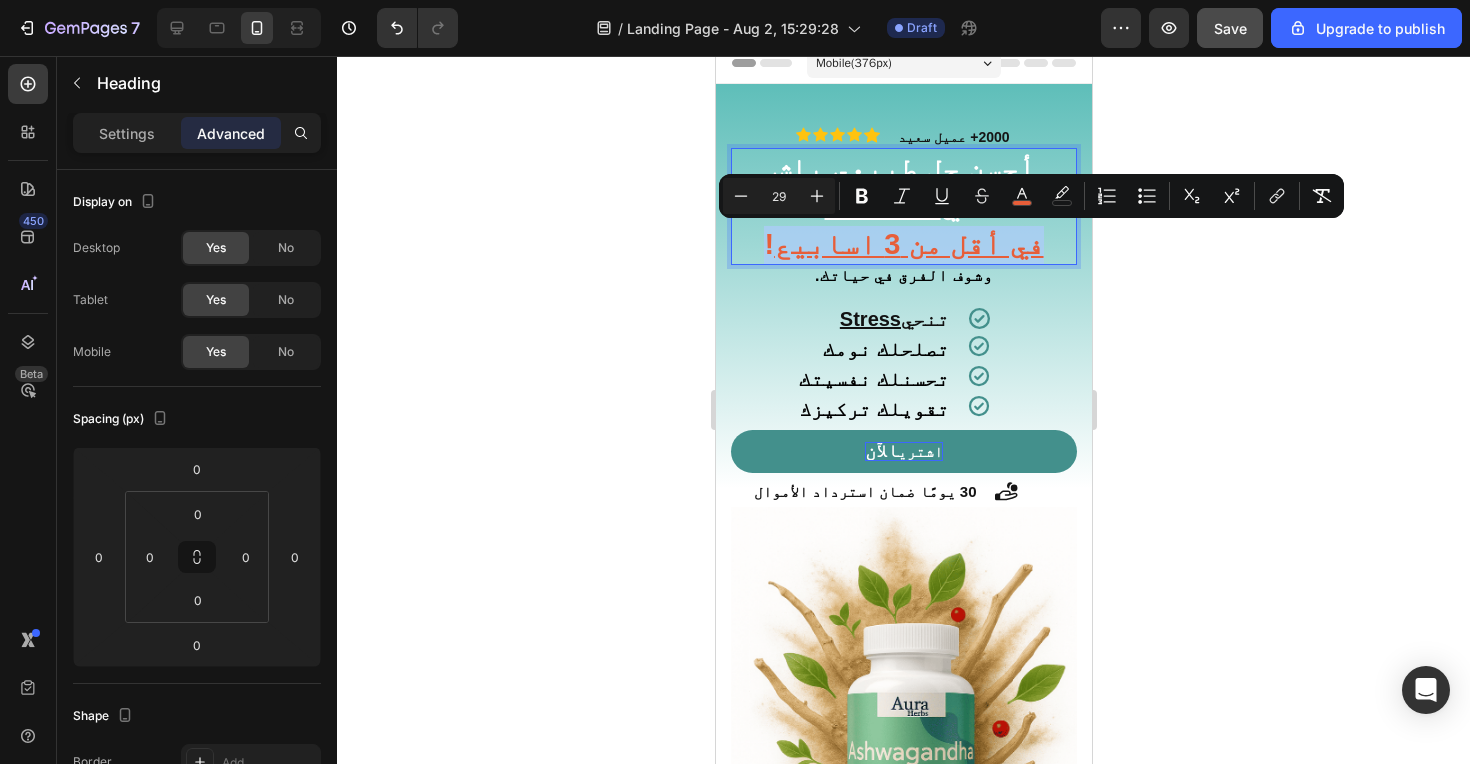 click on "أحسن حل طبيعي باش ‫نحي  STRESS   ! في أقل من 3 اسابيع‬" at bounding box center (903, 206) 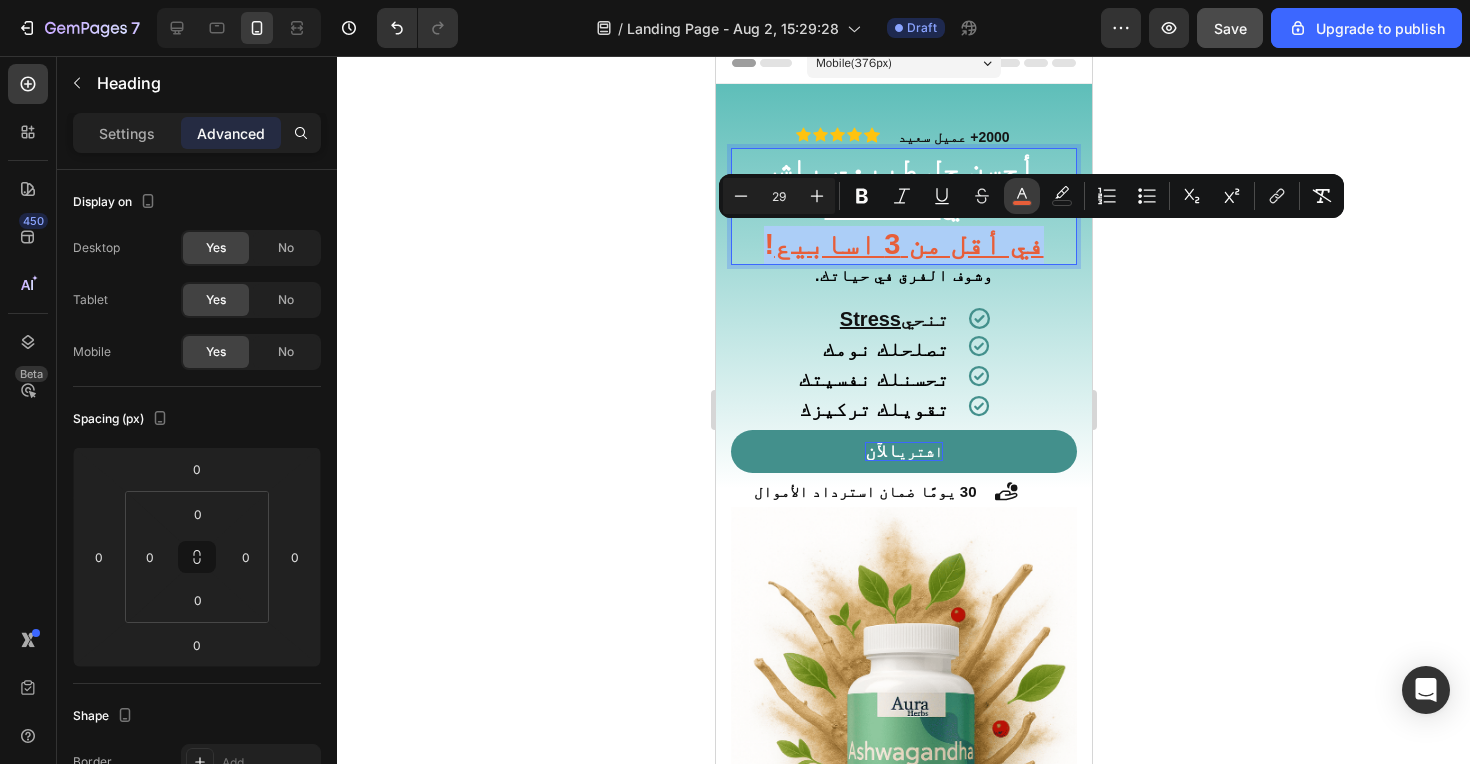 click 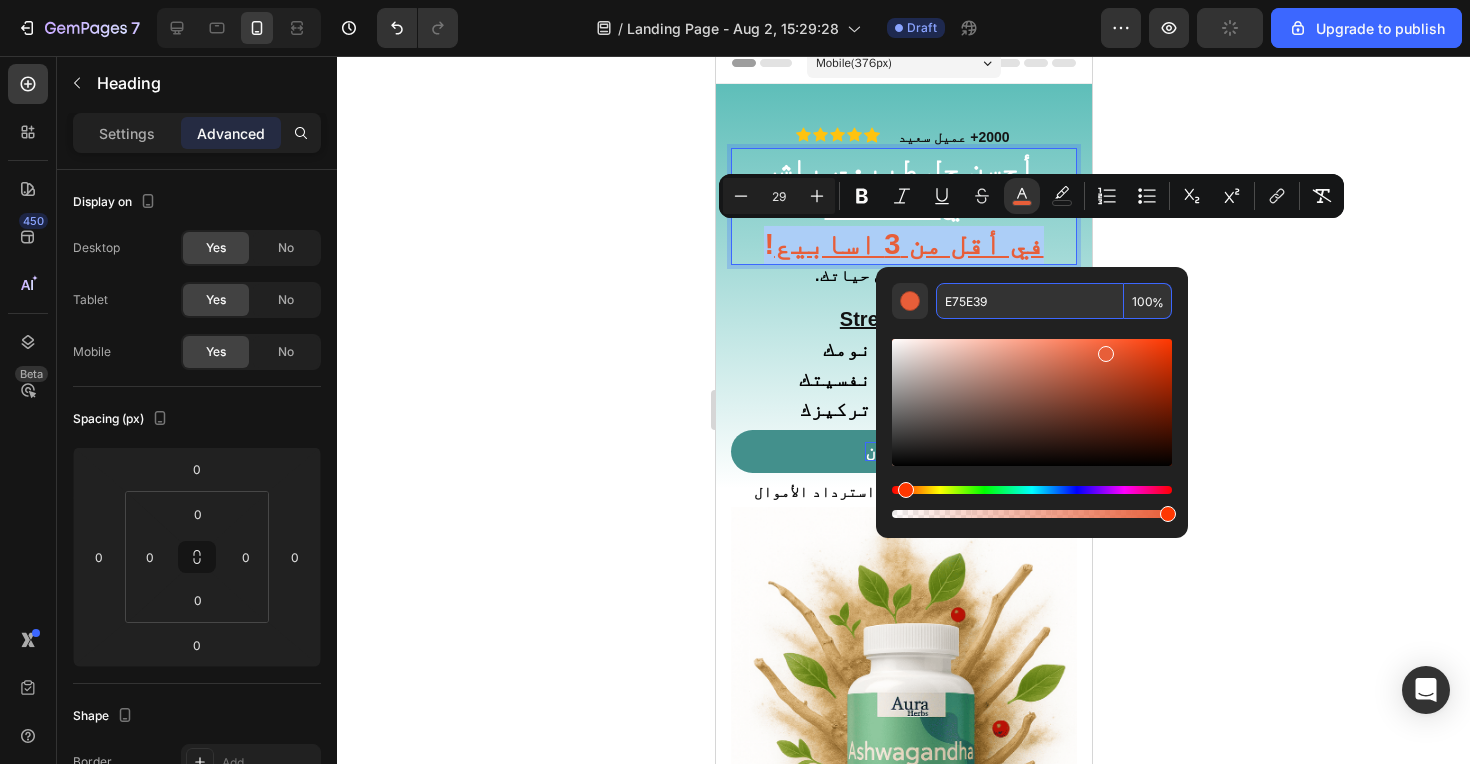 drag, startPoint x: 1034, startPoint y: 304, endPoint x: 820, endPoint y: 304, distance: 214 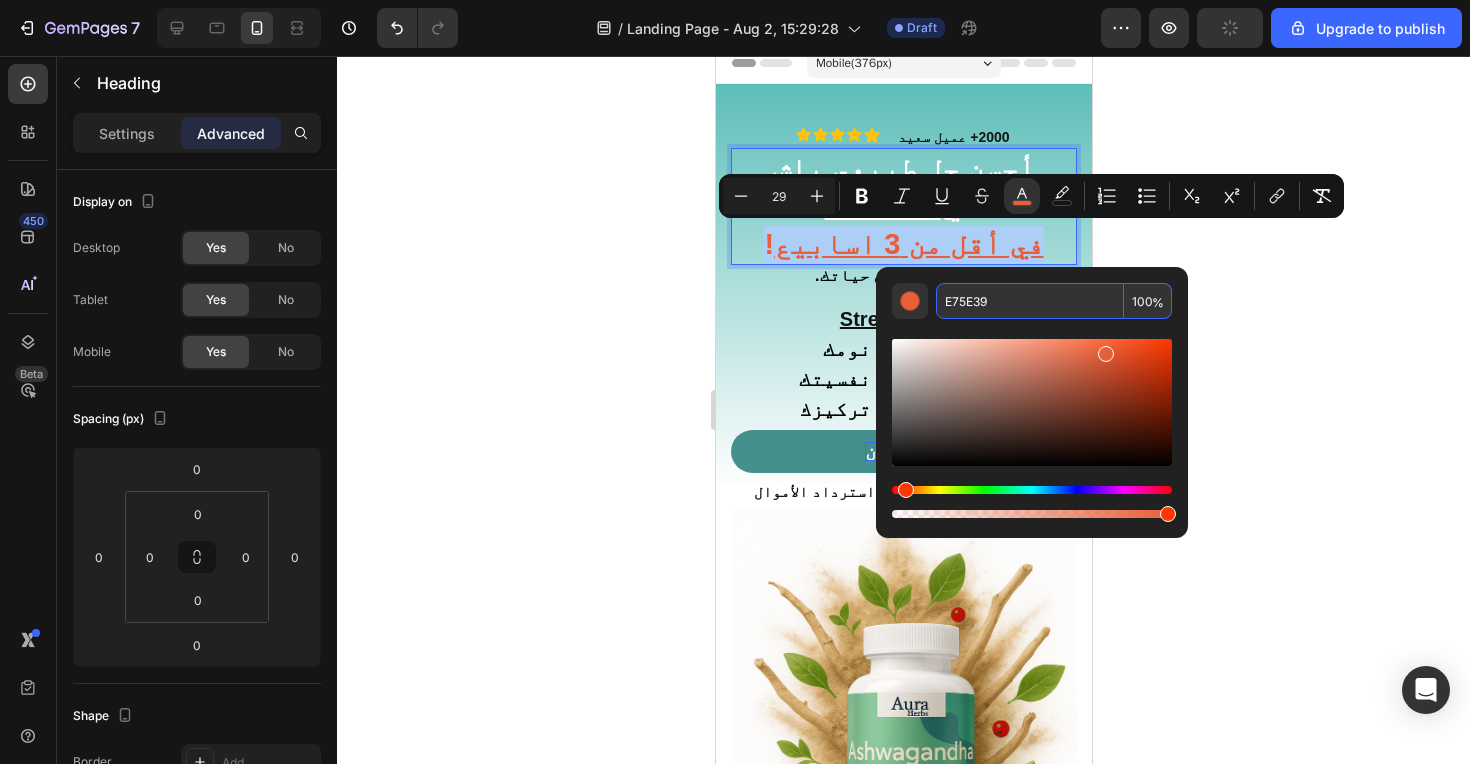 click on "7   /  Landing Page - Aug 2, 15:29:28 Draft Preview Upgrade to publish 450 Beta Sections(18) Elements(83) Section Element Hero Section Product Detail Brands Trusted Badges Guarantee Product Breakdown How to use Testimonials Compare Bundle FAQs Social Proof Brand Story Product List Collection Blog List Contact Sticky Add to Cart Custom Footer Browse Library 450 Layout
Row
Row
Row
Row Text
Heading
Text Block Button
Button
Button Media
Image
Image" at bounding box center (735, 0) 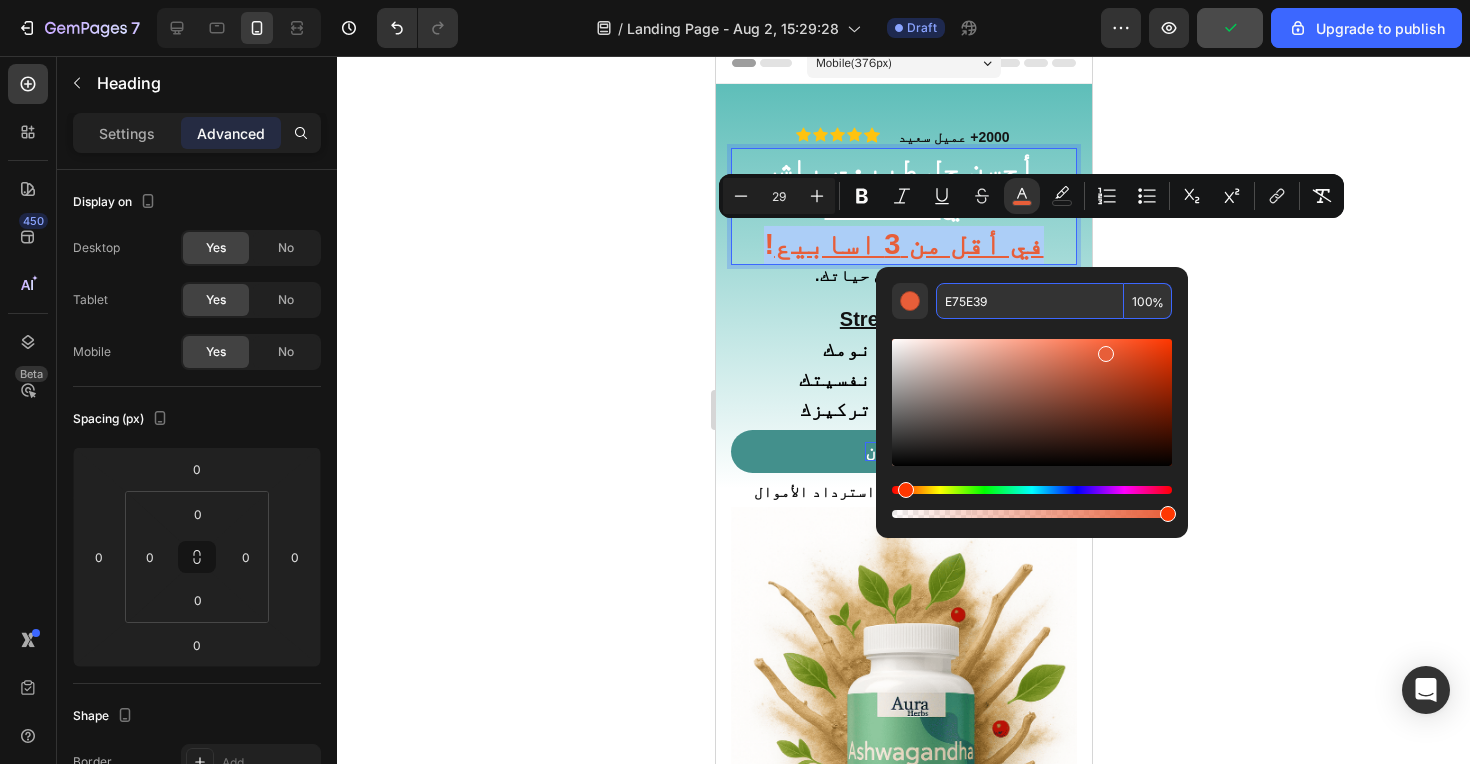 click at bounding box center (1032, 502) 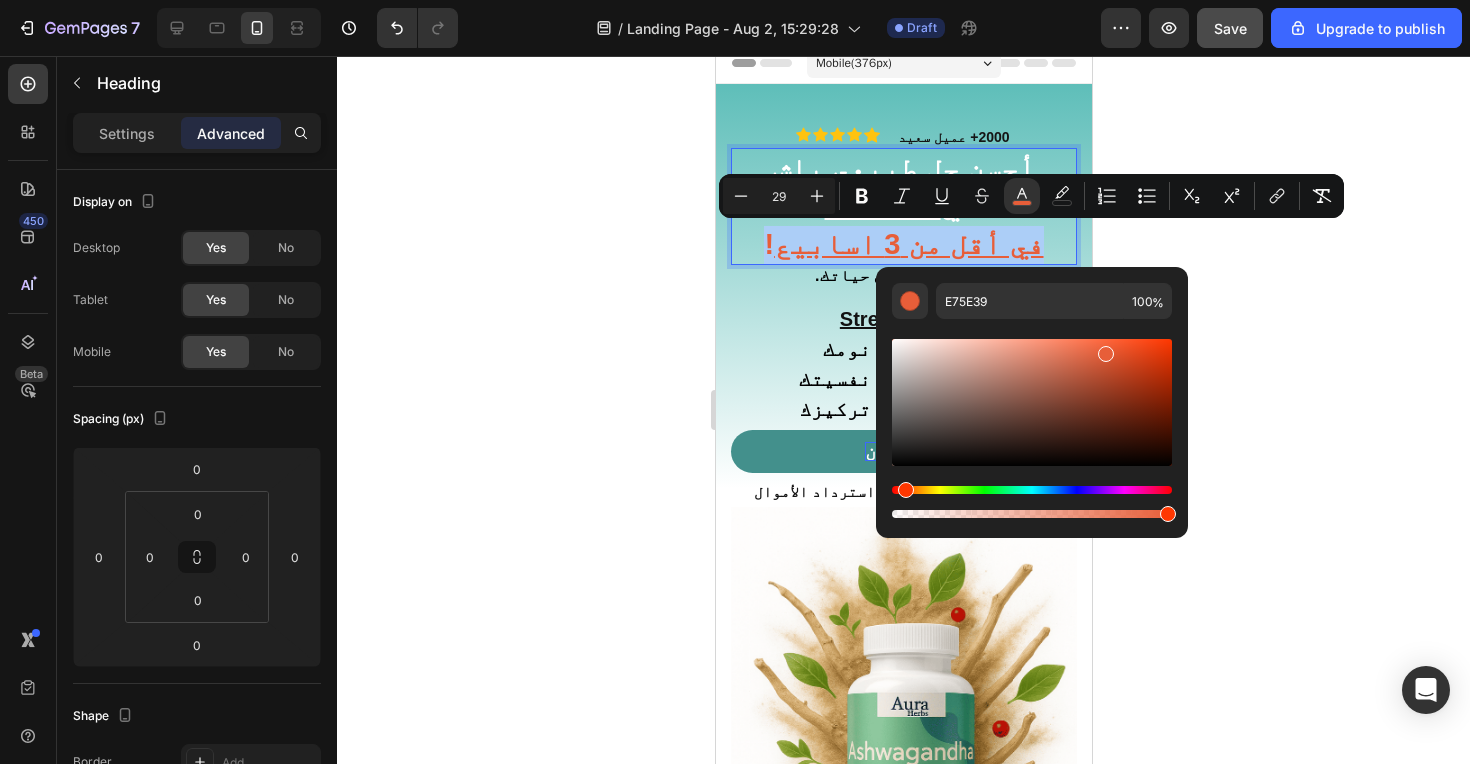 click at bounding box center (1032, 490) 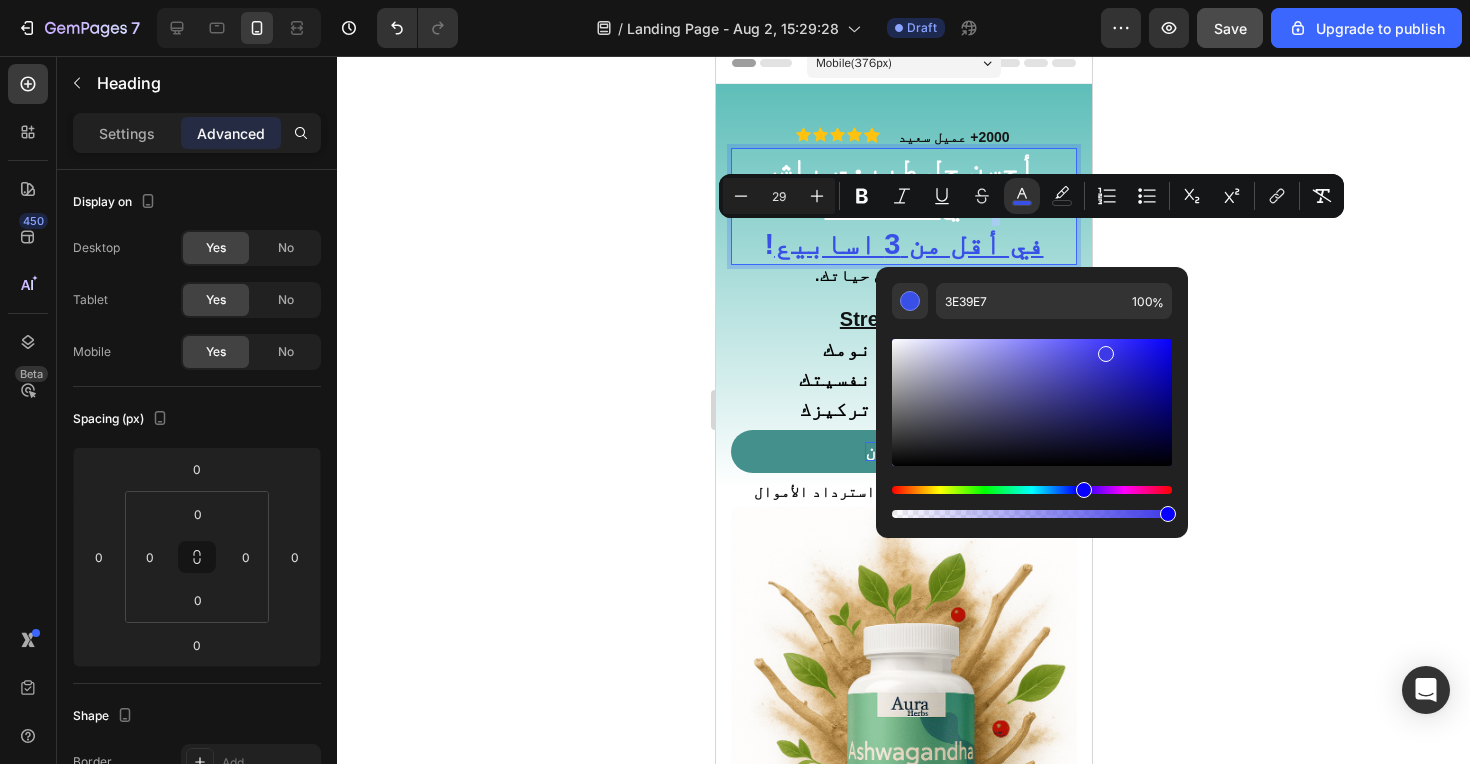 drag, startPoint x: 1070, startPoint y: 488, endPoint x: 1081, endPoint y: 488, distance: 11 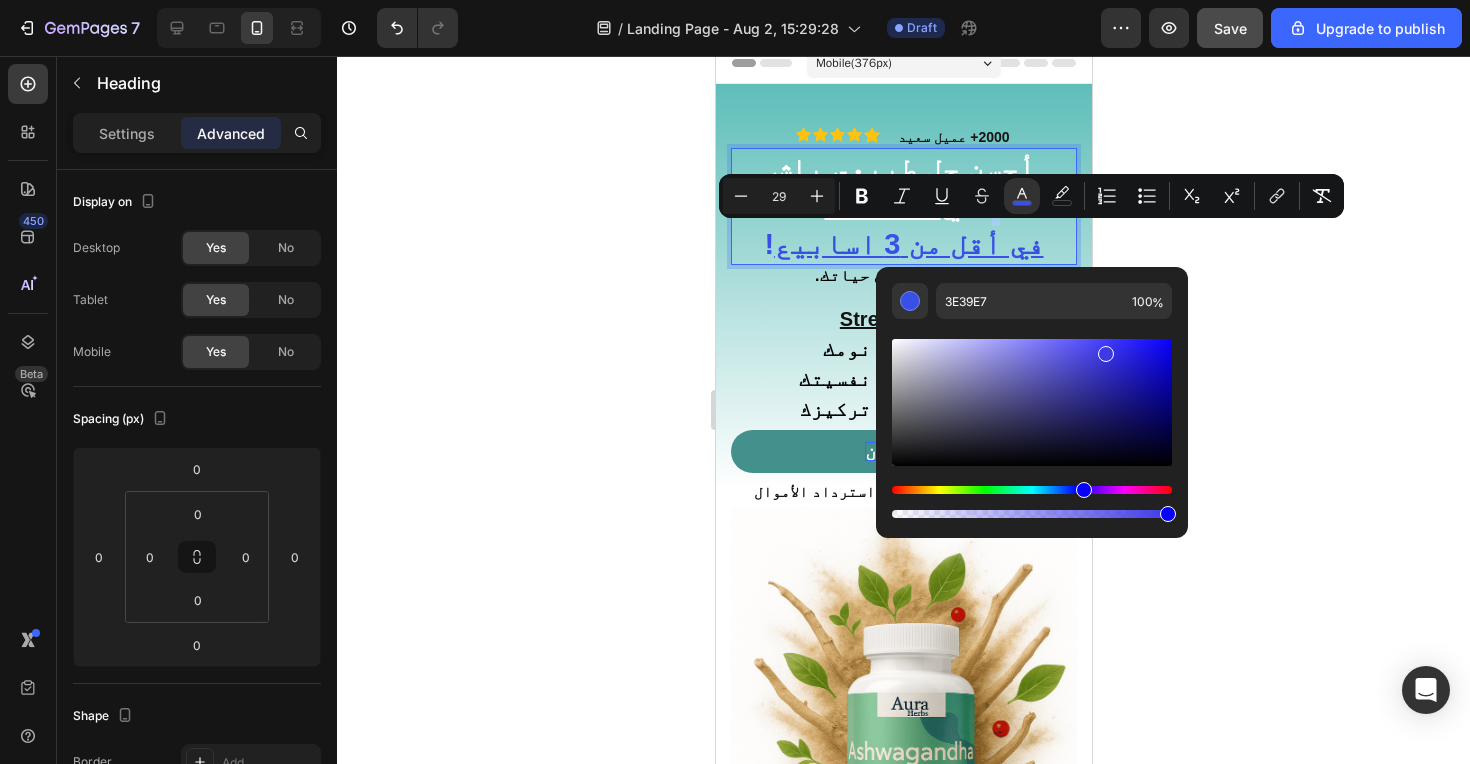 click at bounding box center (1084, 490) 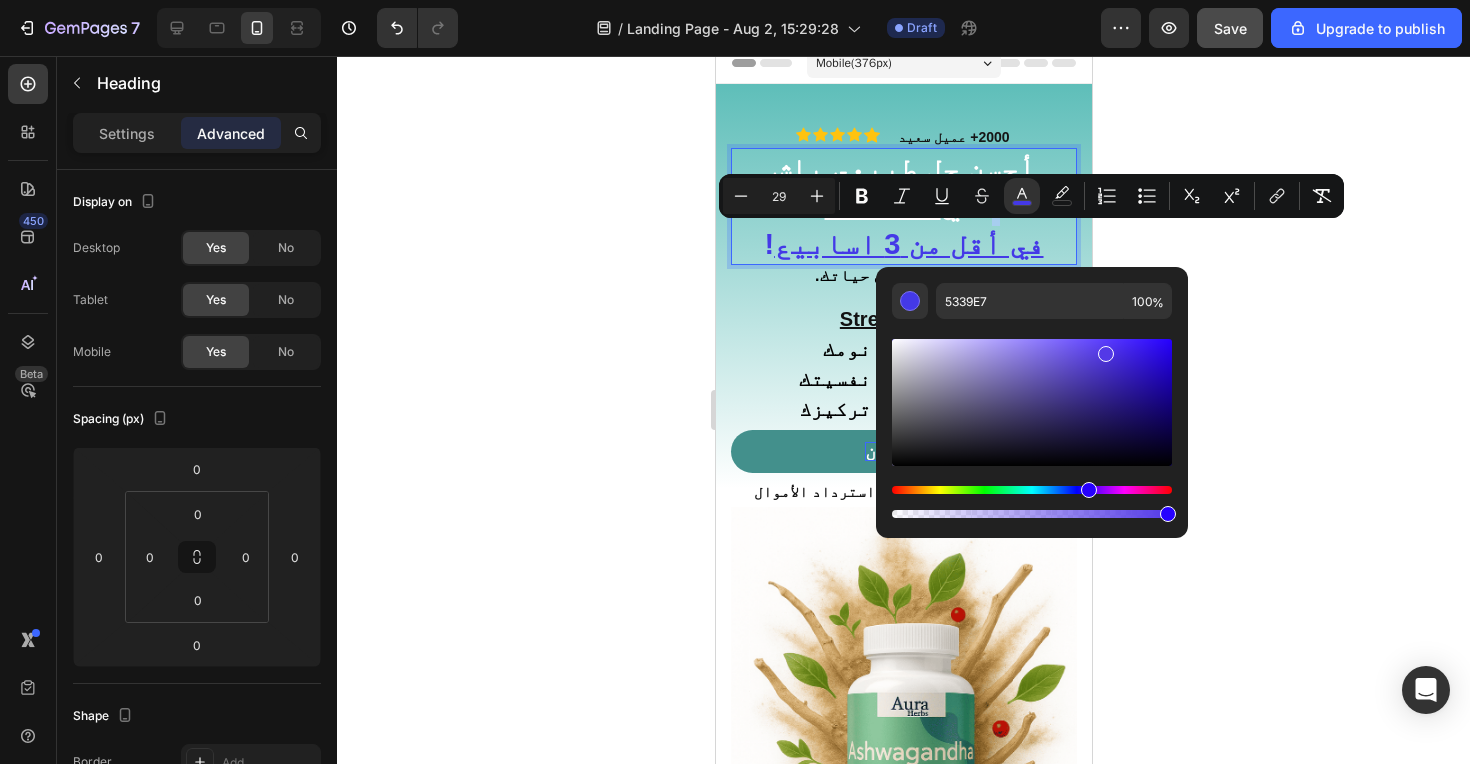 click at bounding box center [1089, 490] 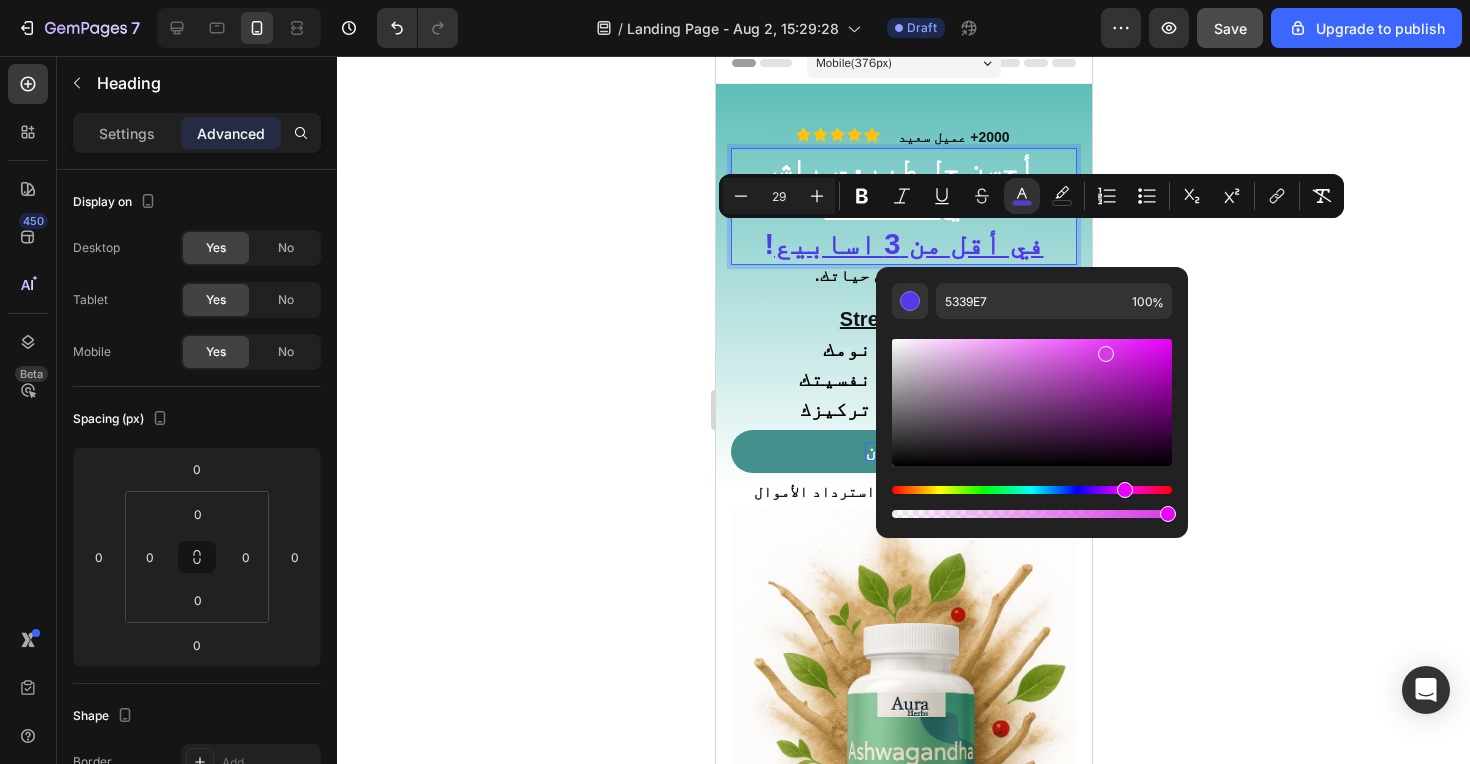 click at bounding box center [1032, 490] 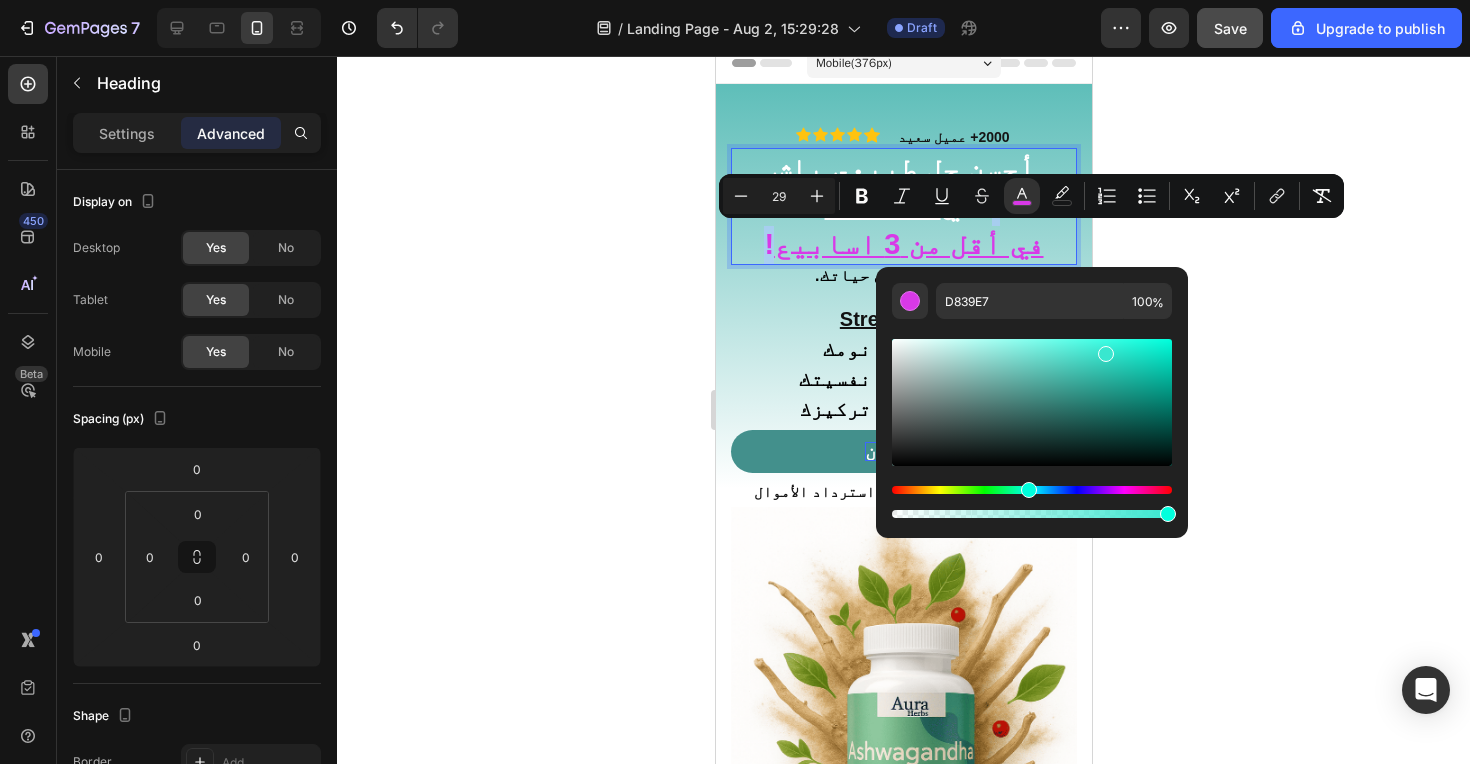 drag, startPoint x: 1109, startPoint y: 489, endPoint x: 1026, endPoint y: 493, distance: 83.09633 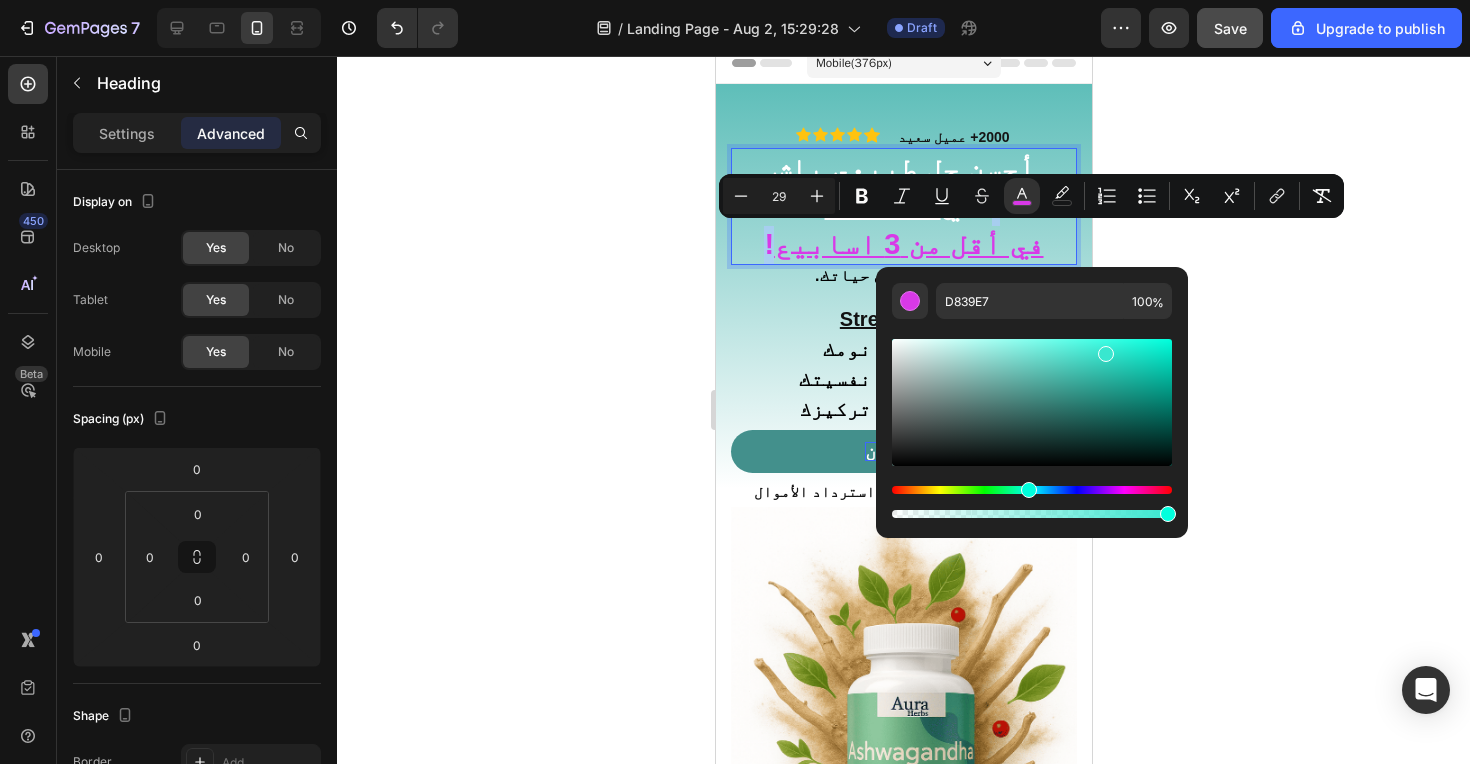 click at bounding box center (1032, 490) 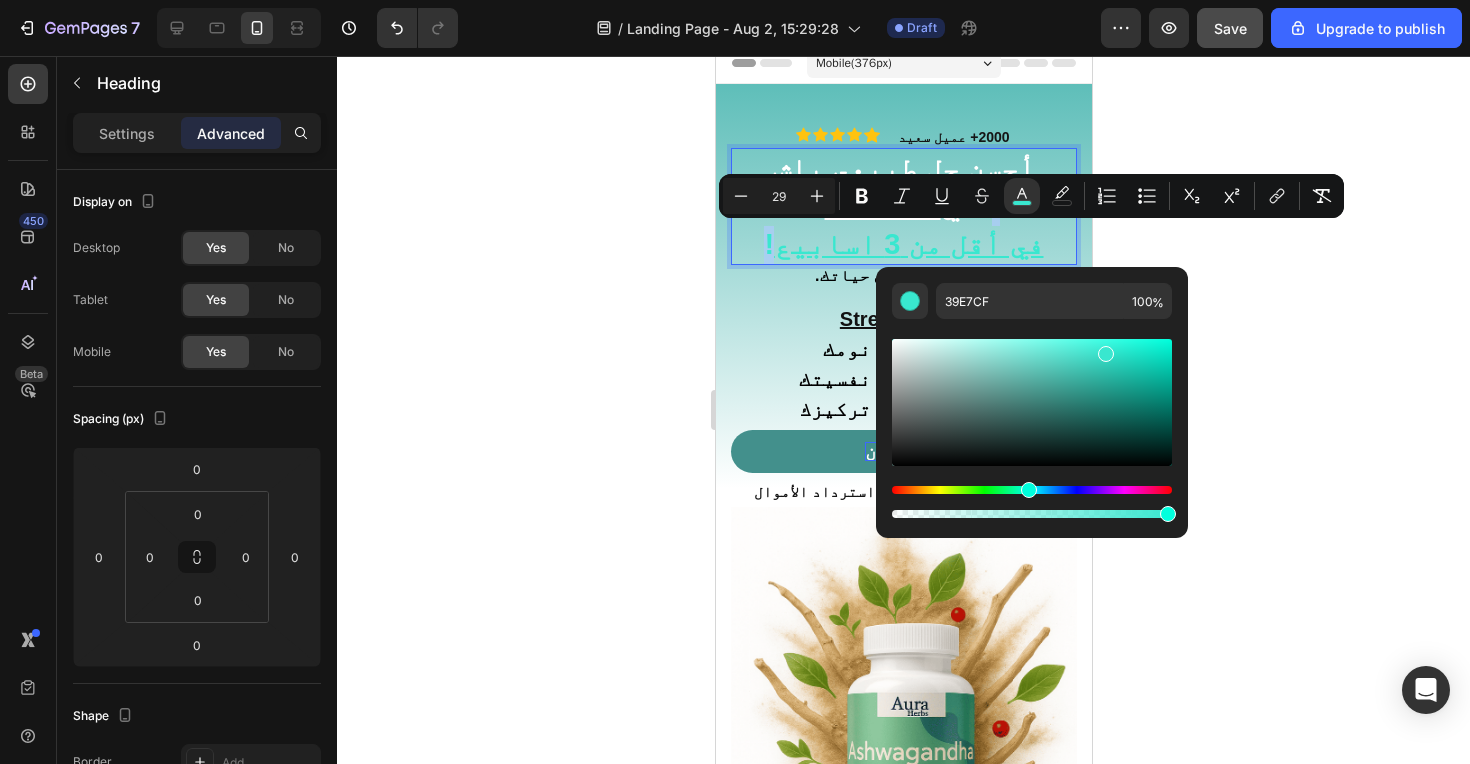 click at bounding box center [1029, 490] 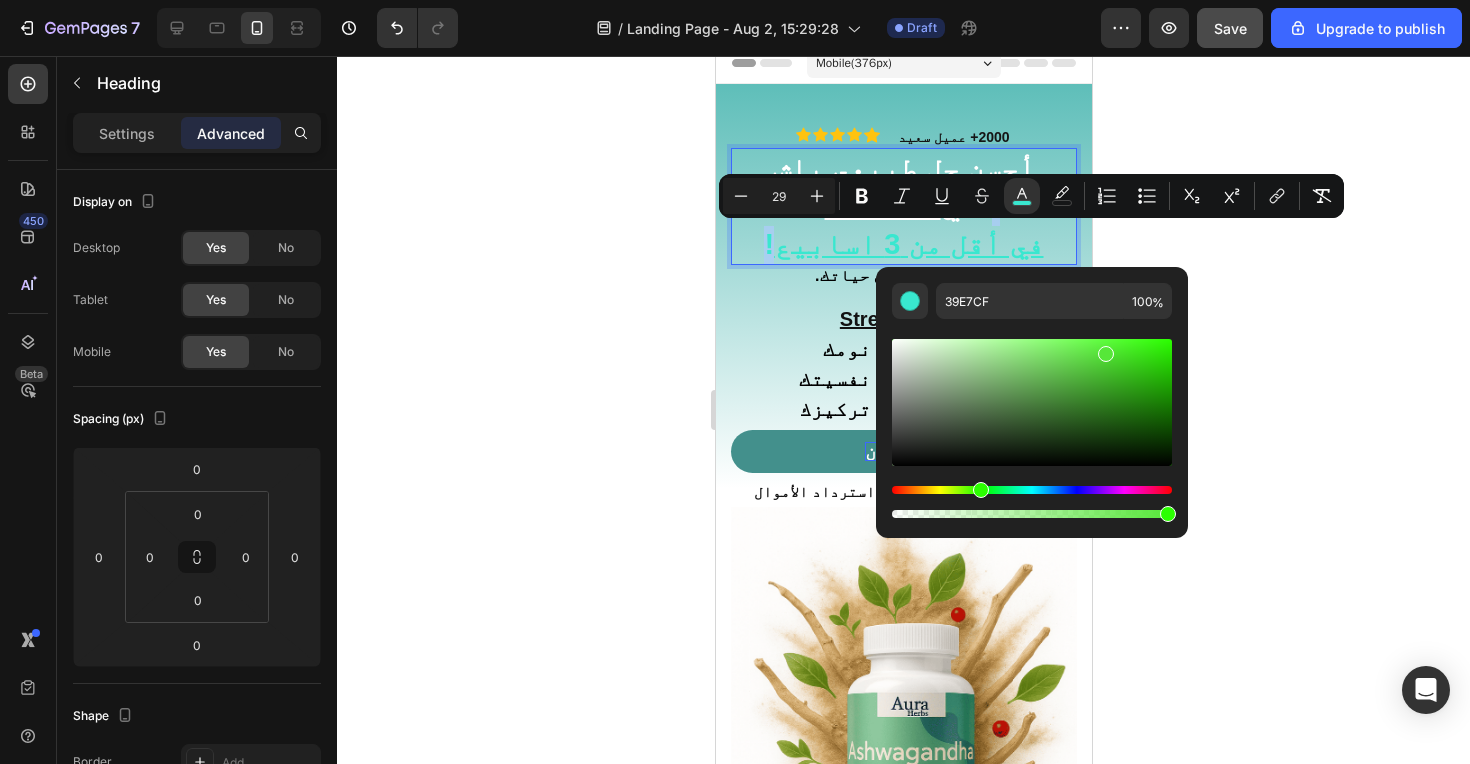 drag, startPoint x: 1004, startPoint y: 493, endPoint x: 975, endPoint y: 490, distance: 29.15476 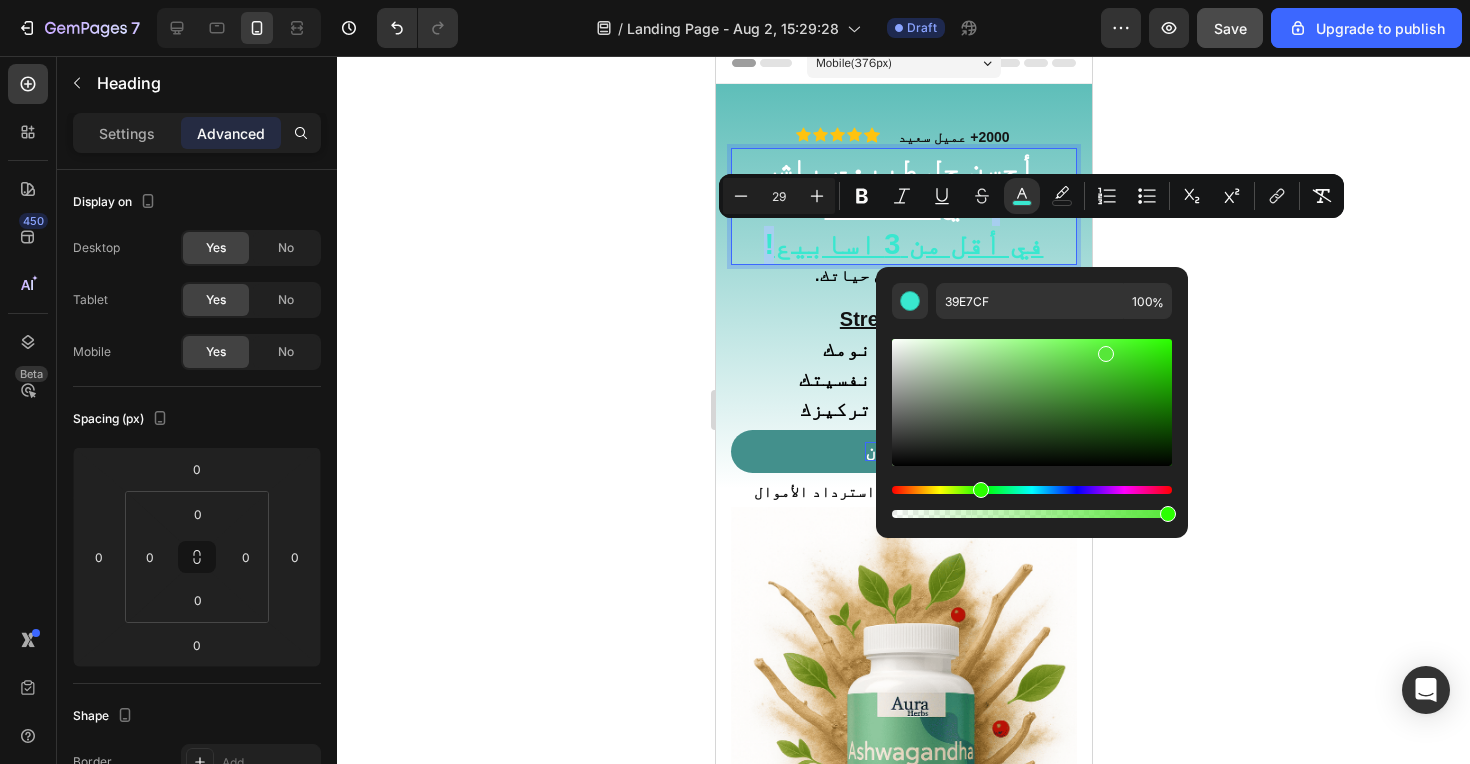 click at bounding box center (1032, 490) 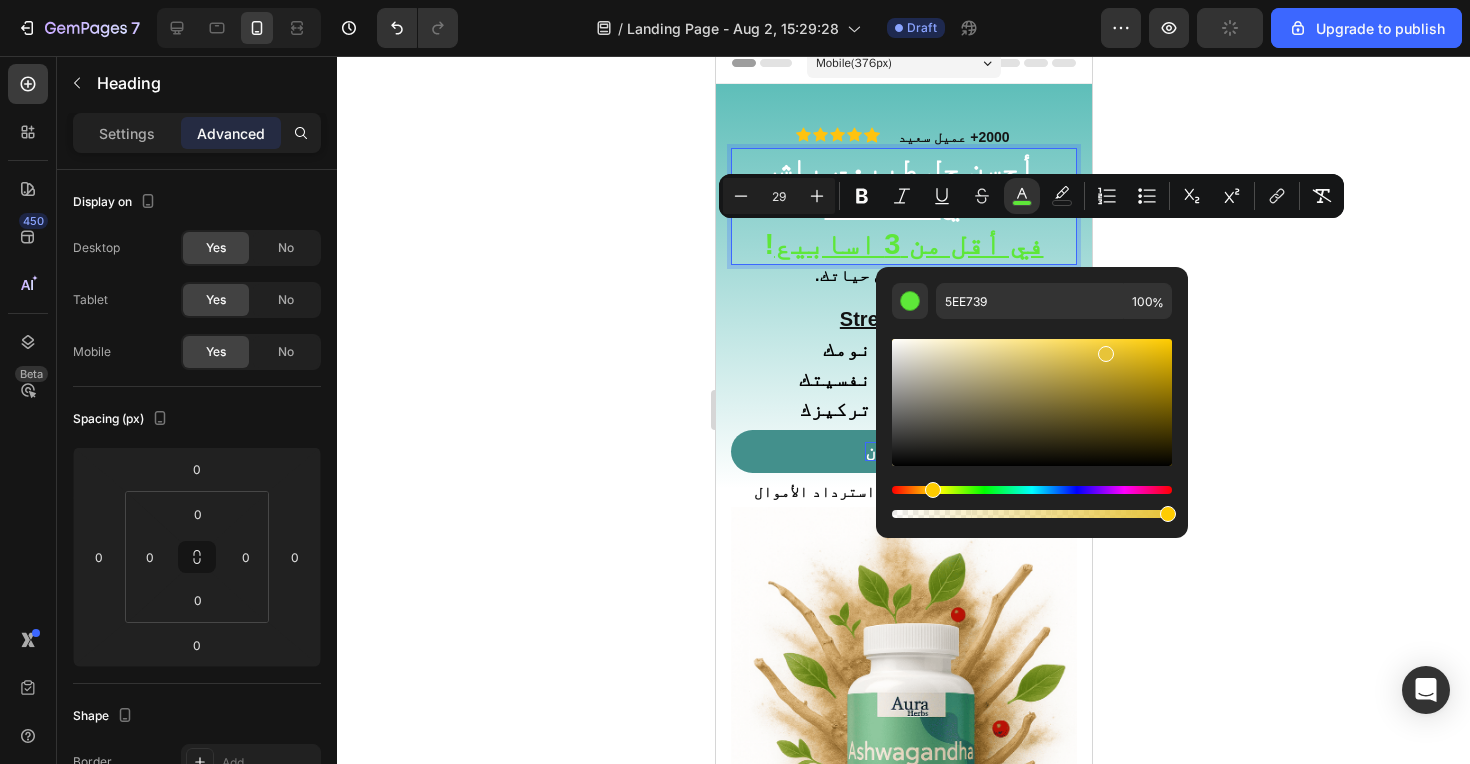 drag, startPoint x: 975, startPoint y: 490, endPoint x: 922, endPoint y: 489, distance: 53.009434 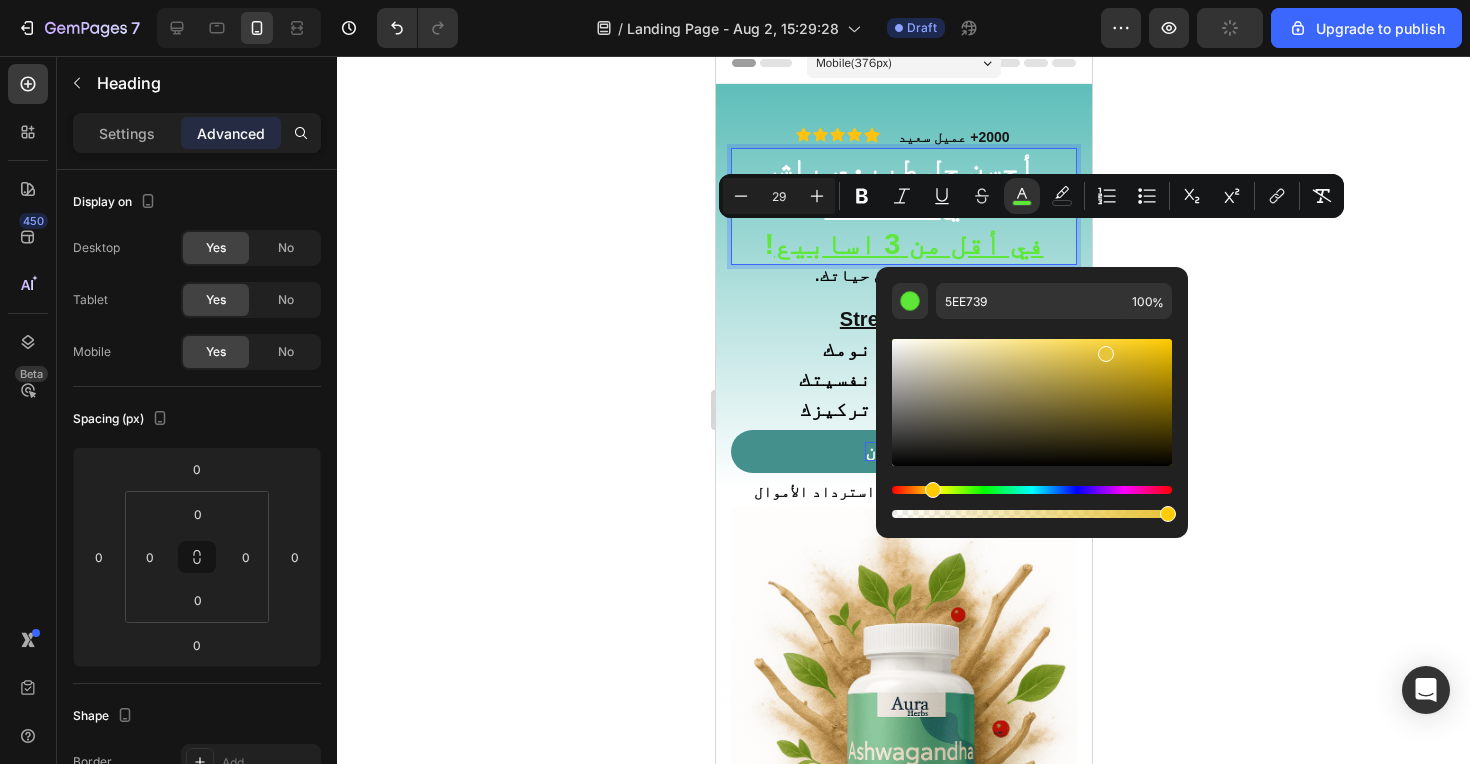 click at bounding box center [933, 490] 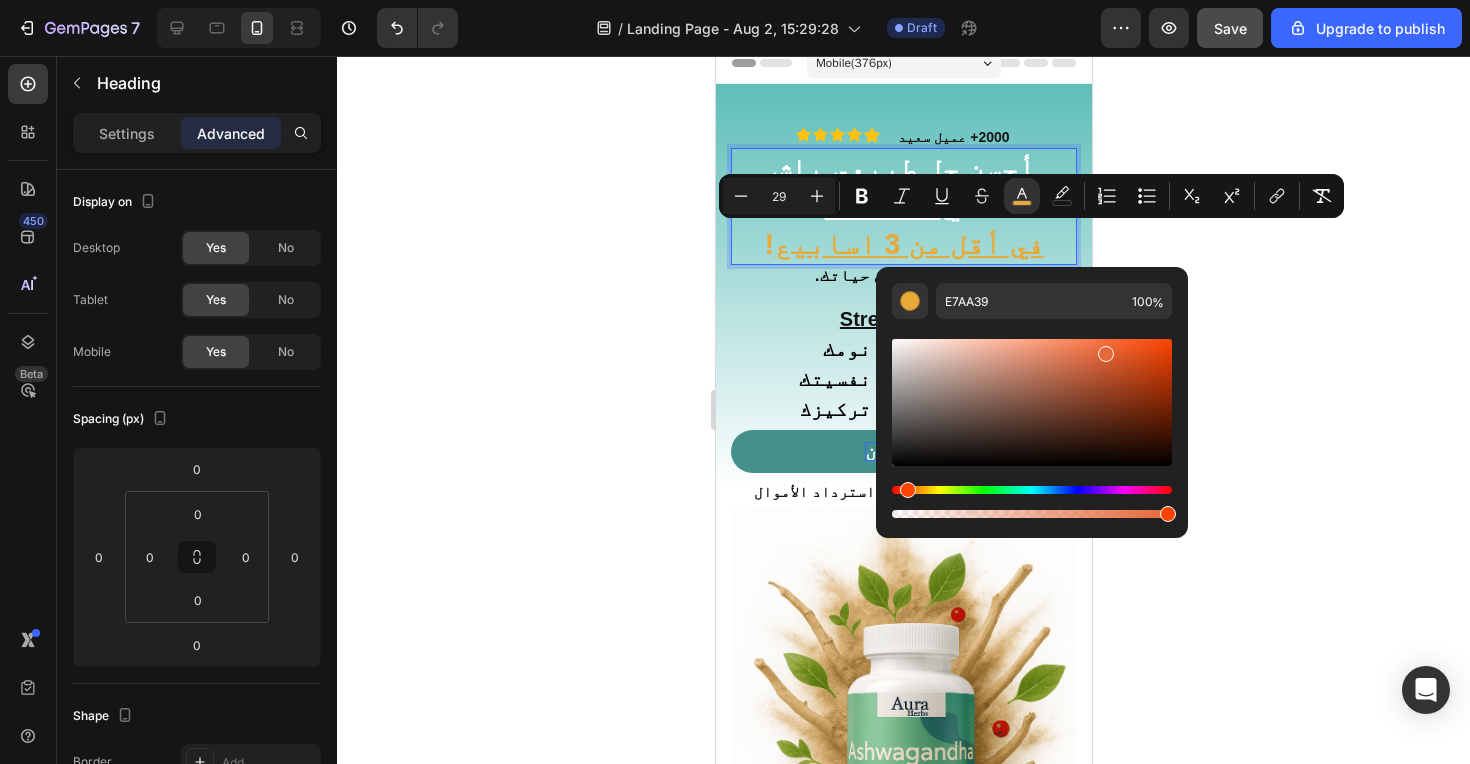 drag, startPoint x: 920, startPoint y: 488, endPoint x: 904, endPoint y: 488, distance: 16 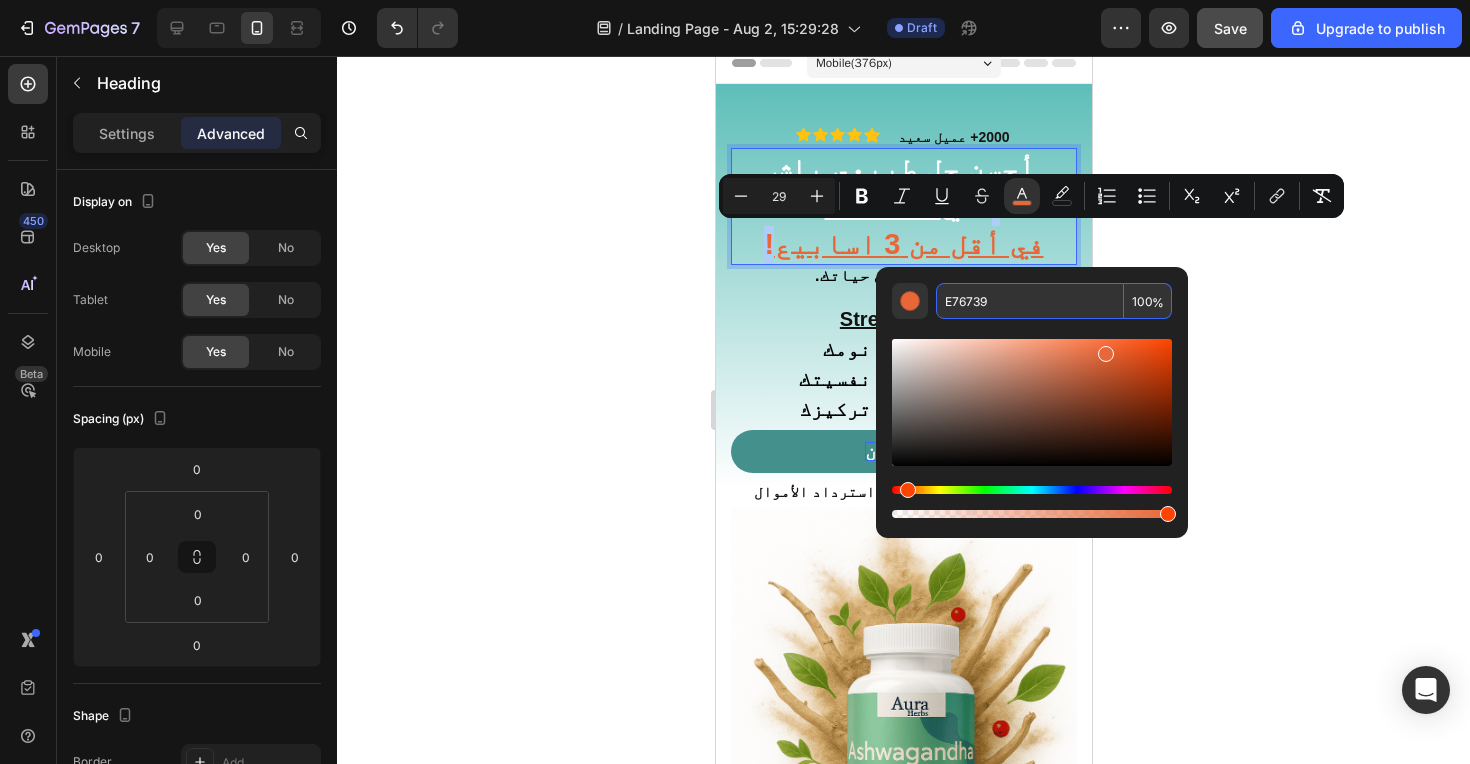 click on "E76739" at bounding box center (1030, 301) 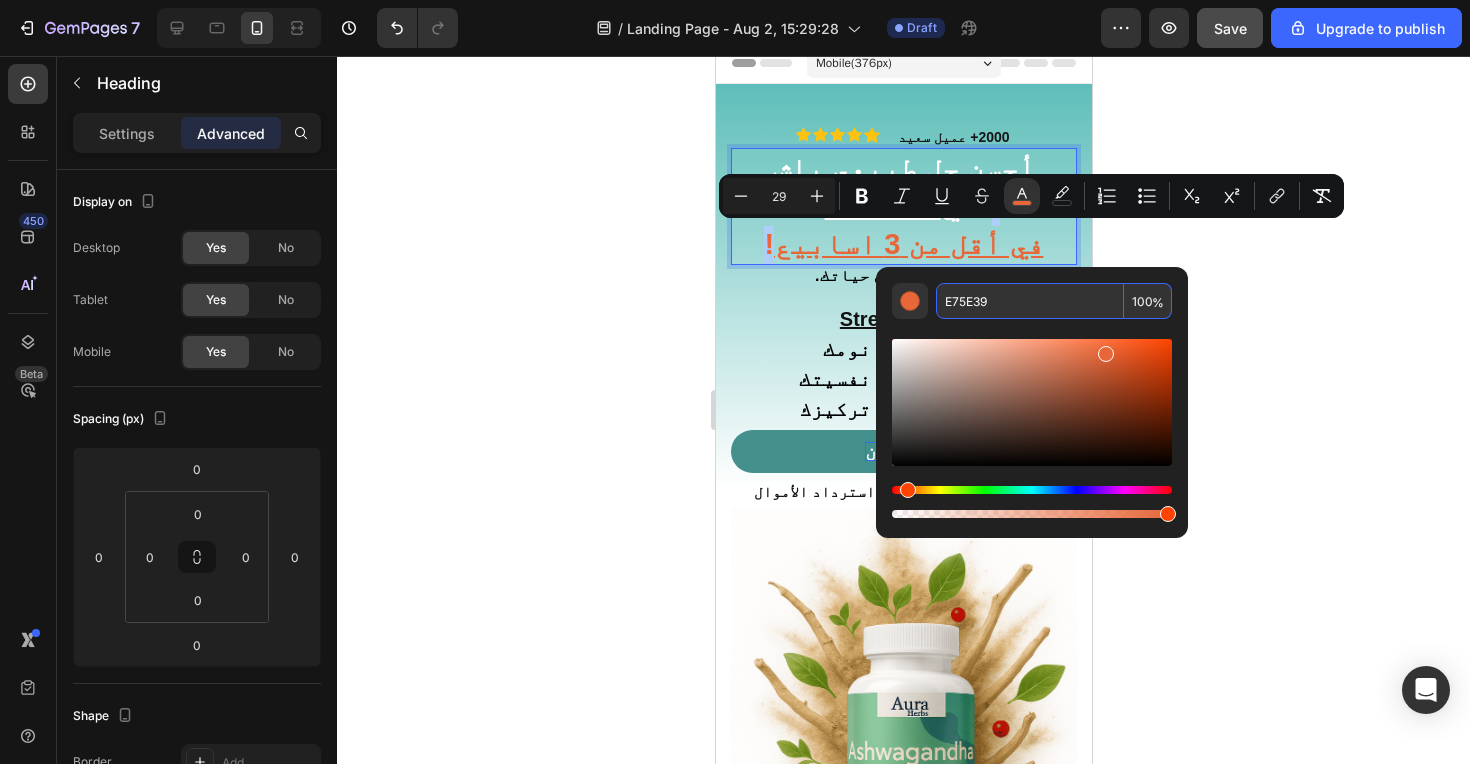 type on "E75E39" 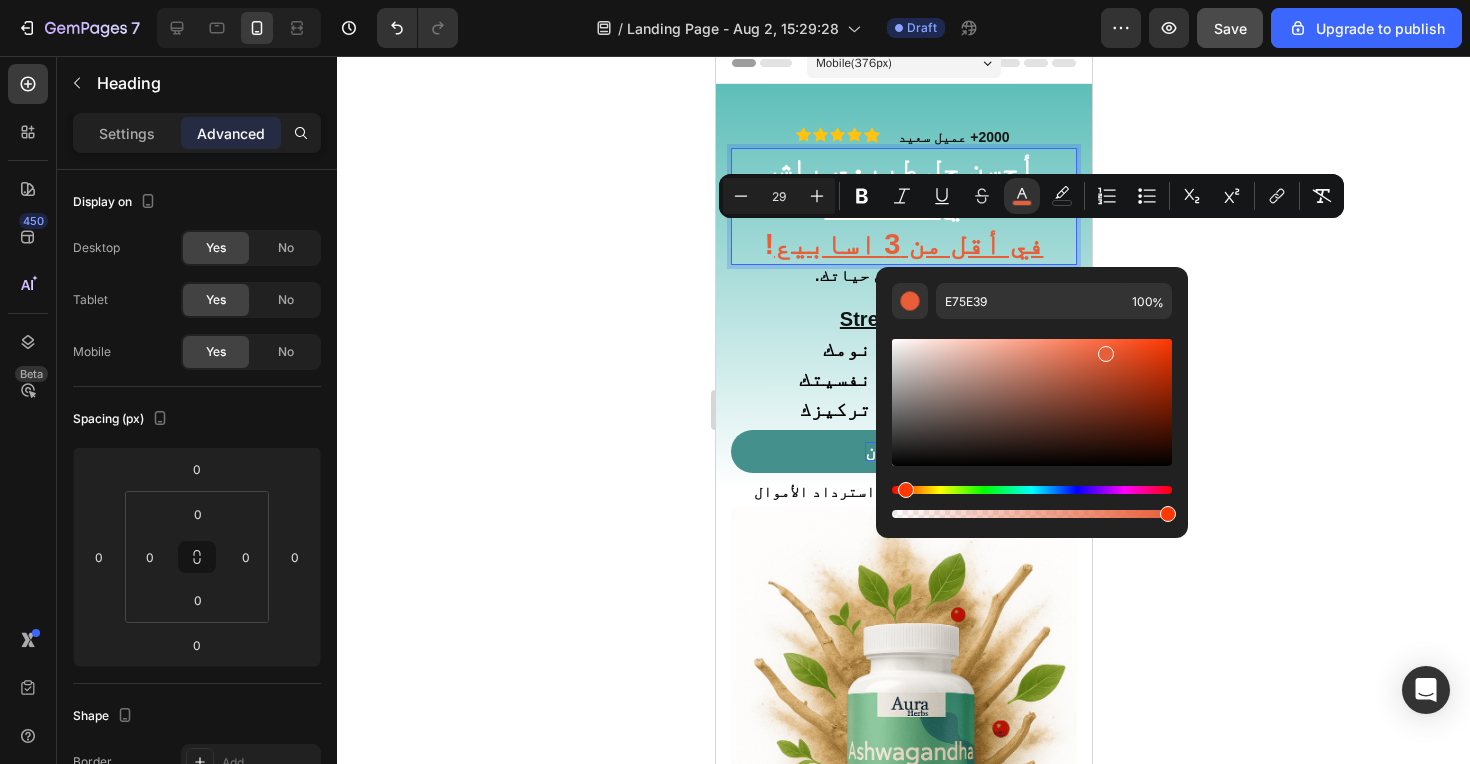click 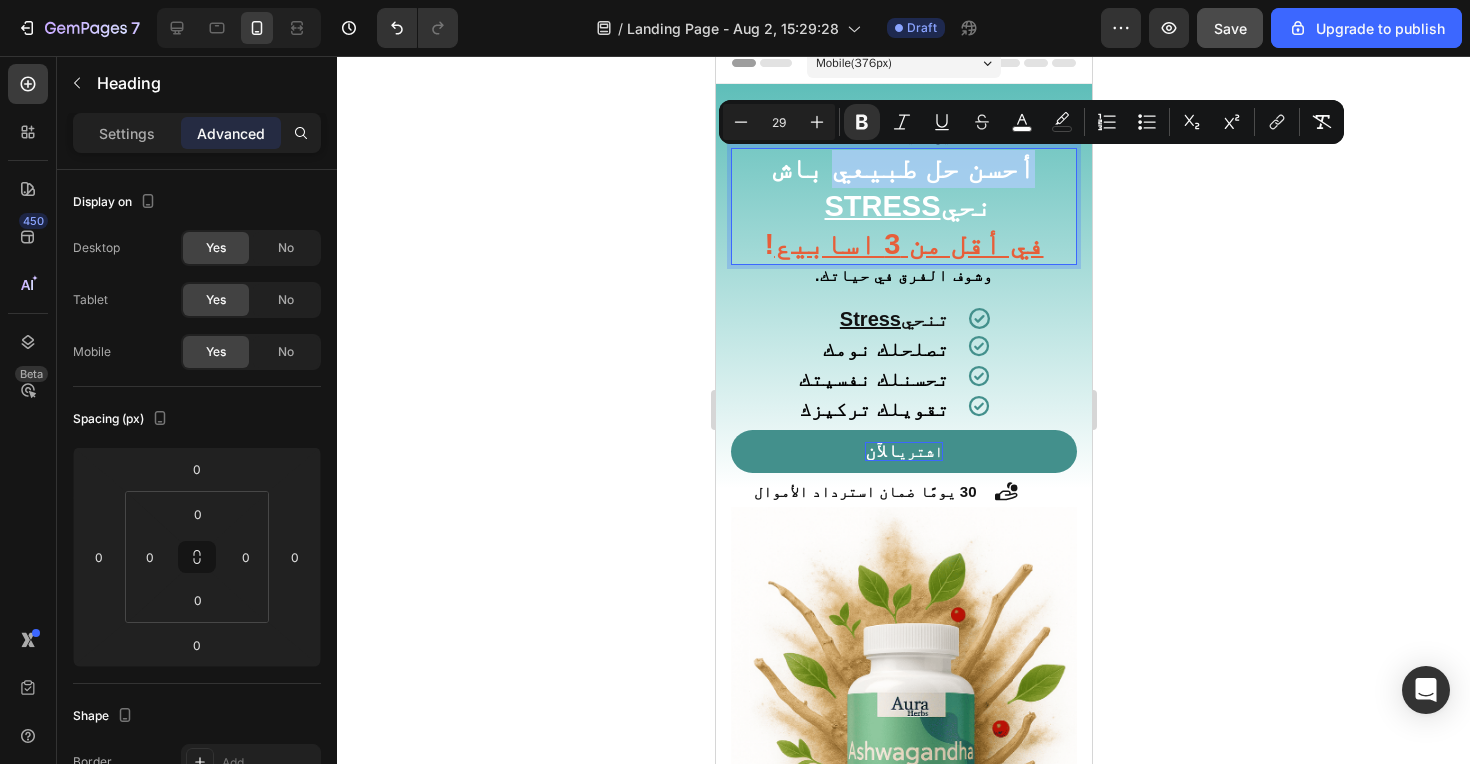 drag, startPoint x: 832, startPoint y: 176, endPoint x: 1036, endPoint y: 178, distance: 204.0098 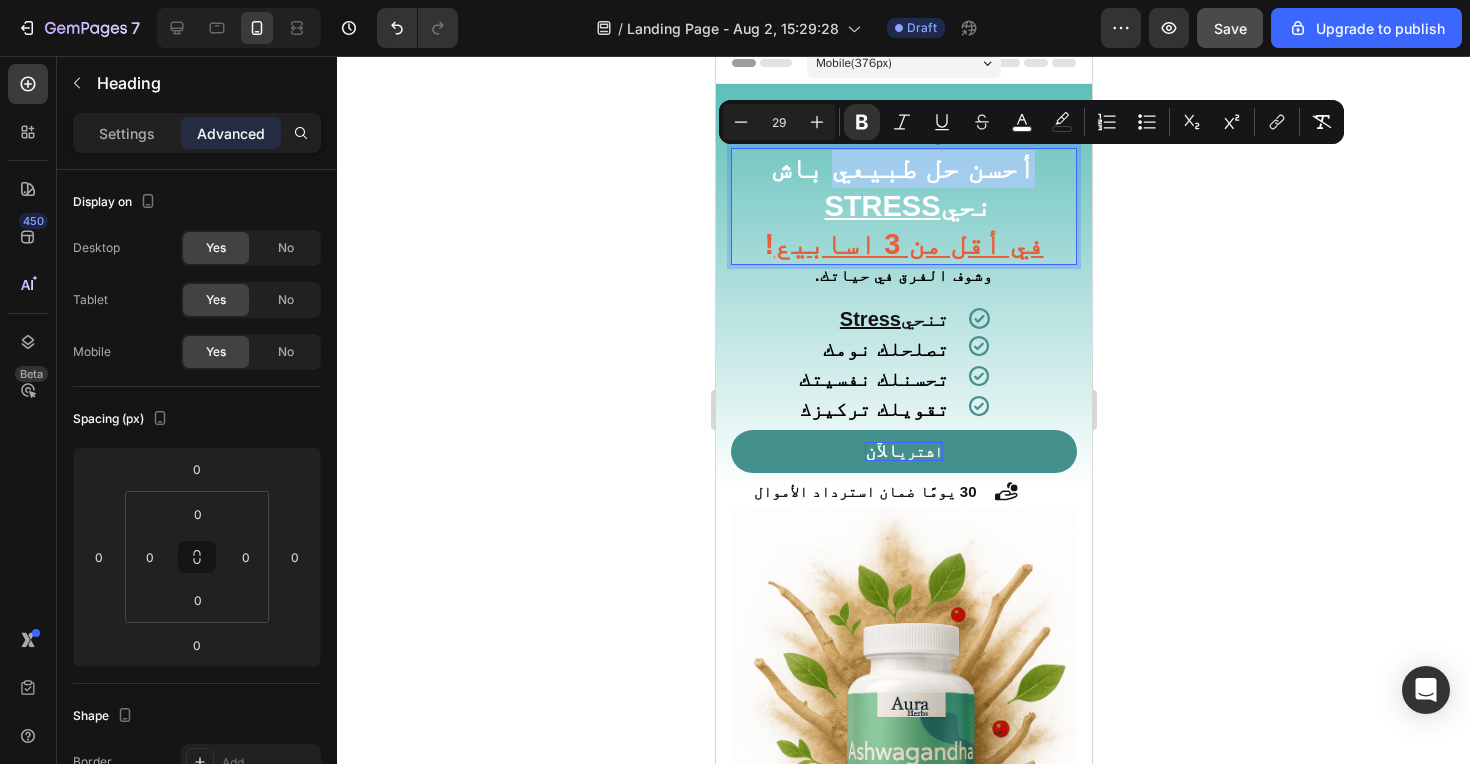 click on "أحسن حل طبيعي باش" at bounding box center (903, 168) 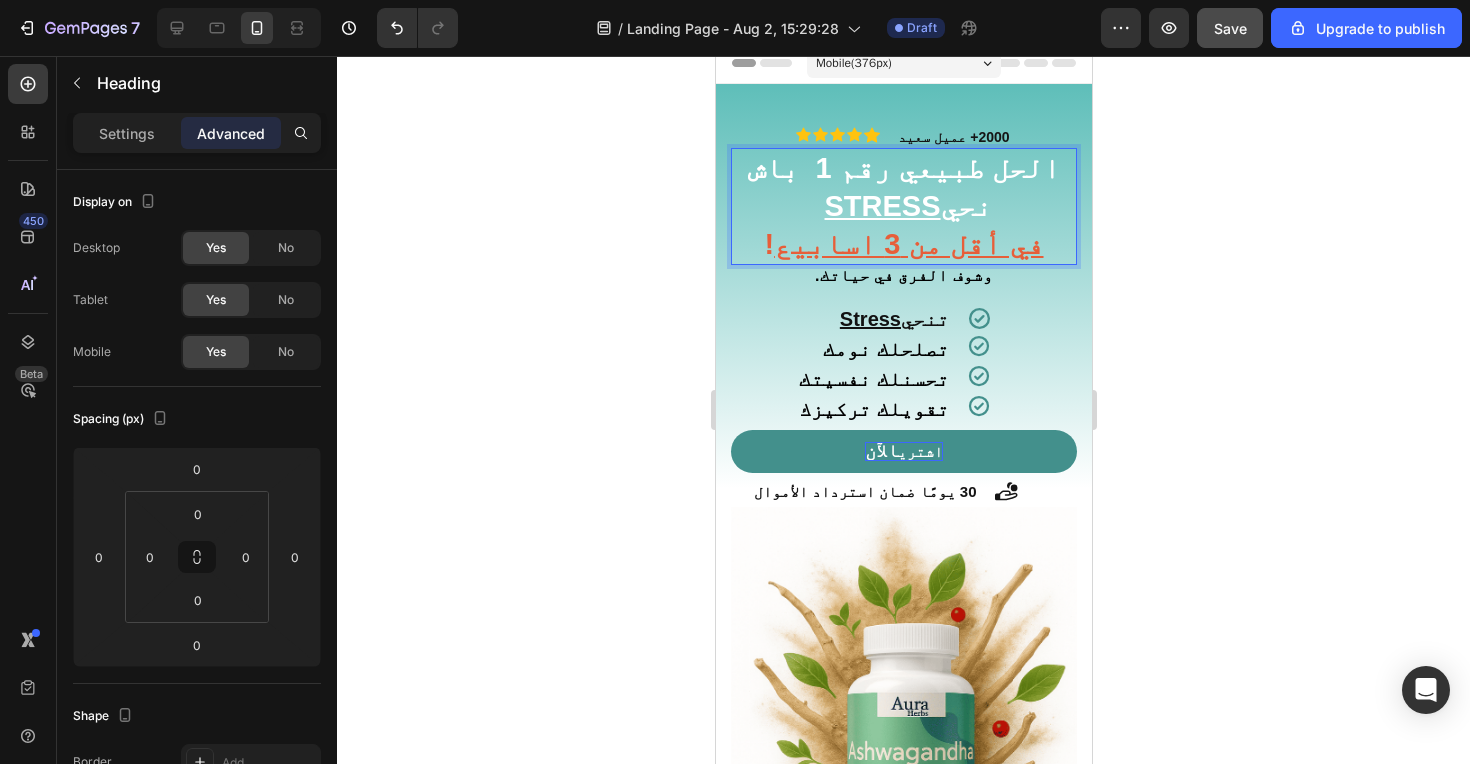 click on "‫الحل طبيعي رقم 1 ‬ باش" at bounding box center (902, 168) 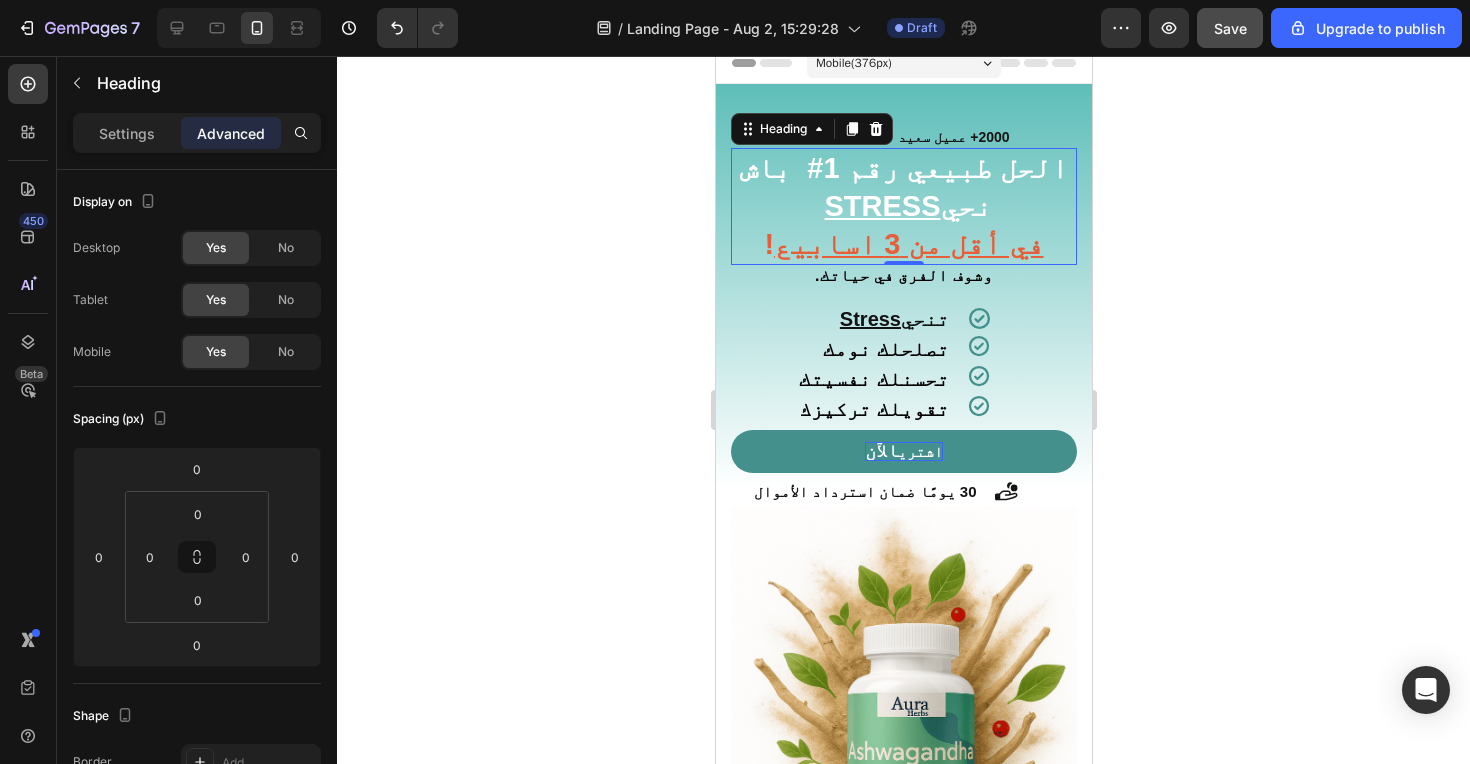 click 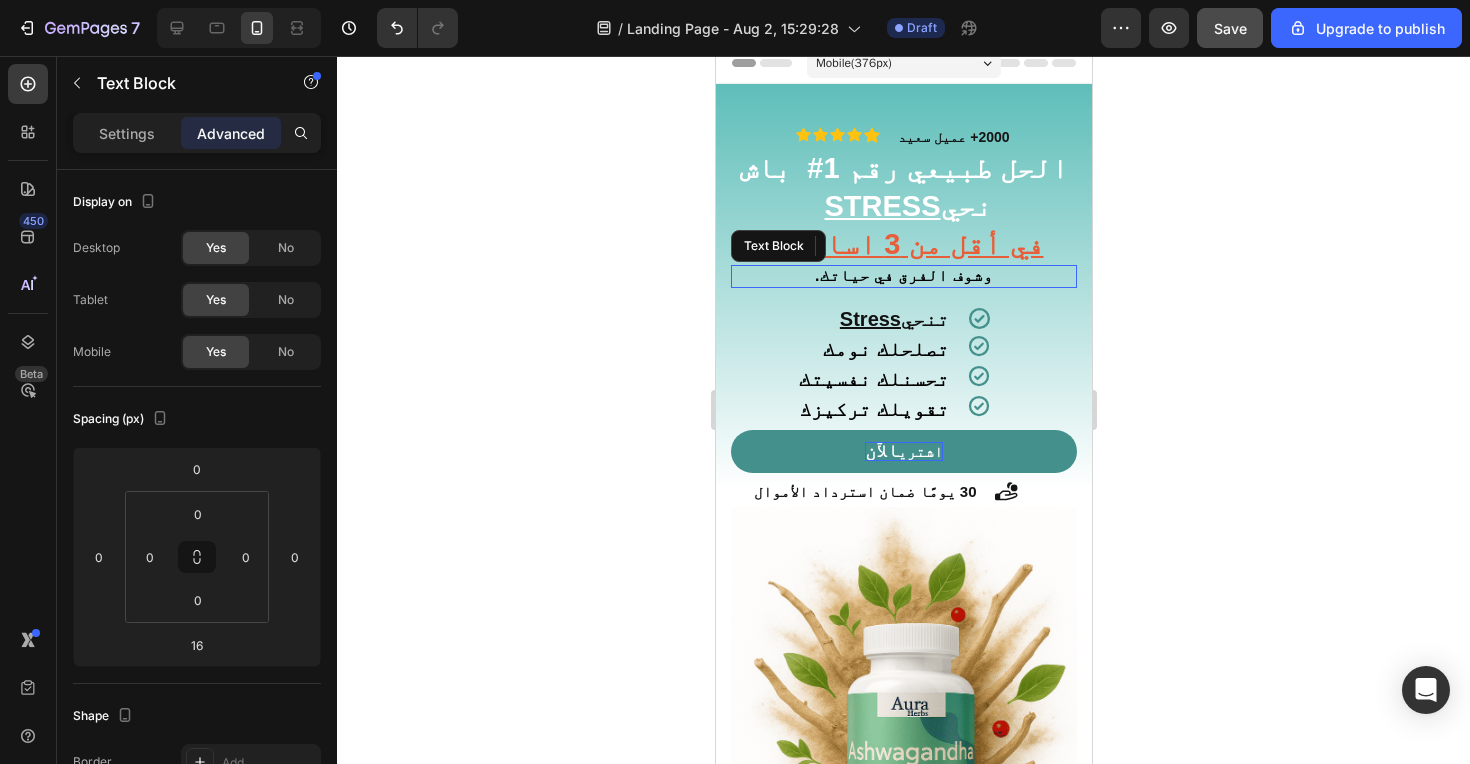 drag, startPoint x: 1672, startPoint y: 331, endPoint x: 957, endPoint y: 275, distance: 717.18964 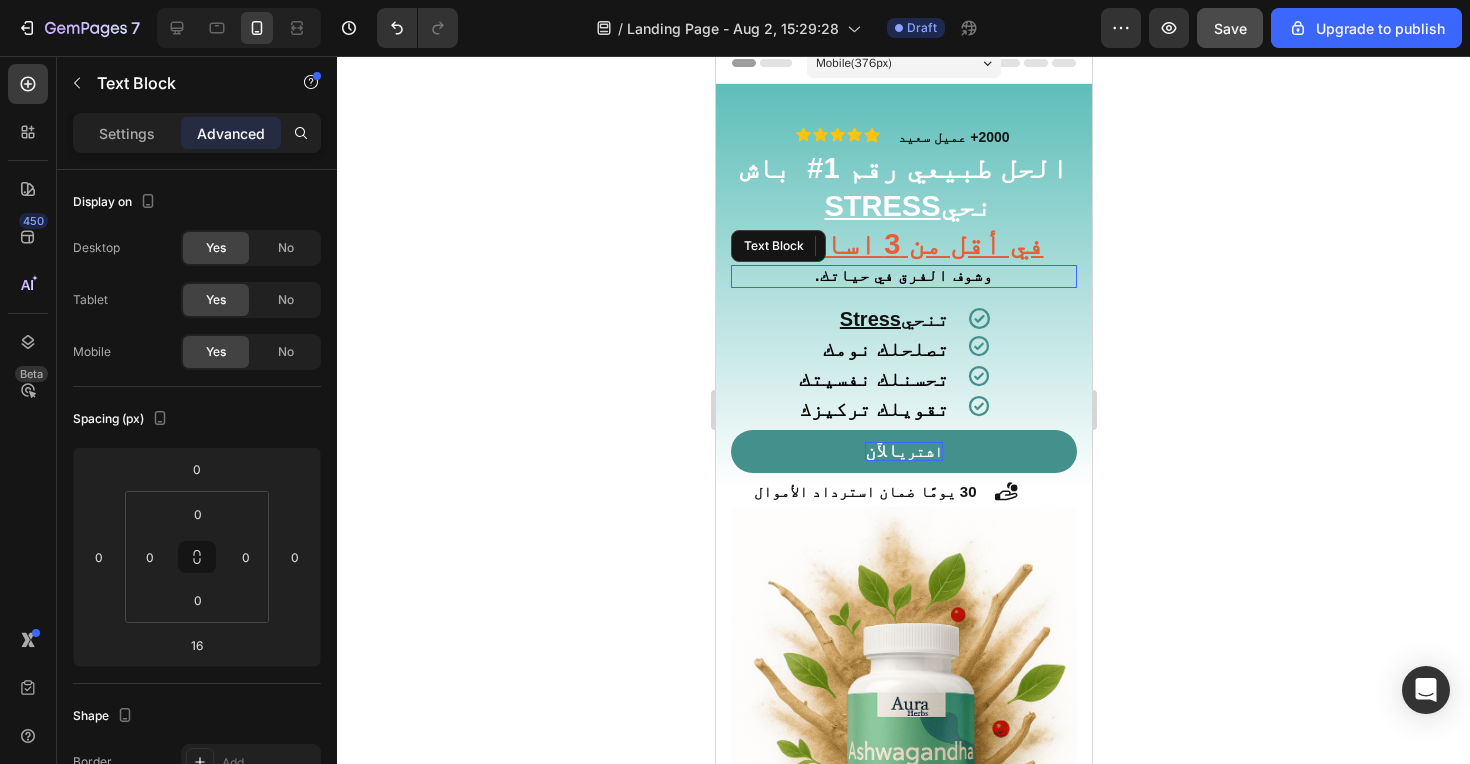 click on ".وشوف الفرق في حياتك" at bounding box center [903, 275] 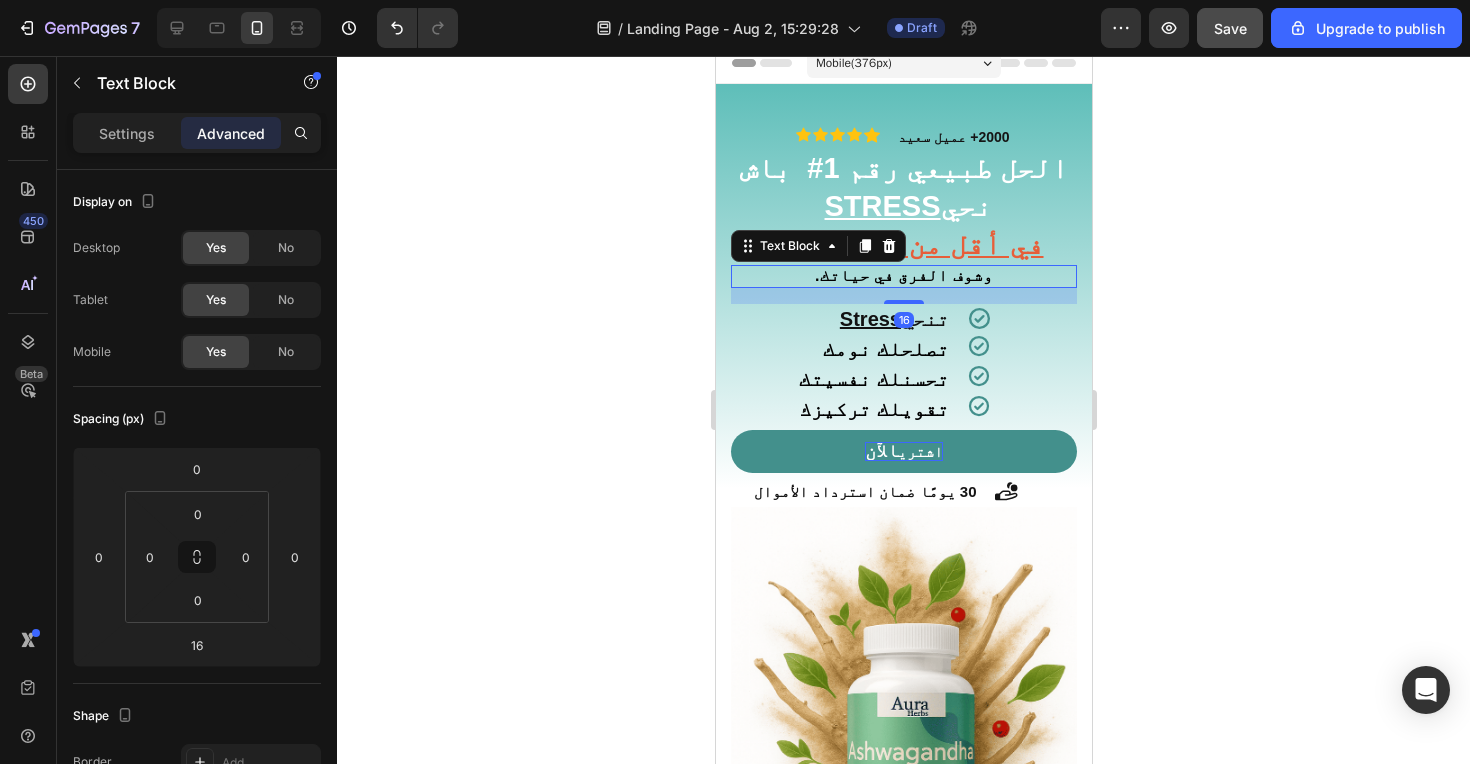 click 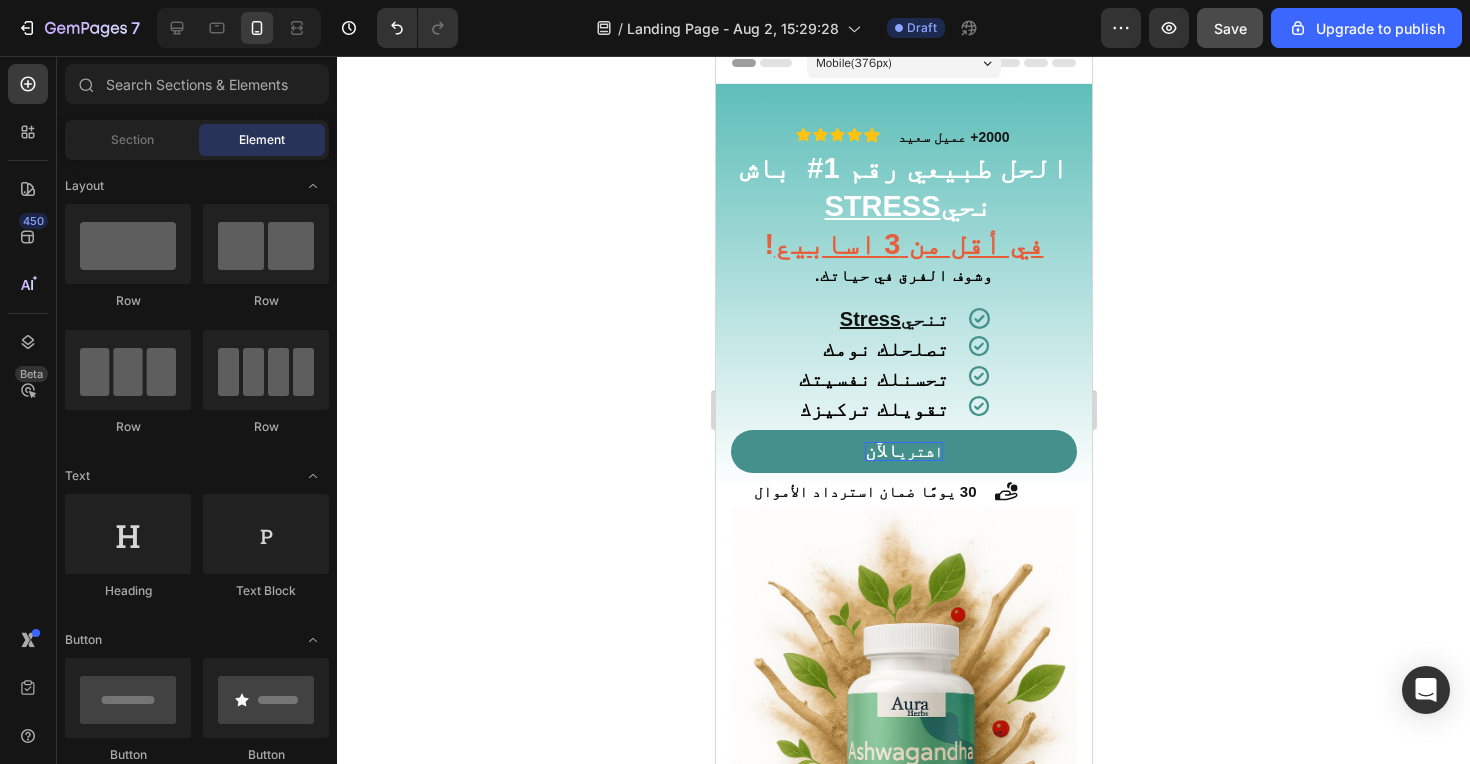 click 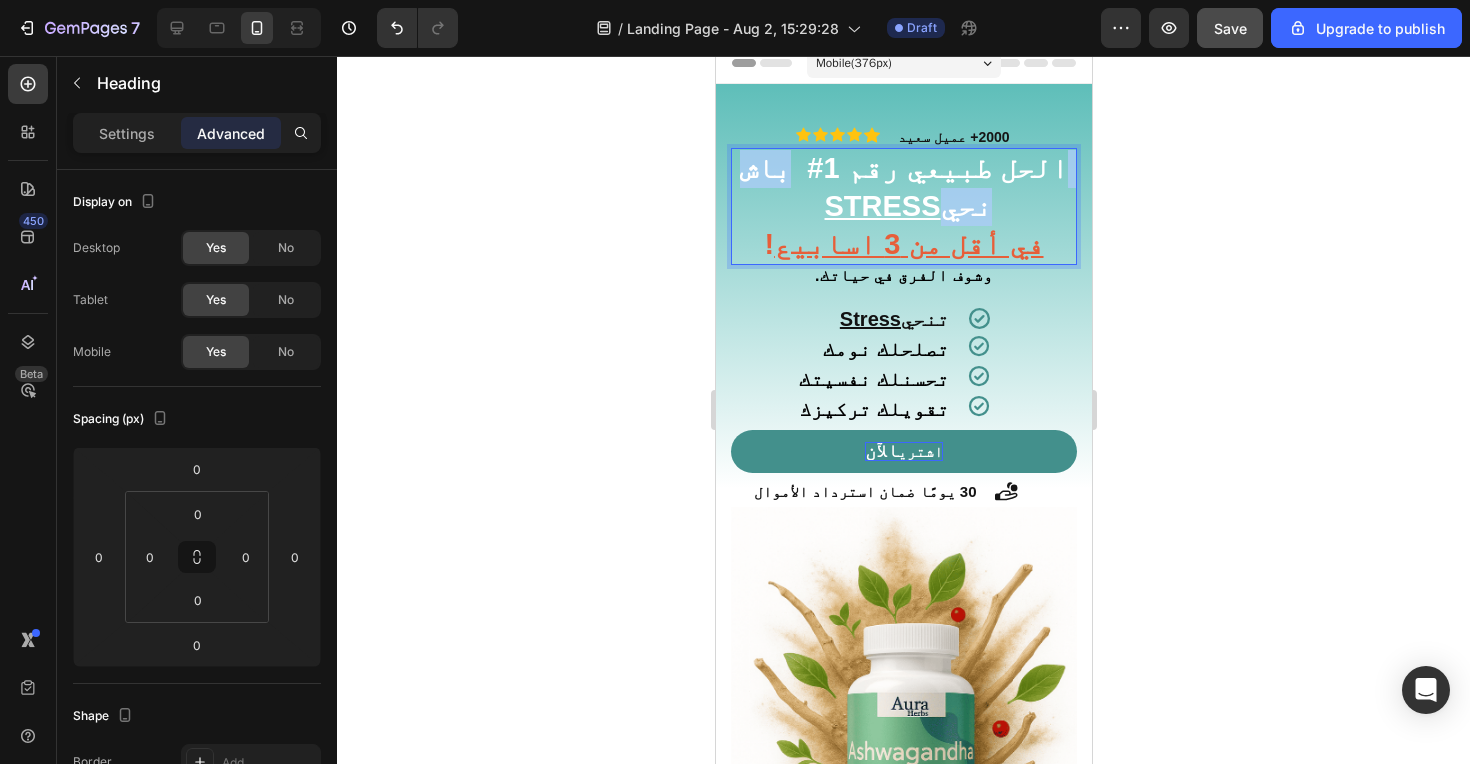 drag, startPoint x: 803, startPoint y: 173, endPoint x: 937, endPoint y: 210, distance: 139.01439 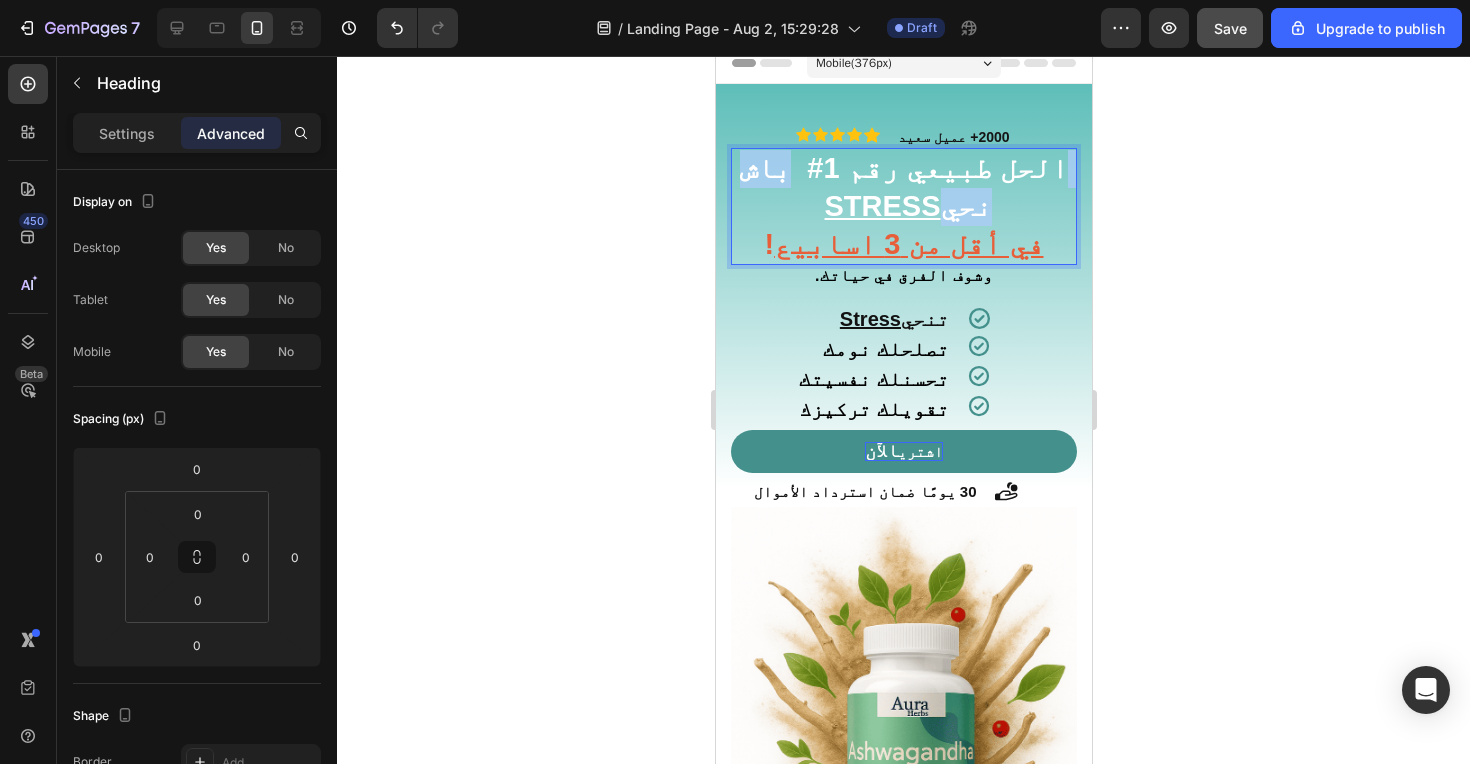 click on "‫الحل طبيعي رقم 1# ‬ باش ‫نحي  STRESS   ! في أقل من 3 اسابيع‬" at bounding box center [903, 206] 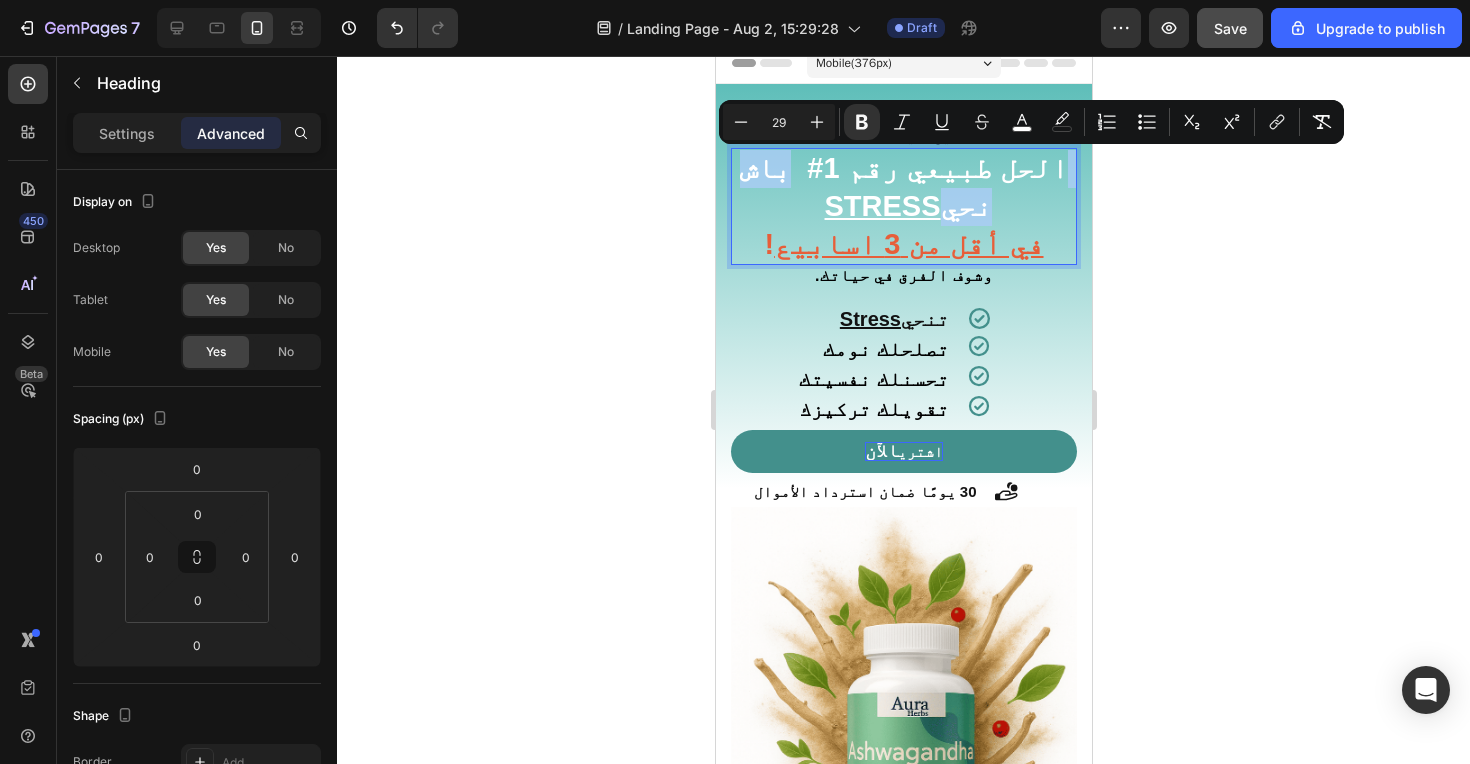 click on "‫نحي  STRESS" at bounding box center [907, 206] 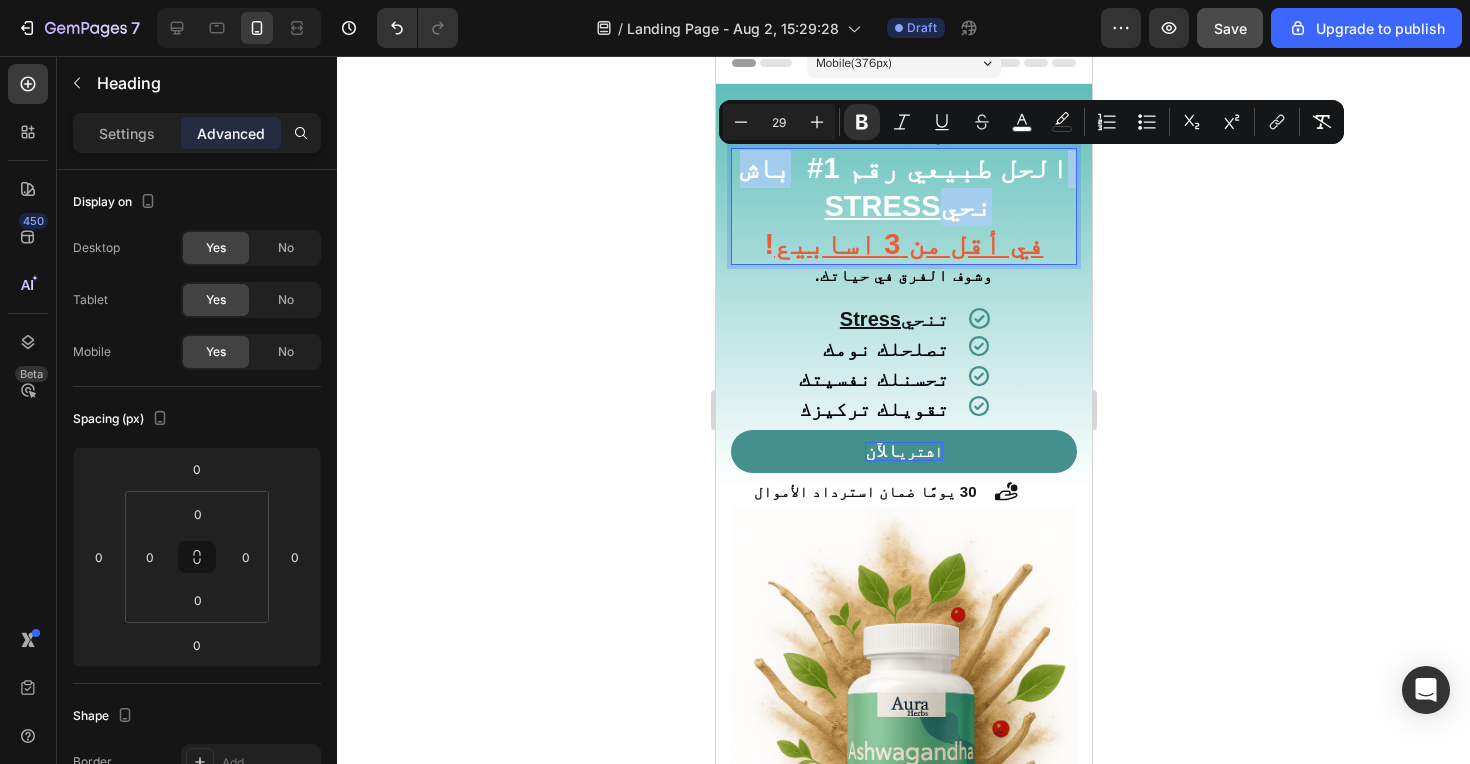 drag, startPoint x: 940, startPoint y: 215, endPoint x: 808, endPoint y: 173, distance: 138.52075 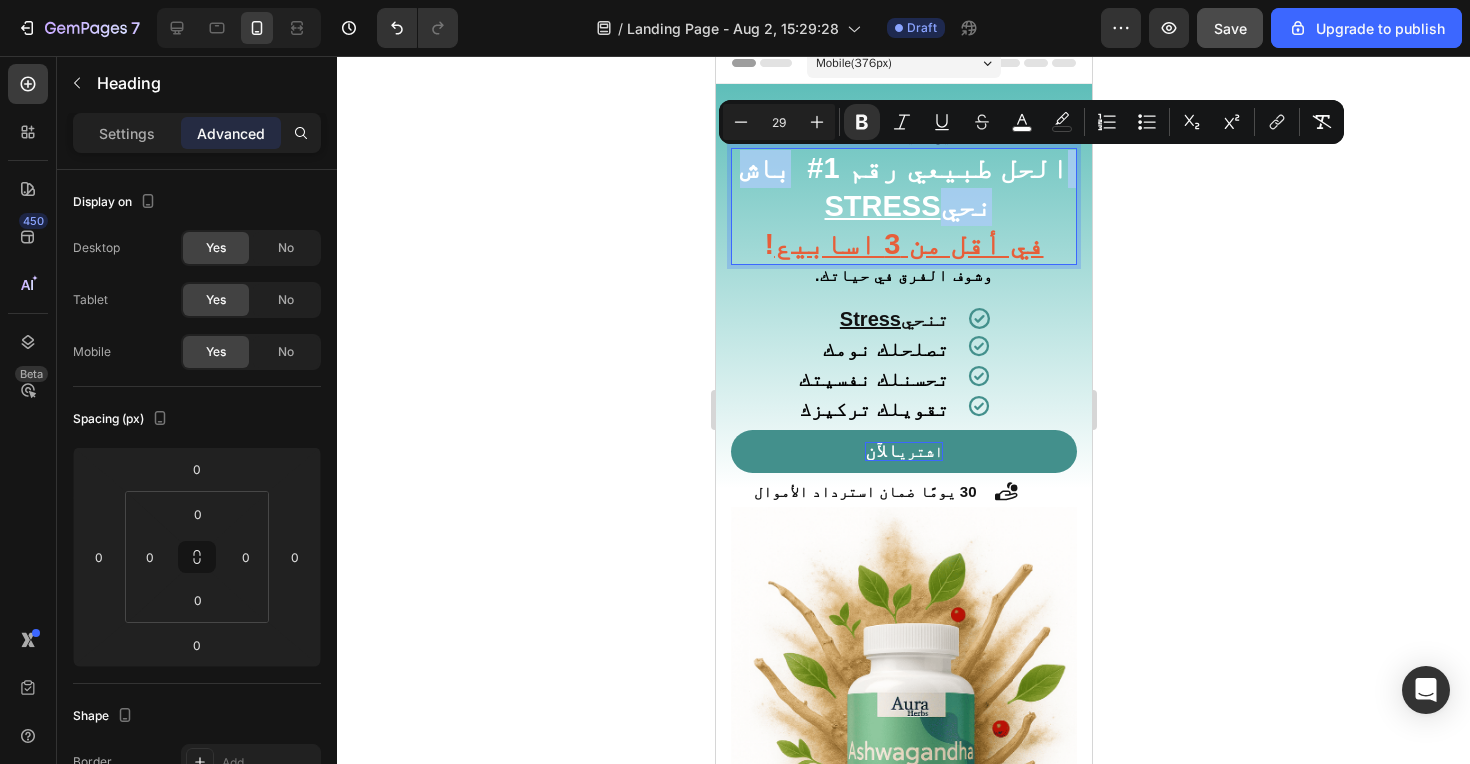 click on "‫الحل طبيعي رقم 1# ‬ باش ‫نحي  STRESS   ! في أقل من 3 اسابيع‬" at bounding box center [903, 206] 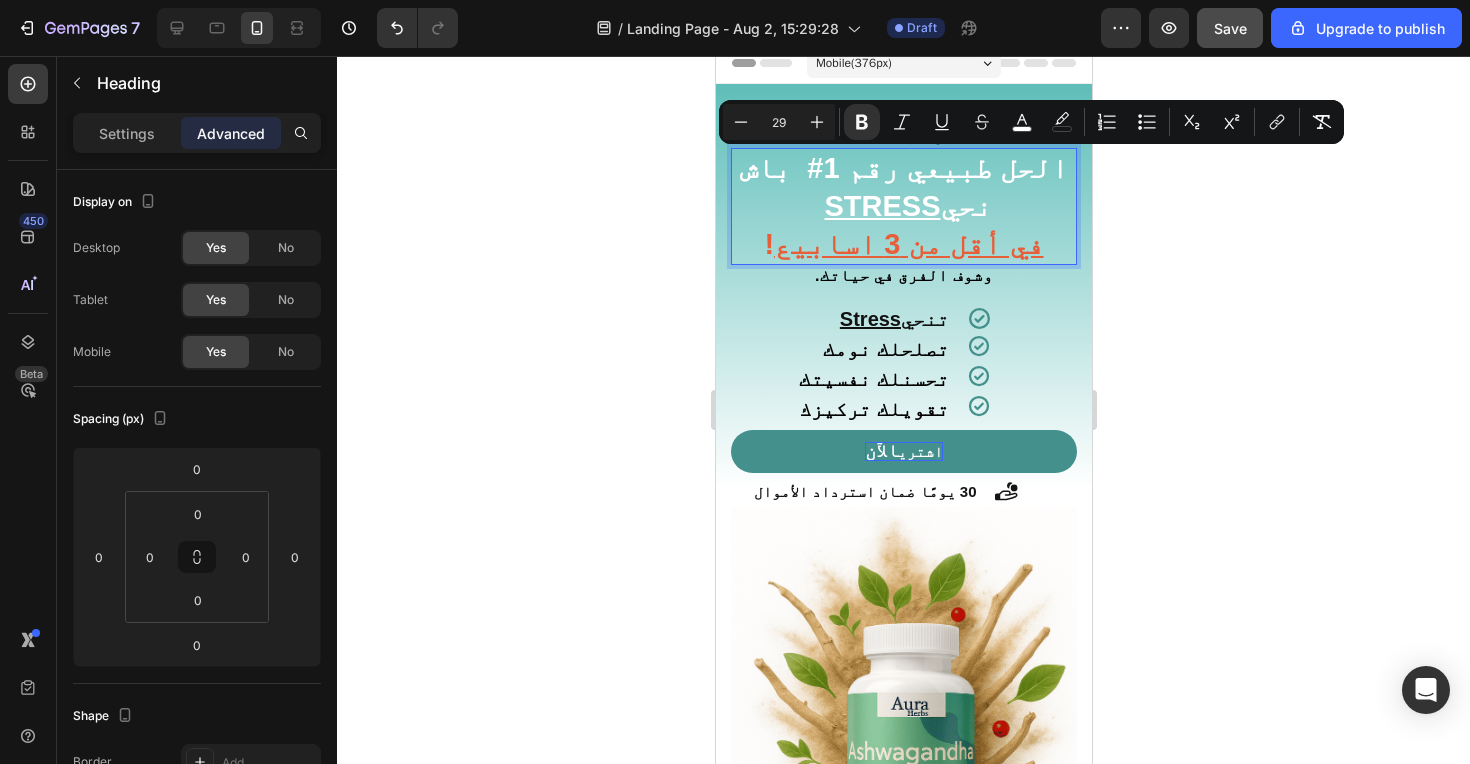 click on "‫نحي  STRESS" at bounding box center (907, 206) 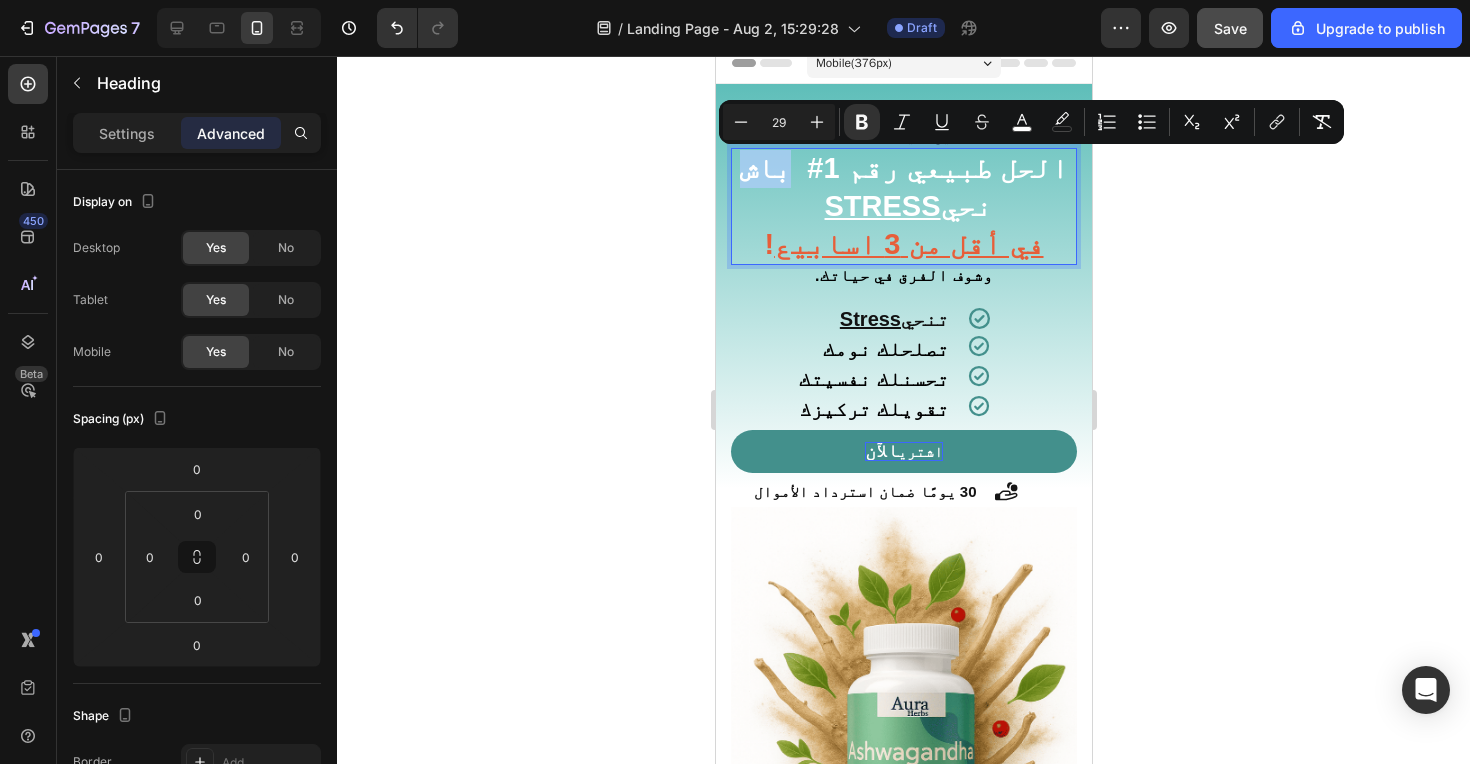 drag, startPoint x: 806, startPoint y: 176, endPoint x: 767, endPoint y: 176, distance: 39 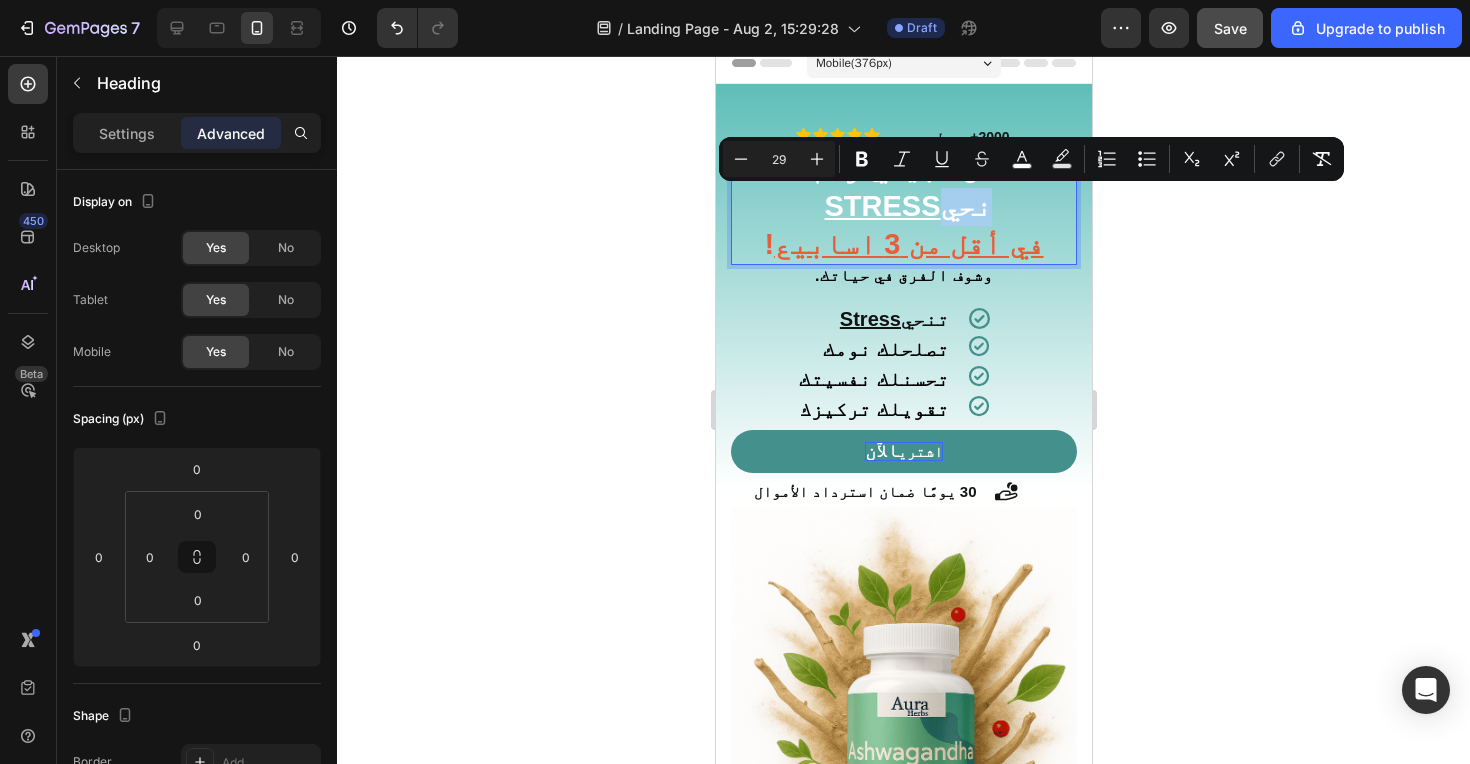 drag, startPoint x: 945, startPoint y: 214, endPoint x: 996, endPoint y: 214, distance: 51 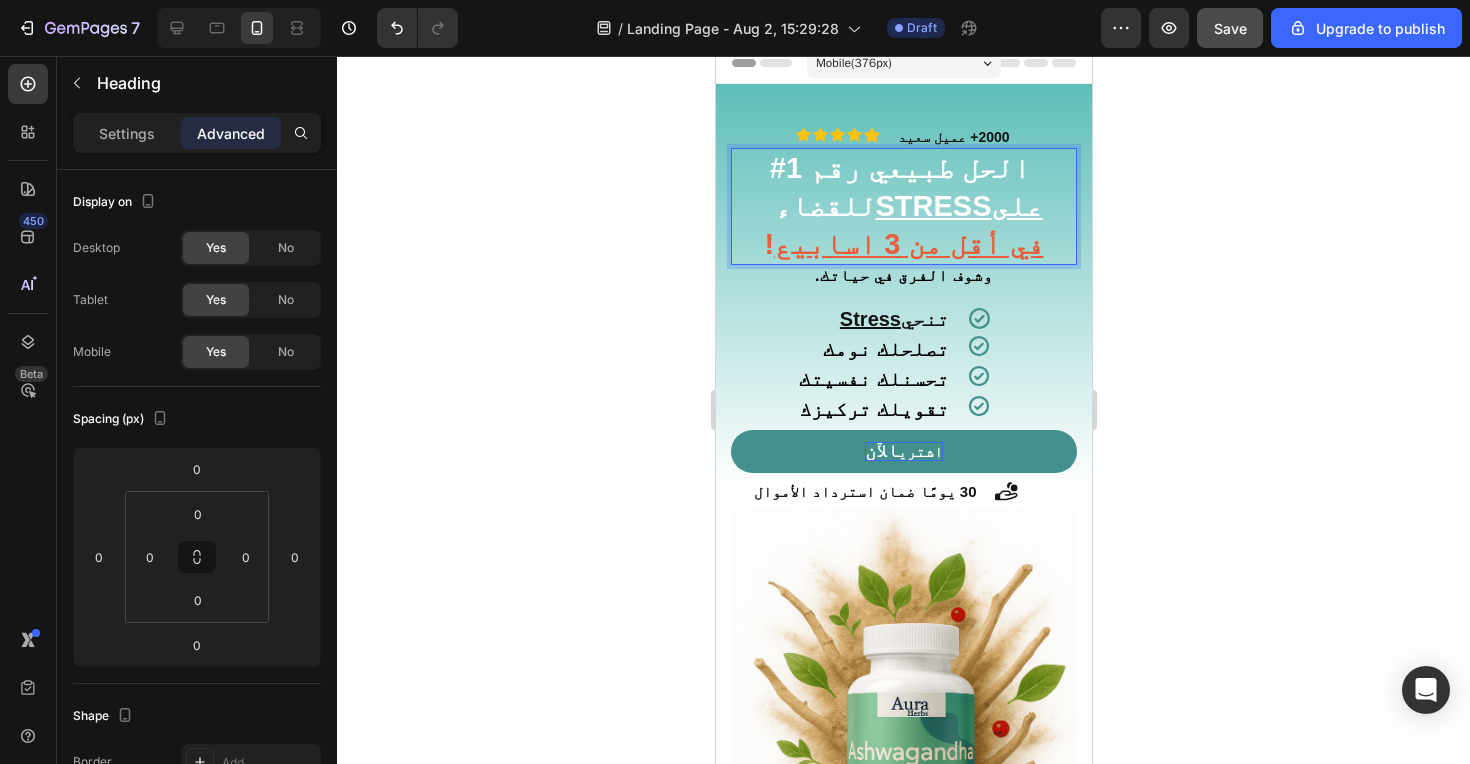 click on "STRESS‫على‬" at bounding box center (958, 206) 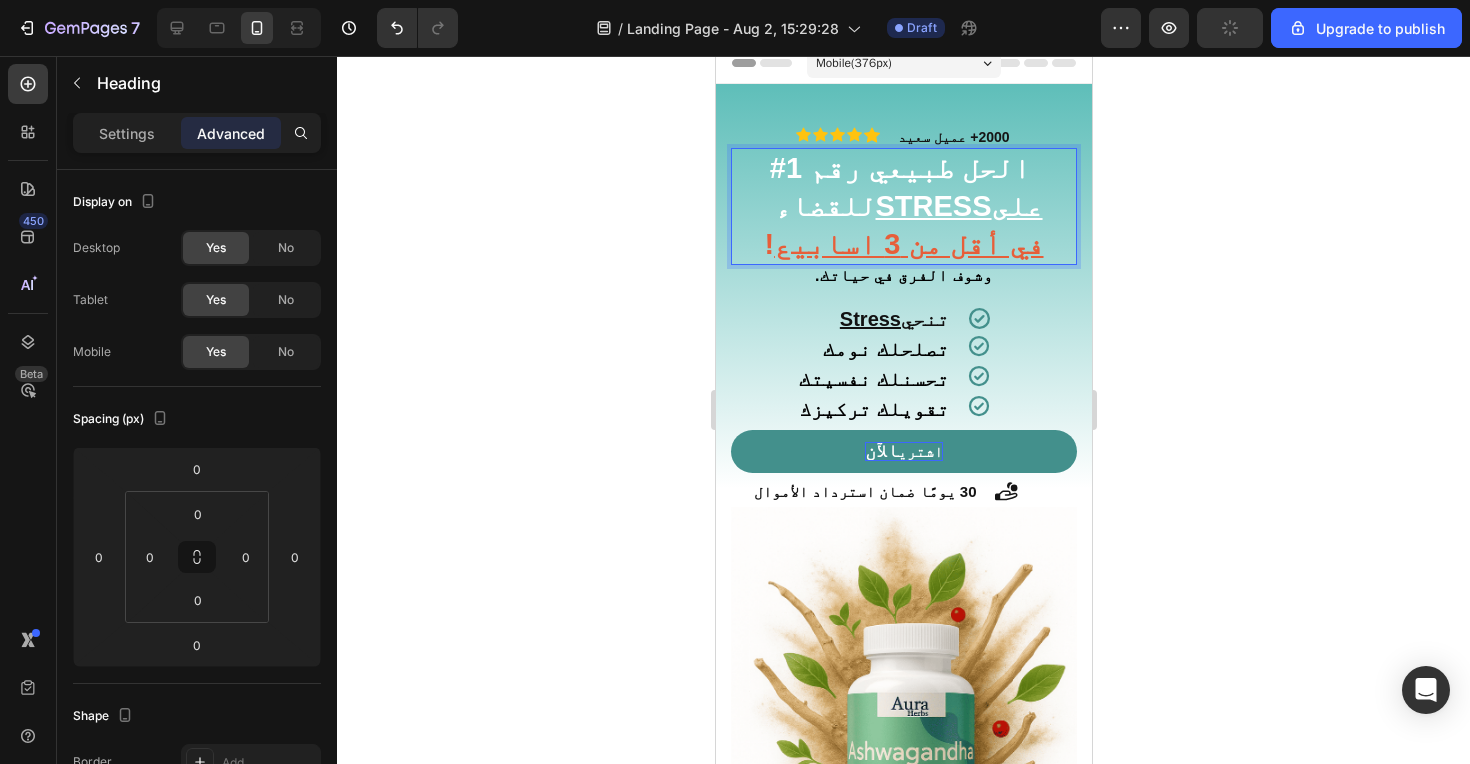 click on "STRESS‫على‬" at bounding box center (958, 206) 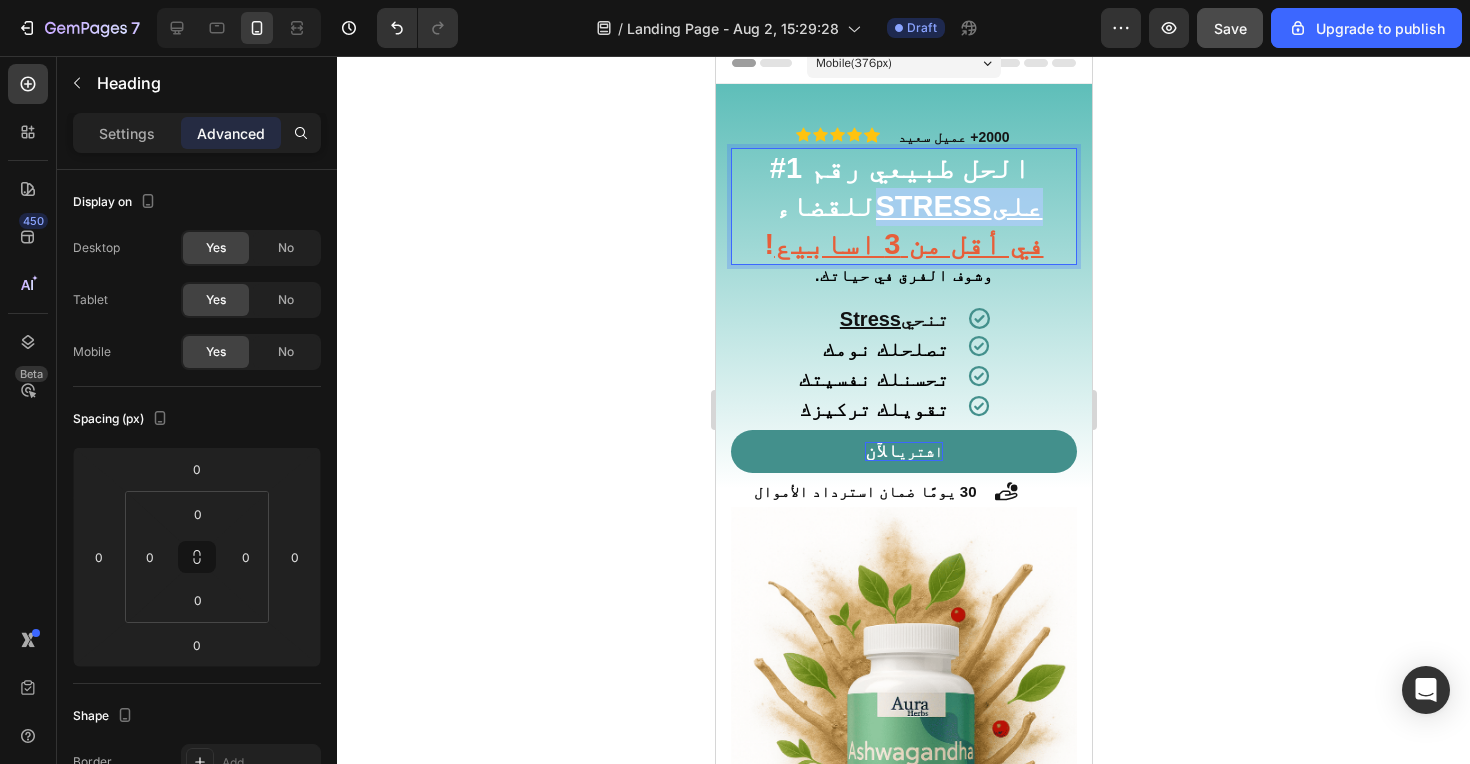 click on "STRESS‫على‬" at bounding box center [958, 206] 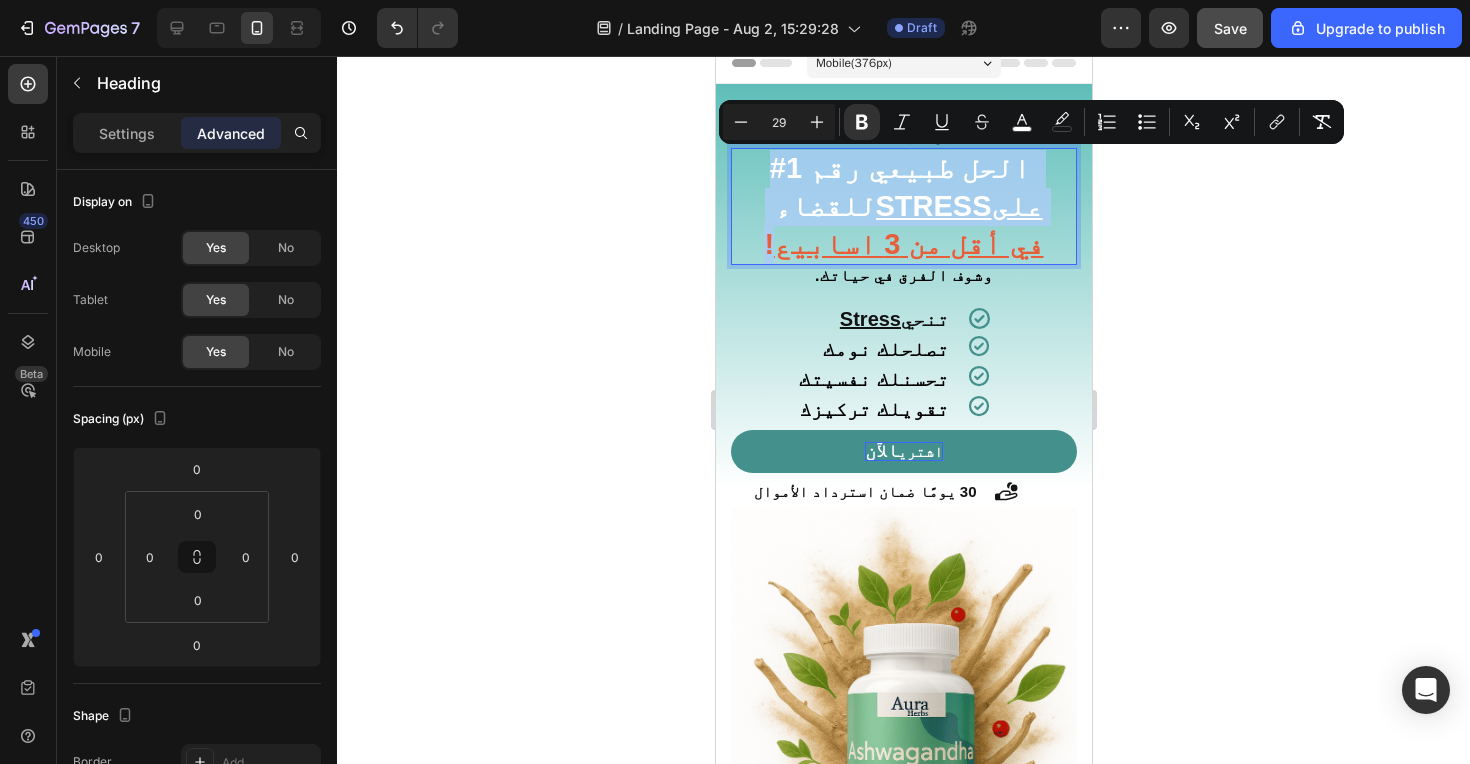 copy on "‫الحل طبيعي رقم 1# ‬  ‫‫للقضاء‬  STRESS‫على‬    !" 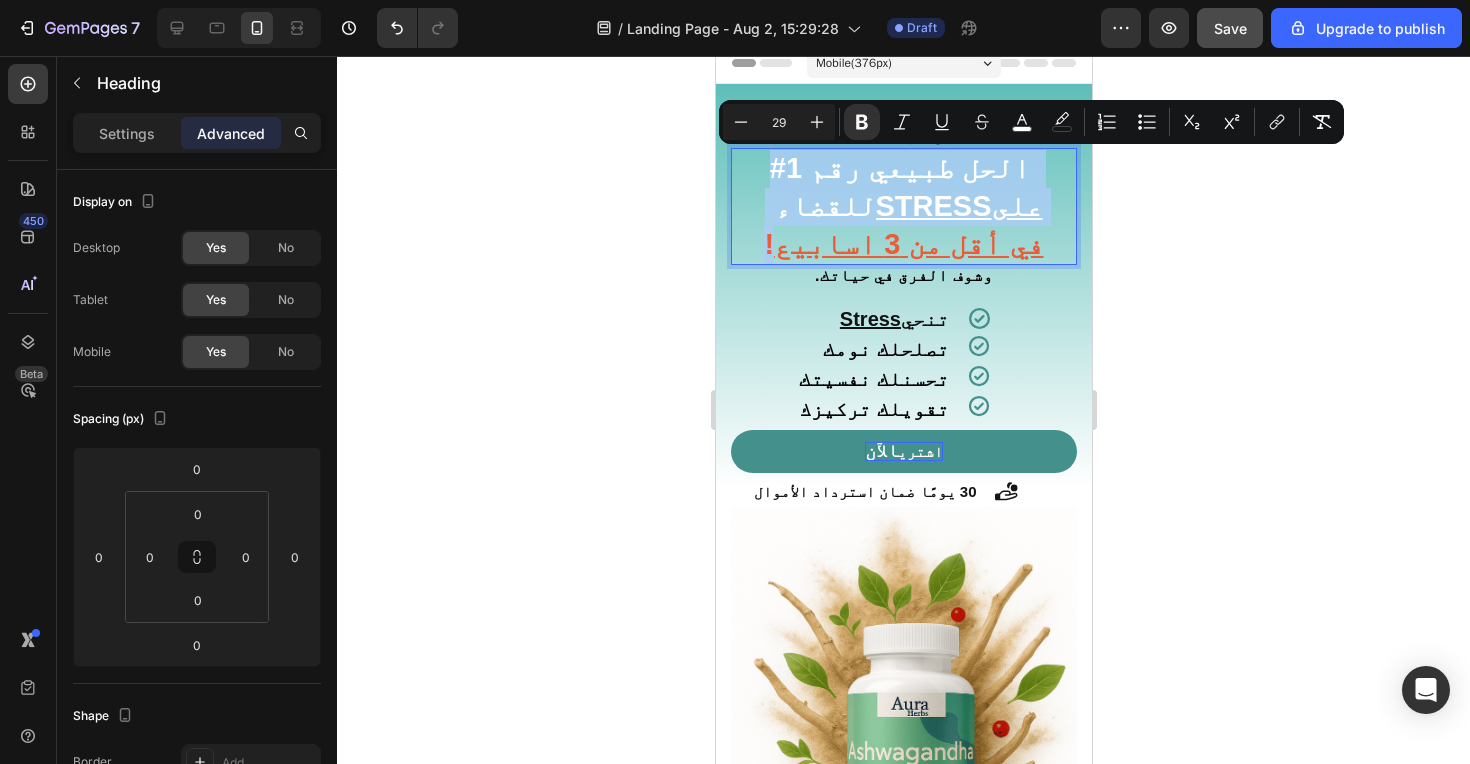 click on "STRESS‫على‬" at bounding box center (958, 206) 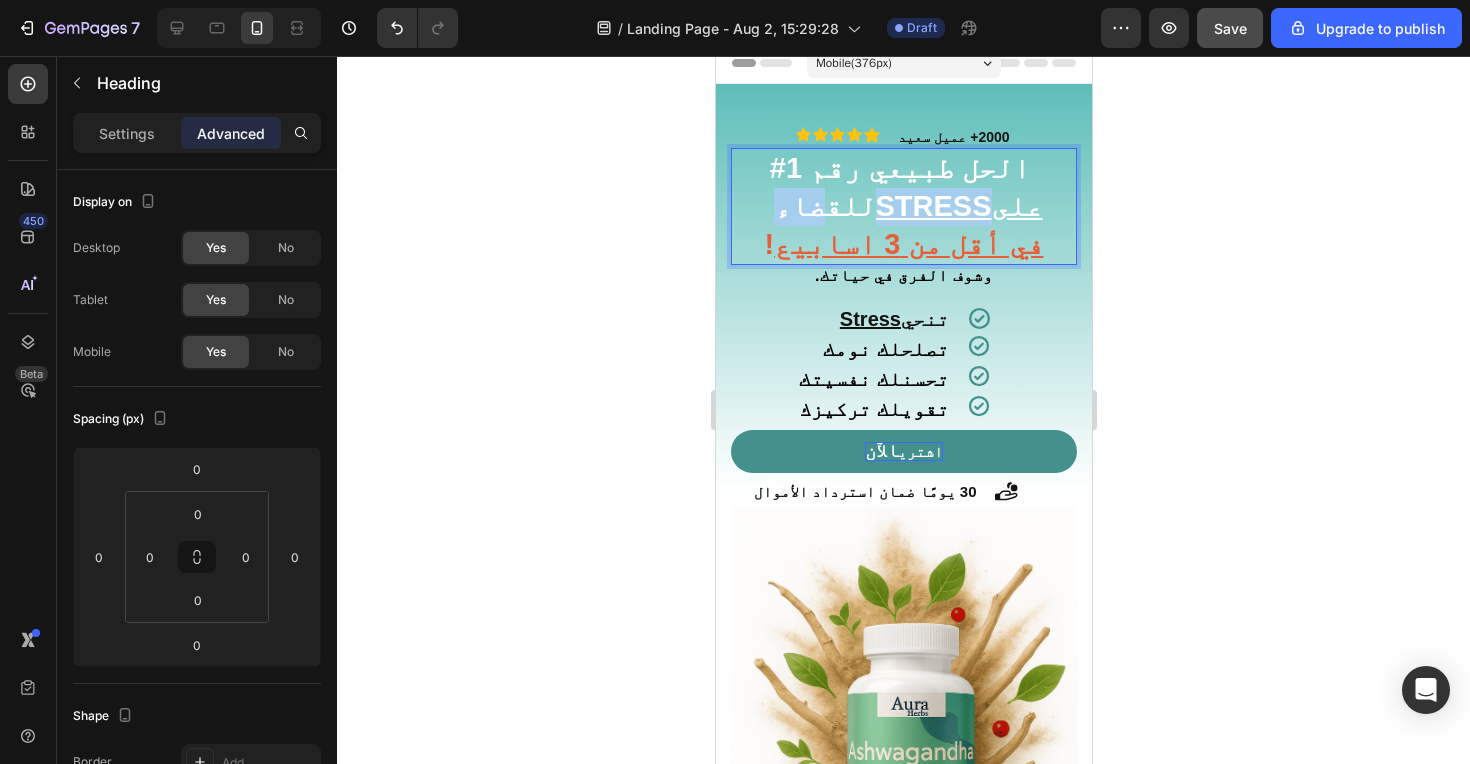 drag, startPoint x: 904, startPoint y: 213, endPoint x: 998, endPoint y: 212, distance: 94.00532 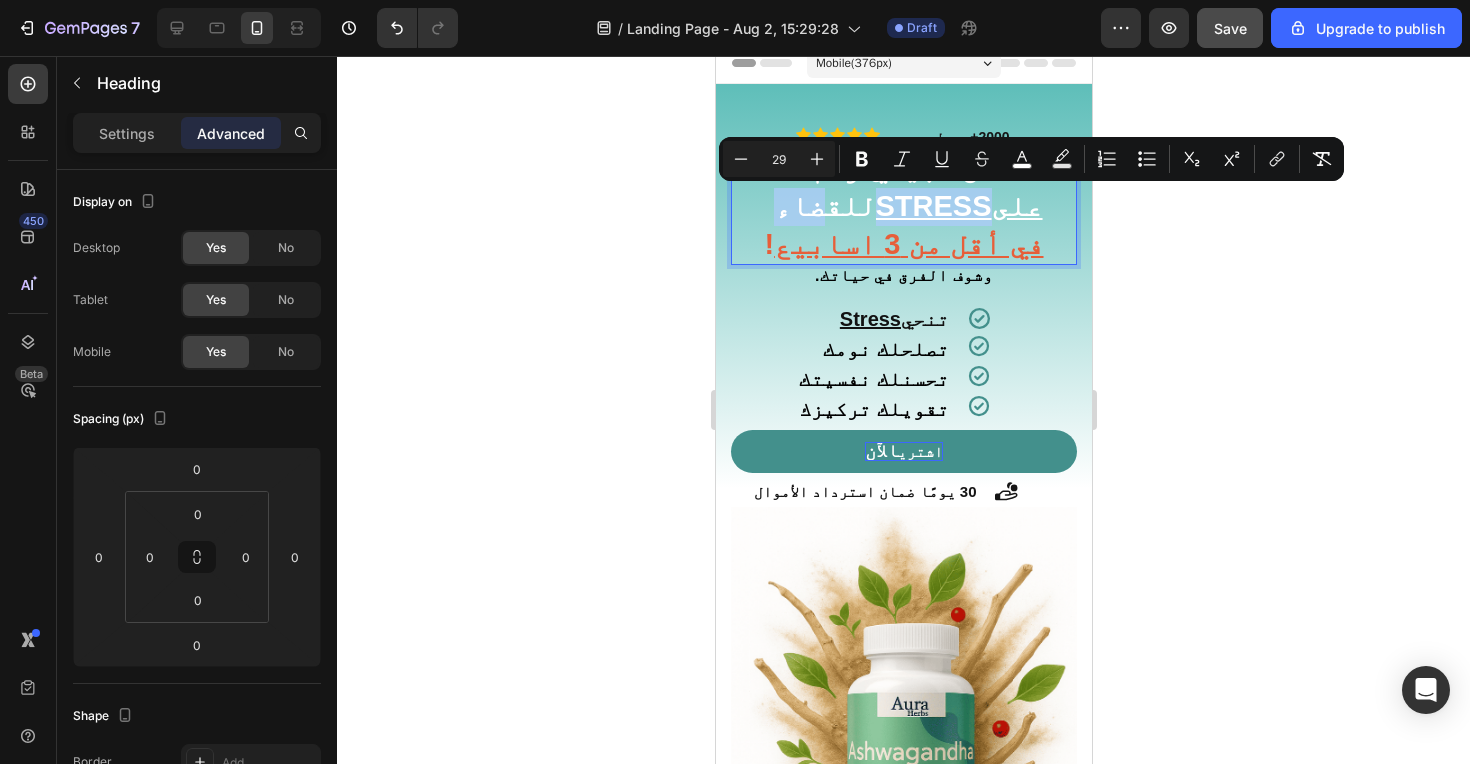 click on "‫‫للقضاء‬  STRESS‫على‬" at bounding box center [907, 206] 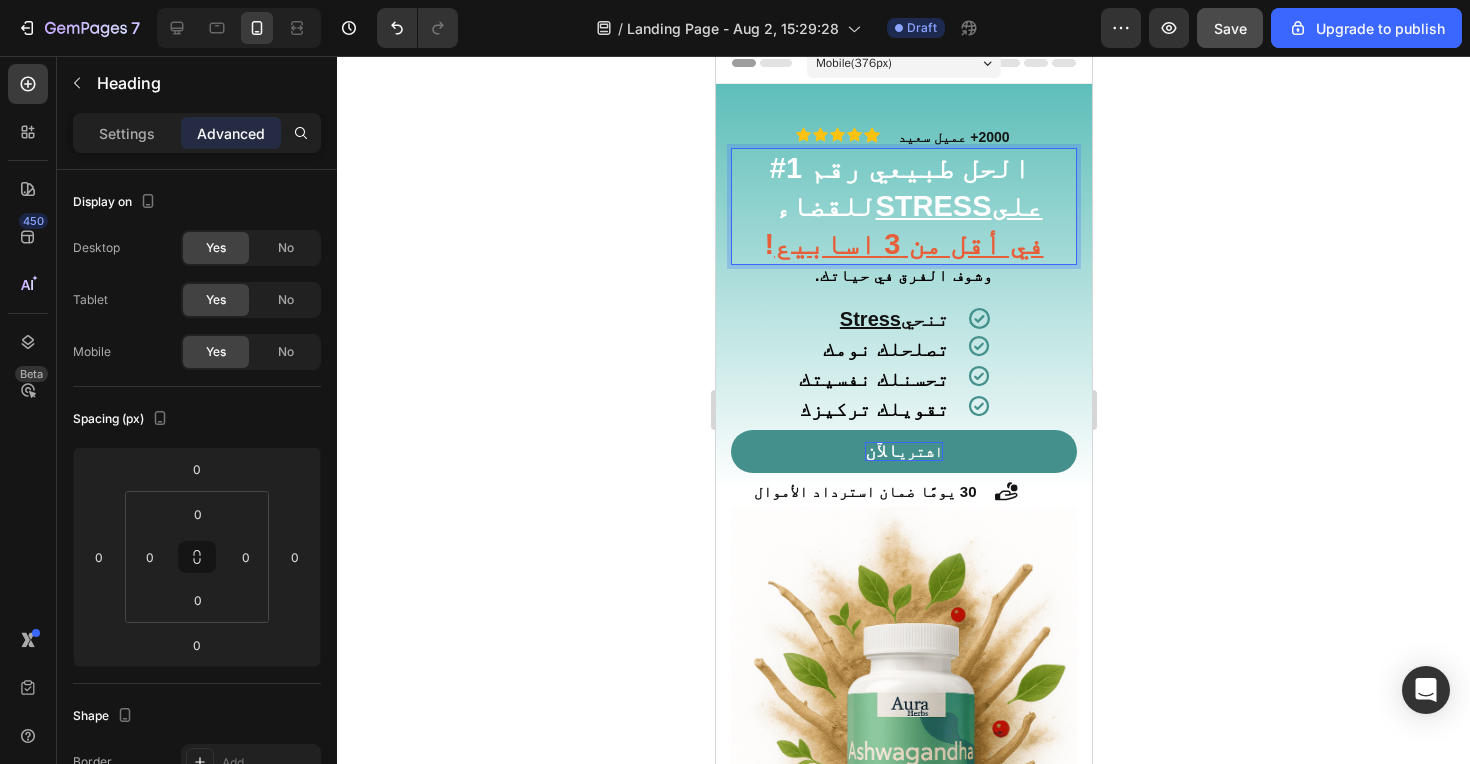 click on "STRESS‫على‬" at bounding box center [958, 206] 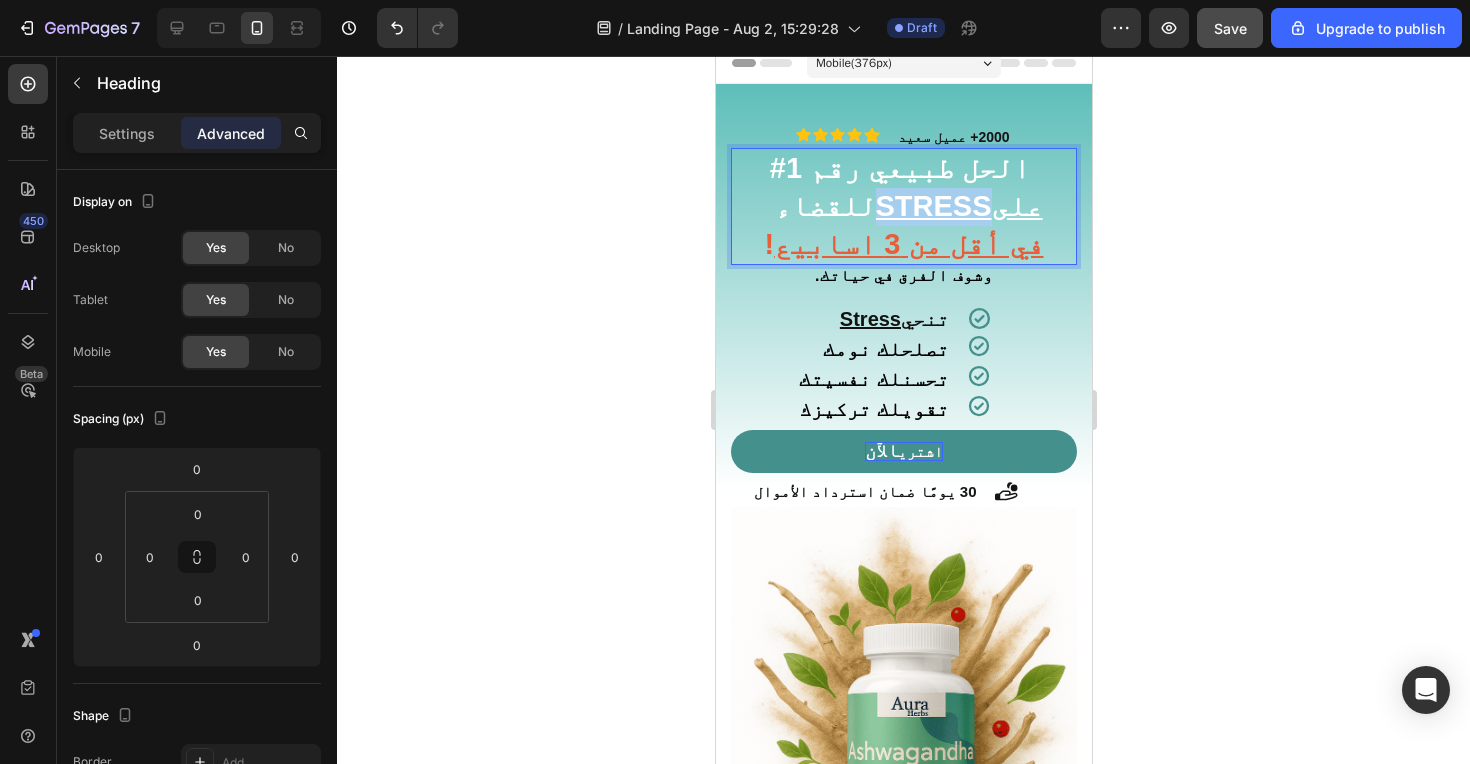 click on "STRESS‫على‬" at bounding box center (958, 206) 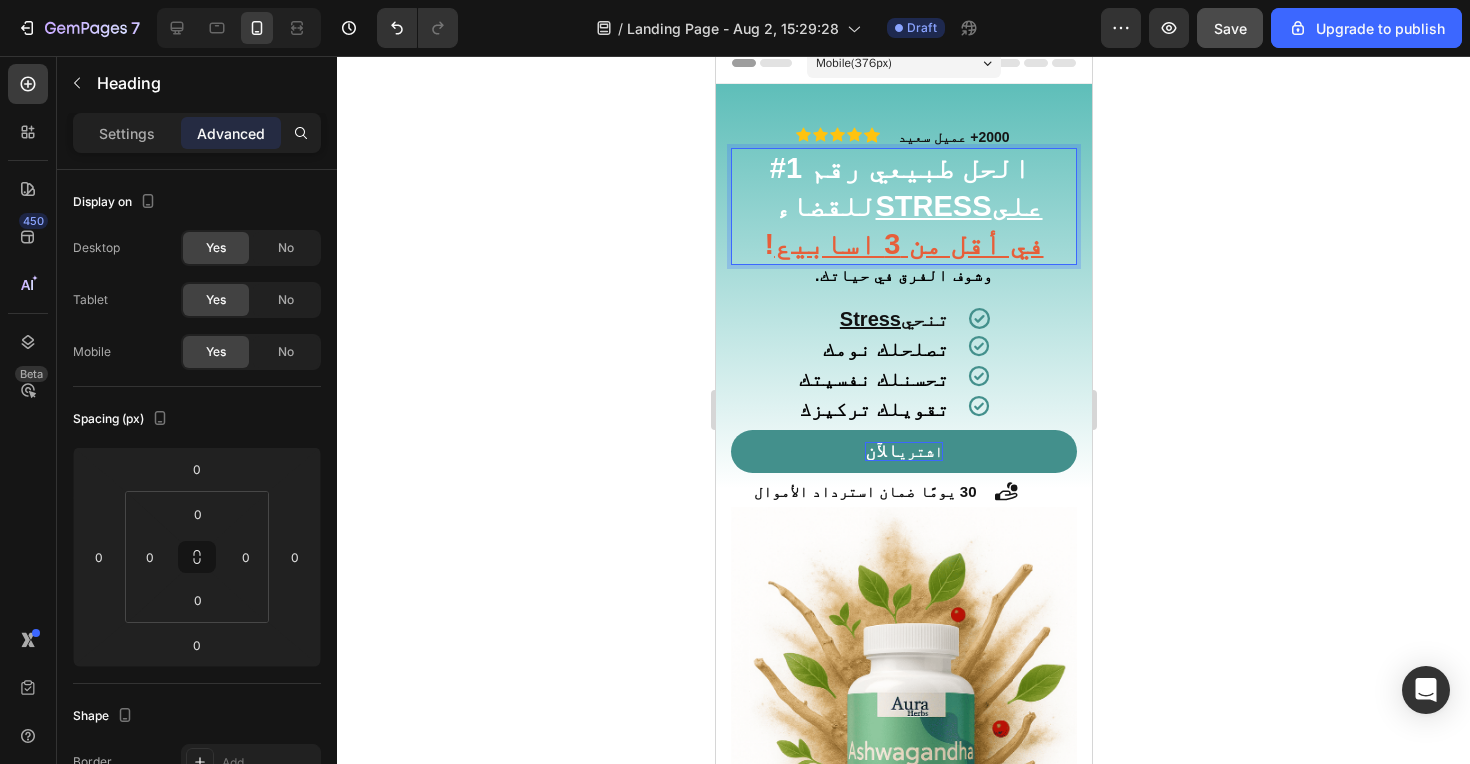 click on "STRESS‫على‬" at bounding box center (958, 206) 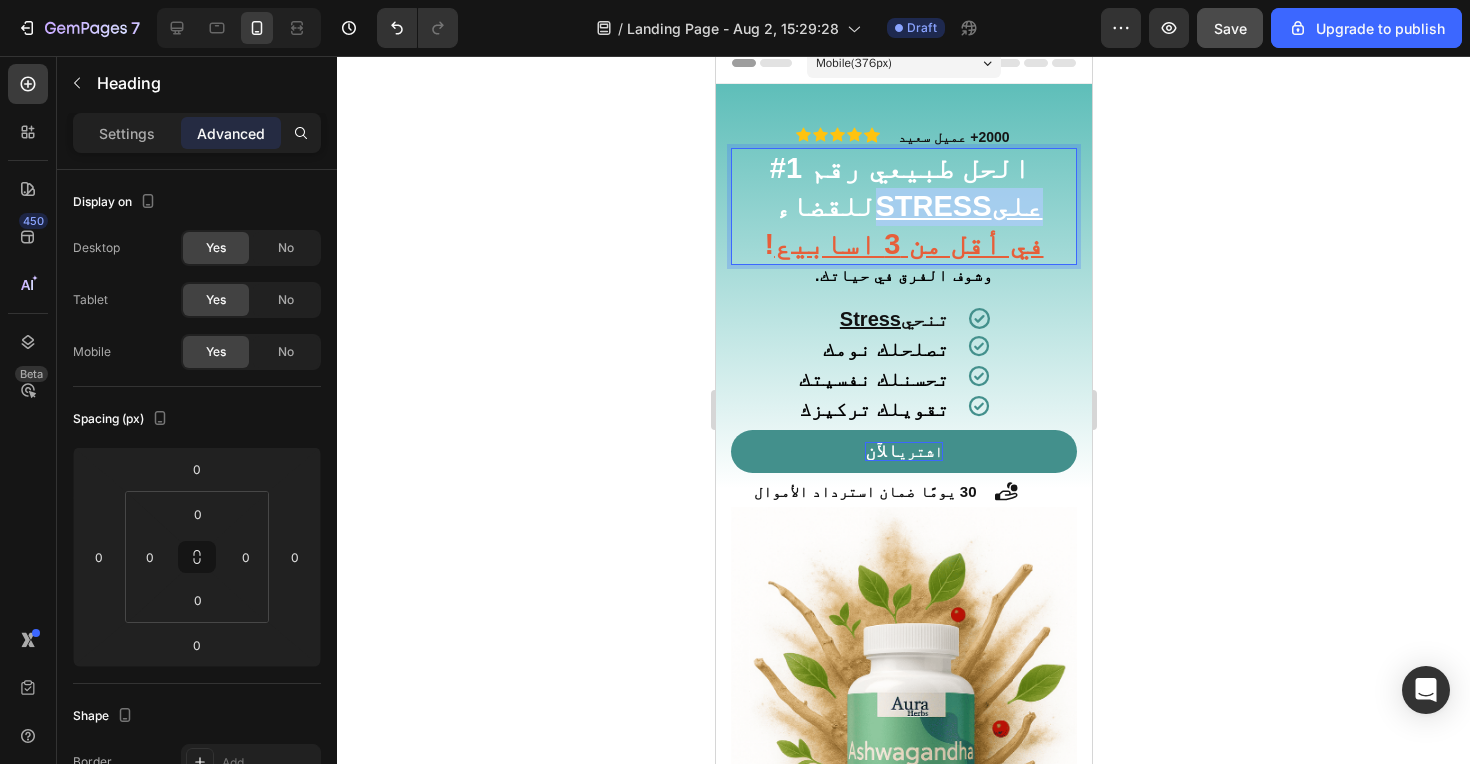 click on "STRESS‫على‬" at bounding box center (958, 206) 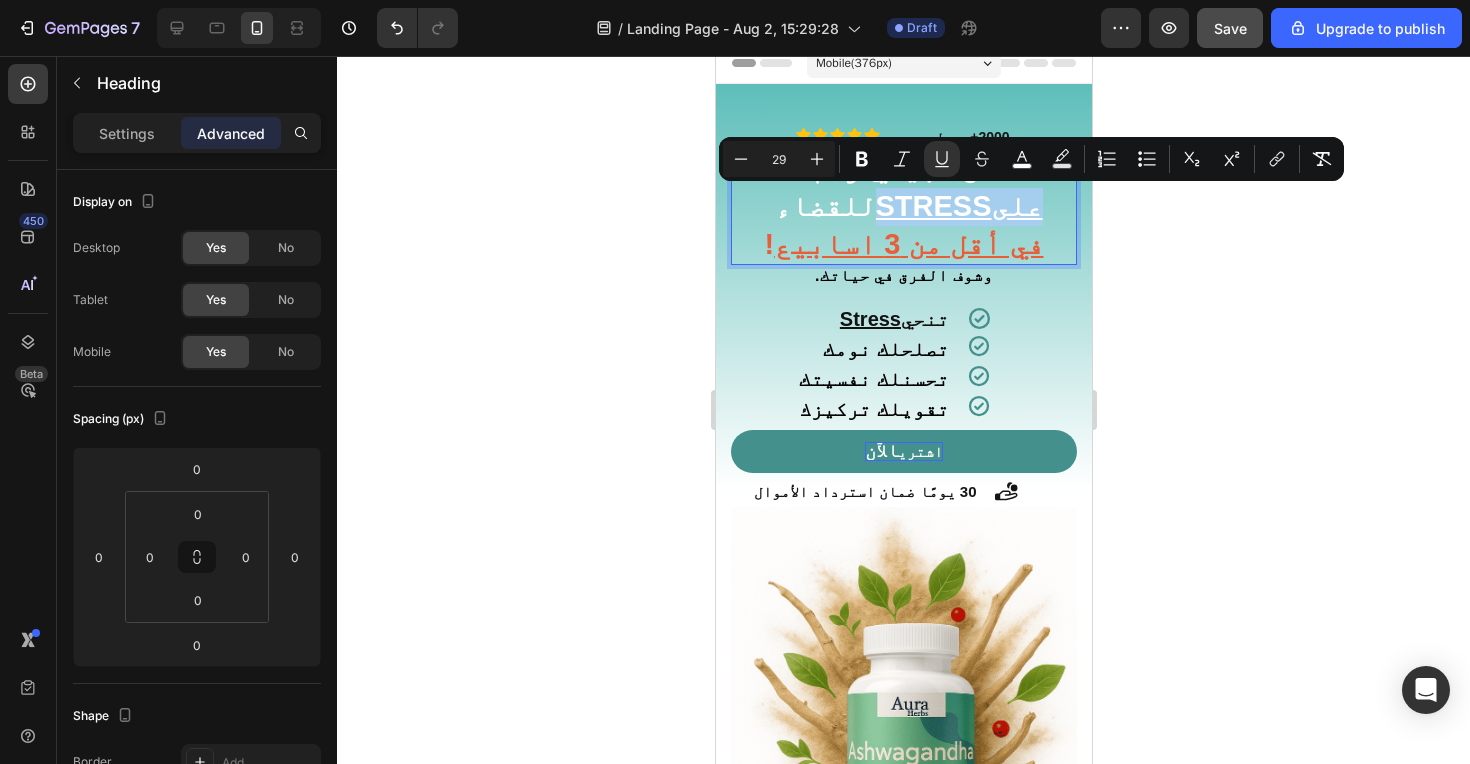 click on "STRESS‫على‬" at bounding box center [958, 206] 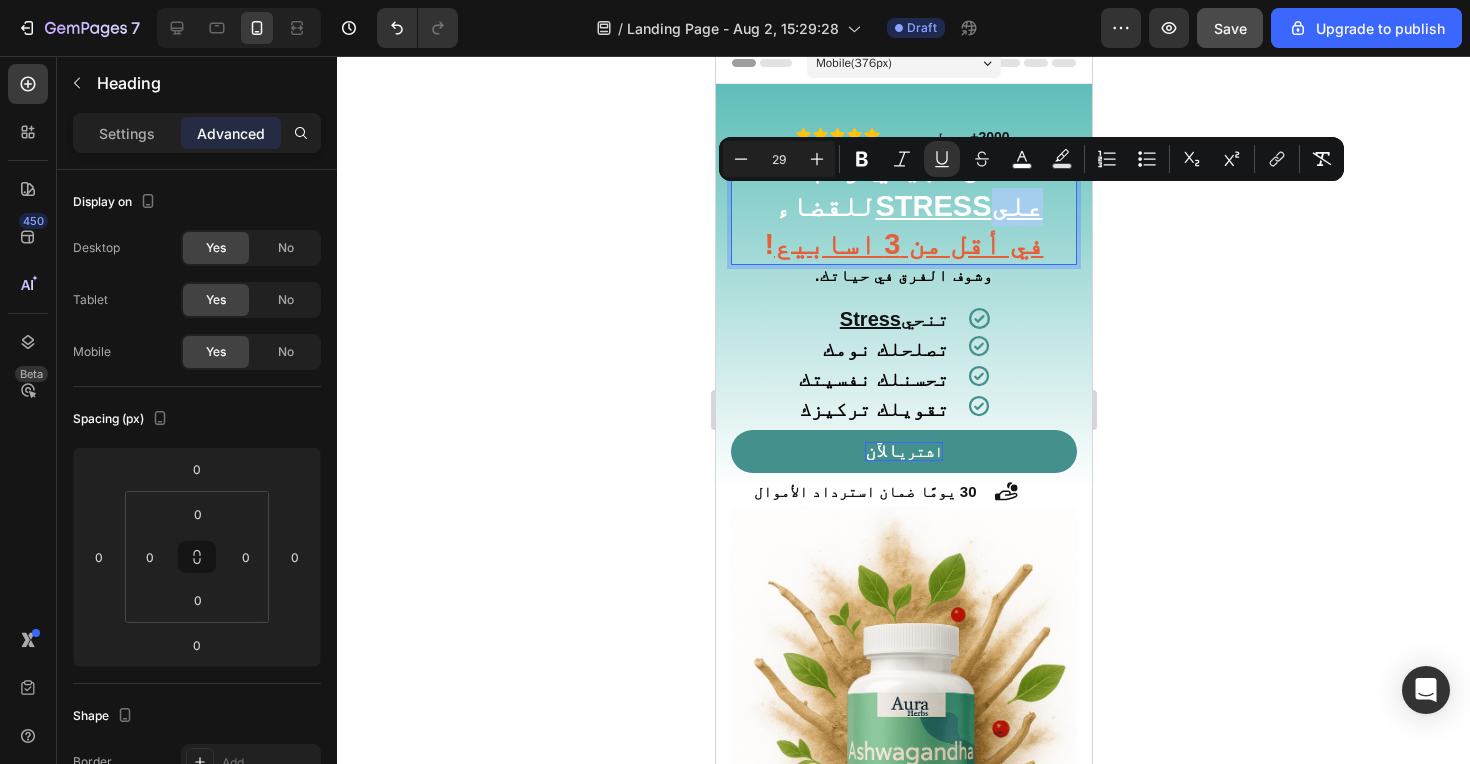 drag, startPoint x: 906, startPoint y: 216, endPoint x: 947, endPoint y: 214, distance: 41.04875 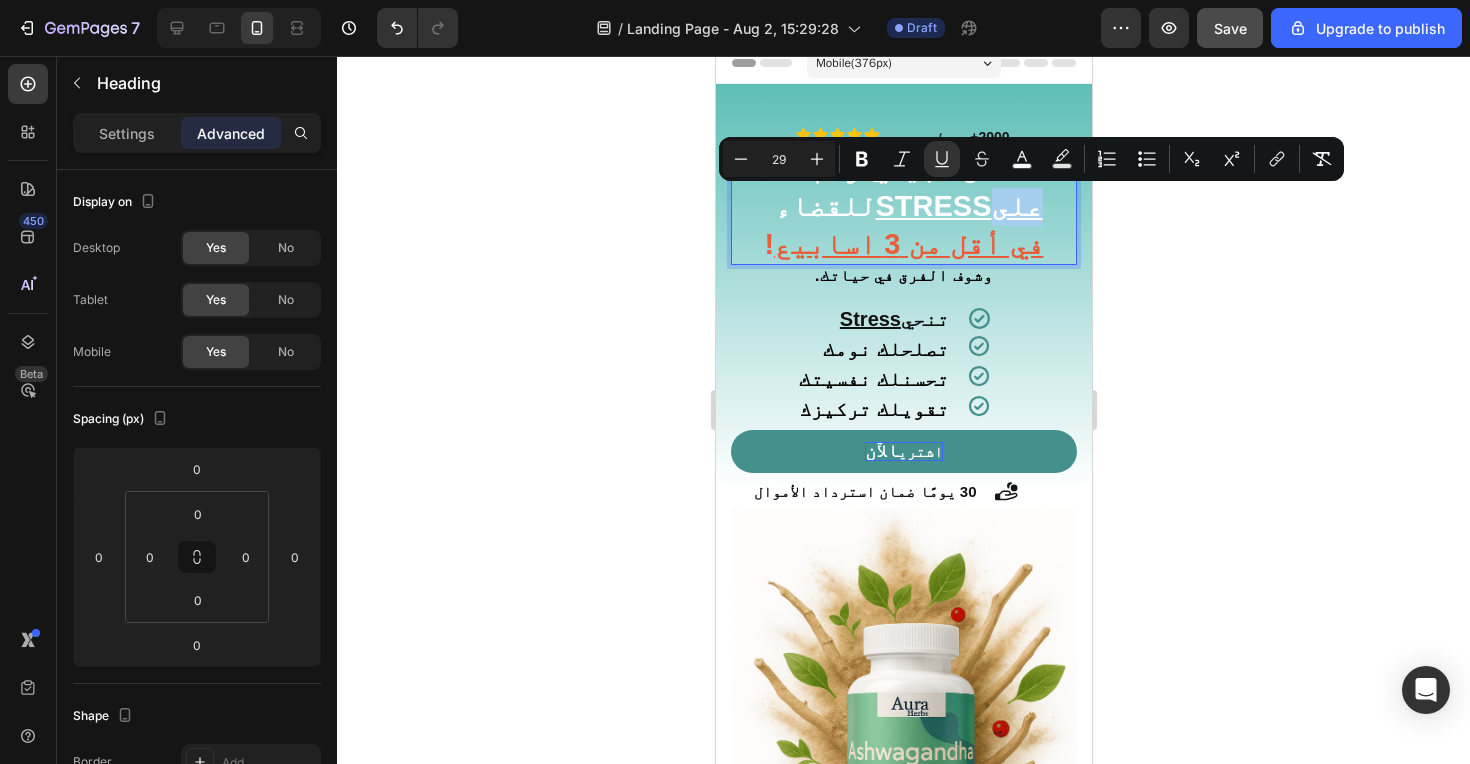 click on "STRESS‫على‬" at bounding box center (958, 206) 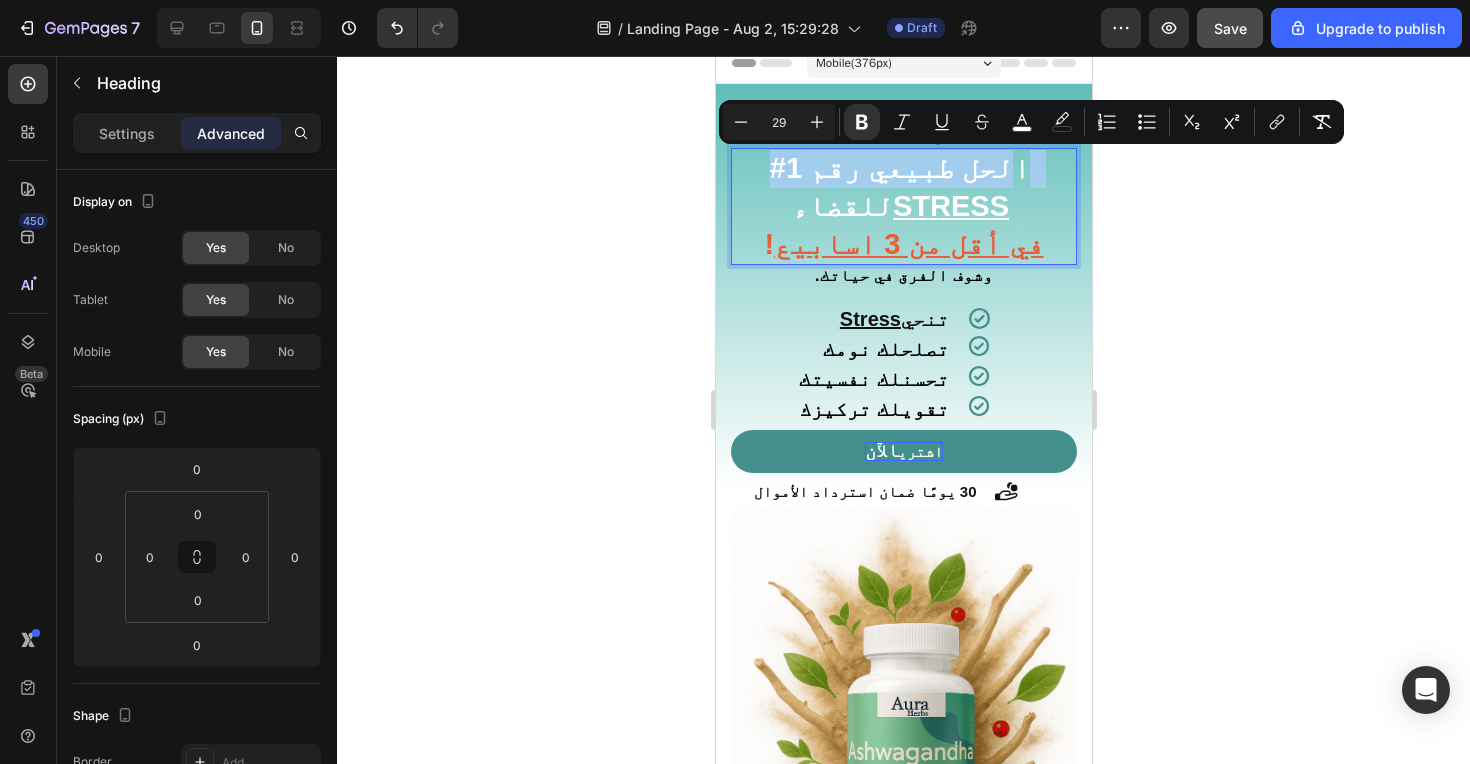 drag, startPoint x: 936, startPoint y: 210, endPoint x: 1010, endPoint y: 175, distance: 81.859634 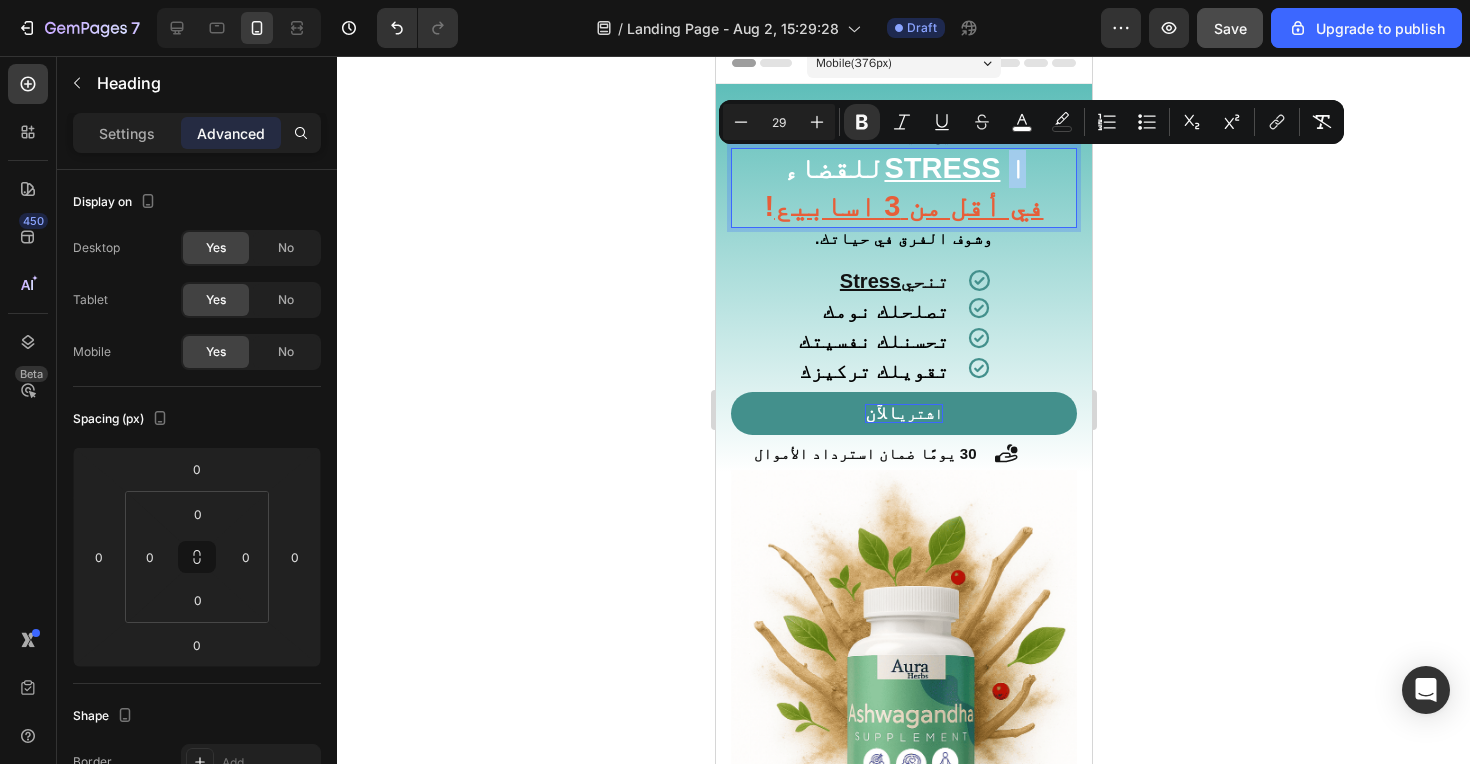 drag, startPoint x: 931, startPoint y: 174, endPoint x: 1016, endPoint y: 171, distance: 85.052925 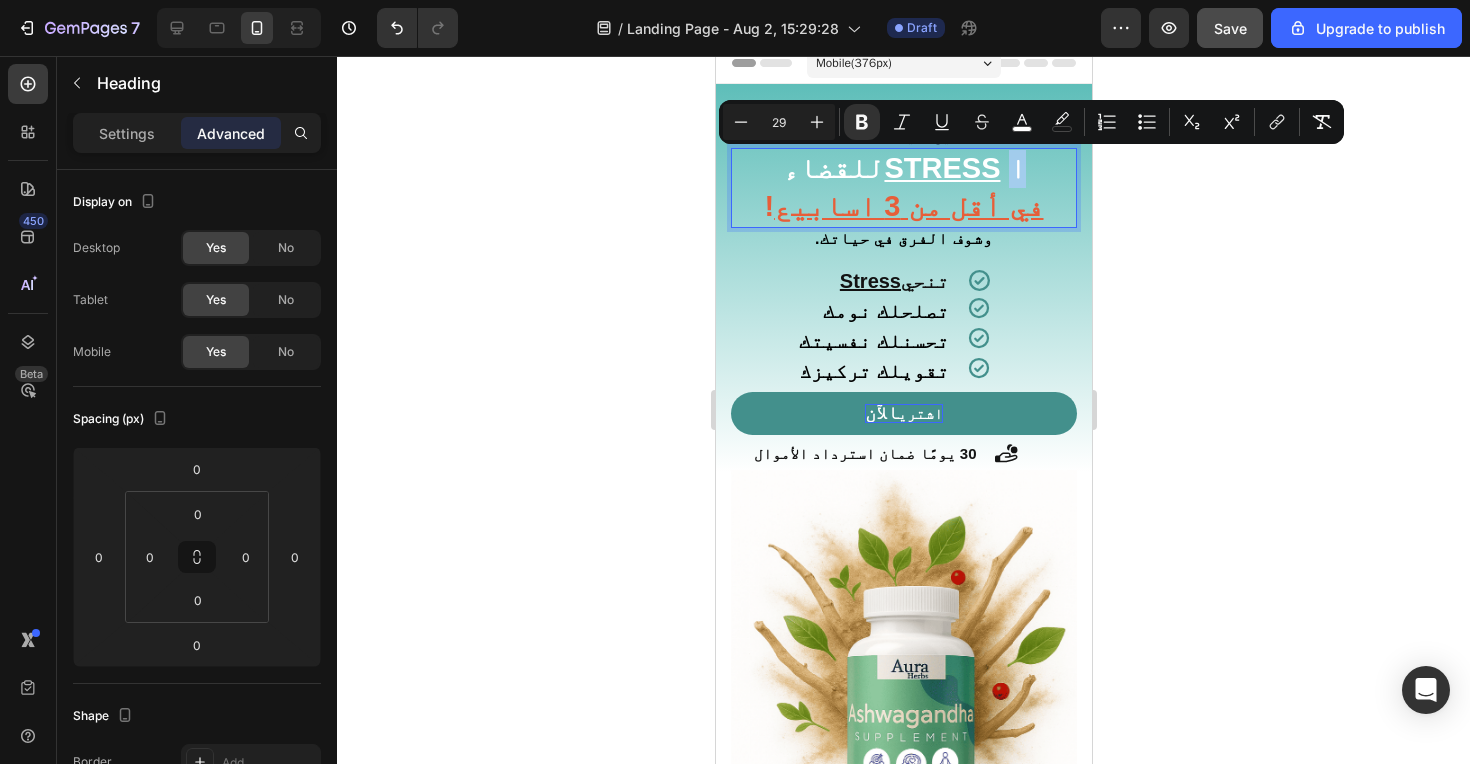 click on "‫ا ‫‫للقضاء‬  STRESS‫‬    ! في أقل من 3 اسابيع‬" at bounding box center [903, 187] 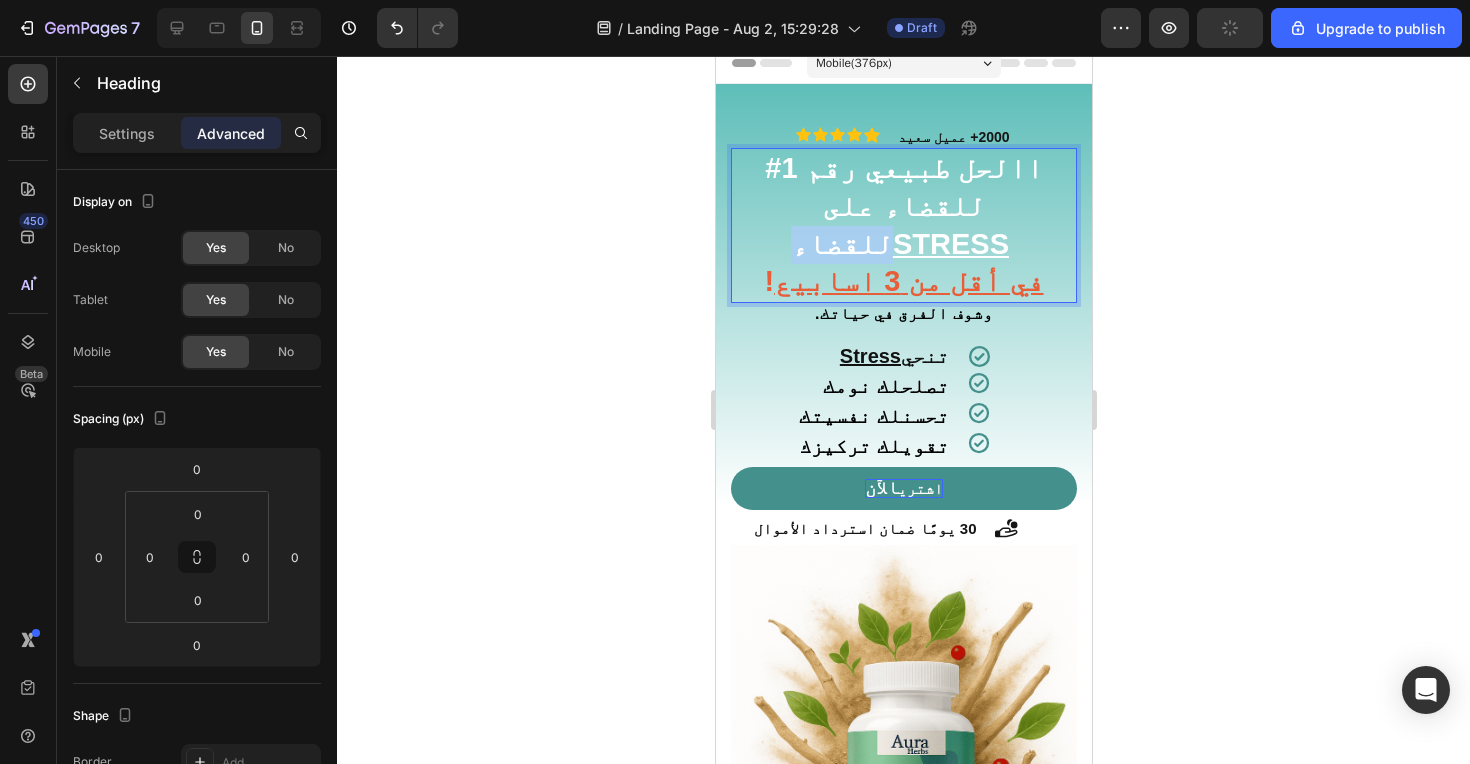 drag, startPoint x: 937, startPoint y: 242, endPoint x: 1012, endPoint y: 242, distance: 75 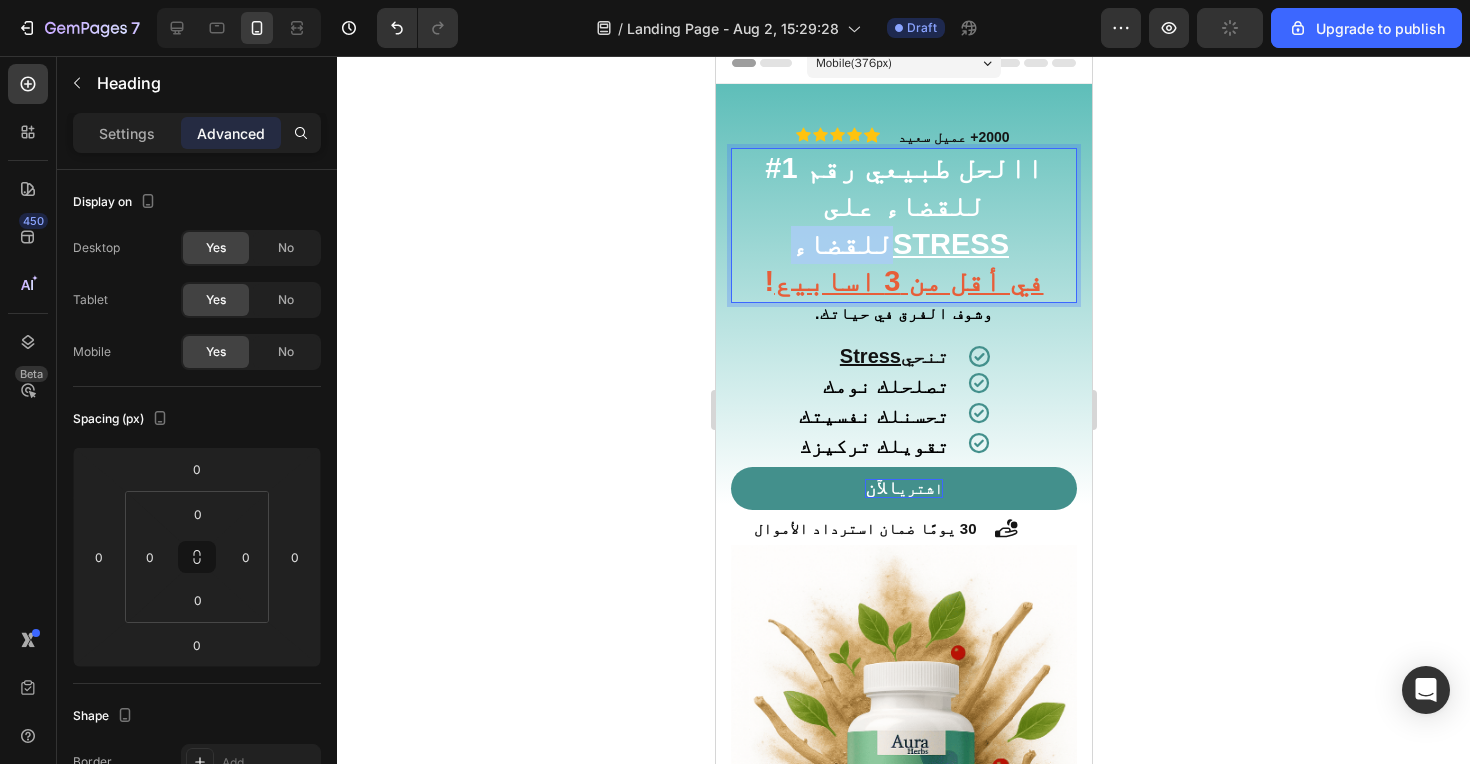 click on "‫‫للقضاء‬  STRESS‫‬" at bounding box center (899, 244) 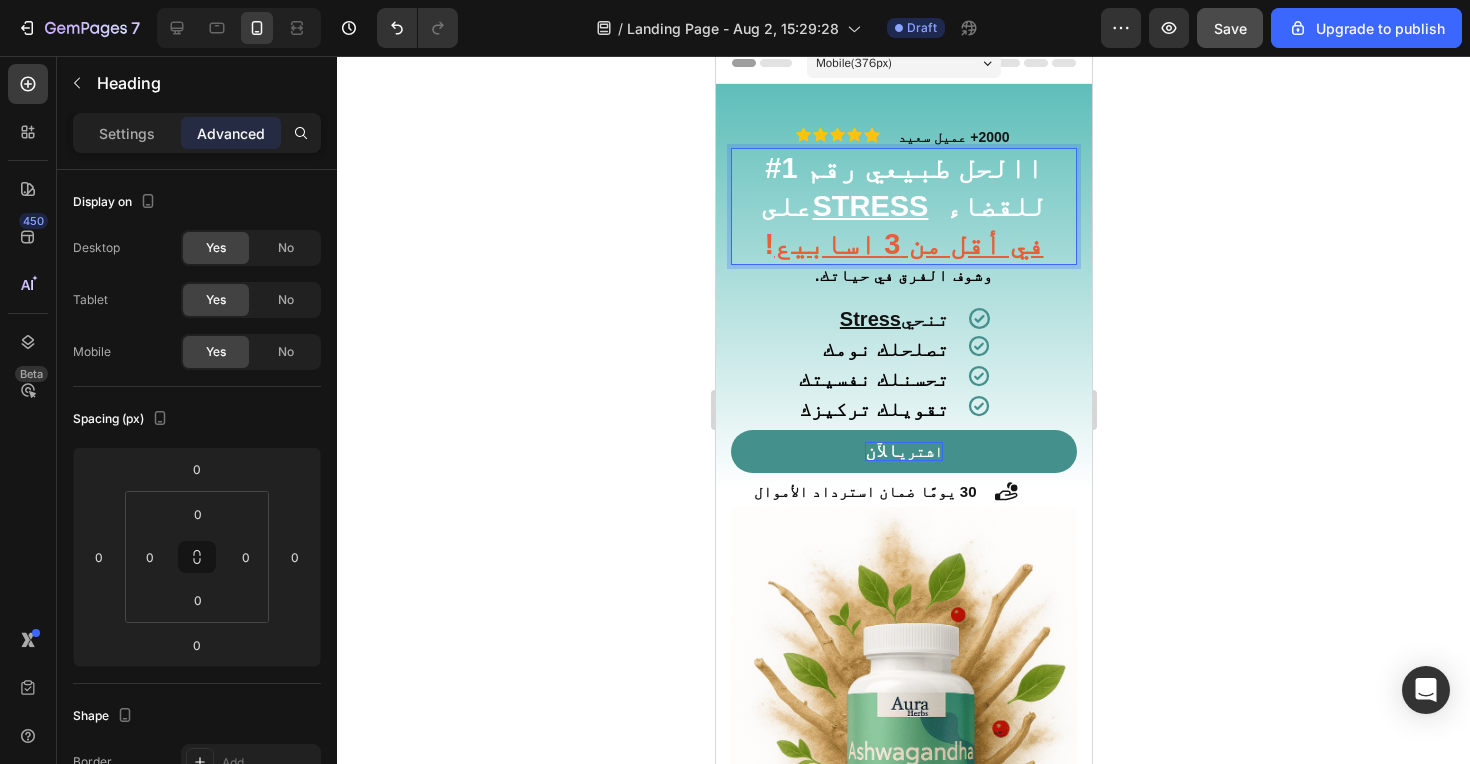 click on "‫ا‫الحل طبيعي رقم 1# ‬‫‫للقضاء‬ ‫على‬" at bounding box center [902, 187] 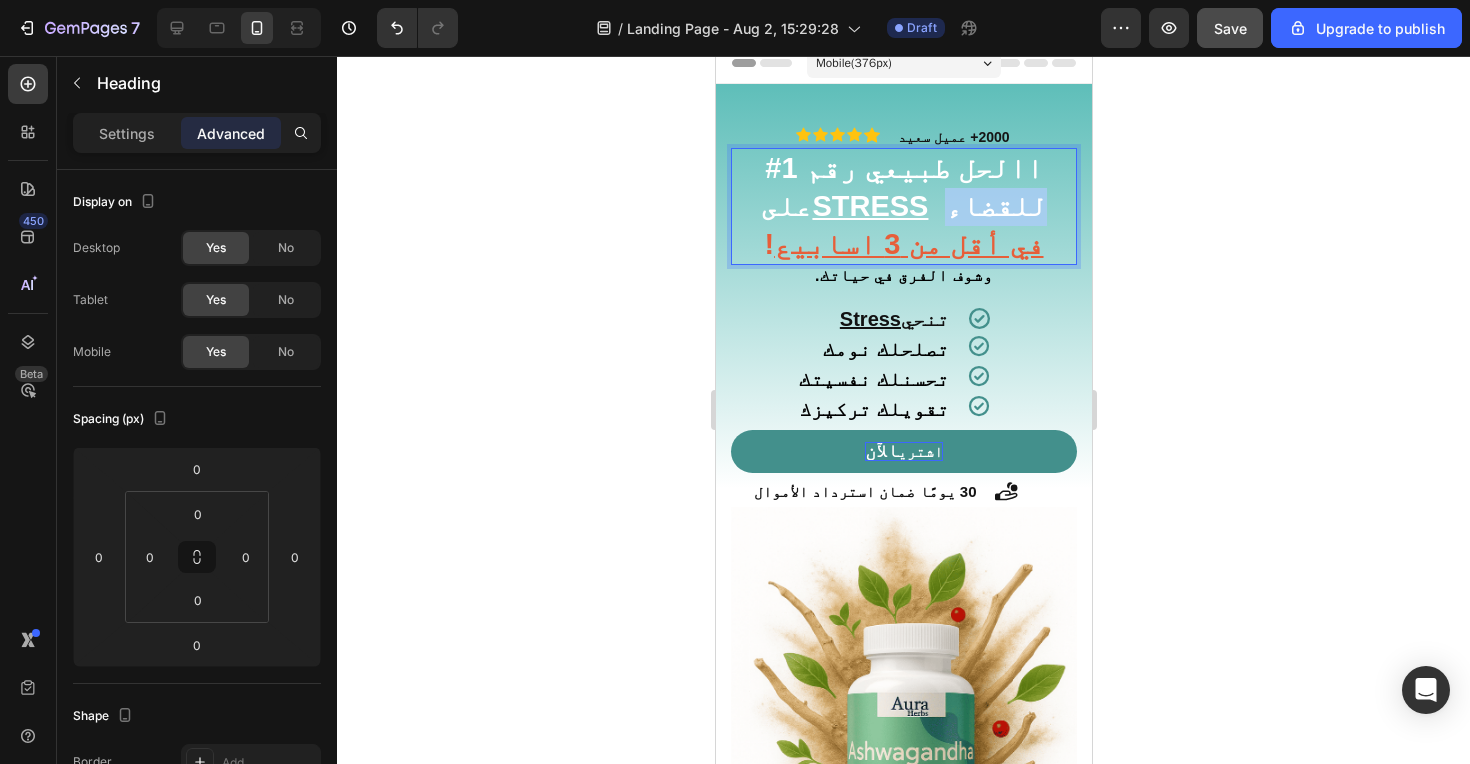 click on "‫ا‫الحل طبيعي رقم 1# ‬‫‫للقضاء‬ ‫على‬" at bounding box center [902, 187] 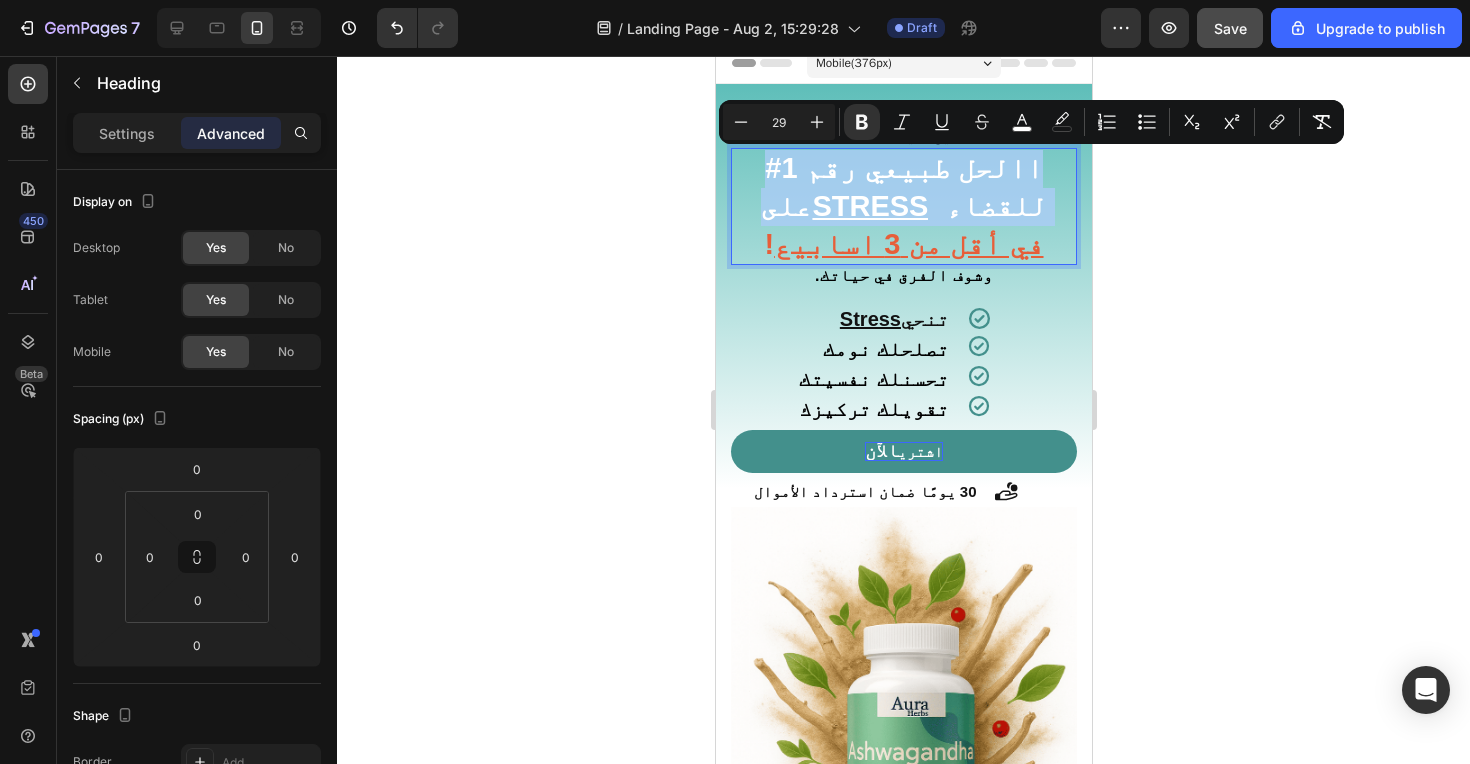 click on "‫ا‫الحل طبيعي رقم 1# ‬‫‫للقضاء‬ ‫على‬" at bounding box center [902, 187] 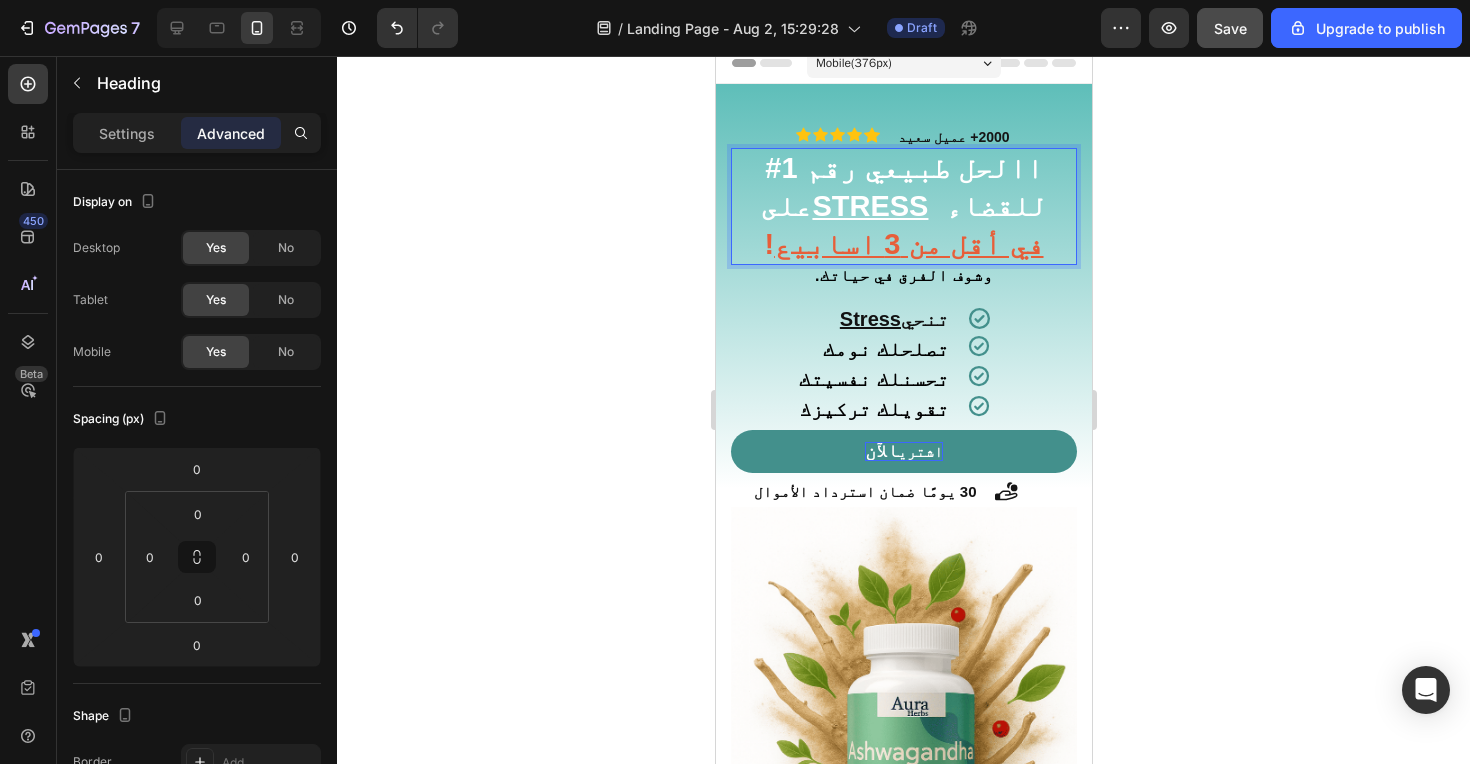 click on "‫ا‫الحل طبيعي رقم 1# ‬‫‫للقضاء‬ ‫على‬" at bounding box center [902, 187] 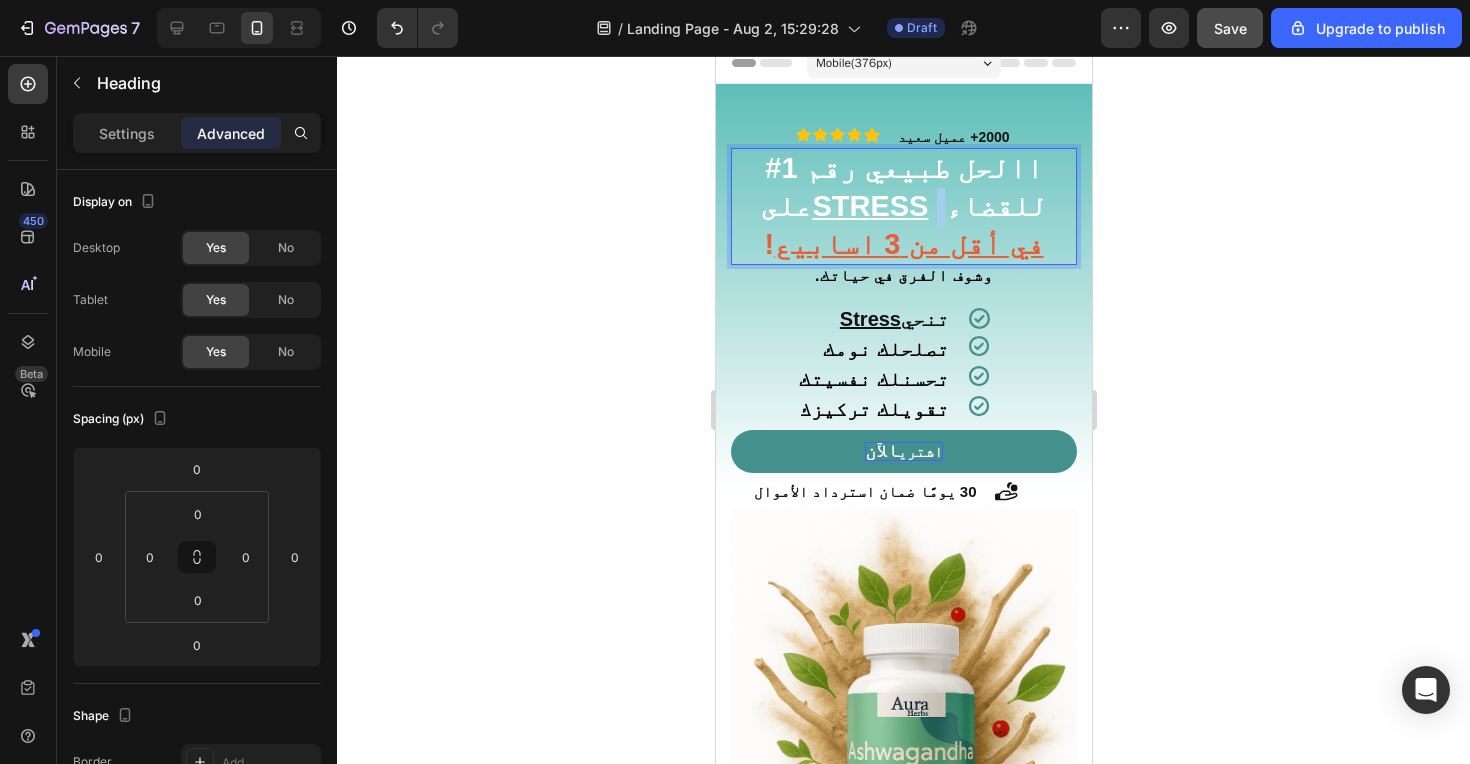 click on "‫ا‫الحل طبيعي رقم 1# ‬‫‫للقضاء‬ ‫على‬" at bounding box center (902, 187) 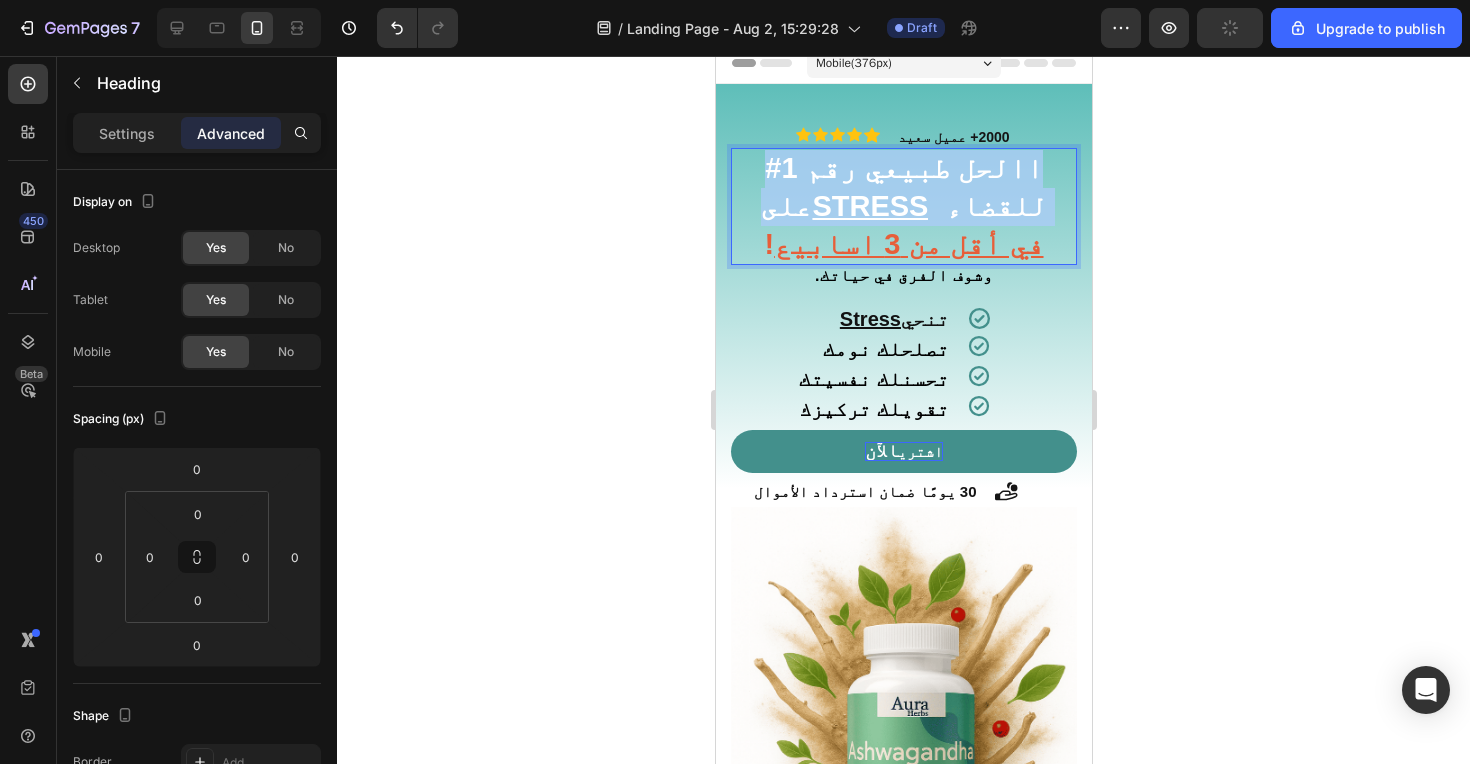 click on "‫ا‫الحل طبيعي رقم 1# ‬‫‫للقضاء‬ ‫على‬" at bounding box center [902, 187] 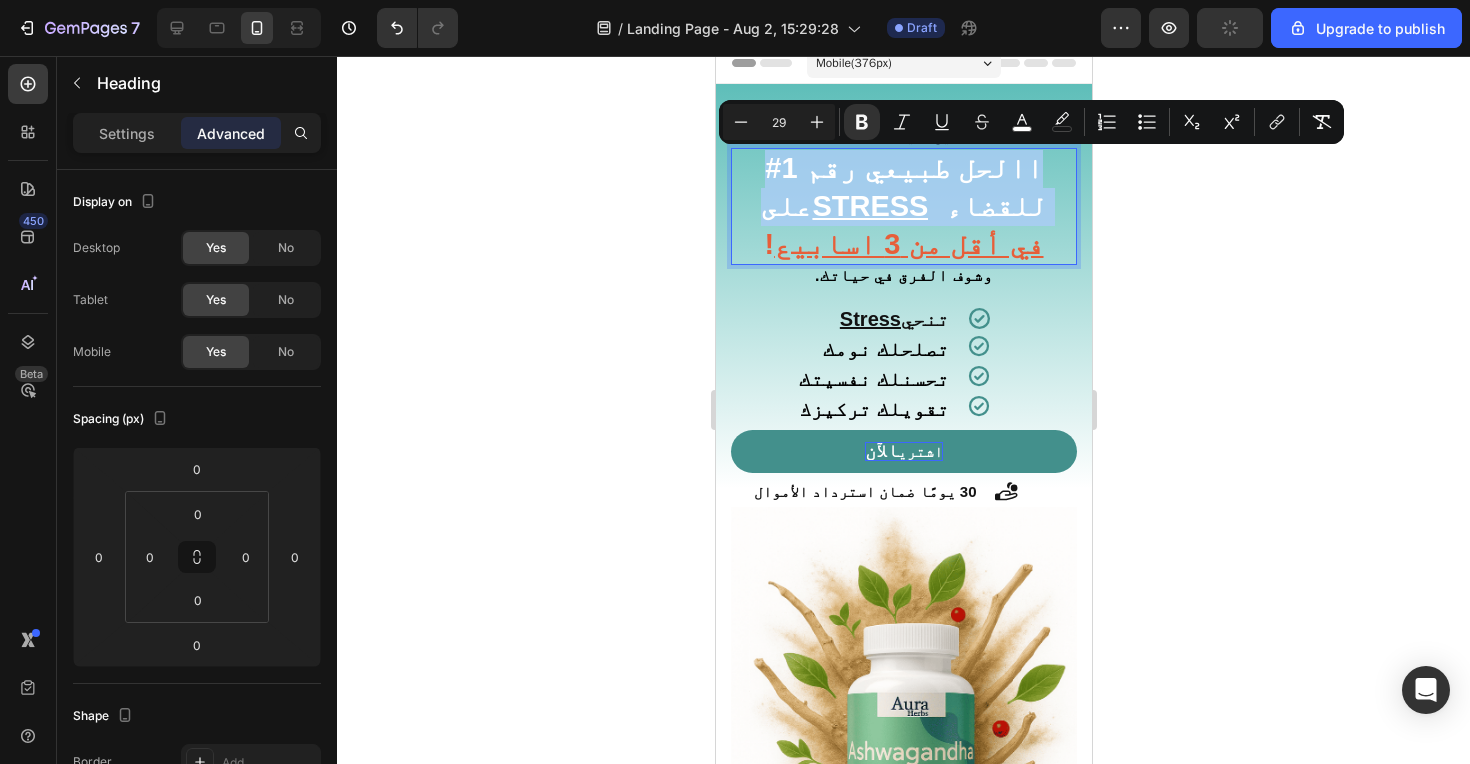 click on "‫ا‫الحل طبيعي رقم 1# ‬‫‫للقضاء‬ ‫على‬" at bounding box center [902, 187] 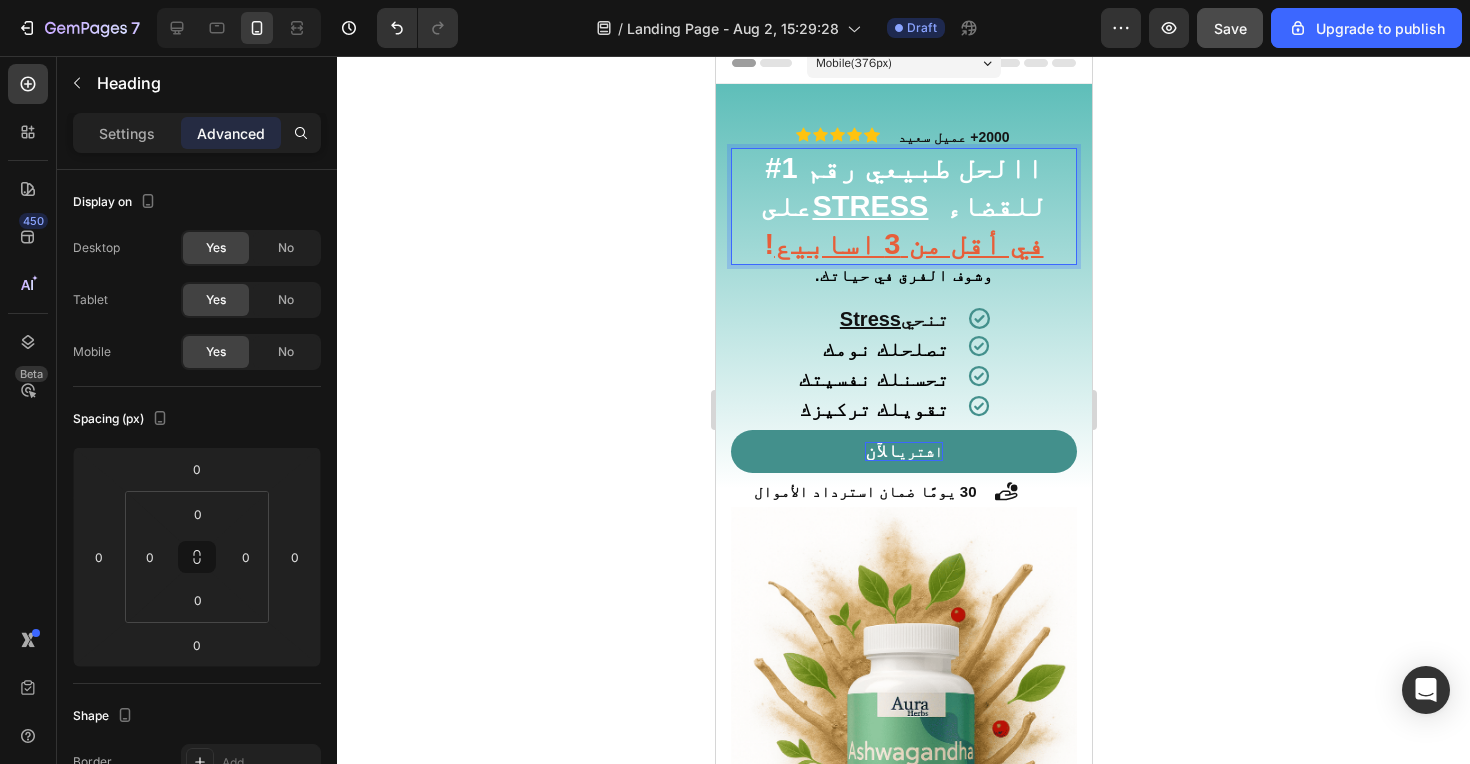 click on "‫ا‫الحل طبيعي رقم 1# ‬‫‫للقضاء‬ ‫على‬" at bounding box center (902, 187) 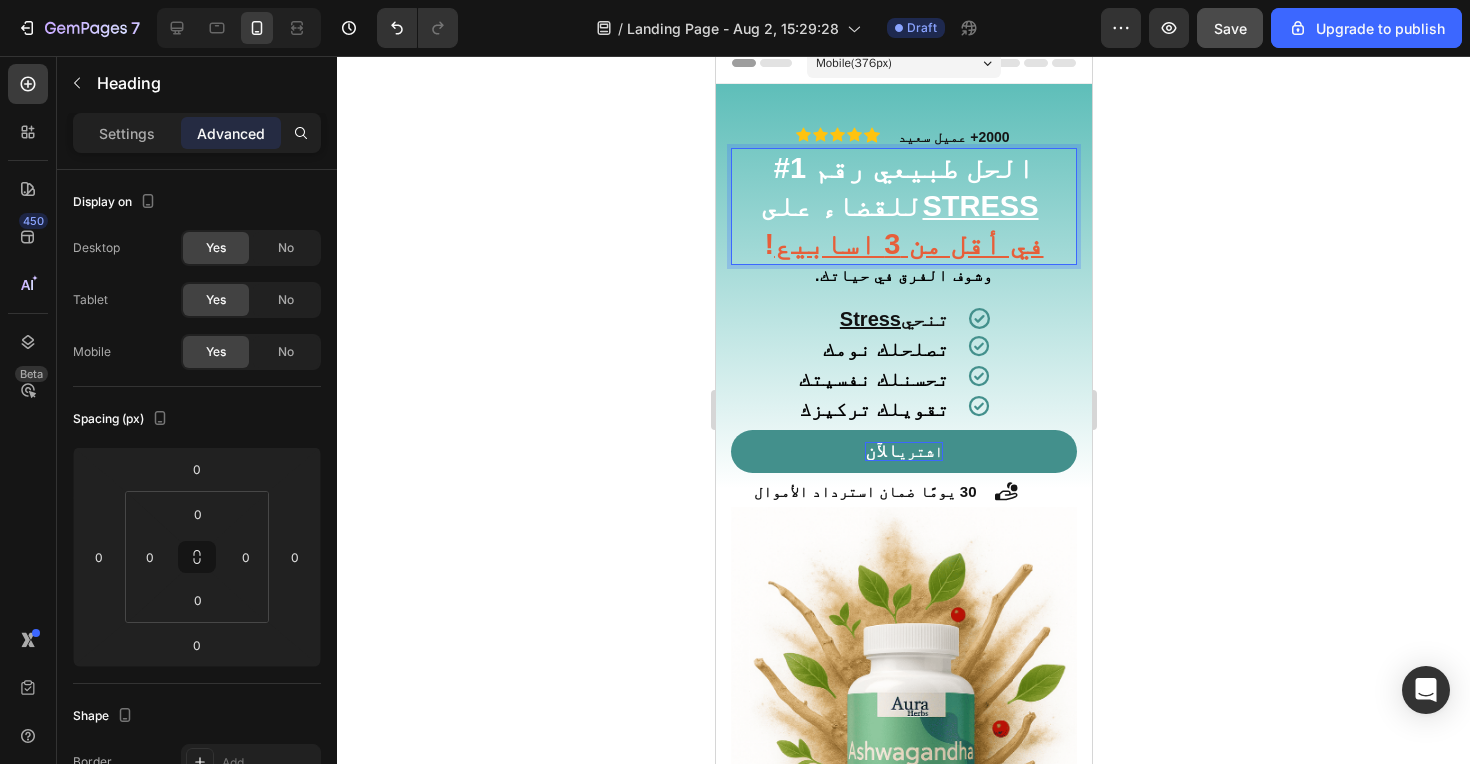 click 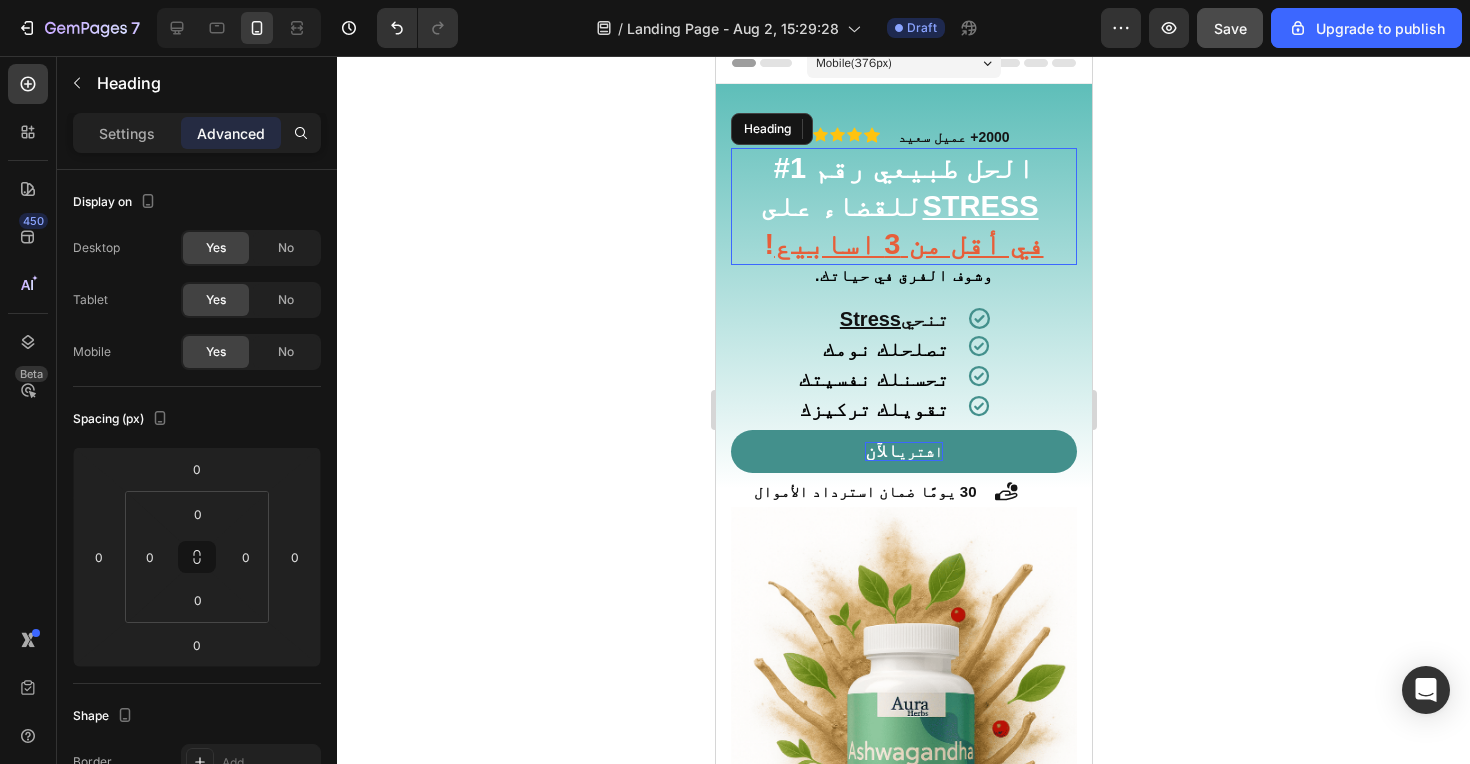 click on "‫ا‫لحل طبيعي رقم 1# ‬‫‫للقضاء‬ ‫على‬" at bounding box center (896, 187) 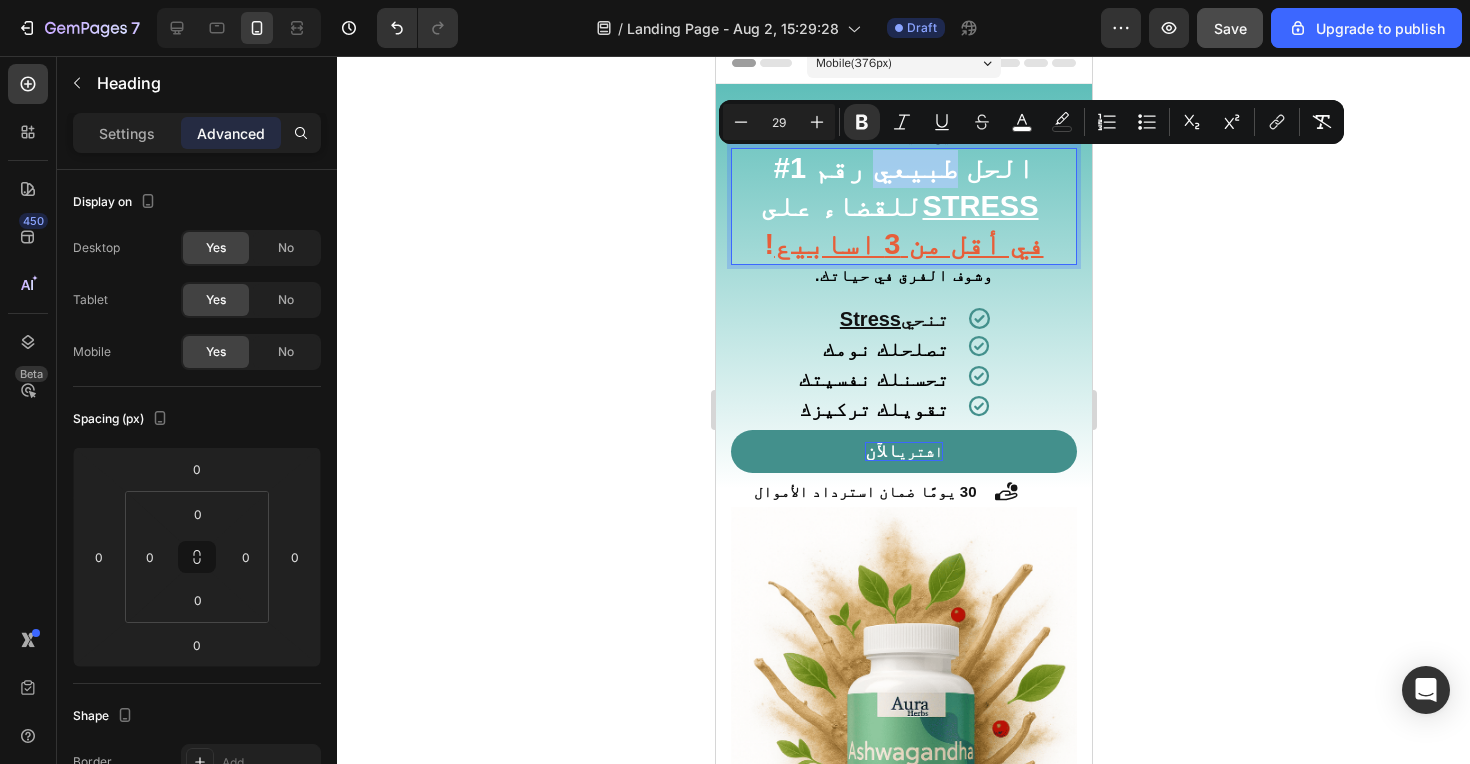 drag, startPoint x: 1638, startPoint y: 234, endPoint x: 993, endPoint y: 173, distance: 647.87805 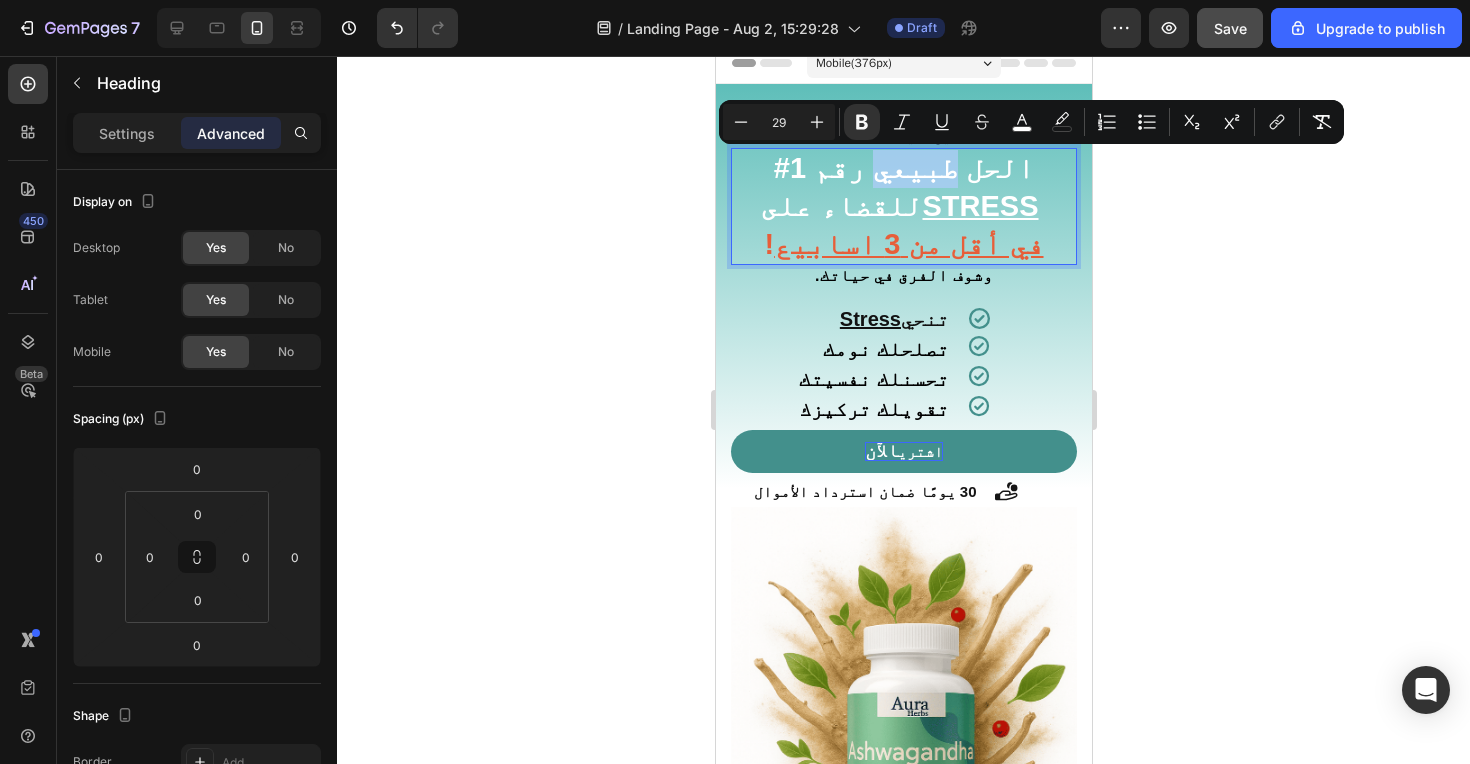 click on "‫ا‫لحل طبيعي رقم 1# ‬‫‫للقضاء‬ ‫على‬" at bounding box center [896, 187] 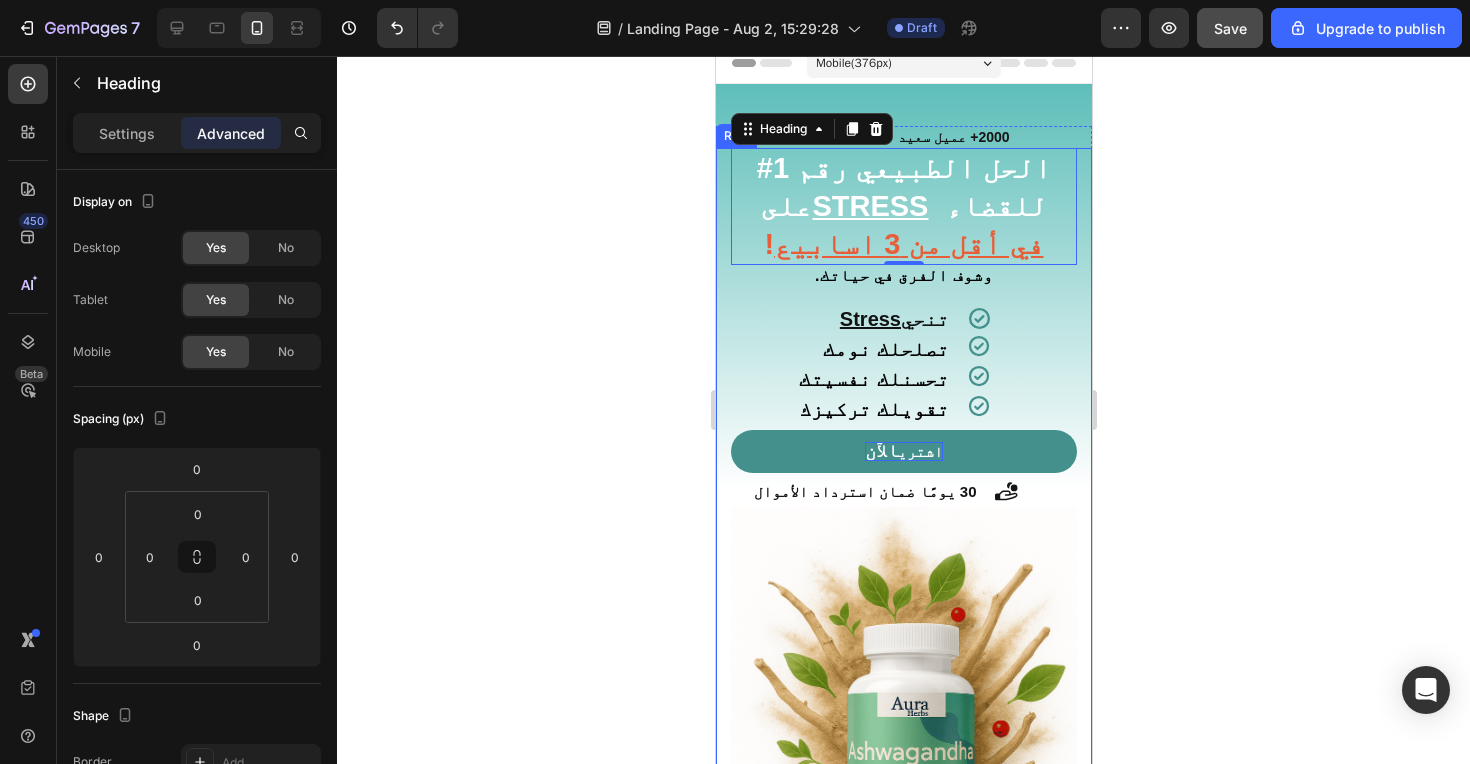 click 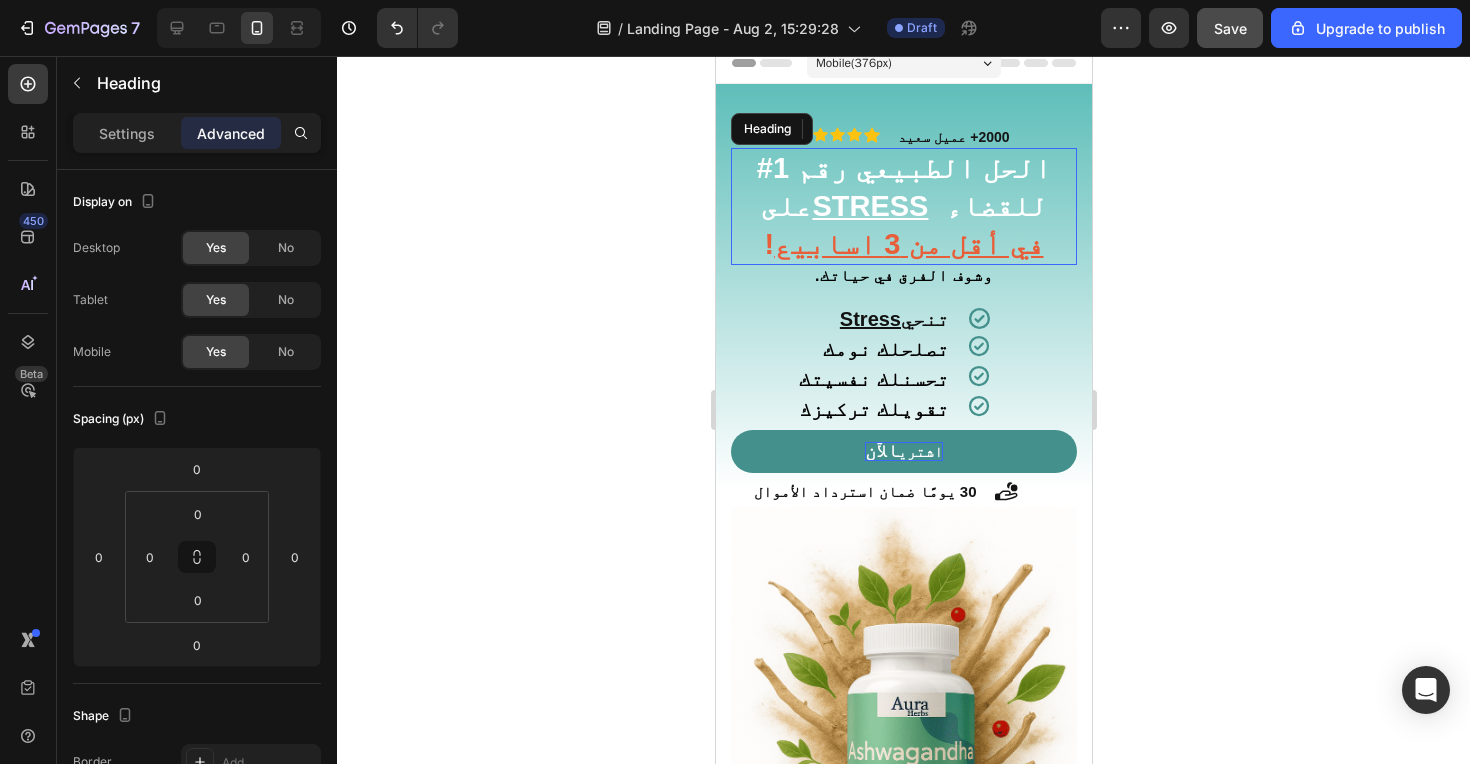 click on "STRESS‫‬" at bounding box center [869, 206] 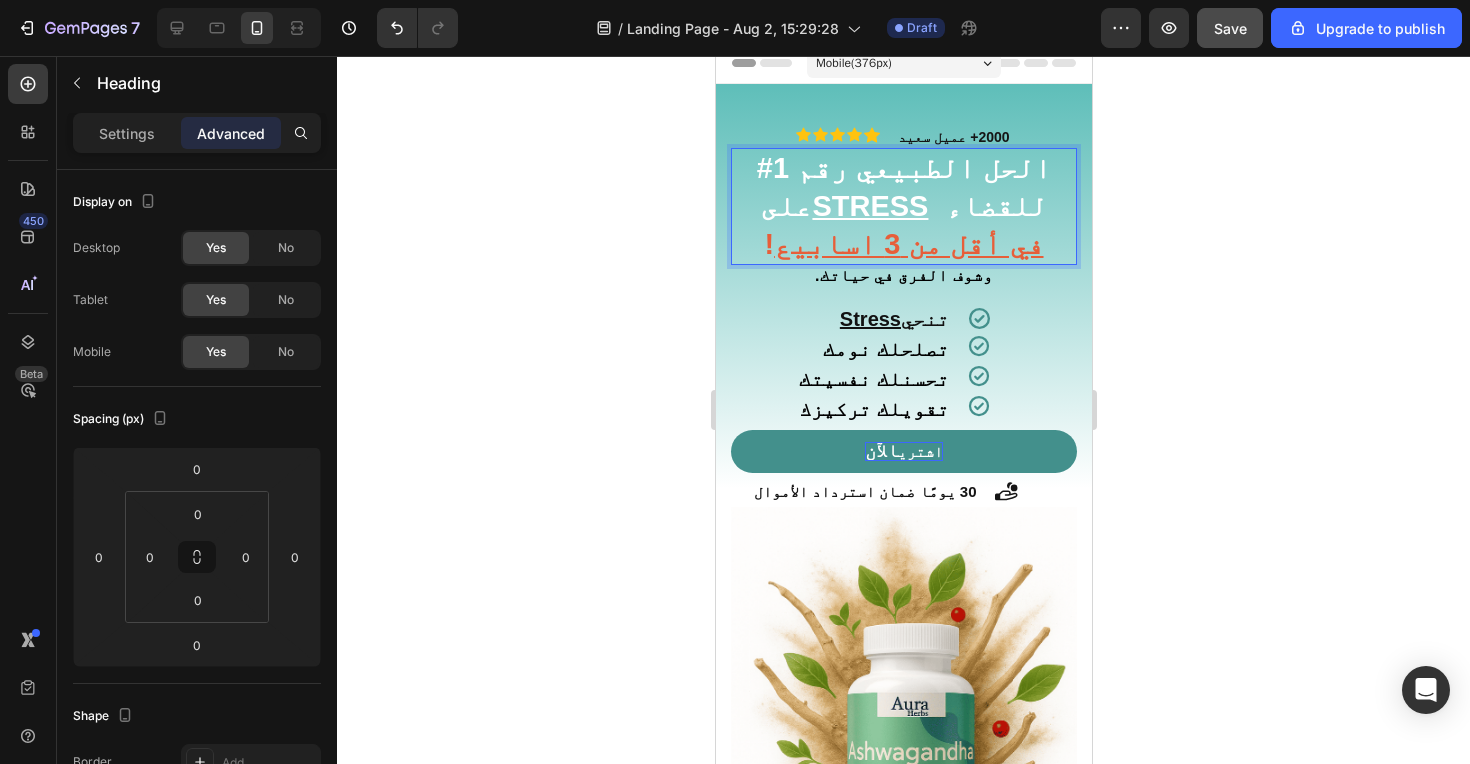 click on "STRESS‫‬" at bounding box center [869, 206] 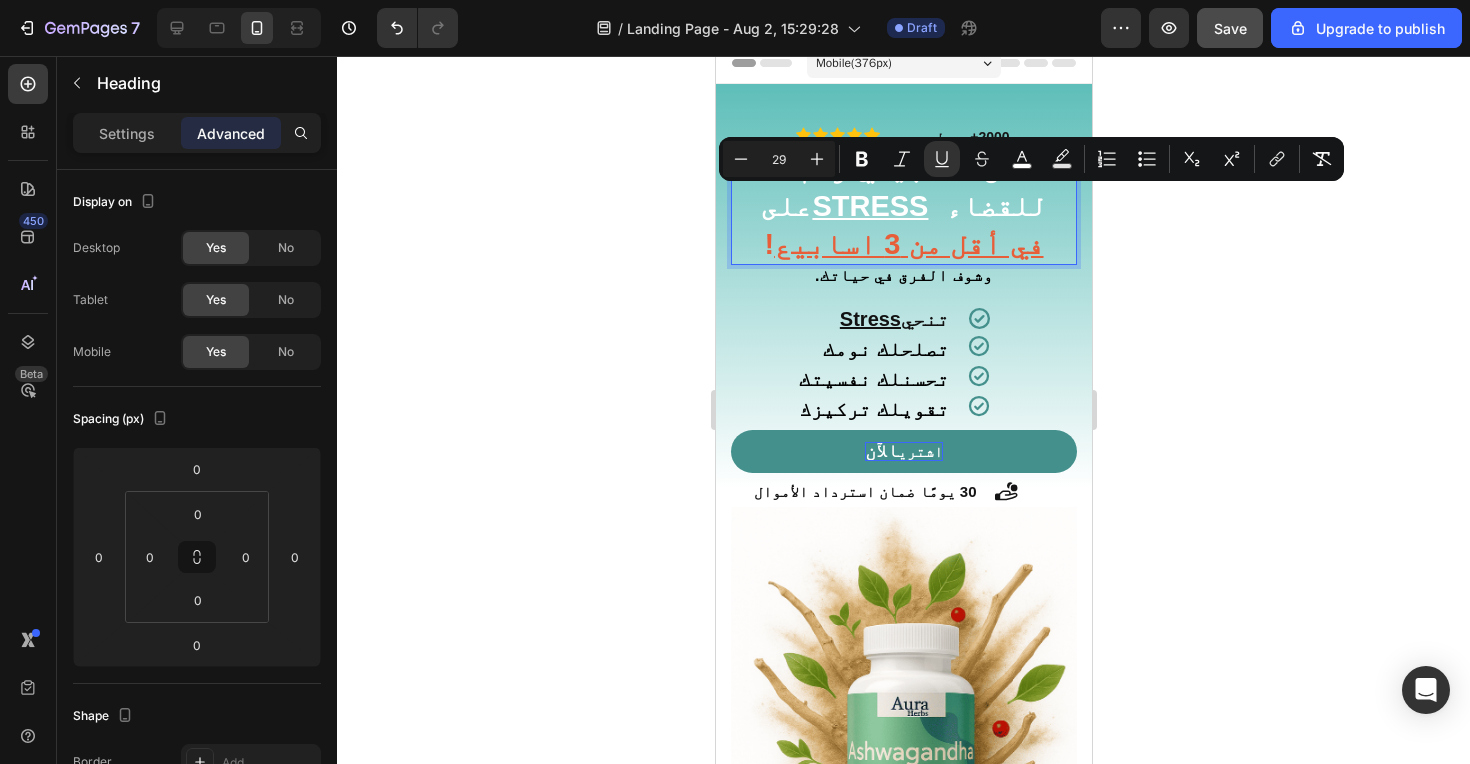 drag, startPoint x: 940, startPoint y: 210, endPoint x: 827, endPoint y: 210, distance: 113 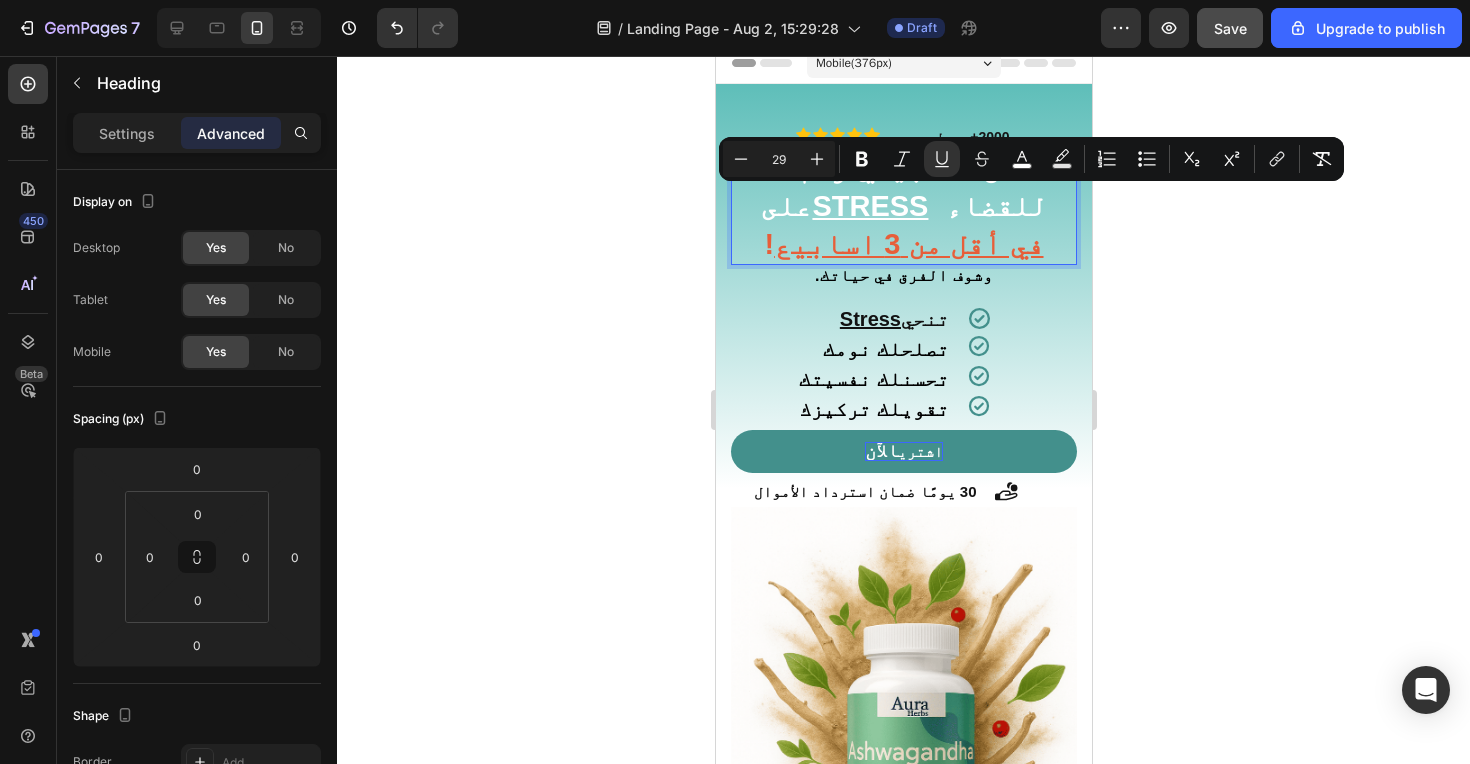 click on "‬  STRESS‫‬" at bounding box center (869, 206) 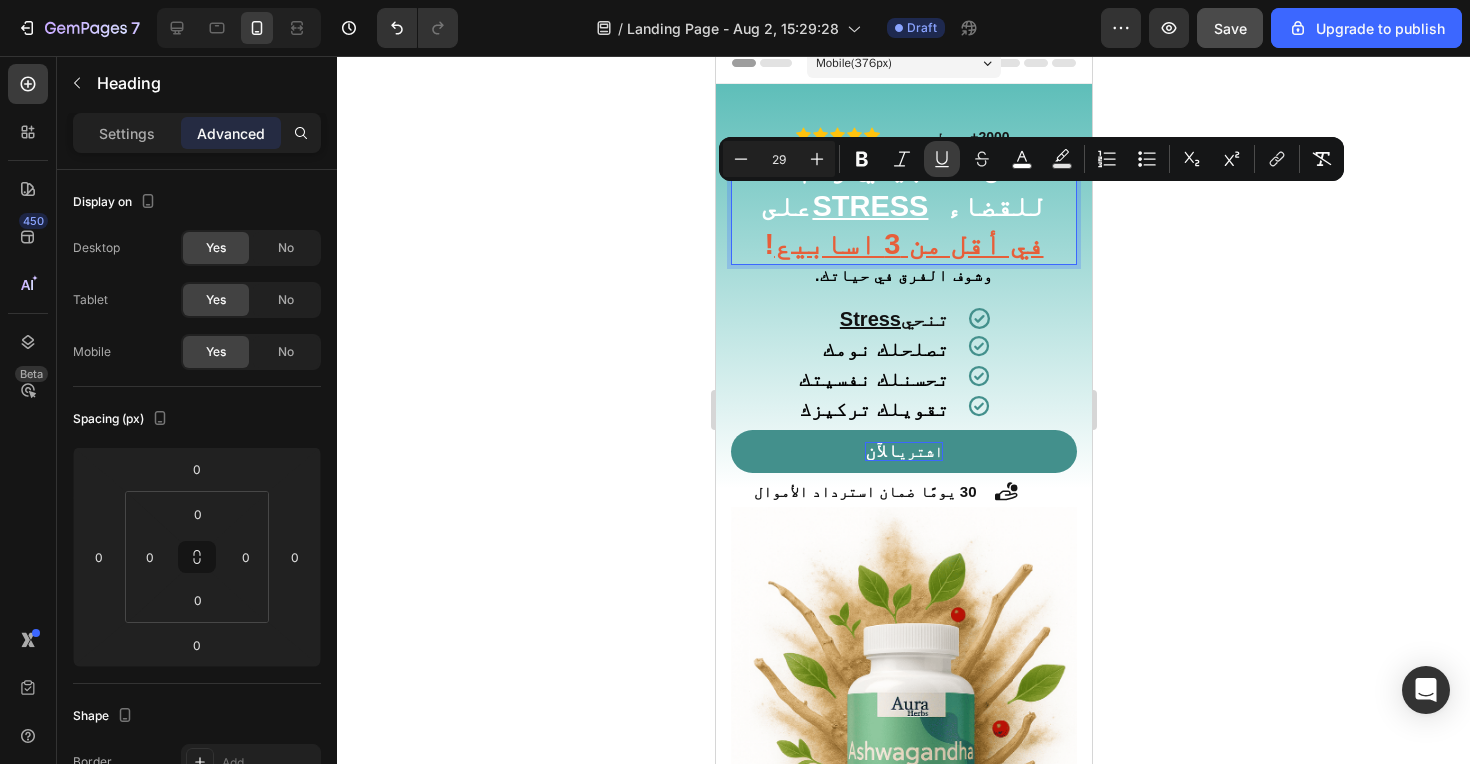 click 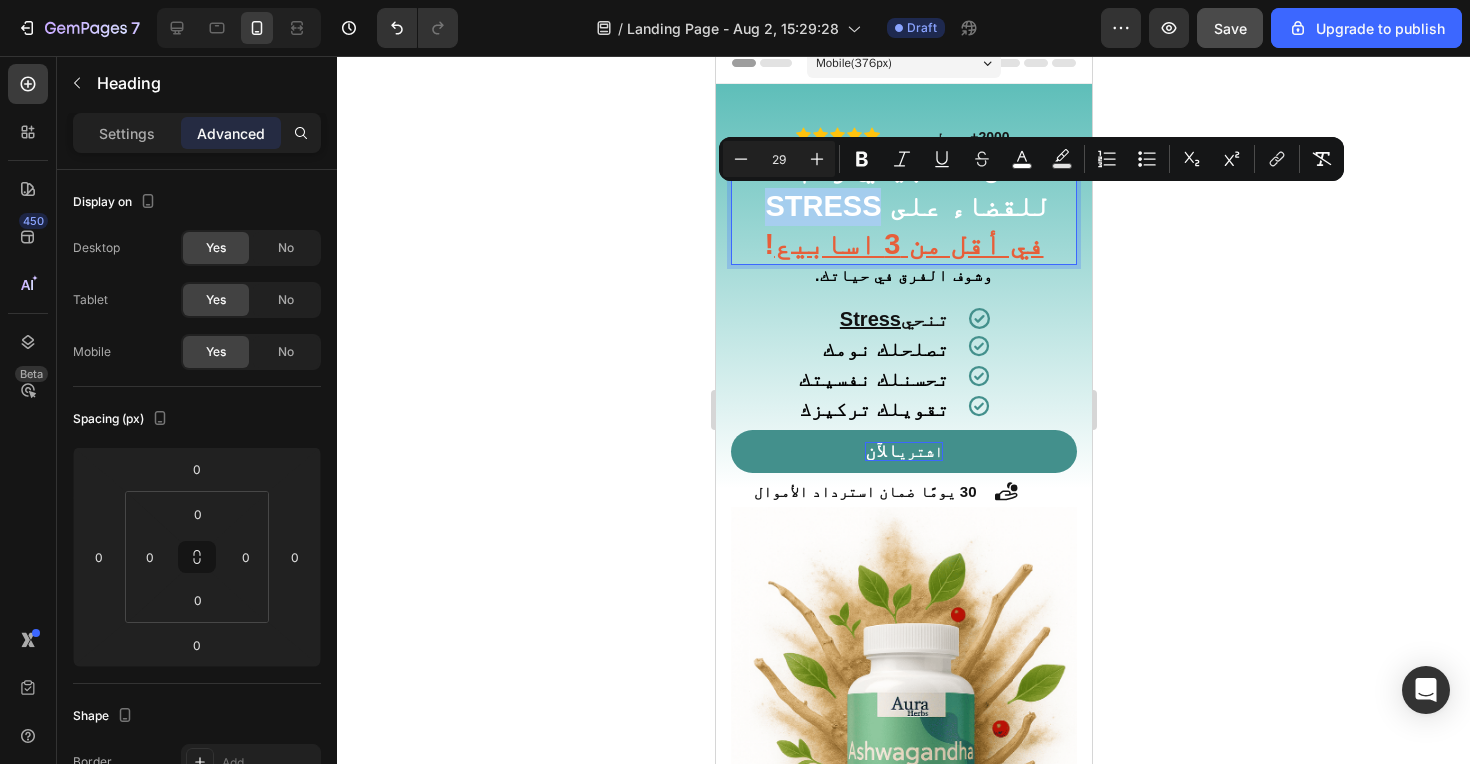 click on "‬ STRESS ‫‬" at bounding box center [826, 206] 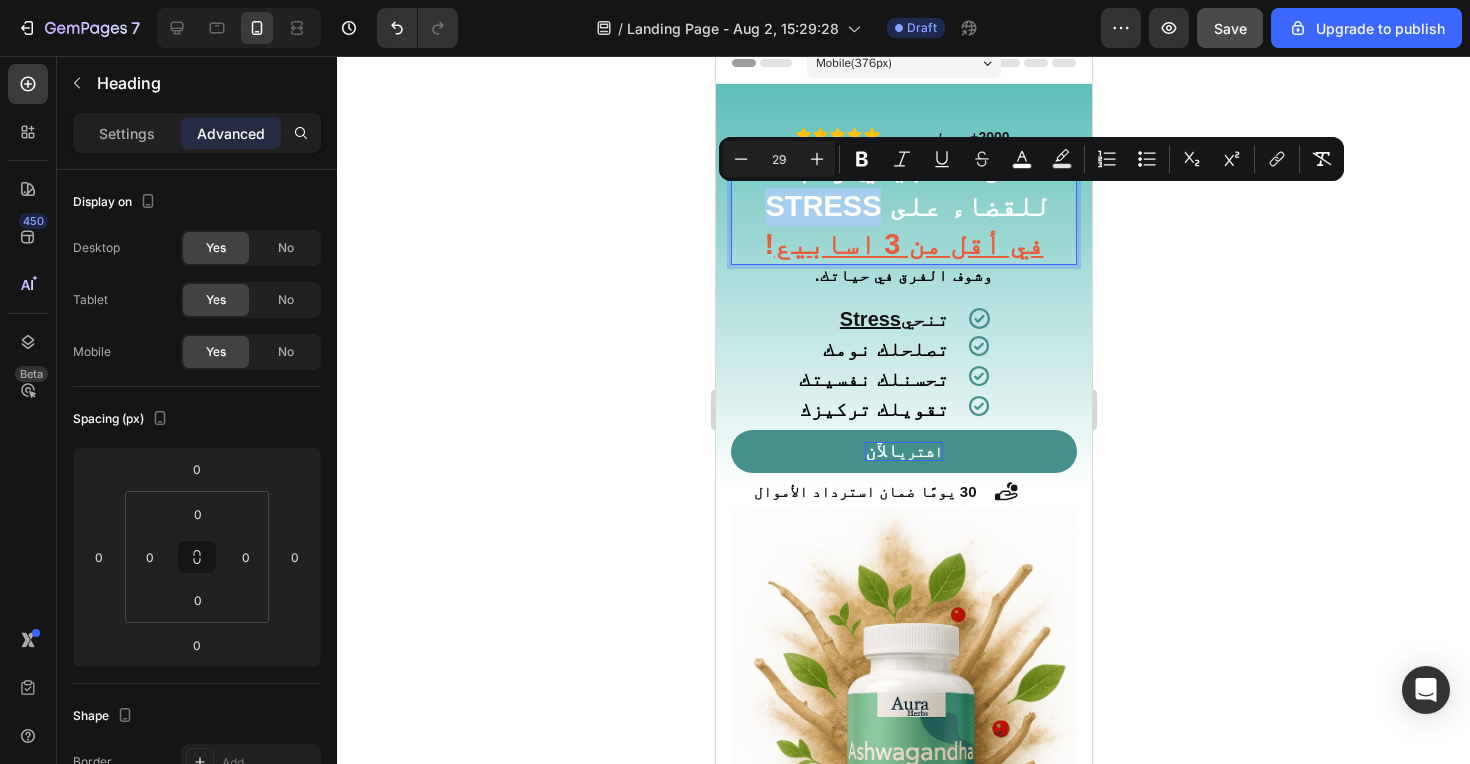click on "‬ STRESS ‫‬" at bounding box center (826, 206) 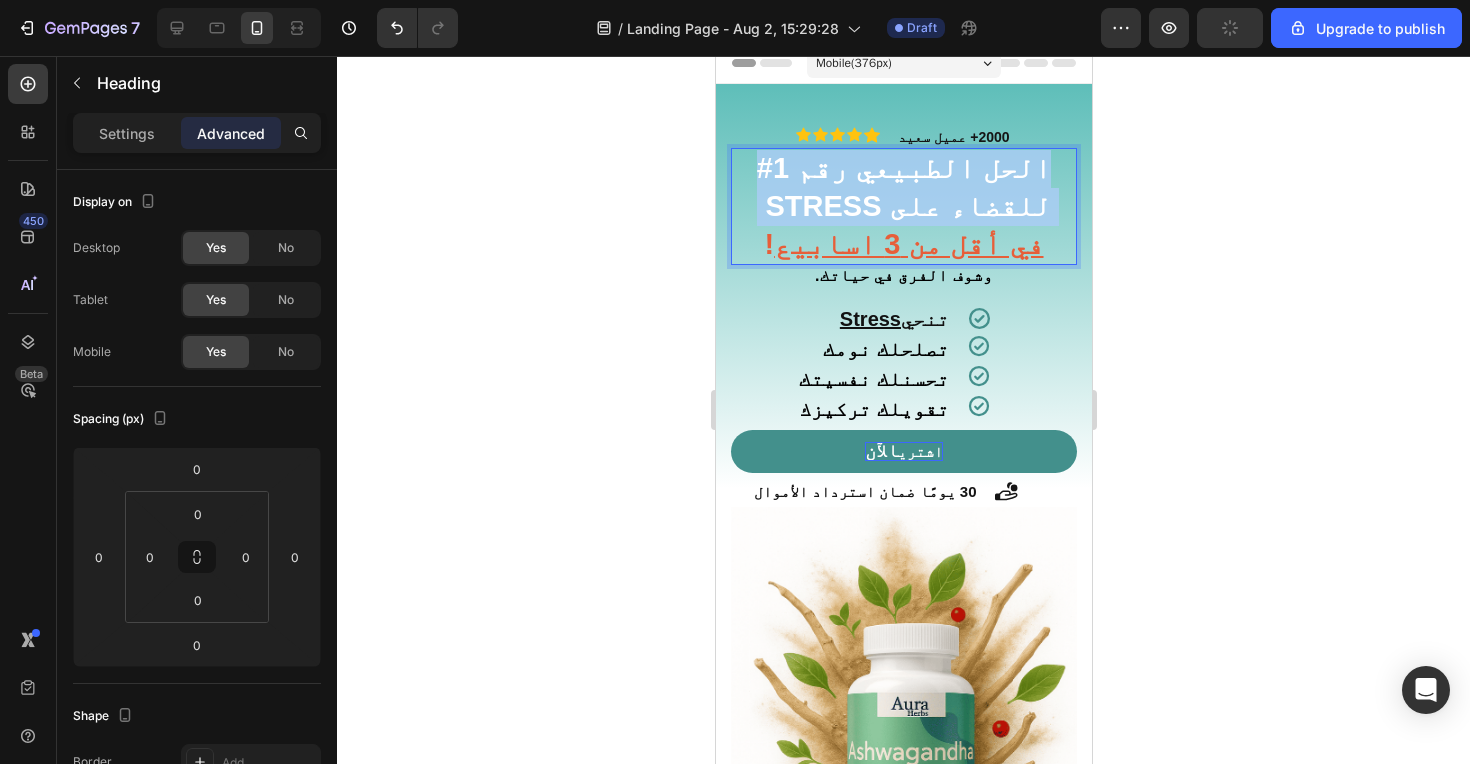 click on "‬ STRESS ‫‬" at bounding box center (826, 206) 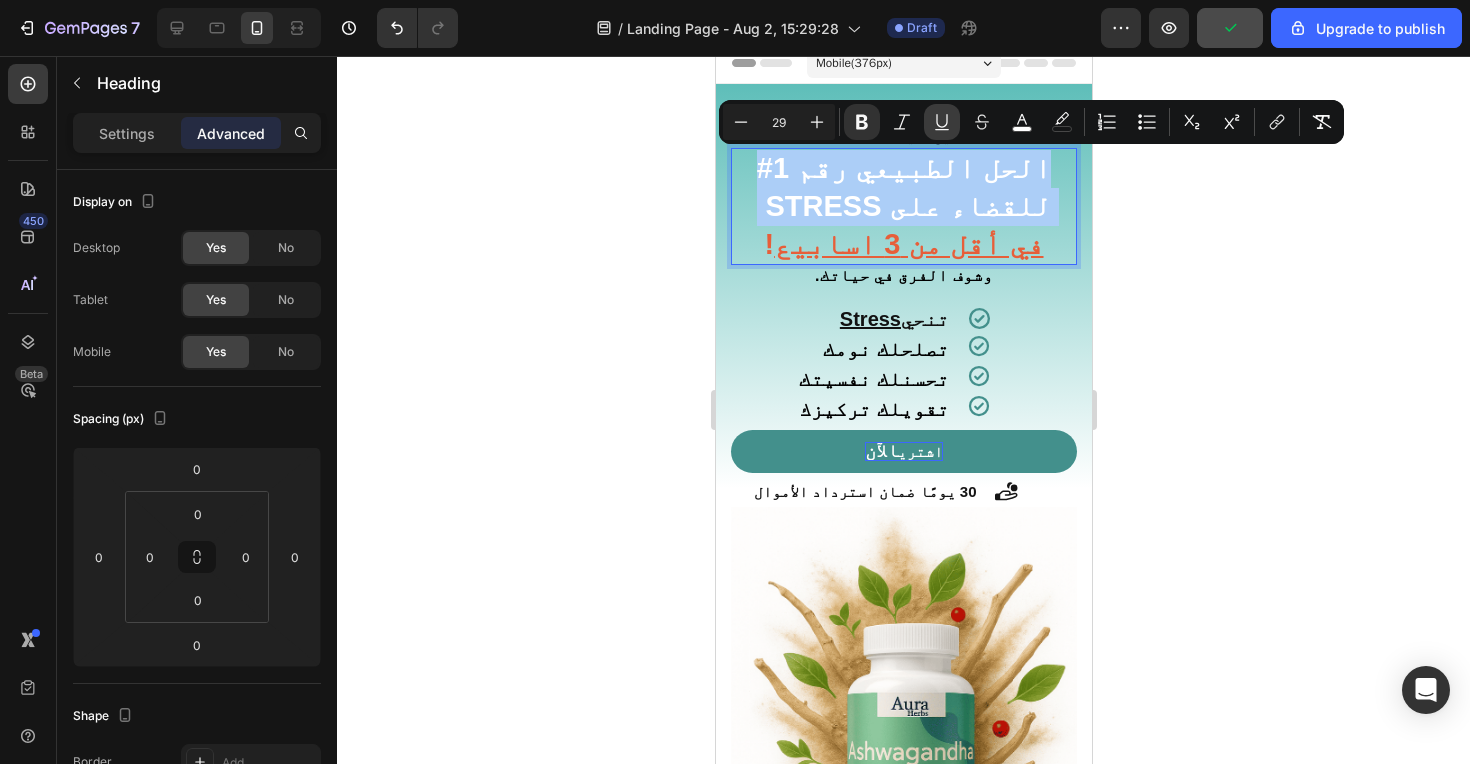 click 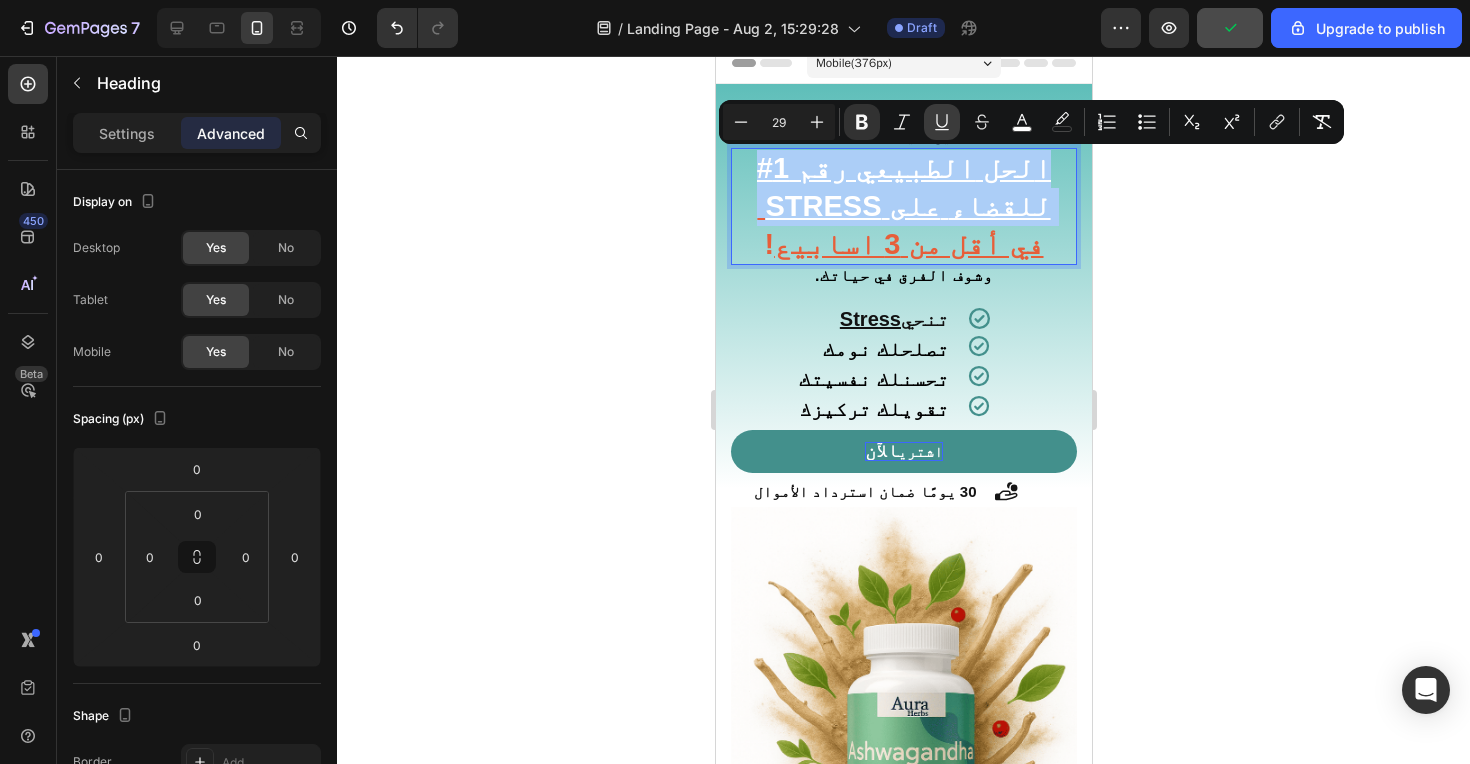 click 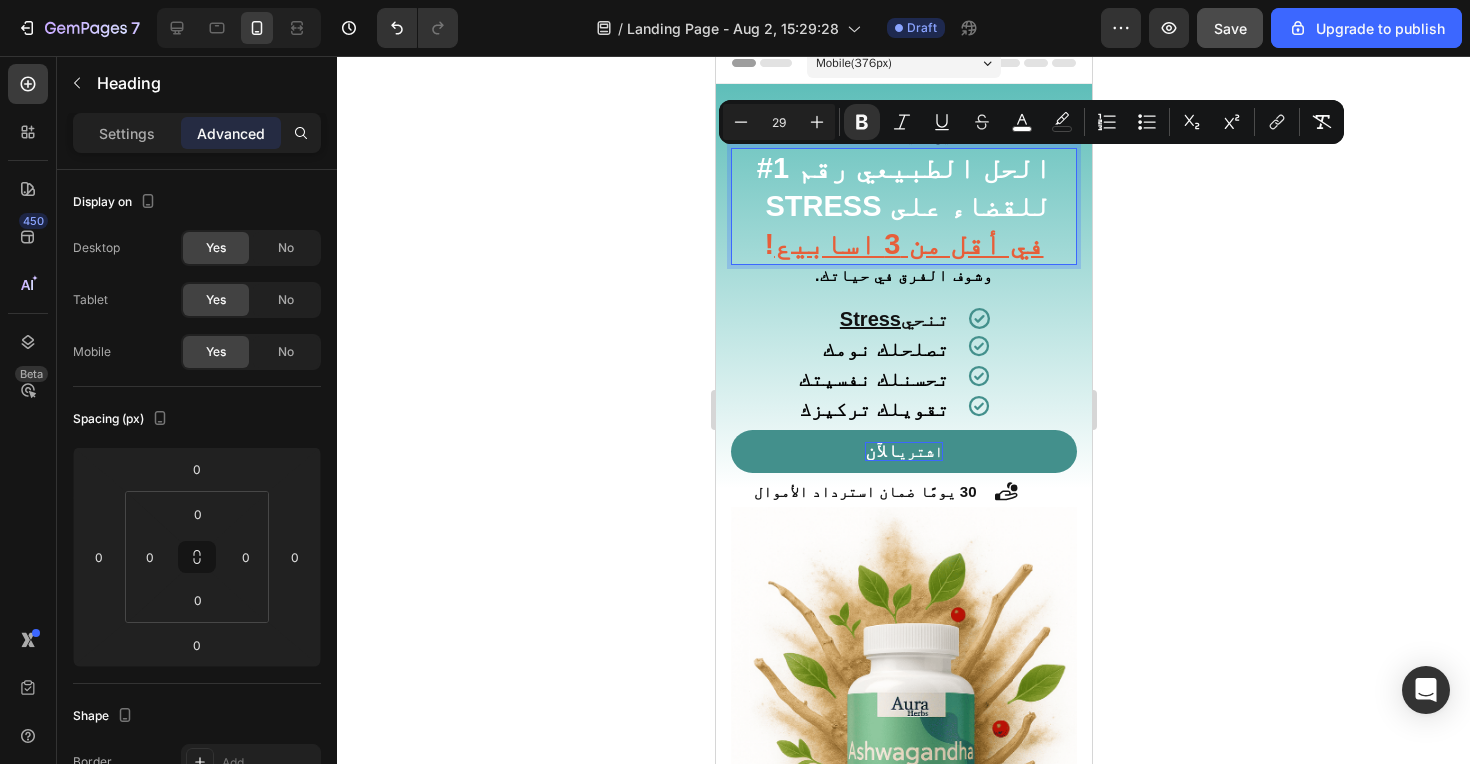 click 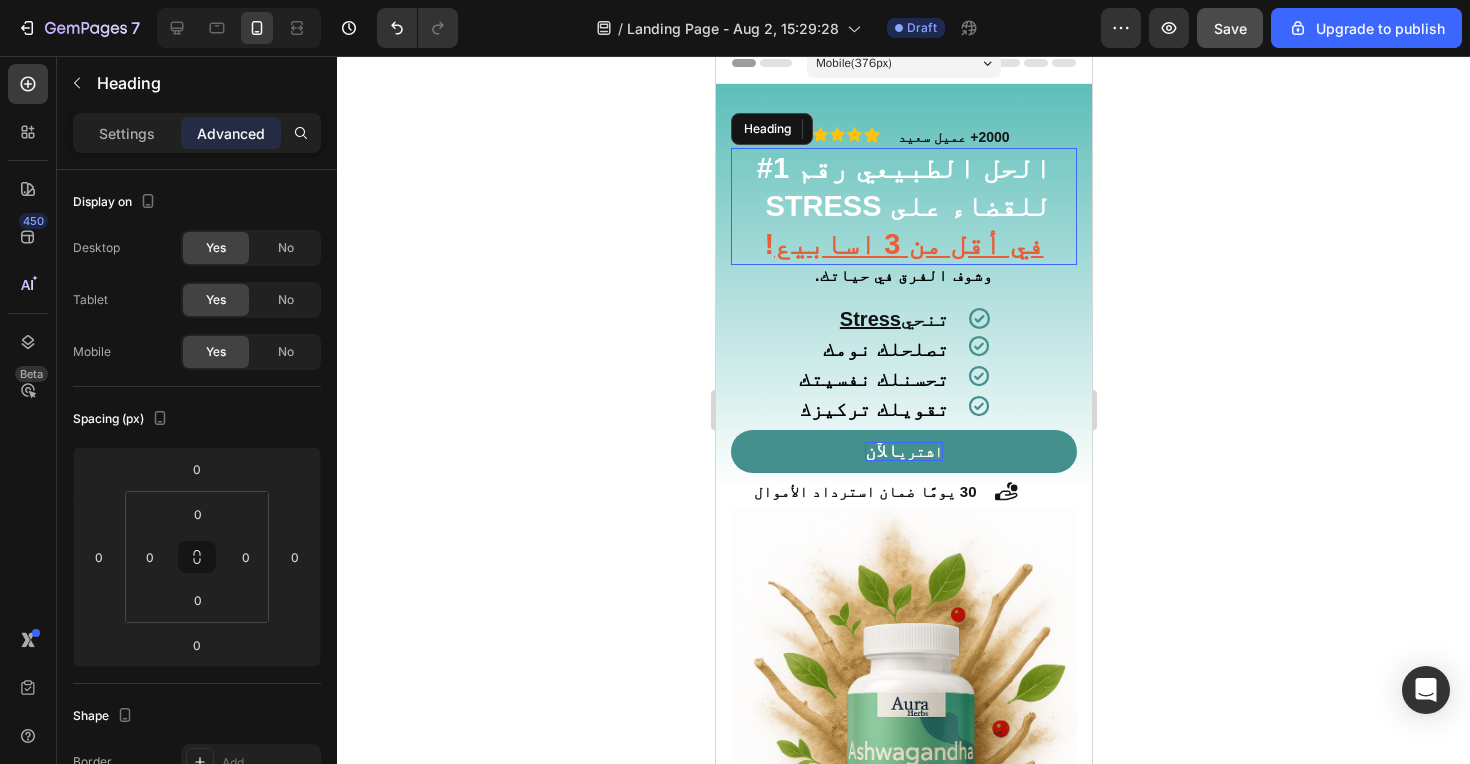 click on "‬ STRESS‫‬" at bounding box center (826, 206) 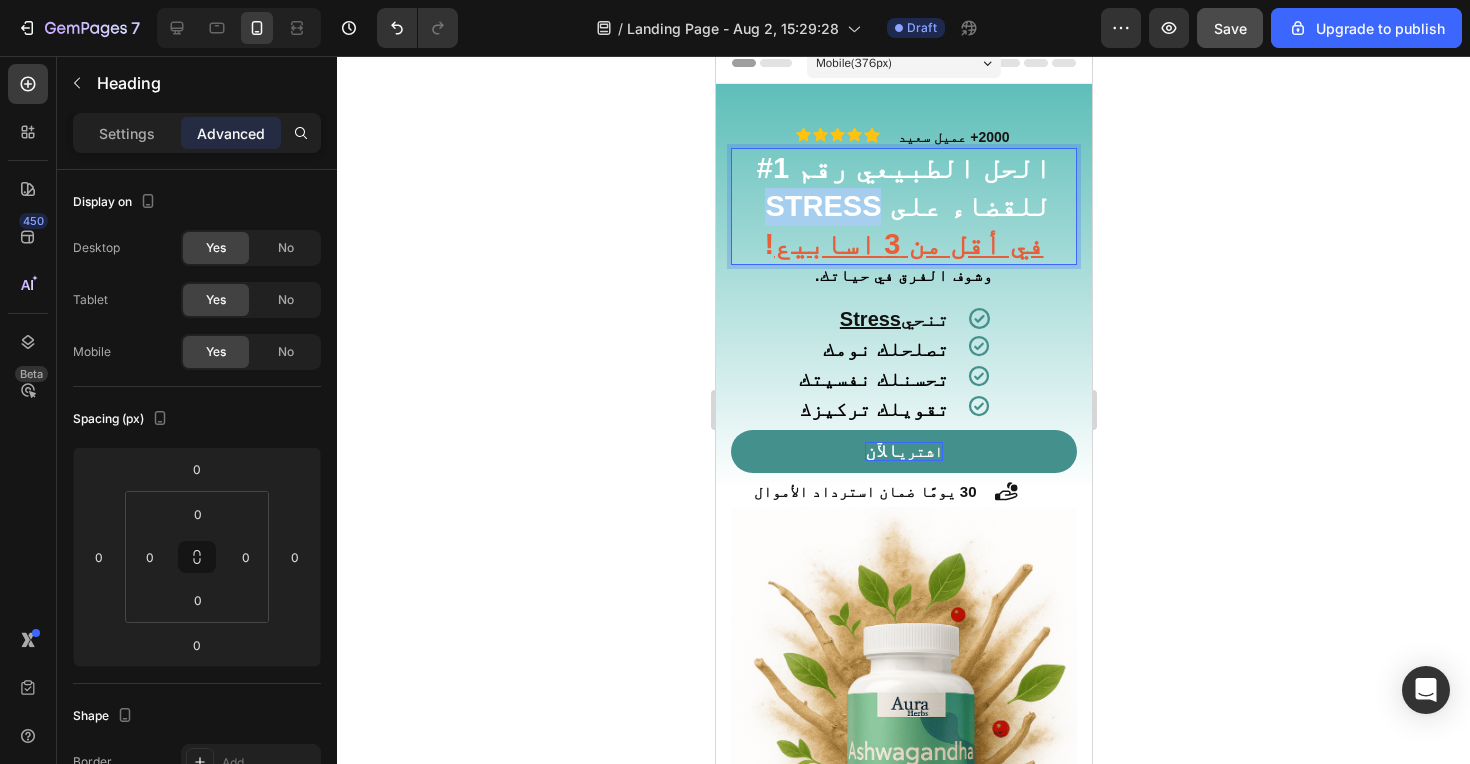 click on "‬ STRESS‫‬" at bounding box center [826, 206] 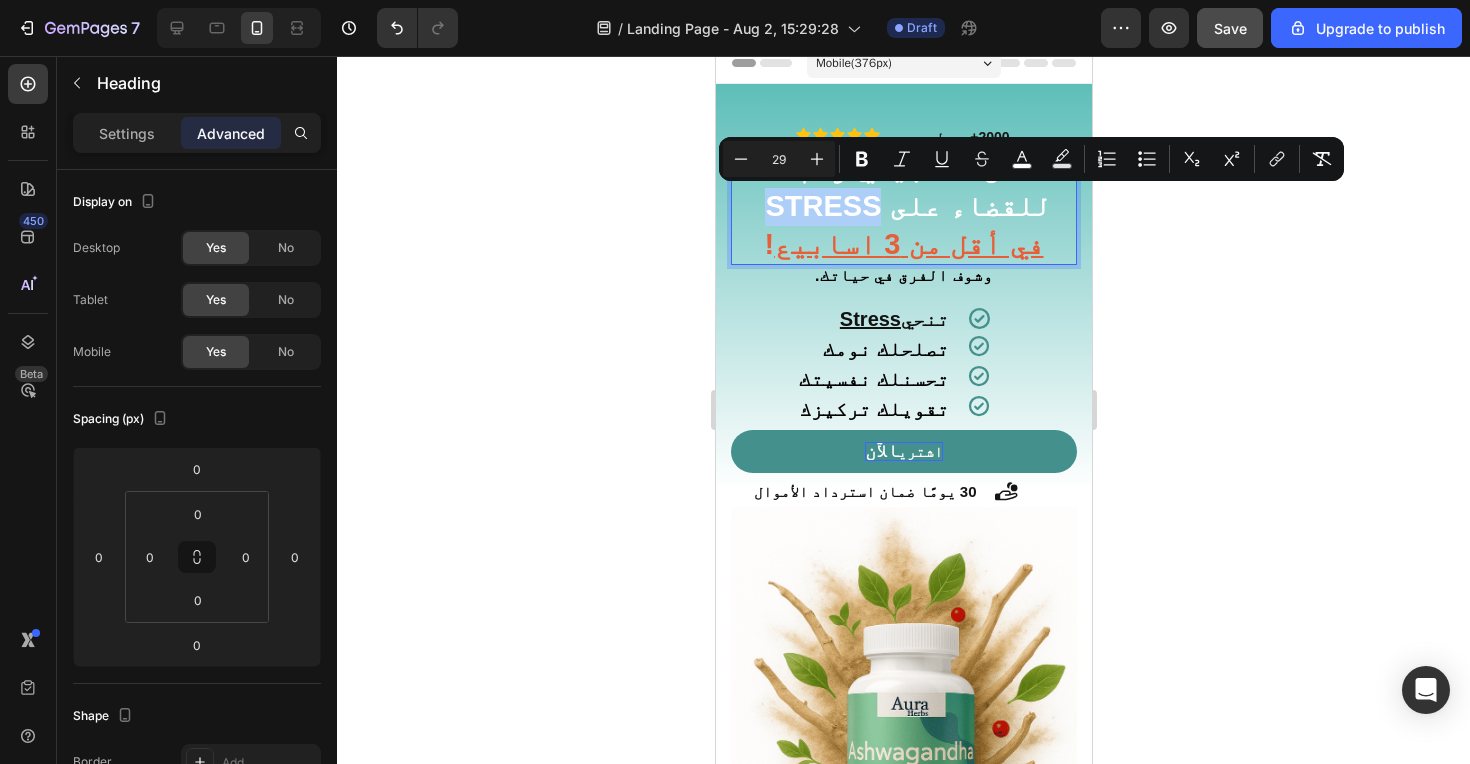 click 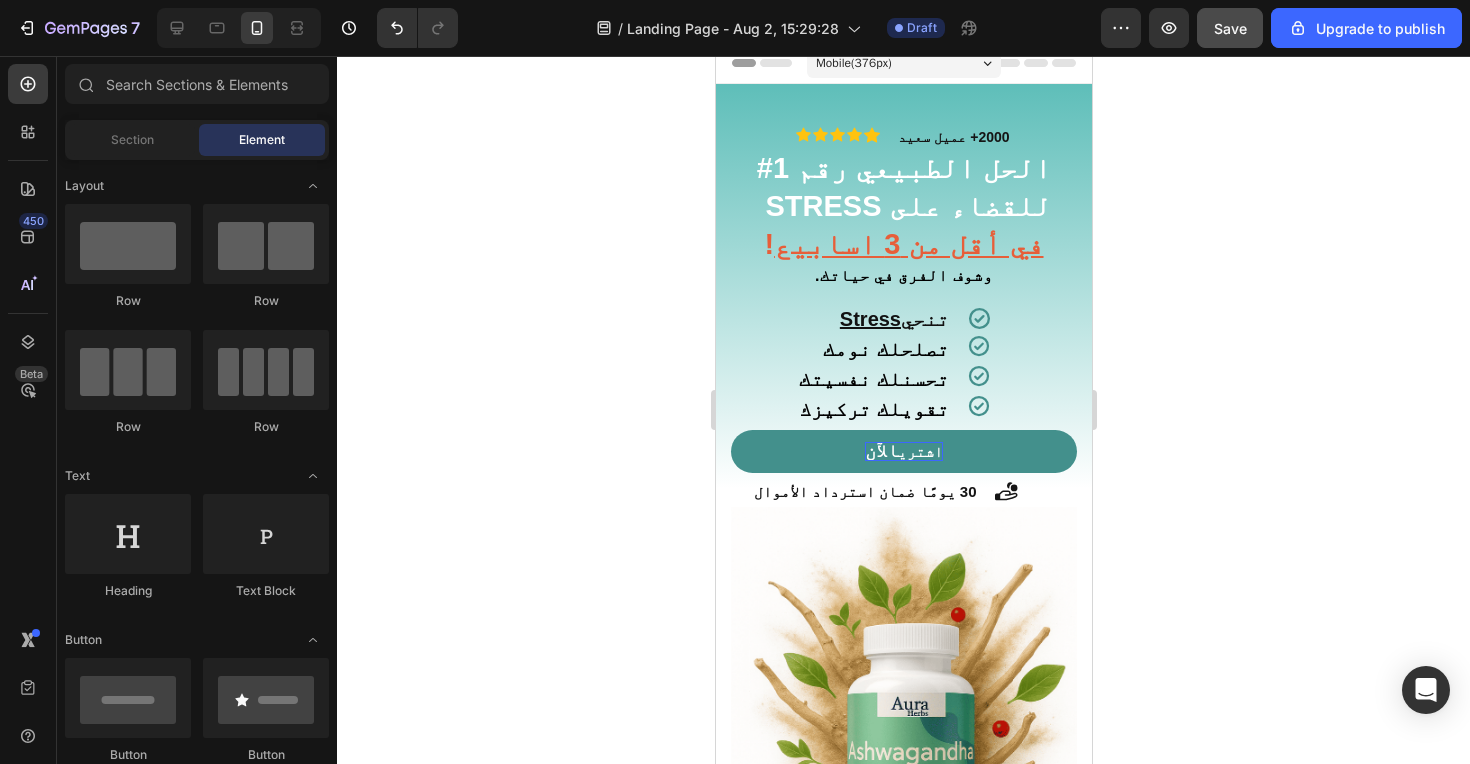 click on ".وشوف الفرق في حياتك" at bounding box center [903, 275] 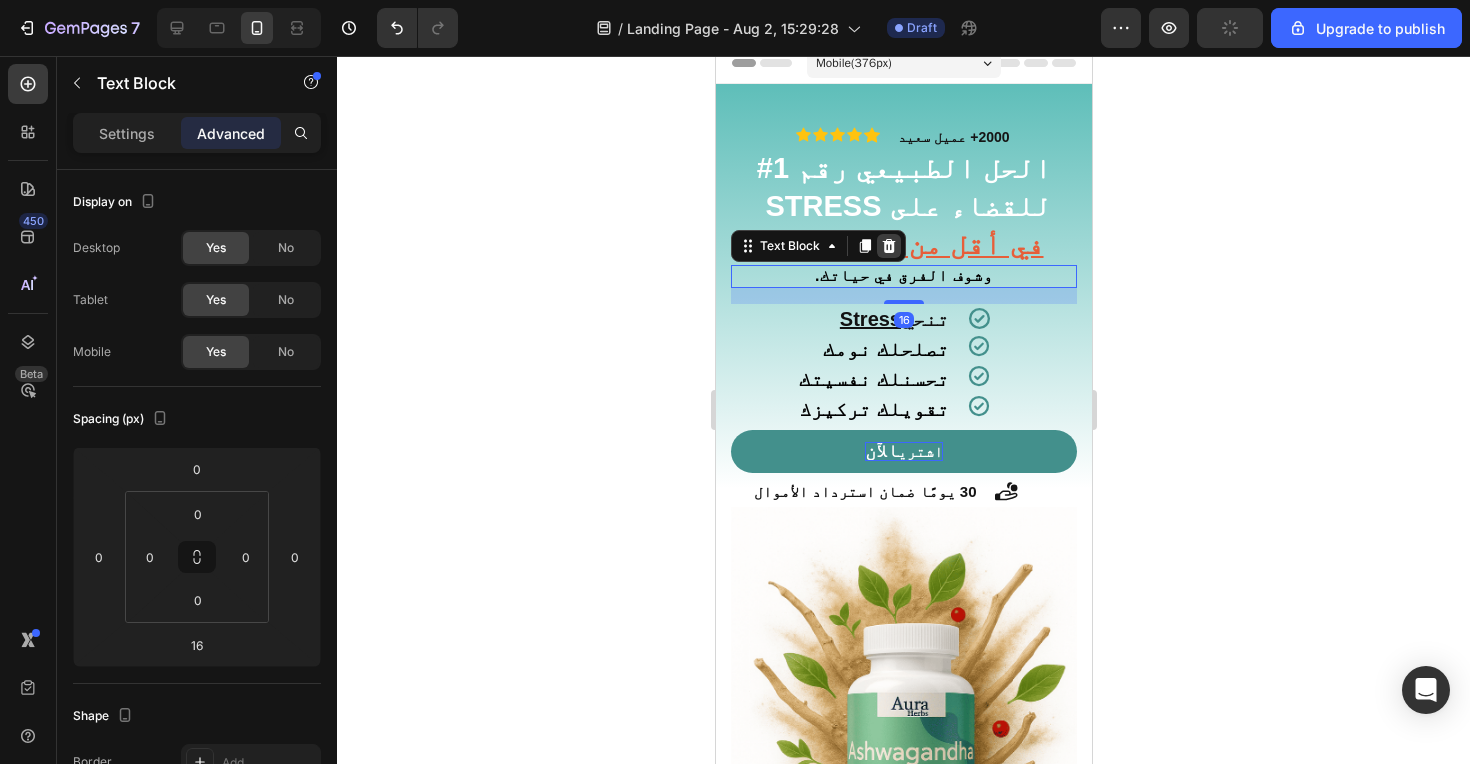 click 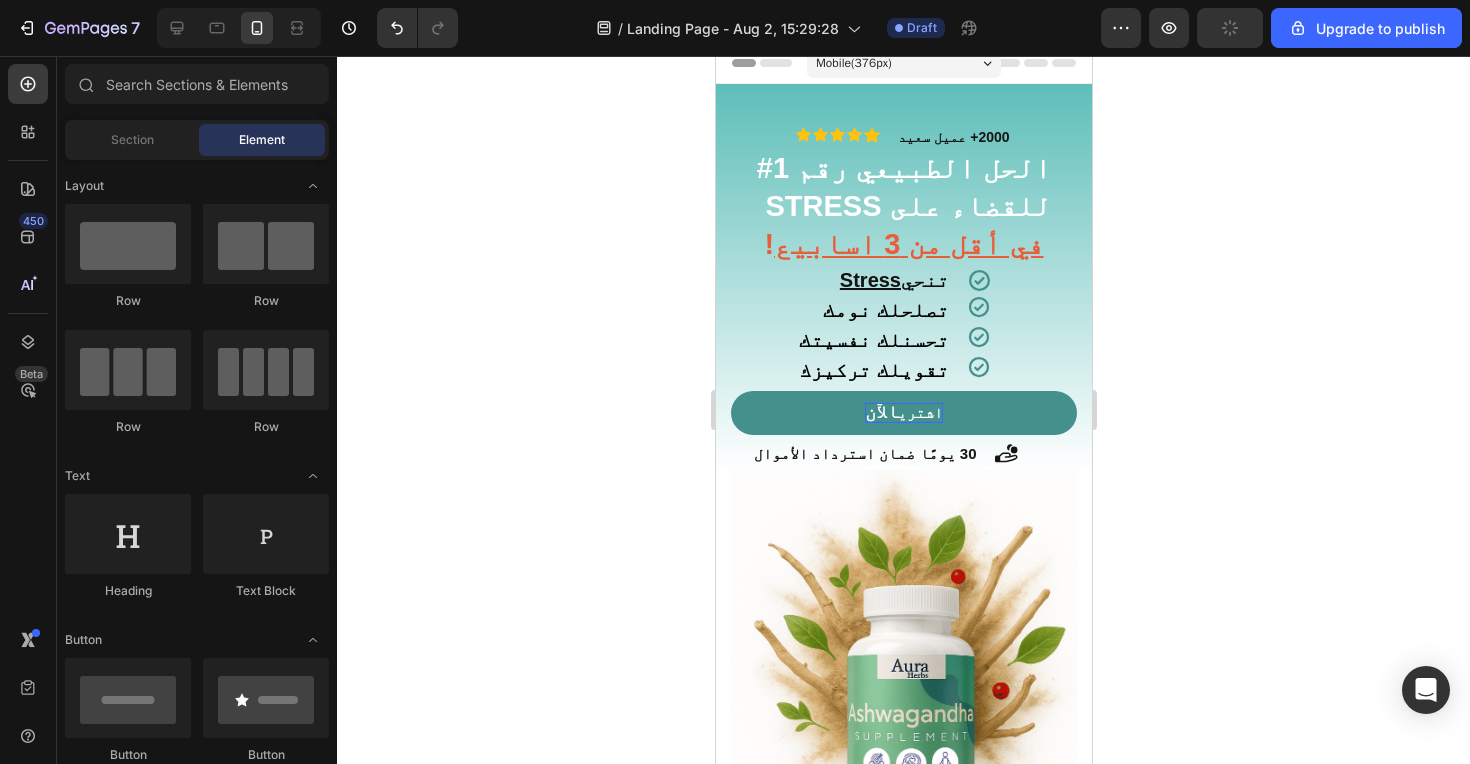click 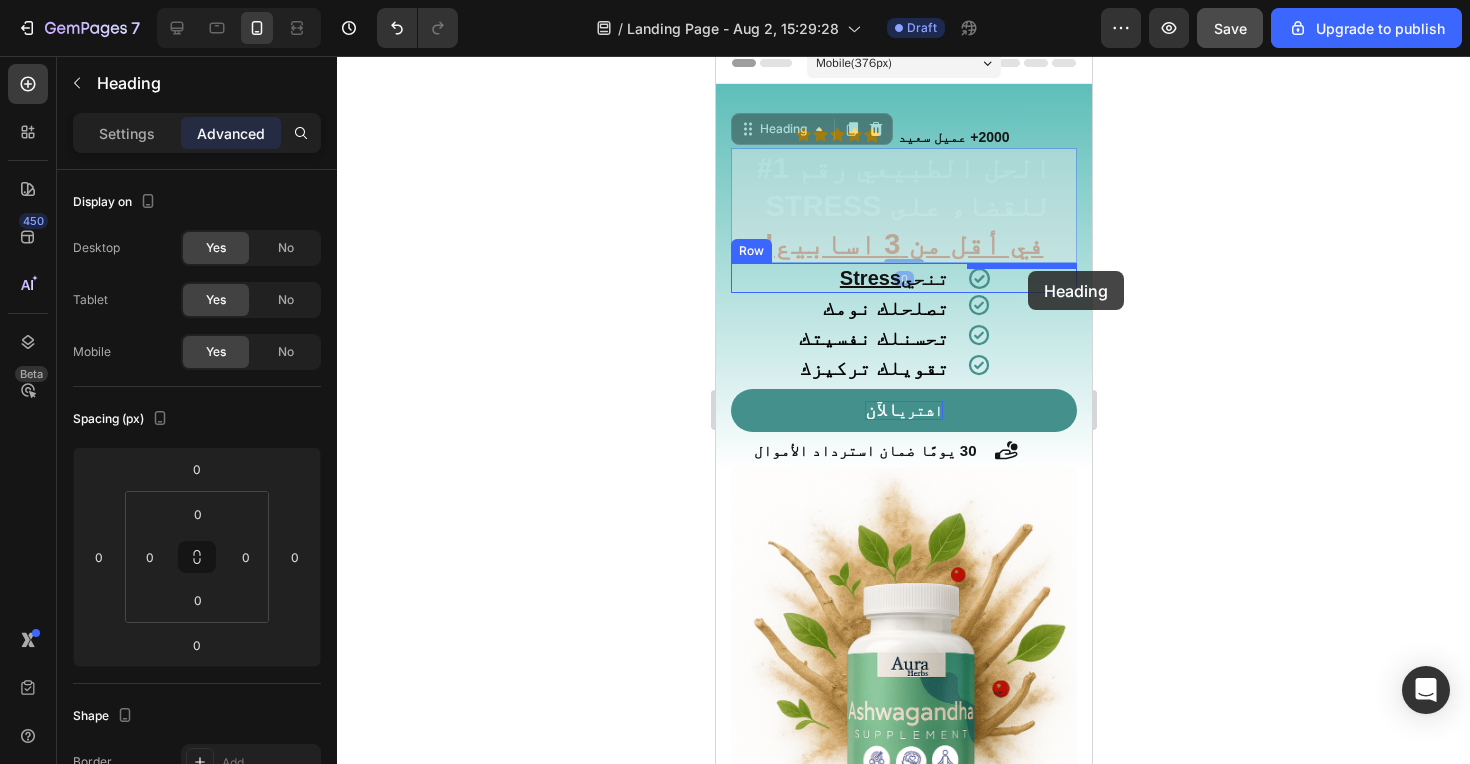 drag, startPoint x: 1028, startPoint y: 261, endPoint x: 1026, endPoint y: 271, distance: 10.198039 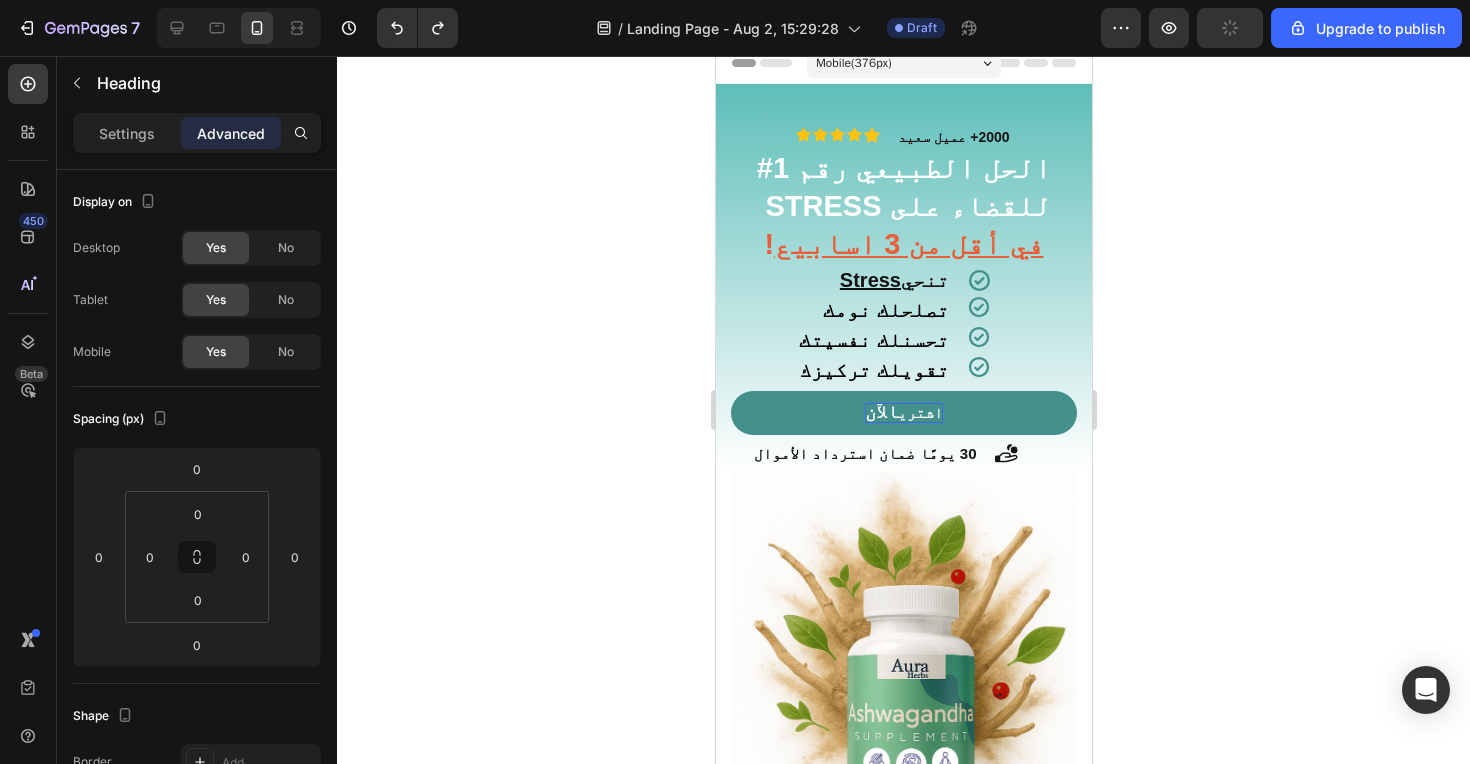 click 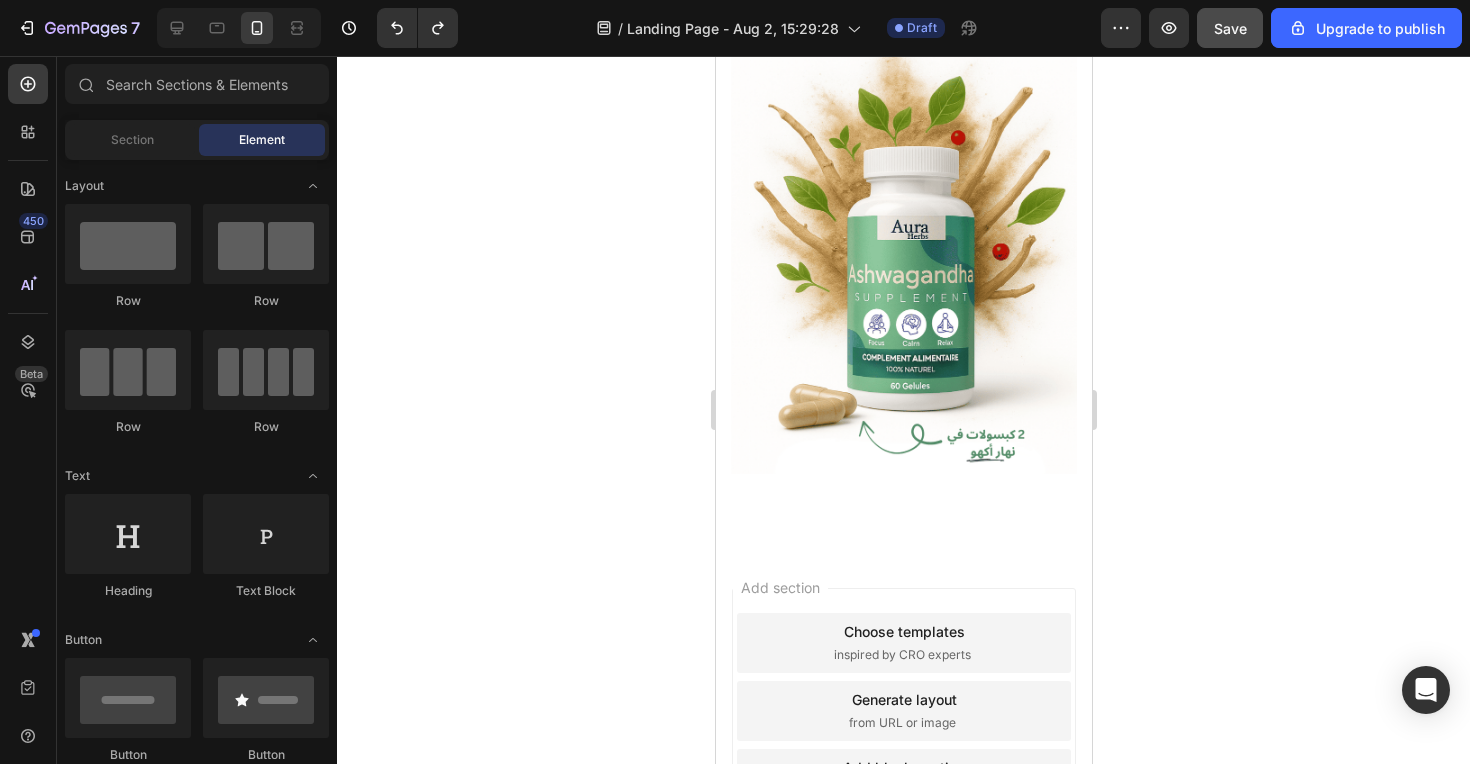scroll, scrollTop: 461, scrollLeft: 0, axis: vertical 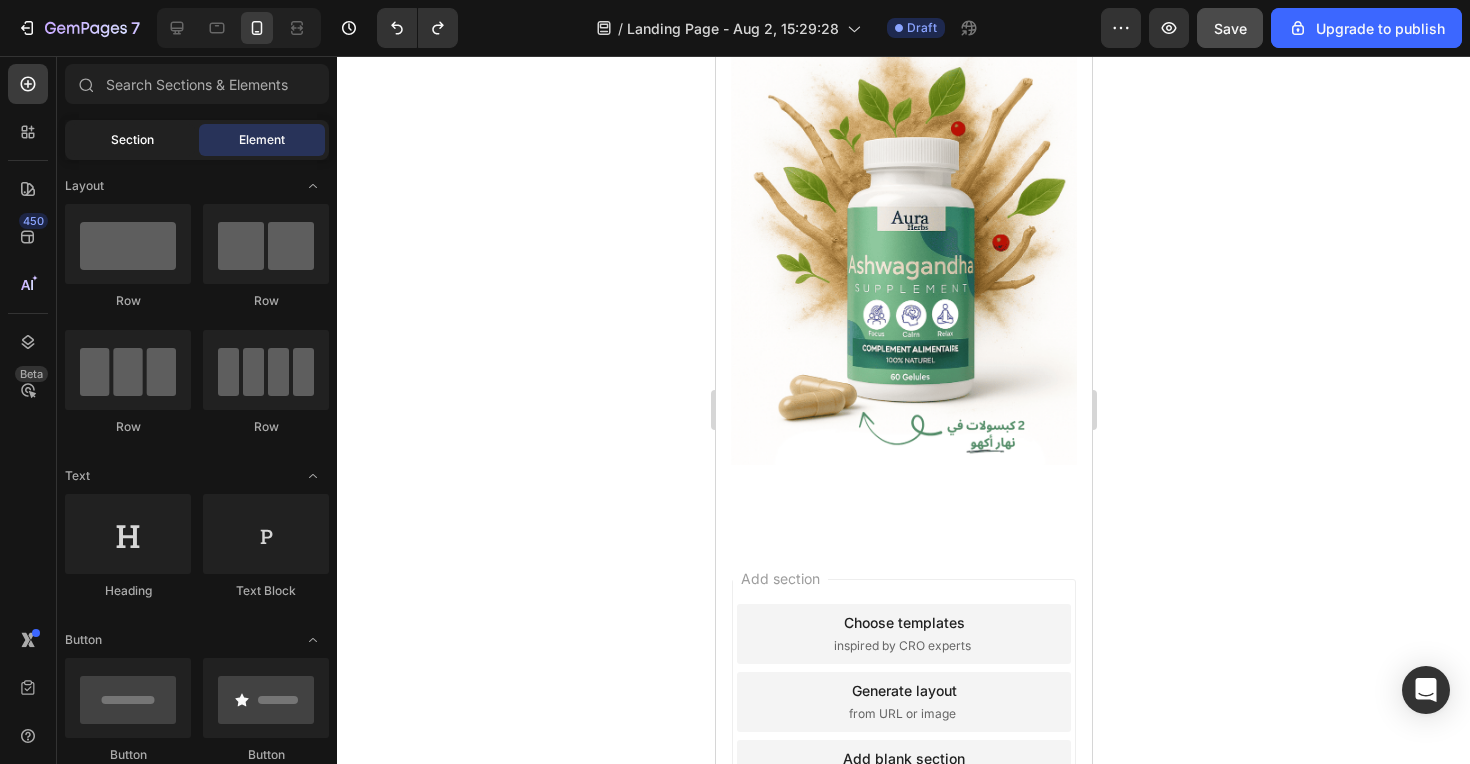 click on "Section" at bounding box center (132, 140) 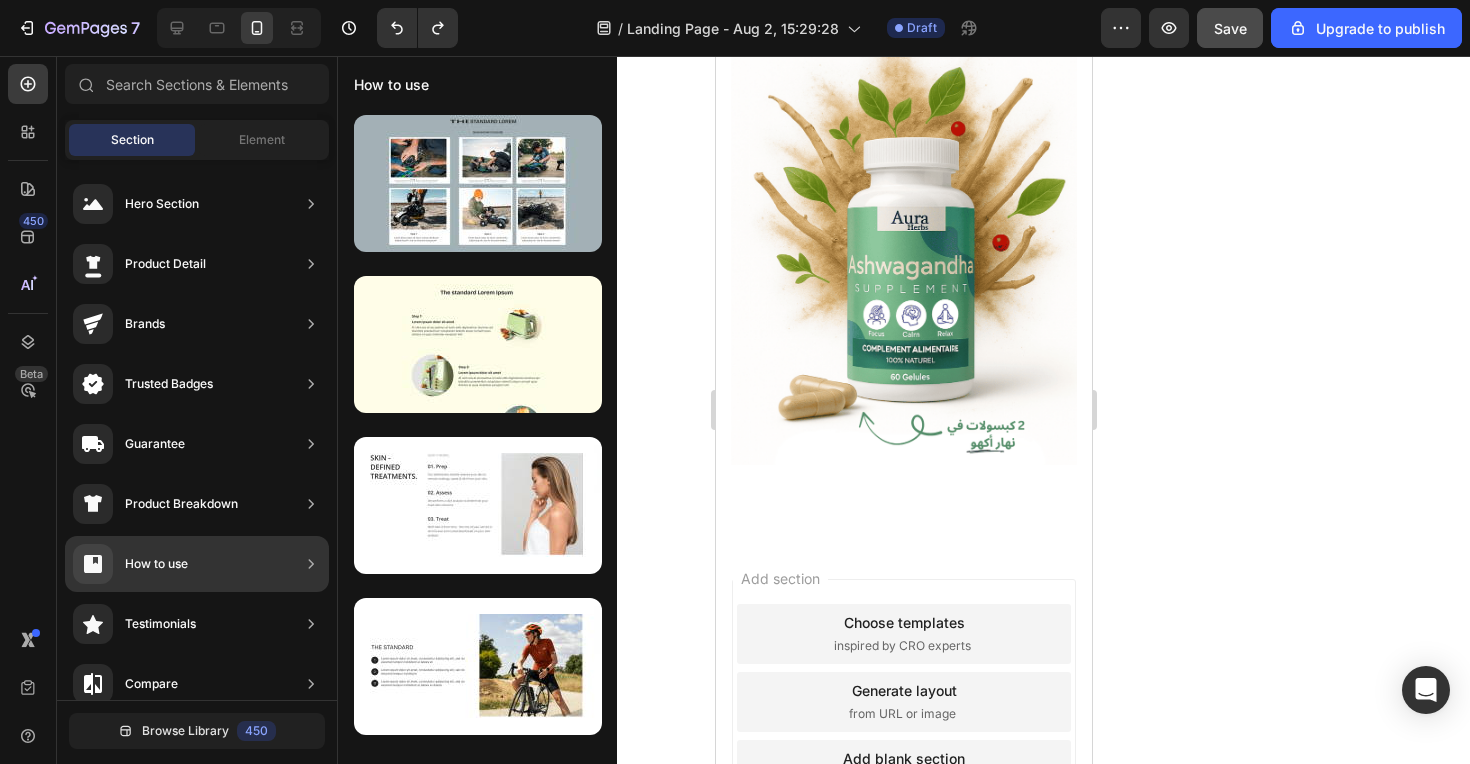 scroll, scrollTop: 0, scrollLeft: 0, axis: both 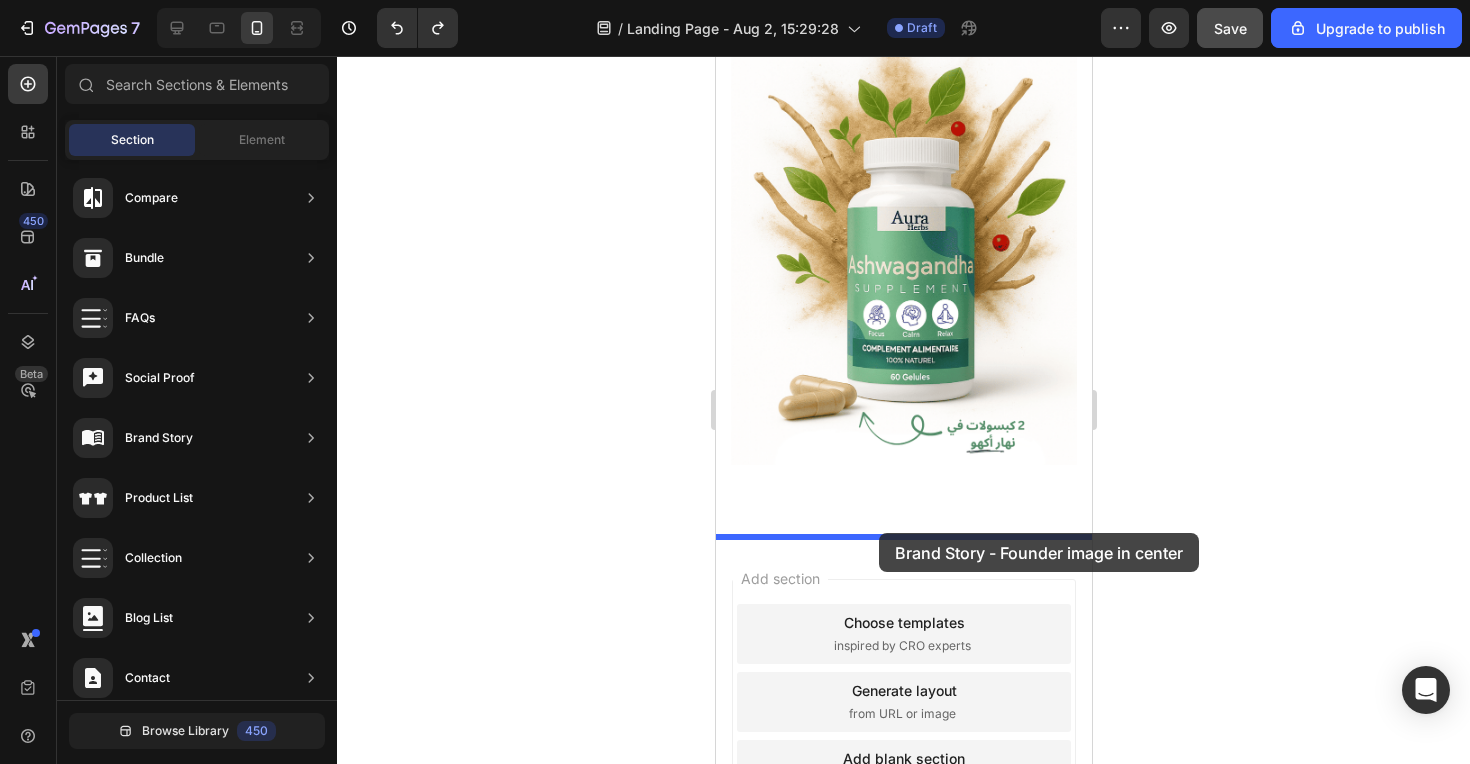 drag, startPoint x: 471, startPoint y: 225, endPoint x: 879, endPoint y: 533, distance: 511.2025 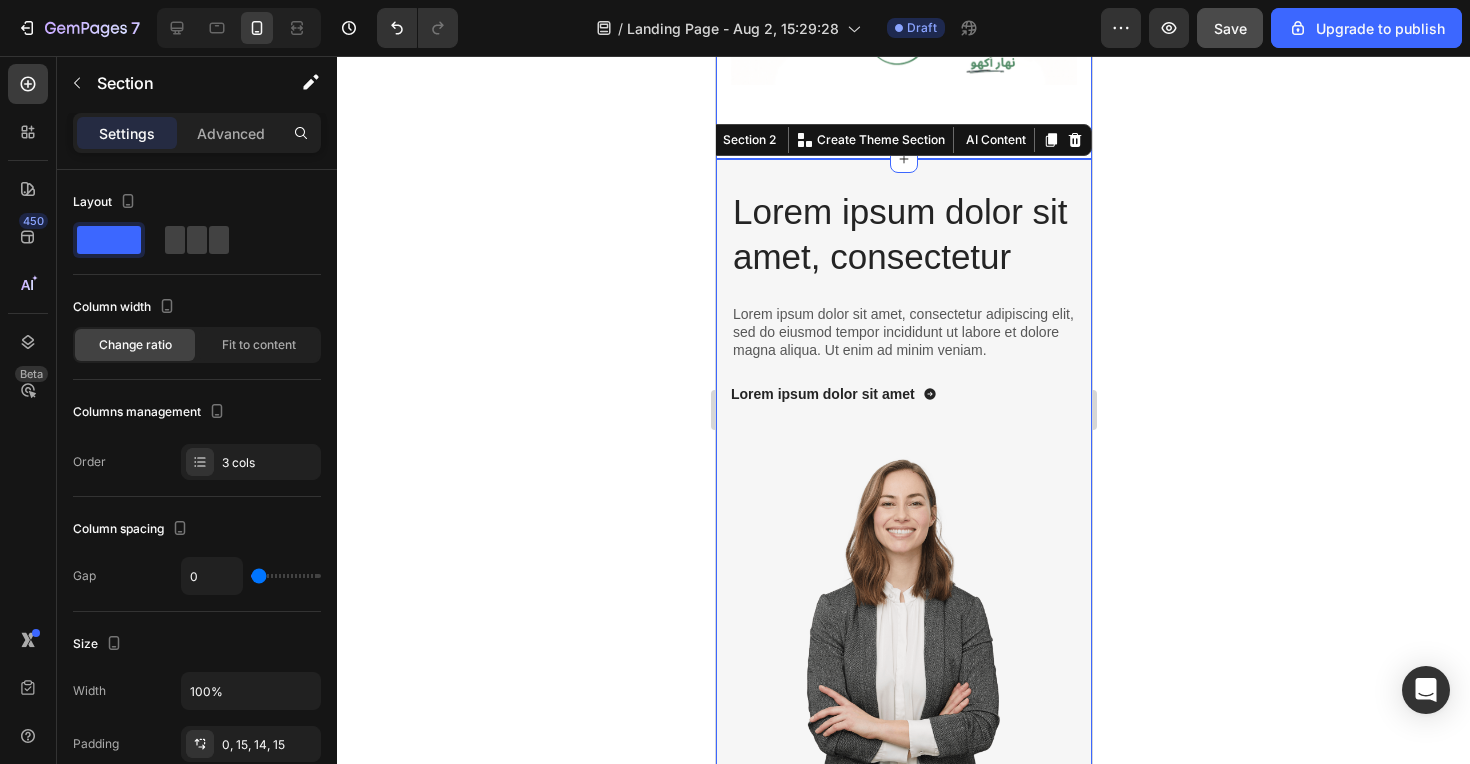 scroll, scrollTop: 871, scrollLeft: 0, axis: vertical 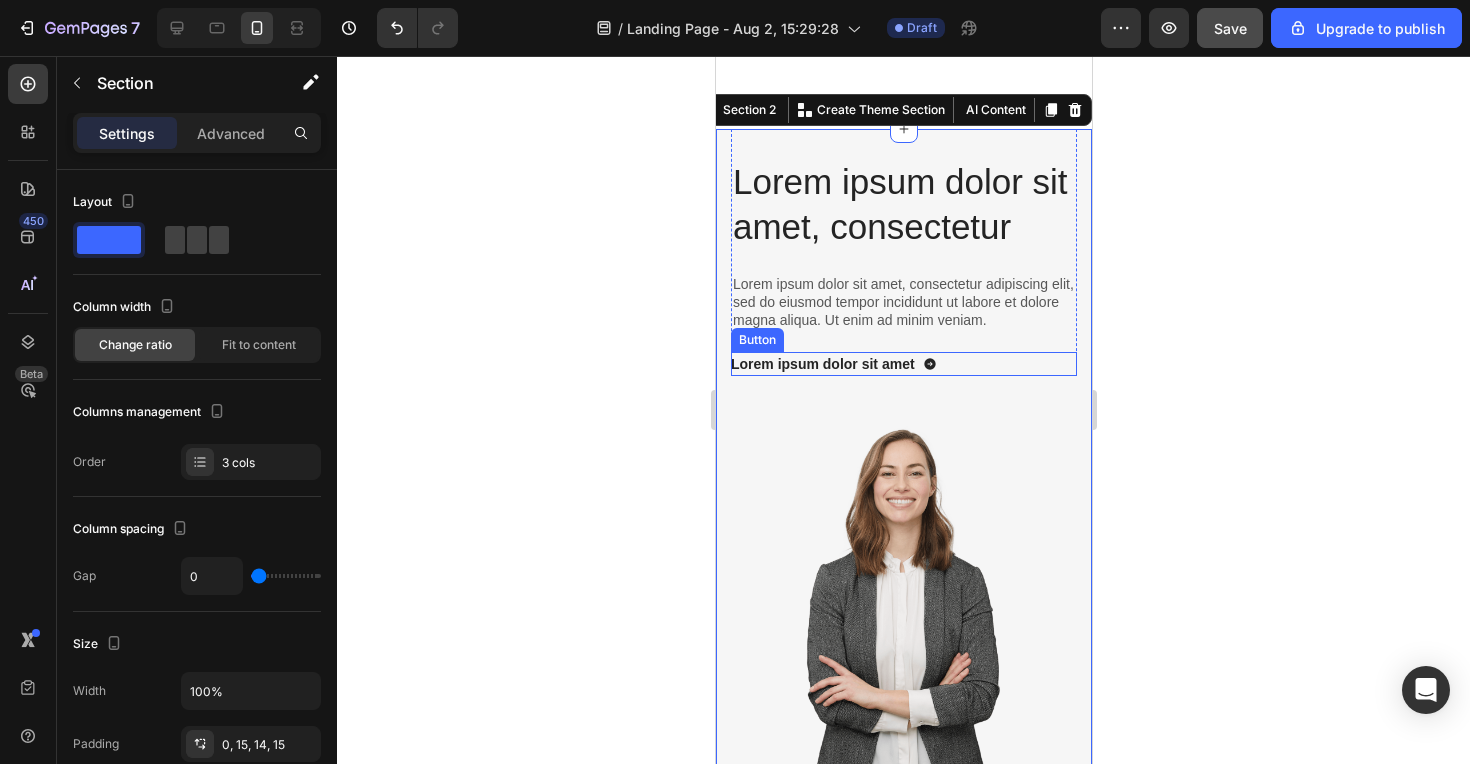 click 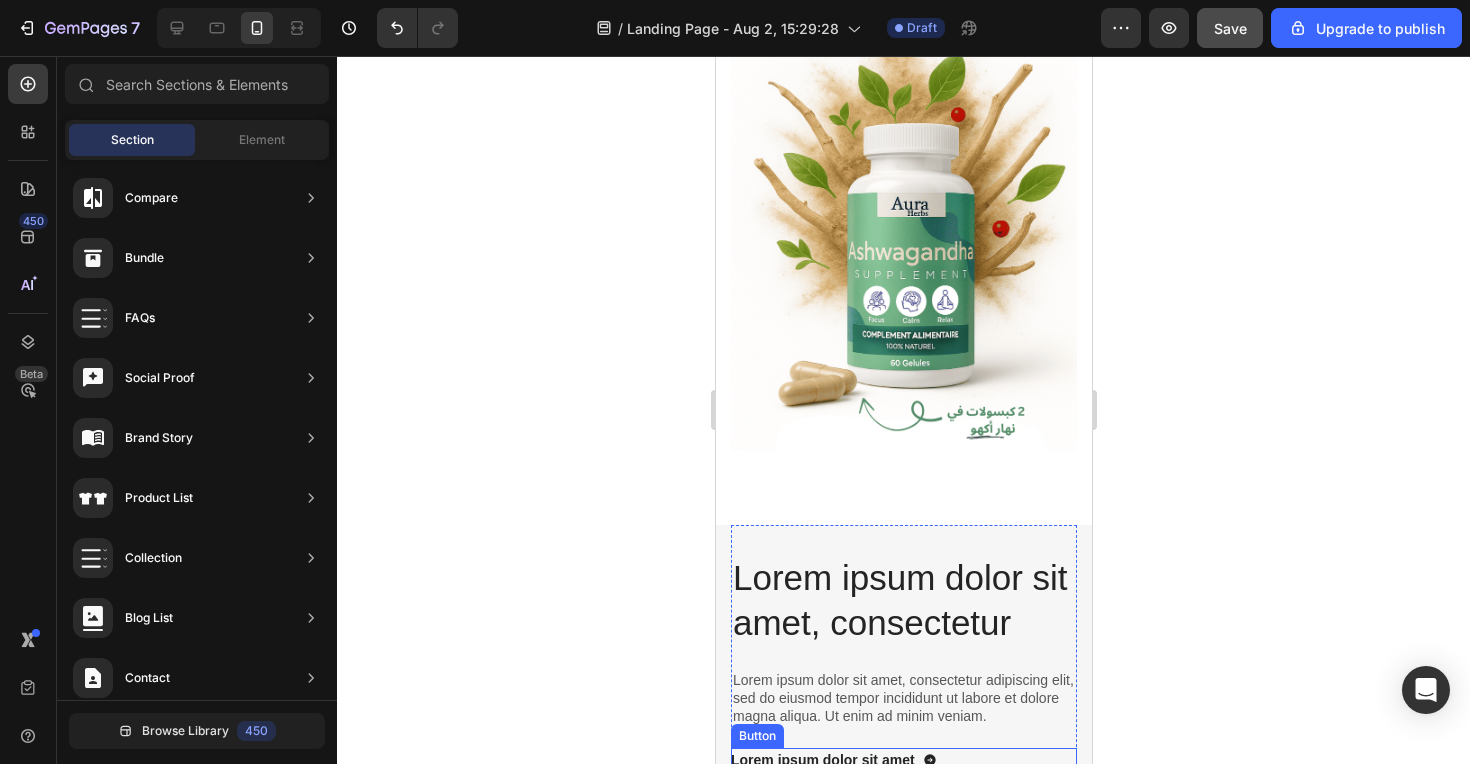scroll, scrollTop: 546, scrollLeft: 0, axis: vertical 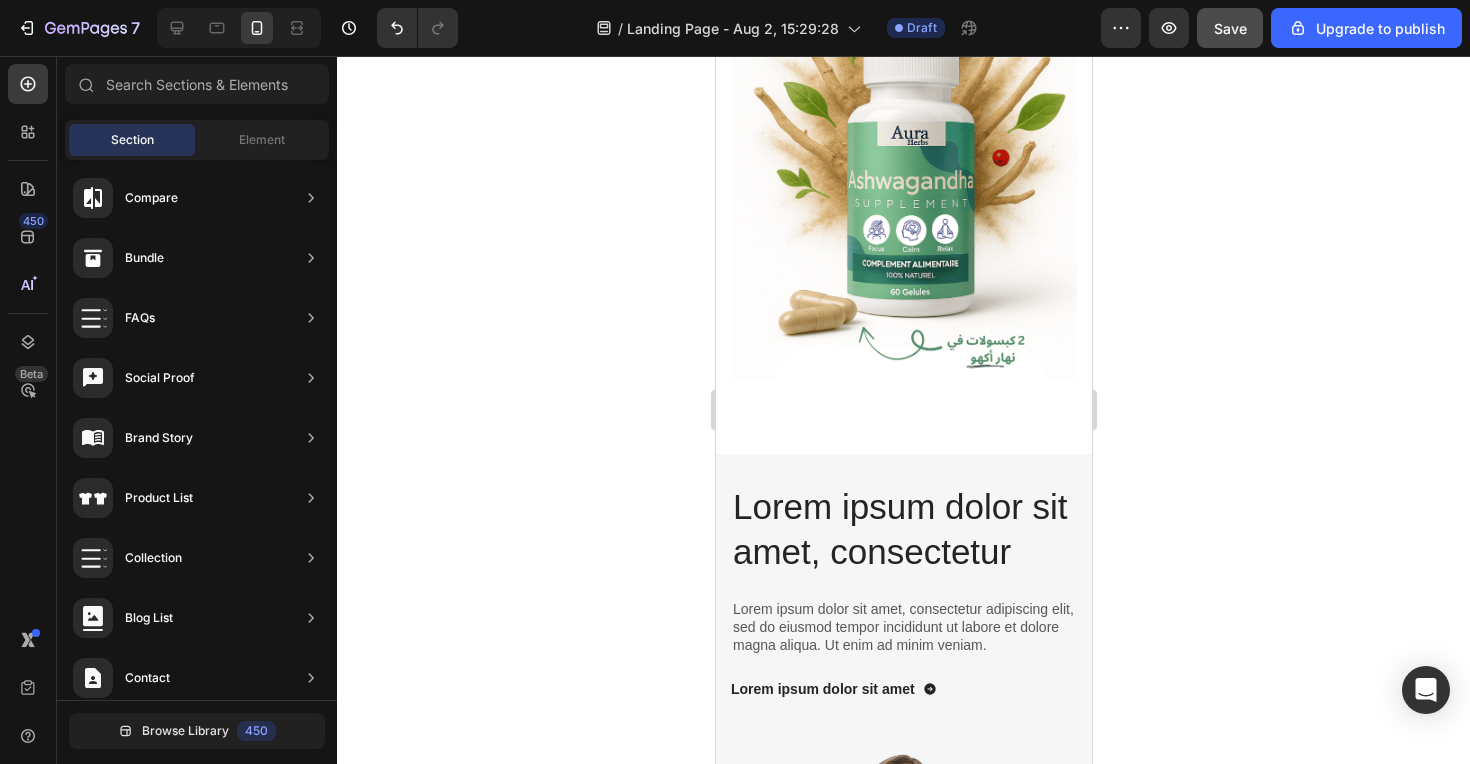 click 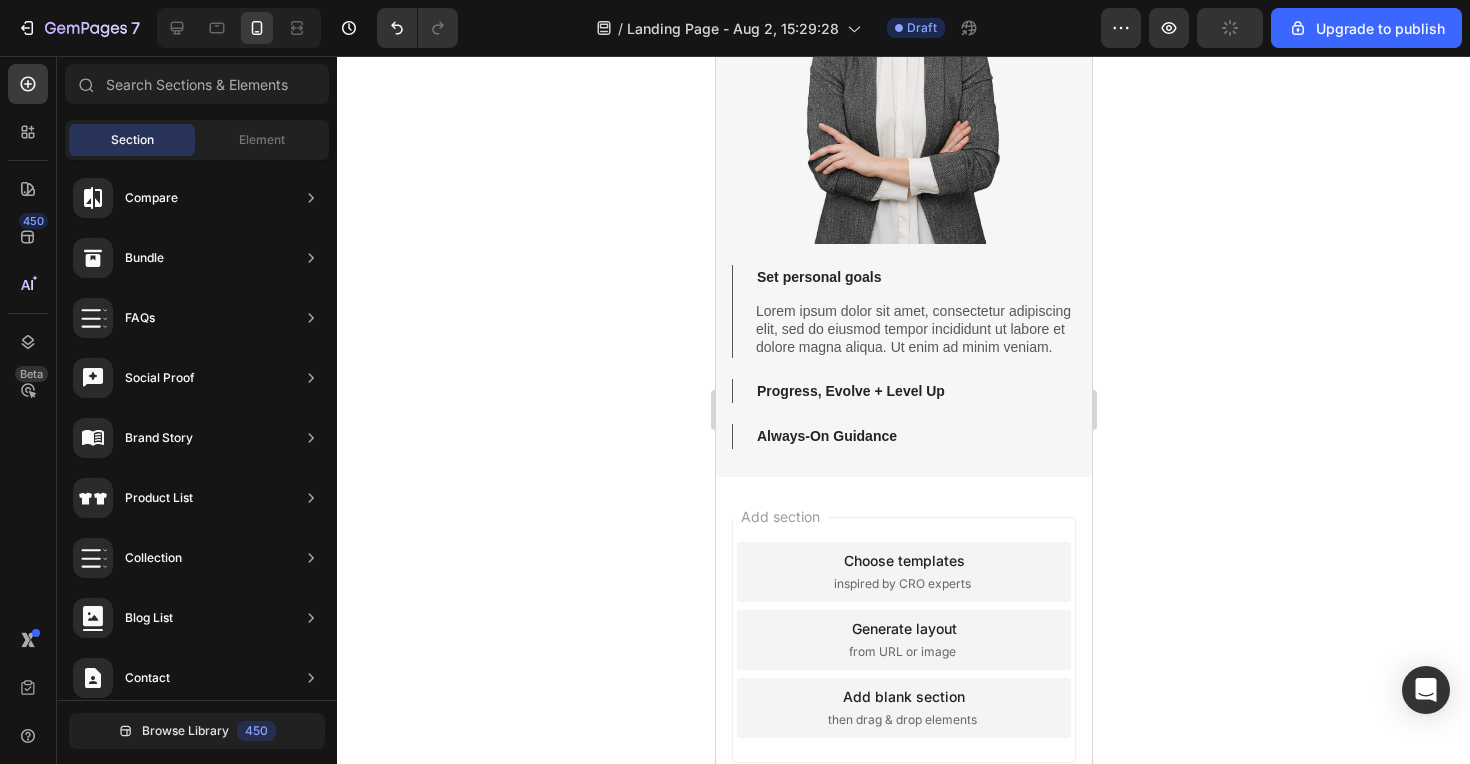scroll, scrollTop: 1436, scrollLeft: 0, axis: vertical 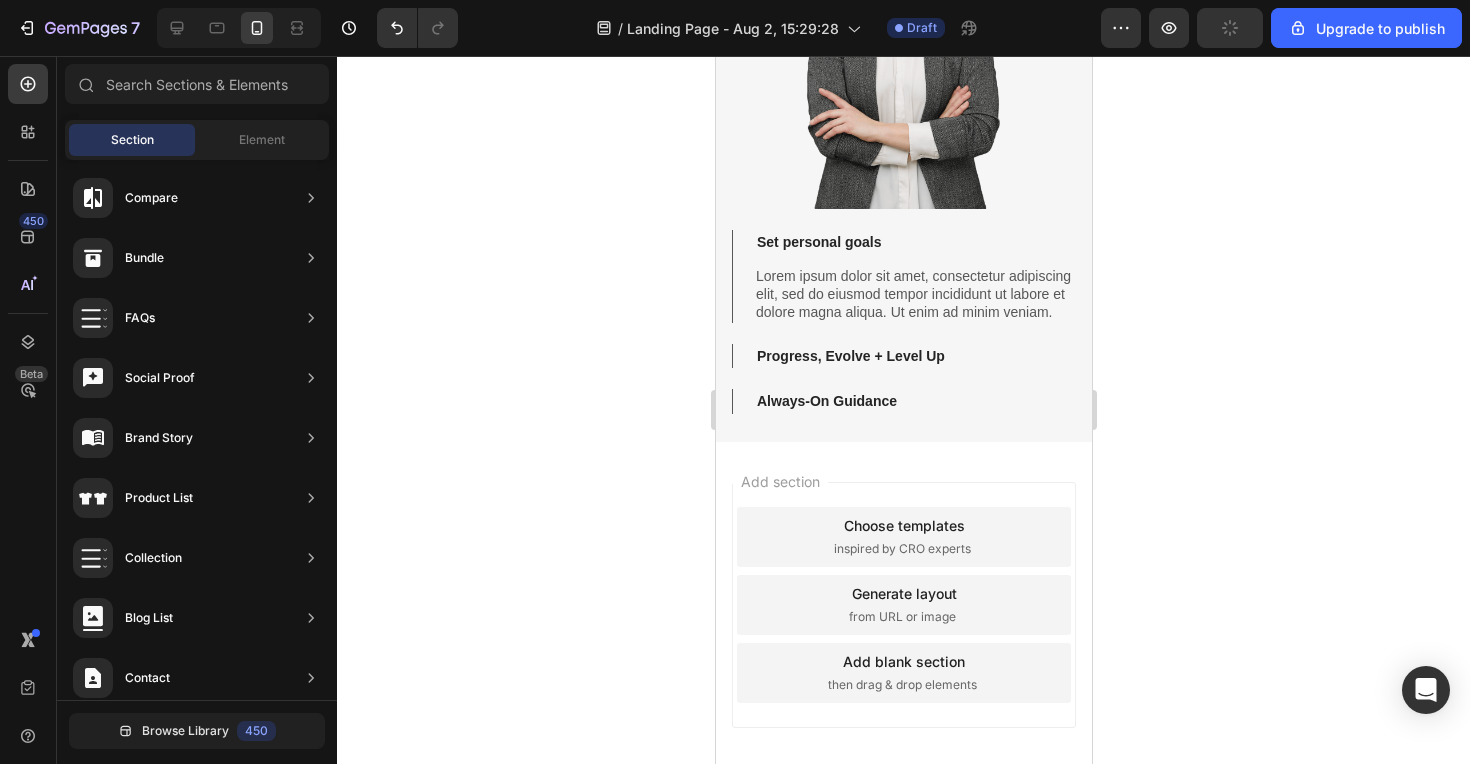 click on "Progress, Evolve + Level Up" at bounding box center (850, 356) 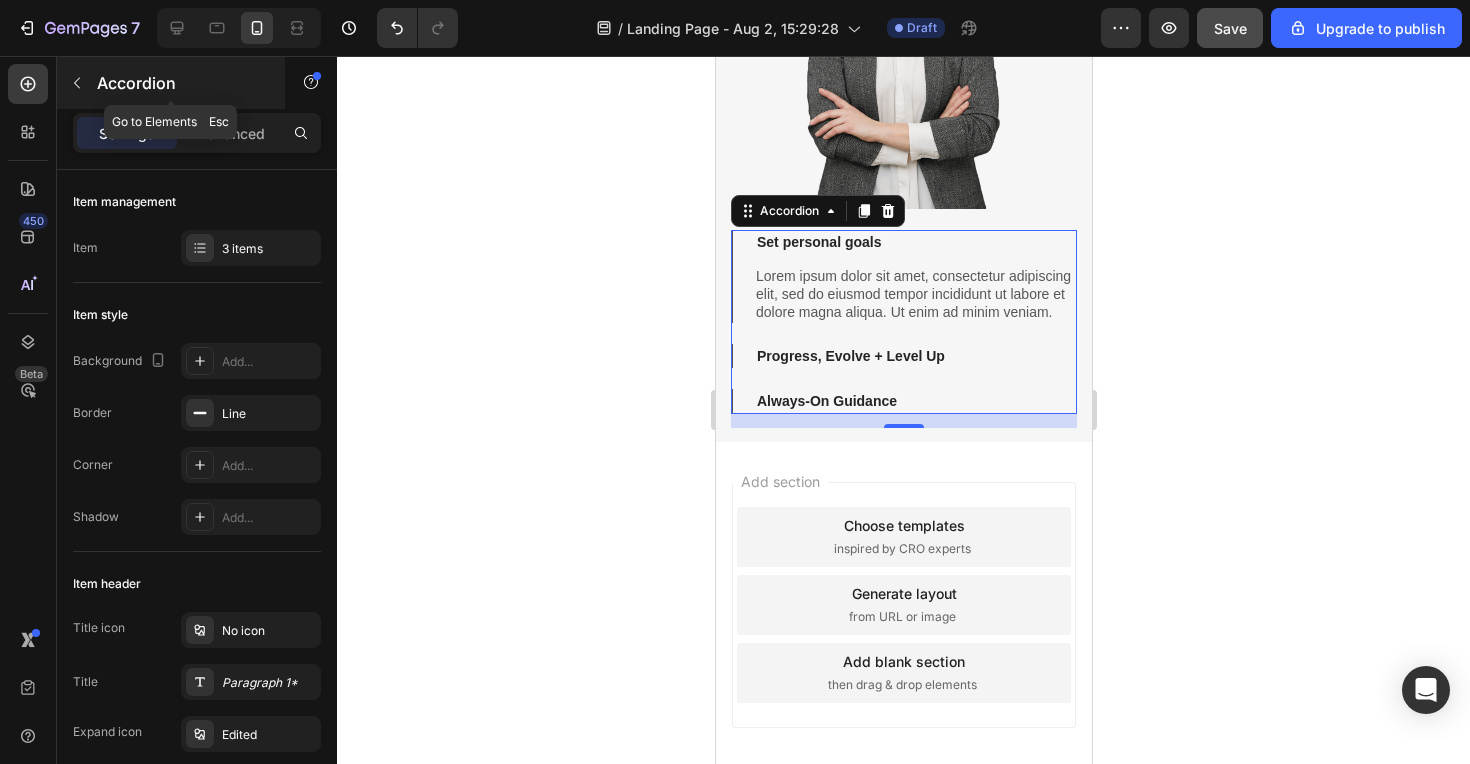 click 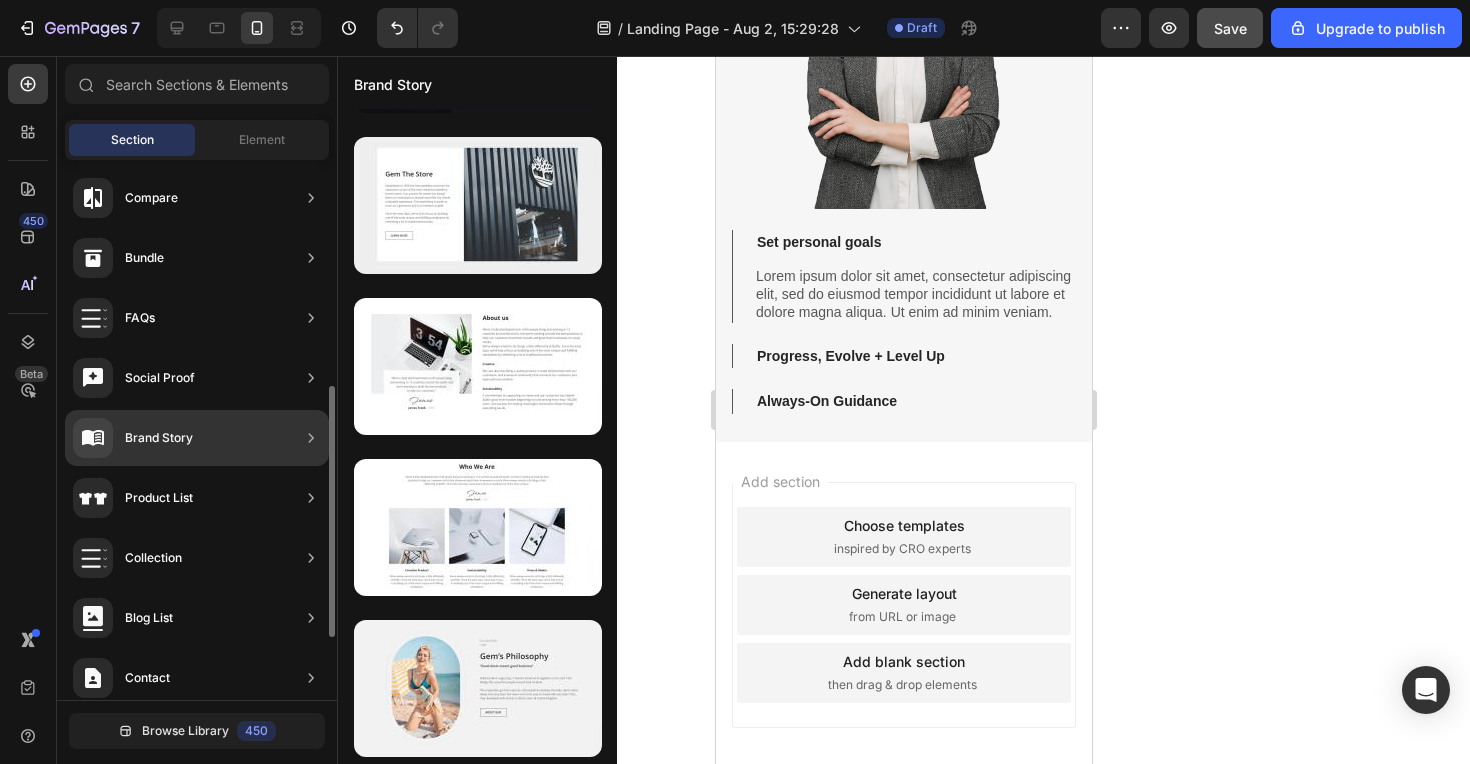 scroll, scrollTop: 944, scrollLeft: 0, axis: vertical 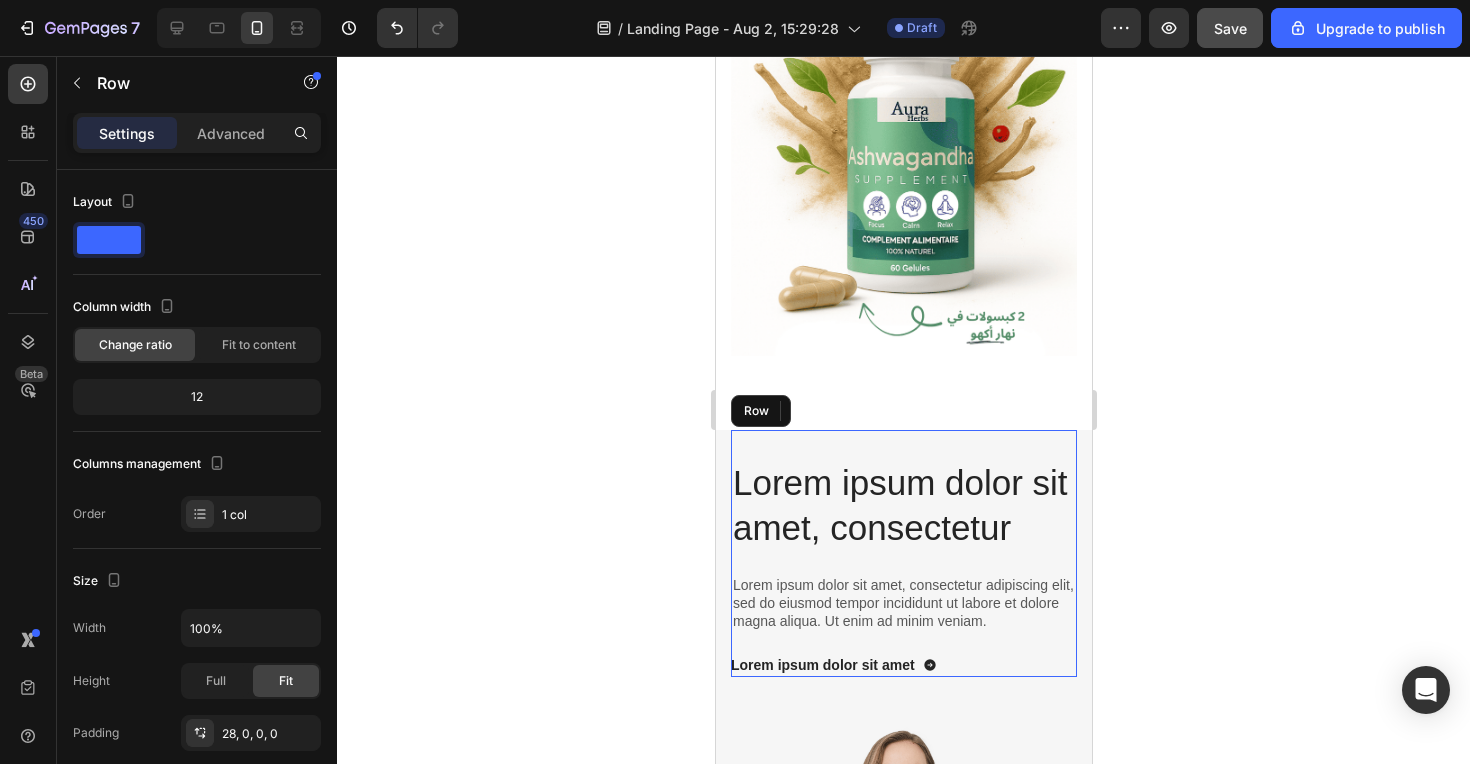 click on "Lorem ipsum dolor sit amet, consectetur Heading Lorem ipsum dolor sit amet, consectetur adipiscing elit, sed do eiusmod tempor incididunt ut labore et dolore magna aliqua. Ut enim ad minim veniam. Text Block
Lorem ipsum dolor sit amet Button Row" at bounding box center [903, 554] 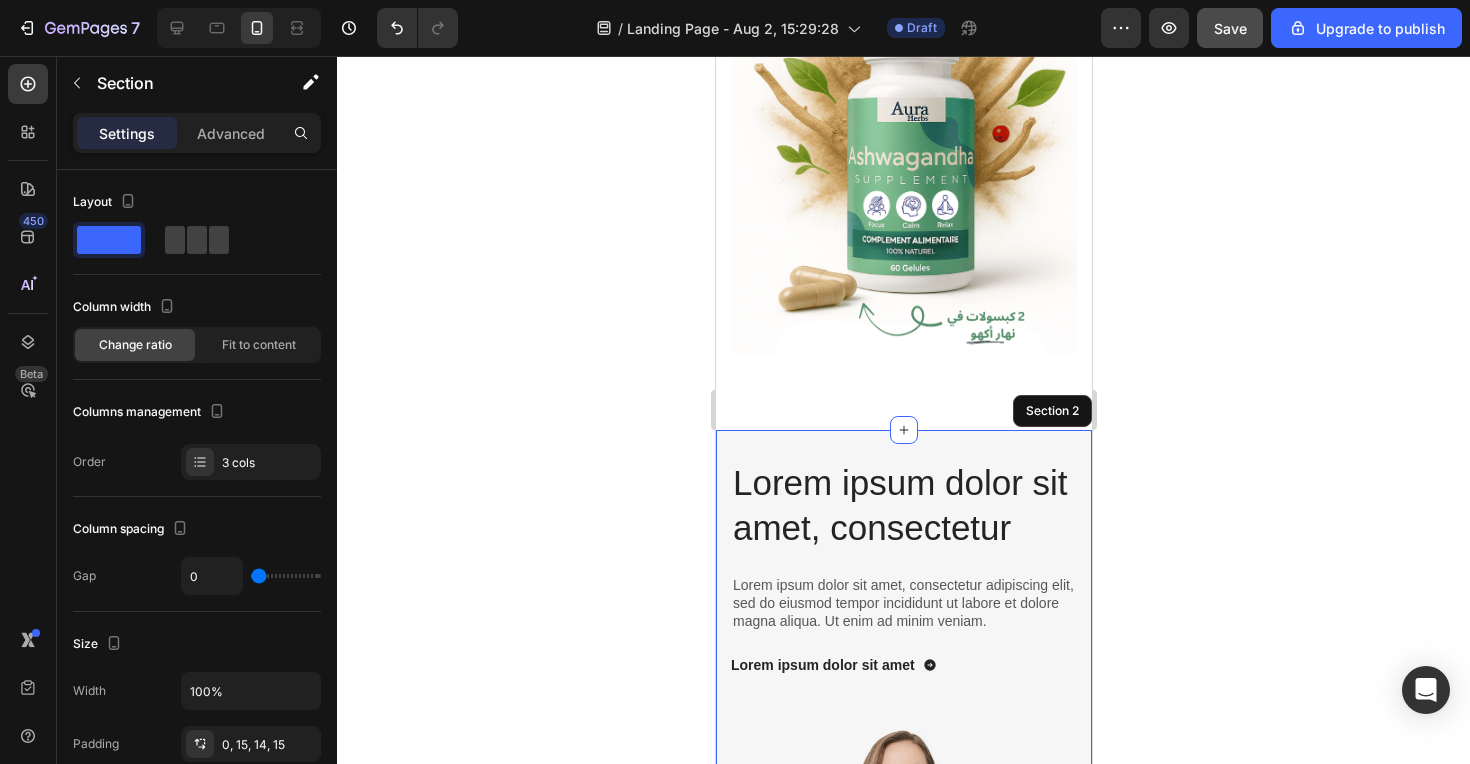 click on "Lorem ipsum dolor sit amet, consectetur Heading Lorem ipsum dolor sit amet, consectetur adipiscing elit, sed do eiusmod tempor incididunt ut labore et dolore magna aliqua. Ut enim ad minim veniam. Text Block
Lorem ipsum dolor sit amet Button Row   0 Image
Set personal goals Lorem ipsum dolor sit amet, consectetur adipiscing elit, sed do eiusmod tempor incididunt ut labore et dolore magna aliqua. Ut enim ad minim veniam. Text Block
Progress, Evolve + Level Up
Always-On Guidance Accordion Section 2" at bounding box center (903, 870) 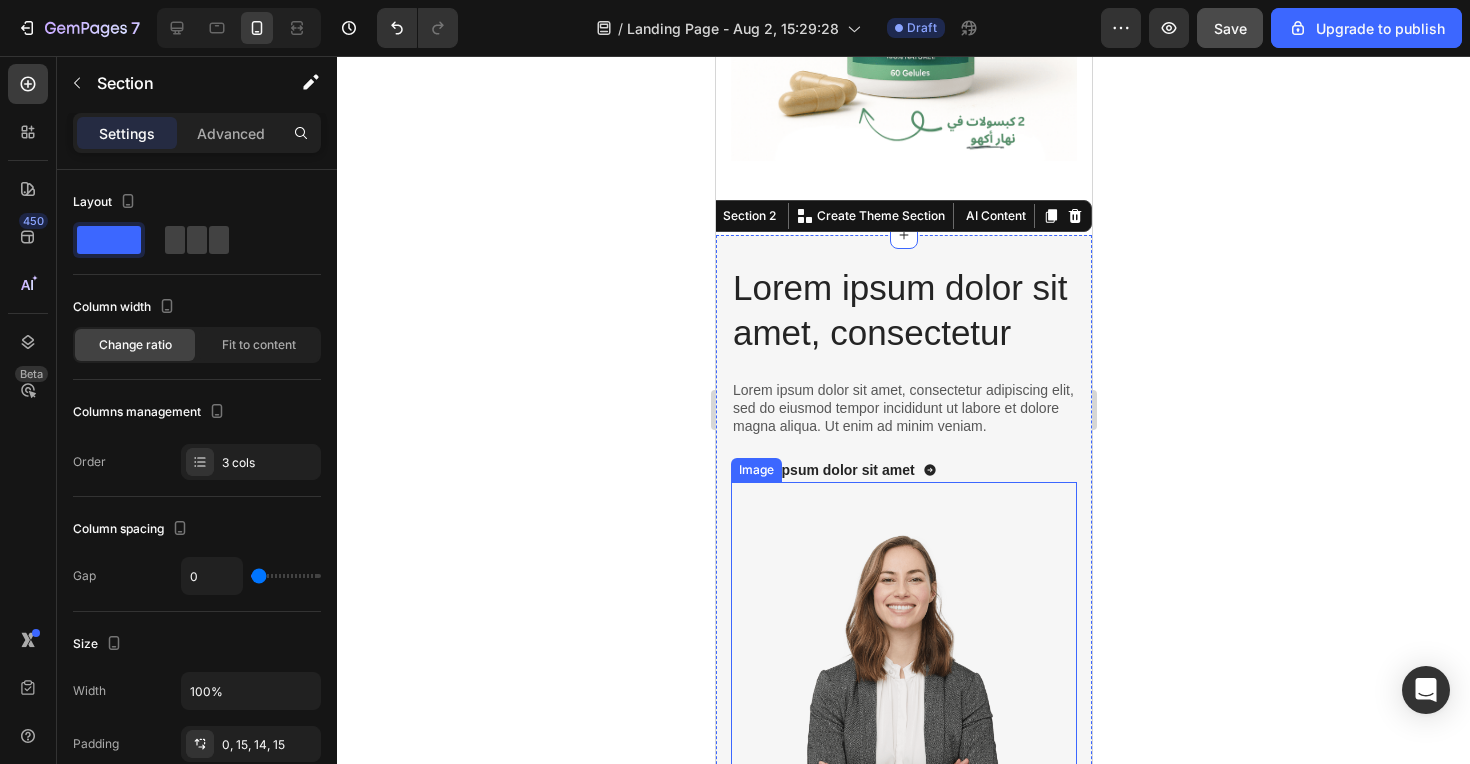 scroll, scrollTop: 763, scrollLeft: 0, axis: vertical 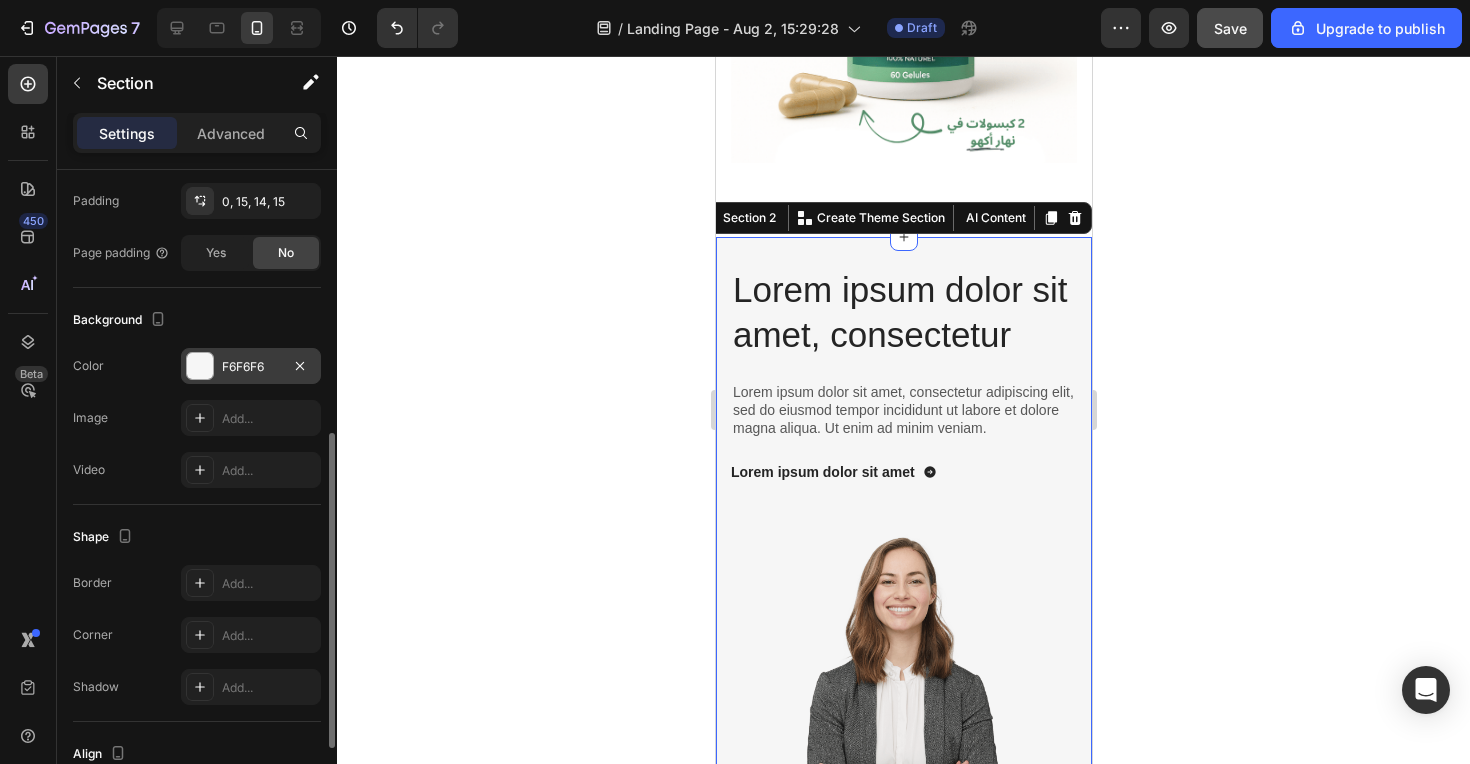 click at bounding box center (200, 366) 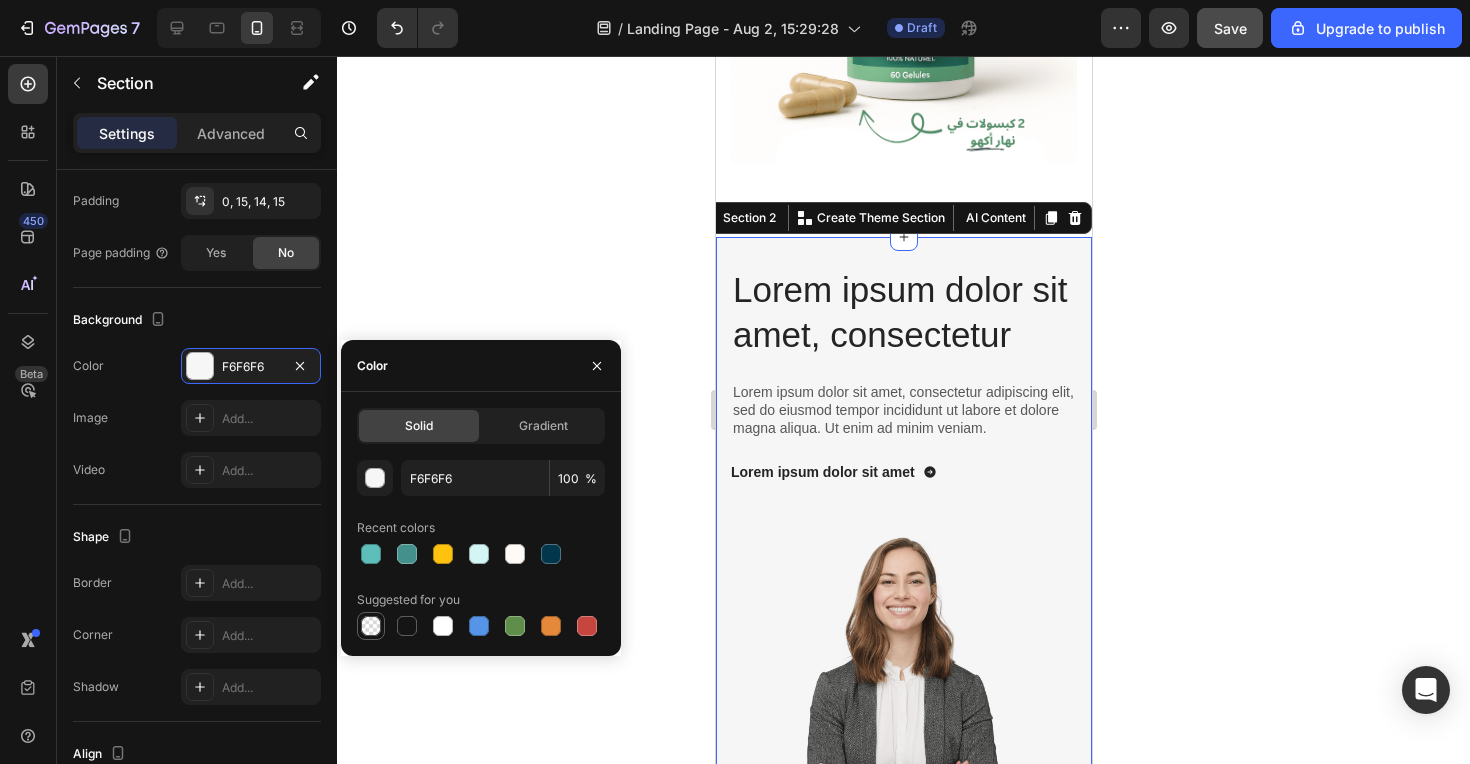 click at bounding box center (371, 626) 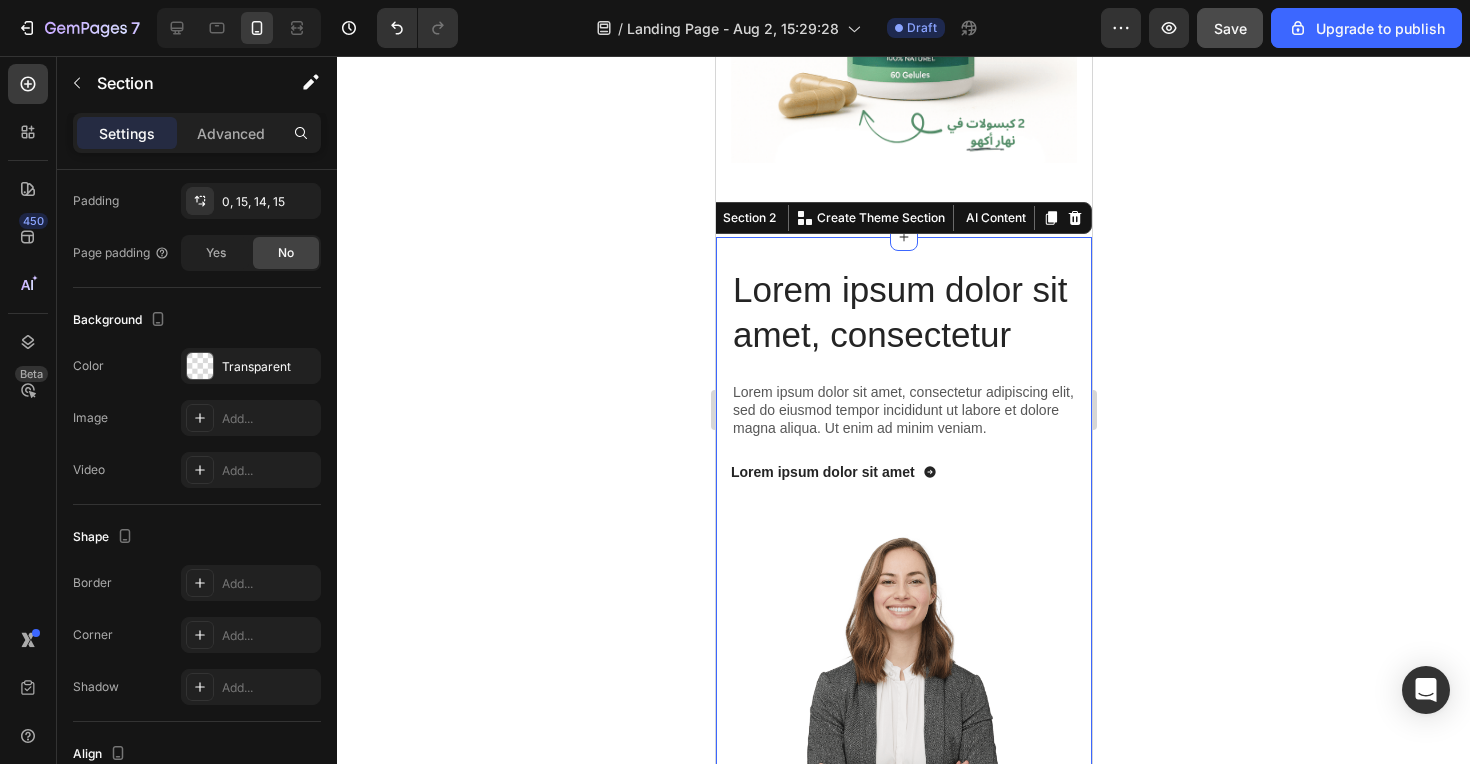 click 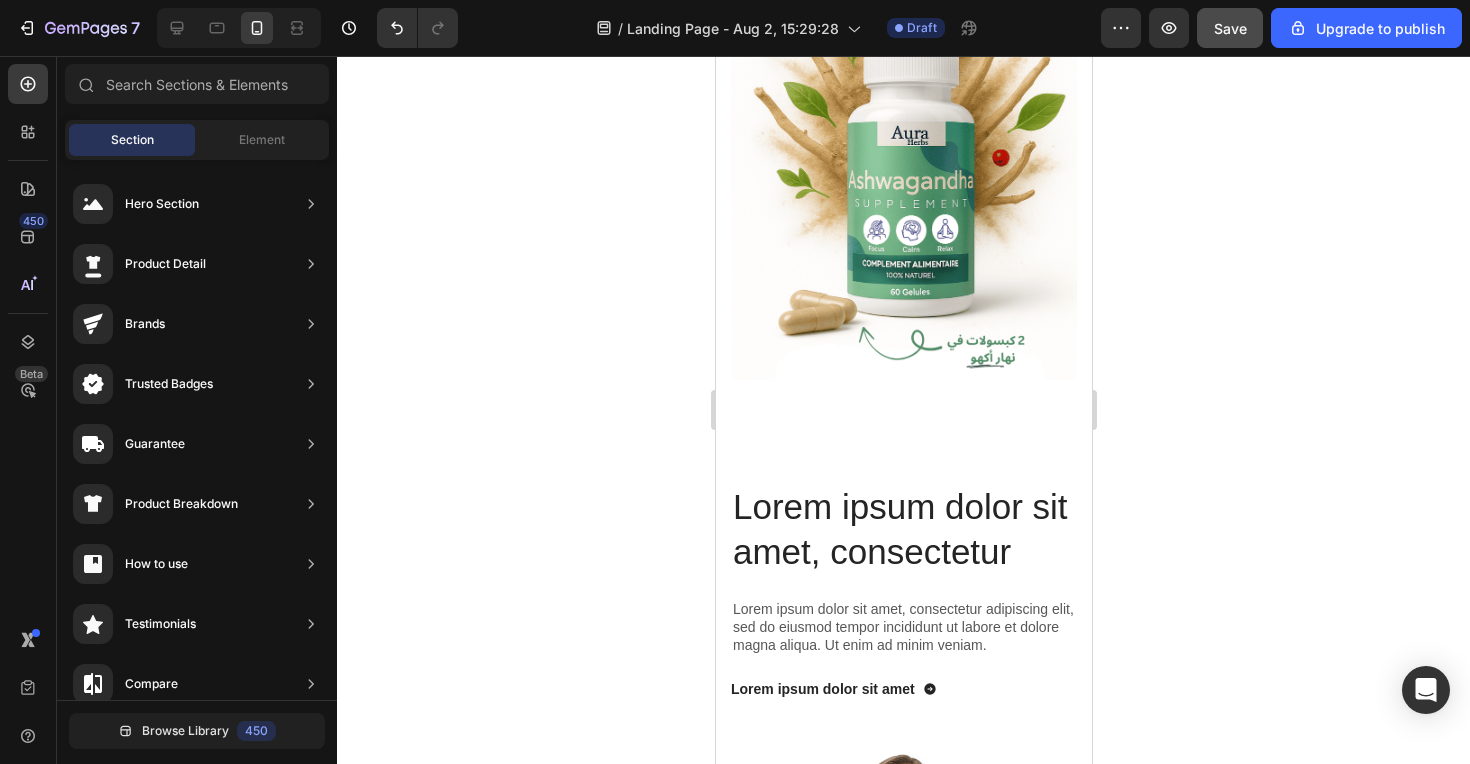 scroll, scrollTop: 784, scrollLeft: 0, axis: vertical 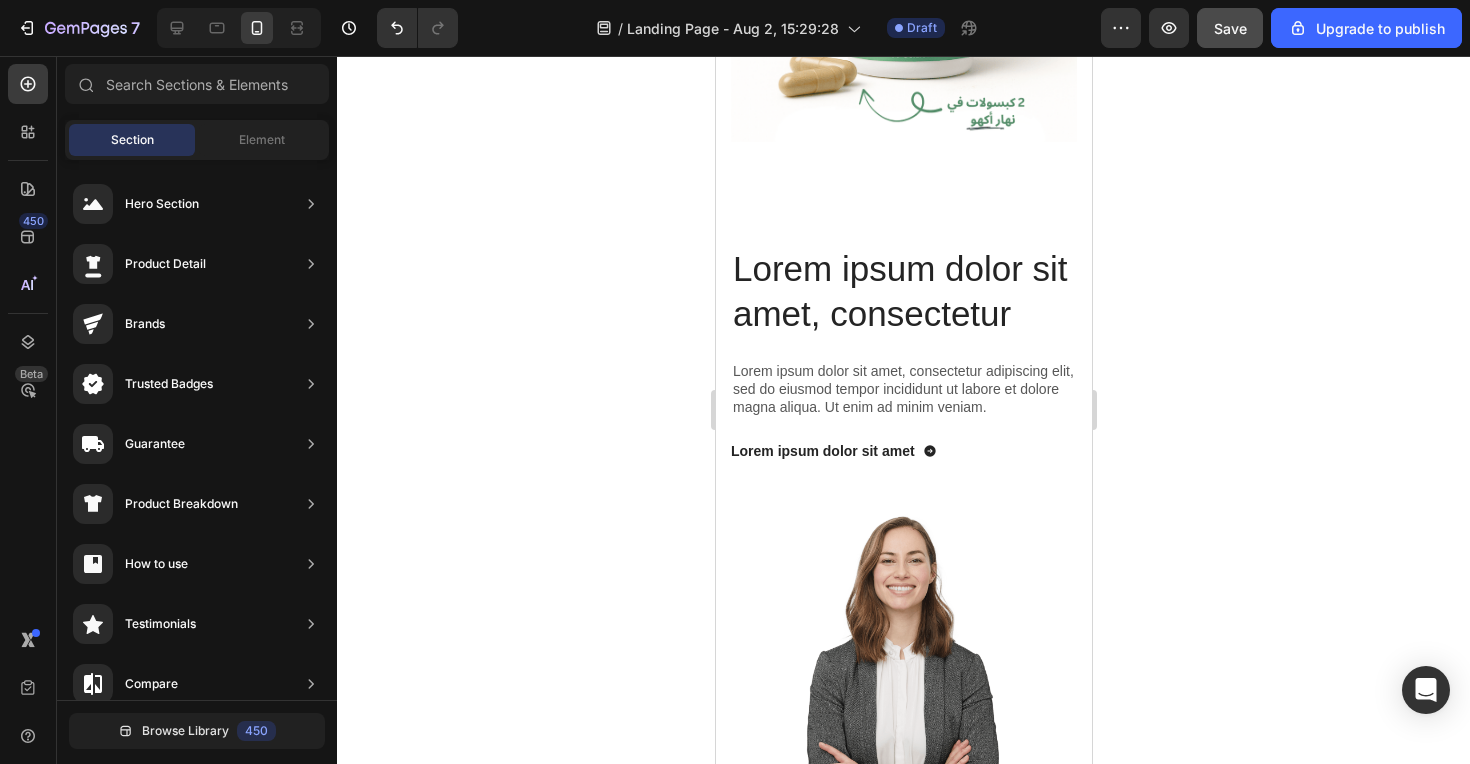 click on "Lorem ipsum dolor sit amet, consectetur" at bounding box center (903, 291) 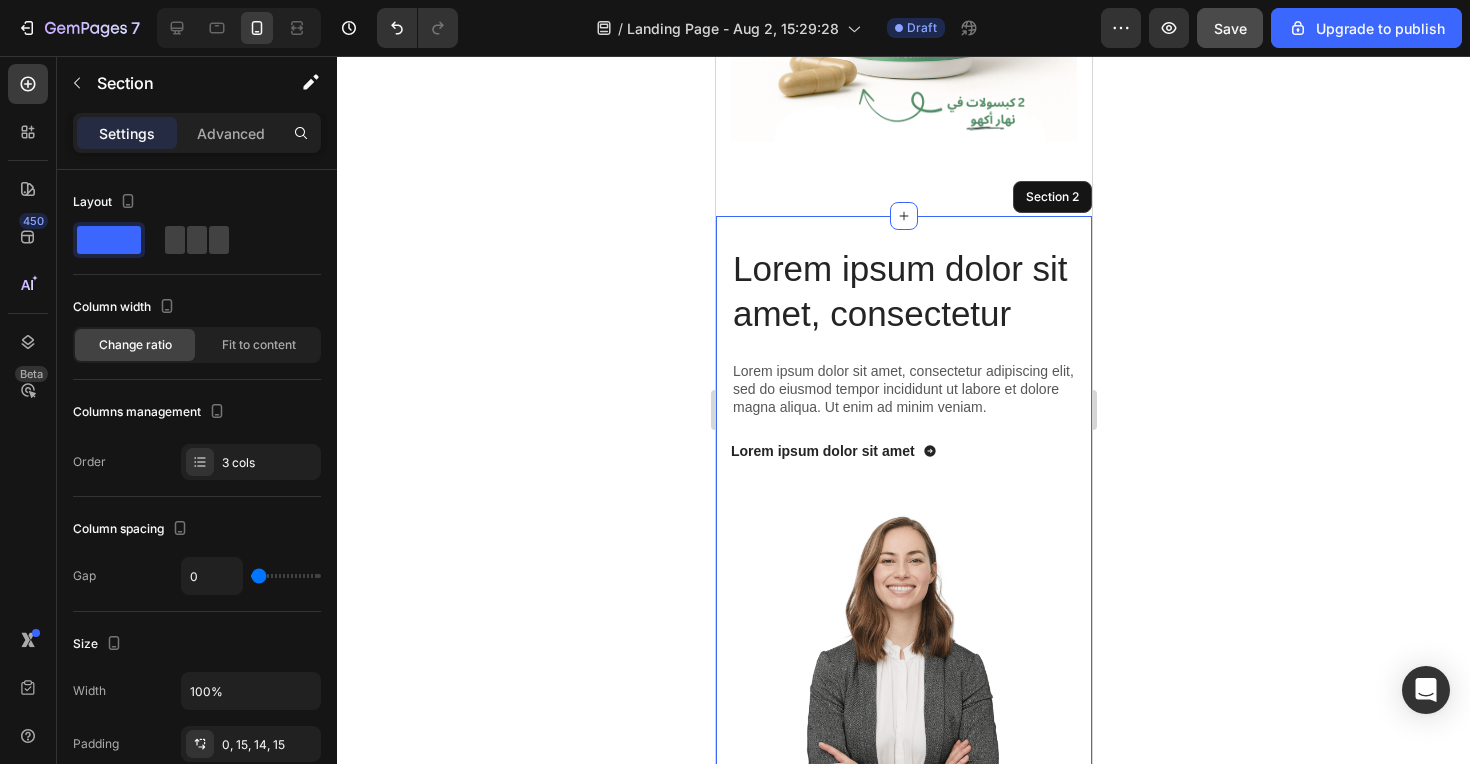 click on "Lorem ipsum dolor sit amet, consectetur Heading   21 Lorem ipsum dolor sit amet, consectetur adipiscing elit, sed do eiusmod tempor incididunt ut labore et dolore magna aliqua. Ut enim ad minim veniam. Text Block
Lorem ipsum dolor sit amet Button Row Image
Set personal goals Lorem ipsum dolor sit amet, consectetur adipiscing elit, sed do eiusmod tempor incididunt ut labore et dolore magna aliqua. Ut enim ad minim veniam. Text Block
Progress, Evolve + Level Up
Always-On Guidance Accordion Section 2" at bounding box center [903, 656] 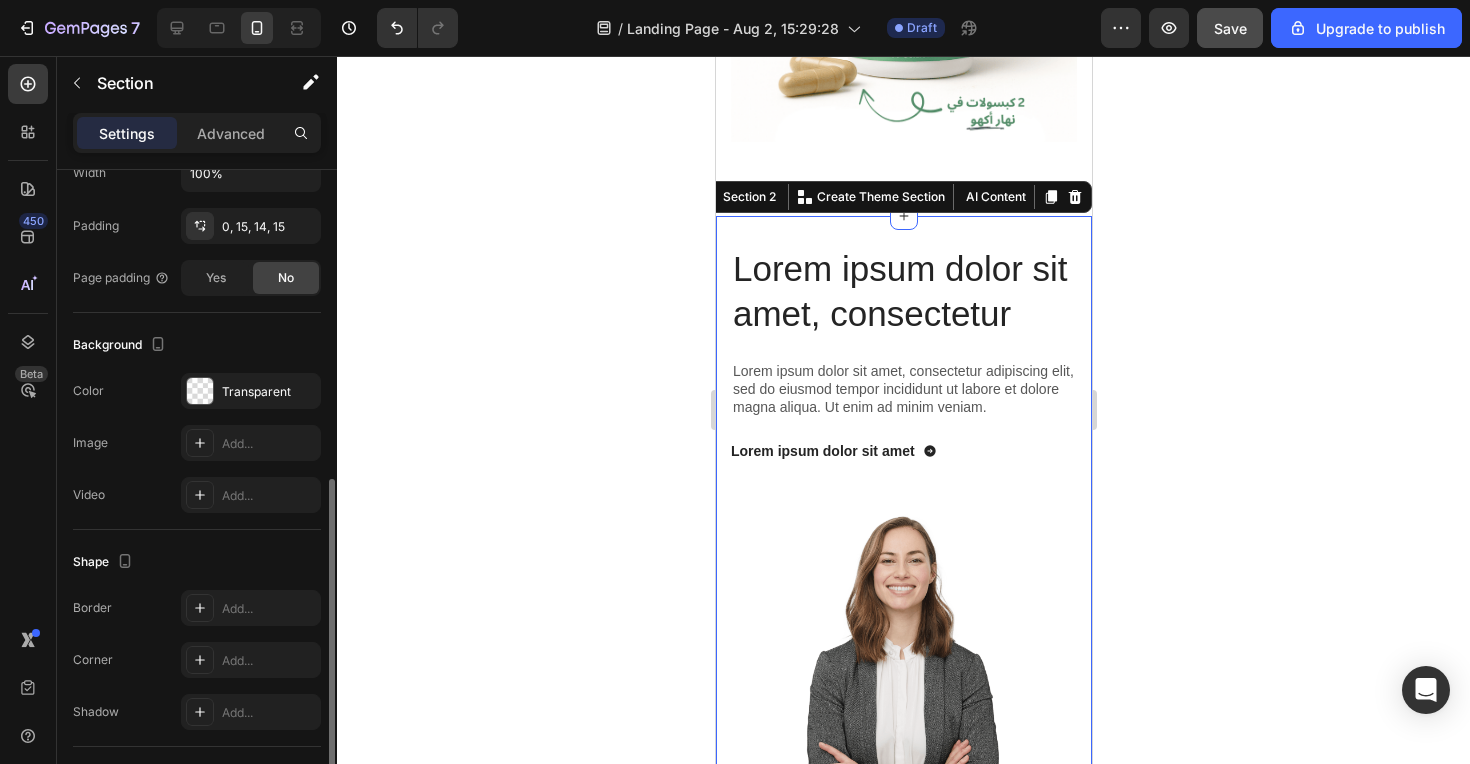 scroll, scrollTop: 584, scrollLeft: 0, axis: vertical 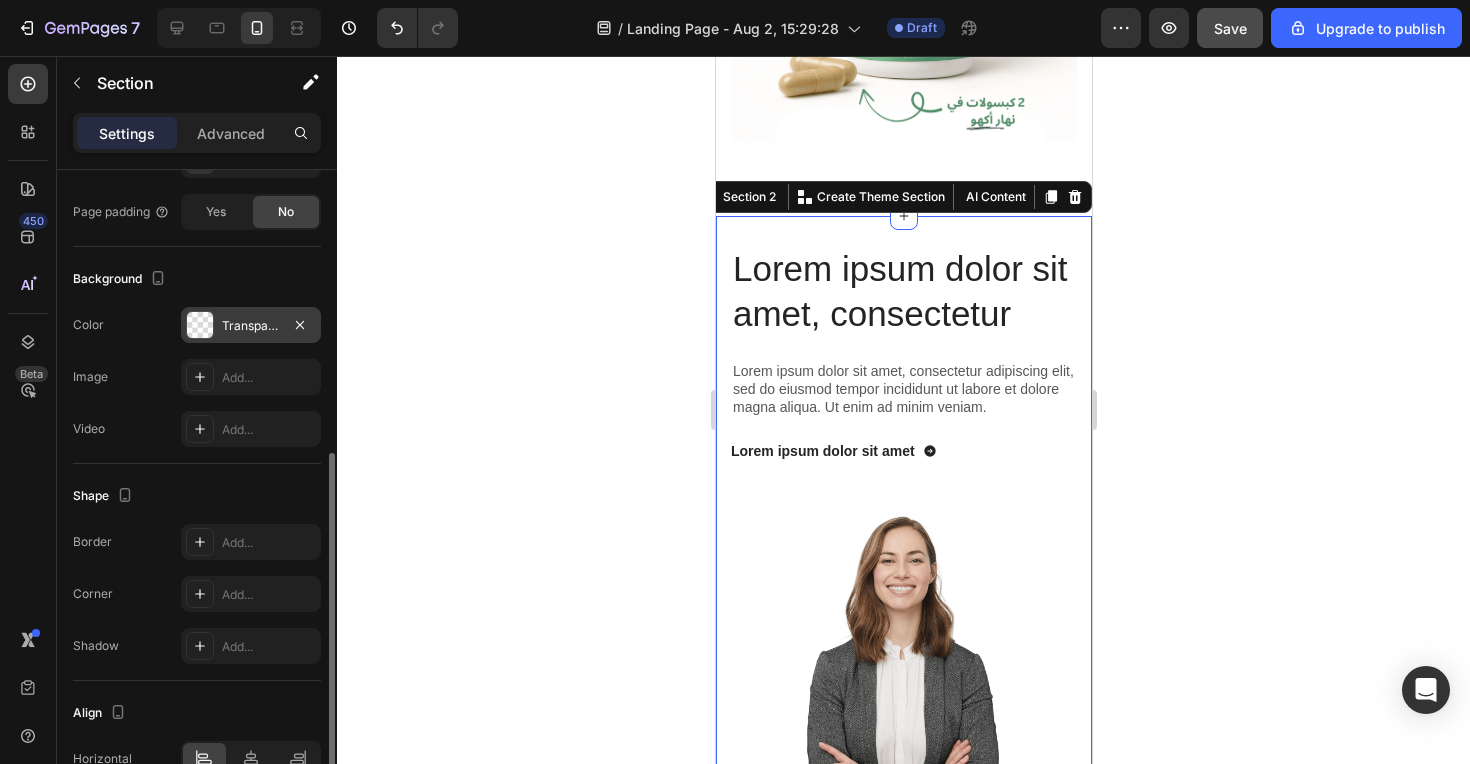 click at bounding box center (200, 325) 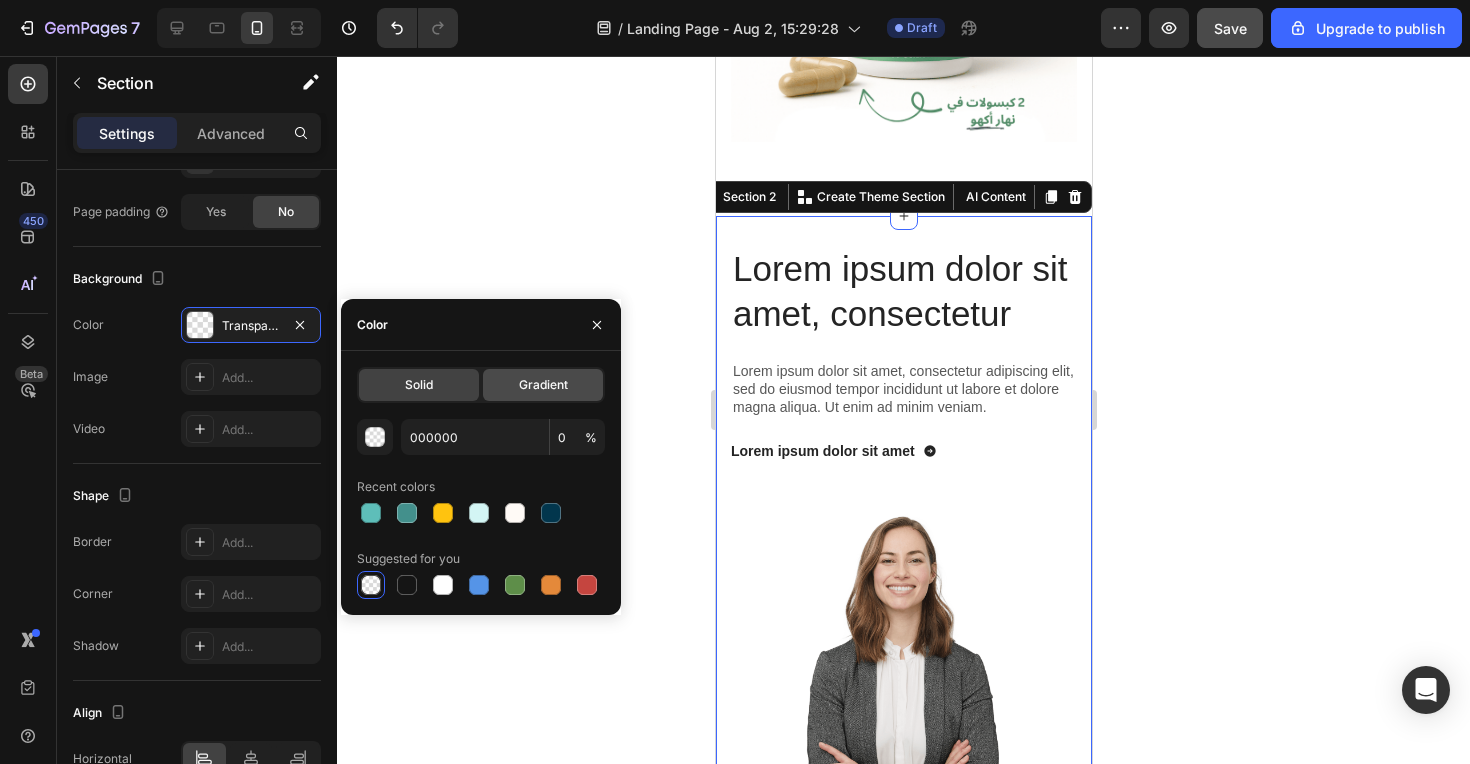 click on "Gradient" 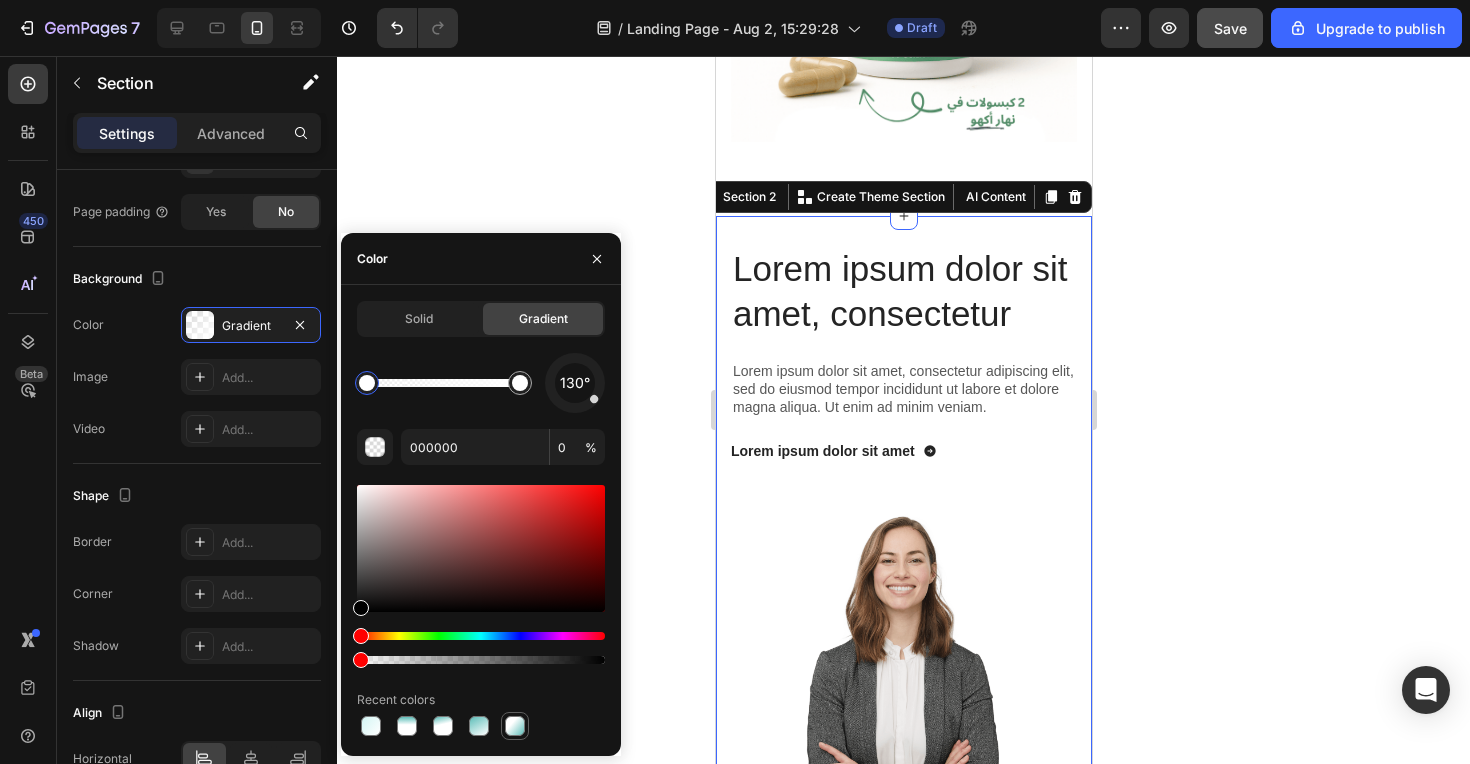 click at bounding box center (515, 726) 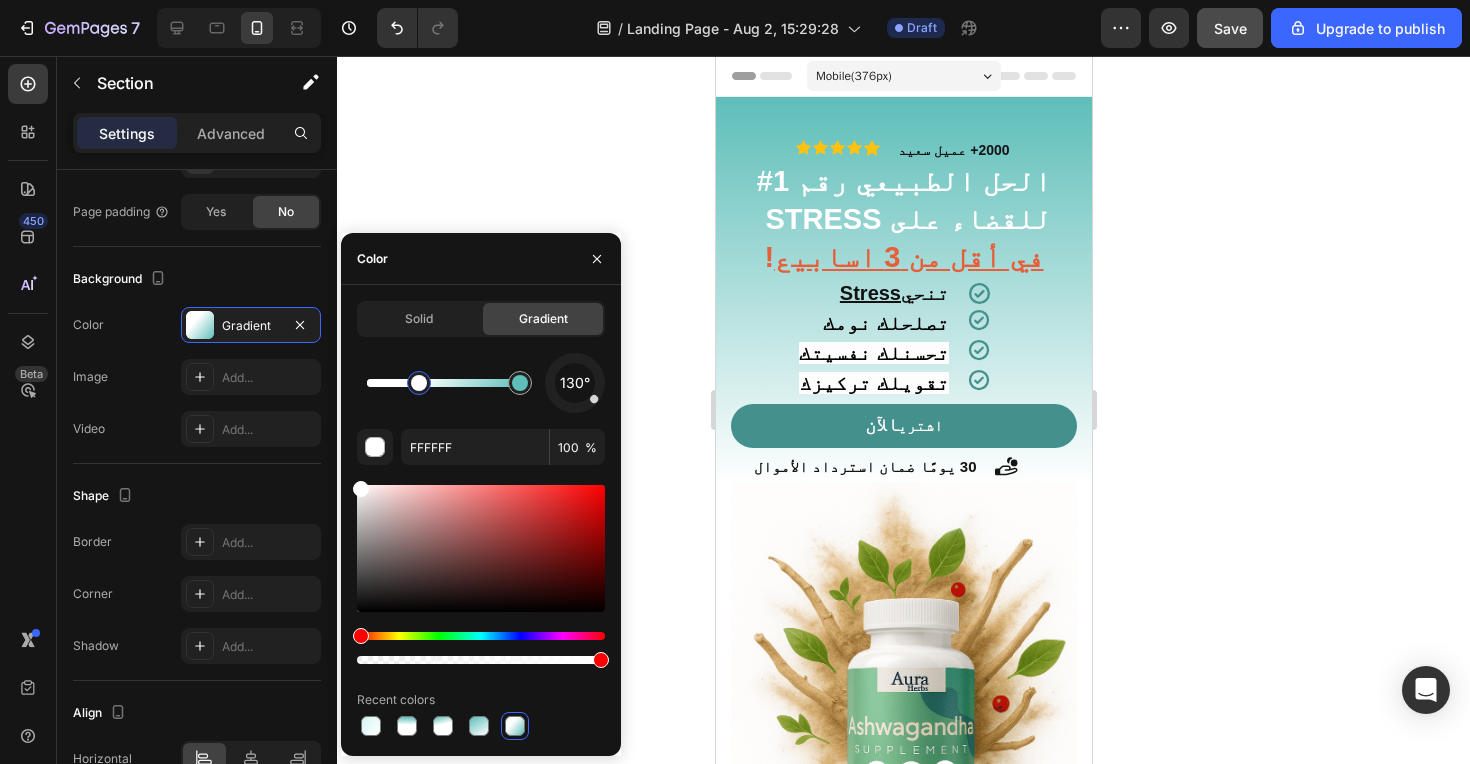 scroll, scrollTop: 0, scrollLeft: 0, axis: both 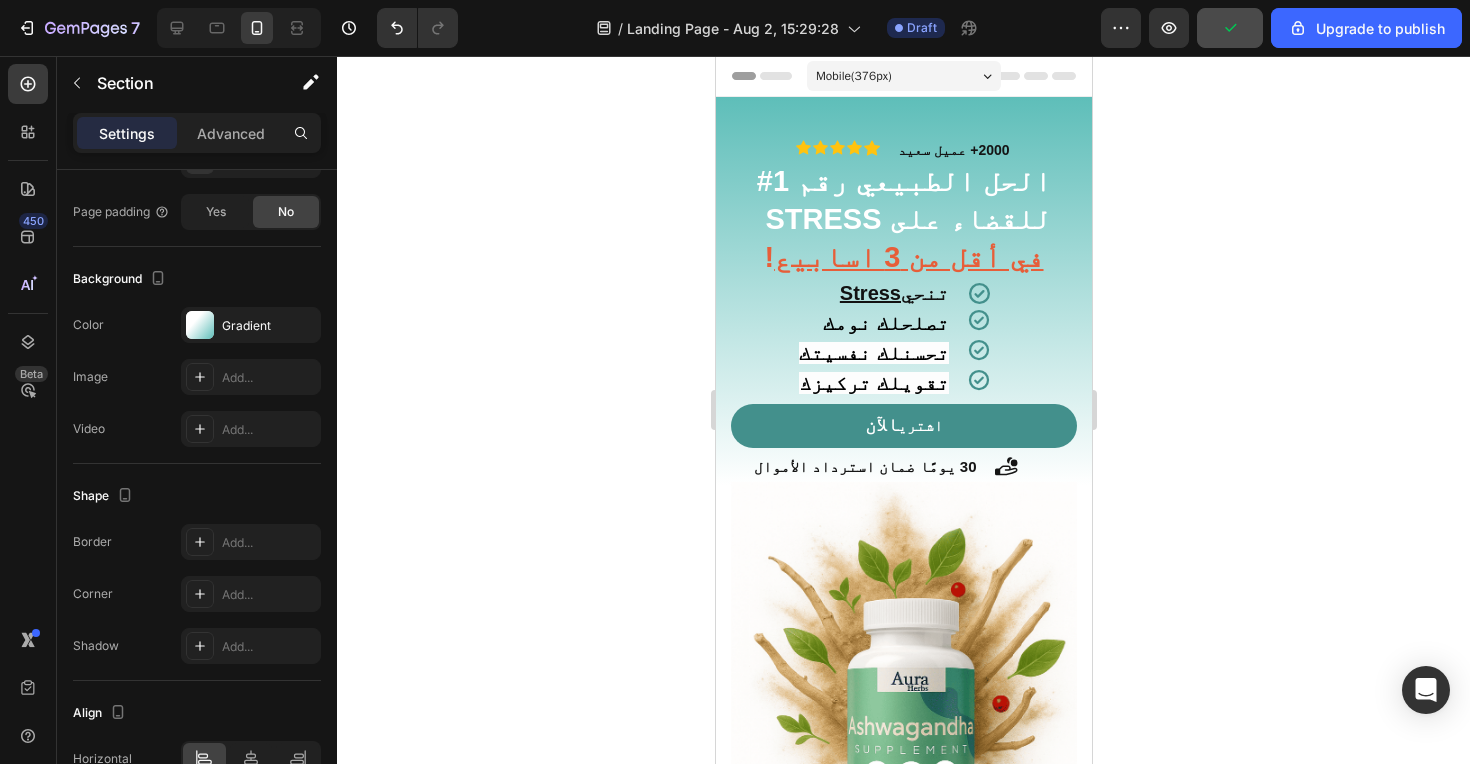 click 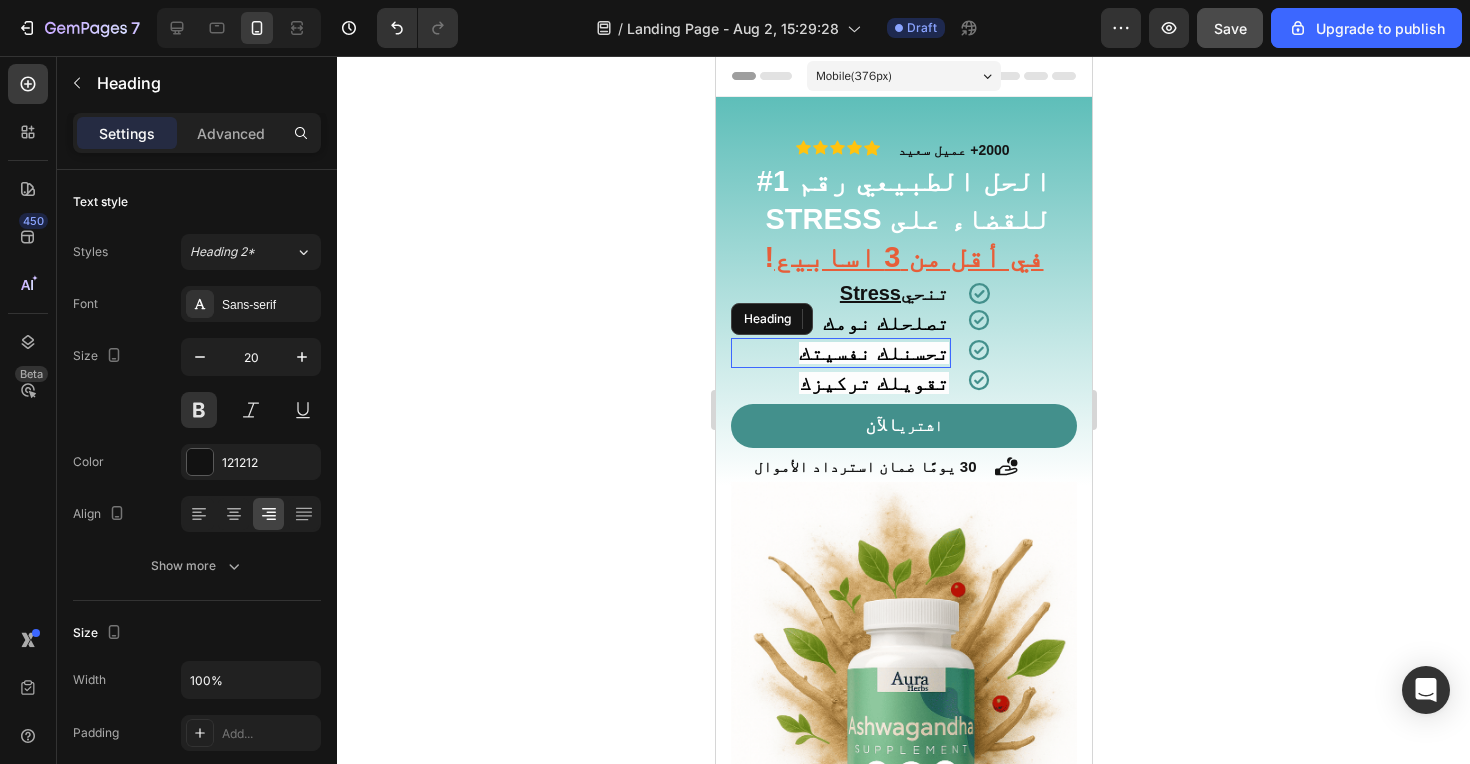 click on "تحسنلك نفسيتك" at bounding box center [873, 353] 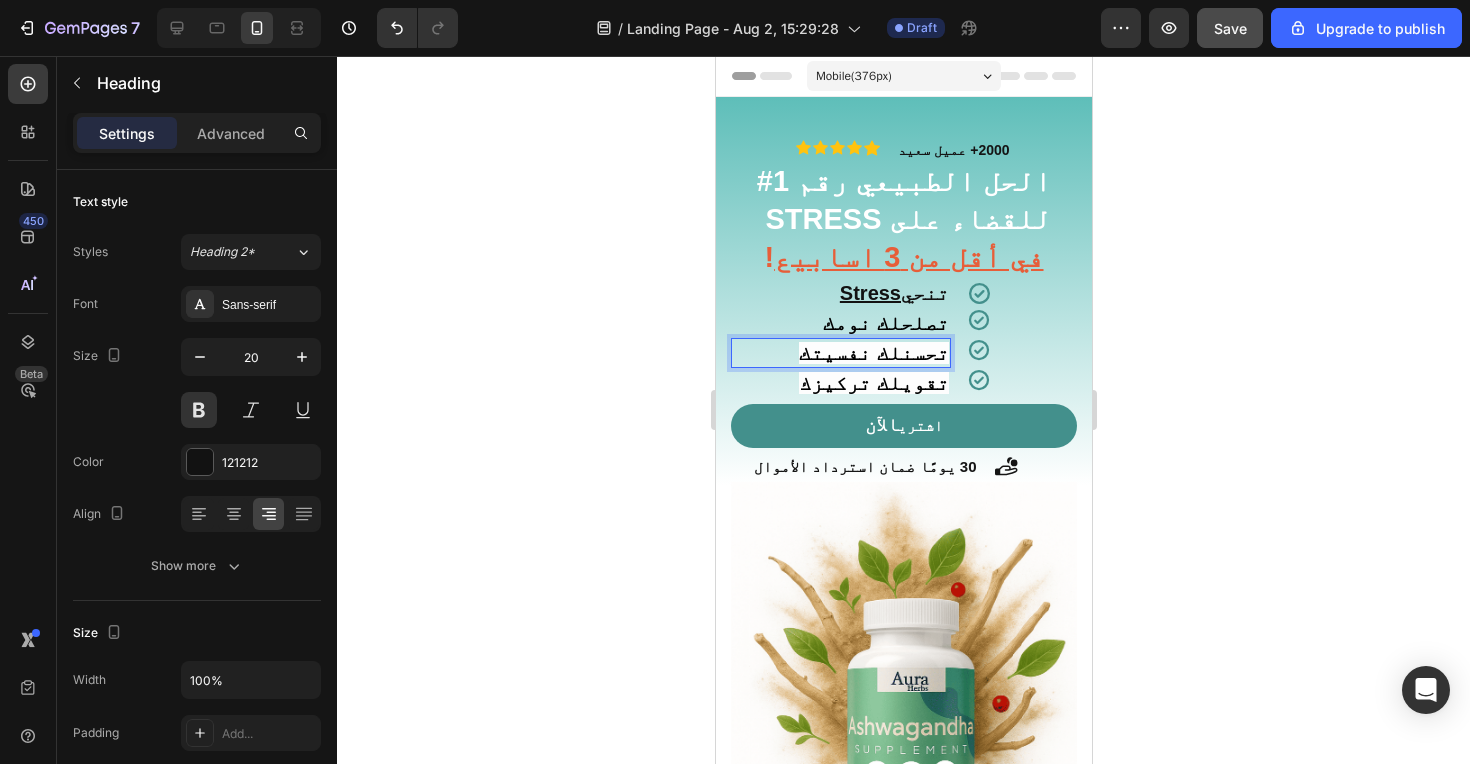 click on "تحسنلك نفسيتك" at bounding box center [873, 353] 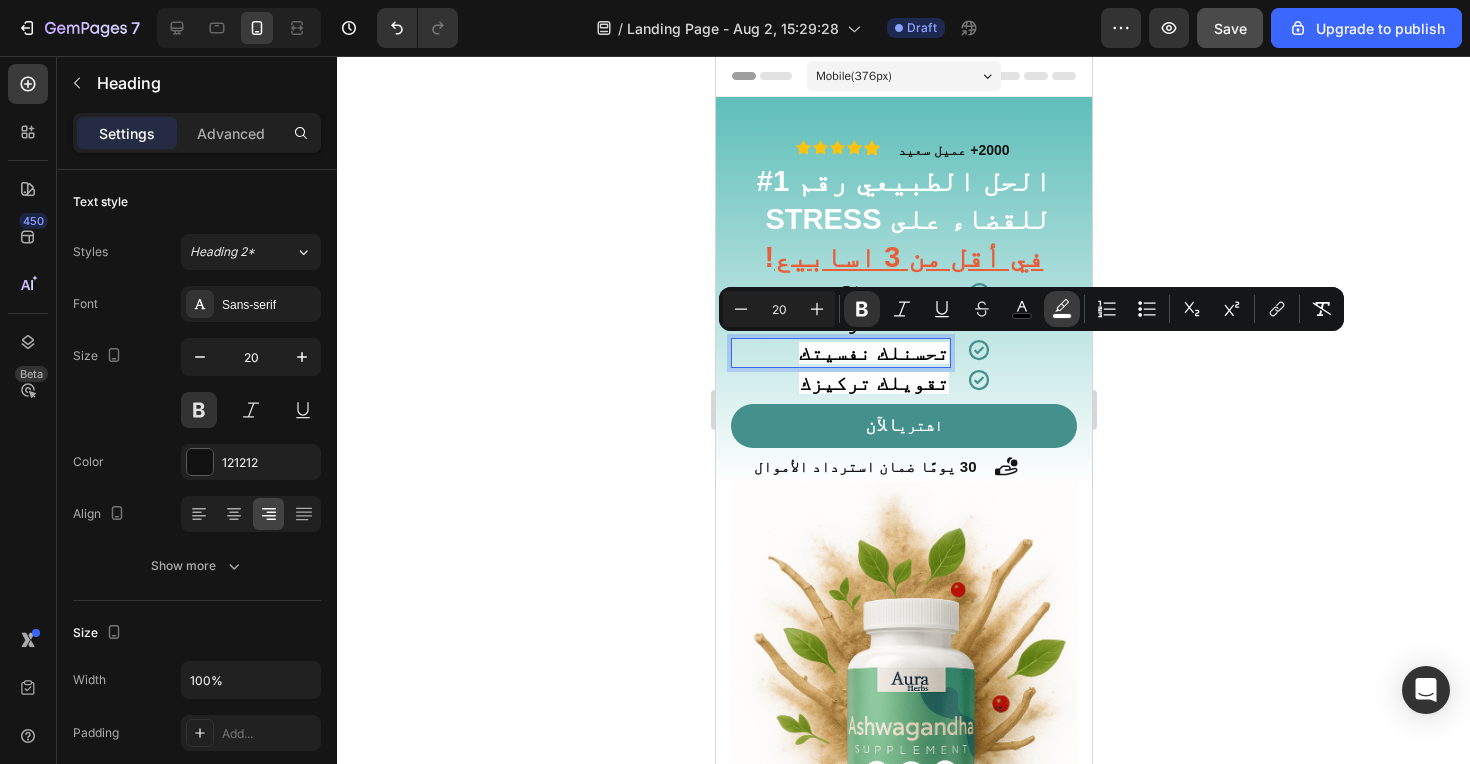 click 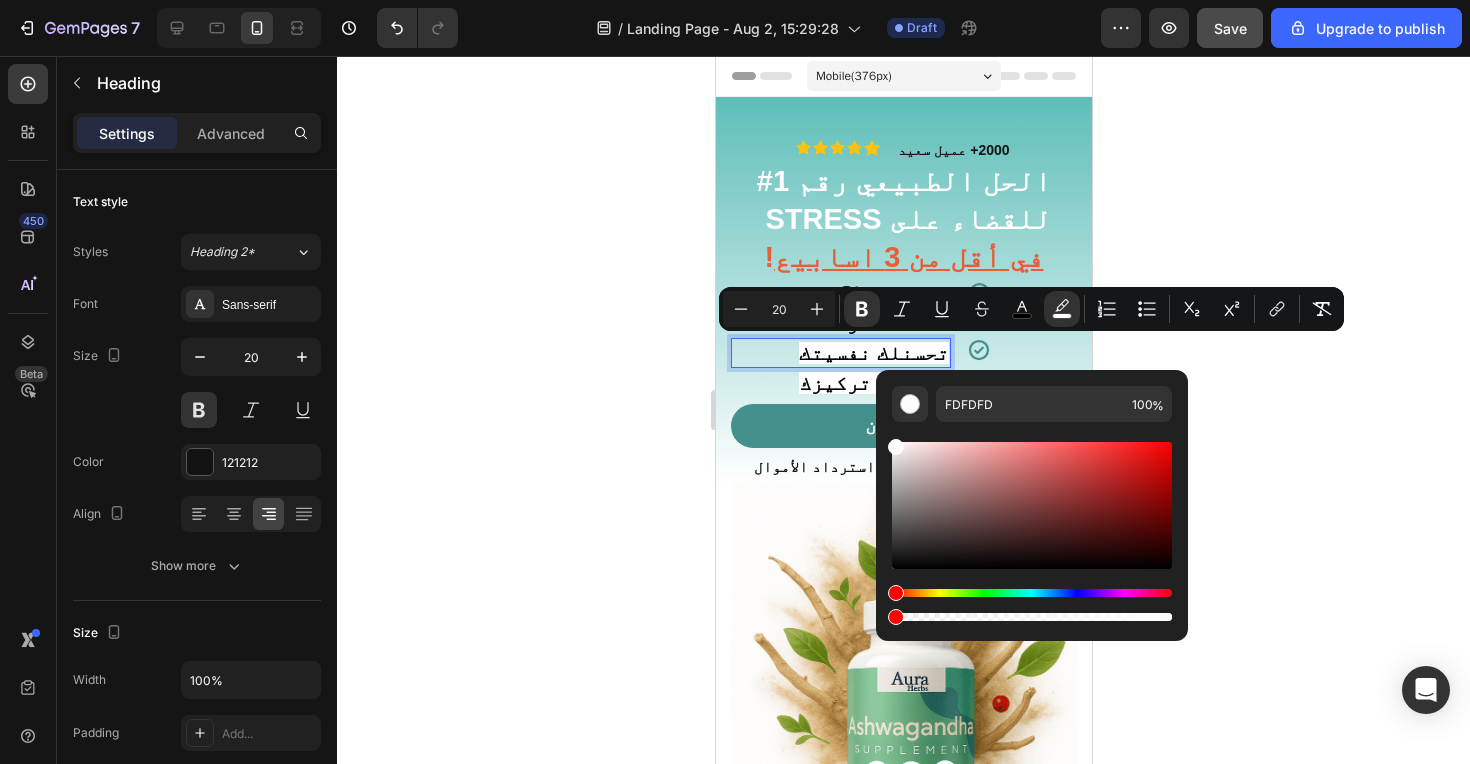 drag, startPoint x: 1172, startPoint y: 614, endPoint x: 799, endPoint y: 620, distance: 373.04825 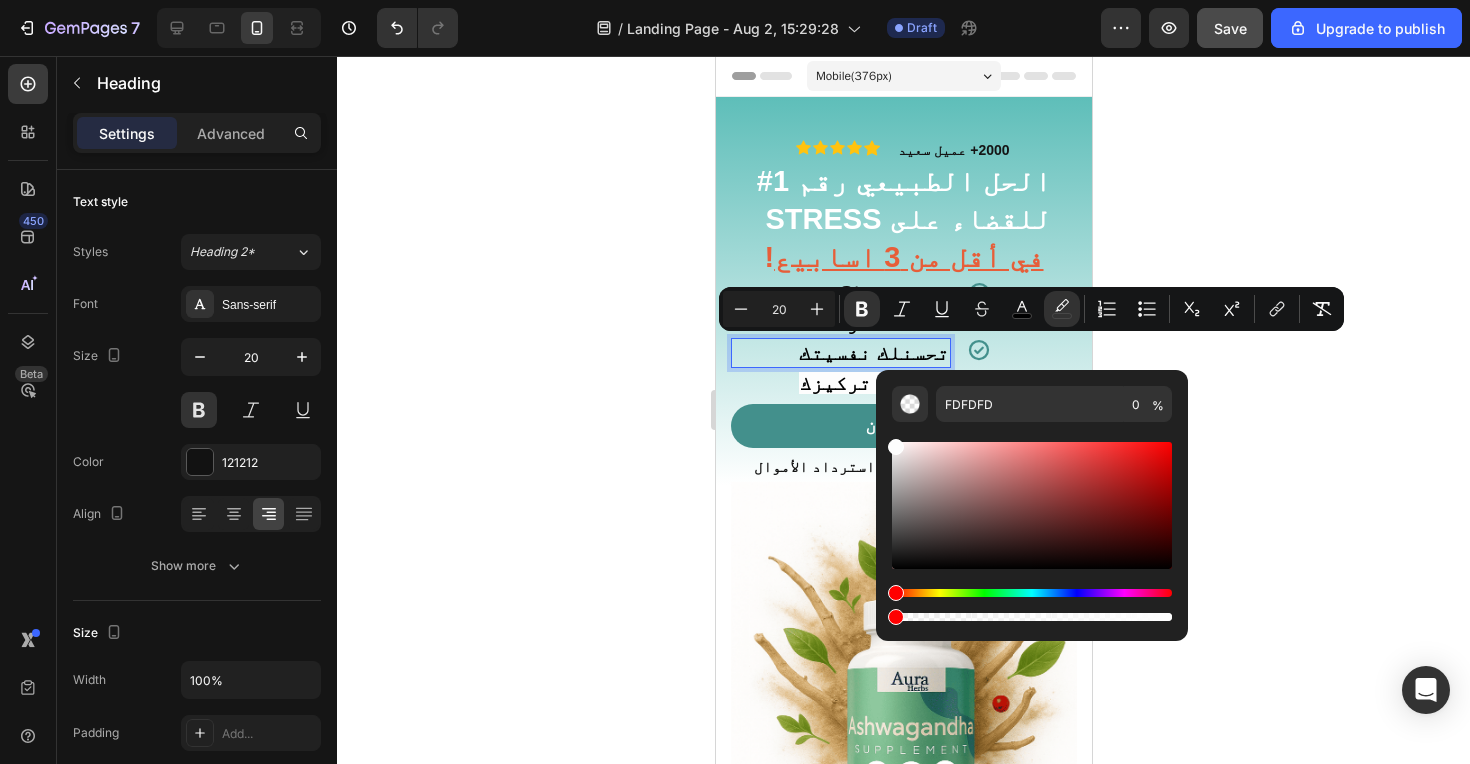 click 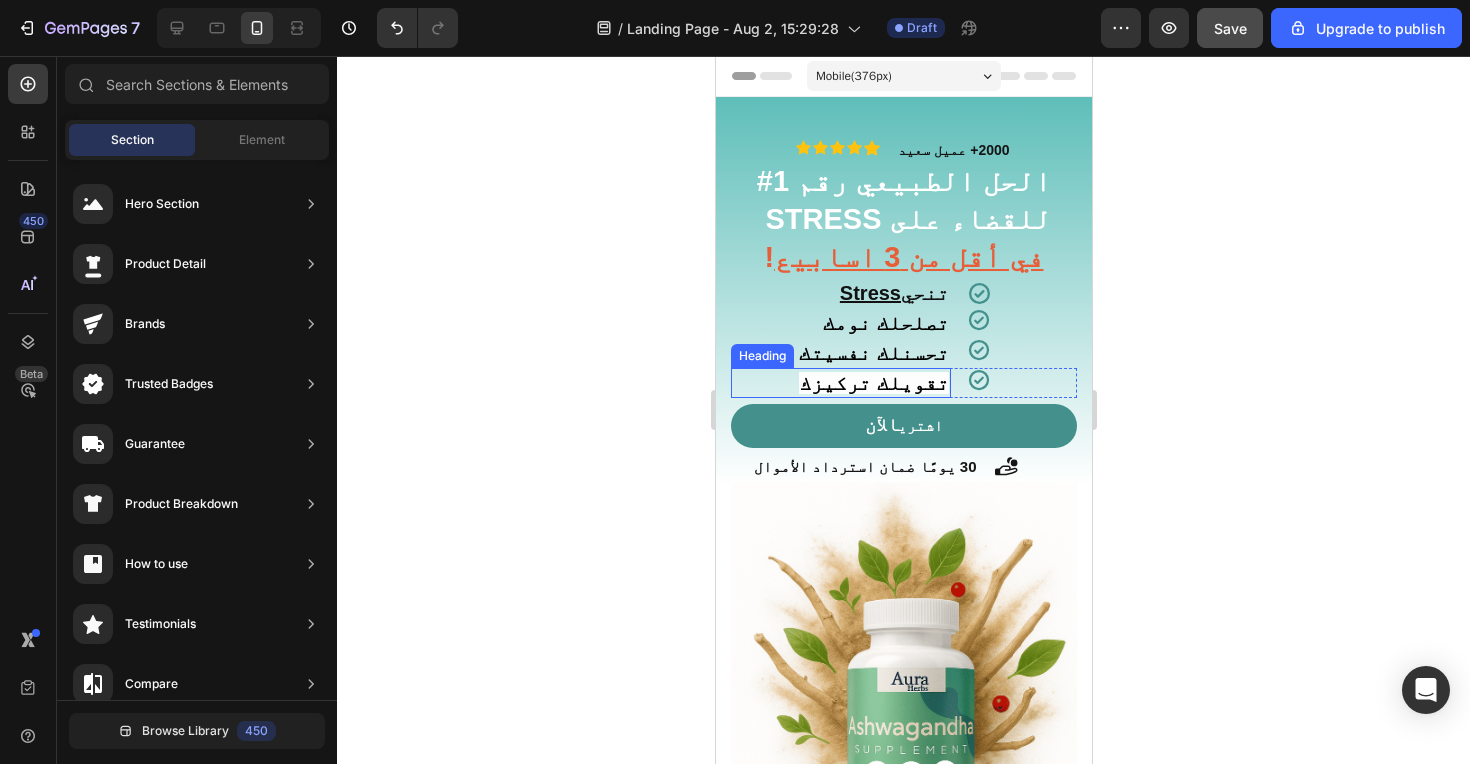 click on "تقويلك تركيزك" at bounding box center (873, 383) 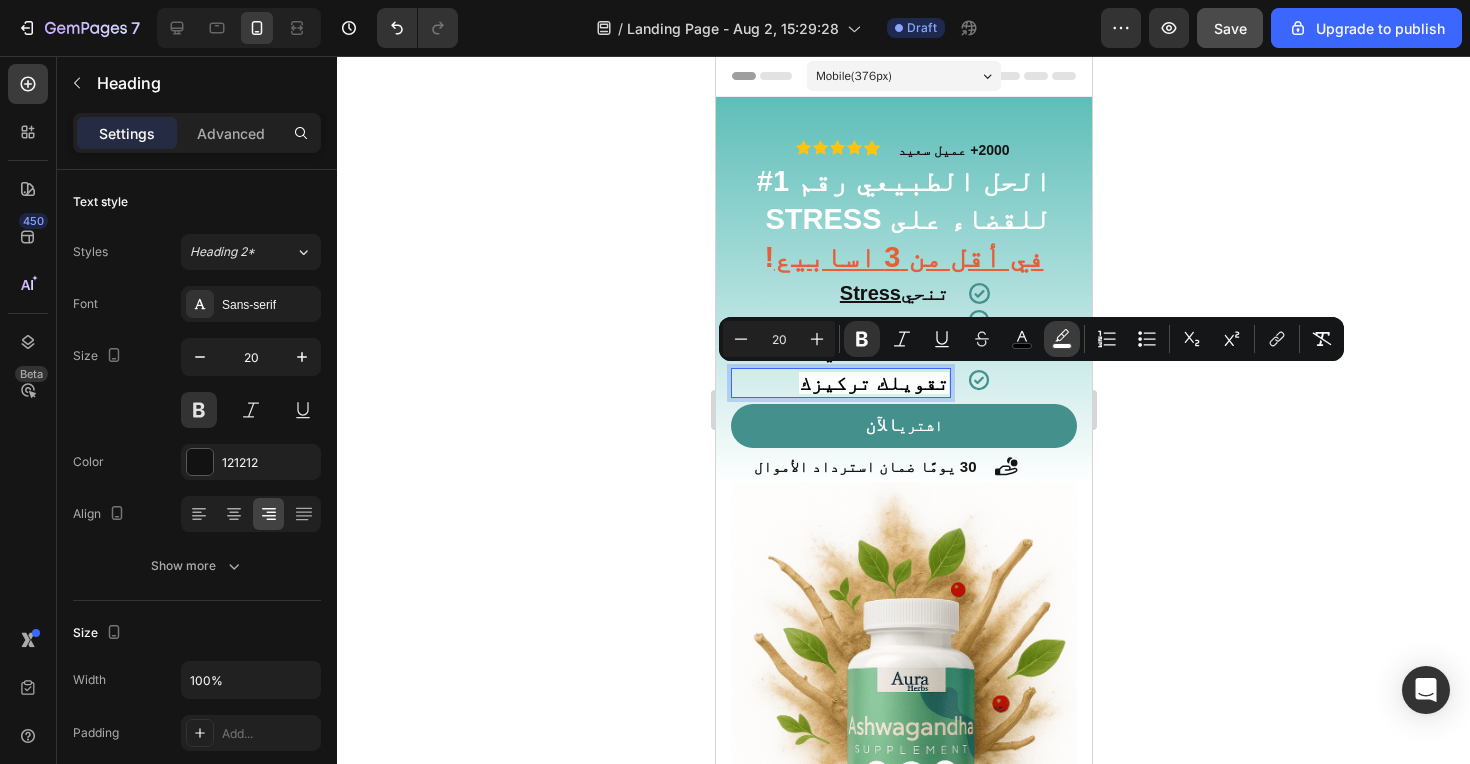 click 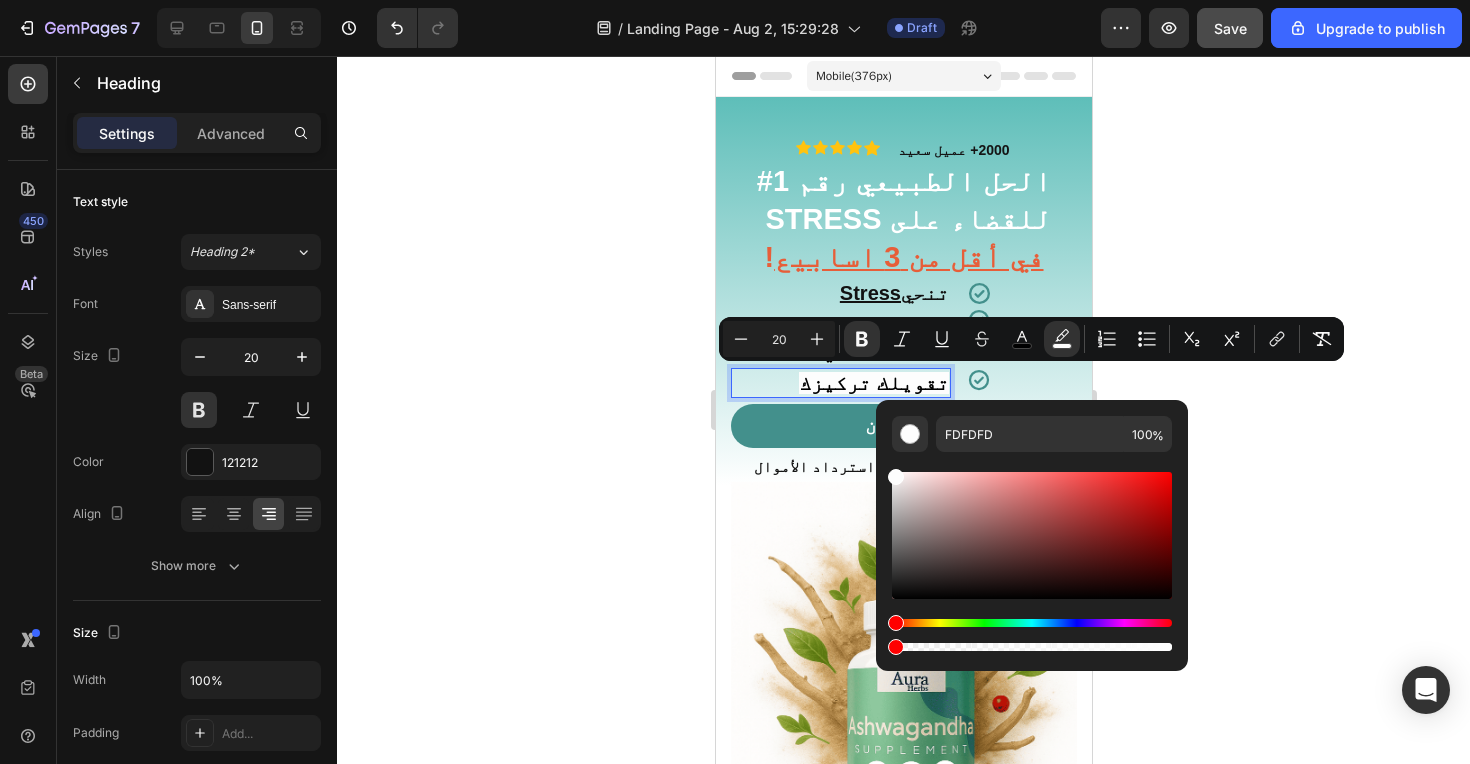 drag, startPoint x: 1170, startPoint y: 649, endPoint x: 849, endPoint y: 656, distance: 321.07632 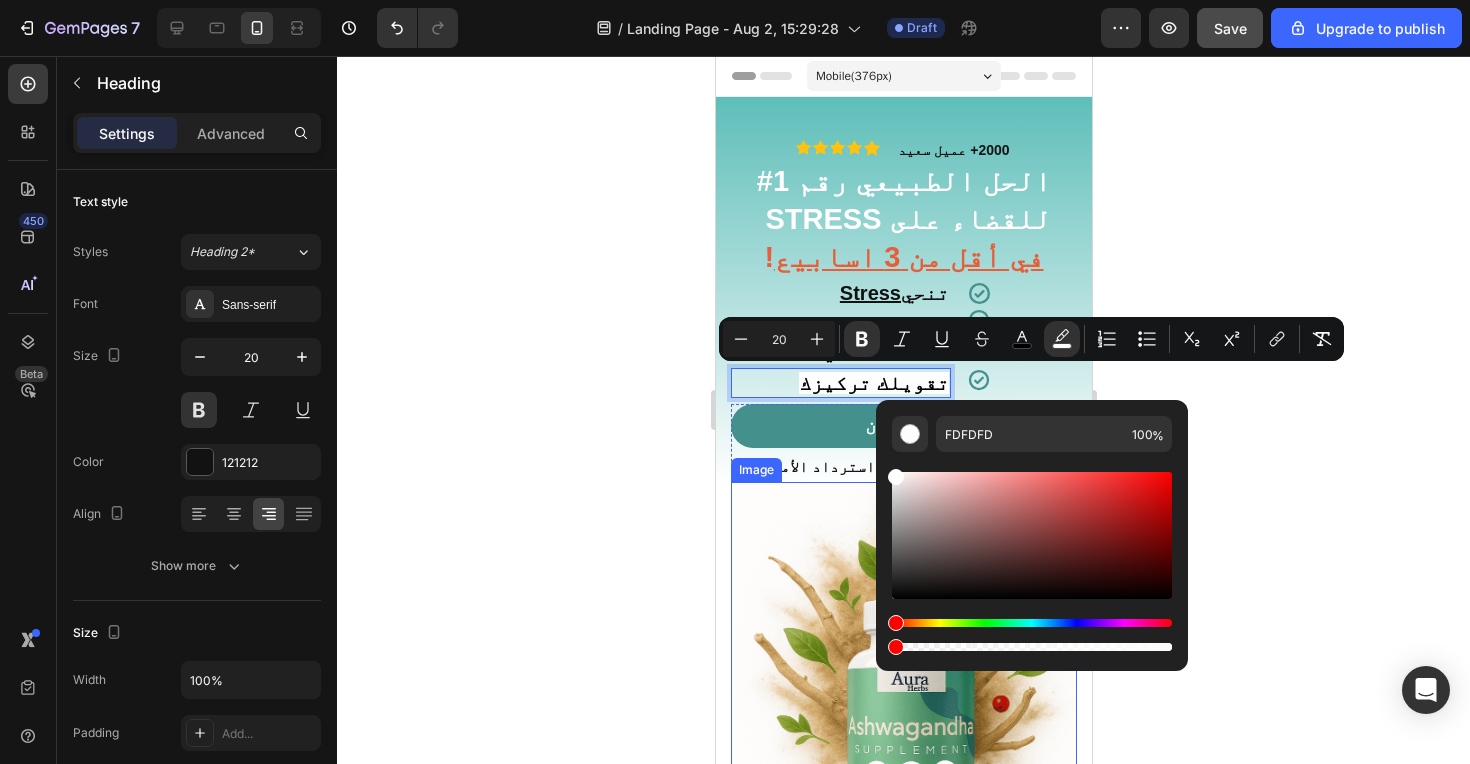 type on "0" 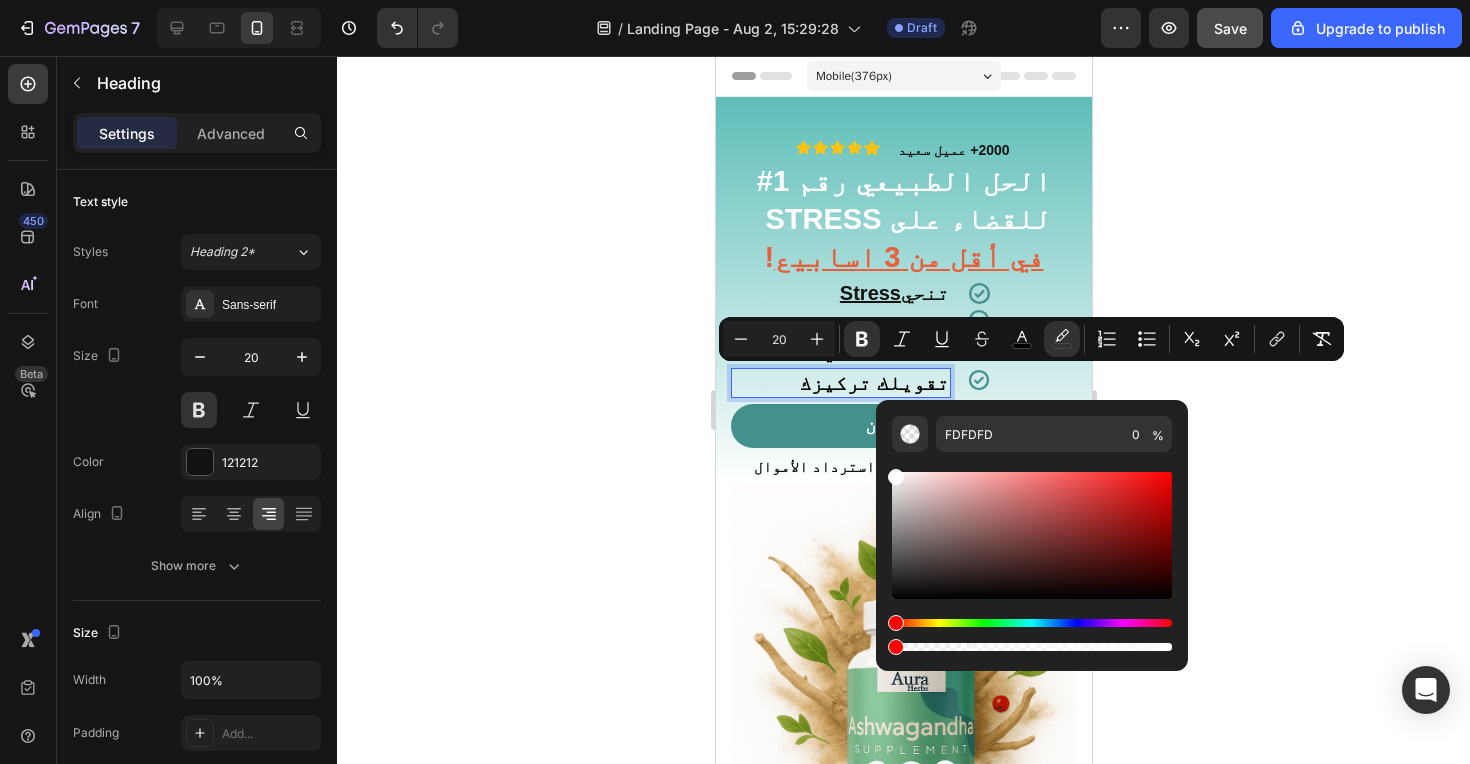 click 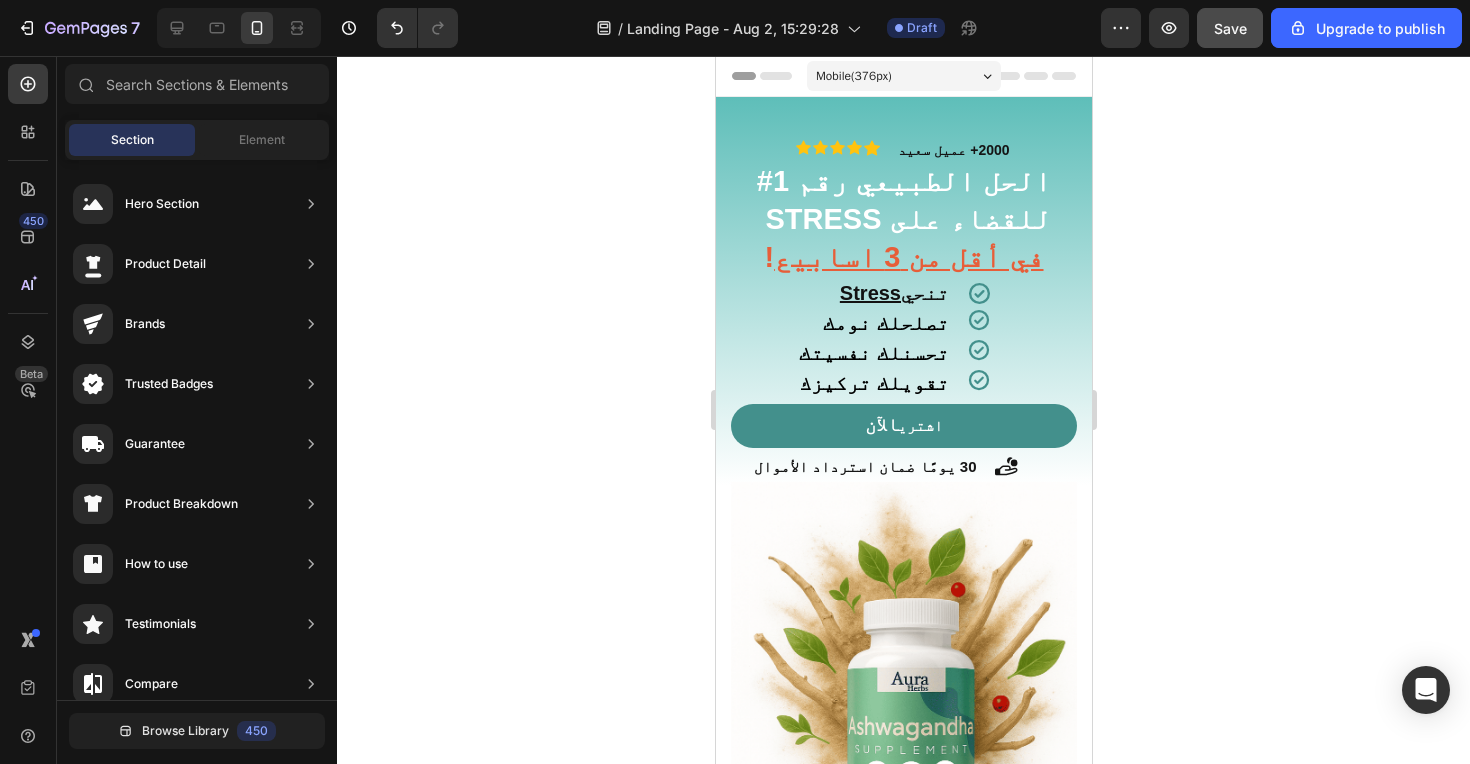 scroll, scrollTop: 0, scrollLeft: 0, axis: both 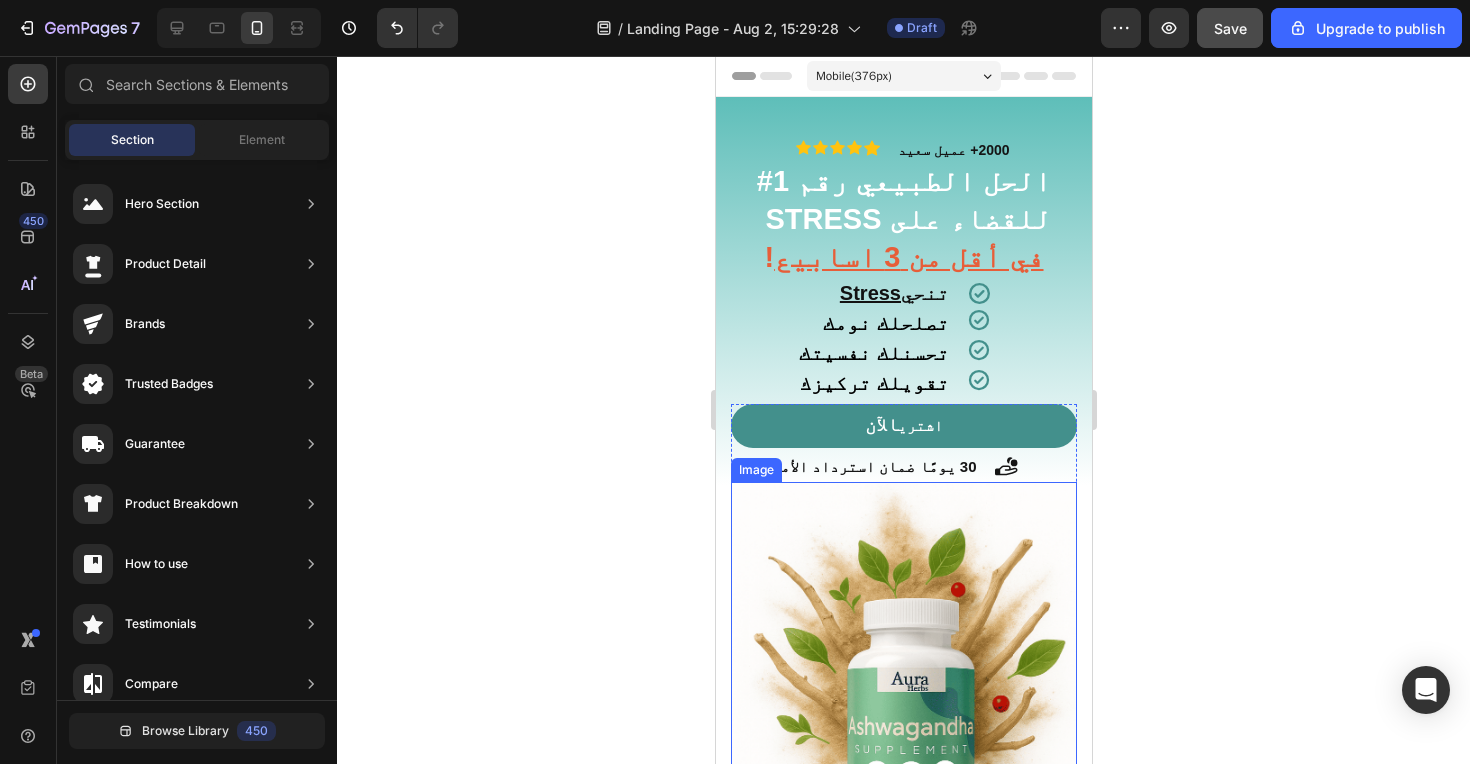 click on "‫ا‫لحل ‫الطبيعي‬ رقم 1# ‬‫‫للقضاء‬ ‫على‬ ‬ STRESS‫‬    ! في أقل من 3 اسابيع‬ Heading ‫تنحي  Stress‬ Heading
Icon Row تصلحلك نومك Heading
Icon Row ⁠⁠⁠⁠⁠⁠⁠ تحسنلك نفسيتك Heading
Icon Row ⁠⁠⁠⁠⁠⁠⁠ تقويلك تركيزك Heading
Icon Row اشتري  الآن Button ‫30 يومًا ضمان استرداد الأموال‬ Text Block
Icon Row Image 2000+ 5-Star Reviews Text Block Row Row Icon Icon Icon Icon Icon Icon List ‫2000+ عميل سعيد‬ Text Block Row Row Section 1" at bounding box center (903, 548) 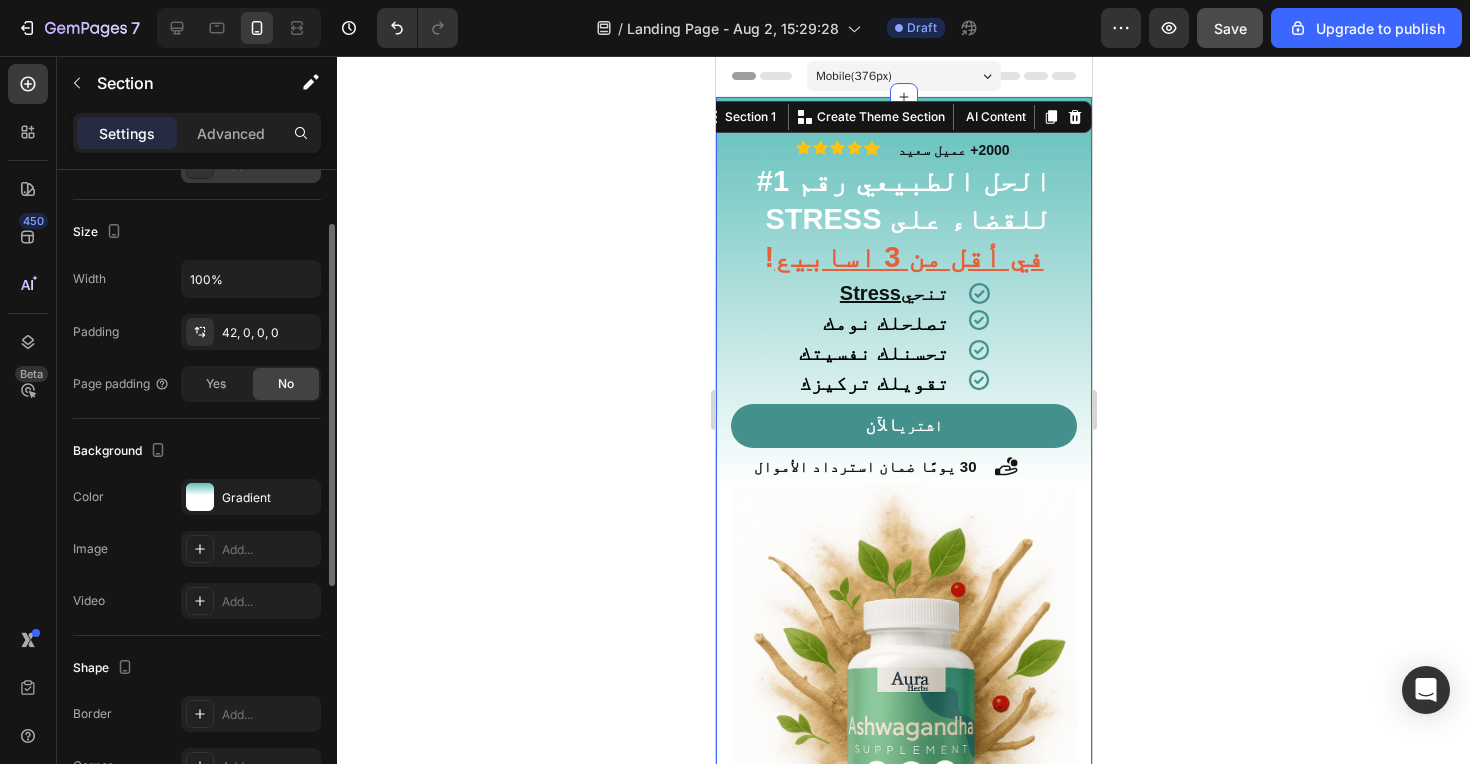 scroll, scrollTop: 353, scrollLeft: 0, axis: vertical 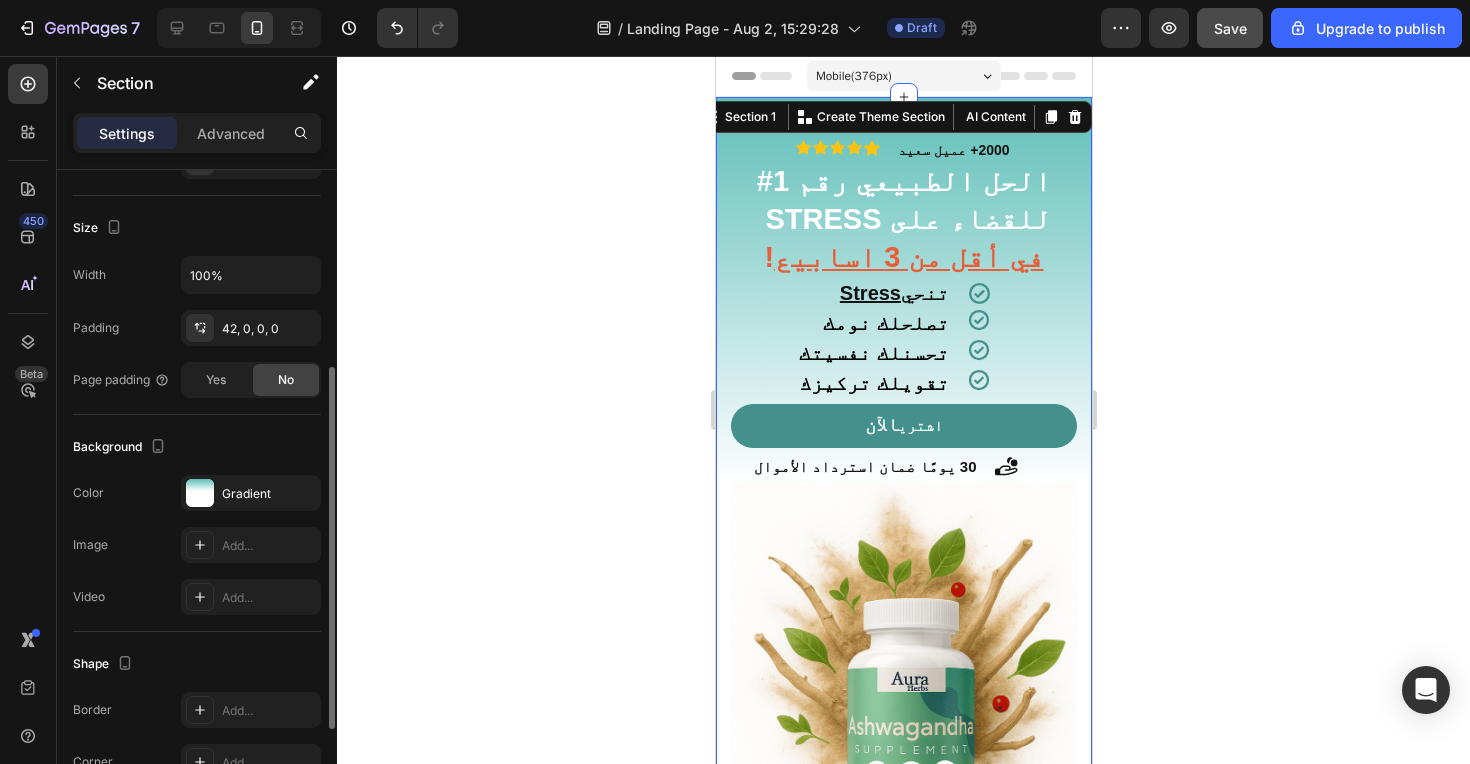 click on "Background The changes might be hidden by  the video. Color Gradient Image Add... Video Add..." 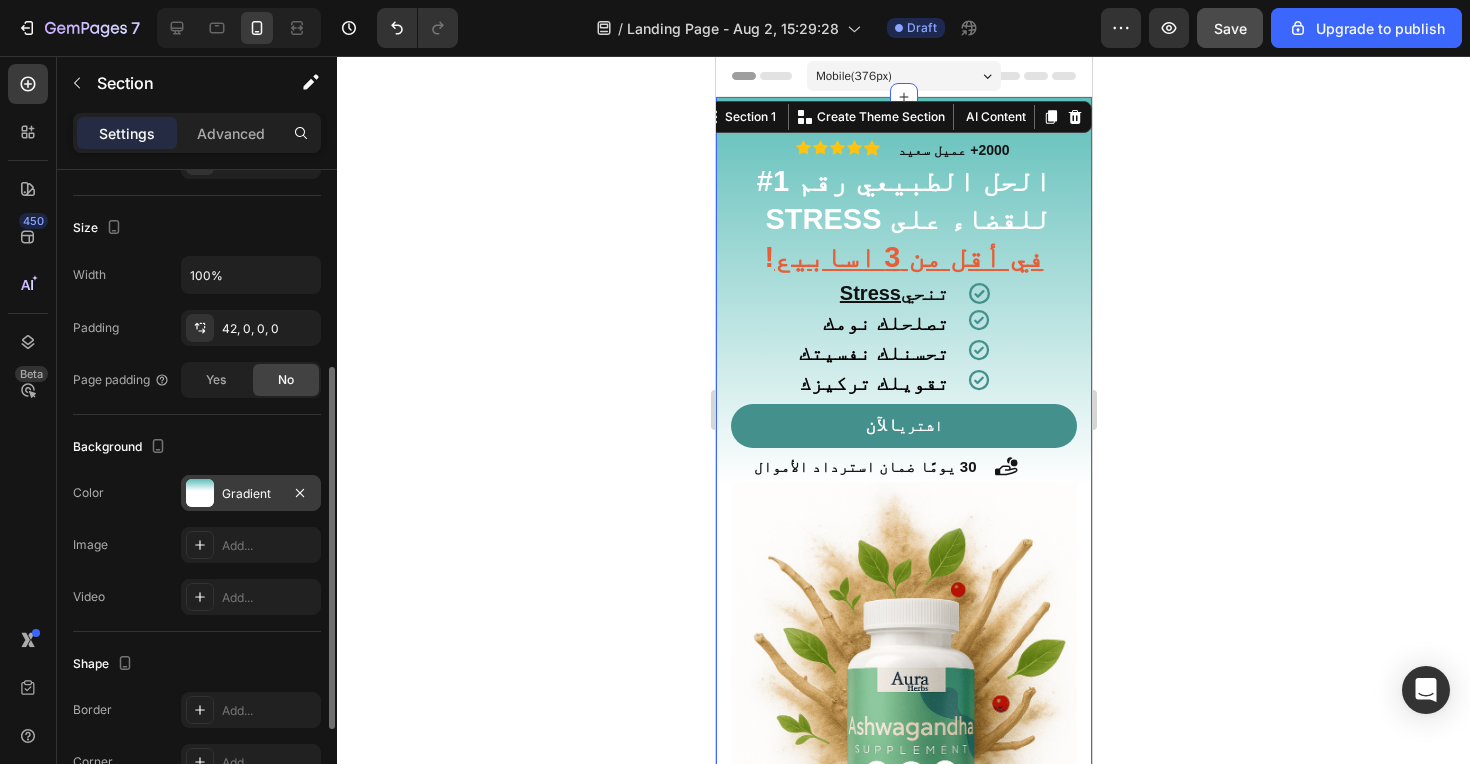 click on "Gradient" at bounding box center [251, 494] 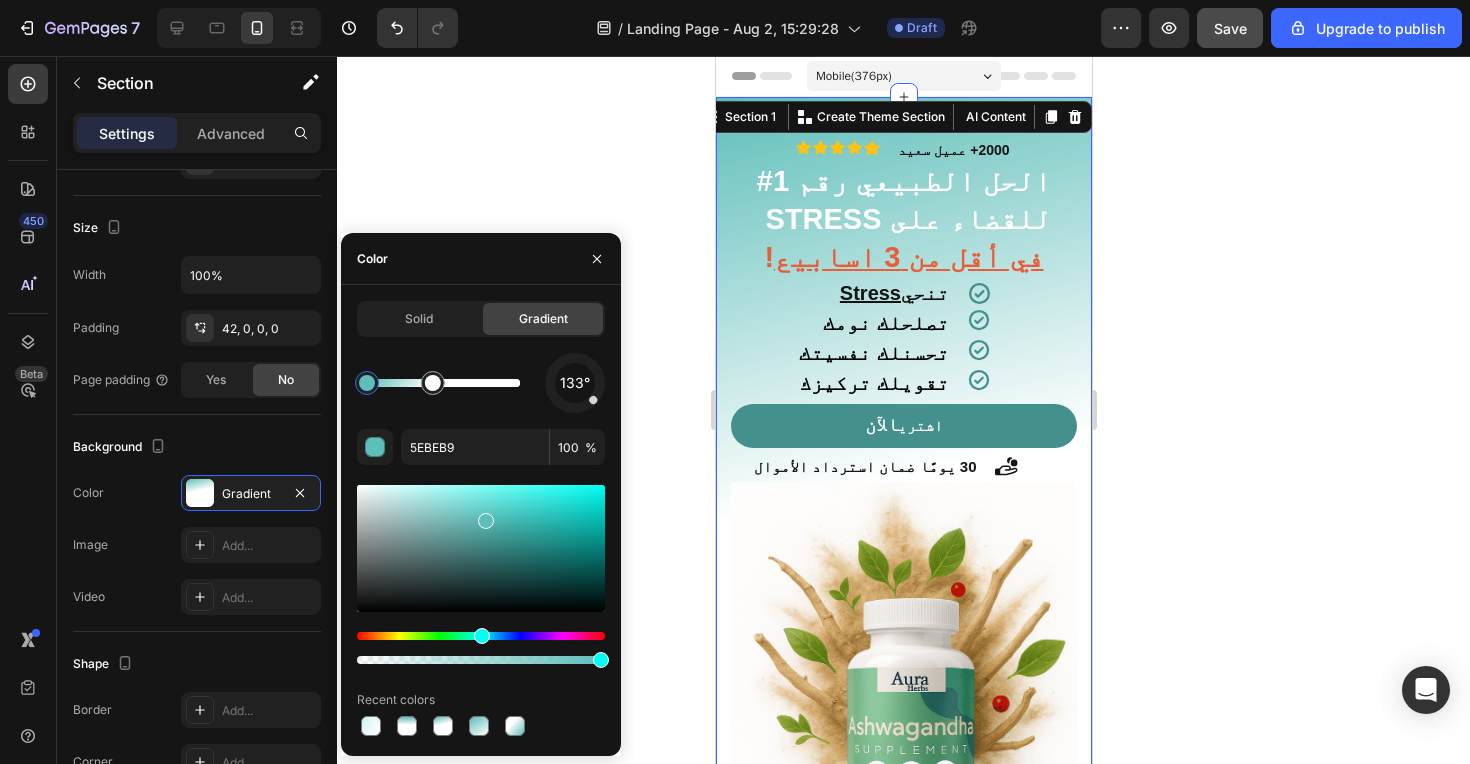 drag, startPoint x: 578, startPoint y: 410, endPoint x: 593, endPoint y: 400, distance: 18.027756 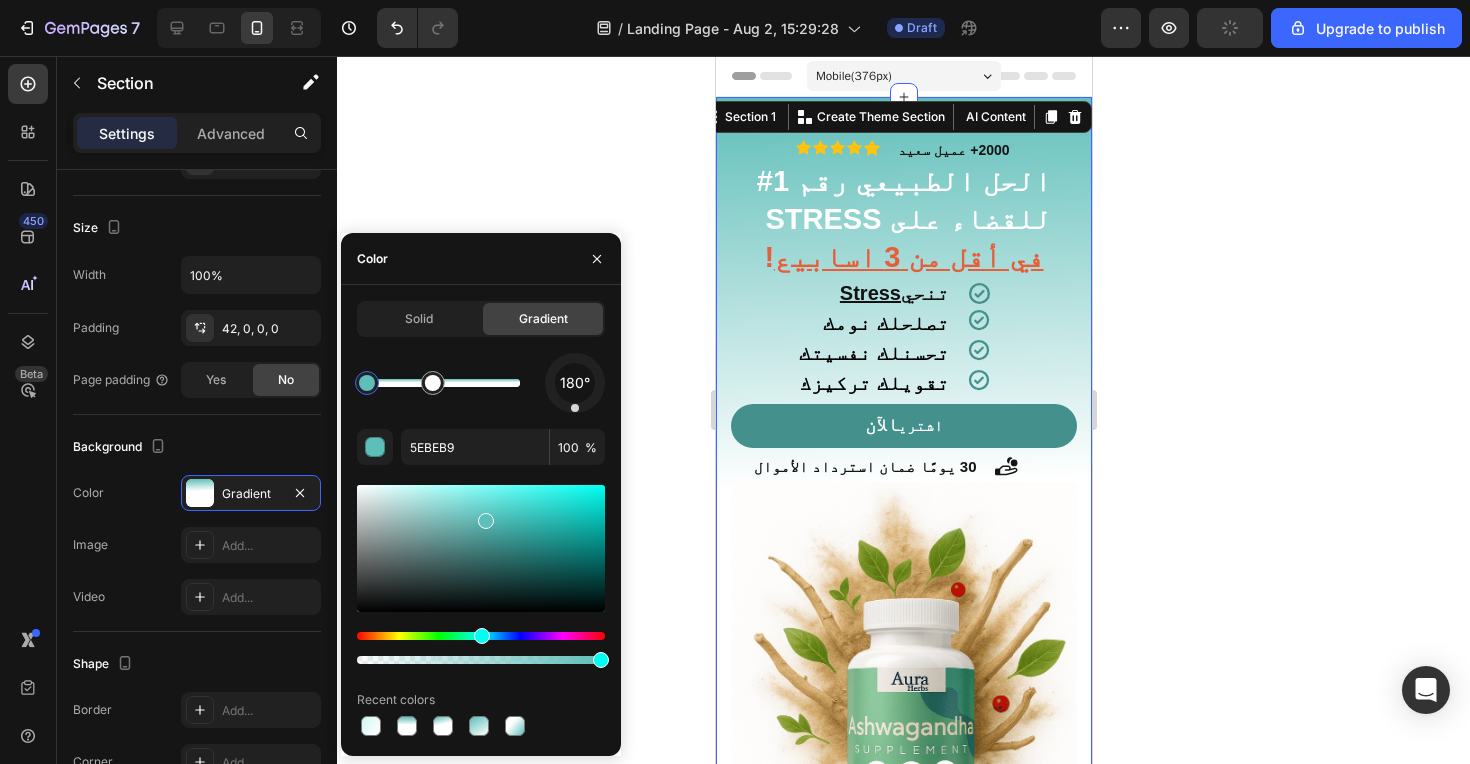 drag, startPoint x: 592, startPoint y: 402, endPoint x: 575, endPoint y: 413, distance: 20.248457 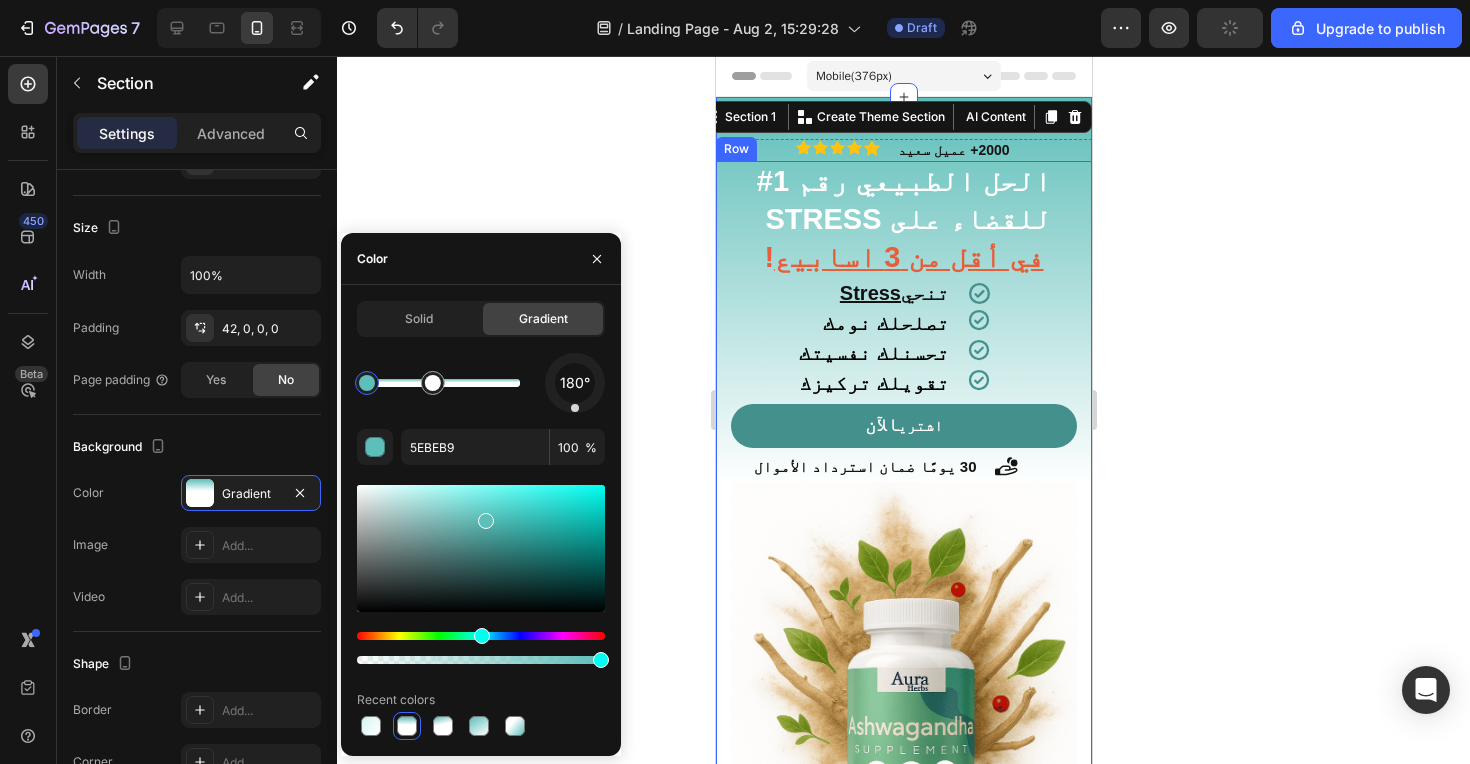 click 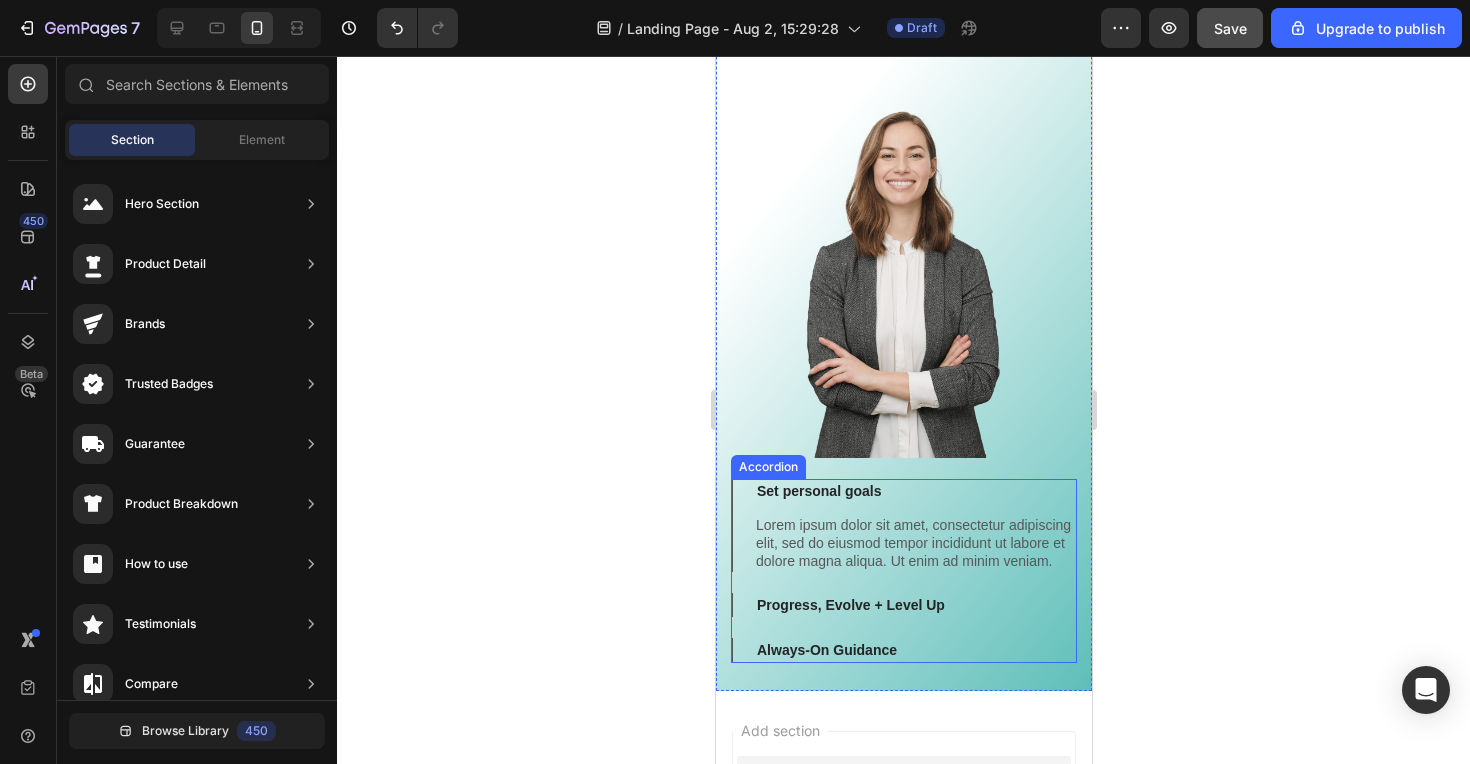scroll, scrollTop: 1210, scrollLeft: 0, axis: vertical 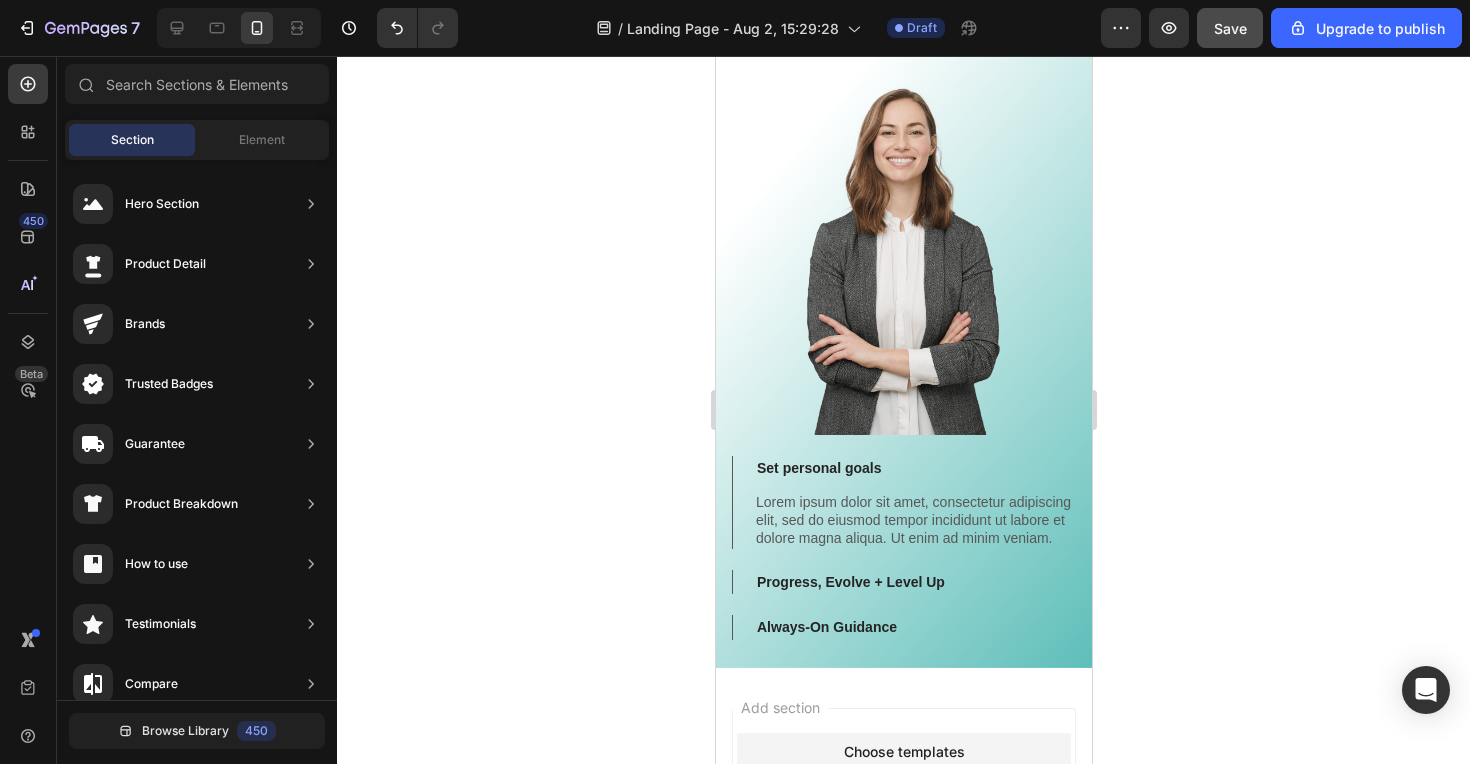 click on "Set personal goals Lorem ipsum dolor sit amet, consectetur adipiscing elit, sed do eiusmod tempor incididunt ut labore et dolore magna aliqua. Ut enim ad minim veniam. Text Block
Progress, Evolve + Level Up
Always-On Guidance Accordion" at bounding box center [903, 554] 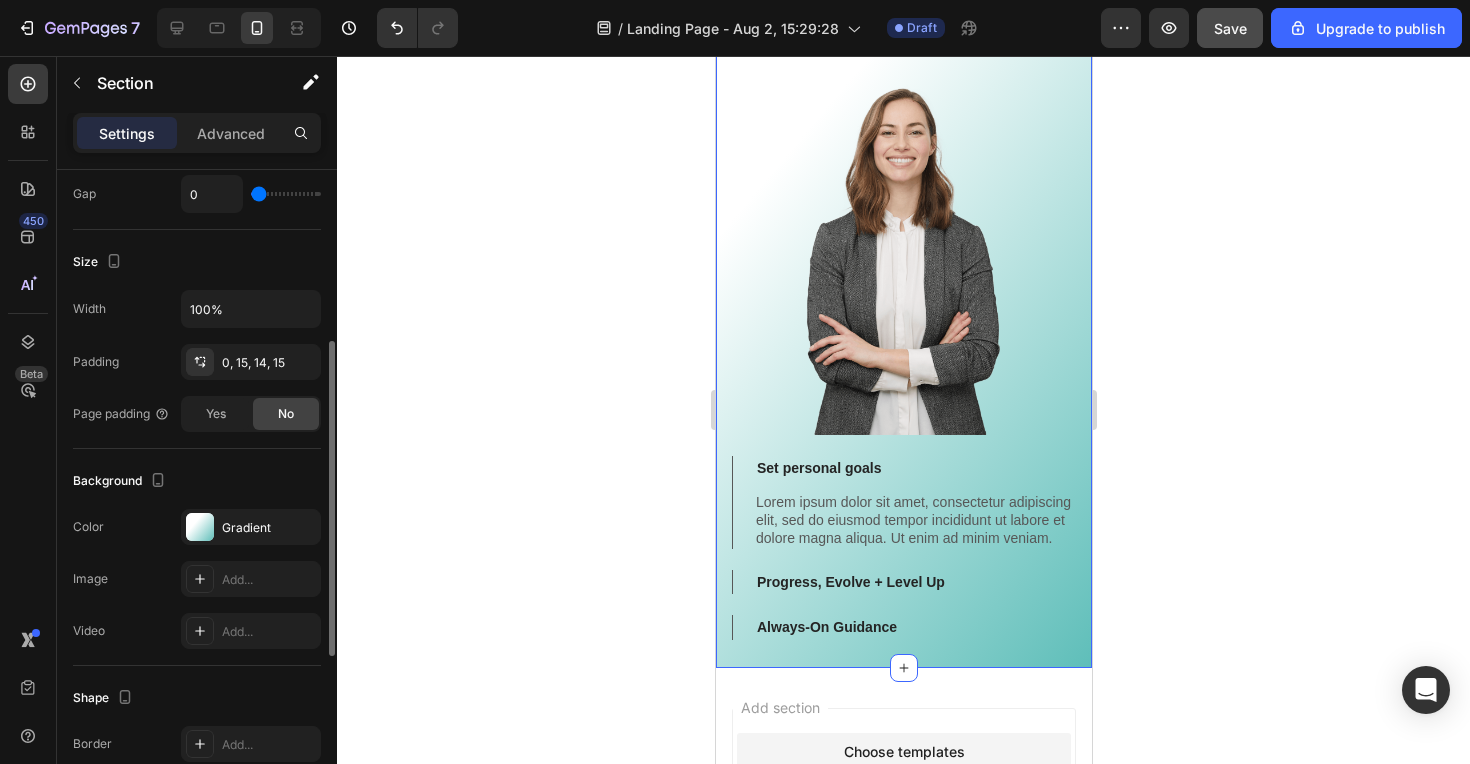 scroll, scrollTop: 429, scrollLeft: 0, axis: vertical 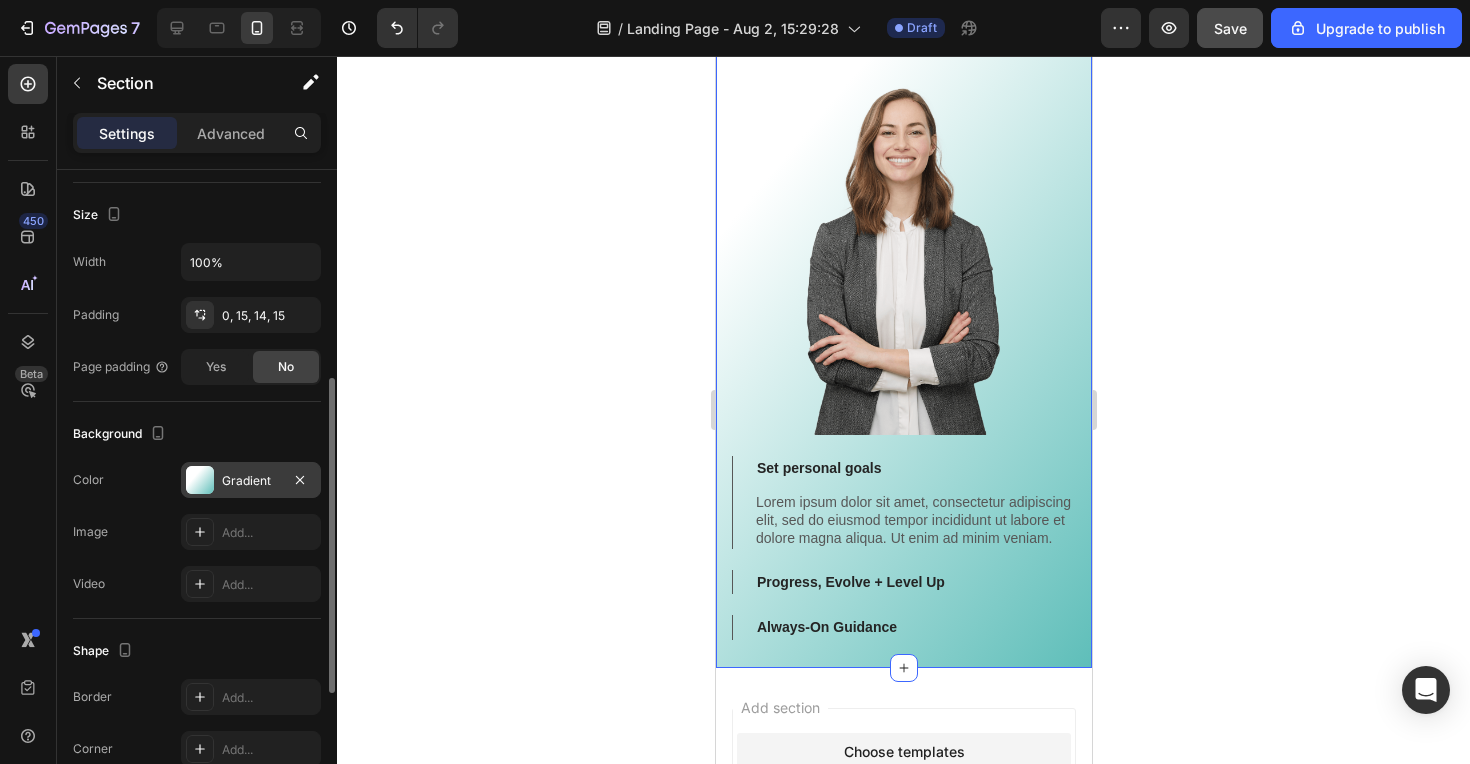 click on "Gradient" at bounding box center [251, 480] 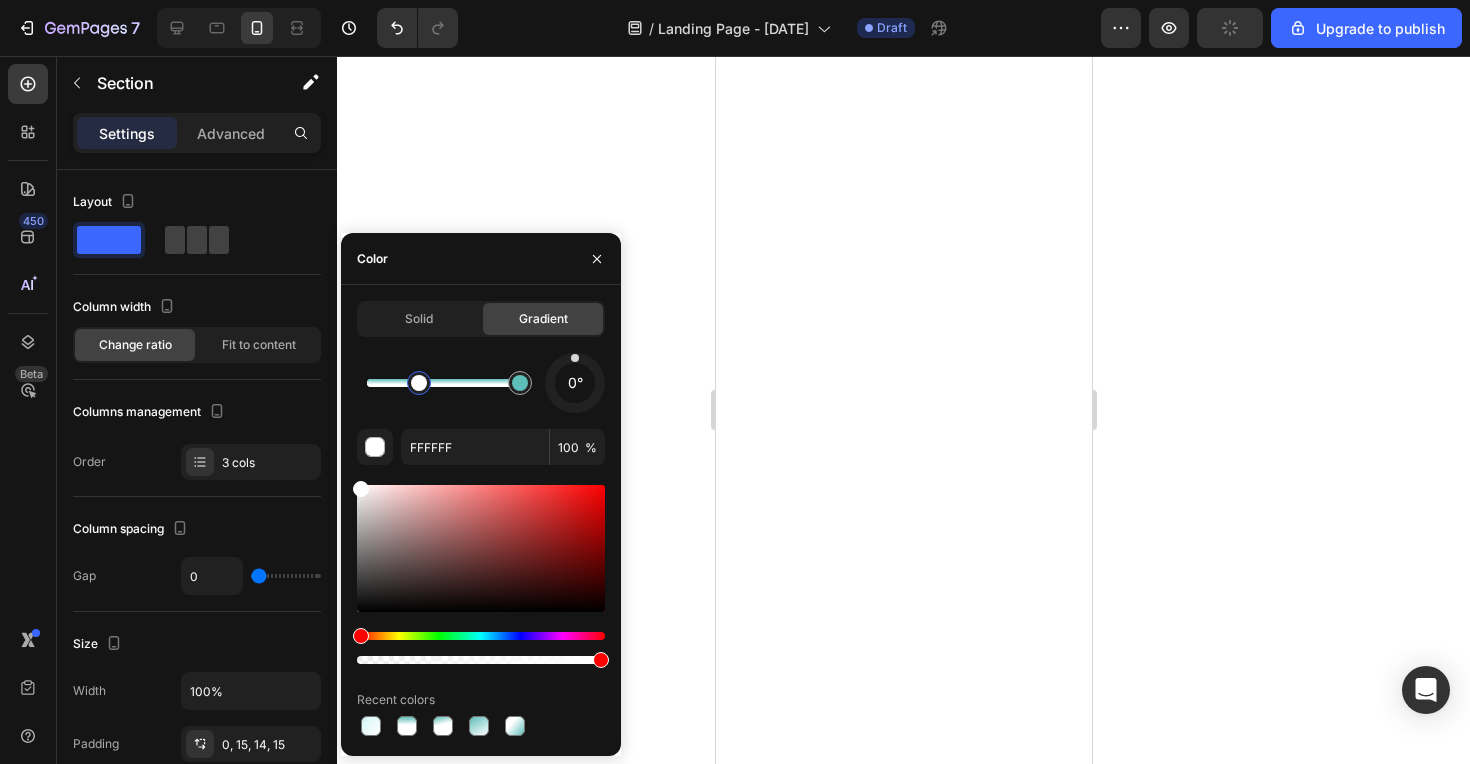 scroll, scrollTop: 0, scrollLeft: 0, axis: both 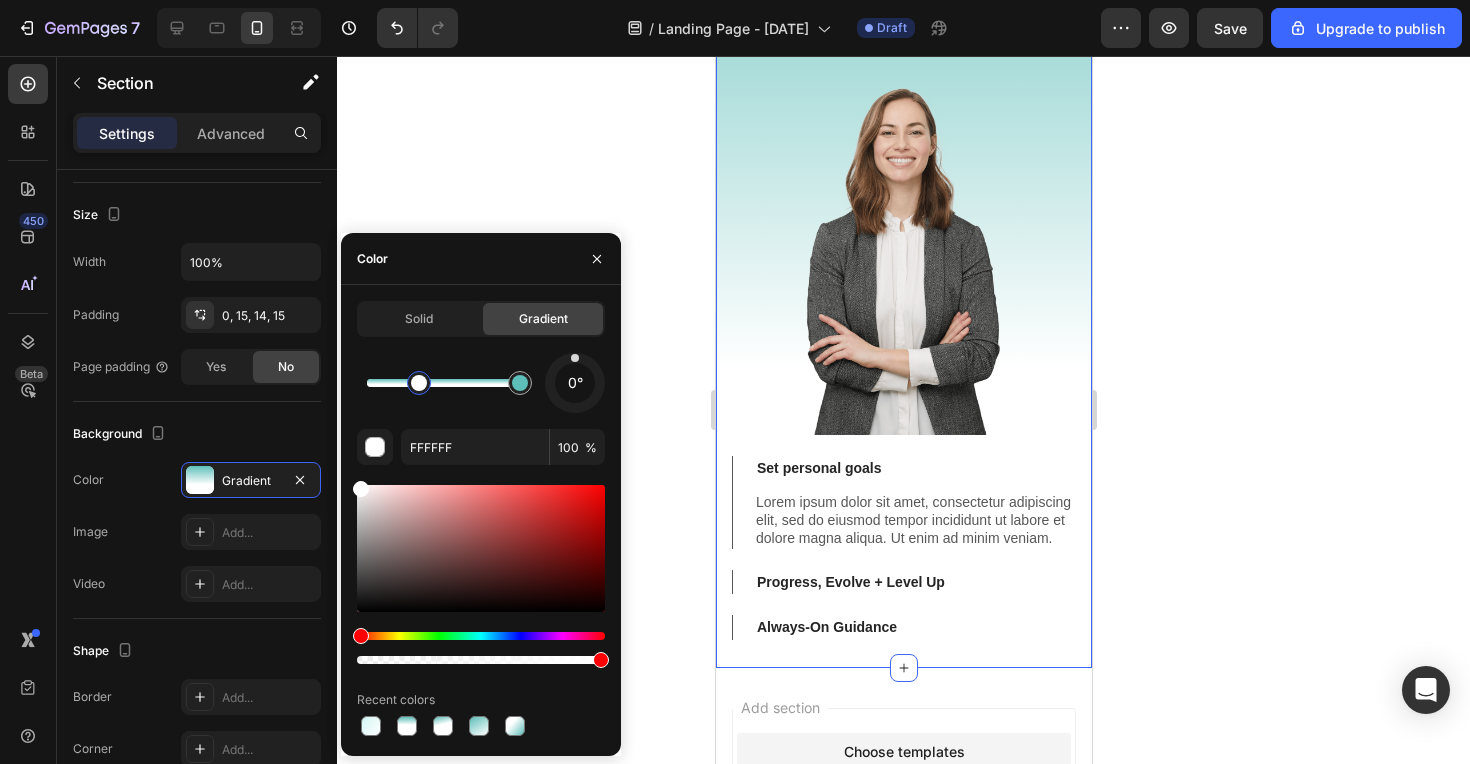 click at bounding box center [575, 358] 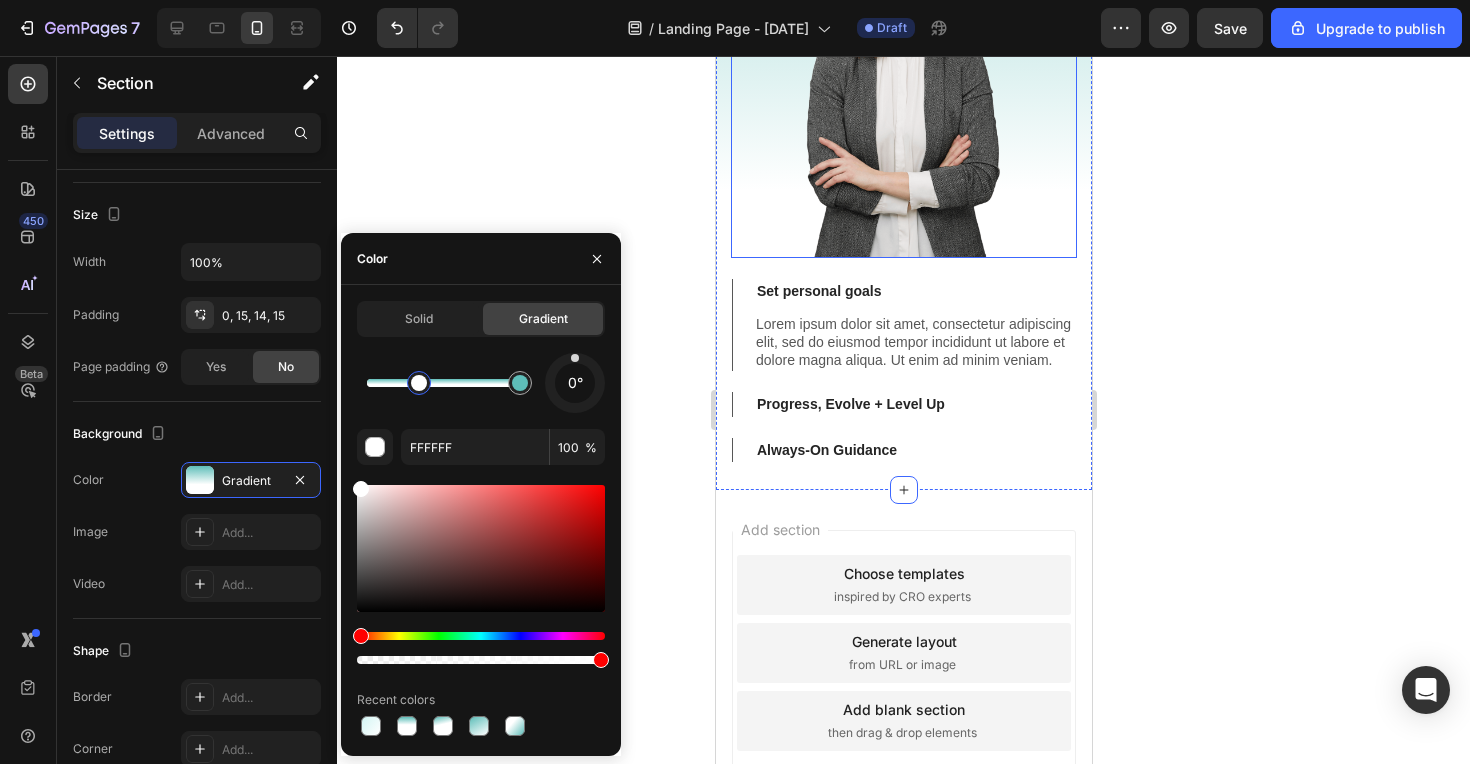 scroll, scrollTop: 1010, scrollLeft: 0, axis: vertical 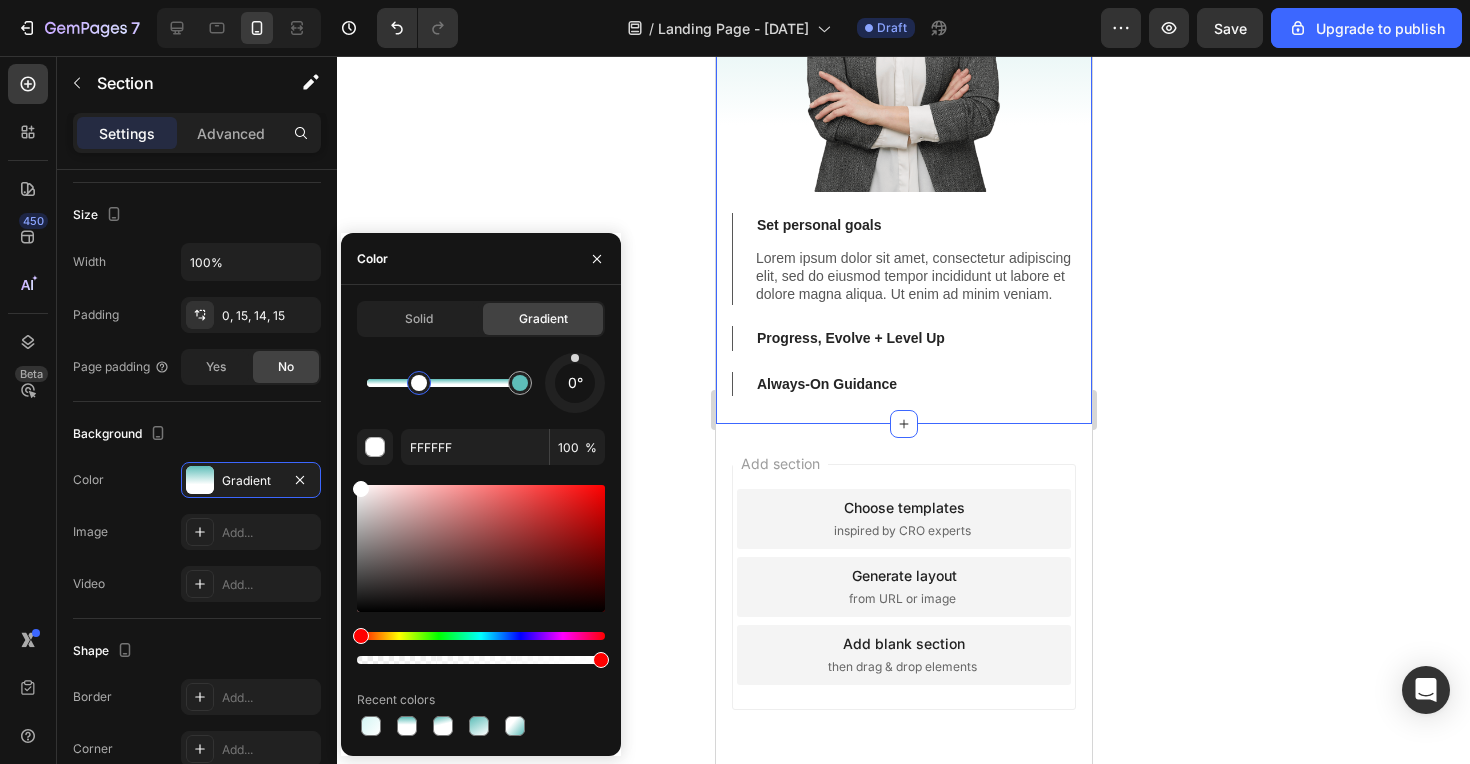 click on "0° FFFFFF 100 % Recent colors" at bounding box center [481, 546] 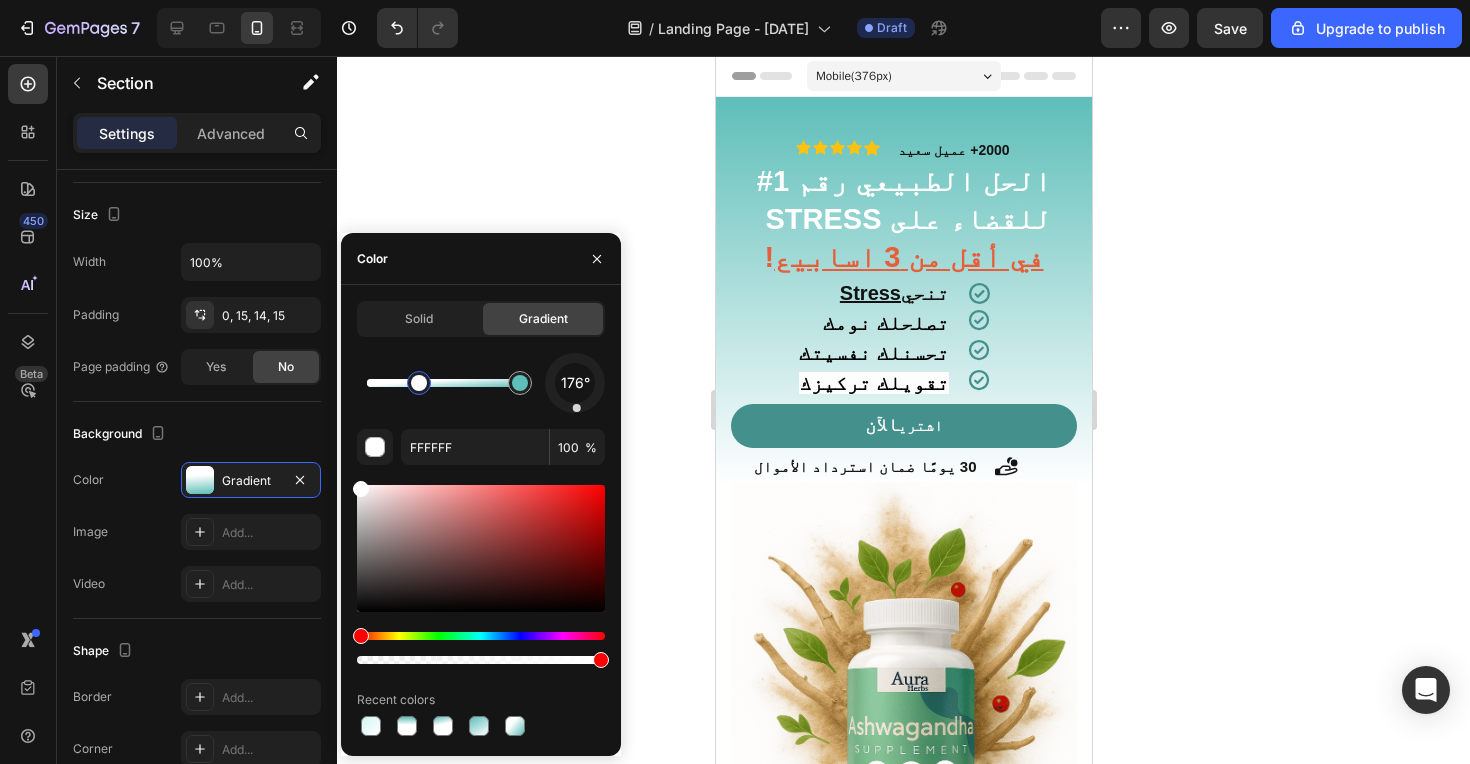 scroll, scrollTop: 0, scrollLeft: 0, axis: both 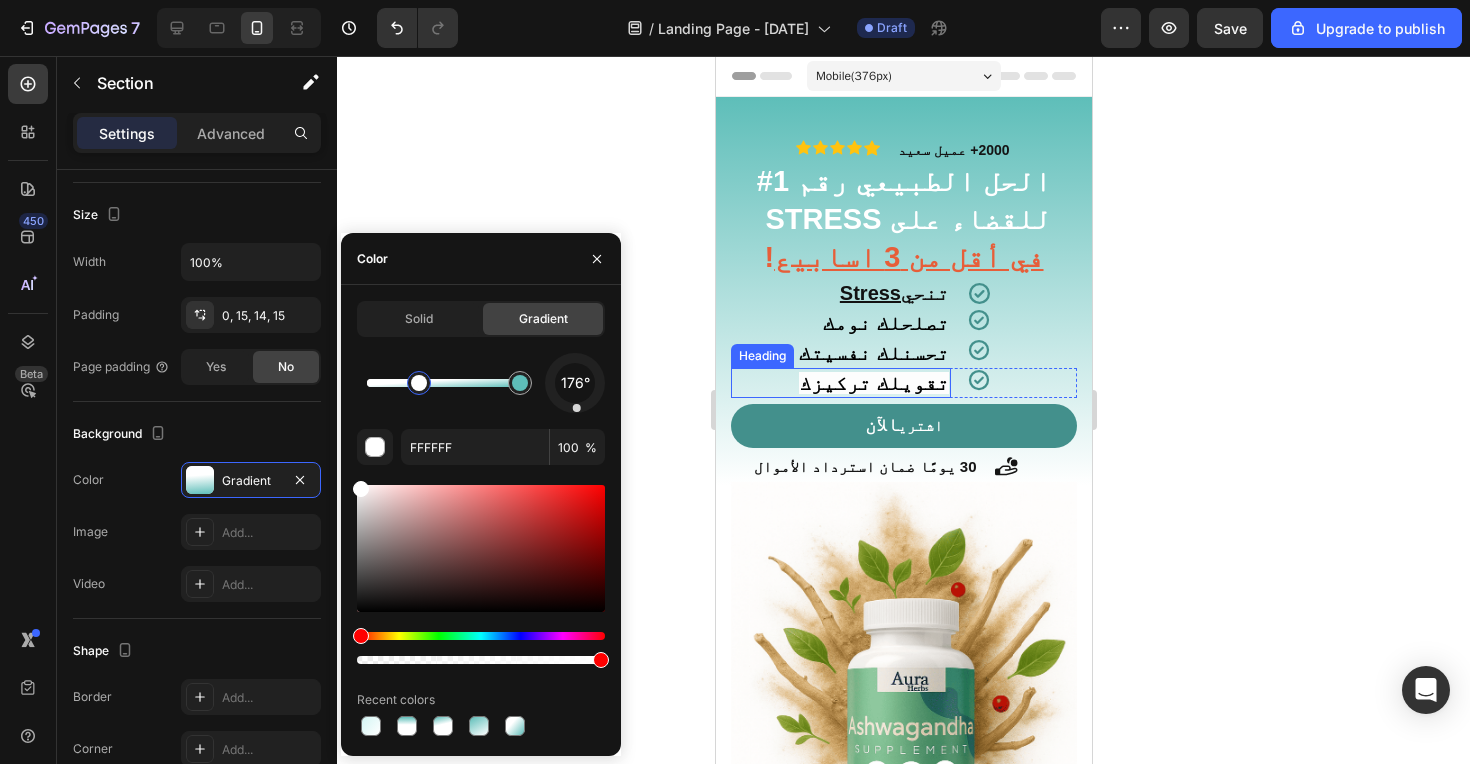 click on "تقويلك تركيزك" at bounding box center [873, 383] 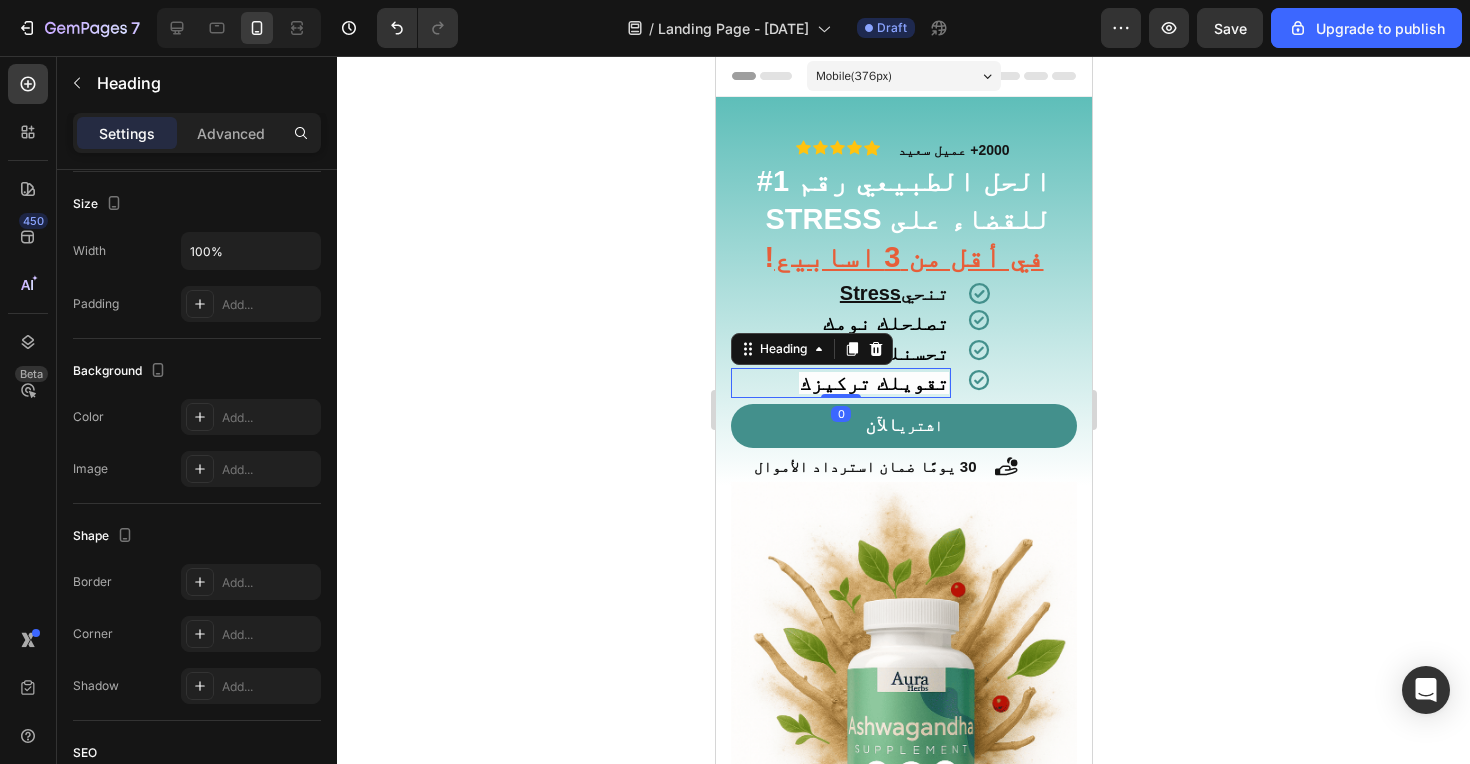 scroll, scrollTop: 0, scrollLeft: 0, axis: both 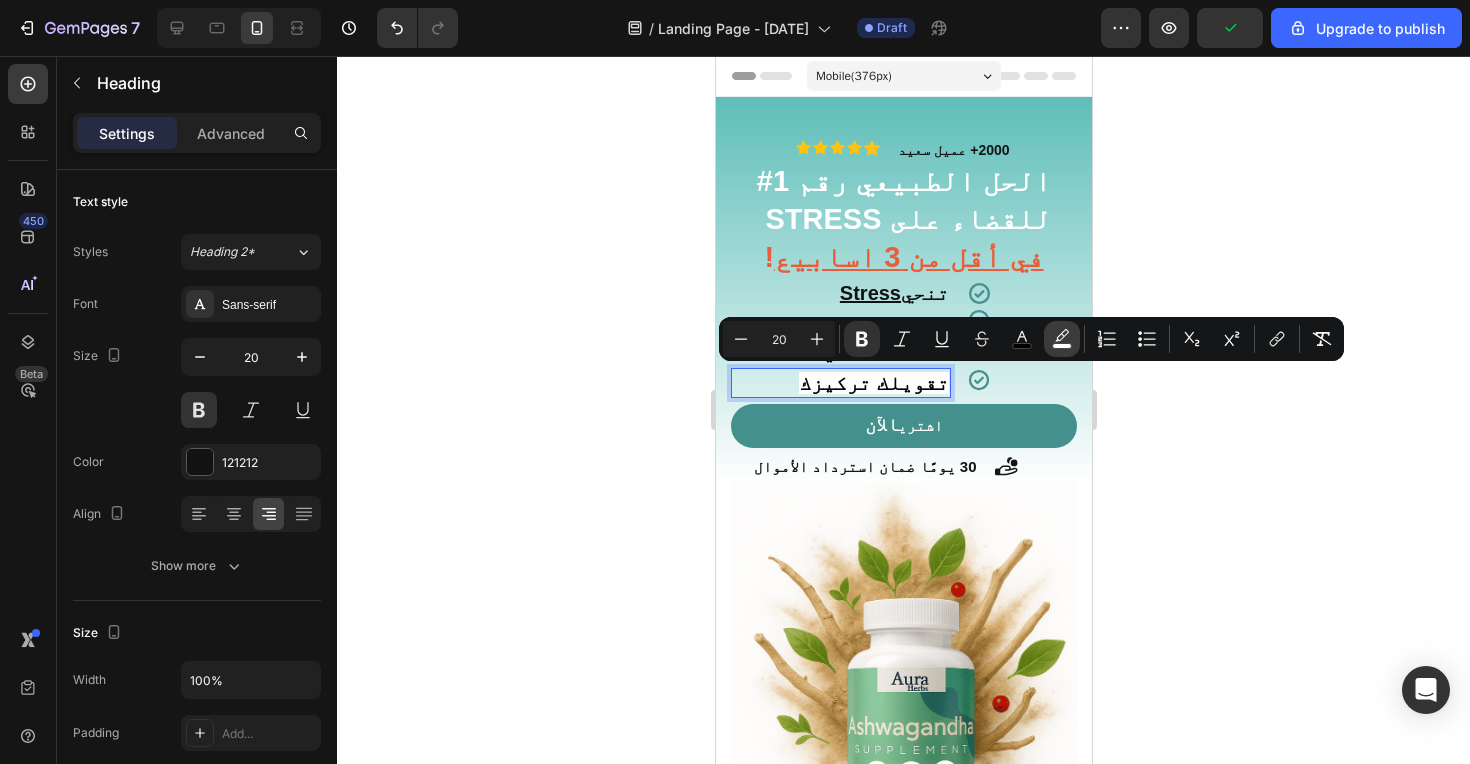 click 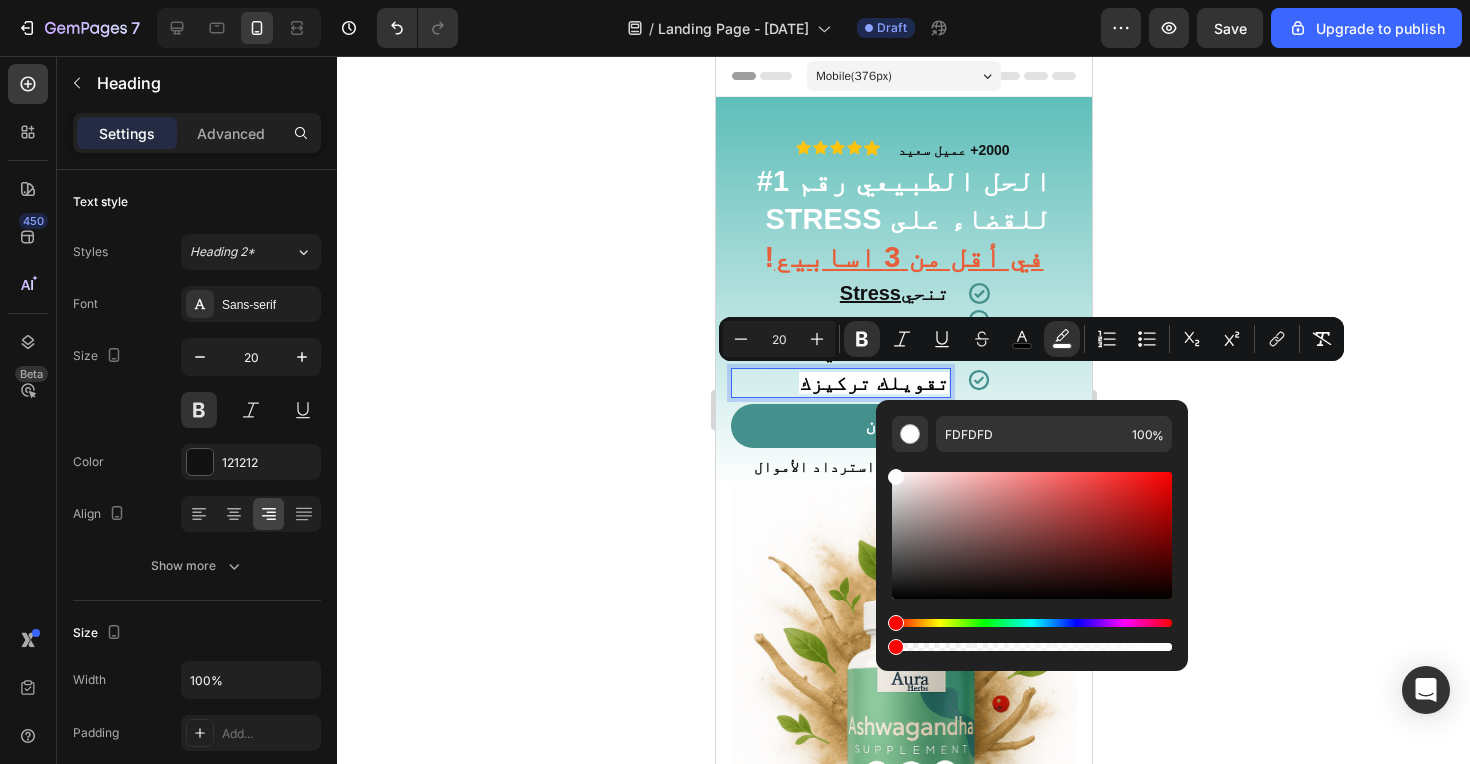 drag, startPoint x: 980, startPoint y: 644, endPoint x: 850, endPoint y: 644, distance: 130 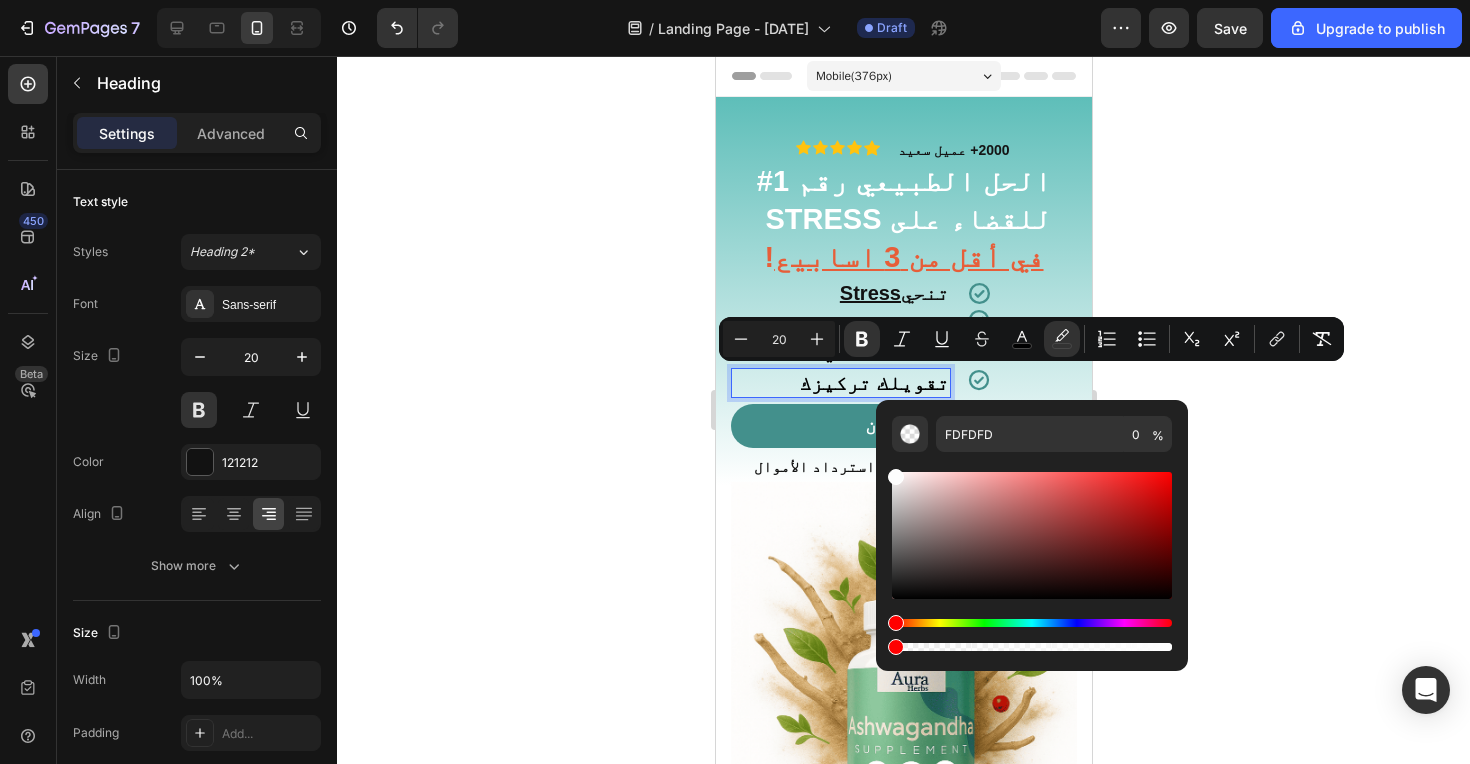 click 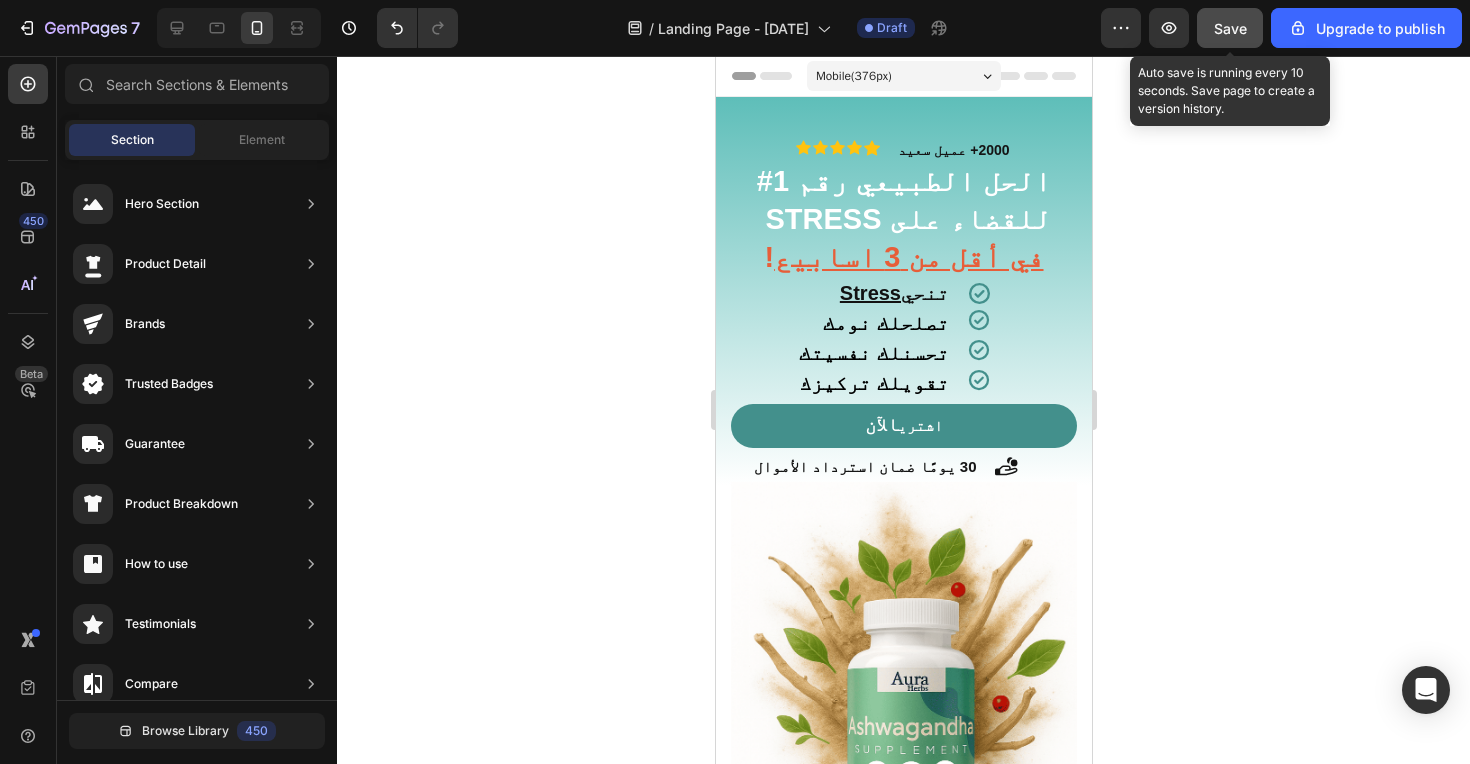 click on "Save" 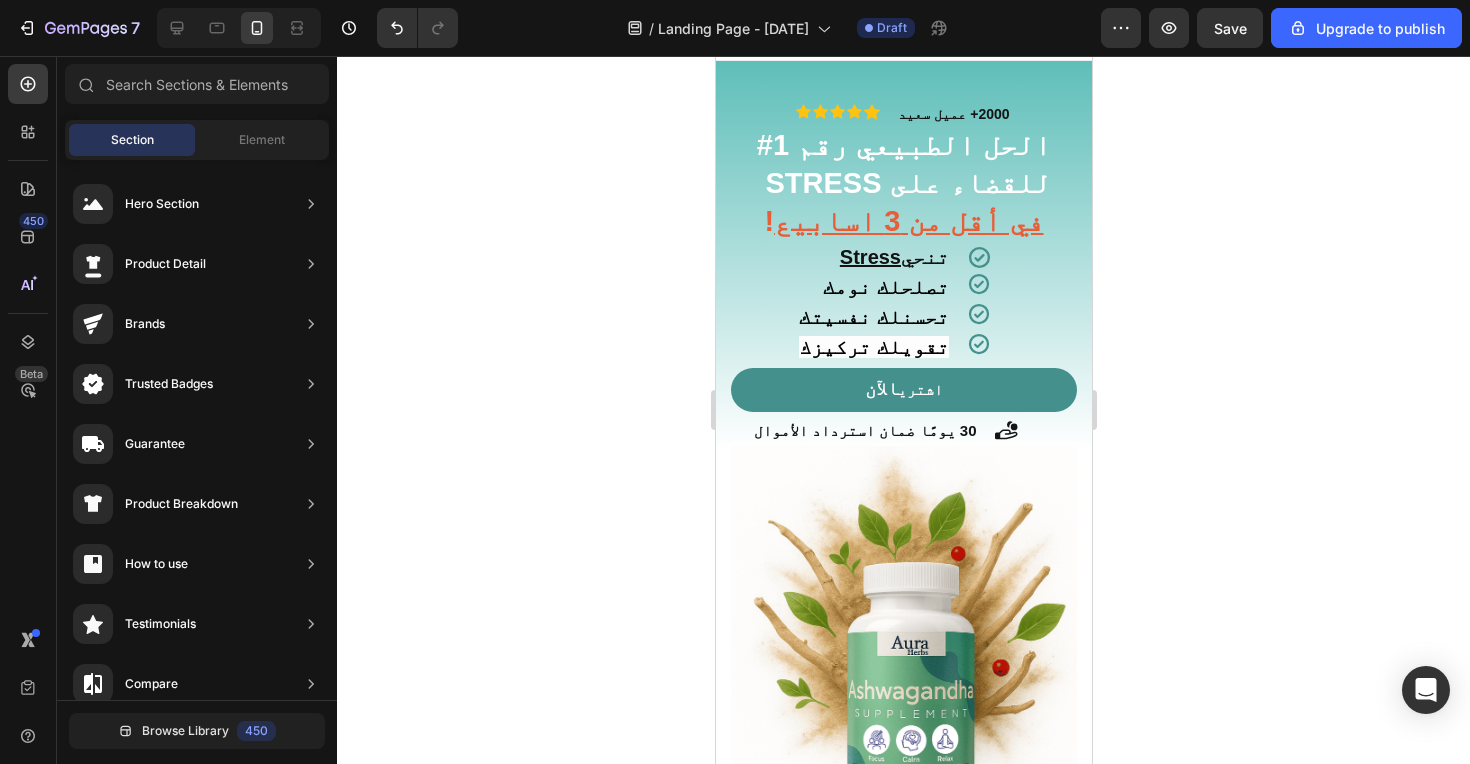 scroll, scrollTop: 31, scrollLeft: 0, axis: vertical 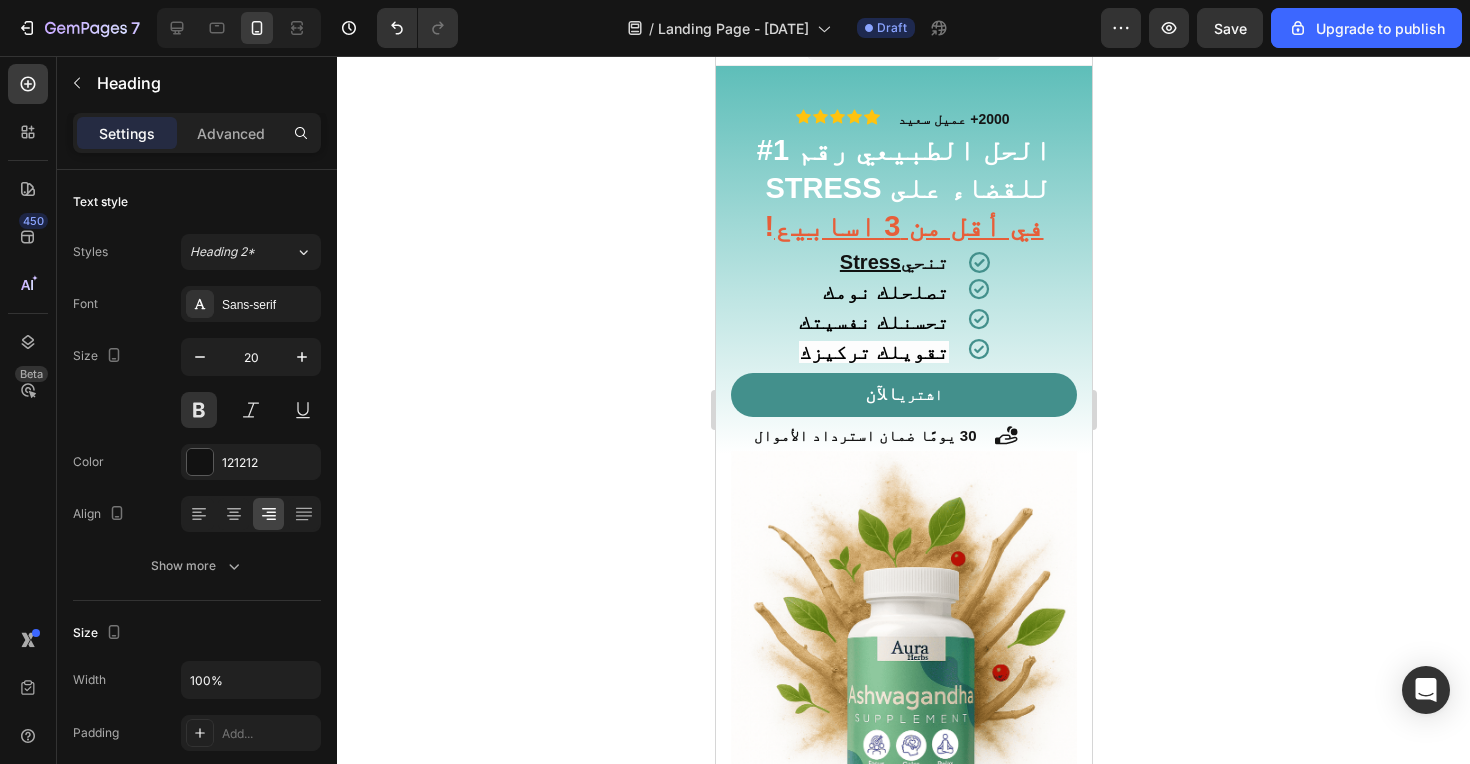 click on "تقويلك تركيزك" at bounding box center (873, 352) 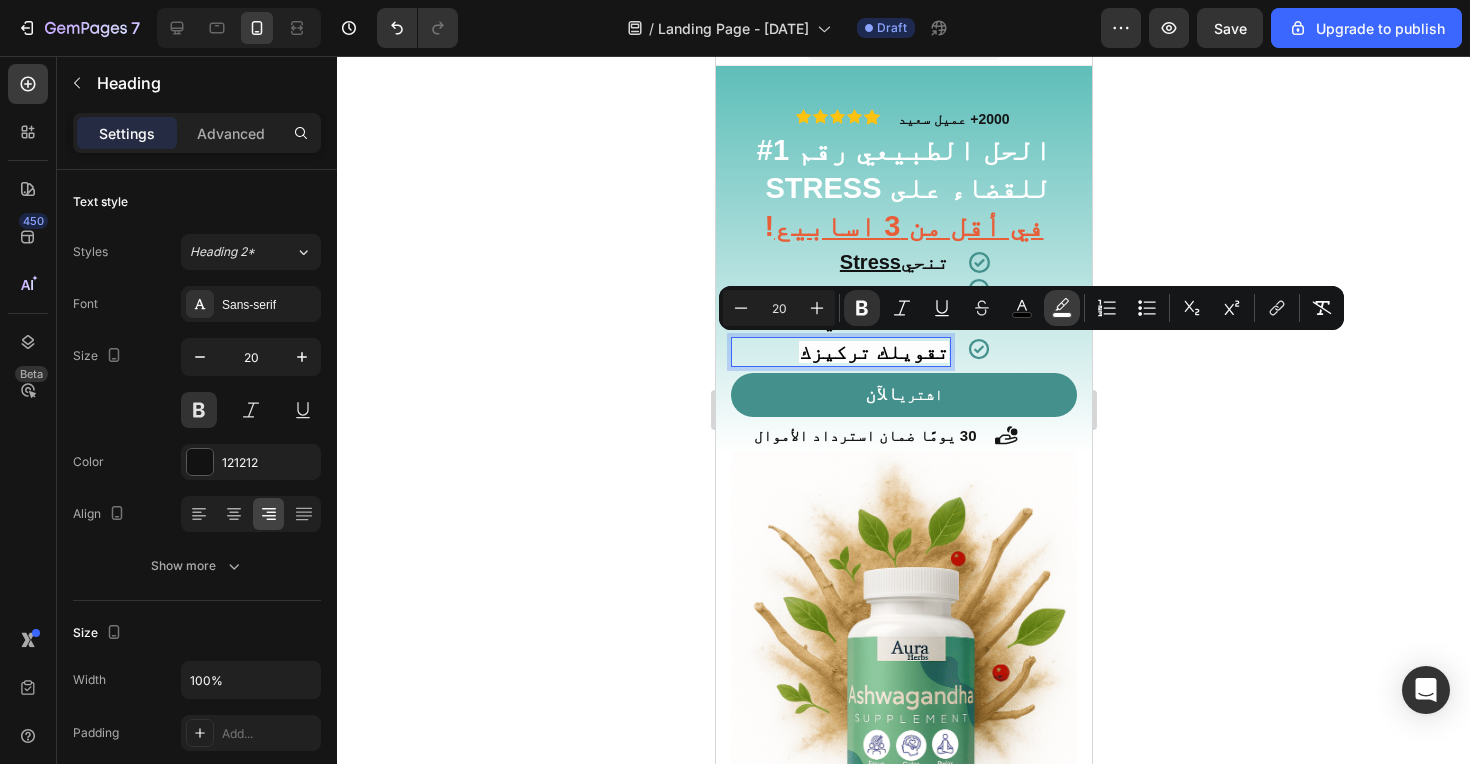 click 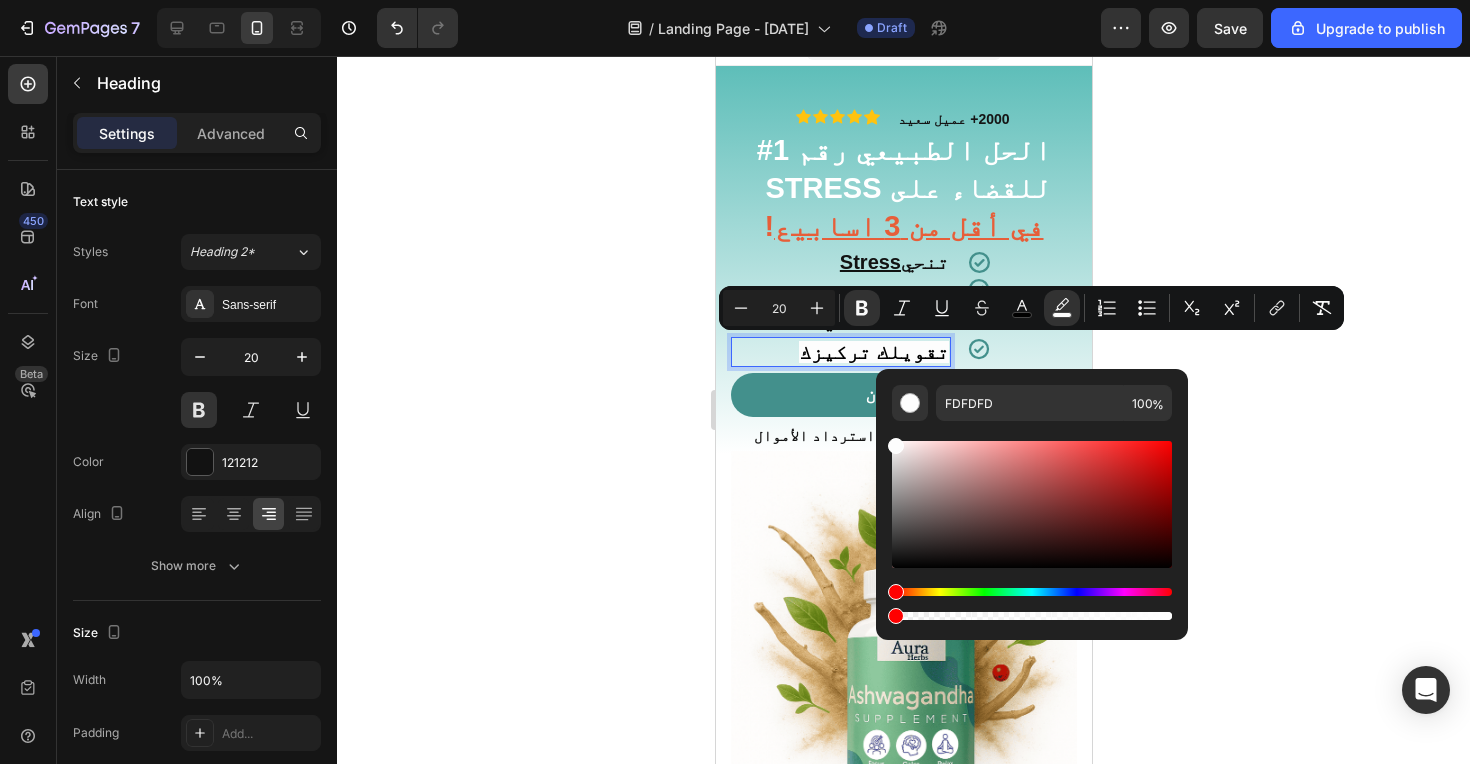 drag, startPoint x: 930, startPoint y: 612, endPoint x: 876, endPoint y: 612, distance: 54 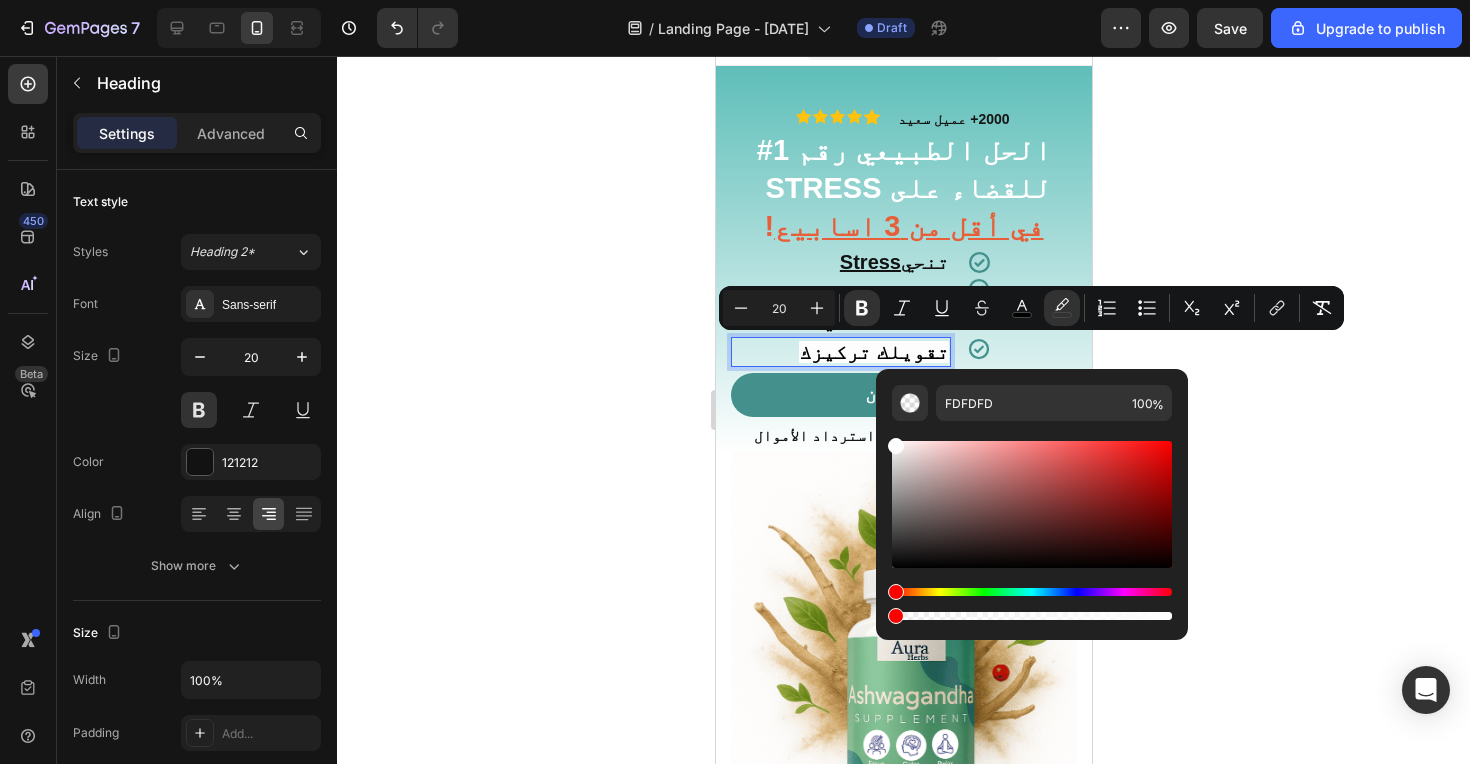 type on "0" 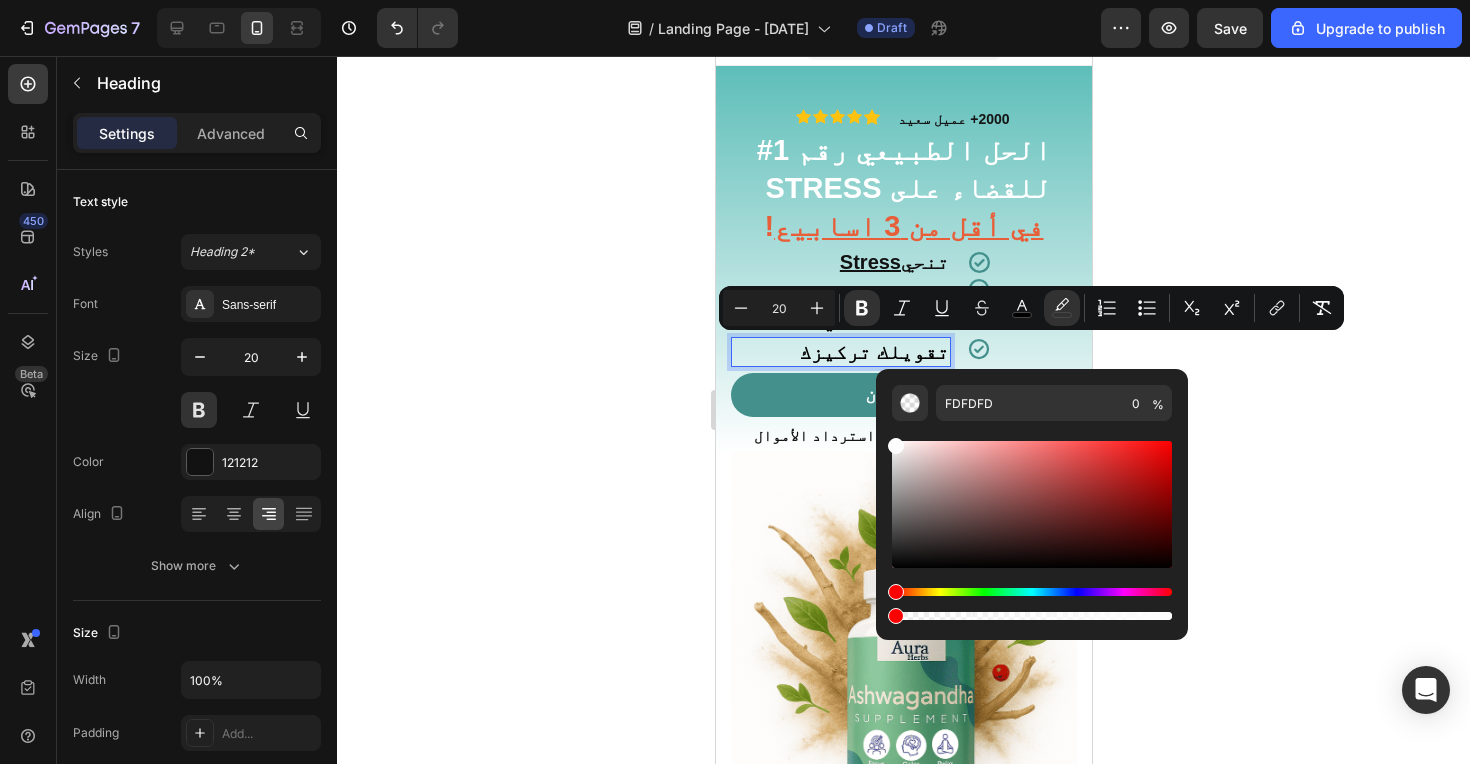 click 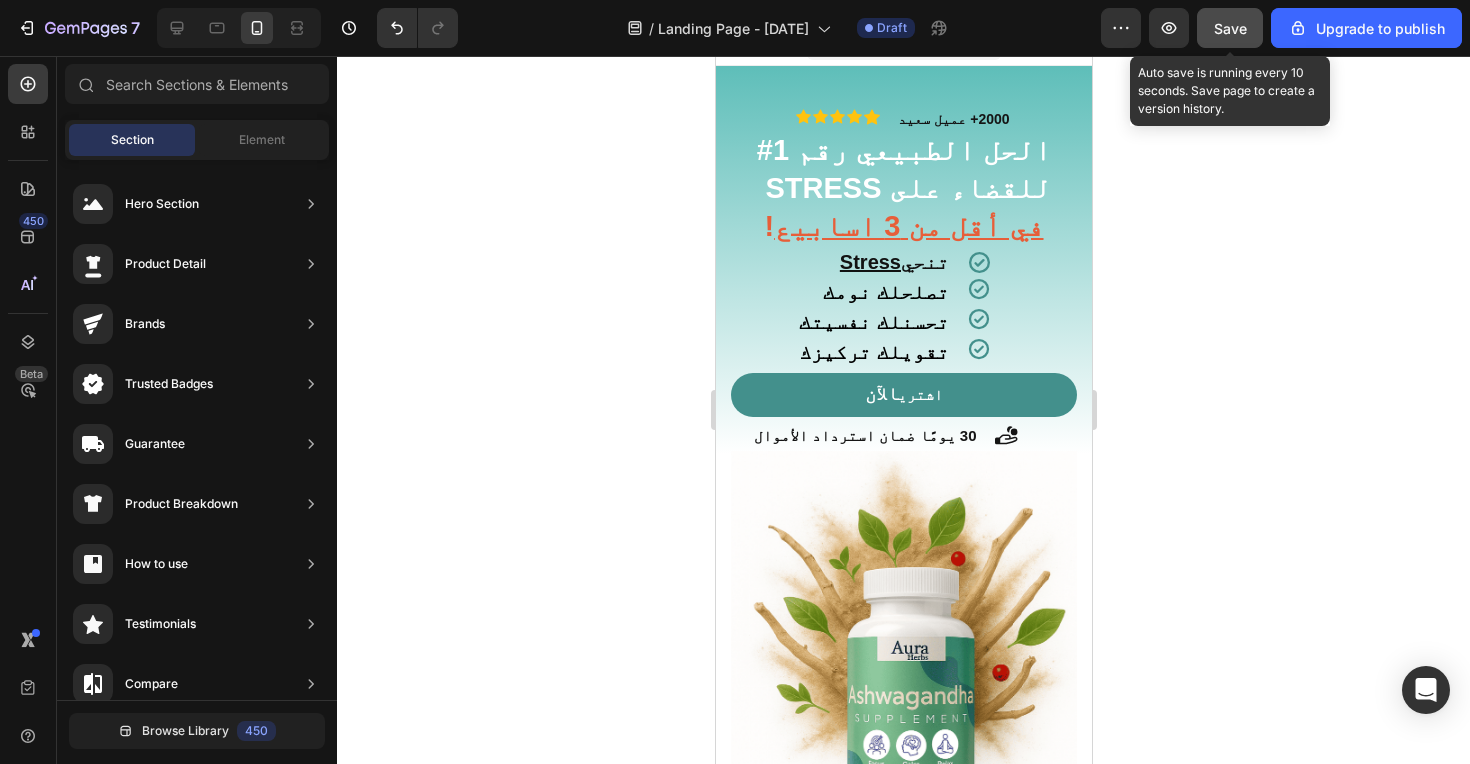 click on "Save" 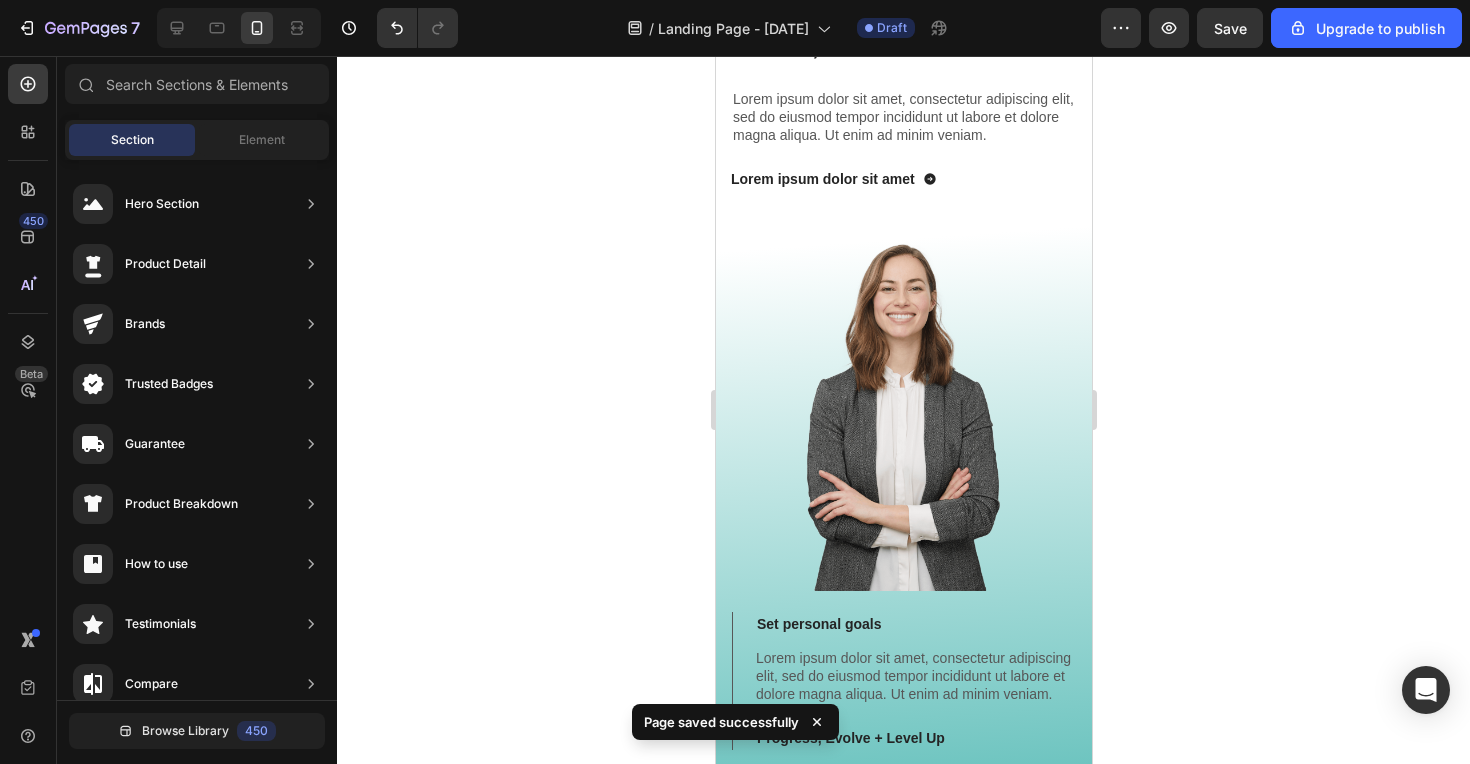 scroll, scrollTop: 1060, scrollLeft: 0, axis: vertical 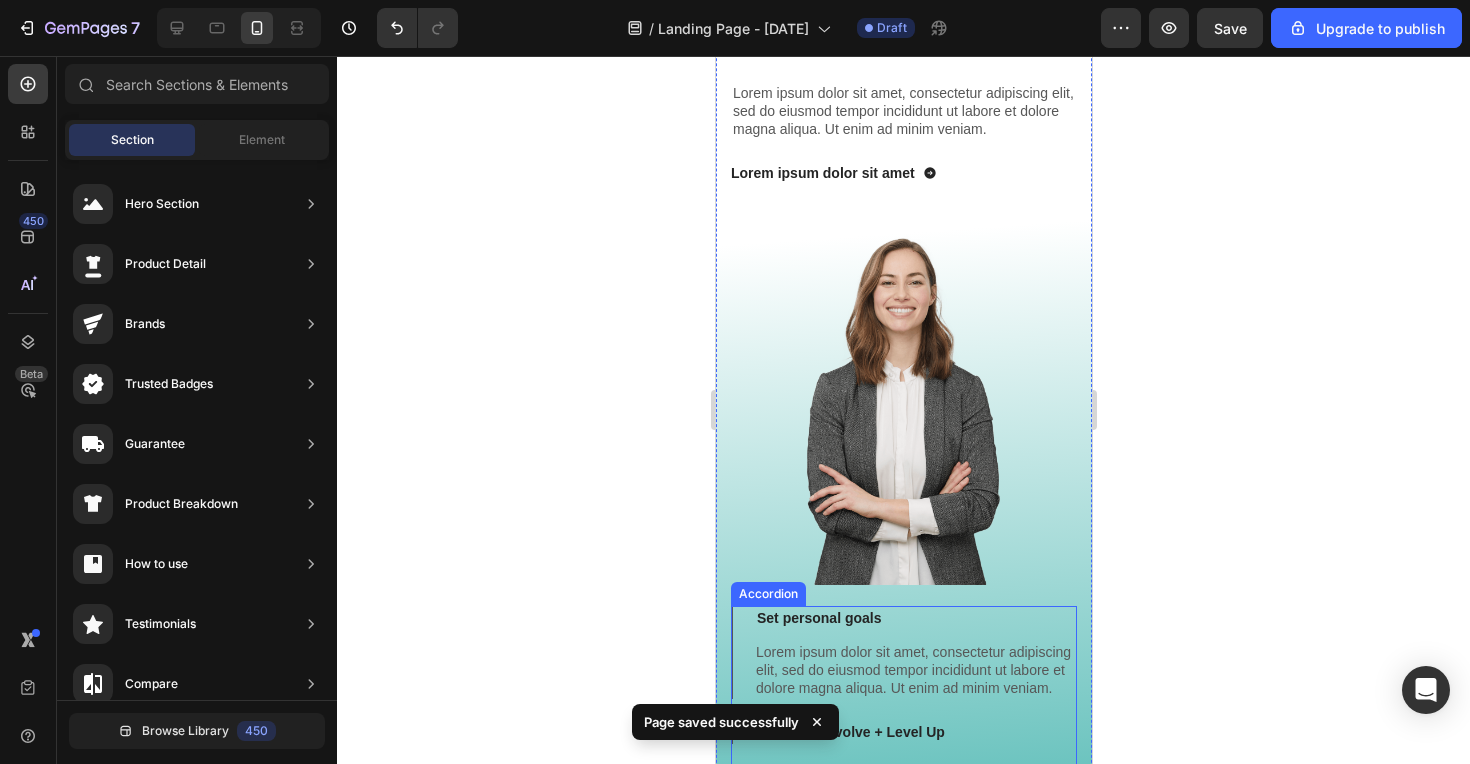 click 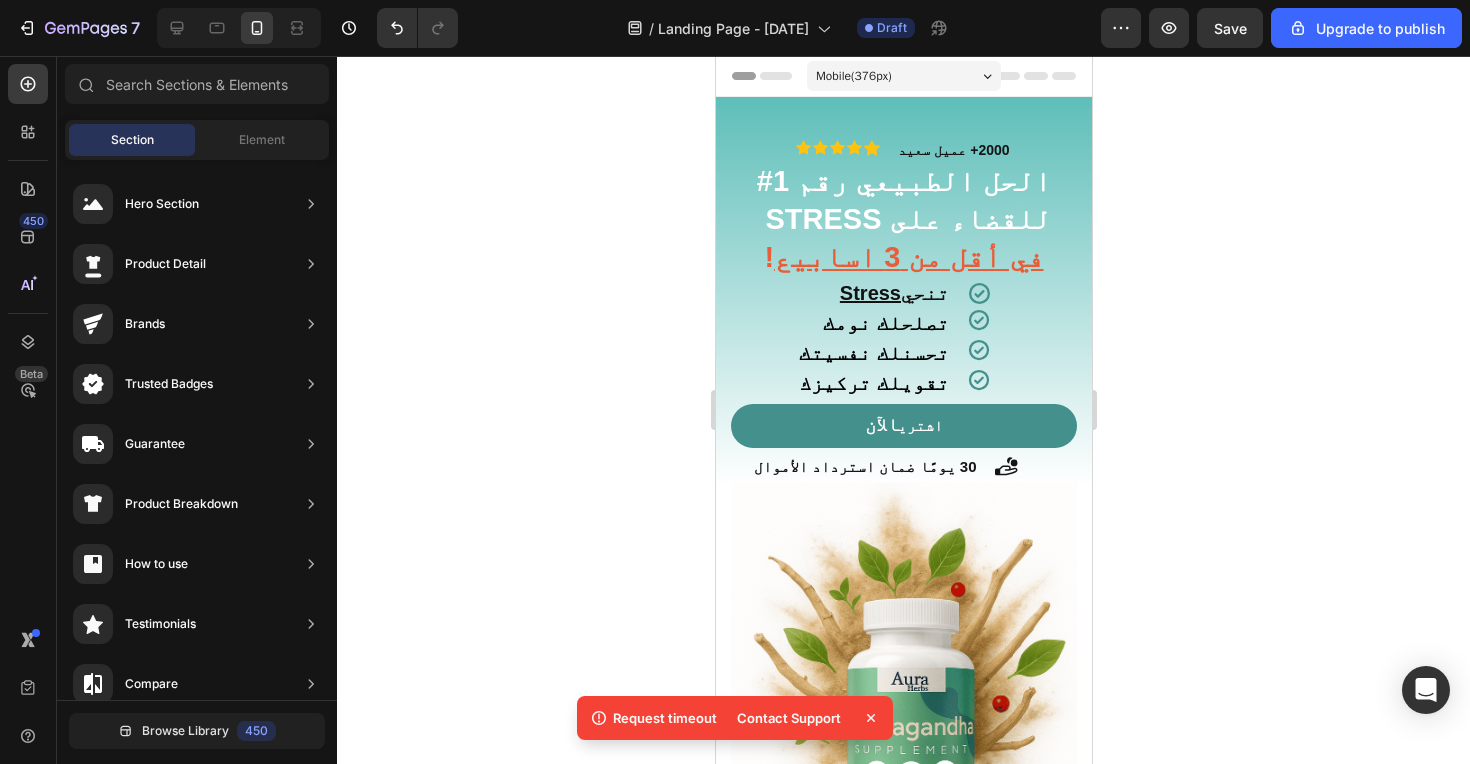 scroll, scrollTop: 0, scrollLeft: 0, axis: both 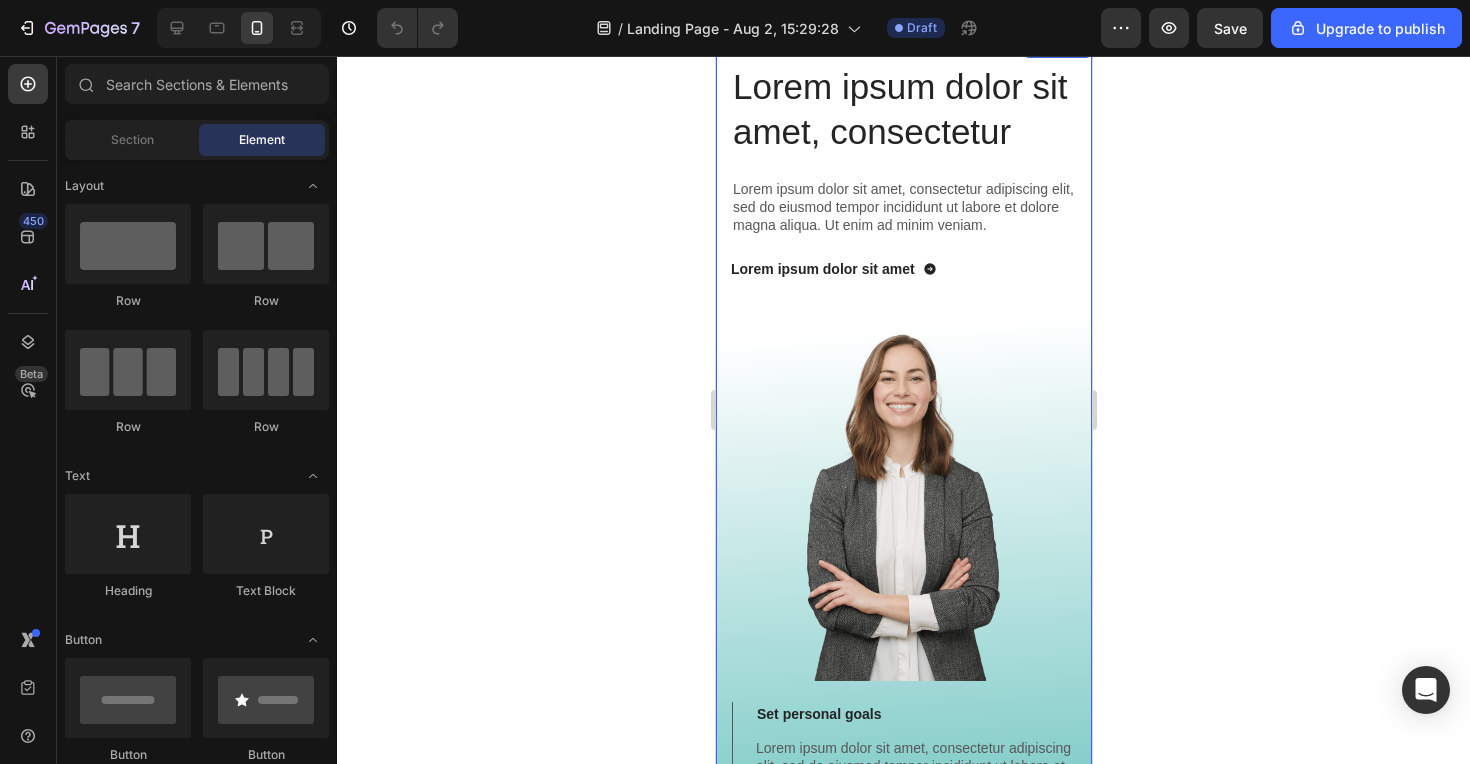 click on "Lorem ipsum dolor sit amet, consectetur Heading Lorem ipsum dolor sit amet, consectetur adipiscing elit, sed do eiusmod tempor incididunt ut labore et dolore magna aliqua. Ut enim ad minim veniam. Text Block Lorem ipsum dolor sit amet Button Row Image Set personal goals Lorem ipsum dolor sit amet, consectetur adipiscing elit, sed do eiusmod tempor incididunt ut labore et minim veniam. Text Block Progress, Evolve + Level Up Always-On Guidance Accordion Section 2" at bounding box center (903, 474) 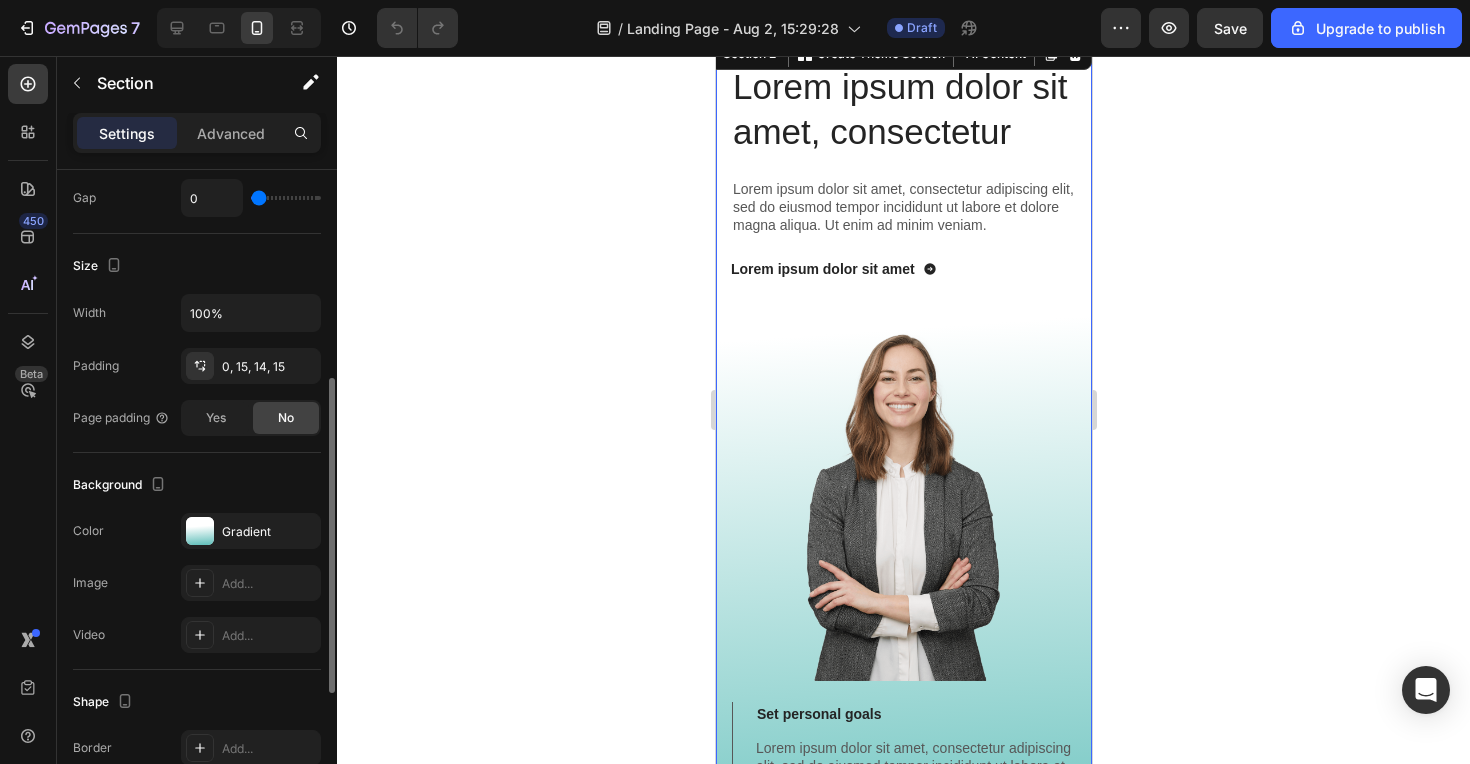 scroll, scrollTop: 406, scrollLeft: 0, axis: vertical 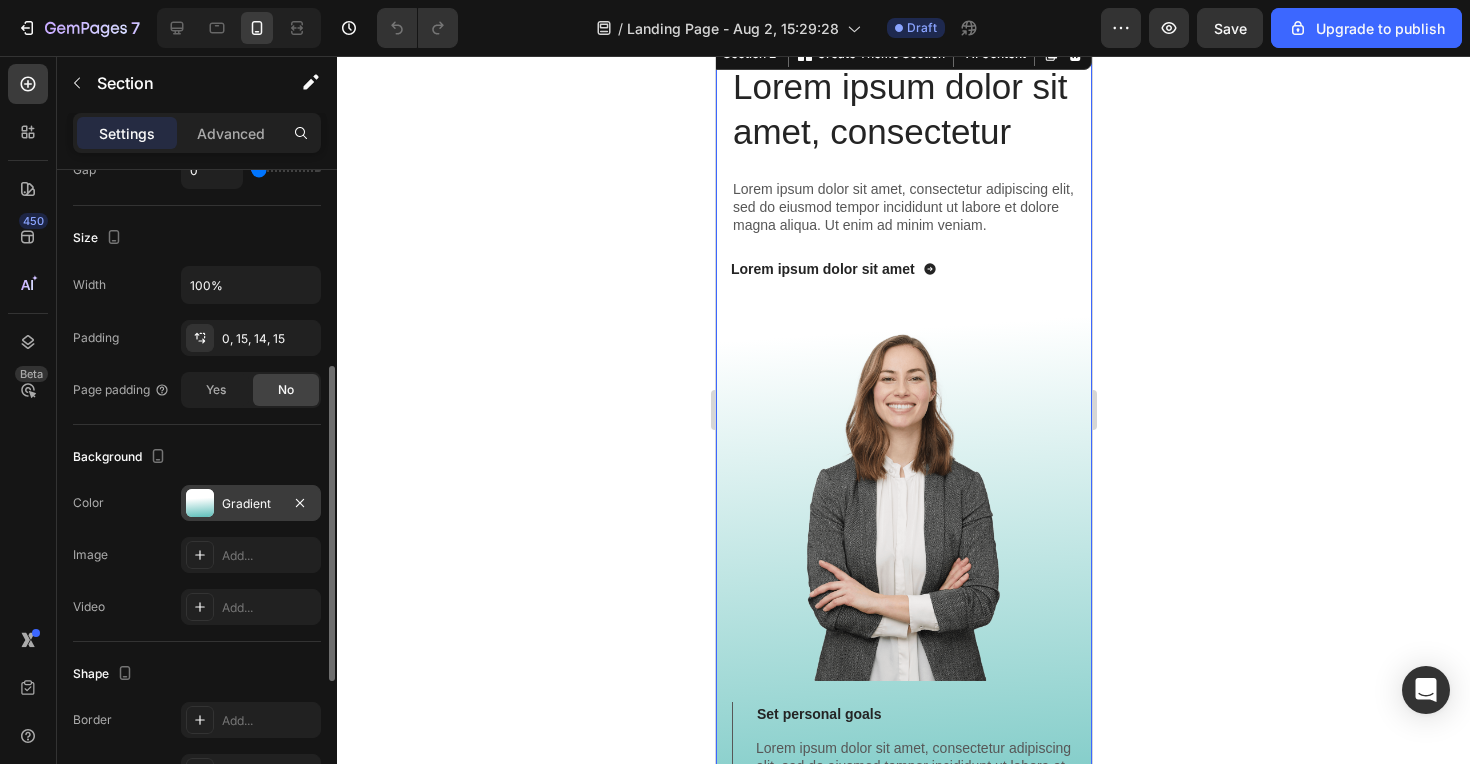 click on "Gradient" at bounding box center (251, 504) 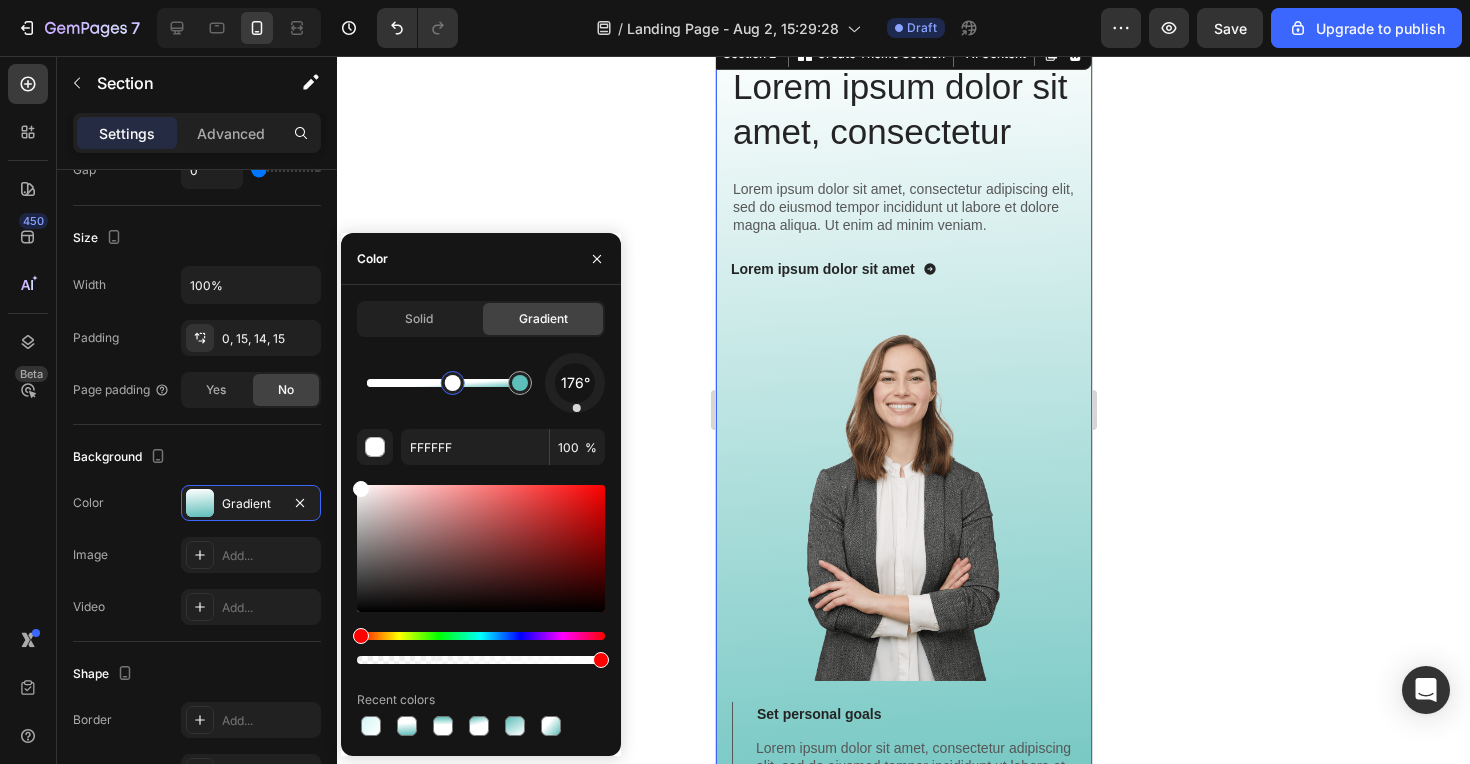 drag, startPoint x: 364, startPoint y: 379, endPoint x: 452, endPoint y: 372, distance: 88.27797 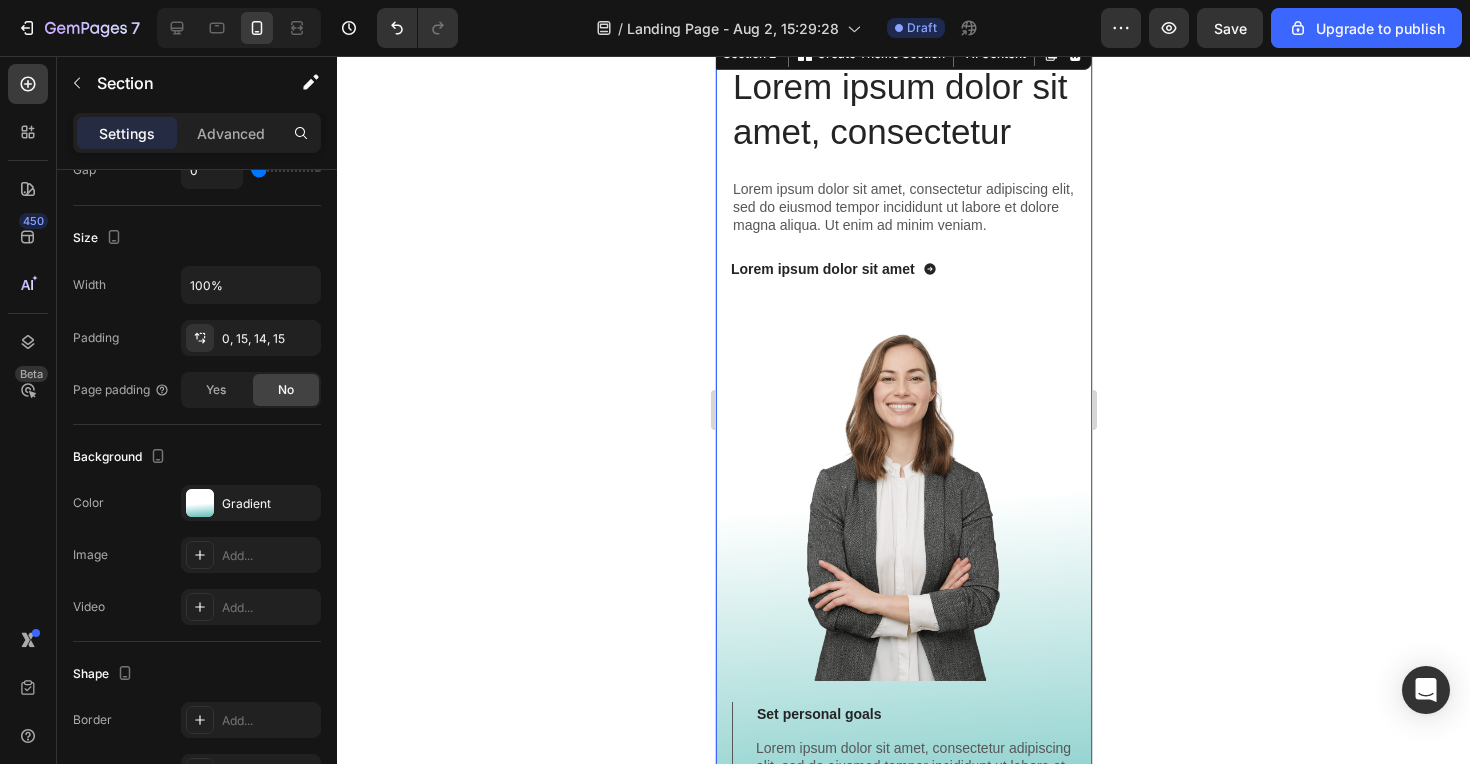click 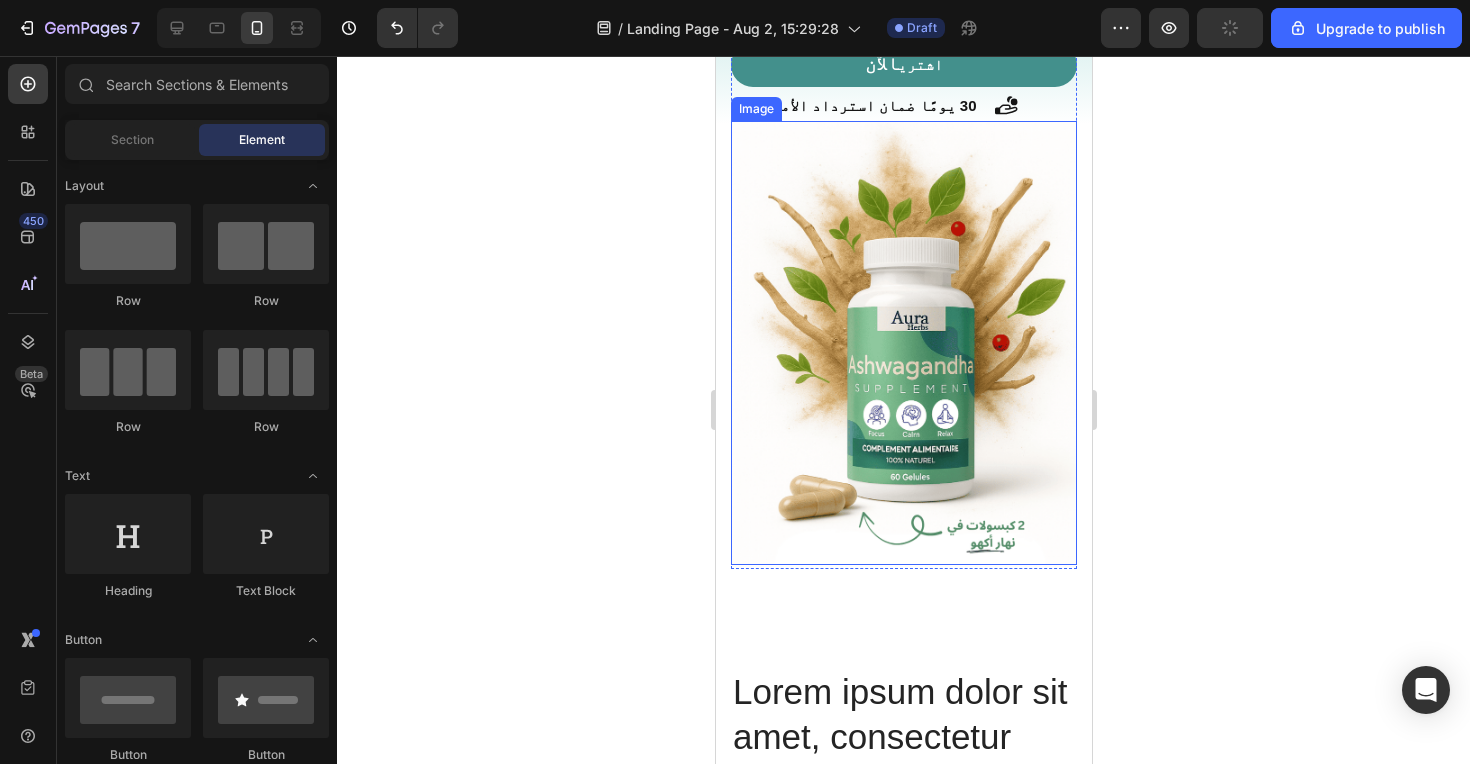 scroll, scrollTop: 366, scrollLeft: 0, axis: vertical 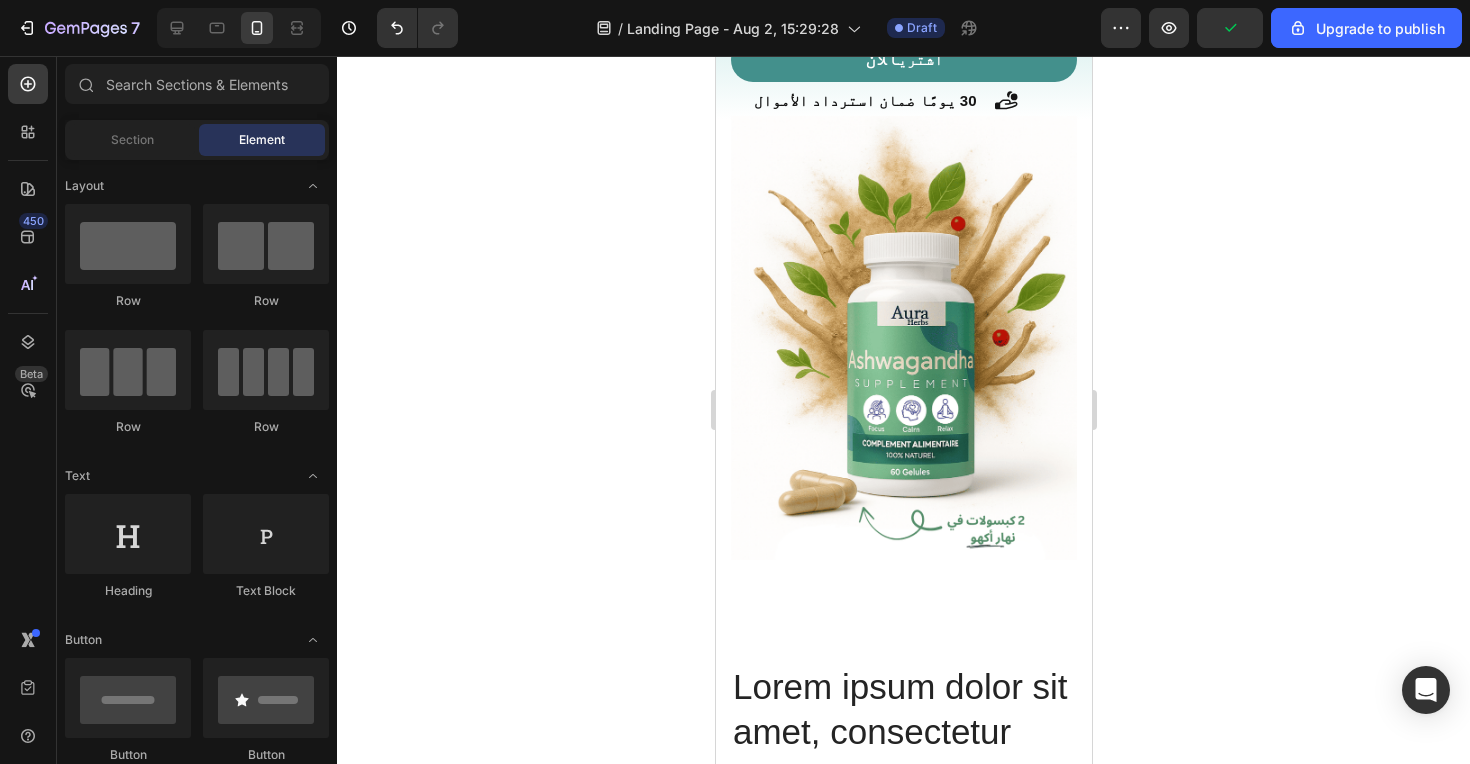 click 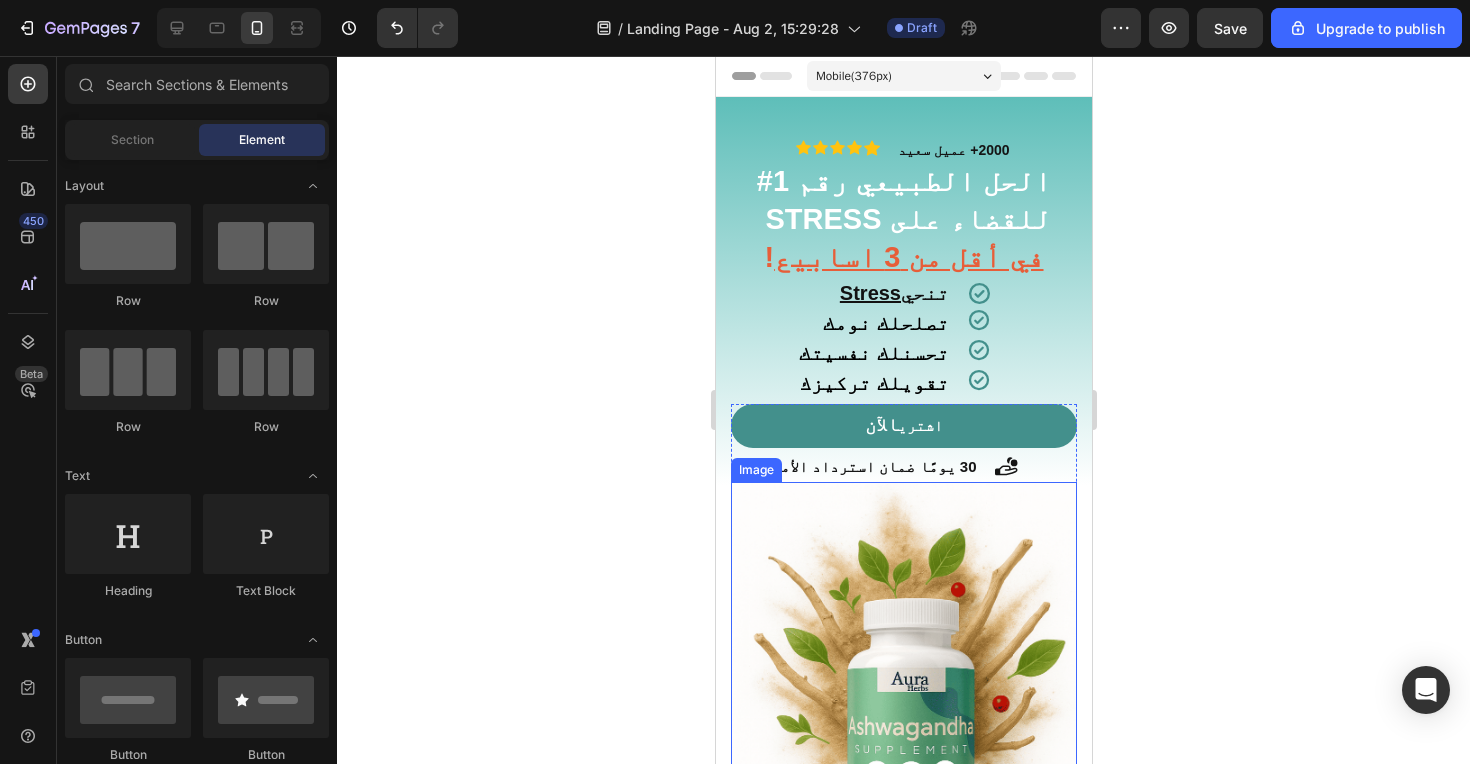 scroll, scrollTop: 0, scrollLeft: 0, axis: both 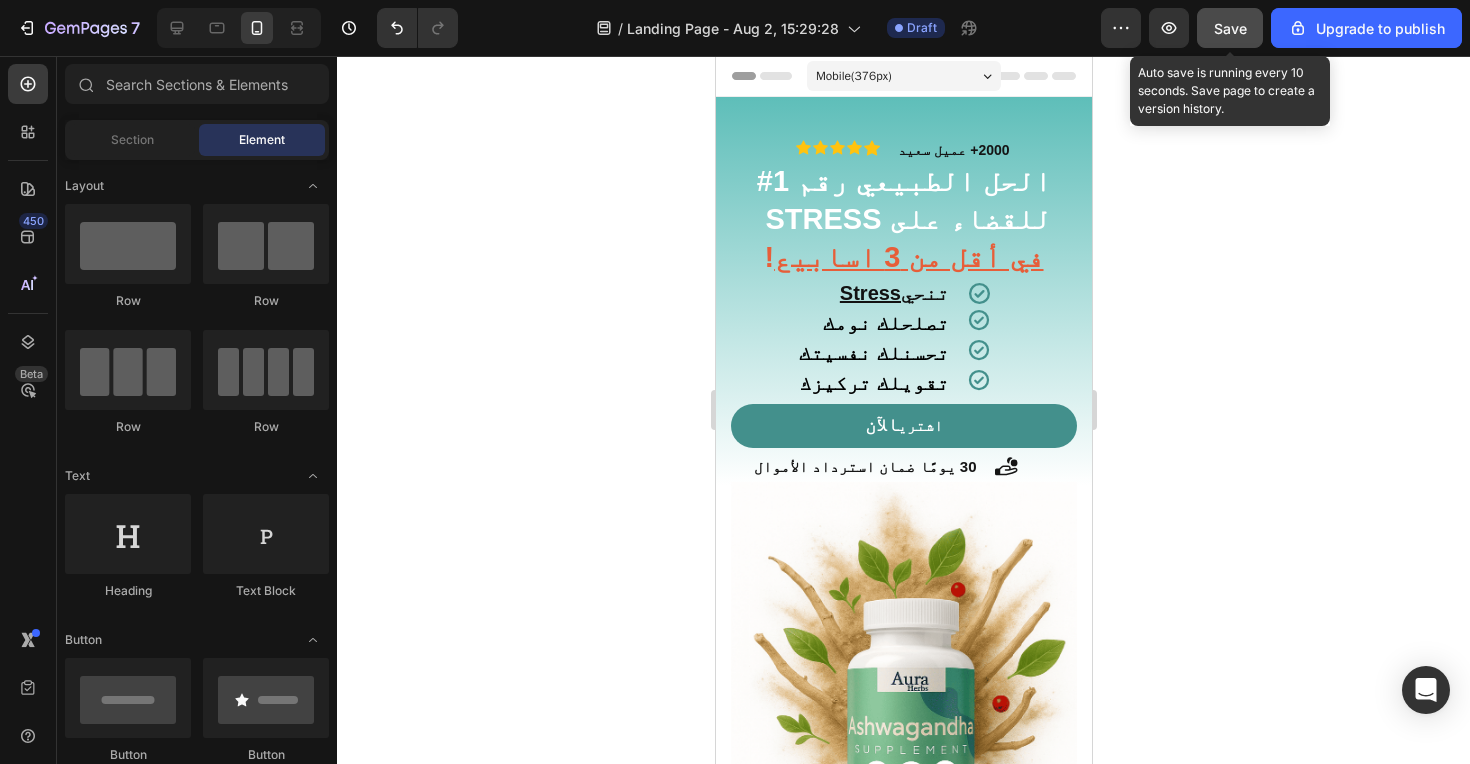 click on "Save" 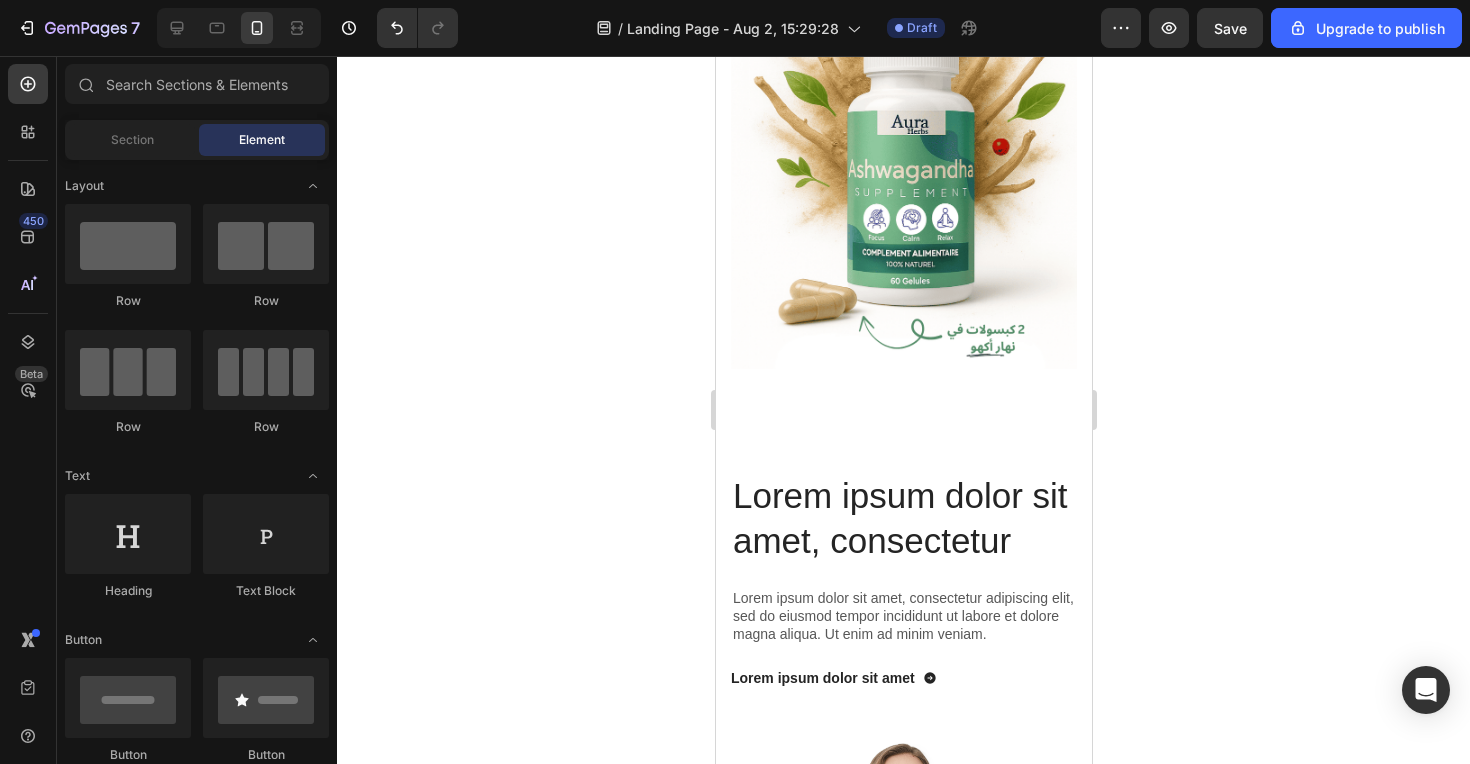 scroll, scrollTop: 621, scrollLeft: 0, axis: vertical 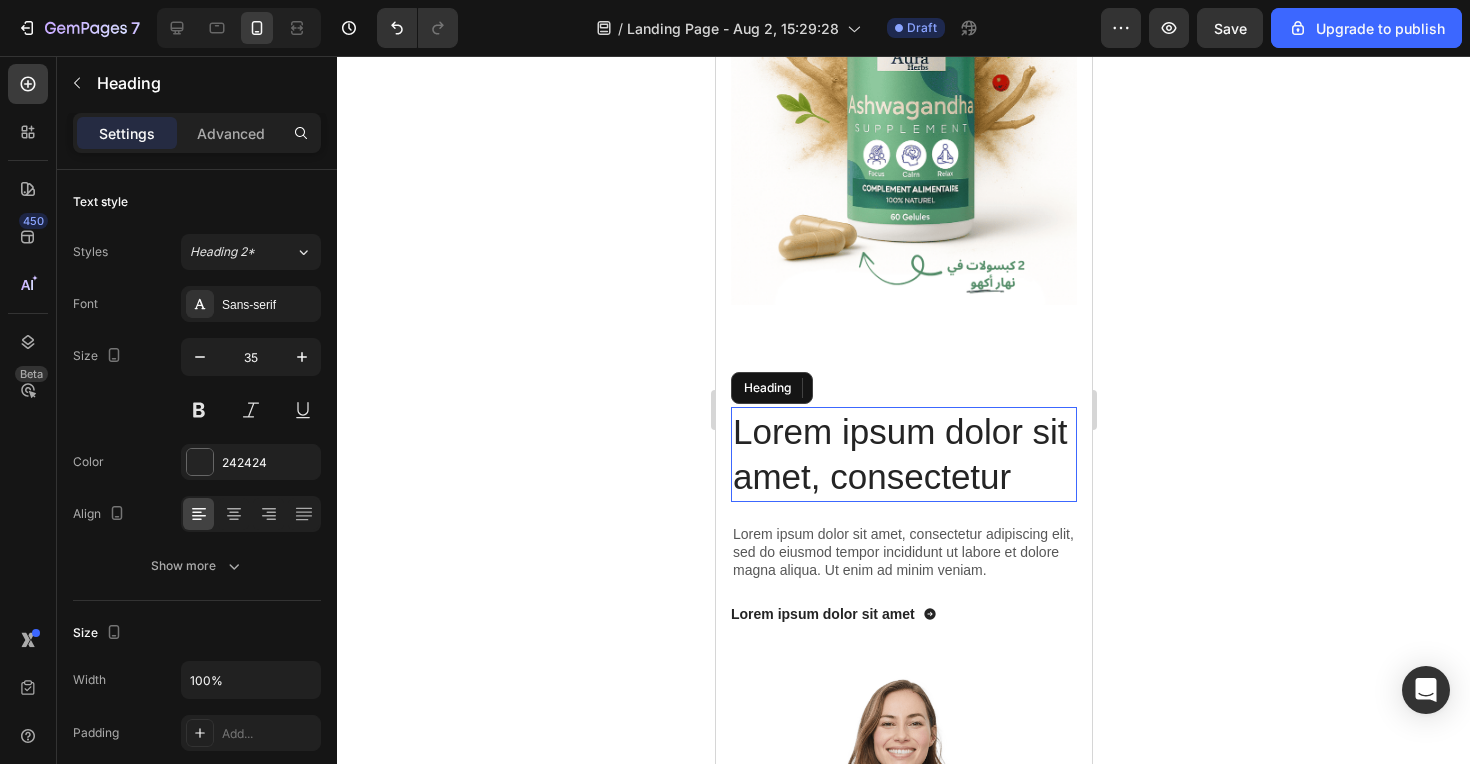 click on "Lorem ipsum dolor sit amet, consectetur" at bounding box center [903, 454] 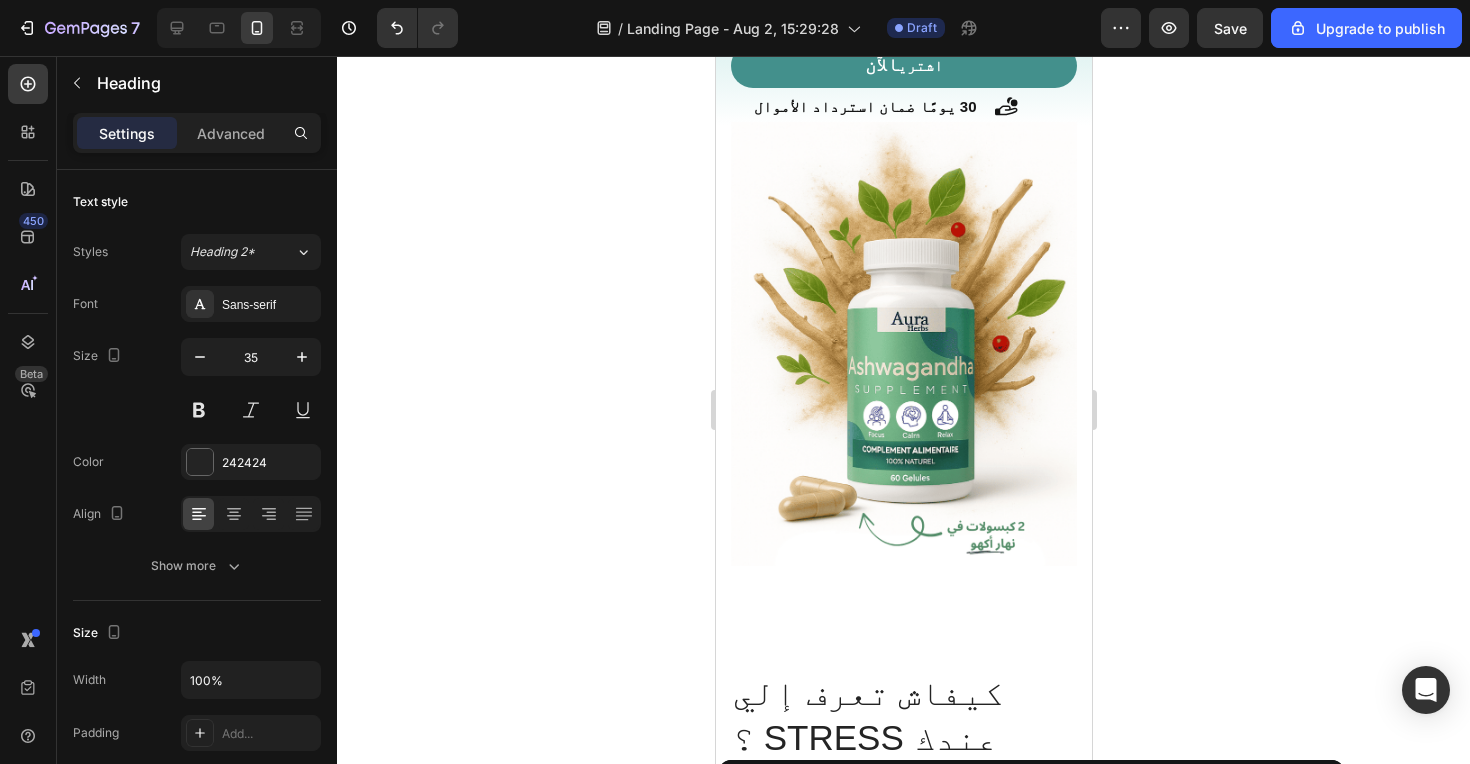scroll, scrollTop: 510, scrollLeft: 0, axis: vertical 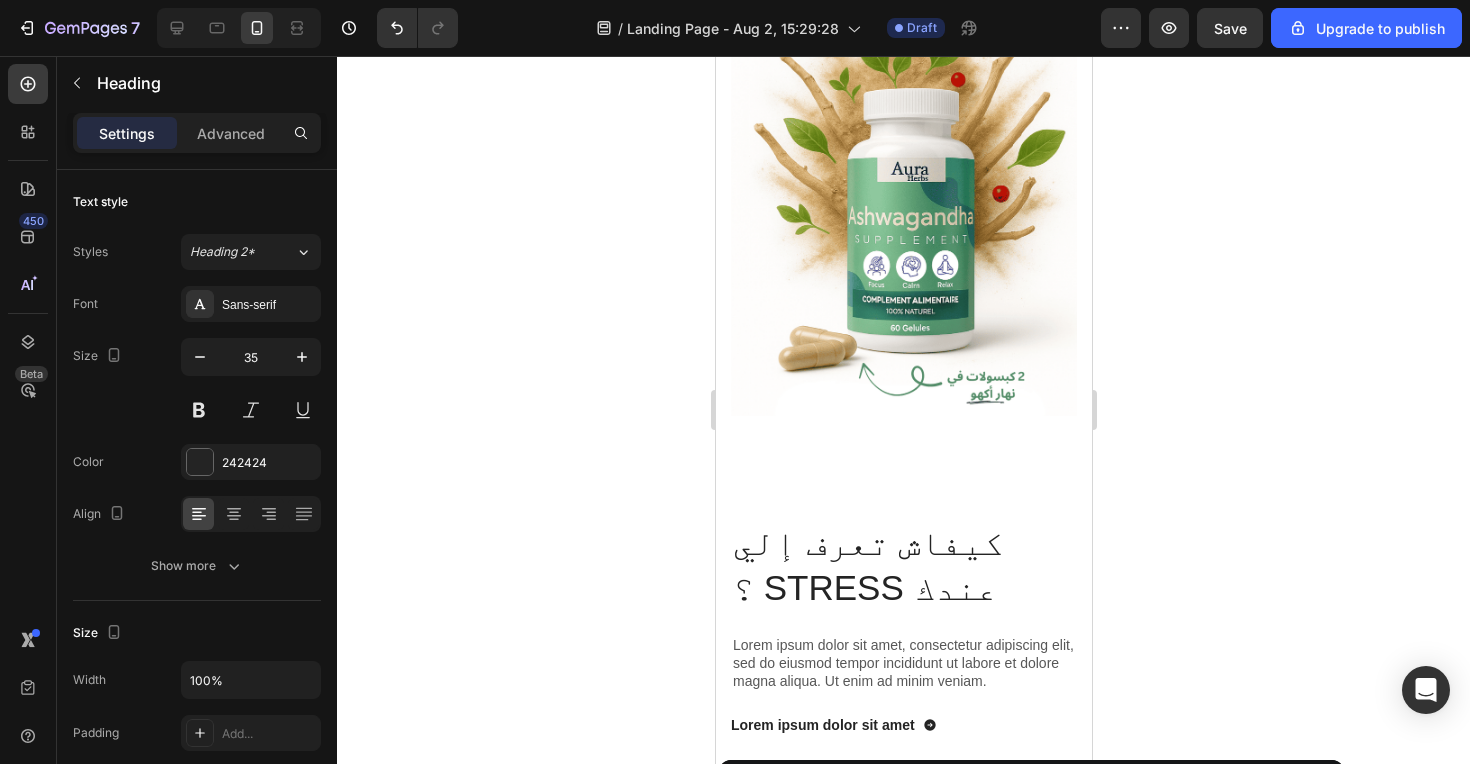 click on "‫كيفاش تعرف إلي عندك STRESS ؟‬" at bounding box center (903, 565) 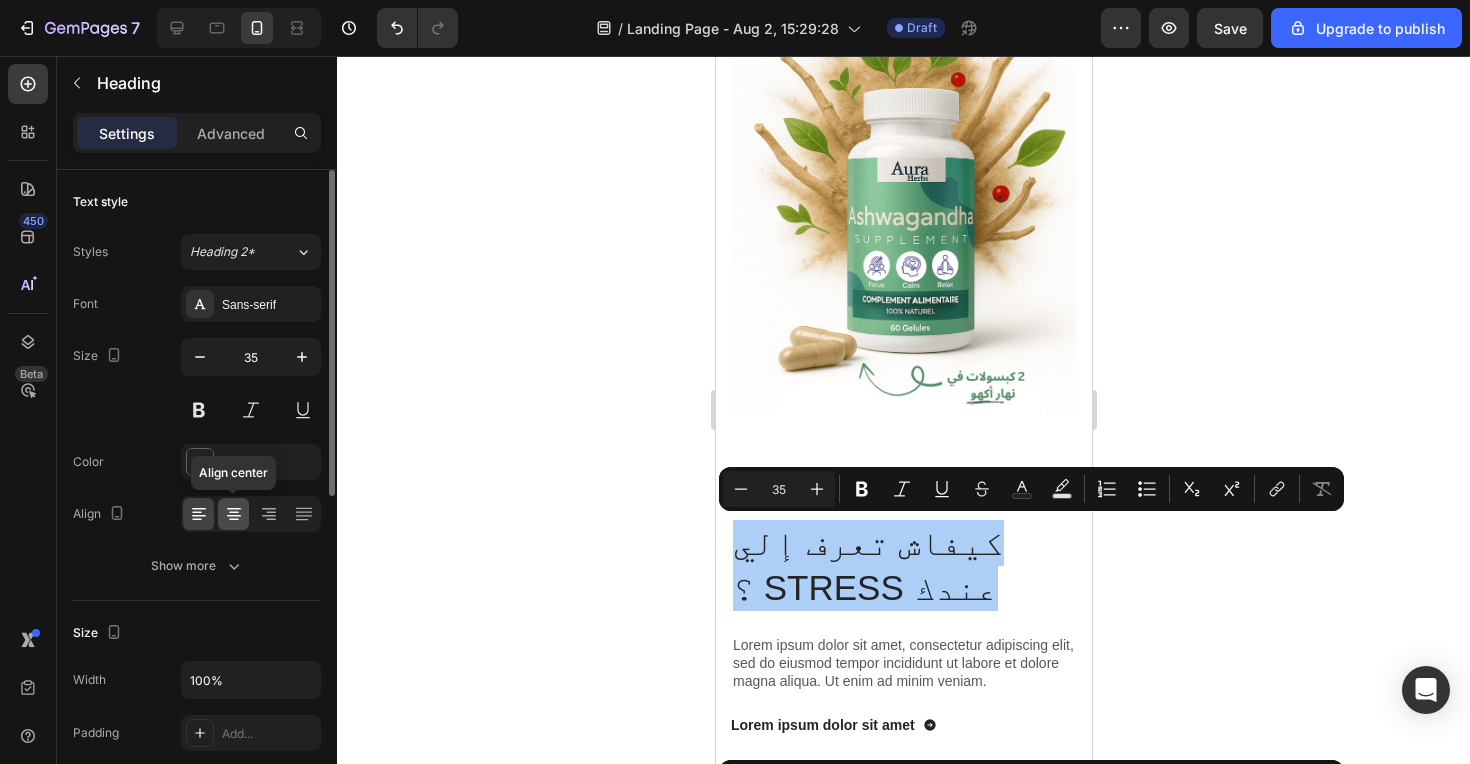 click 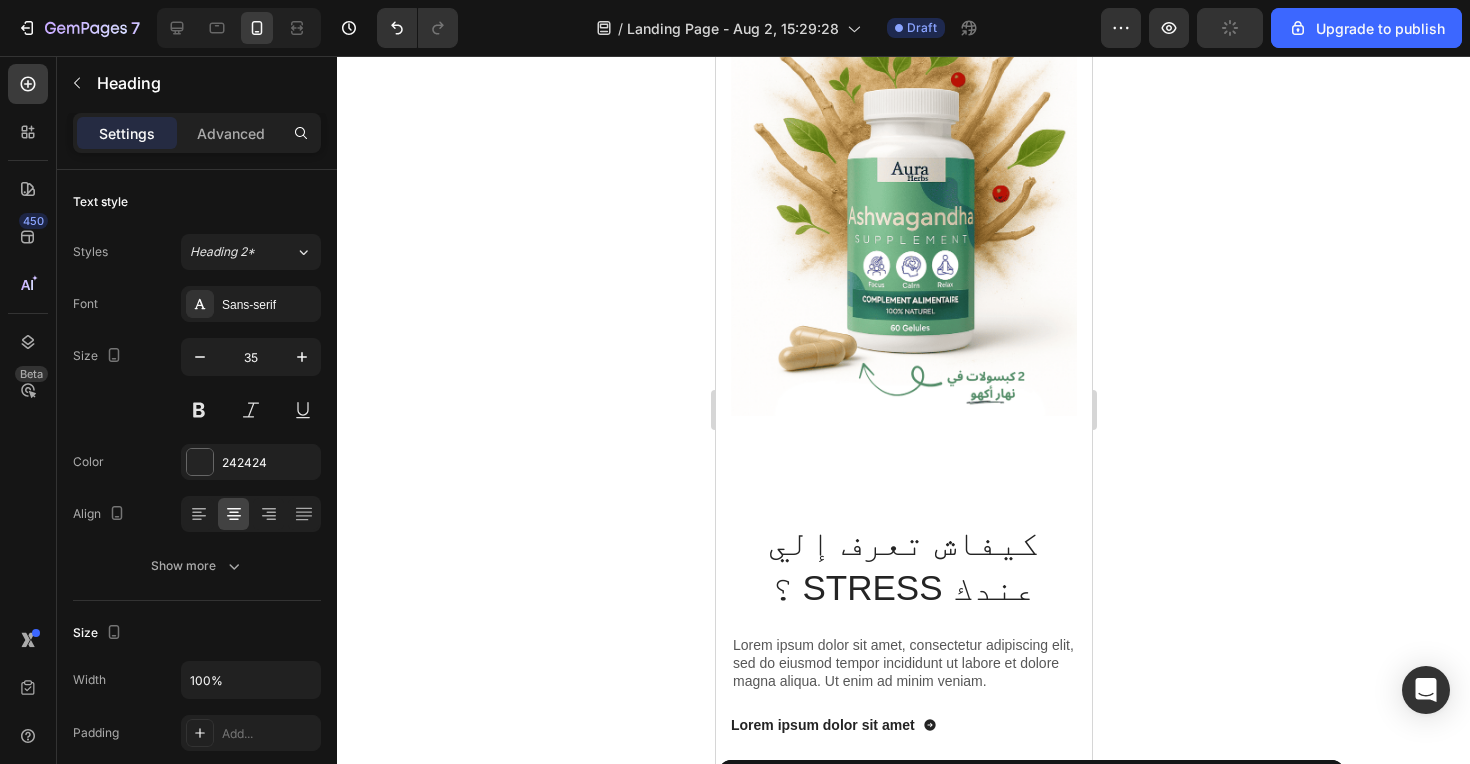 click on "‫كيفاش تعرف إلي عندك STRESS ؟‬" at bounding box center [903, 565] 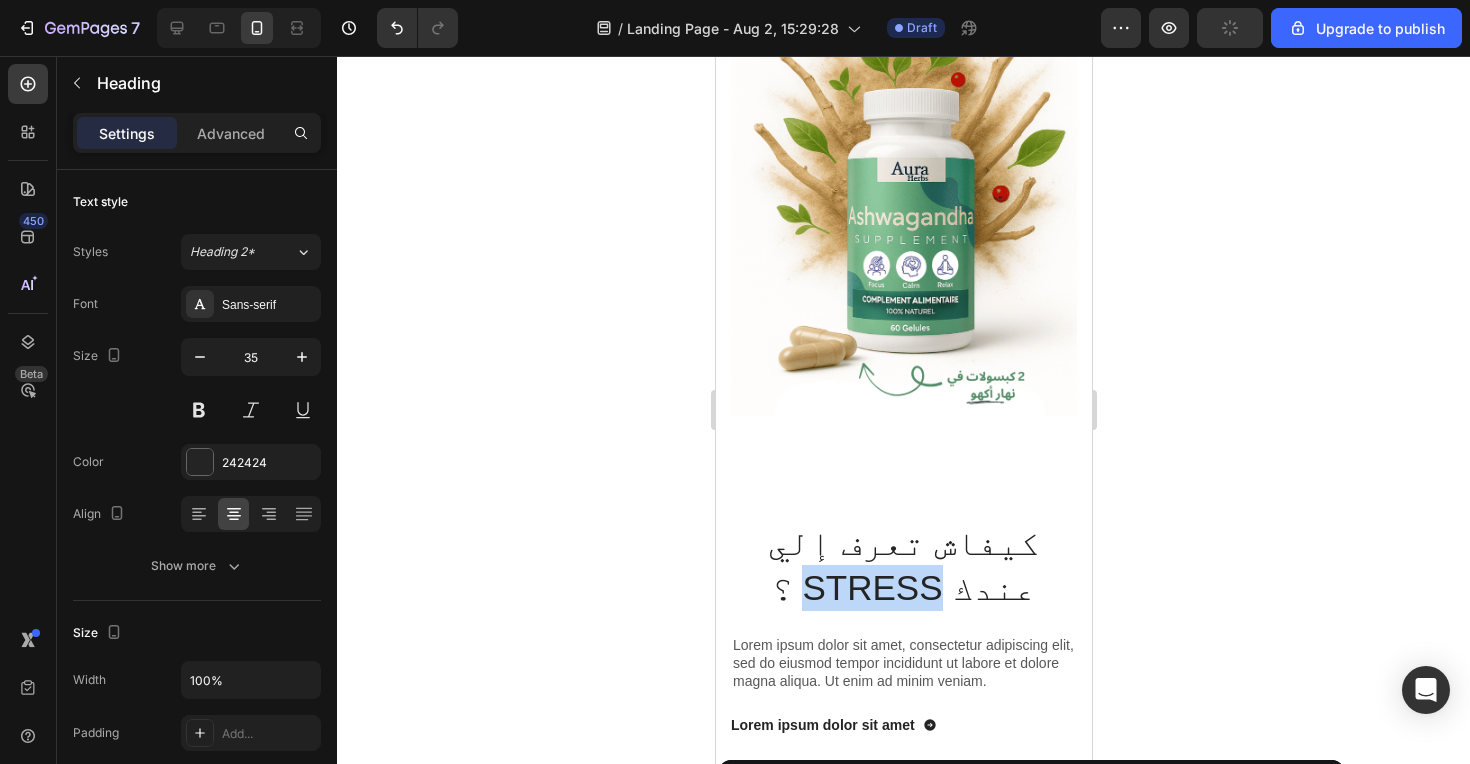 click on "‫كيفاش تعرف إلي عندك STRESS ؟‬" at bounding box center [903, 565] 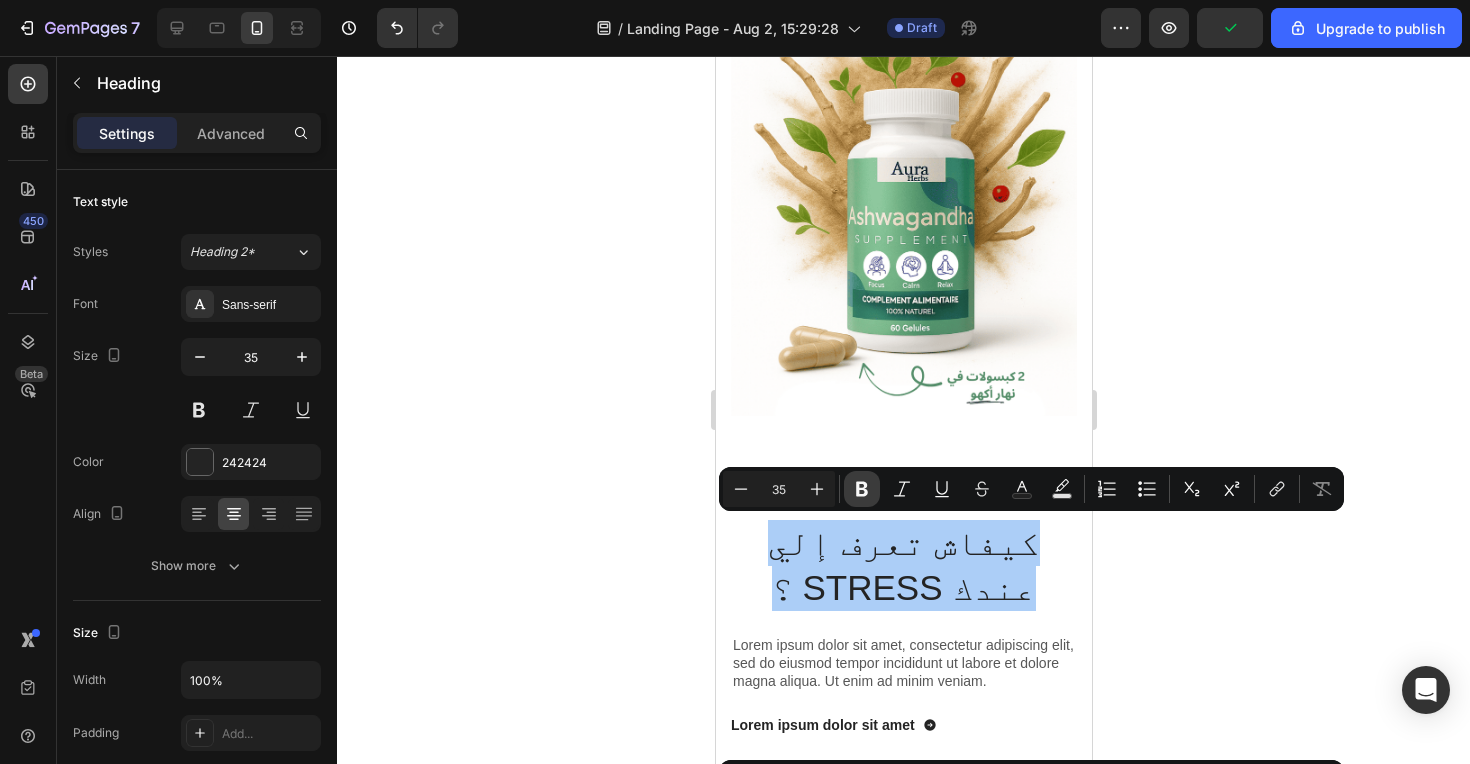 click on "Bold" at bounding box center (862, 489) 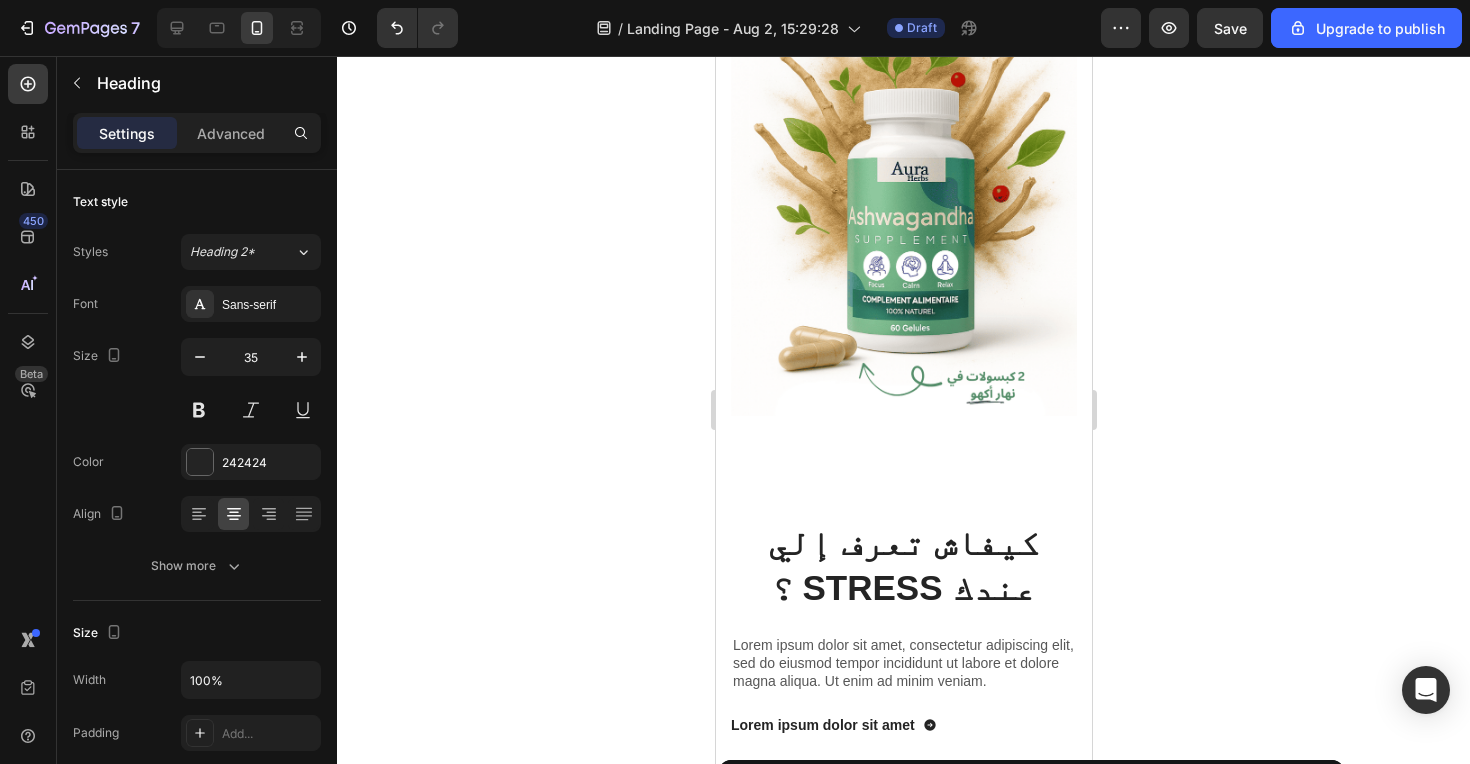 click on "‫كيفاش تعرف إلي عندك STRESS ؟‬" at bounding box center [902, 565] 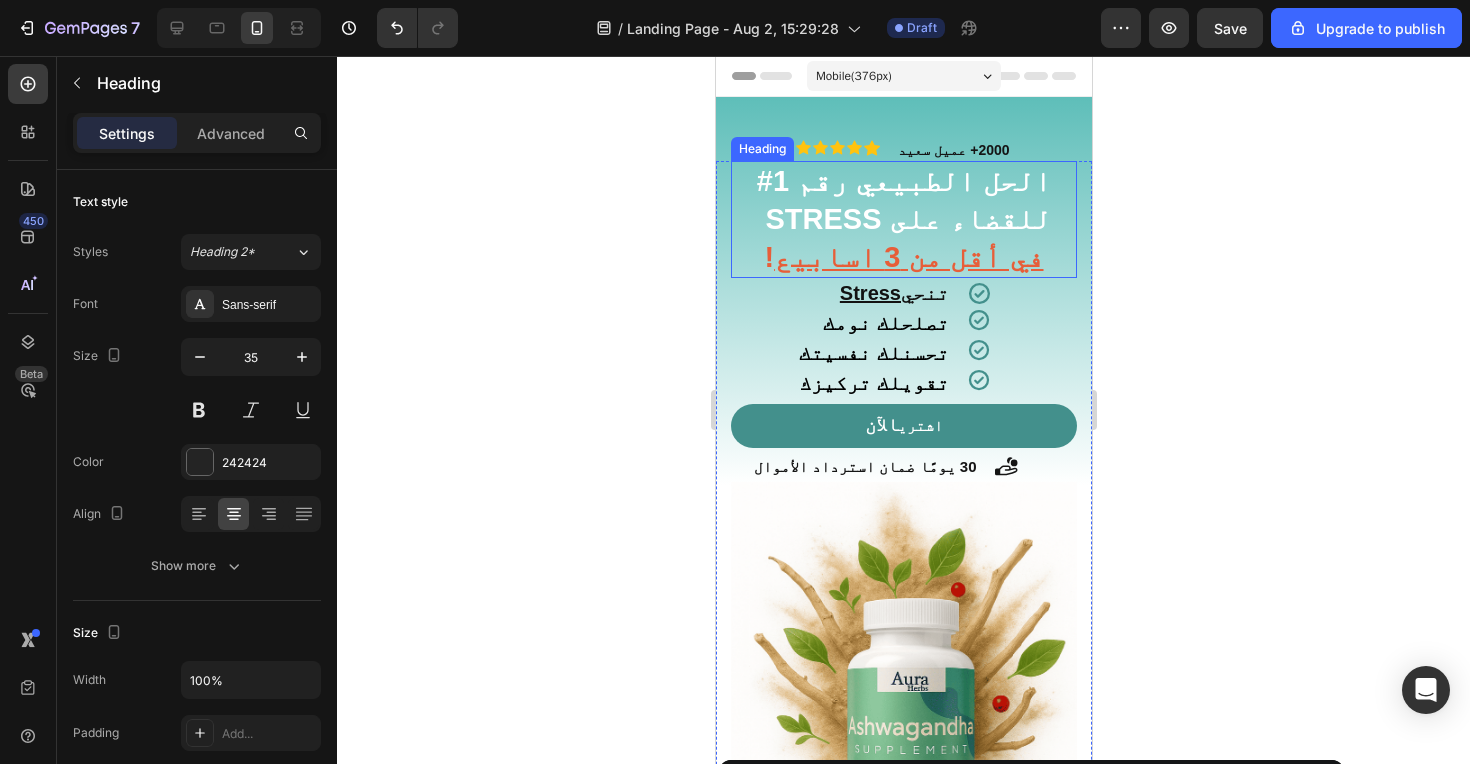 scroll, scrollTop: 0, scrollLeft: 0, axis: both 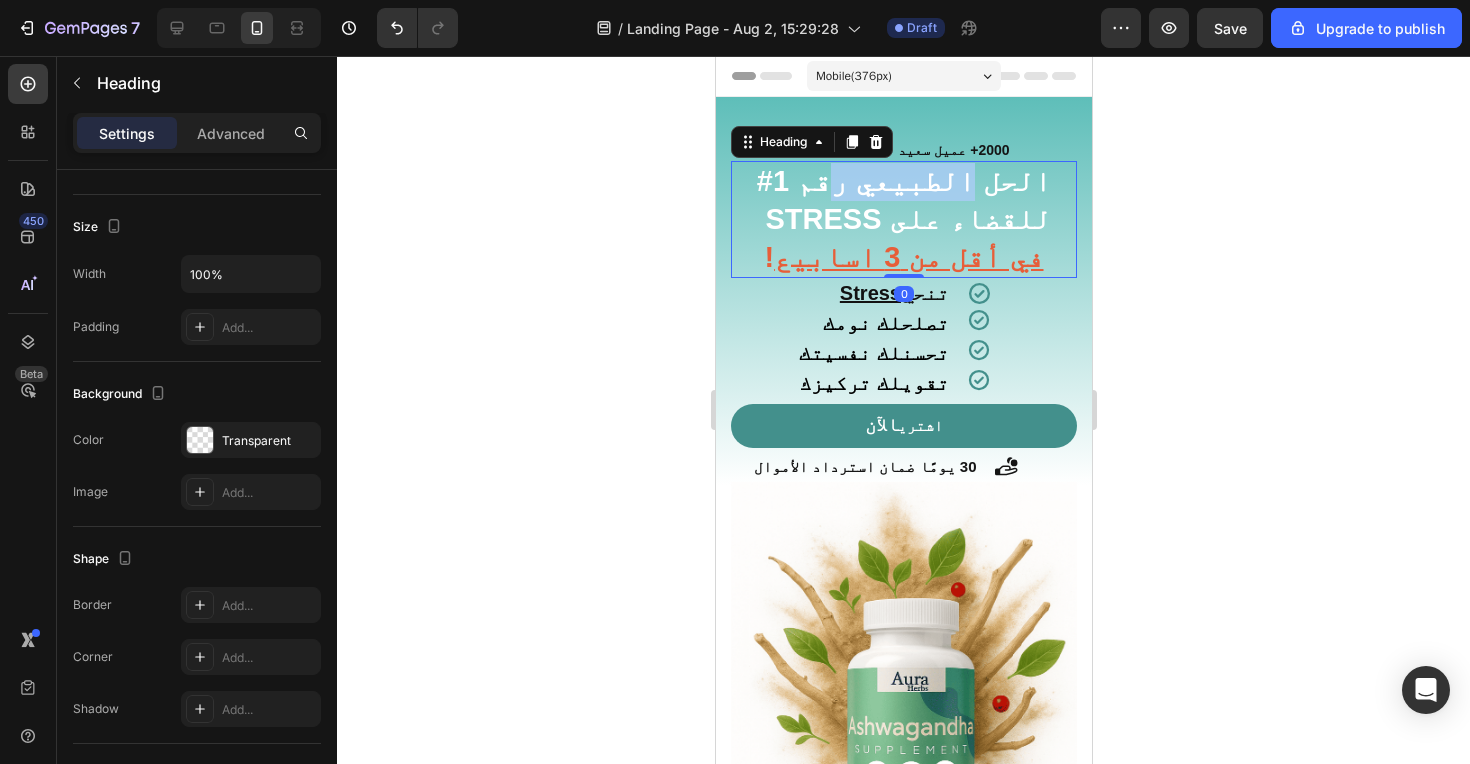 drag, startPoint x: 883, startPoint y: 191, endPoint x: 914, endPoint y: 191, distance: 31 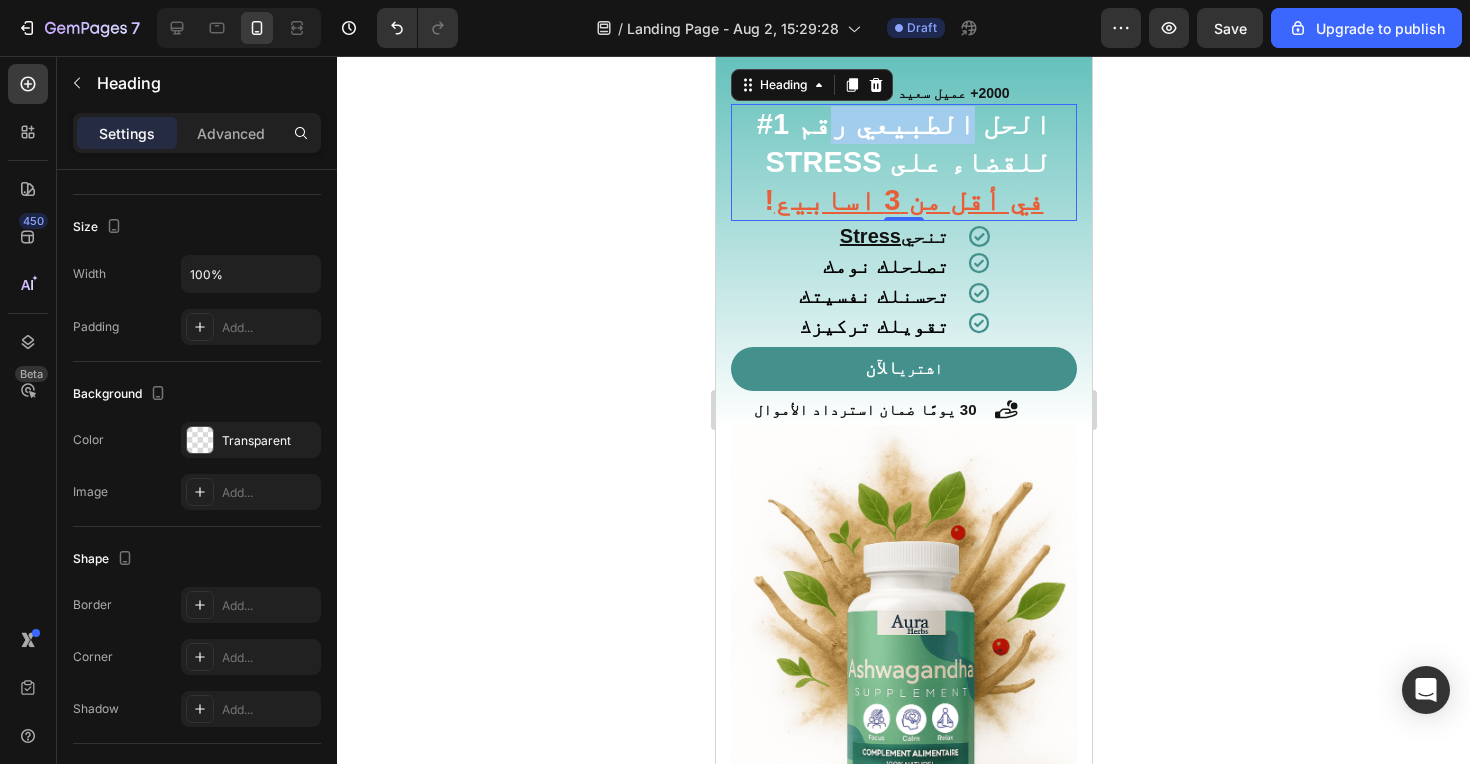 scroll, scrollTop: 750, scrollLeft: 0, axis: vertical 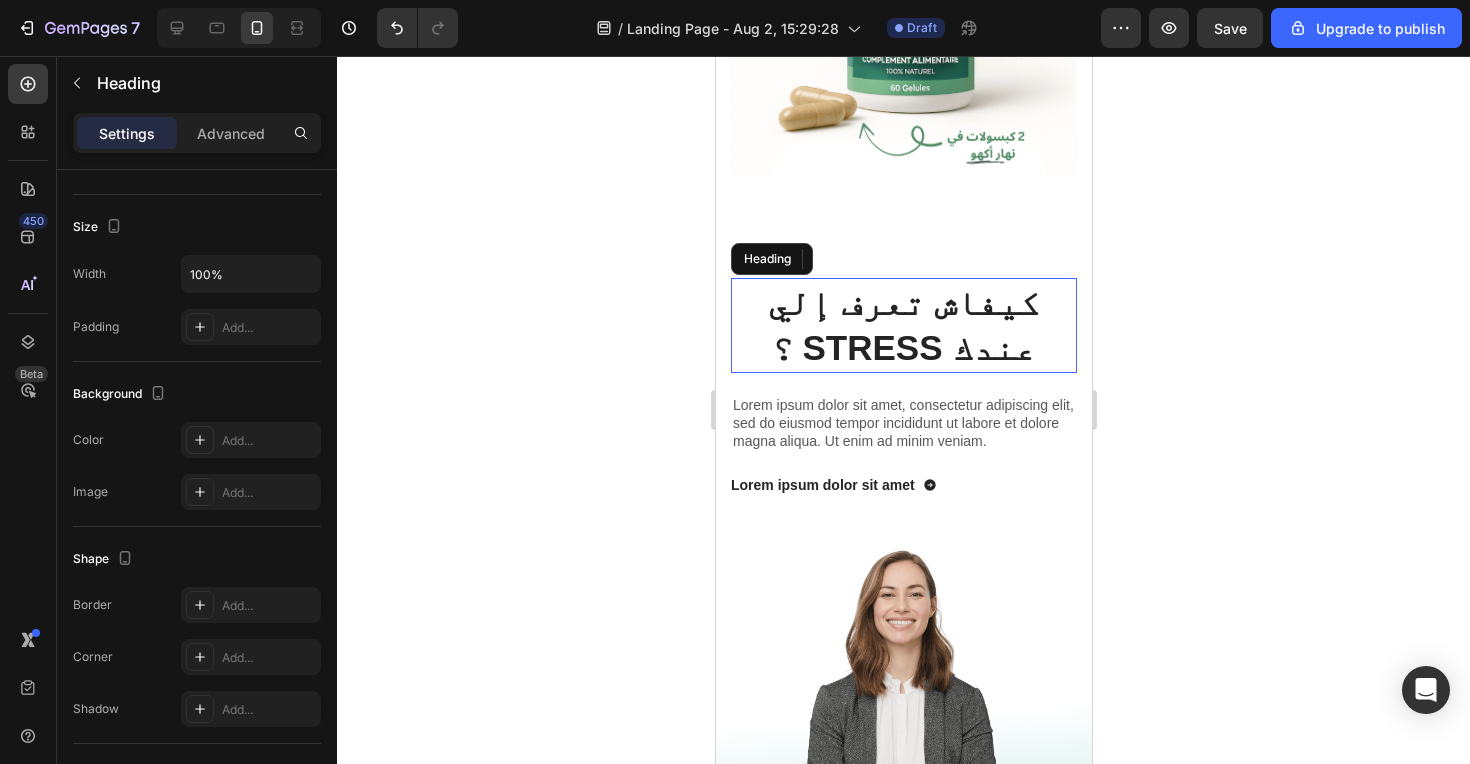 click on "‫كيفاش تعرف إلي عندك STRESS ؟‬" at bounding box center [902, 325] 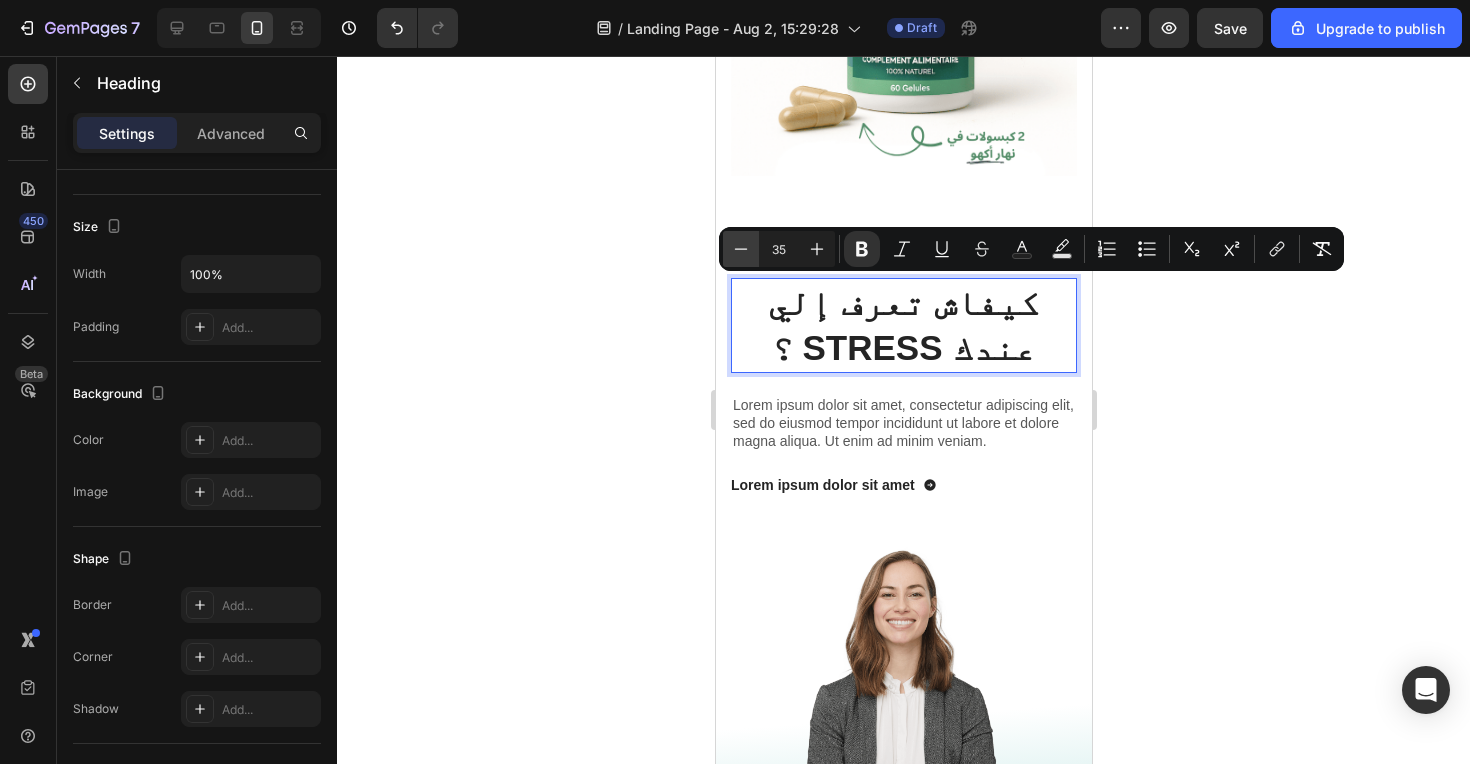 click 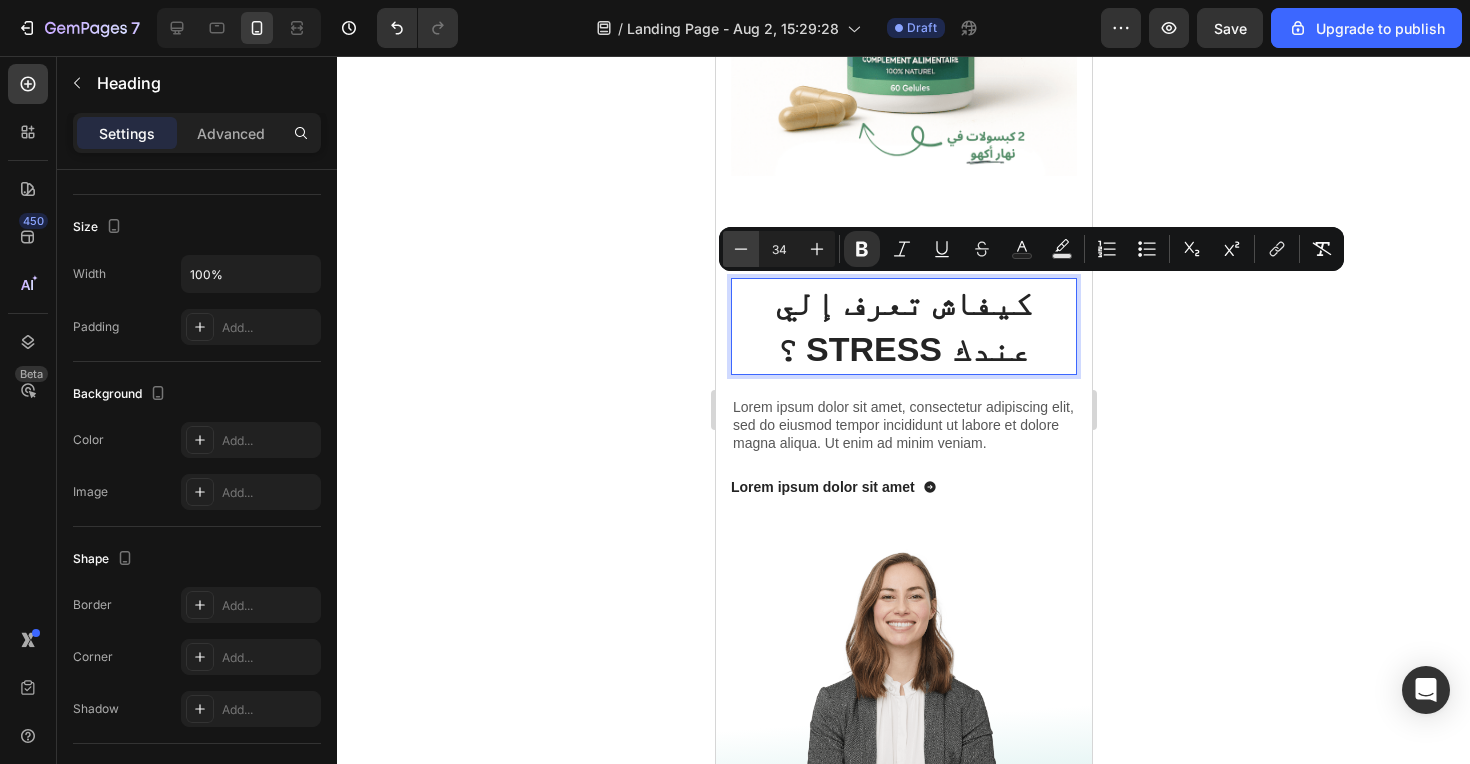 click 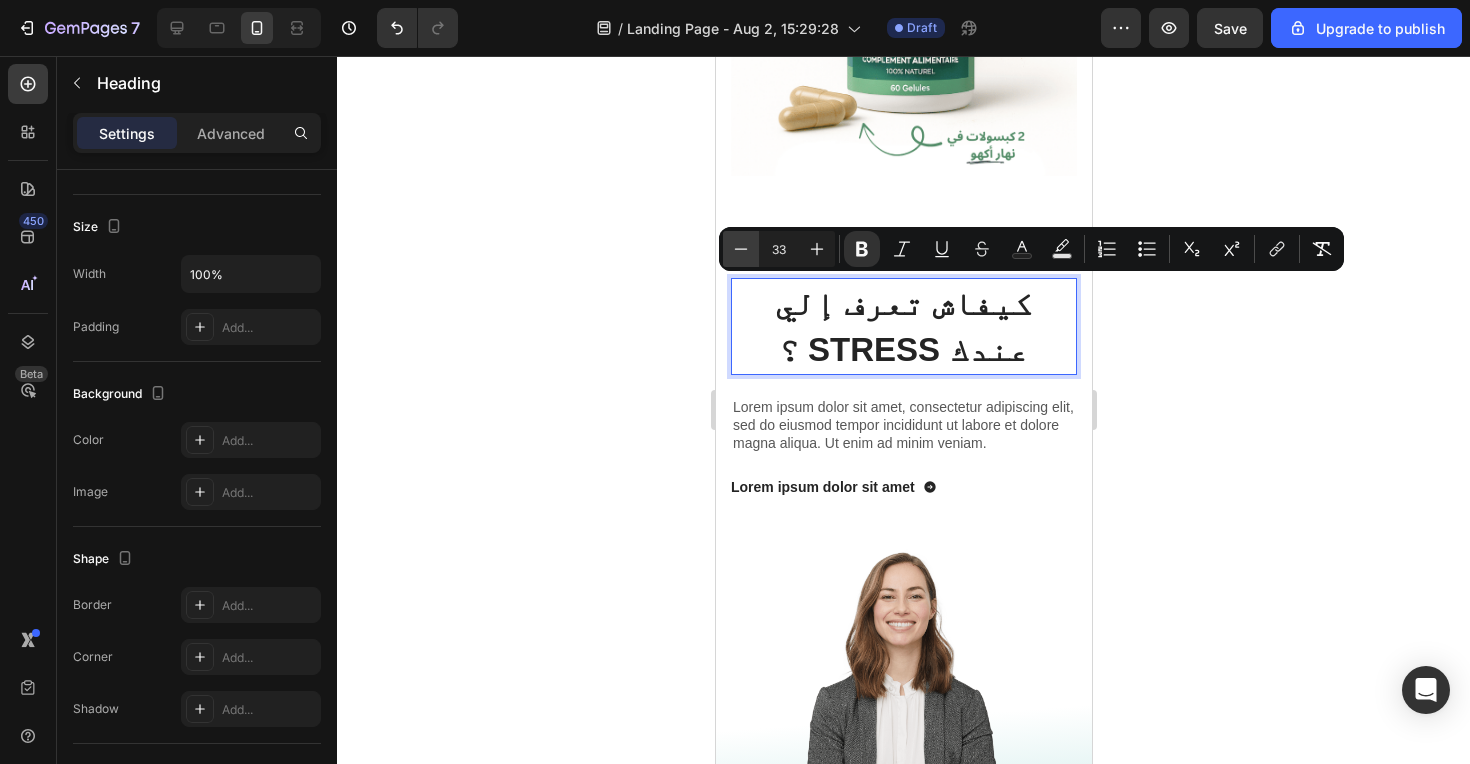 click 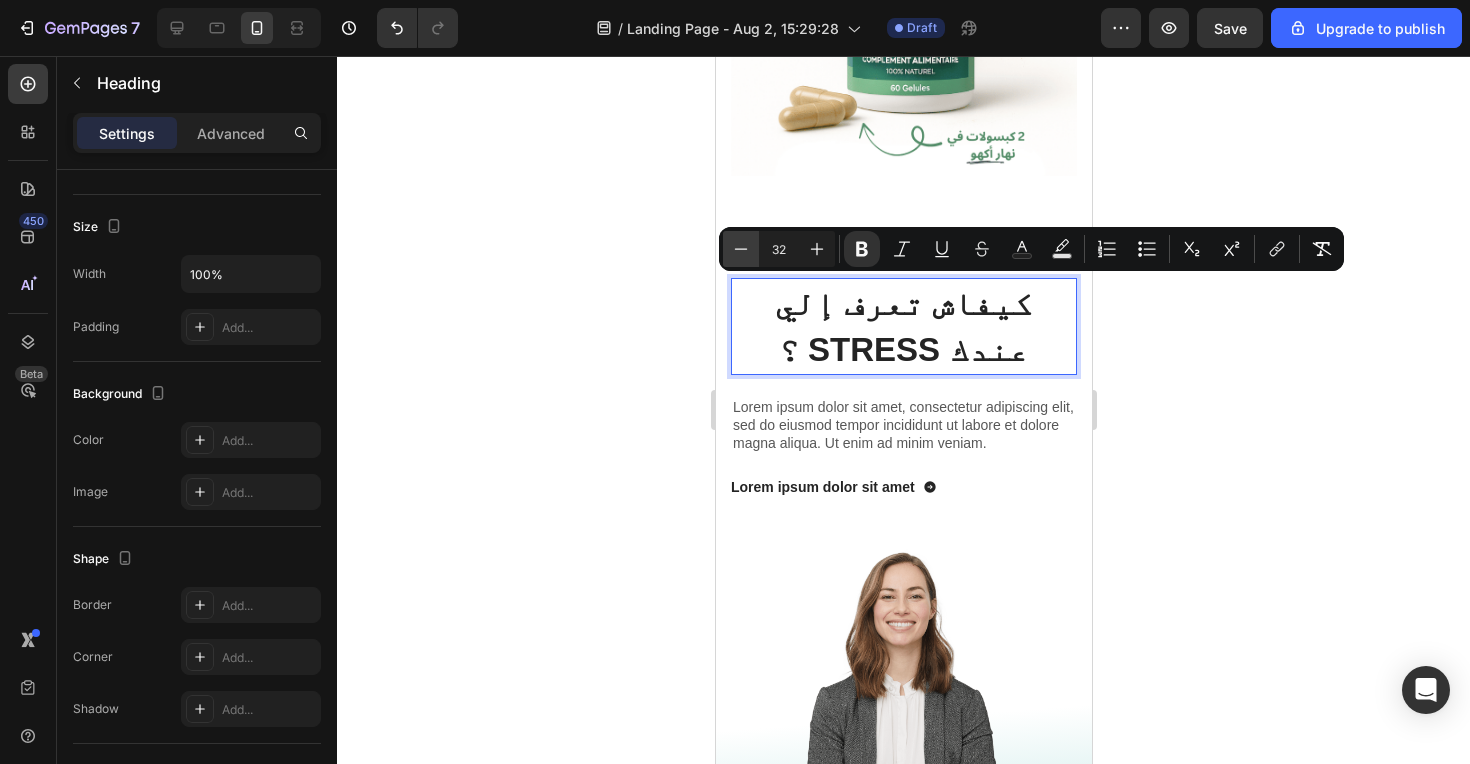 click 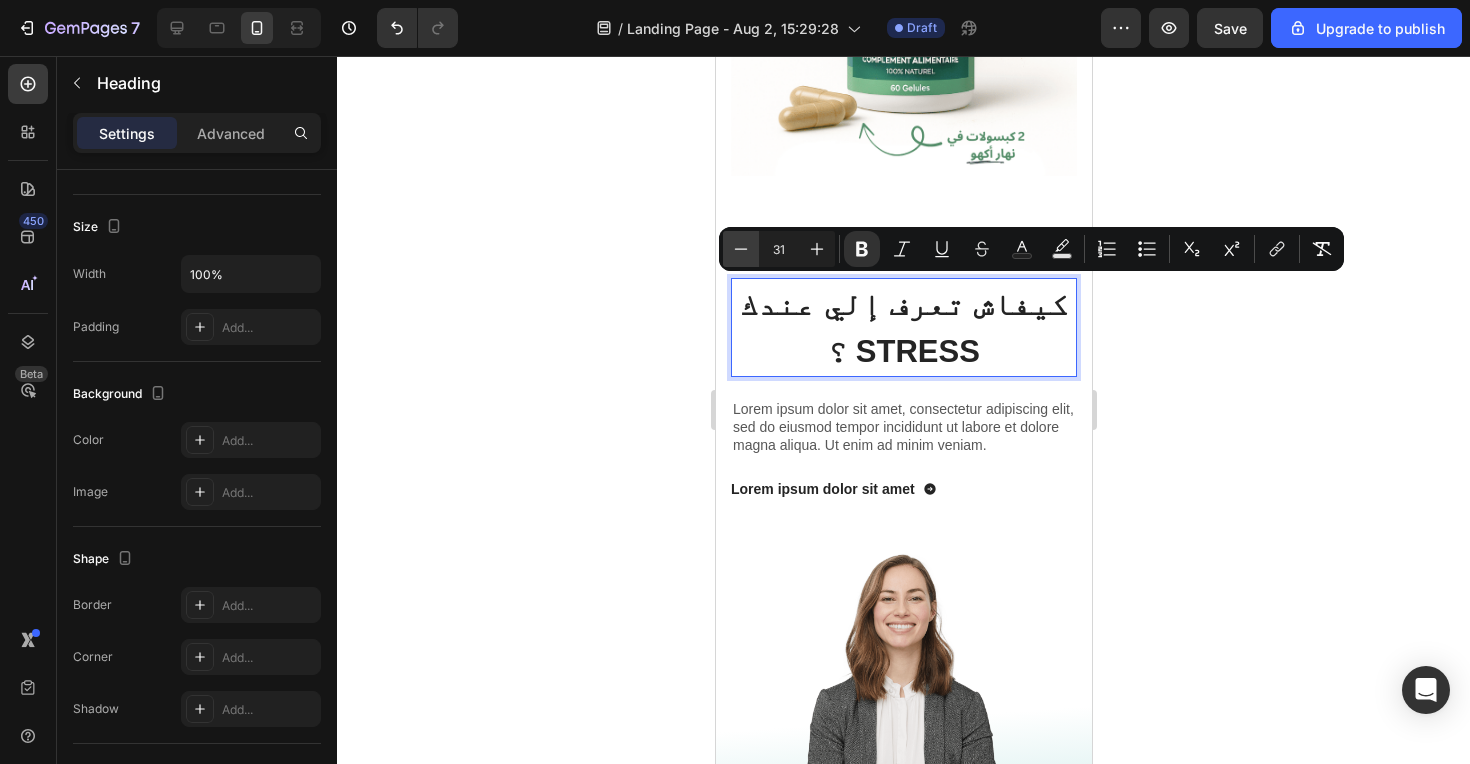 click 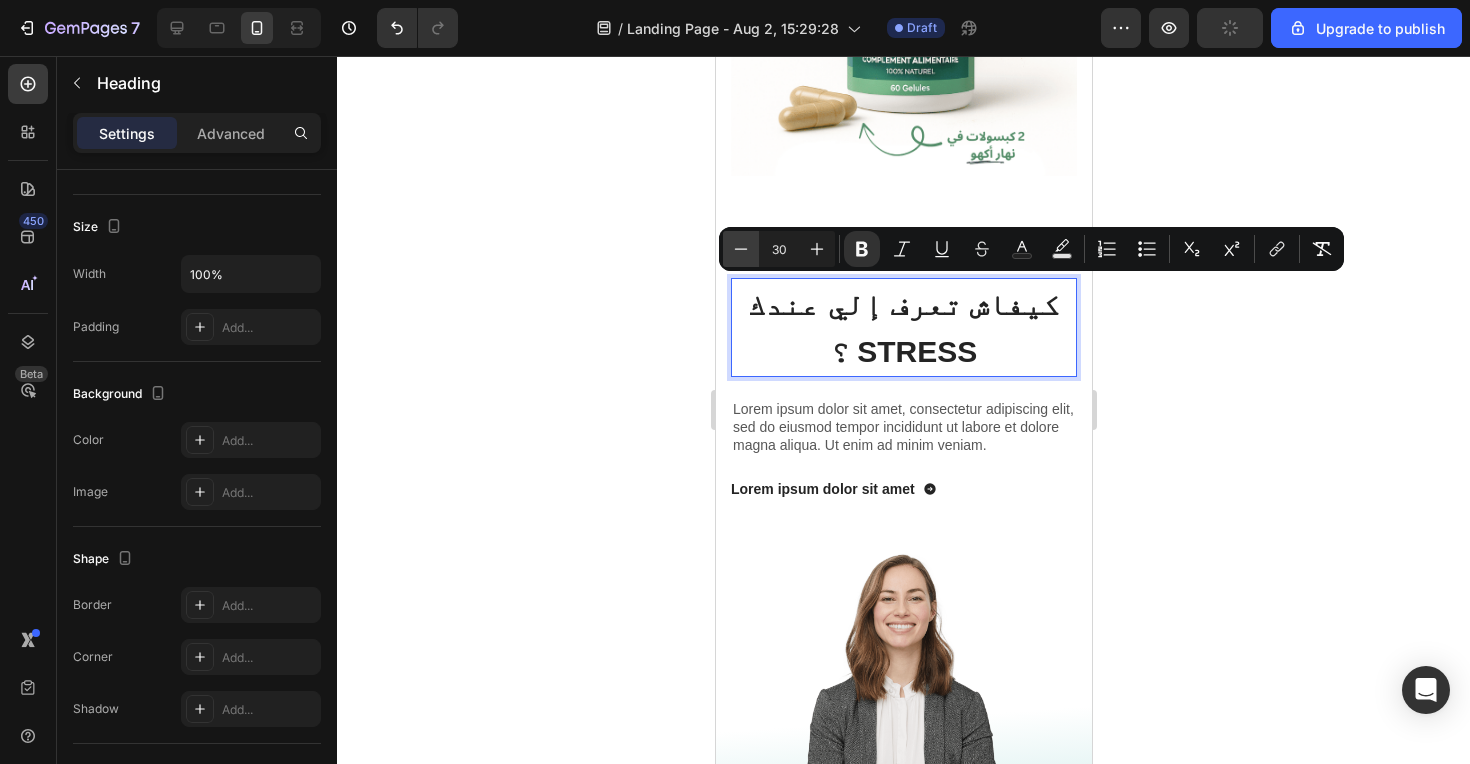 click 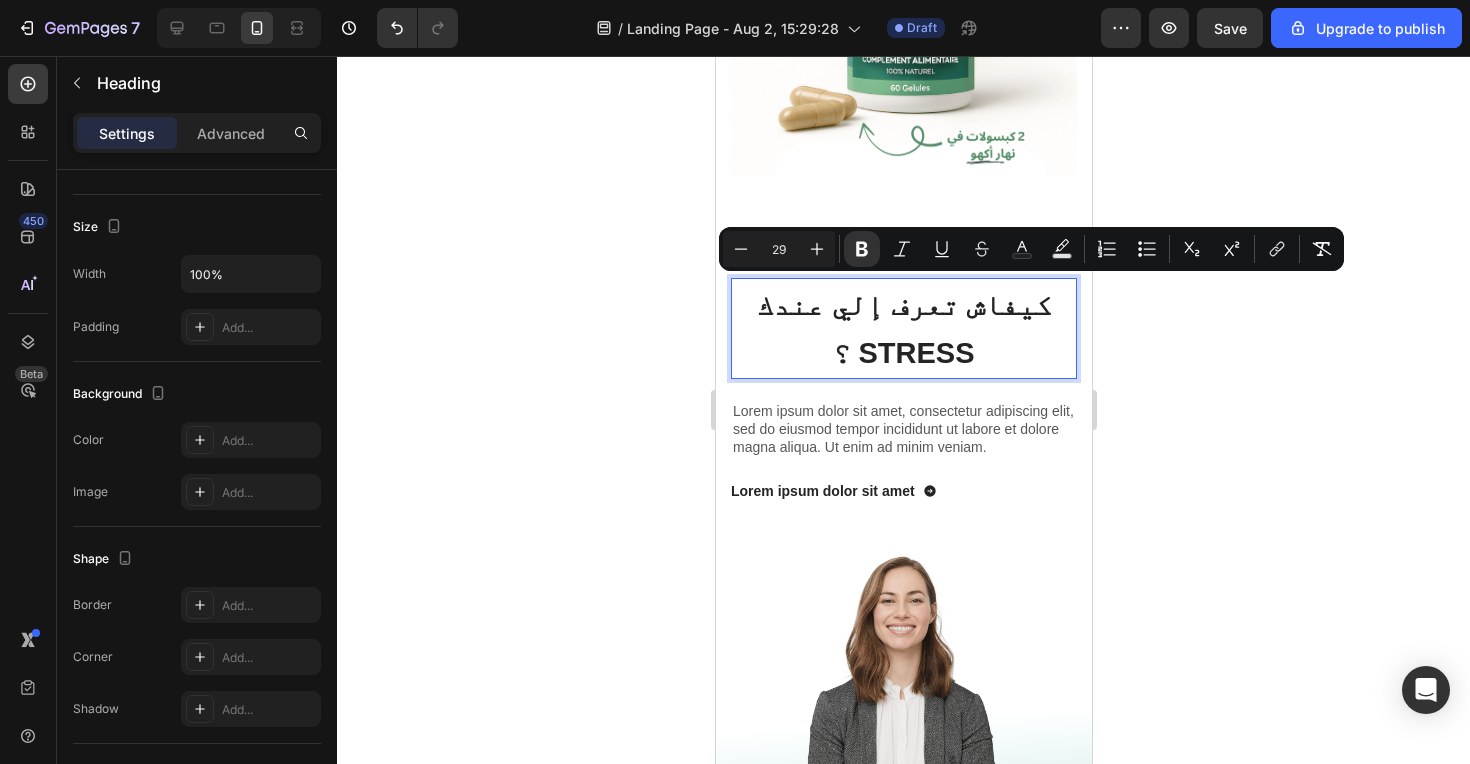 click 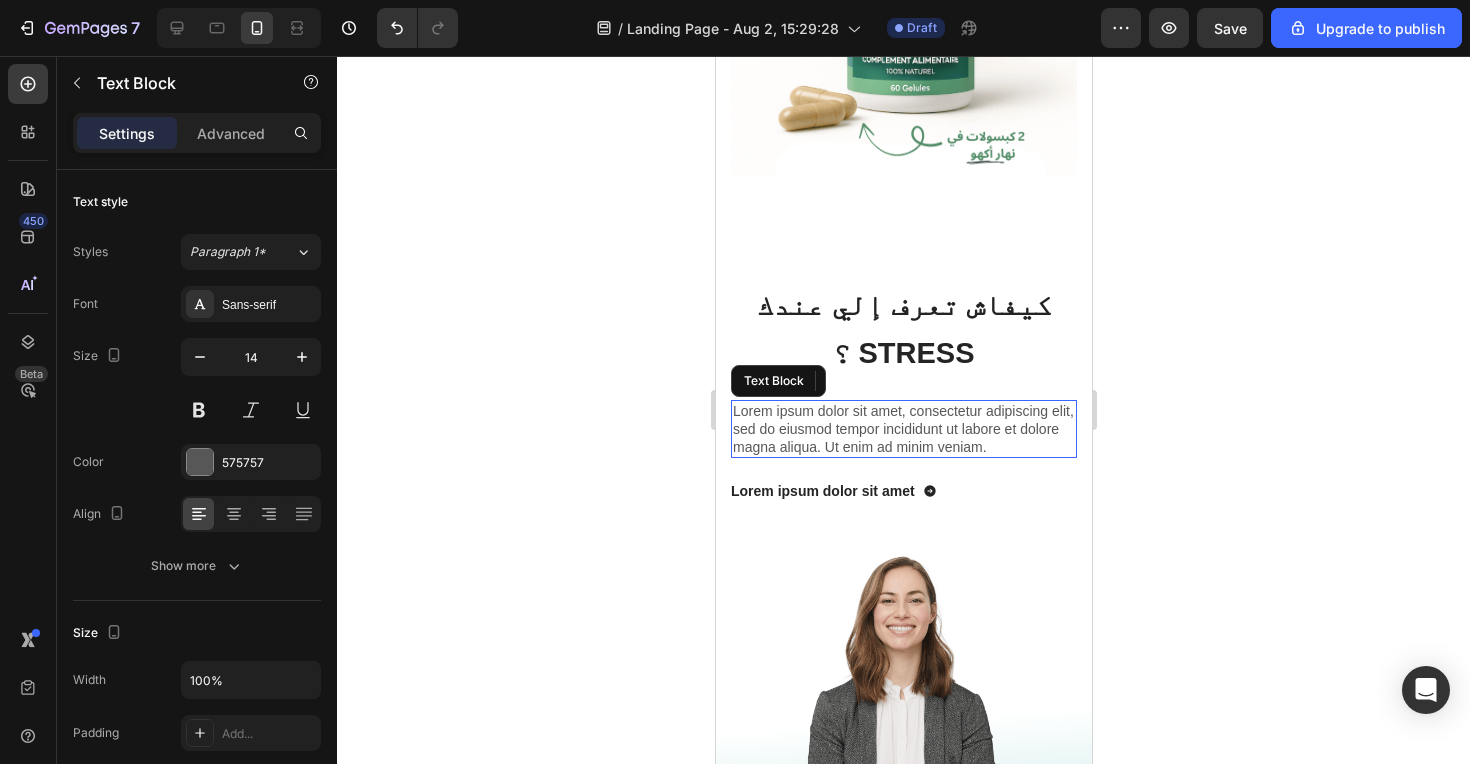 click on "Lorem ipsum dolor sit amet, consectetur adipiscing elit, sed do eiusmod tempor incididunt ut labore et dolore magna aliqua. Ut enim ad minim veniam." at bounding box center [903, 429] 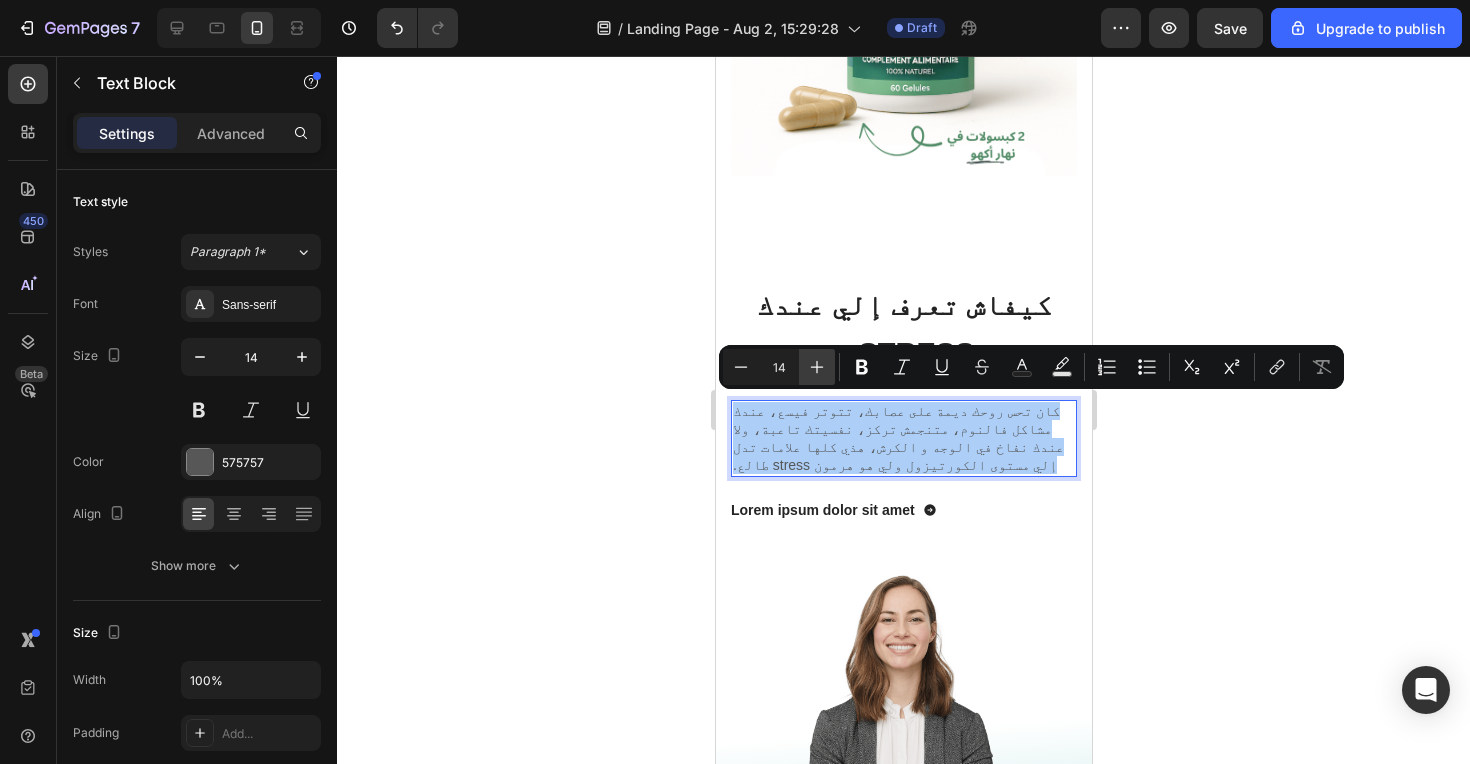 click 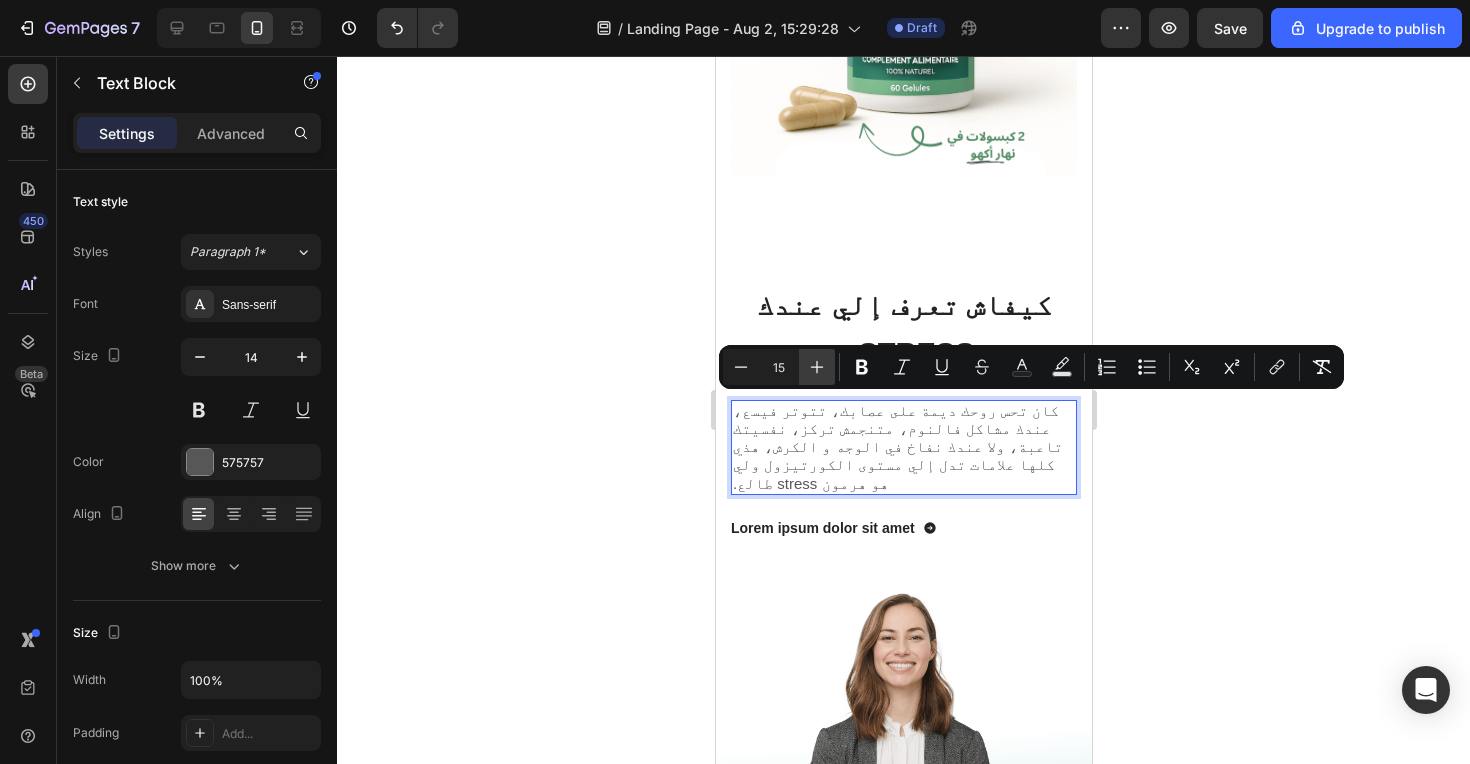 click 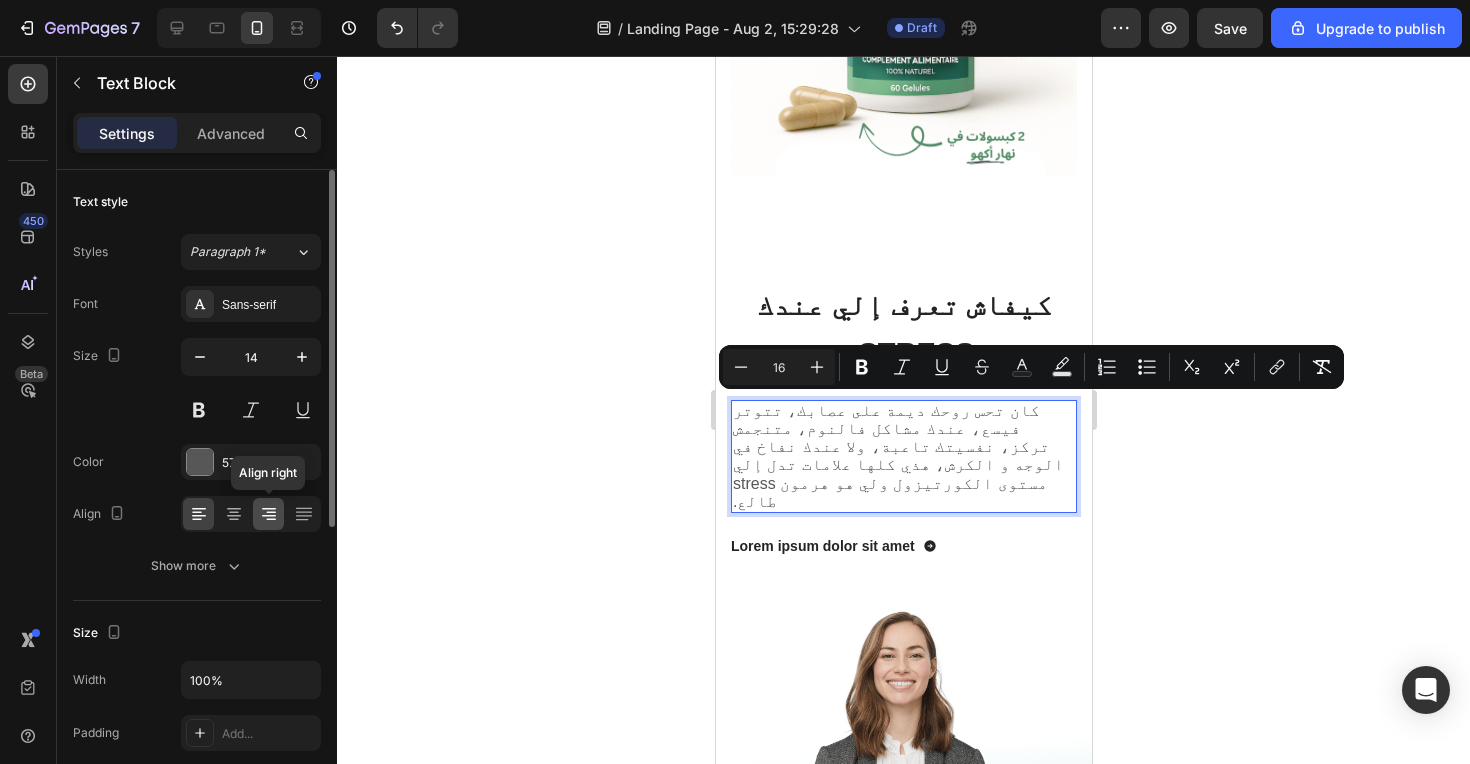 click 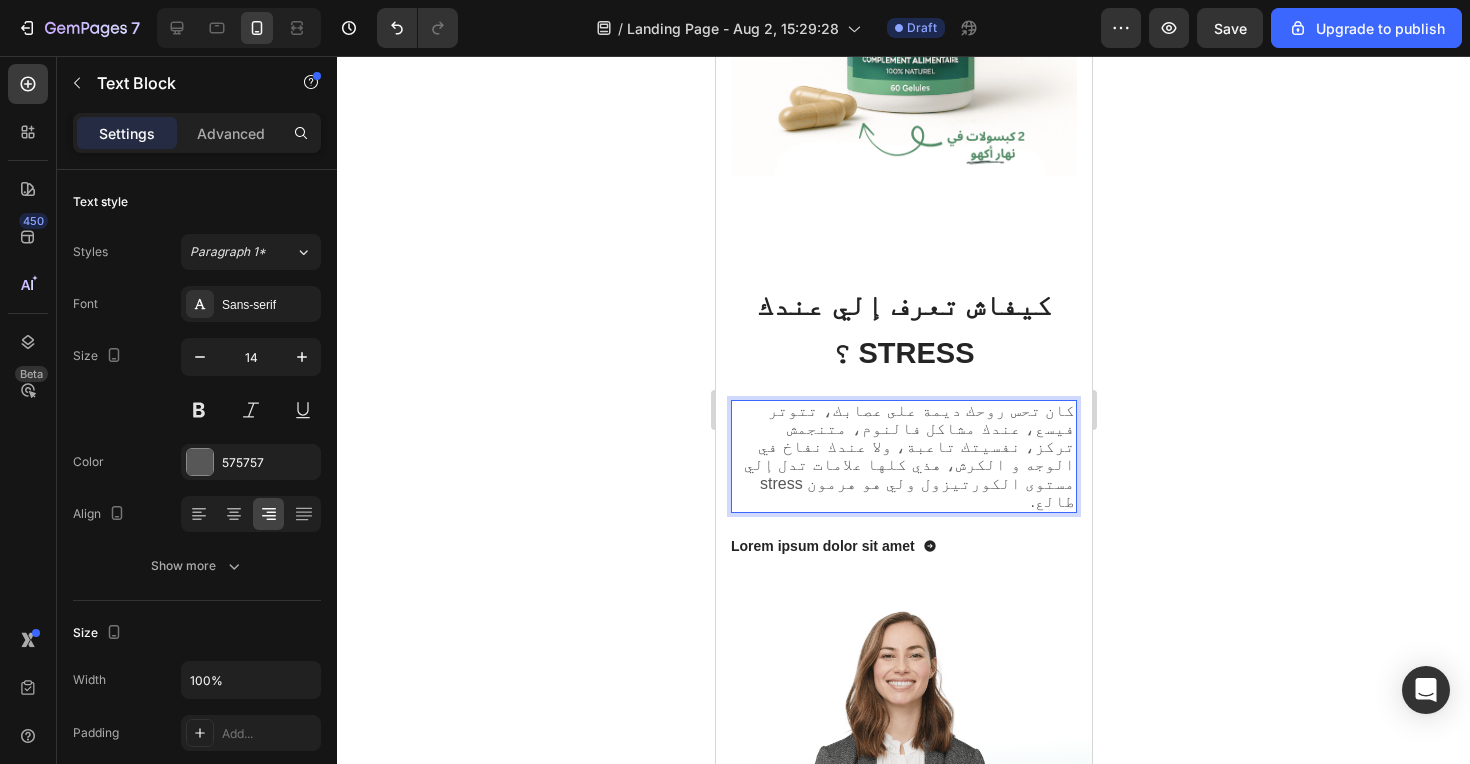 click on "‫كان تحس روحك ديمة على عصابك، تتوتر فيسع، عندك مشاكل فالنوم، متنجمش تركز، نفسيتك تاعبة، ولا عندك نفاخ في الوجه و الكرش، هذي كلها علامات تدل إلي مستوى الكورتيزول ولي هو هرمون stress طالع.‬" at bounding box center [908, 456] 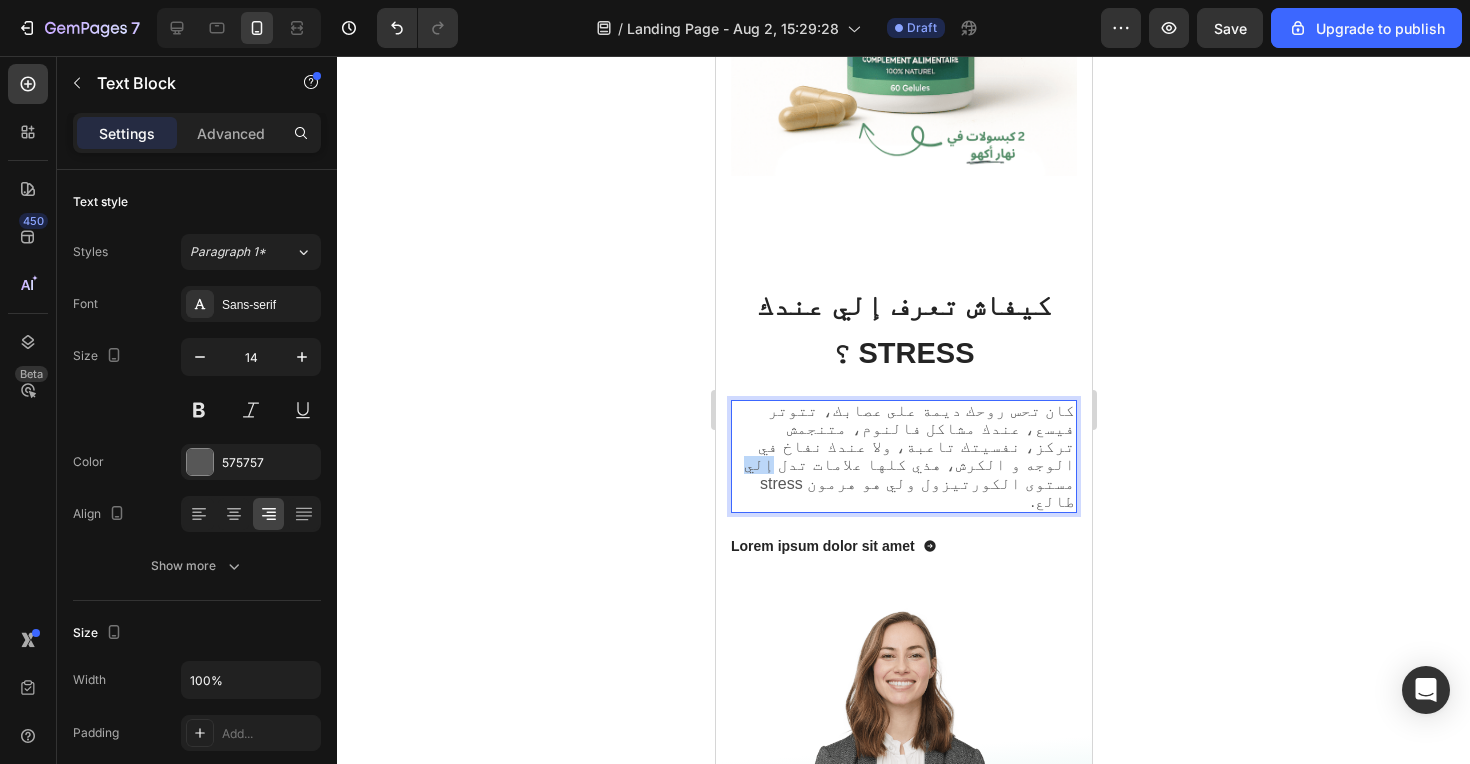 click on "‫كان تحس روحك ديمة على عصابك، تتوتر فيسع، عندك مشاكل فالنوم، متنجمش تركز، نفسيتك تاعبة، ولا عندك نفاخ في الوجه و الكرش، هذي كلها علامات تدل إلي مستوى الكورتيزول ولي هو هرمون stress طالع.‬" at bounding box center (908, 456) 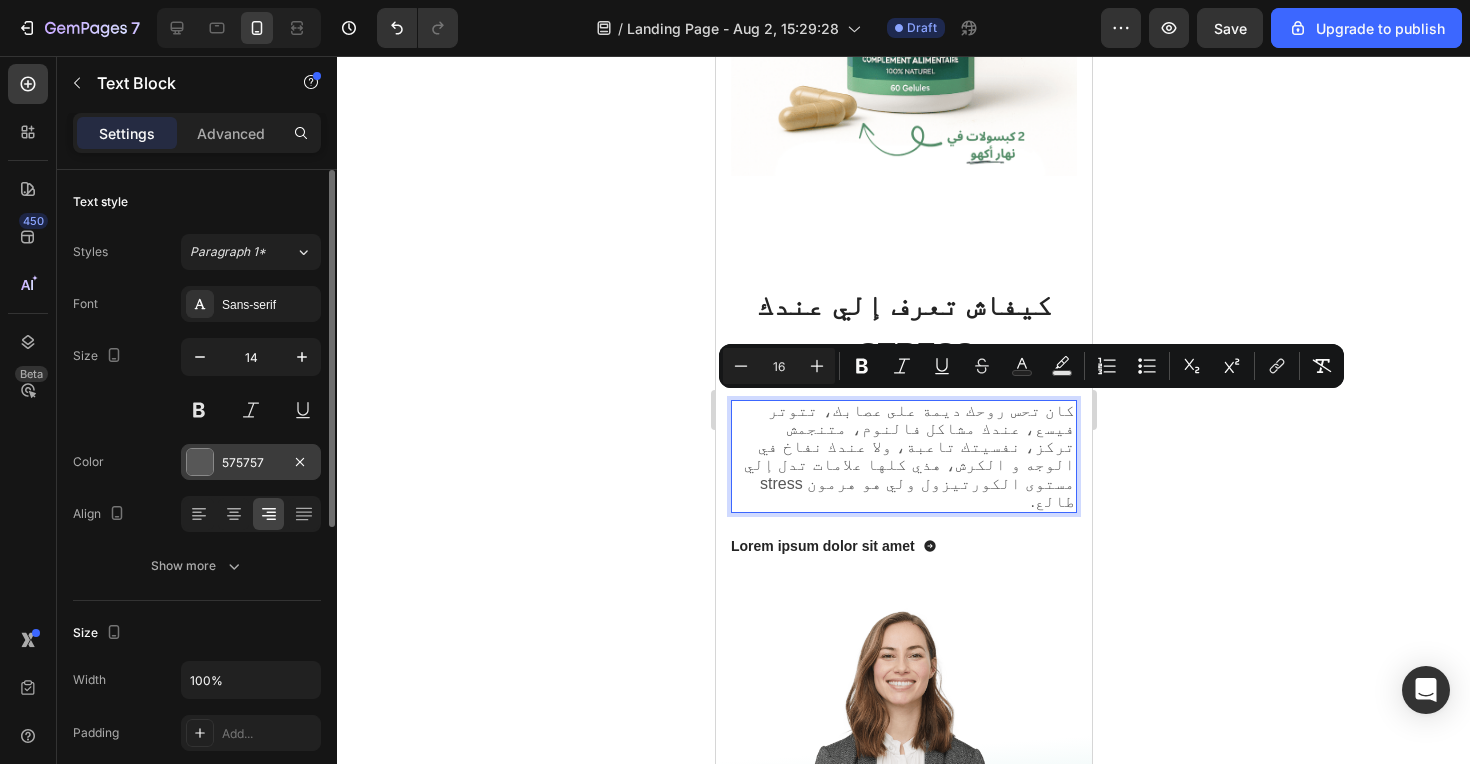 click at bounding box center [200, 462] 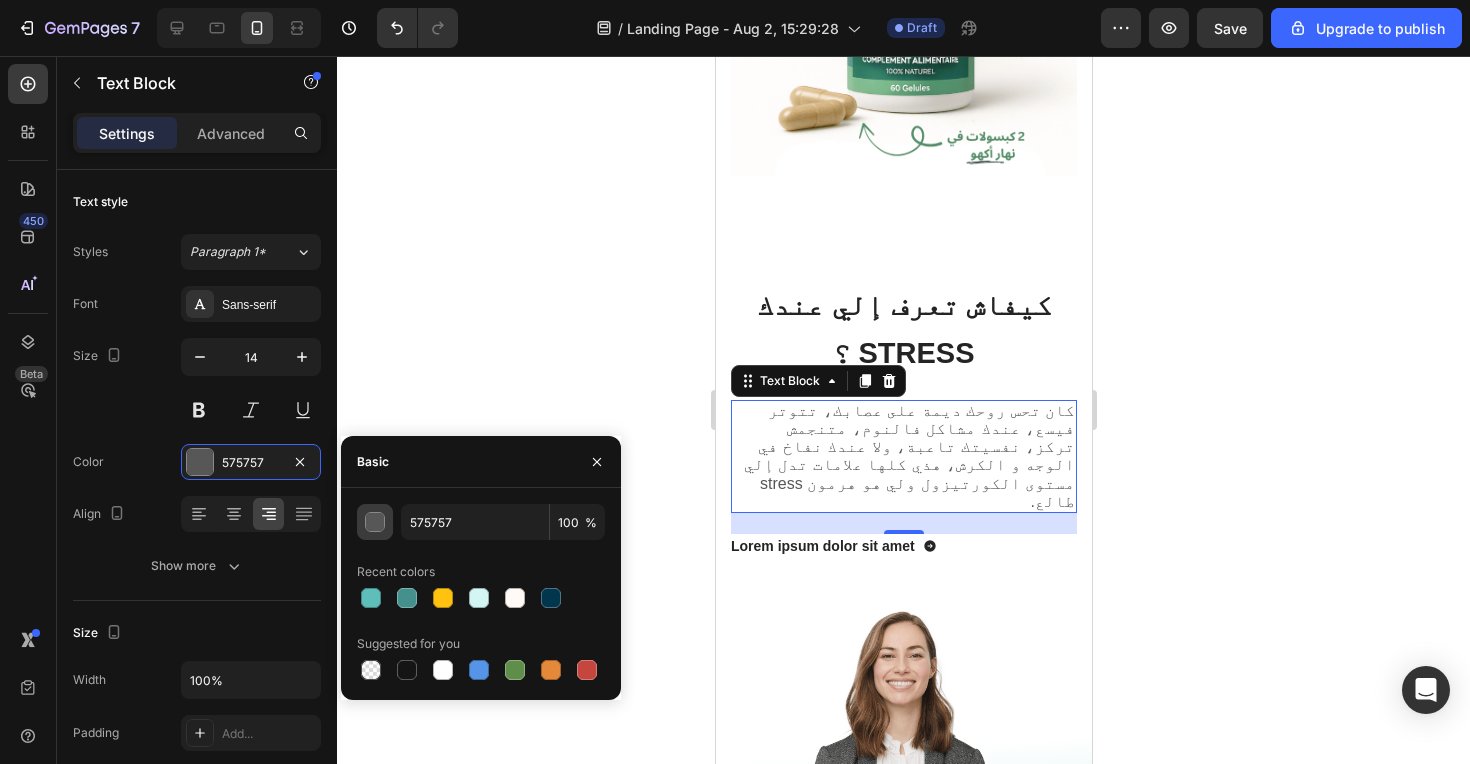 click at bounding box center [376, 523] 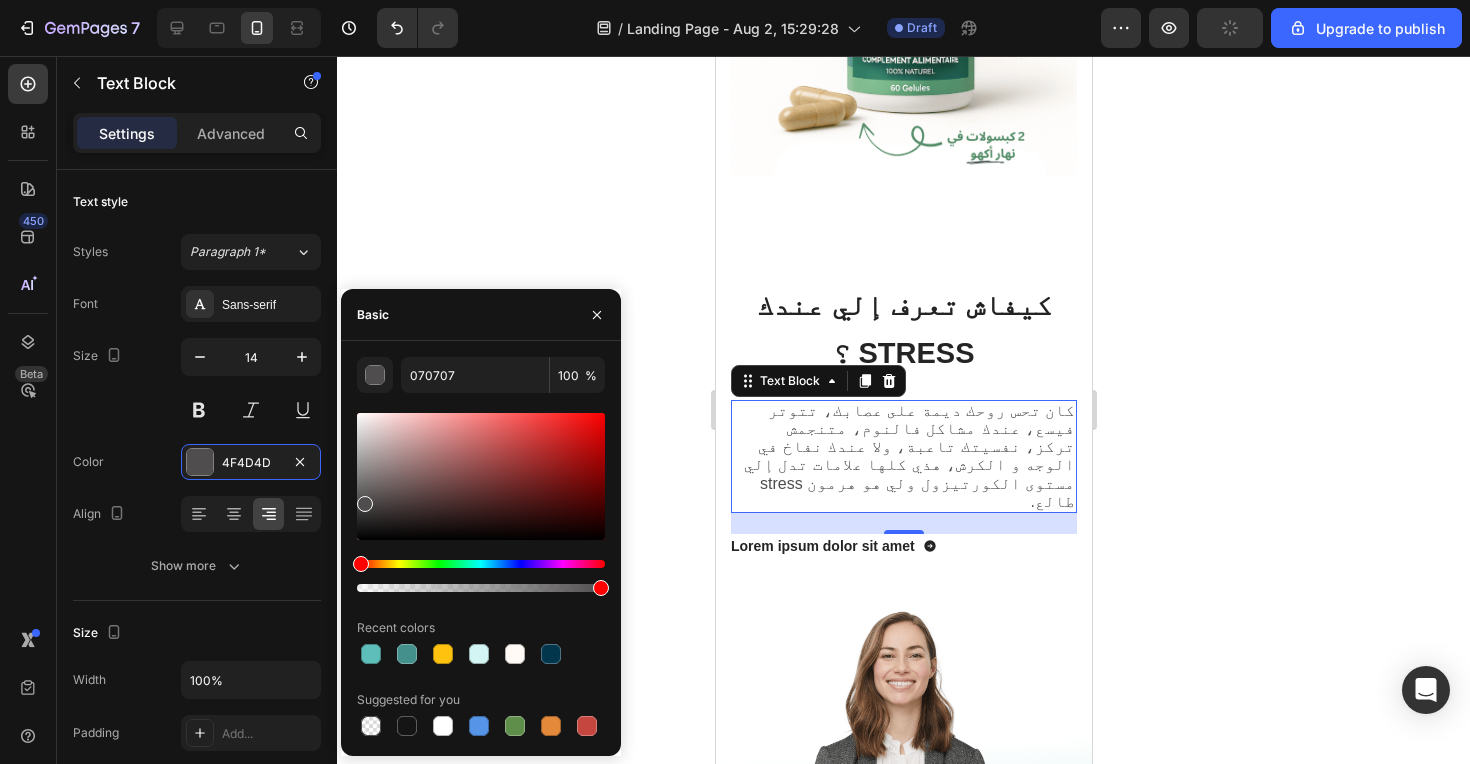 type on "000000" 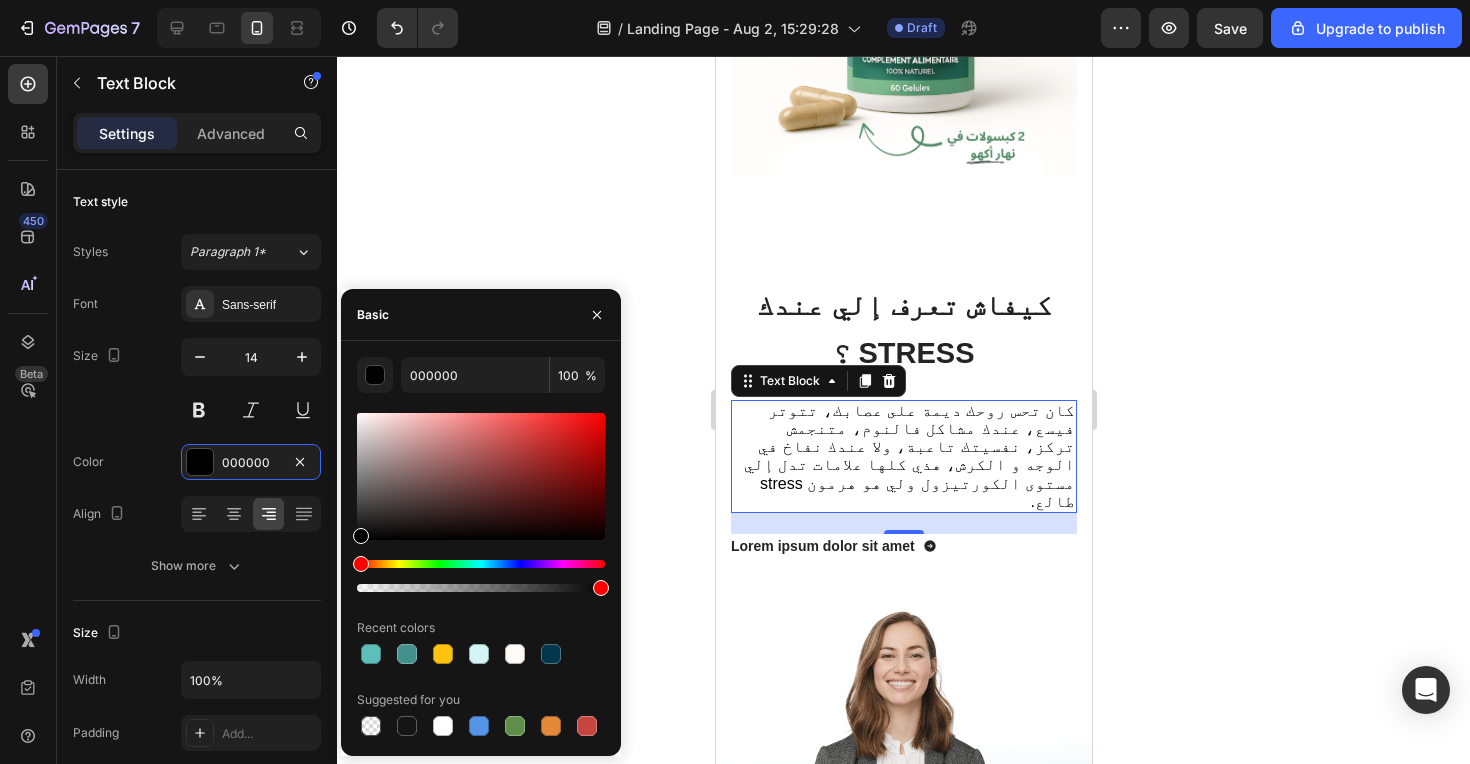 drag, startPoint x: 363, startPoint y: 500, endPoint x: 345, endPoint y: 563, distance: 65.52099 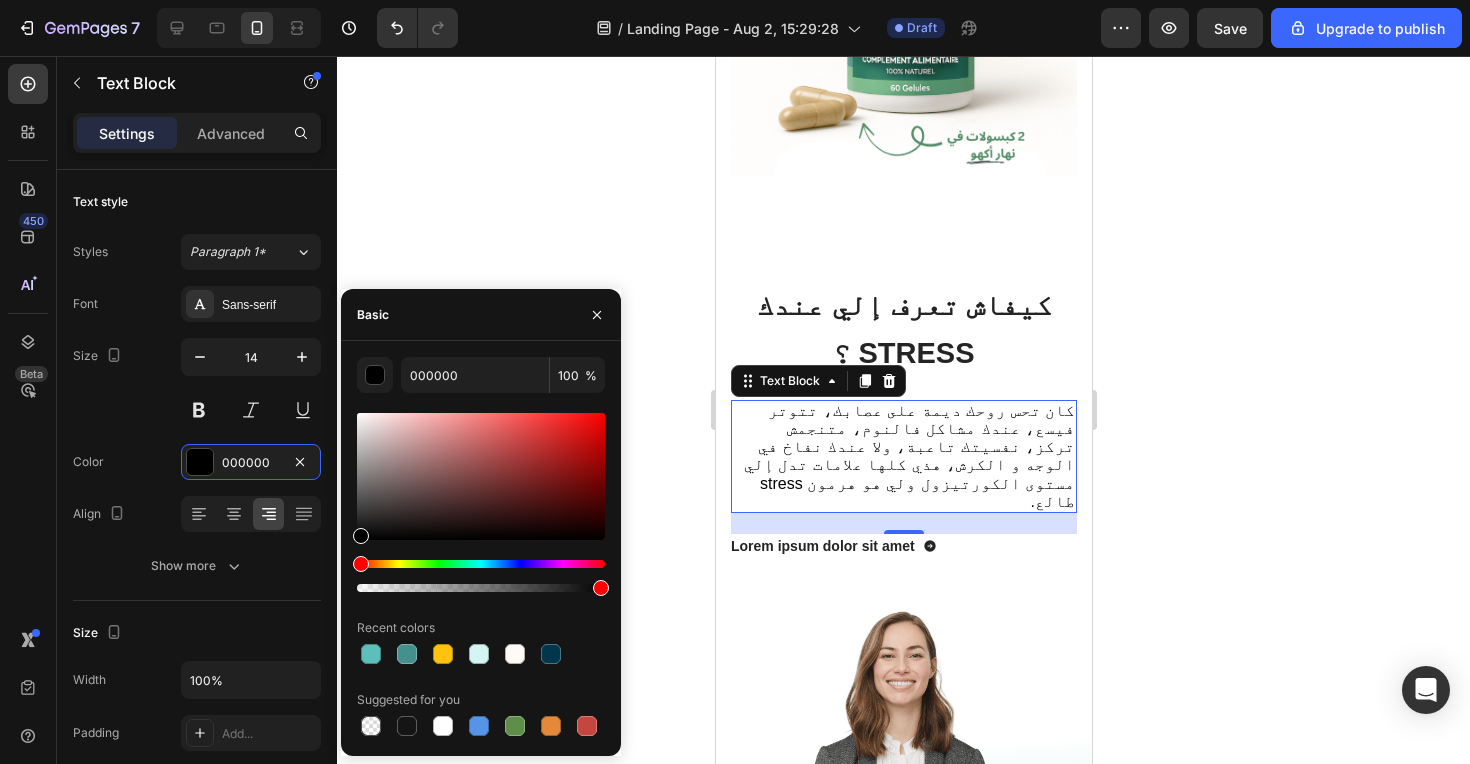 click on "000000 100 % Recent colors Suggested for you" at bounding box center [481, 548] 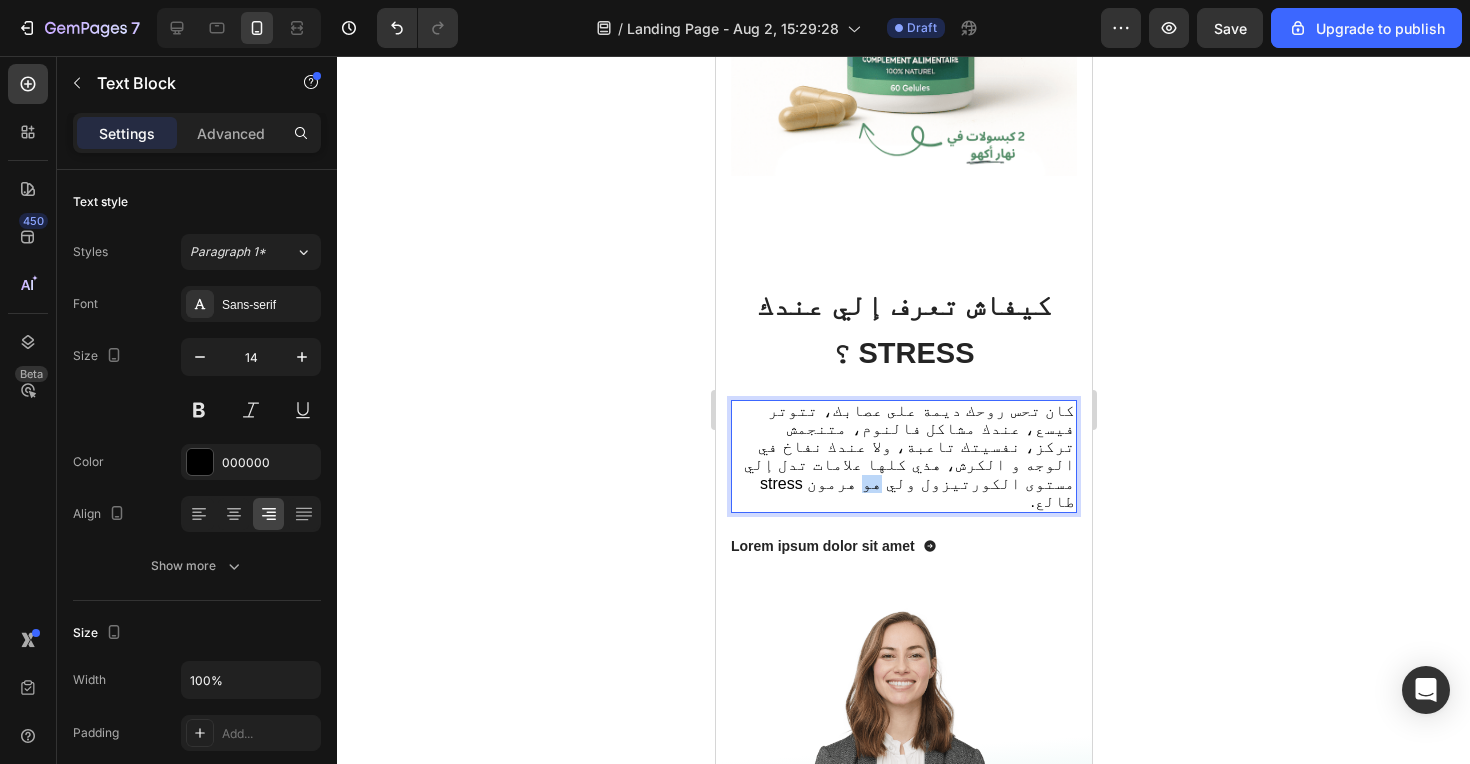 click on "‫كان تحس روحك ديمة على عصابك، تتوتر فيسع، عندك مشاكل فالنوم، متنجمش تركز، نفسيتك تاعبة، ولا عندك نفاخ في الوجه و الكرش، هذي كلها علامات تدل إلي مستوى الكورتيزول ولي هو هرمون stress طالع.‬" at bounding box center (903, 456) 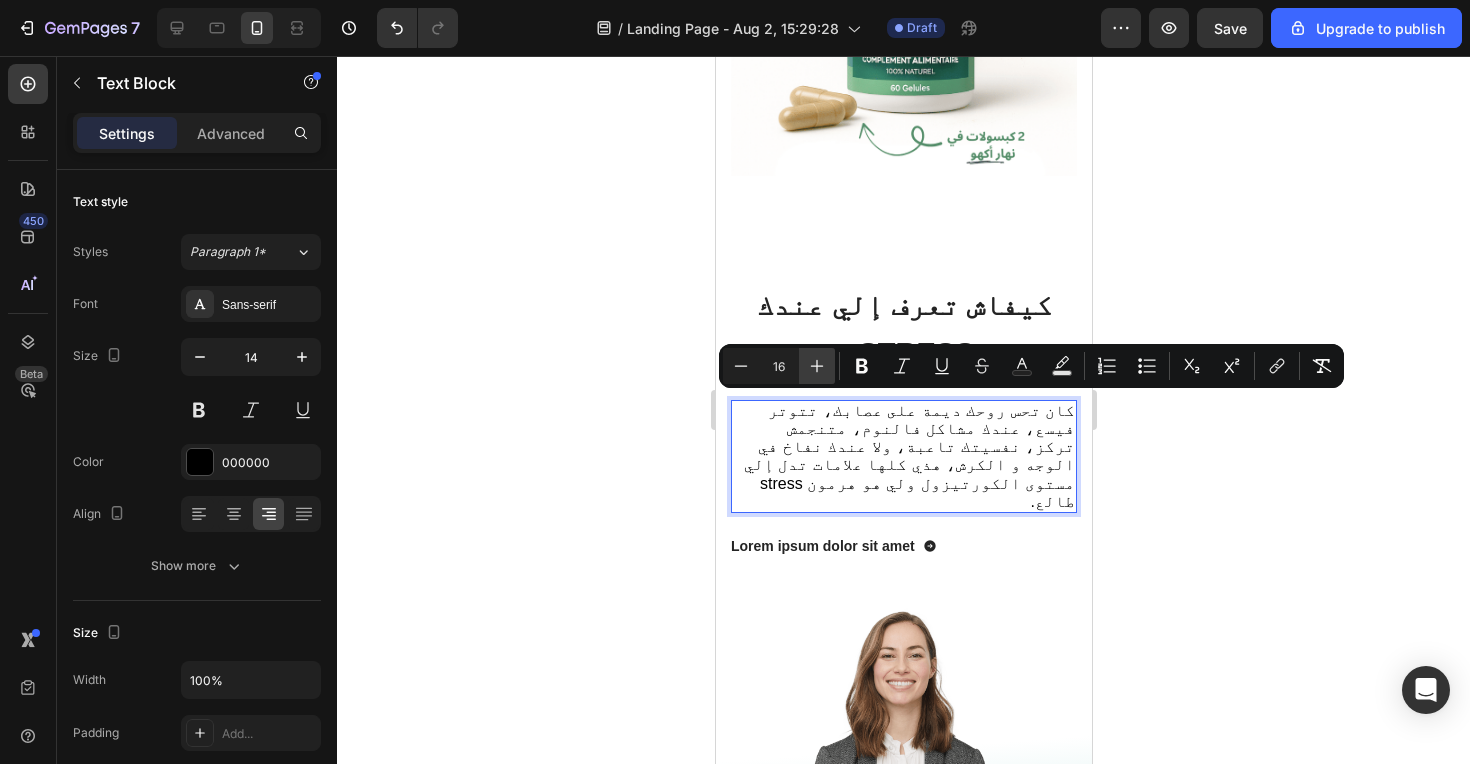 click on "Plus" at bounding box center (817, 366) 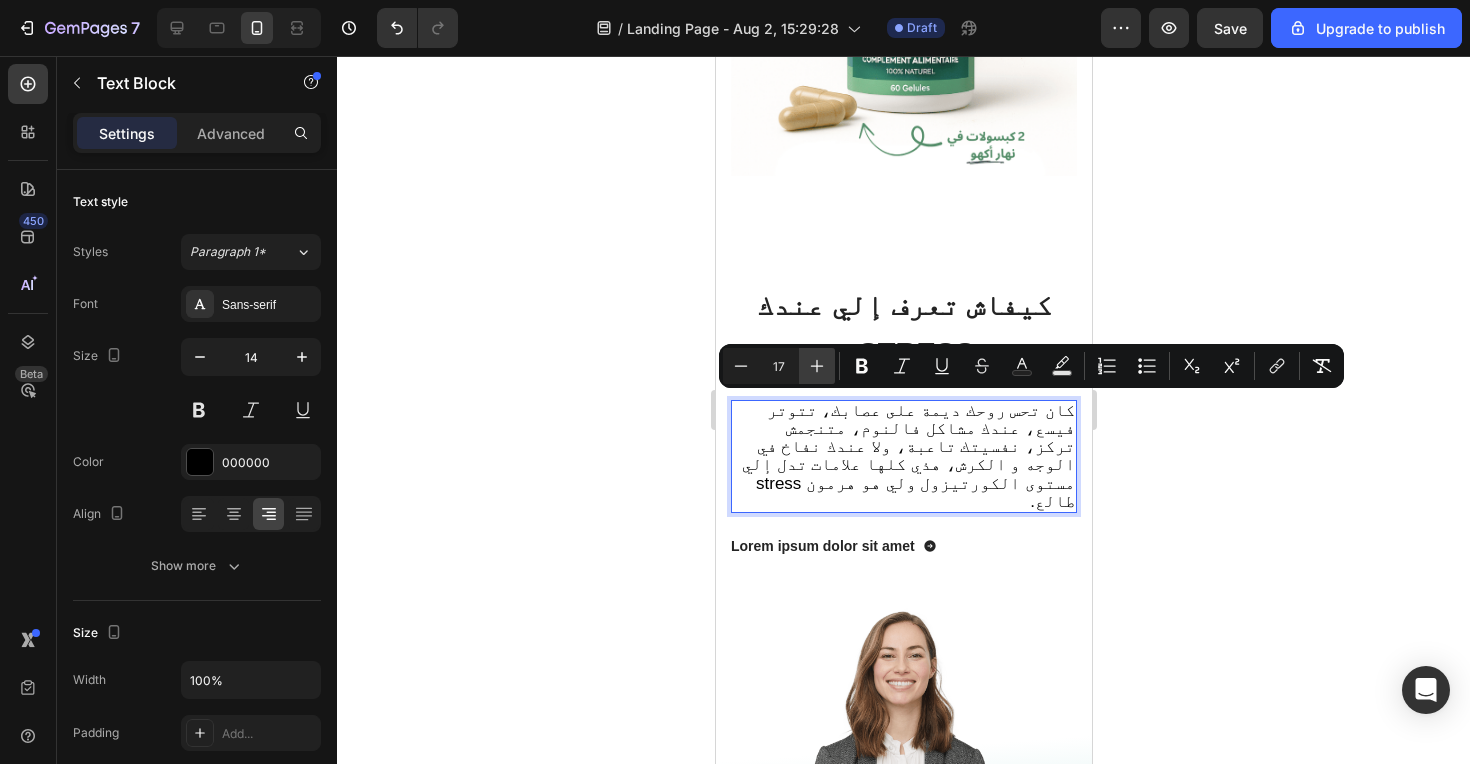 click on "Plus" at bounding box center [817, 366] 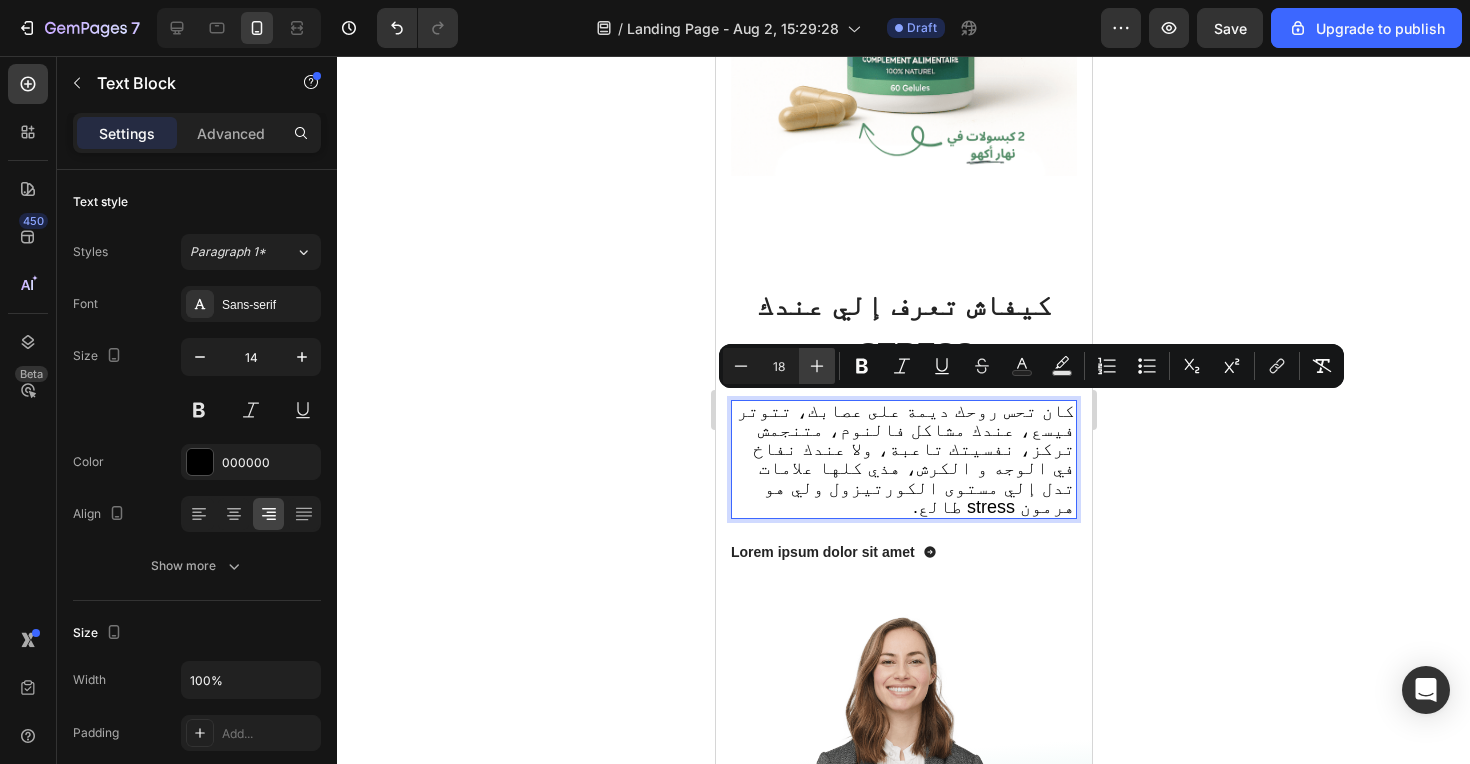click on "Plus" at bounding box center (817, 366) 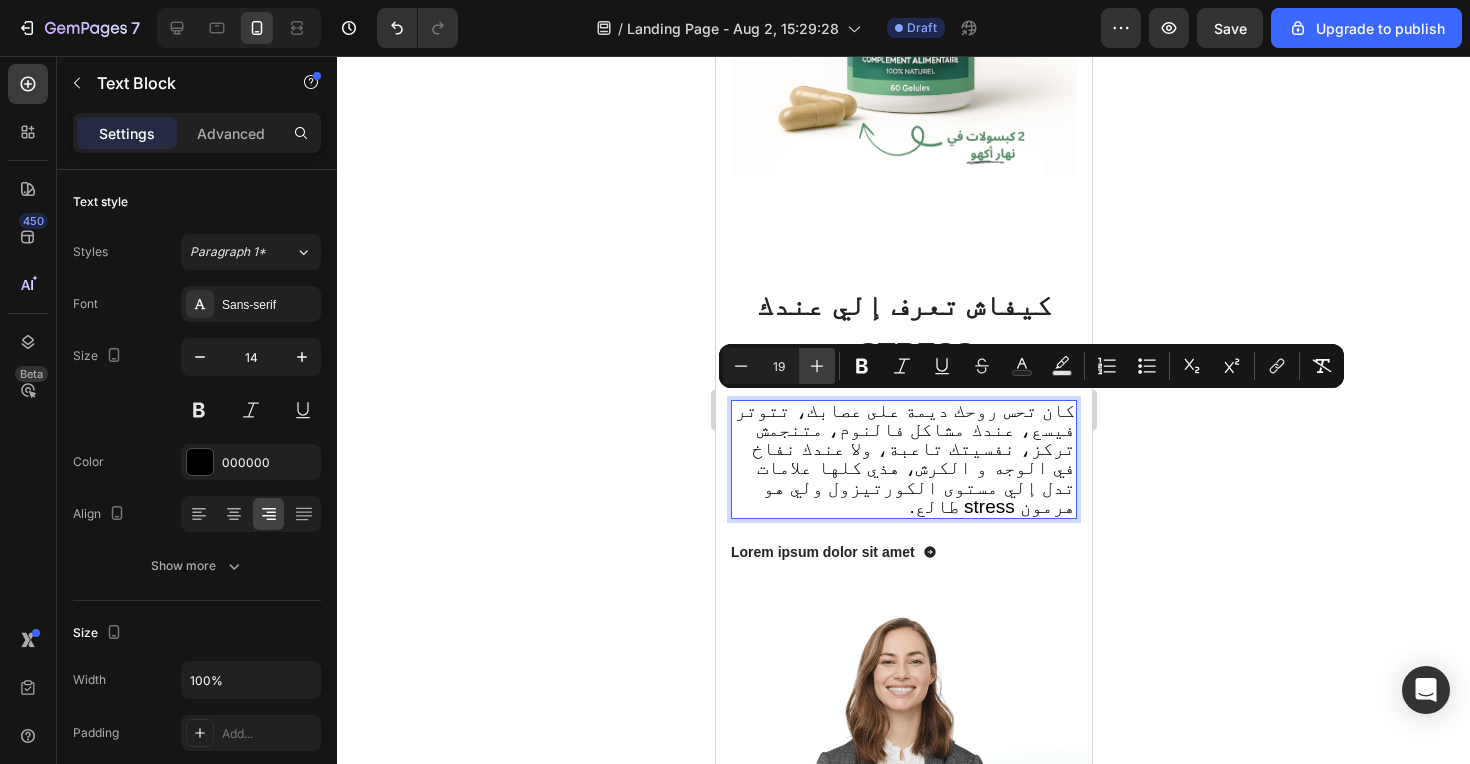 click 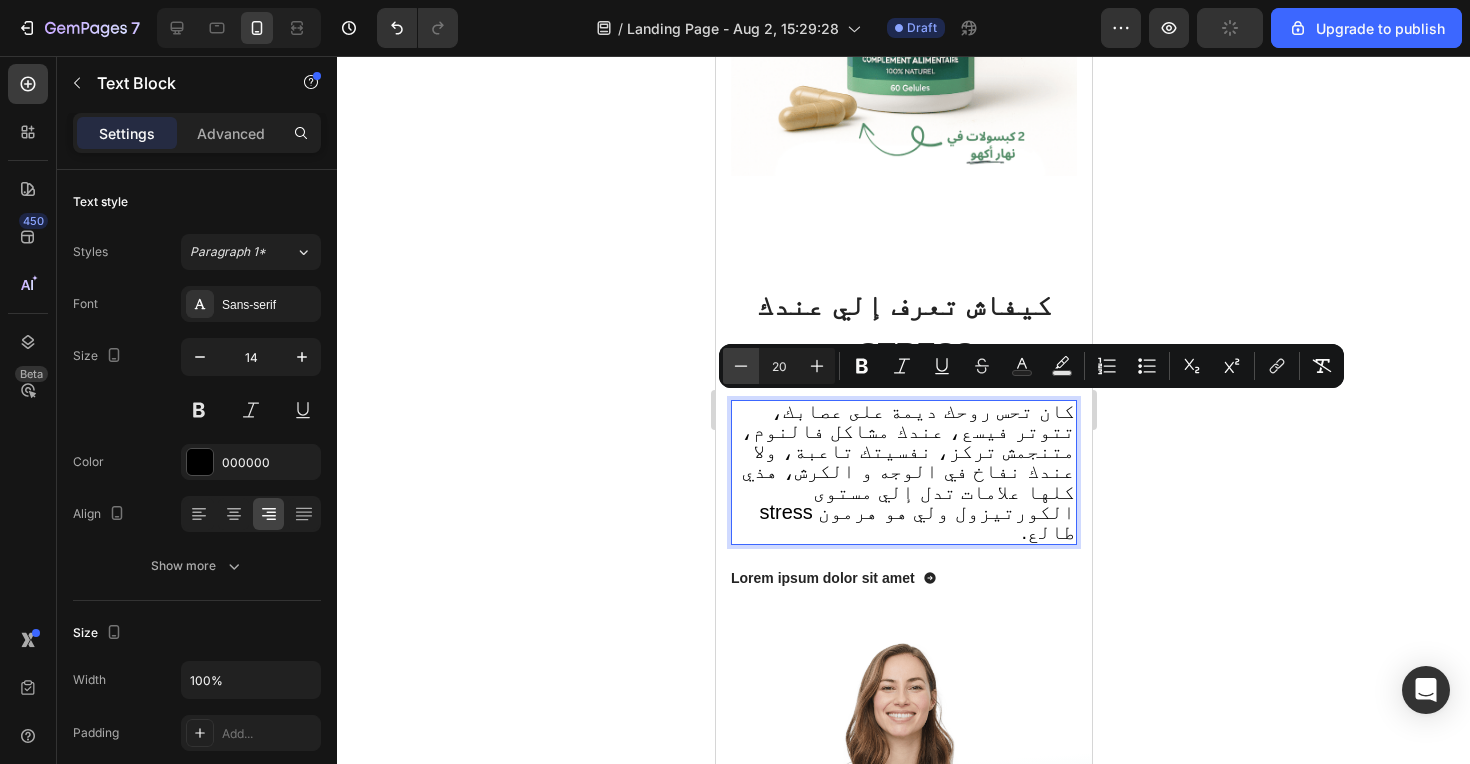 click 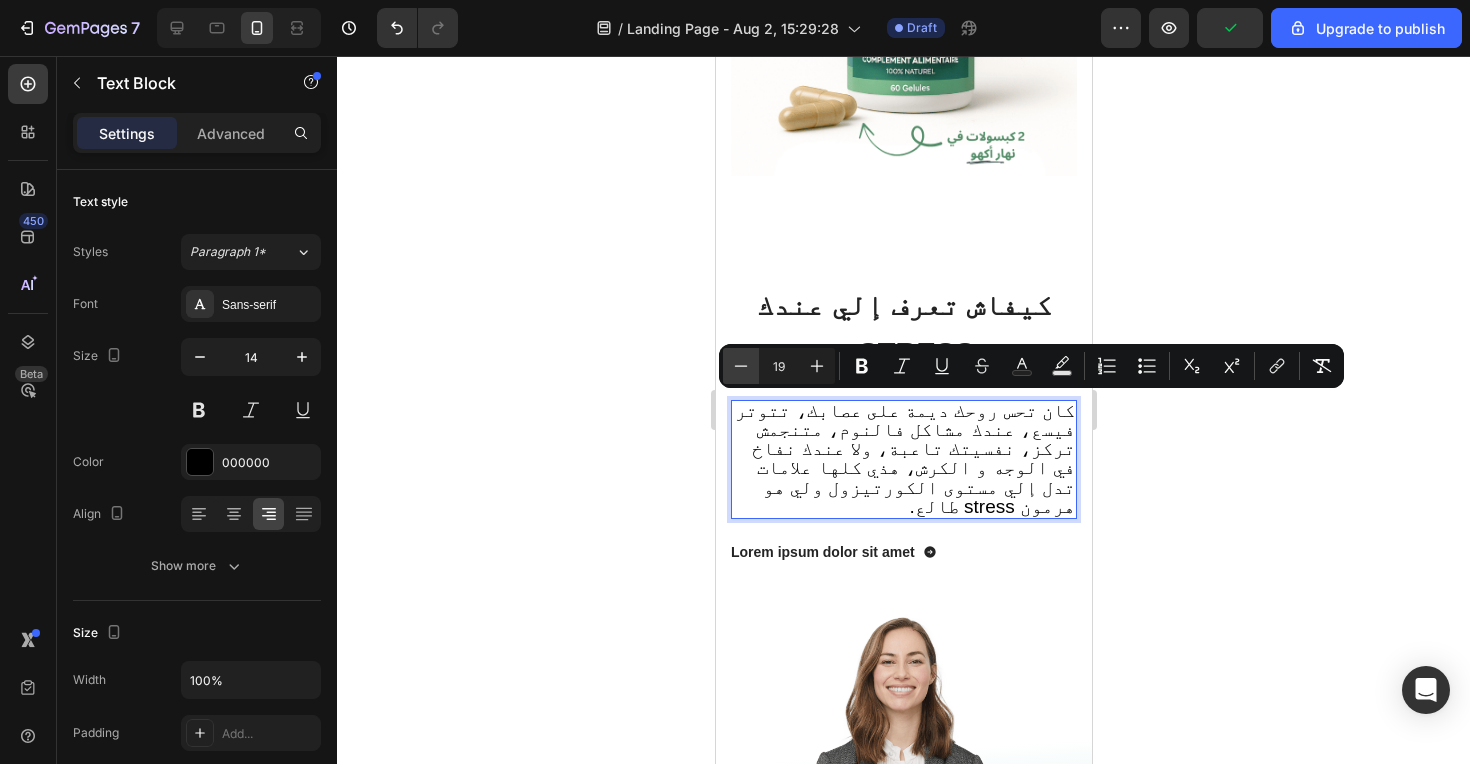 click 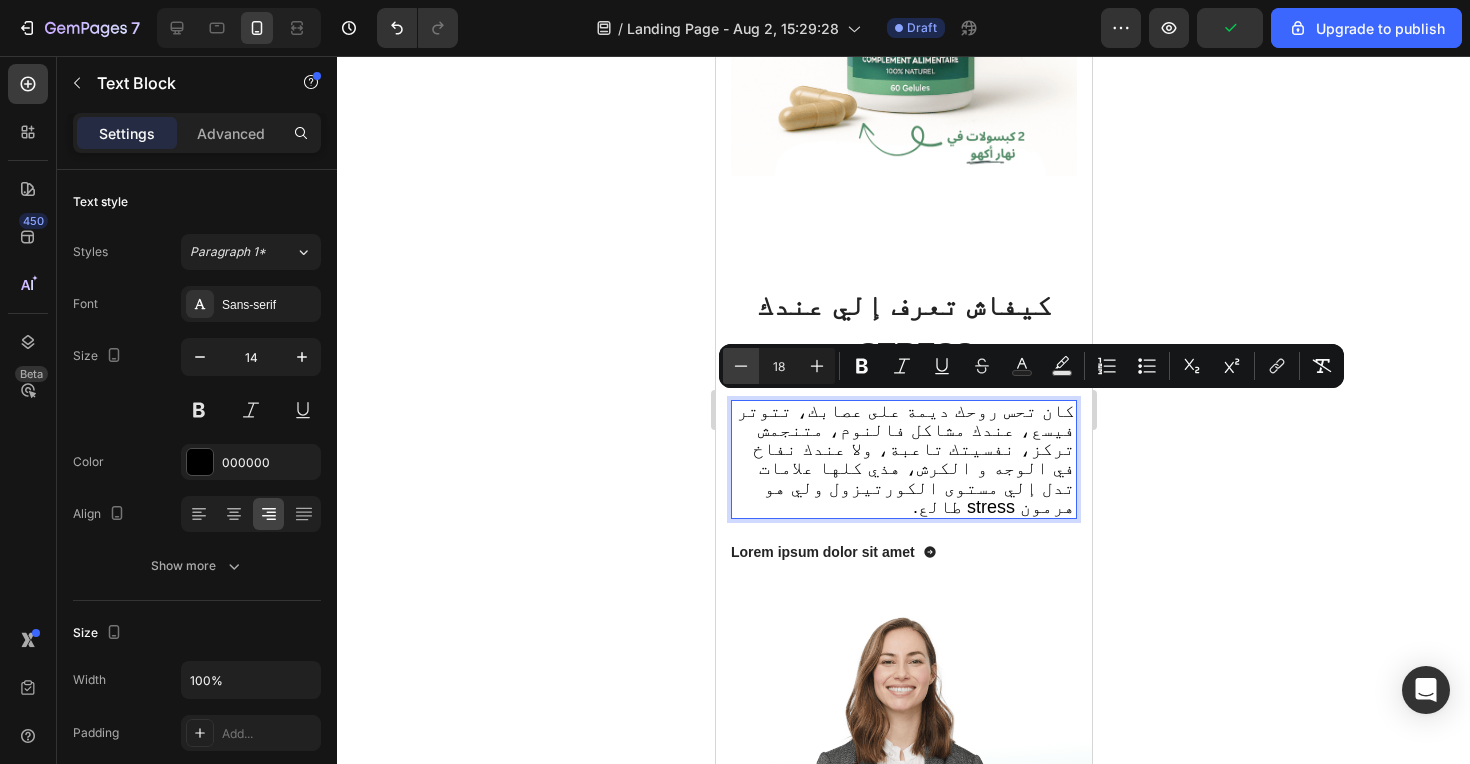 click 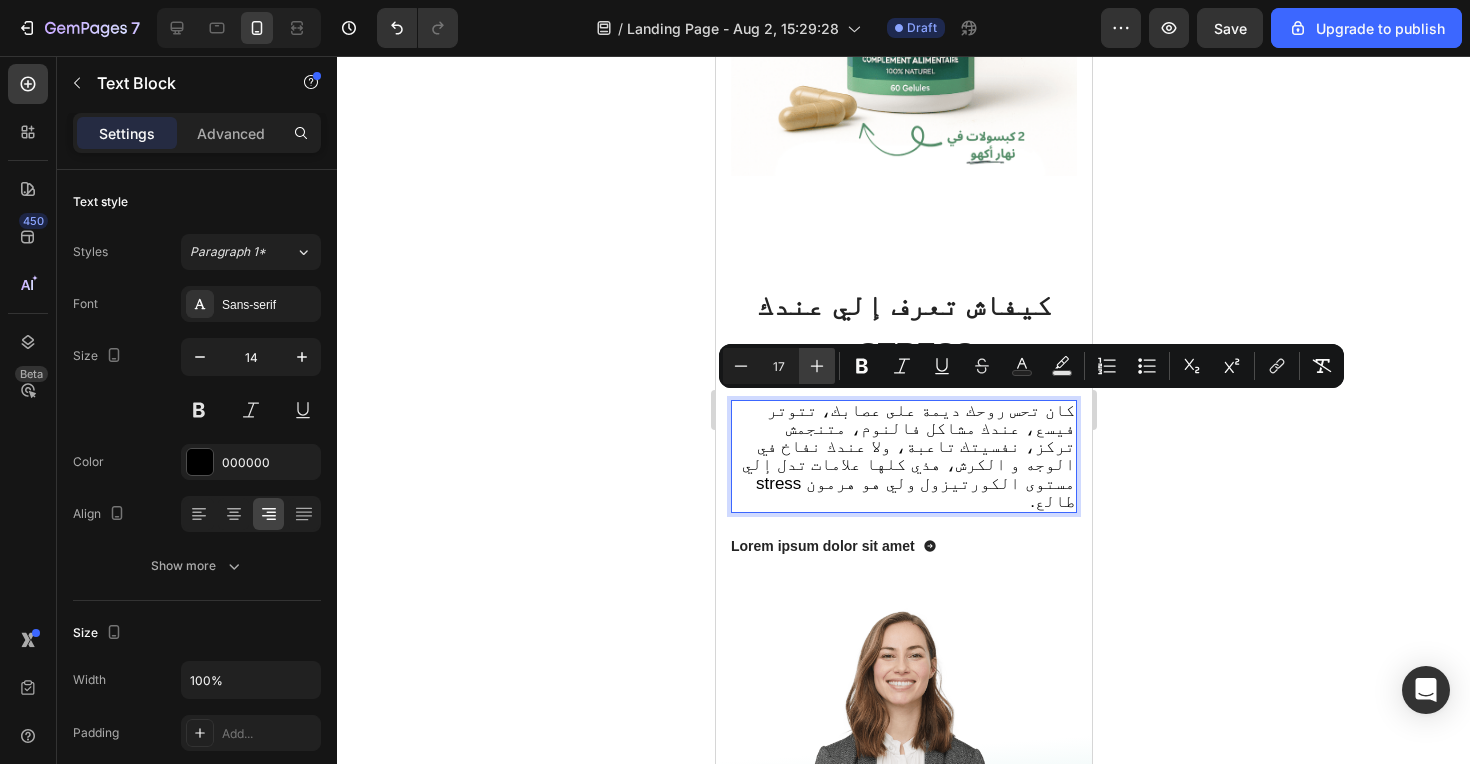 click 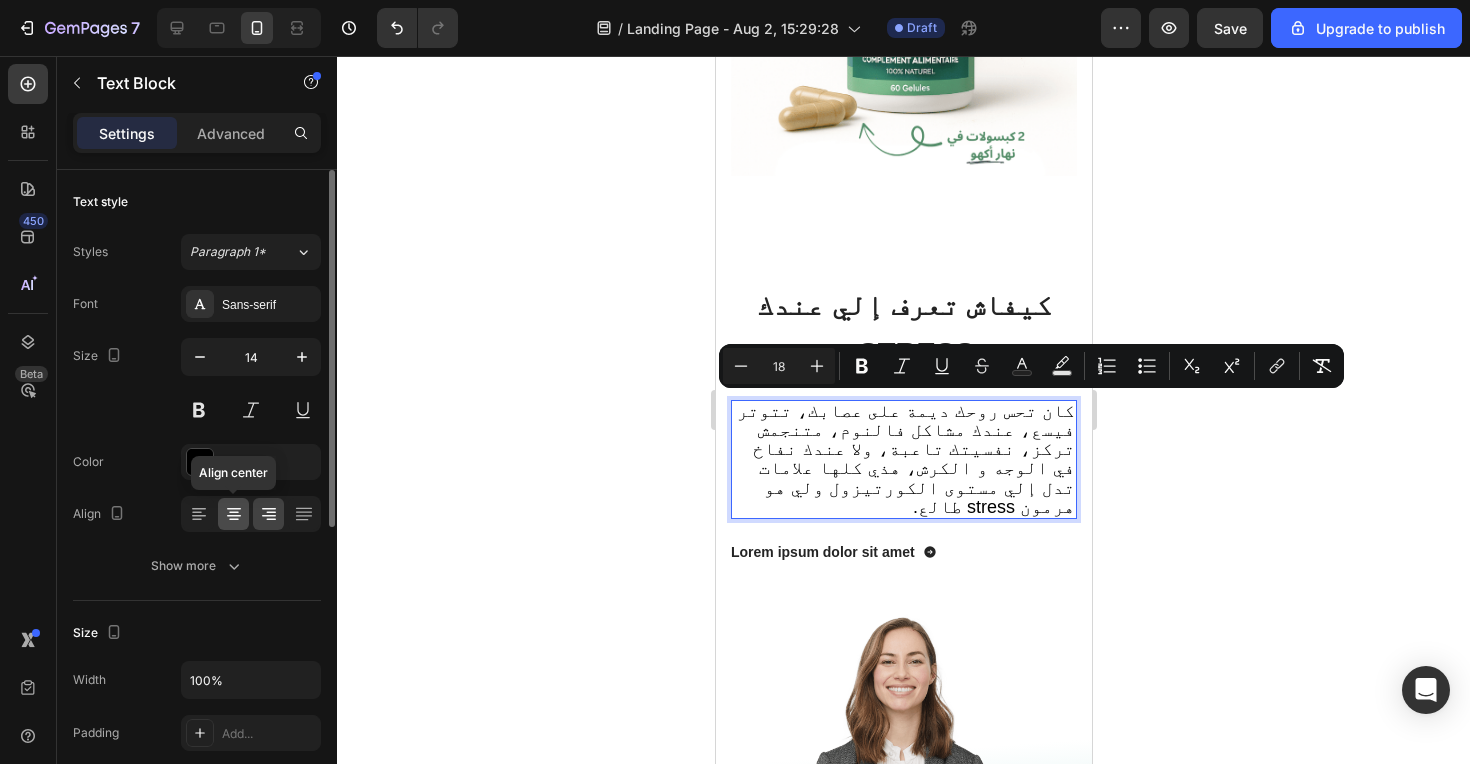 click 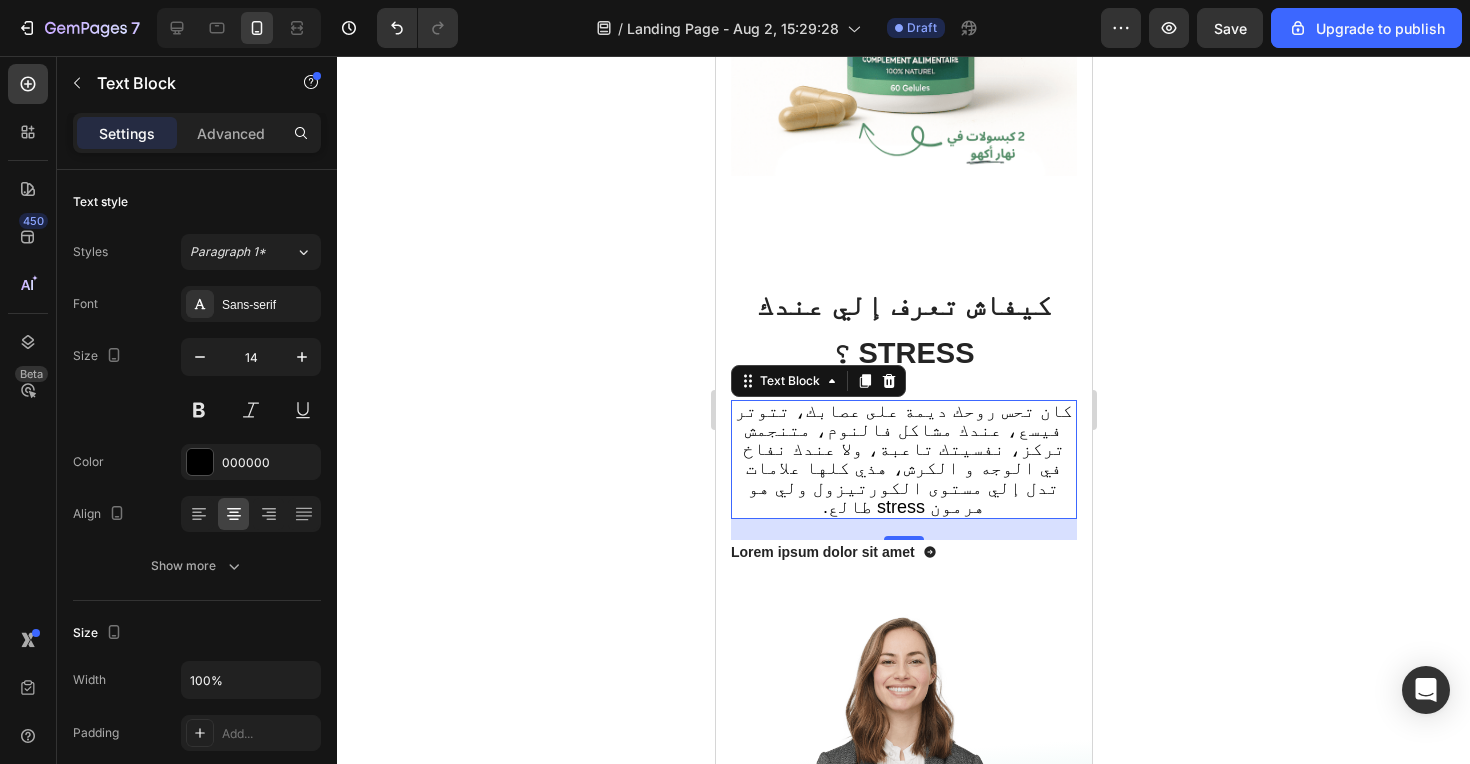 click 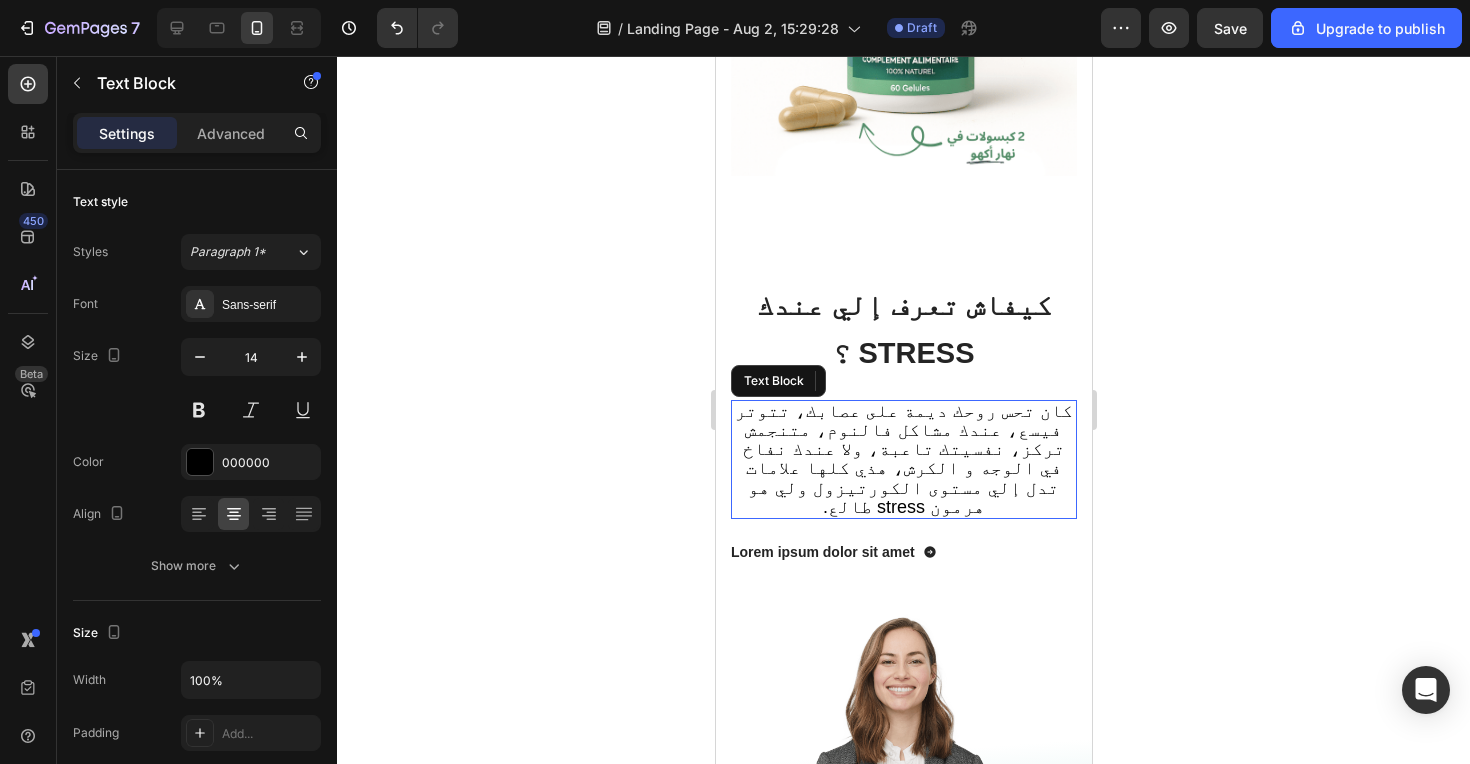 click on "‫كان تحس روحك ديمة على عصابك، تتوتر فيسع، عندك مشاكل فالنوم، متنجمش تركز، نفسيتك تاعبة، ولا عندك نفاخ في الوجه و الكرش، هذي كلها علامات تدل إلي مستوى الكورتيزول ولي هو هرمون stress طالع.‬" at bounding box center (903, 459) 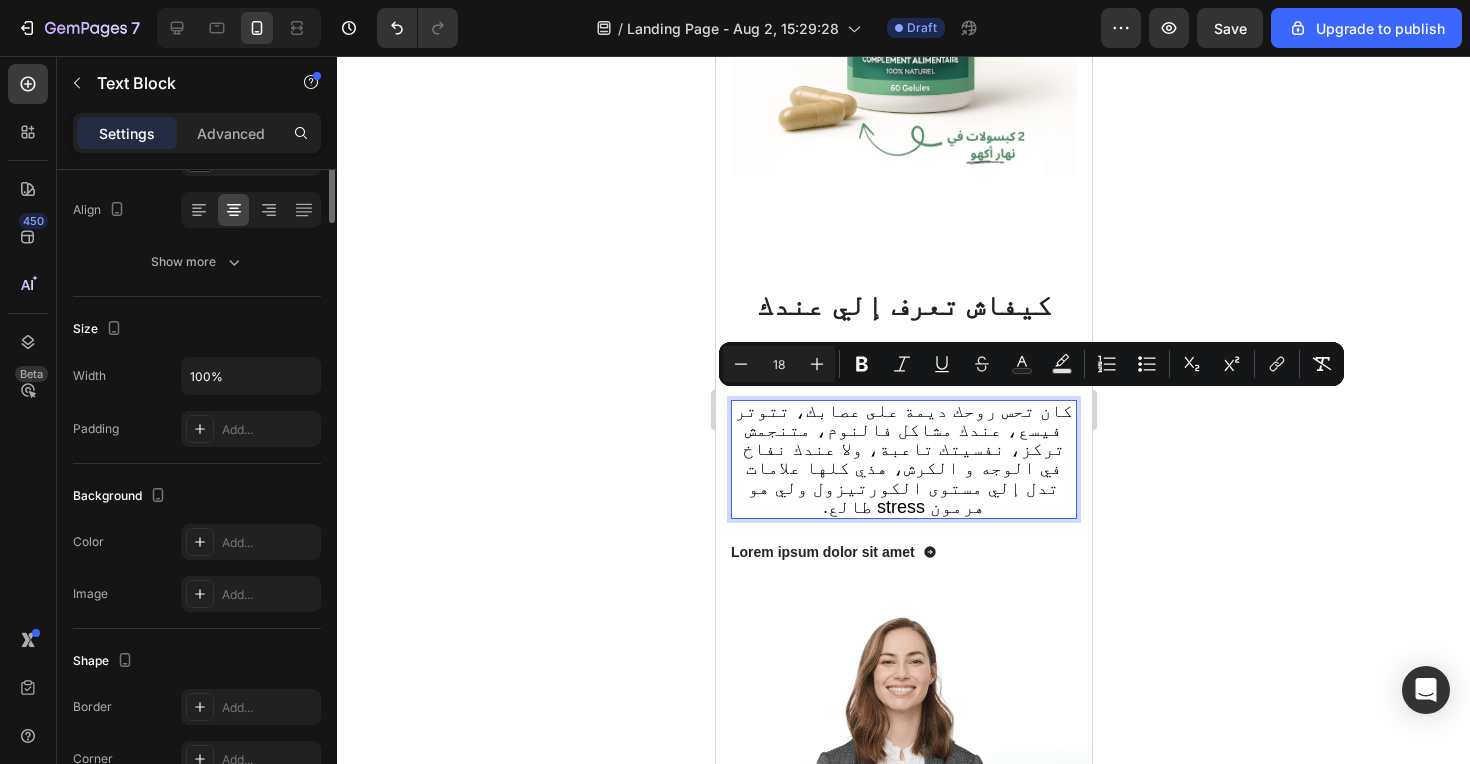 scroll, scrollTop: 0, scrollLeft: 0, axis: both 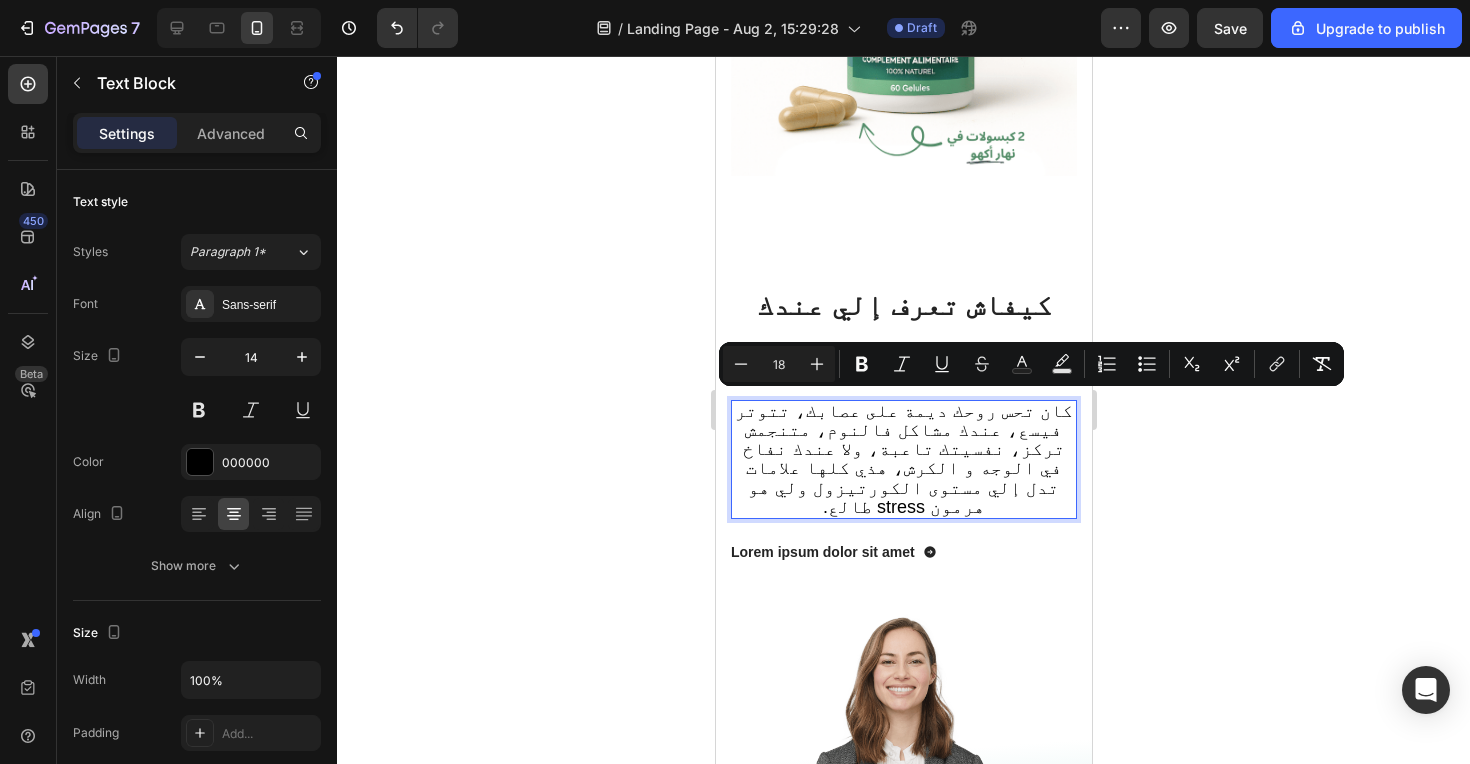 click on "‫كان تحس روحك ديمة على عصابك، تتوتر فيسع، عندك مشاكل فالنوم، متنجمش تركز، نفسيتك تاعبة، ولا عندك نفاخ في الوجه و الكرش، هذي كلها علامات تدل إلي مستوى الكورتيزول ولي هو هرمون stress طالع.‬" at bounding box center [903, 459] 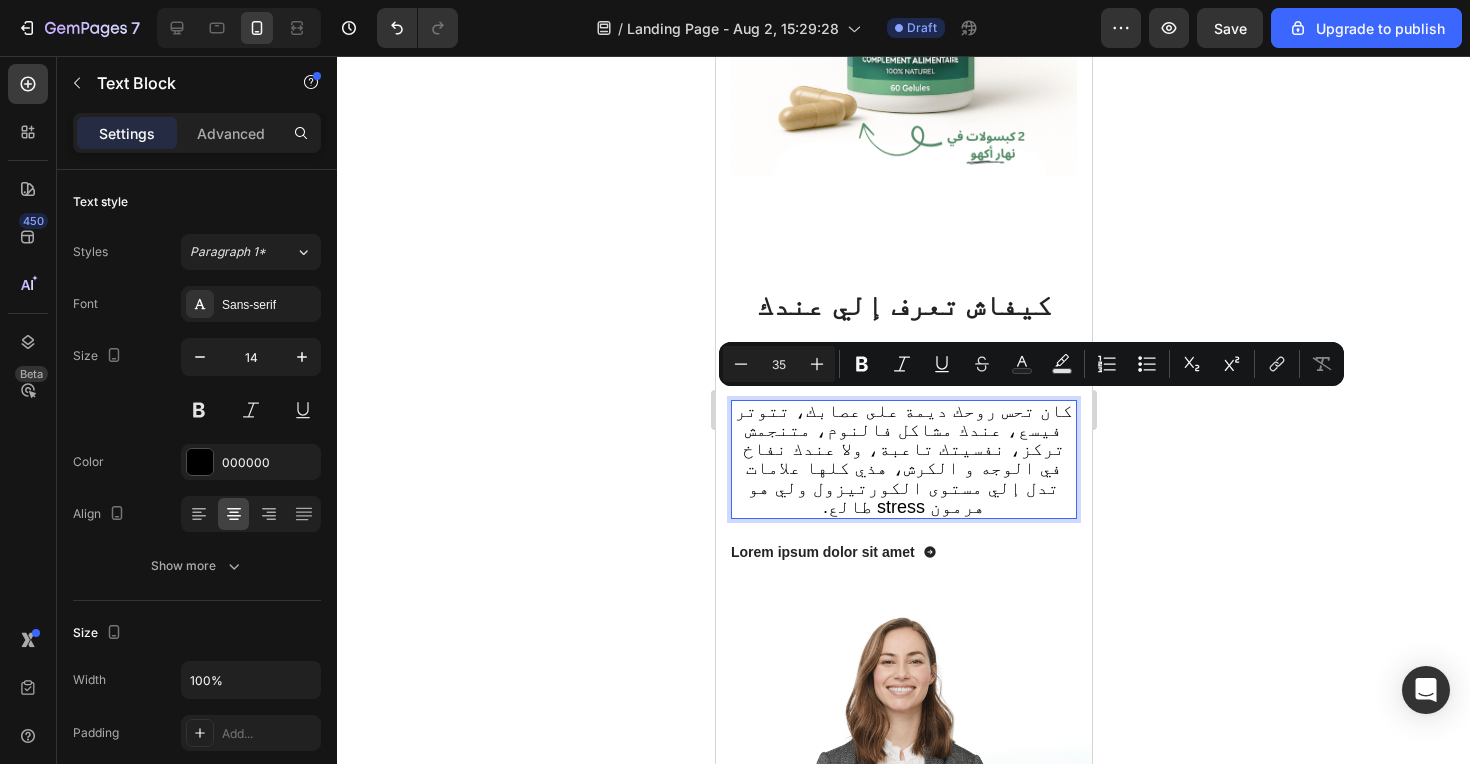 click on "‫كان تحس روحك ديمة على عصابك، تتوتر فيسع، عندك مشاكل فالنوم، متنجمش تركز، نفسيتك تاعبة، ولا عندك نفاخ في الوجه و الكرش، هذي كلها علامات تدل إلي مستوى الكورتيزول ولي هو هرمون stress طالع.‬" at bounding box center [903, 459] 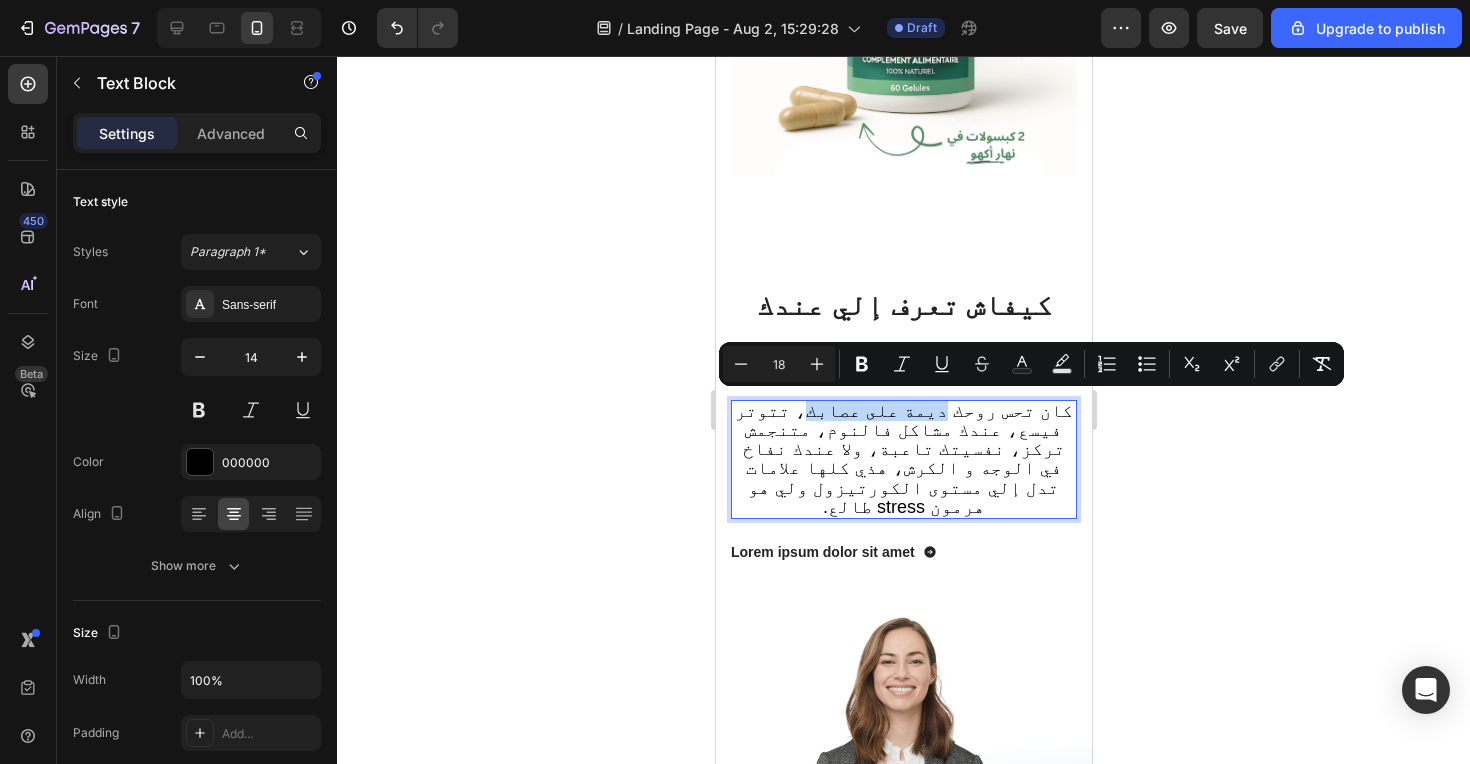 drag, startPoint x: 963, startPoint y: 408, endPoint x: 855, endPoint y: 408, distance: 108 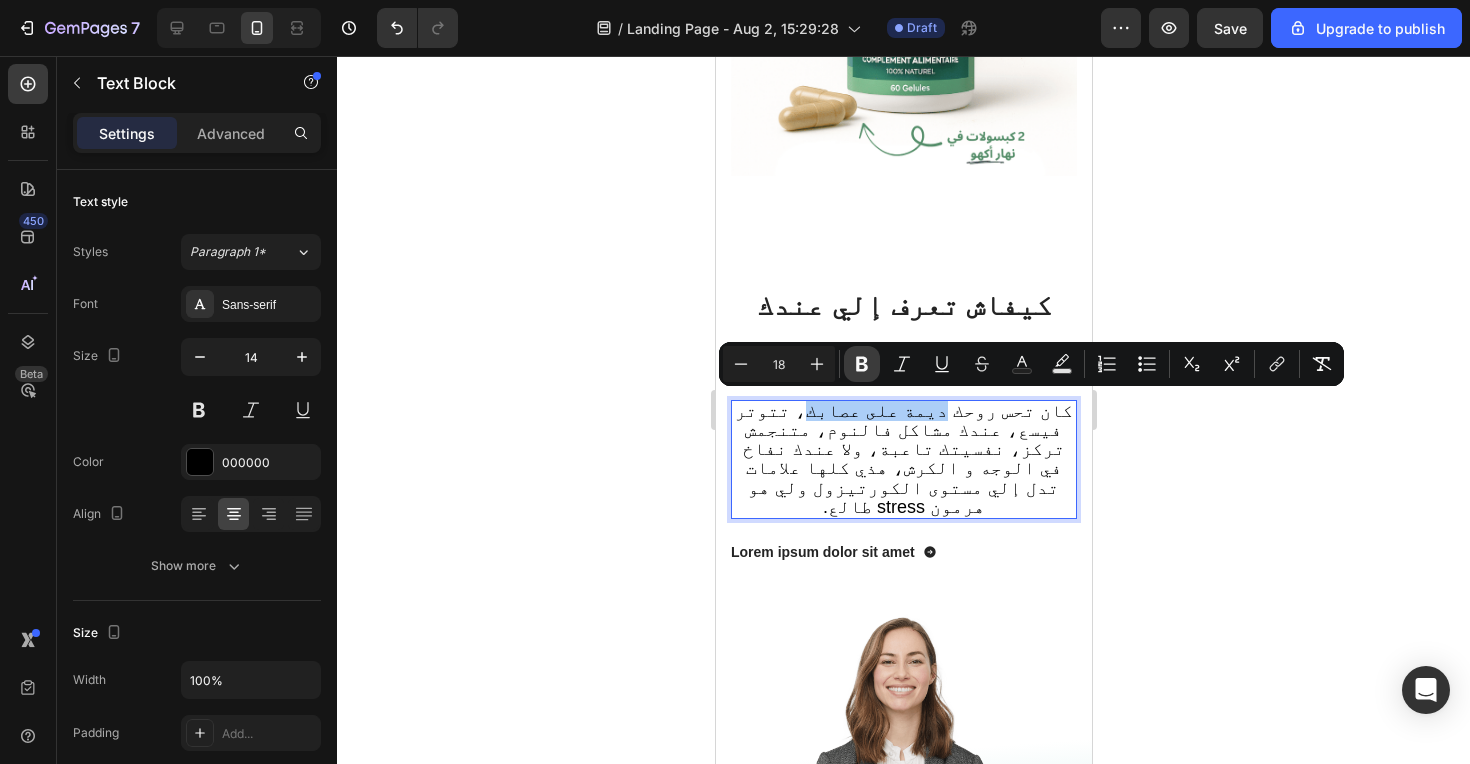 click 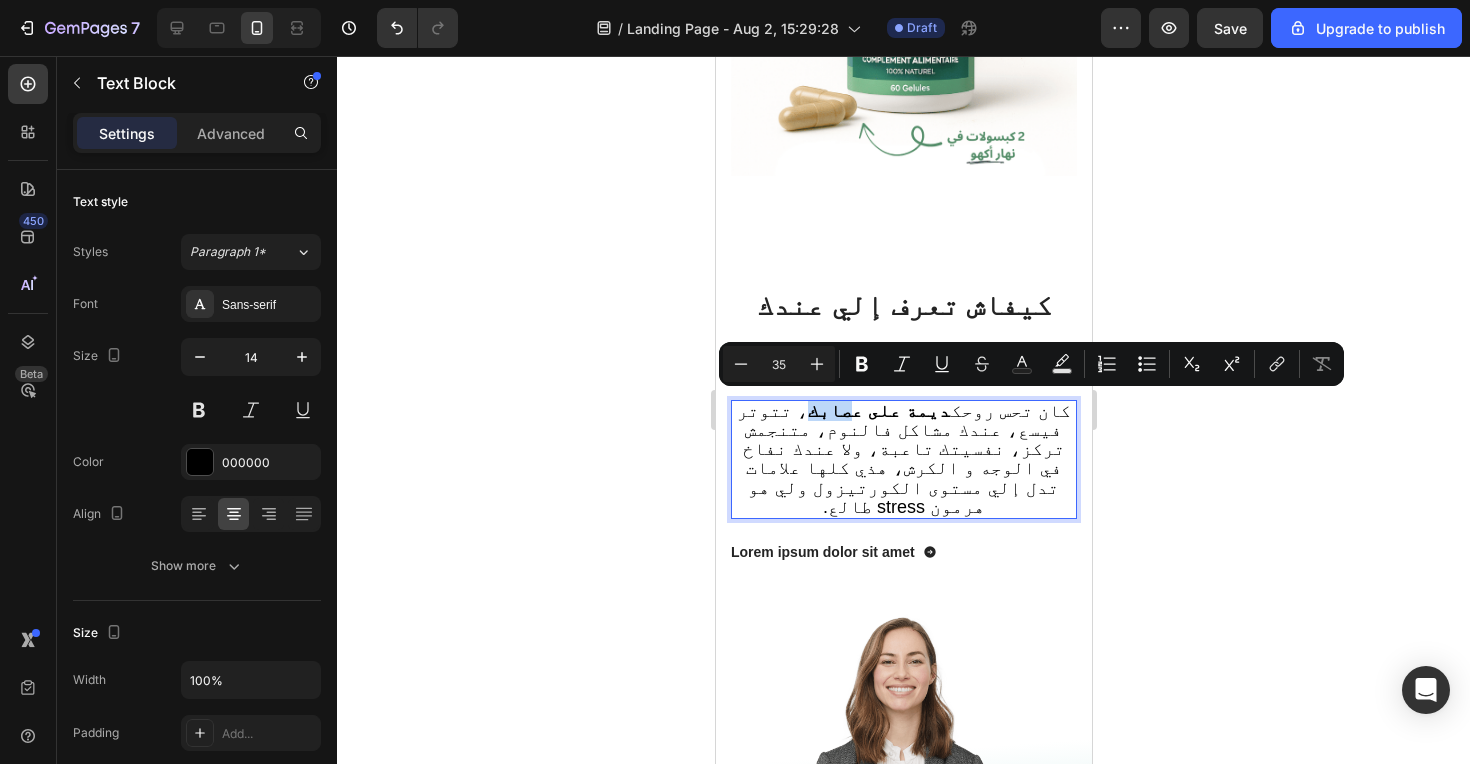 drag, startPoint x: 832, startPoint y: 409, endPoint x: 871, endPoint y: 409, distance: 39 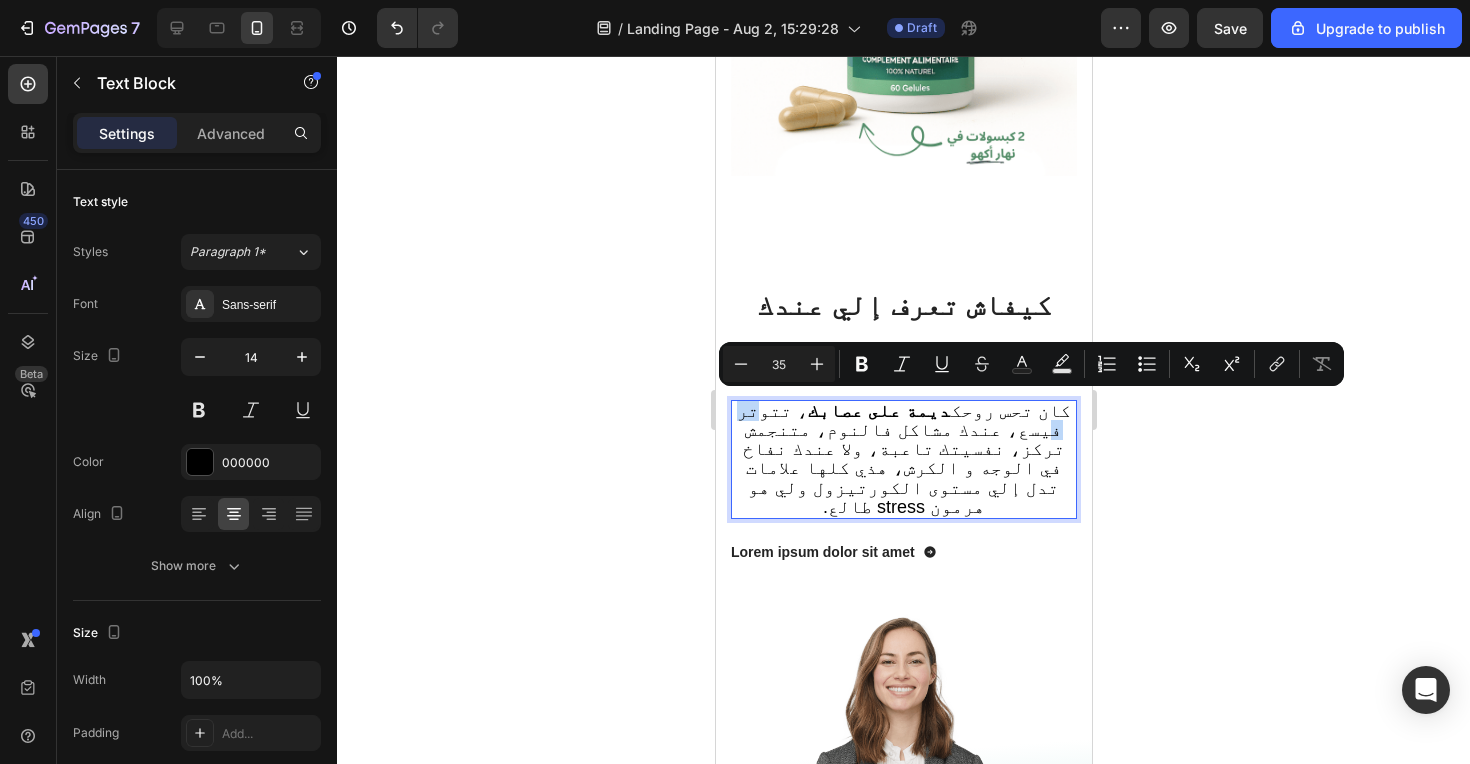 drag, startPoint x: 799, startPoint y: 409, endPoint x: 774, endPoint y: 409, distance: 25 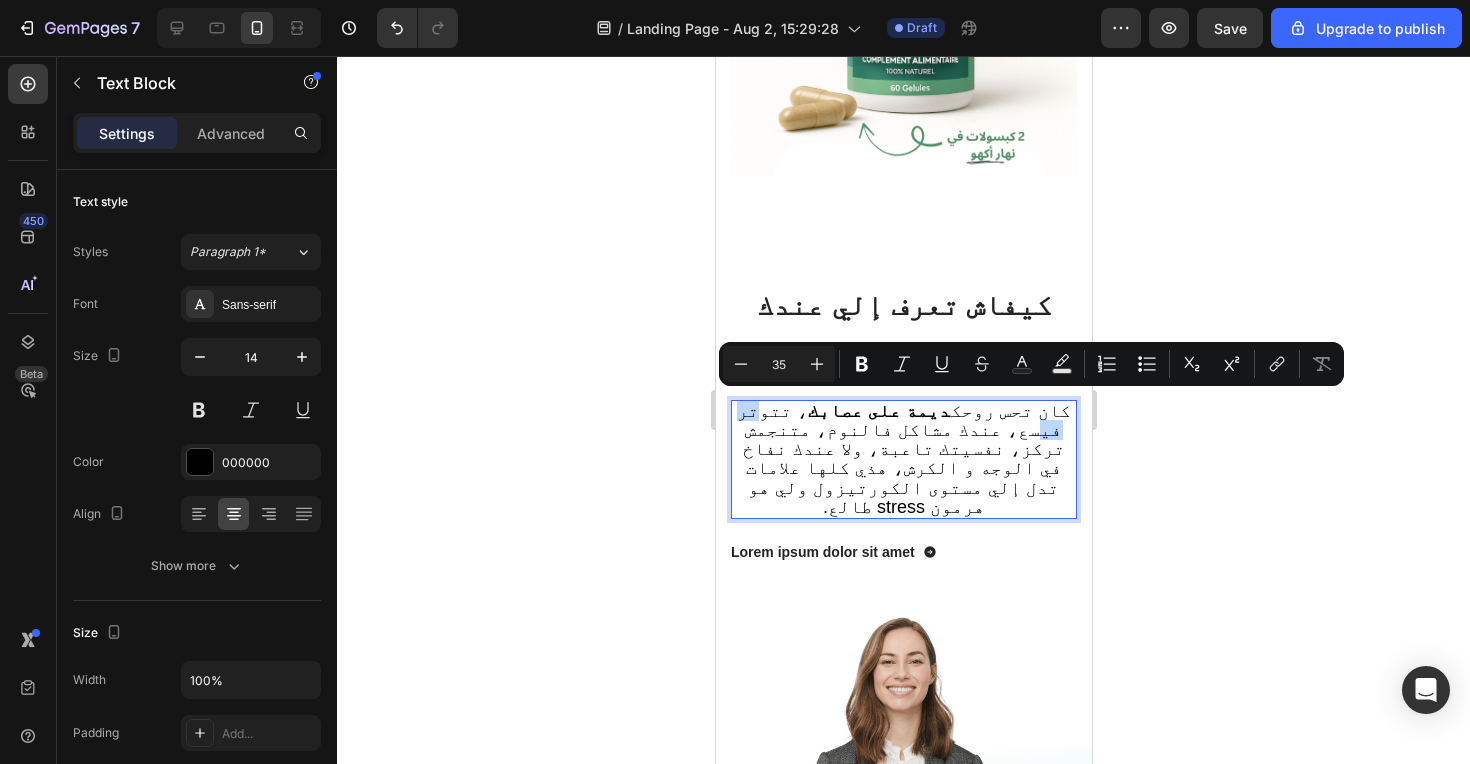 click on "‫كان تحس روحك ديمة على عصابك ، تتوتر فيسع، عندك مشاكل فالنوم، متنجمش تركز، نفسيتك تاعبة، ولا عندك نفاخ في الوجه و الكرش، هذي كلها علامات تدل إلي مستوى الكورتيزول ولي هو هرمون stress طالع.‬" at bounding box center (902, 459) 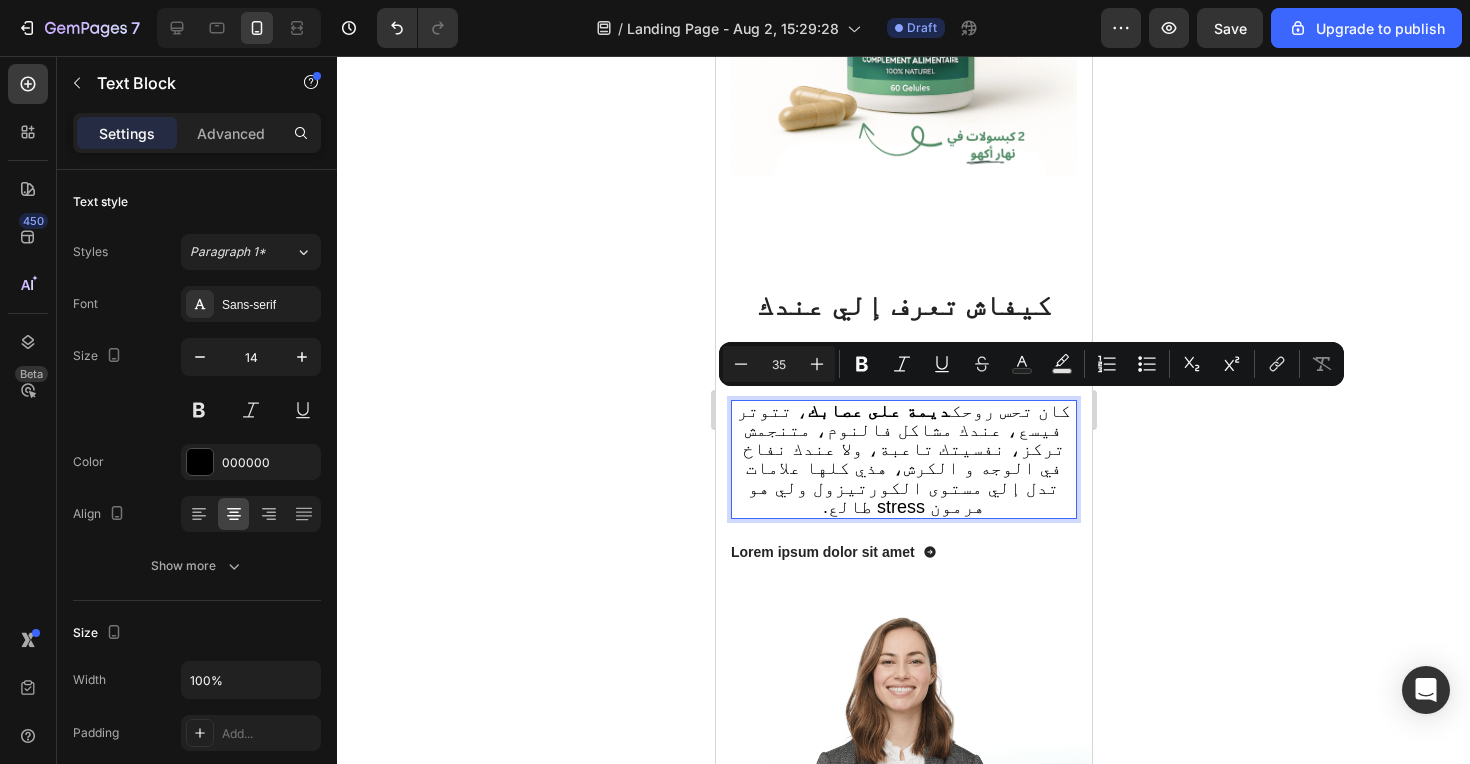 click on "‫كان تحس روحك ديمة على عصابك ، تتوتر فيسع، عندك مشاكل فالنوم، متنجمش تركز، نفسيتك تاعبة، ولا عندك نفاخ في الوجه و الكرش، هذي كلها علامات تدل إلي مستوى الكورتيزول ولي هو هرمون stress طالع.‬" at bounding box center [902, 459] 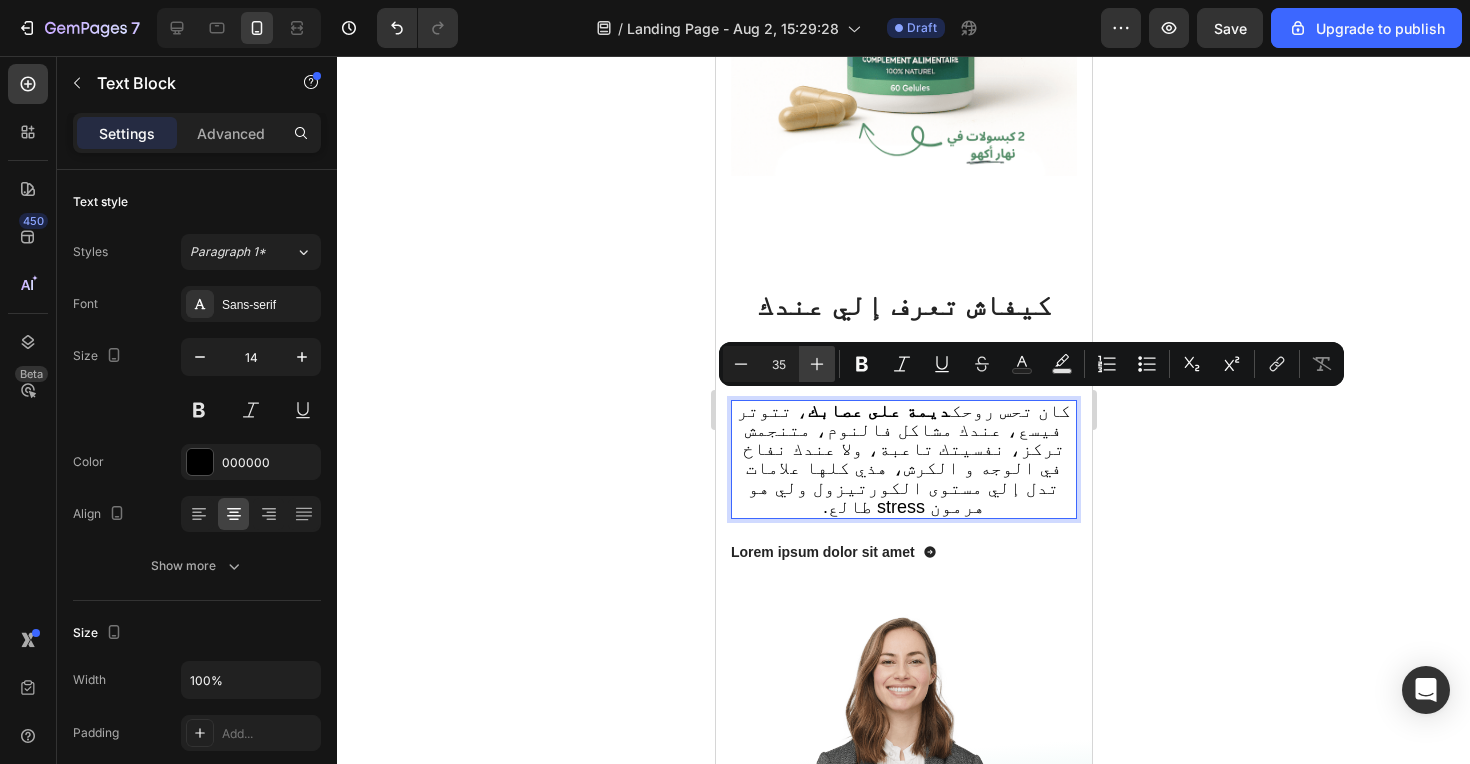 click 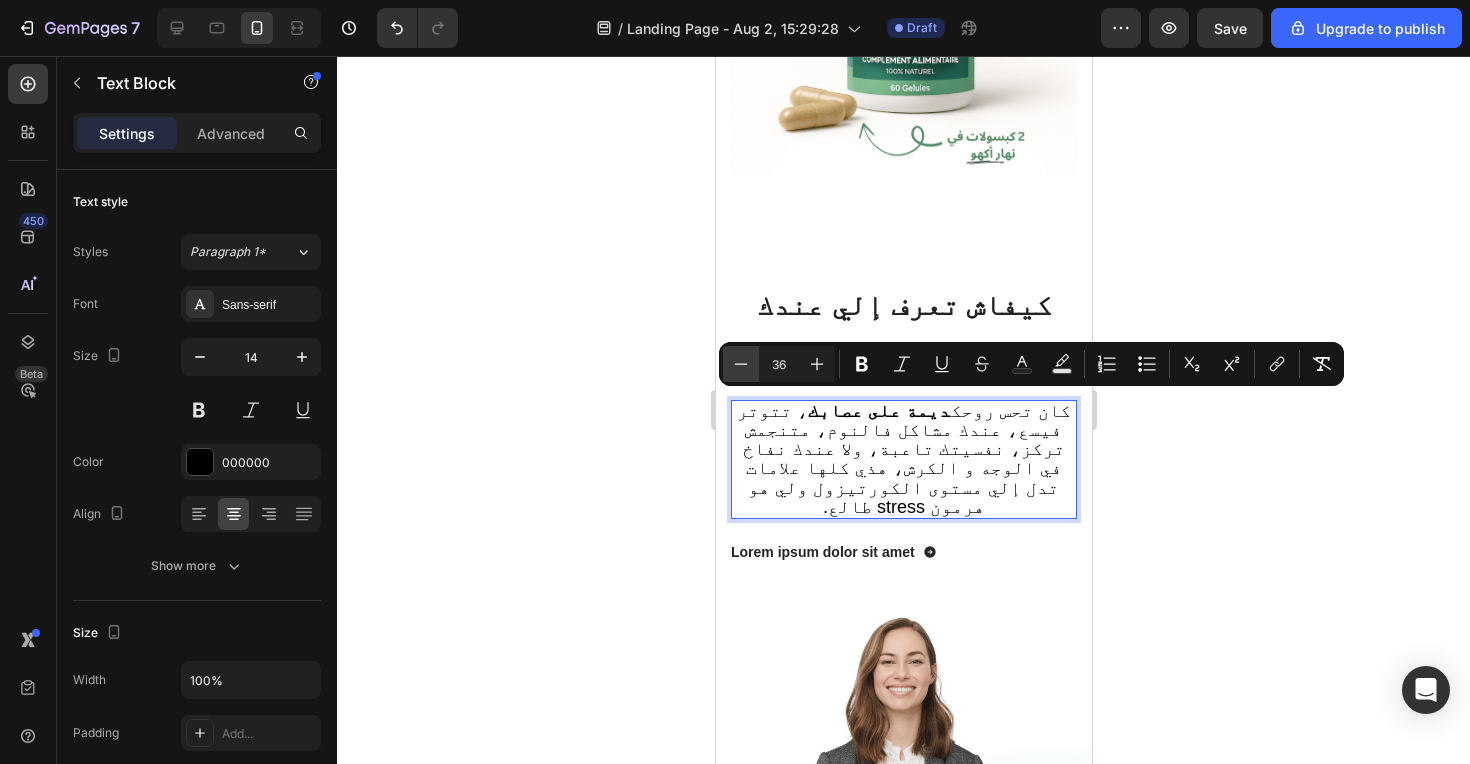 click 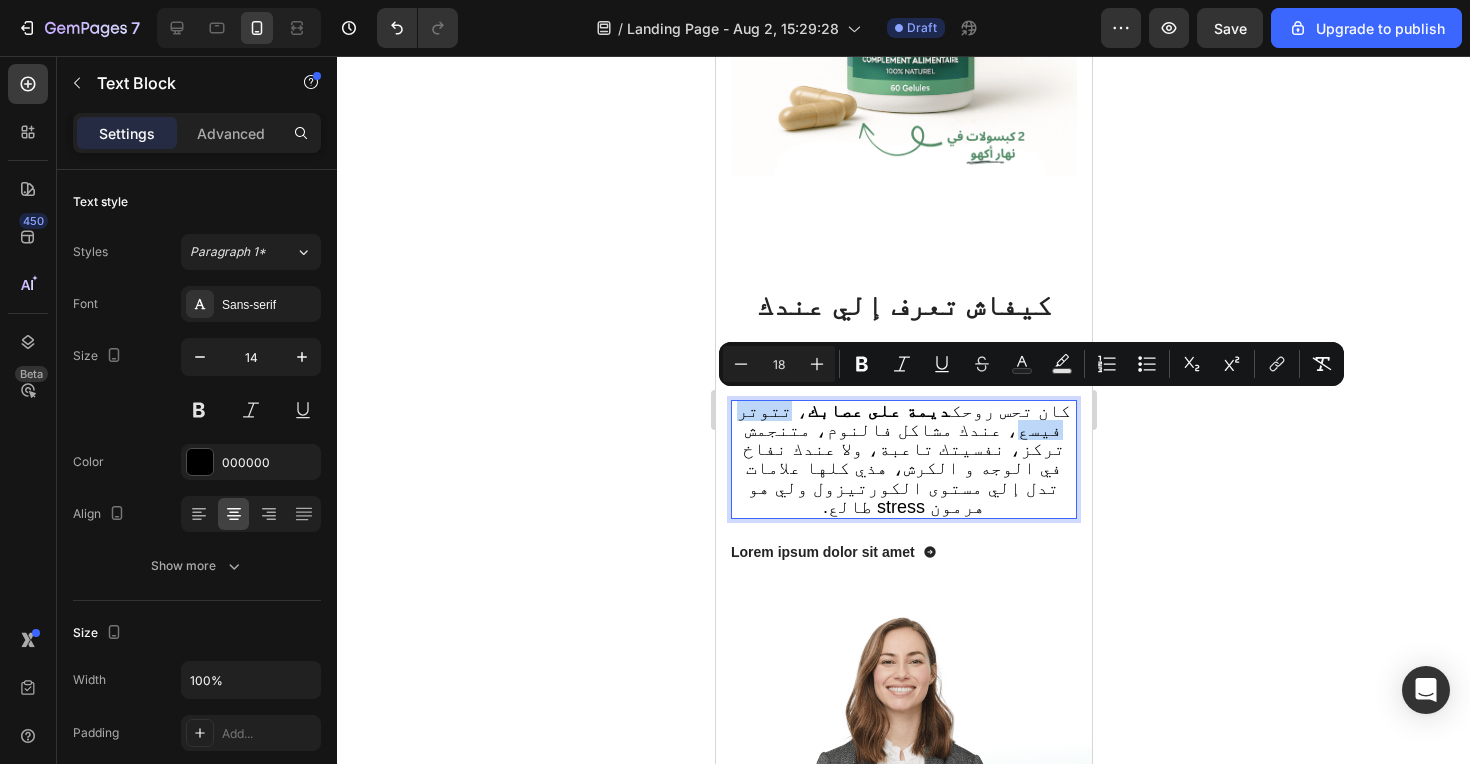 drag, startPoint x: 817, startPoint y: 409, endPoint x: 749, endPoint y: 412, distance: 68.06615 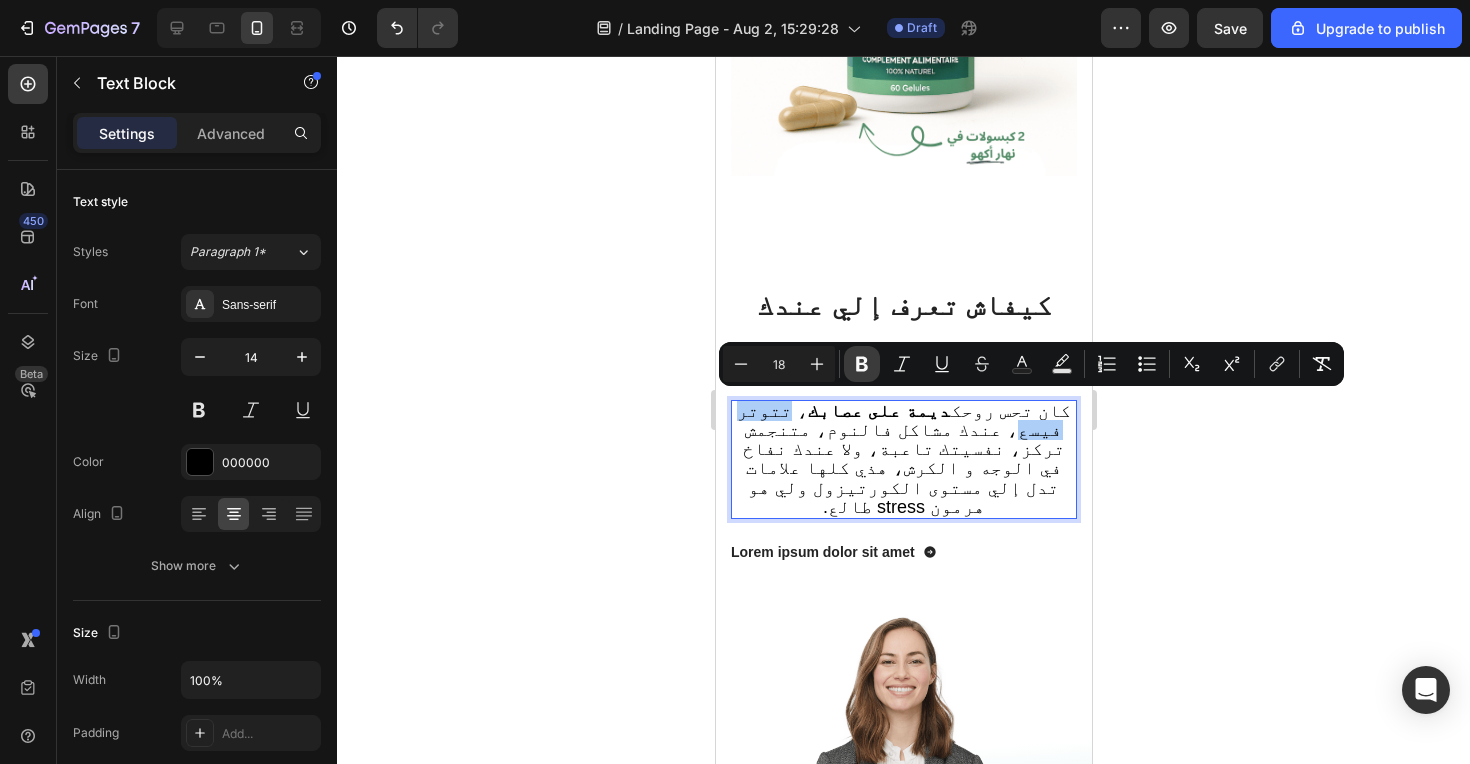 click 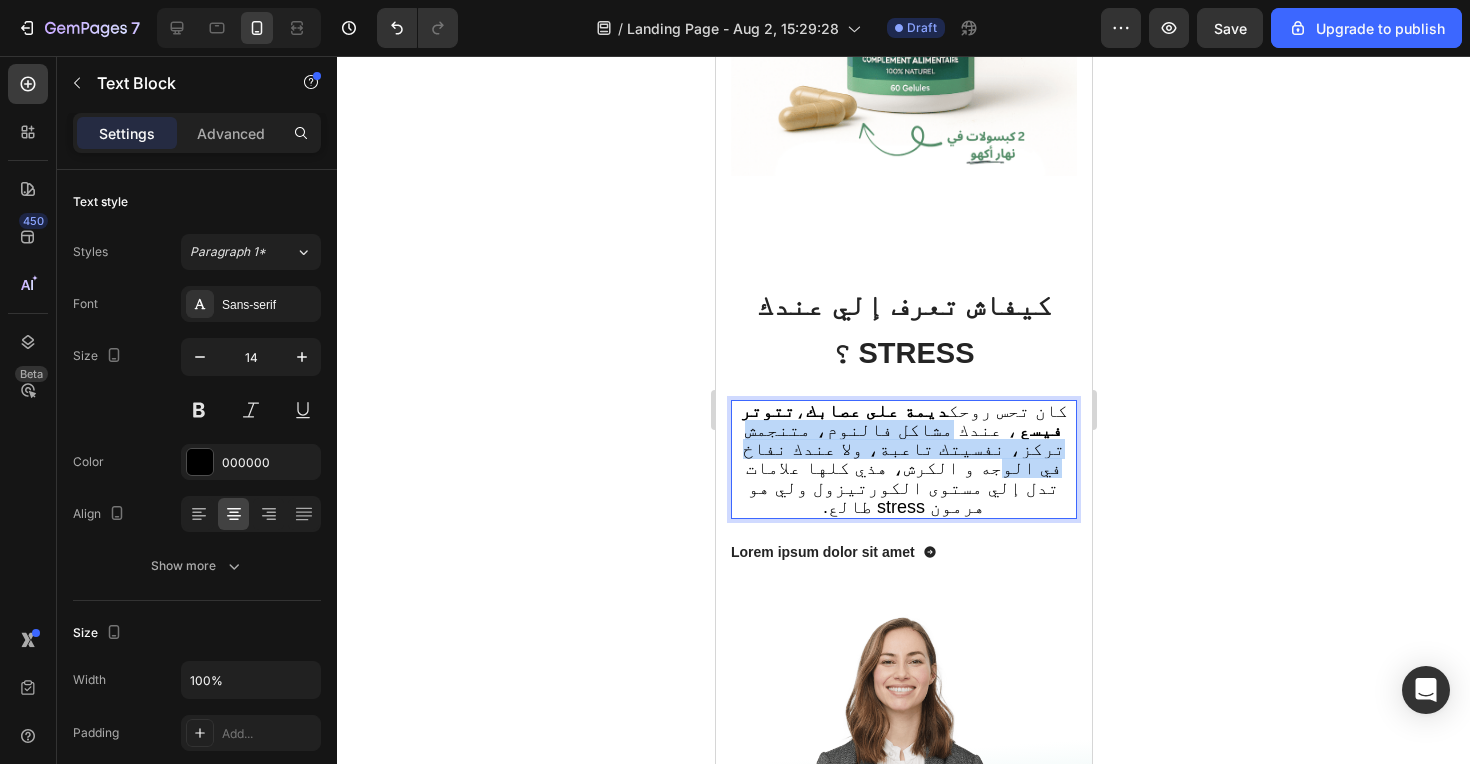 drag, startPoint x: 1028, startPoint y: 430, endPoint x: 949, endPoint y: 433, distance: 79.05694 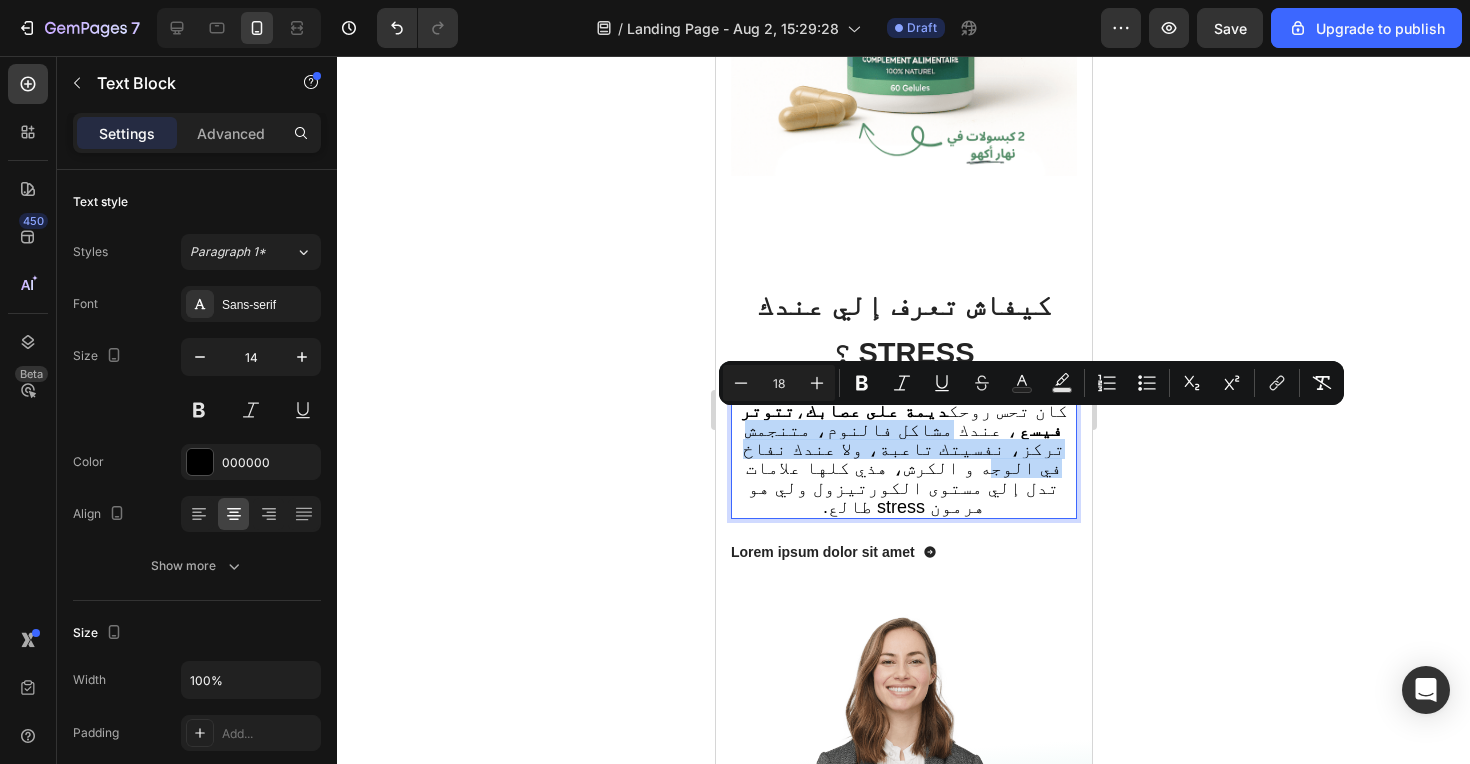 click on "‫كان تحس روحك ديمة على عصابك ، تتوتر فيسع ، عندك مشاكل فالنوم، متنجمش تركز، نفسيتك تاعبة، ولا عندك نفاخ في الوجه و الكرش، هذي كلها علامات تدل إلي مستوى الكورتيزول ولي هو هرمون stress طالع.‬" at bounding box center (903, 459) 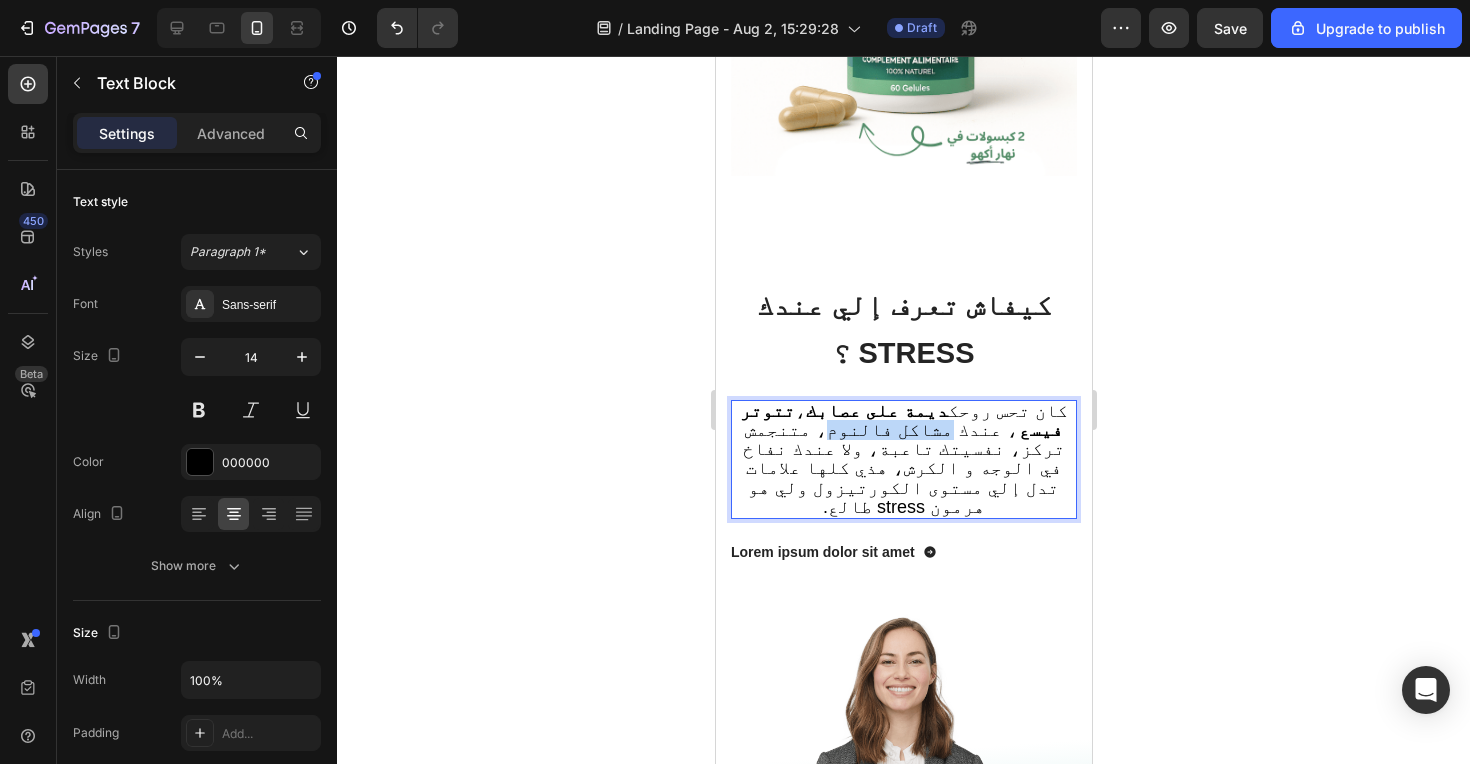 drag, startPoint x: 1028, startPoint y: 428, endPoint x: 948, endPoint y: 430, distance: 80.024994 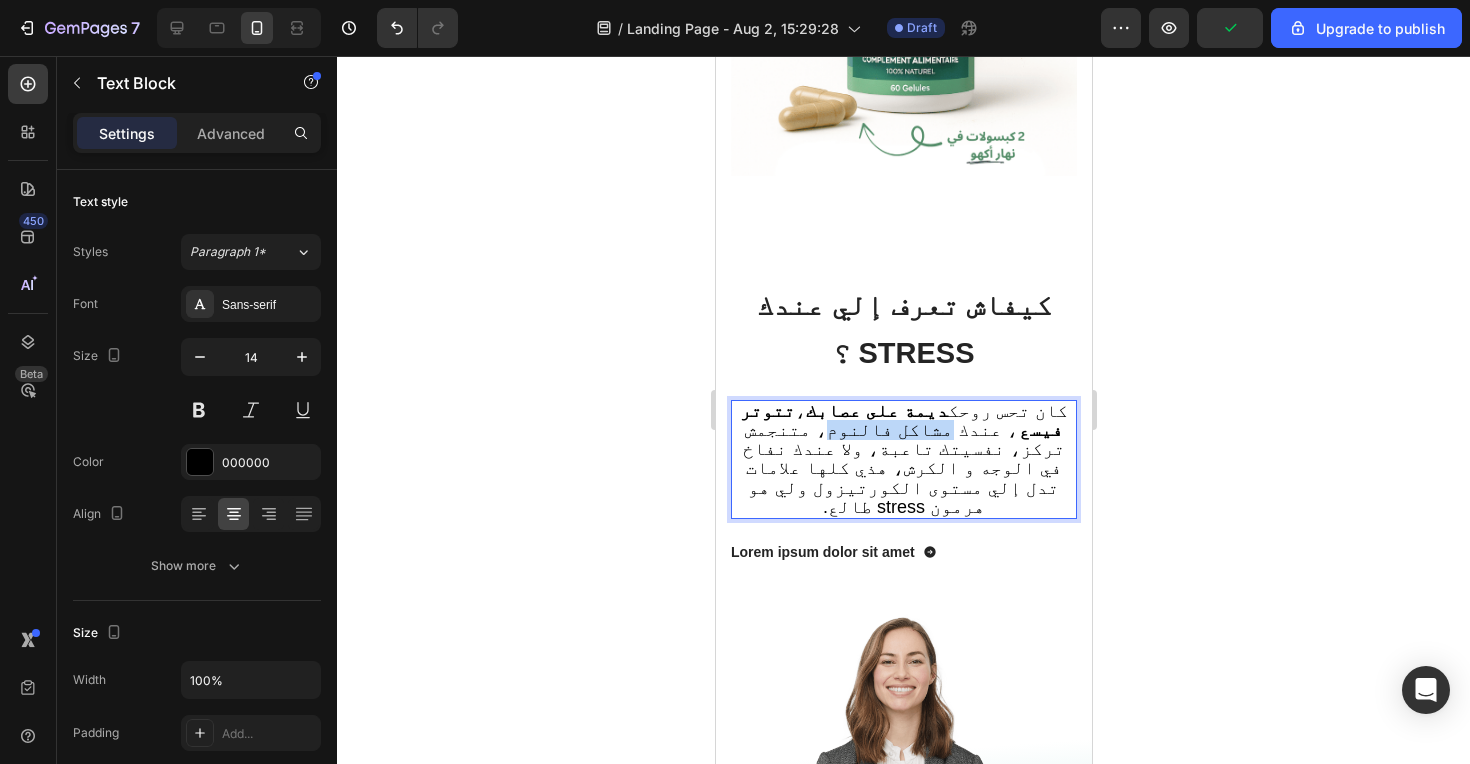 drag, startPoint x: 947, startPoint y: 429, endPoint x: 1029, endPoint y: 430, distance: 82.006096 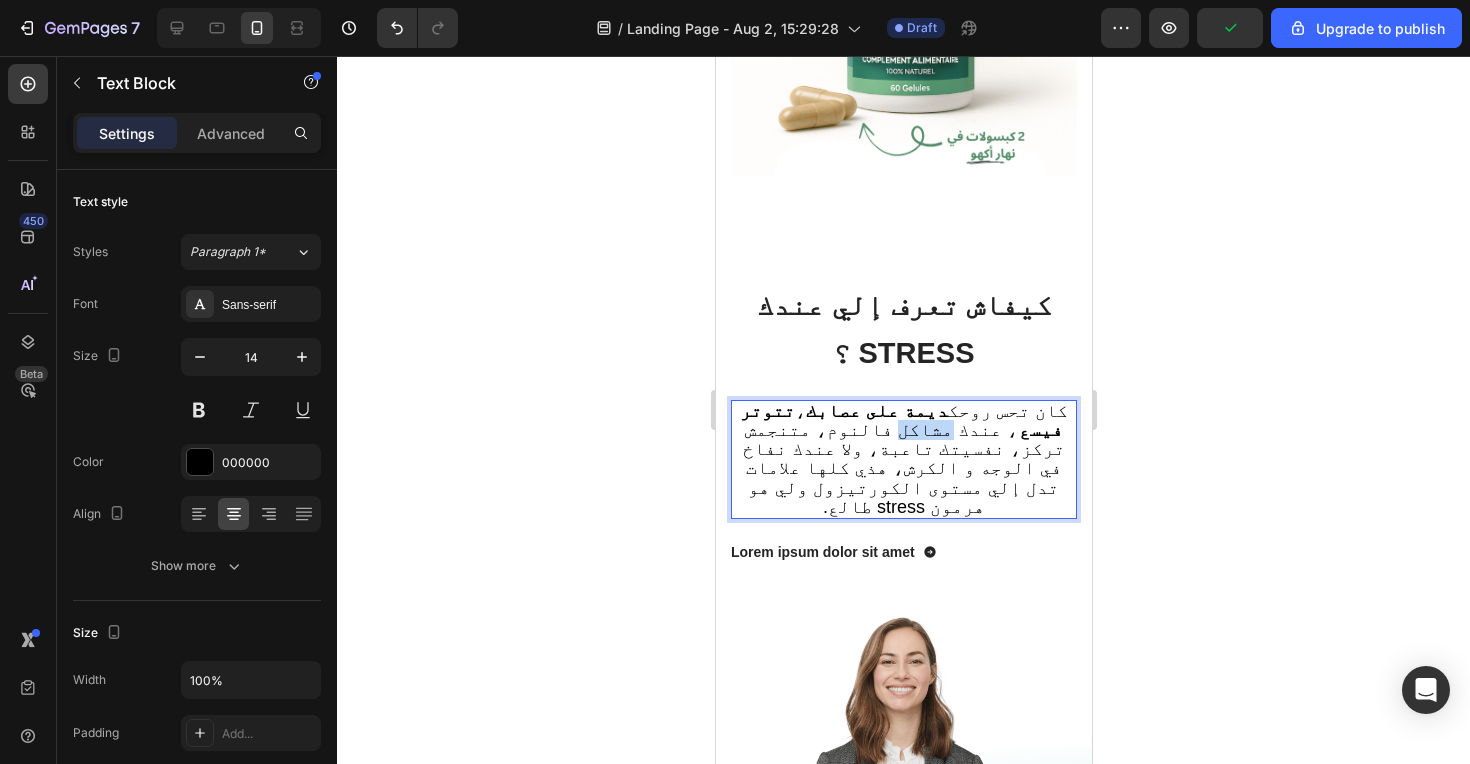 click on "‫كان تحس روحك ديمة على عصابك ، تتوتر فيسع ، عندك مشاكل فالنوم، متنجمش تركز، نفسيتك تاعبة، ولا عندك نفاخ في الوجه و الكرش، هذي كلها علامات تدل إلي مستوى الكورتيزول ولي هو هرمون stress طالع.‬" at bounding box center [903, 459] 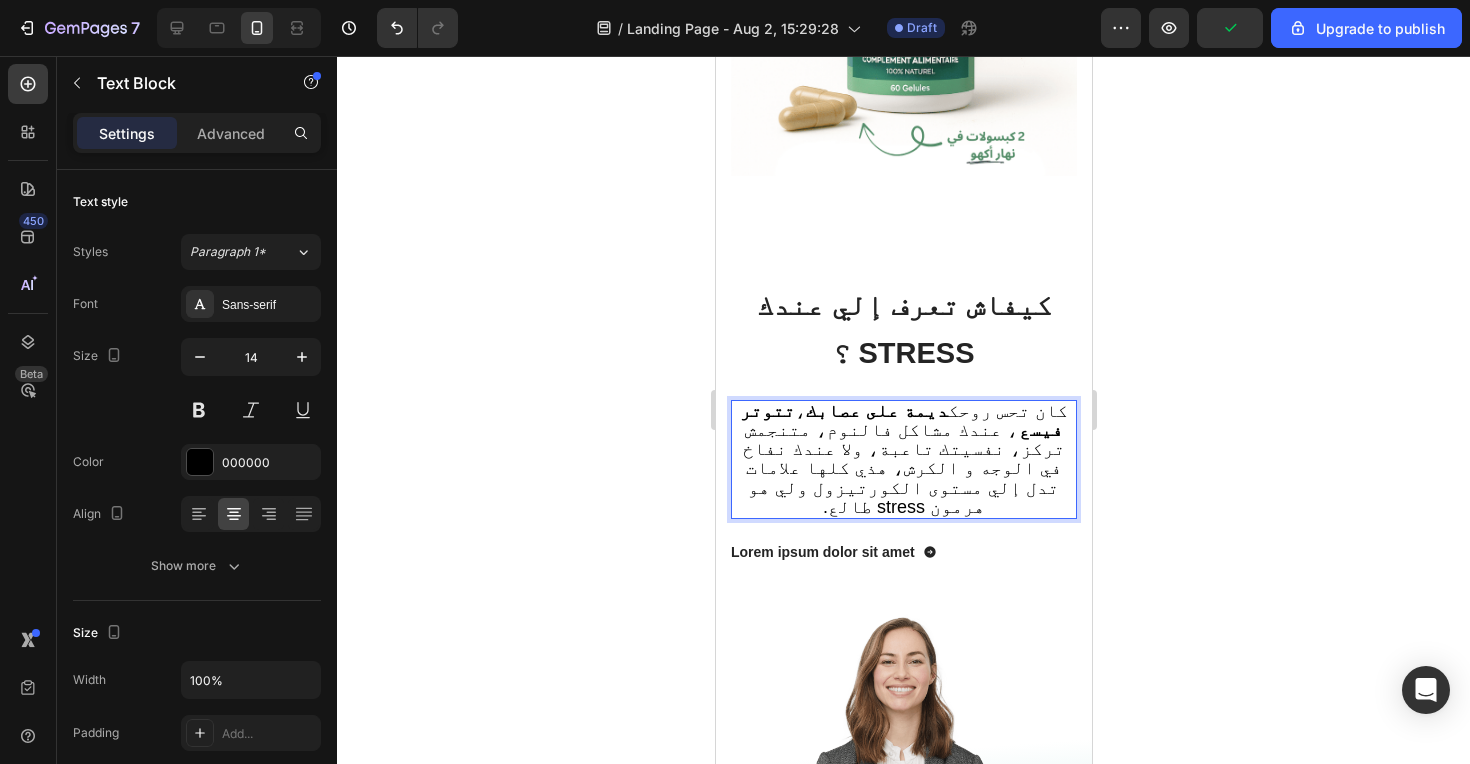 click on "‫كان تحس روحك ديمة على عصابك ، تتوتر فيسع ، عندك مشاكل فالنوم، متنجمش تركز، نفسيتك تاعبة، ولا عندك نفاخ في الوجه و الكرش، هذي كلها علامات تدل إلي مستوى الكورتيزول ولي هو هرمون stress طالع.‬" at bounding box center [903, 459] 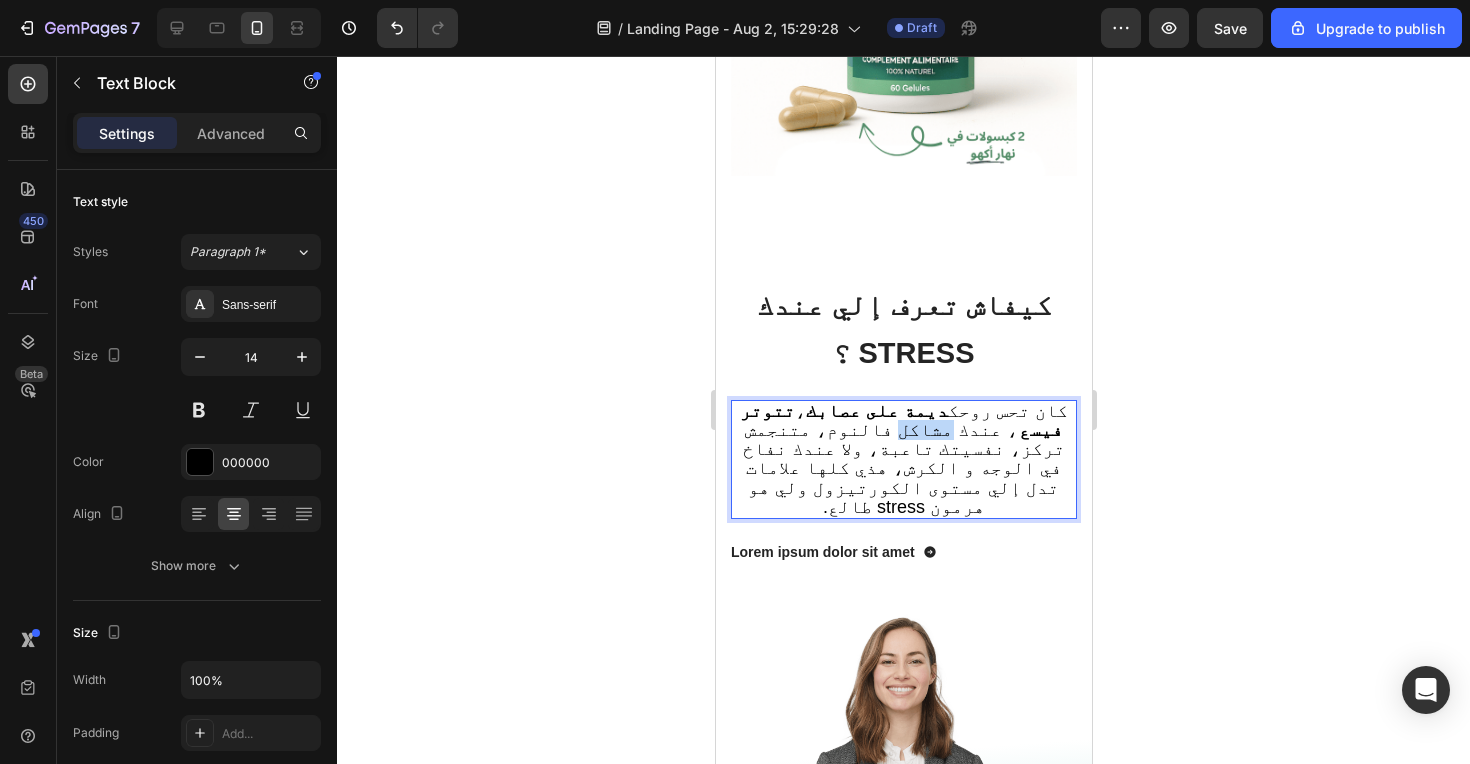 click on "‫كان تحس روحك ديمة على عصابك ، تتوتر فيسع ، عندك مشاكل فالنوم، متنجمش تركز، نفسيتك تاعبة، ولا عندك نفاخ في الوجه و الكرش، هذي كلها علامات تدل إلي مستوى الكورتيزول ولي هو هرمون stress طالع.‬" at bounding box center [903, 459] 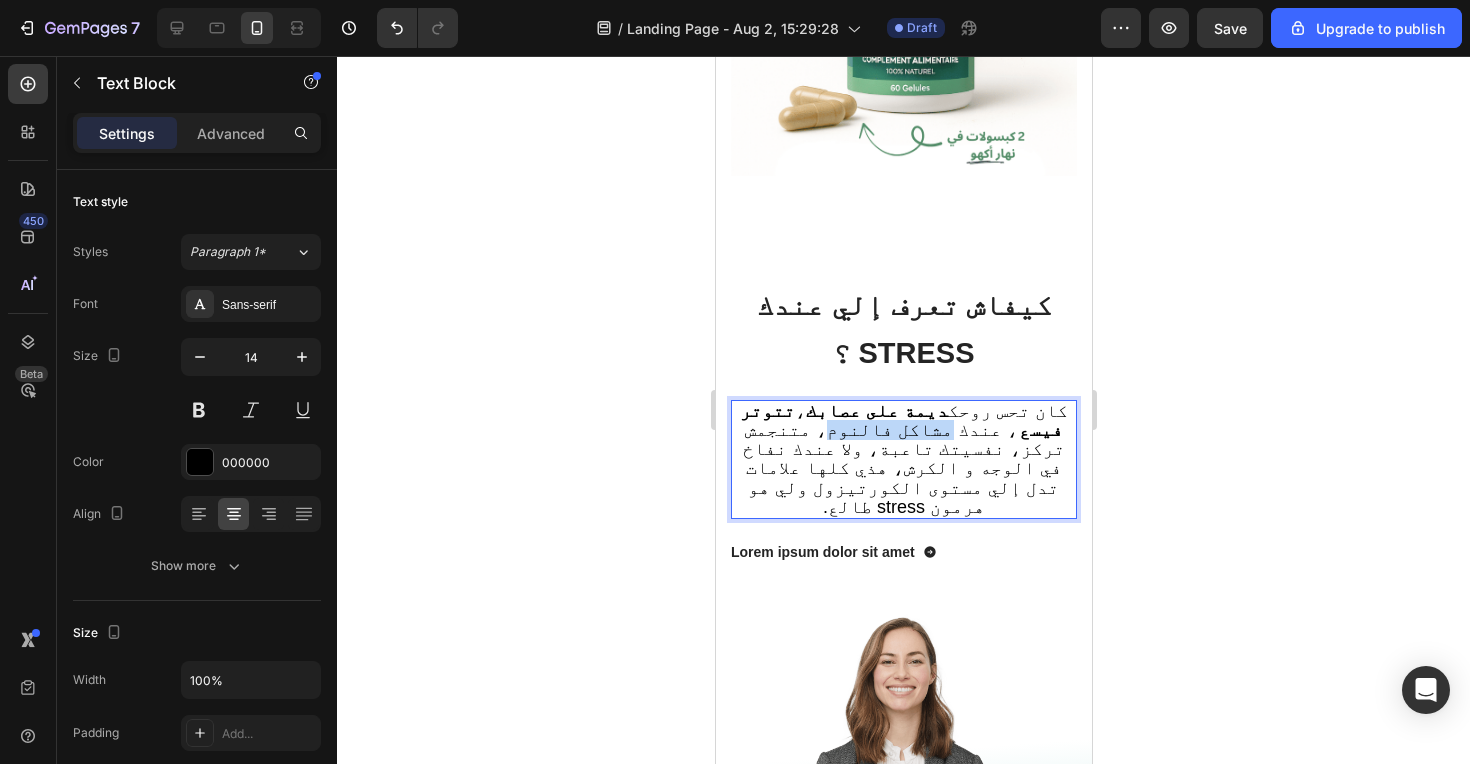 drag, startPoint x: 1029, startPoint y: 427, endPoint x: 944, endPoint y: 430, distance: 85.052925 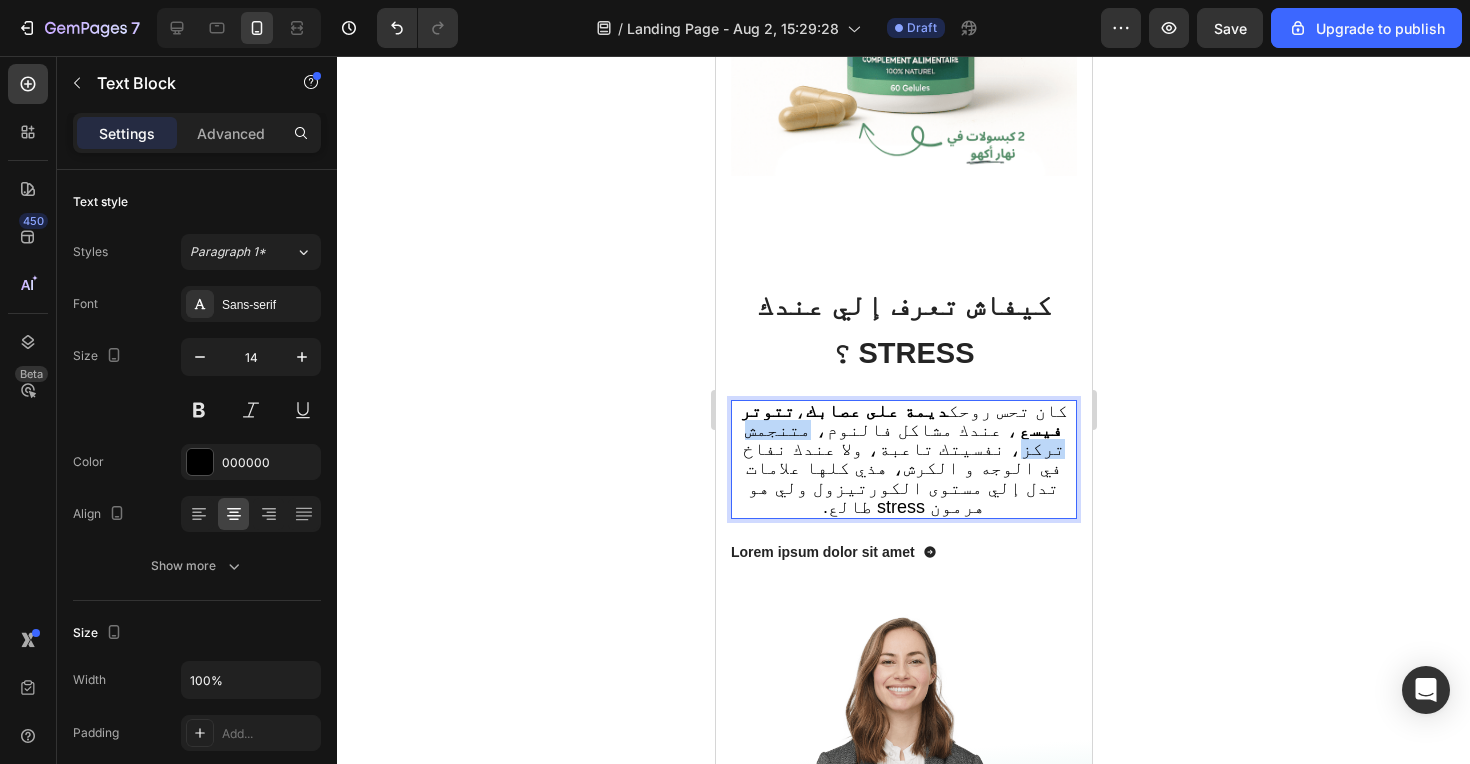 drag, startPoint x: 933, startPoint y: 429, endPoint x: 854, endPoint y: 430, distance: 79.00633 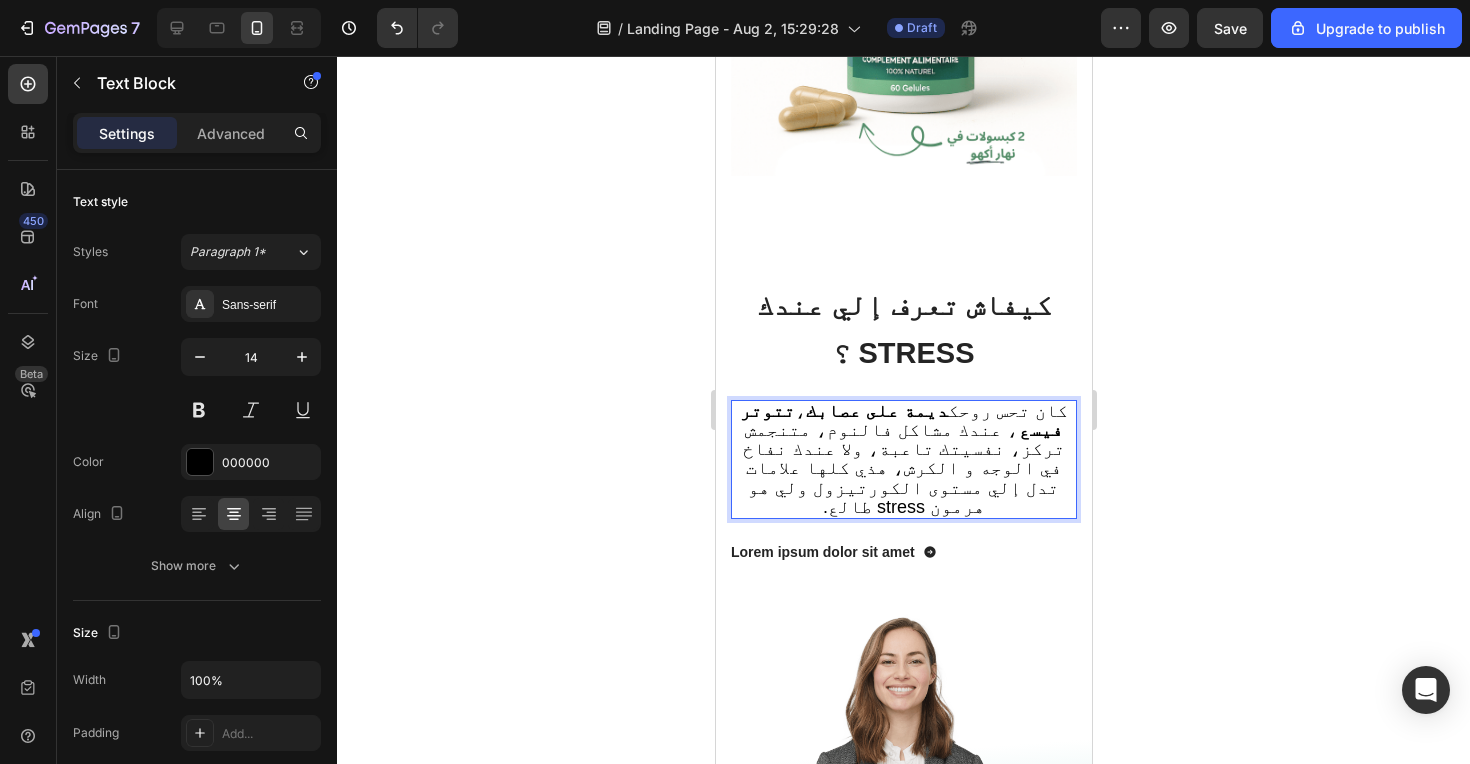 click on "‫كان تحس روحك ديمة على عصابك ، تتوتر فيسع ، عندك مشاكل فالنوم، متنجمش تركز، نفسيتك تاعبة، ولا عندك نفاخ في الوجه و الكرش، هذي كلها علامات تدل إلي مستوى الكورتيزول ولي هو هرمون stress طالع.‬" at bounding box center (903, 459) 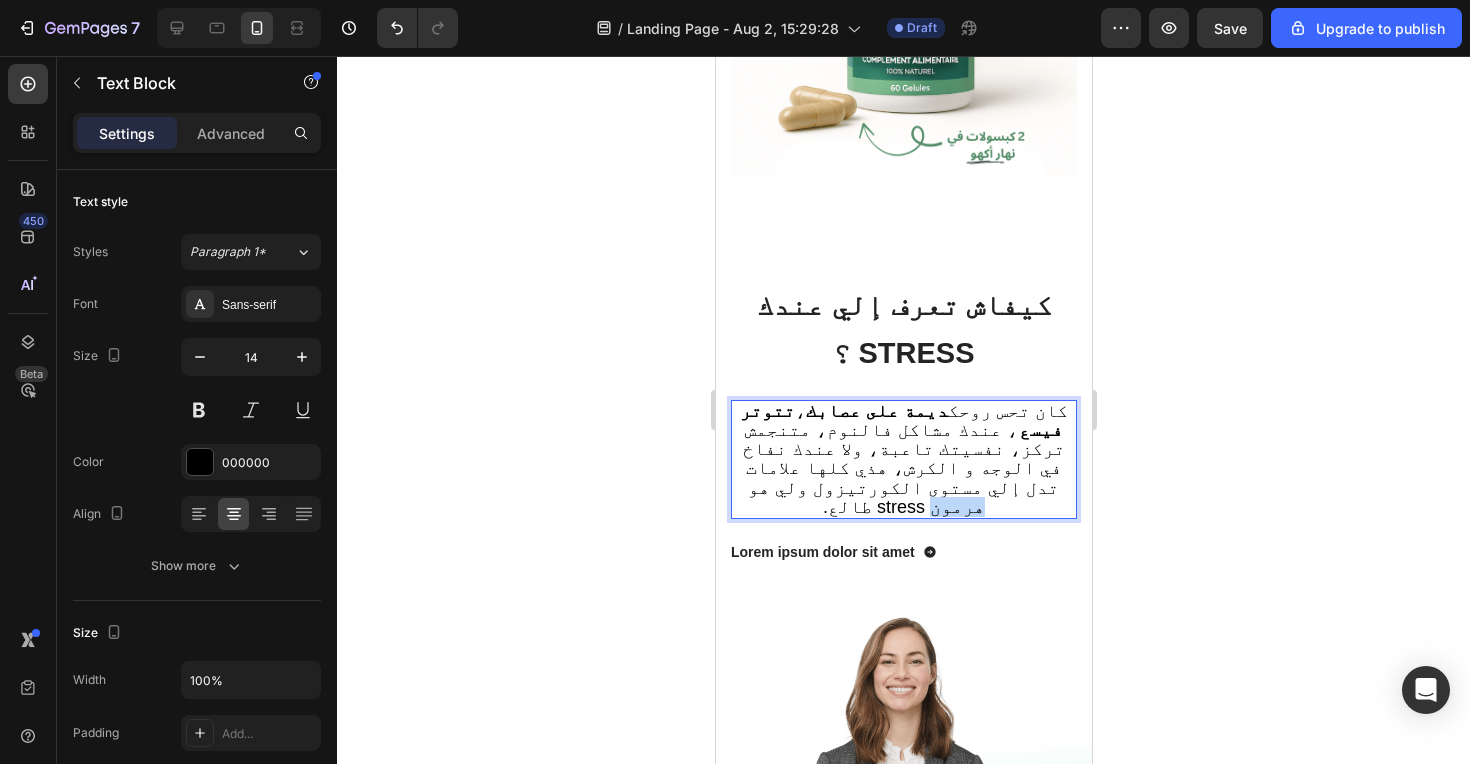click on "‫كان تحس روحك ديمة على عصابك ، تتوتر فيسع ، عندك مشاكل فالنوم، متنجمش تركز، نفسيتك تاعبة، ولا عندك نفاخ في الوجه و الكرش، هذي كلها علامات تدل إلي مستوى الكورتيزول ولي هو هرمون stress طالع.‬" at bounding box center [903, 459] 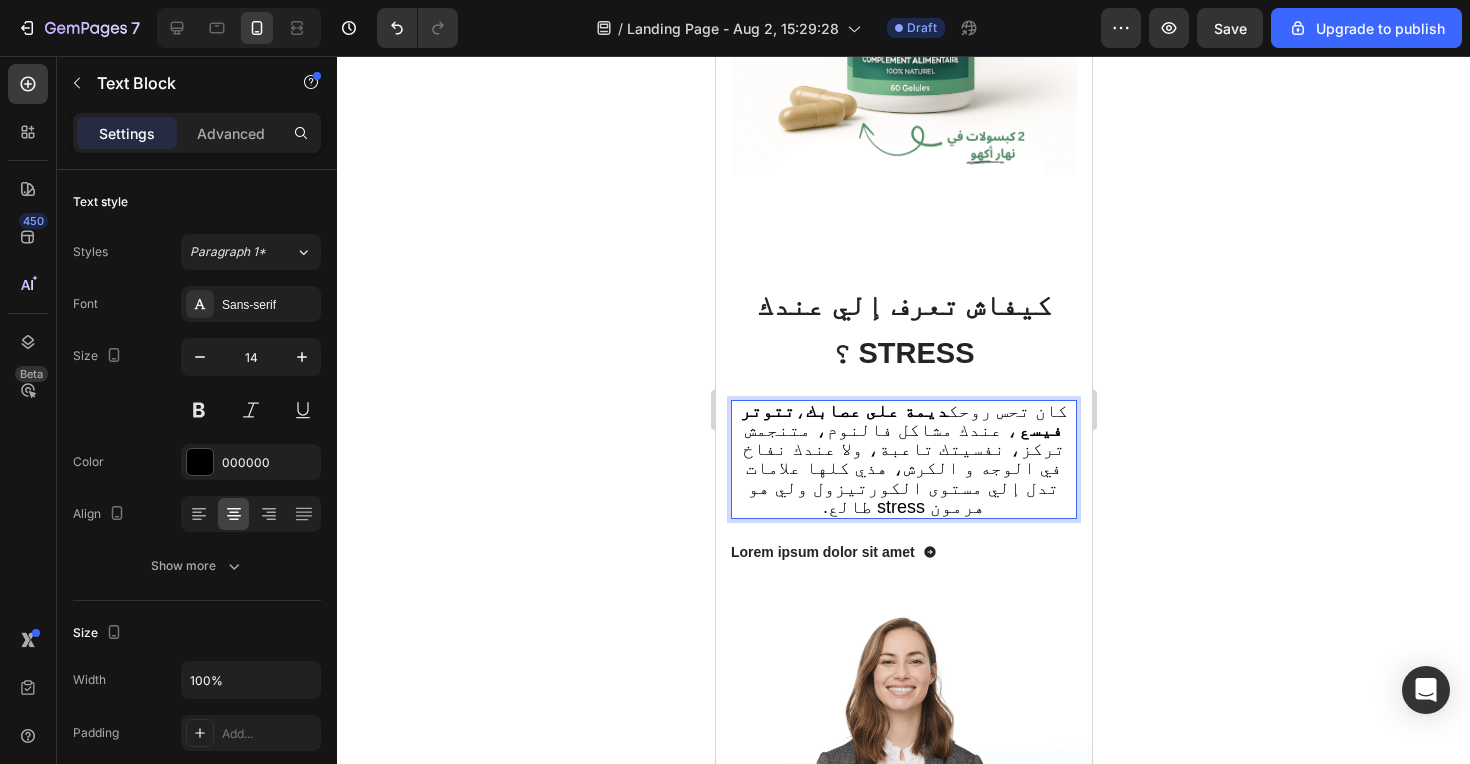 click on "‫كان تحس روحك ديمة على عصابك ، تتوتر فيسع ، عندك مشاكل فالنوم، متنجمش تركز، نفسيتك تاعبة، ولا عندك نفاخ في الوجه و الكرش، هذي كلها علامات تدل إلي مستوى الكورتيزول ولي هو هرمون stress طالع.‬" at bounding box center (903, 459) 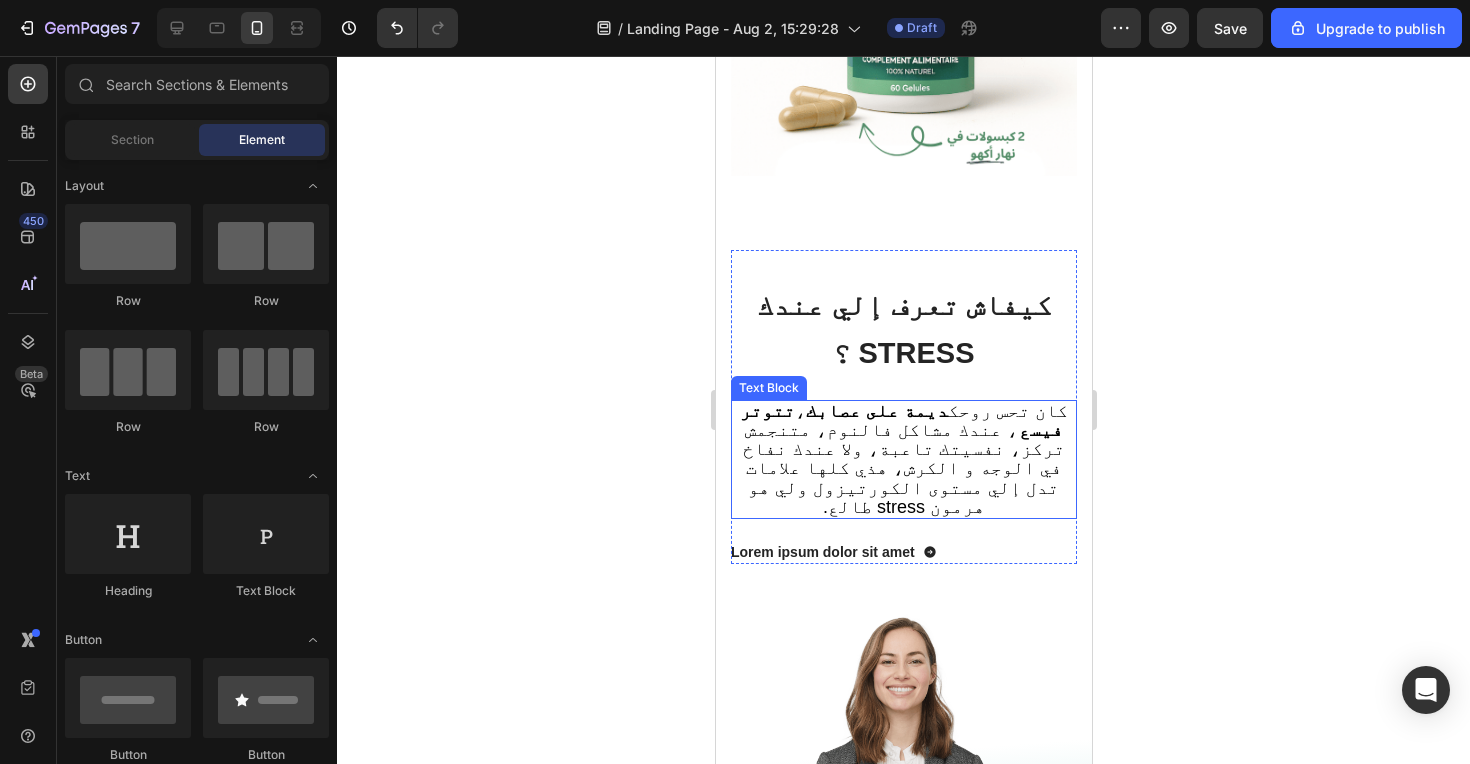 click on "‫كان تحس روحك ديمة على عصابك ، تتوتر فيسع ، عندك مشاكل فالنوم، متنجمش تركز، نفسيتك تاعبة، ولا عندك نفاخ في الوجه و الكرش، هذي كلها علامات تدل إلي مستوى الكورتيزول ولي هو هرمون stress طالع.‬" at bounding box center [903, 459] 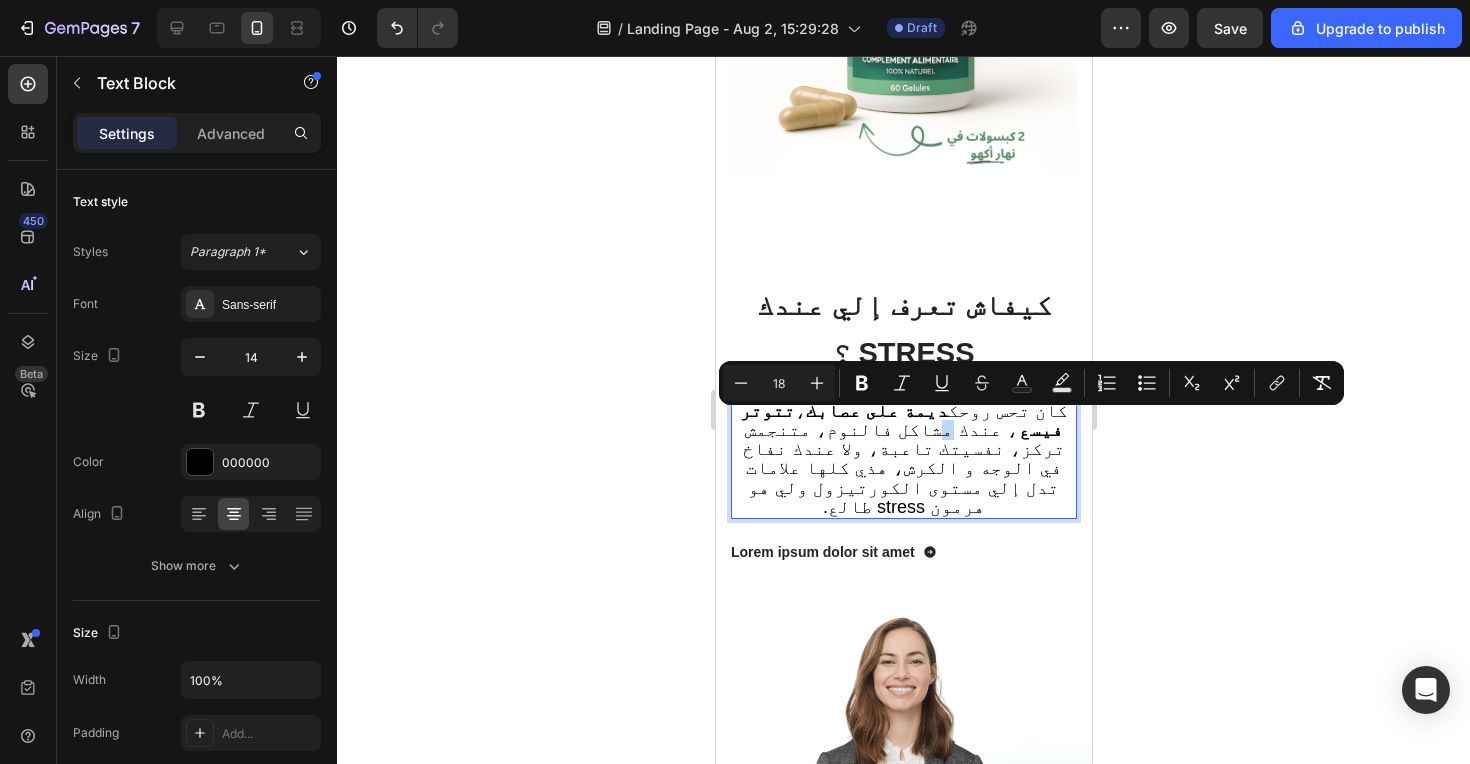 click on "‫كان تحس روحك ديمة على عصابك ، تتوتر فيسع ، عندك مشاكل فالنوم، متنجمش تركز، نفسيتك تاعبة، ولا عندك نفاخ في الوجه و الكرش، هذي كلها علامات تدل إلي مستوى الكورتيزول ولي هو هرمون stress طالع.‬" at bounding box center (903, 459) 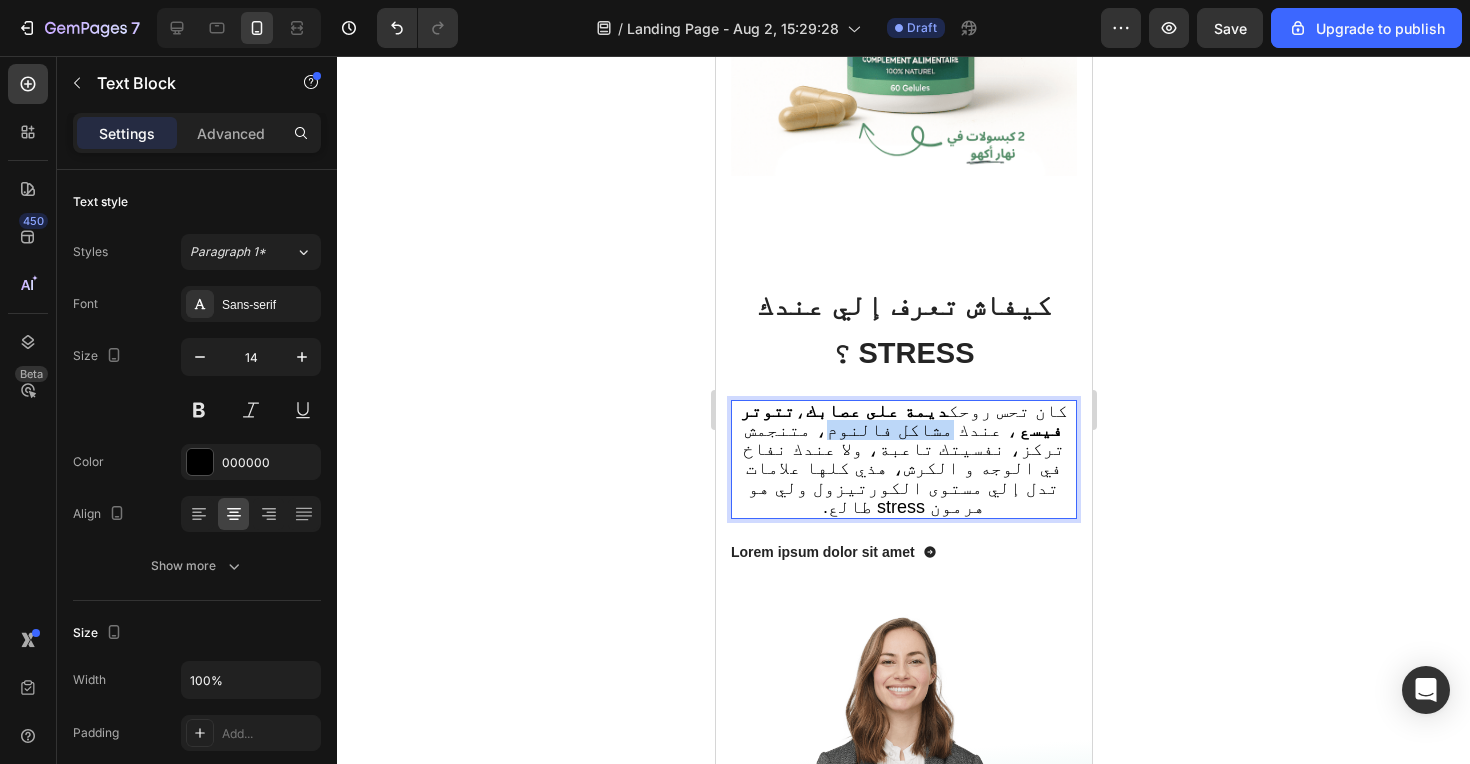 drag, startPoint x: 1030, startPoint y: 428, endPoint x: 947, endPoint y: 432, distance: 83.09633 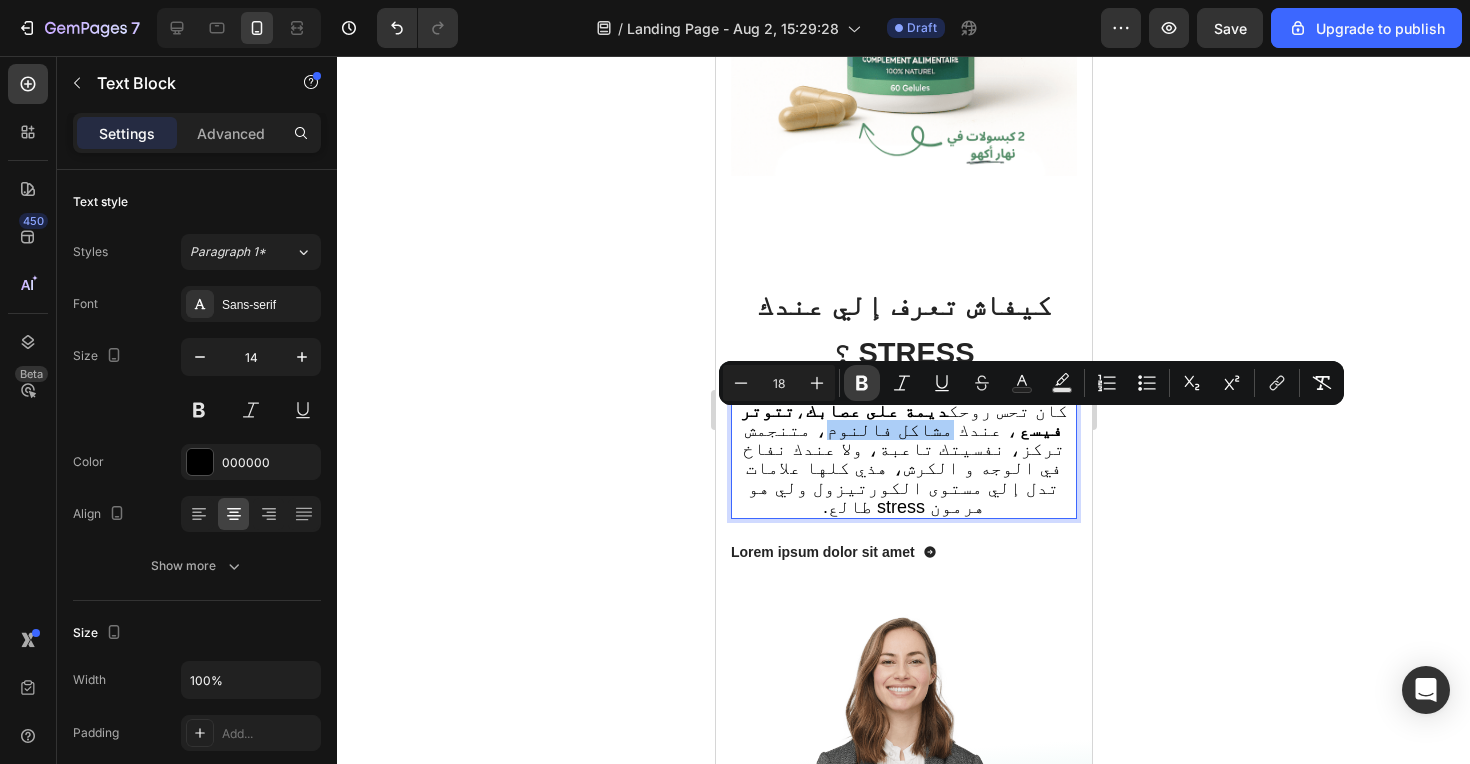 click 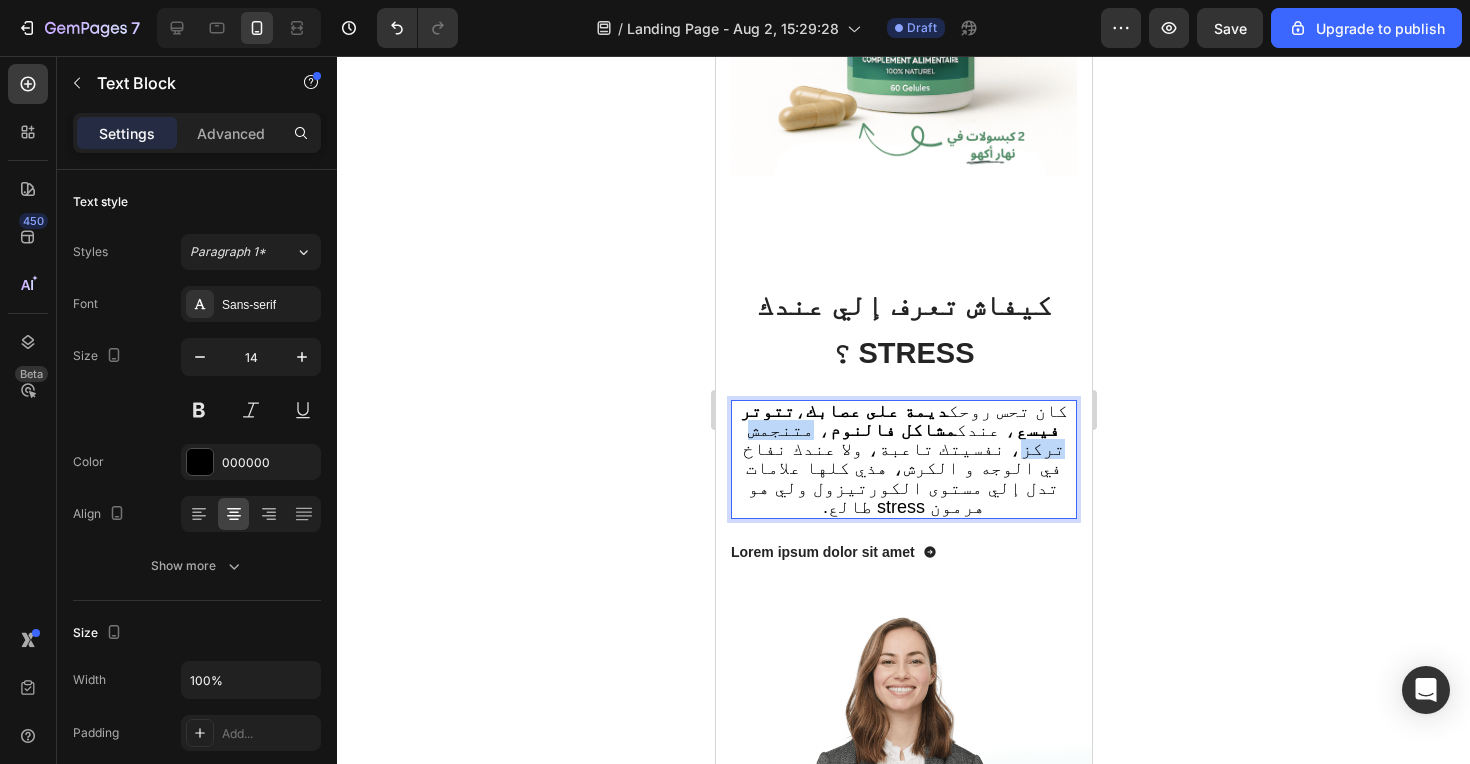 drag, startPoint x: 920, startPoint y: 428, endPoint x: 839, endPoint y: 429, distance: 81.00617 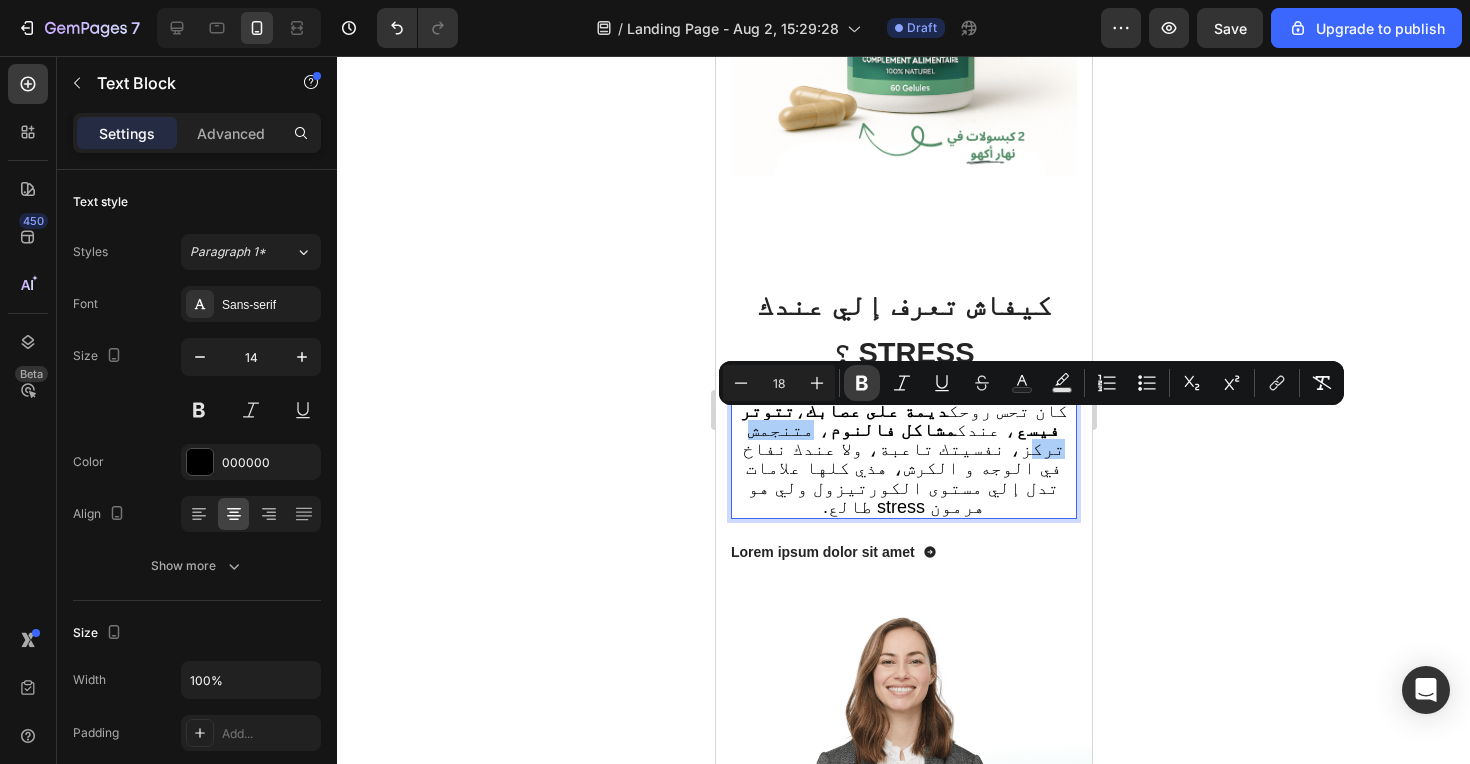 click 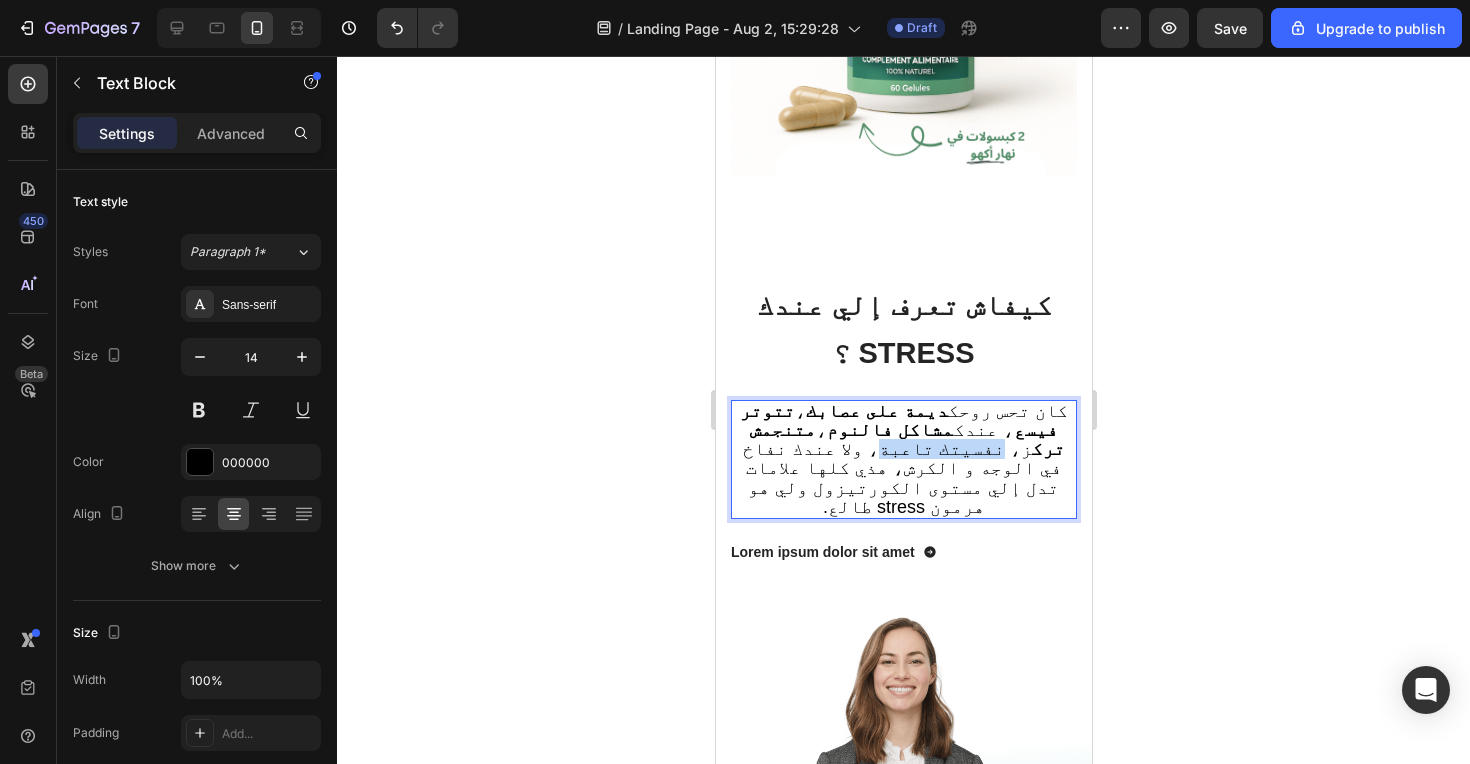drag, startPoint x: 795, startPoint y: 430, endPoint x: 1025, endPoint y: 447, distance: 230.62741 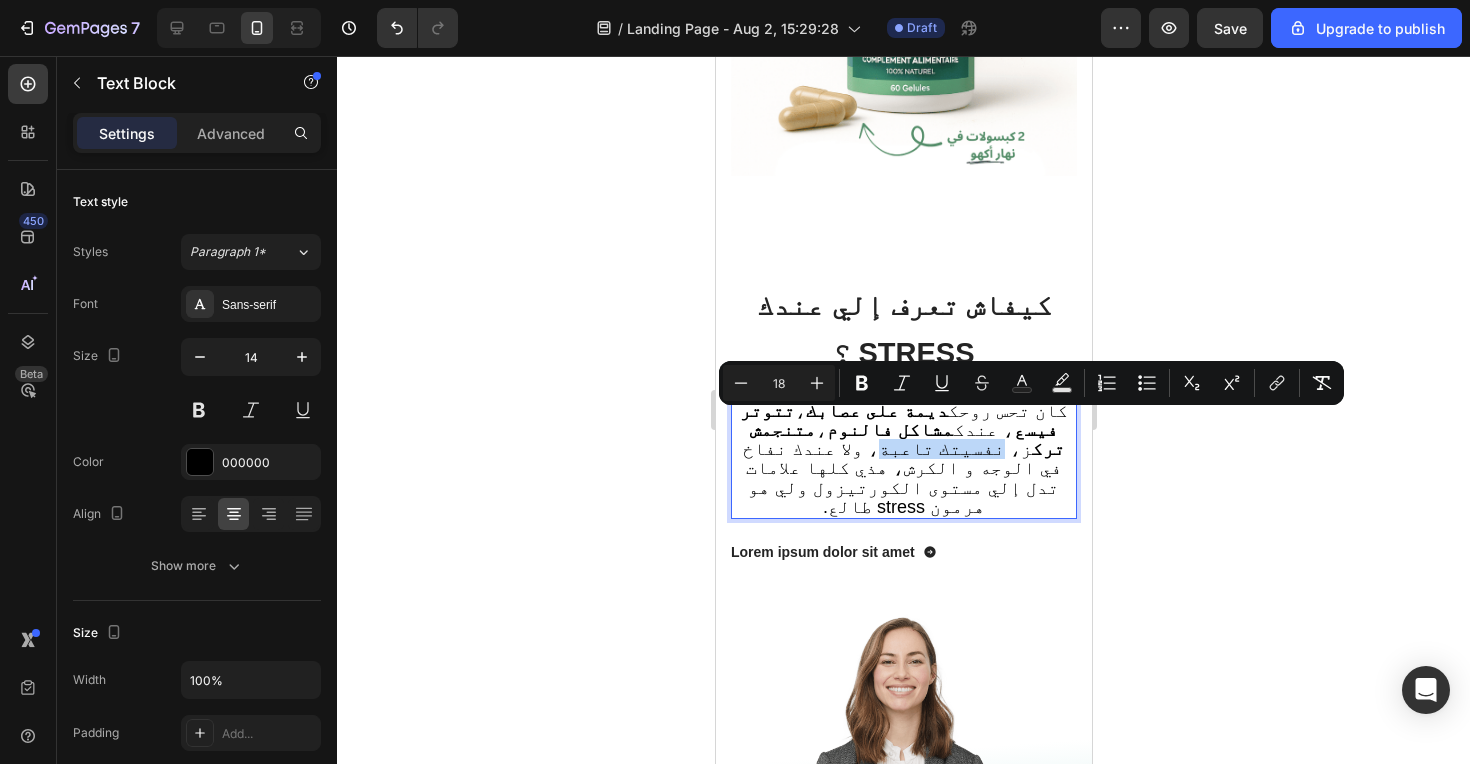 click on "‫كان تحس روحك ديمة على عصابك ، تتوتر فيسع ، عندك مشاكل فالنوم ، متنجمش ترك ز، نفسيتك تاعبة، ولا عندك نفاخ في الوجه و الكرش، هذي كلها علامات تدل إلي مستوى الكورتيزول ولي هو هرمون stress طالع.‬" at bounding box center [903, 459] 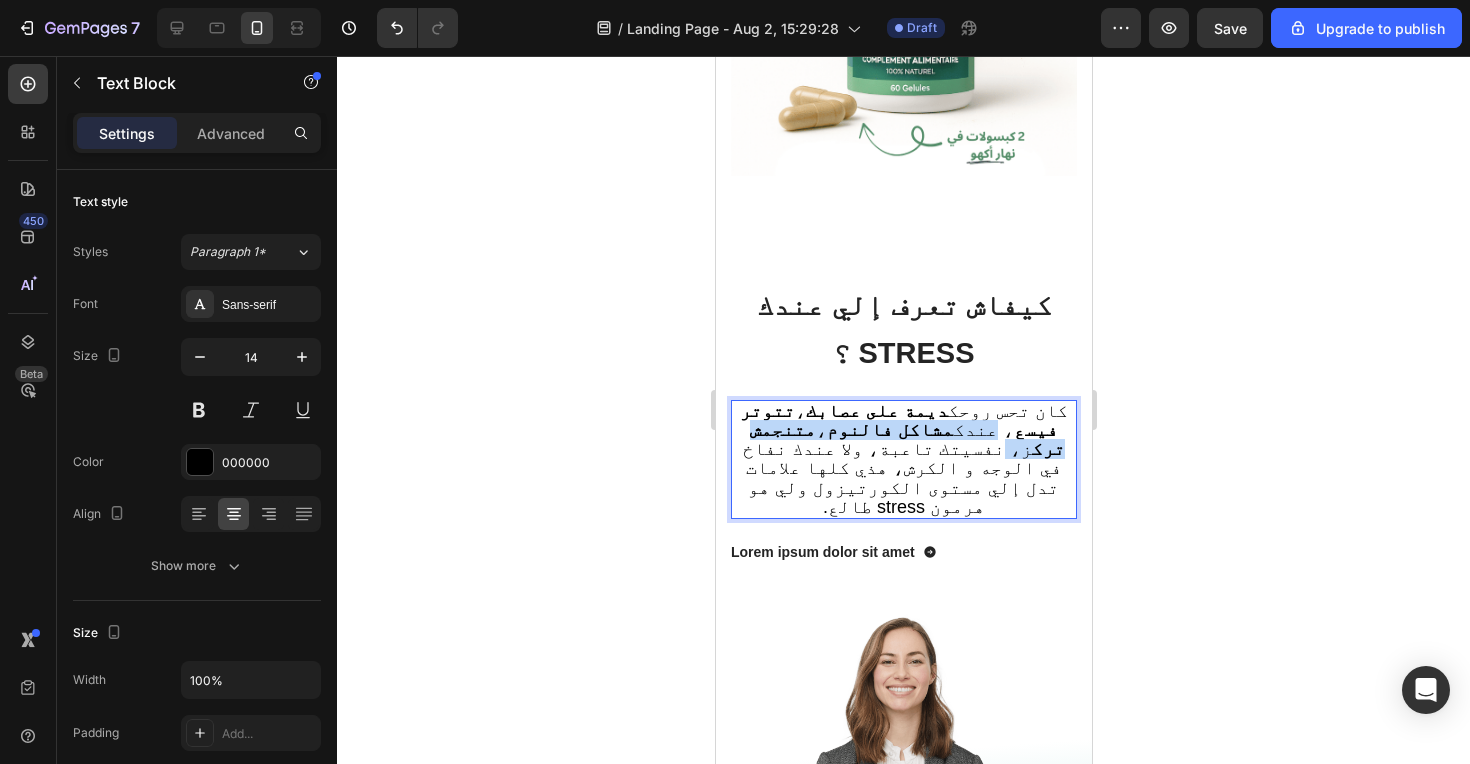 drag, startPoint x: 795, startPoint y: 430, endPoint x: 753, endPoint y: 423, distance: 42.579338 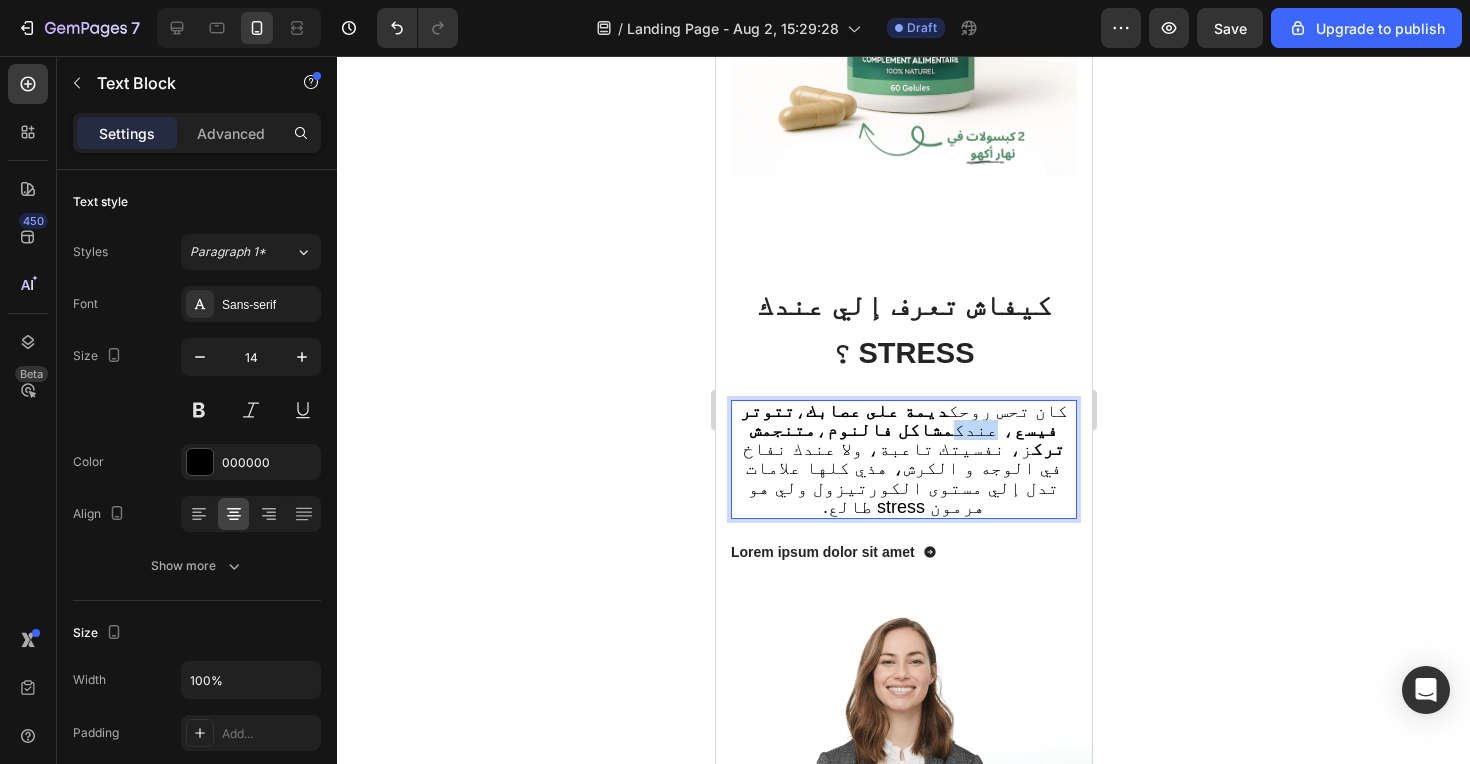 click on "‫كان تحس روحك ديمة على عصابك ، تتوتر فيسع ، عندك مشاكل فالنوم ، متنجمش ترك ز، نفسيتك تاعبة، ولا عندك نفاخ في الوجه و الكرش، هذي كلها علامات تدل إلي مستوى الكورتيزول ولي هو هرمون stress طالع.‬" at bounding box center (903, 459) 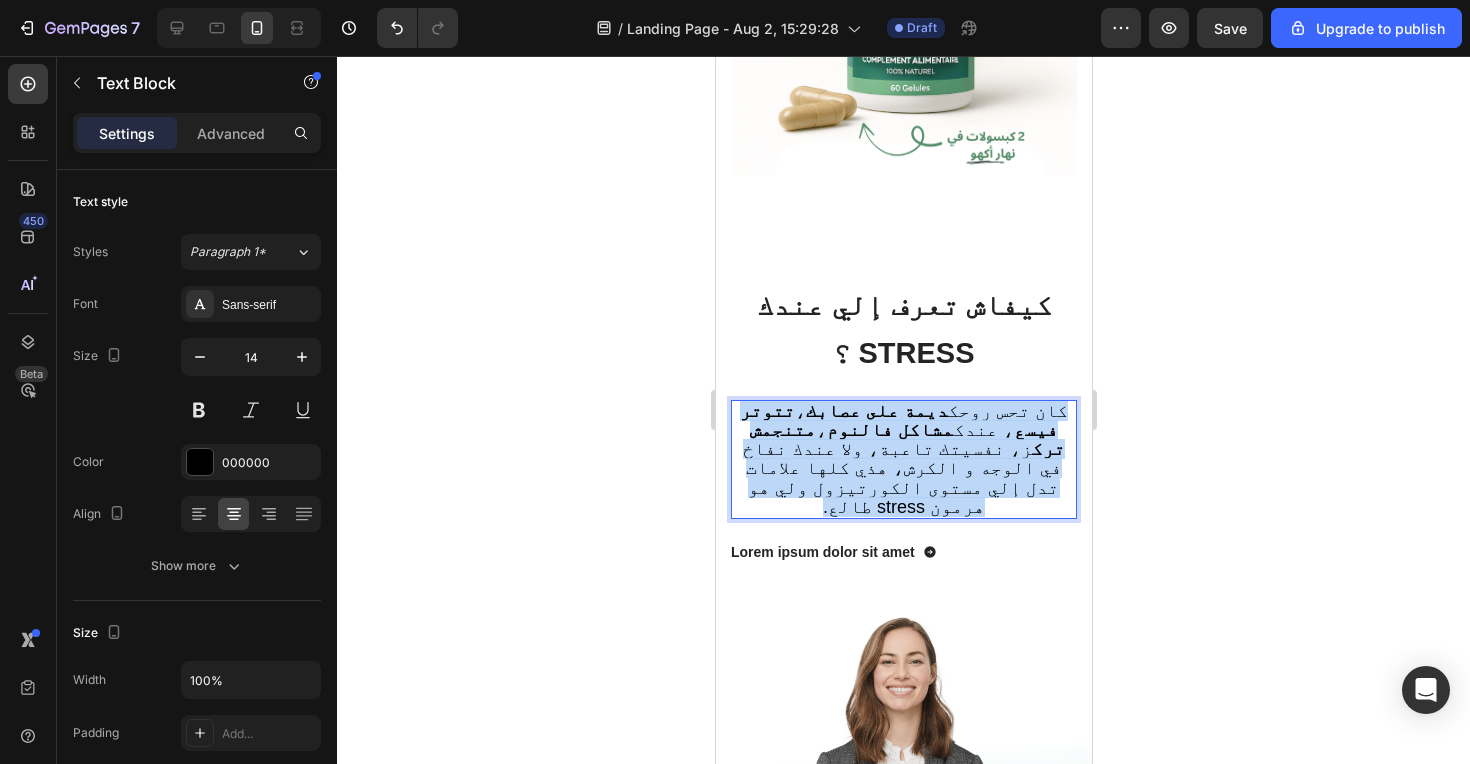 click on "‫كان تحس روحك ديمة على عصابك ، تتوتر فيسع ، عندك مشاكل فالنوم ، متنجمش ترك ز، نفسيتك تاعبة، ولا عندك نفاخ في الوجه و الكرش، هذي كلها علامات تدل إلي مستوى الكورتيزول ولي هو هرمون stress طالع.‬" at bounding box center (903, 459) 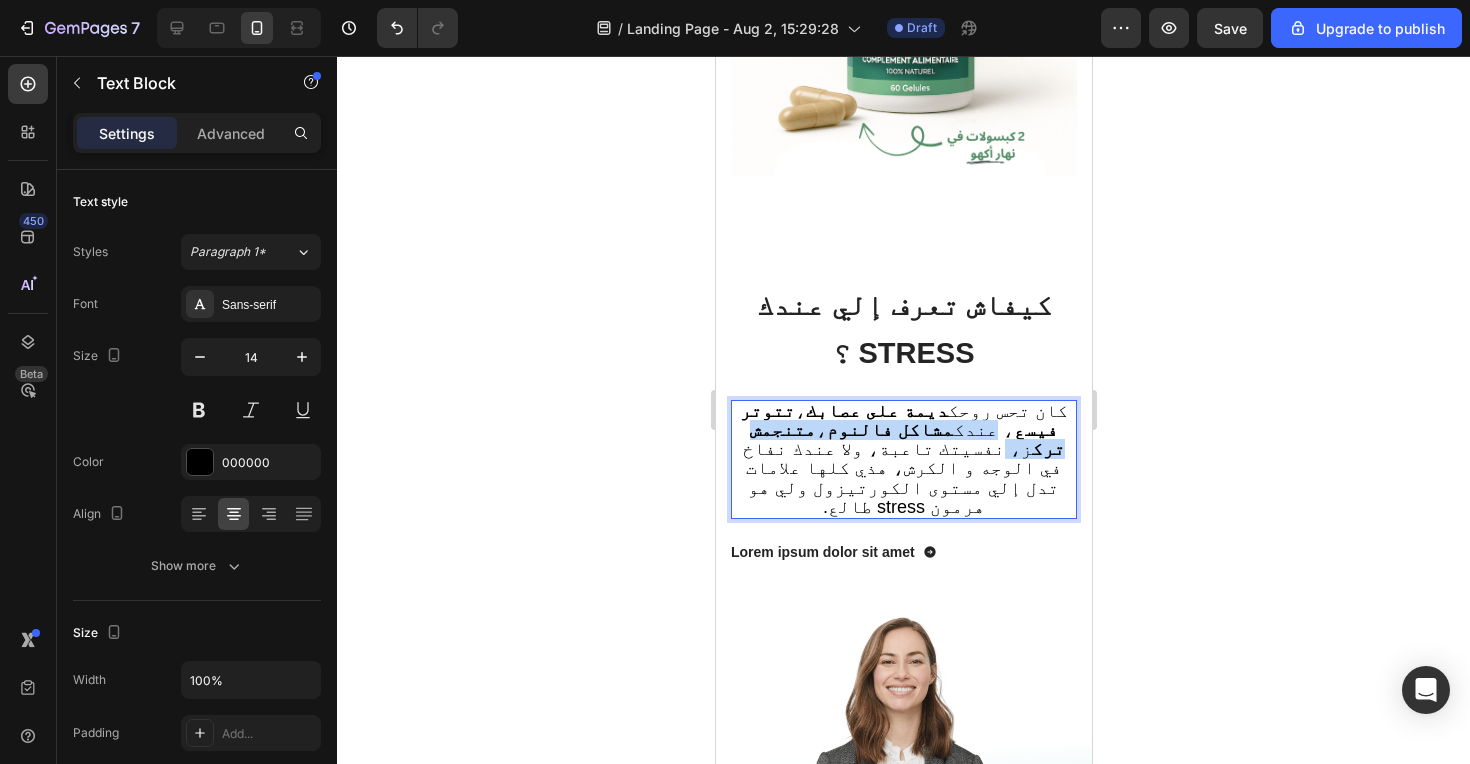 drag, startPoint x: 753, startPoint y: 423, endPoint x: 795, endPoint y: 423, distance: 42 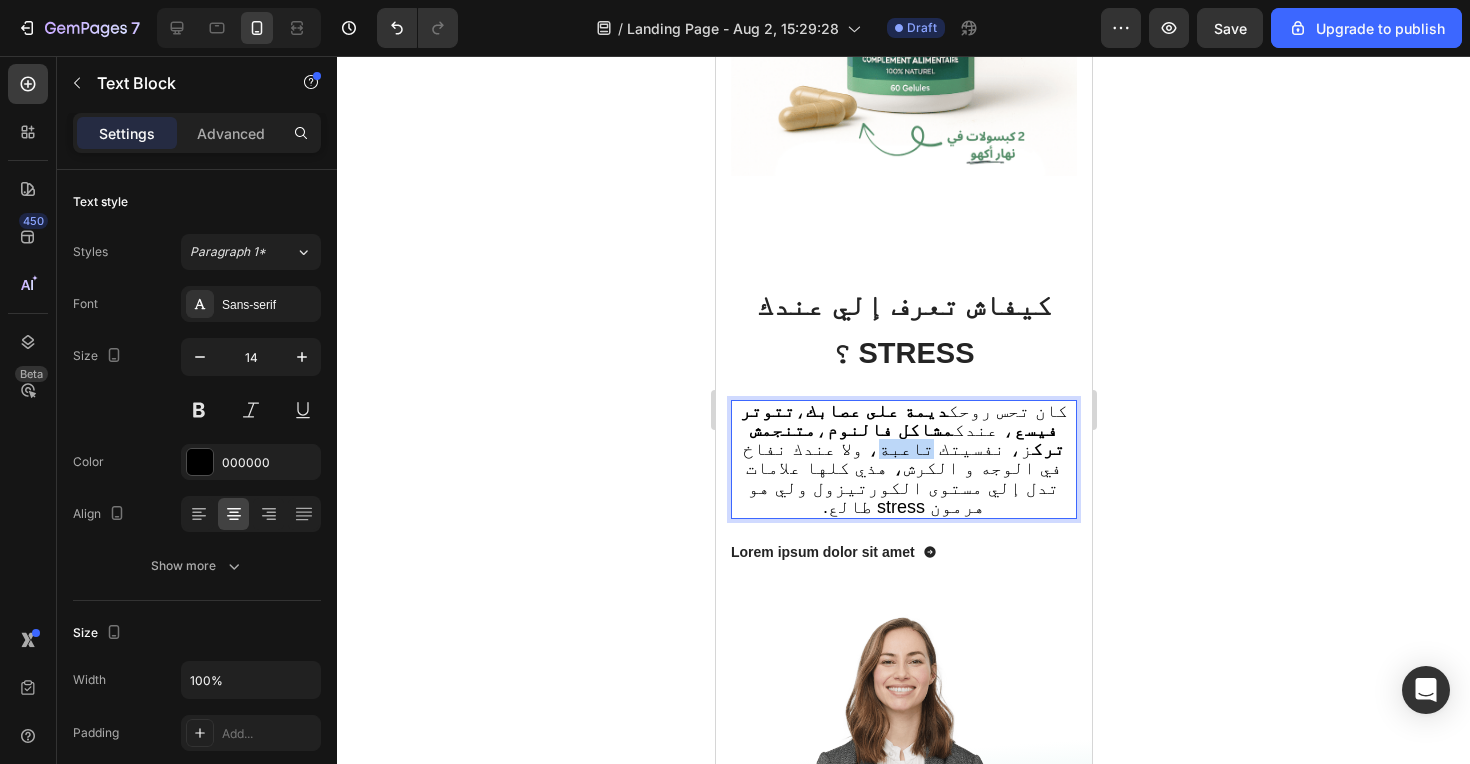 drag, startPoint x: 1053, startPoint y: 447, endPoint x: 1024, endPoint y: 447, distance: 29 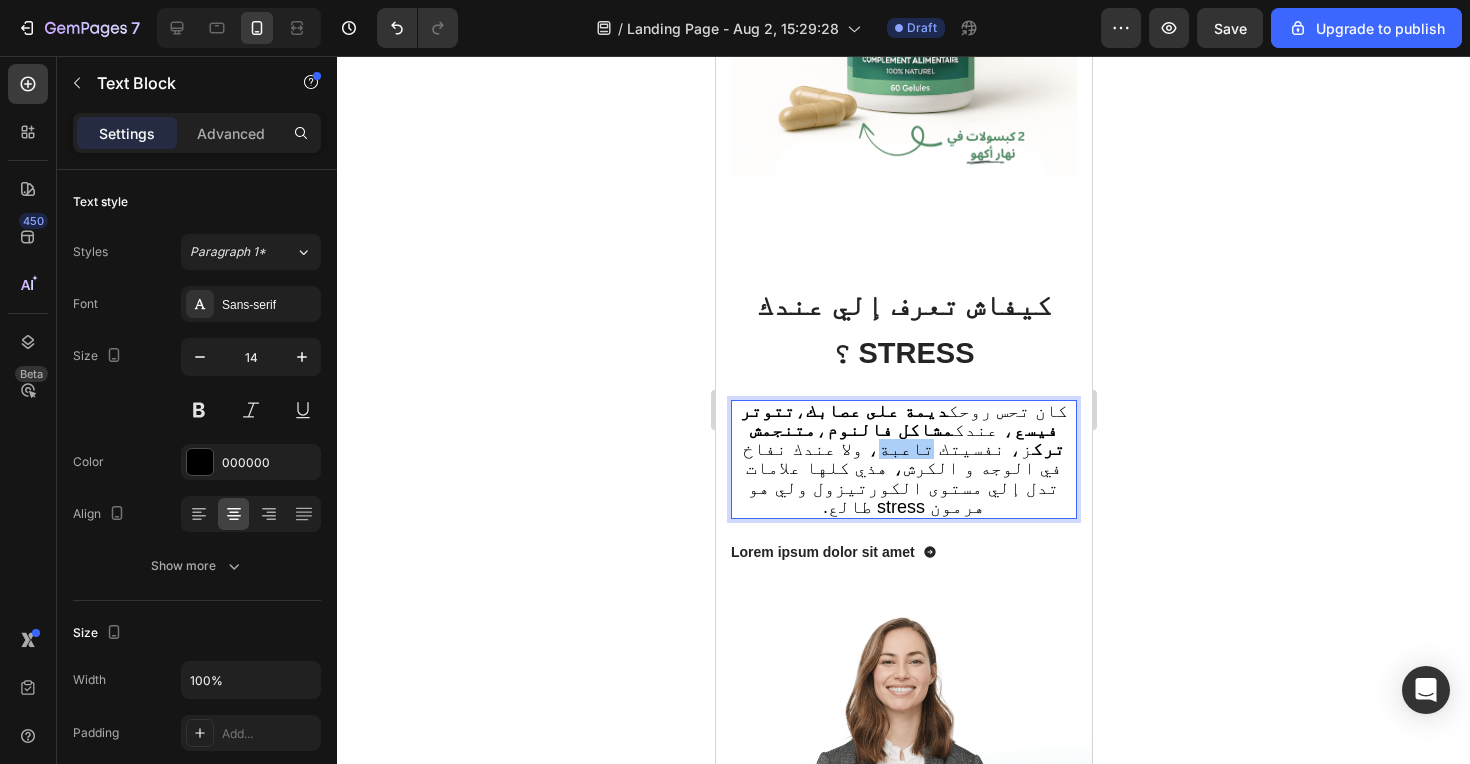 click 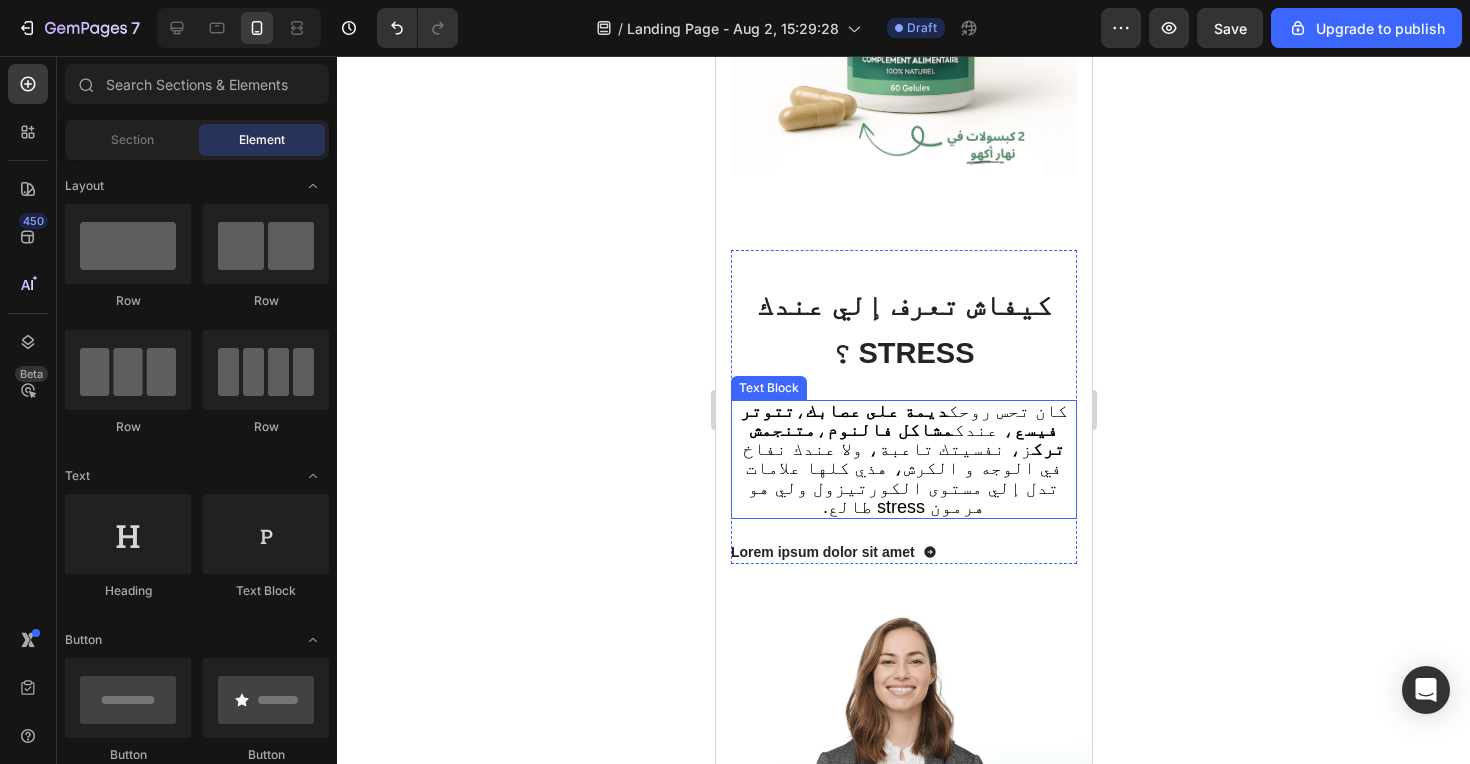 click on "‫كان تحس روحك ديمة على عصابك ، تتوتر فيسع ، عندك مشاكل فالنوم ، متنجمش ترك ز، نفسيتك تاعبة، ولا عندك نفاخ في الوجه و الكرش، هذي كلها علامات تدل إلي مستوى الكورتيزول ولي هو هرمون stress طالع.‬" at bounding box center (903, 459) 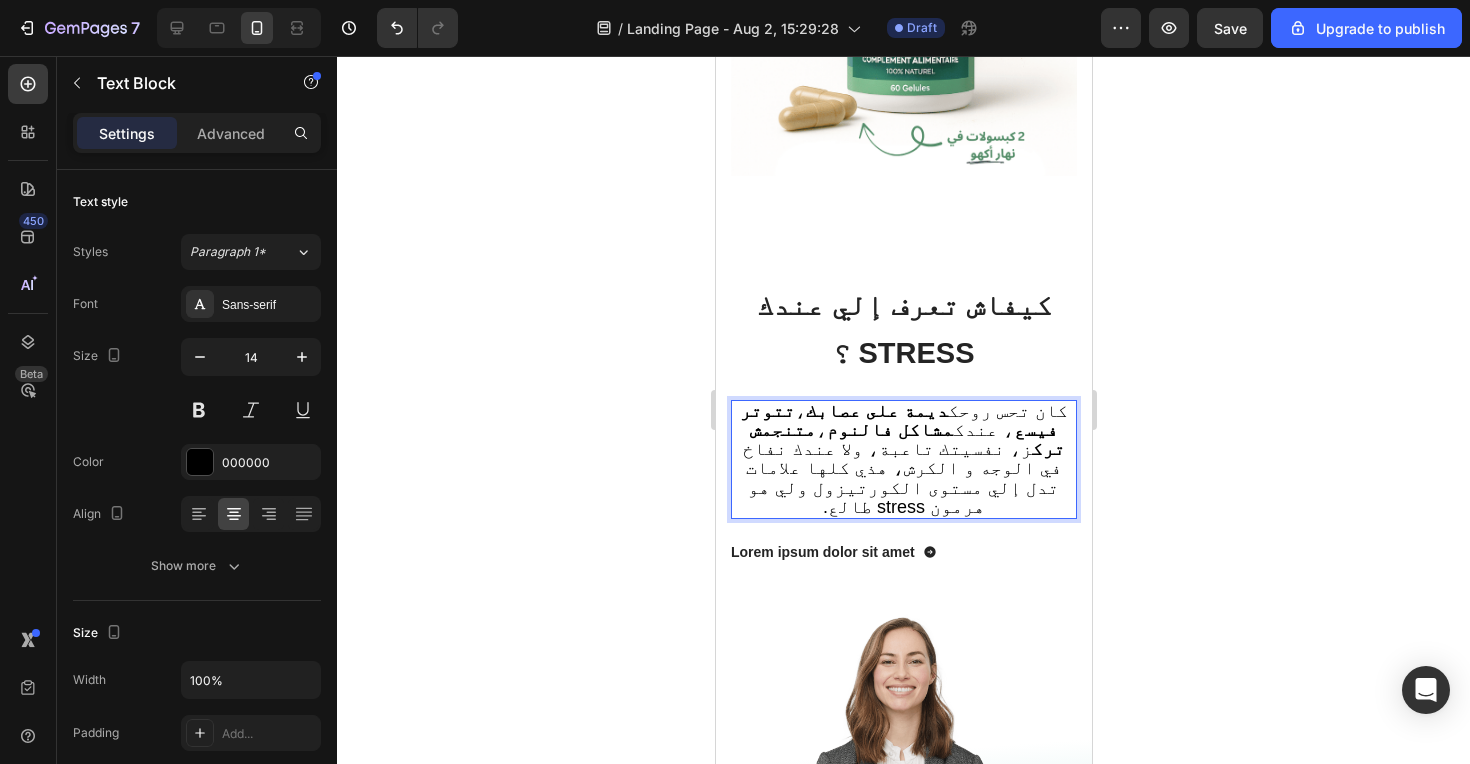 click on "‫كان تحس روحك ديمة على عصابك ، تتوتر فيسع ، عندك مشاكل فالنوم ، متنجمش ترك ز، نفسيتك تاعبة، ولا عندك نفاخ في الوجه و الكرش، هذي كلها علامات تدل إلي مستوى الكورتيزول ولي هو هرمون stress طالع.‬" at bounding box center [903, 459] 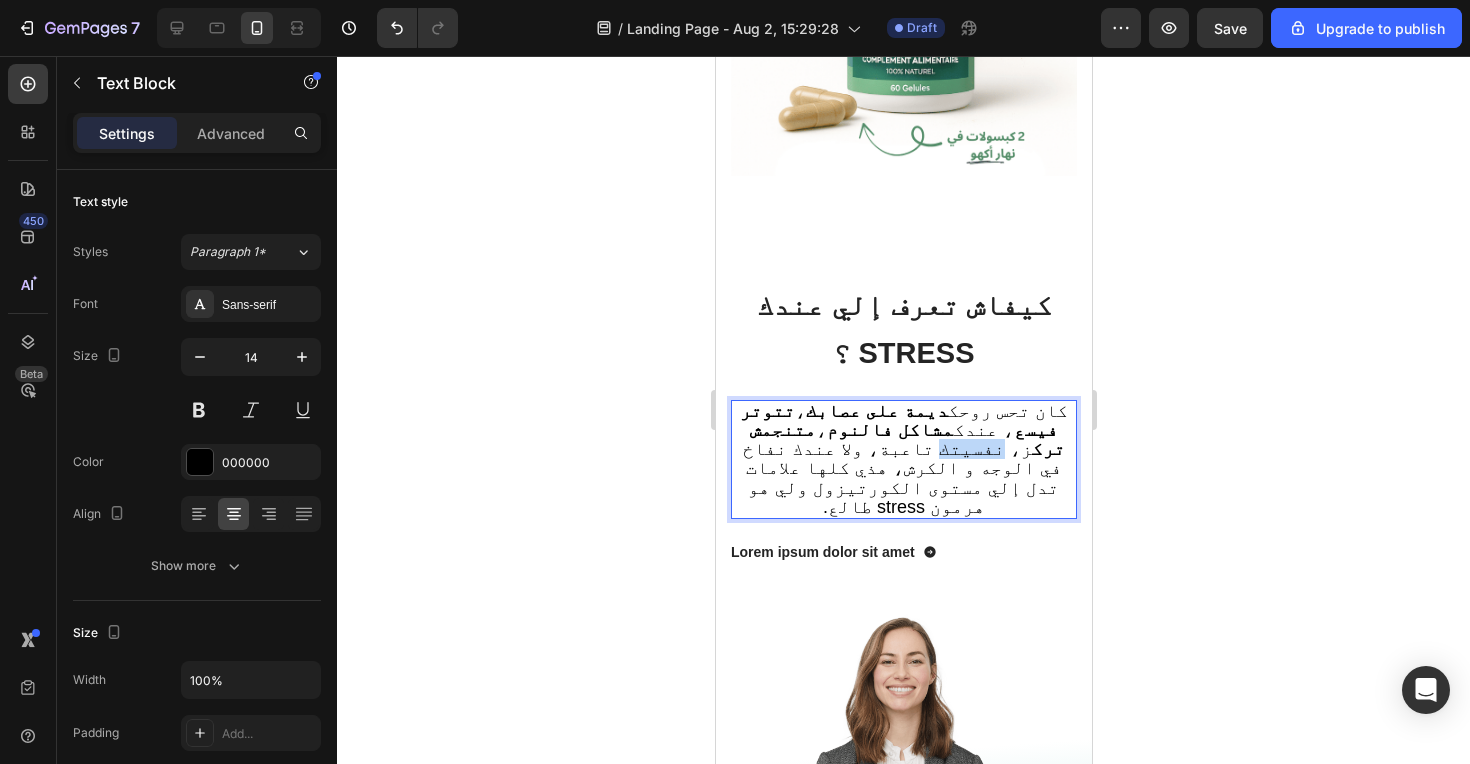 click on "‫كان تحس روحك ديمة على عصابك ، تتوتر فيسع ، عندك مشاكل فالنوم ، متنجمش ترك ز، نفسيتك تاعبة، ولا عندك نفاخ في الوجه و الكرش، هذي كلها علامات تدل إلي مستوى الكورتيزول ولي هو هرمون stress طالع.‬" at bounding box center [903, 459] 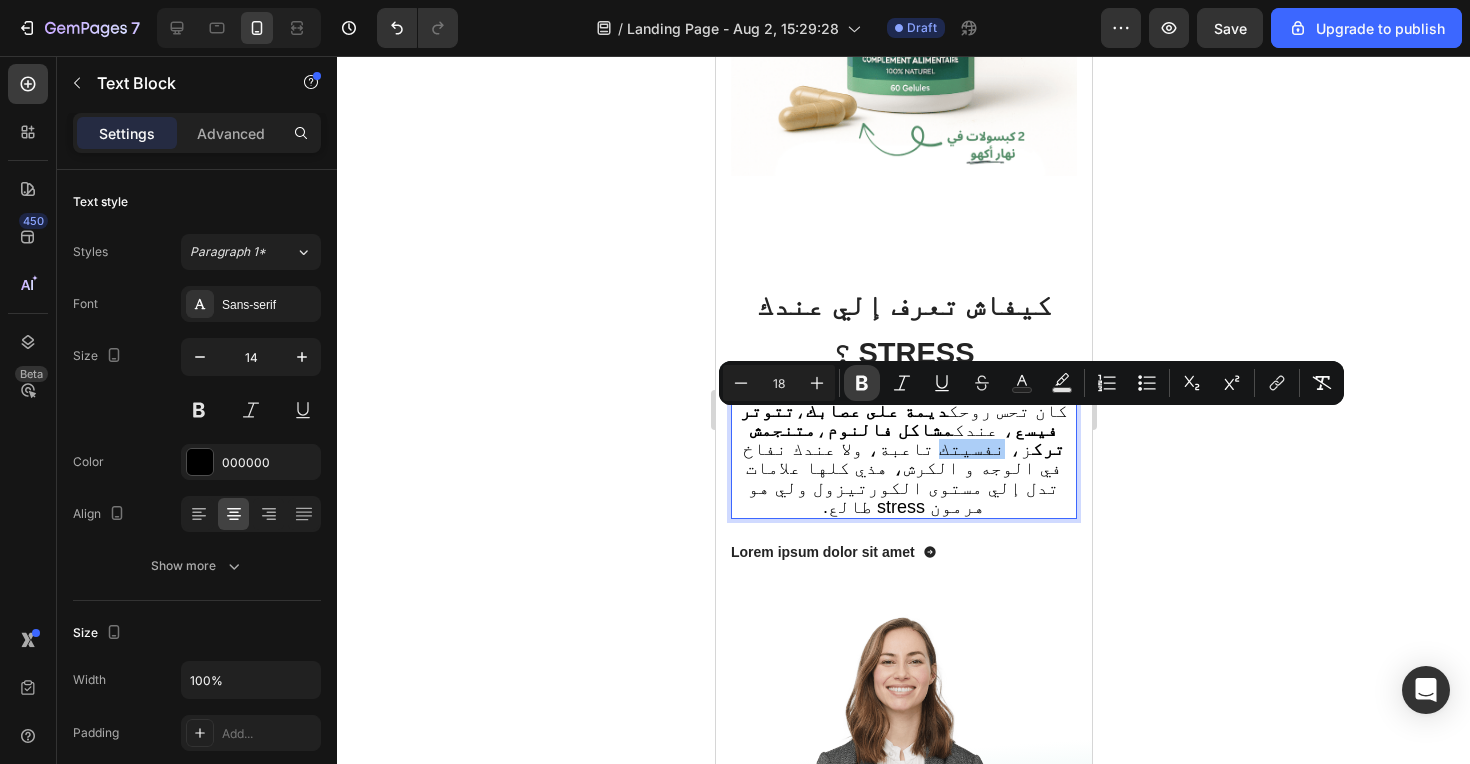 click 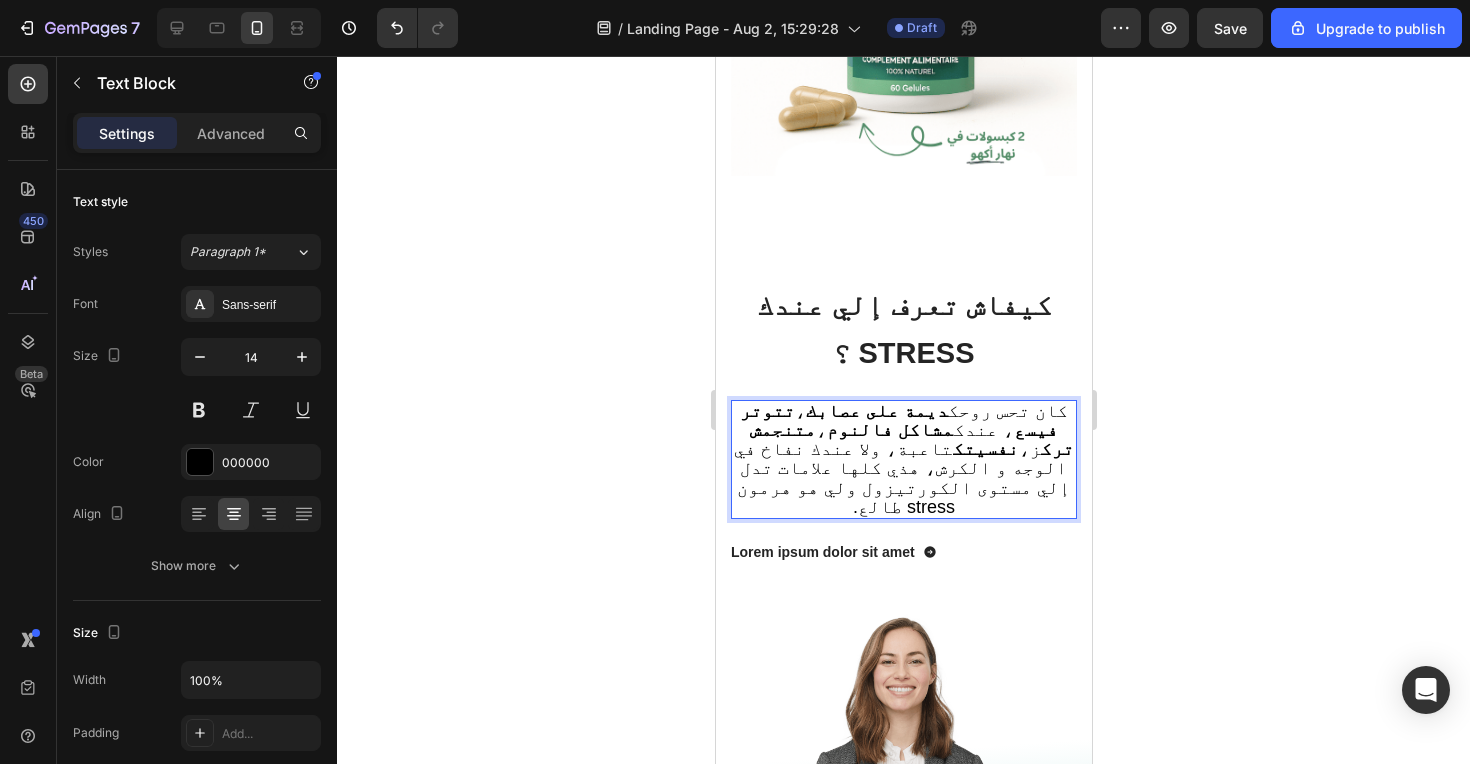 click on "‫كان تحس روحك ديمة على عصابك ، تتوتر فيسع ، عندك مشاكل فالنوم ، متنجمش ترك ز، نفسيتك تابعة، ولا عندك نفاخ في الوجه و الكرش، هذي كلها علامات تدل إلي مستوى الكورتيزول ولي هو هرمون stress طالع.‬" at bounding box center [902, 459] 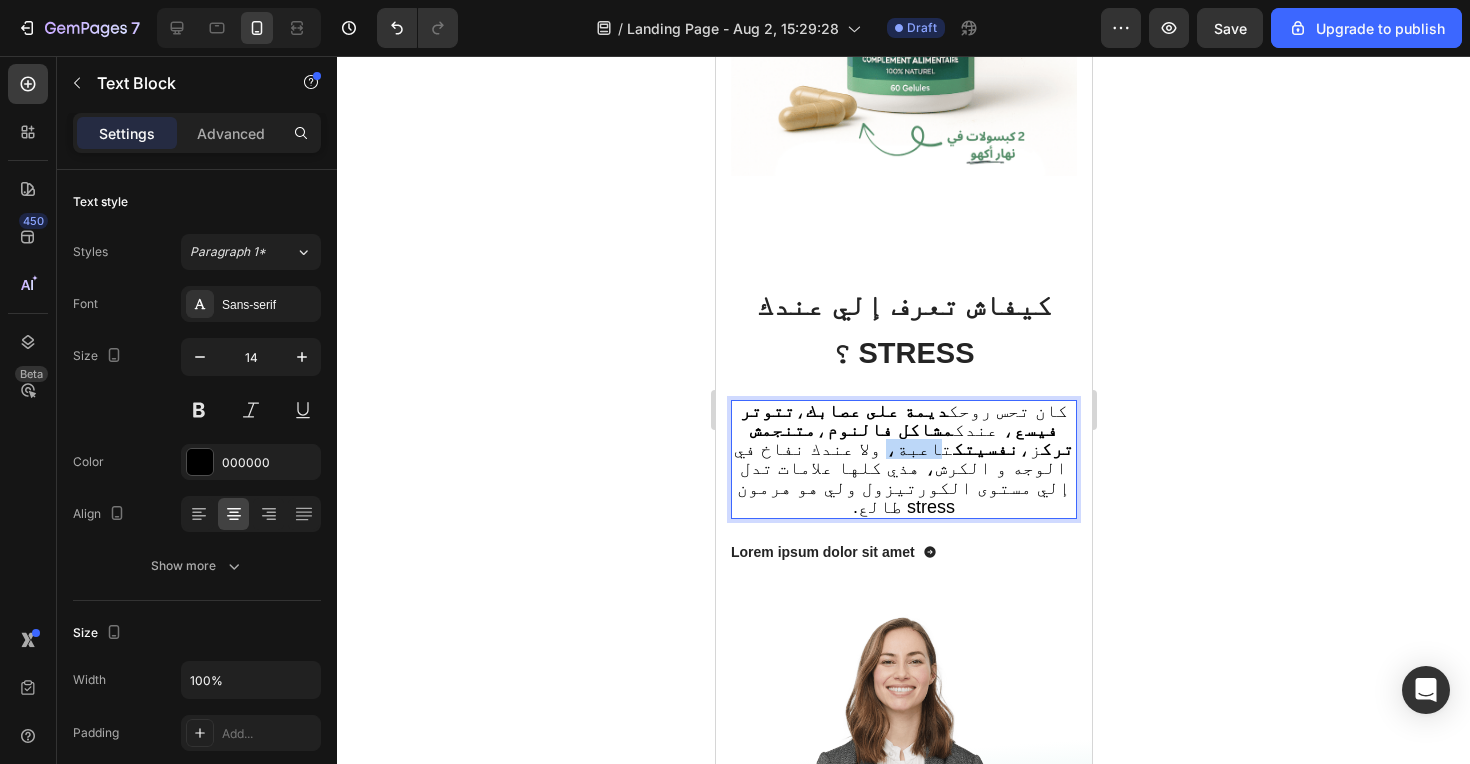 click on "‫كان تحس روحك ديمة على عصابك ، تتوتر فيسع ، عندك مشاكل فالنوم ، متنجمش ترك ز، نفسيتك تابعة، ولا عندك نفاخ في الوجه و الكرش، هذي كلها علامات تدل إلي مستوى الكورتيزول ولي هو هرمون stress طالع.‬" at bounding box center [902, 459] 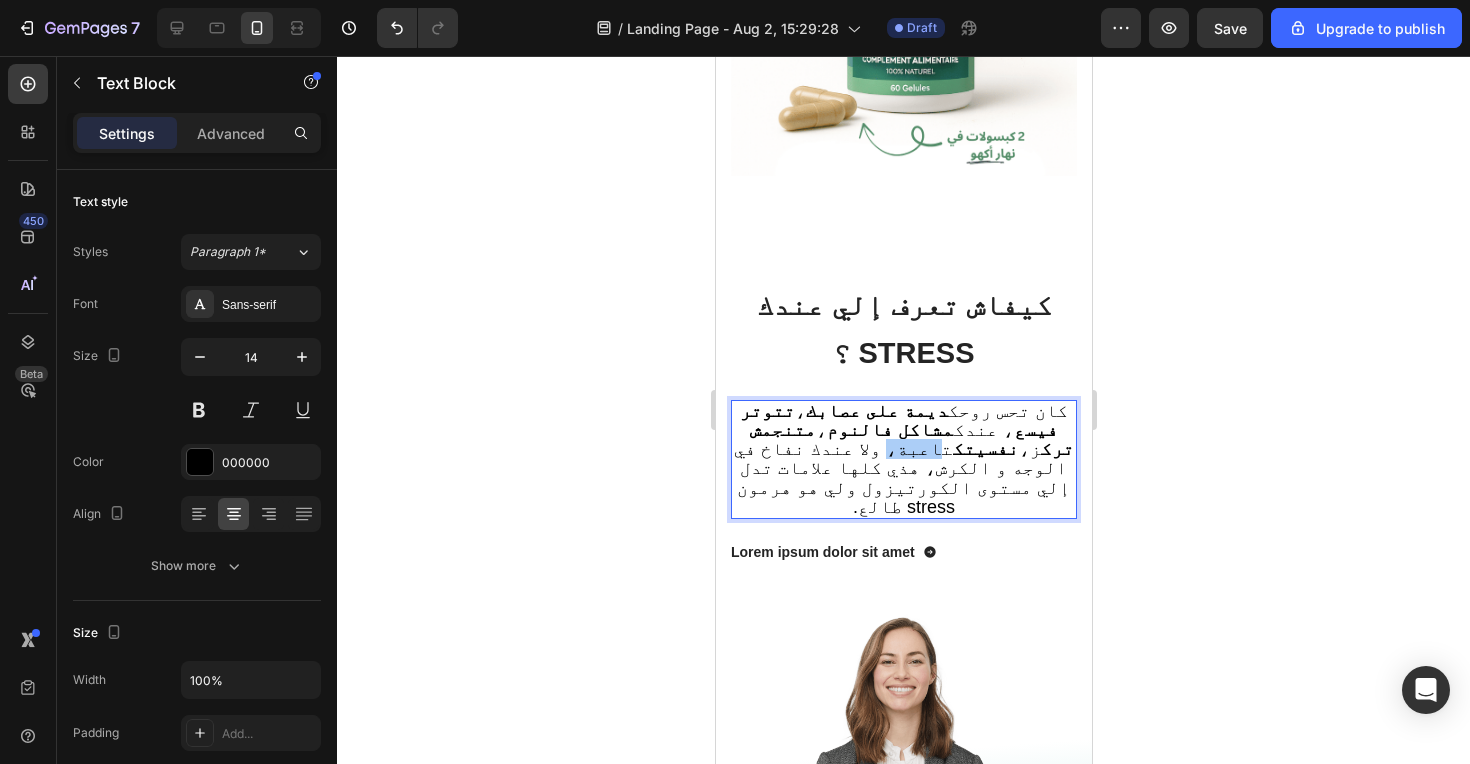 click 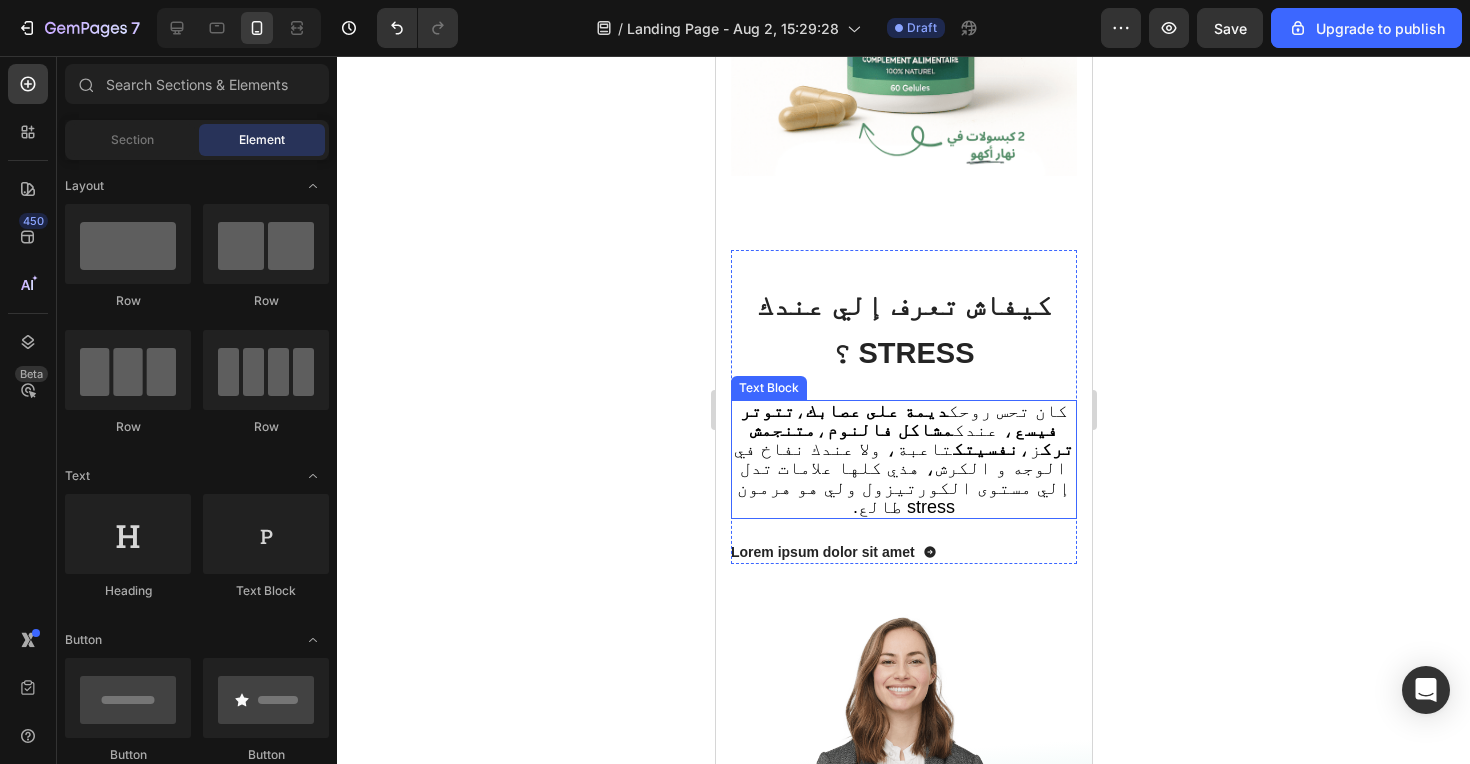 click on "‫كان تحس روحك ديمة على عصابك ، تتوتر فيسع ، عندك مشاكل فالنوم ، متنجمش ترك ز، نفسيتك تابعة، ولا عندك نفاخ في الوجه و الكرش، هذي كلها علامات تدل إلي مستوى الكورتيزول ولي هو هرمون stress طالع.‬" at bounding box center [902, 459] 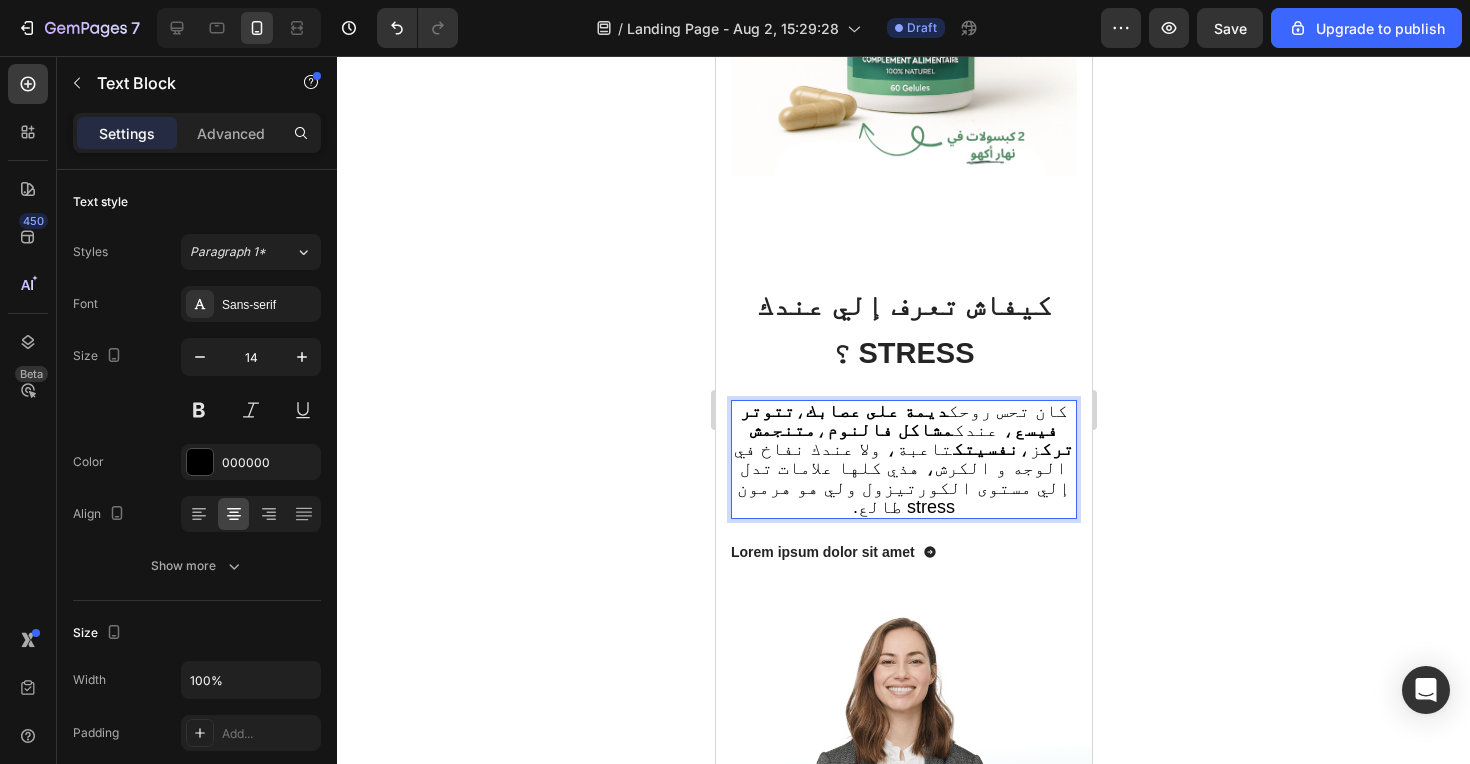 click on "‫كان تحس روحك ديمة على عصابك ، تتوتر فيسع ، عندك مشاكل فالنوم ، متنجمش ترك ز، نفسيتك تابعة، ولا عندك نفاخ في الوجه و الكرش، هذي كلها علامات تدل إلي مستوى الكورتيزول ولي هو هرمون stress طالع.‬" at bounding box center [902, 459] 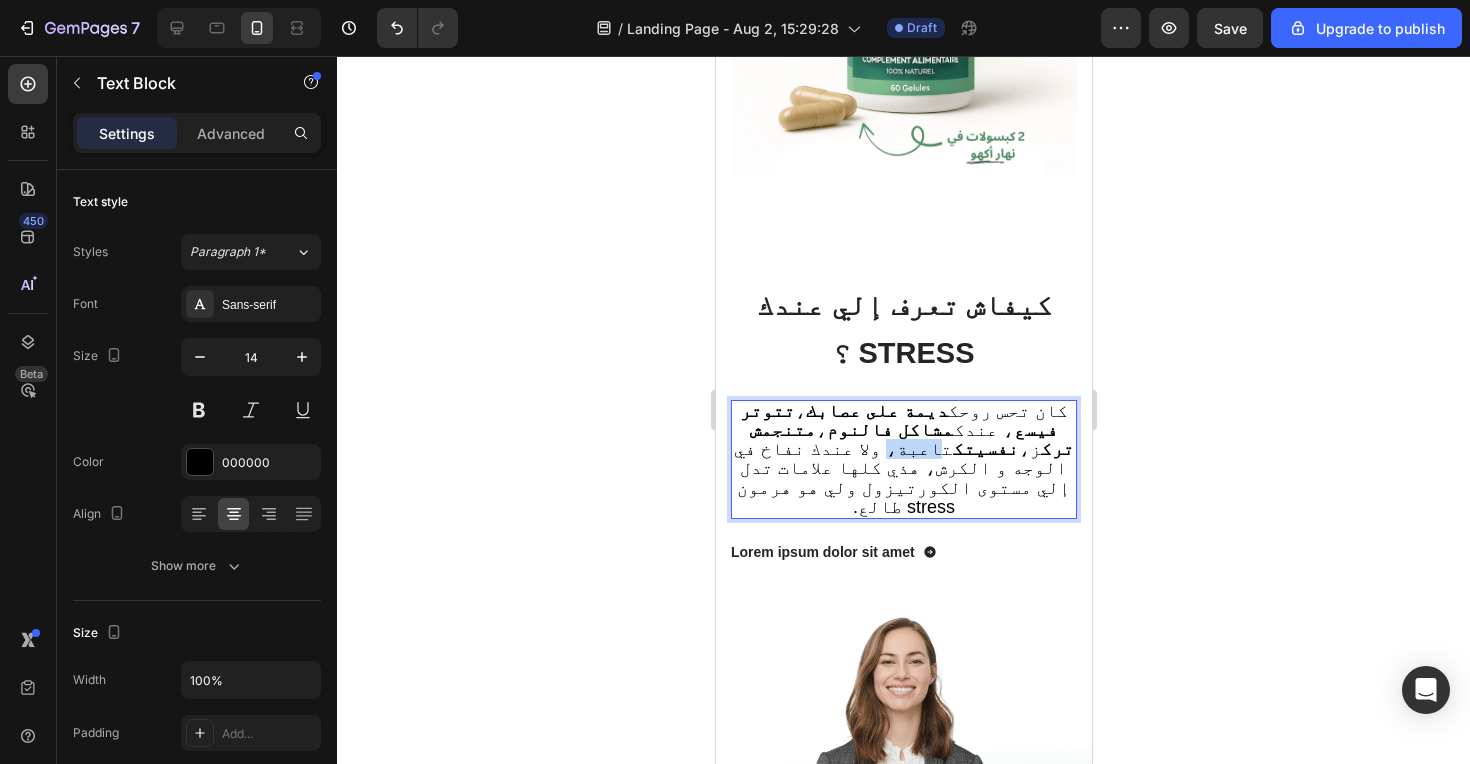 click on "‫كان تحس روحك ديمة على عصابك ، تتوتر فيسع ، عندك مشاكل فالنوم ، متنجمش ترك ز، نفسيتك تابعة، ولا عندك نفاخ في الوجه و الكرش، هذي كلها علامات تدل إلي مستوى الكورتيزول ولي هو هرمون stress طالع.‬" at bounding box center [902, 459] 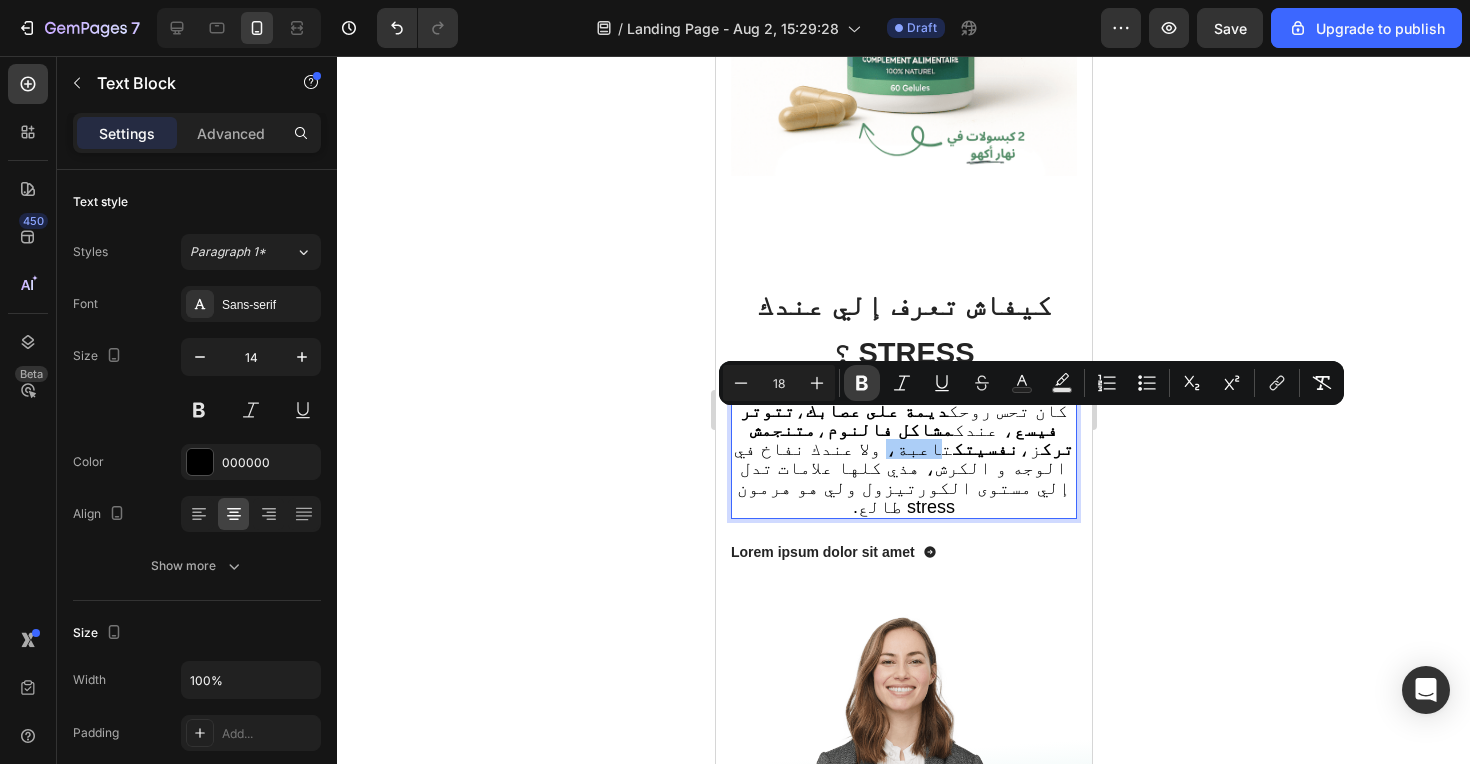 click 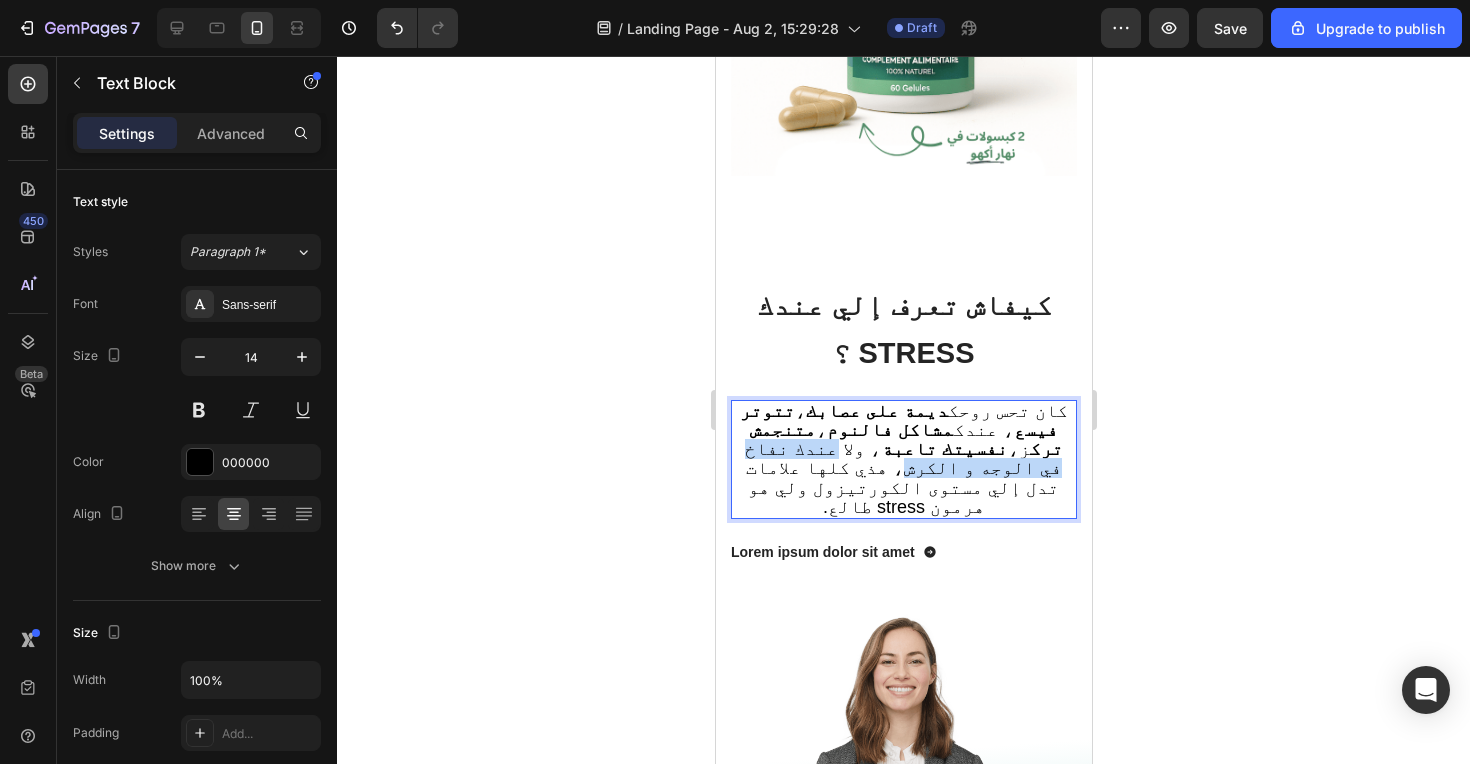 drag, startPoint x: 990, startPoint y: 446, endPoint x: 810, endPoint y: 449, distance: 180.025 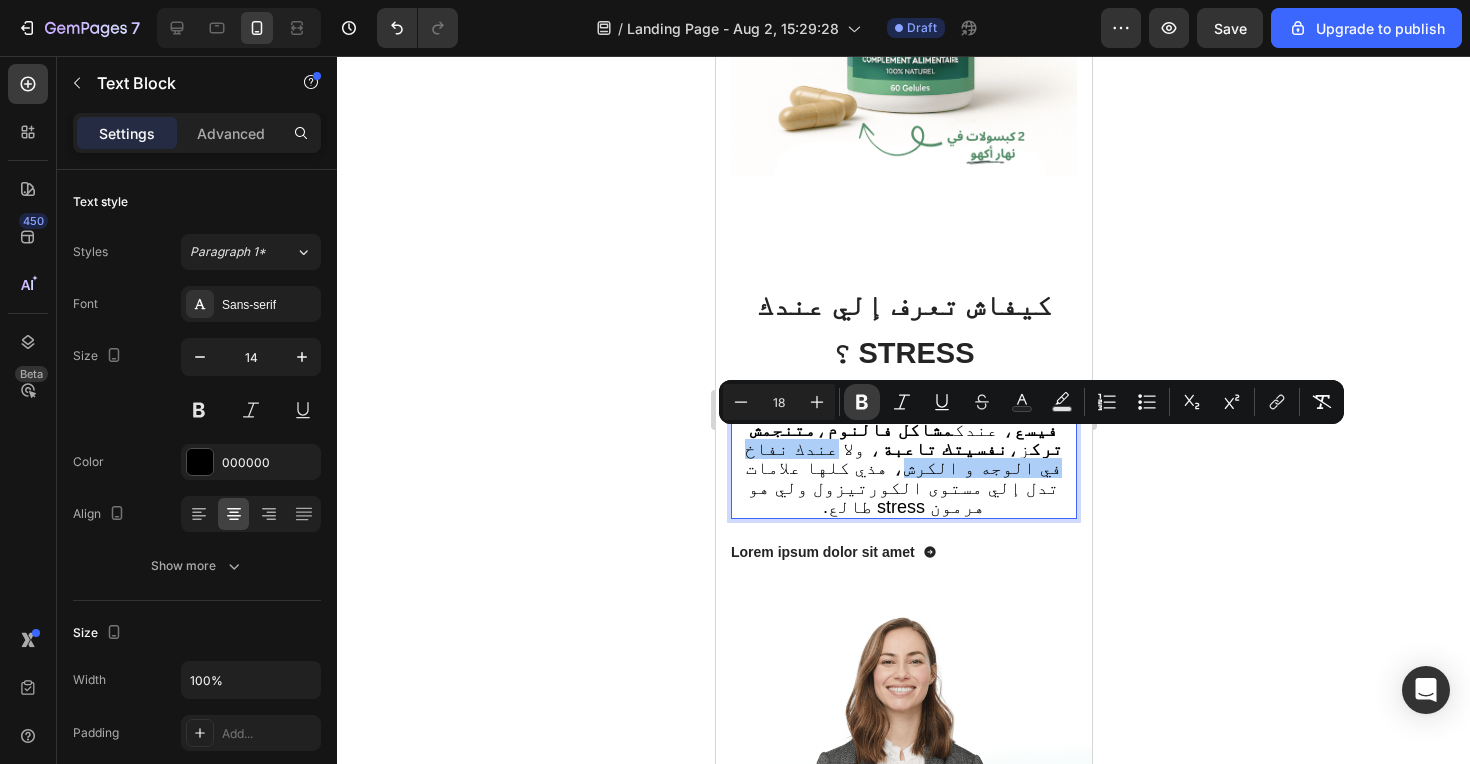 click 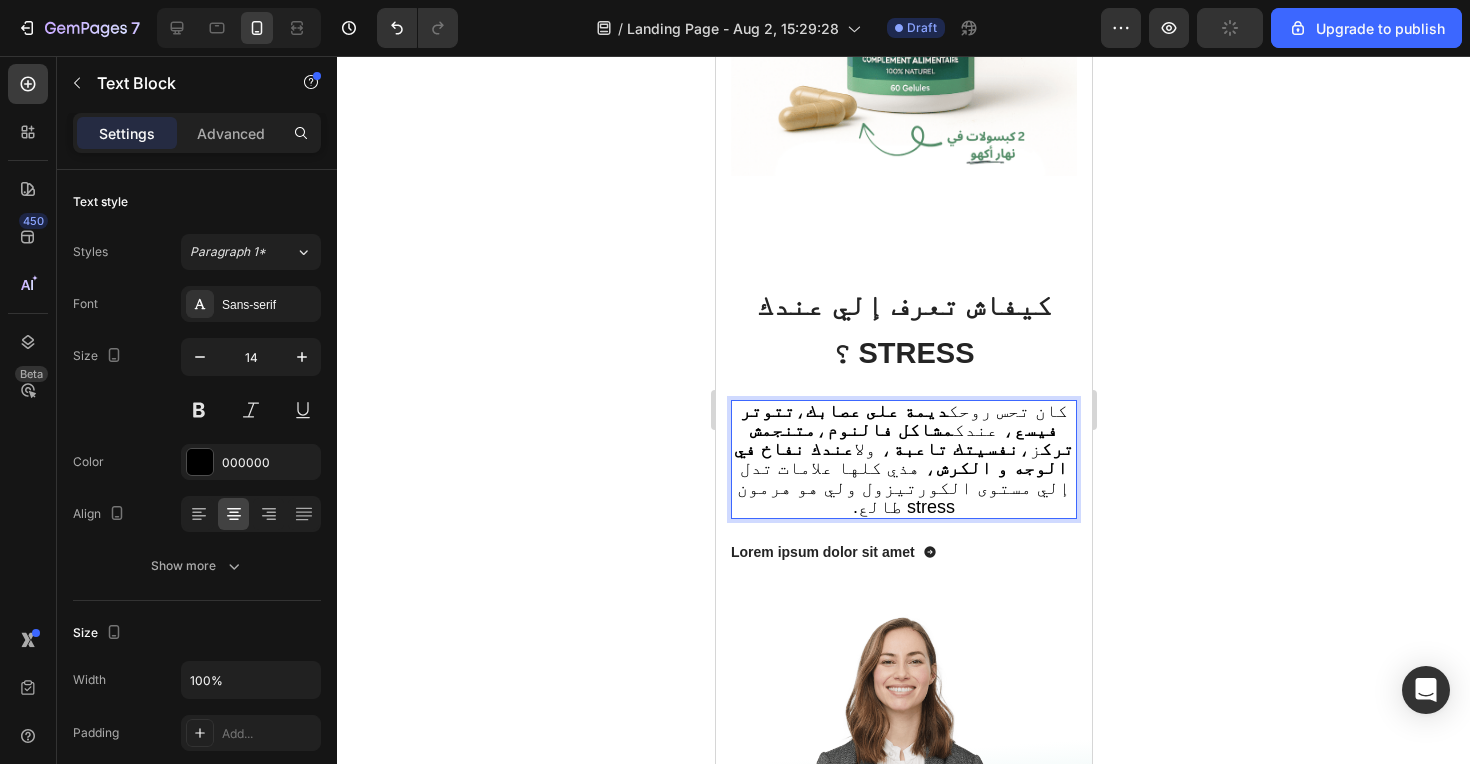 click 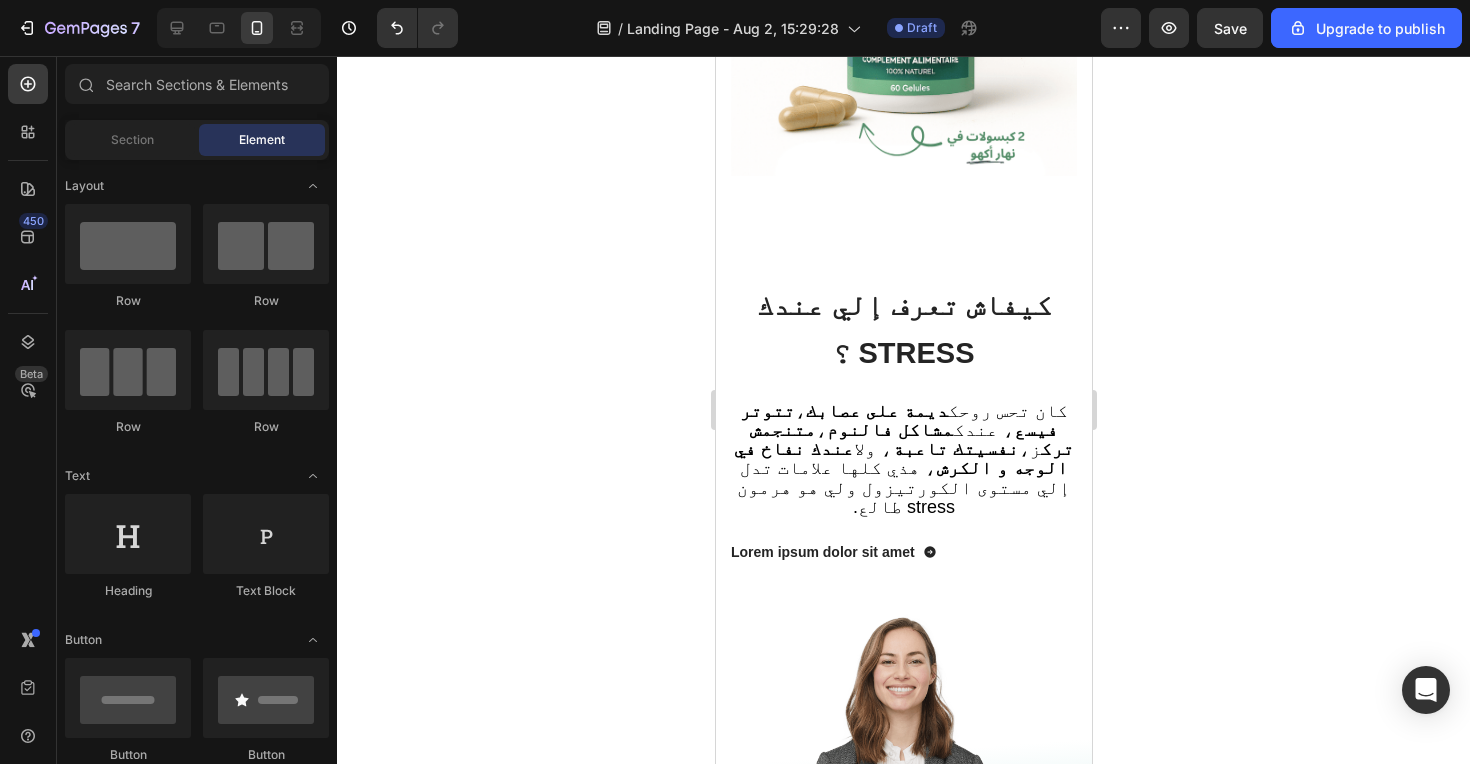 drag, startPoint x: 1534, startPoint y: 484, endPoint x: 819, endPoint y: 428, distance: 717.18964 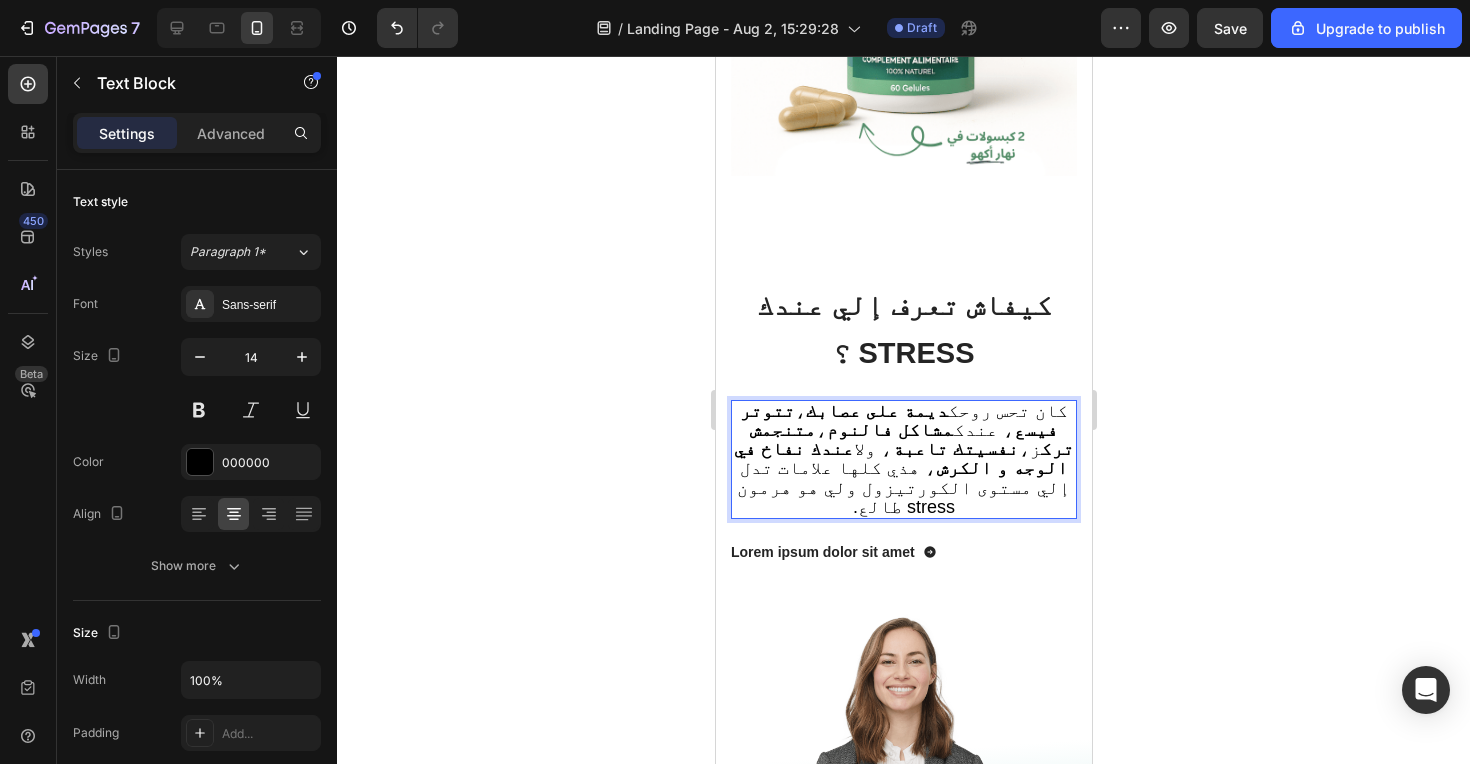 click on "متنجمش ترك" at bounding box center [910, 439] 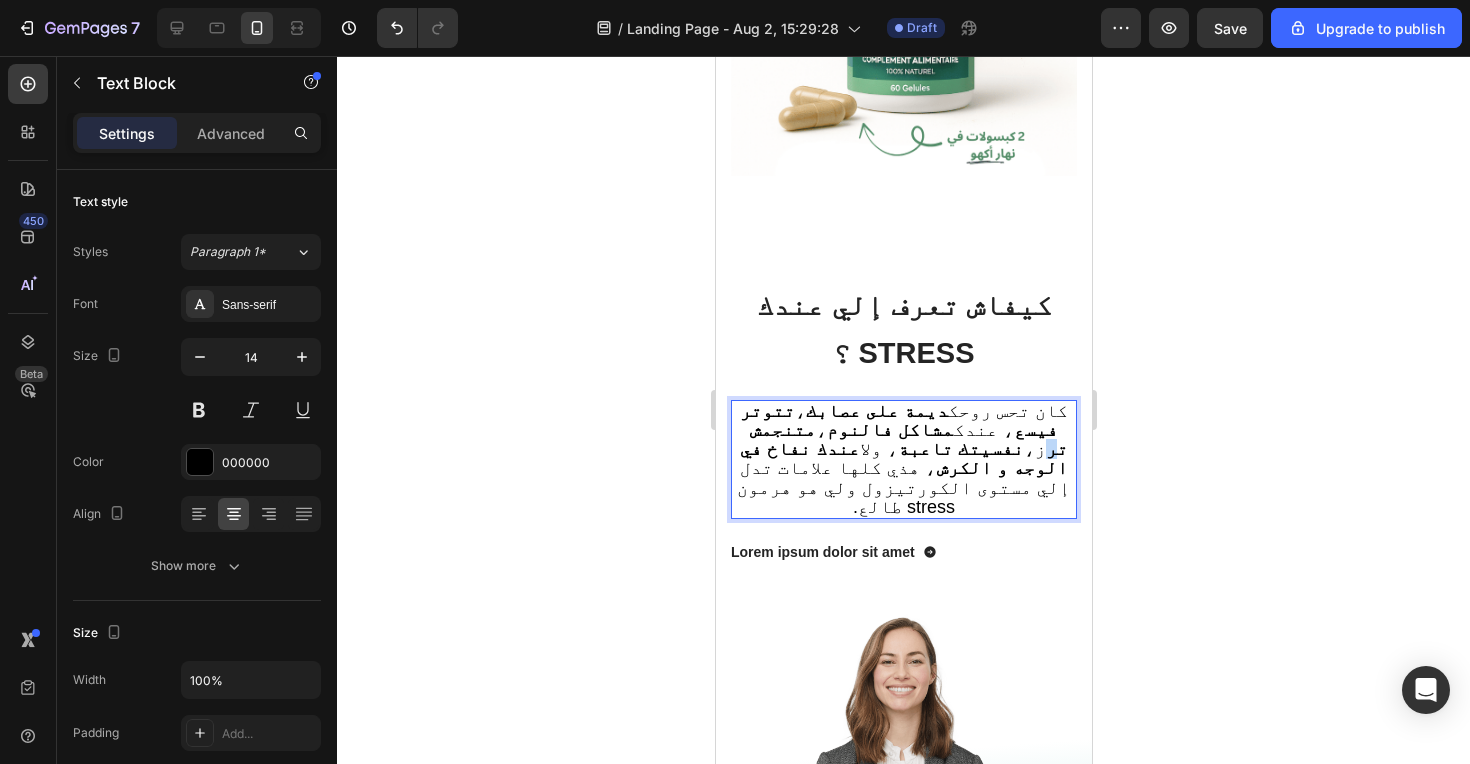 drag, startPoint x: 819, startPoint y: 428, endPoint x: 831, endPoint y: 428, distance: 12 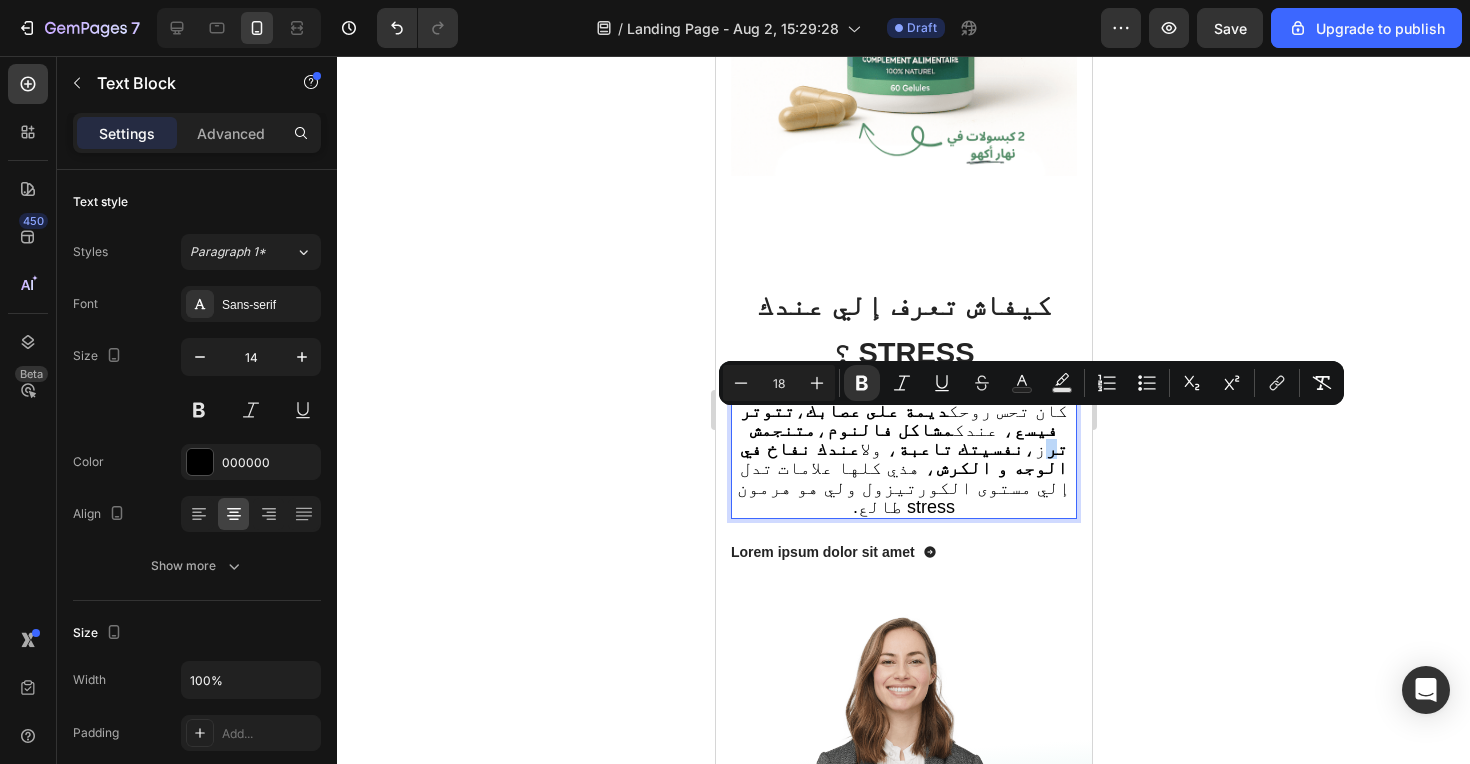 click on "متنجمش تر" at bounding box center (908, 439) 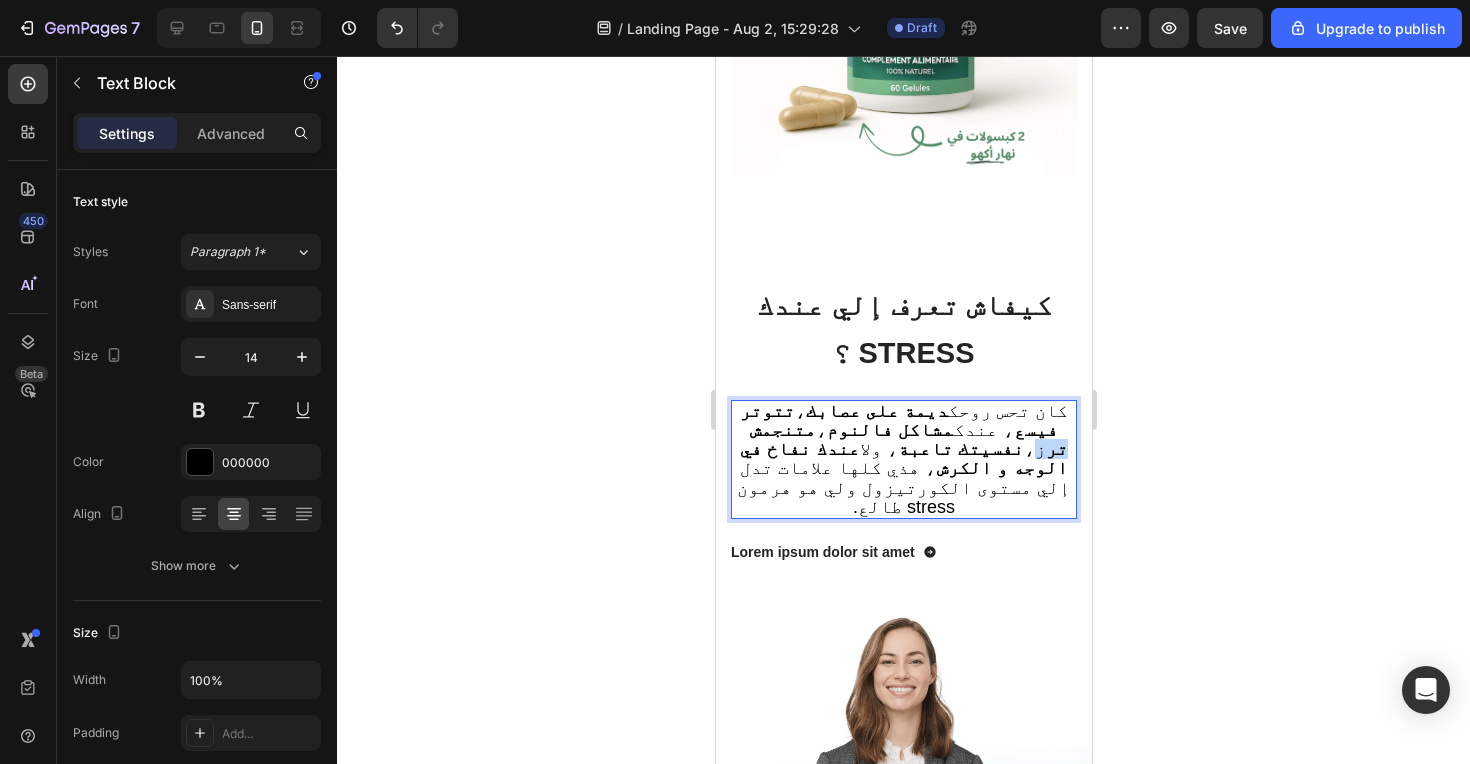 click on "متنجمش تر" at bounding box center [908, 439] 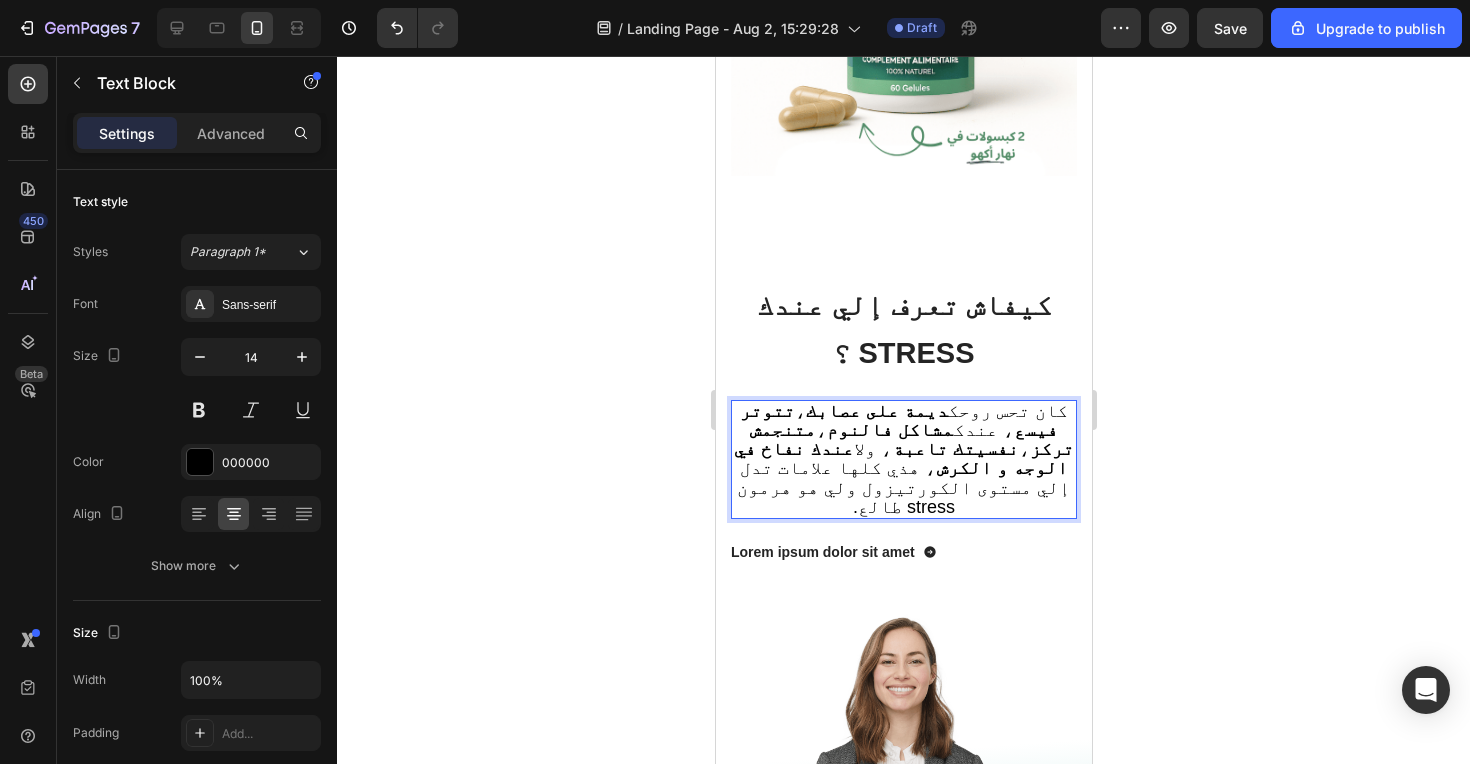 click on "‫كان تحس روحك ديمة على عصابك ، تتوتر فيسع ، عندك مشاكل فالنوم ، متنجمش تركز ، نفسيتك تابعة ، ولا عندك نفاخ في الوجه و الكرش ، هذي كلها علامات تدل إلي مستوى الكورتيزول ولي هو هرمون stress طالع.‬" at bounding box center [902, 459] 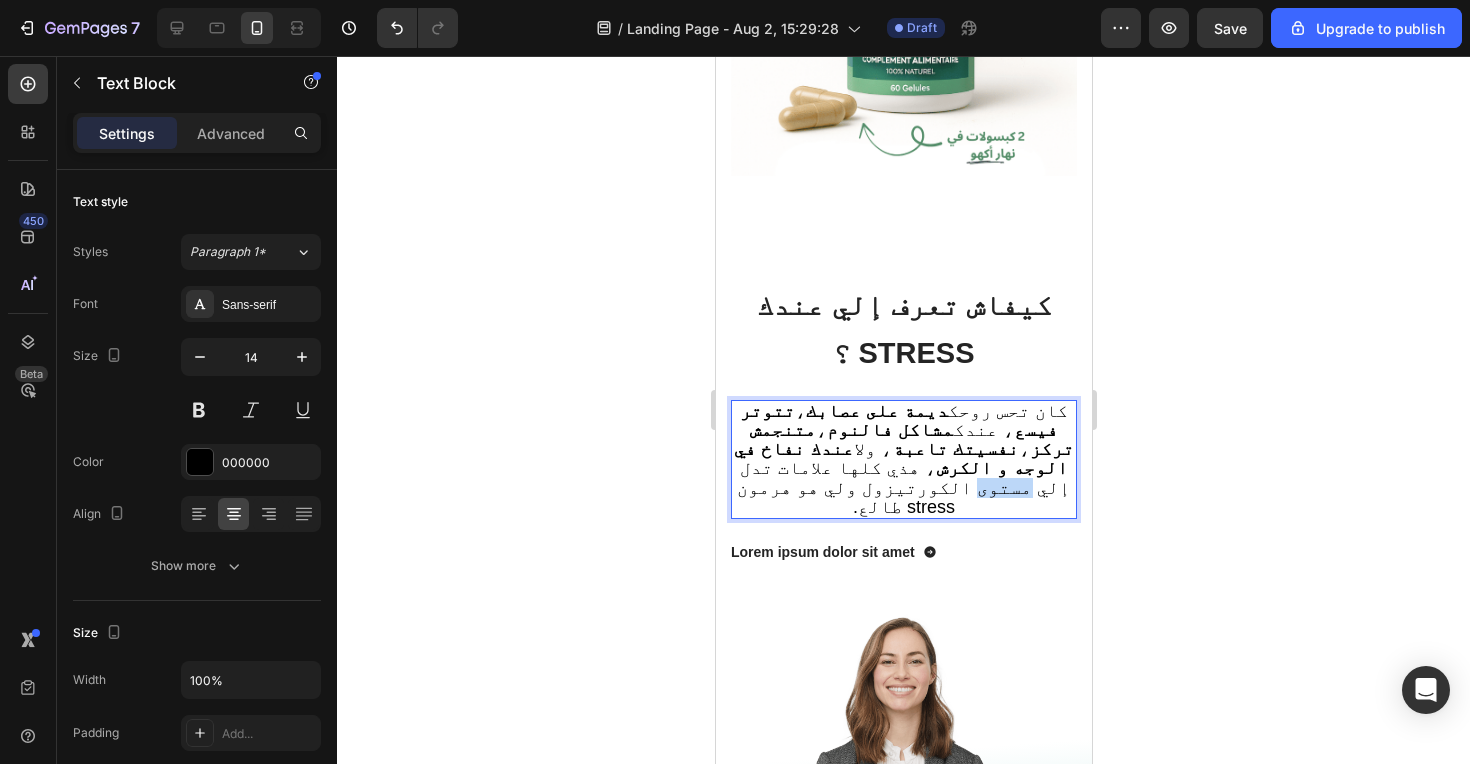click on "‫كان تحس روحك ديمة على عصابك ، تتوتر فيسع ، عندك مشاكل فالنوم ، متنجمش تركز ، نفسيتك تابعة ، ولا عندك نفاخ في الوجه و الكرش ، هذي كلها علامات تدل إلي مستوى الكورتيزول ولي هو هرمون stress طالع.‬" at bounding box center (902, 459) 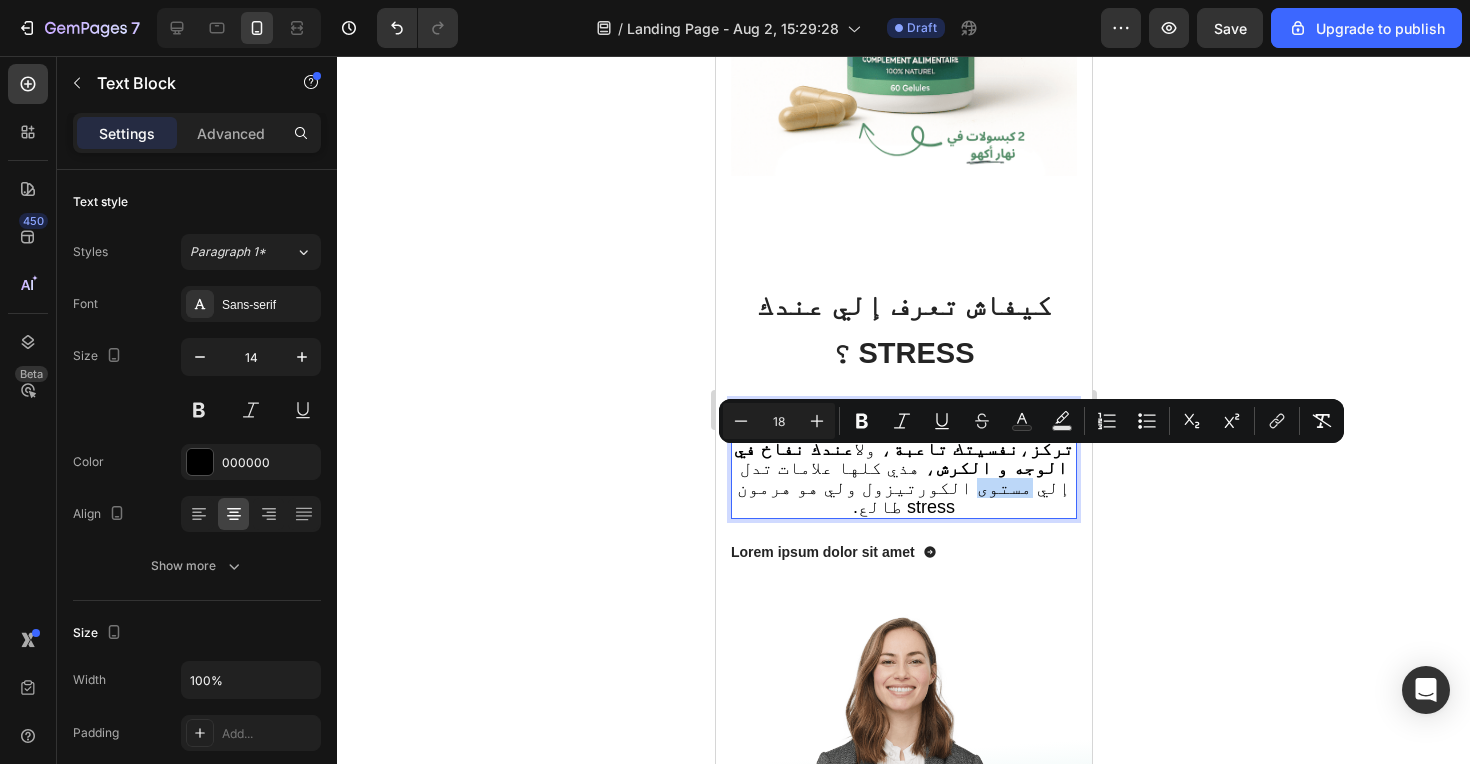 click on "‫كان تحس روحك ديمة على عصابك ، تتوتر فيسع ، عندك مشاكل فالنوم ، متنجمش تركز ، نفسيتك تابعة ، ولا عندك نفاخ في الوجه و الكرش ، هذي كلها علامات تدل إلي مستوى الكورتيزول ولي هو هرمون stress طالع.‬" at bounding box center [902, 459] 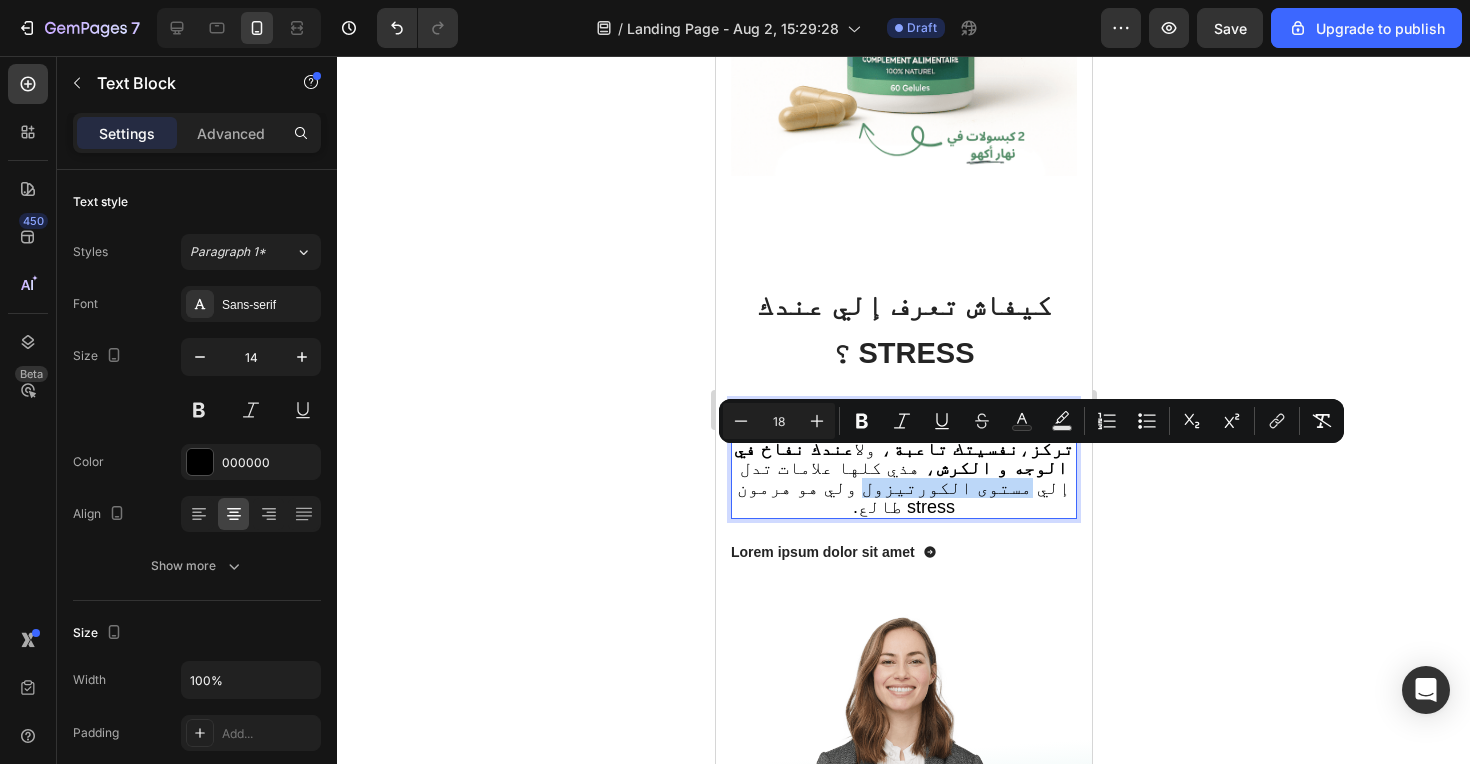 drag, startPoint x: 938, startPoint y: 466, endPoint x: 828, endPoint y: 468, distance: 110.01818 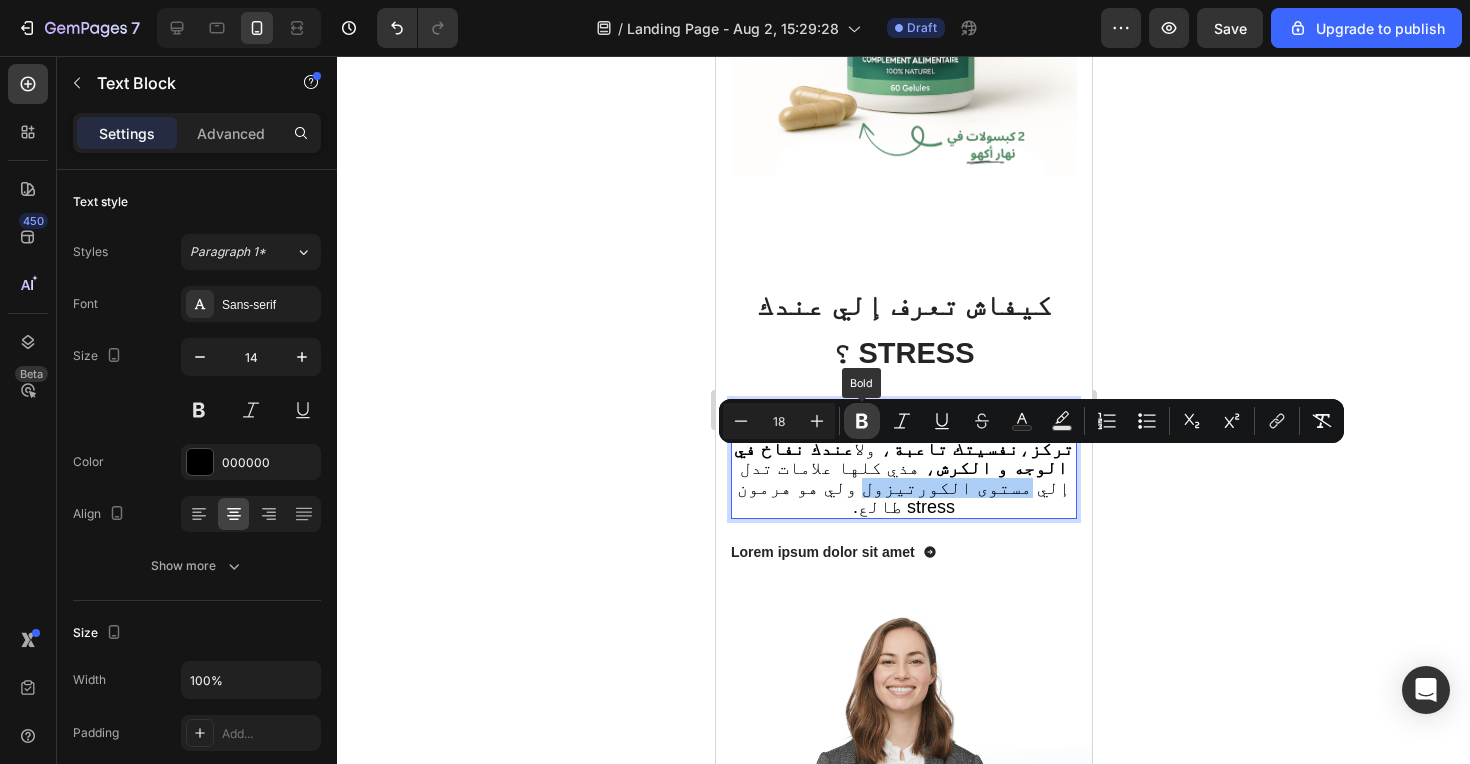 click 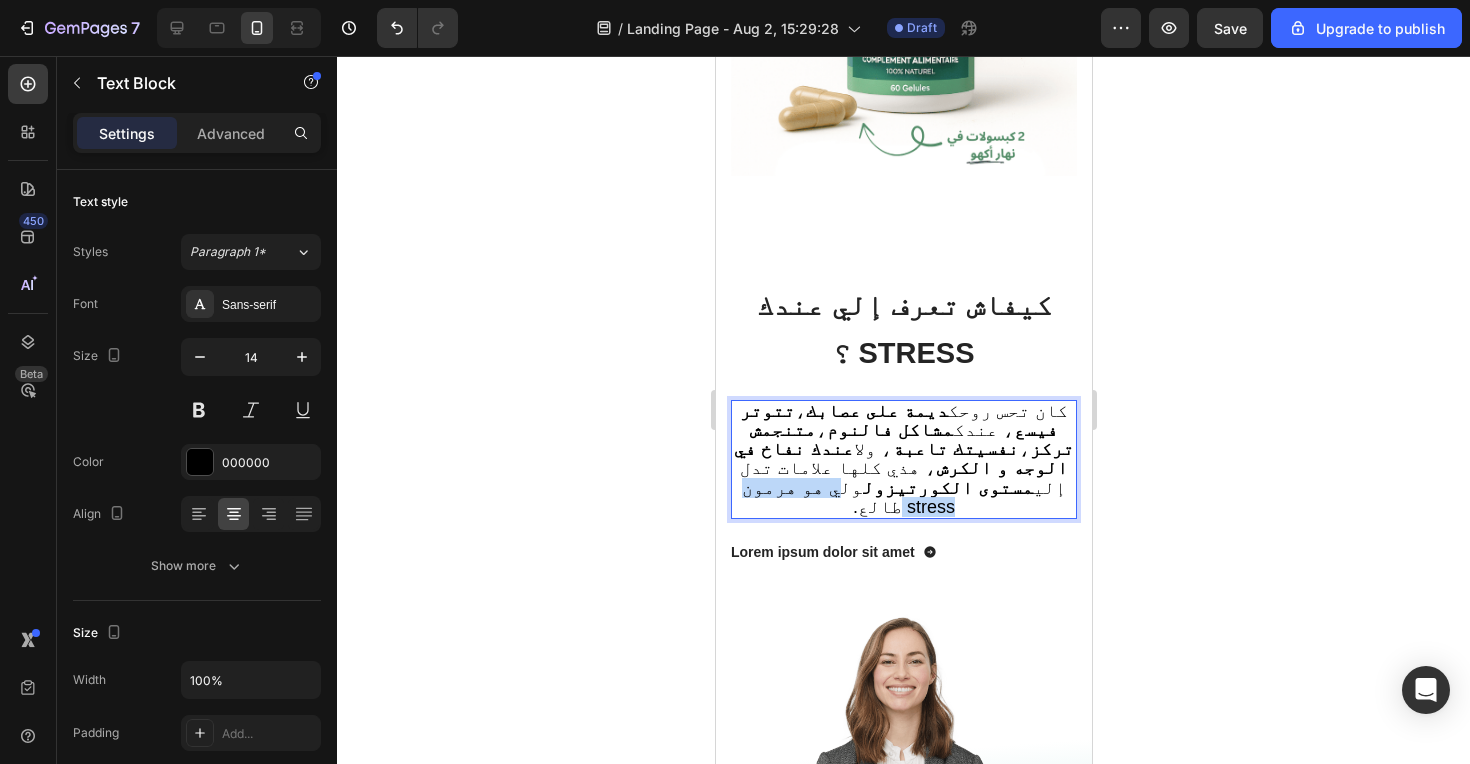 drag, startPoint x: 780, startPoint y: 465, endPoint x: 925, endPoint y: 488, distance: 146.8128 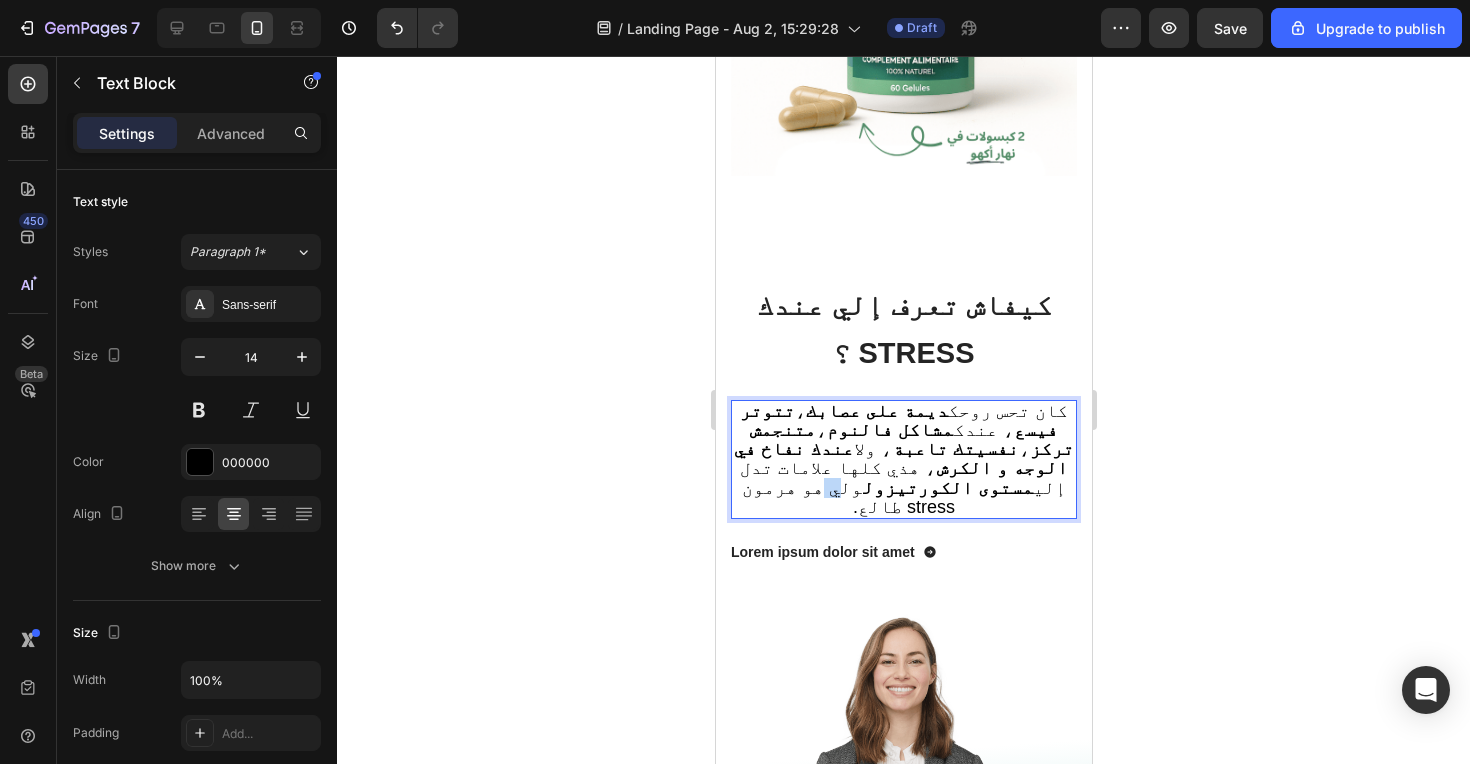 drag, startPoint x: 780, startPoint y: 465, endPoint x: 763, endPoint y: 465, distance: 17 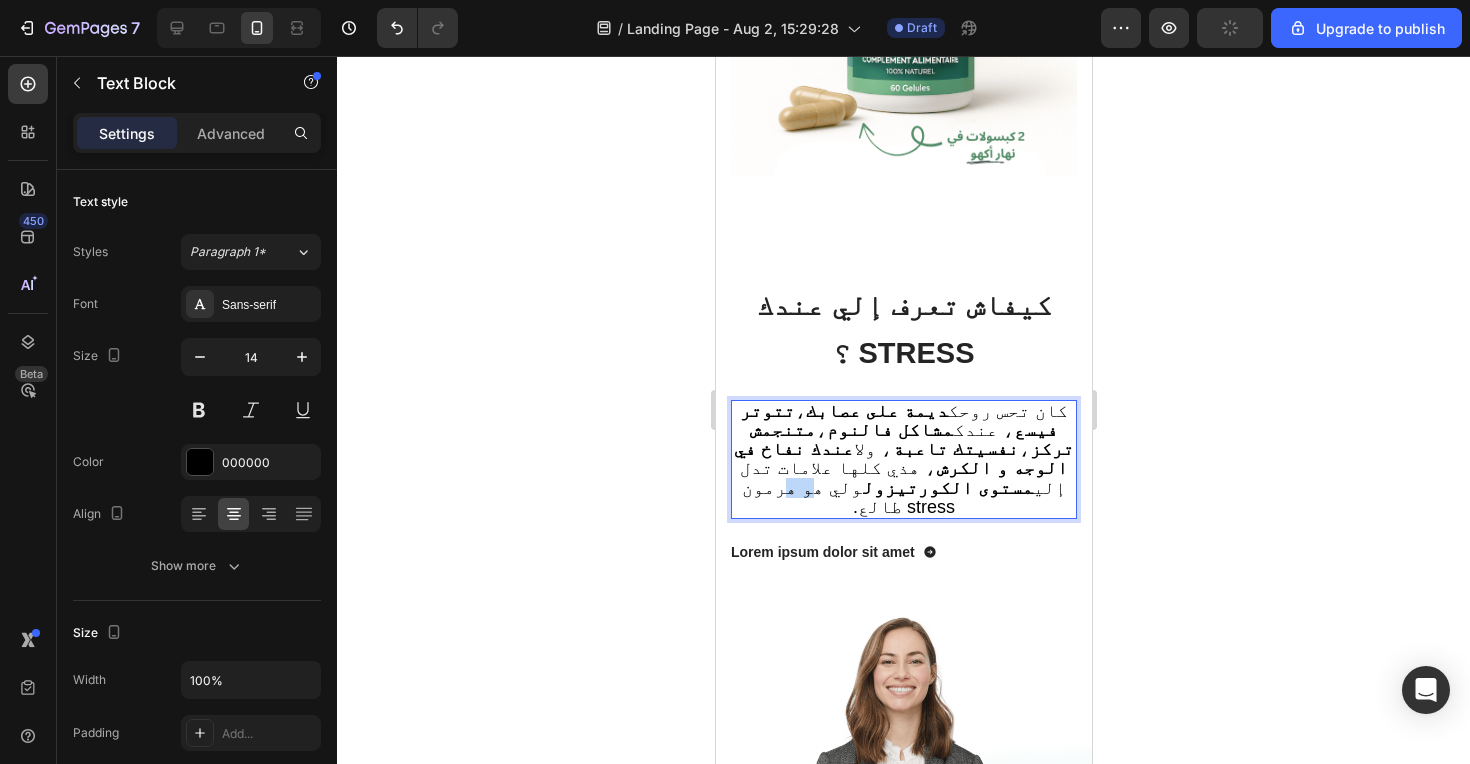 drag, startPoint x: 756, startPoint y: 466, endPoint x: 742, endPoint y: 477, distance: 17.804493 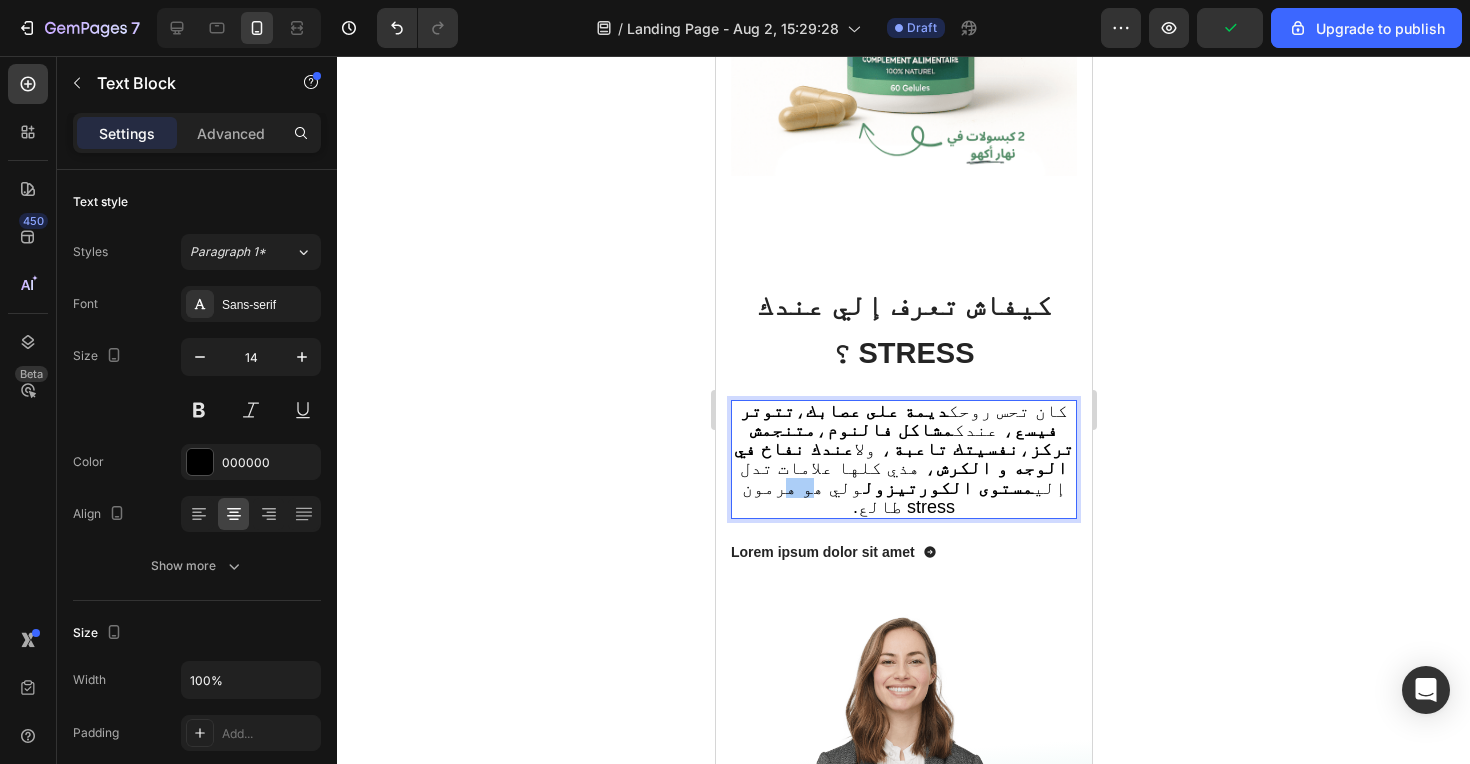 click 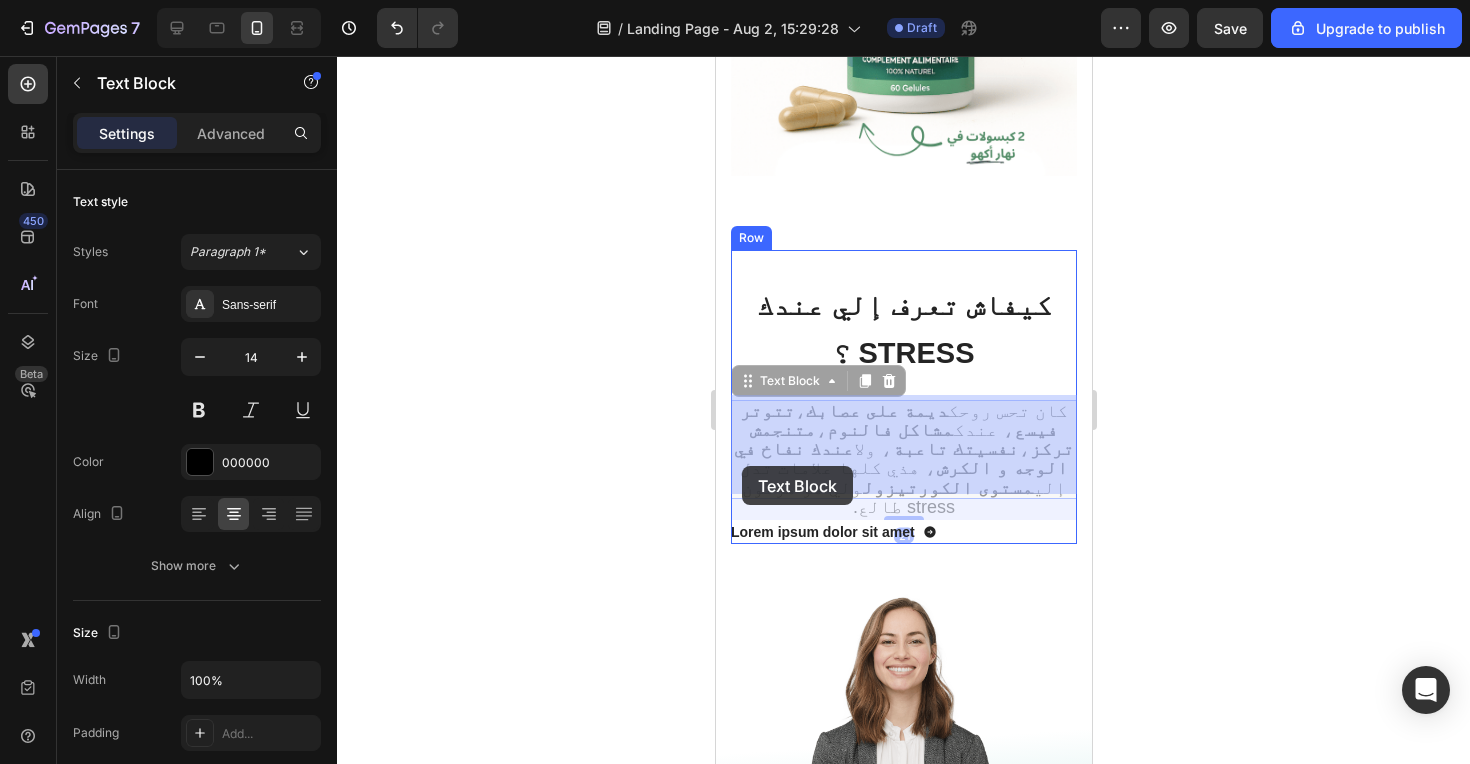 drag, startPoint x: 760, startPoint y: 466, endPoint x: 741, endPoint y: 466, distance: 19 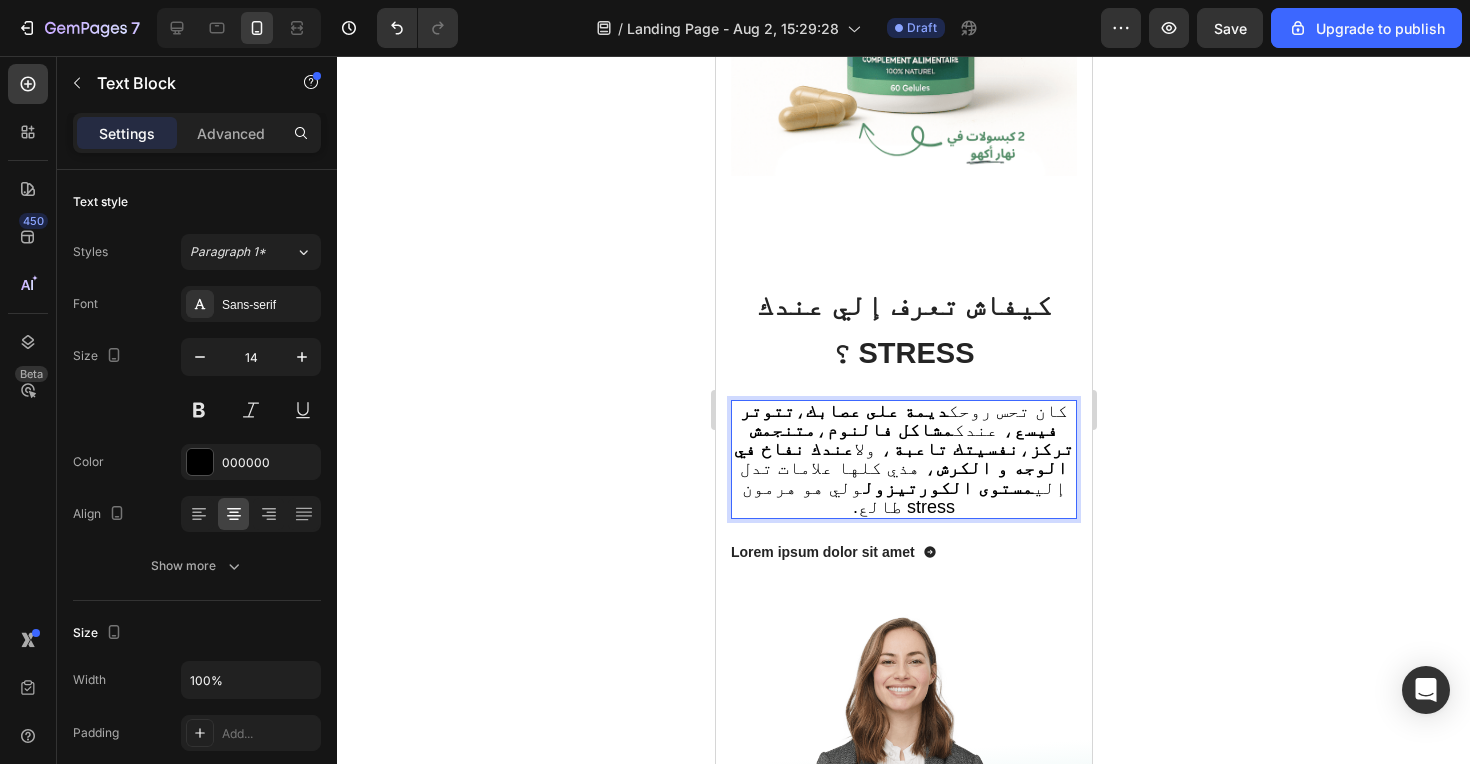 click on "‫كان تحس روحك ديمة على عصابك ، تتوتر فيسع ، عندك مشاكل فالنوم ، متنجمش تركز ، نفسيتك تاعبة ، ولا عندك نفاخ في الوجه و الكرش ، هذي كلها علامات تدل إلي مستوى الكورتيزول ولي هو هرمون stress طالع.‬" at bounding box center [902, 459] 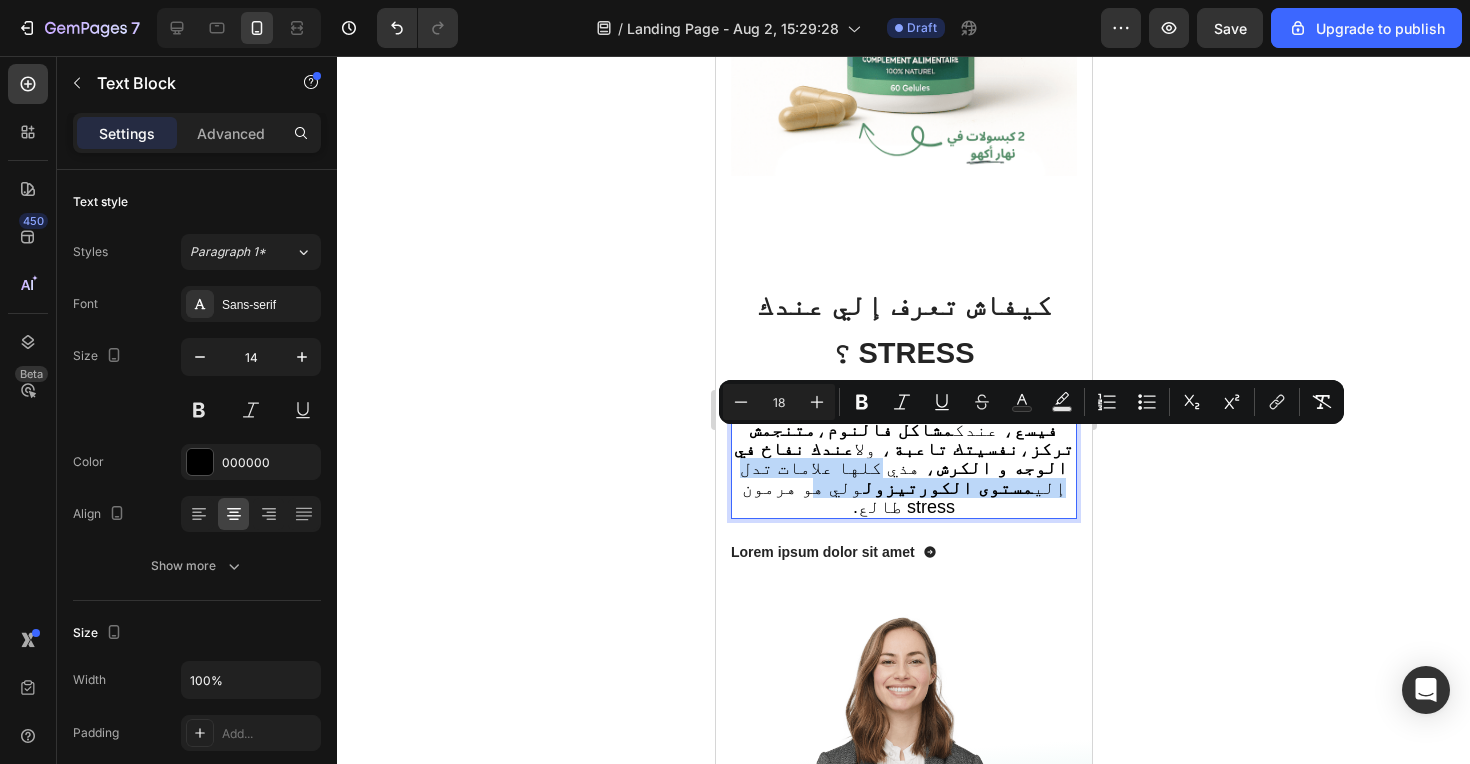 click on "‫كان تحس روحك ديمة على عصابك ، تتوتر فيسع ، عندك مشاكل فالنوم ، متنجمش تركز ، نفسيتك تاعبة ، ولا عندك نفاخ في الوجه و الكرش ، هذي كلها علامات تدل إلي مستوى الكورتيزول ولي هو هرمون stress طالع.‬" at bounding box center (902, 459) 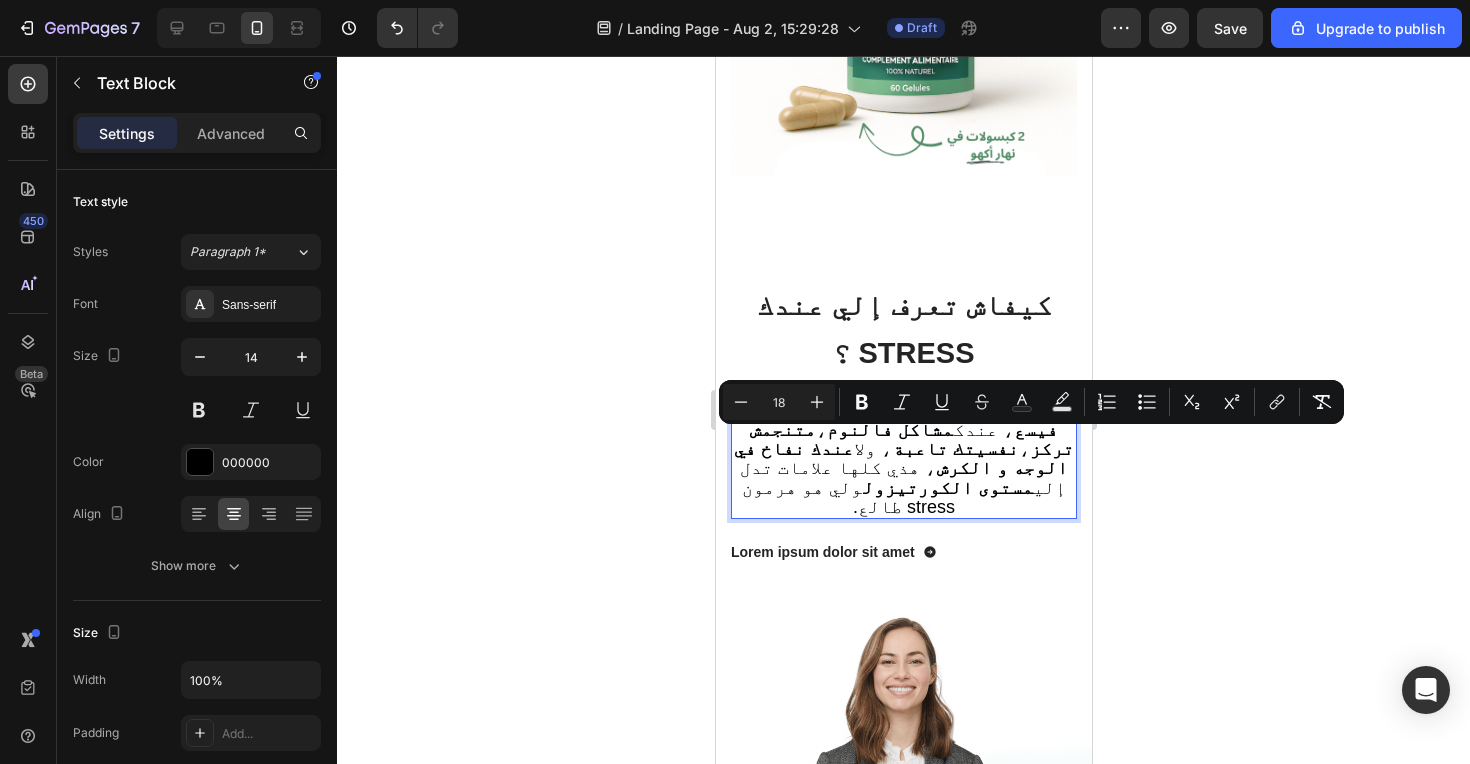 click on "‫كان تحس روحك ديمة على عصابك ، تتوتر فيسع ، عندك مشاكل فالنوم ، متنجمش تركز ، نفسيتك تاعبة ، ولا عندك نفاخ في الوجه و الكرش ، هذي كلها علامات تدل إلي مستوى الكورتيزول ولي هو هرمون stress طالع.‬" at bounding box center [902, 459] 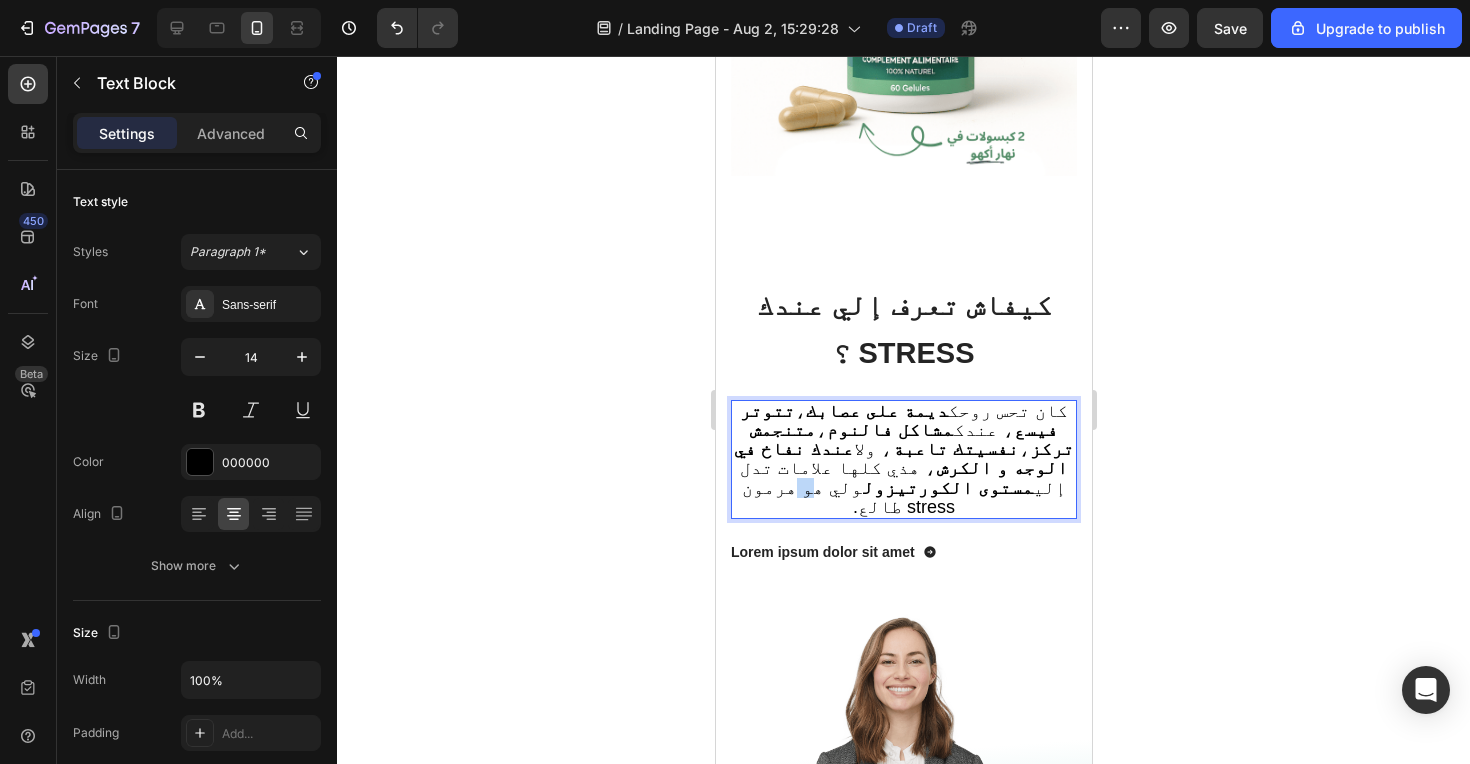 click on "‫كان تحس روحك ديمة على عصابك ، تتوتر فيسع ، عندك مشاكل فالنوم ، متنجمش تركز ، نفسيتك تاعبة ، ولا عندك نفاخ في الوجه و الكرش ، هذي كلها علامات تدل إلي مستوى الكورتيزول ولي هو هرمون stress طالع.‬" at bounding box center [902, 459] 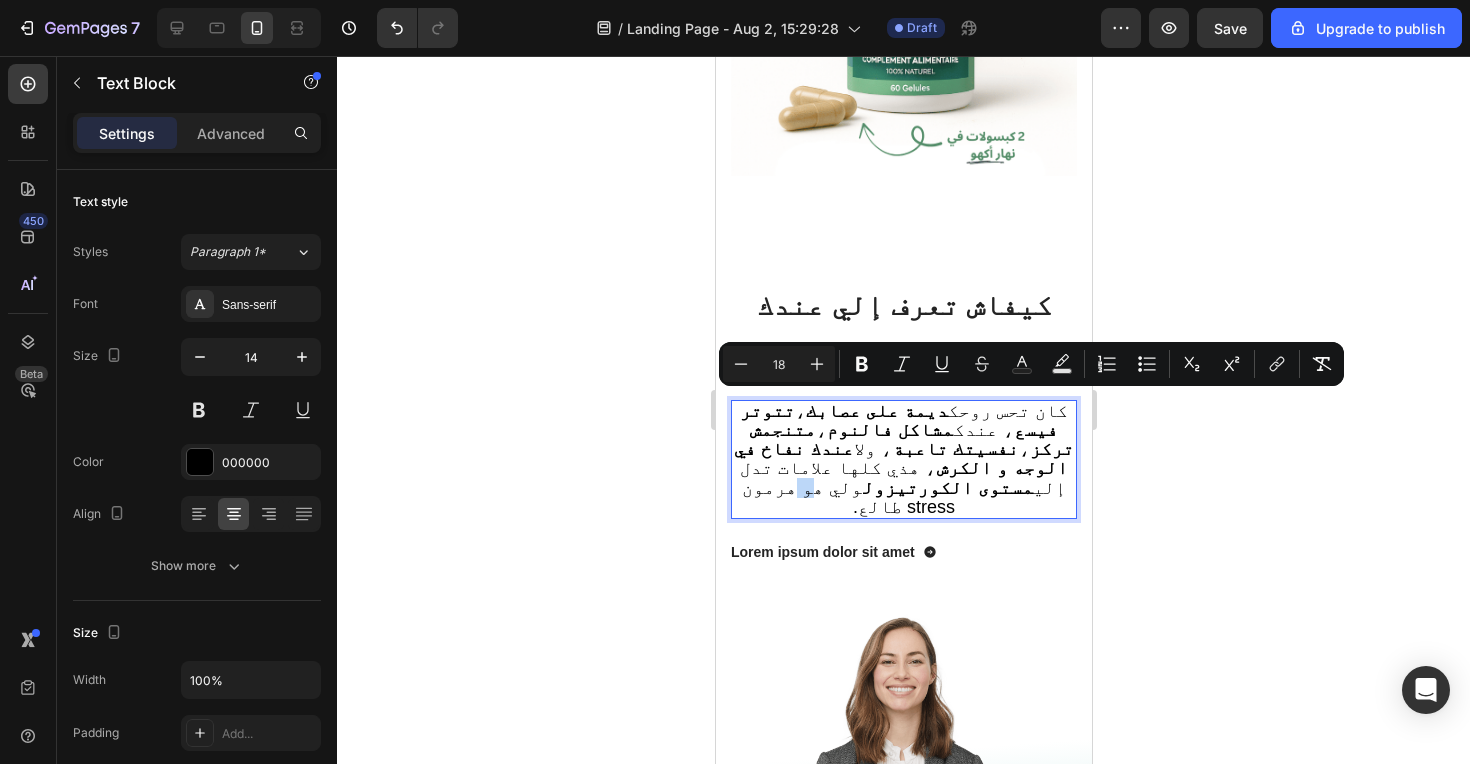 click on "‫كان تحس روحك ديمة على عصابك ، تتوتر فيسع ، عندك مشاكل فالنوم ، متنجمش تركز ، نفسيتك تاعبة ، ولا عندك نفاخ في الوجه و الكرش ، هذي كلها علامات تدل إلي مستوى الكورتيزول ولي هو هرمون stress طالع.‬" at bounding box center (902, 459) 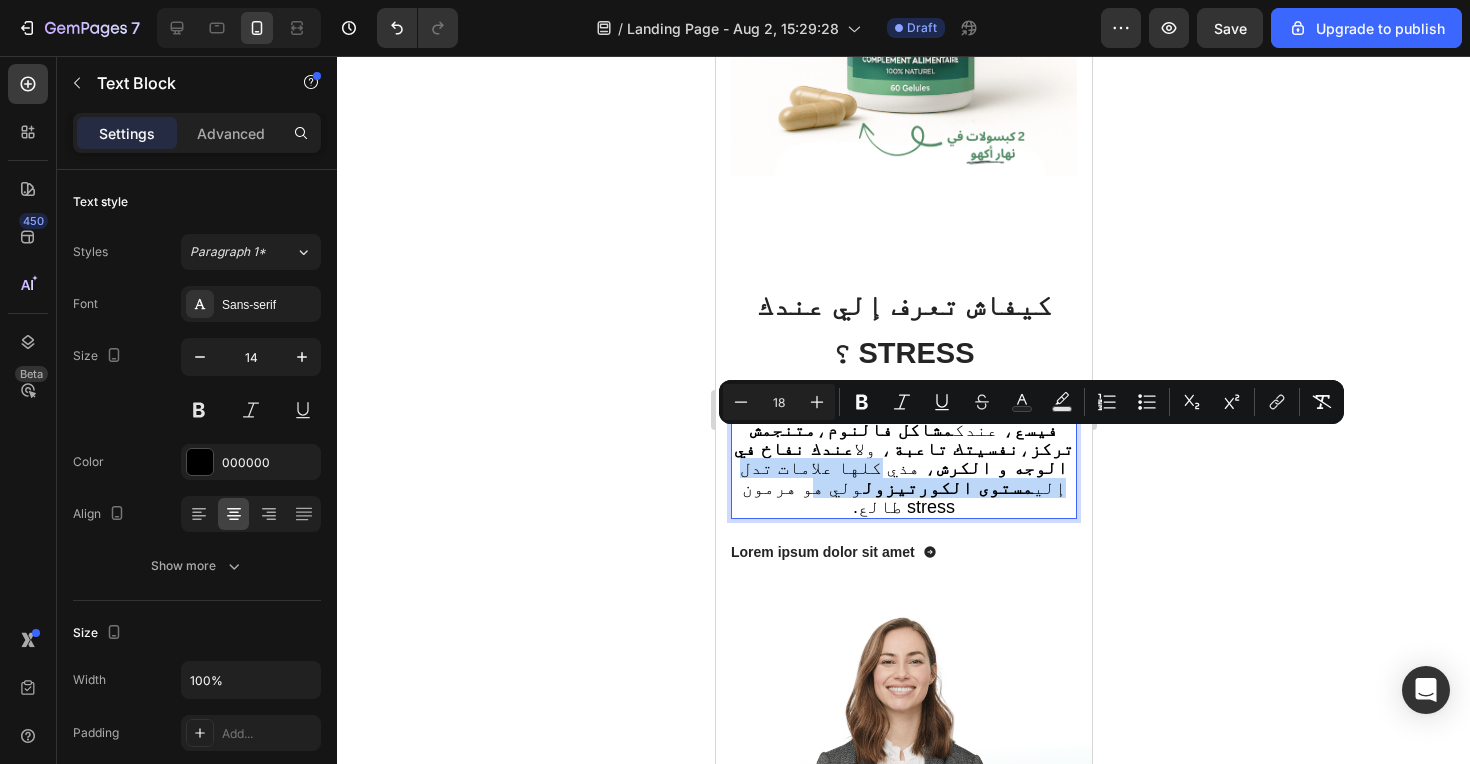 drag, startPoint x: 758, startPoint y: 466, endPoint x: 742, endPoint y: 468, distance: 16.124516 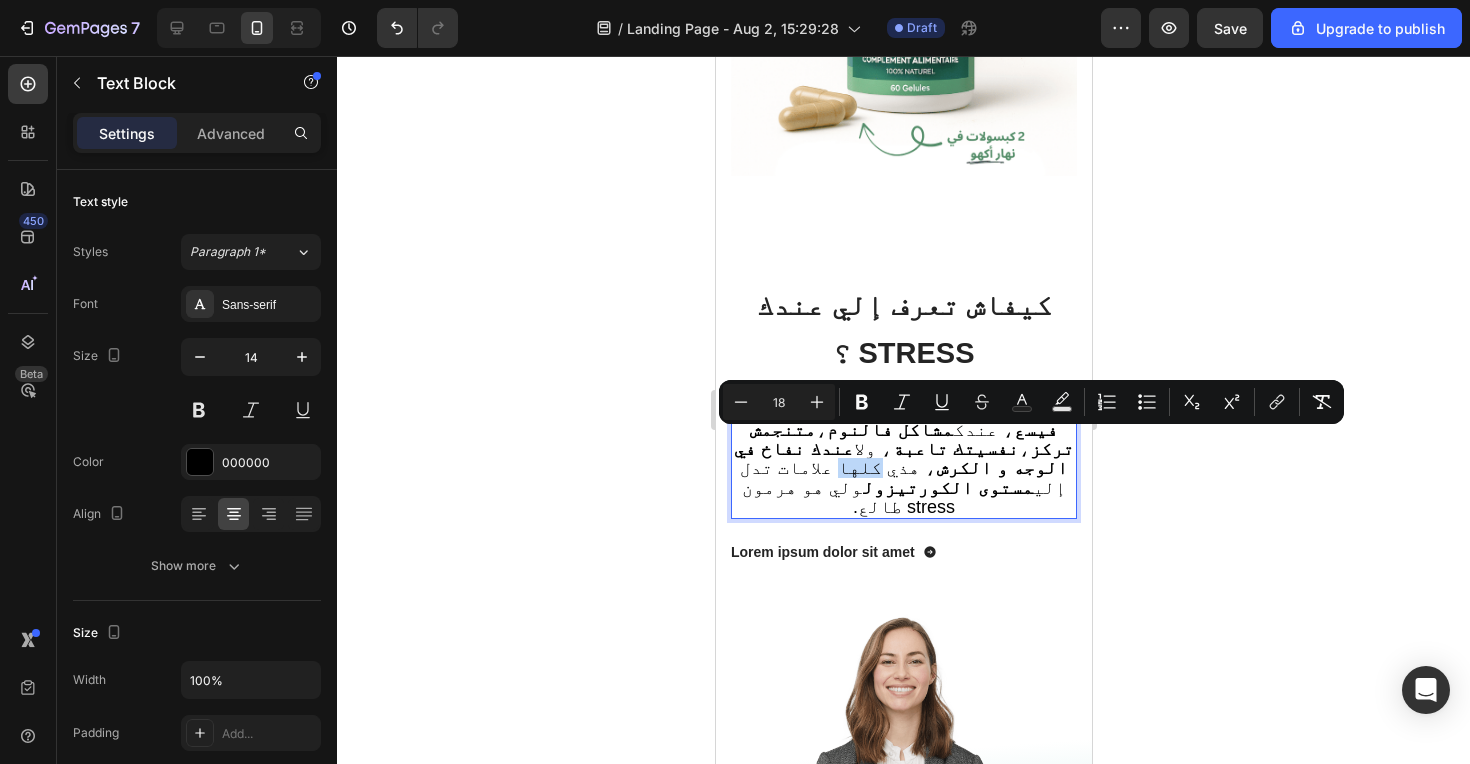 click on "‫كان تحس روحك ديمة على عصابك ، تتوتر فيسع ، عندك مشاكل فالنوم ، متنجمش تركز ، نفسيتك تاعبة ، ولا عندك نفاخ في الوجه و الكرش ، هذي كلها علامات تدل إلي مستوى الكورتيزول ولي هو هرمون stress طالع.‬" at bounding box center (902, 459) 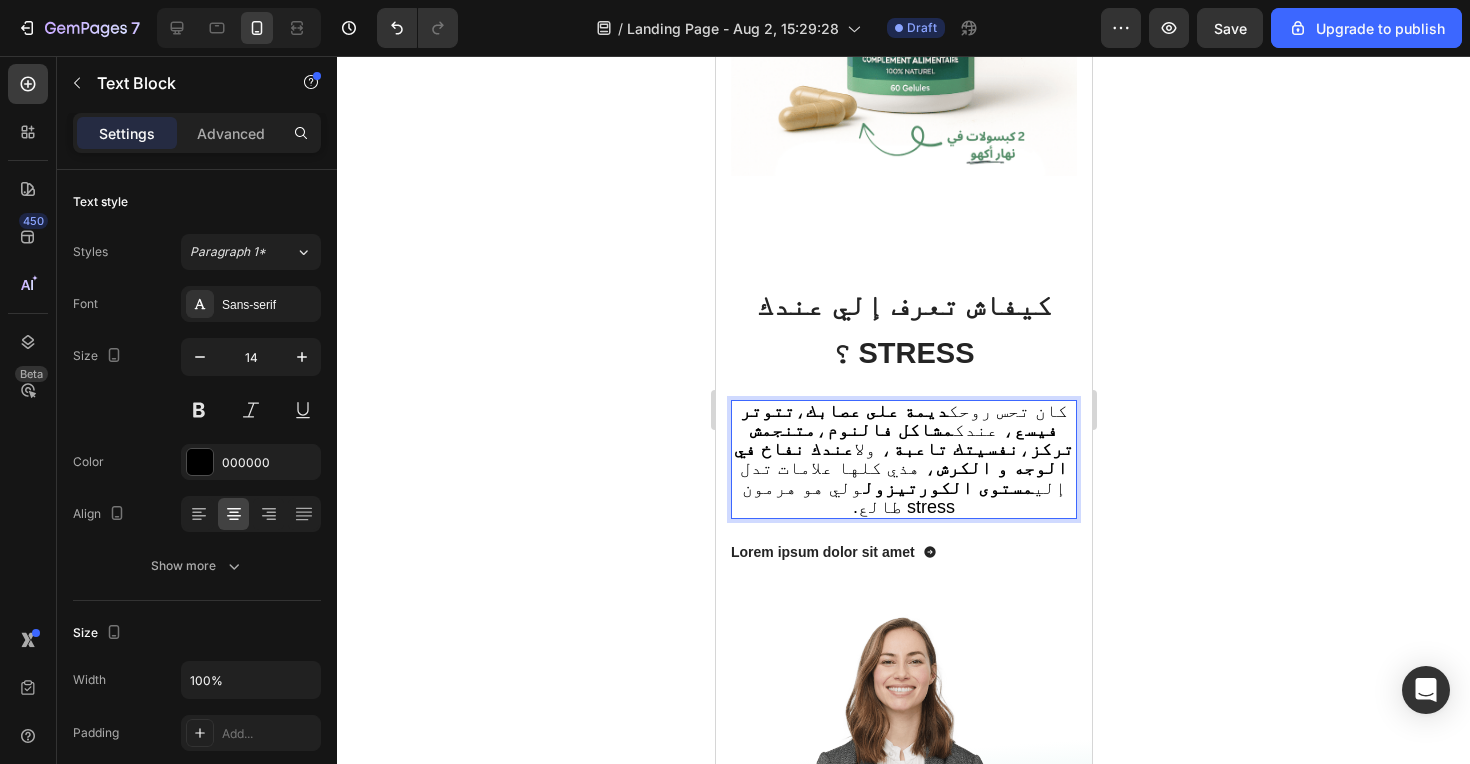 click on "‫كان تحس روحك ديمة على عصابك ، تتوتر فيسع ، عندك مشاكل فالنوم ، متنجمش تركز ، نفسيتك تاعبة ، ولا عندك نفاخ في الوجه و الكرش ، هذي كلها علامات تدل إلي مستوى الكورتيزول ولي هو هرمون stress طالع.‬" at bounding box center (902, 459) 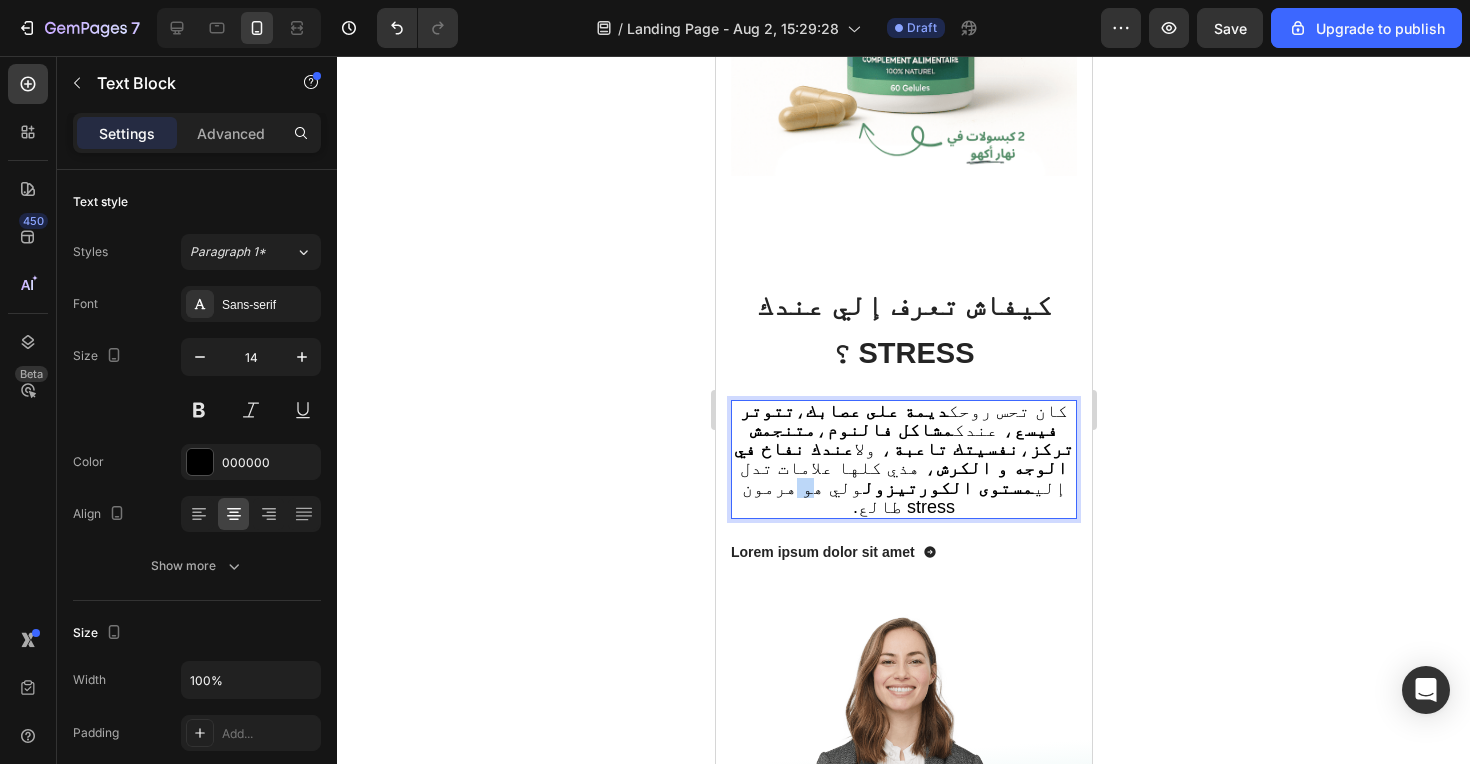 click on "‫كان تحس روحك ديمة على عصابك ، تتوتر فيسع ، عندك مشاكل فالنوم ، متنجمش تركز ، نفسيتك تاعبة ، ولا عندك نفاخ في الوجه و الكرش ، هذي كلها علامات تدل إلي مستوى الكورتيزول ولي هو هرمون stress طالع.‬" at bounding box center (902, 459) 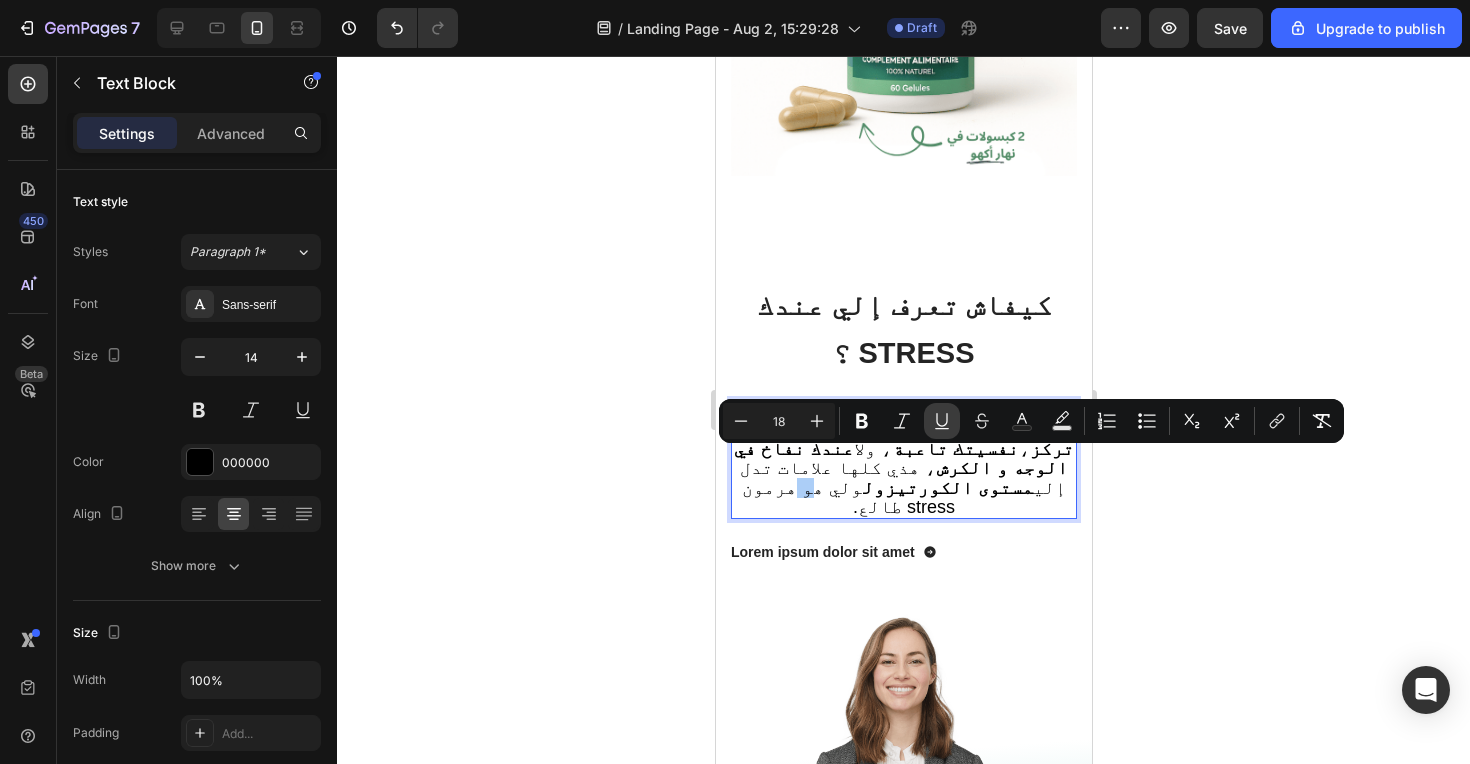 click 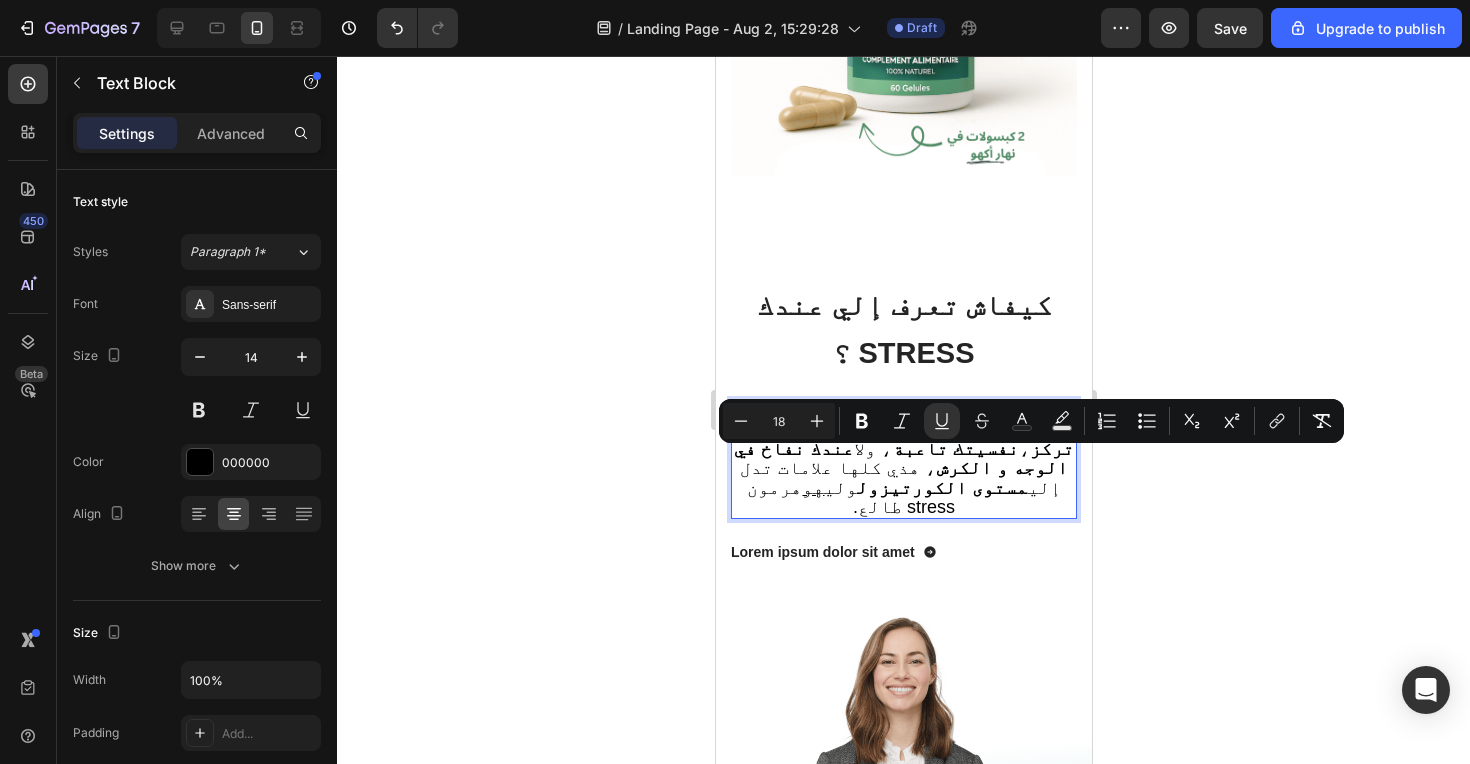 click on "‫كان تحس روحك  ديمة على عصابك ،  تتوتر فيسع ، عندك  مشاكل فالنوم ،  متنجمش تركز ،  نفسيتك   تاعبة ، ولا  عندك نفاخ في الوجه و الكرش ، هذي كلها علامات تدل إلي  مستوى الكورتيزول  ولي  هو  هرمون stress طالع.‬" at bounding box center [902, 459] 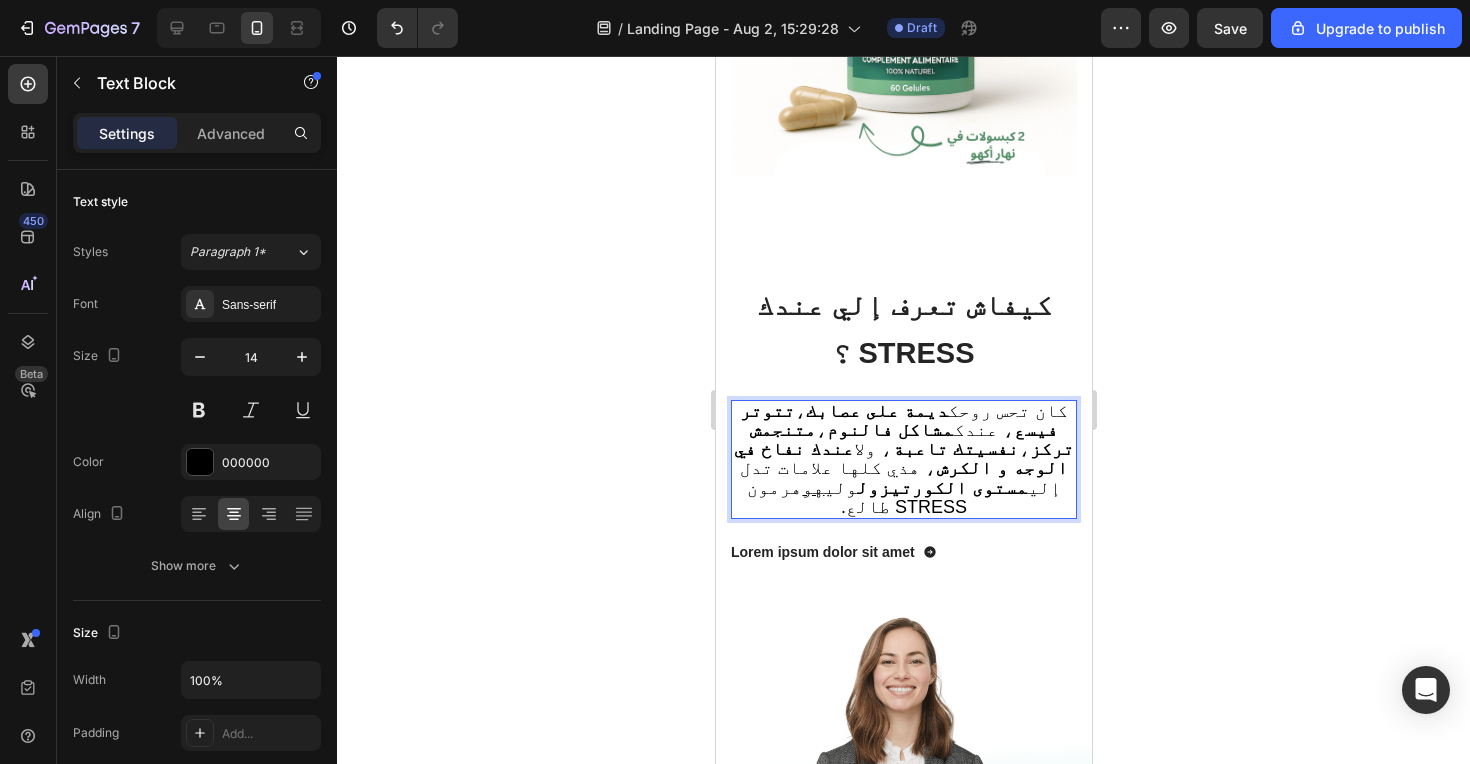 click on "‫كان تحس روحك ديمة على عصابك ، تتوتر فيسع ، عندك مشاكل فالنوم ، متنجمش تركز ، نفسيتك تاعبة ، ولا عندك نفاخ في الوجه و الكرش ، هذي كلها علامات تدل إلي مستوى الكورتيزول ولي هو هرمون STRESS طالع.‬" at bounding box center [903, 459] 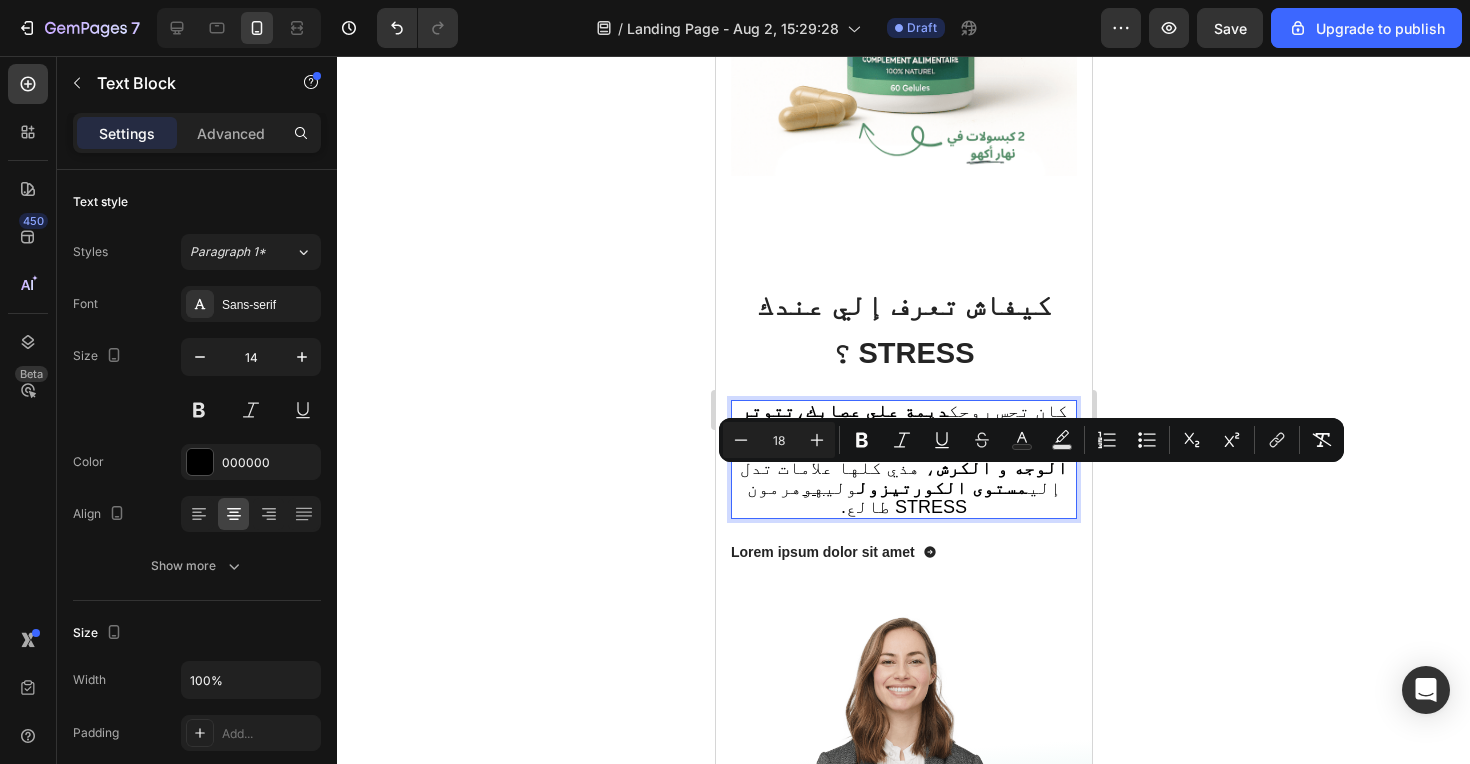 click on "‫كان تحس روحك ديمة على عصابك ، تتوتر فيسع ، عندك مشاكل فالنوم ، متنجمش تركز ، نفسيتك تاعبة ، ولا عندك نفاخ في الوجه و الكرش ، هذي كلها علامات تدل إلي مستوى الكورتيزول ولي هو هرمون STRESS طالع.‬" at bounding box center [902, 459] 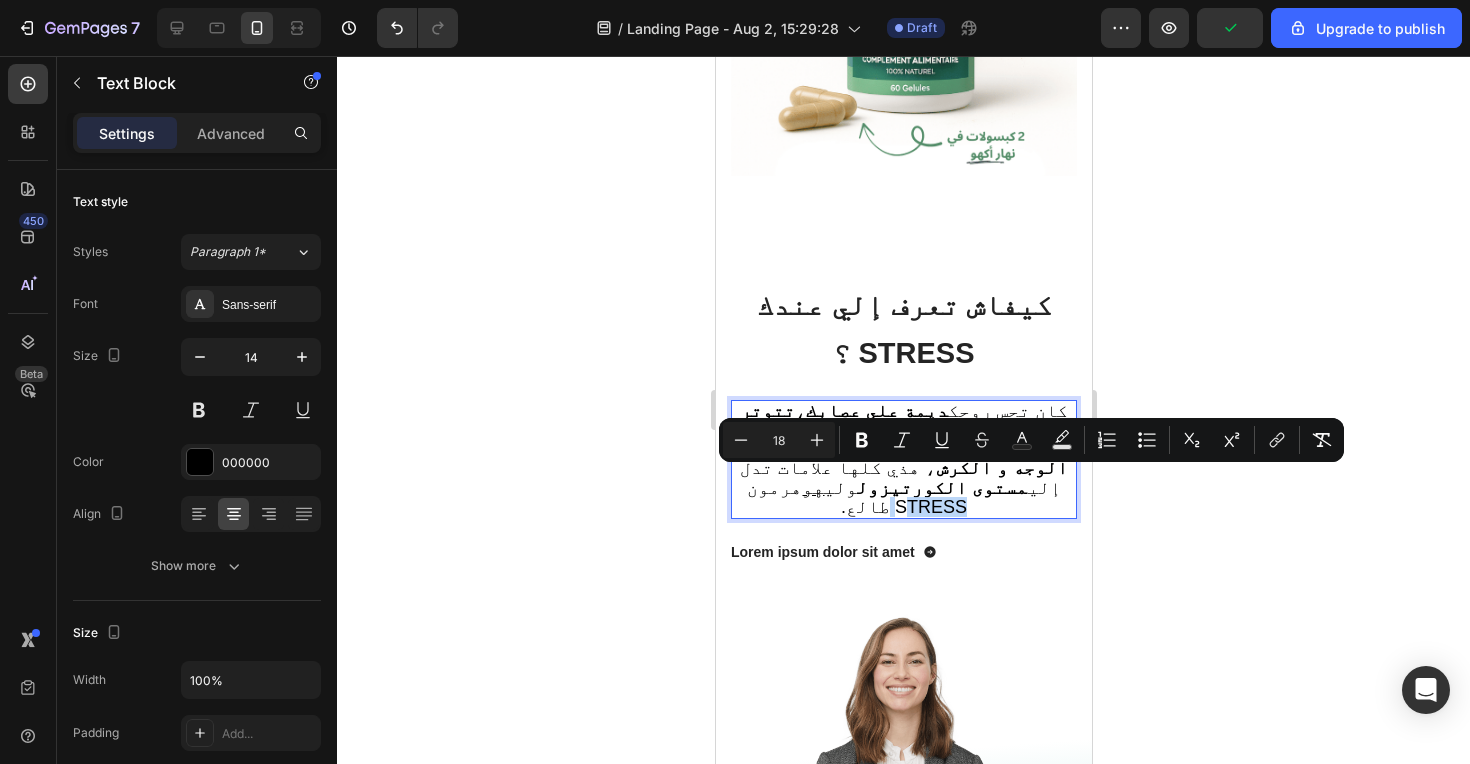 drag, startPoint x: 868, startPoint y: 483, endPoint x: 934, endPoint y: 480, distance: 66.068146 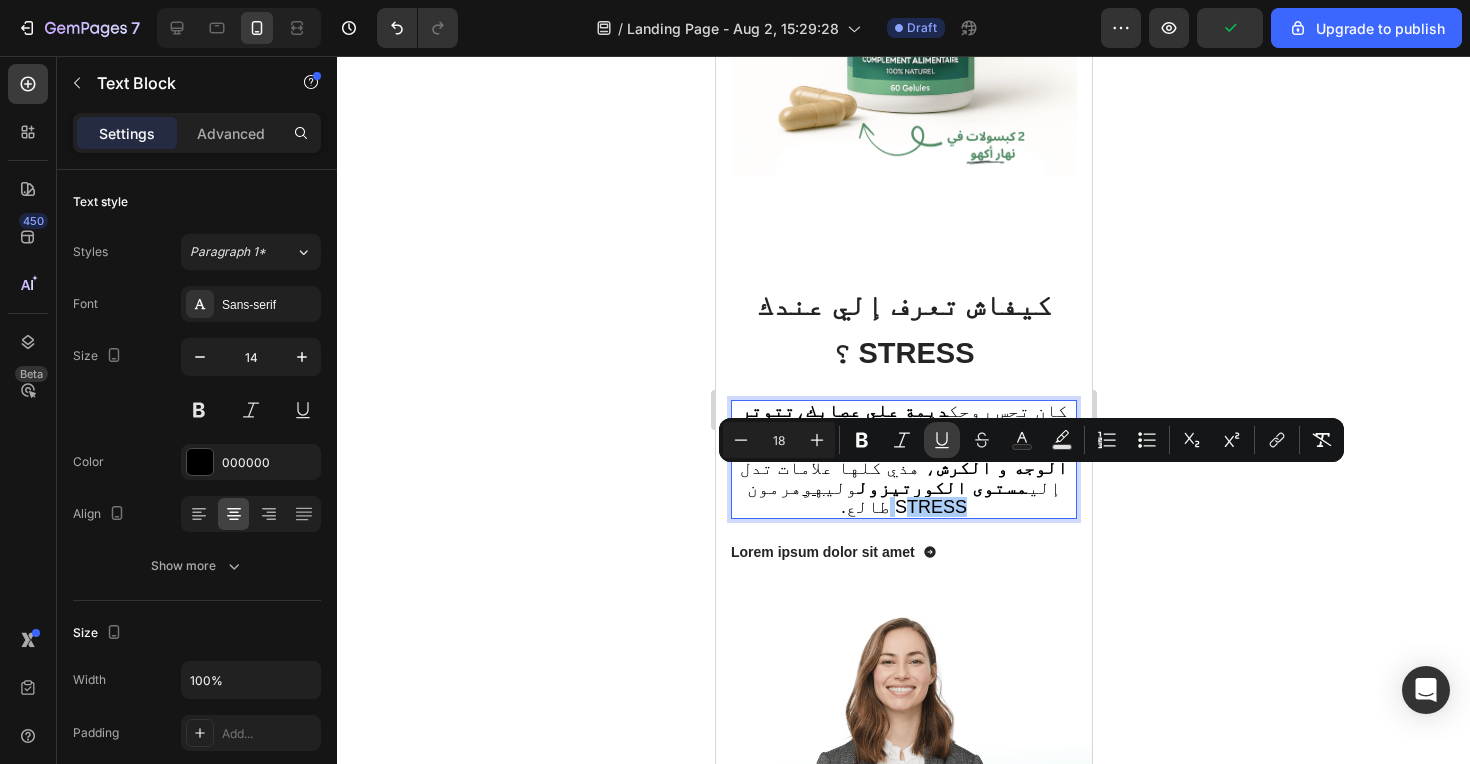 click 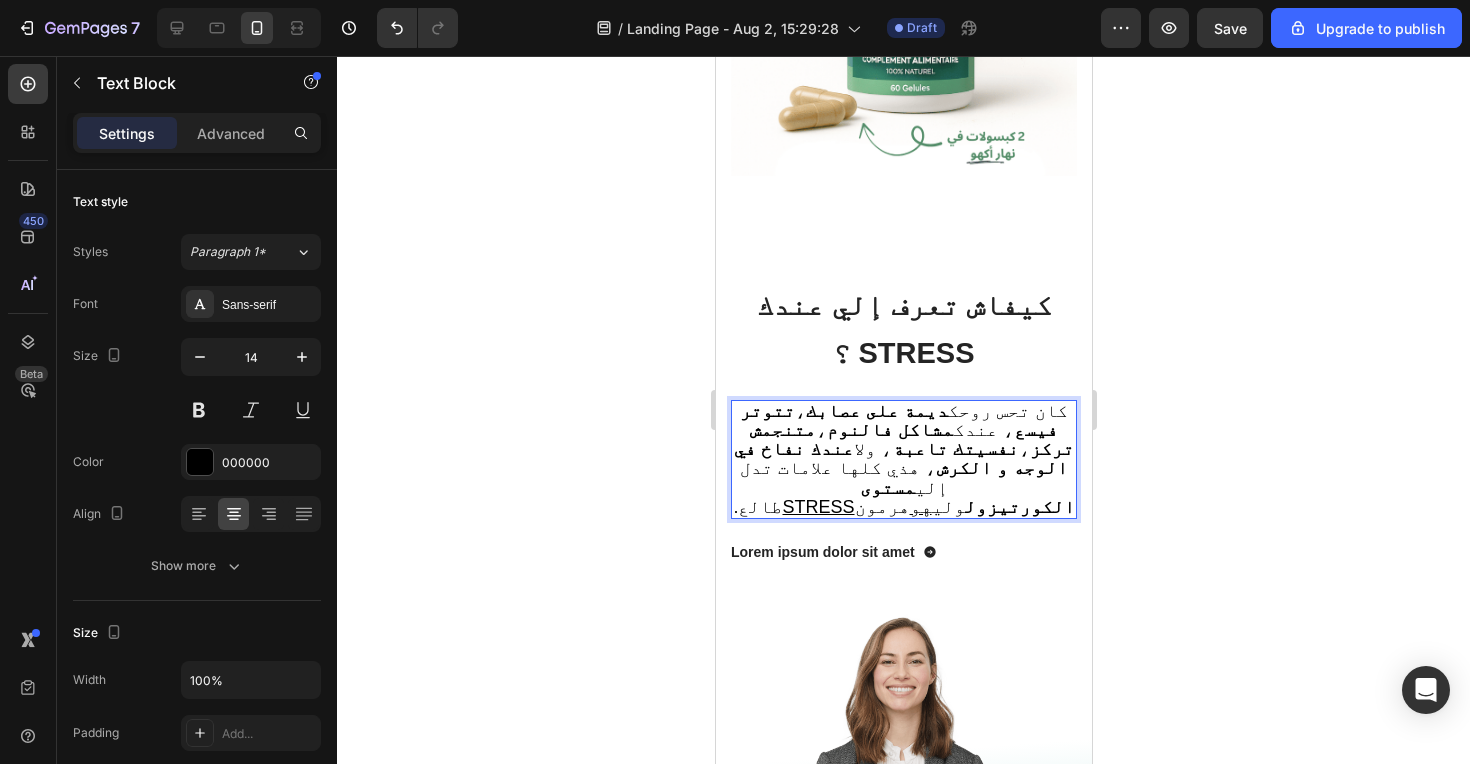 click on "‫كان تحس روحك ديمة على عصابك ، تتوتر فيسع ، عندك مشاكل فالنوم ، متنجمش تركز ، نفسيتك تاعبة ، ولا عندك نفاخ في الوجه و الكرش ، هذي كلها علامات تدل إلي مستوى الكورتيزول ولي هو هرمون STRESS طالع.‬" at bounding box center [902, 459] 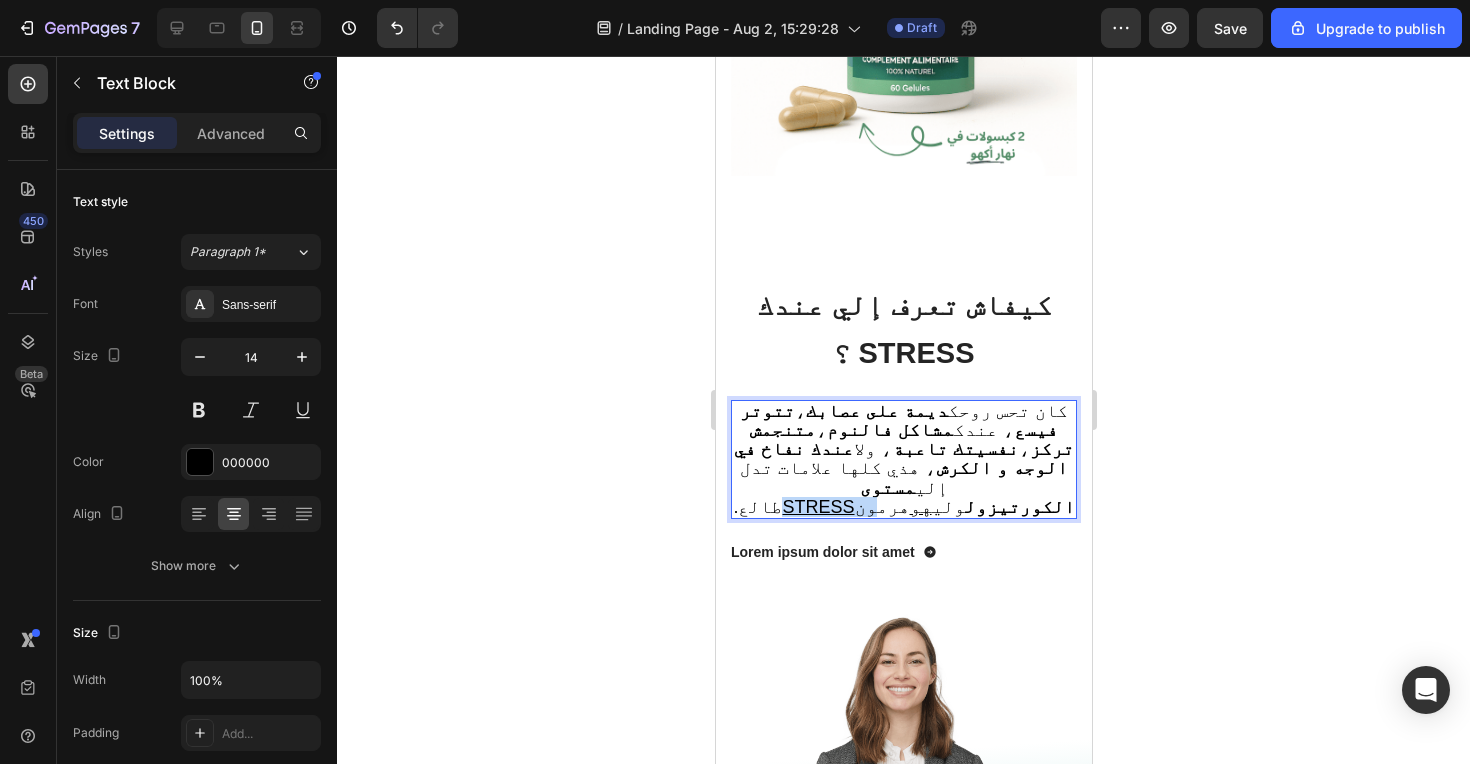 drag, startPoint x: 937, startPoint y: 488, endPoint x: 967, endPoint y: 486, distance: 30.066593 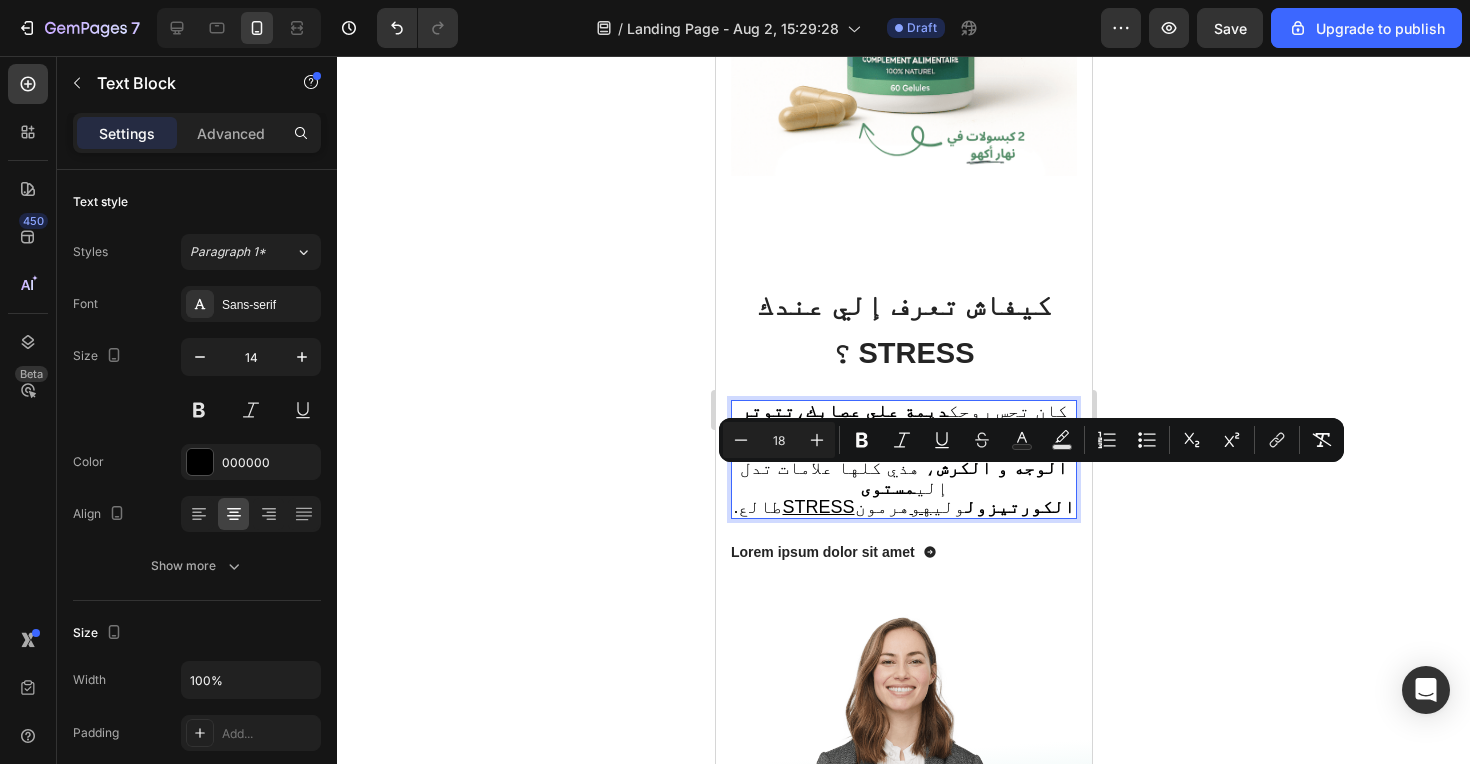 click on "‫كان تحس روحك ديمة على عصابك ، تتوتر فيسع ، عندك مشاكل فالنوم ، متنجمش تركز ، نفسيتك تاعبة ، ولا عندك نفاخ في الوجه و الكرش ، هذي كلها علامات تدل إلي مستوى الكورتيزول ولي هو هرمون STRESS طالع.‬" at bounding box center (903, 459) 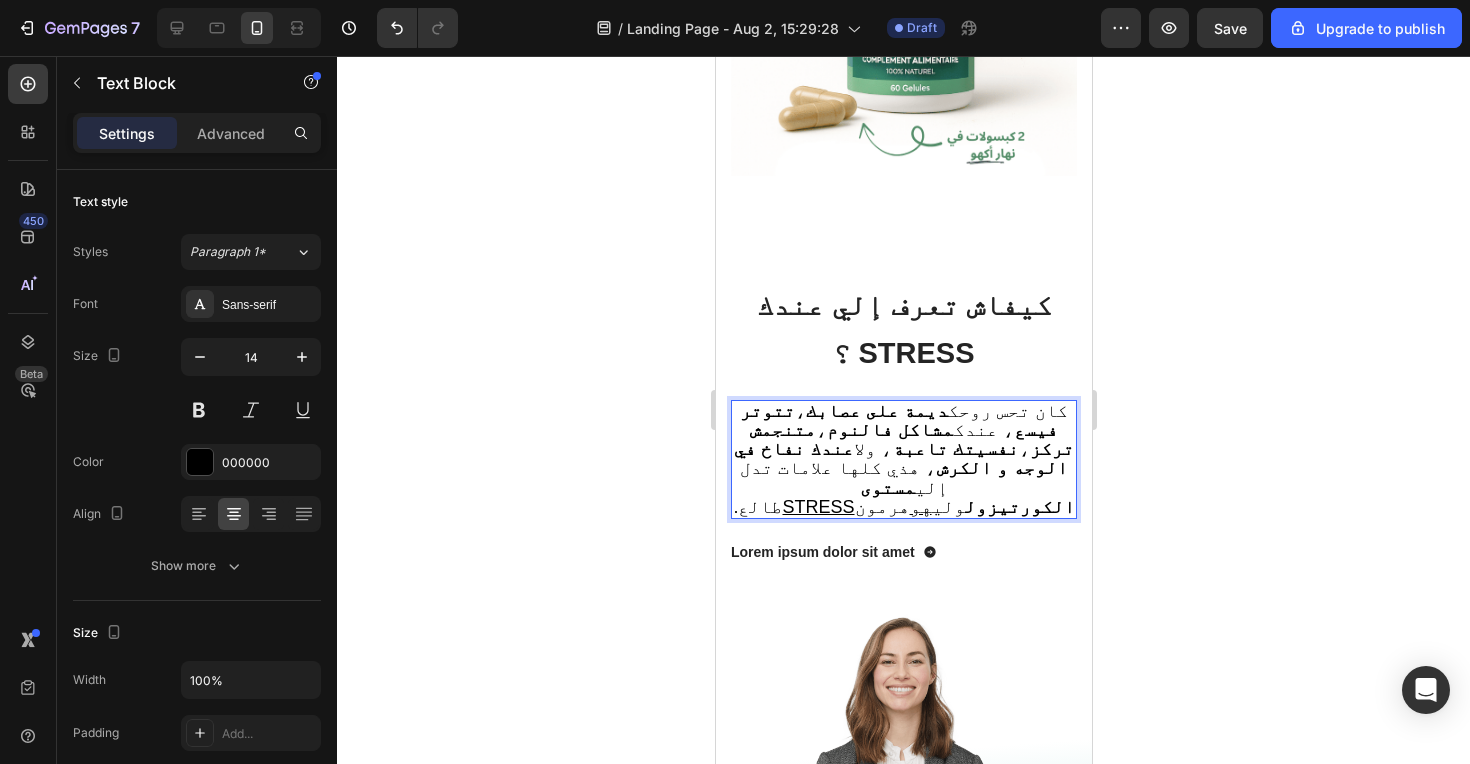click on "‫كان تحس روحك ديمة على عصابك ، تتوتر فيسع ، عندك مشاكل فالنوم ، متنجمش تركز ، نفسيتك تاعبة ، ولا عندك نفاخ في الوجه و الكرش ، هذي كلها علامات تدل إلي مستوى الكورتيزول ولي هو هرمون STRESS طالع.‬" at bounding box center (903, 459) 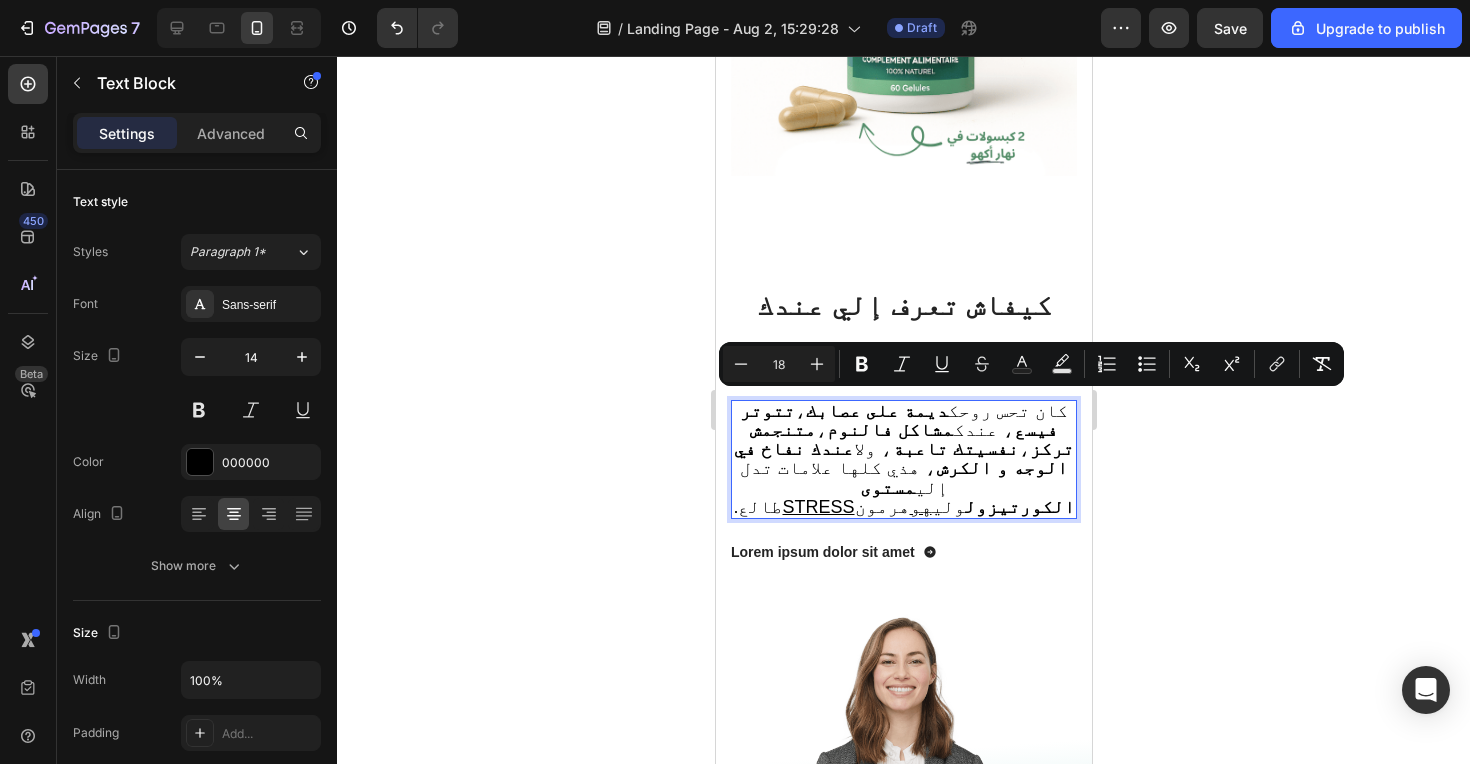 click on "‫كان تحس روحك ديمة على عصابك ، تتوتر فيسع ، عندك مشاكل فالنوم ، متنجمش تركز ، نفسيتك تاعبة ، ولا عندك نفاخ في الوجه و الكرش ، هذي كلها علامات تدل إلي مستوى الكورتيزول ولي هو هرمون STRESS طالع.‬" at bounding box center [903, 459] 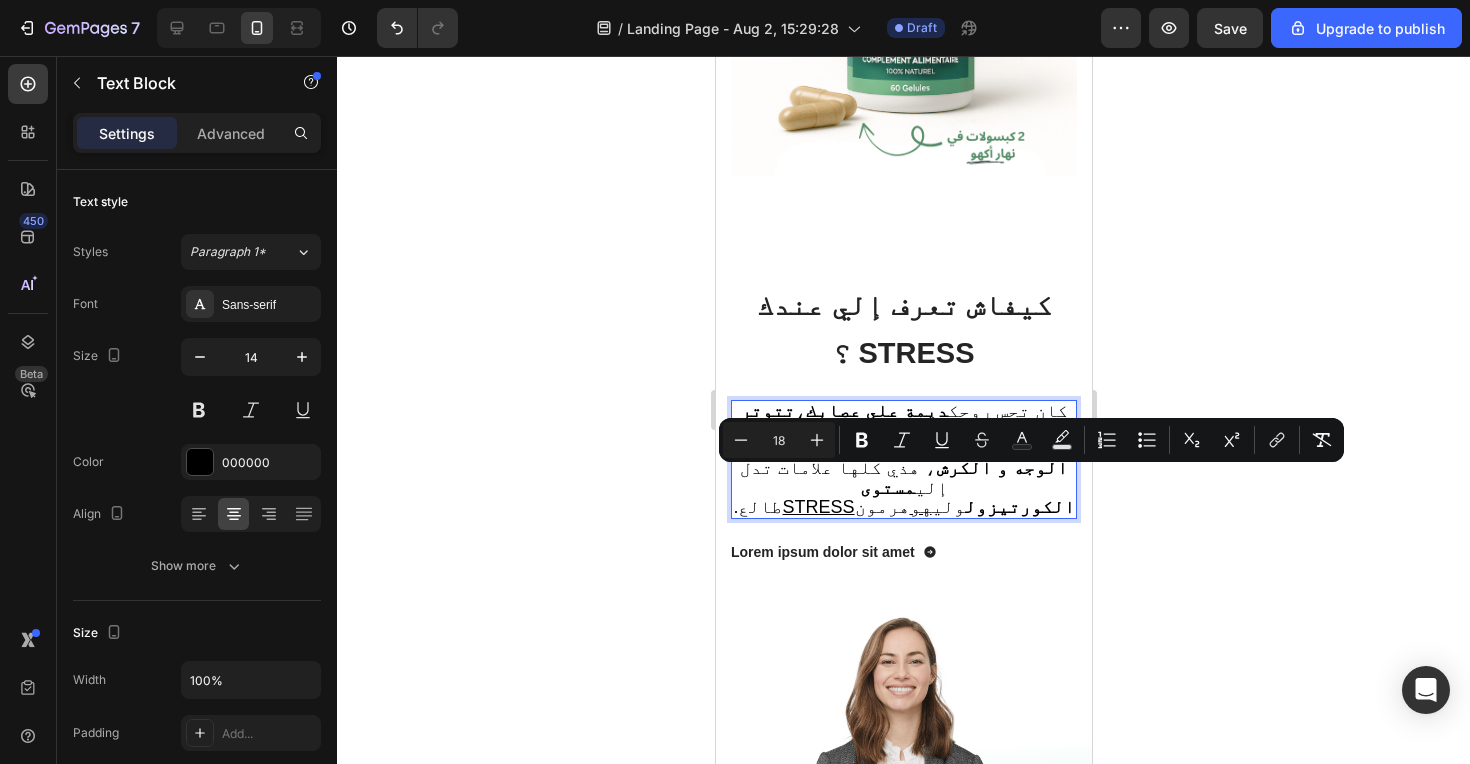 drag, startPoint x: 982, startPoint y: 485, endPoint x: 947, endPoint y: 485, distance: 35 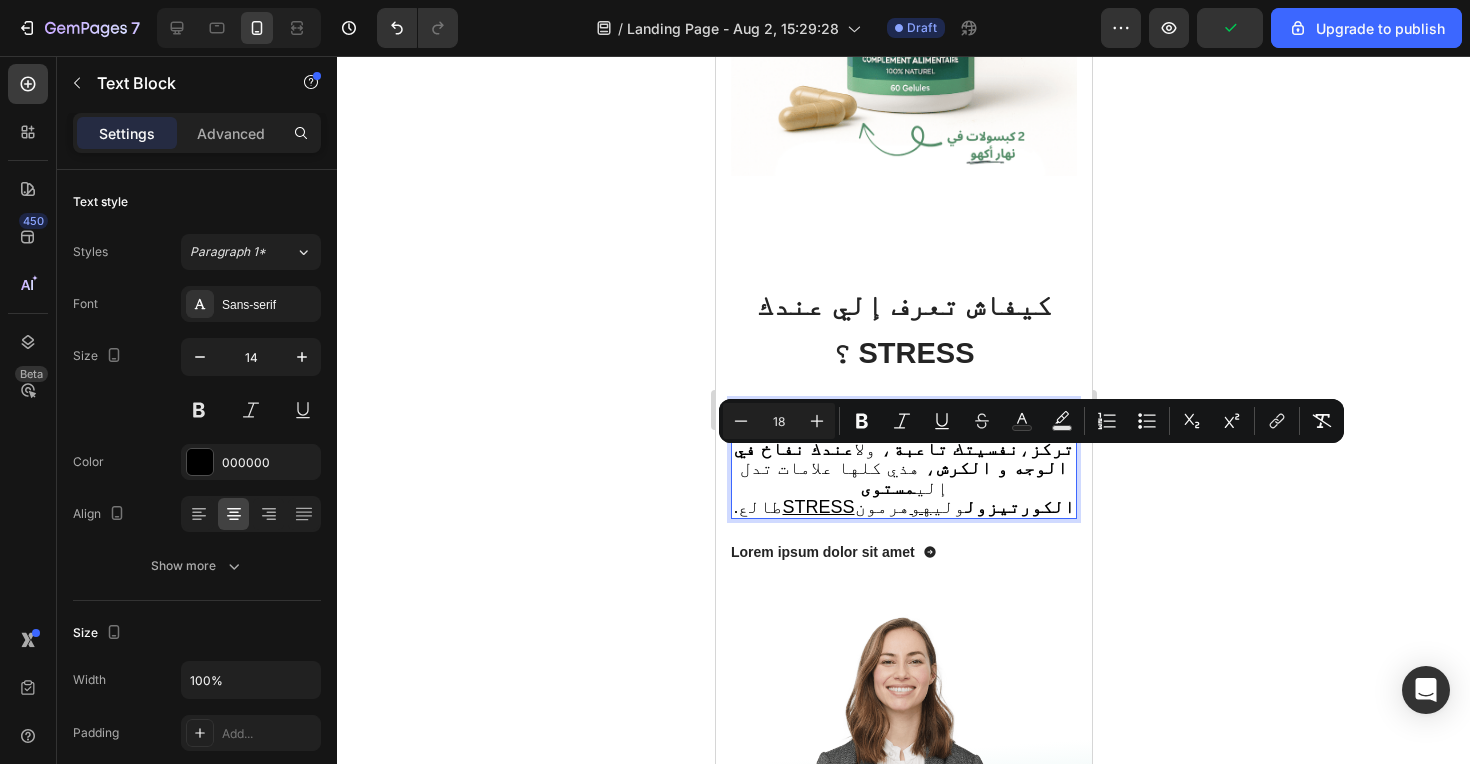 drag, startPoint x: 942, startPoint y: 488, endPoint x: 979, endPoint y: 486, distance: 37.054016 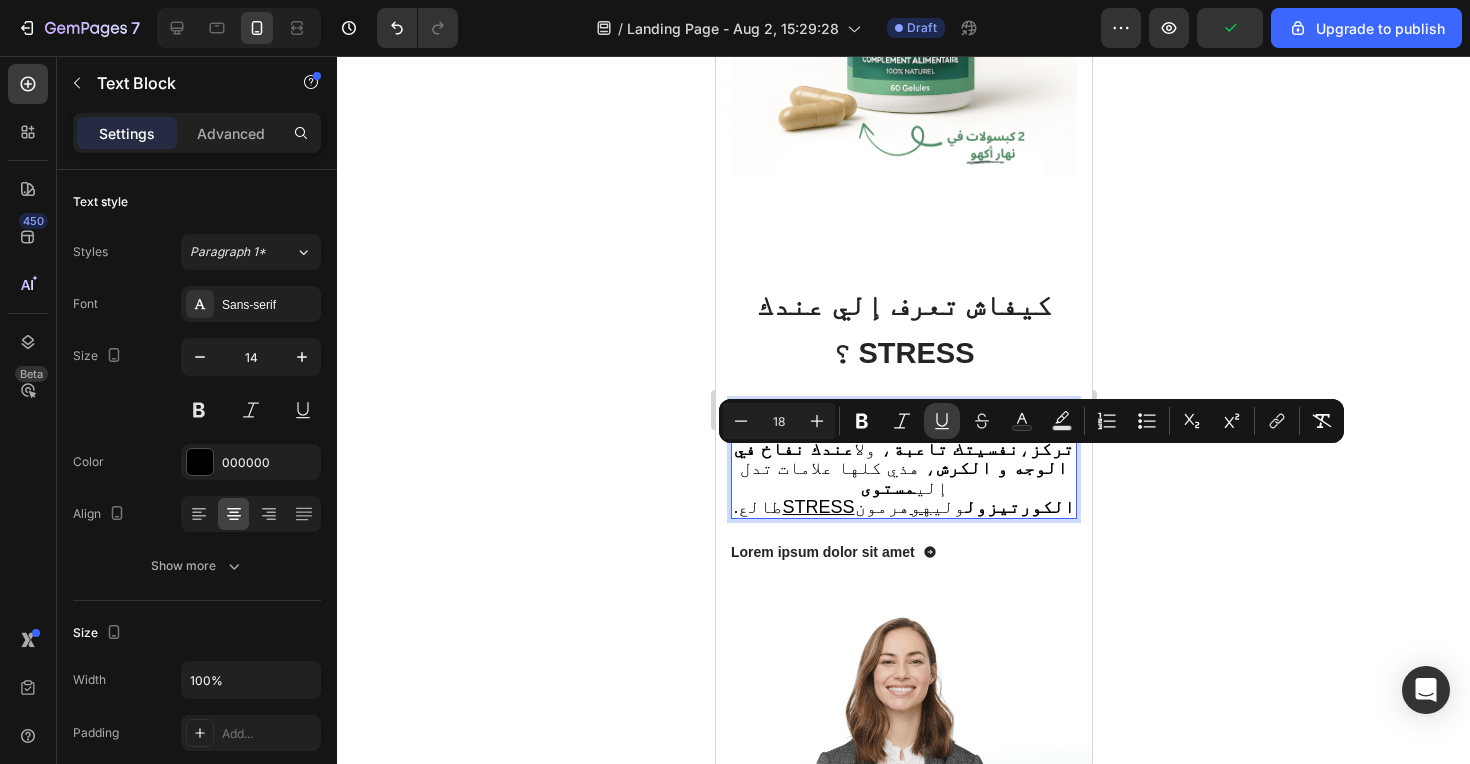 click 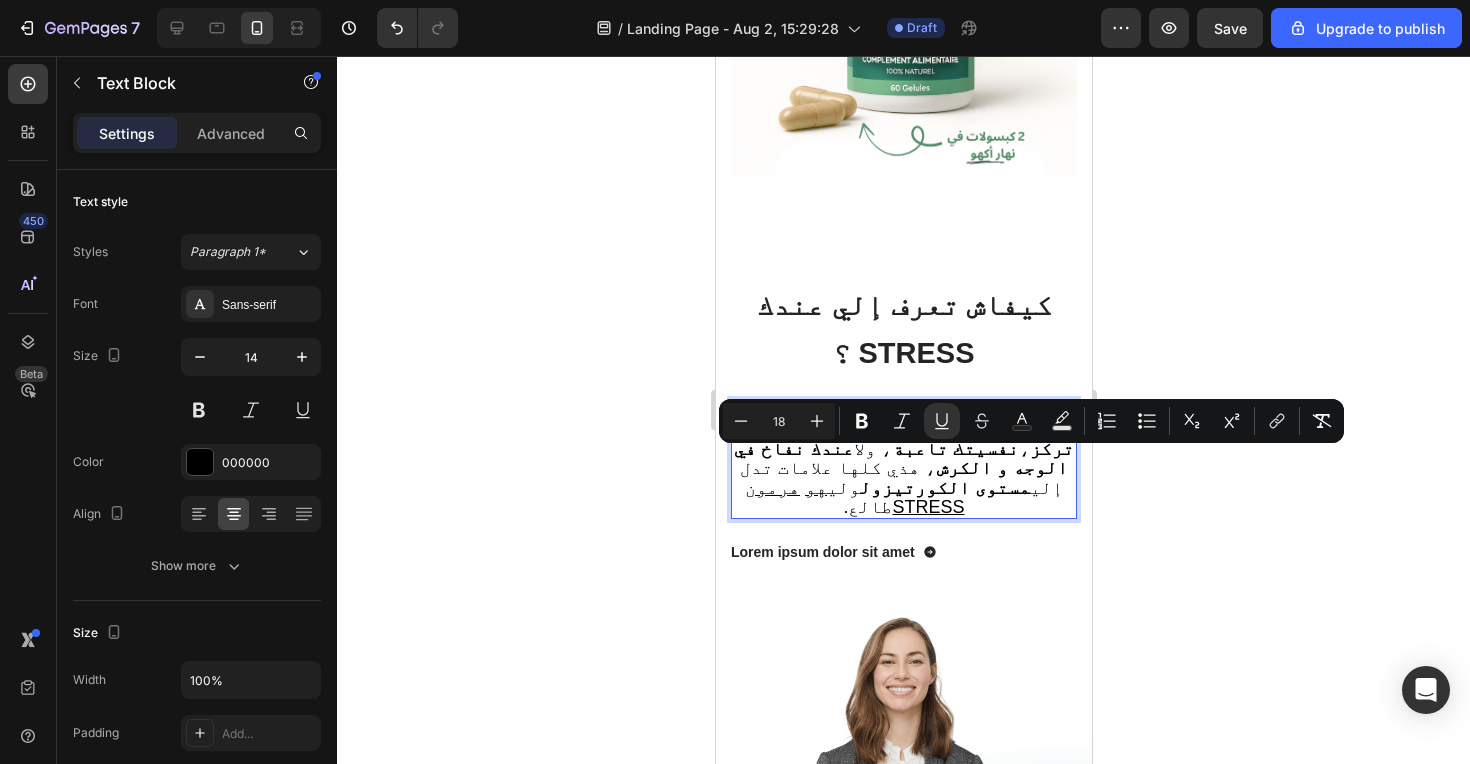 click on "‫كان تحس روحك ديمة على عصابك ، تتوتر فيسع ، عندك مشاكل فالنوم ، متنجمش تركز ، نفسيتك تابعة ، ولا عندك نفاخ في الوجه و الكرش ، هذي كلها علامات تدل إلي مستوى الكورتيزول ولي هو هرمون STRESS طالع.‬" at bounding box center (902, 459) 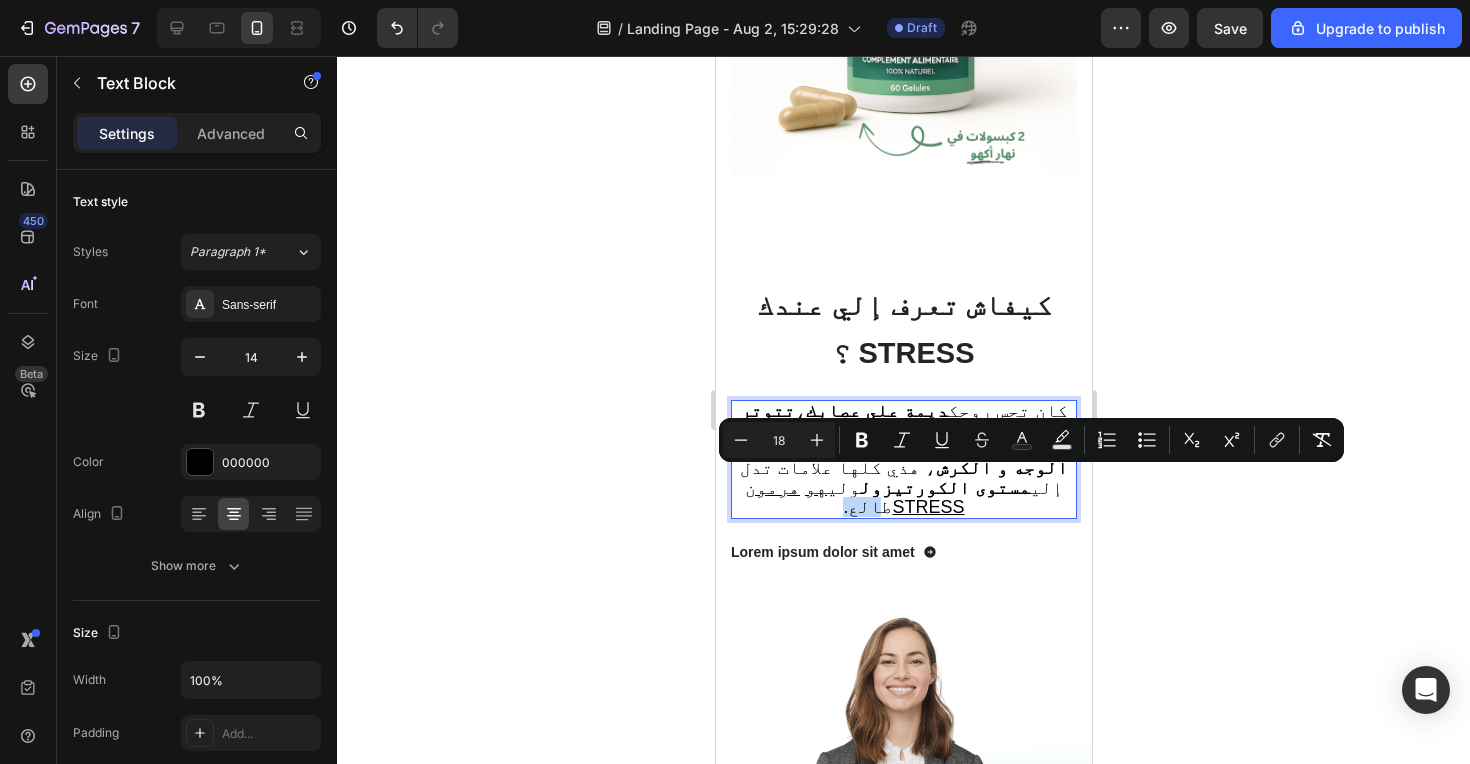 drag, startPoint x: 832, startPoint y: 484, endPoint x: 859, endPoint y: 482, distance: 27.073973 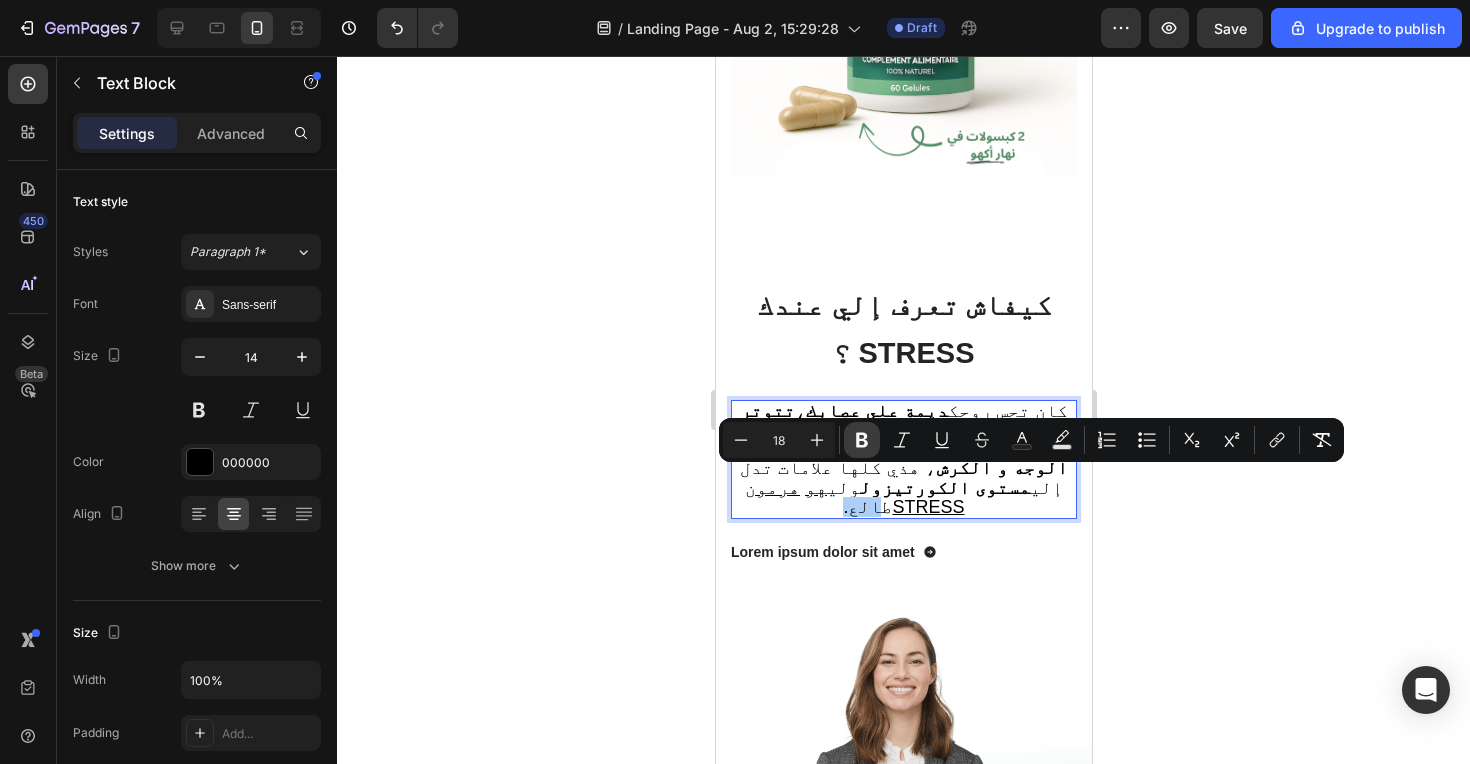 click 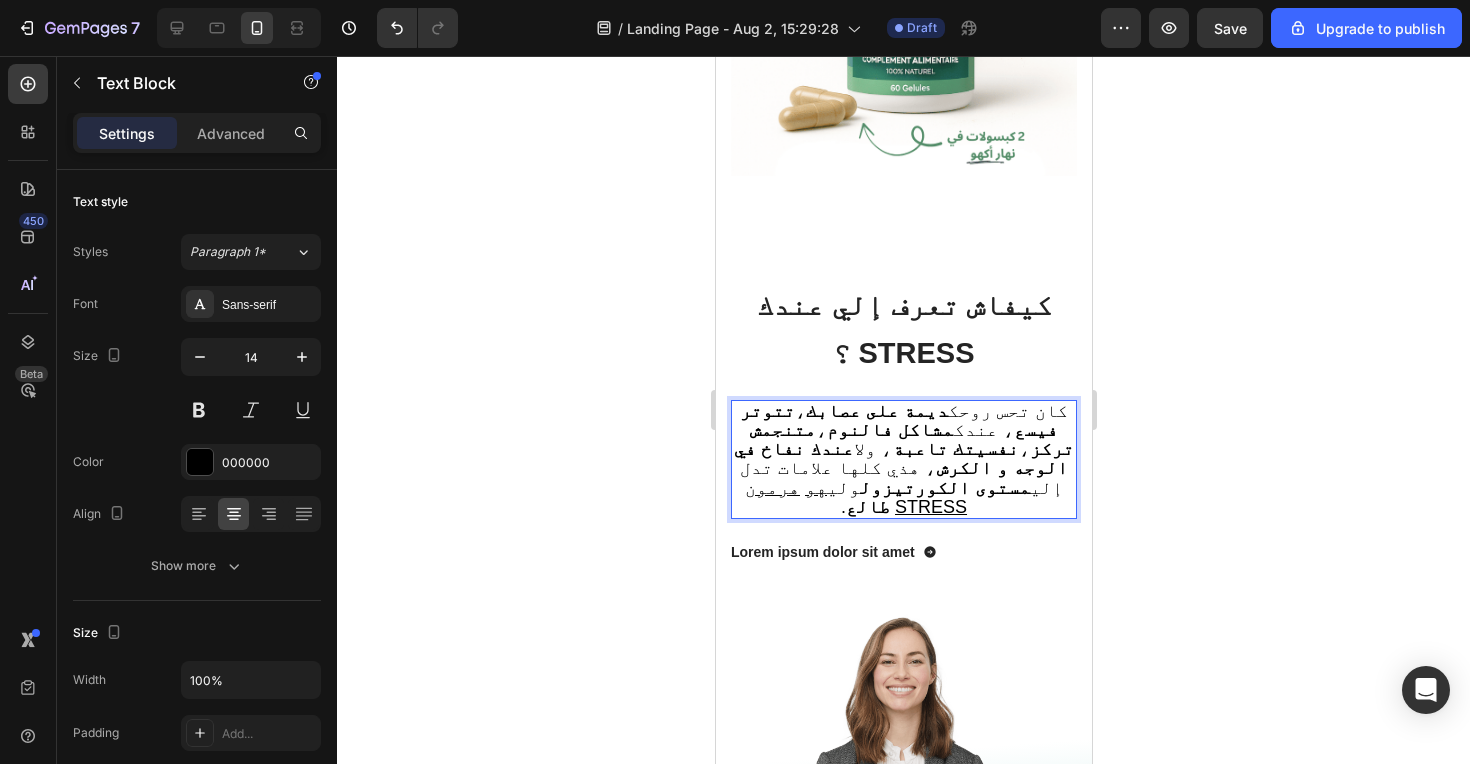 click 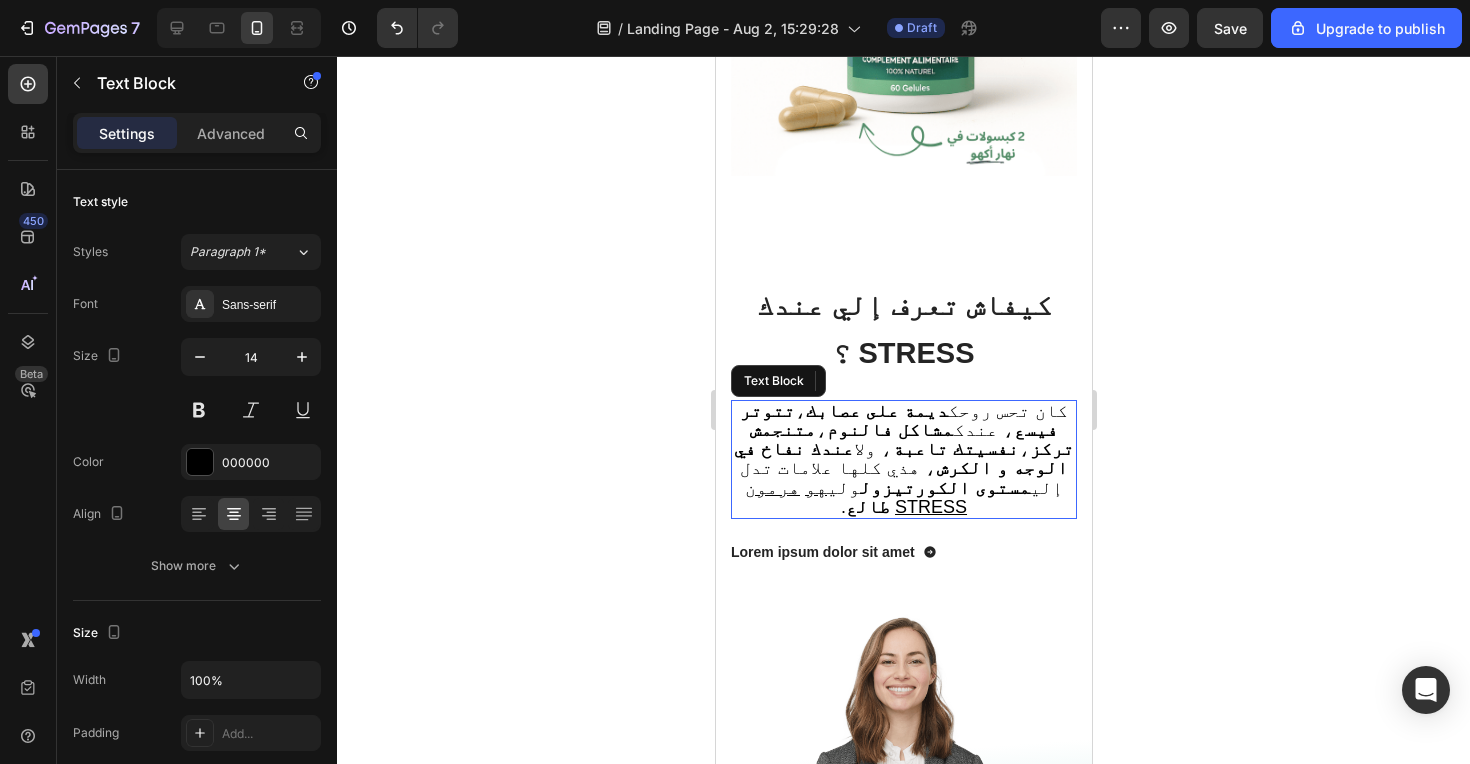 click on "STRESS" at bounding box center (930, 507) 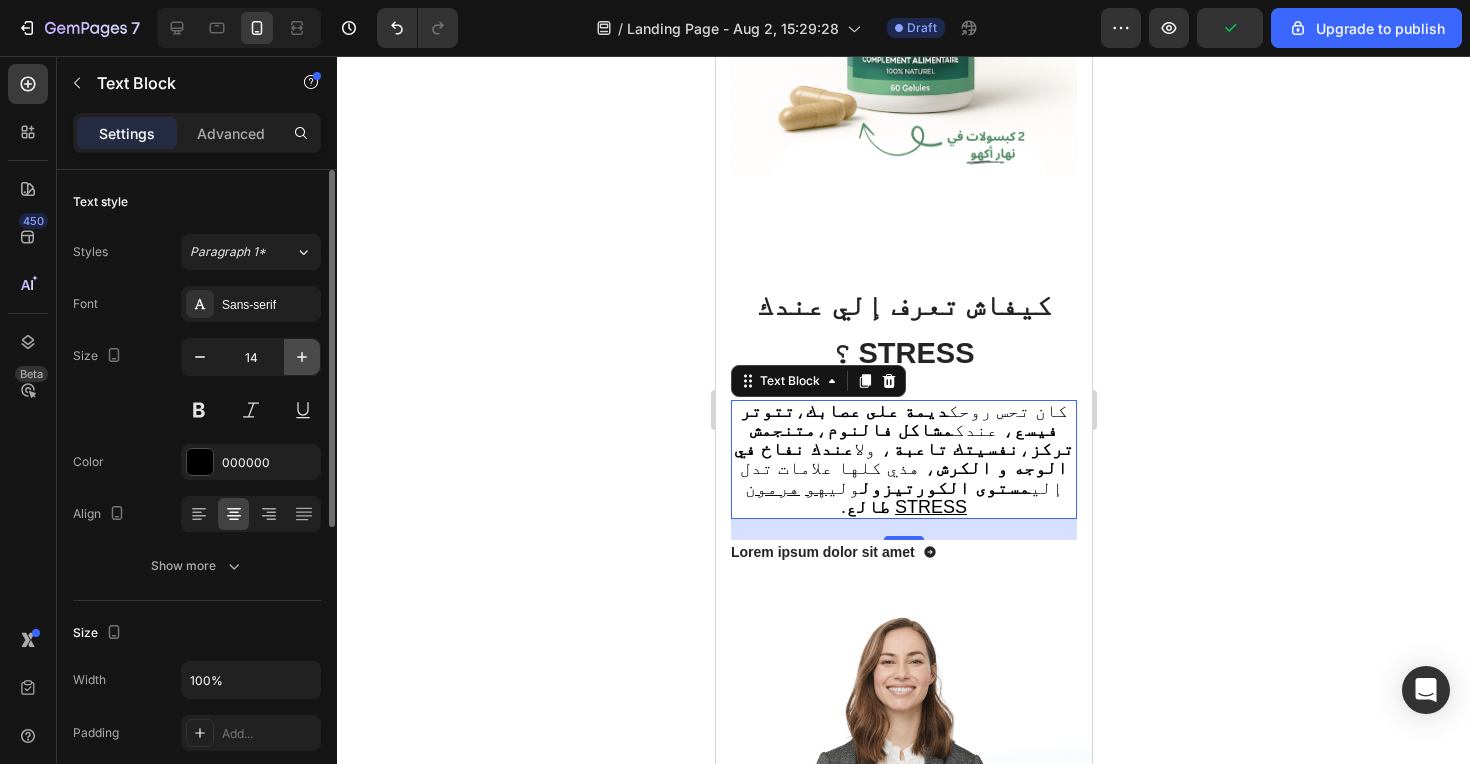 click 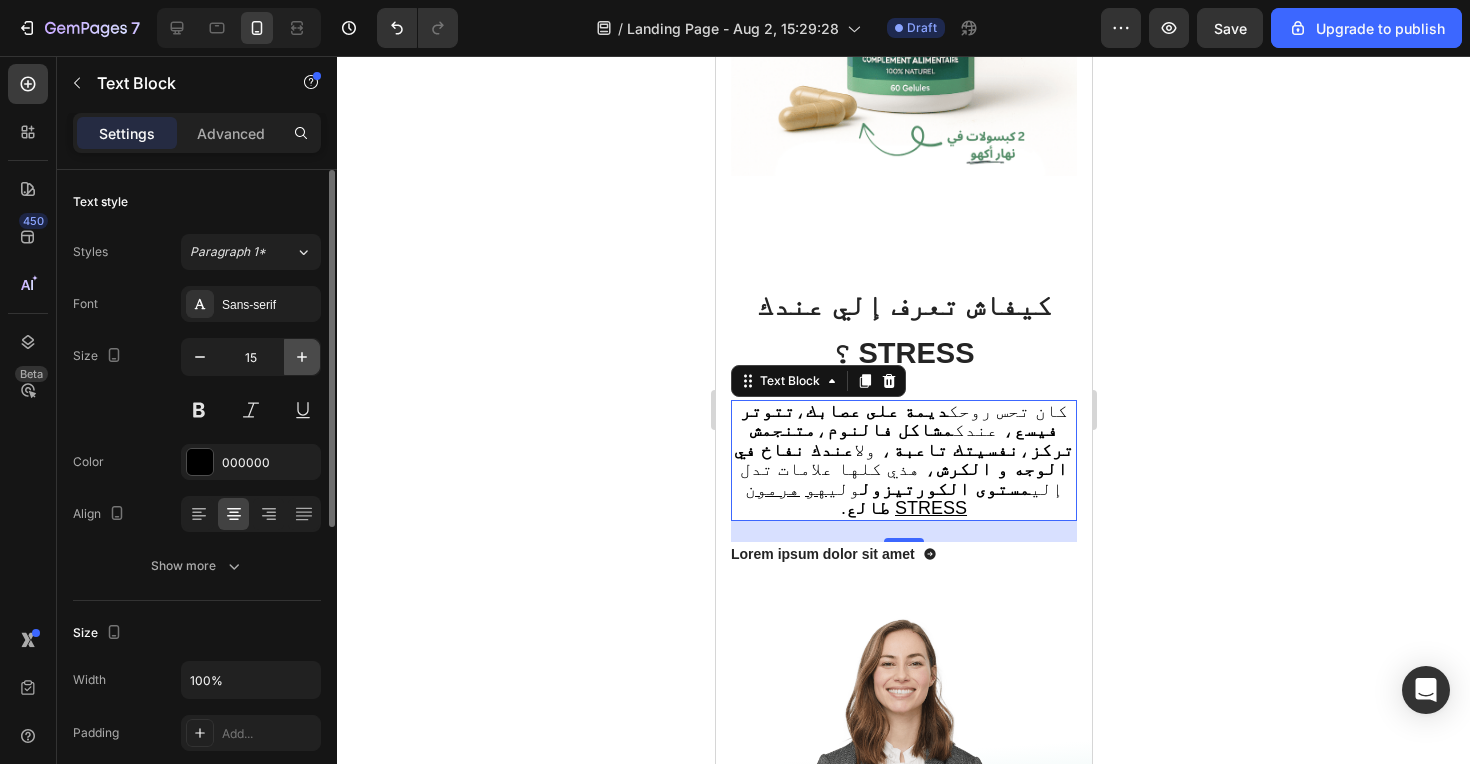 click 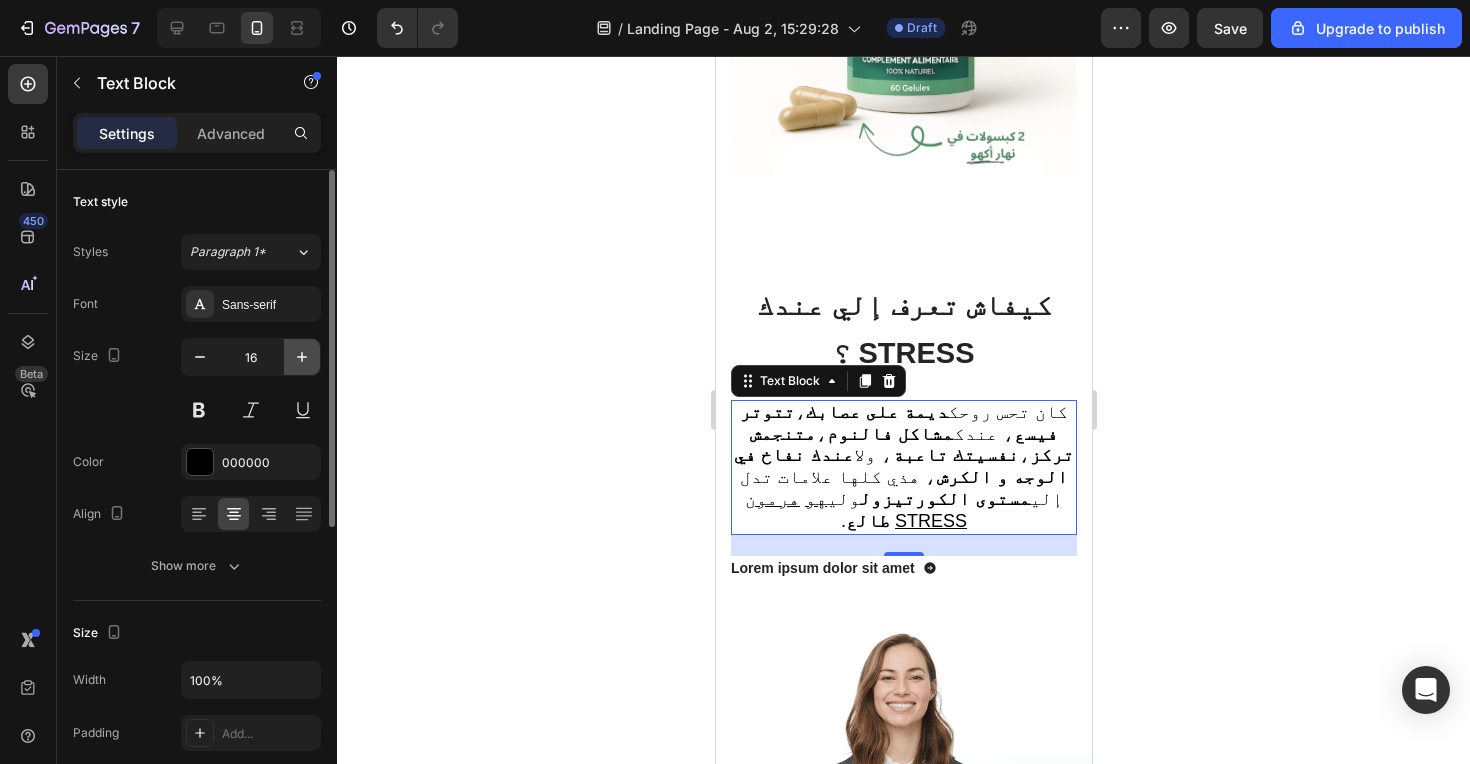 click 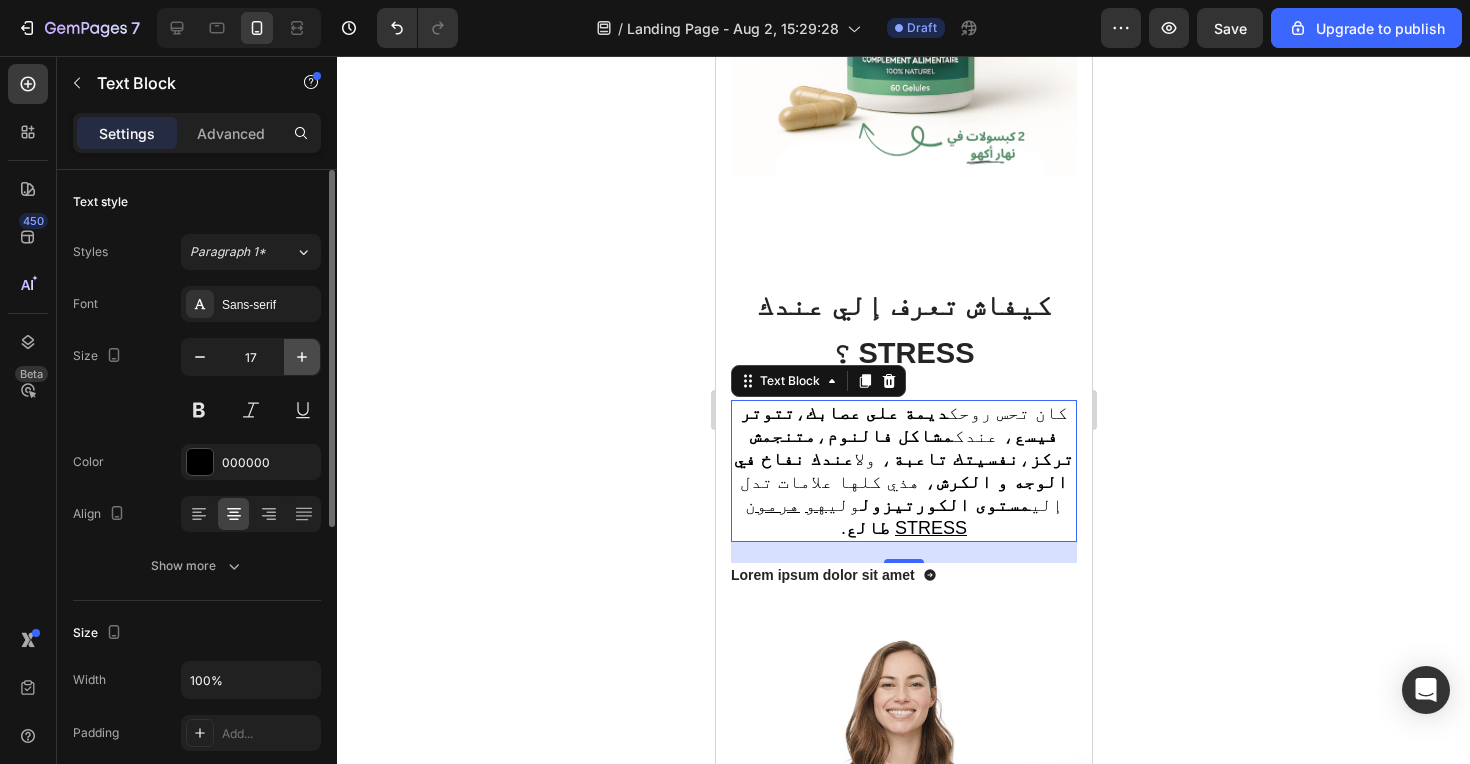 click 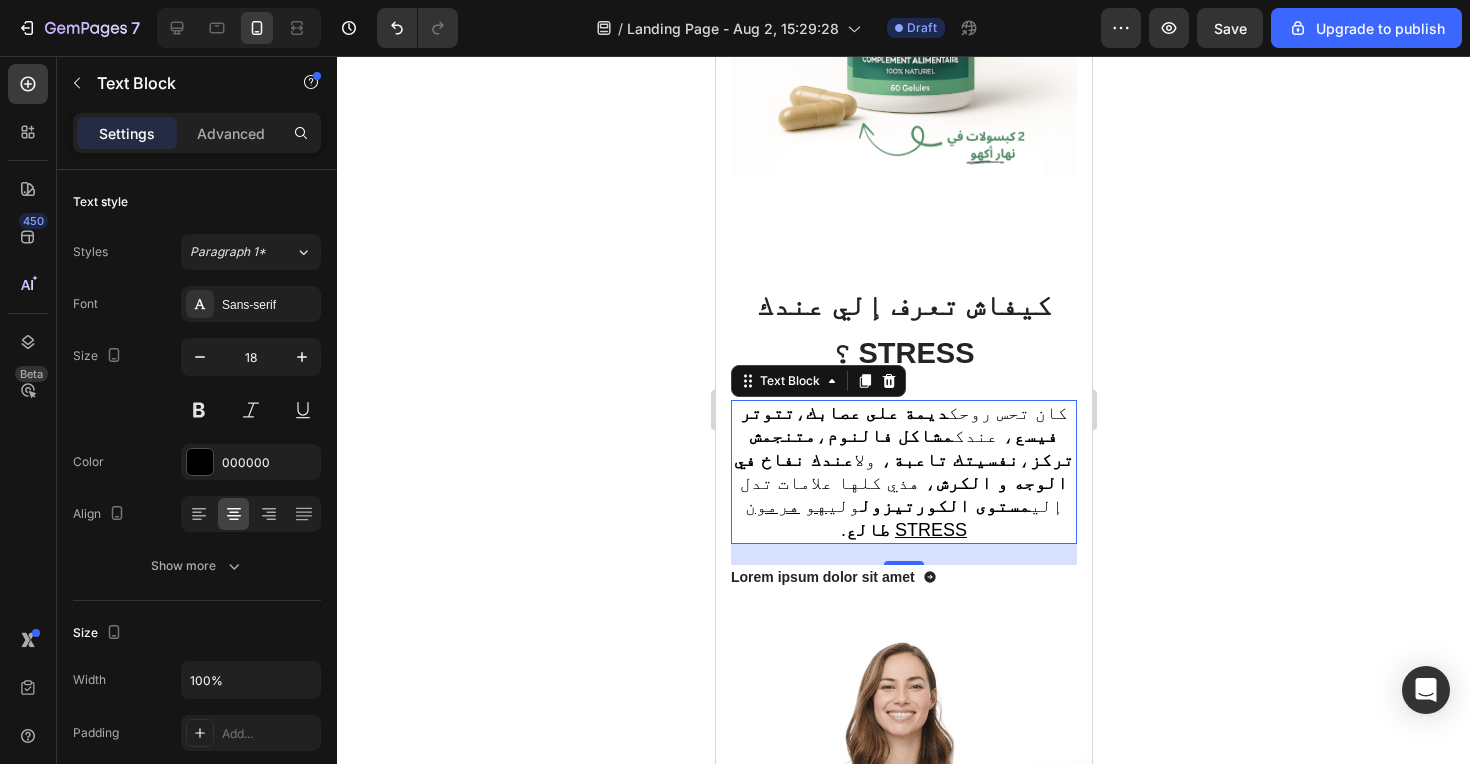 click 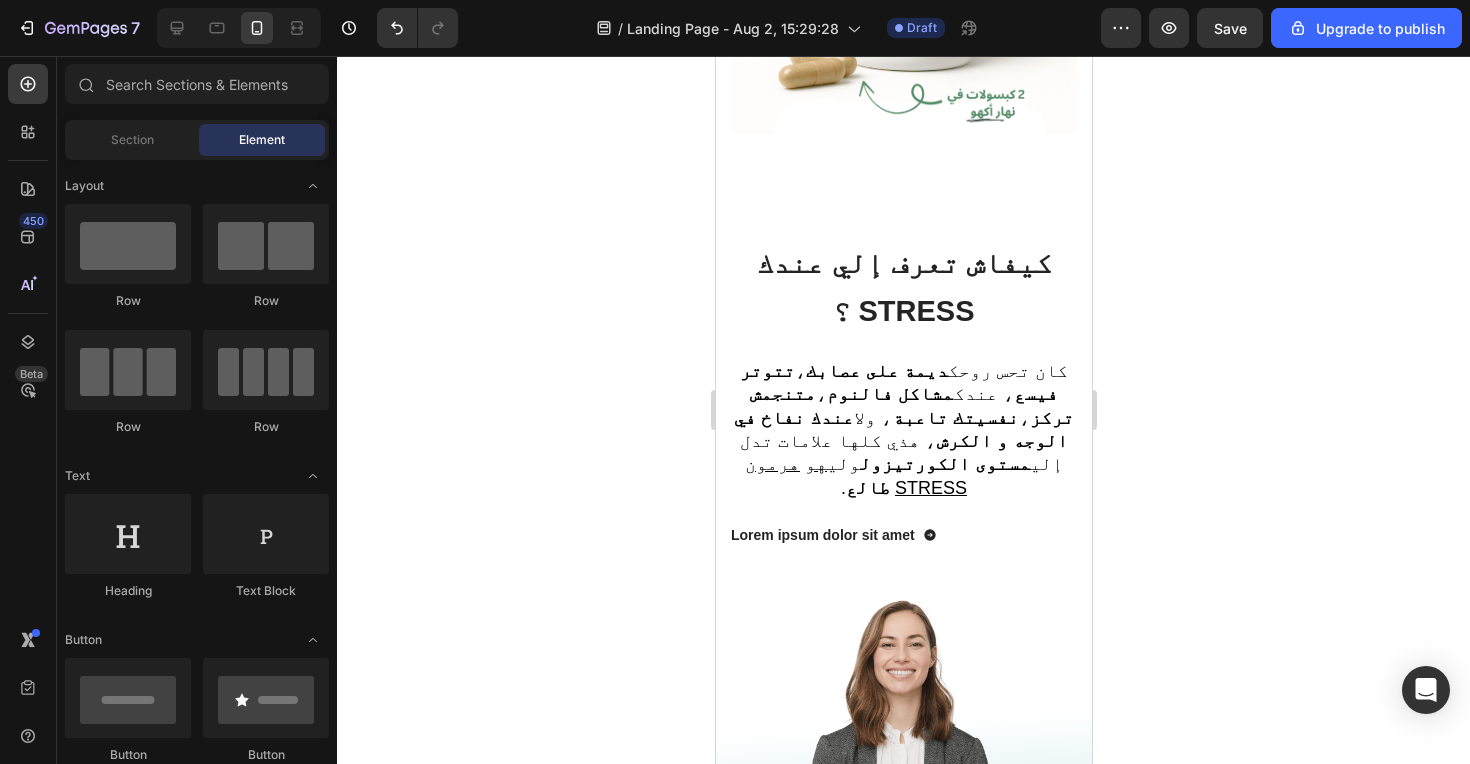 scroll, scrollTop: 795, scrollLeft: 0, axis: vertical 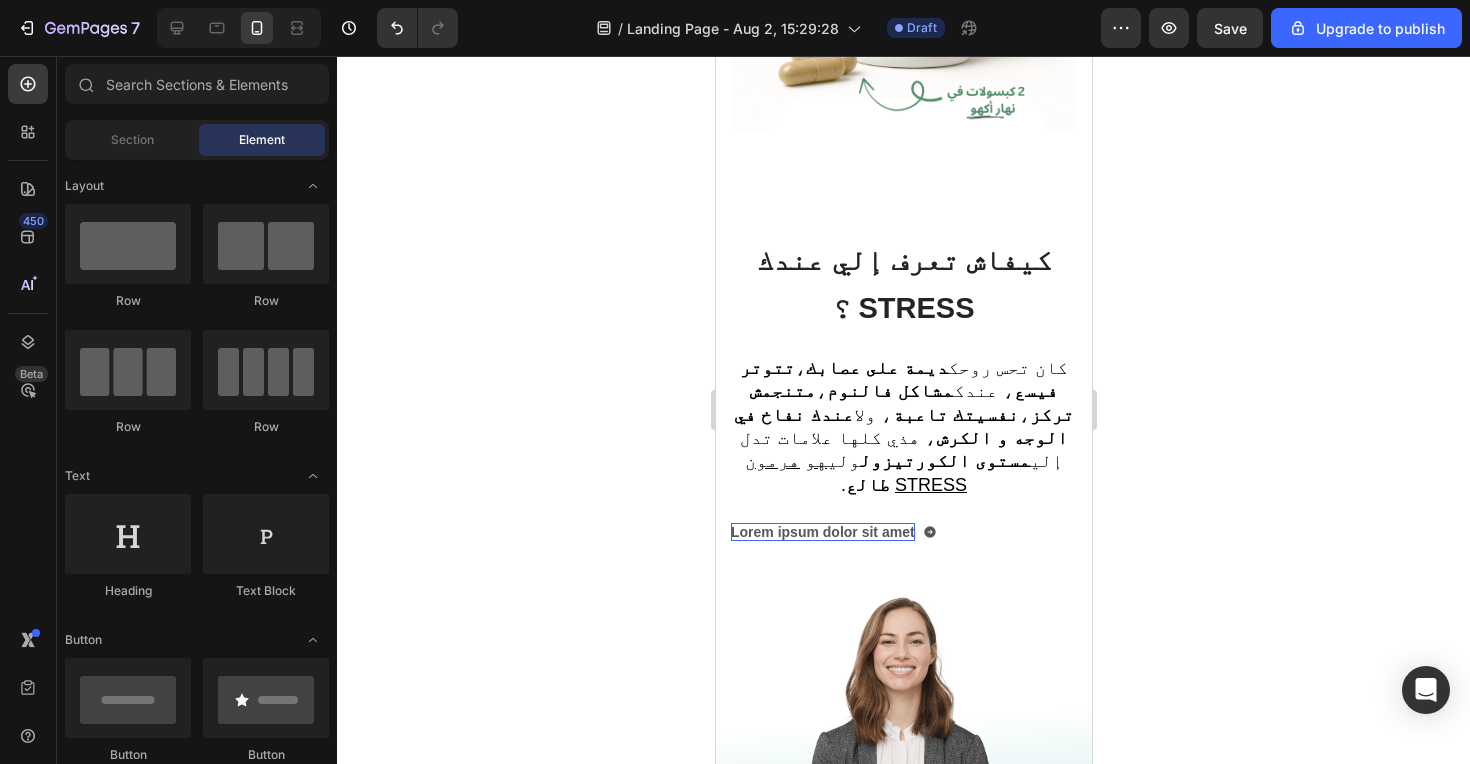 drag, startPoint x: 1585, startPoint y: 556, endPoint x: 870, endPoint y: 500, distance: 717.18964 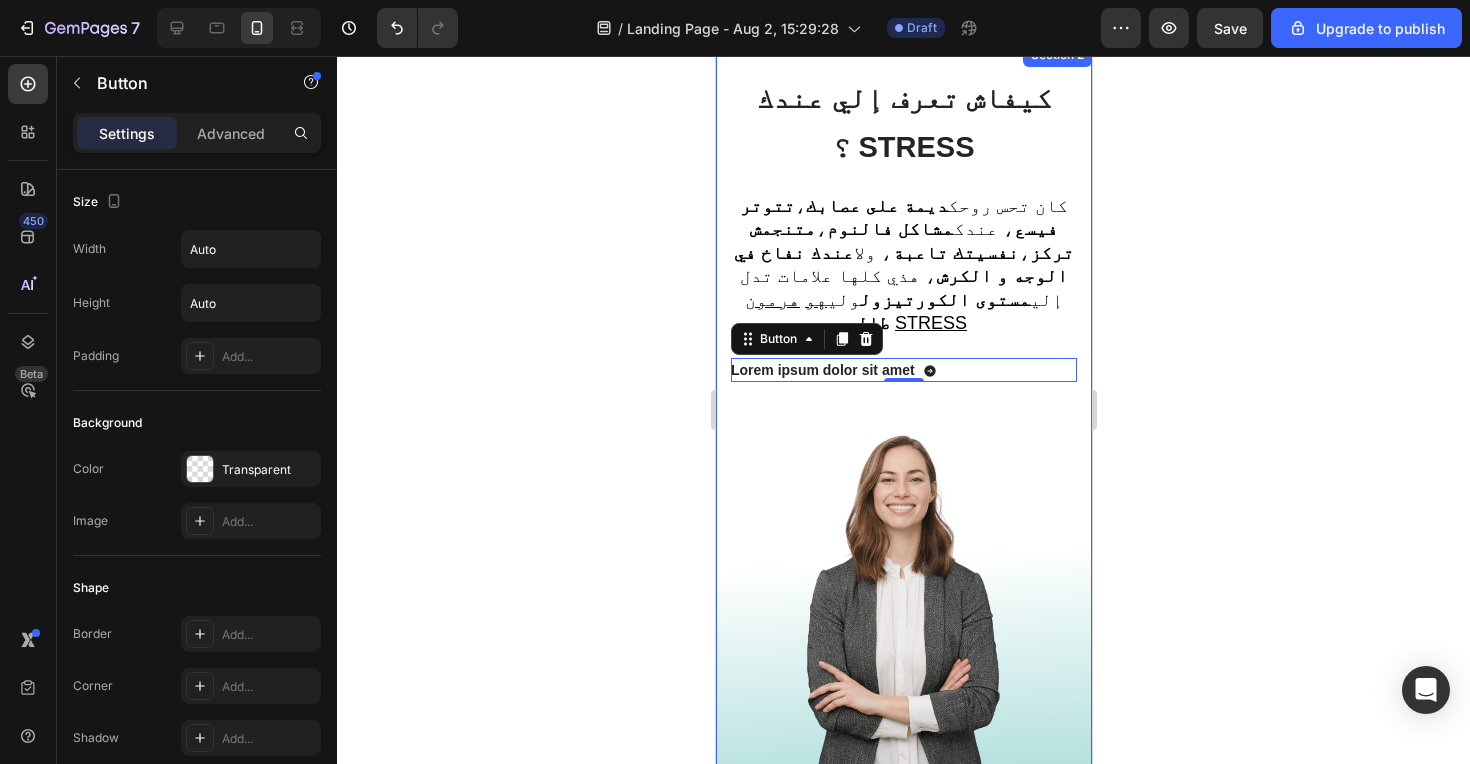 scroll, scrollTop: 507, scrollLeft: 0, axis: vertical 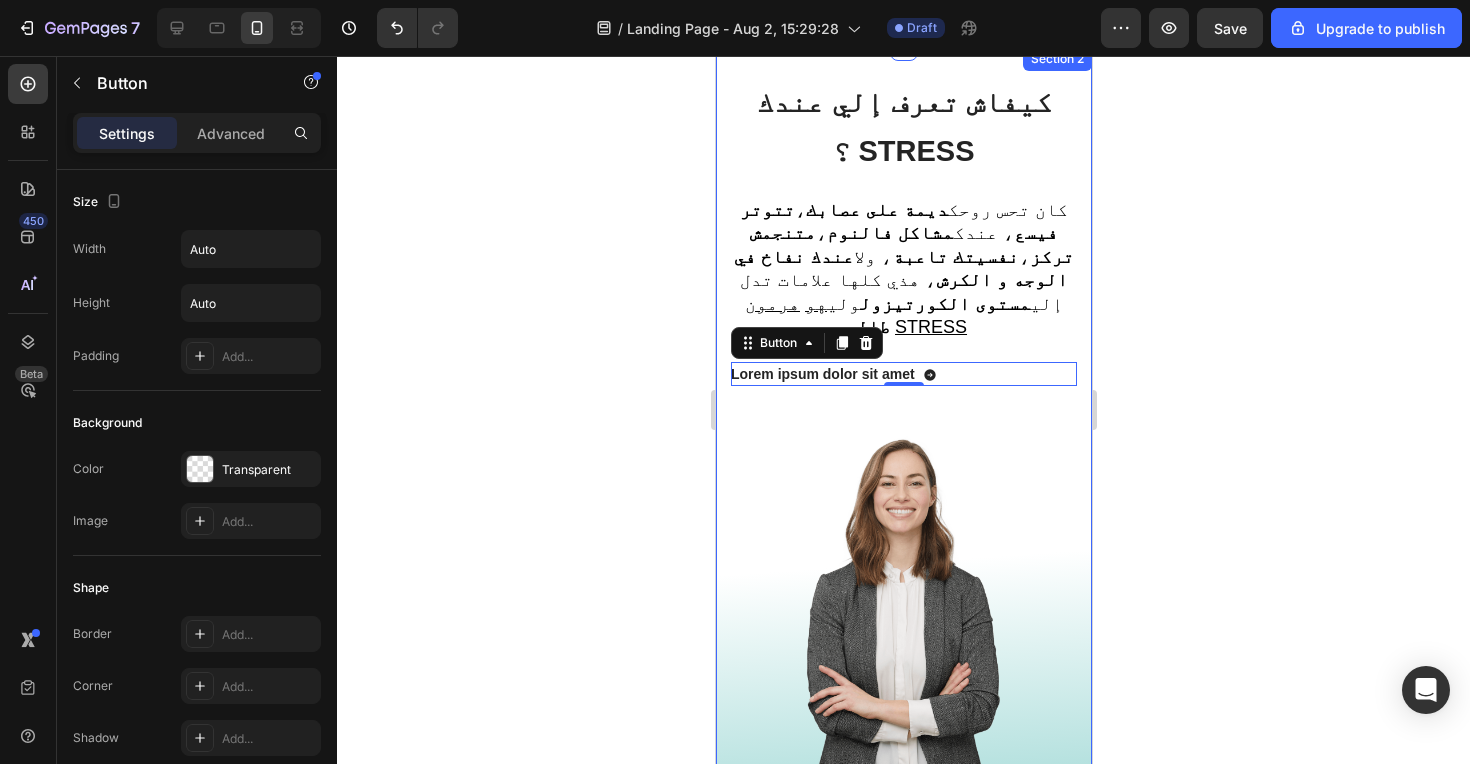 click 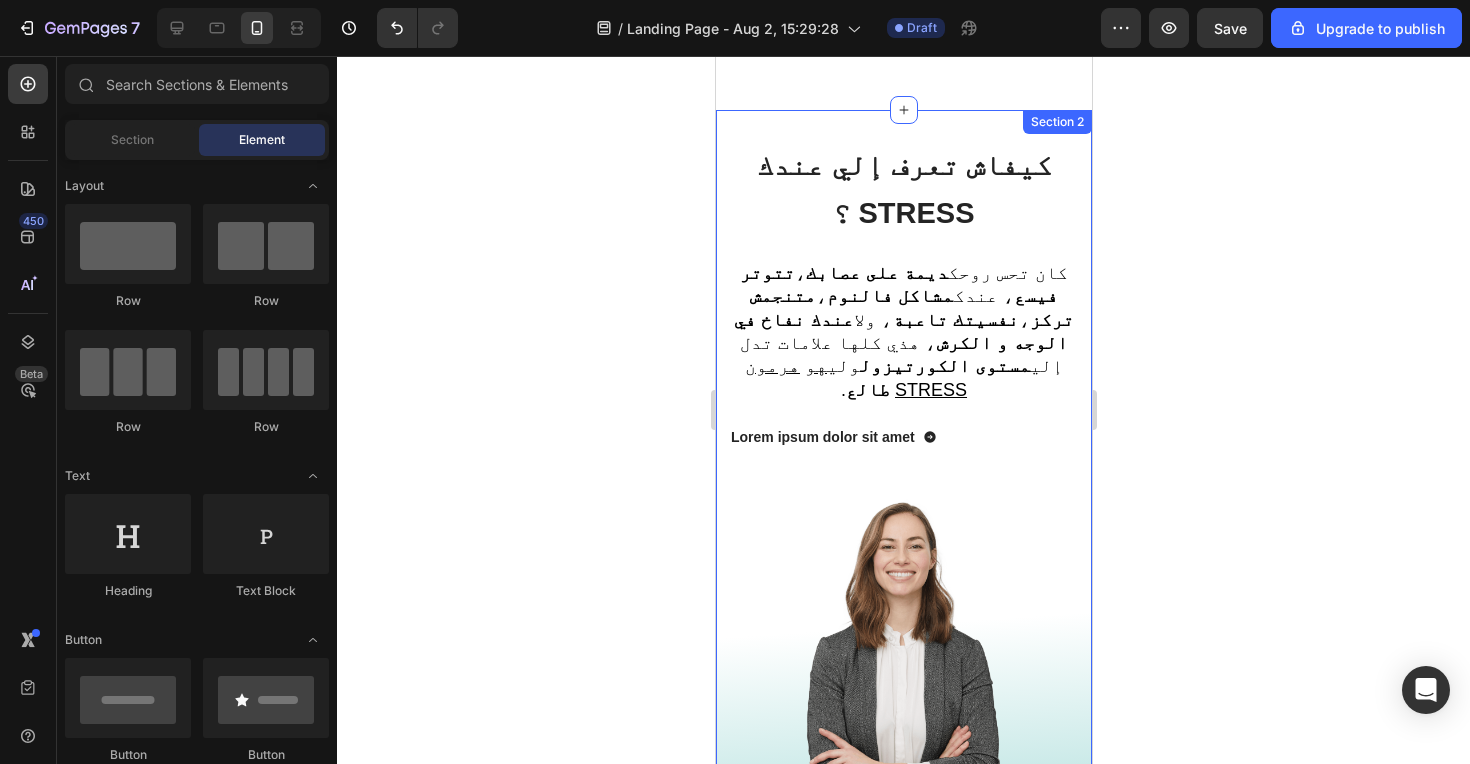 scroll, scrollTop: 905, scrollLeft: 0, axis: vertical 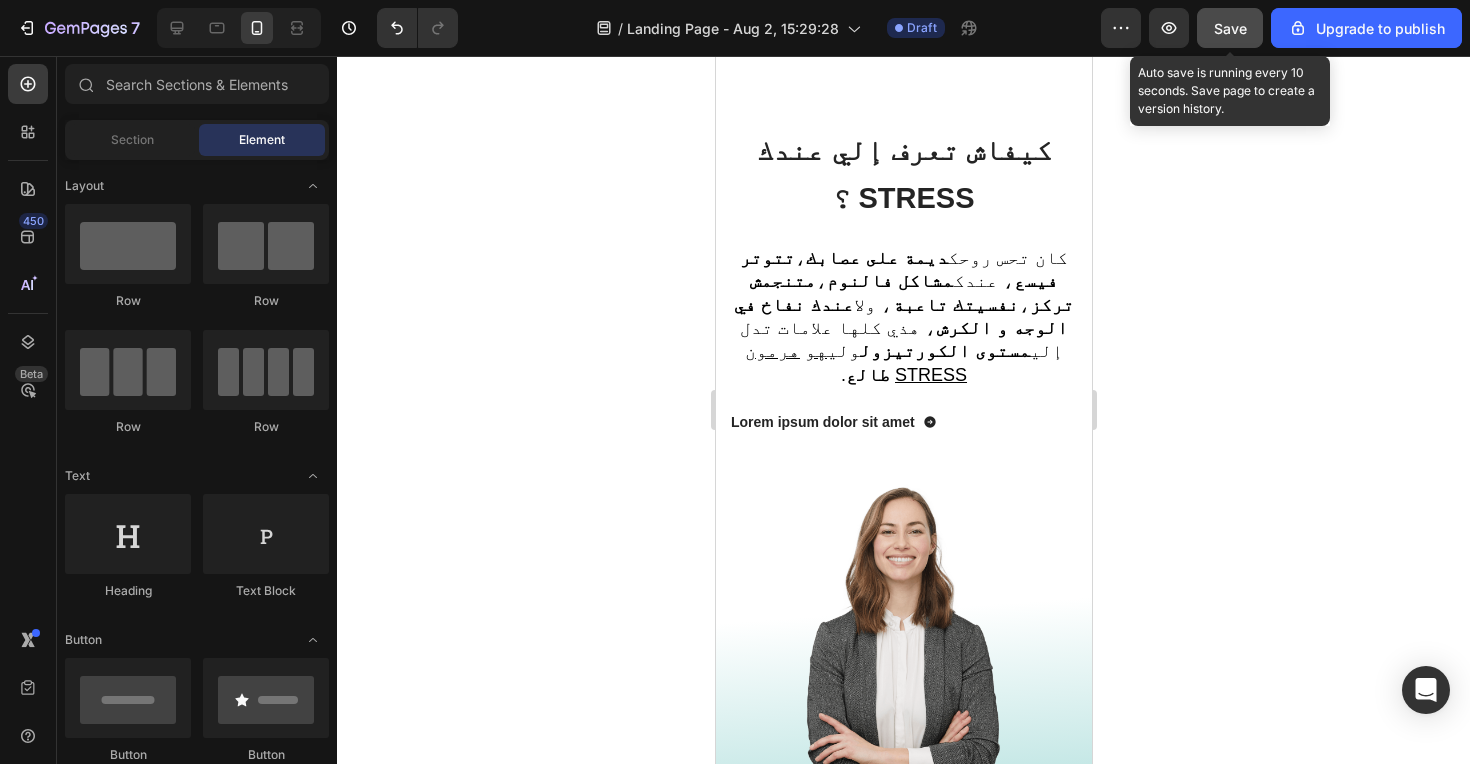 click on "Save" at bounding box center (1230, 28) 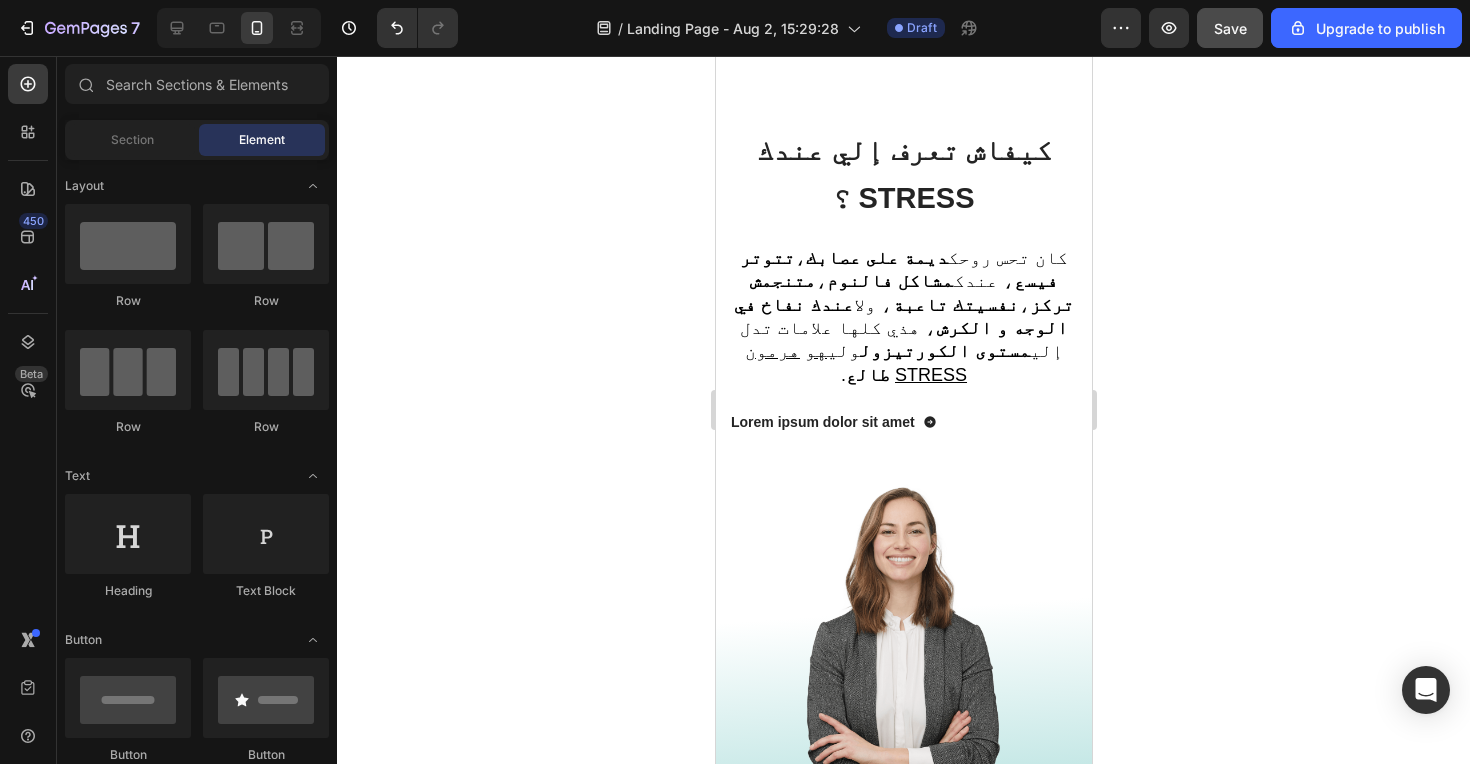 click on "ديمة على عصابك" at bounding box center [876, 258] 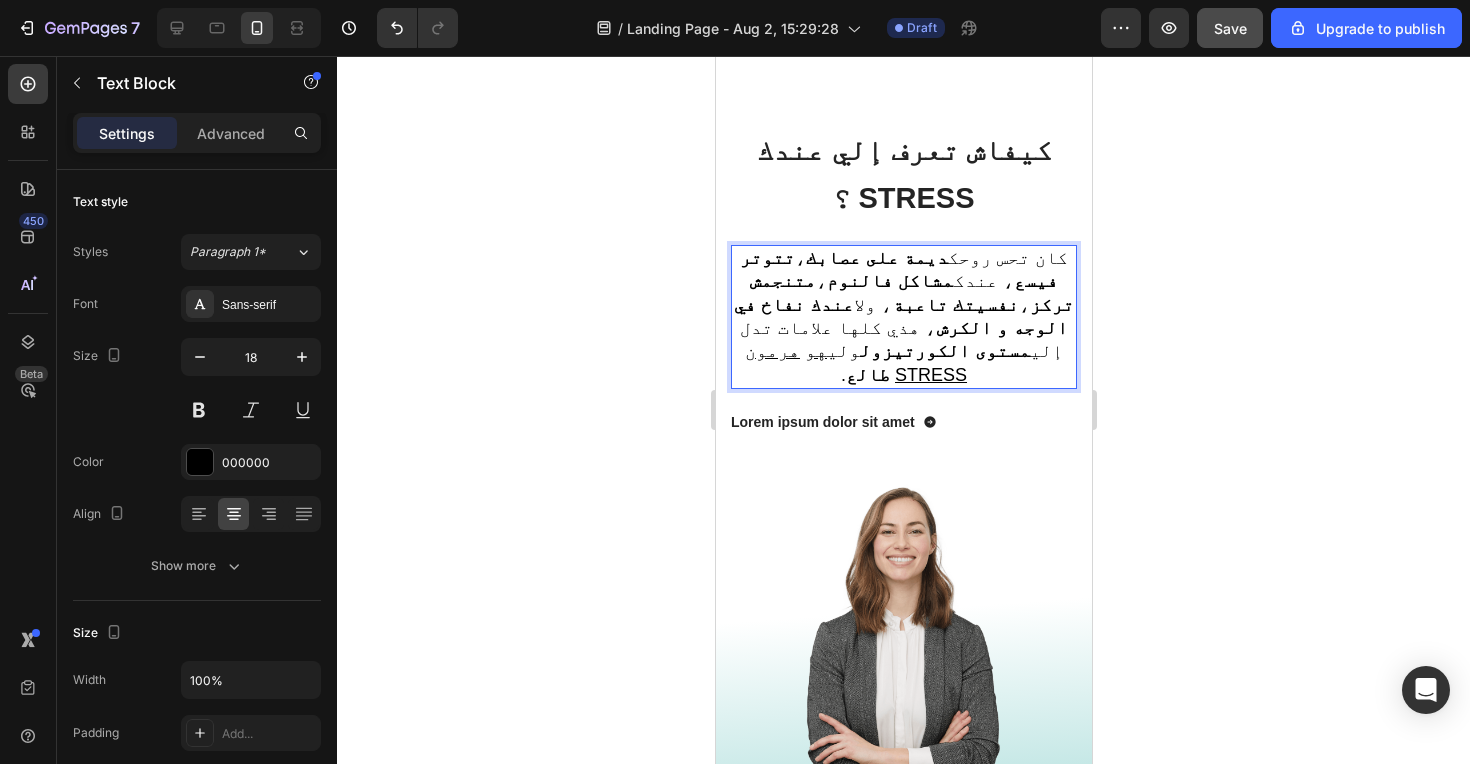 click on "‫كان تحس روحك ديمة على عصابك ، تتوتر فيسع ، عندك مشاكل فالنوم ، متنجمش تركز ، نفسيتك تاعبة ، ولا عندك نفاخ في الوجه و الكرش ، هذي كلها علامات تدل إلي مستوى الكورتيزول ولي هو هرمون STRESS طالع.‬" at bounding box center [902, 316] 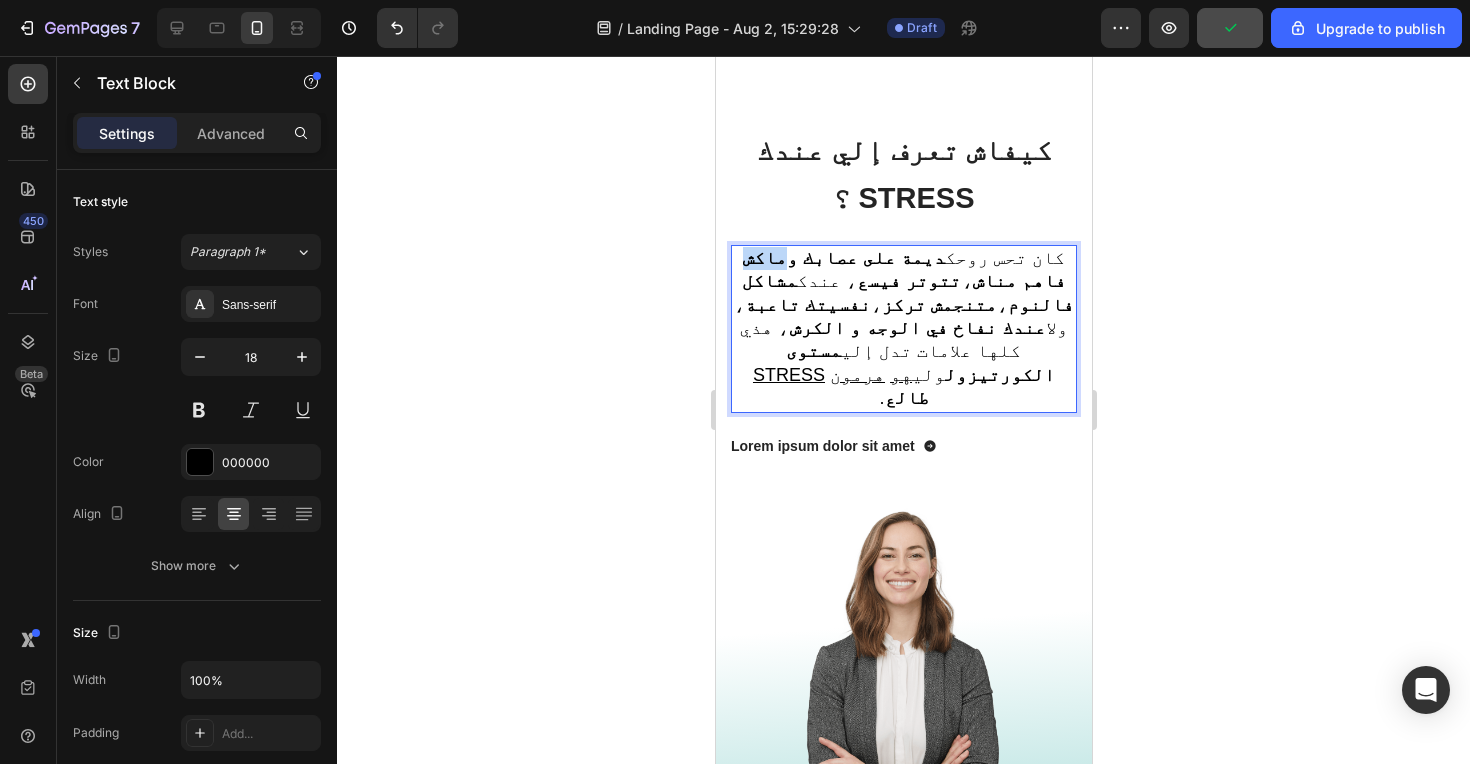 drag, startPoint x: 823, startPoint y: 255, endPoint x: 779, endPoint y: 255, distance: 44 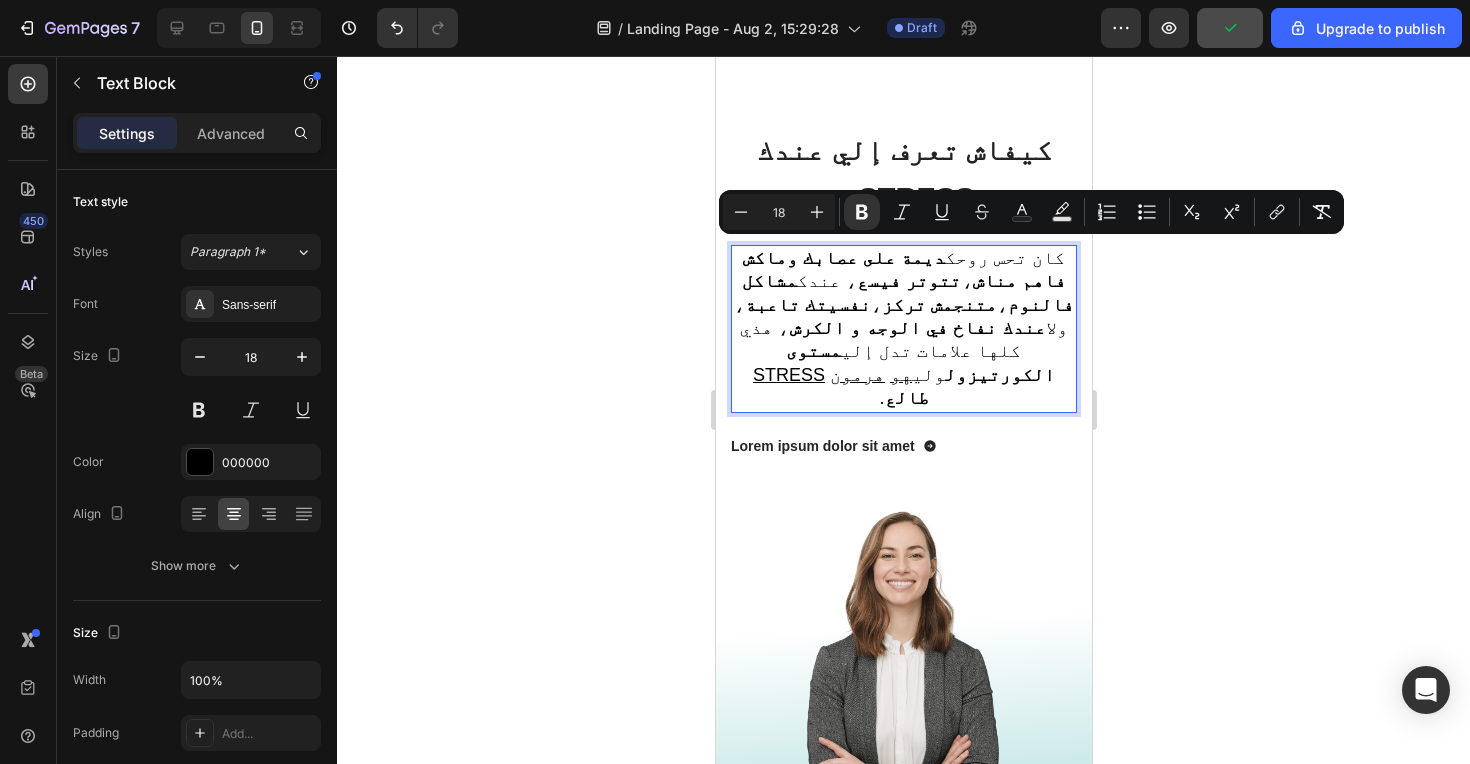 click on "ديمة على عصابك ‫وماكش فاهم مناش‬" at bounding box center [903, 269] 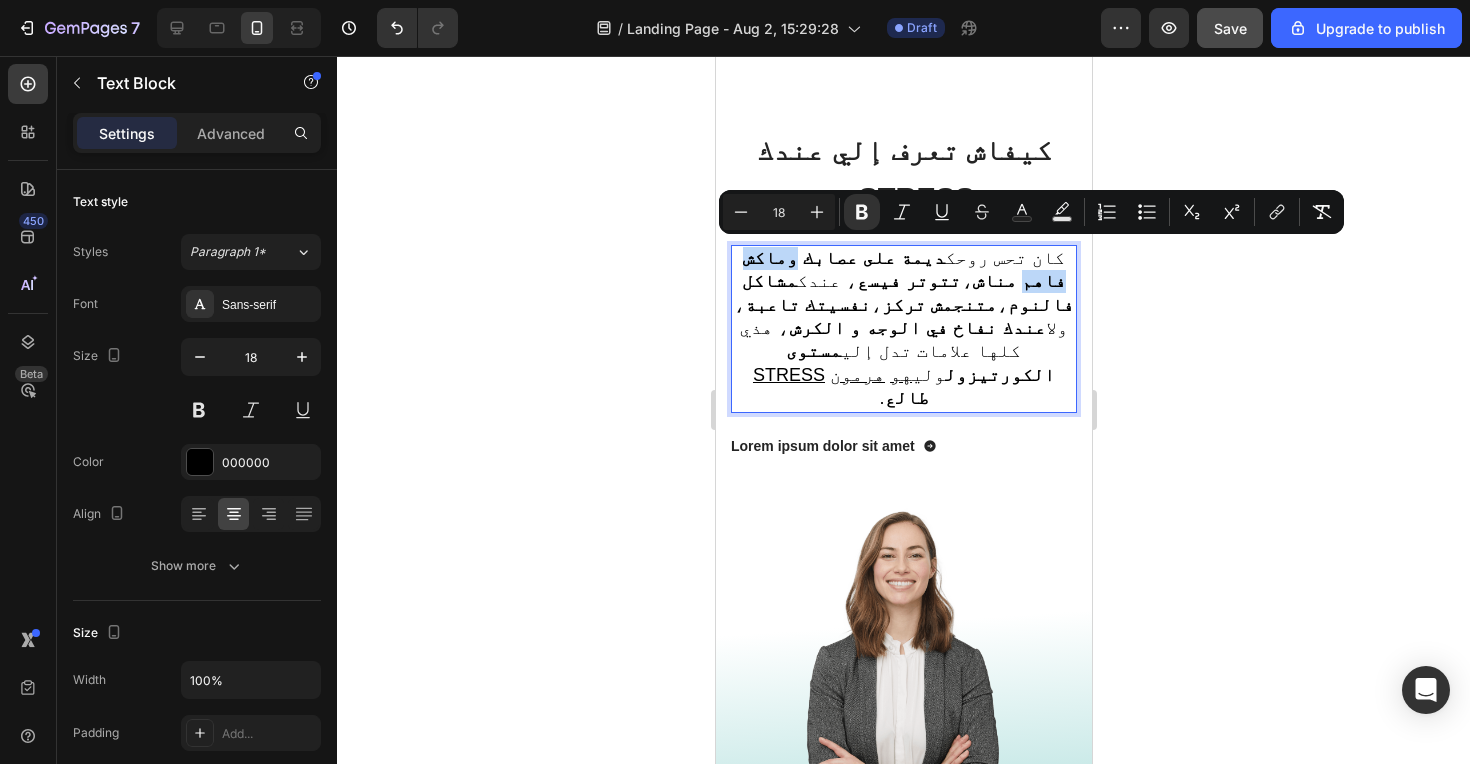 drag, startPoint x: 741, startPoint y: 254, endPoint x: 825, endPoint y: 255, distance: 84.00595 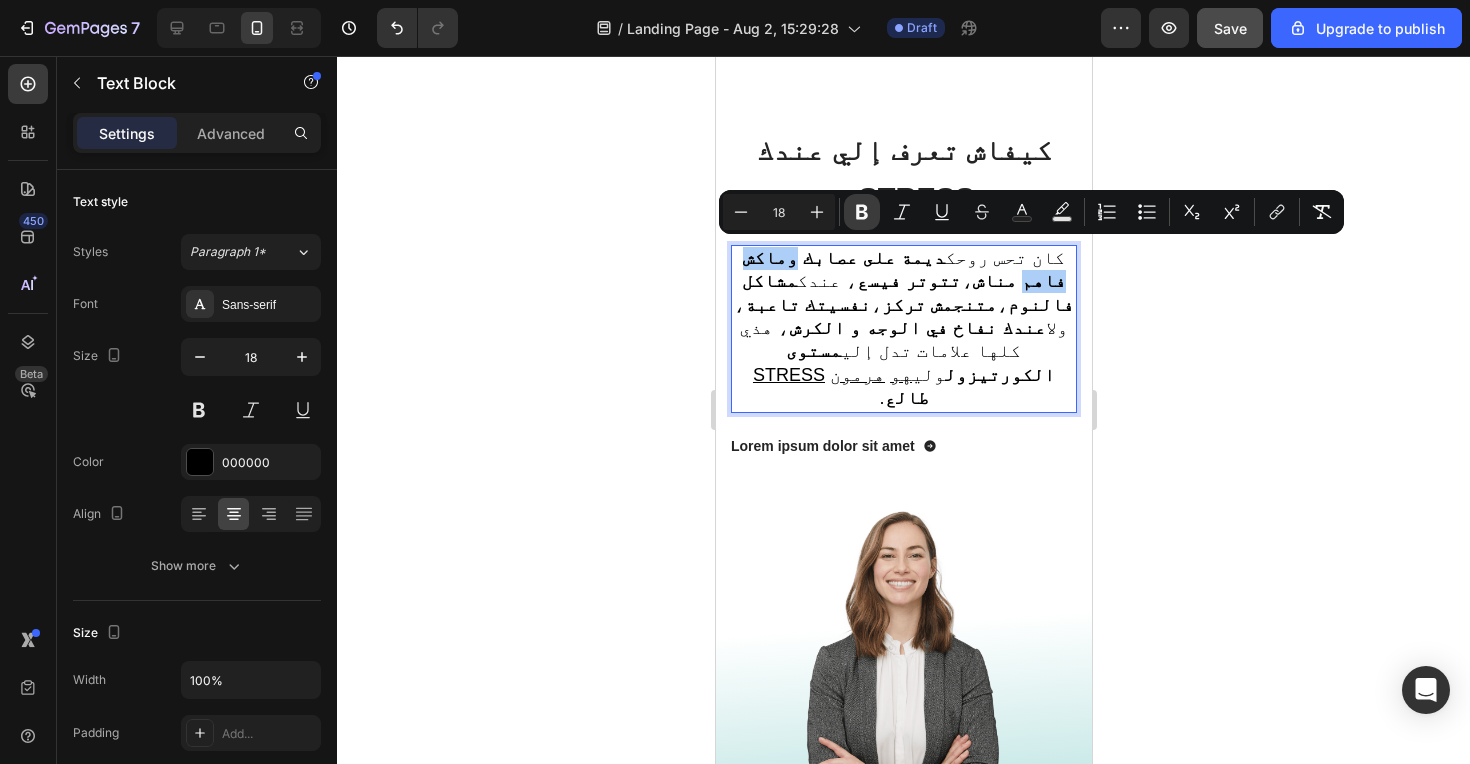 click 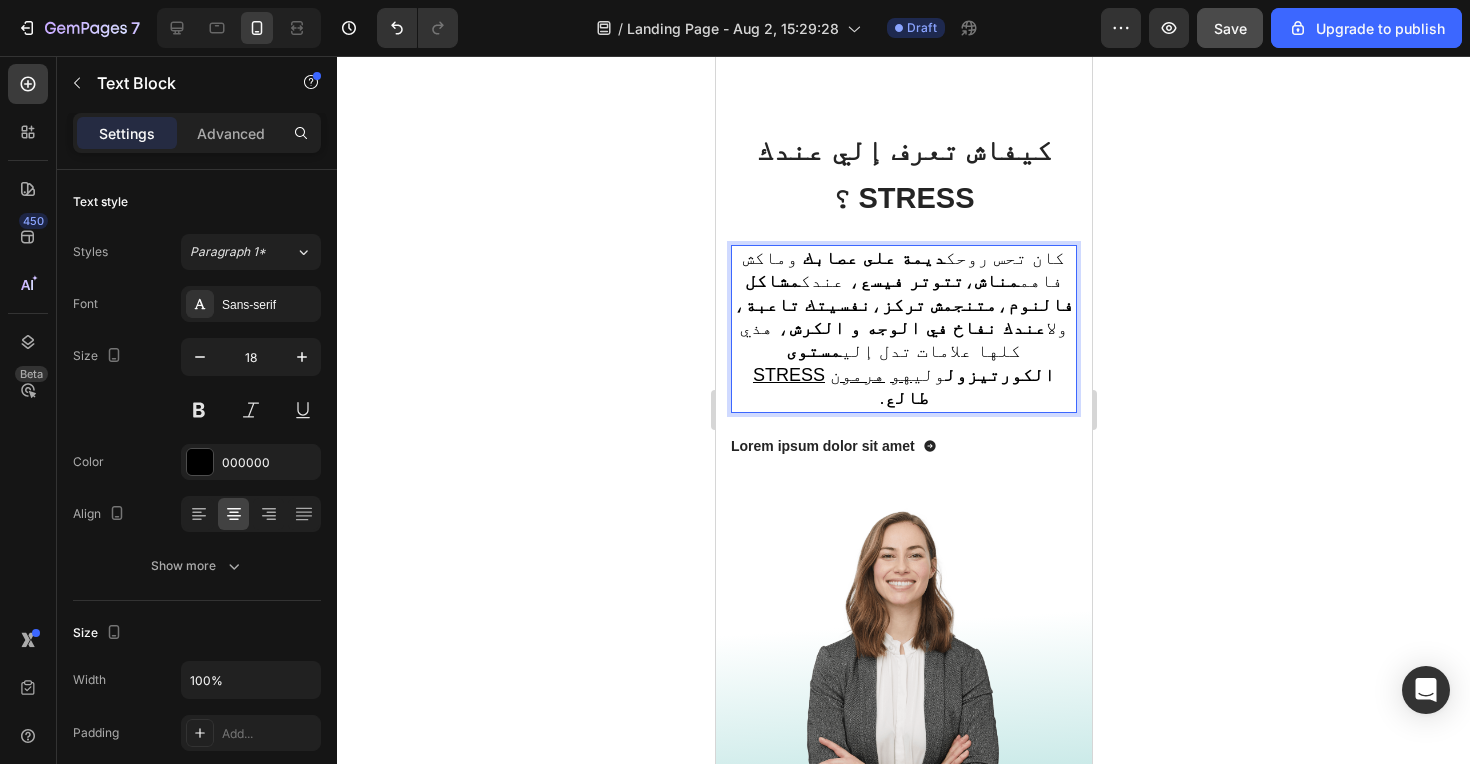 click on "مناش" at bounding box center [996, 281] 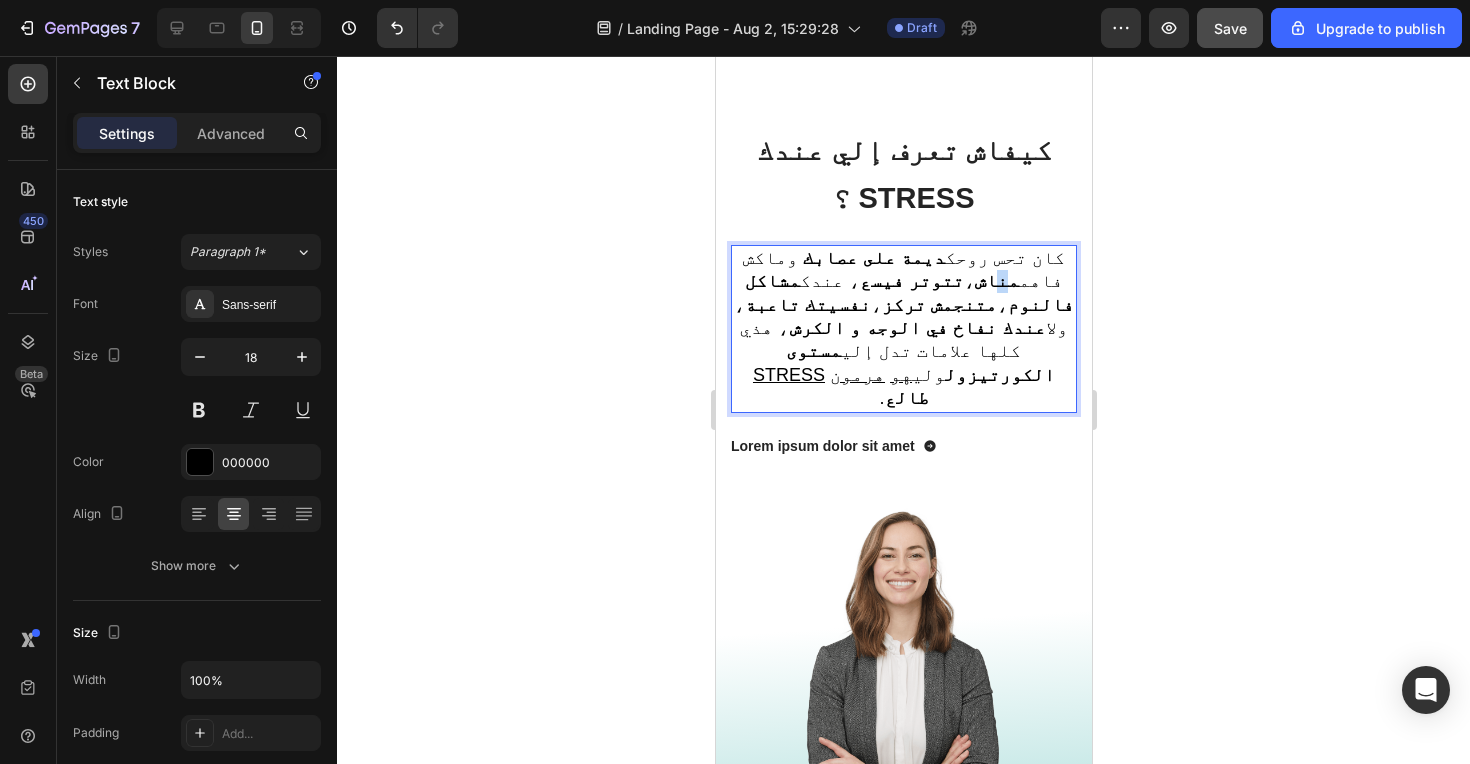 drag, startPoint x: 1004, startPoint y: 280, endPoint x: 1033, endPoint y: 280, distance: 29 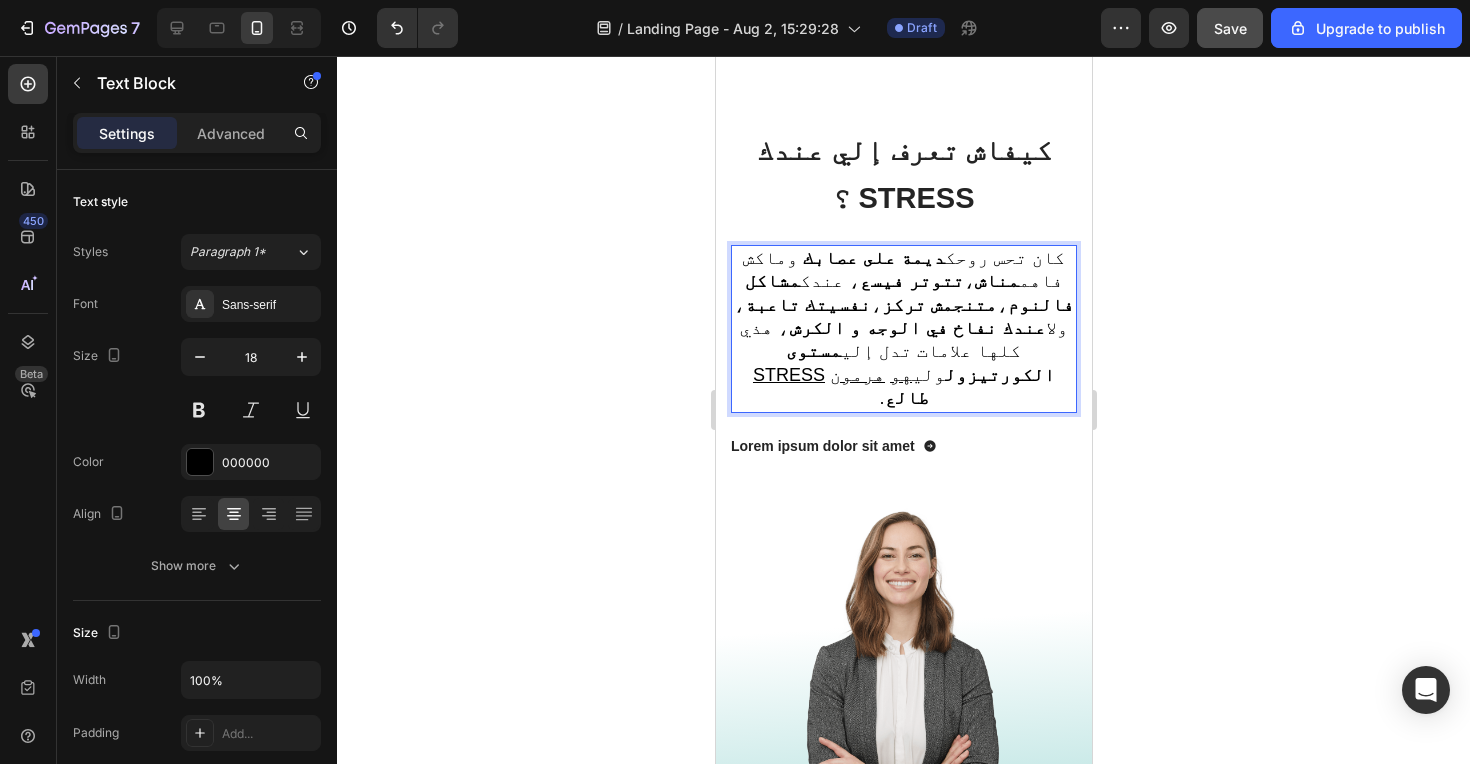 click on "مناش" at bounding box center [996, 281] 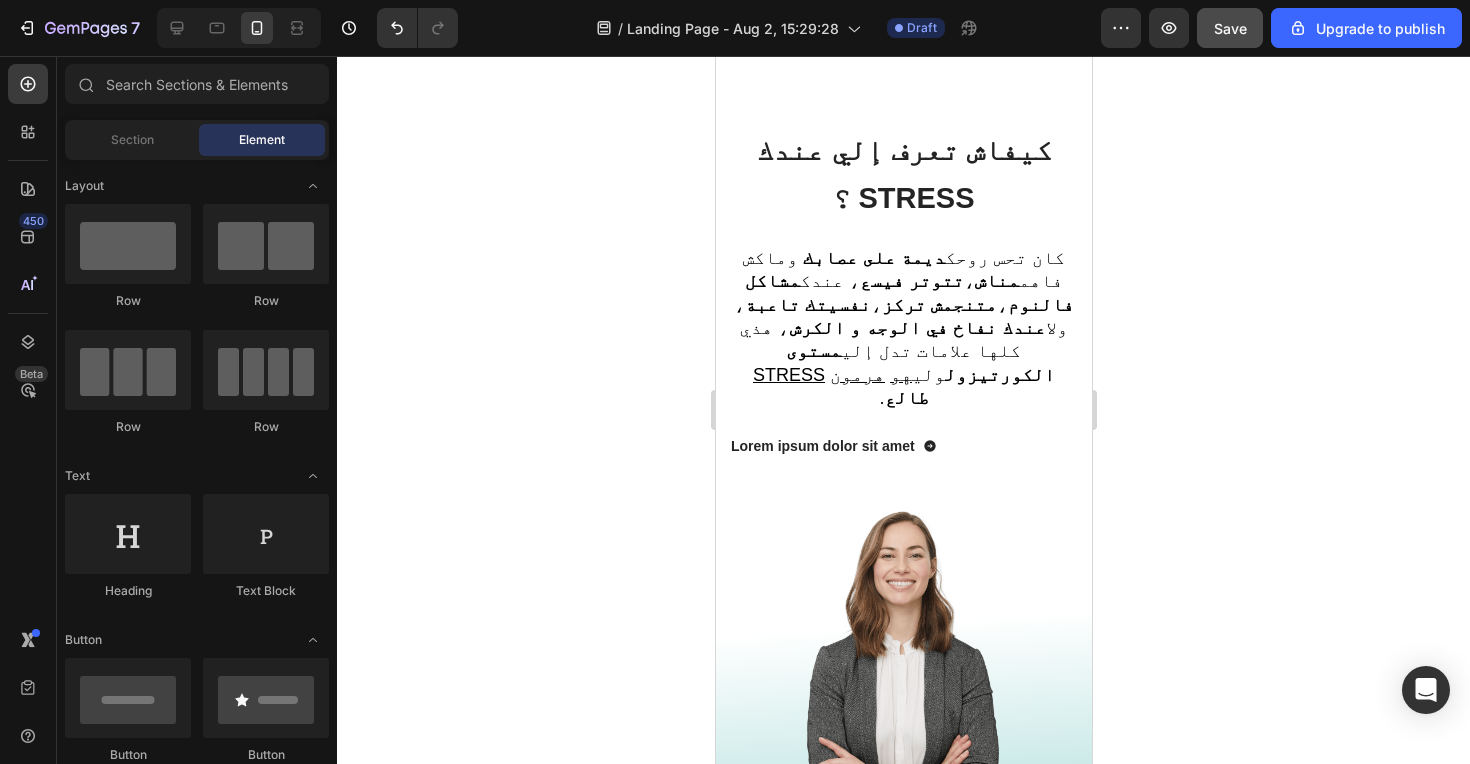click 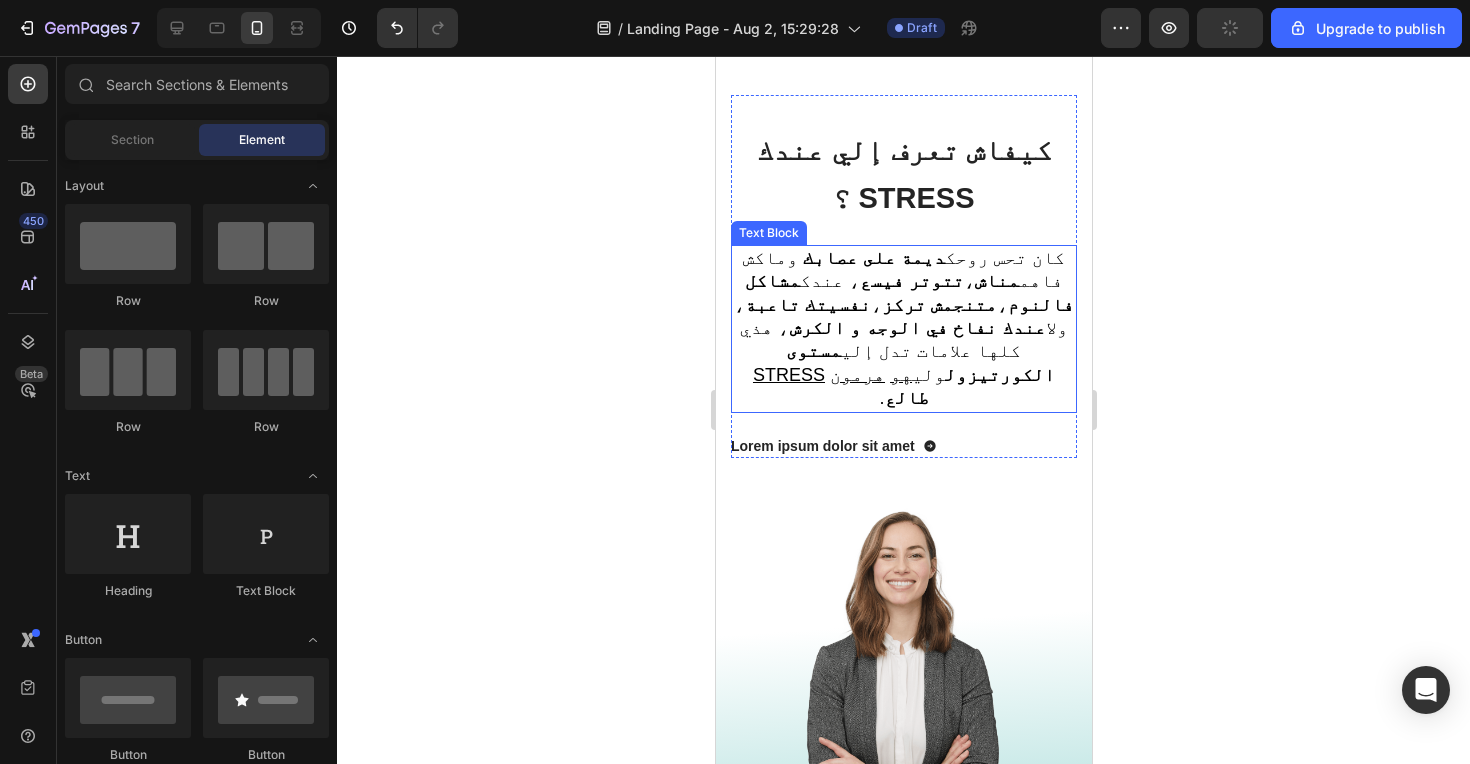 click on "مناش" at bounding box center (996, 281) 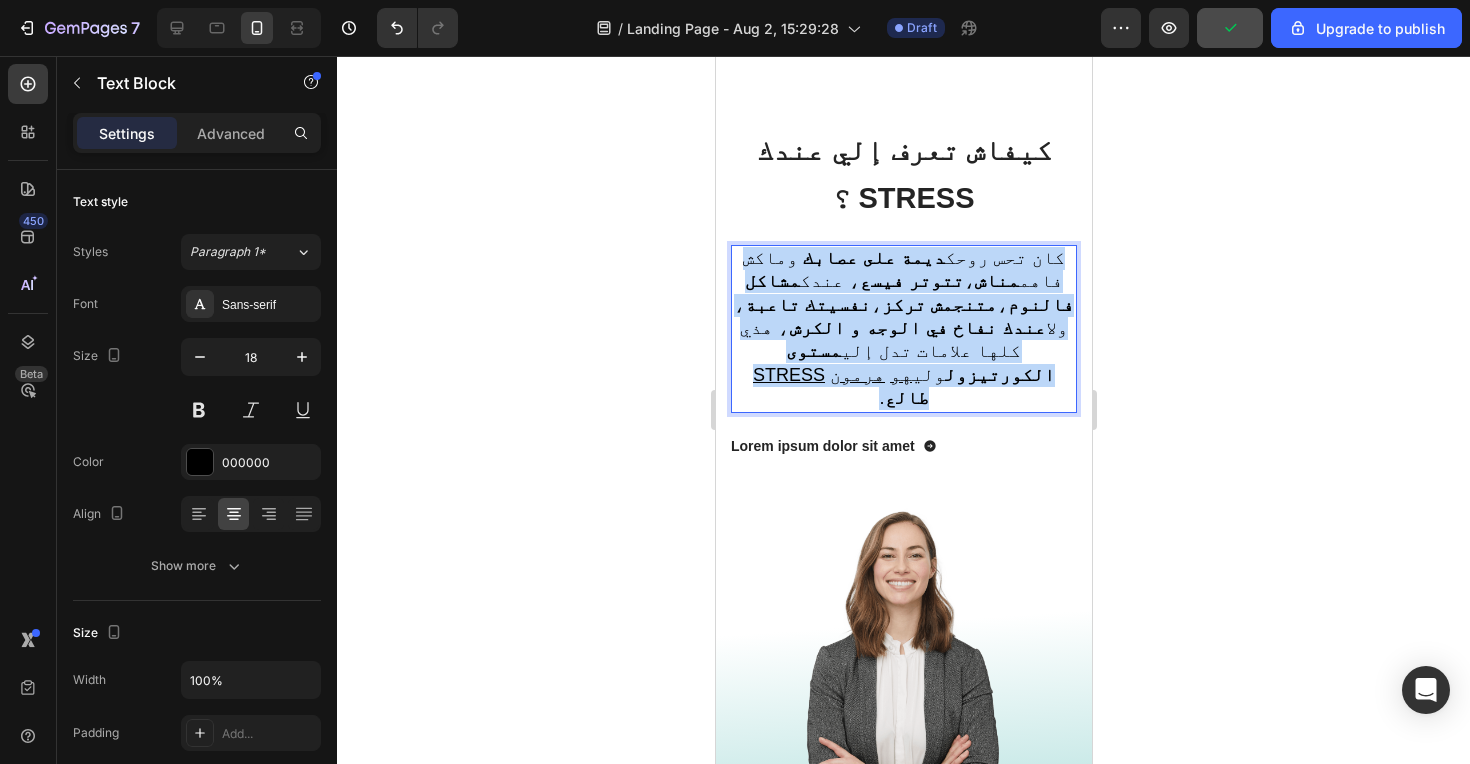 click on "مناش" at bounding box center (996, 281) 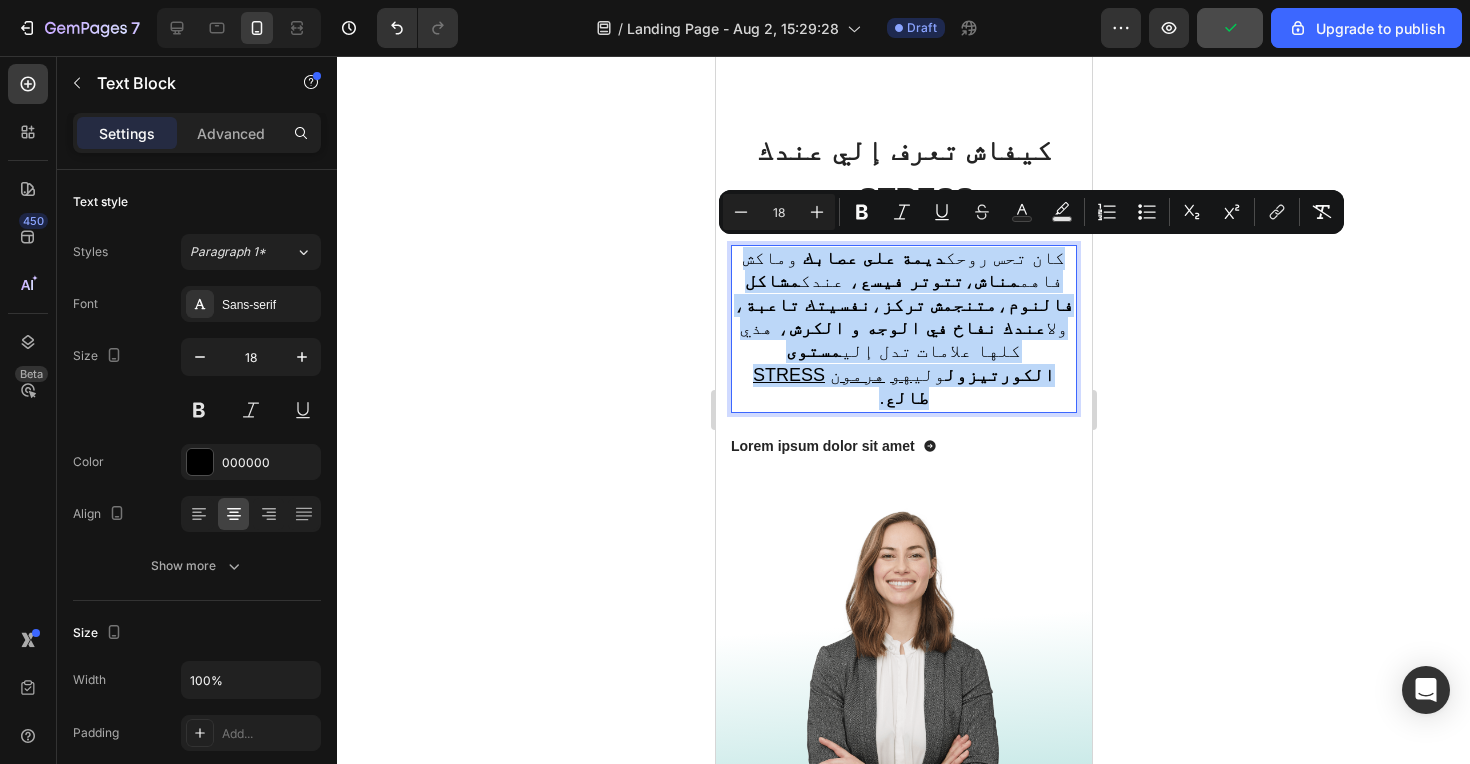 click on "مناش" at bounding box center [996, 281] 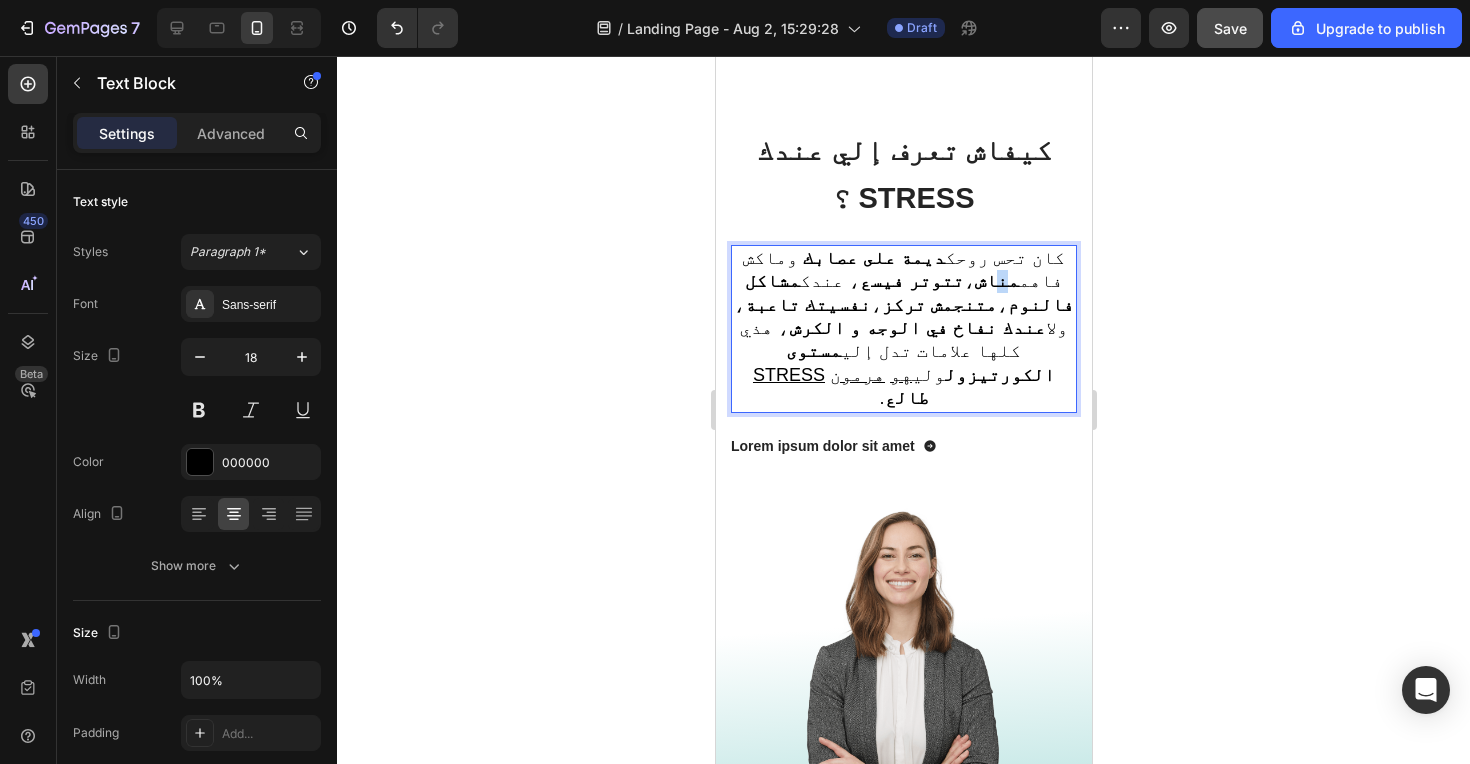 drag, startPoint x: 1002, startPoint y: 283, endPoint x: 1038, endPoint y: 283, distance: 36 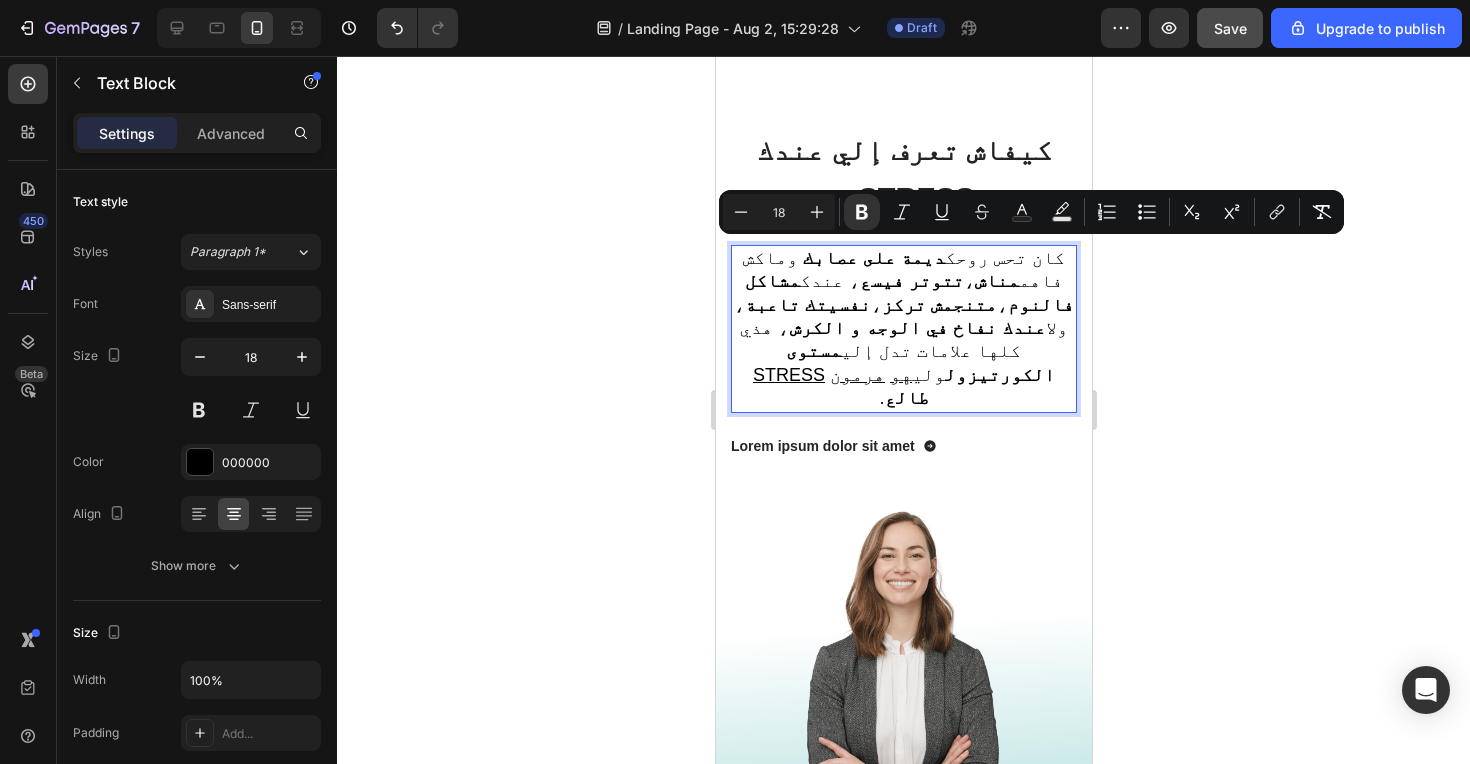 click on "مناش" at bounding box center [996, 281] 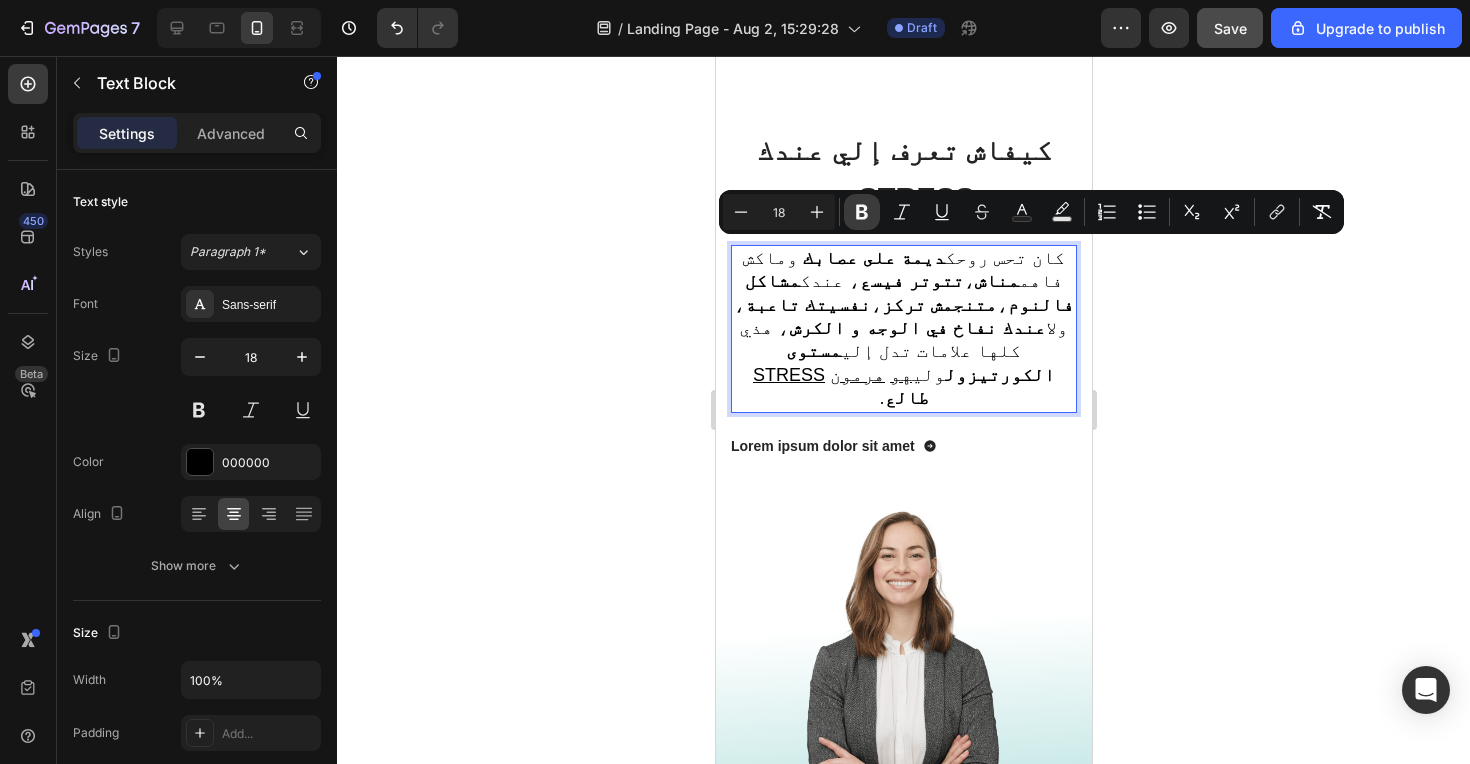 click 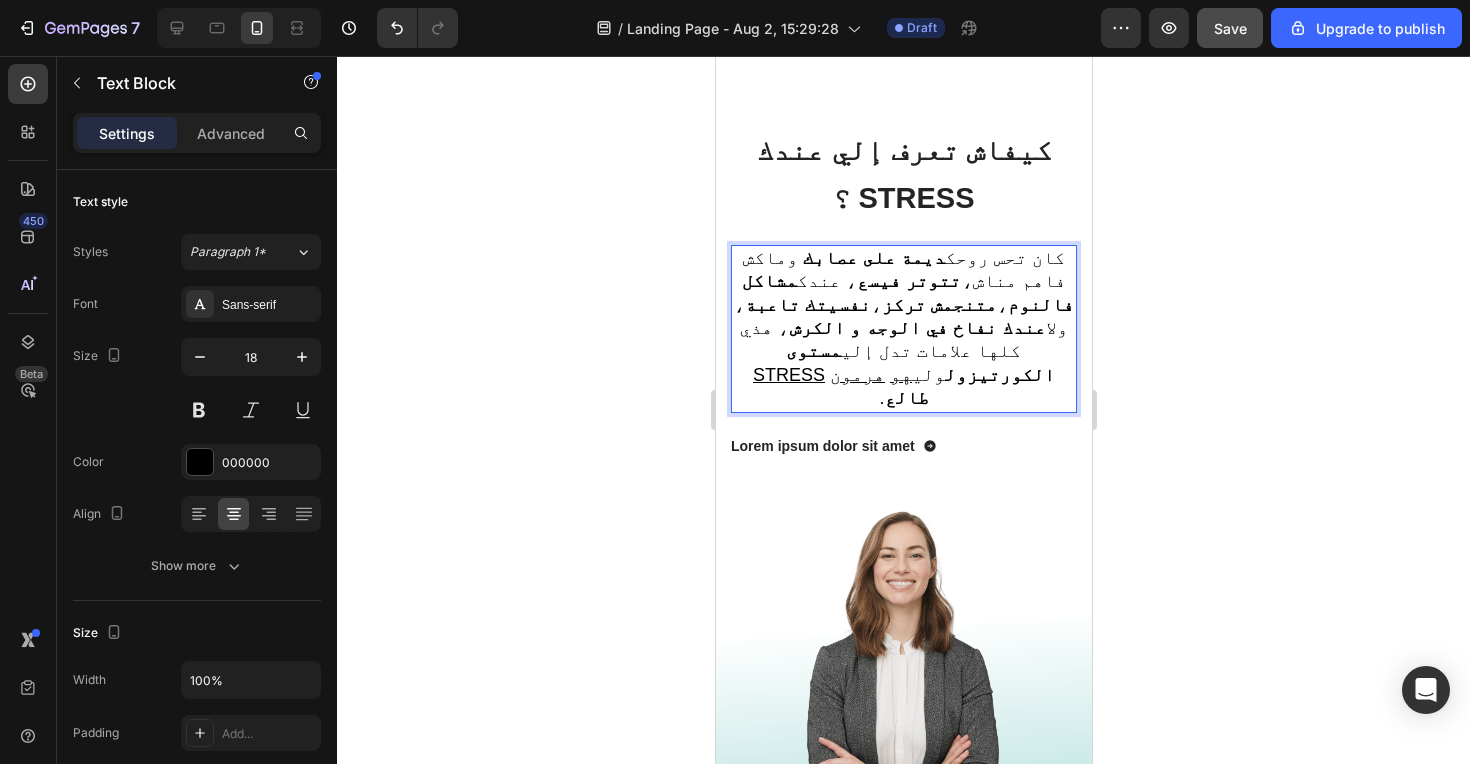 click 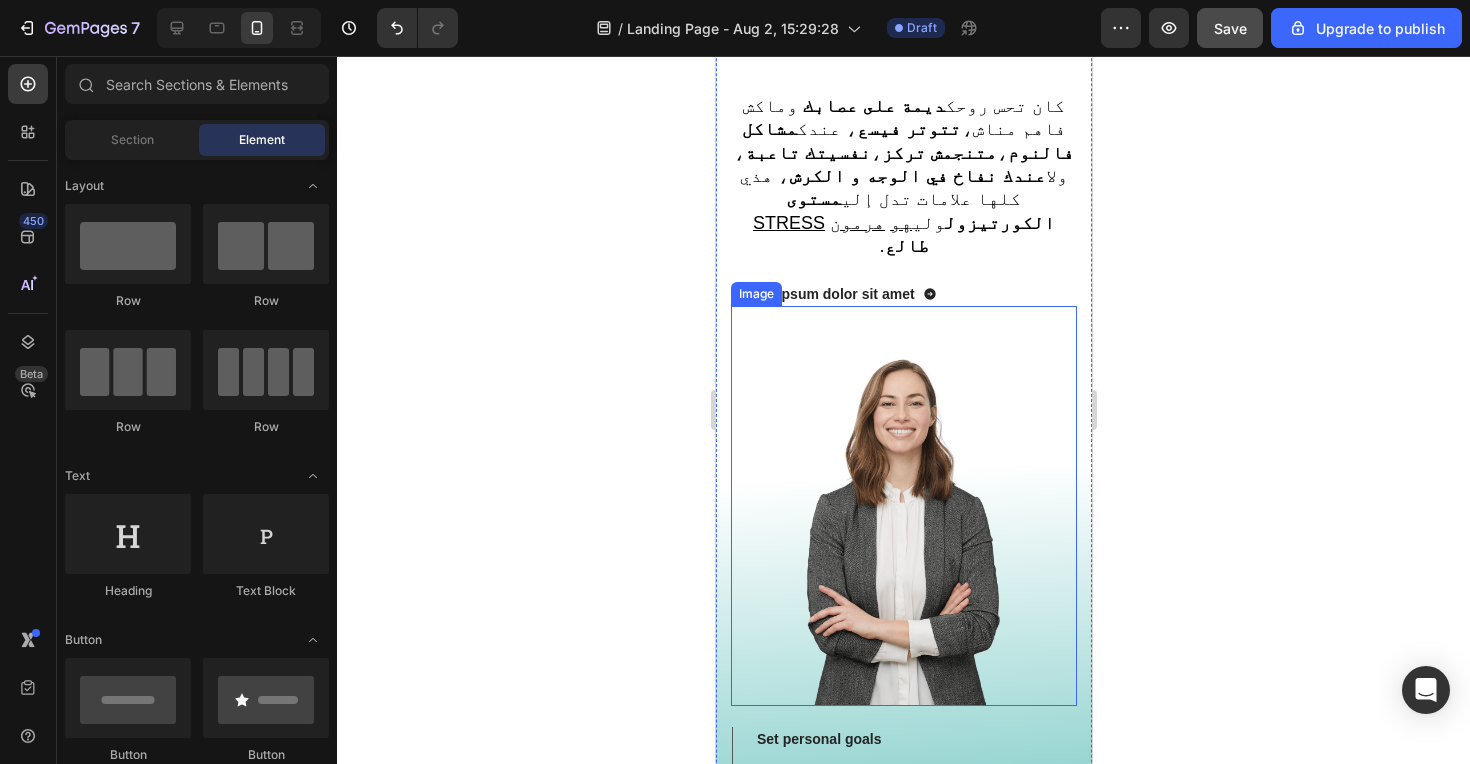 scroll, scrollTop: 1059, scrollLeft: 0, axis: vertical 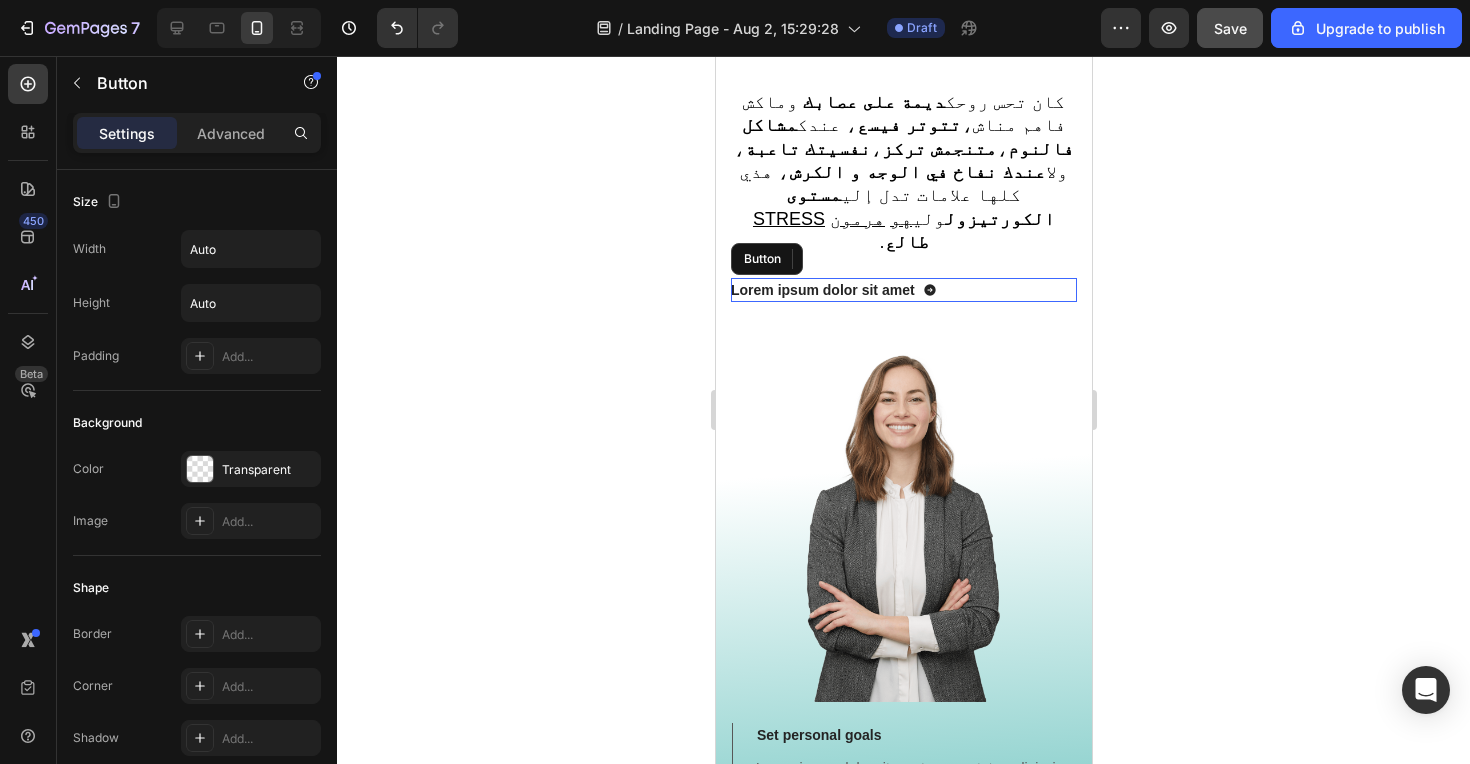 click on "Lorem ipsum dolor sit amet Button" at bounding box center (903, 290) 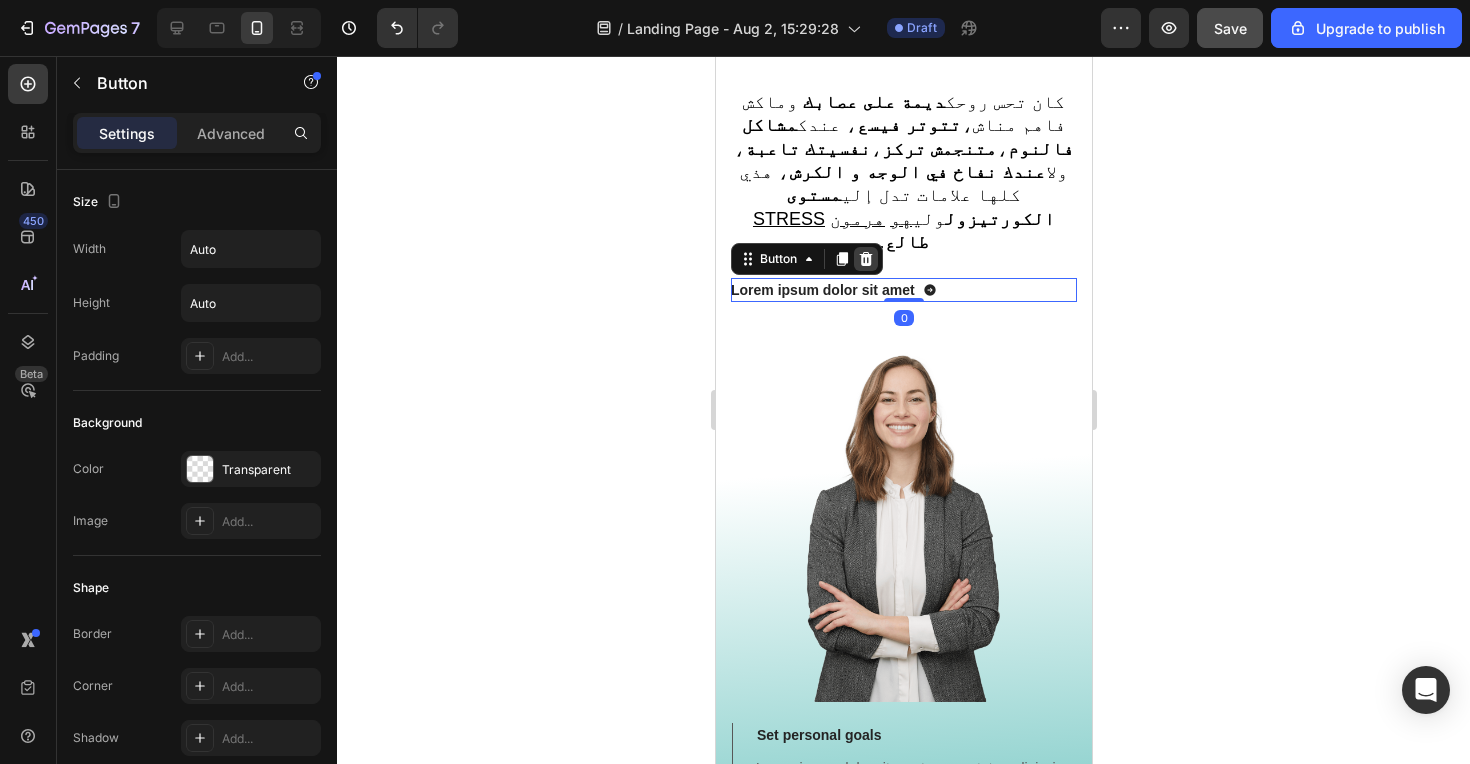 click 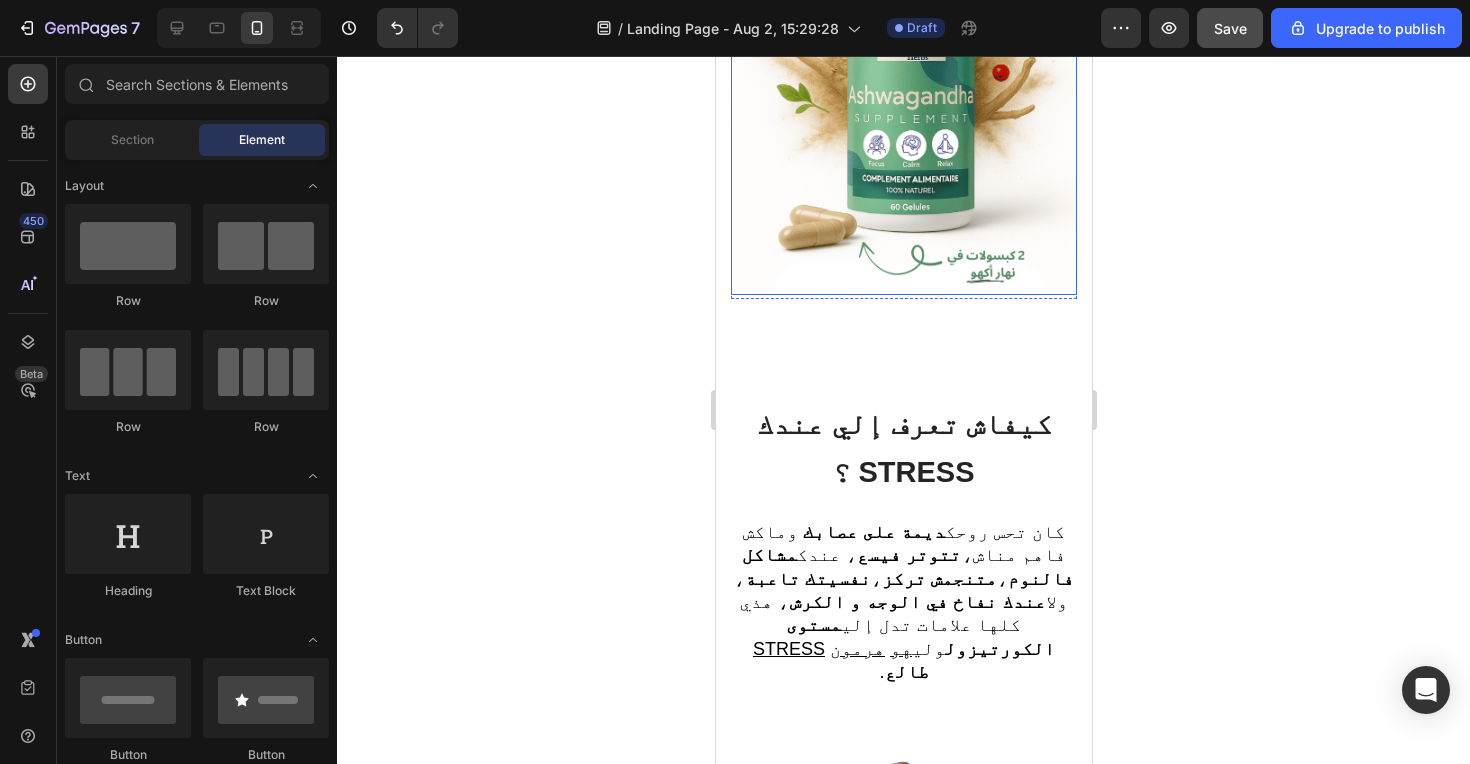 scroll, scrollTop: 683, scrollLeft: 0, axis: vertical 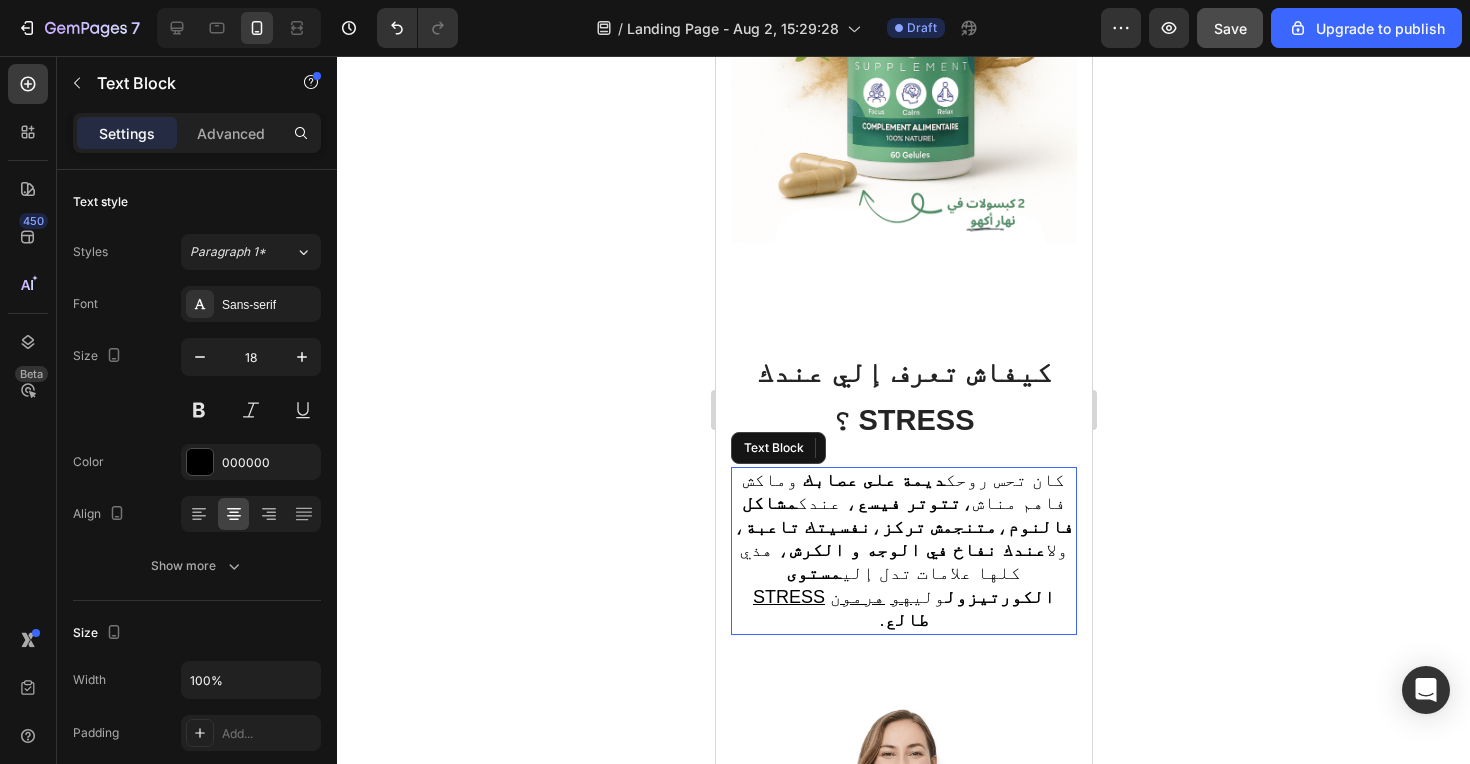 click on "تتوتر فيسع" at bounding box center (908, 503) 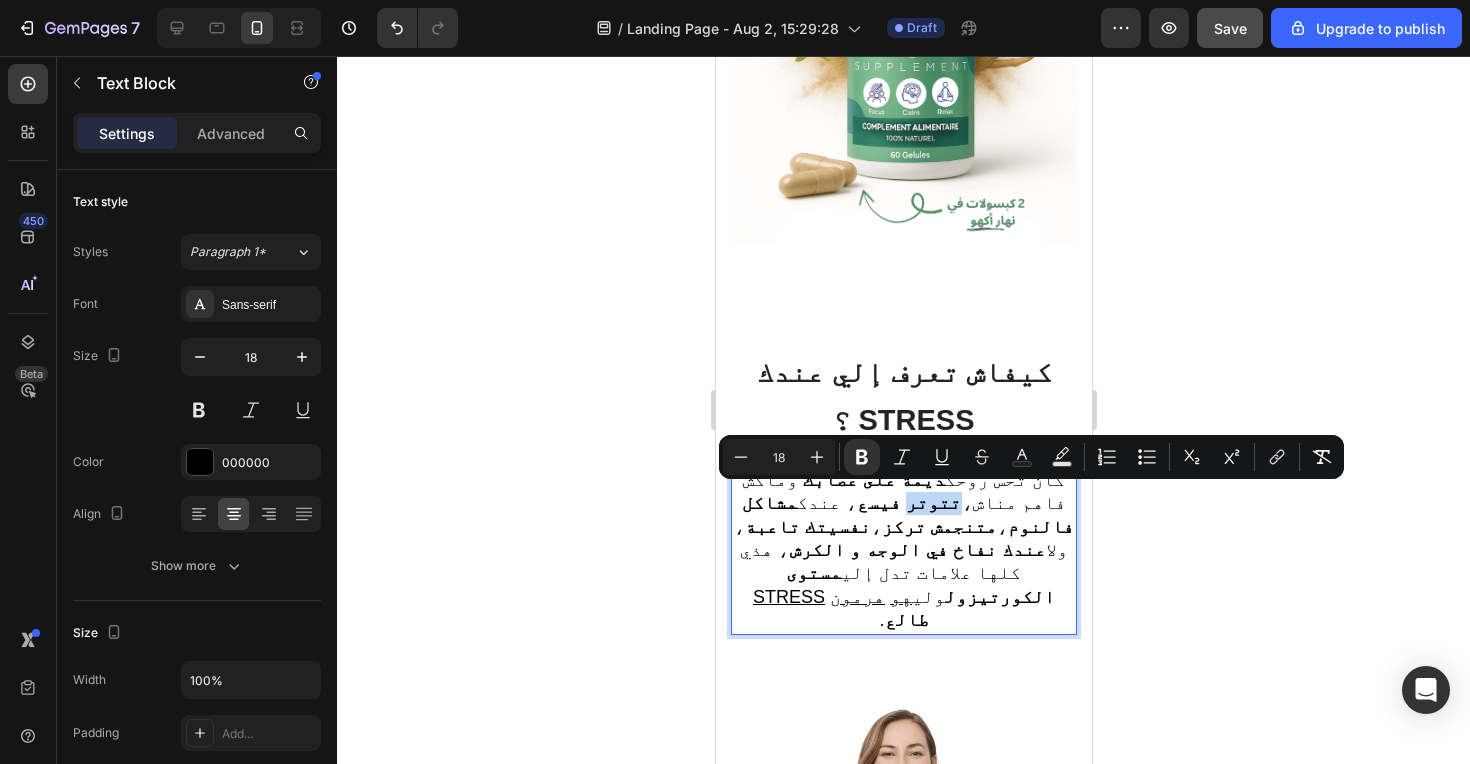 click on "تتوتر فيسع" at bounding box center [908, 503] 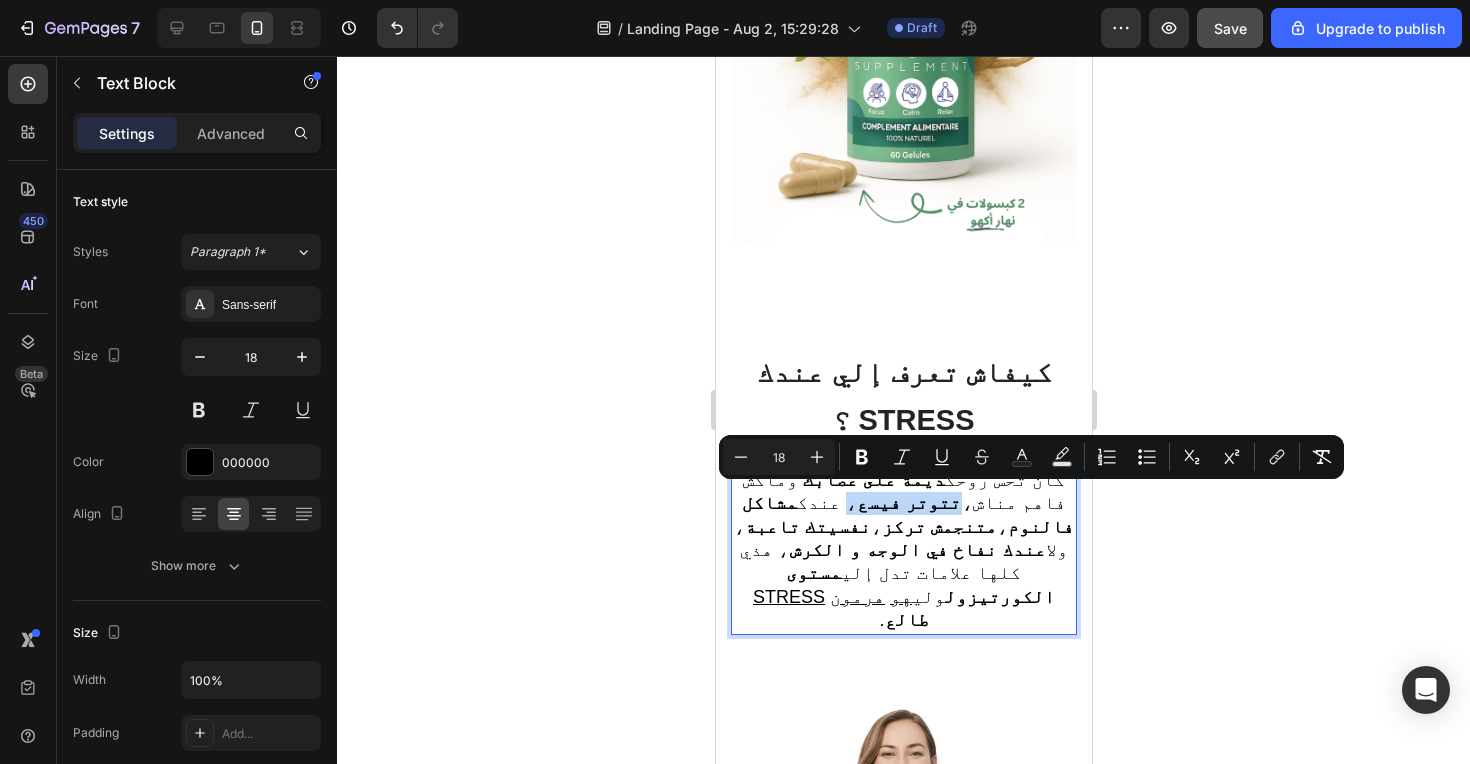 drag, startPoint x: 997, startPoint y: 504, endPoint x: 903, endPoint y: 504, distance: 94 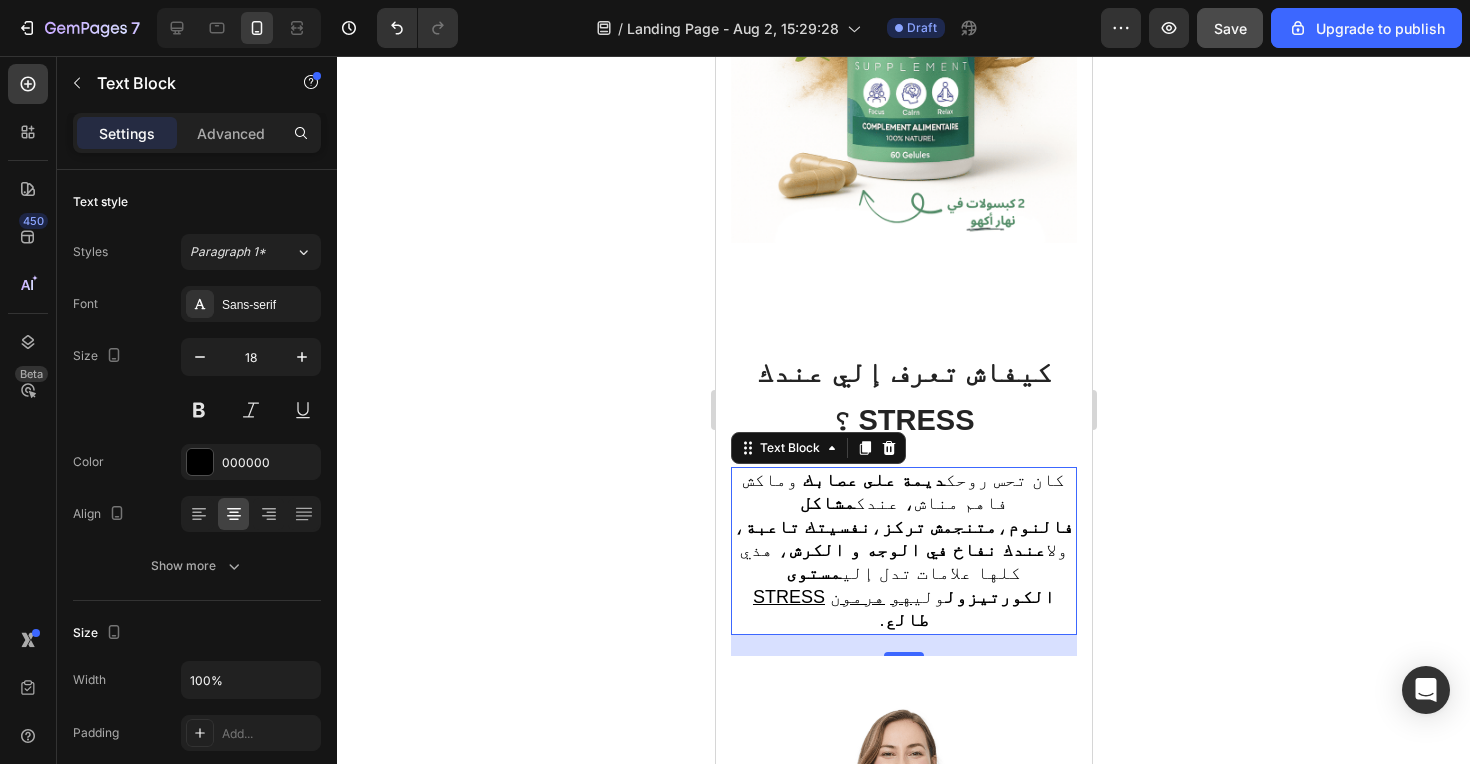 click 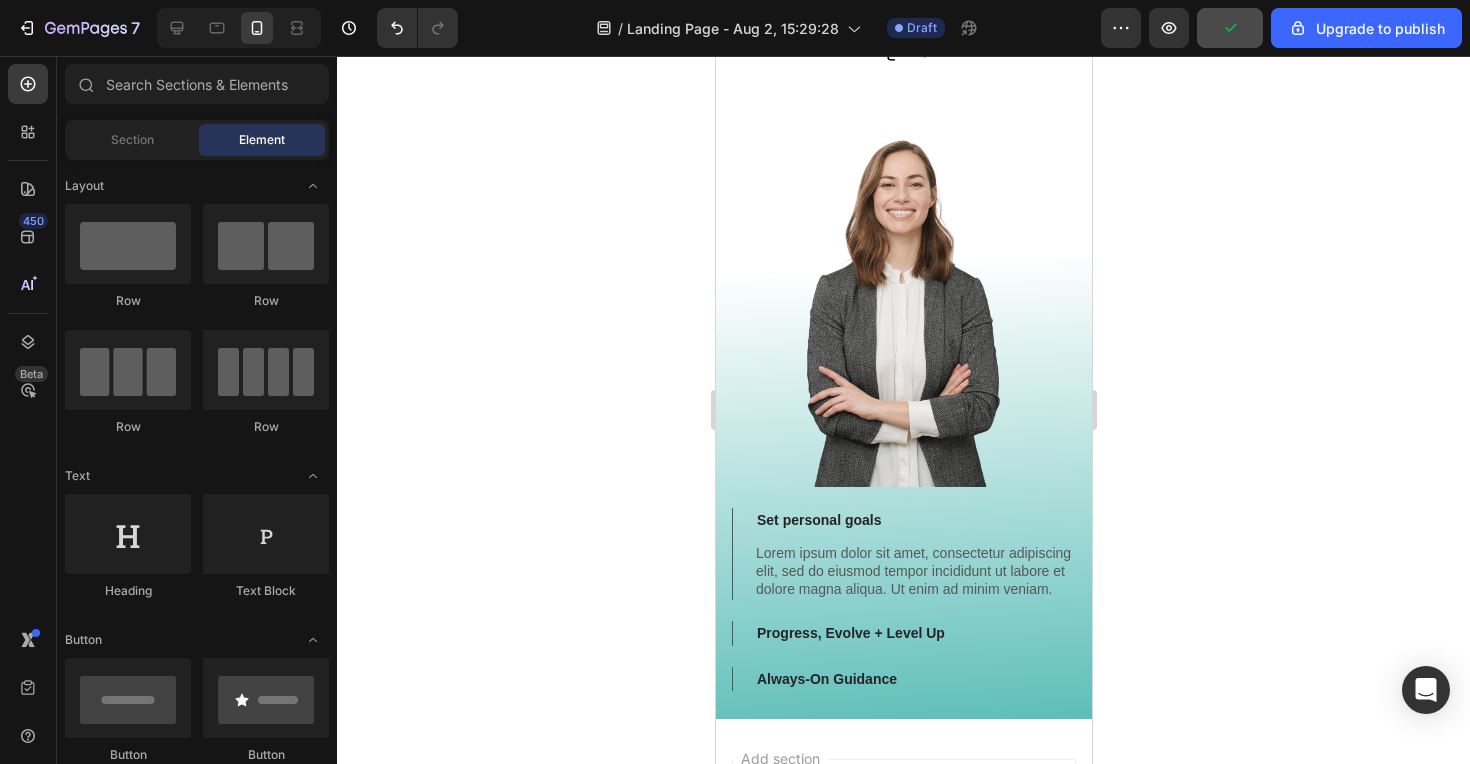 scroll, scrollTop: 1223, scrollLeft: 0, axis: vertical 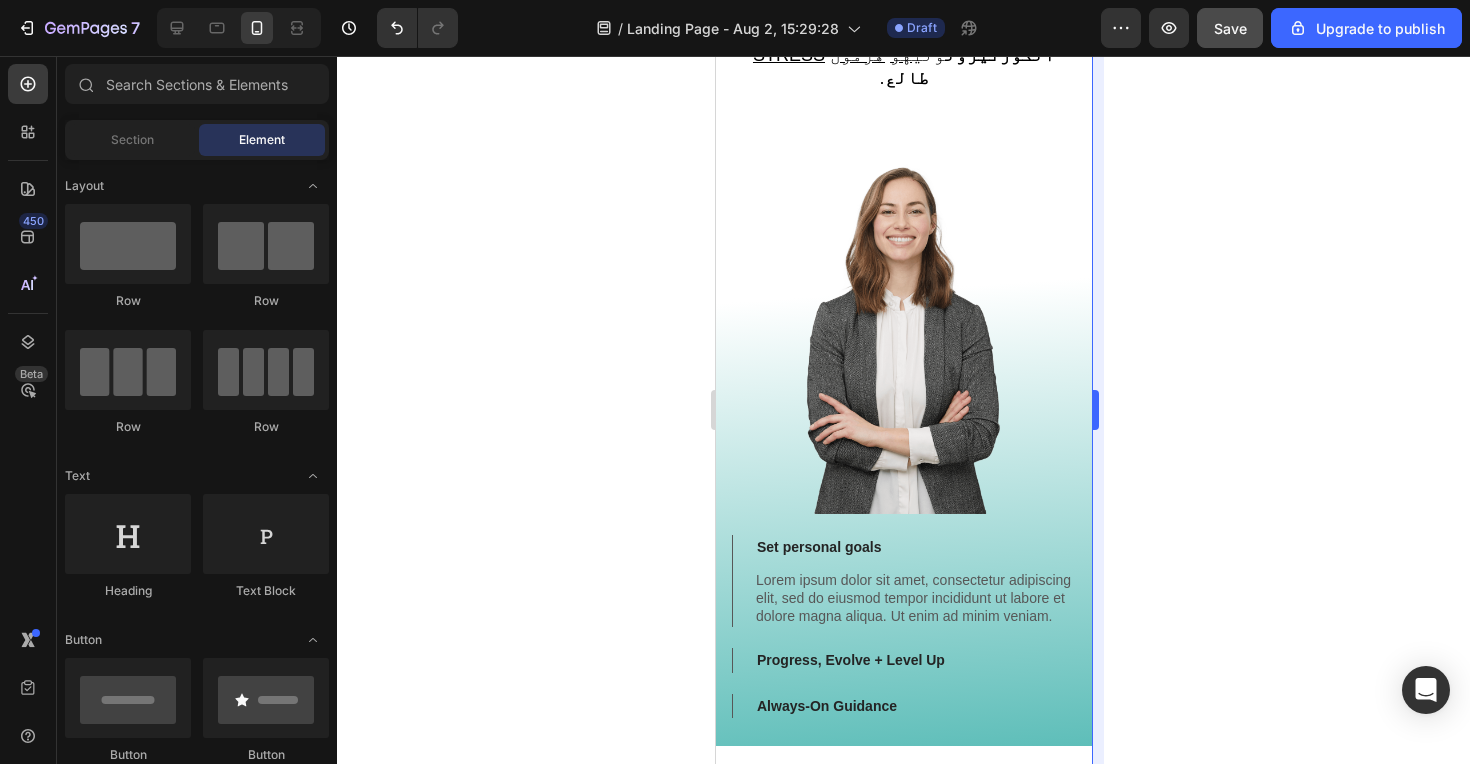 click 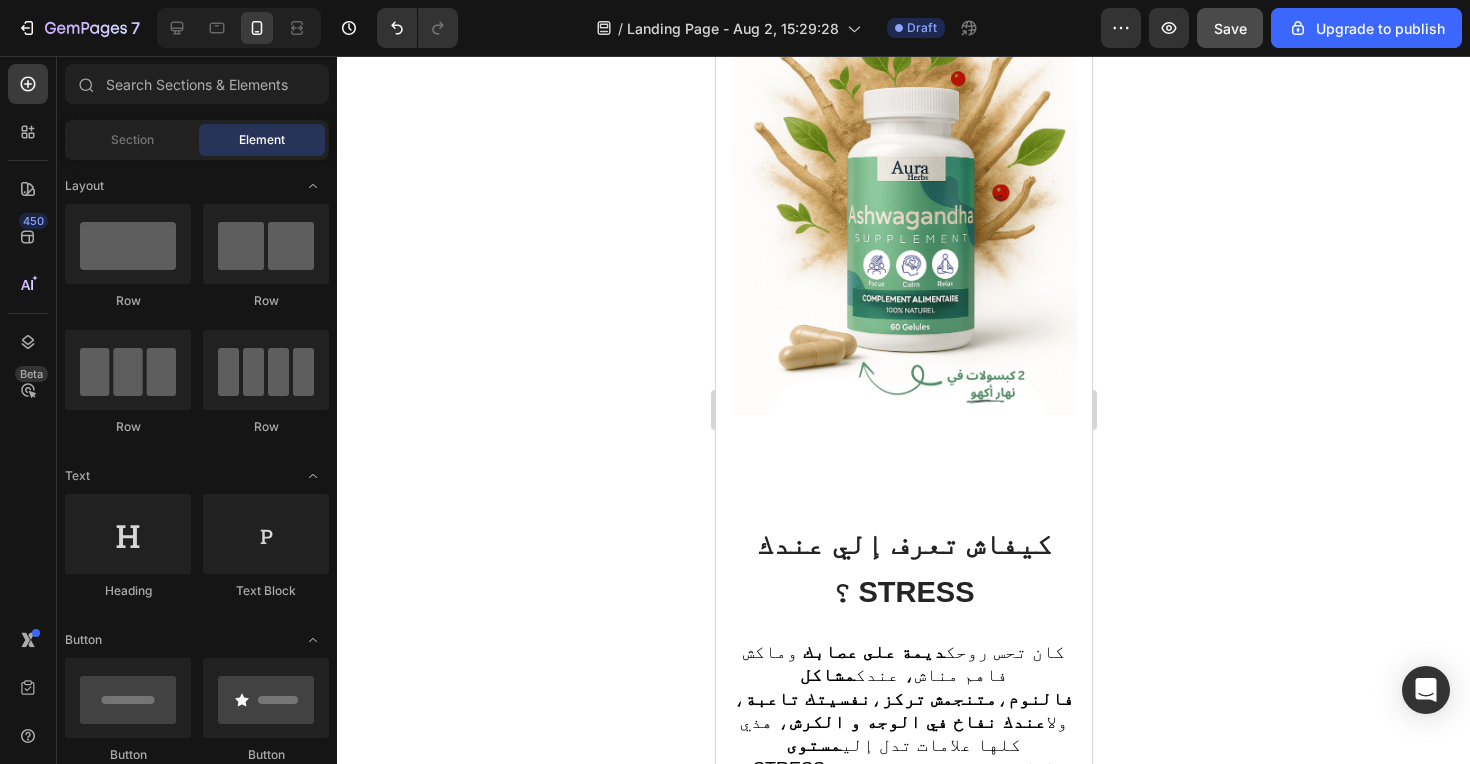 scroll, scrollTop: 487, scrollLeft: 0, axis: vertical 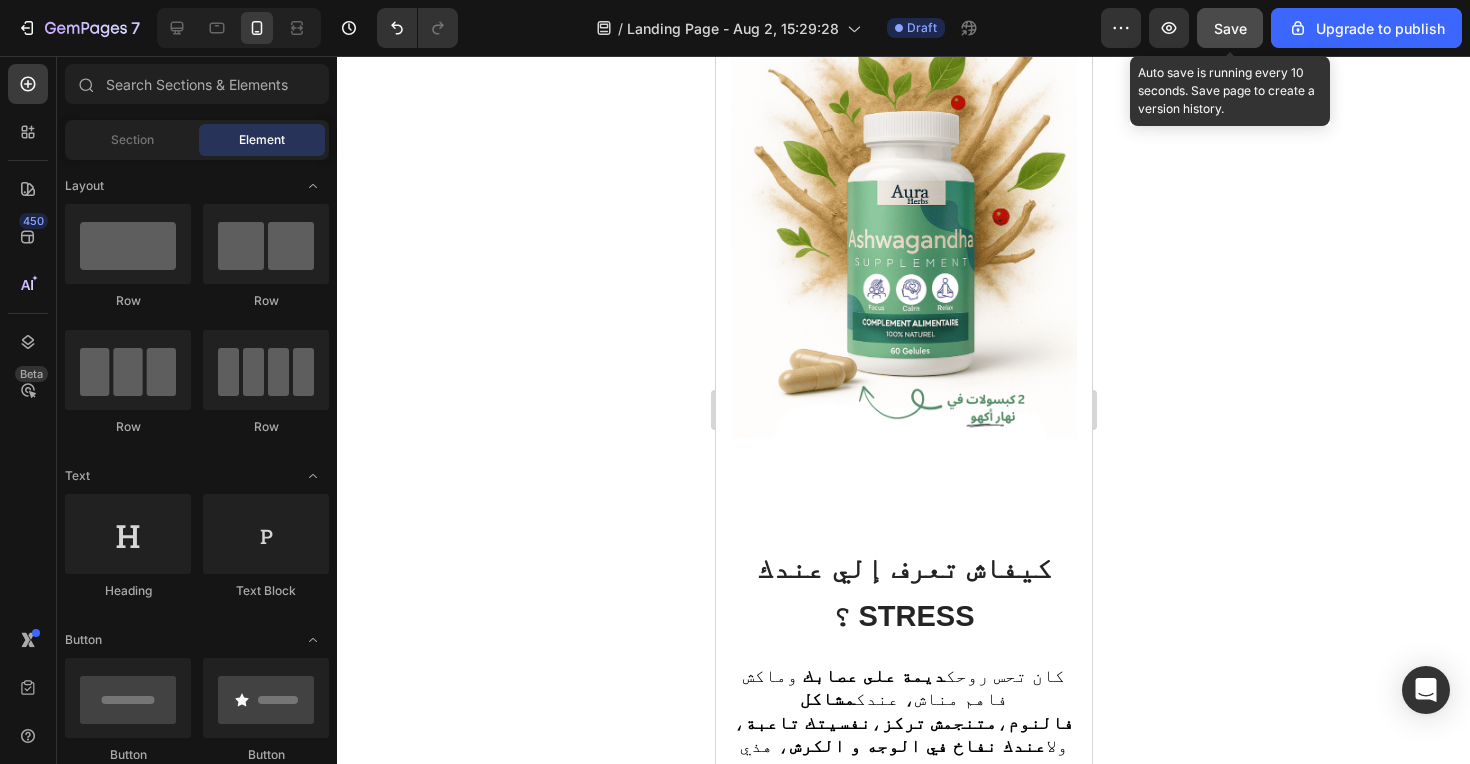 click on "Save" at bounding box center [1230, 28] 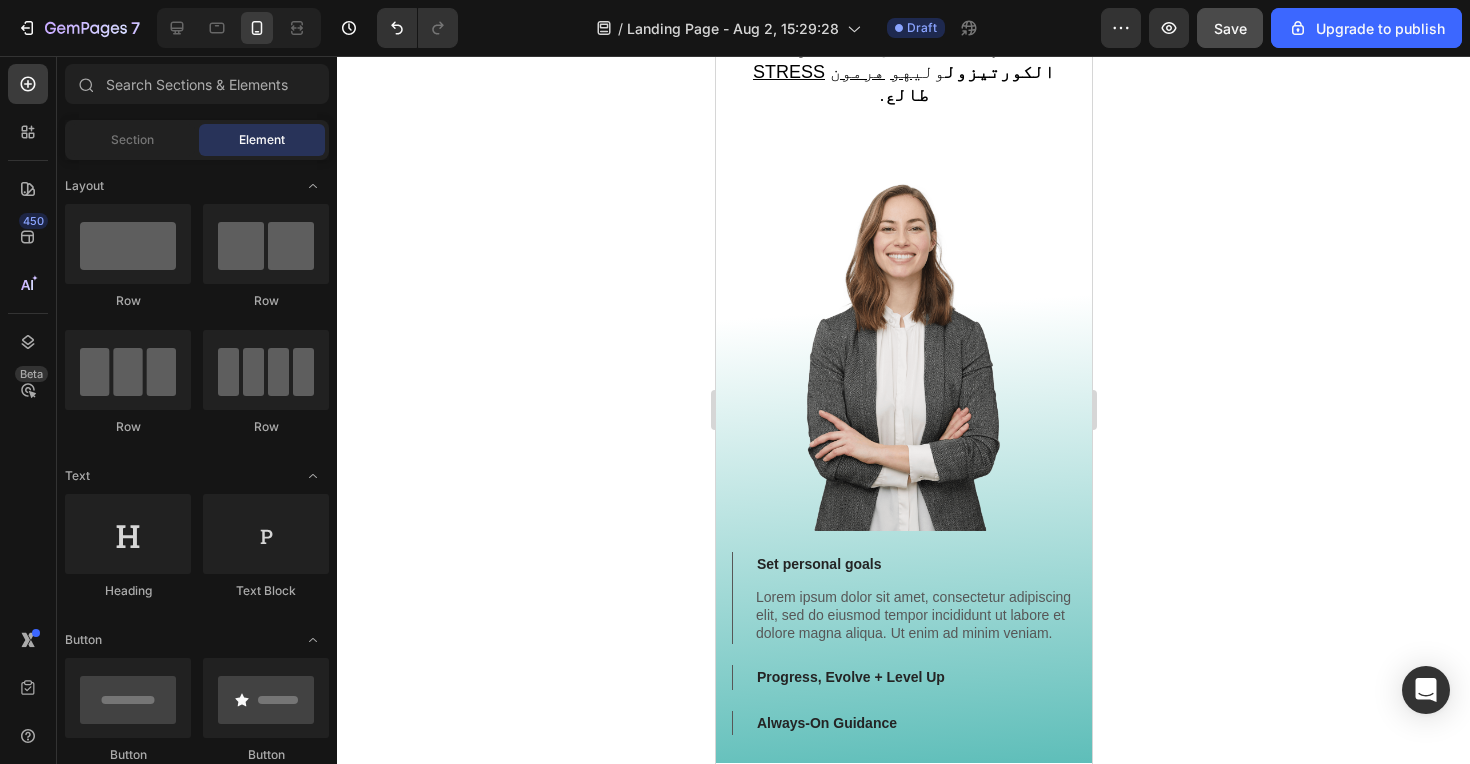 scroll, scrollTop: 1209, scrollLeft: 0, axis: vertical 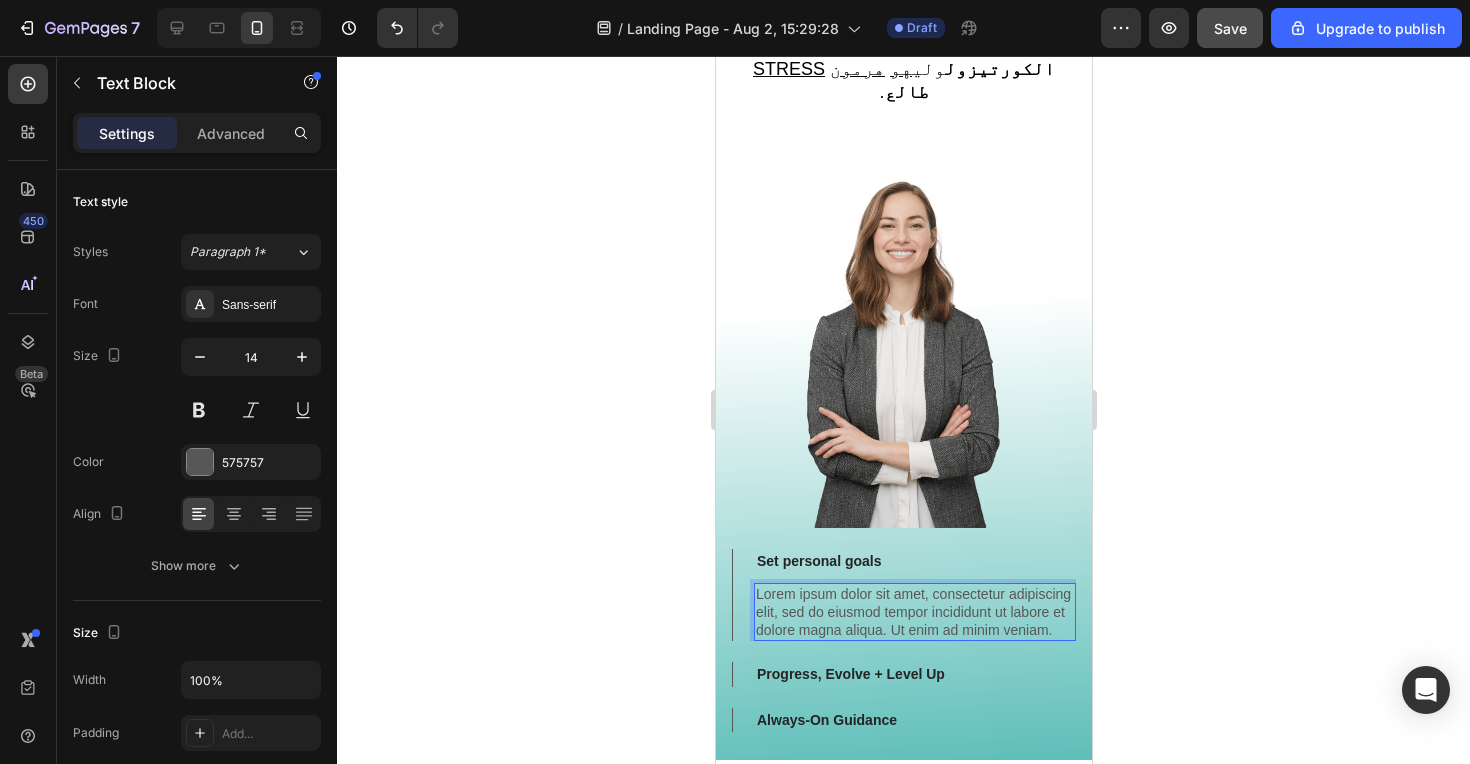 click on "Lorem ipsum dolor sit amet, consectetur adipiscing elit, sed do eiusmod tempor incididunt ut labore et dolore magna aliqua. Ut enim ad minim veniam." at bounding box center (914, 612) 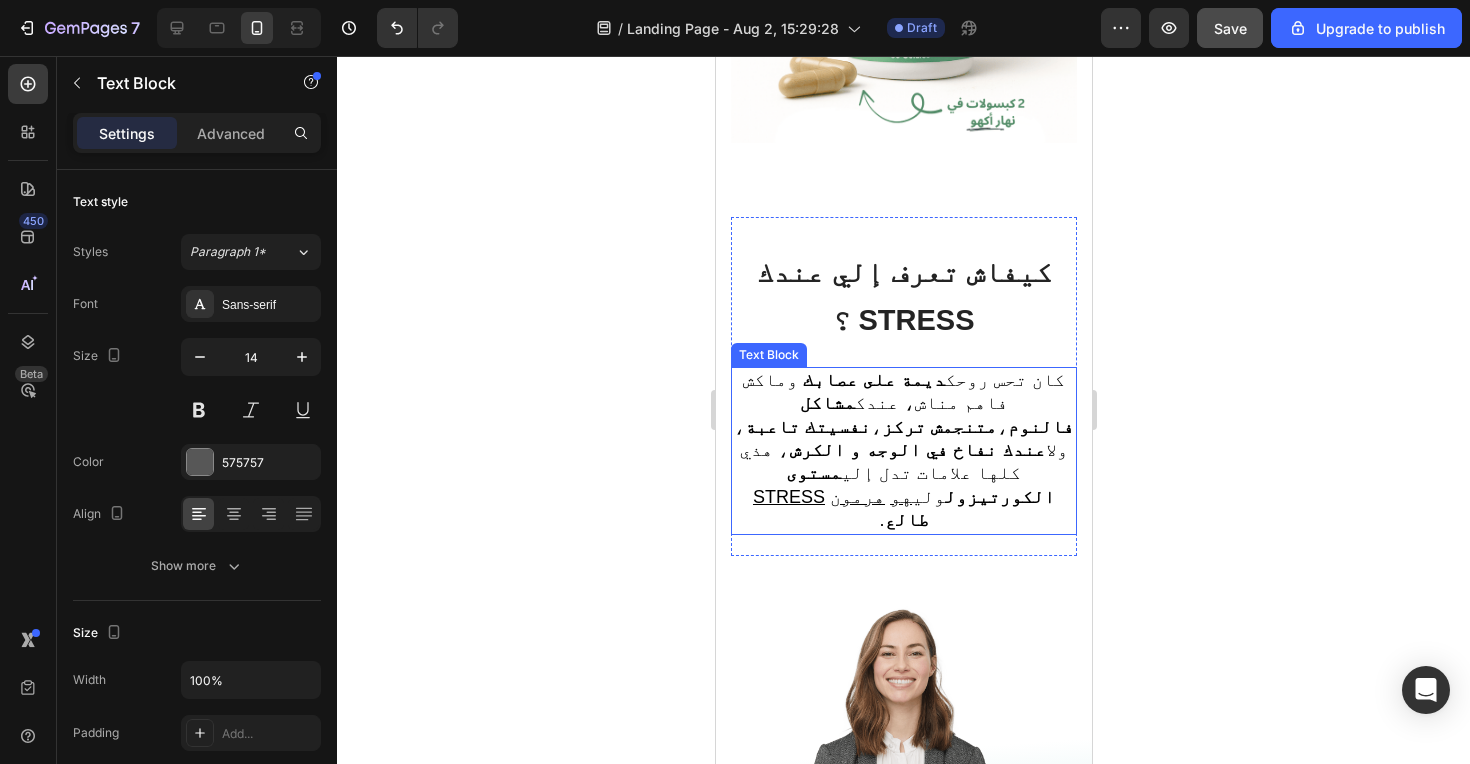 scroll, scrollTop: 810, scrollLeft: 0, axis: vertical 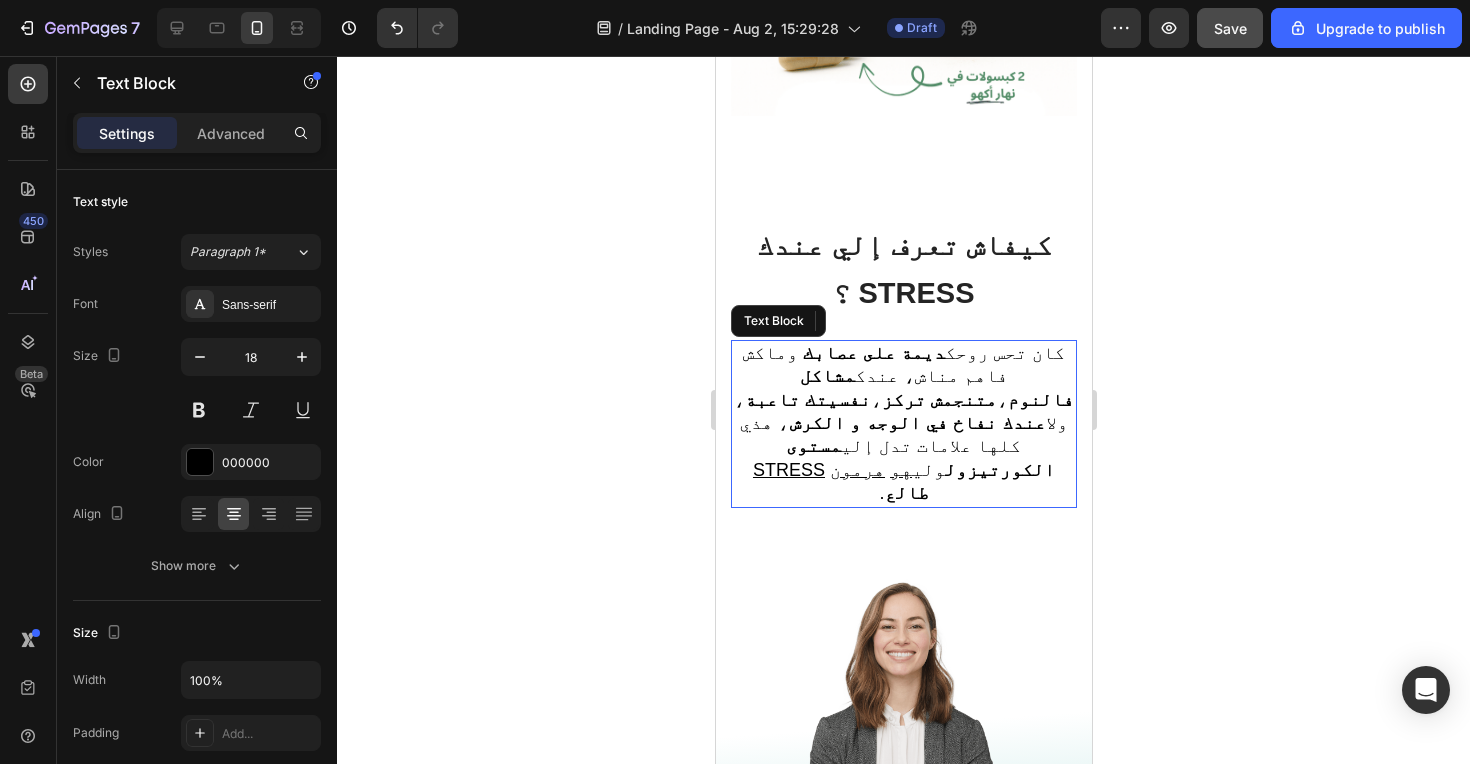 click on "‫كان تحس روحك ديمة على عصابك ‫ وماكش فاهم مناش‬، عندك مشاكل فالنوم ، متنجمش تركز ، نفسيتك تاعبة ، ولا عندك نفاخ في الوجه و الكرش ، هذي كلها علامات تدل إلي مستوى الكورتيزول ولي هو هرمون STRESS طالع.‬" at bounding box center (903, 423) 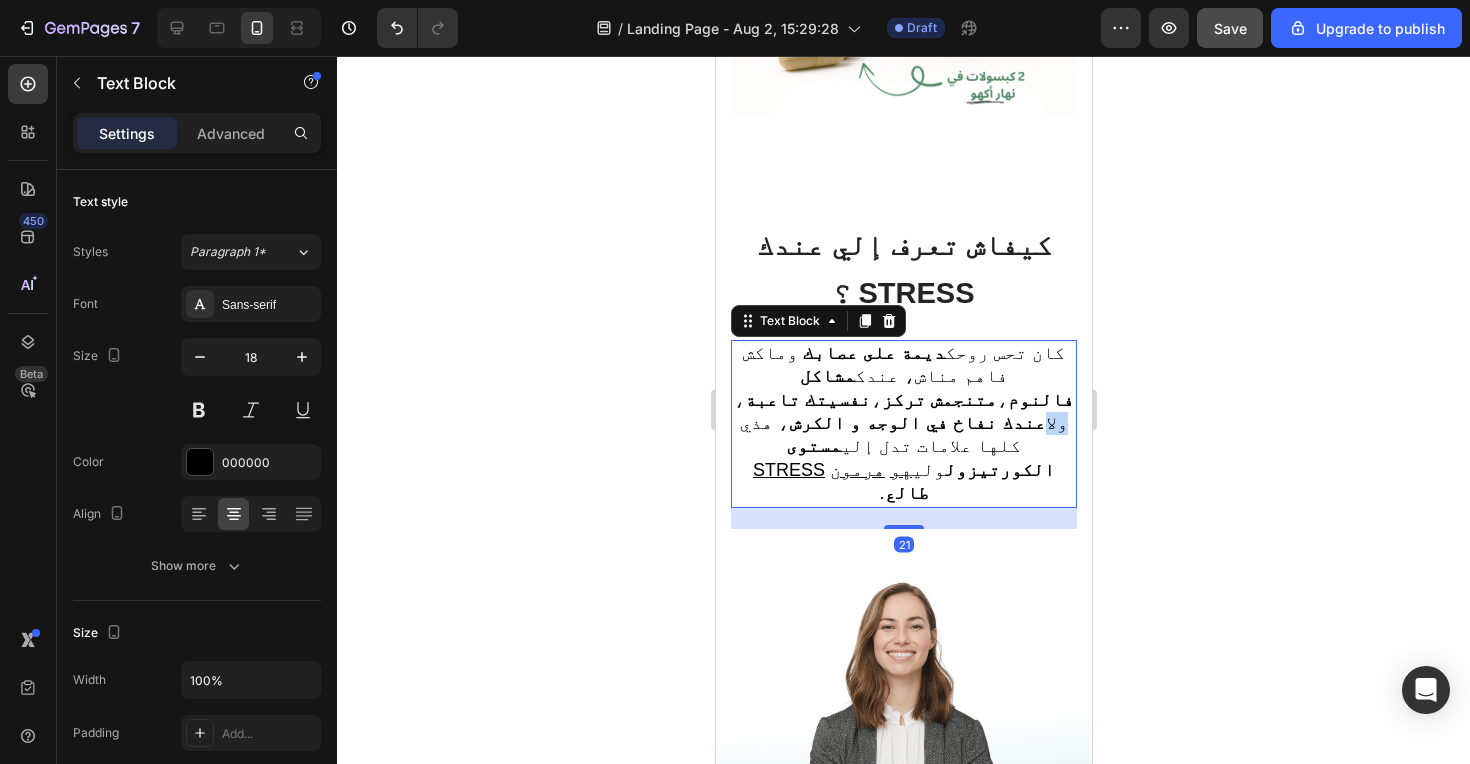 click on "‫كان تحس روحك ديمة على عصابك ‫ وماكش فاهم مناش‬، عندك مشاكل فالنوم ، متنجمش تركز ، نفسيتك تاعبة ، ولا عندك نفاخ في الوجه و الكرش ، هذي كلها علامات تدل إلي مستوى الكورتيزول ولي هو هرمون STRESS طالع.‬" at bounding box center [903, 423] 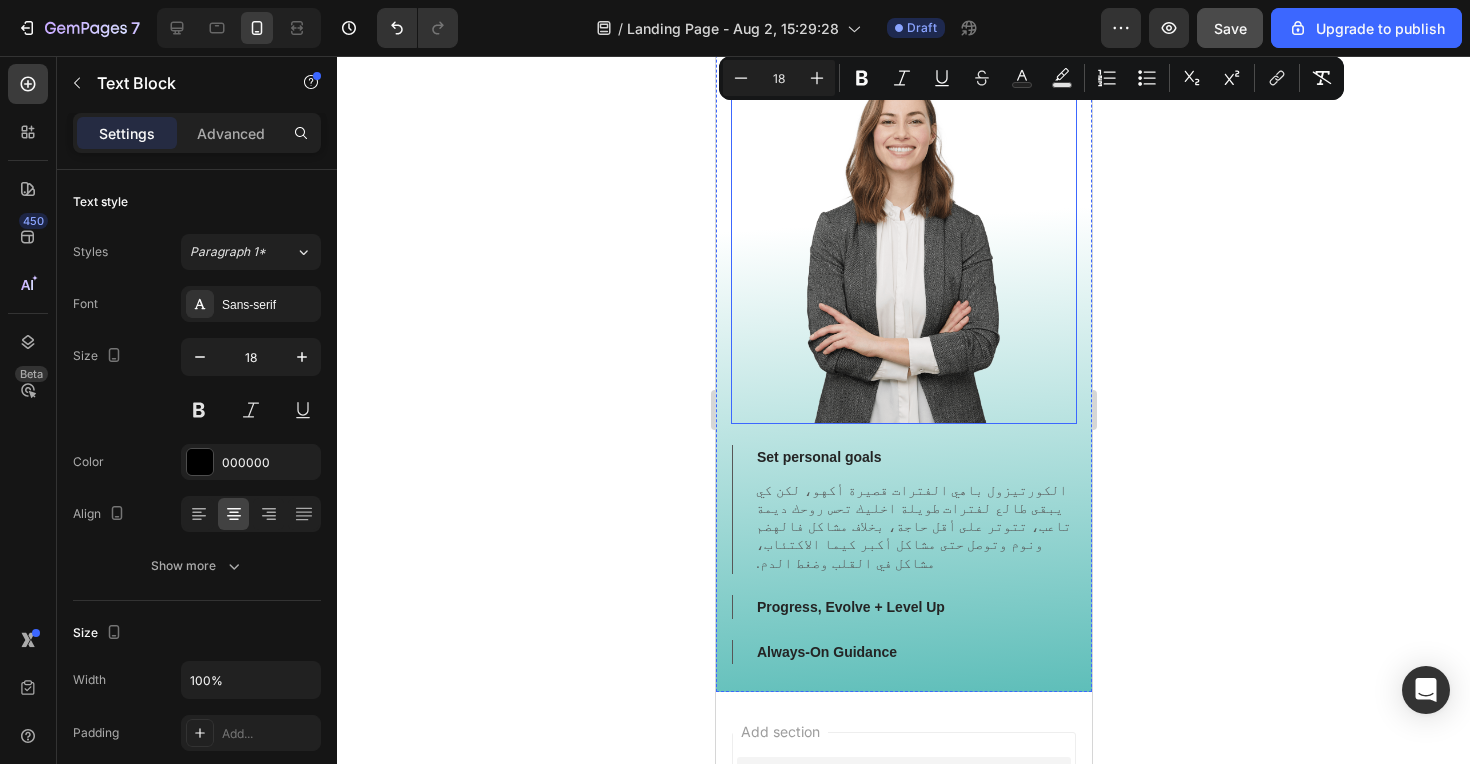 scroll, scrollTop: 1392, scrollLeft: 0, axis: vertical 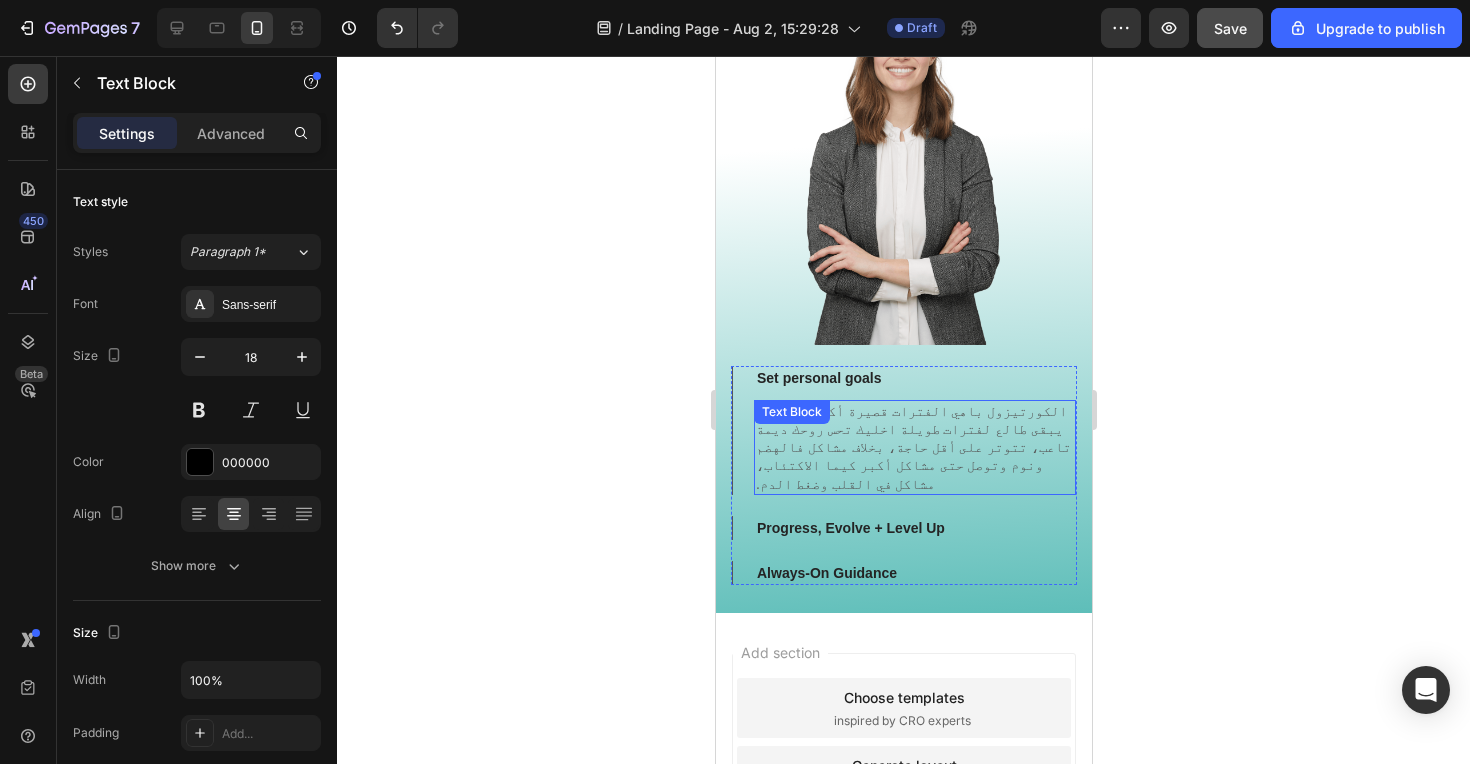 click on "‫الكورتيزول باهي الفترات قصيرة أكهو، لكن كي يبقى طالع لفترات طويلة اخليك تحس روحك ديمة تاعب، تتوتر على أقل حاجة، بخلاف مشاكل فالهضم ونوم وتوصل حتى مشاكل أكبر كيما الاكتئاب، مشاكل في القلب وضغط الدم.‬" at bounding box center [914, 447] 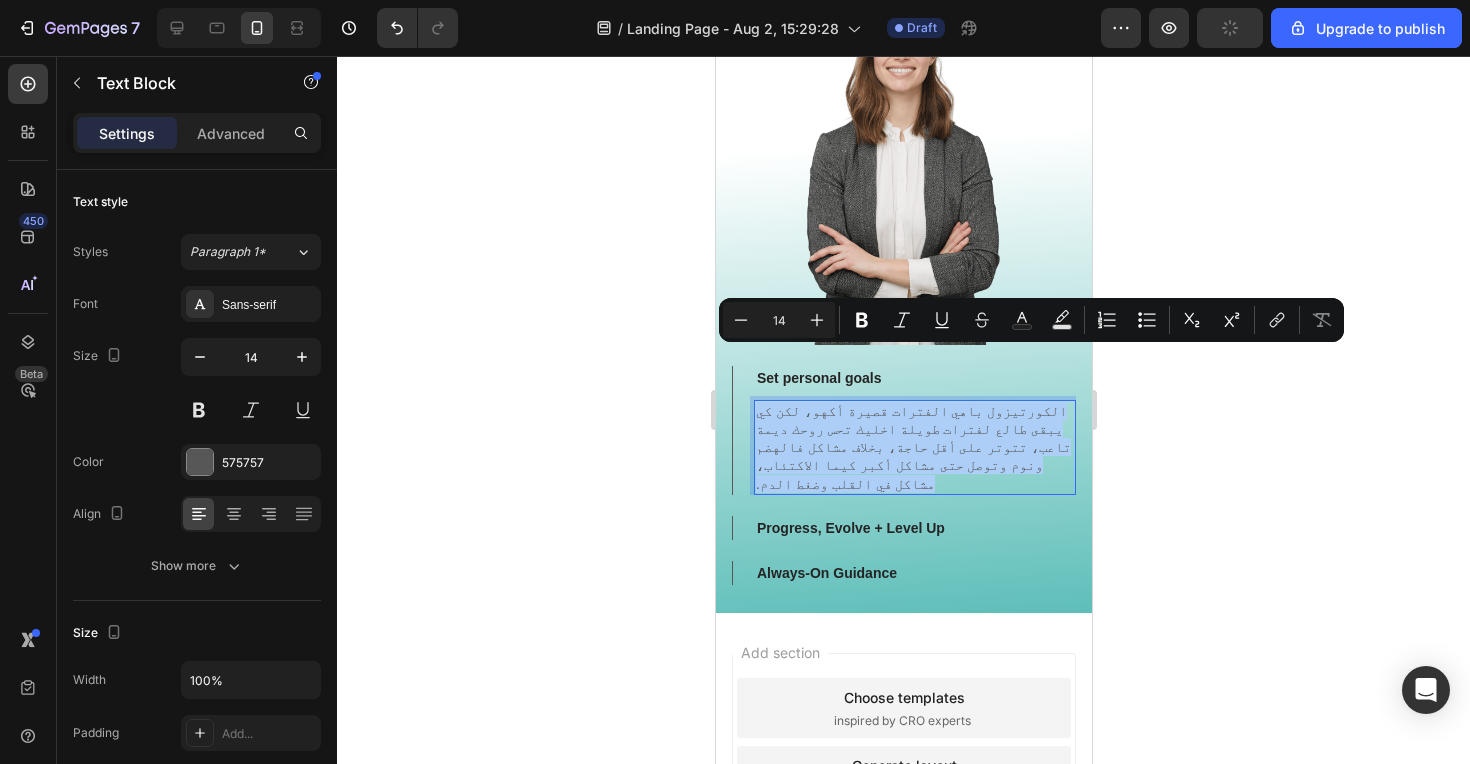 click on "14" at bounding box center (779, 320) 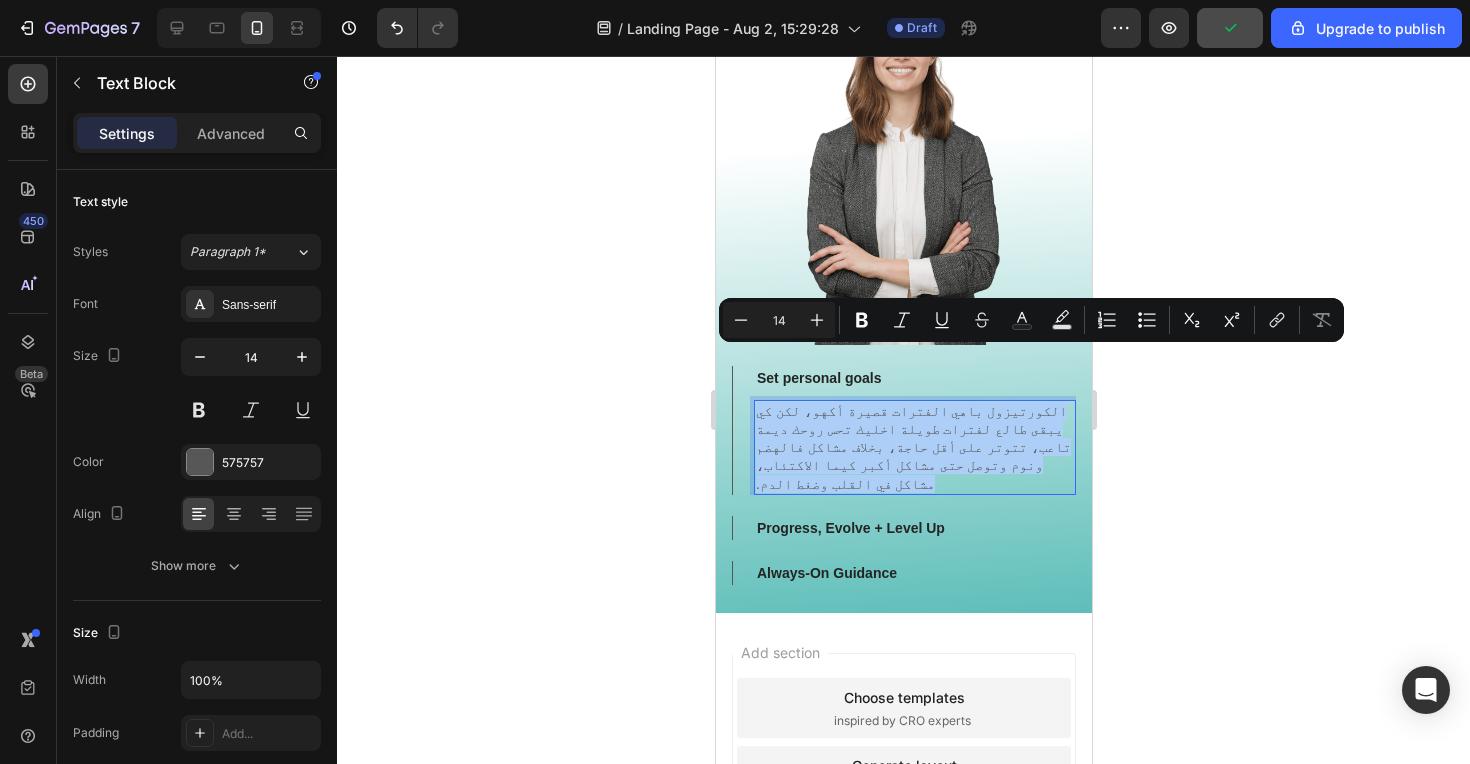 drag, startPoint x: 788, startPoint y: 322, endPoint x: 775, endPoint y: 322, distance: 13 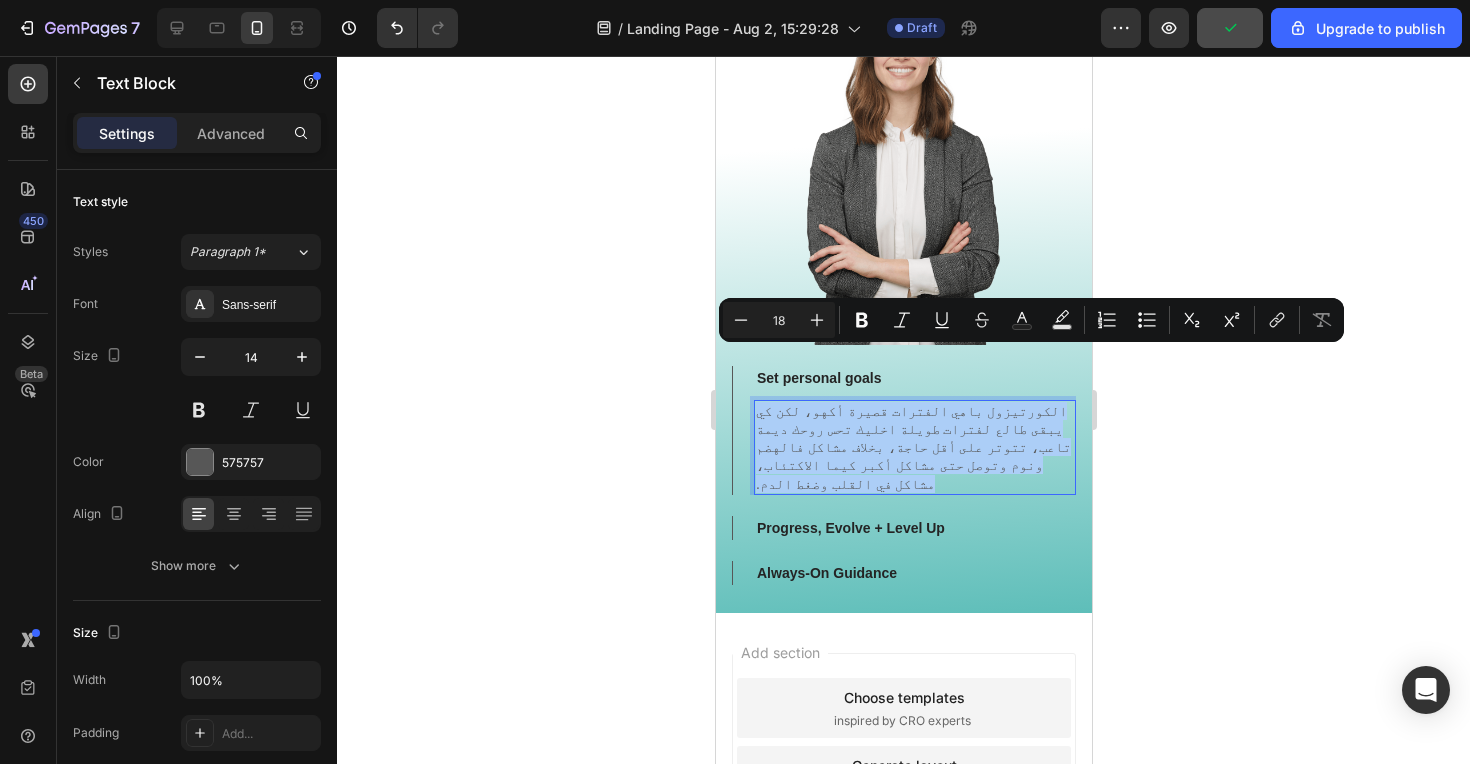 type on "18" 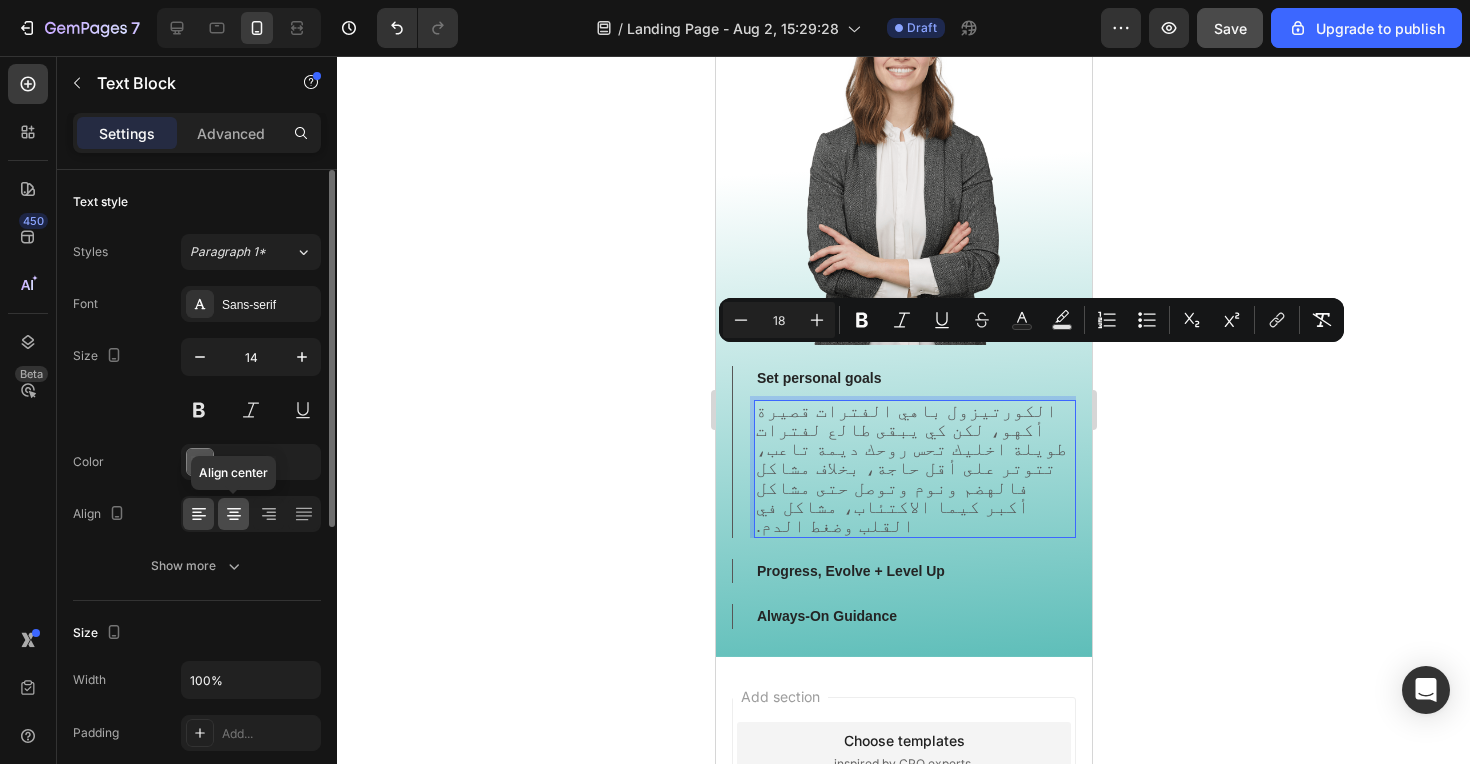 click 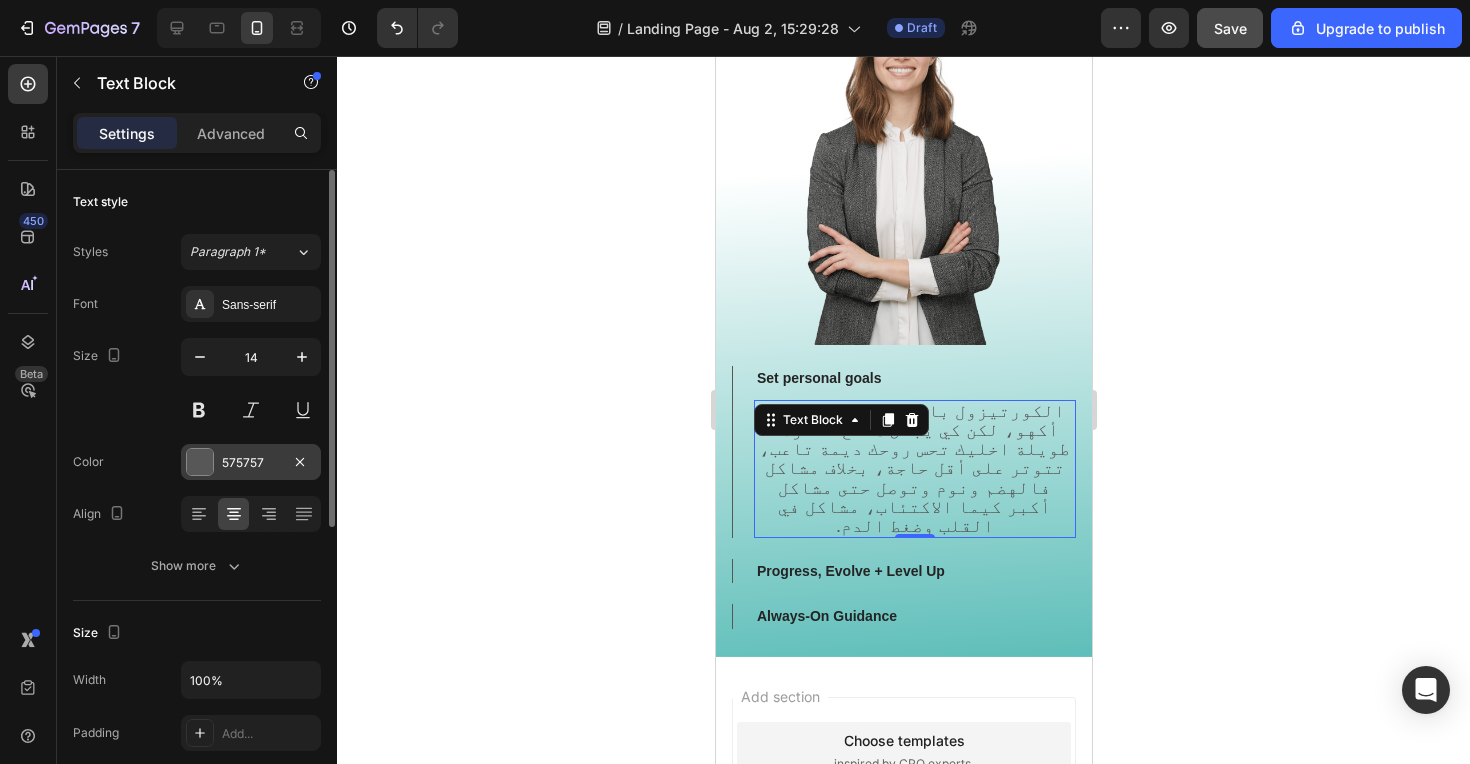 click at bounding box center (200, 462) 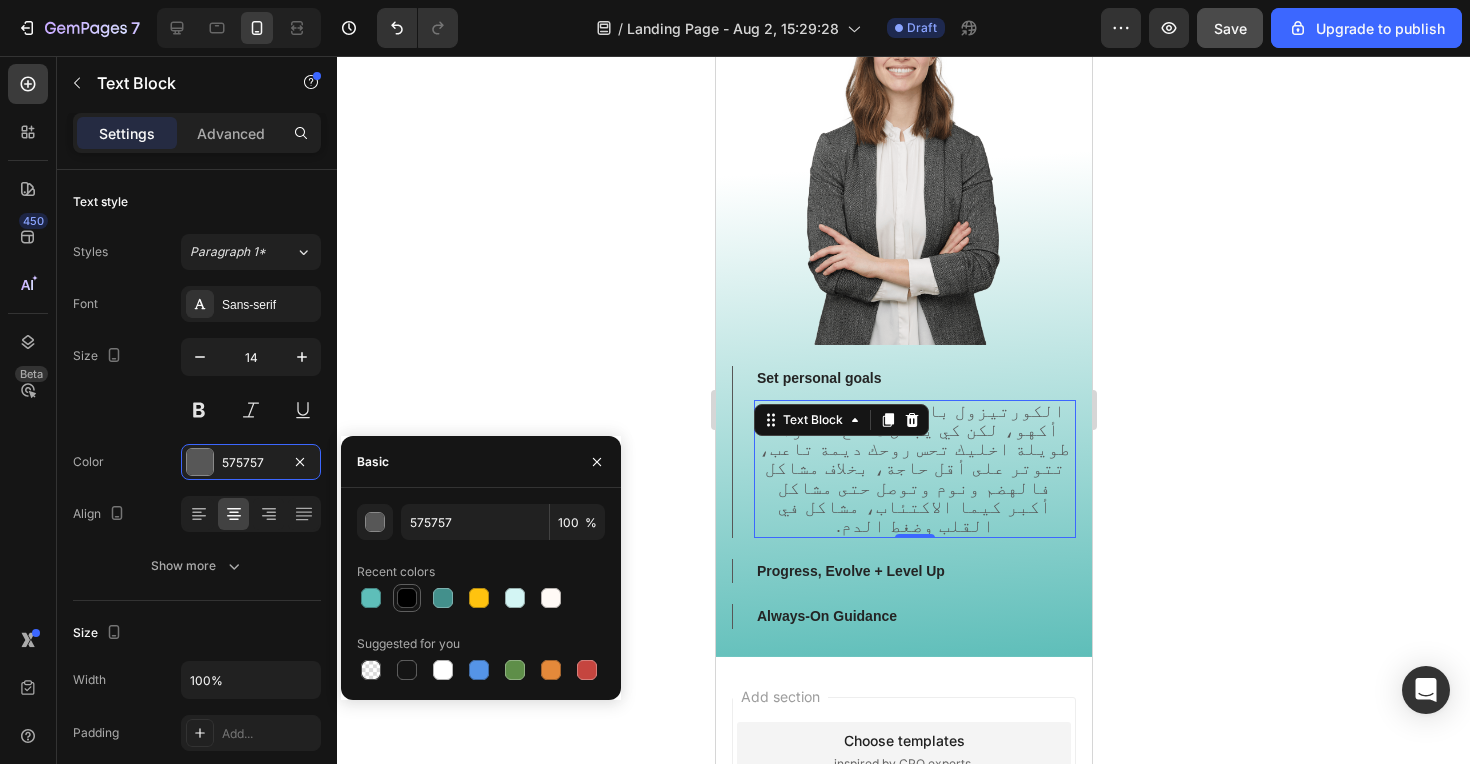 click at bounding box center (407, 598) 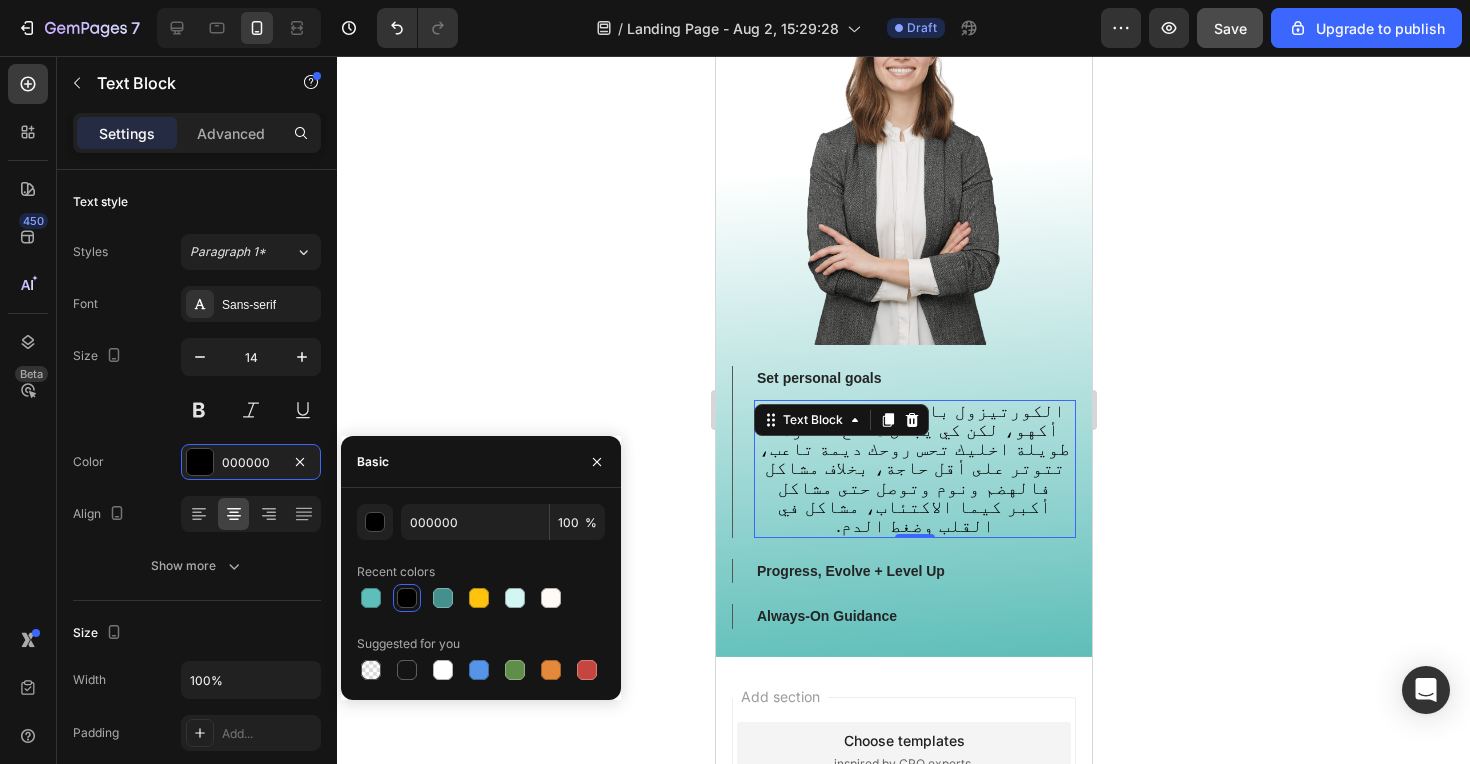 click 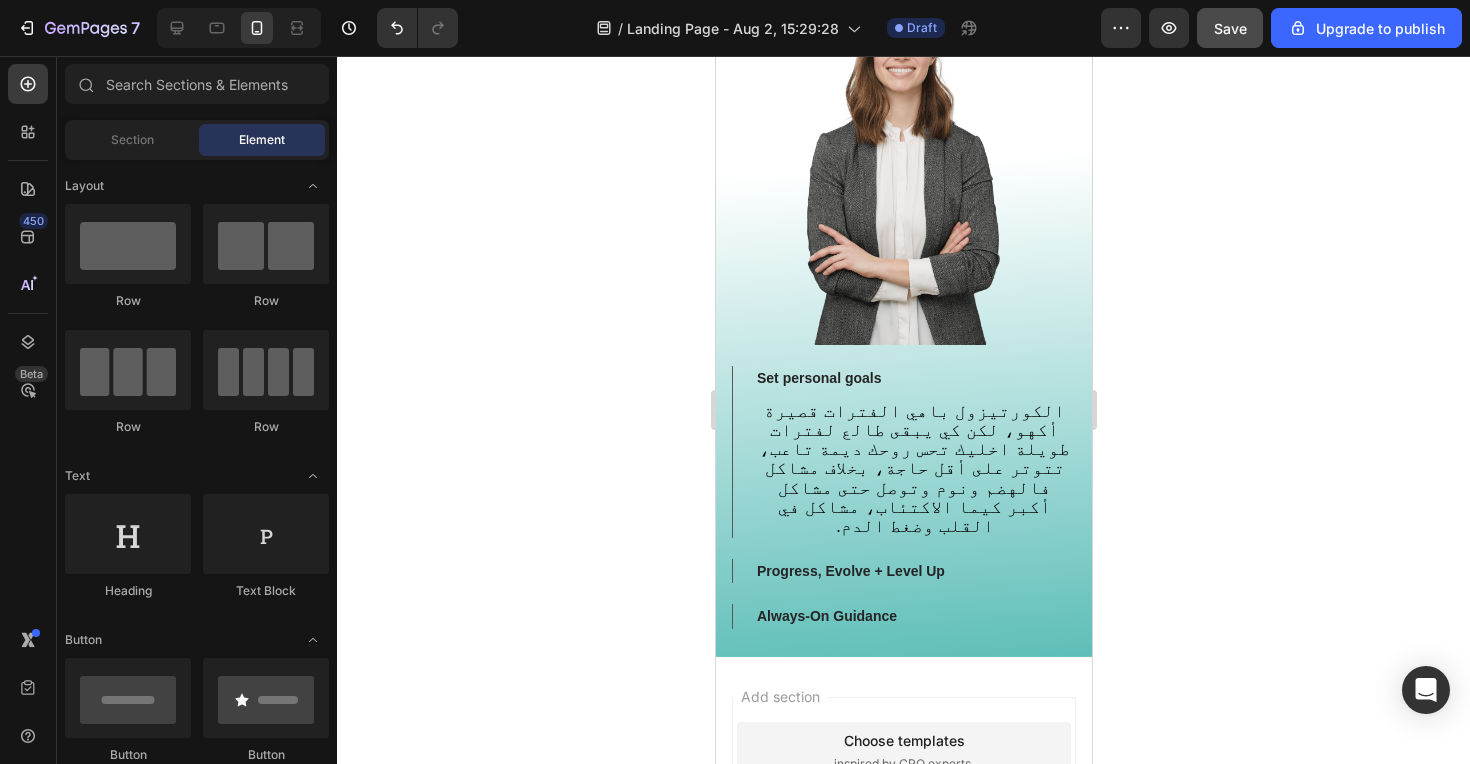 click on "Set personal goals" at bounding box center [818, 378] 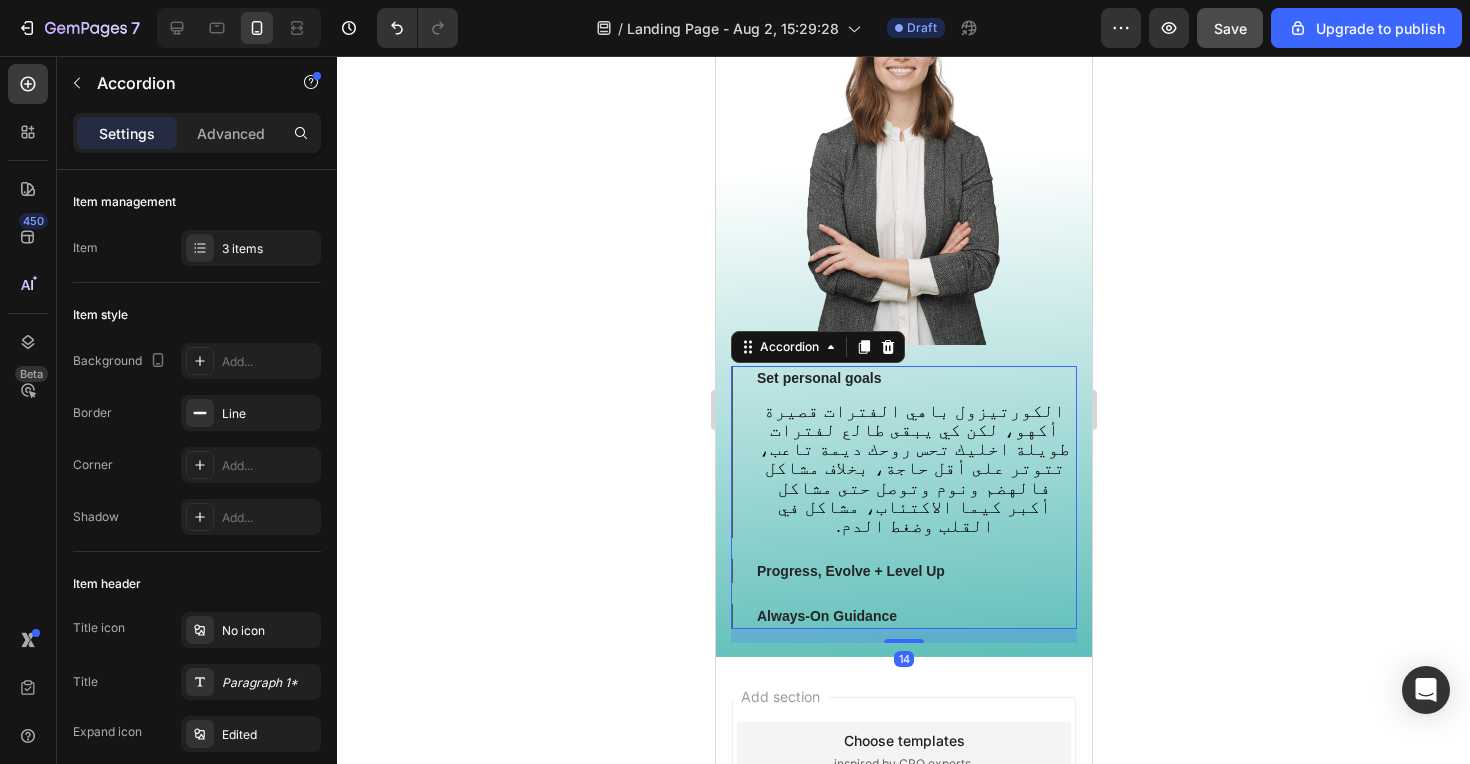 click on "Set personal goals" at bounding box center [818, 378] 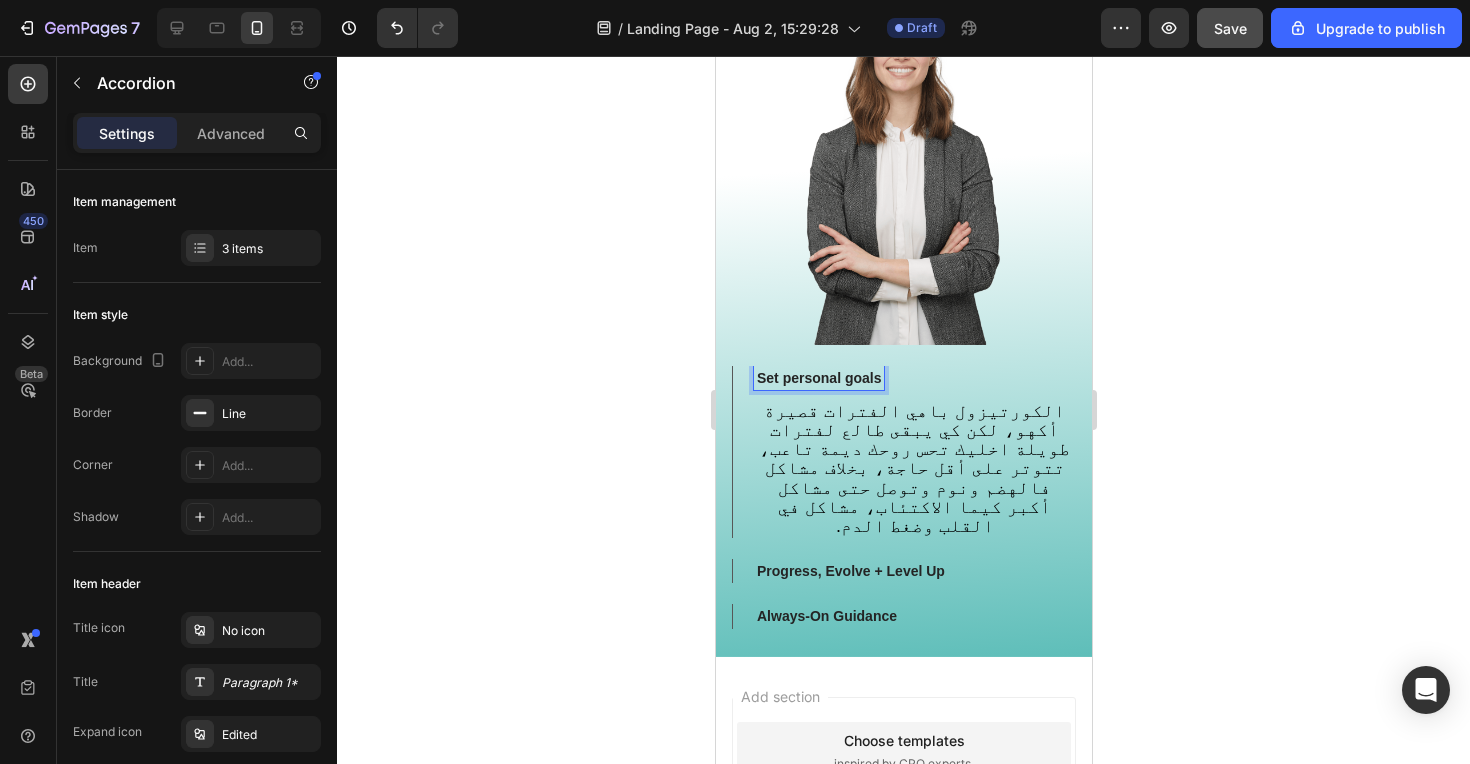 click on "Set personal goals" at bounding box center [898, 378] 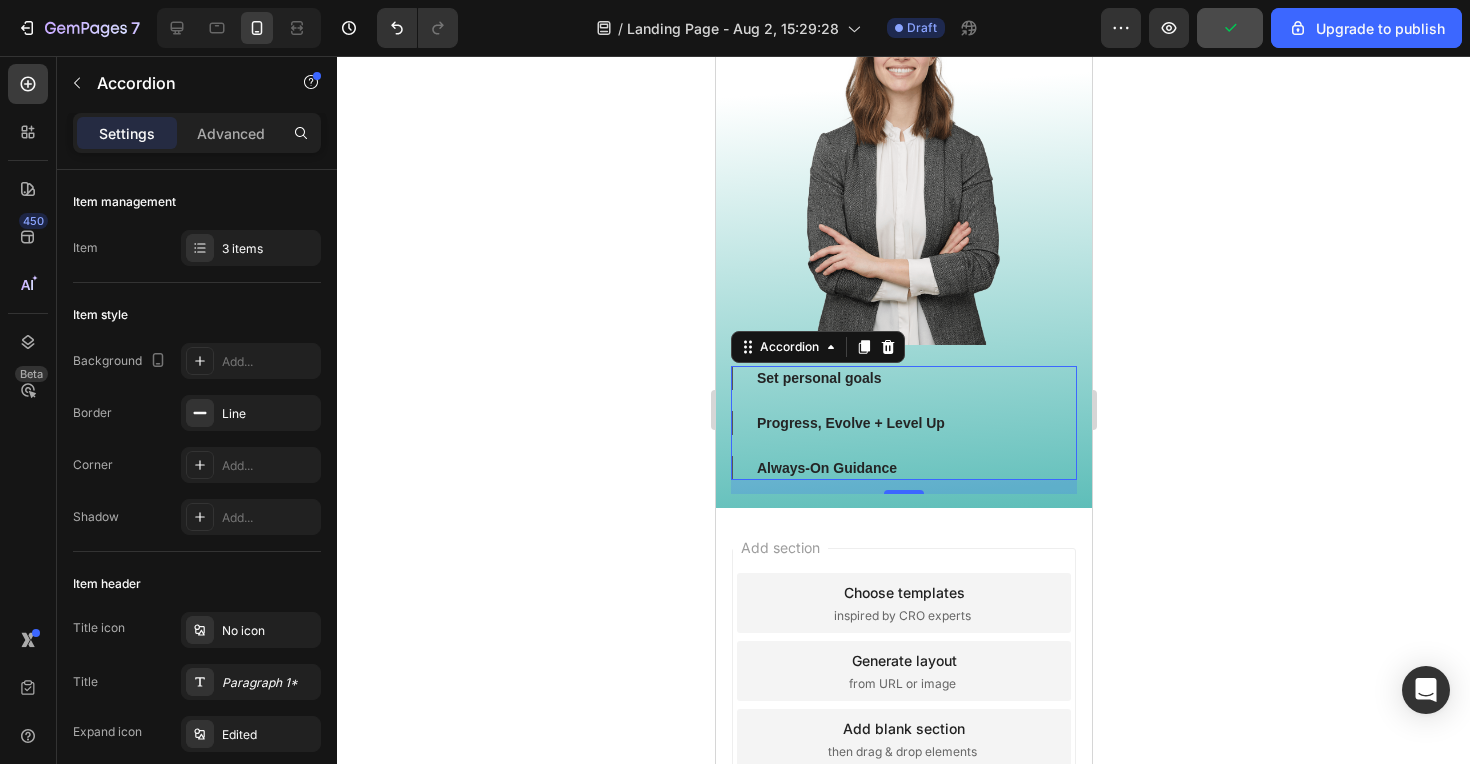 click on "Set personal goals" at bounding box center (898, 378) 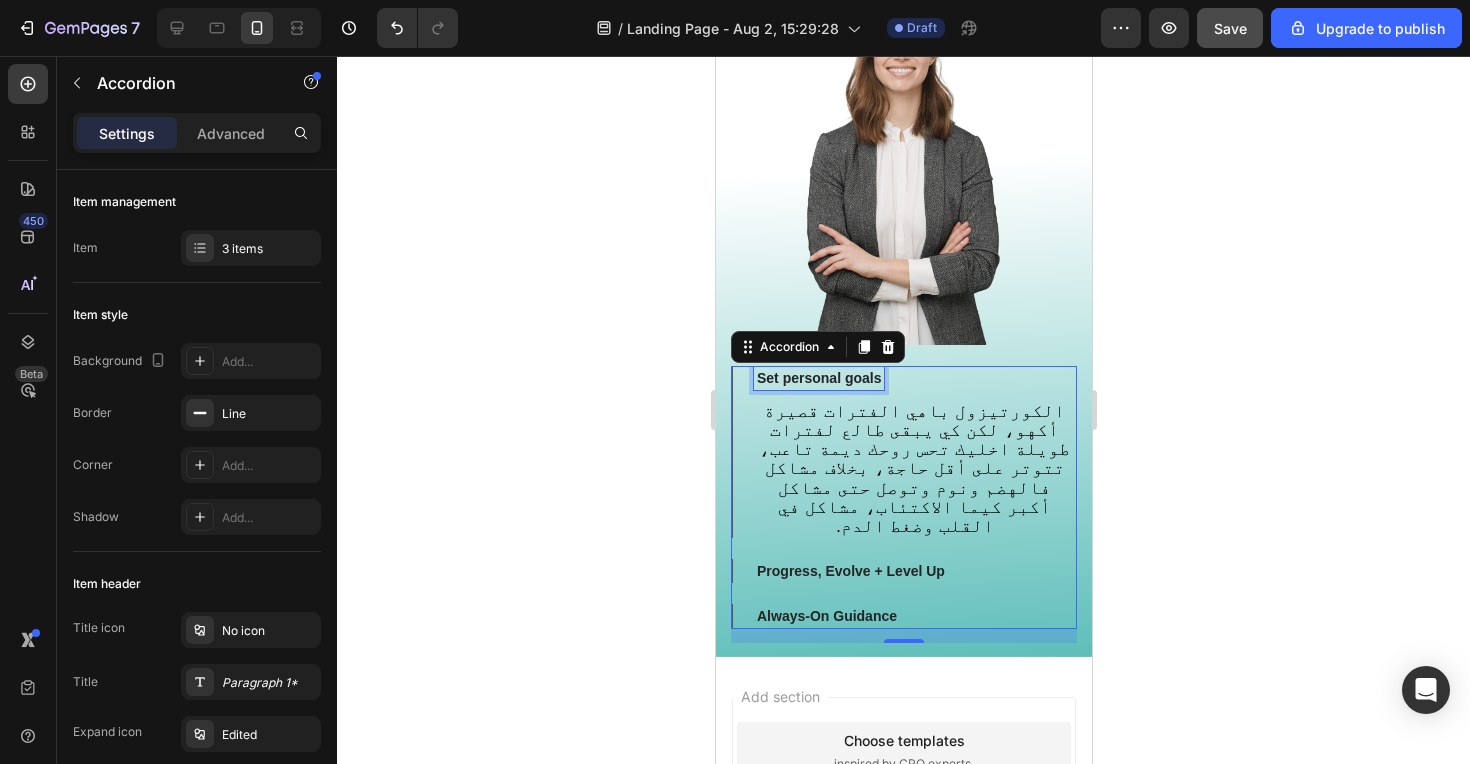 click on "Set personal goals" at bounding box center (818, 378) 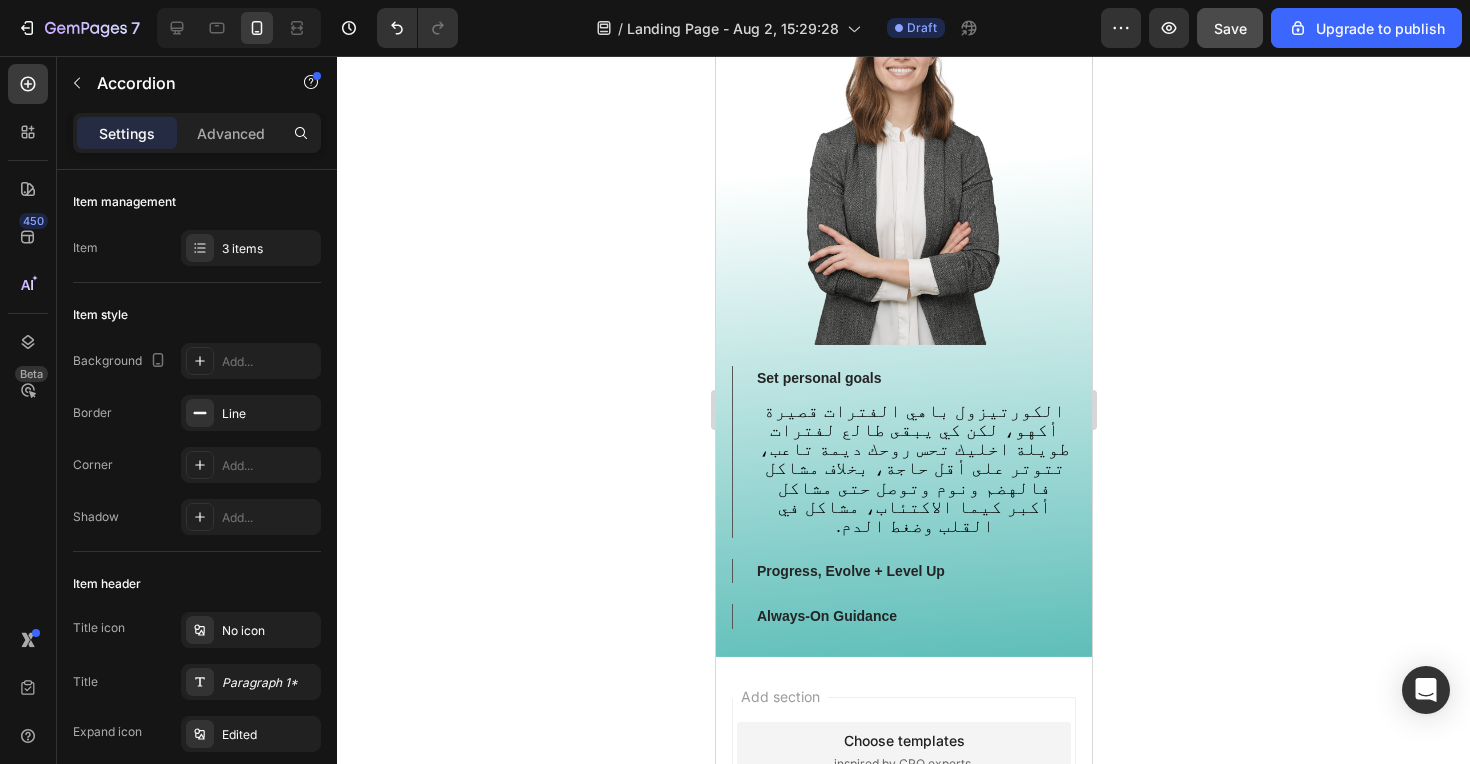 click on "Set personal goals" at bounding box center [898, 378] 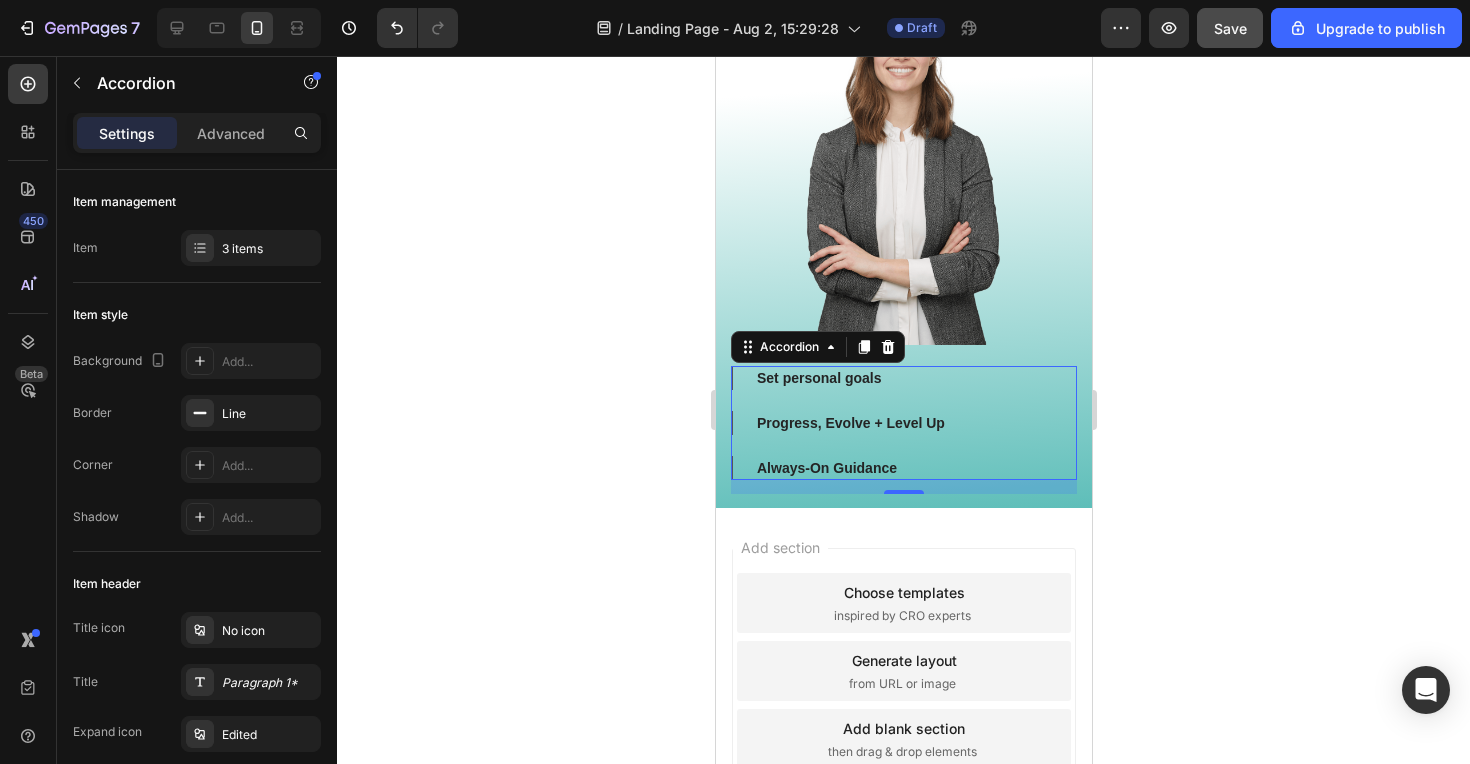 click on "Set personal goals" at bounding box center [898, 378] 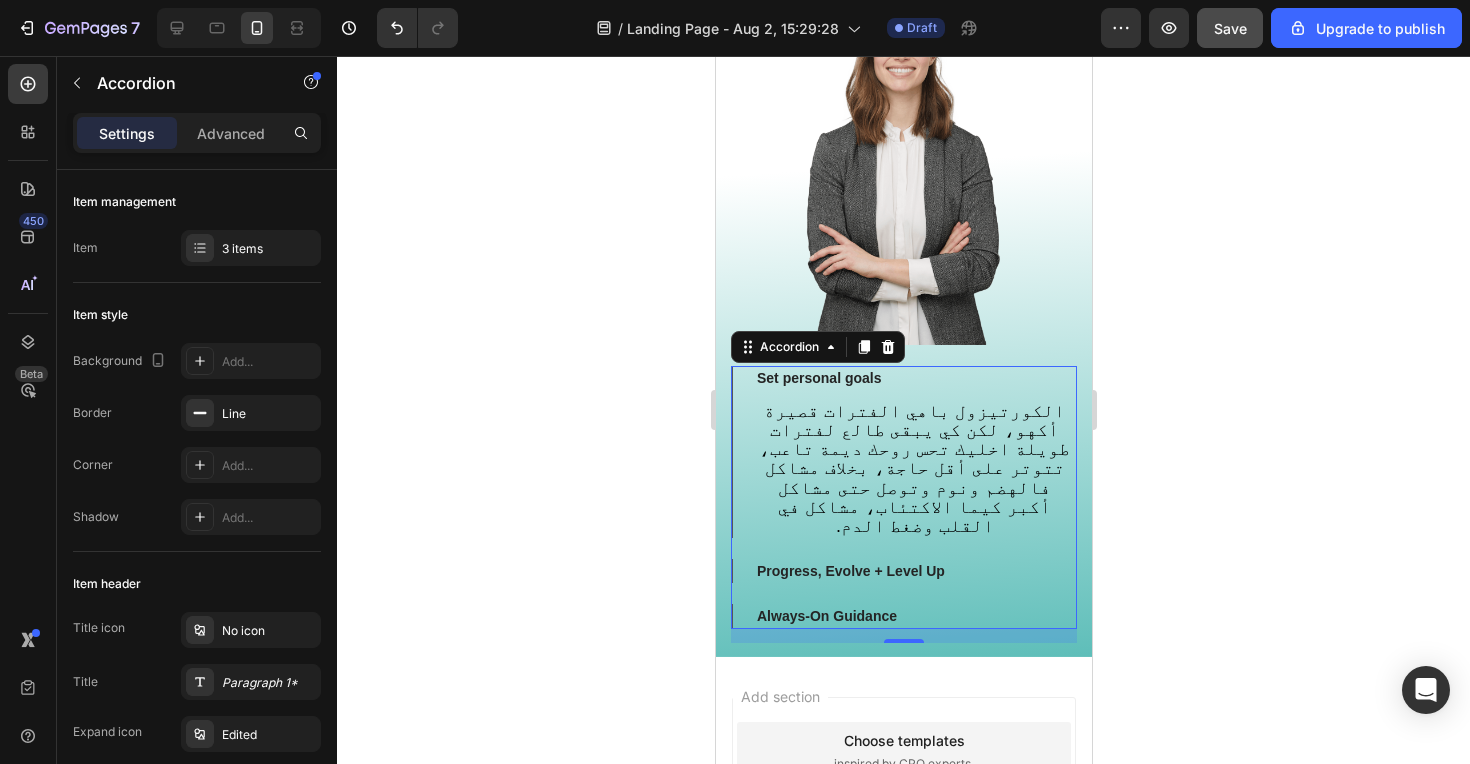 click on "Set personal goals" at bounding box center [818, 378] 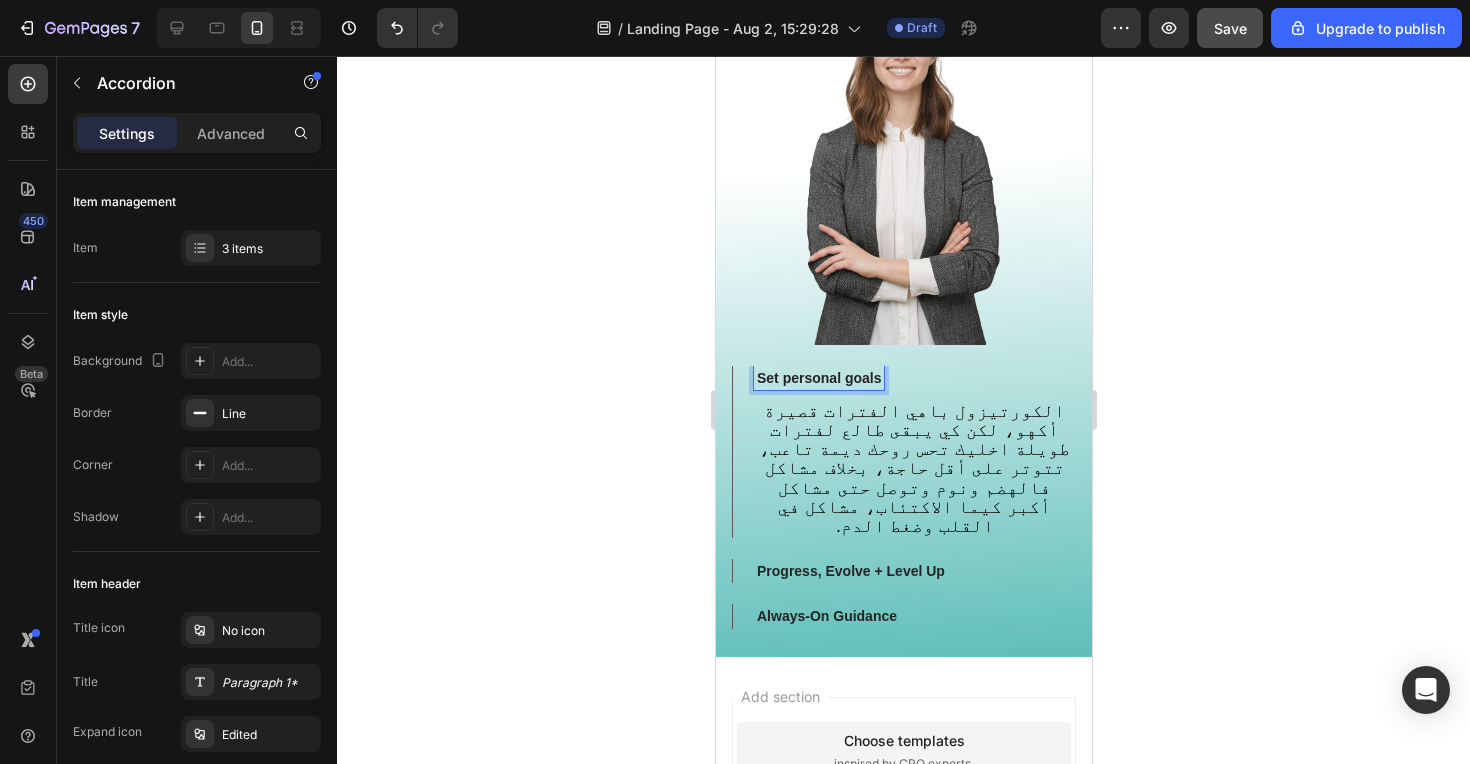 click on "Set personal goals" at bounding box center [898, 378] 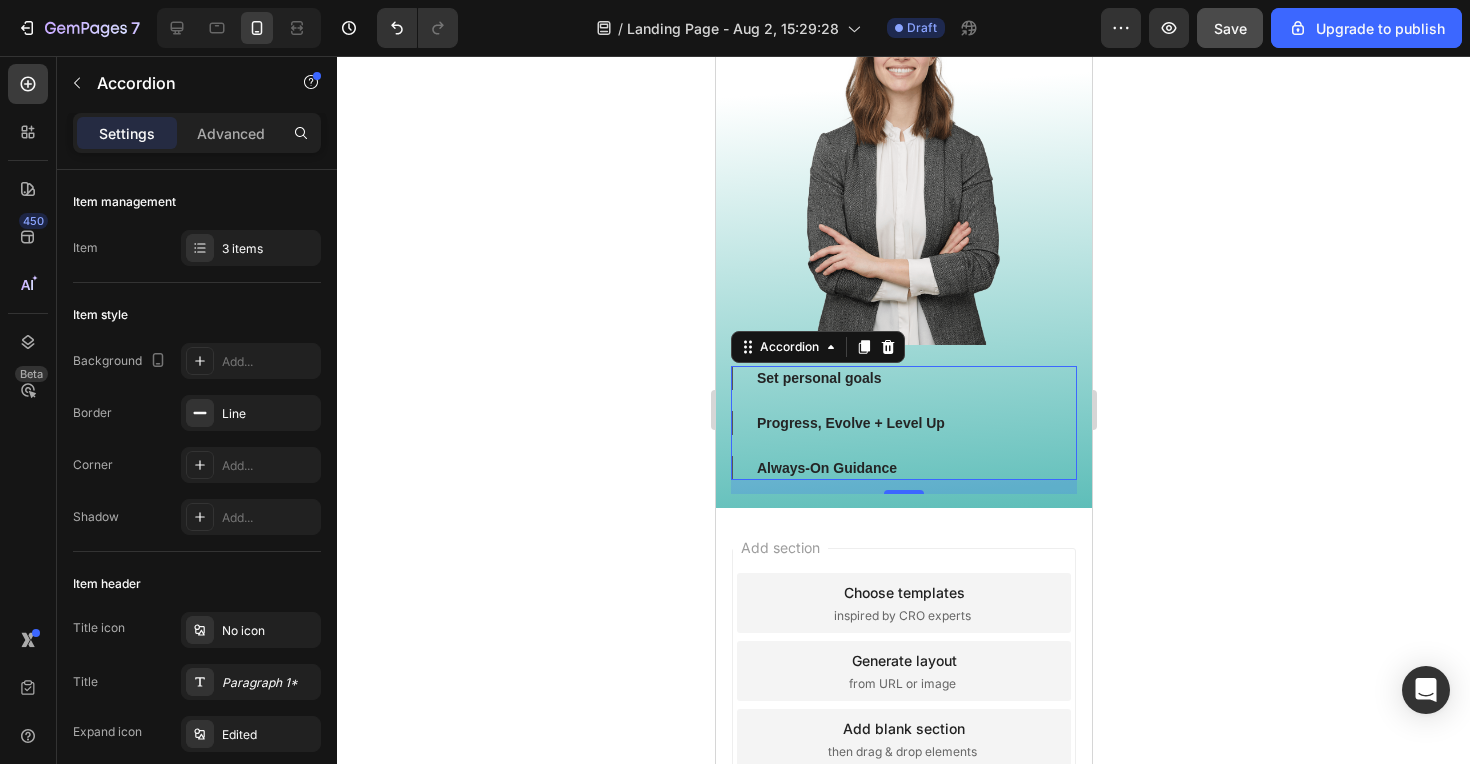 click on "Set personal goals" at bounding box center [898, 378] 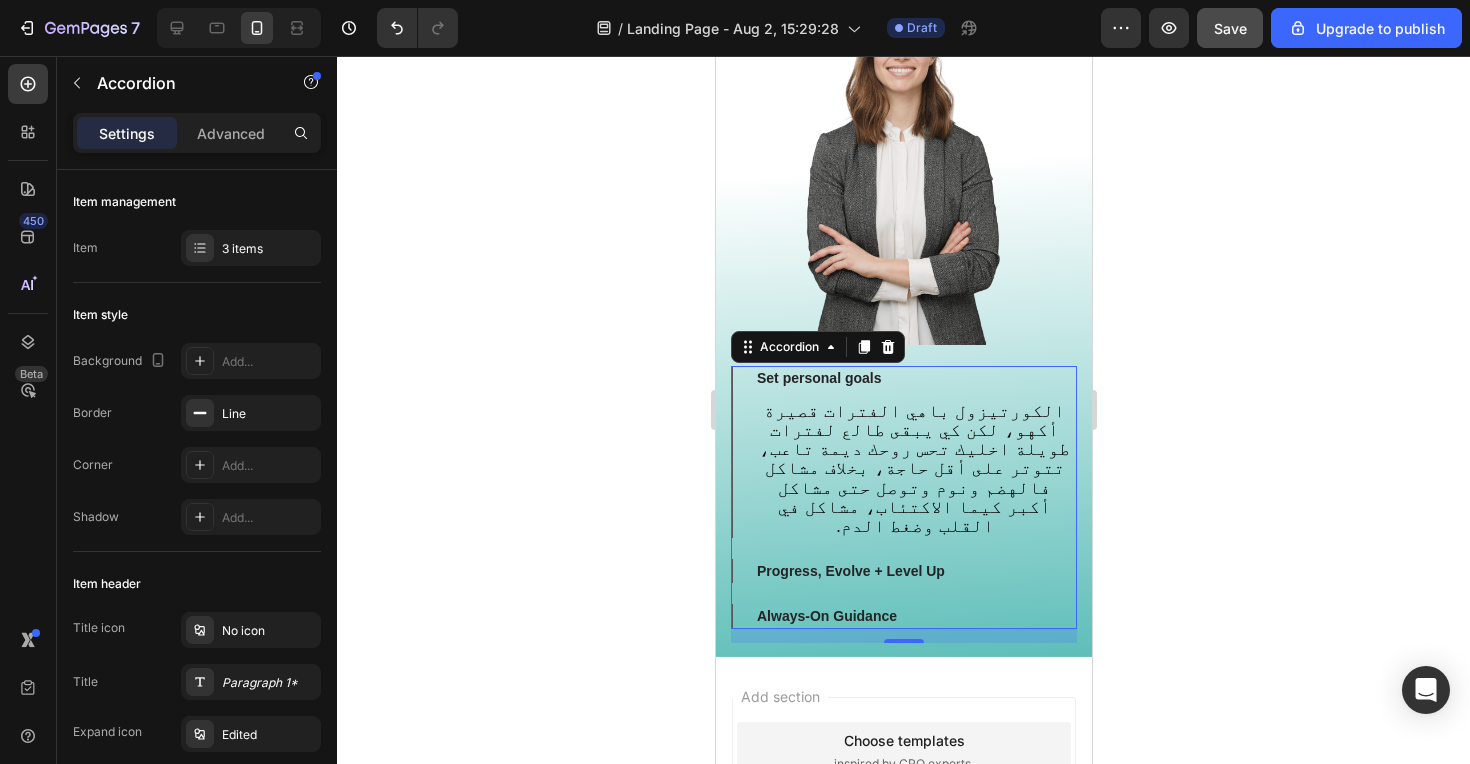 click on "Progress, Evolve + Level Up" at bounding box center (850, 571) 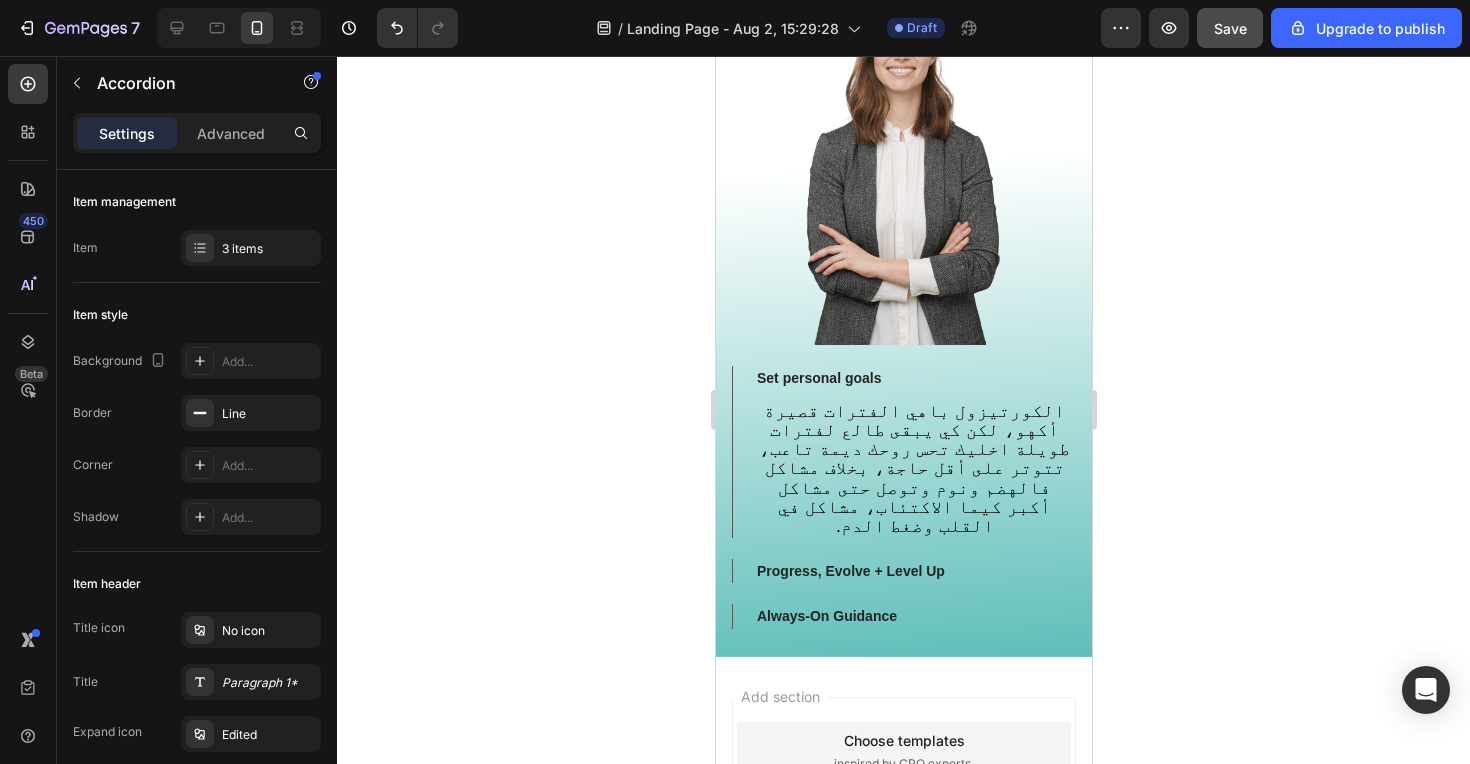 click on "Progress, Evolve + Level Up" at bounding box center (898, 571) 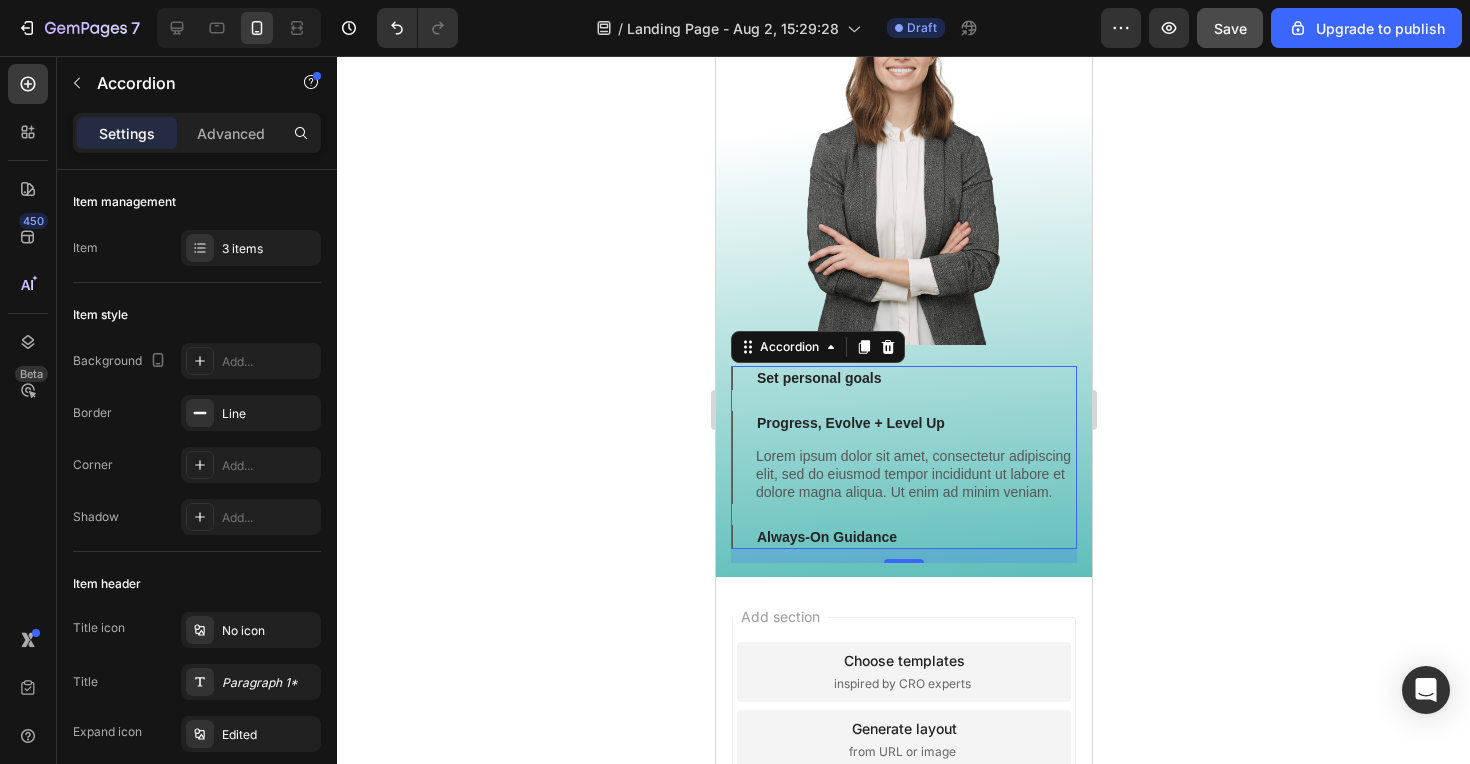 click on "Progress, Evolve + Level Up" at bounding box center (850, 423) 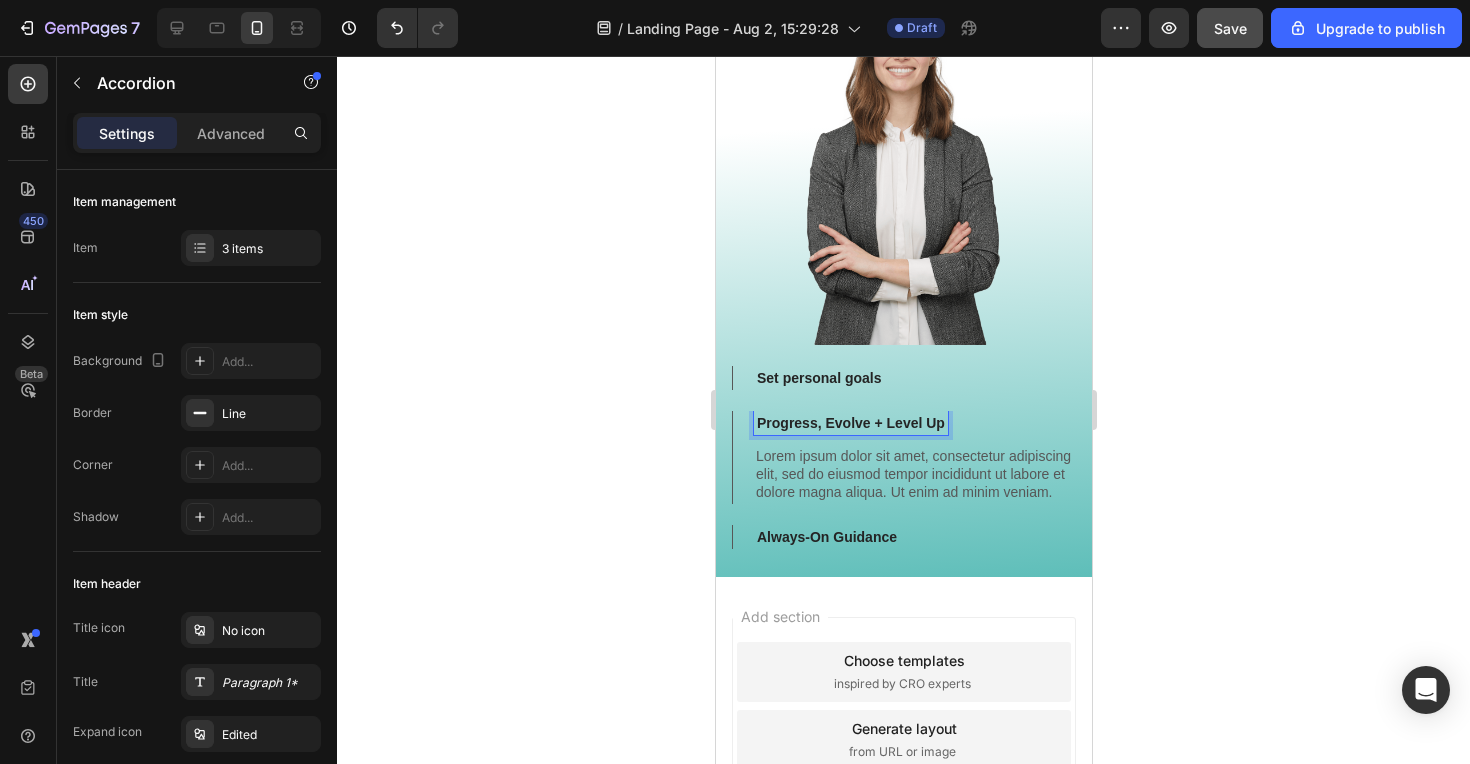 click on "Progress, Evolve + Level Up" at bounding box center (898, 423) 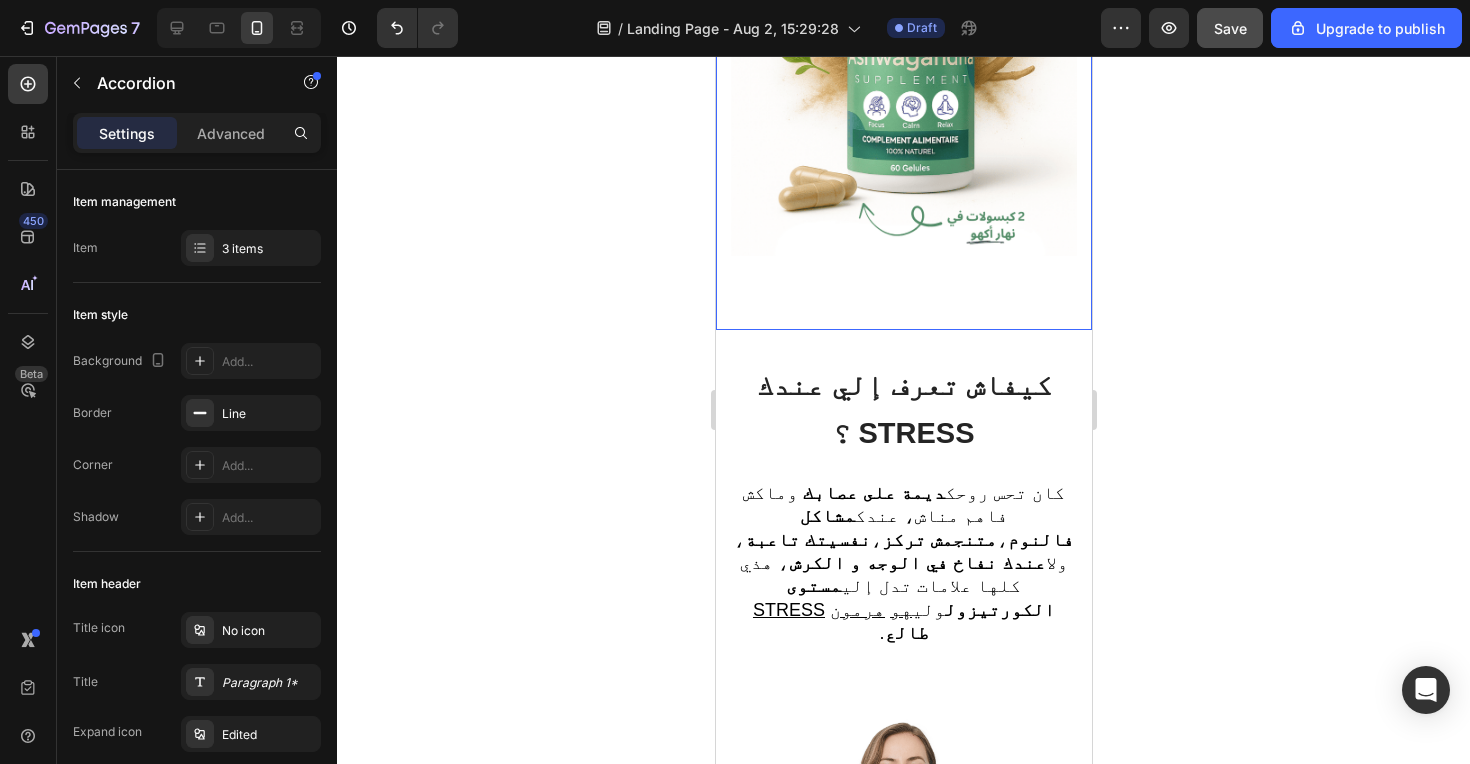 scroll, scrollTop: 694, scrollLeft: 0, axis: vertical 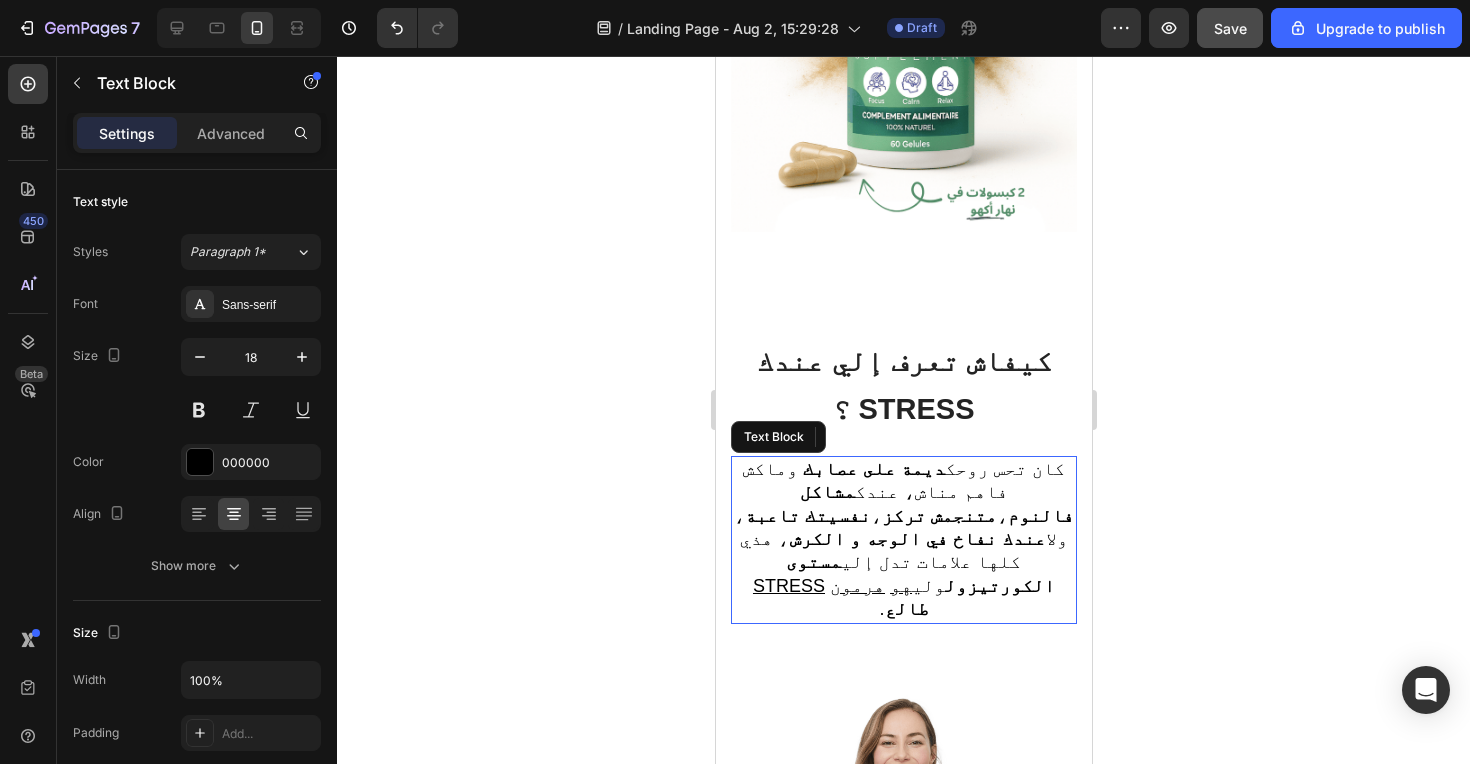 click on "‫كان تحس روحك ديمة على عصابك ‫ وماكش فاهم مناش‬، عندك مشاكل فالنوم ، متنجمش تركز ، نفسيتك تاعبة ، ولا عندك نفاخ في الوجه و الكرش ، هذي كلها علامات تدل إلي مستوى الكورتيزول ولي هو هرمون STRESS طالع.‬" at bounding box center [903, 540] 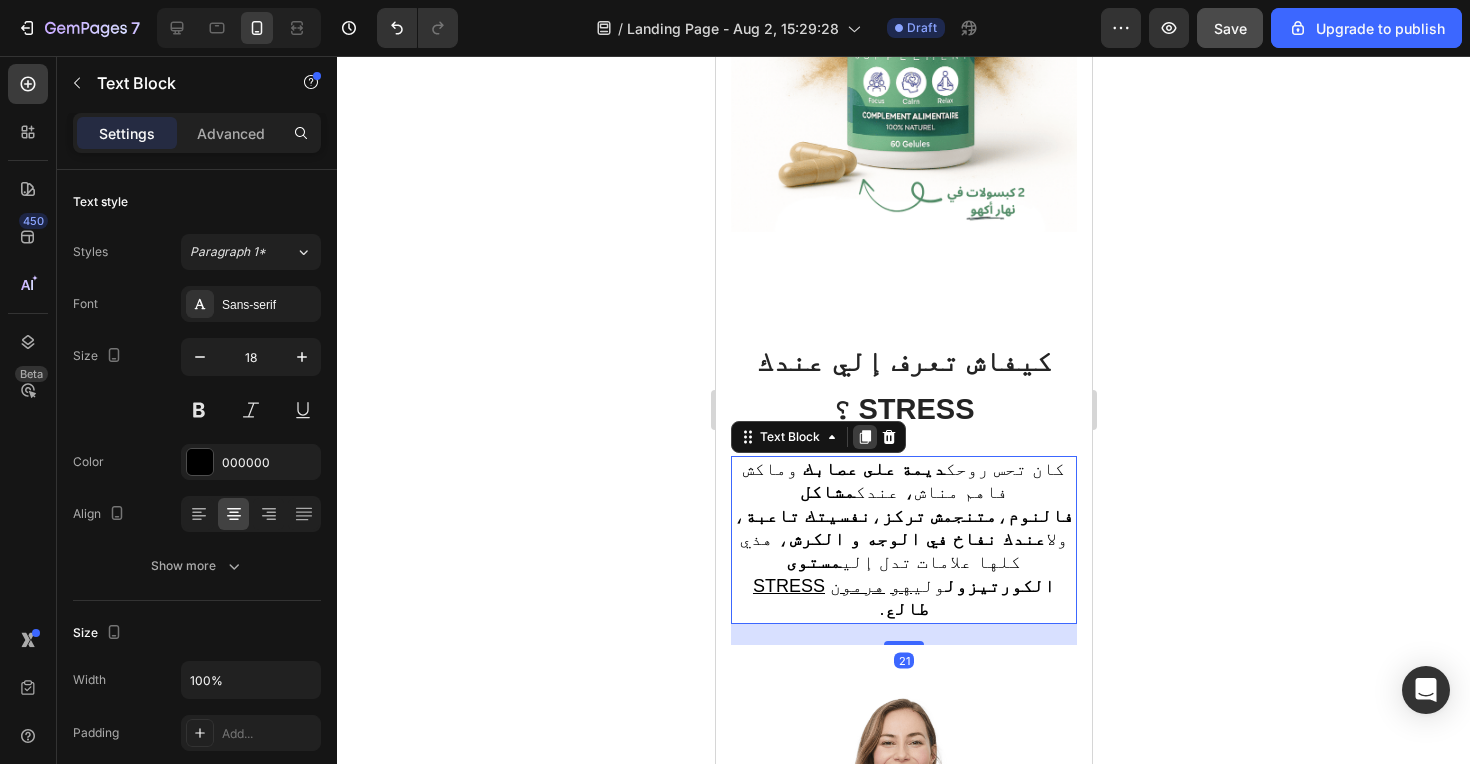 click 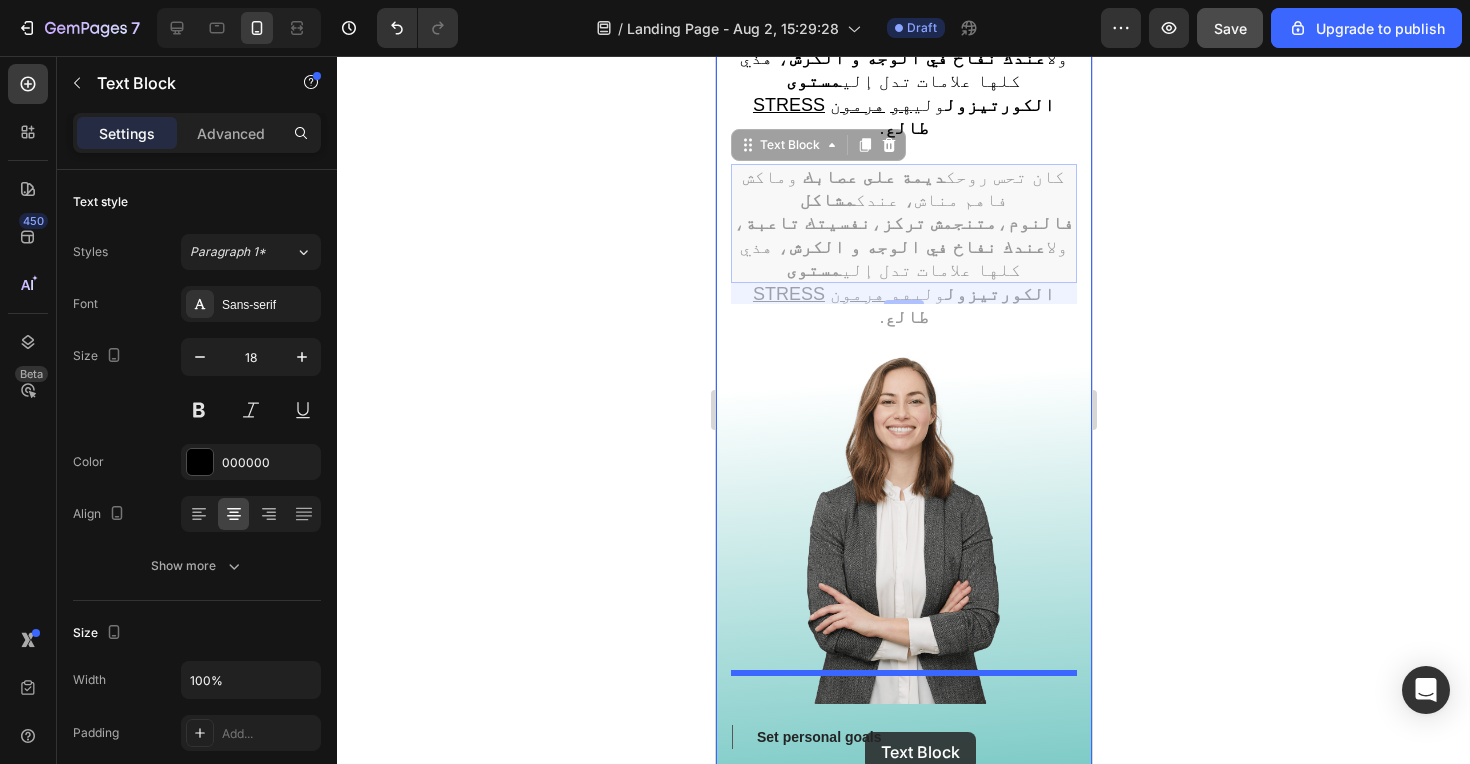 scroll, scrollTop: 1255, scrollLeft: 0, axis: vertical 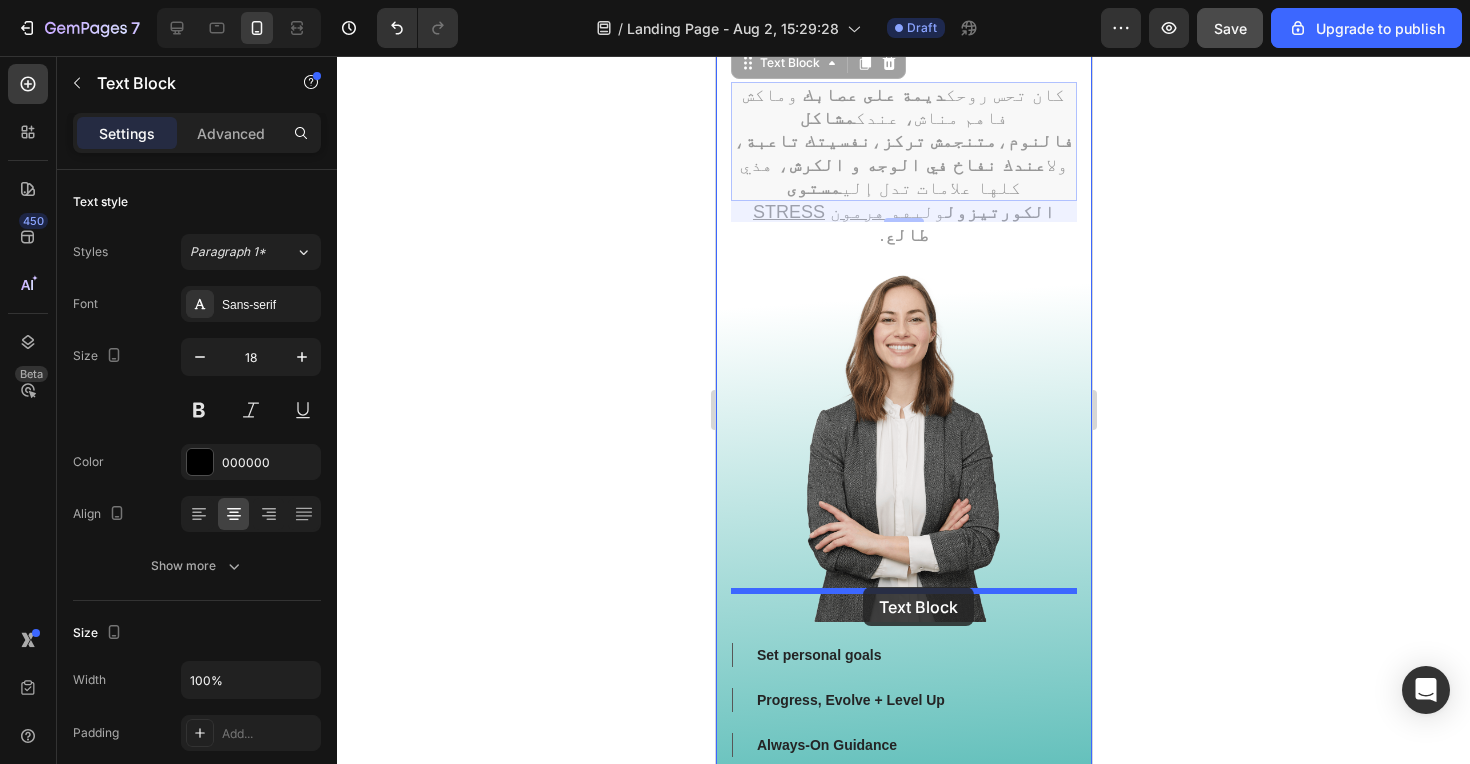 drag, startPoint x: 795, startPoint y: 301, endPoint x: 862, endPoint y: 587, distance: 293.74307 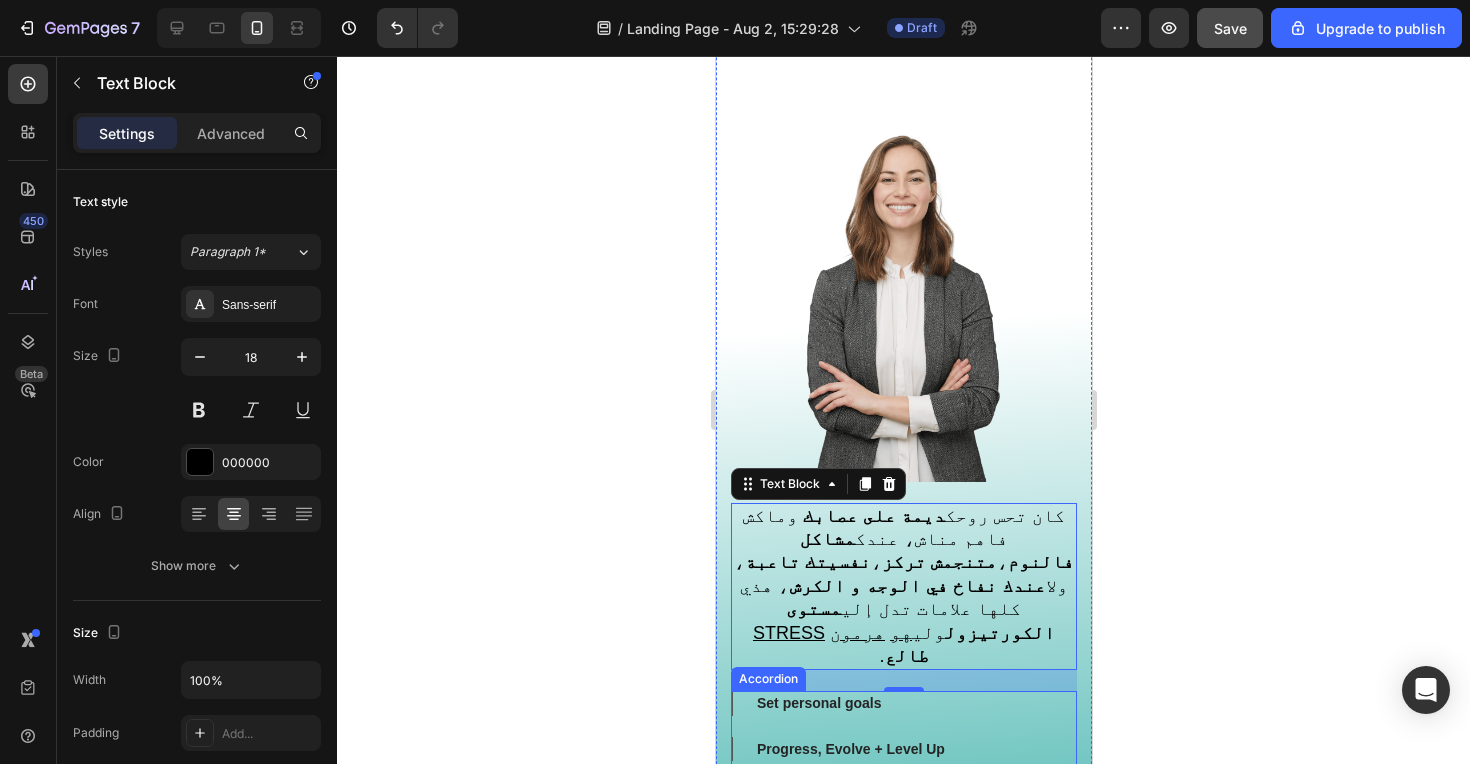 click on "Set personal goals" at bounding box center [818, 703] 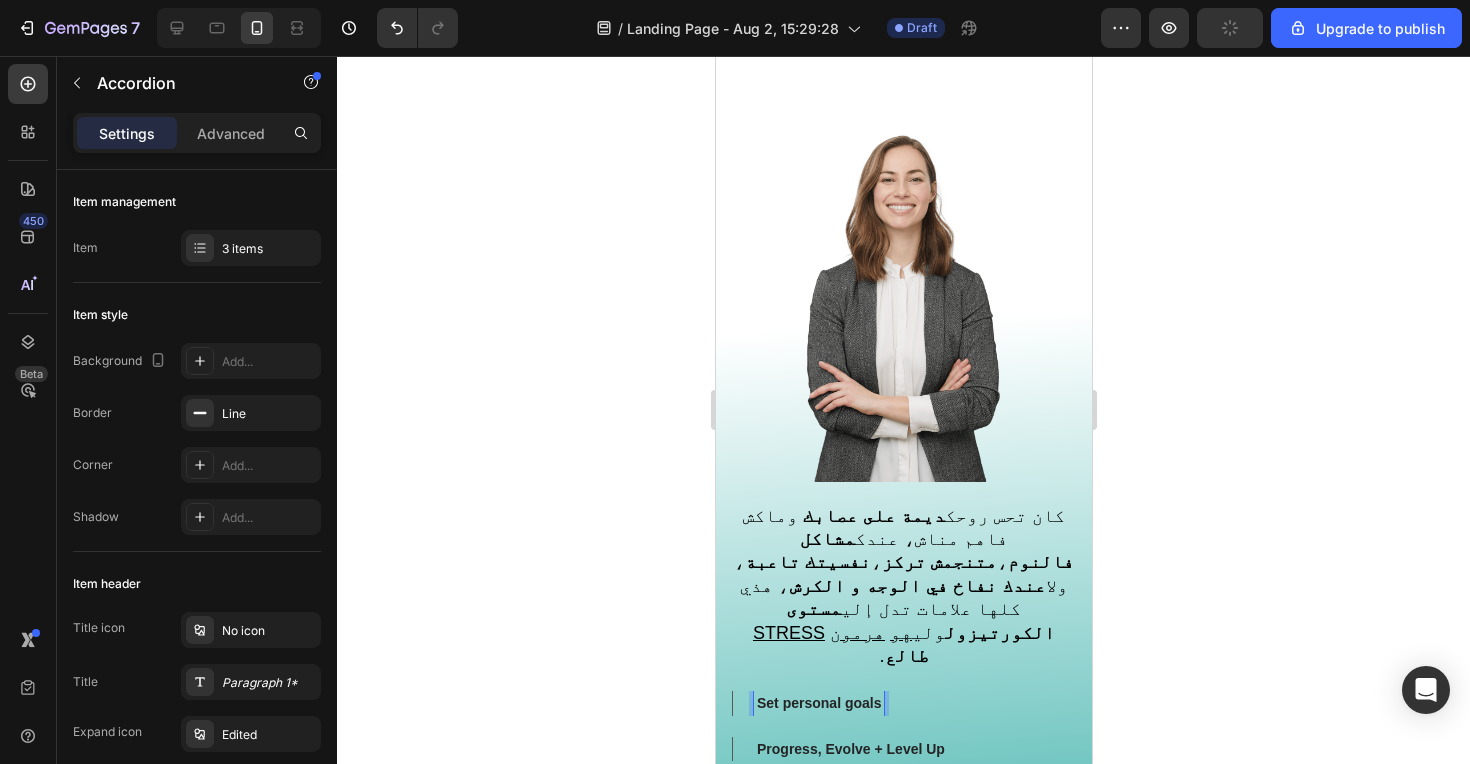click on "Set personal goals" at bounding box center [818, 703] 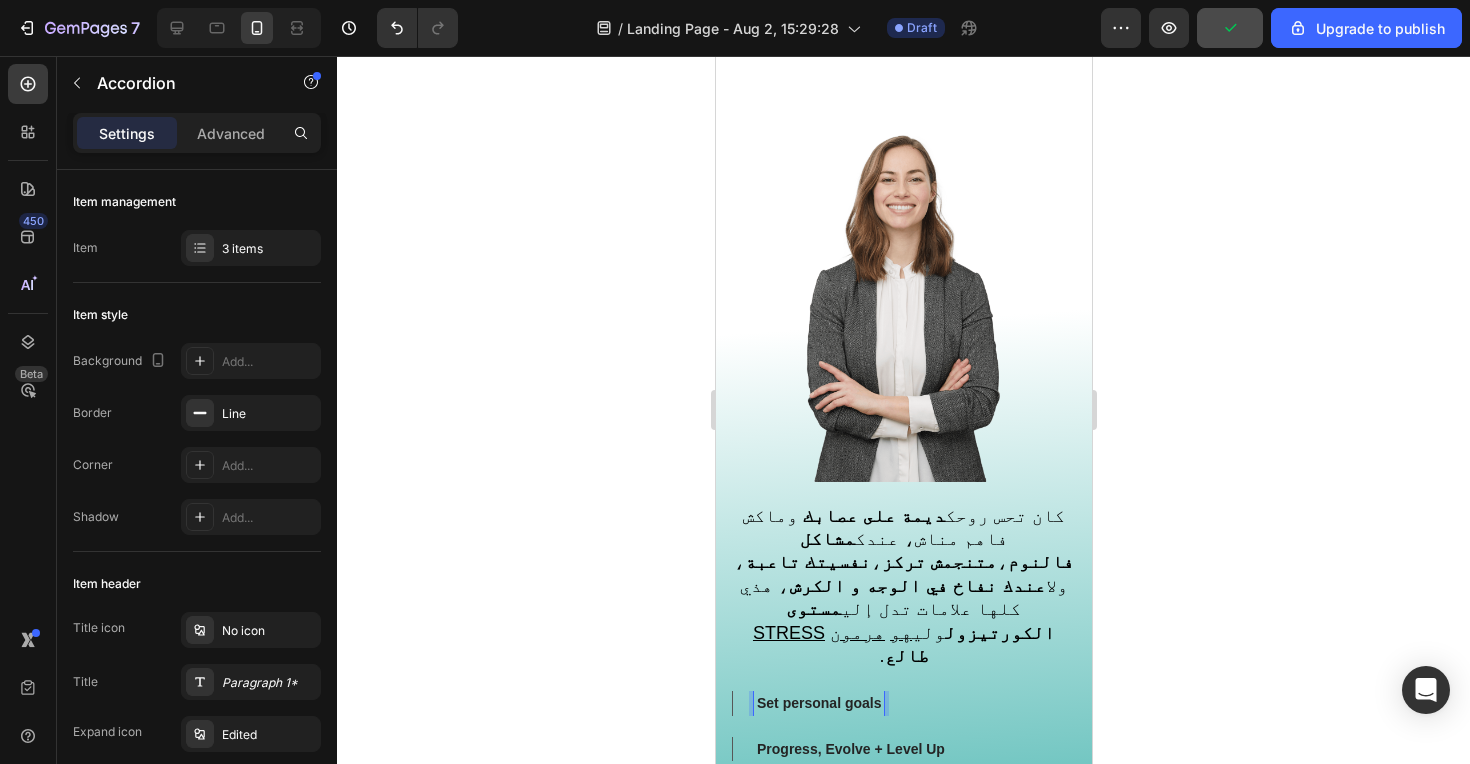 click on "Set personal goals" at bounding box center [898, 703] 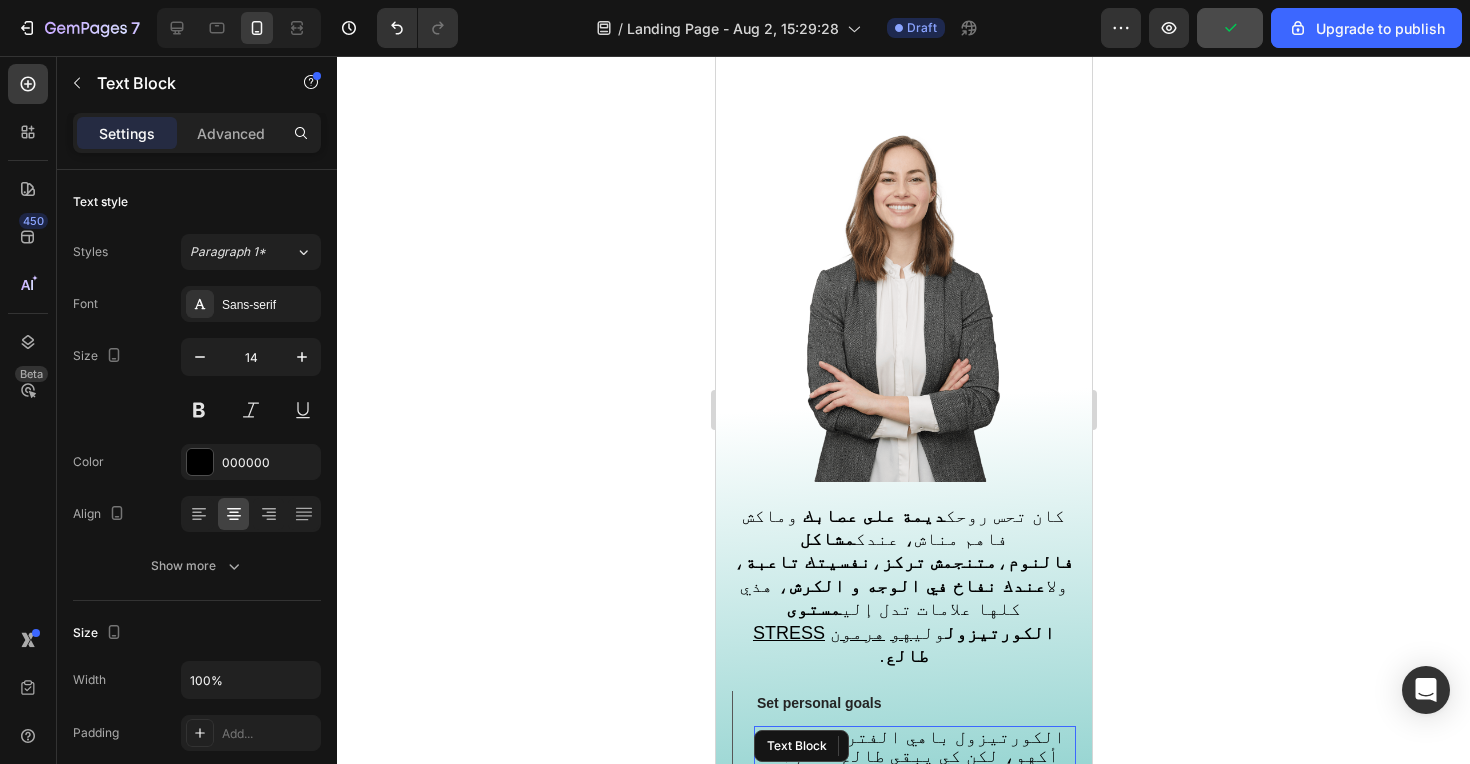click on "‫الكورتيزول باهي الفترات قصيرة أكهو، لكن كي يبقى طالع لفترات طويلة اخليك تحس روحك ديمة تاعب، تتوتر على أقل حاجة، بخلاف مشاكل فالهضم ونوم وتوصل حتى مشاكل أكبر كيما الاكتئاب، مشاكل في القلب وضغط الدم.‬ Text Block" at bounding box center (914, 795) 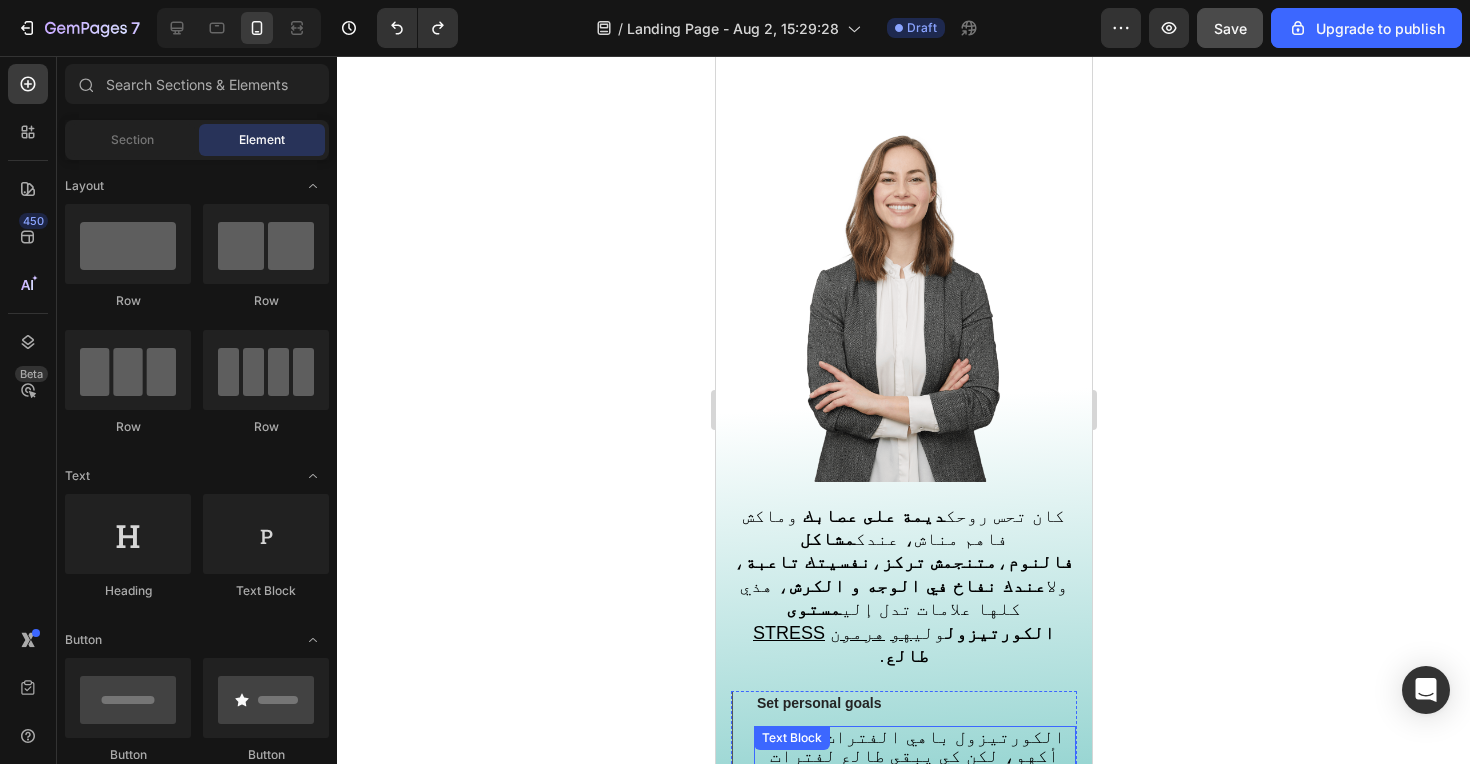 click on "‫الكورتيزول باهي الفترات قصيرة أكهو، لكن كي يبقى طالع لفترات طويلة اخليك تحس روحك ديمة تاعب، تتوتر على أقل حاجة، بخلاف مشاكل فالهضم ونوم وتوصل حتى مشاكل أكبر كيما الاكتئاب، مشاكل في القلب وضغط الدم.‬" at bounding box center (913, 794) 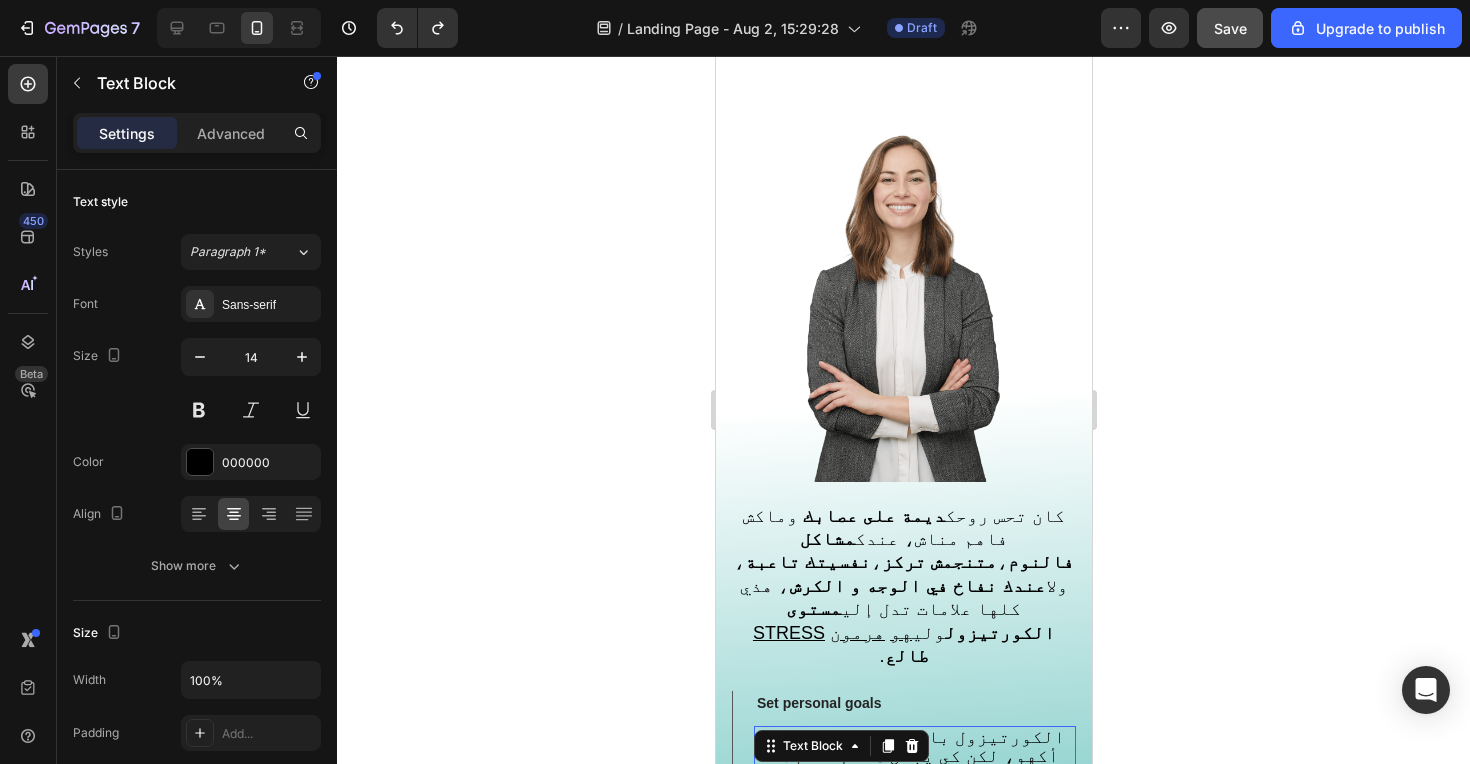 click on "‫الكورتيزول باهي الفترات قصيرة أكهو، لكن كي يبقى طالع لفترات طويلة اخليك تحس روحك ديمة تاعب، تتوتر على أقل حاجة، بخلاف مشاكل فالهضم ونوم وتوصل حتى مشاكل أكبر كيما الاكتئاب، مشاكل في القلب وضغط الدم.‬" at bounding box center (913, 794) 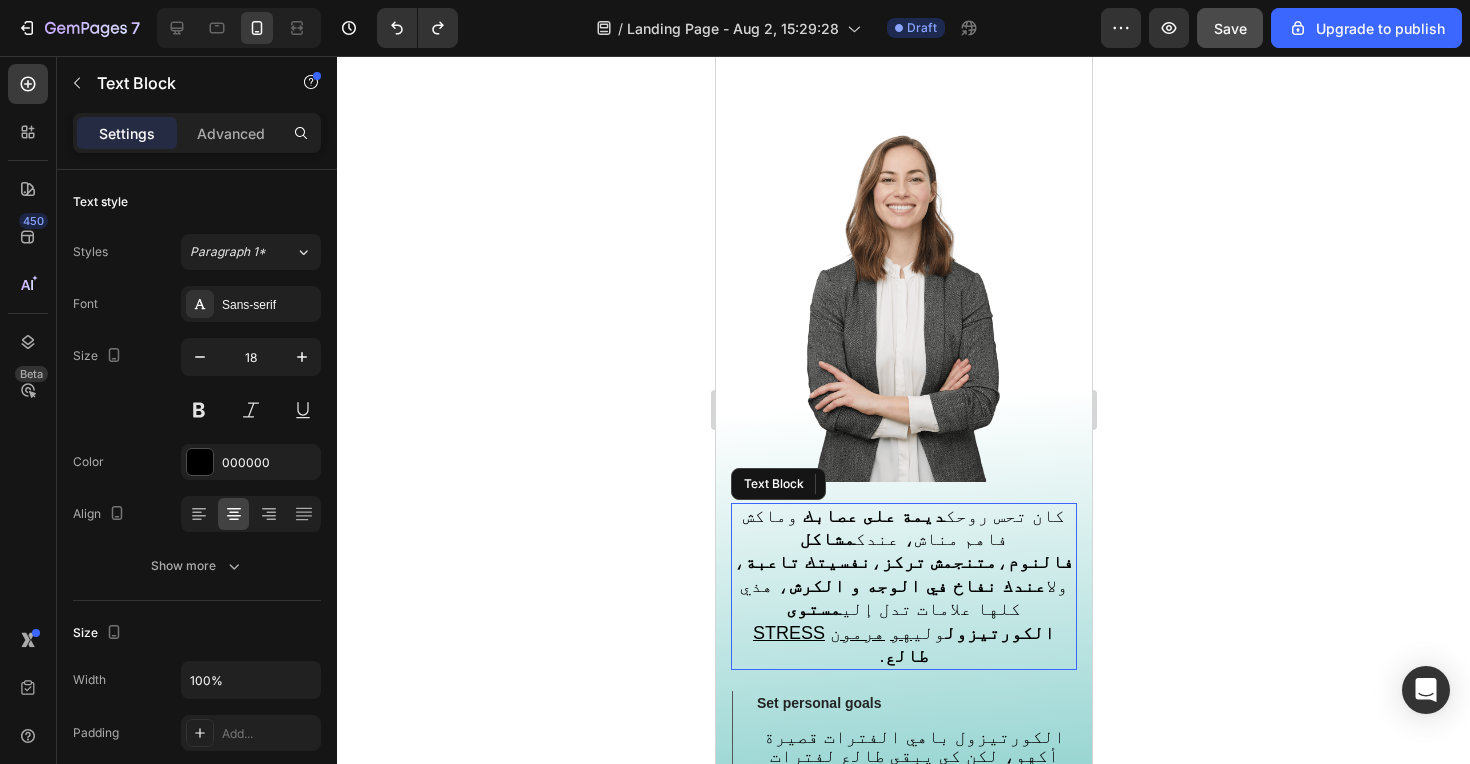 click on "‫كان تحس روحك ديمة على عصابك ‫ وماكش فاهم مناش‬، عندك مشاكل فالنوم ، متنجمش تركز ، نفسيتك تاعبة ، ولا عندك نفاخ في الوجه و الكرش ، هذي كلها علامات تدل إلي مستوى الكورتيزول ولي هو هرمون STRESS طالع.‬" at bounding box center [903, 586] 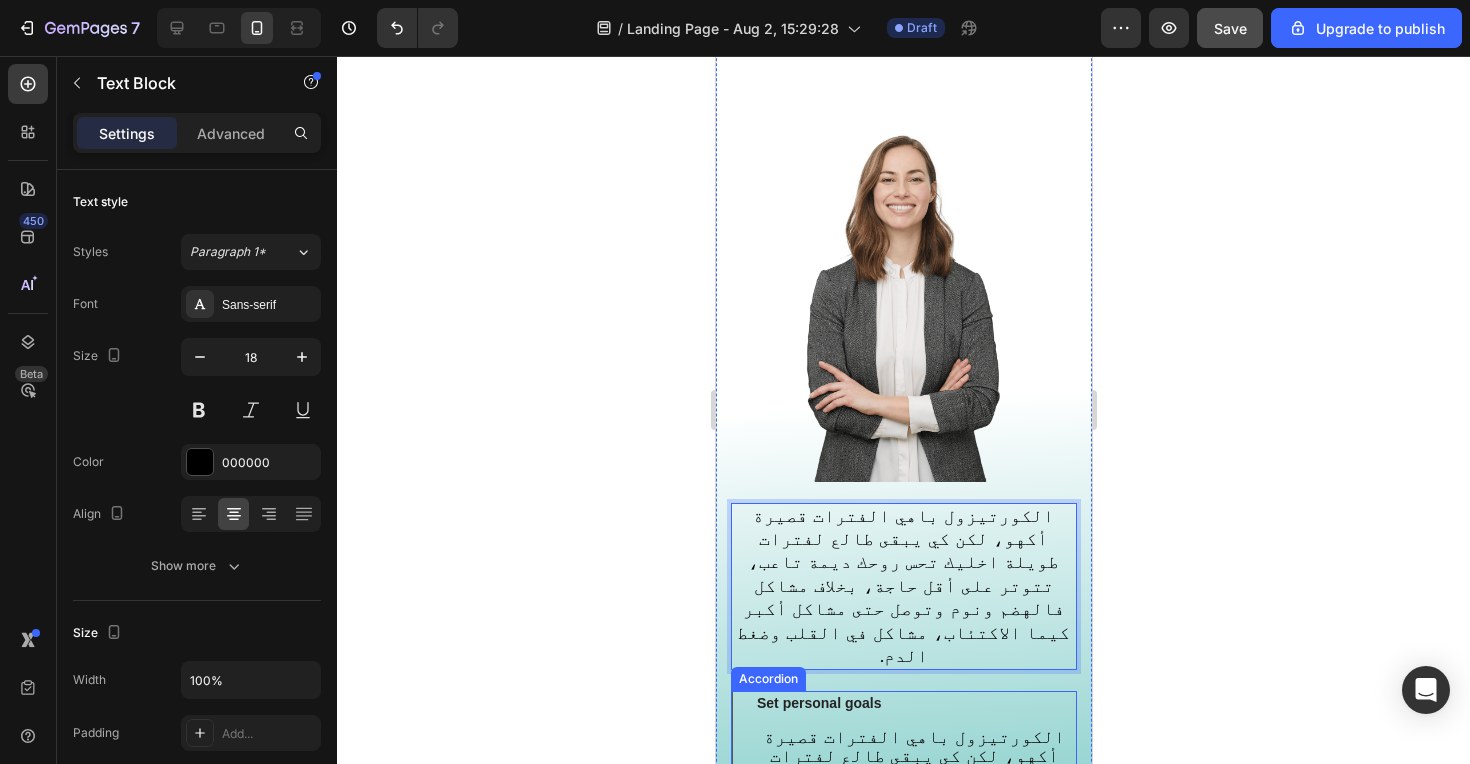 click on "Accordion" at bounding box center [767, 679] 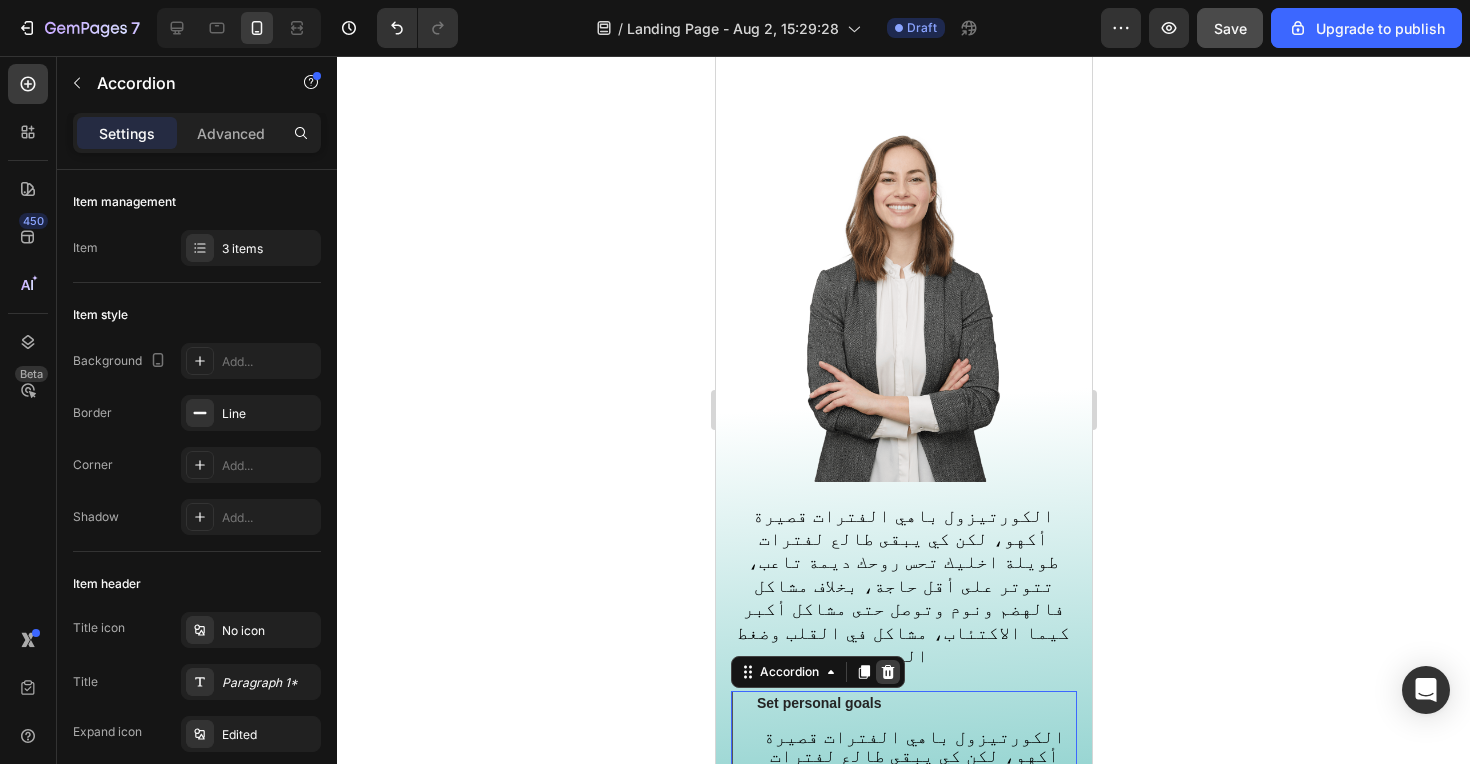 click 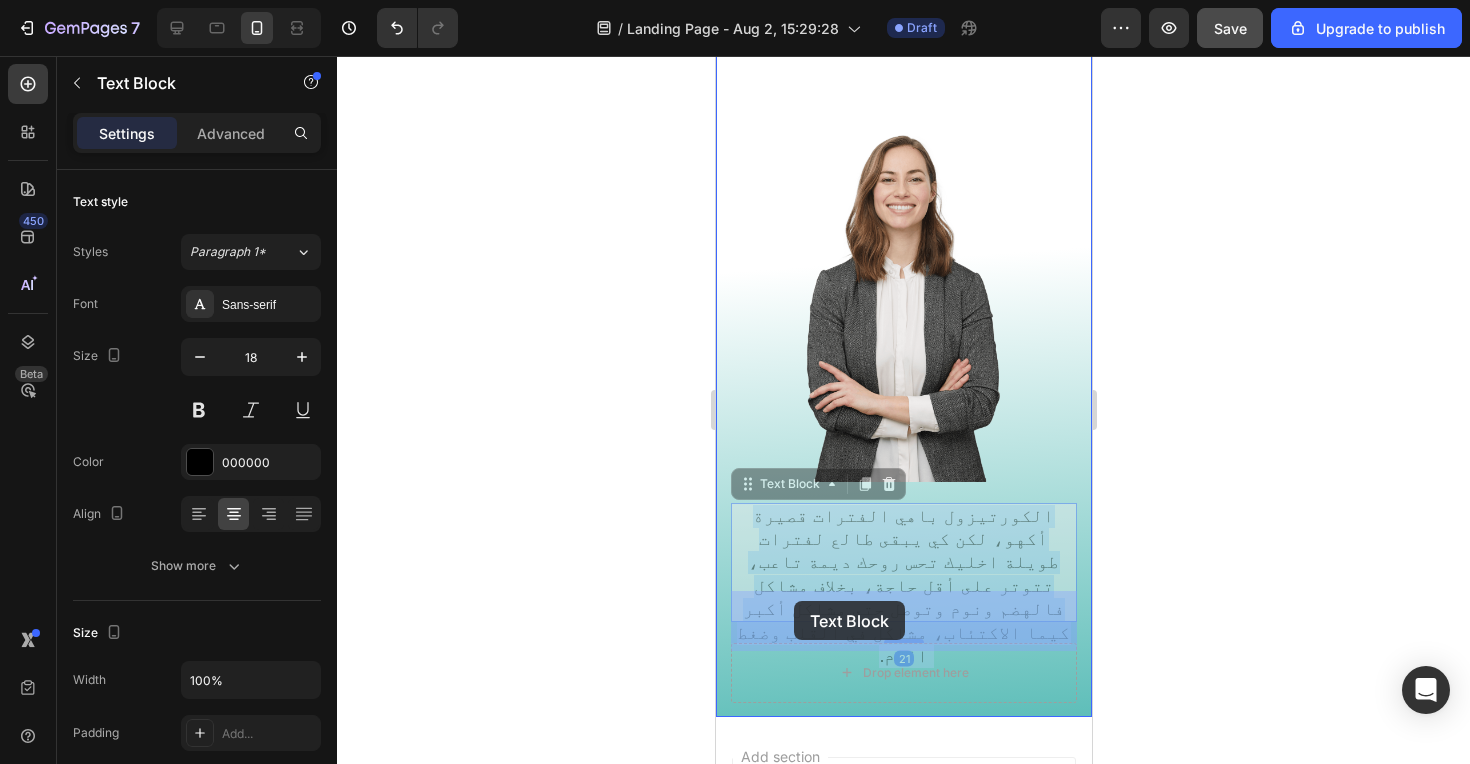 drag, startPoint x: 771, startPoint y: 442, endPoint x: 793, endPoint y: 598, distance: 157.54364 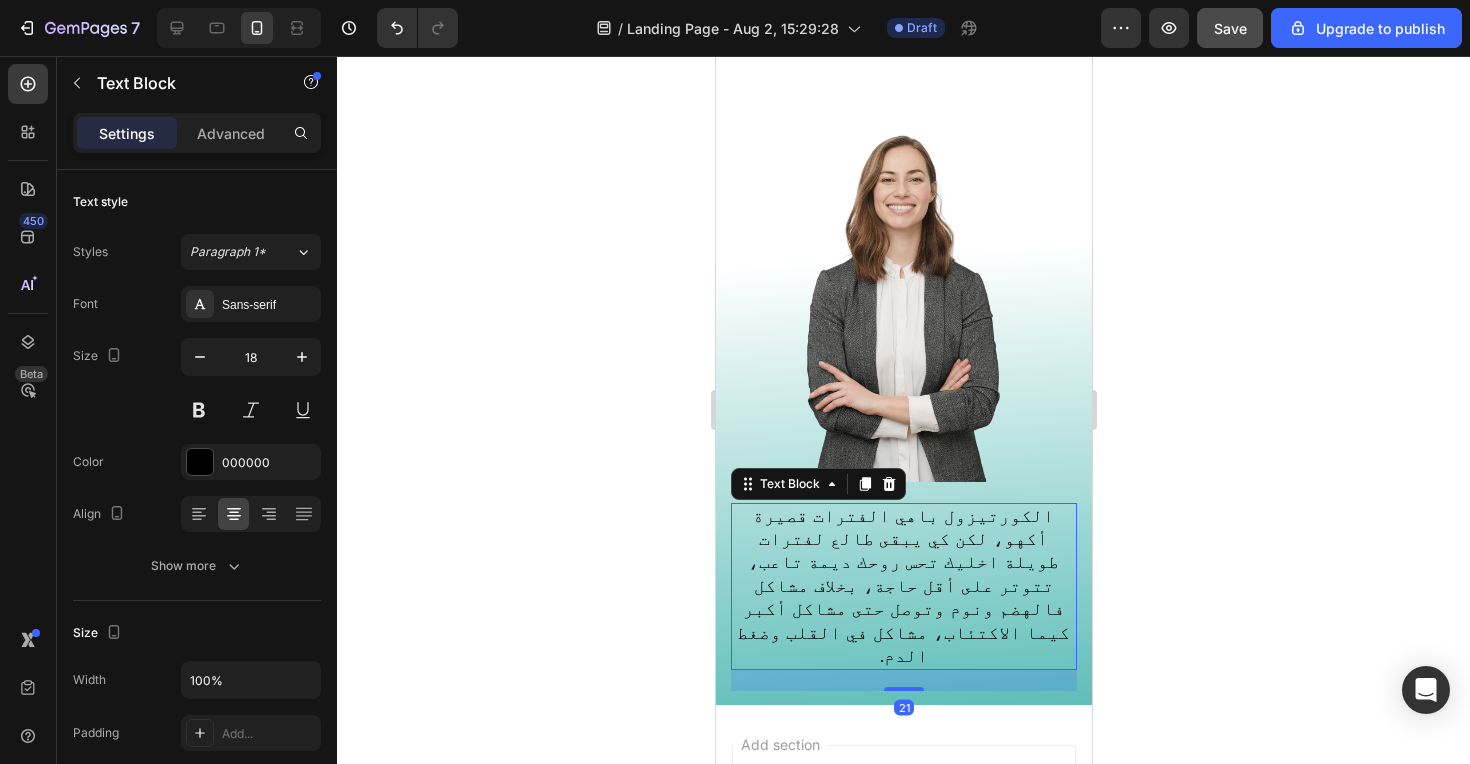click 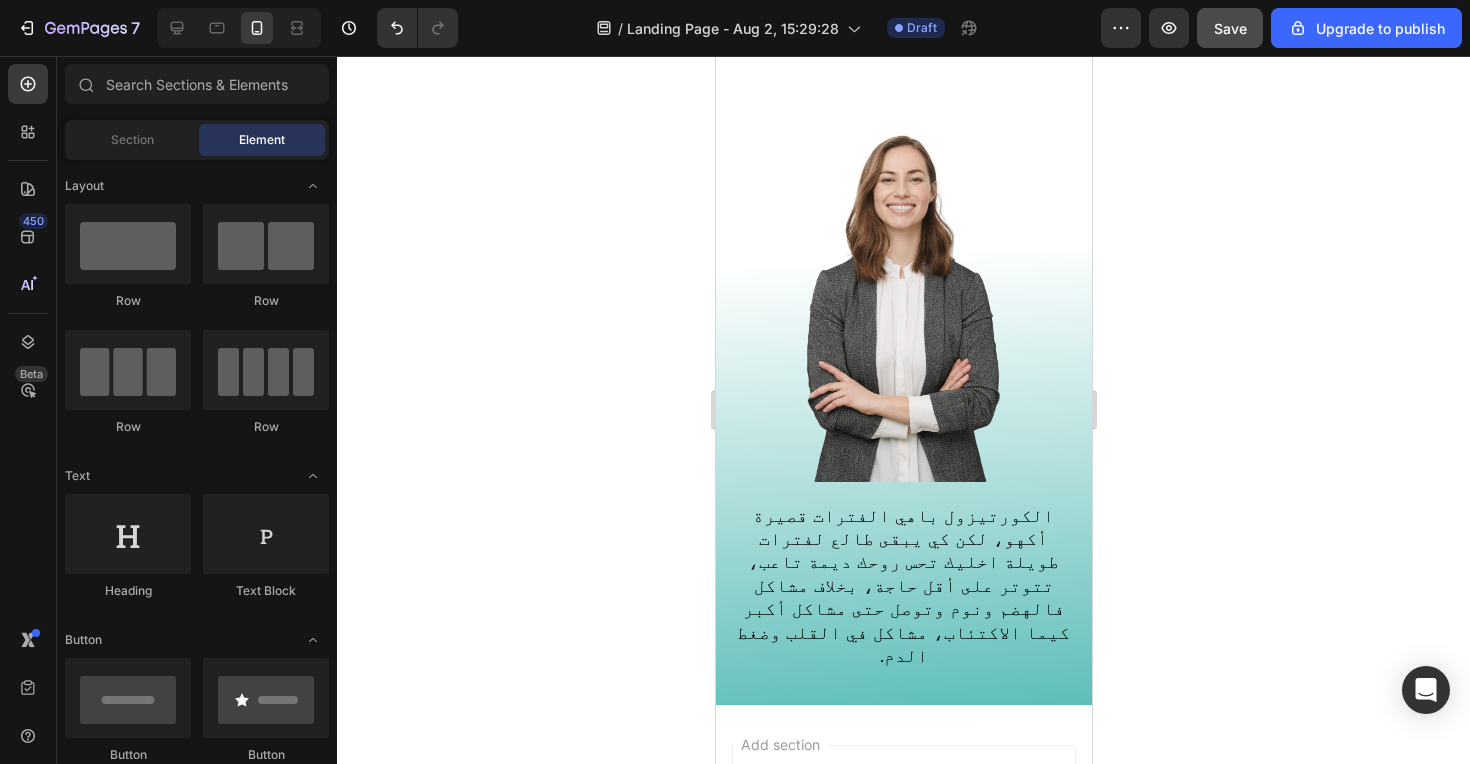 click on "‫الكورتيزول باهي الفترات قصيرة أكهو، لكن كي يبقى طالع لفترات طويلة اخليك تحس روحك ديمة تاعب، تتوتر على أقل حاجة، بخلاف مشاكل فالهضم ونوم وتوصل حتى مشاكل أكبر كيما الاكتئاب، مشاكل في القلب وضغط الدم.‬" at bounding box center (902, 586) 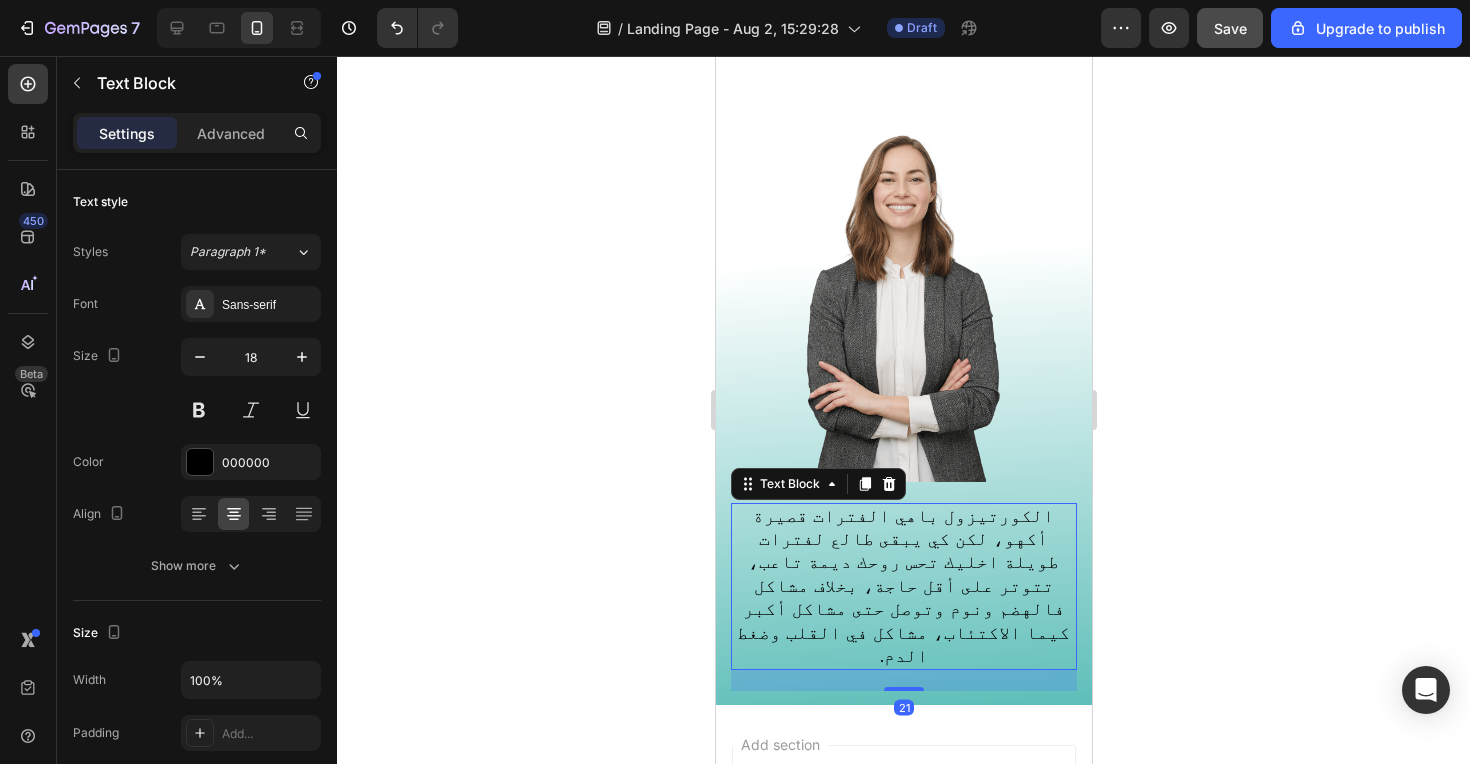 click on "‫الكورتيزول باهي الفترات قصيرة أكهو، لكن كي يبقى طالع لفترات طويلة اخليك تحس روحك ديمة تاعب، تتوتر على أقل حاجة، بخلاف مشاكل فالهضم ونوم وتوصل حتى مشاكل أكبر كيما الاكتئاب، مشاكل في القلب وضغط الدم.‬" at bounding box center (902, 586) 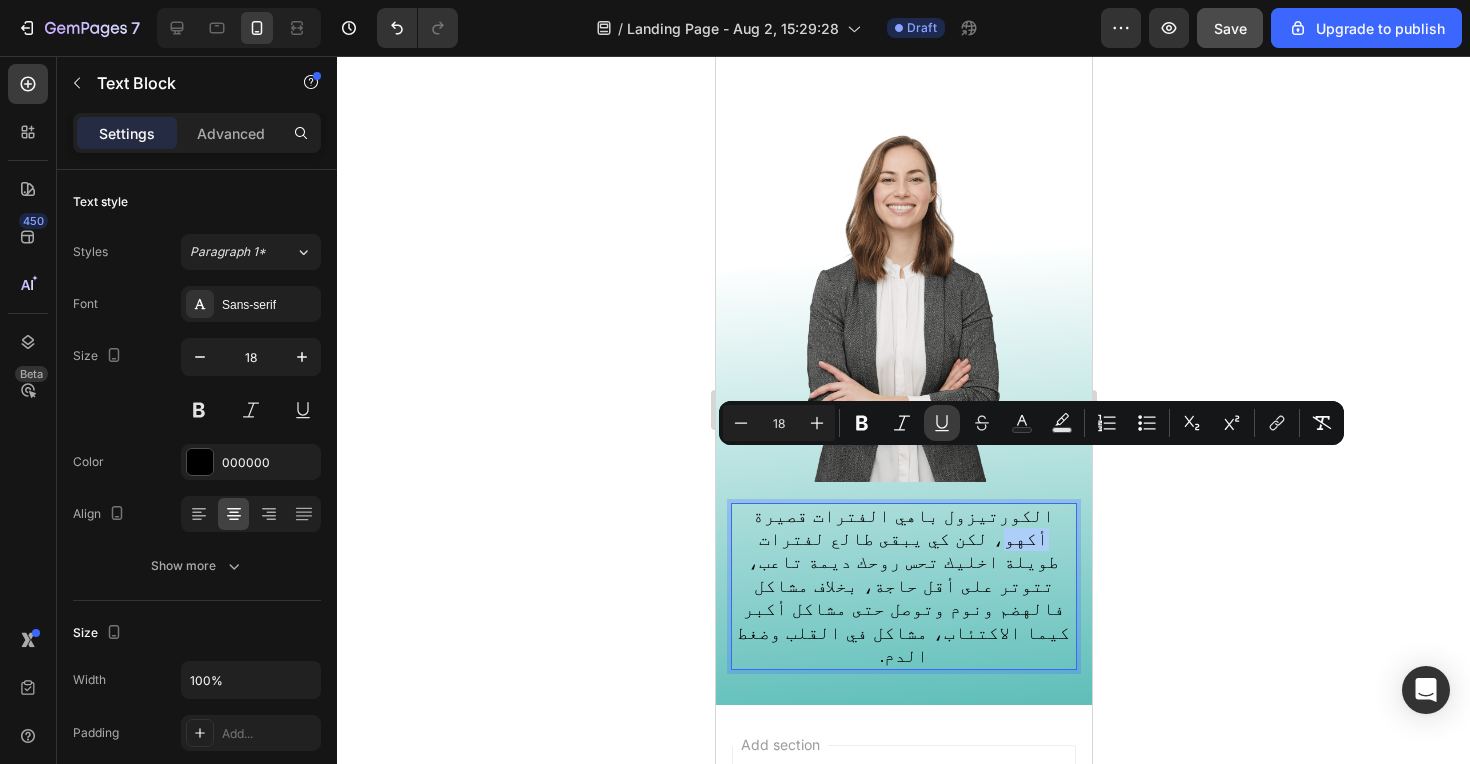 click 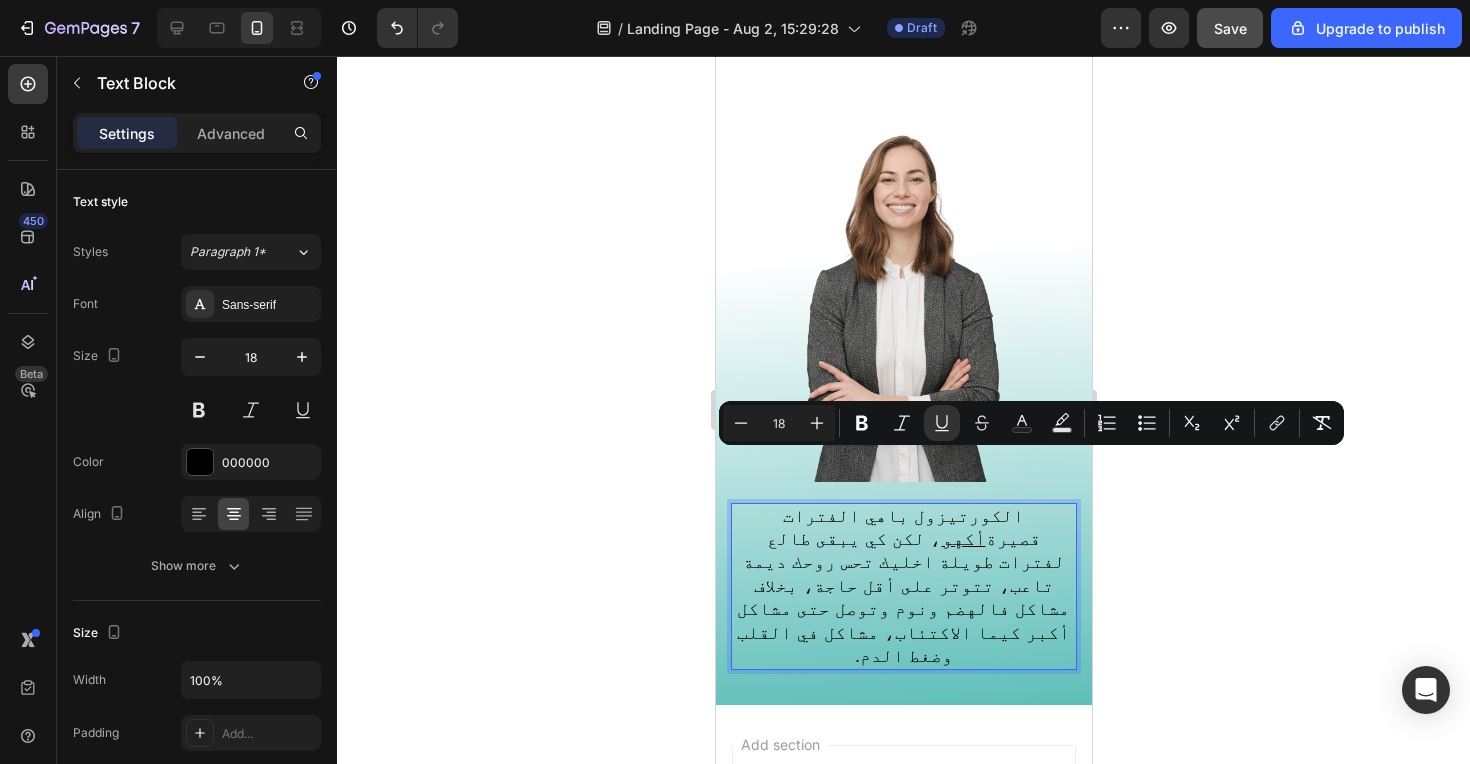 click 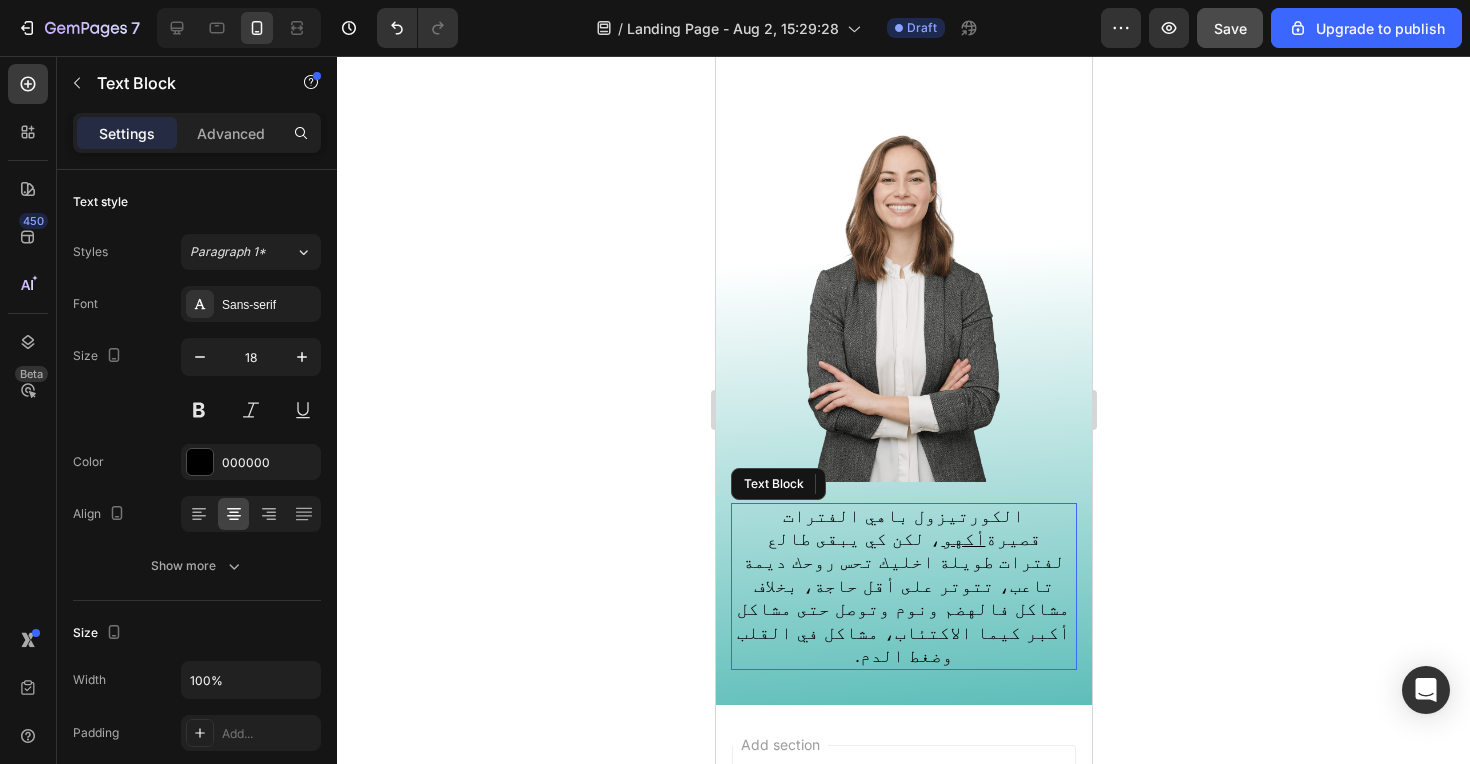 click on "‫الكورتيزول باهي الفترات قصيرة أكهو ، لكن كي يبقى طالع لفترات طويلة اخليك تحس روحك ديمة تاعب، تتوتر على أقل حاجة، بخلاف مشاكل فالهضم ونوم وتوصل حتى مشاكل أكبر كيما الاكتئاب، مشاكل في القلب وضغط الدم.‬" at bounding box center [902, 586] 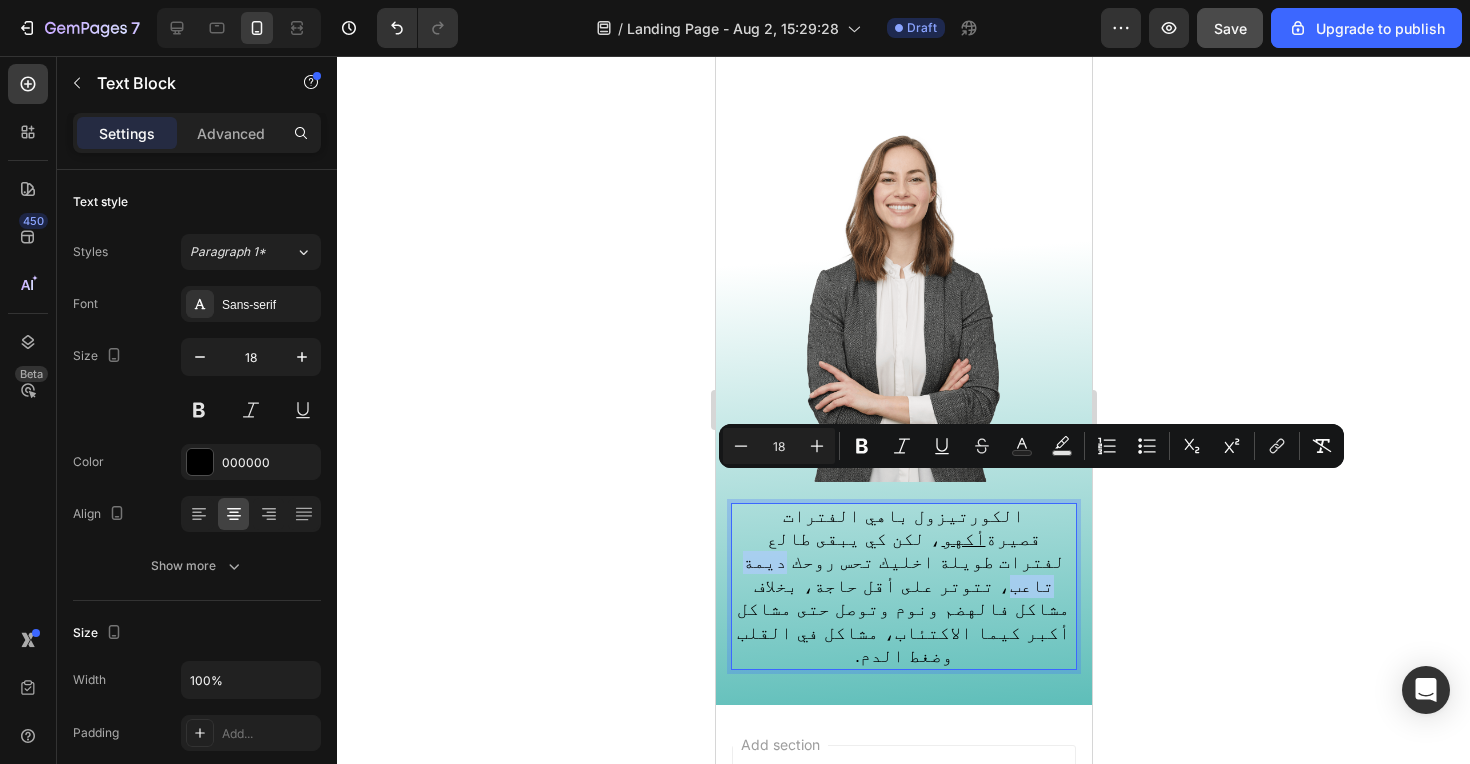 drag, startPoint x: 773, startPoint y: 491, endPoint x: 835, endPoint y: 491, distance: 62 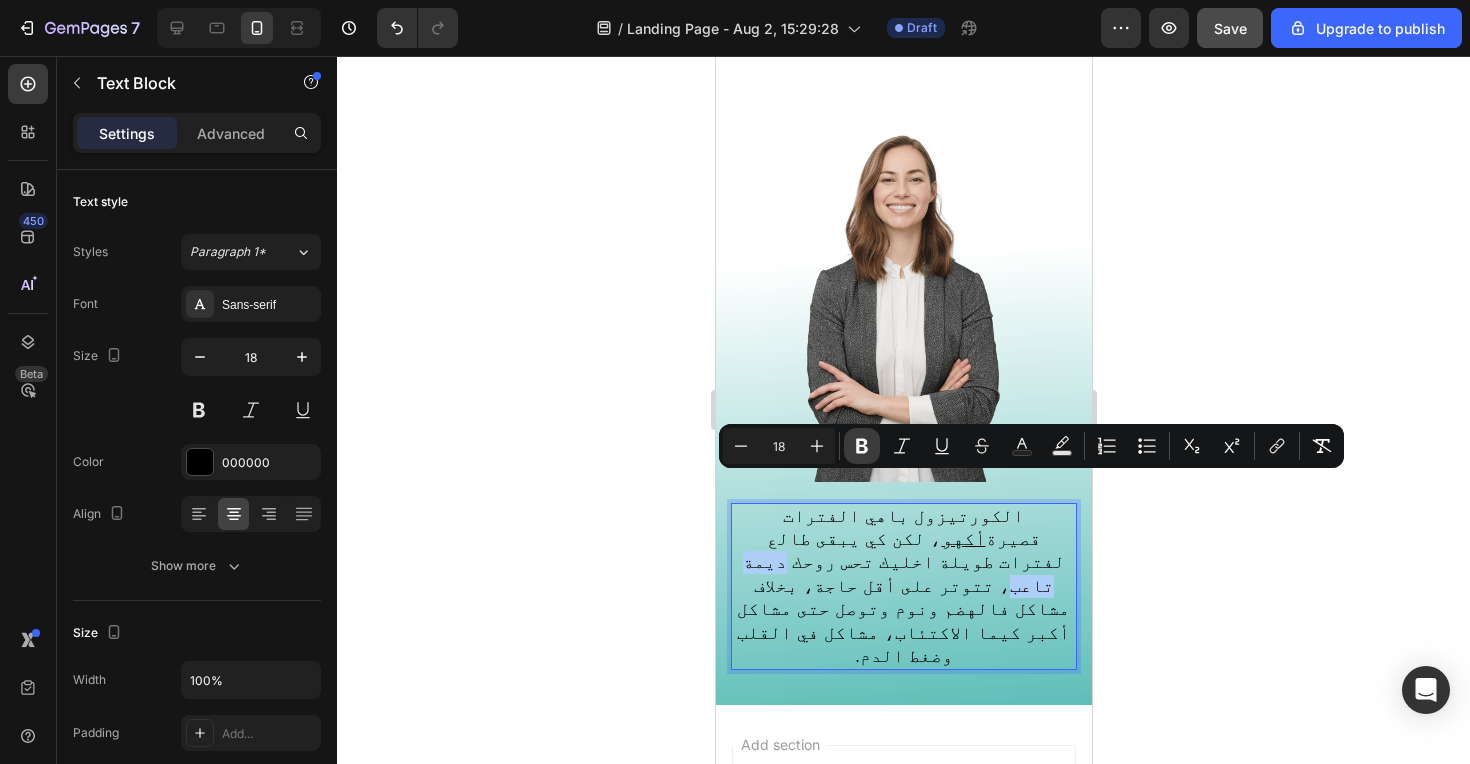 click 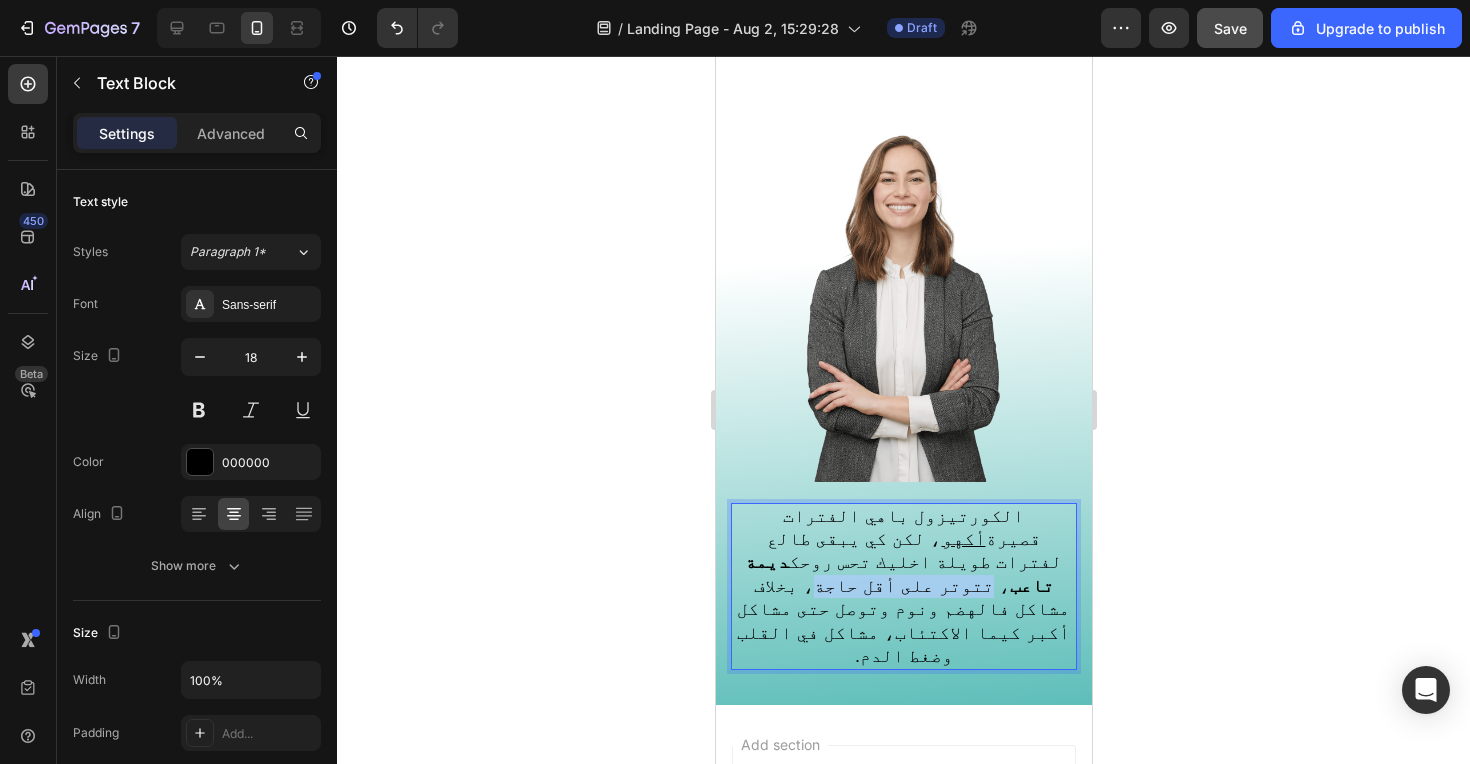drag, startPoint x: 931, startPoint y: 514, endPoint x: 1053, endPoint y: 511, distance: 122.03688 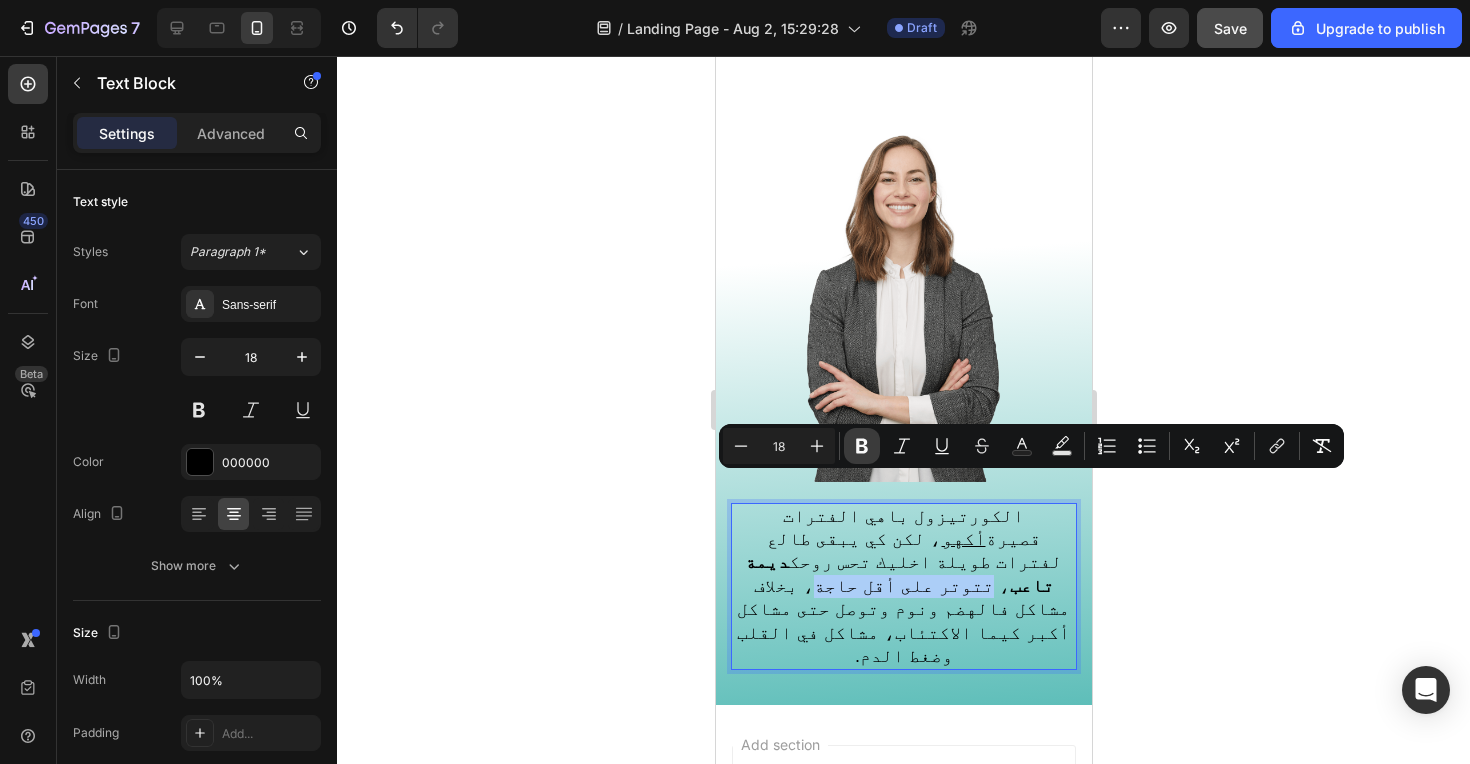 click 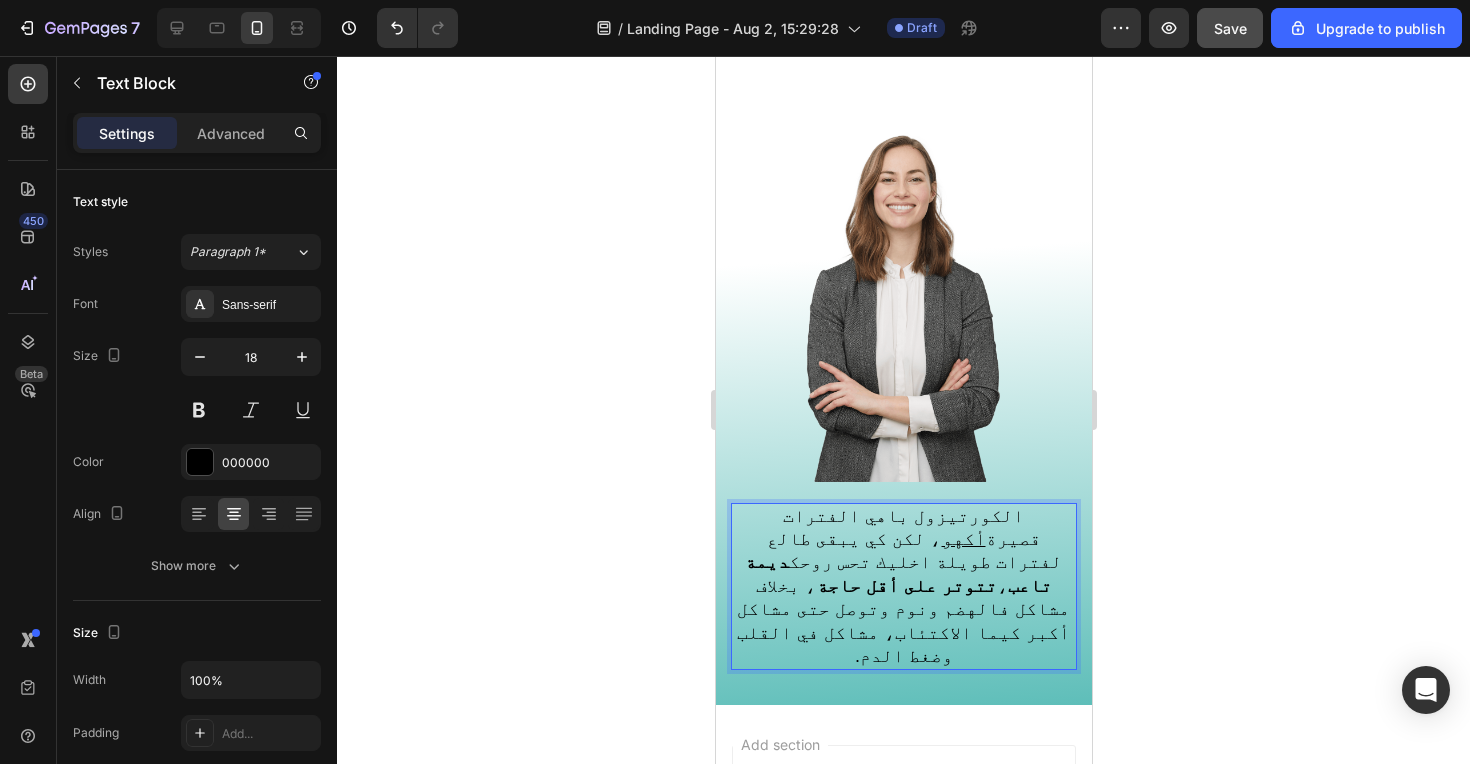 click on "‫الكورتيزول باهي الفترات قصيرة أكهو ، لكن كي يبقى طالع لفترات طويلة اخليك تحس روحك ديمة تاعب ، تتوتر على أقل حاجة ، بخلاف مشاكل فالهضم ونوم وتوصل حتى مشاكل أكبر كيما الاكتئاب، مشاكل في القلب وضغط الدم.‬" at bounding box center [902, 586] 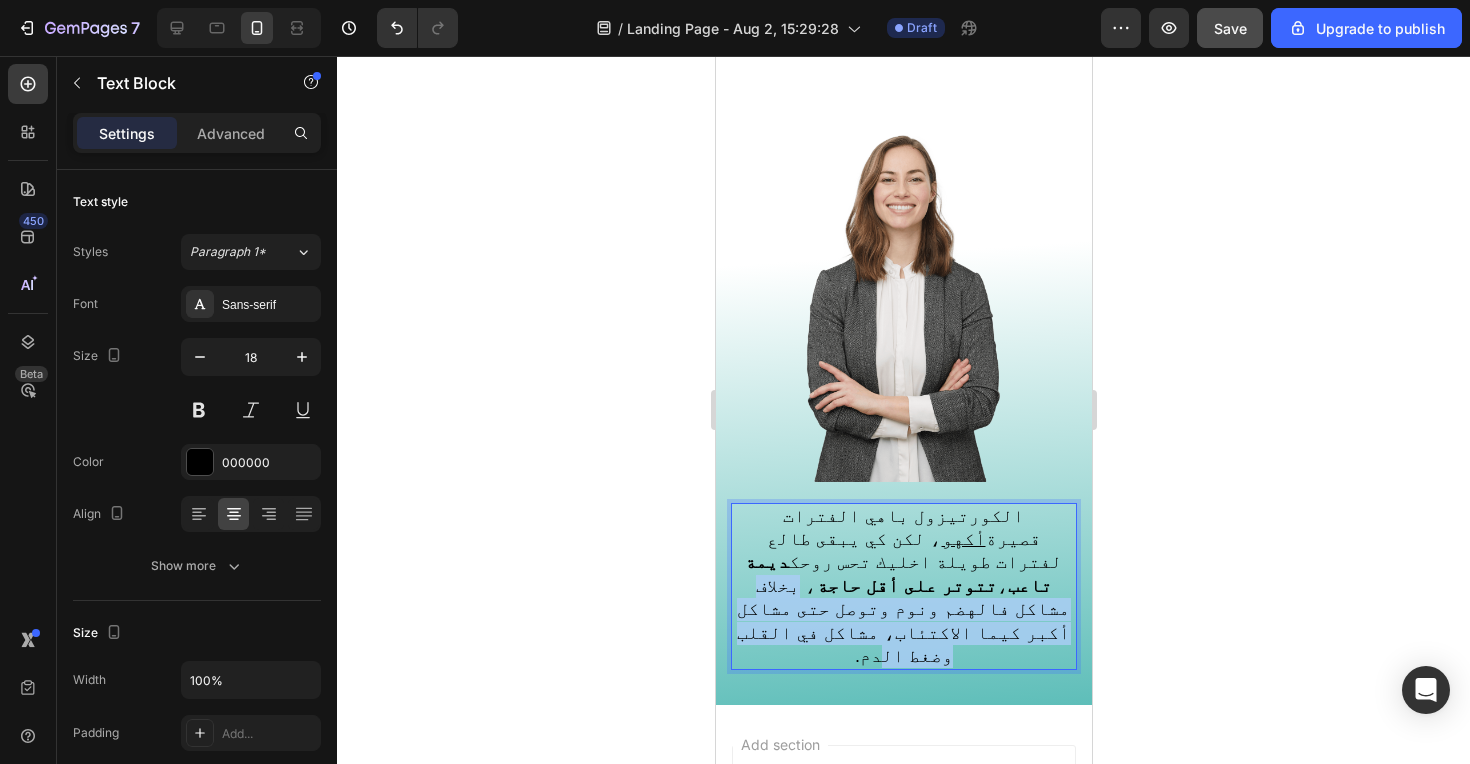 drag, startPoint x: 905, startPoint y: 515, endPoint x: 868, endPoint y: 565, distance: 62.201286 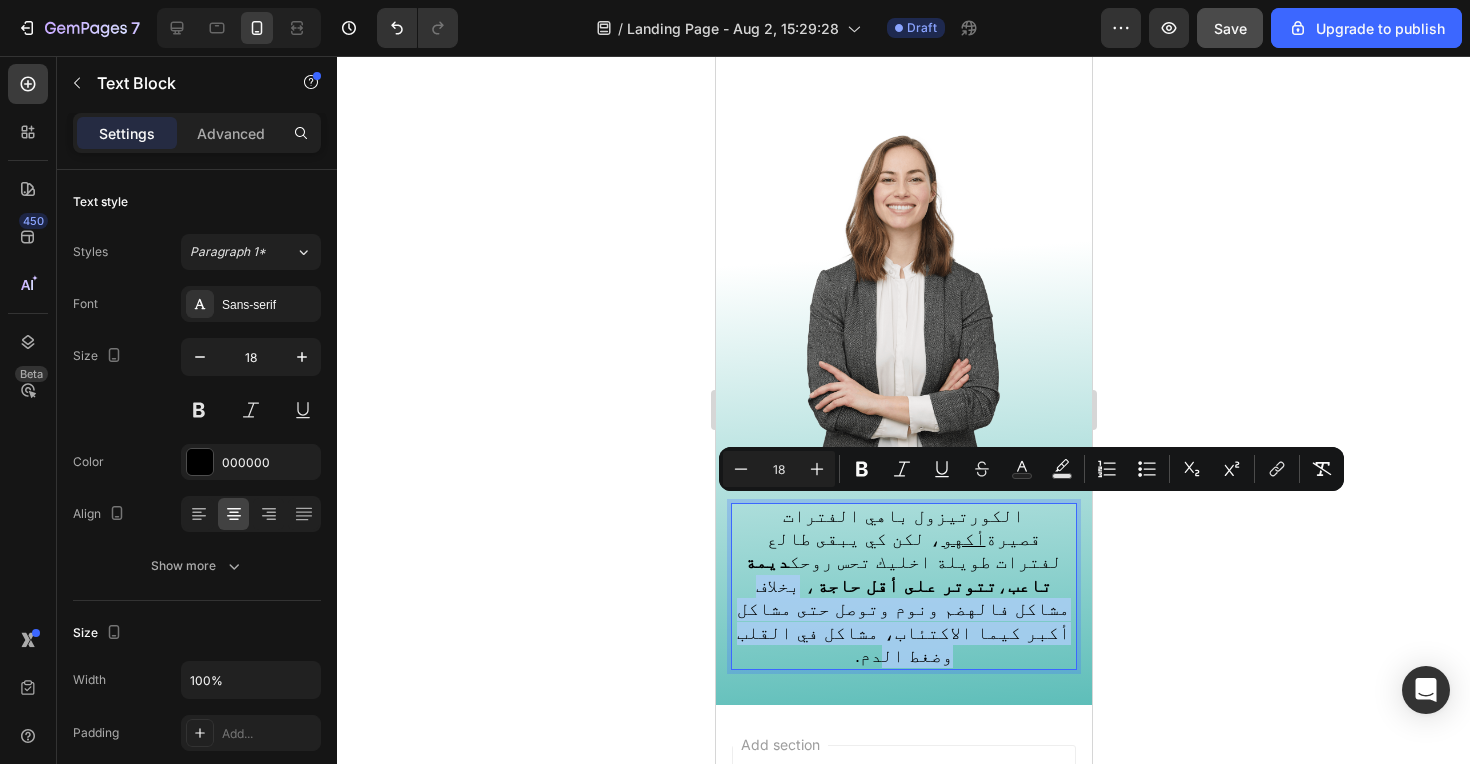 click on "‫الكورتيزول باهي الفترات قصيرة أكهو ، لكن كي يبقى طالع لفترات طويلة اخليك تحس روحك ديمة تاعب ، تتوتر على أقل حاجة ، بخلاف مشاكل فالهضم ونوم وتوصل حتى مشاكل أكبر كيما الاكتئاب، مشاكل في القلب وضغط الدم.‬" at bounding box center (902, 586) 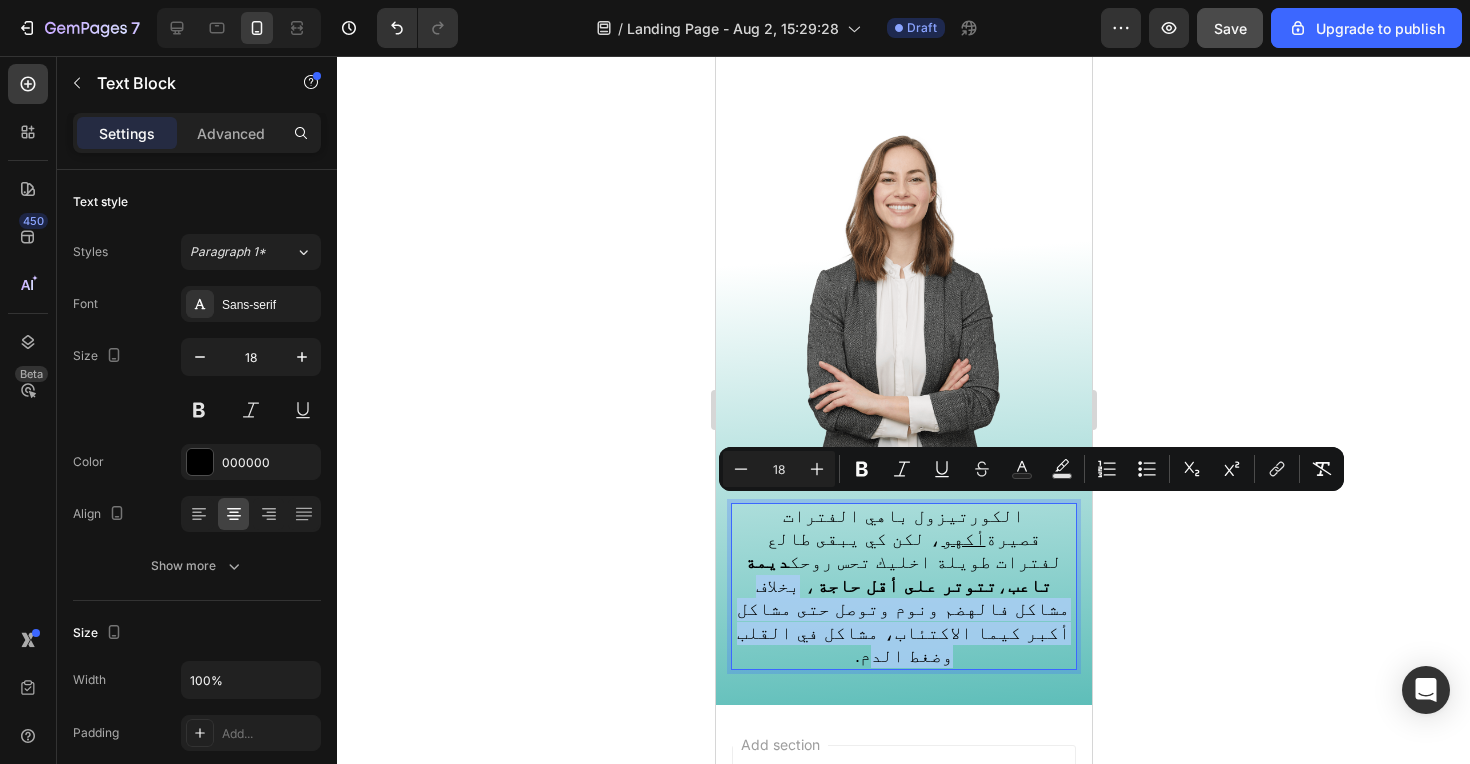 drag, startPoint x: 906, startPoint y: 516, endPoint x: 860, endPoint y: 560, distance: 63.655323 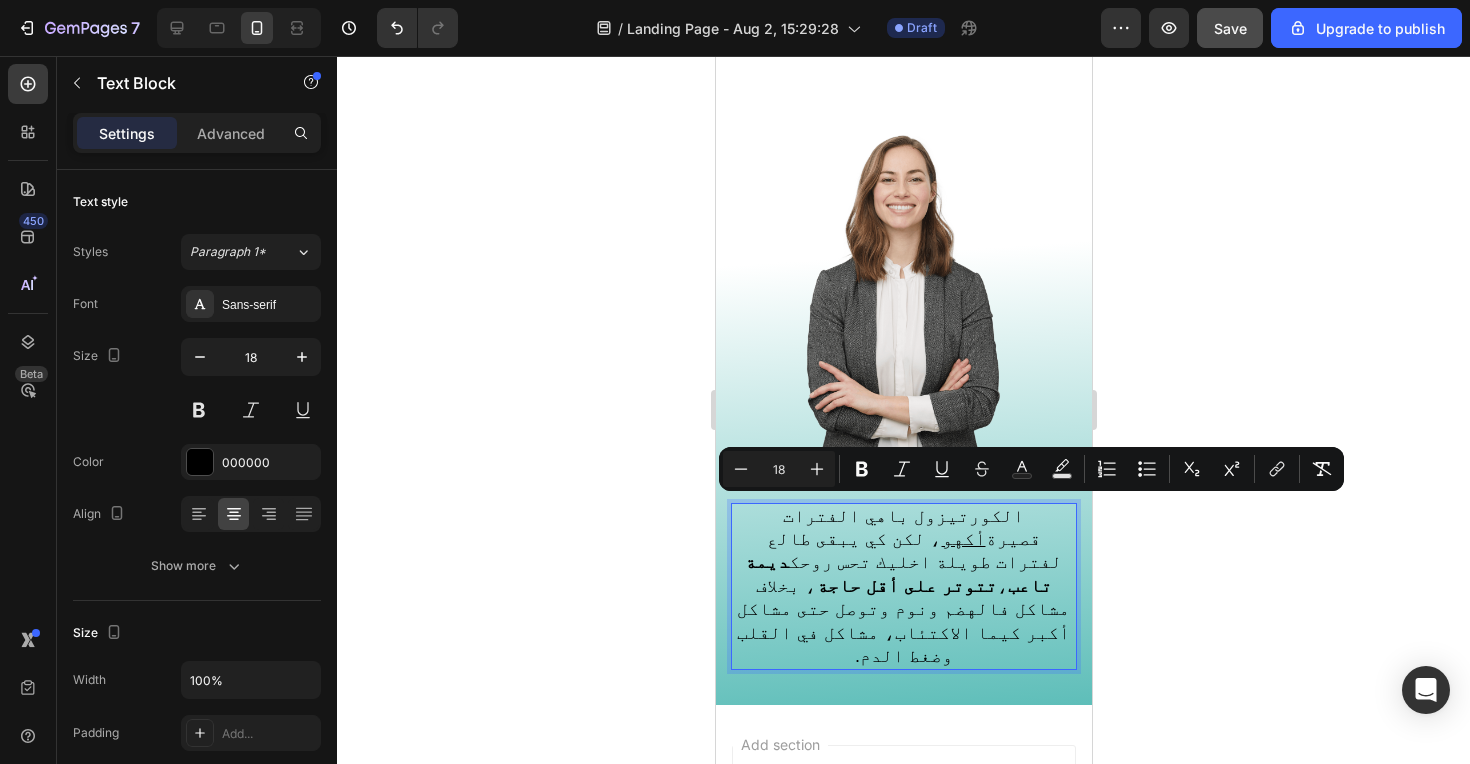 click on "‫الكورتيزول باهي الفترات قصيرة أكهو ، لكن كي يبقى طالع لفترات طويلة اخليك تحس روحك ديمة تاعب ، تتوتر على أقل حاجة ، بخلاف مشاكل فالهضم ونوم وتوصل حتى مشاكل أكبر كيما الاكتئاب، مشاكل في القلب وضغط الدم.‬" at bounding box center (902, 586) 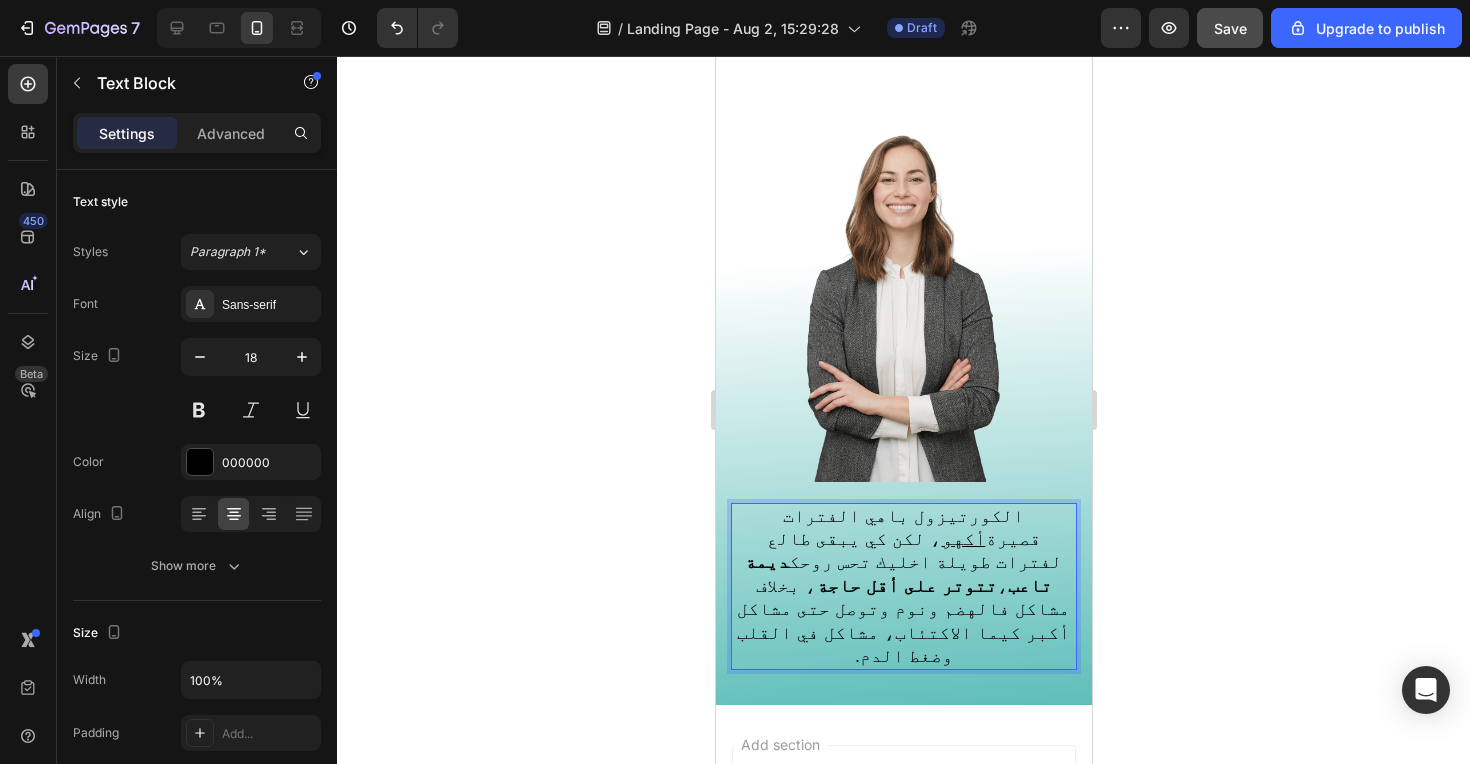 drag, startPoint x: 739, startPoint y: 514, endPoint x: 858, endPoint y: 508, distance: 119.15116 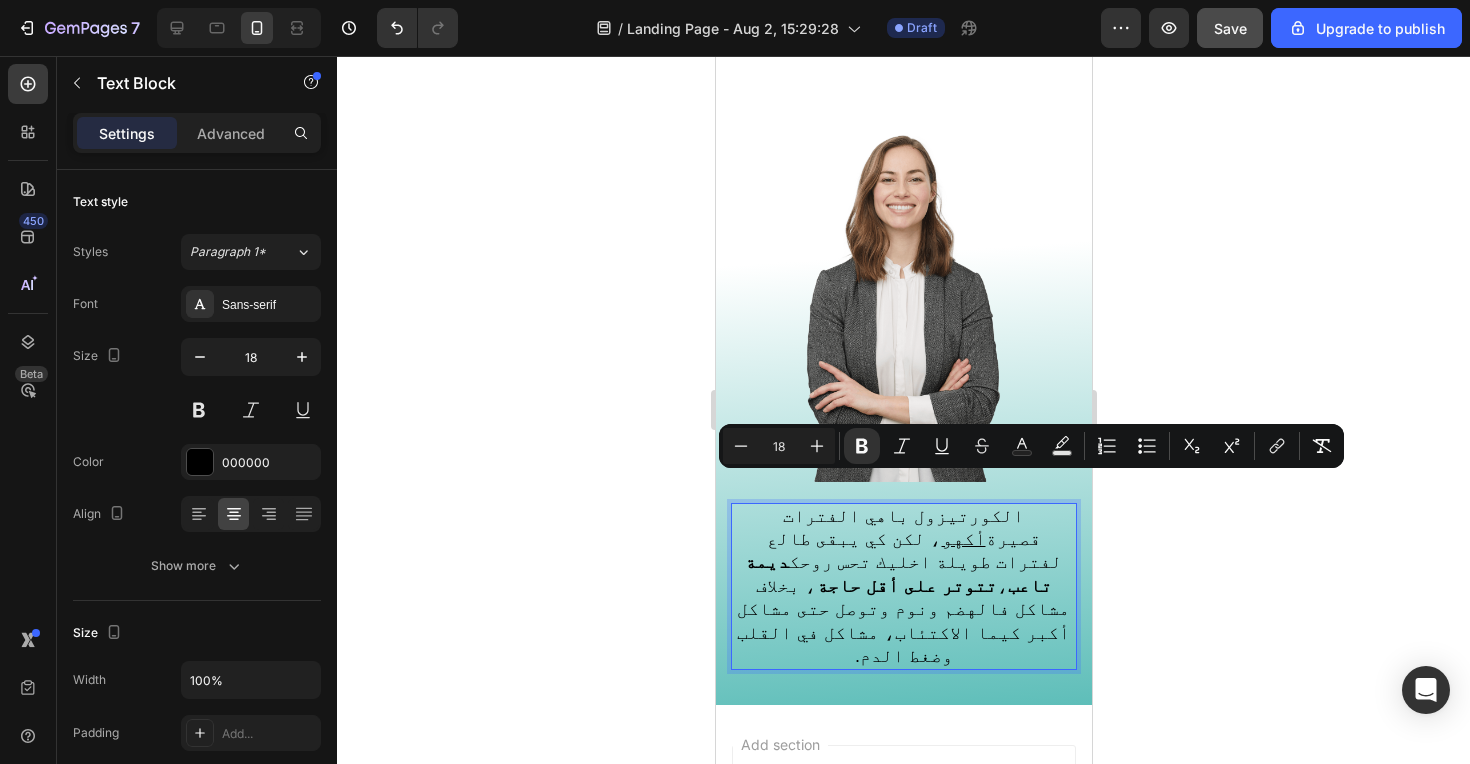 click on "‫الكورتيزول باهي الفترات قصيرة أكهو ، لكن كي يبقى طالع لفترات طويلة اخليك تحس روحك ديمة تاعب ، تتوتر على أقل حاجة ، بخلاف مشاكل فالهضم ونوم وتوصل حتى مشاكل أكبر كيما الاكتئاب، مشاكل في القلب وضغط الدم.‬" at bounding box center (902, 586) 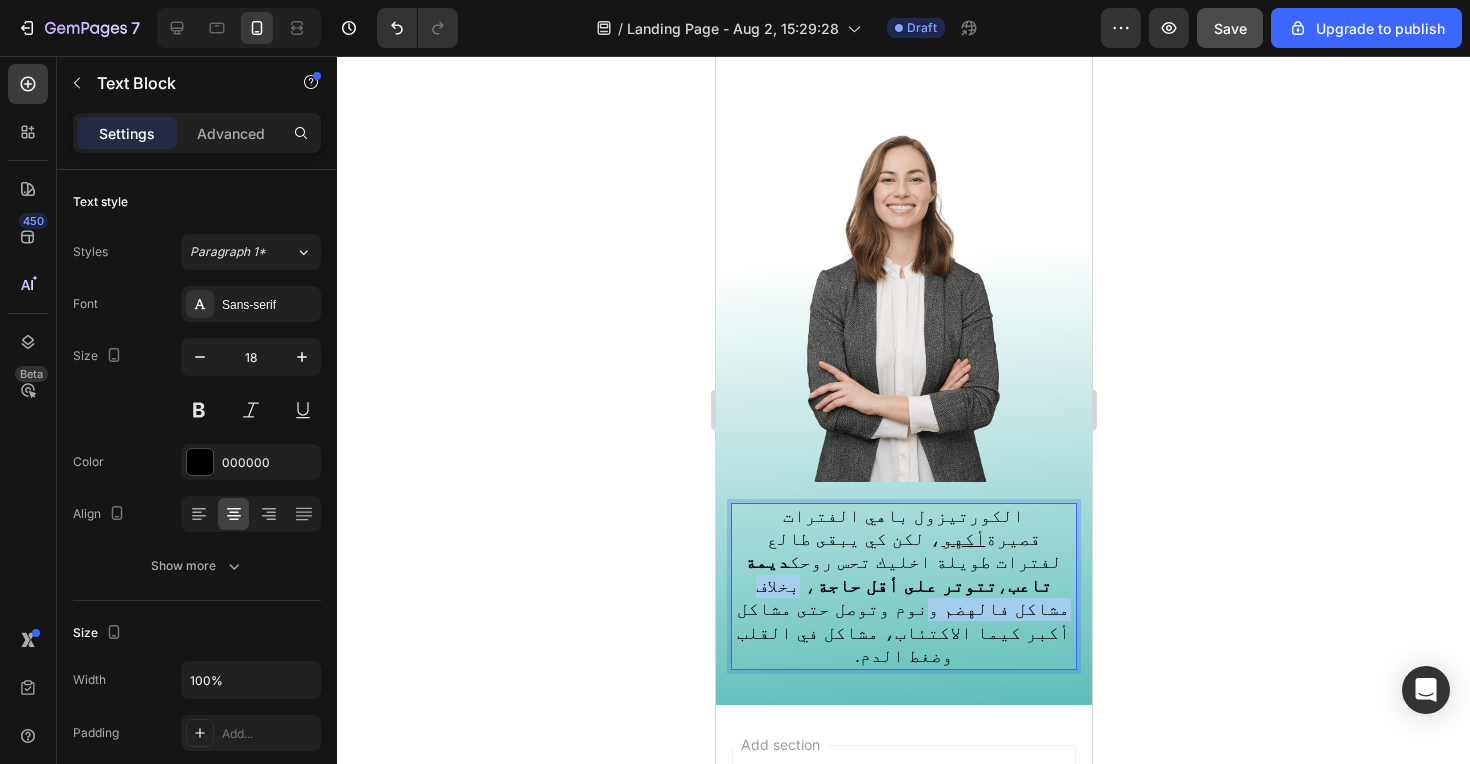 drag, startPoint x: 906, startPoint y: 516, endPoint x: 753, endPoint y: 513, distance: 153.0294 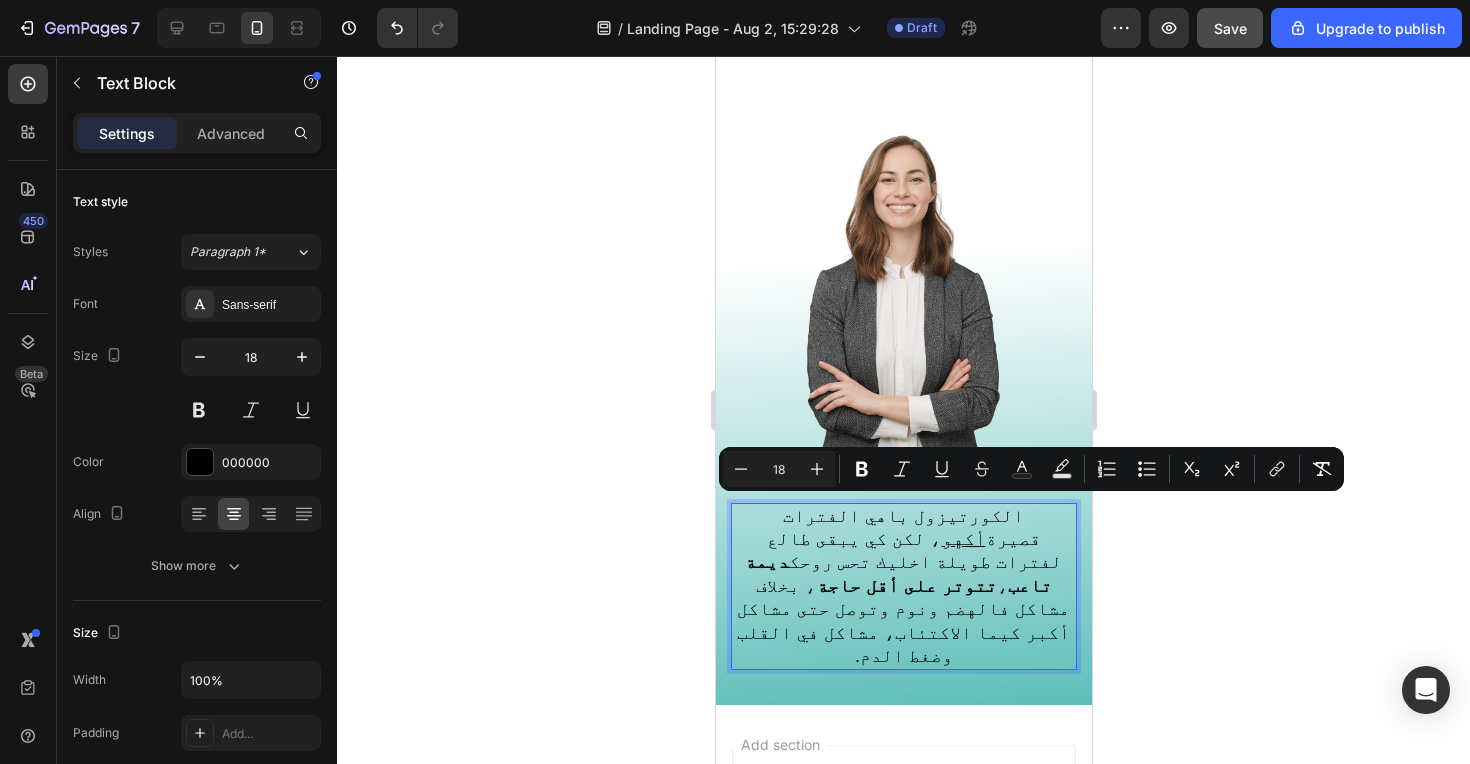 click on "‫الكورتيزول باهي الفترات قصيرة أكهو ، لكن كي يبقى طالع لفترات طويلة اخليك تحس روحك ديمة تاعب ، تتوتر على أقل حاجة ، بخلاف مشاكل فالهضم ونوم وتوصل حتى مشاكل أكبر كيما الاكتئاب، مشاكل في القلب وضغط الدم.‬" at bounding box center (902, 586) 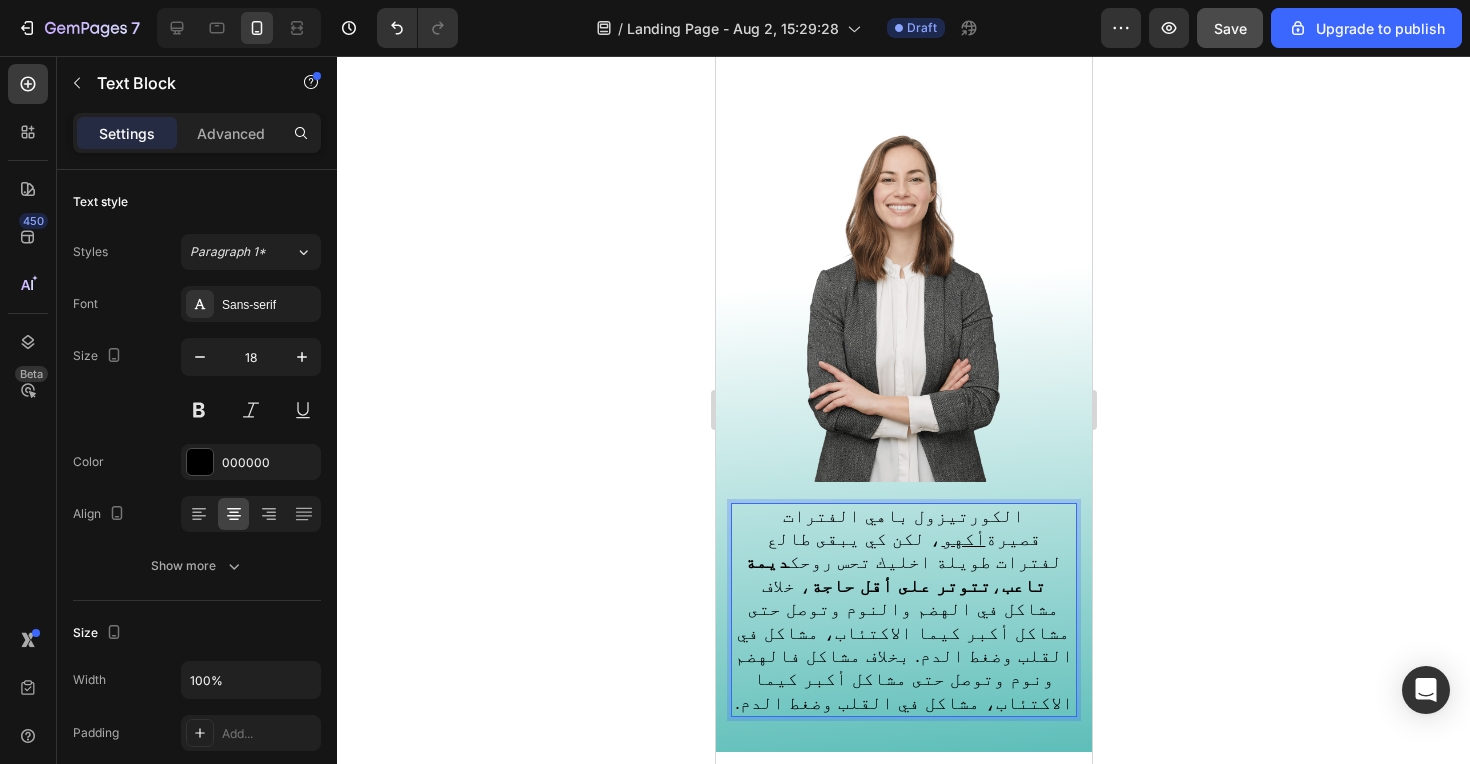 click on "‫الكورتيزول باهي الفترات قصيرة أكهو ، لكن كي يبقى طالع لفترات طويلة اخليك تحس روحك ديمة تاعب ، تتوتر على أقل حاجة ، ‫خلاف مشاكل في الهضم والنوم وتوصل حتى مشاكل أكبر كيما الاكتئاب، مشاكل في القلب وضغط الدم.‬ بخلاف مشاكل فالهضم ونوم وتوصل حتى مشاكل أكبر كيما الاكتئاب، مشاكل في القلب وضغط الدم.‬" at bounding box center [903, 609] 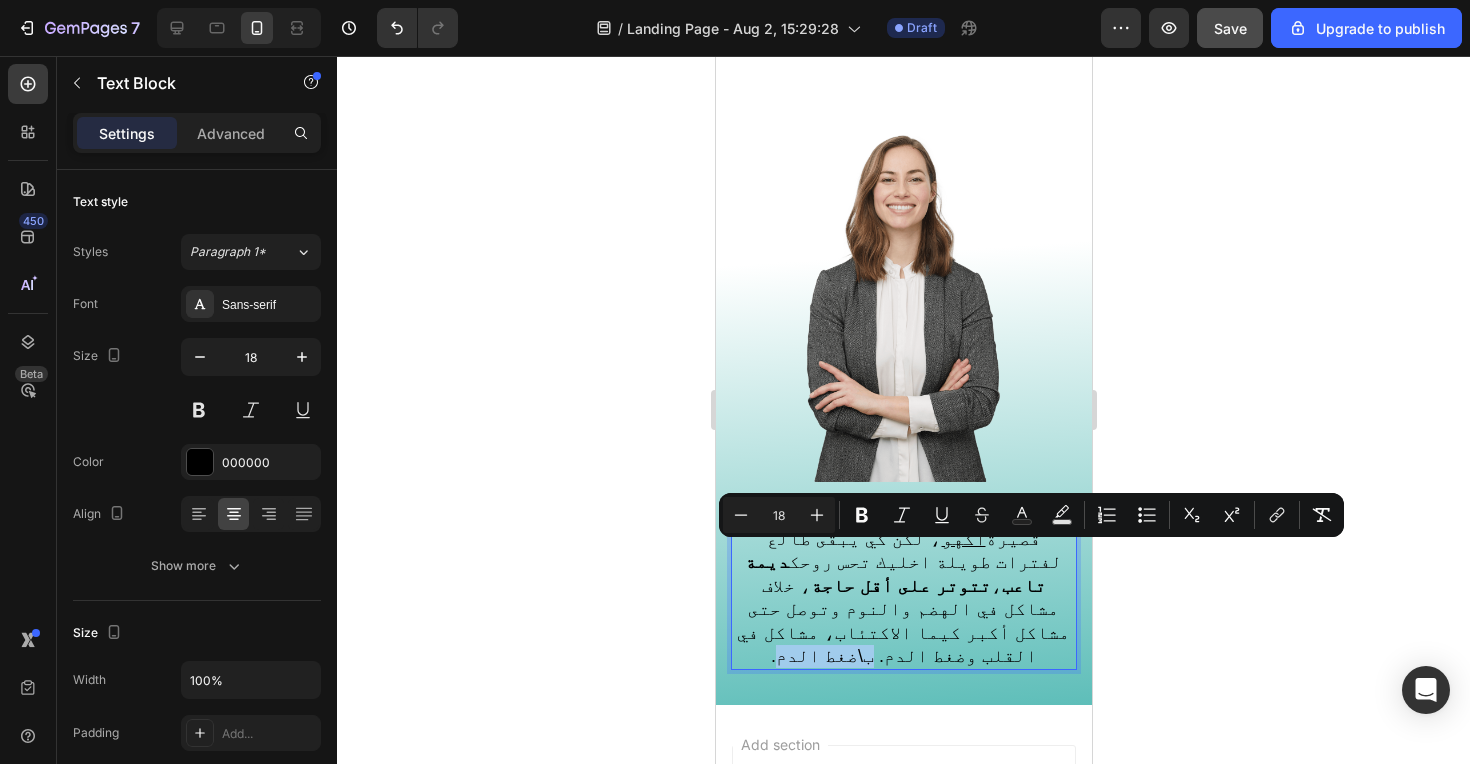 drag, startPoint x: 878, startPoint y: 560, endPoint x: 797, endPoint y: 561, distance: 81.00617 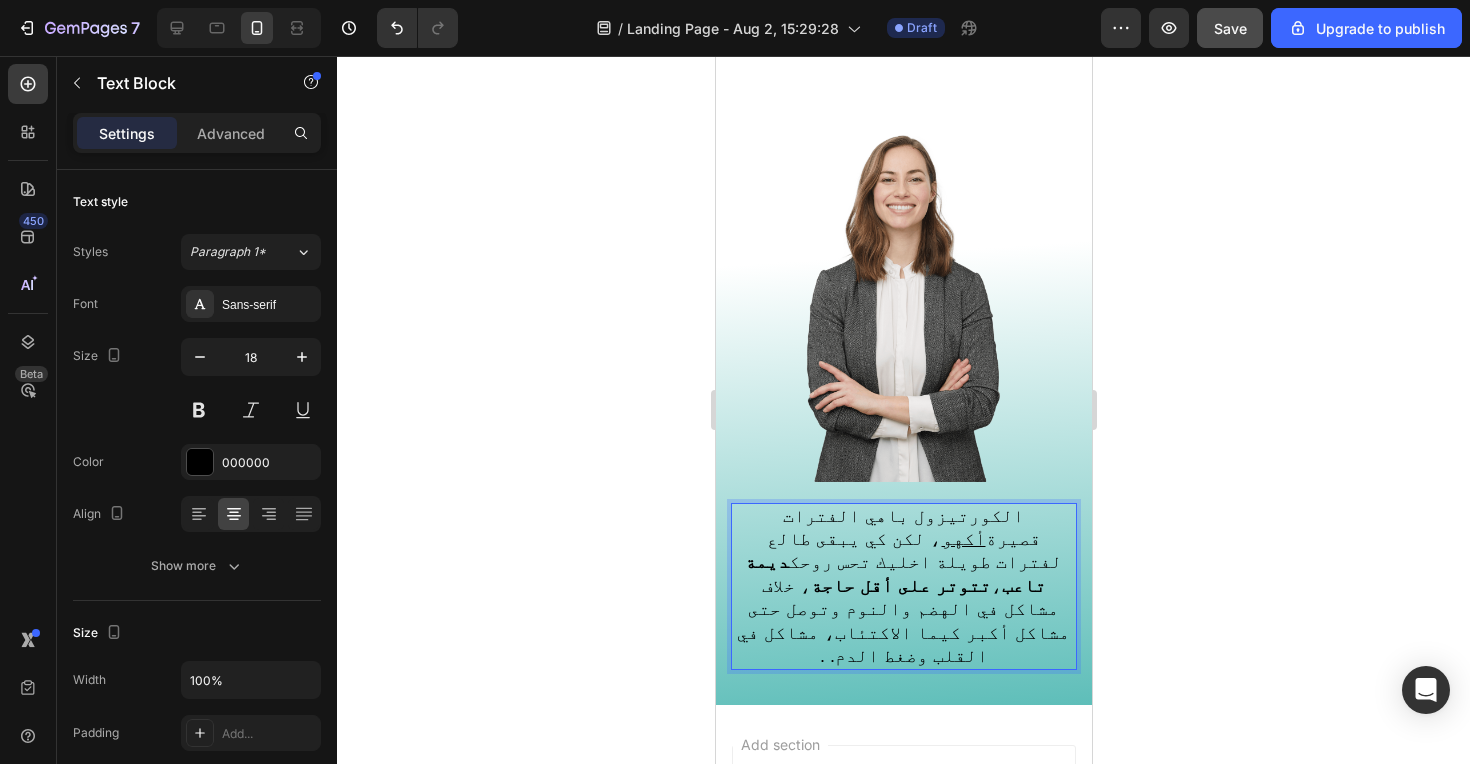click on "‫الكورتيزول باهي الفترات قصيرة أكهو ، لكن كي يبقى طالع لفترات طويلة اخليك تحس روحك ديمة تاعب ، تتوتر على أقل حاجة ، ‫خلاف مشاهضم والنوم وتوصل حتى مشاكل أكبر كيما الاكتئاب، مشاكل في القلب وضغط الدم.‬ .‬" at bounding box center (902, 586) 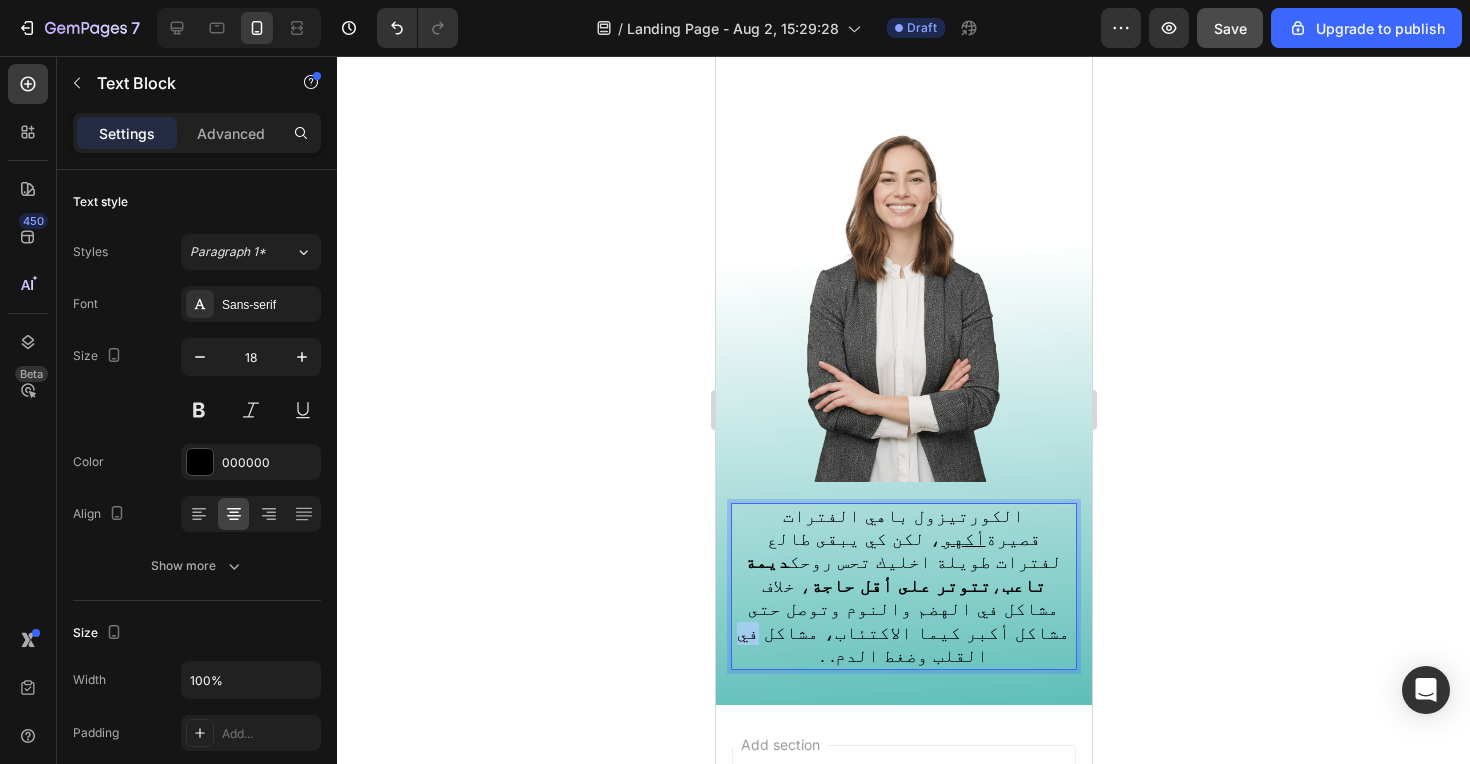 click on "‫الكورتيزول باهي الفترات قصيرة أكهو ، لكن كي يبقى طالع لفترات طويلة اخليك تحس روحك ديمة تاعب ، تتوتر على أقل حاجة ، ‫خلاف مشاهضم والنوم وتوصل حتى مشاكل أكبر كيما الاكتئاب، مشاكل في القلب وضغط الدم.‬ .‬" at bounding box center [903, 587] 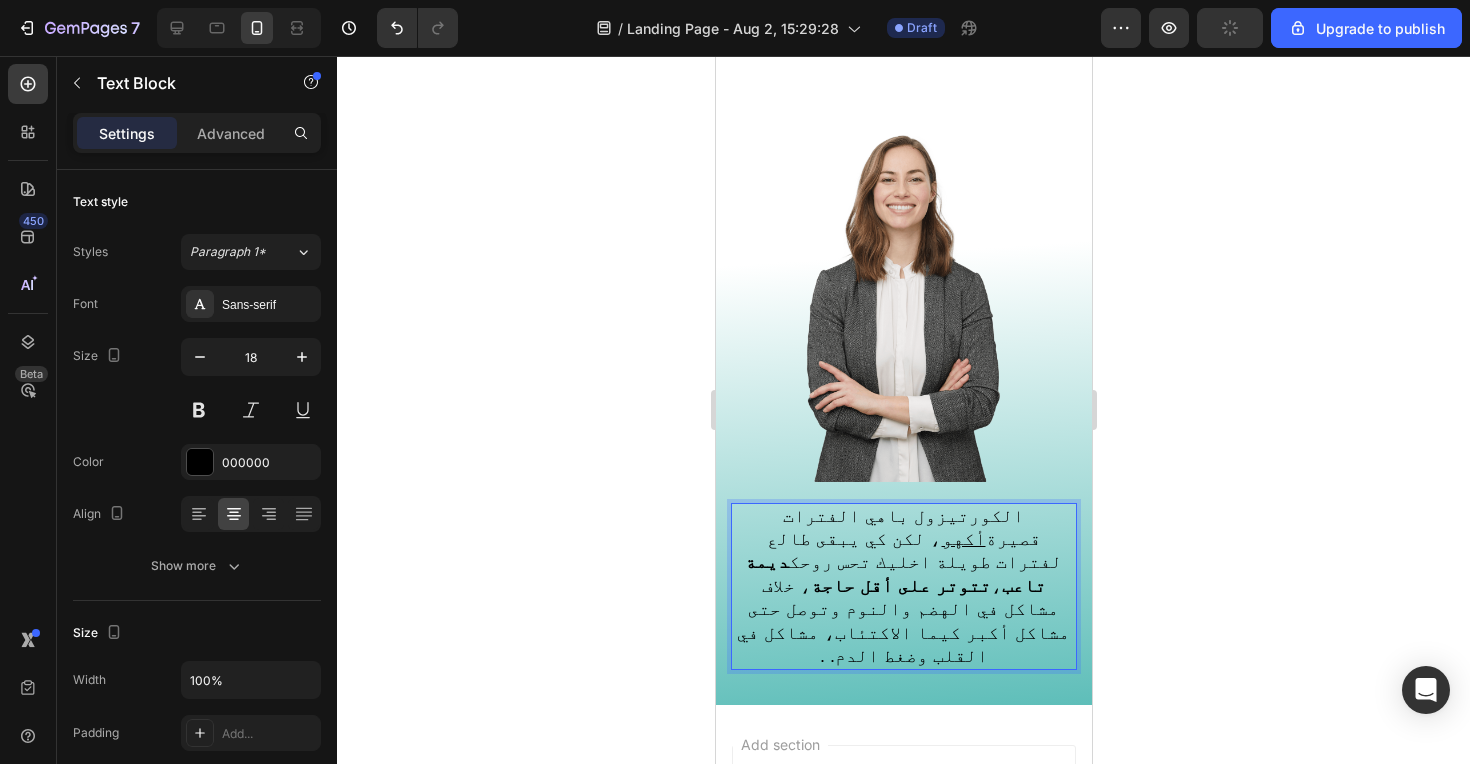 click on "‫الكورتيزول باهي الفترات قصيرة أكهو ، لكن كي يبقى طالع لفترات طويلة اخليك تحس روحك ديمة تاعب ، تتوتر على أقل حاجة ، ‫خلاف مشاهضم والنوم وتوصل حتى مشاكل أكبر كيما الاكتئاب، مشاكل في القلب وضغط الدم.‬ .‬" at bounding box center (902, 586) 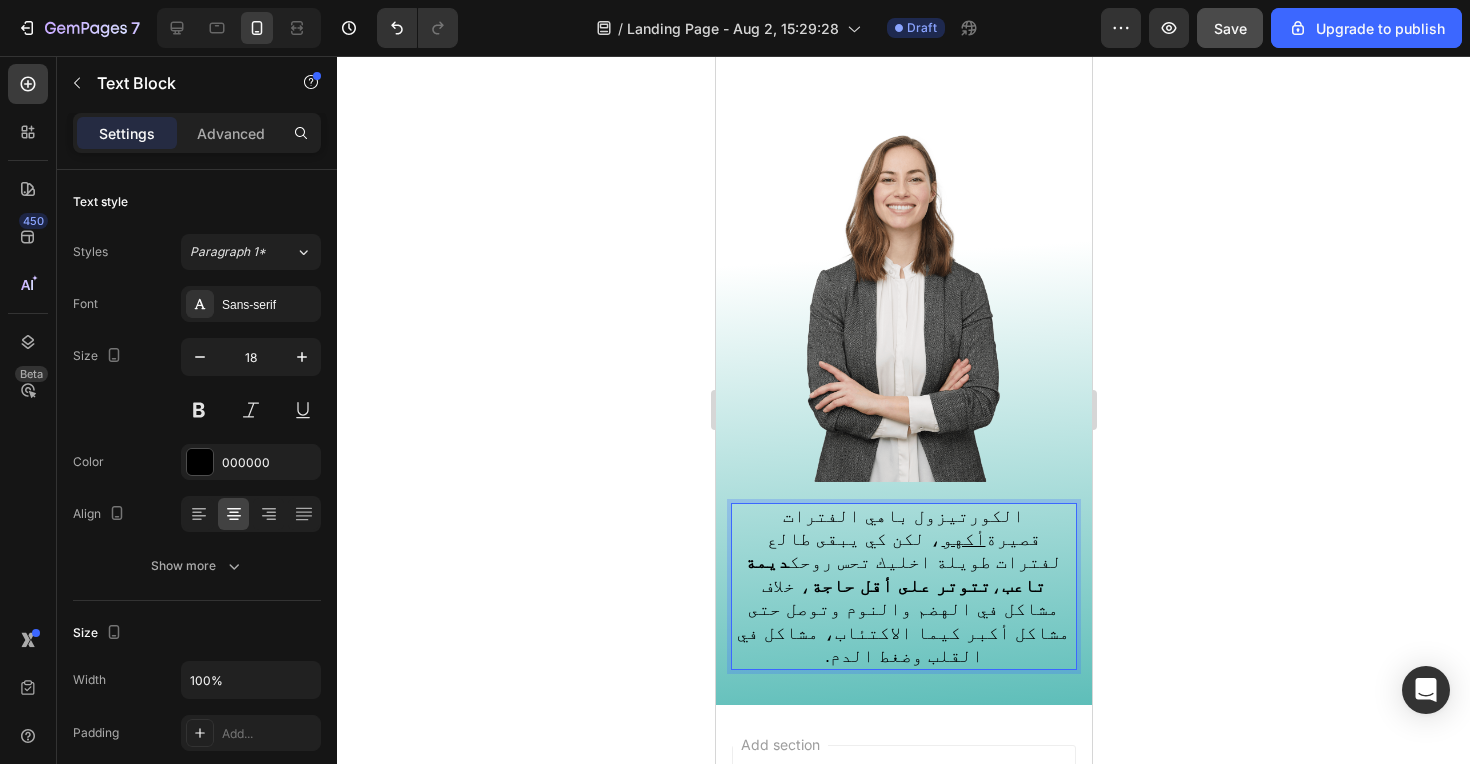 click on "‫الكورتيزول باهي الفترات قصيرة أكهو ، لكن كي يبقى طالع لفترات طويلة اخليك تحس روحك ديمة تاعب ، تتوتر على أقل حاجة ، ‫خلاف مشاكل في الهضم والنوم وتوصل حتى مشاكل أكبر كيما الاكتئاب، مشاكل في القلب وضغط الدم.‬" at bounding box center [902, 586] 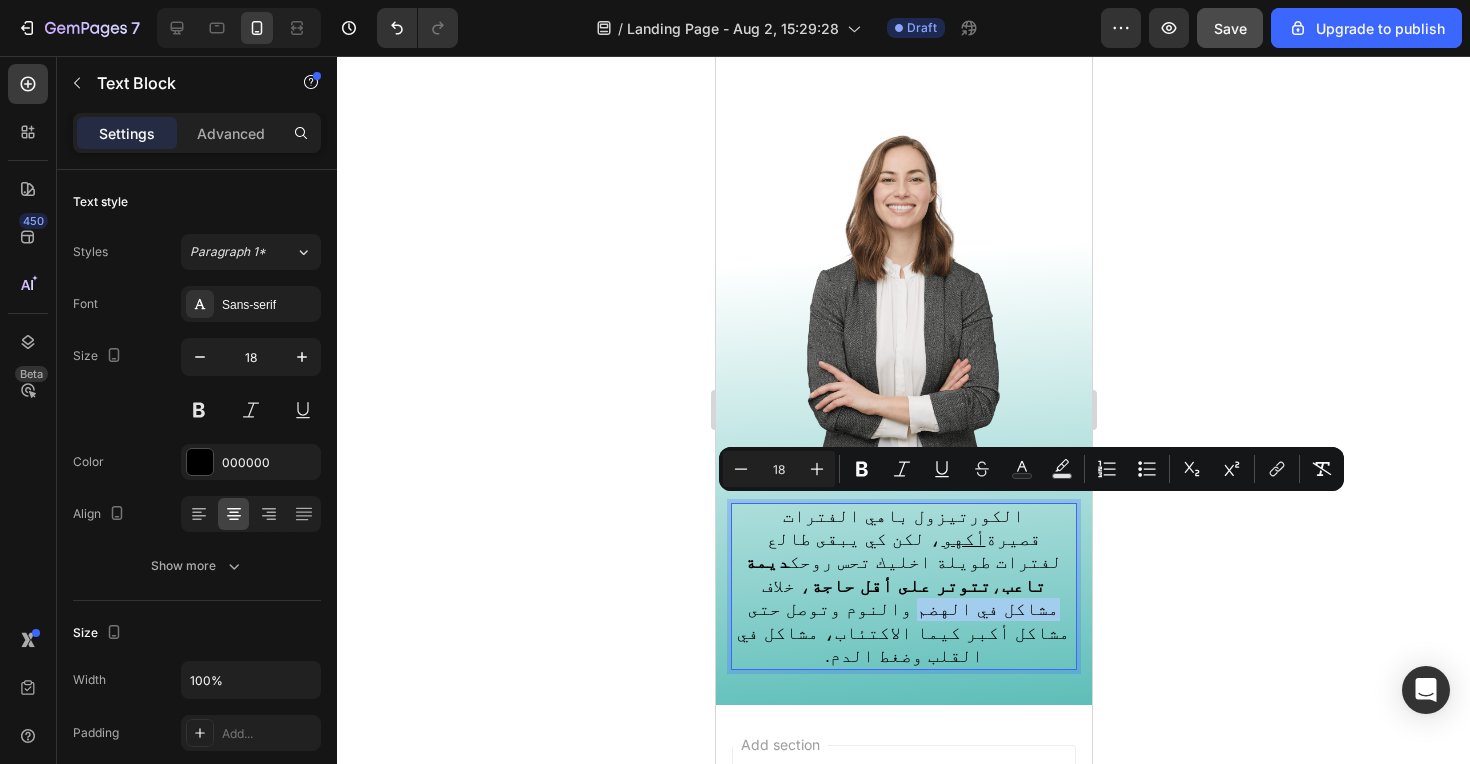drag, startPoint x: 858, startPoint y: 514, endPoint x: 746, endPoint y: 514, distance: 112 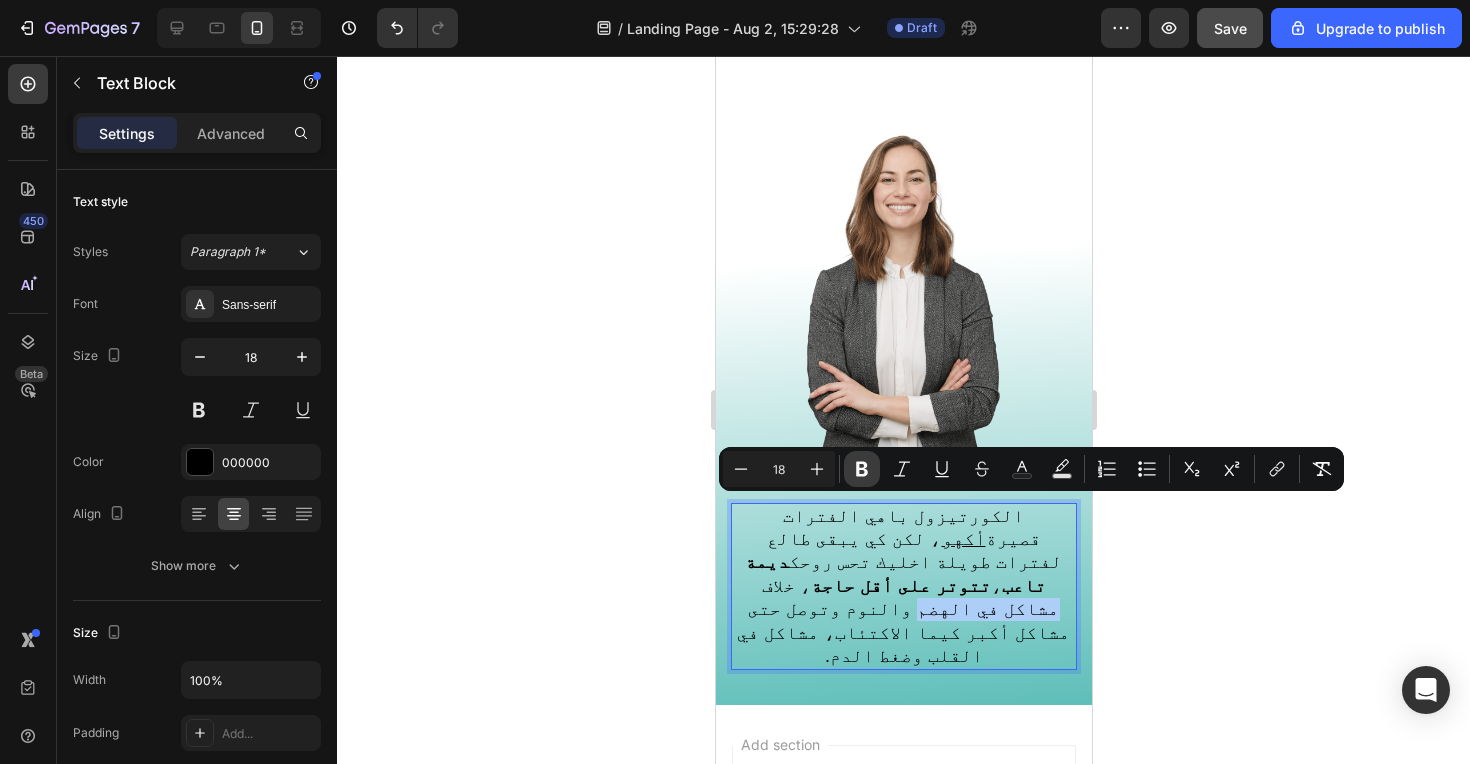 click 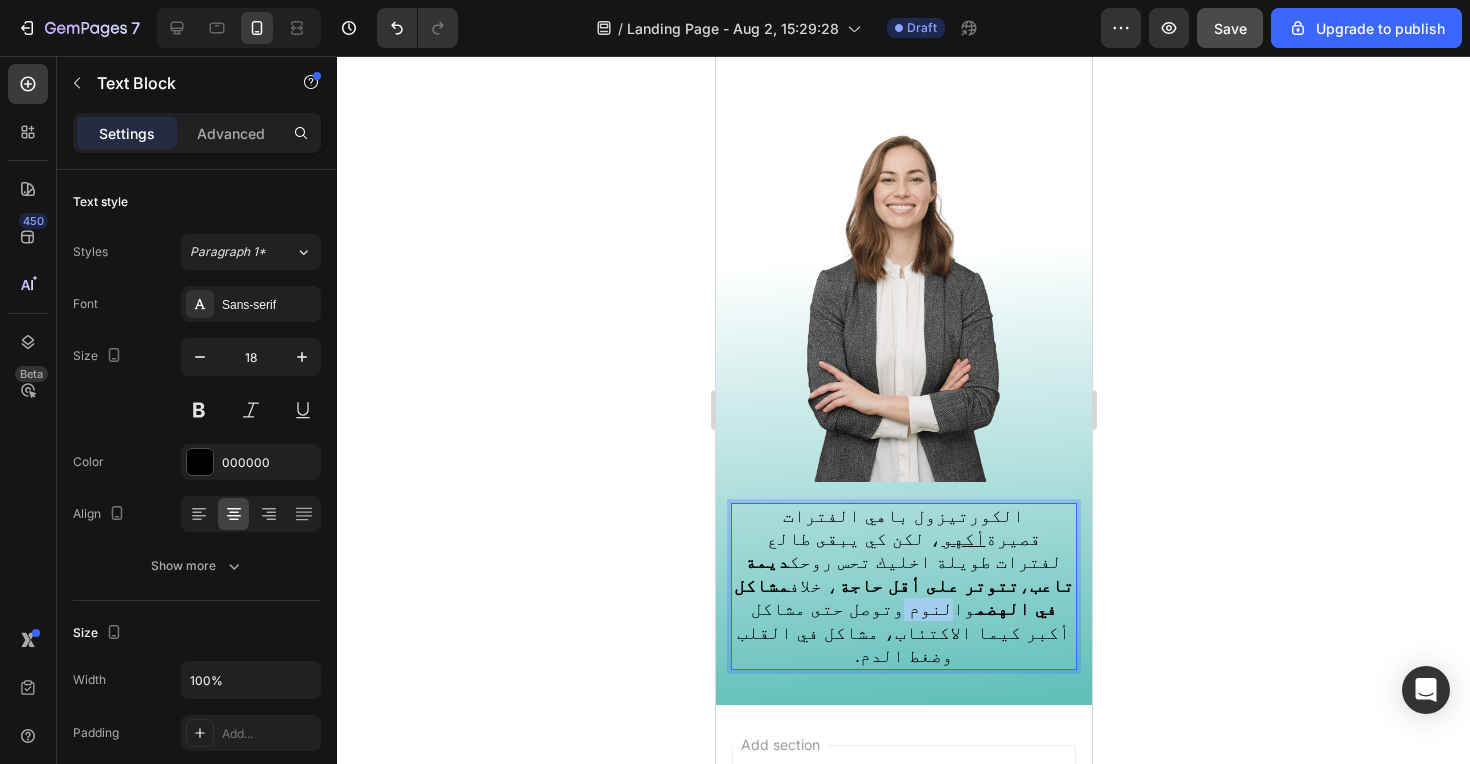 drag, startPoint x: 1062, startPoint y: 540, endPoint x: 1034, endPoint y: 543, distance: 28.160255 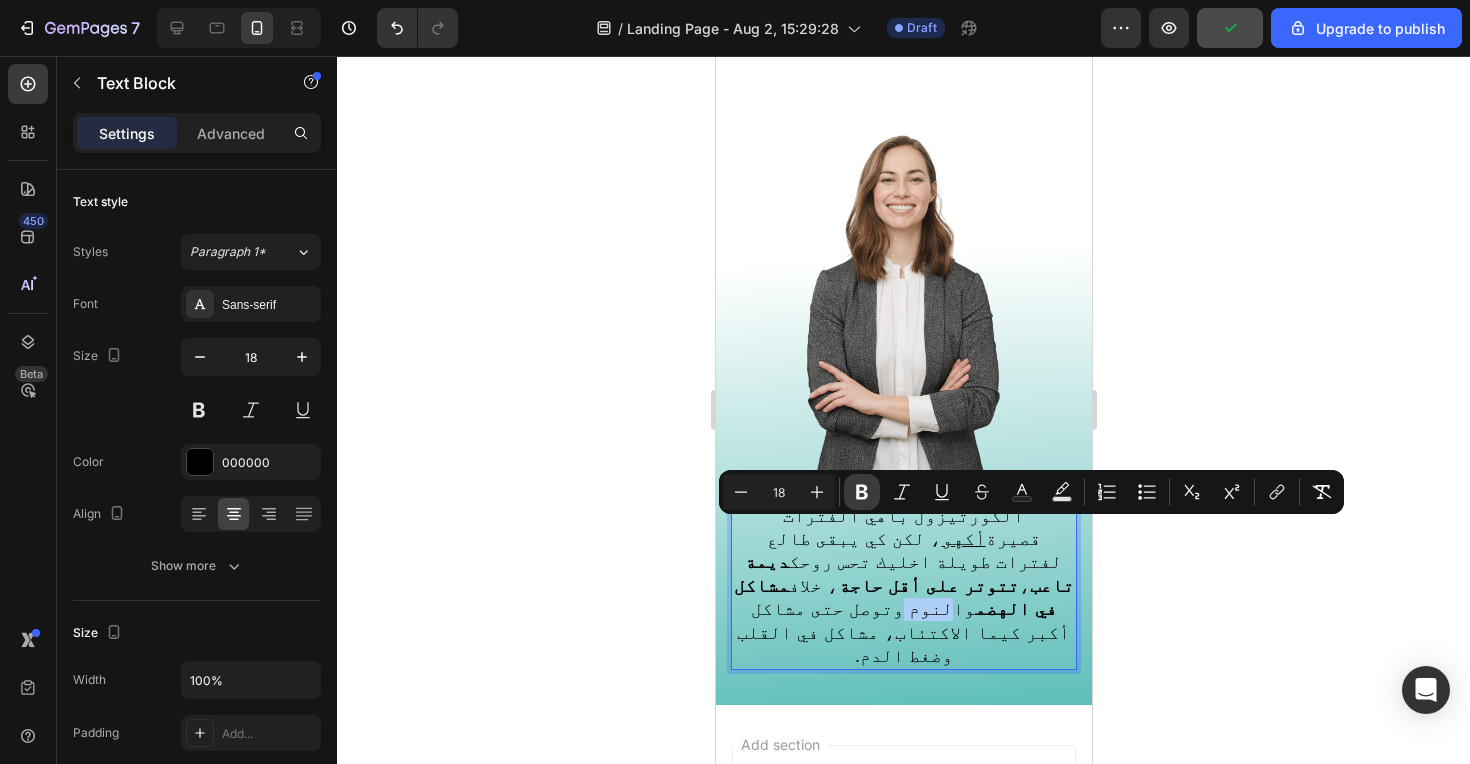 click 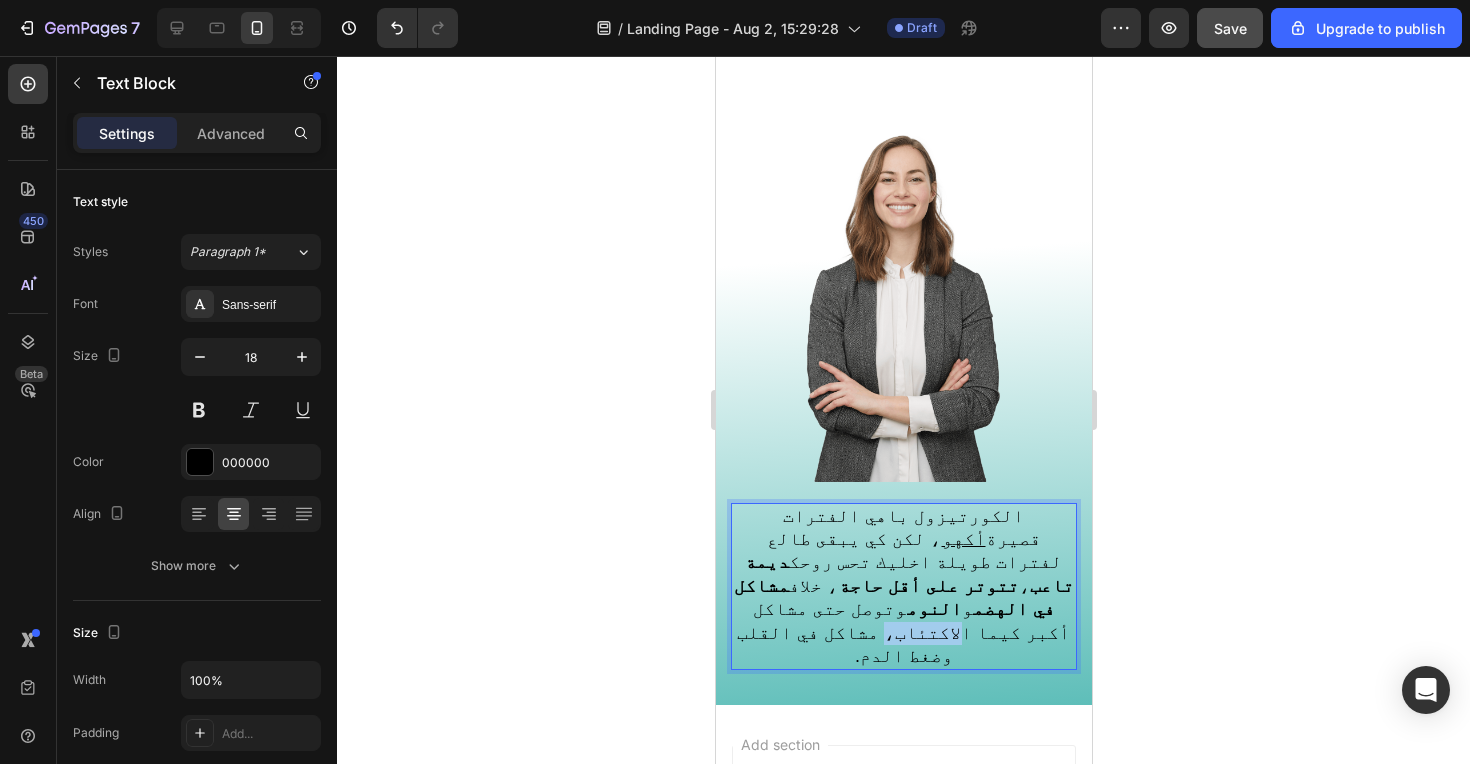 drag, startPoint x: 836, startPoint y: 536, endPoint x: 789, endPoint y: 540, distance: 47.169907 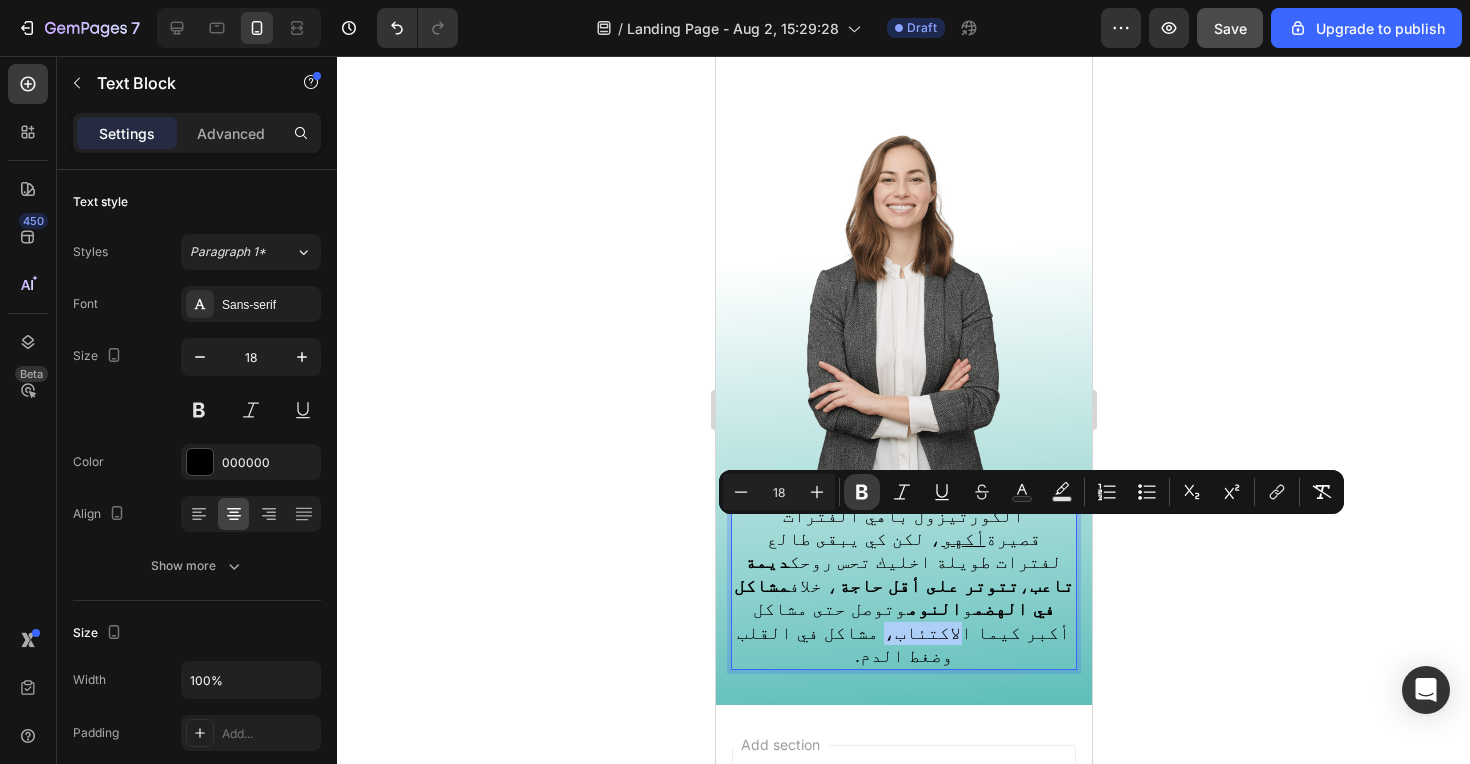 click 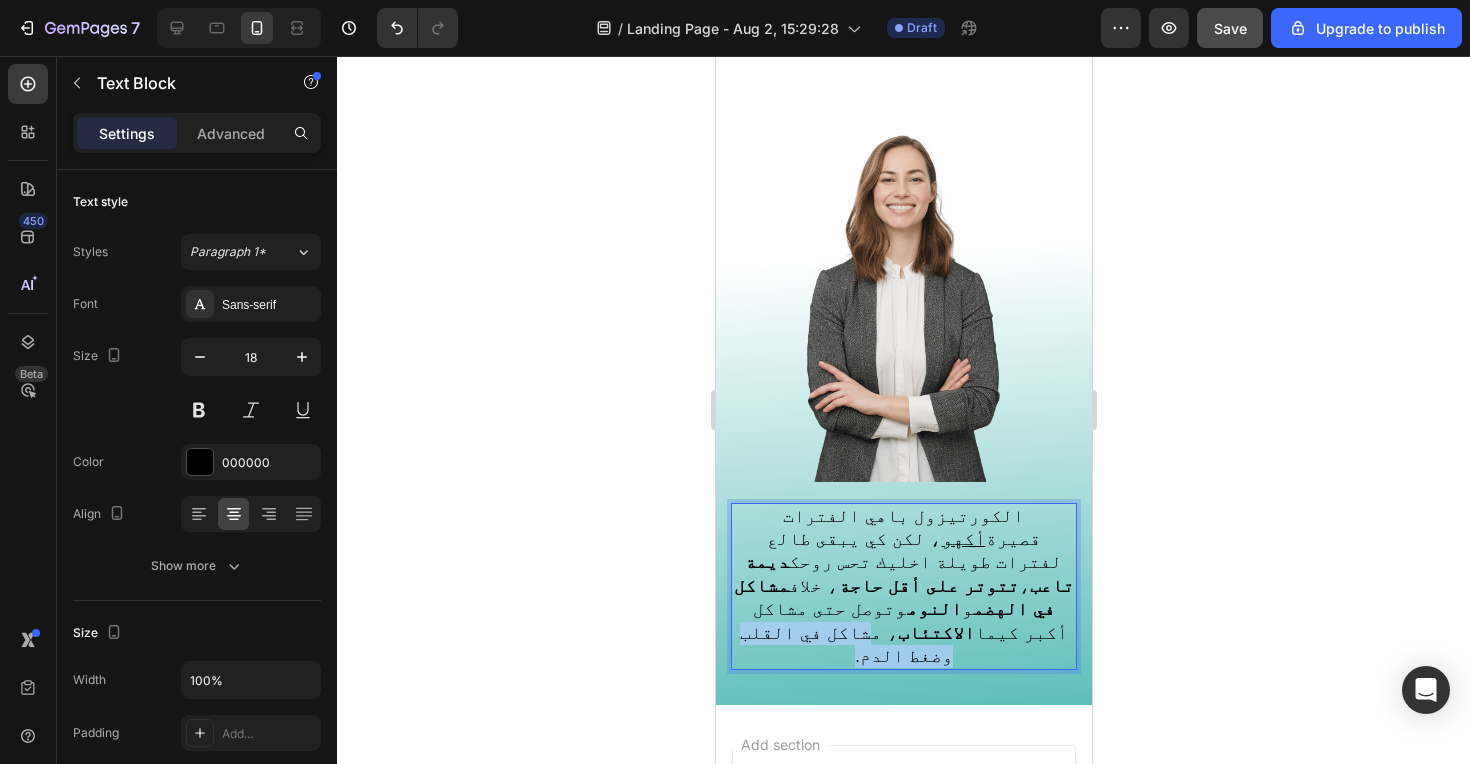 click on "‫الكورتيزول باهي الفترات قصيرة أكهو ، لكن كي يبقى طالع لفترات طويلة اخليك تحس روحك ديمة تاعب ، تتوتر على أقل حاجة ، ‫خلاف مشاكل في الهضم و النوم وتوصل حتى مشاكل أكبر كيما الاكتئاب ، مشاكل في القلب وضغط الدم.‬" at bounding box center [903, 587] 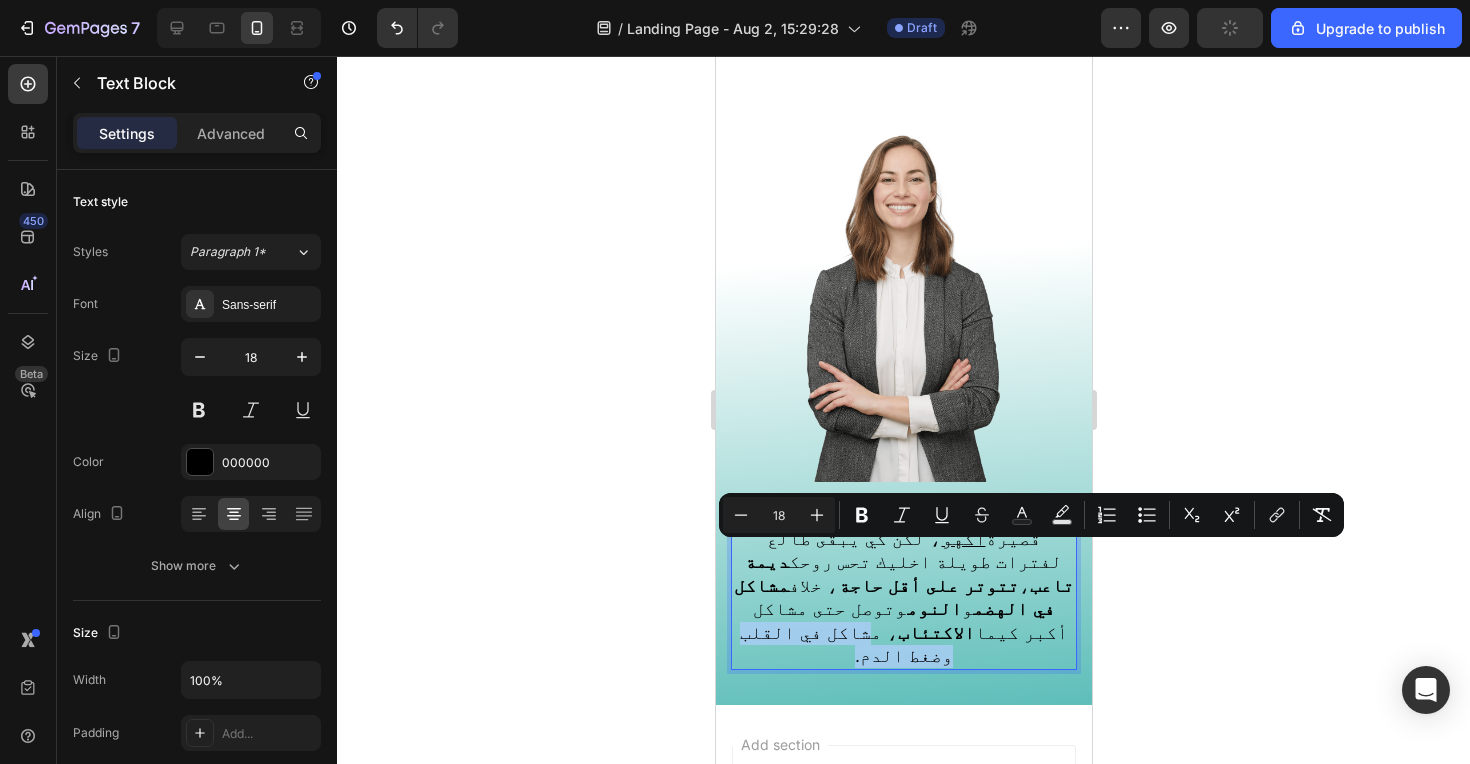 click on "‫الكورتيزول باهي الفترات قصيرة أكهو ، لكن كي يبقى طالع لفترات طويلة اخليك تحس روحك ديمة تاعب ، تتوتر على أقل حاجة ، ‫خلاف مشاكل في الهضم و النوم وتوصل حتى مشاكل أكبر كيما الاكتئاب ، مشاكل في القلب وضغط الدم.‬" at bounding box center [902, 586] 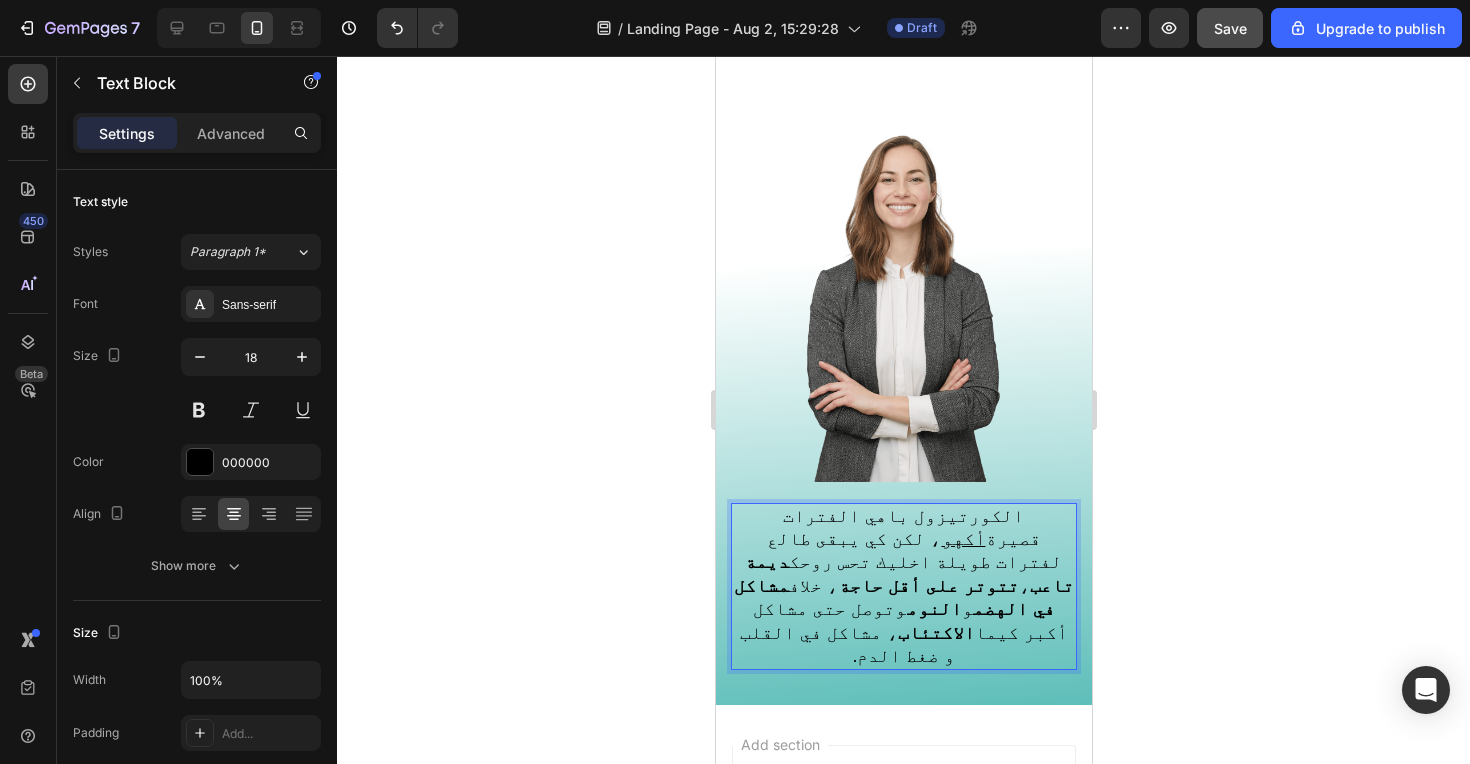 drag, startPoint x: 1006, startPoint y: 563, endPoint x: 996, endPoint y: 561, distance: 10.198039 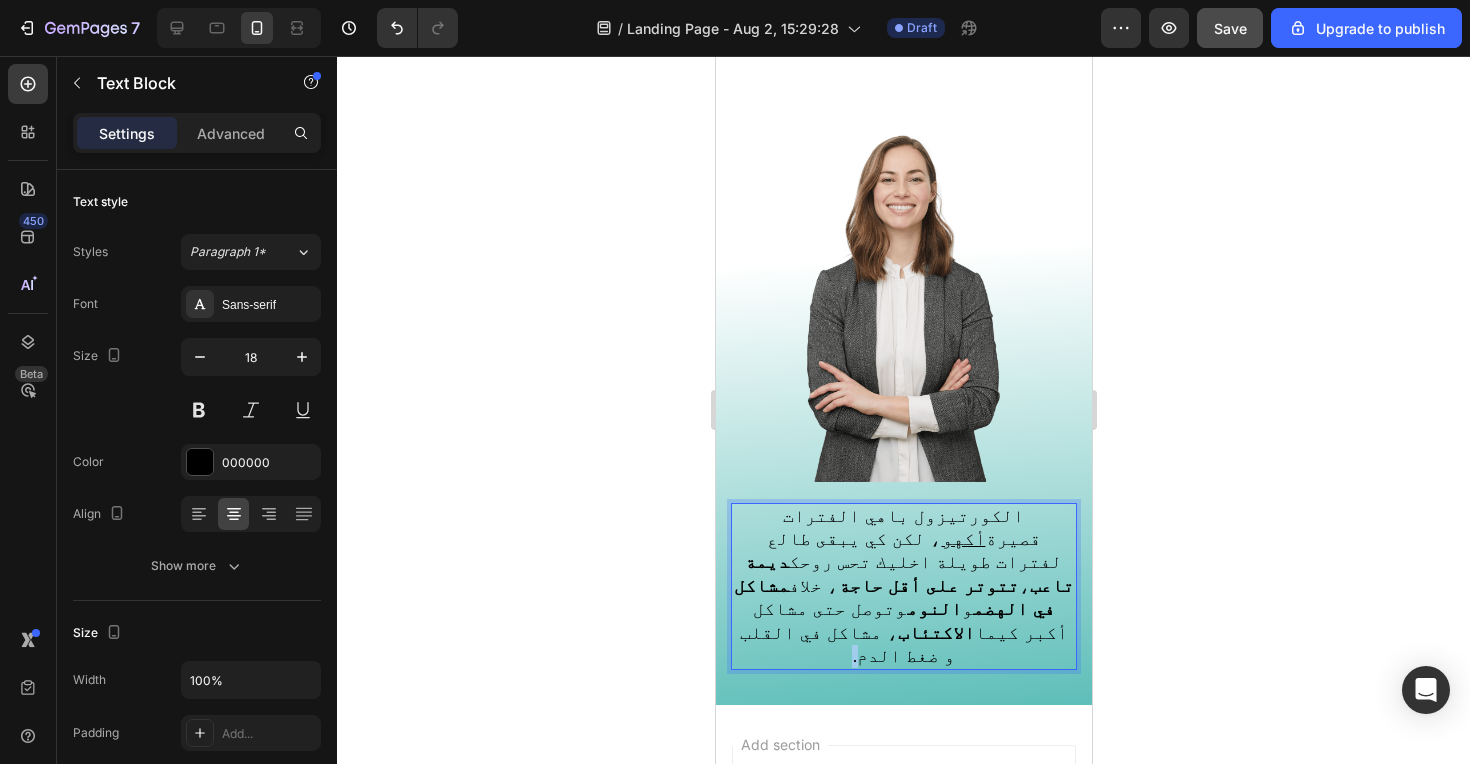 click on "‫الكورتيزول باهي الفترات قصيرة أكهو ، لكن كي يبقى طالع لفترات طويلة اخليك تحس روحك ديمة تاعب ، تتوتر على أقل حاجة ، ‫خلاف مشاكل في الهضم و النوم وتوصل حتى مشاكل أكبر كيما الاكتئاب ، مشاكل في القلب و ضغط الدم.‬" at bounding box center [902, 586] 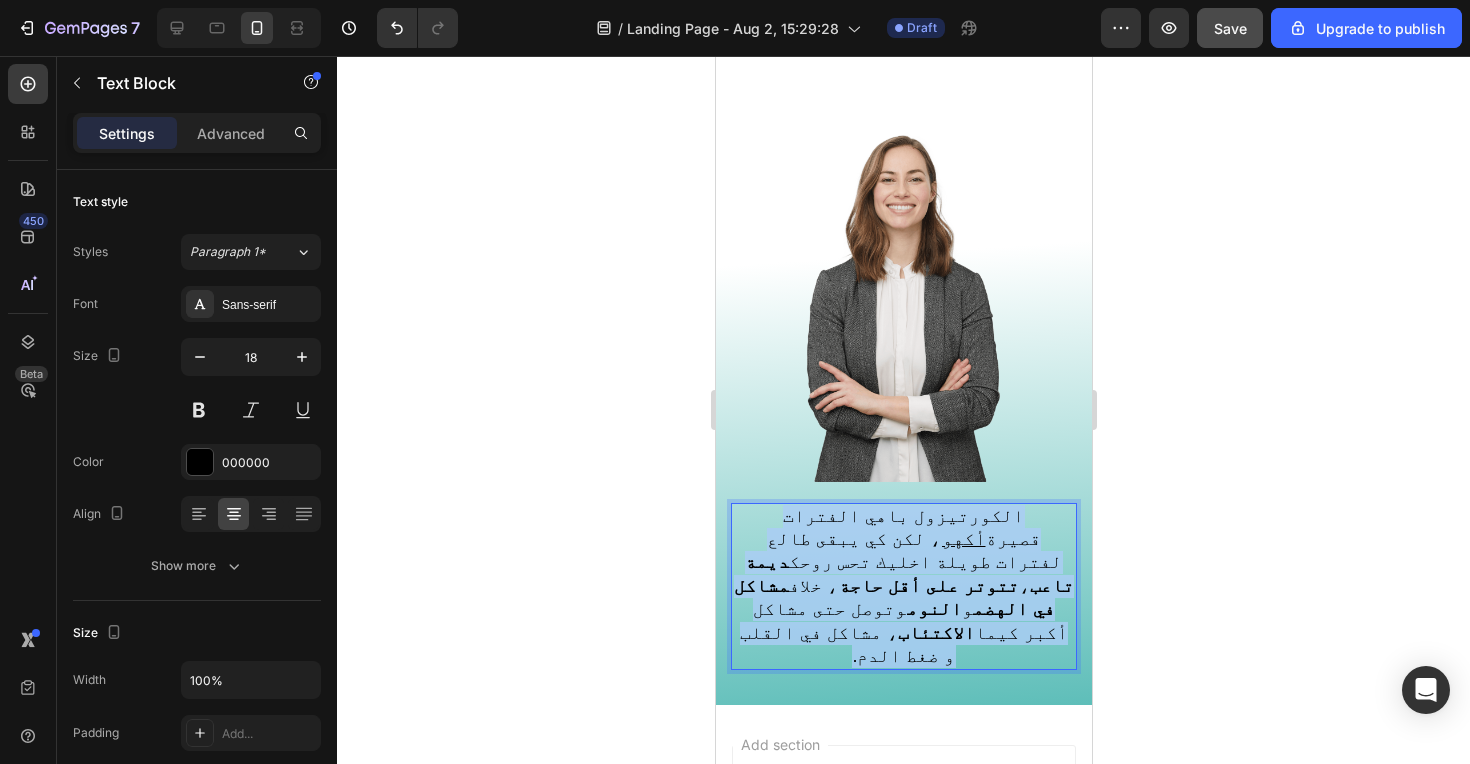 click on "‫الكورتيزول باهي الفترات قصيرة أكهو ، لكن كي يبقى طالع لفترات طويلة اخليك تحس روحك ديمة تاعب ، تتوتر على أقل حاجة ، ‫خلاف مشاكل في الهضم و النوم وتوصل حتى مشاكل أكبر كيما الاكتئاب ، مشاكل في القلب و ضغط الدم.‬" at bounding box center (902, 586) 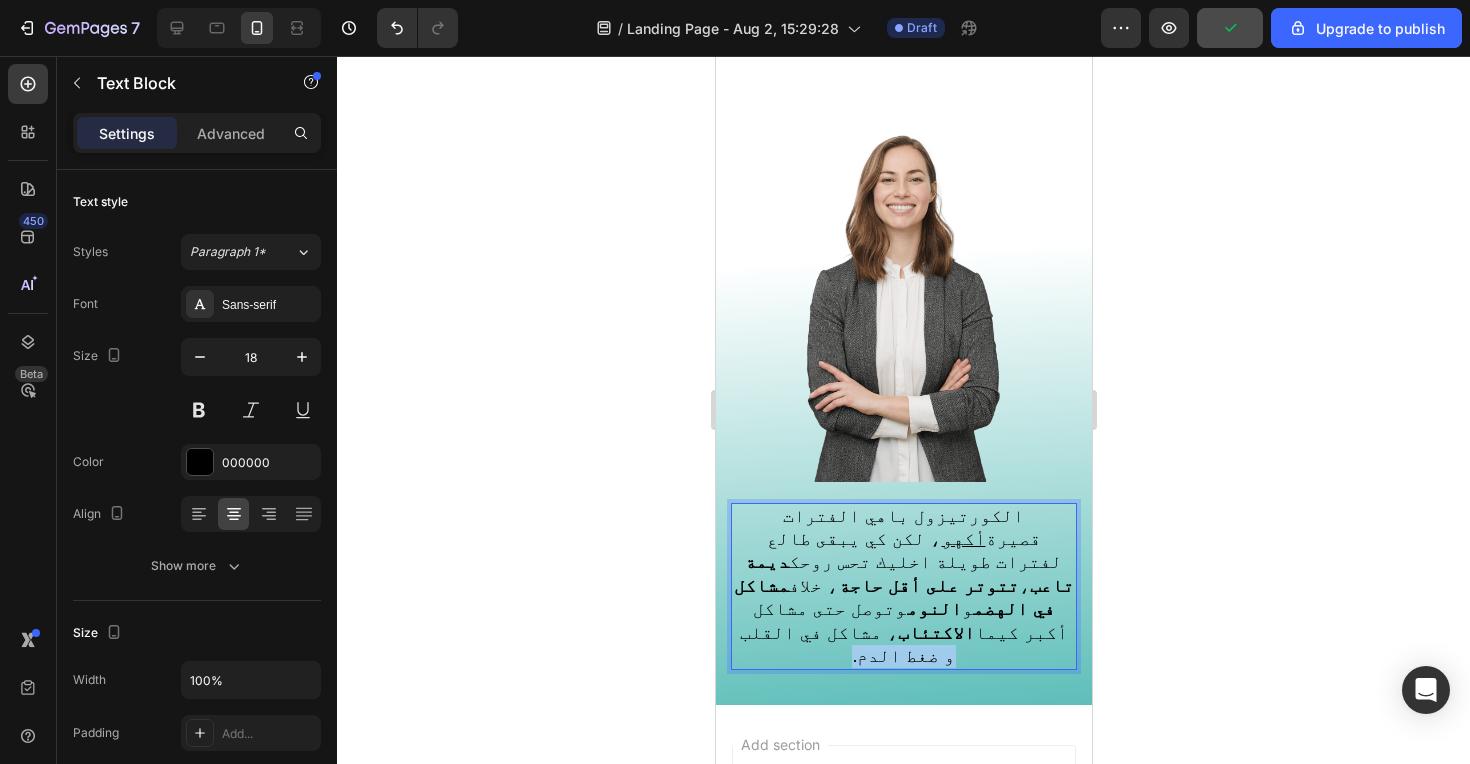 drag, startPoint x: 897, startPoint y: 562, endPoint x: 998, endPoint y: 563, distance: 101.00495 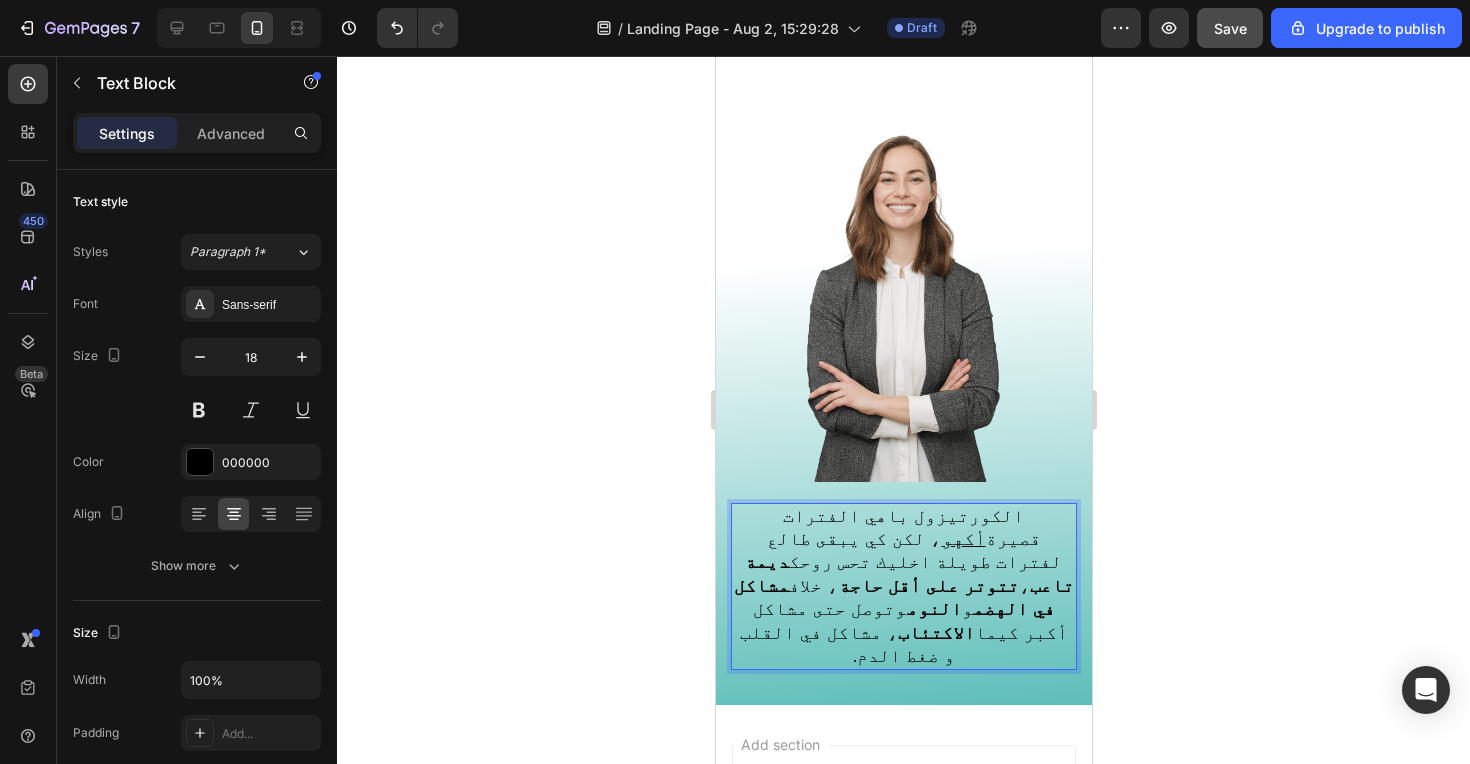 click on "‫الكورتيزول باهي الفترات قصيرة أكهو ، لكن كي يبقى طالع لفترات طويلة اخليك تحس روحك ديمة تاعب ، تتوتر على أقل حاجة ، ‫خلاف مشاكل في الهضم و النوم وتوصل حتى مشاكل أكبر كيما الاكتئاب ، مشاكل في القلب و ضغط الدم.‬" at bounding box center (902, 586) 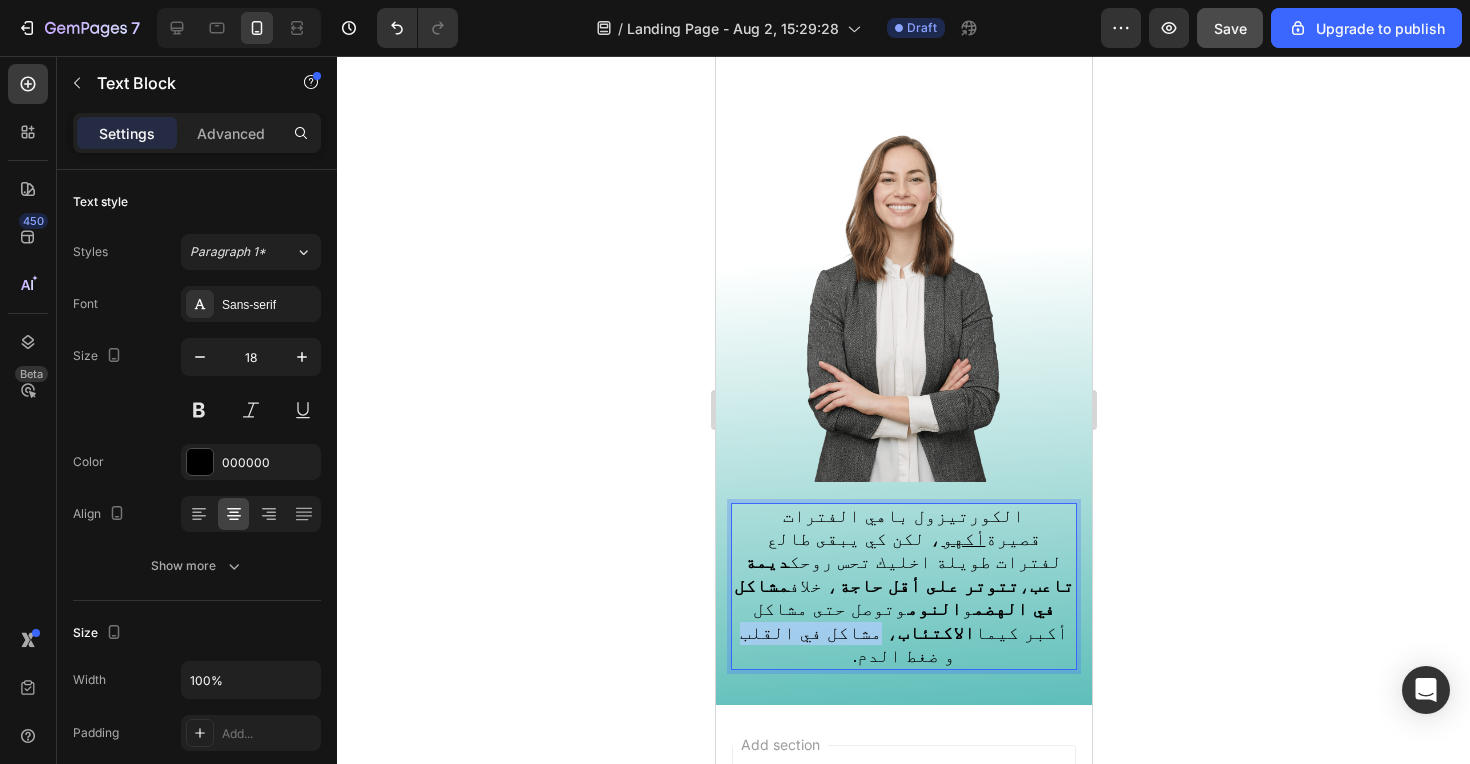 drag, startPoint x: 895, startPoint y: 561, endPoint x: 995, endPoint y: 560, distance: 100.005 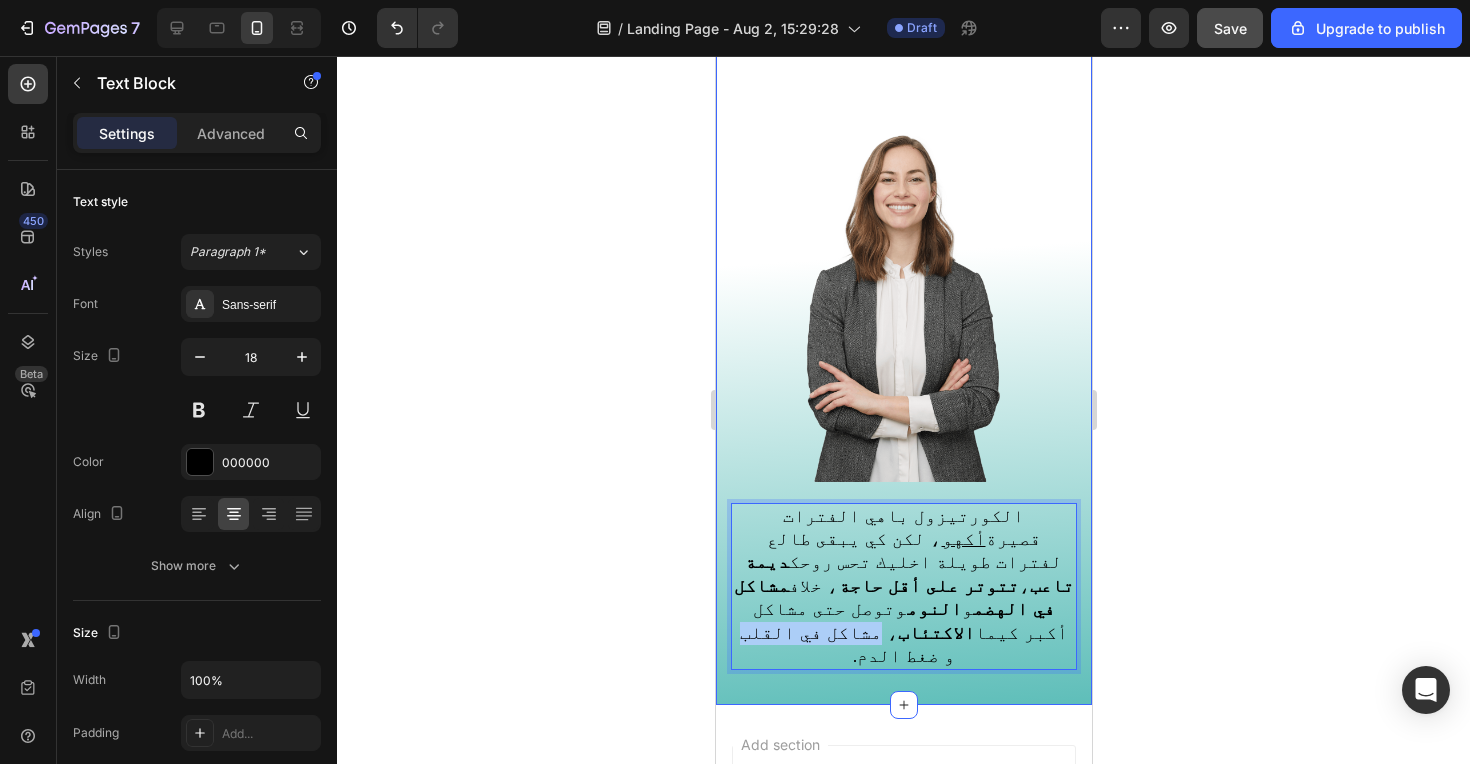 click 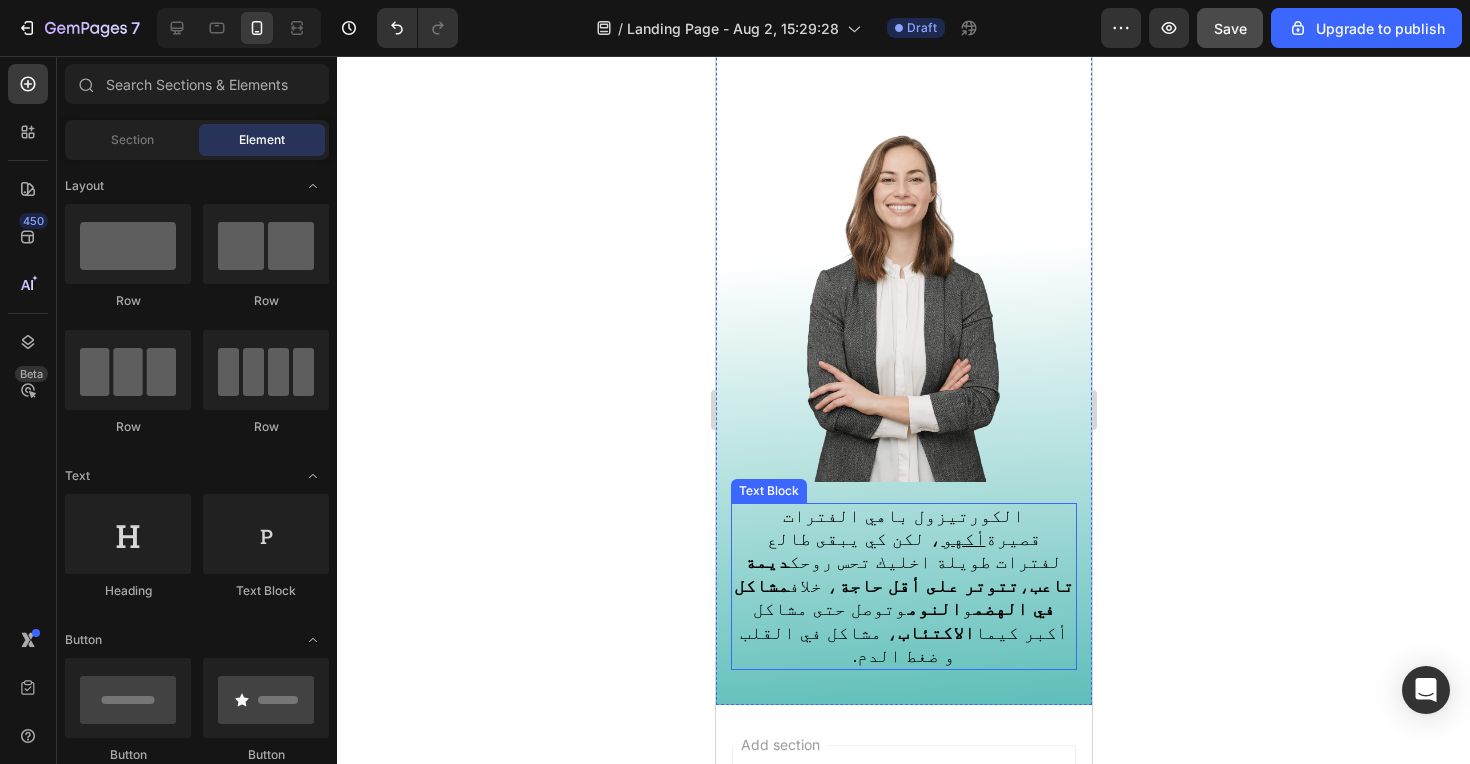 click on "‫الكورتيزول باهي الفترات قصيرة أكهو ، لكن كي يبقى طالع لفترات طويلة اخليك تحس روحك ديمة تاعب ، تتوتر على أقل حاجة ، ‫خلاف مشاكل في الهضم و النوم وتوصل حتى مشاكل أكبر كيما الاكتئاب ، مشاكل في القلب و ضغط الدم.‬" at bounding box center (902, 586) 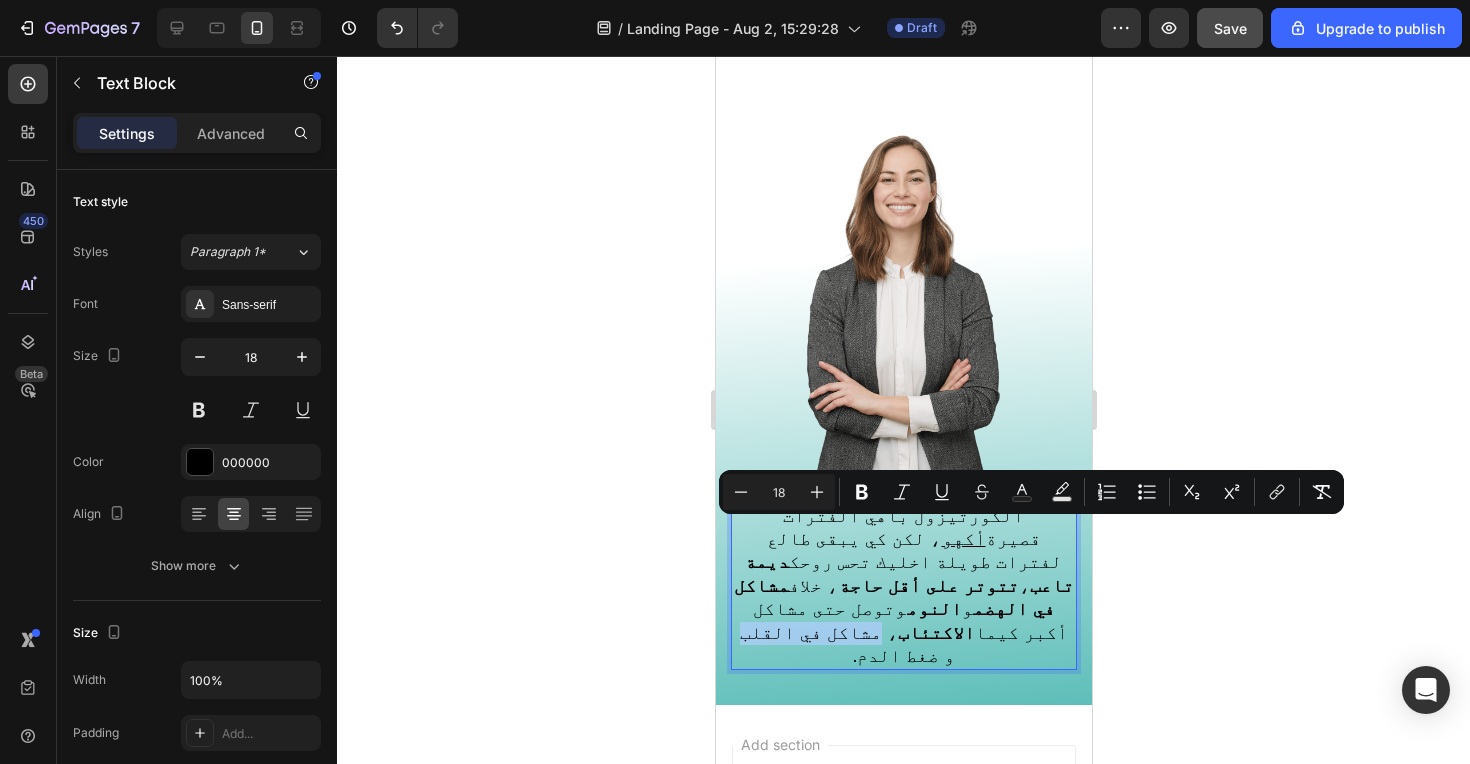 drag, startPoint x: 894, startPoint y: 562, endPoint x: 997, endPoint y: 562, distance: 103 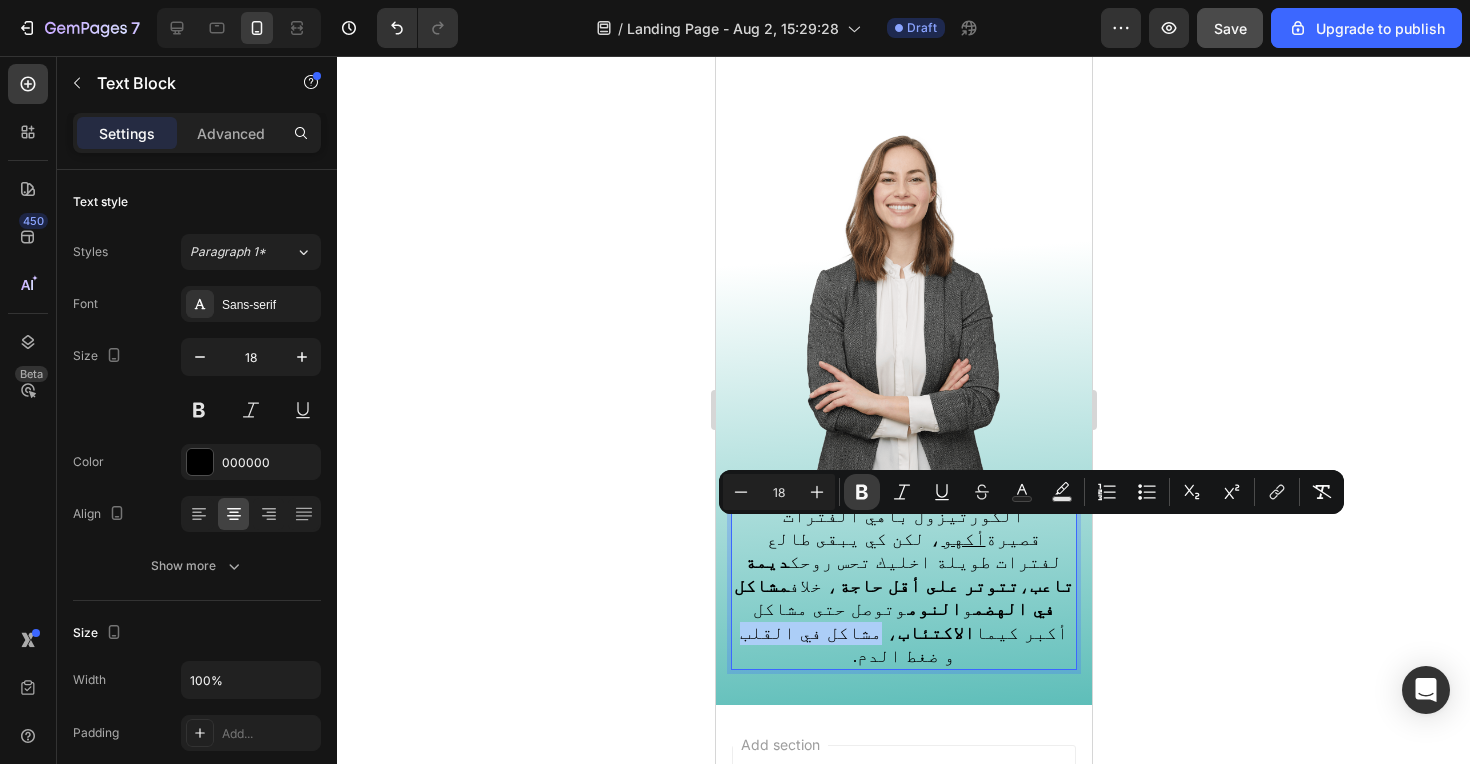 click 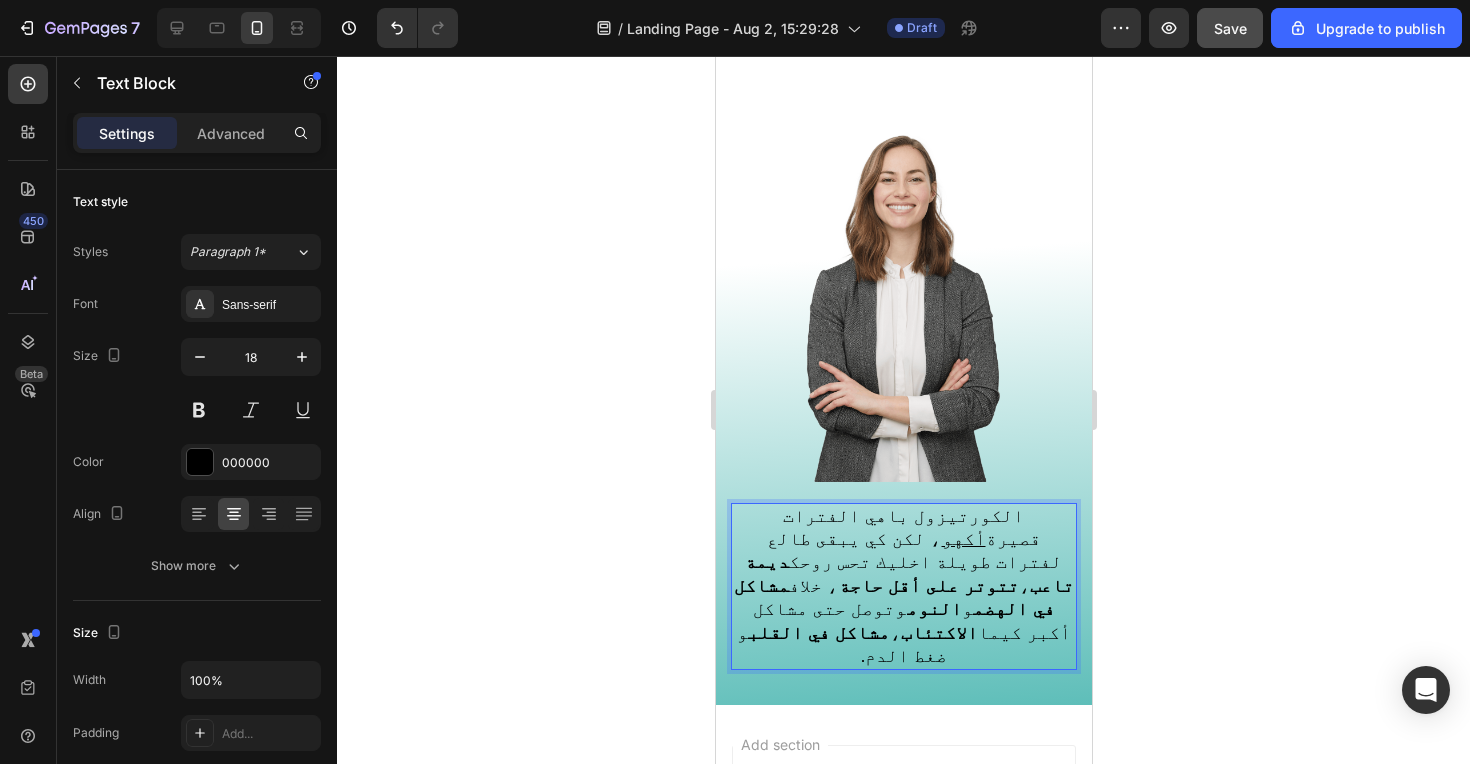click on "‫الكورتيزول باهي الفترات قصيرة أكهو ، لكن كي يبقى طالع لفترات طويلة اخليك تحس روحك ديمة تاعب ، تتوتر على أقل حاجة ، ‫خلاف مشاكل في الهضم و النوم وتوصل حتى مشاكل أكبر كيما الاكتئاب ، مشاكل في القلب و ضغط الدم.‬" at bounding box center (902, 586) 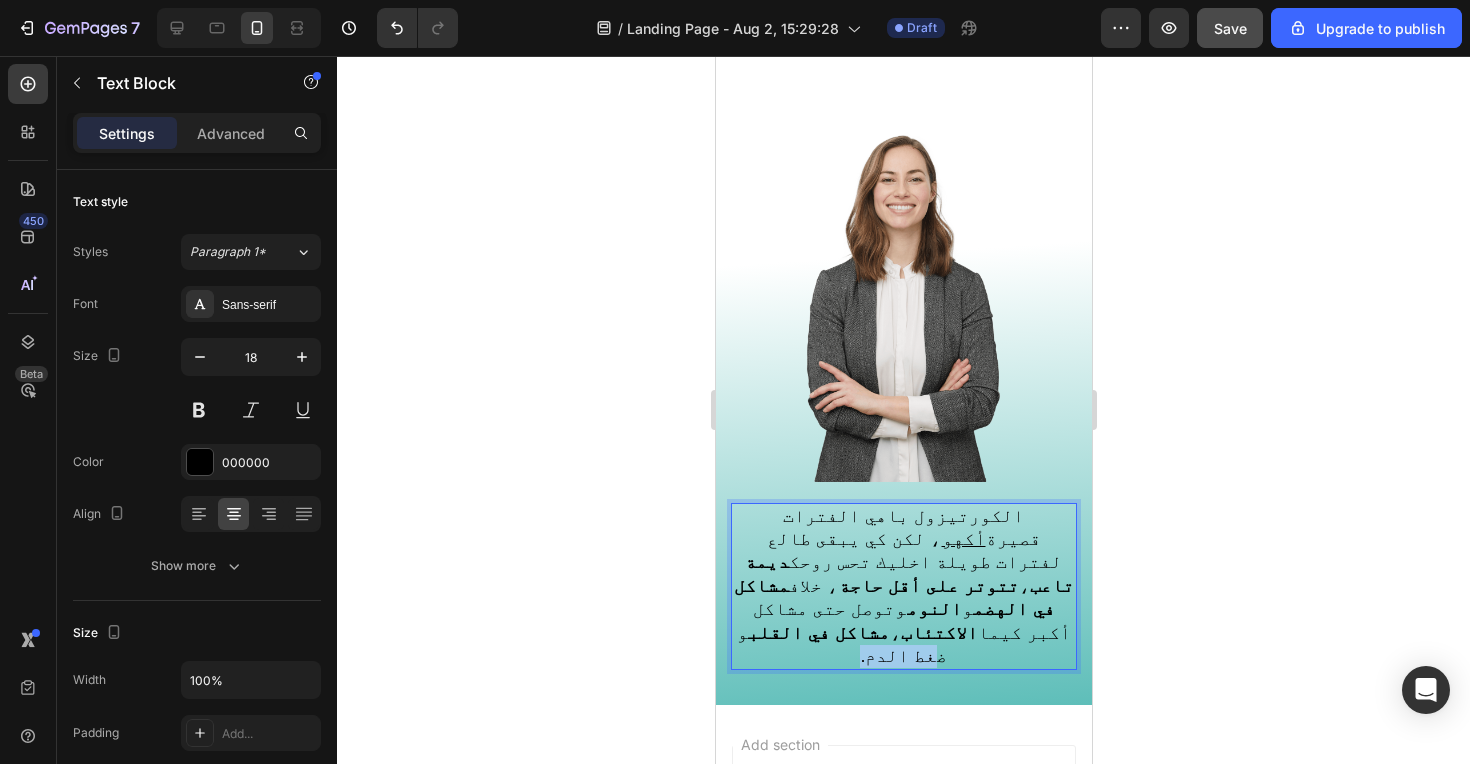 drag, startPoint x: 872, startPoint y: 562, endPoint x: 809, endPoint y: 565, distance: 63.07139 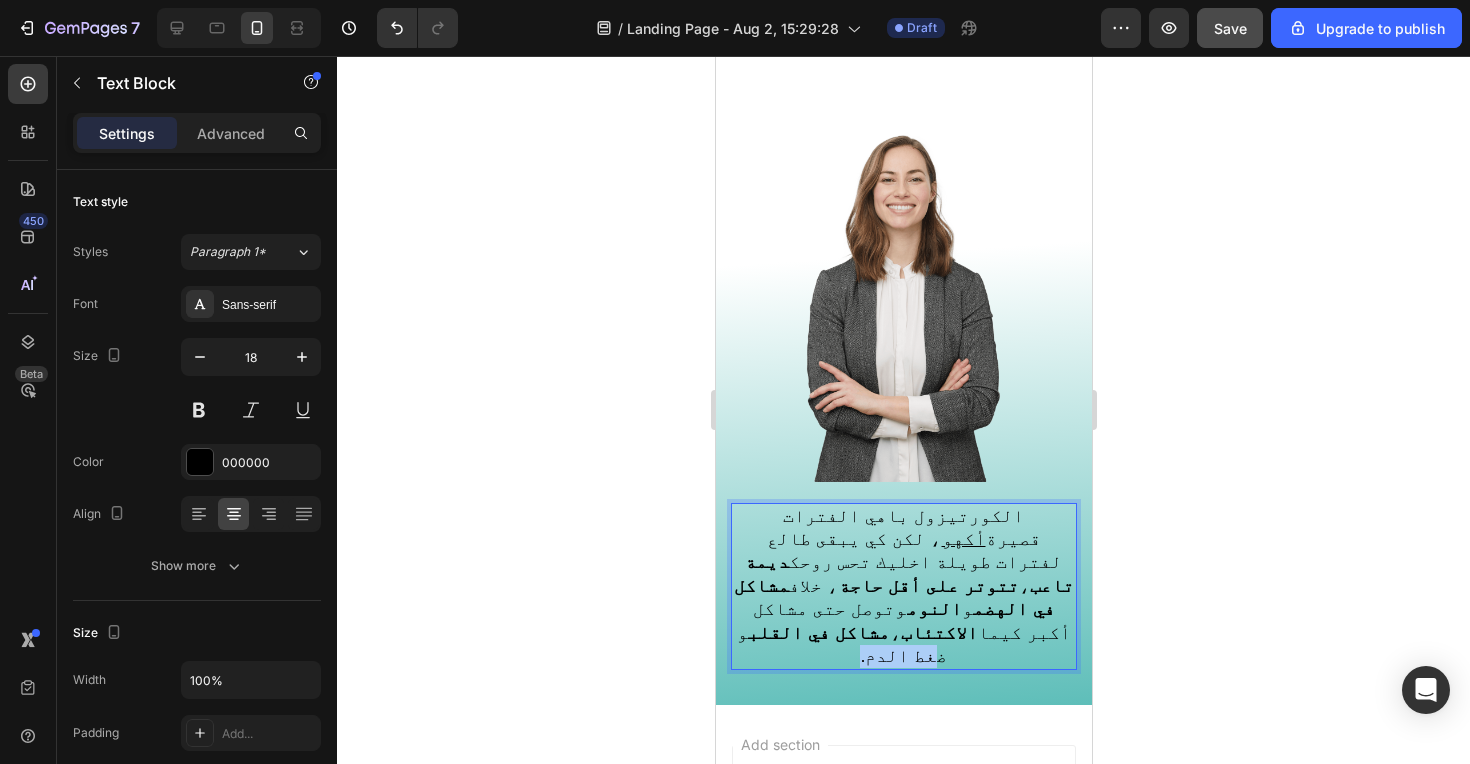 click 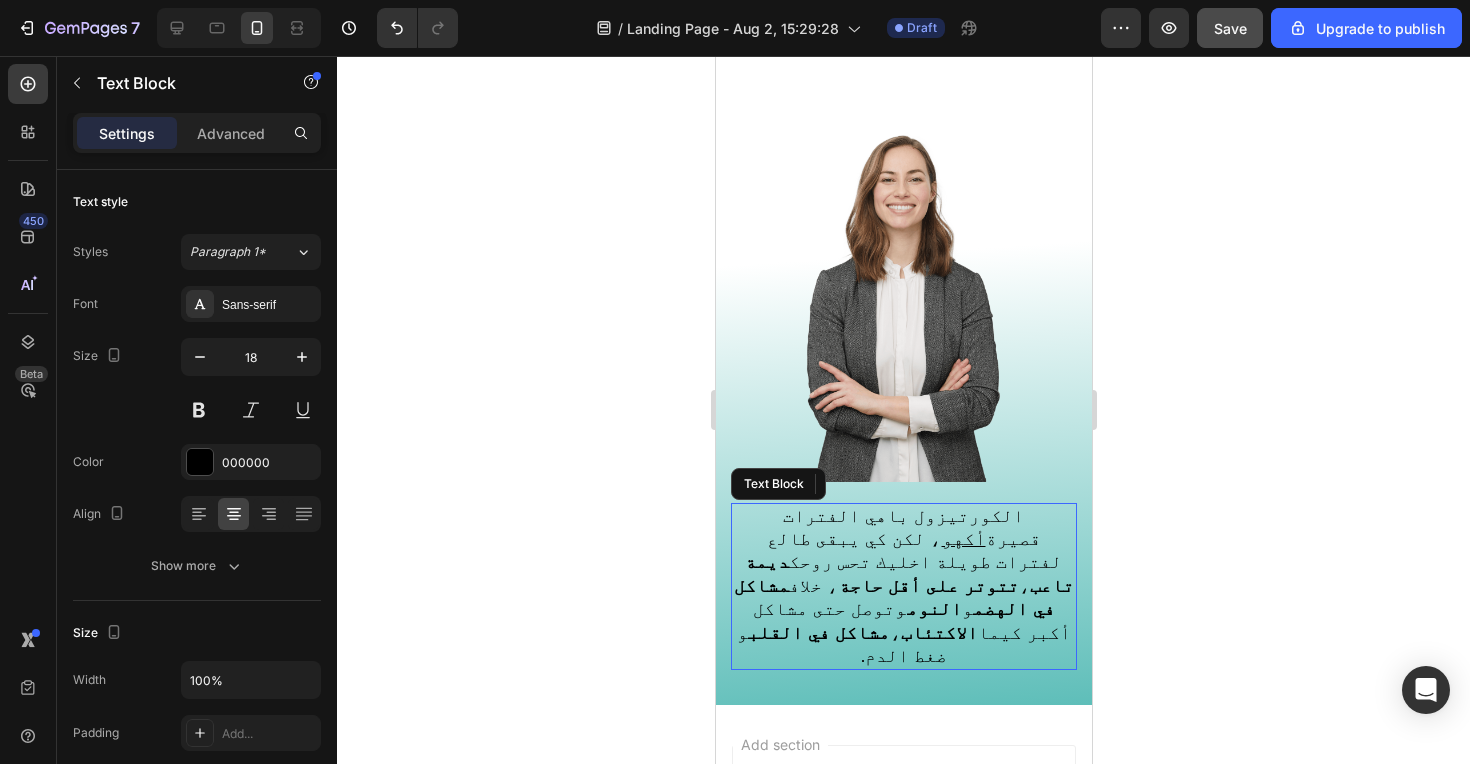 click on "‫الكورتيزول باهي الفترات قصيرة أكهو ، لكن كي يبقى طالع لفترات طويلة اخليك تحس روحك ديمة تاعب ، تتوتر على أقل حاجة ، ‫خلاف مشاكل في الهضم و النوم وتوصل حتى مشاكل أكبر كيما الاكتئاب ، مشاكل في القلب و ضغط الدم.‬" at bounding box center [903, 587] 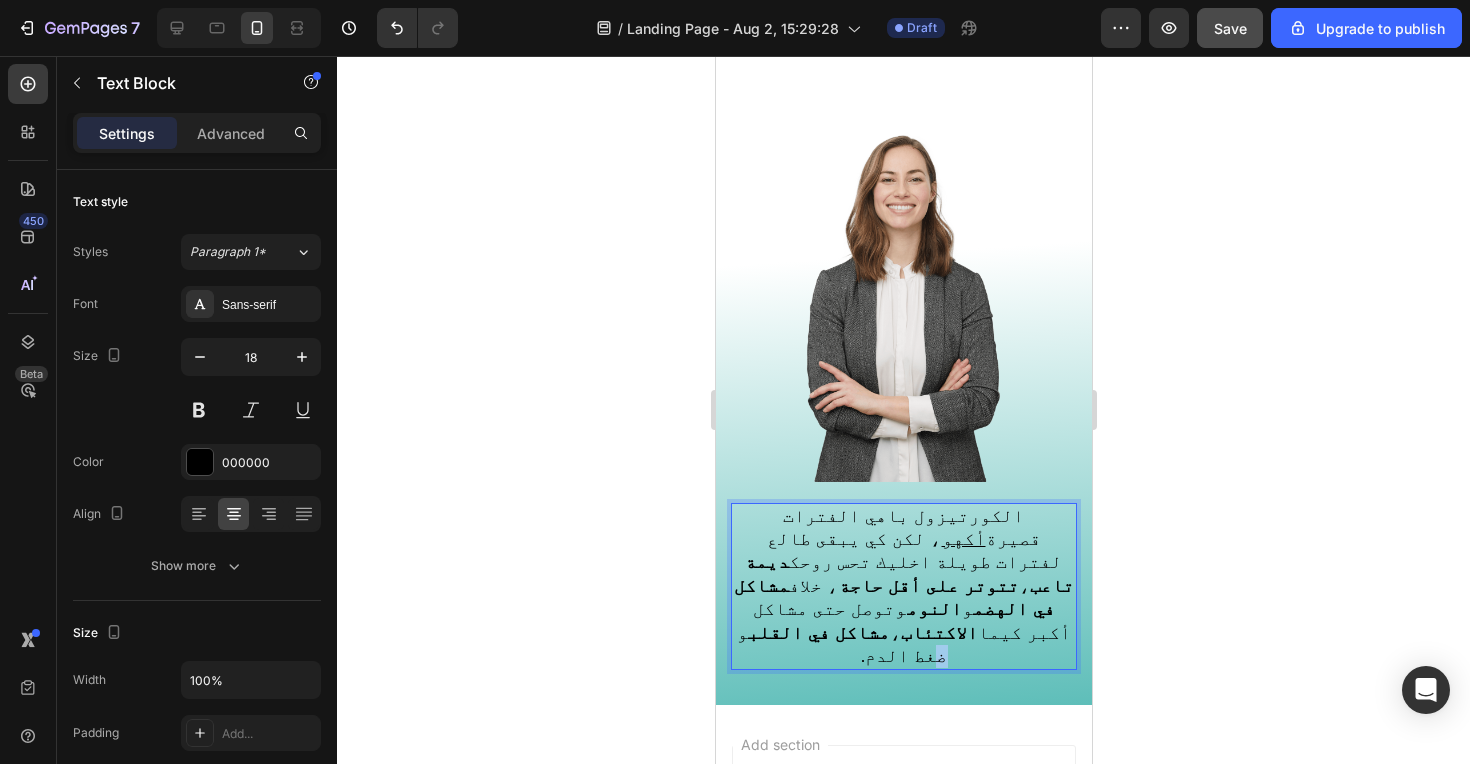 click on "‫الكورتيزول باهي الفترات قصيرة أكهو ، لكن كي يبقى طالع لفترات طويلة اخليك تحس روحك ديمة تاعب ، تتوتر على أقل حاجة ، ‫خلاف مشاكل في الهضم و النوم وتوصل حتى مشاكل أكبر كيما الاكتئاب ، مشاكل في القلب و ضغط الدم.‬" at bounding box center (902, 586) 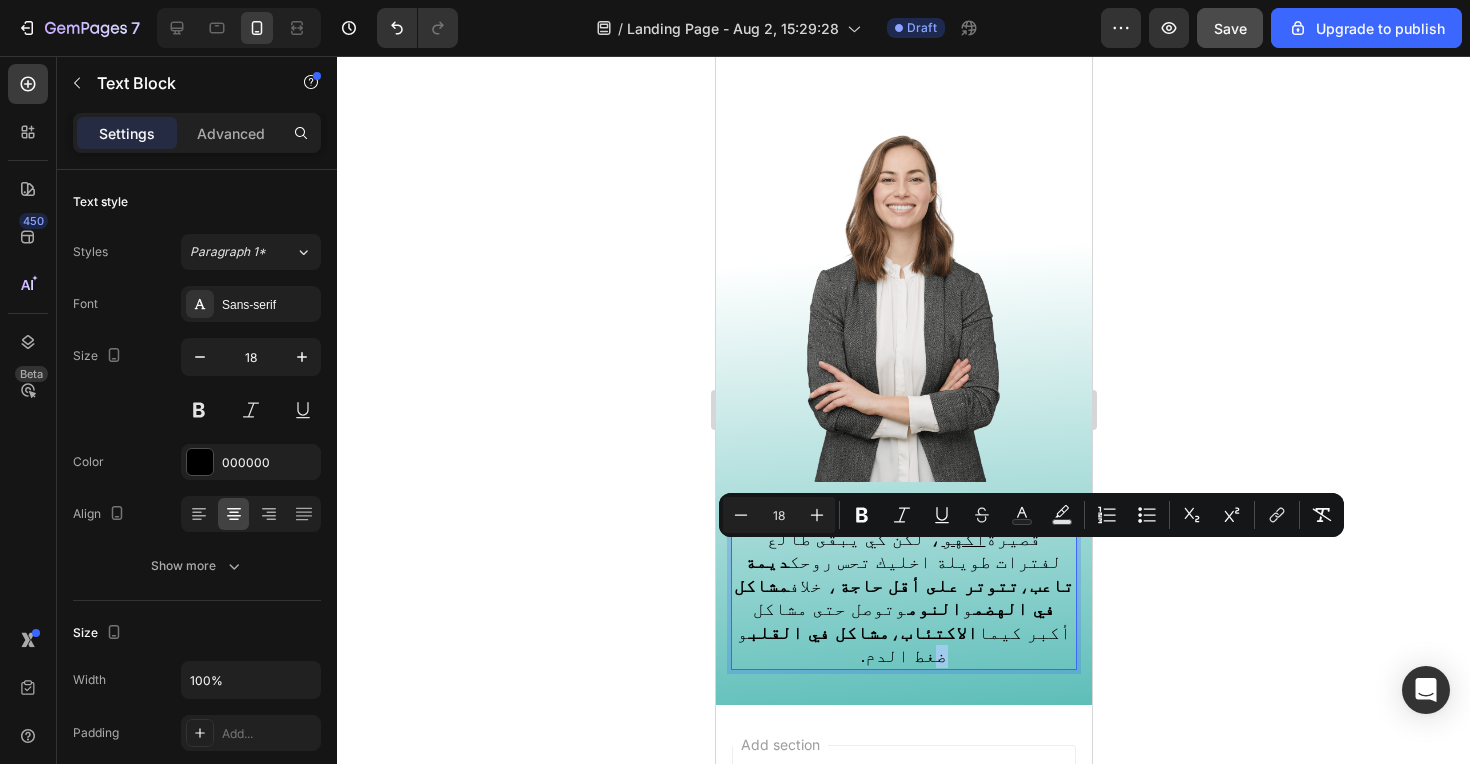 click on "‫الكورتيزول باهي الفترات قصيرة أكهو ، لكن كي يبقى طالع لفترات طويلة اخليك تحس روحك ديمة تاعب ، تتوتر على أقل حاجة ، ‫خلاف مشاكل في الهضم و النوم وتوصل حتى مشاكل أكبر كيما الاكتئاب ، مشاكل في القلب و ضغط الدم.‬" at bounding box center (902, 586) 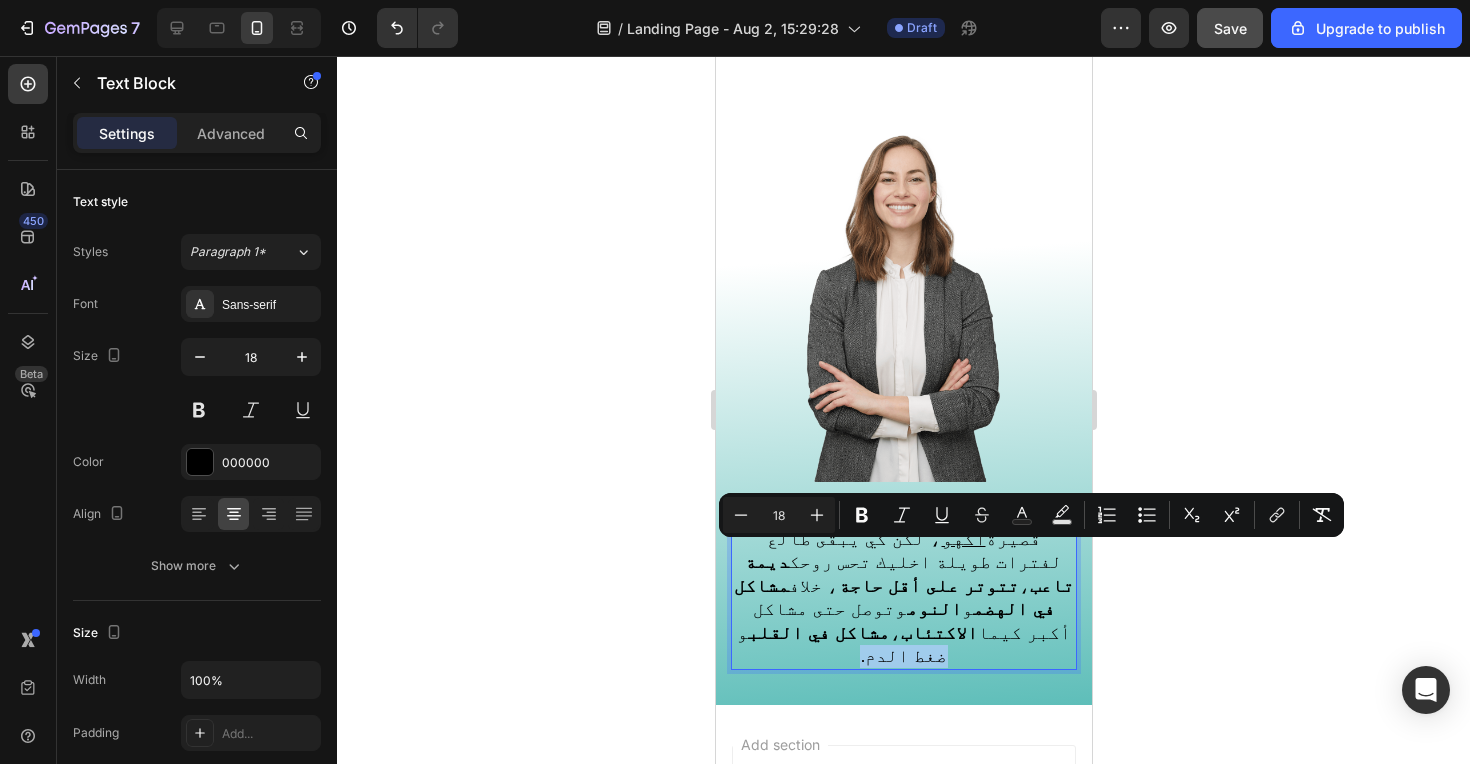drag, startPoint x: 873, startPoint y: 560, endPoint x: 807, endPoint y: 562, distance: 66.0303 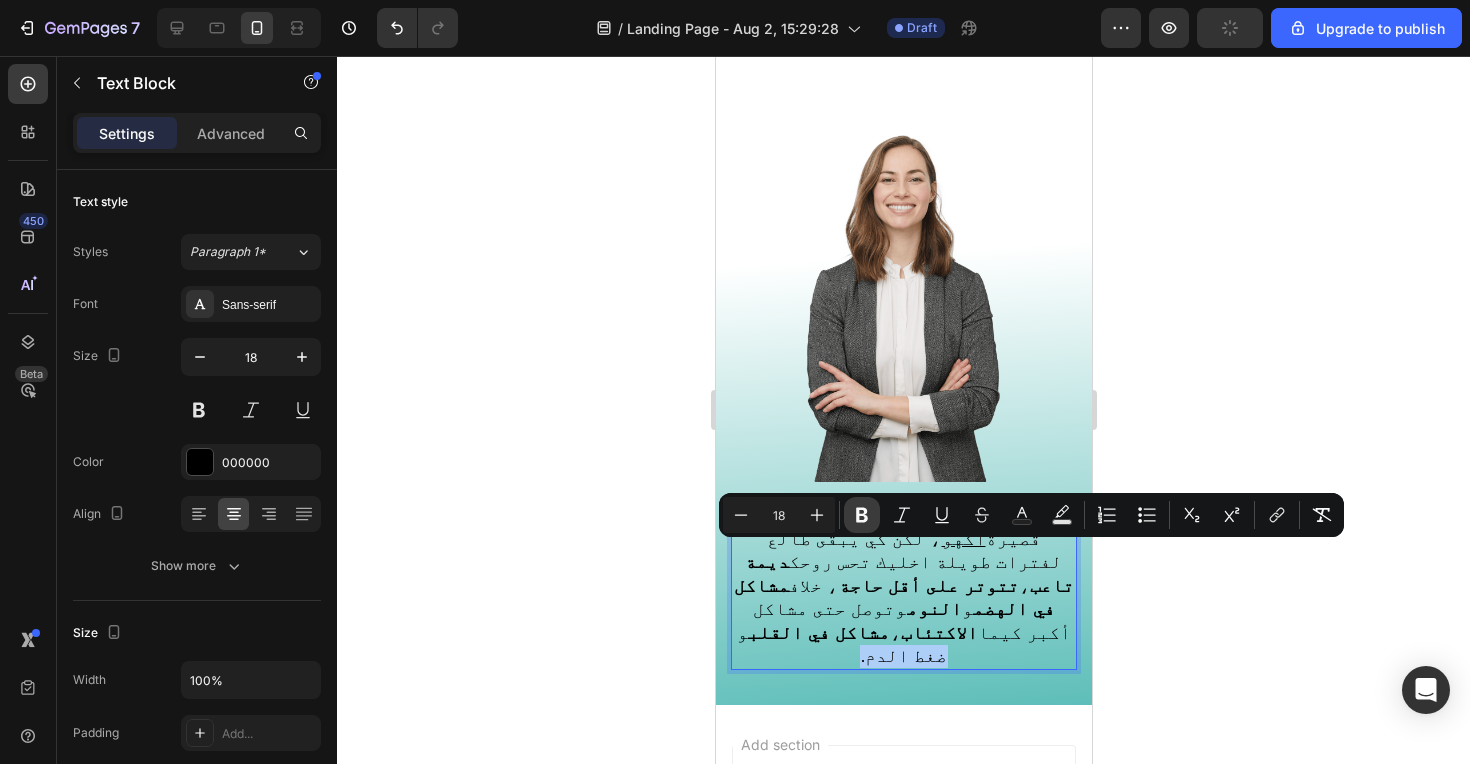 click 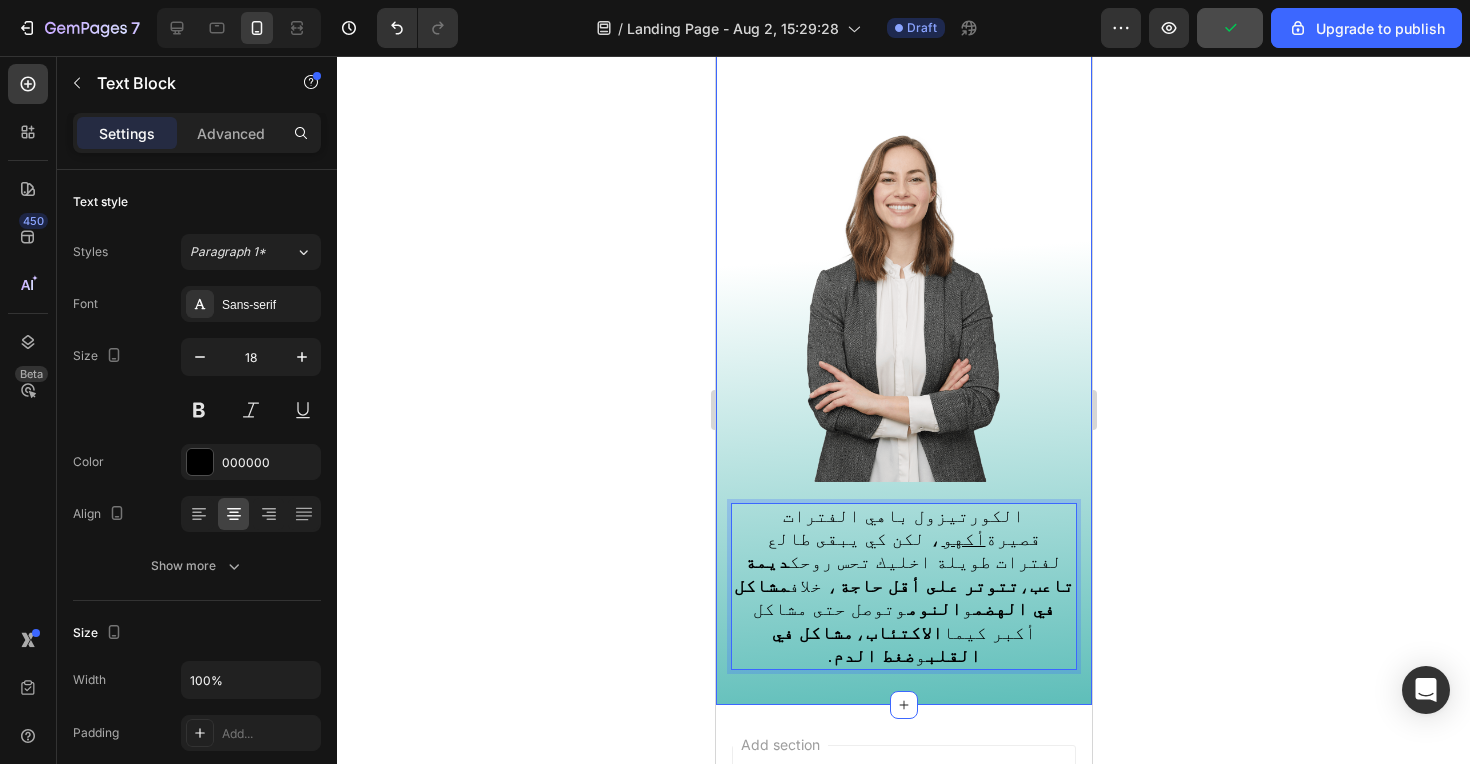 click 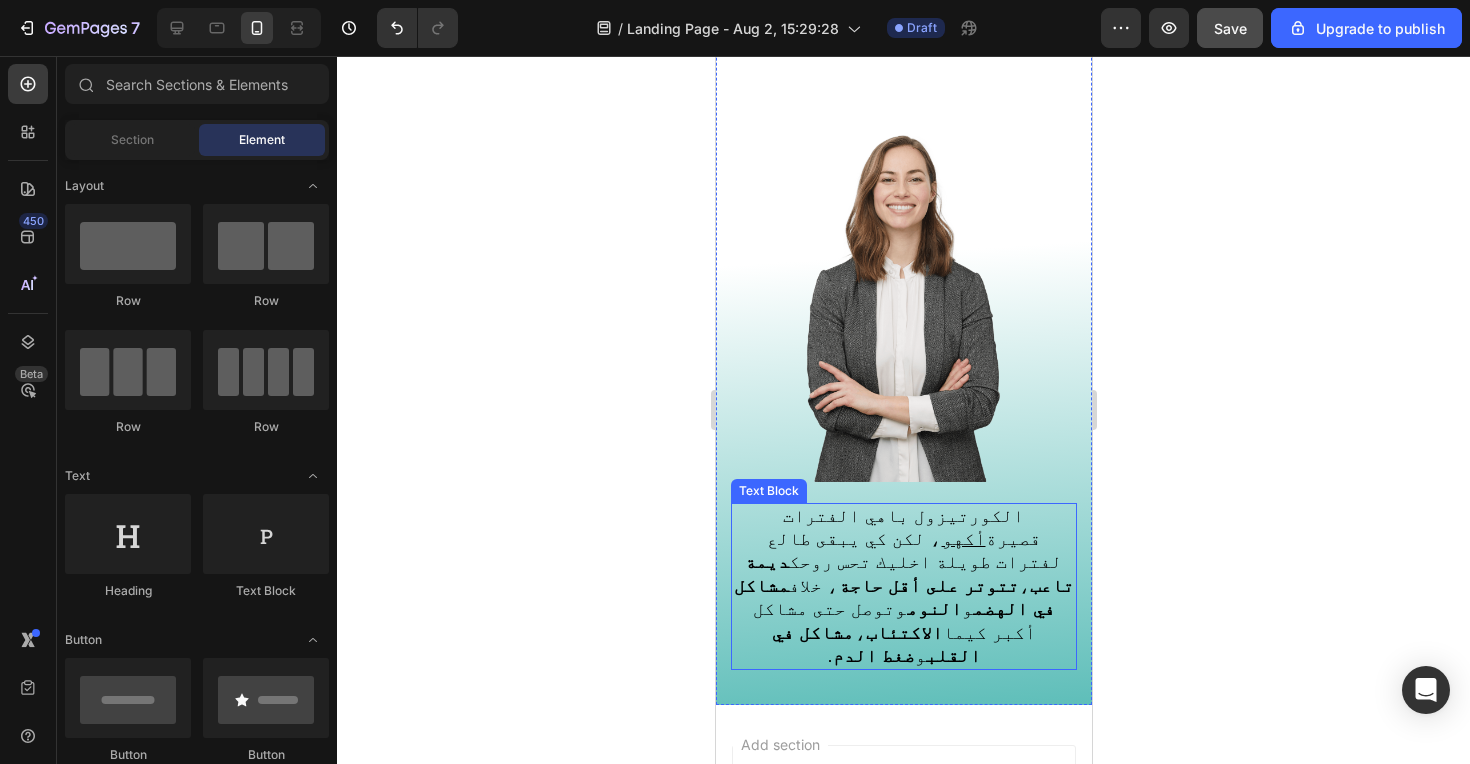 click on "‫الكورتيزول باهي الفترات قصيرة  أكهو ، لكن كي يبقى طالع لفترات طويلة اخليك تحس روحك  ديمة تاعب ،  تتوتر على أقل حاجة ، ‫خلاف  مشاكل في الهضم  و النوم  وتوصل حتى مشاكل أكبر كيما  الاكتئاب ،  مشاكل في القلب  و  ضغط الدم .‬" at bounding box center (902, 586) 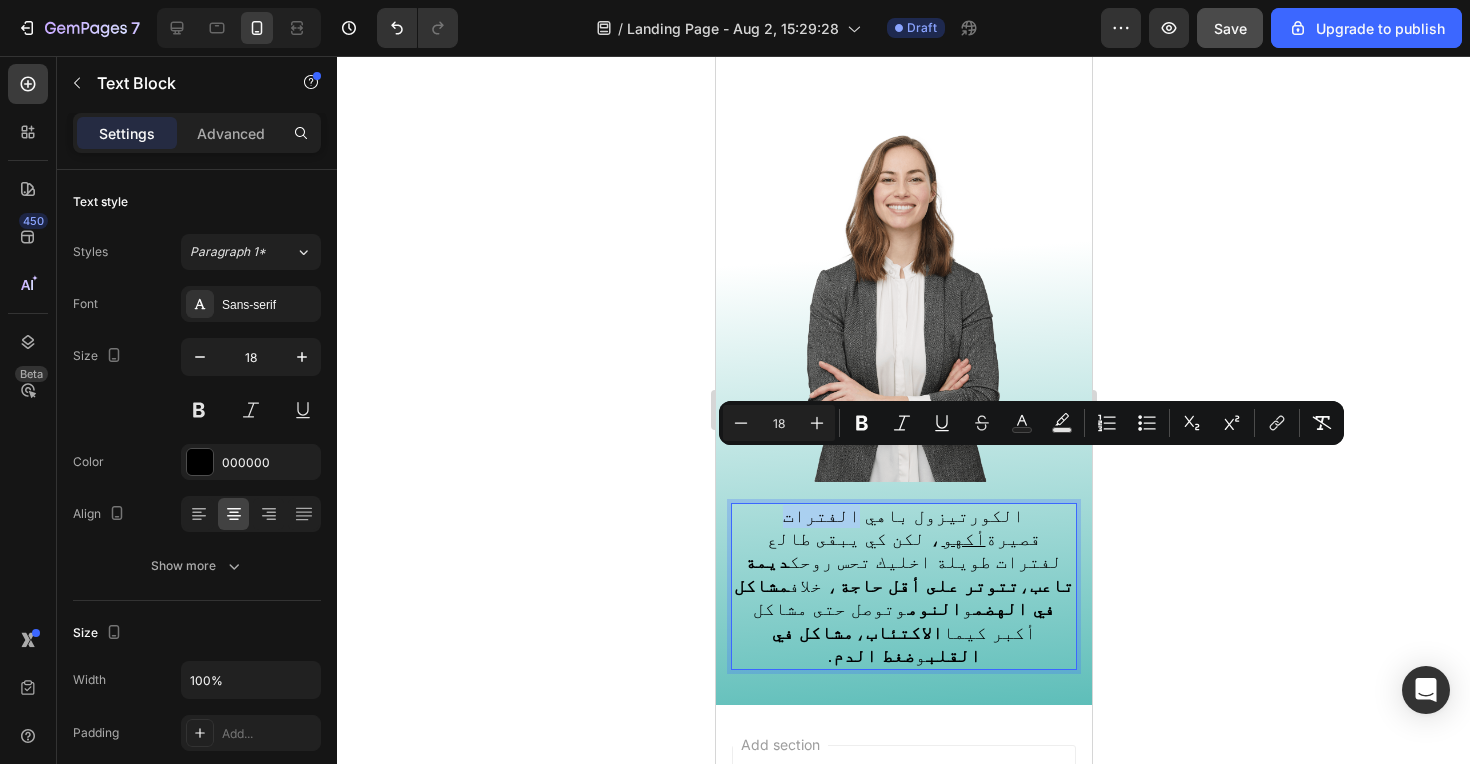 drag, startPoint x: 953, startPoint y: 468, endPoint x: 915, endPoint y: 473, distance: 38.327538 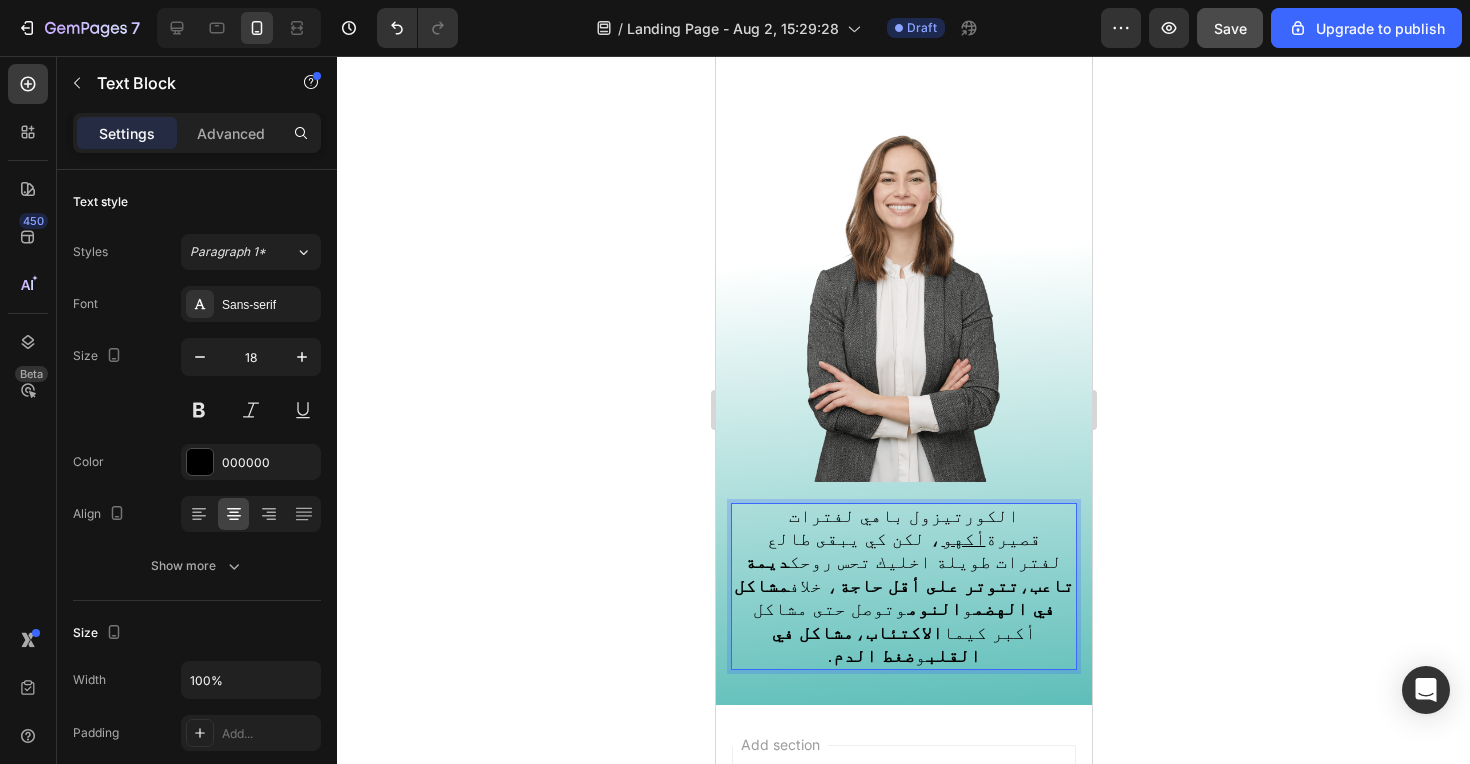 click 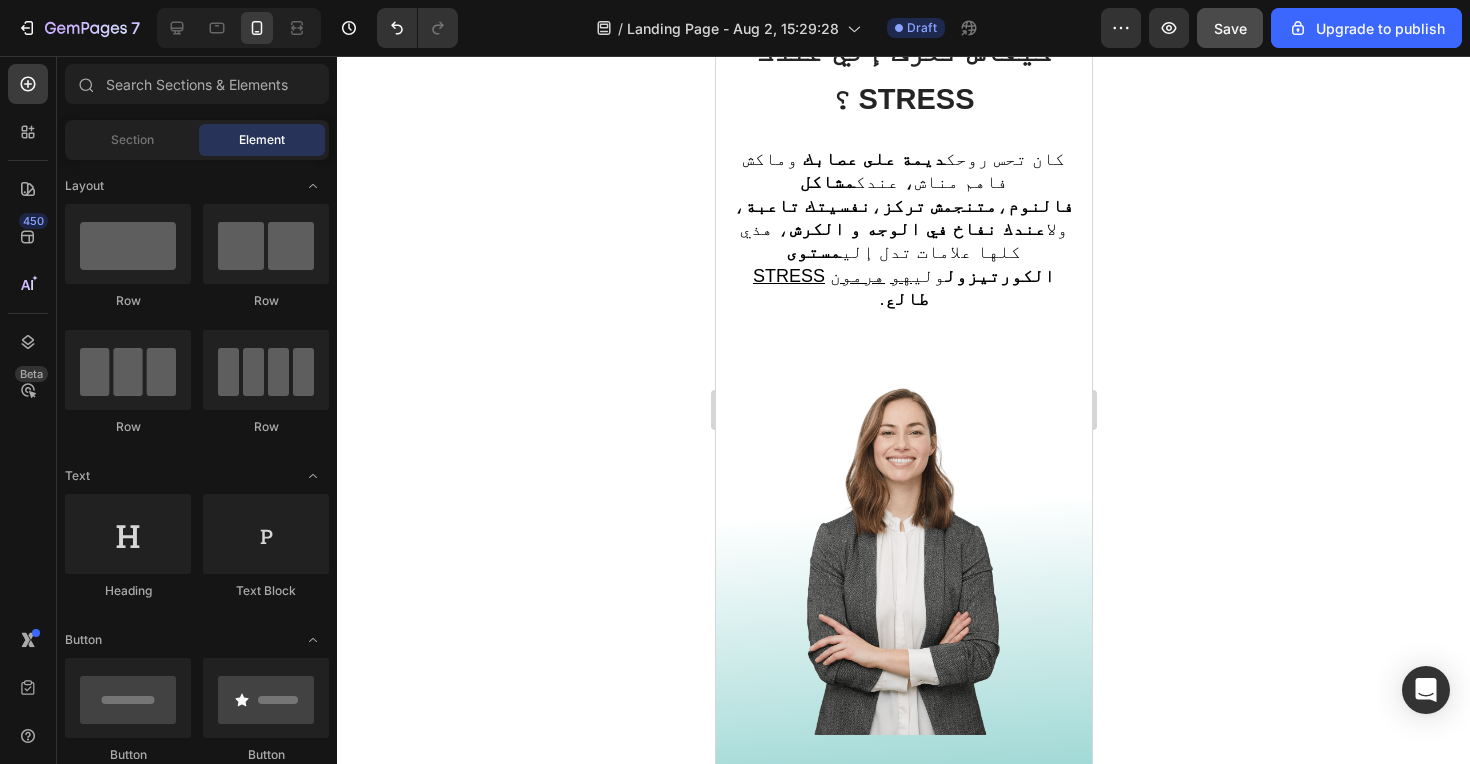 scroll, scrollTop: 1054, scrollLeft: 0, axis: vertical 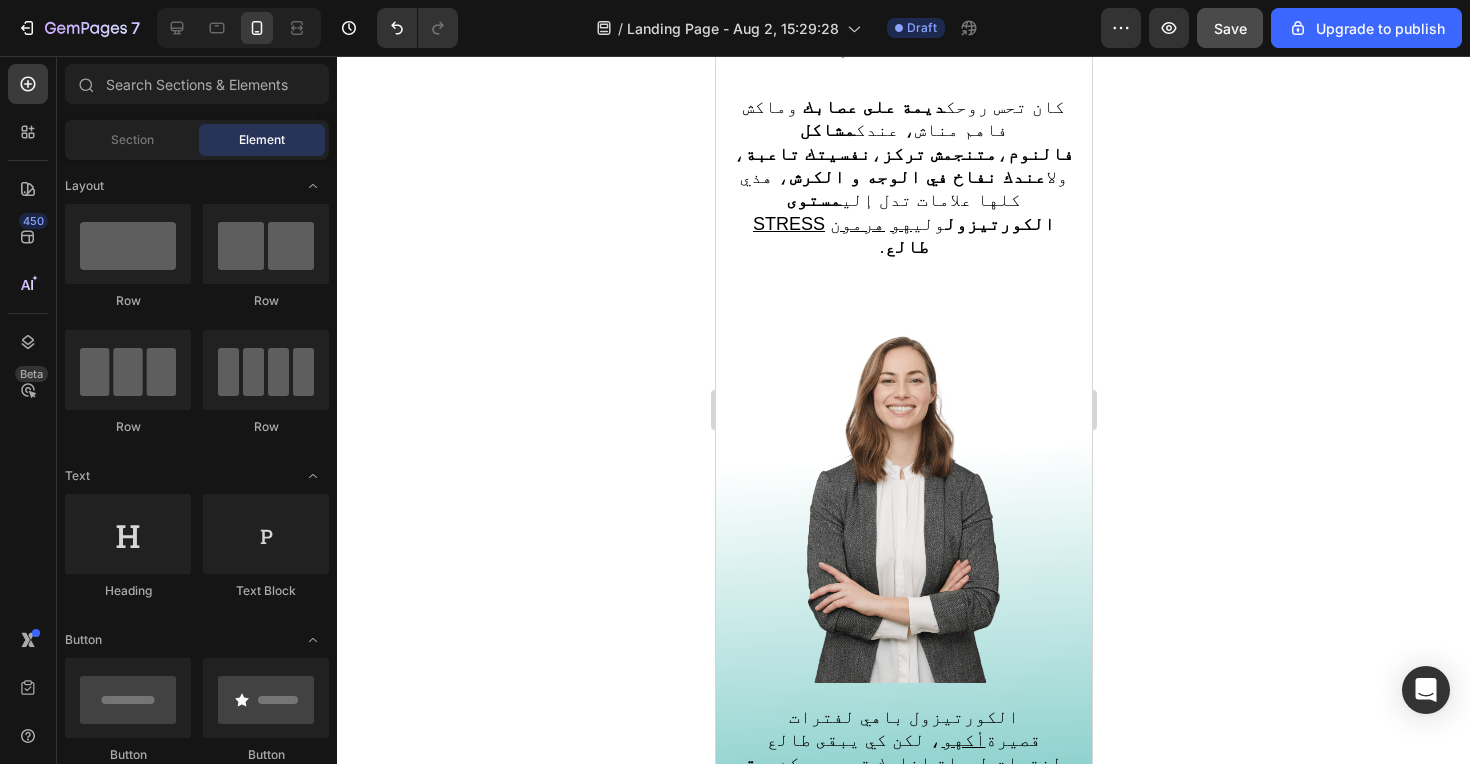 drag, startPoint x: 1636, startPoint y: 367, endPoint x: 920, endPoint y: 312, distance: 718.1093 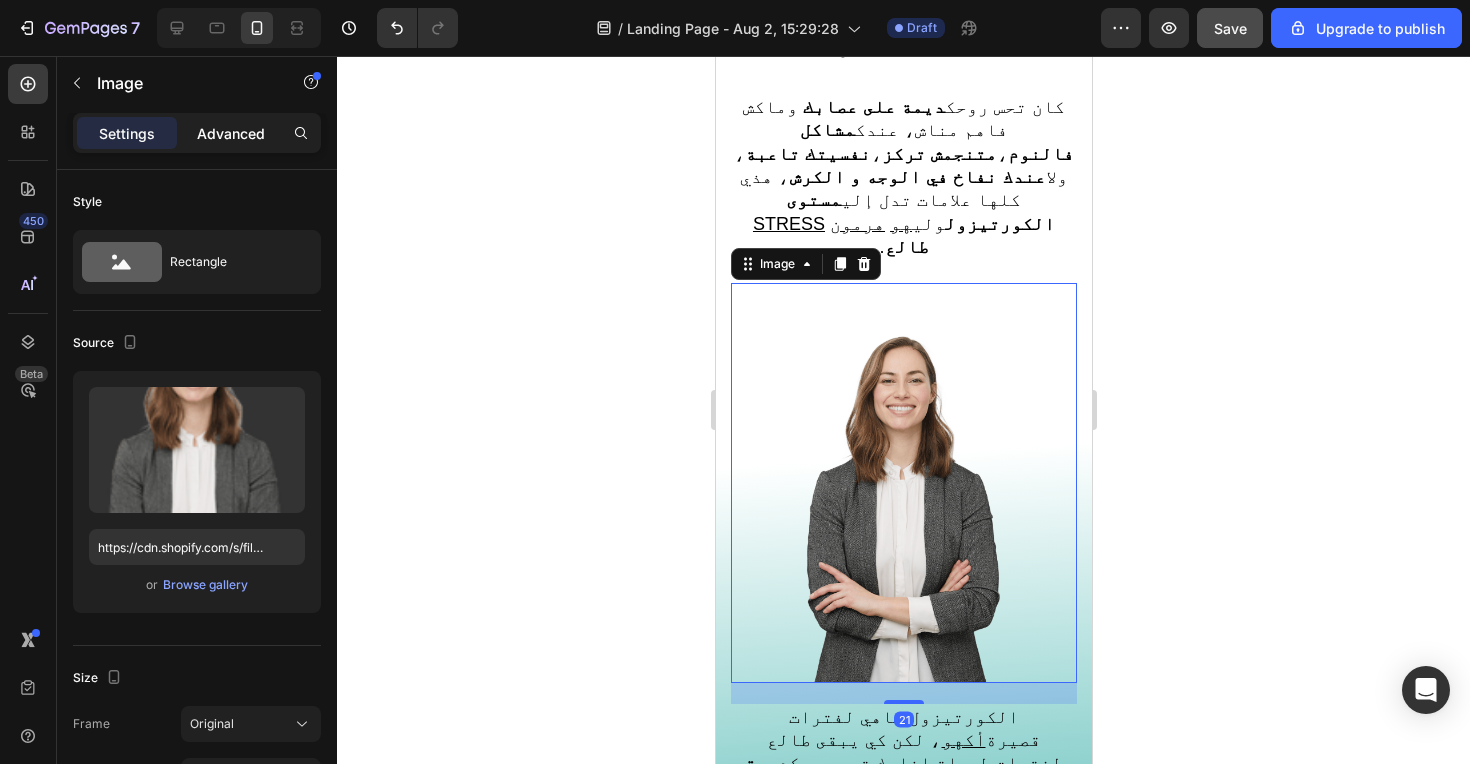 click on "Advanced" at bounding box center [231, 133] 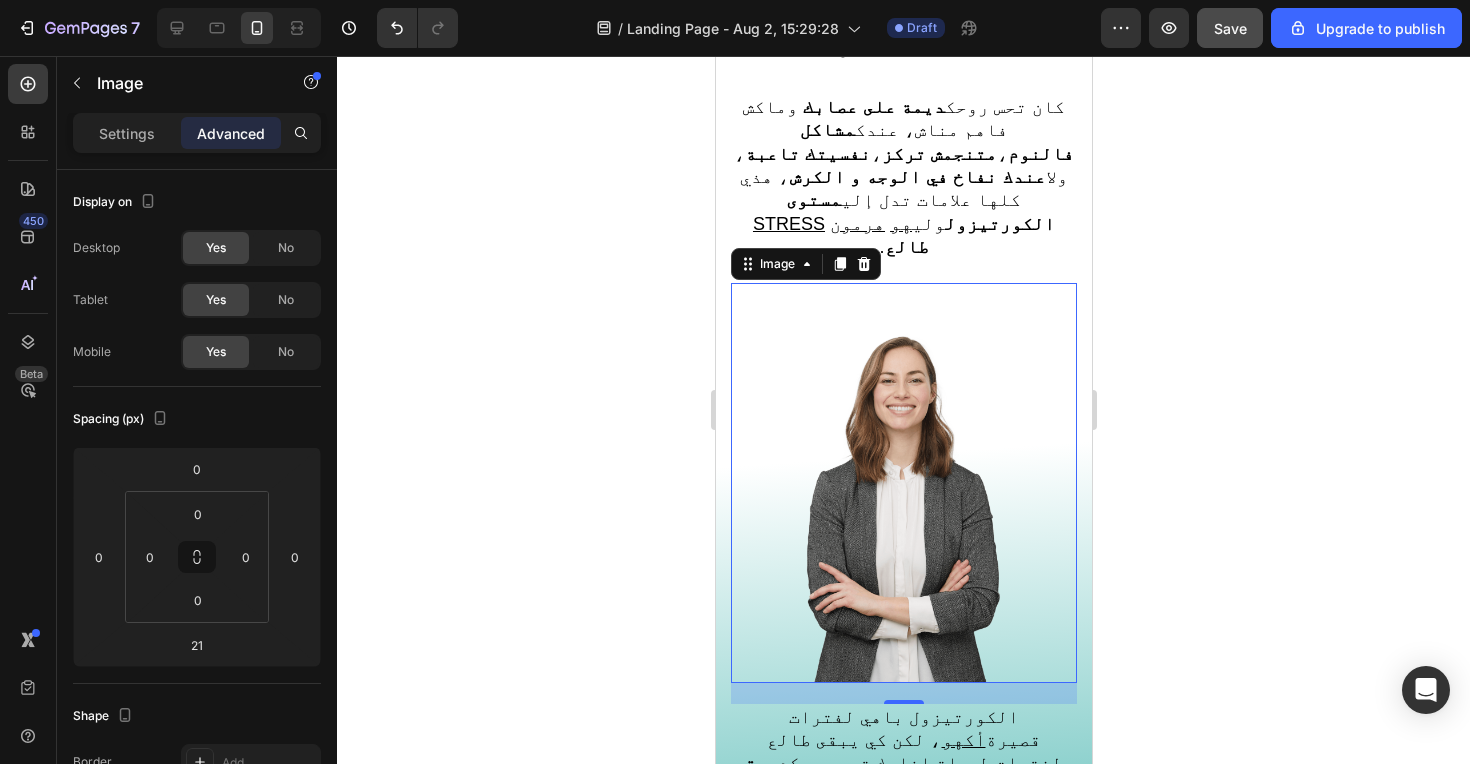 click 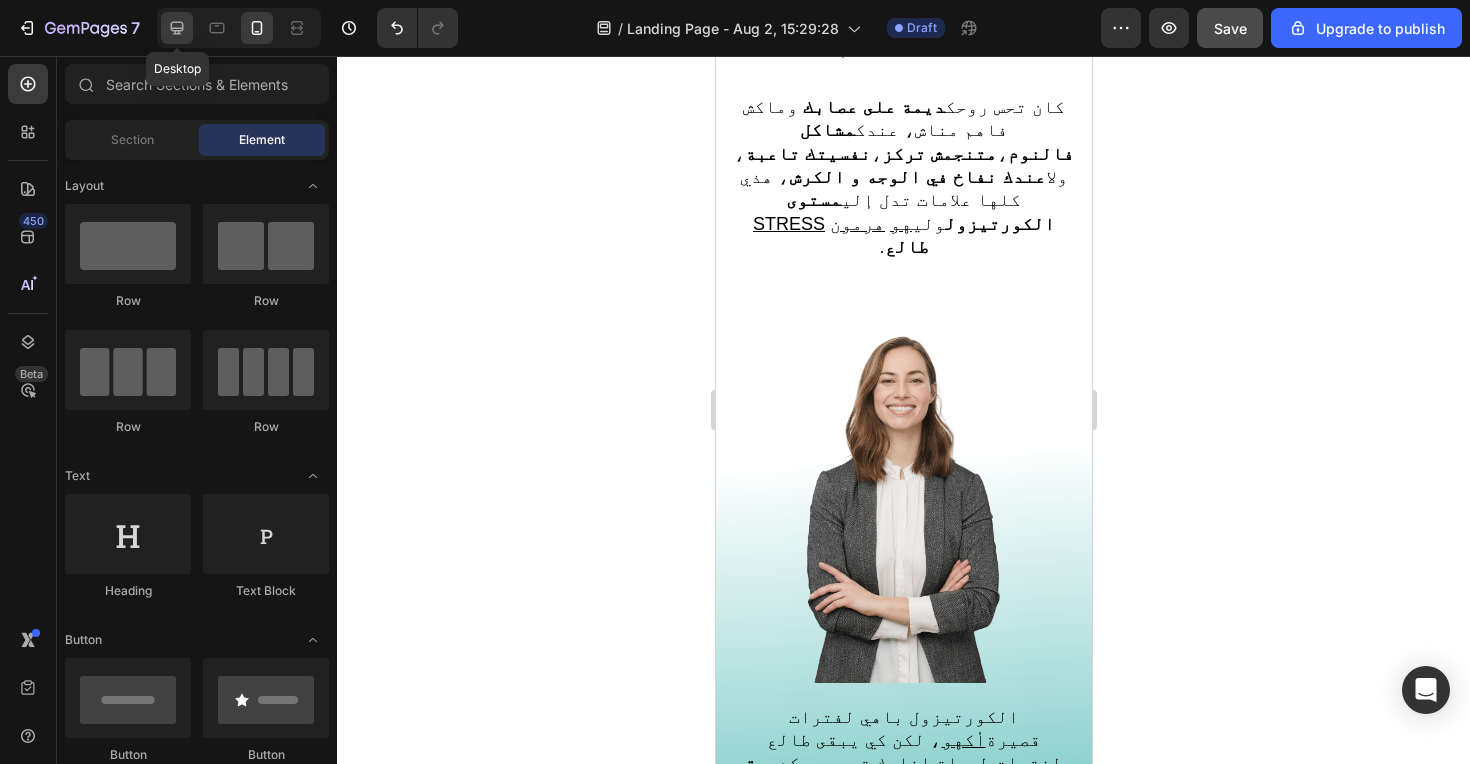 click 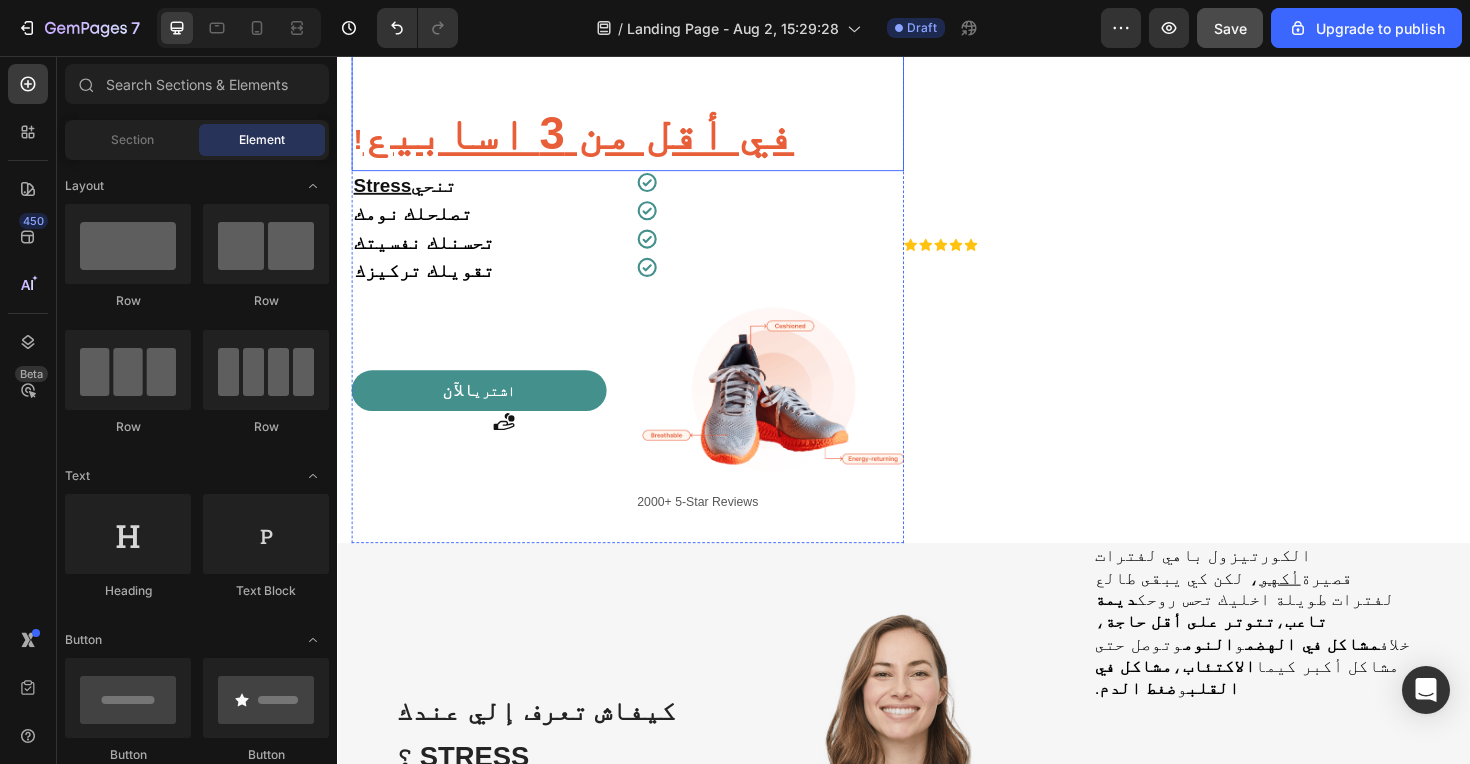 scroll, scrollTop: 174, scrollLeft: 0, axis: vertical 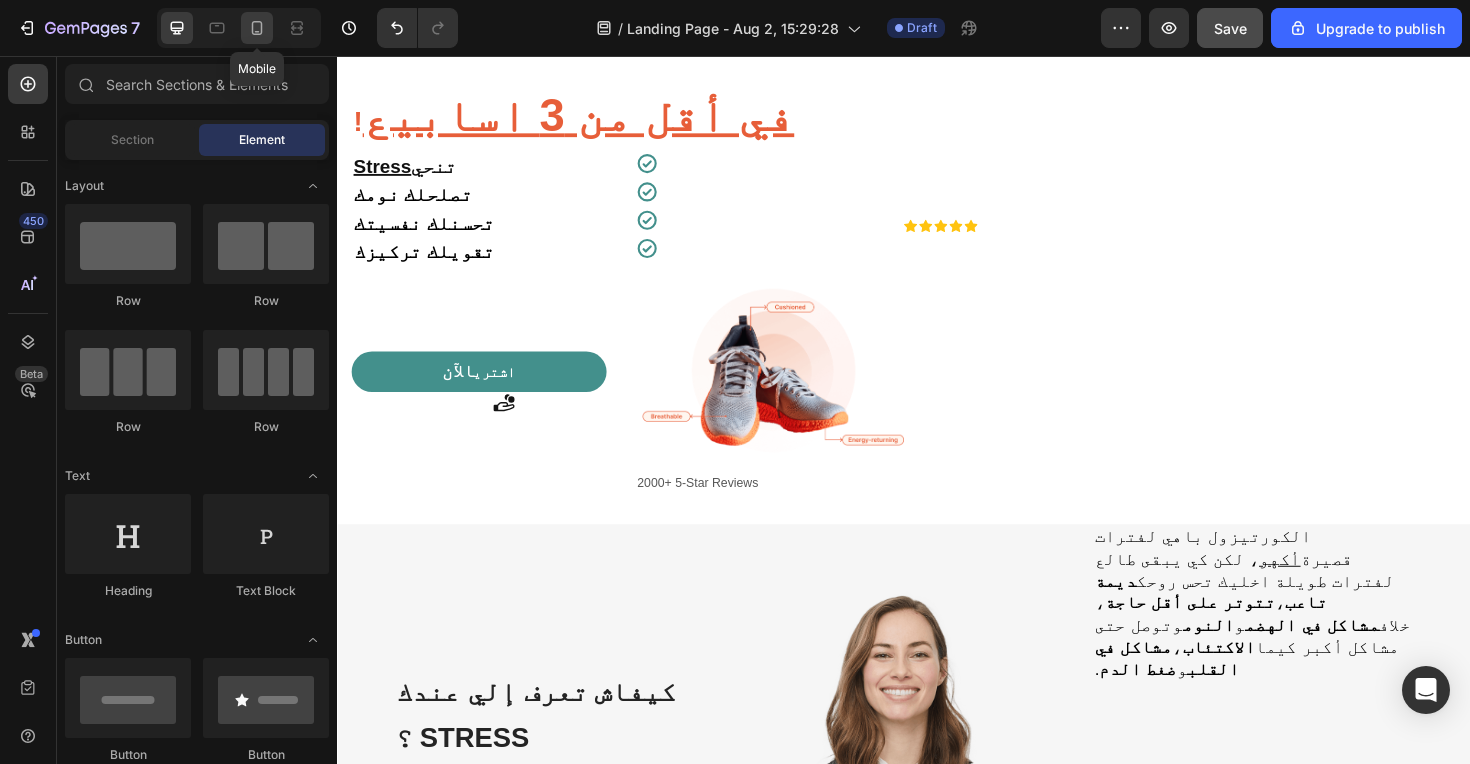 click 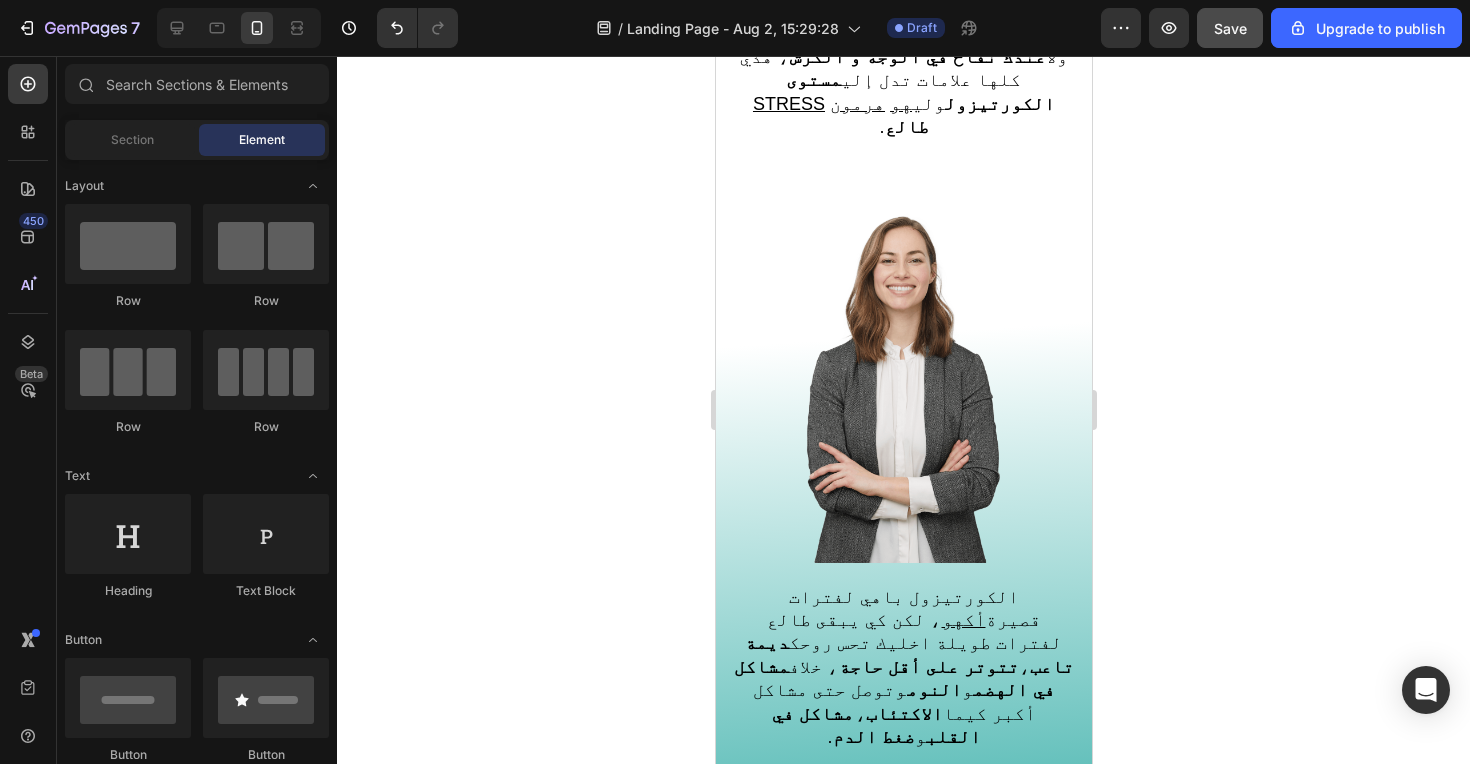 scroll, scrollTop: 1175, scrollLeft: 0, axis: vertical 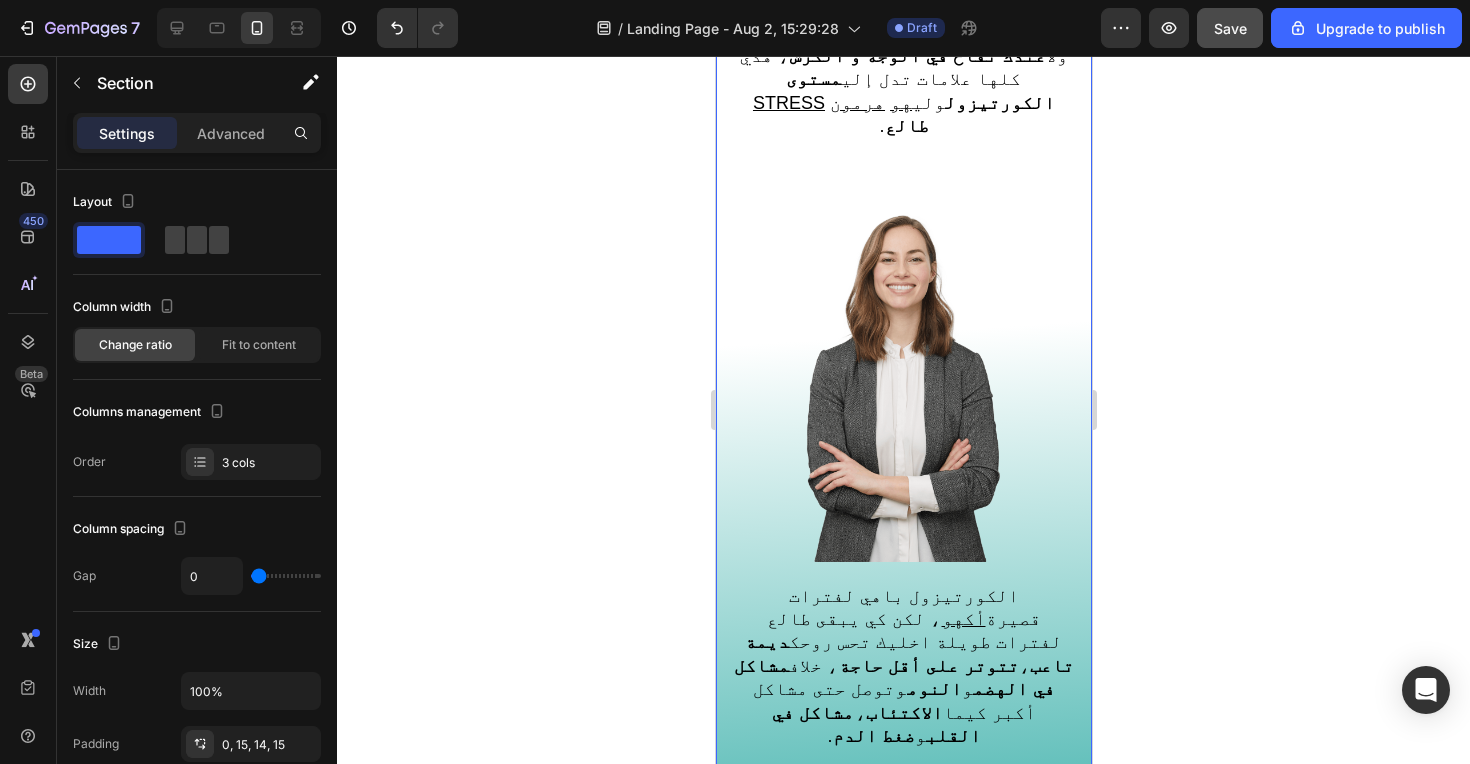 click on "Heading ‫كان تحس روحك ديمة على عصابك ‫ وماكش فاهم مناش‬، عندك مشاكل فالنوم ، متنجمش تركز ، نفسيتك تاعبة ، ولا عندك نفاخ في الوجه و الكرش ، هذي كلها علامات تدل إلي مستوى الكورتيزول ولي هو هرمون STRESS طالع.‬ Text Block Row Image ‫الكورتيزول باهي ‫لفترات‬ قصيرة أكهو ، لكن كي يبقى طالع لفترات طويلة اخليك تحس روحك ديمة تاعب ، تتوتر على أقل حاجة ، ‫خلاف مشاكل في الهضم و النوم وتوصل حتى مشاكل أكبر كيما الاكتئاب ، مشاكل في القلب و ضغط الدم.‬ Text Block Section 2" at bounding box center [903, 304] 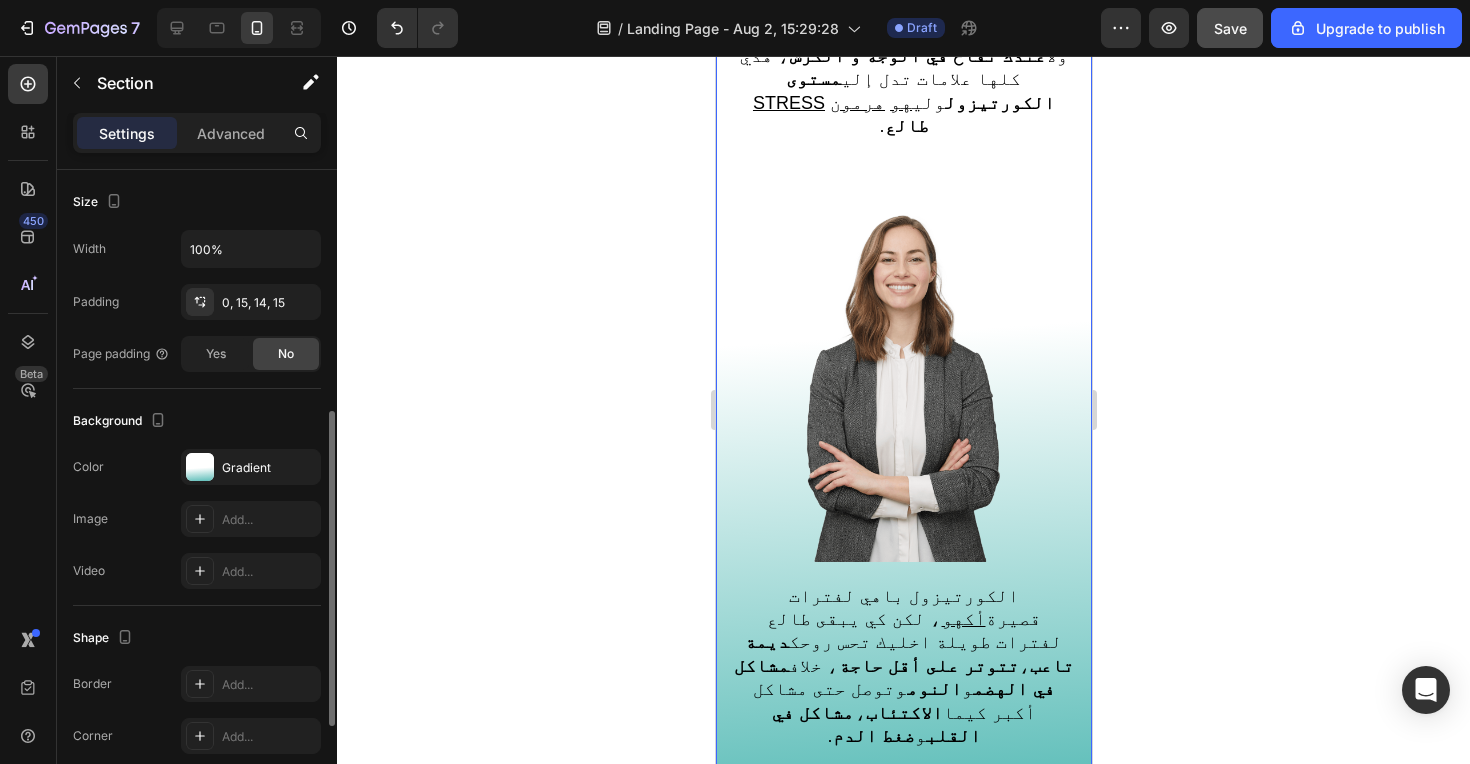 scroll, scrollTop: 460, scrollLeft: 0, axis: vertical 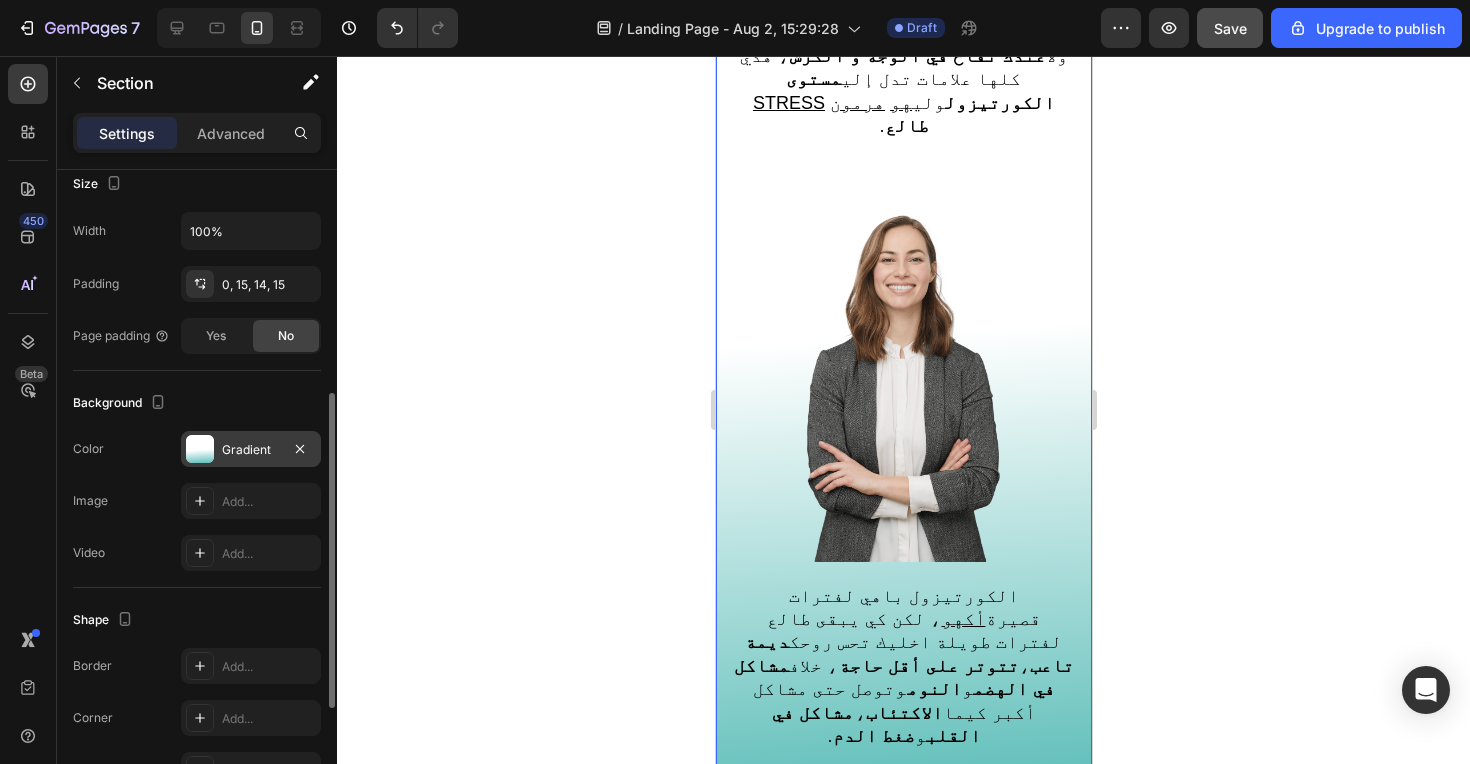 click on "Gradient" at bounding box center [251, 449] 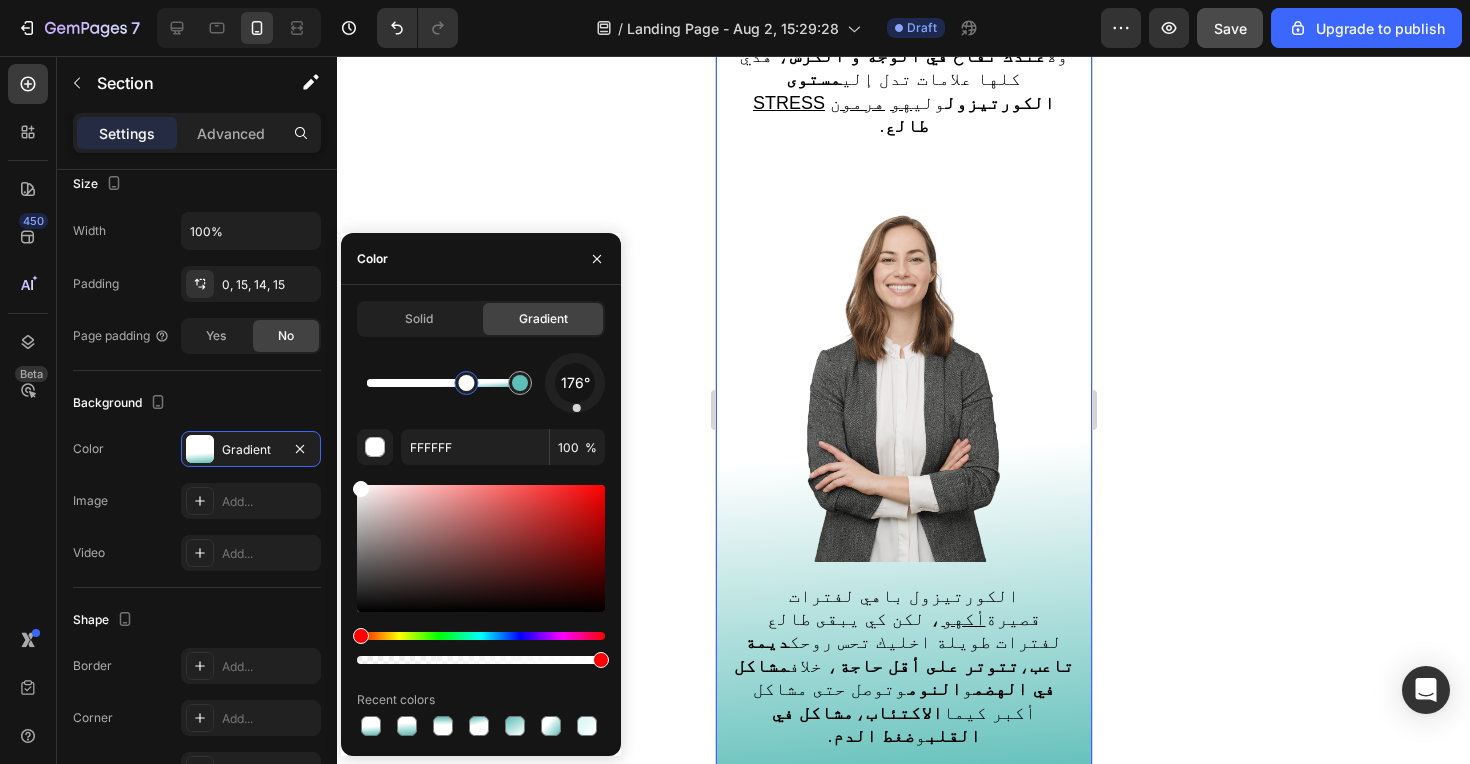 drag, startPoint x: 452, startPoint y: 391, endPoint x: 467, endPoint y: 390, distance: 15.033297 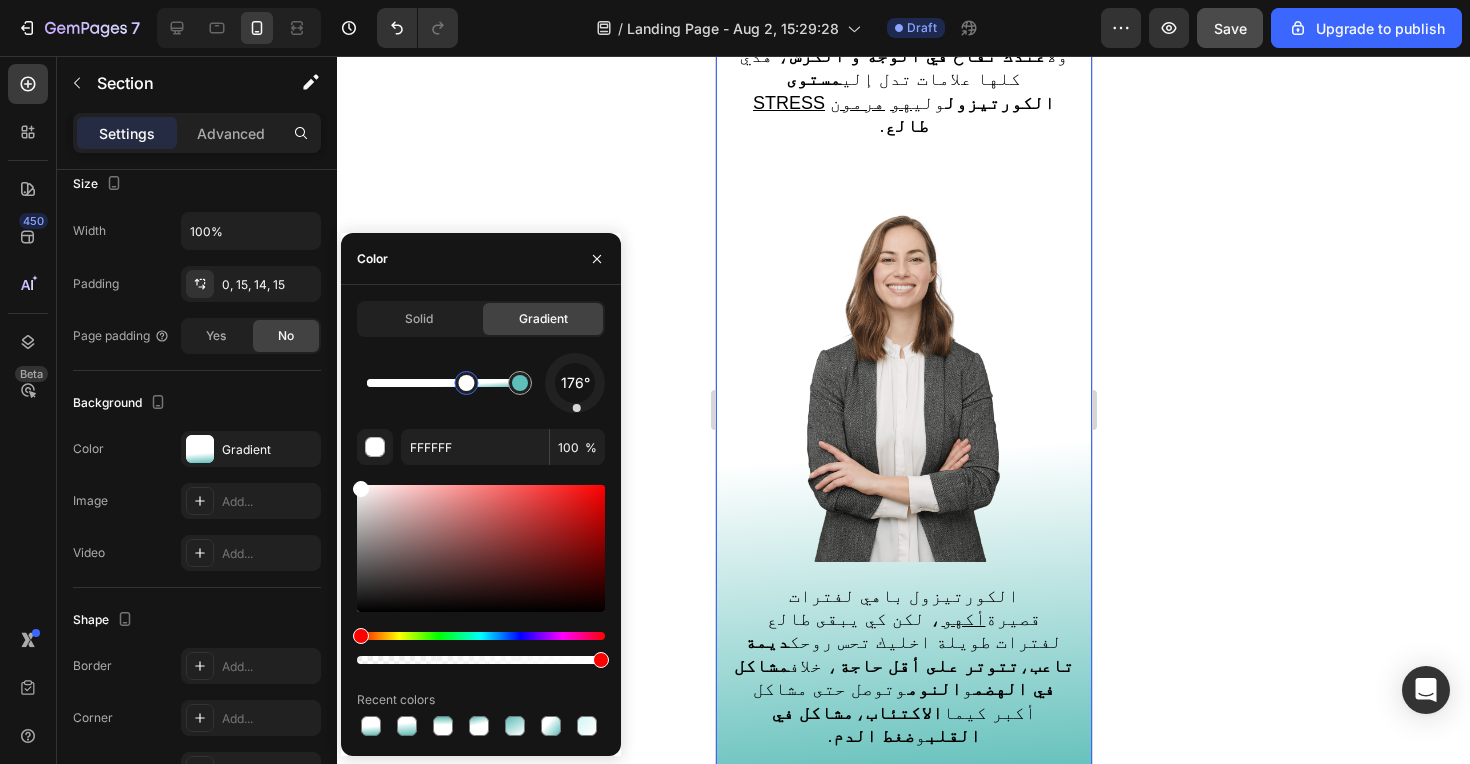 click 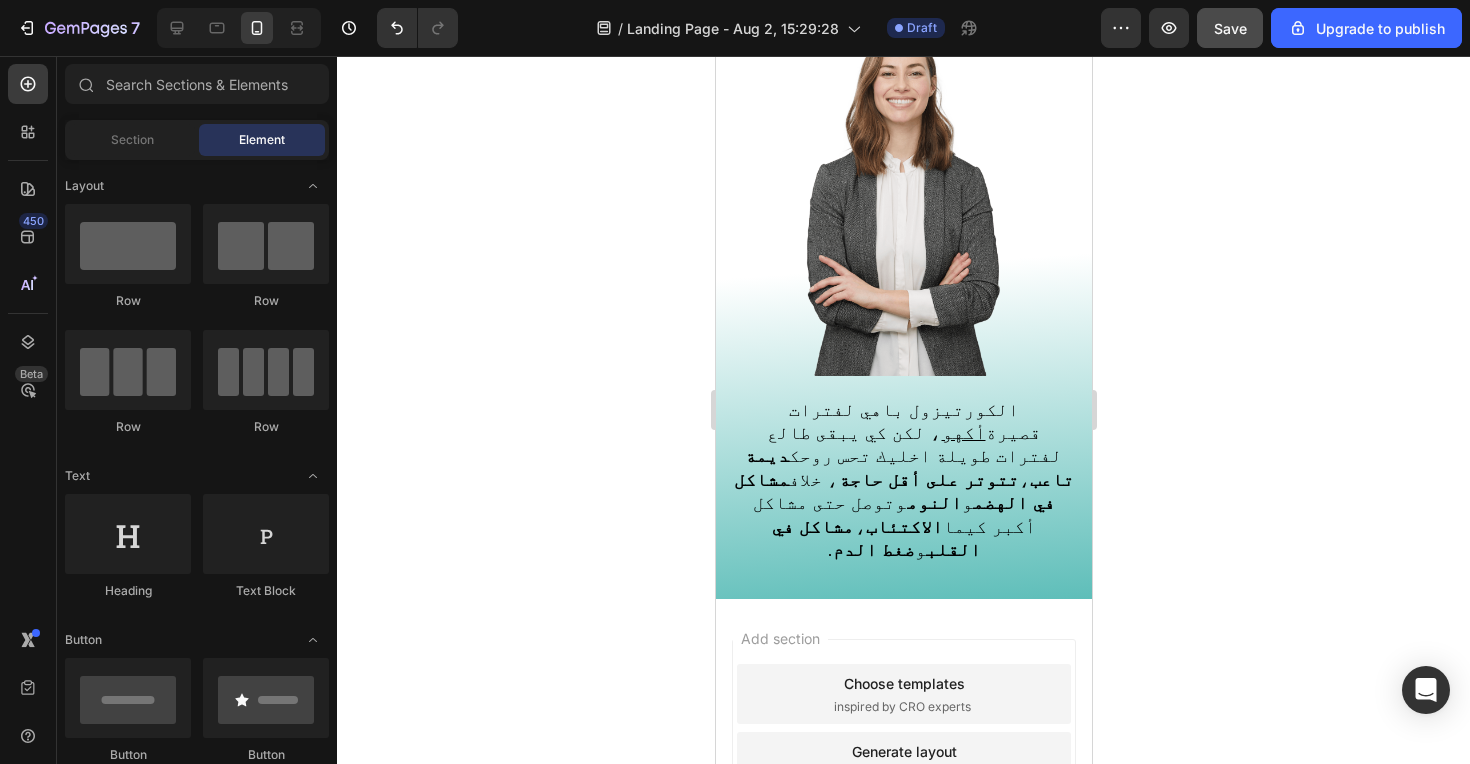 scroll, scrollTop: 1396, scrollLeft: 0, axis: vertical 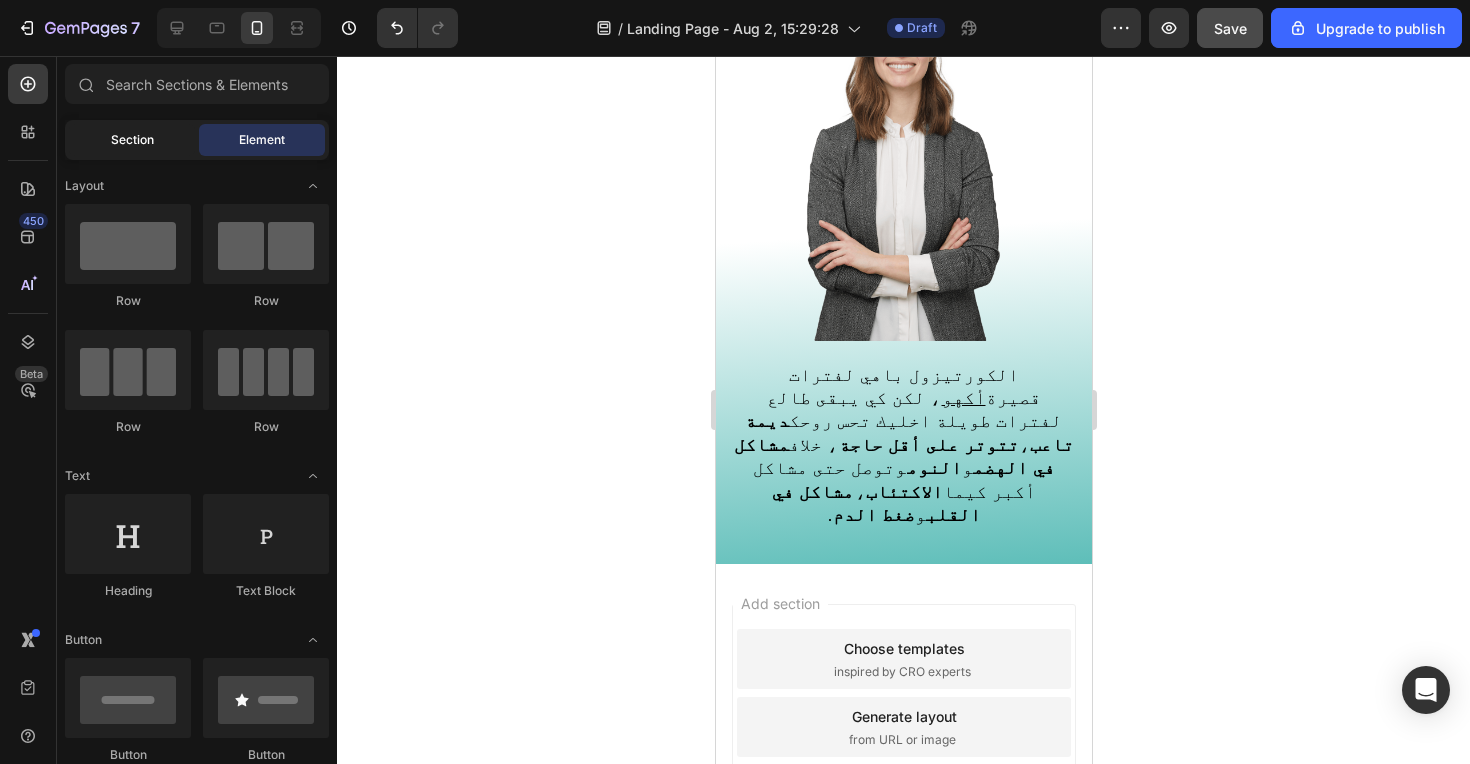 click on "Section" at bounding box center (132, 140) 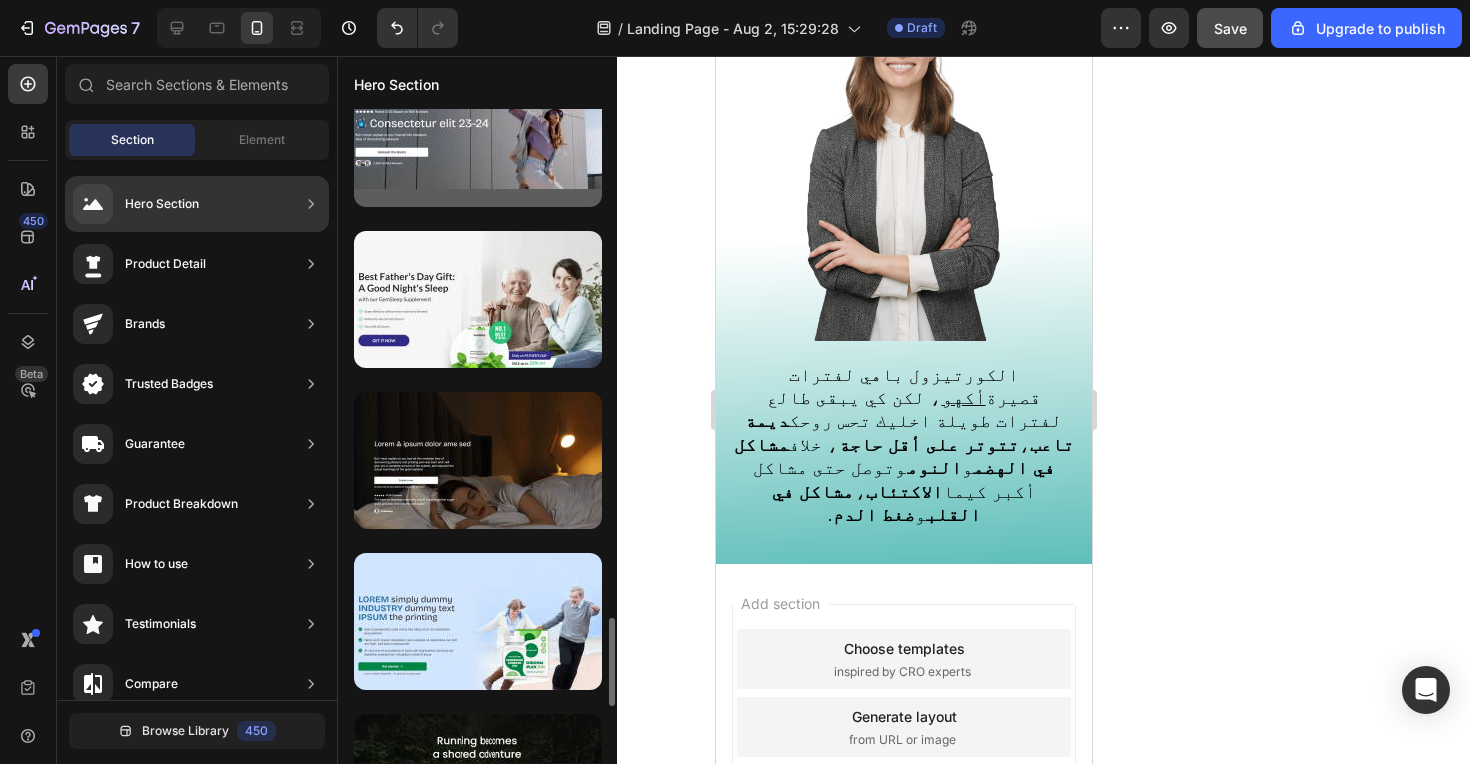 scroll, scrollTop: 3731, scrollLeft: 0, axis: vertical 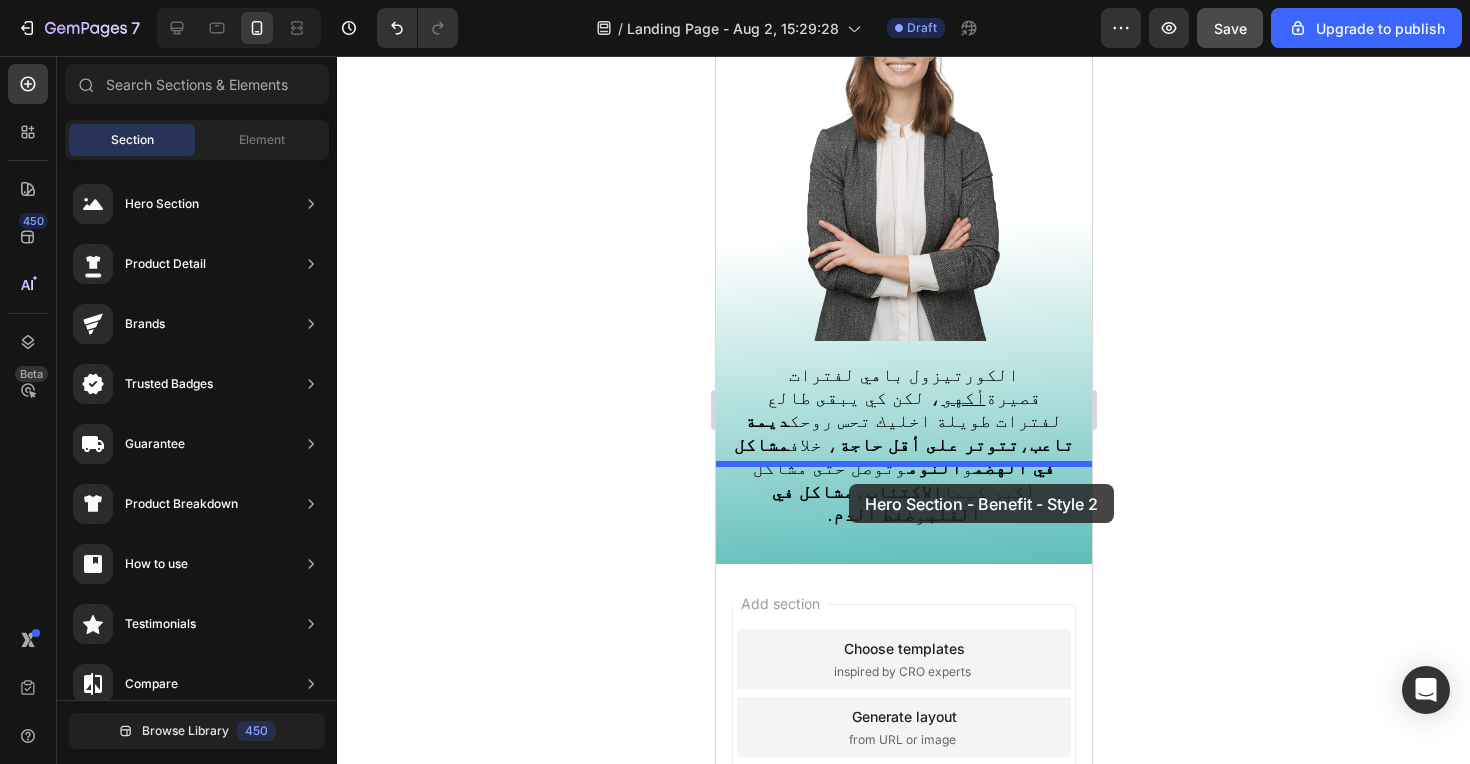 drag, startPoint x: 493, startPoint y: 296, endPoint x: 849, endPoint y: 484, distance: 402.5916 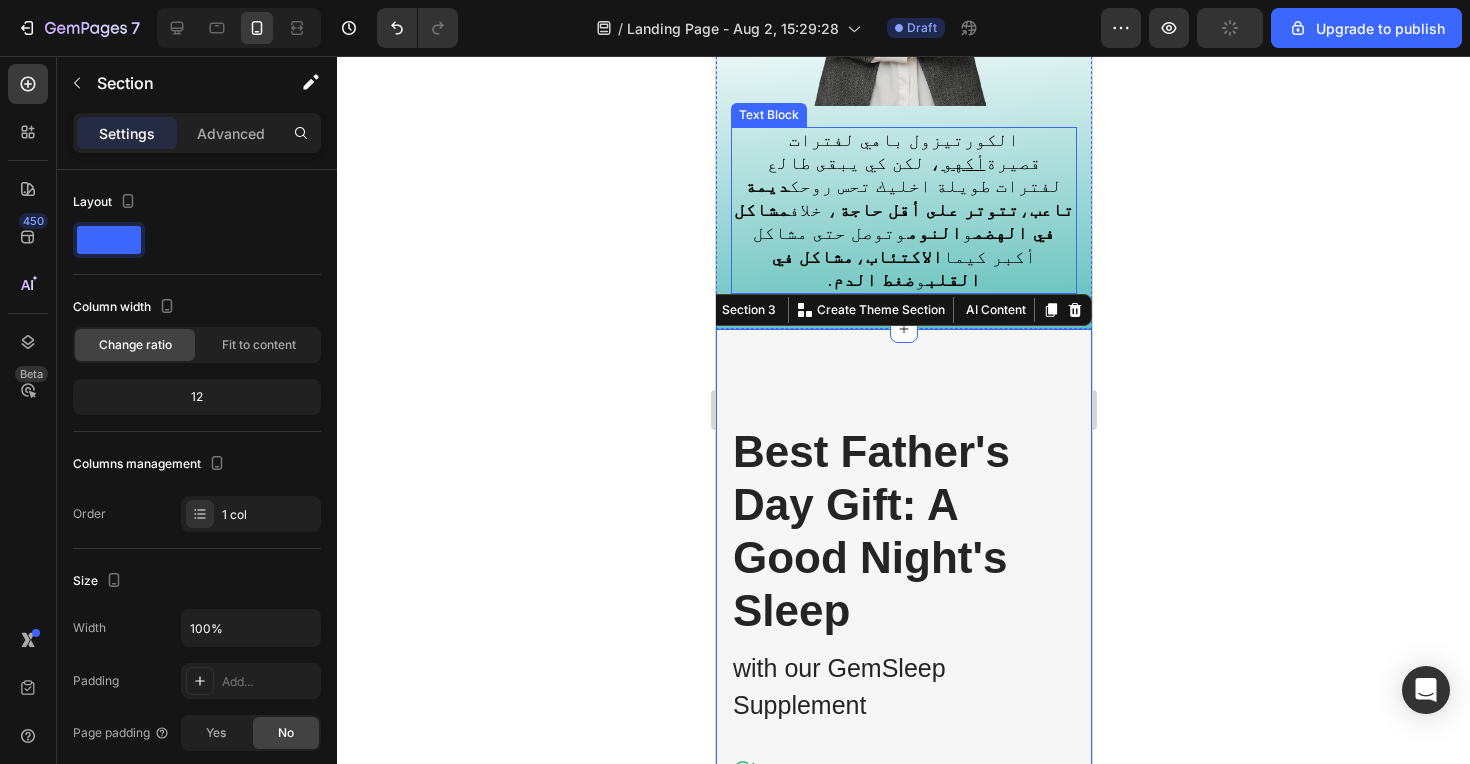 scroll, scrollTop: 1660, scrollLeft: 0, axis: vertical 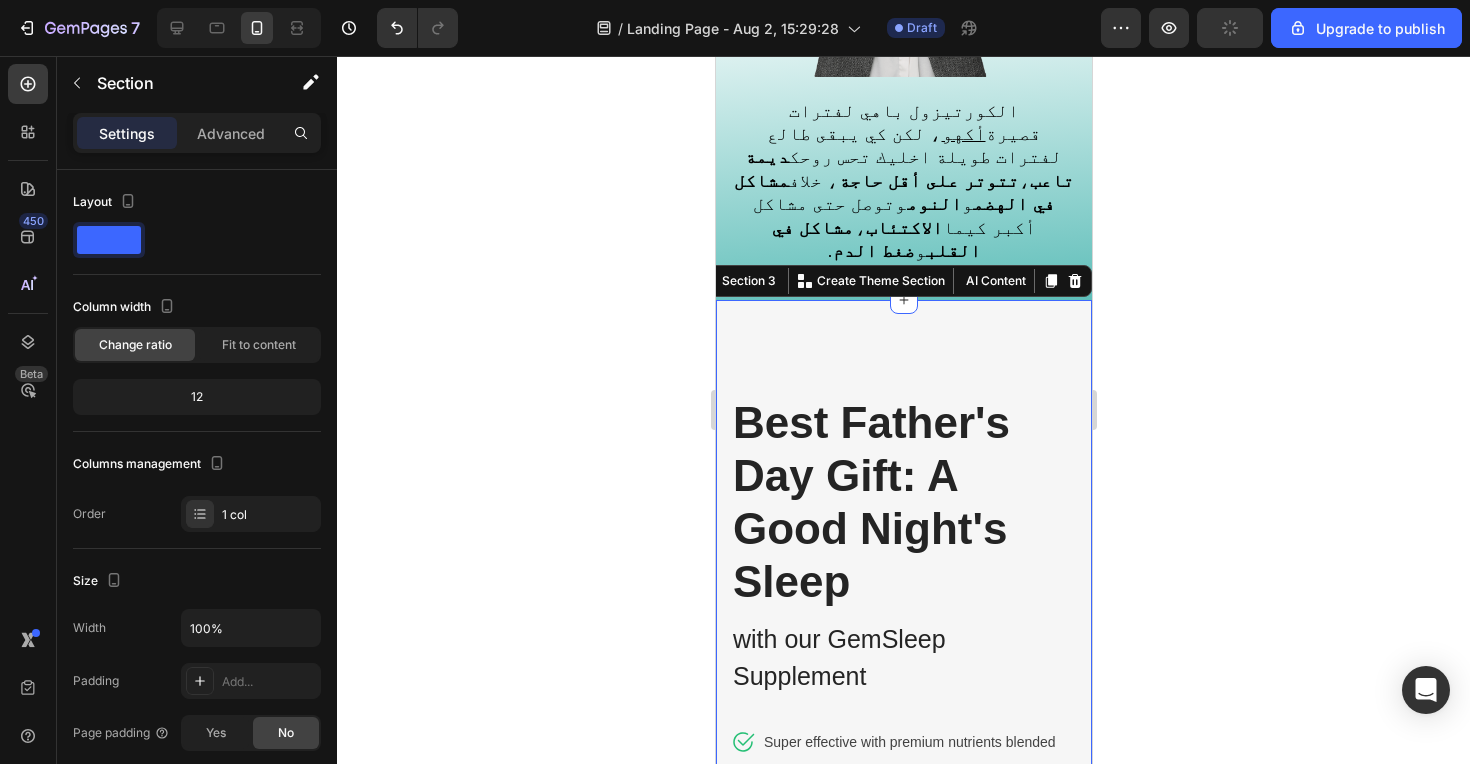 click 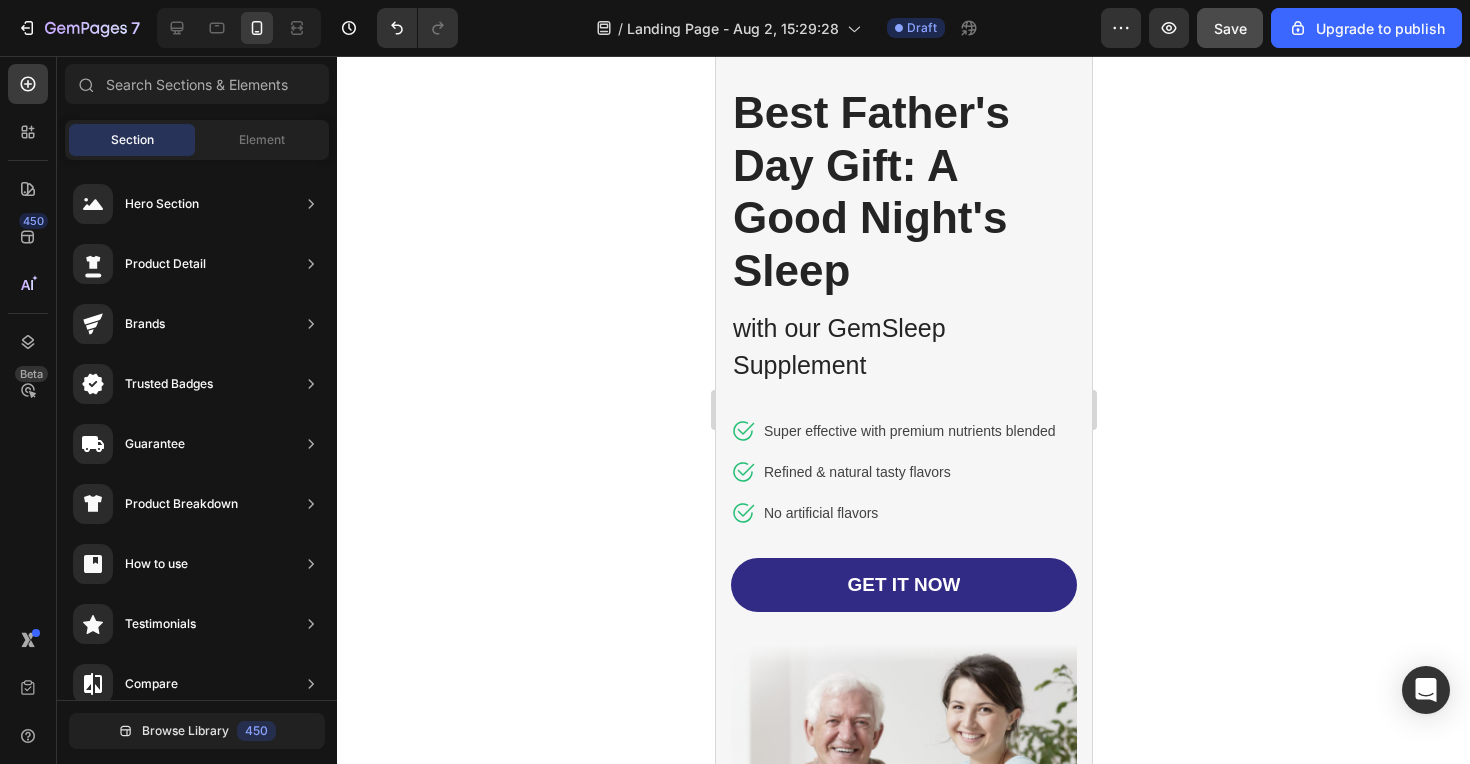 scroll, scrollTop: 1463, scrollLeft: 0, axis: vertical 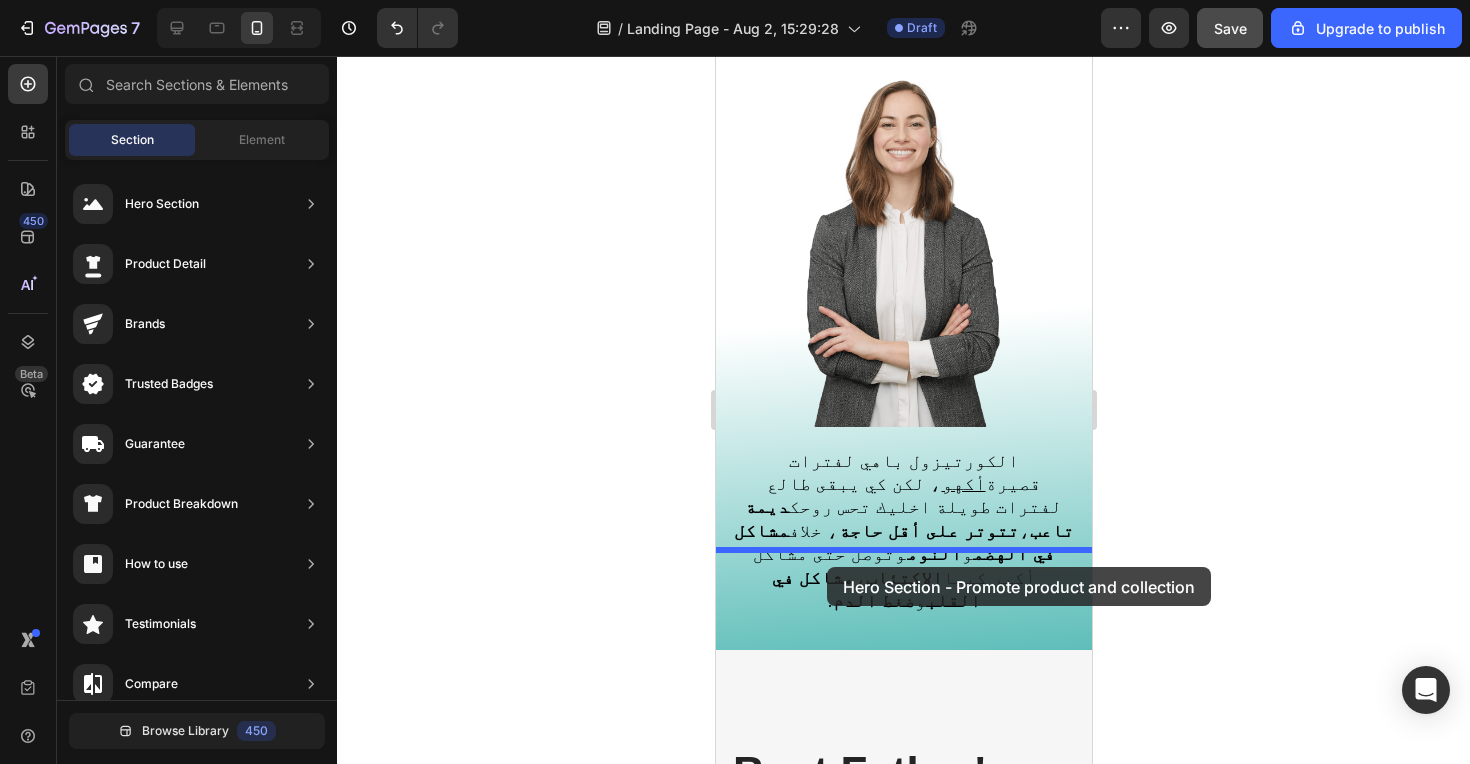 drag, startPoint x: 440, startPoint y: 412, endPoint x: 827, endPoint y: 567, distance: 416.88608 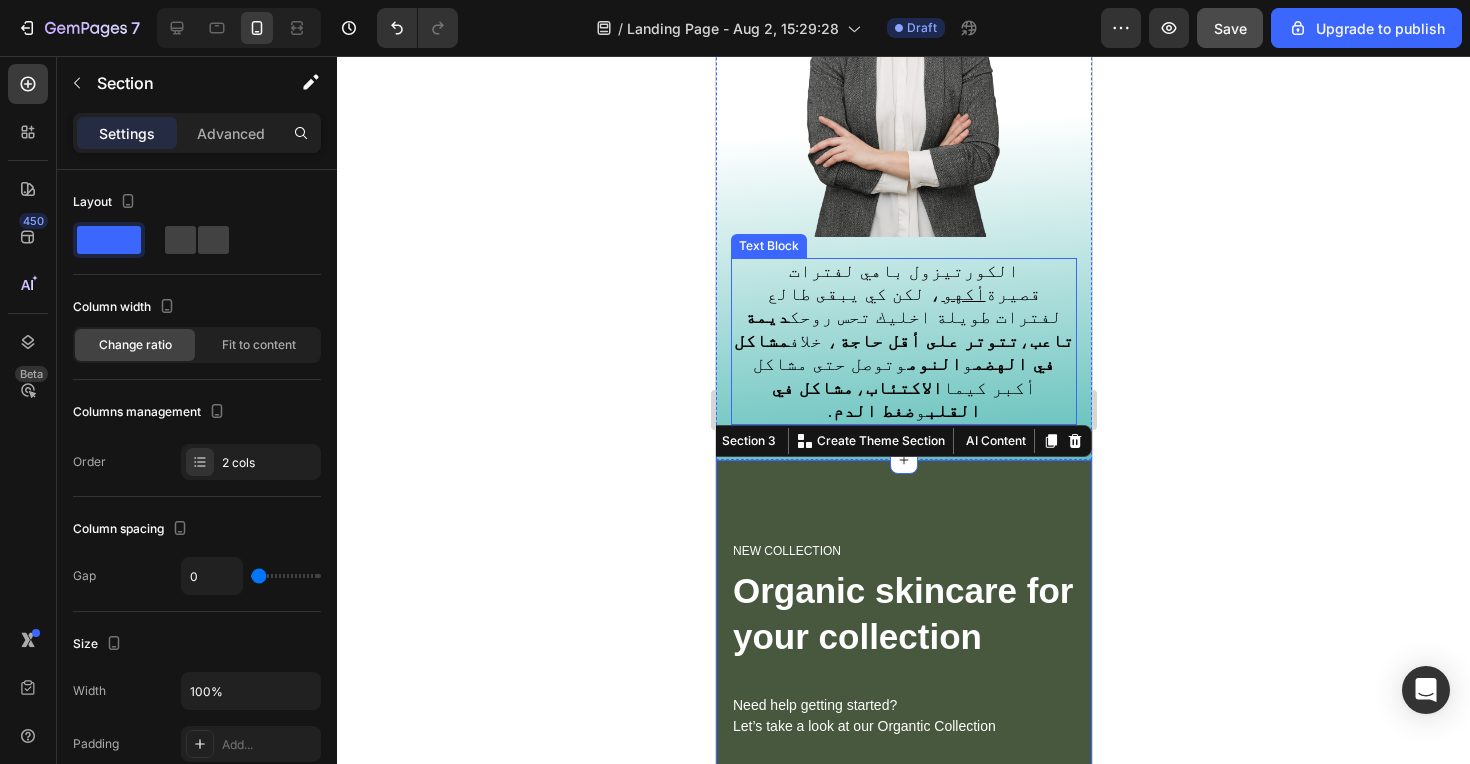 scroll, scrollTop: 1510, scrollLeft: 0, axis: vertical 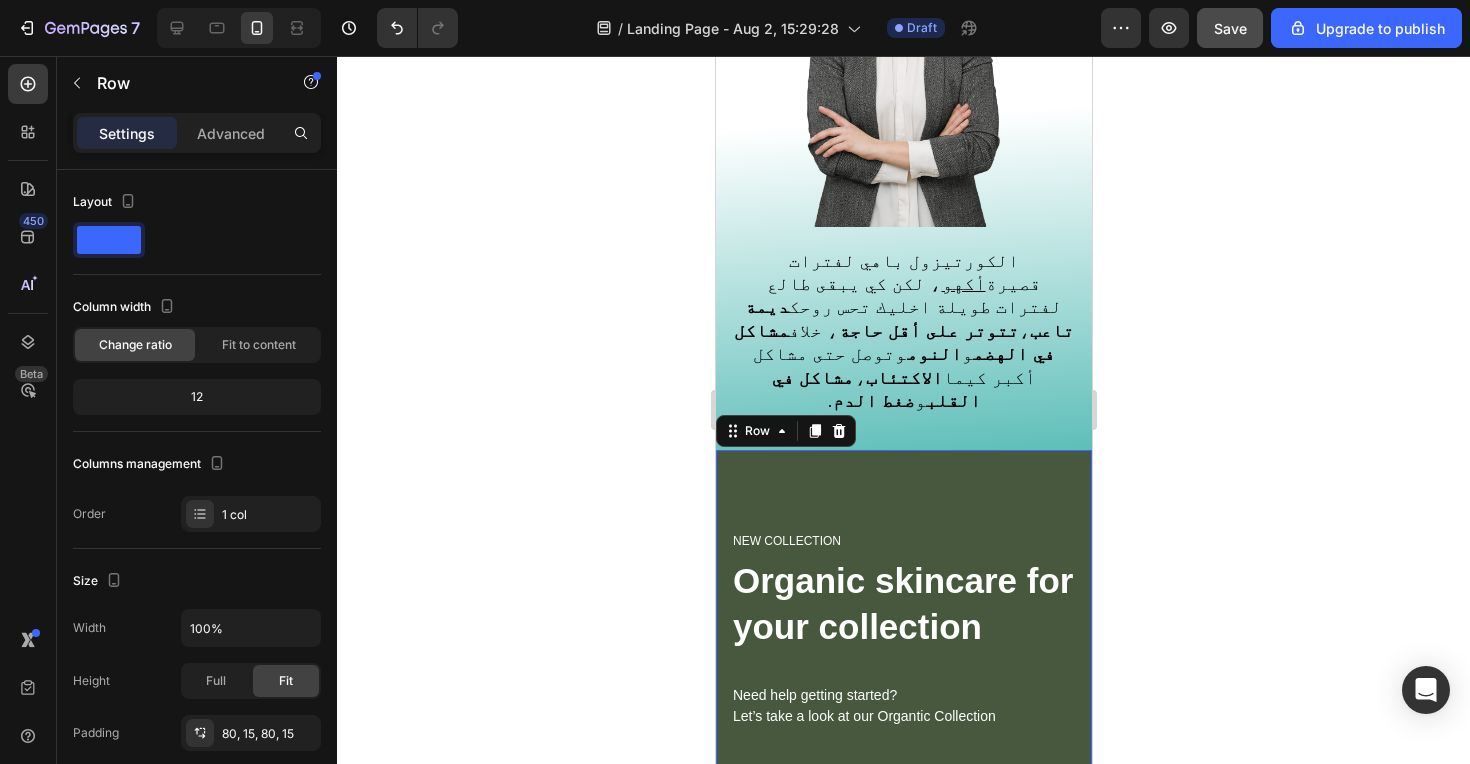 click on "NEW COLLECTION  Heading Organic skincare for  your collection Heading Need help getting started?  Let’s take a look at our Organtic Collection  Text block Shop Now Button Row   0" at bounding box center (903, 676) 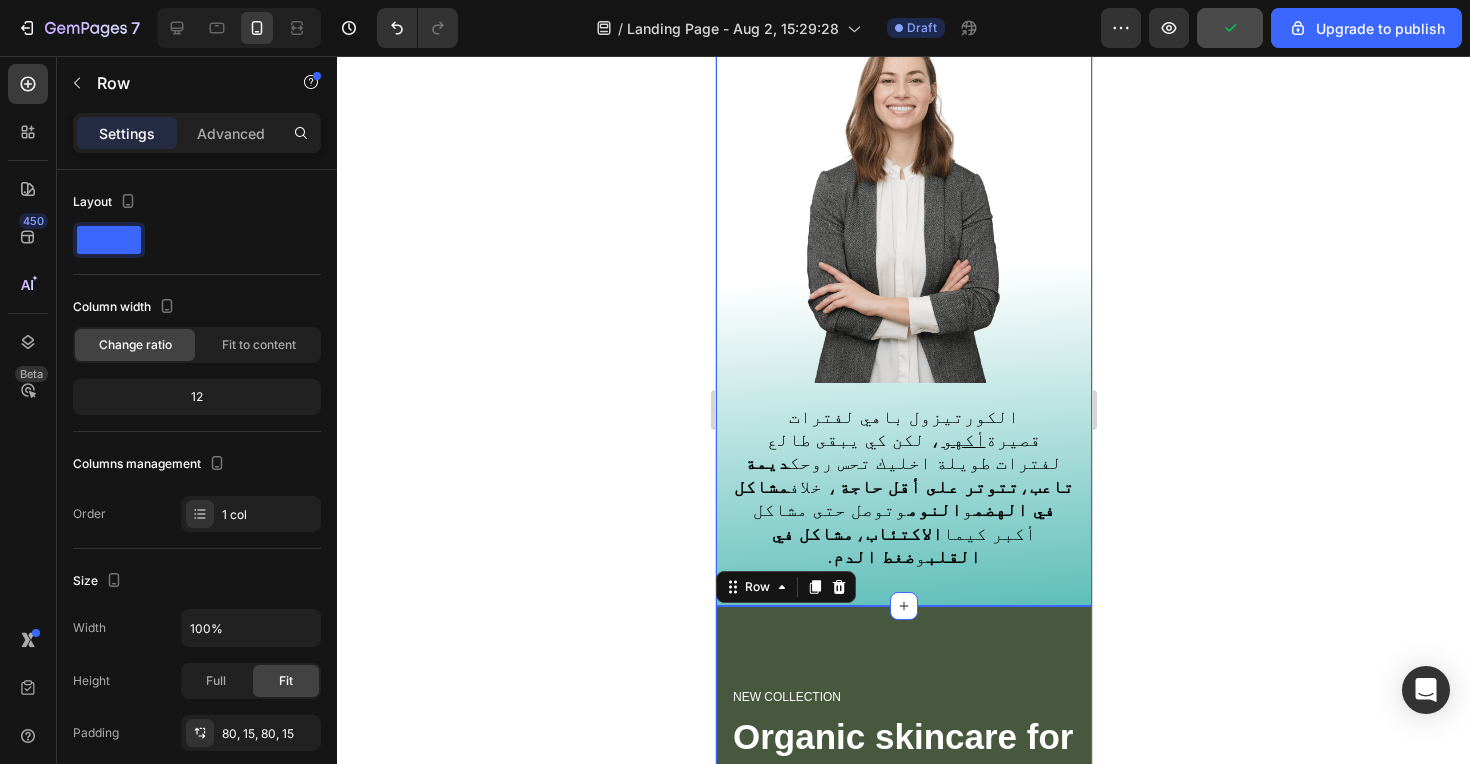 scroll, scrollTop: 1372, scrollLeft: 0, axis: vertical 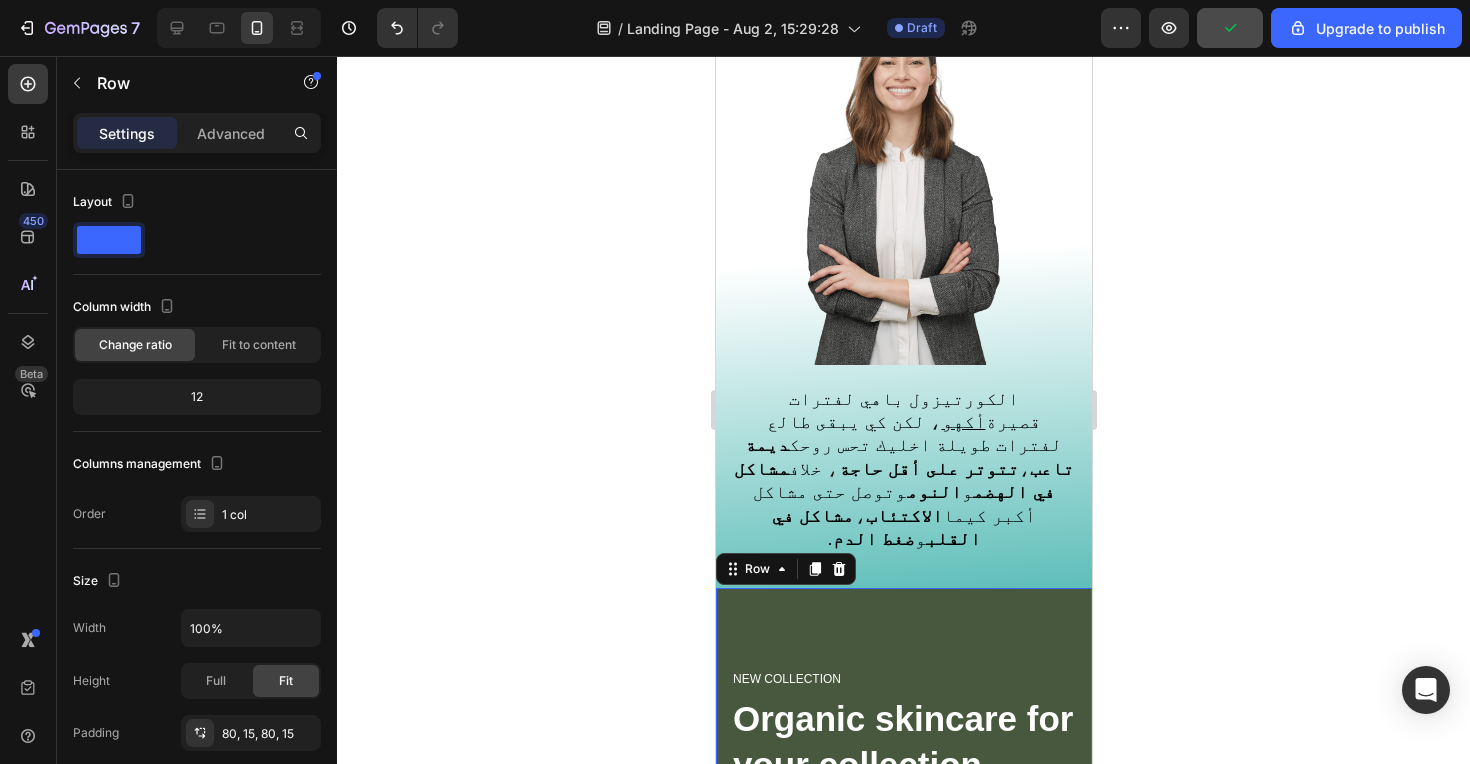 click on "NEW COLLECTION  Heading Organic skincare for  your collection Heading Need help getting started?  Let’s take a look at our Organtic Collection  Text block Shop Now Button Row   0" at bounding box center [903, 814] 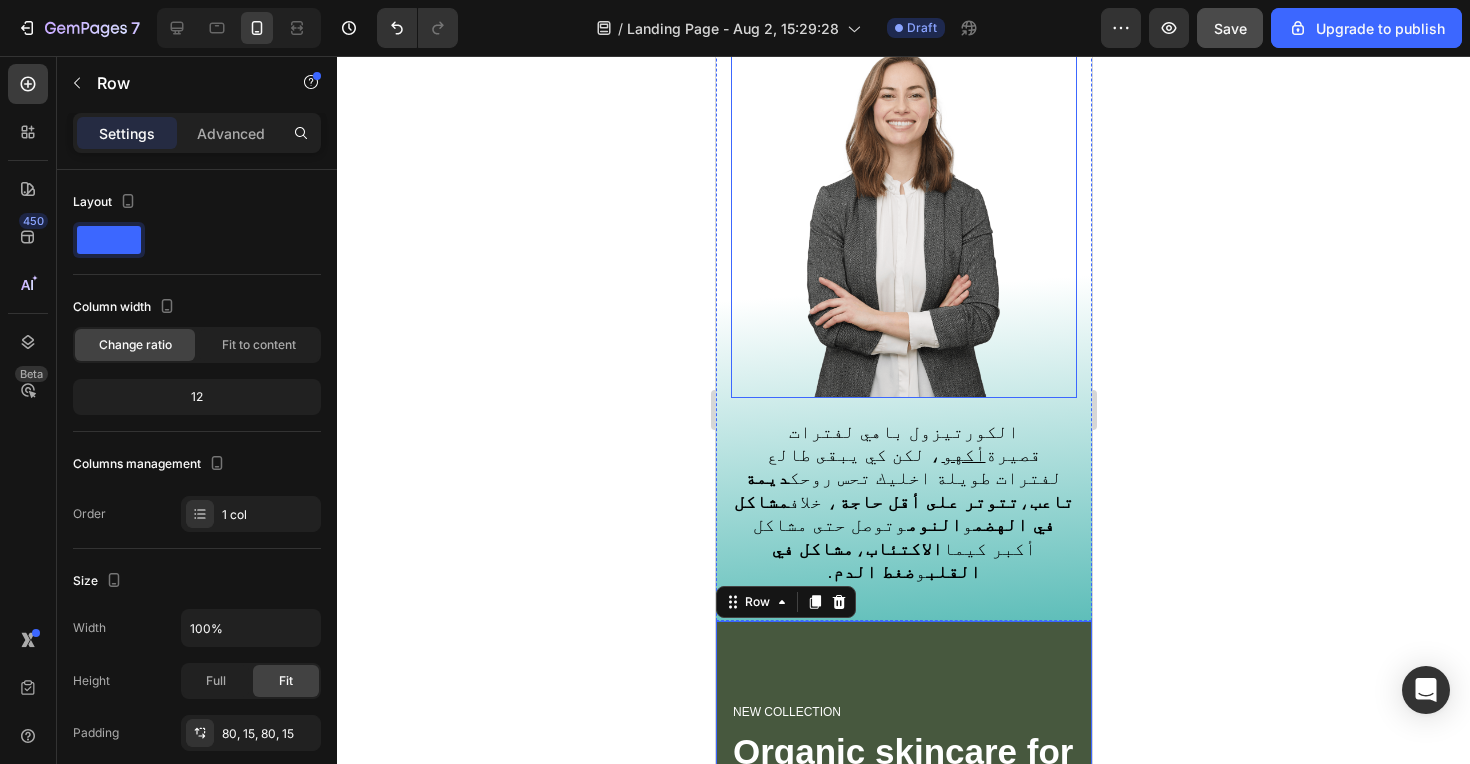 scroll, scrollTop: 1319, scrollLeft: 0, axis: vertical 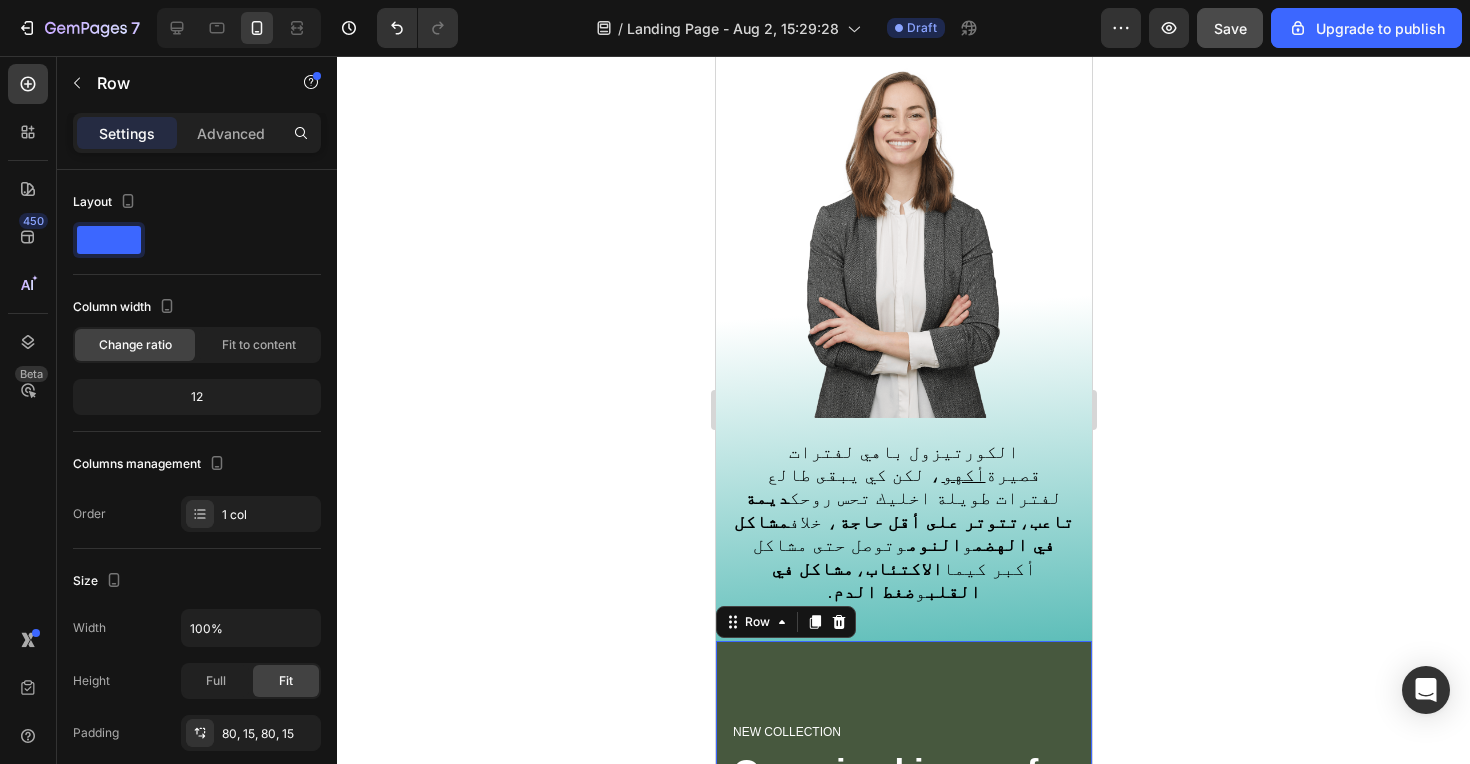 click on "NEW COLLECTION  Heading Organic skincare for  your collection Heading Need help getting started?  Let’s take a look at our Organtic Collection  Text block Shop Now Button Row   0" at bounding box center (903, 867) 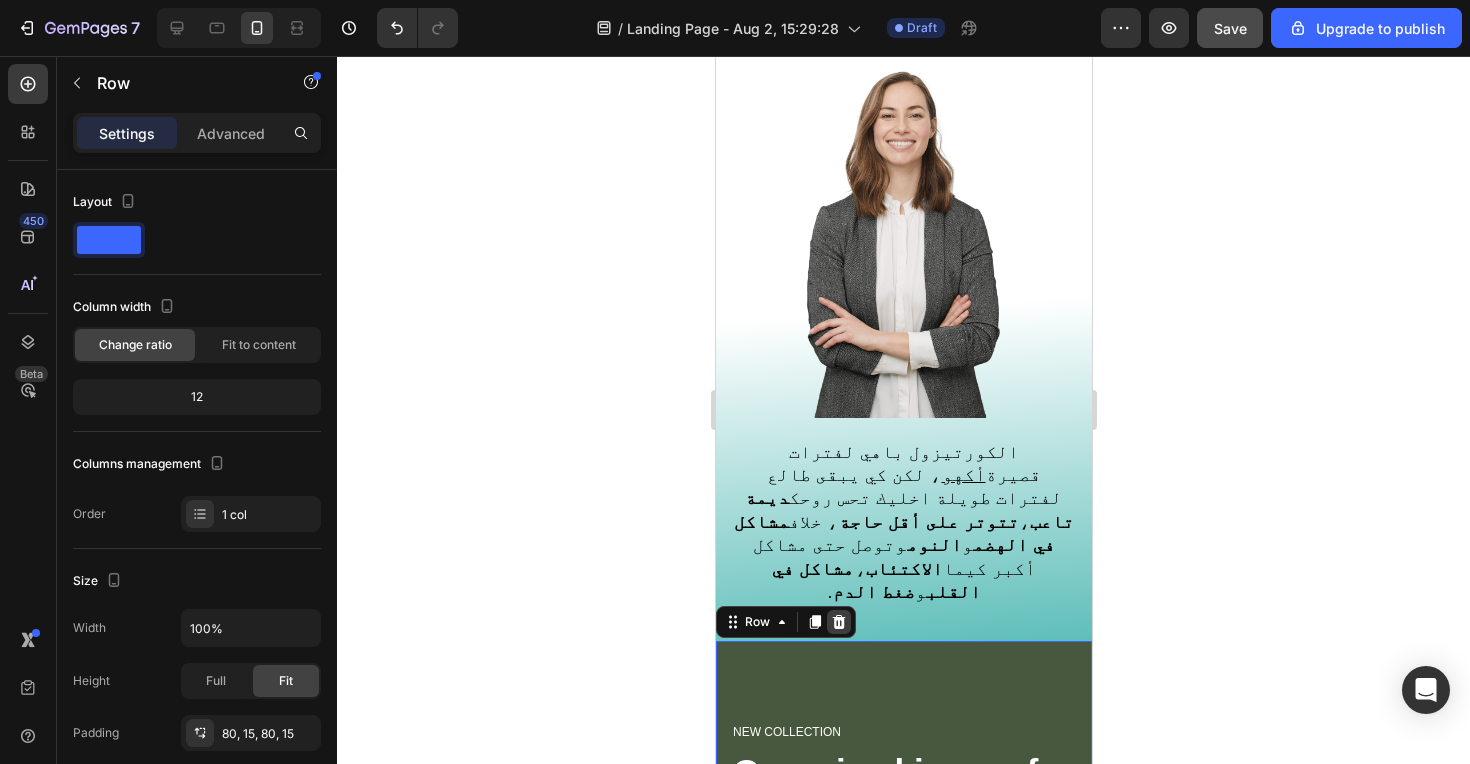 click 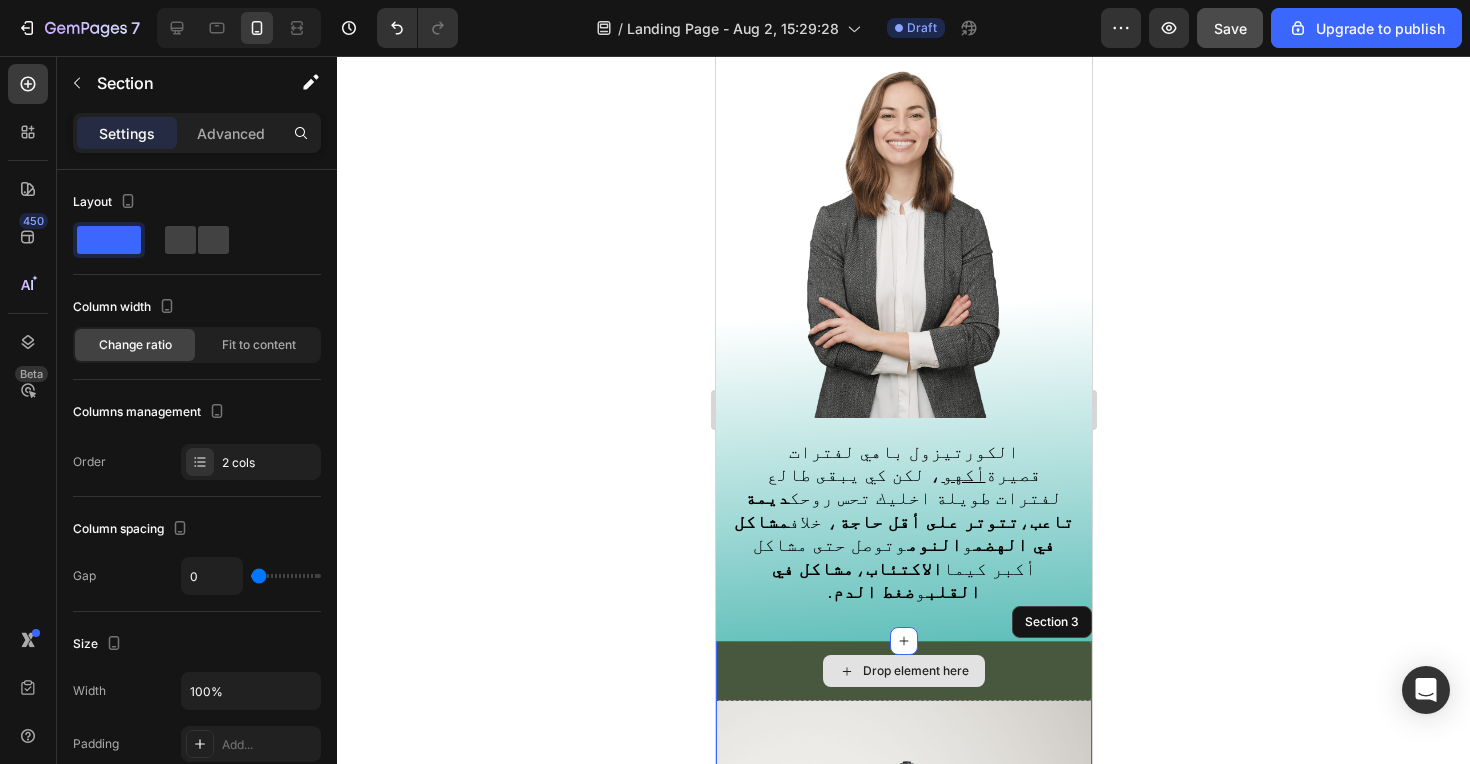 click on "Drop element here" at bounding box center (903, 671) 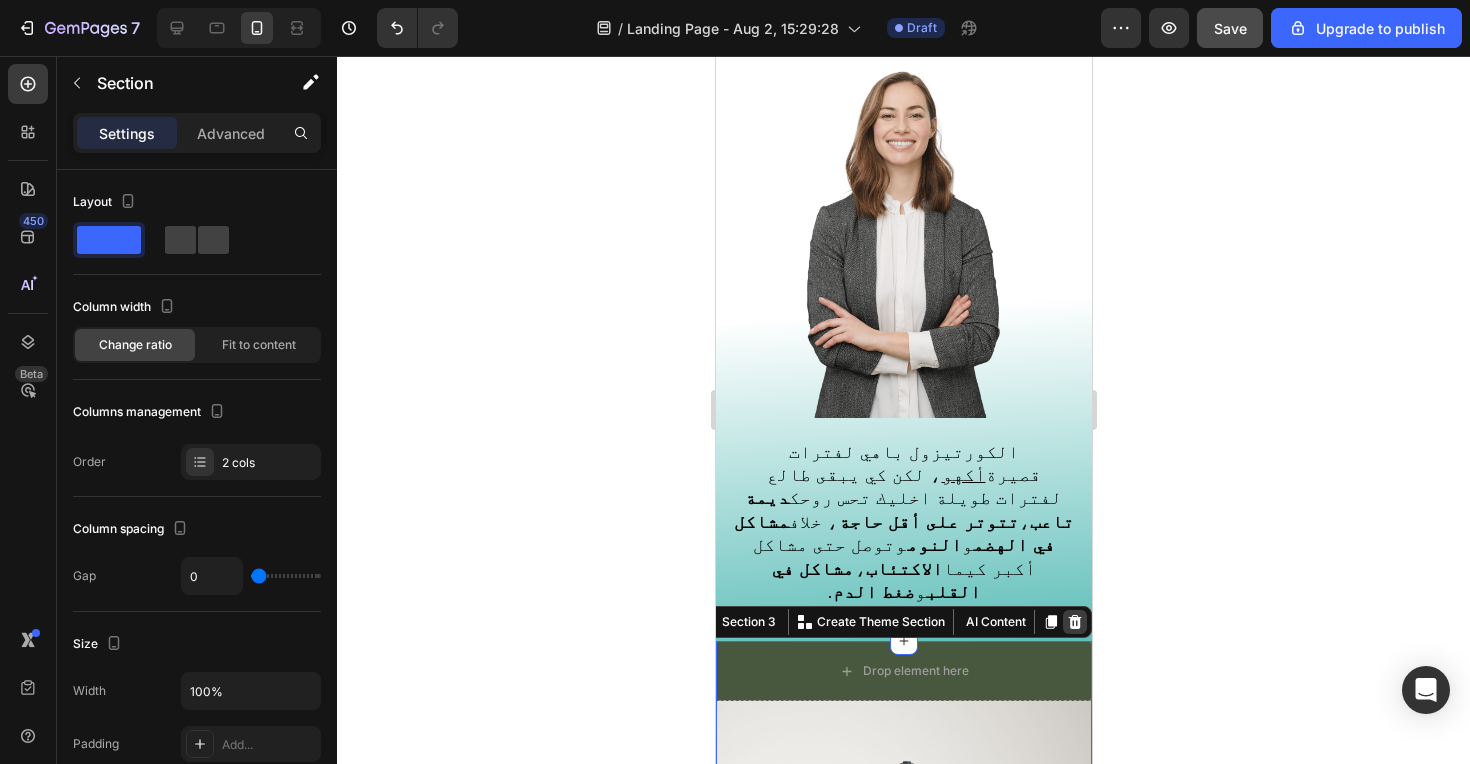 click 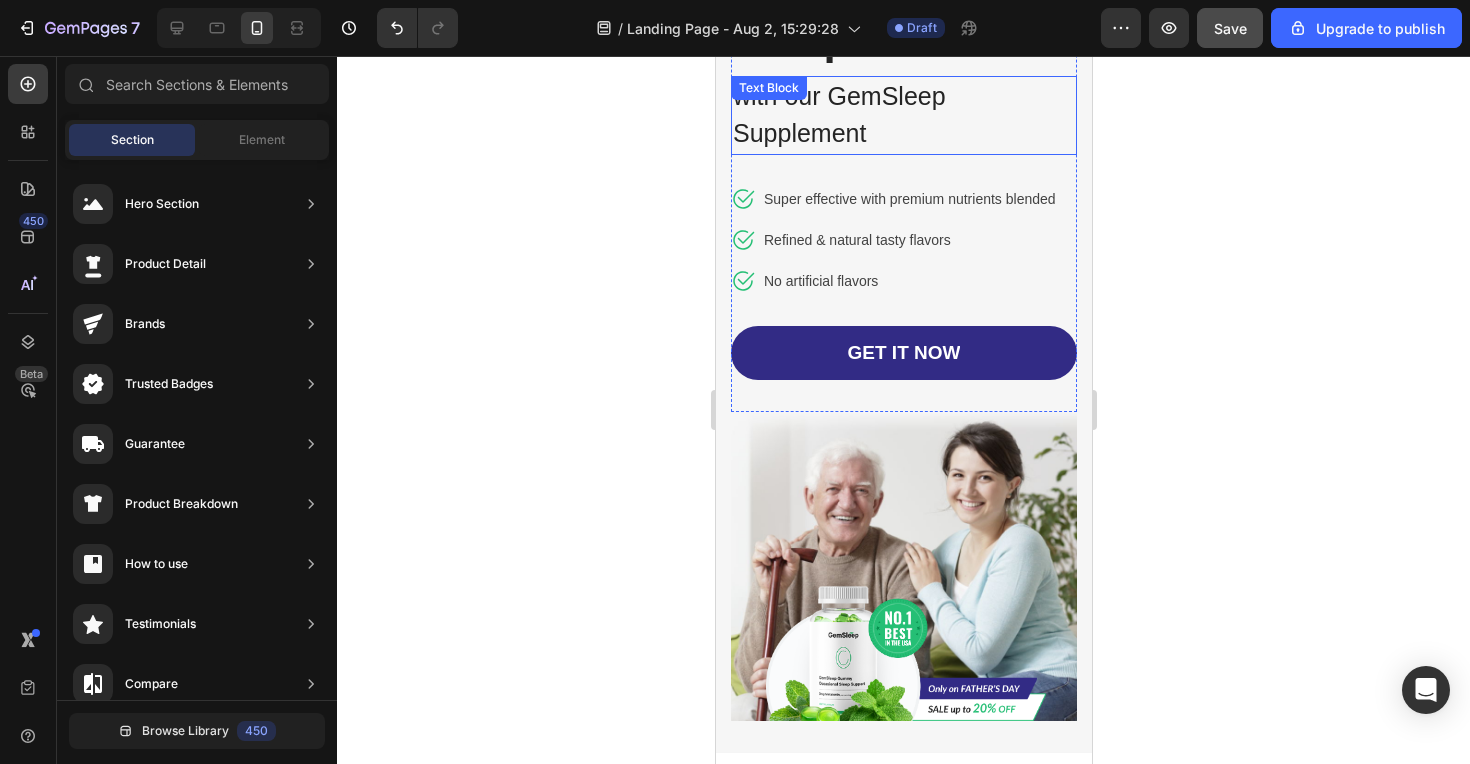 scroll, scrollTop: 1760, scrollLeft: 0, axis: vertical 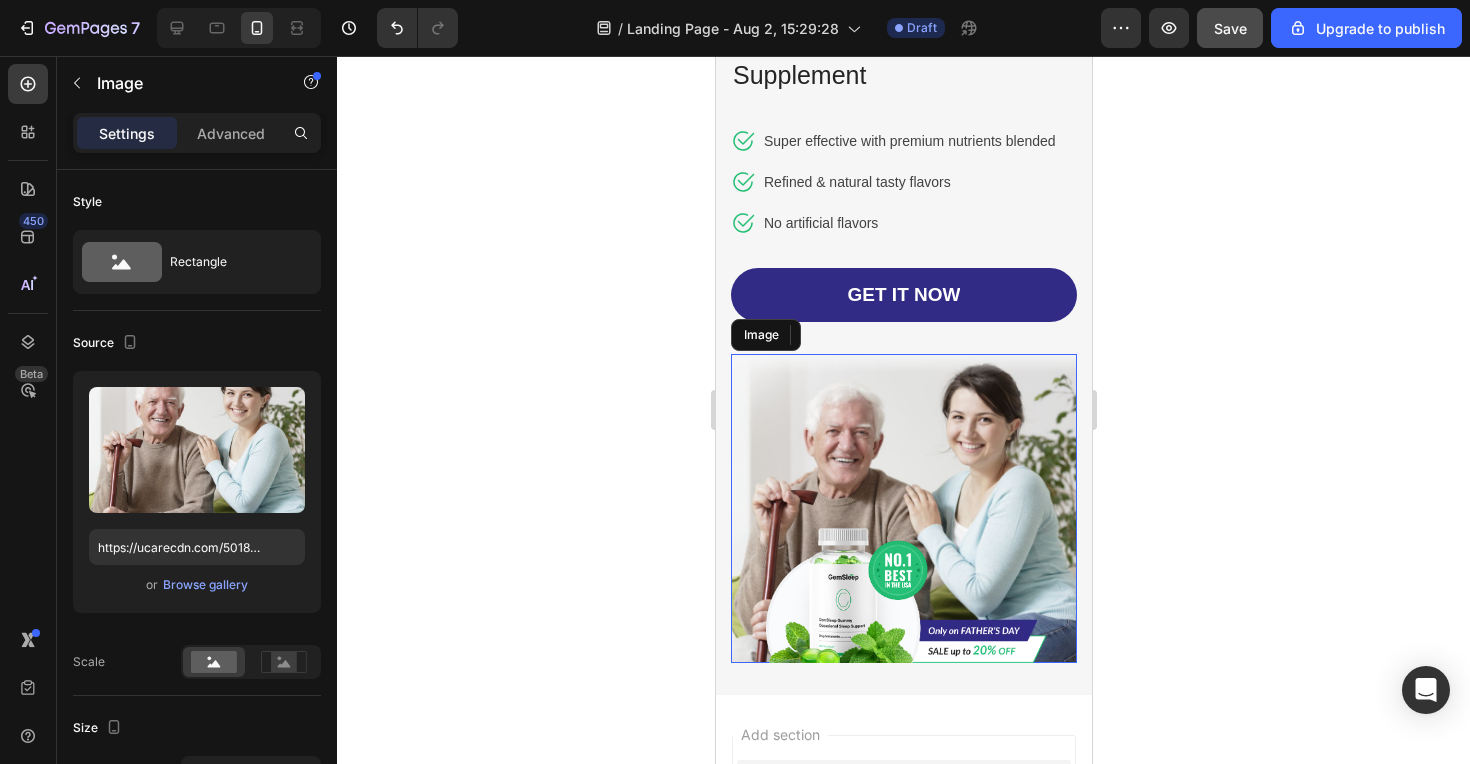 click at bounding box center (903, 508) 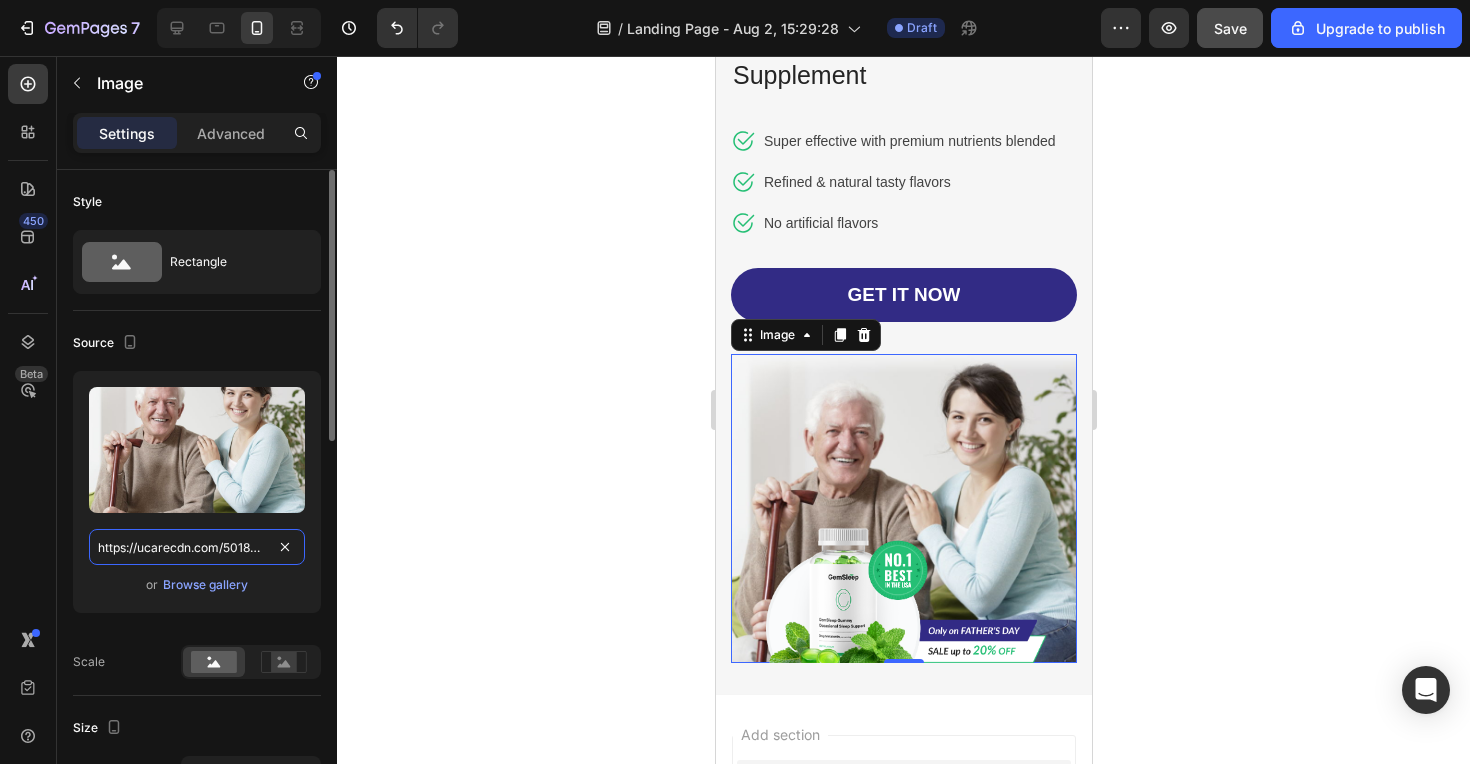click on "https://ucarecdn.com/50182696-d671-4434-89e0-c2480480cf08/-/format/auto/" at bounding box center (197, 547) 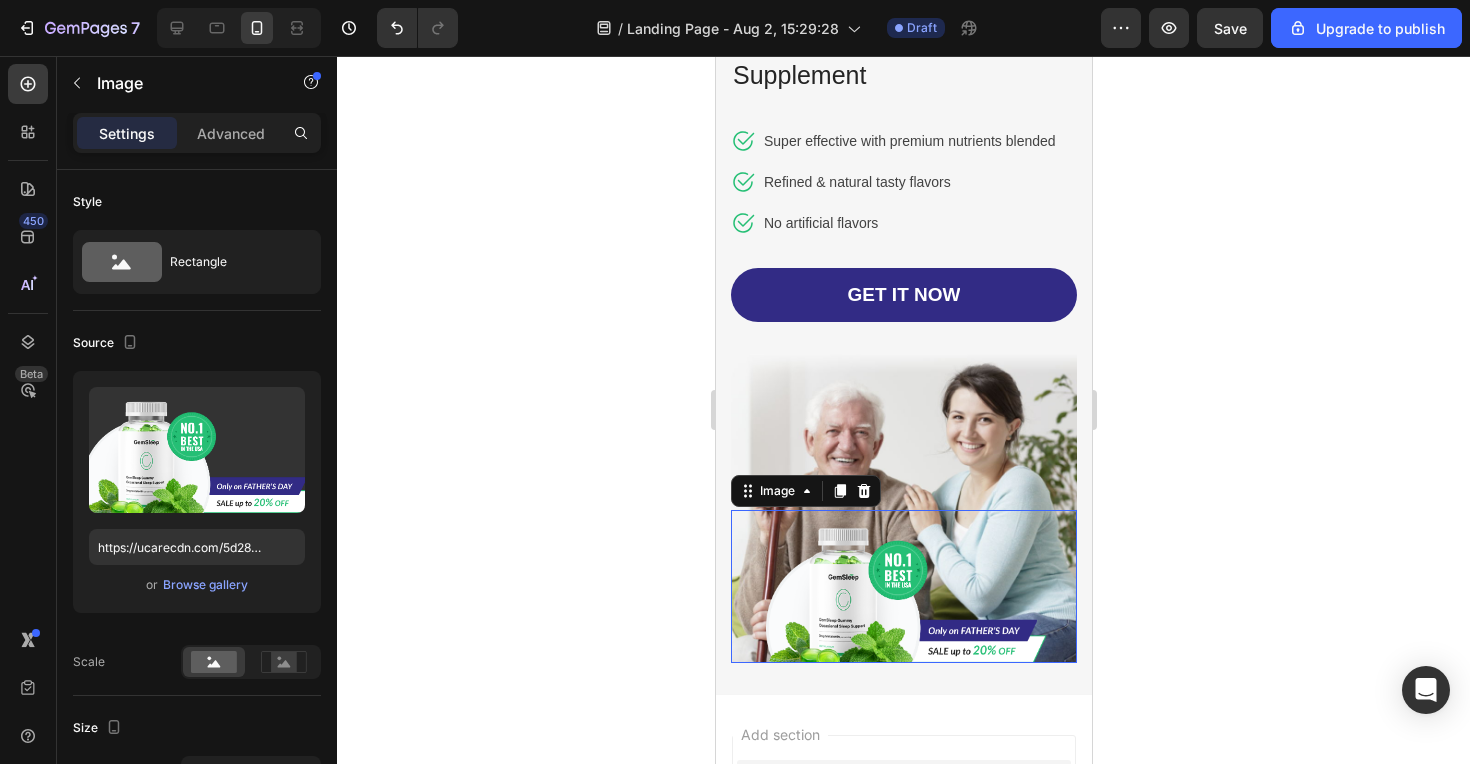 scroll, scrollTop: 460, scrollLeft: 0, axis: vertical 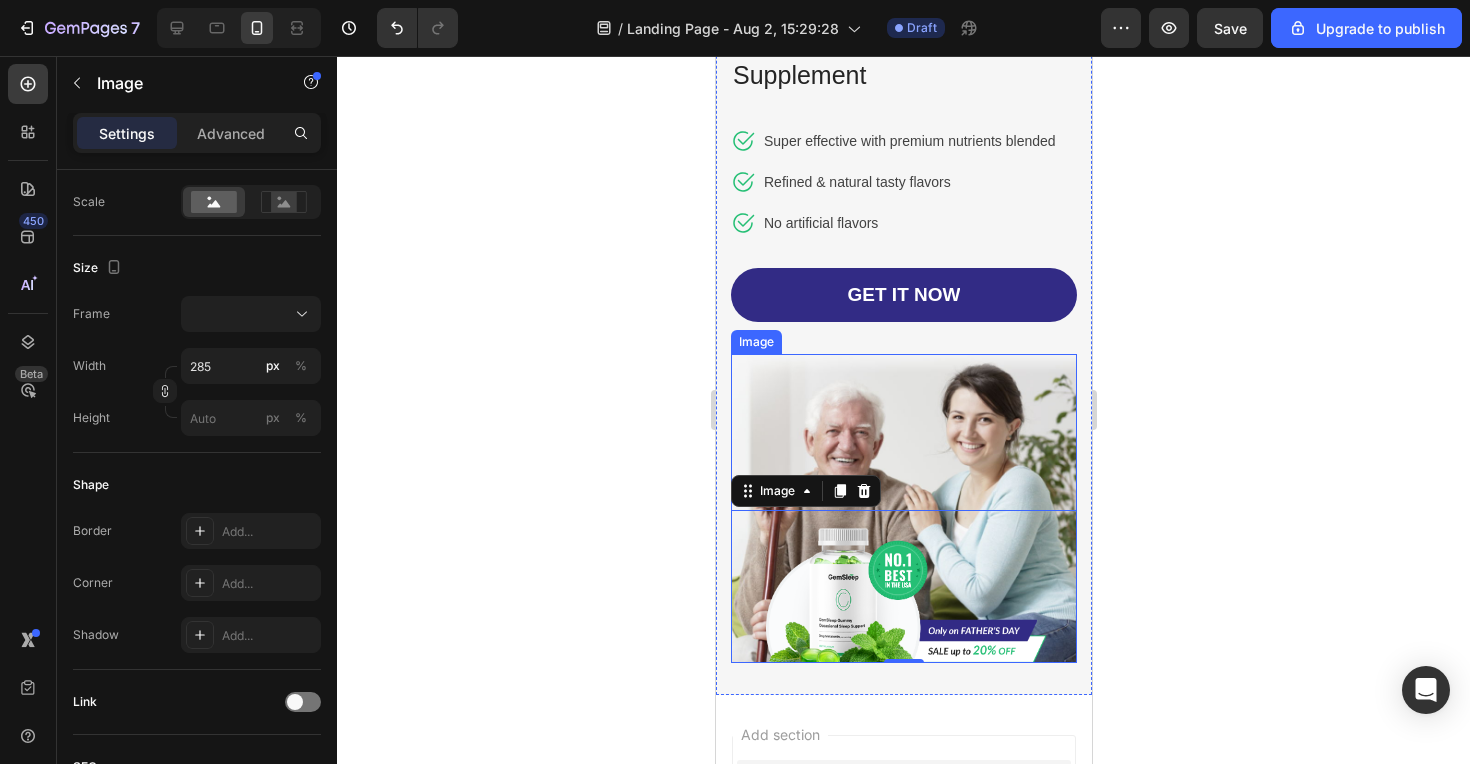 click at bounding box center (903, 508) 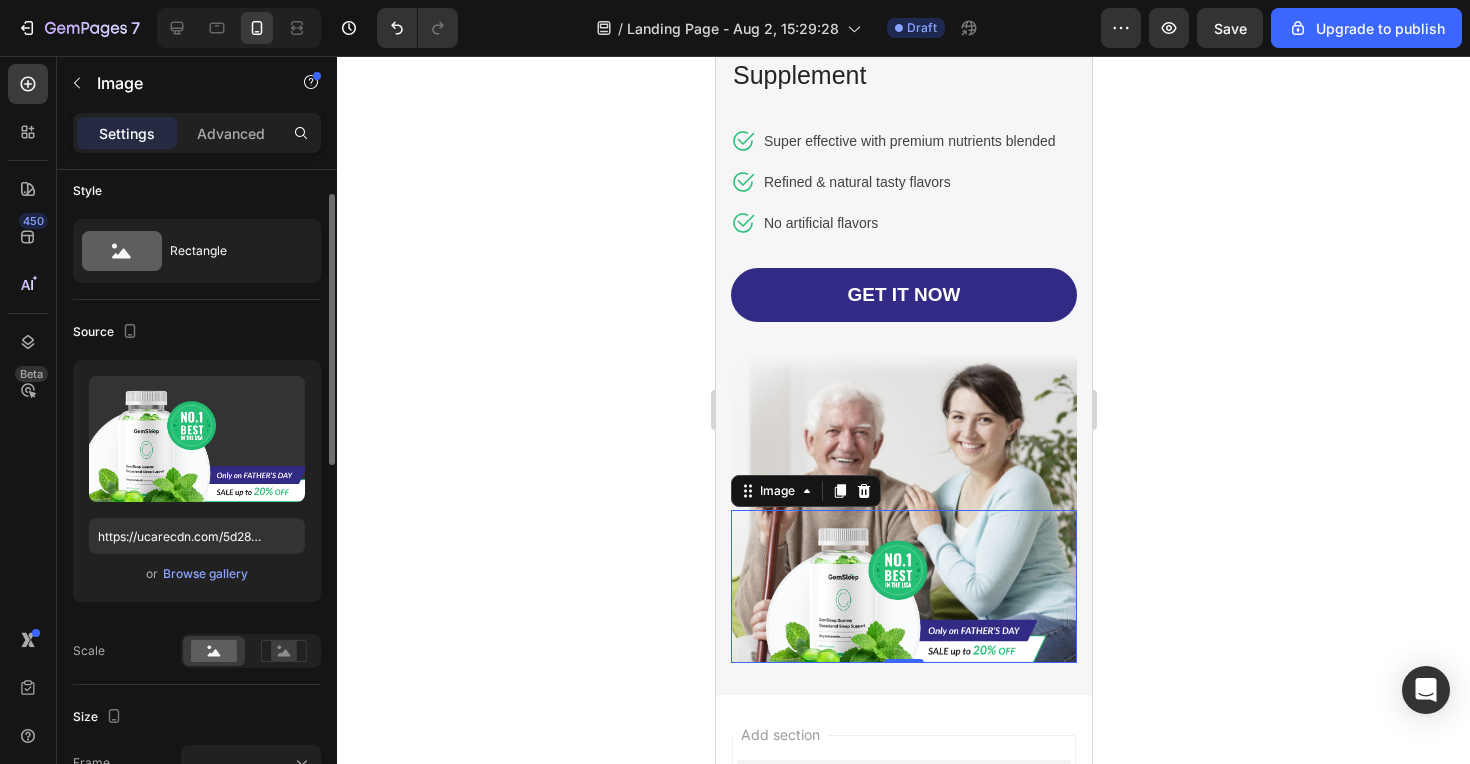 scroll, scrollTop: 0, scrollLeft: 0, axis: both 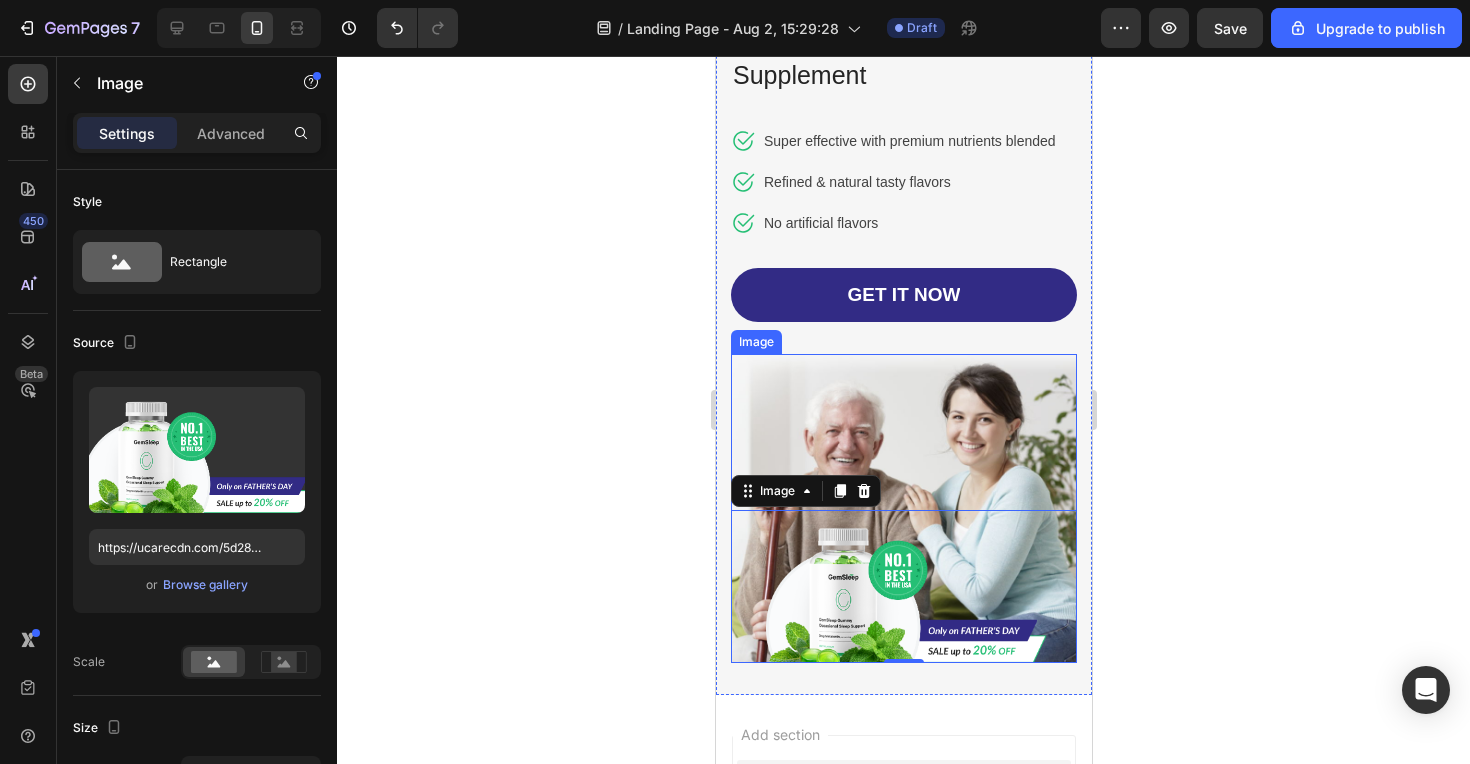 click at bounding box center [903, 508] 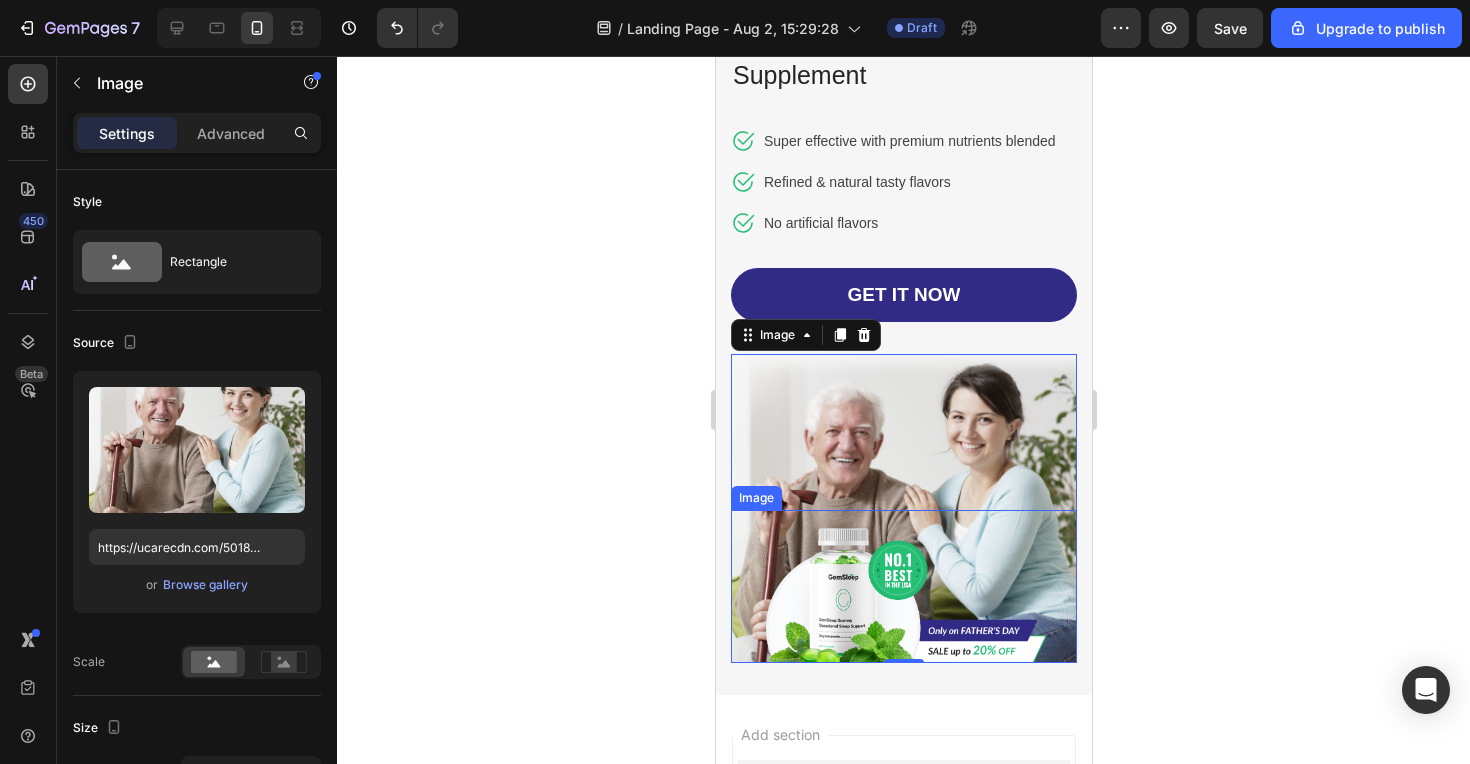 click at bounding box center (903, 586) 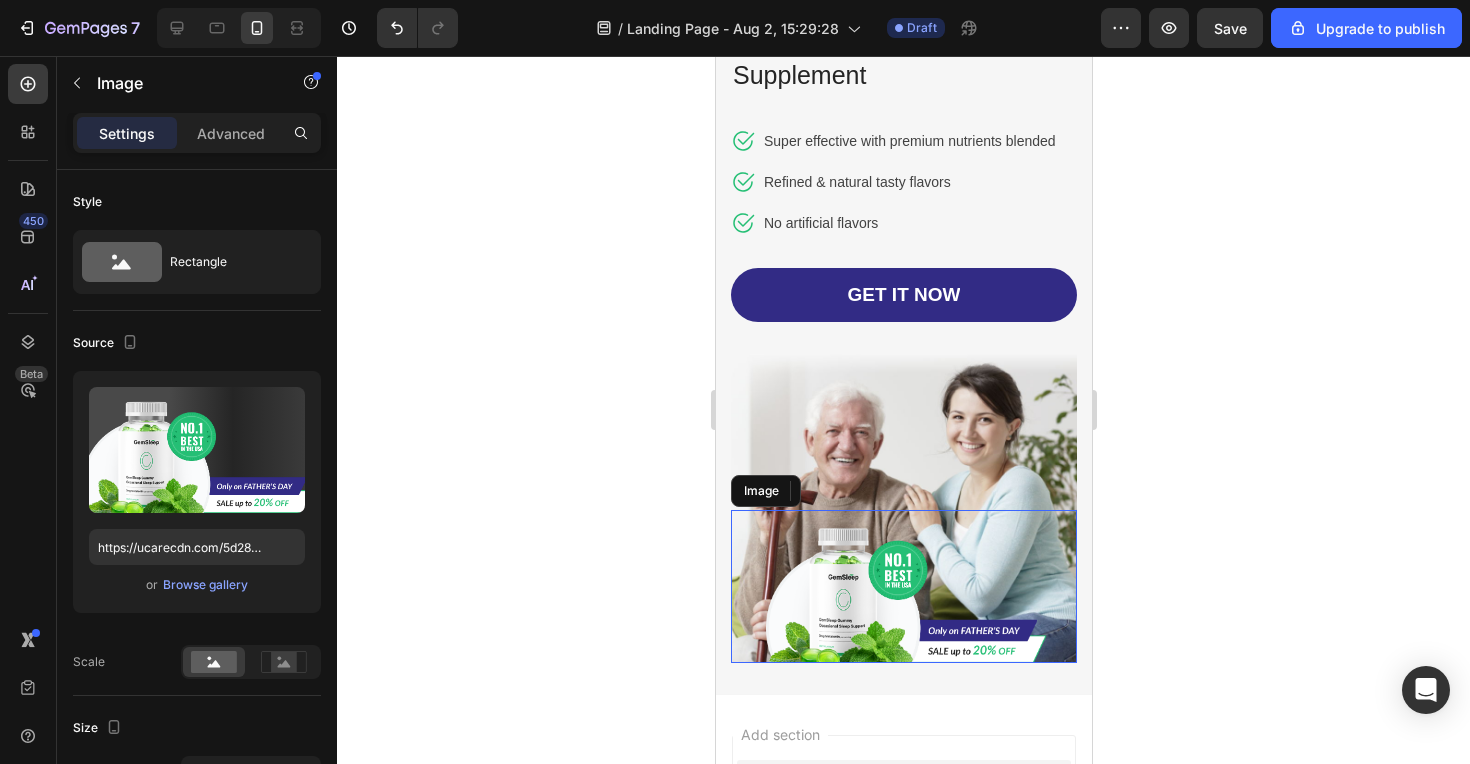 click at bounding box center (903, 586) 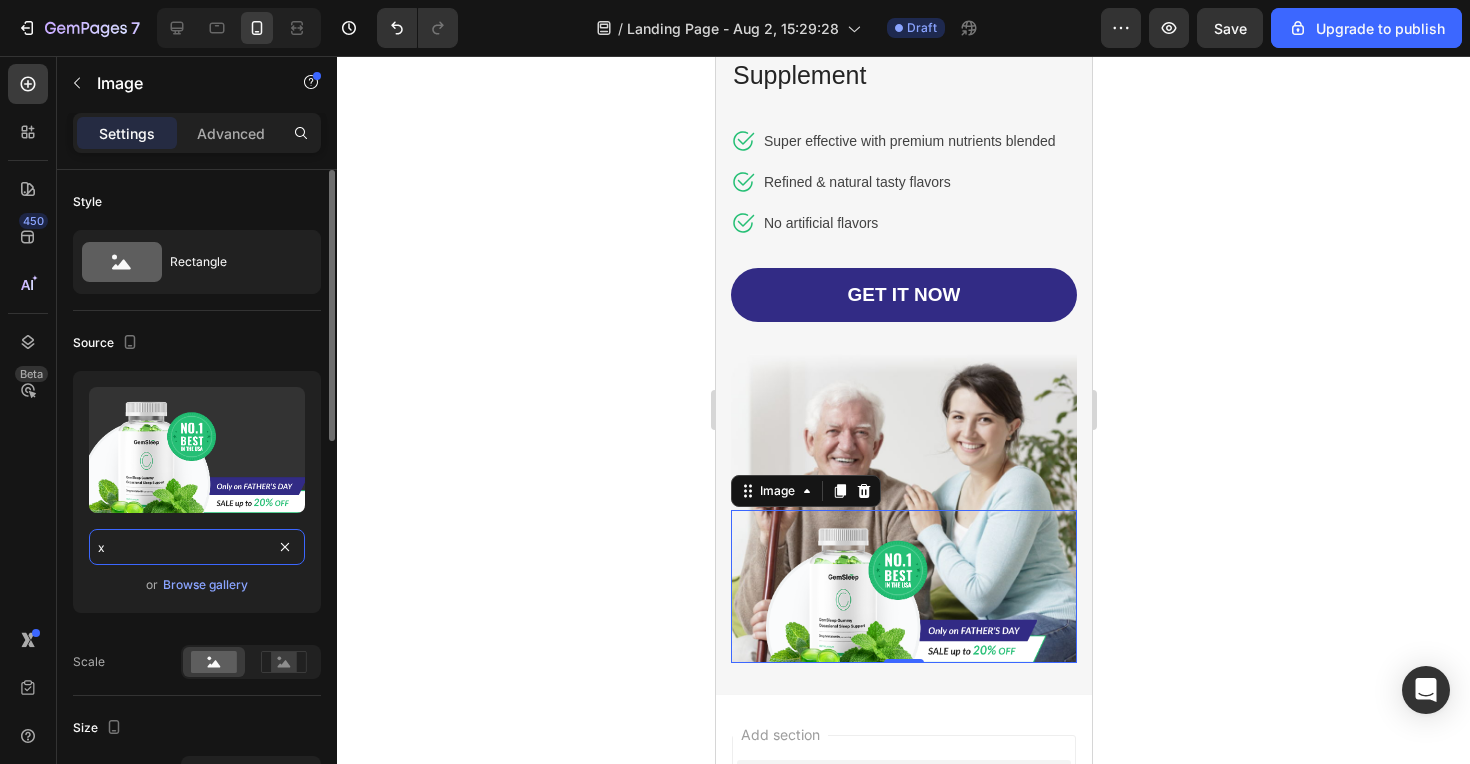 click on "x" at bounding box center (197, 547) 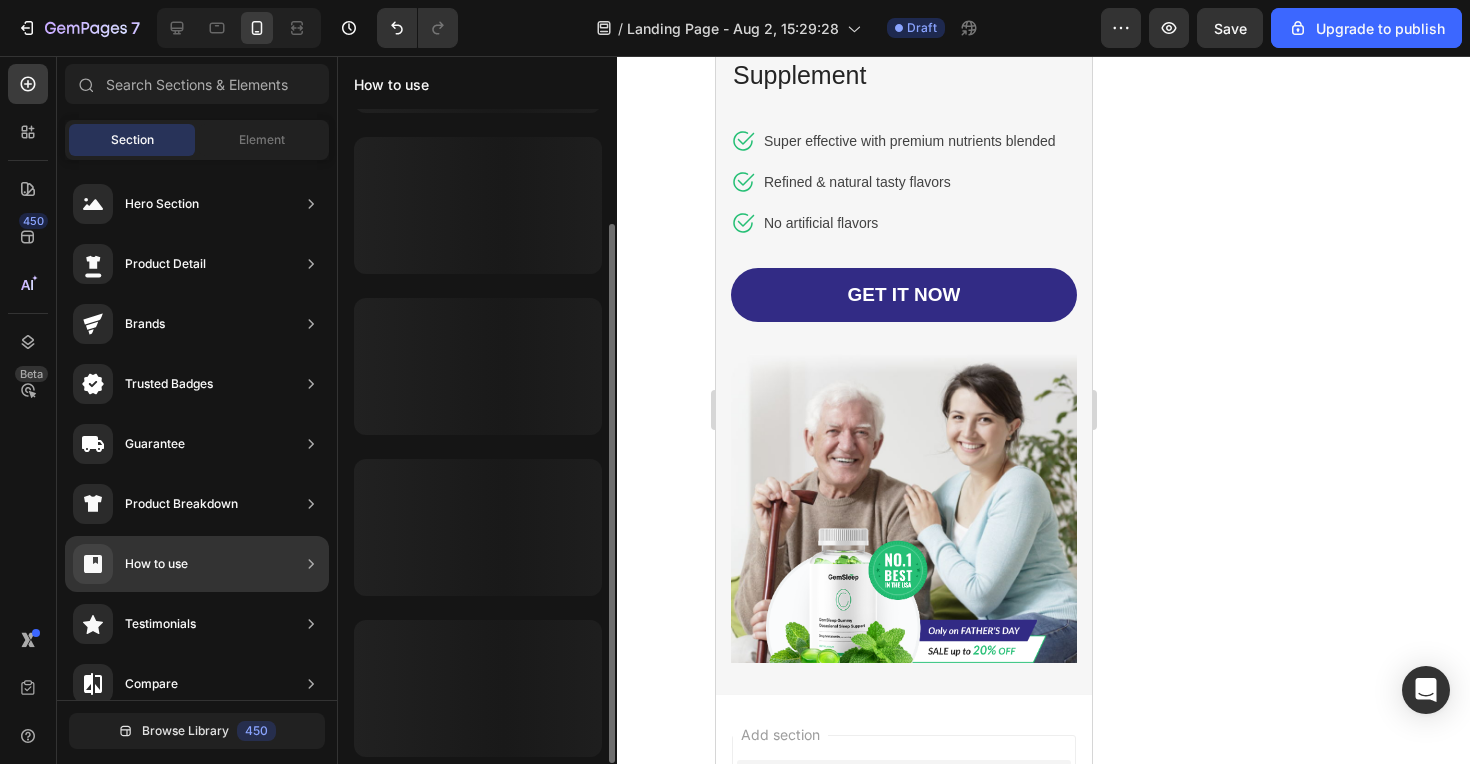 scroll, scrollTop: 0, scrollLeft: 0, axis: both 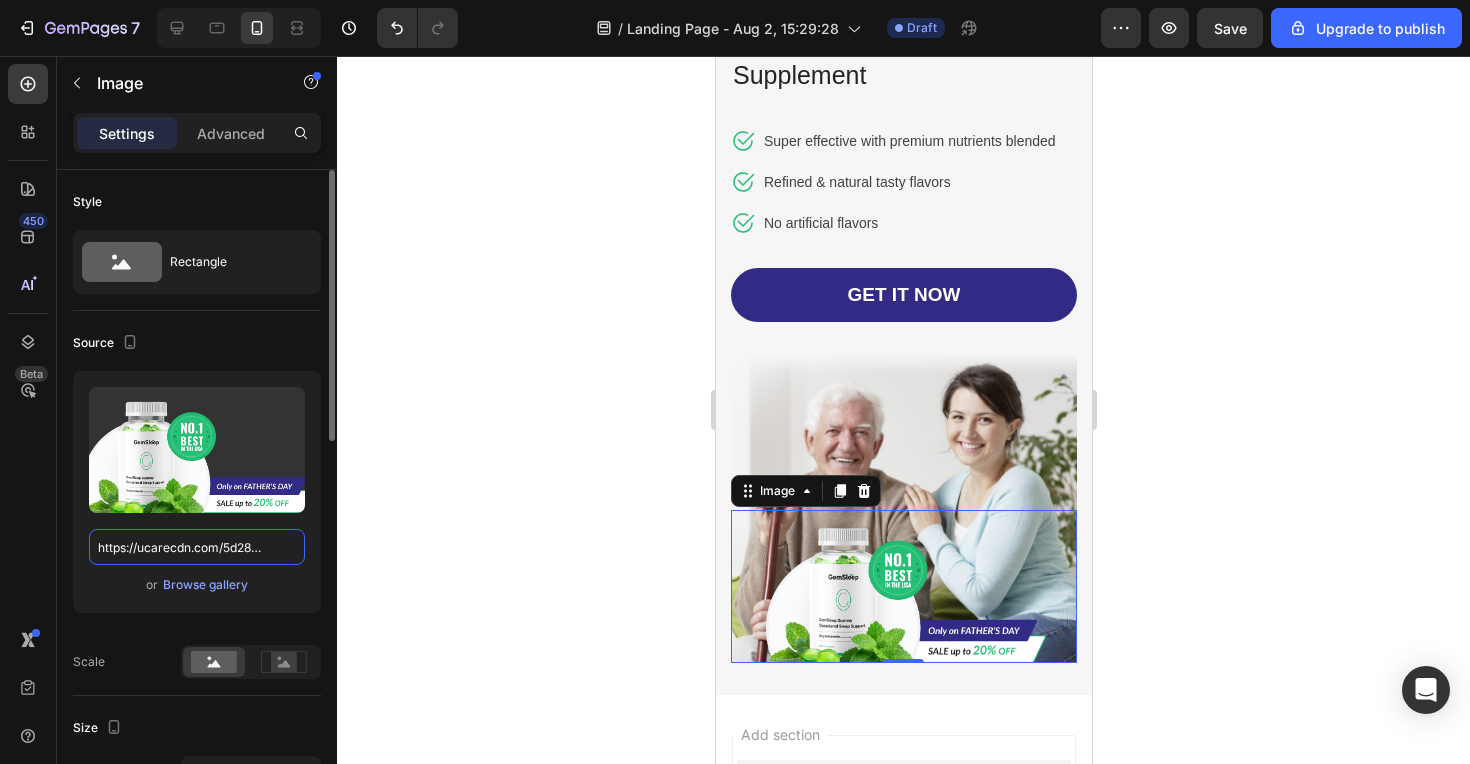 click on "https://ucarecdn.com/5d28d314-2ab9-437a-82fb-f73874346981/-/format/auto/" at bounding box center (197, 547) 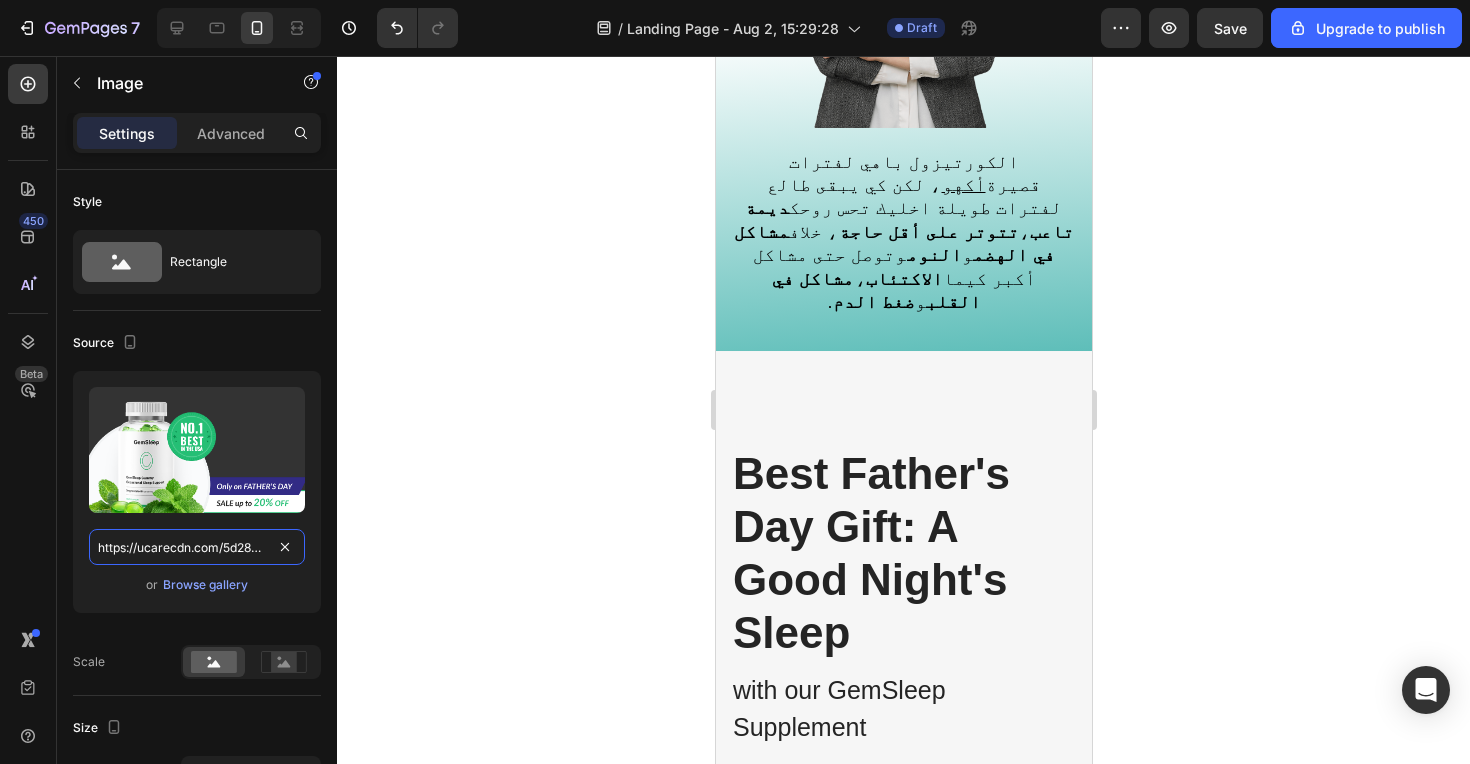 scroll, scrollTop: 1633, scrollLeft: 0, axis: vertical 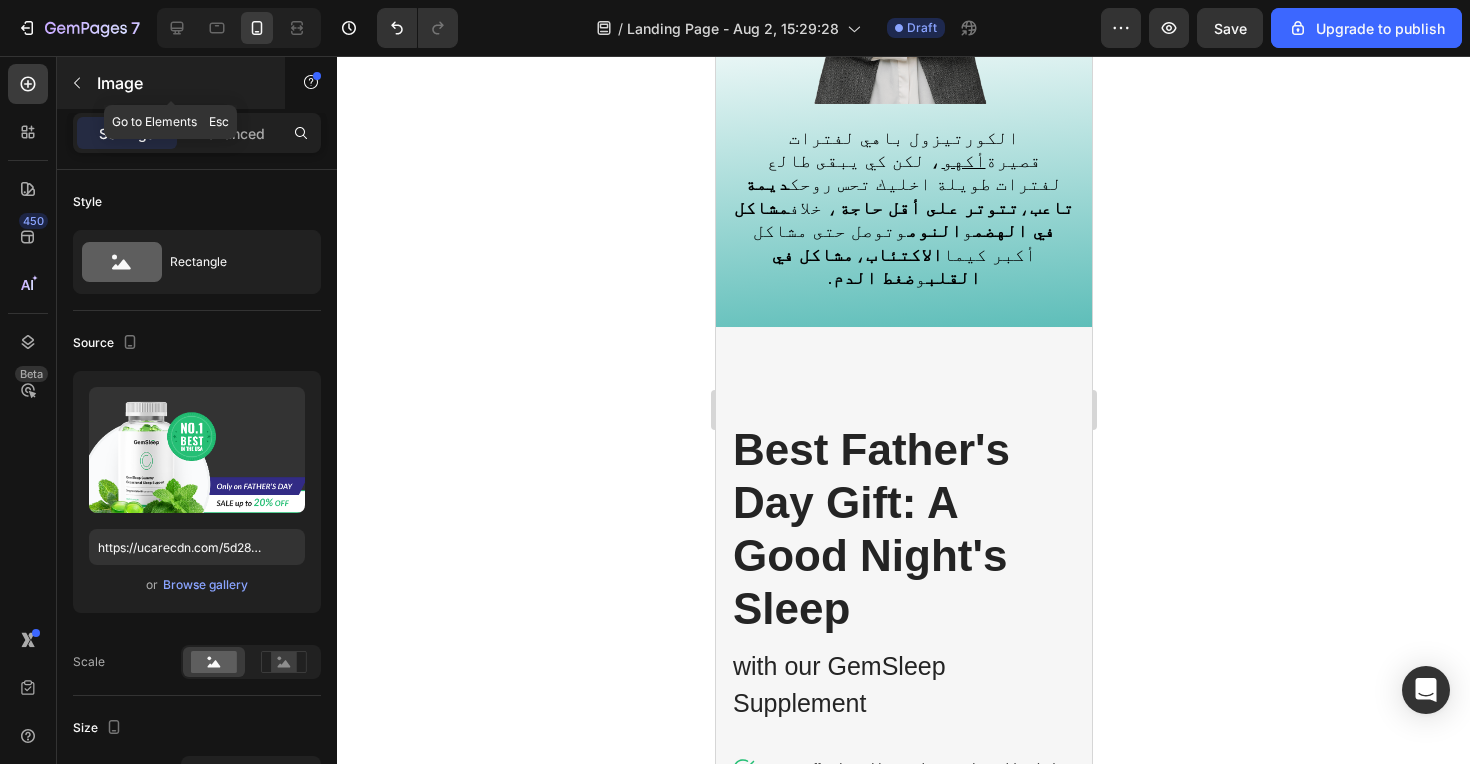 click 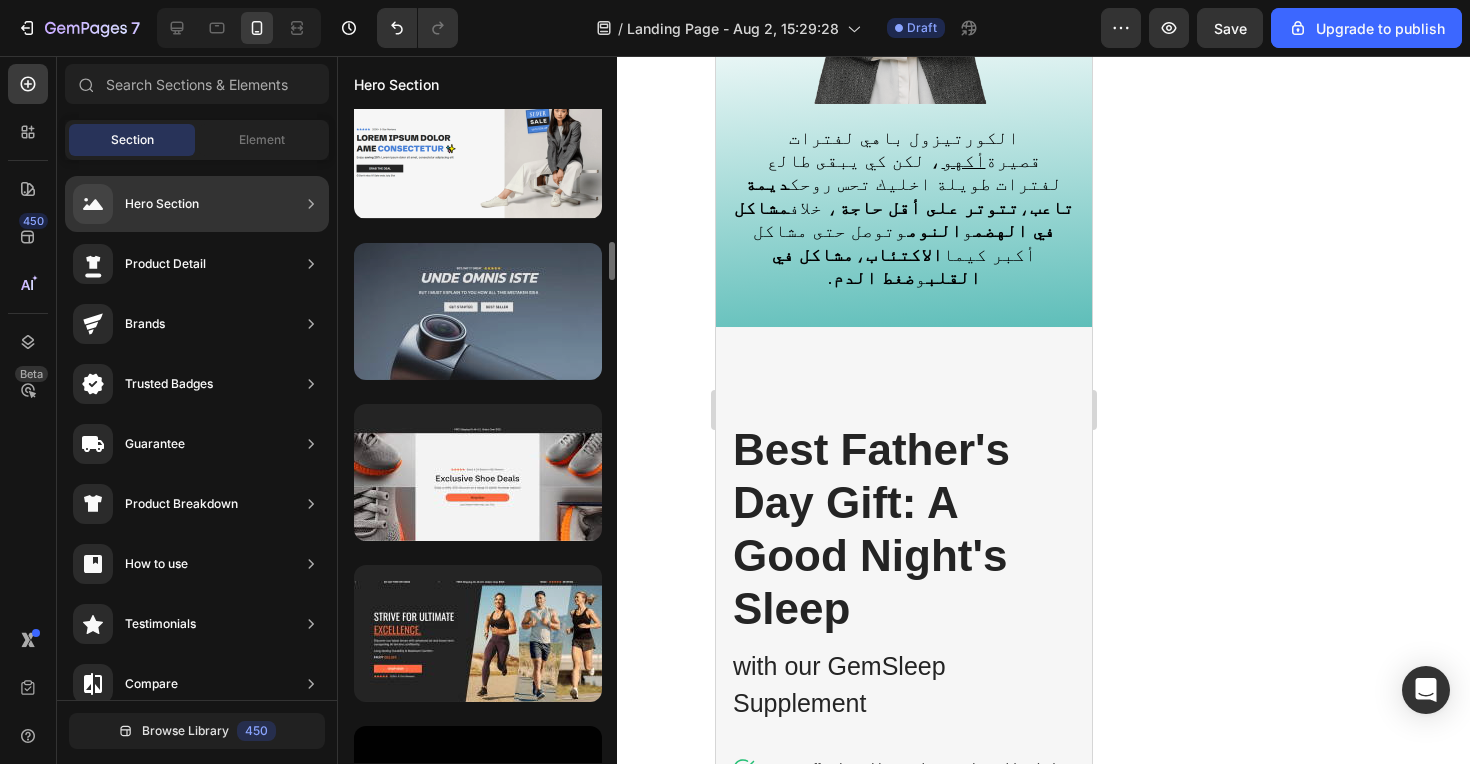 scroll, scrollTop: 2286, scrollLeft: 0, axis: vertical 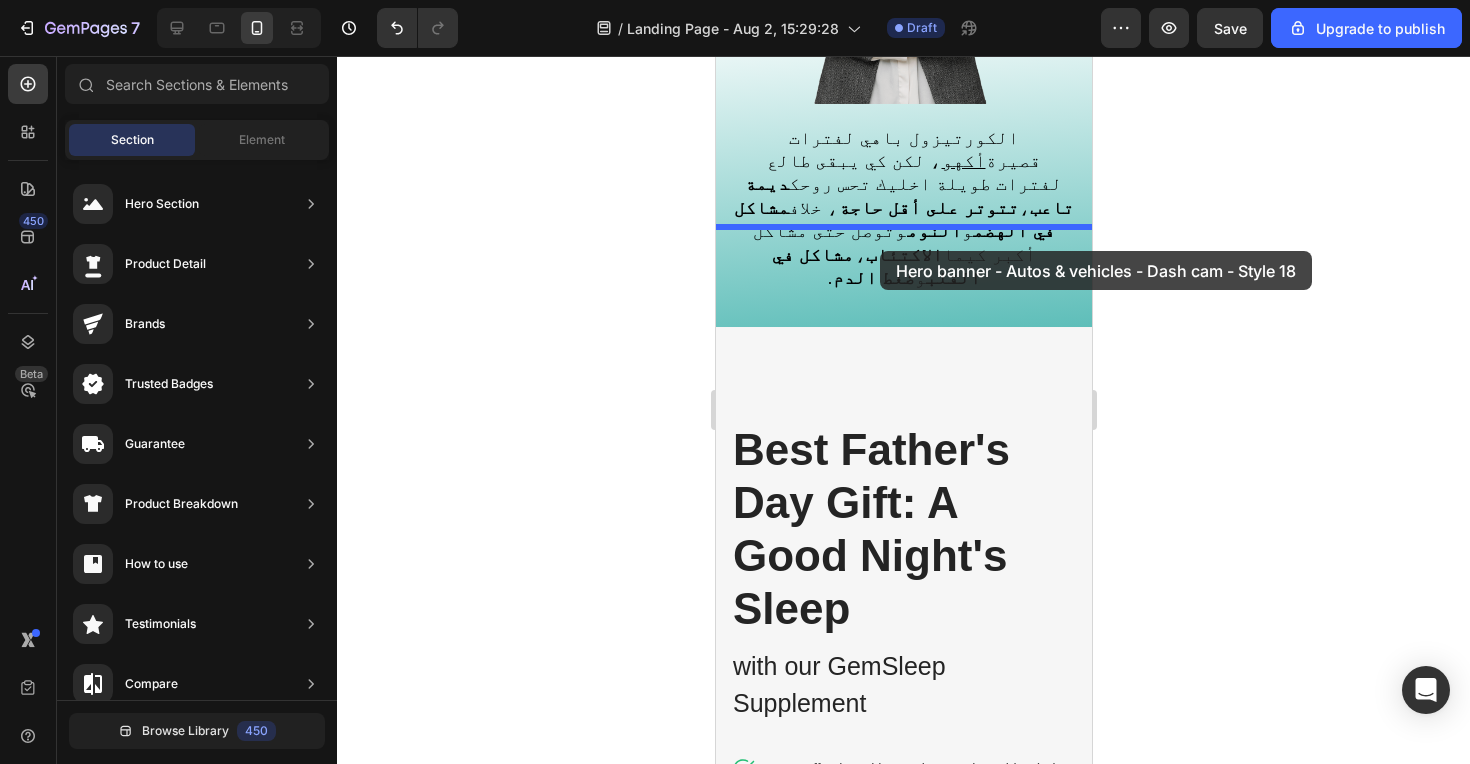 drag, startPoint x: 493, startPoint y: 315, endPoint x: 873, endPoint y: 247, distance: 386.03625 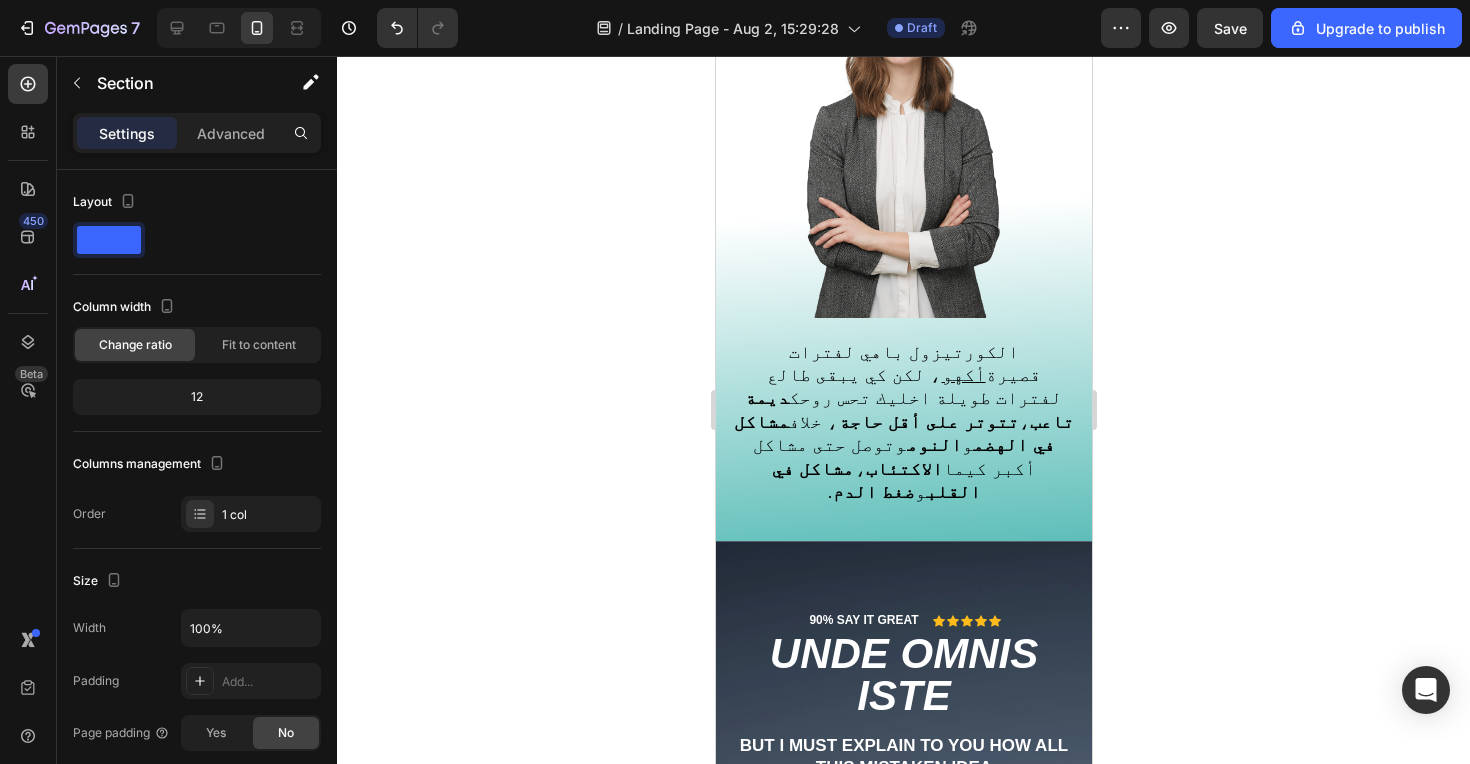 scroll, scrollTop: 1233, scrollLeft: 0, axis: vertical 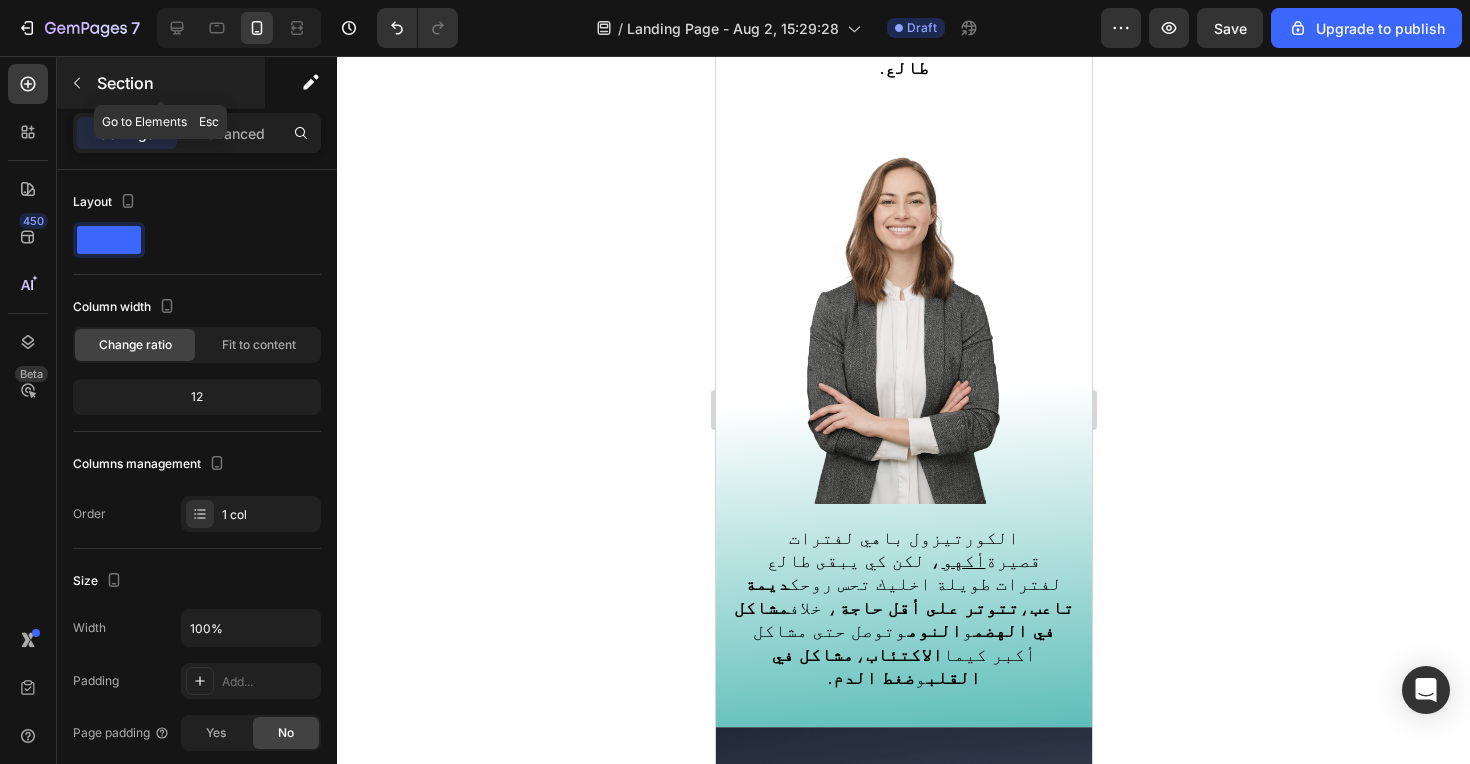 click 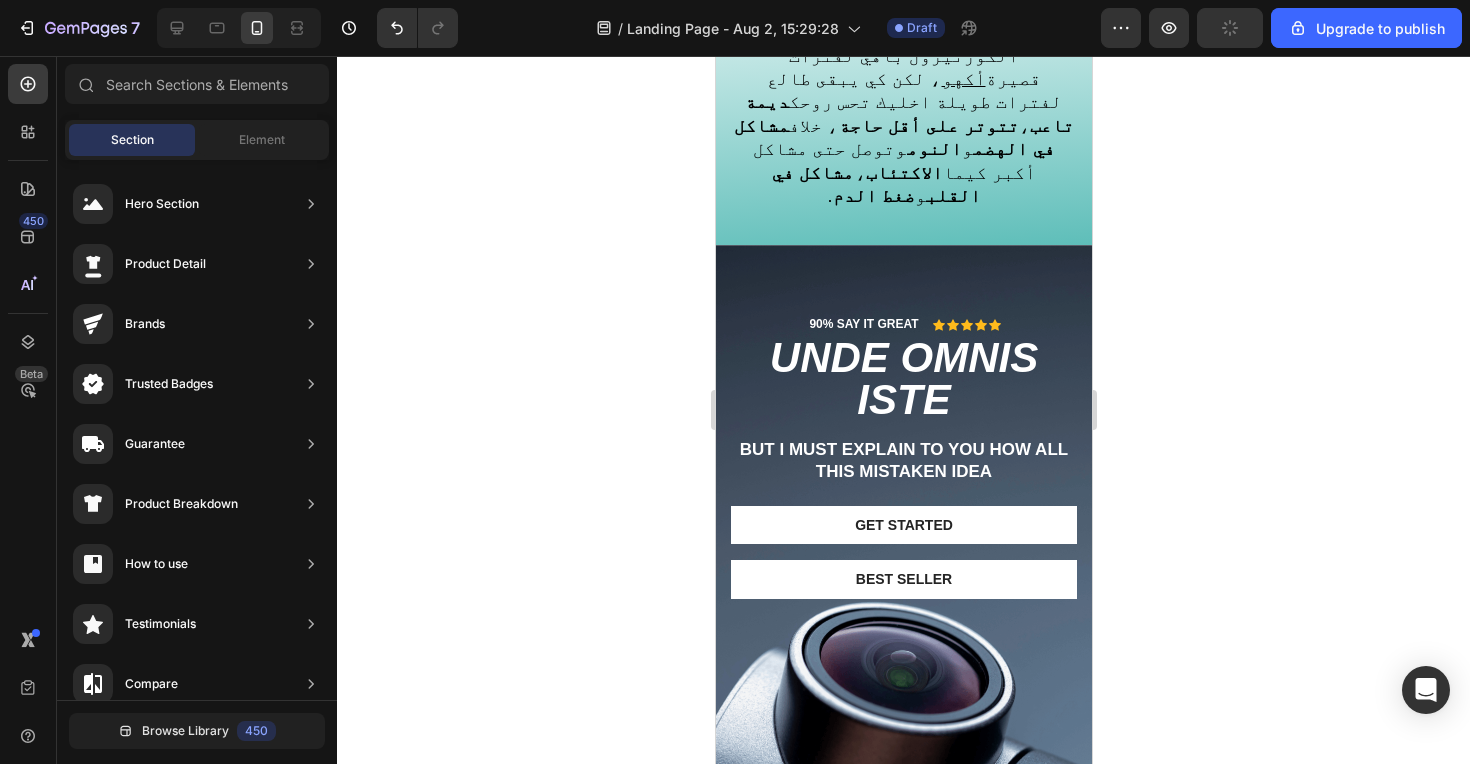 scroll, scrollTop: 1799, scrollLeft: 0, axis: vertical 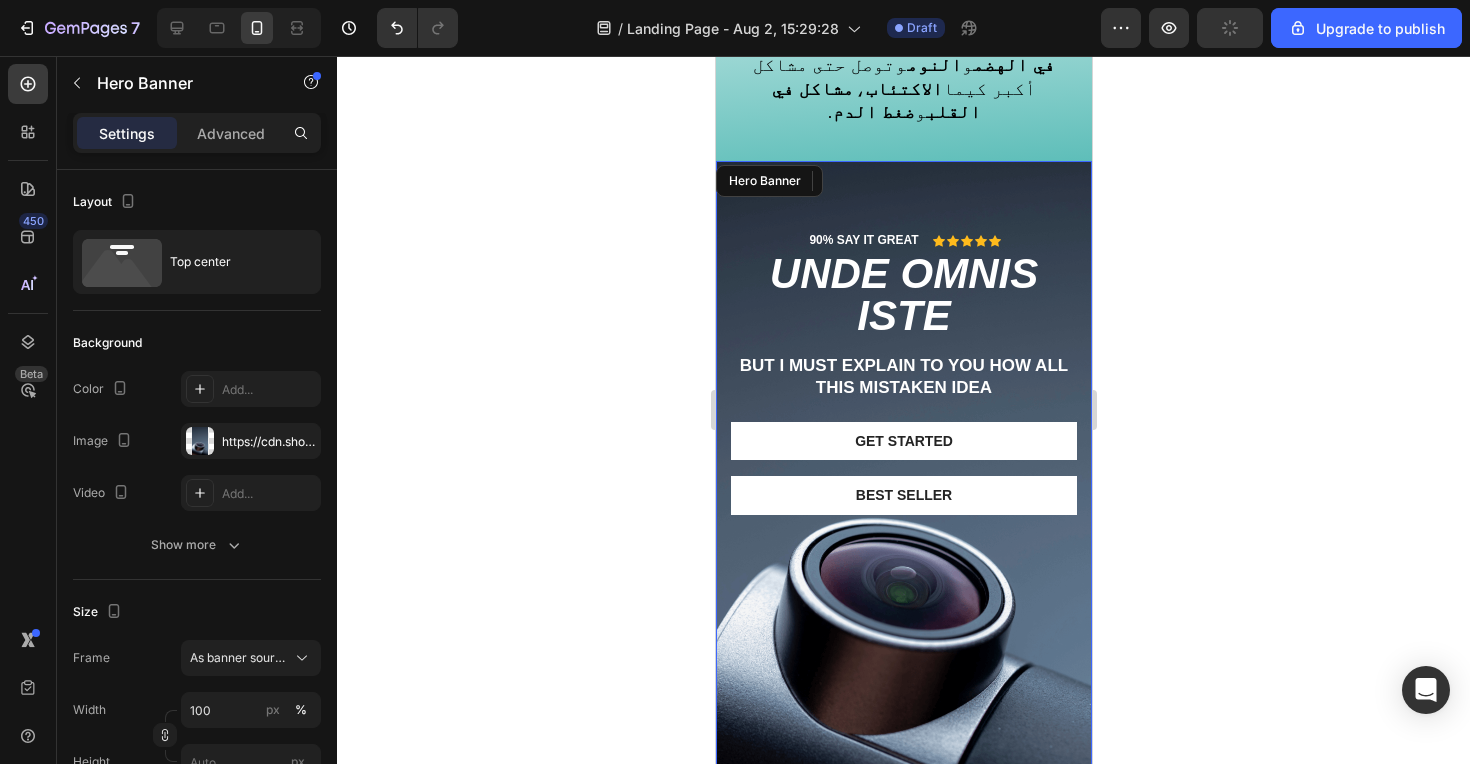 click on "90% SAY IT GREAT Text Block Icon Icon Icon Icon Icon Icon List Row unde omnis iste Heading But I must explain to you how all this mistaken idea Text Block Get started Button Best Seller Button Row" at bounding box center (903, 388) 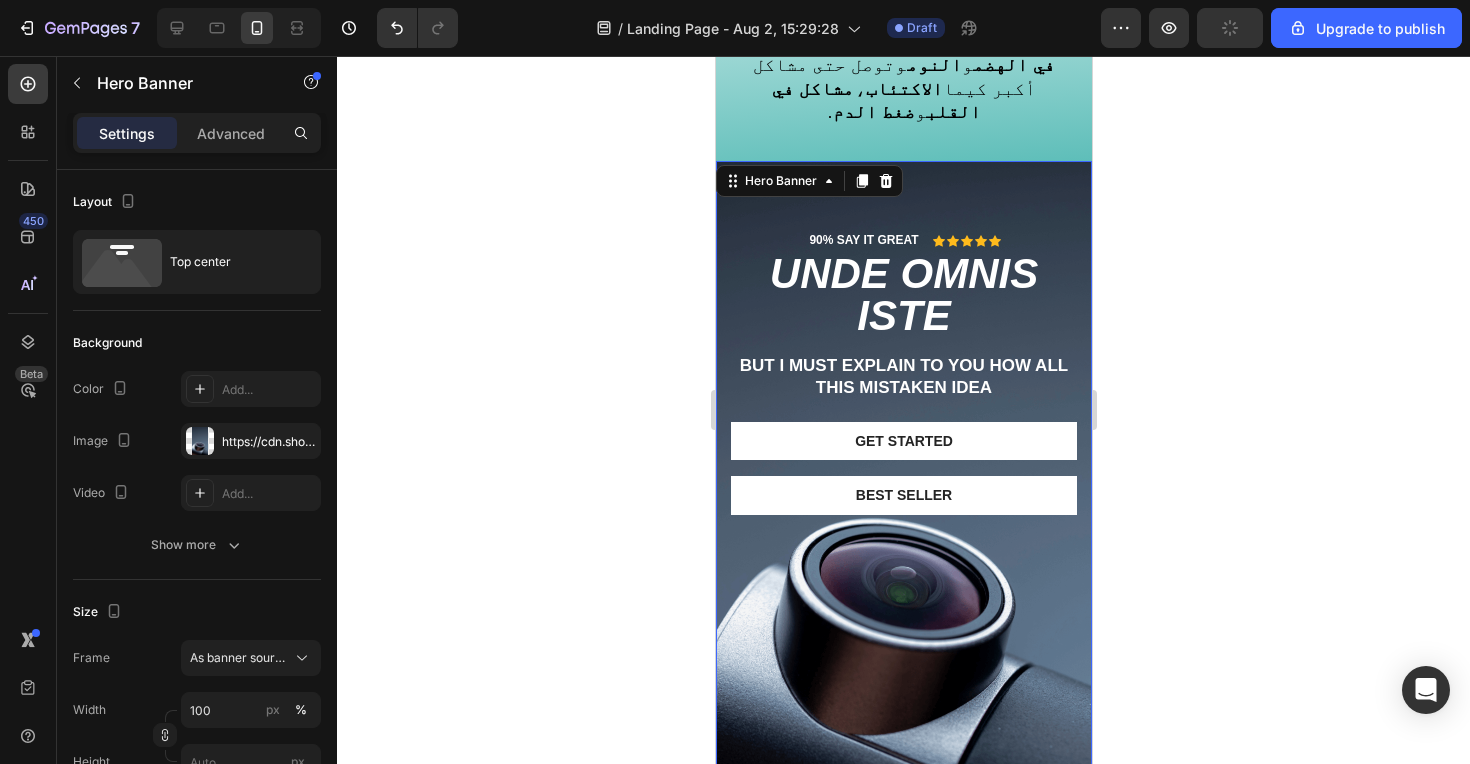 click at bounding box center (903, 495) 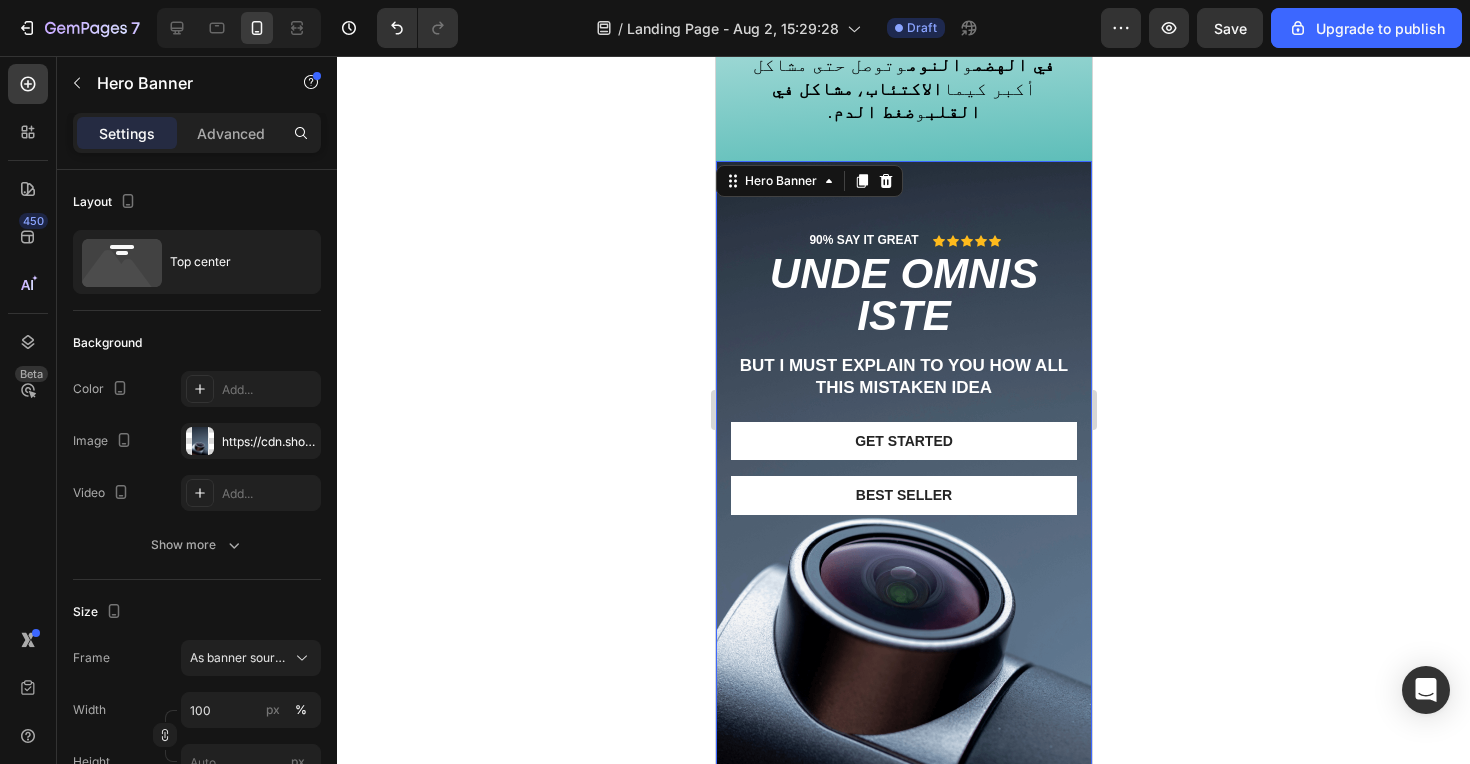 click at bounding box center [903, 495] 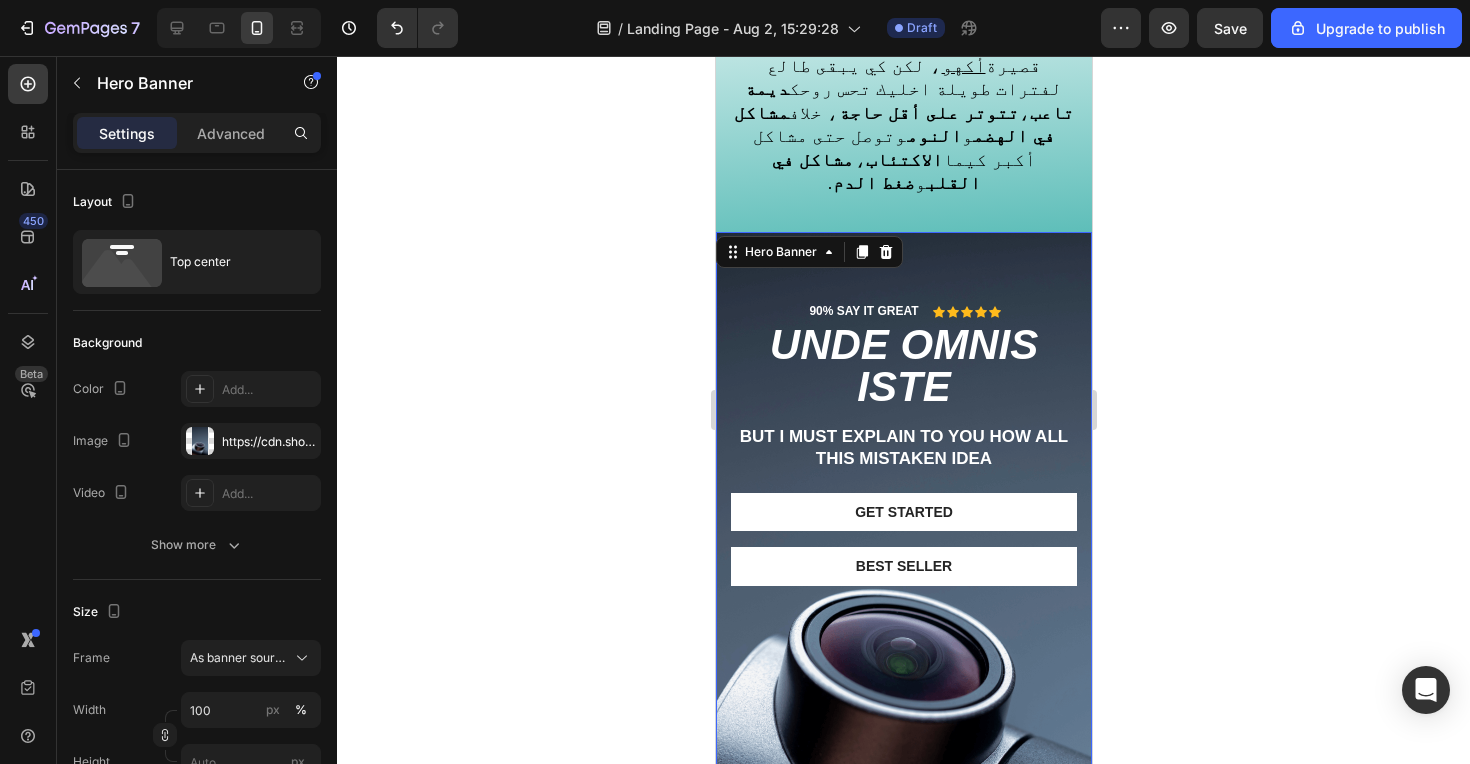 scroll, scrollTop: 1739, scrollLeft: 0, axis: vertical 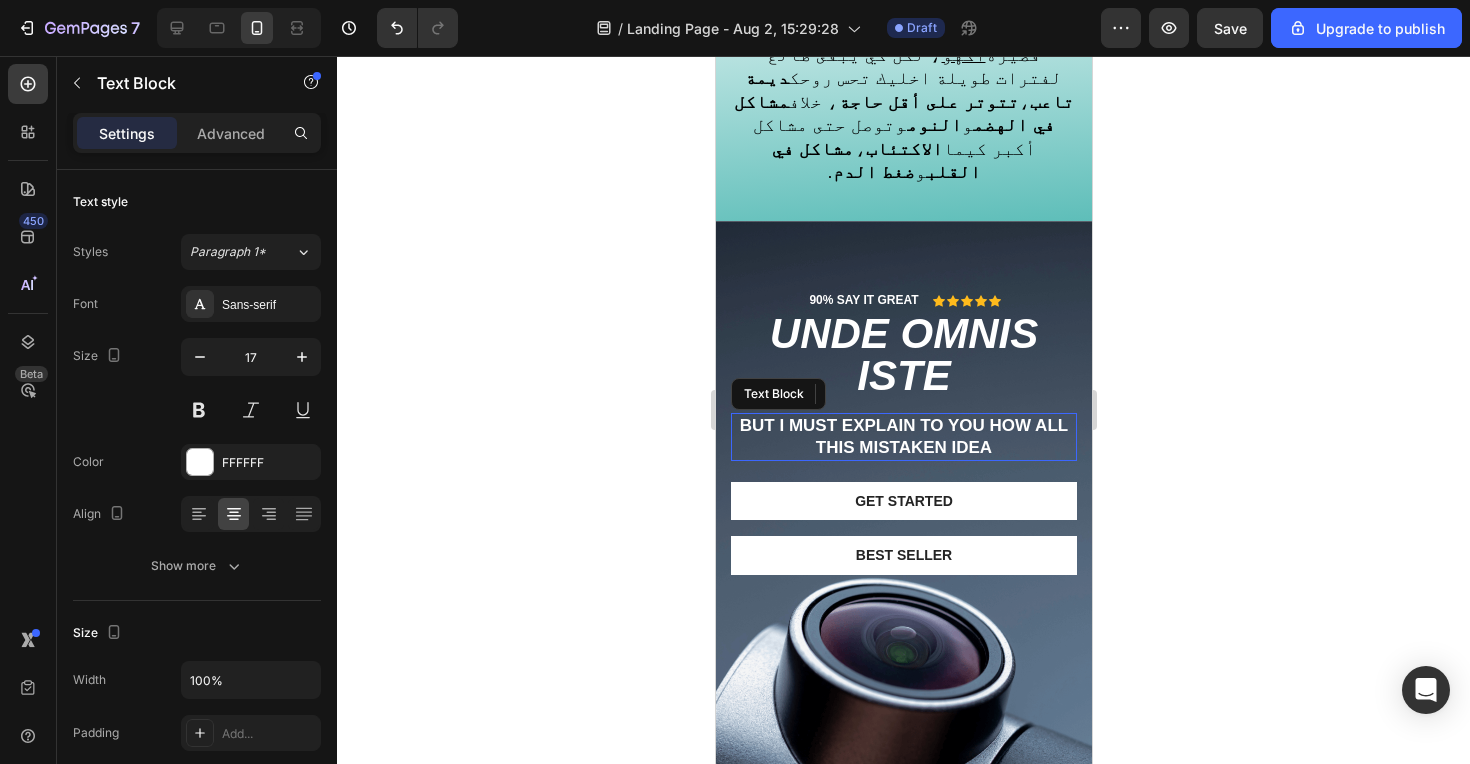 click on "But I must explain to you how all this mistaken idea" at bounding box center (903, 437) 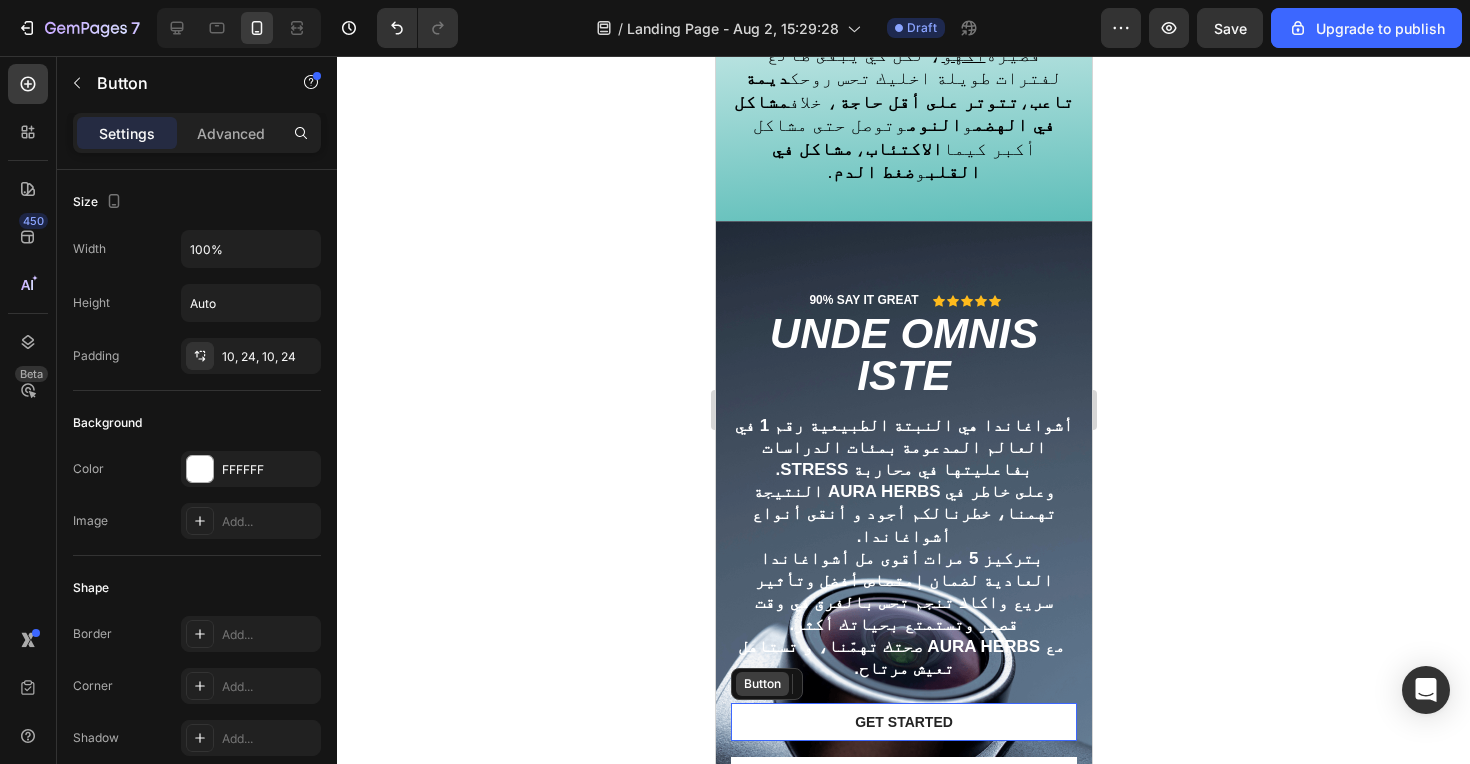 click on "Button" at bounding box center (761, 684) 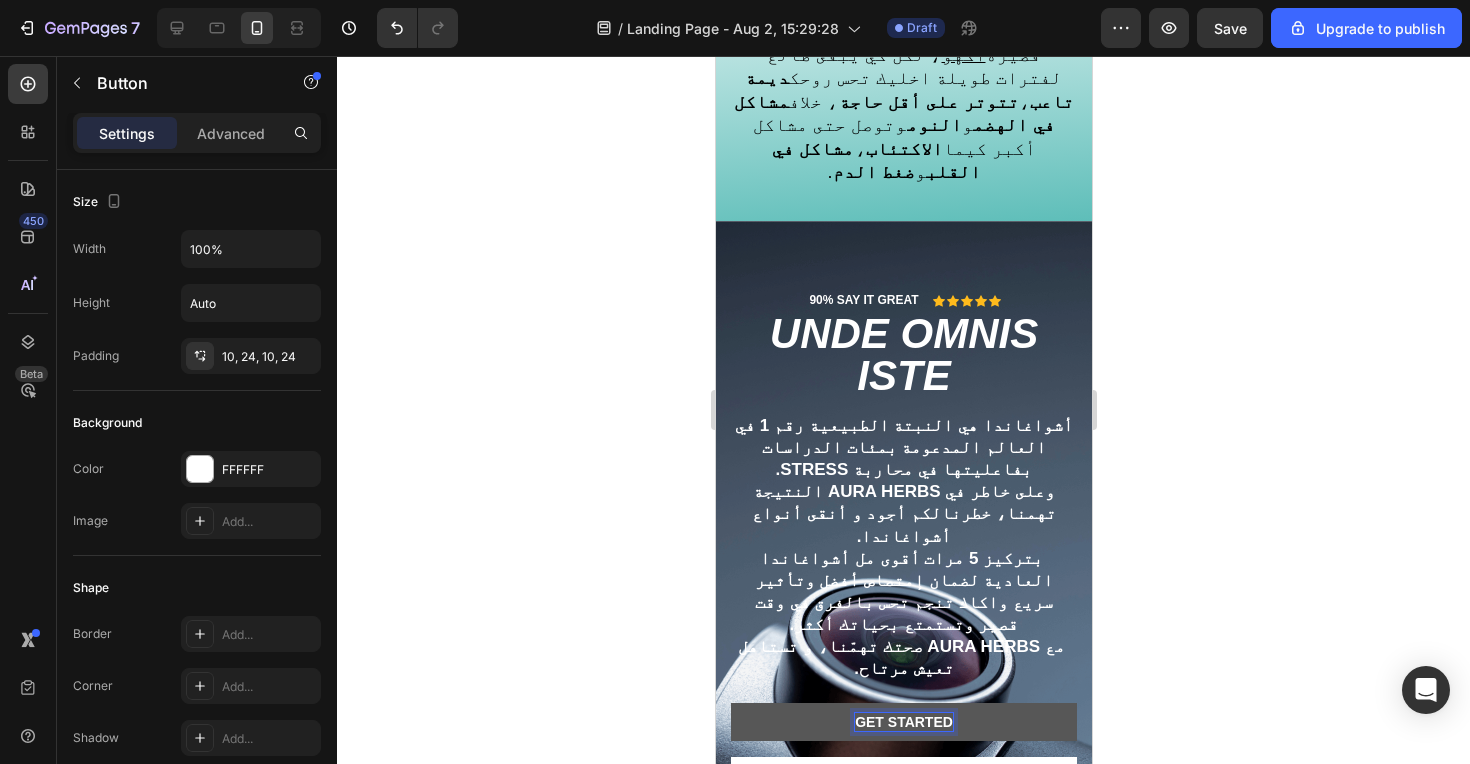 click on "Get started" at bounding box center [903, 722] 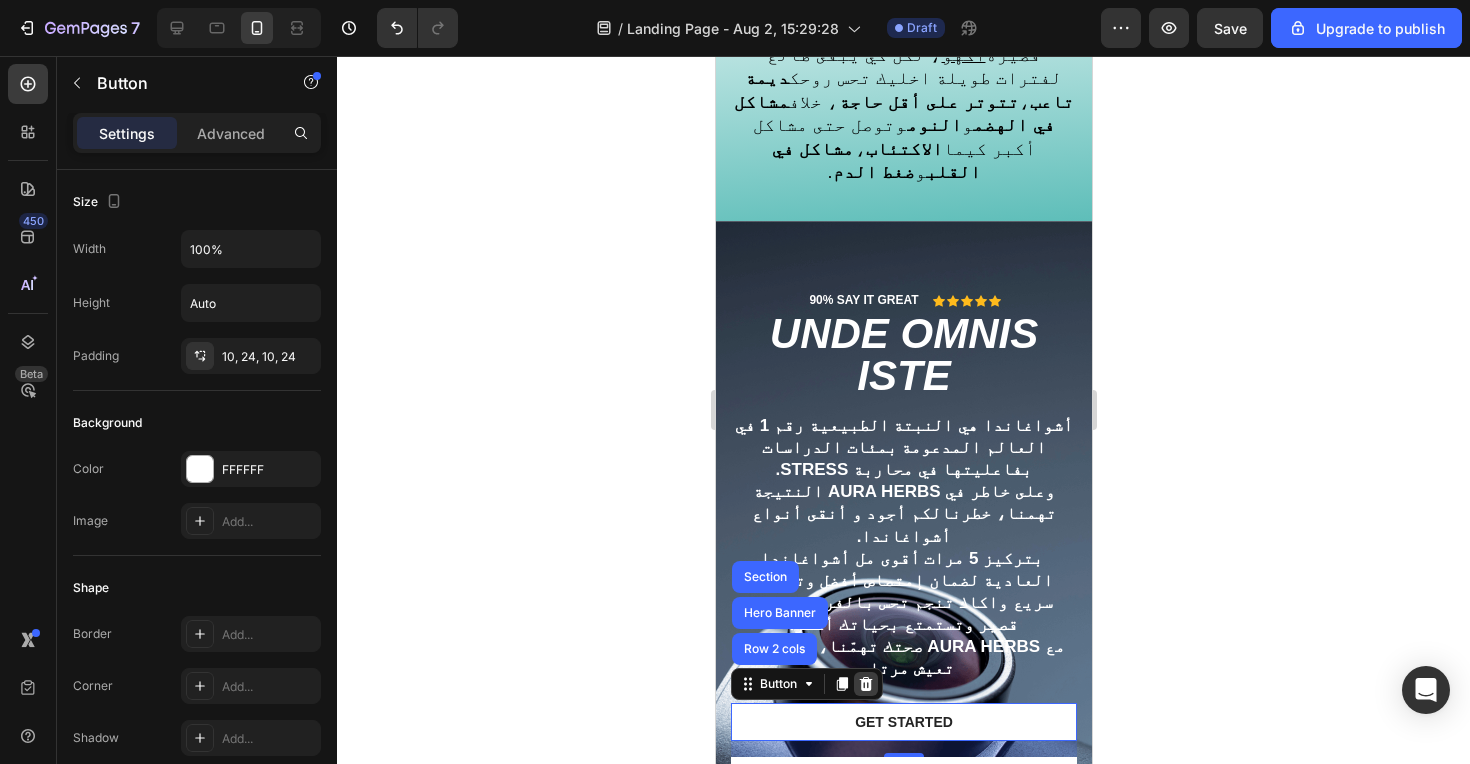 click 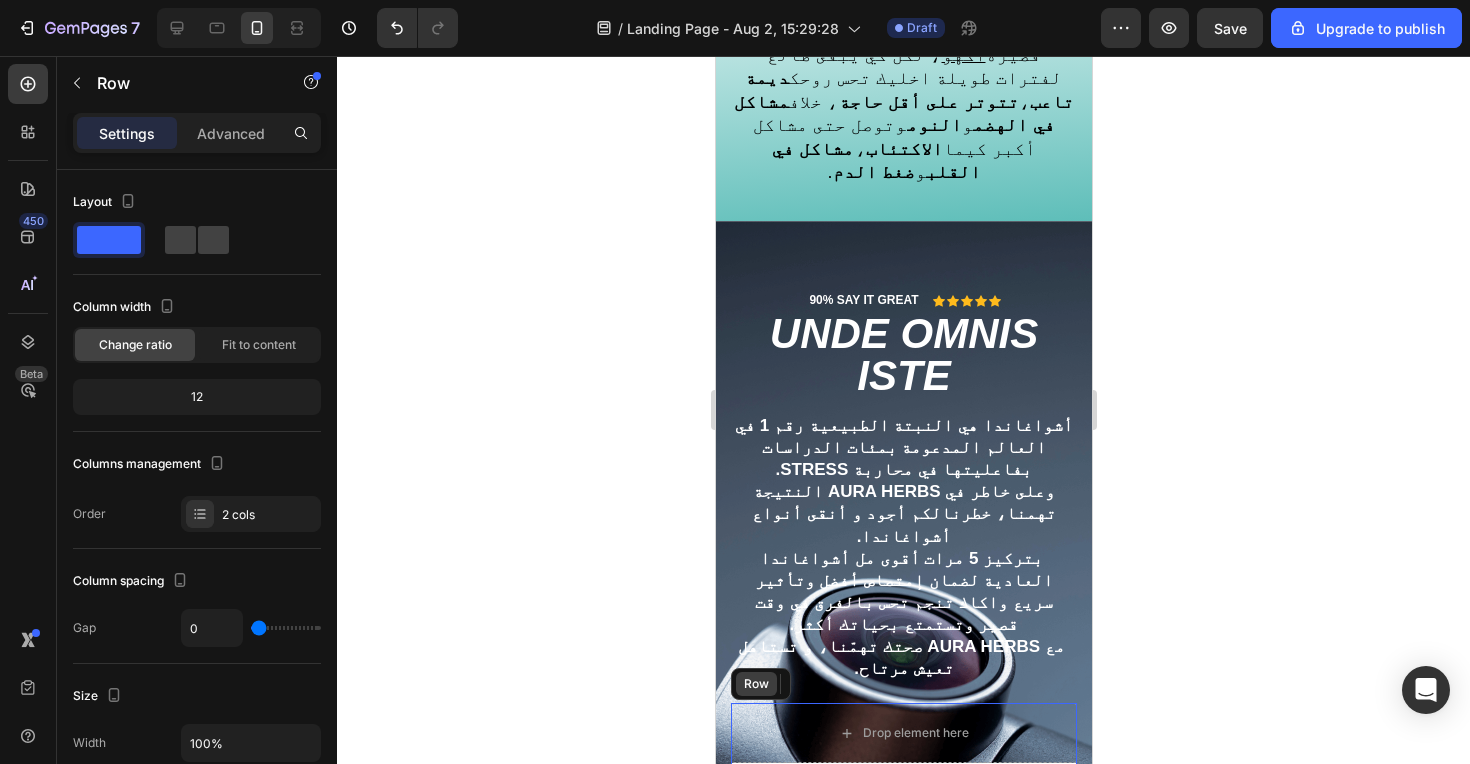 click on "Row" at bounding box center (755, 684) 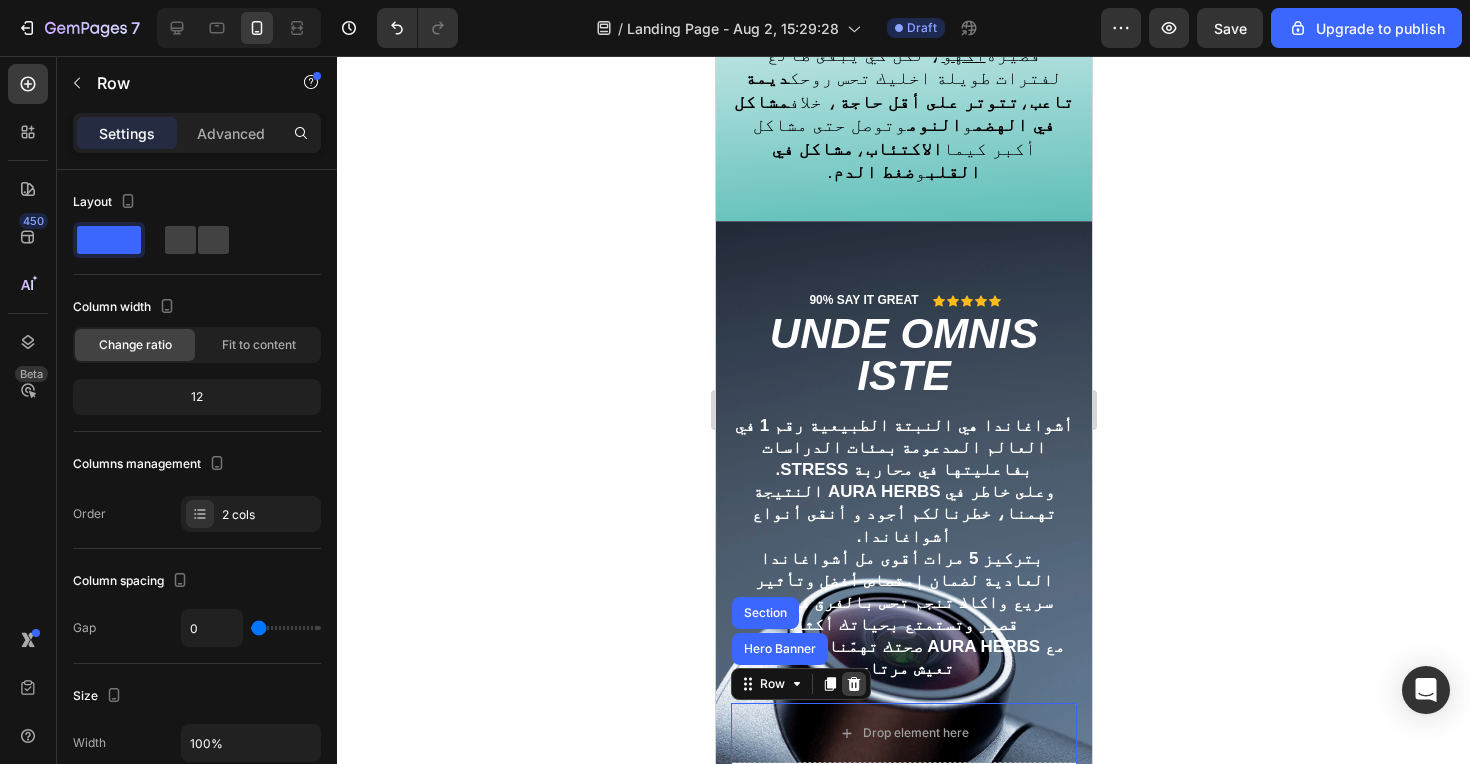 click 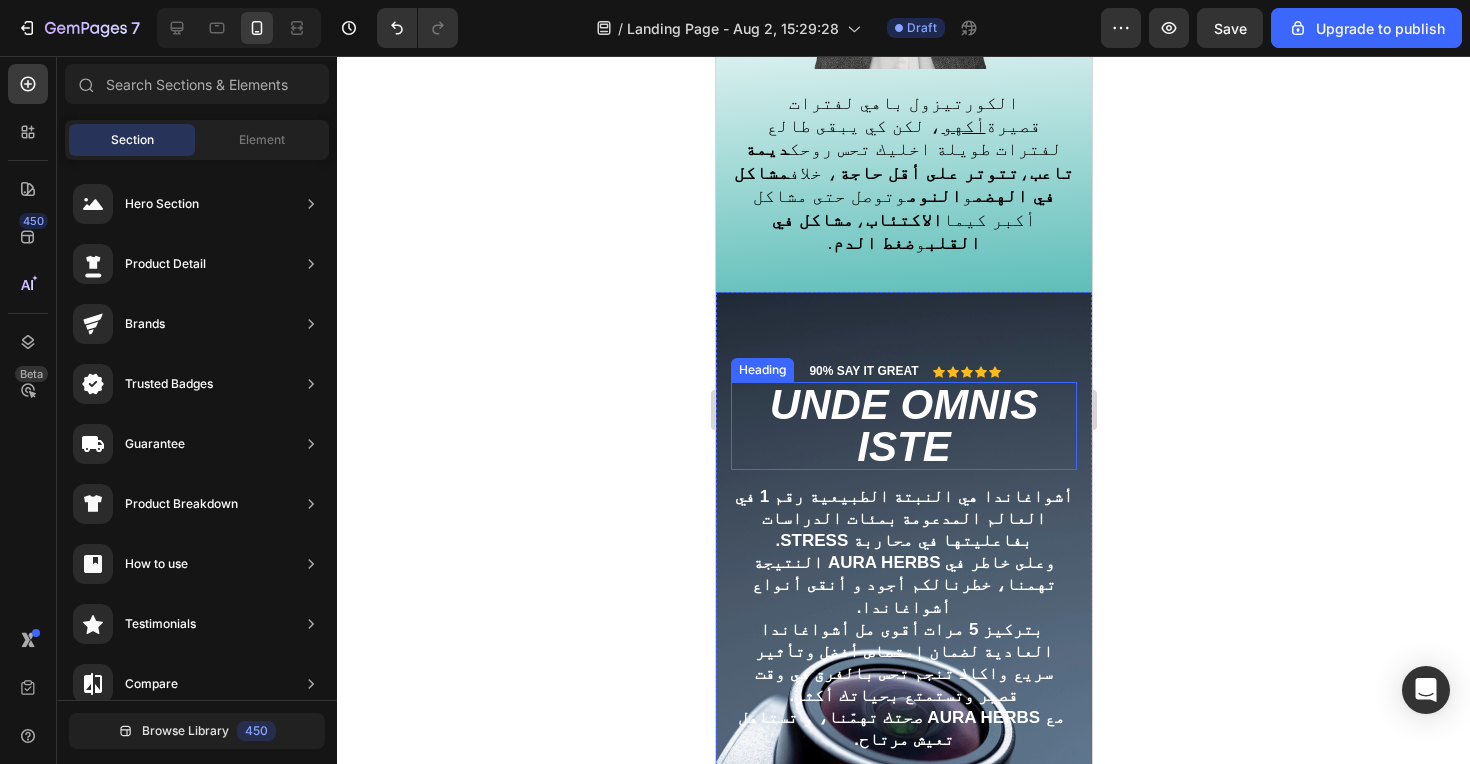 scroll, scrollTop: 1679, scrollLeft: 0, axis: vertical 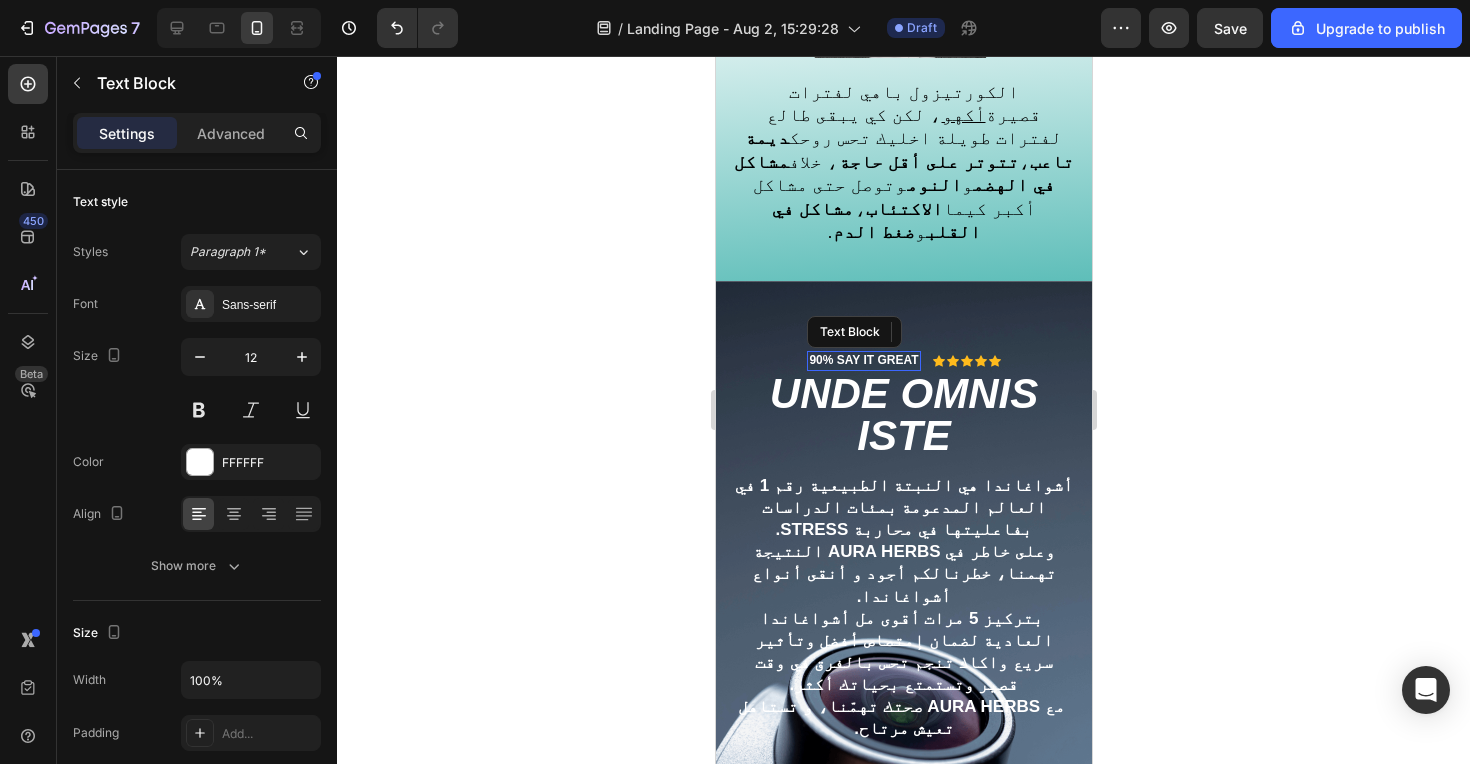 click on "90% SAY IT GREAT" at bounding box center (862, 361) 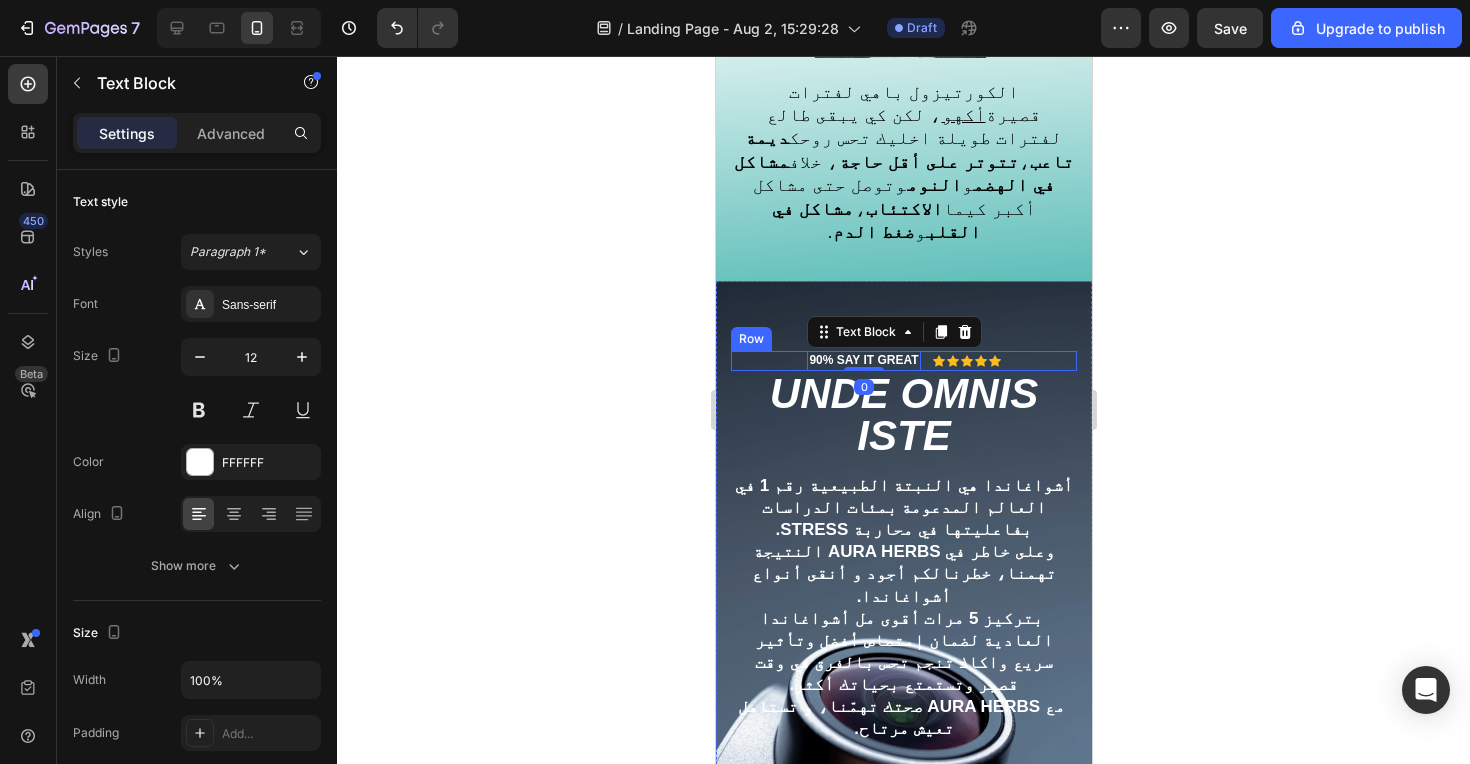 click on "90% SAY IT GREAT Text Block   0 Icon Icon Icon Icon Icon Icon List Row" at bounding box center (903, 361) 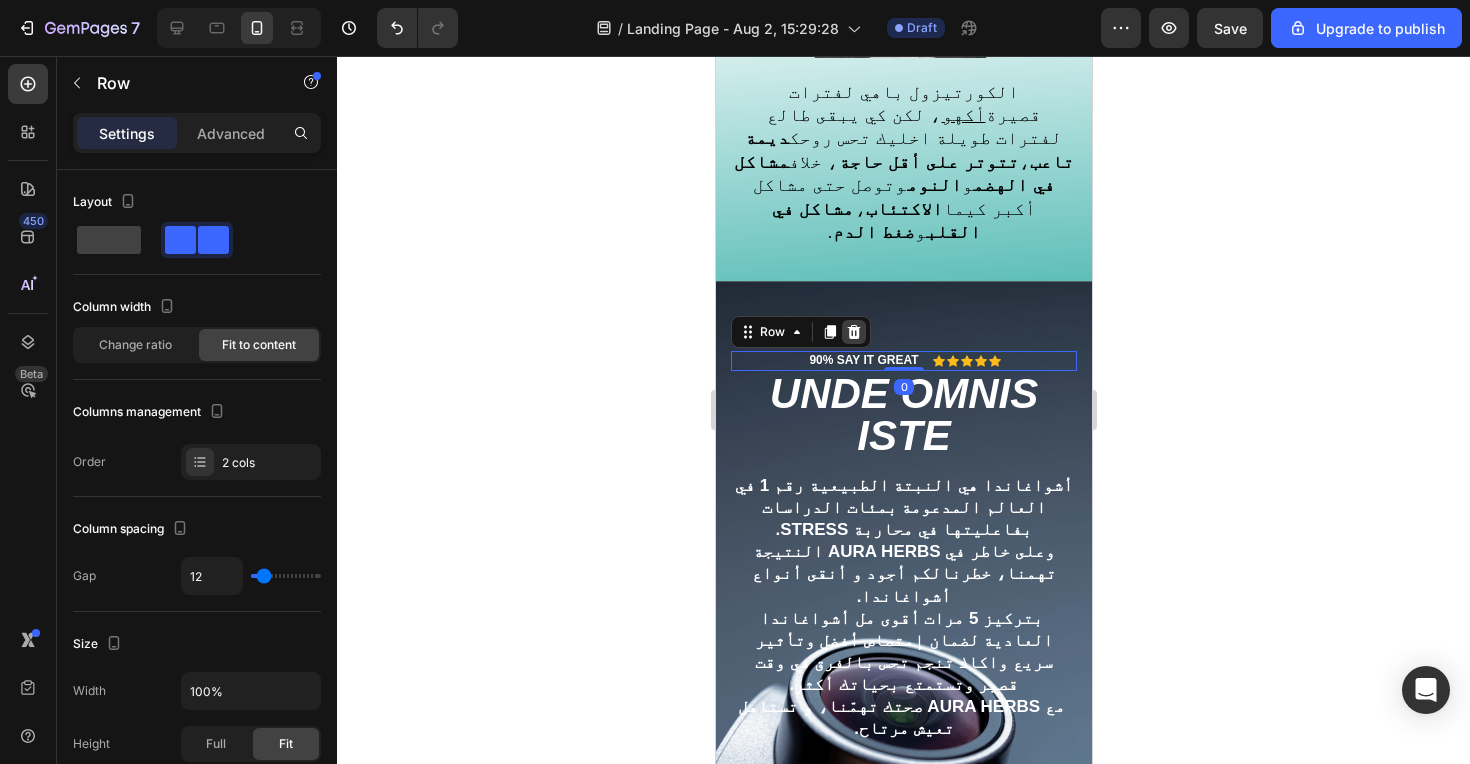 click 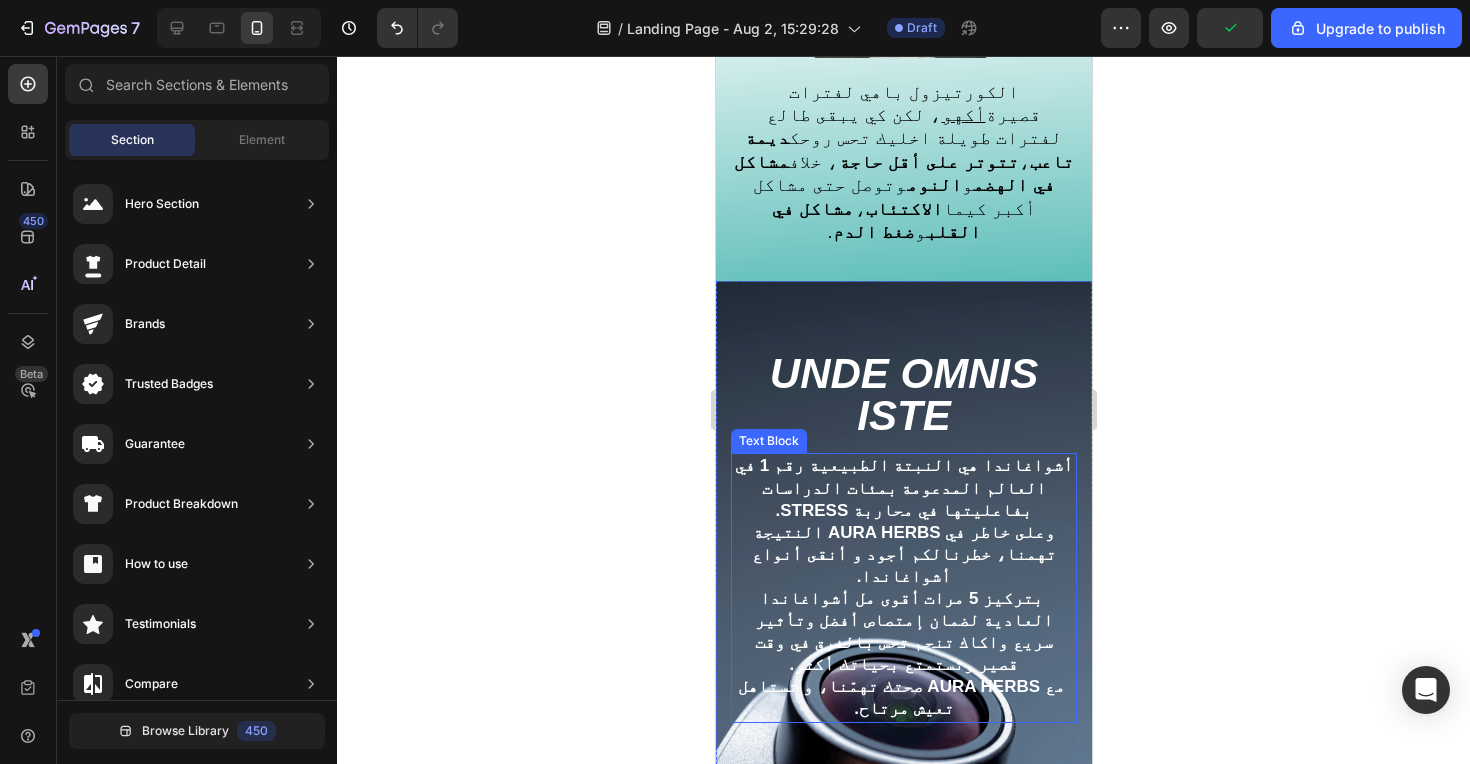 click on "‫أشواغاندا هي النبتة الطبيعية رقم 1 في العالم المدعومة بمئات الدراسات بفاعليتها في محاربة STRESS.‬ ‫وعلى خاطر في AURA HERBS النتيجة تهمنا، خطرنالكم أجود و أنقى أنواع أشواغاندا.‬ ‫ بتركيز 5 مرات أقوى مل أشواغاندا العادية لضمان إمتصاص أفضل وتأثير سريع واكاك تنجم تحس بالفرق في وقت قصير وتستمتع بحياتك أكثر.‬ ‫ مع Aura Herbs صحتك تهمّنا، و تستاهل تعيش مرتاح.‬" at bounding box center [903, 587] 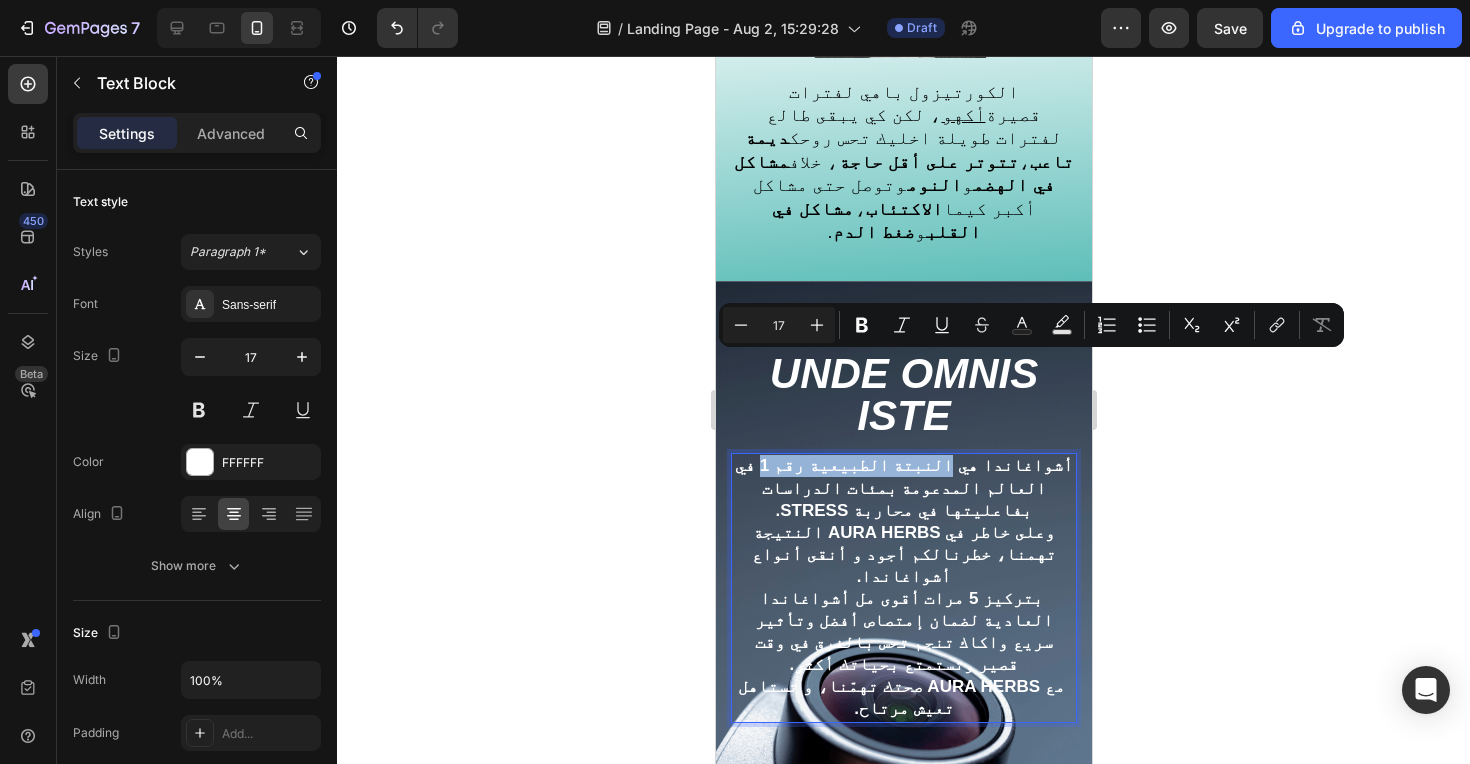 drag, startPoint x: 955, startPoint y: 368, endPoint x: 818, endPoint y: 368, distance: 137 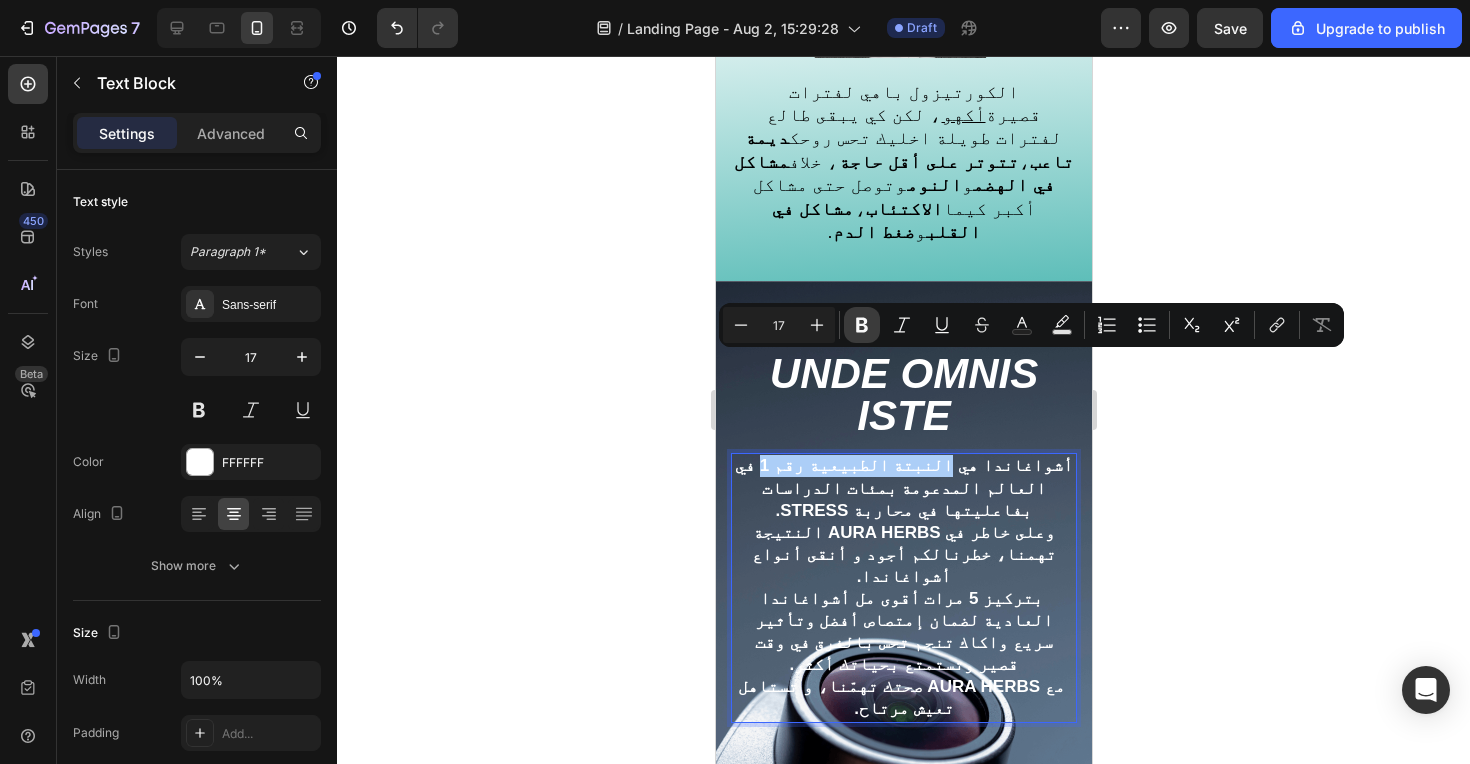 click 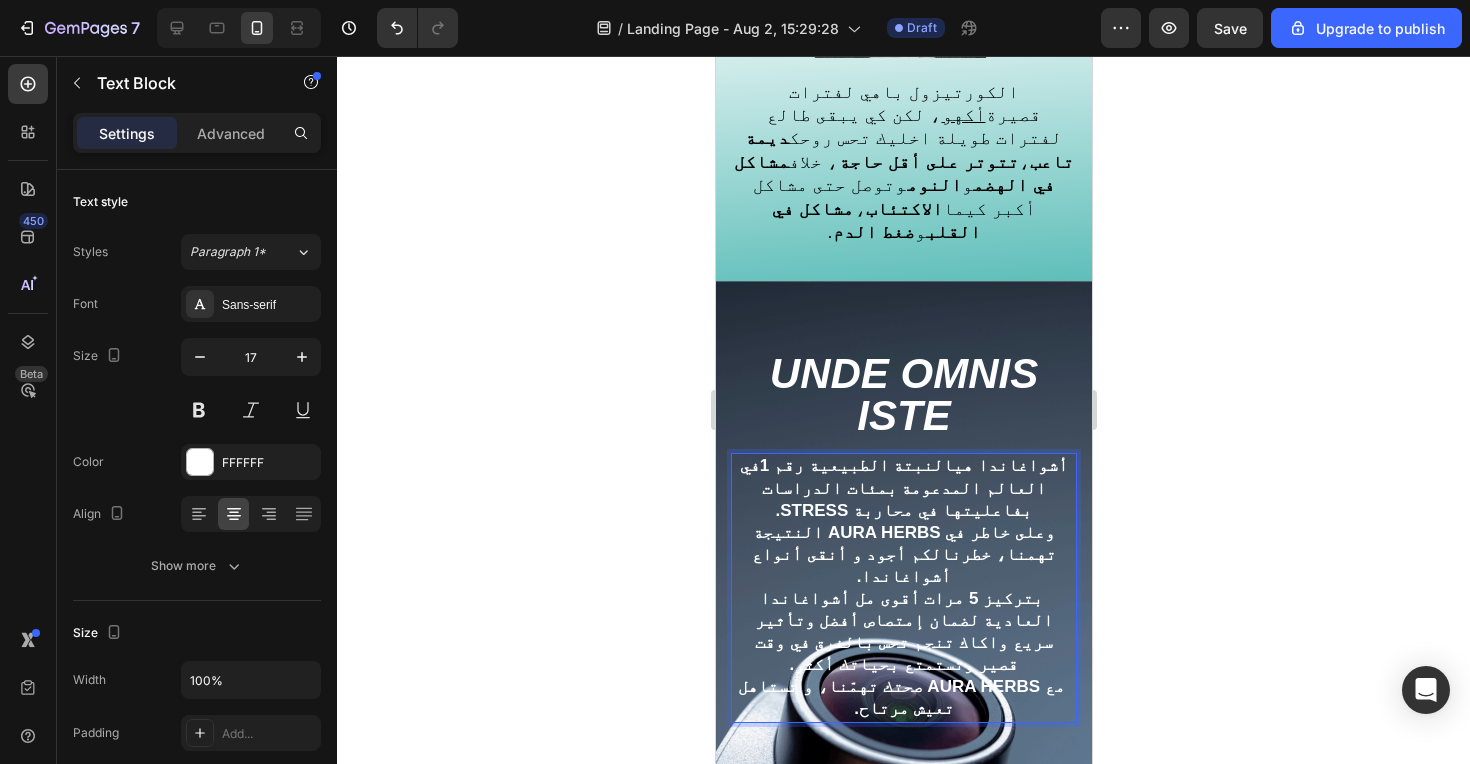 drag, startPoint x: 815, startPoint y: 369, endPoint x: 953, endPoint y: 367, distance: 138.0145 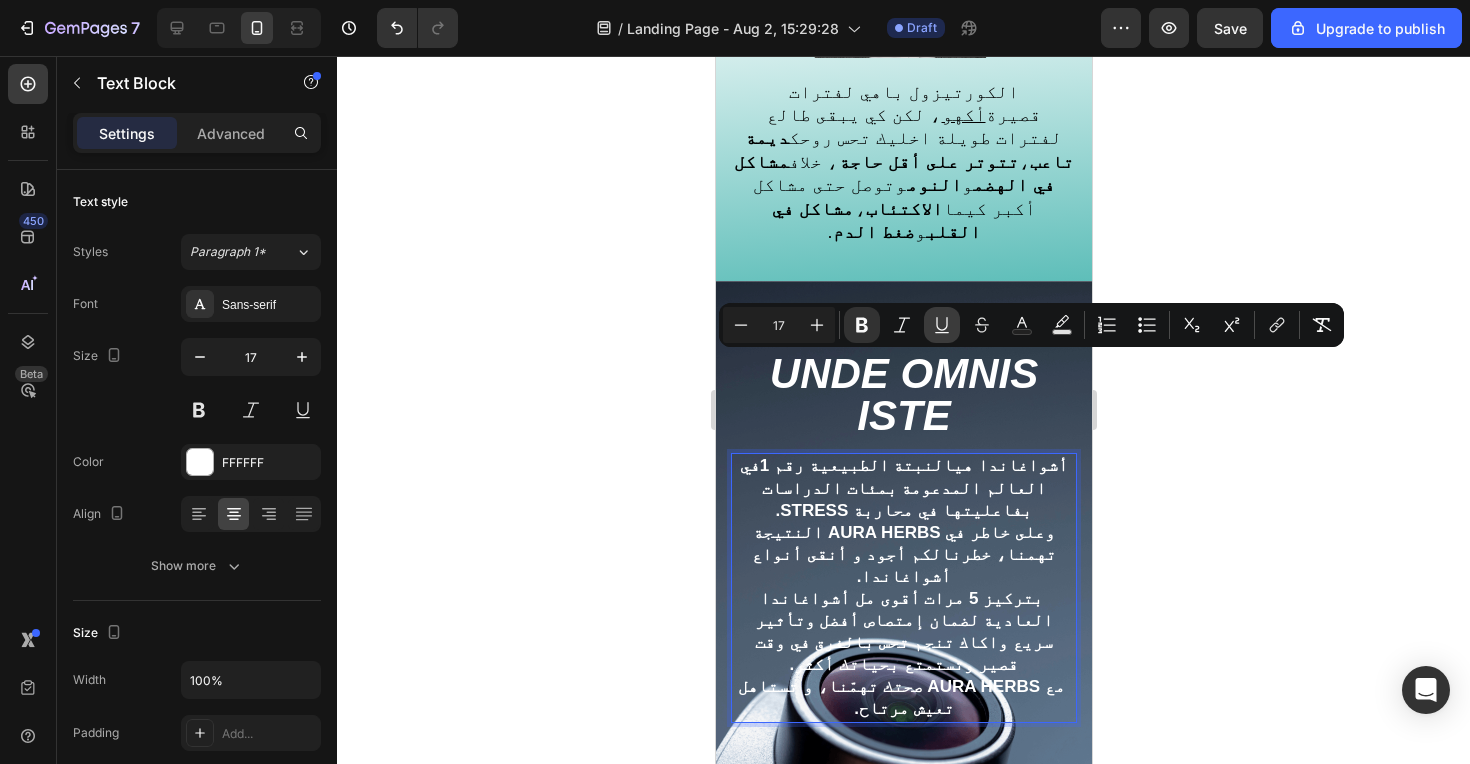 click 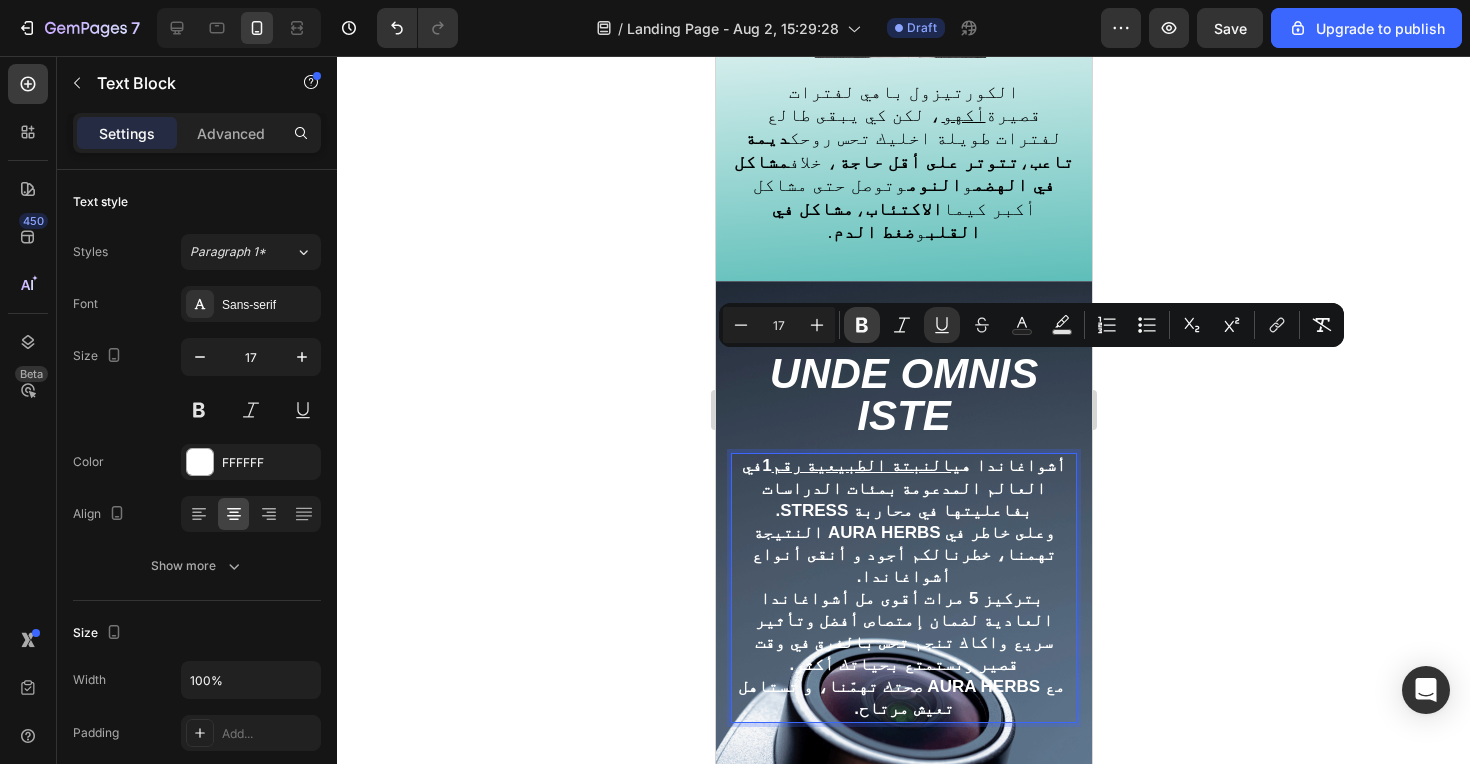 click 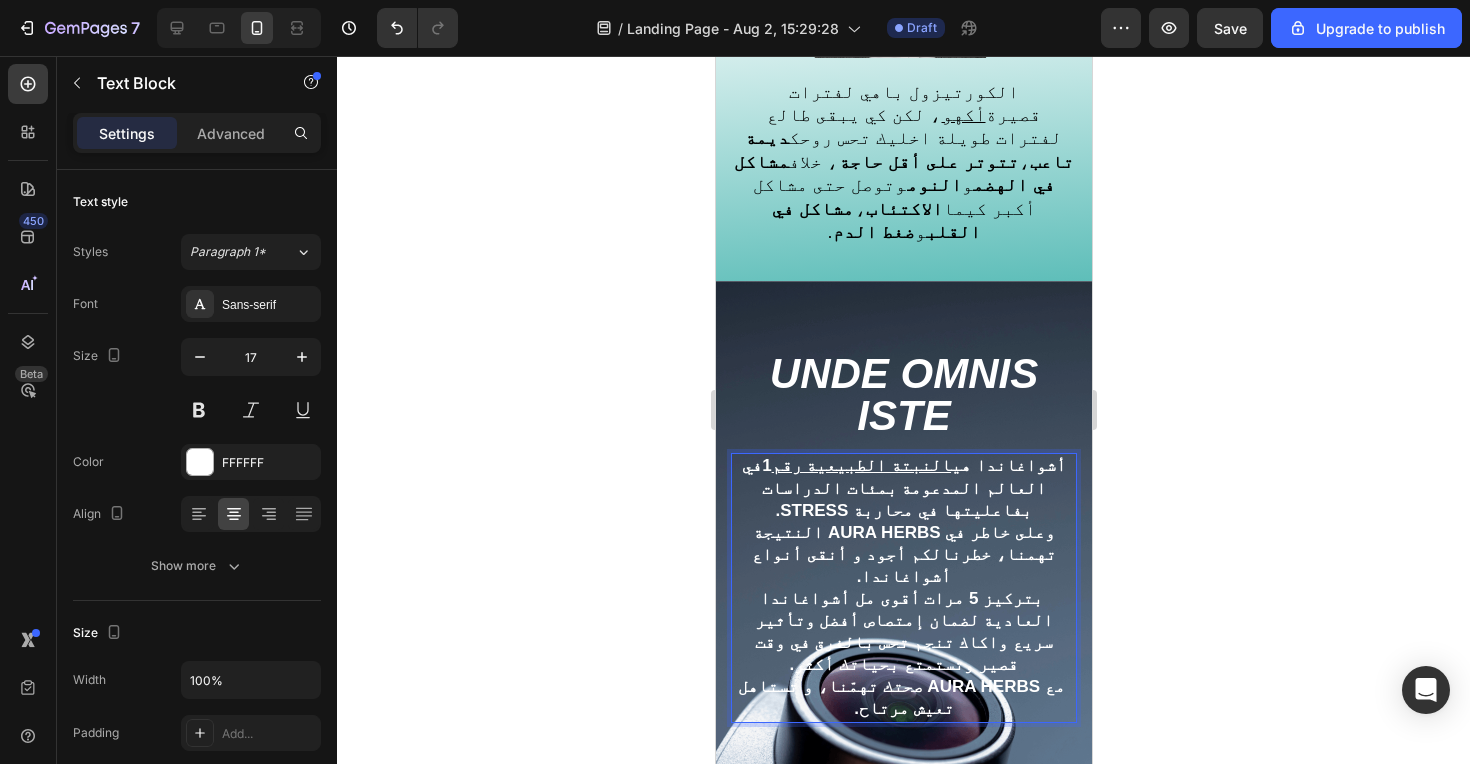 click on "النبتة الطبيعية رقم" at bounding box center (860, 465) 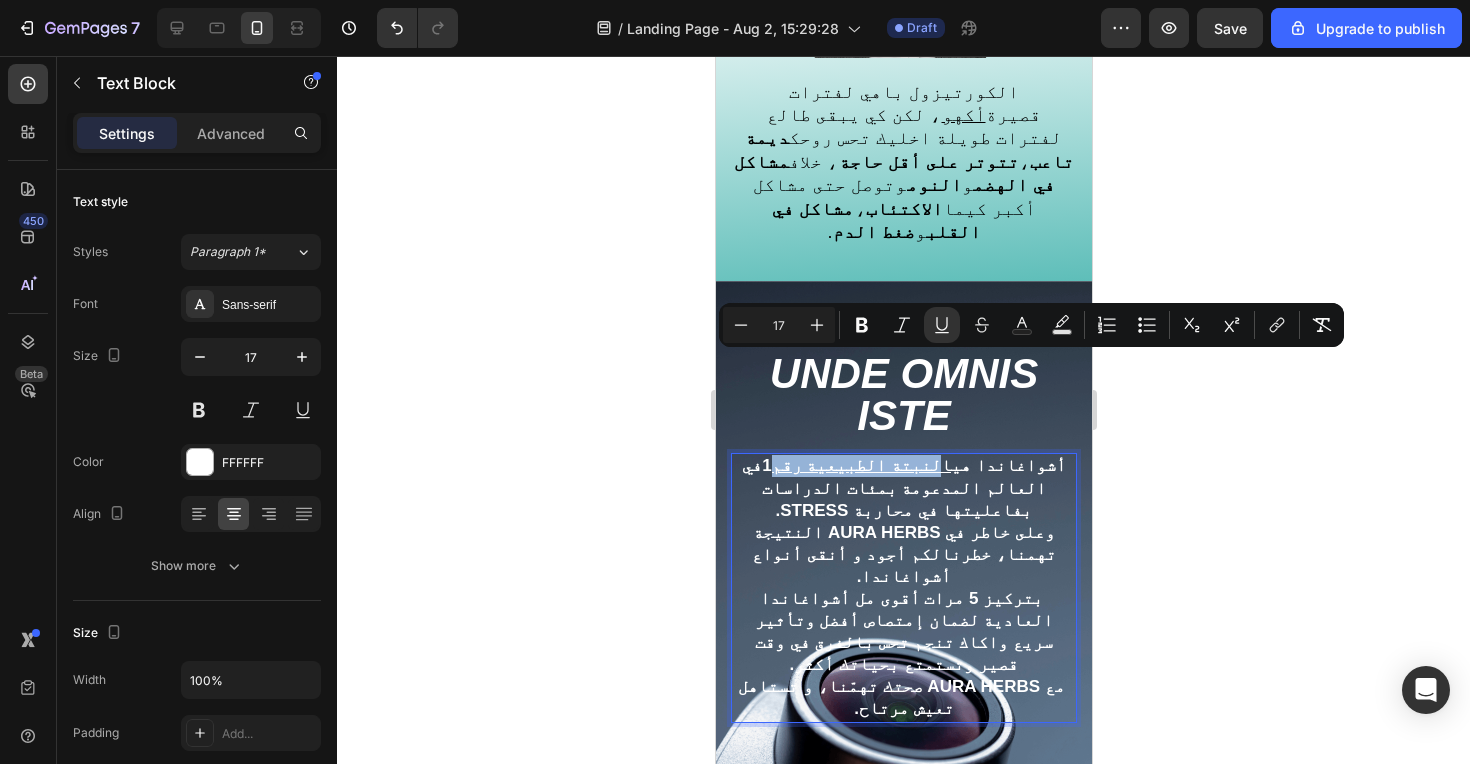 drag, startPoint x: 825, startPoint y: 371, endPoint x: 951, endPoint y: 363, distance: 126.253716 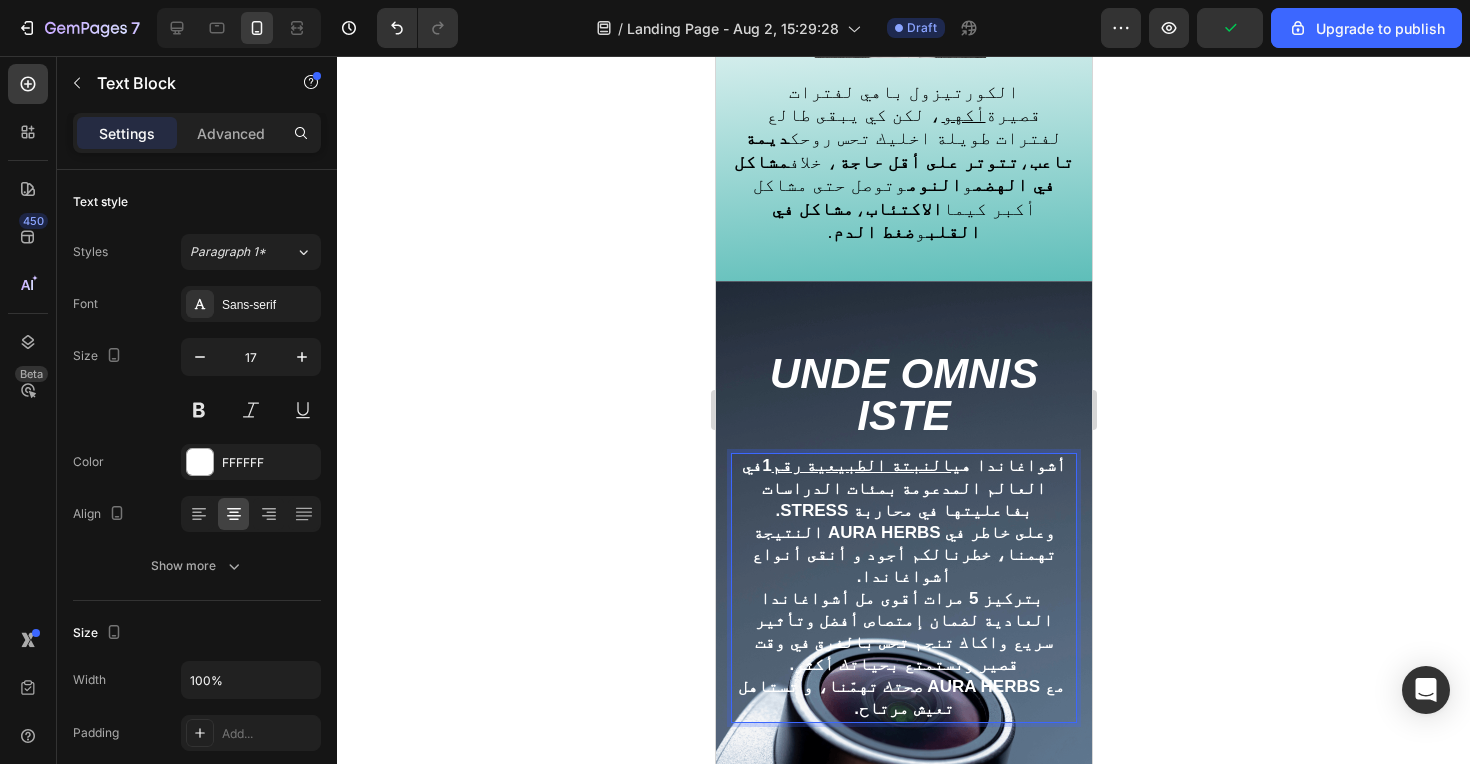 click on "‫أشواغاندا هي النبتة الطبيعية رقم 1 في العالم المدعومة بمئات الدراسات بفاعليتها في محاربة STRESS.‬ ‫وعلى خاطر في AURA HERBS النتيجة تهمنا، خطرنالكم أجود و أنقى أنواع أشواغاندا.‬ ‫ بتركيز 5 مرات أقوى مل أشواغاندا العادية لضمان إمتصاص أفضل وتأثير سريع واكاك تنجم تحس بالفرق في وقت قصير وتستمتع بحياتك أكثر.‬ ‫ مع Aura Herbs صحتك تهمّنا، و تستاهل تعيش مرتاح.‬" at bounding box center [903, 587] 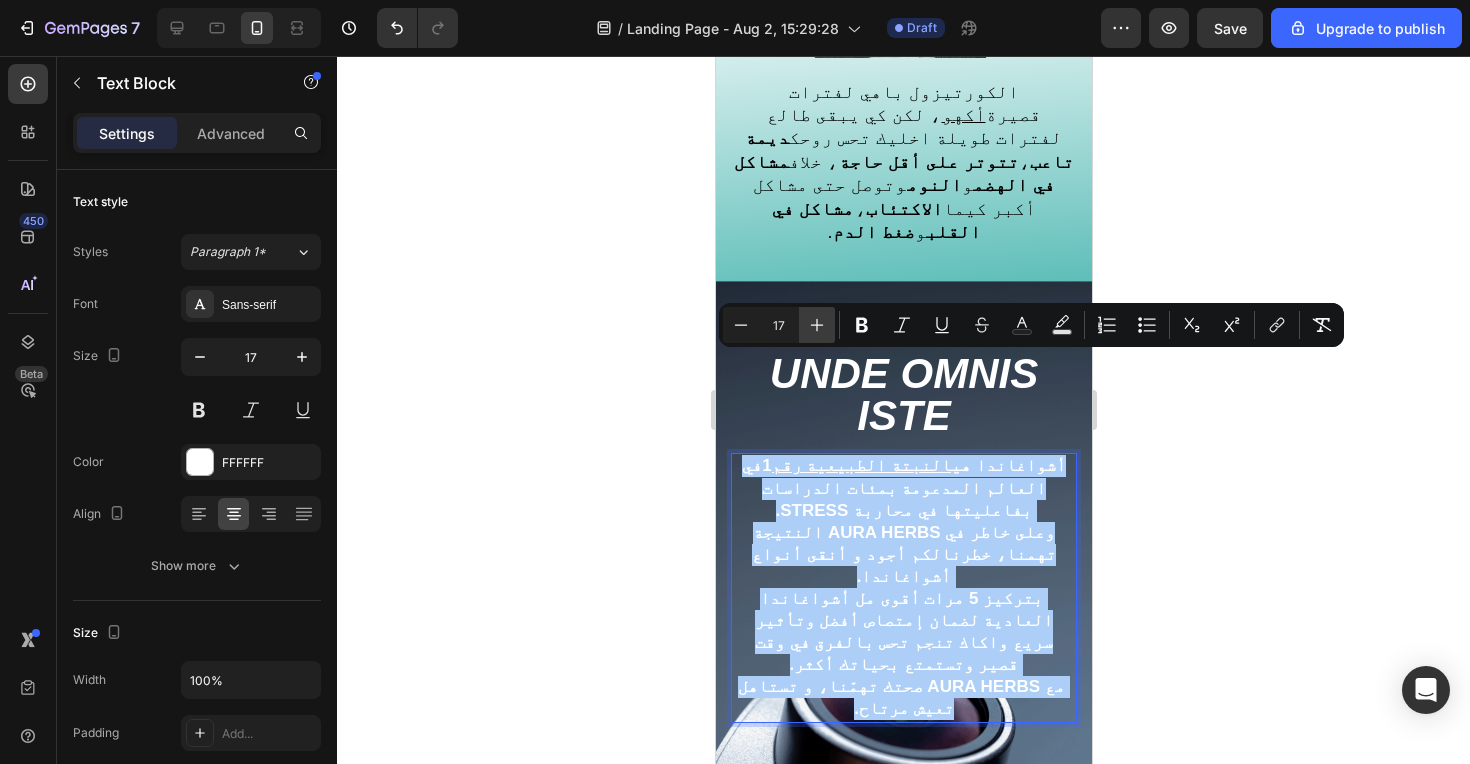 click 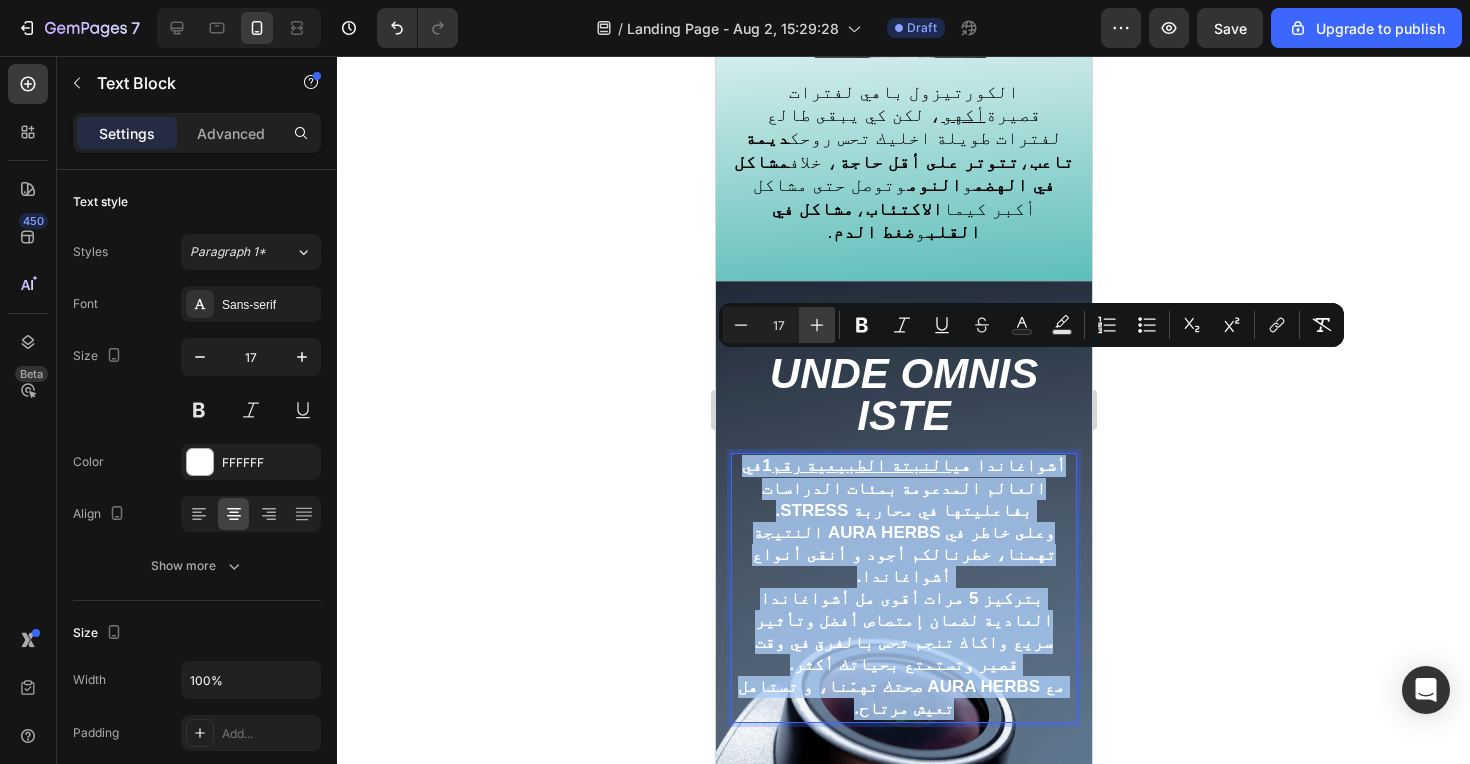 type on "18" 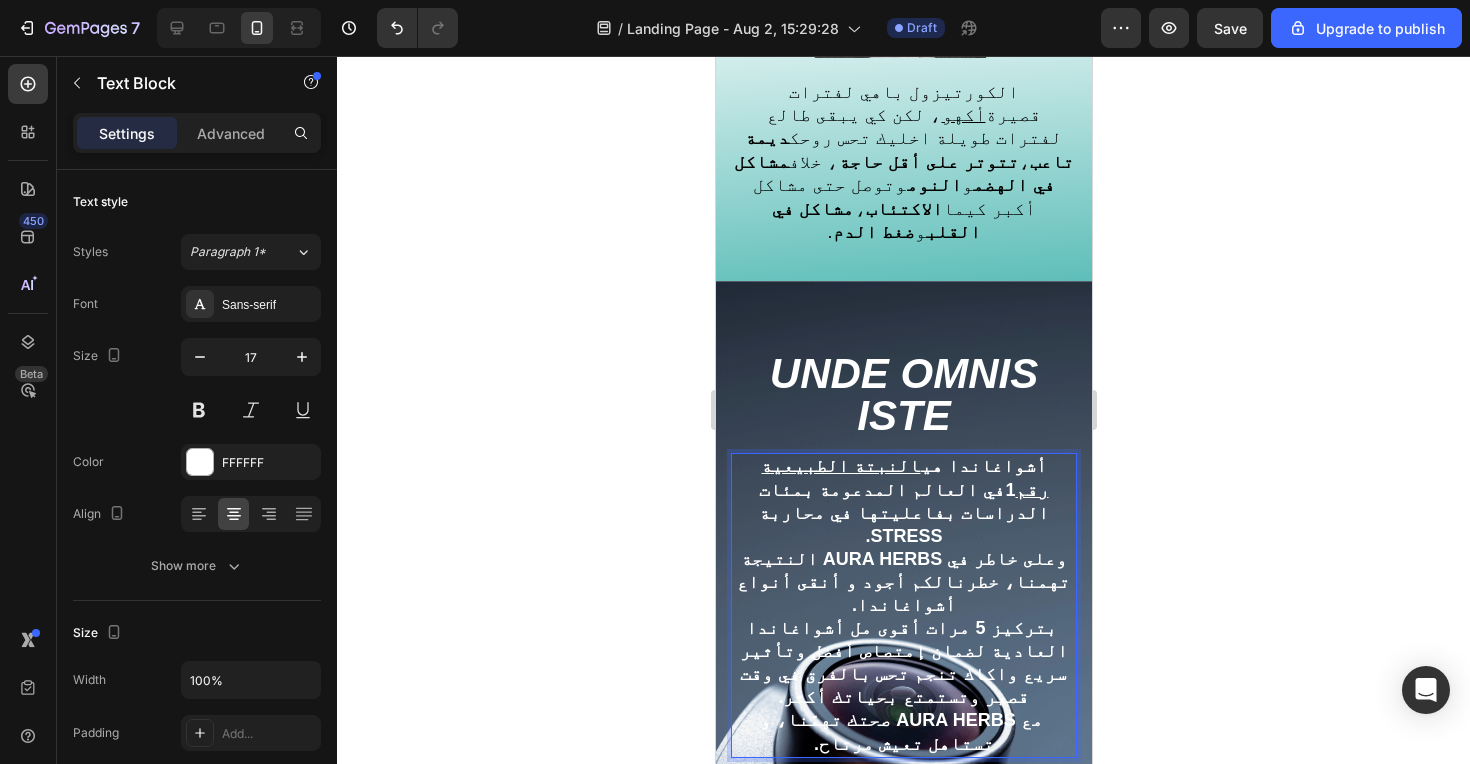 click on "النبتة الطبيعية رقم" at bounding box center [903, 477] 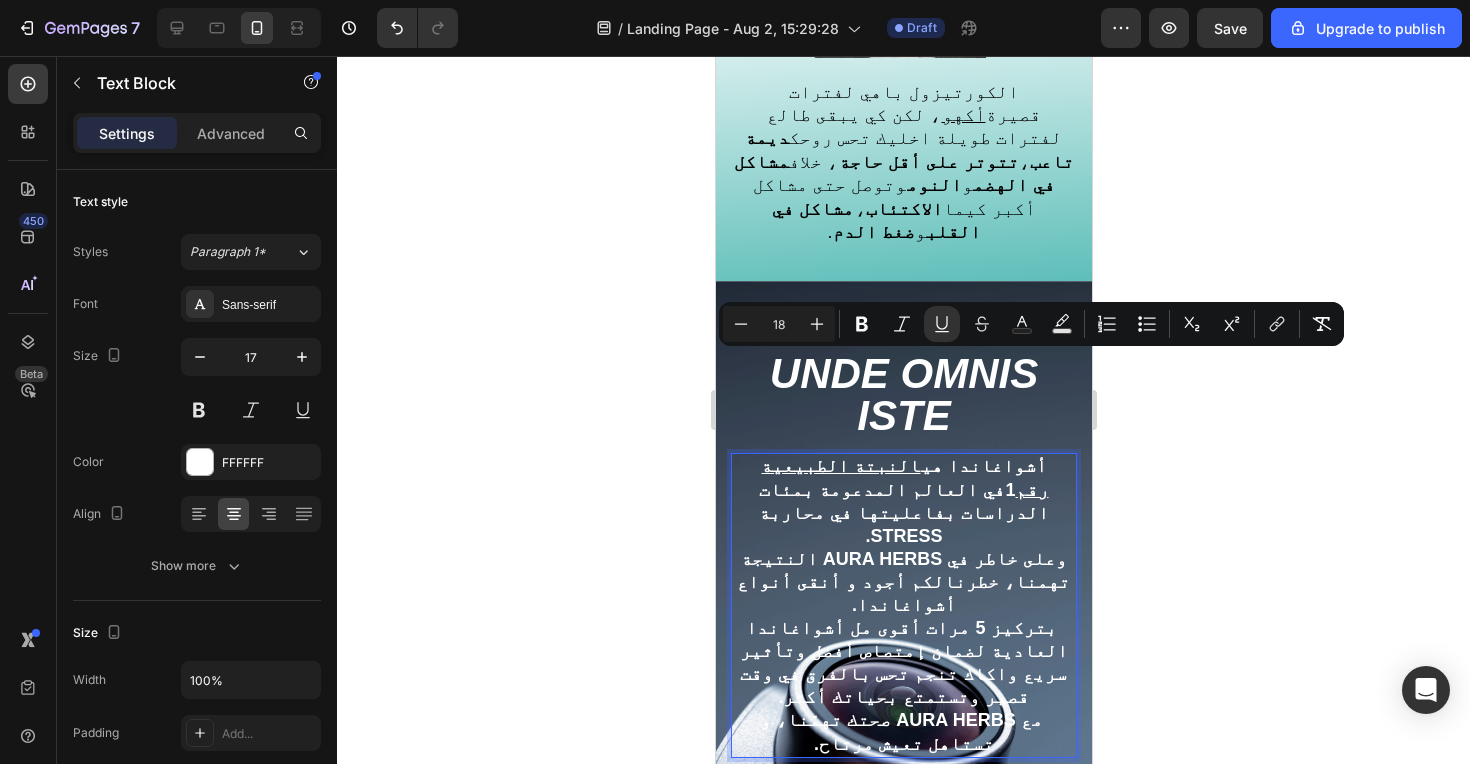 click on "1" at bounding box center [1010, 490] 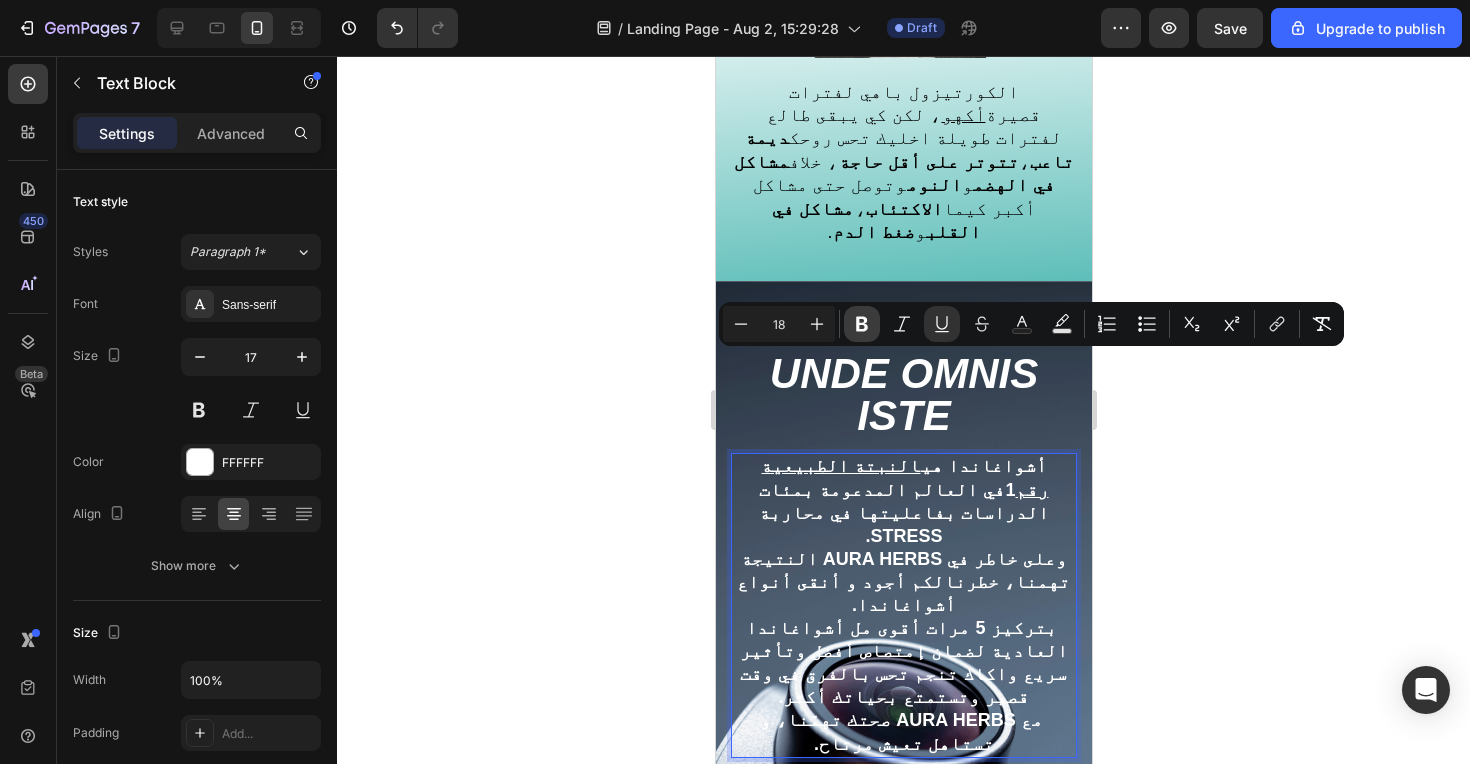 click 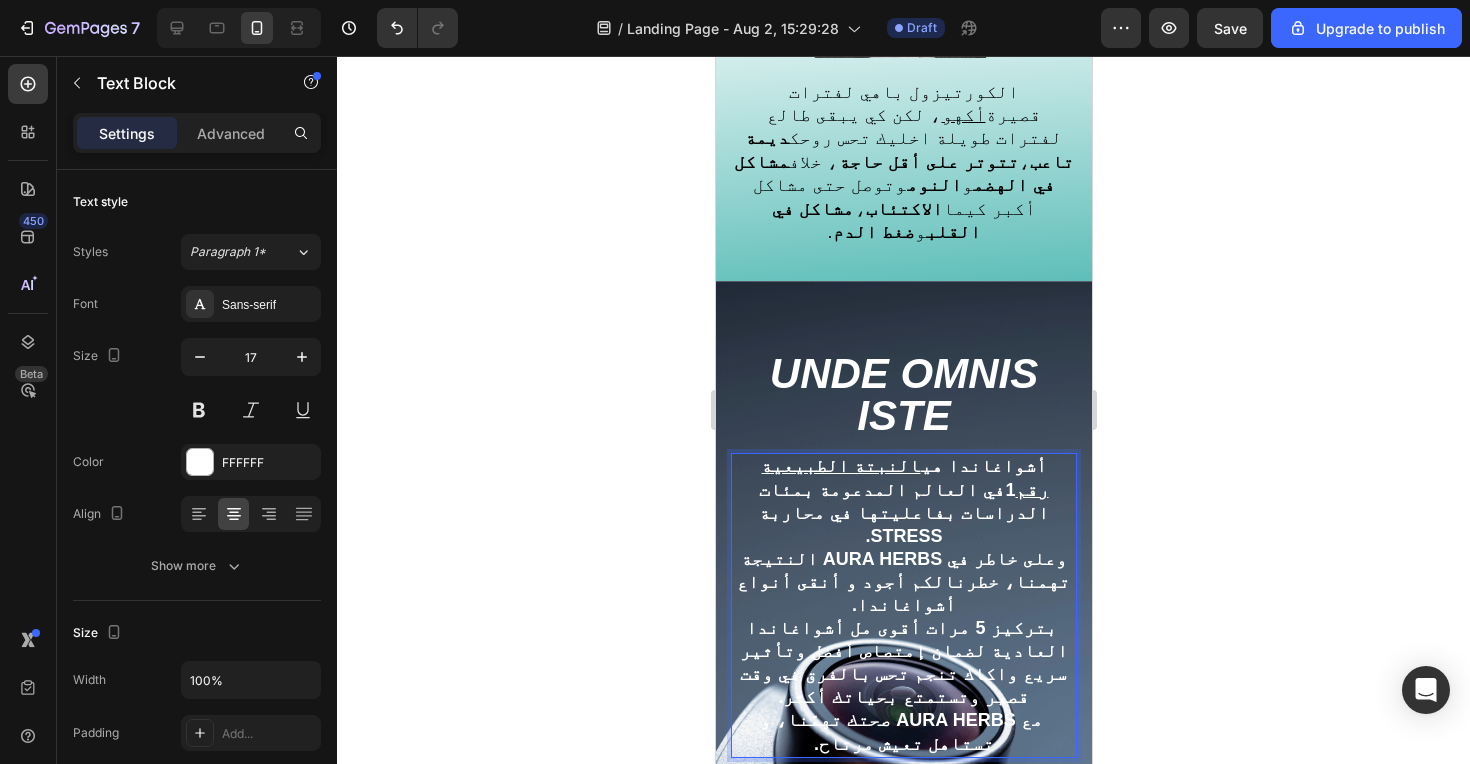 click on "النبتة الطبيعية رقم  1" at bounding box center (903, 477) 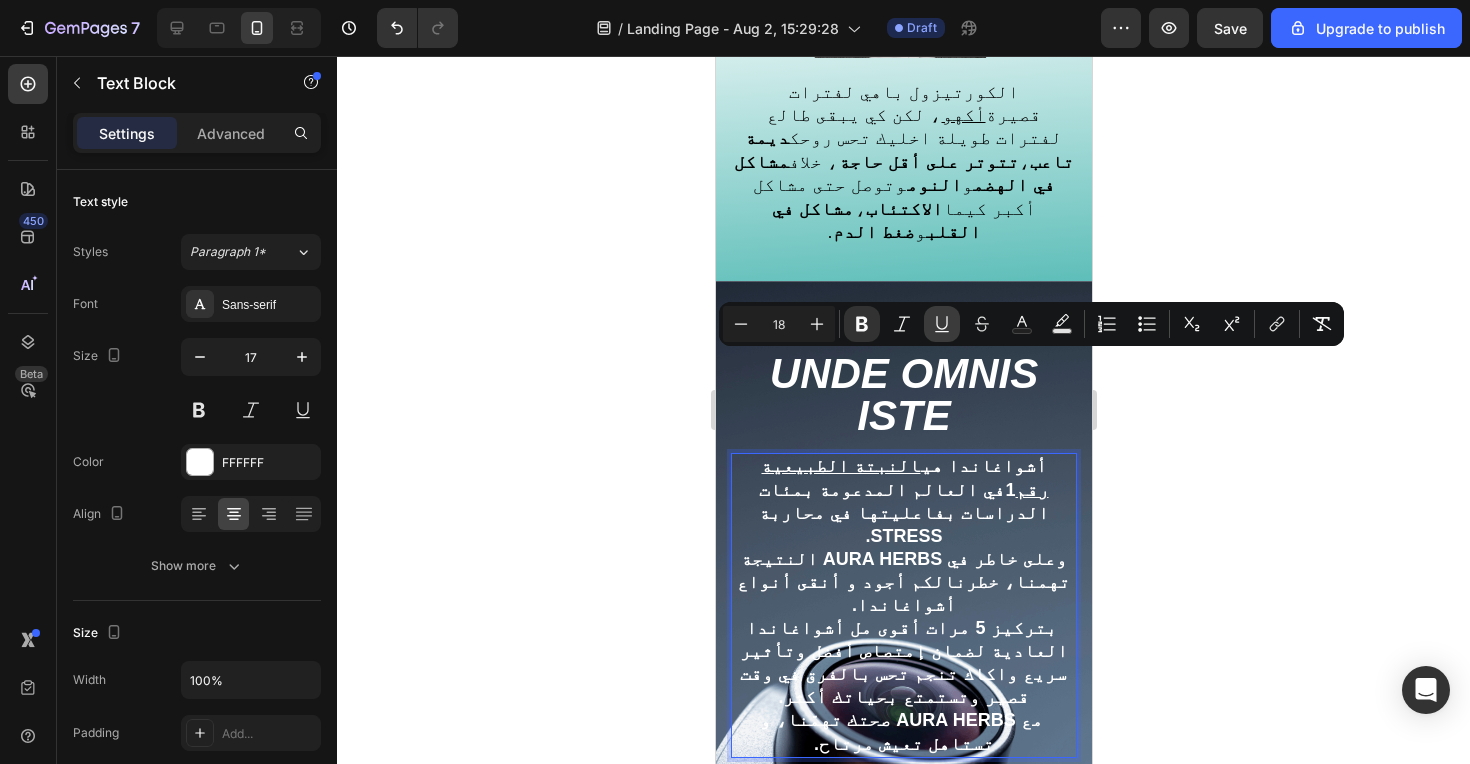 click 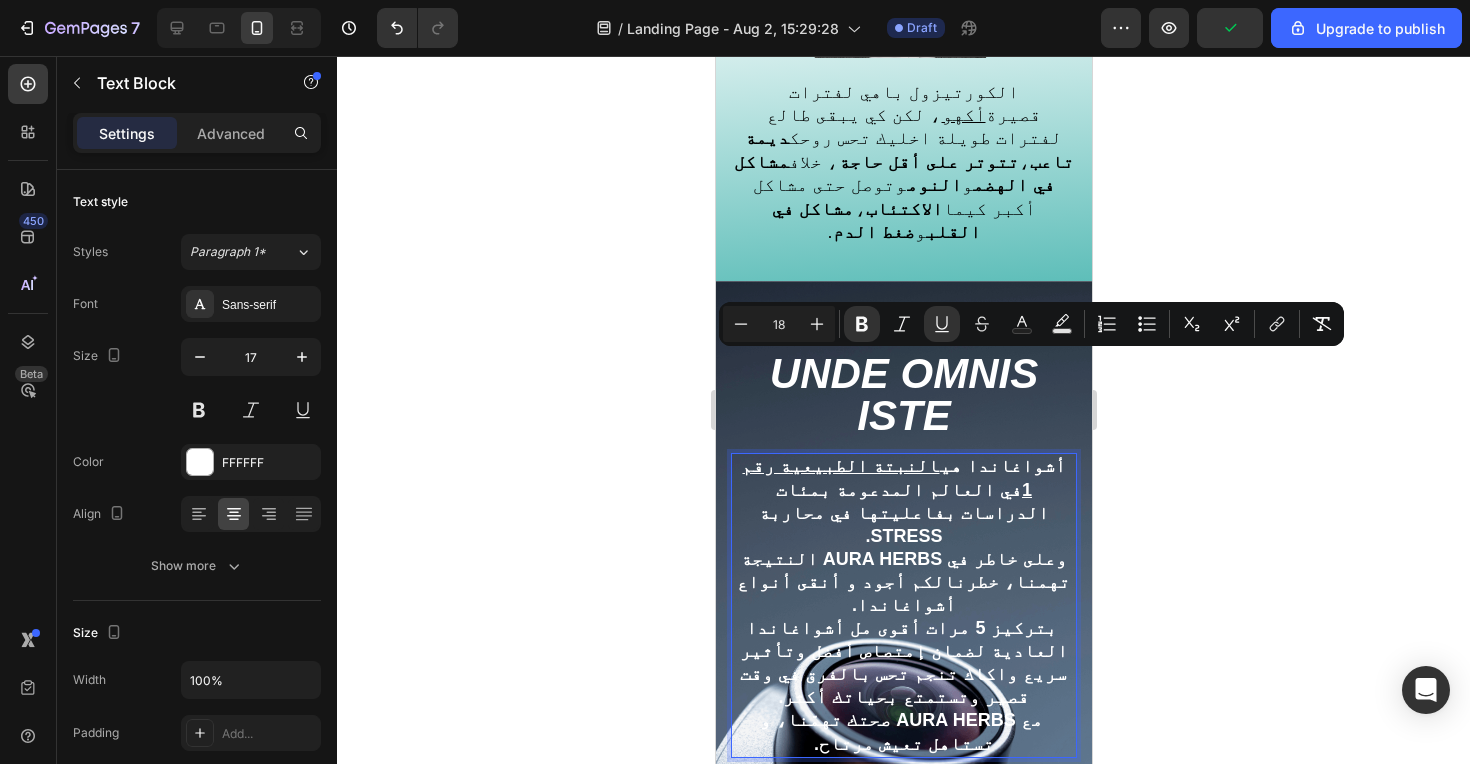 click 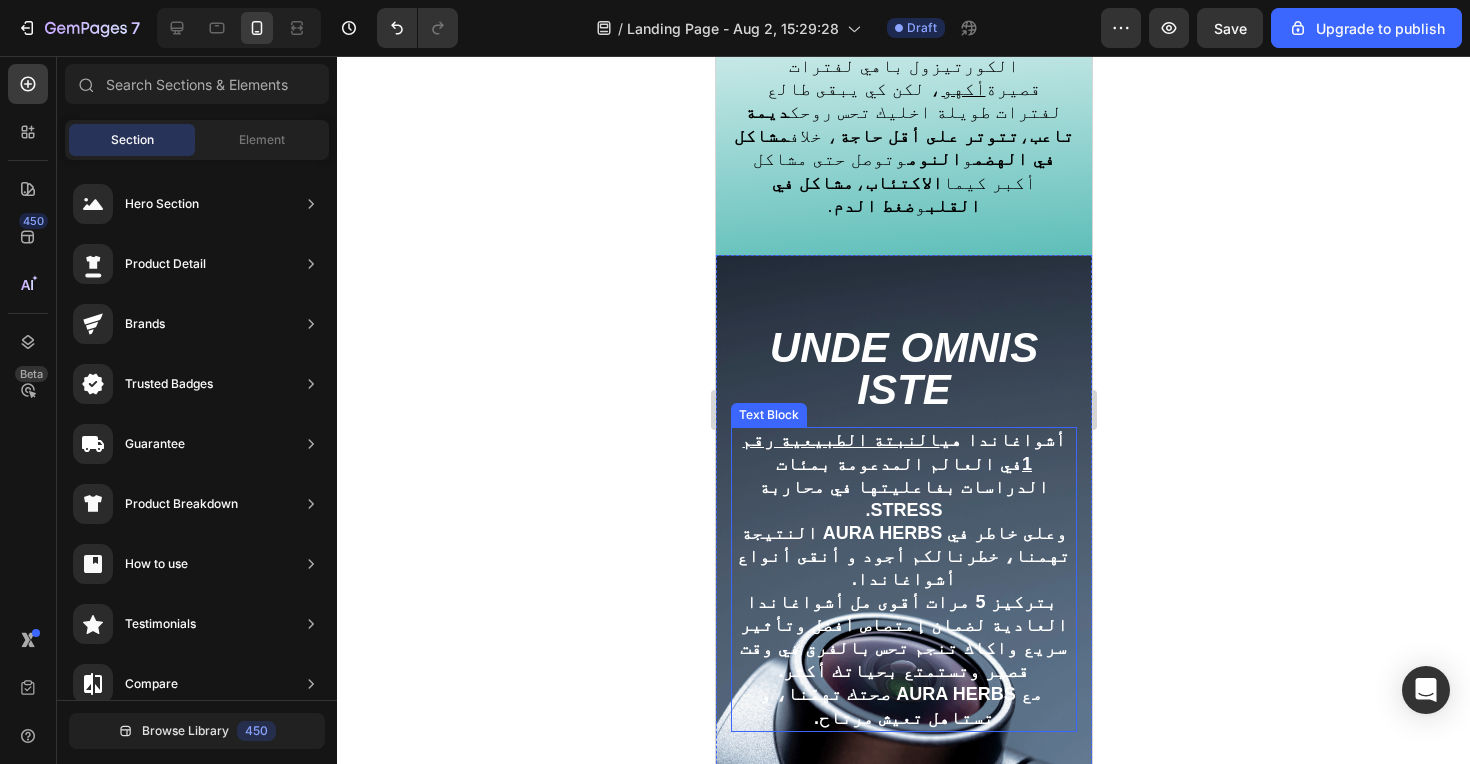 scroll, scrollTop: 1704, scrollLeft: 0, axis: vertical 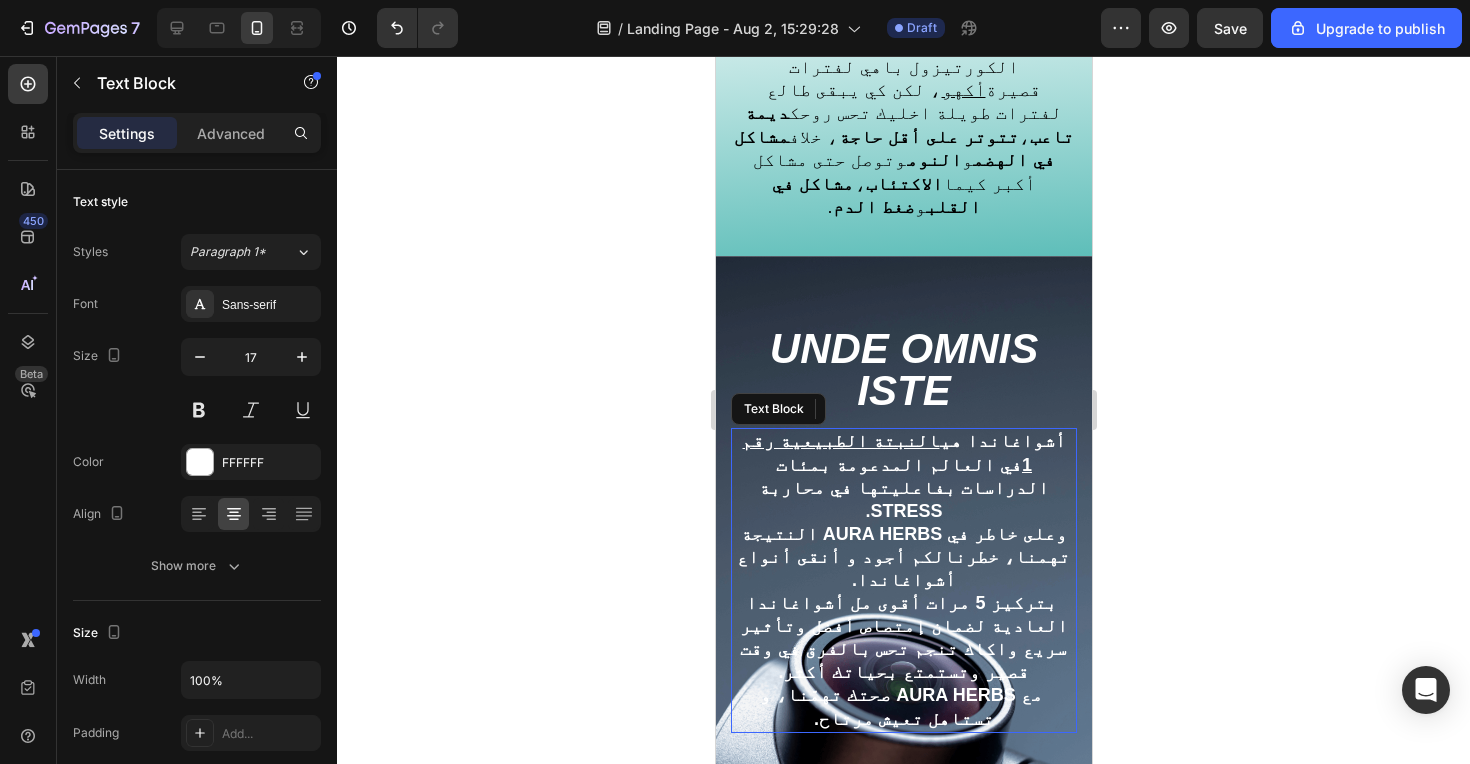 click on "‫أشواغاندا هي النبتة الطبيعية رقم 1 في العالم المدعومة بمئات الدراسات بفاعليتها في محاربة STRESS.‬" at bounding box center (902, 475) 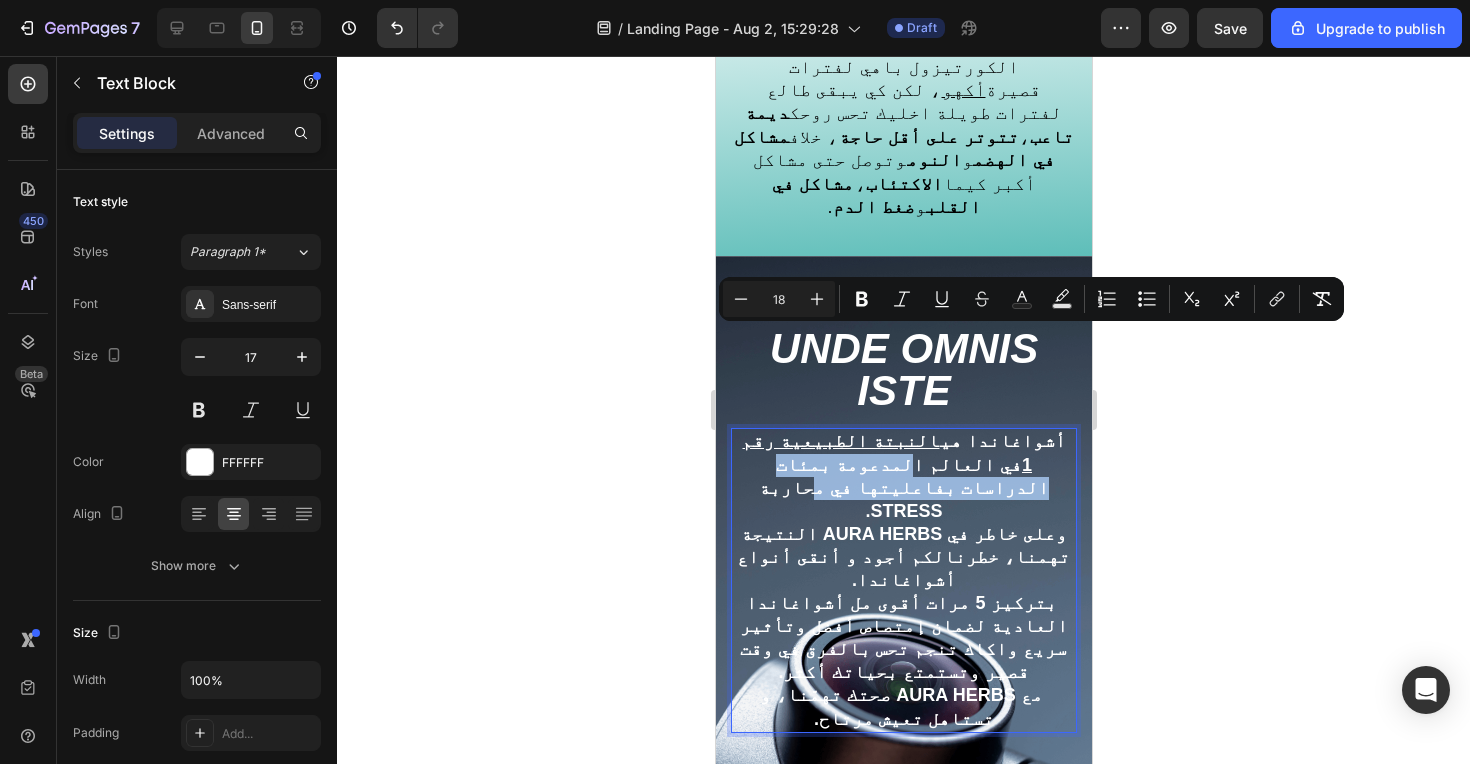 drag, startPoint x: 787, startPoint y: 364, endPoint x: 736, endPoint y: 365, distance: 51.009804 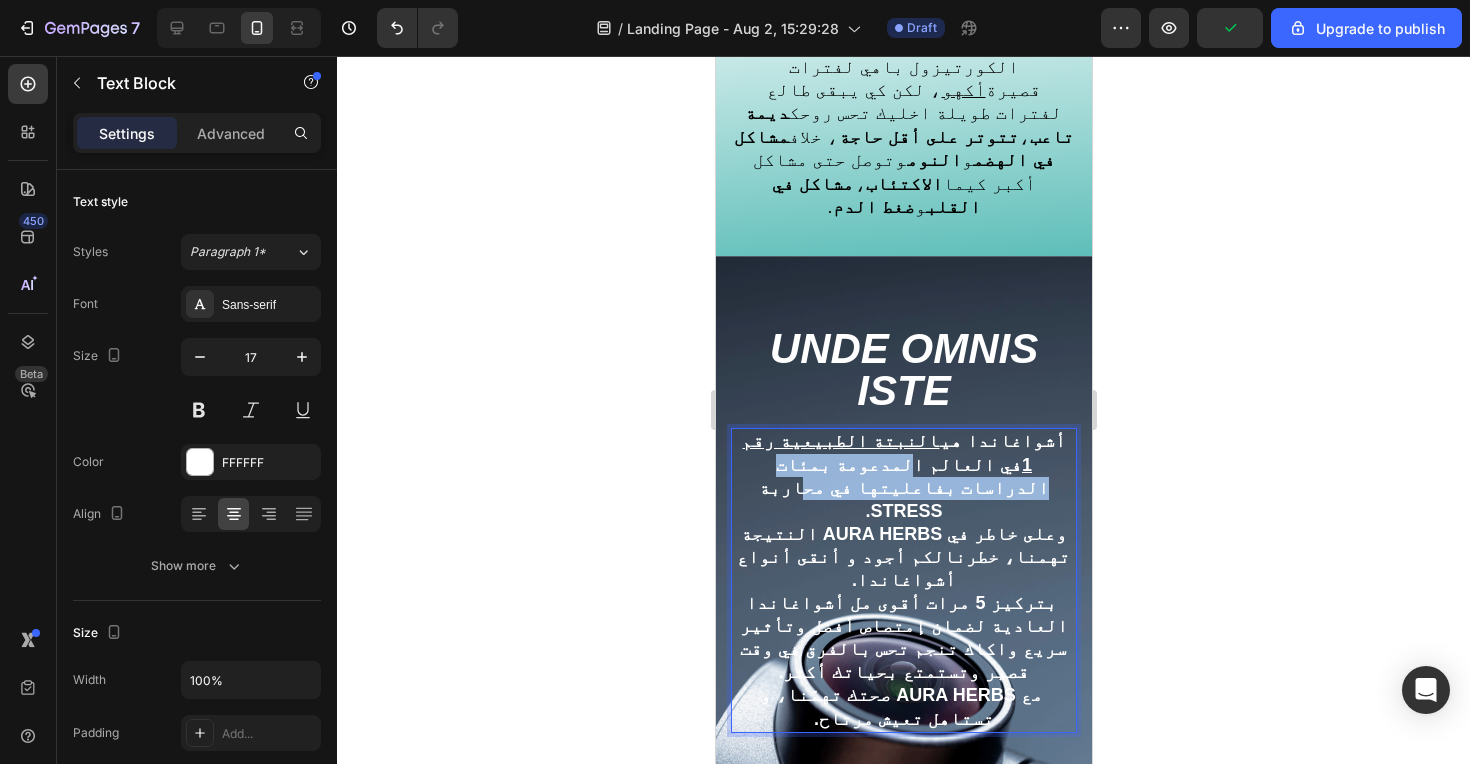drag, startPoint x: 737, startPoint y: 366, endPoint x: 782, endPoint y: 363, distance: 45.099888 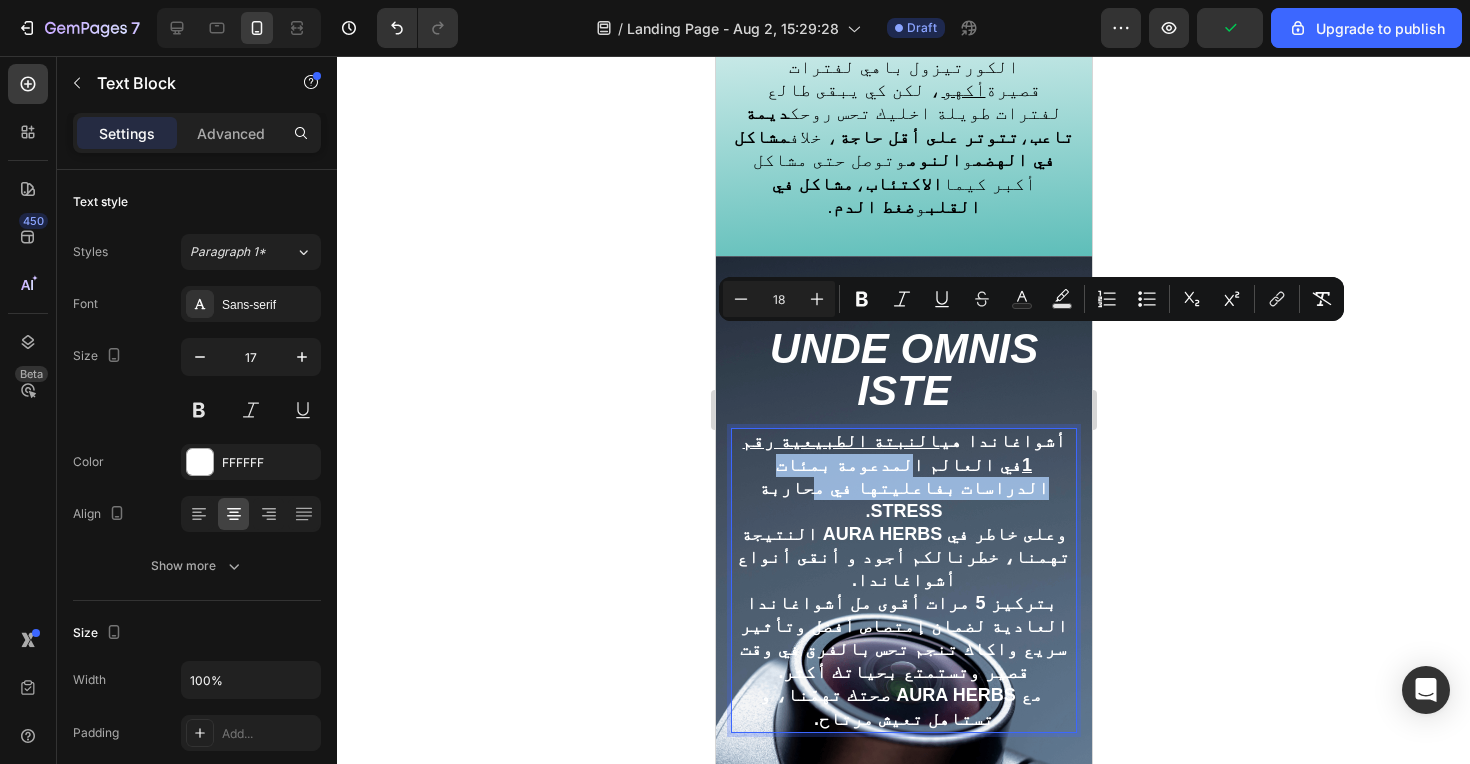 click on "‫أشواغاندا هي النبتة الطبيعية رقم 1 في العالم المدعومة بمئات الدراسات بفاعليتها في محاربة STRESS.‬" at bounding box center [902, 475] 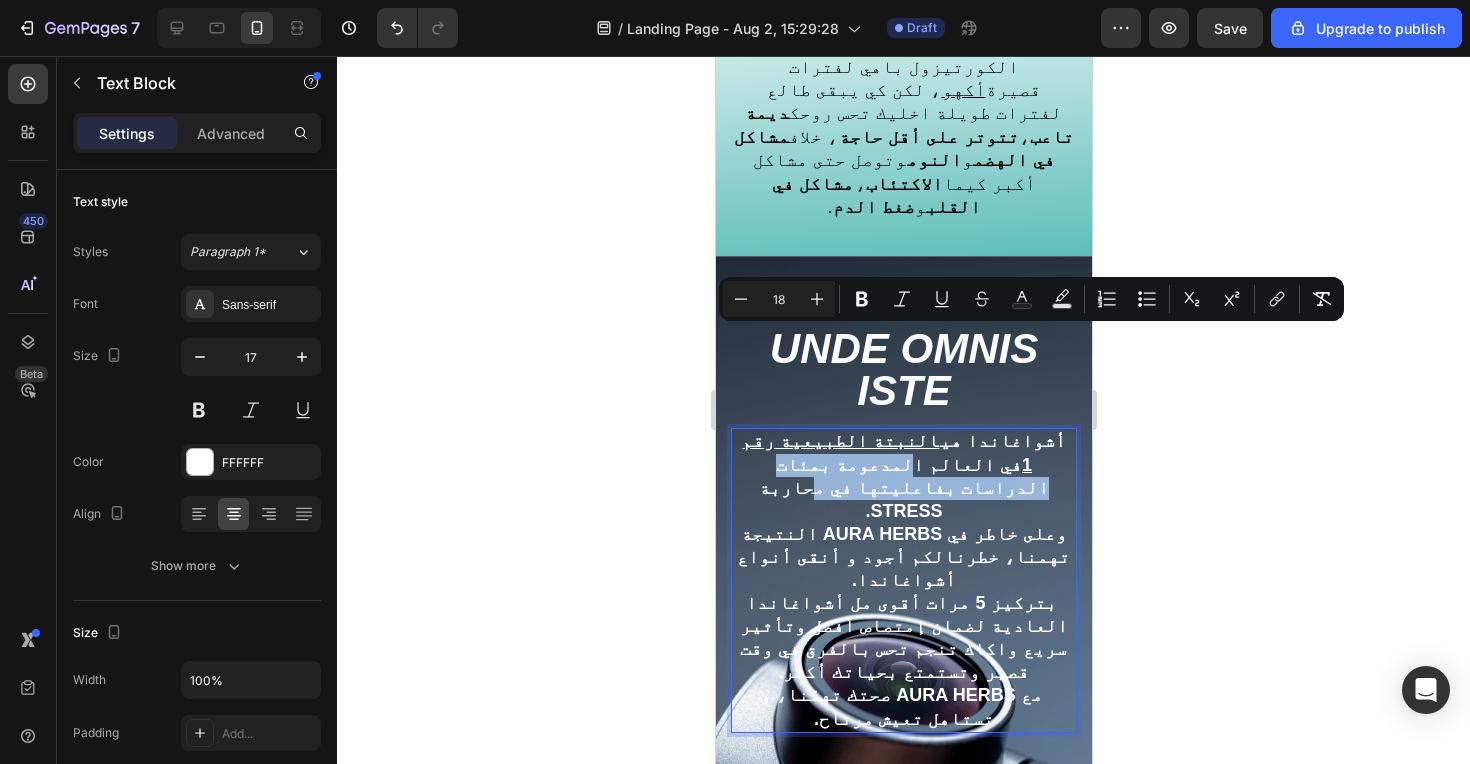 drag, startPoint x: 785, startPoint y: 365, endPoint x: 738, endPoint y: 363, distance: 47.042534 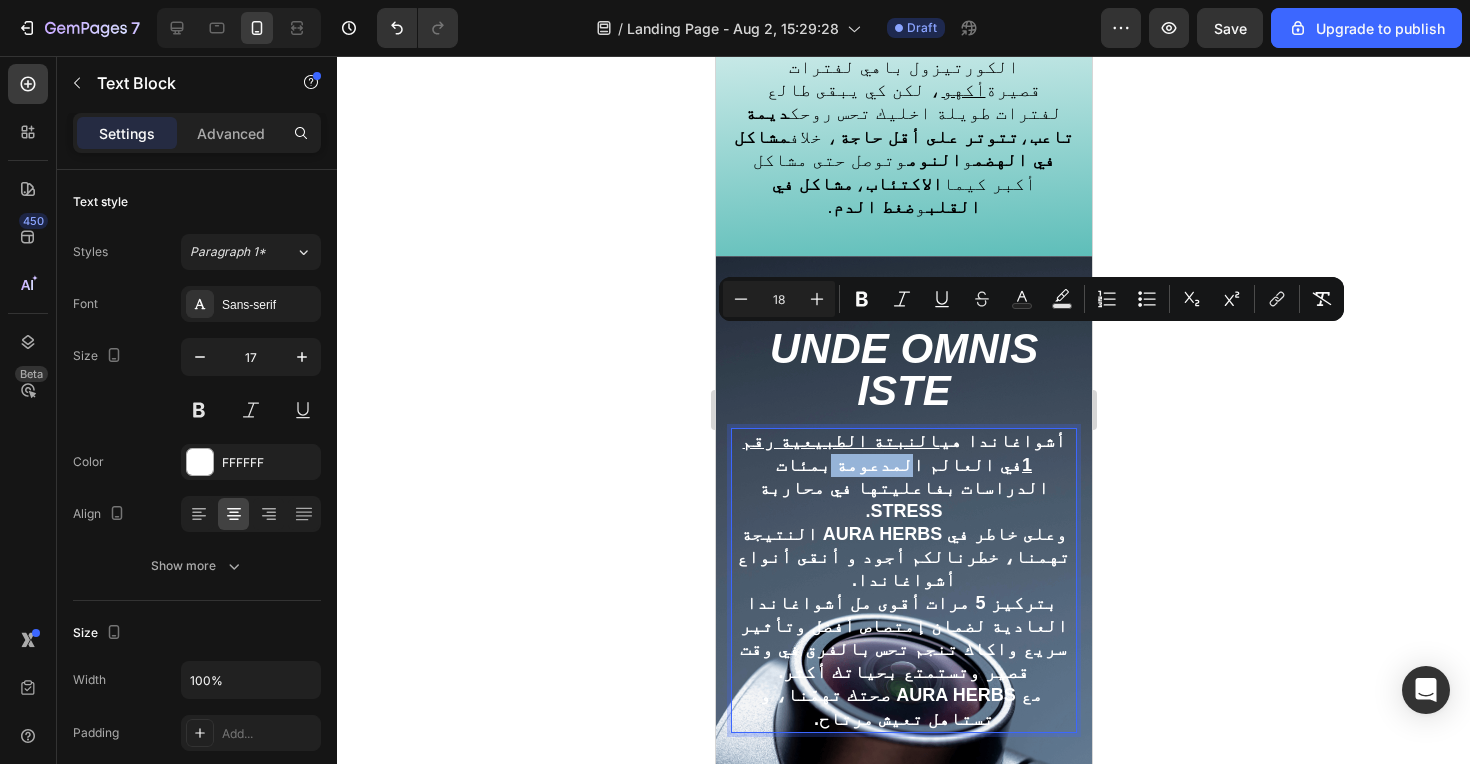 click on "‫أشواغاندا هي النبتة الطبيعية رقم 1 في العالم المدعومة بمئات الدراسات بفاعليتها في محاربة STRESS.‬" at bounding box center (902, 475) 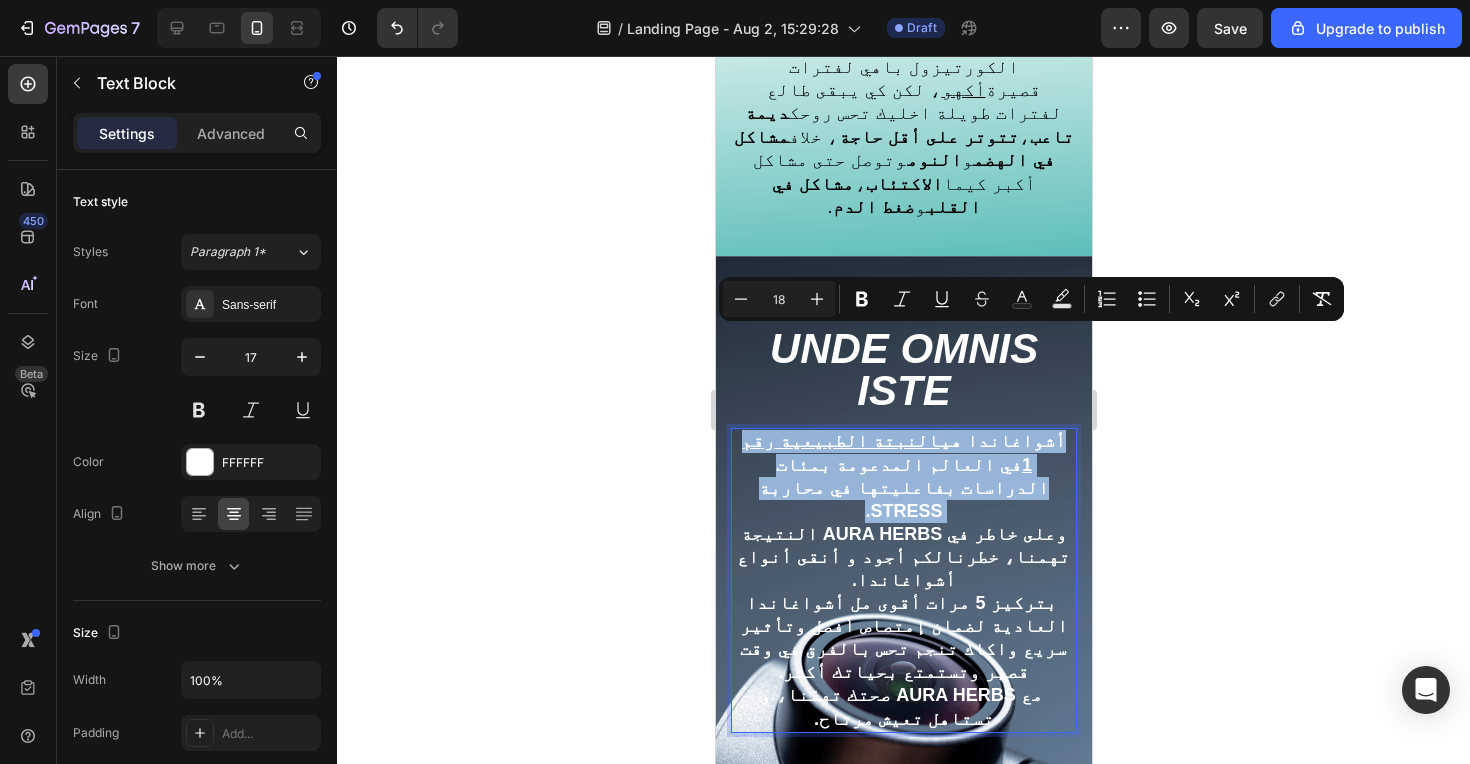 click on "‫أشواغاندا هي النبتة الطبيعية رقم 1 في العالم المدعومة بمئات الدراسات بفاعليتها في محاربة STRESS.‬" at bounding box center [902, 475] 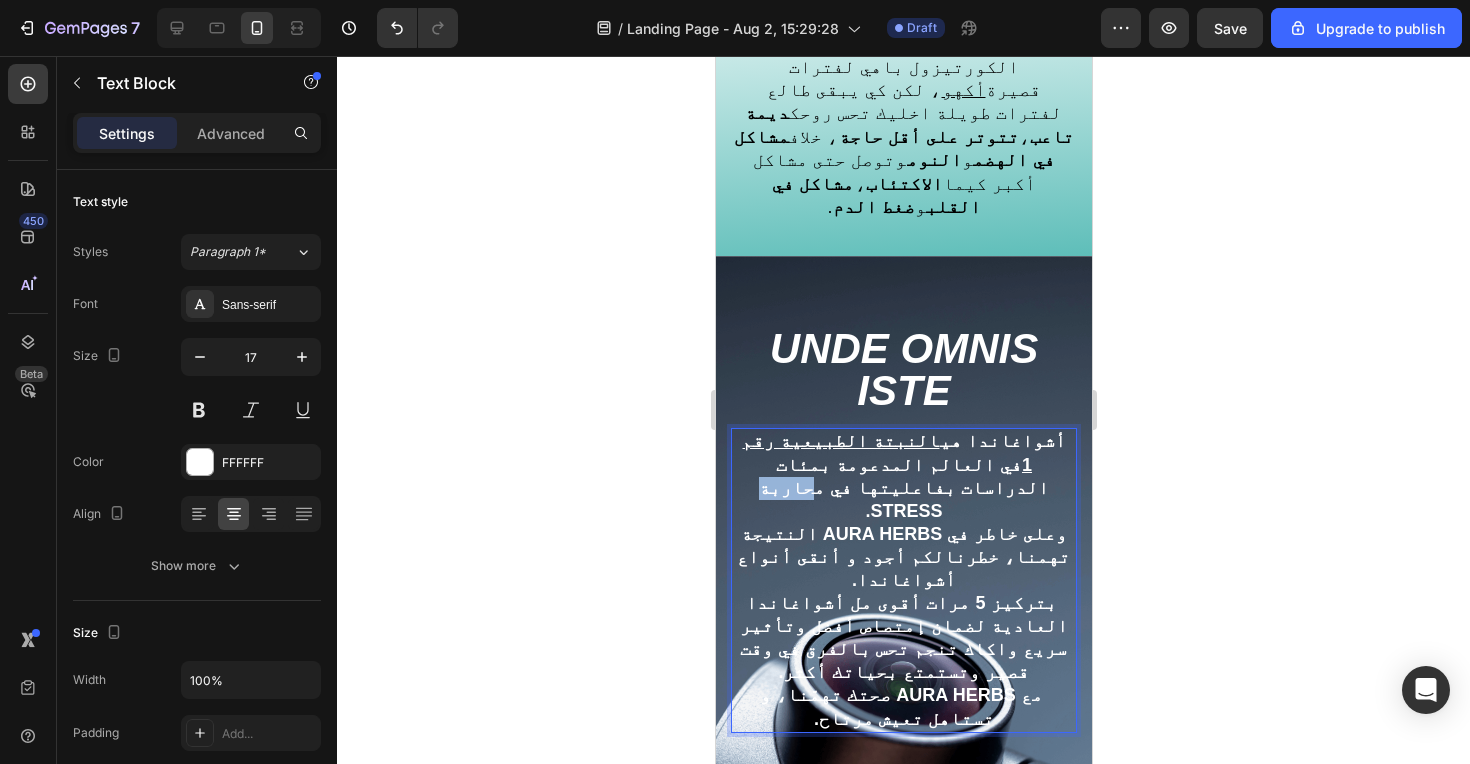 click on "‫أشواغاندا هي النبتة الطبيعية رقم 1 في العالم المدعومة بمئات الدراسات بفاعليتها في محاربة STRESS.‬" at bounding box center [902, 475] 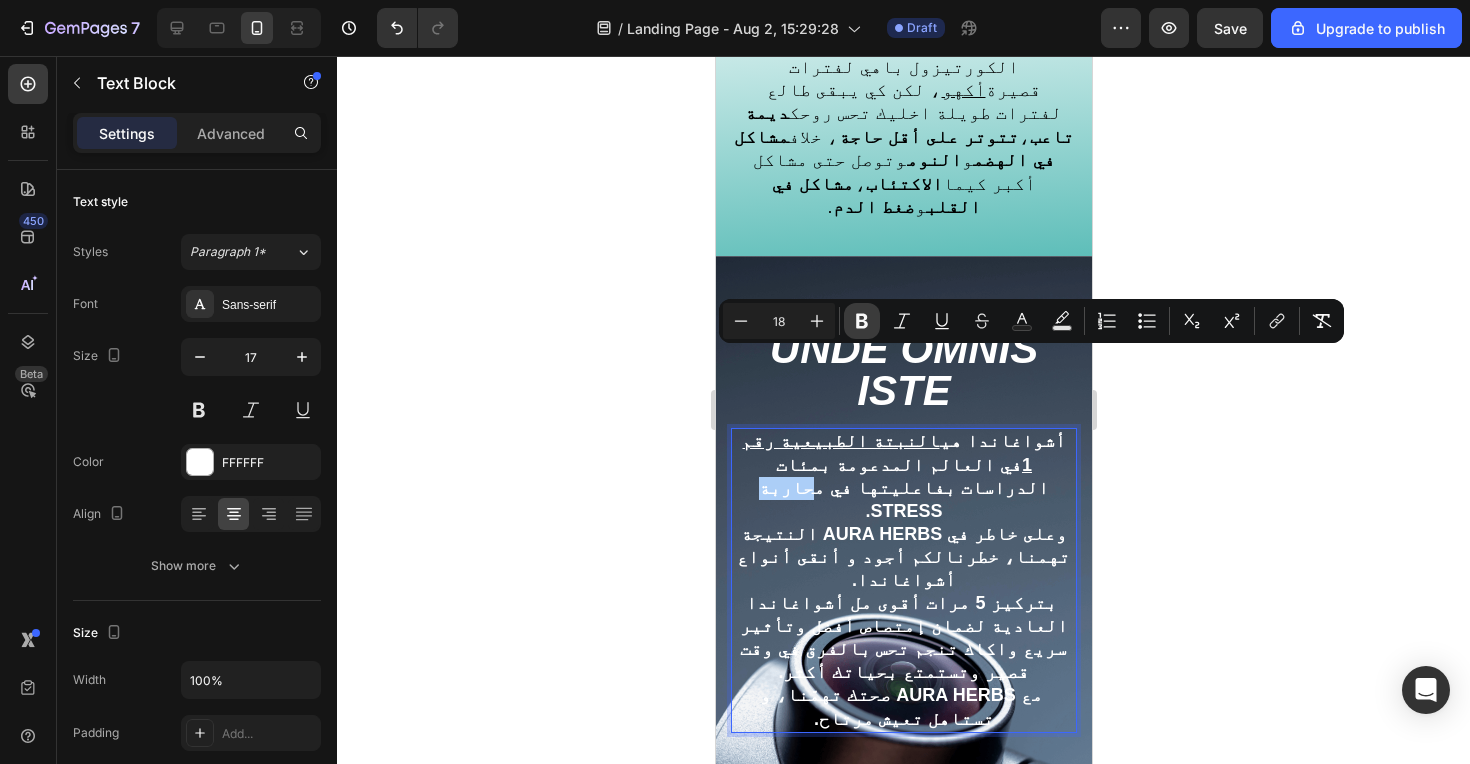 click 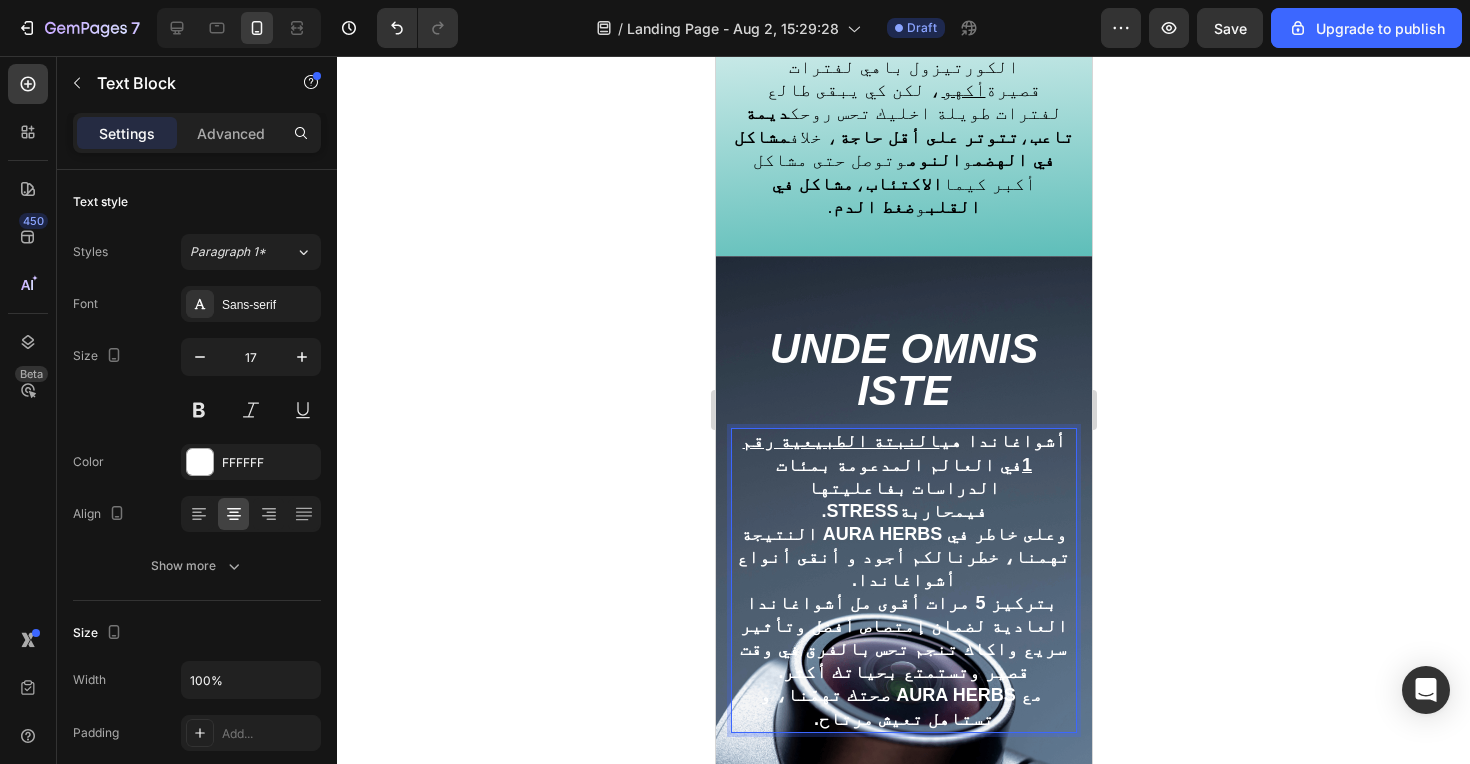 click on "‫ بتركيز 5 مرات أقوى مل أشواغاندا العادية لضمان إمتصاص أفضل وتأثير سريع واكاك تنجم تحس بالفرق في وقت قصير وتستمتع بحياتك أكثر.‬" at bounding box center (903, 637) 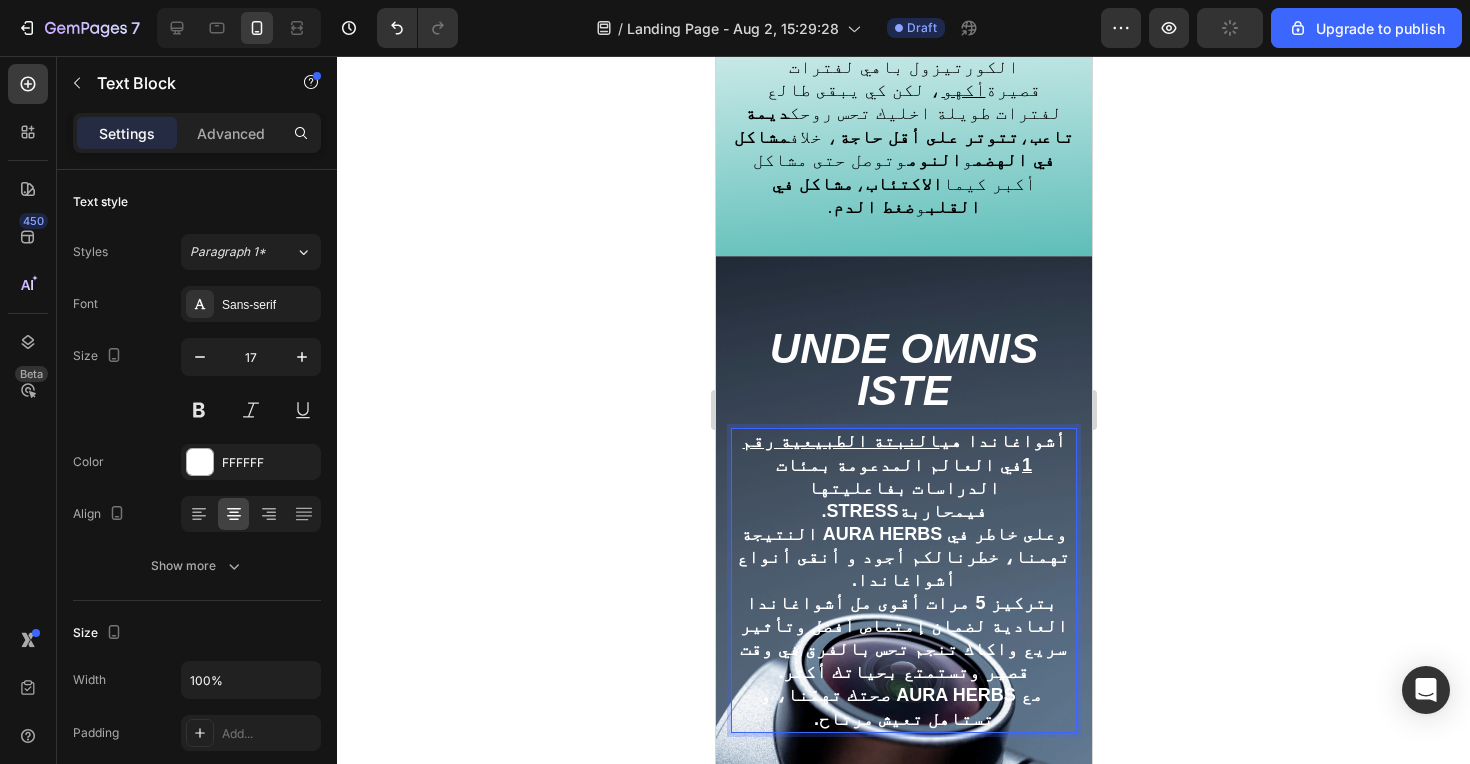 click 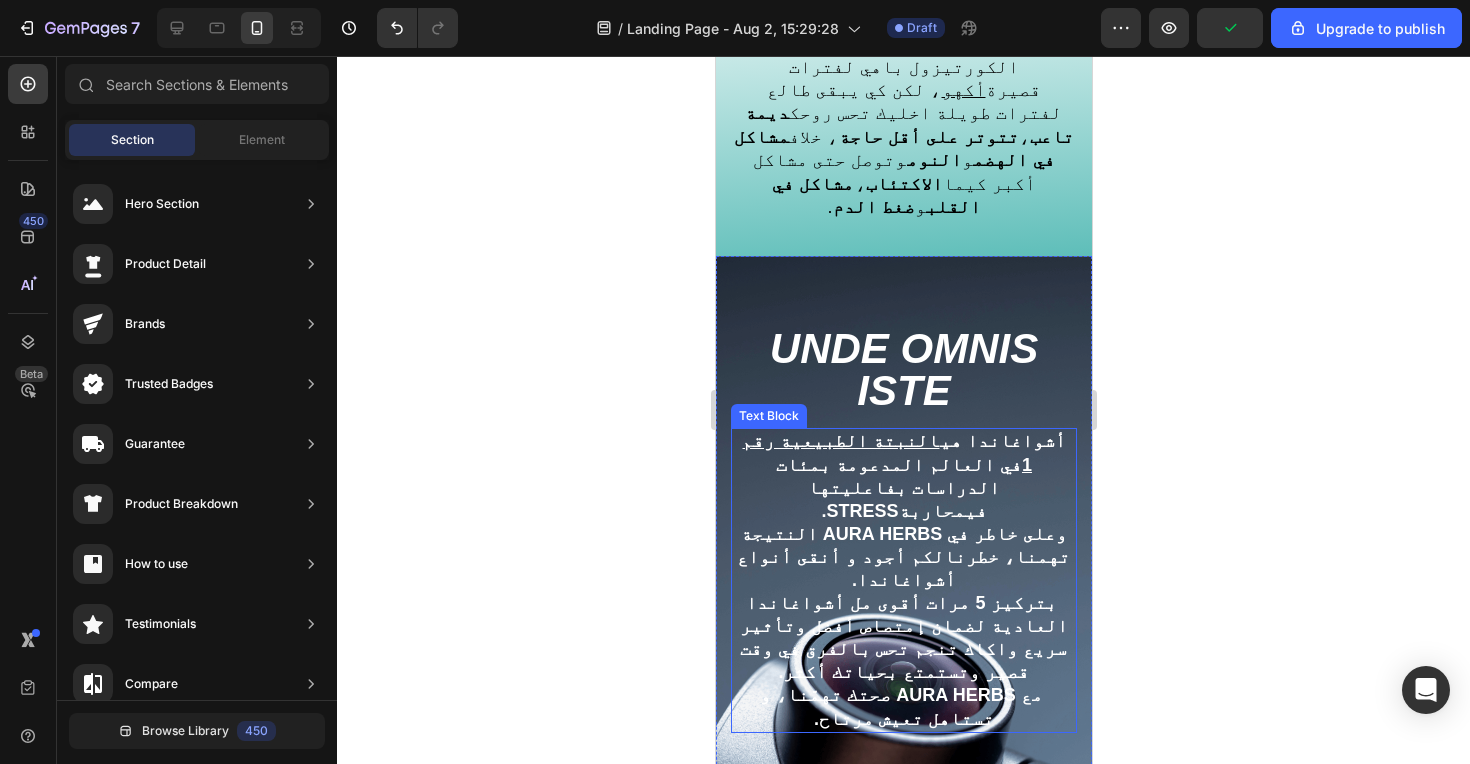 click on "‫وعلى خاطر في AURA HERBS النتيجة تهمنا، خطرنالكم أجود و أنقى أنواع أشواغاندا.‬" at bounding box center [902, 557] 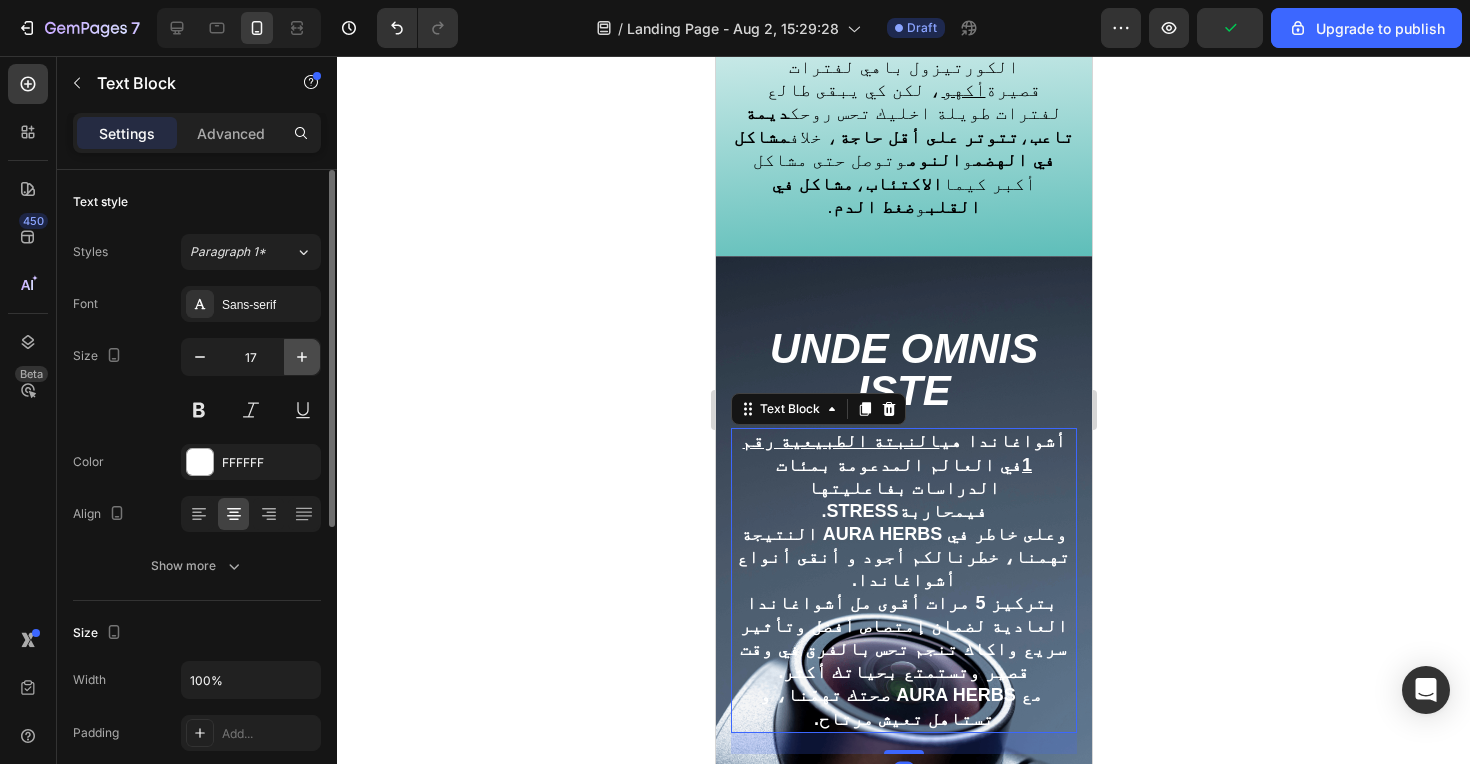 click 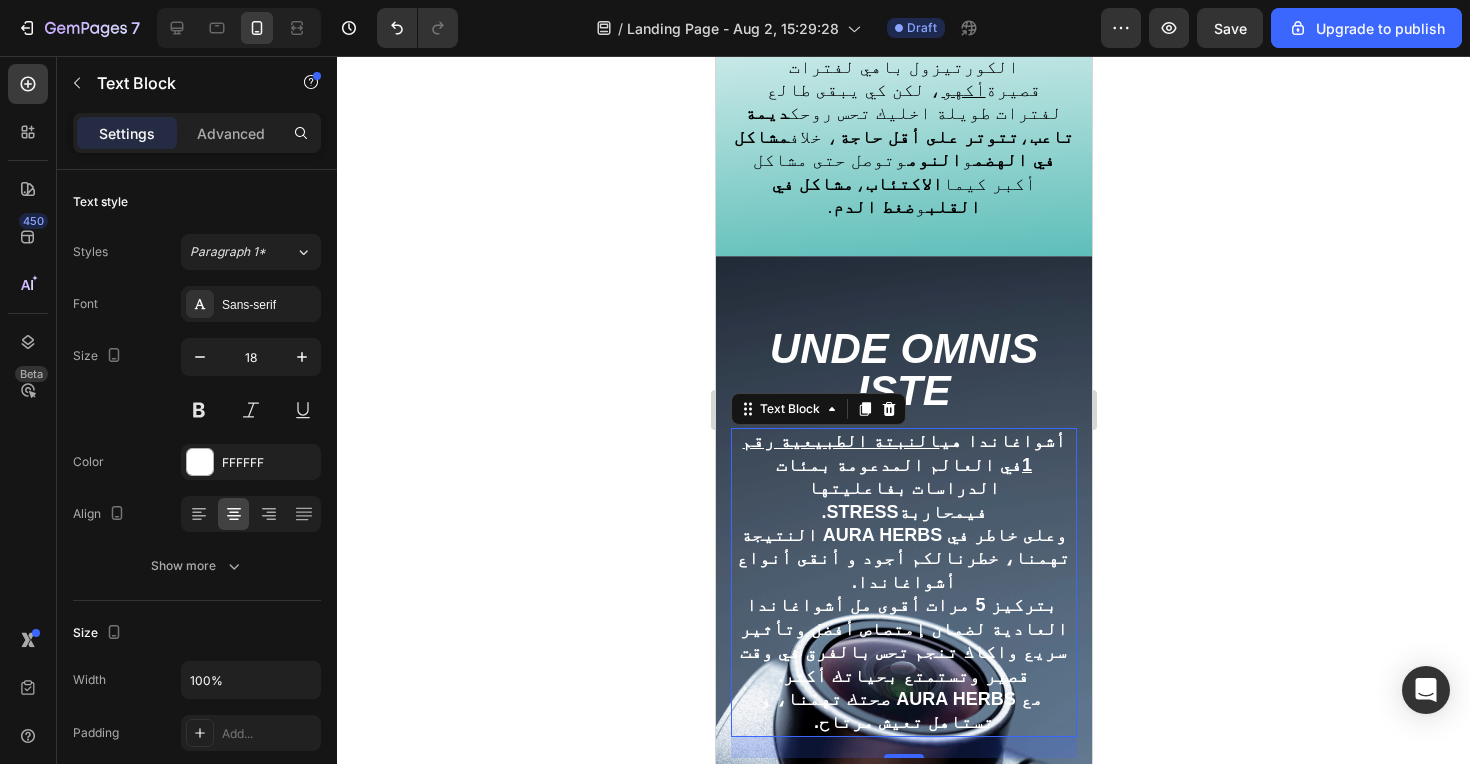 click 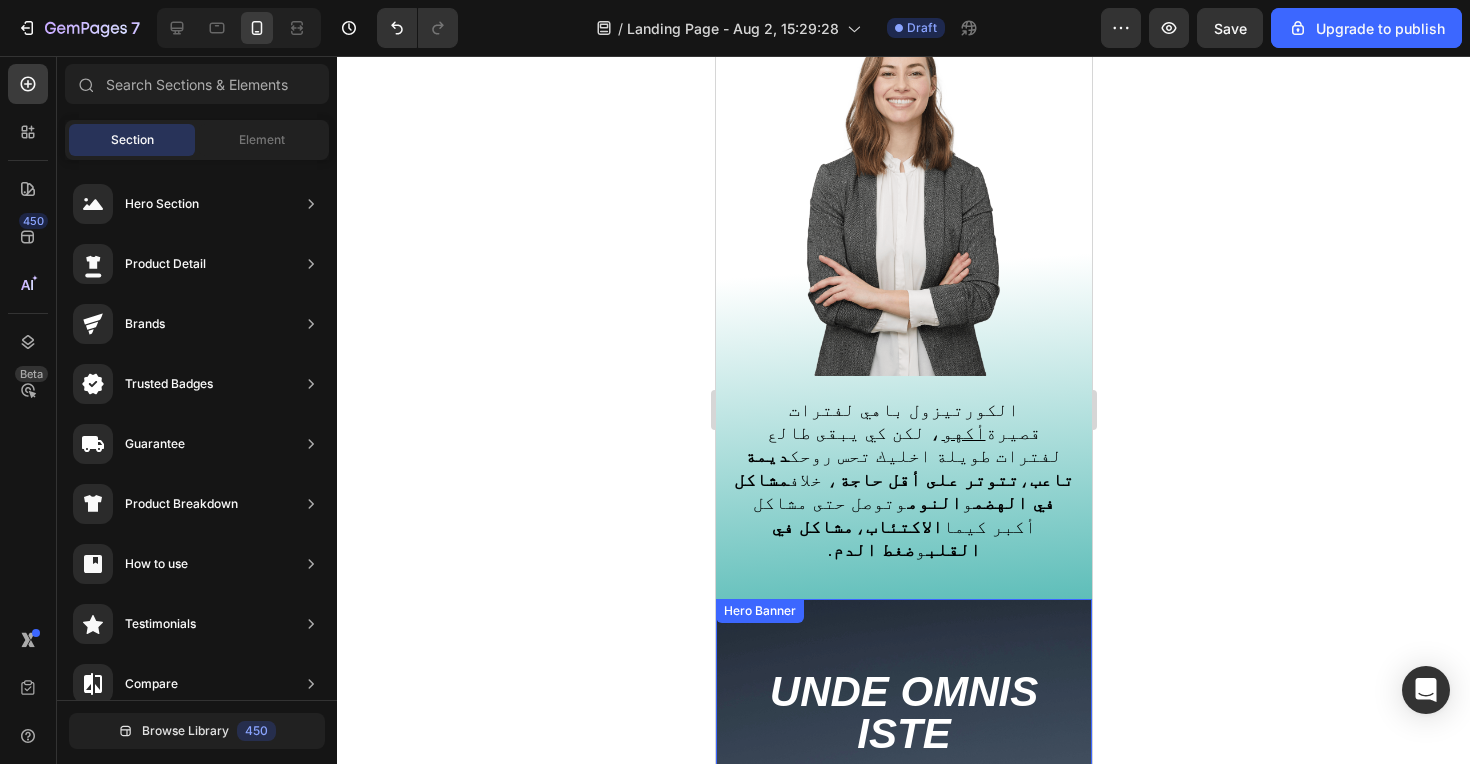 scroll, scrollTop: 1345, scrollLeft: 0, axis: vertical 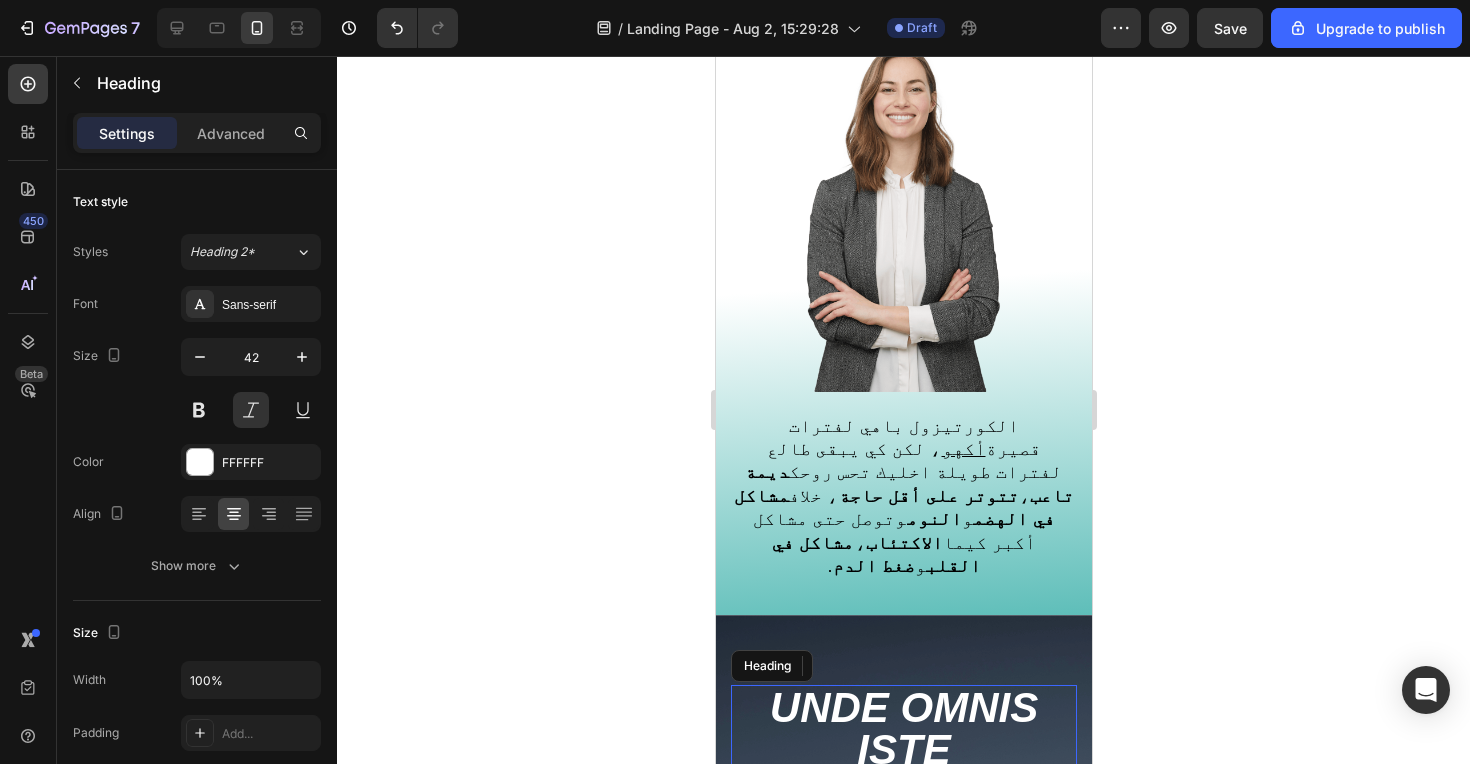 click on "unde omnis iste" at bounding box center (903, 729) 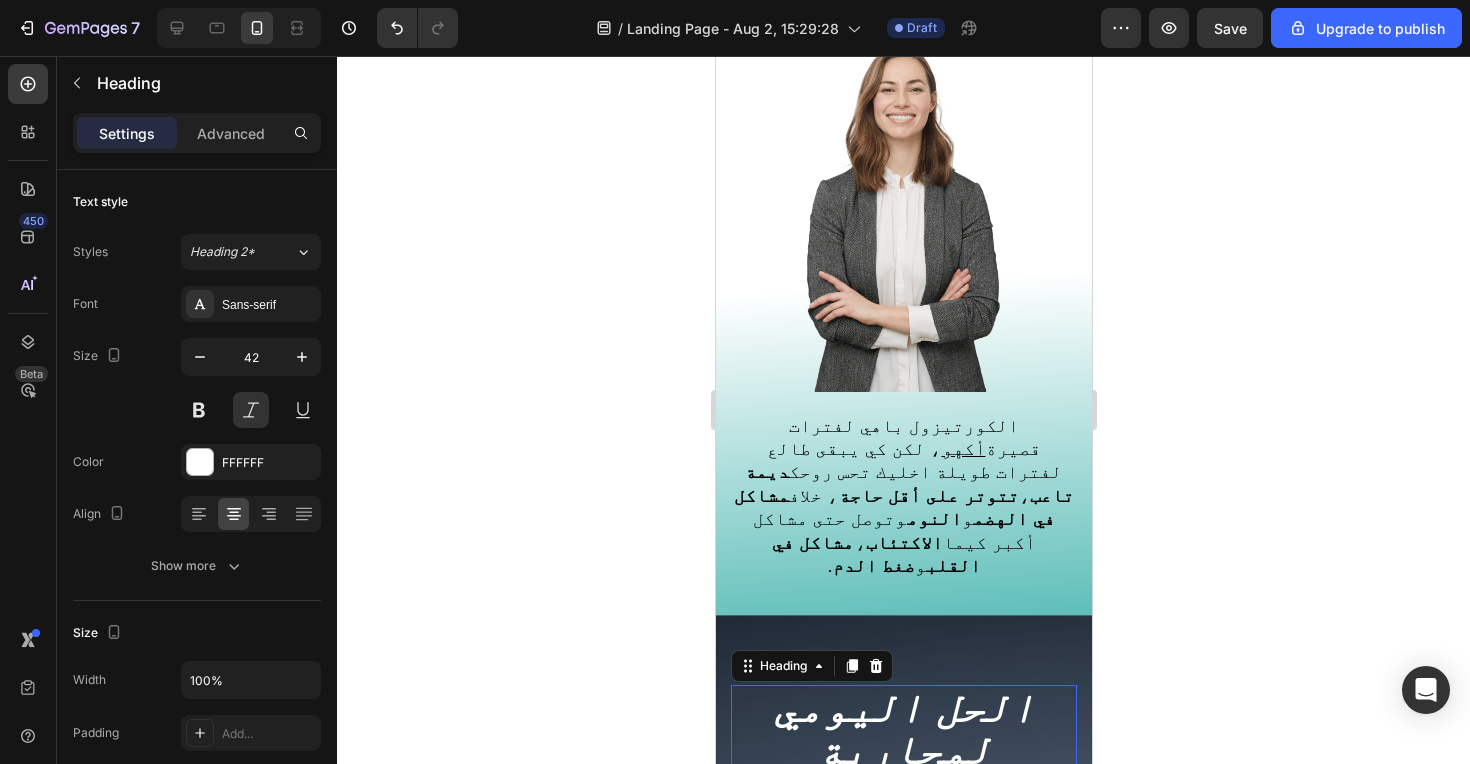 click 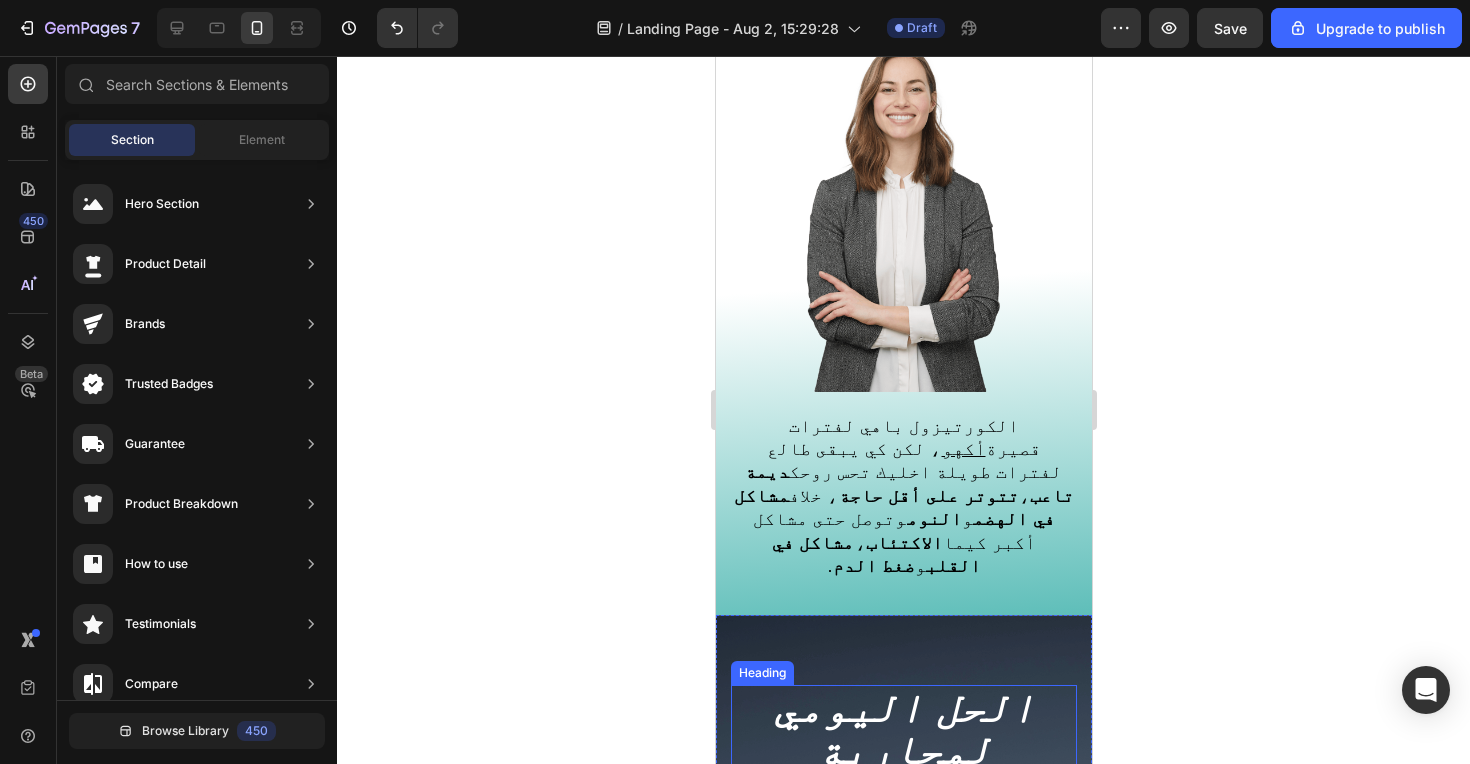 click on "الحل اليومي لمحاربة الستراس" at bounding box center (903, 750) 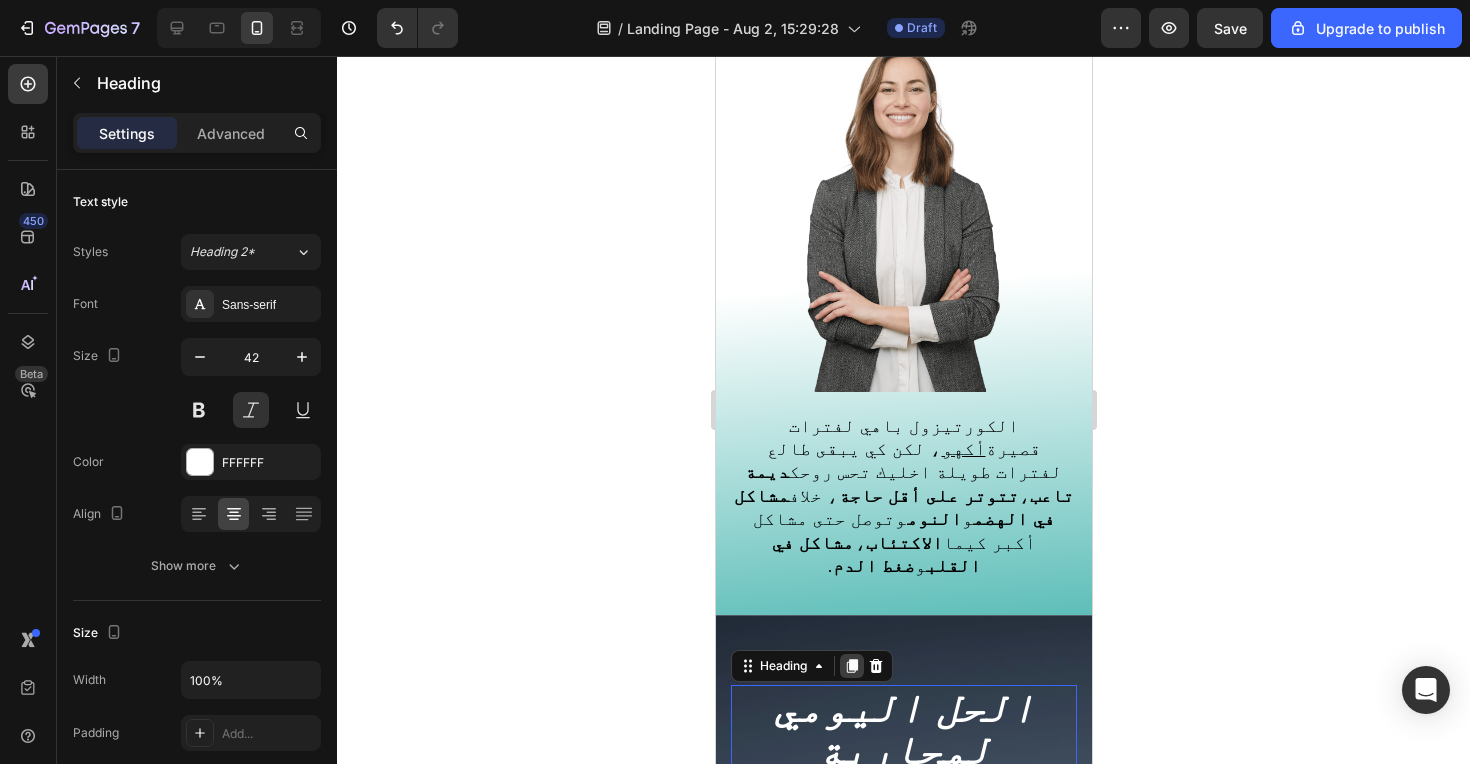 click at bounding box center (851, 666) 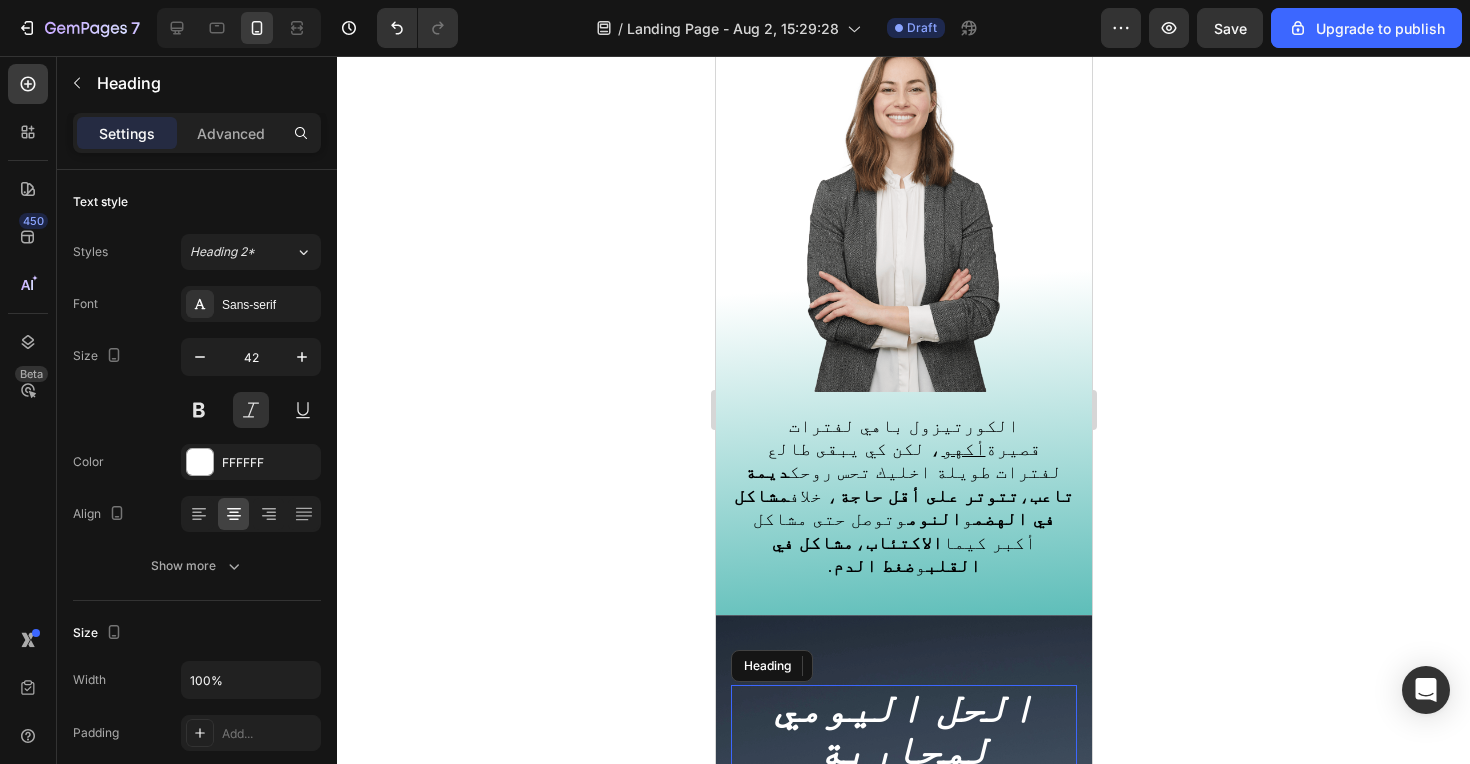 click on "الحل اليومي لمحاربة الستراس" at bounding box center (903, 750) 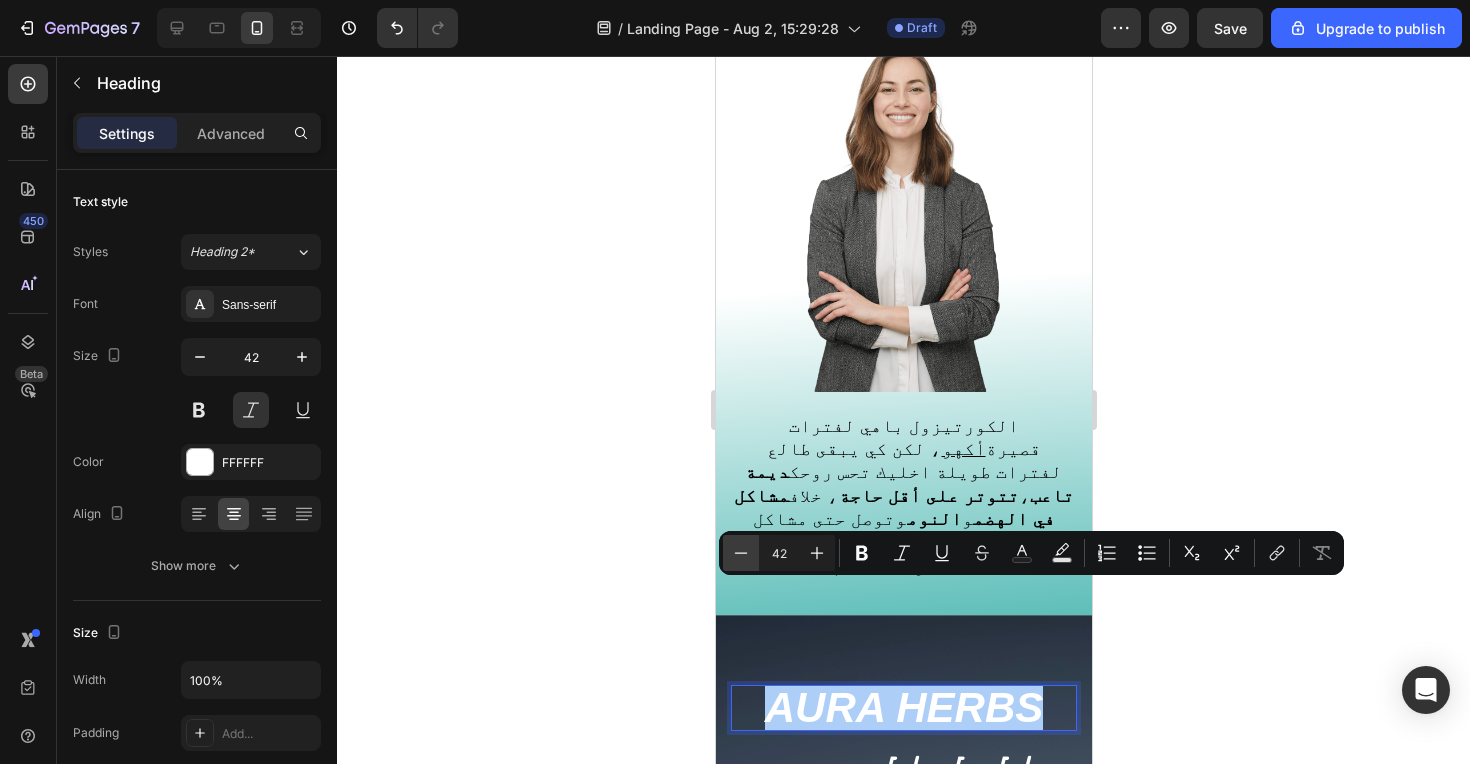 click 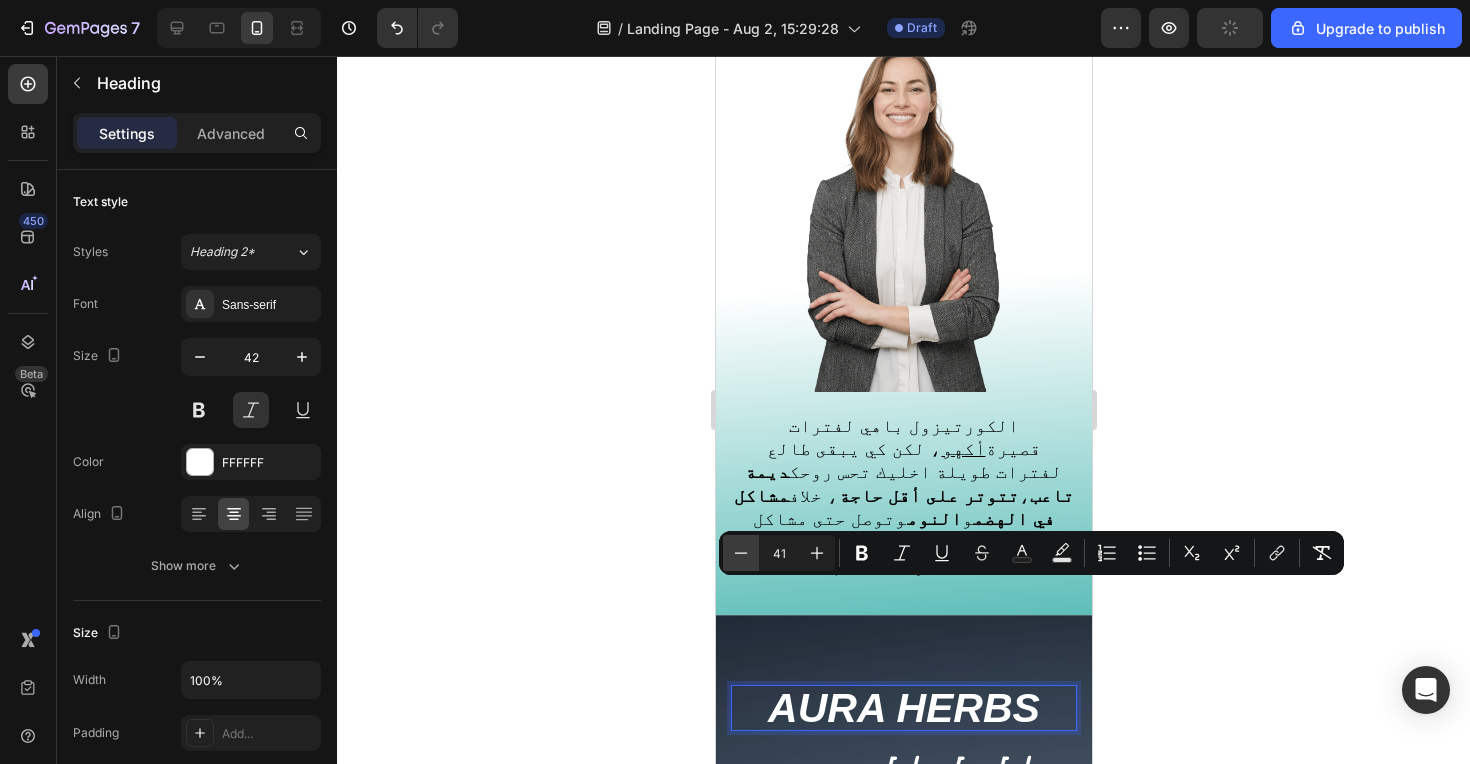 click 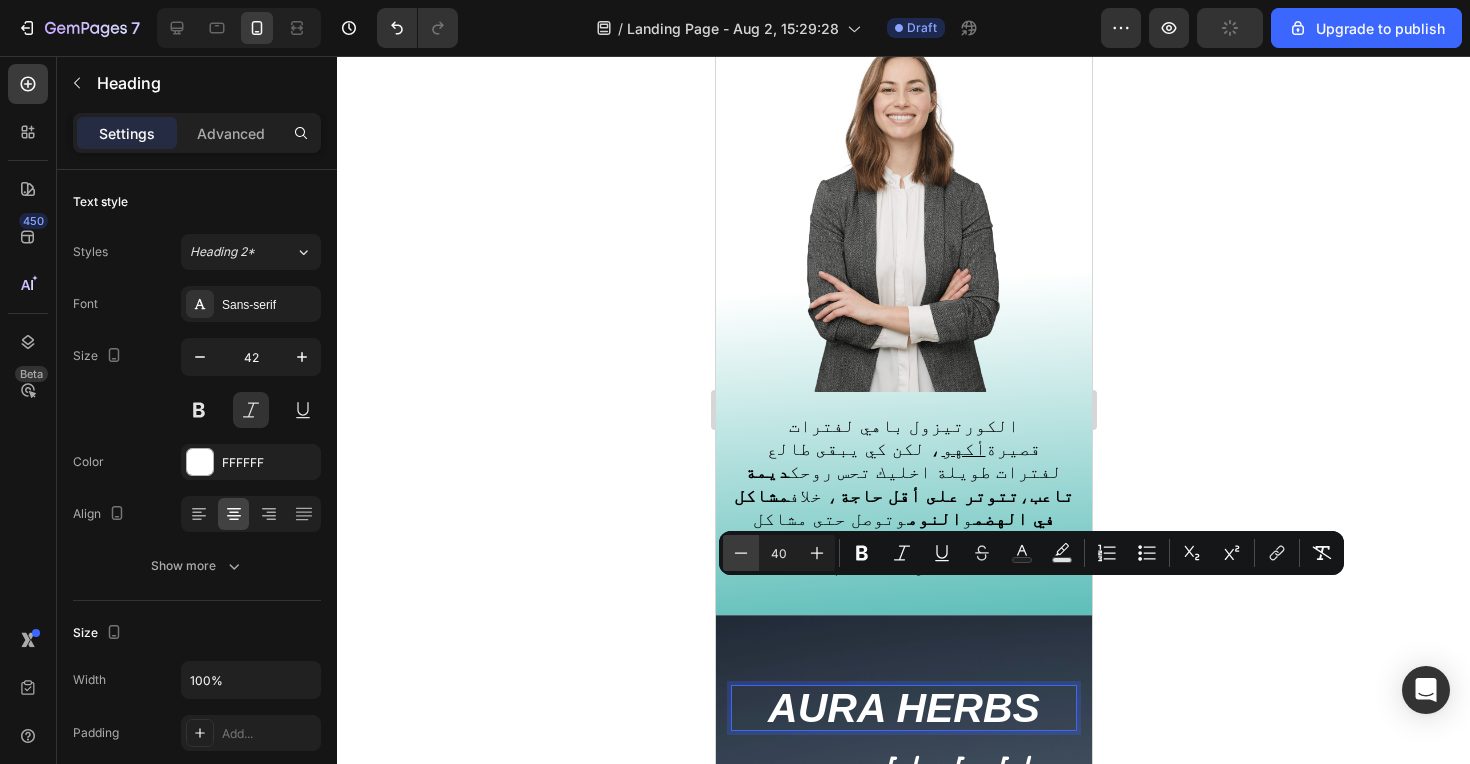 click 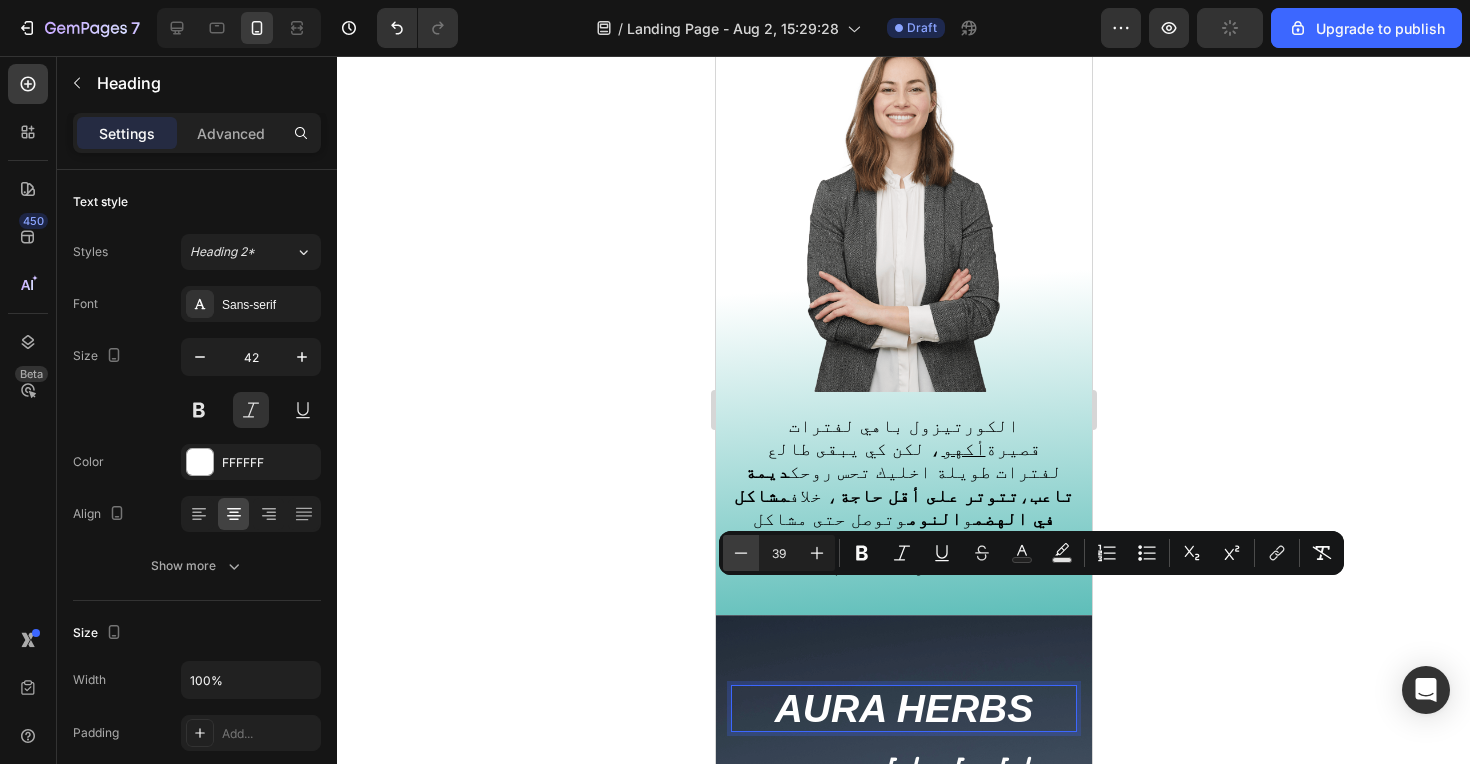 click 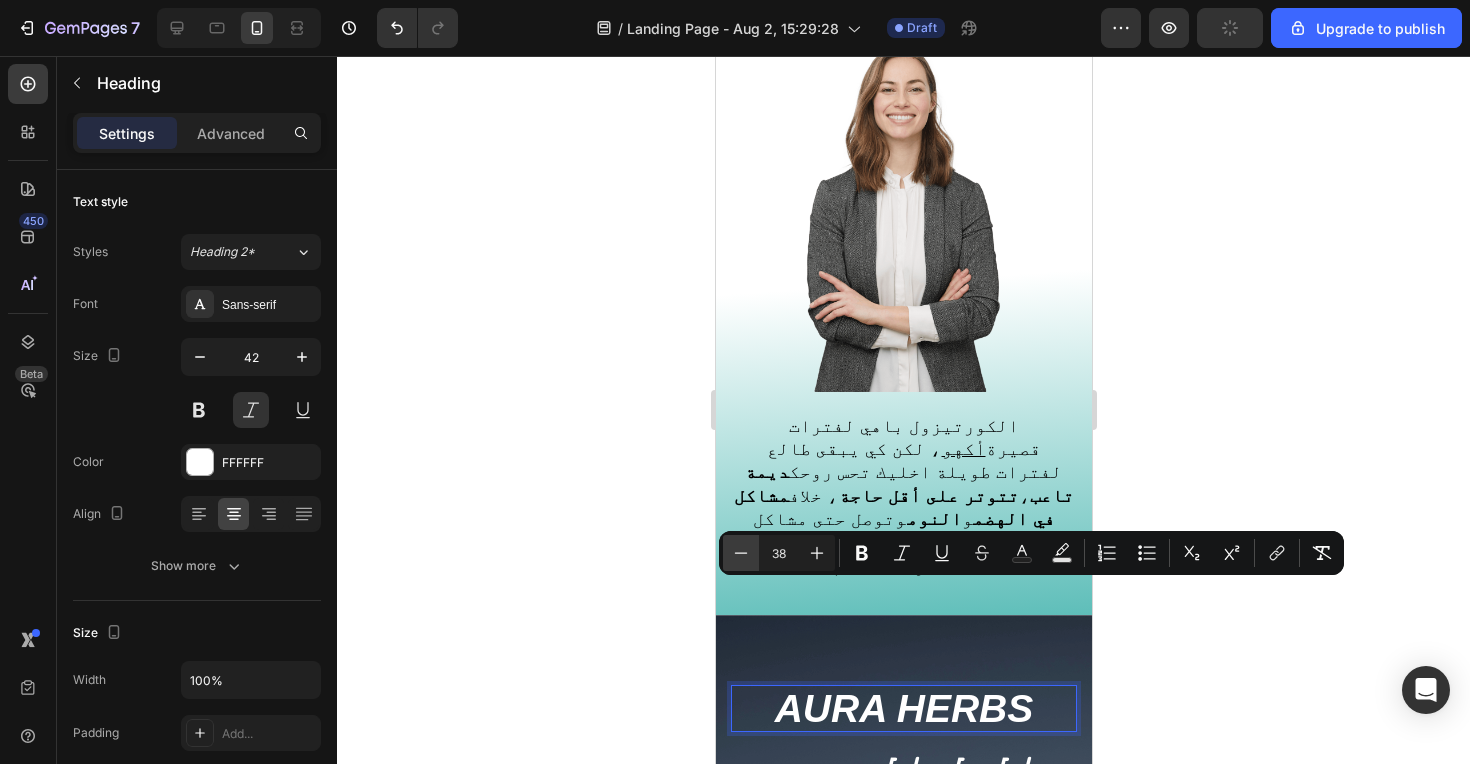 click 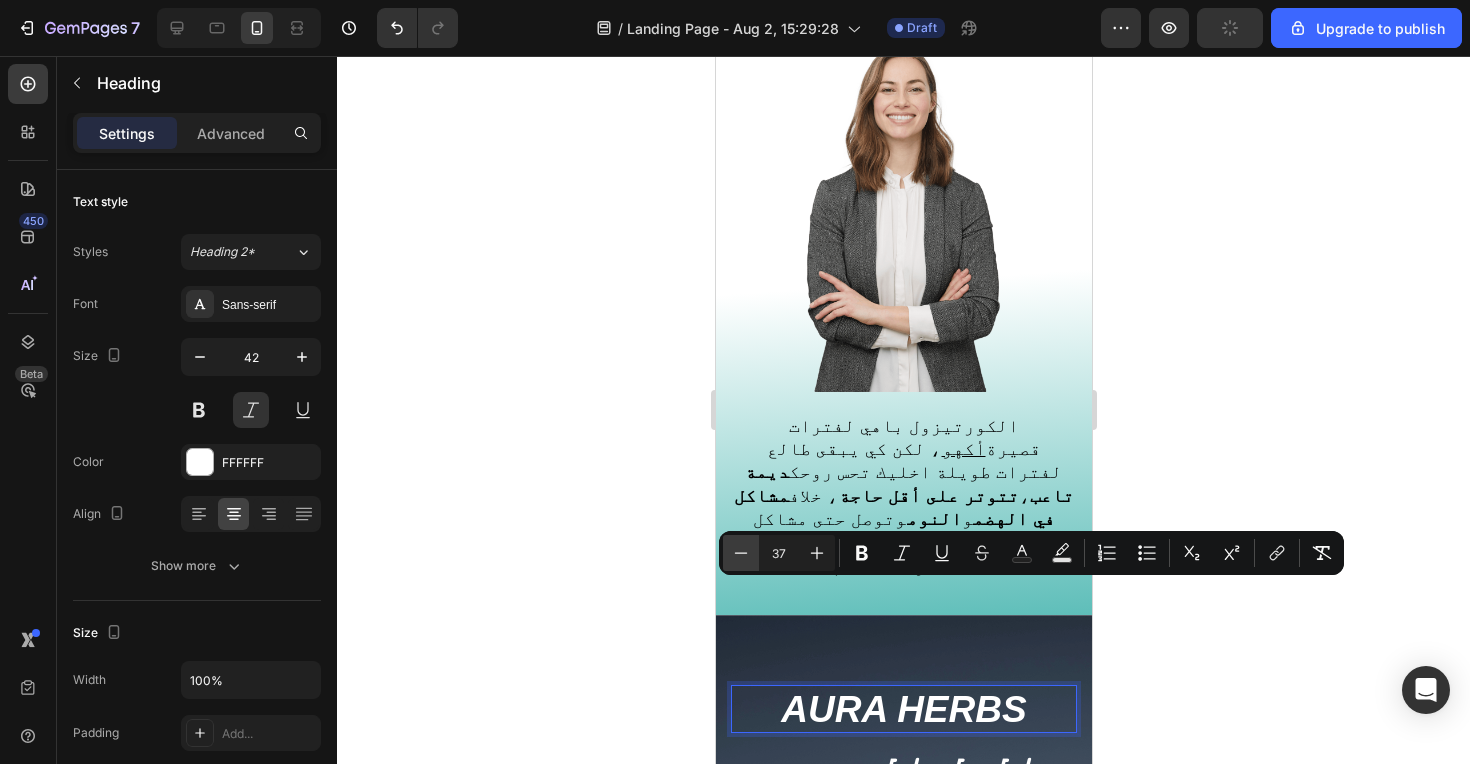 click 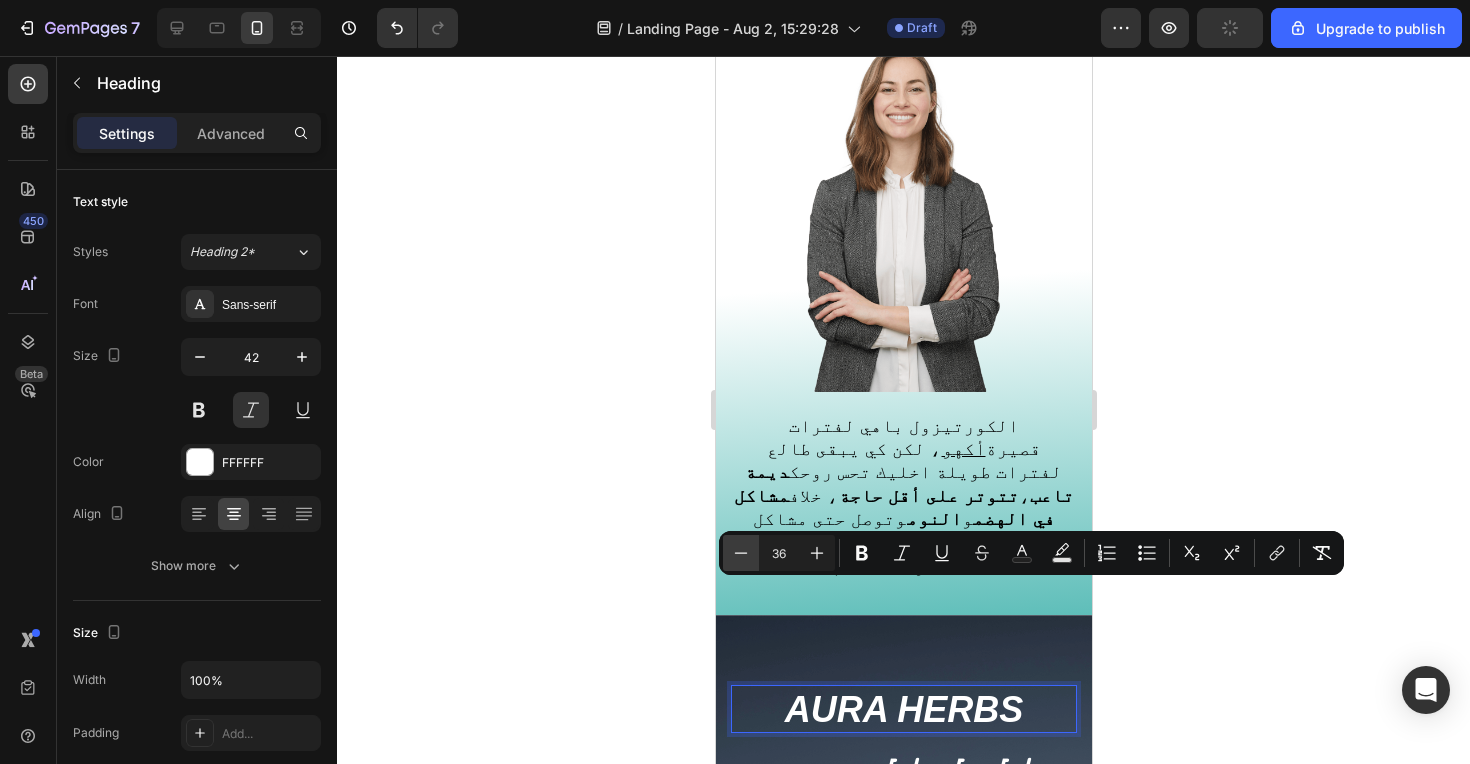 click 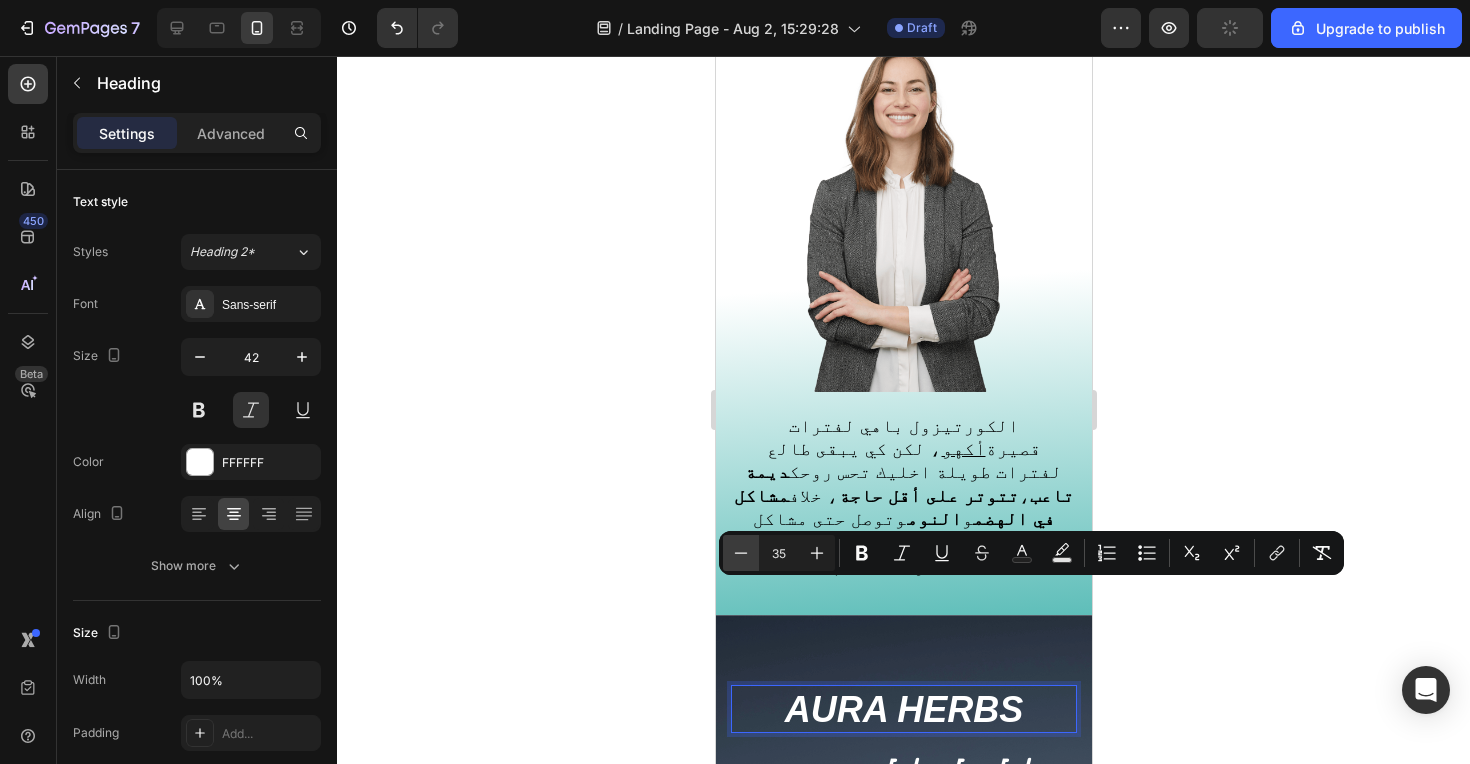 click 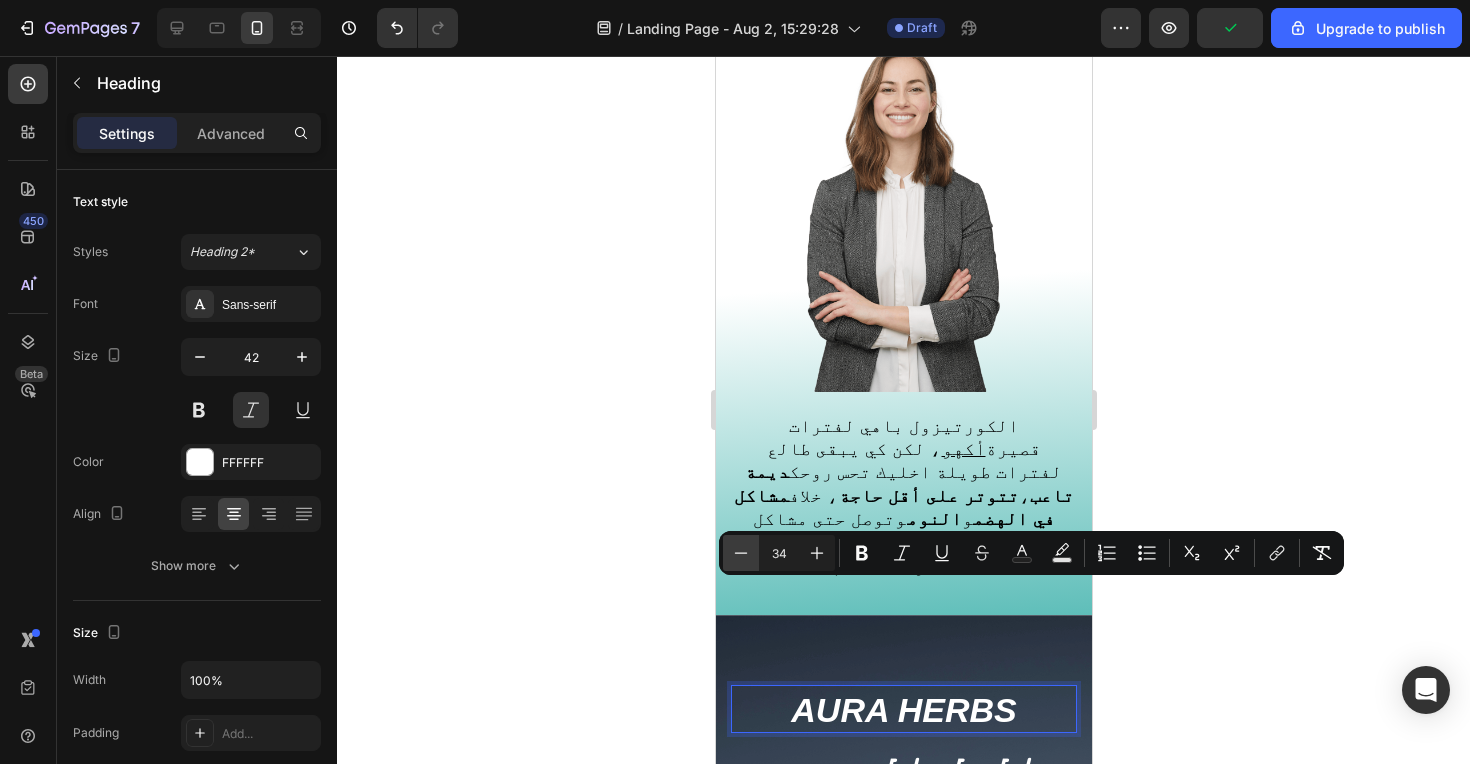 click 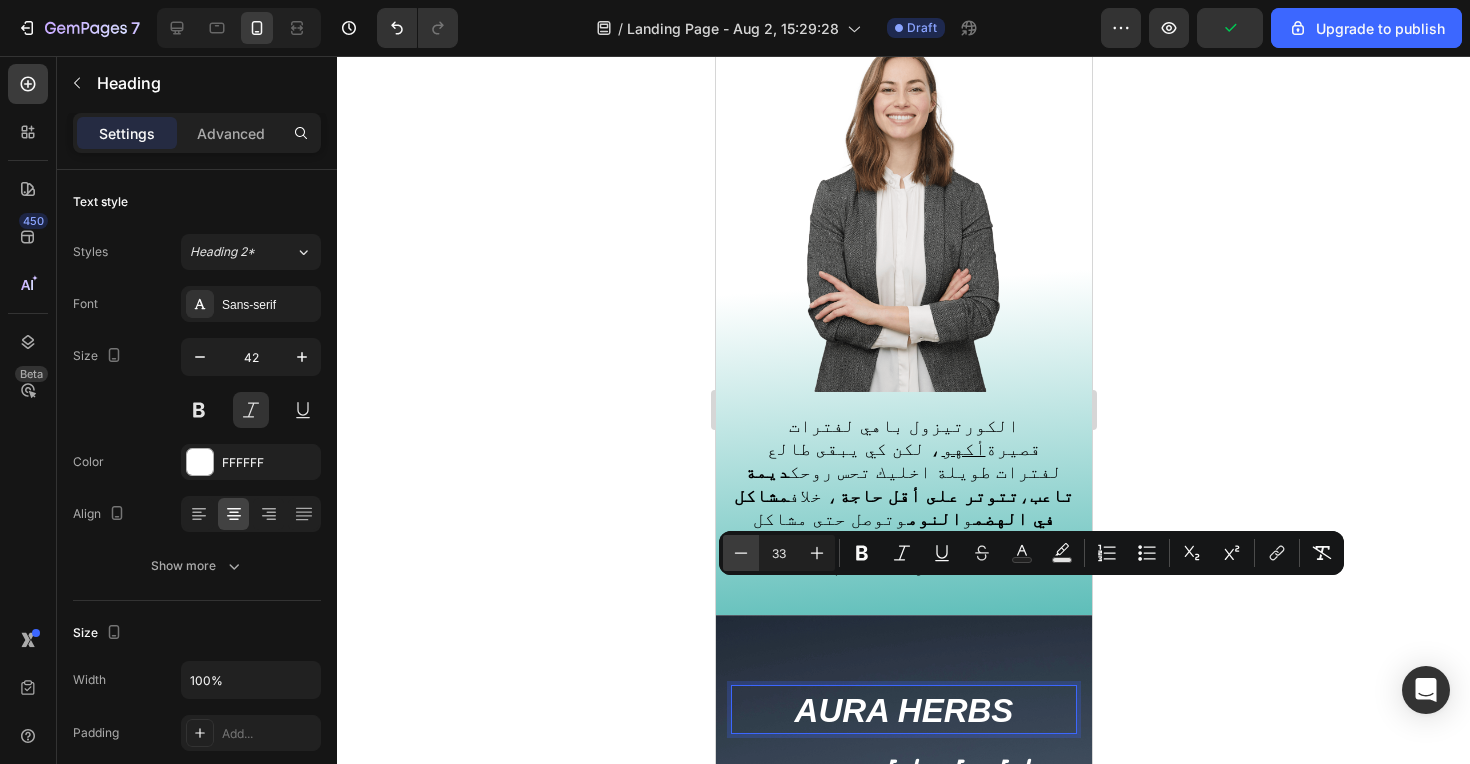 click 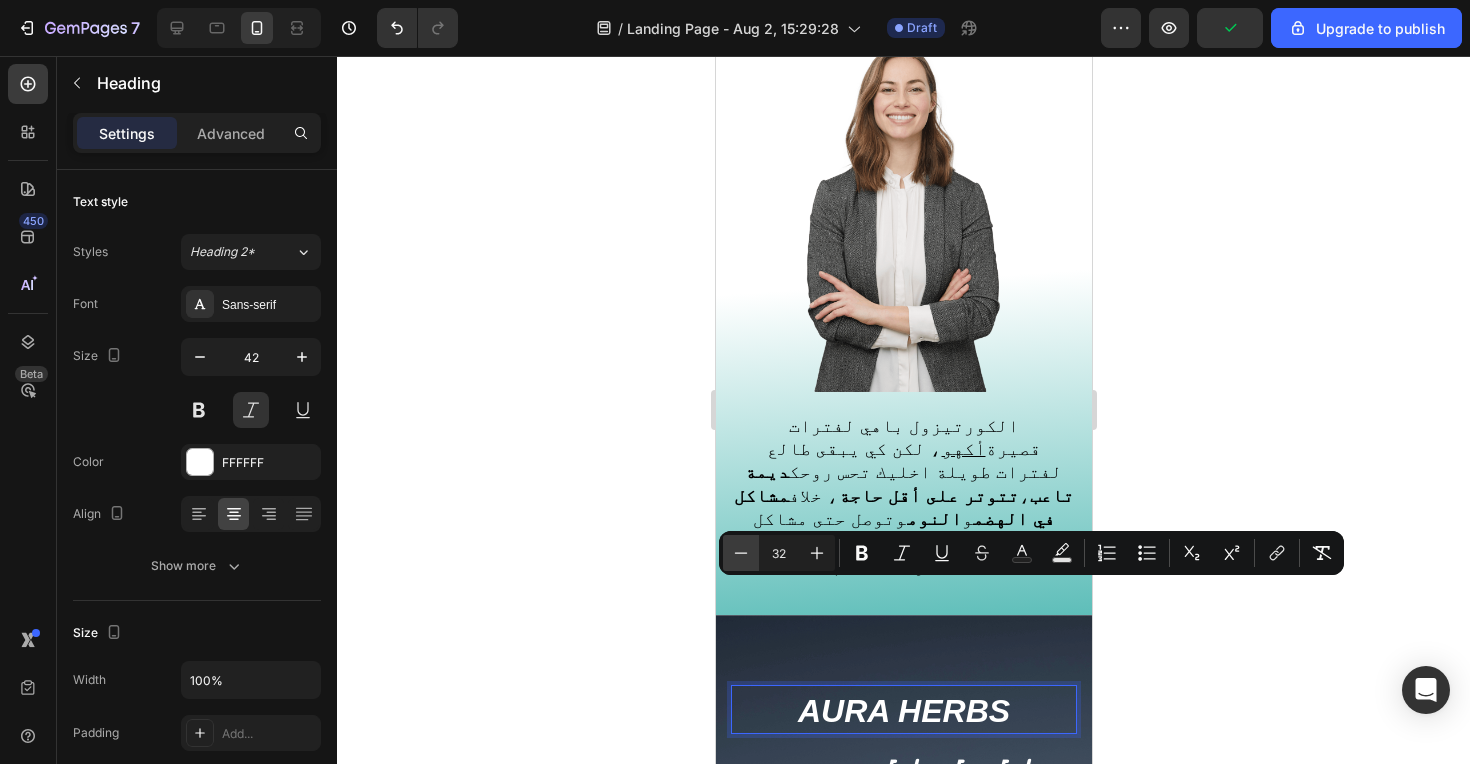 click 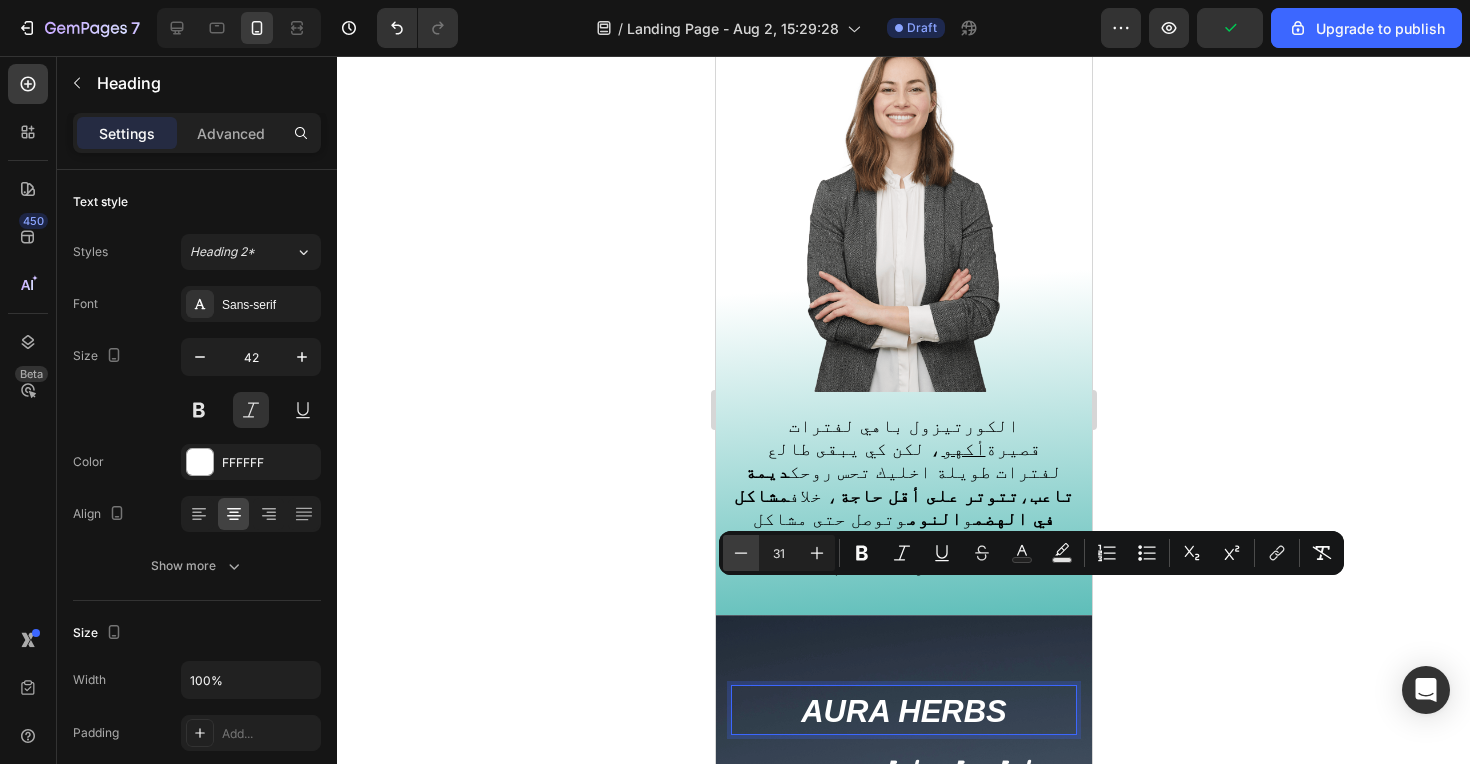click 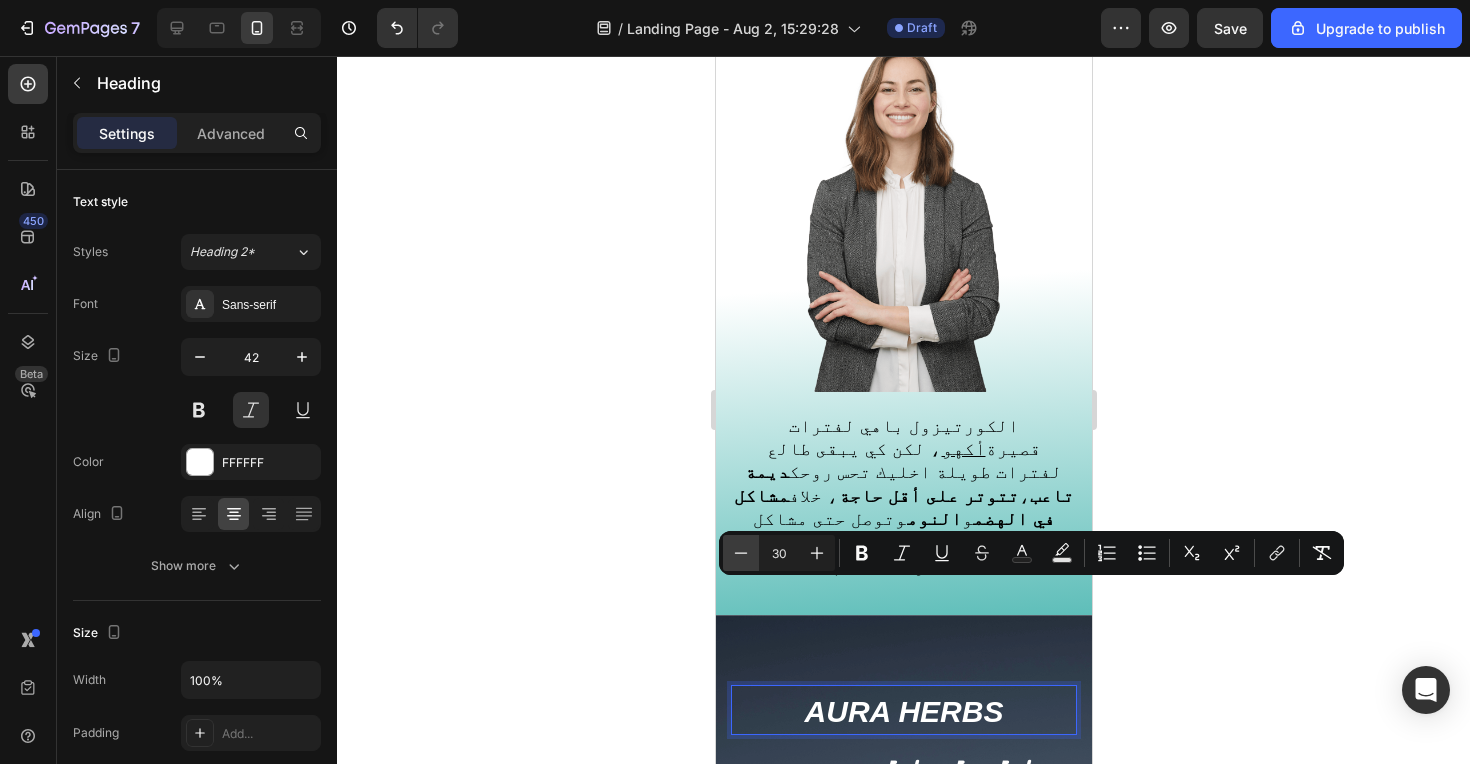 click 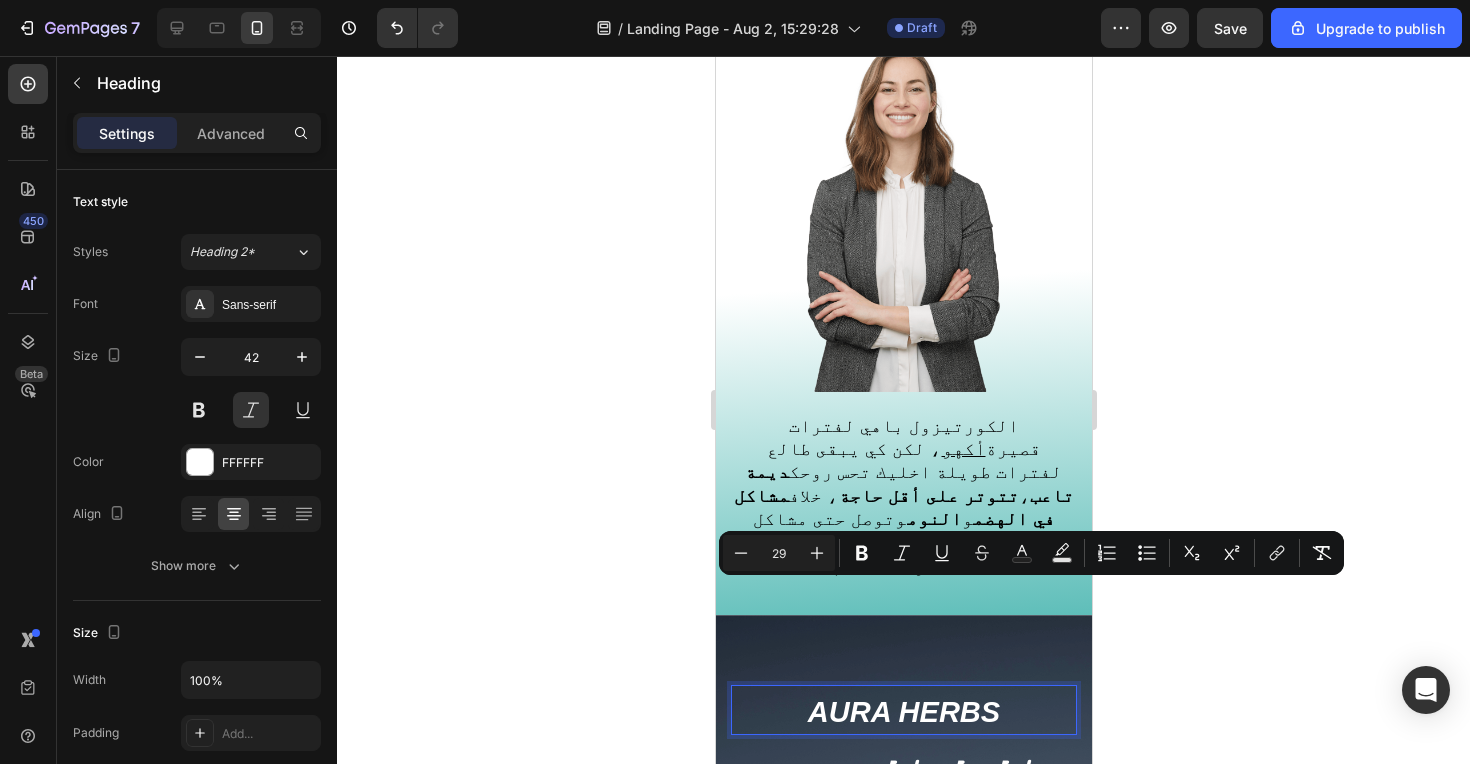 click 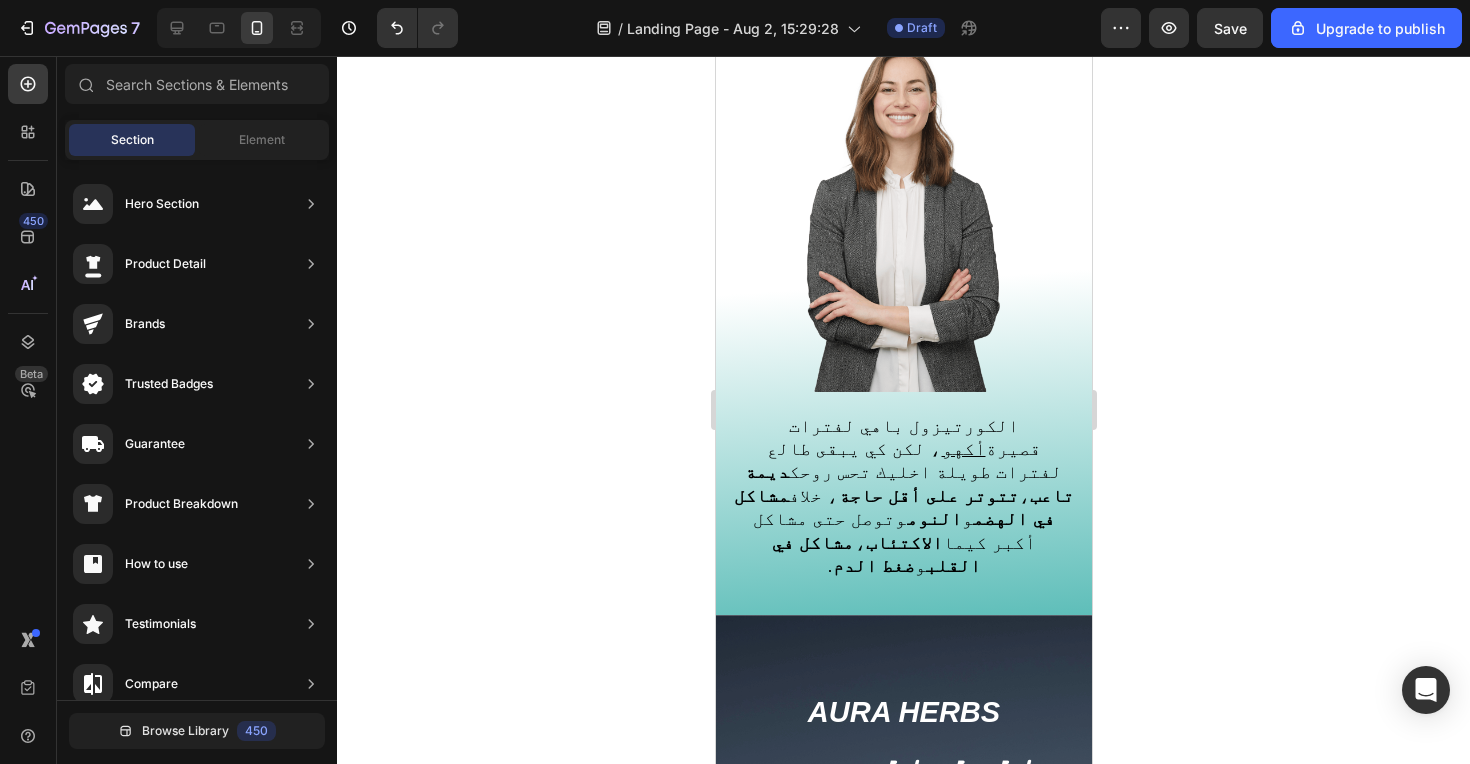 click on "الحل اليومي لمحاربة الستراس" at bounding box center (903, 814) 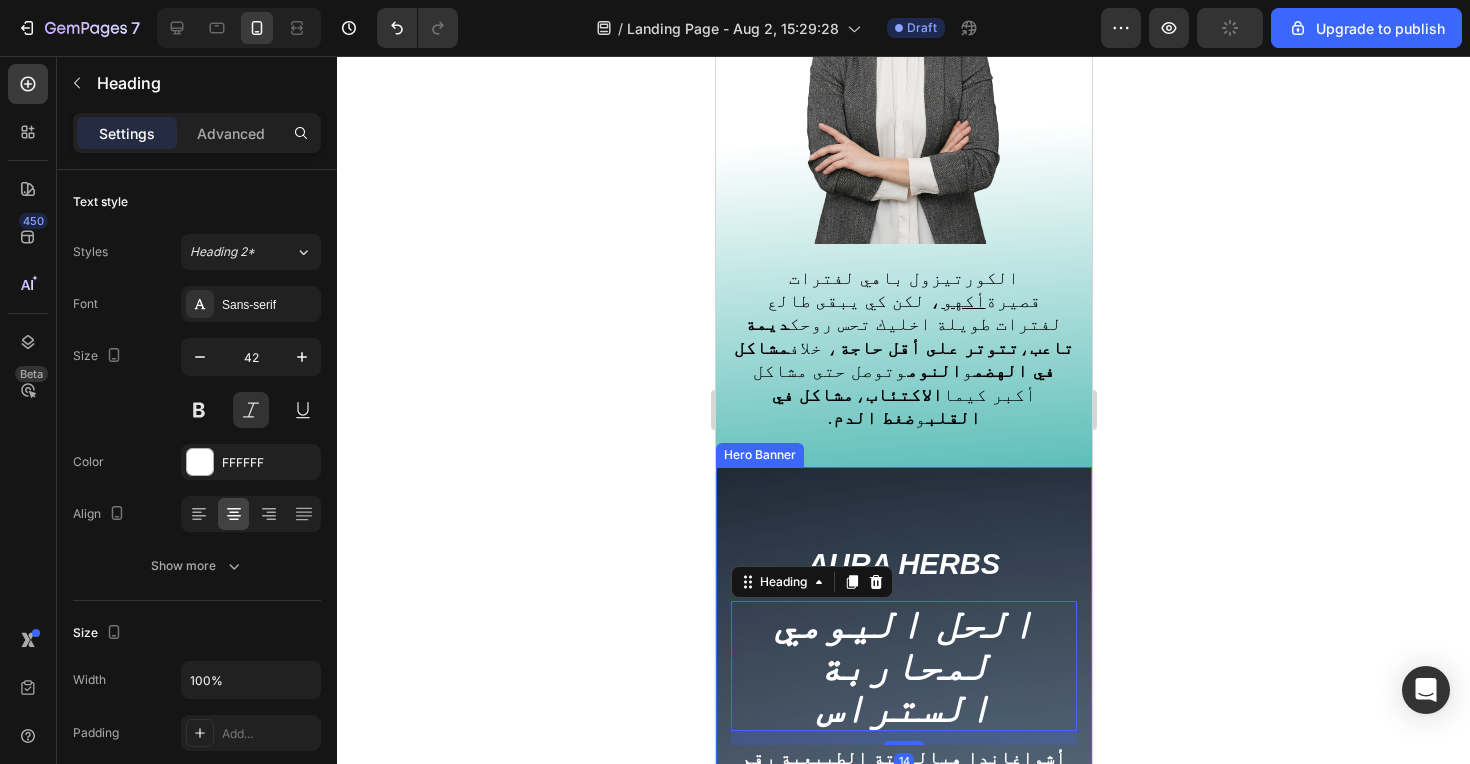 scroll, scrollTop: 1503, scrollLeft: 0, axis: vertical 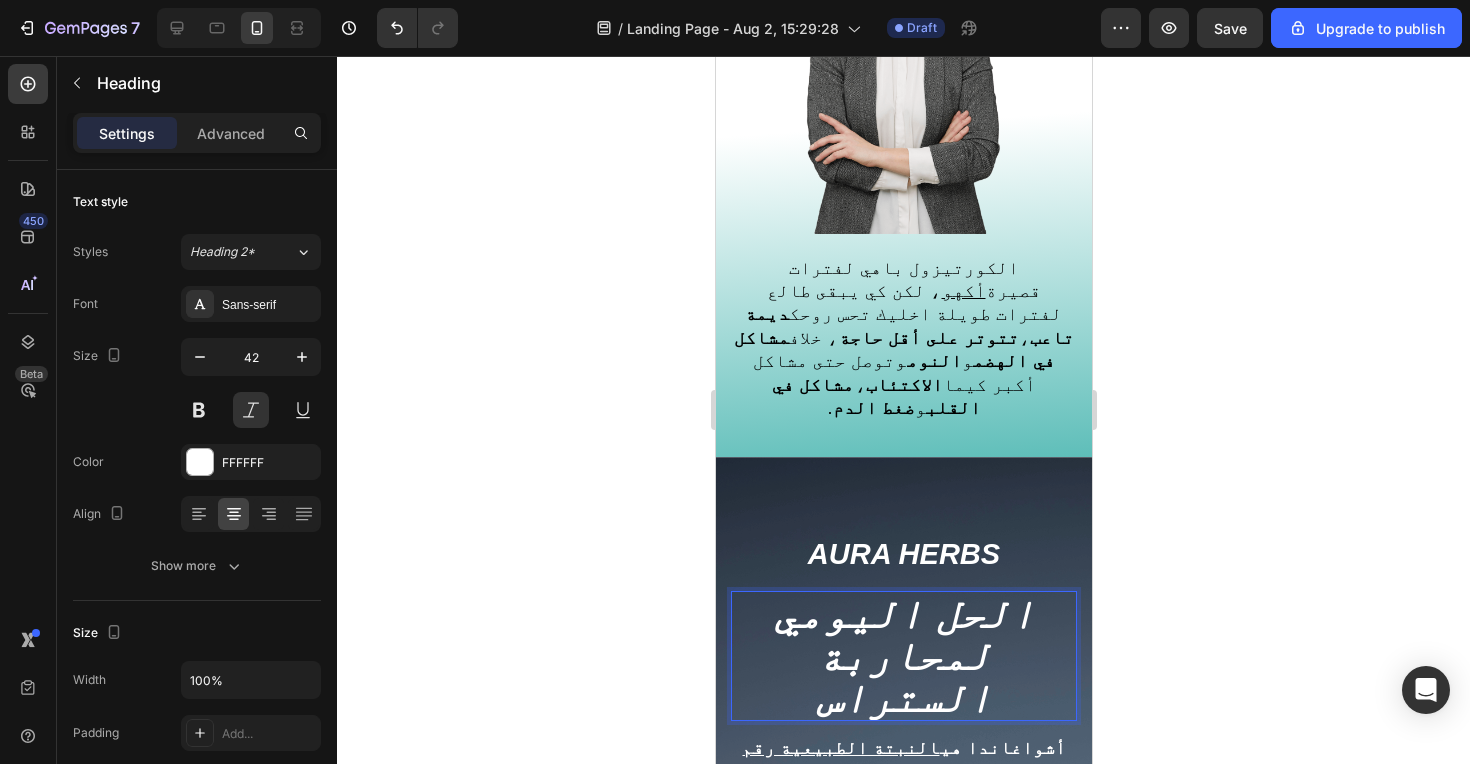 click on "الحل اليومي لمحاربة الستراس" at bounding box center (903, 656) 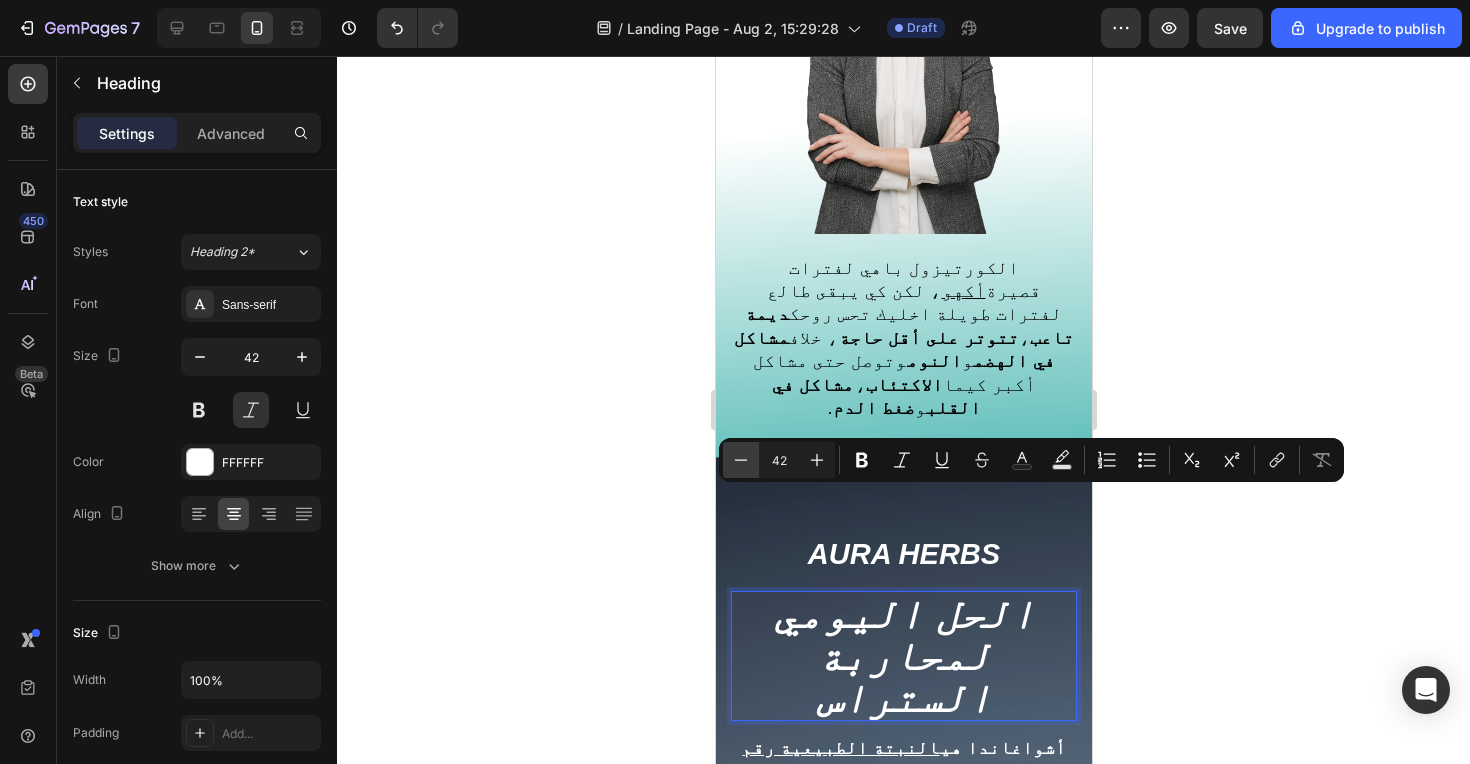 click 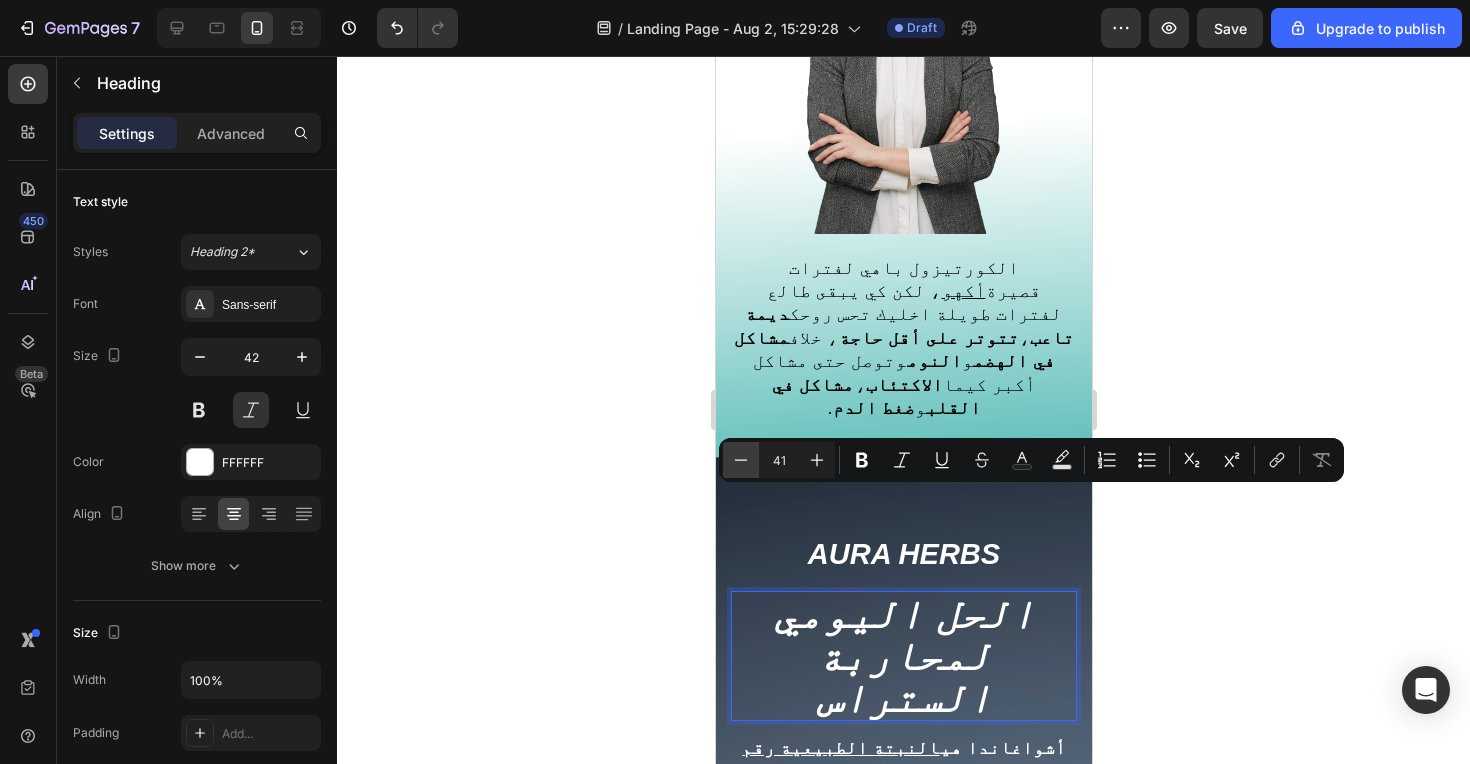 click 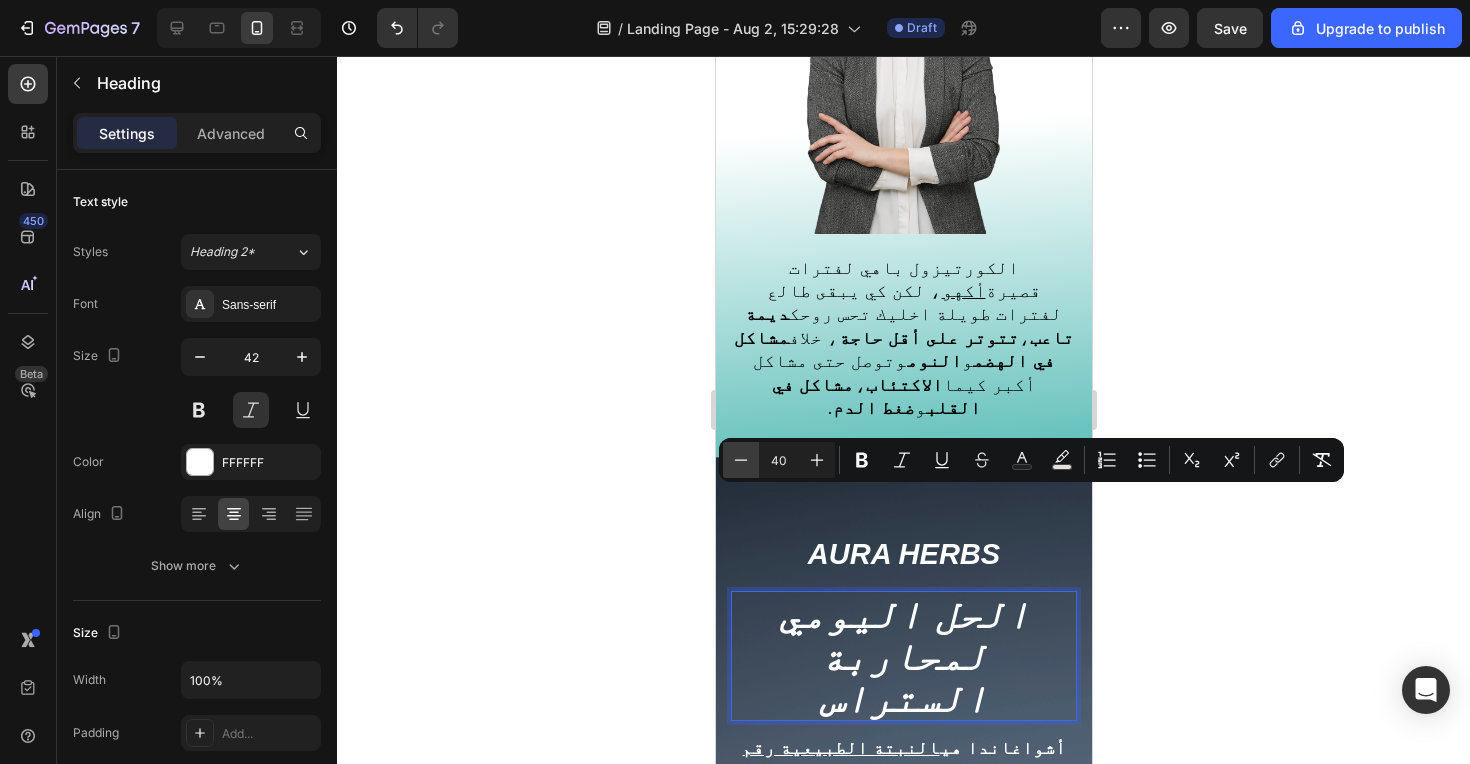 click 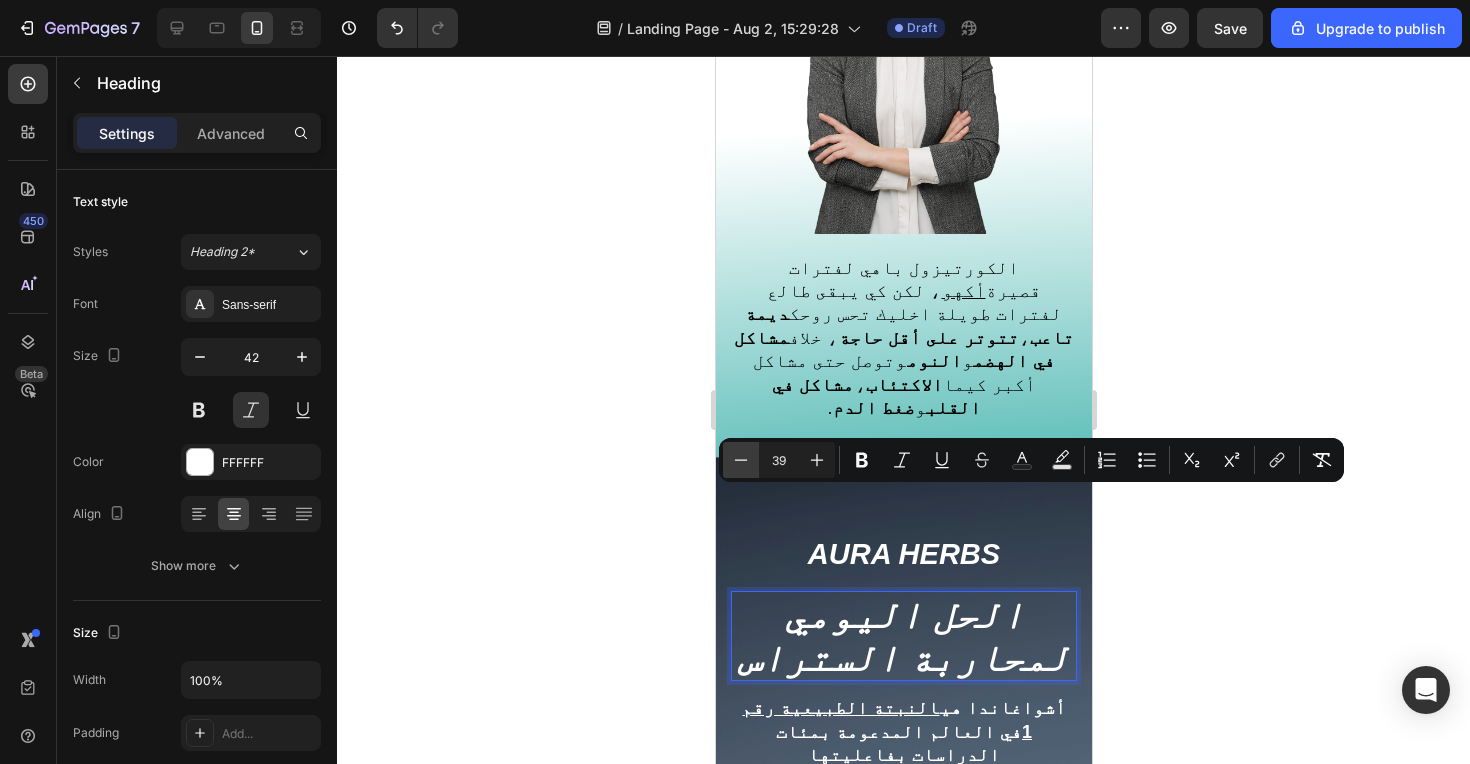 click 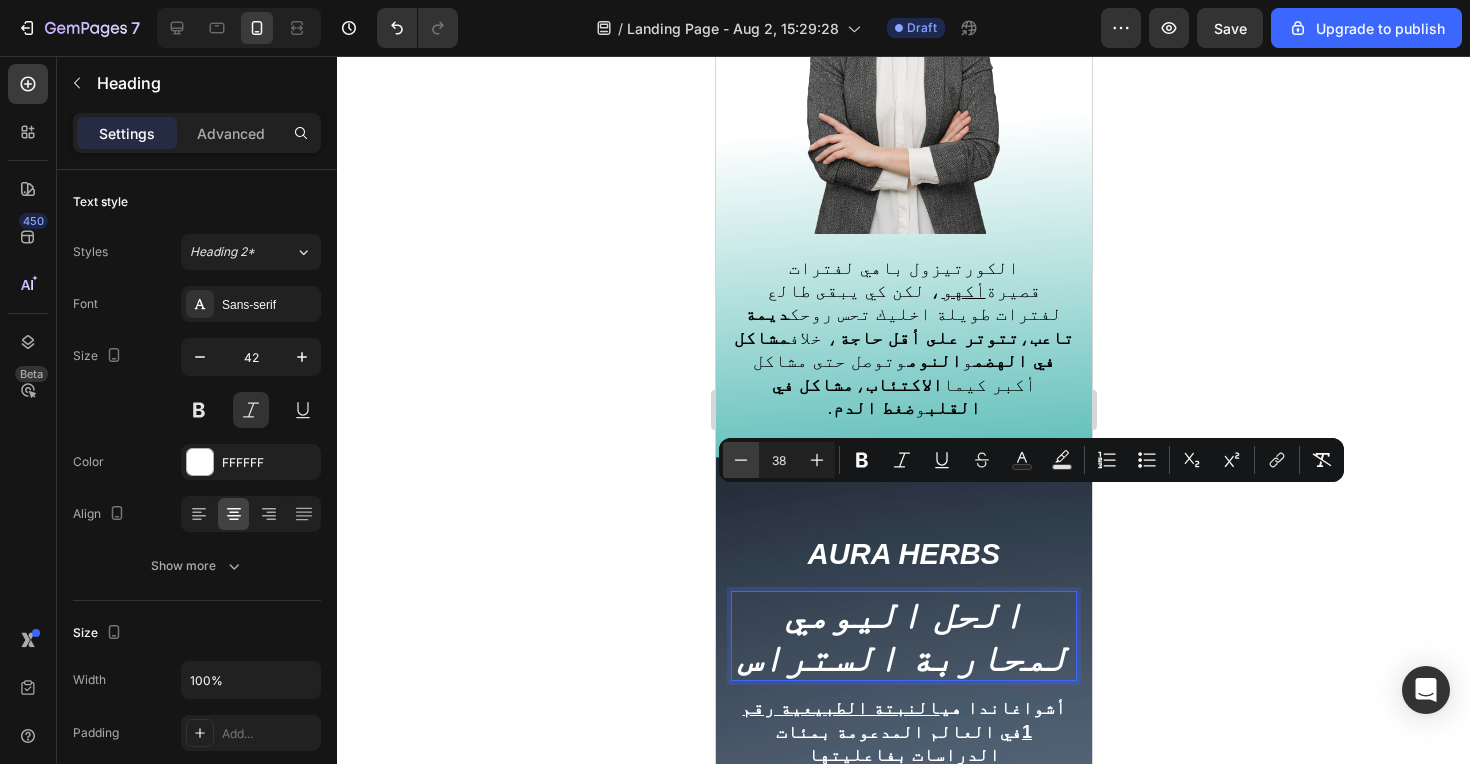 click 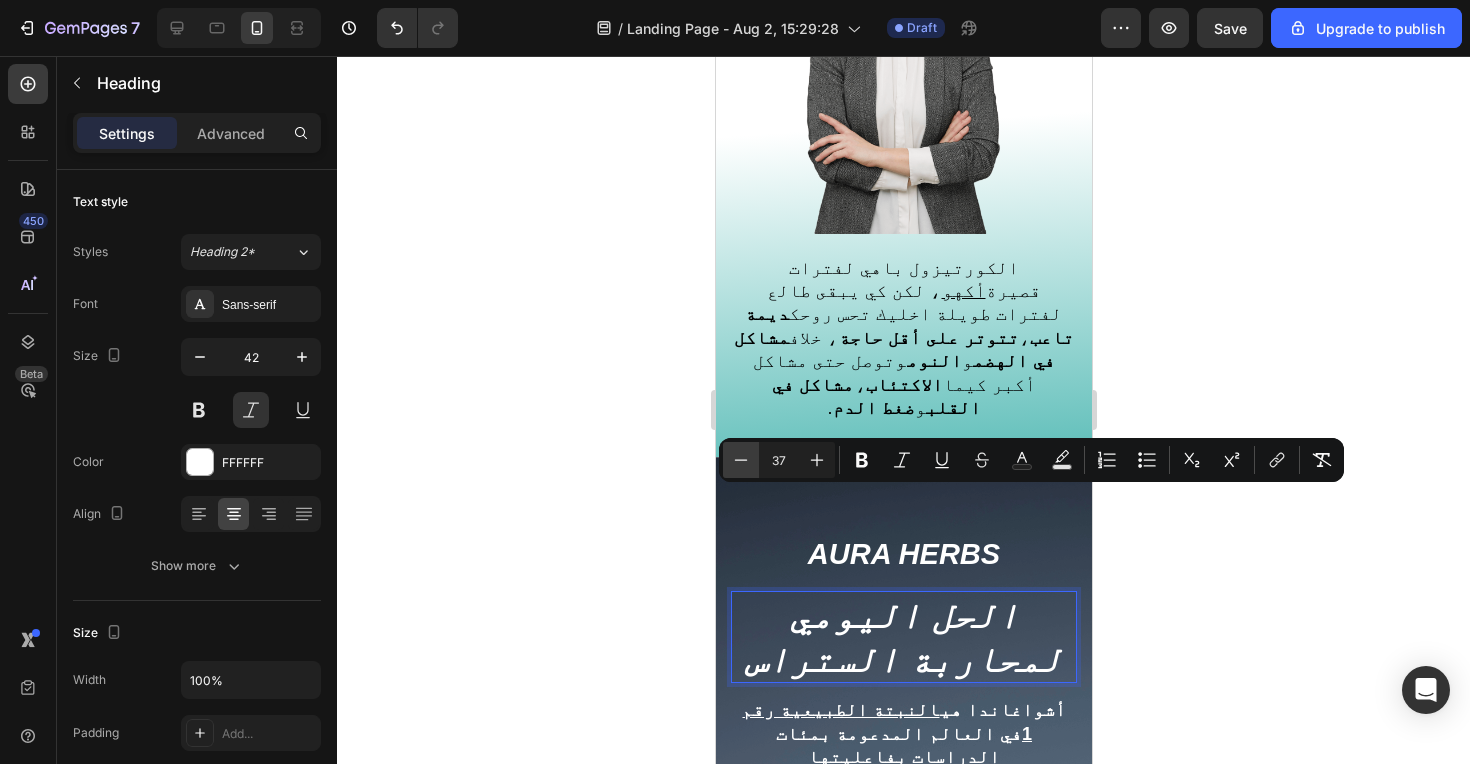 click 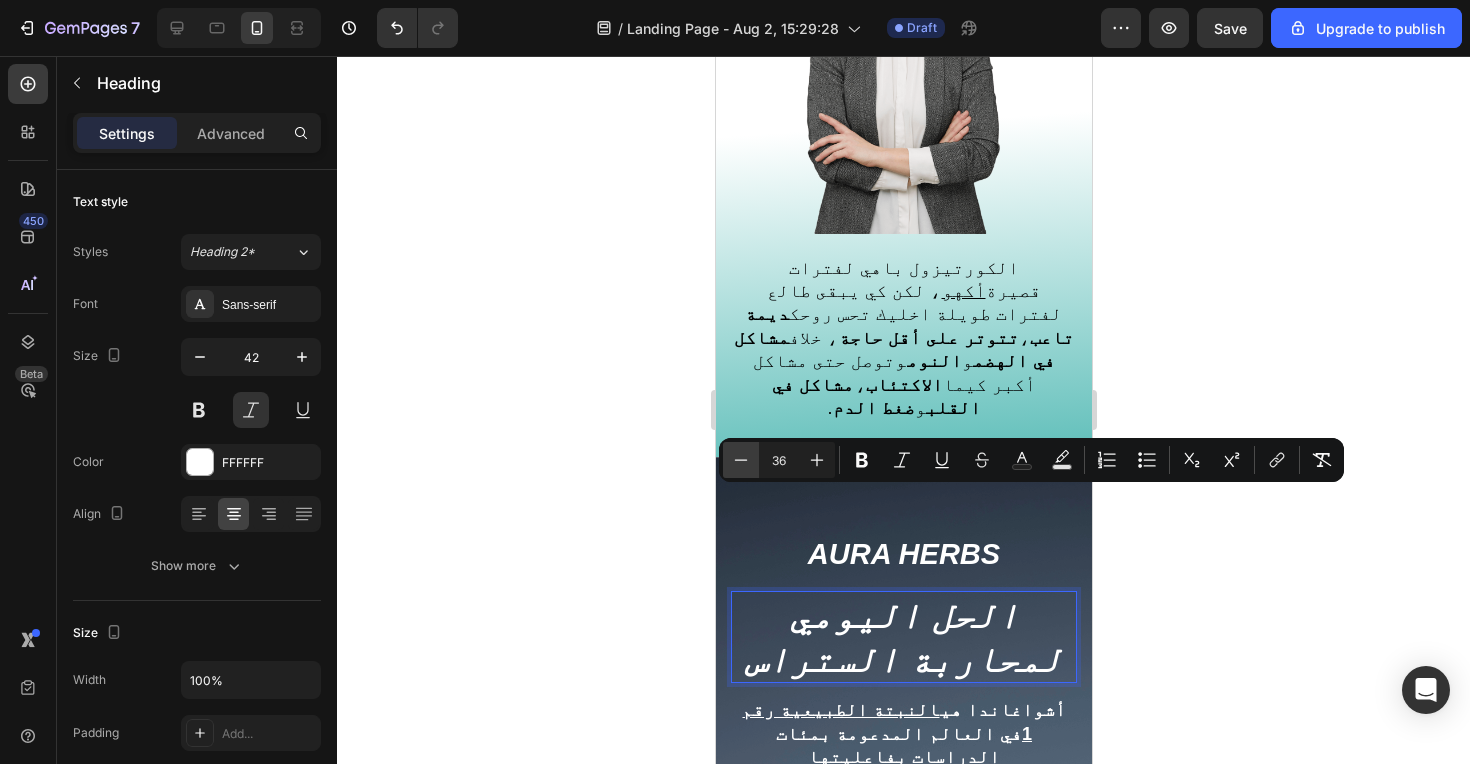 click 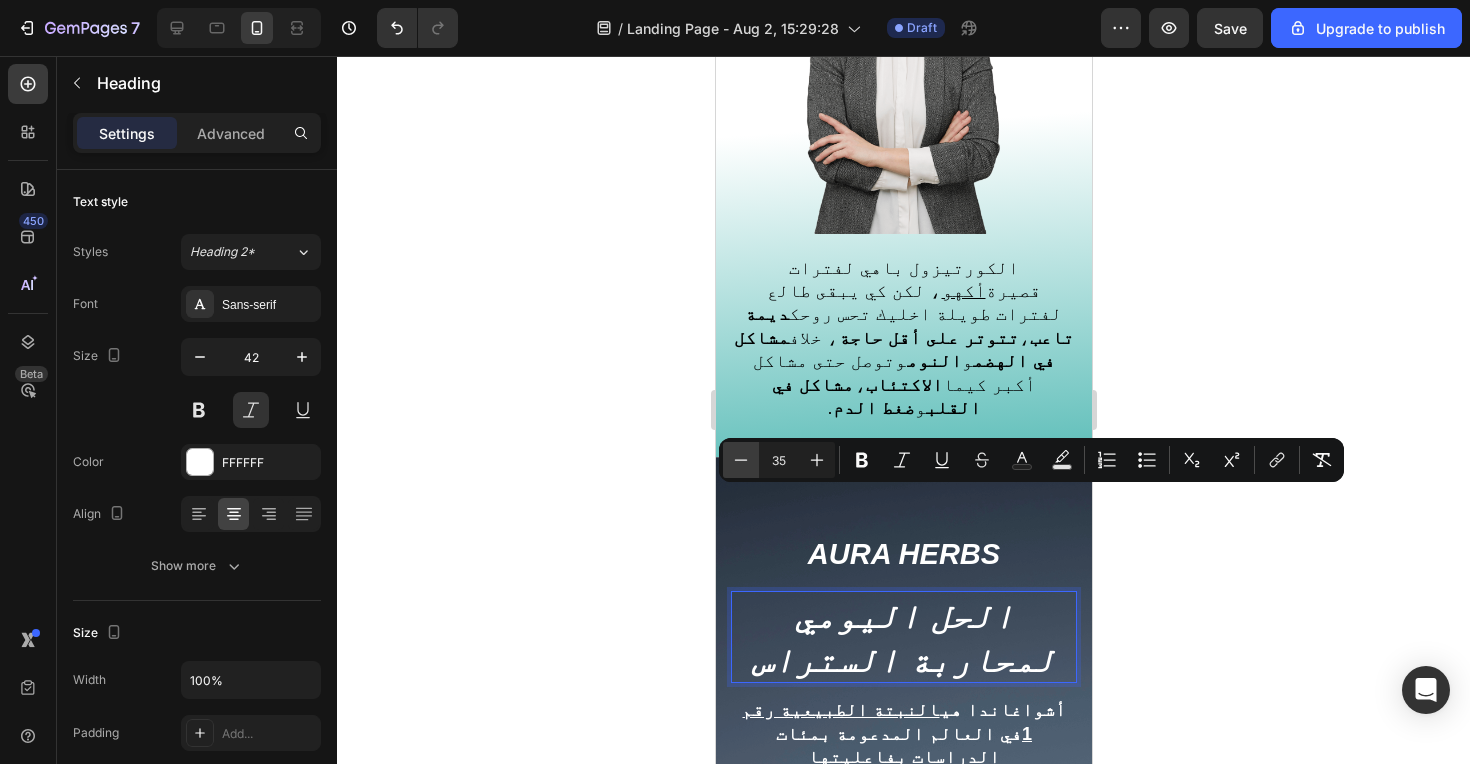 click 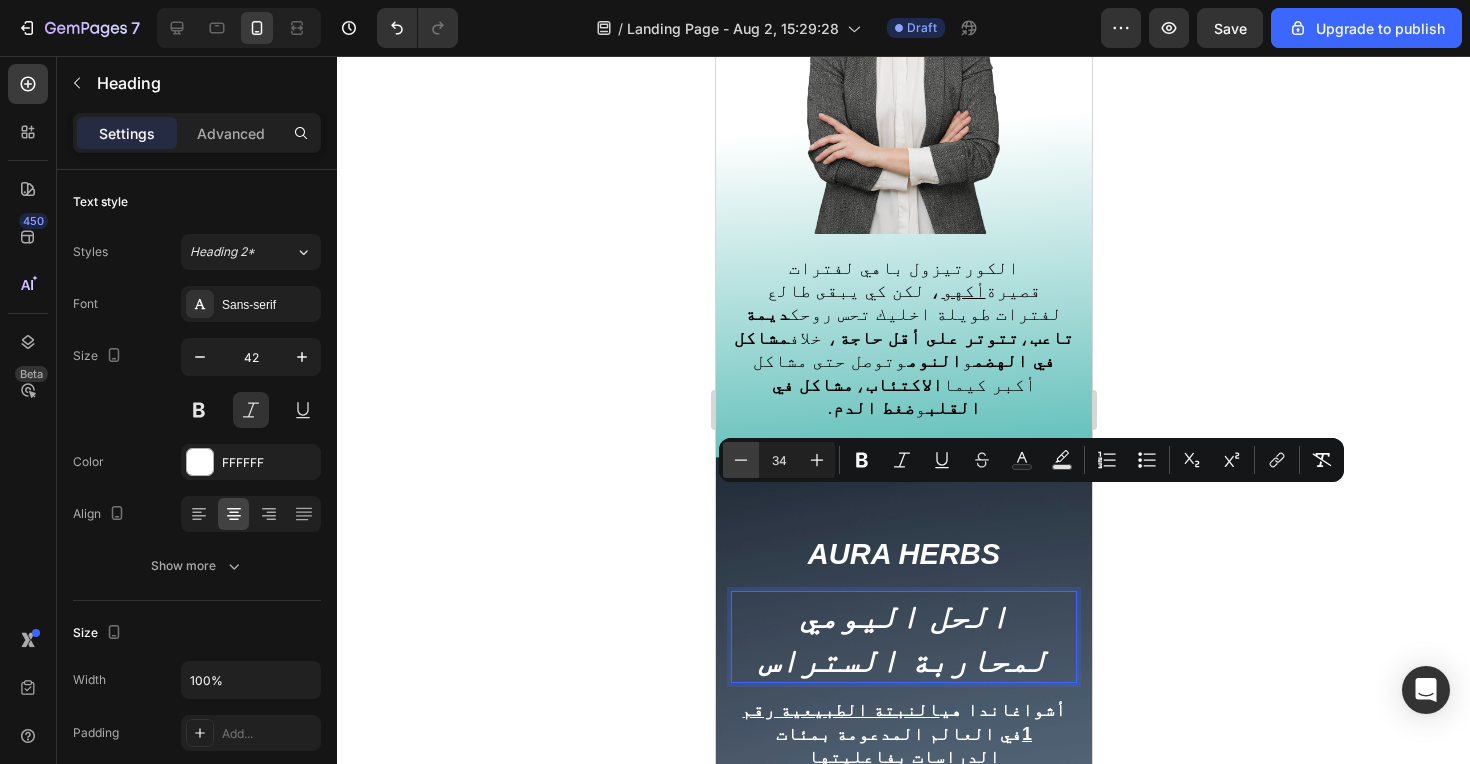 click 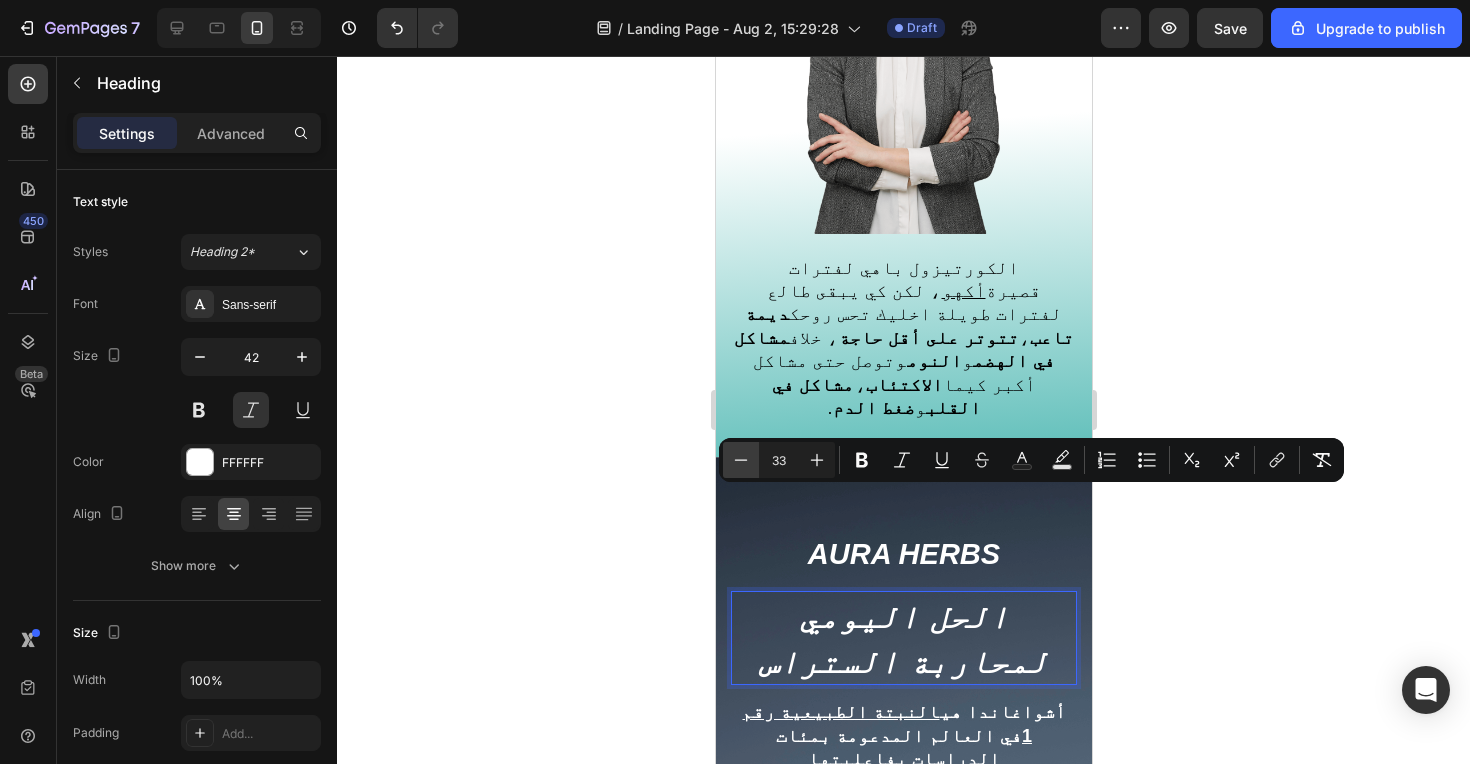 click 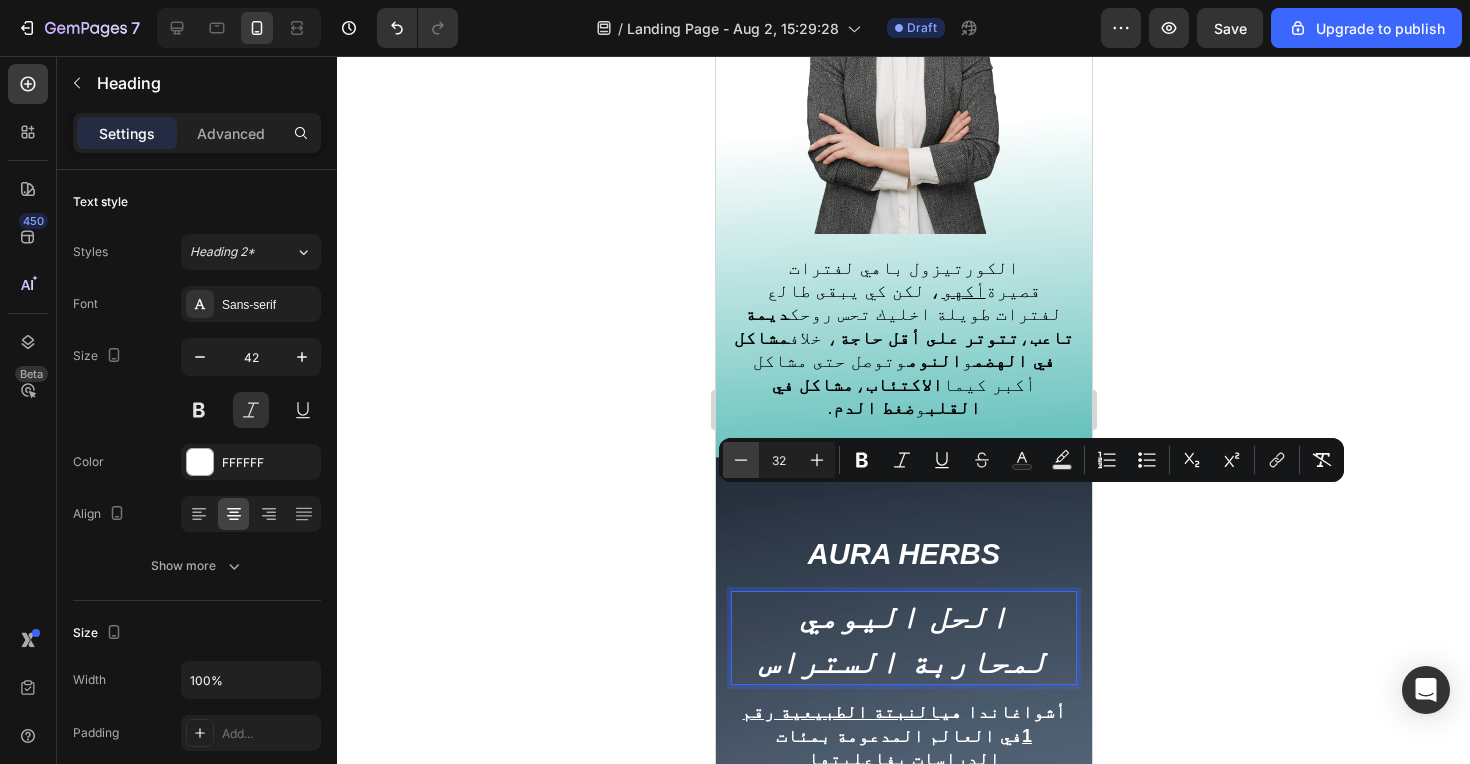 click 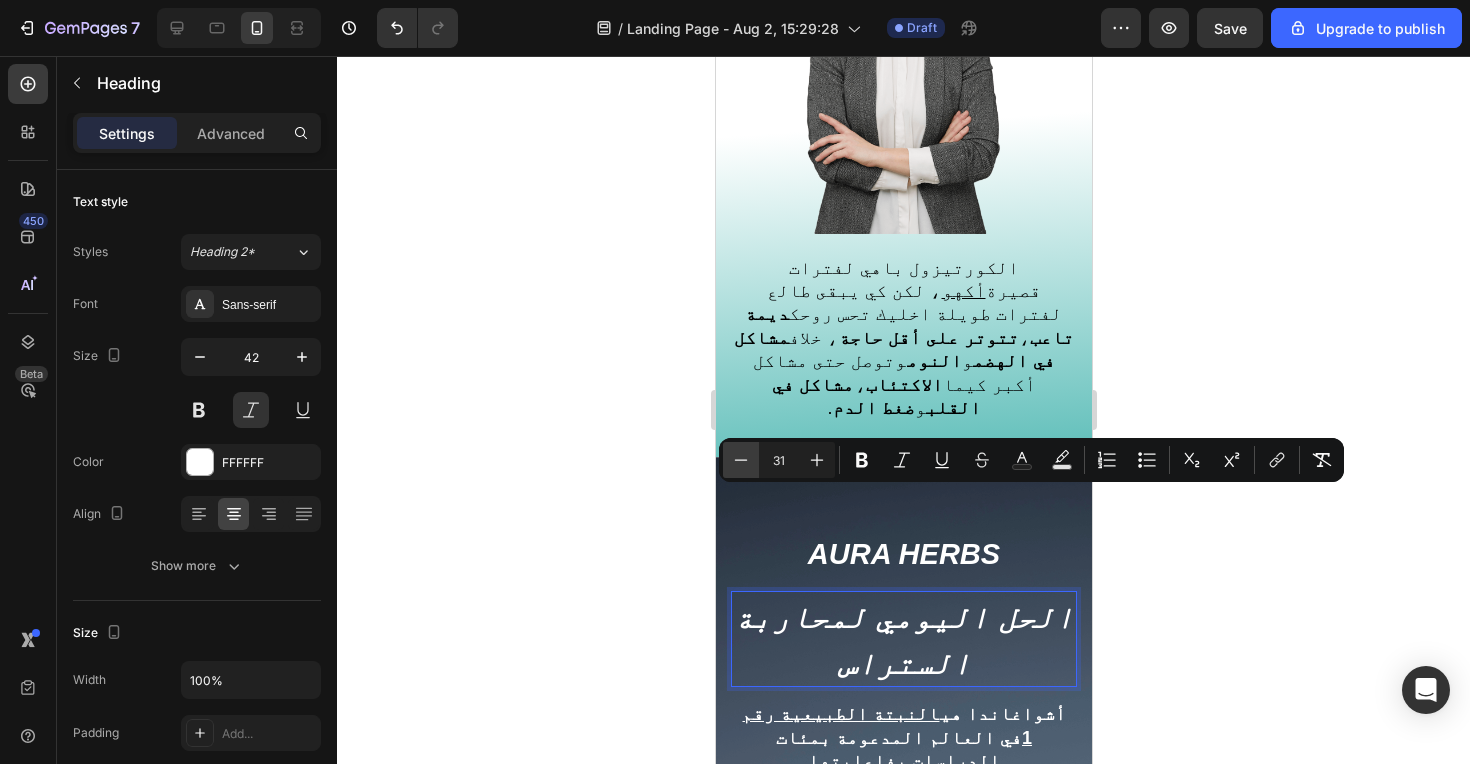click 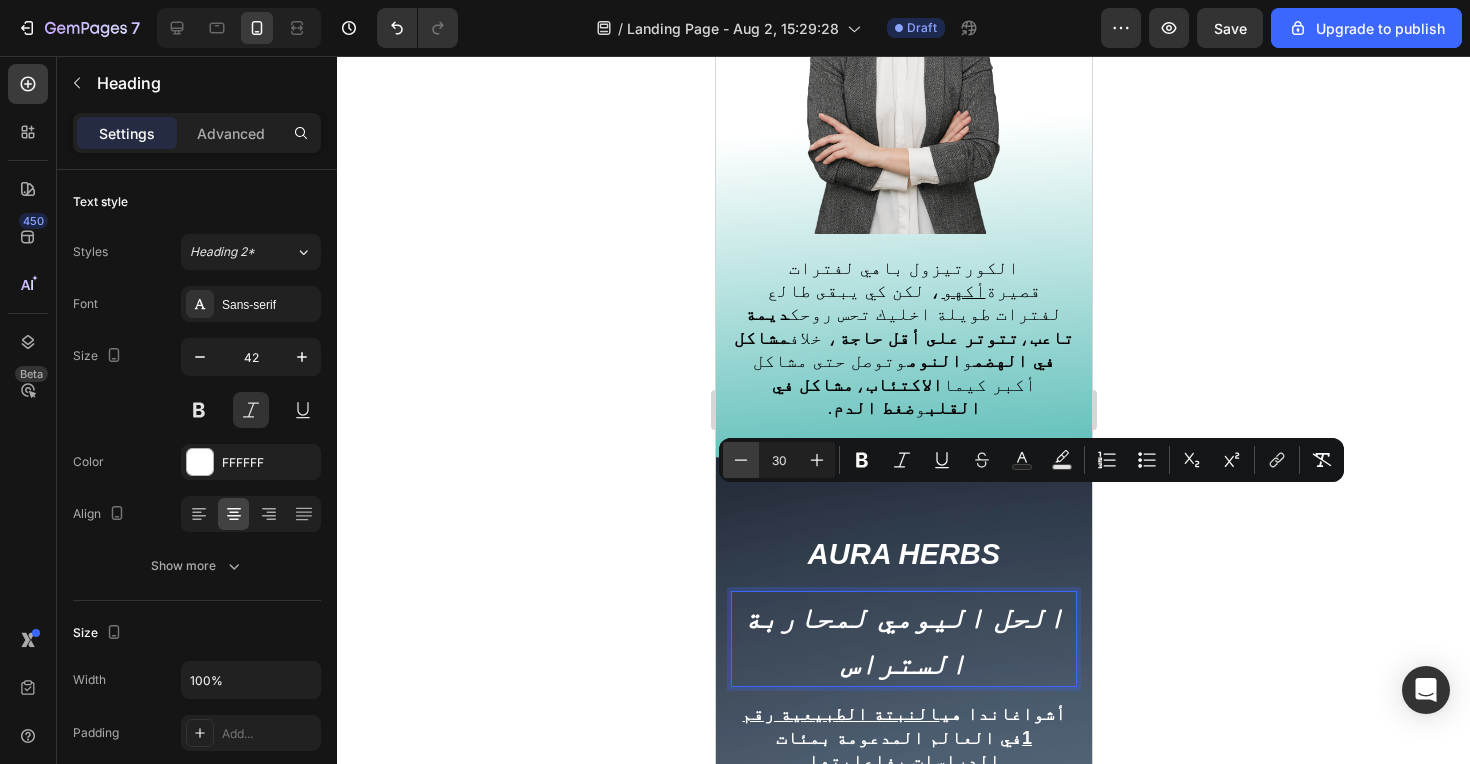 click 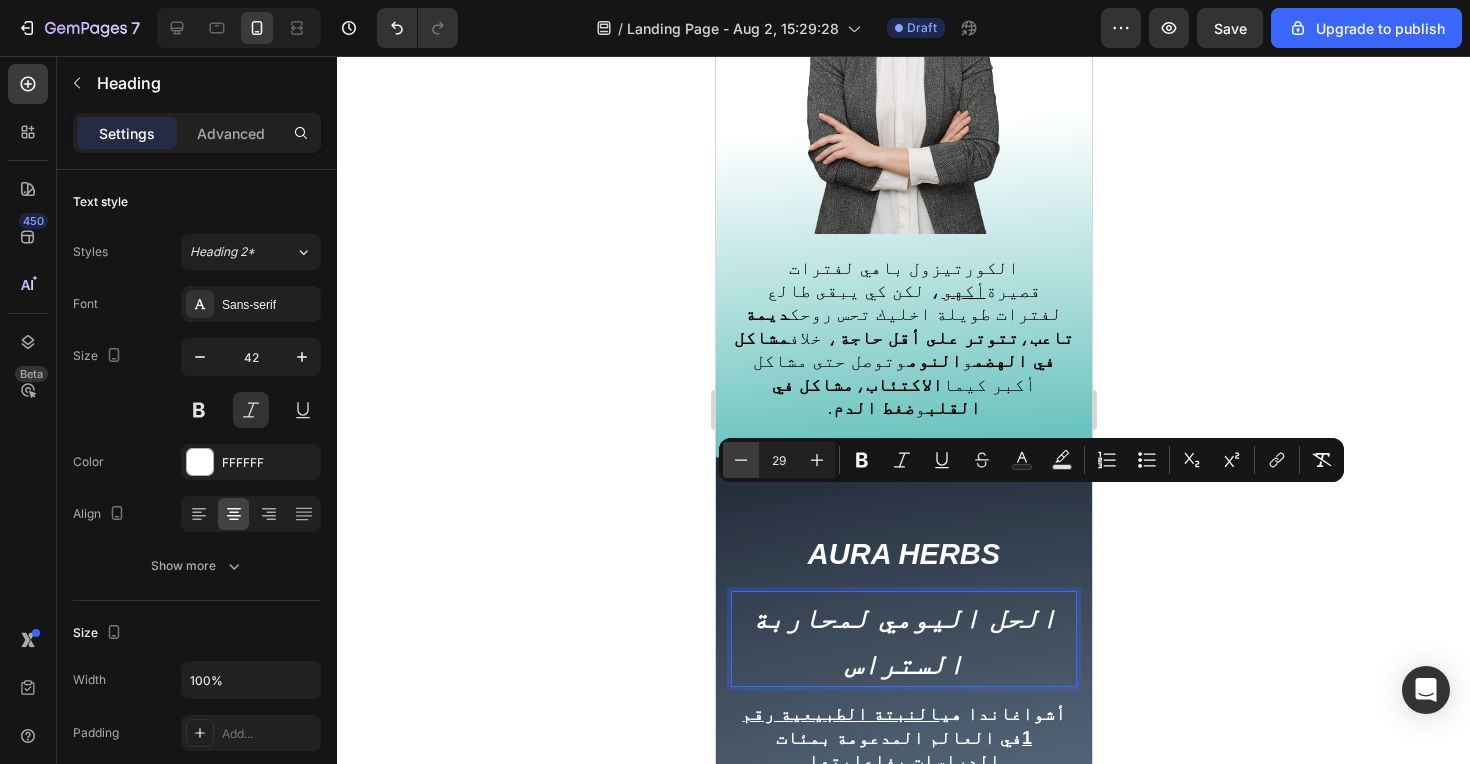 click 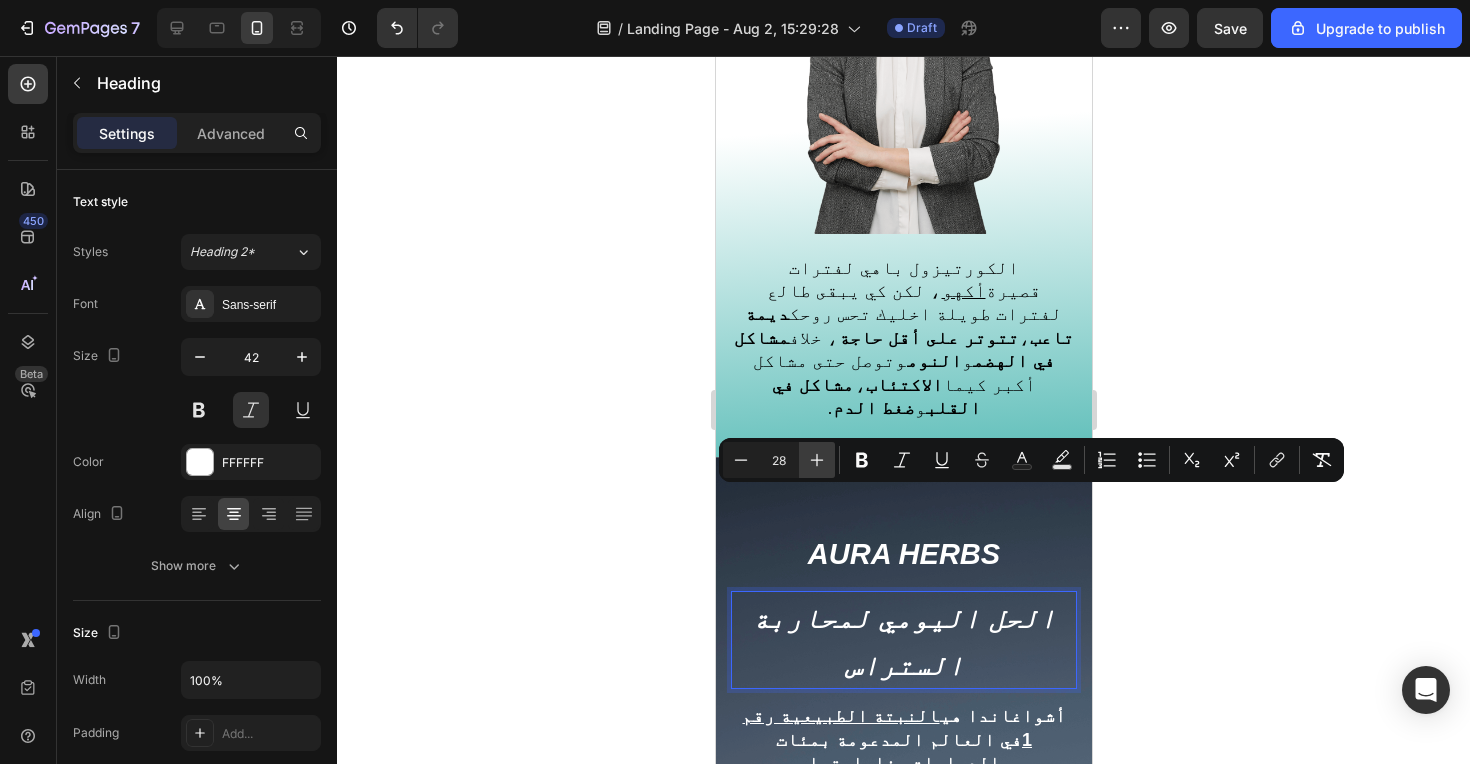 click 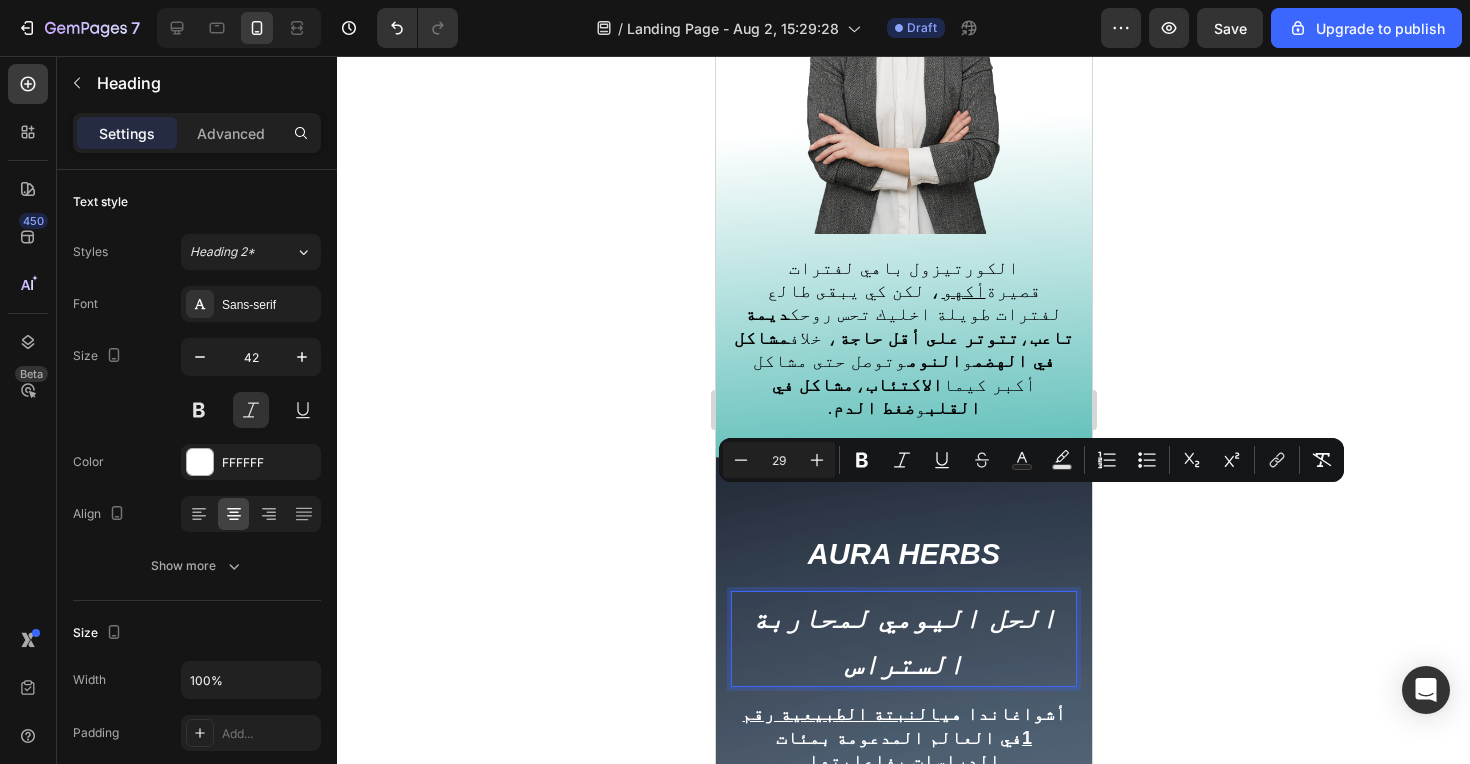 click on "الحل اليومي لمحاربة الستراس" at bounding box center [903, 639] 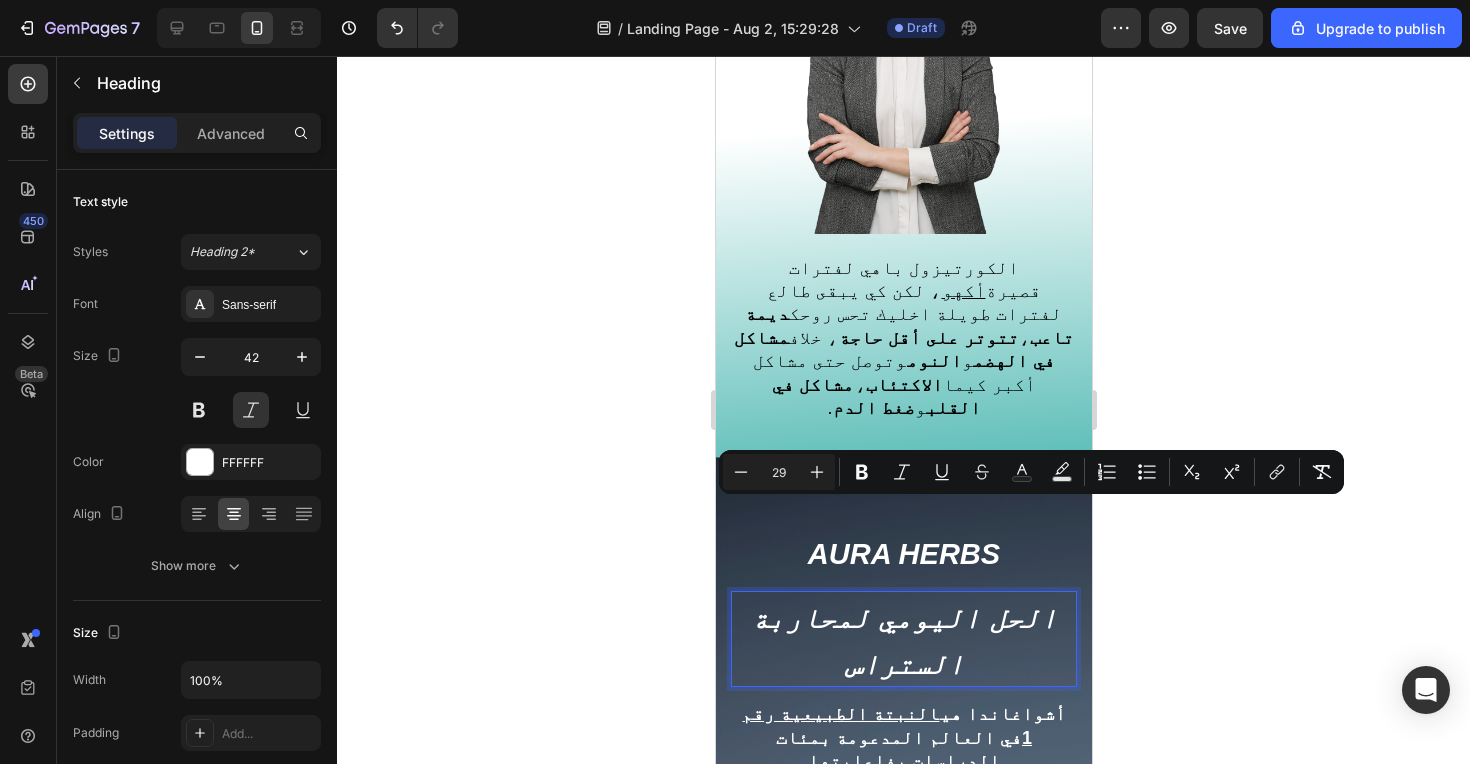 drag, startPoint x: 964, startPoint y: 573, endPoint x: 862, endPoint y: 570, distance: 102.044106 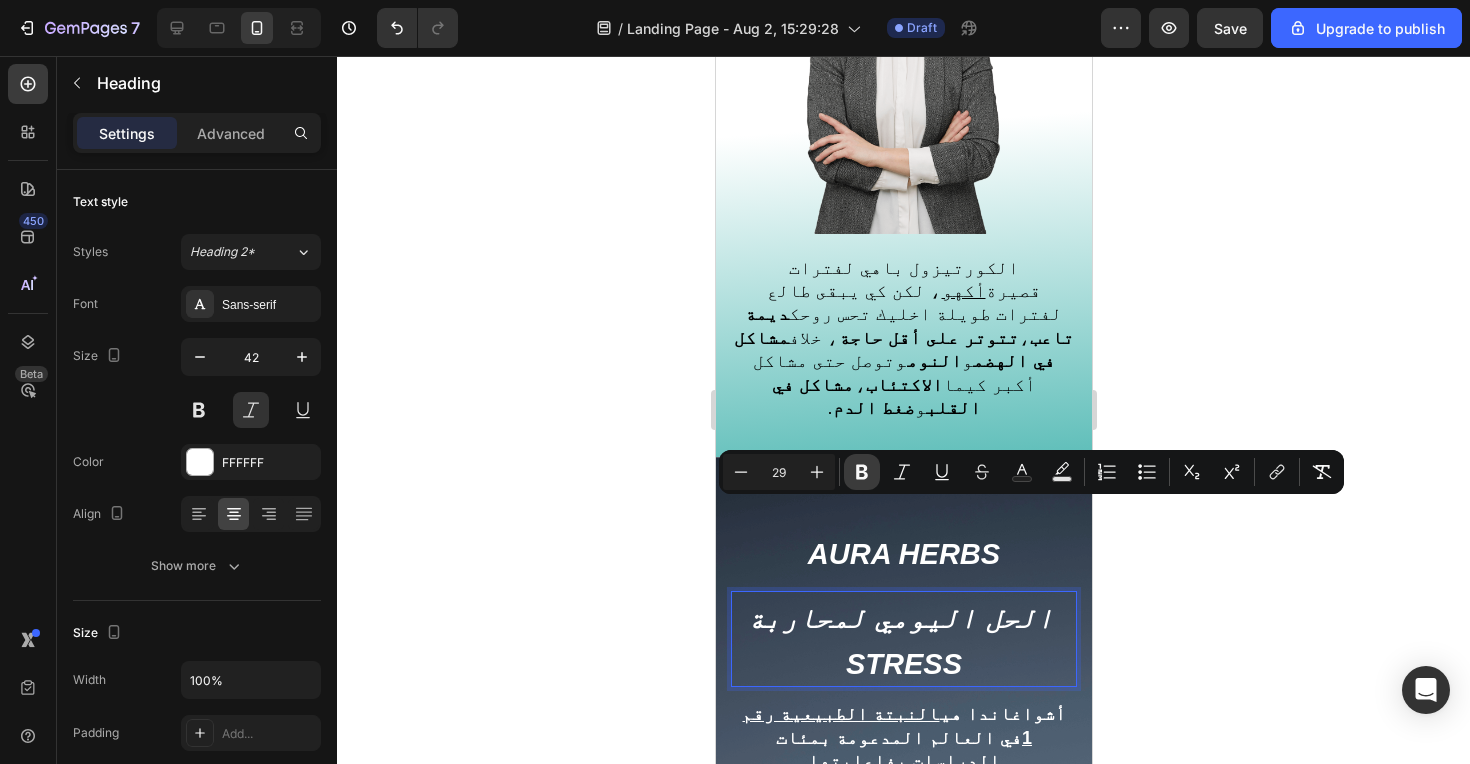 click 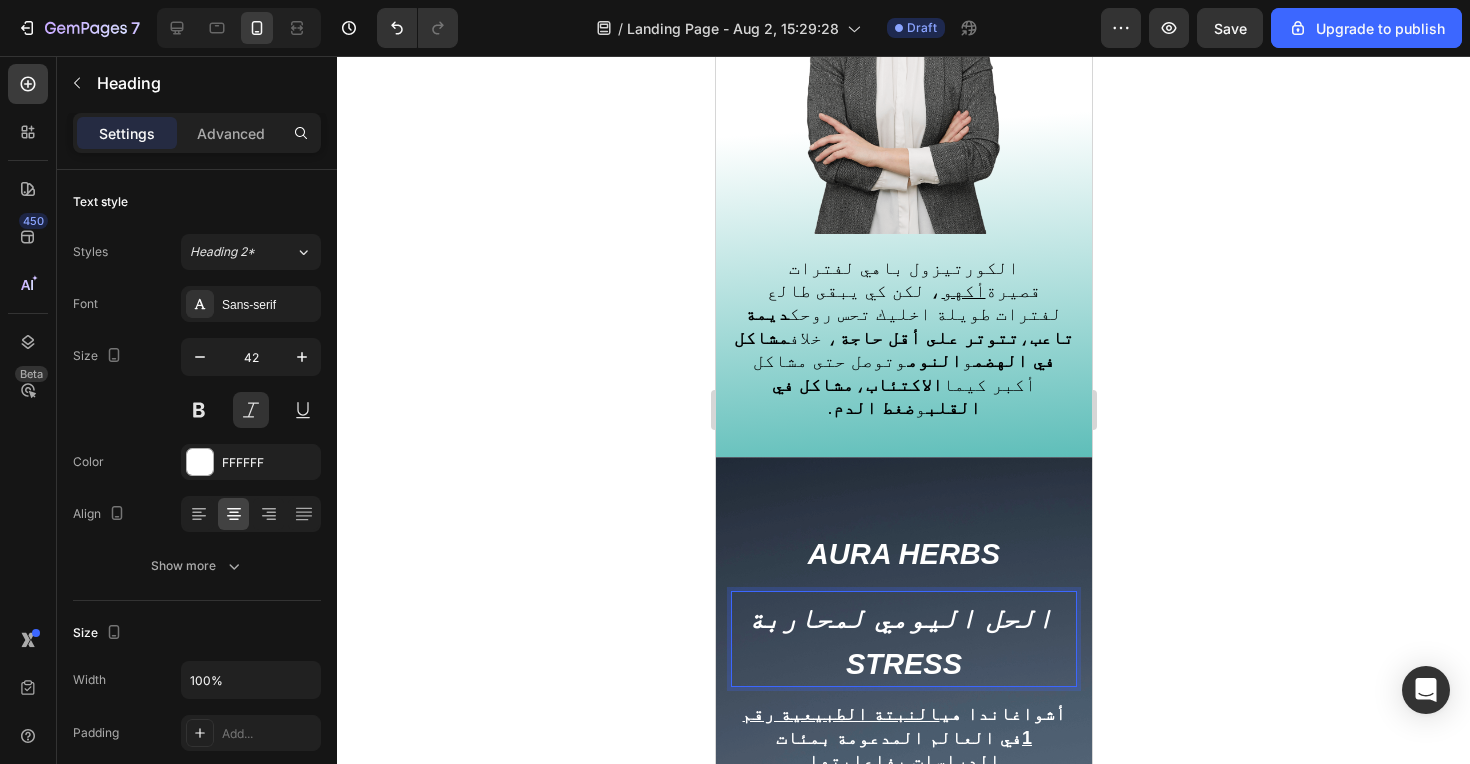 click 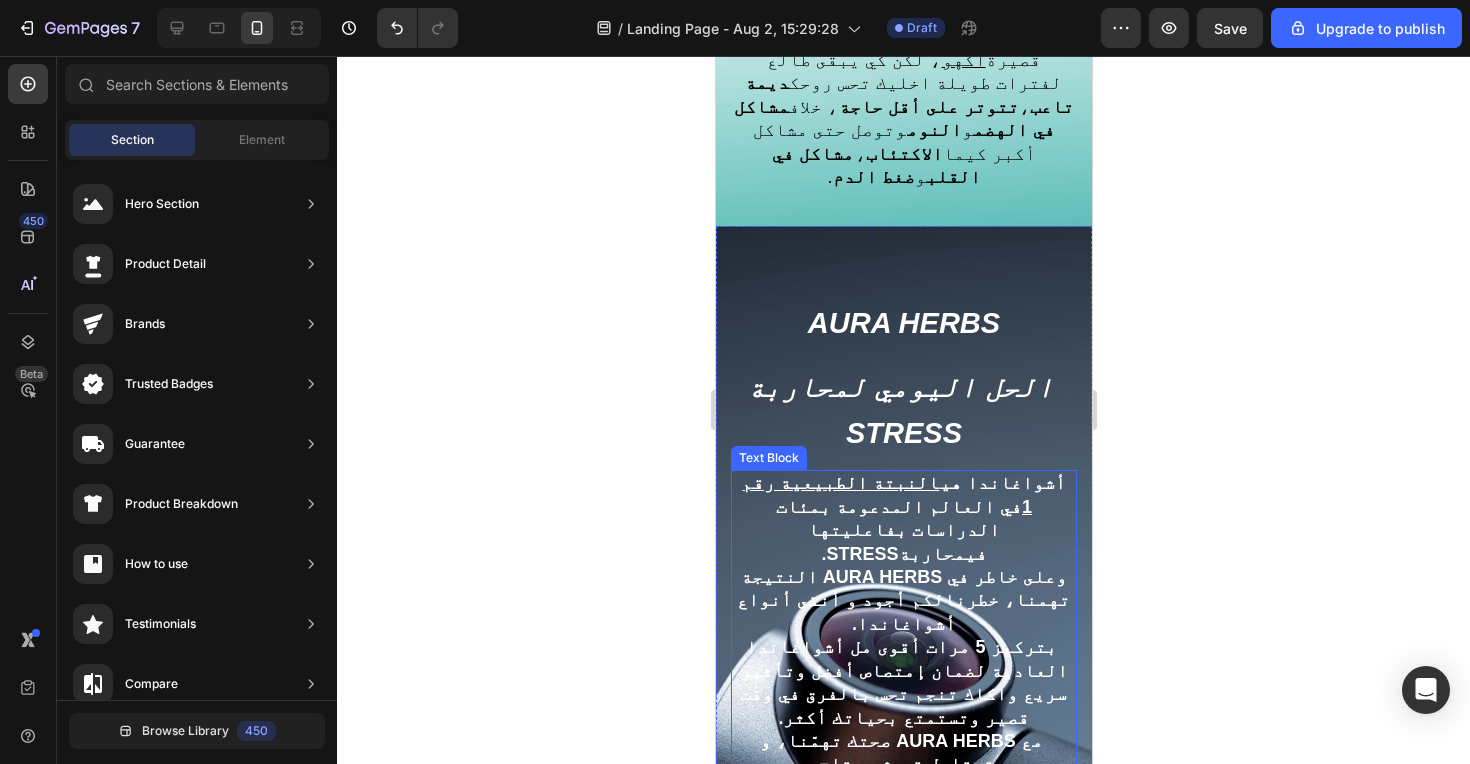 scroll, scrollTop: 1735, scrollLeft: 0, axis: vertical 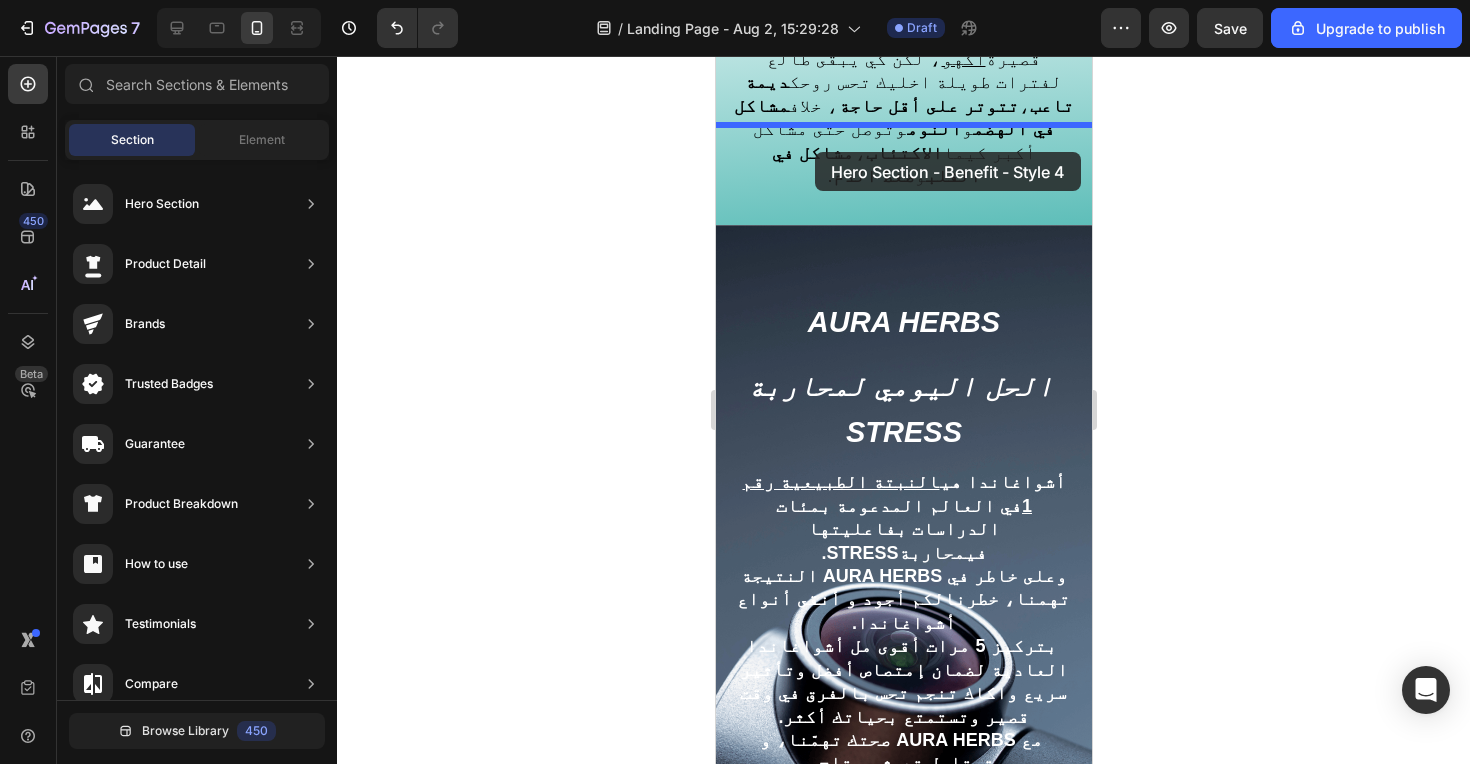 drag, startPoint x: 452, startPoint y: 294, endPoint x: 816, endPoint y: 151, distance: 391.08182 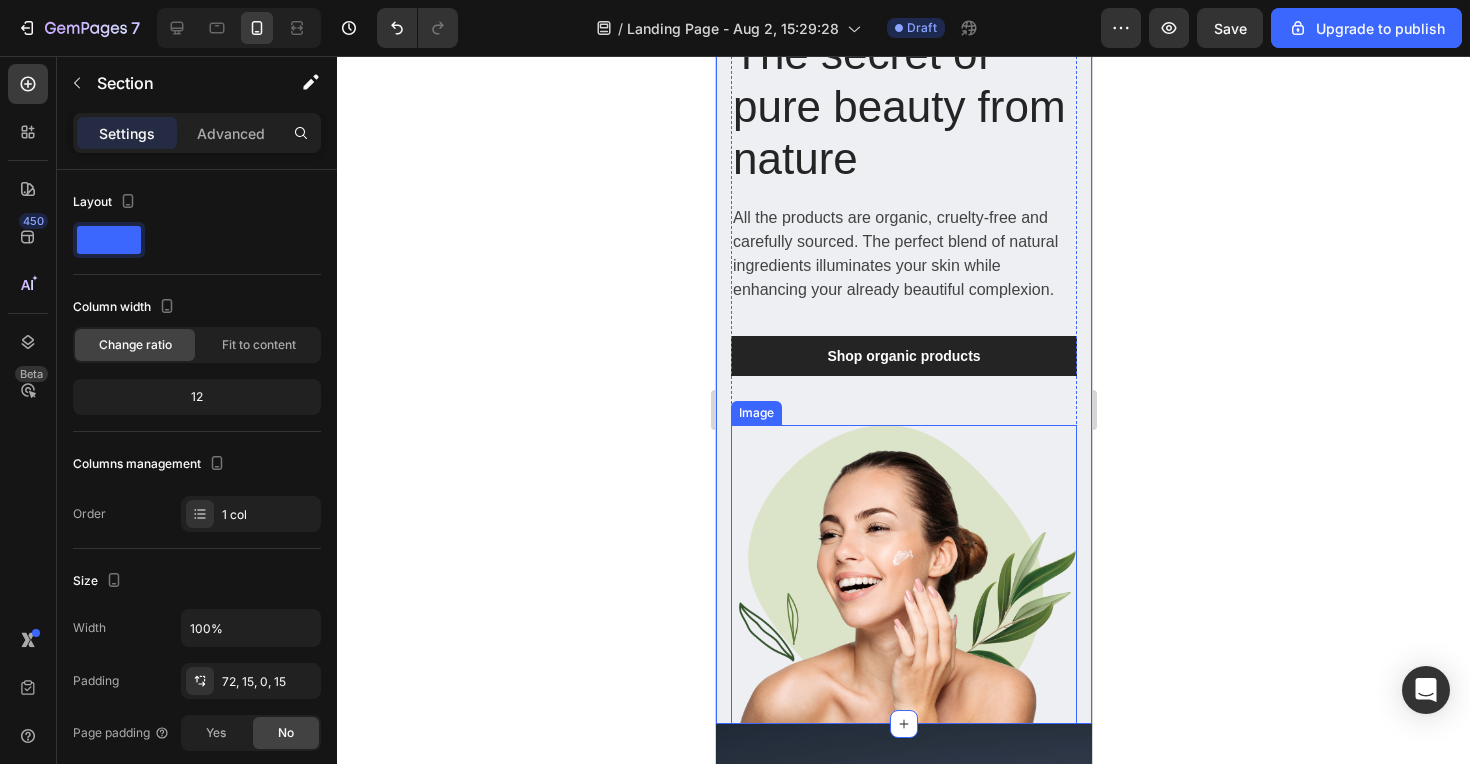 scroll, scrollTop: 1902, scrollLeft: 0, axis: vertical 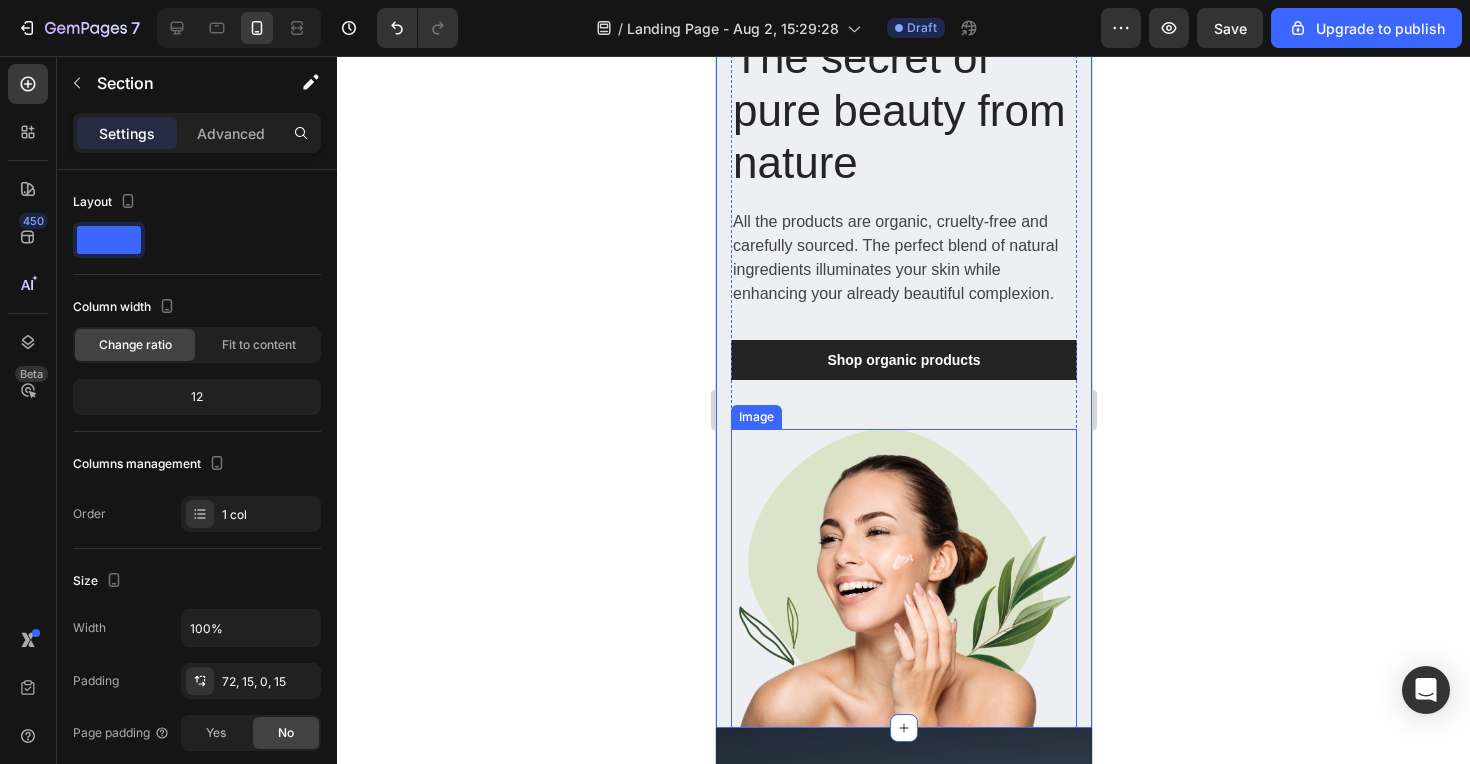 click at bounding box center [903, 578] 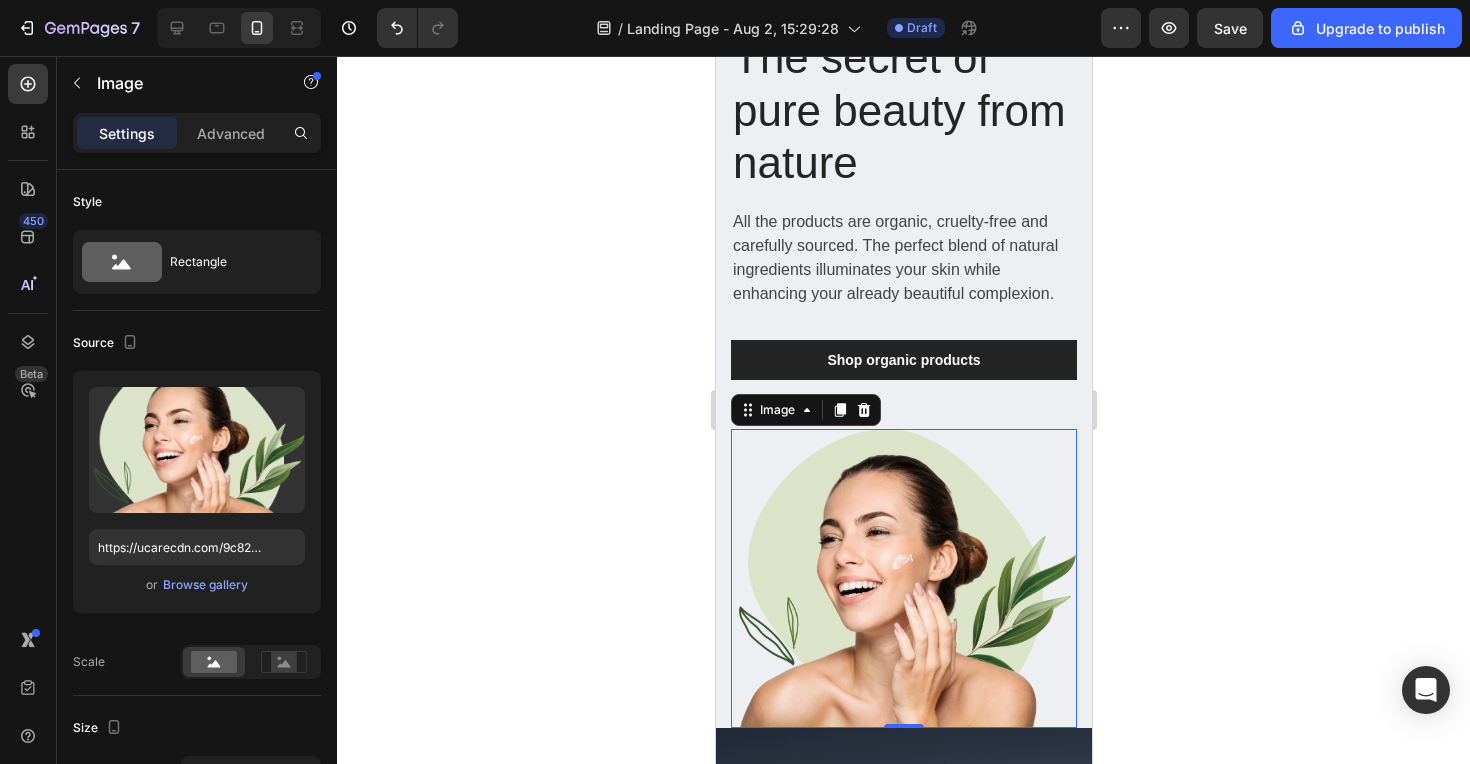 click 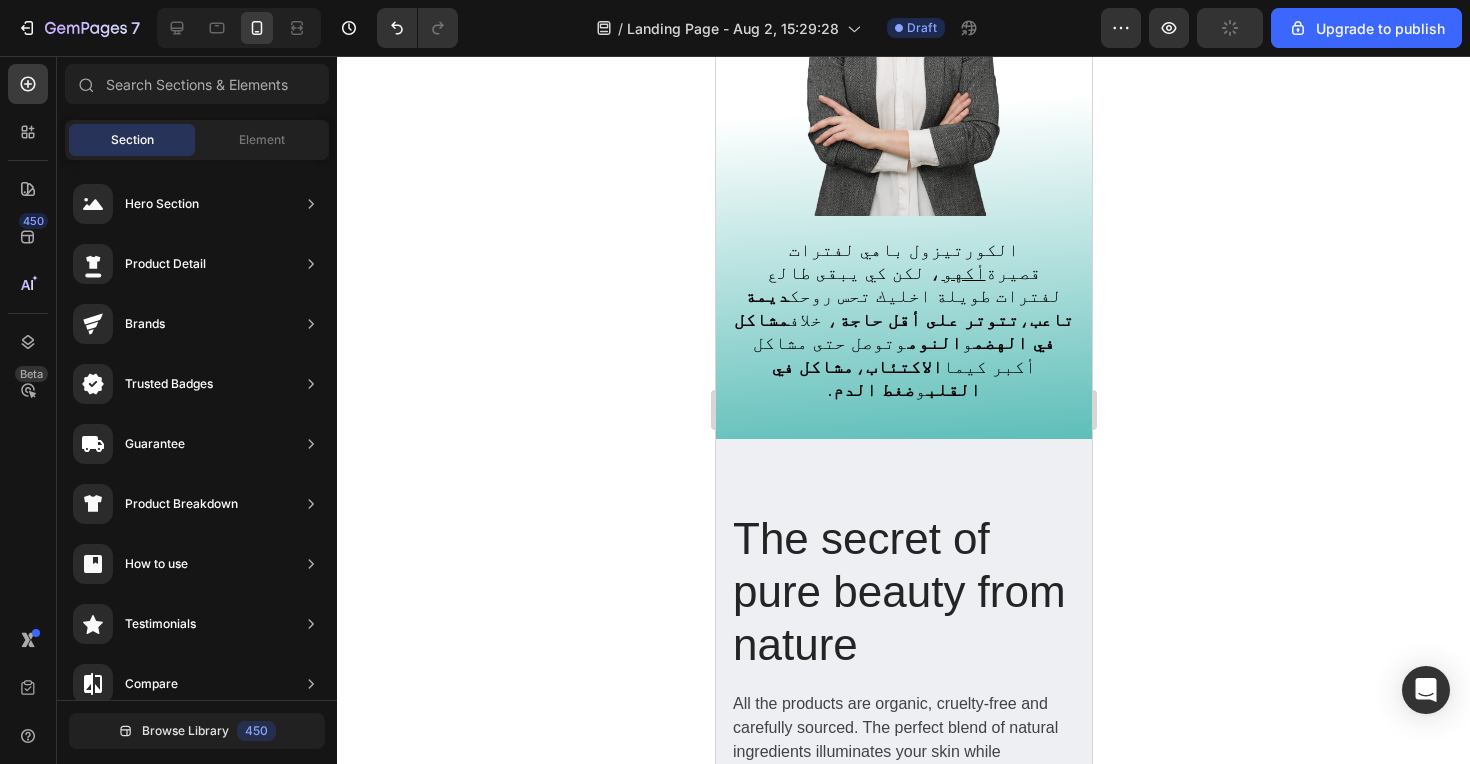 scroll, scrollTop: 1543, scrollLeft: 0, axis: vertical 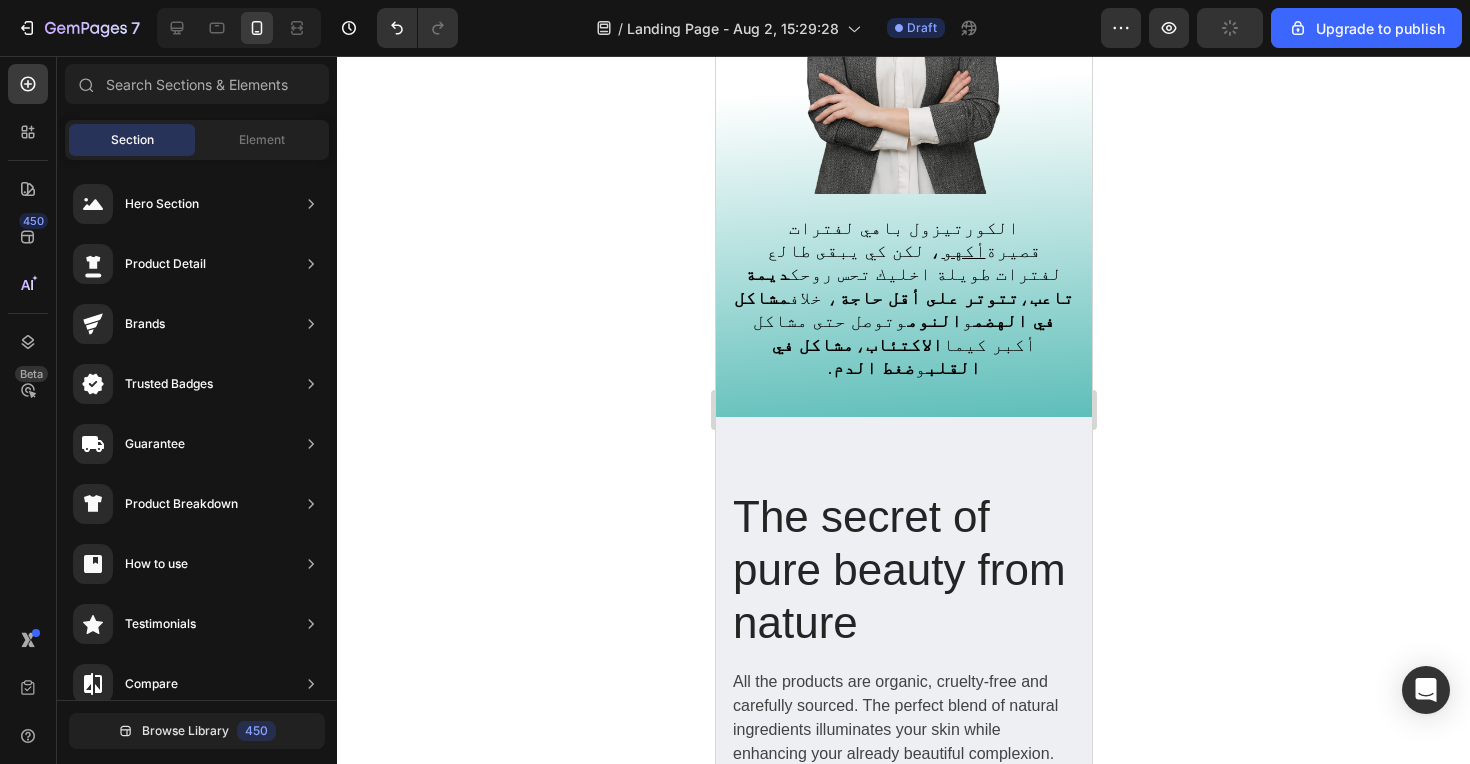 click on "The secret of pure beauty from nature Heading All the products are organic, cruelty-free and carefully sourced. The perfect blend of natural ingredients illuminates your skin while enhancing your already beautiful complexion. Text block Shop organic products Button Row Image Row Section 3" at bounding box center (903, 802) 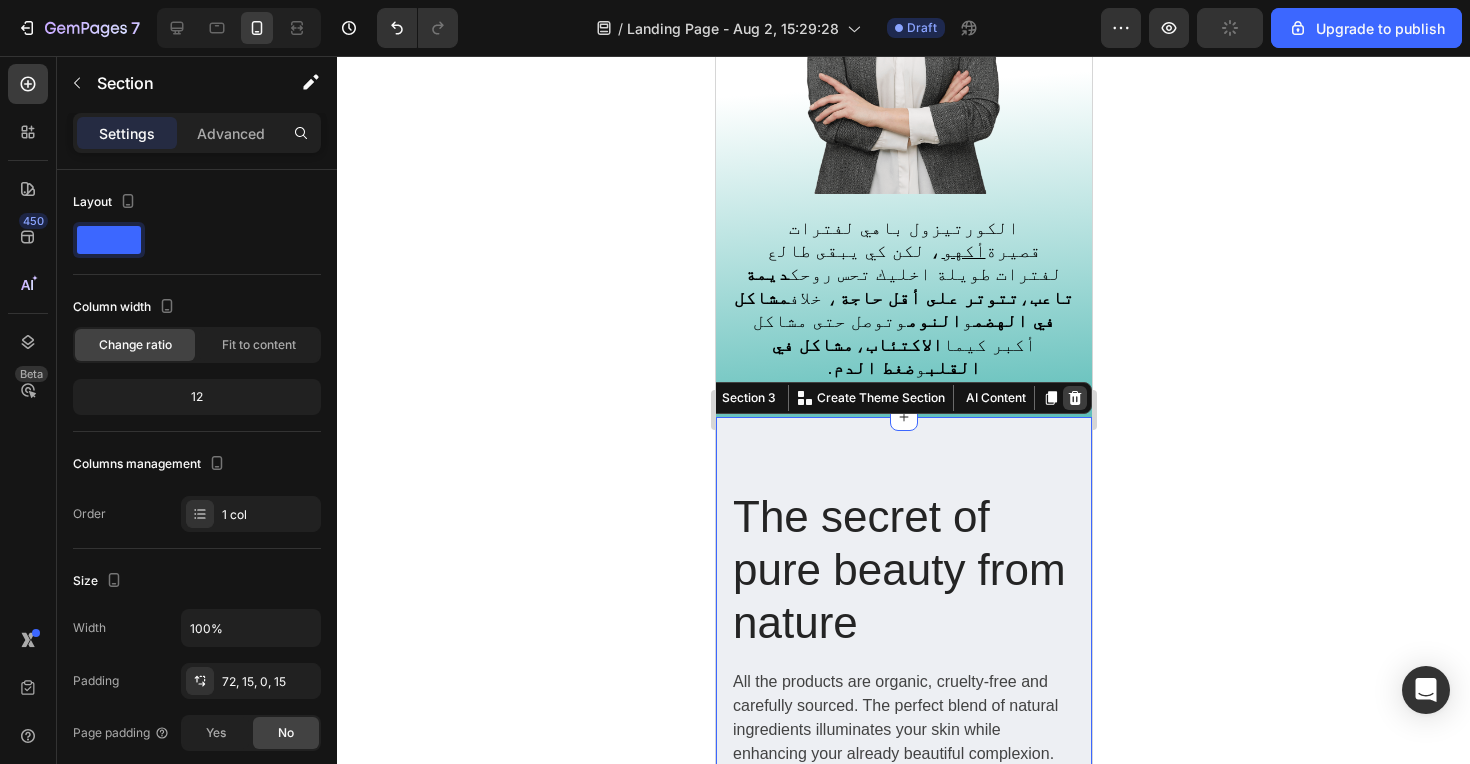 click 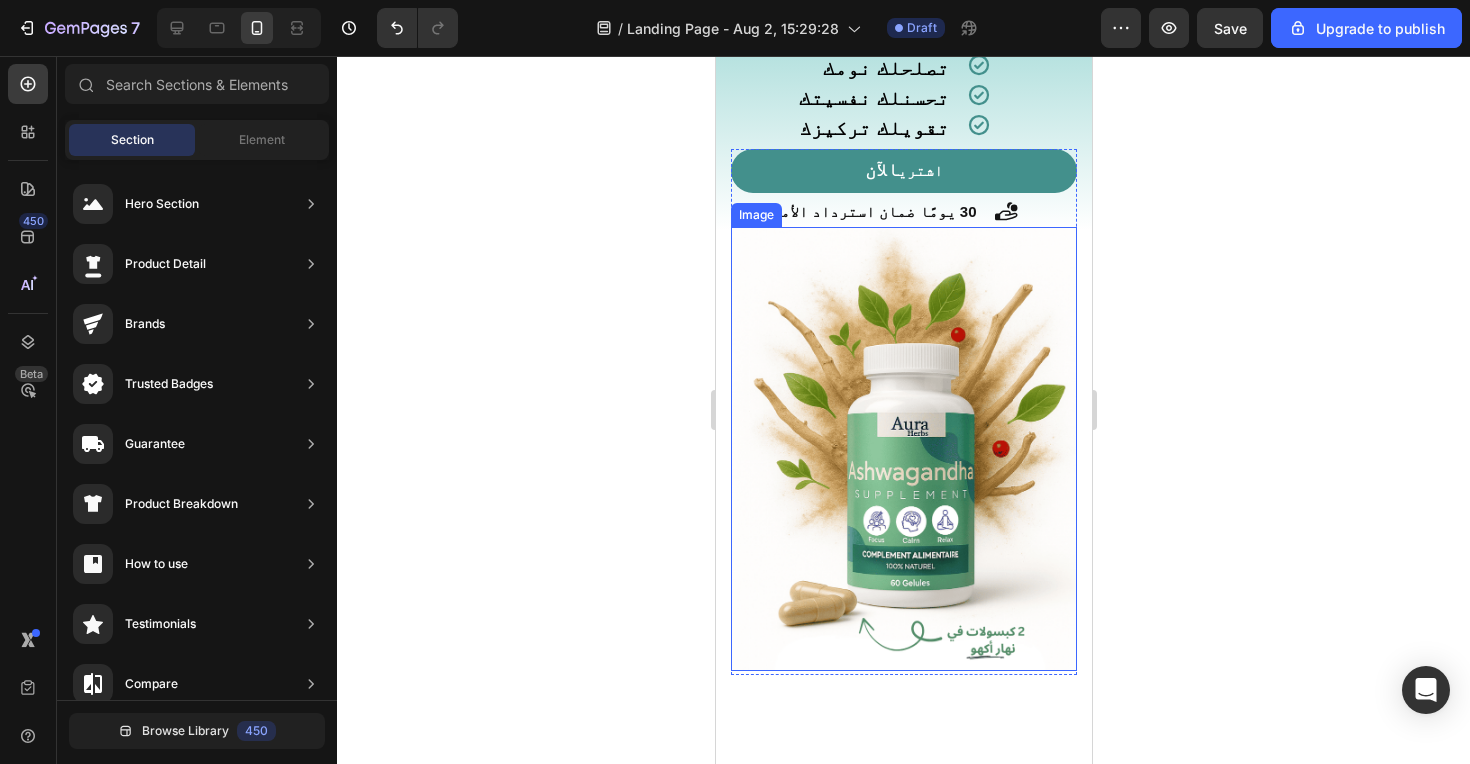 scroll, scrollTop: 262, scrollLeft: 0, axis: vertical 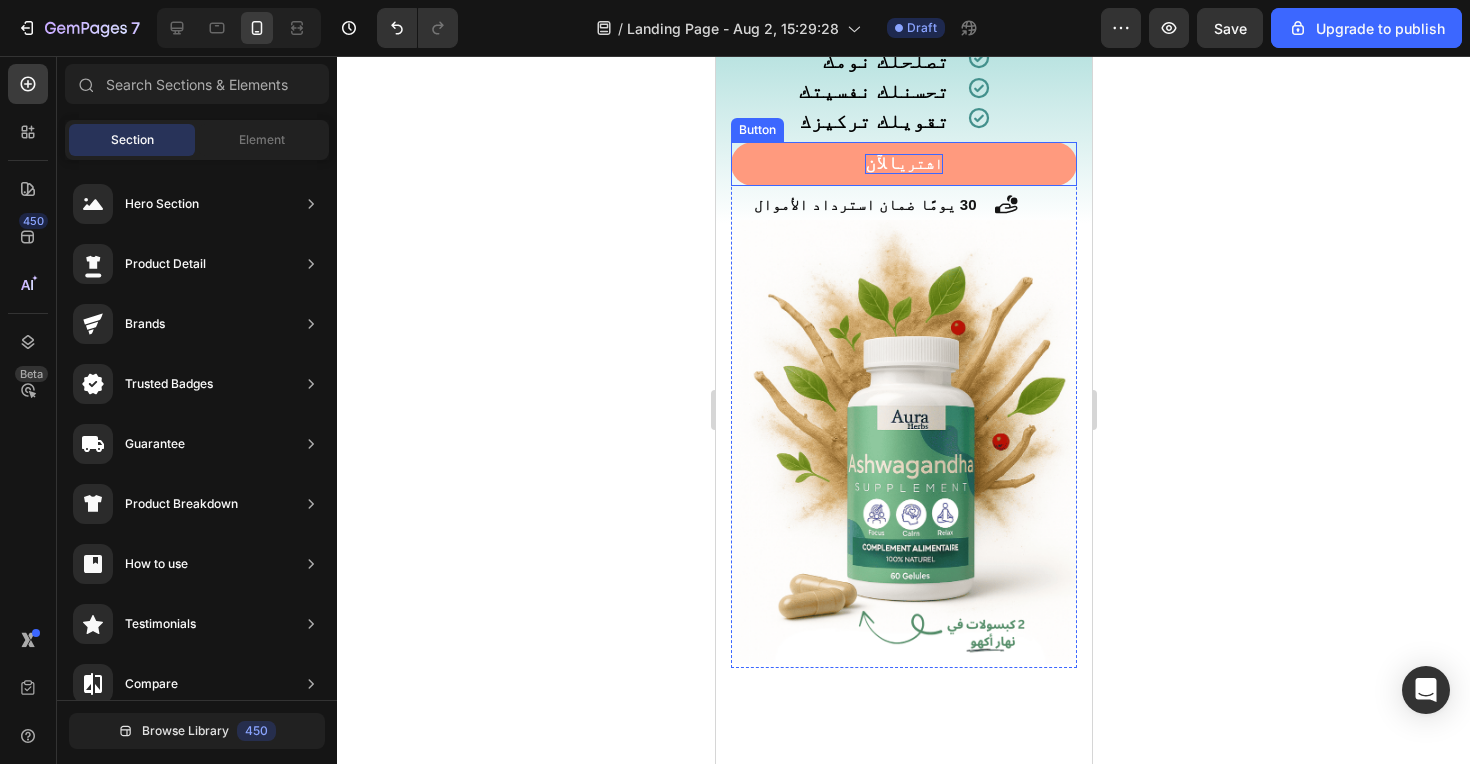 click on "اشتري" at bounding box center [919, 163] 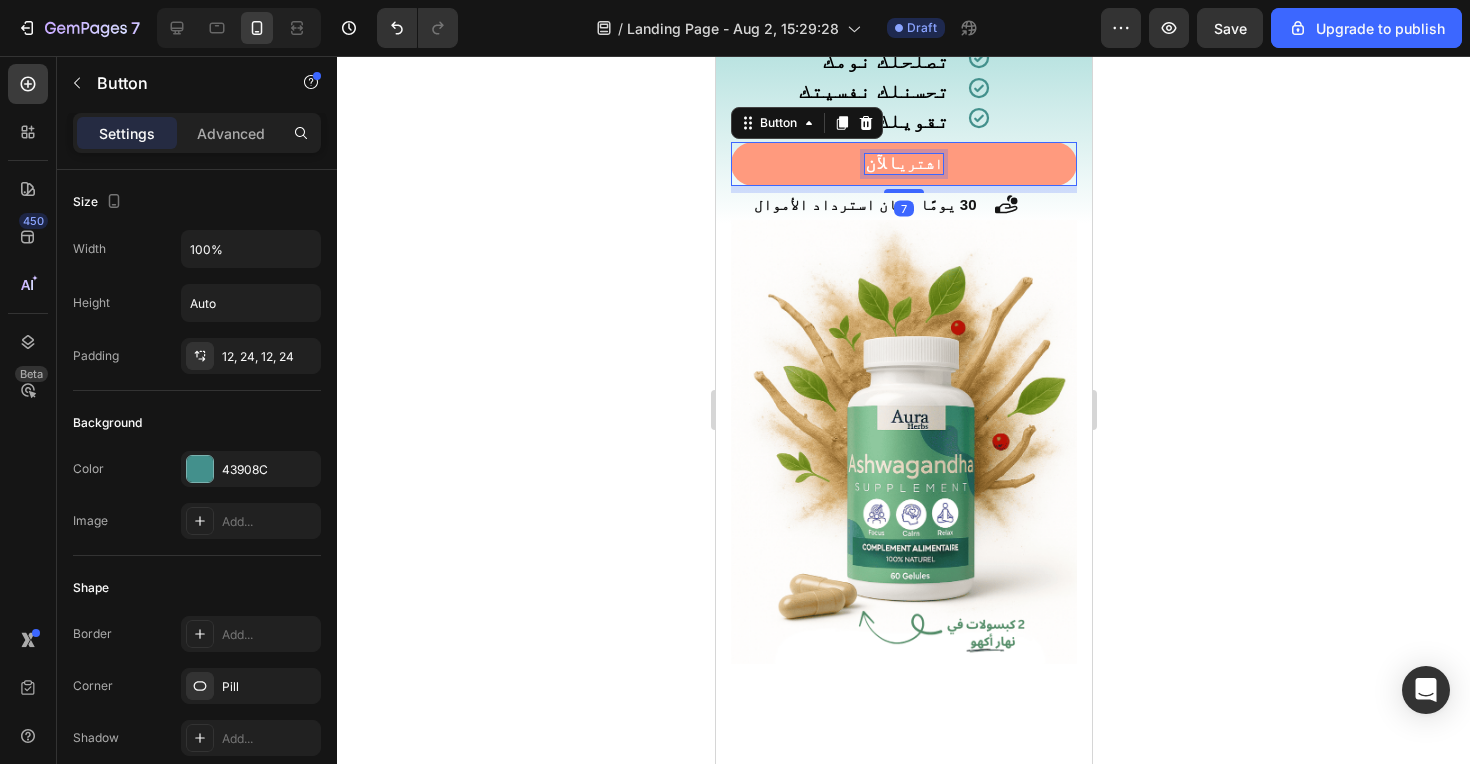 click on "اشتري" at bounding box center [919, 163] 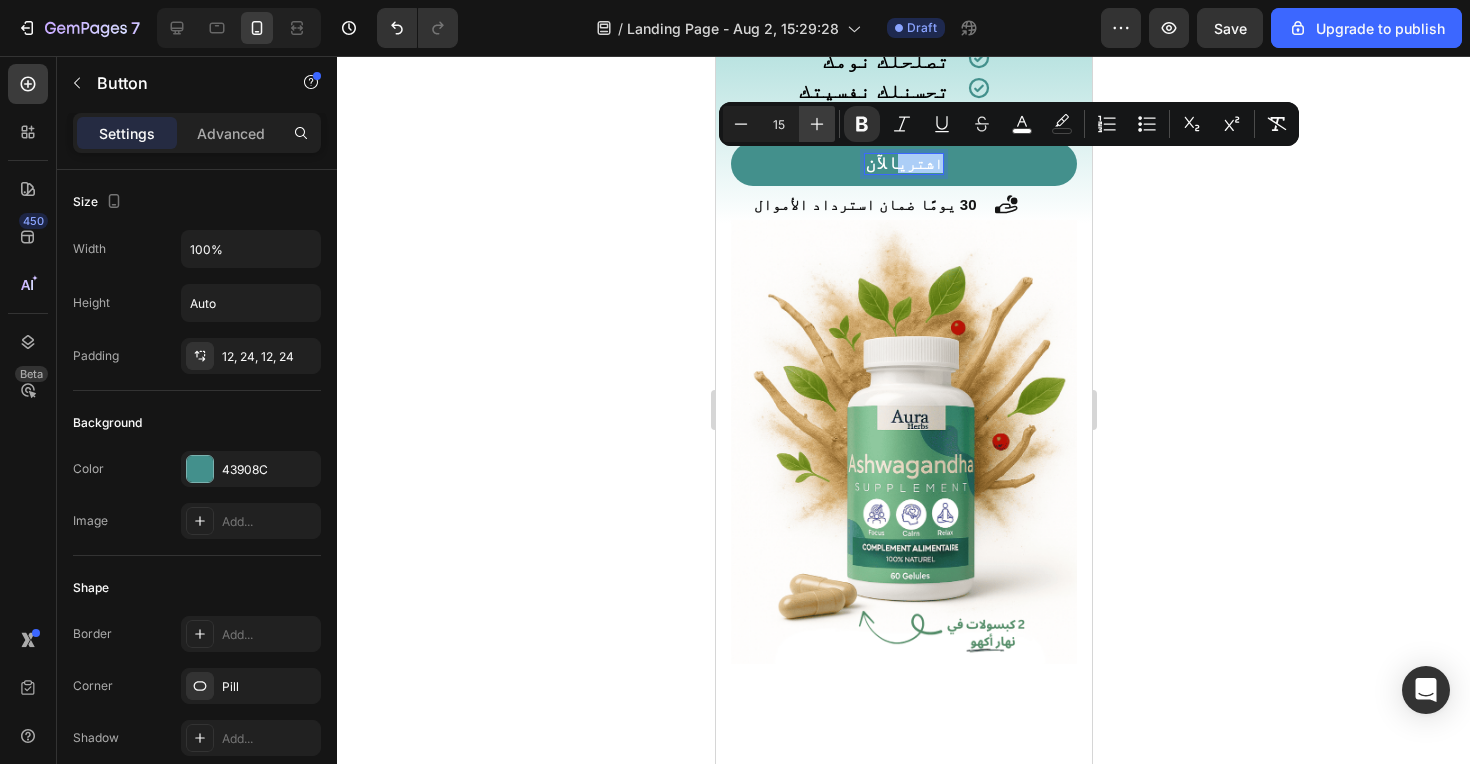 click 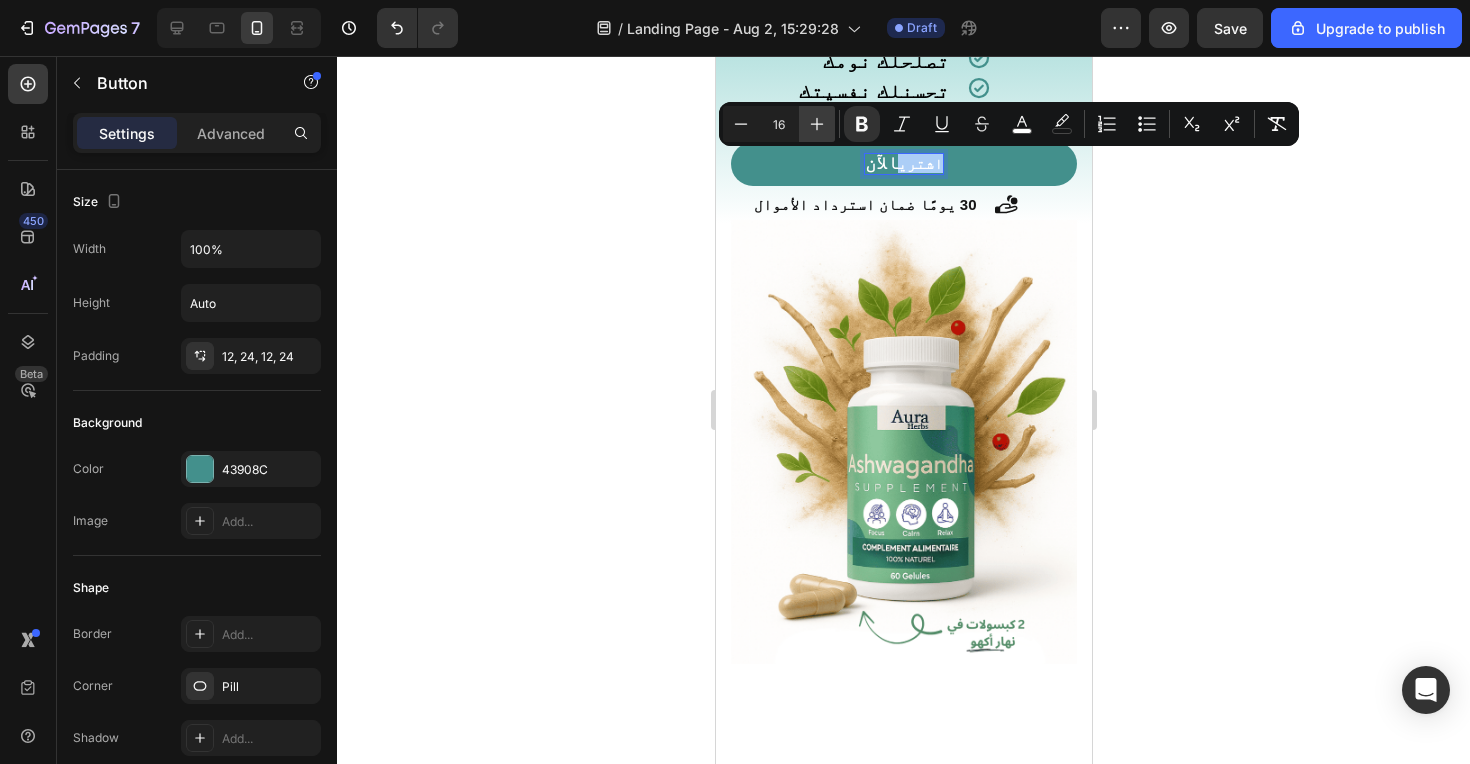 click 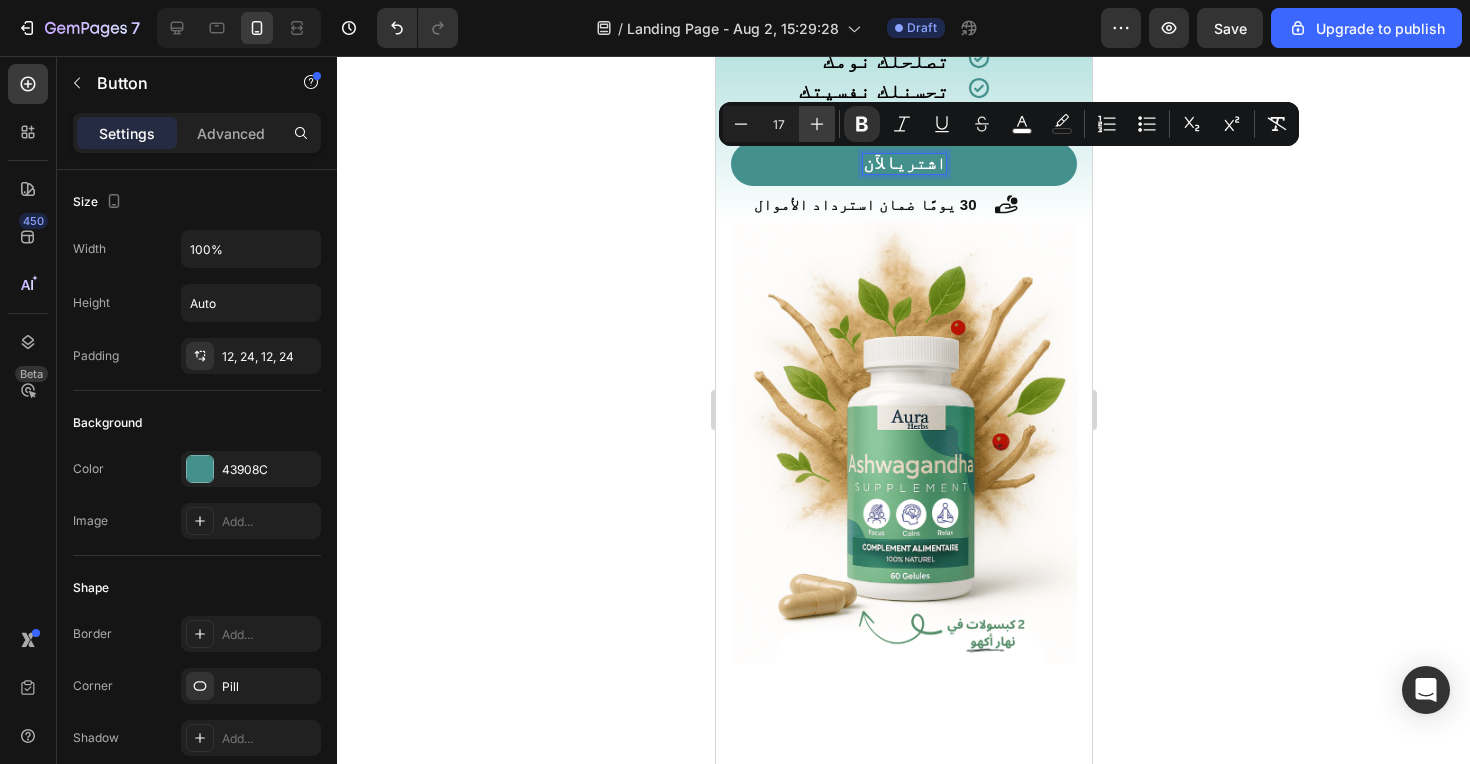 click 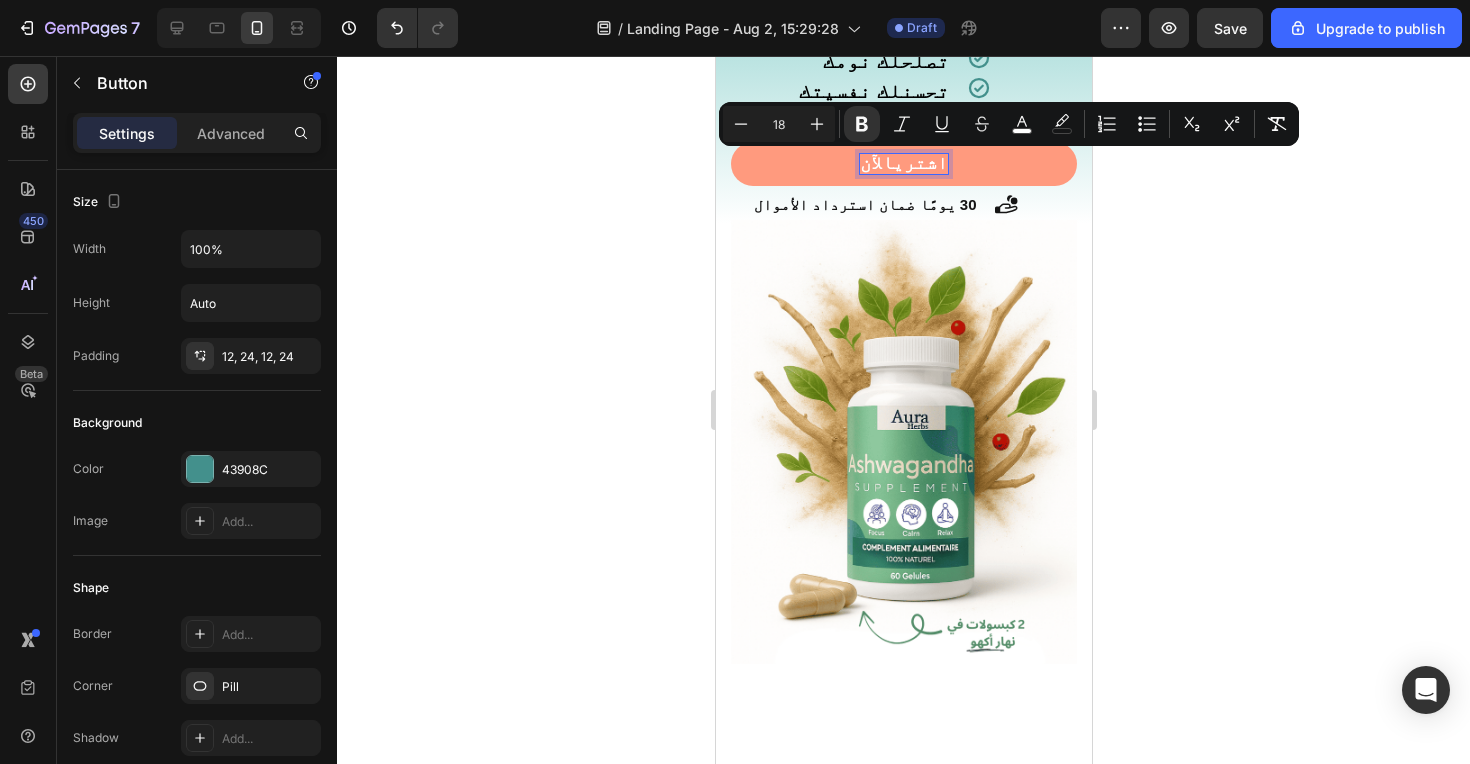 type on "19" 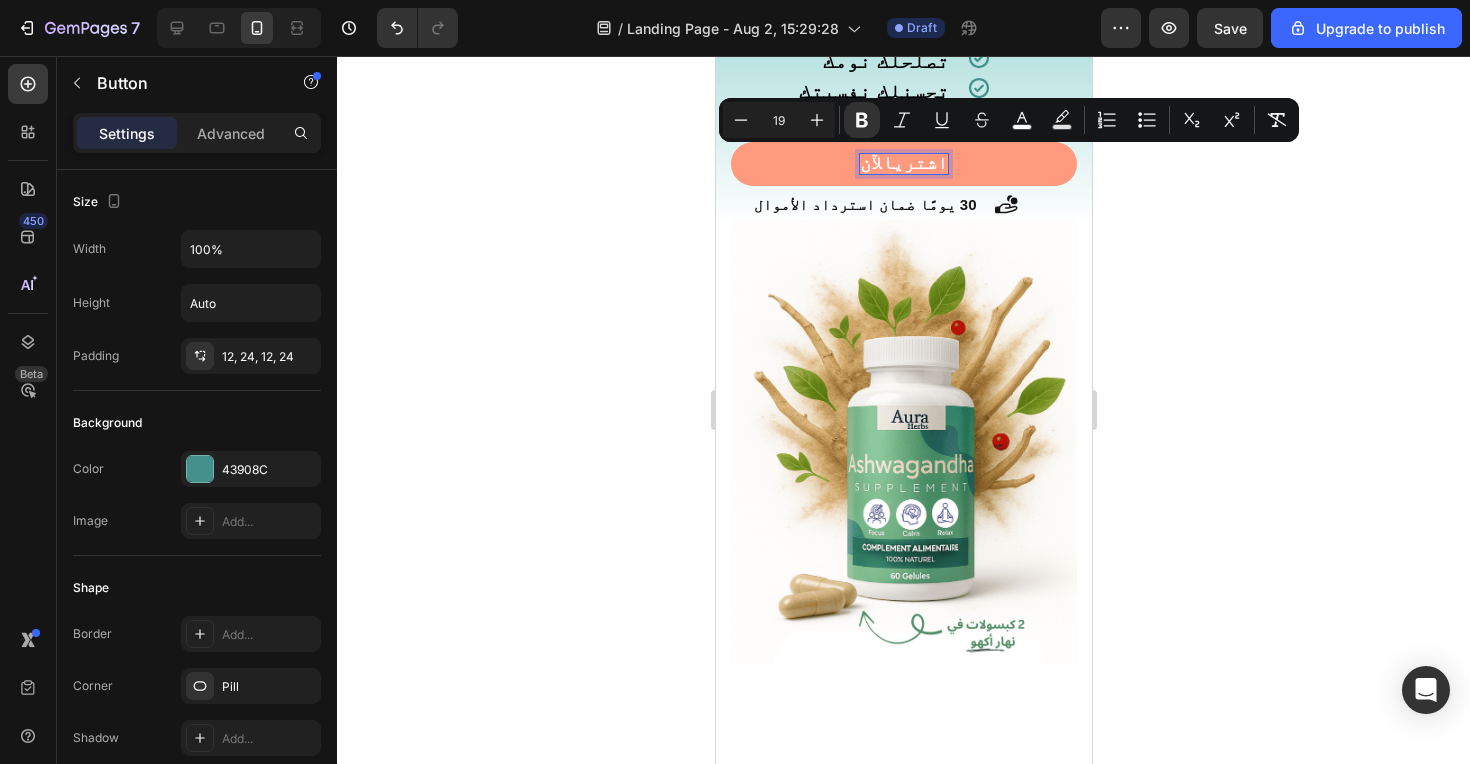 drag, startPoint x: 888, startPoint y: 162, endPoint x: 868, endPoint y: 162, distance: 20 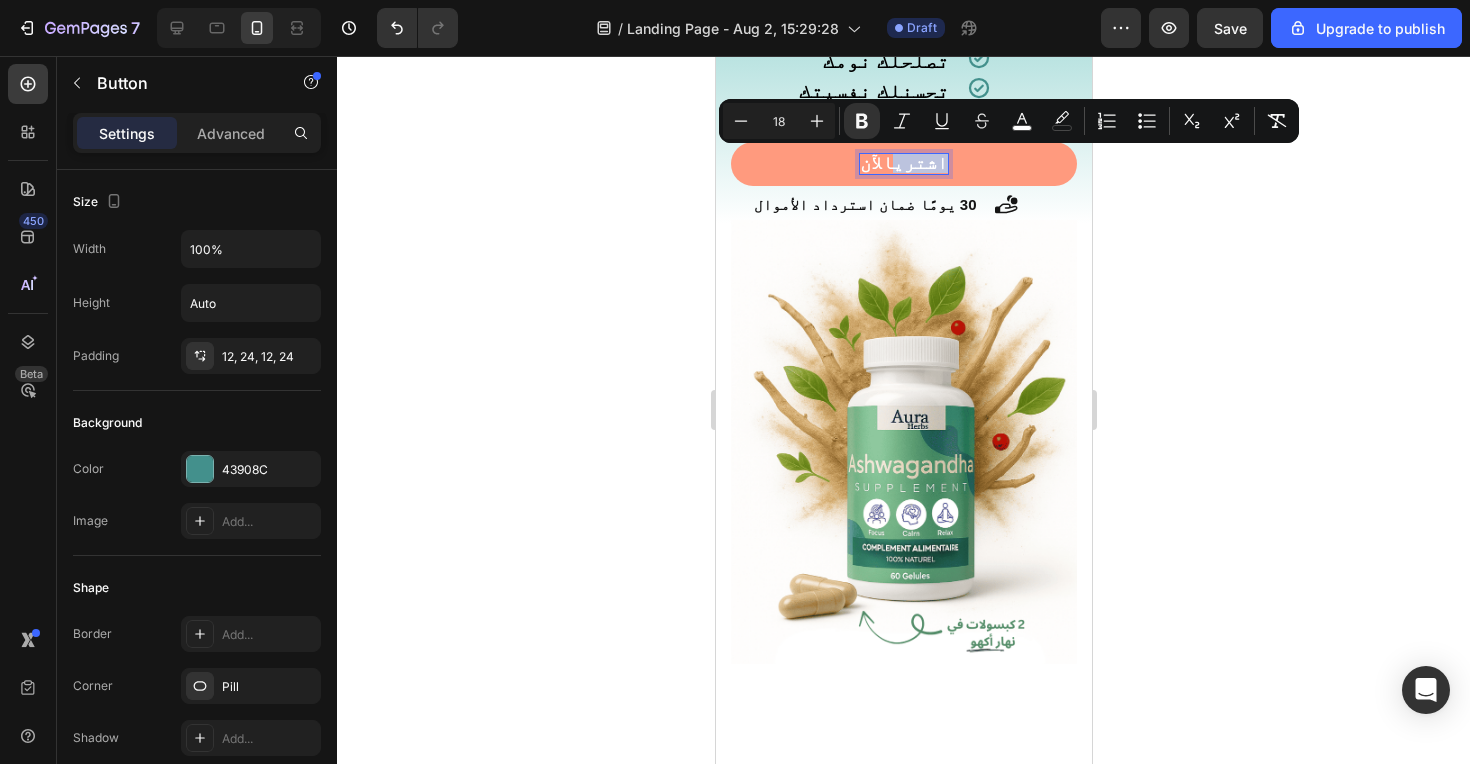 drag, startPoint x: 894, startPoint y: 163, endPoint x: 957, endPoint y: 162, distance: 63.007935 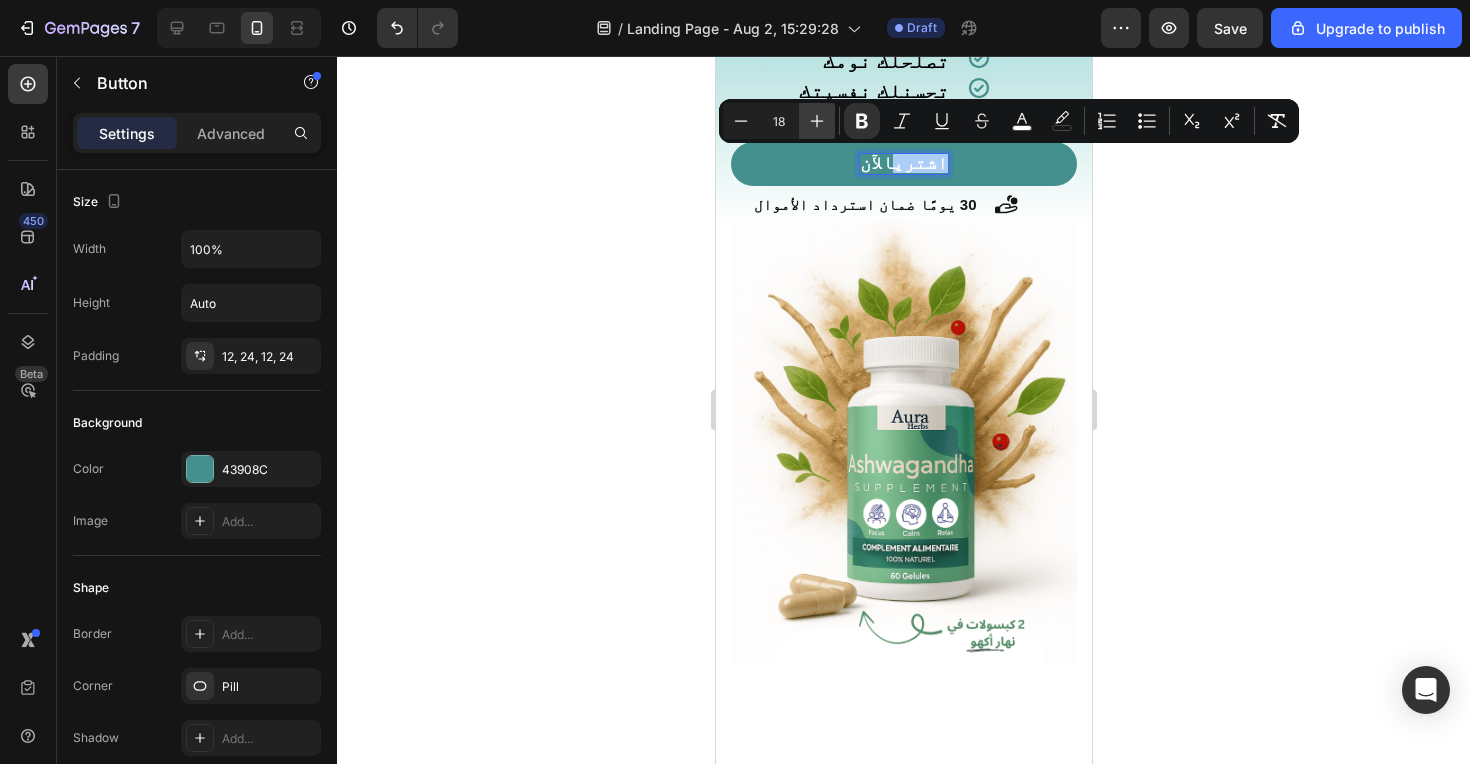 click 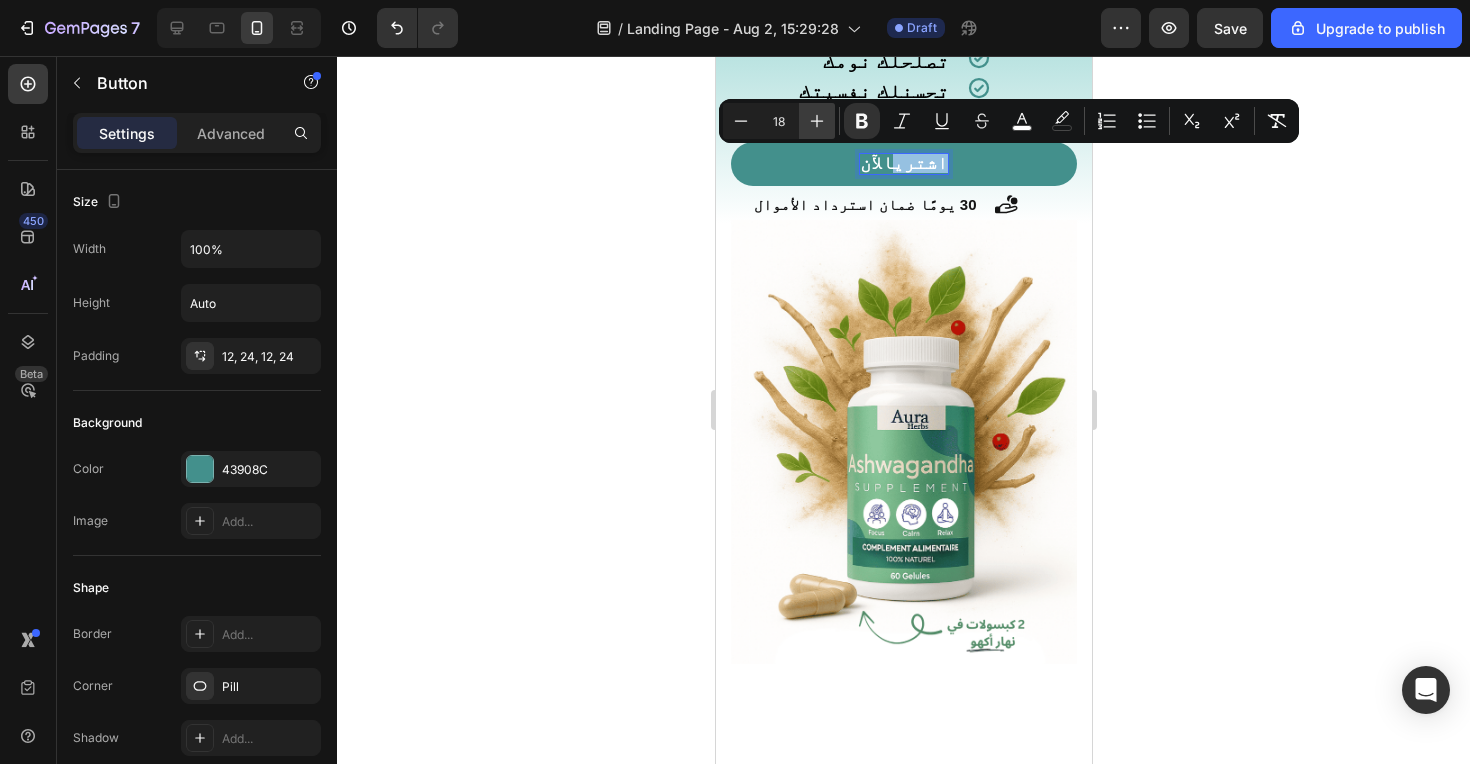 type on "19" 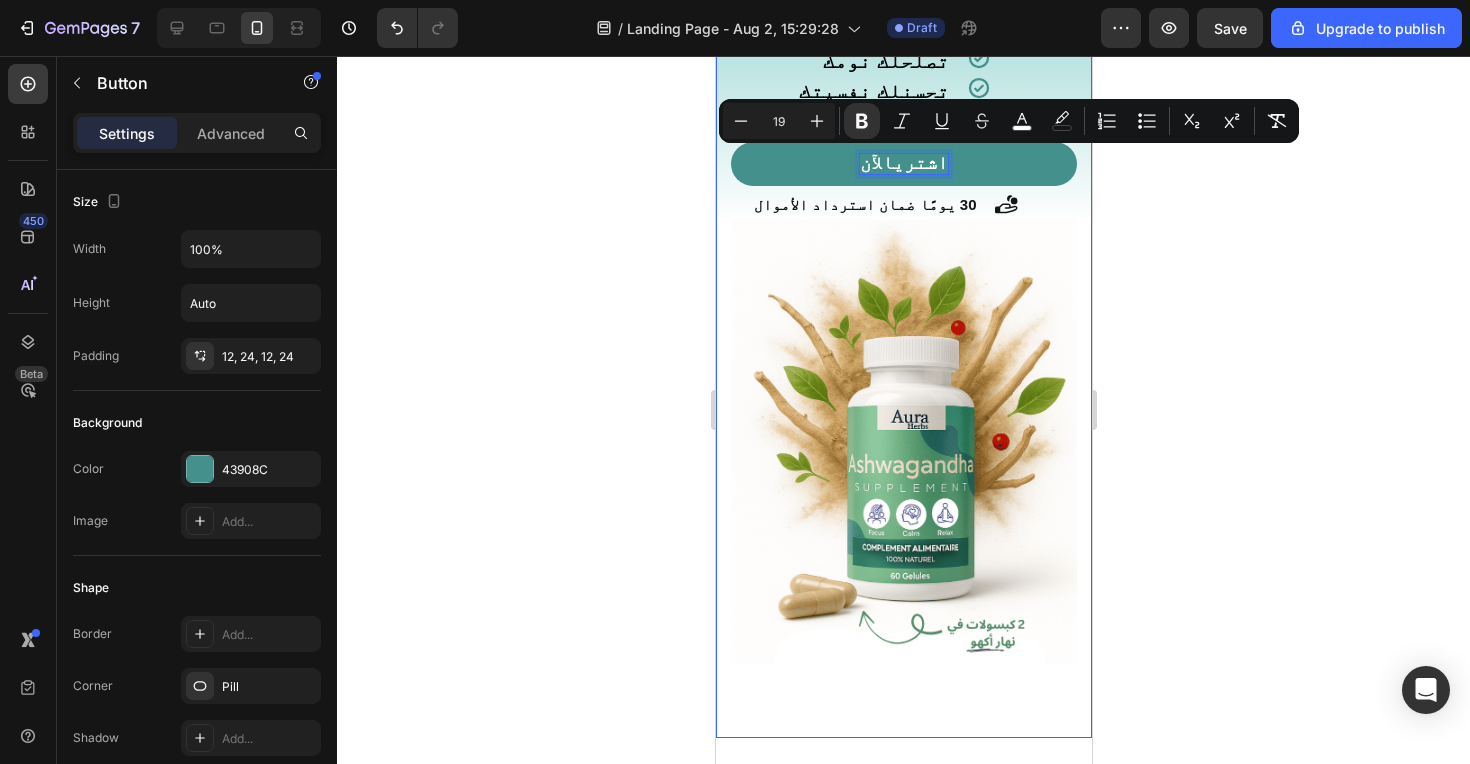 click 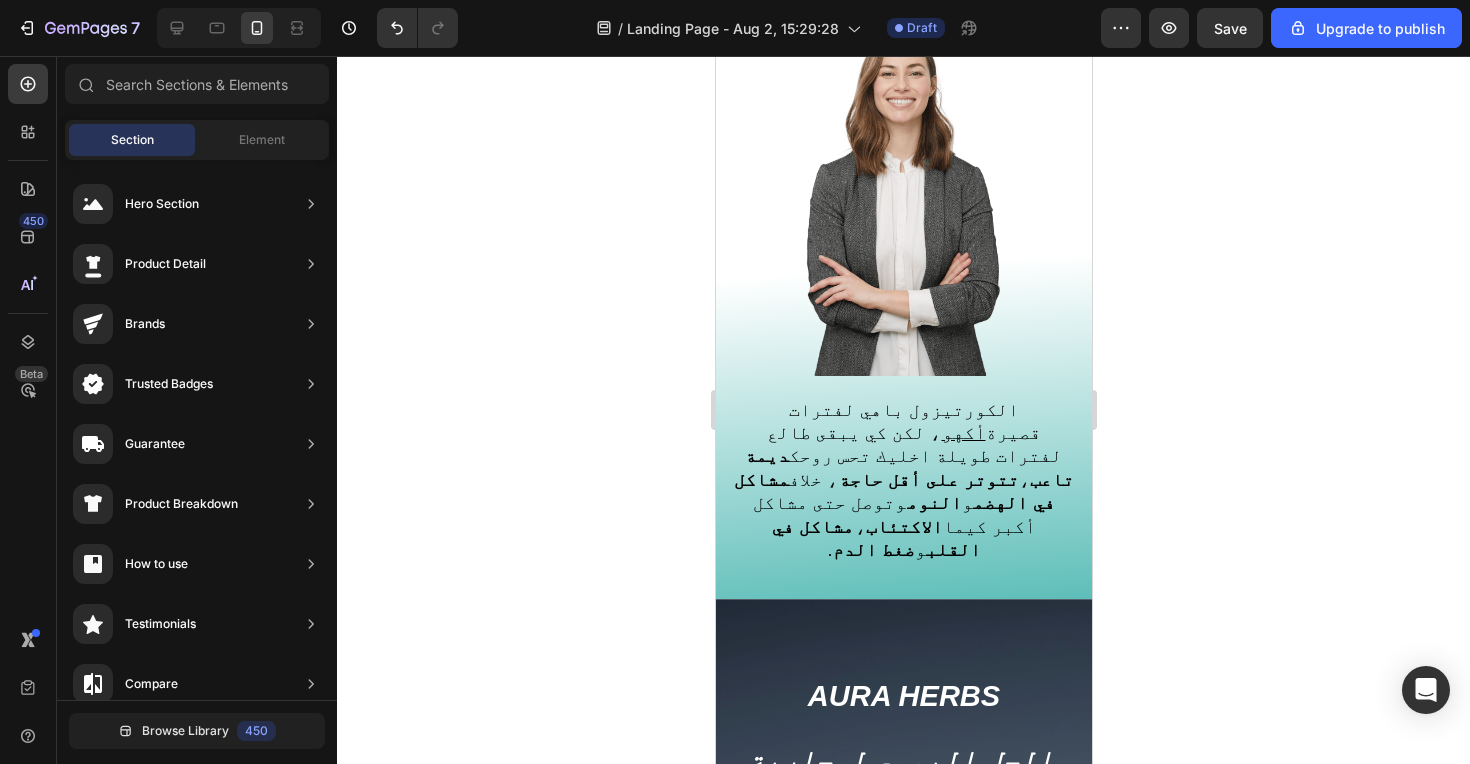 scroll, scrollTop: 1301, scrollLeft: 0, axis: vertical 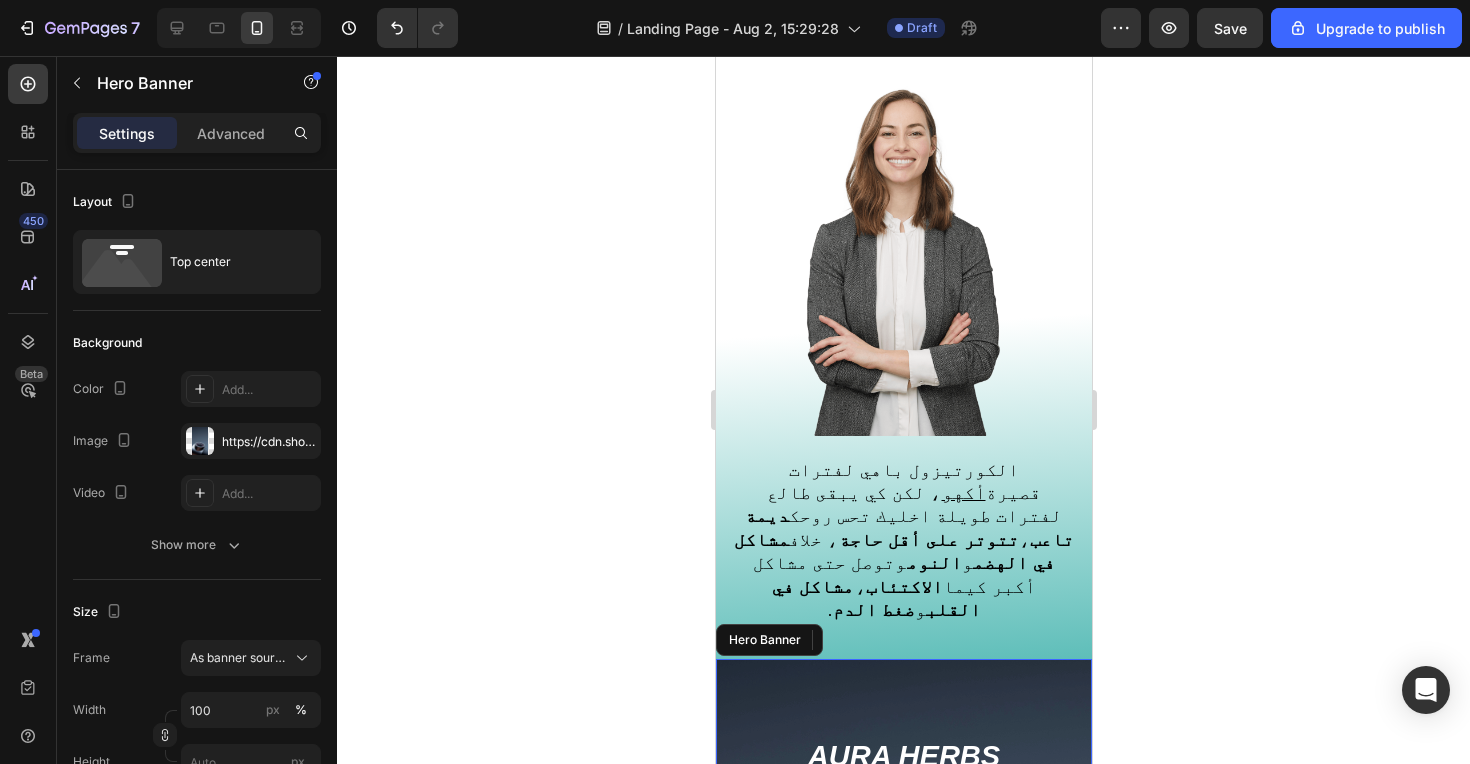 click on "Aura Herbs Heading ‫ الحل اليومي لمحاربة Stress‬ Heading ‫أشواغاندا هي النبتة الطبيعية رقم 1 في العالم المدعومة بمئات الدراسات بفاعليتها في محاربة STRESS.‬ ‫وعلى خاطر في AURA HERBS النتيجة تهمنا، خطرنالكم أجود و أنقى أنواع أشواغاندا.‬ ‫ بتركيز 5 مرات أقوى مل أشواغاندا العادية لضمان إمتصاص أفضل وتأثير سريع واكاك تنجم تحس بالفرق في وقت قصير وتستمتع بحياتك أكثر.‬ ‫ مع Aura Herbs صحتك تهمّنا، و تستاهل تعيش مرتاح.‬ Text Block" at bounding box center (903, 953) 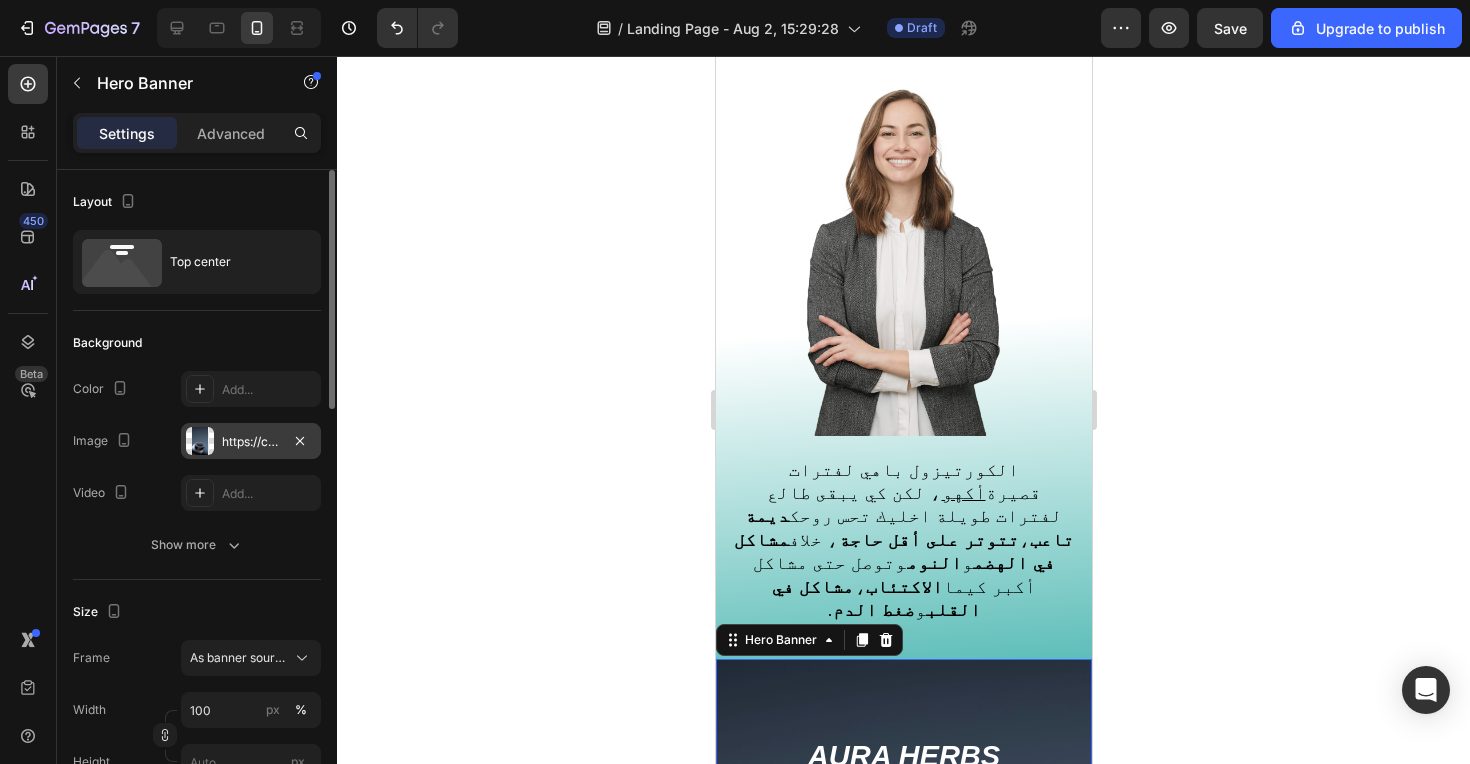 click at bounding box center [200, 441] 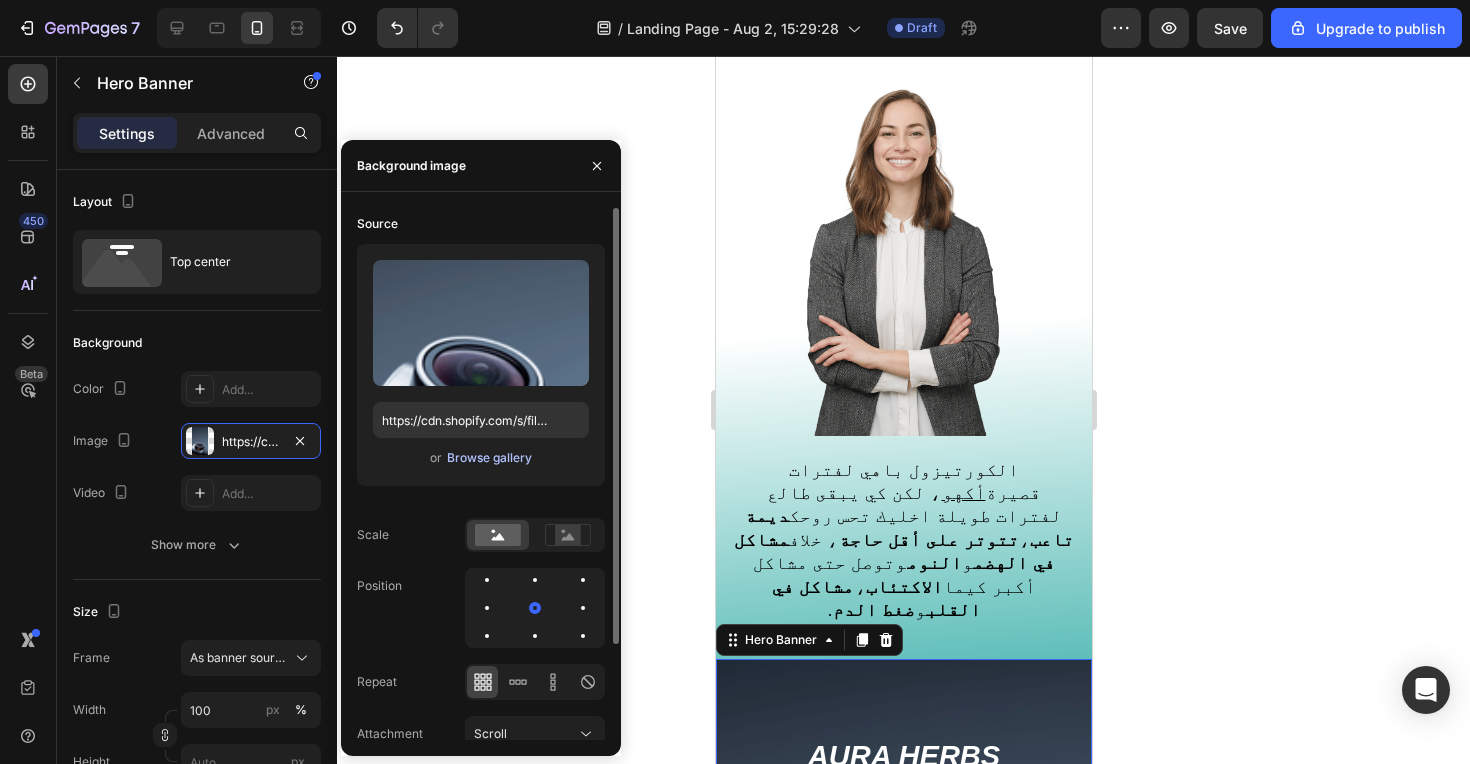click on "Browse gallery" at bounding box center (489, 458) 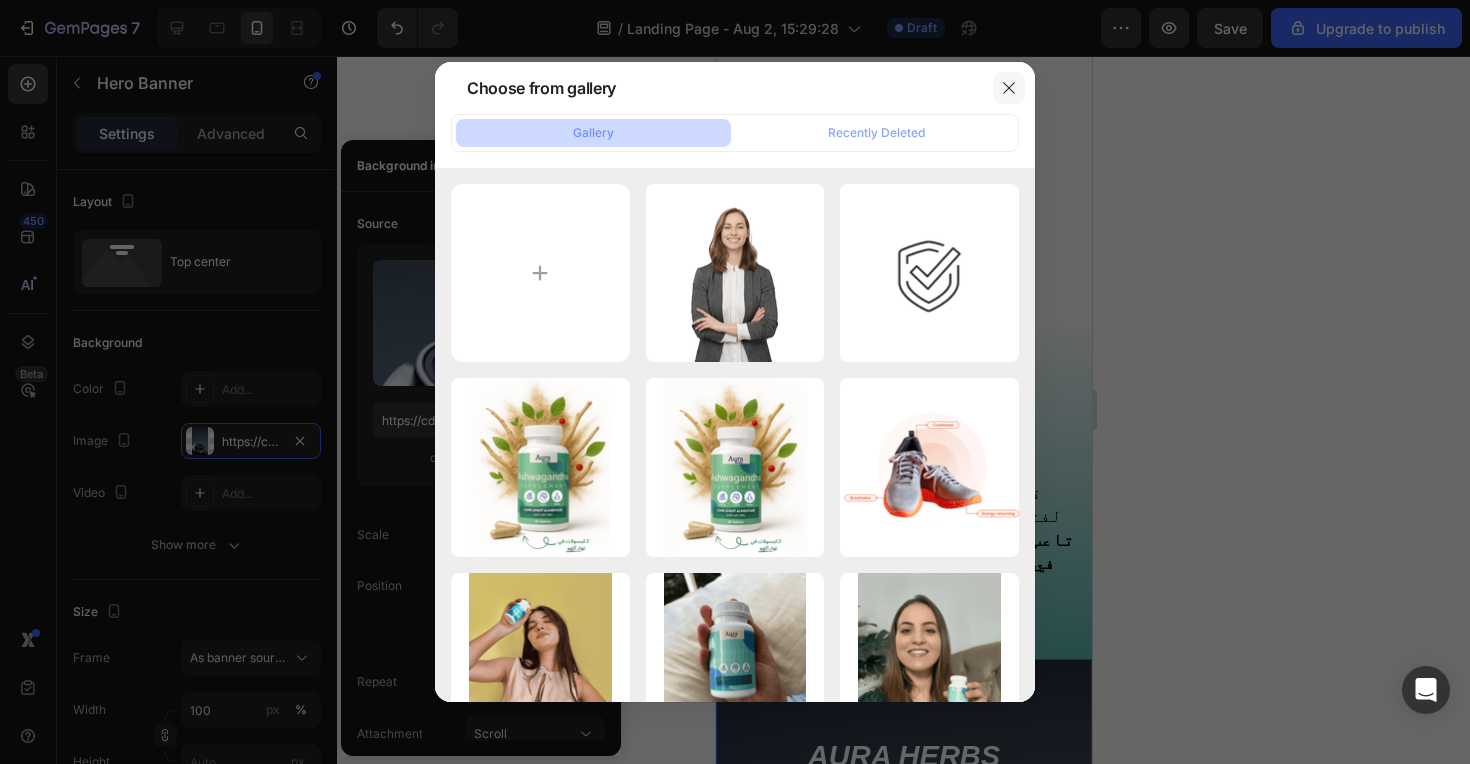 click 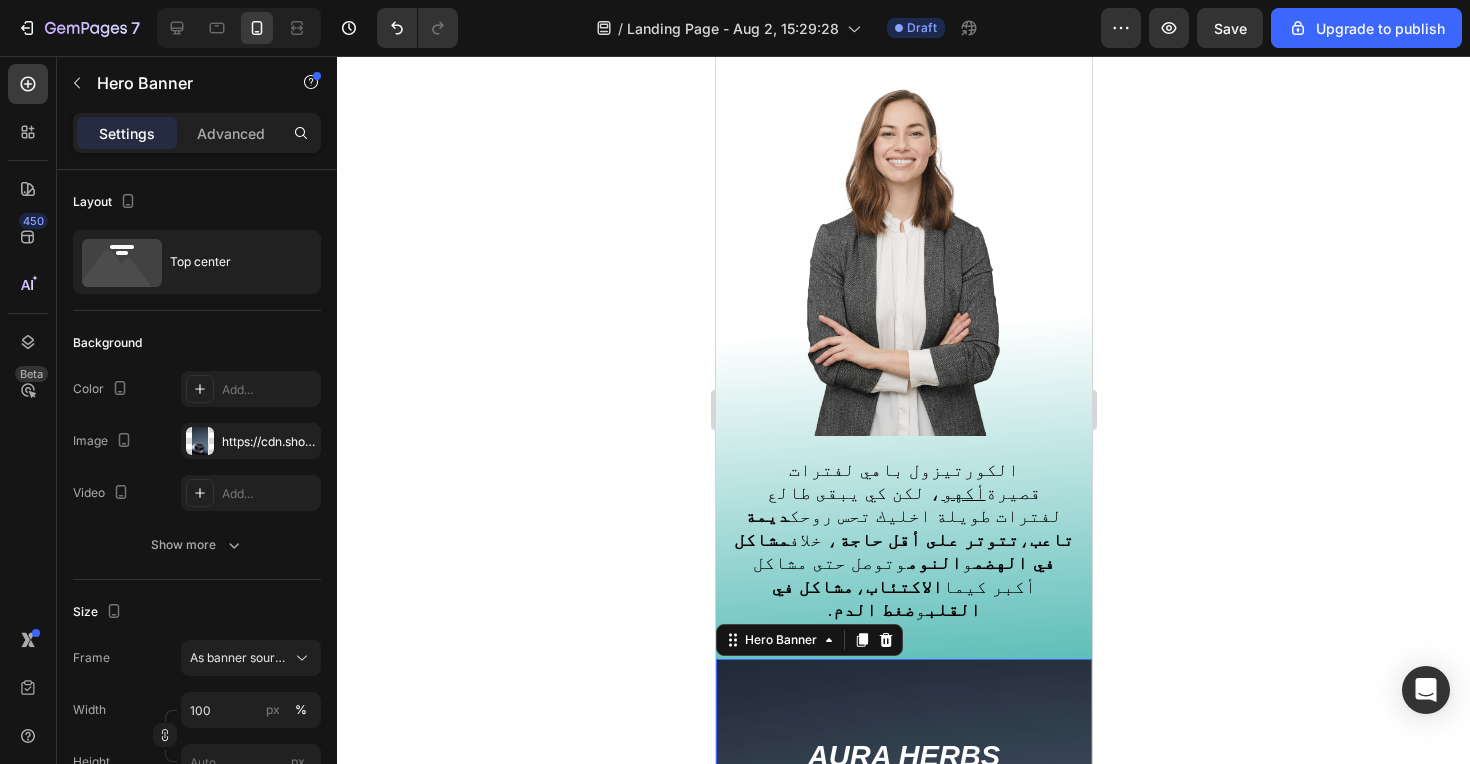 click 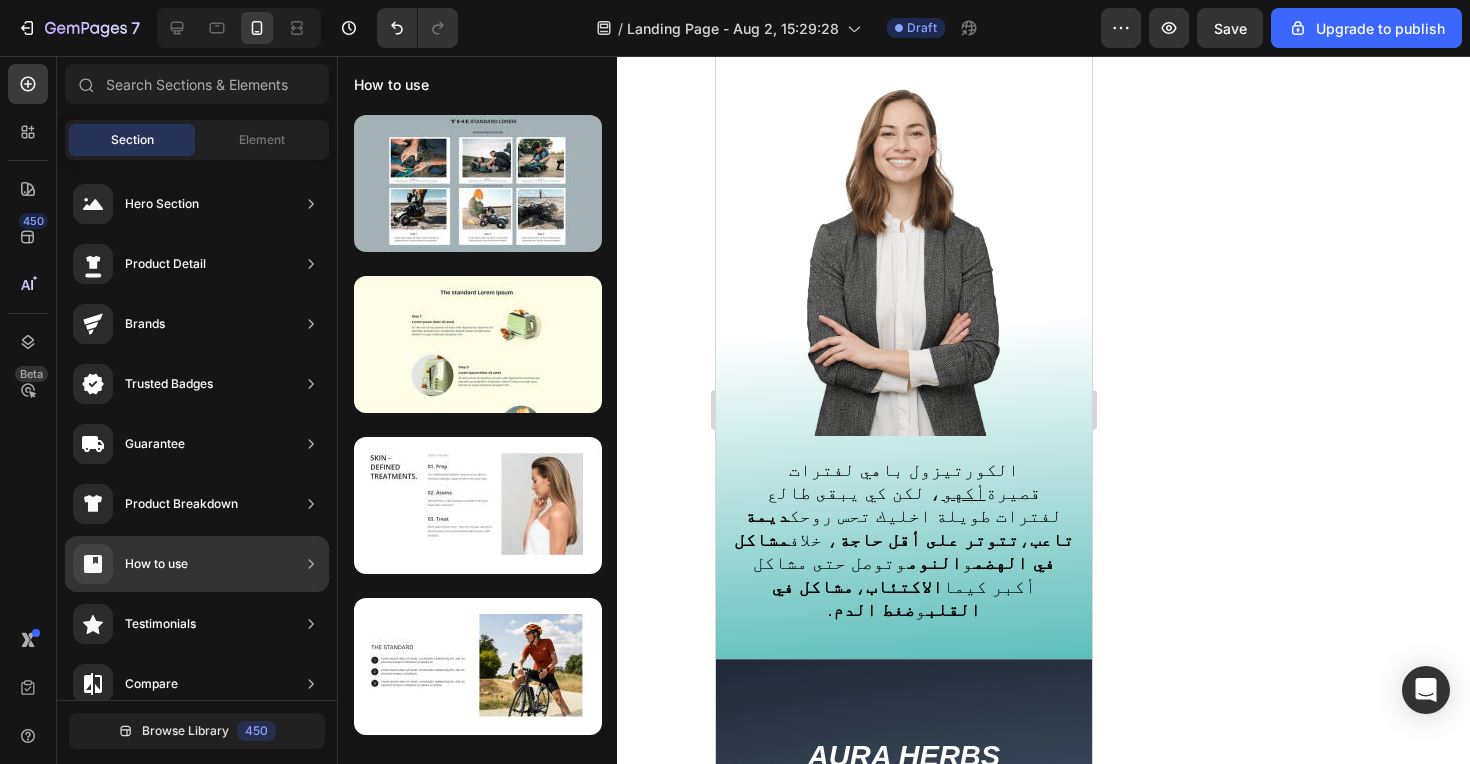 scroll, scrollTop: 0, scrollLeft: 0, axis: both 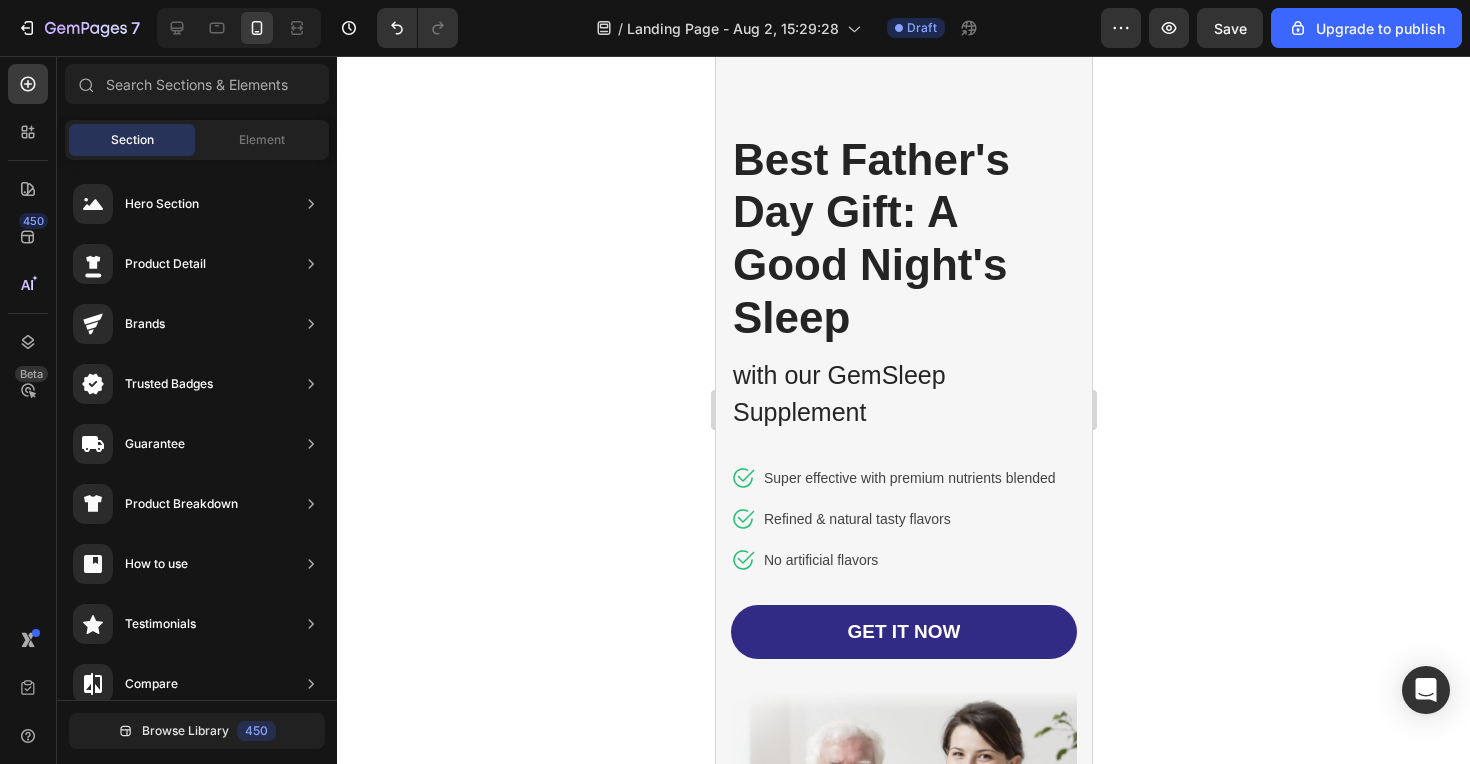 click on "Super effective with premium nutrients blended" at bounding box center (909, 478) 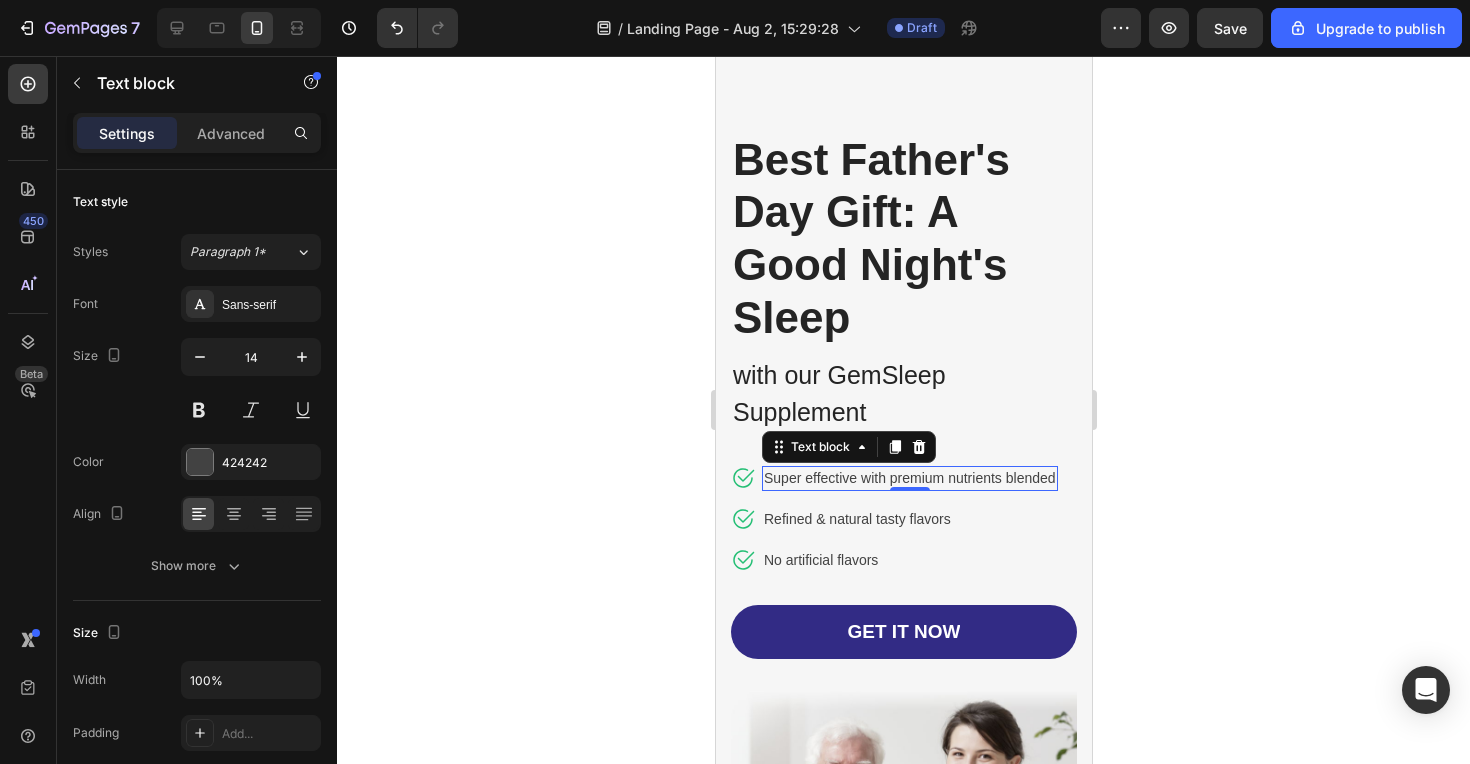 click 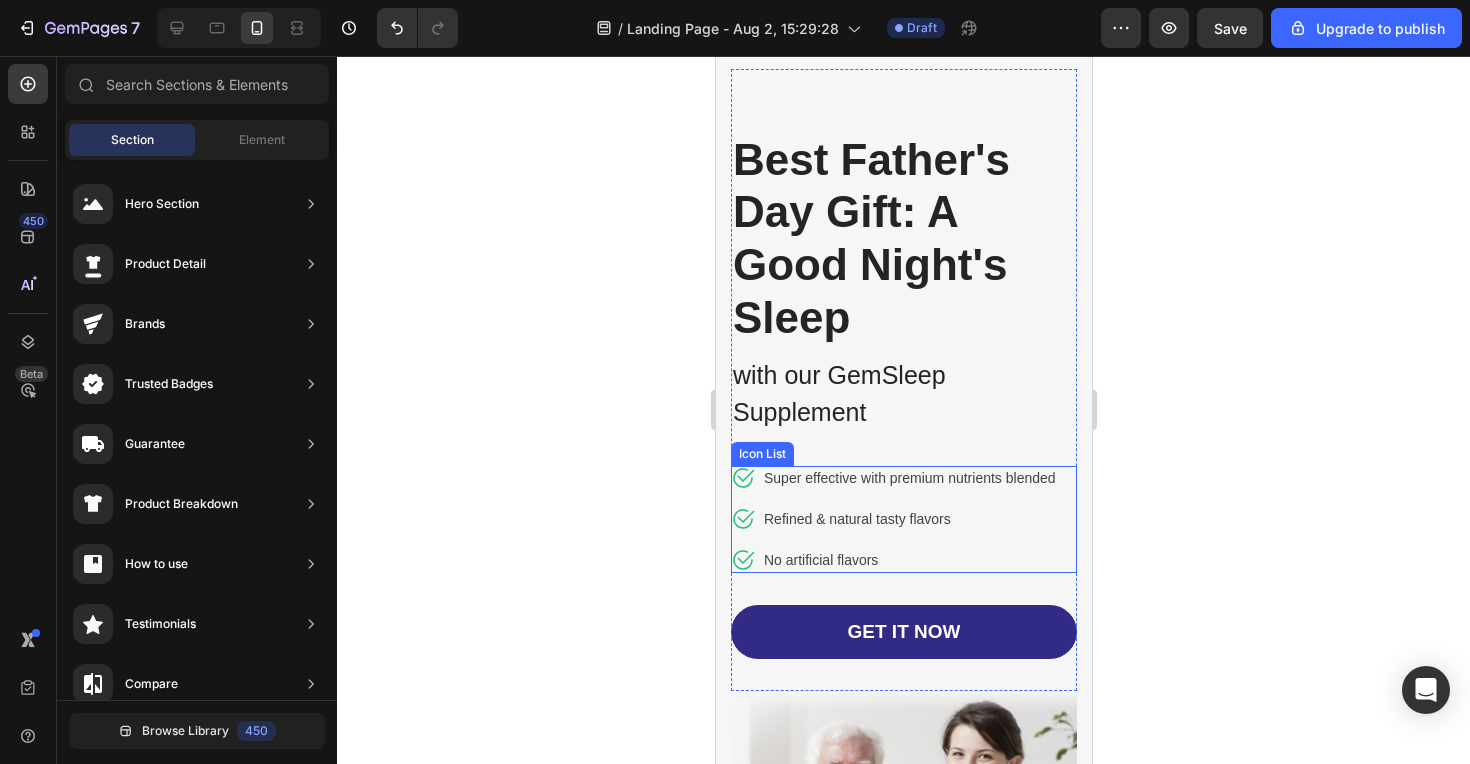 click on "Icon List" at bounding box center [761, 454] 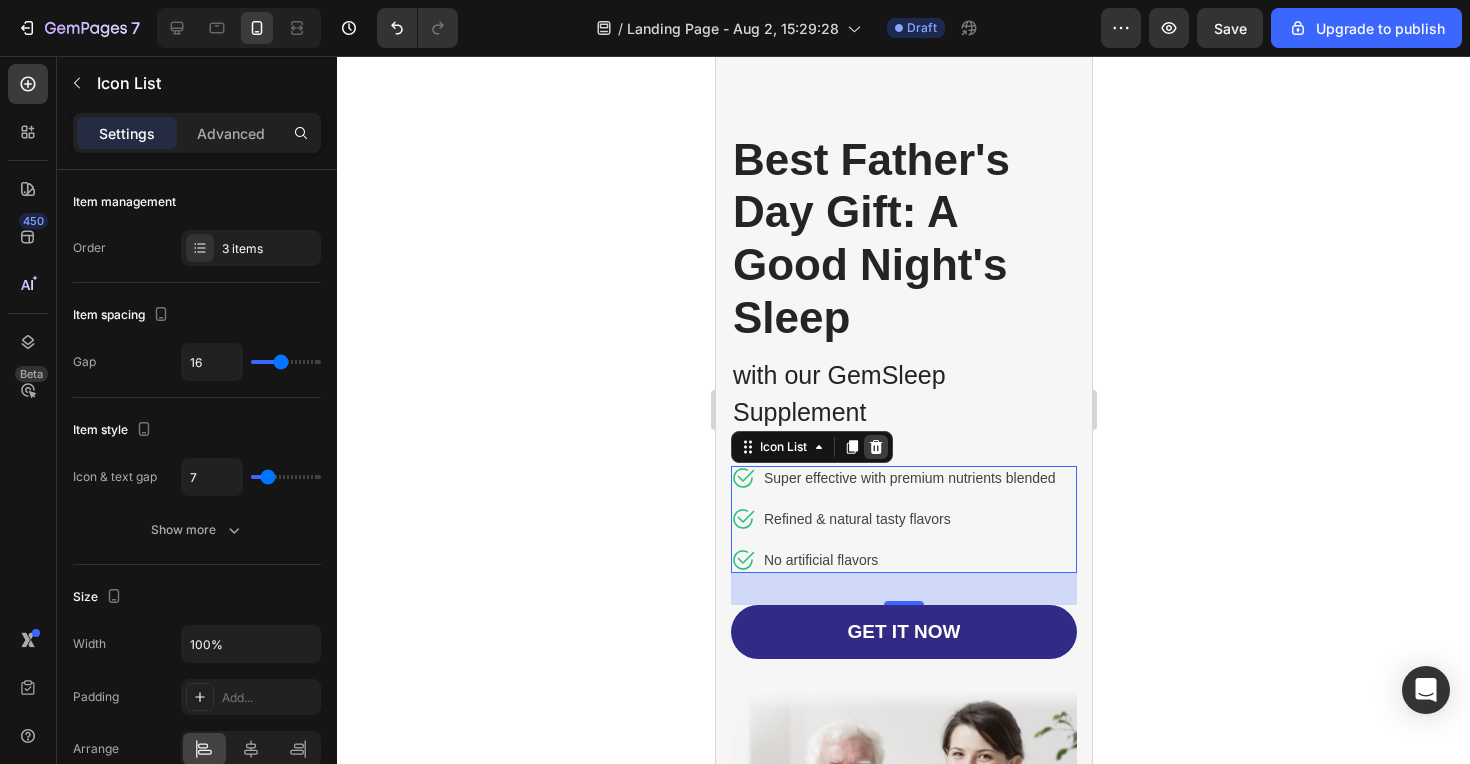 click 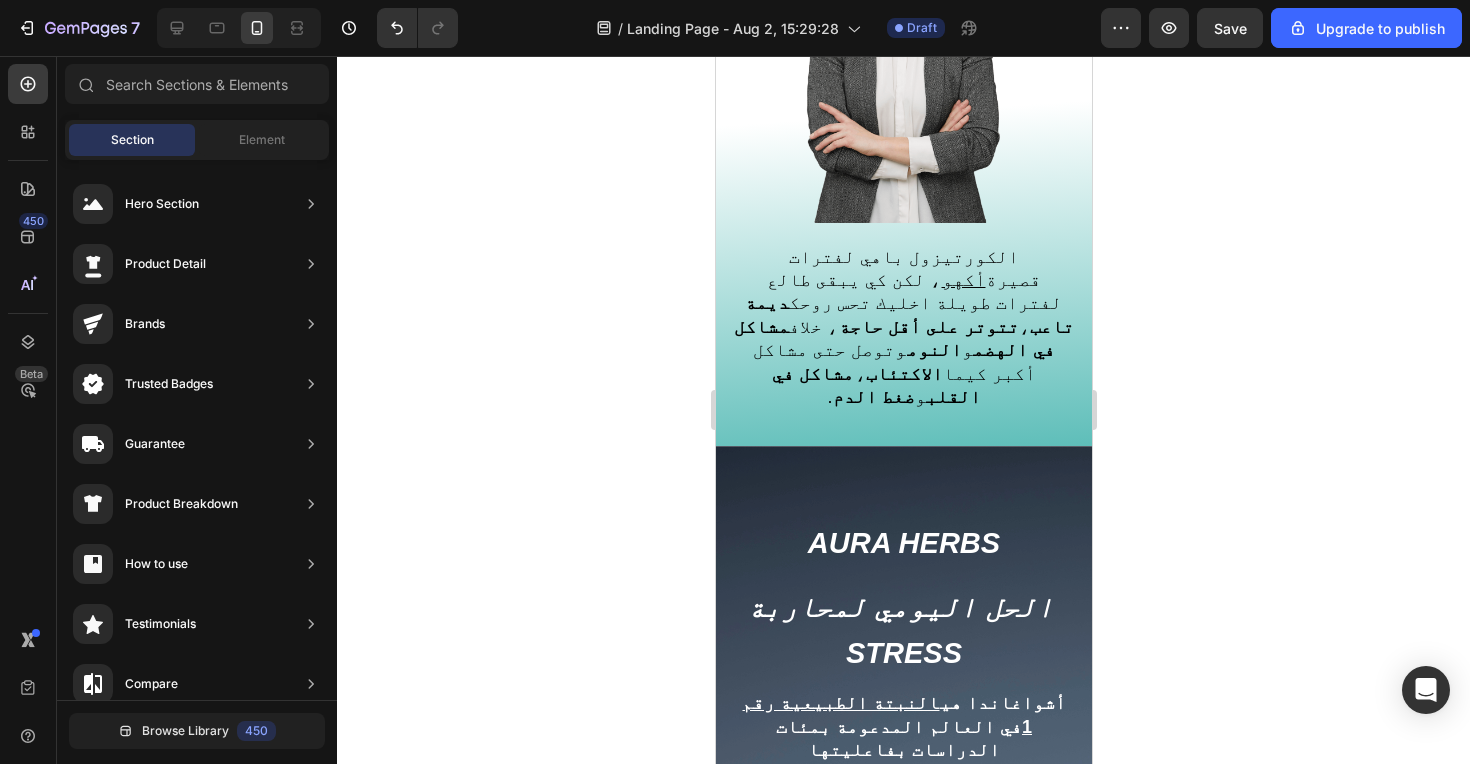 scroll, scrollTop: 1642, scrollLeft: 0, axis: vertical 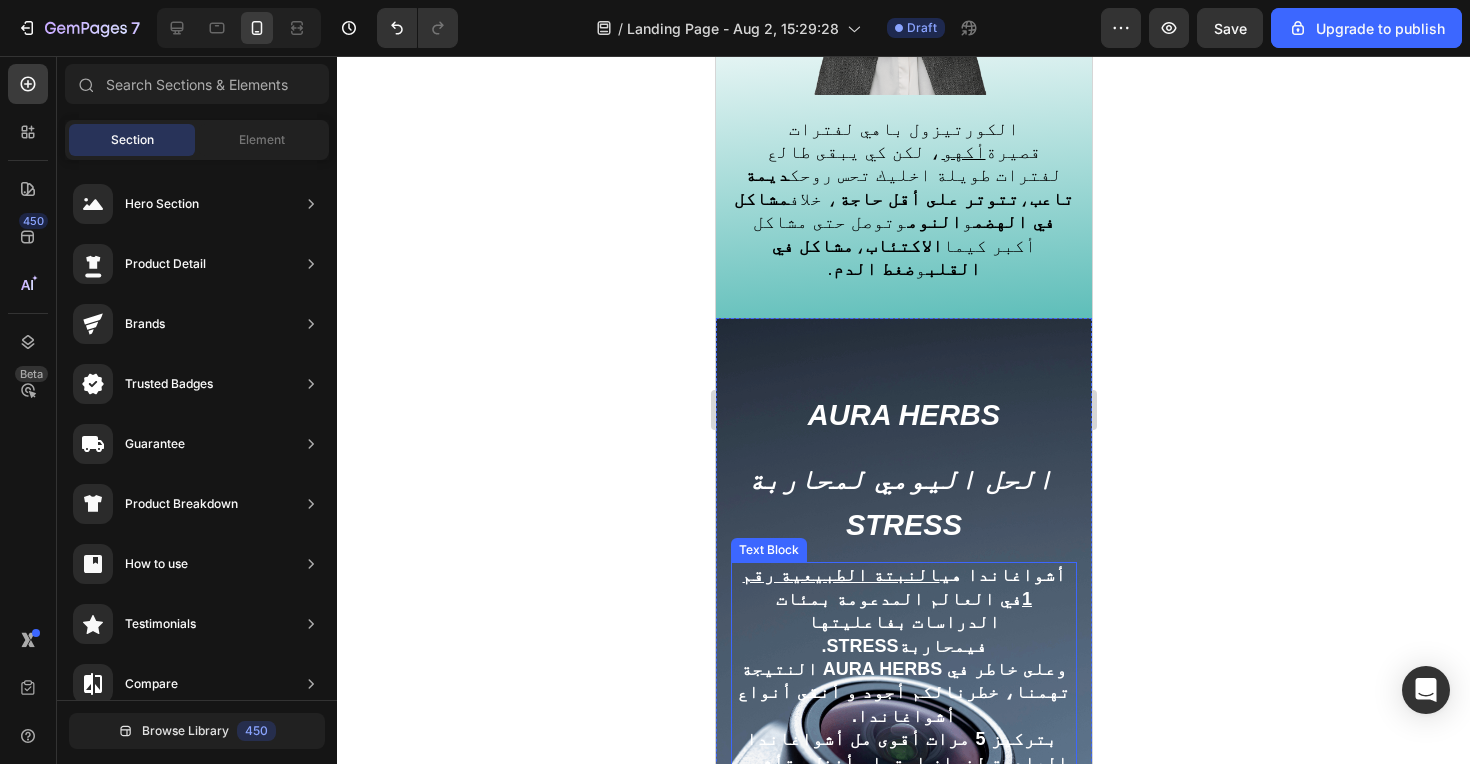 click on "‫وعلى خاطر في AURA HERBS النتيجة تهمنا، خطرنالكم أجود و أنقى أنواع أشواغاندا.‬" at bounding box center (902, 692) 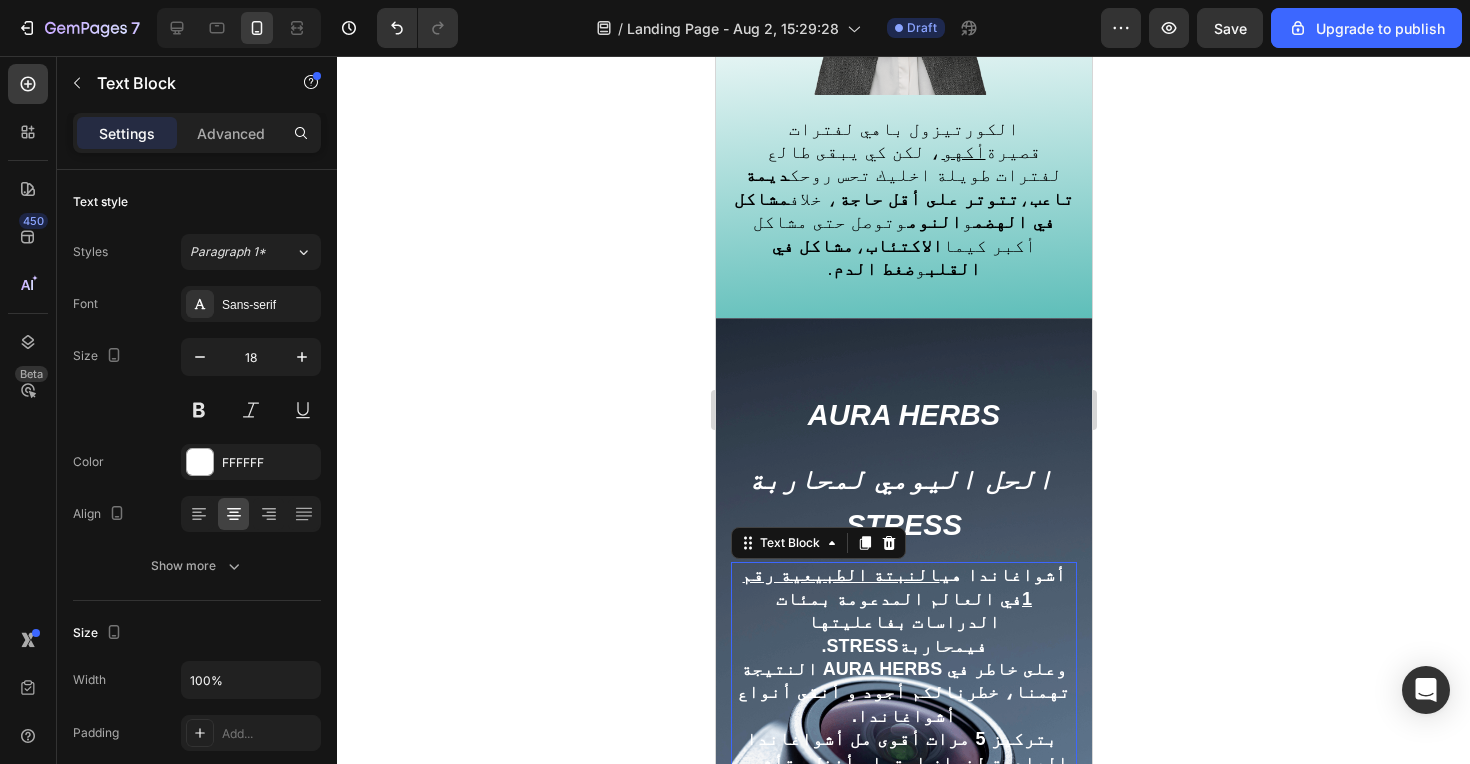 click on "‫وعلى خاطر في AURA HERBS النتيجة تهمنا، خطرنالكم أجود و أنقى أنواع أشواغاندا.‬" at bounding box center [902, 692] 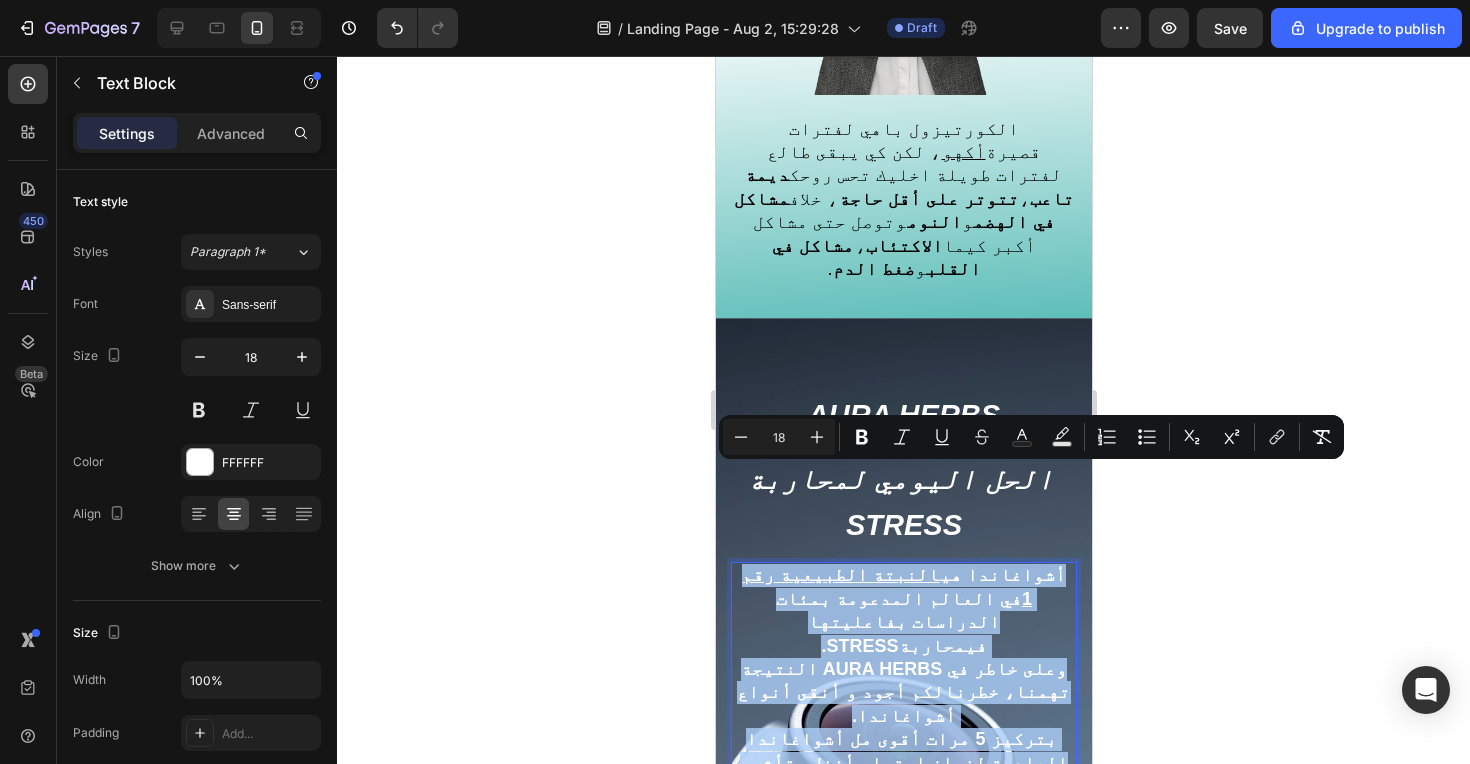 copy on "‫أشواغاندا هي النبتة الطبيعية رقم 1 في العالم المدعومة بمئات الدراسات بفاعليتها في محاربة STRESS.‬ ‫وعلى خاطر في AURA HERBS النتيجة تهمنا، خطرنالكم أجود و أنقى أنواع أشواغاندا.‬ ‫ بتركيز 5 مرات أقوى مل أشواغاندا العادية لضمان إمتصاص أفضل وتأثير سريع واكاك تنجم تحس بالفرق في وقت قصير وتستمتع بحياتك أكثر.‬" 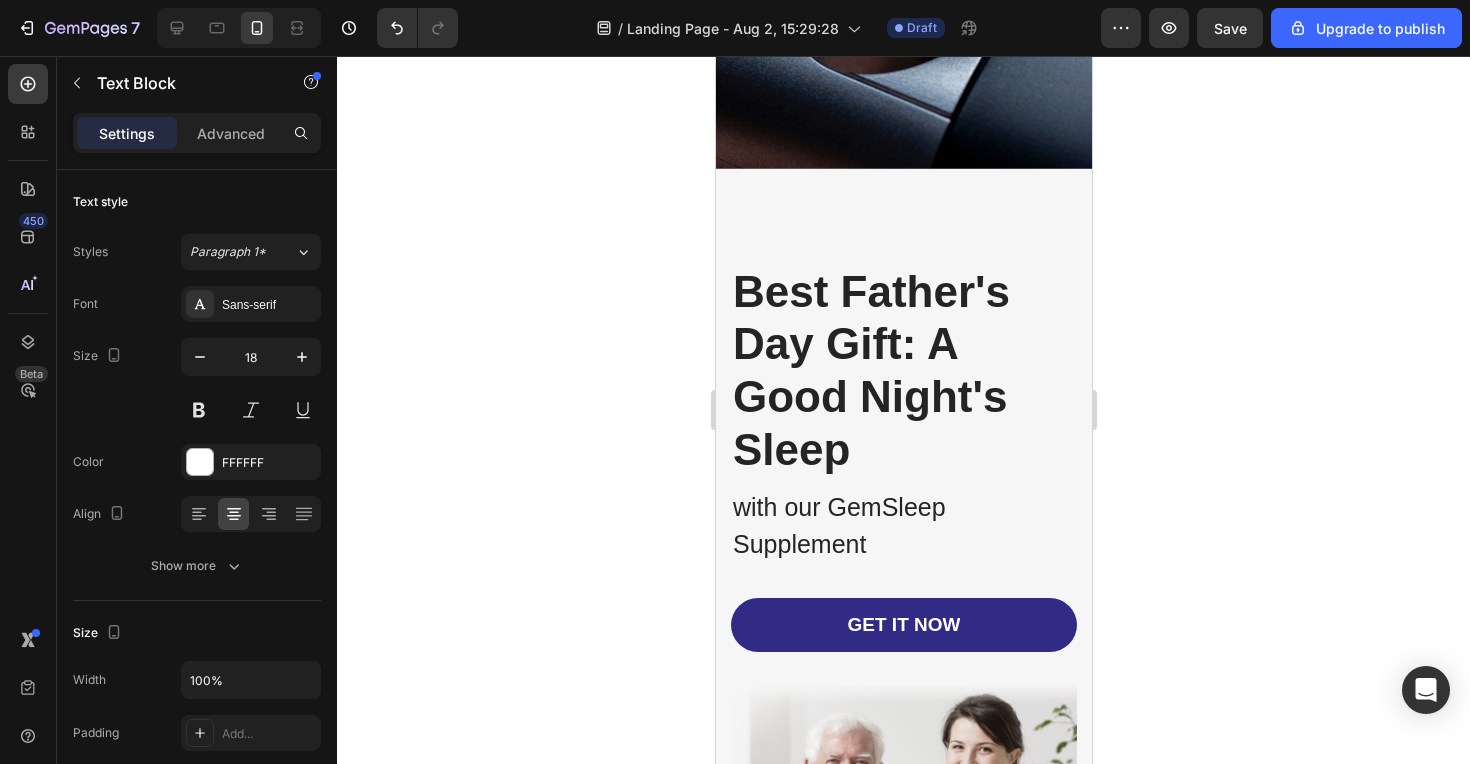 scroll, scrollTop: 2456, scrollLeft: 0, axis: vertical 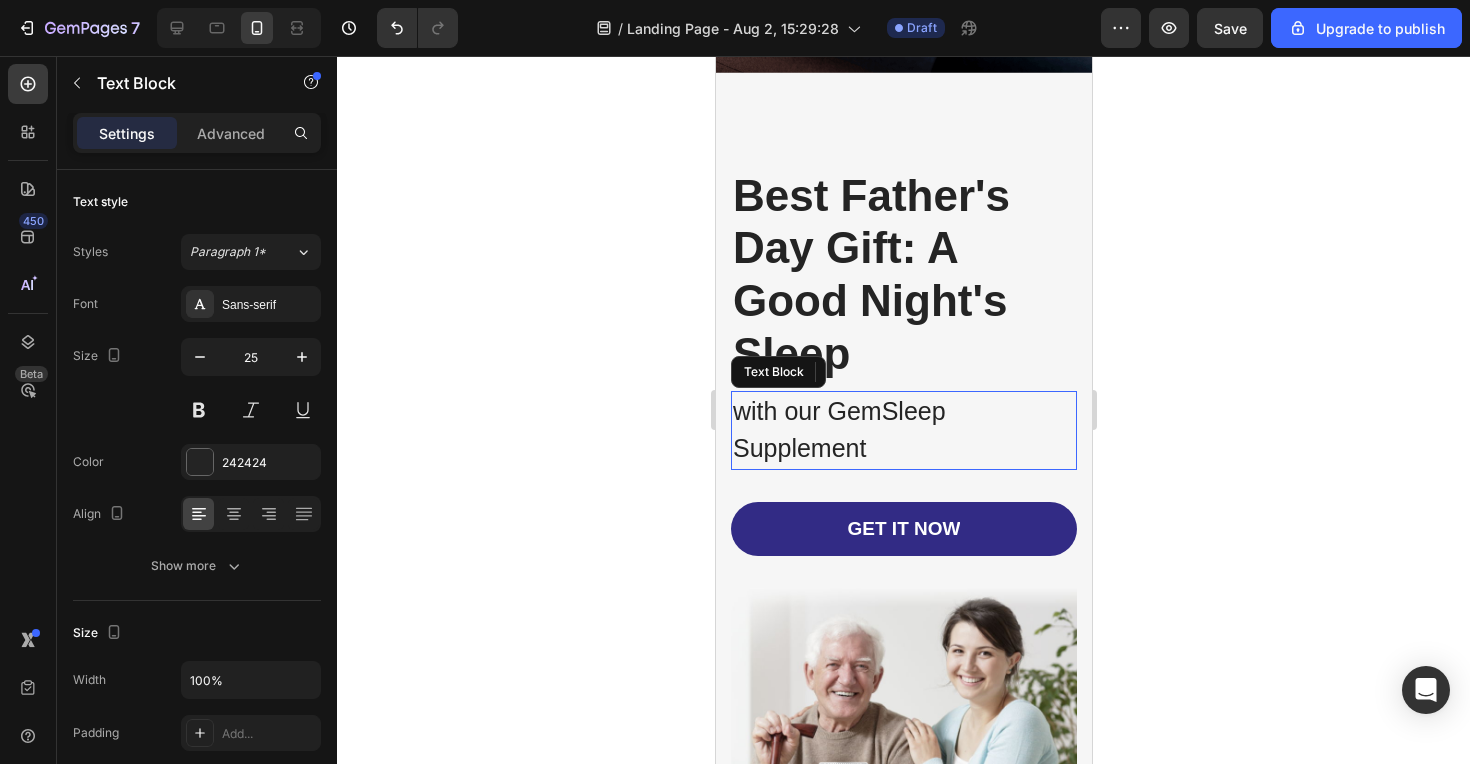 click on "with our GemSleep Supplement" at bounding box center (903, 430) 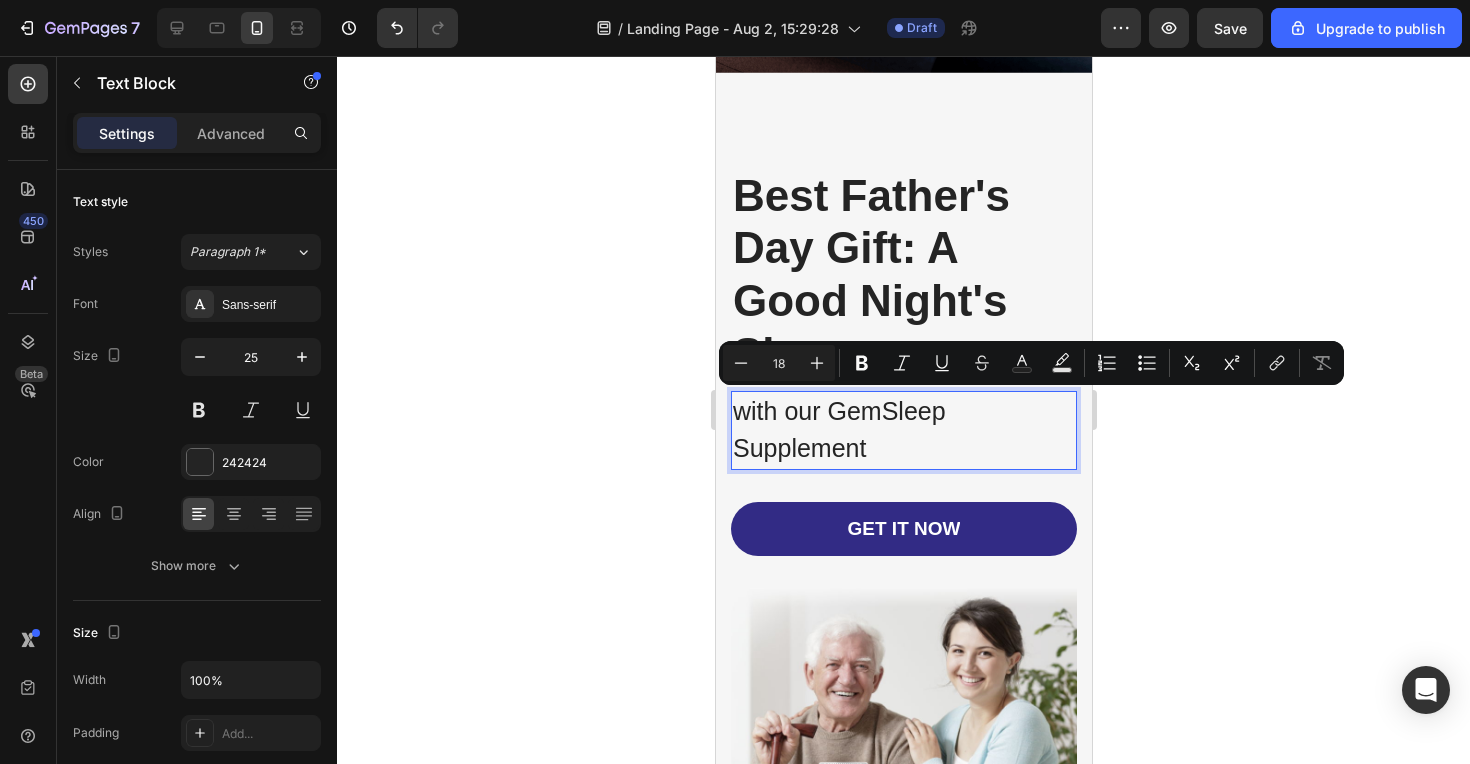 scroll, scrollTop: 2483, scrollLeft: 0, axis: vertical 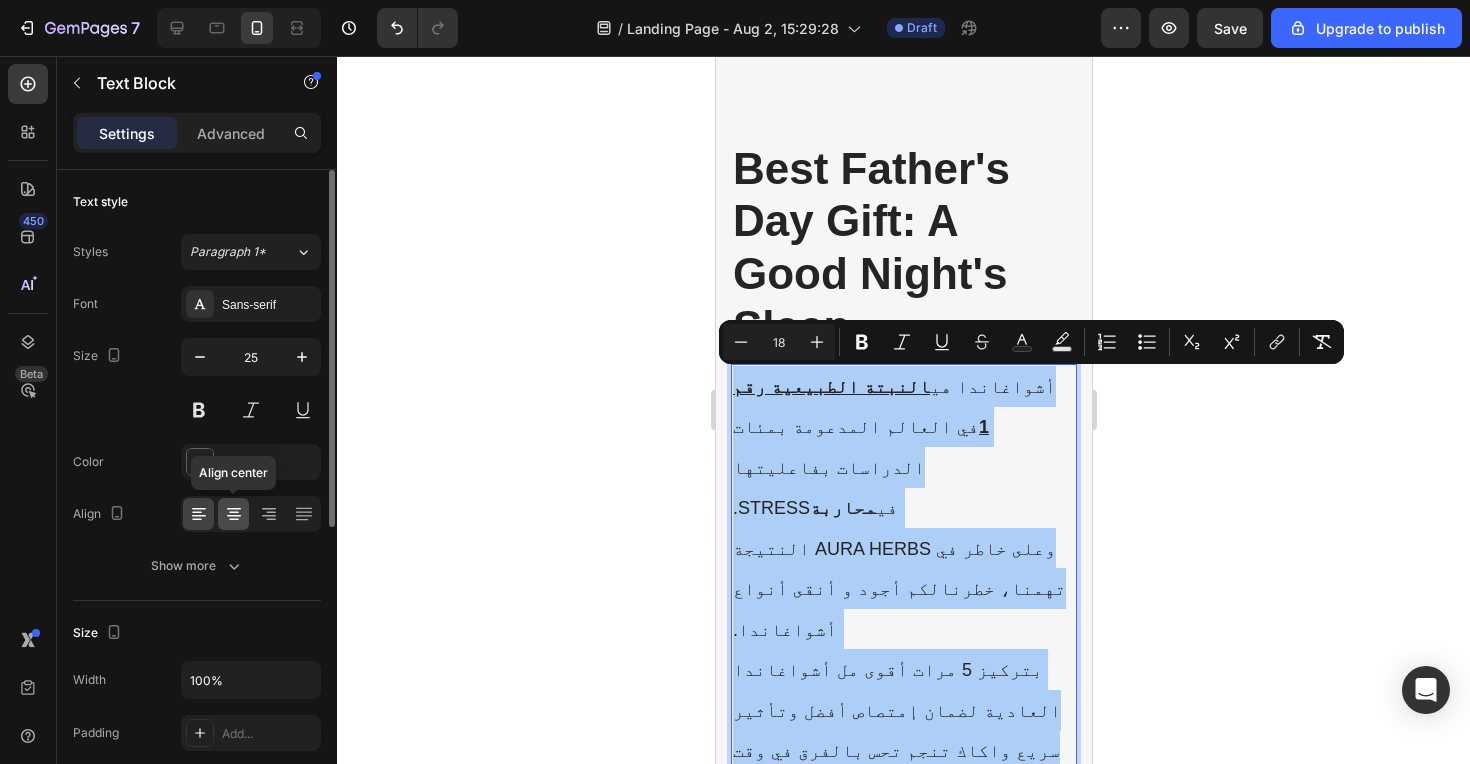 click 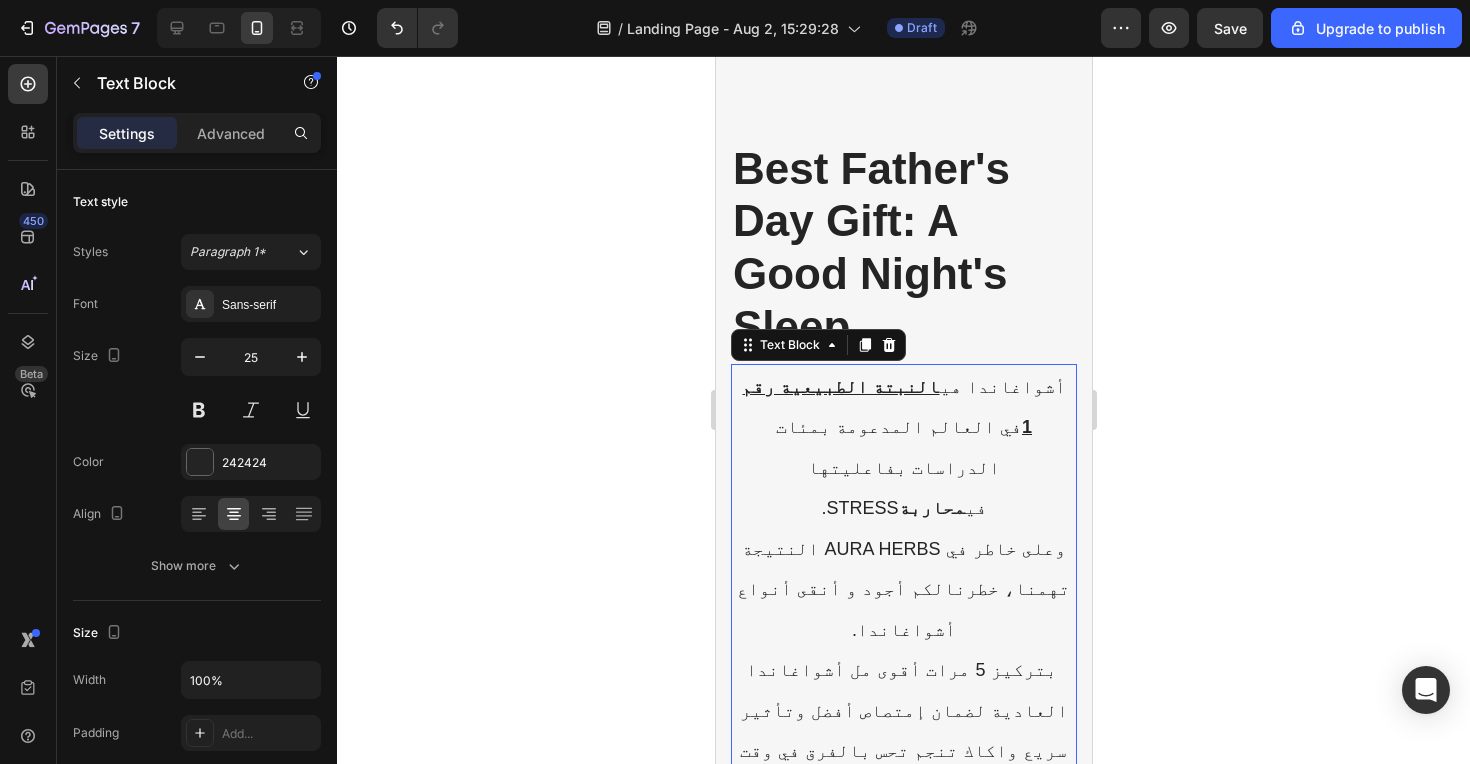 click 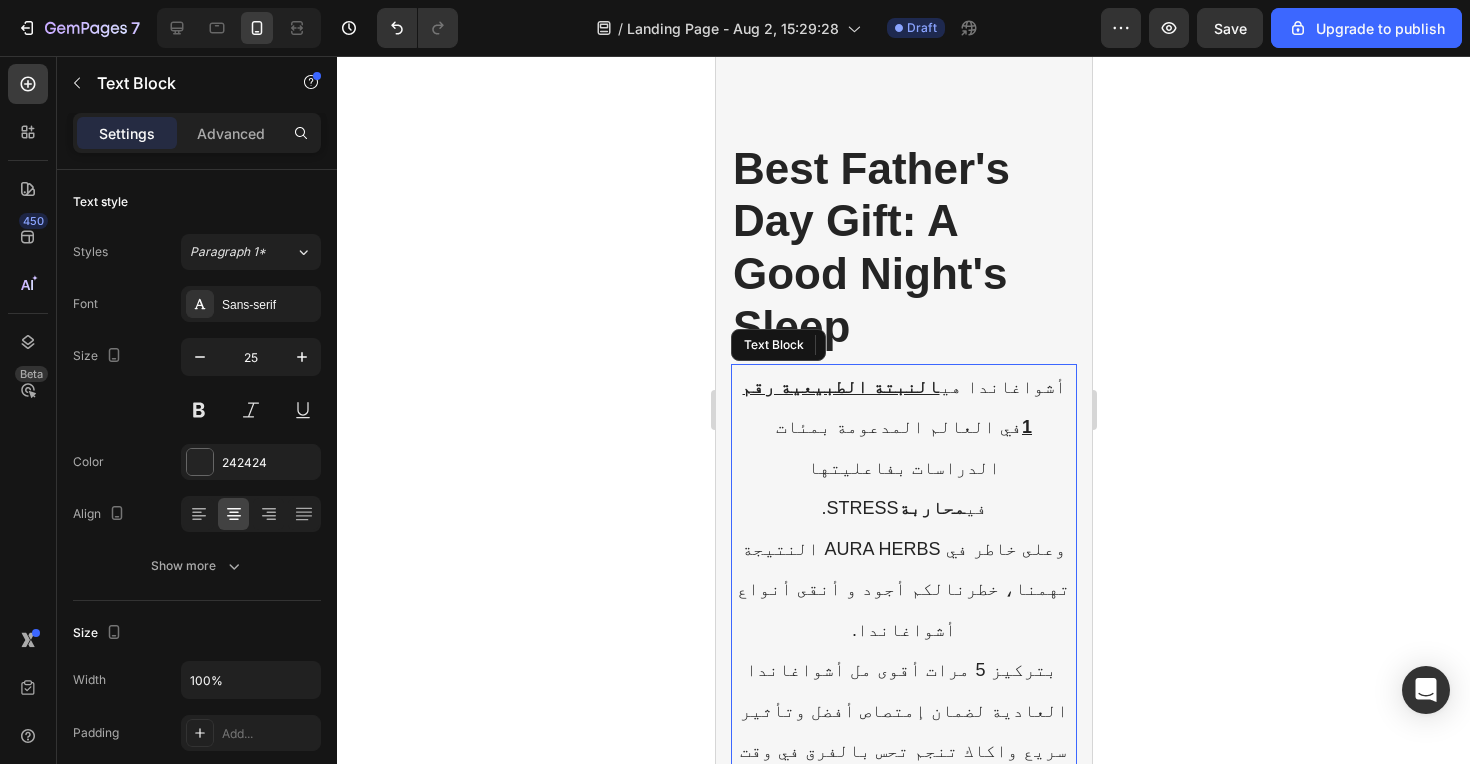 click on "‫أشواغاندا هي النبتة الطبيعية رقم 1 في العالم المدعومة بمئات الدراسات بفاعليتها في محاربة STRESS.‬ ‫وعلى خاطر في AURA HERBS النتيجة تهمنا، خطرنالكم أجود و أنقى أنواع أشواغاندا.‬ ‫ بتركيز 5 مرات أقوى مل أشواغاندا العادية لضمان إمتصاص أفضل وتأثير سريع واكاك تنجم تحس بالفرق في وقت قصير وتستمتع بحياتك أكثر.‬ ‫ مع Aura Herbs صحتك تهمّنا، و تستاهل تعيش مرتاح.‬" at bounding box center (903, 629) 